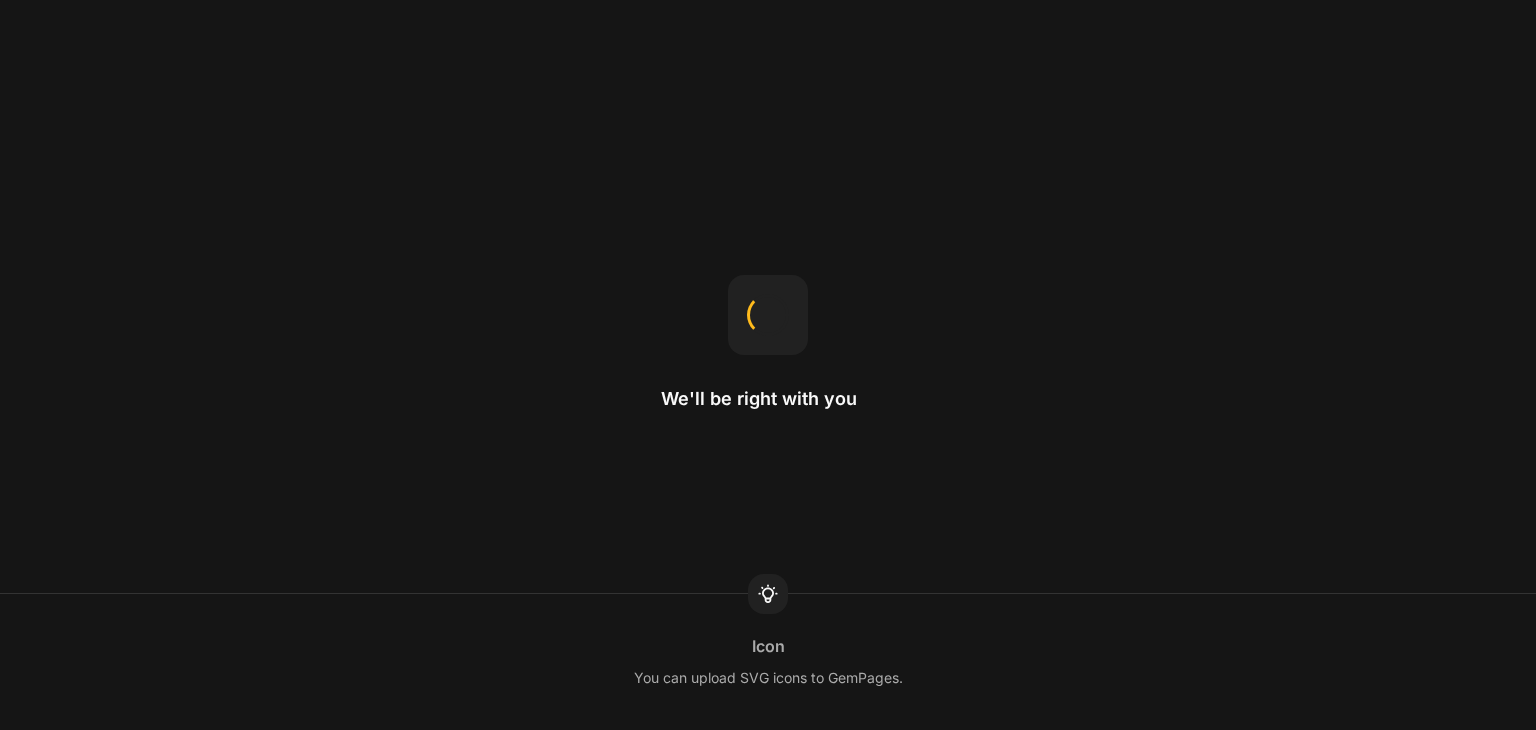 scroll, scrollTop: 0, scrollLeft: 0, axis: both 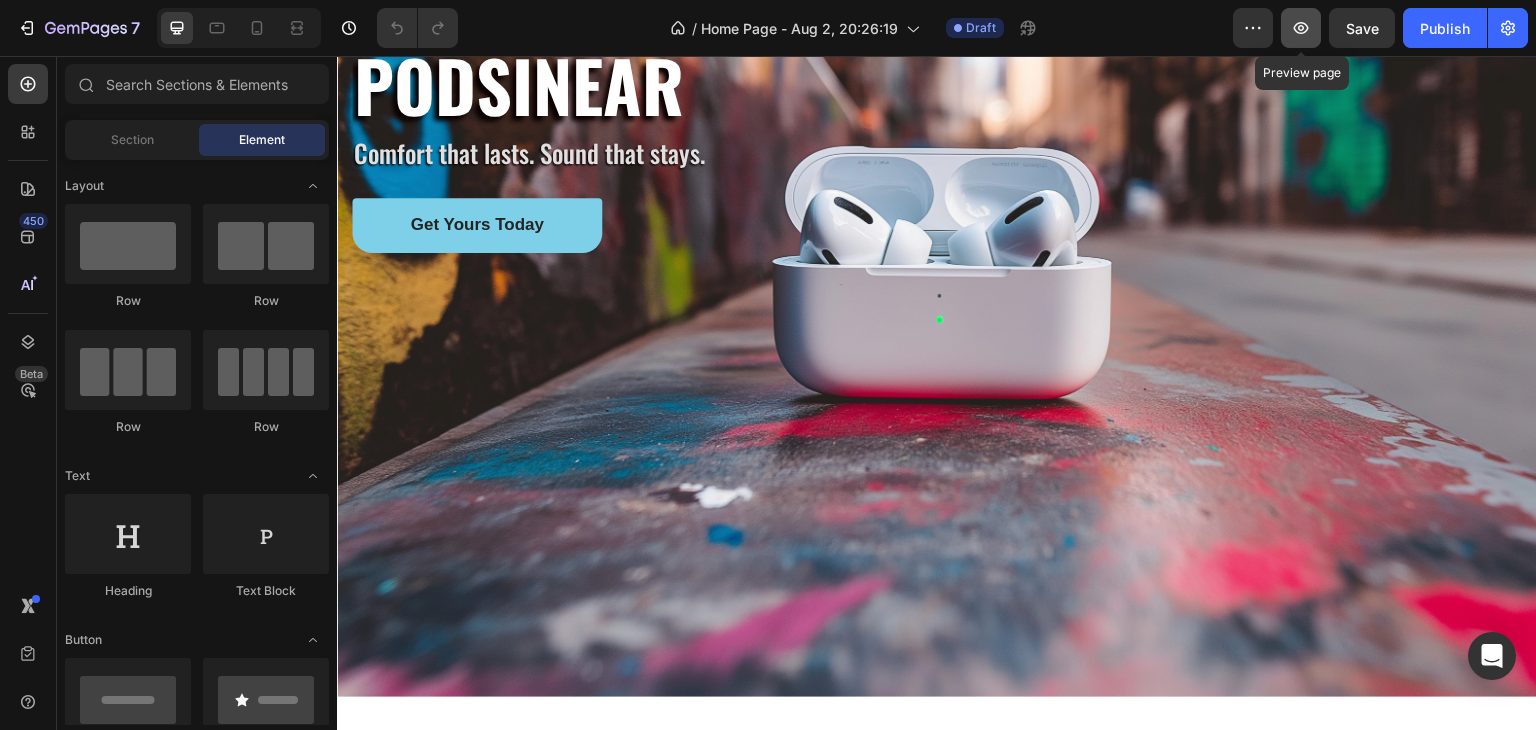 click 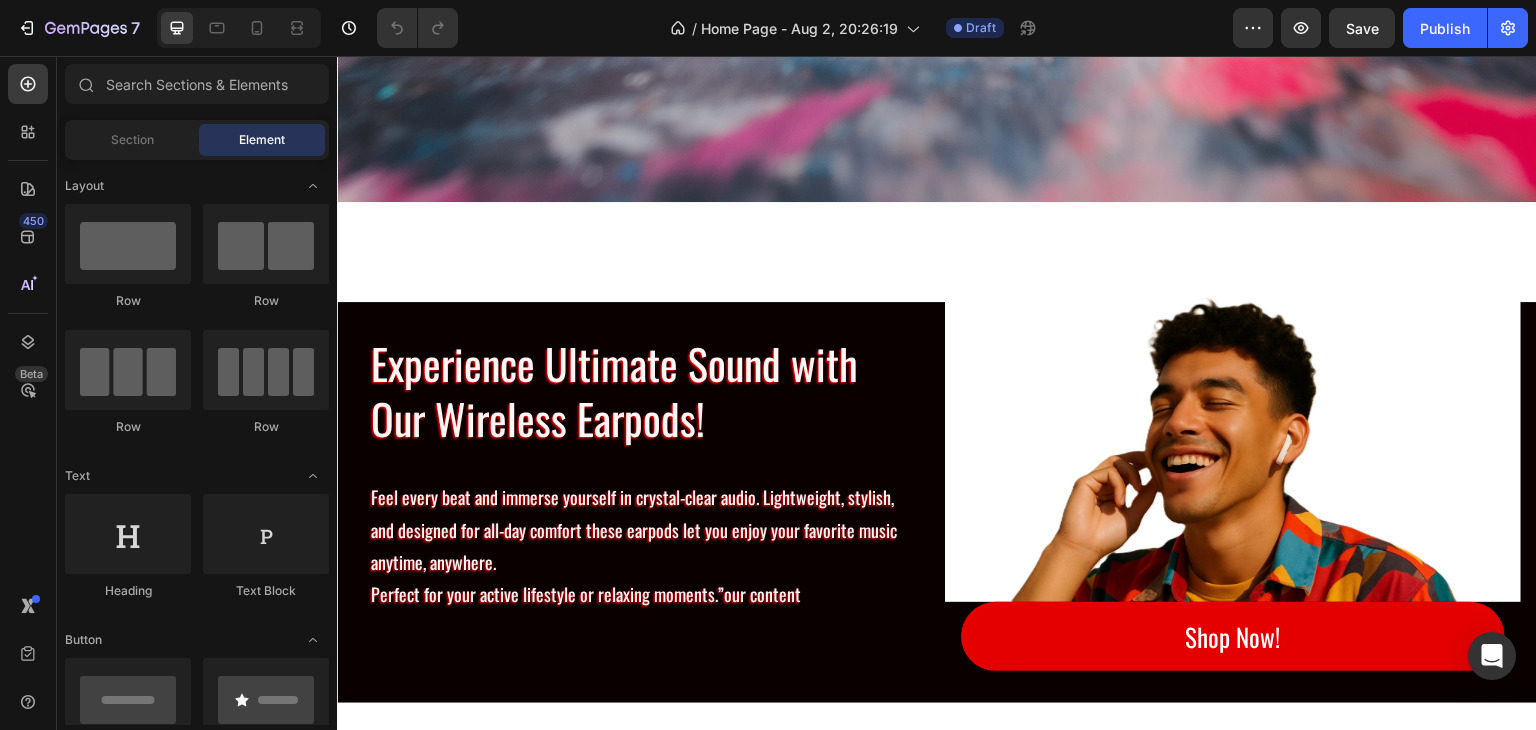 scroll, scrollTop: 600, scrollLeft: 0, axis: vertical 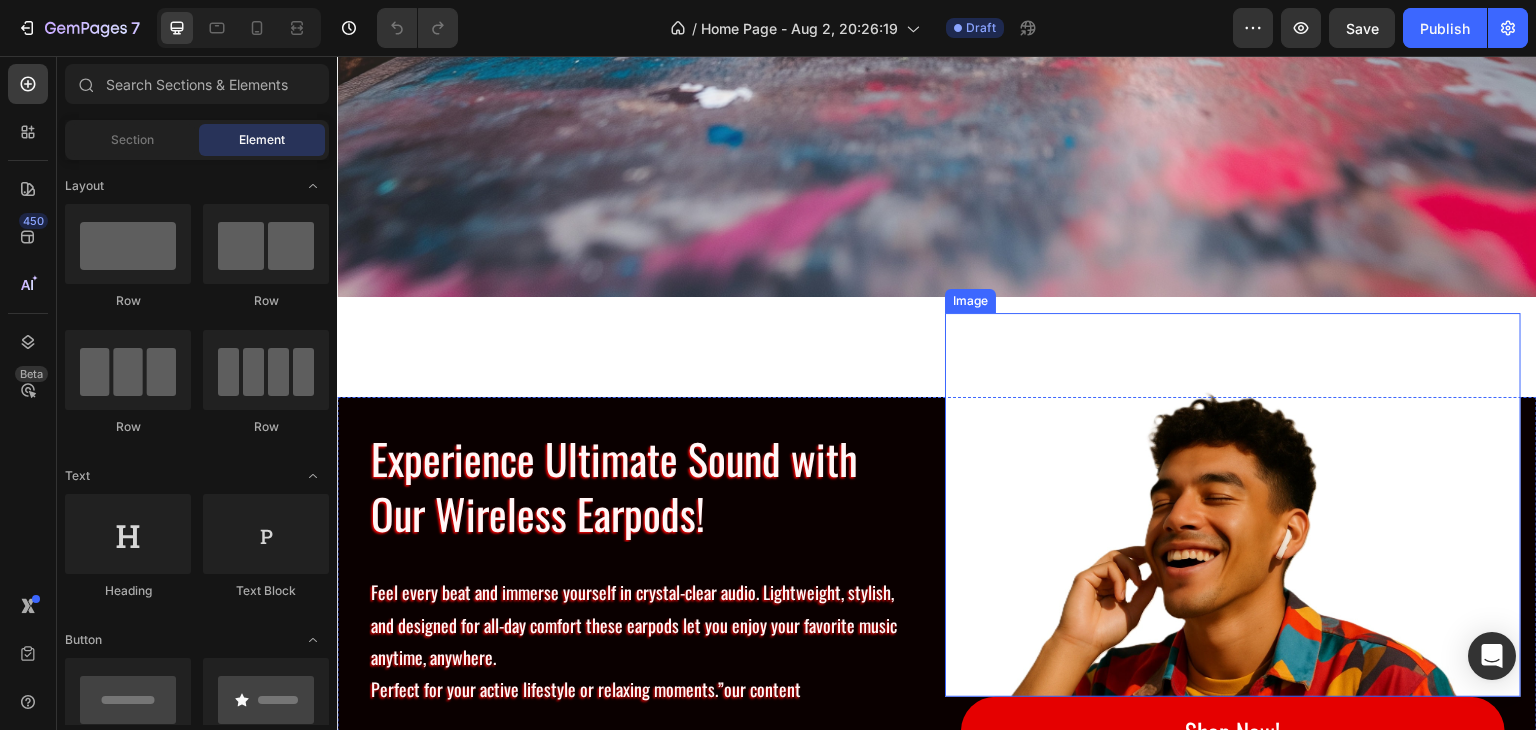 click at bounding box center (1233, 505) 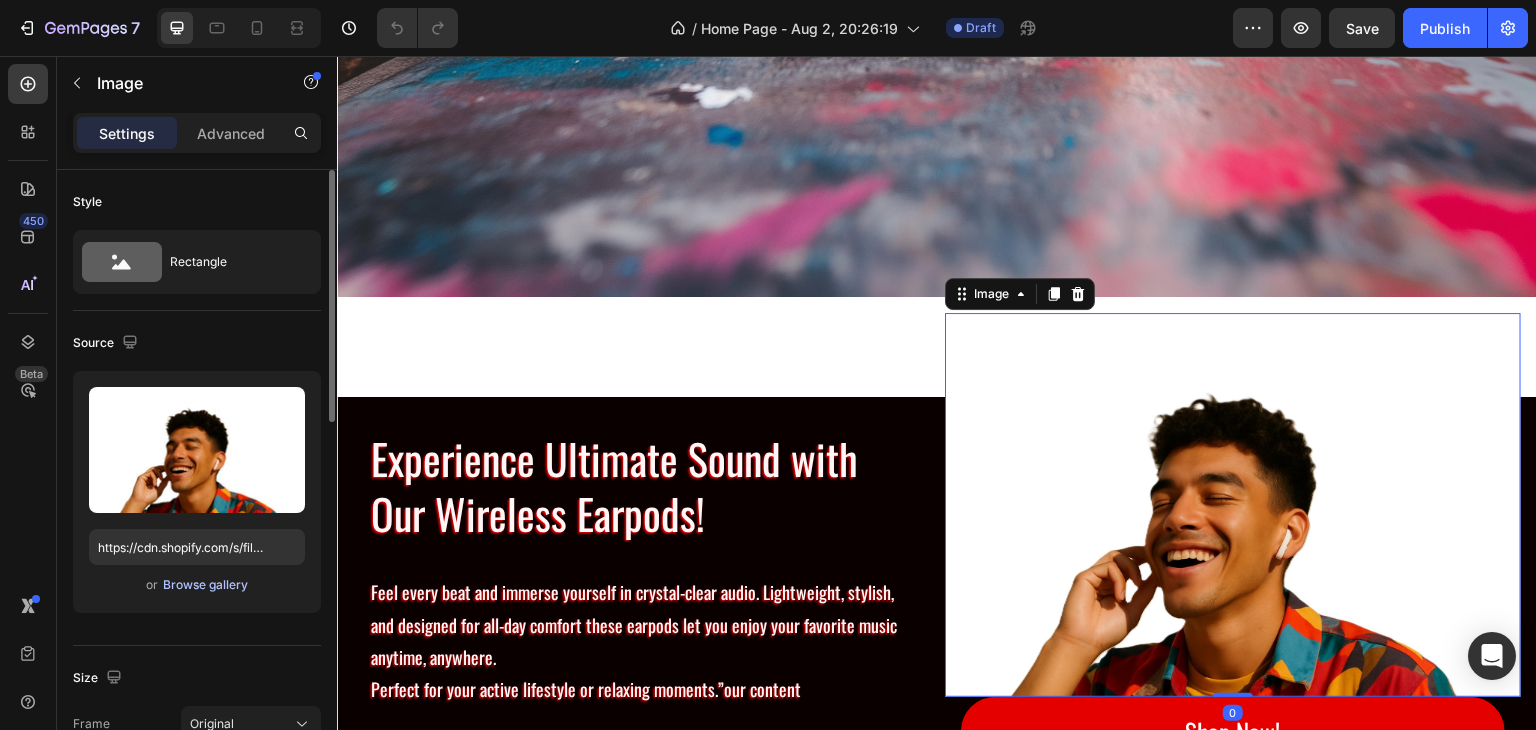 click on "Browse gallery" at bounding box center (205, 585) 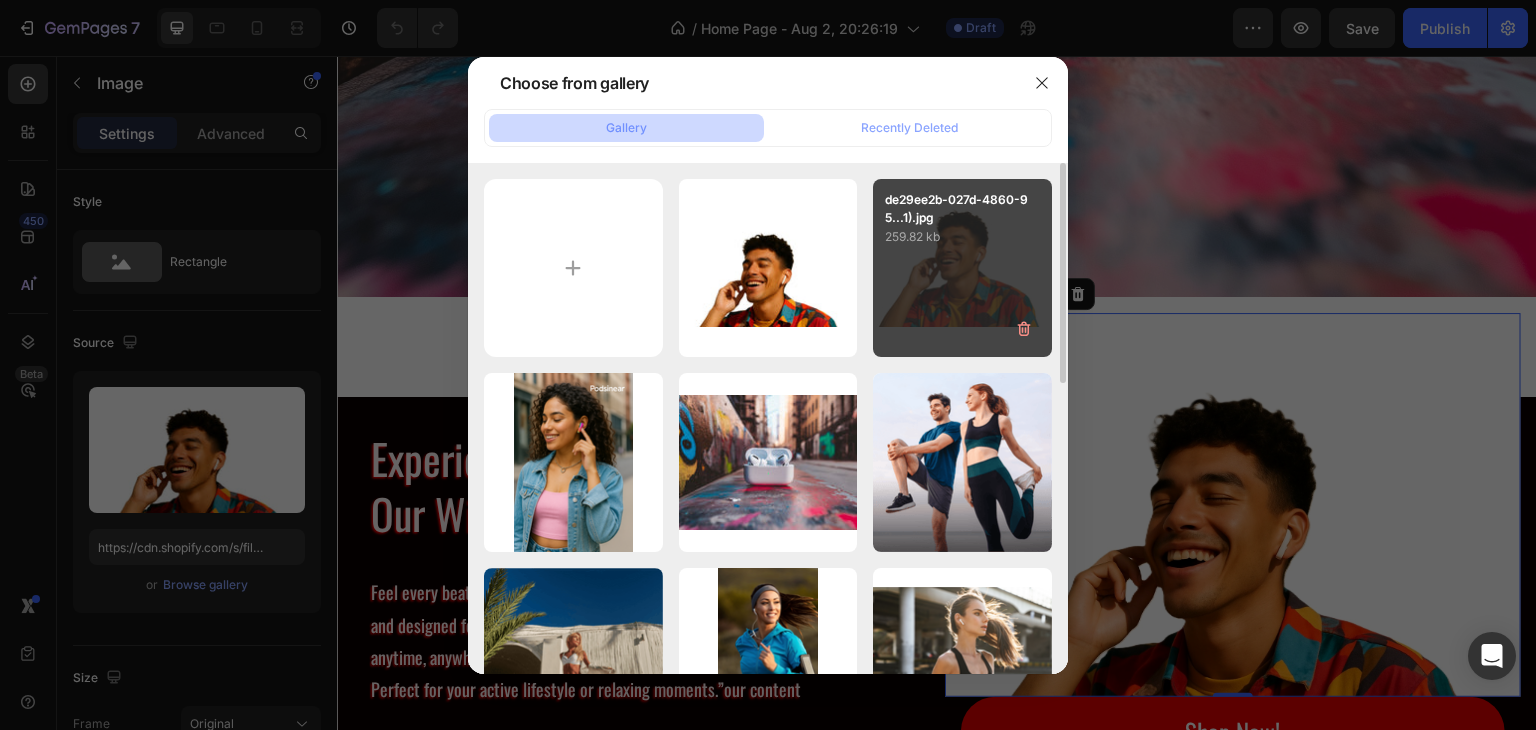 click on "259.82 kb" at bounding box center [962, 237] 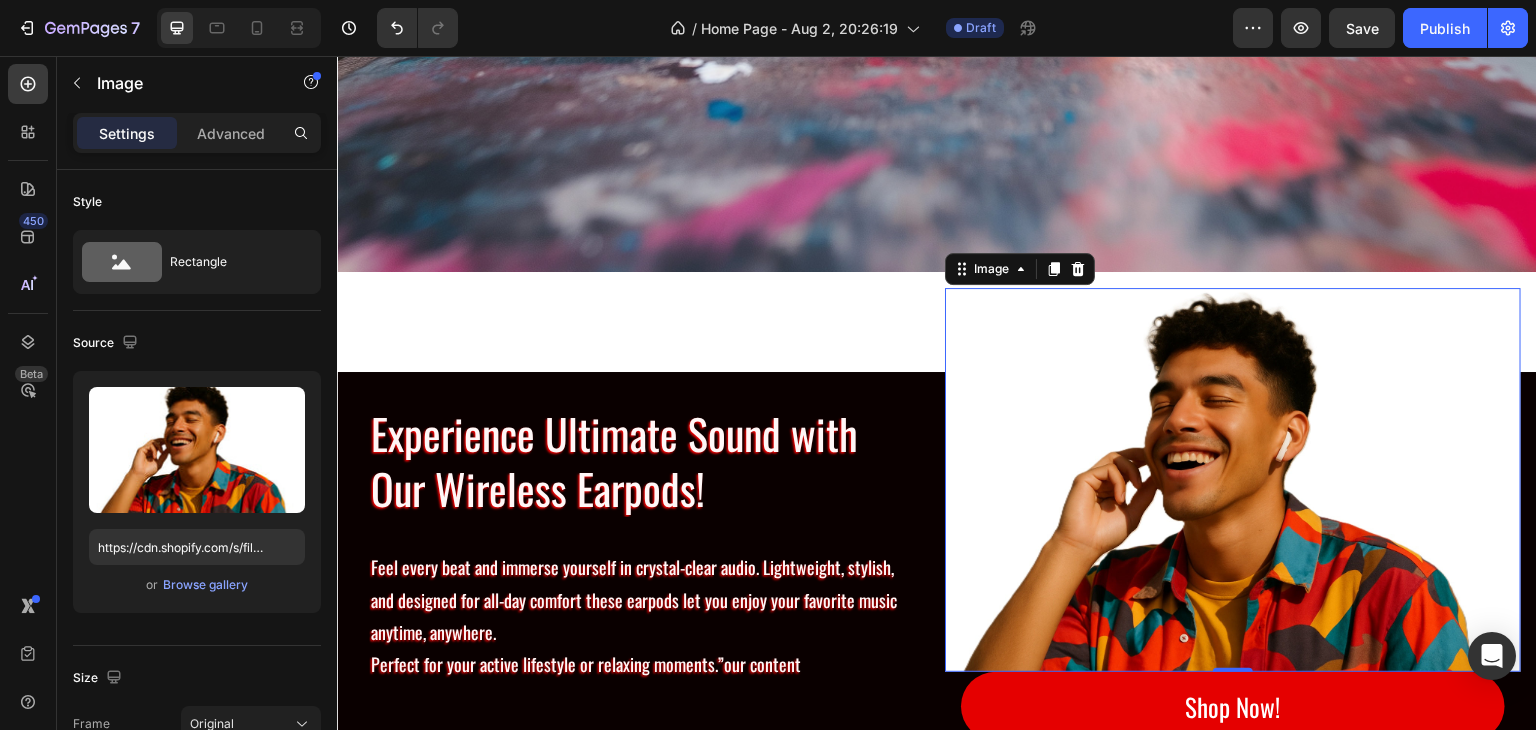 scroll, scrollTop: 700, scrollLeft: 0, axis: vertical 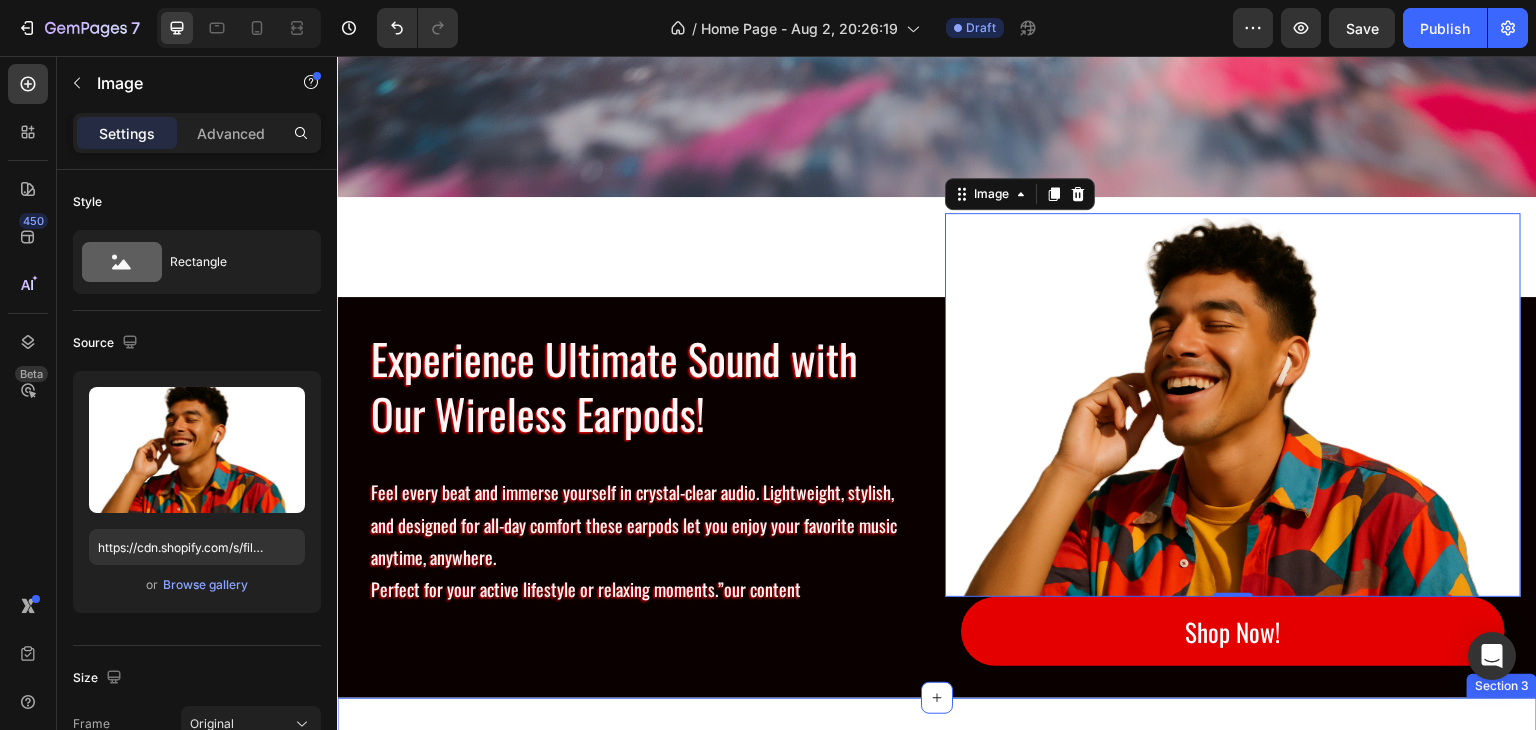 click on "Drop element here Row Explore Our Best Sellers Heading The right pair of sunnies are the cherry on top of any outfit and these natural Text block (P) Images & Gallery Black Power Pod (P) Title
Icon
Icon
Icon
Icon
Icon Icon List Hoz €0,00 (P) Price (P) Price Check Now Button Row Product (P) Images & Gallery Aura Blue Deep Noise (P) Title
Icon
Icon
Icon
Icon
Icon Icon List Hoz €41,99 (P) Price (P) Price Product Row Check Now Button Row
Image Image Image Image
Carousel Row
Drop element here Row (P) Images & Gallery Gym Running Workout Earpods (P) Title
Icon
Icon
Icon
Icon
Icon Icon List Hoz €46,99 (P) Price (P) Price Check Now Button Row Product (P) Images & Gallery Sand Brothers Brown (P) Title Icon Icon" at bounding box center (937, 1516) 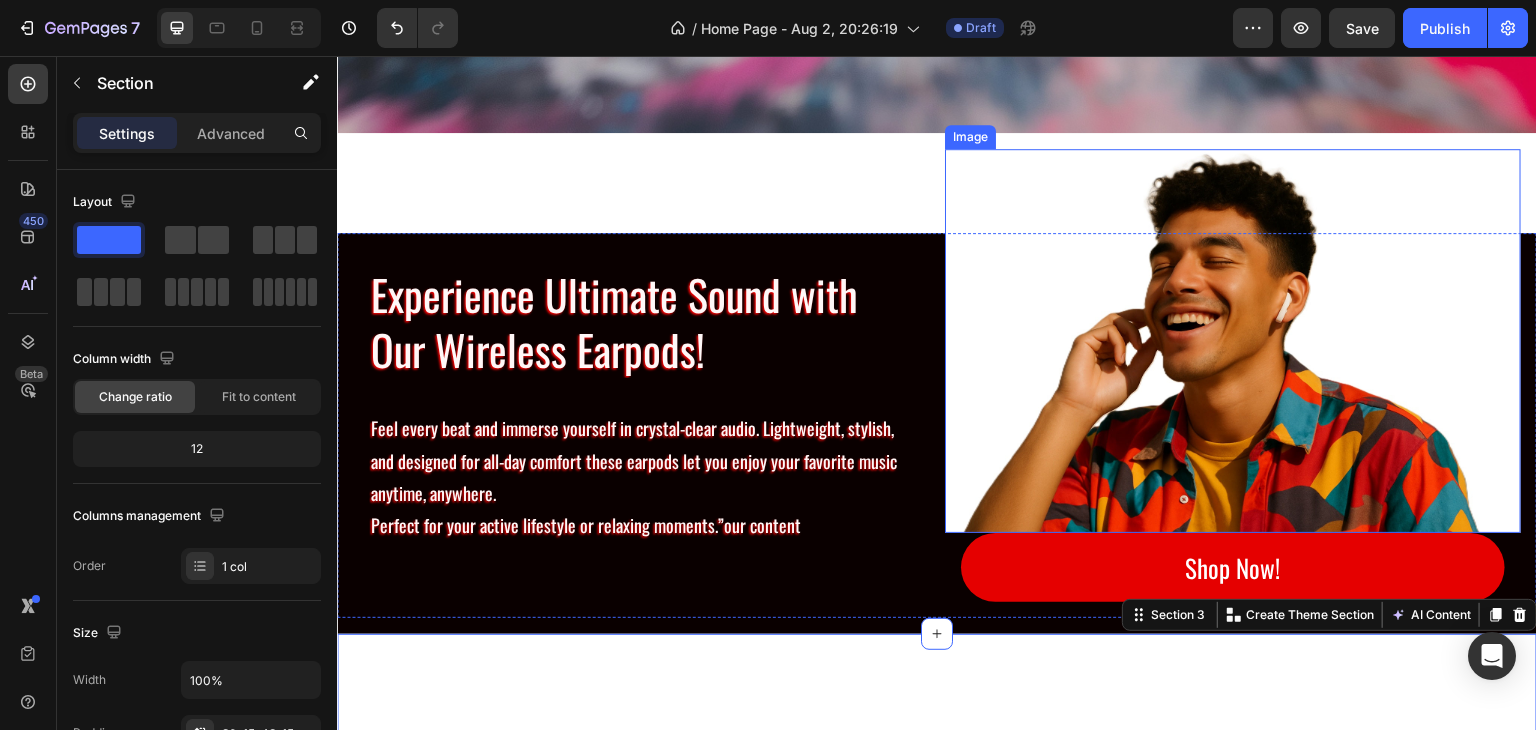 scroll, scrollTop: 800, scrollLeft: 0, axis: vertical 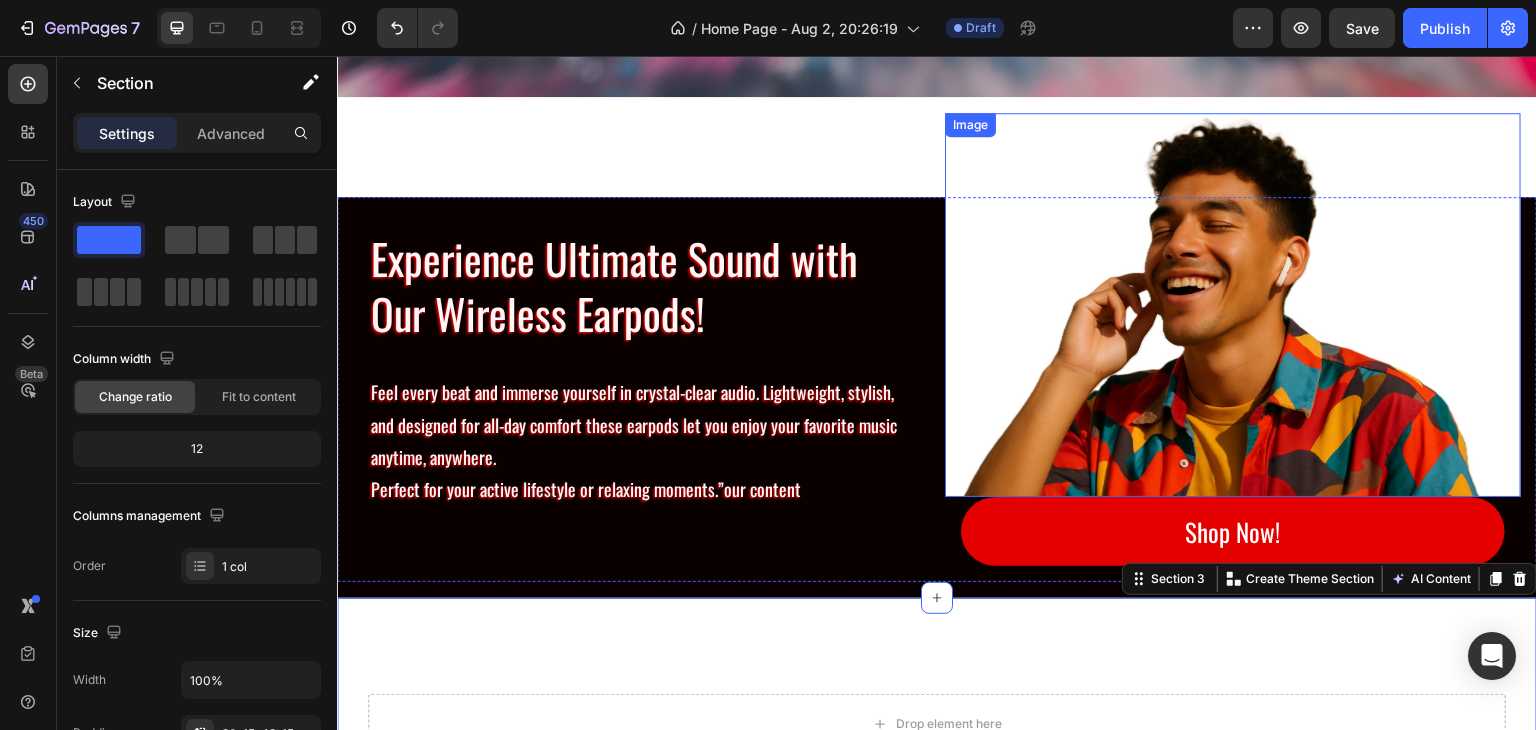 click at bounding box center [1233, 305] 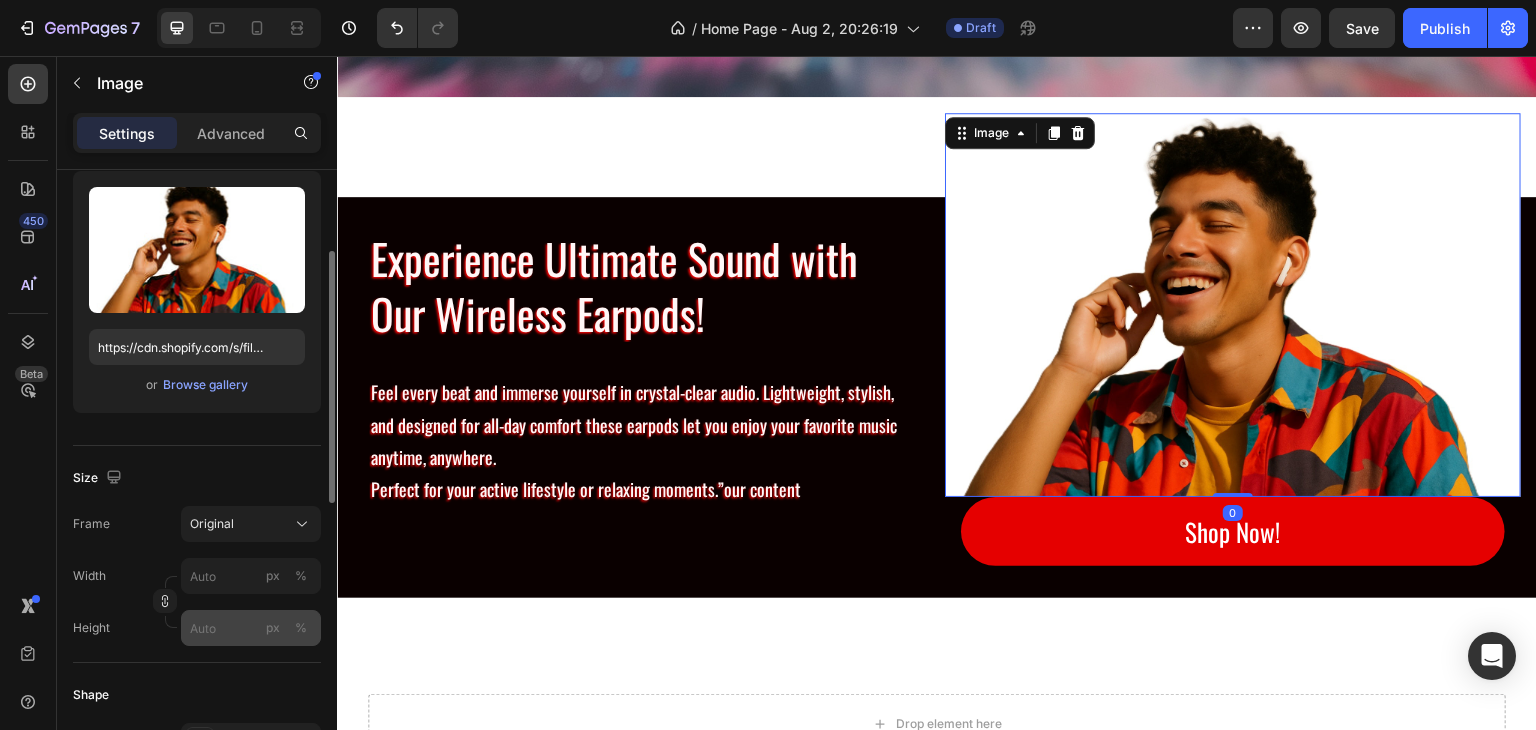 scroll, scrollTop: 400, scrollLeft: 0, axis: vertical 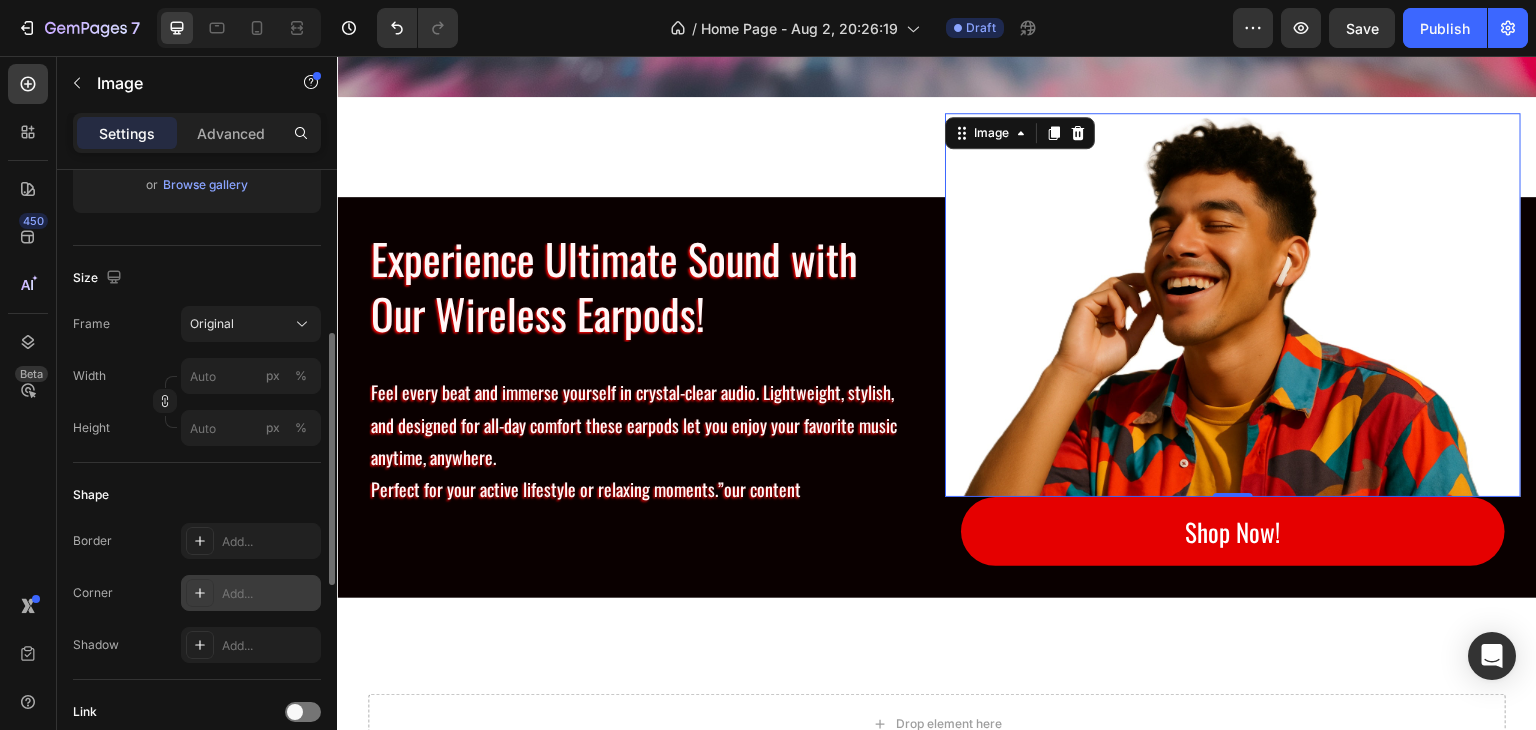 click on "Add..." at bounding box center [251, 593] 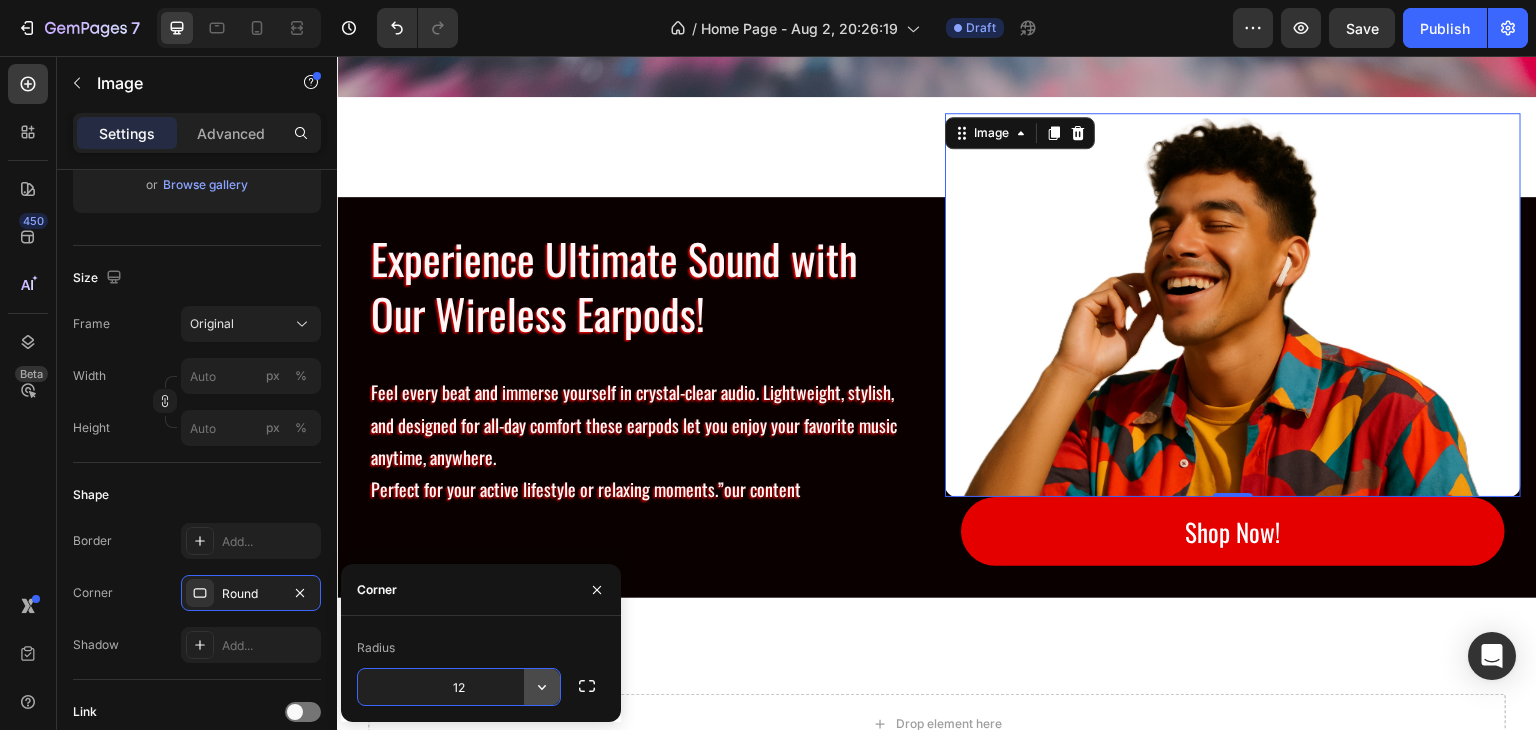 type on "1" 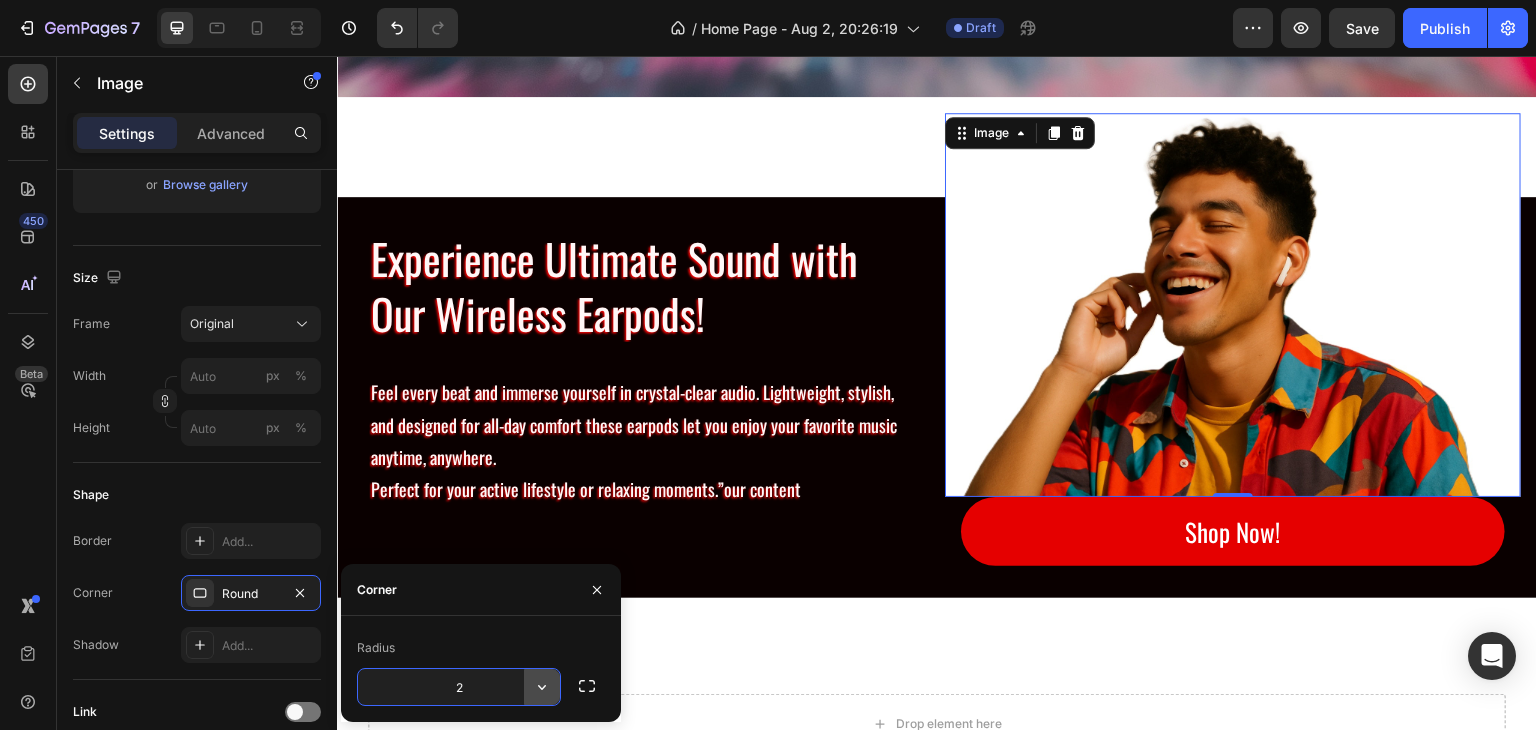 type on "20" 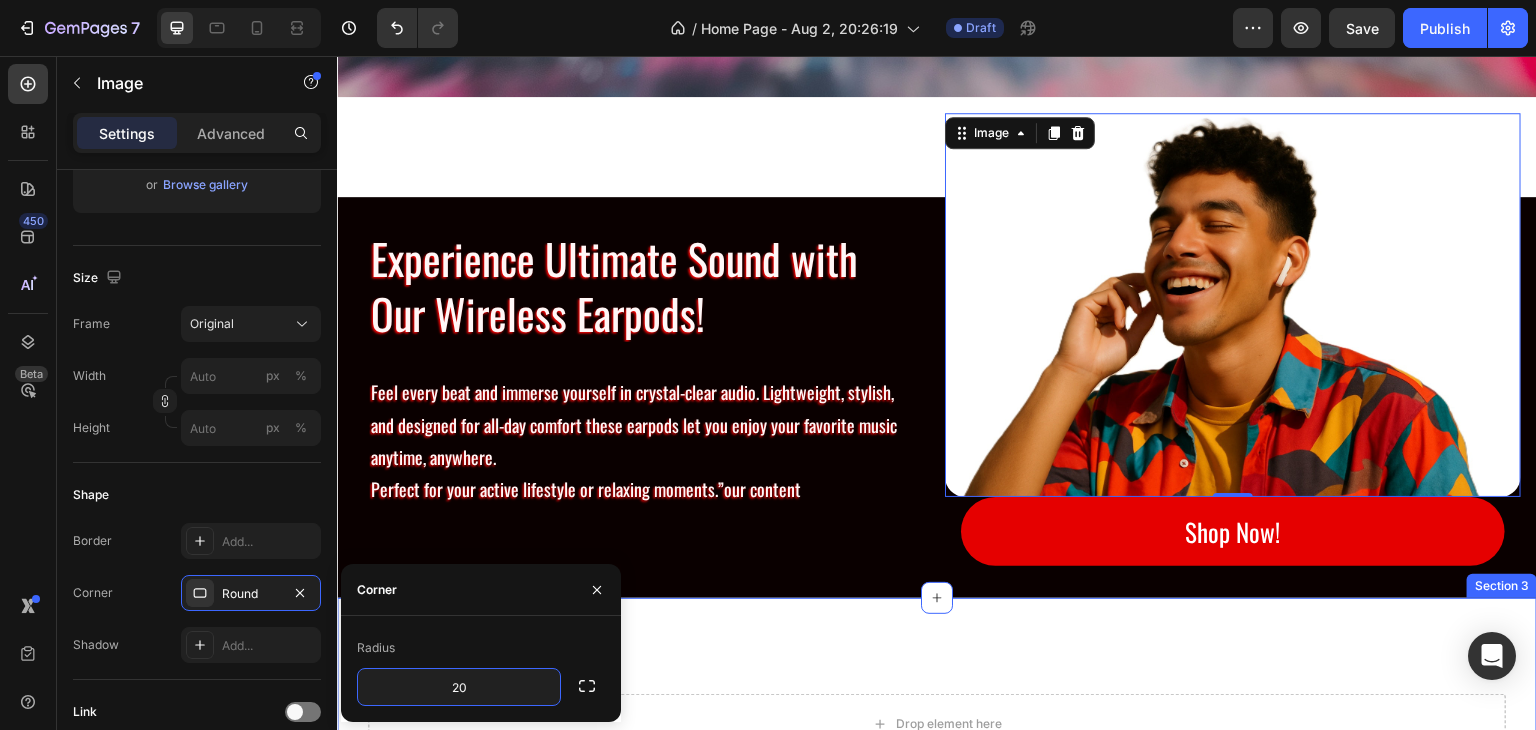click on "Drop element here Row Explore Our Best Sellers Heading The right pair of sunnies are the cherry on top of any outfit and these natural Text block (P) Images & Gallery Black Power Pod (P) Title
Icon
Icon
Icon
Icon
Icon Icon List Hoz €0,00 (P) Price (P) Price Check Now Button Row Product (P) Images & Gallery Aura Blue Deep Noise (P) Title
Icon
Icon
Icon
Icon
Icon Icon List Hoz €41,99 (P) Price (P) Price Product Row Check Now Button Row
Image Image Image Image
Carousel Row
Drop element here Row (P) Images & Gallery Gym Running Workout Earpods (P) Title
Icon
Icon
Icon
Icon
Icon Icon List Hoz €46,99 (P) Price (P) Price Check Now Button Row Product (P) Images & Gallery Sand Brothers Brown (P) Title Icon Icon" at bounding box center [937, 1416] 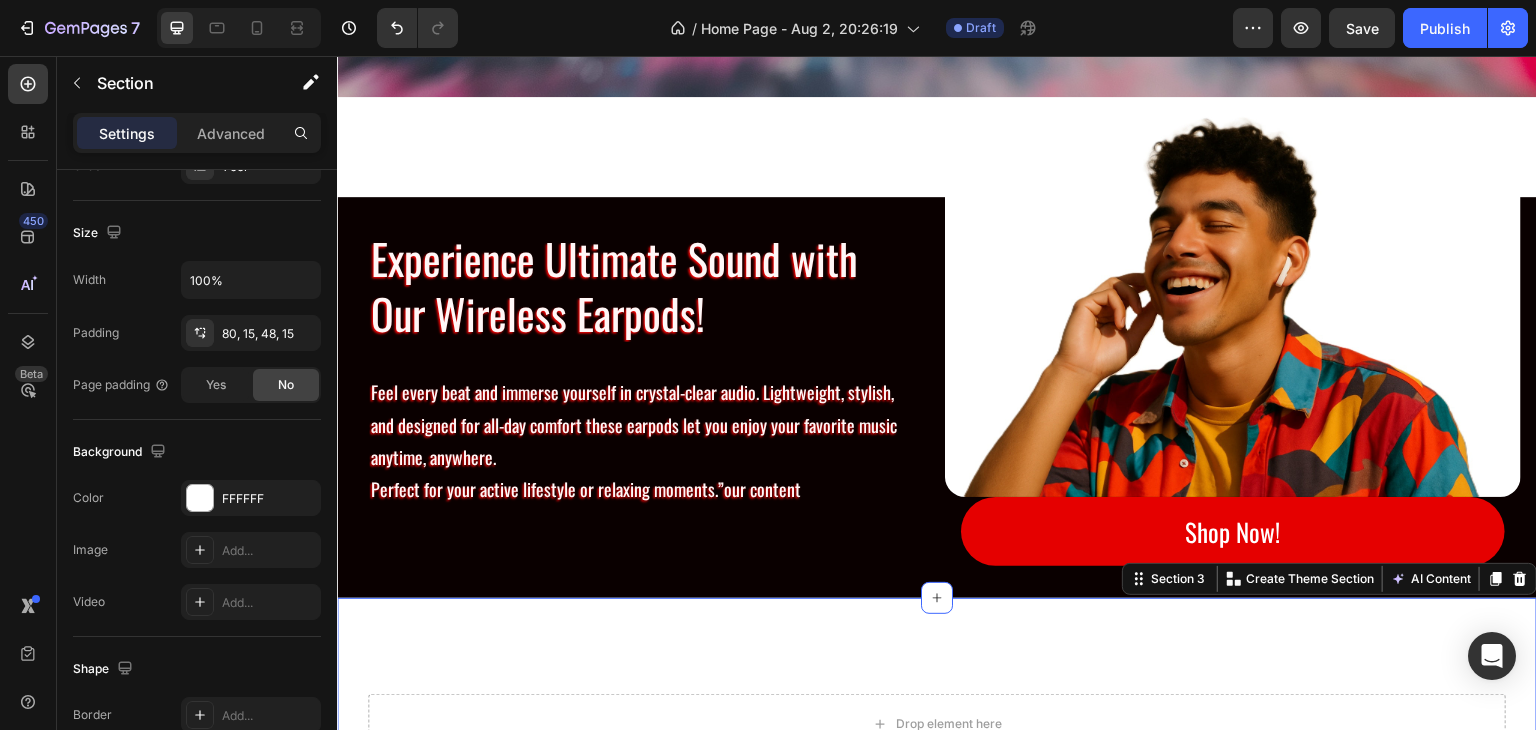 scroll, scrollTop: 0, scrollLeft: 0, axis: both 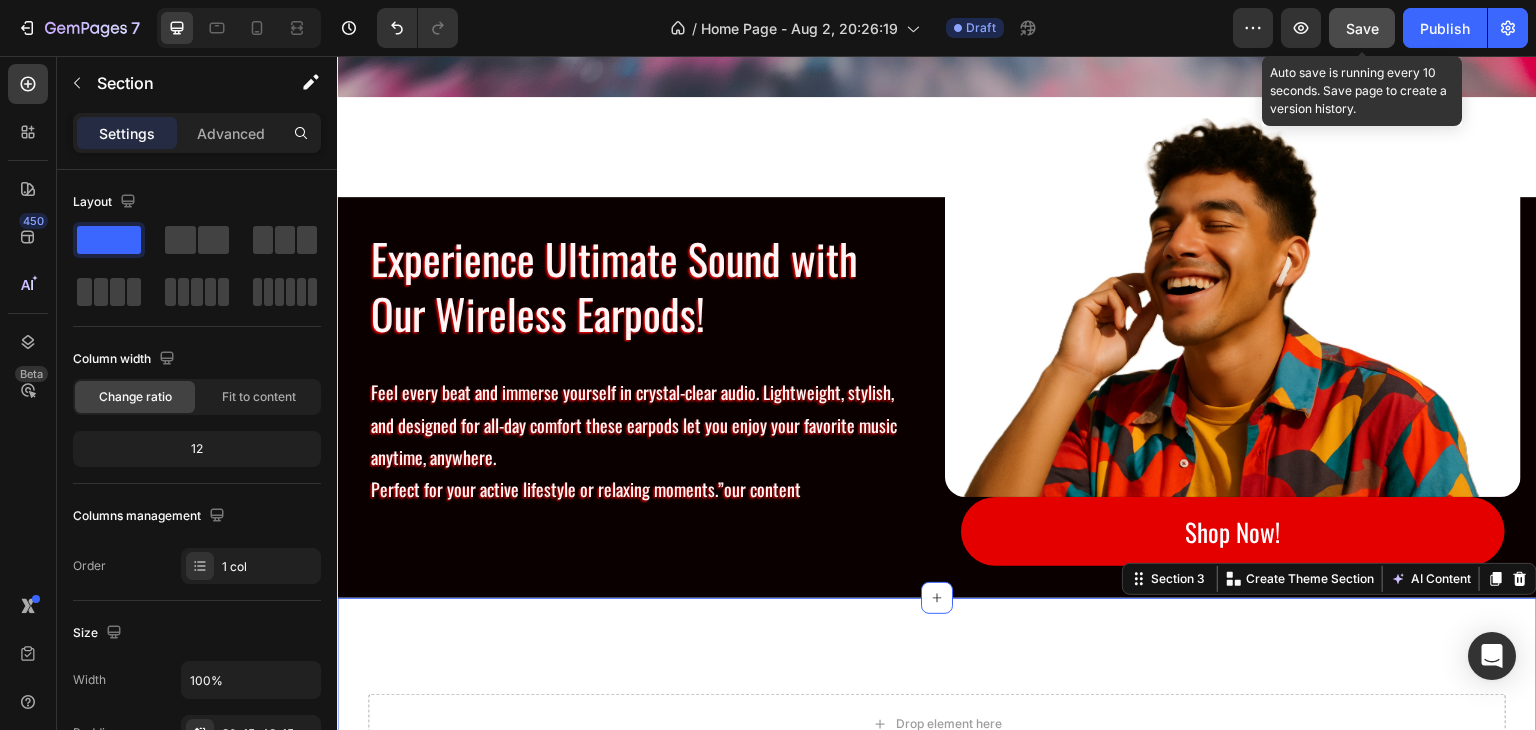 click on "Save" at bounding box center (1362, 28) 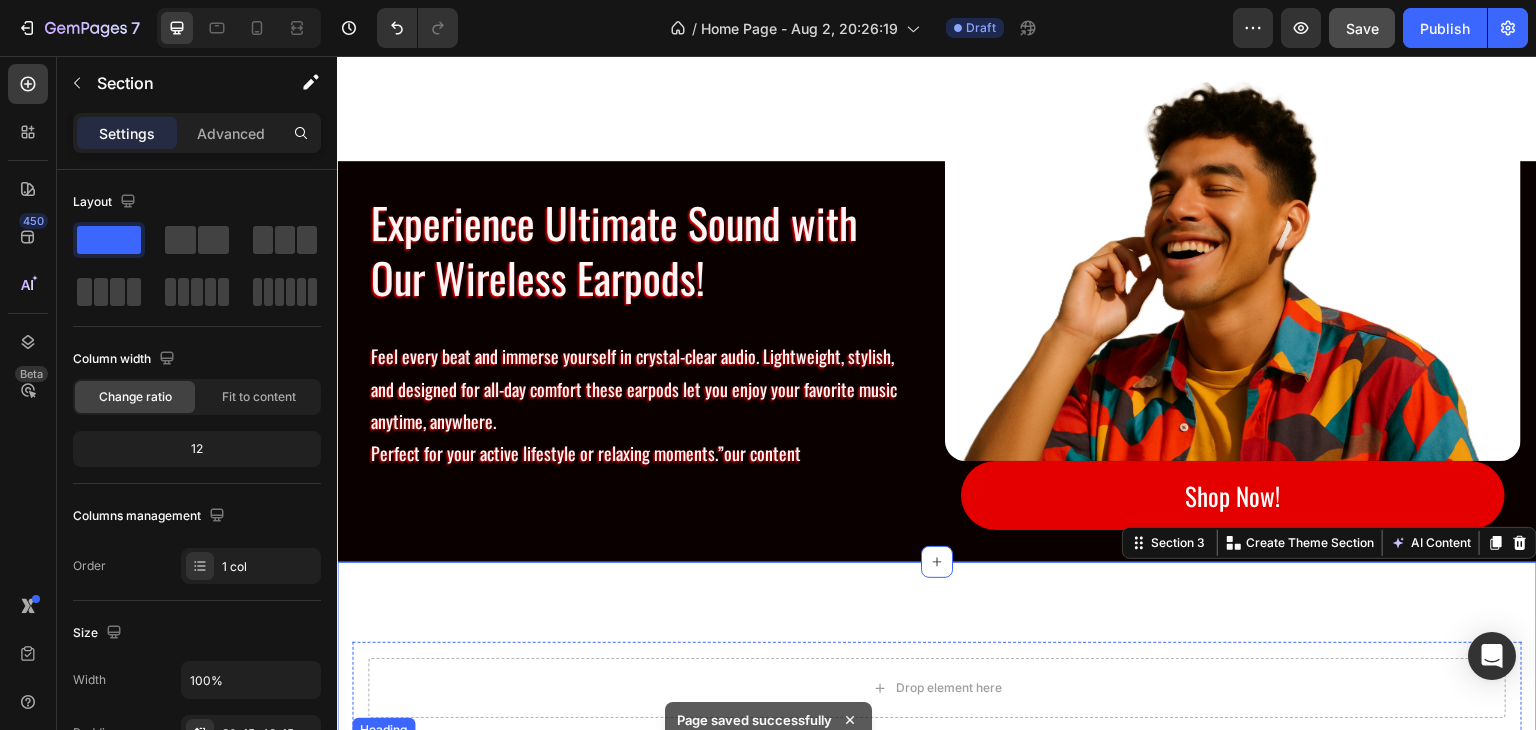 scroll, scrollTop: 1136, scrollLeft: 0, axis: vertical 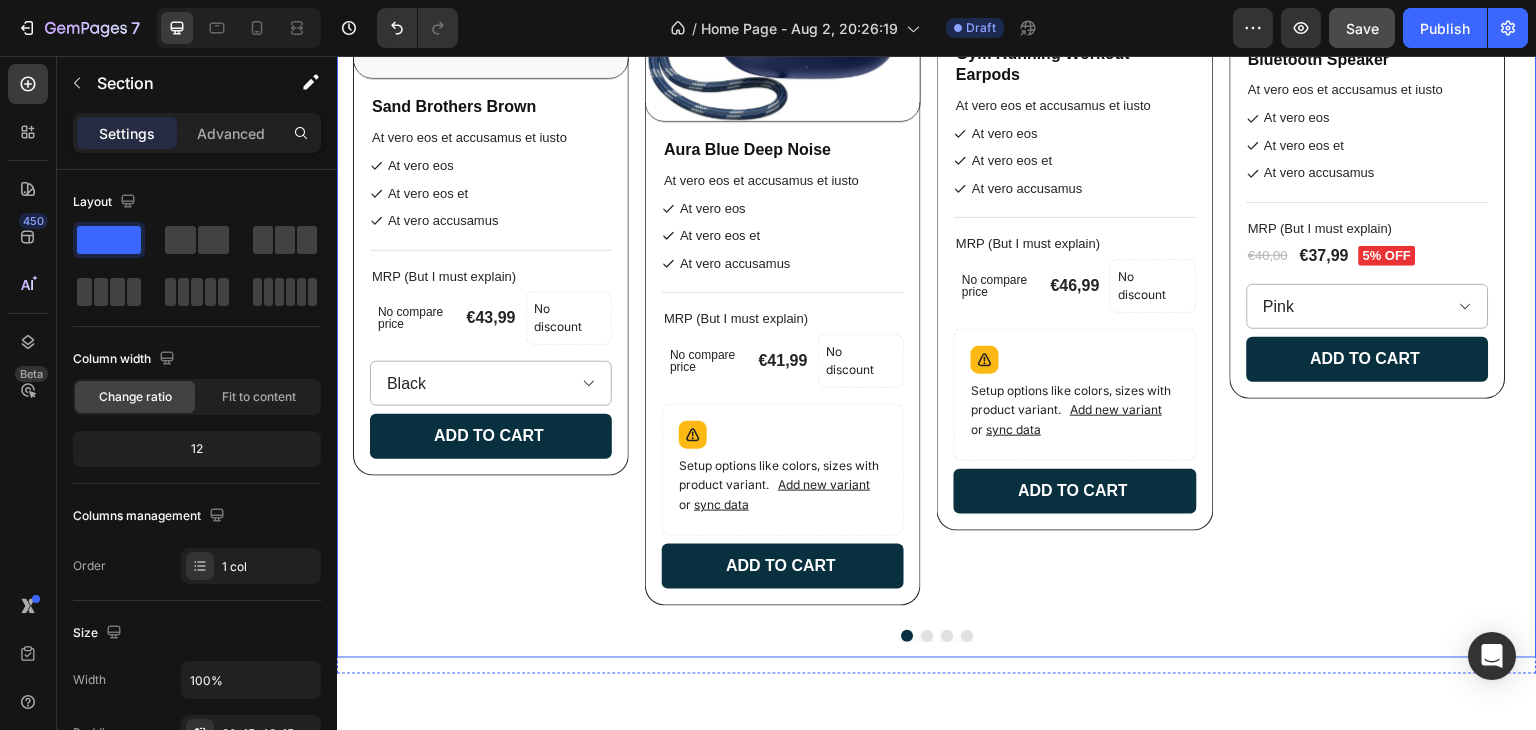 click on "Product Images Sand Brothers Brown Product Title At vero eos et accusamus et iusto Text Block
At vero eos
At vero eos et
At vero accusamus Item List                Title Line MRP (But I must explain) Text Block No compare price Product Price €43,99 Product Price Product Price No discount   Not be displayed when published Product Badge Row   Black Blue Bronze Product Variants & Swatches Add to cart Add to Cart Row Row Product List Product Images Aura Blue Deep Noise Product Title At vero eos et accusamus et iusto Text Block
At vero eos
At vero eos et
At vero accusamus Item List                Title Line MRP (But I must explain) Text Block No compare price Product Price €41,99 Product Price Product Price No discount   Not be displayed when published Product Badge Row Setup options like colors, sizes with product variant.       Add new variant   or   sync data Product Variants & Swatches Add to cart Add to Cart" at bounding box center [937, 172] 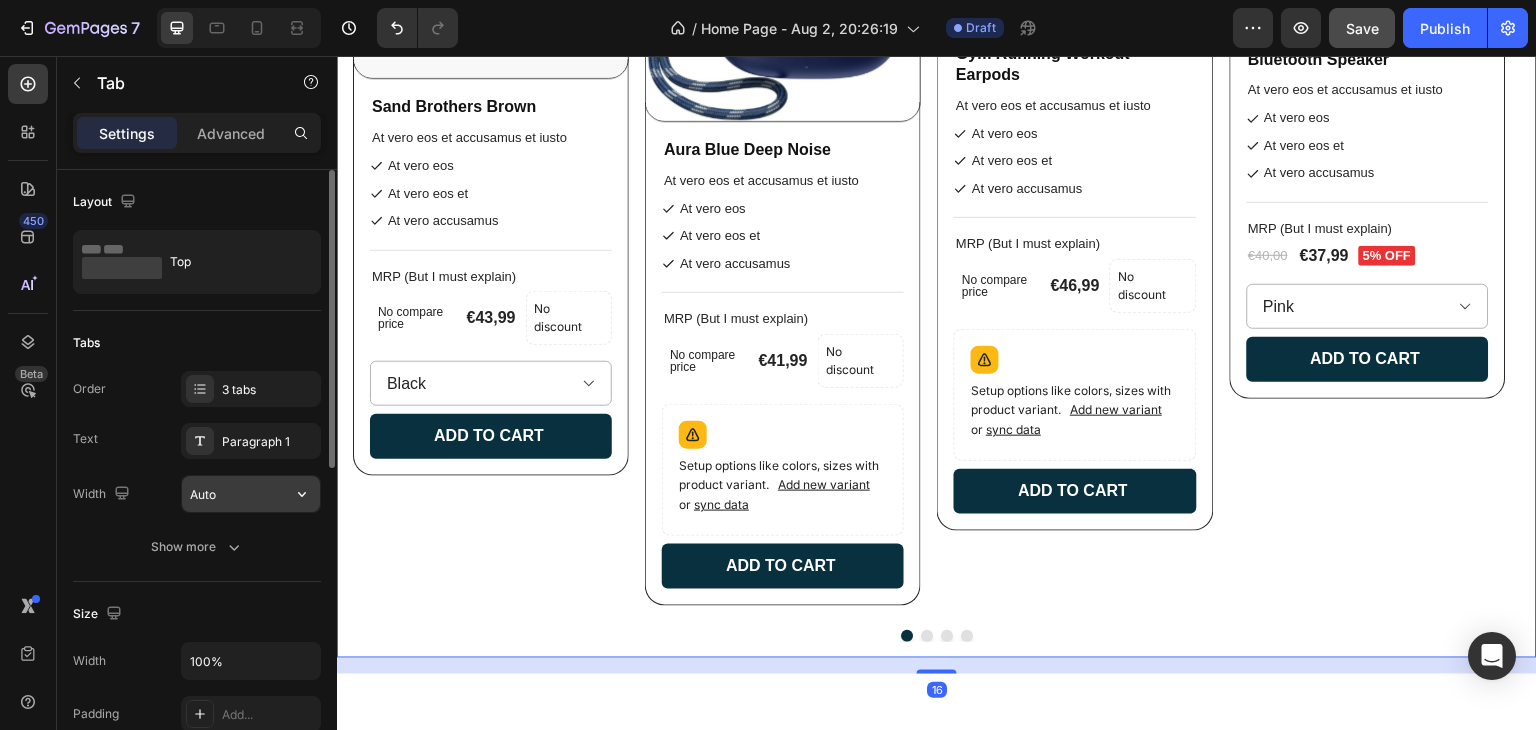 click on "Auto" at bounding box center [251, 494] 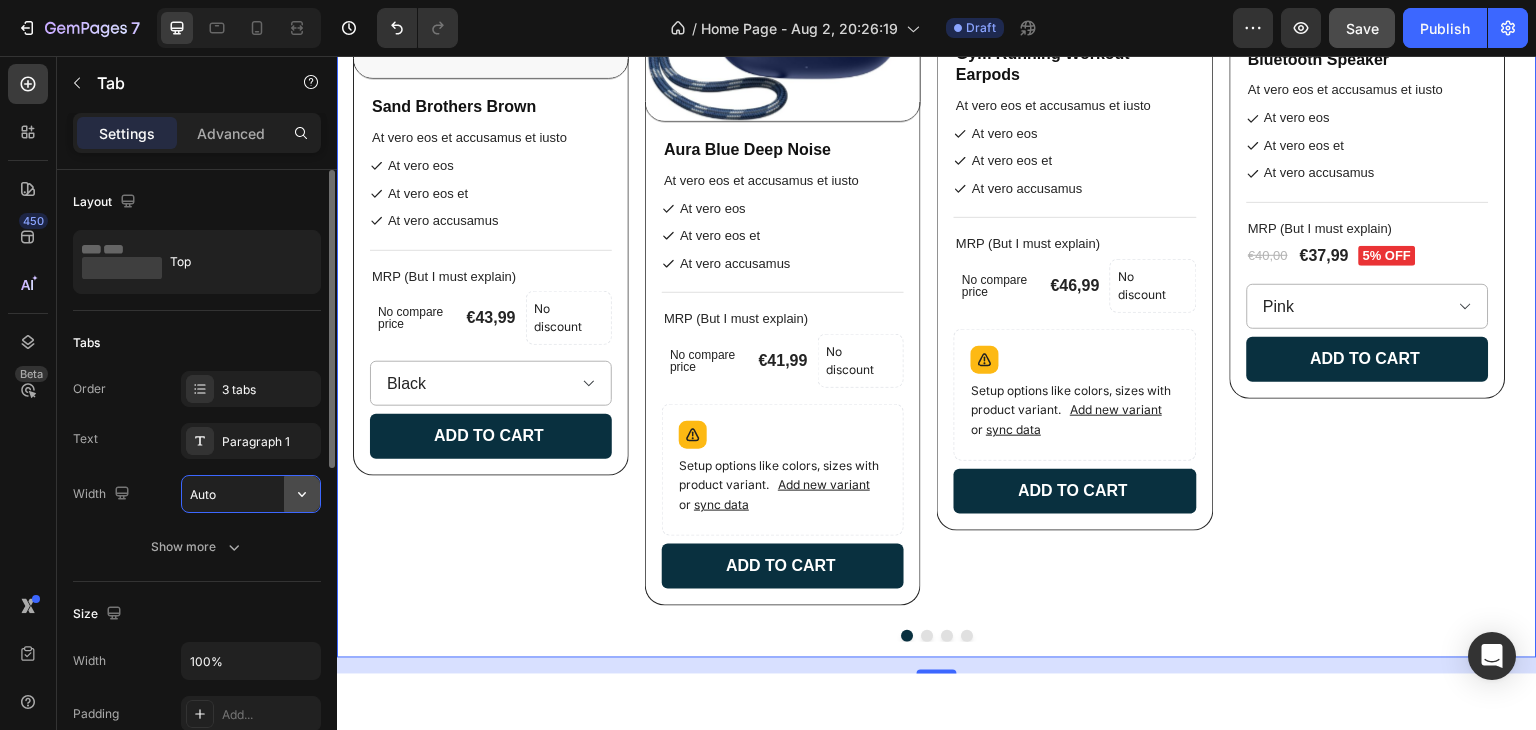 click 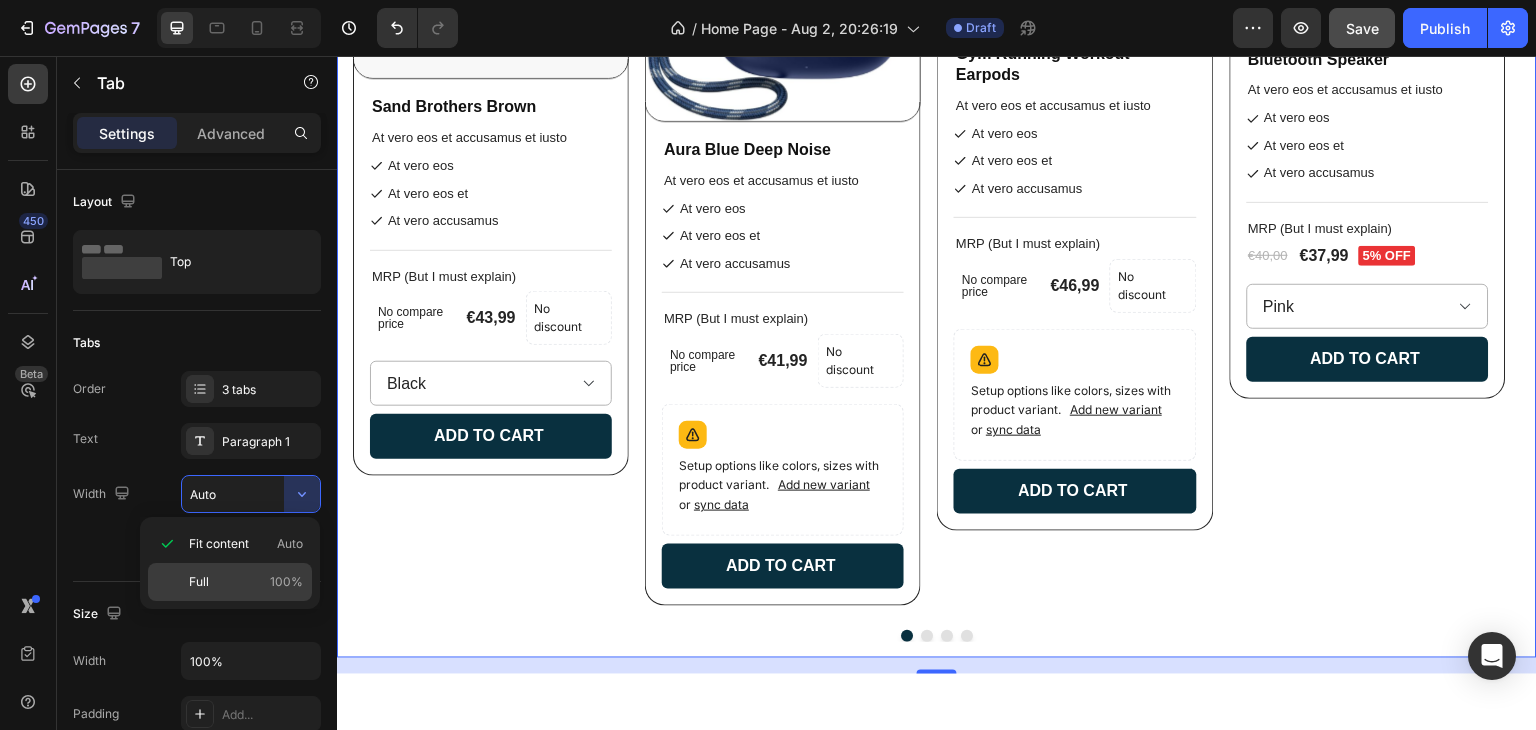 click on "Full 100%" at bounding box center (246, 582) 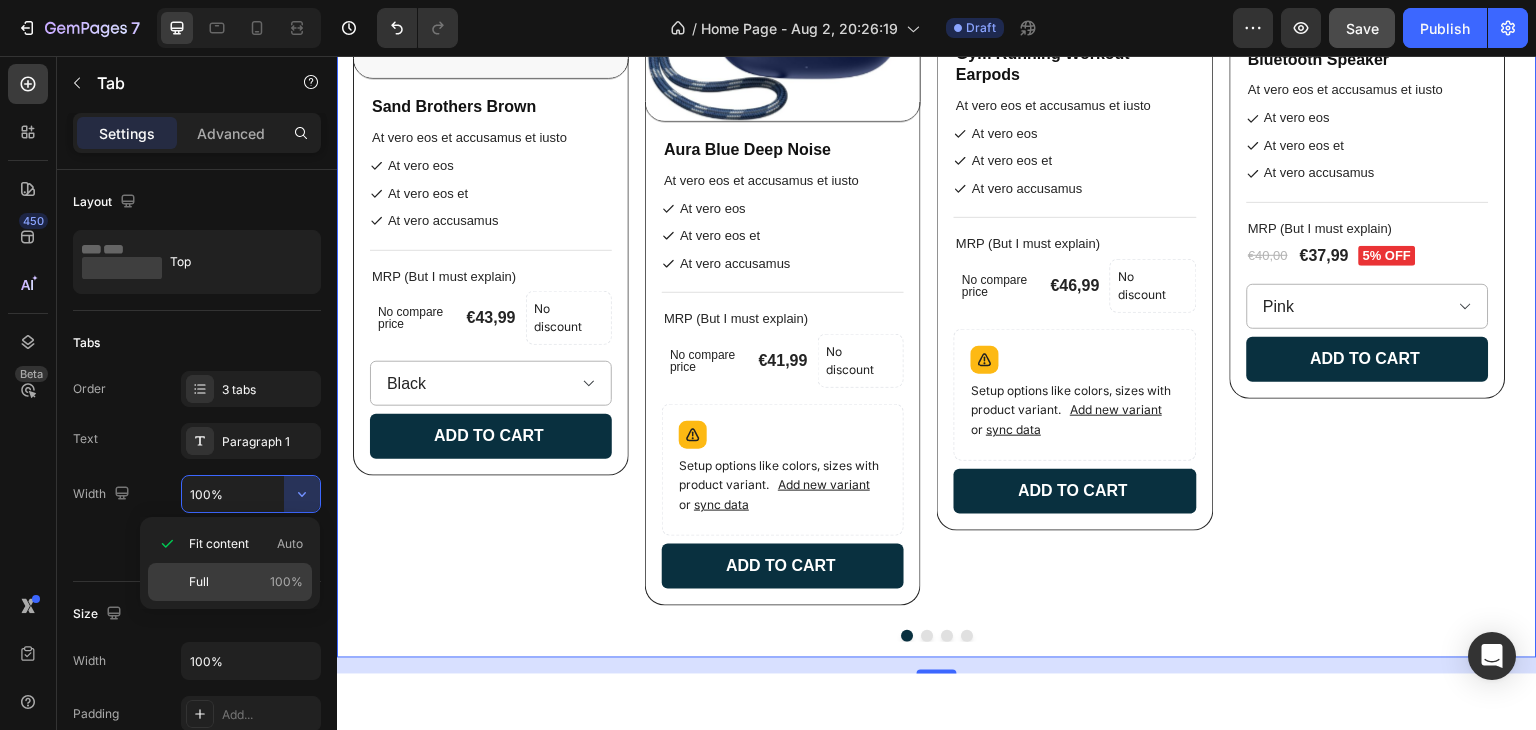 scroll, scrollTop: 3743, scrollLeft: 0, axis: vertical 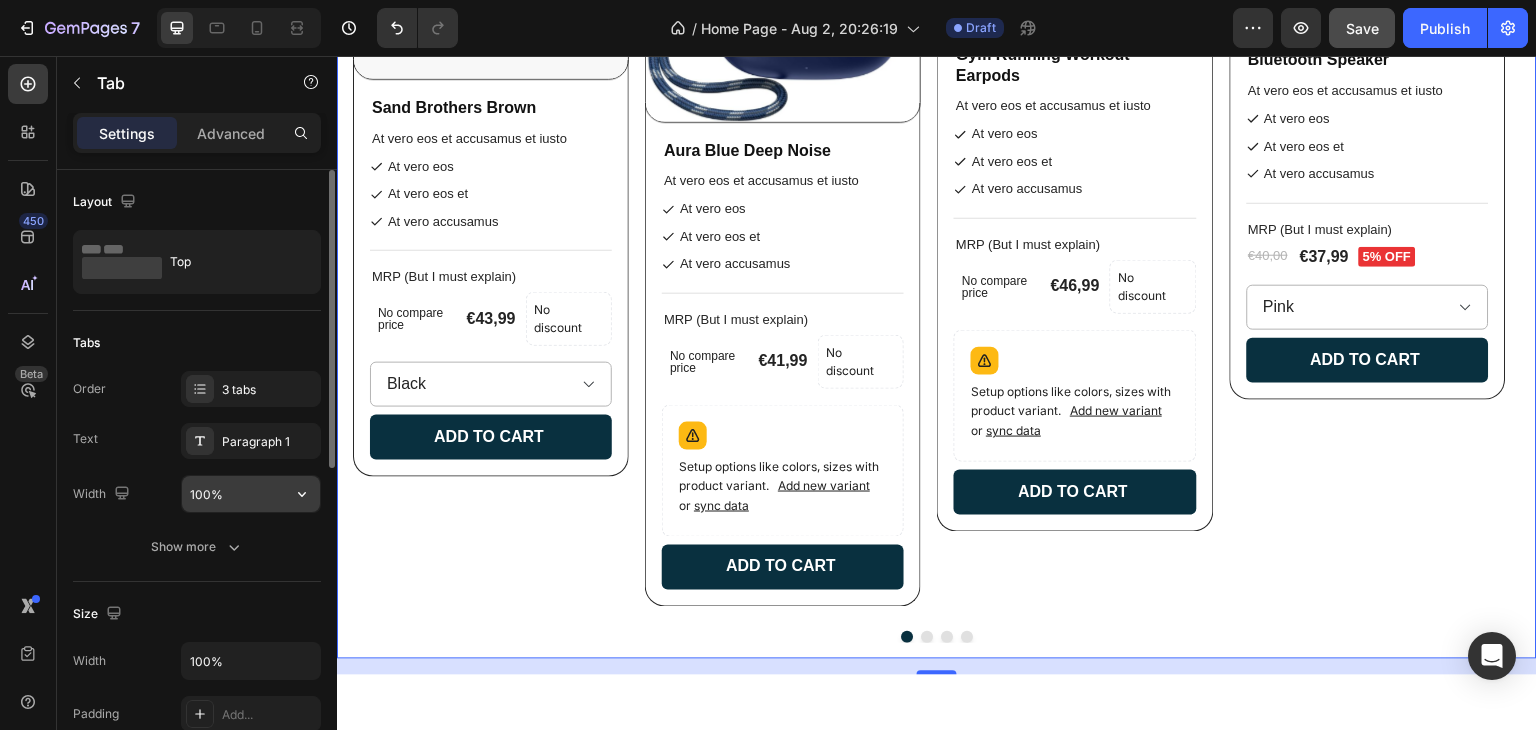 click on "100%" at bounding box center (251, 494) 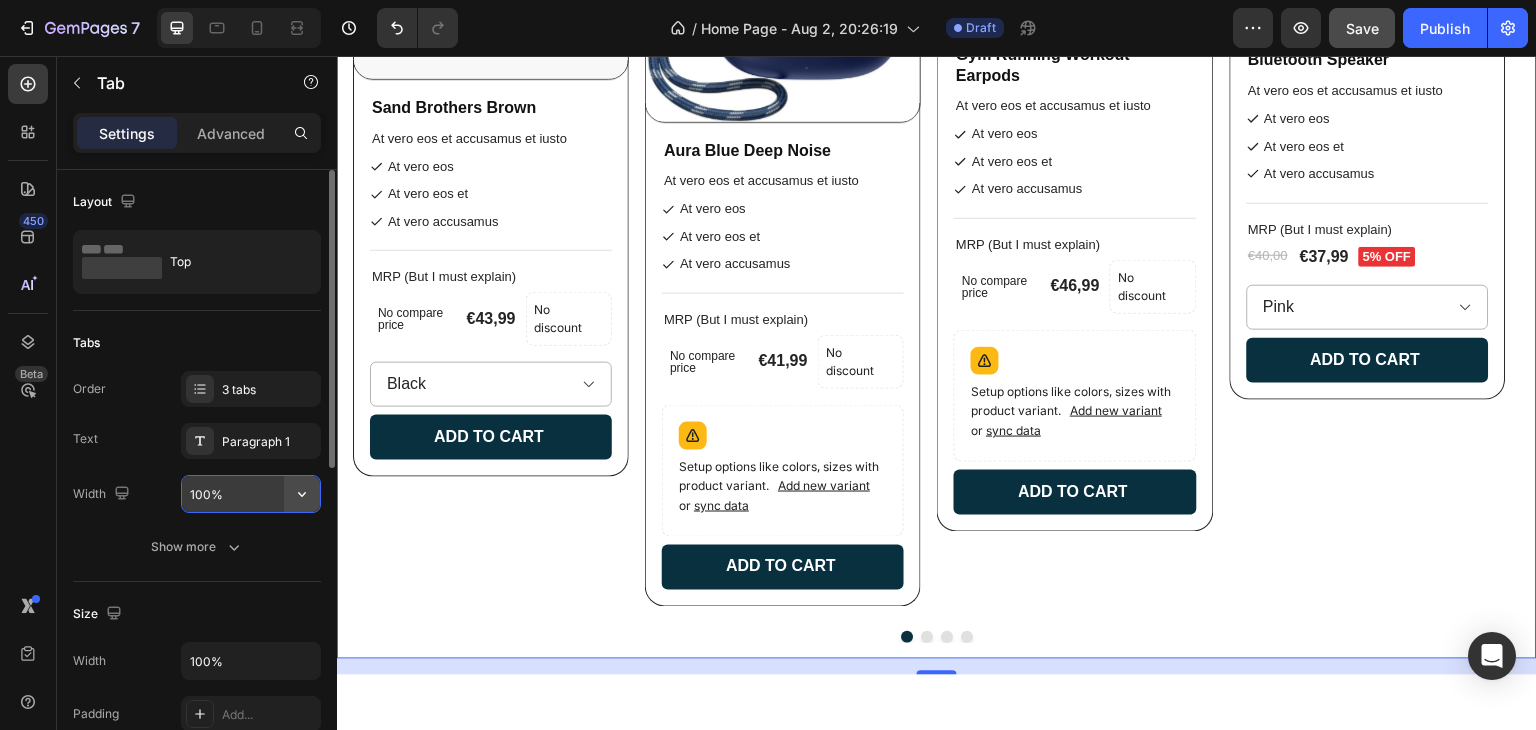 click 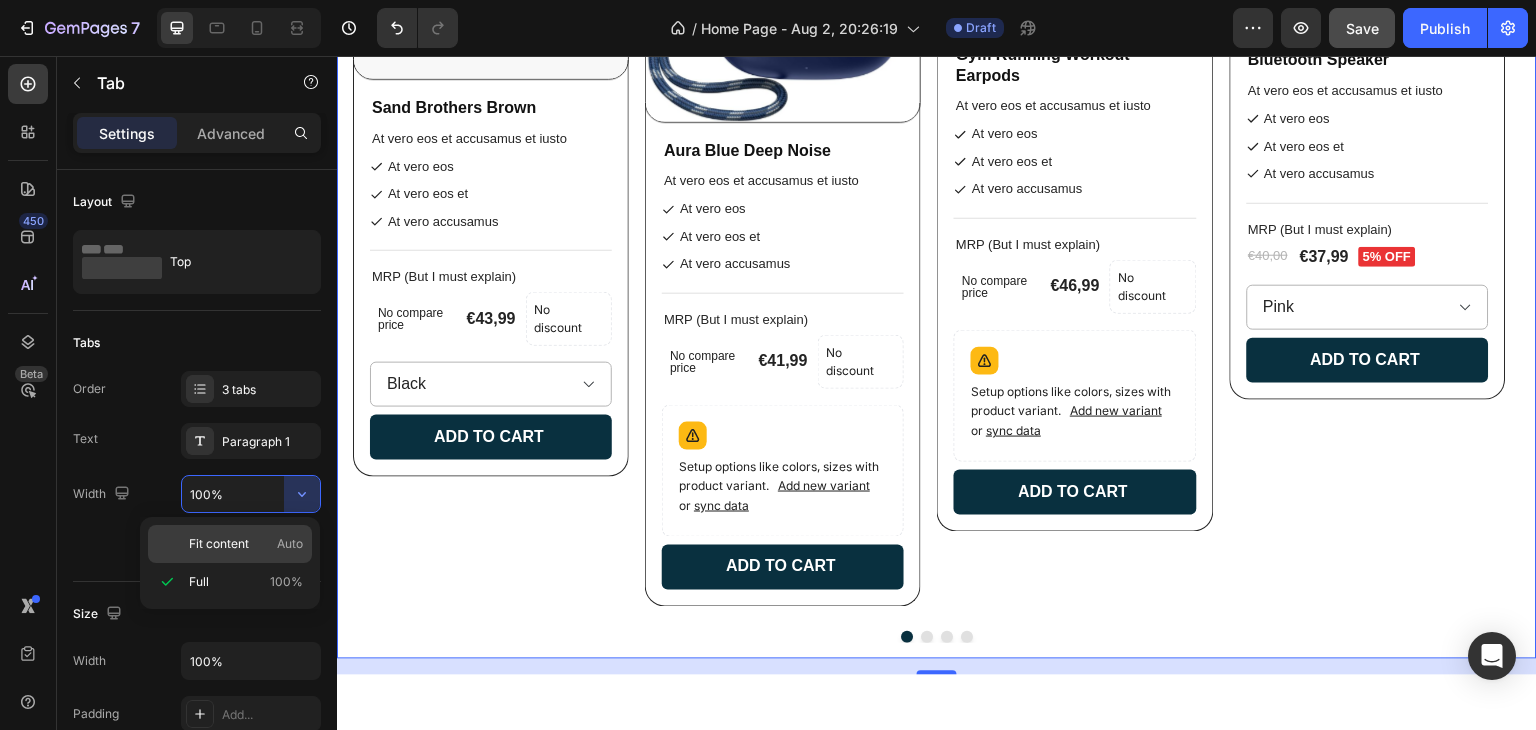 click on "Fit content Auto" at bounding box center [246, 544] 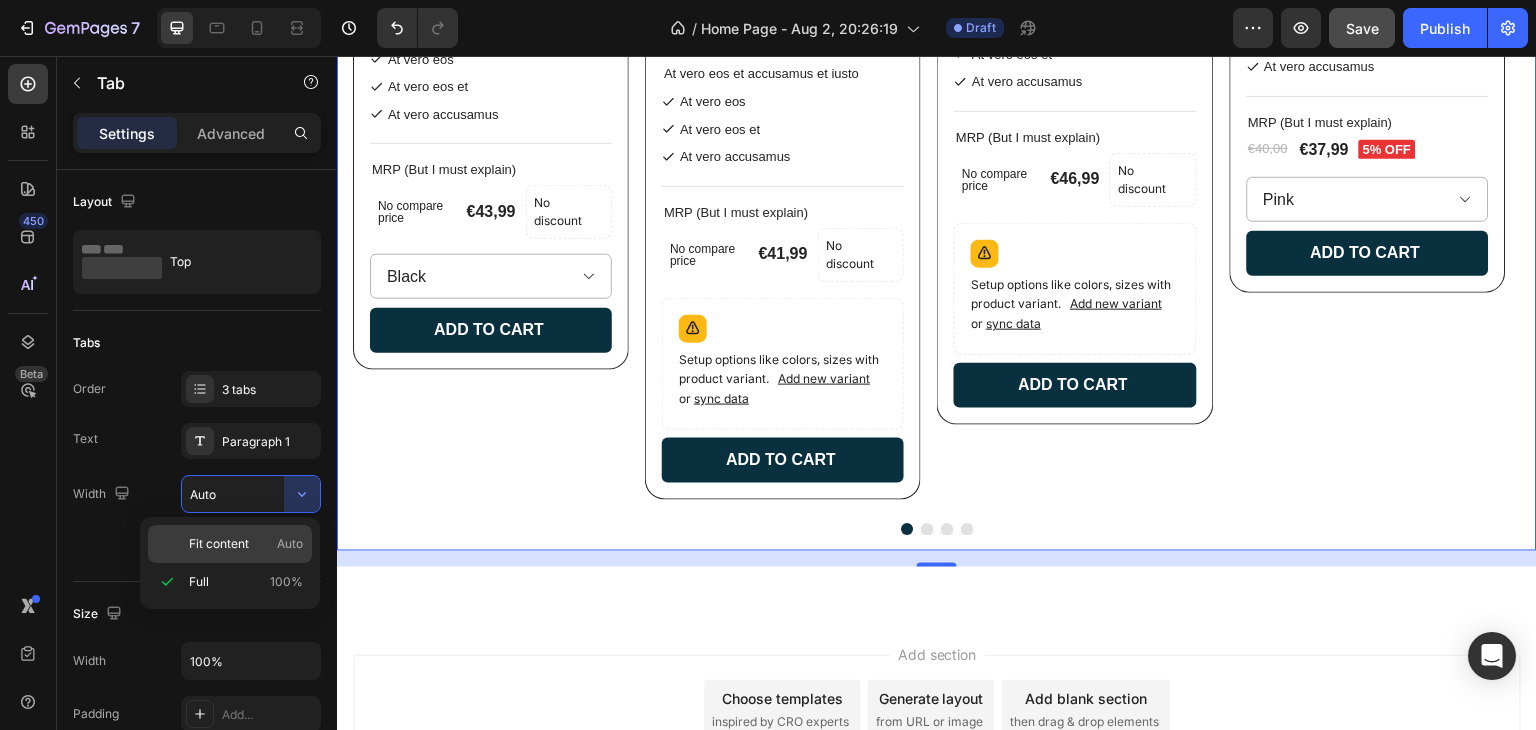 scroll, scrollTop: 3636, scrollLeft: 0, axis: vertical 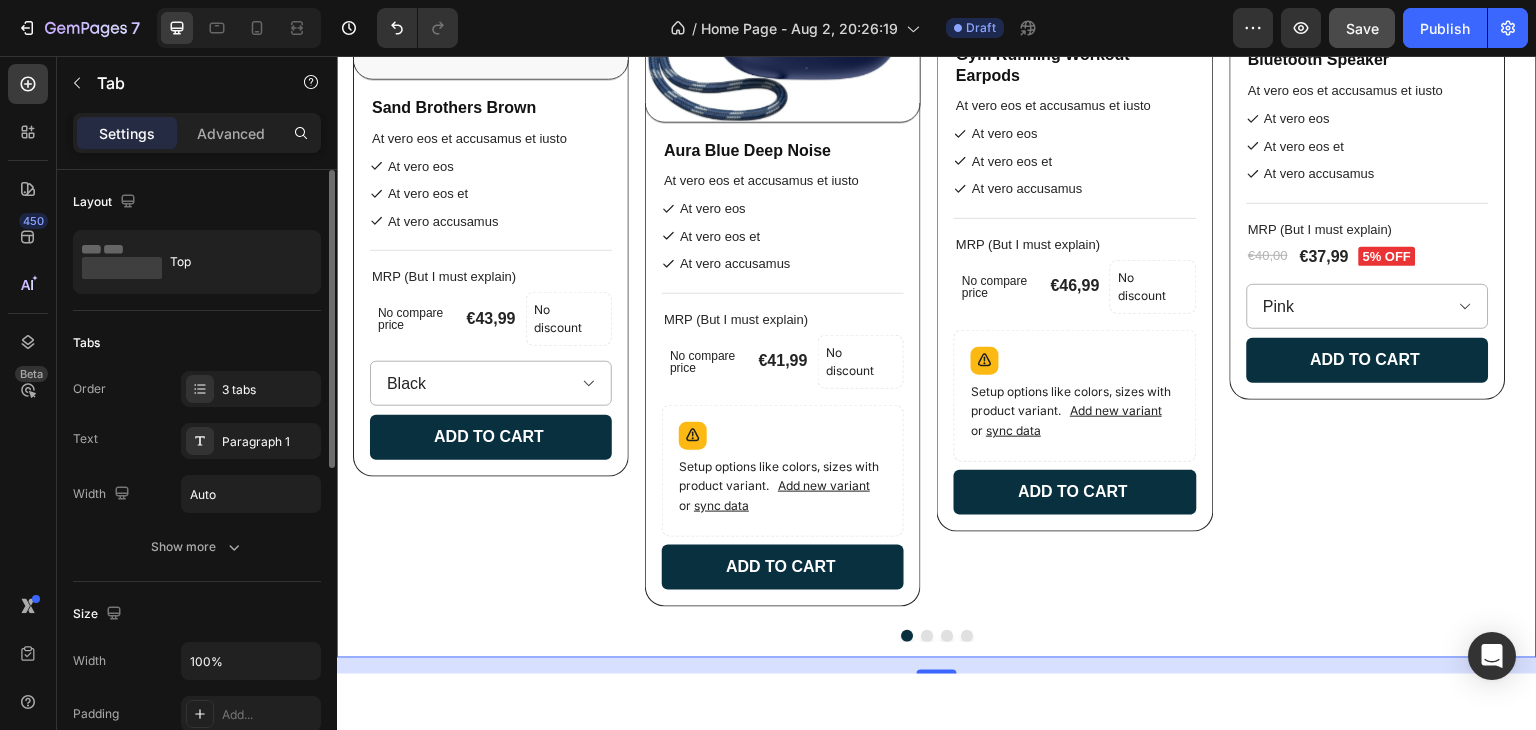 click on "Tabs Order 3 tabs Text Paragraph 1 Width Auto Show more" 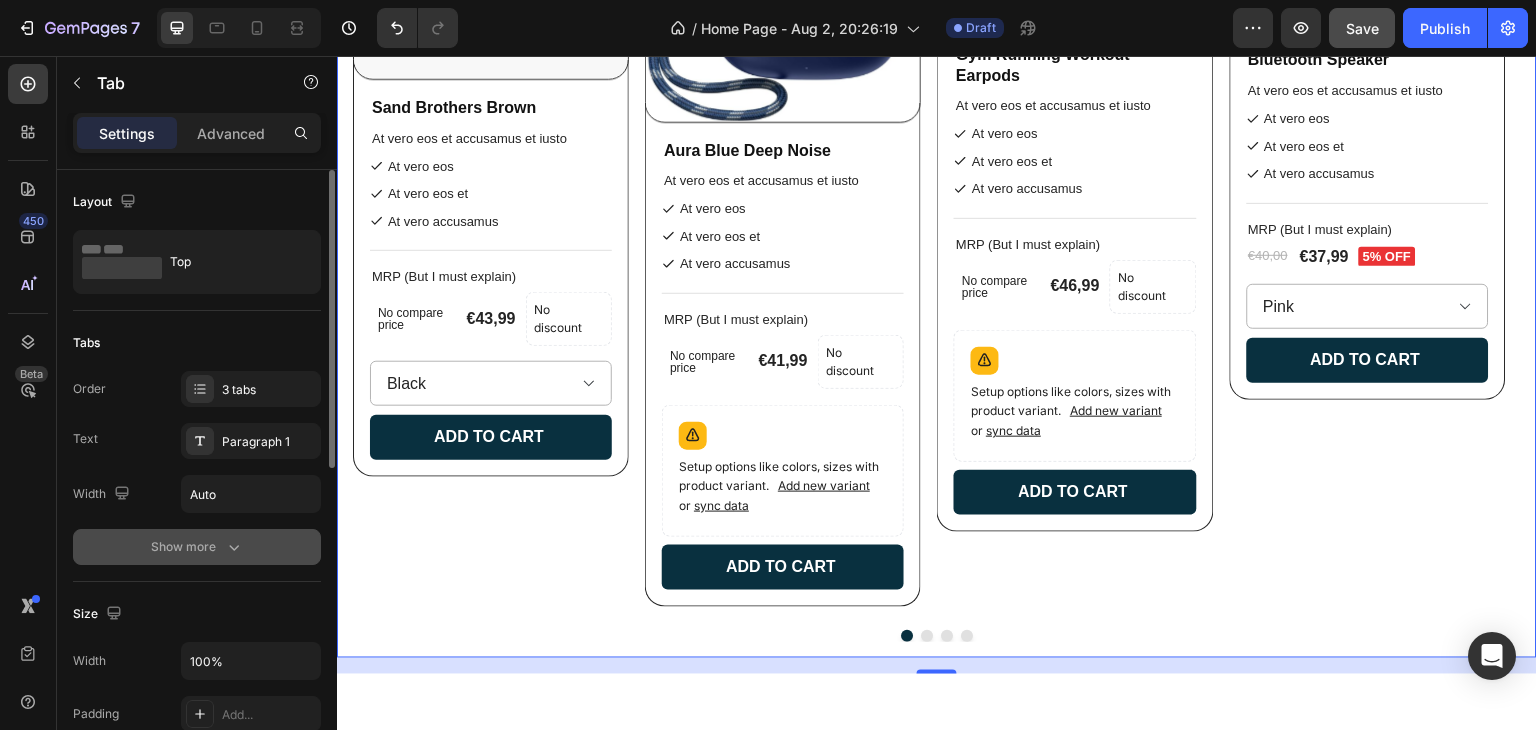 click 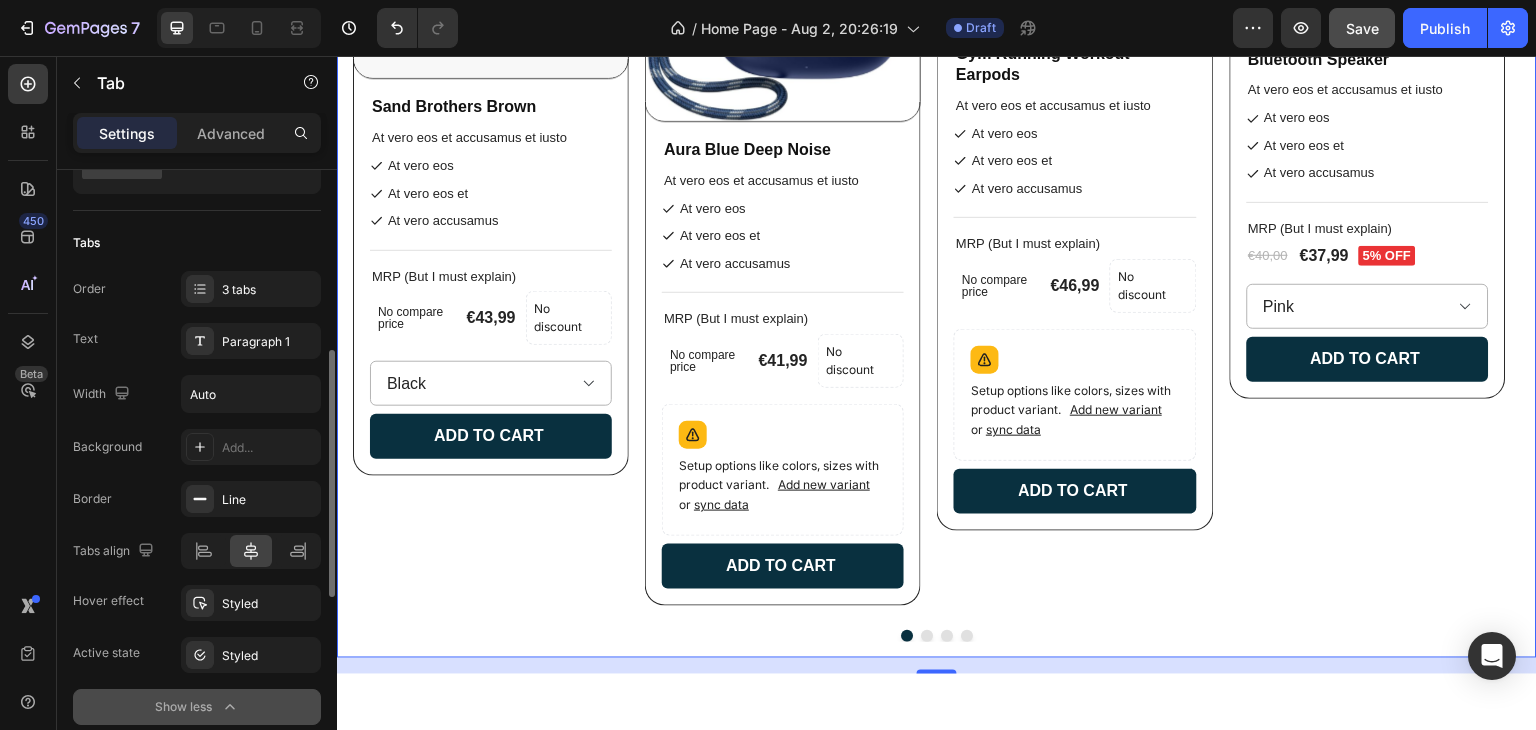 scroll, scrollTop: 200, scrollLeft: 0, axis: vertical 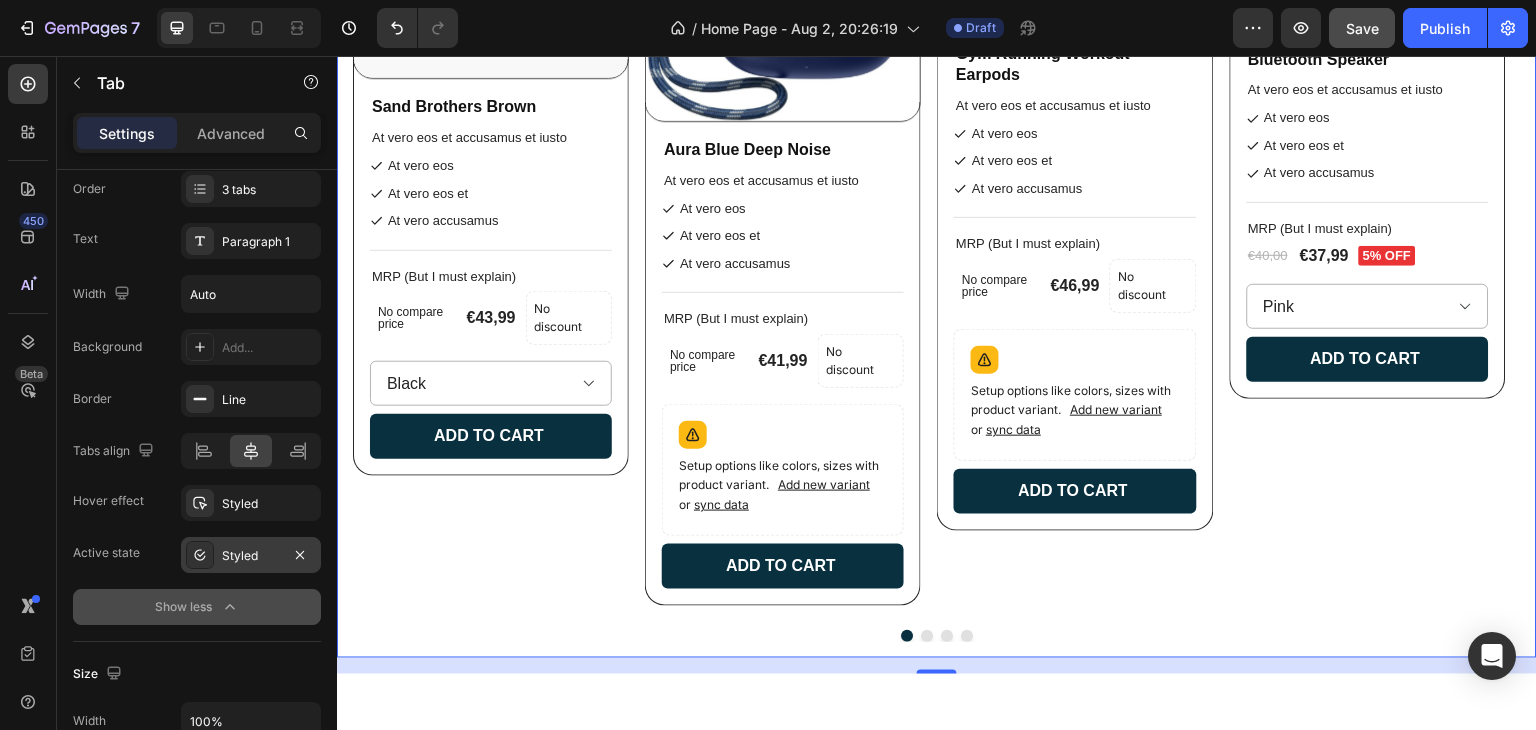 click on "Styled" at bounding box center (251, 556) 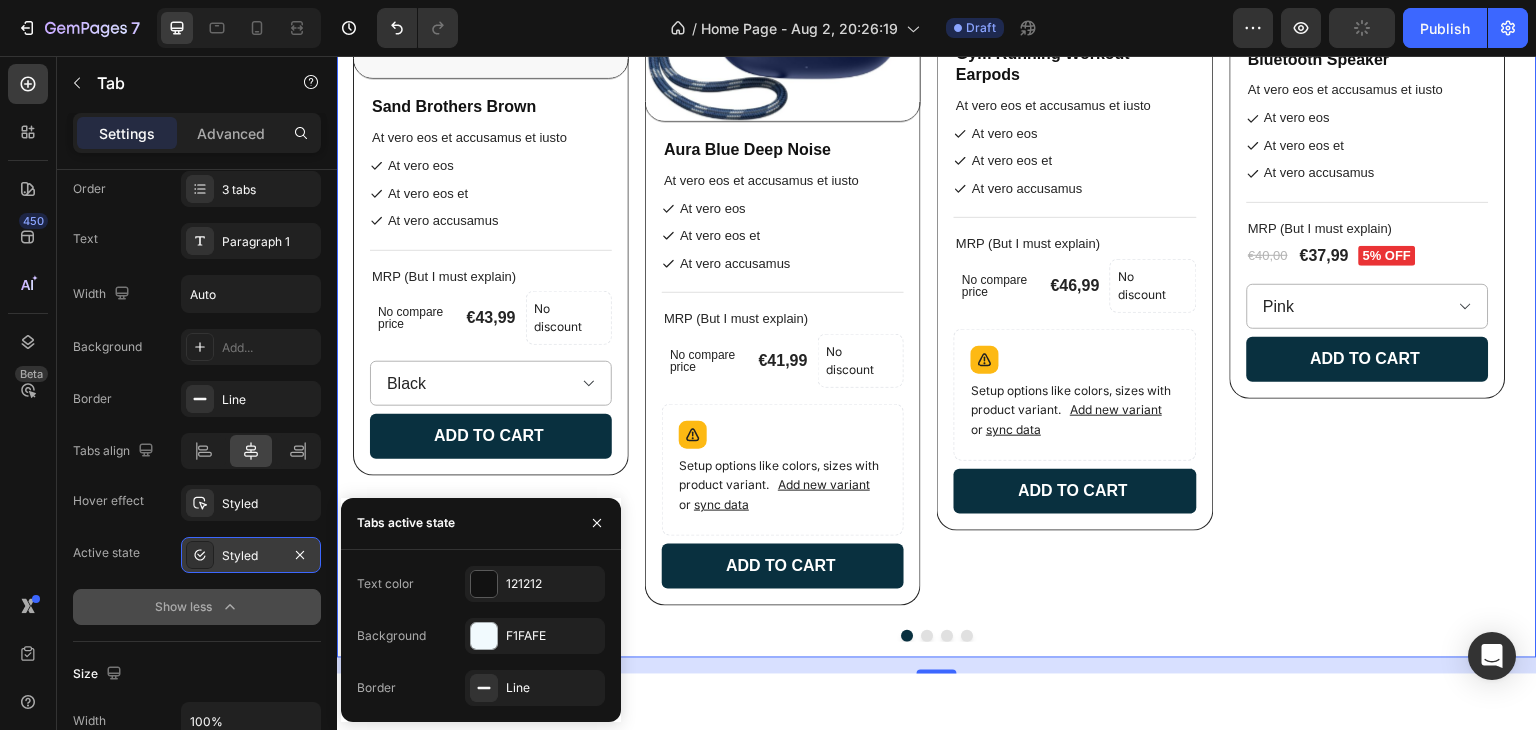 click on "Styled" at bounding box center (251, 556) 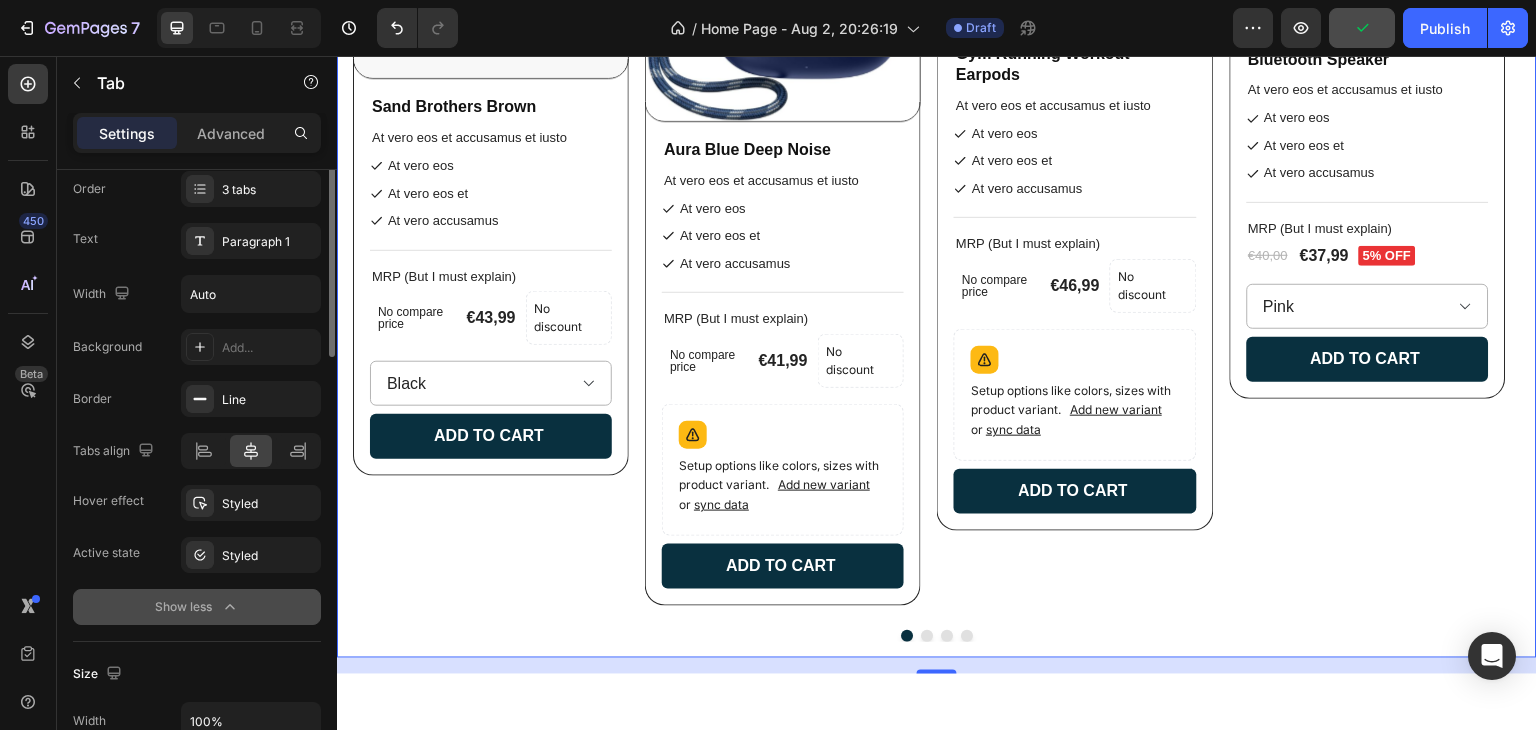 scroll, scrollTop: 0, scrollLeft: 0, axis: both 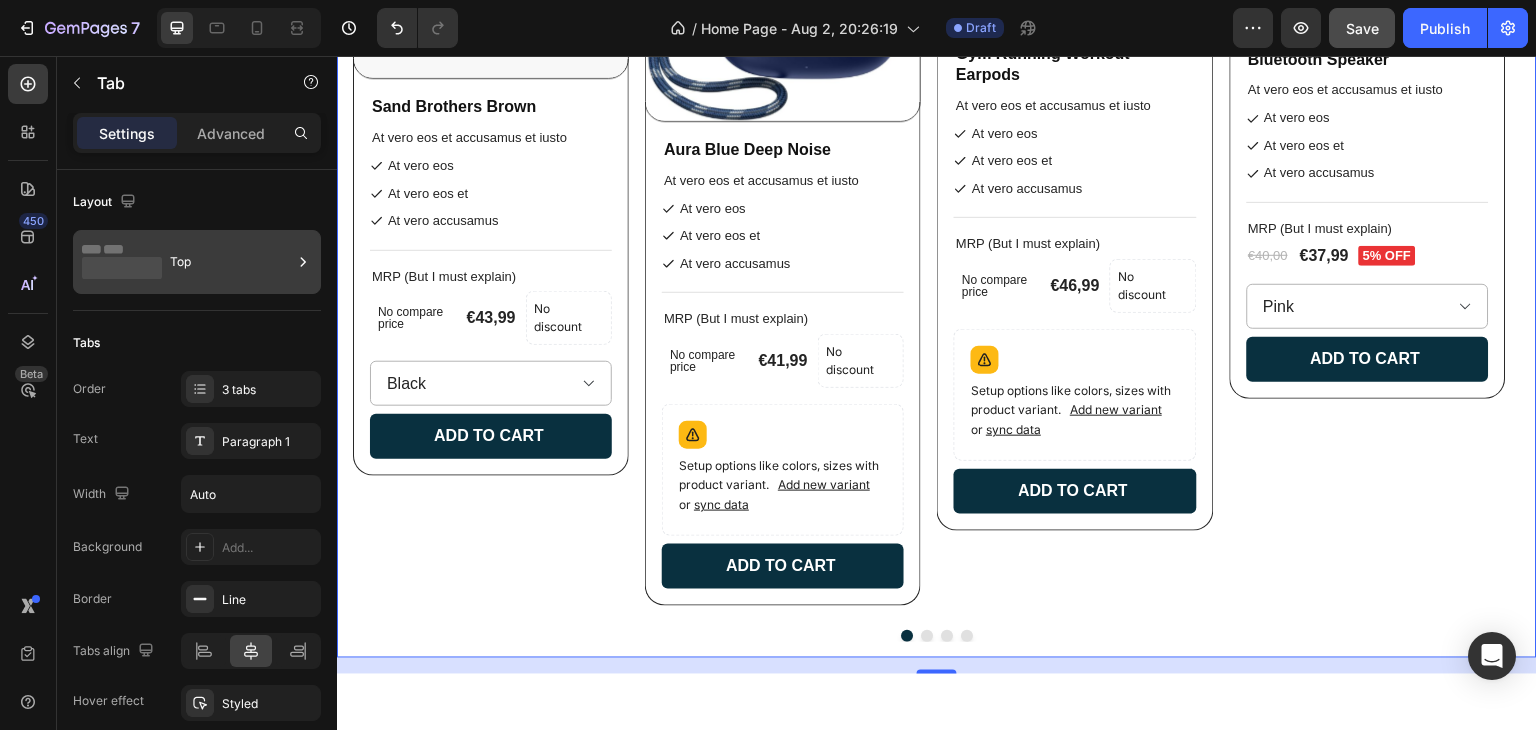click on "Top" at bounding box center [231, 262] 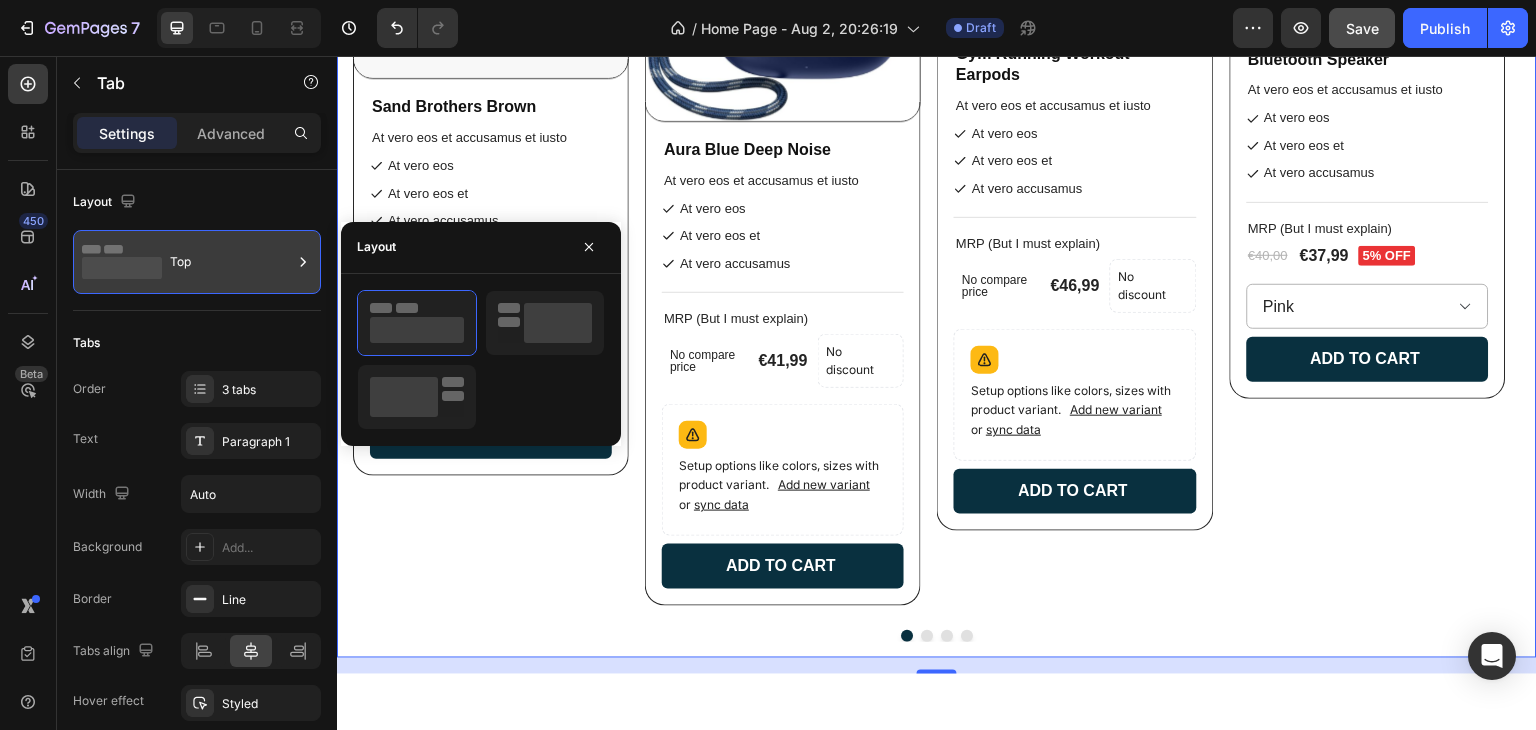 click on "Top" at bounding box center [231, 262] 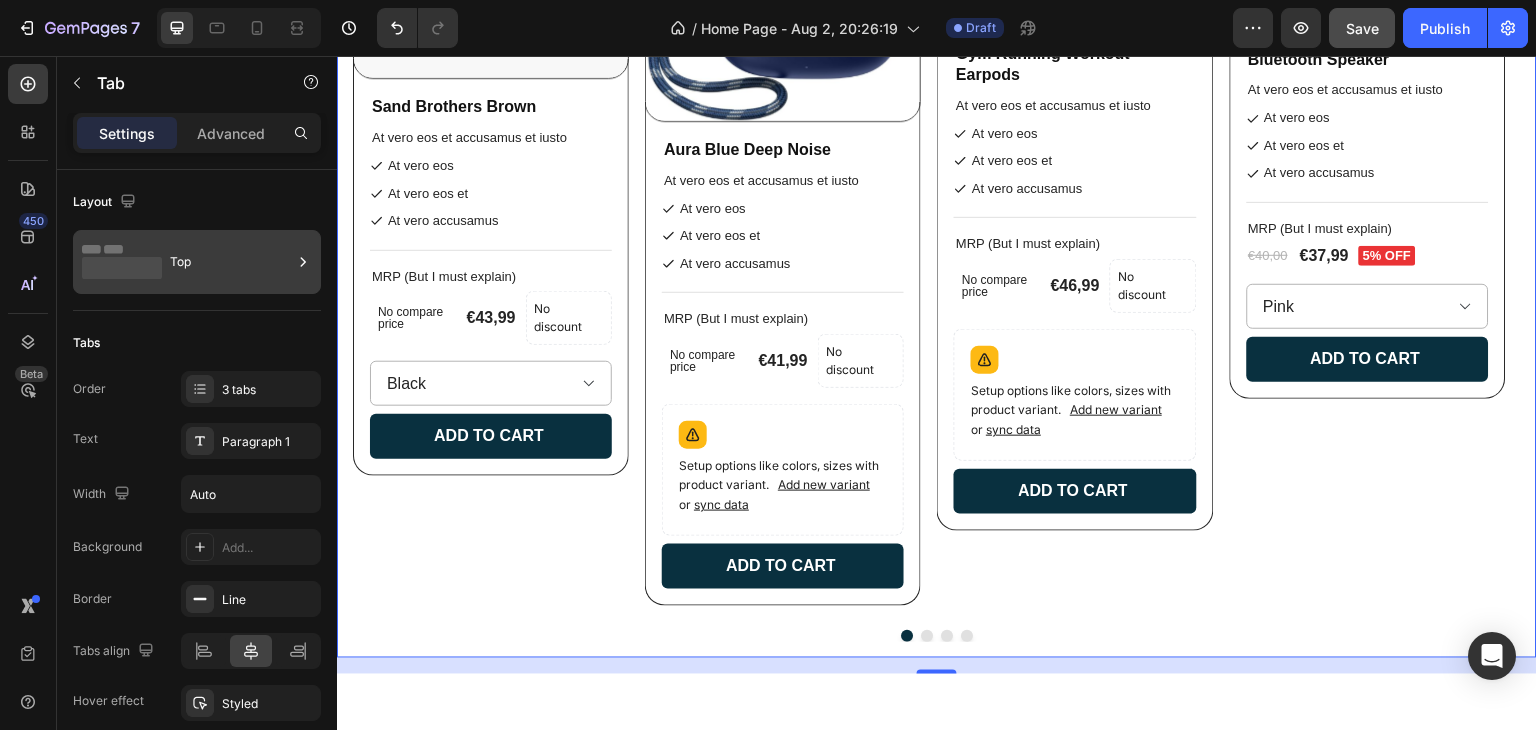 click on "Top" at bounding box center [231, 262] 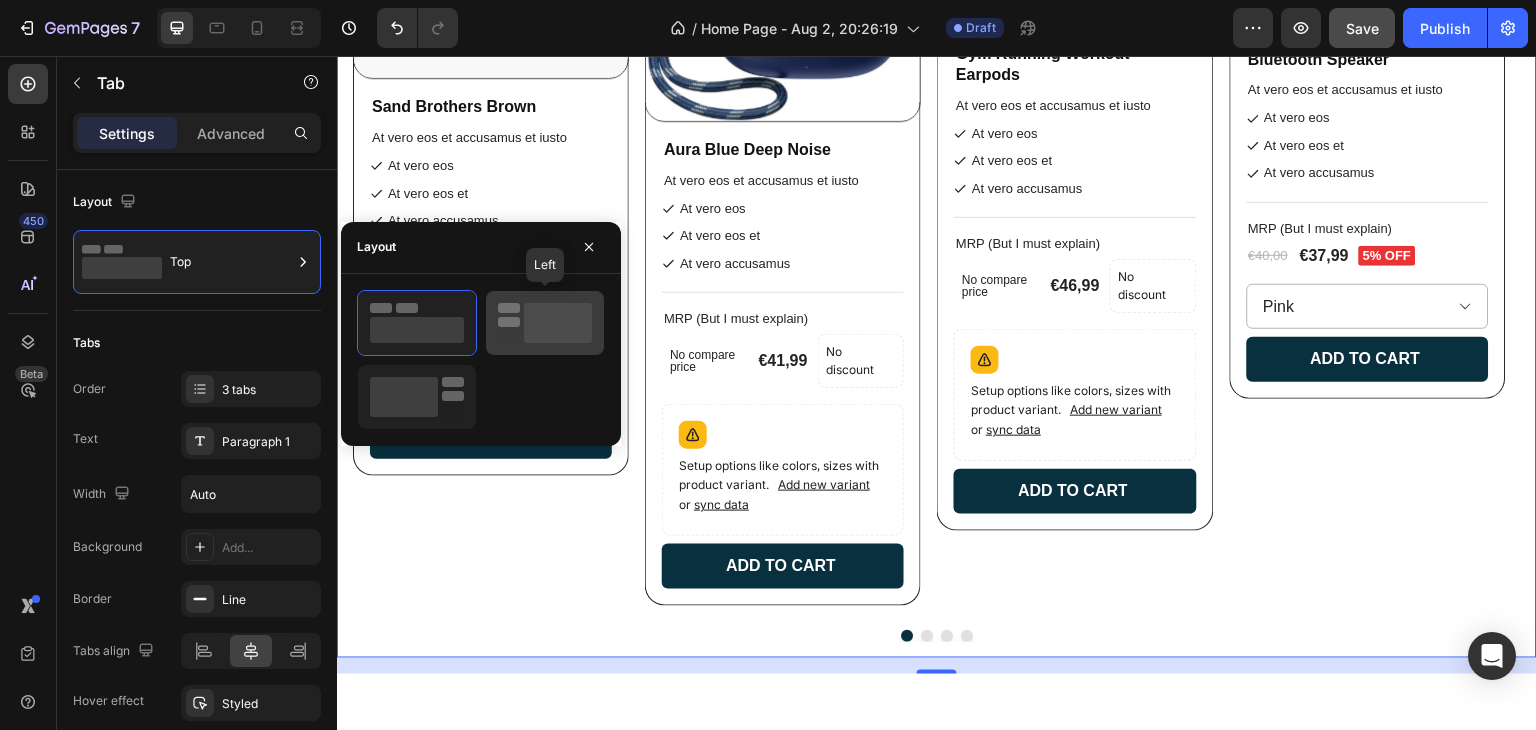 click 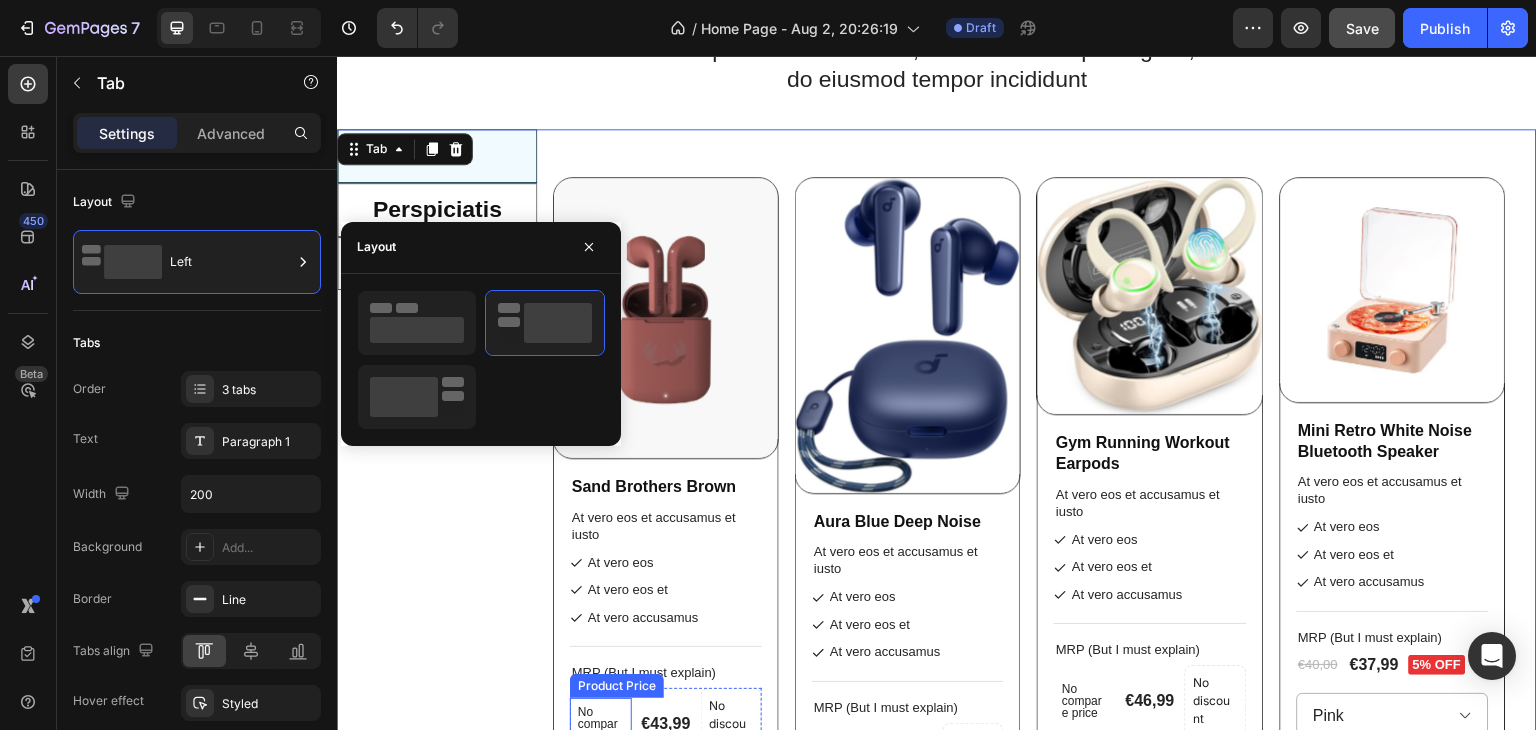 scroll, scrollTop: 3184, scrollLeft: 0, axis: vertical 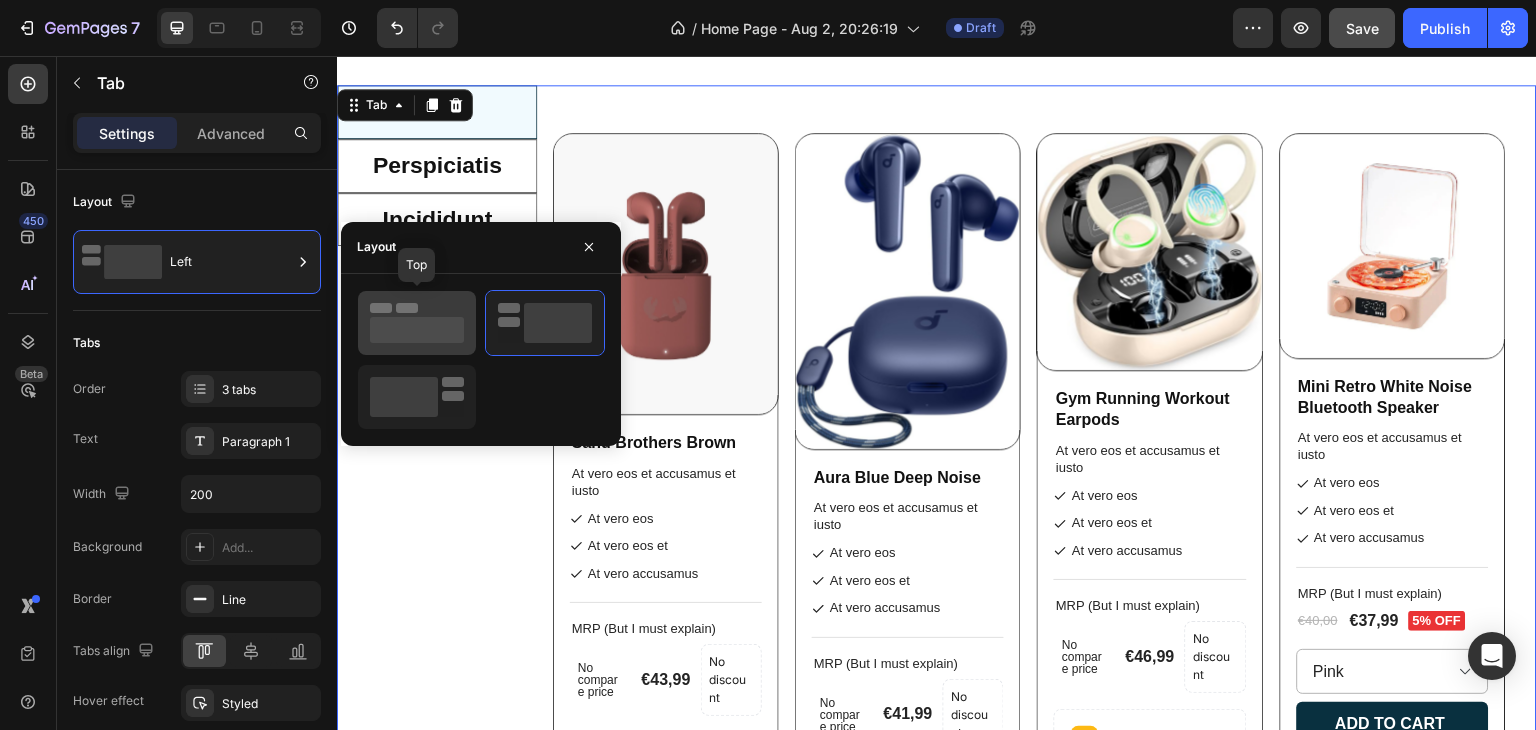 click 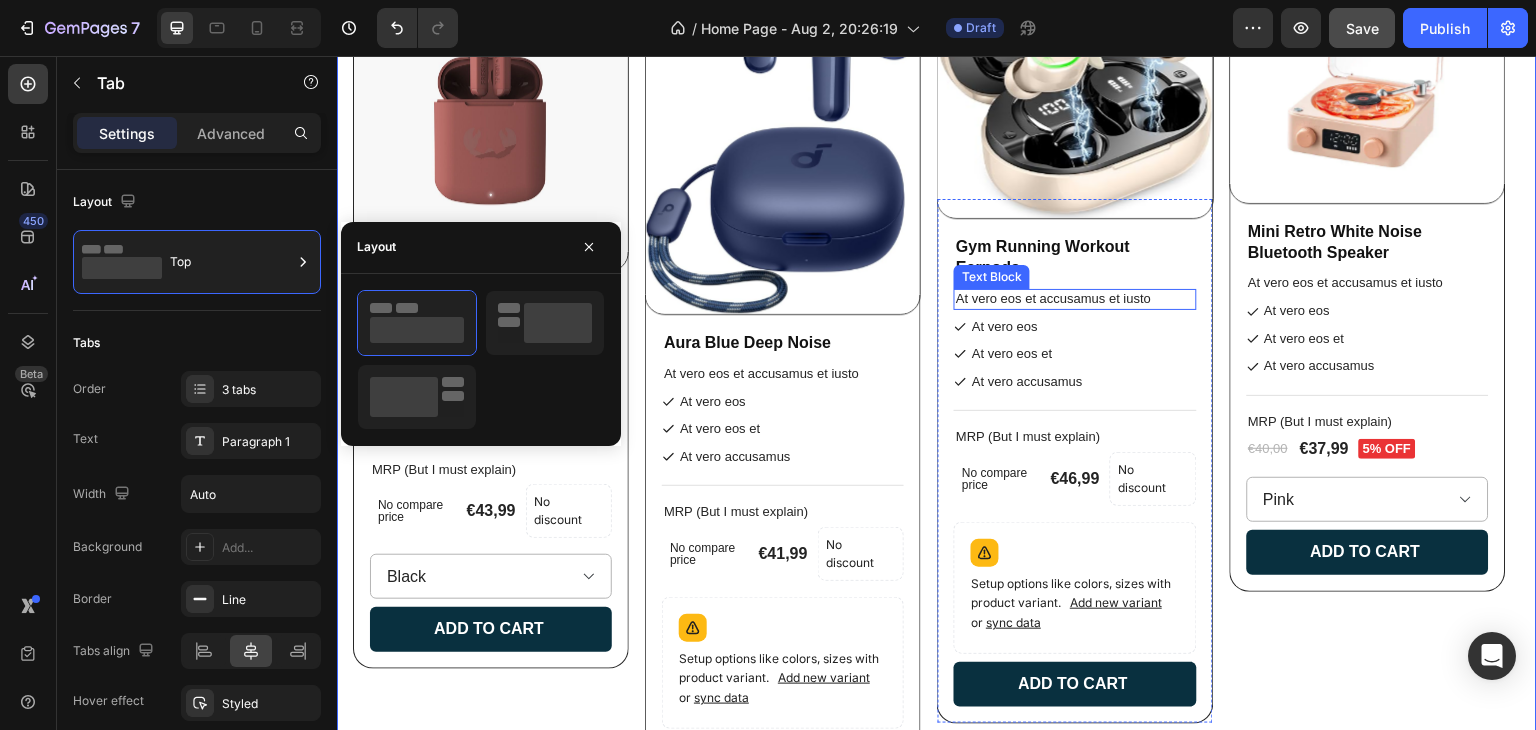 scroll, scrollTop: 3584, scrollLeft: 0, axis: vertical 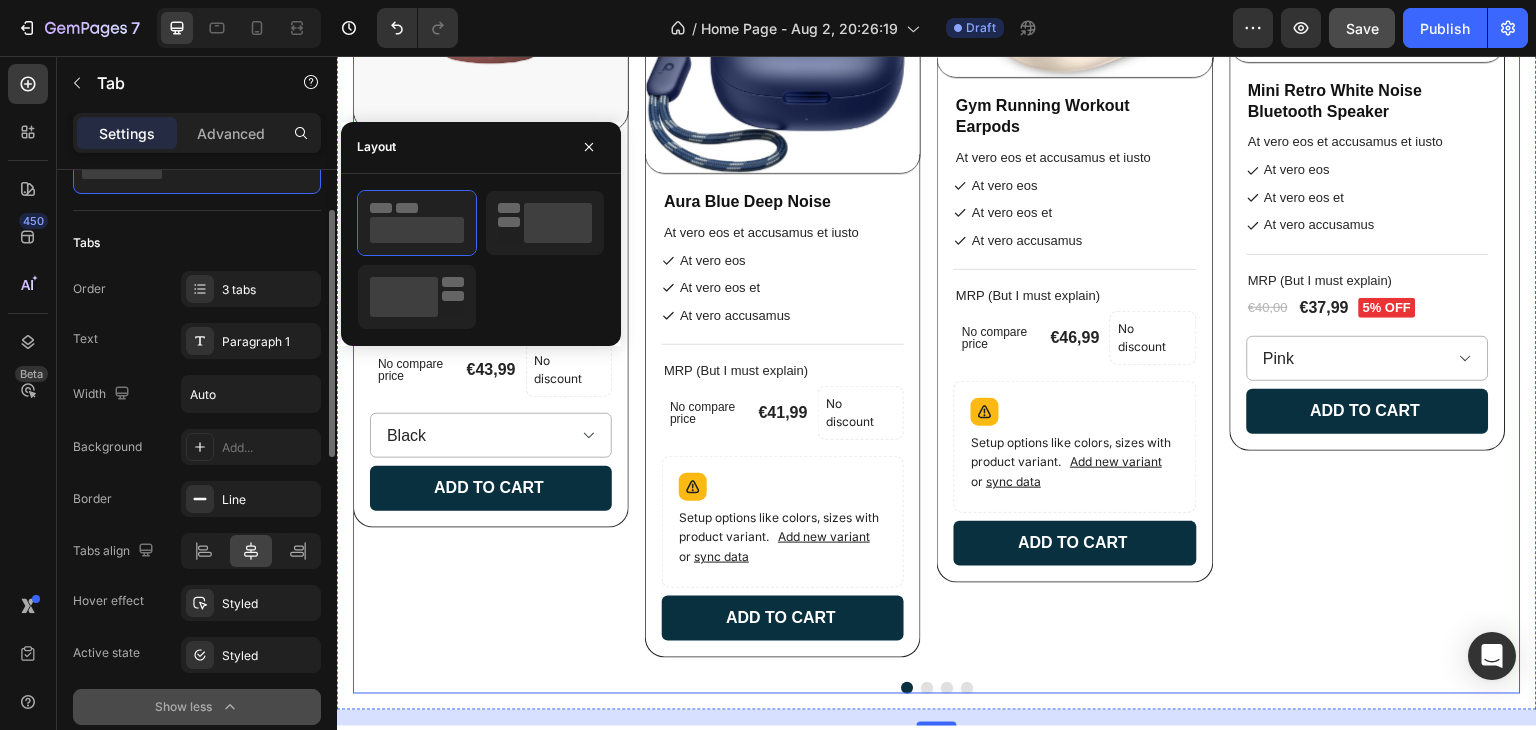 click on "Product Images Sand Brothers Brown Product Title At vero eos et accusamus et iusto Text Block
At vero eos
At vero eos et
At vero accusamus Item List                Title Line MRP (But I must explain) Text Block No compare price Product Price €43,99 Product Price Product Price No discount   Not be displayed when published Product Badge Row   Black Blue Bronze Product Variants & Swatches Add to cart Add to Cart Row Row Product List Product Images Aura Blue Deep Noise Product Title At vero eos et accusamus et iusto Text Block
At vero eos
At vero eos et
At vero accusamus Item List                Title Line MRP (But I must explain) Text Block No compare price Product Price €41,99 Product Price Product Price No discount   Not be displayed when published Product Badge Row Setup options like colors, sizes with product variant.       Add new variant   or   sync data Product Variants & Swatches Add to cart Add to Cart" at bounding box center (937, 240) 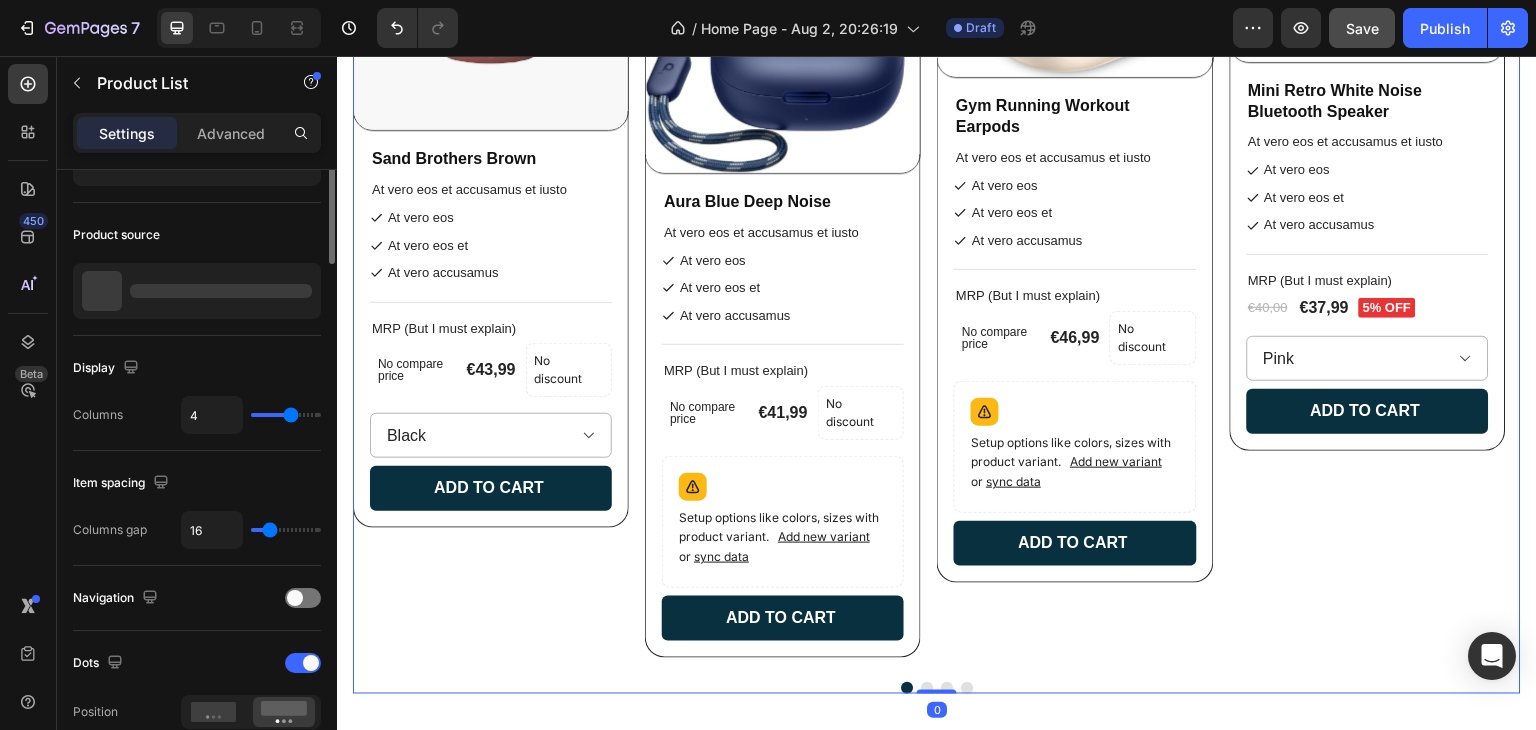 scroll, scrollTop: 0, scrollLeft: 0, axis: both 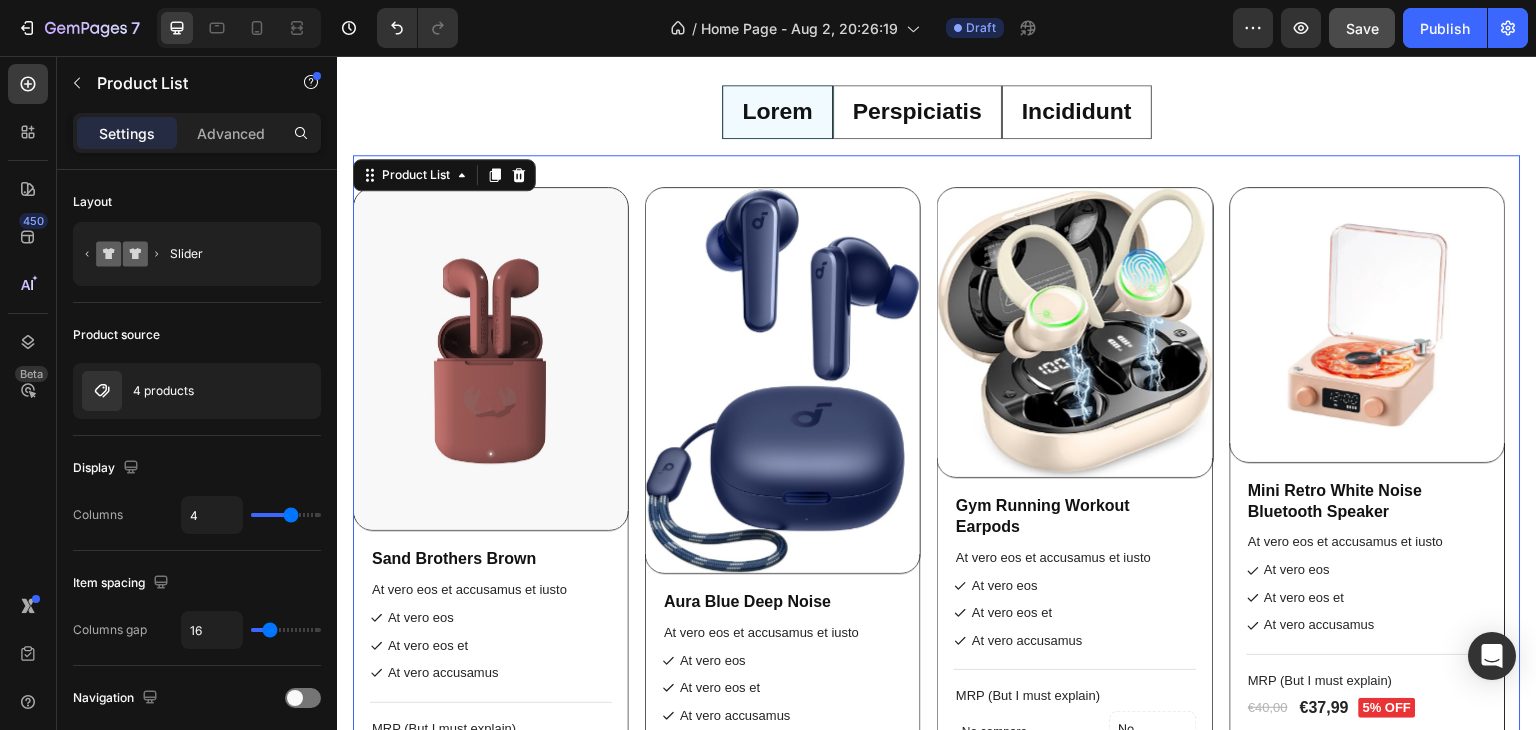 click on "Product List" at bounding box center [416, 175] 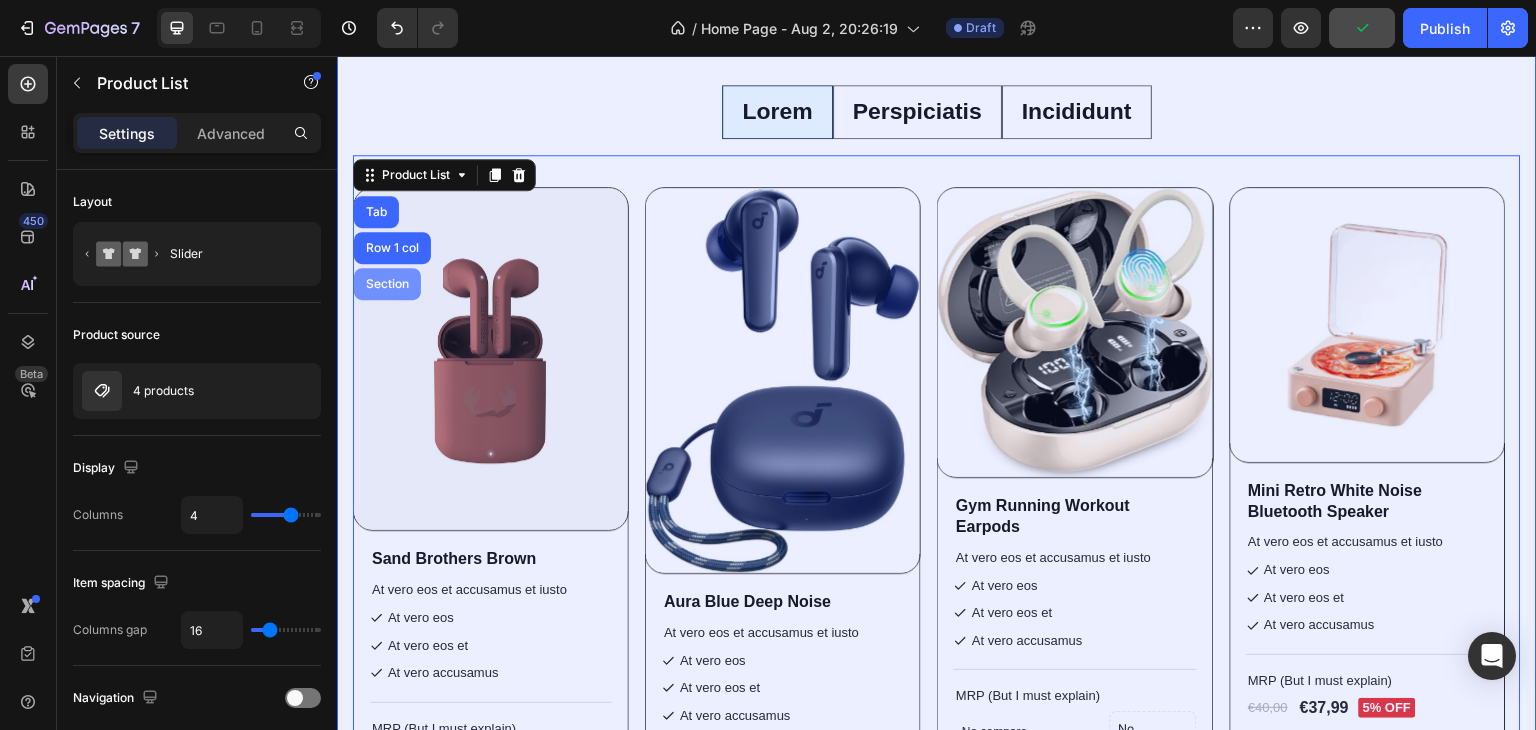 click on "Section" at bounding box center (387, 284) 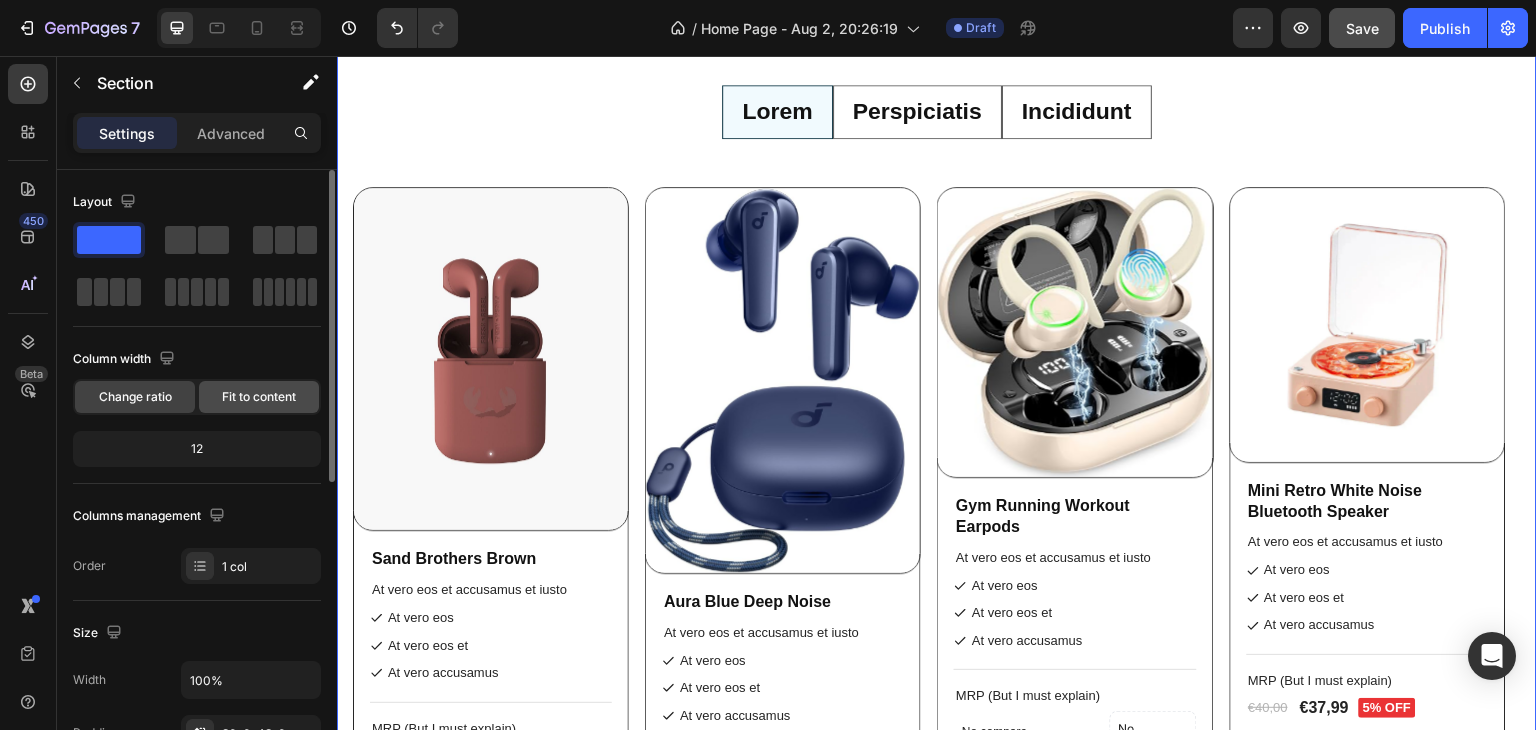 click on "Fit to content" 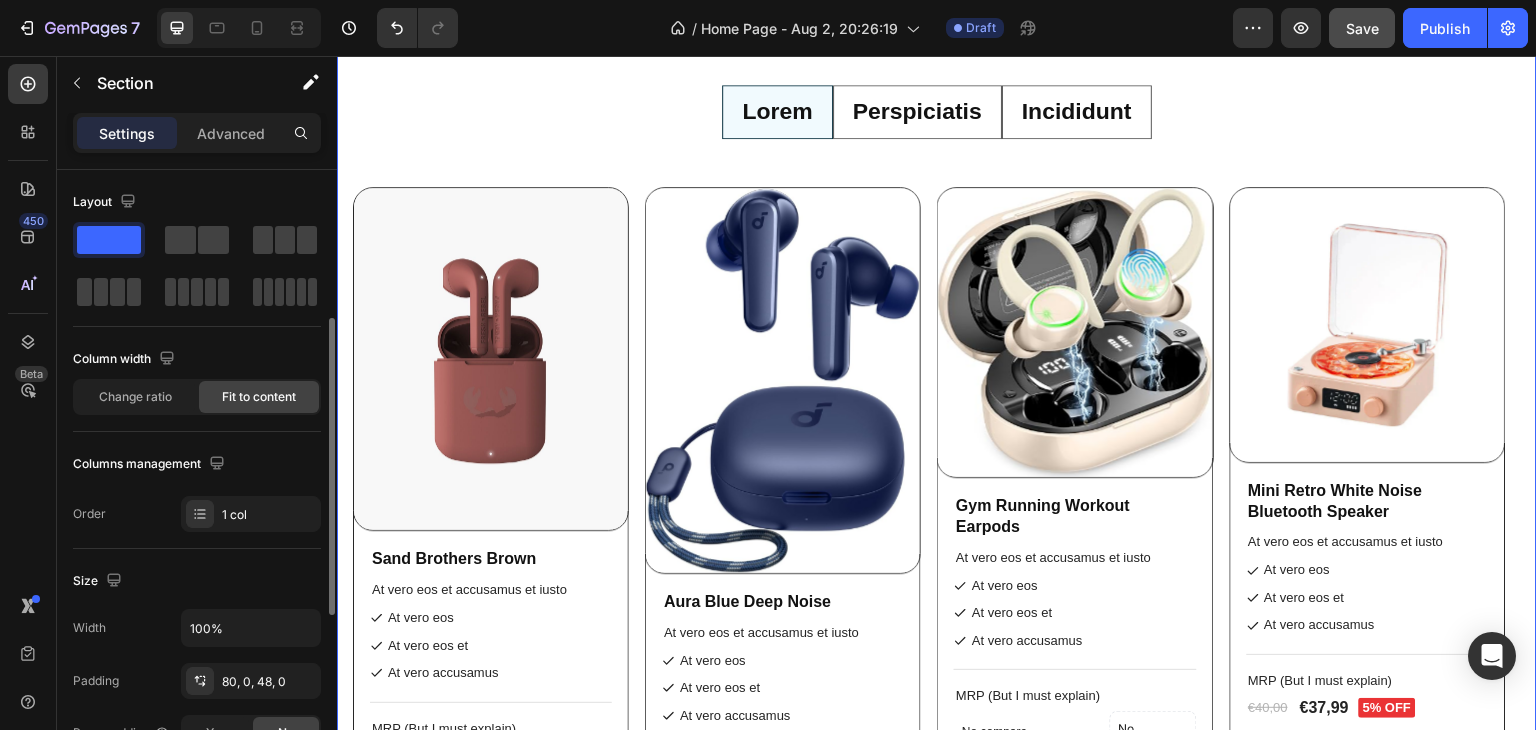 scroll, scrollTop: 500, scrollLeft: 0, axis: vertical 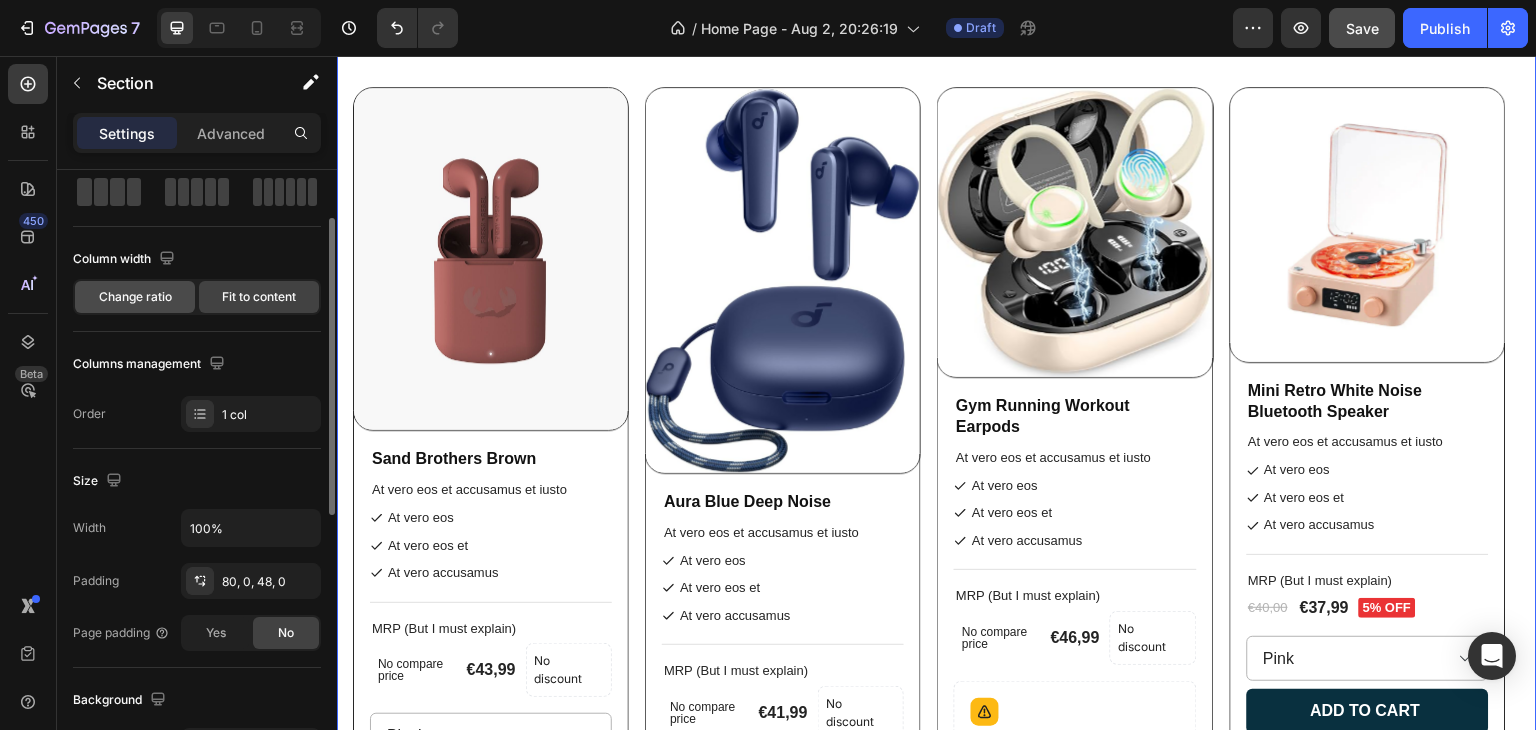 click on "Change ratio" 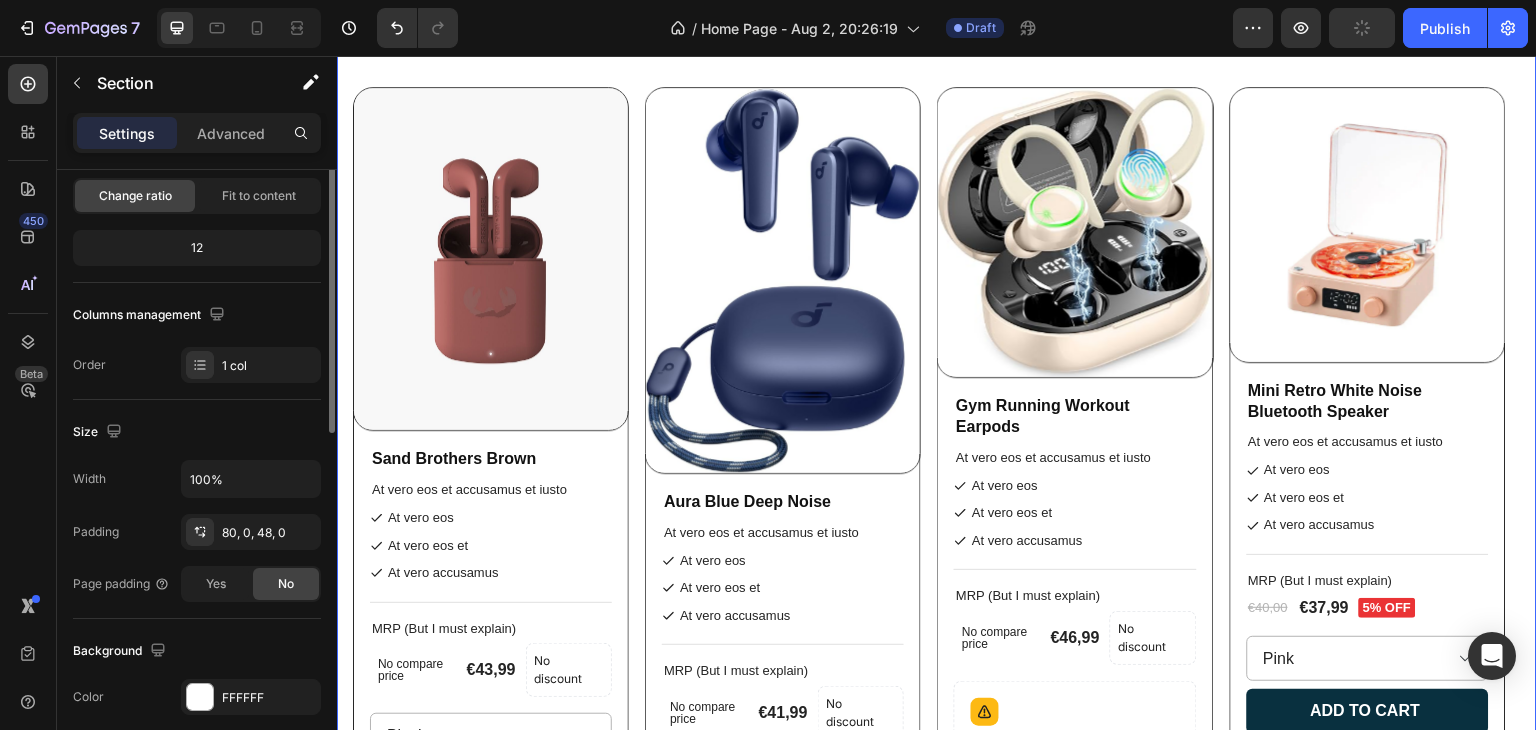 scroll, scrollTop: 101, scrollLeft: 0, axis: vertical 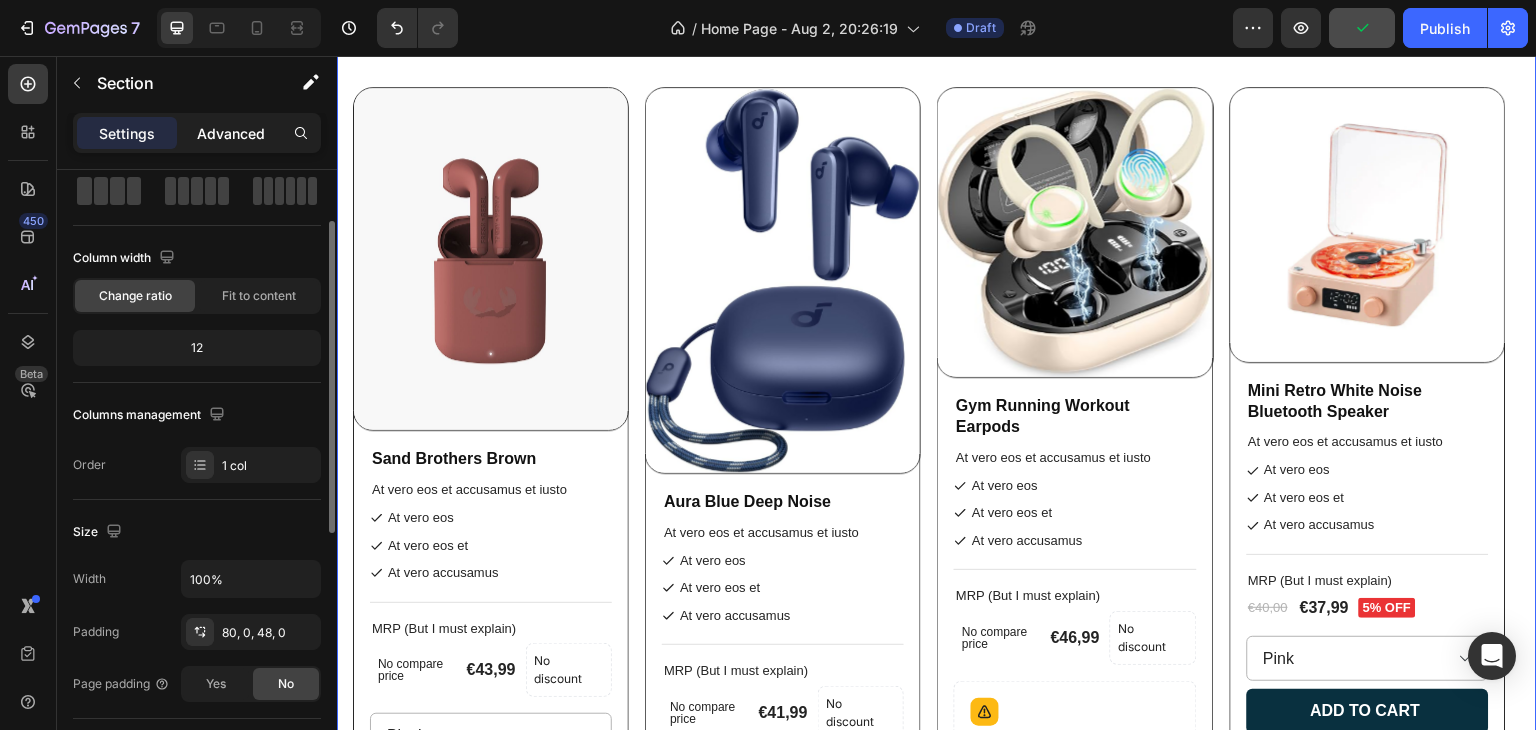 click on "Advanced" at bounding box center [231, 133] 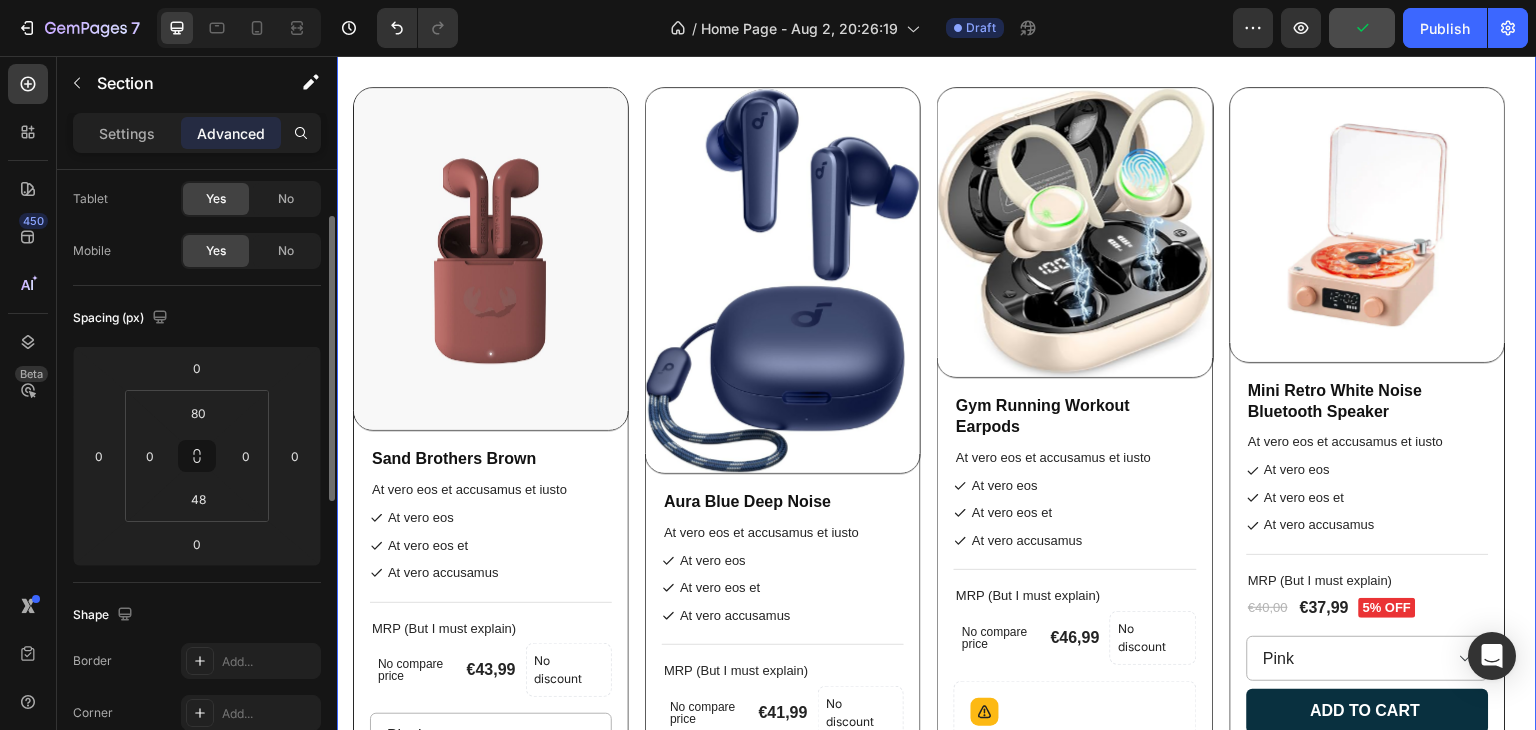 scroll, scrollTop: 301, scrollLeft: 0, axis: vertical 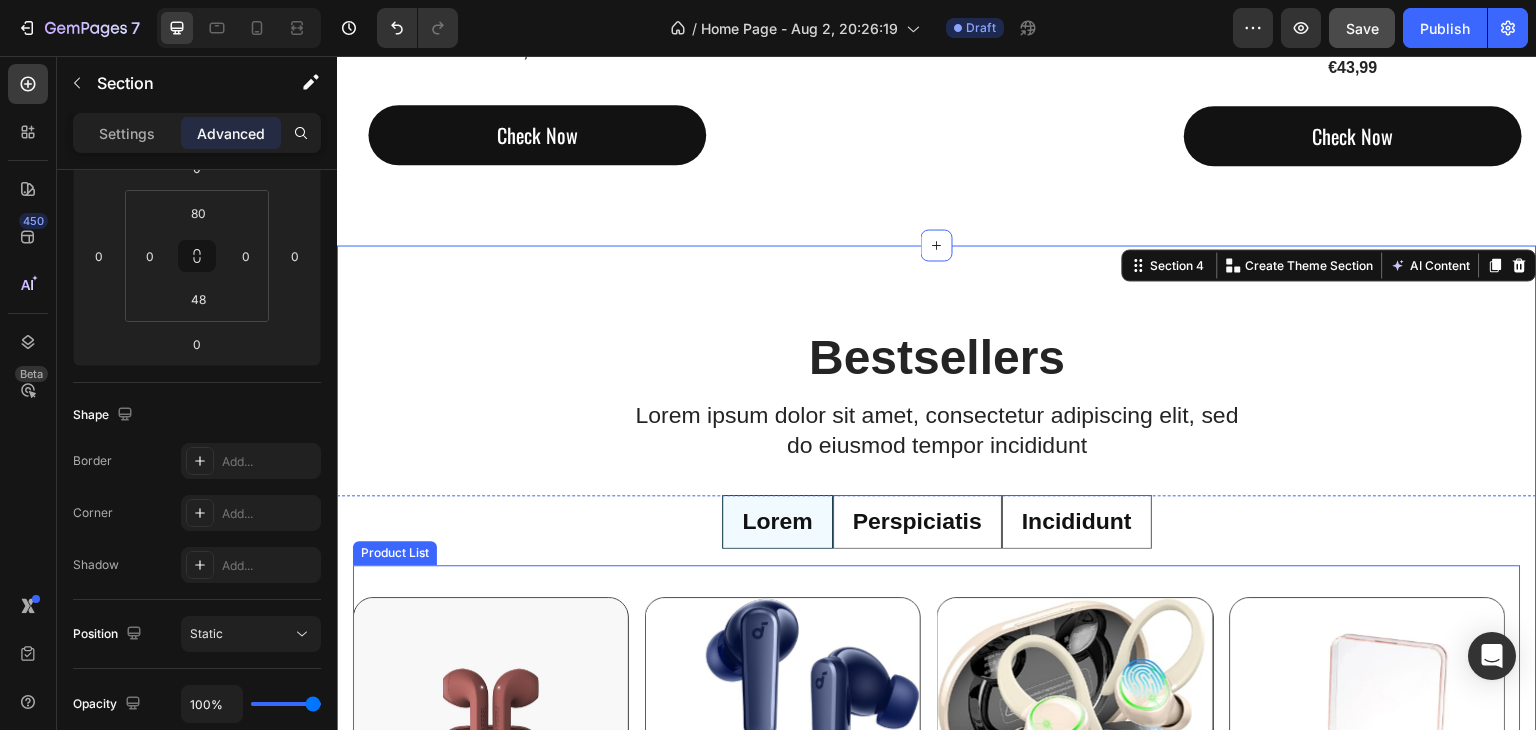 click on "Product List" at bounding box center (395, 553) 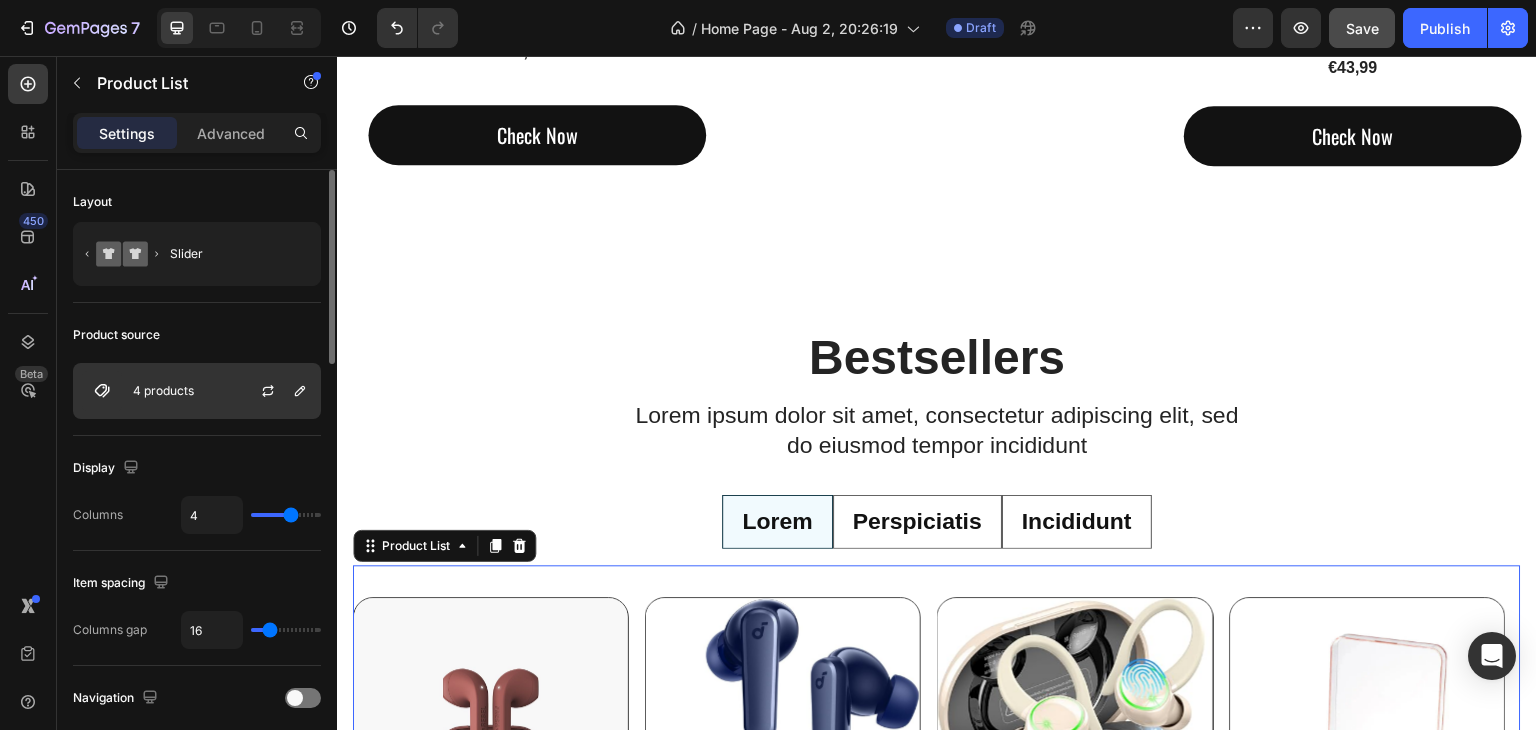 scroll, scrollTop: 100, scrollLeft: 0, axis: vertical 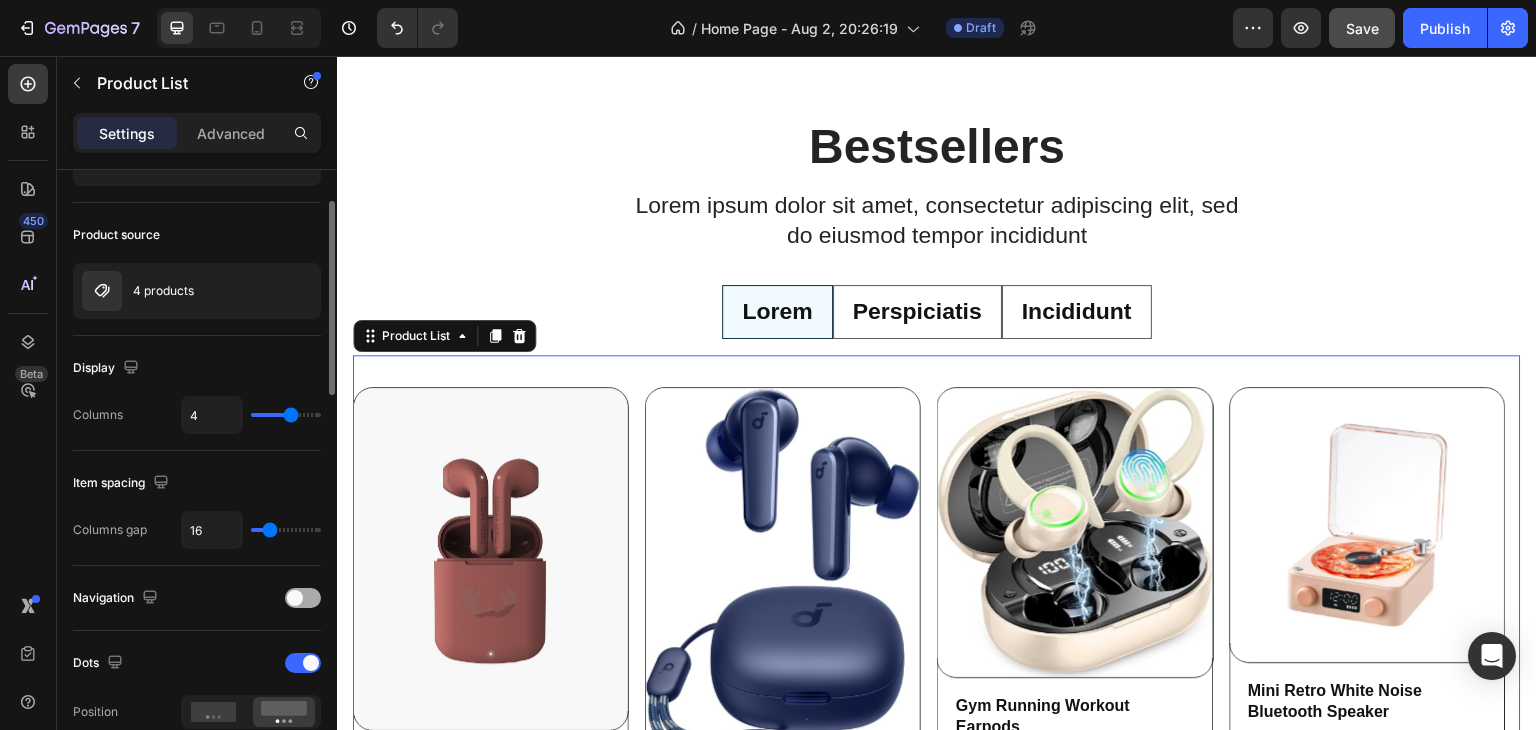 click at bounding box center [303, 598] 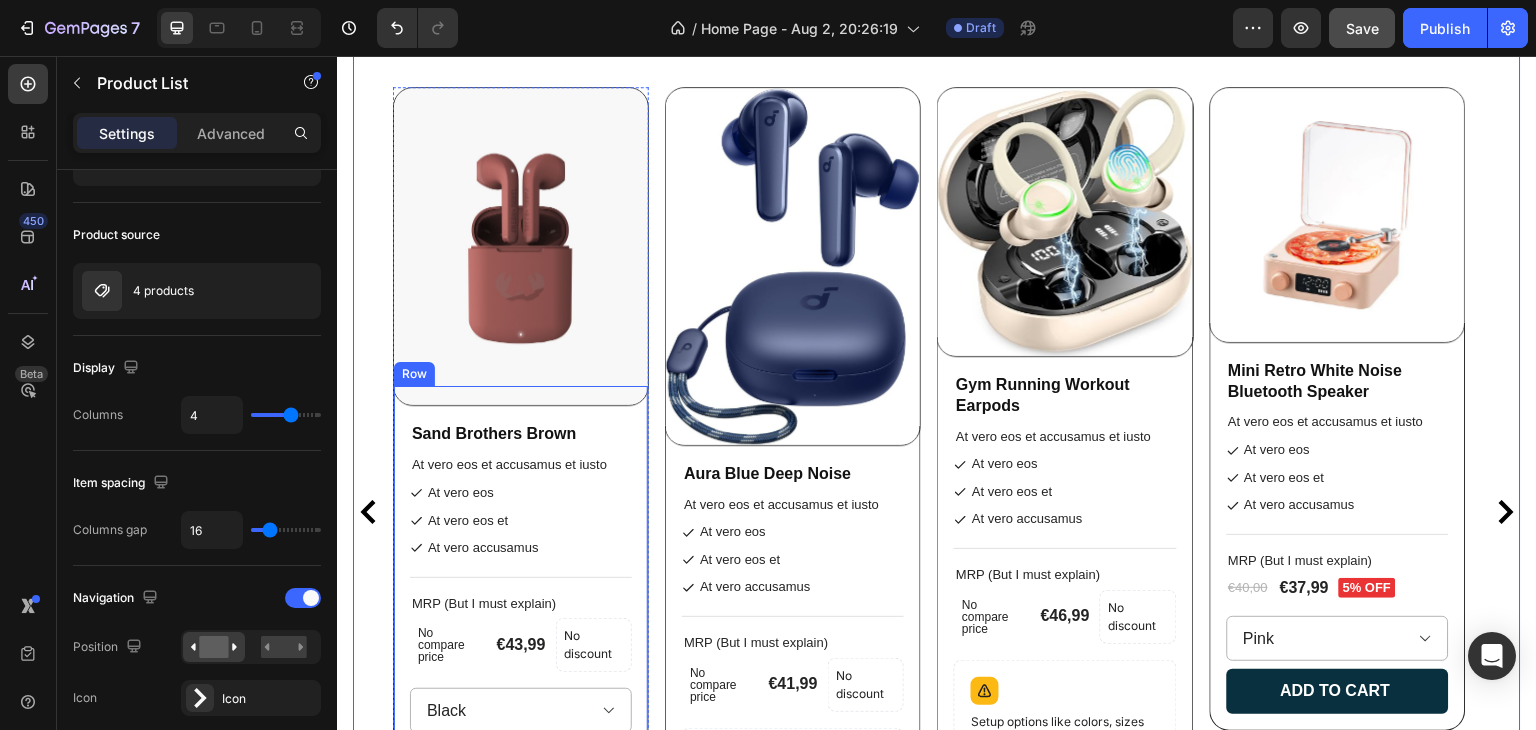 scroll, scrollTop: 3484, scrollLeft: 0, axis: vertical 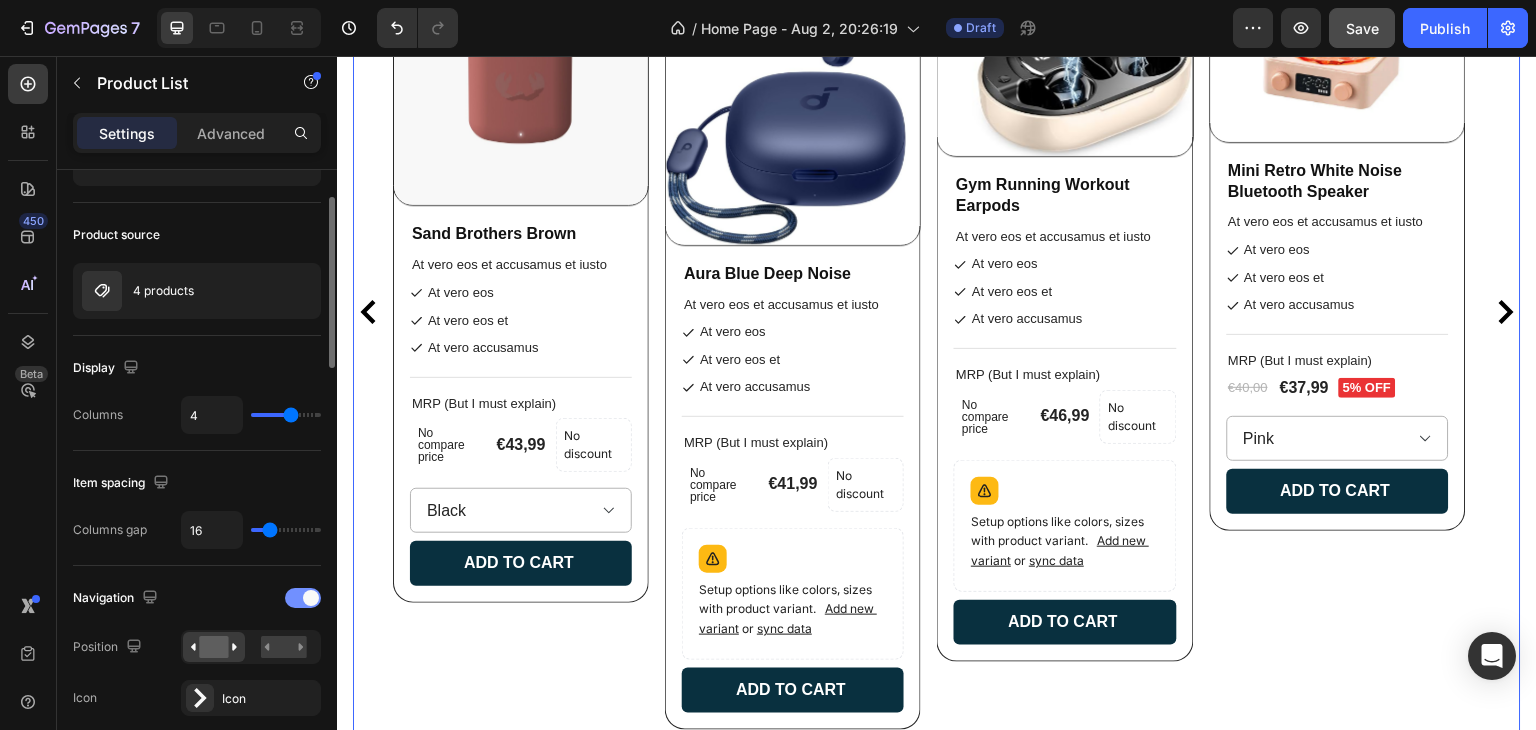 click at bounding box center [303, 598] 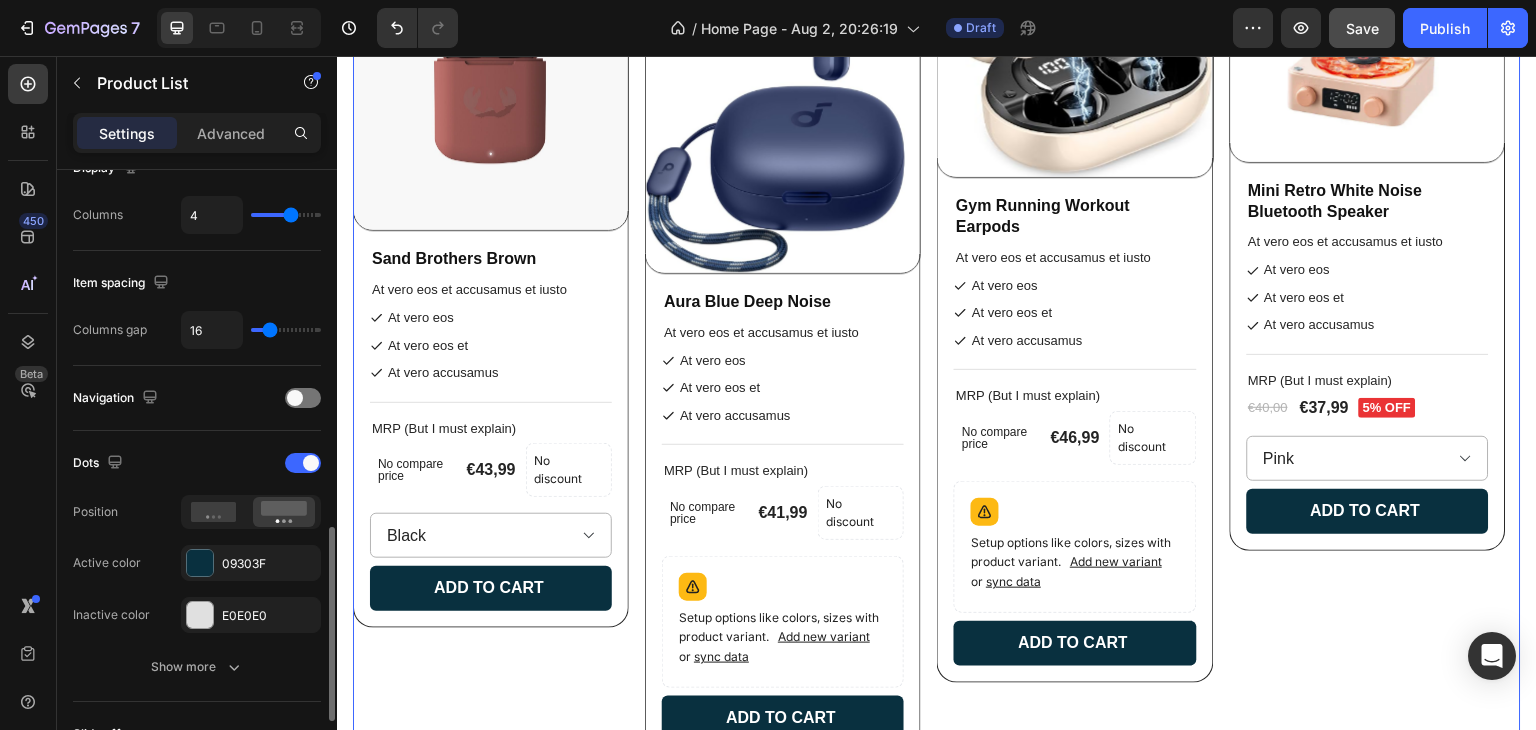 scroll, scrollTop: 500, scrollLeft: 0, axis: vertical 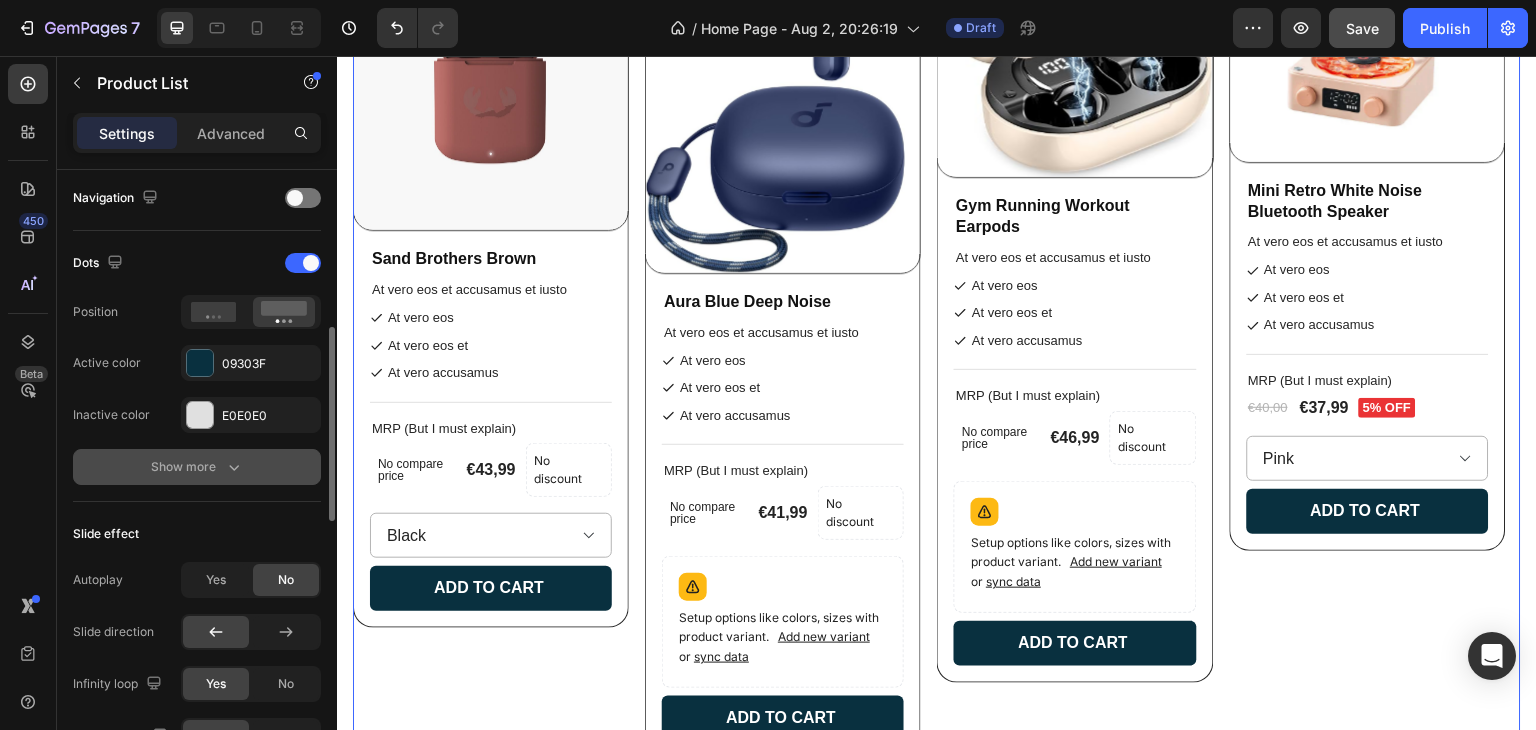 click on "Show more" at bounding box center [197, 467] 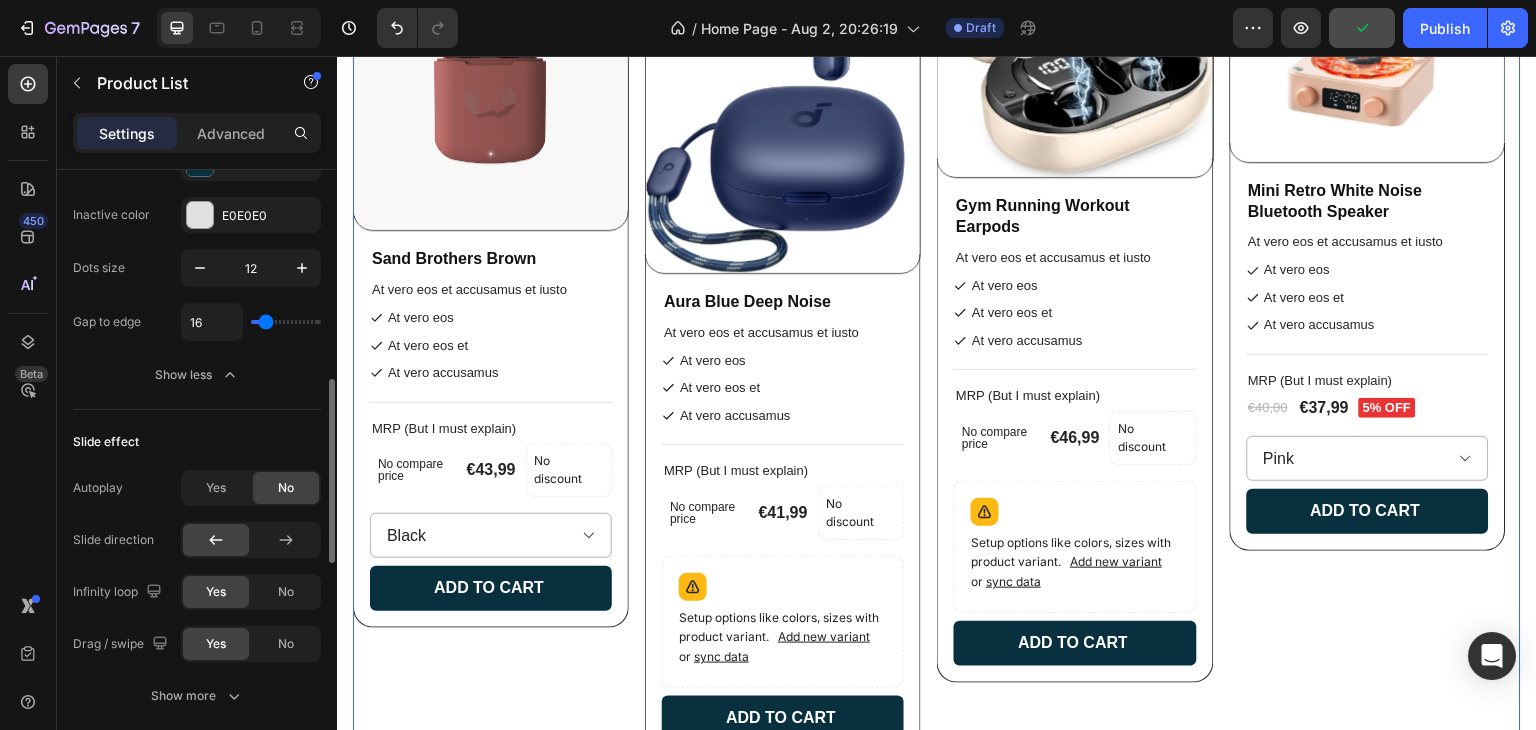 scroll, scrollTop: 1000, scrollLeft: 0, axis: vertical 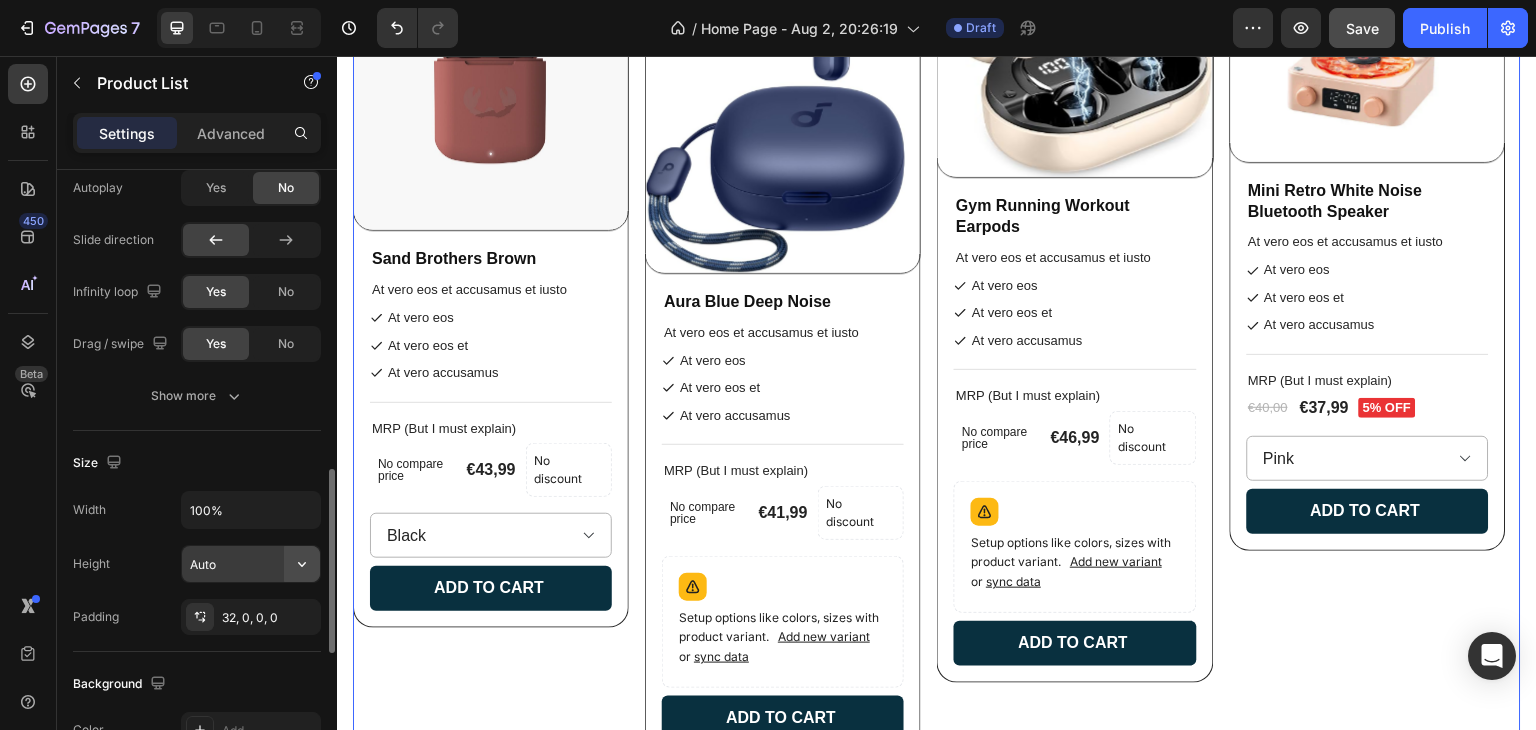 click 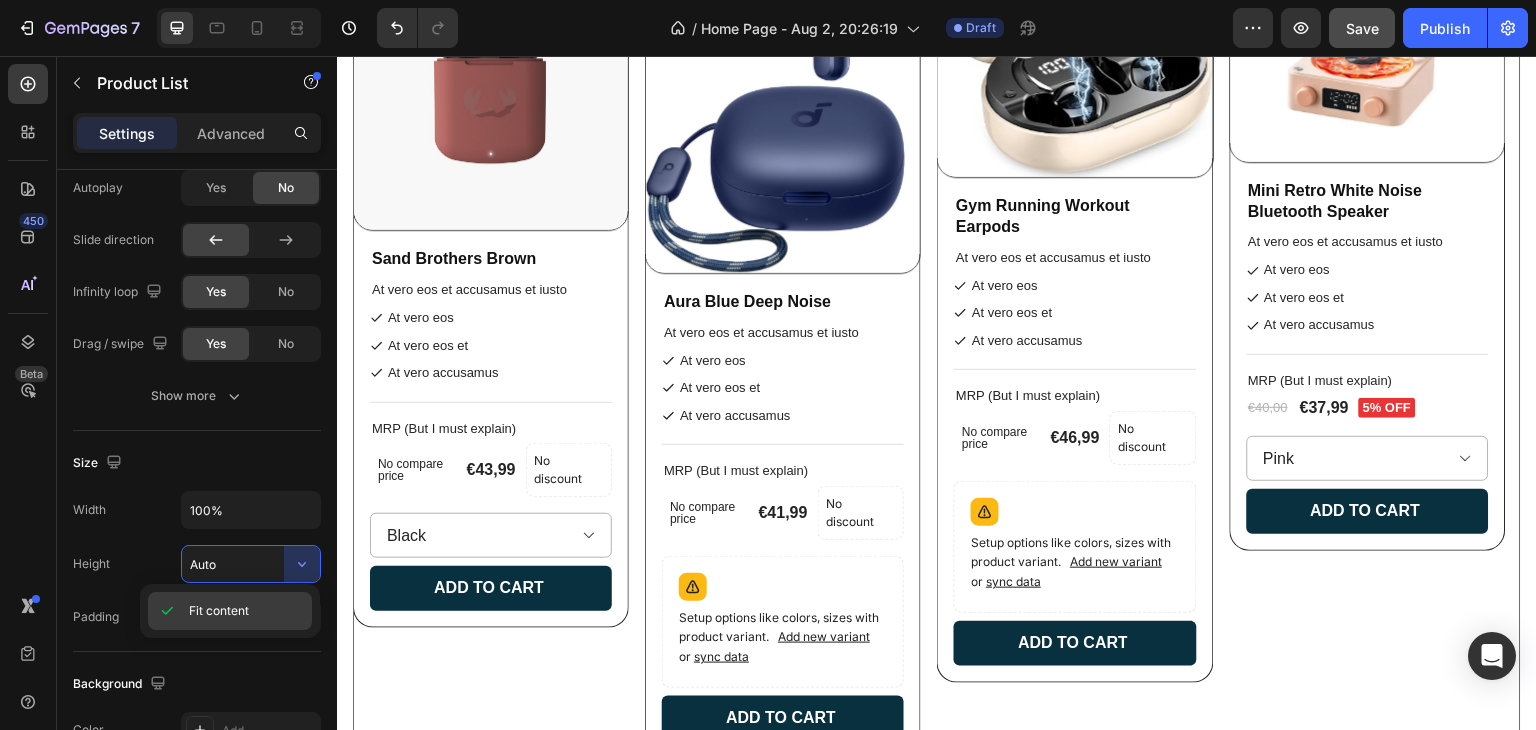 click on "Fit content" at bounding box center [219, 611] 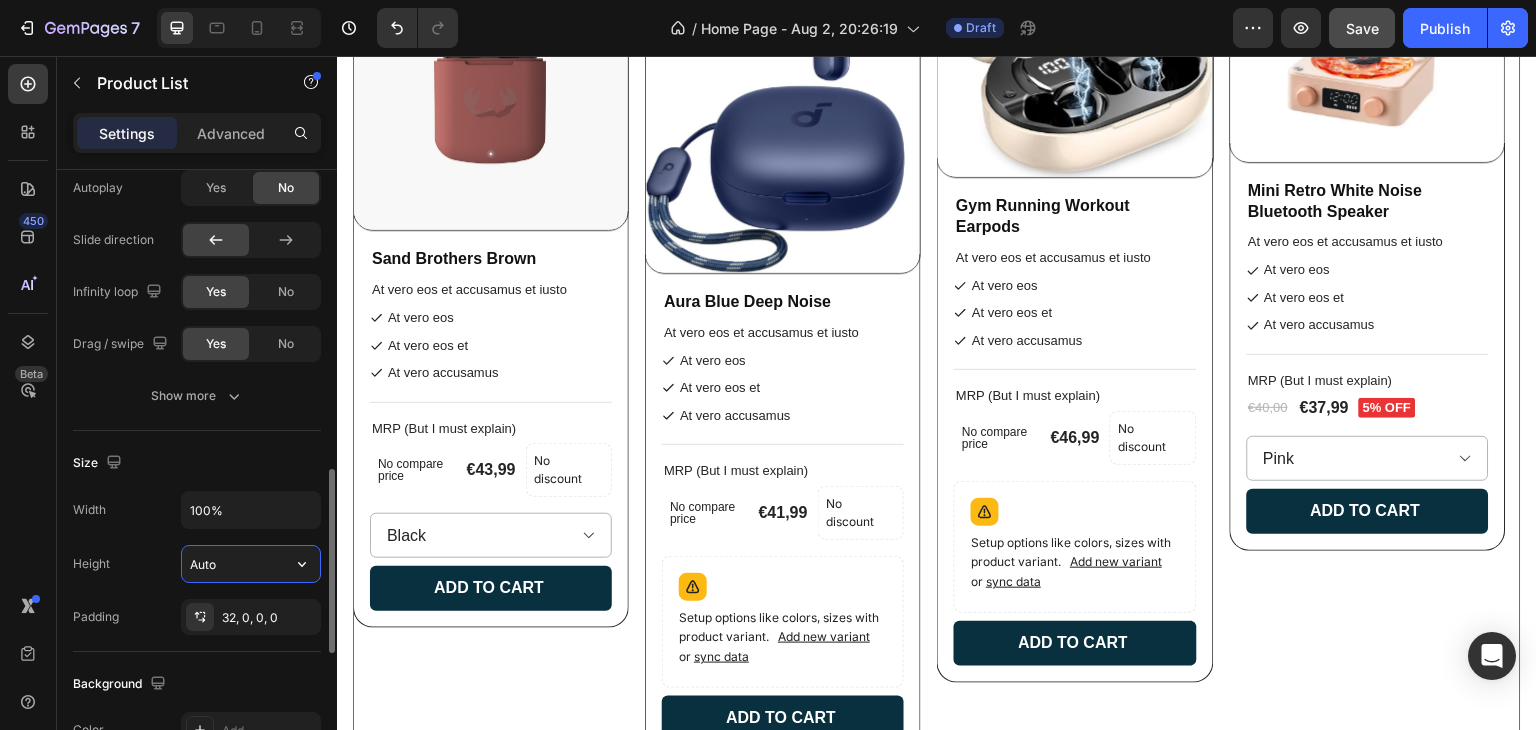 click on "Auto" at bounding box center (251, 564) 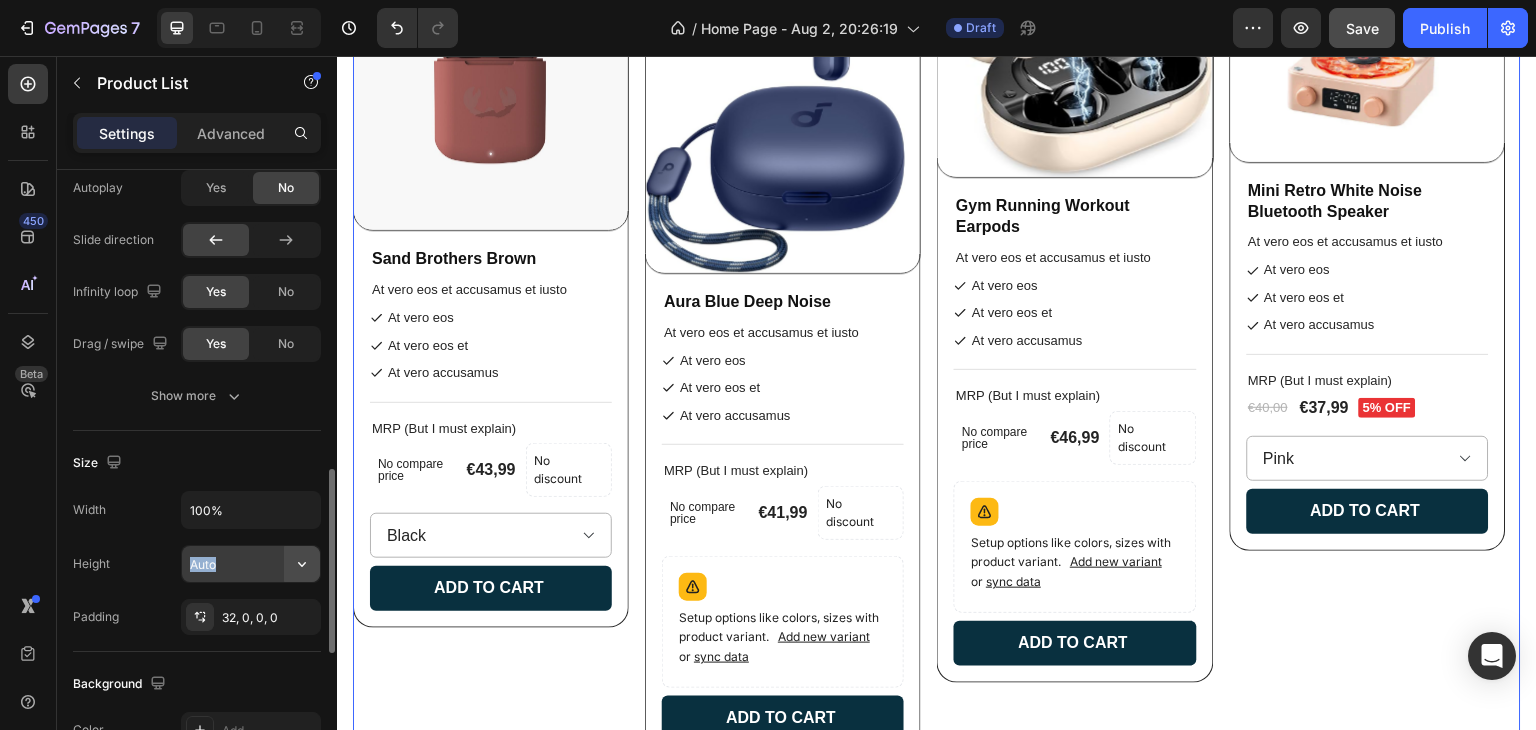 drag, startPoint x: 320, startPoint y: 567, endPoint x: 308, endPoint y: 573, distance: 13.416408 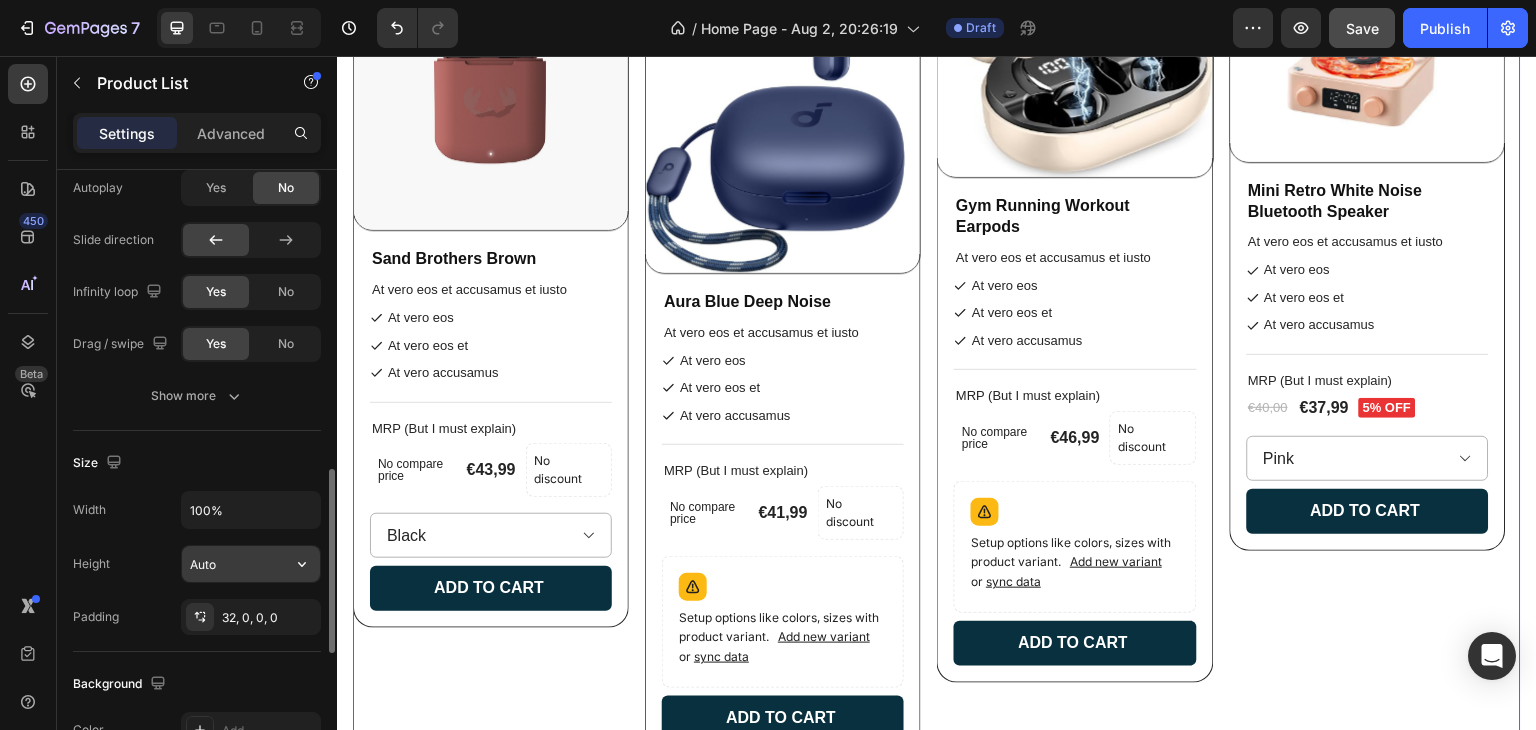 click on "Auto" at bounding box center (251, 564) 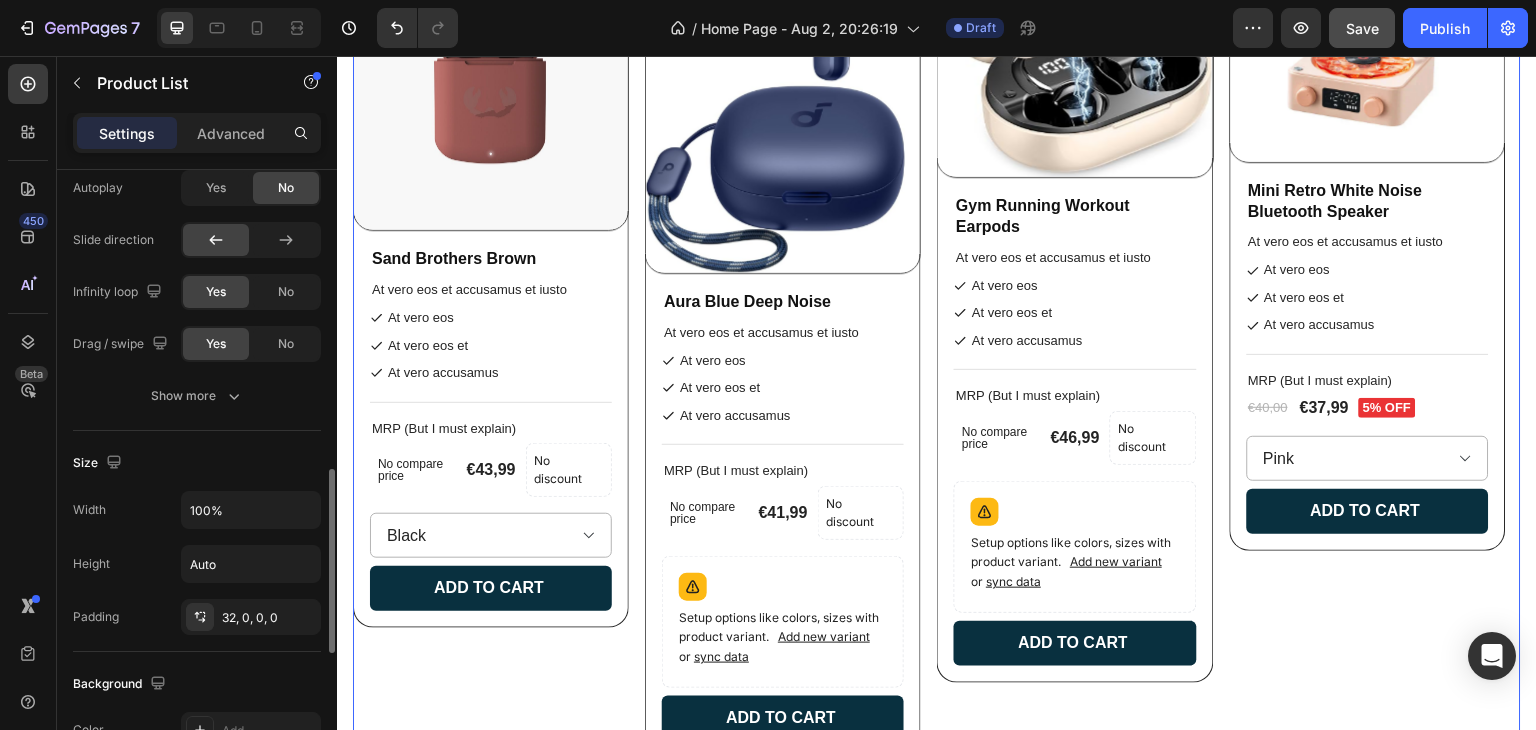 click on "Size" at bounding box center [197, 463] 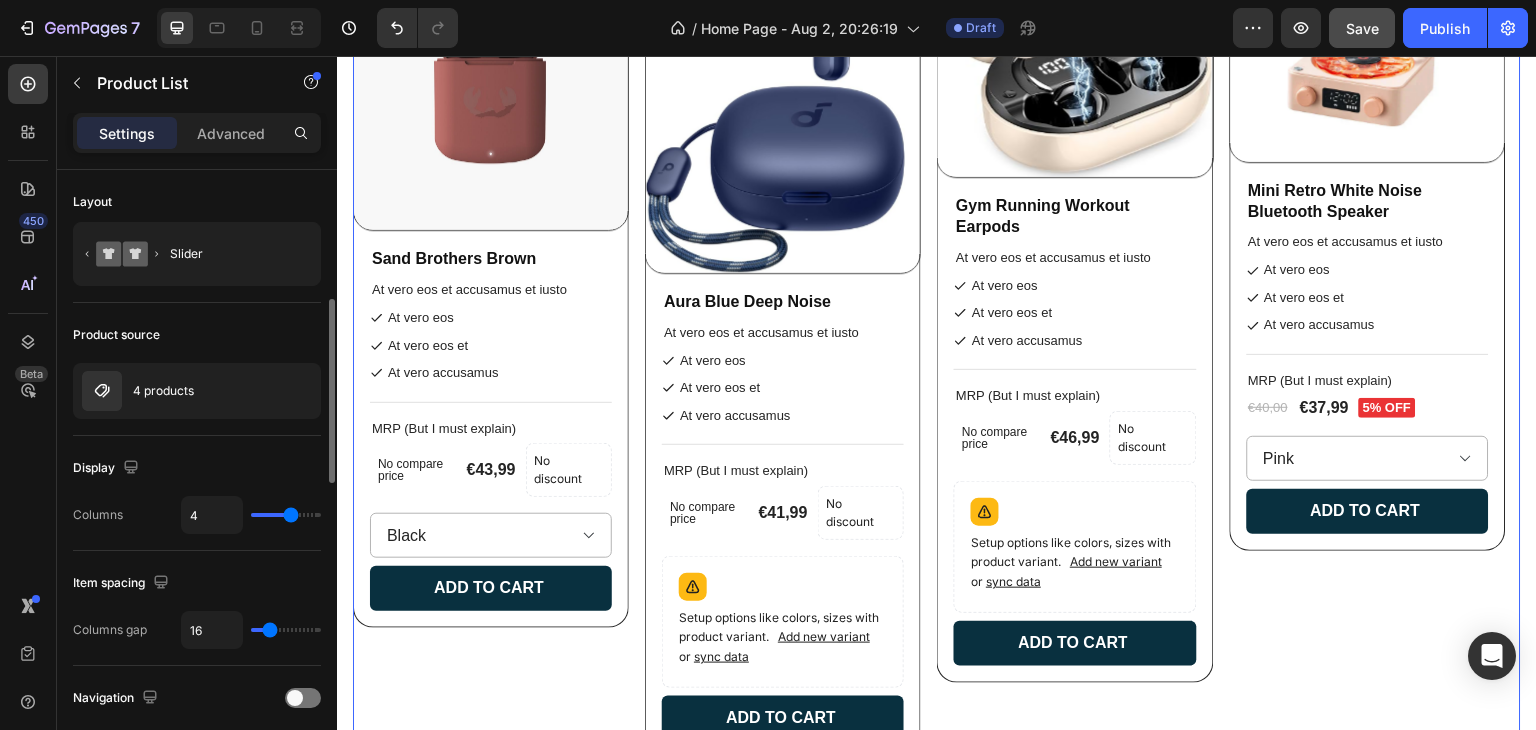 scroll, scrollTop: 100, scrollLeft: 0, axis: vertical 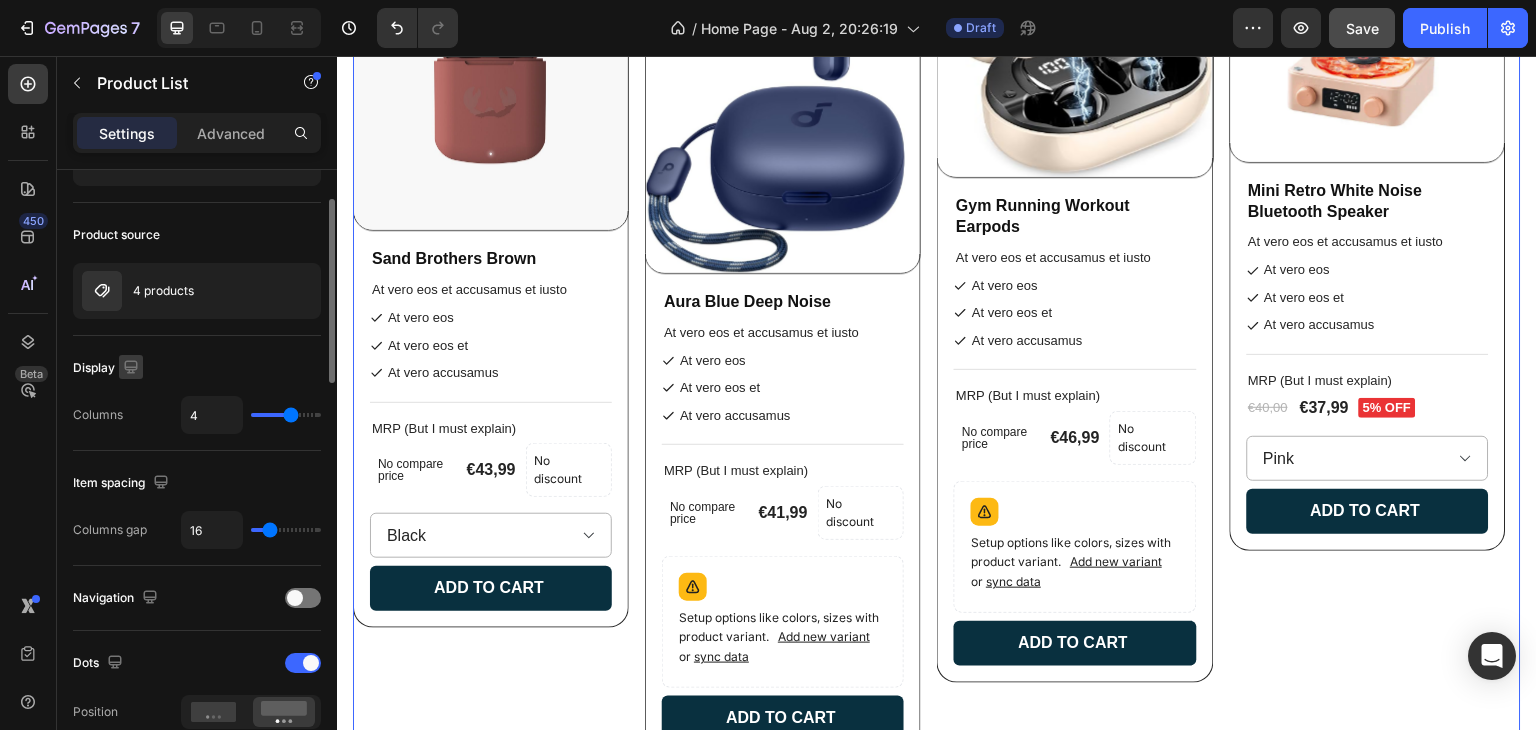 click 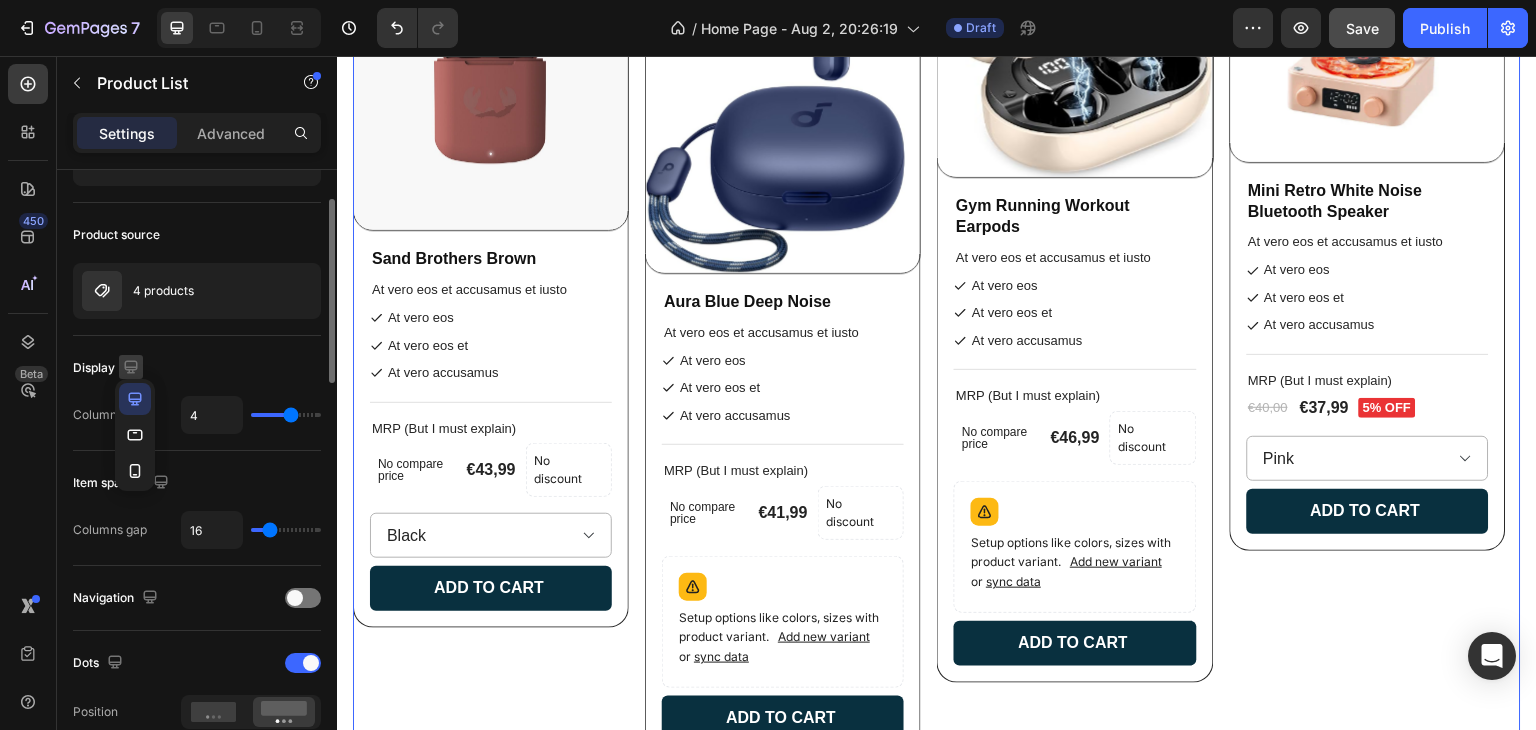 click 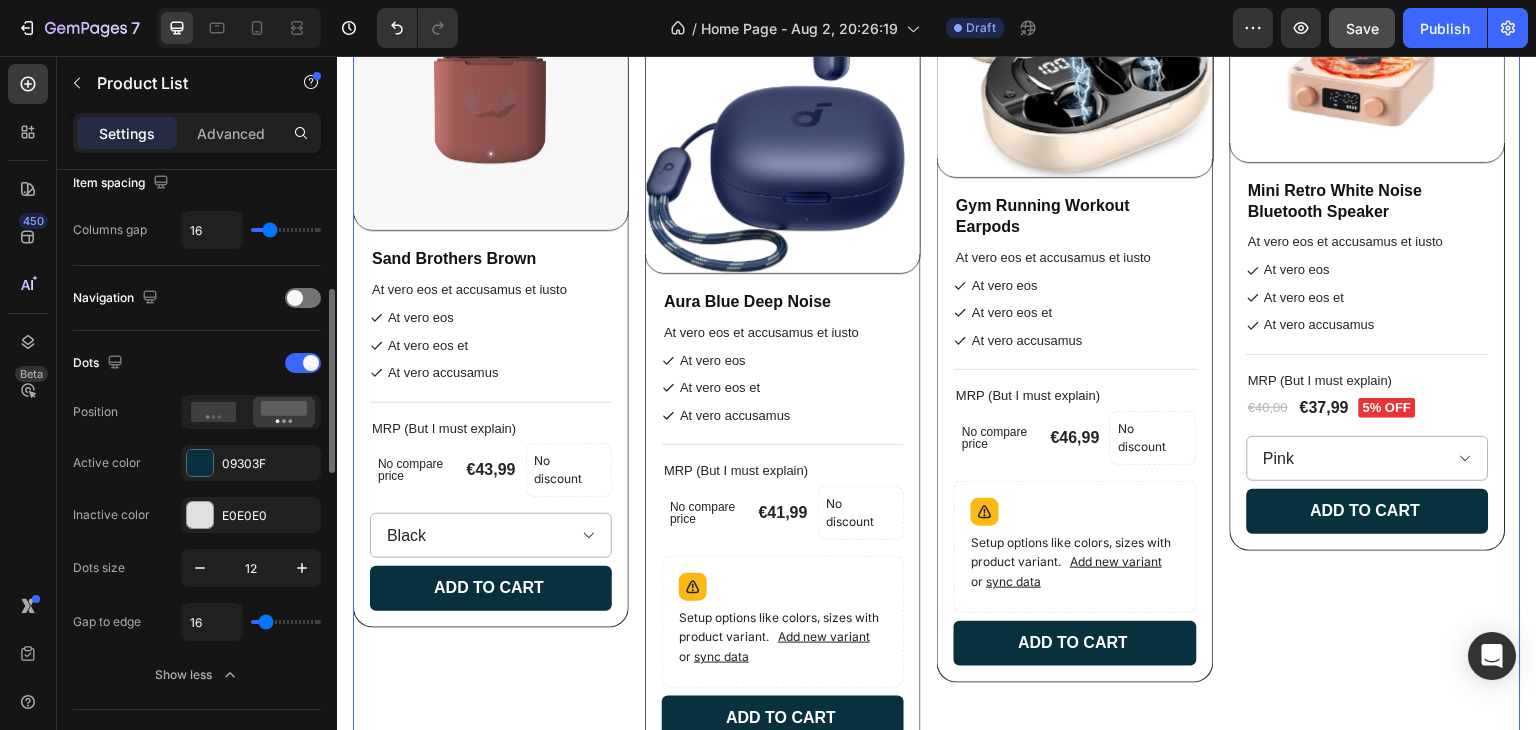 scroll, scrollTop: 500, scrollLeft: 0, axis: vertical 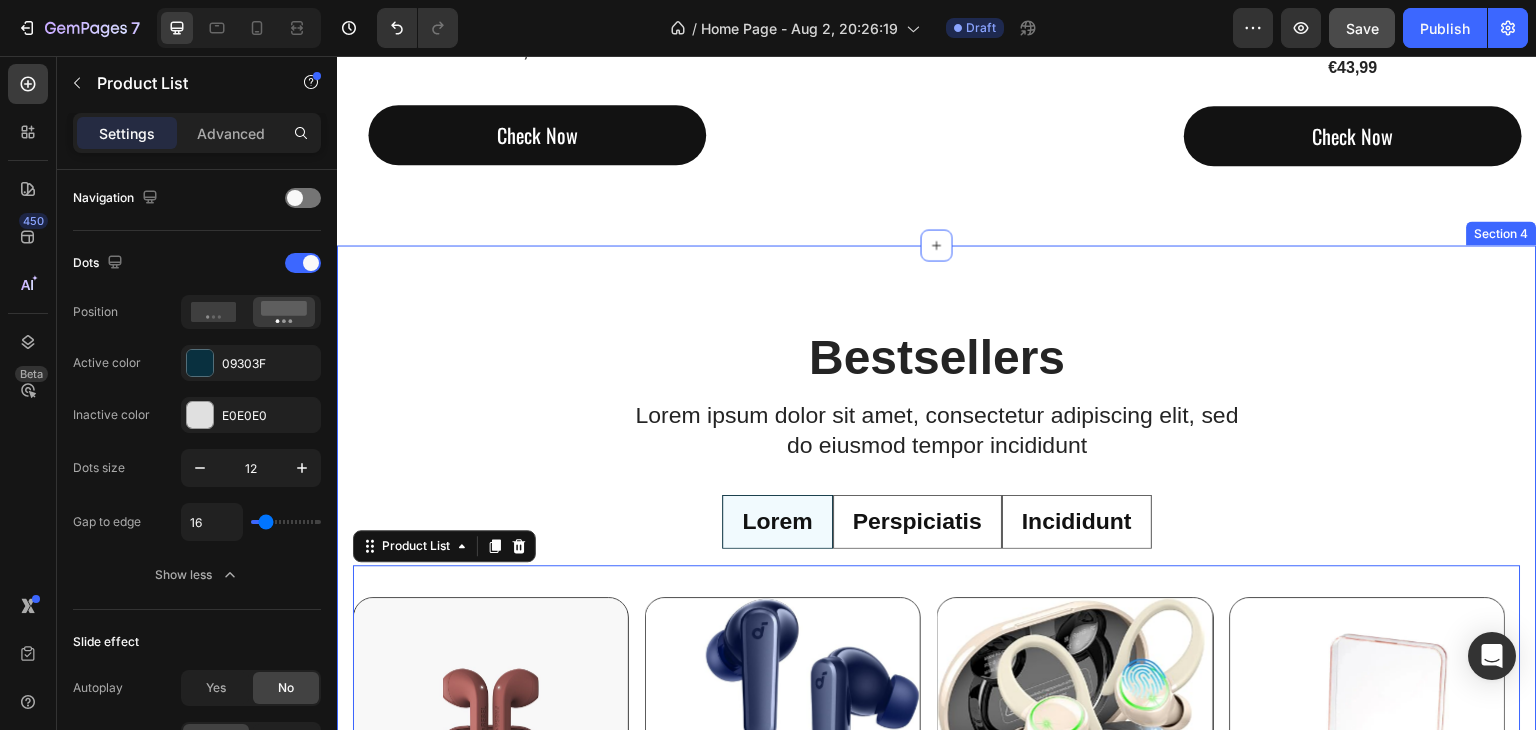 click on "Bestsellers Heading Lorem ipsum dolor sit amet, consectetur adipiscing elit, sed do eiusmod tempor incididunt Text Block Row Lorem Perspiciatis Incididunt Product Images Sand Brothers Brown Product Title At vero eos et accusamus et iusto Text Block
At vero eos
At vero eos et
At vero accusamus Item List                Title Line MRP (But I must explain) Text Block No compare price Product Price €43,99 Product Price Product Price No discount   Not be displayed when published Product Badge Row   Black Blue Bronze Product Variants & Swatches Add to cart Add to Cart Row Row Product List   0 Product Images Aura Blue Deep Noise Product Title At vero eos et accusamus et iusto Text Block
At vero eos
At vero eos et
At vero accusamus Item List                Title Line MRP (But I must explain) Text Block No compare price Product Price €41,99 Product Price Product Price No discount   Not be displayed when published Row" at bounding box center [937, 930] 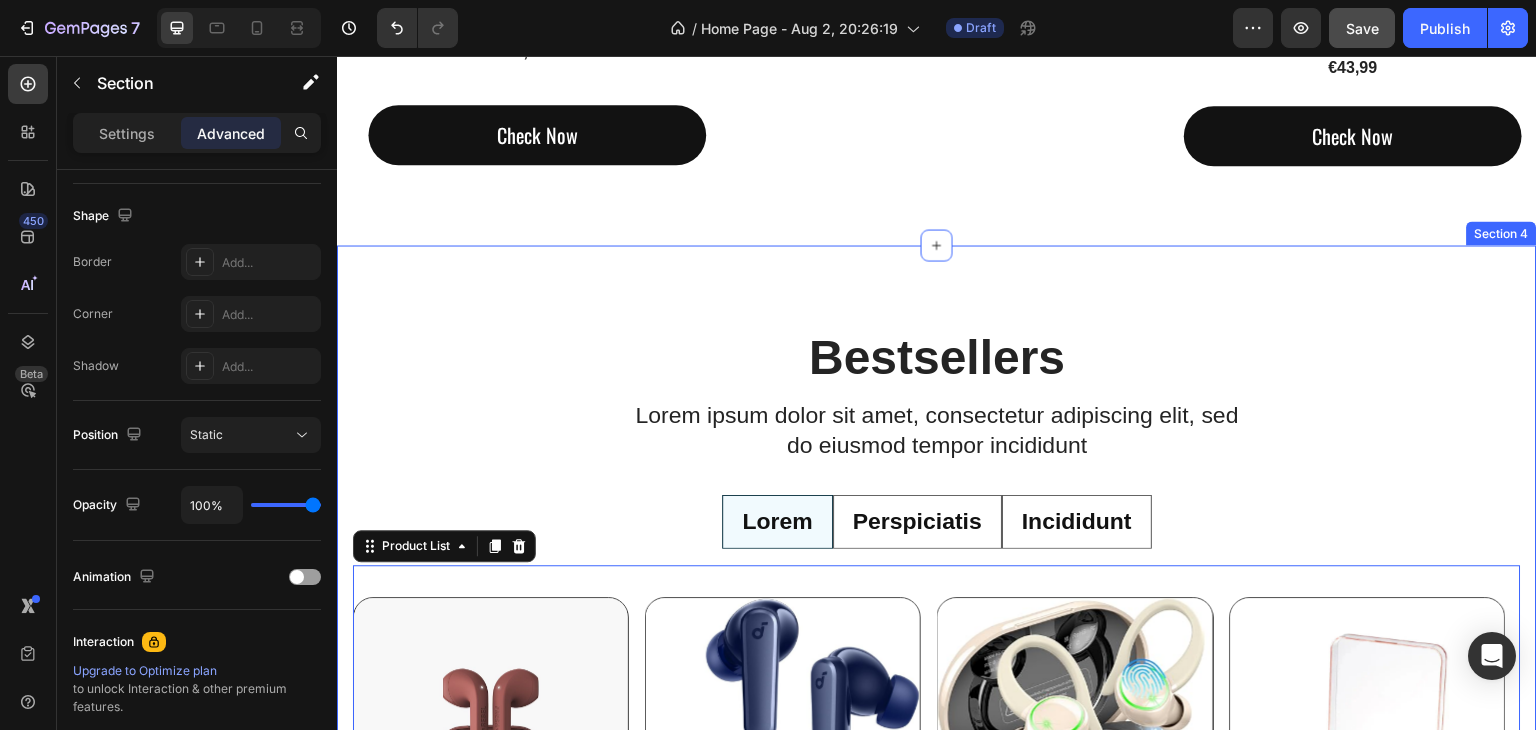 scroll, scrollTop: 0, scrollLeft: 0, axis: both 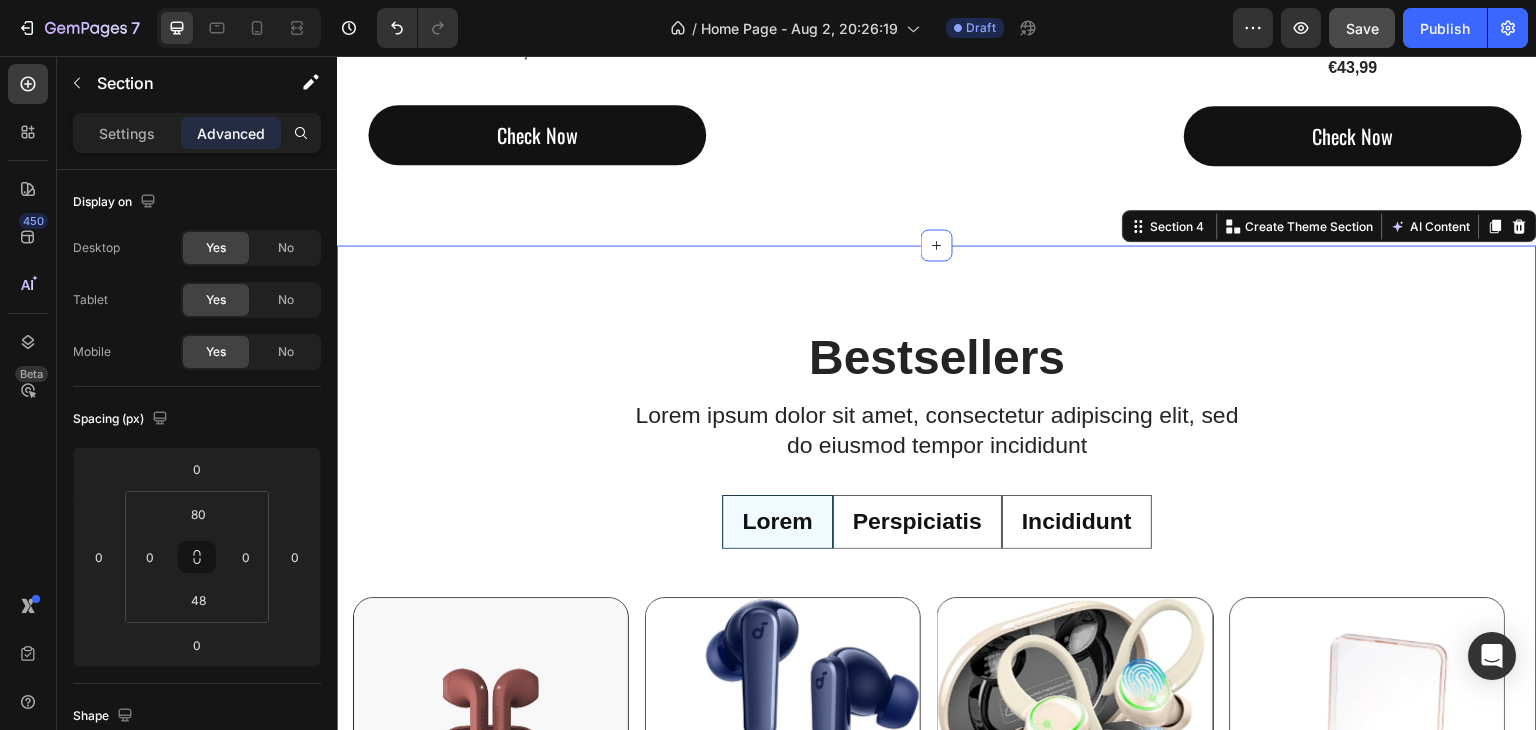 click 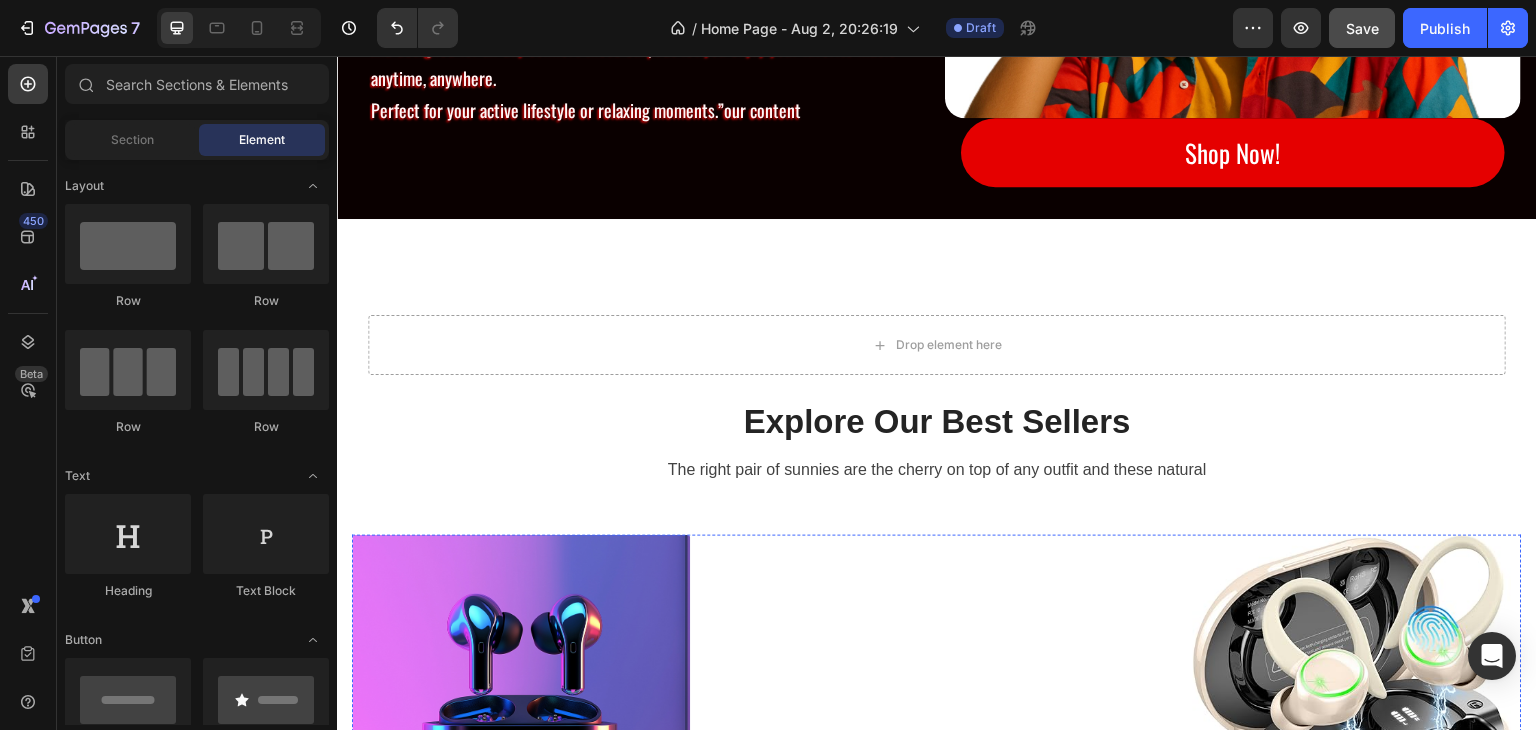 scroll, scrollTop: 1075, scrollLeft: 0, axis: vertical 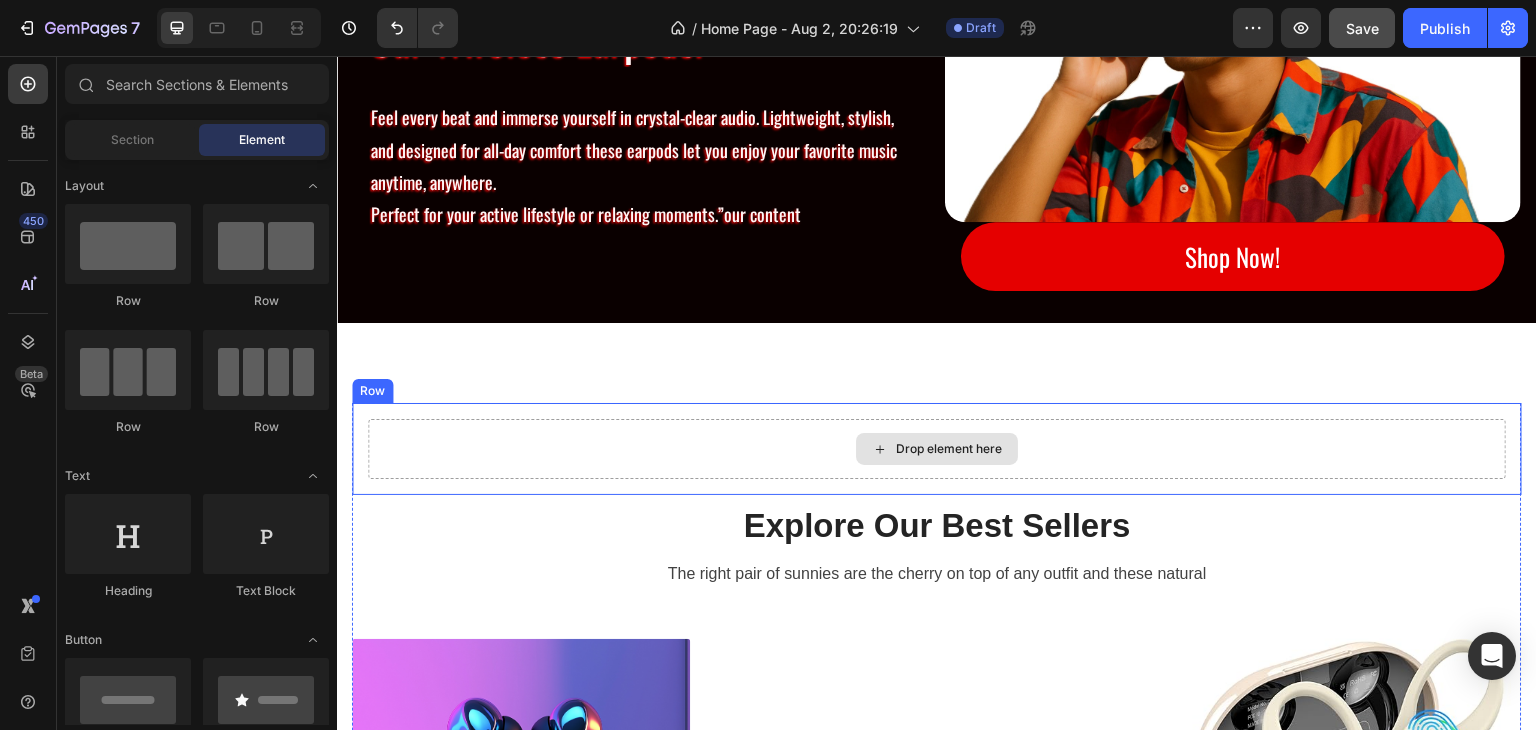 click on "Drop element here" at bounding box center (937, 449) 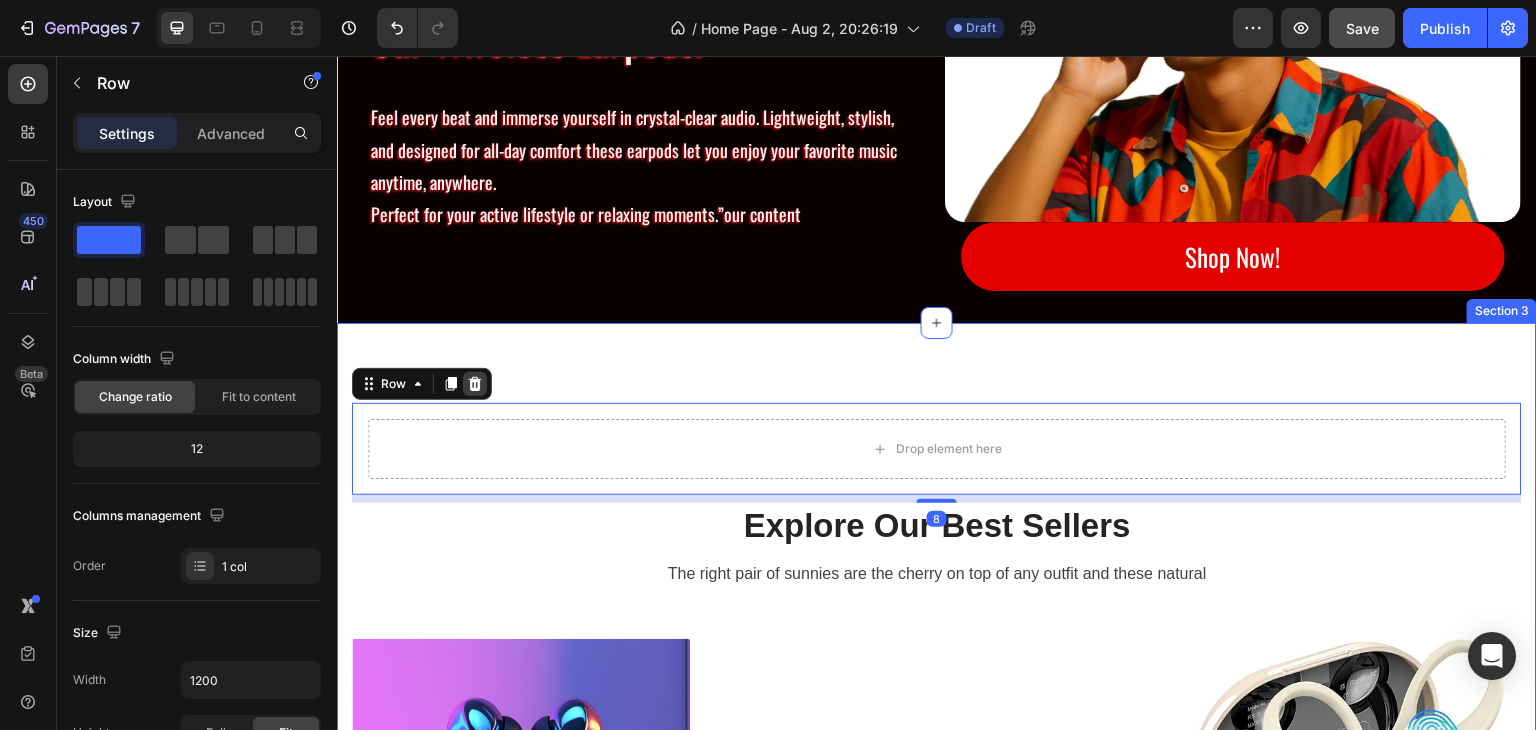 click at bounding box center [475, 384] 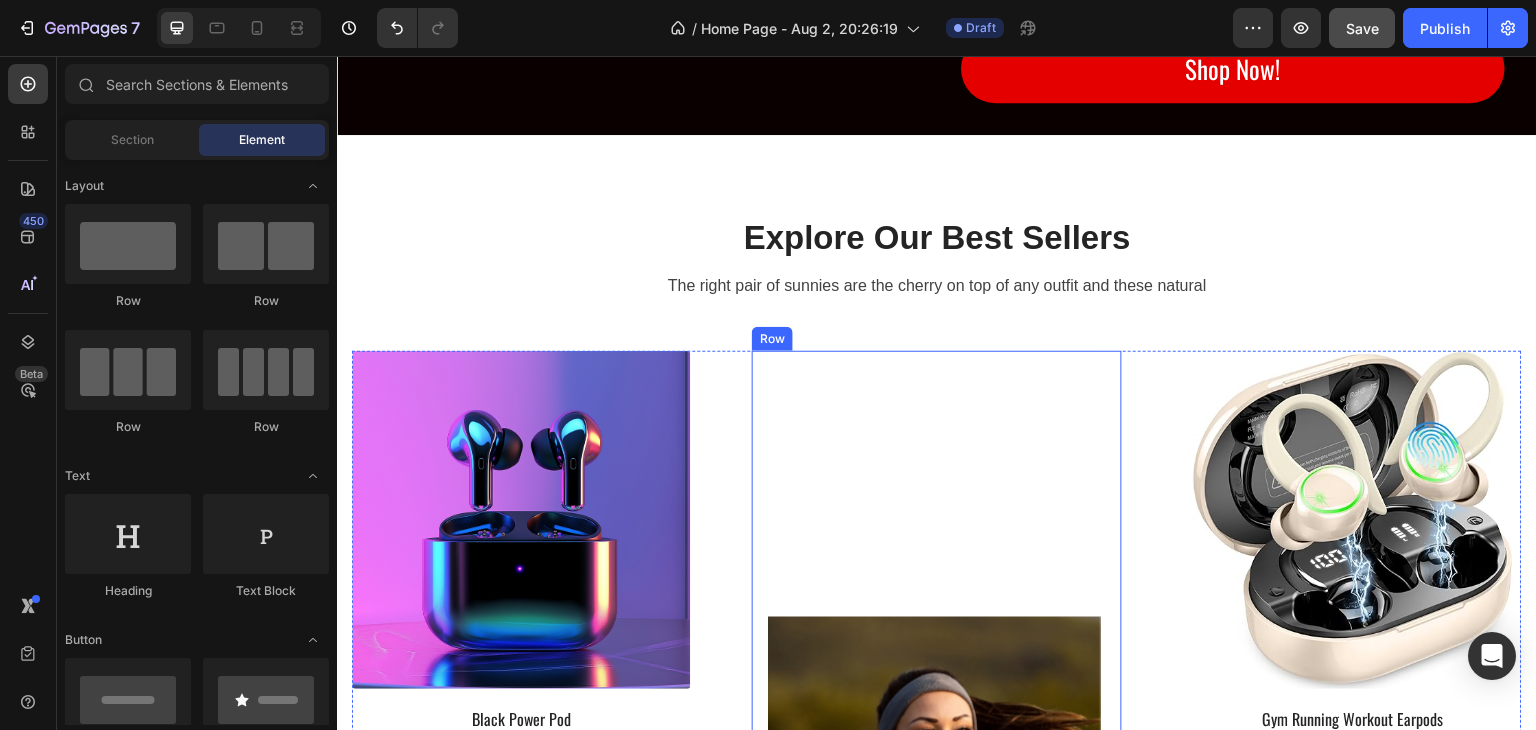 scroll, scrollTop: 1275, scrollLeft: 0, axis: vertical 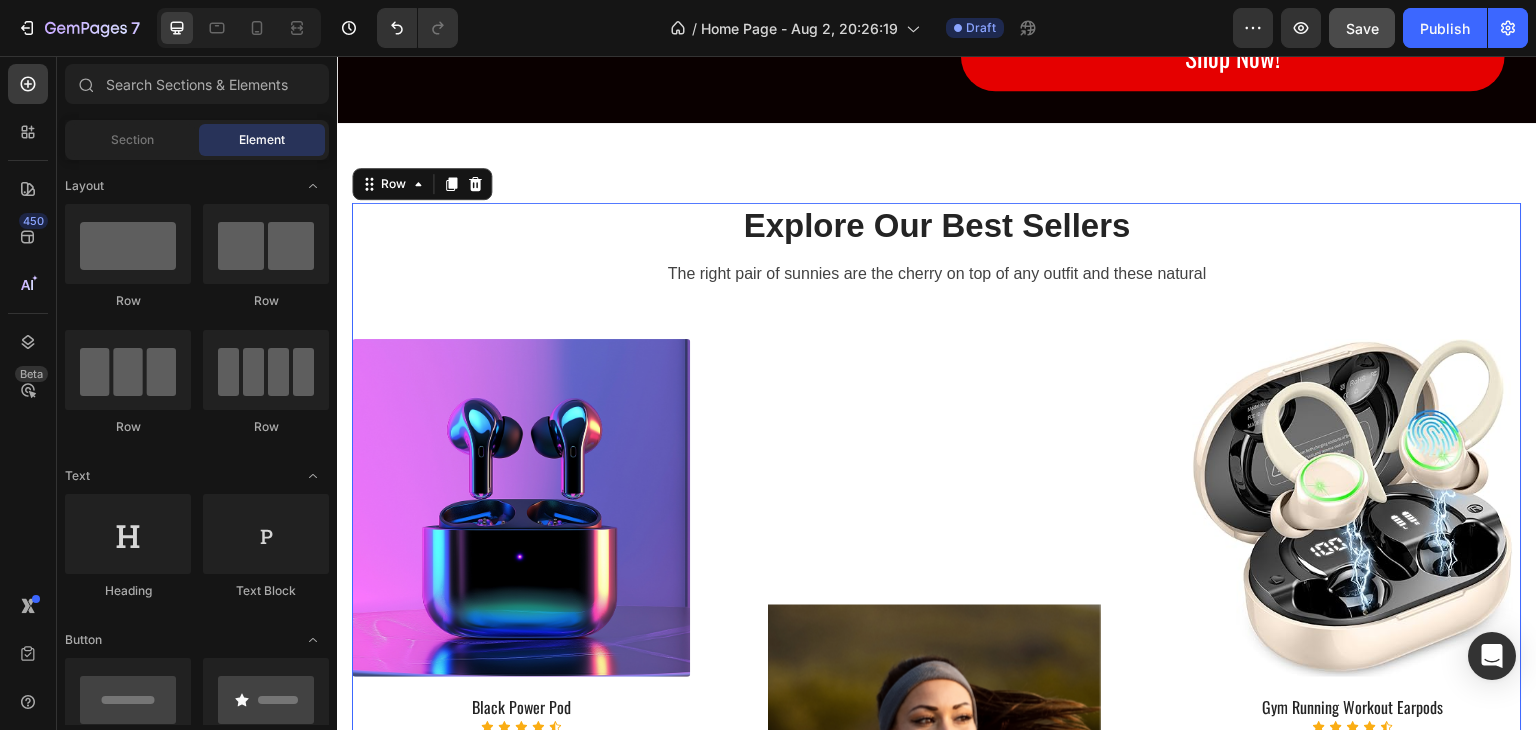 click on "Explore Our Best Sellers Heading The right pair of sunnies are the cherry on top of any outfit and these natural Text block (P) Images & Gallery Black Power Pod (P) Title
Icon
Icon
Icon
Icon
Icon Icon List Hoz €0,00 (P) Price (P) Price Check Now Button Row Product (P) Images & Gallery Aura Blue Deep Noise (P) Title
Icon
Icon
Icon
Icon
Icon Icon List Hoz €41,99 (P) Price (P) Price Product Row Check Now Button Row
Image Image Image Image
Carousel Row
Drop element here Row (P) Images & Gallery Gym Running Workout Earpods (P) Title
Icon
Icon
Icon
Icon
Icon Icon List Hoz €46,99 (P) Price (P) Price Check Now Button Row Product (P) Images & Gallery Sand Brothers Brown (P) Title
Icon
Icon Icon Icon" at bounding box center [937, 907] 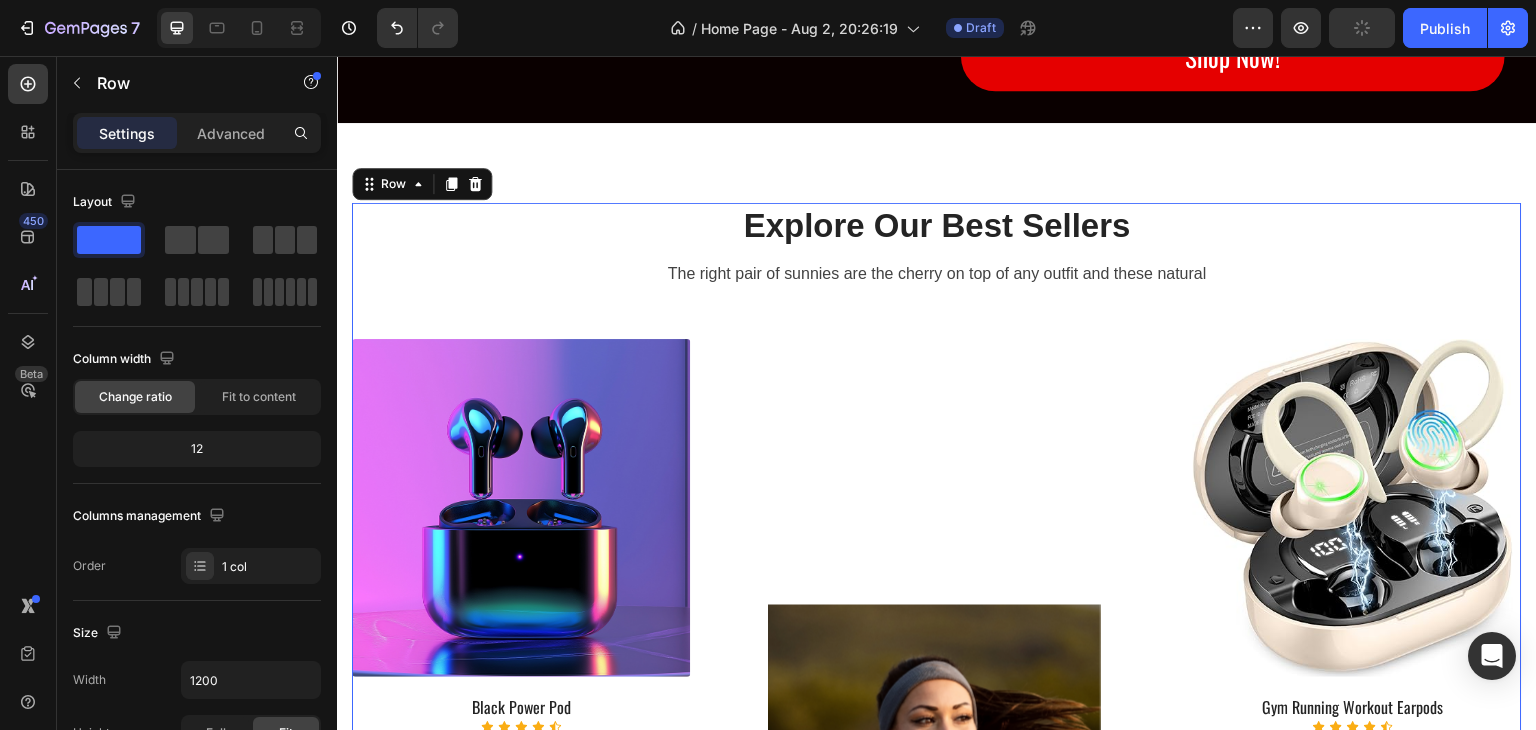 click on "The right pair of sunnies are the cherry on top of any outfit and these natural" at bounding box center (937, 274) 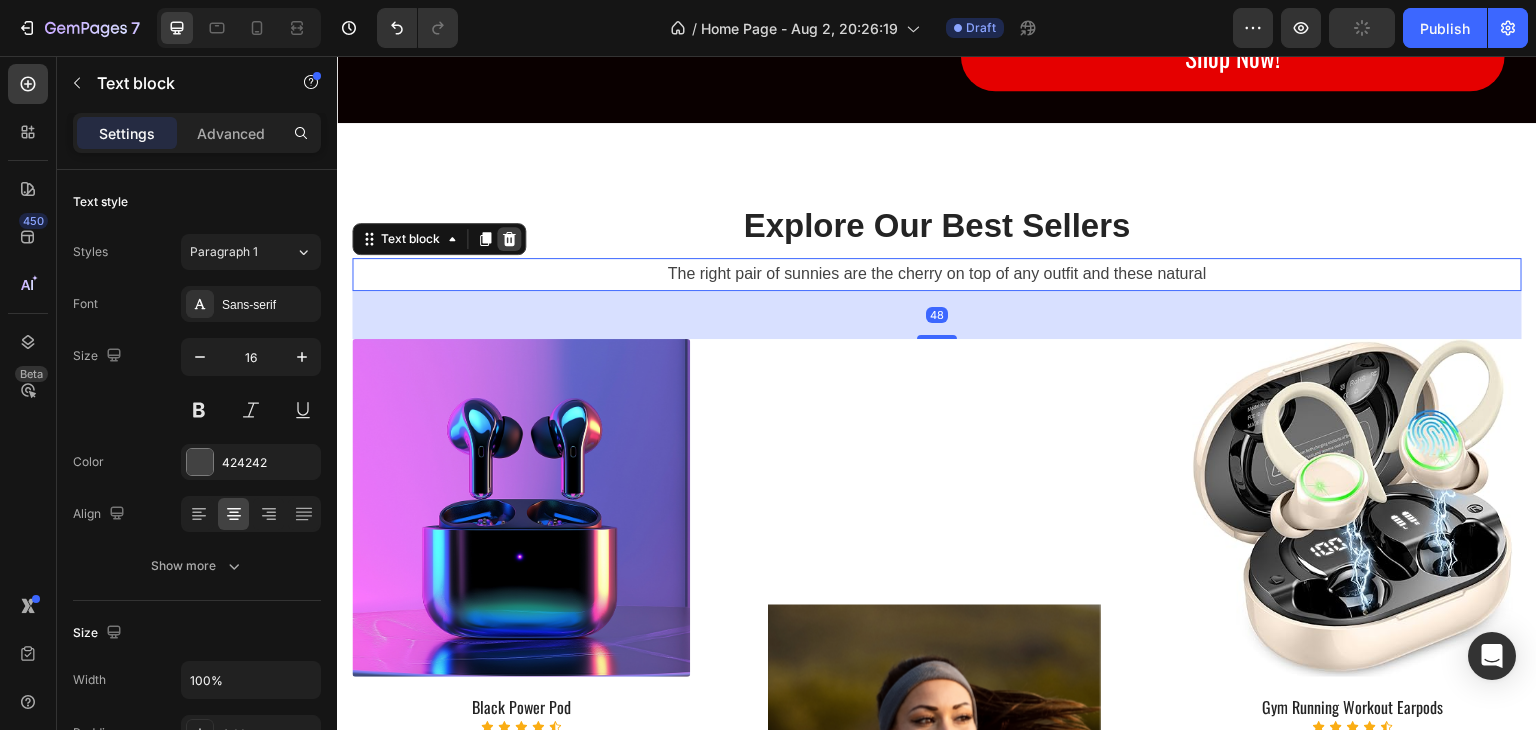 click at bounding box center [509, 239] 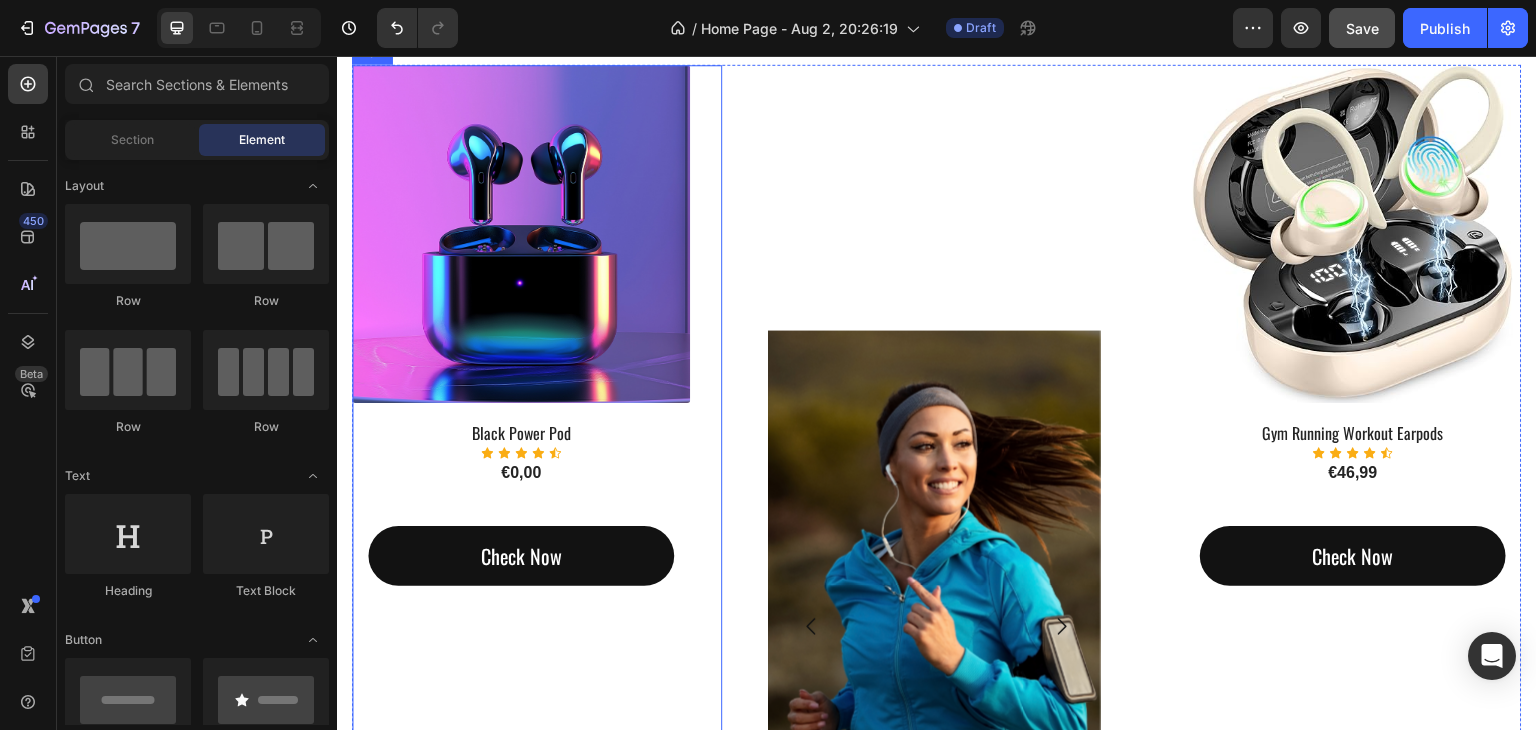 scroll, scrollTop: 1575, scrollLeft: 0, axis: vertical 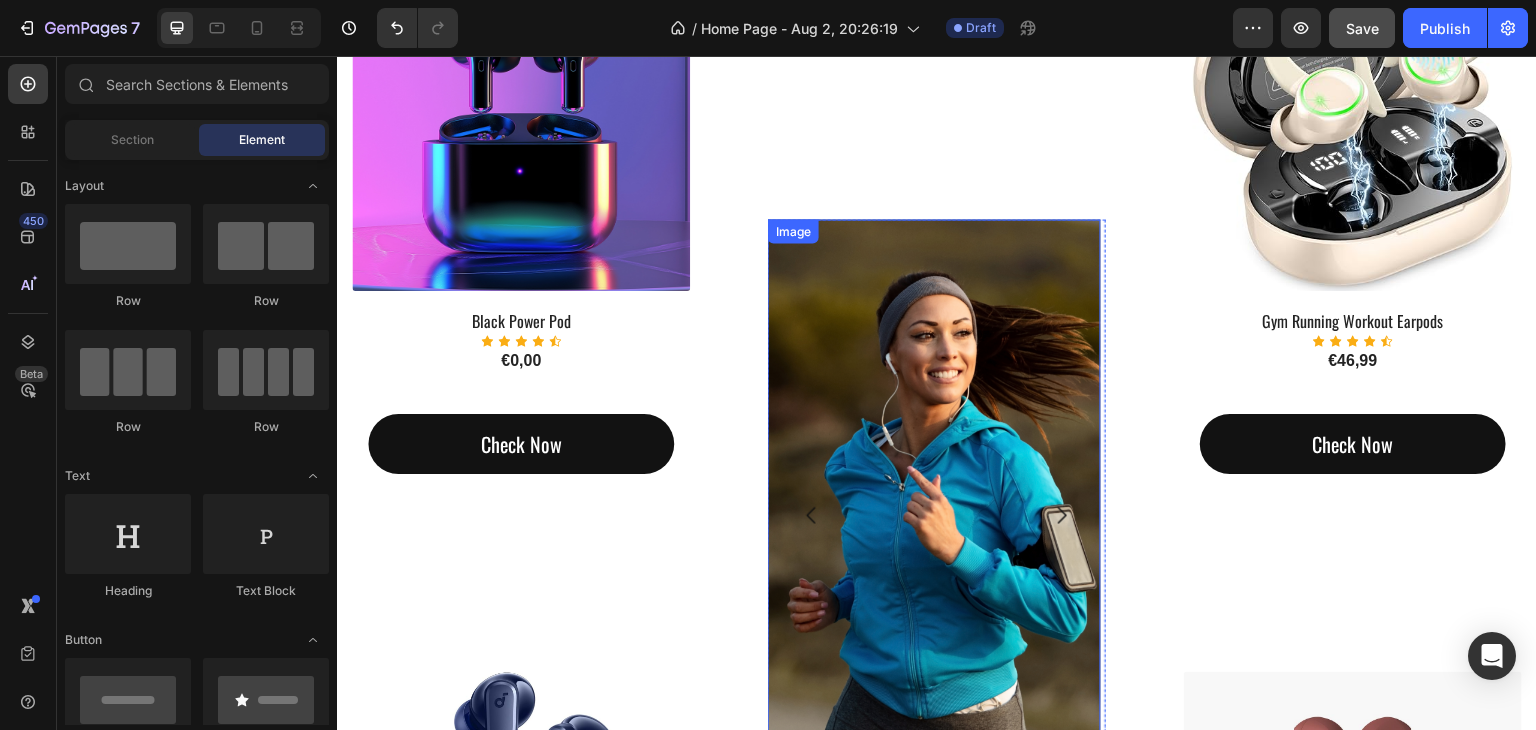 click at bounding box center (934, 515) 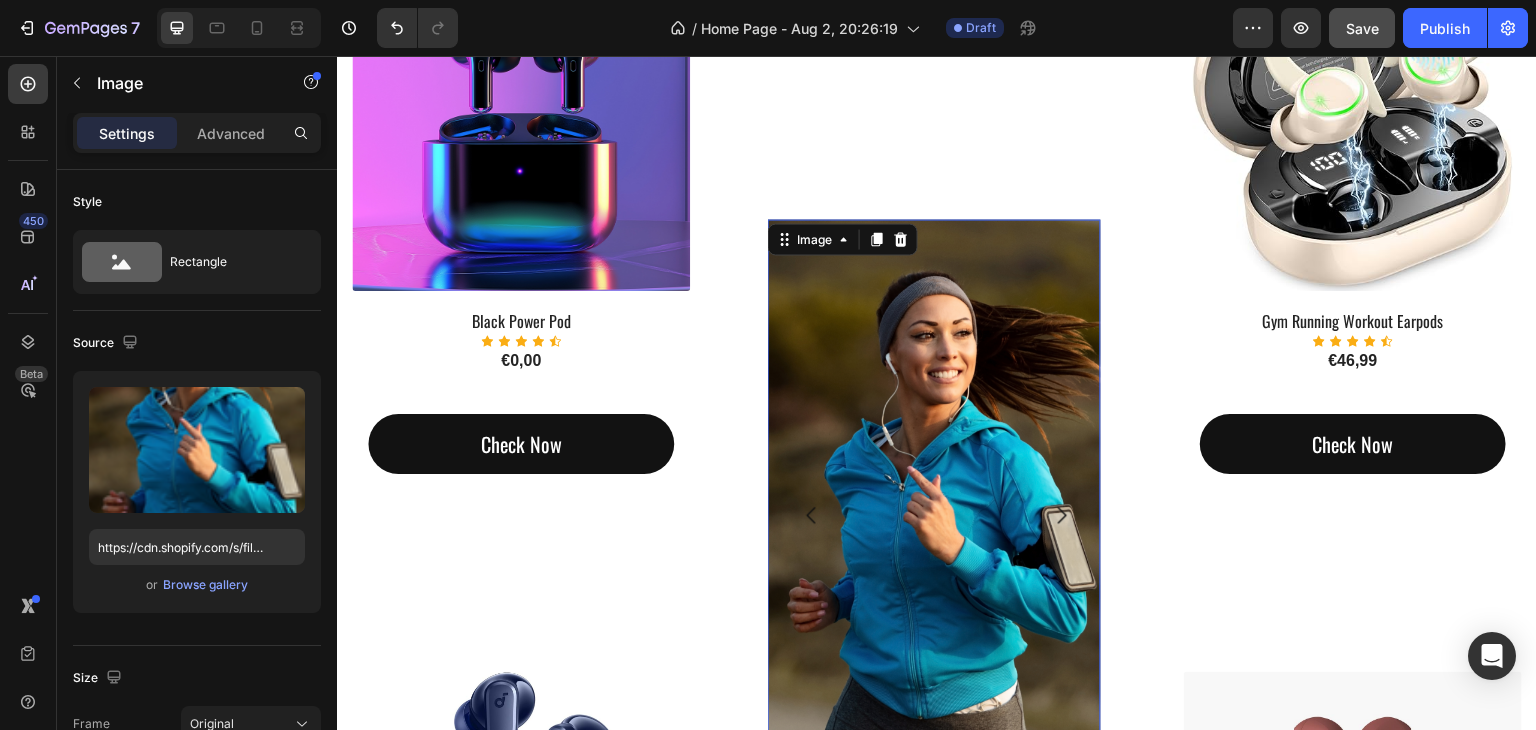 click at bounding box center [934, 515] 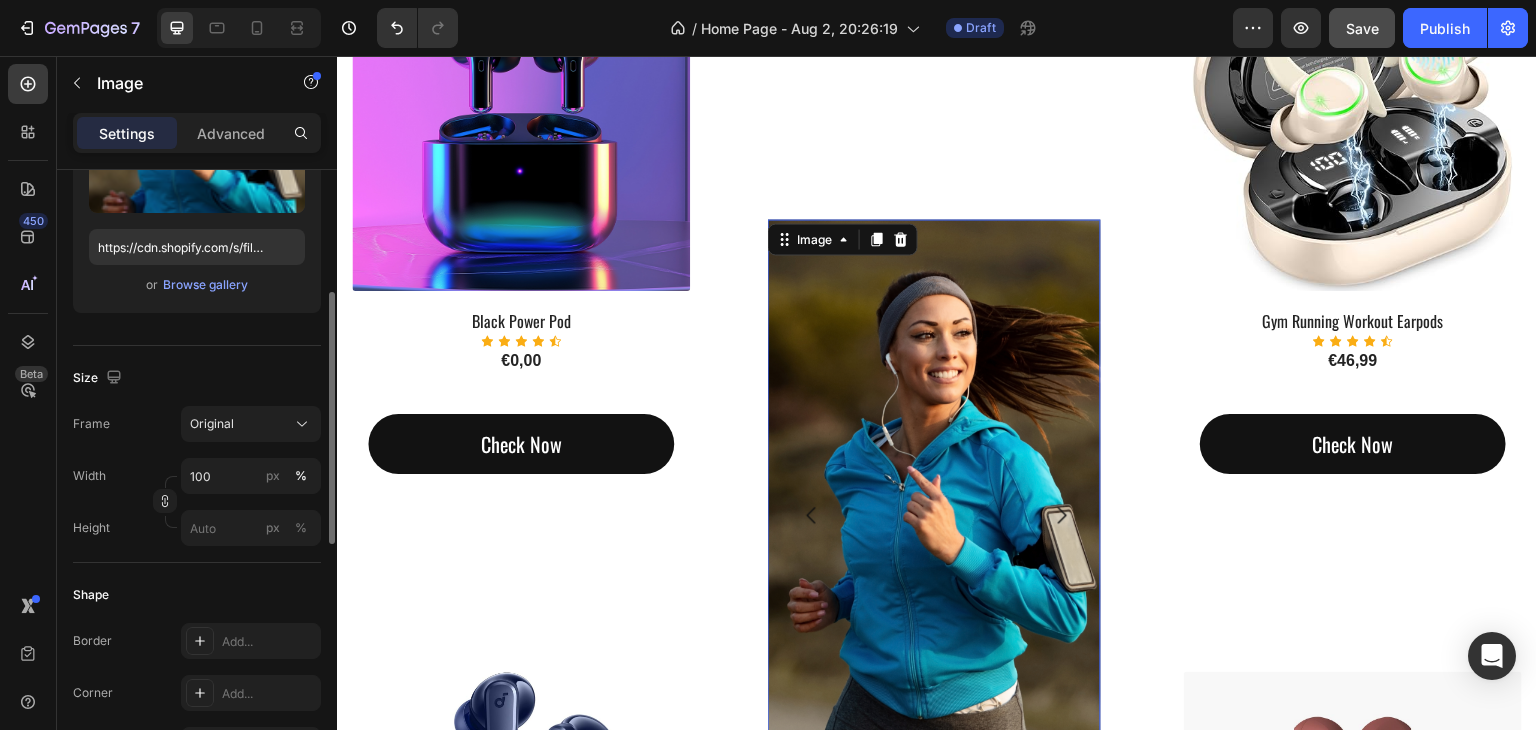 scroll, scrollTop: 400, scrollLeft: 0, axis: vertical 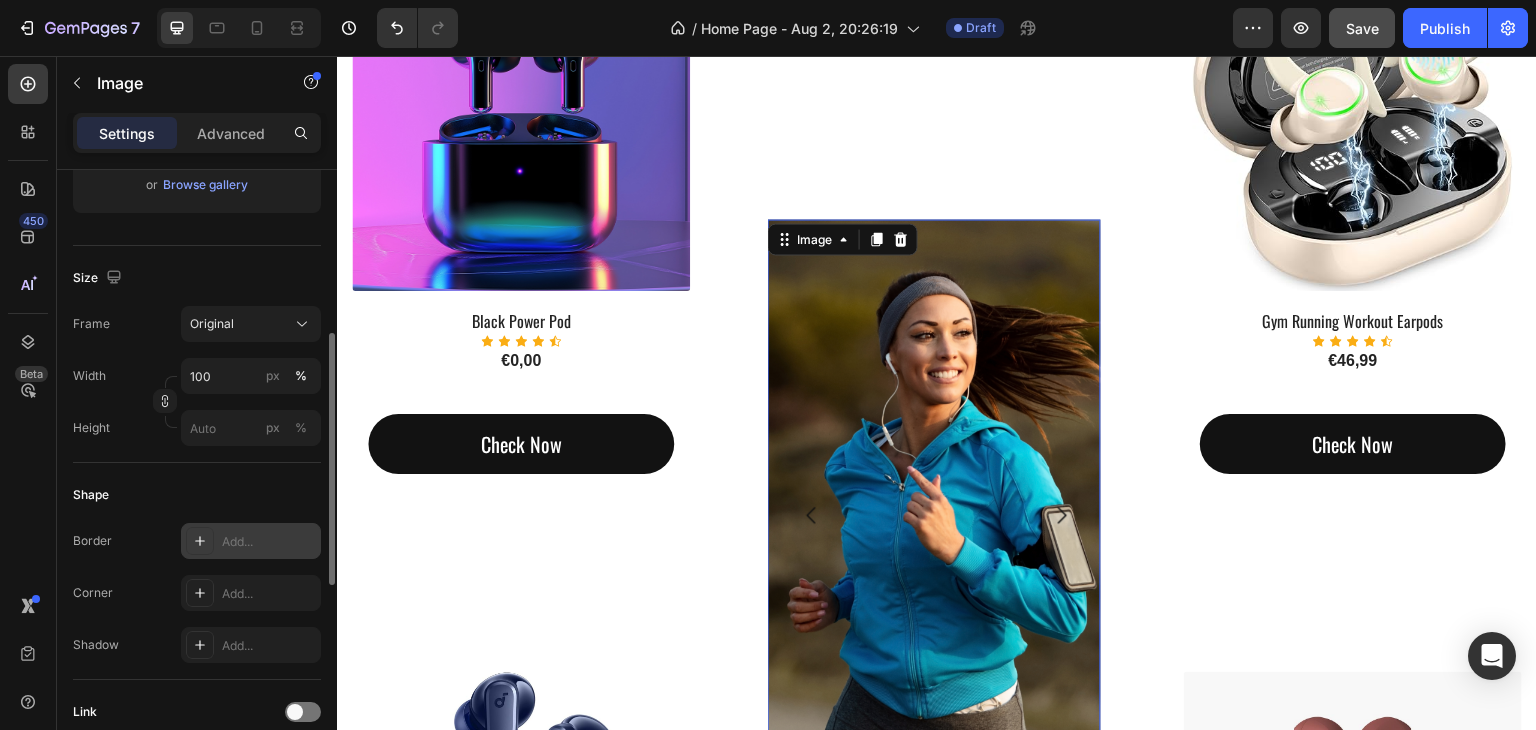 click at bounding box center [200, 541] 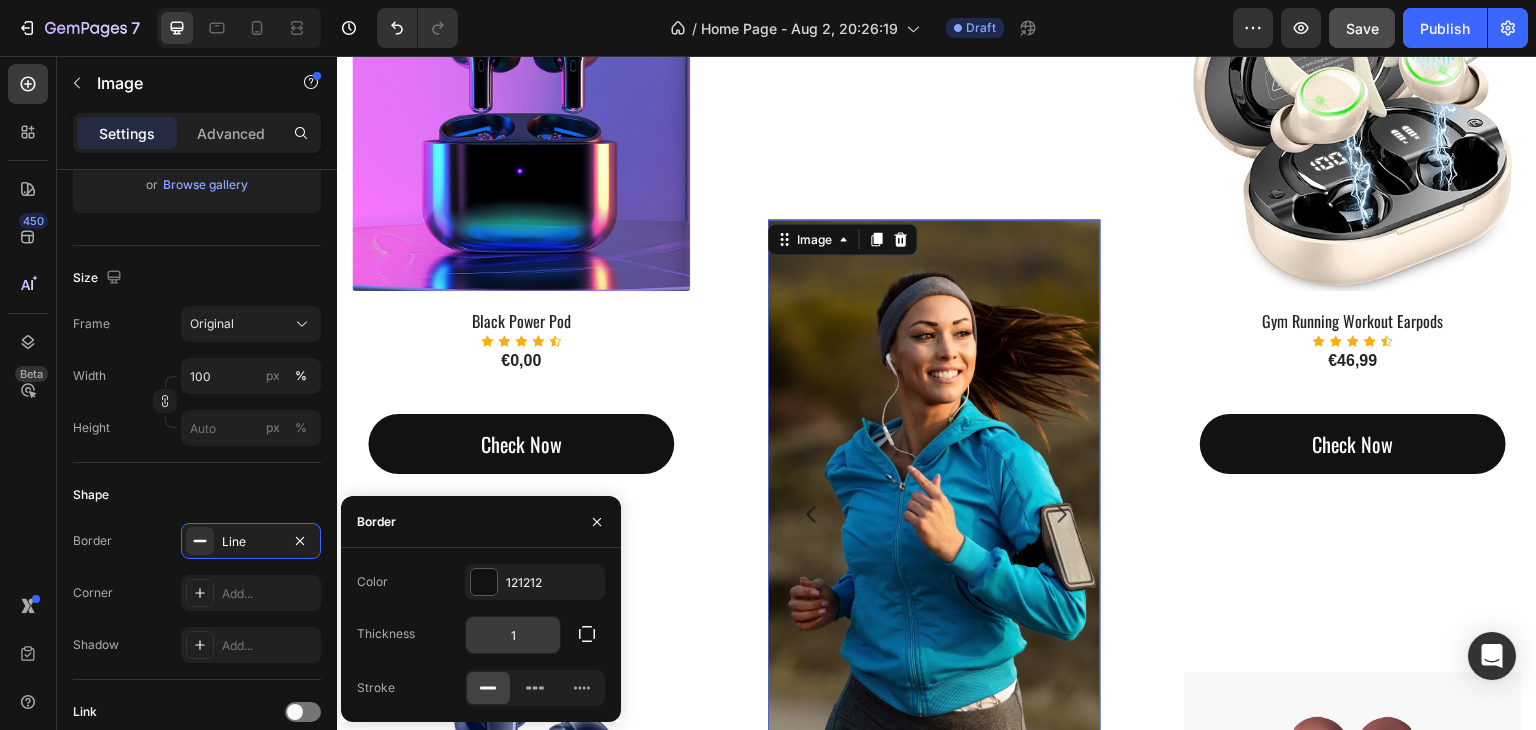 click on "1" at bounding box center (513, 635) 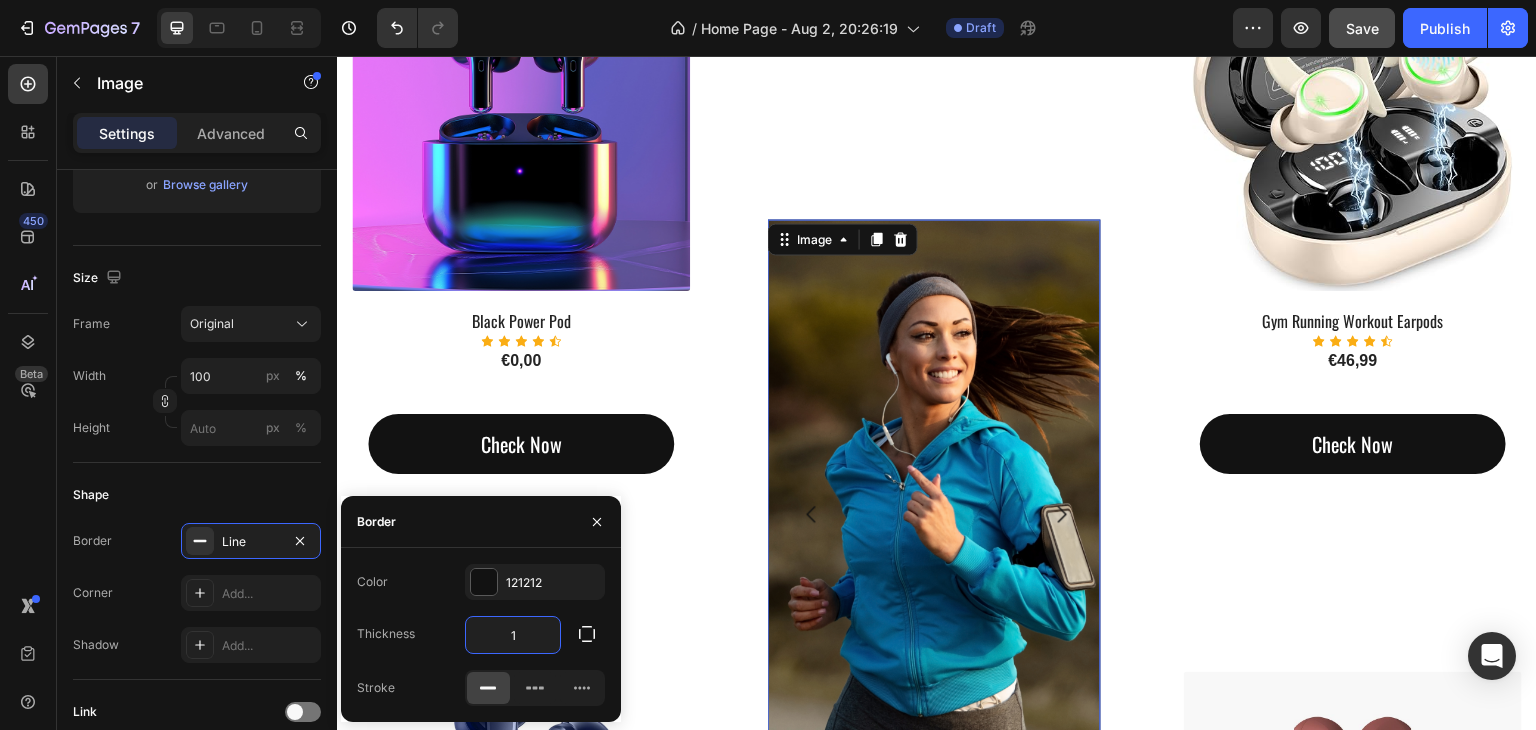 type on "3" 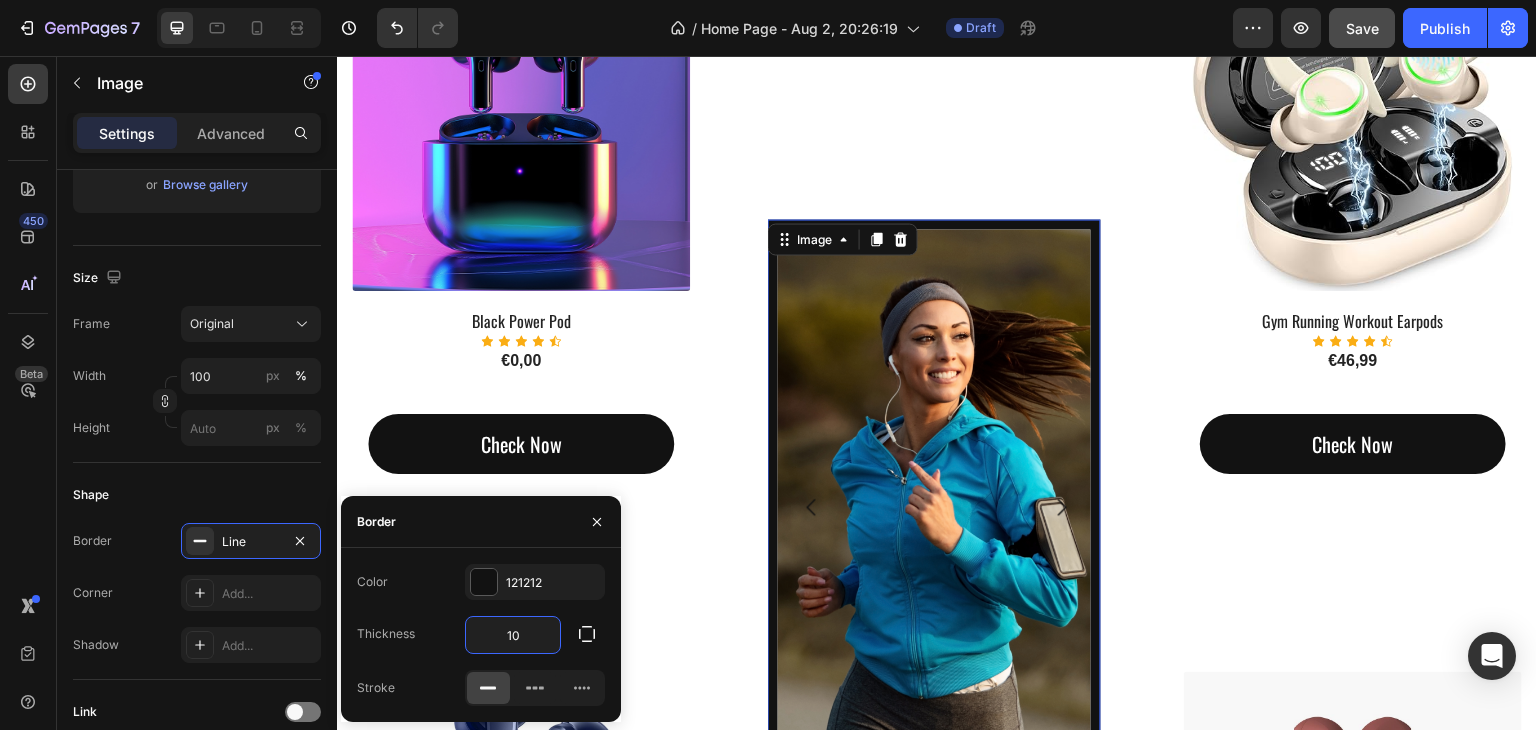 type on "1" 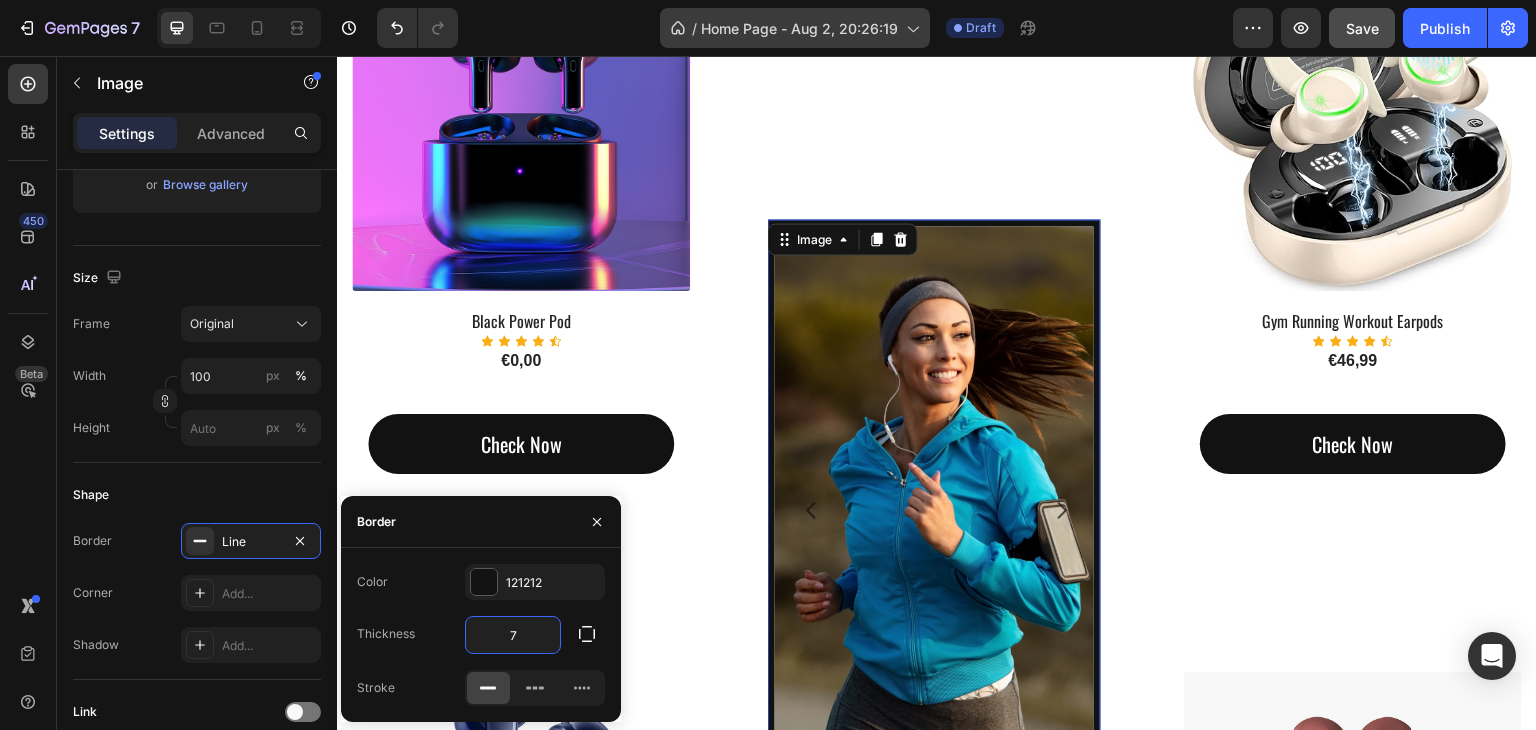 type on "7" 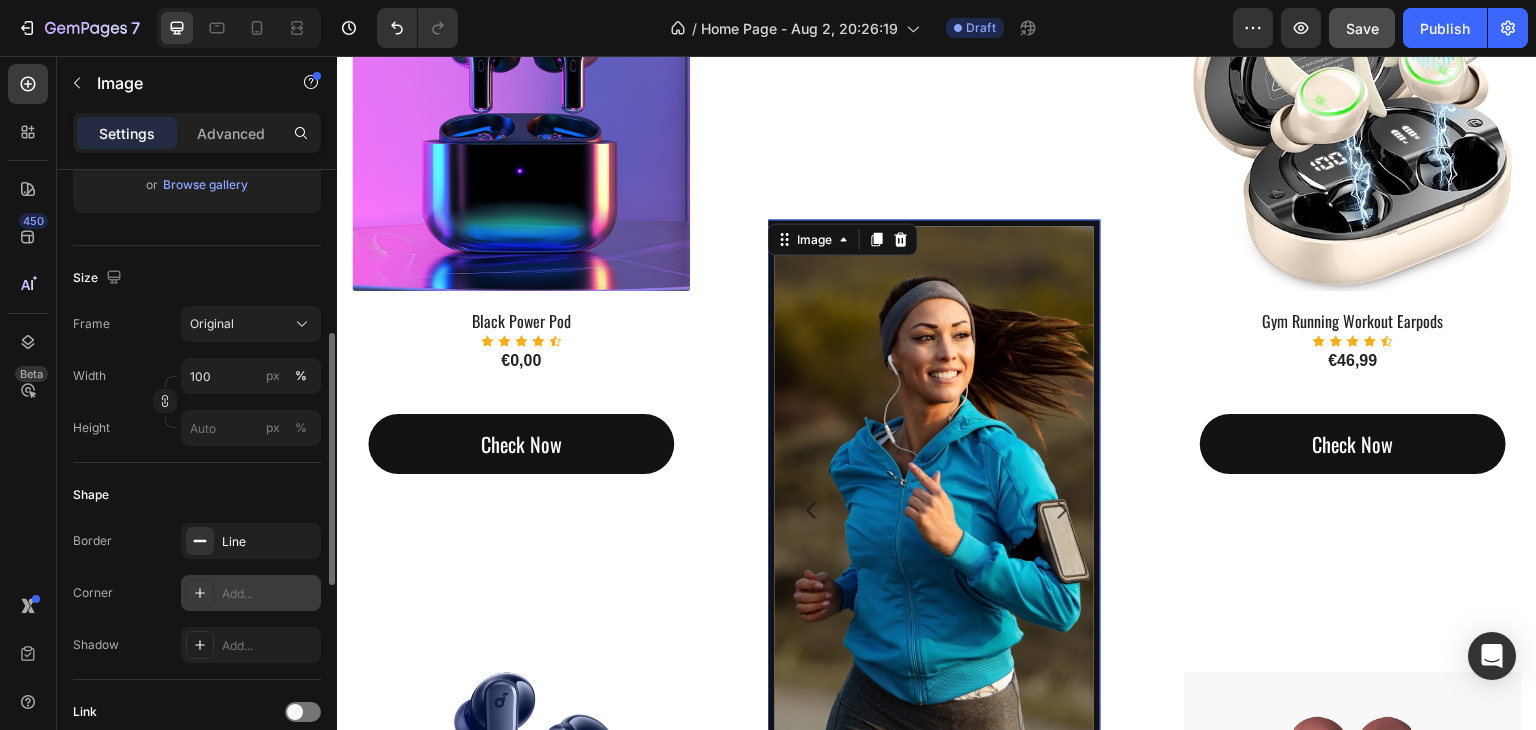 click at bounding box center [200, 593] 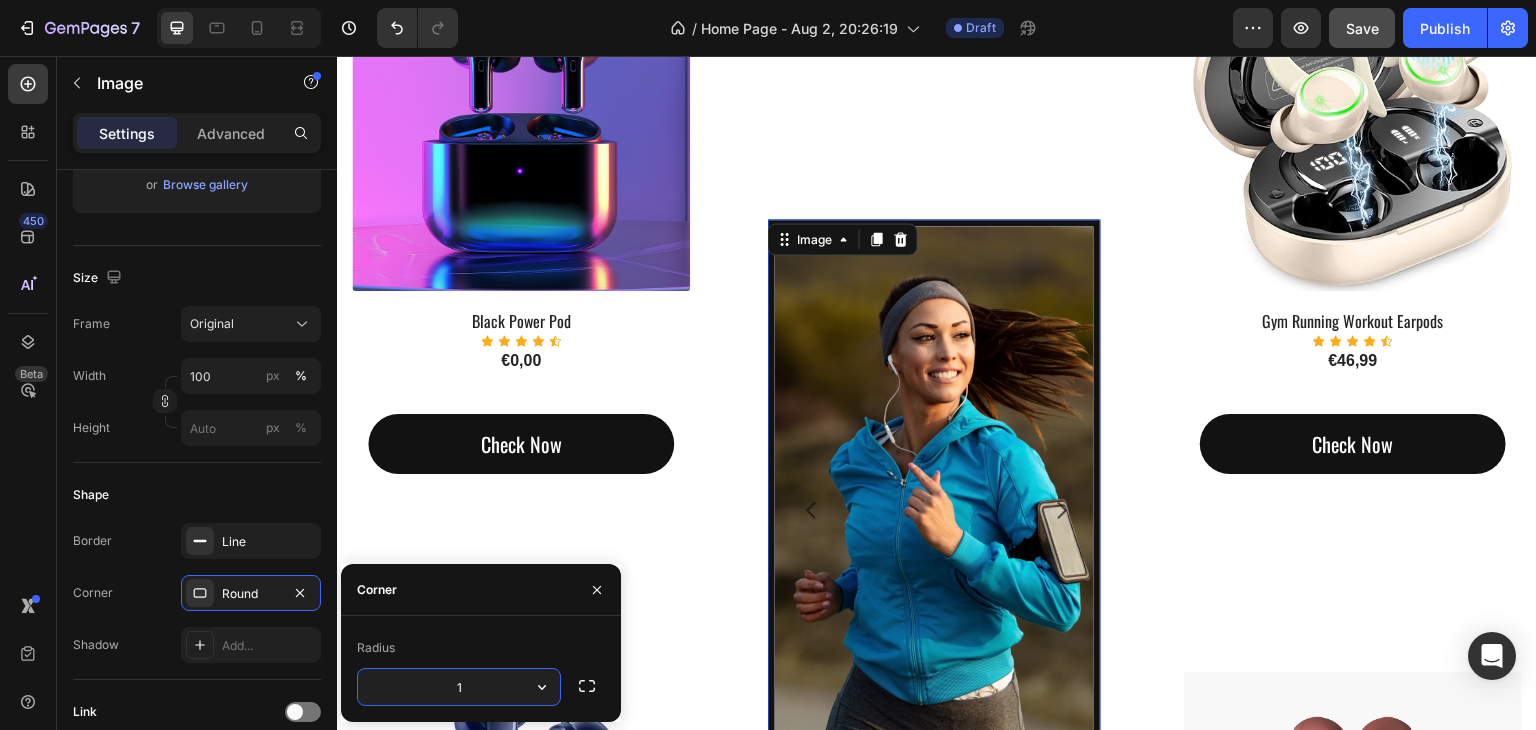 type on "12" 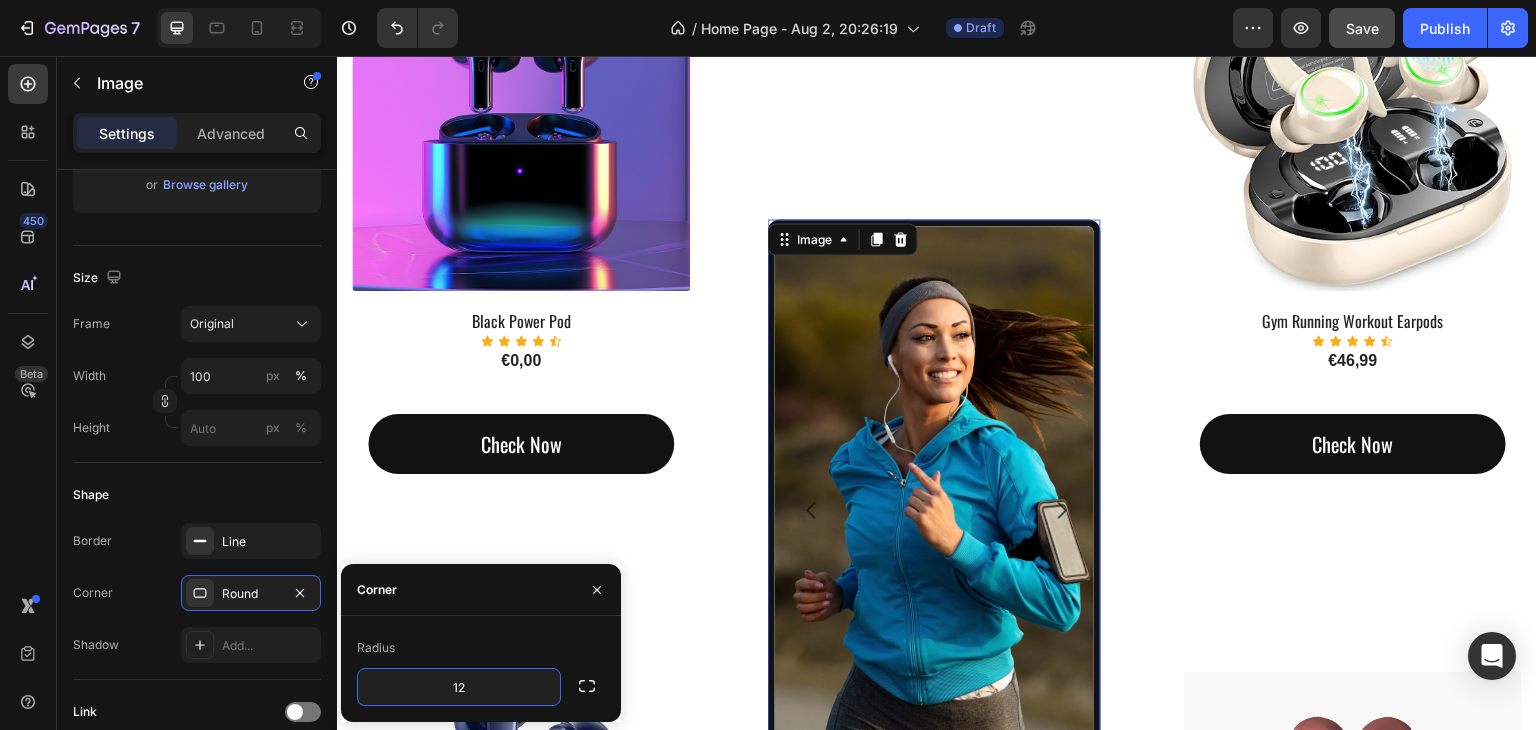 click on "(P) Images & Gallery Black Power Pod (P) Title
Icon
Icon
Icon
Icon
Icon Icon List Hoz €0,00 (P) Price (P) Price Check Now Button Row Product (P) Images & Gallery Aura Blue Deep Noise (P) Title
Icon
Icon
Icon
Icon
Icon Icon List Hoz €41,99 (P) Price (P) Price Product Row Check Now Button Row
Image   0 Image Image Image
Carousel Row
Drop element here Row (P) Images & Gallery Gym Running Workout Earpods (P) Title
Icon
Icon
Icon
Icon
Icon Icon List Hoz €46,99 (P) Price (P) Price Check Now Button Row Product (P) Images & Gallery Sand Brothers Brown (P) Title
Icon
Icon
Icon
Icon
Icon Icon List Hoz €43,99 (P) Price (P) Price Row Check Now Button Row" at bounding box center [937, 581] 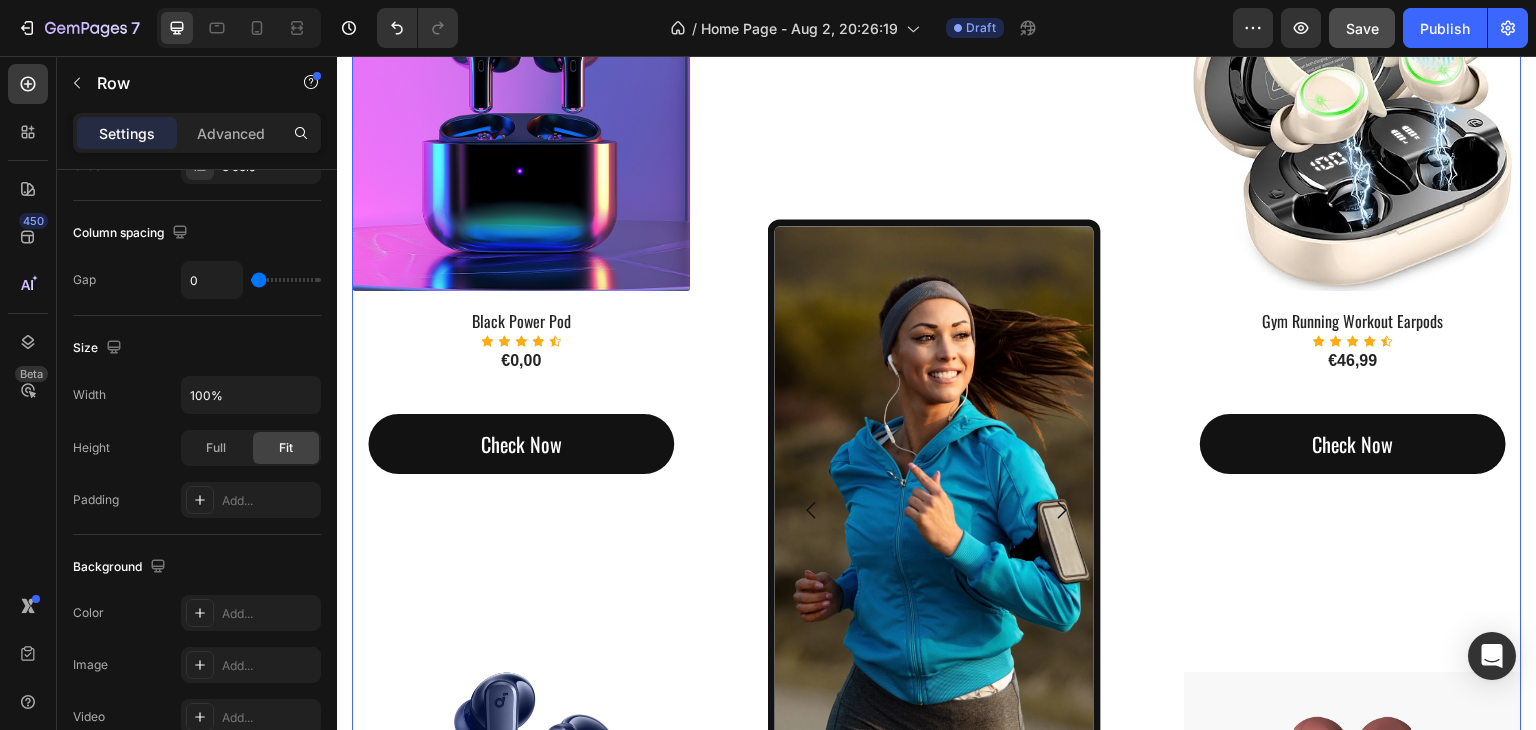 scroll, scrollTop: 0, scrollLeft: 0, axis: both 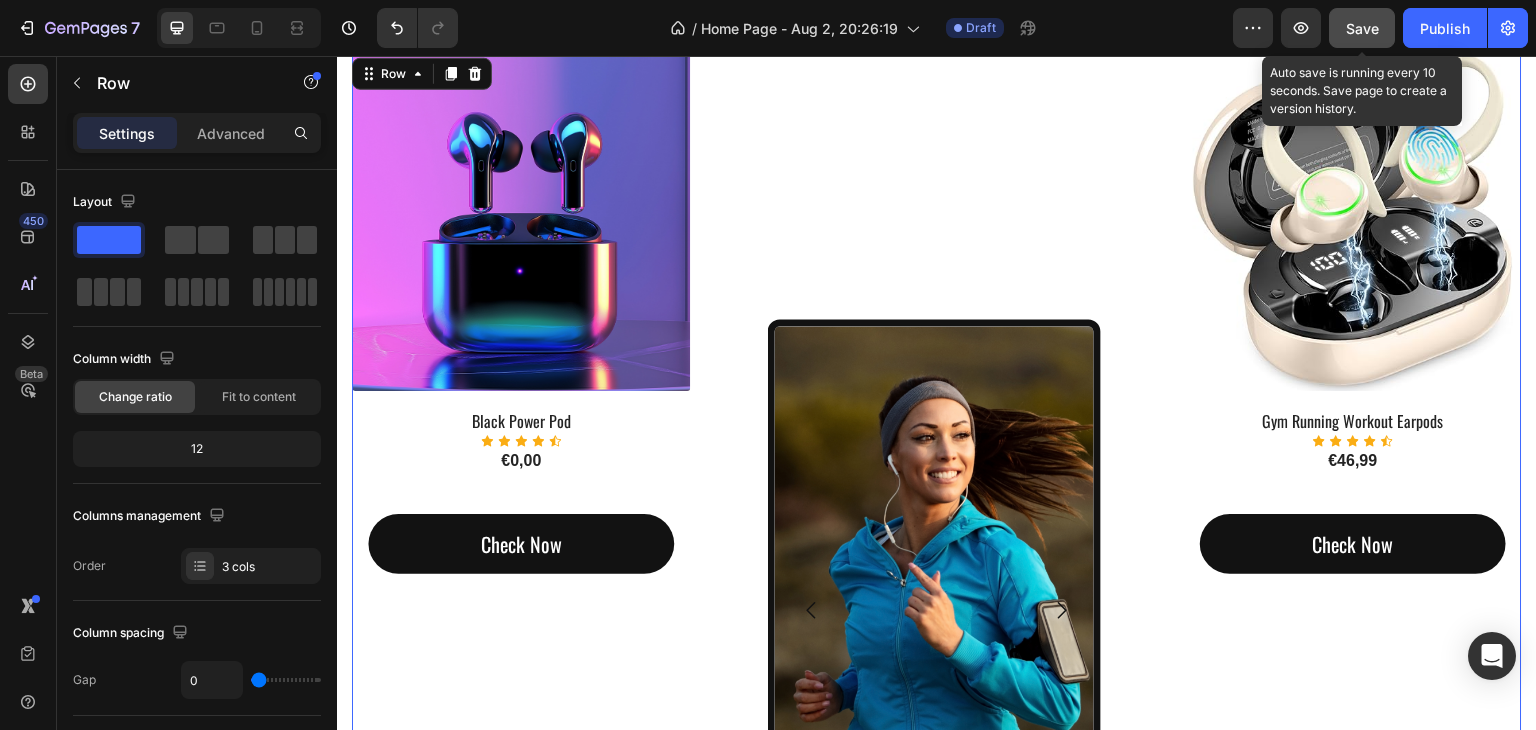 click on "Save" 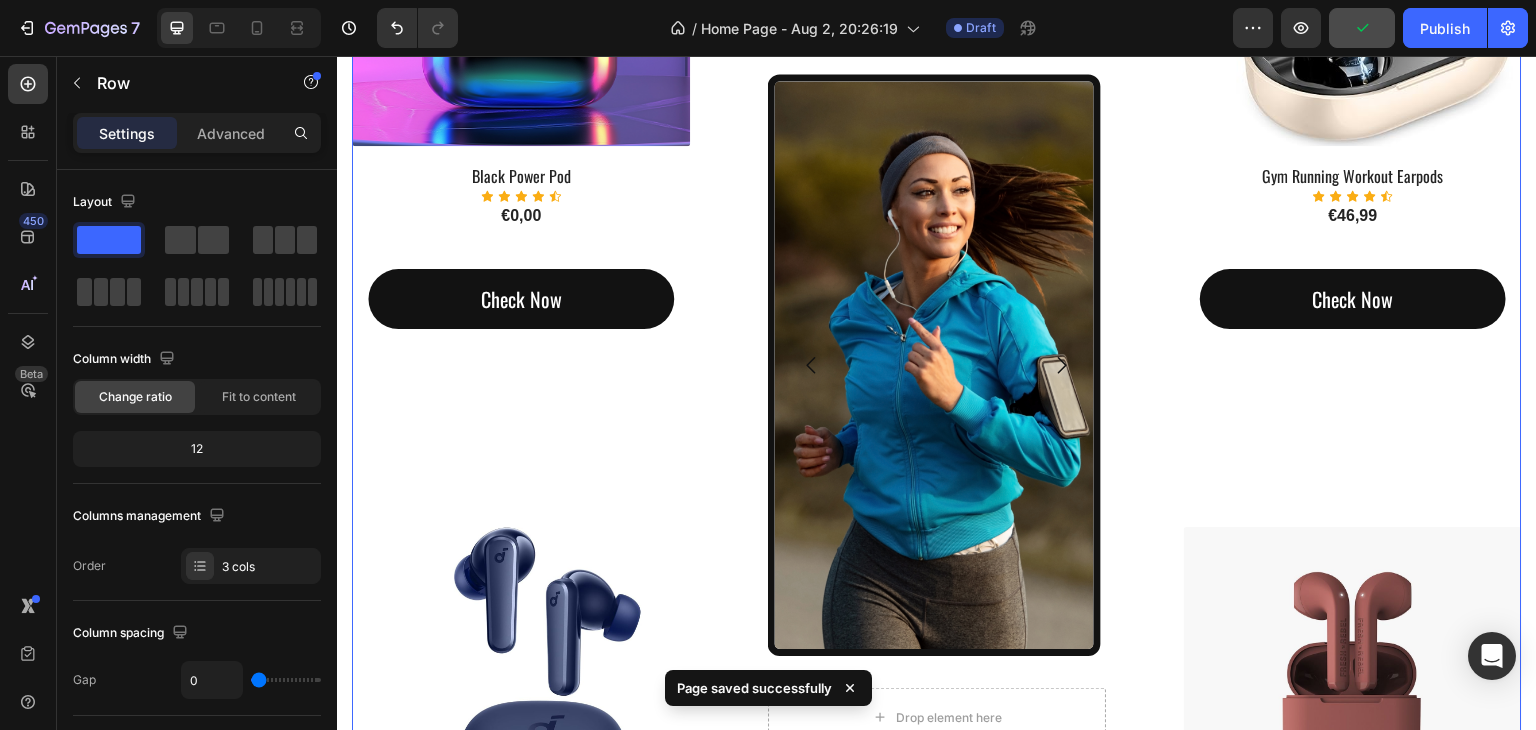 scroll, scrollTop: 1575, scrollLeft: 0, axis: vertical 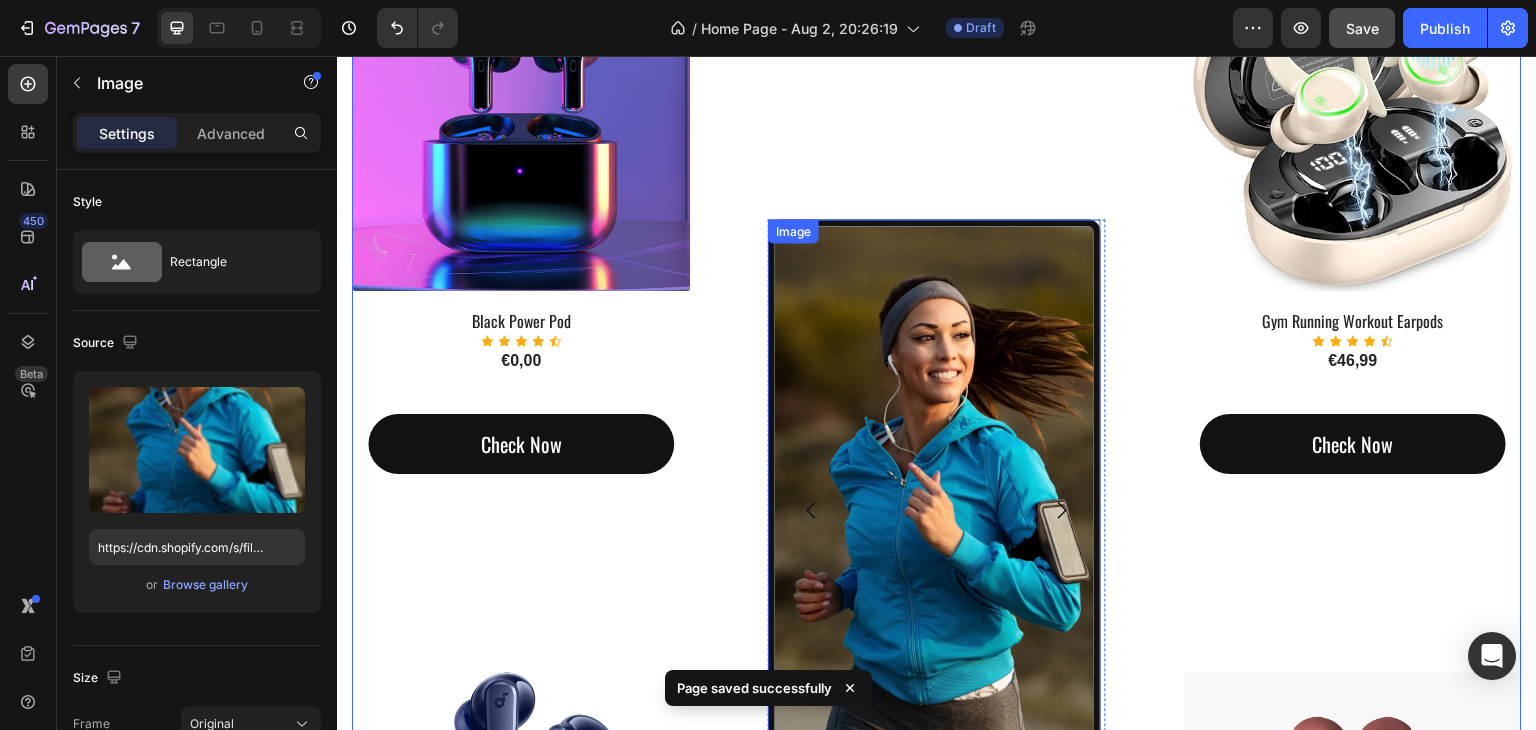 click at bounding box center [934, 510] 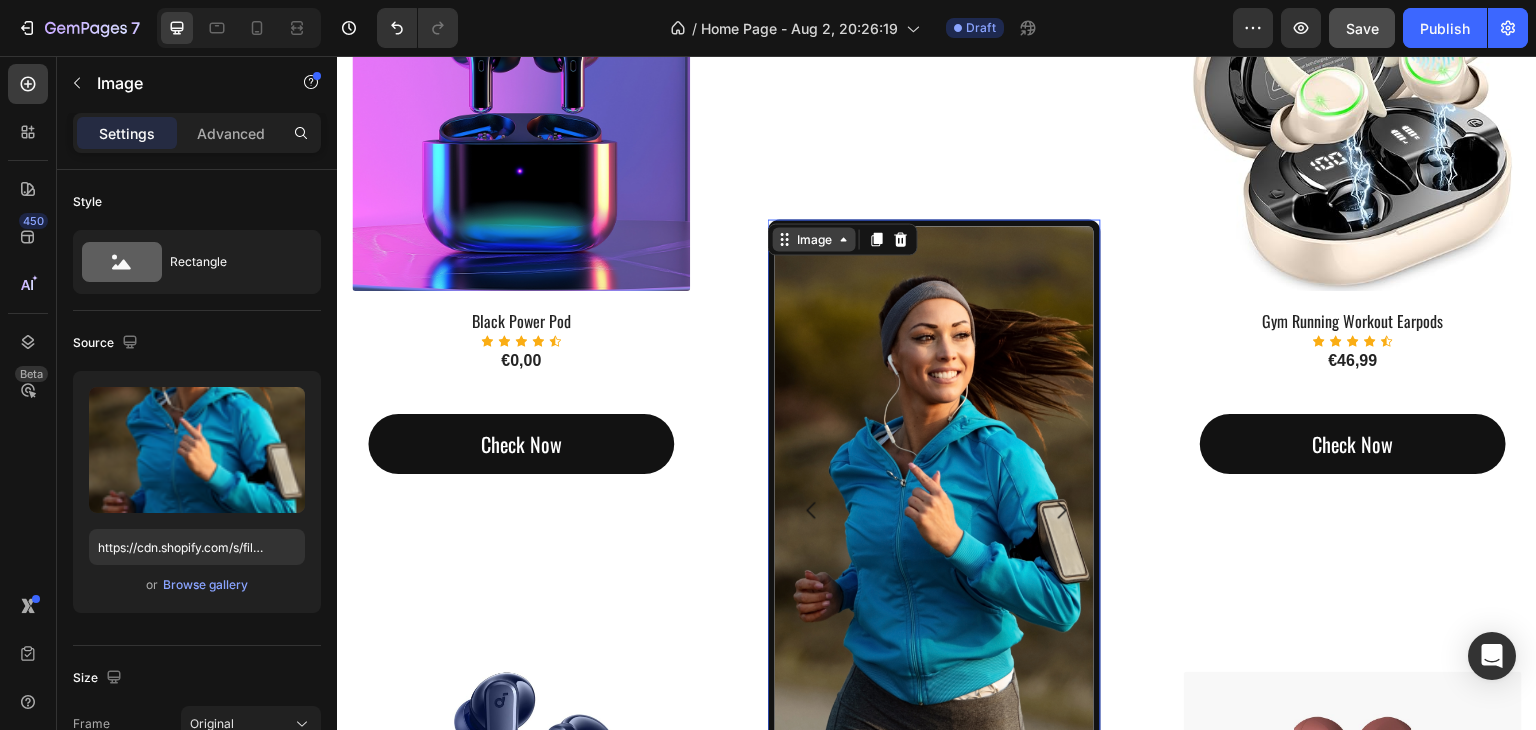 click on "Image" at bounding box center [814, 239] 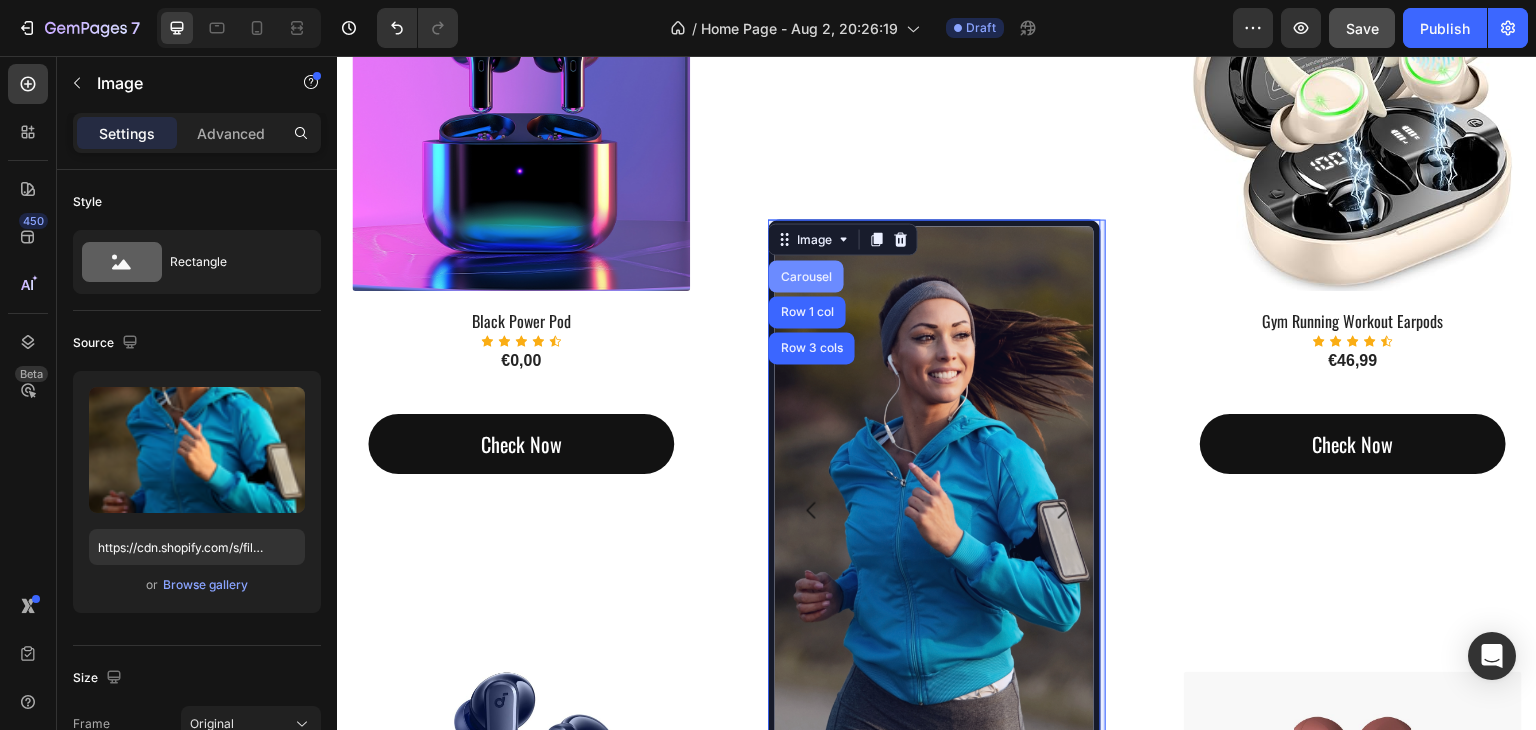 click on "Carousel" at bounding box center [806, 276] 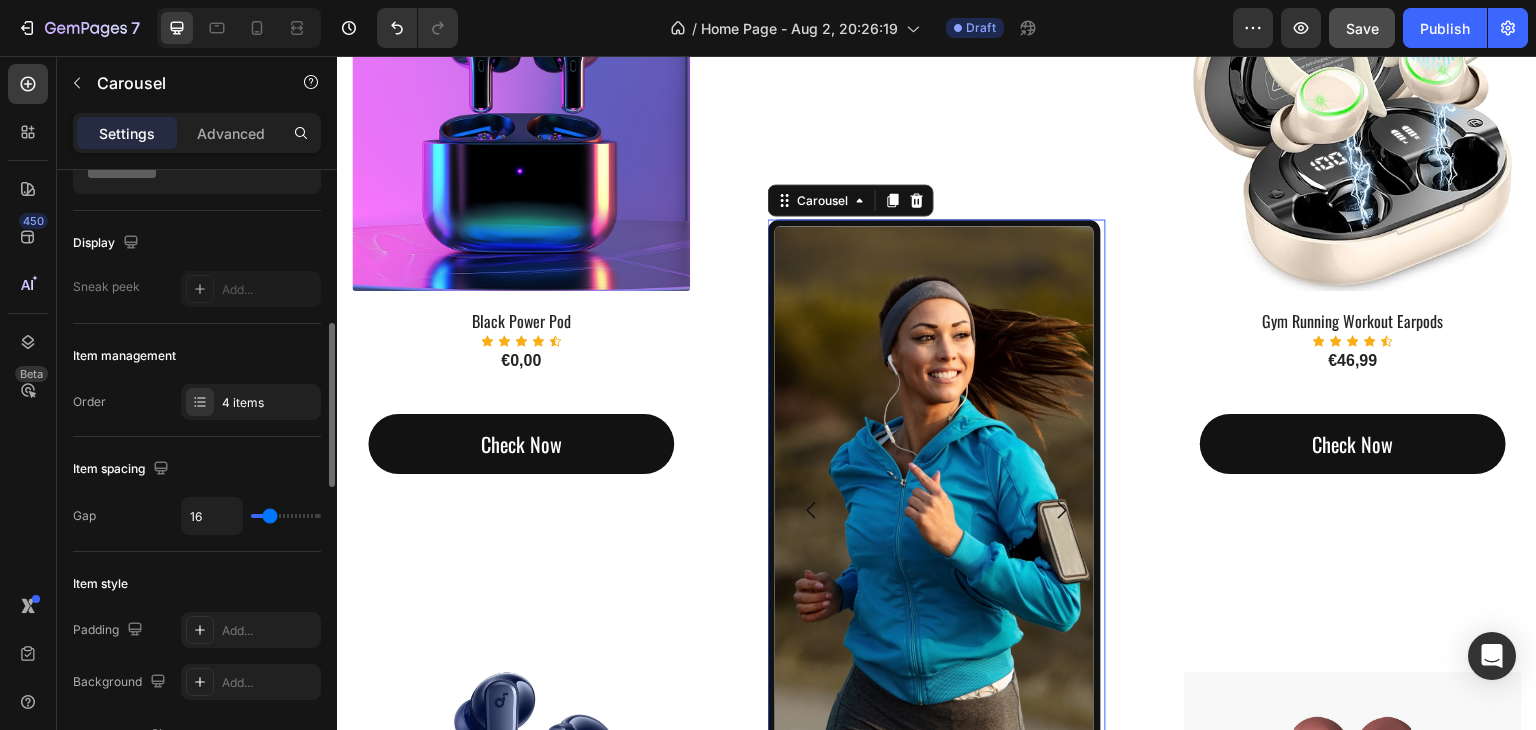 scroll, scrollTop: 200, scrollLeft: 0, axis: vertical 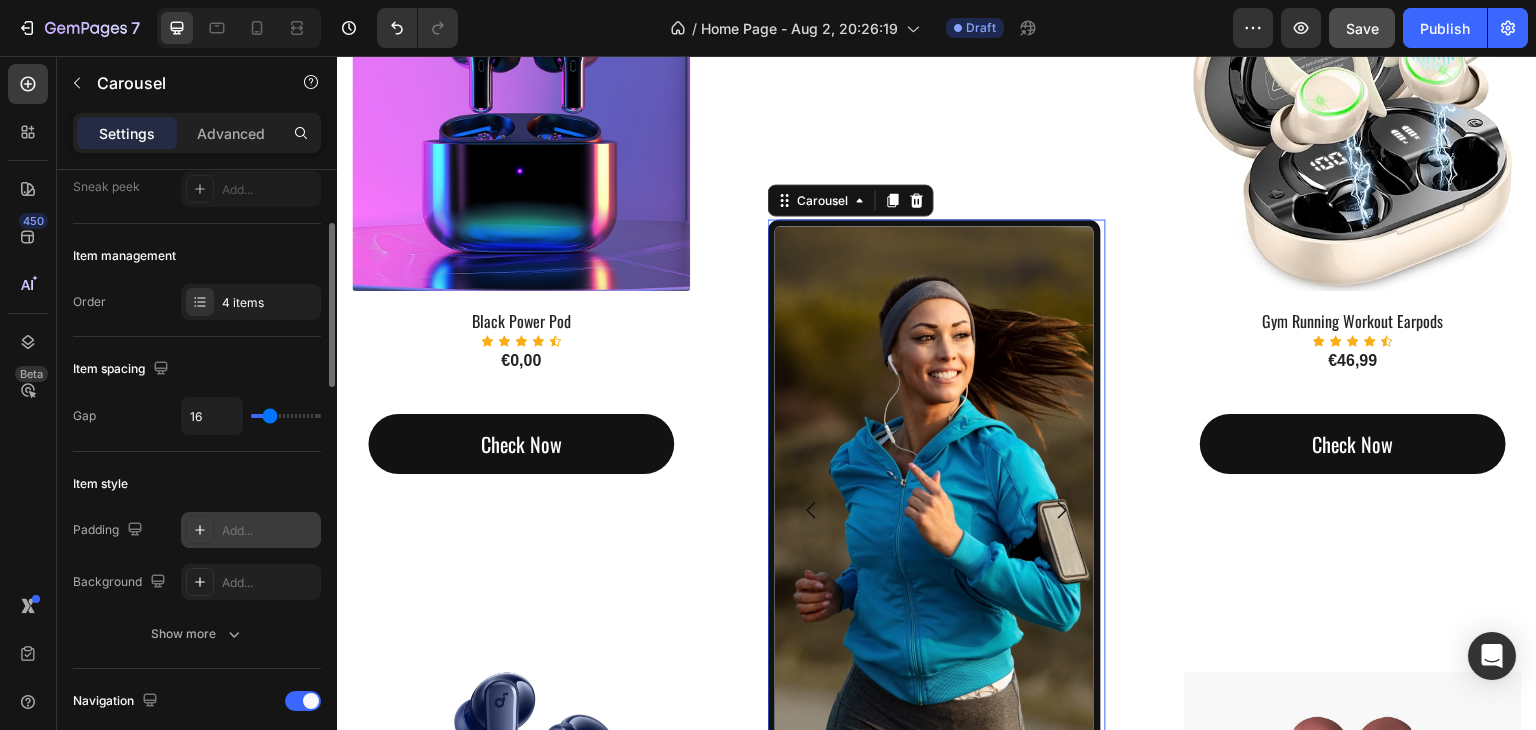 click 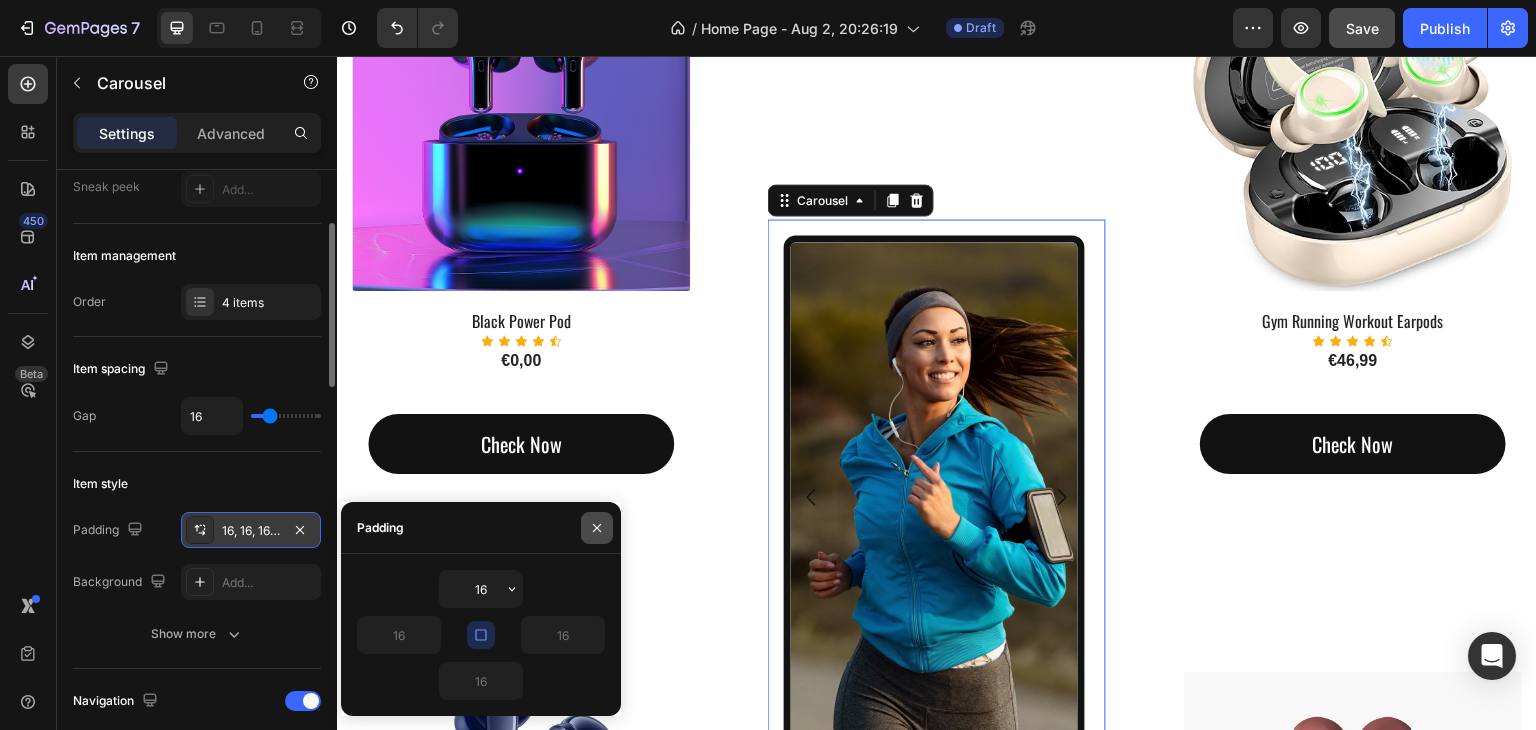 click 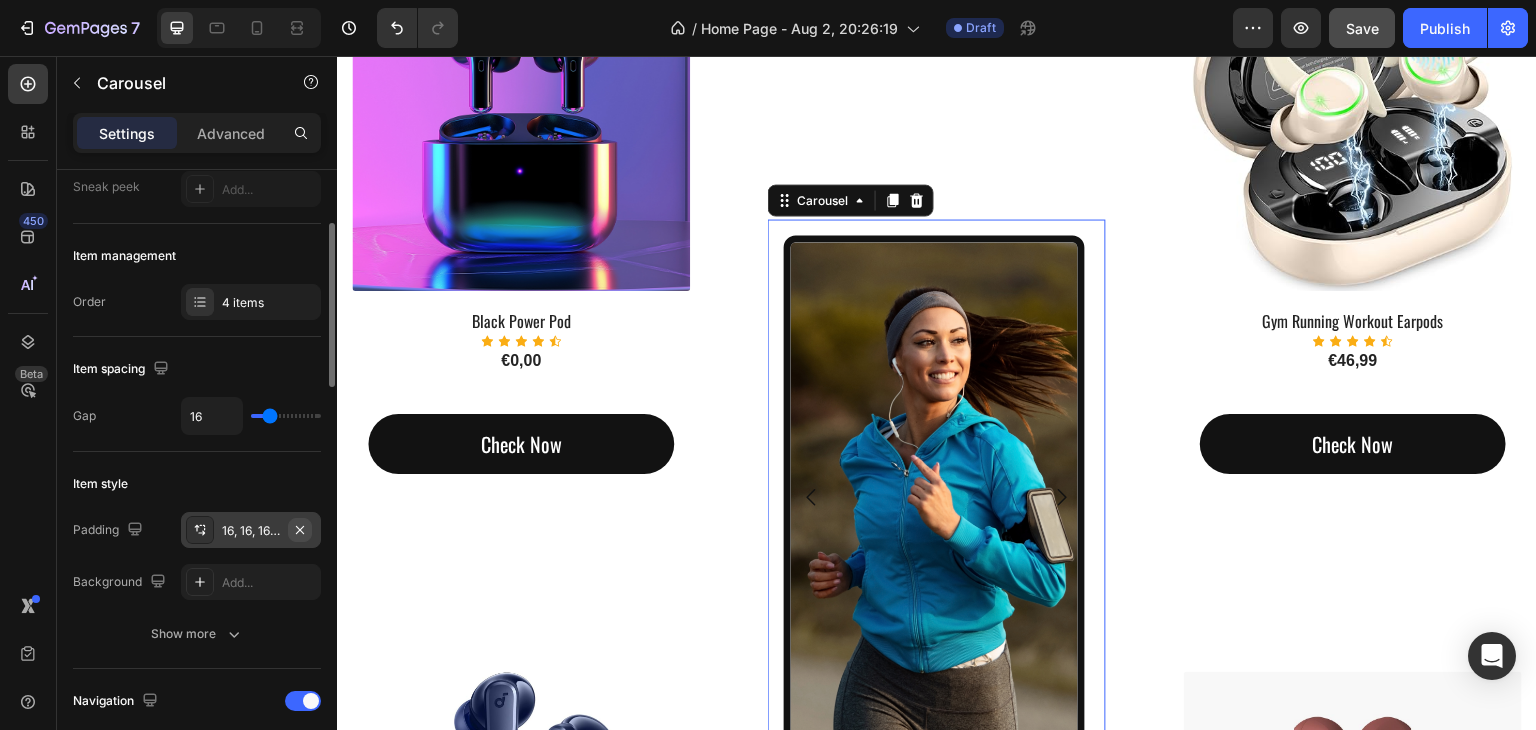 click 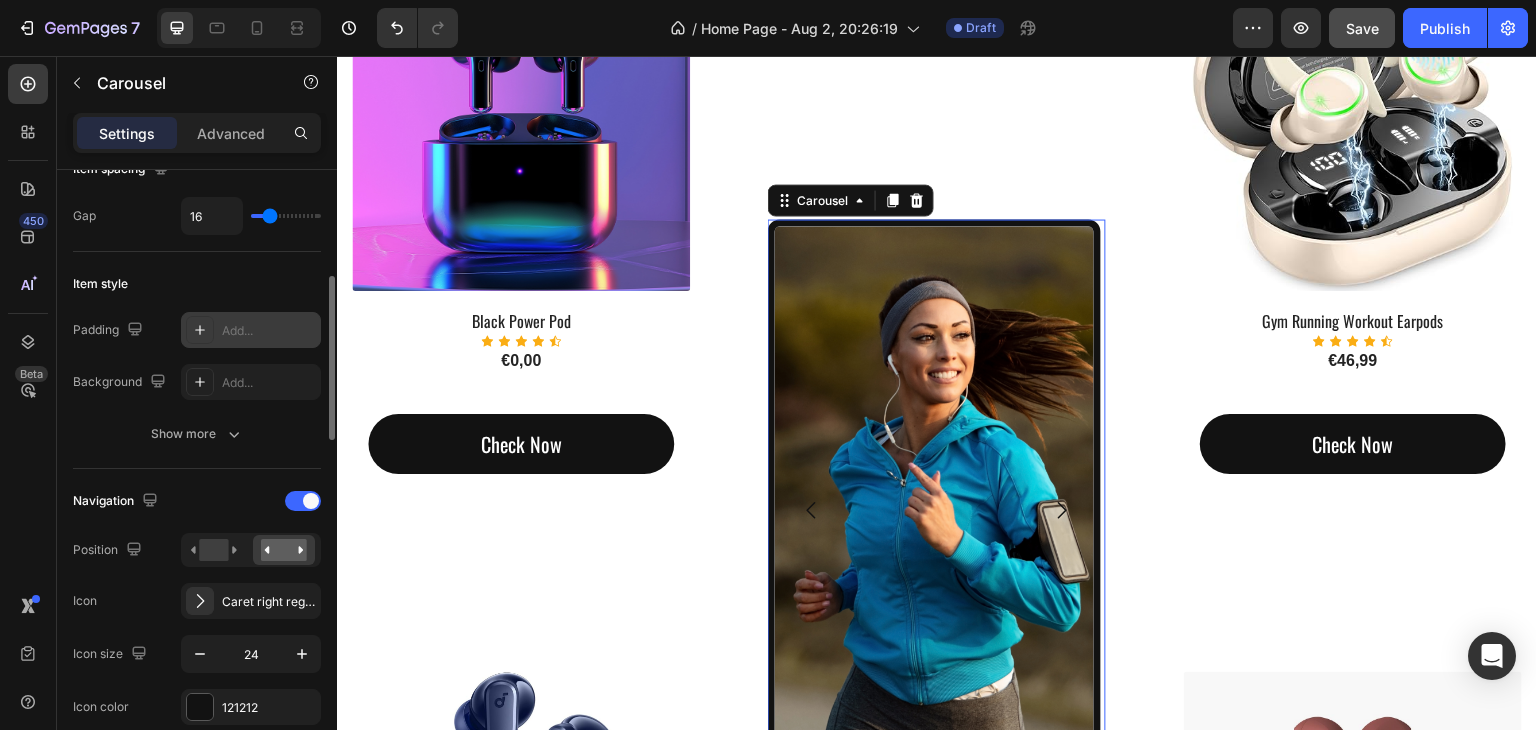 scroll, scrollTop: 500, scrollLeft: 0, axis: vertical 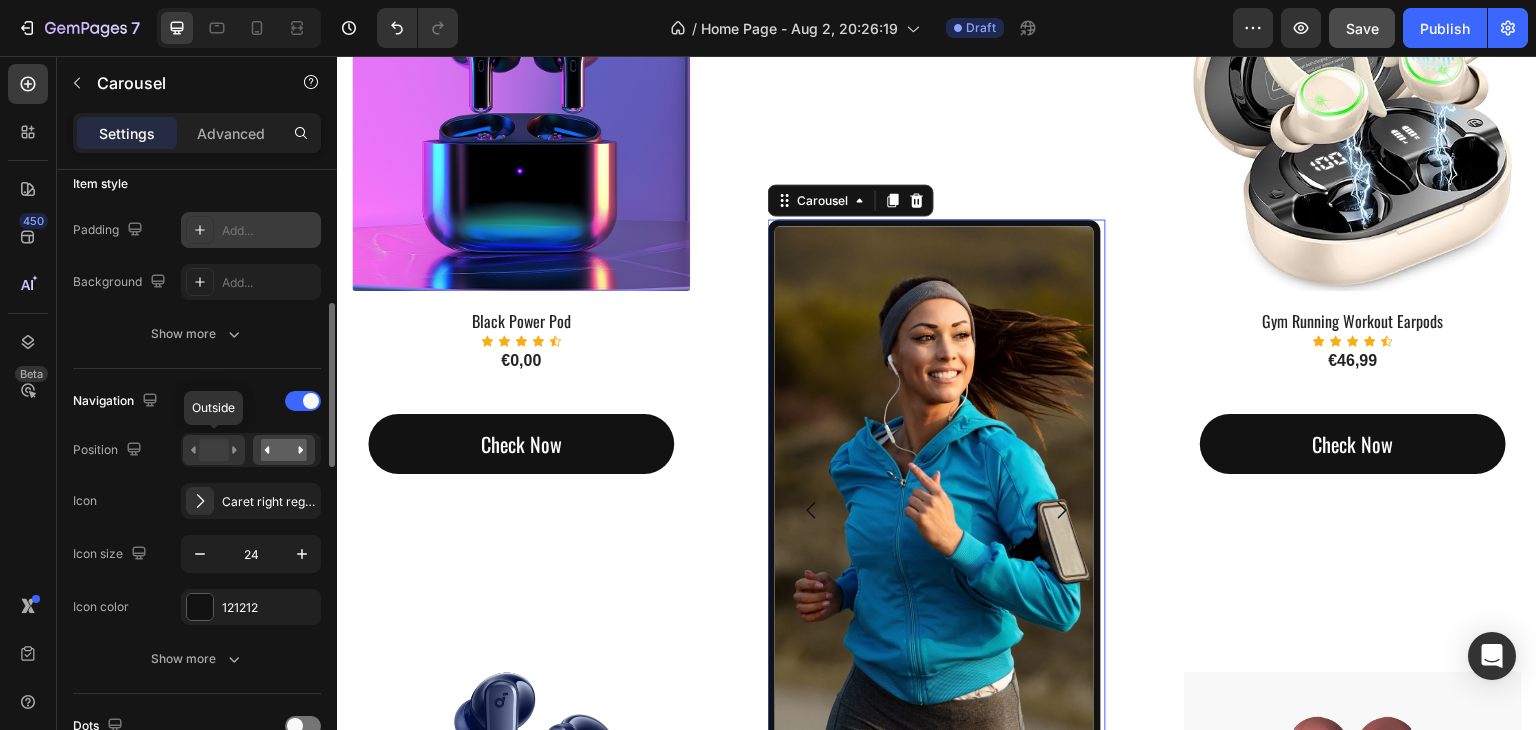 click 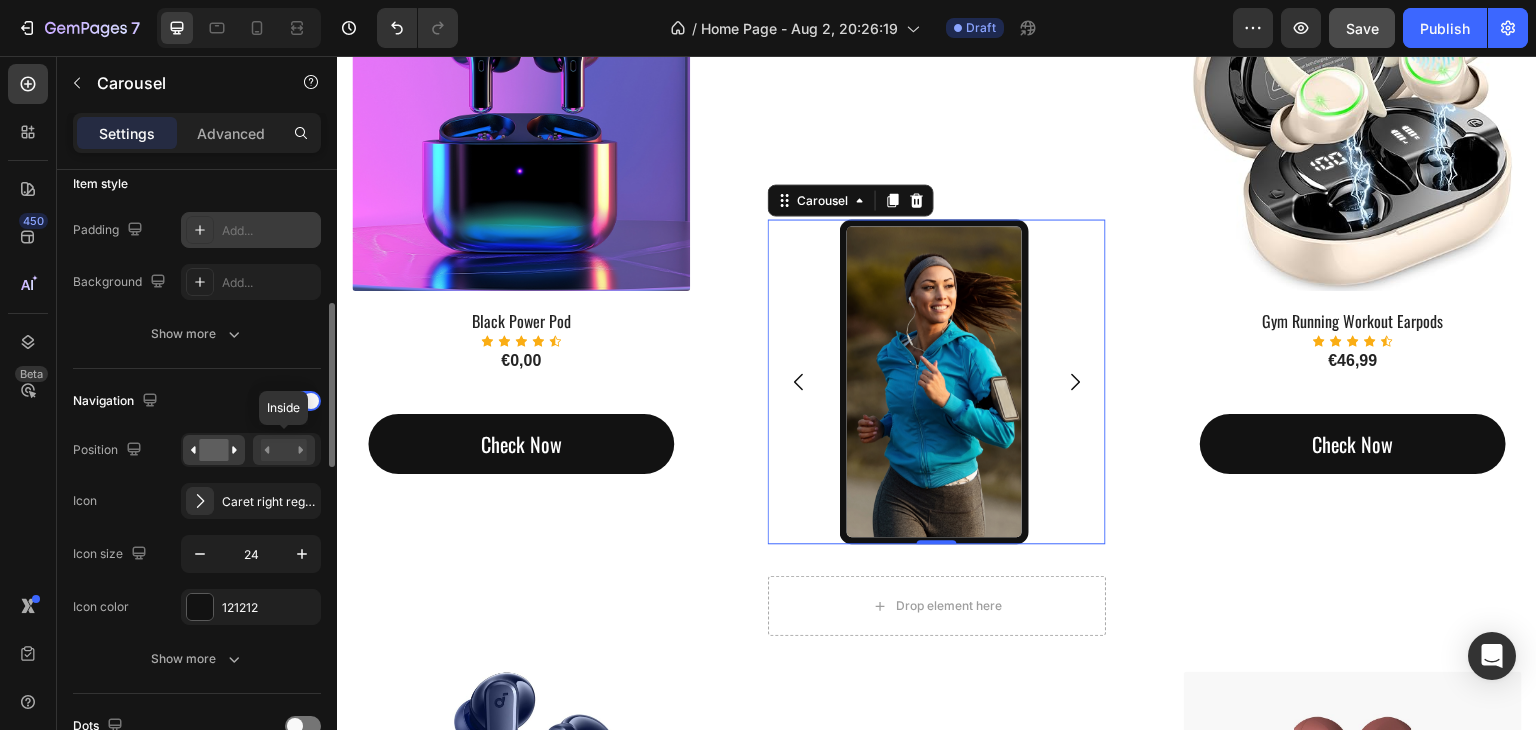 click 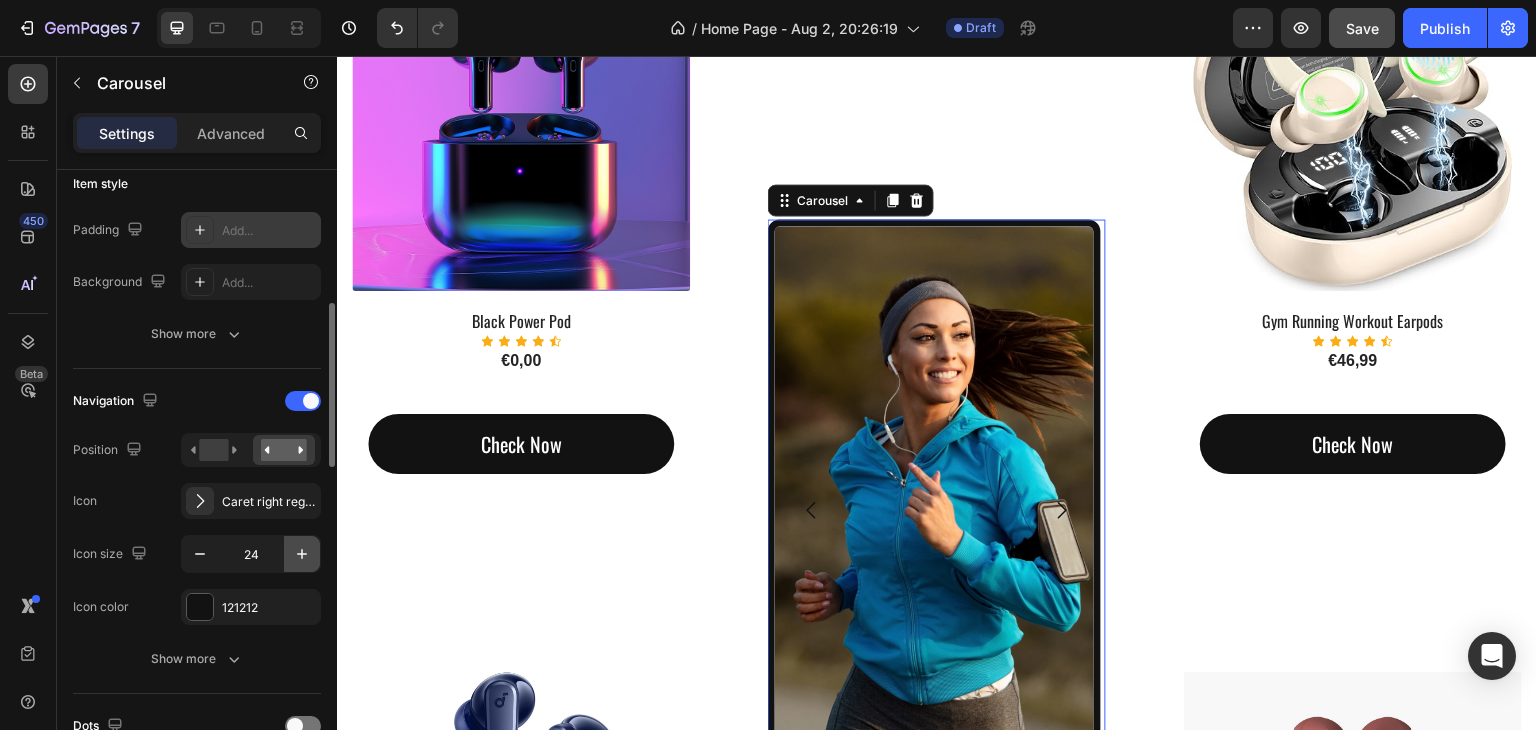 click 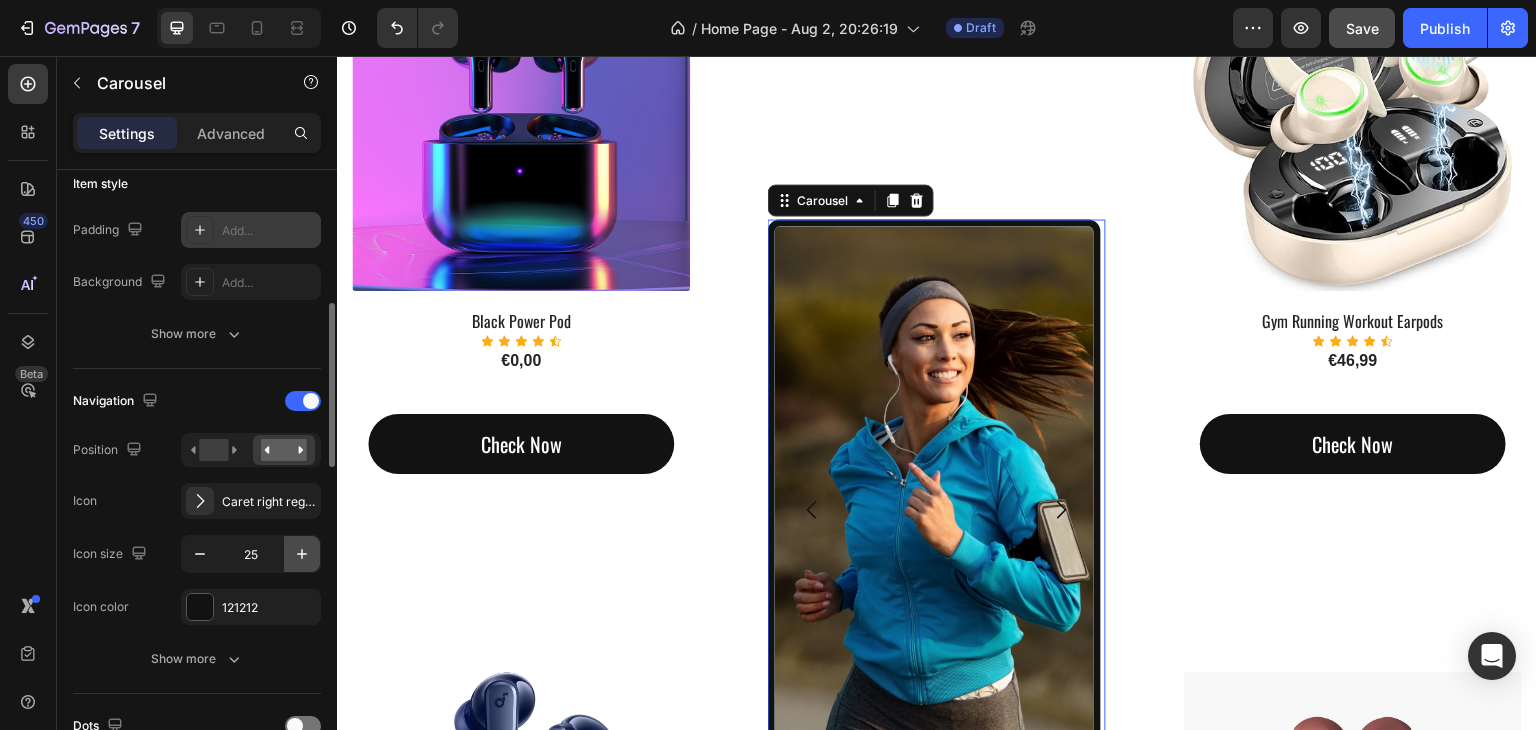 click 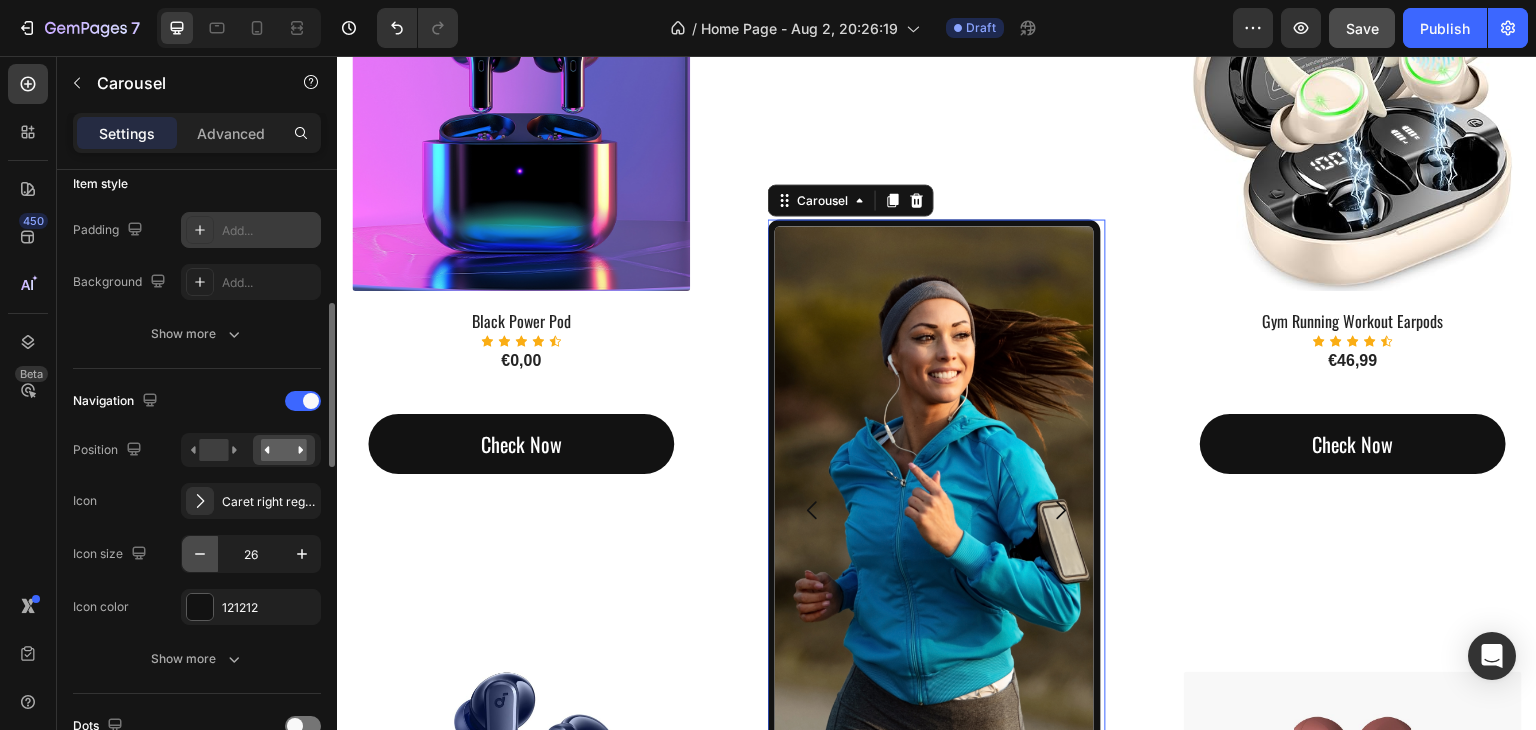 click 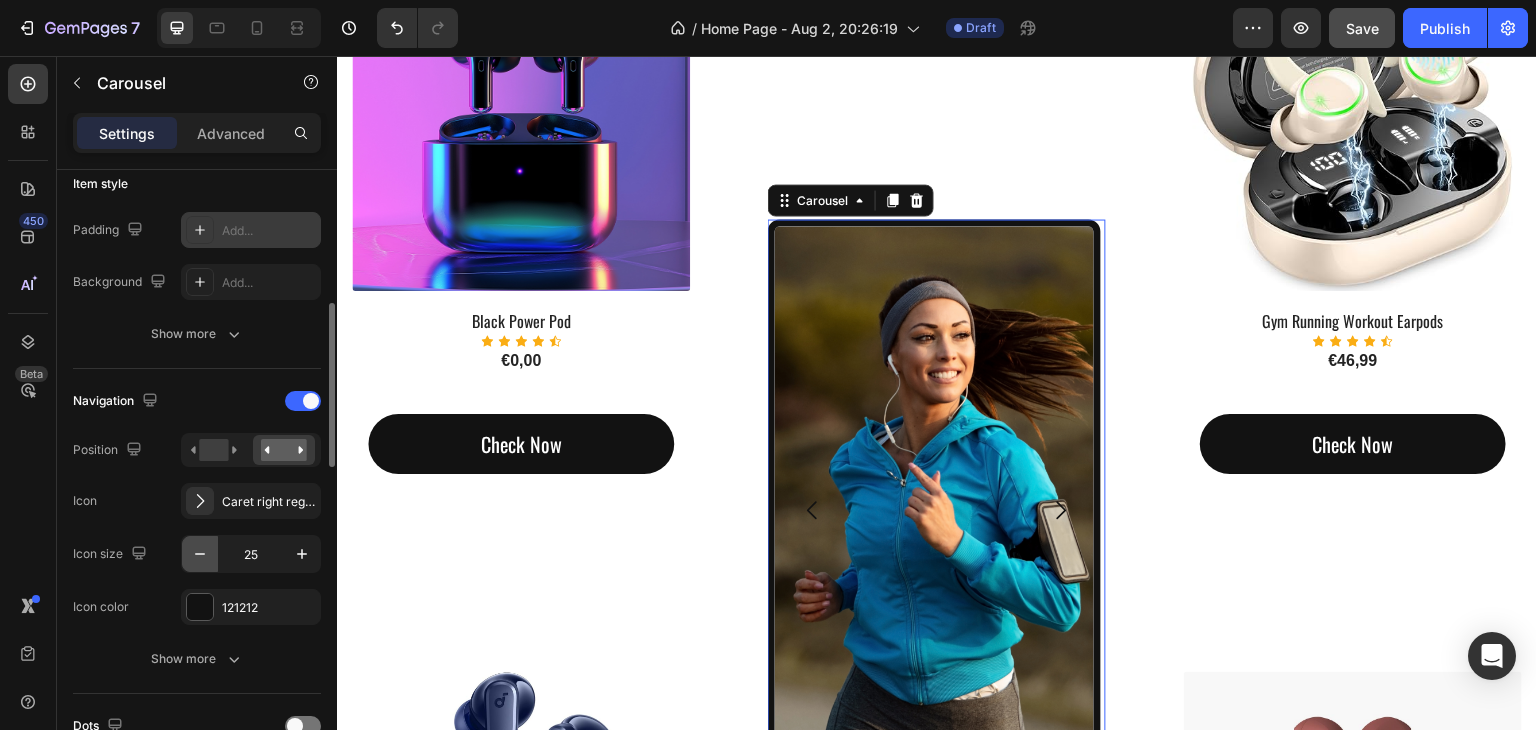 click 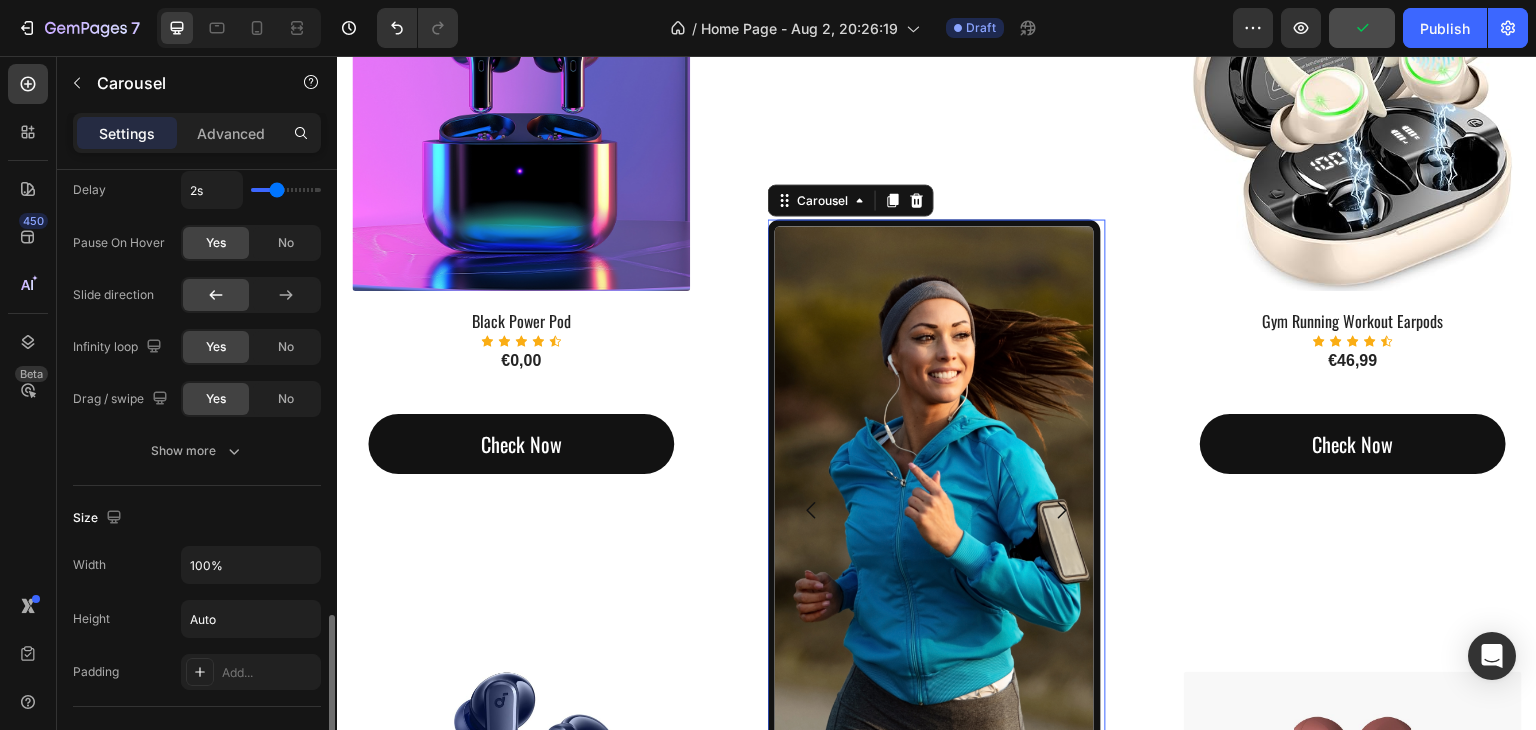 scroll, scrollTop: 1300, scrollLeft: 0, axis: vertical 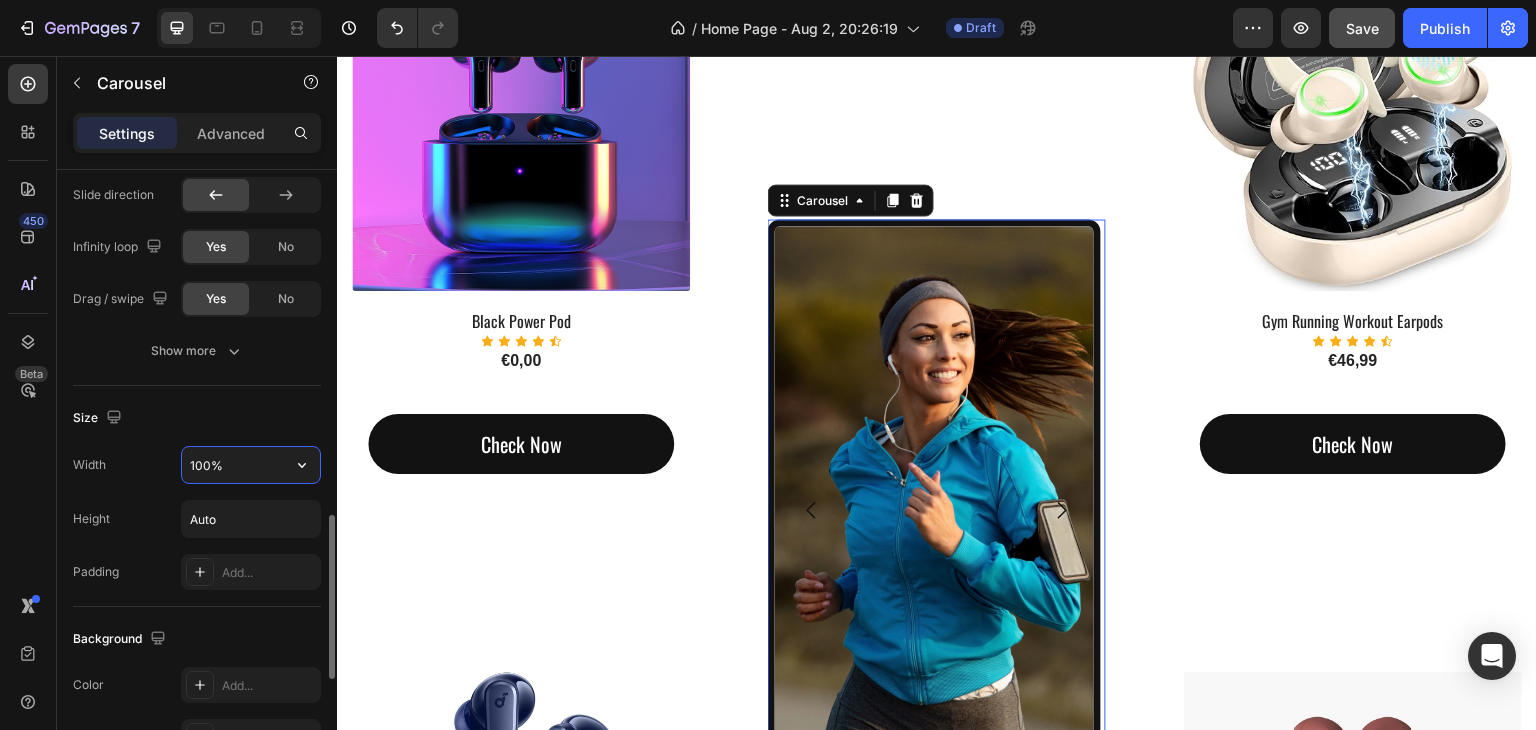click on "100%" at bounding box center (251, 465) 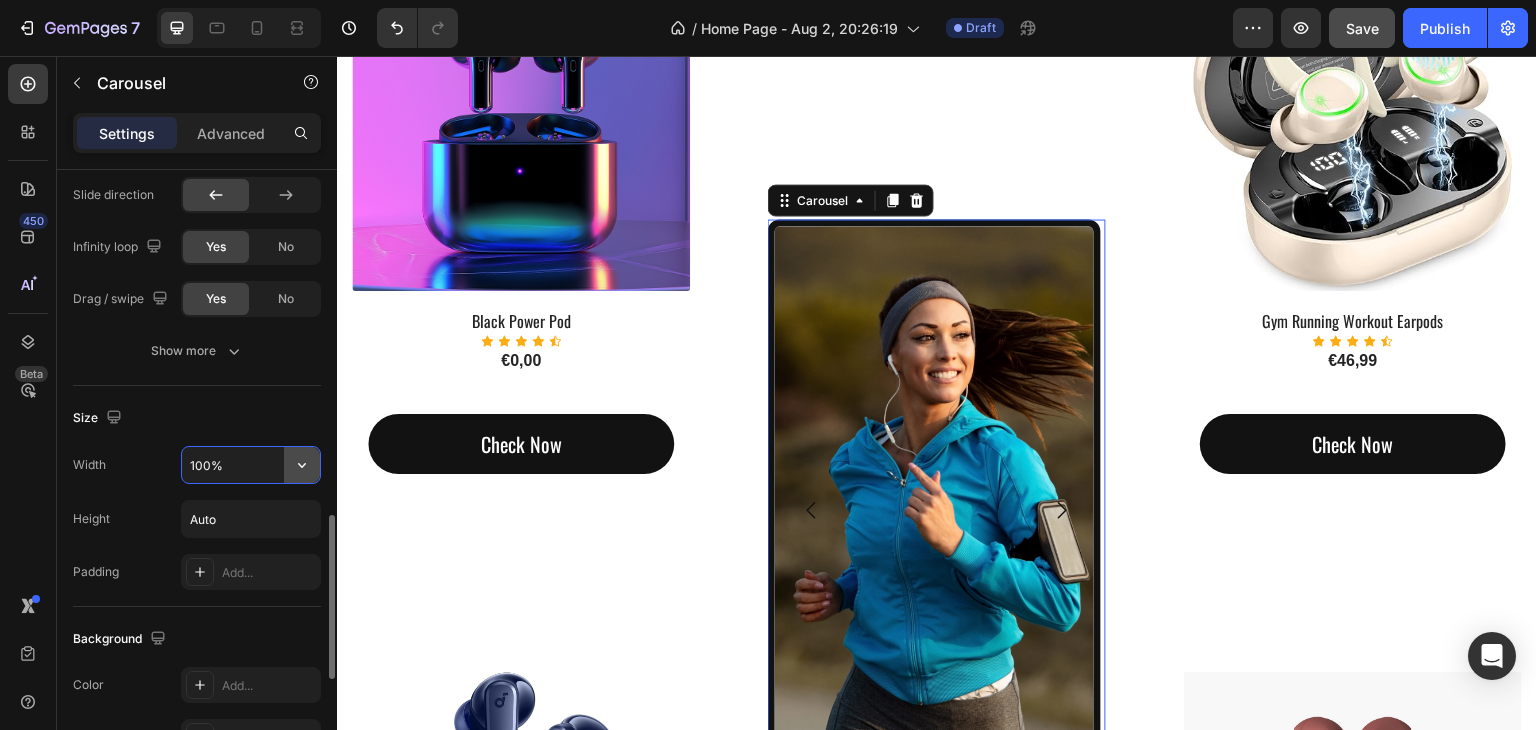 click 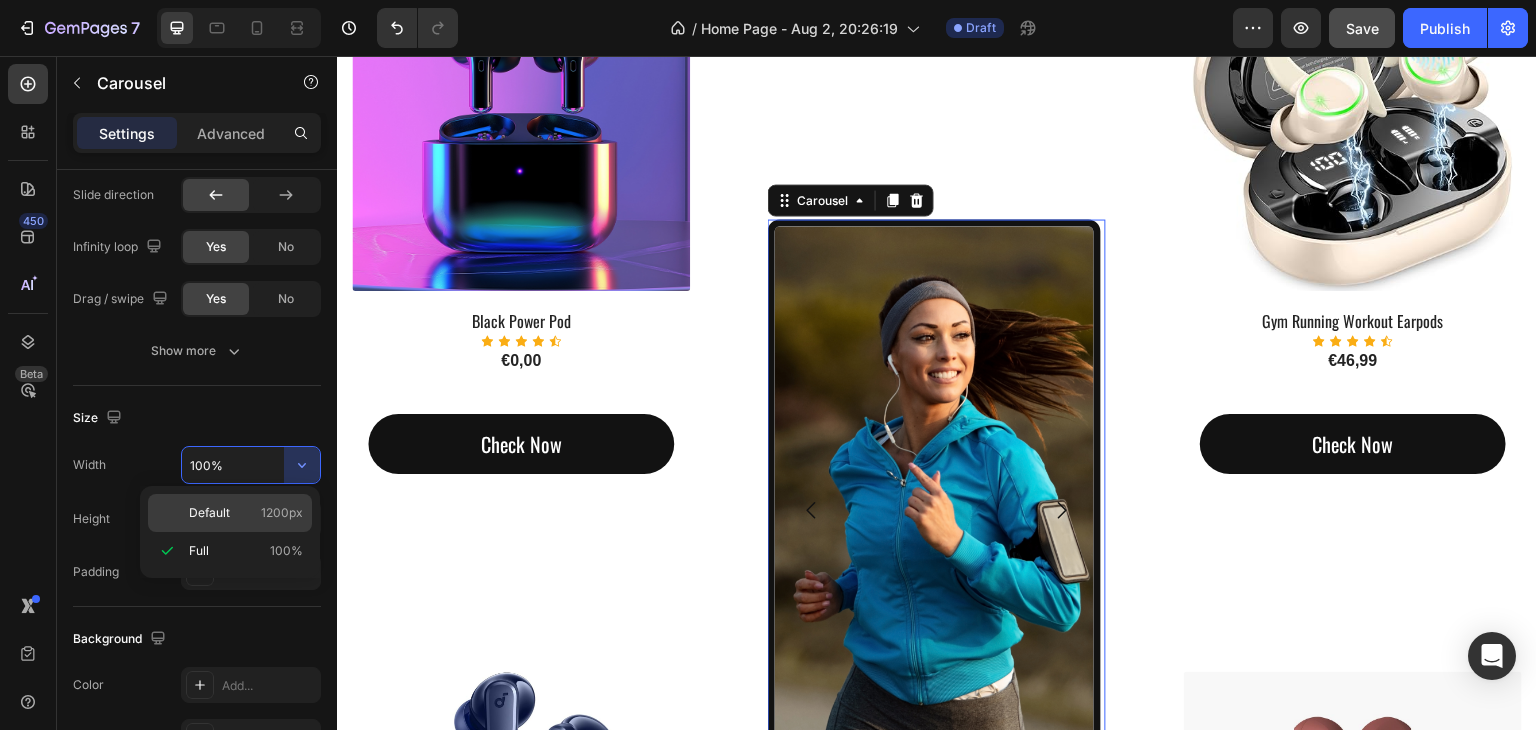 click on "Default 1200px" at bounding box center [246, 513] 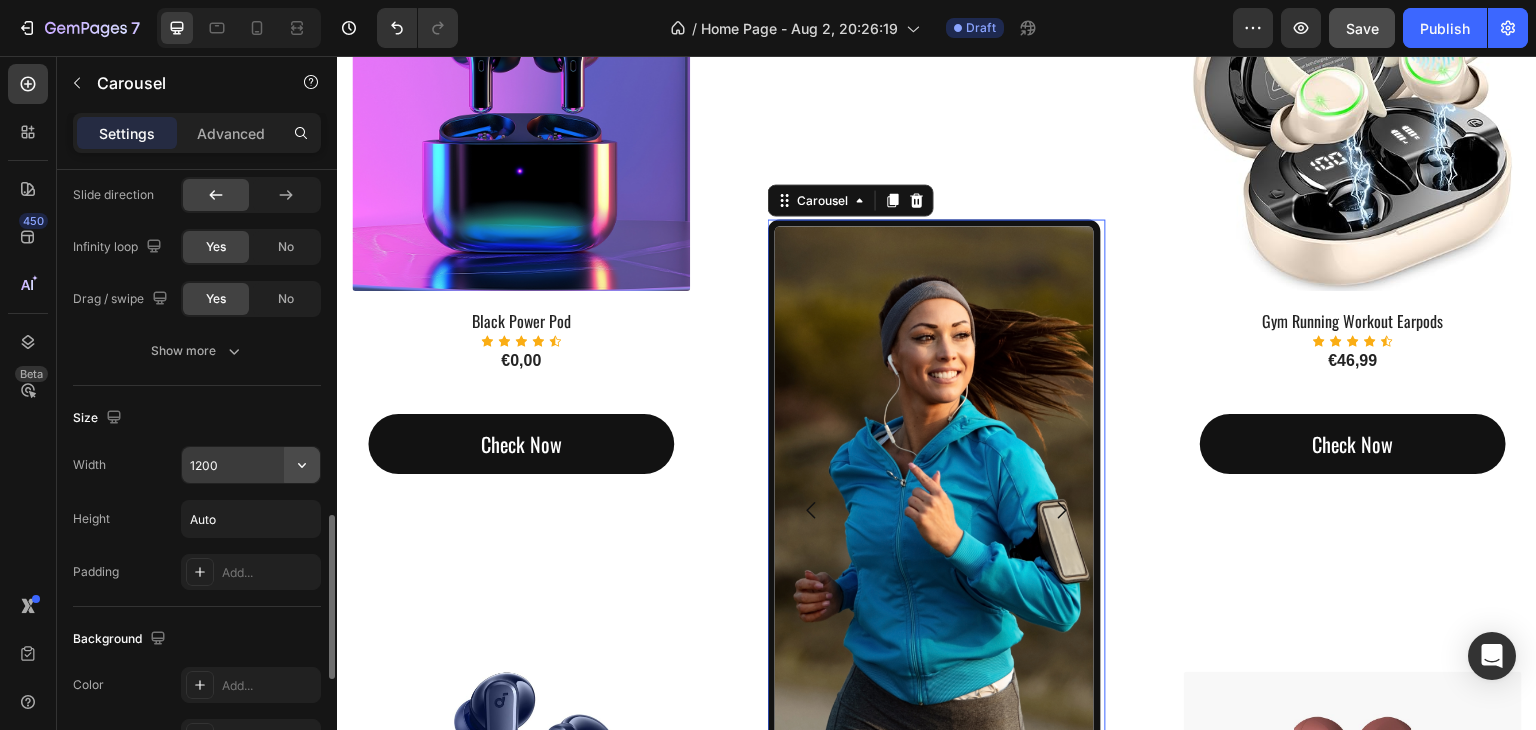 click 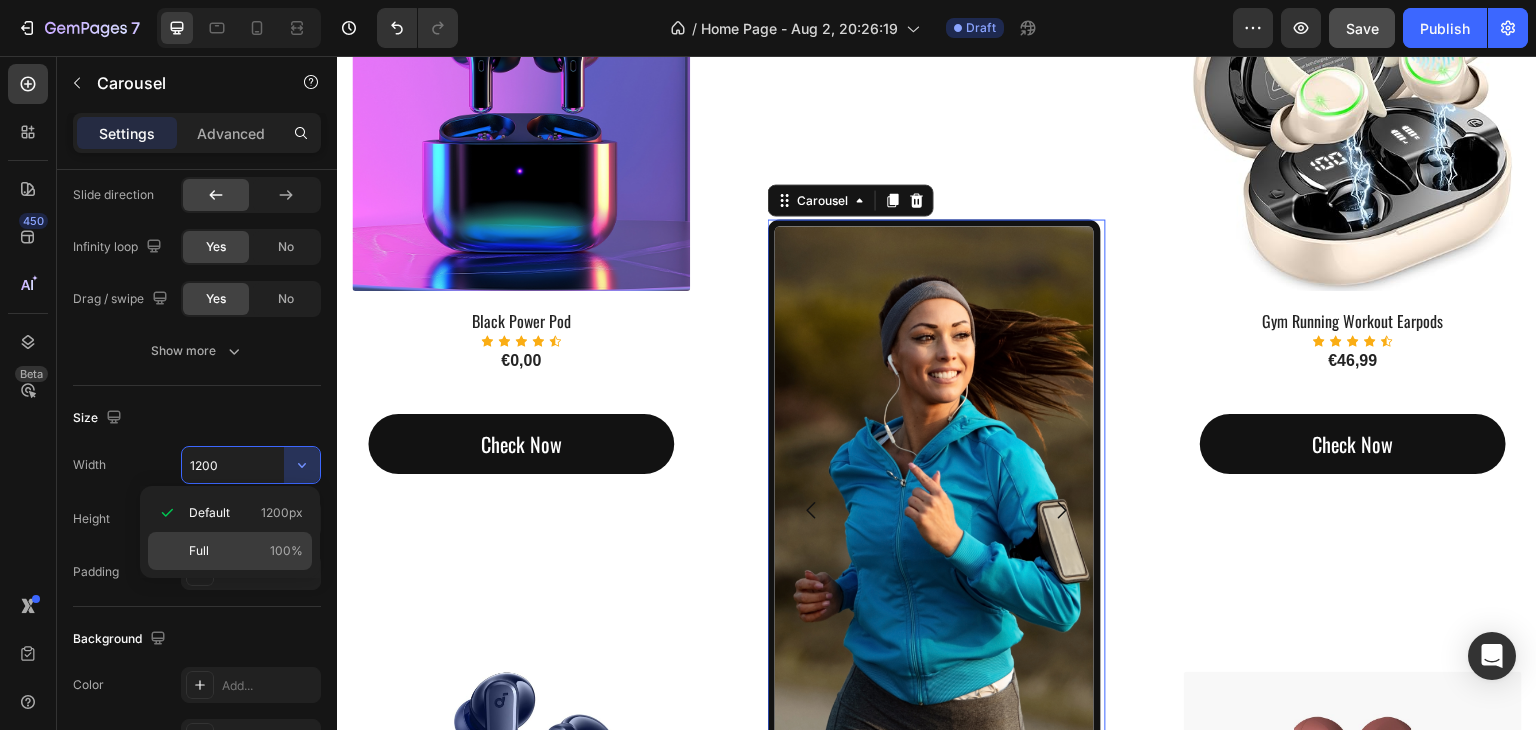 click on "Full 100%" at bounding box center [246, 551] 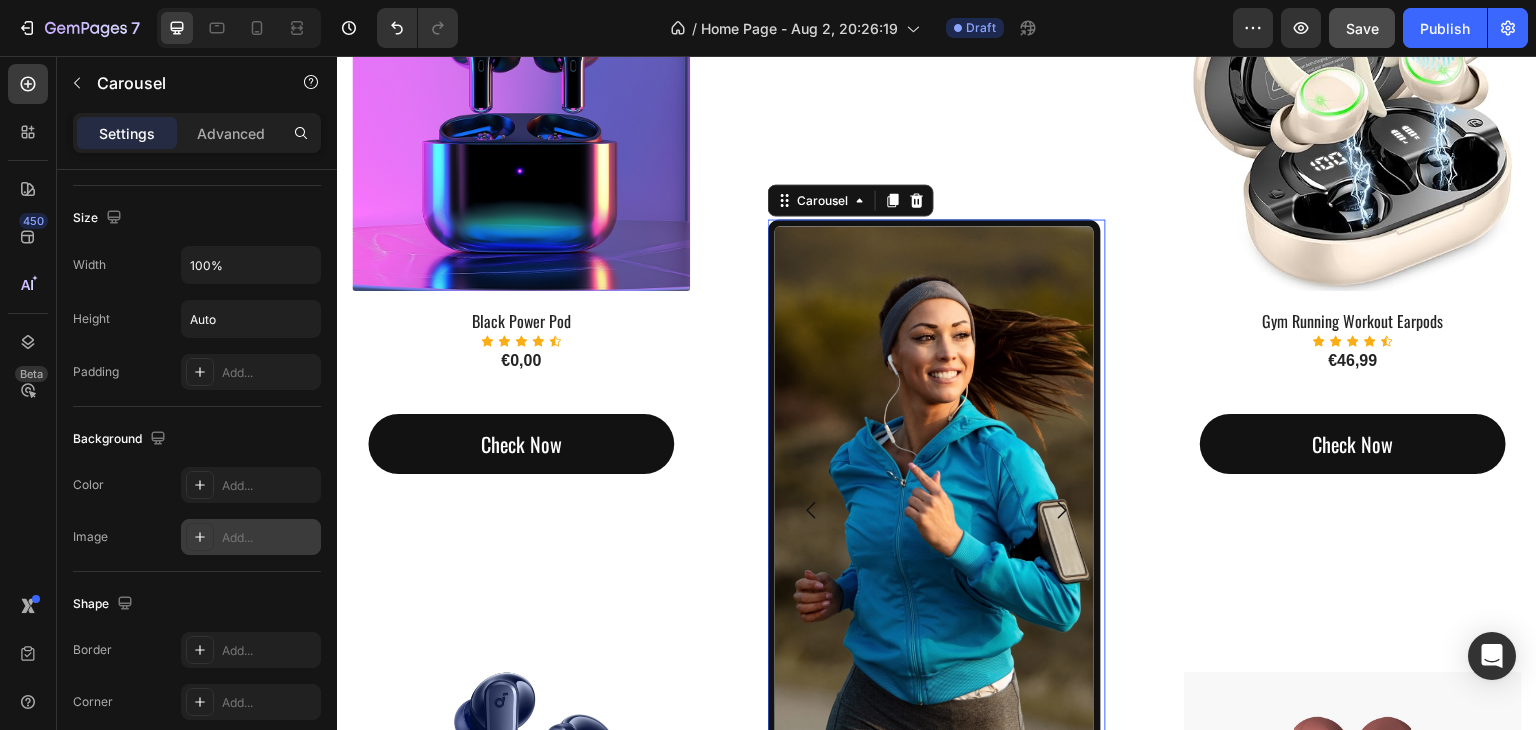scroll, scrollTop: 1700, scrollLeft: 0, axis: vertical 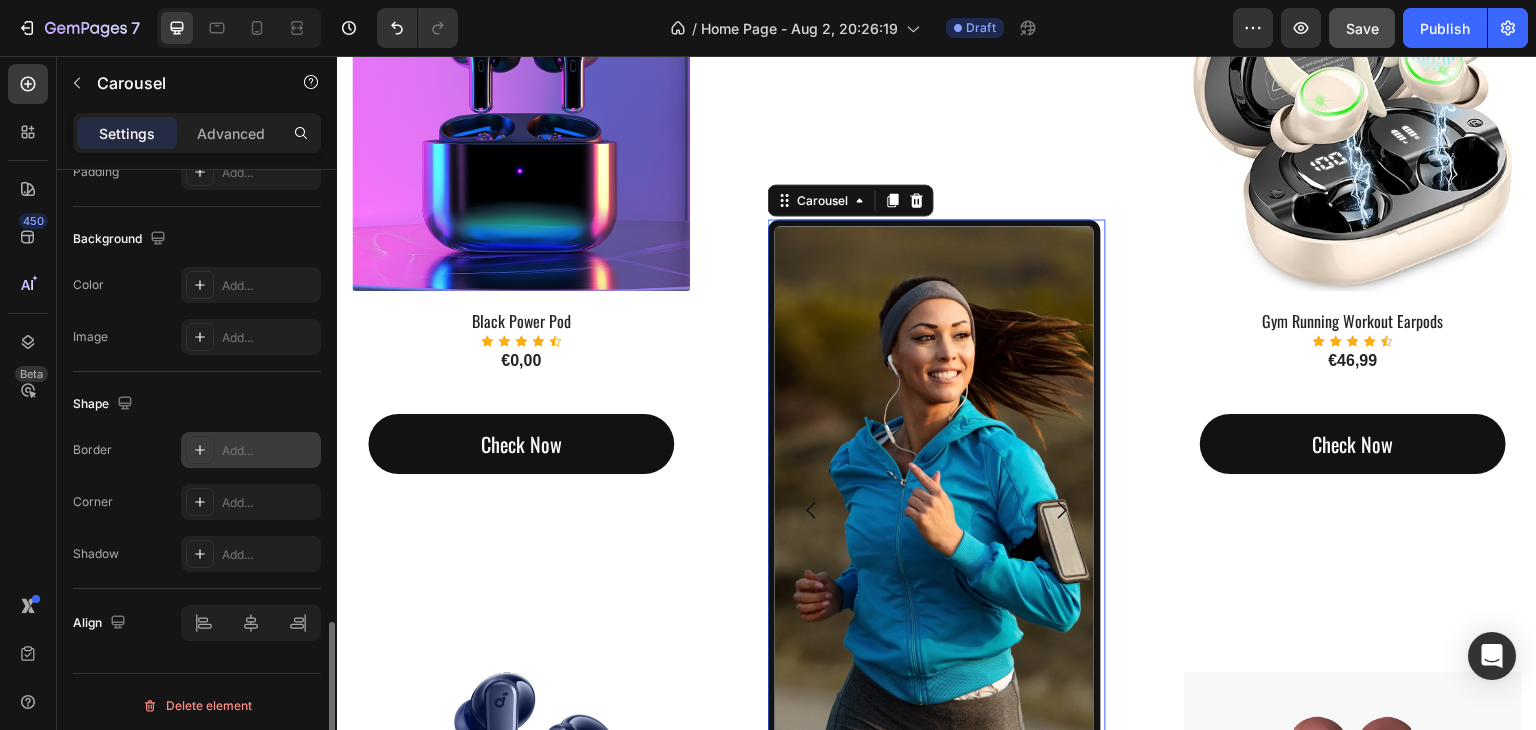 click at bounding box center [200, 450] 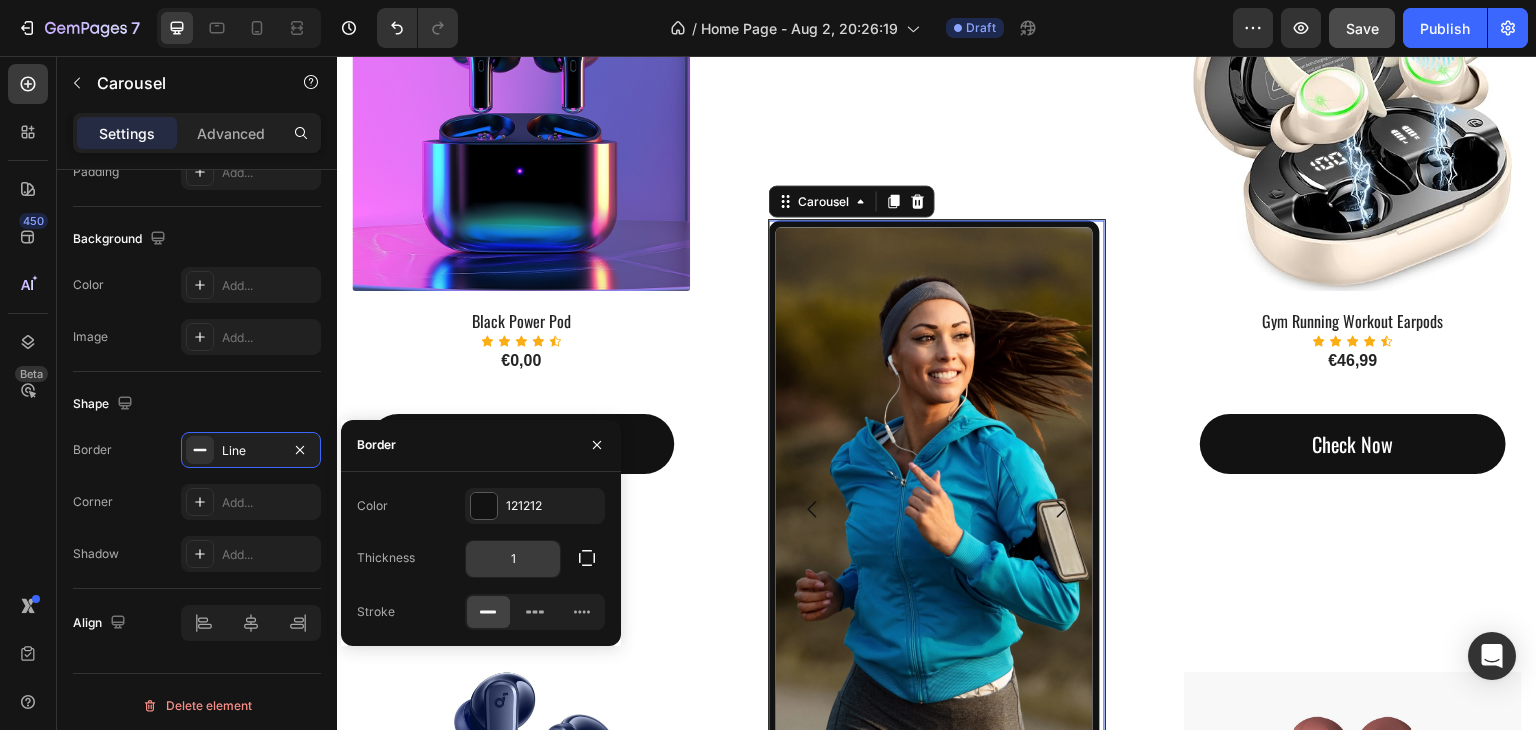 click on "1" at bounding box center [513, 559] 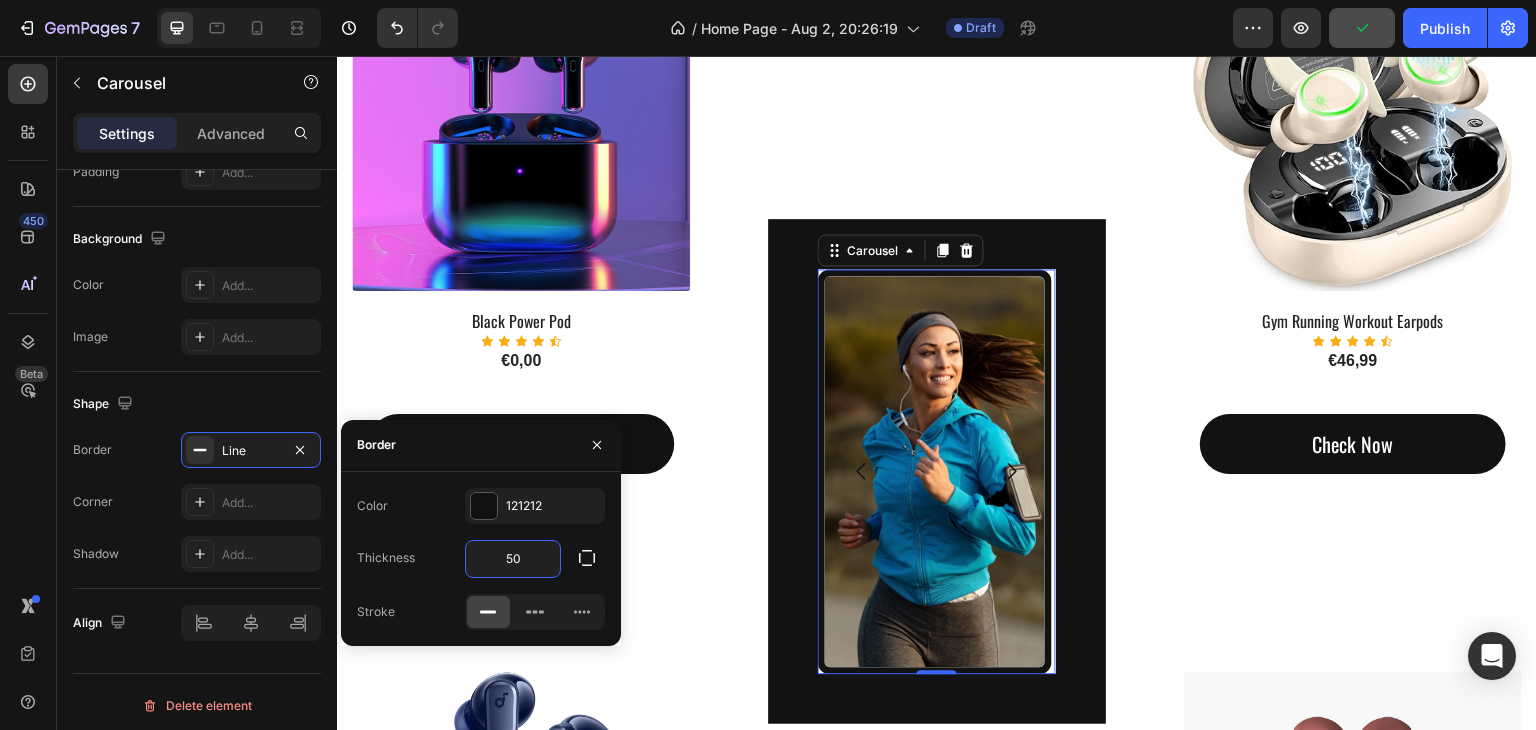 type on "5" 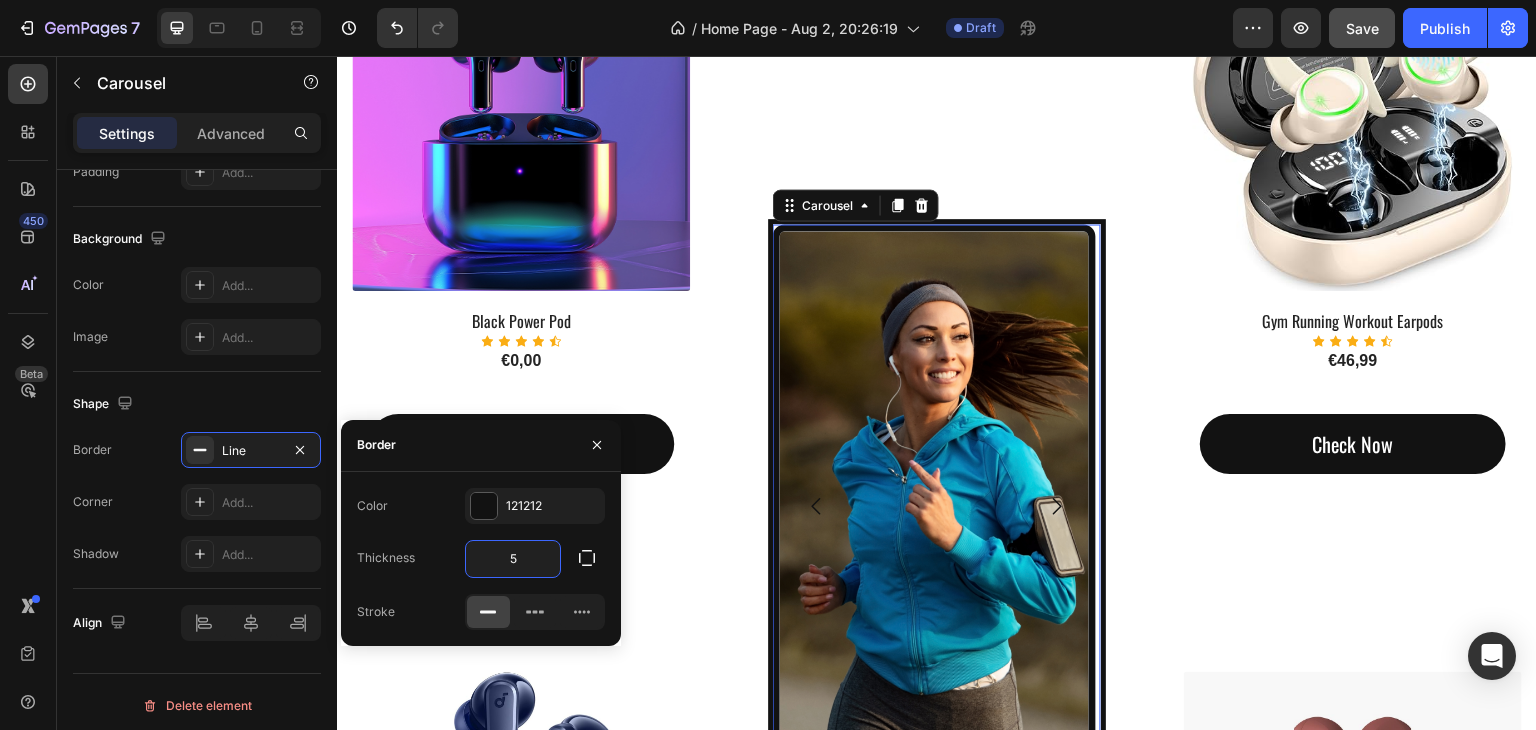 type 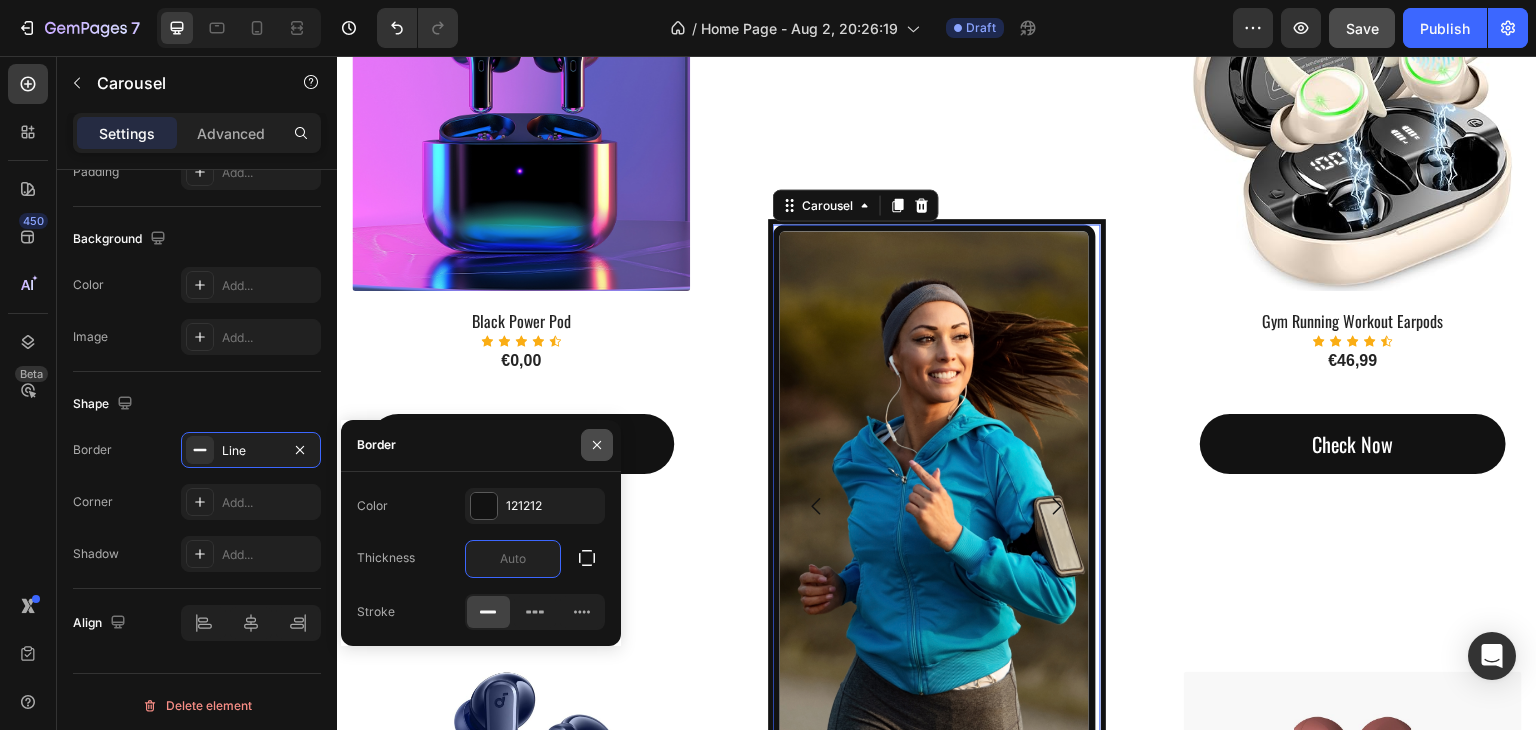 click 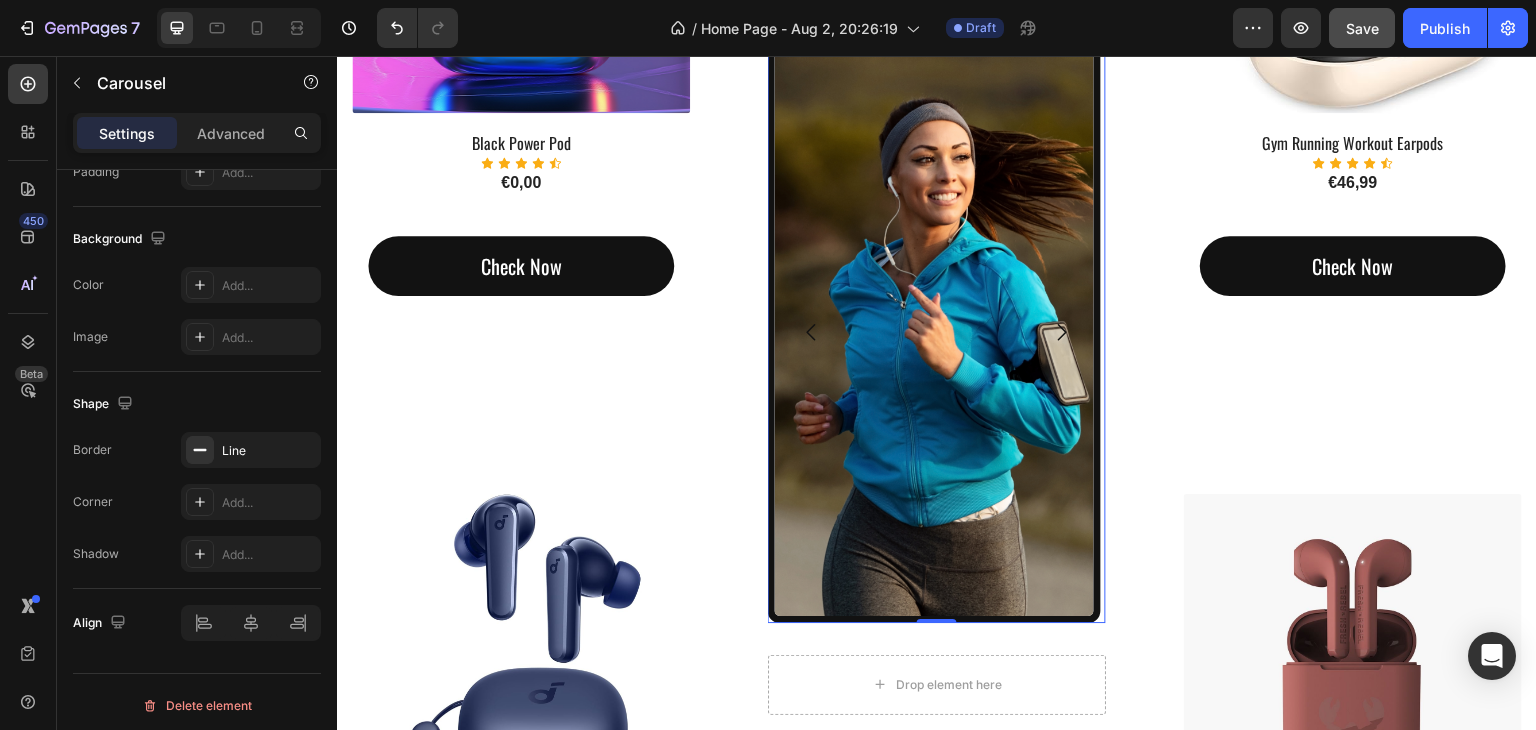 scroll, scrollTop: 1875, scrollLeft: 0, axis: vertical 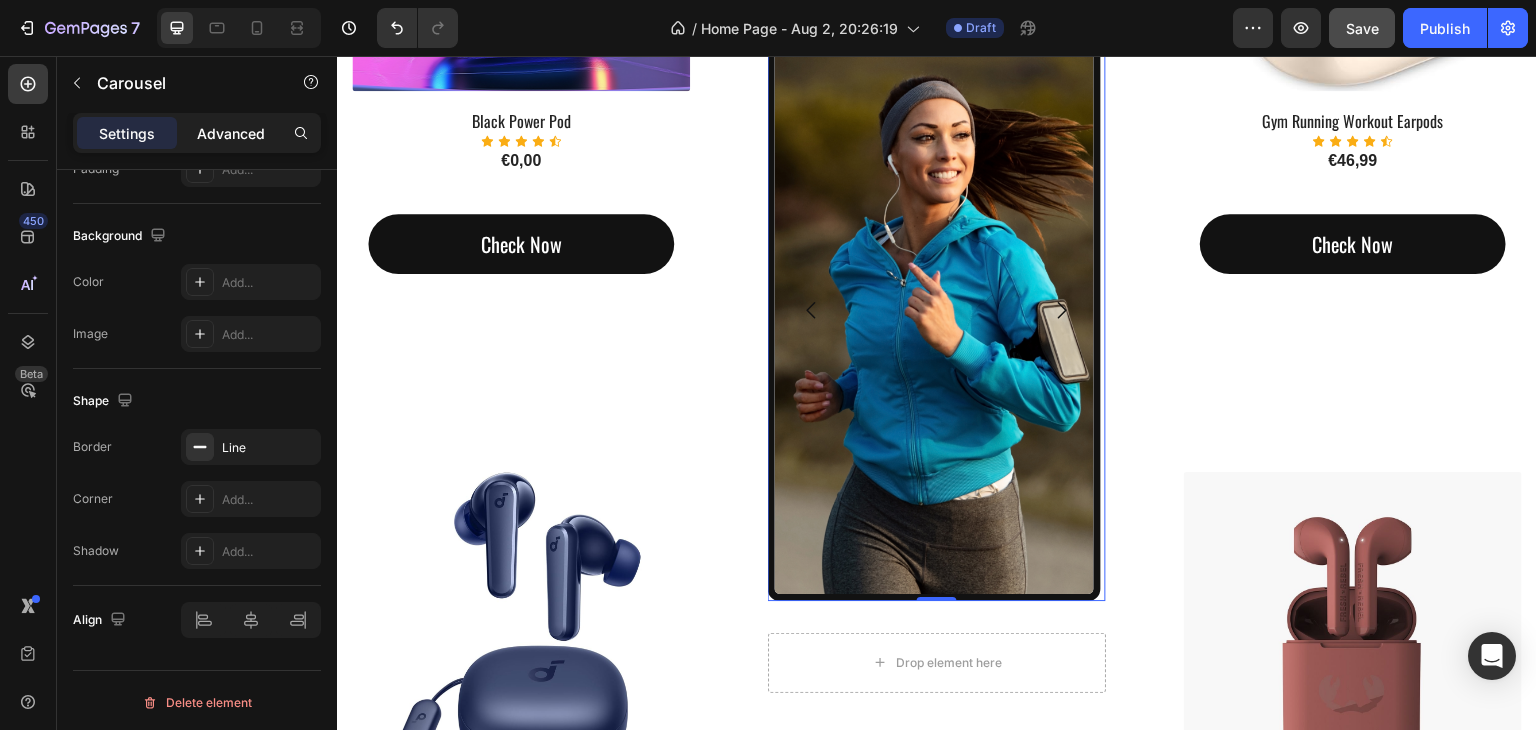 click on "Advanced" at bounding box center [231, 133] 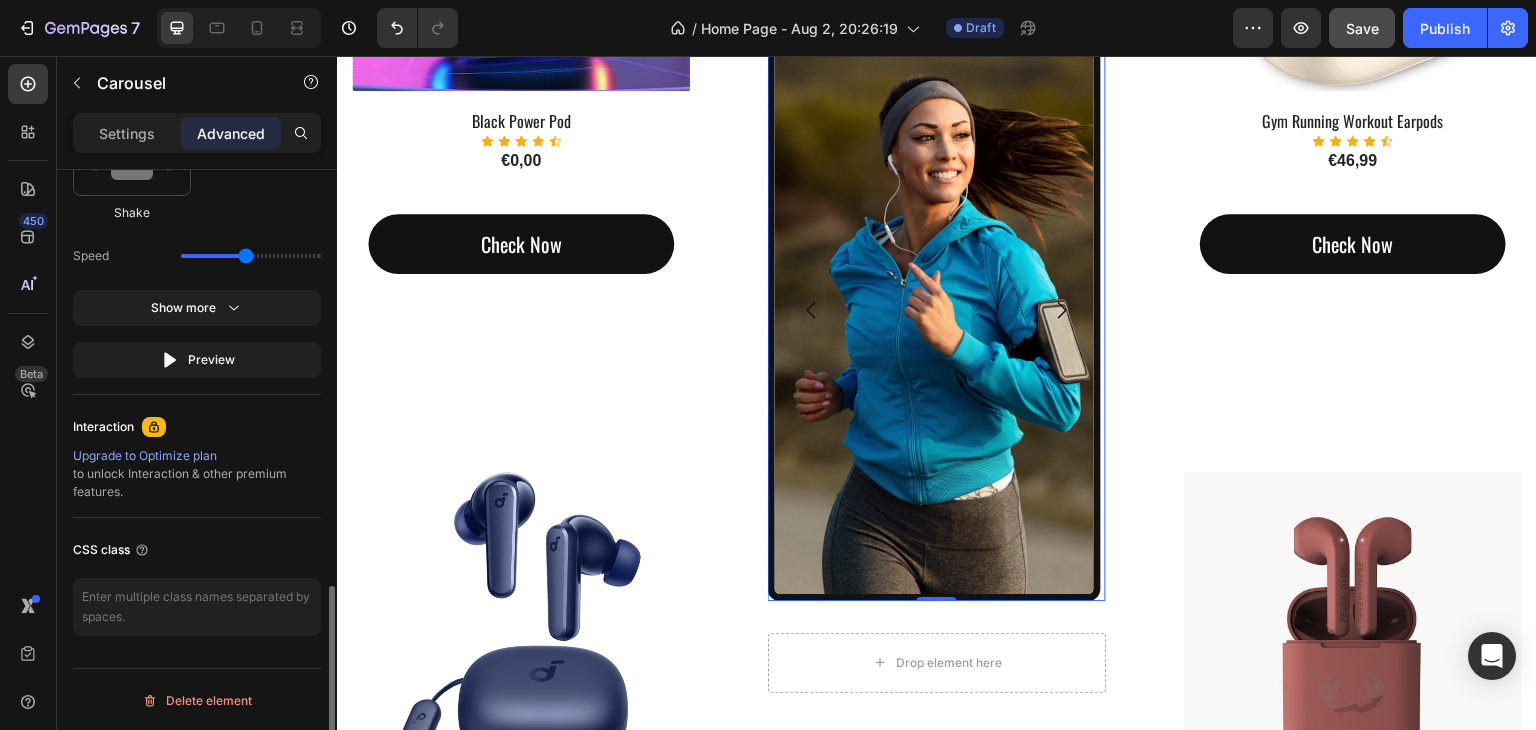 scroll, scrollTop: 1173, scrollLeft: 0, axis: vertical 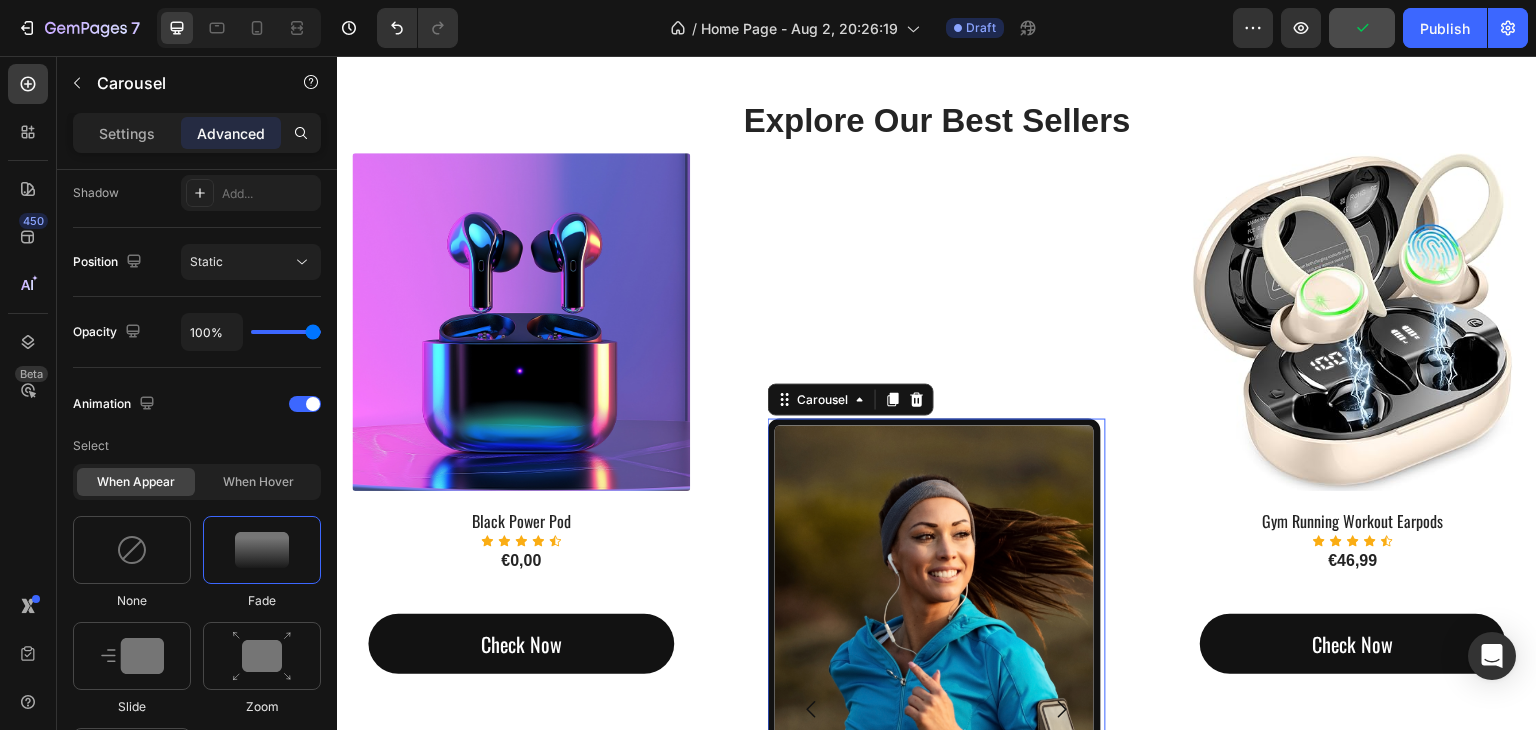 type on "39%" 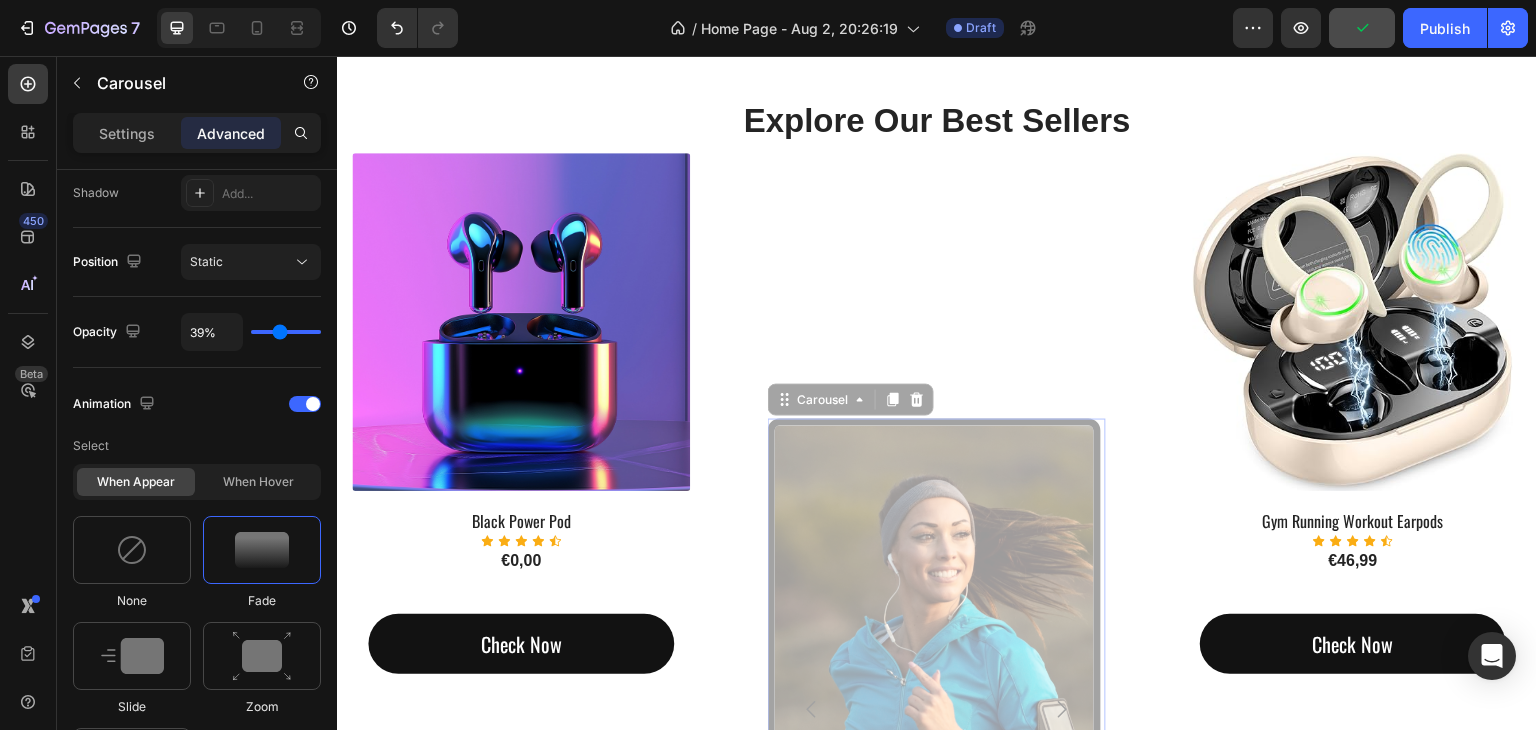 type on "39" 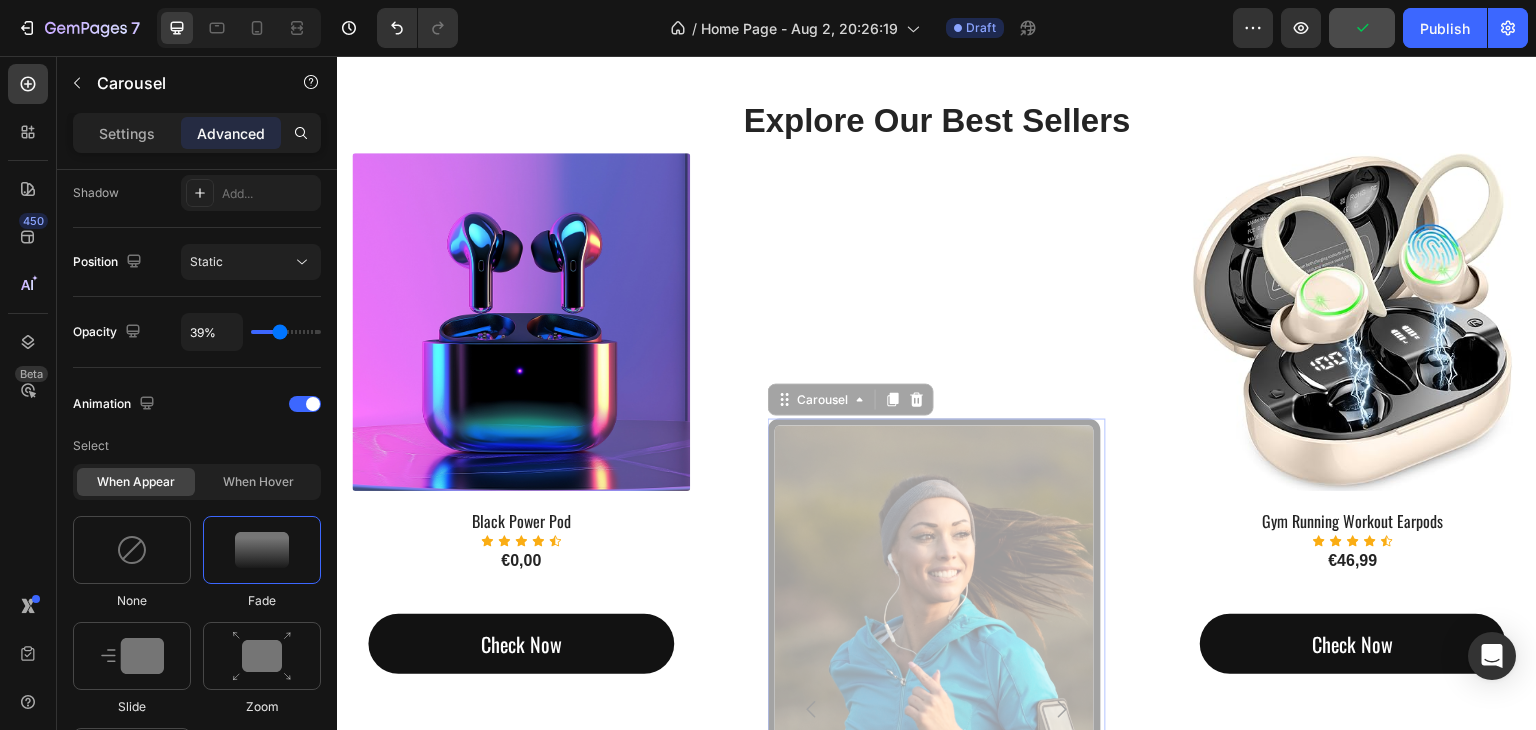type on "100%" 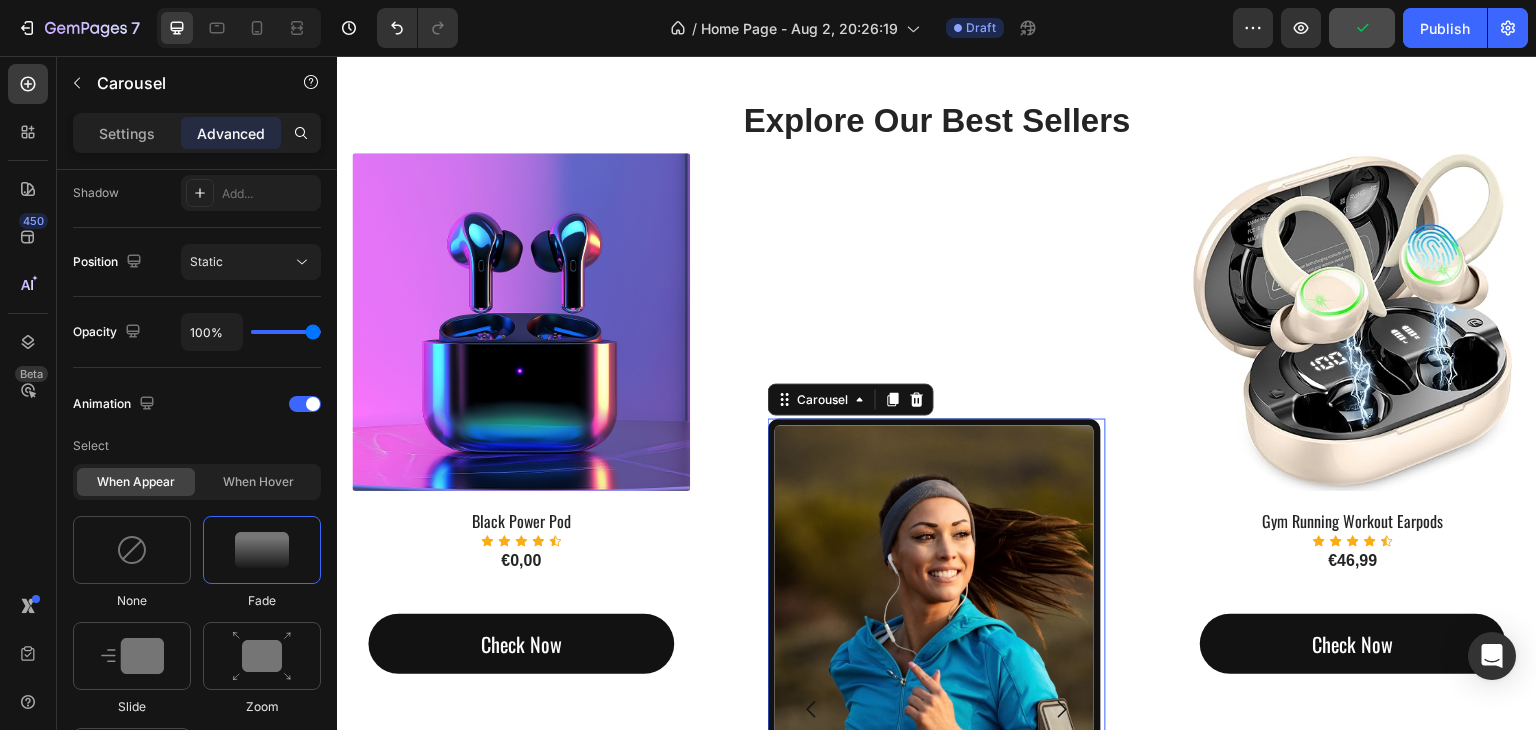 drag, startPoint x: 280, startPoint y: 331, endPoint x: 332, endPoint y: 330, distance: 52.009613 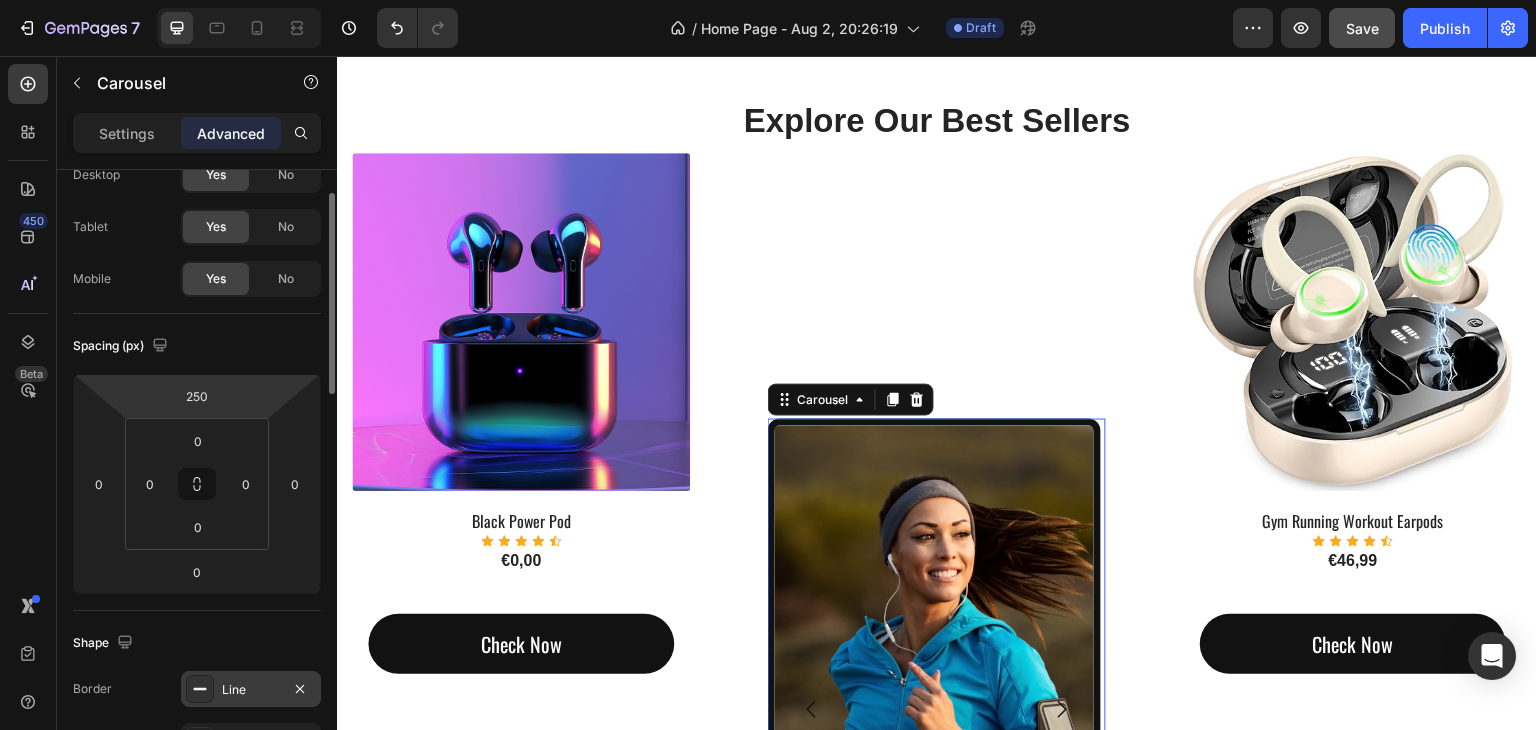 scroll, scrollTop: 0, scrollLeft: 0, axis: both 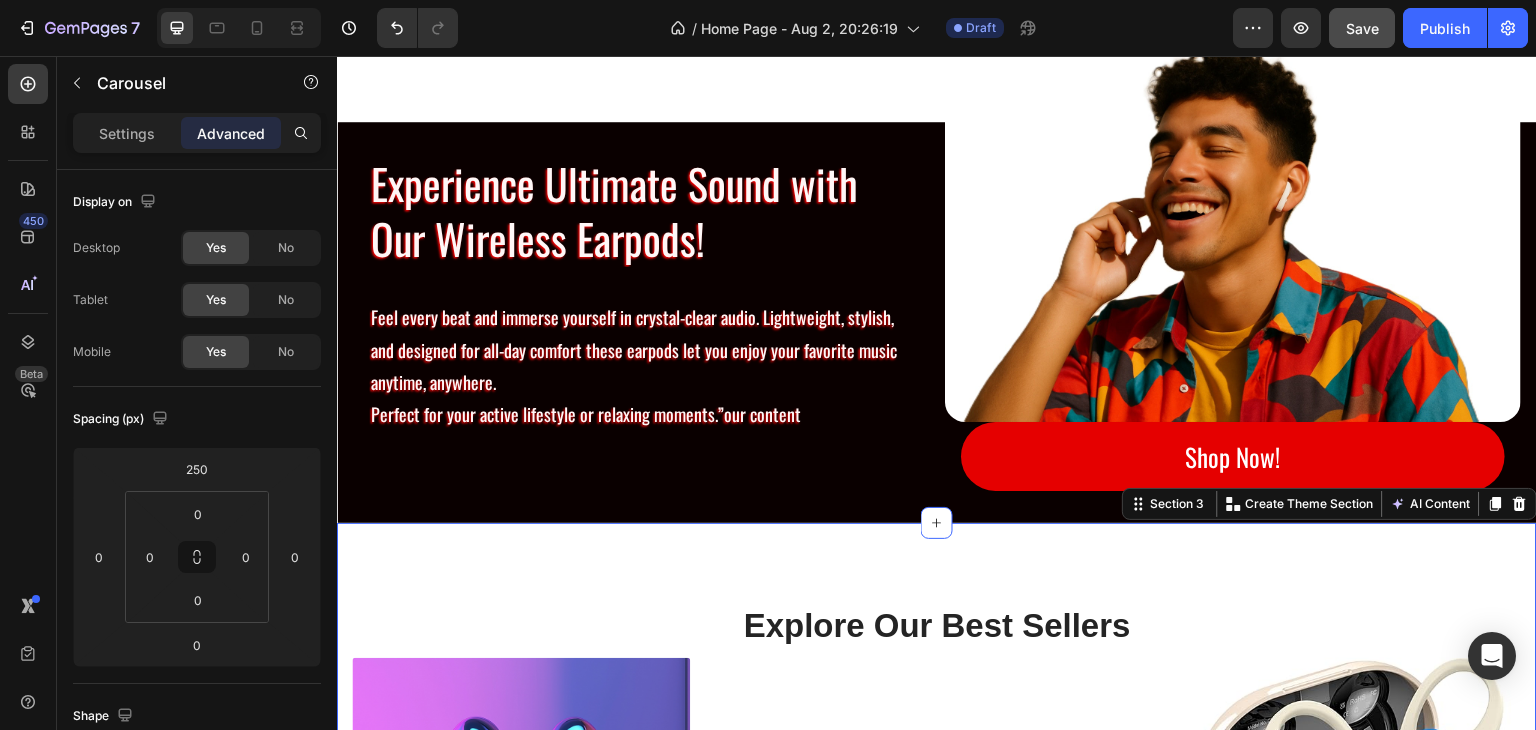 click on "Explore Our Best Sellers Heading (P) Images & Gallery Black Power Pod (P) Title
Icon
Icon
Icon
Icon
Icon Icon List Hoz €0,00 (P) Price (P) Price Check Now Button Row Product (P) Images & Gallery Aura Blue Deep Noise (P) Title
Icon
Icon
Icon
Icon
Icon Icon List Hoz €41,99 (P) Price (P) Price Product Row Check Now Button Row
Image Image Image Image
Carousel Row
Drop element here Row (P) Images & Gallery Gym Running Workout Earpods (P) Title
Icon
Icon
Icon
Icon
Icon Icon List Hoz €46,99 (P) Price (P) Price Check Now Button Row Product (P) Images & Gallery Sand Brothers Brown (P) Title
Icon
Icon
Icon
Icon
Icon Icon List Hoz €43,99 (P) Price Row" at bounding box center (937, 1250) 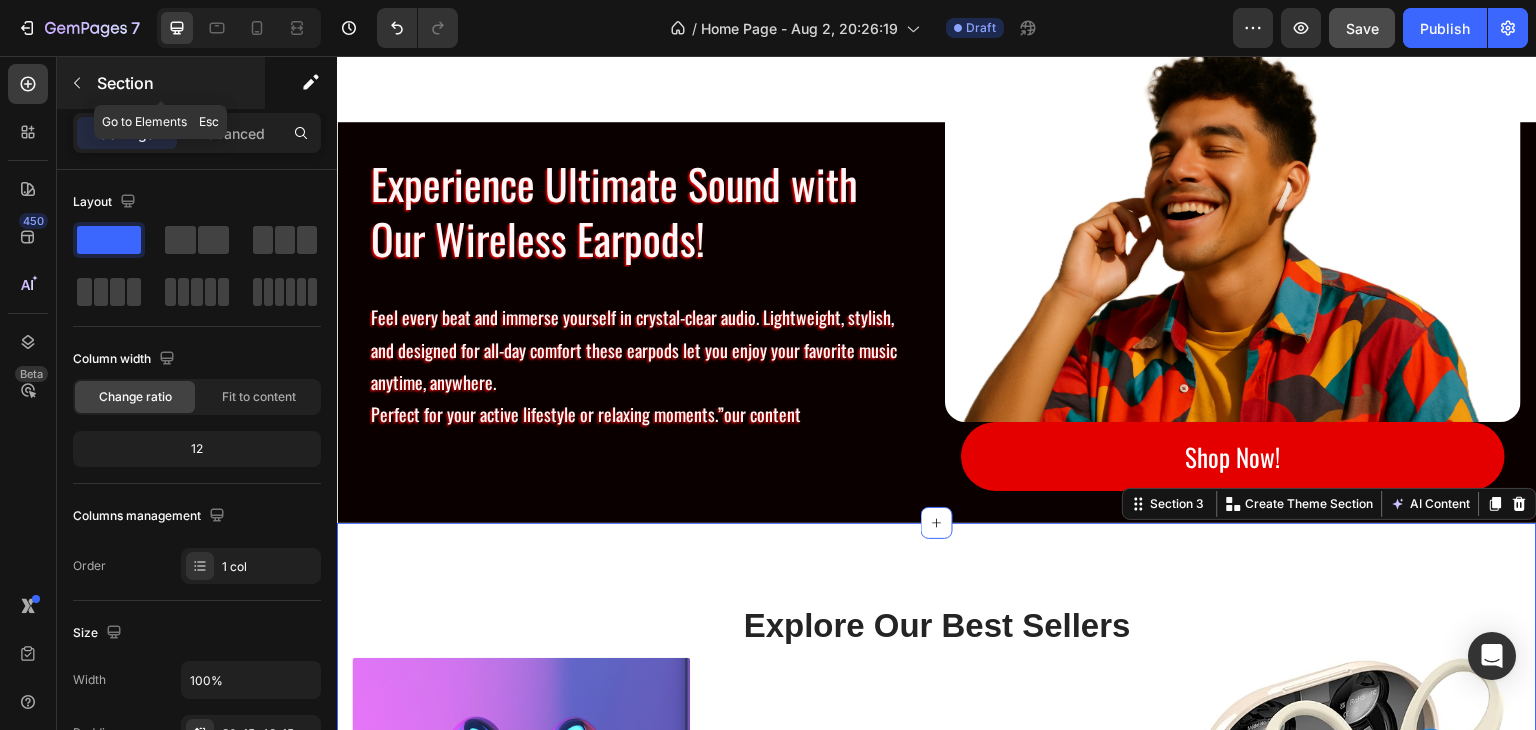 click at bounding box center (77, 83) 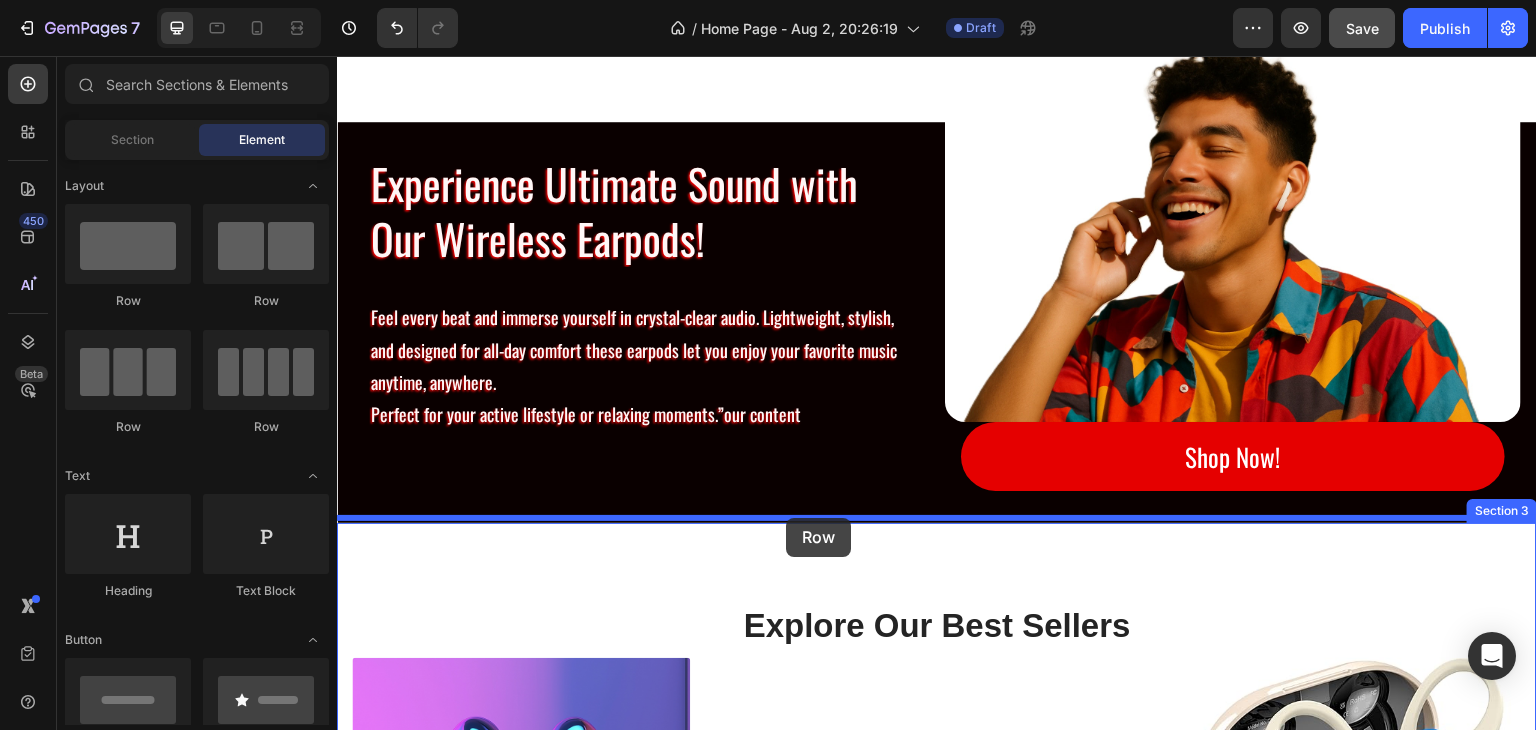 drag, startPoint x: 473, startPoint y: 312, endPoint x: 785, endPoint y: 521, distance: 375.53296 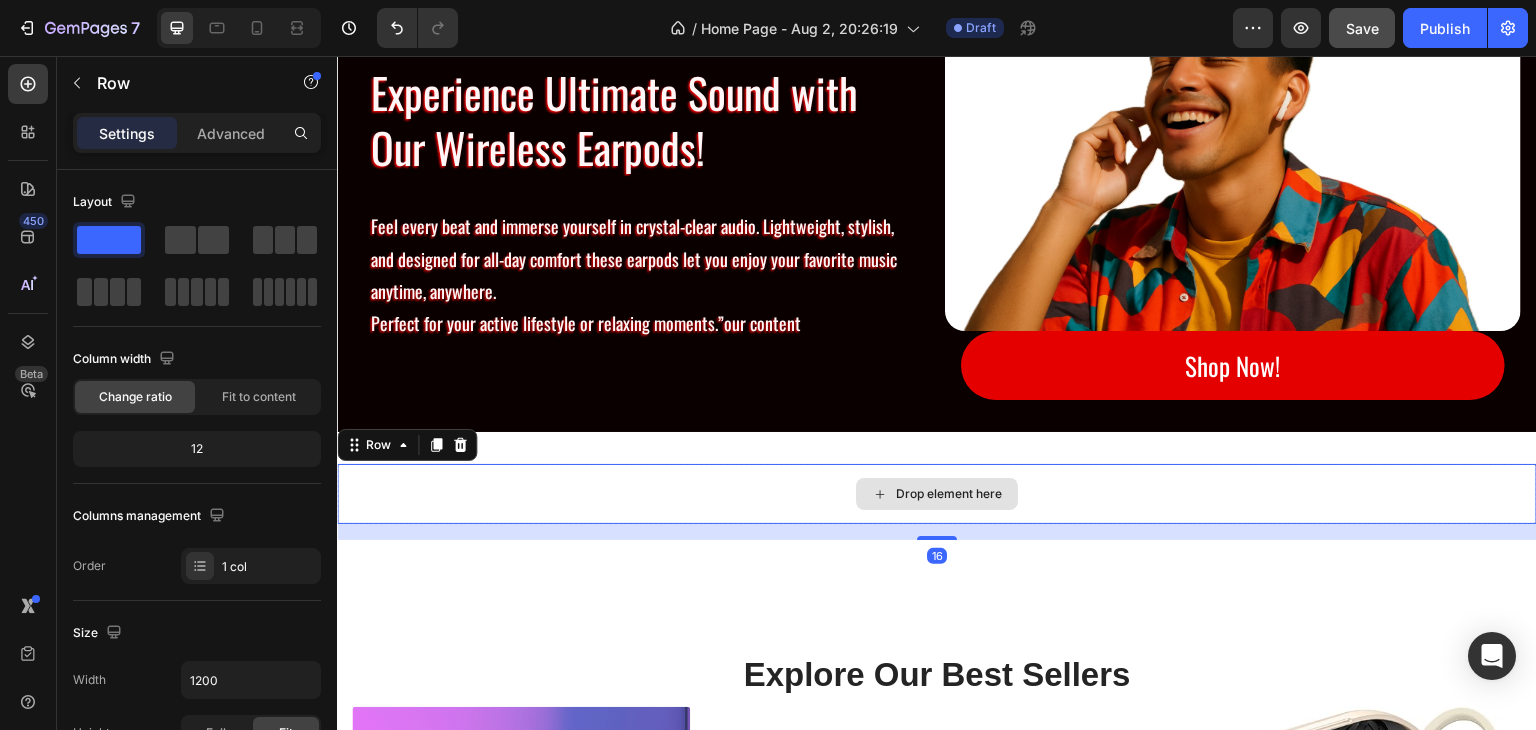 scroll, scrollTop: 1075, scrollLeft: 0, axis: vertical 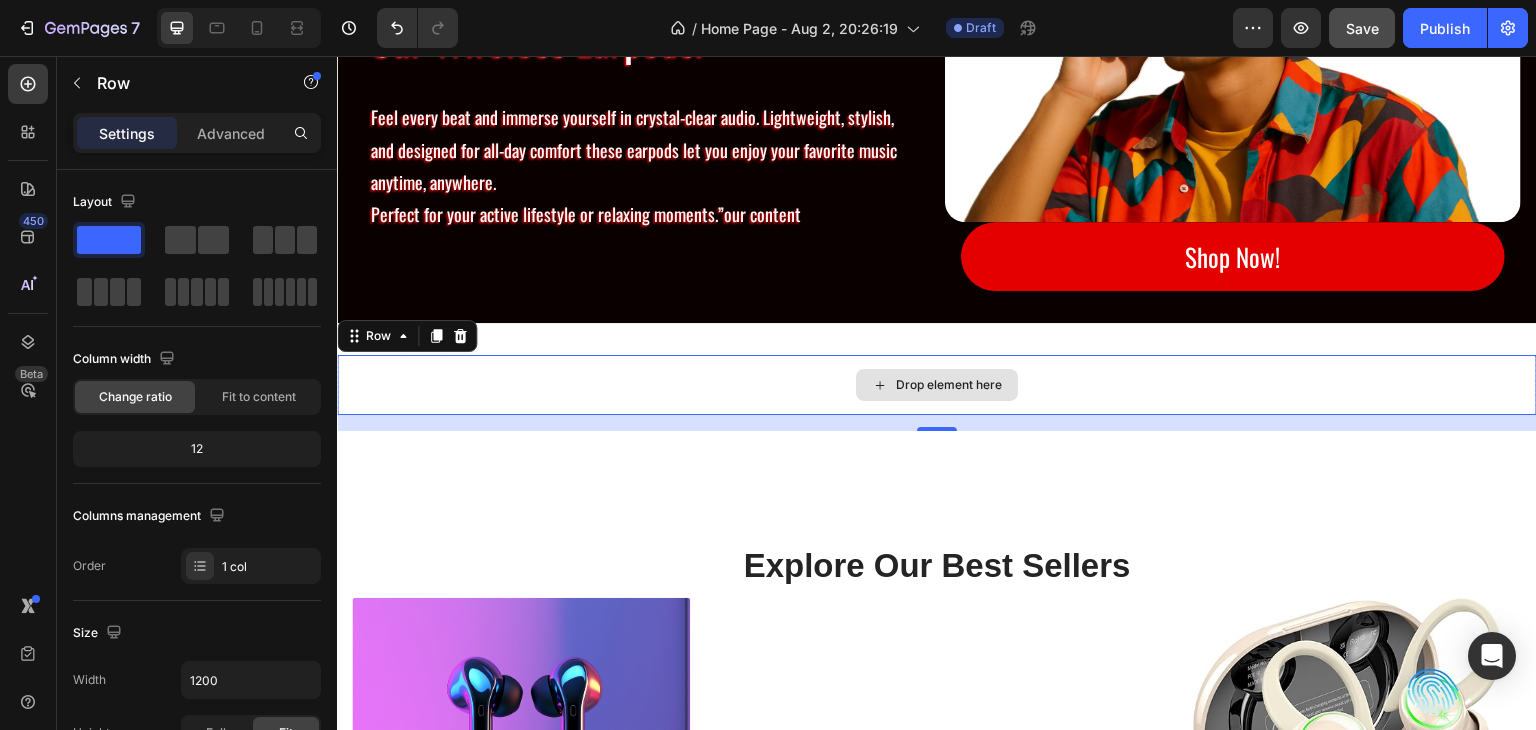 click on "Drop element here" at bounding box center [937, 385] 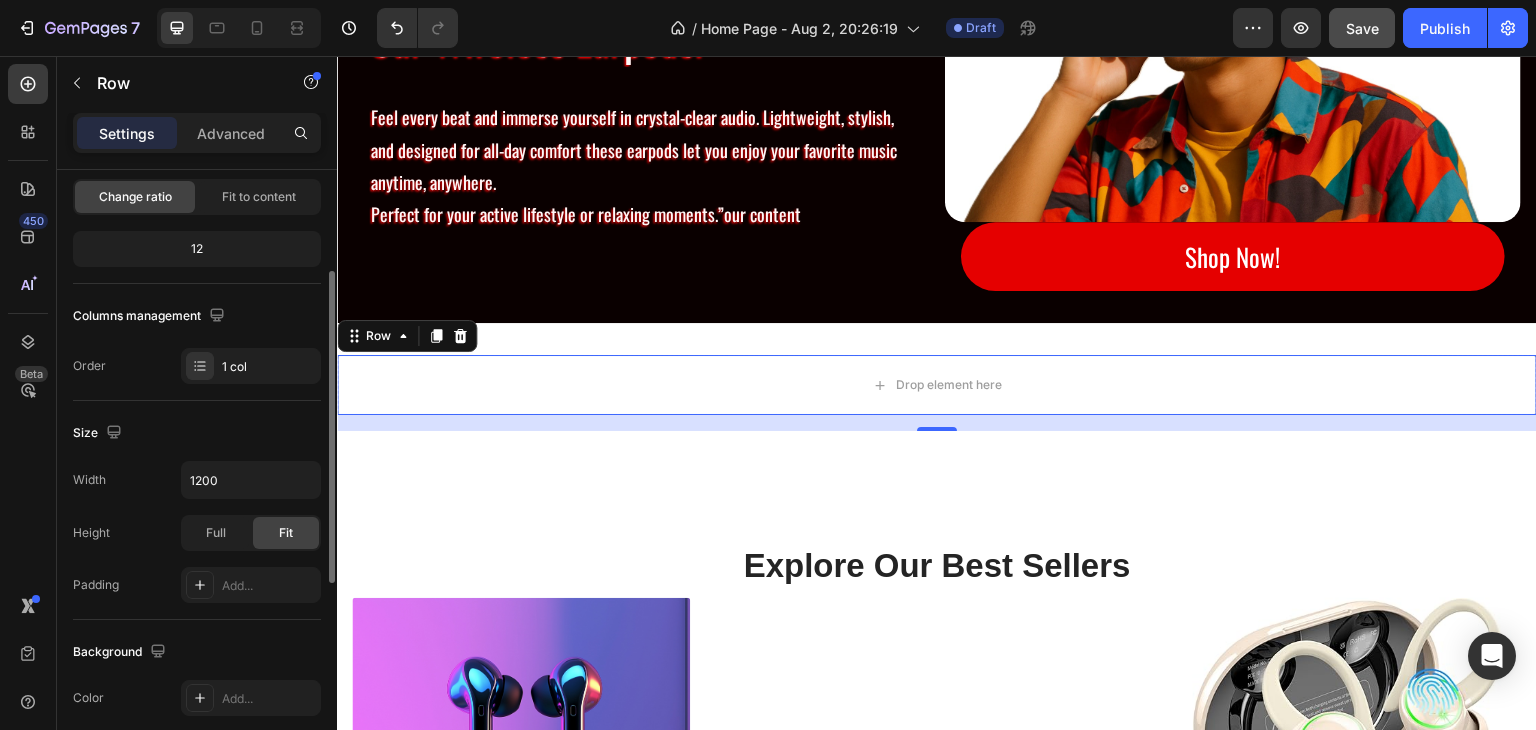scroll, scrollTop: 300, scrollLeft: 0, axis: vertical 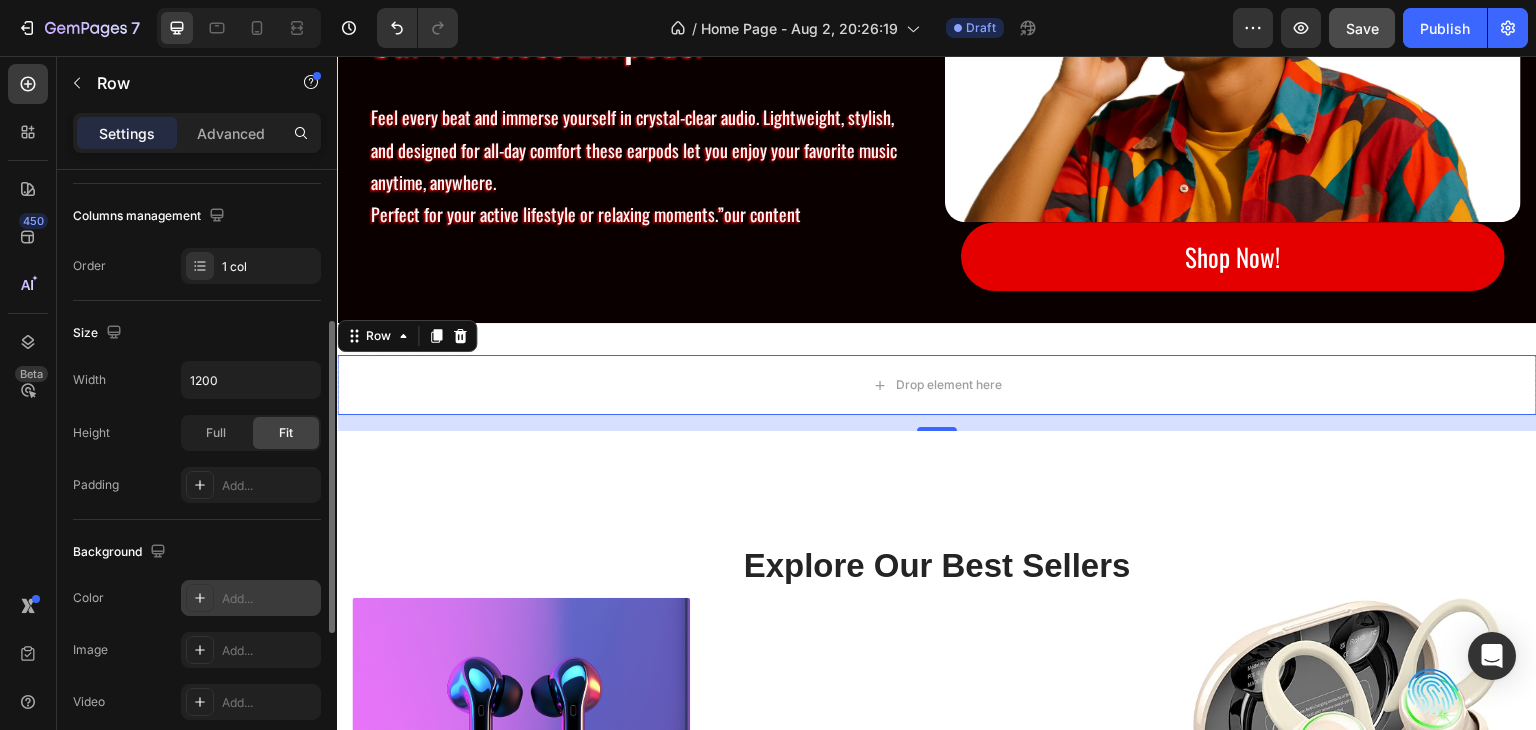 click at bounding box center [200, 598] 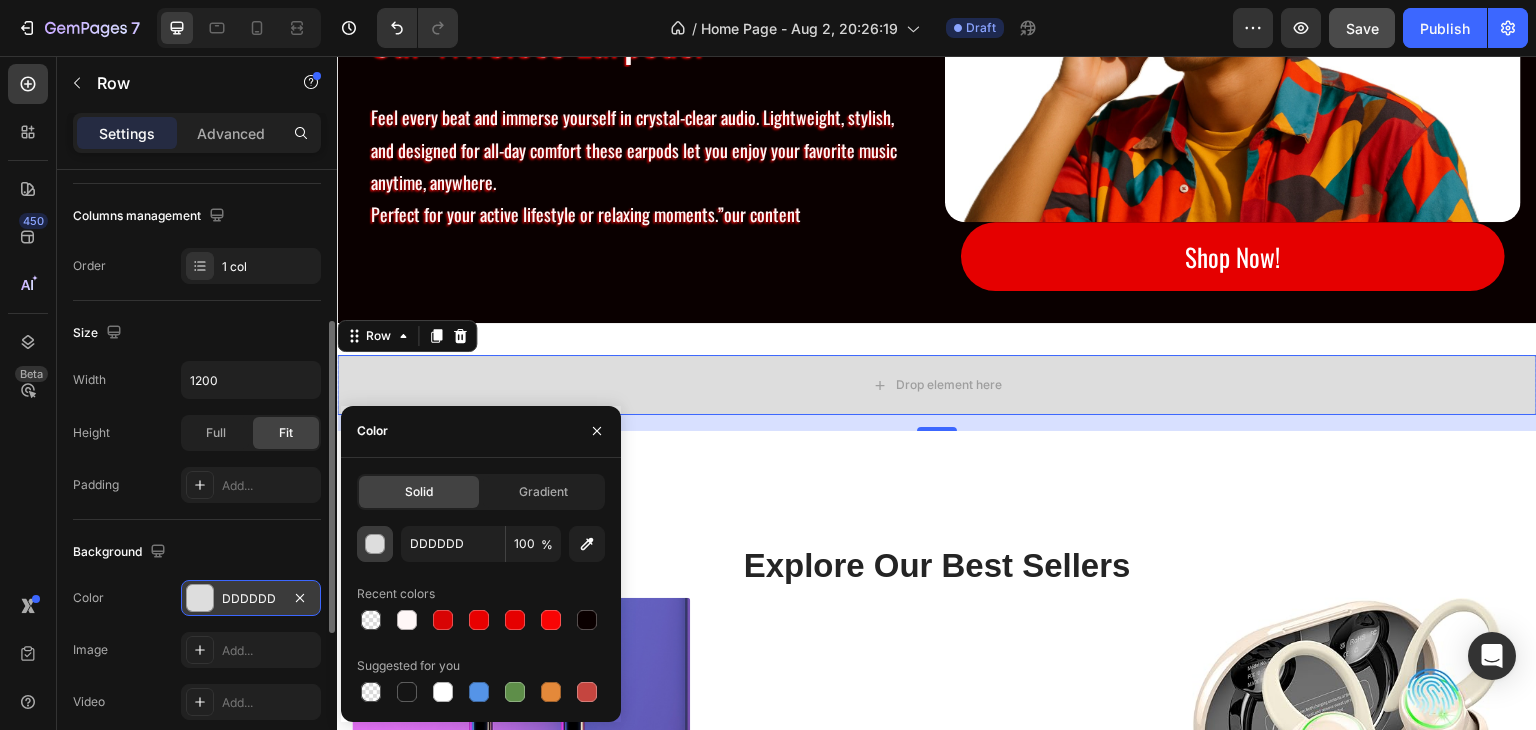 click at bounding box center [376, 545] 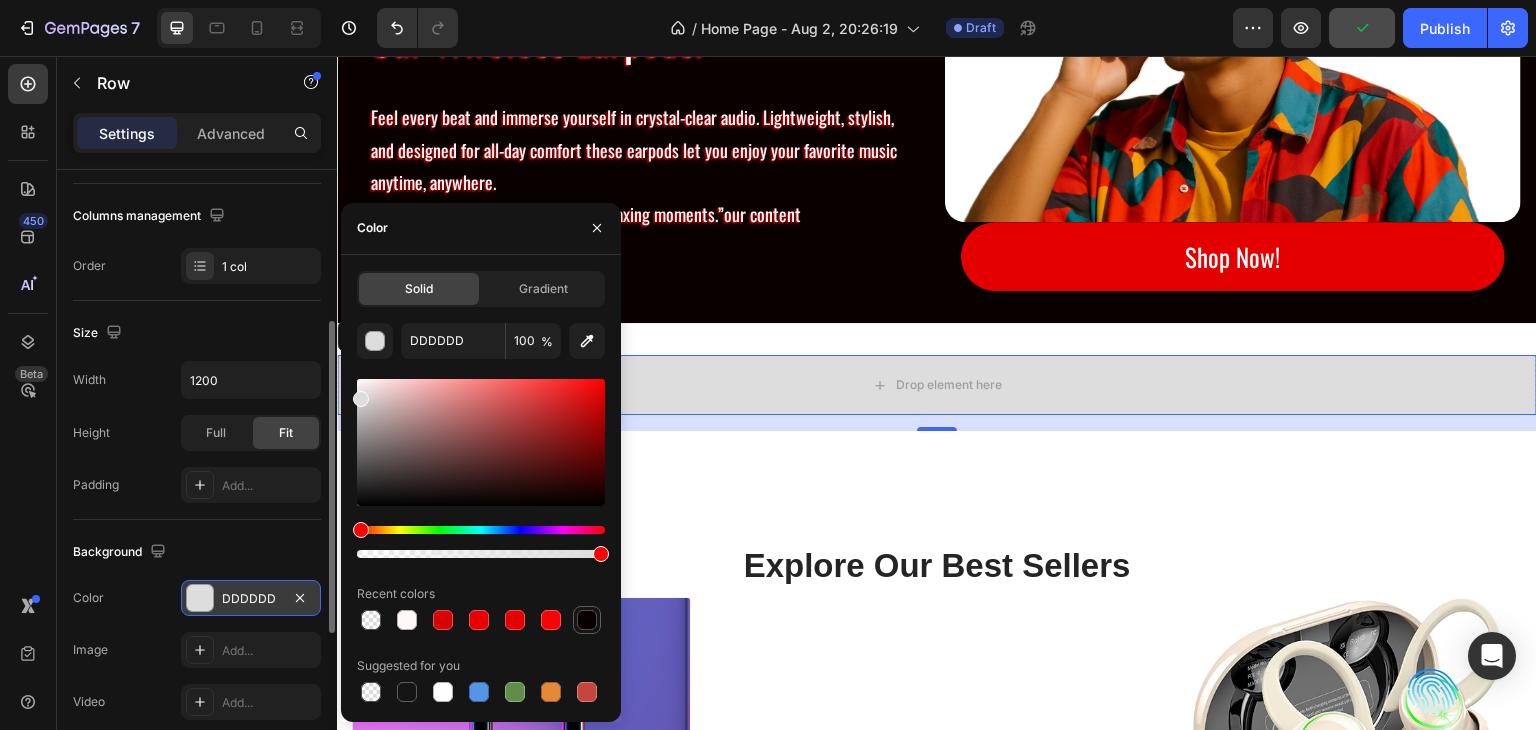 click at bounding box center (587, 620) 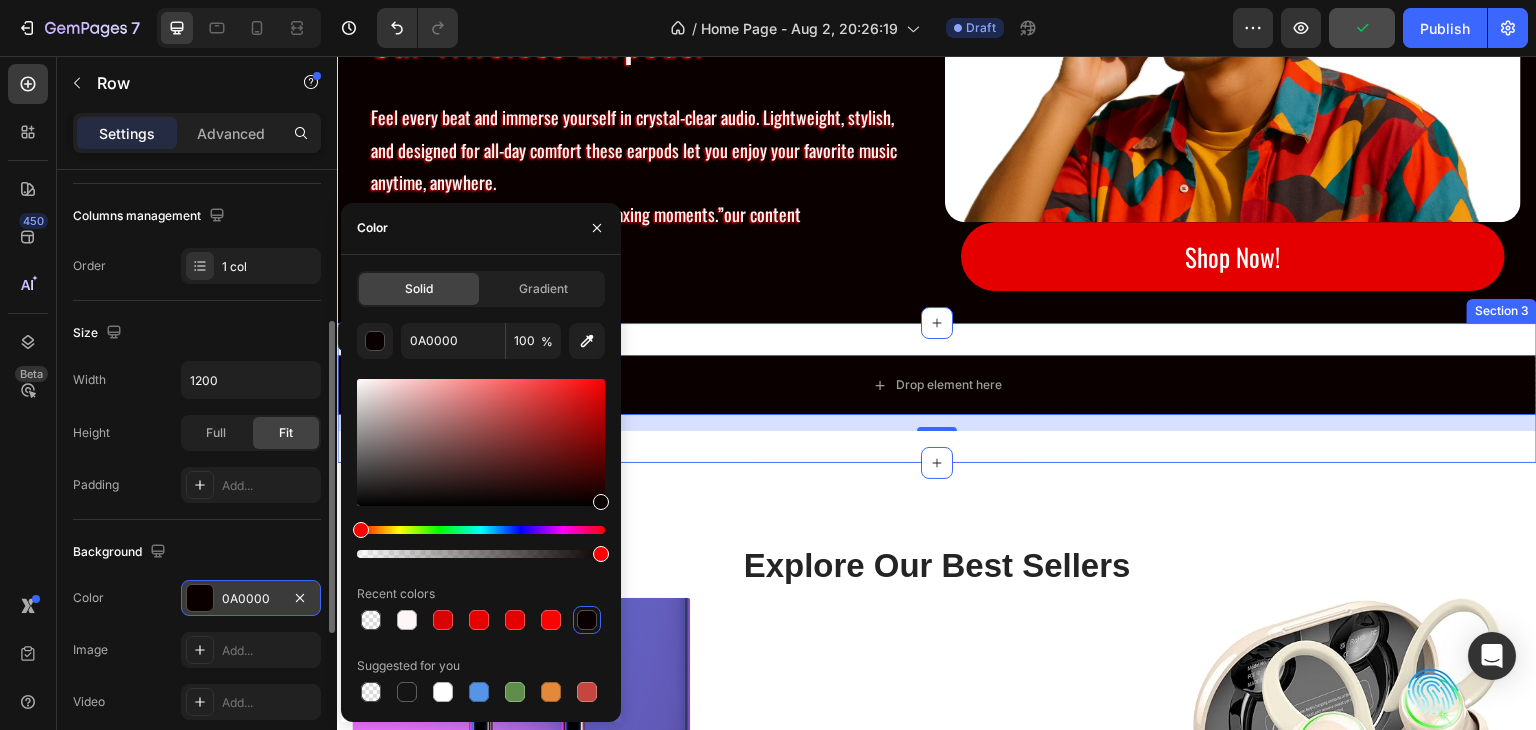 click on "Explore Our Best Sellers Heading (P) Images & Gallery Black Power Pod (P) Title
Icon
Icon
Icon
Icon
Icon Icon List Hoz €0,00 (P) Price (P) Price Check Now Button Row Product (P) Images & Gallery Aura Blue Deep Noise (P) Title
Icon
Icon
Icon
Icon
Icon Icon List Hoz €41,99 (P) Price (P) Price Product Row Check Now Button Row
Image Image Image Image
Carousel Row
Drop element here Row (P) Images & Gallery Gym Running Workout Earpods (P) Title
Icon
Icon
Icon
Icon
Icon Icon List Hoz €46,99 (P) Price (P) Price Check Now Button Row Product (P) Images & Gallery Sand Brothers Brown (P) Title
Icon
Icon
Icon
Icon
Icon Icon List Hoz €43,99 (P) Price Row" at bounding box center [937, 1190] 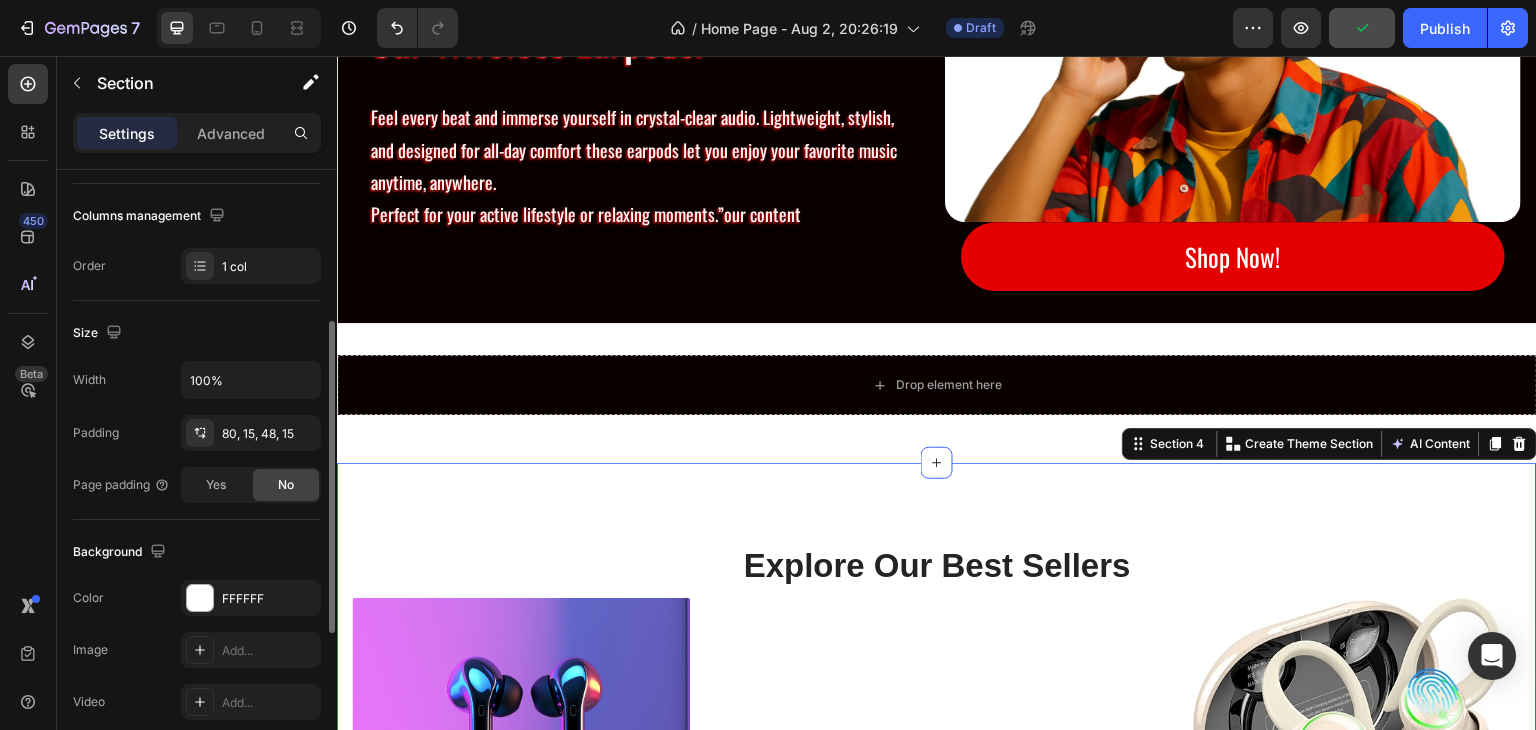scroll, scrollTop: 0, scrollLeft: 0, axis: both 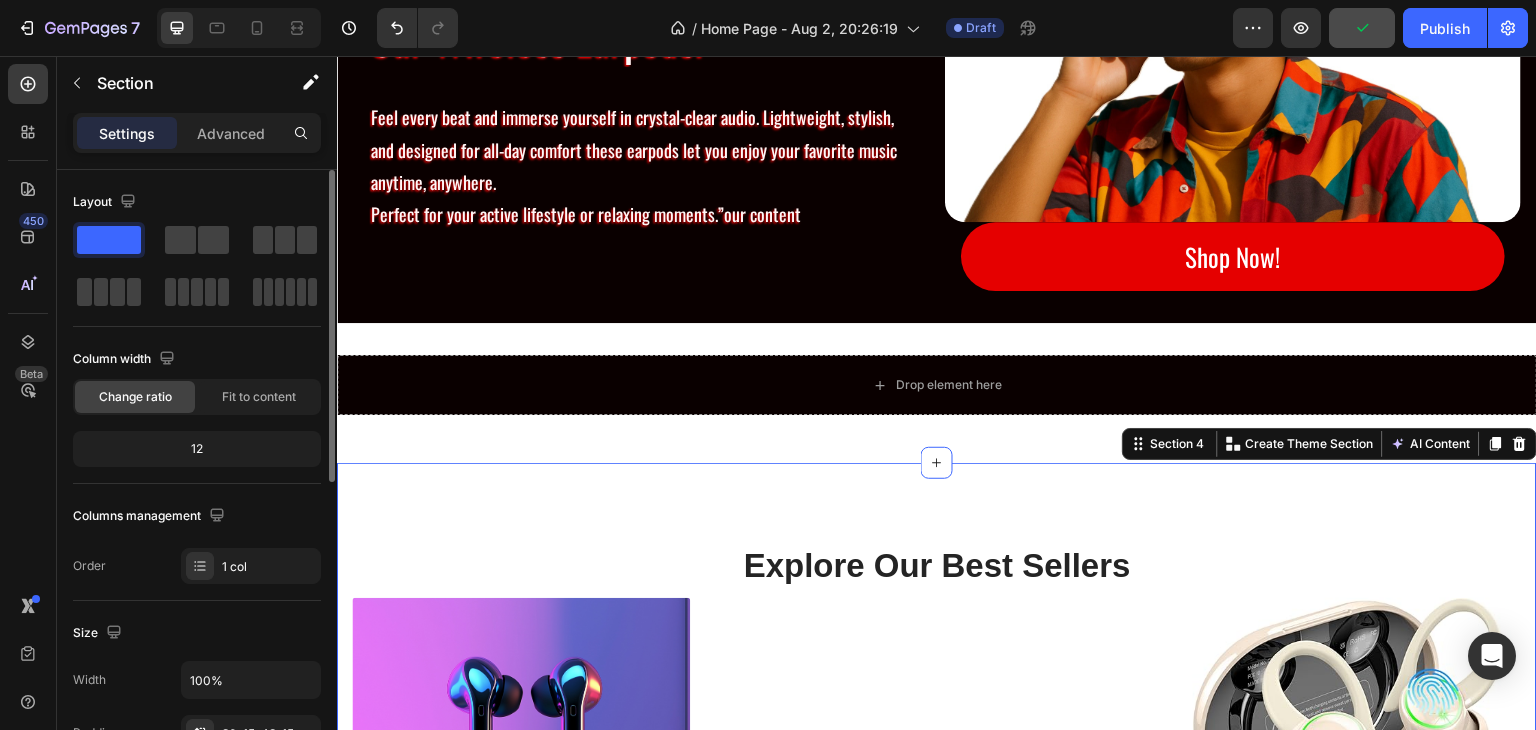 click on "Explore Our Best Sellers Heading (P) Images & Gallery Black Power Pod (P) Title
Icon
Icon
Icon
Icon
Icon Icon List Hoz €0,00 (P) Price (P) Price Check Now Button Row Product (P) Images & Gallery Aura Blue Deep Noise (P) Title
Icon
Icon
Icon
Icon
Icon Icon List Hoz €41,99 (P) Price (P) Price Product Row Check Now Button Row
Image Image Image Image
Carousel Row
Drop element here Row (P) Images & Gallery Gym Running Workout Earpods (P) Title
Icon
Icon
Icon
Icon
Icon Icon List Hoz €46,99 (P) Price (P) Price Check Now Button Row Product (P) Images & Gallery Sand Brothers Brown (P) Title
Icon
Icon
Icon
Icon
Icon Icon List Hoz €43,99 (P) Price Row" at bounding box center [937, 1190] 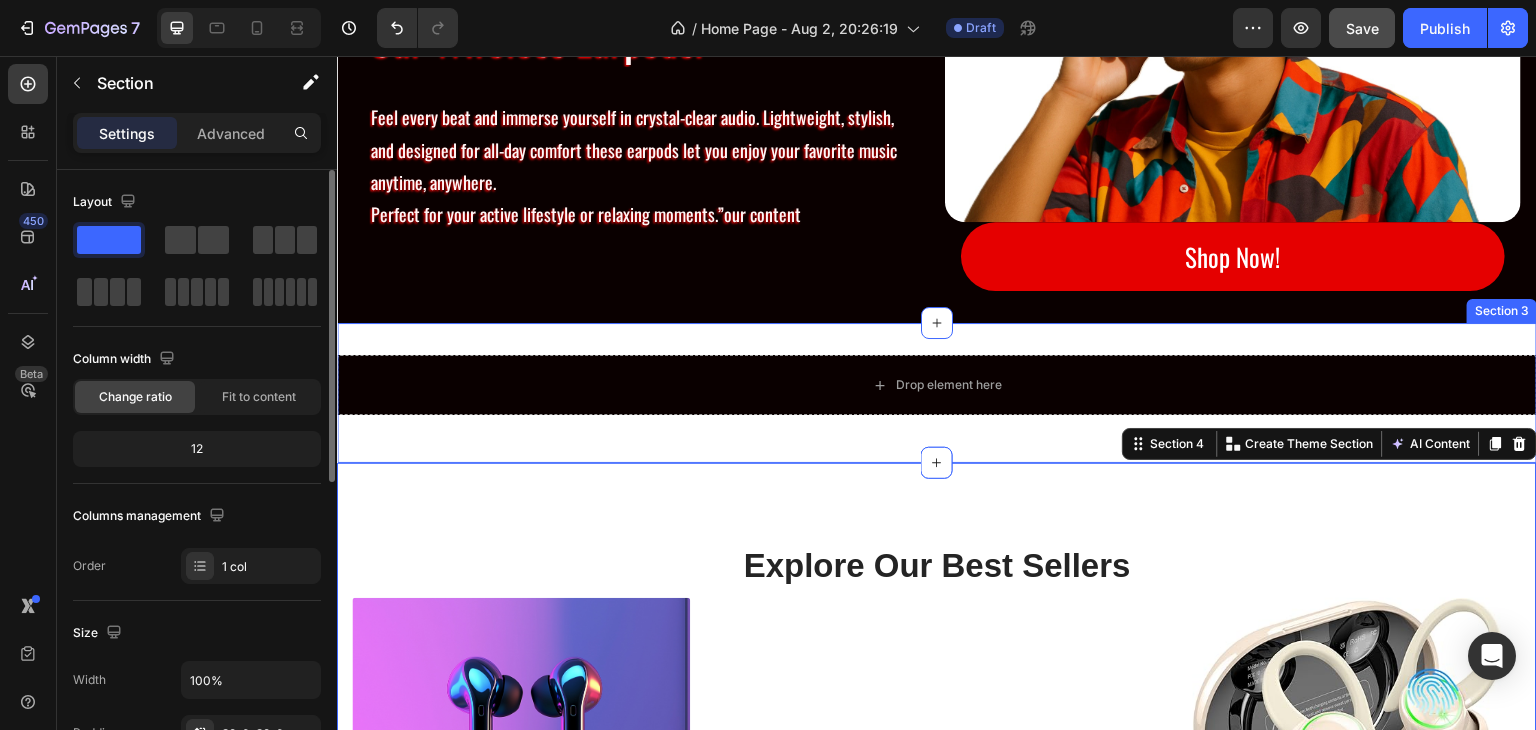 click on "Drop element here Row Section 3" at bounding box center (937, 393) 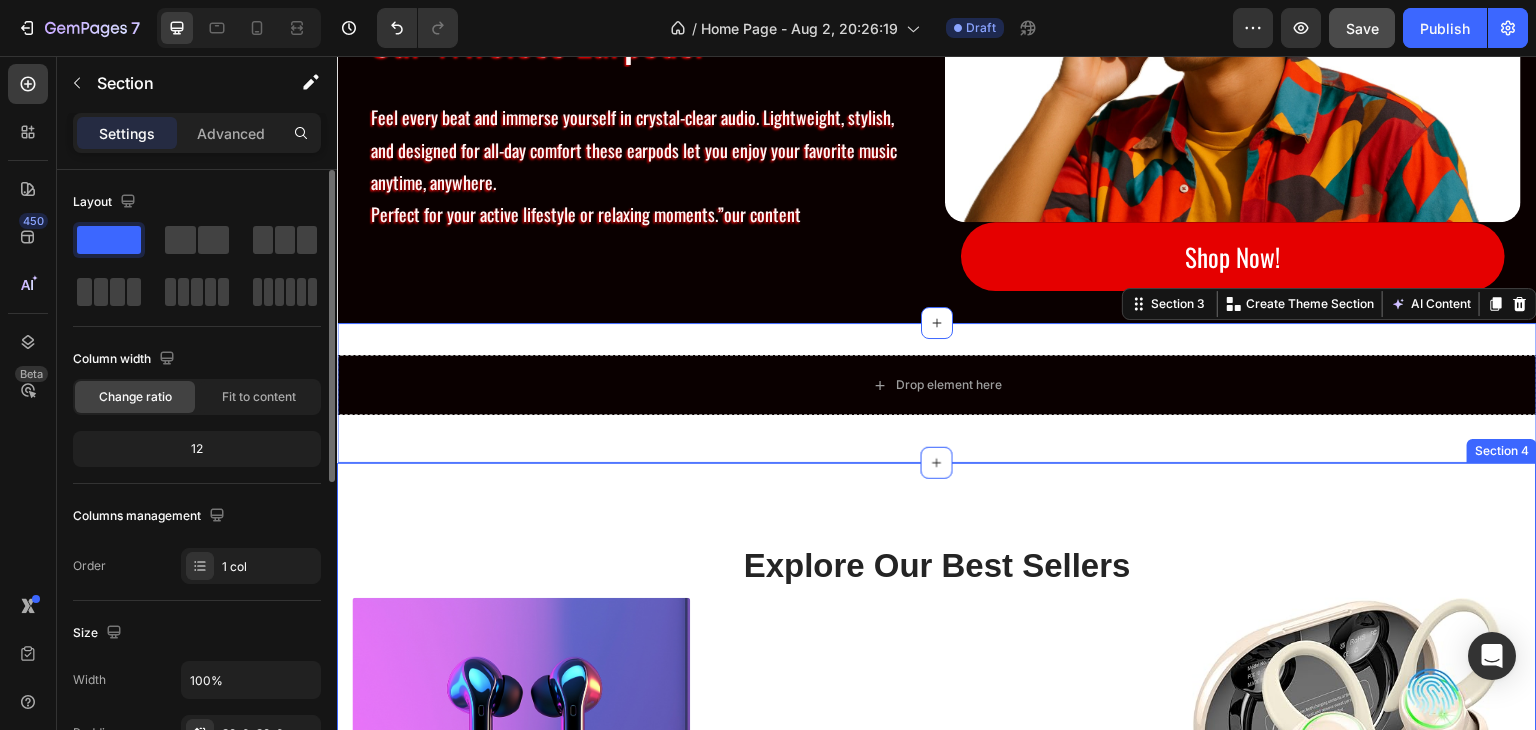 click on "Explore Our Best Sellers Heading (P) Images & Gallery Black Power Pod (P) Title
Icon
Icon
Icon
Icon
Icon Icon List Hoz €0,00 (P) Price (P) Price Check Now Button Row Product (P) Images & Gallery Aura Blue Deep Noise (P) Title
Icon
Icon
Icon
Icon
Icon Icon List Hoz €41,99 (P) Price (P) Price Product Row Check Now Button Row
Image Image Image Image
Carousel Row
Drop element here Row (P) Images & Gallery Gym Running Workout Earpods (P) Title
Icon
Icon
Icon
Icon
Icon Icon List Hoz €46,99 (P) Price (P) Price Check Now Button Row Product (P) Images & Gallery Sand Brothers Brown (P) Title
Icon
Icon
Icon
Icon
Icon Icon List Hoz €43,99 (P) Price Row" at bounding box center (937, 1190) 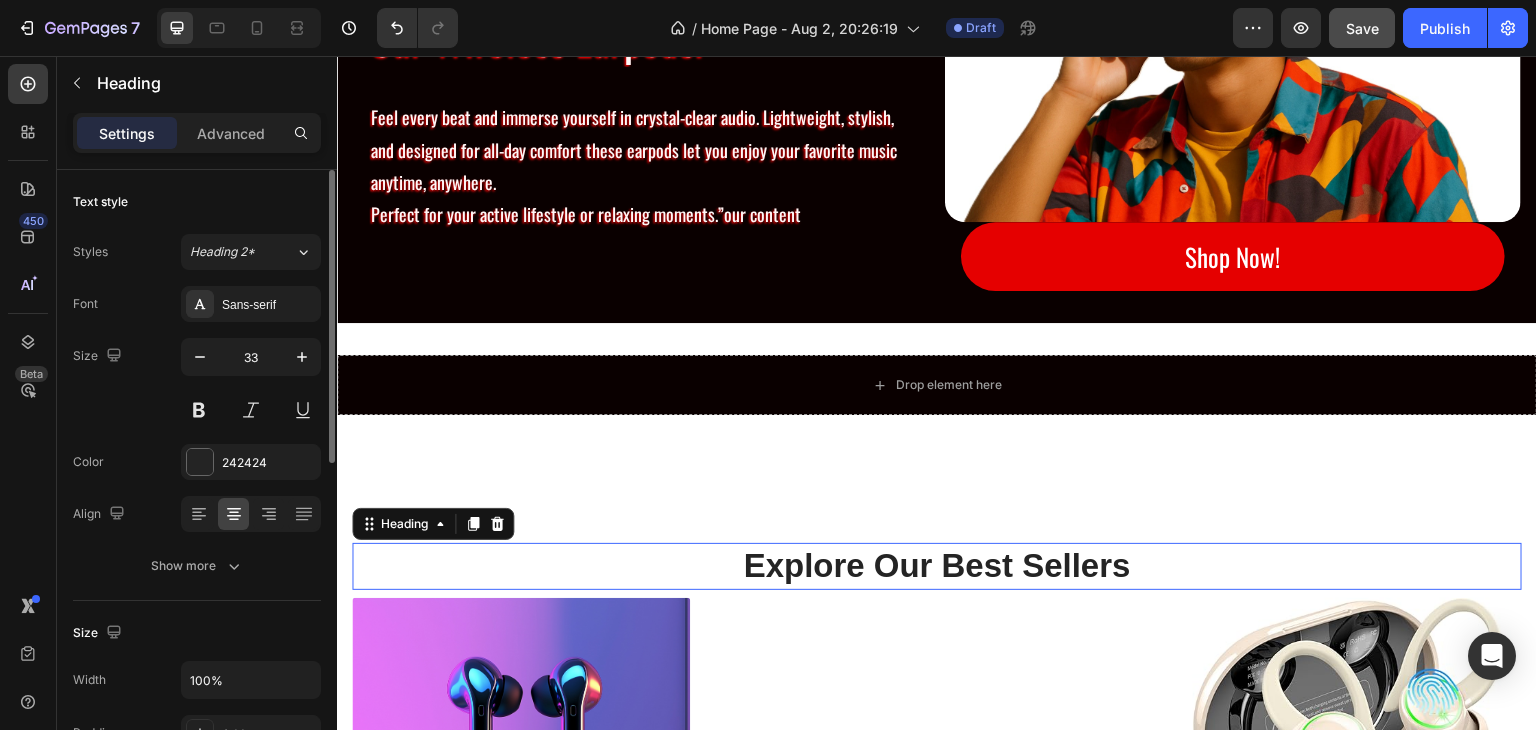 click on "Explore Our Best Sellers" at bounding box center (937, 566) 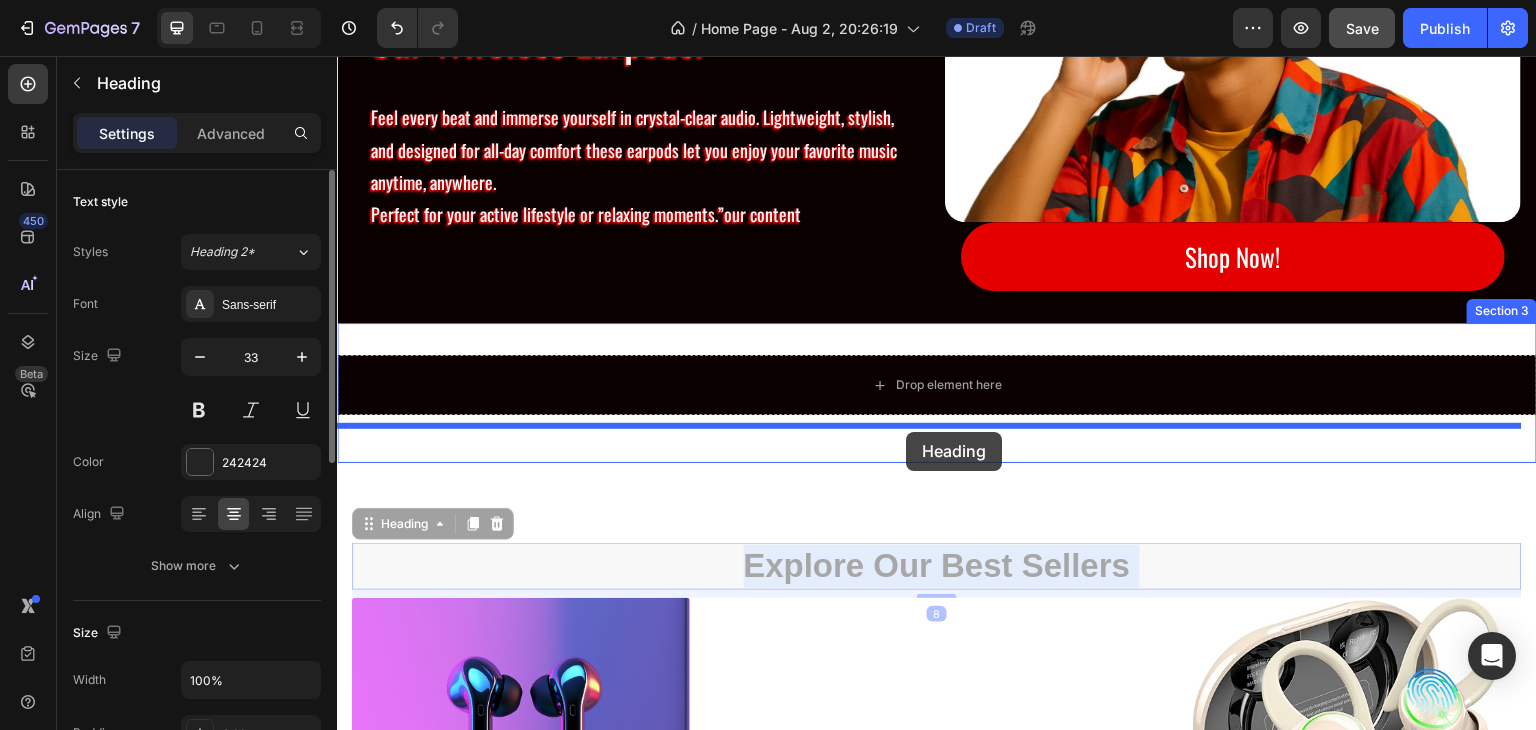 drag, startPoint x: 918, startPoint y: 575, endPoint x: 906, endPoint y: 432, distance: 143.50261 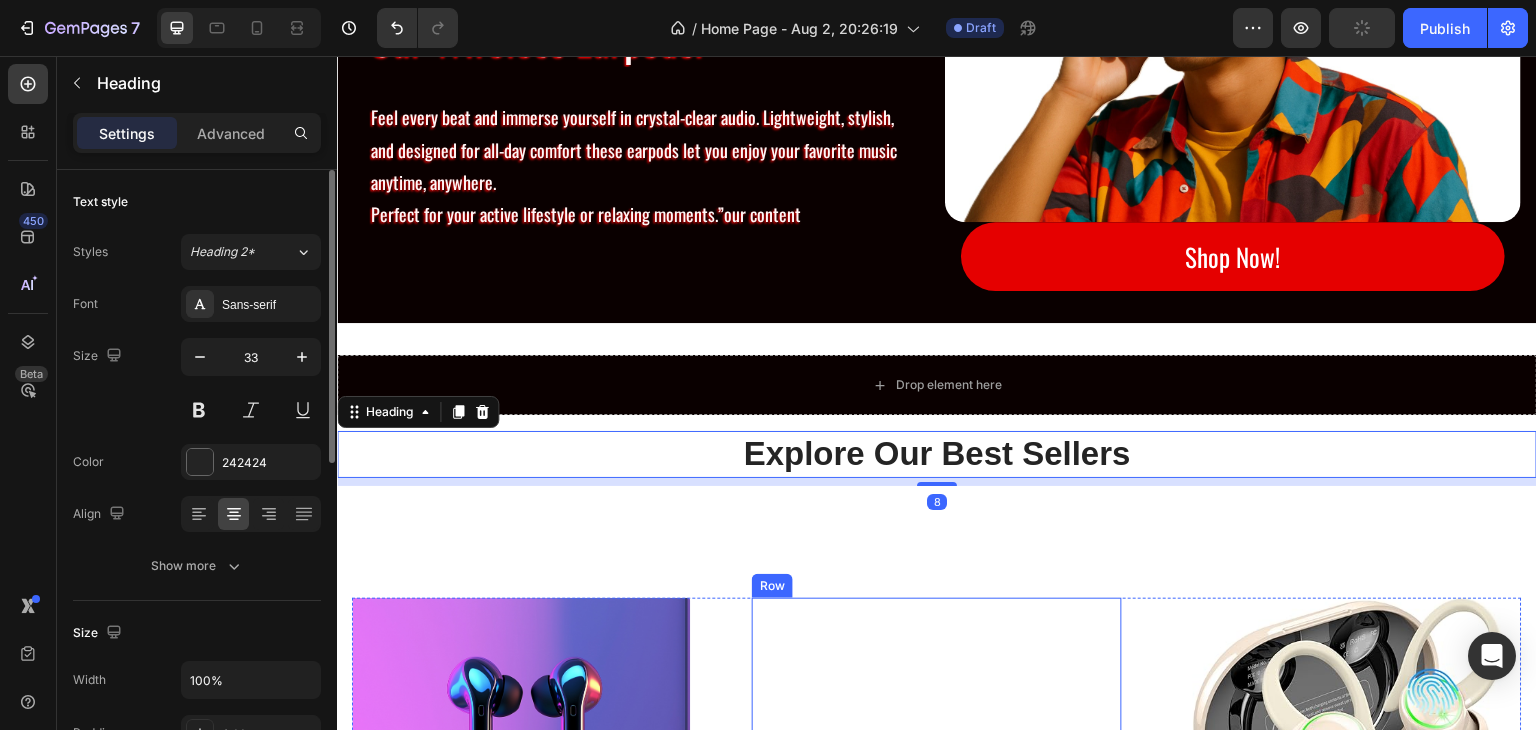 click on "Image Image Image Image
Carousel" at bounding box center (937, 1030) 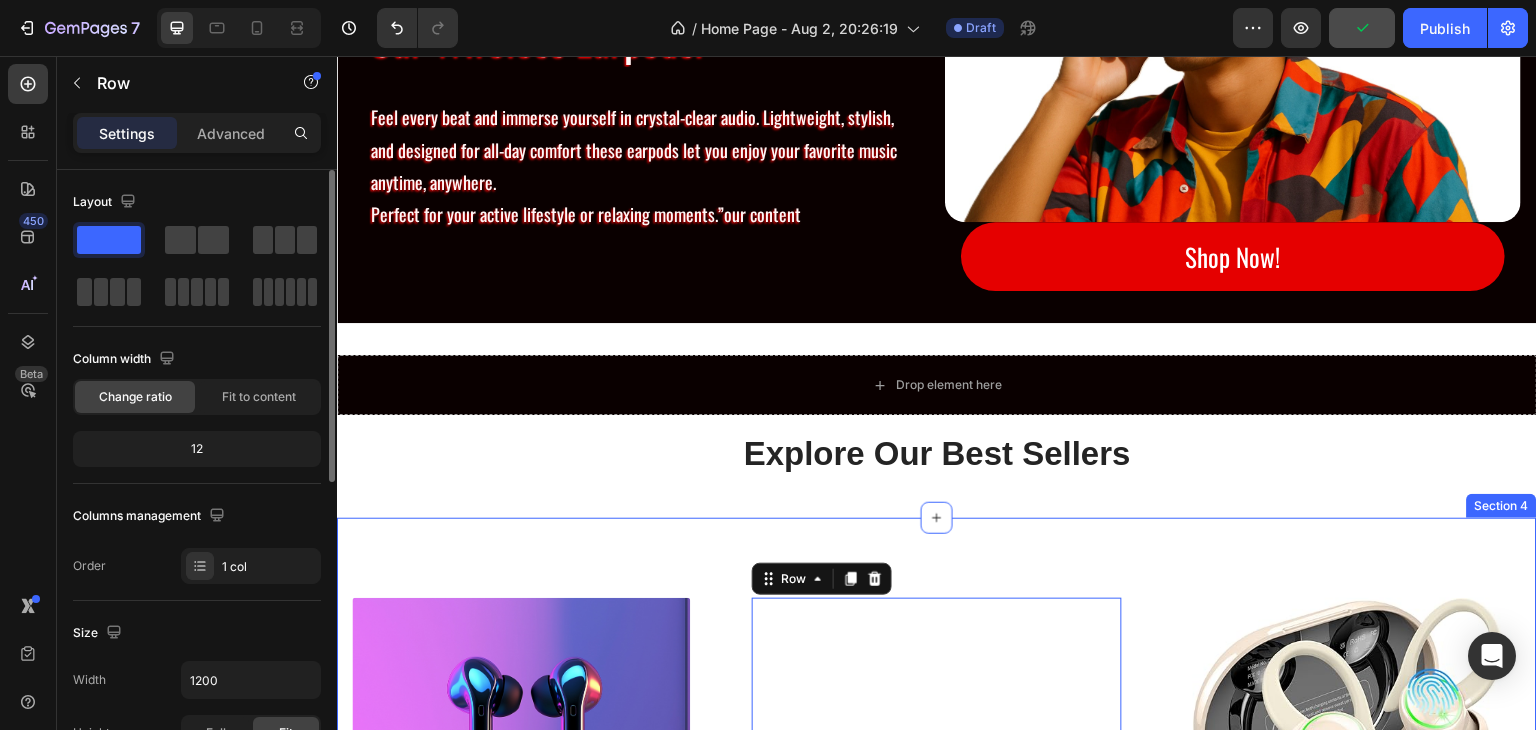 click on "(P) Images & Gallery Black Power Pod (P) Title
Icon
Icon
Icon
Icon
Icon Icon List Hoz €0,00 (P) Price (P) Price Check Now Button Row Product (P) Images & Gallery Aura Blue Deep Noise (P) Title
Icon
Icon
Icon
Icon
Icon Icon List Hoz €41,99 (P) Price (P) Price Product Row Check Now Button Row
Image Image Image Image
Carousel Row   0
Drop element here Row (P) Images & Gallery Gym Running Workout Earpods (P) Title
Icon
Icon
Icon
Icon
Icon Icon List Hoz €46,99 (P) Price (P) Price Check Now Button Row Product (P) Images & Gallery Sand Brothers Brown (P) Title
Icon
Icon
Icon
Icon
Icon Icon List Hoz €43,99 (P) Price (P) Price Row Check Now Button Row" at bounding box center [937, 1218] 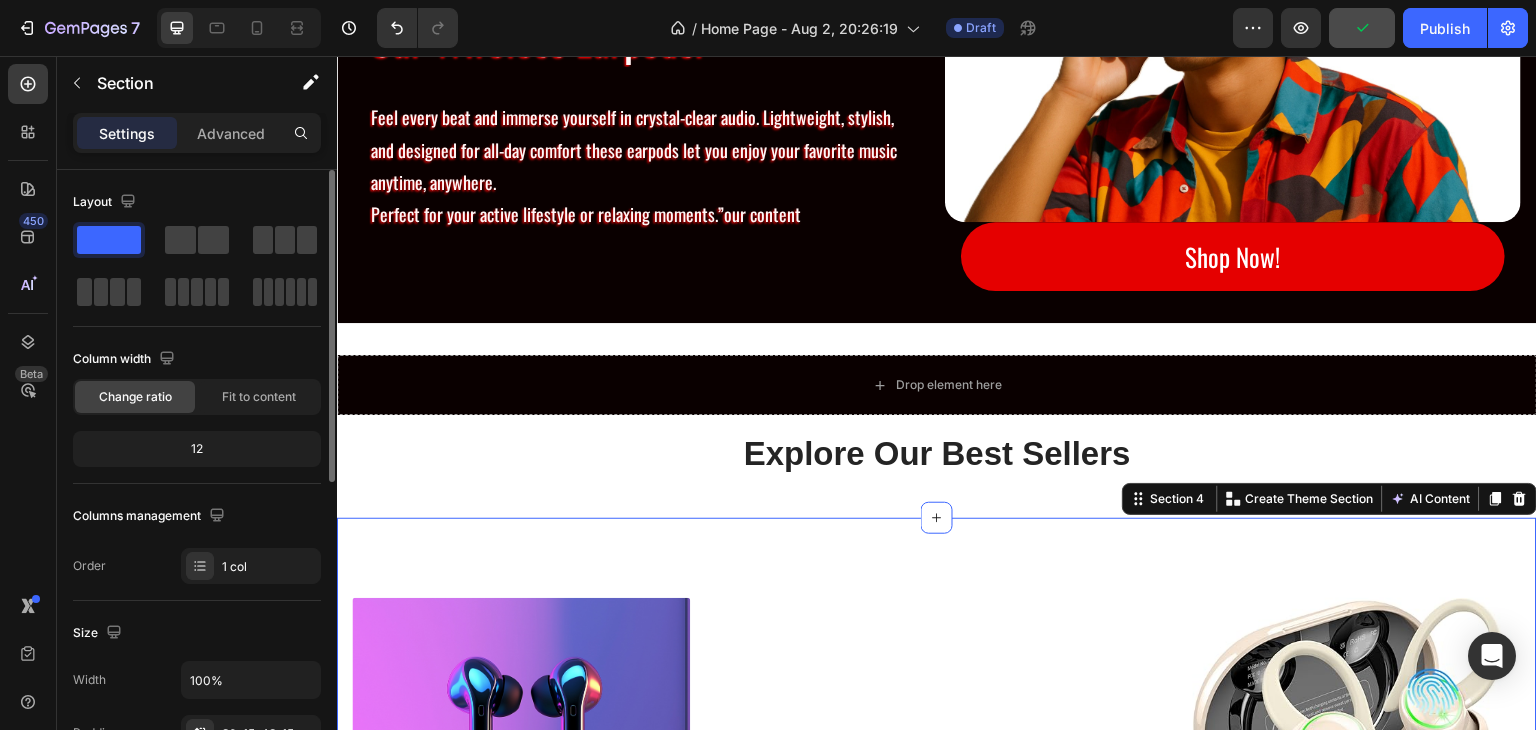 click on "(P) Images & Gallery Black Power Pod (P) Title
Icon
Icon
Icon
Icon
Icon Icon List Hoz €0,00 (P) Price (P) Price Check Now Button Row Product (P) Images & Gallery Aura Blue Deep Noise (P) Title
Icon
Icon
Icon
Icon
Icon Icon List Hoz €41,99 (P) Price (P) Price Product Row Check Now Button Row
Image Image Image Image
Carousel Row
Drop element here Row (P) Images & Gallery Gym Running Workout Earpods (P) Title
Icon
Icon
Icon
Icon
Icon Icon List Hoz €46,99 (P) Price (P) Price Check Now Button Row Product (P) Images & Gallery Sand Brothers Brown (P) Title
Icon
Icon
Icon
Icon
Icon Icon List Hoz €43,99 (P) Price (P) Price Row Check Now Button Product" at bounding box center [937, 1218] 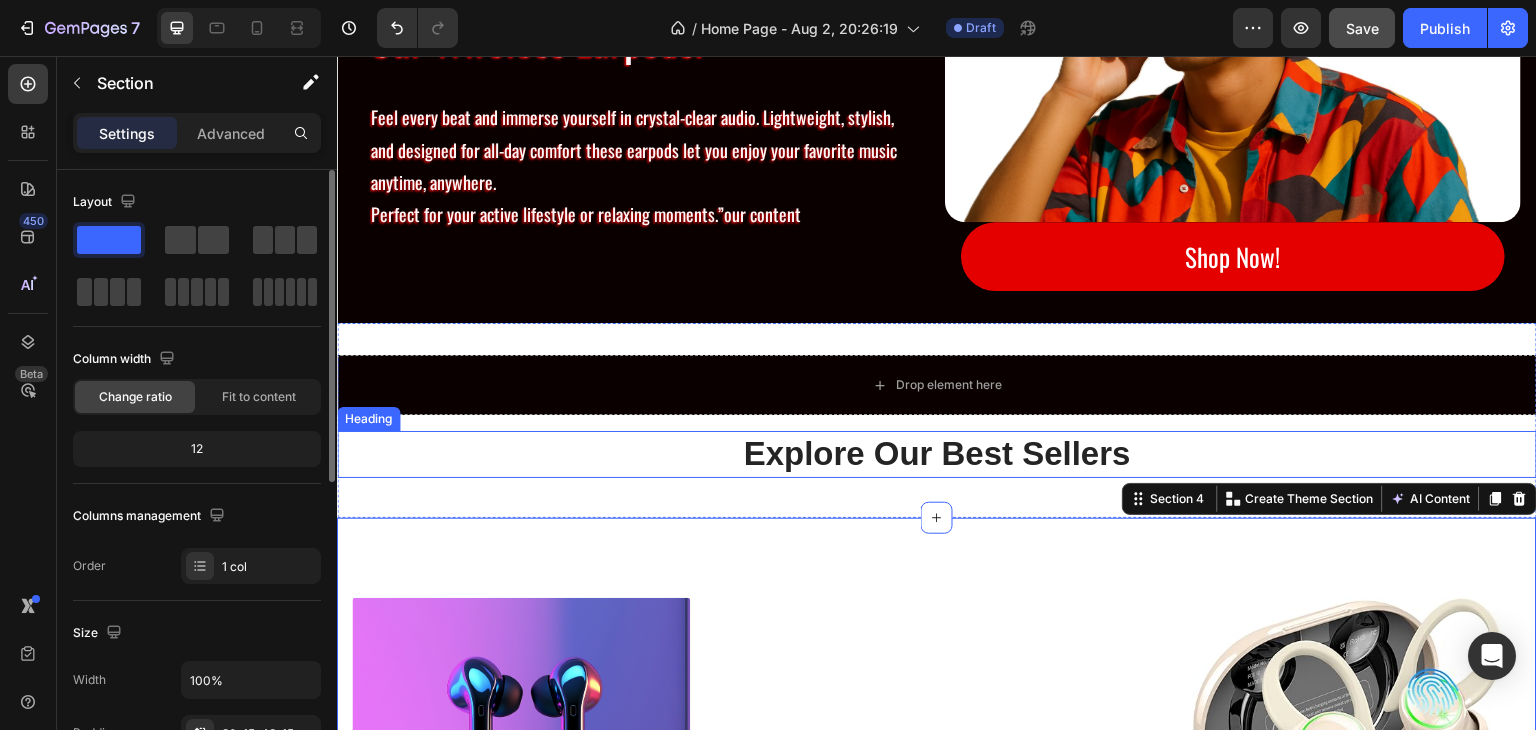 click on "Explore Our Best Sellers" at bounding box center (937, 454) 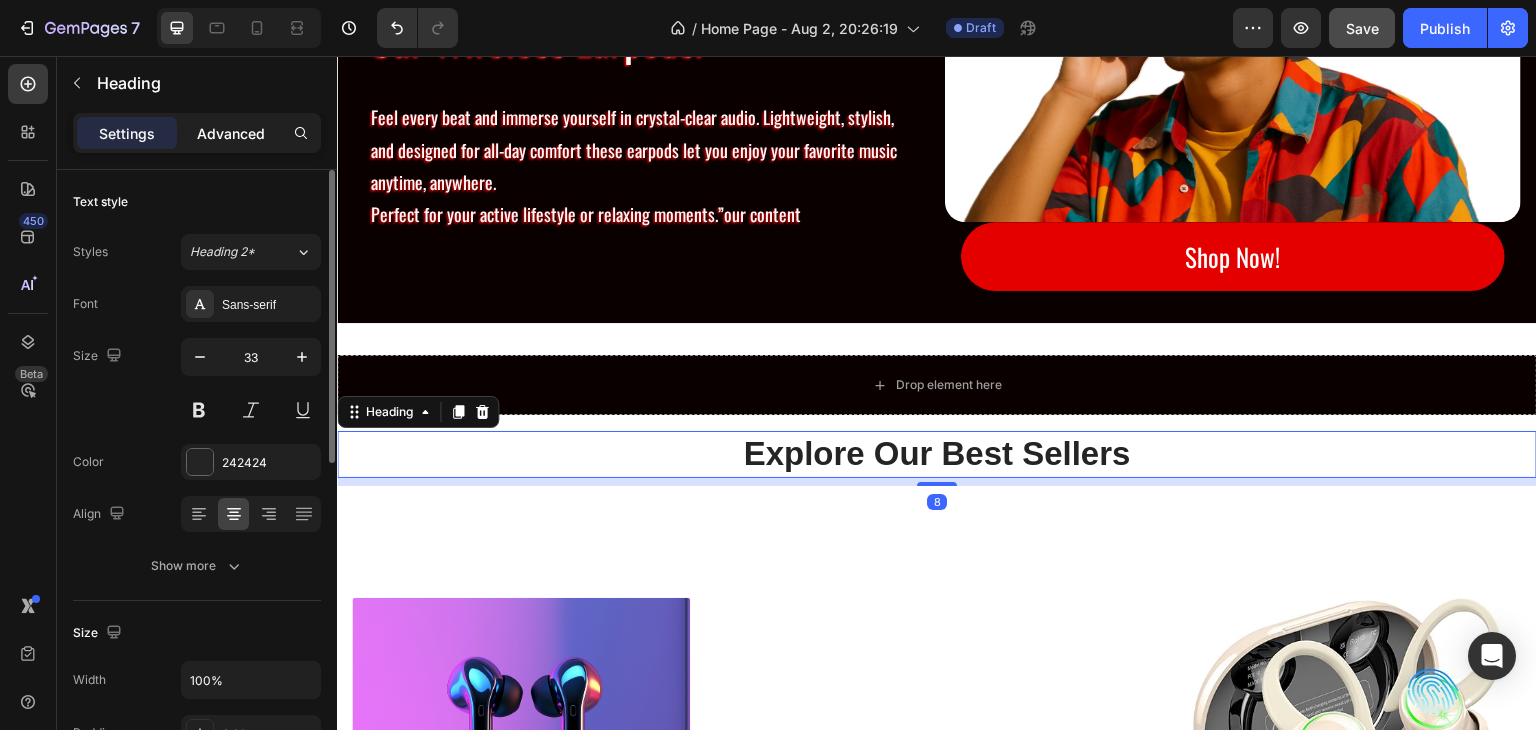 click on "Advanced" at bounding box center [231, 133] 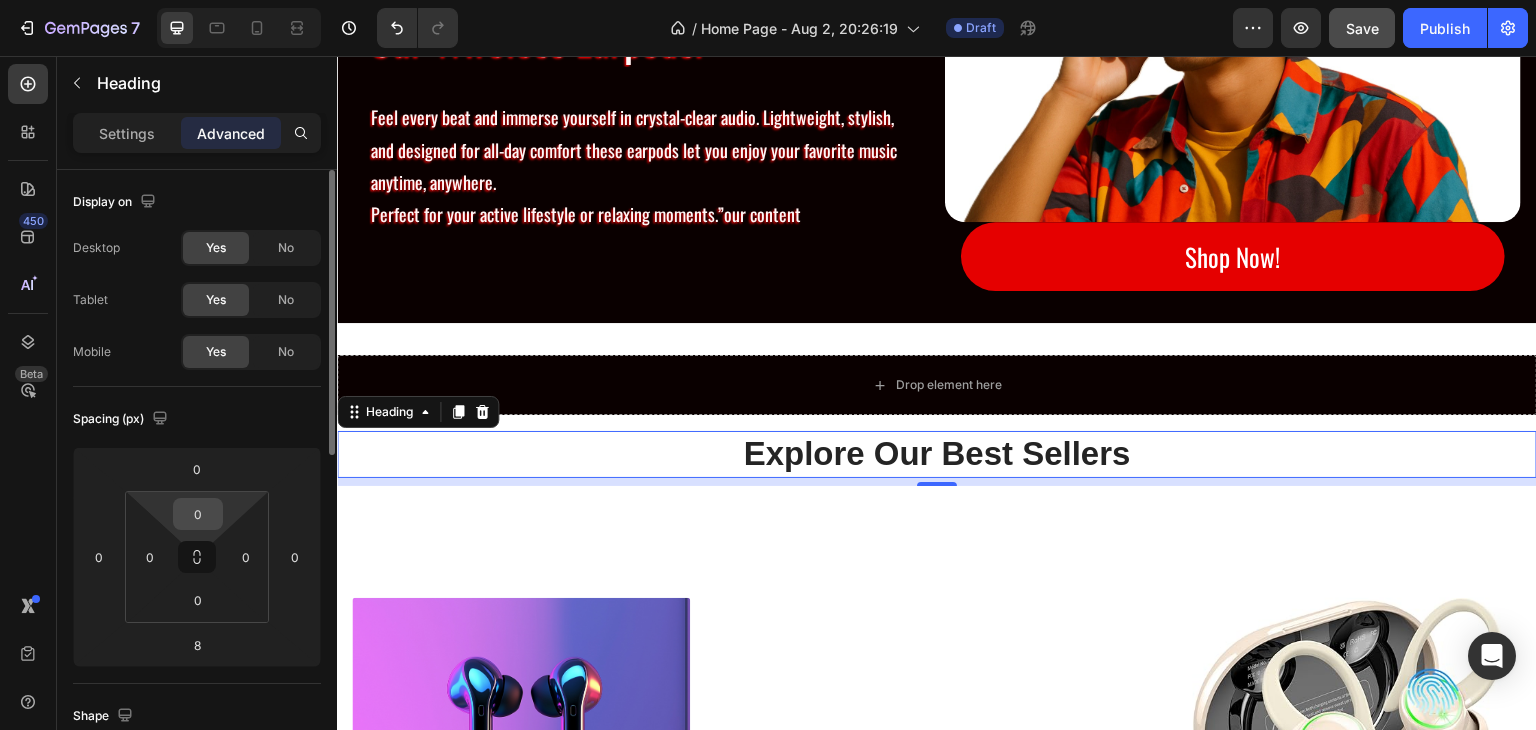 click on "0" at bounding box center (198, 514) 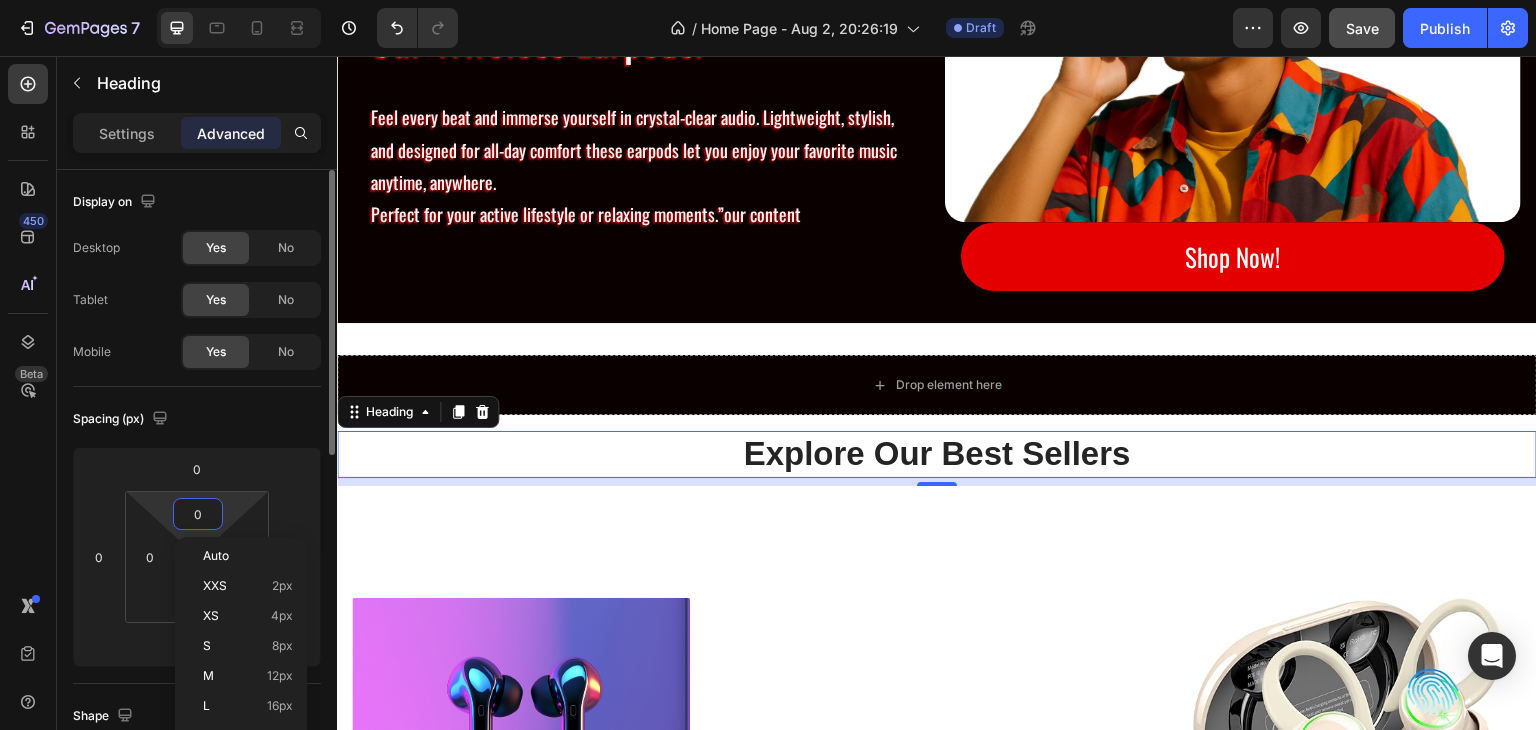 type on "5" 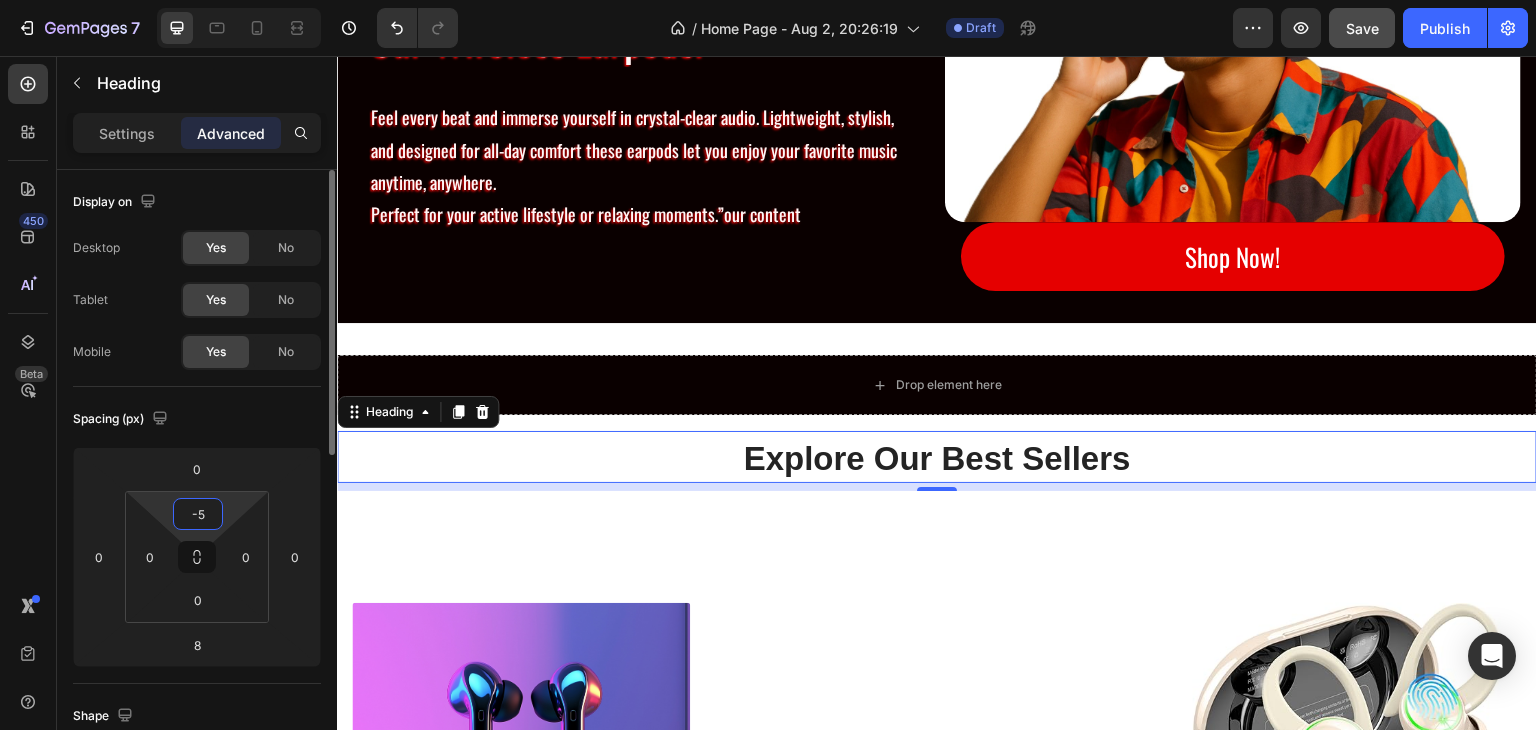 type on "-" 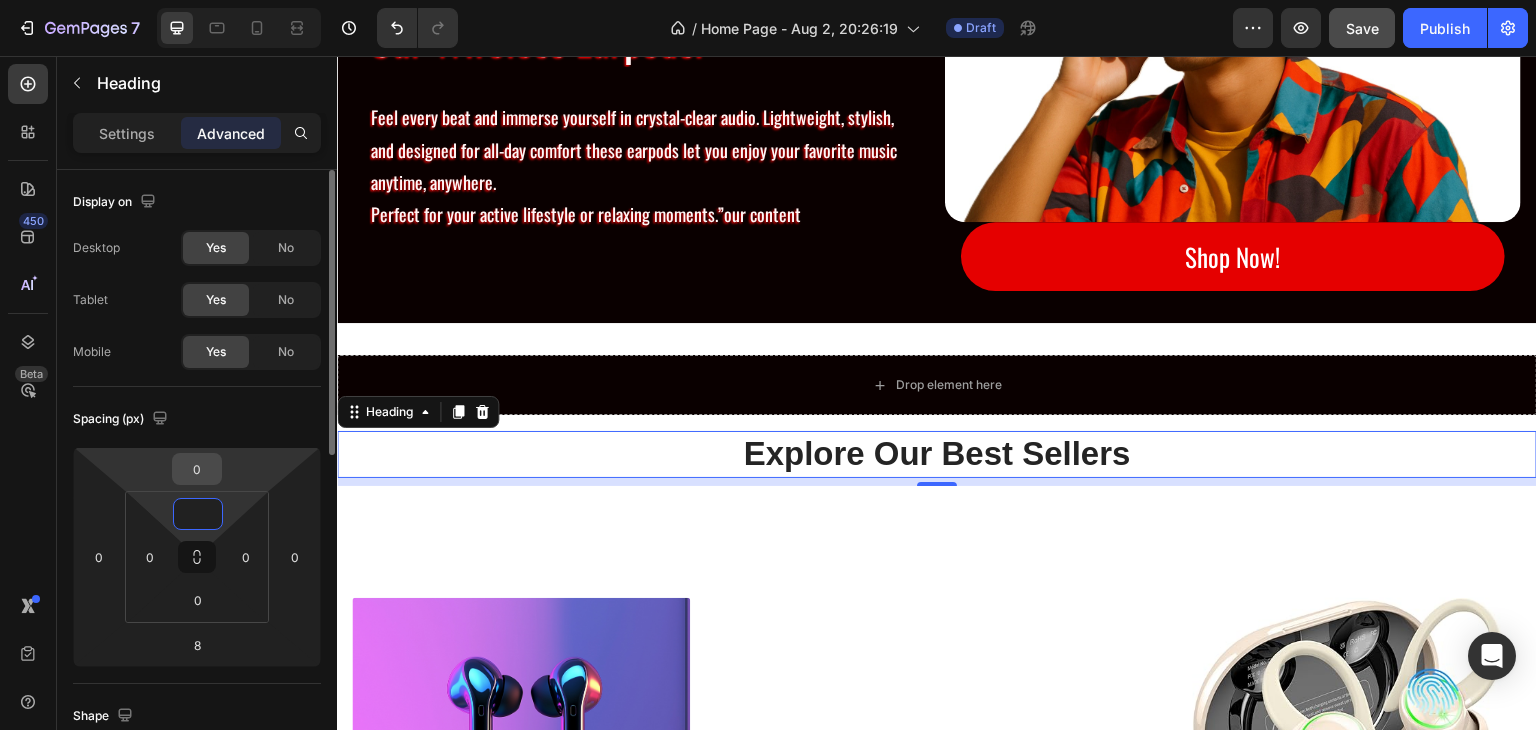type on "0" 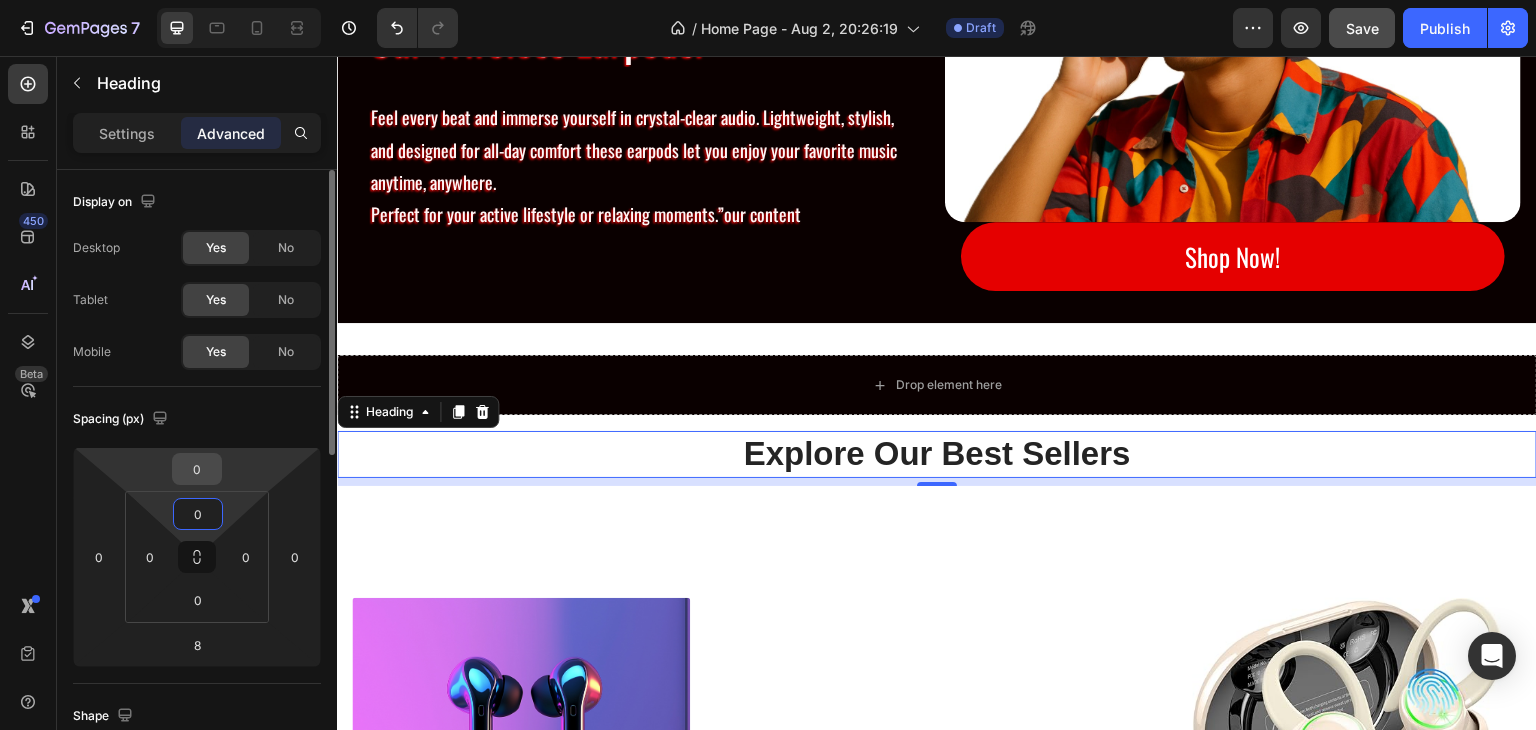 click on "0" at bounding box center [197, 469] 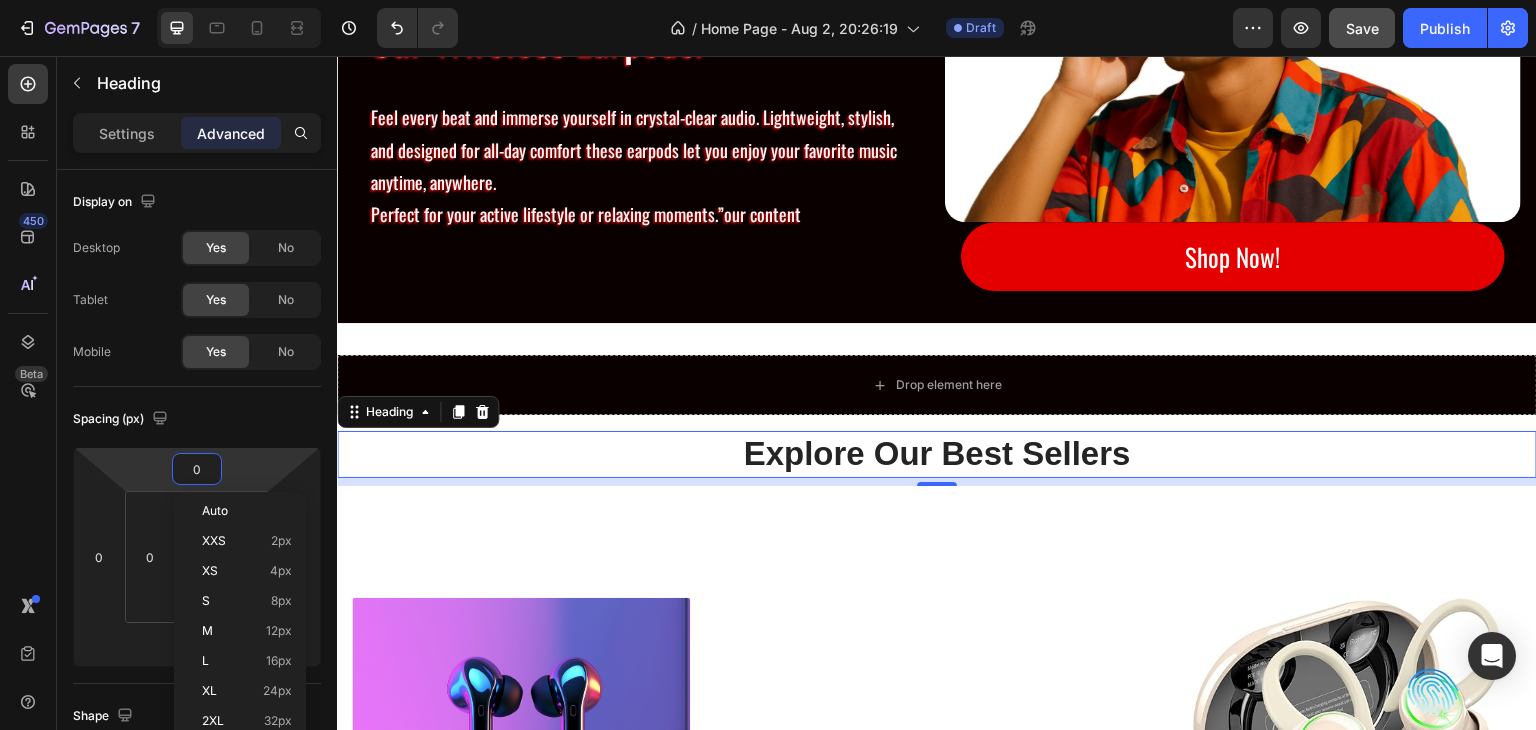 click on "Image Image Image Image
Carousel" at bounding box center (937, 1030) 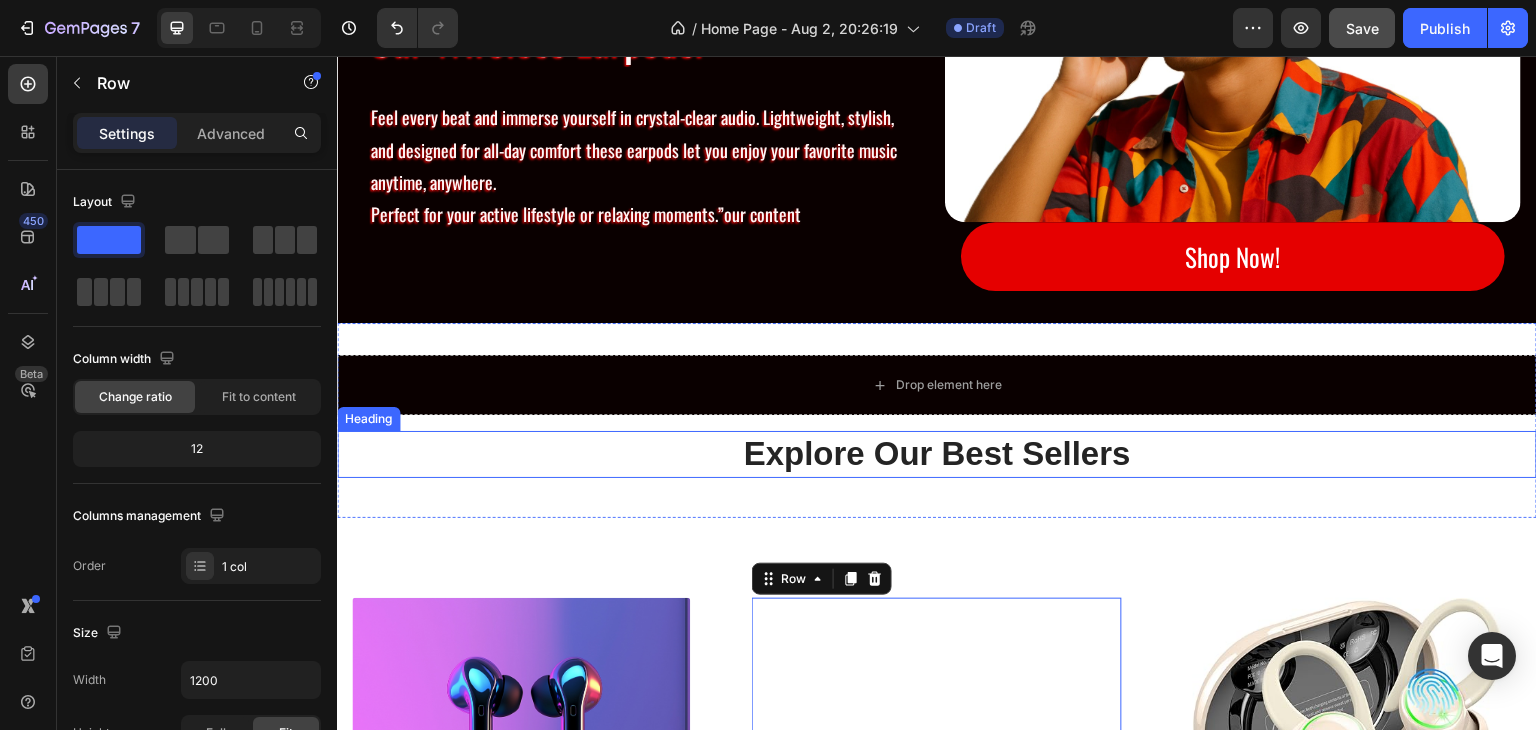 click on "Explore Our Best Sellers" at bounding box center [937, 454] 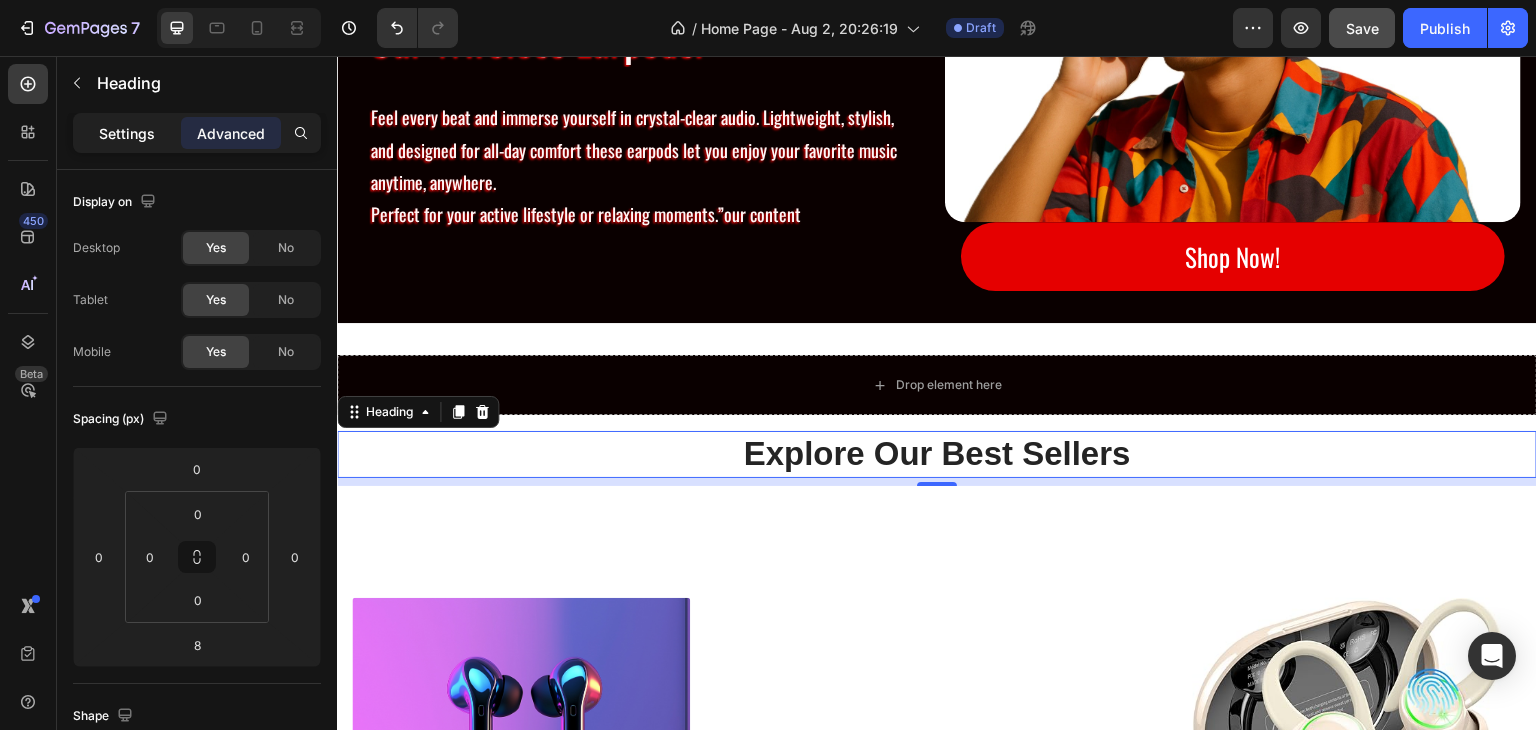 click on "Settings" 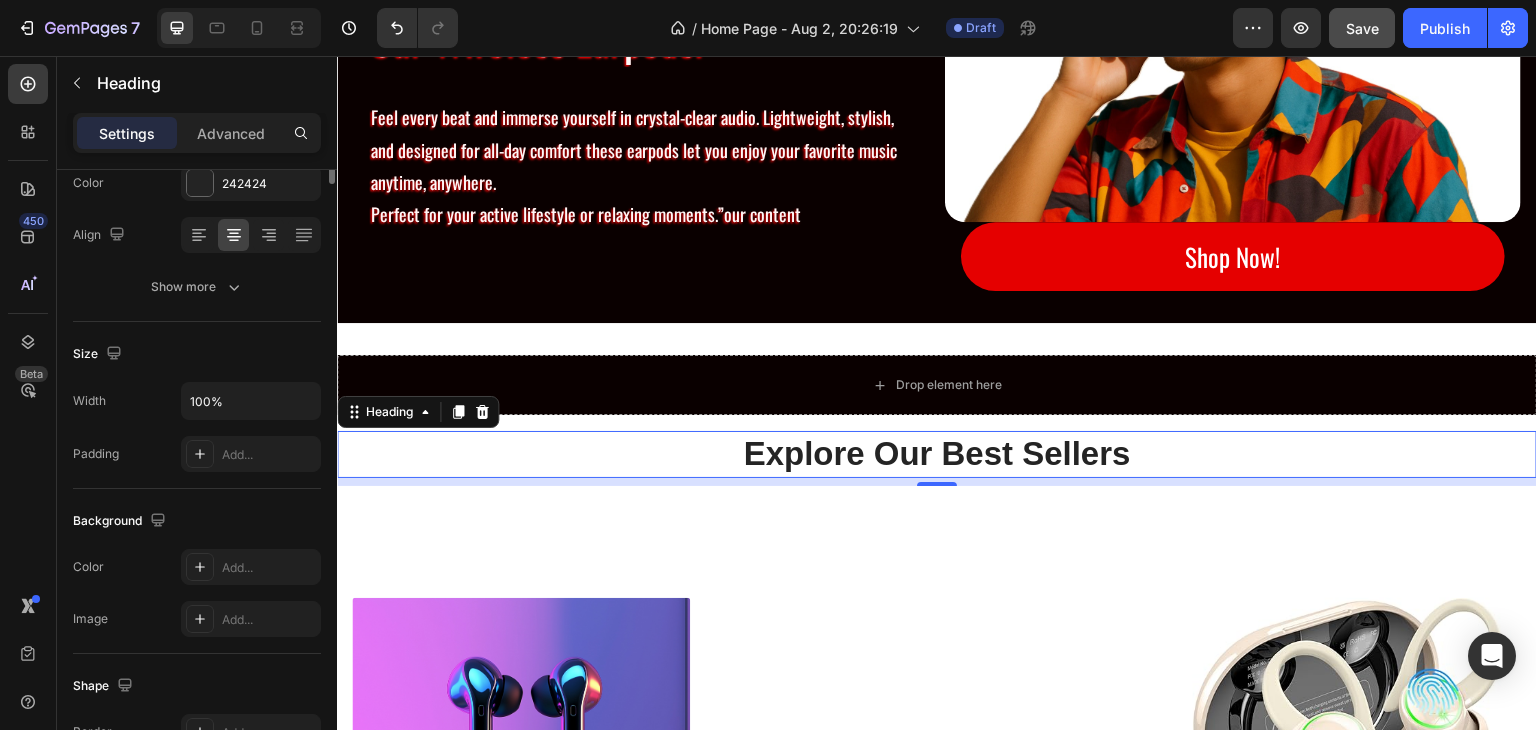 scroll, scrollTop: 0, scrollLeft: 0, axis: both 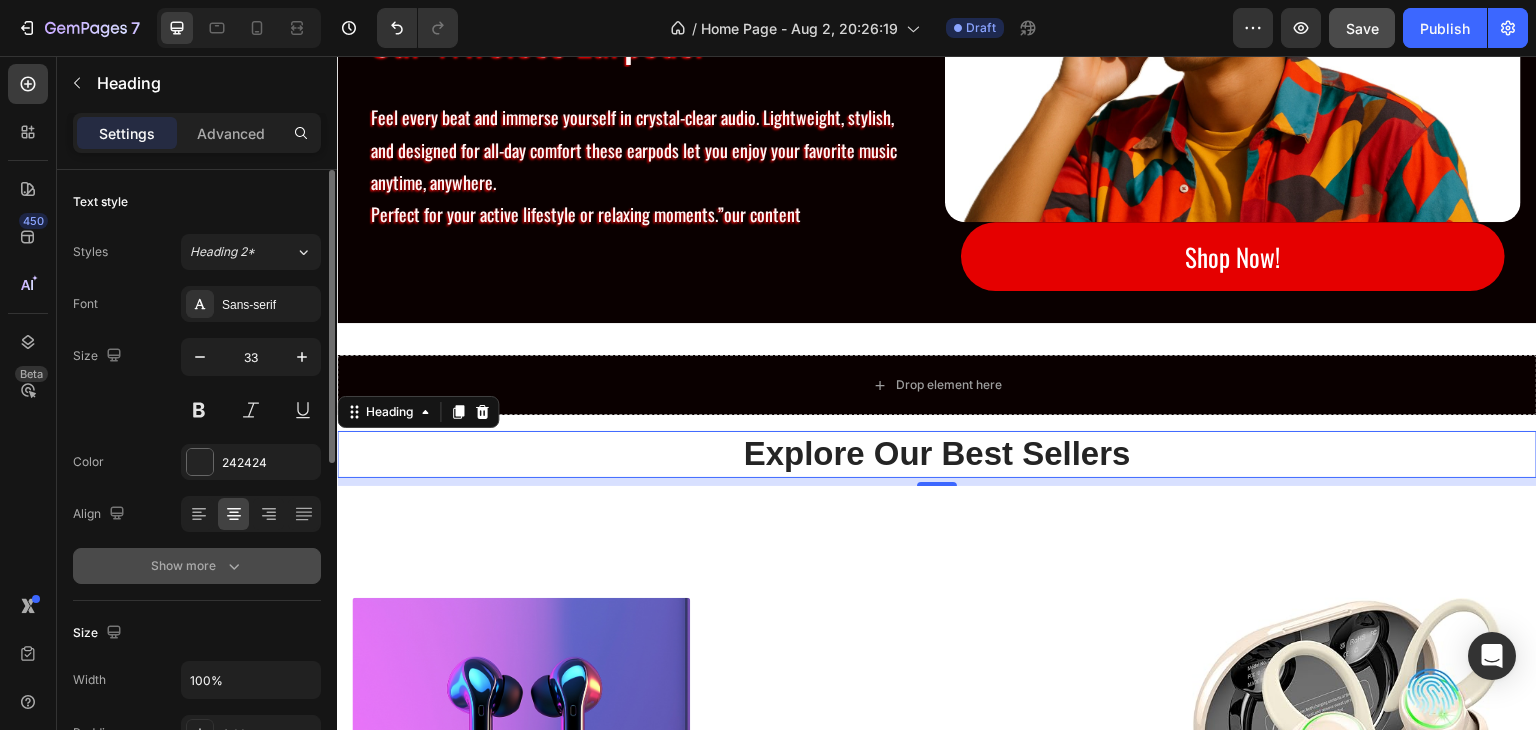 click on "Show more" at bounding box center (197, 566) 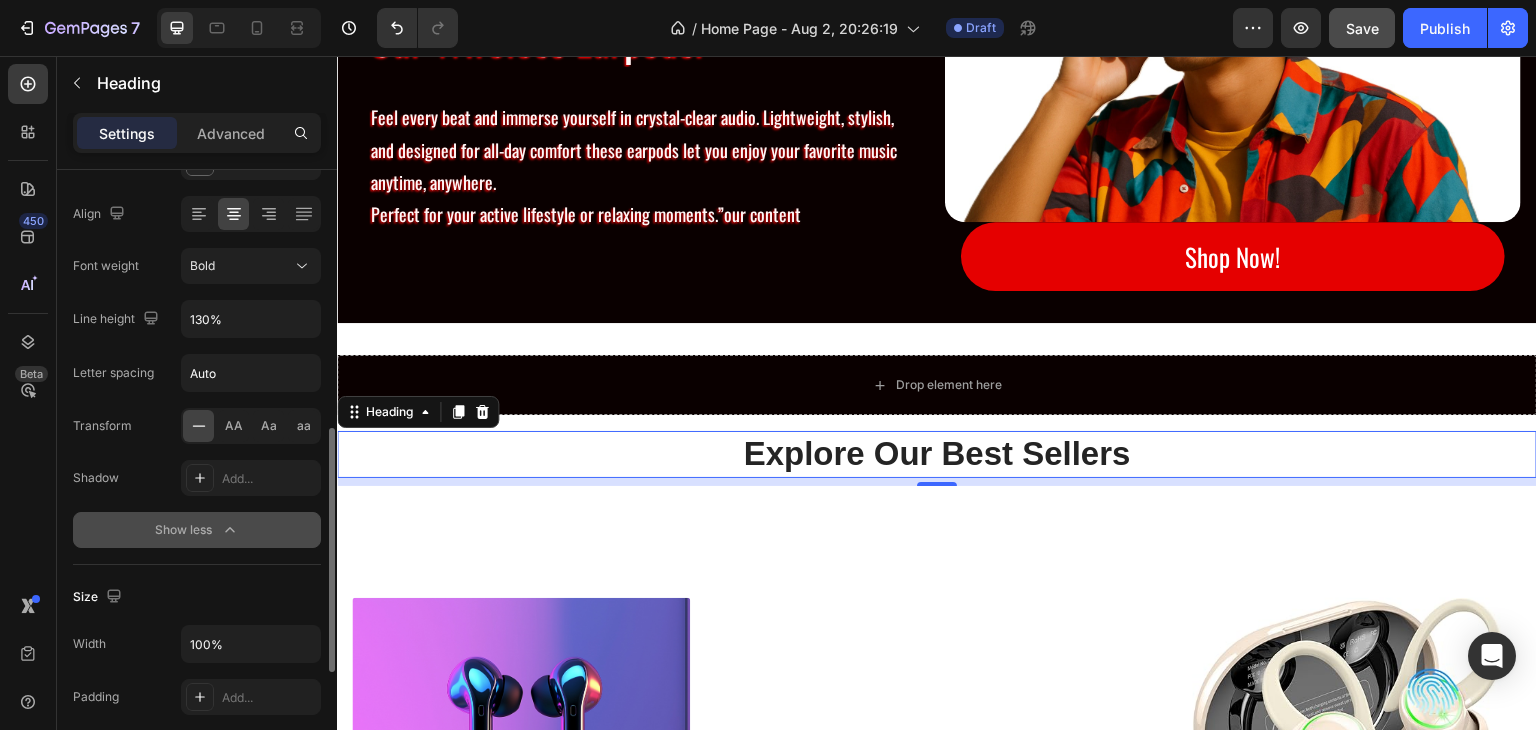 scroll, scrollTop: 400, scrollLeft: 0, axis: vertical 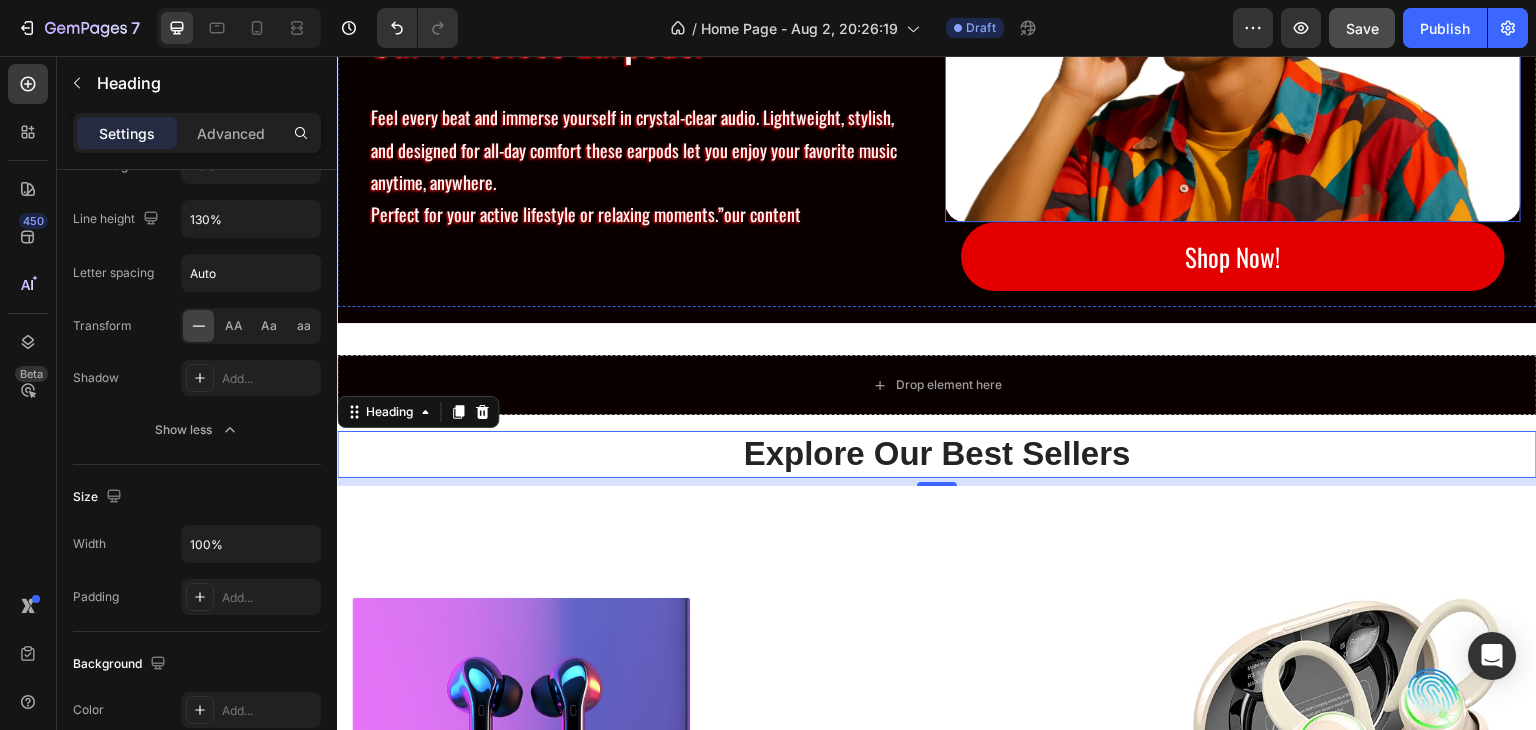 click at bounding box center (1233, 30) 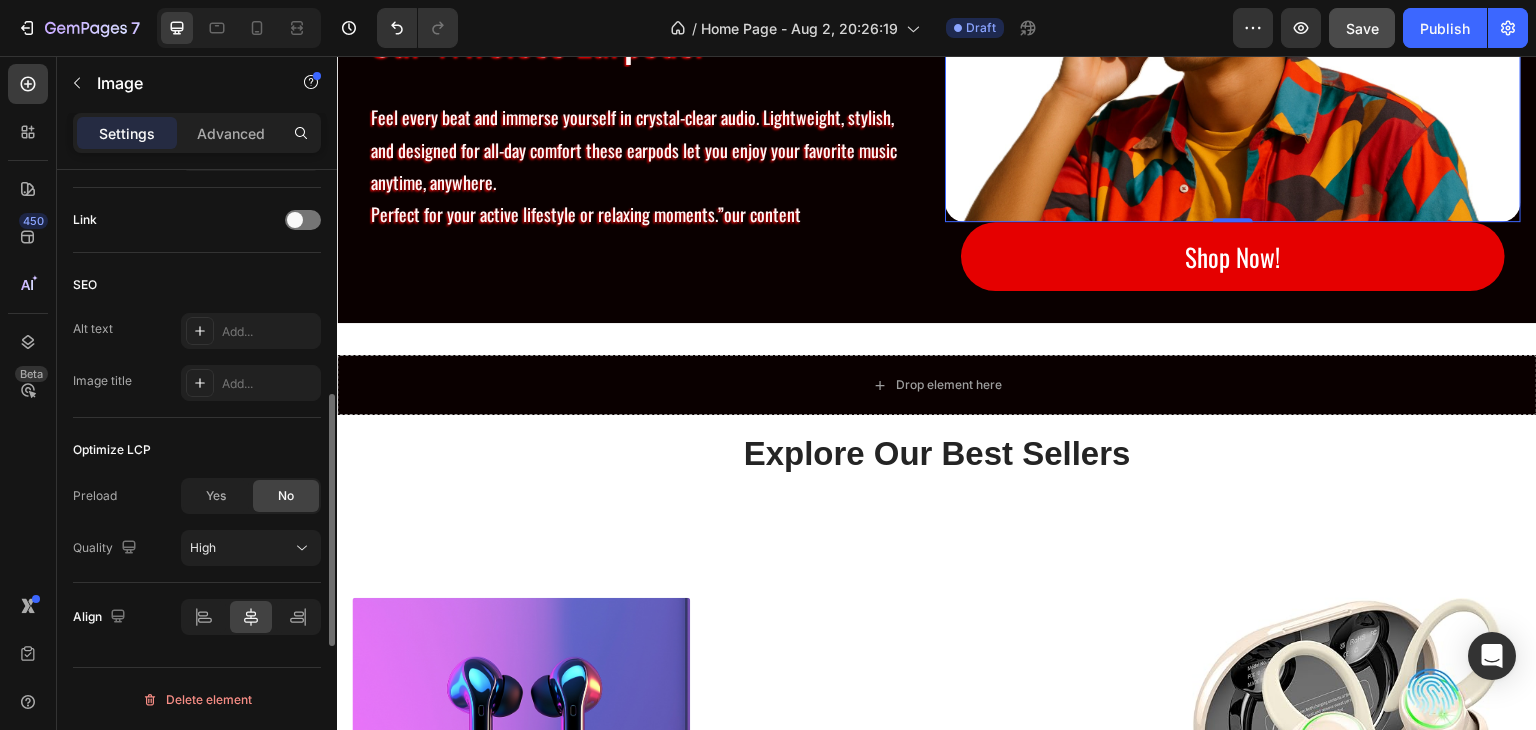scroll, scrollTop: 192, scrollLeft: 0, axis: vertical 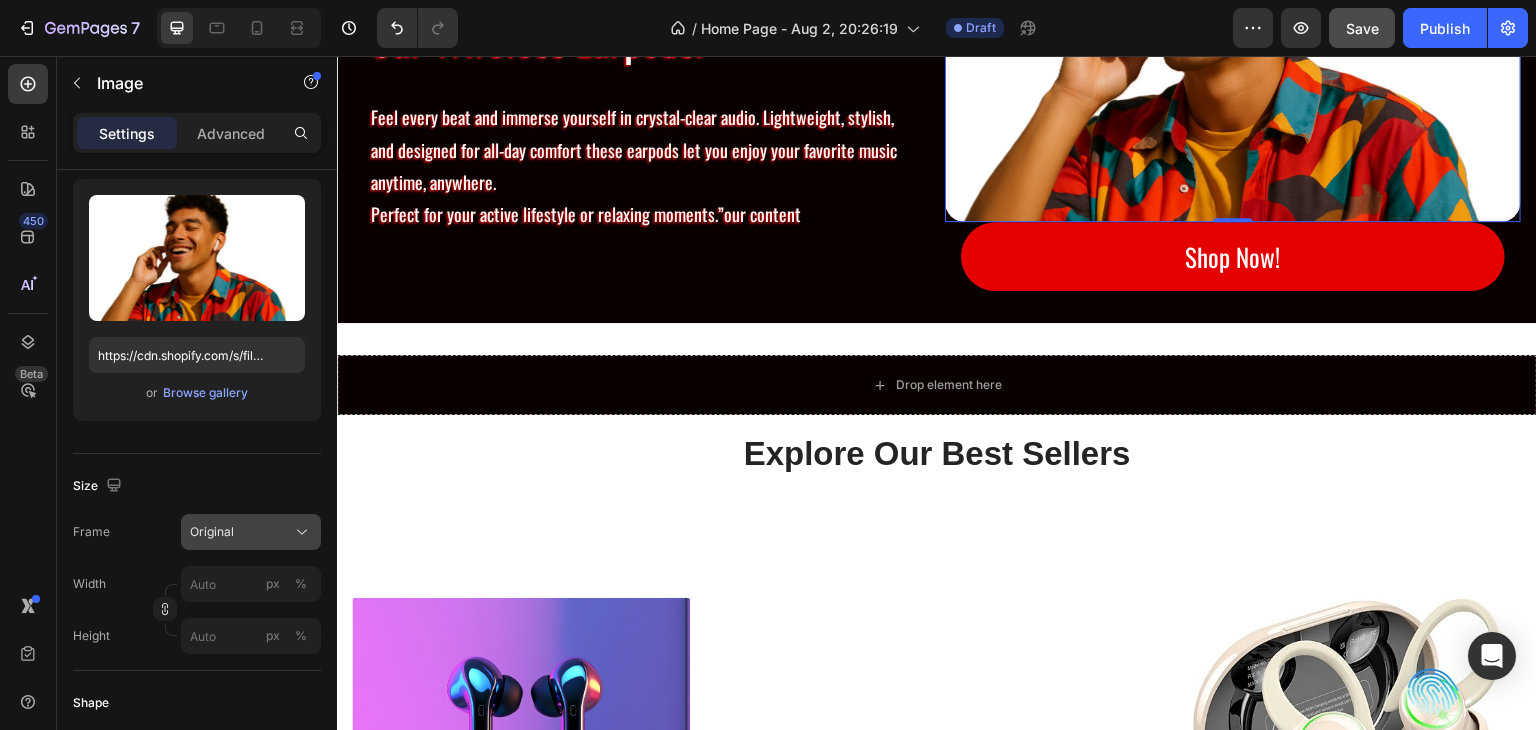 click 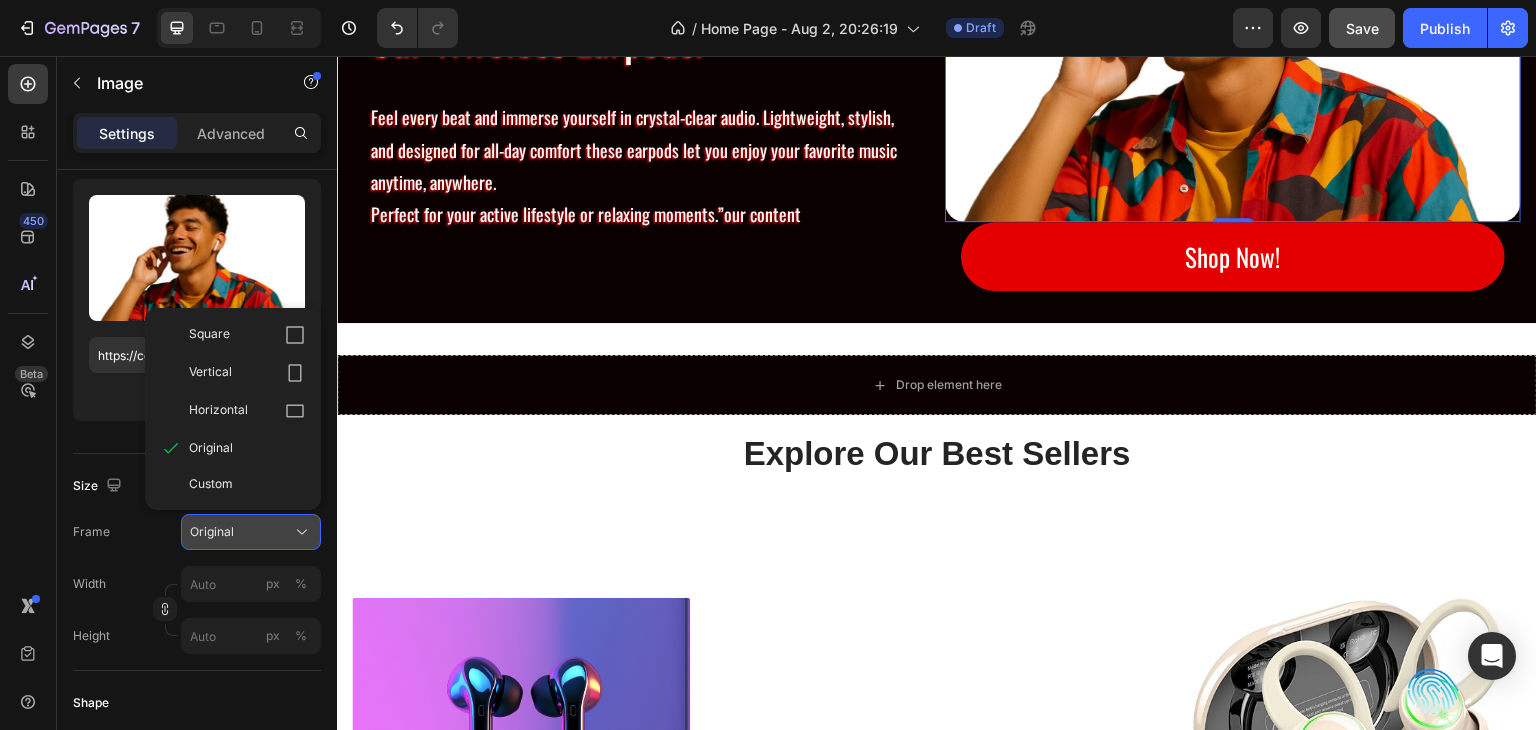 click 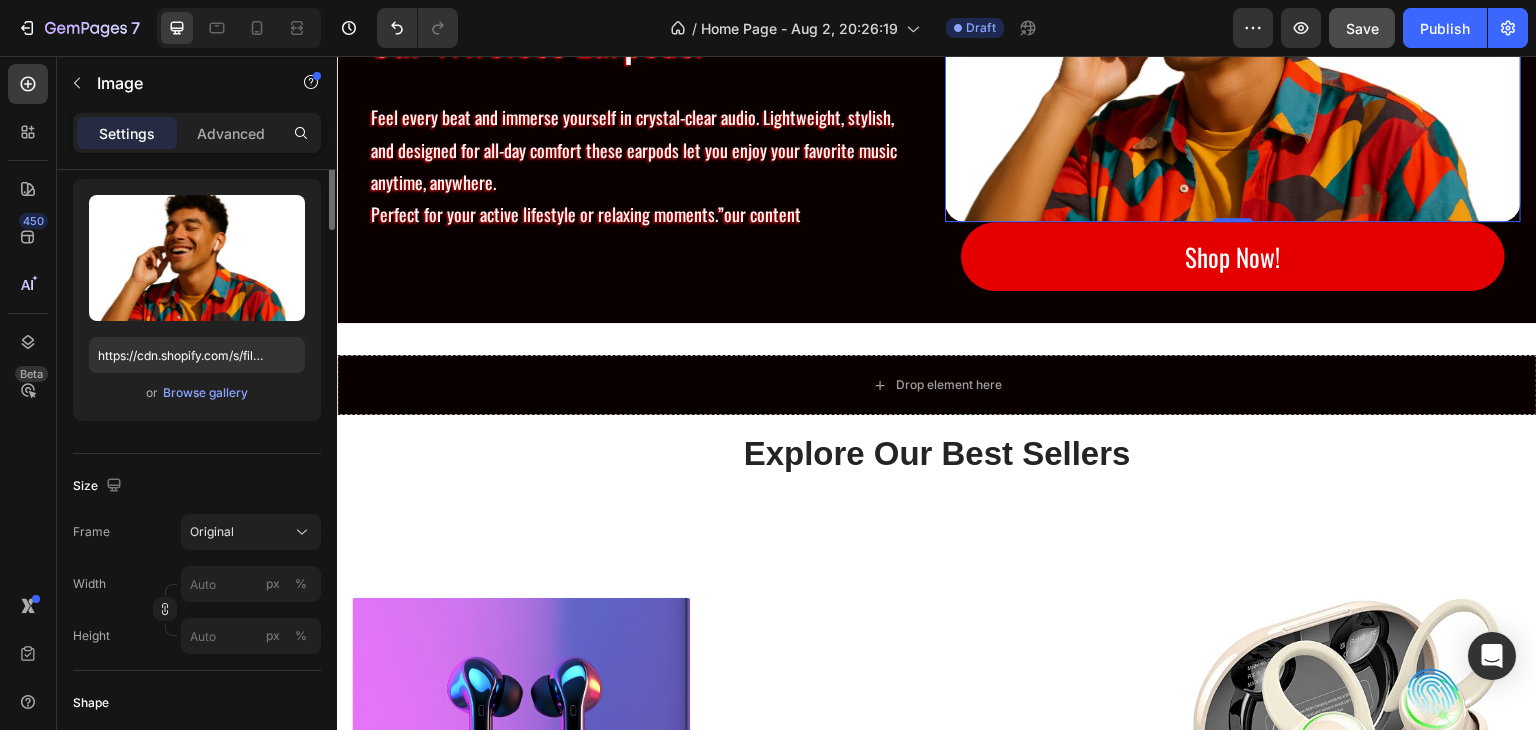scroll, scrollTop: 0, scrollLeft: 0, axis: both 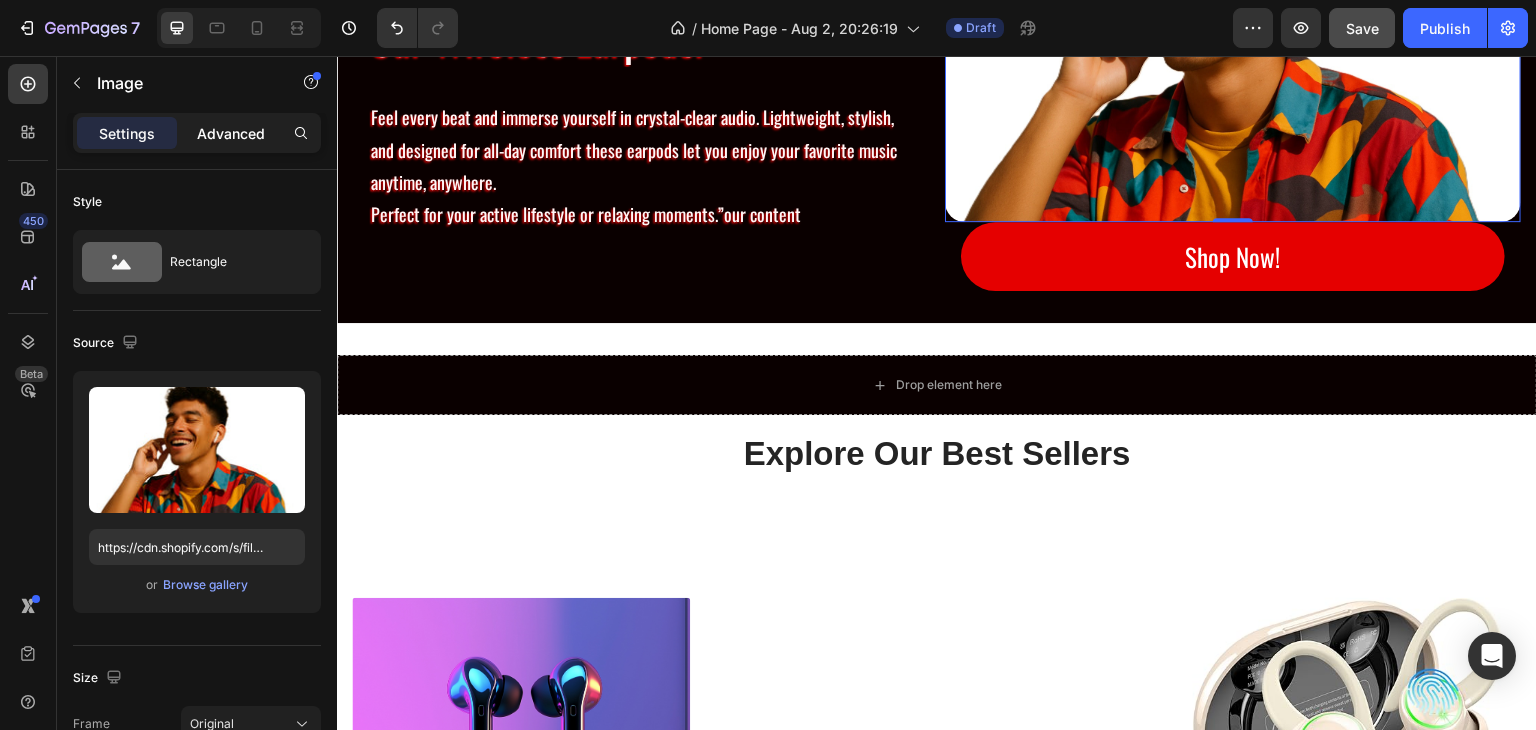 click on "Advanced" at bounding box center (231, 133) 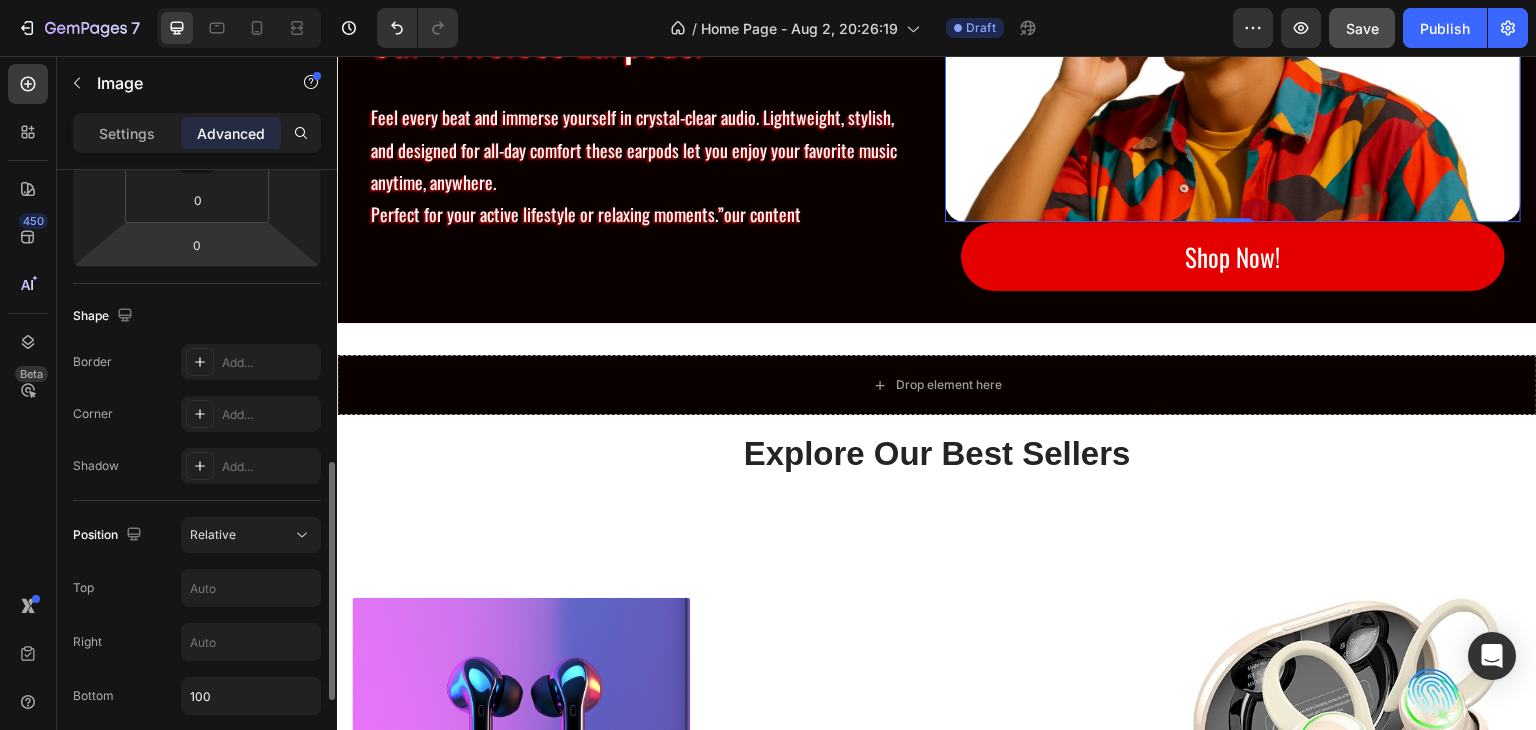 scroll, scrollTop: 500, scrollLeft: 0, axis: vertical 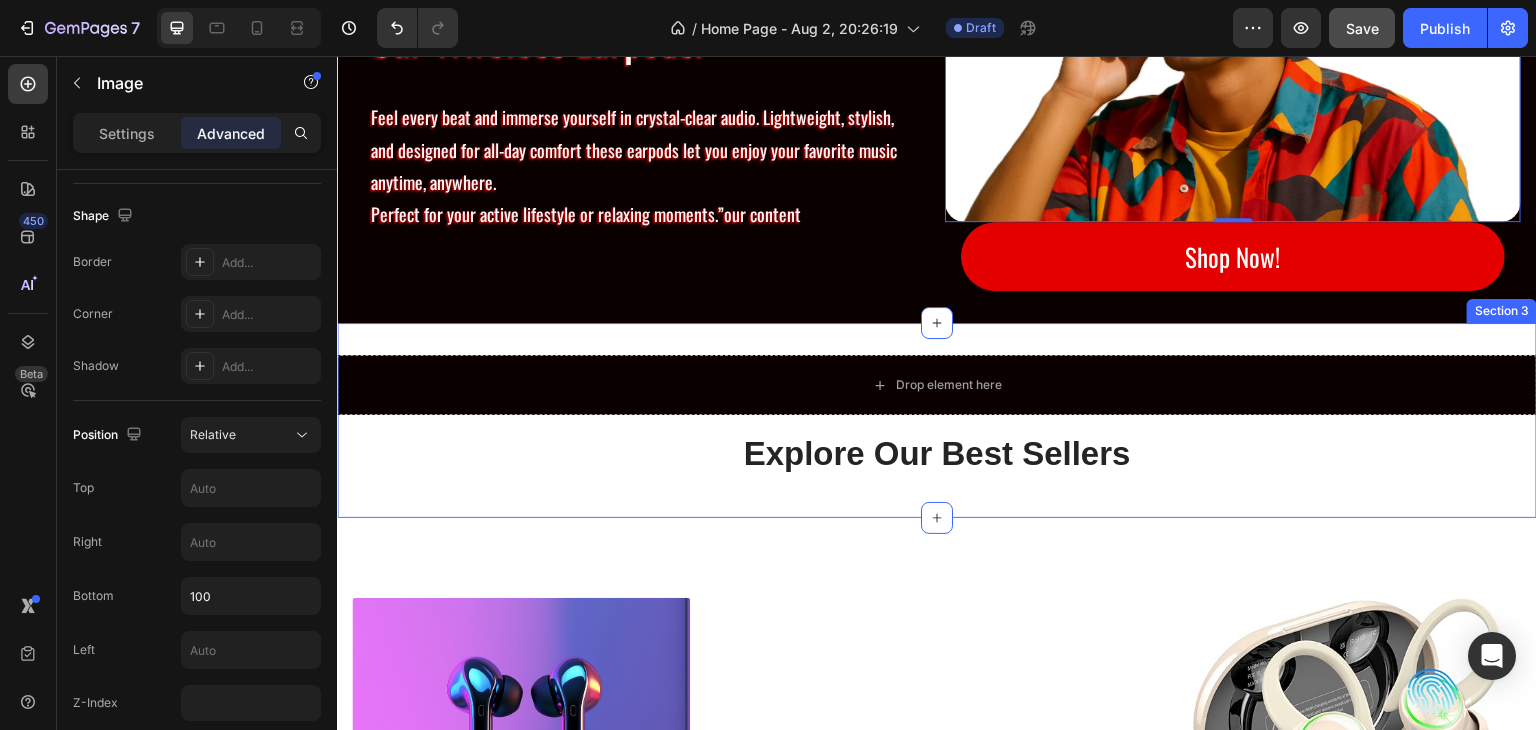 click on "Explore Our Best Sellers" at bounding box center (937, 454) 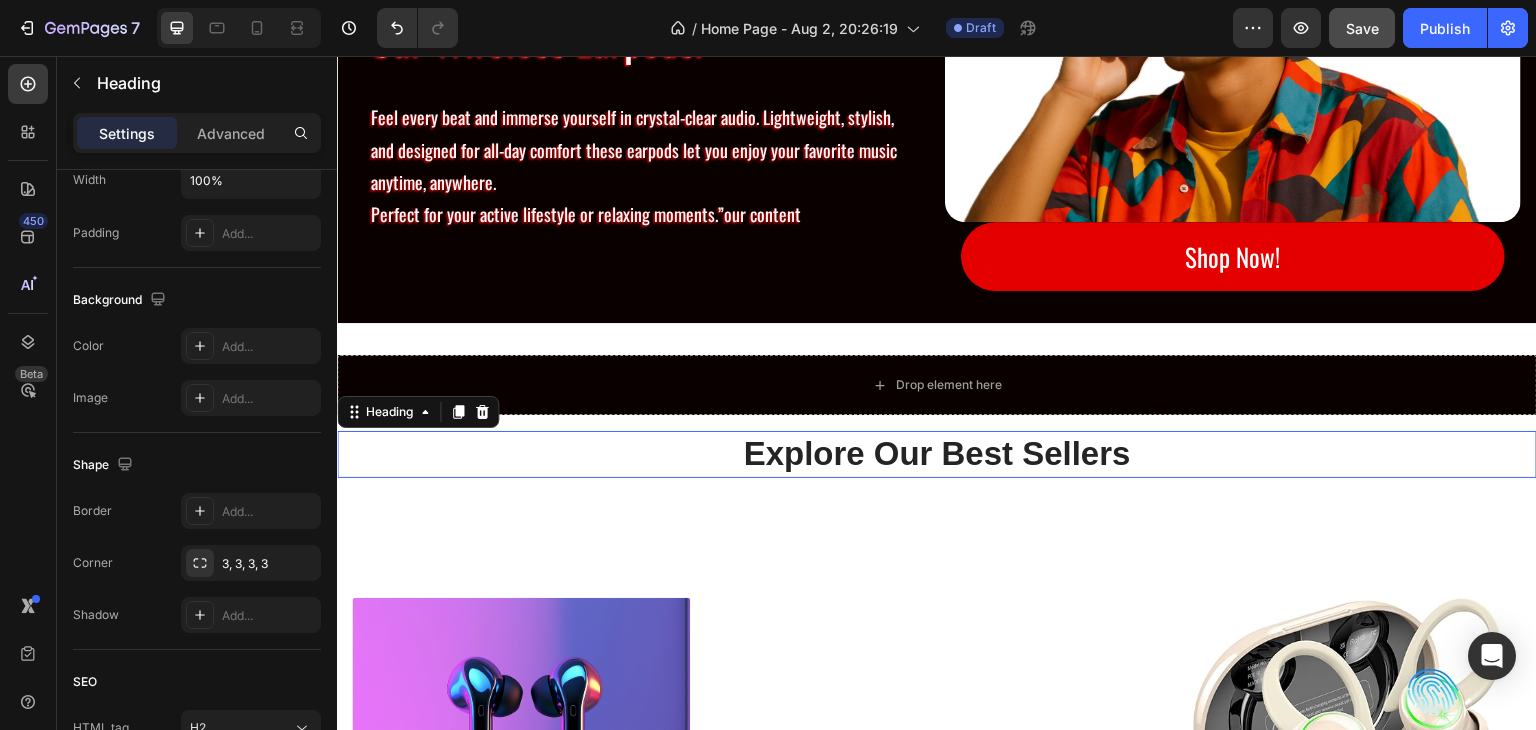 scroll, scrollTop: 0, scrollLeft: 0, axis: both 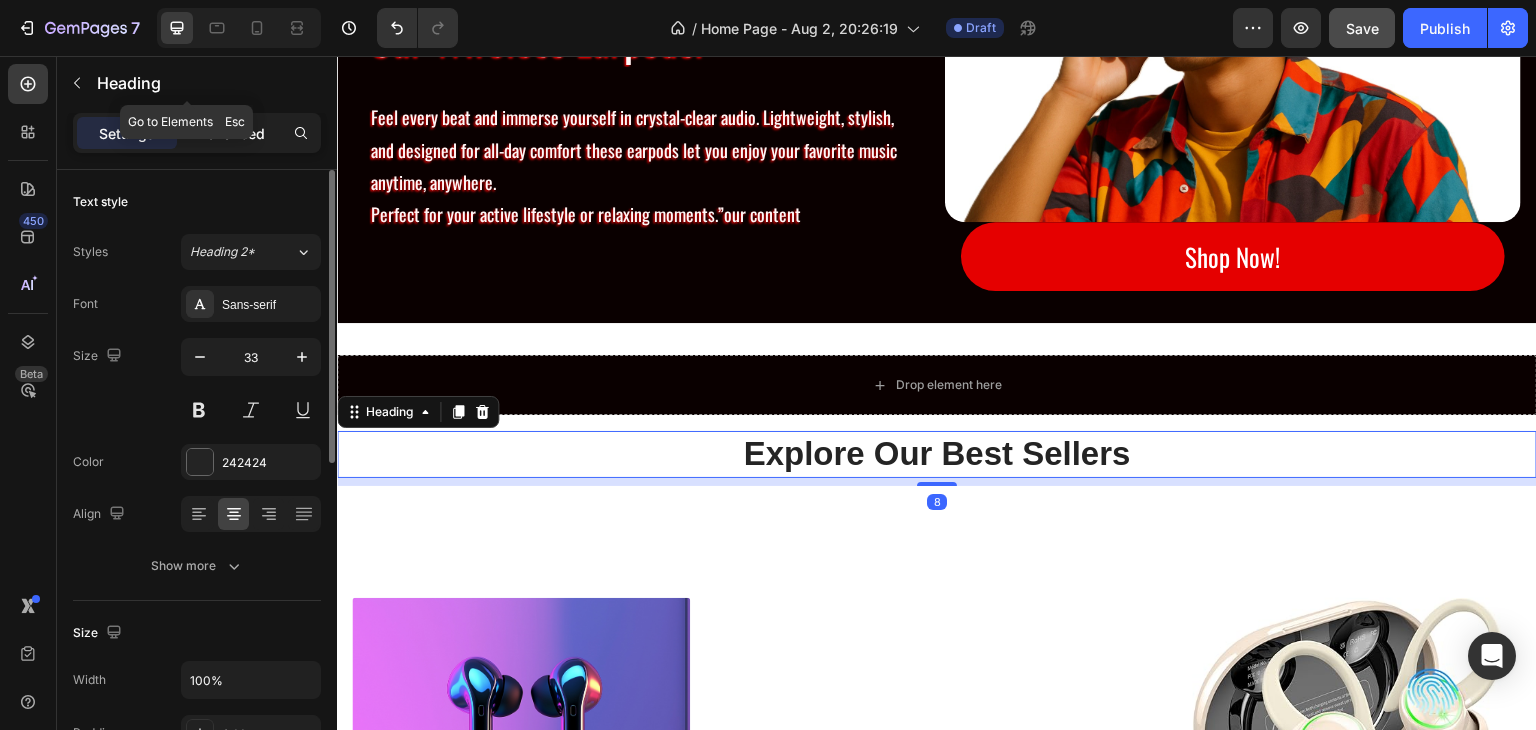 click on "Advanced" at bounding box center [231, 133] 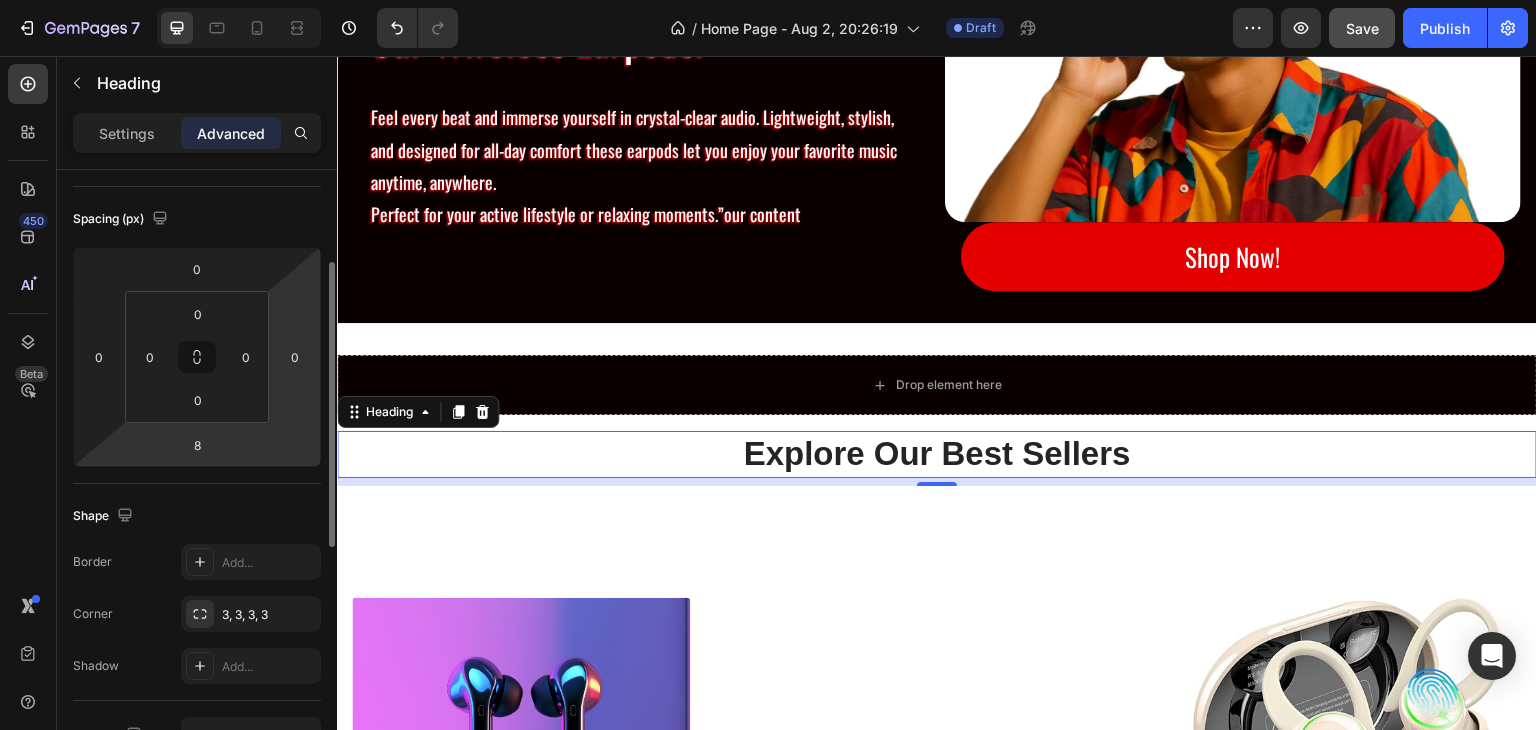 scroll, scrollTop: 400, scrollLeft: 0, axis: vertical 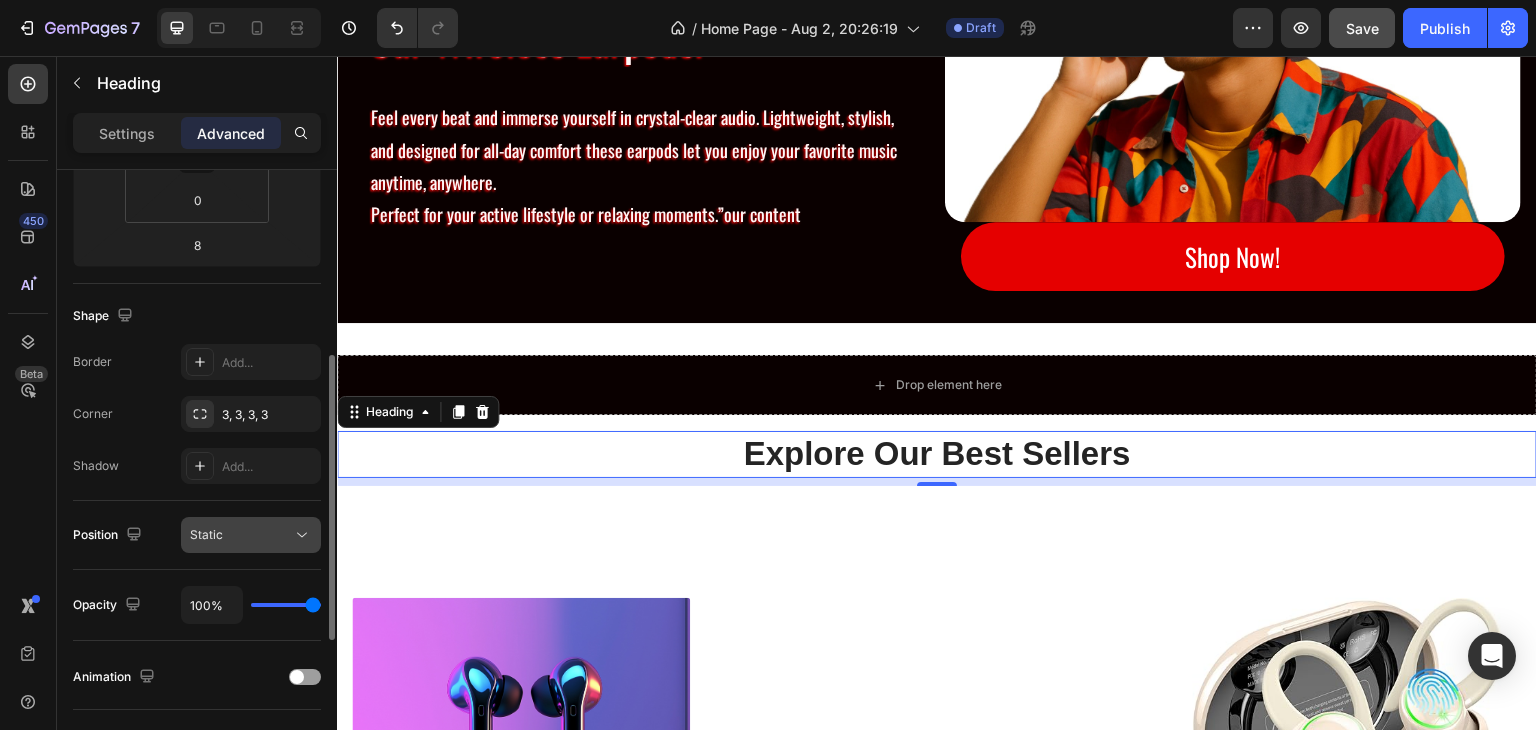 click on "Static" at bounding box center [241, 535] 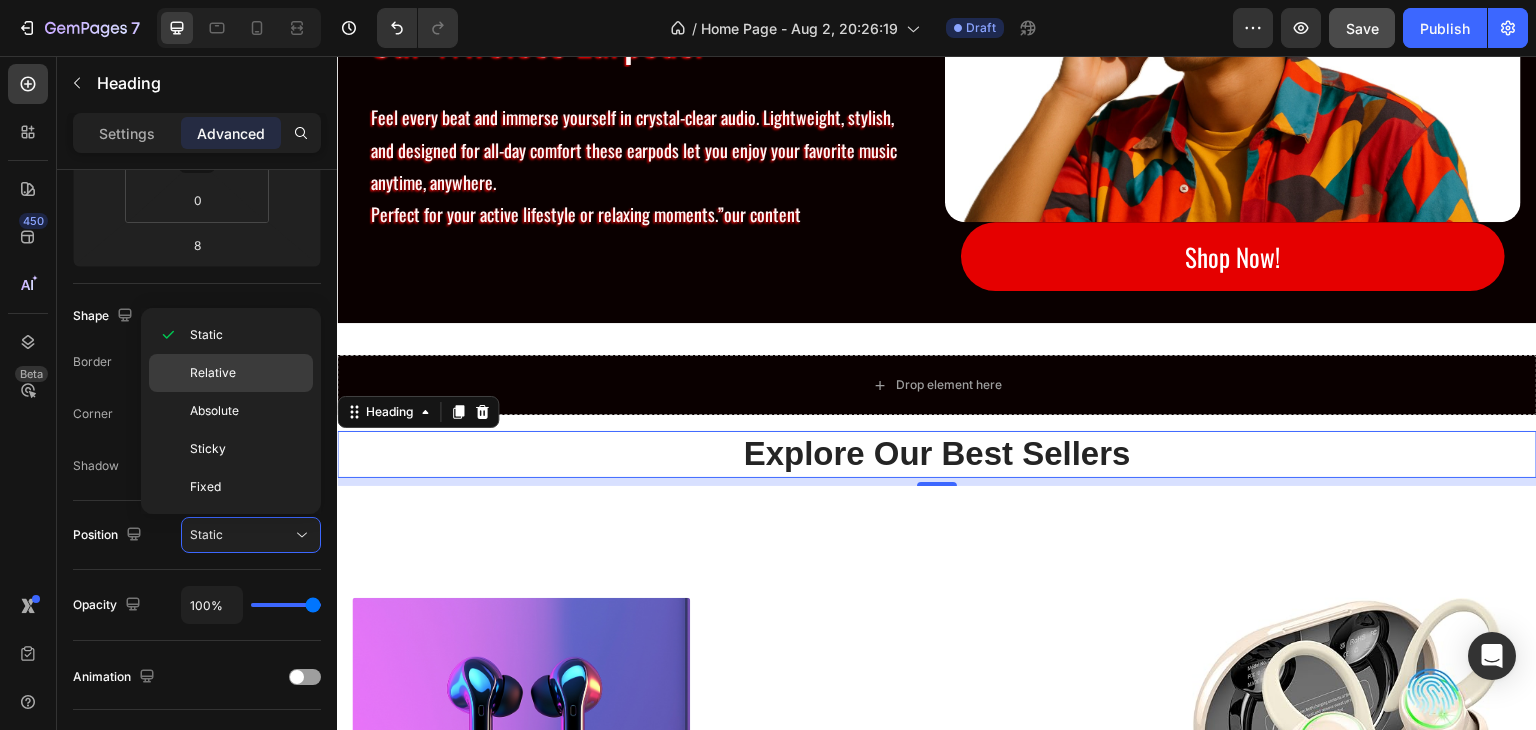 click on "Relative" at bounding box center (247, 373) 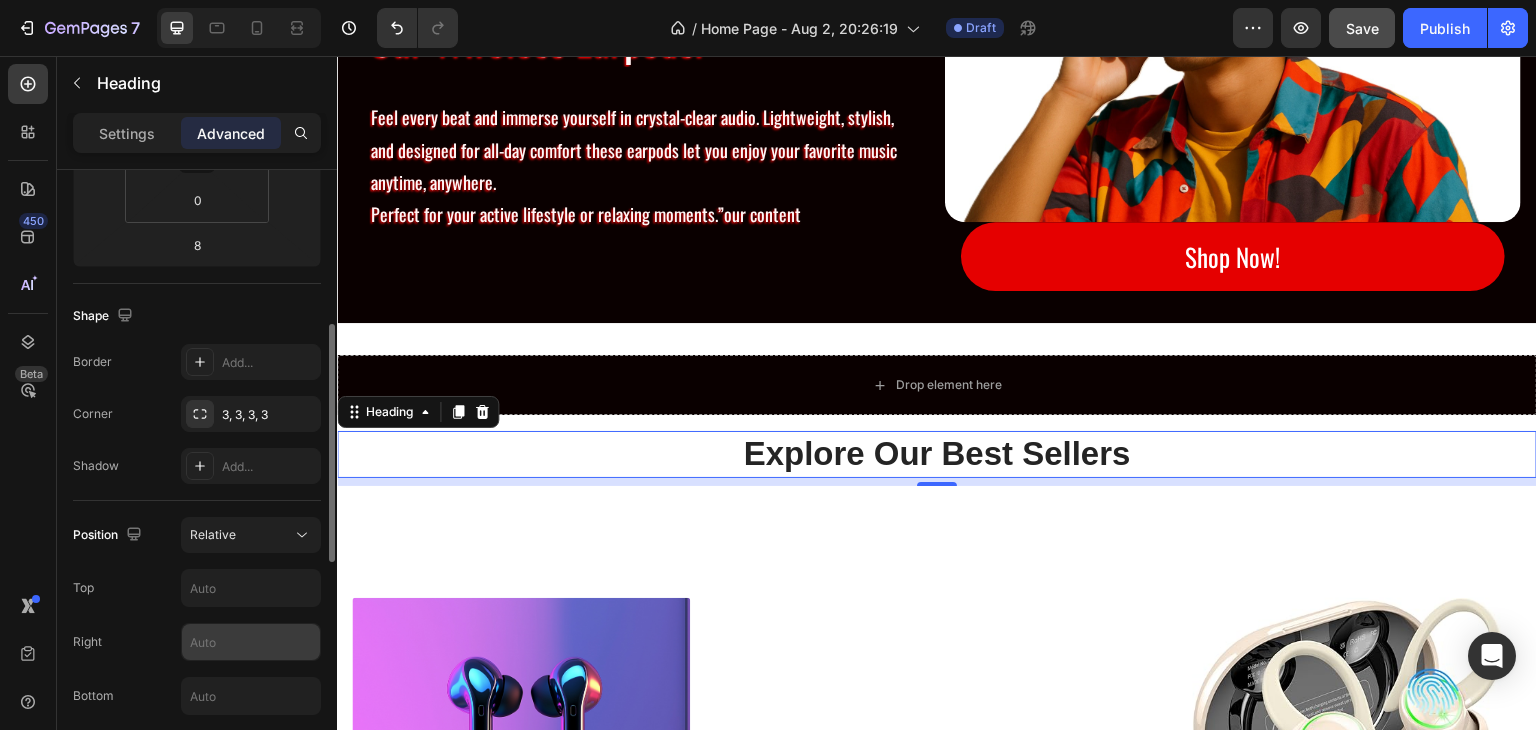 scroll, scrollTop: 500, scrollLeft: 0, axis: vertical 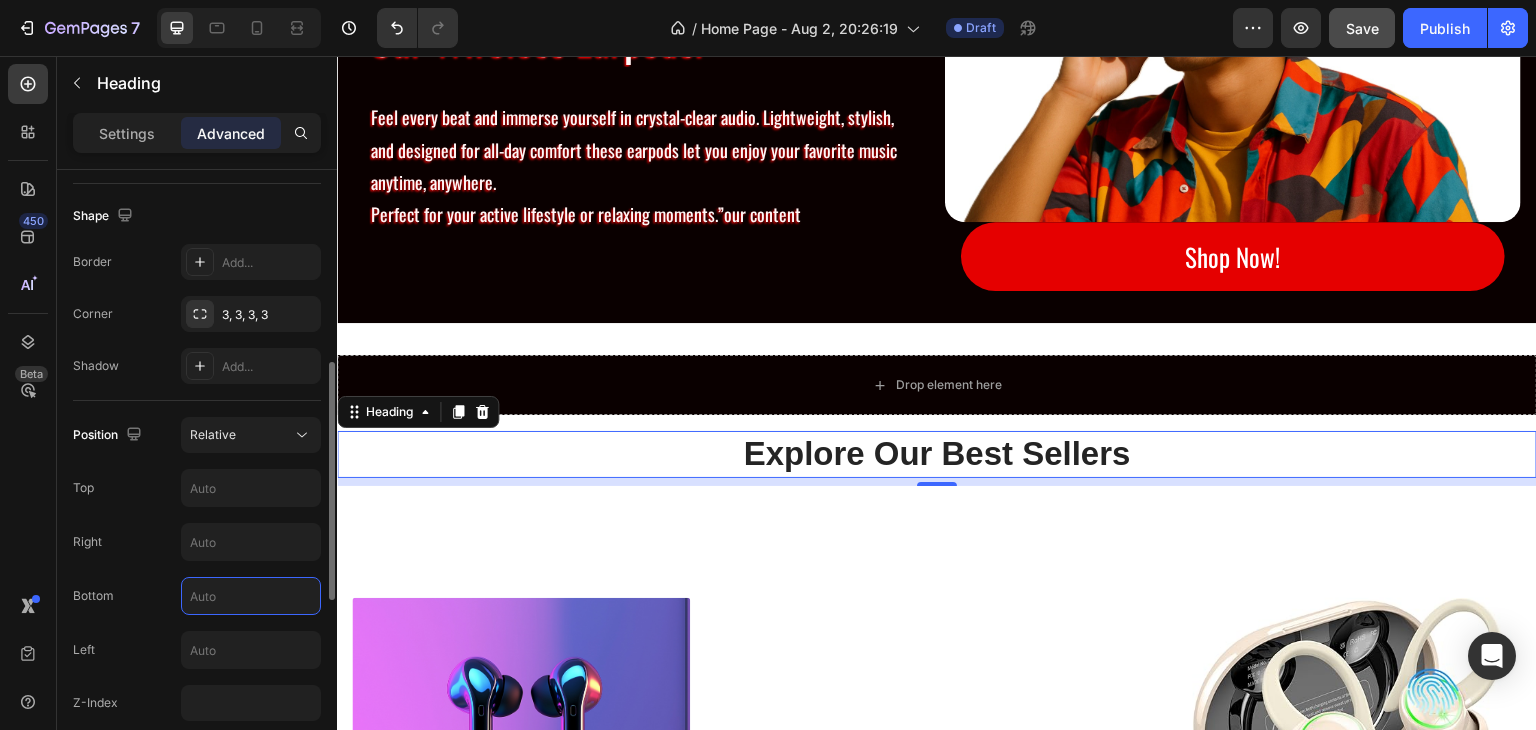 click at bounding box center (251, 596) 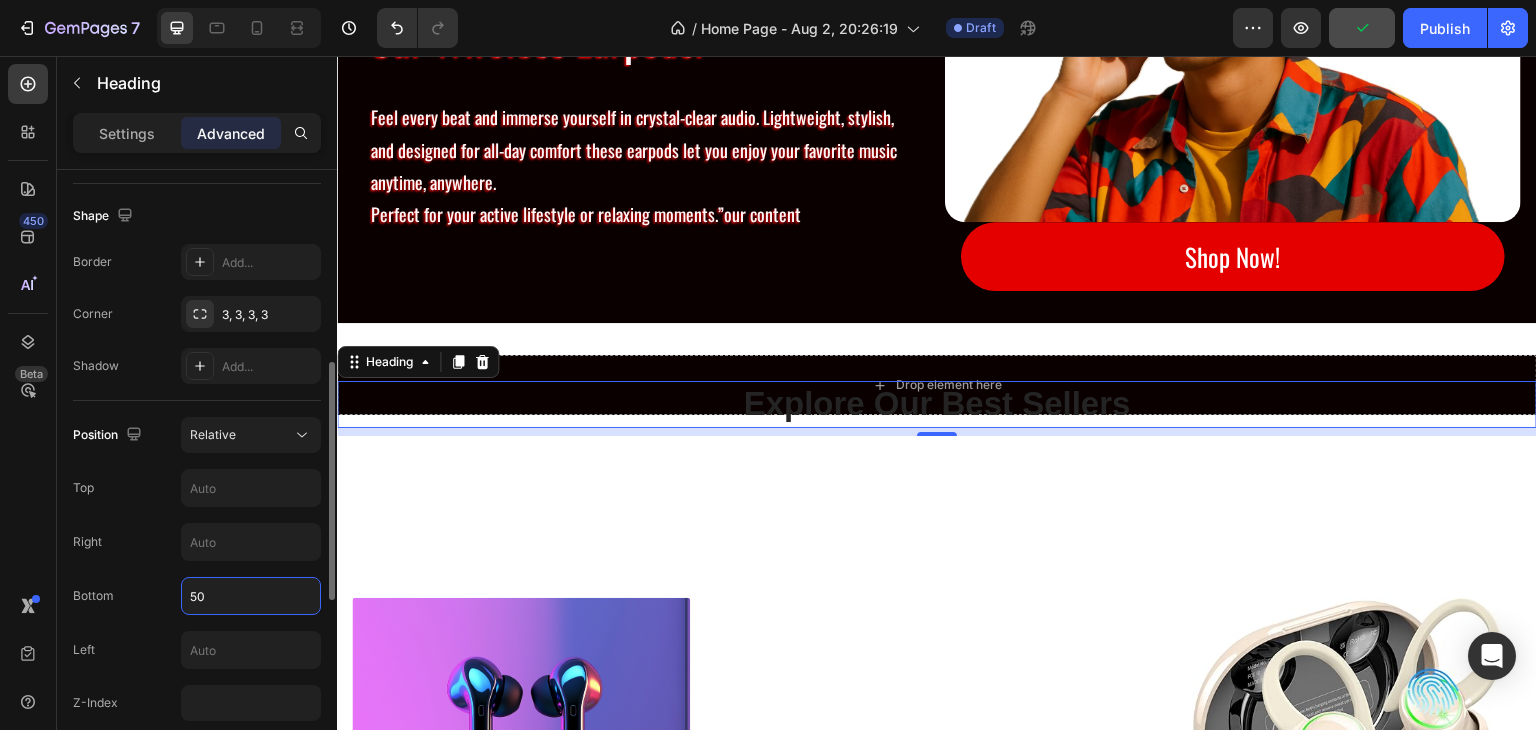 type on "5" 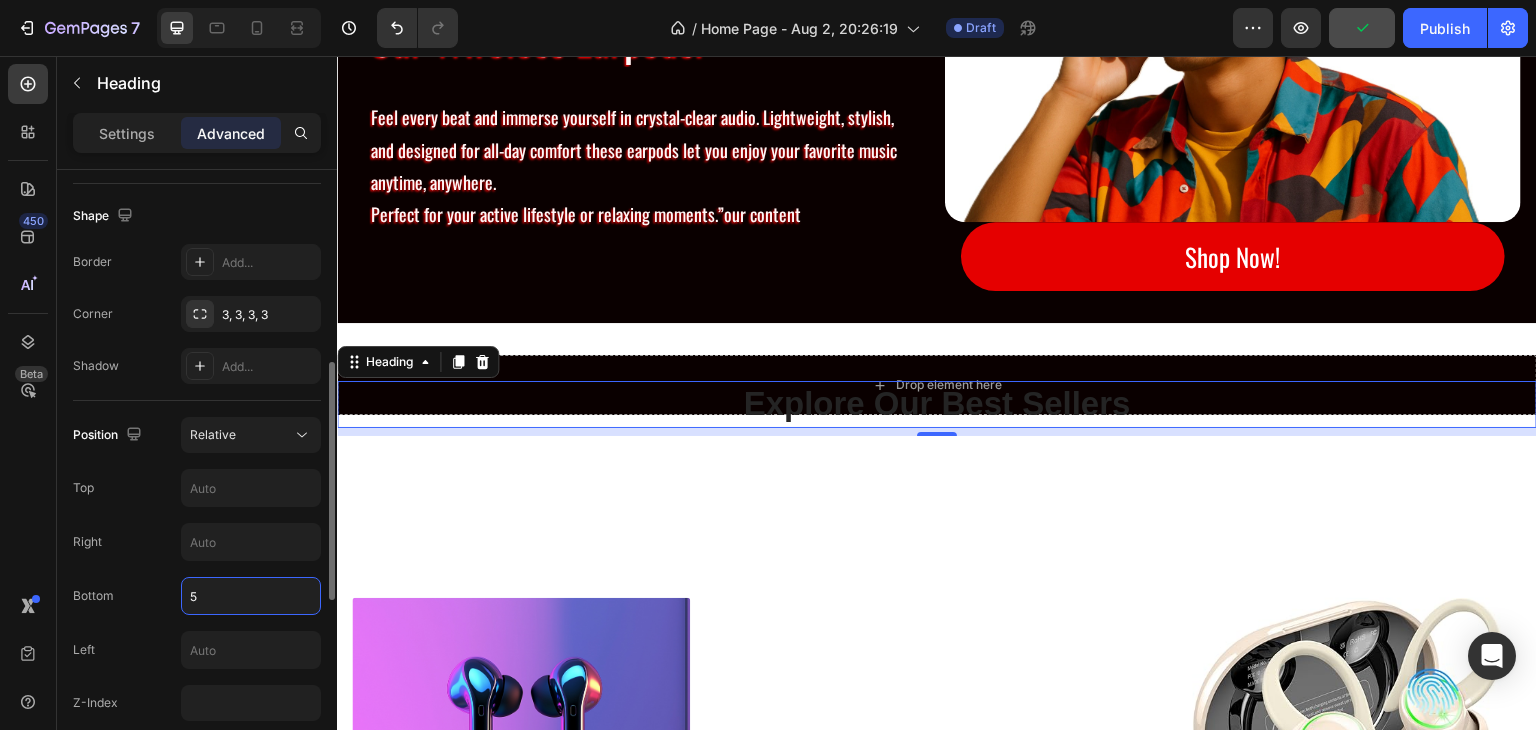 type 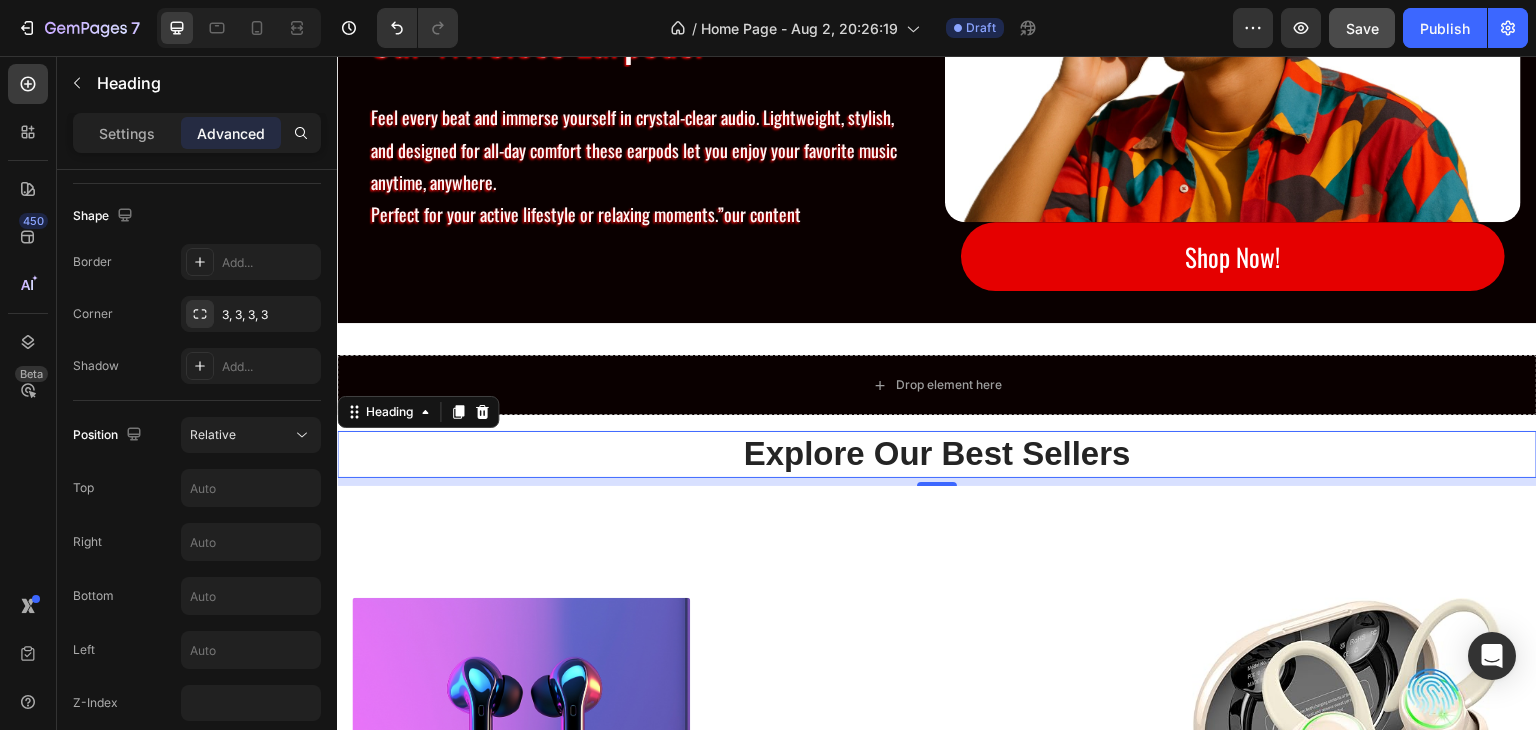 click on "Explore Our Best Sellers" at bounding box center (937, 454) 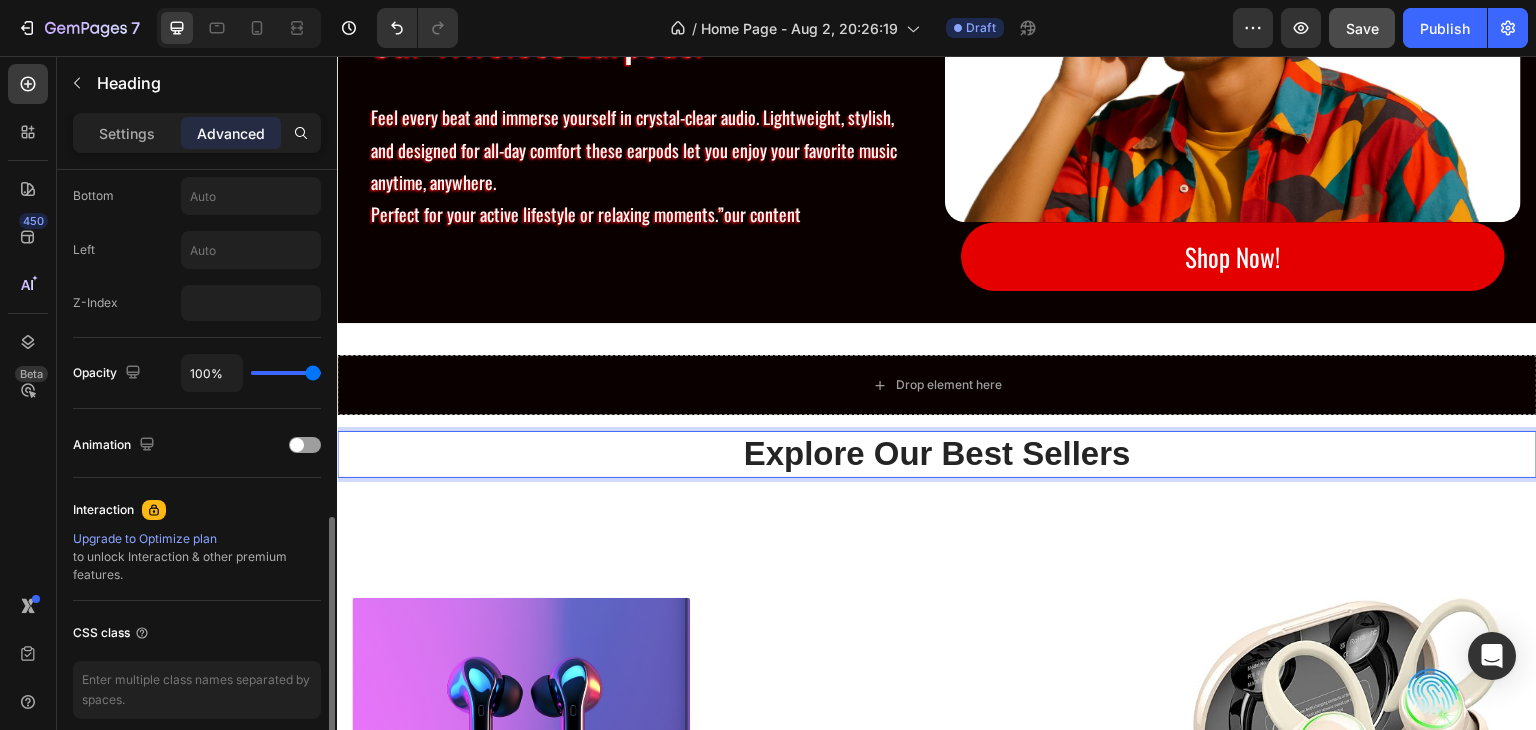 scroll, scrollTop: 300, scrollLeft: 0, axis: vertical 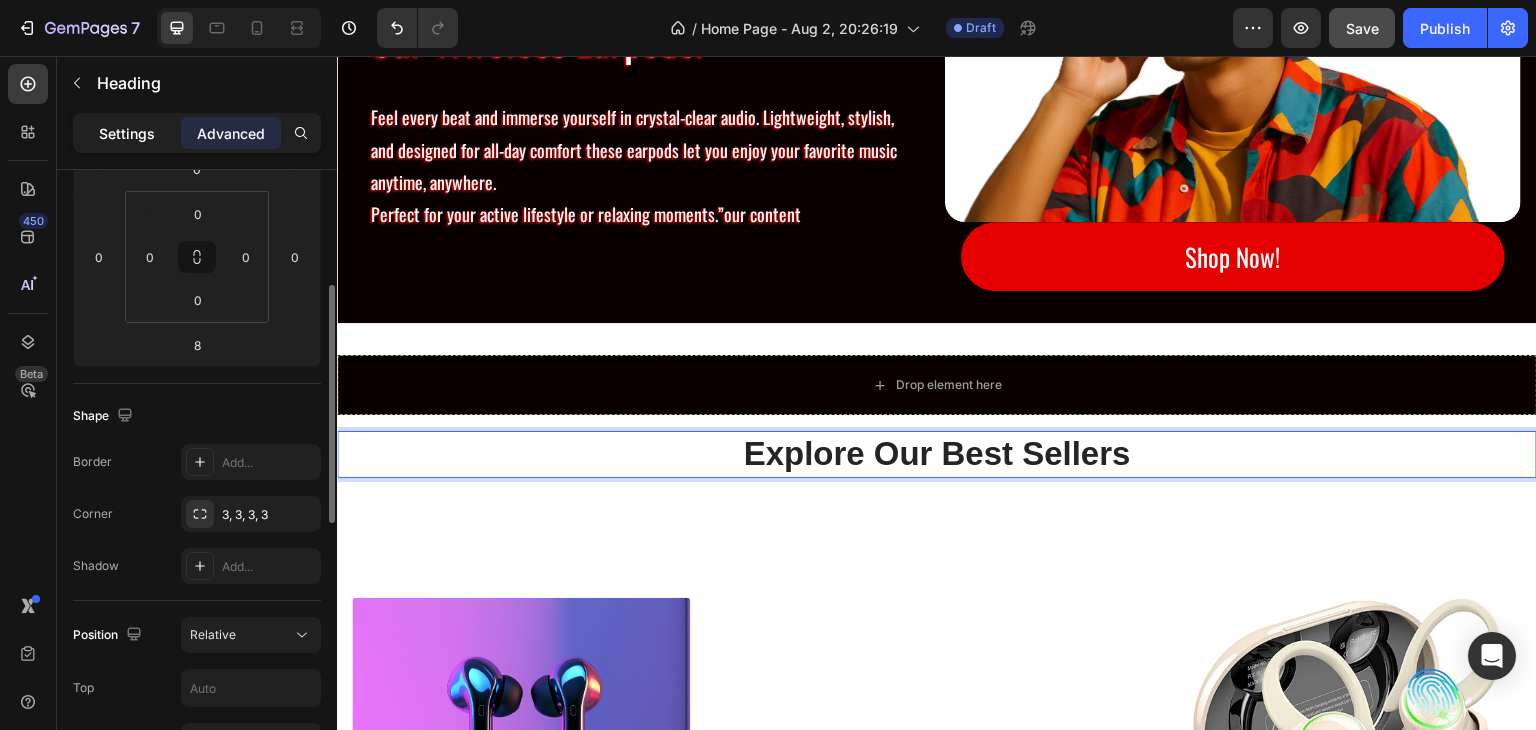 click on "Settings" 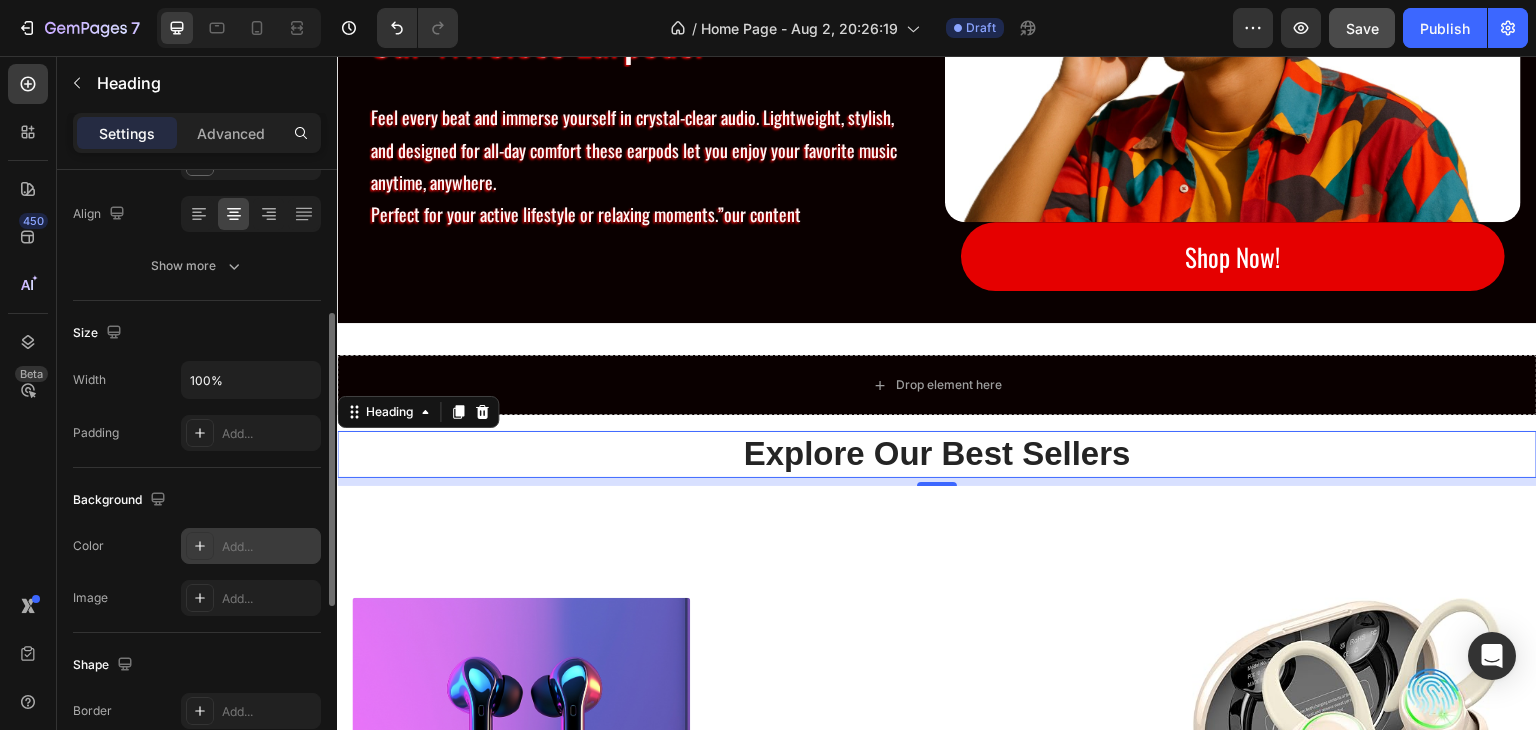 click on "Add..." at bounding box center (269, 547) 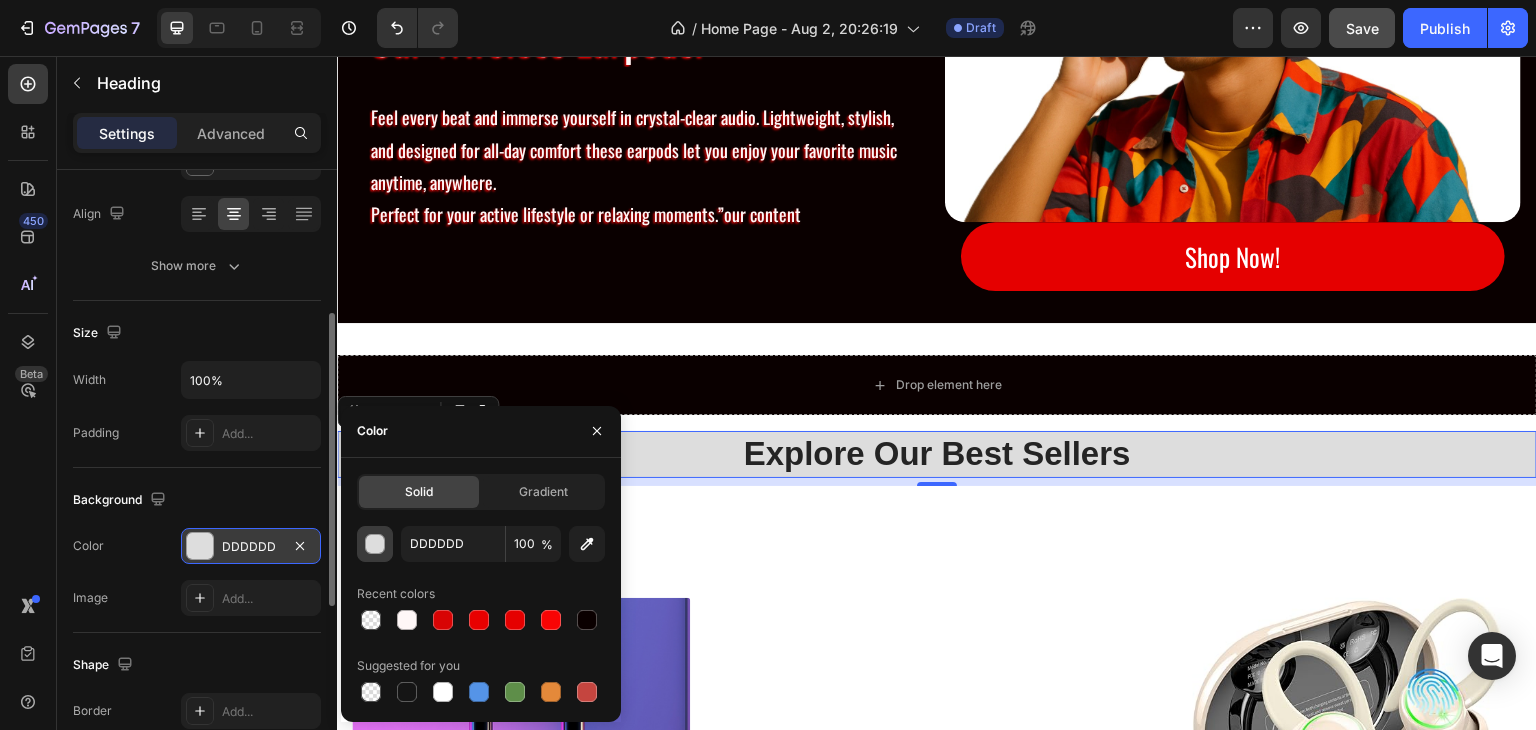 click at bounding box center (376, 545) 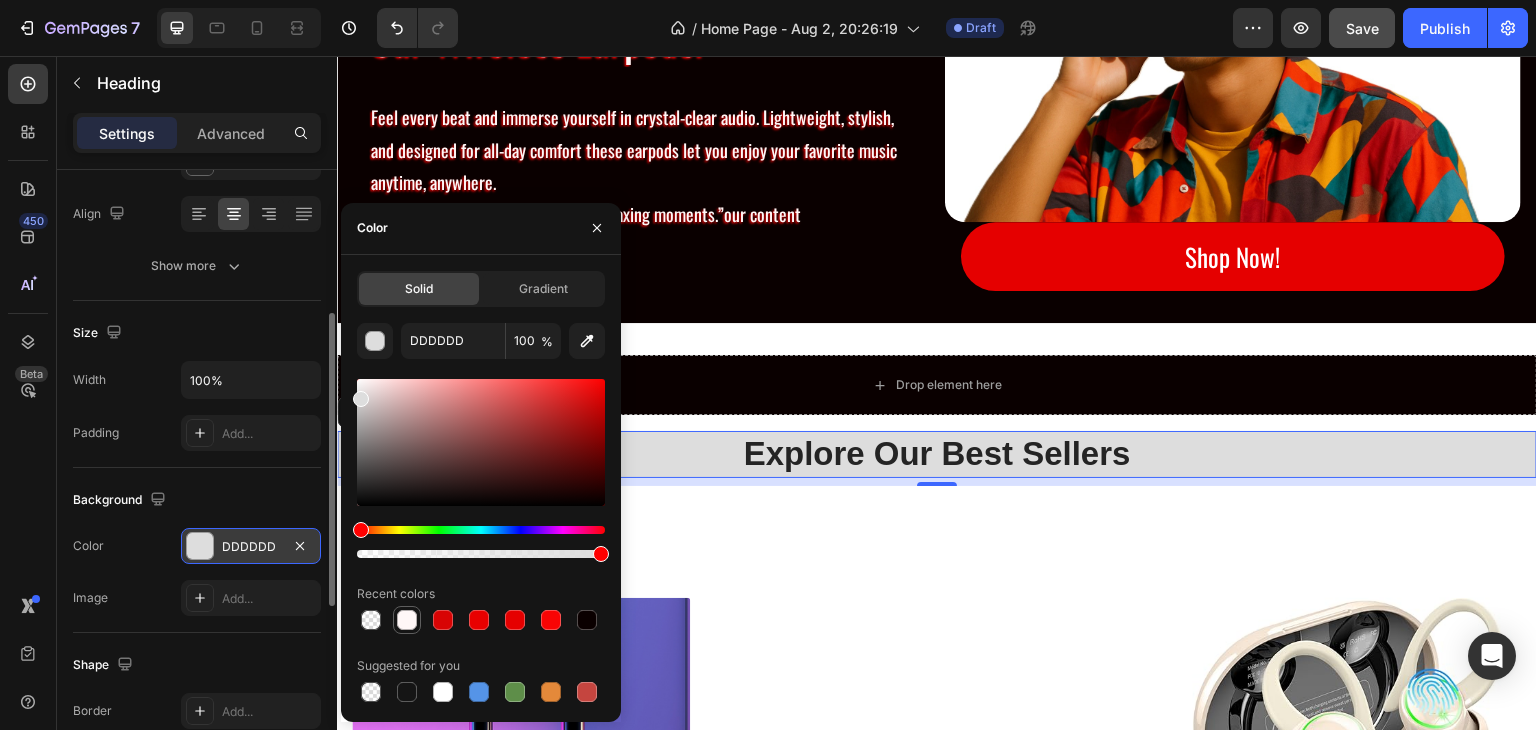 click at bounding box center [407, 620] 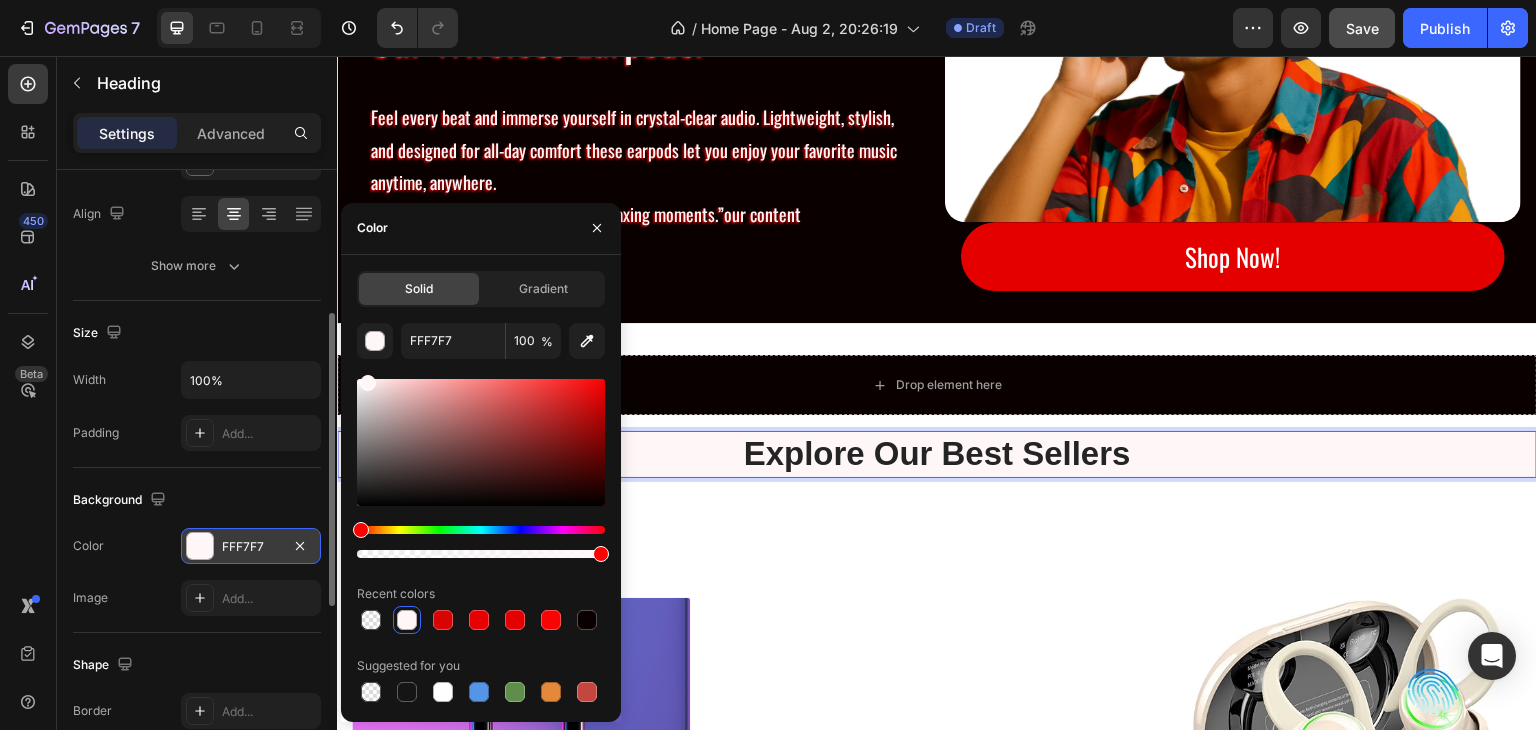 click on "Explore Our Best Sellers" at bounding box center (937, 454) 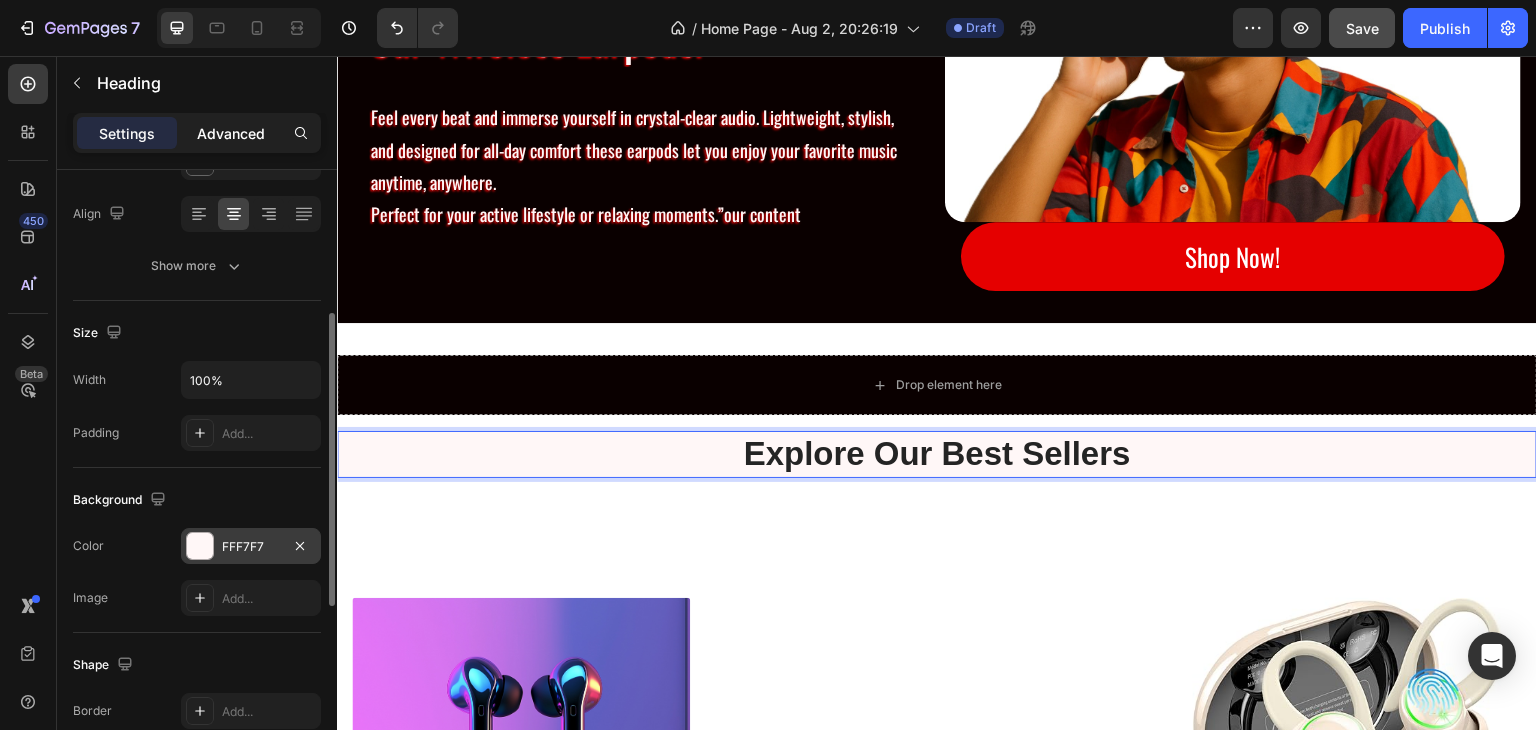 click on "Advanced" at bounding box center (231, 133) 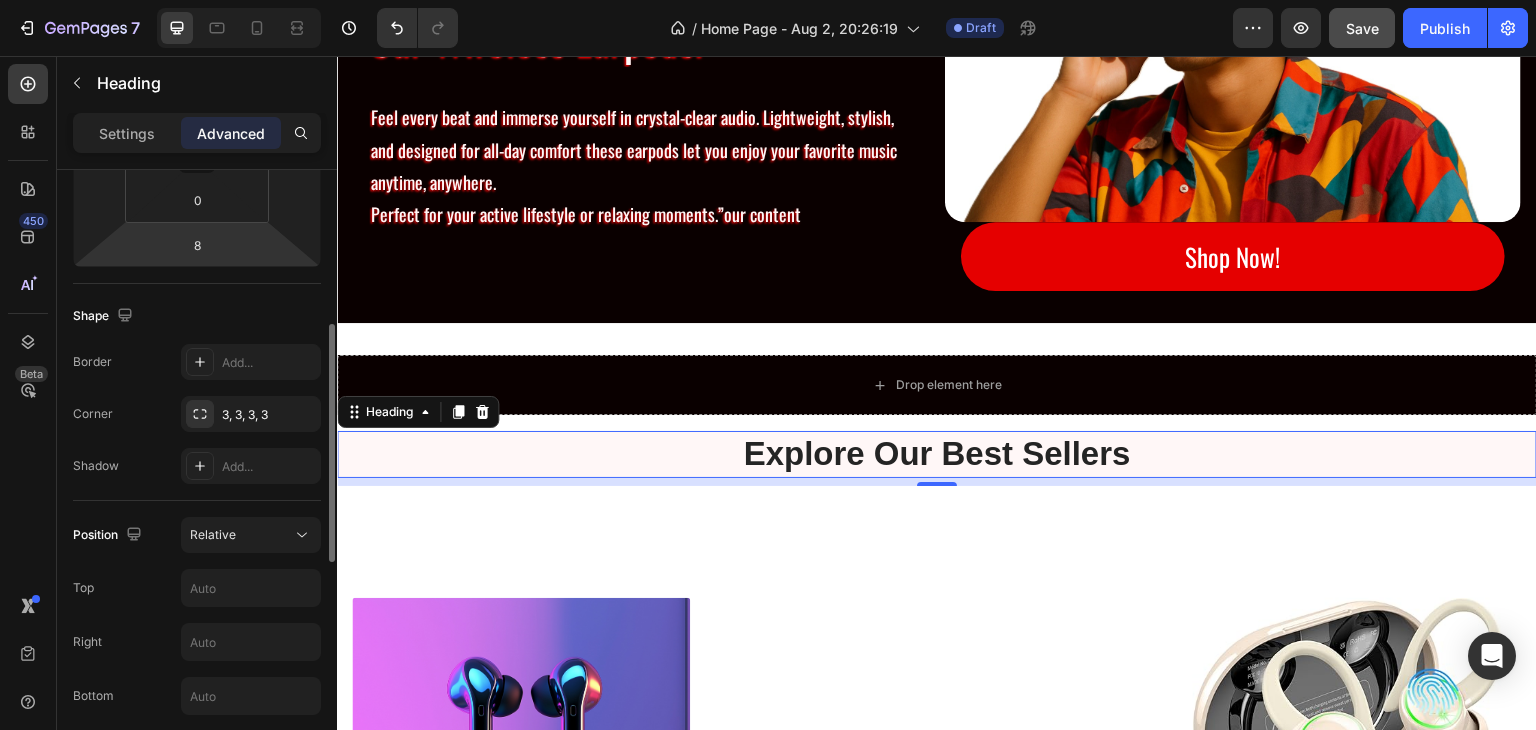 scroll, scrollTop: 500, scrollLeft: 0, axis: vertical 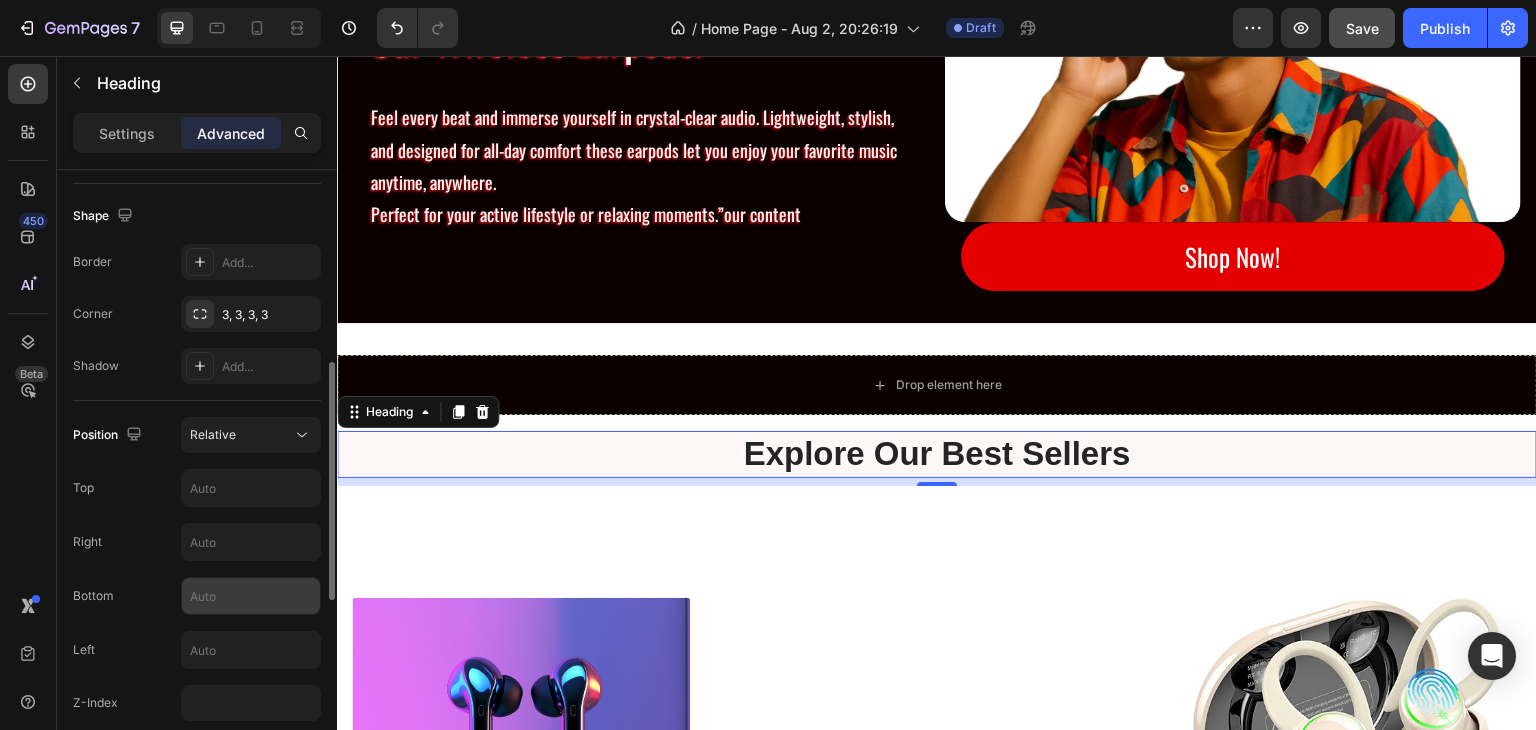 click at bounding box center [251, 596] 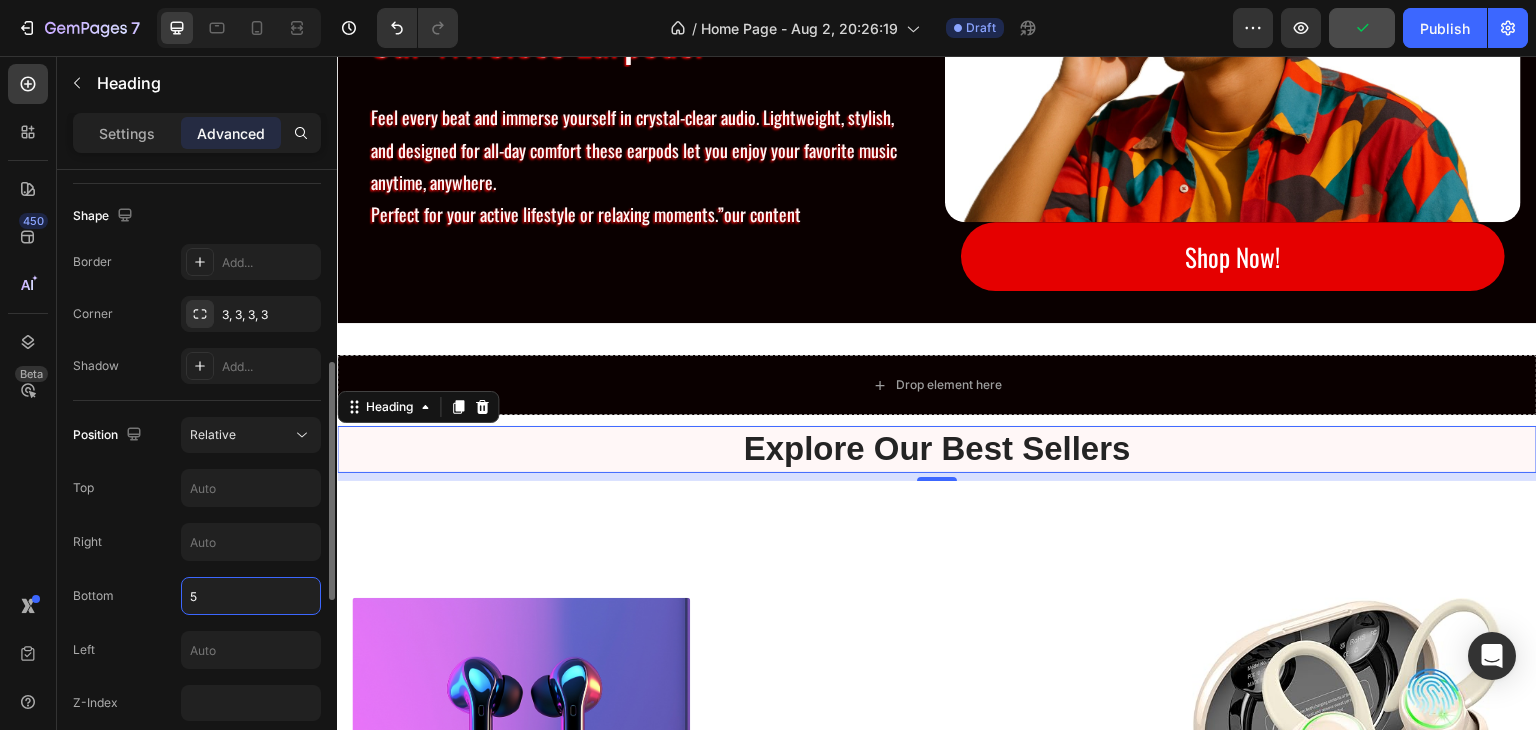 type on "50" 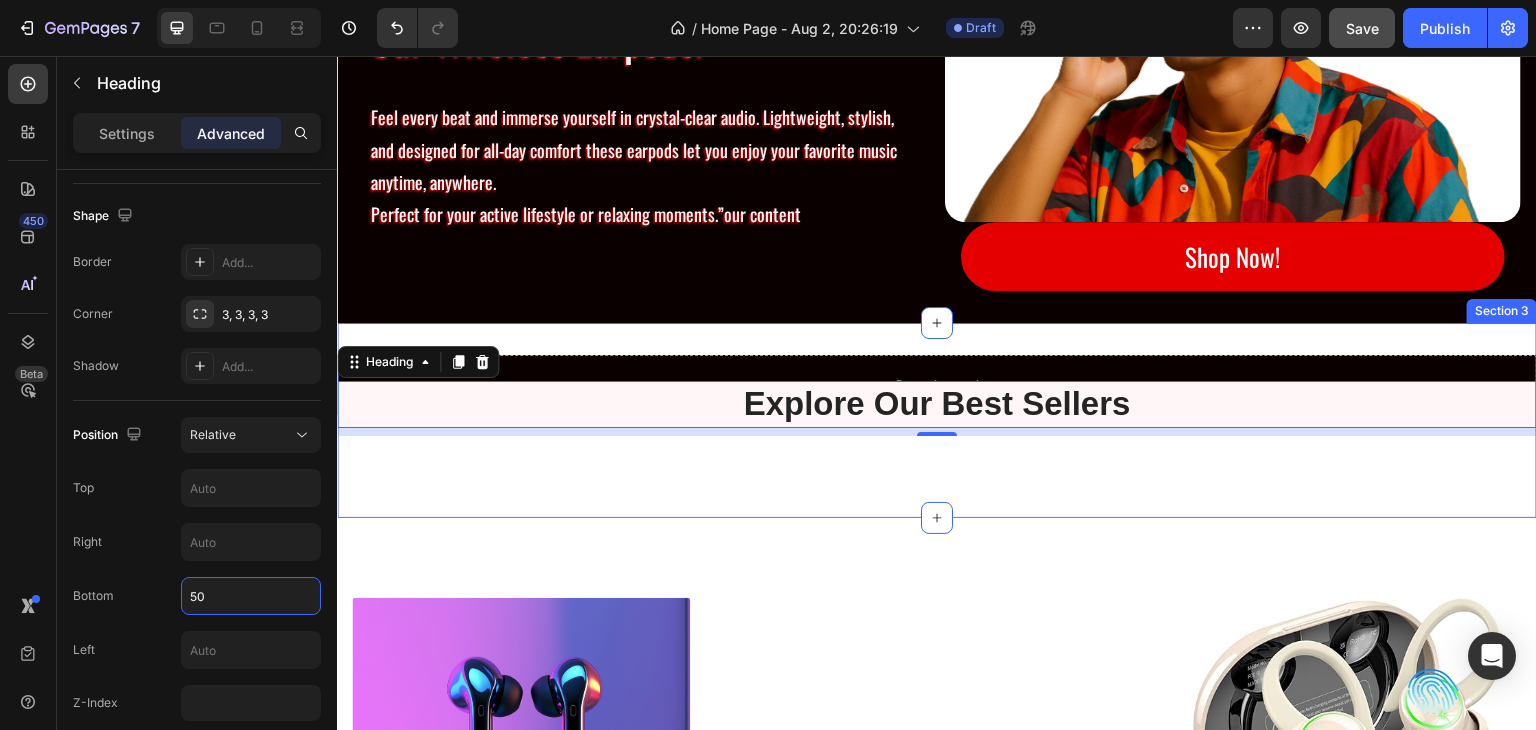 click on "Drop element here Row Explore Our Best Sellers Heading   8 Section 3" at bounding box center (937, 420) 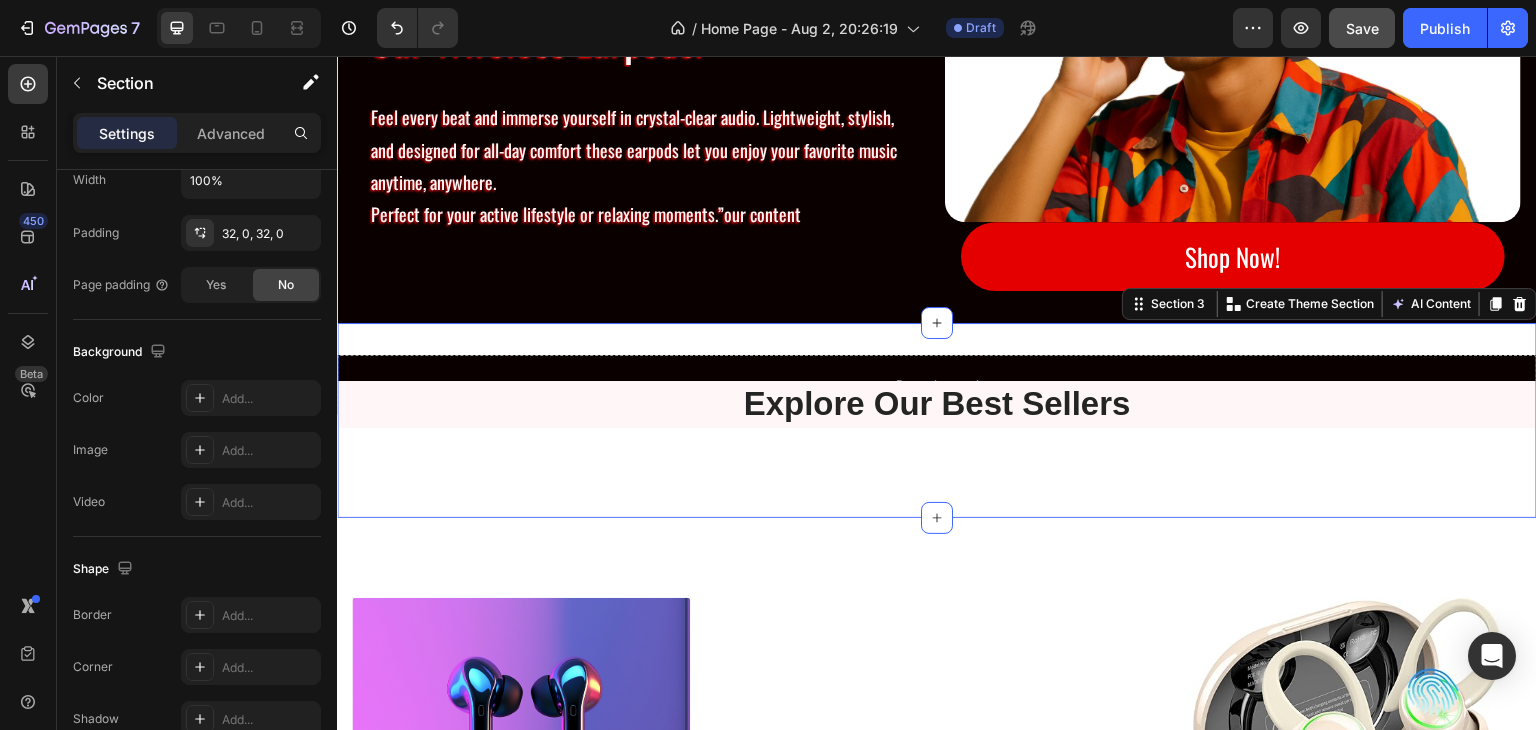 scroll, scrollTop: 0, scrollLeft: 0, axis: both 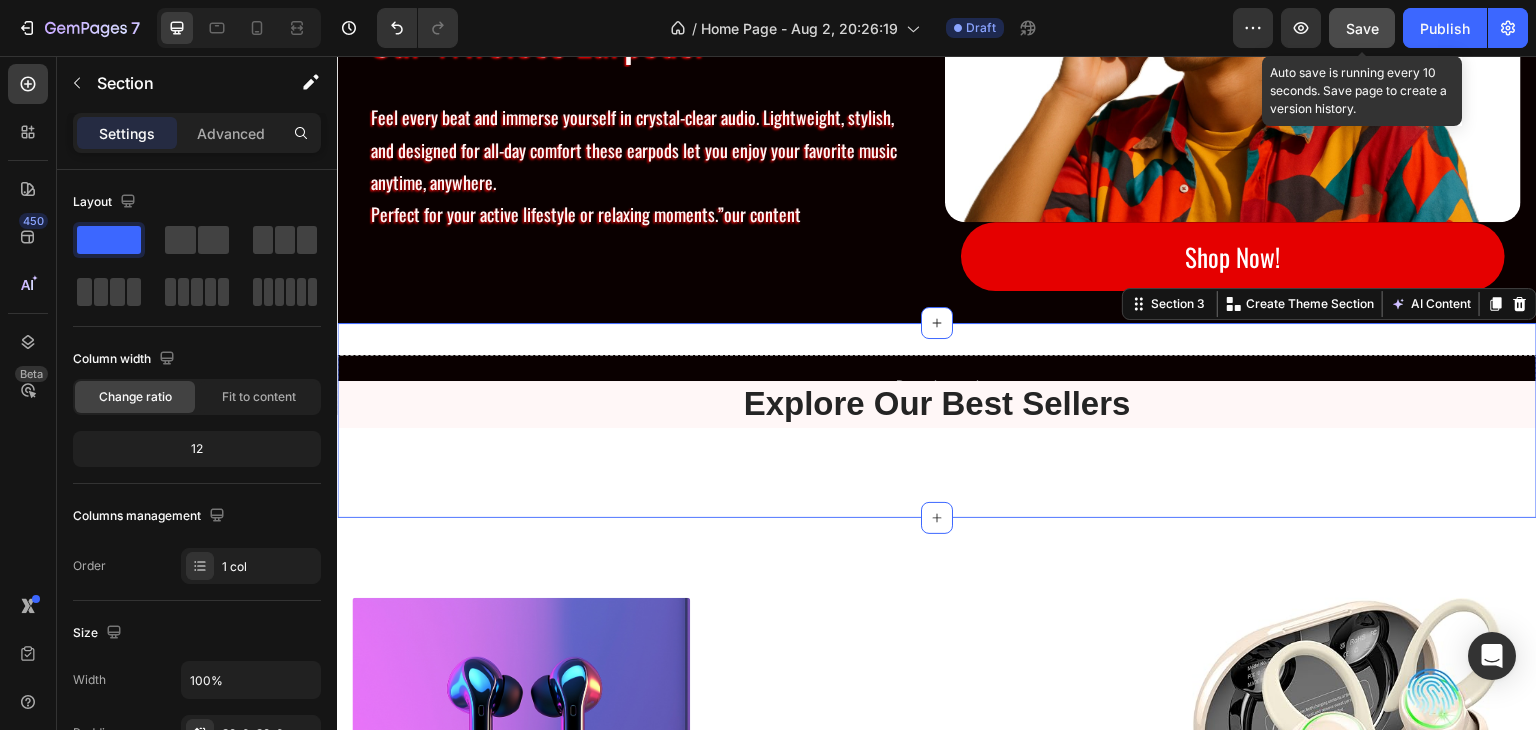 click on "Save" at bounding box center [1362, 28] 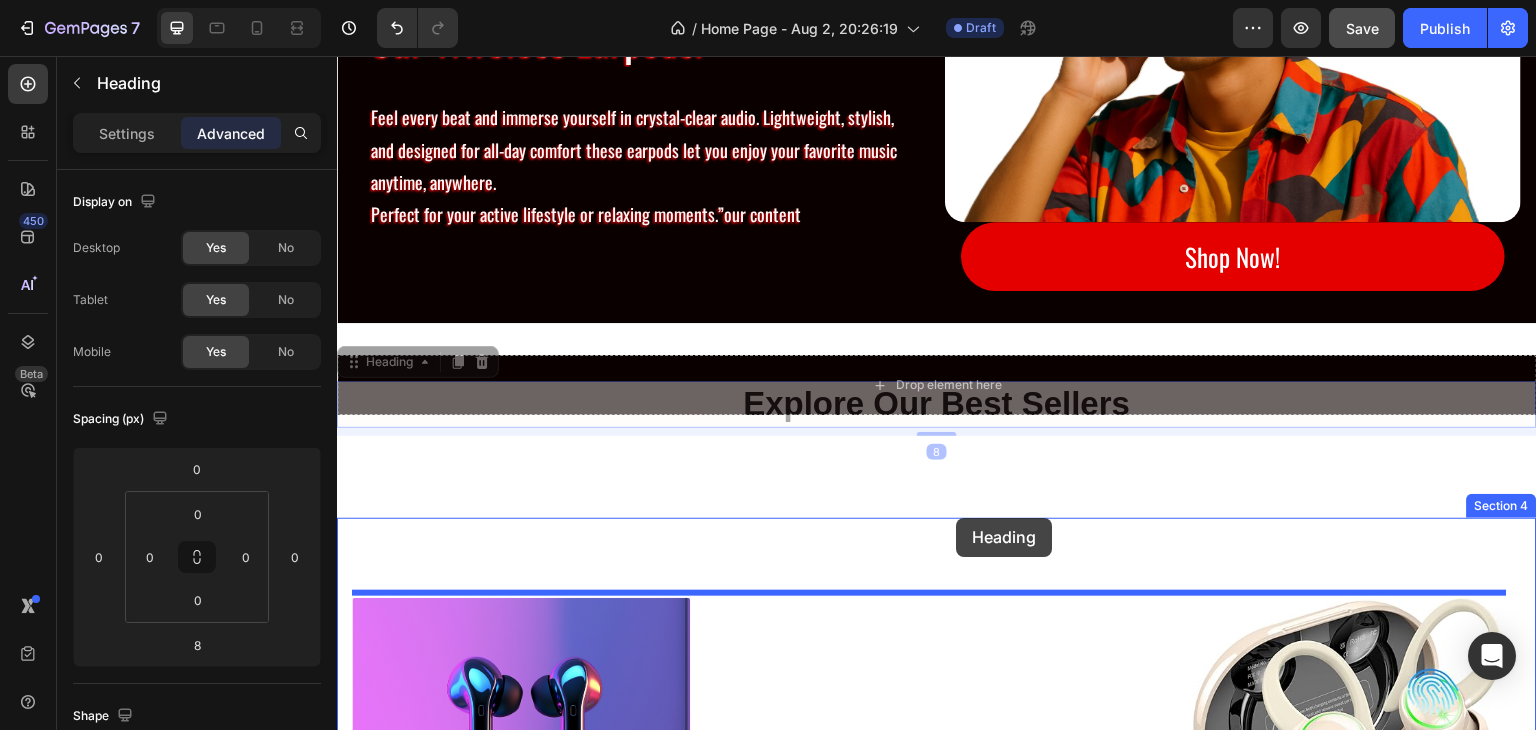 drag, startPoint x: 970, startPoint y: 414, endPoint x: 957, endPoint y: 518, distance: 104.80935 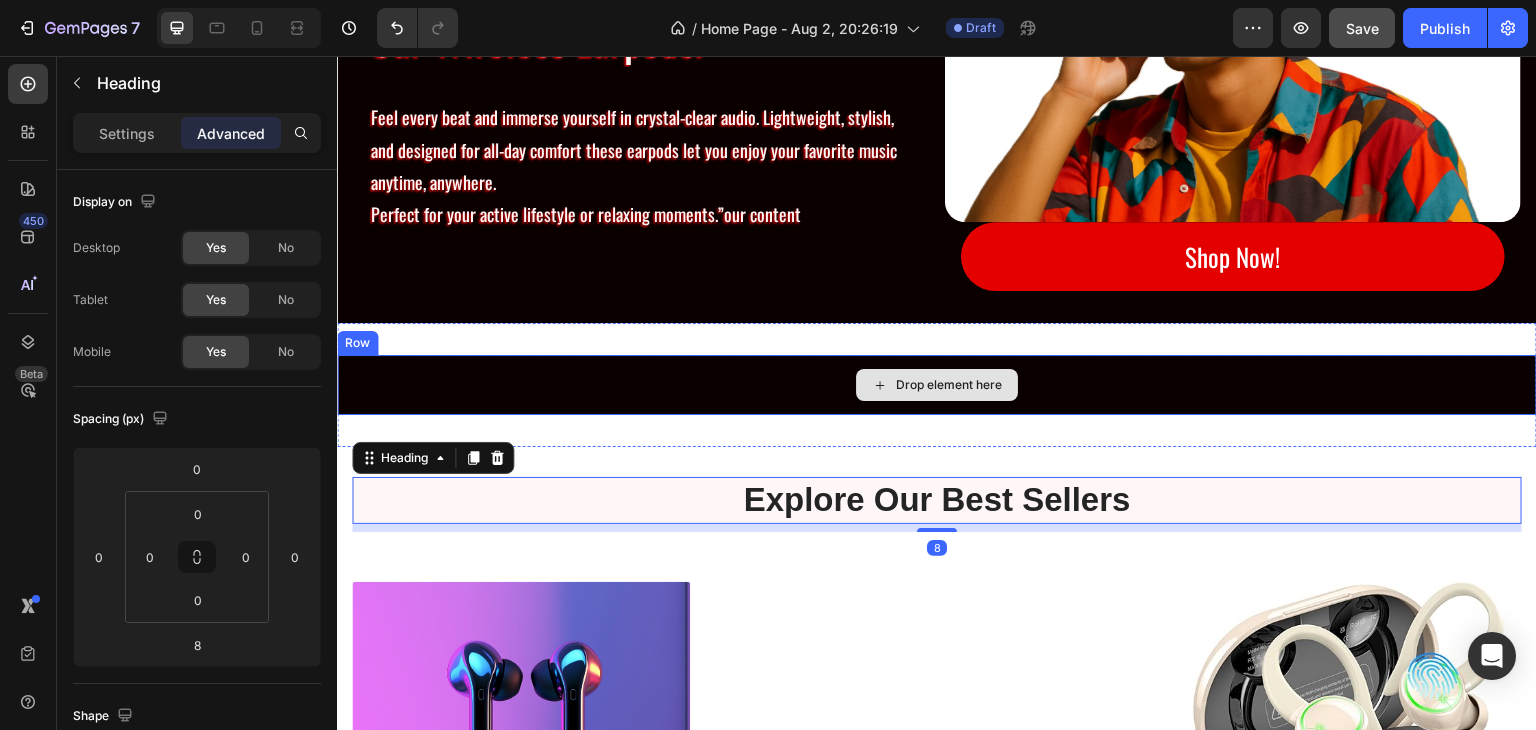 click on "Drop element here" at bounding box center (937, 385) 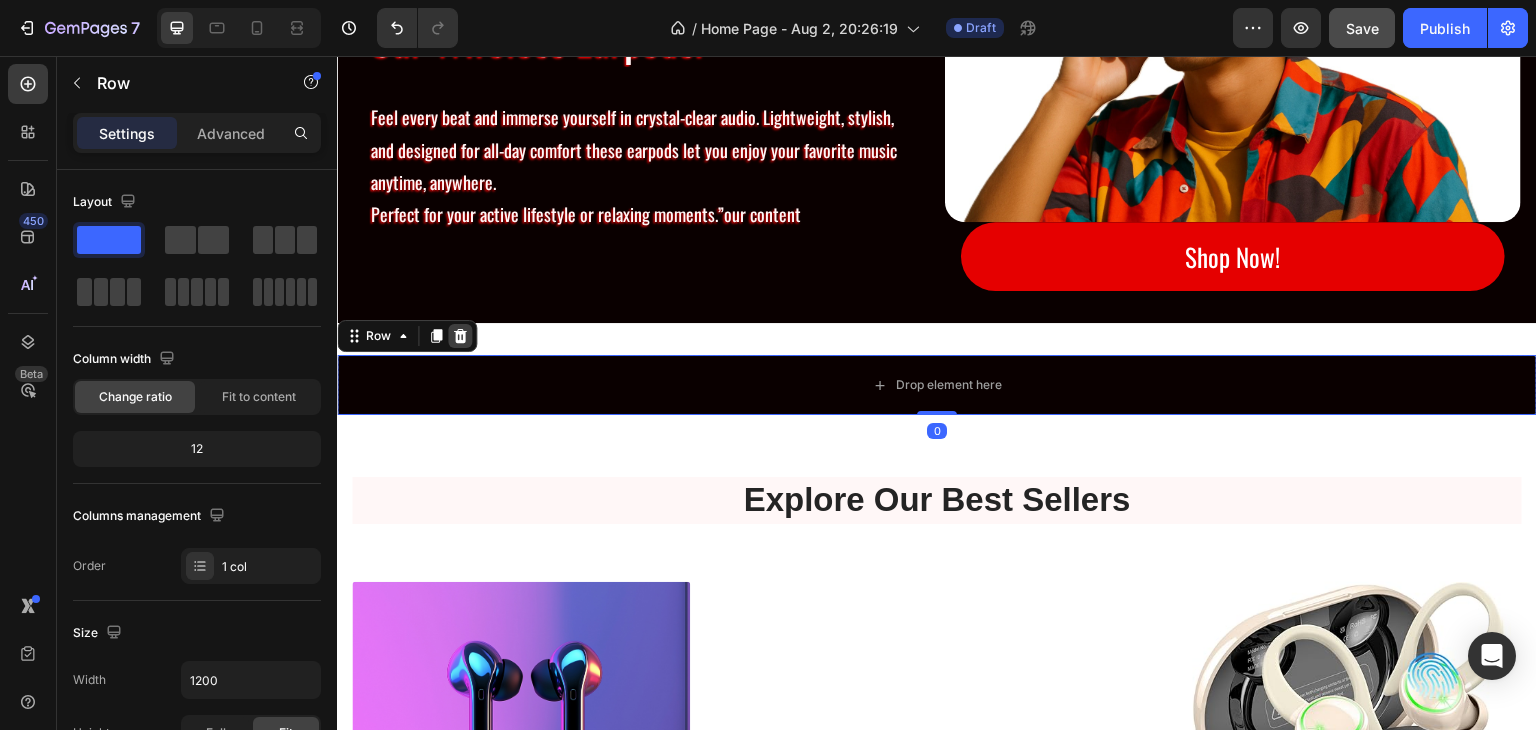 click 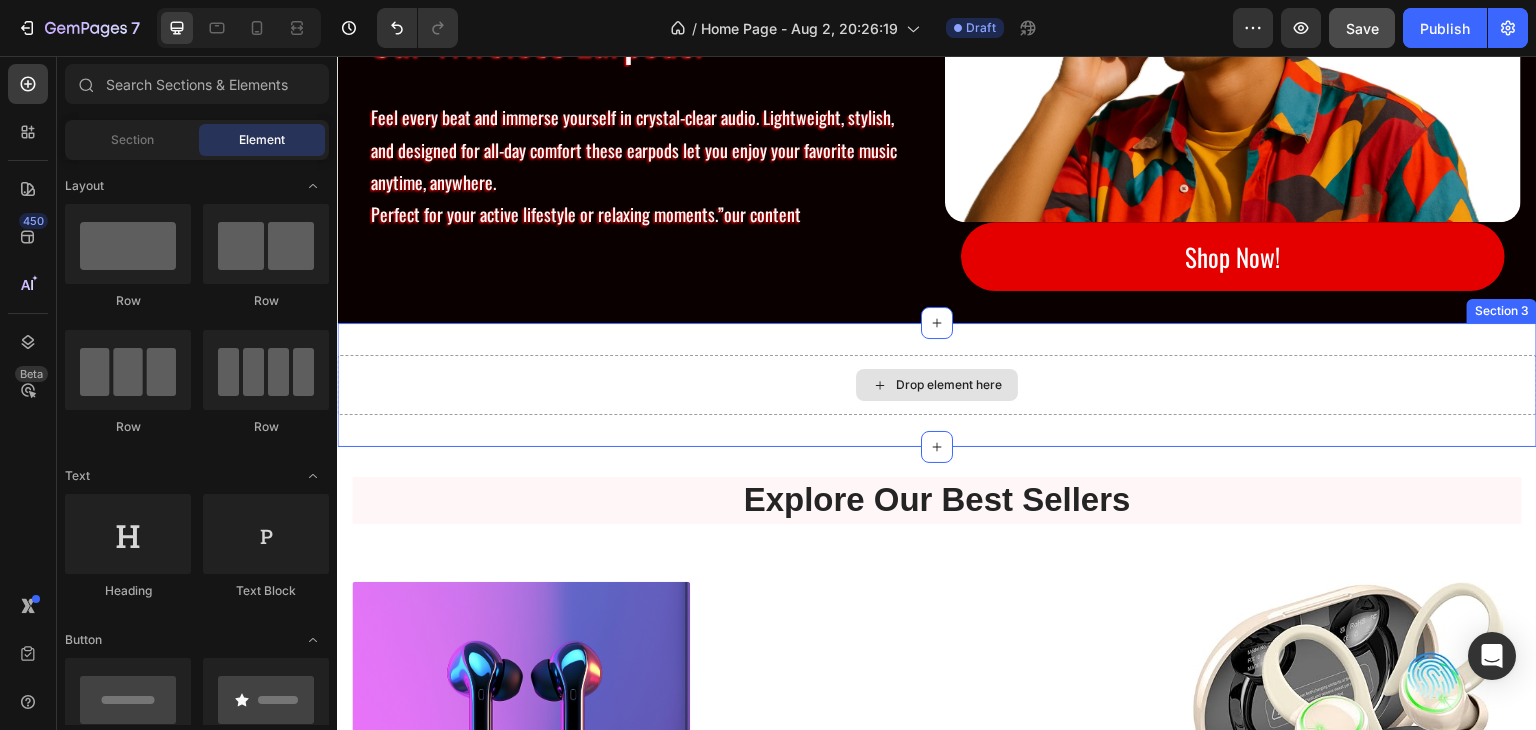 click on "Drop element here" at bounding box center (937, 385) 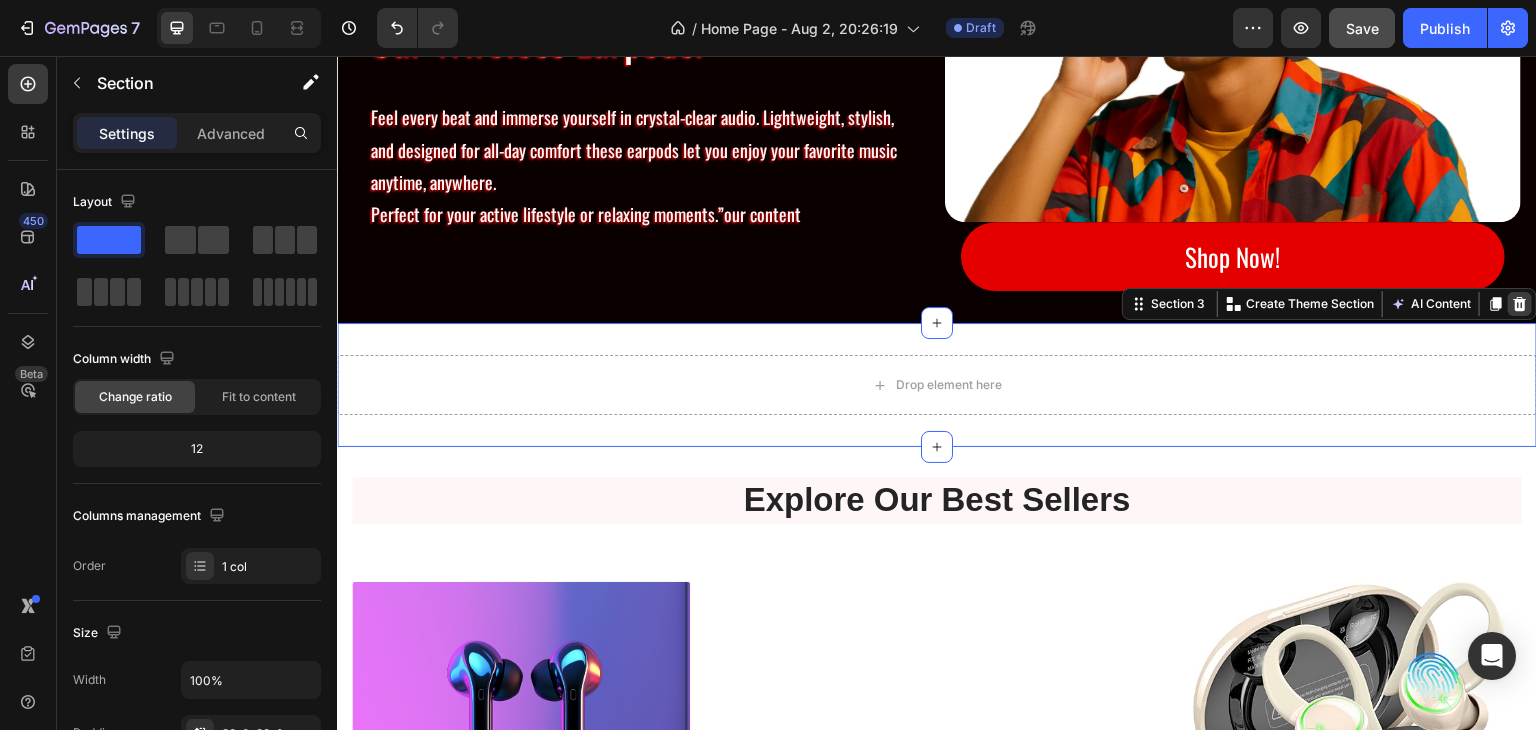 click 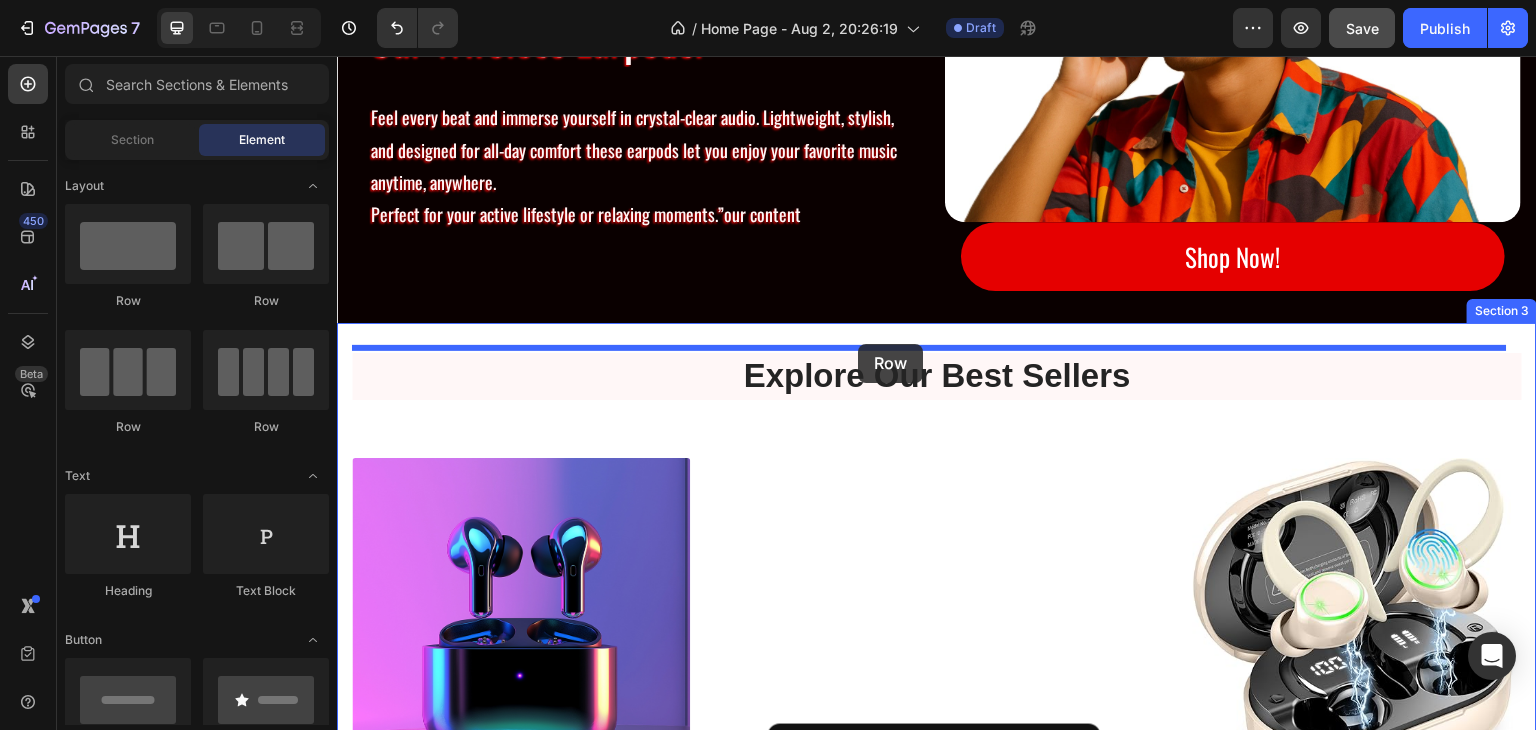 drag, startPoint x: 448, startPoint y: 325, endPoint x: 858, endPoint y: 344, distance: 410.44 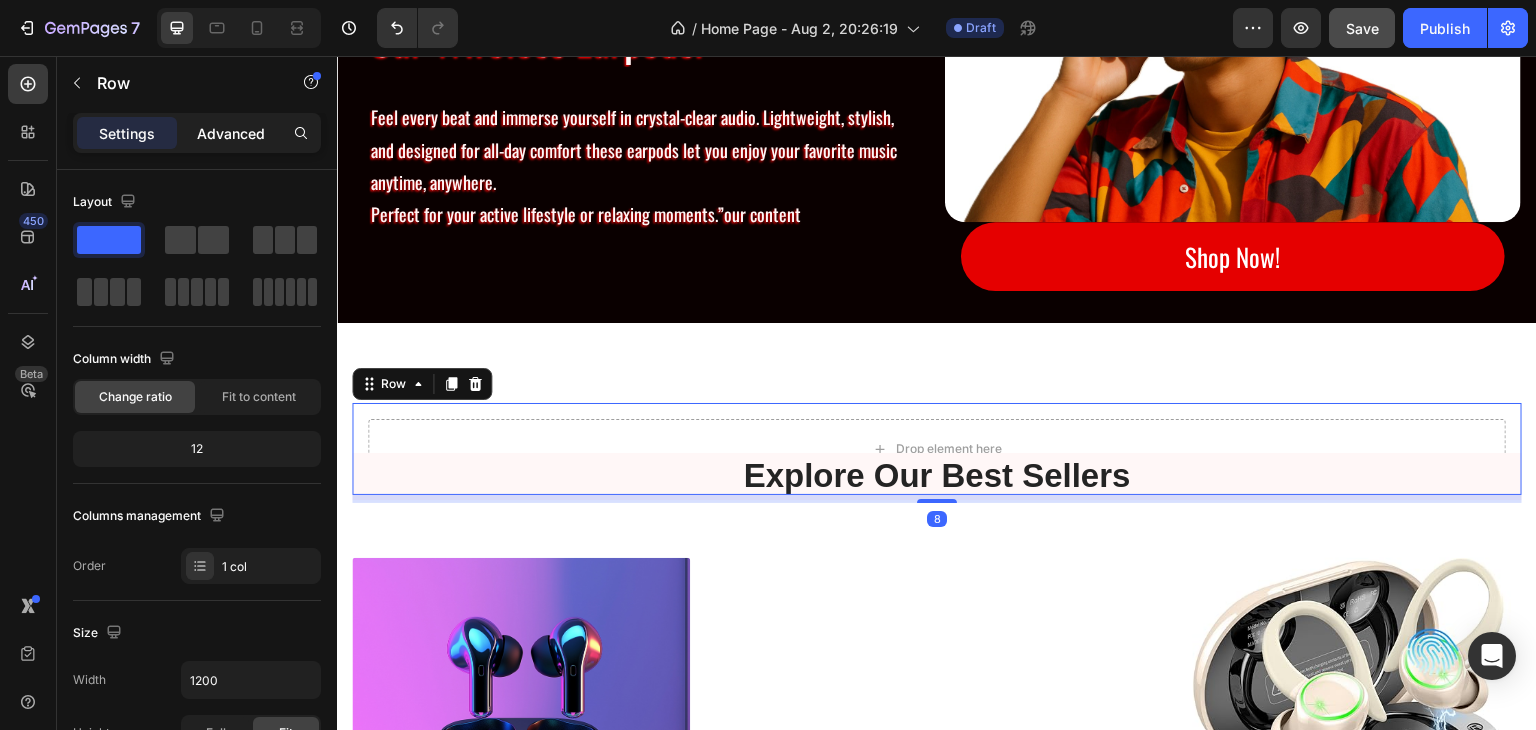 click on "Advanced" 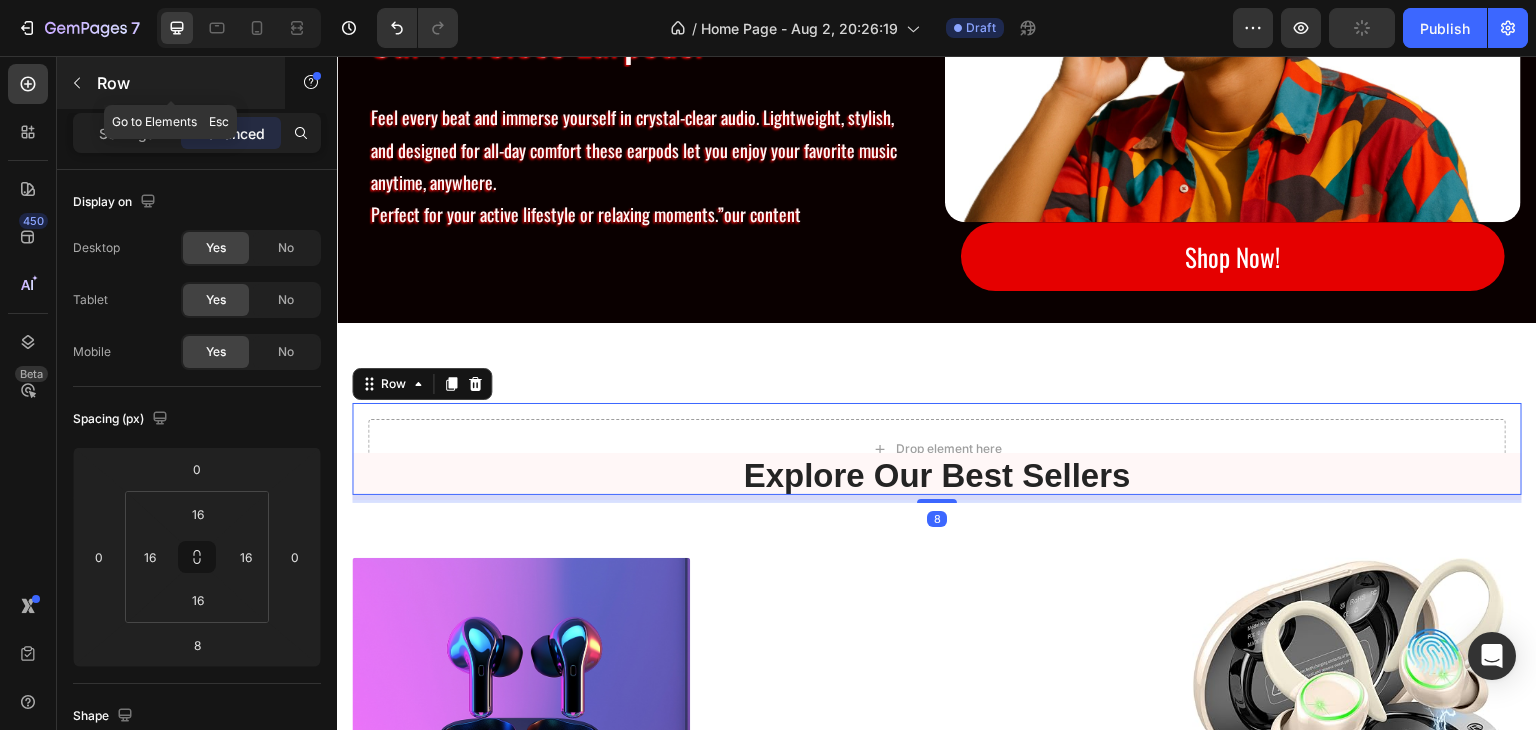 click 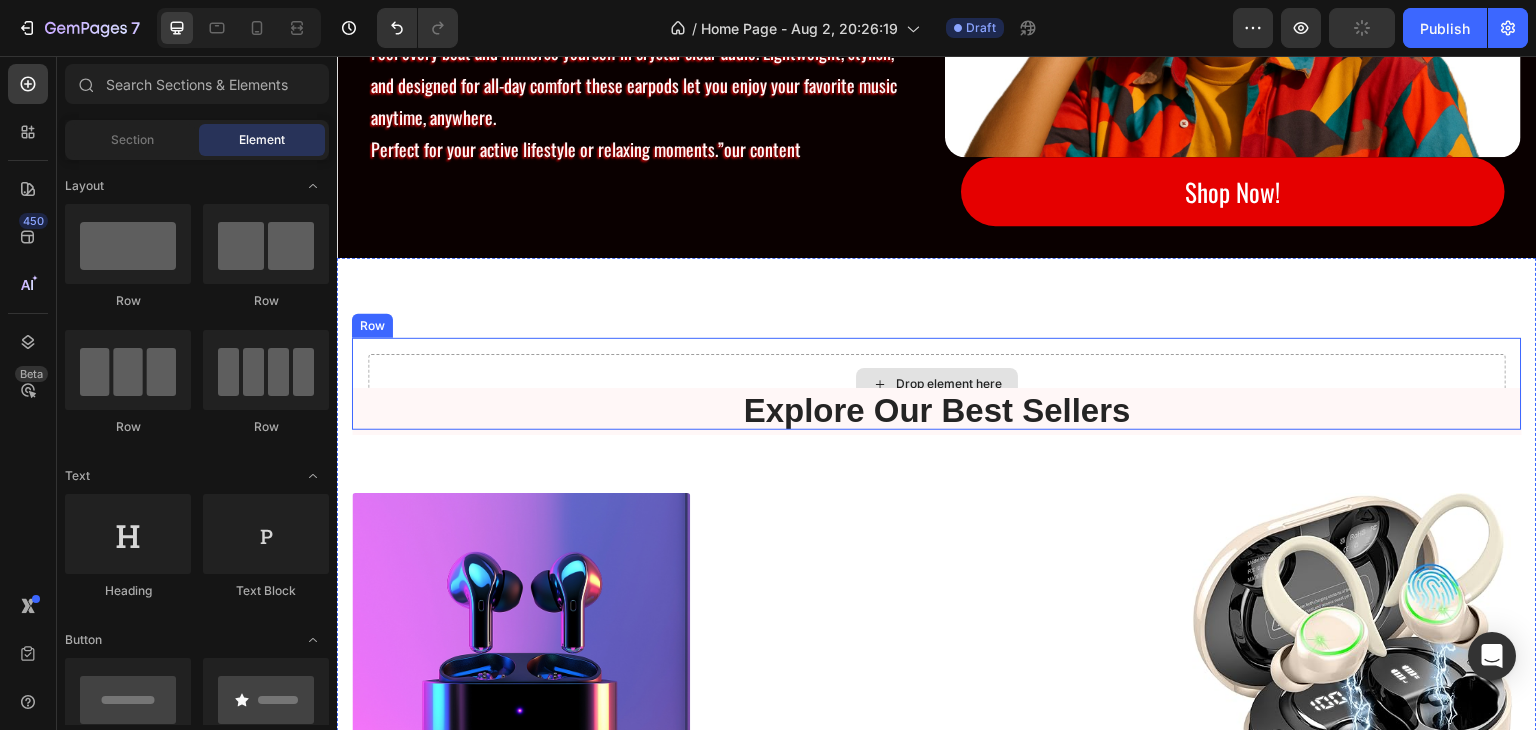 scroll, scrollTop: 300, scrollLeft: 0, axis: vertical 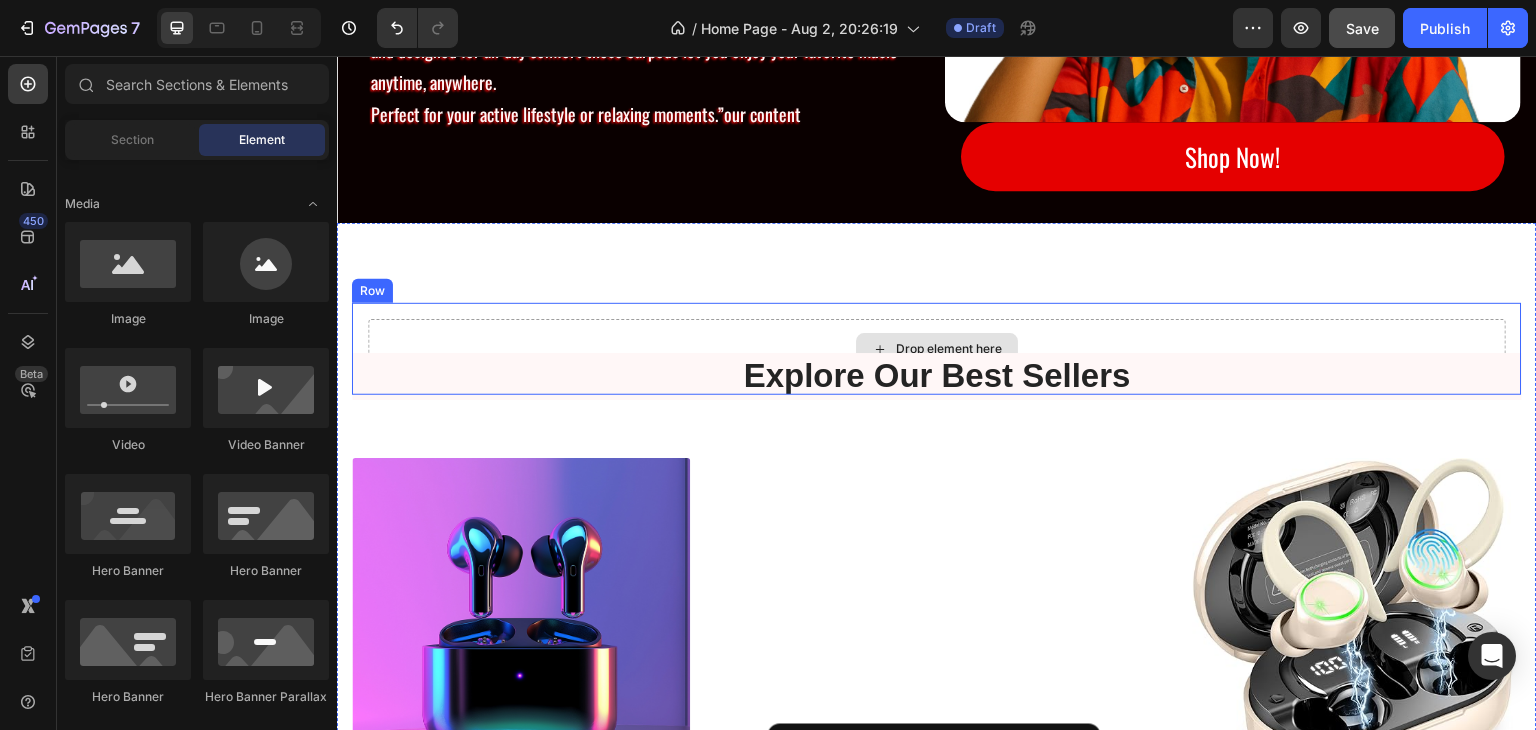 click on "Drop element here" at bounding box center (937, 349) 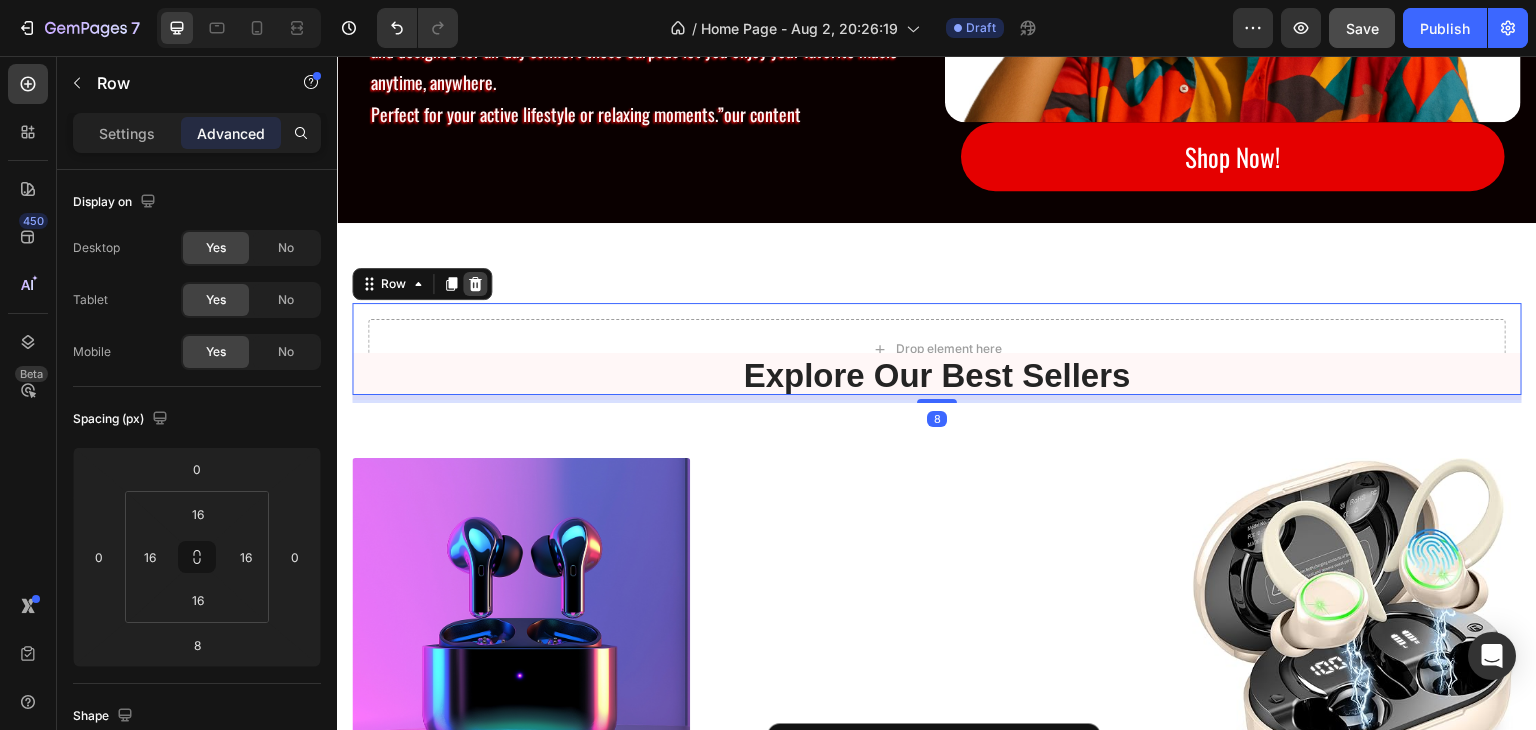 click 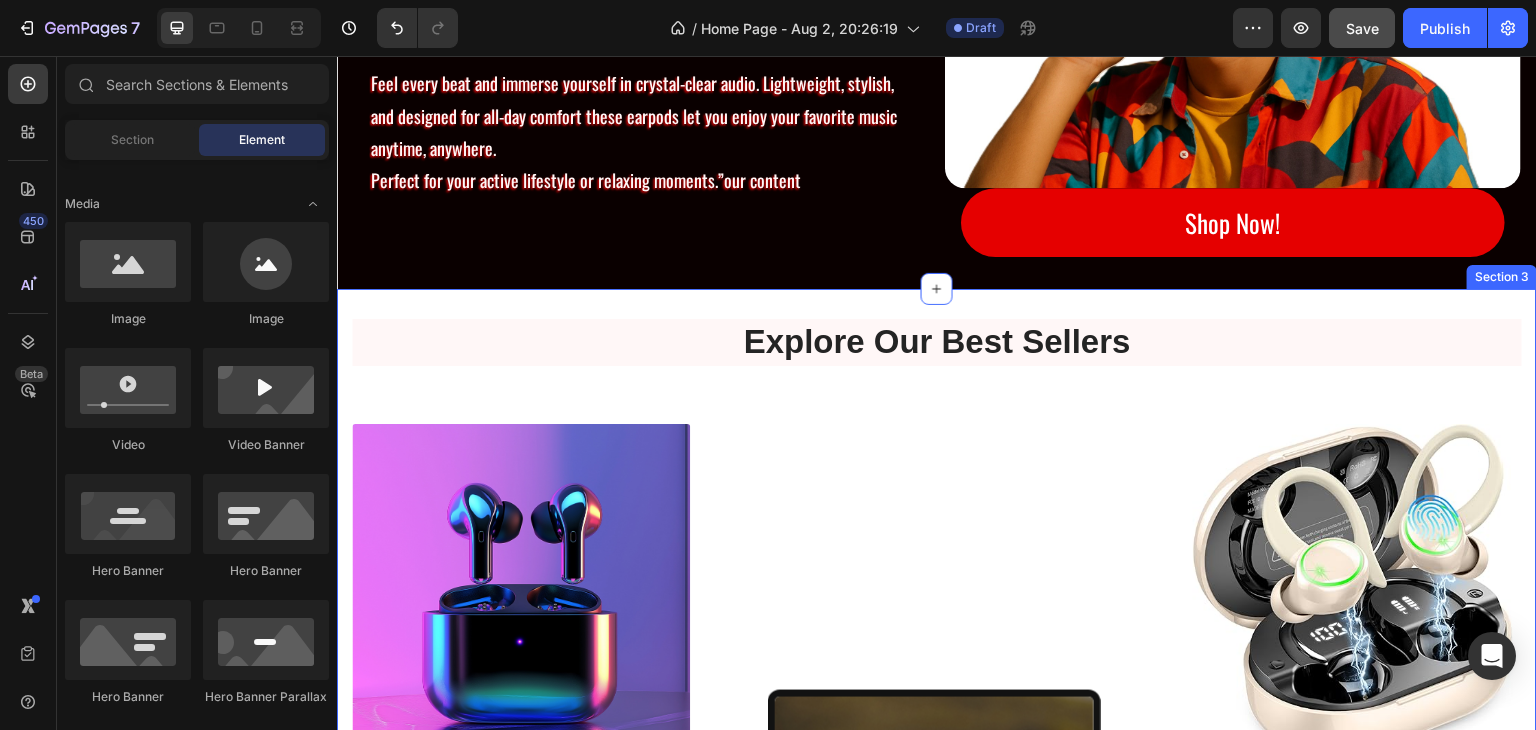 scroll, scrollTop: 1075, scrollLeft: 0, axis: vertical 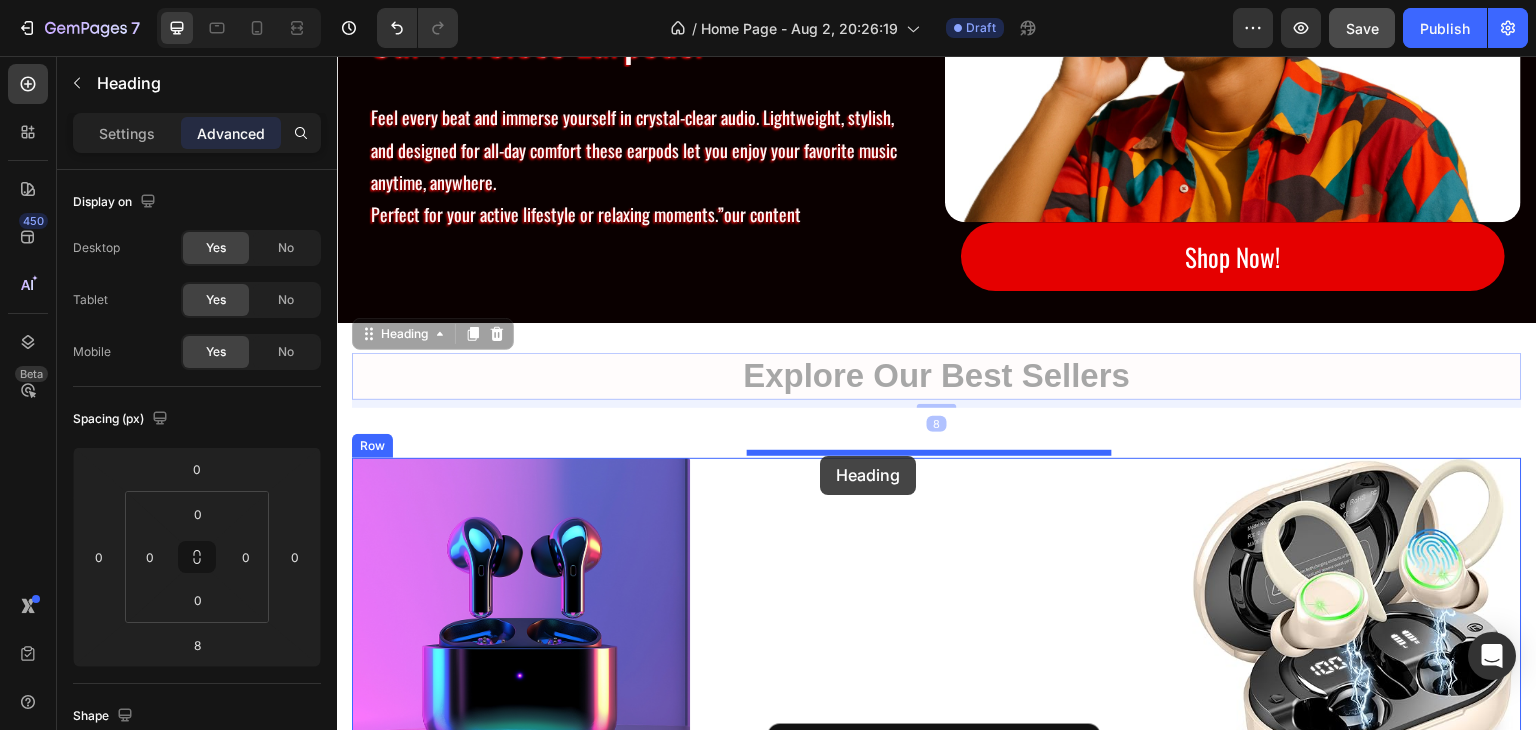 drag, startPoint x: 856, startPoint y: 360, endPoint x: 820, endPoint y: 456, distance: 102.528046 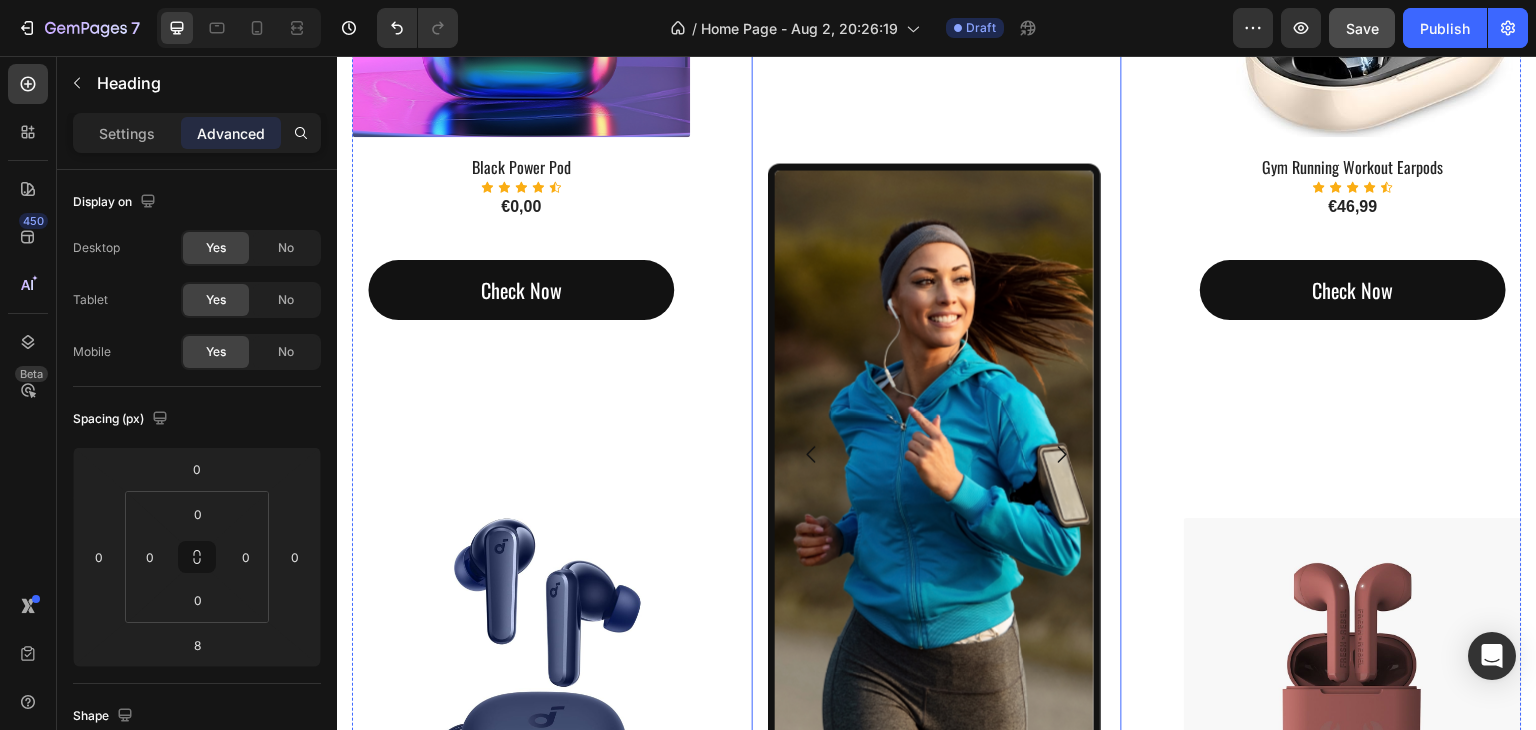 scroll, scrollTop: 1675, scrollLeft: 0, axis: vertical 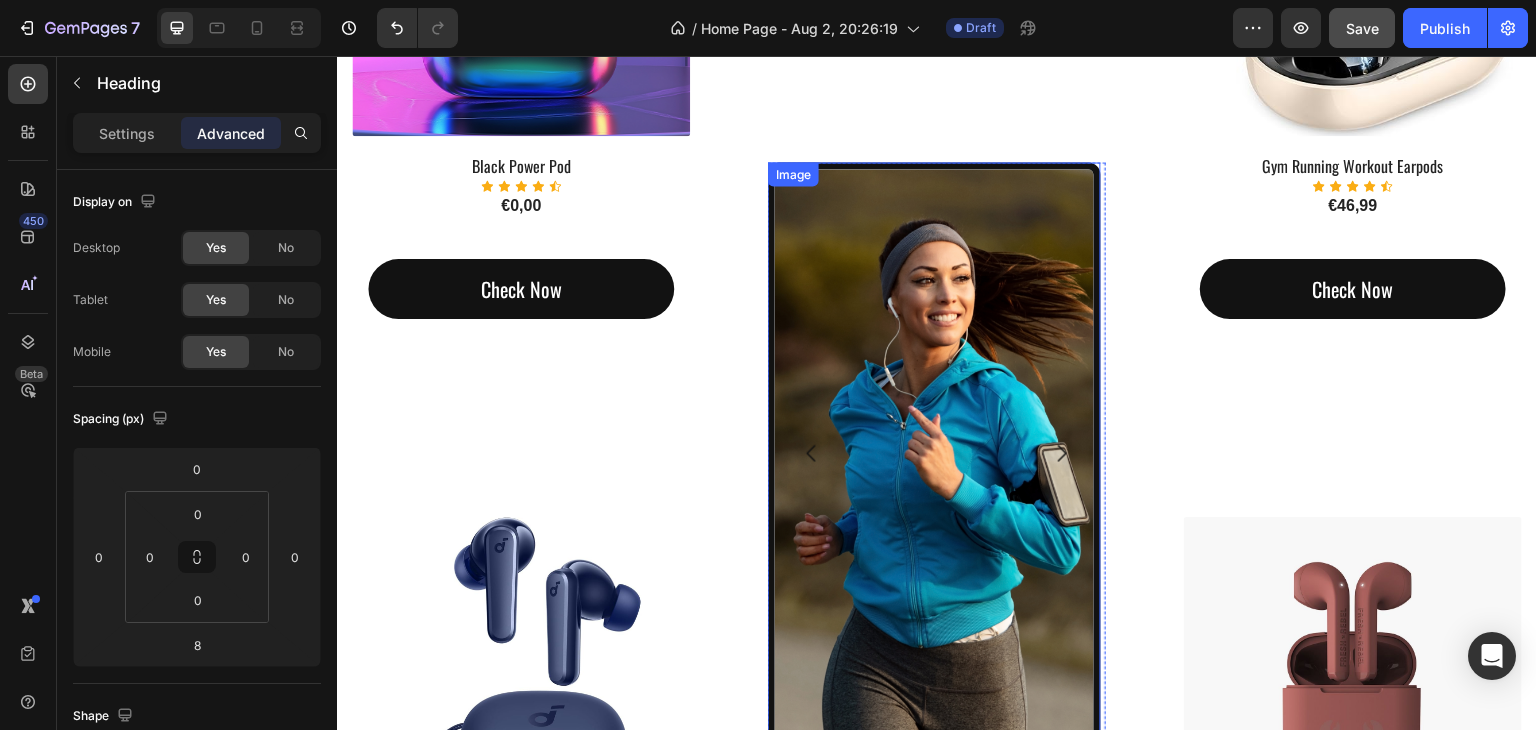 click at bounding box center [934, 453] 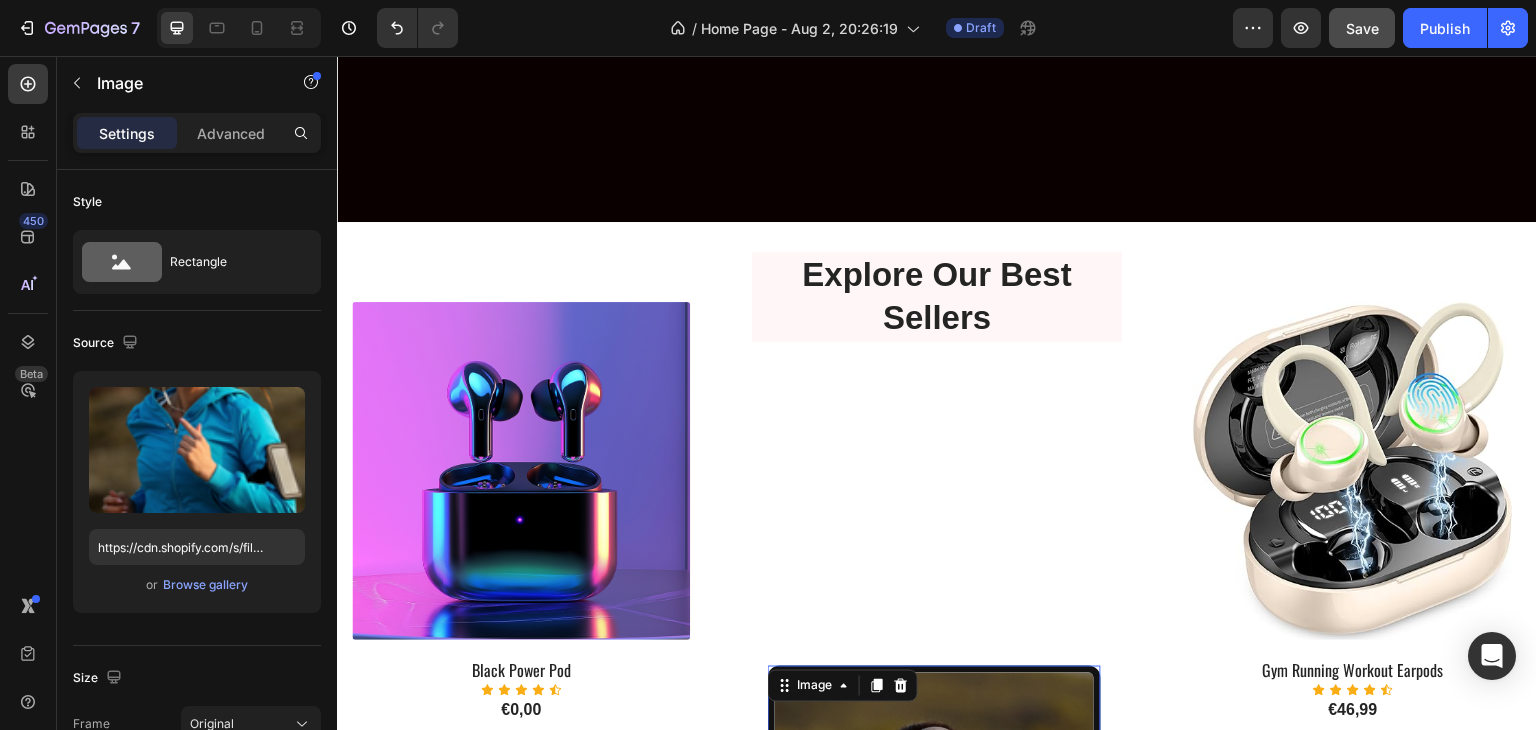 scroll, scrollTop: 1075, scrollLeft: 0, axis: vertical 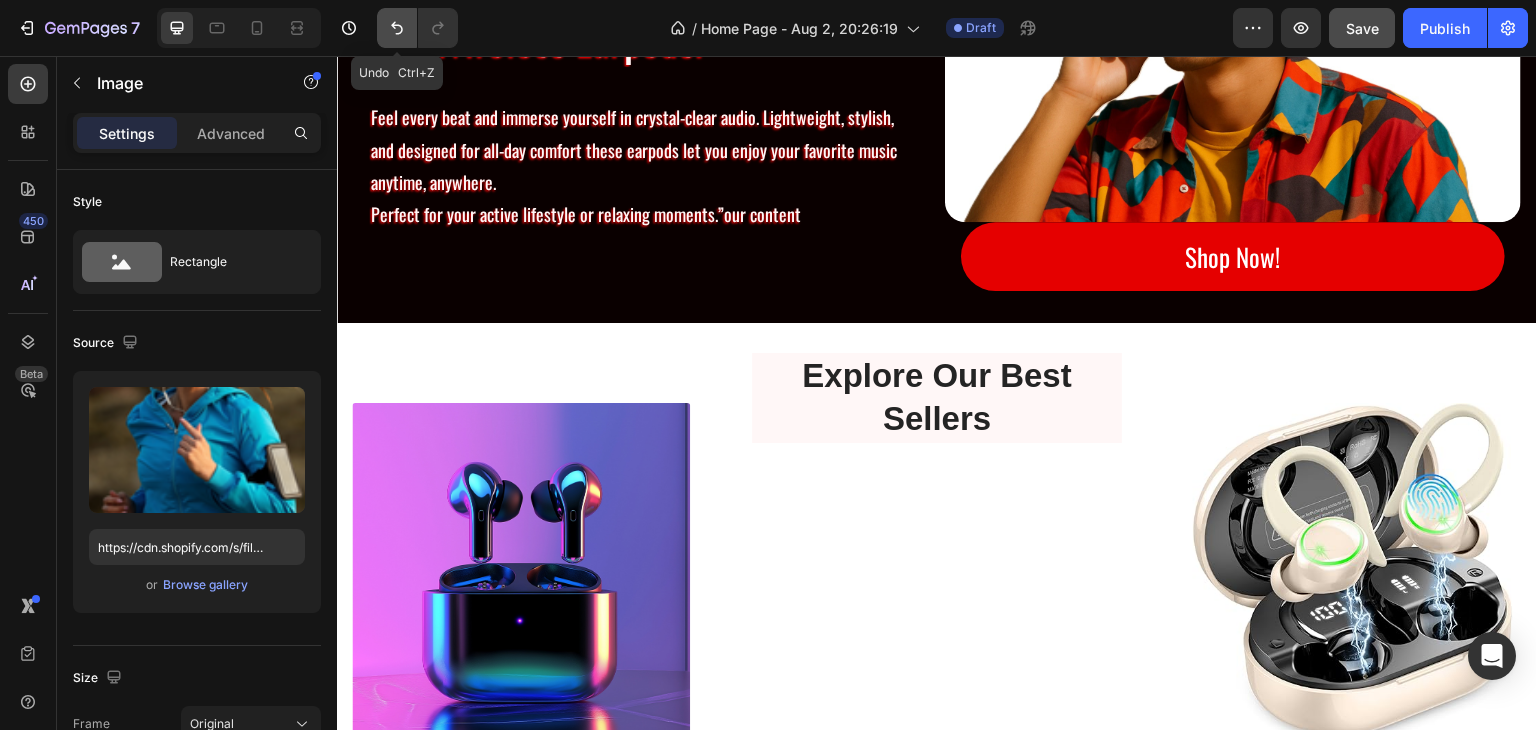 click 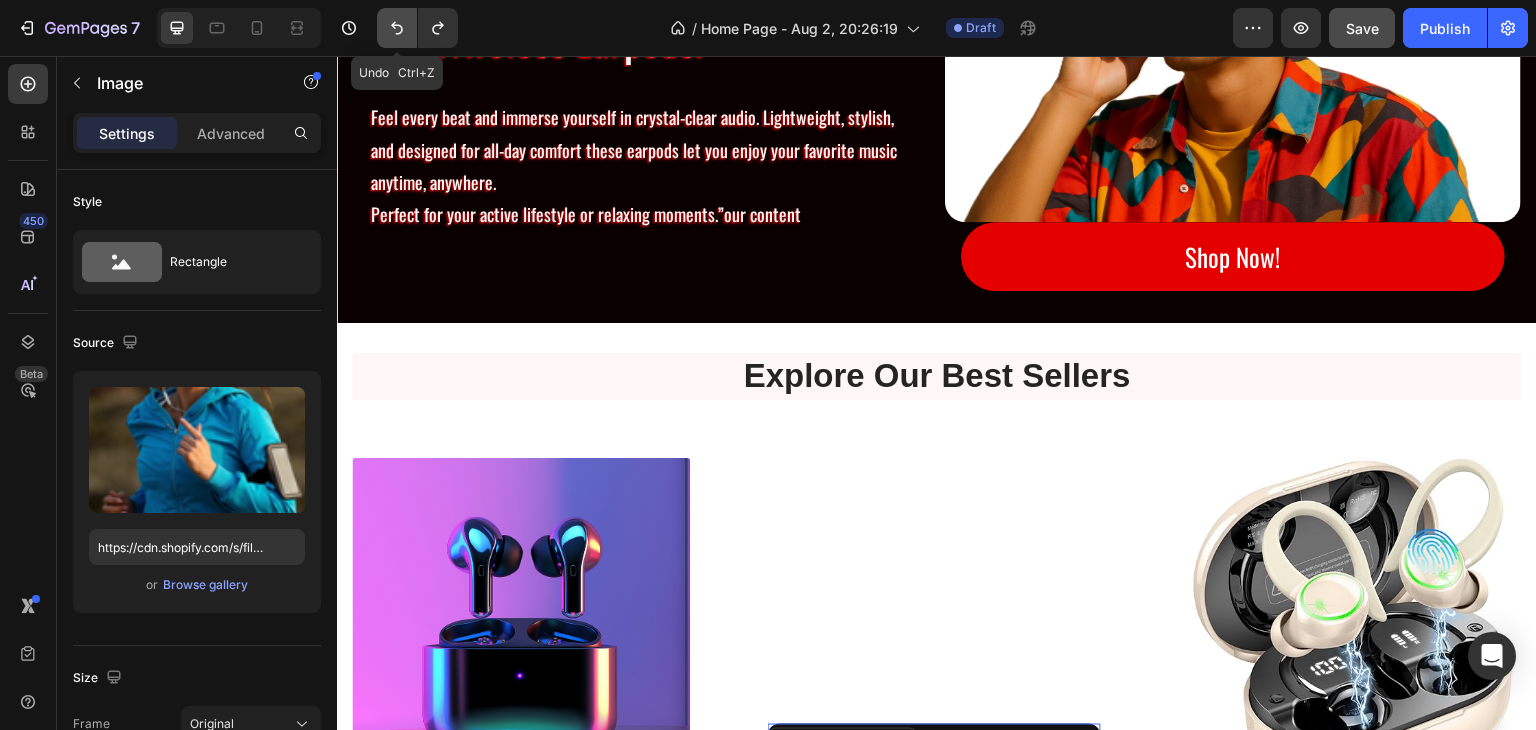 click 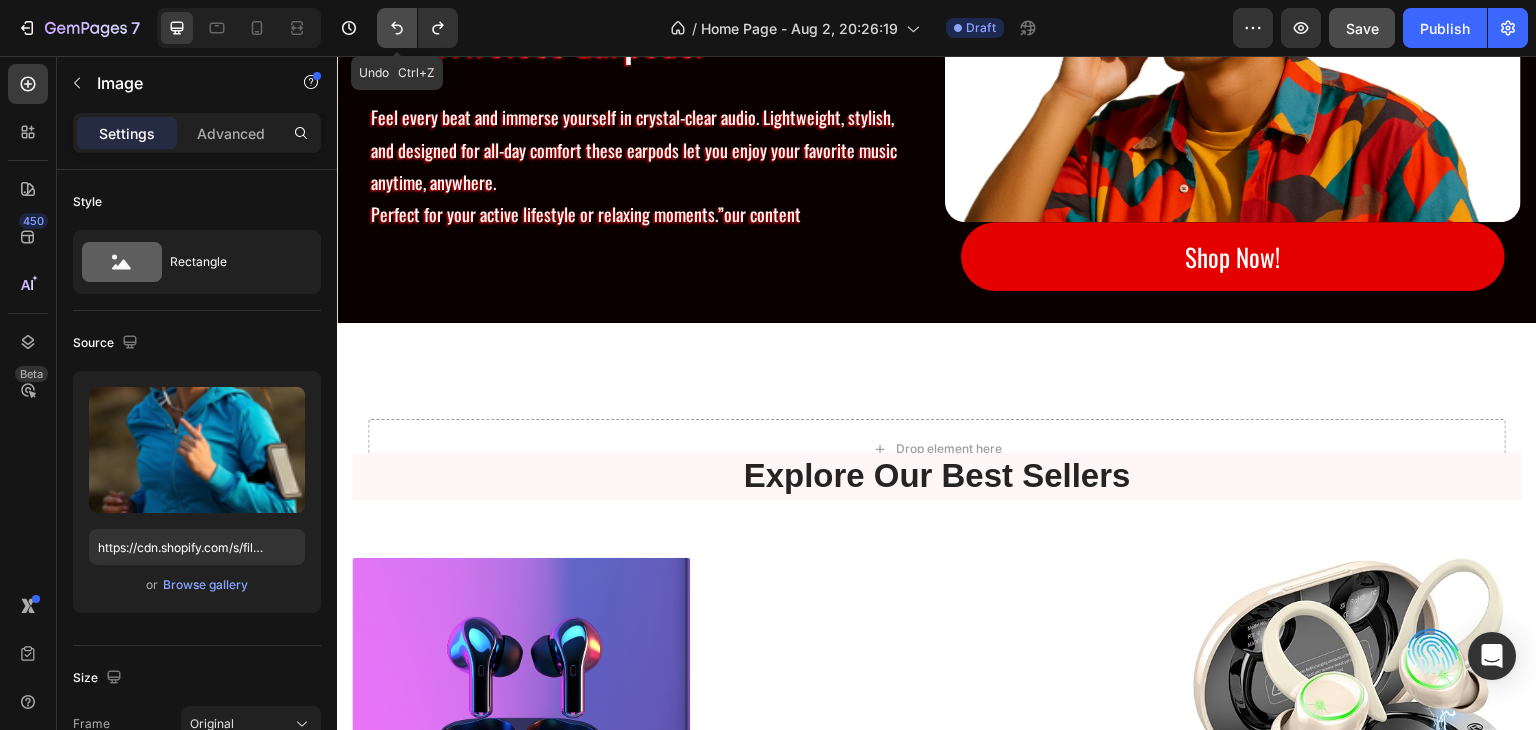 click 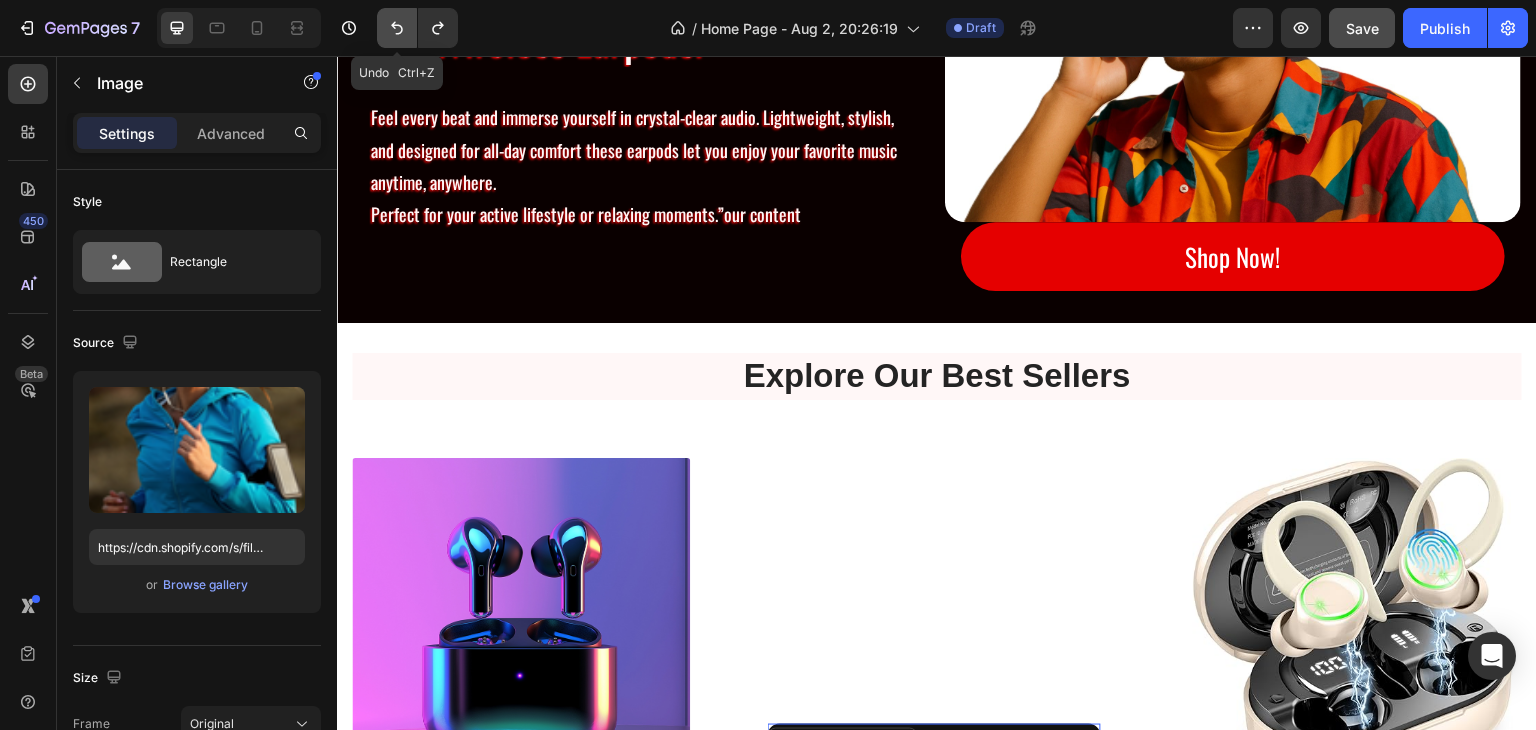 click 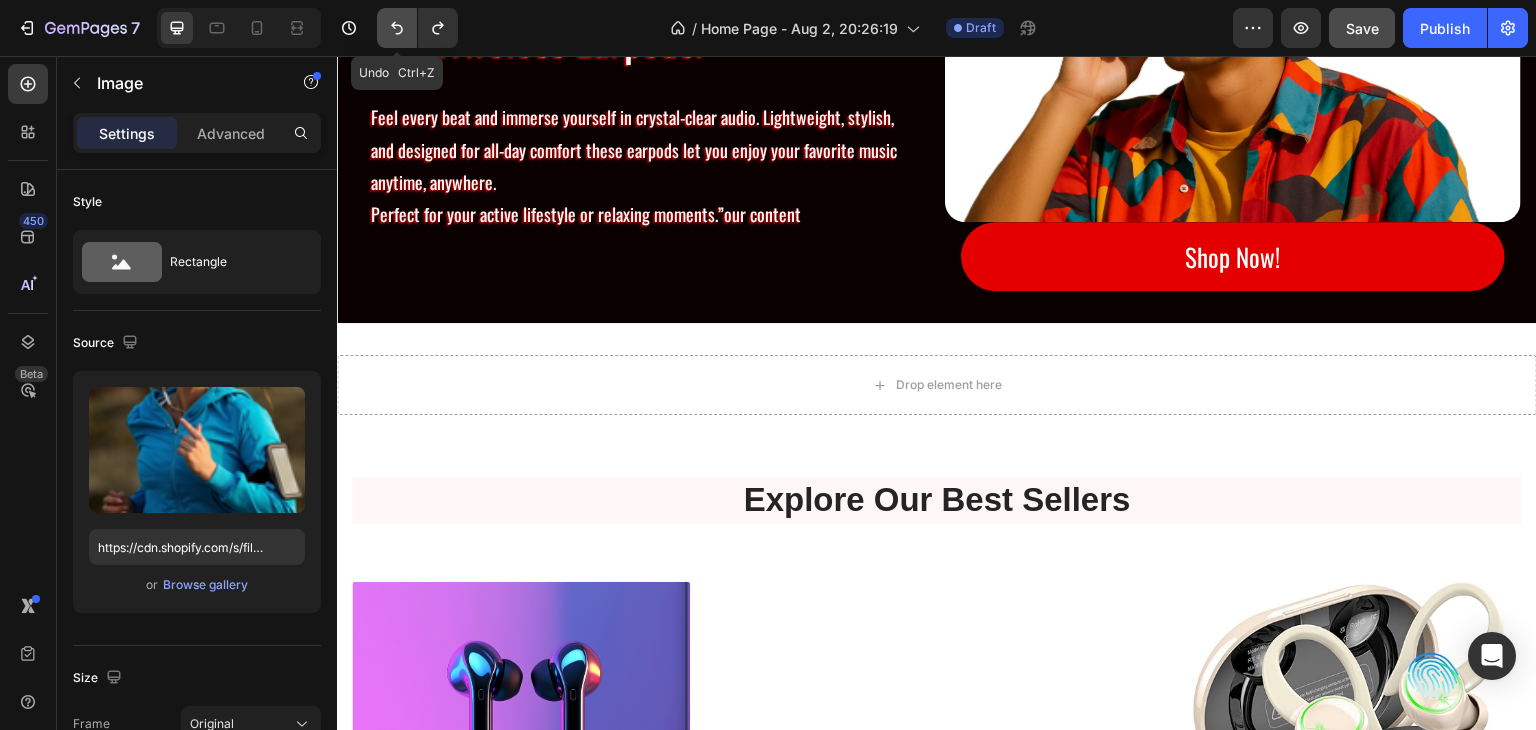 click 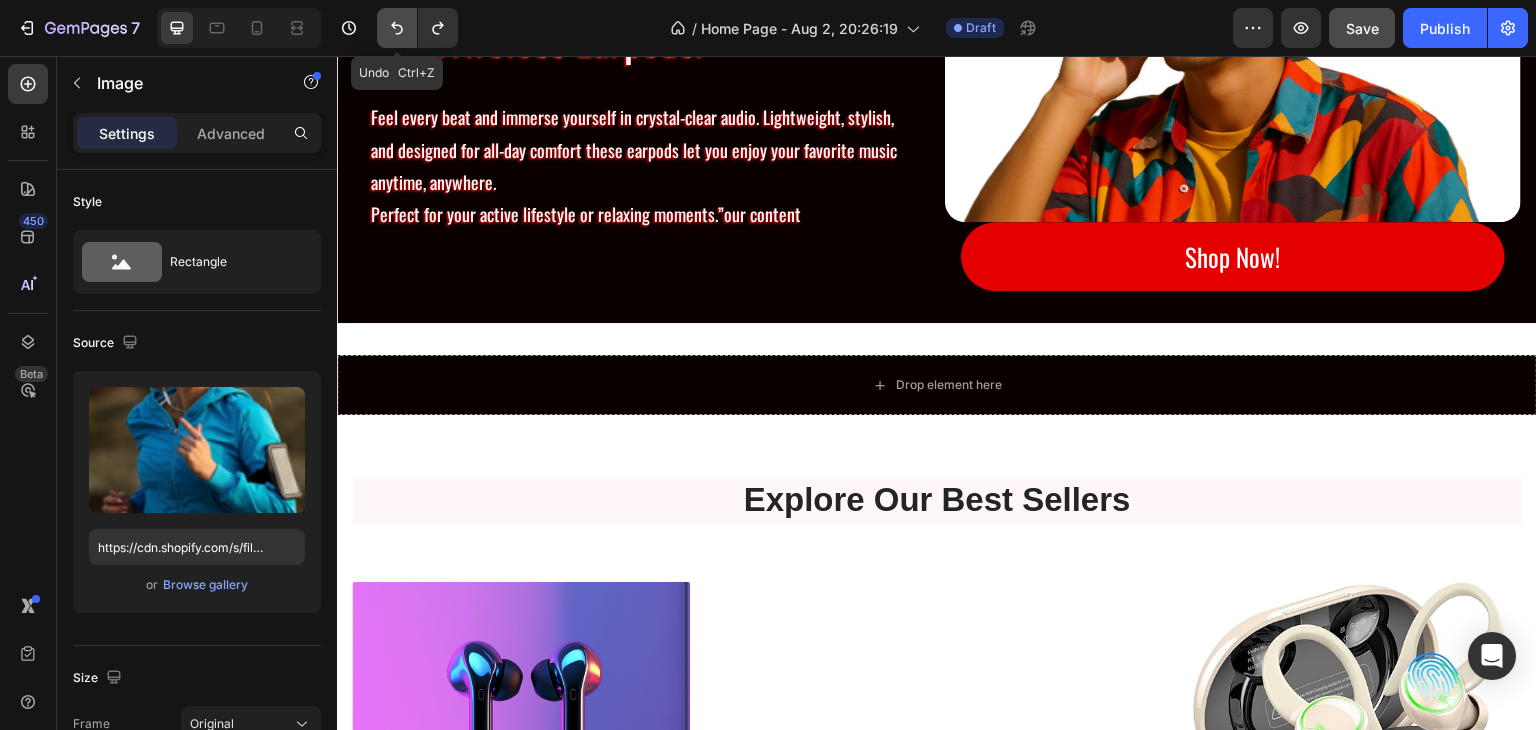 click 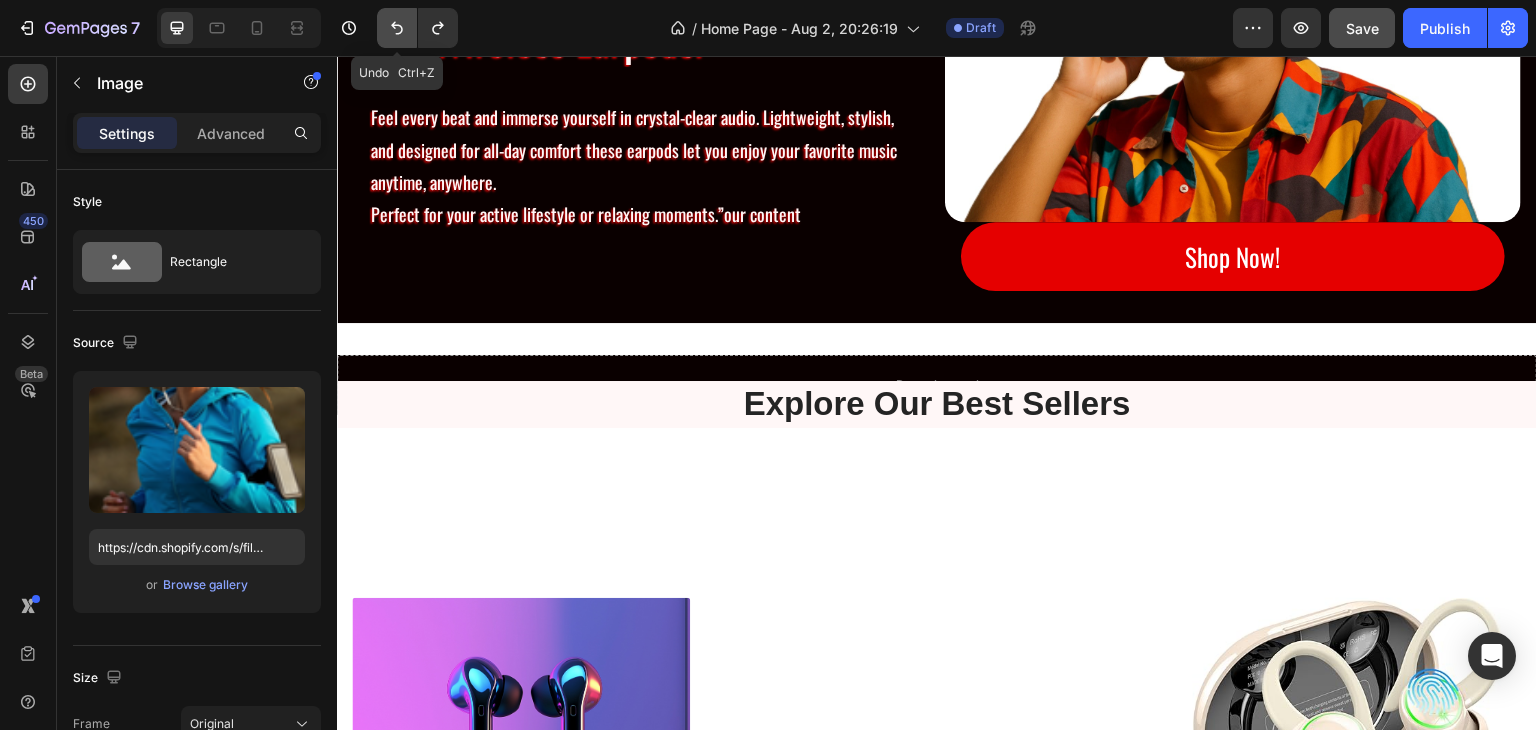 click 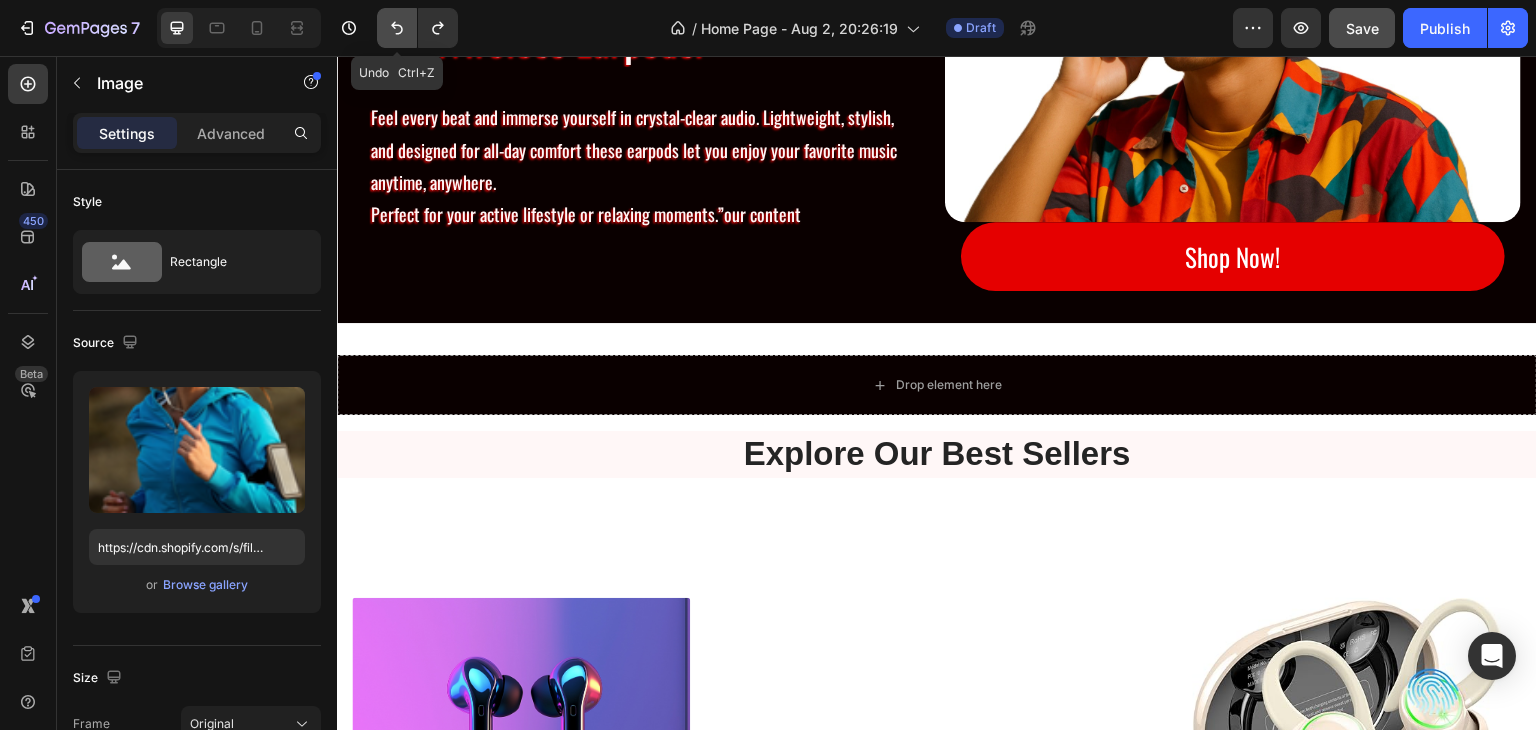 click 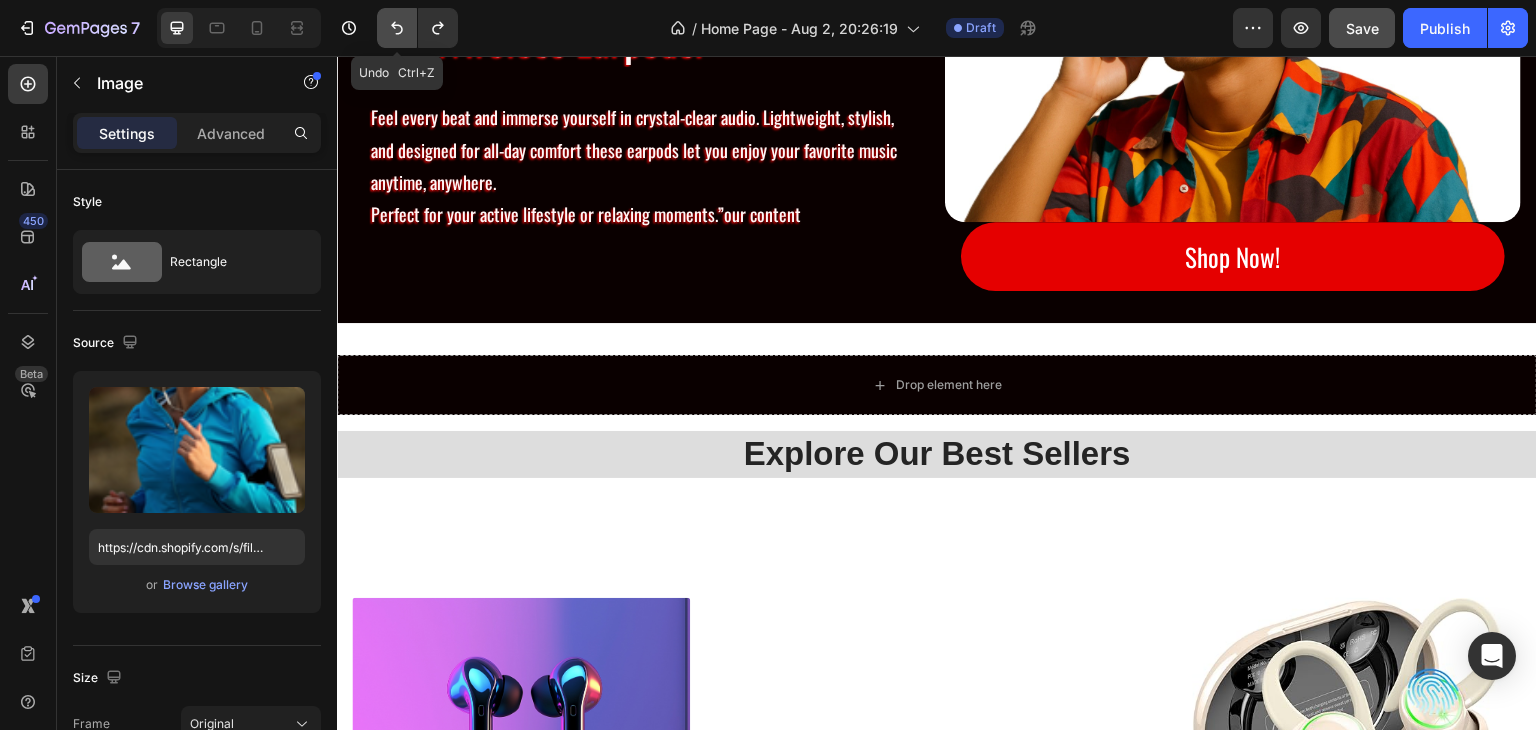 click 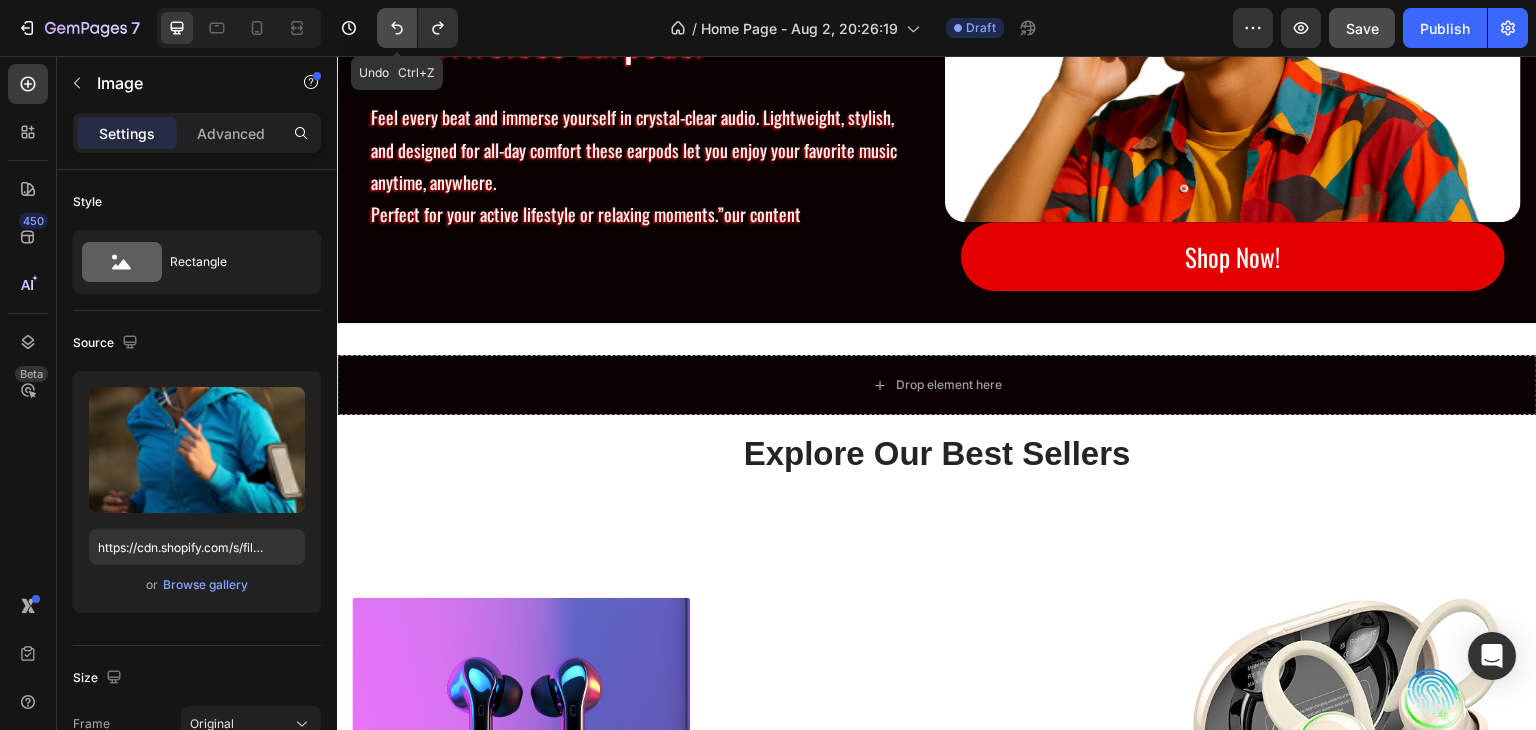 click 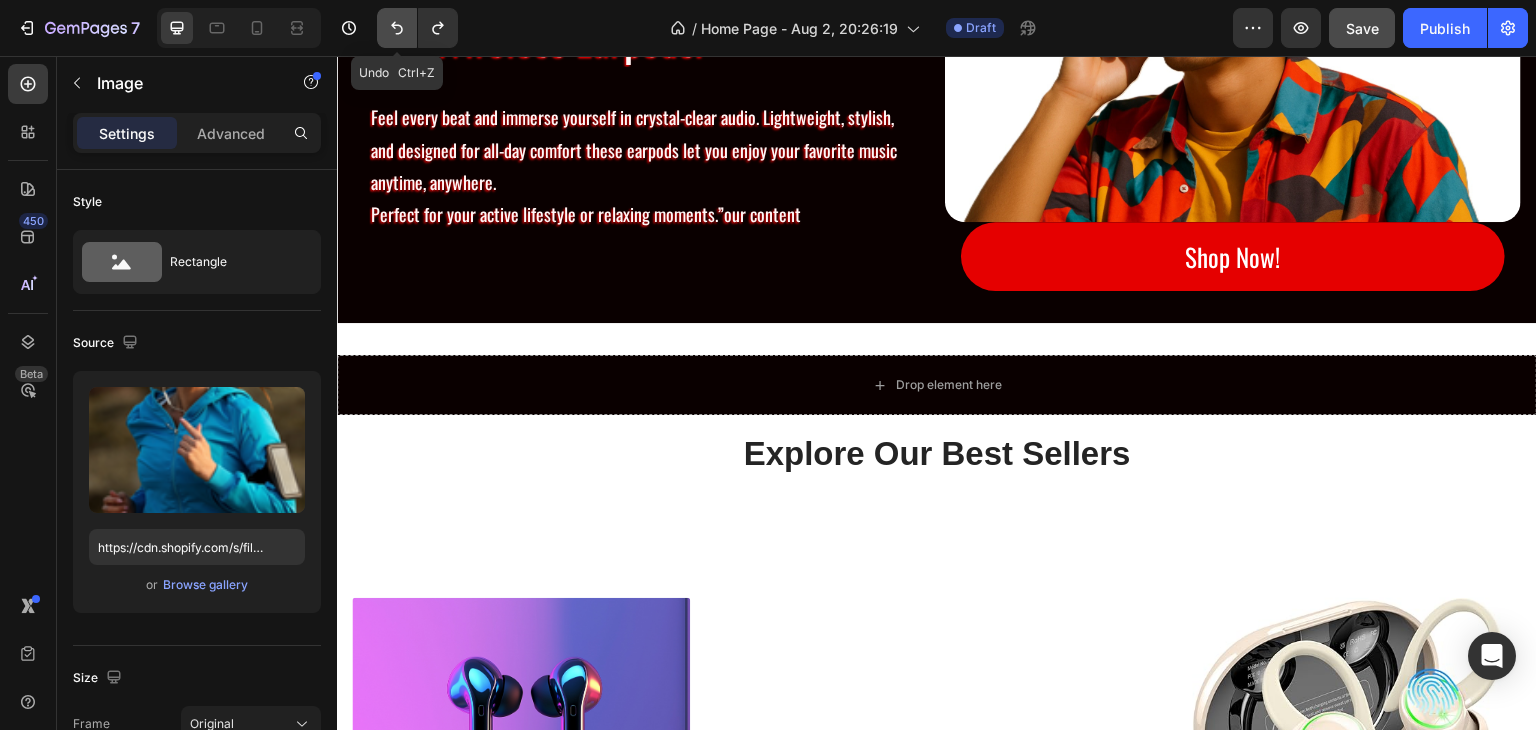 click 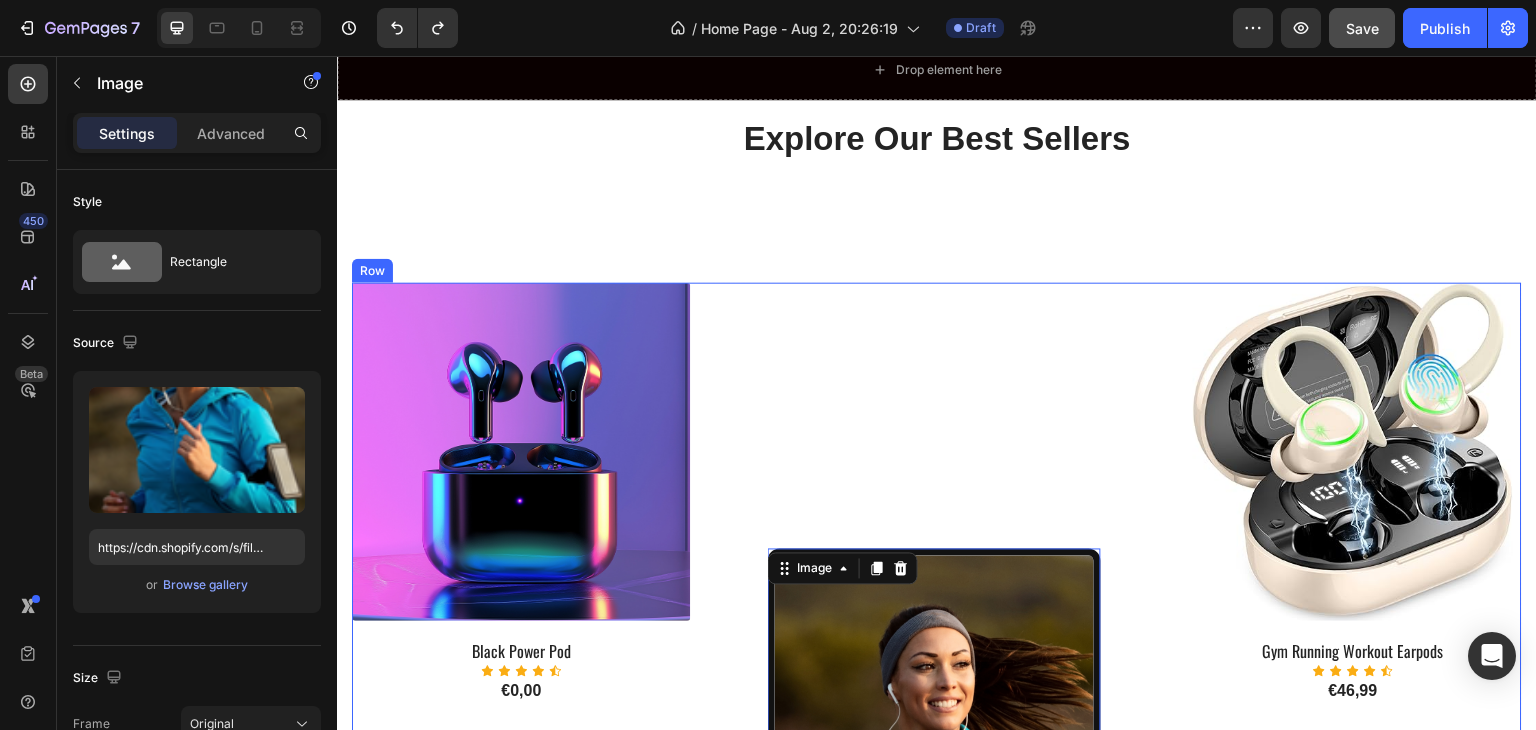 scroll, scrollTop: 1175, scrollLeft: 0, axis: vertical 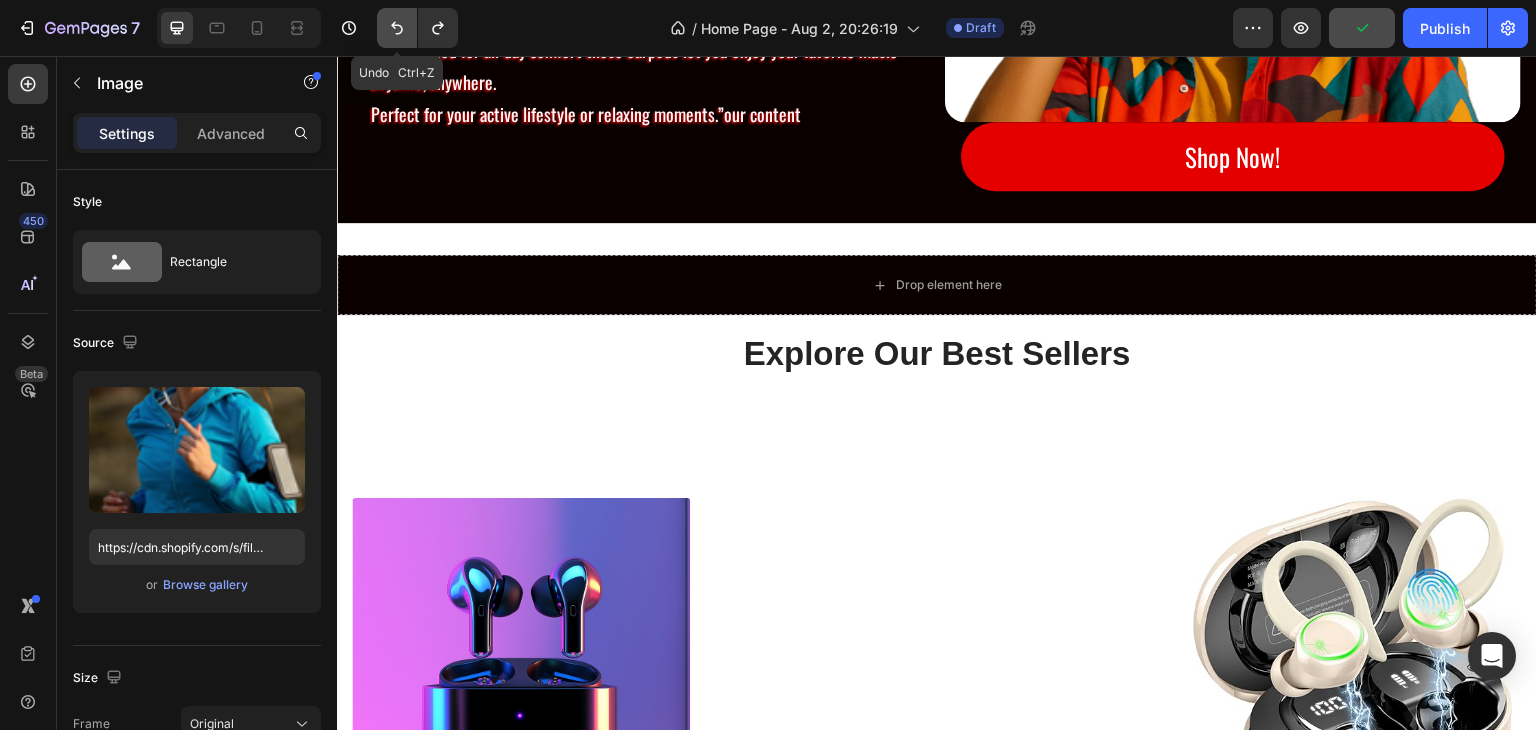 click 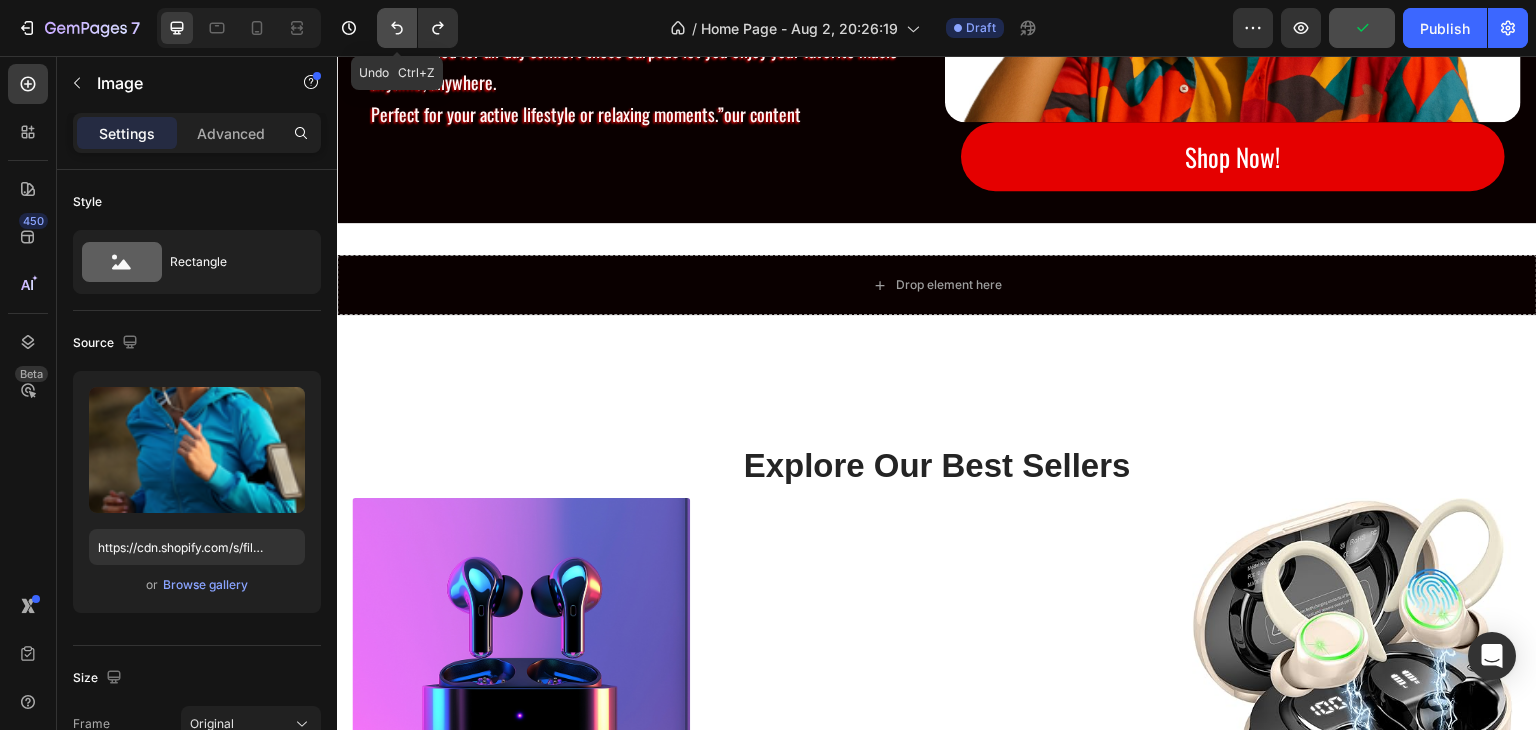 click 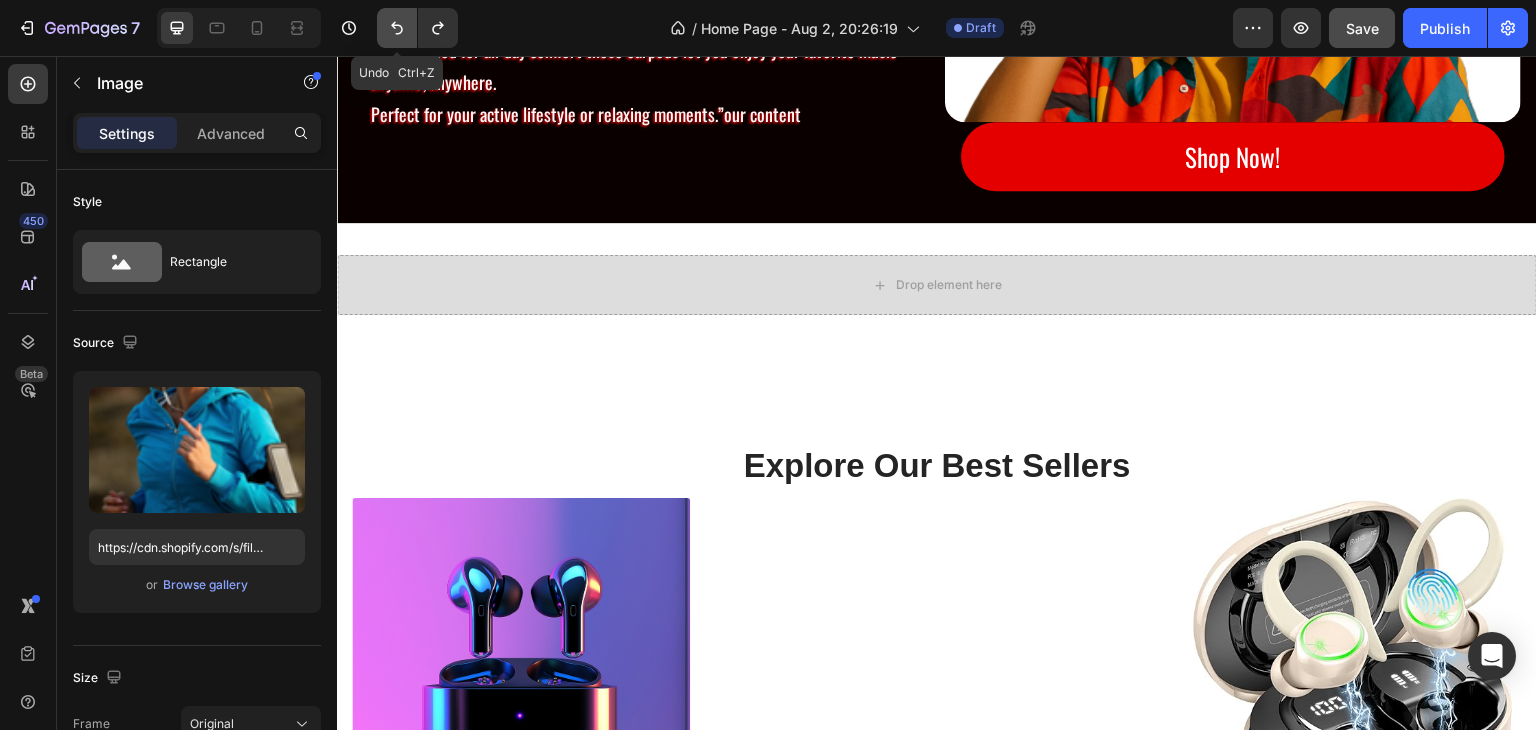 click 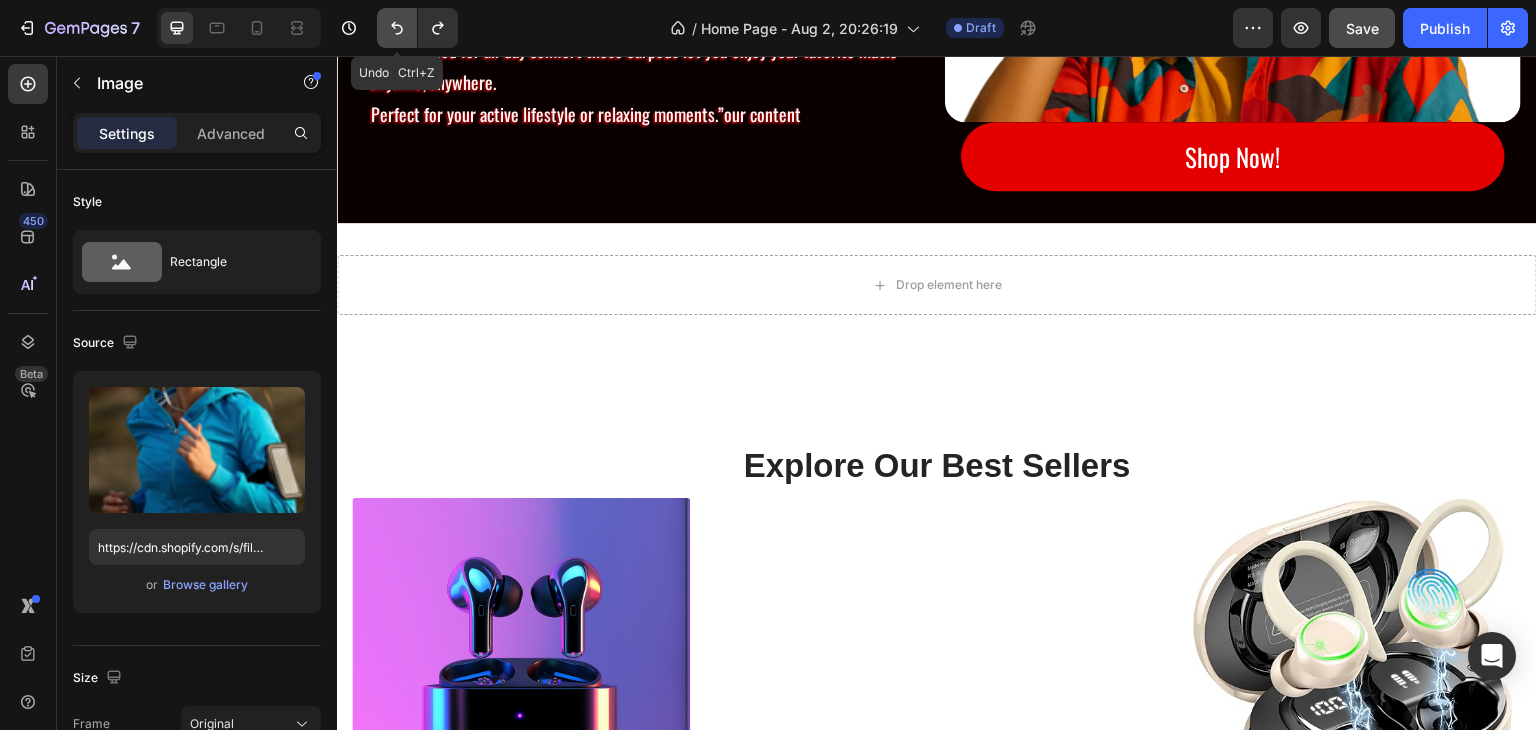 click 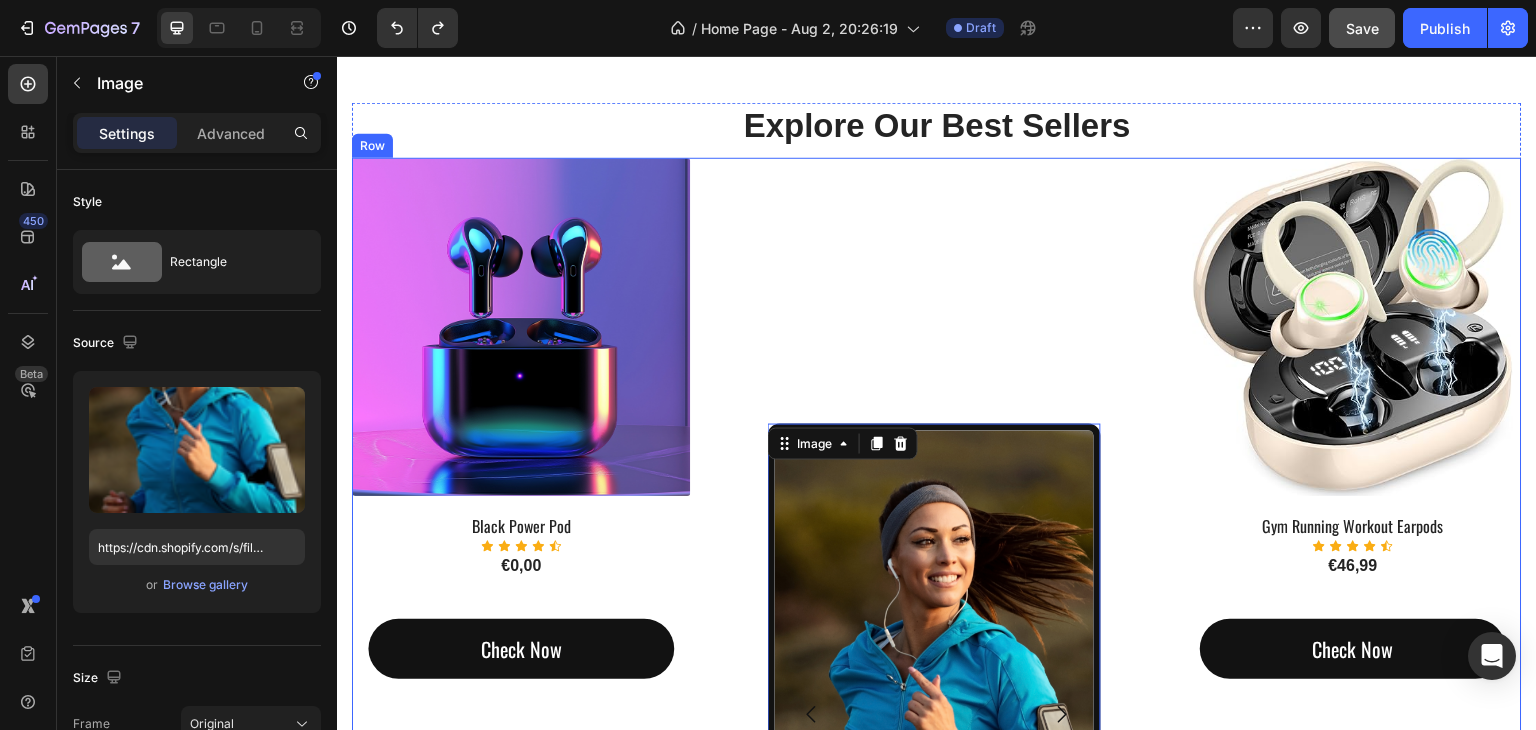 scroll, scrollTop: 1175, scrollLeft: 0, axis: vertical 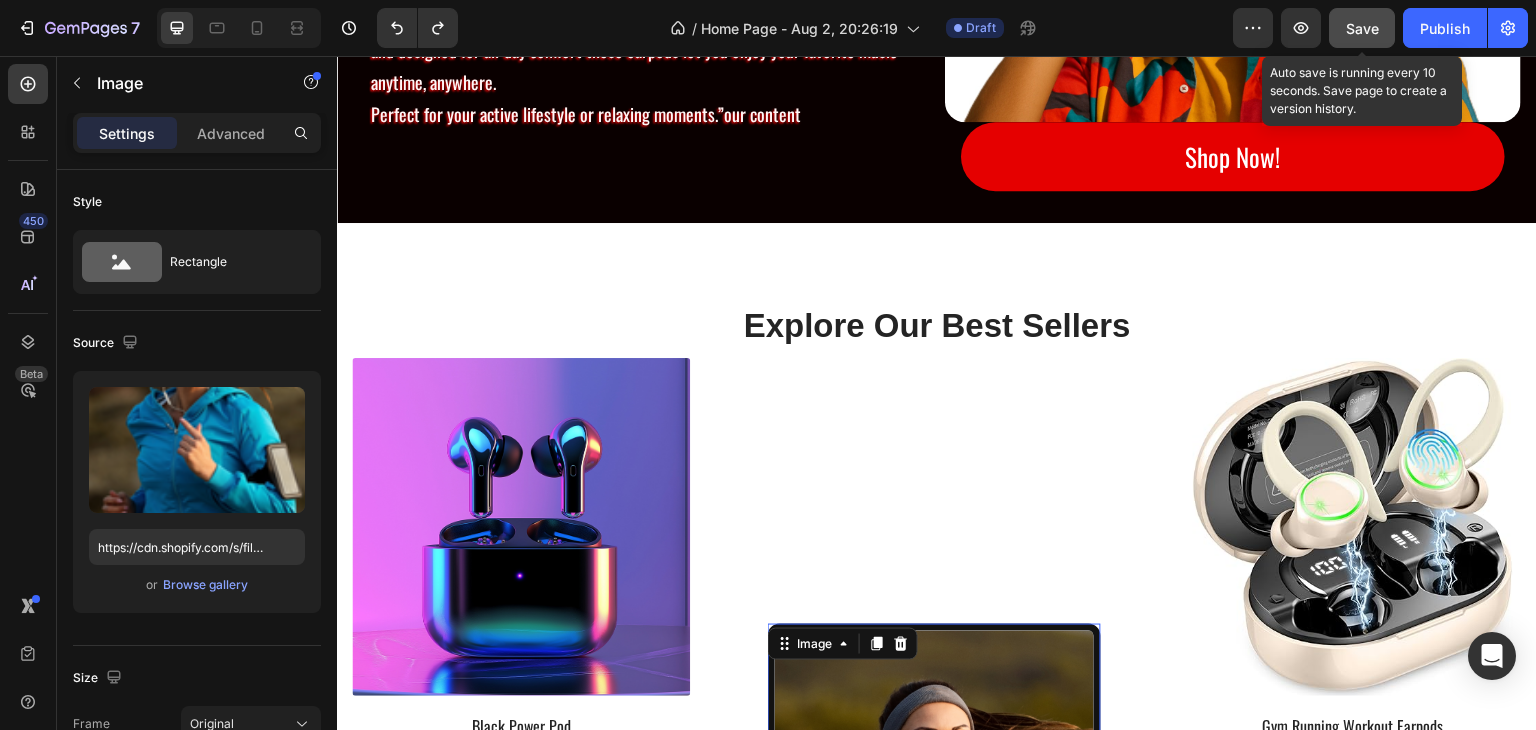 click on "Save" at bounding box center (1362, 28) 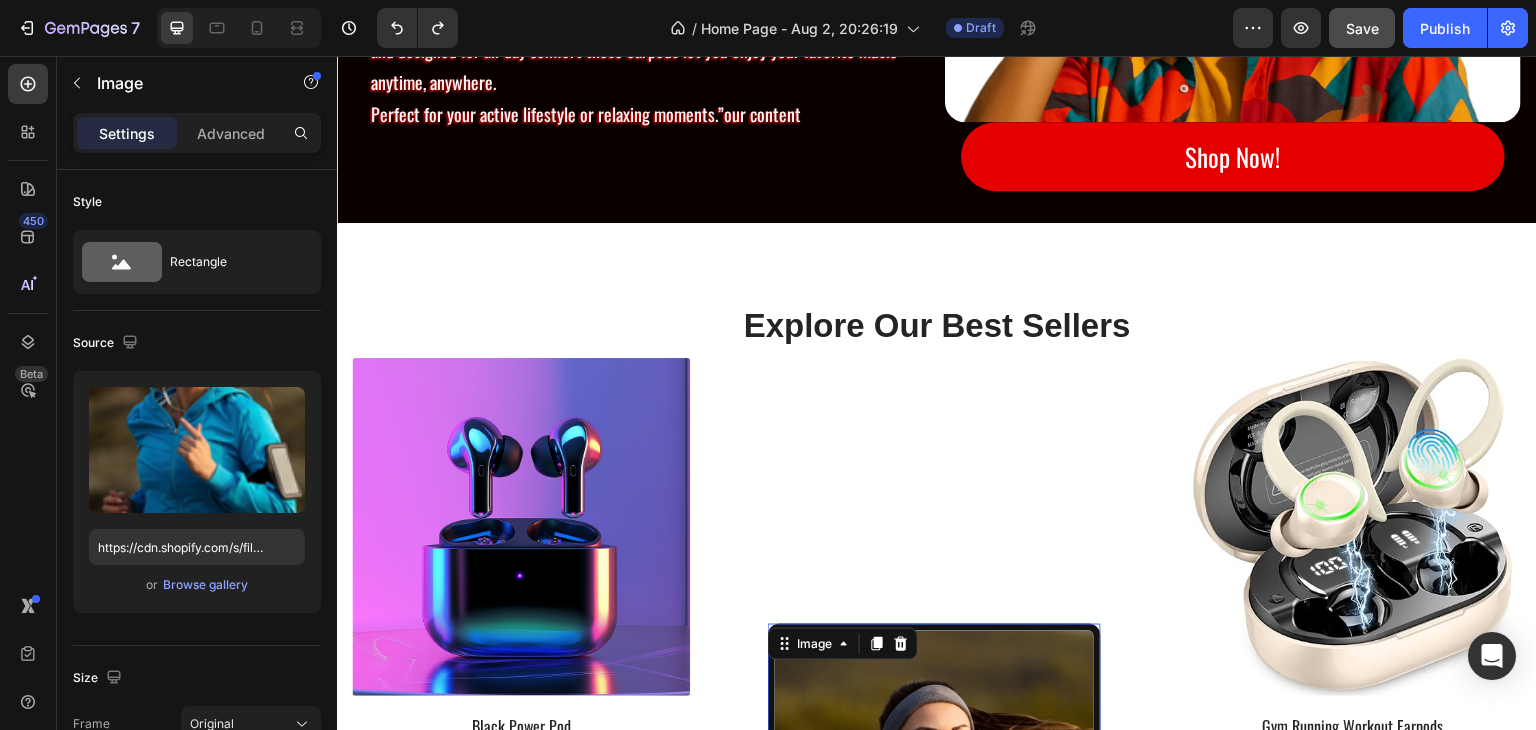 click at bounding box center (934, 915) 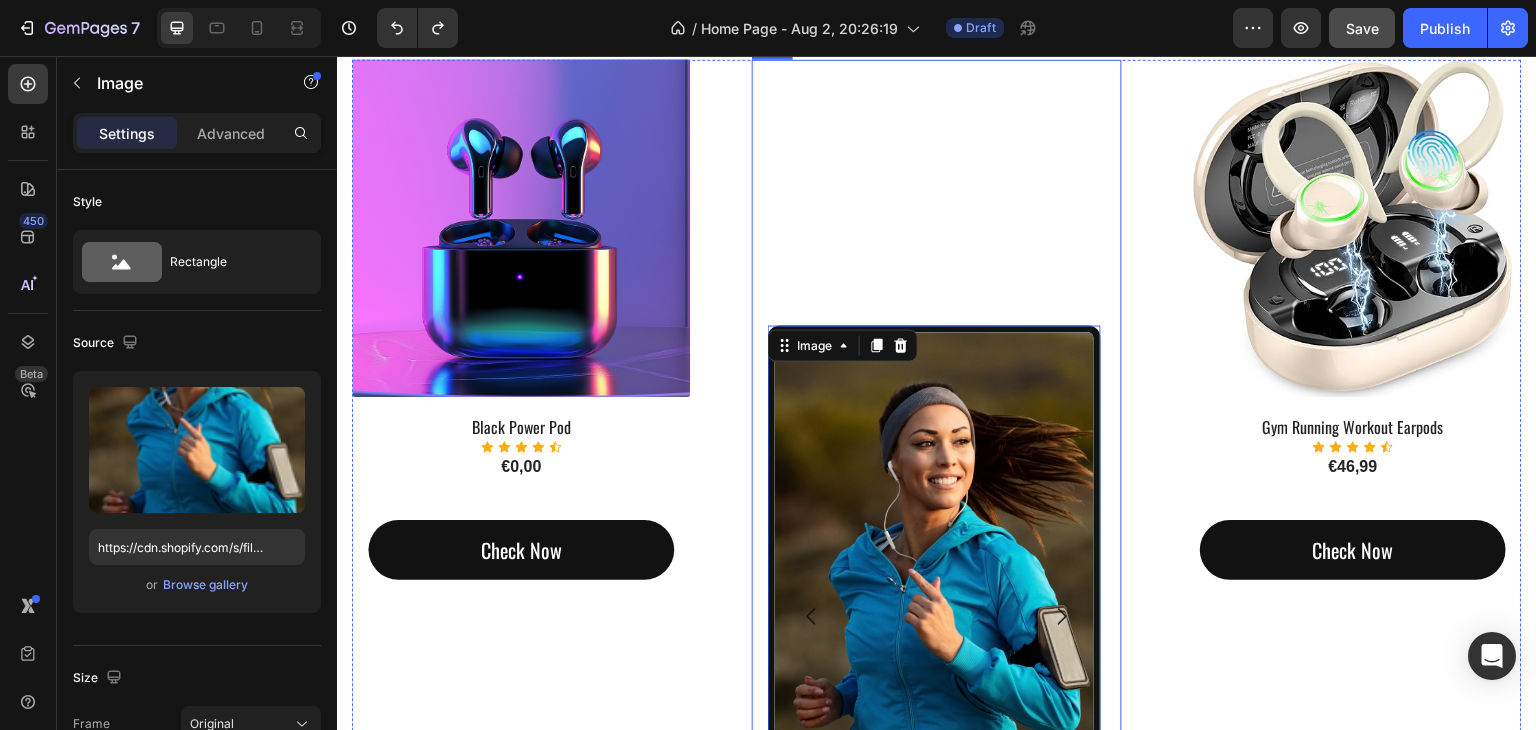 scroll, scrollTop: 1475, scrollLeft: 0, axis: vertical 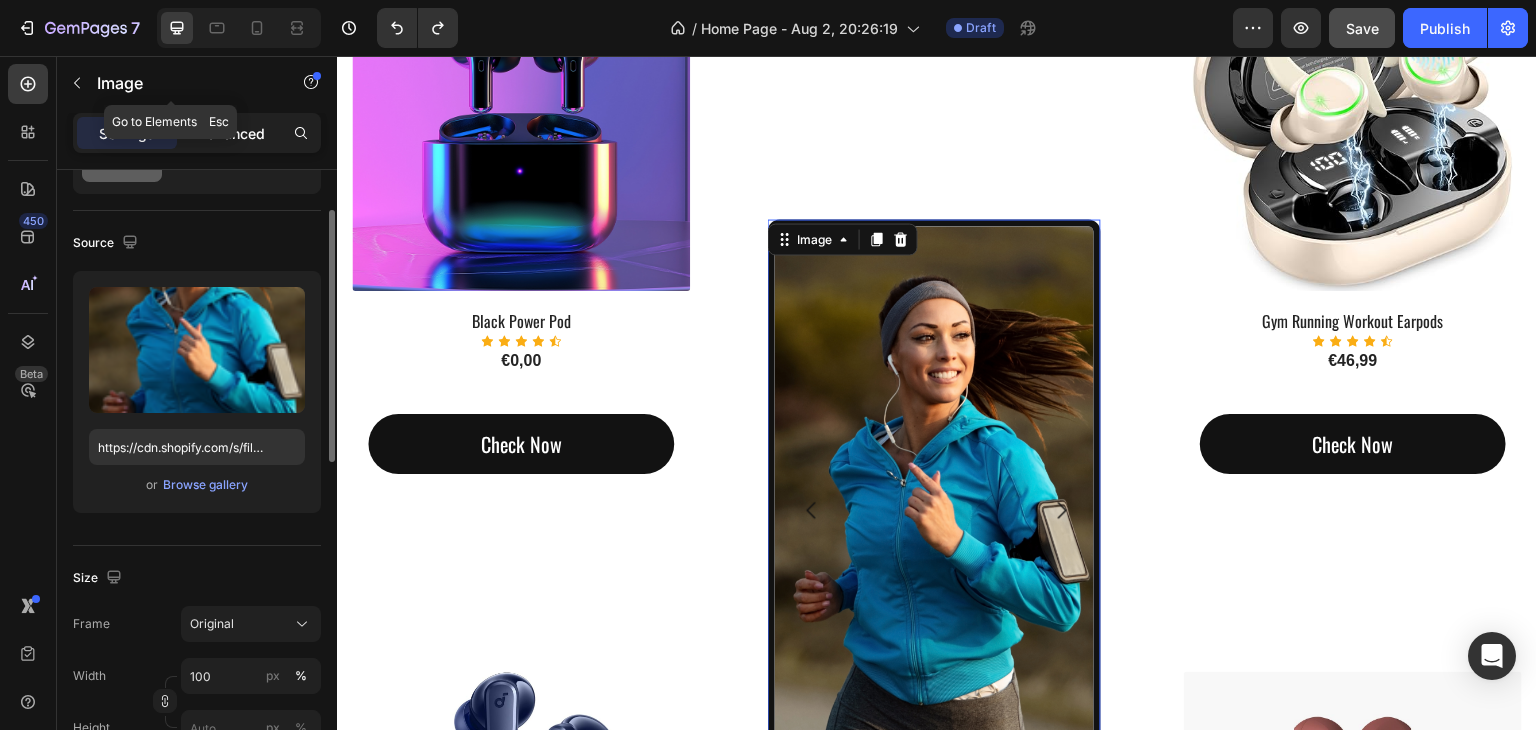 click on "Advanced" at bounding box center [231, 133] 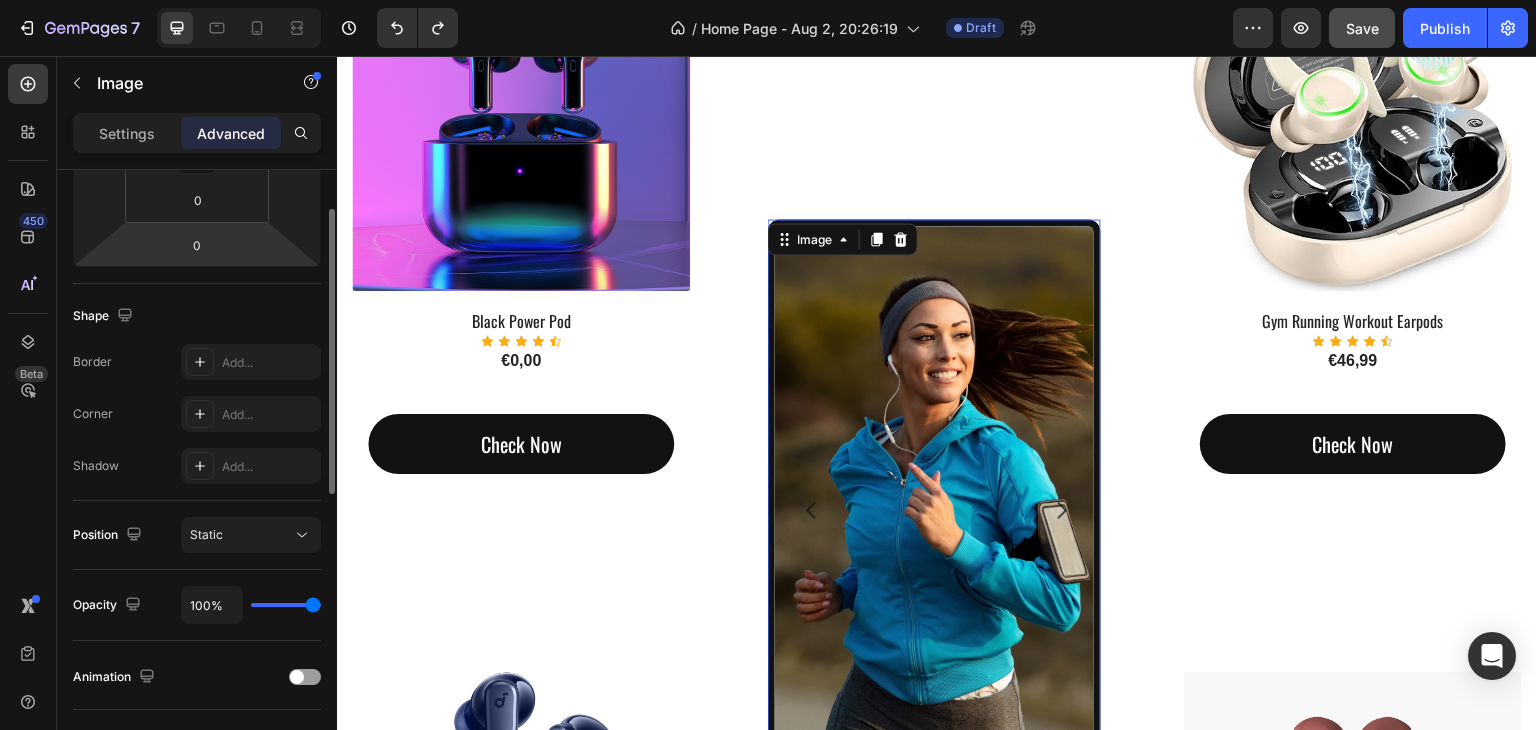 scroll, scrollTop: 500, scrollLeft: 0, axis: vertical 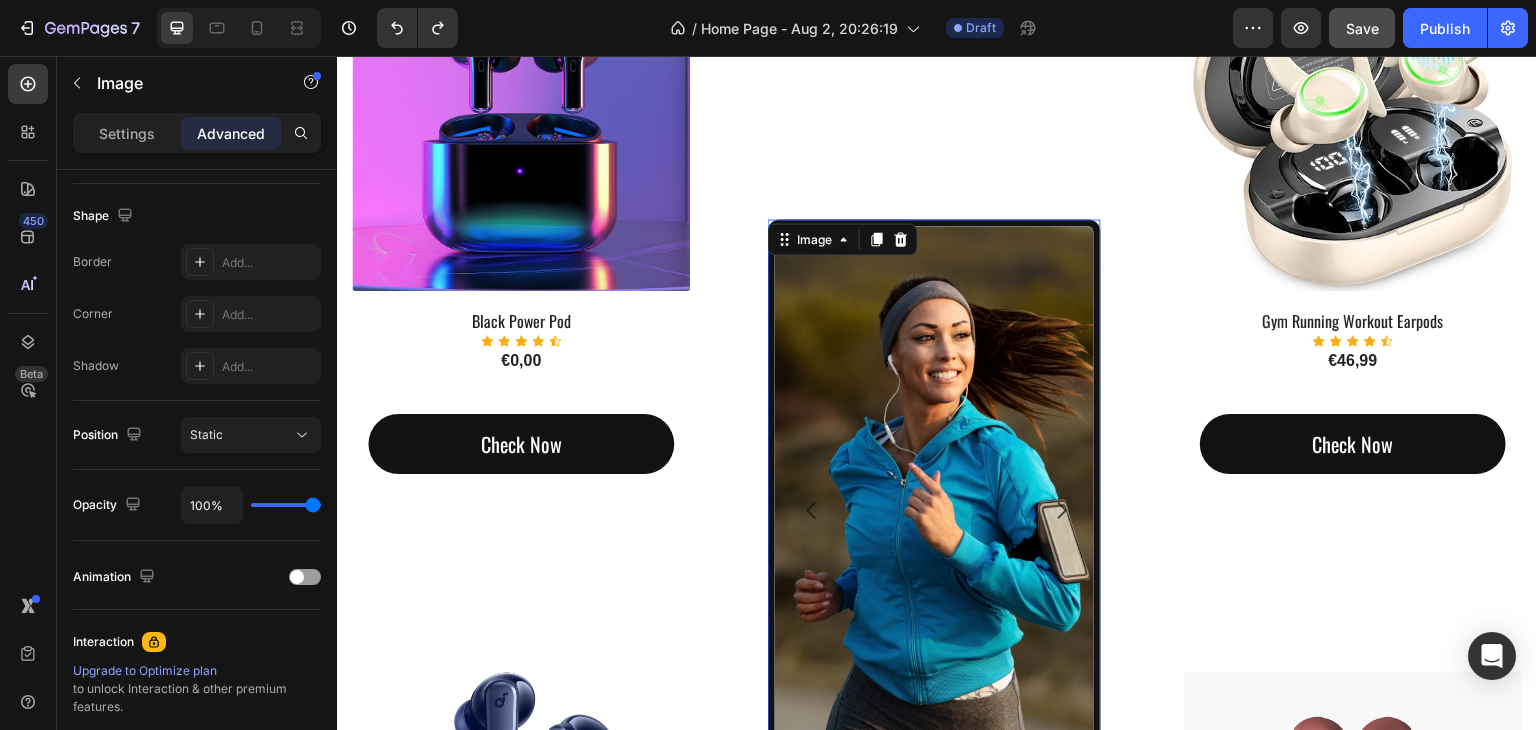 click at bounding box center [934, 510] 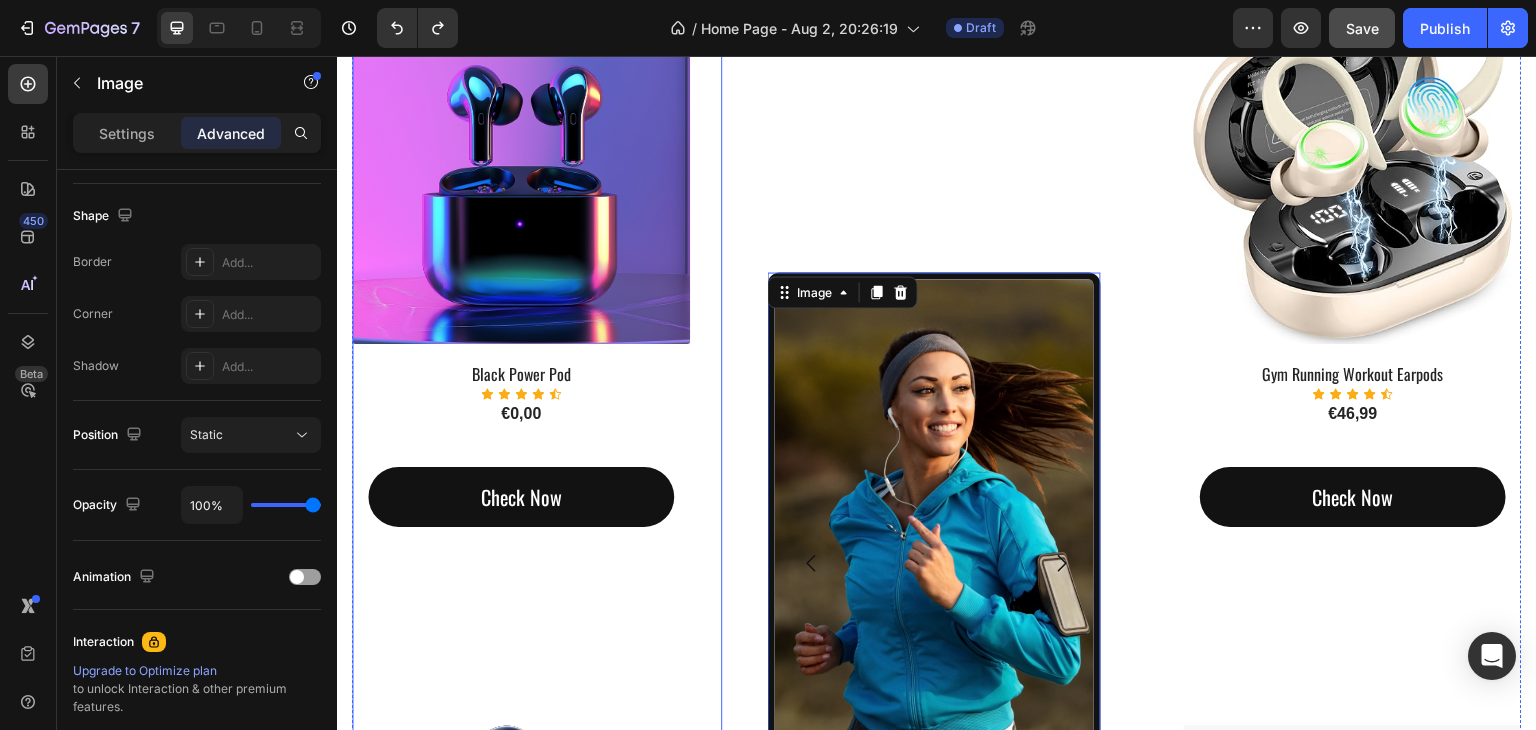 scroll, scrollTop: 1475, scrollLeft: 0, axis: vertical 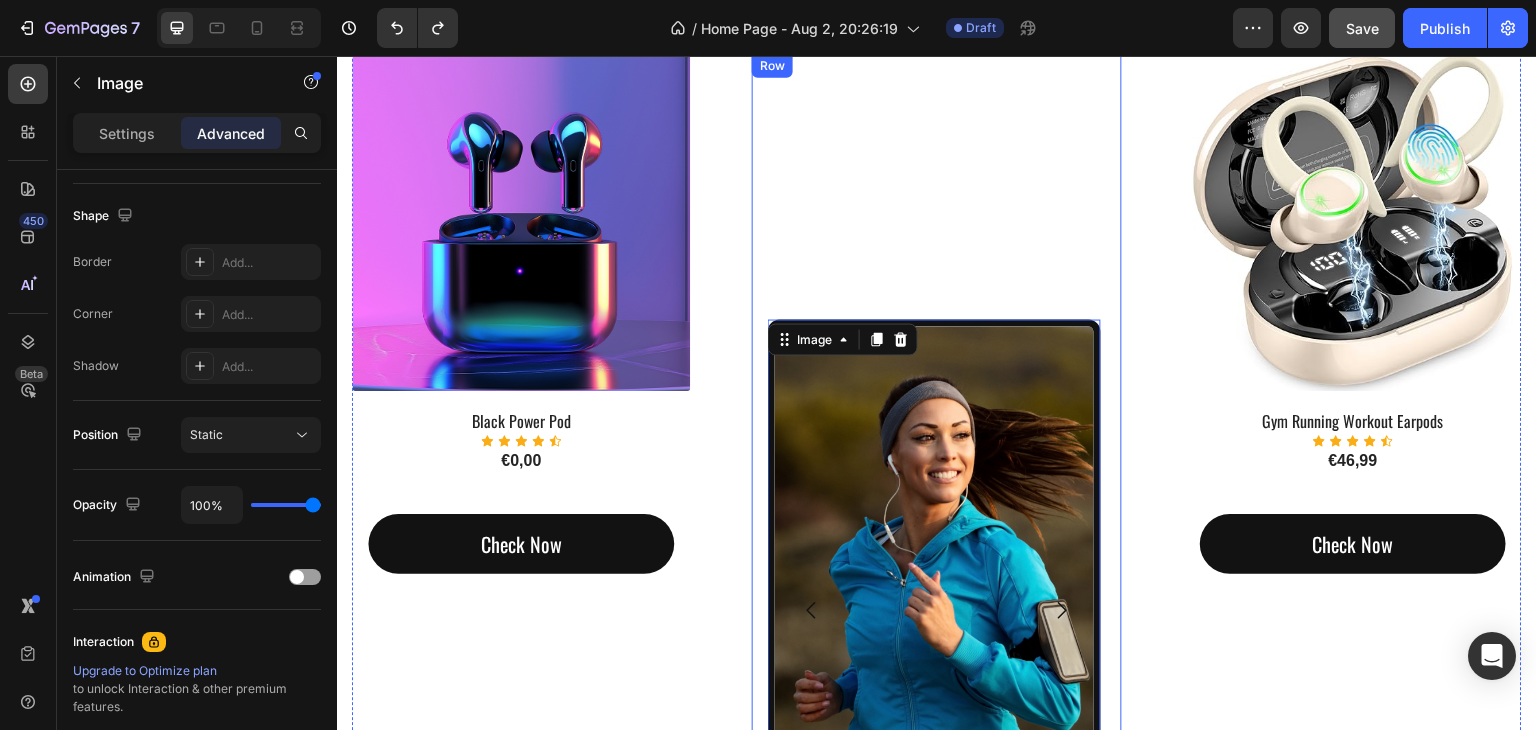 click on "Image   0 Image Image Image
Carousel" at bounding box center (937, 485) 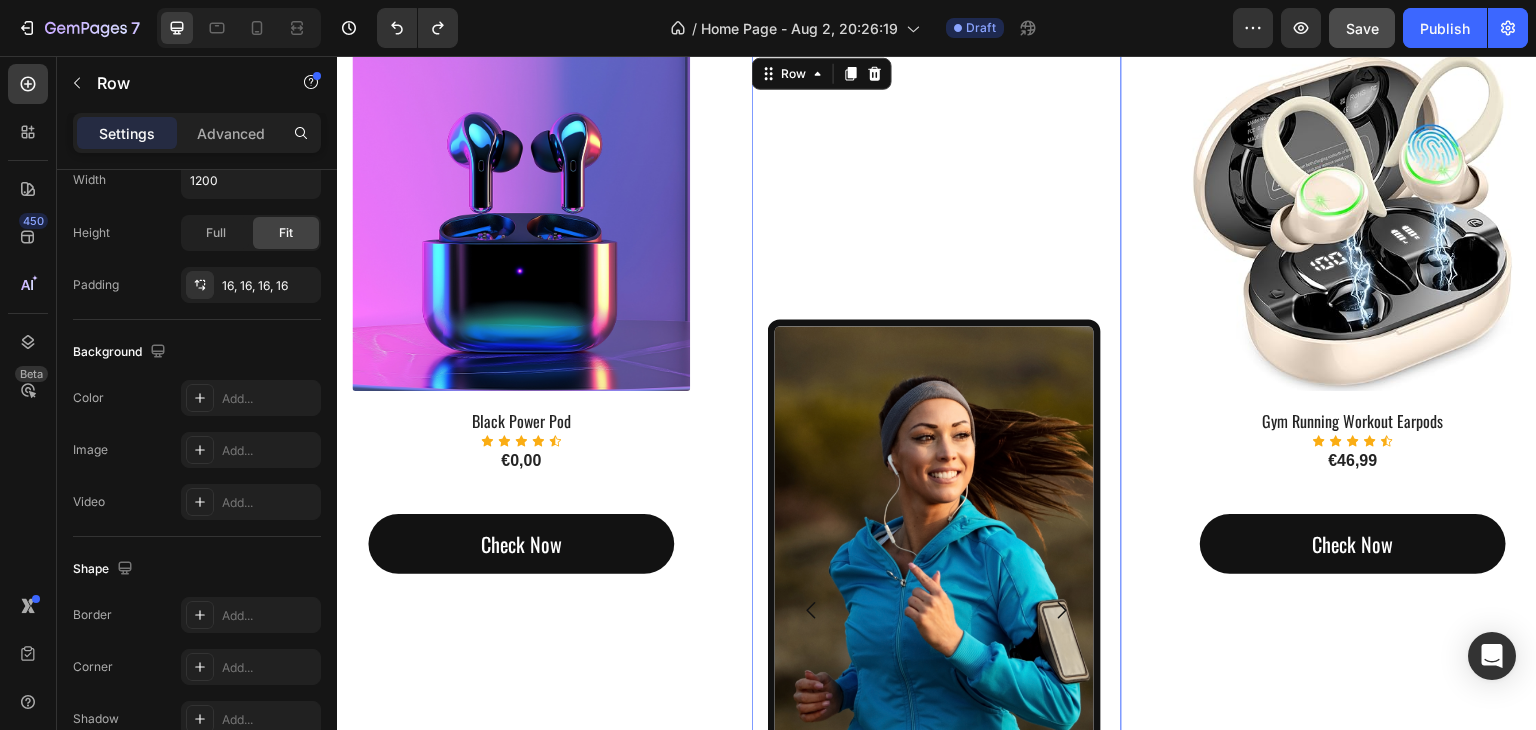 scroll, scrollTop: 0, scrollLeft: 0, axis: both 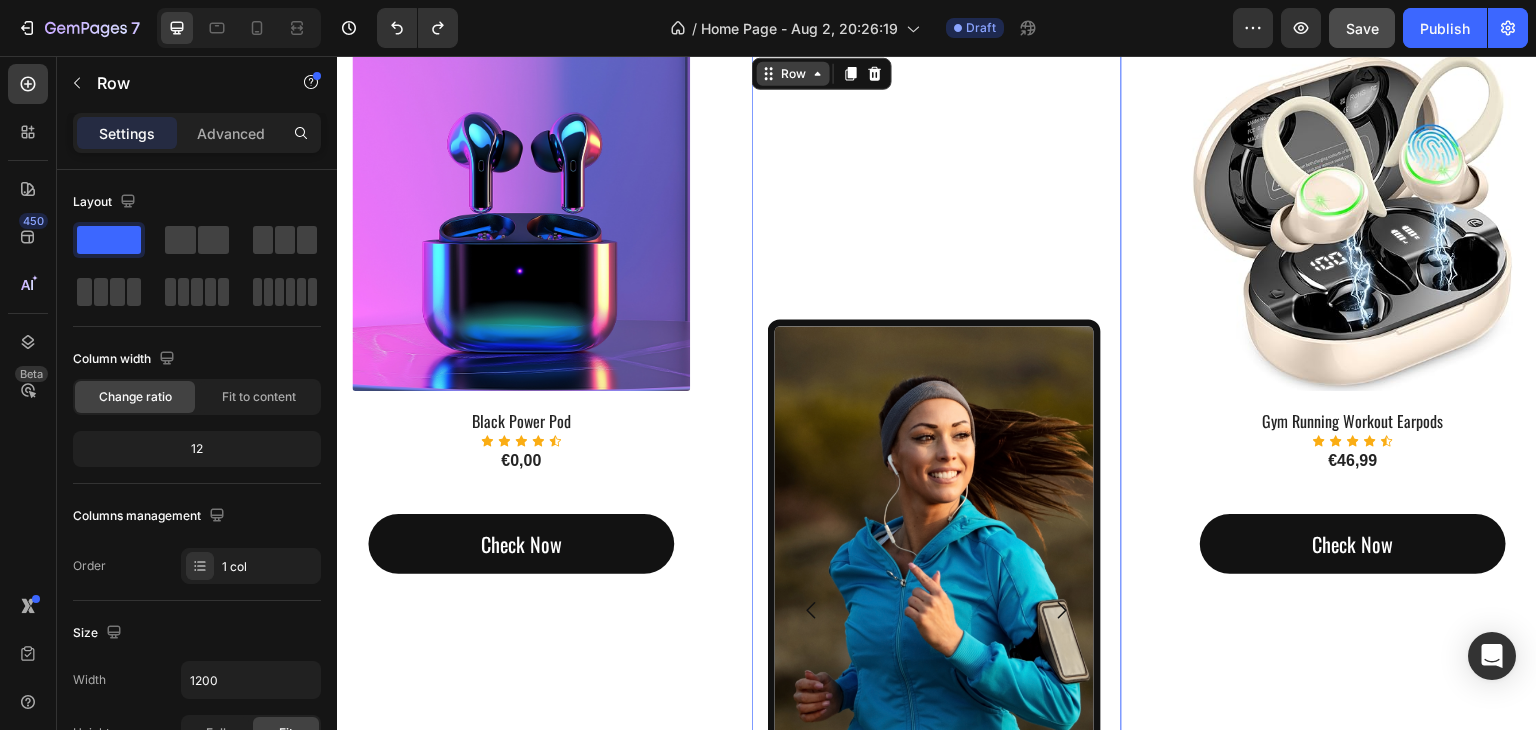 click on "Row" at bounding box center [793, 73] 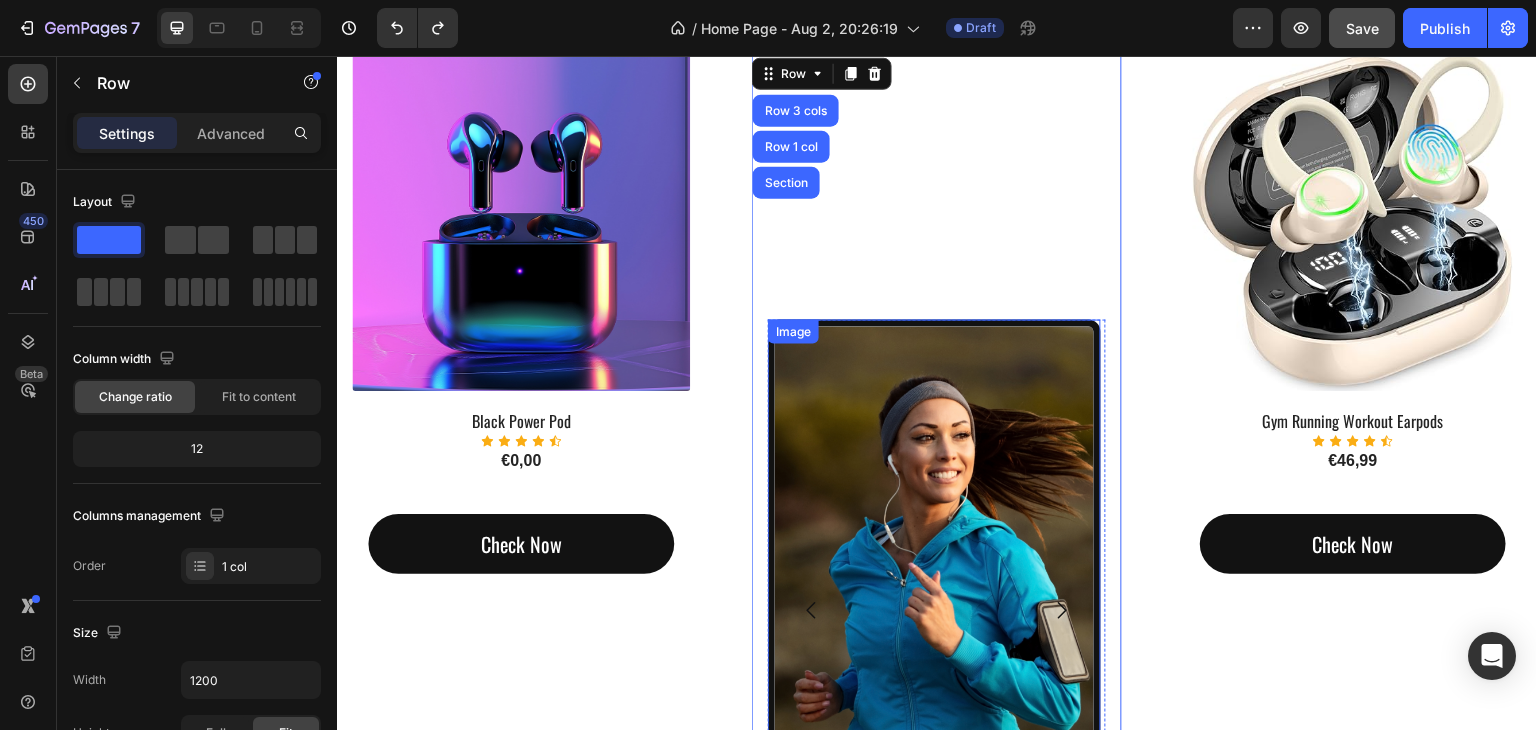click at bounding box center [934, 610] 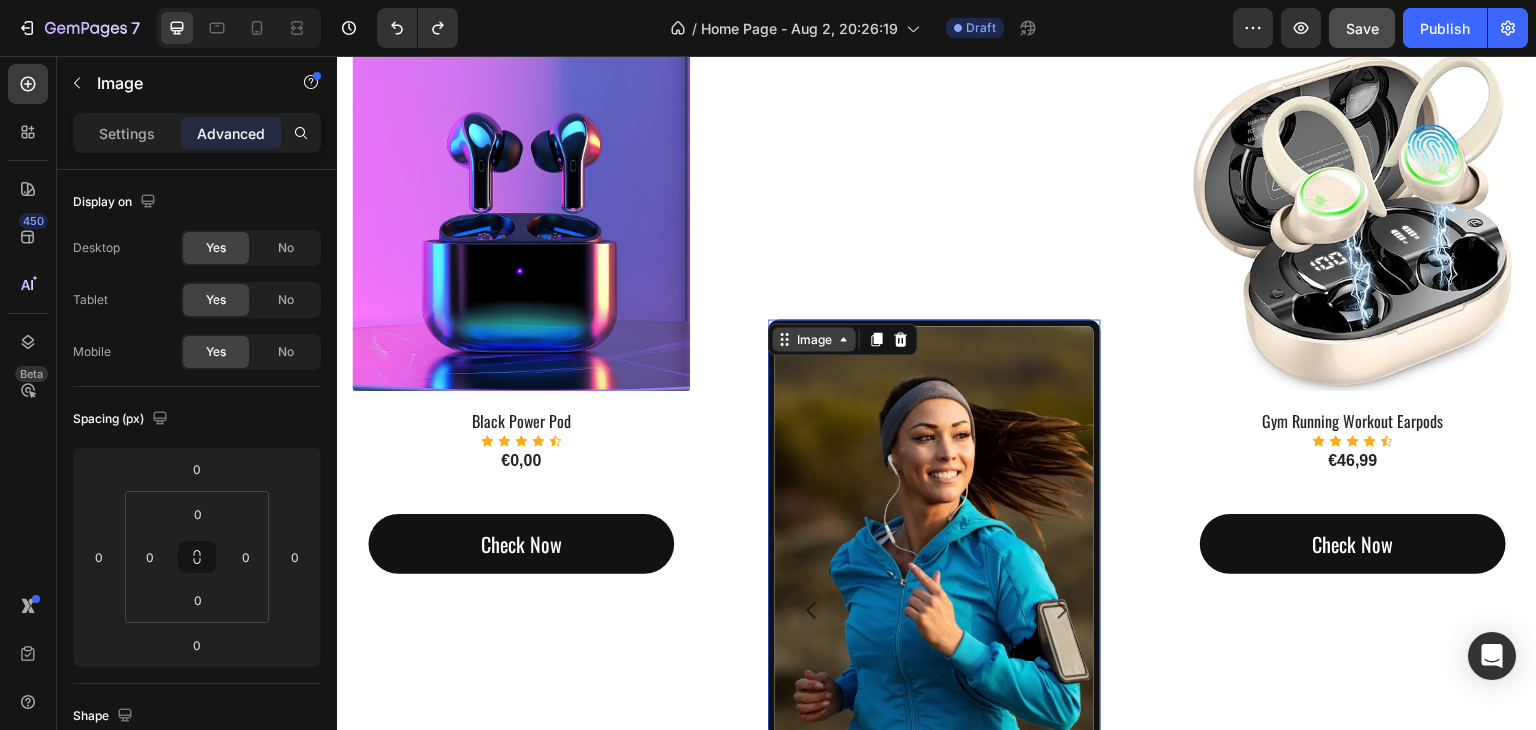 click on "Image" at bounding box center (814, 339) 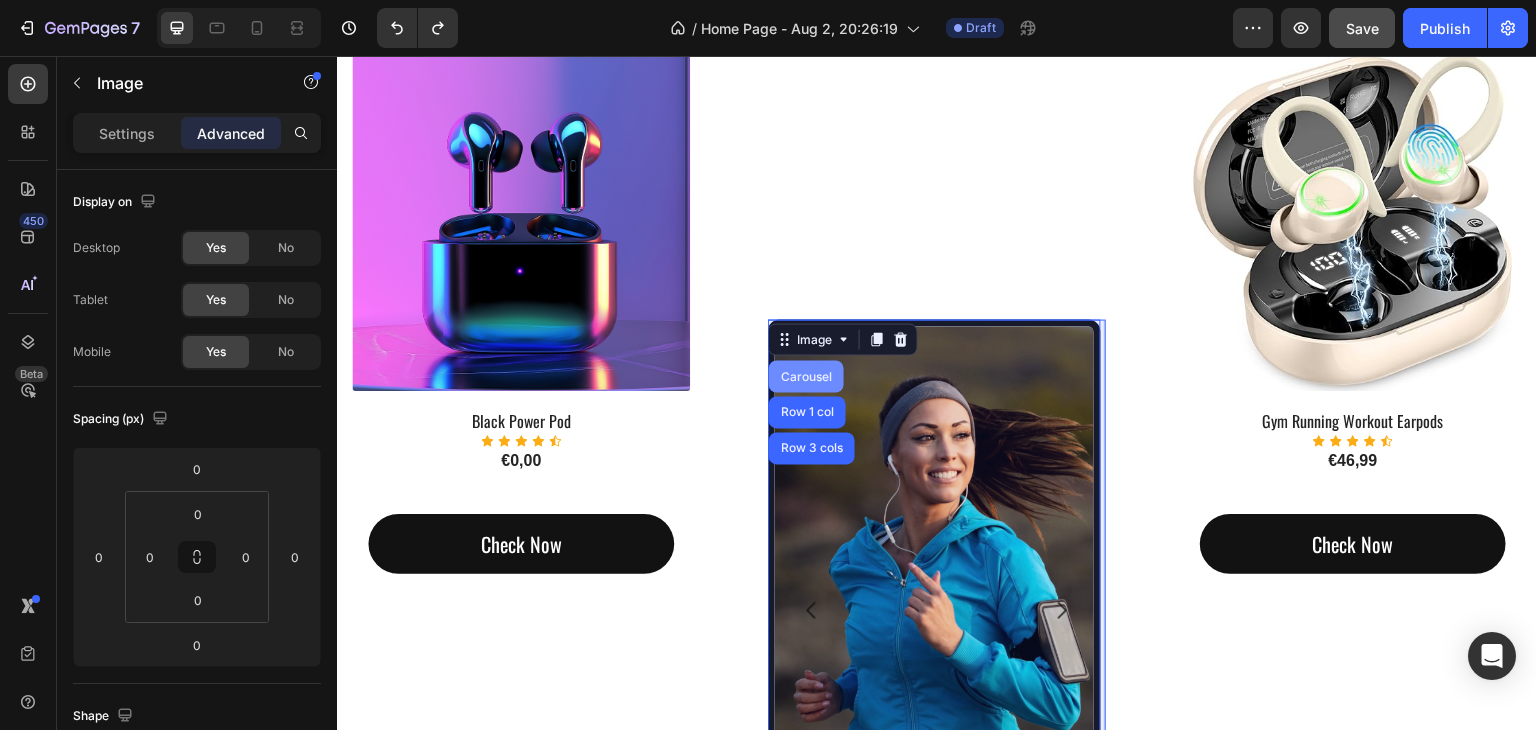 click on "Carousel" at bounding box center [806, 376] 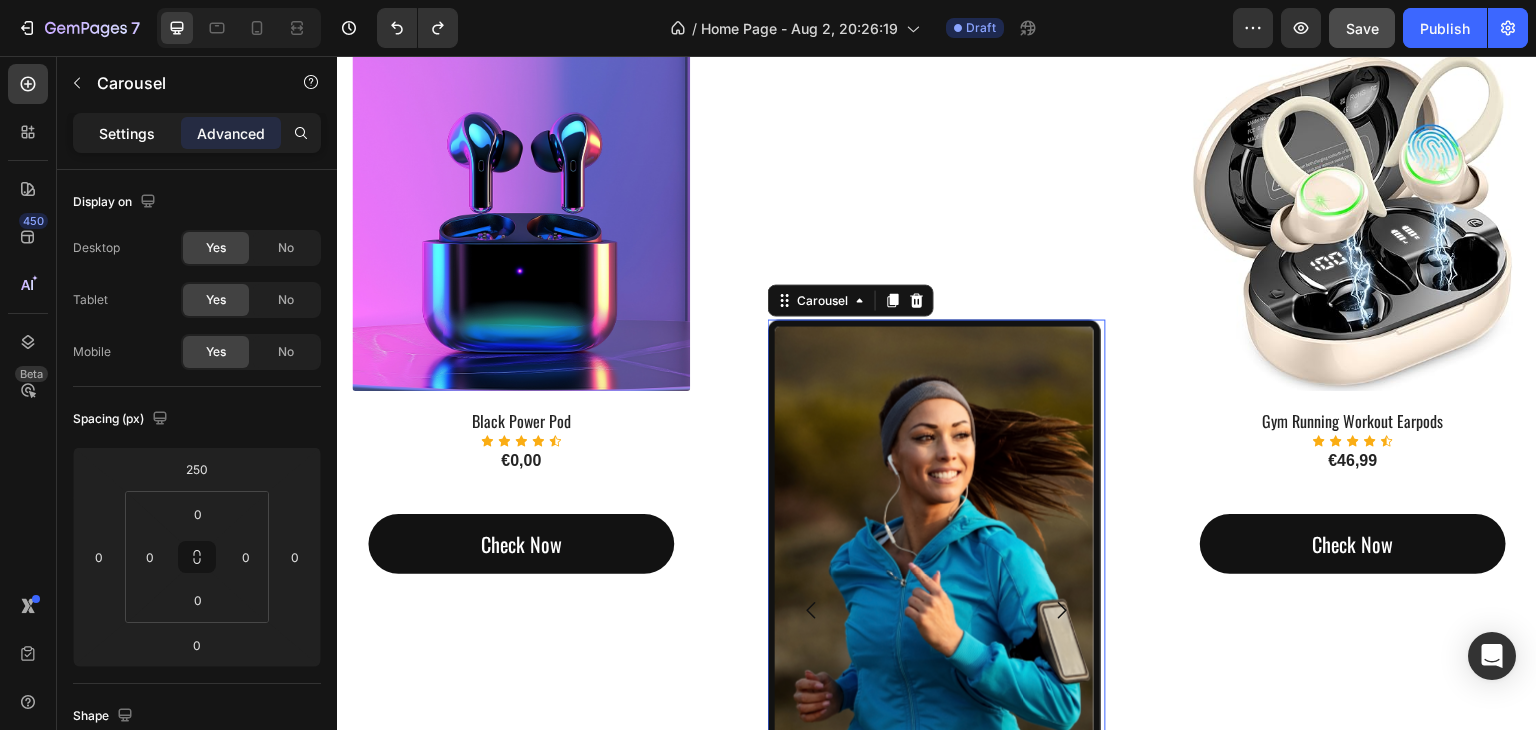 click on "Settings" 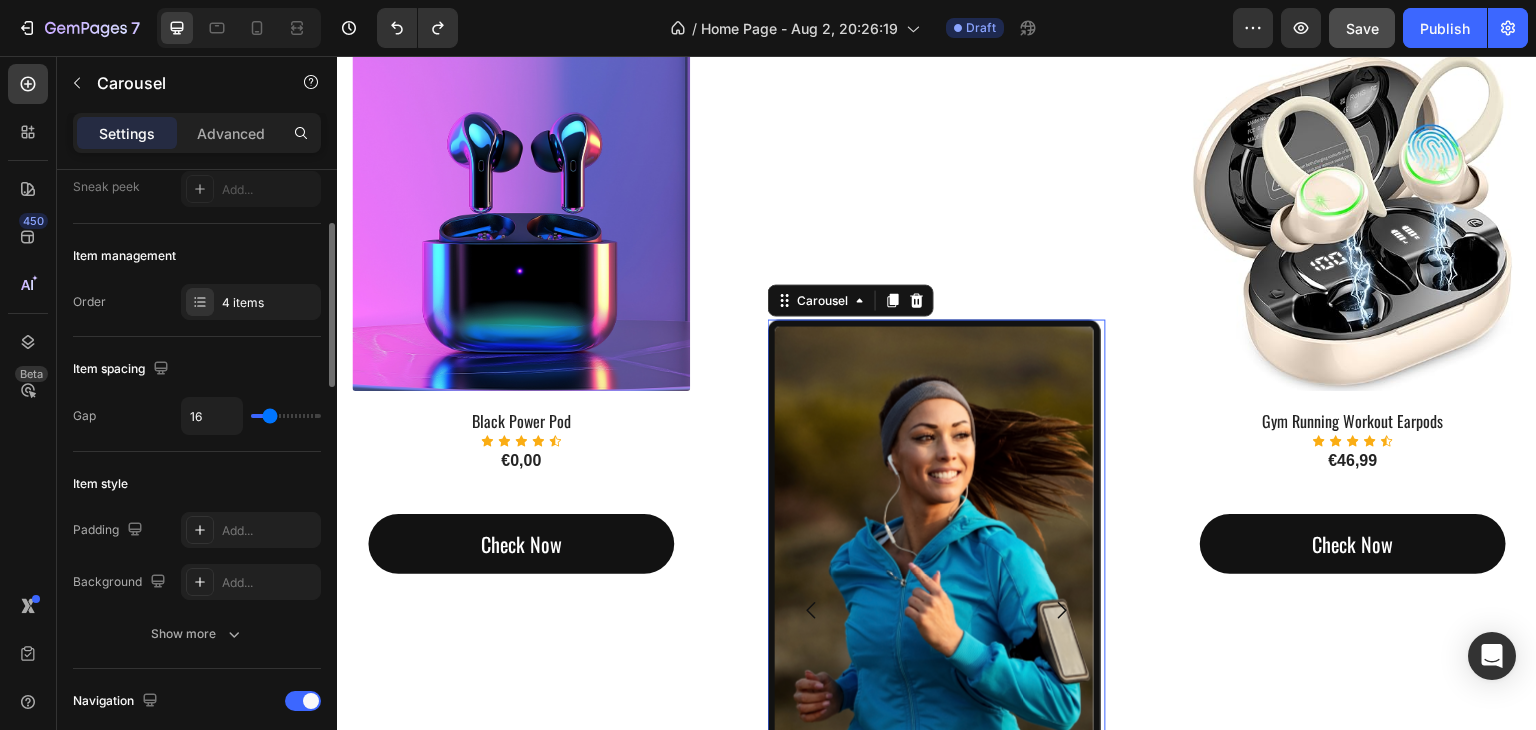 scroll, scrollTop: 0, scrollLeft: 0, axis: both 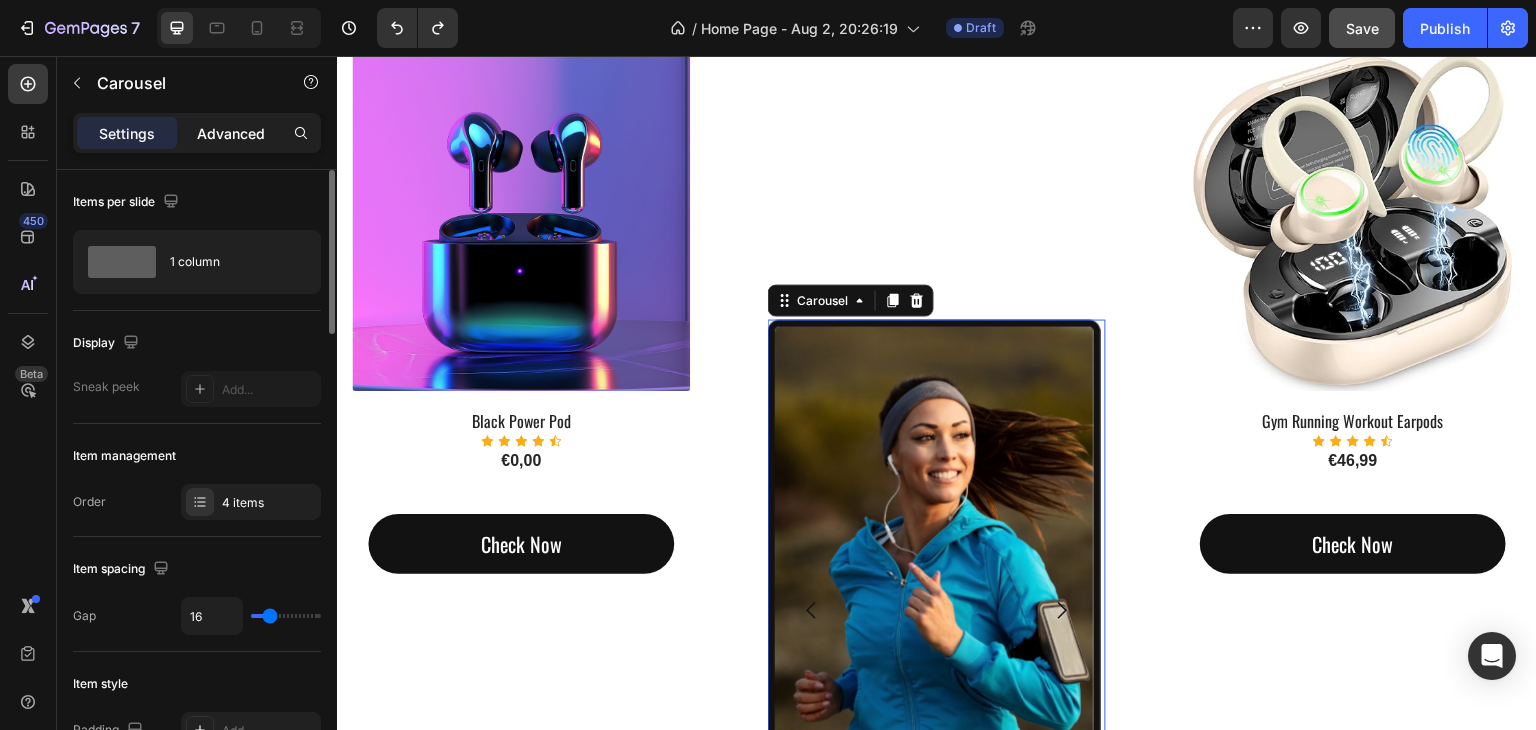 click on "Advanced" at bounding box center (231, 133) 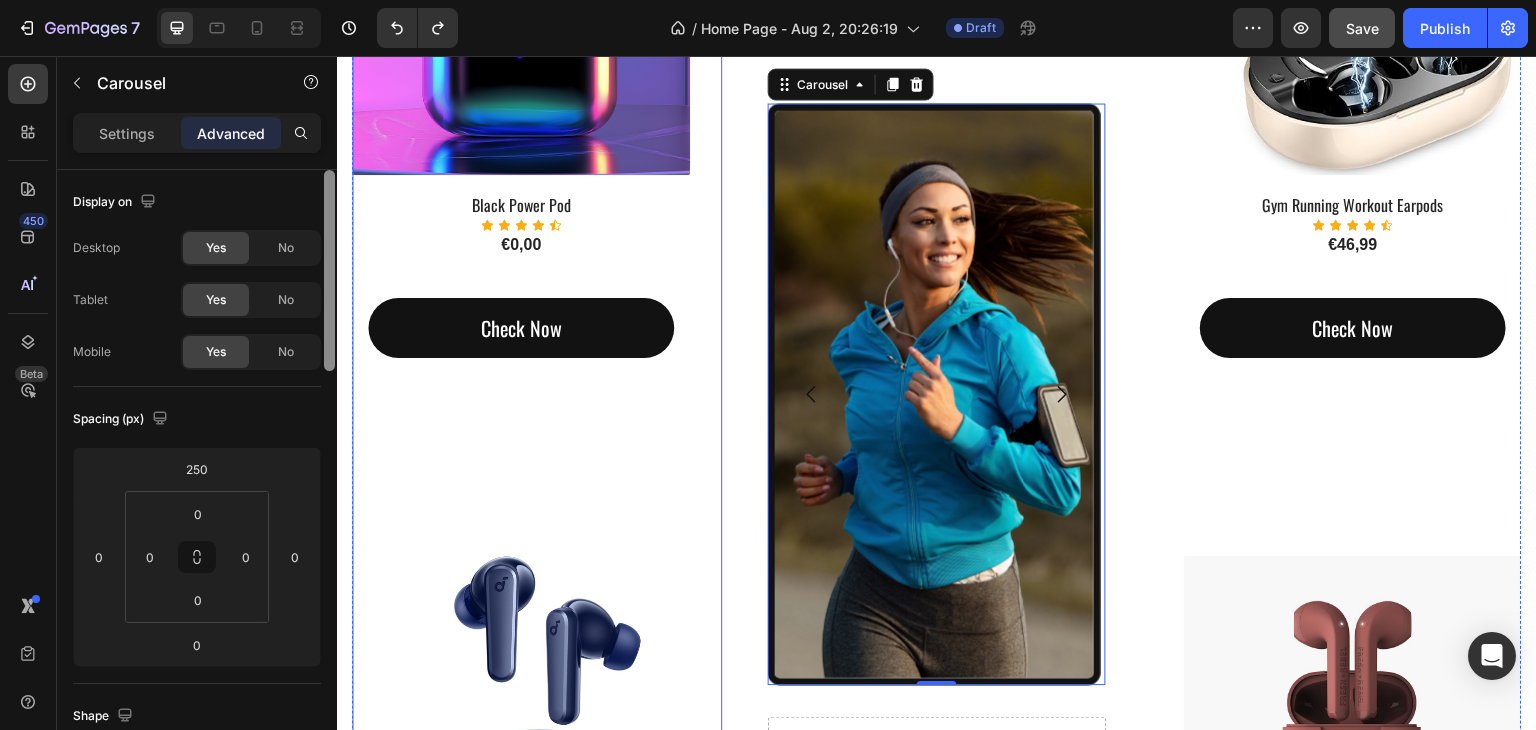 scroll, scrollTop: 1775, scrollLeft: 0, axis: vertical 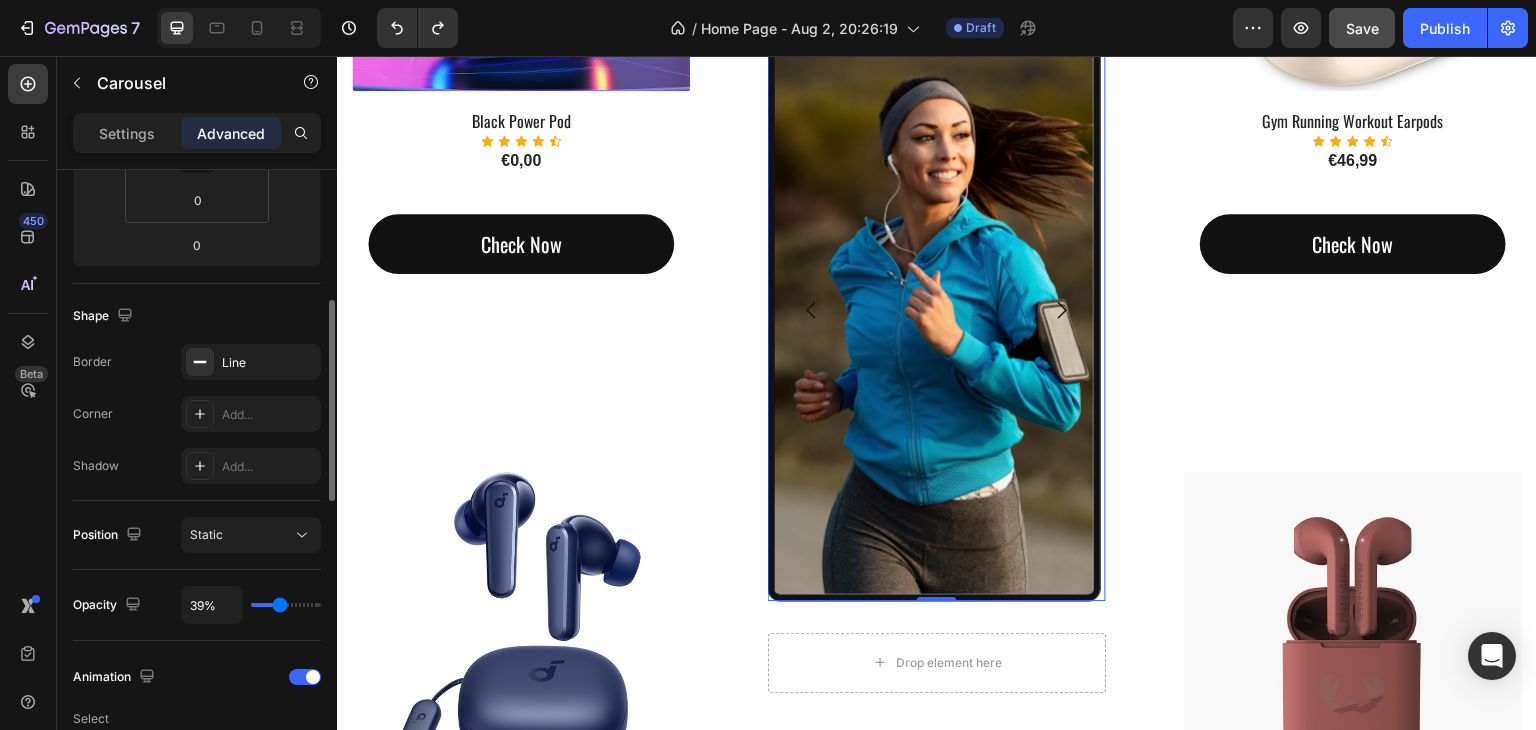 type on "100%" 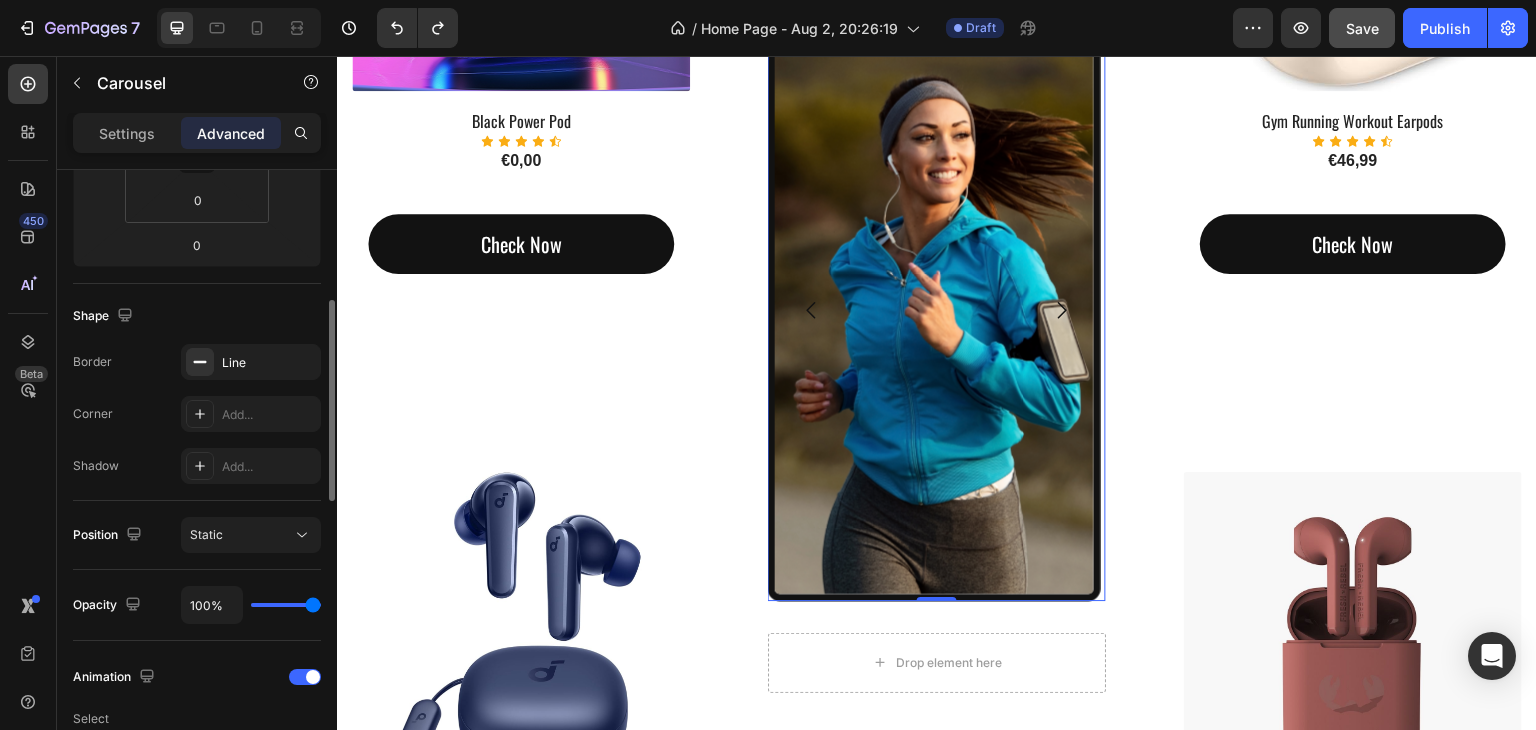 drag, startPoint x: 332, startPoint y: 613, endPoint x: 4, endPoint y: 559, distance: 332.4154 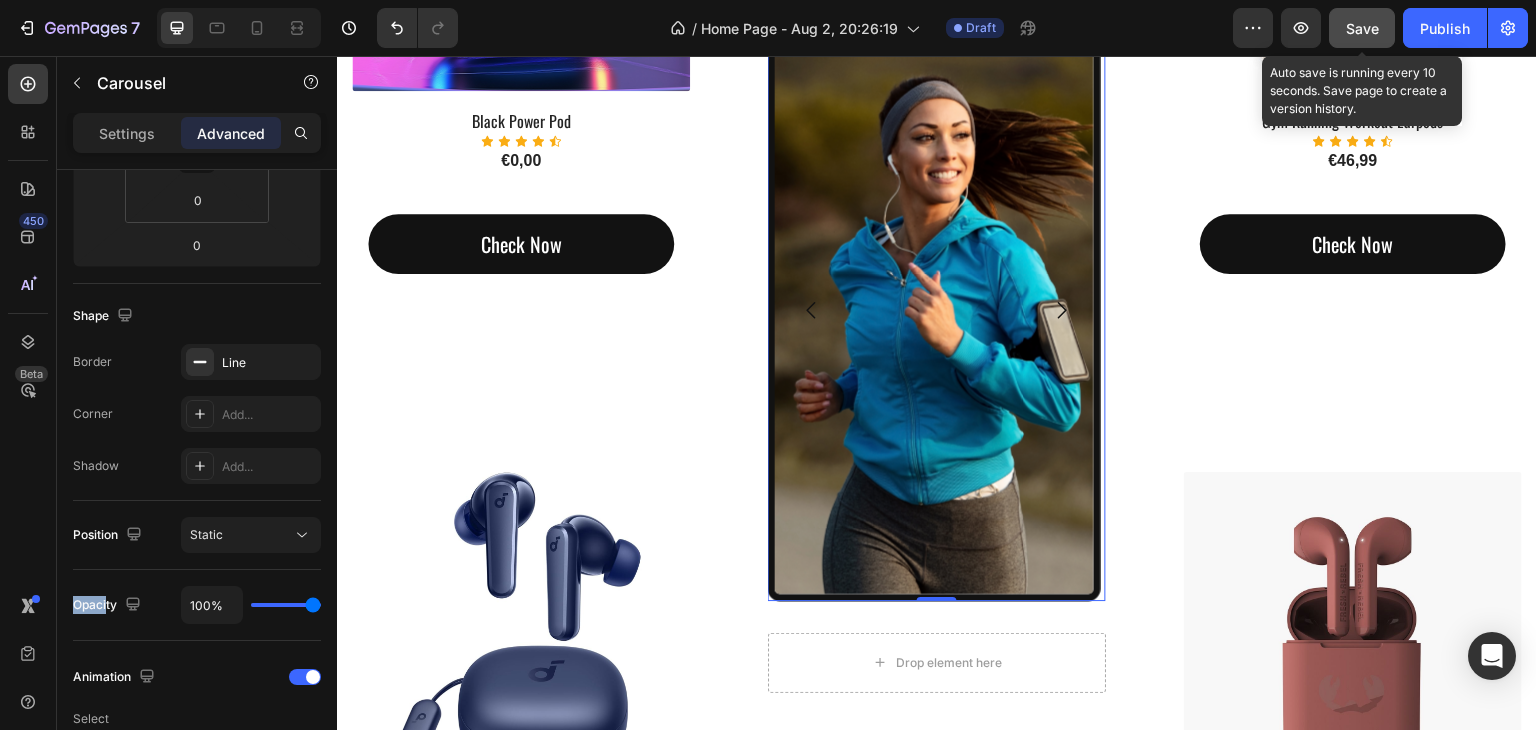 click on "Save" 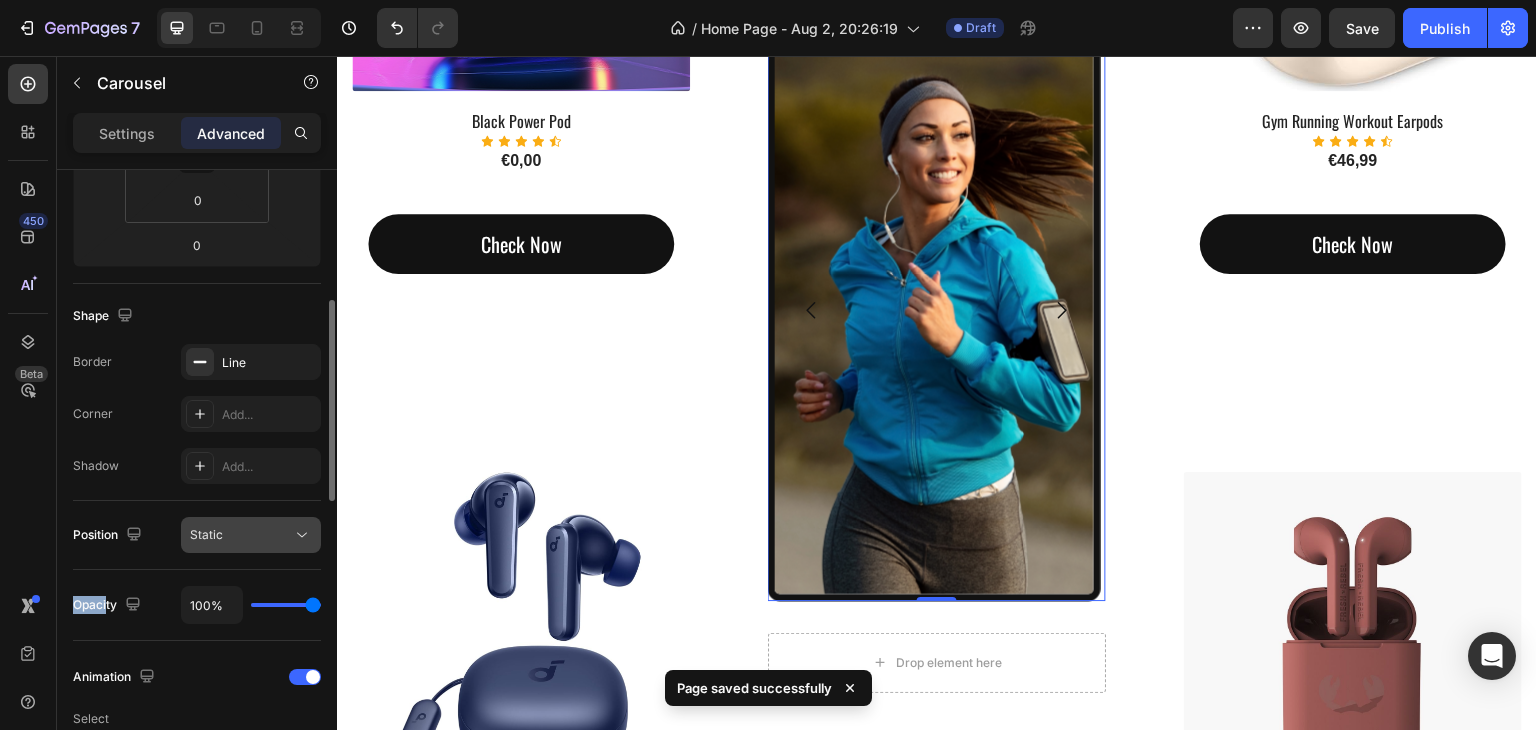 click on "Static" 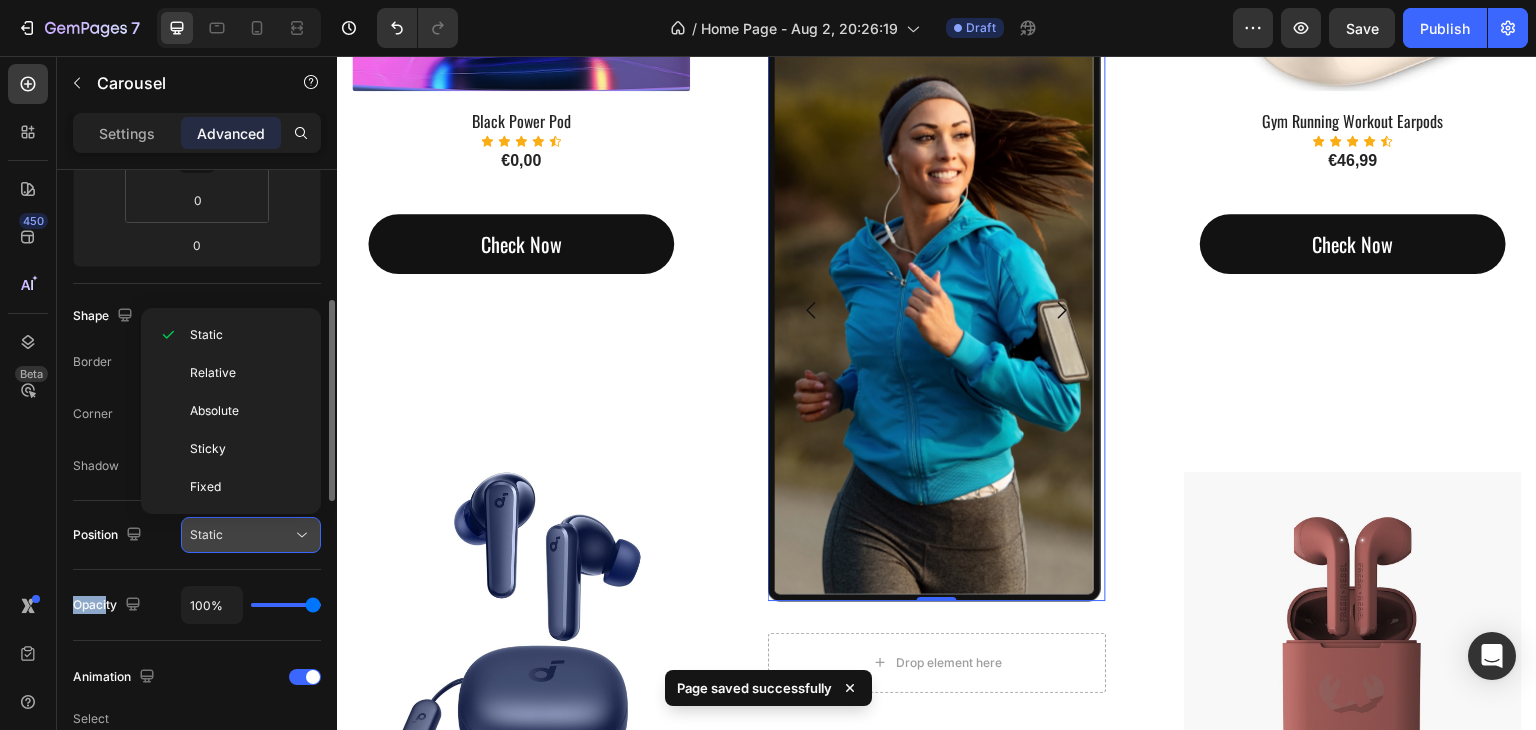 click on "Static" 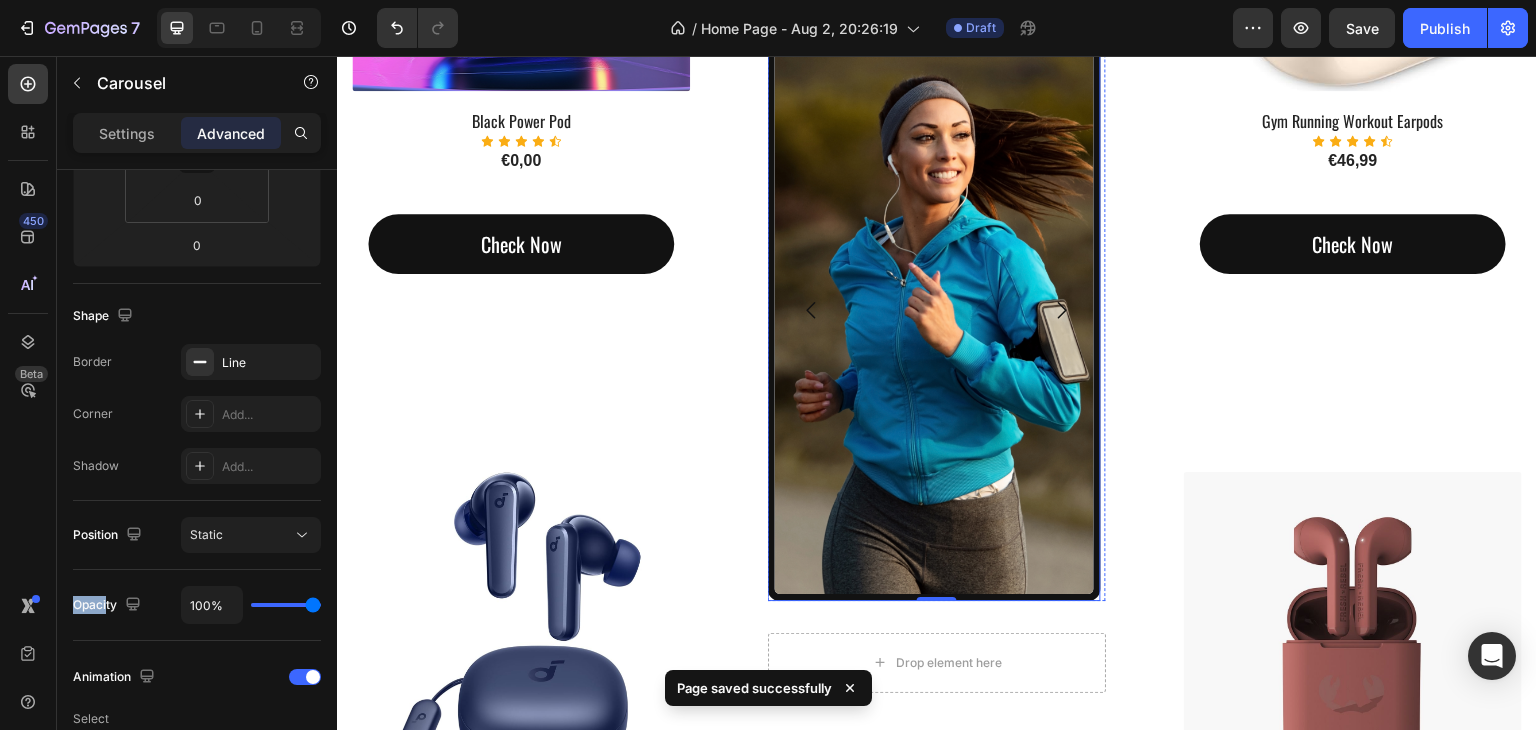 scroll, scrollTop: 1575, scrollLeft: 0, axis: vertical 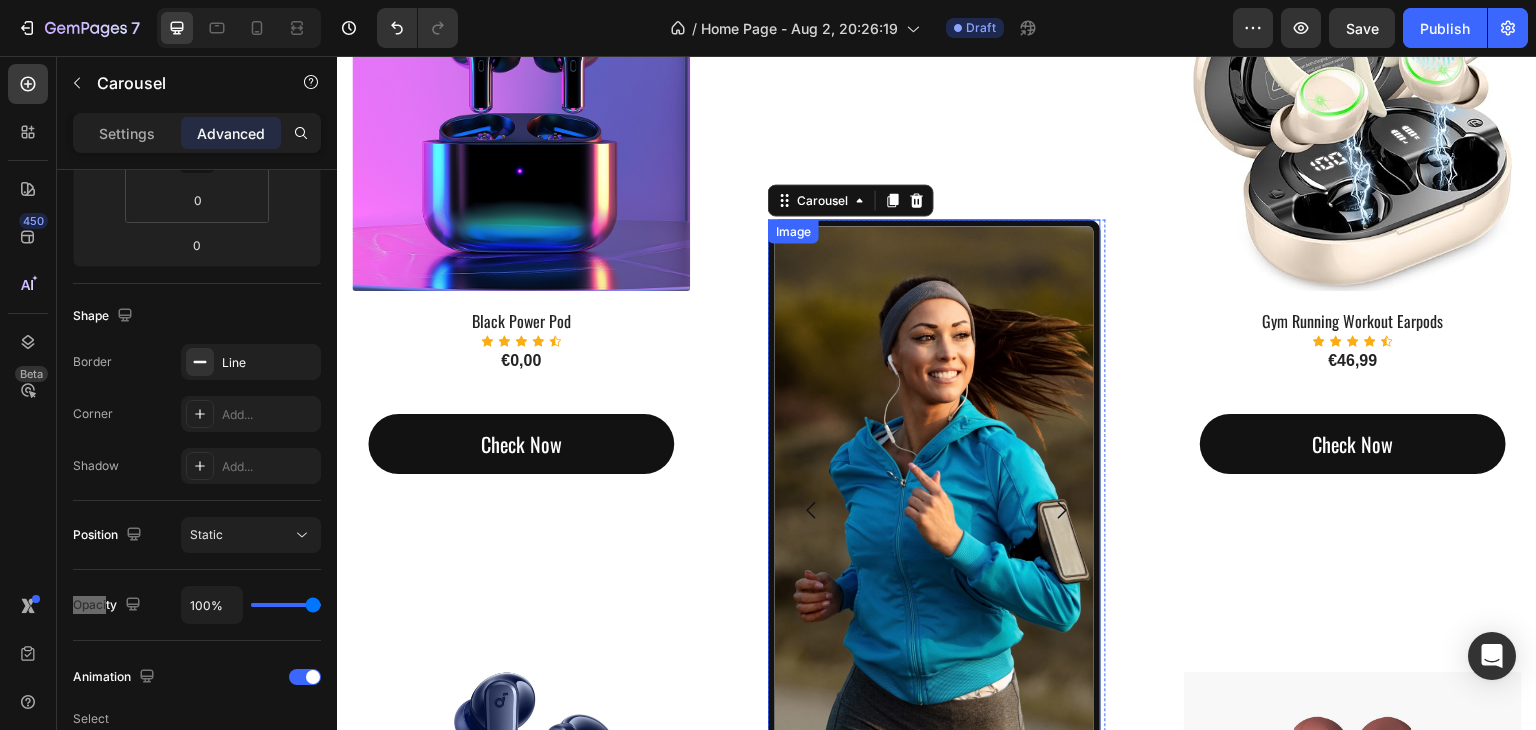 click at bounding box center (934, 510) 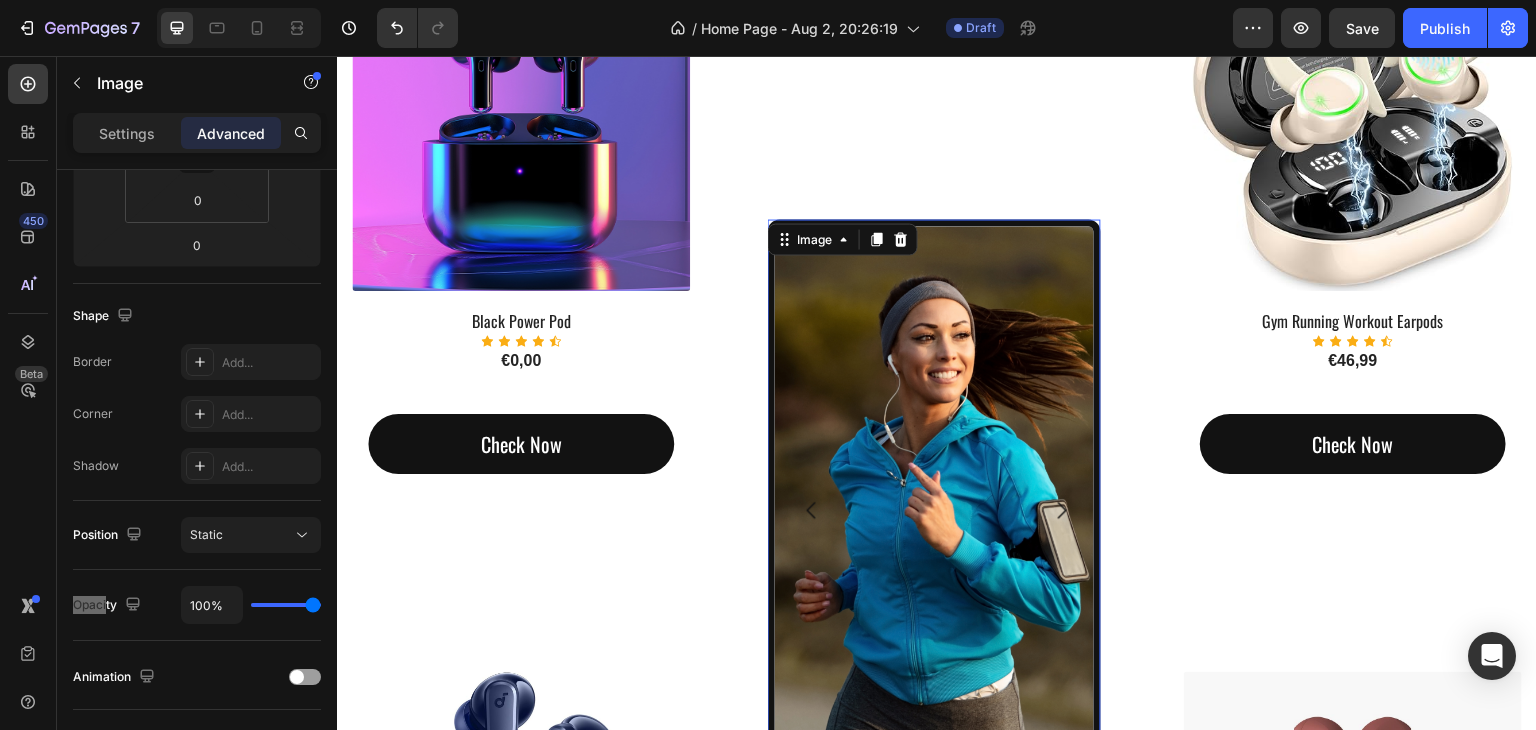 scroll, scrollTop: 0, scrollLeft: 0, axis: both 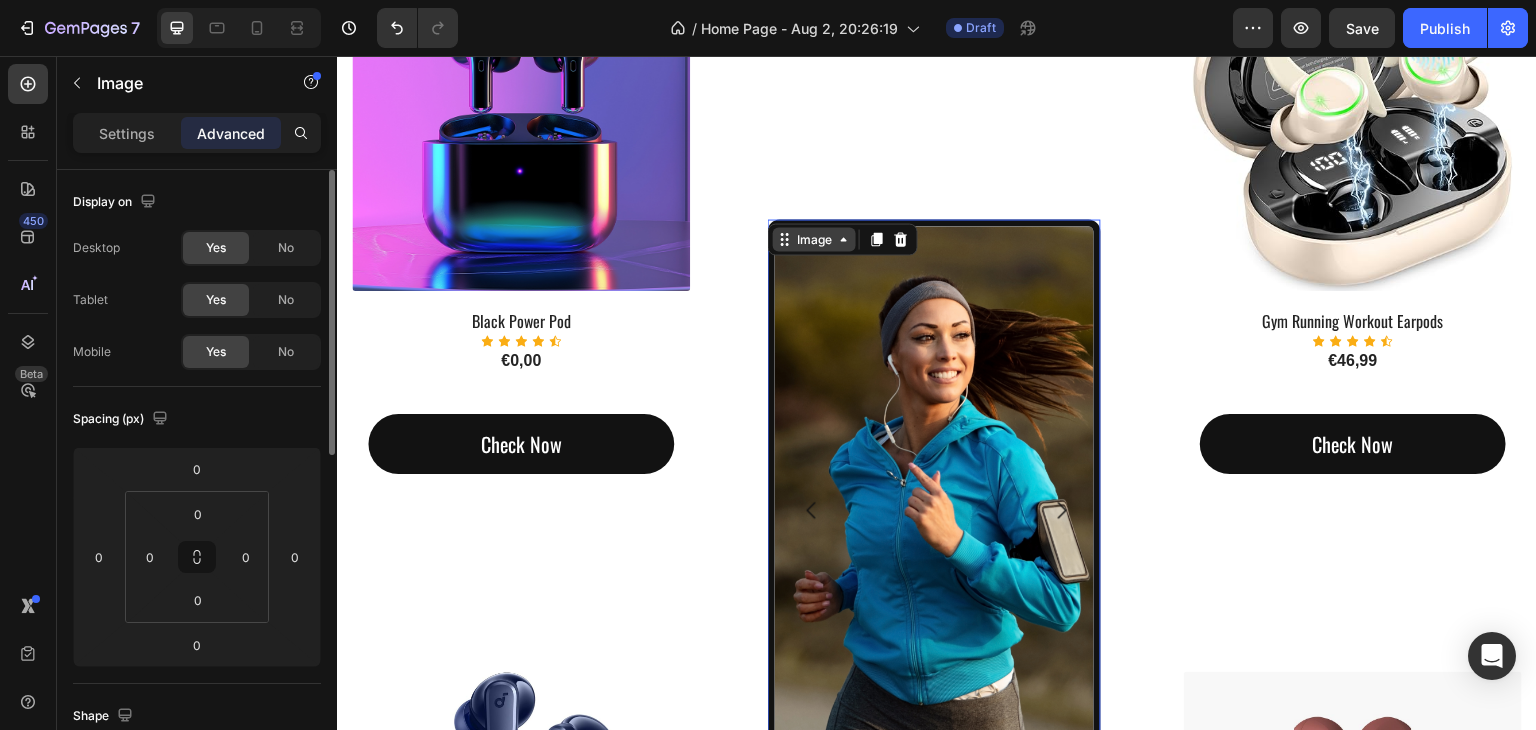 click on "Image" at bounding box center (814, 239) 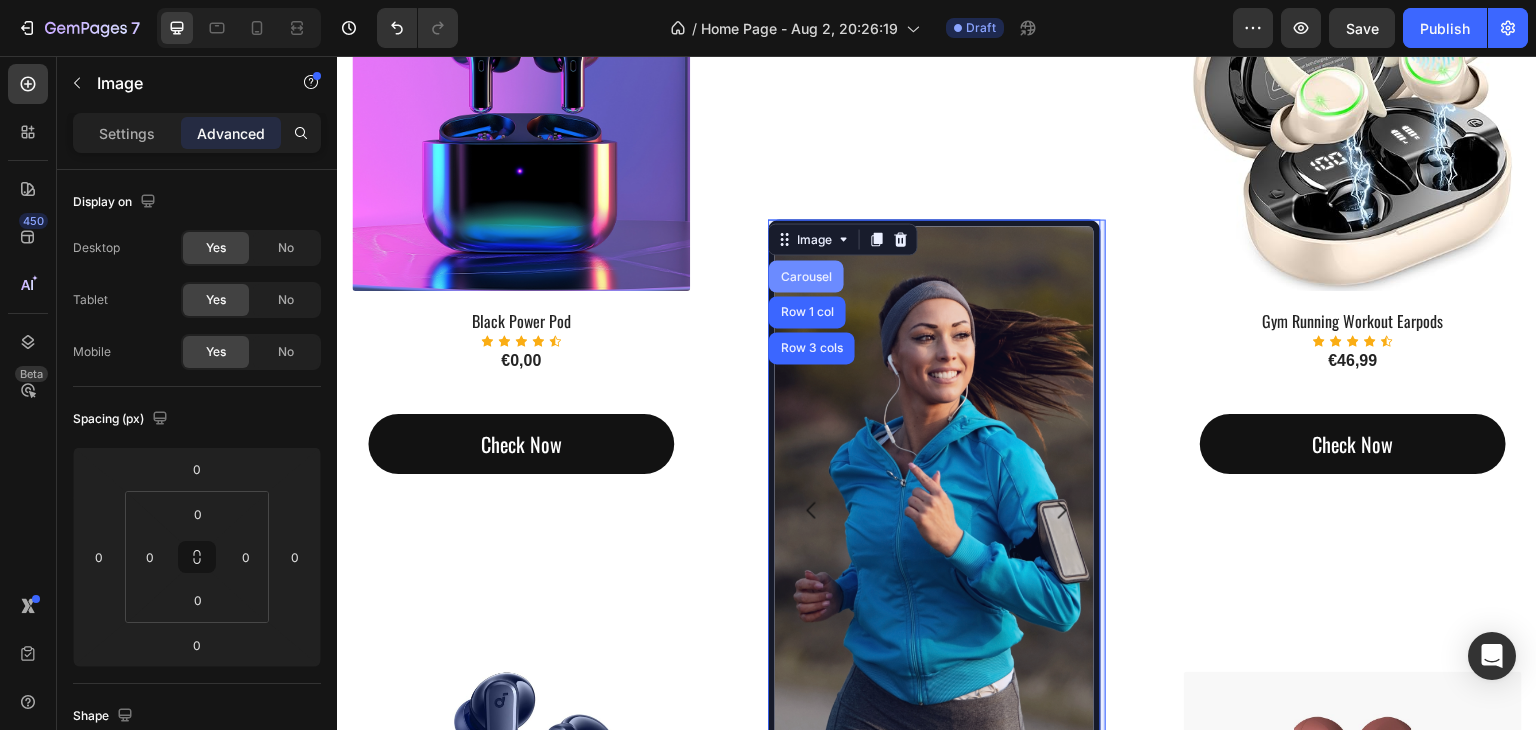 click on "Carousel" at bounding box center [806, 276] 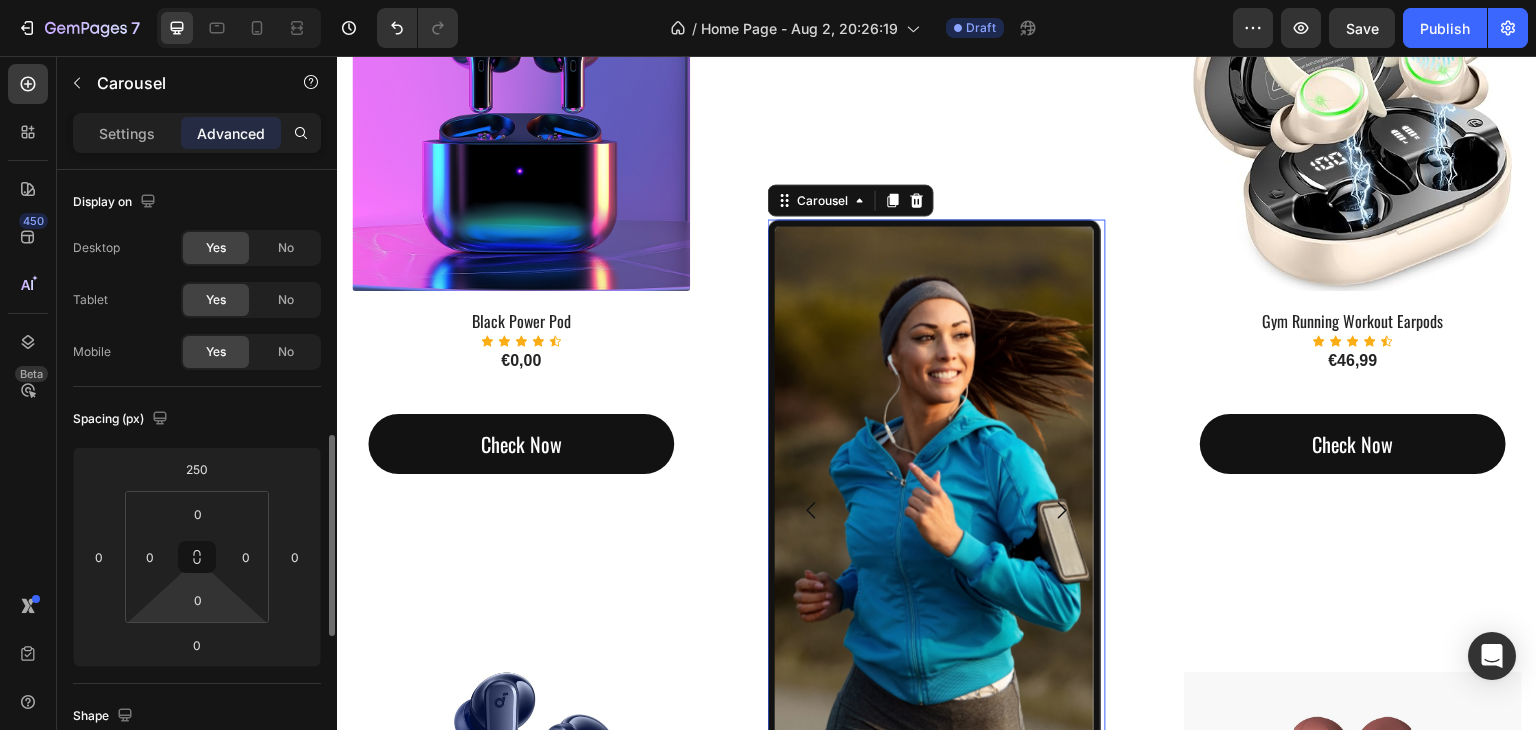 scroll, scrollTop: 200, scrollLeft: 0, axis: vertical 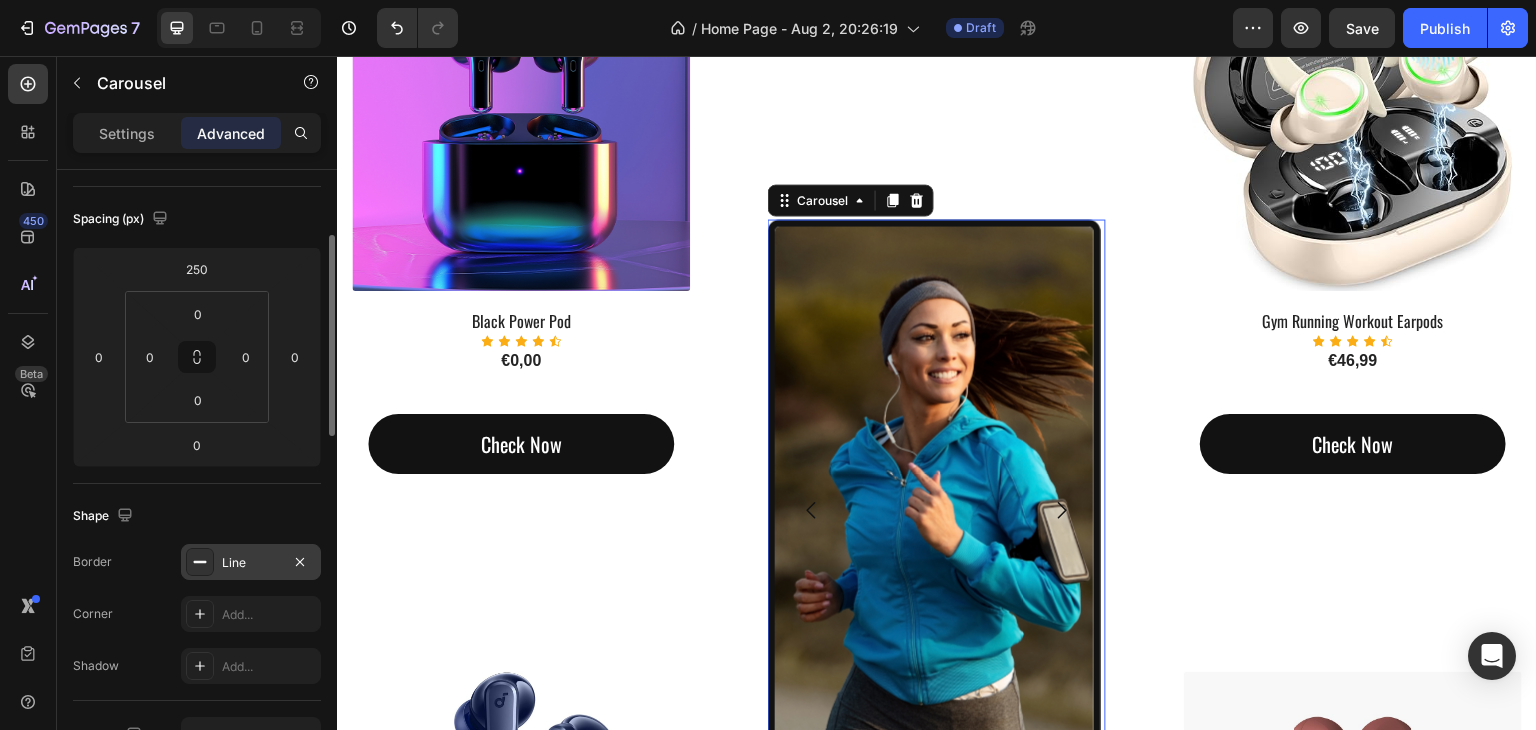 click on "Line" at bounding box center (251, 563) 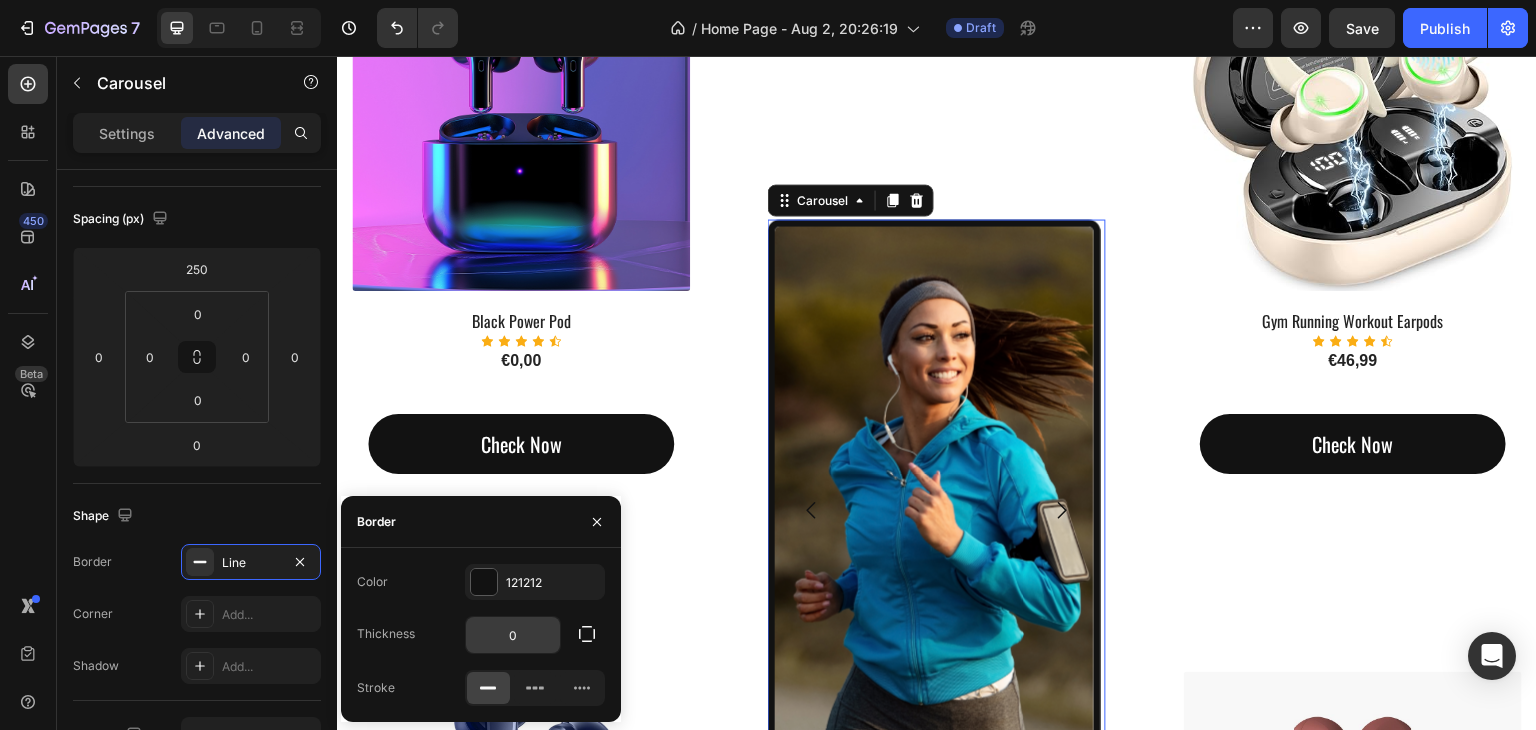 click on "0" at bounding box center [513, 635] 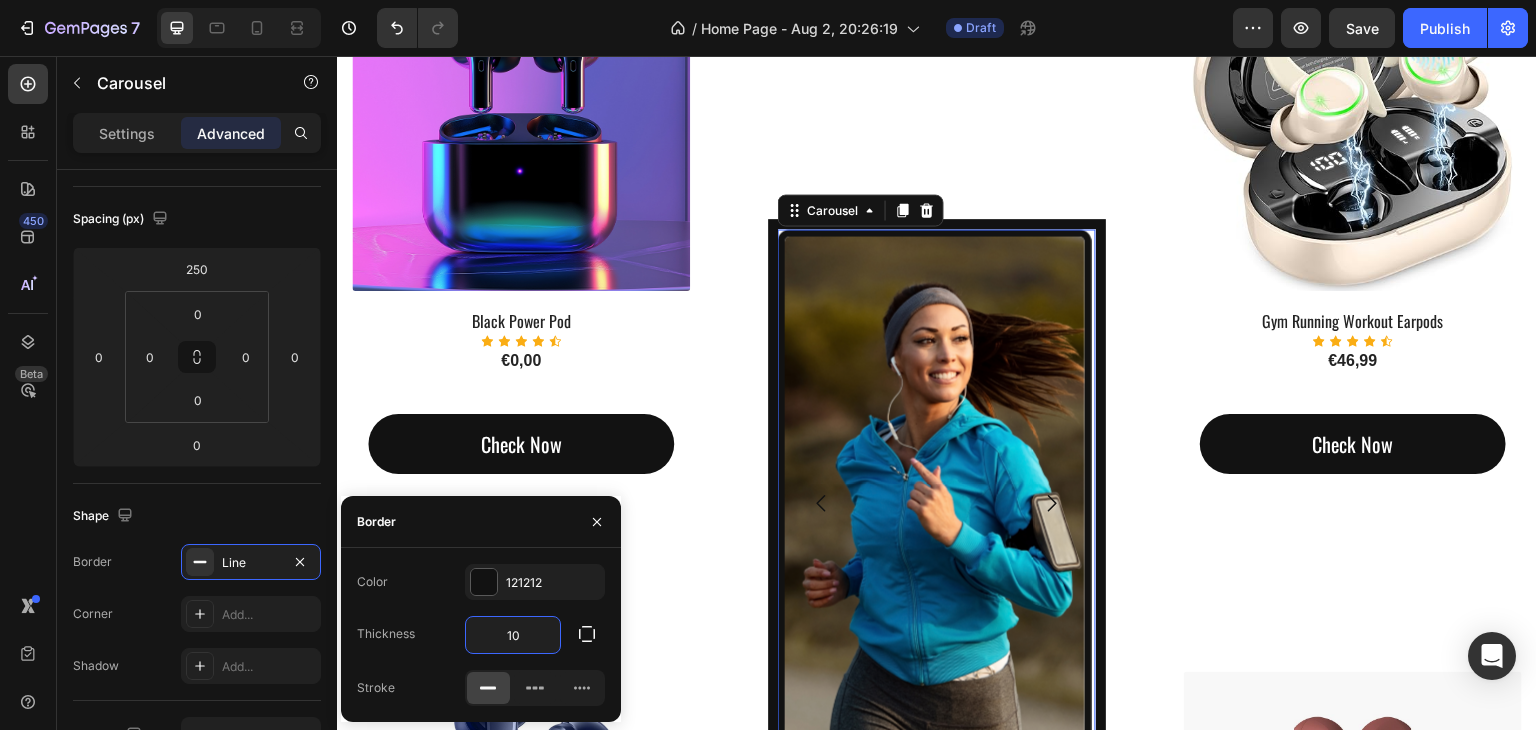 type on "1" 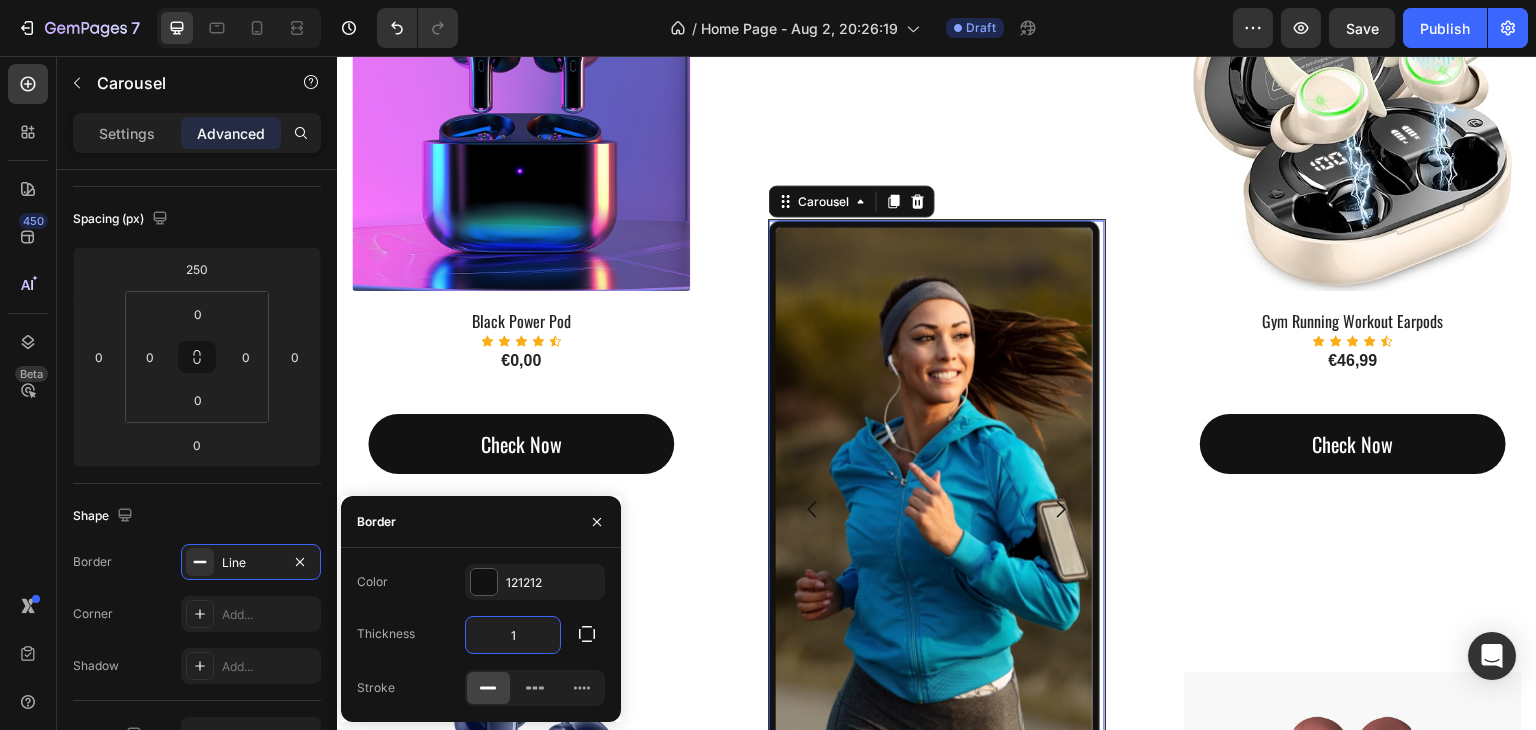 type 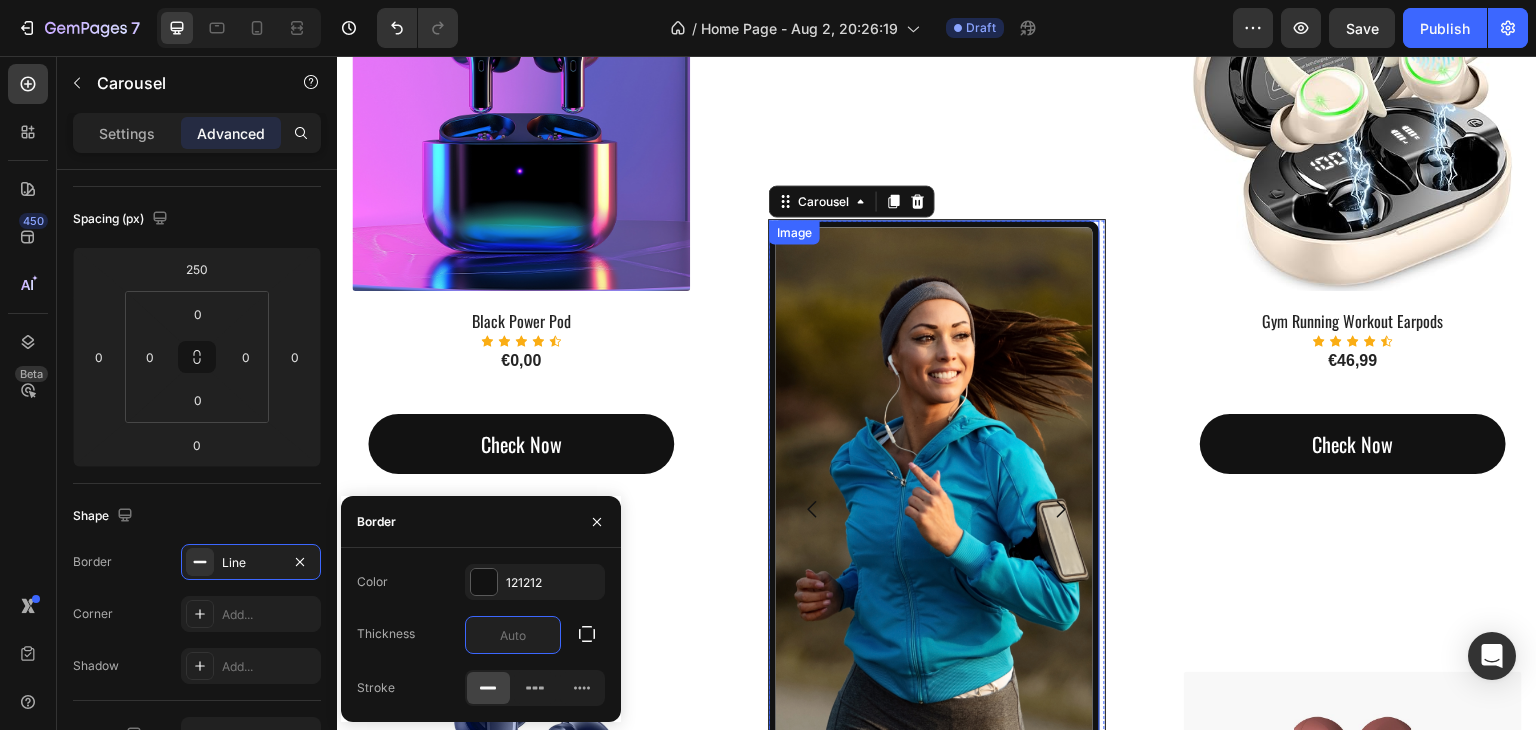 click at bounding box center (934, 509) 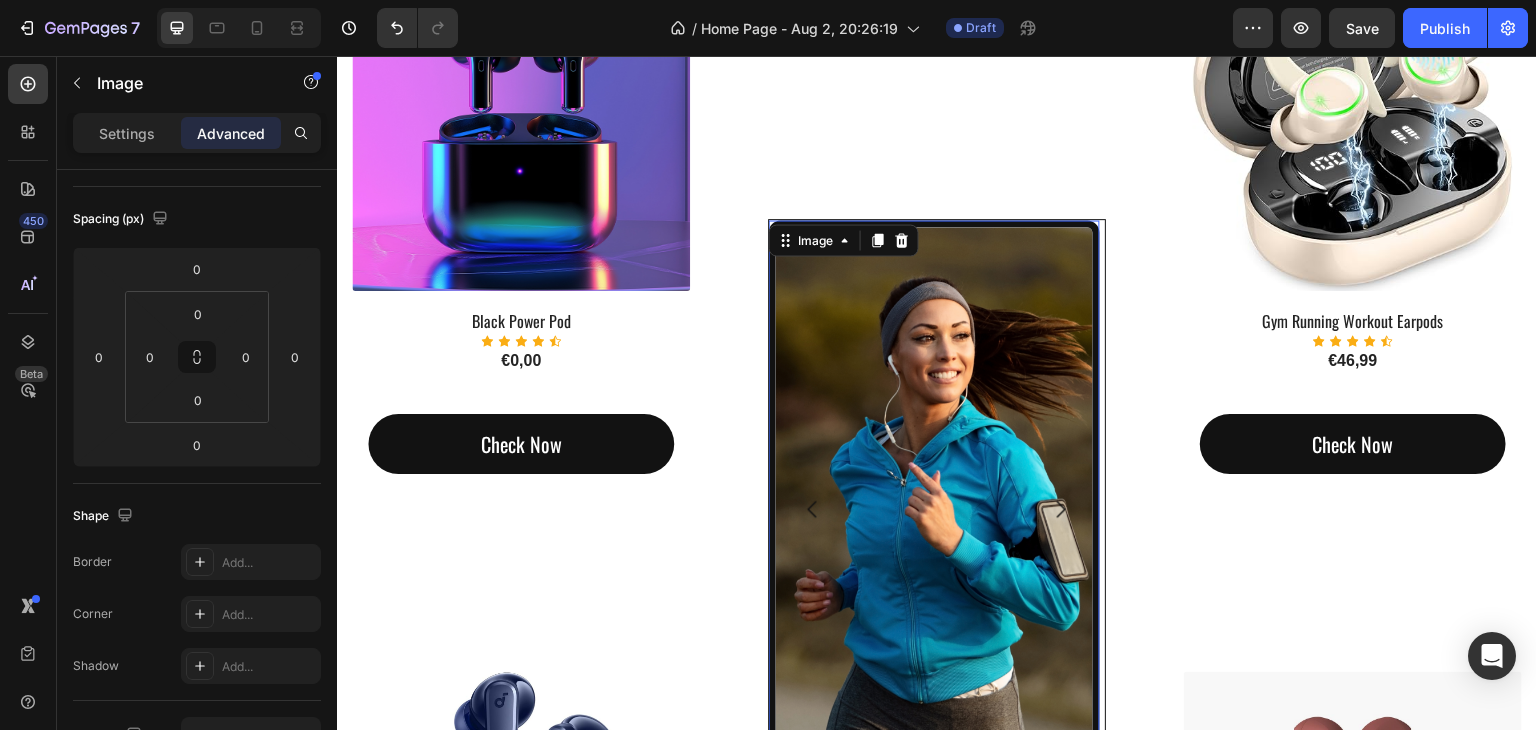 scroll, scrollTop: 0, scrollLeft: 0, axis: both 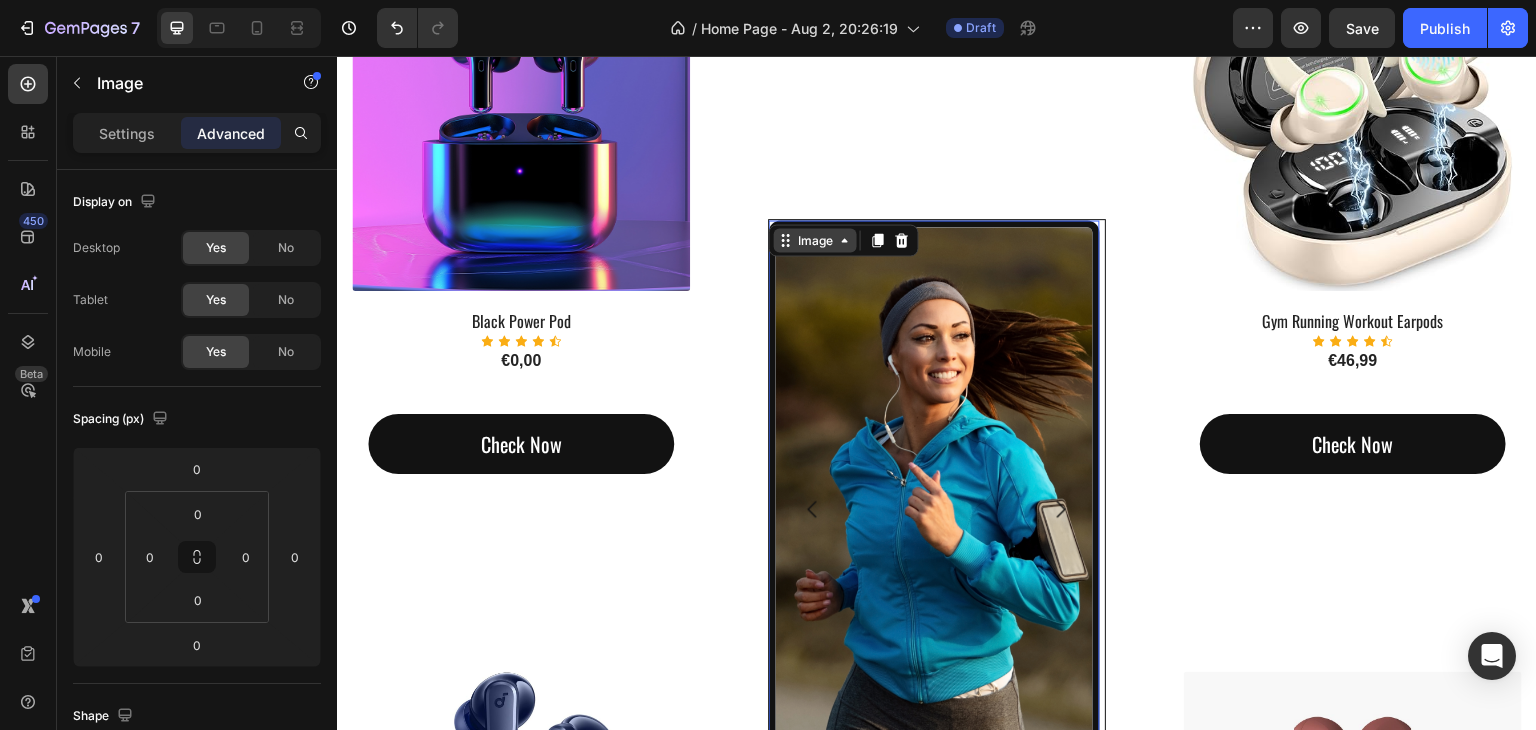 click on "Image" at bounding box center [815, 240] 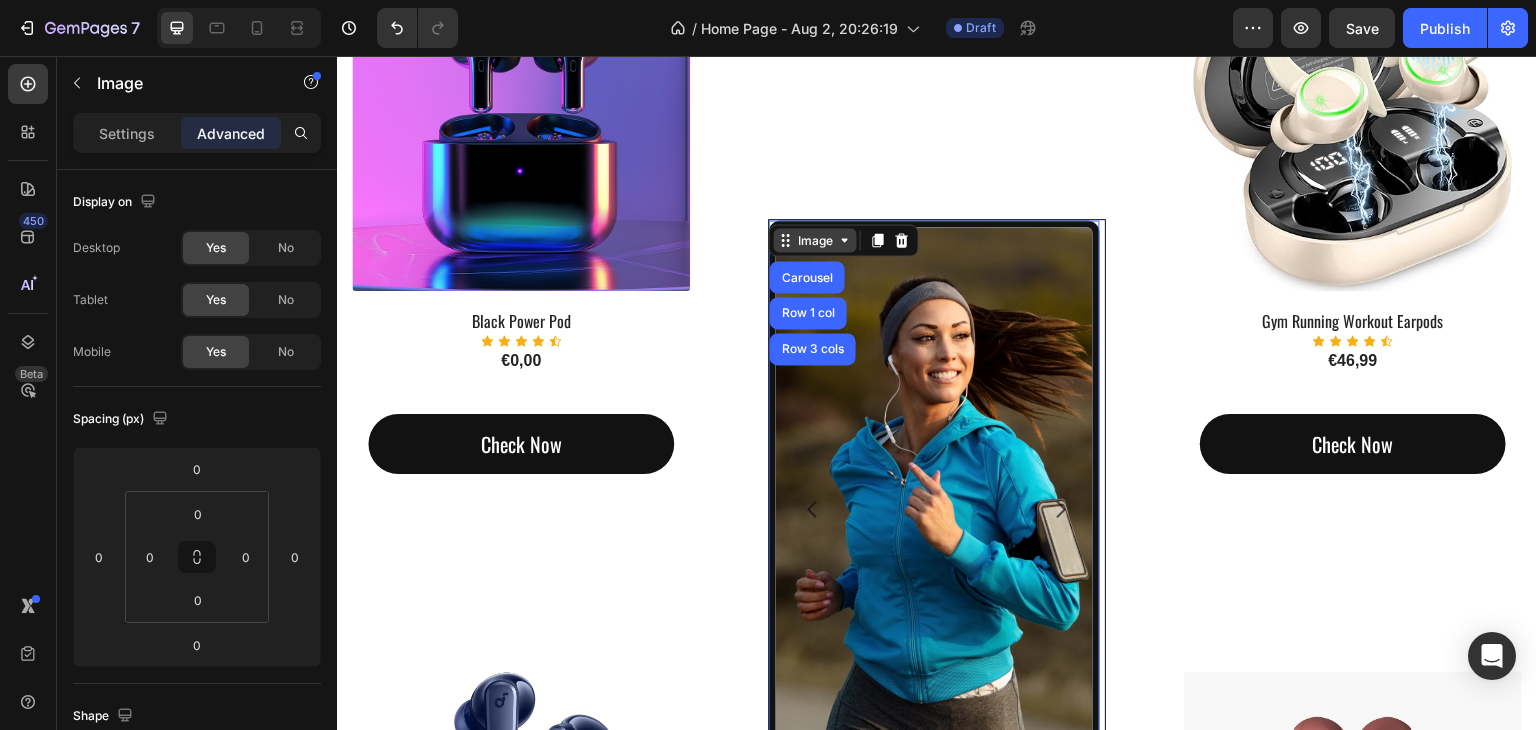 click on "Image" at bounding box center [815, 240] 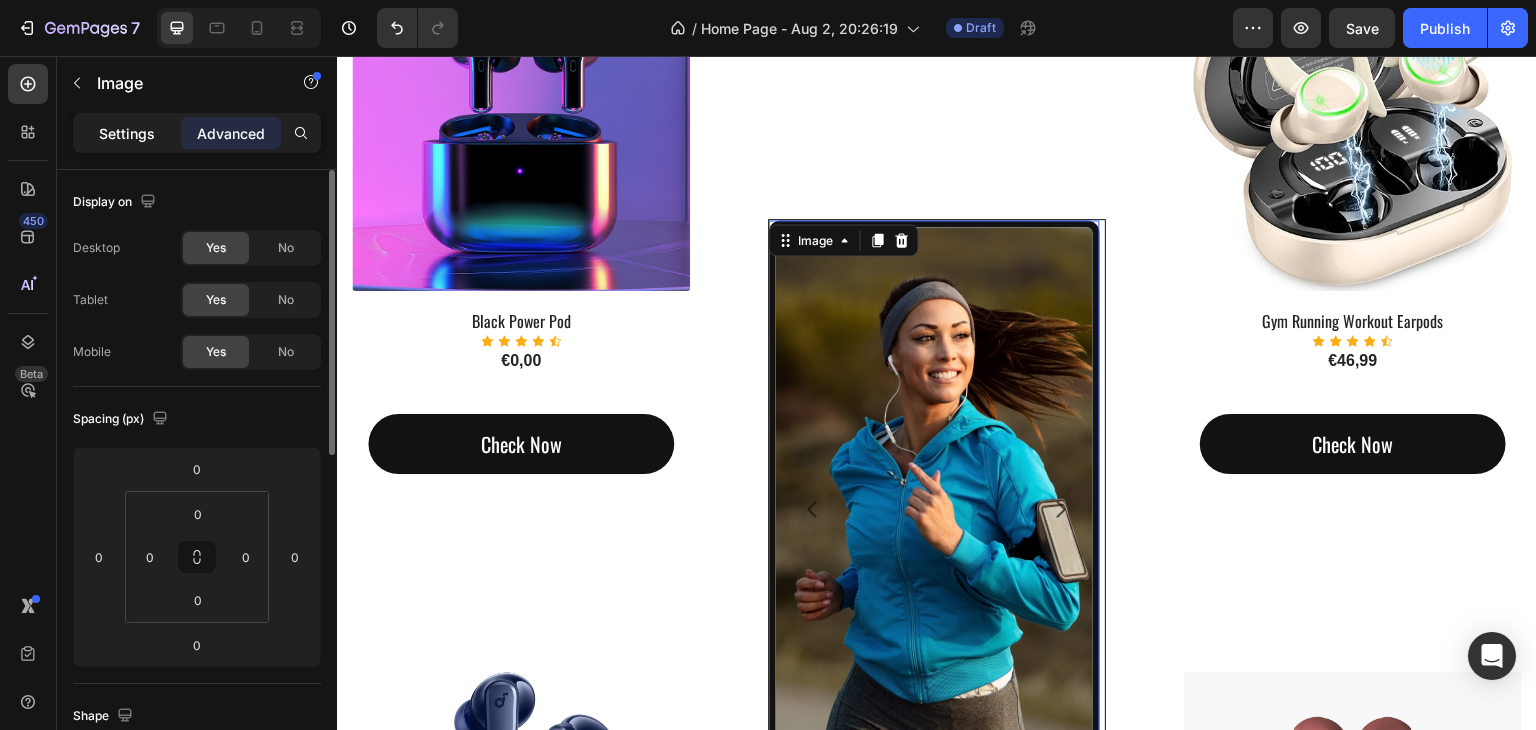 scroll, scrollTop: 0, scrollLeft: 0, axis: both 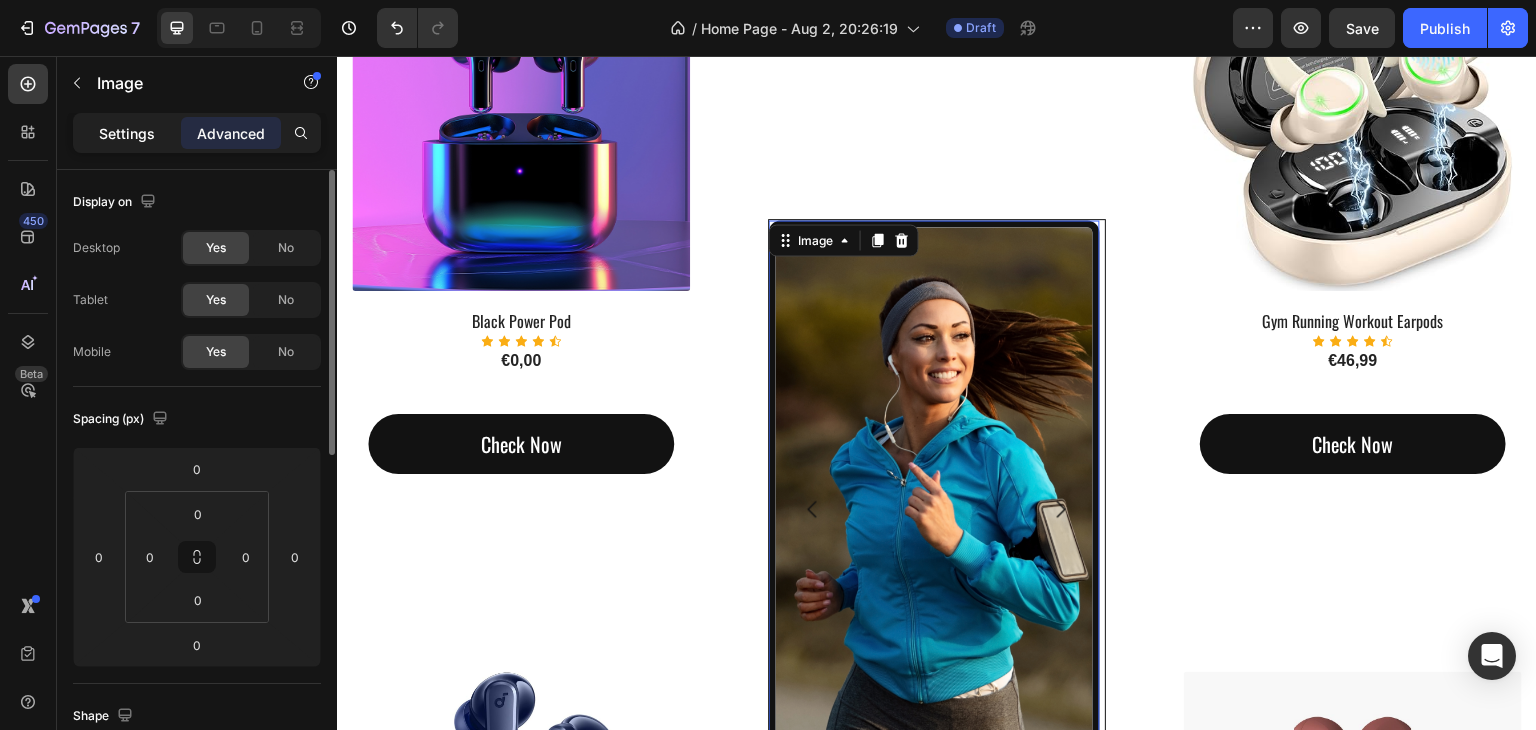 click on "Settings" at bounding box center [127, 133] 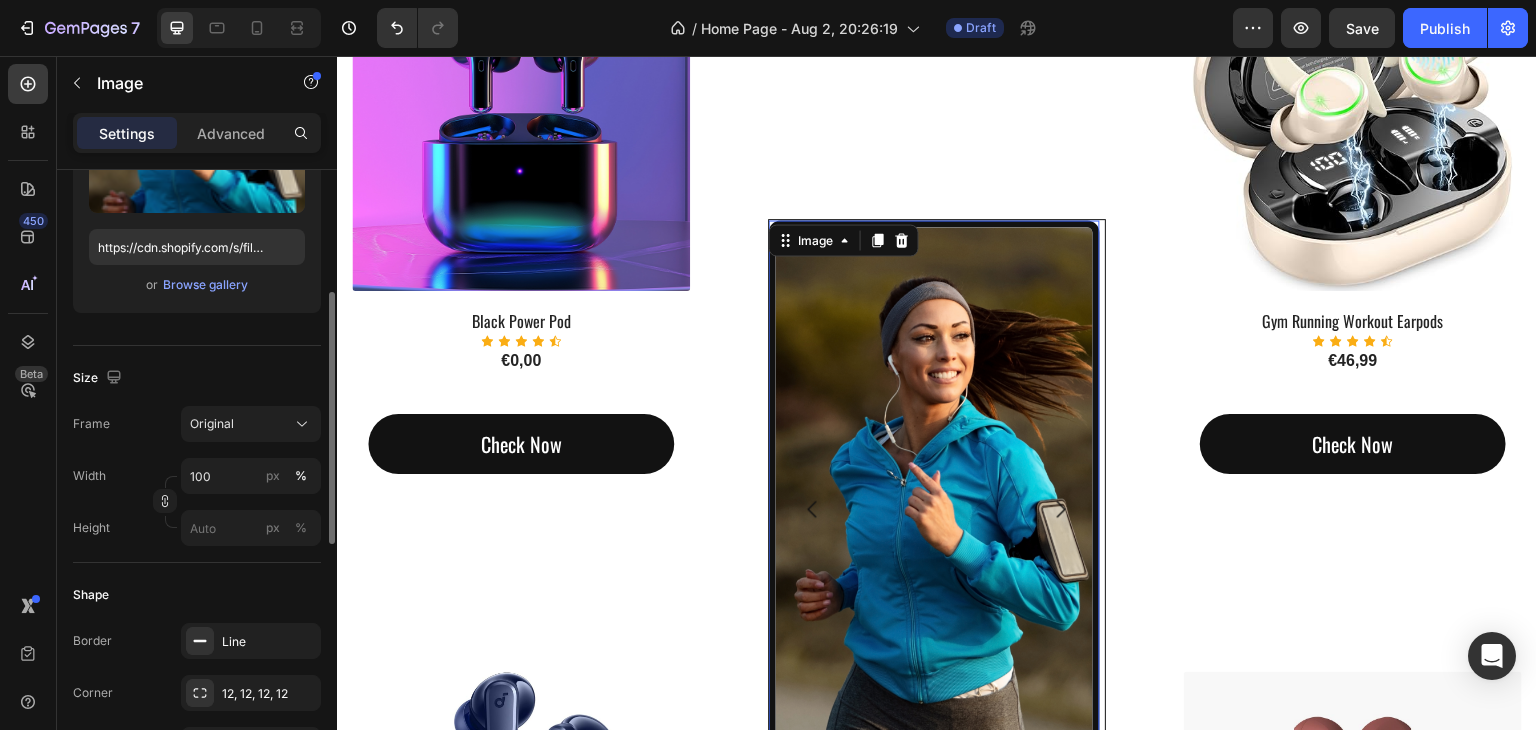 scroll, scrollTop: 500, scrollLeft: 0, axis: vertical 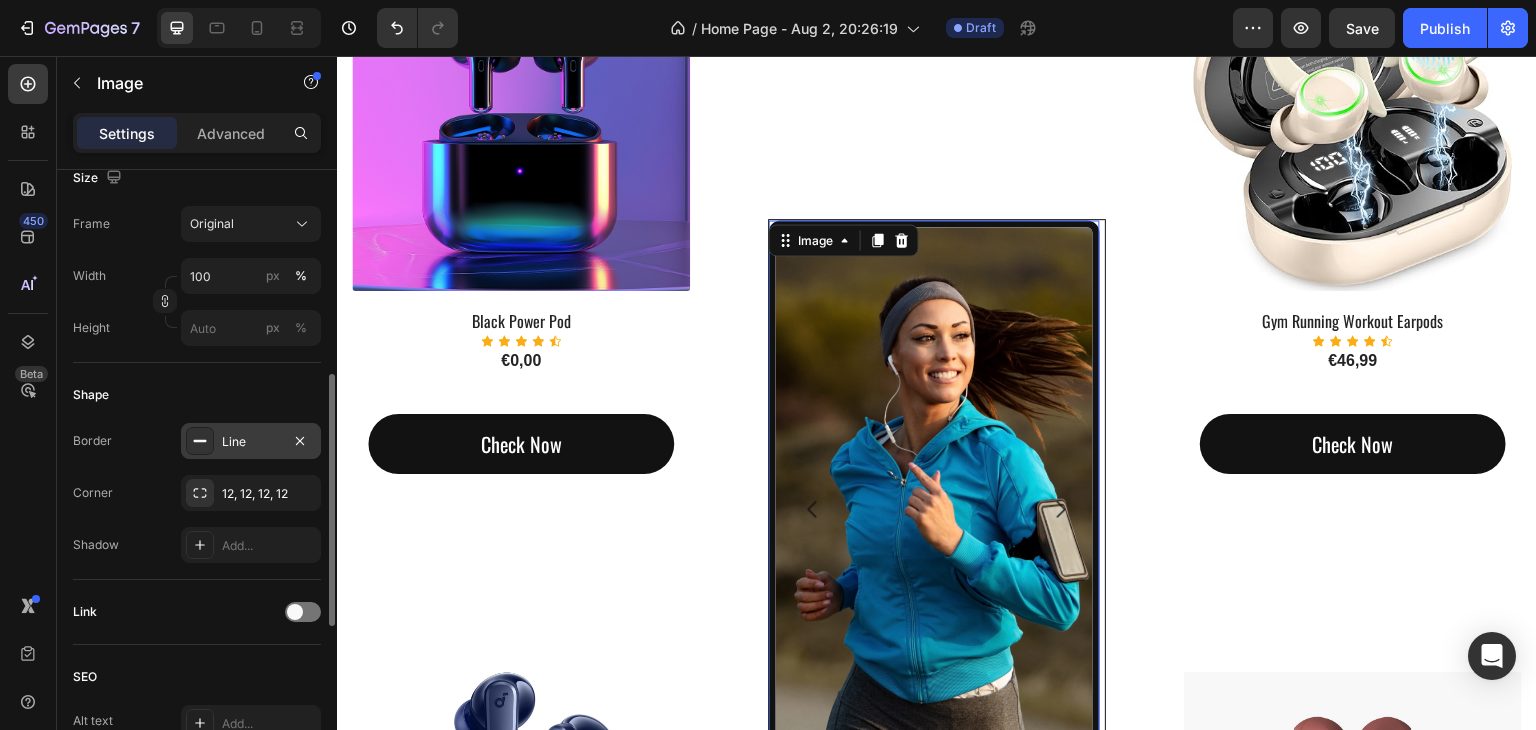 click on "Line" at bounding box center [251, 442] 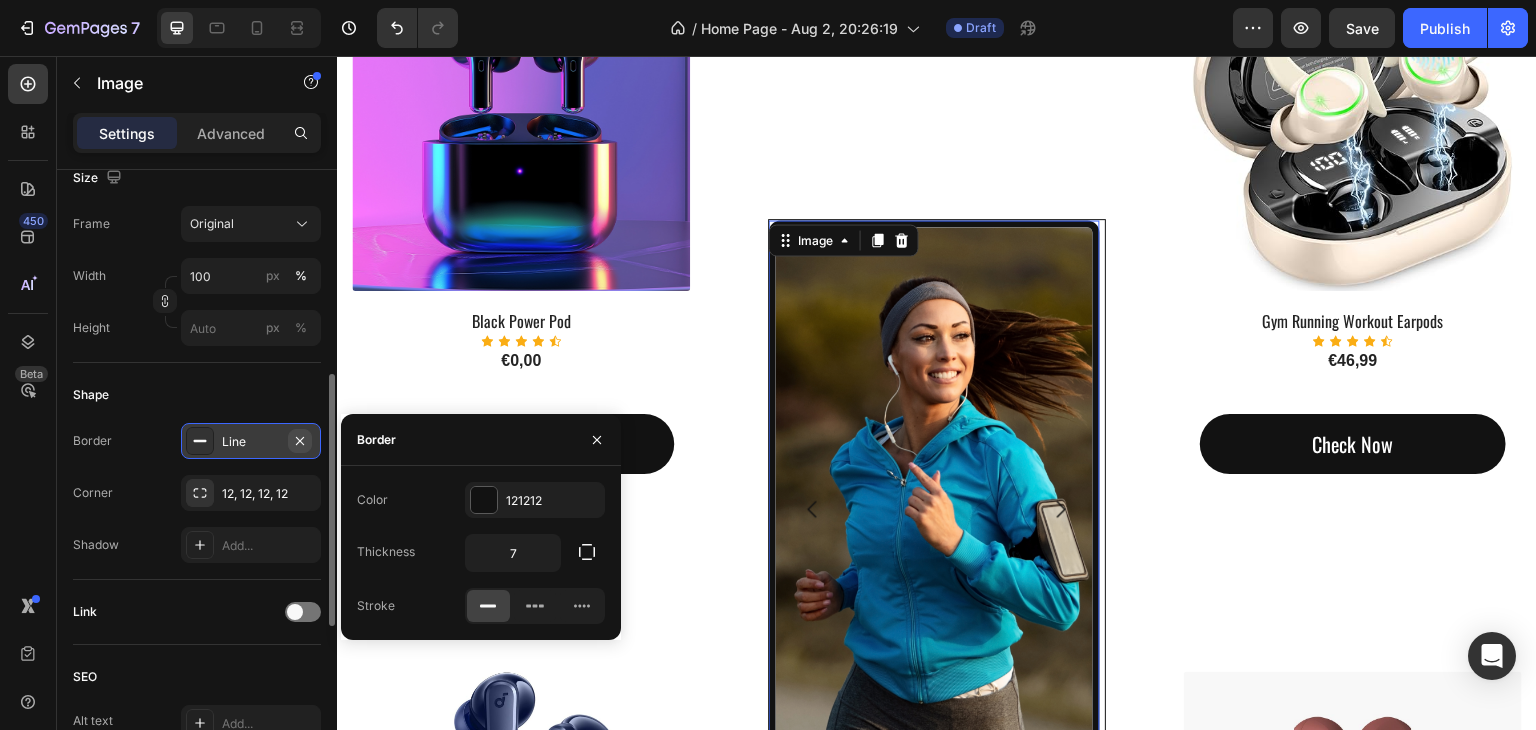 click 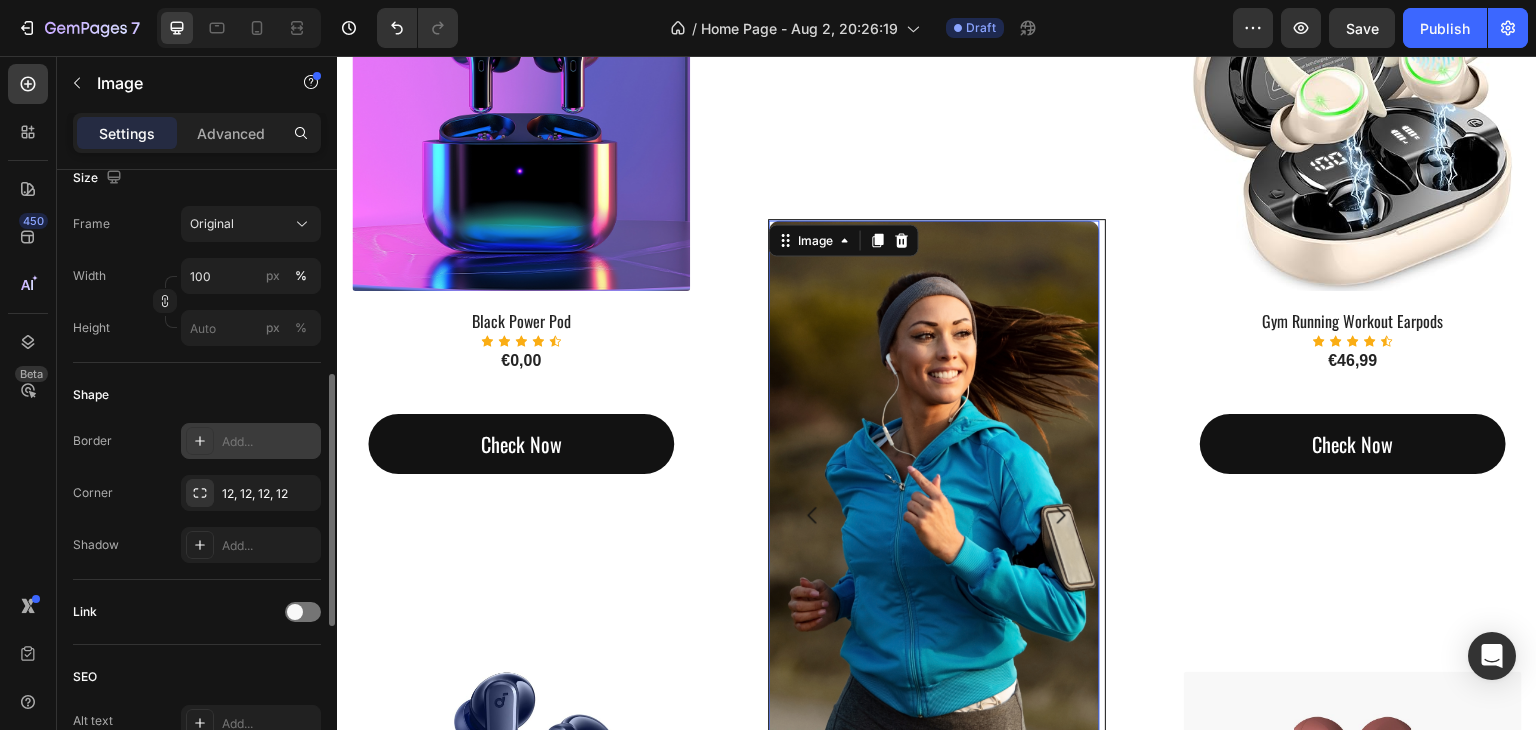 click at bounding box center [934, 515] 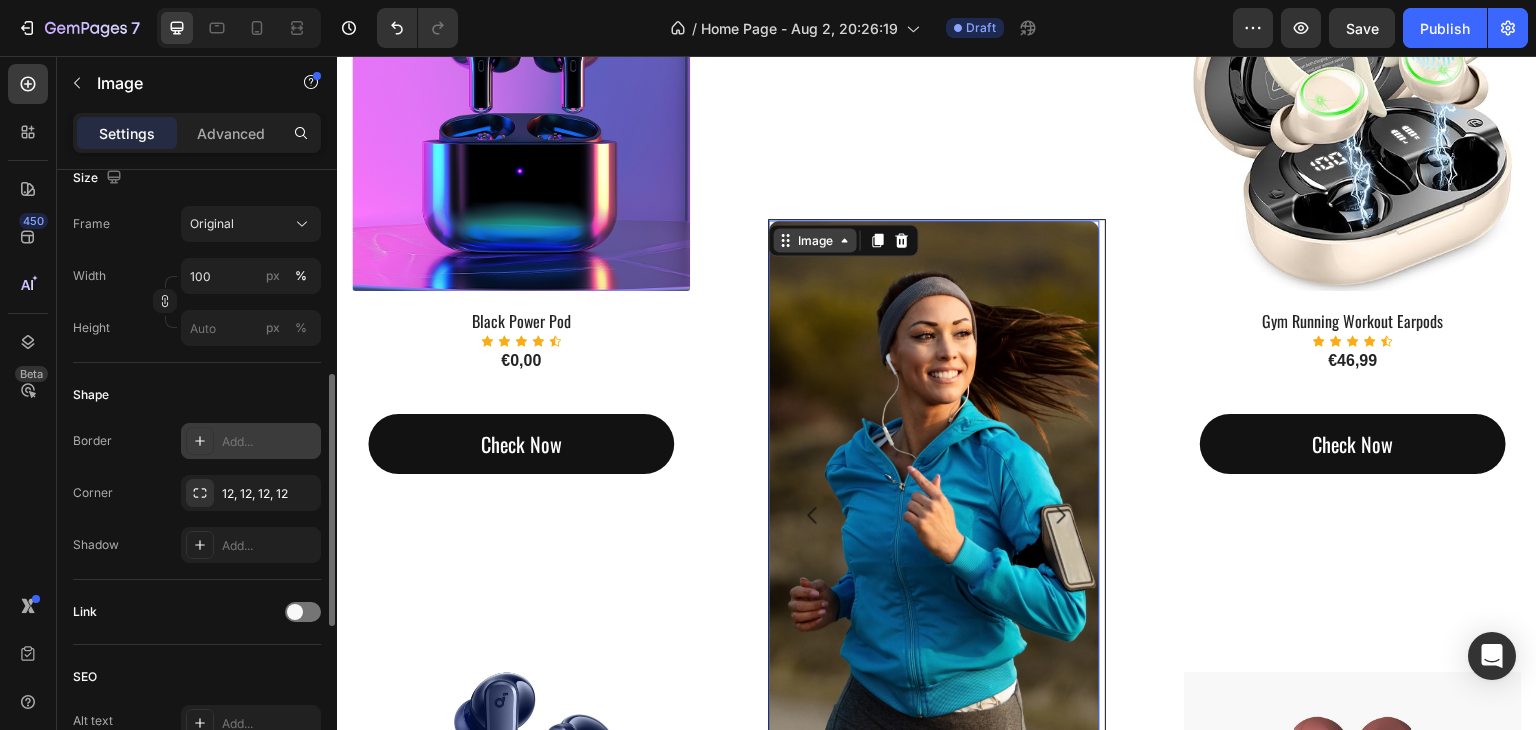 click 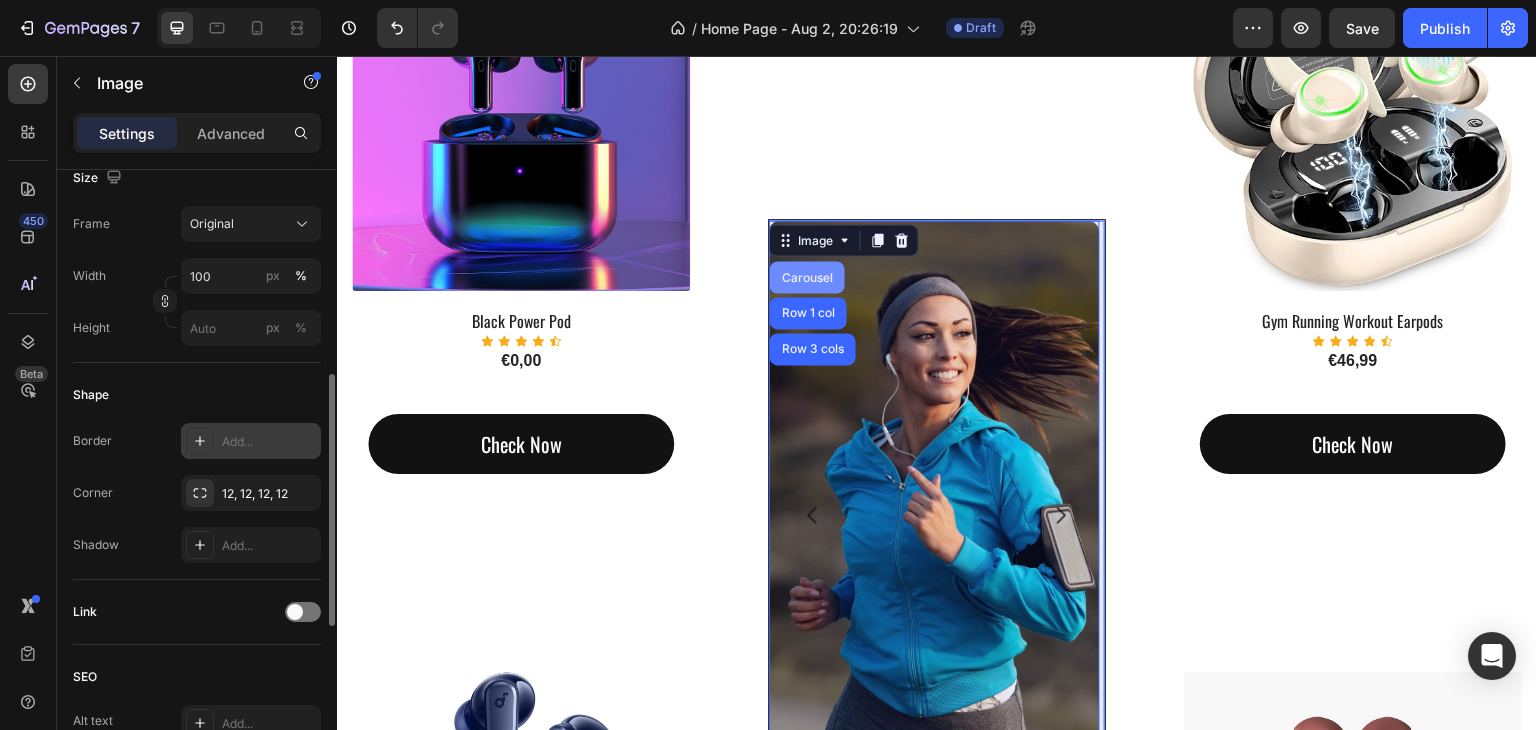 click on "Carousel" at bounding box center [807, 277] 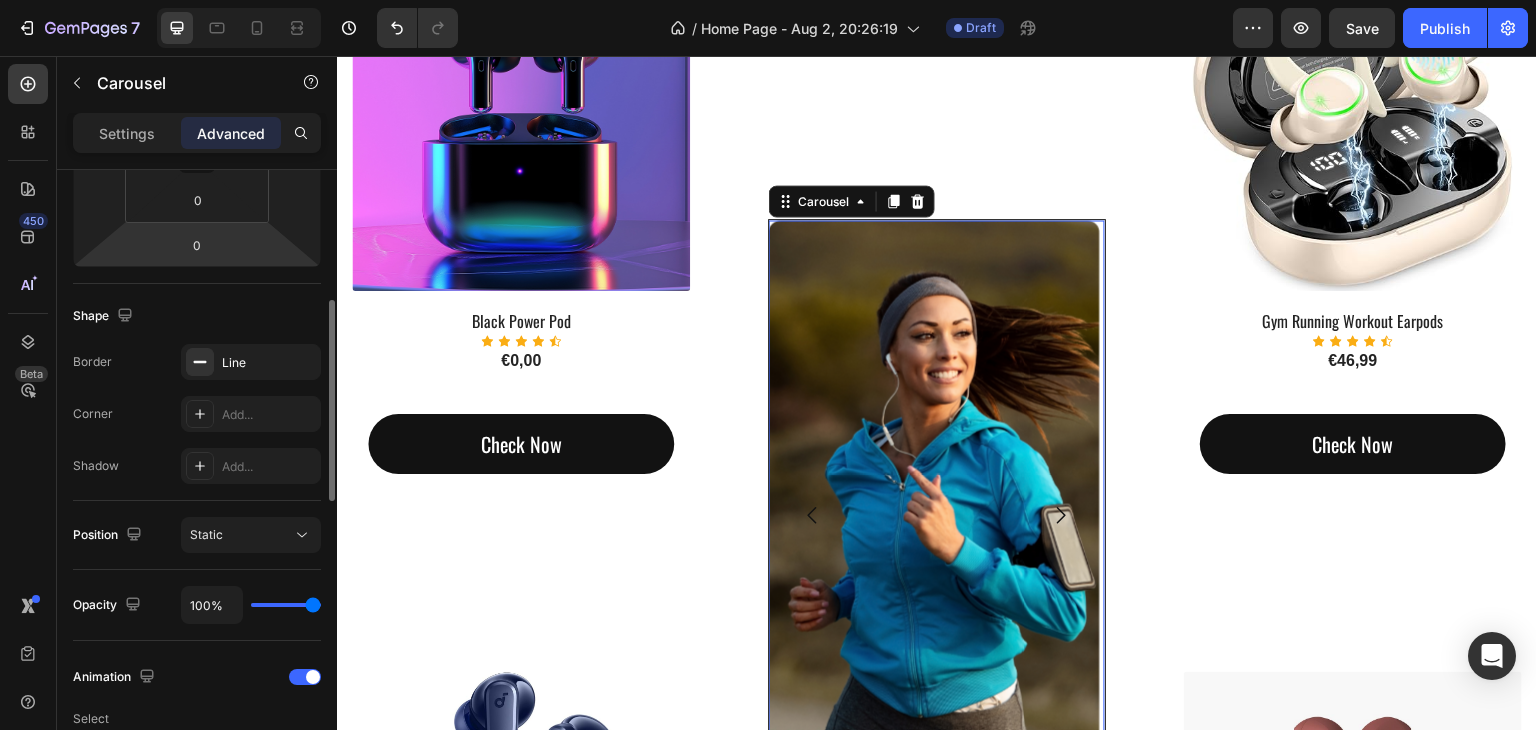scroll, scrollTop: 500, scrollLeft: 0, axis: vertical 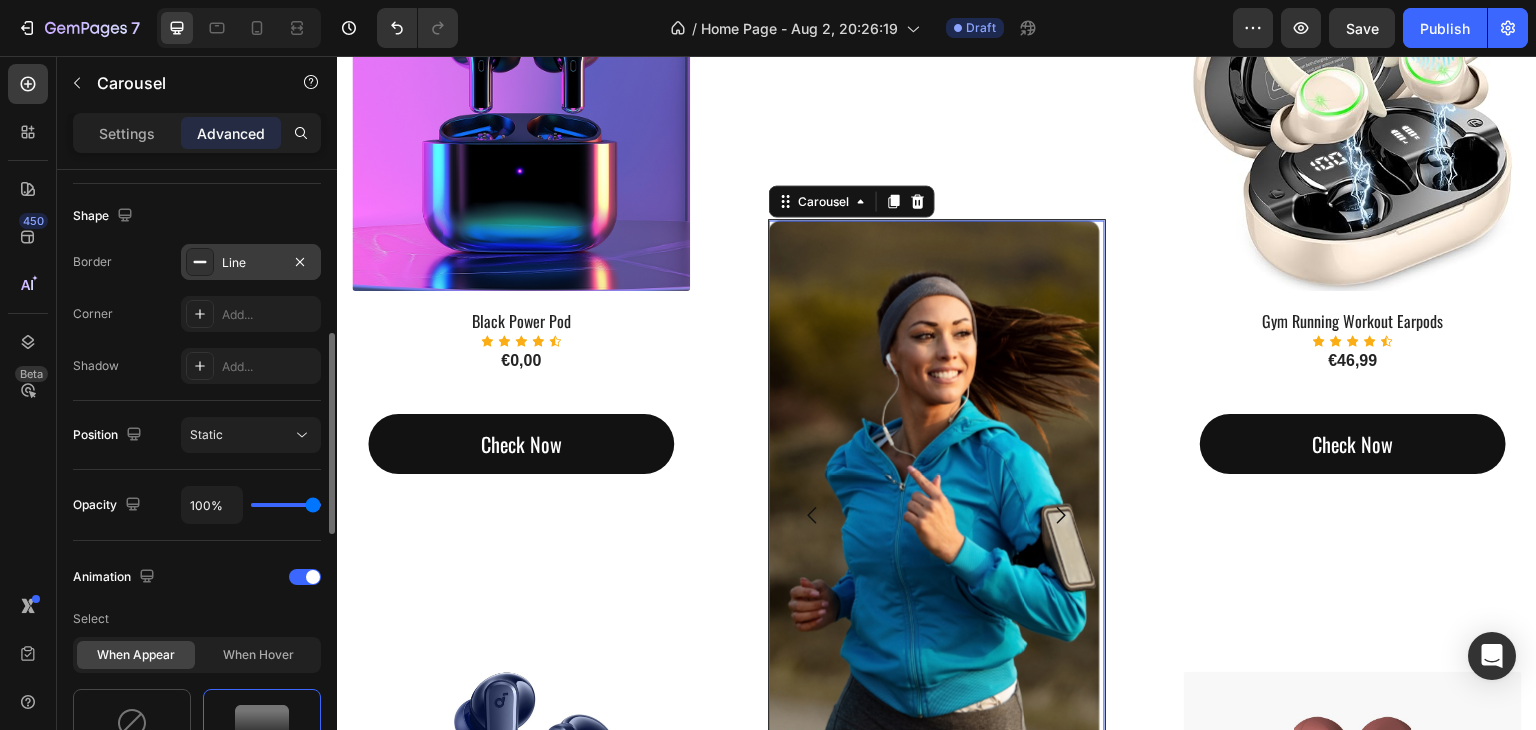 click on "Line" at bounding box center [251, 263] 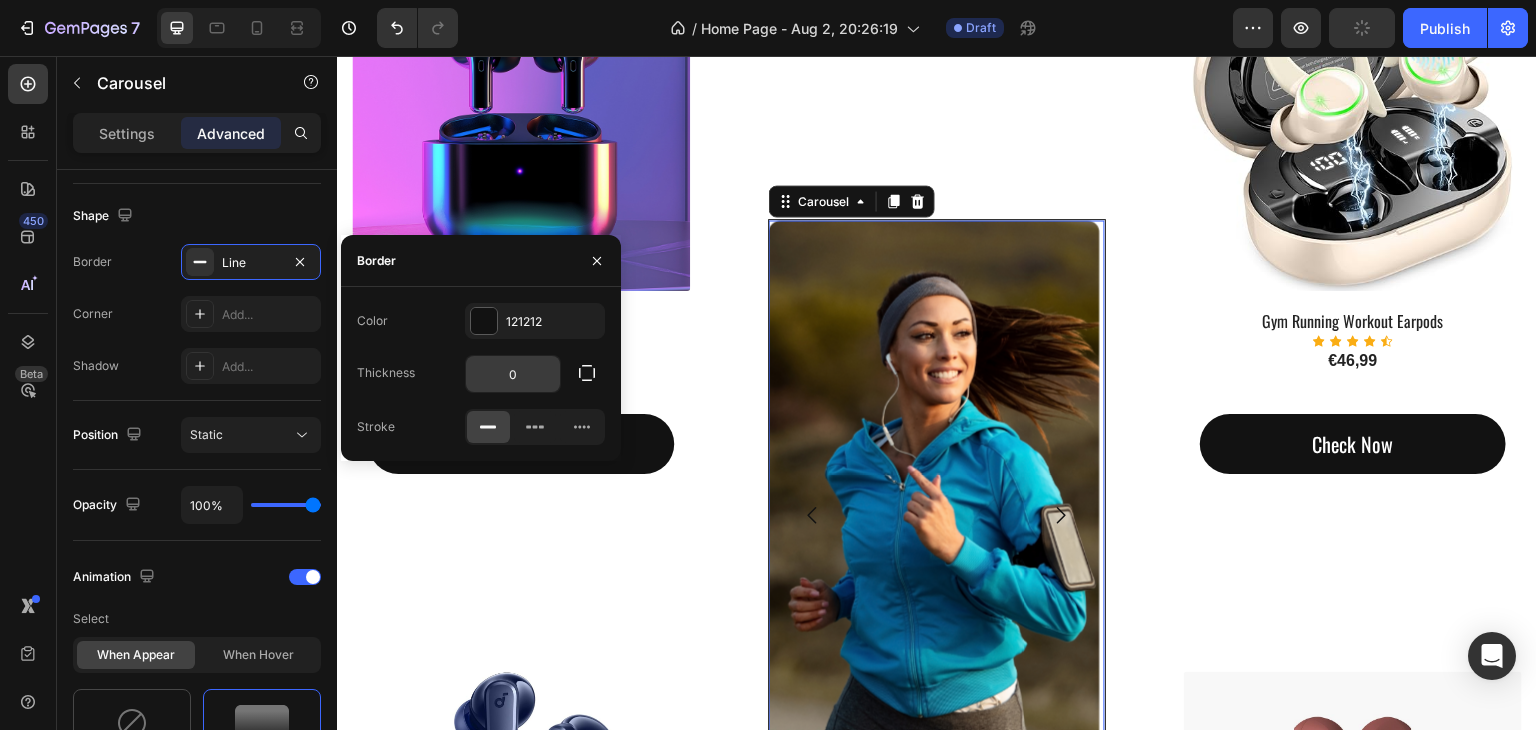 click on "0" at bounding box center [513, 374] 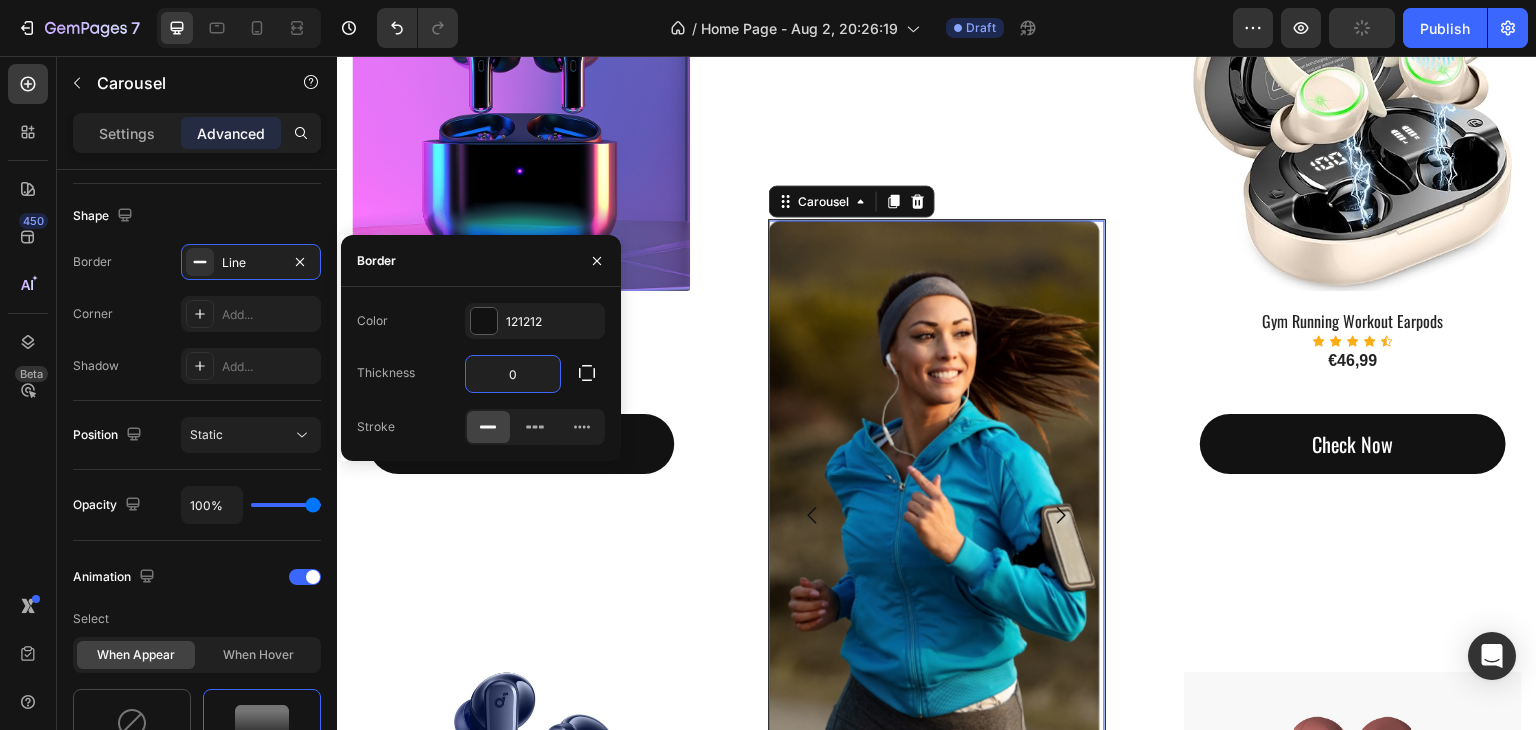 type on "7" 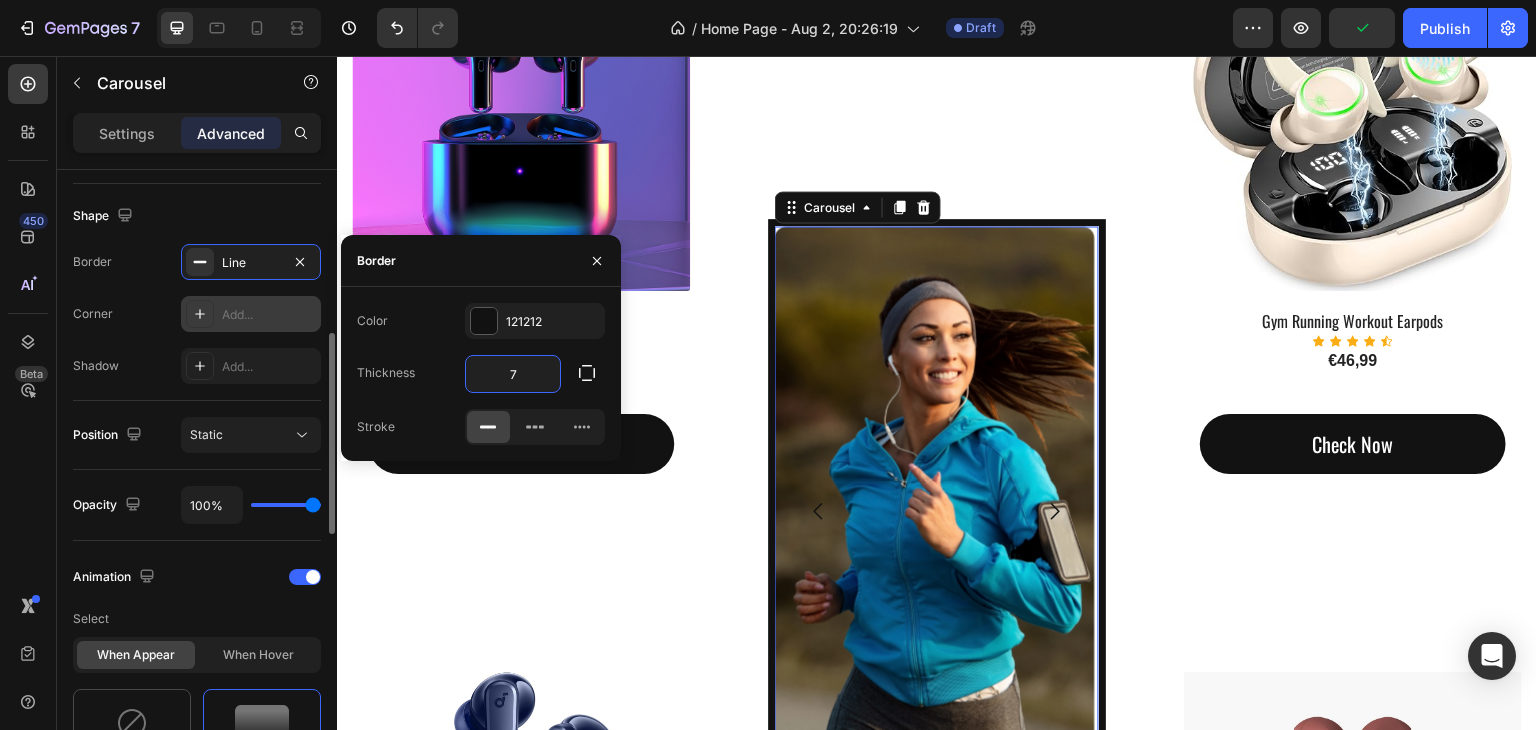 click at bounding box center [200, 314] 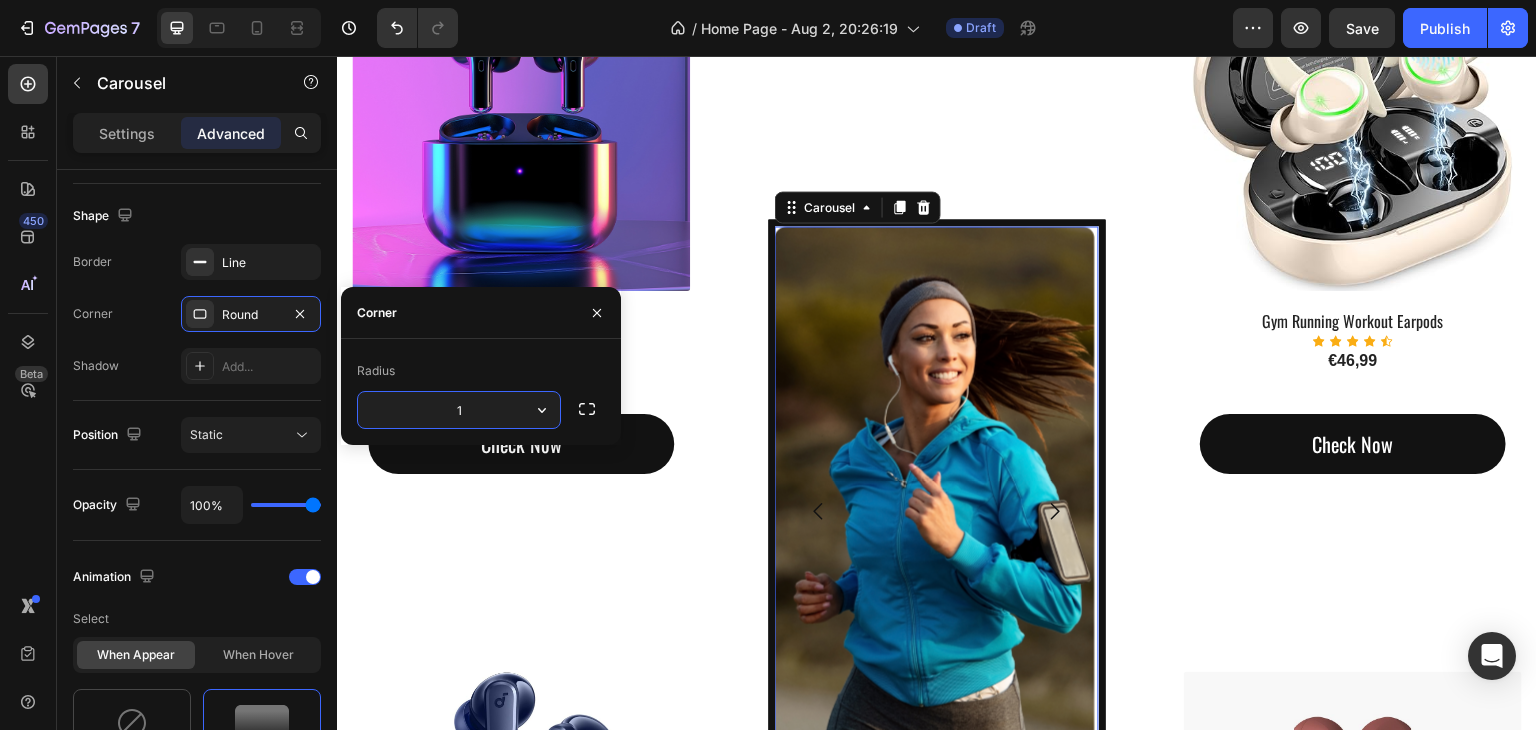 type on "18" 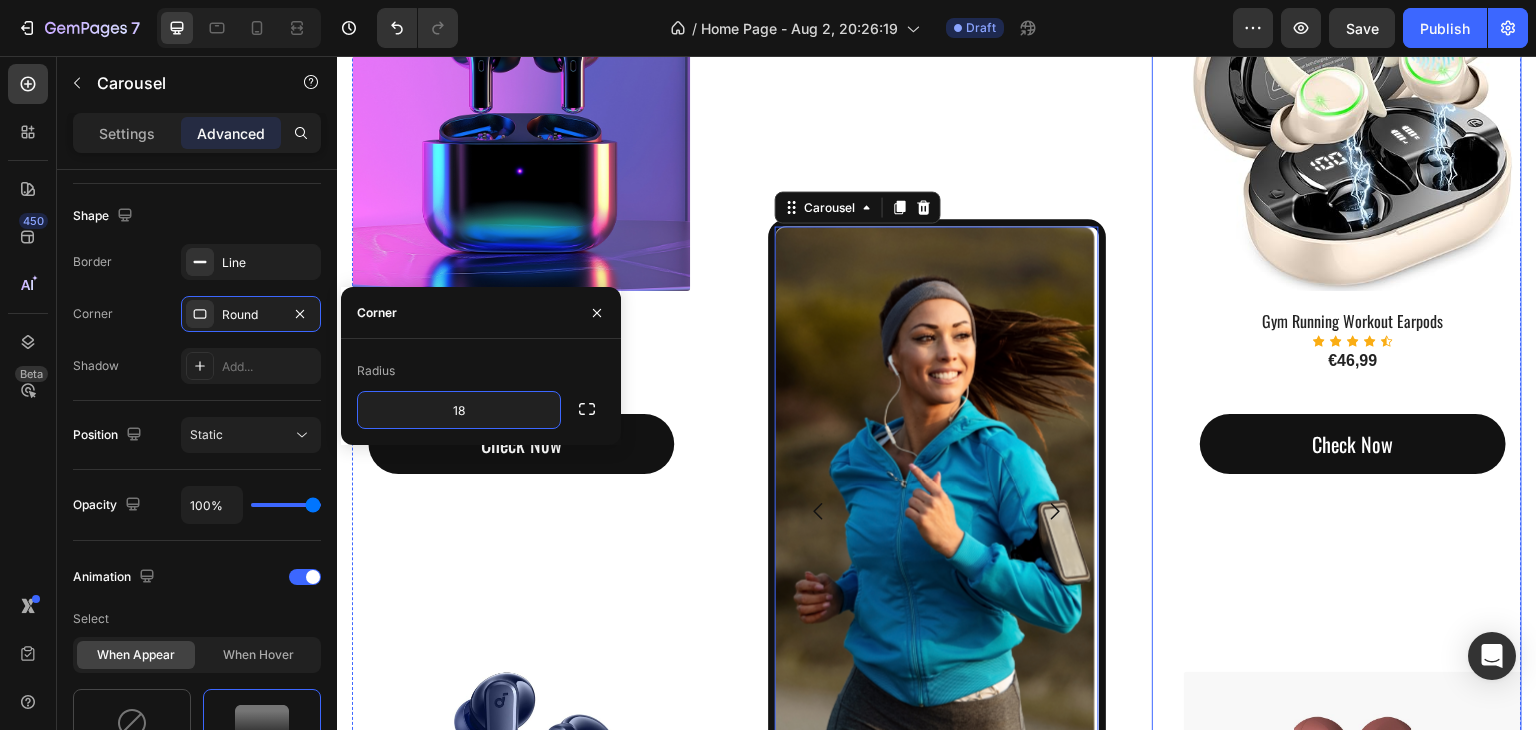 click on "(P) Images & Gallery Gym Running Workout Earpods (P) Title
Icon
Icon
Icon
Icon
Icon Icon List Hoz €46,99 (P) Price (P) Price Check Now Button Row Product (P) Images & Gallery Sand Brothers Brown (P) Title
Icon
Icon
Icon
Icon
Icon Icon List Hoz €43,99 (P) Price (P) Price Row Check Now Button Product" at bounding box center (1353, 573) 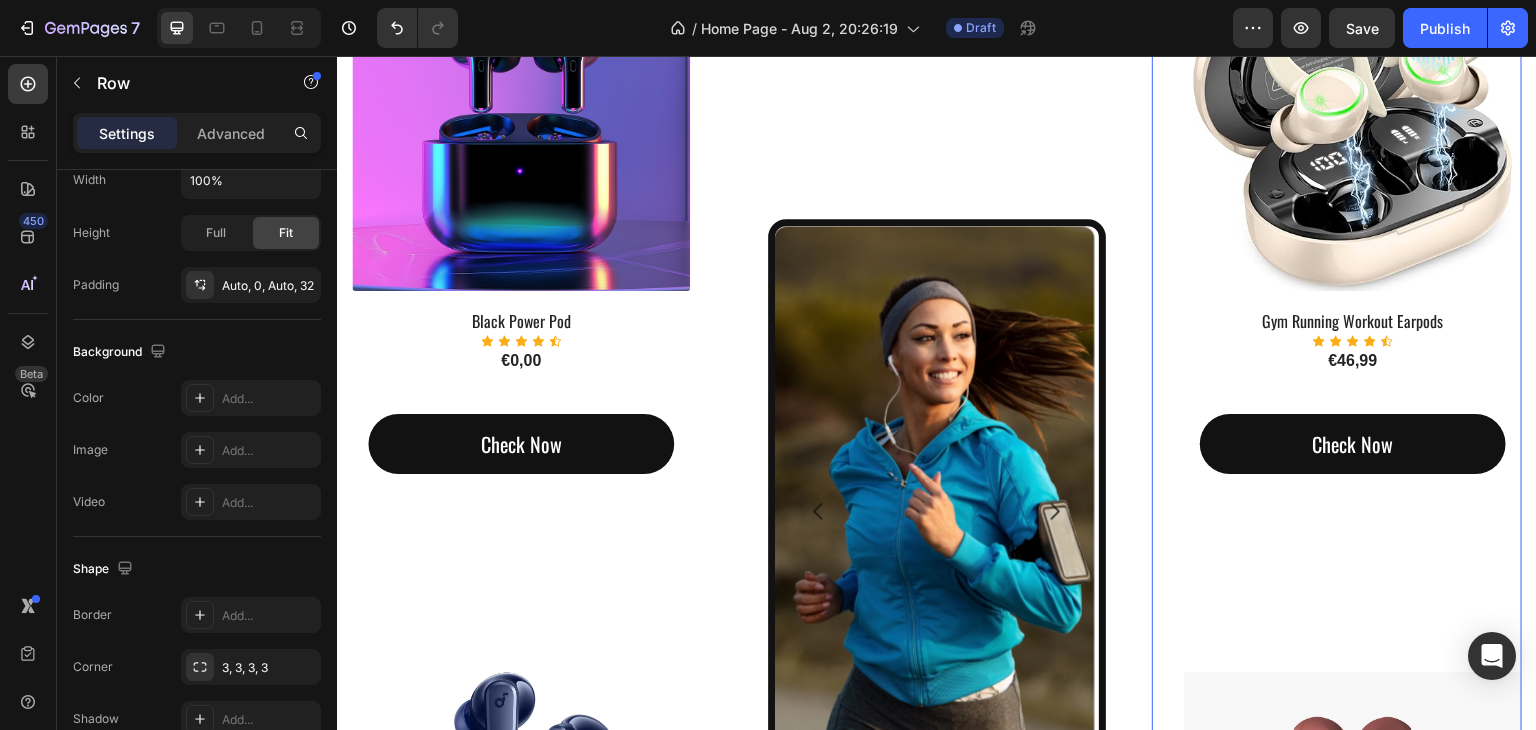 scroll, scrollTop: 0, scrollLeft: 0, axis: both 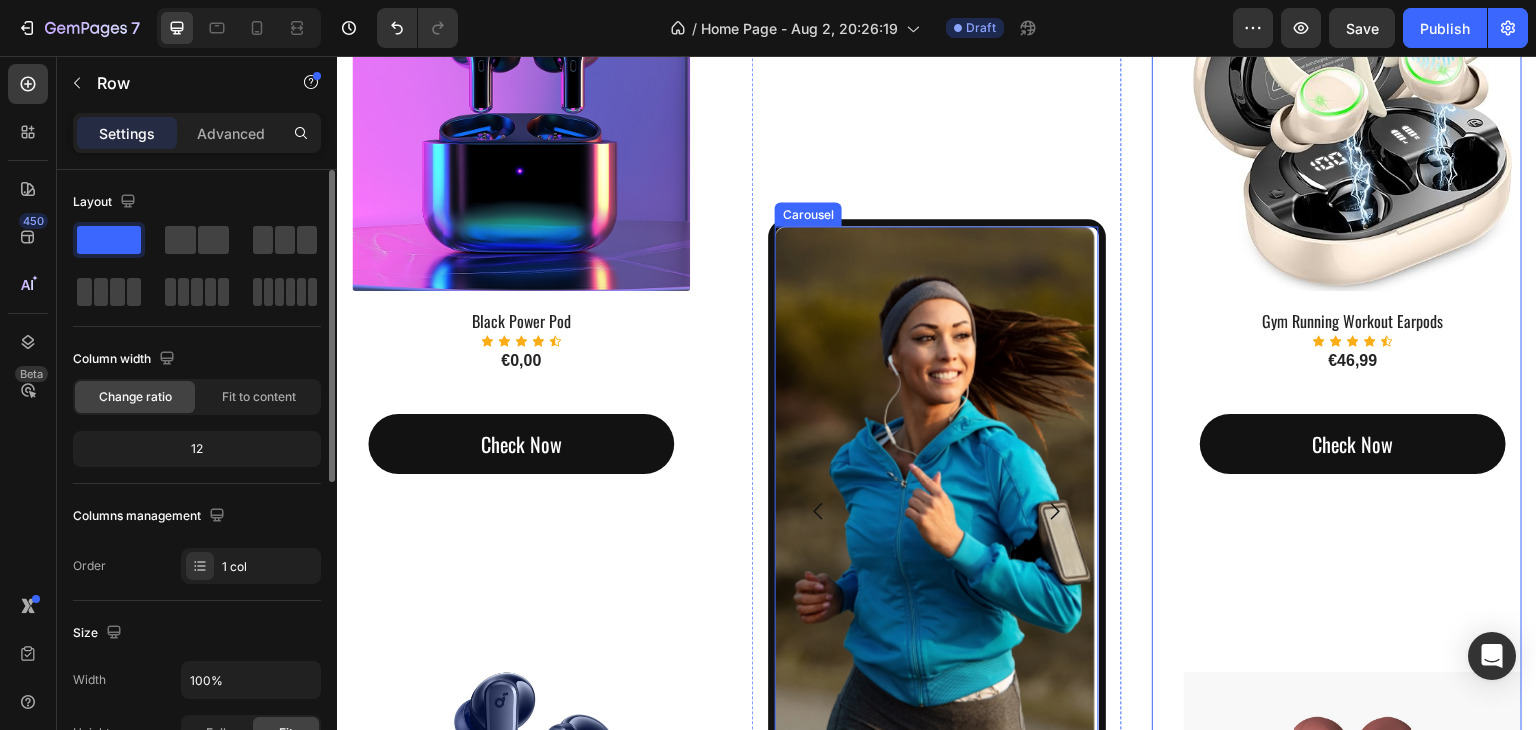 click 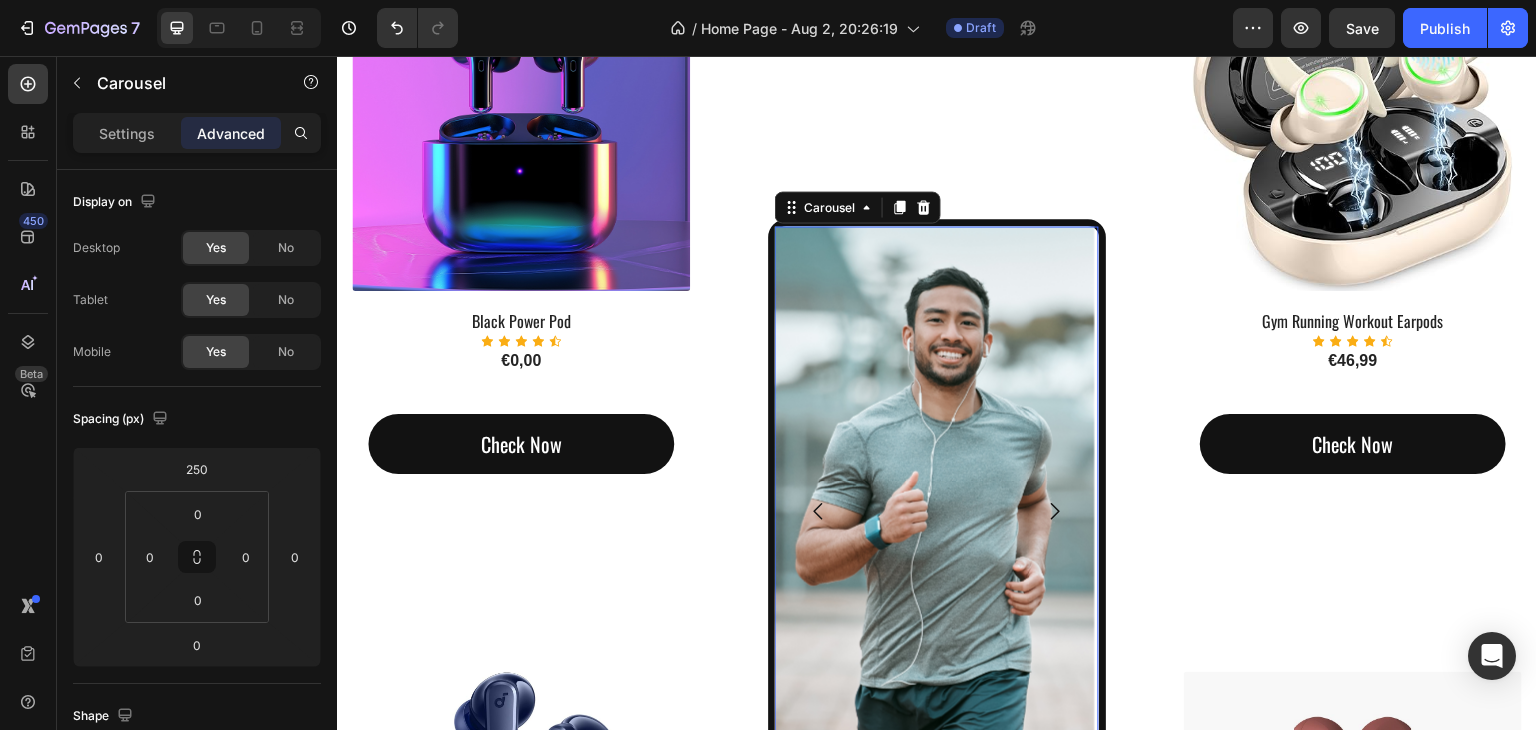 click 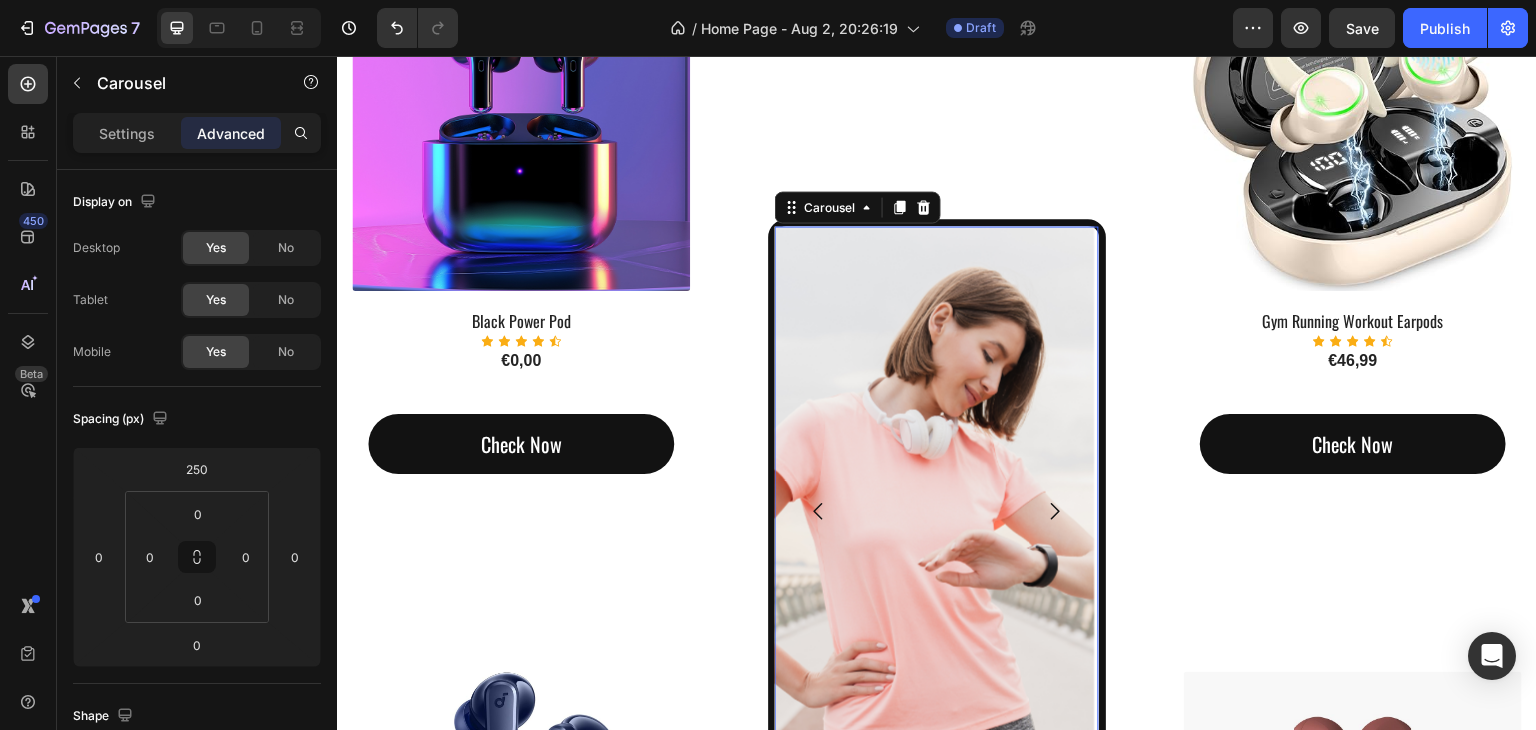 click 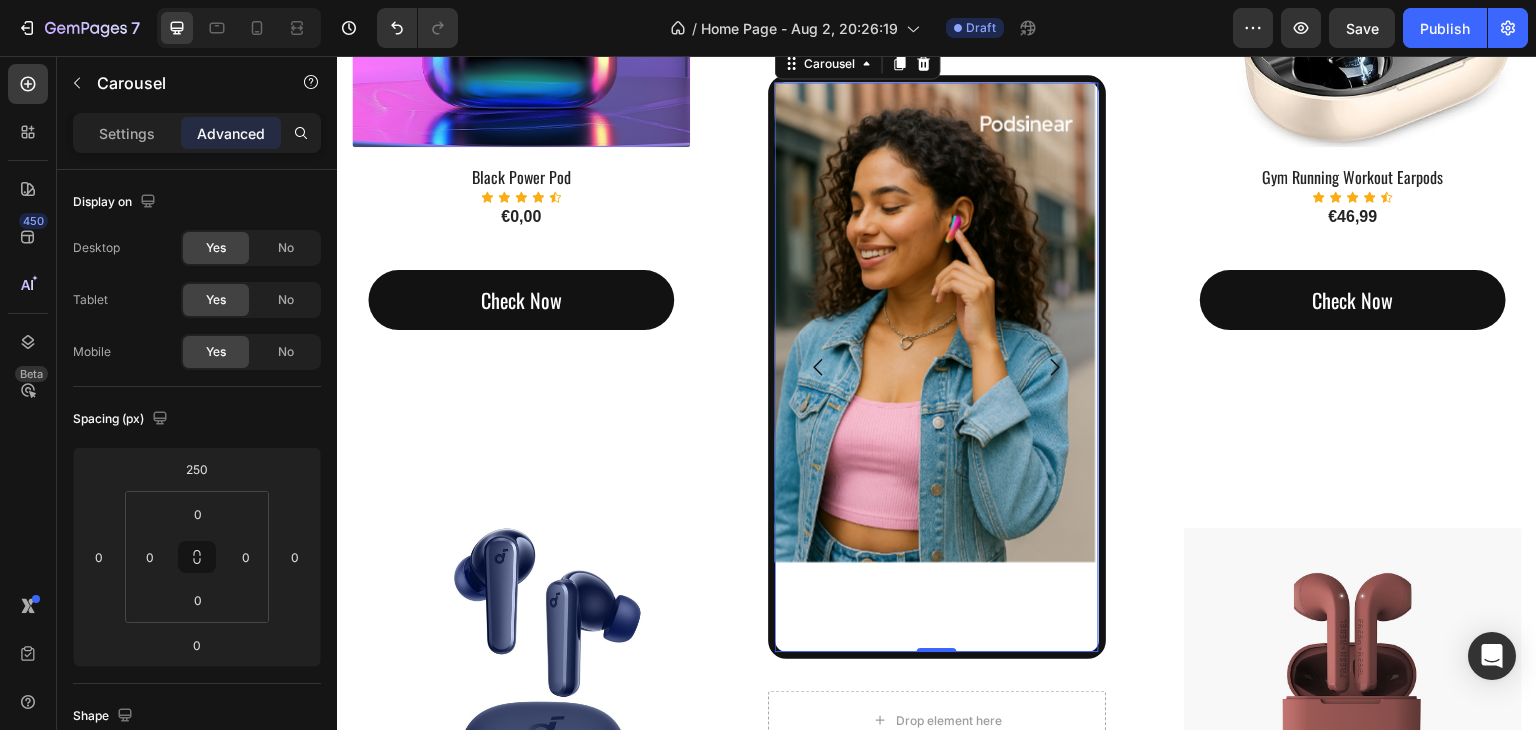 scroll, scrollTop: 1675, scrollLeft: 0, axis: vertical 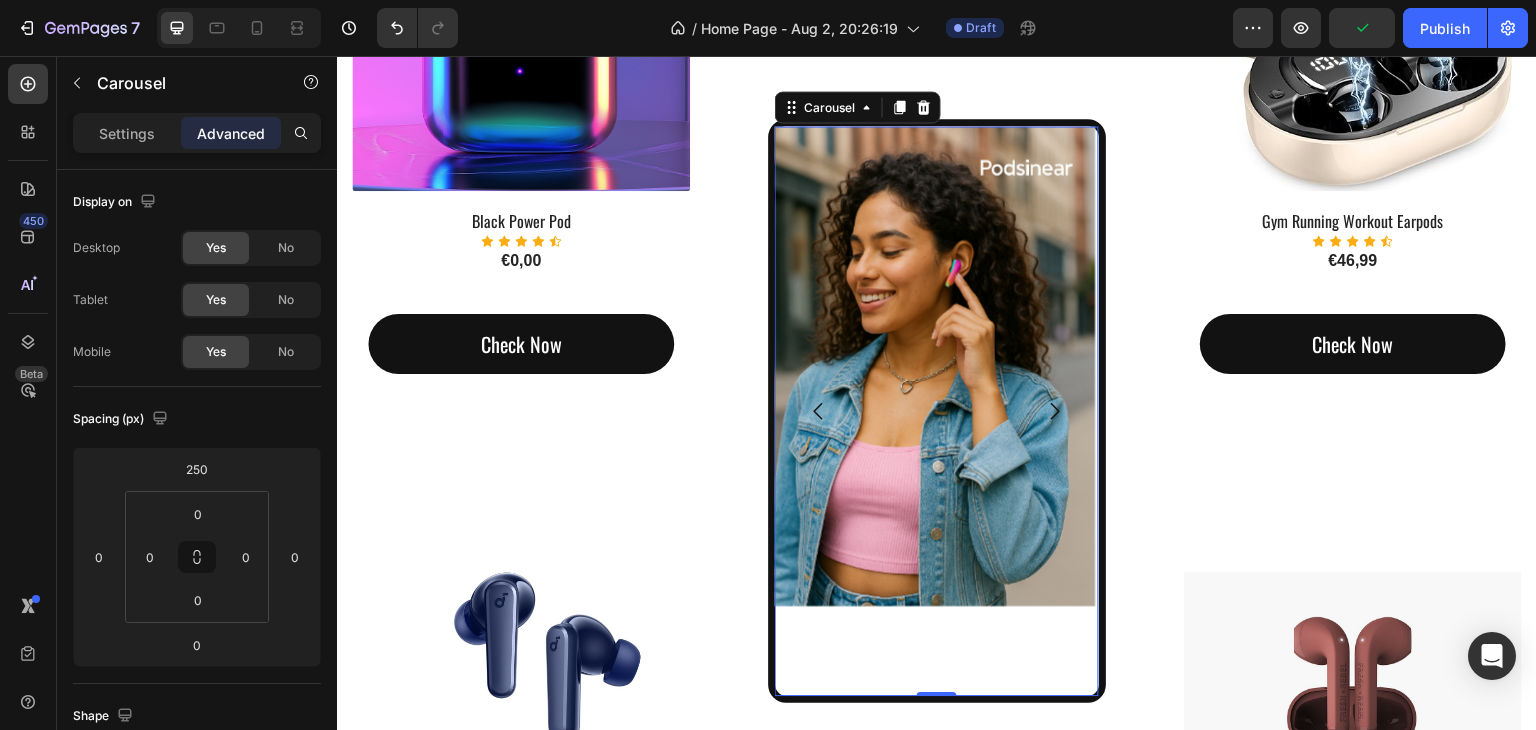 click 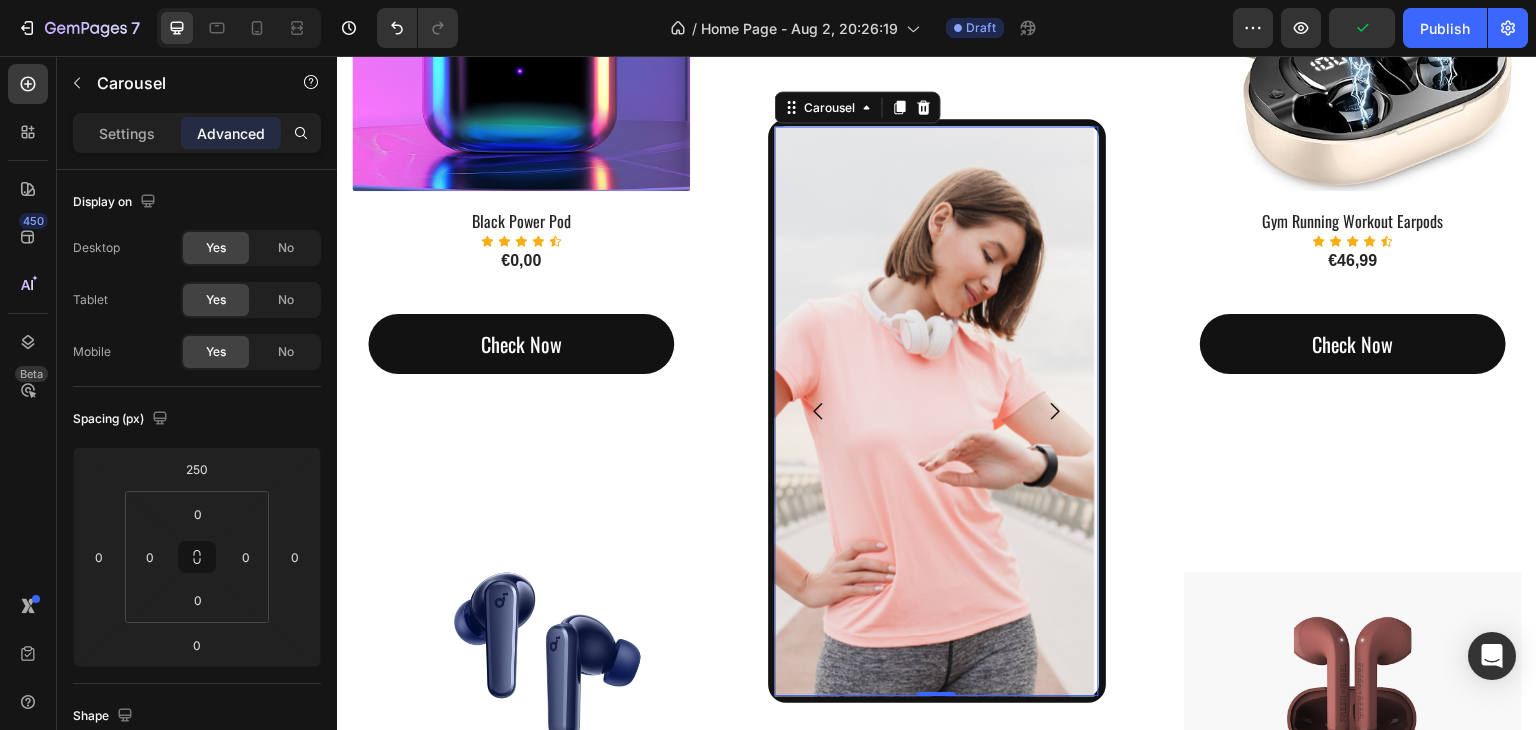 click 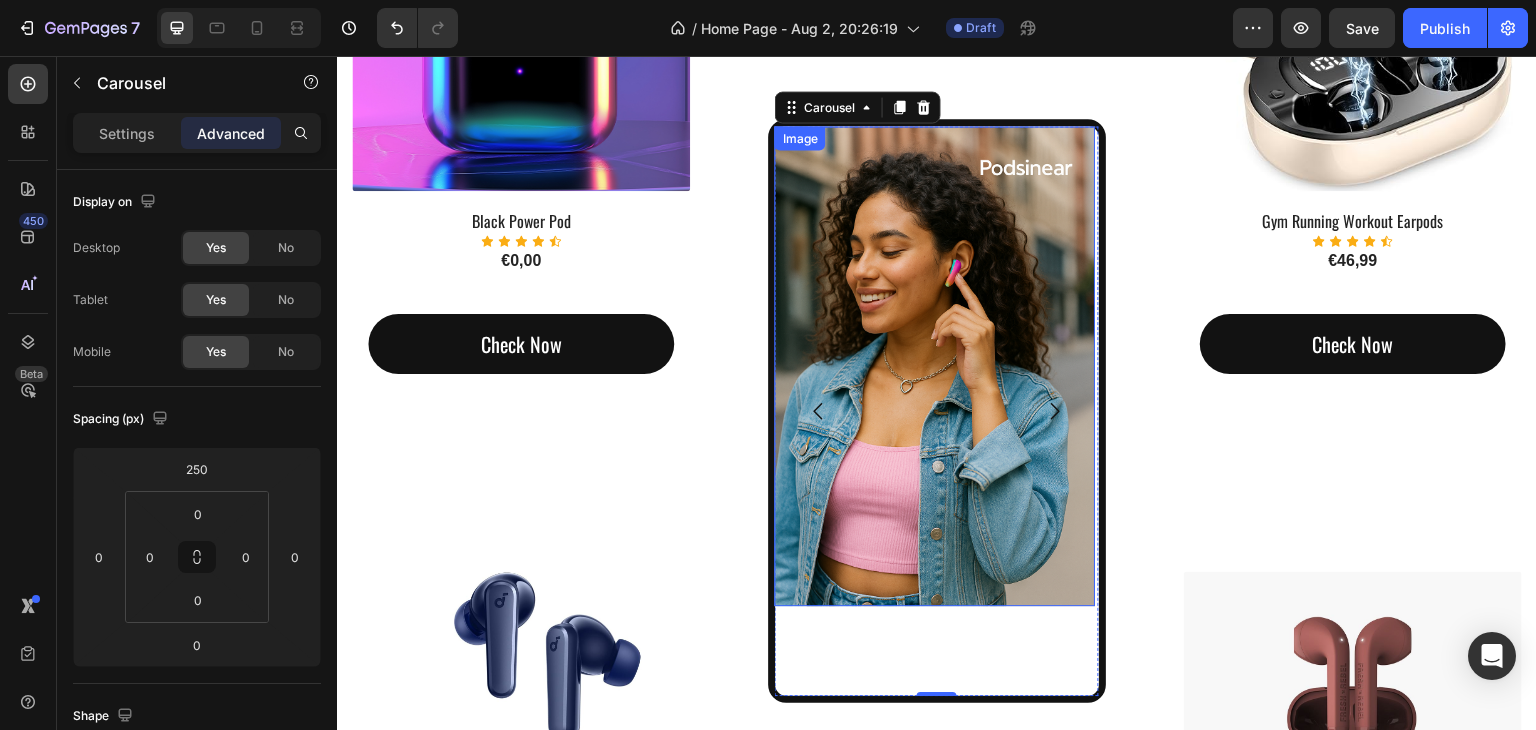 click at bounding box center [935, 366] 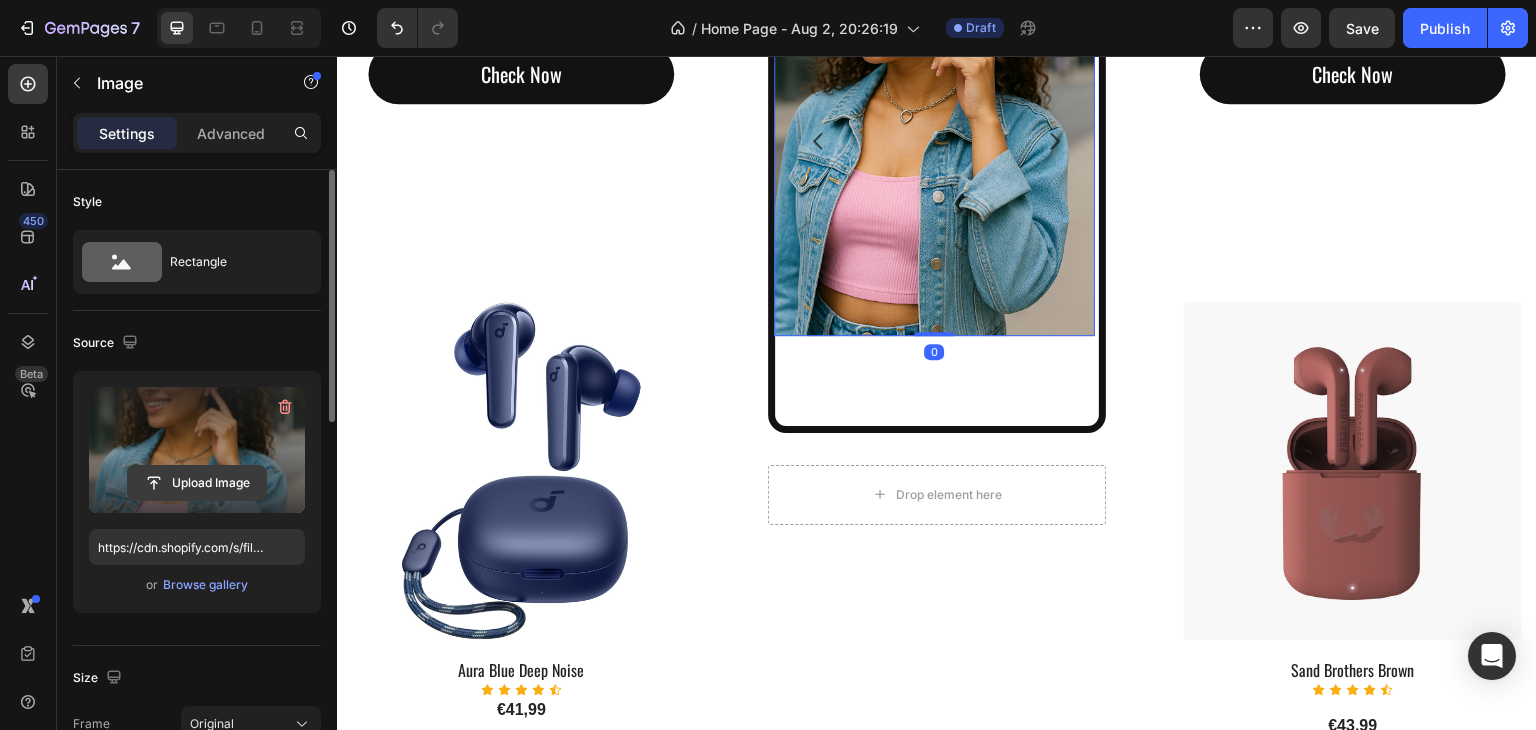 scroll, scrollTop: 1975, scrollLeft: 0, axis: vertical 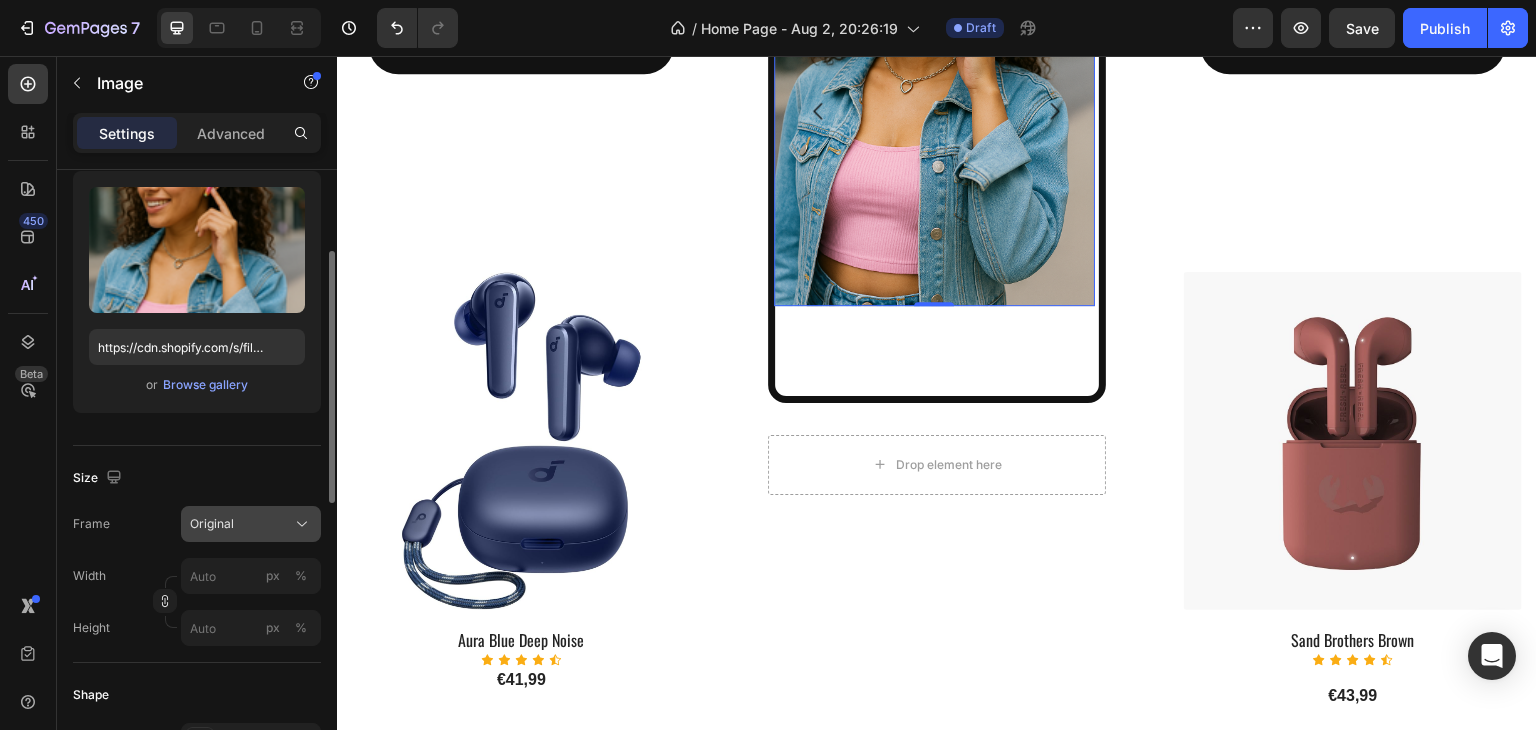 click 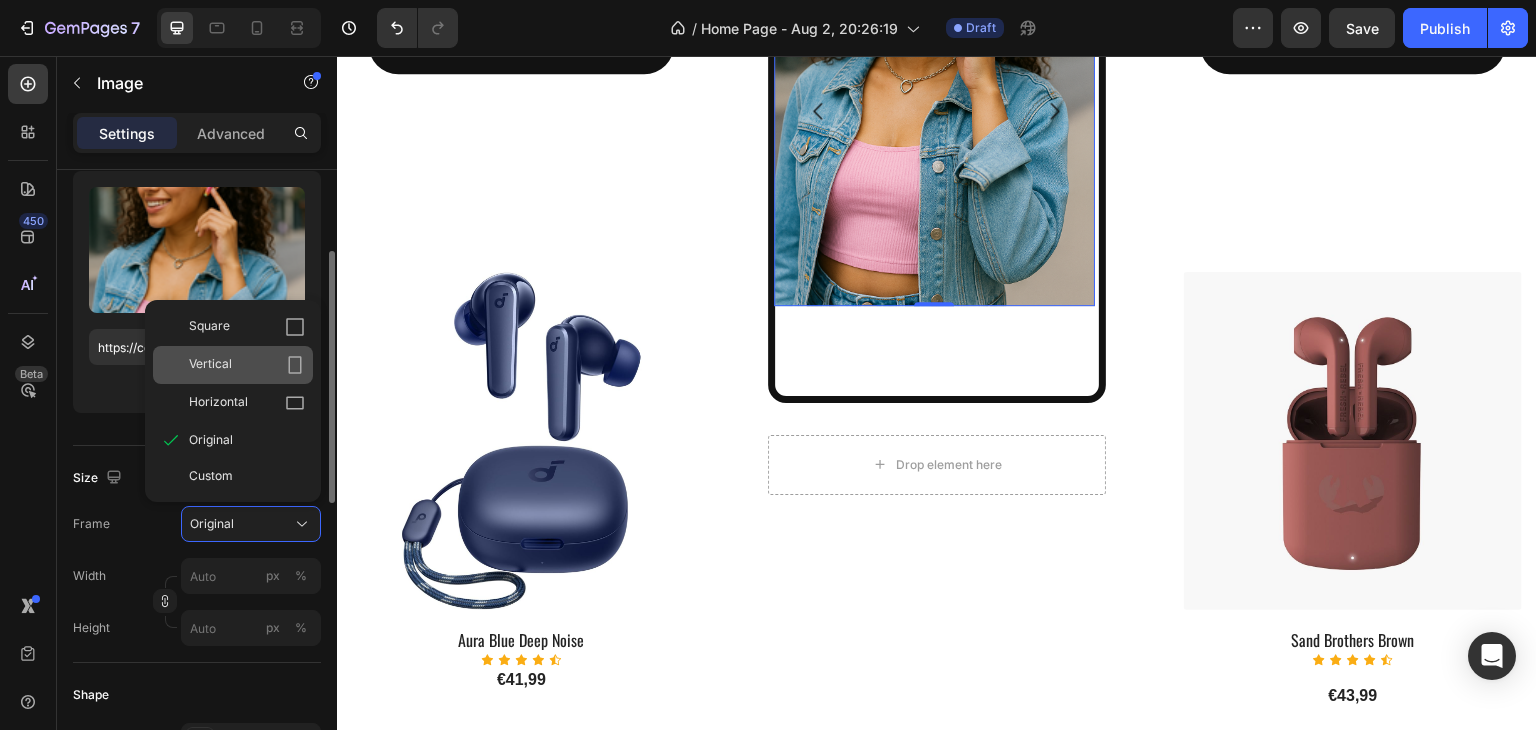 click 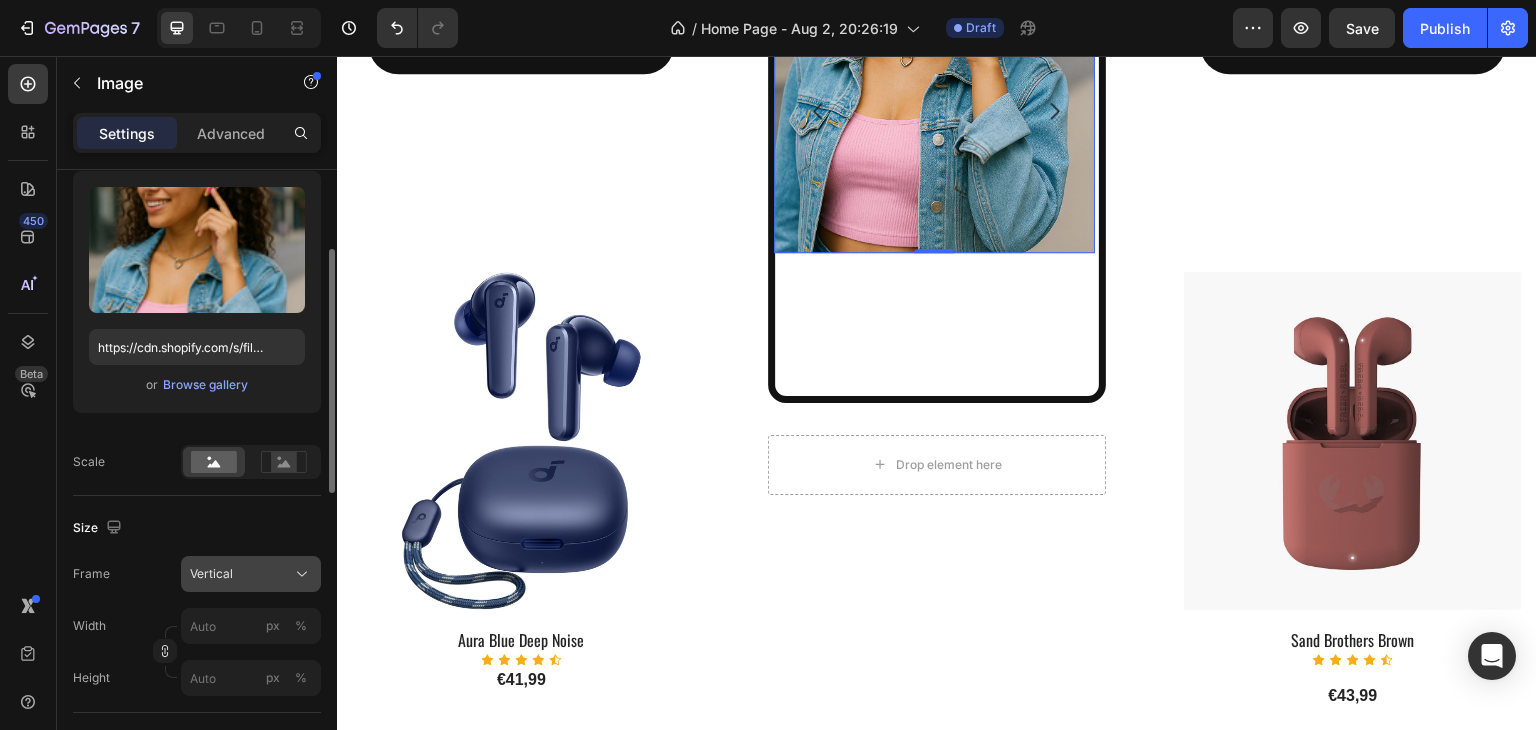 click 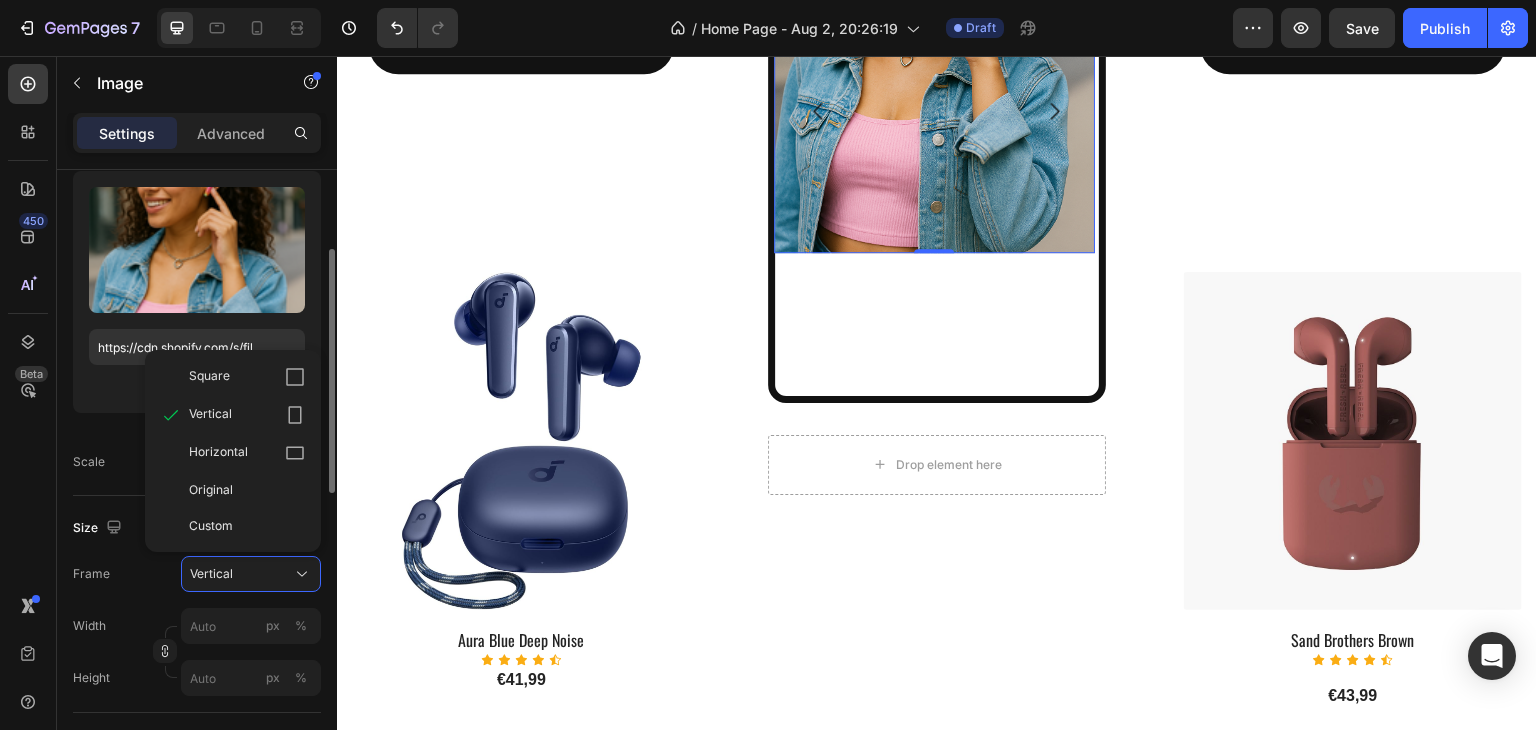 click on "Square" 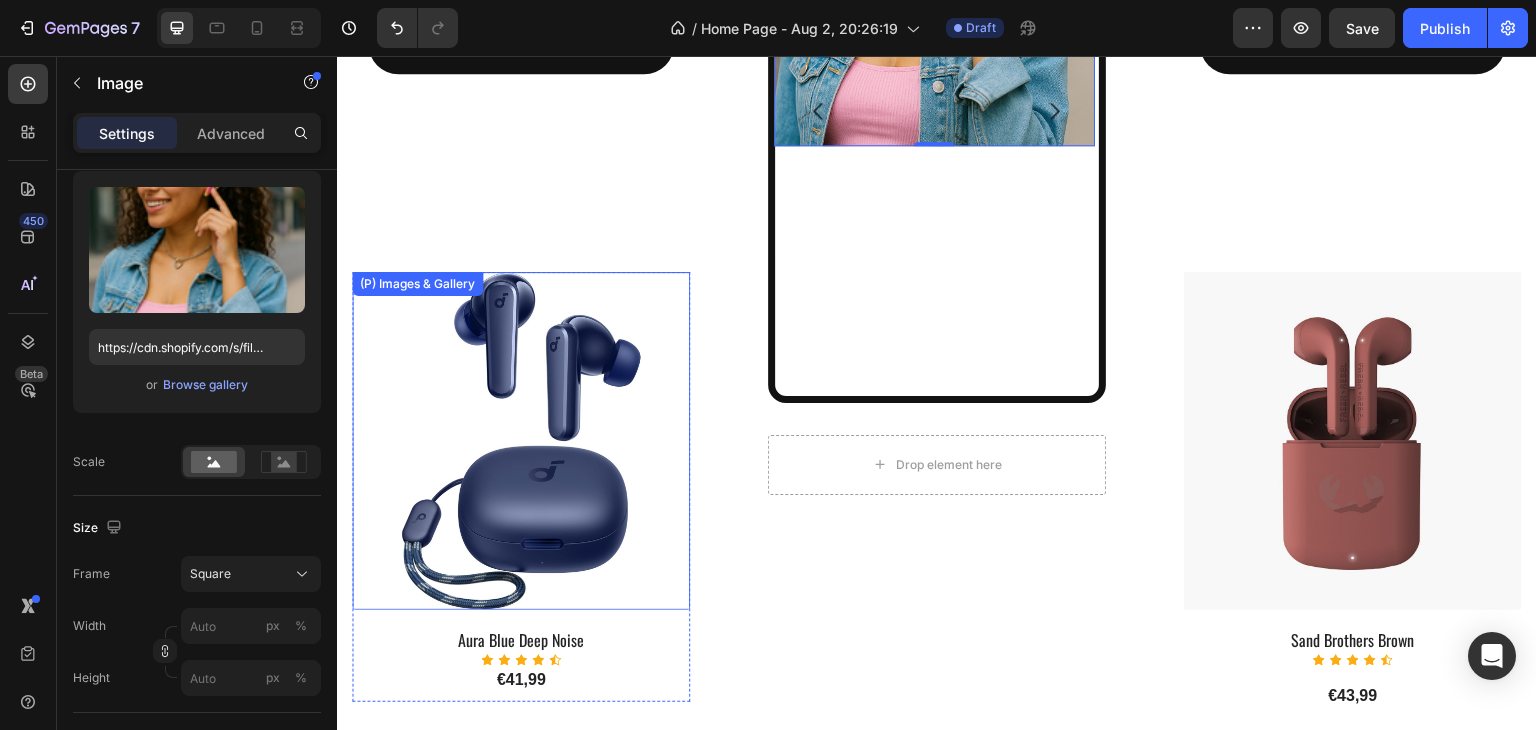 scroll, scrollTop: 100, scrollLeft: 0, axis: vertical 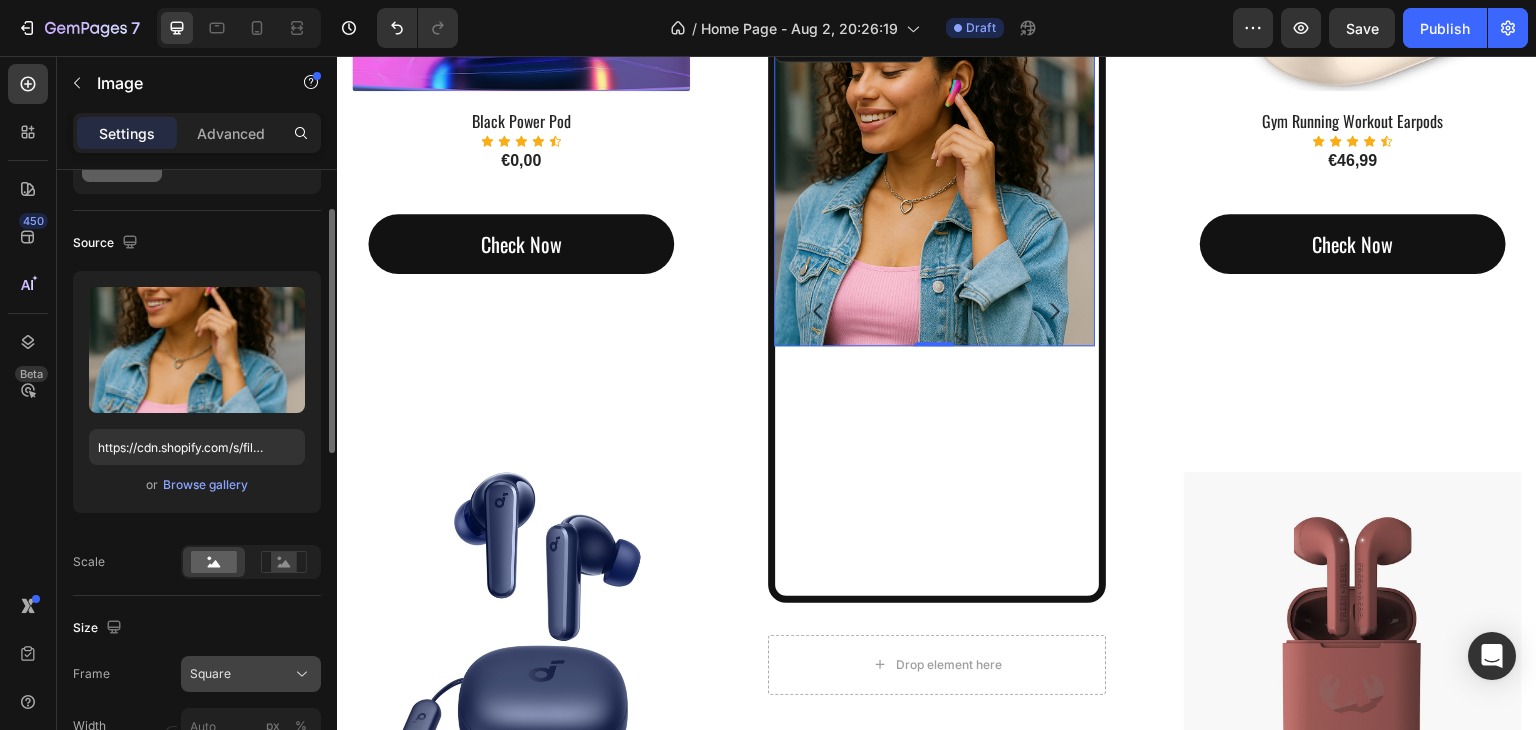 click on "Square" 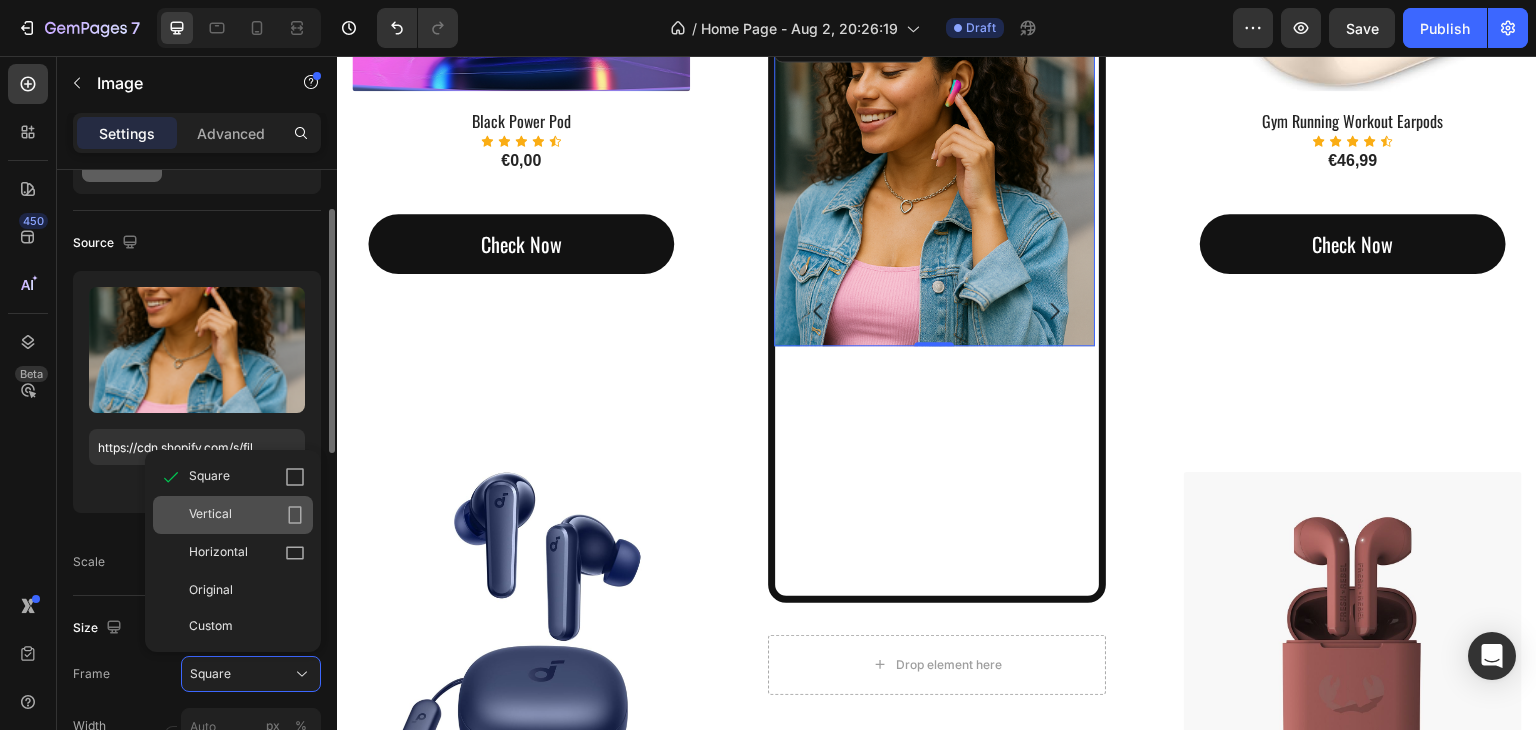click on "Vertical" at bounding box center [247, 515] 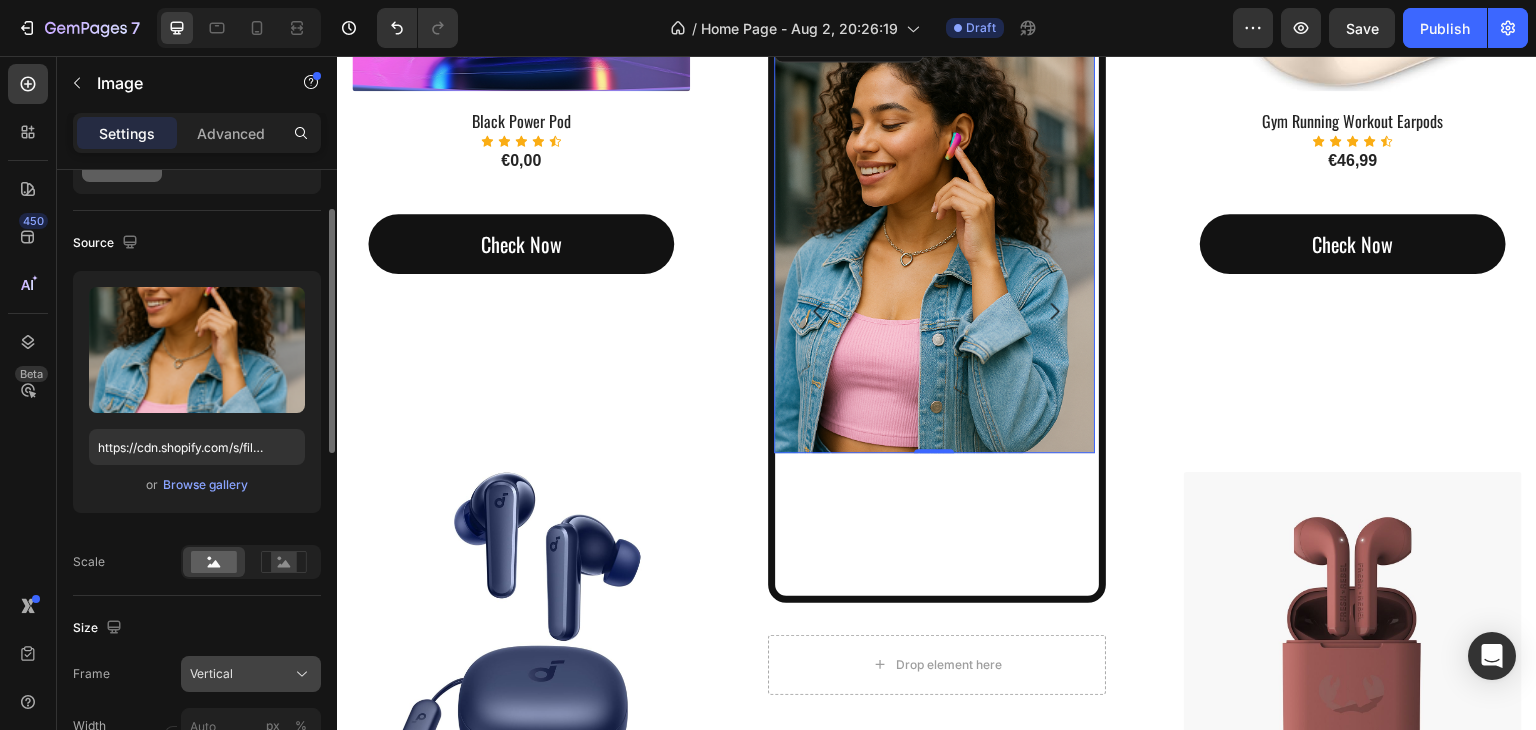 scroll, scrollTop: 200, scrollLeft: 0, axis: vertical 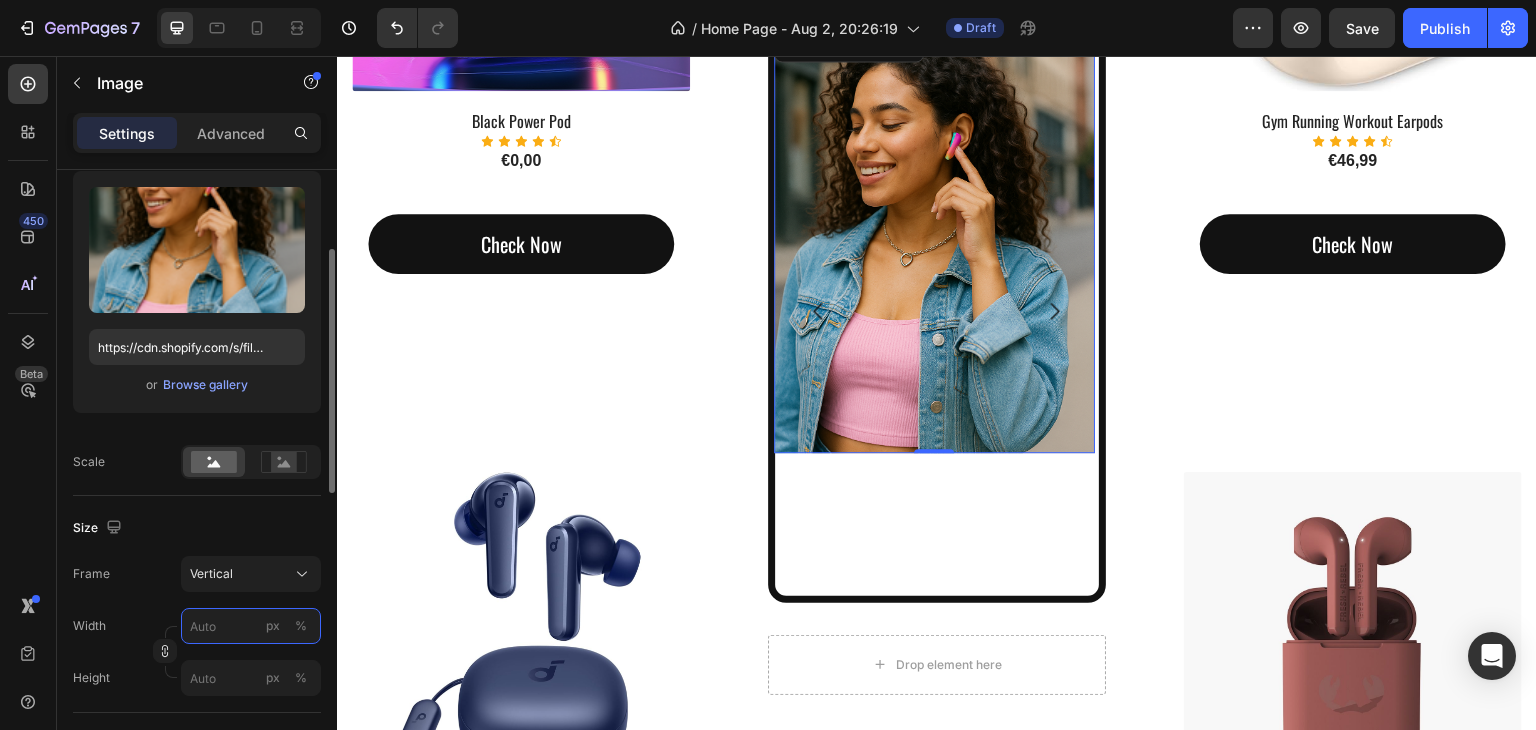 click on "px %" at bounding box center (251, 626) 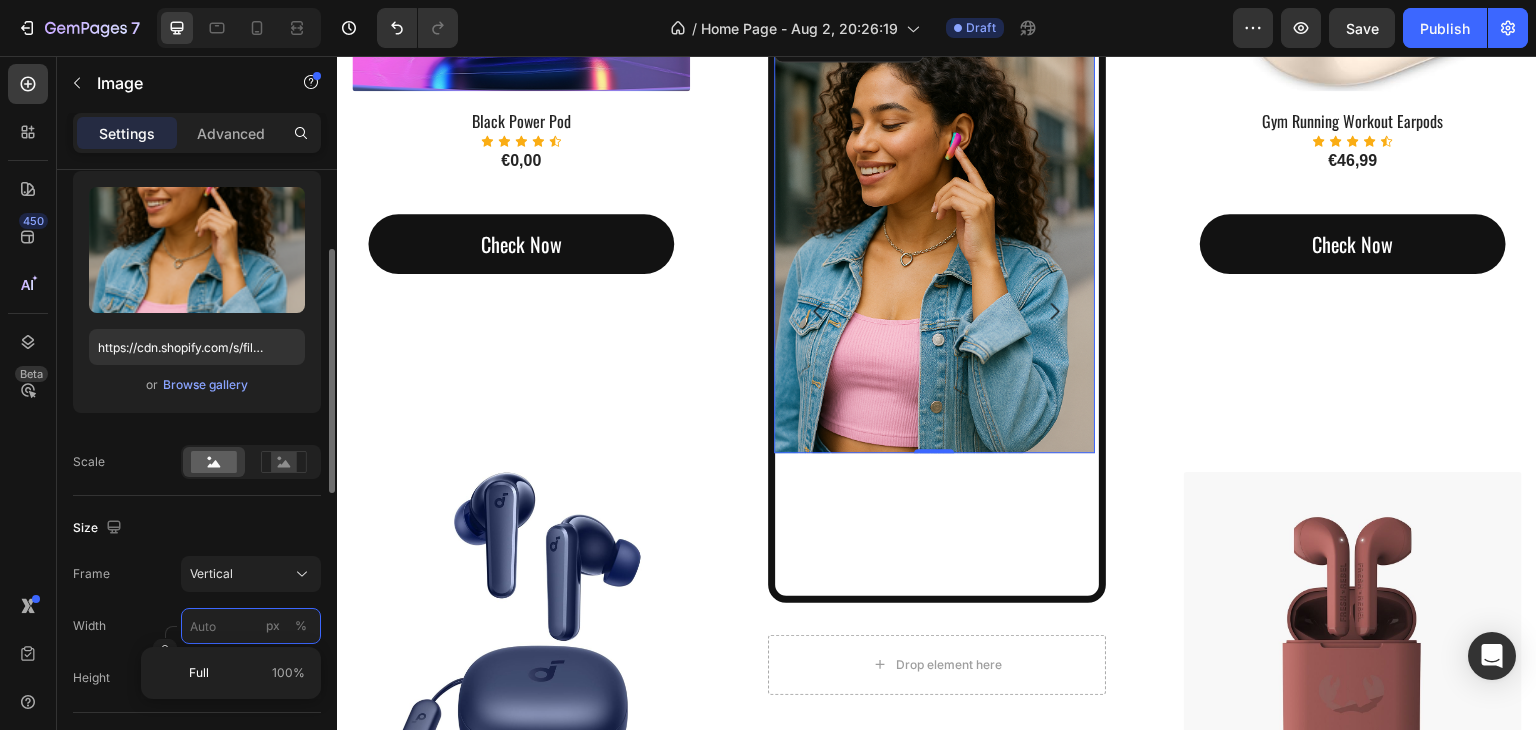 type on "2" 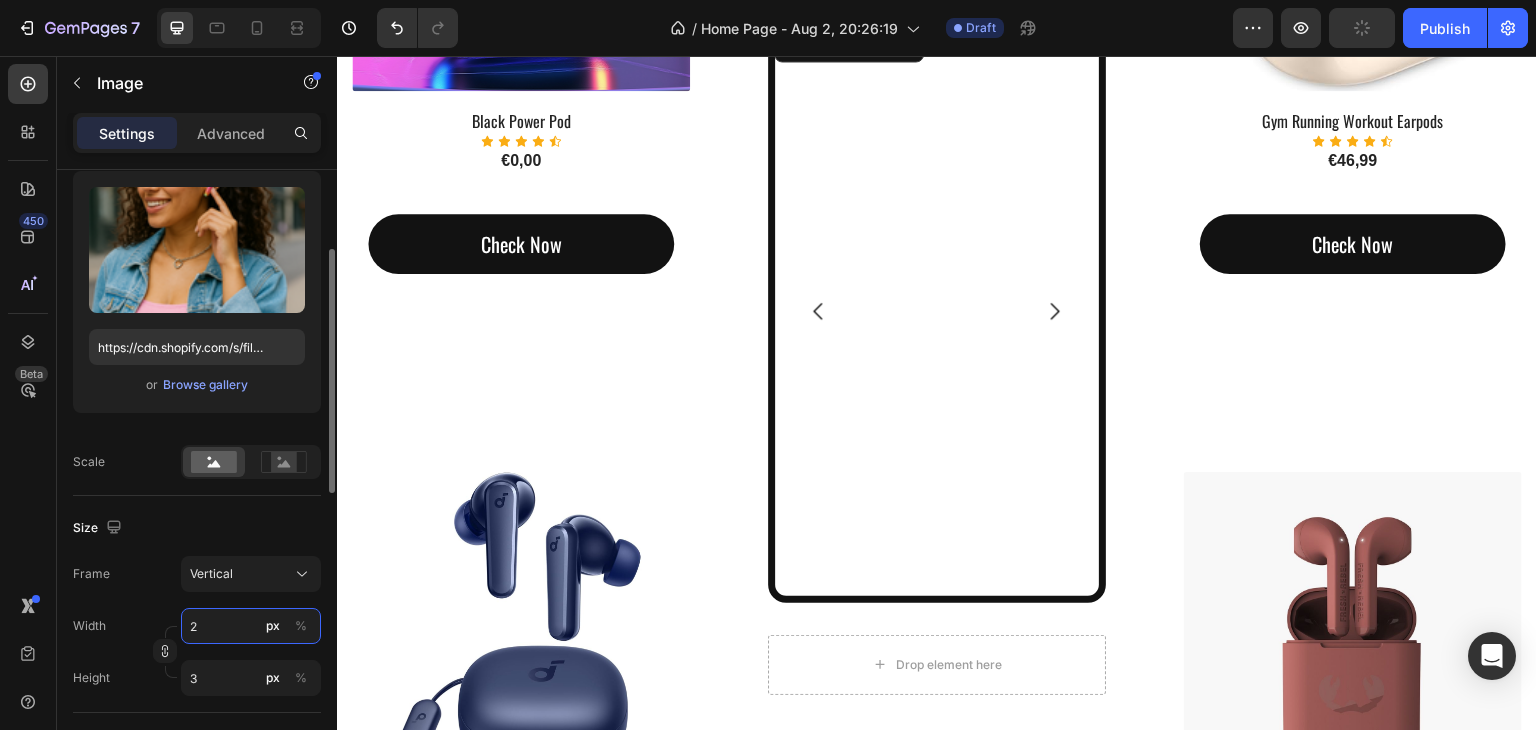 type on "20" 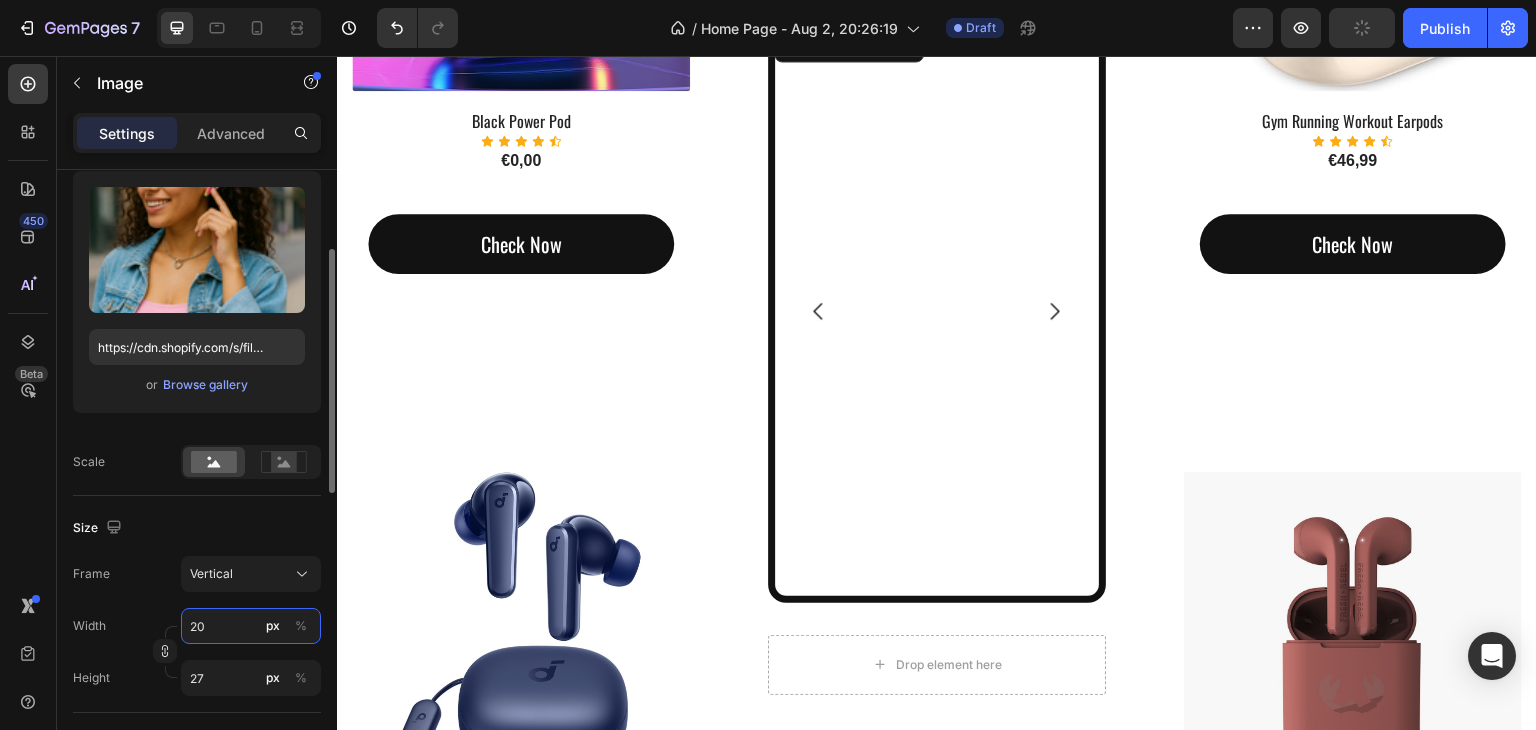 type on "200" 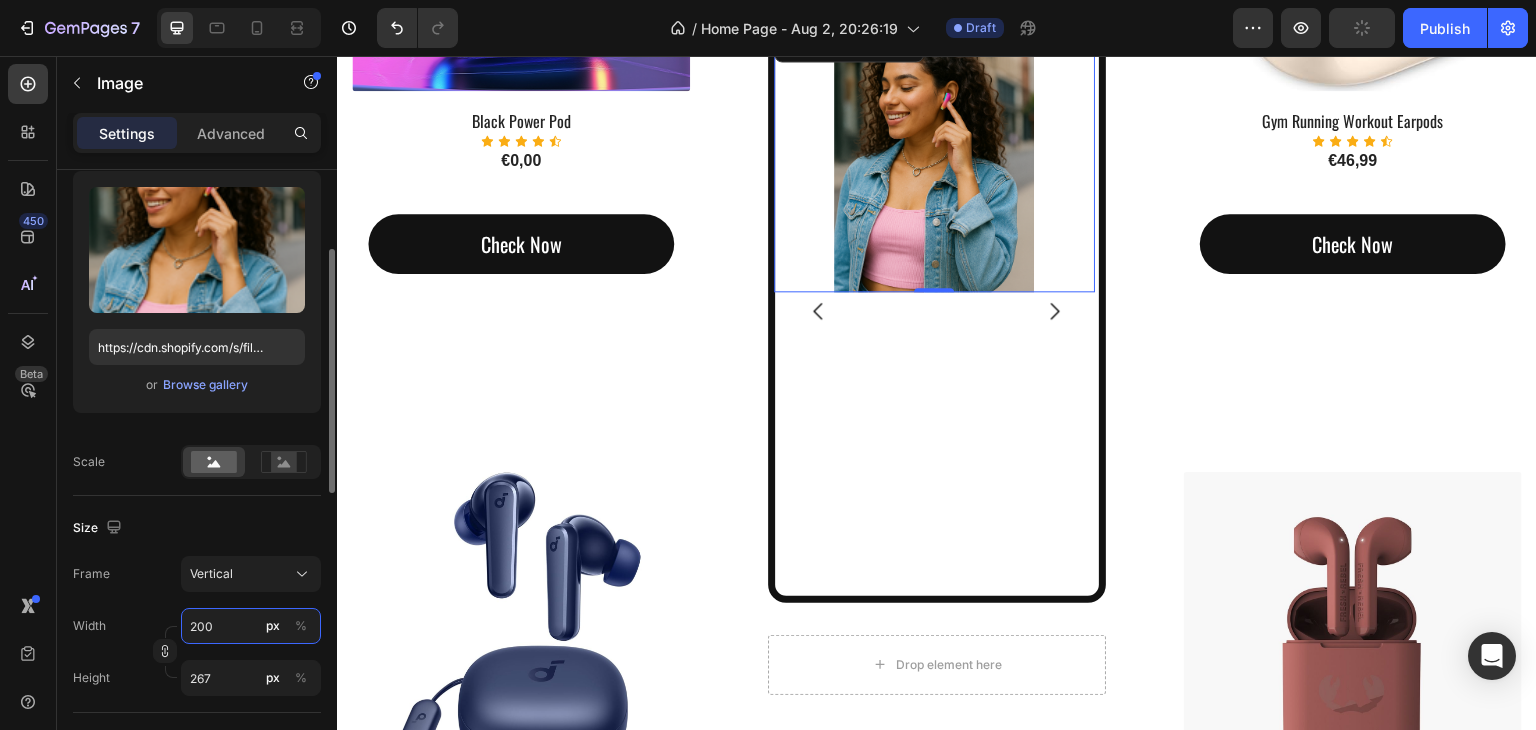 type on "20" 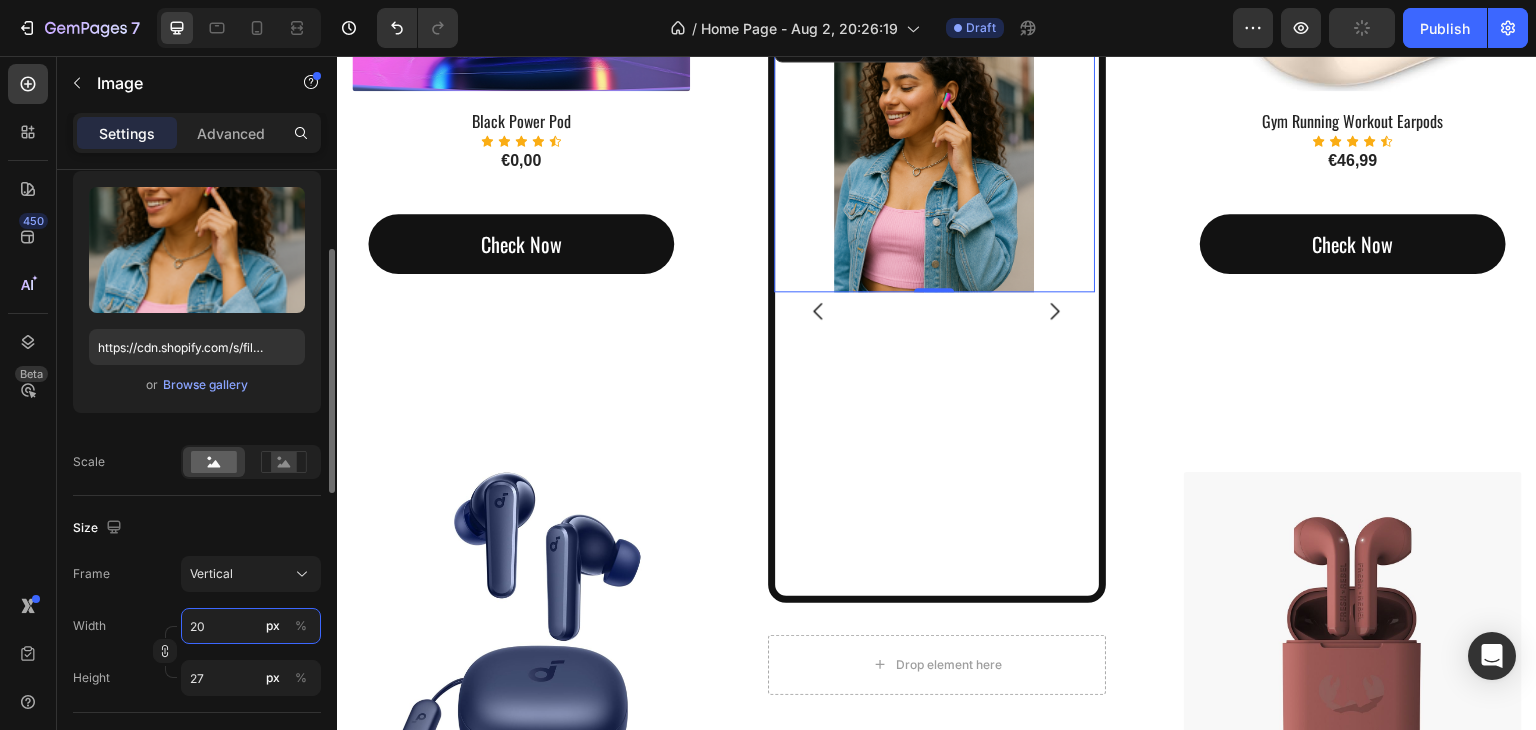 type on "2" 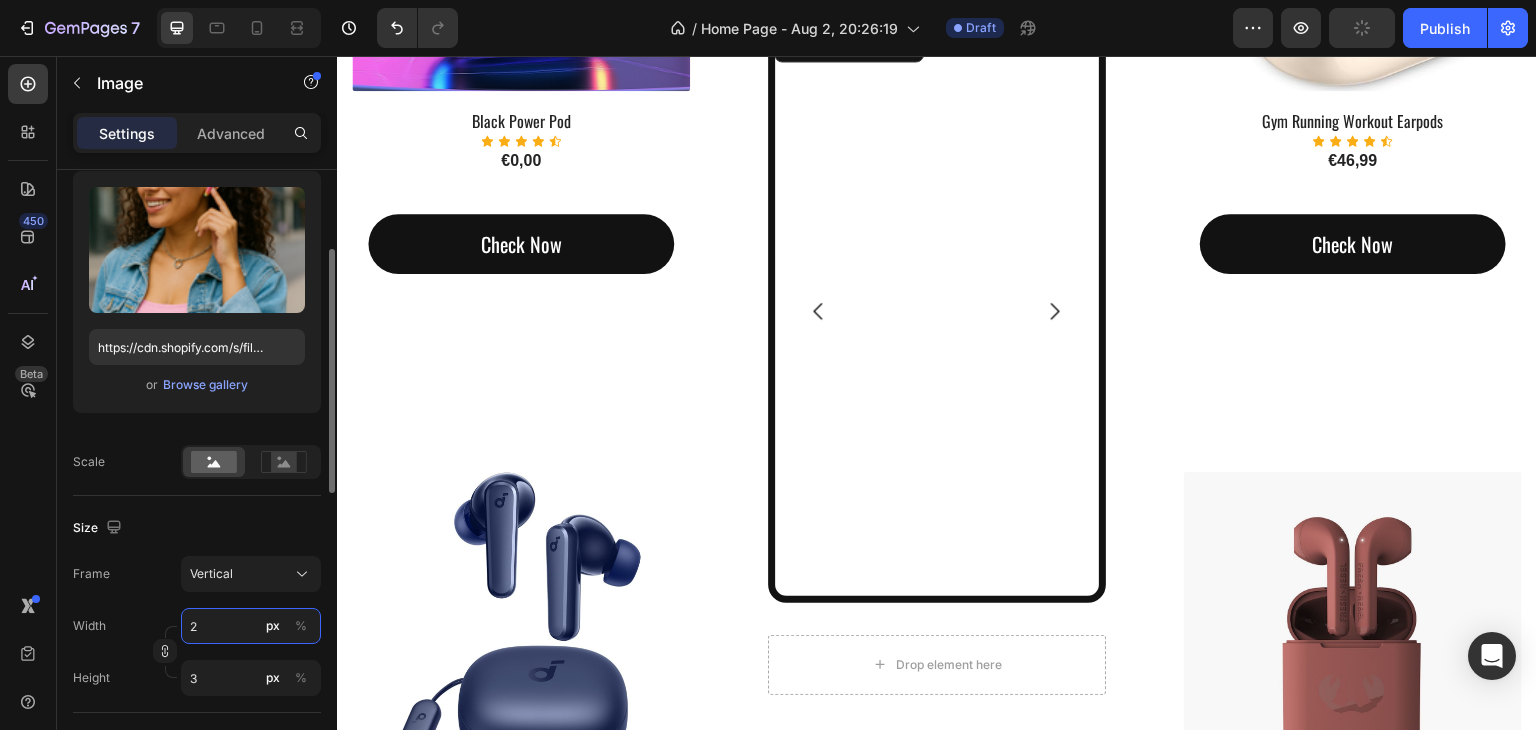 type 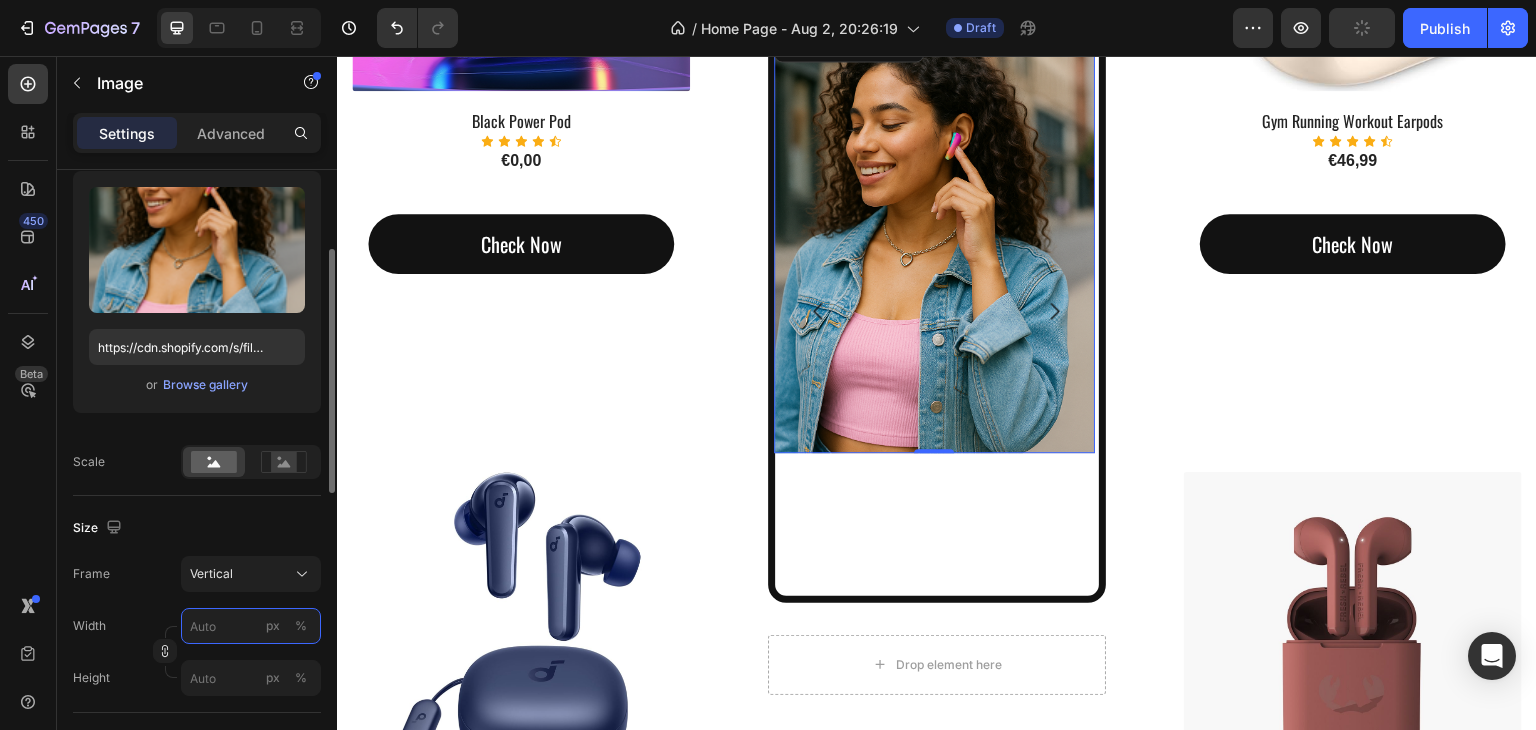 type on "5" 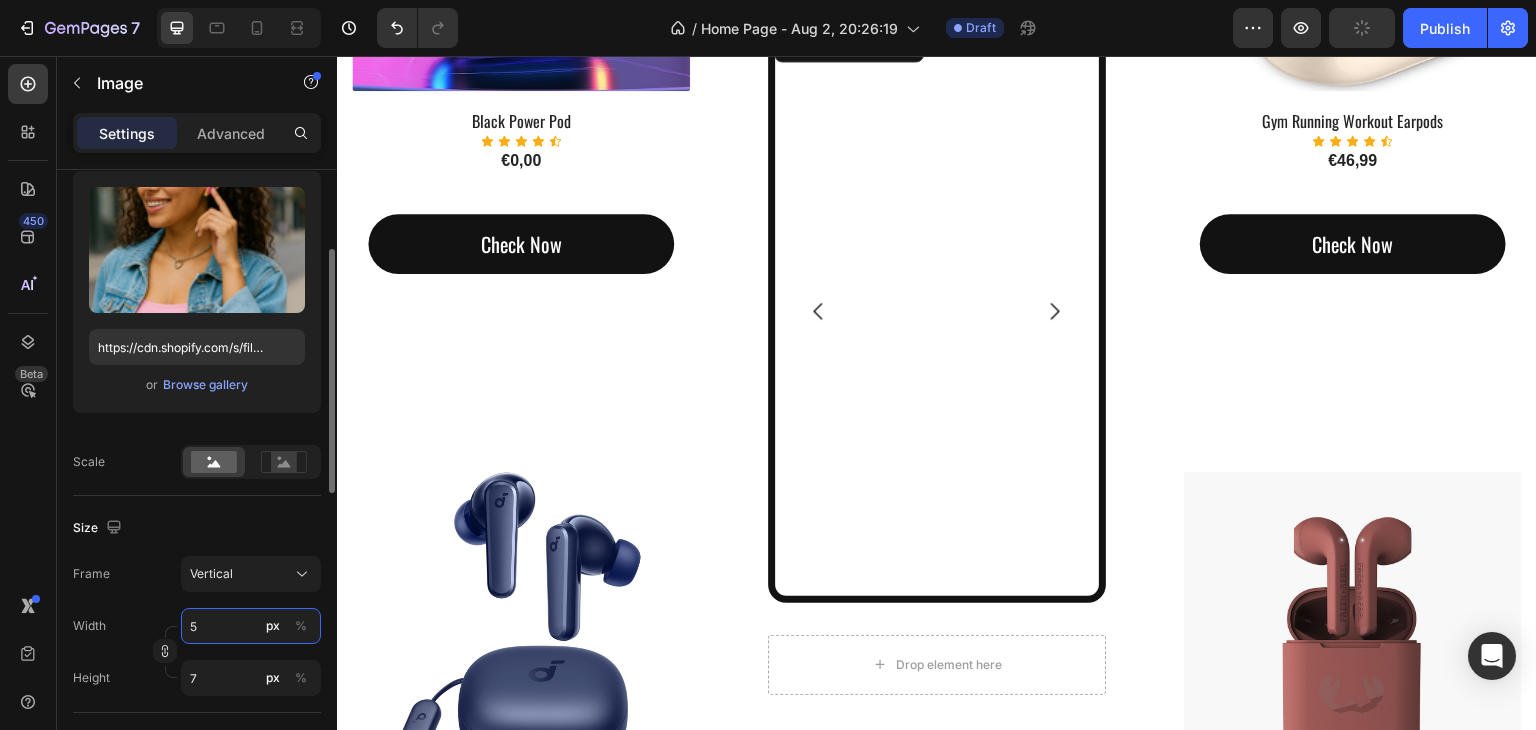 type on "50" 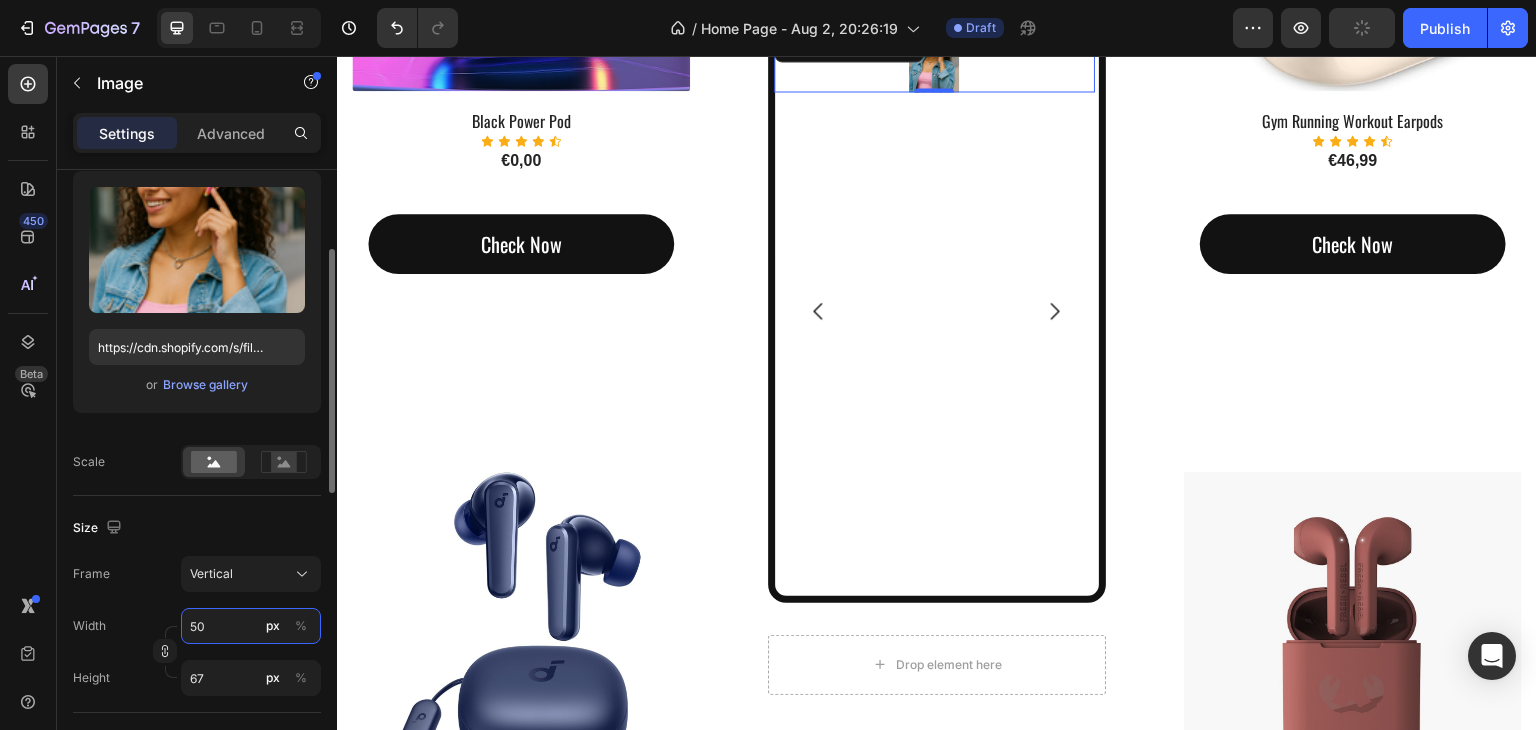 type on "500" 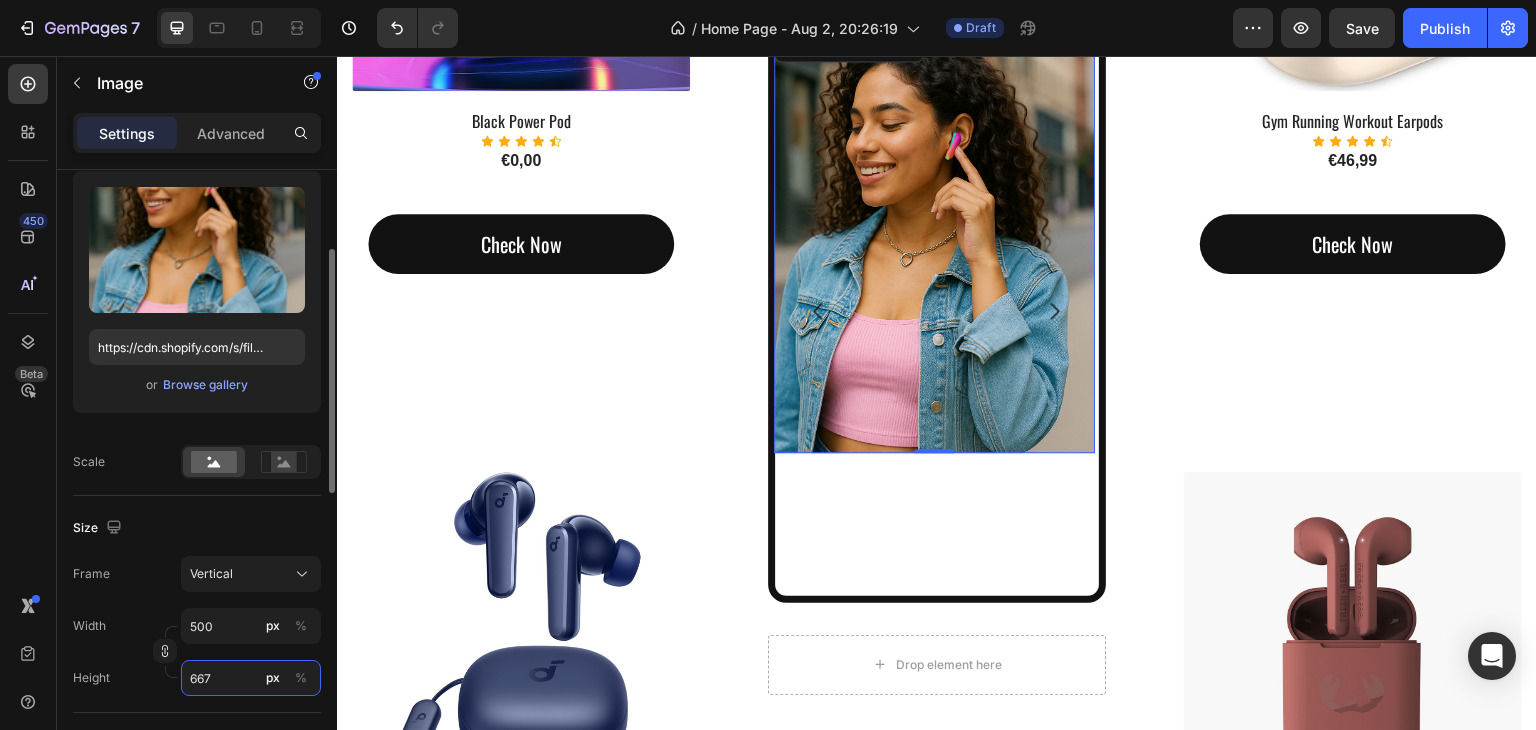 click on "667" at bounding box center (251, 678) 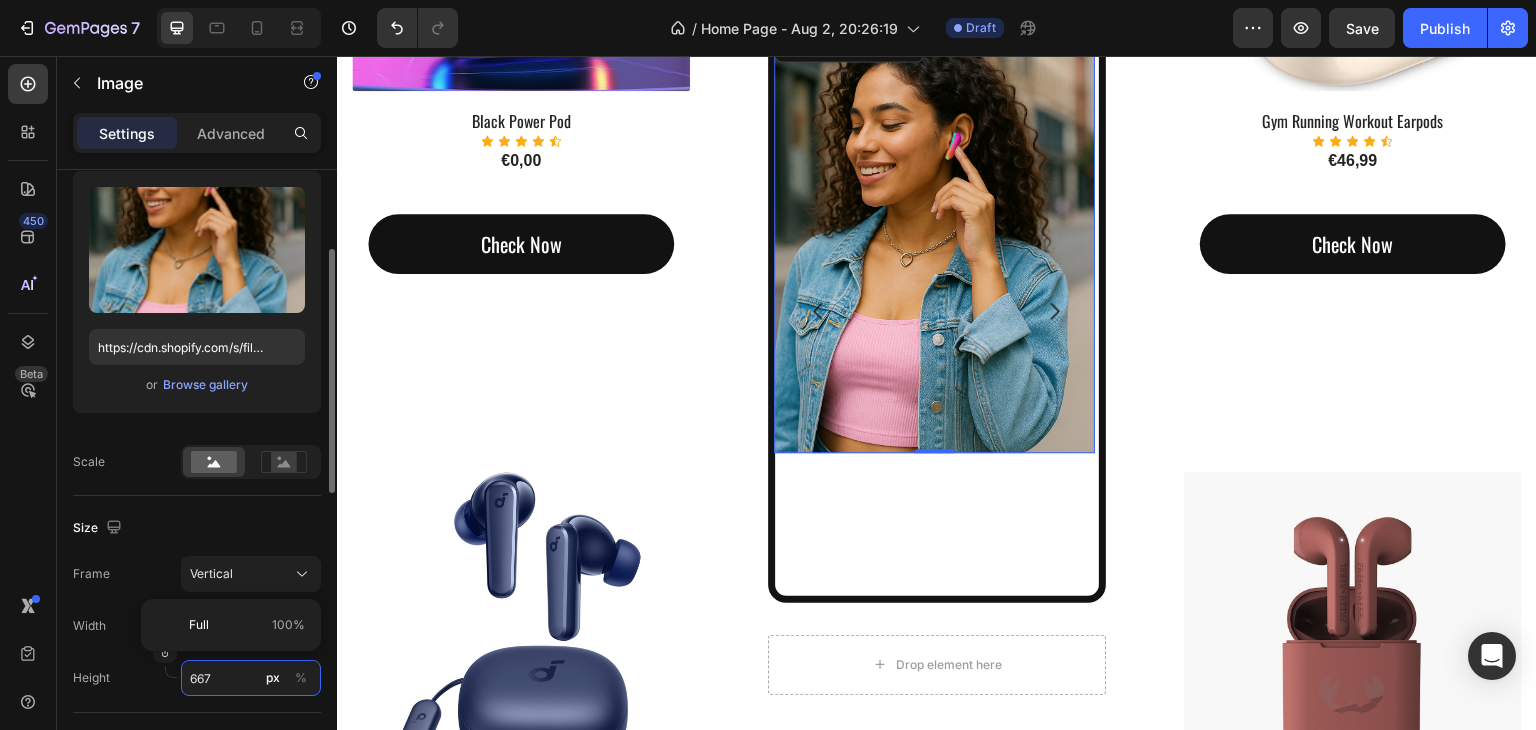 type on "6" 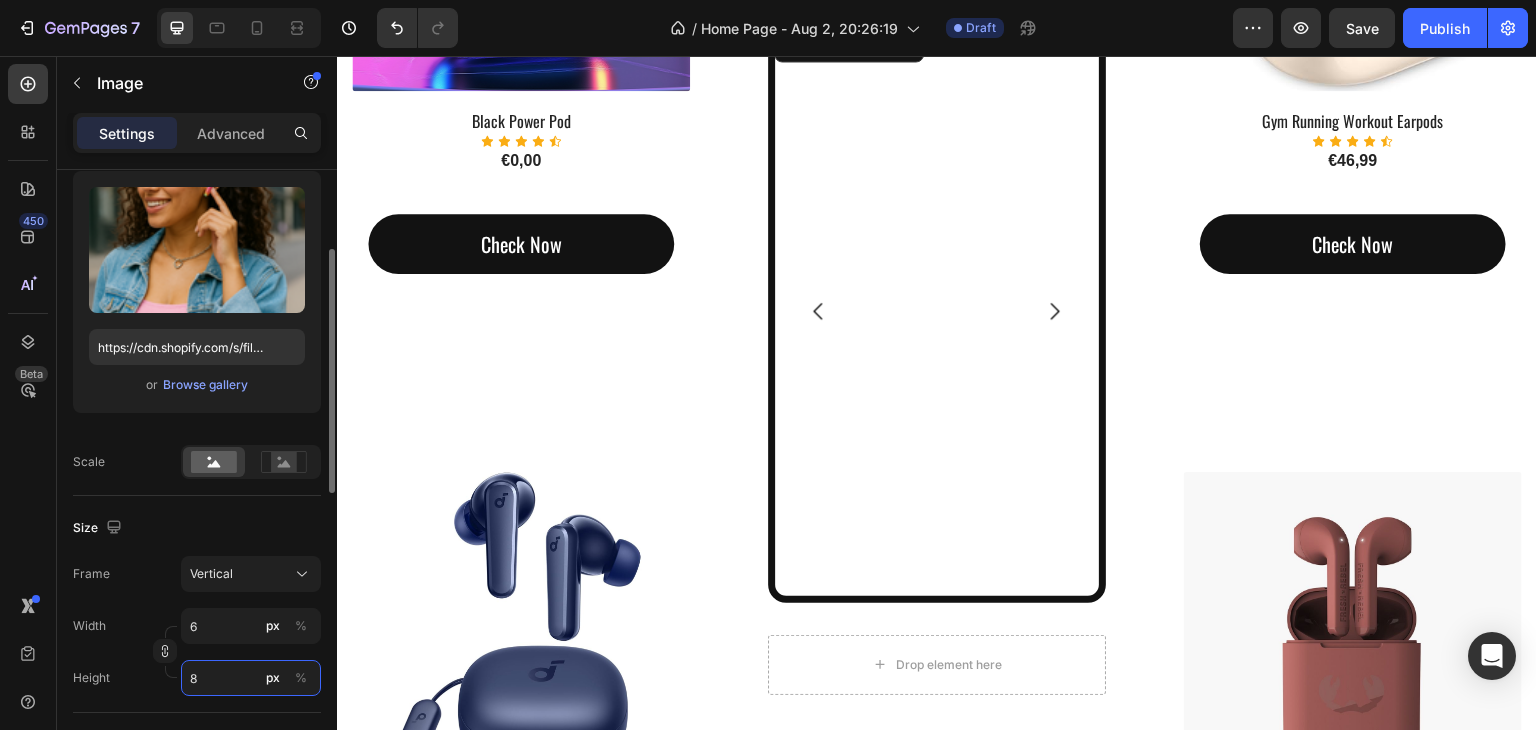 type on "60" 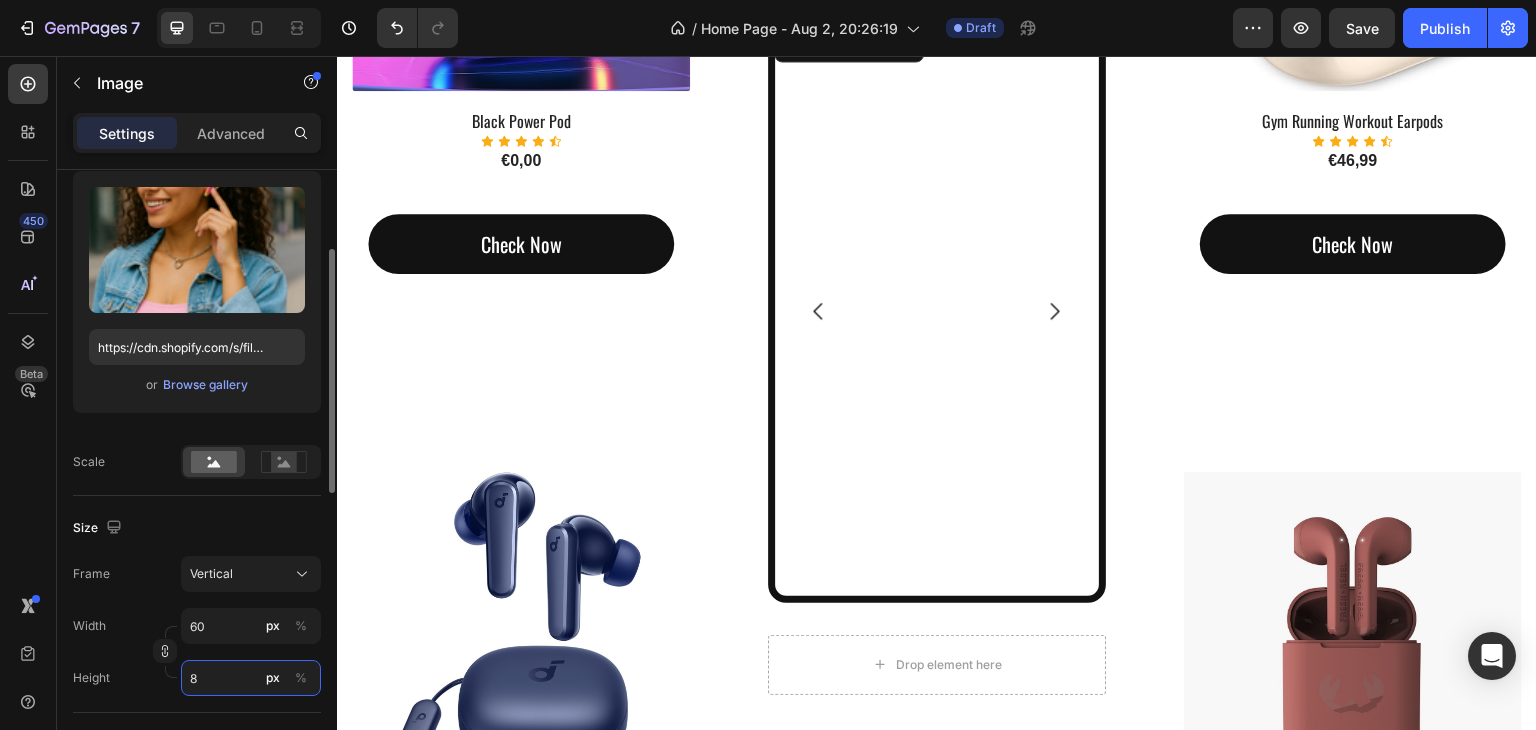 type on "80" 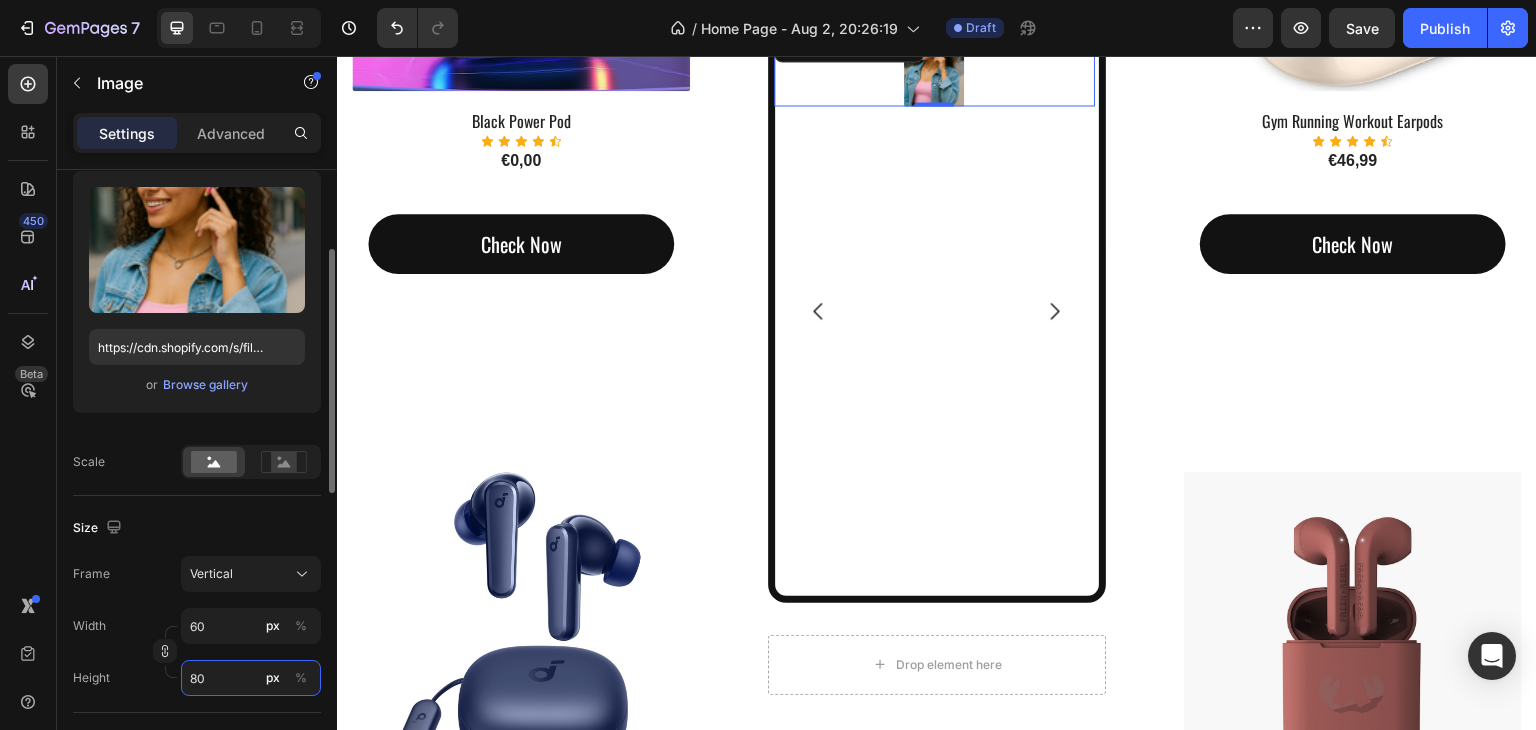 type on "600" 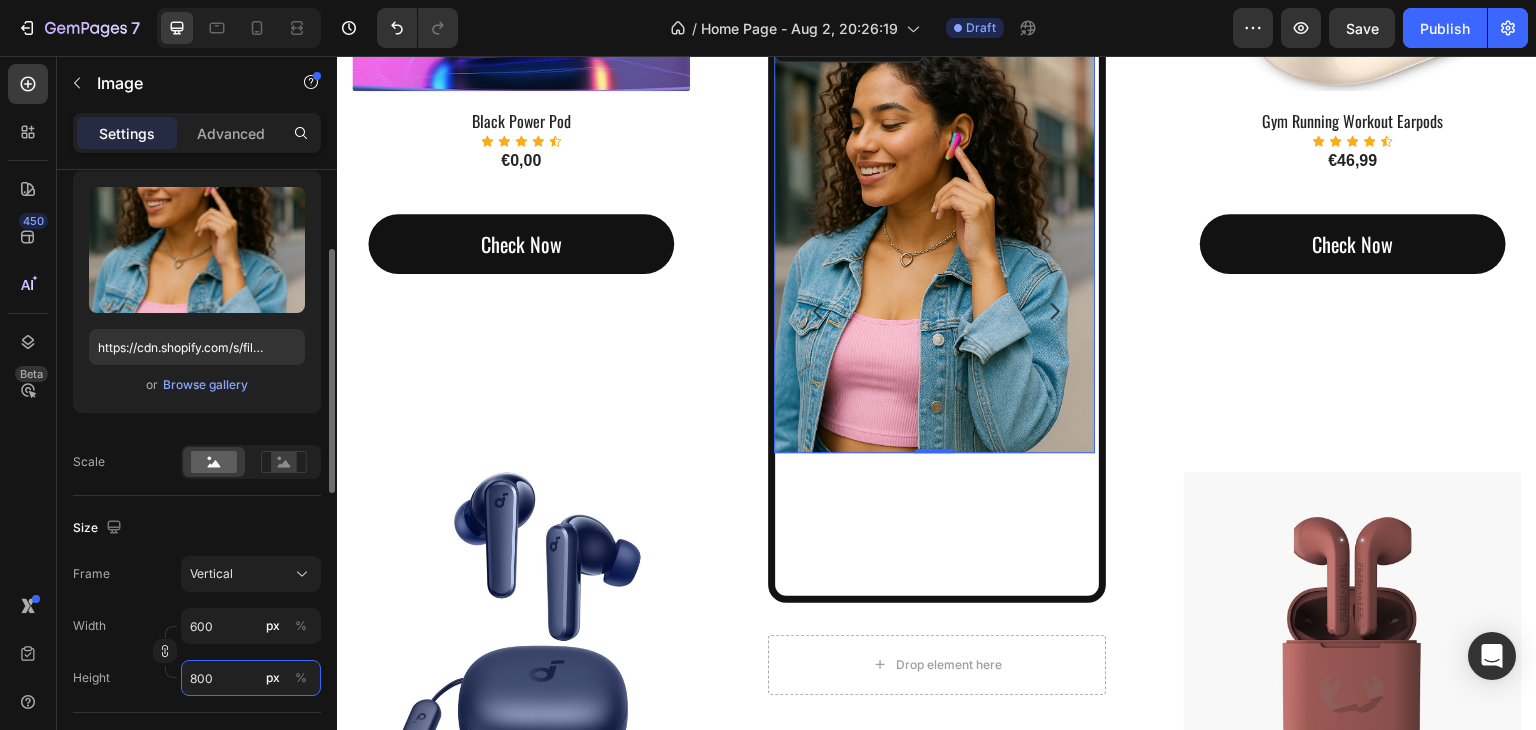type on "60" 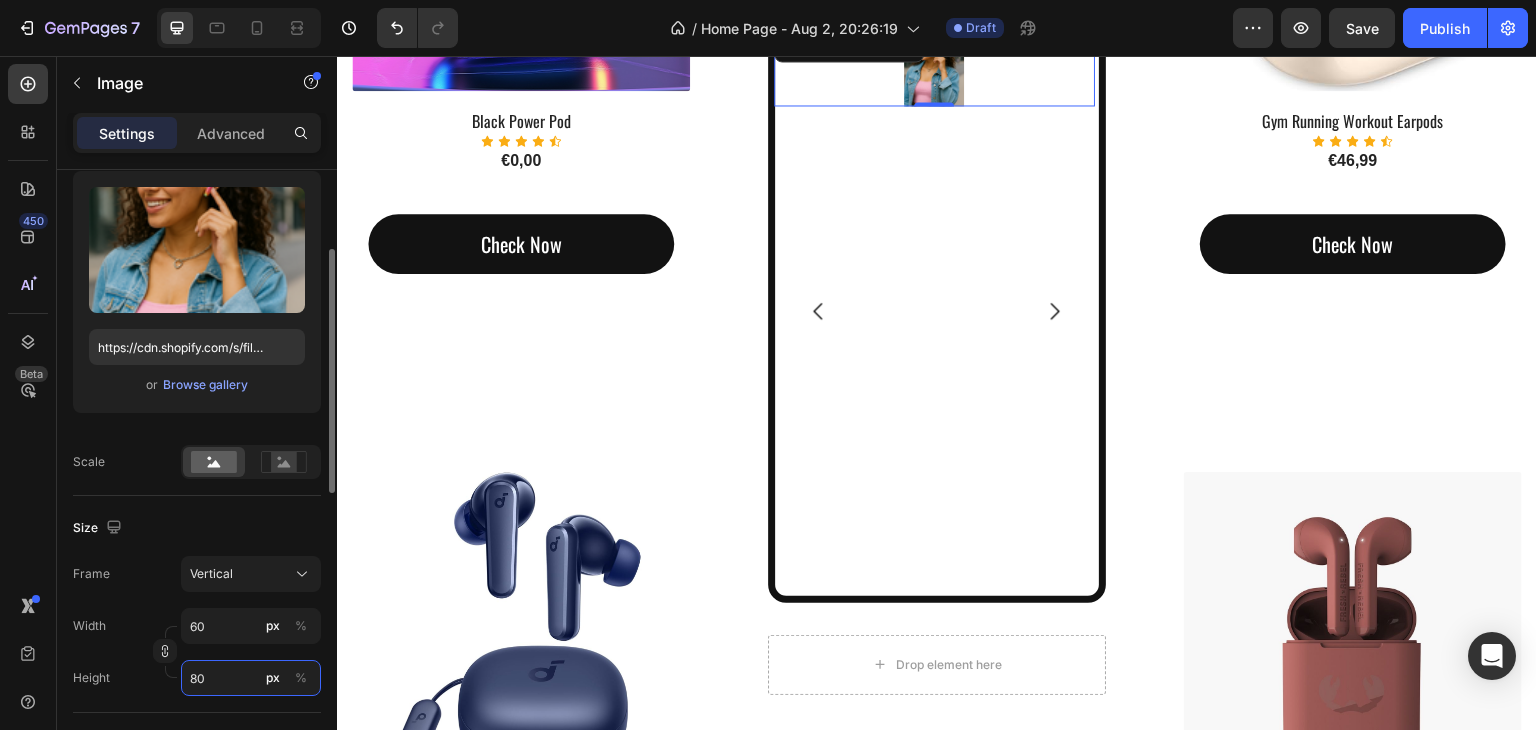 type on "6" 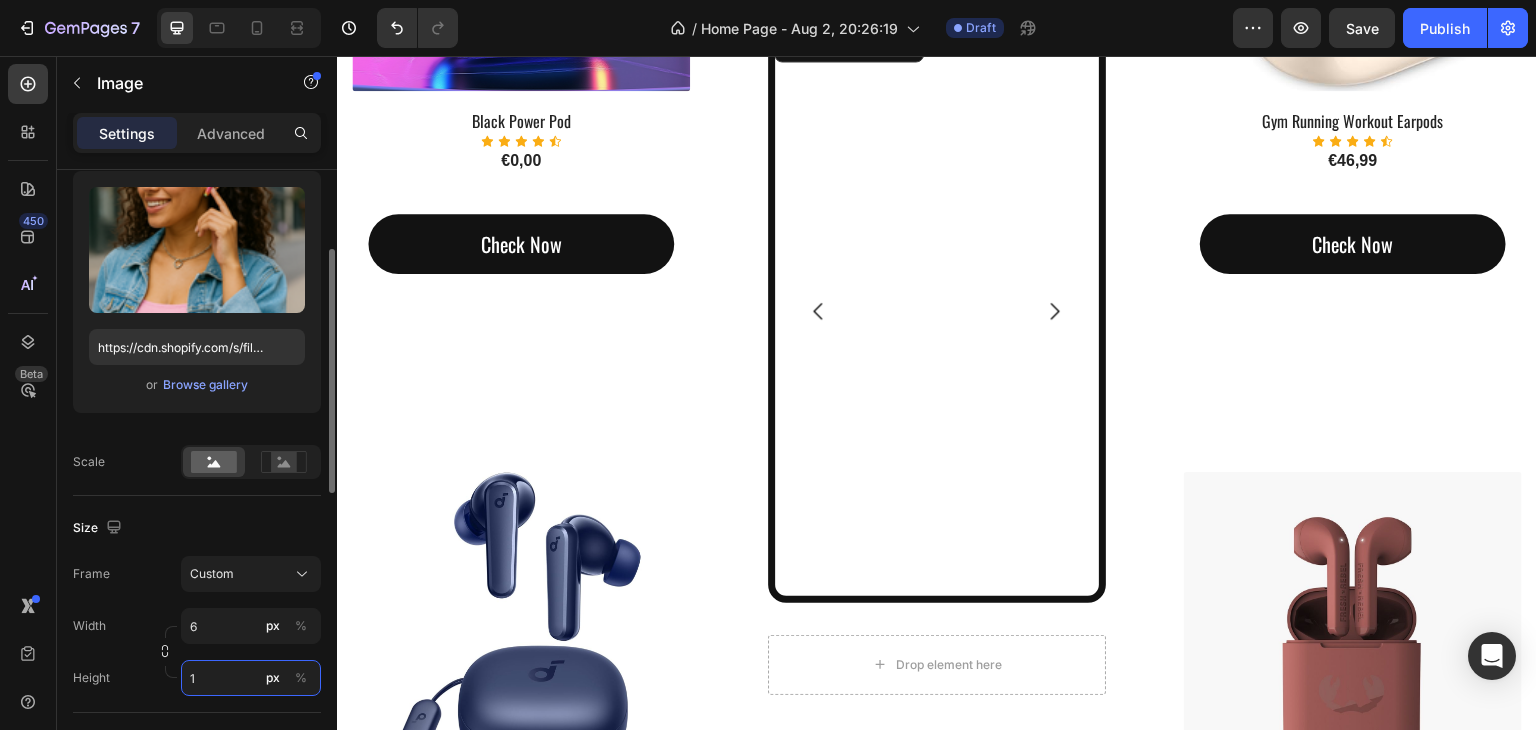 type on "8" 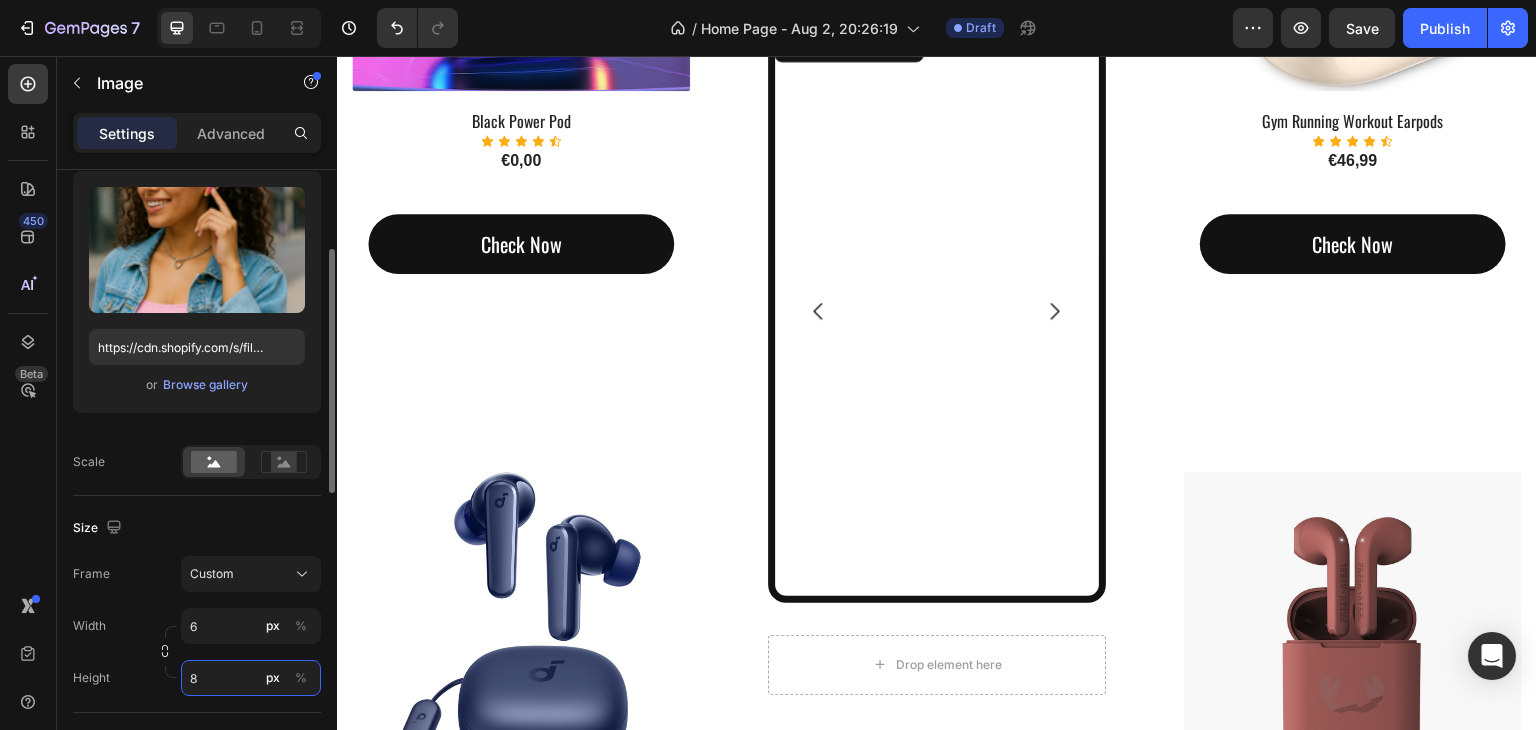 type on "60" 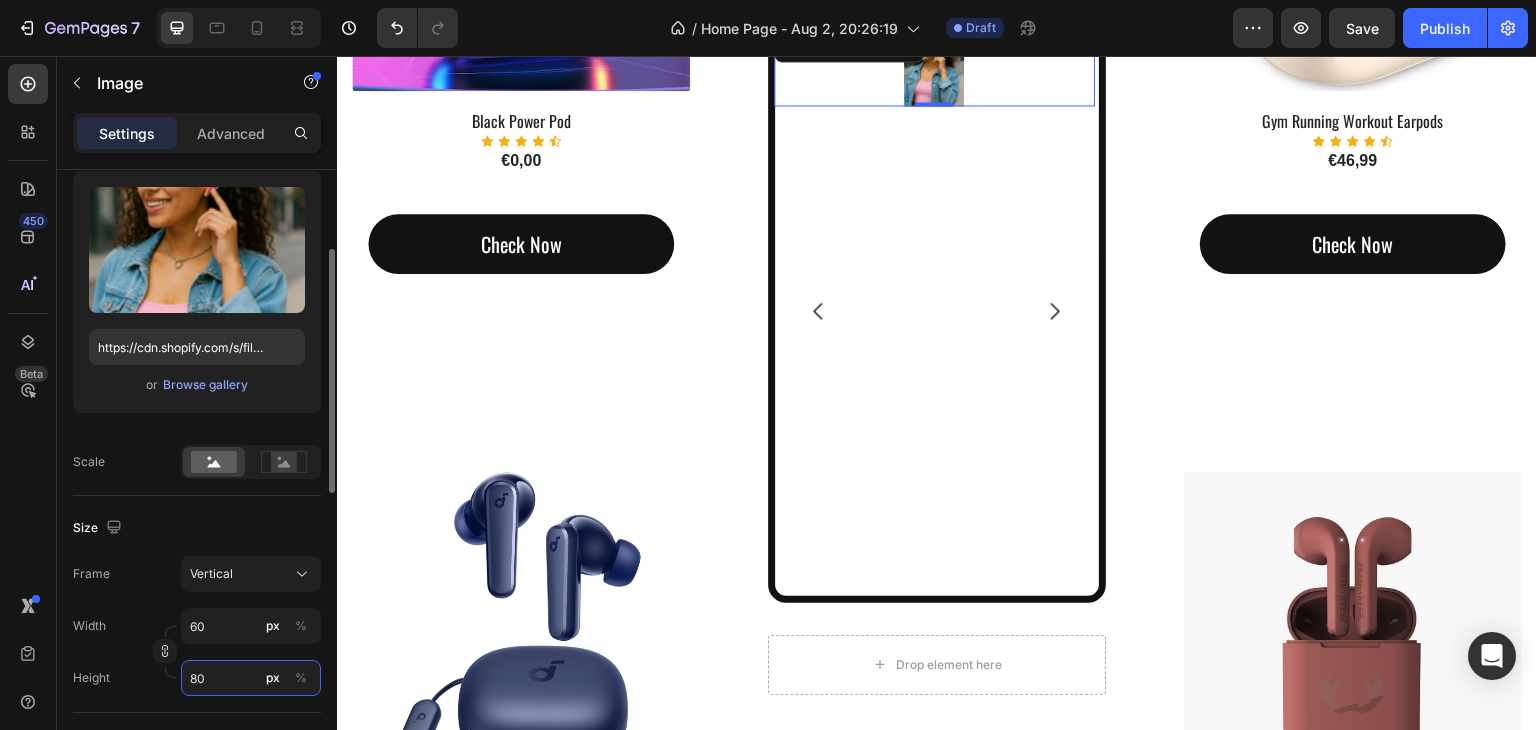 type on "600" 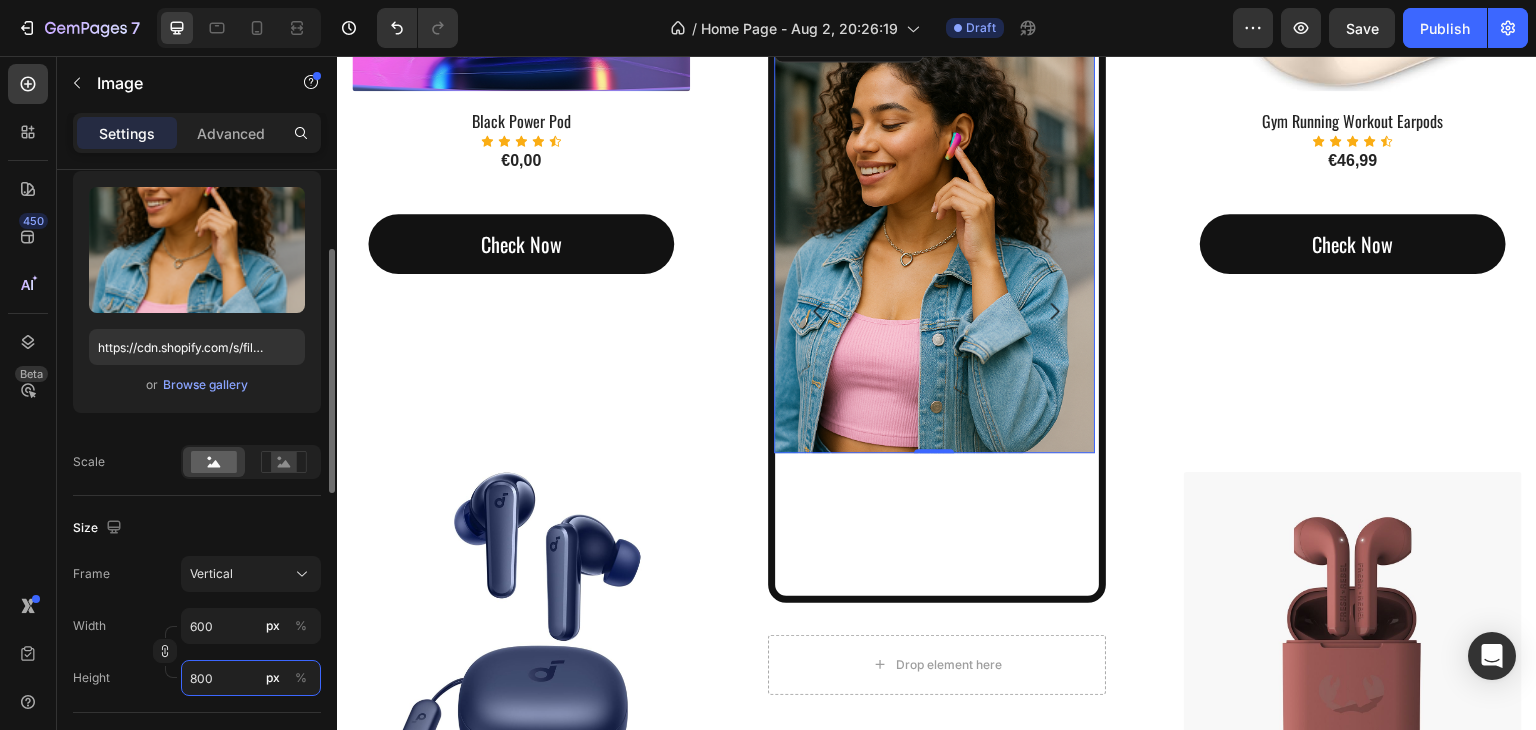 type on "6000" 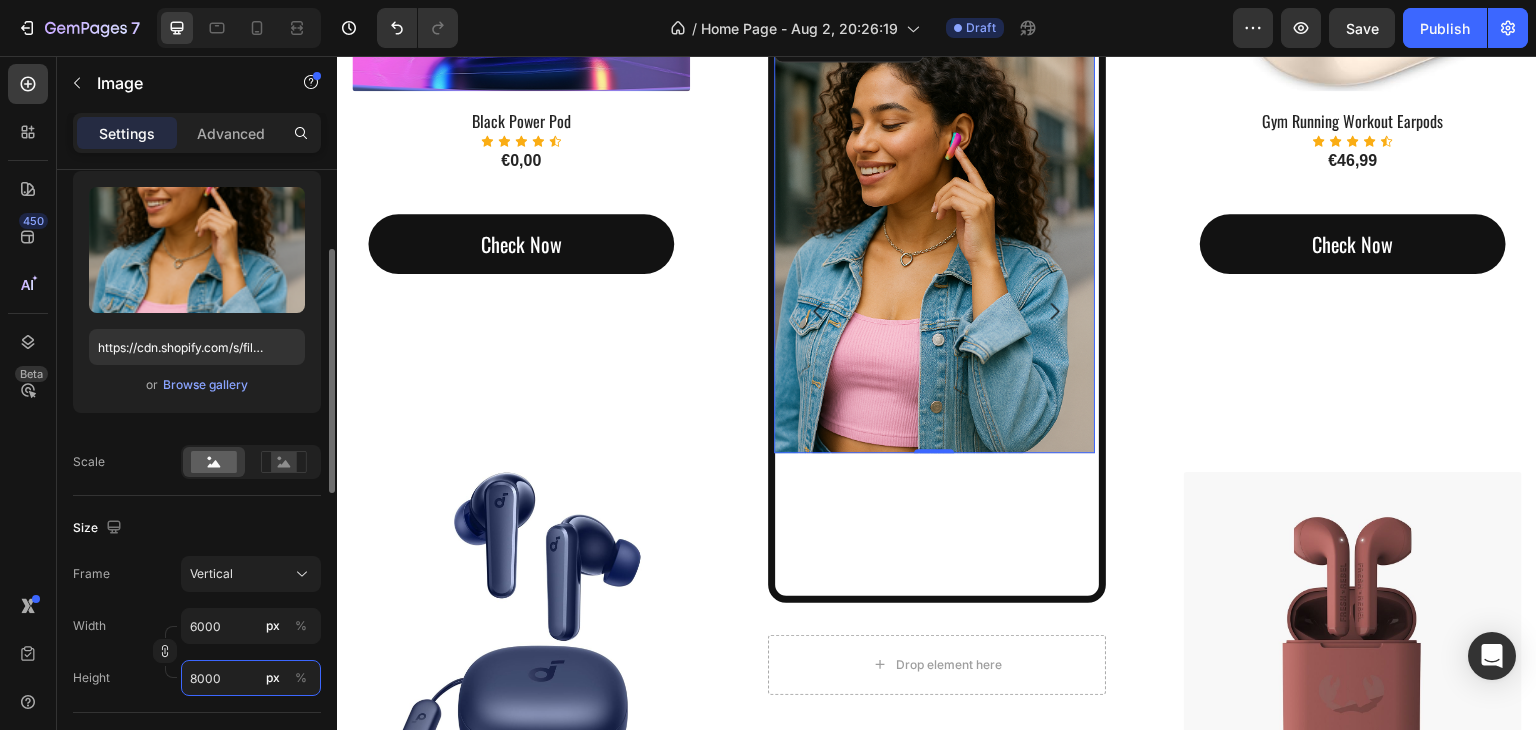 type on "60000" 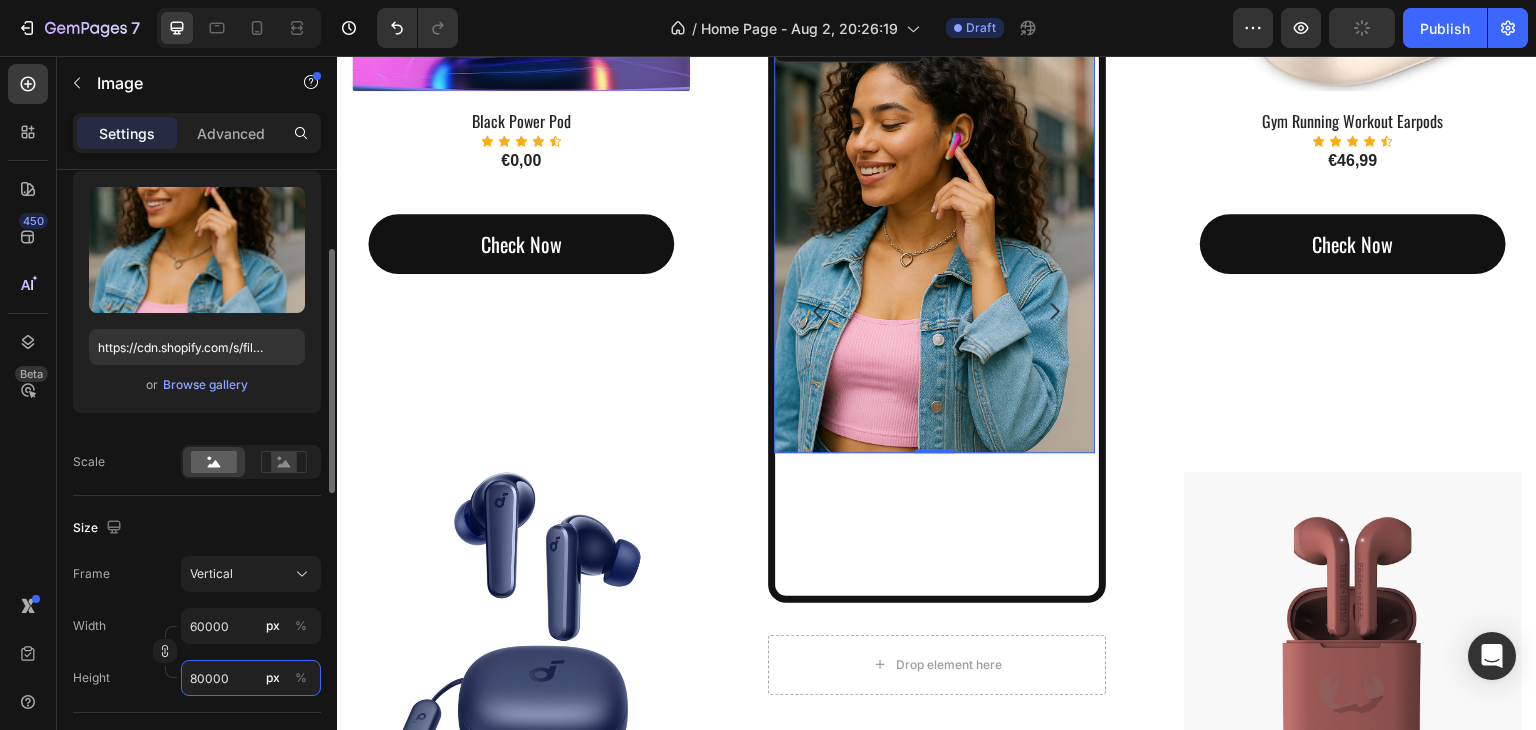 type on "6000" 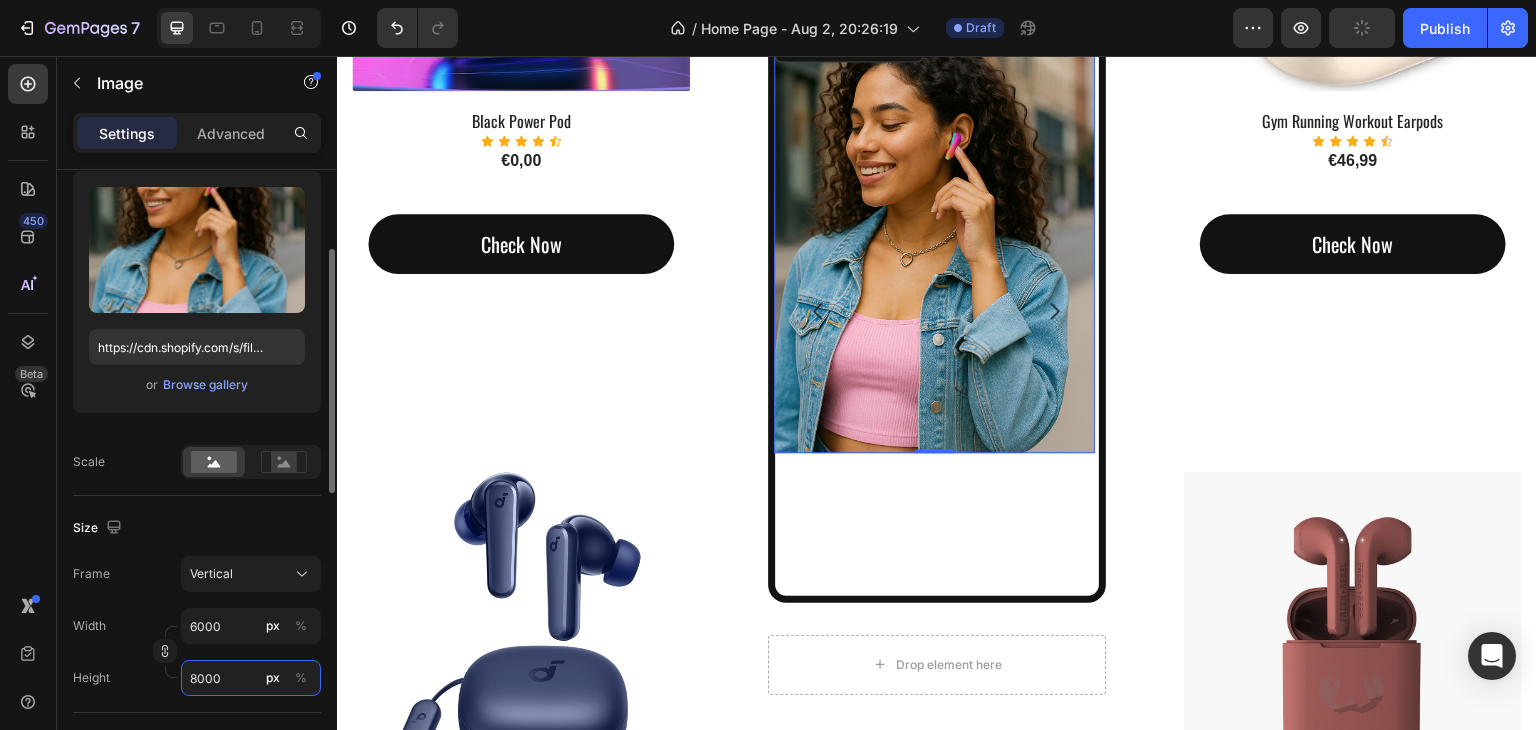 type on "600" 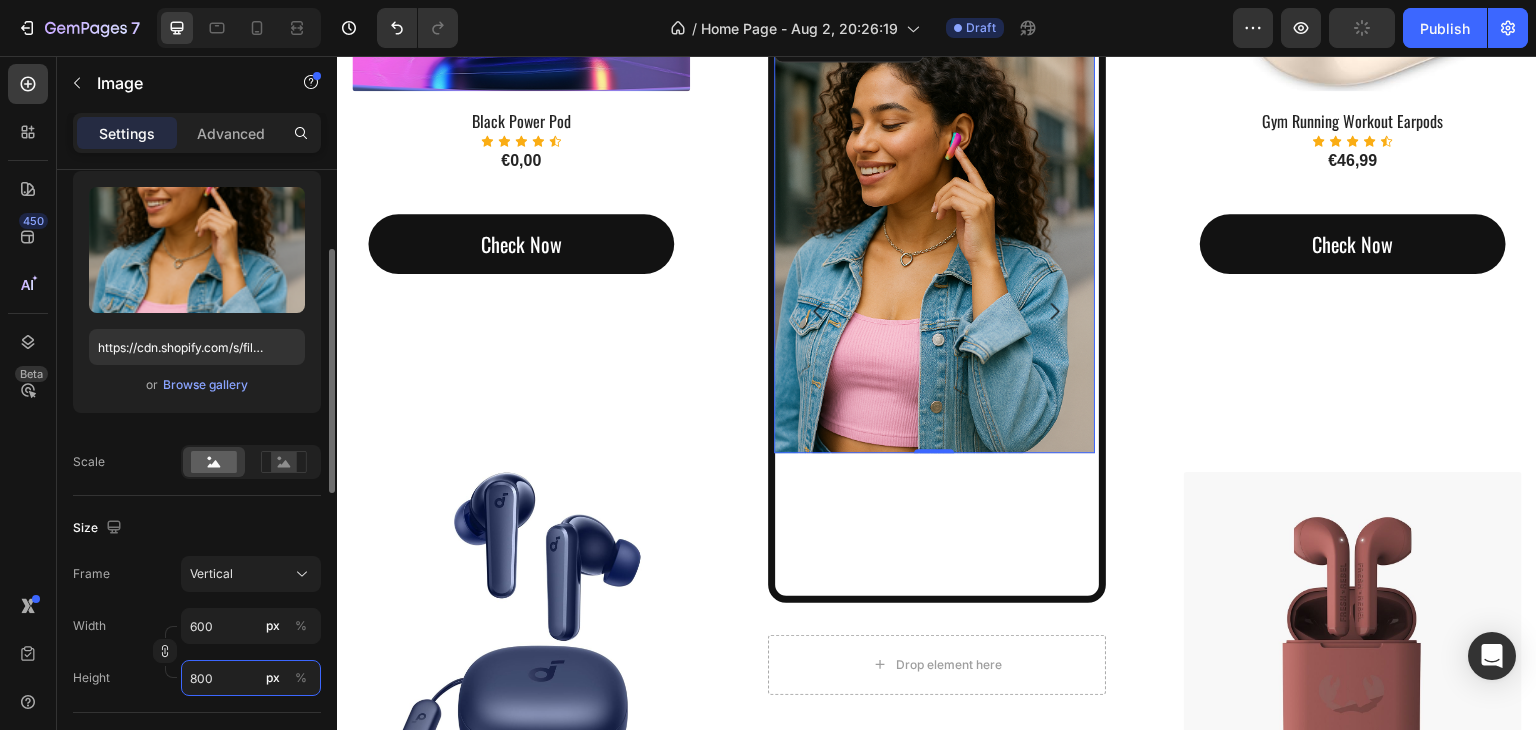 type on "60" 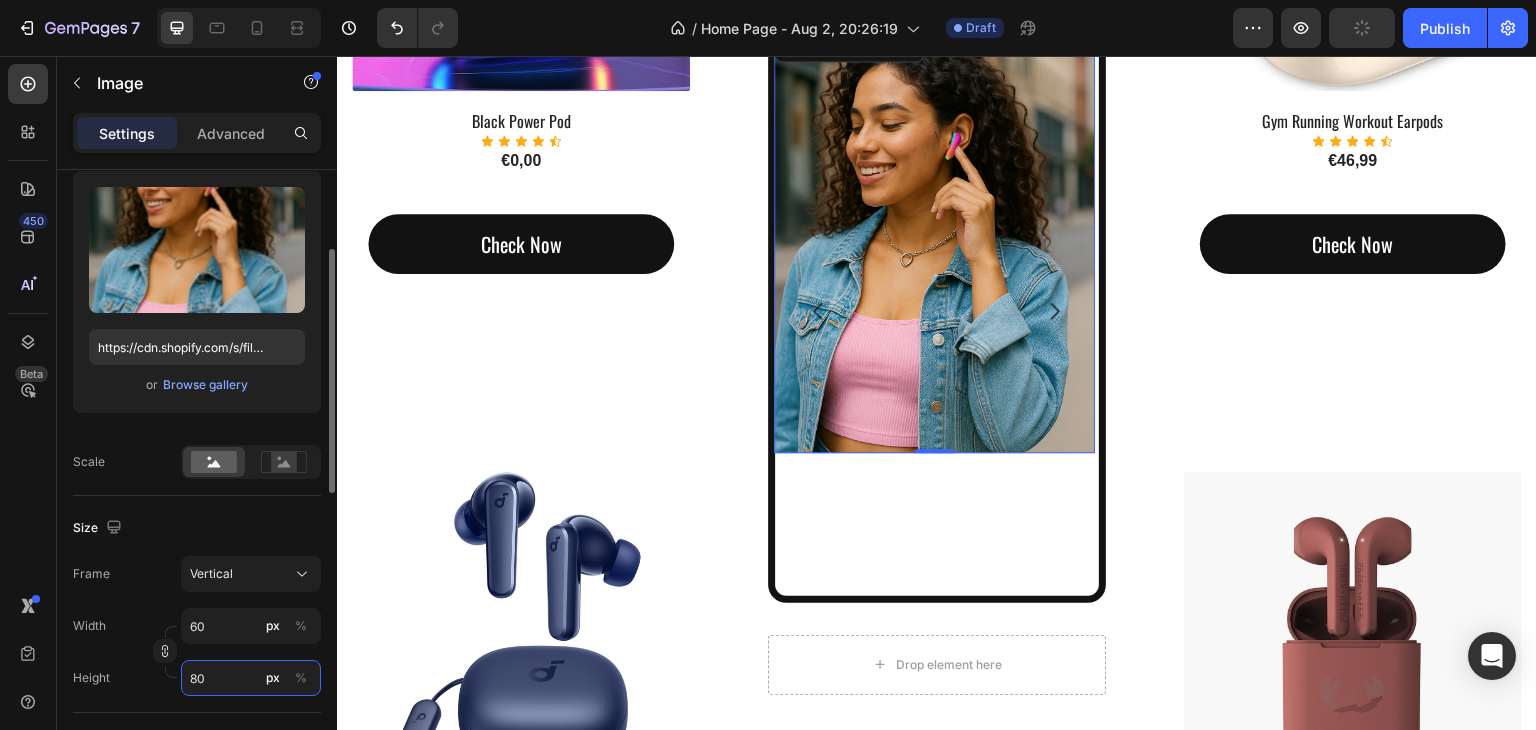 type on "6" 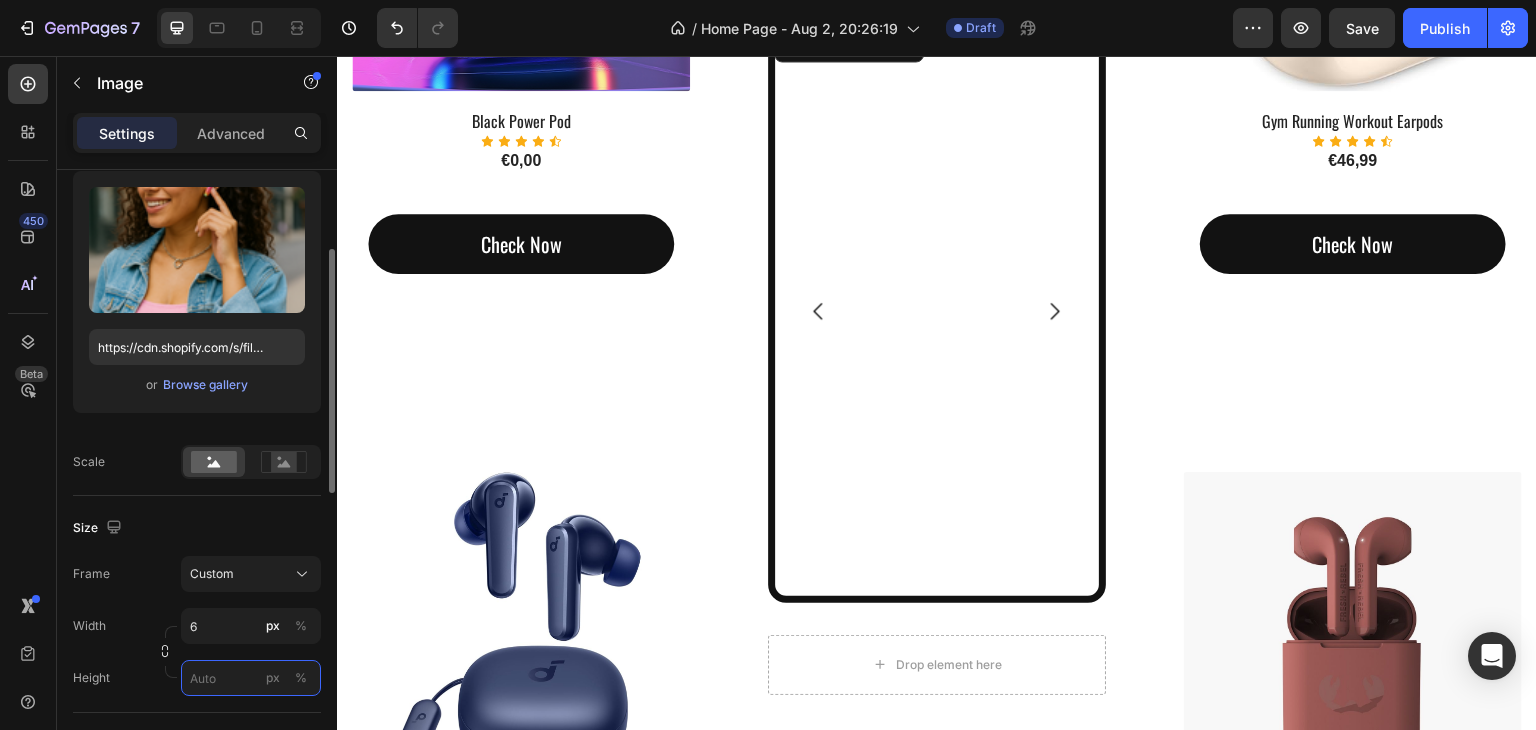 type on "8" 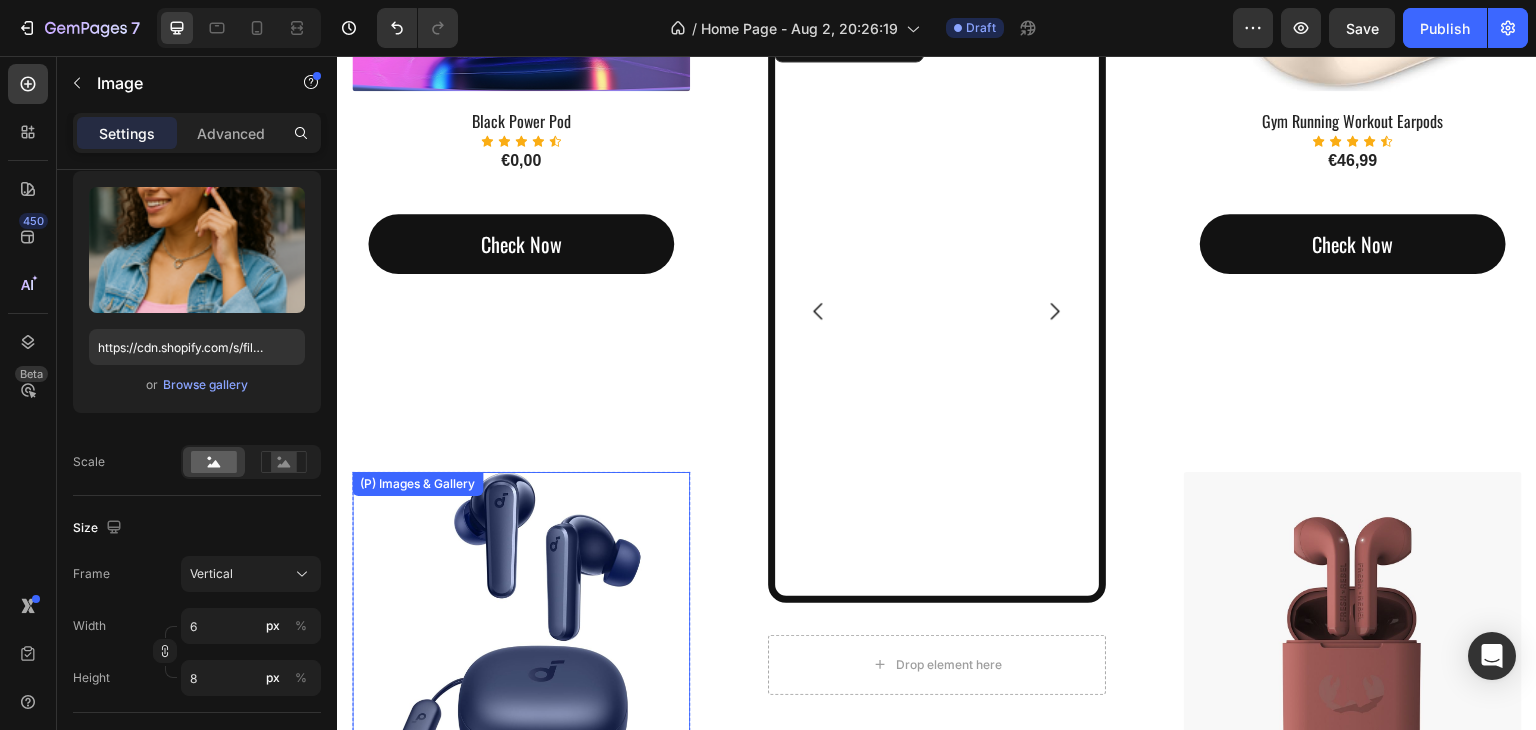 click at bounding box center [521, 641] 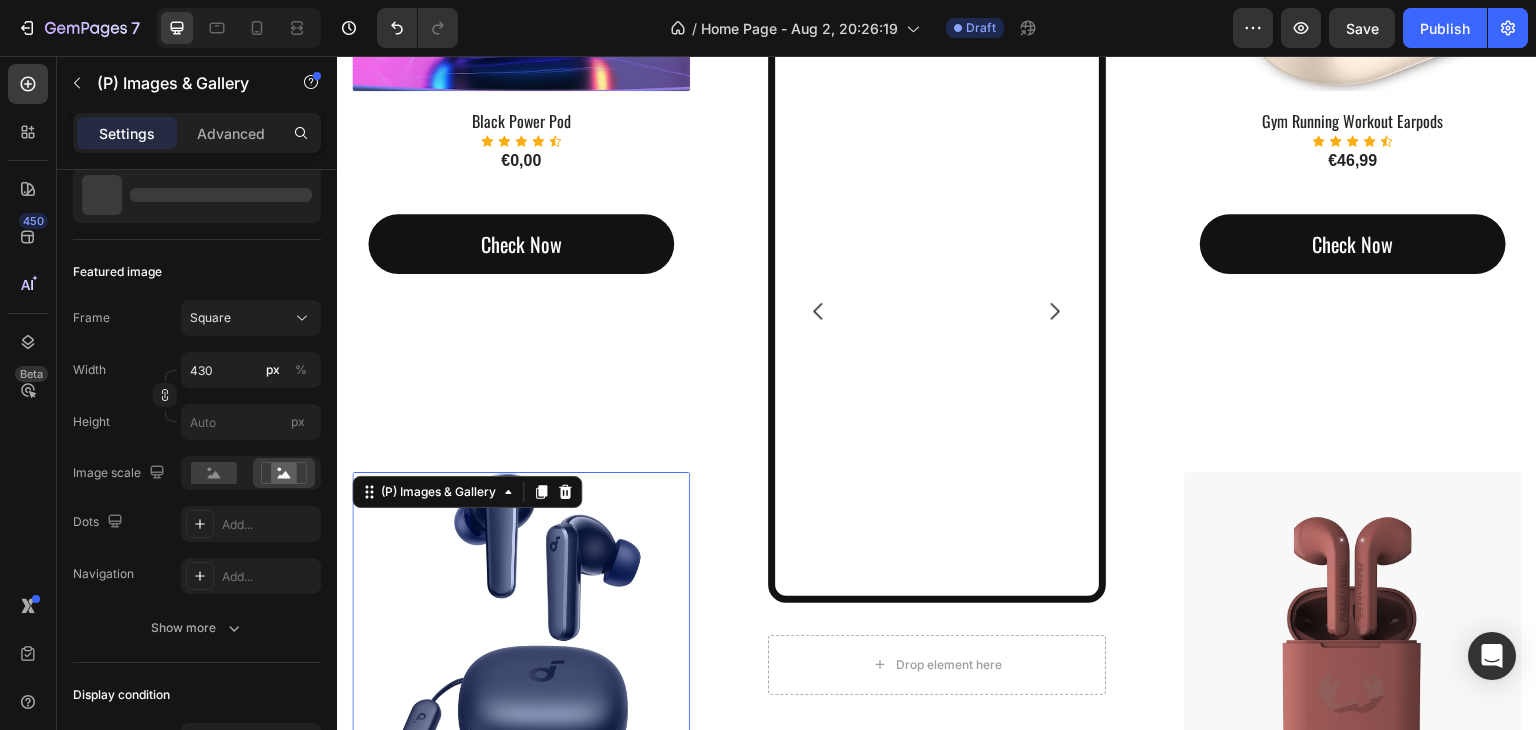 scroll, scrollTop: 0, scrollLeft: 0, axis: both 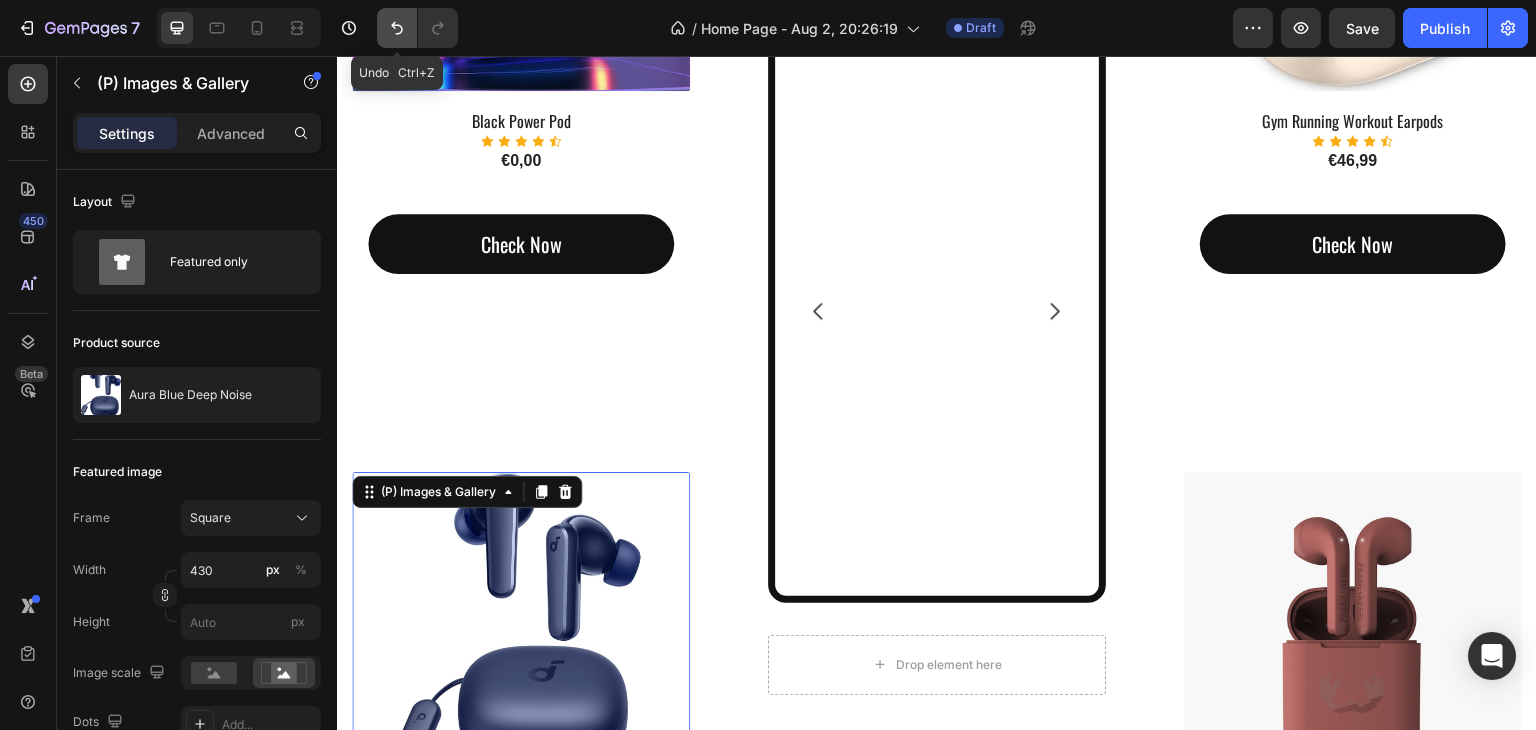 click 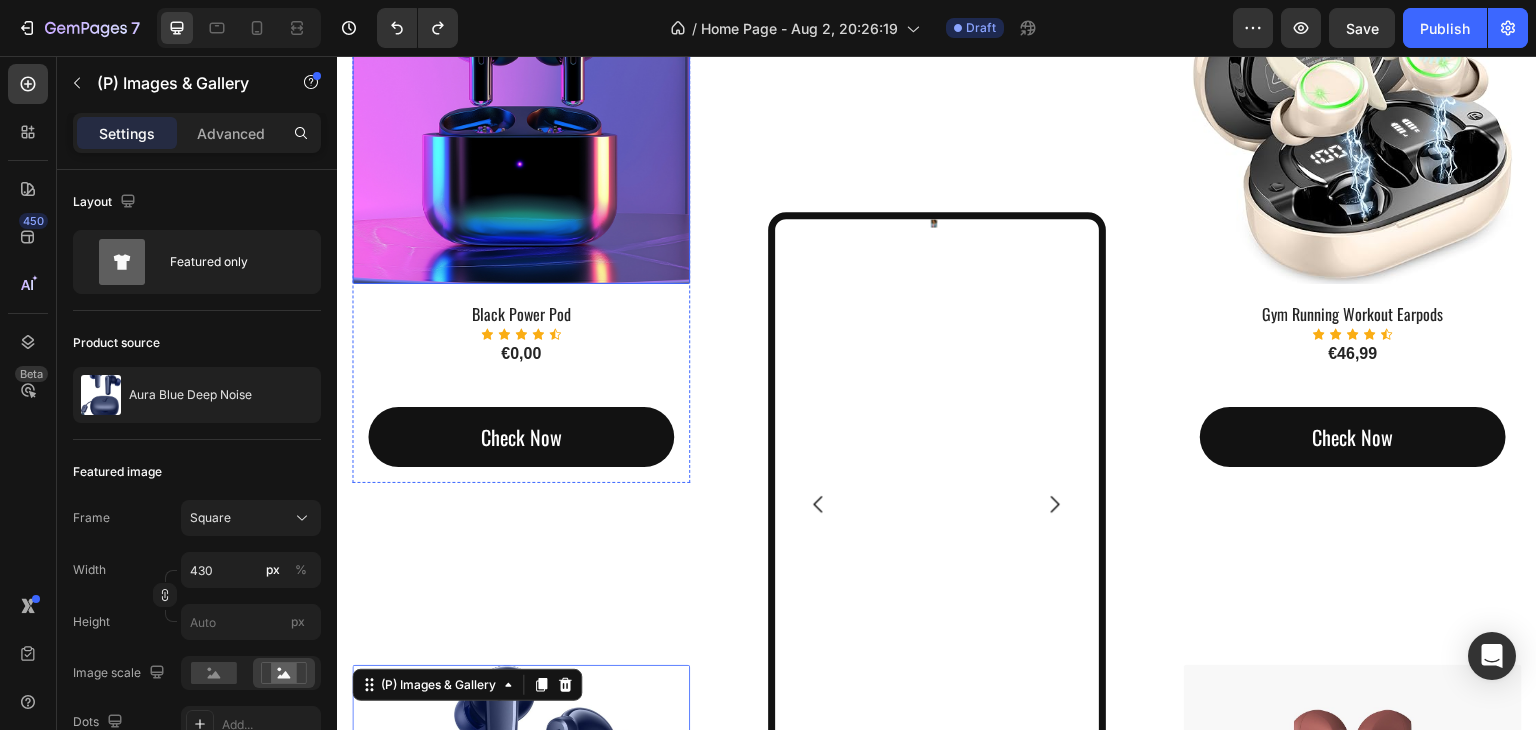 scroll, scrollTop: 1575, scrollLeft: 0, axis: vertical 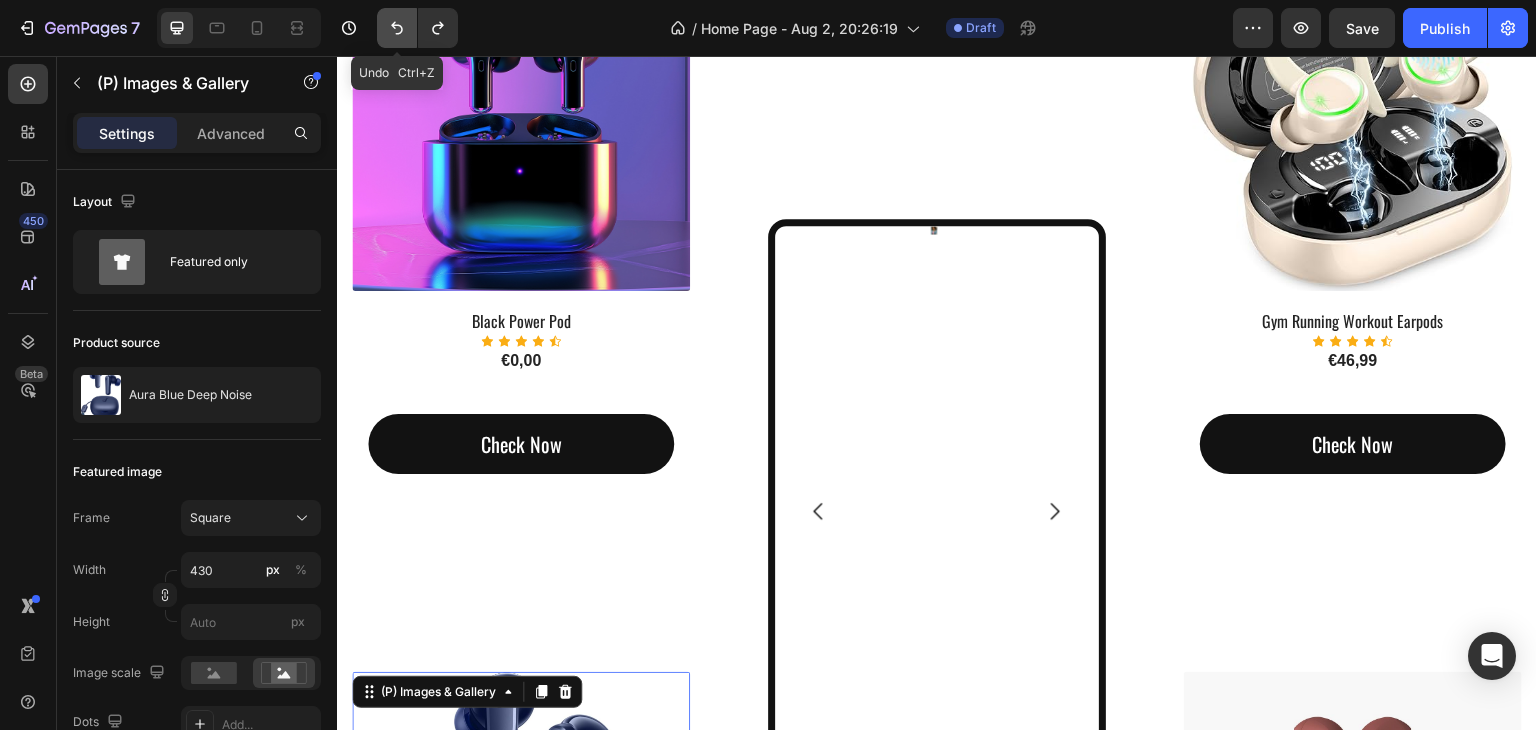 click 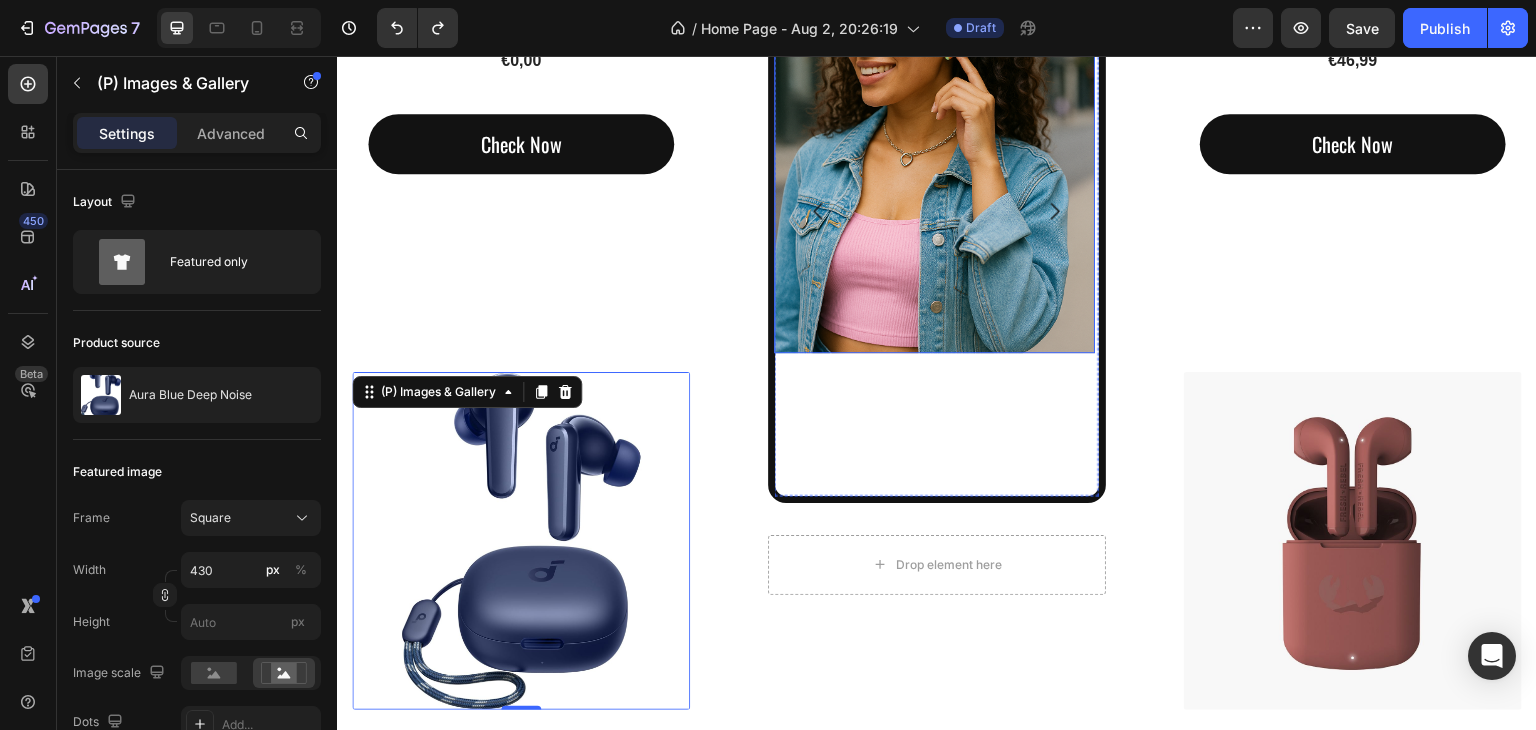 scroll, scrollTop: 1775, scrollLeft: 0, axis: vertical 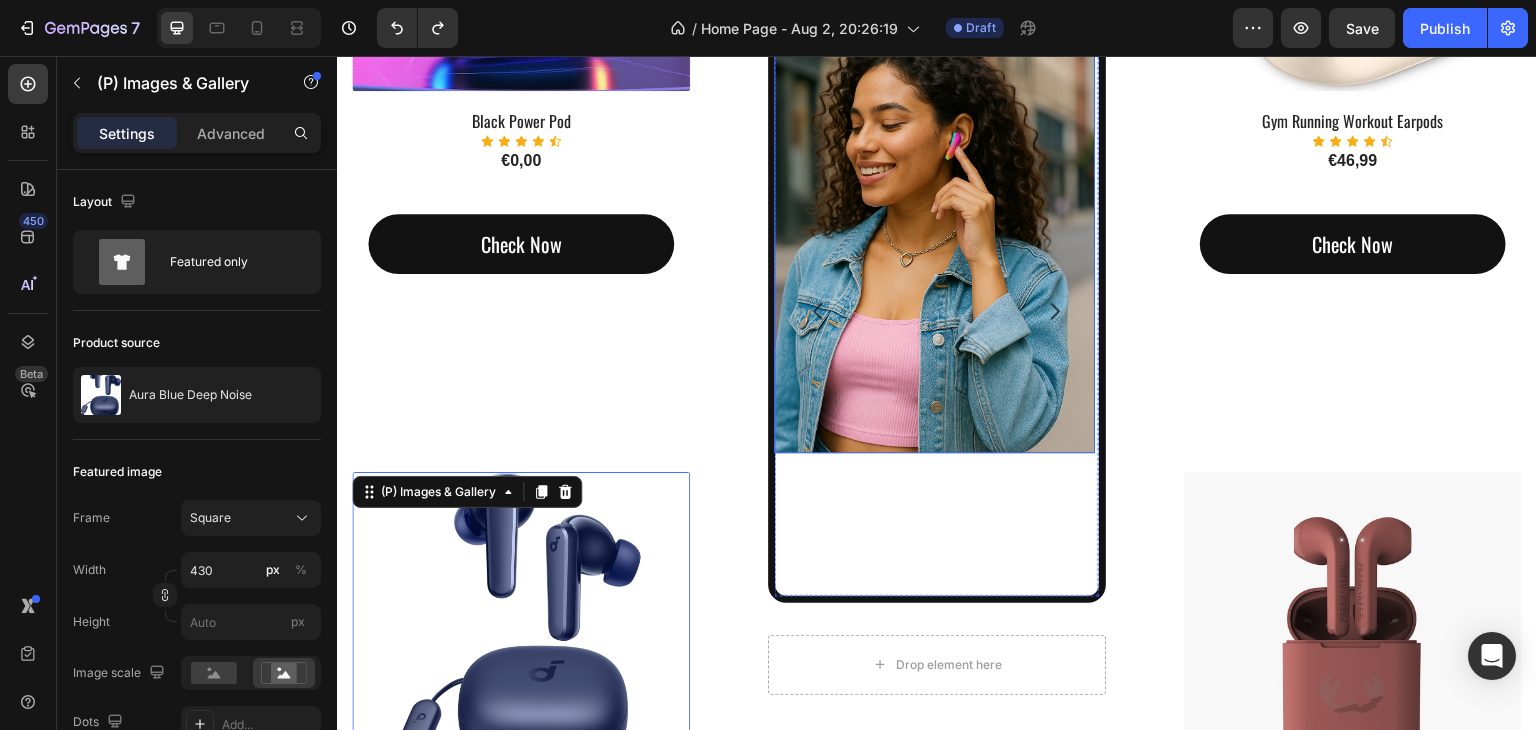click at bounding box center (935, 239) 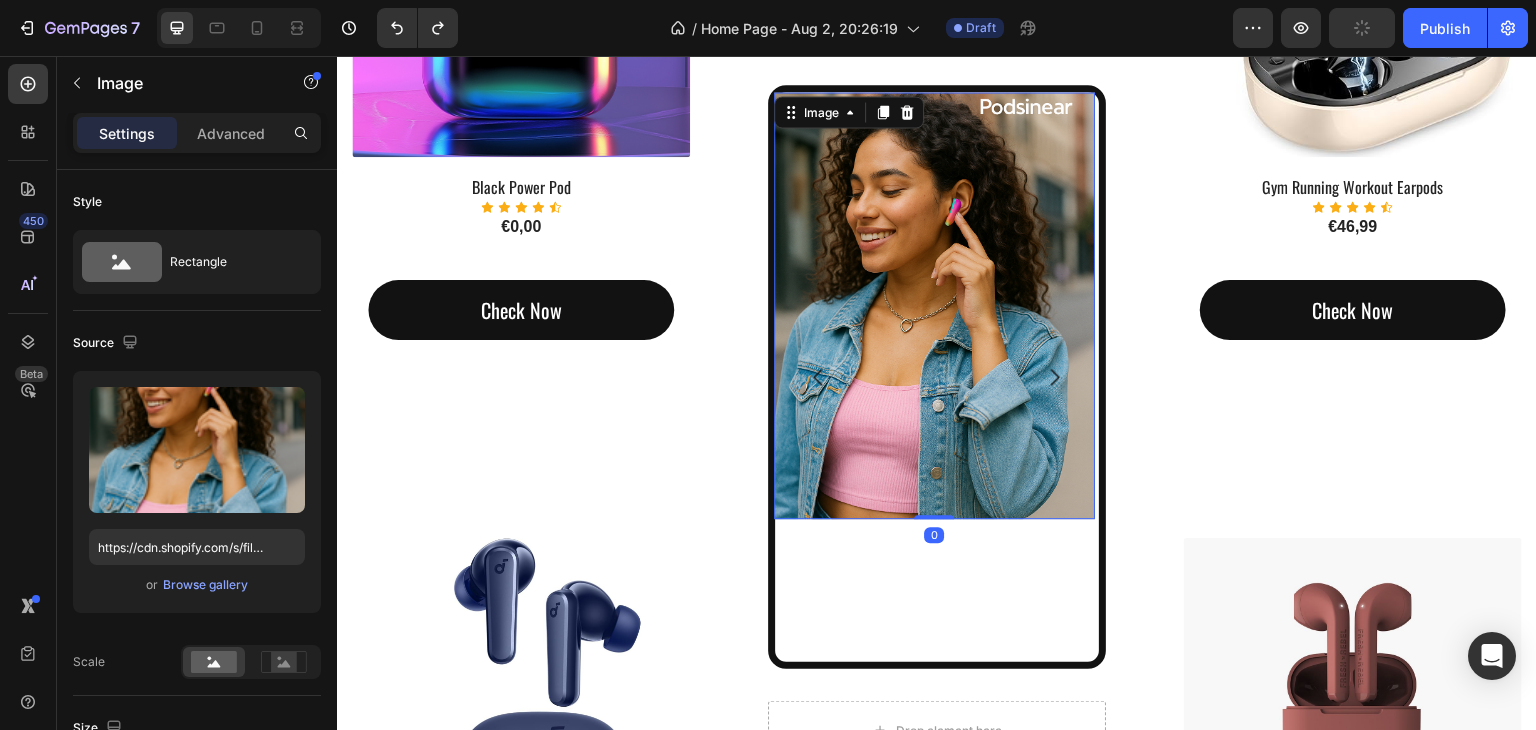 scroll, scrollTop: 1675, scrollLeft: 0, axis: vertical 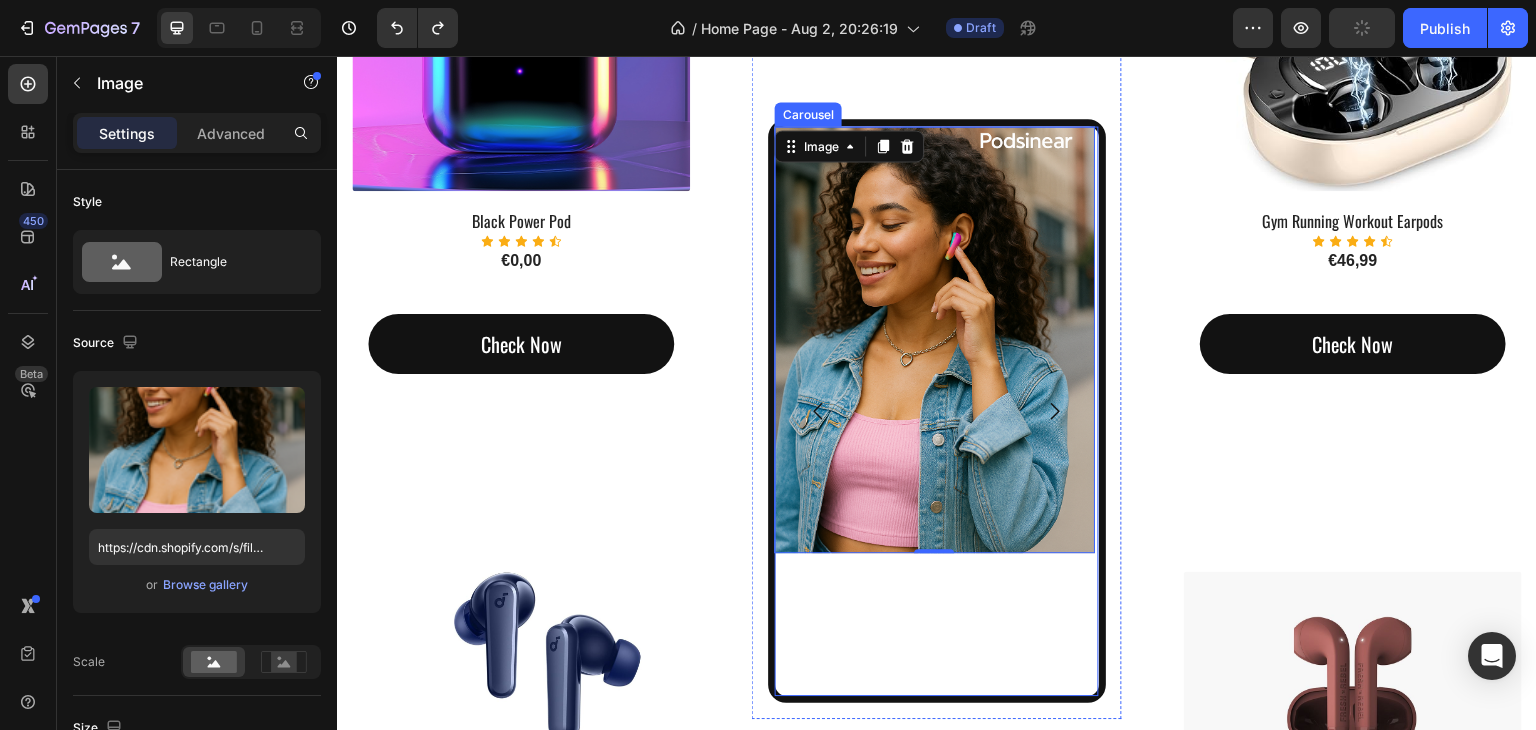 click 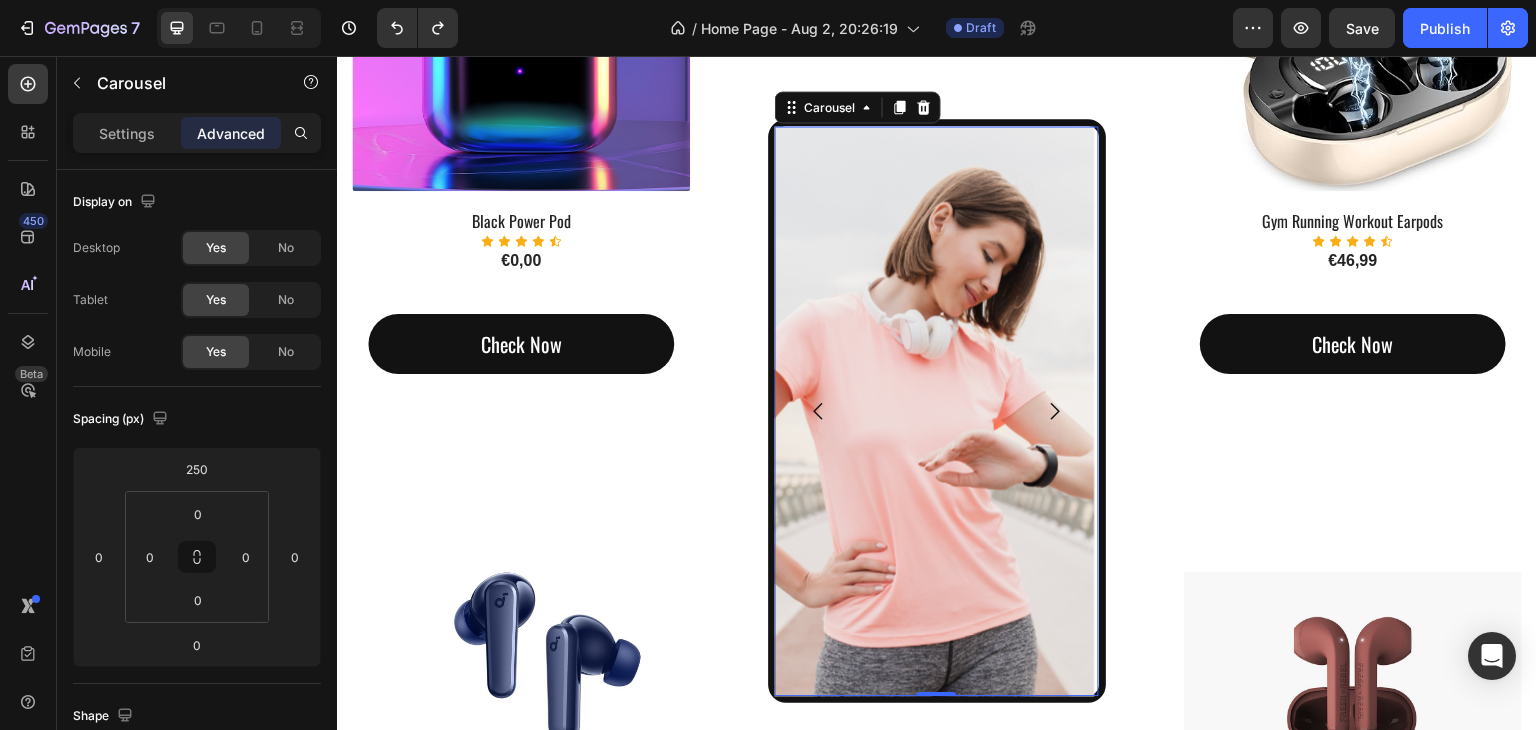 click at bounding box center [819, 411] 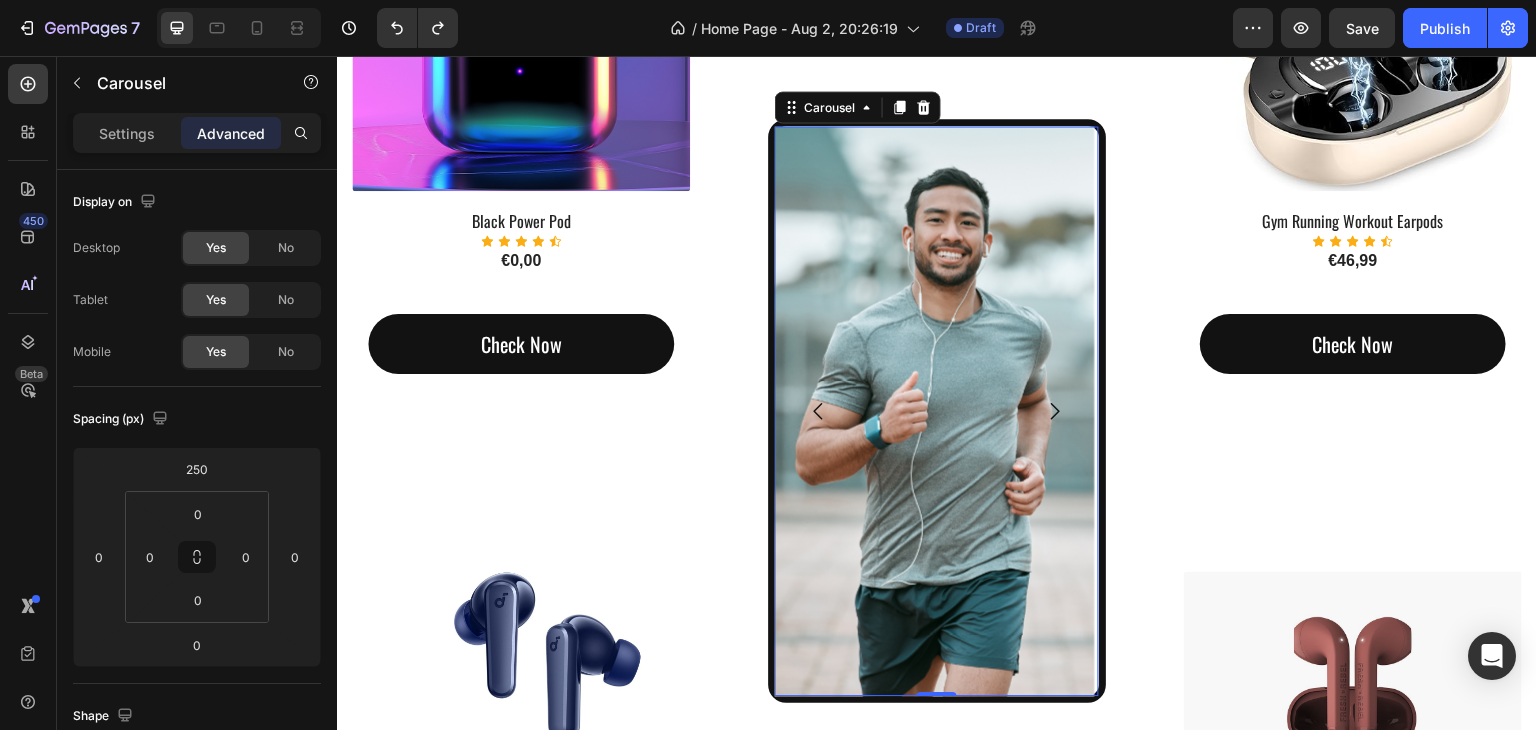 click at bounding box center [819, 411] 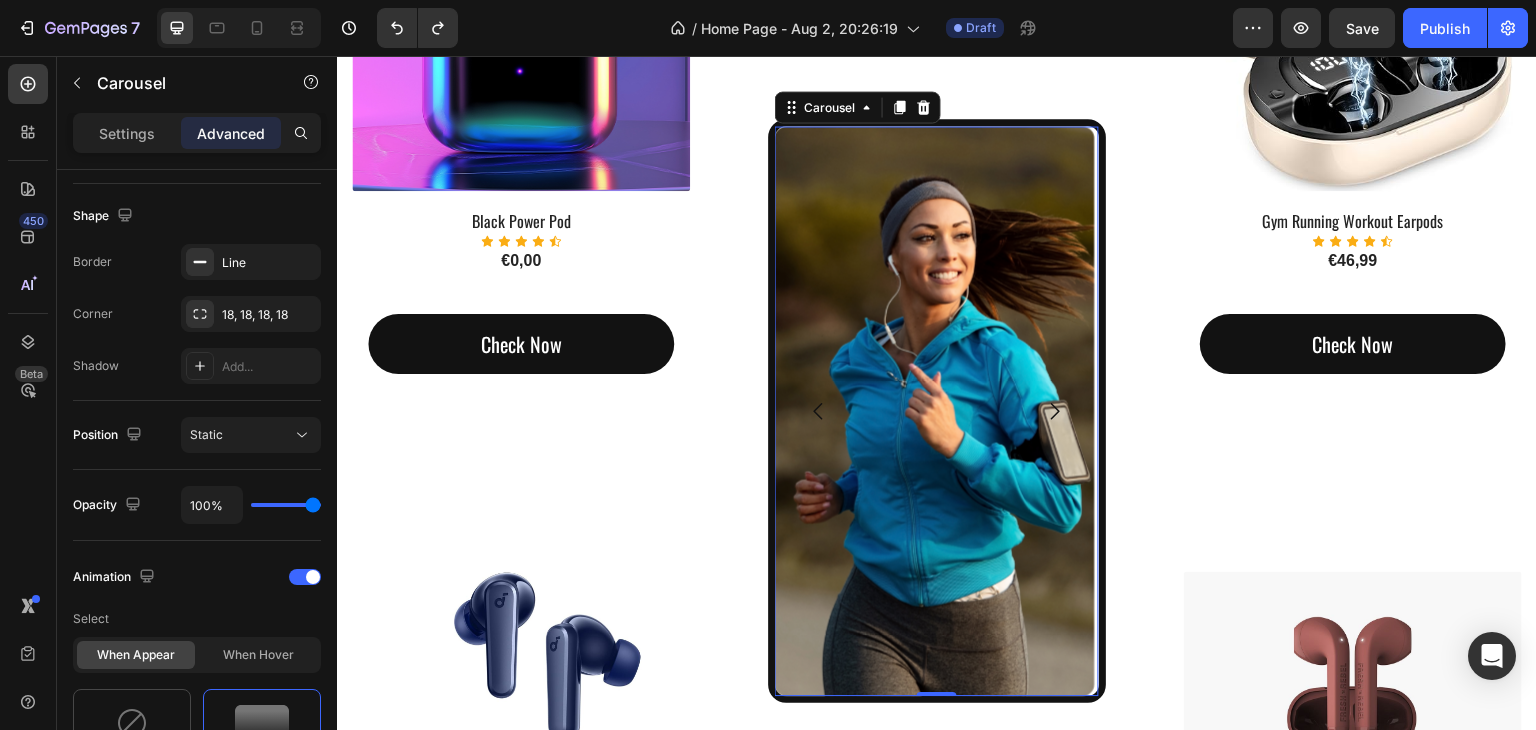 scroll, scrollTop: 800, scrollLeft: 0, axis: vertical 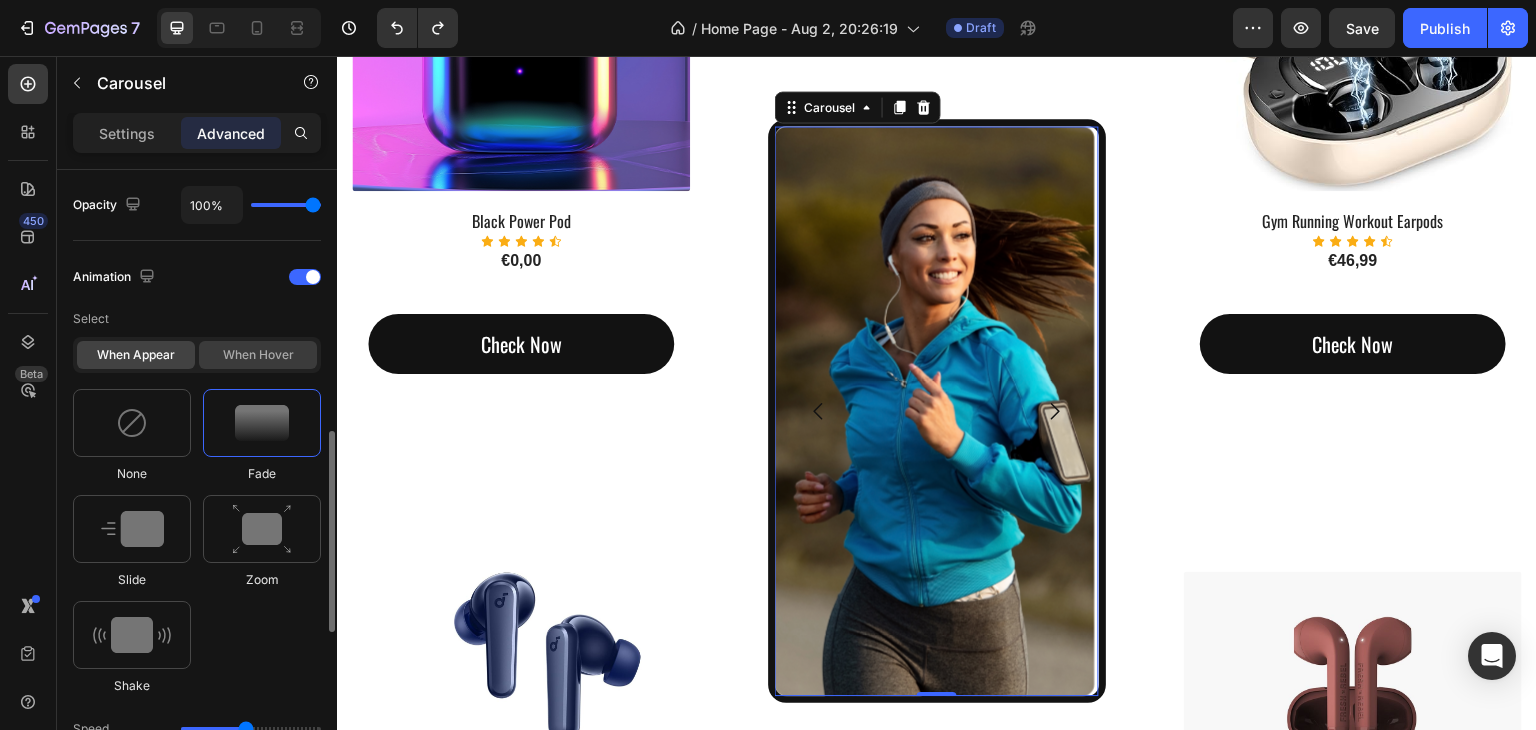 click on "When hover" 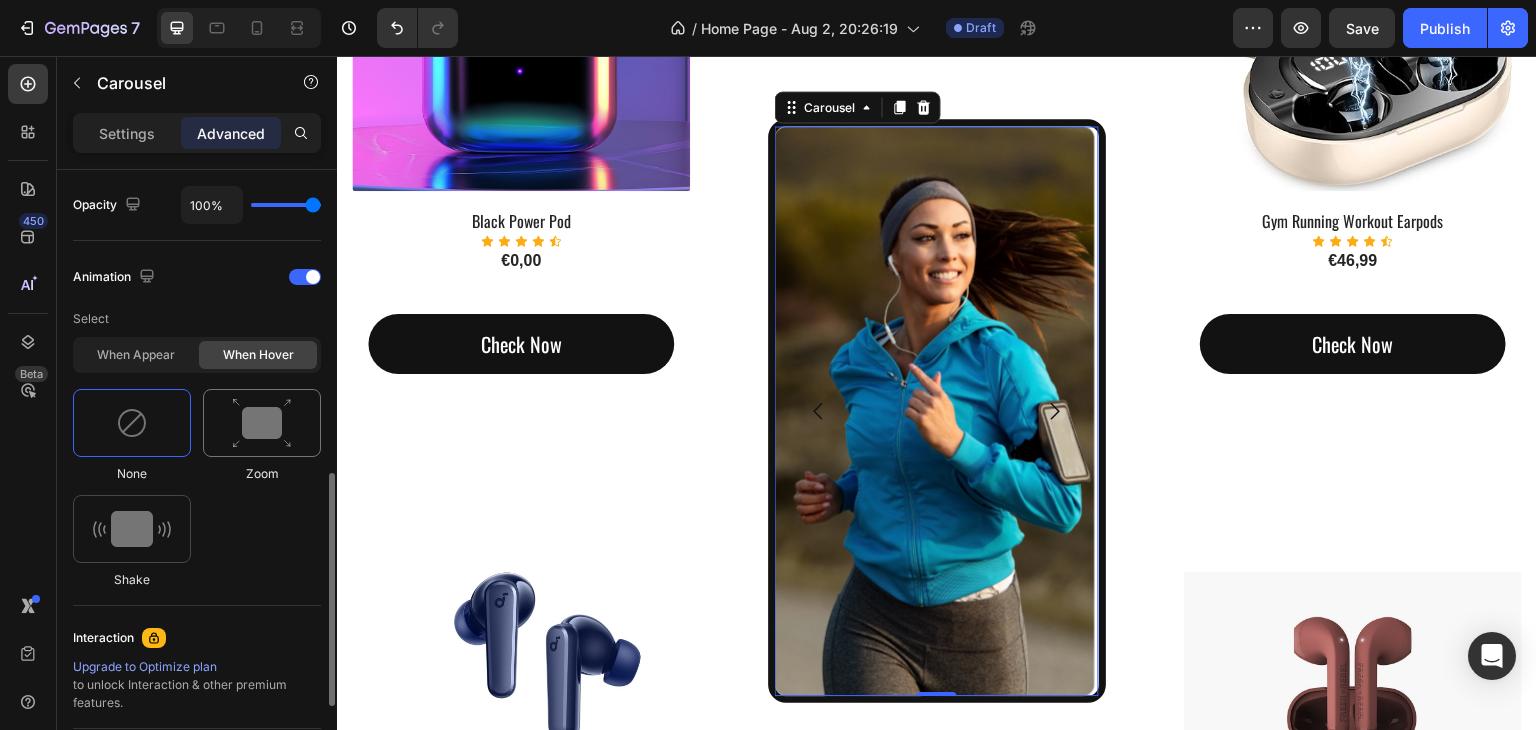 click at bounding box center [262, 423] 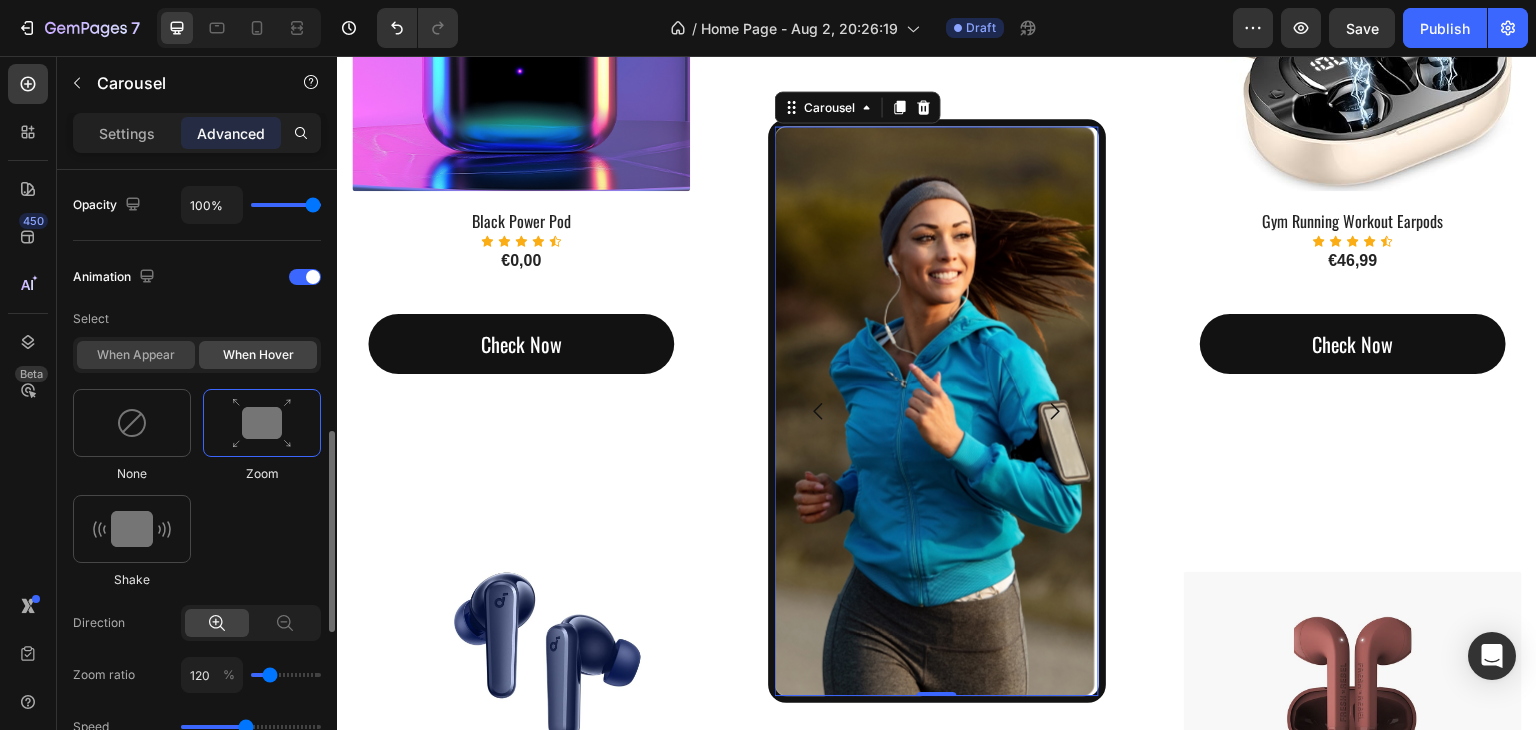 click on "When appear" 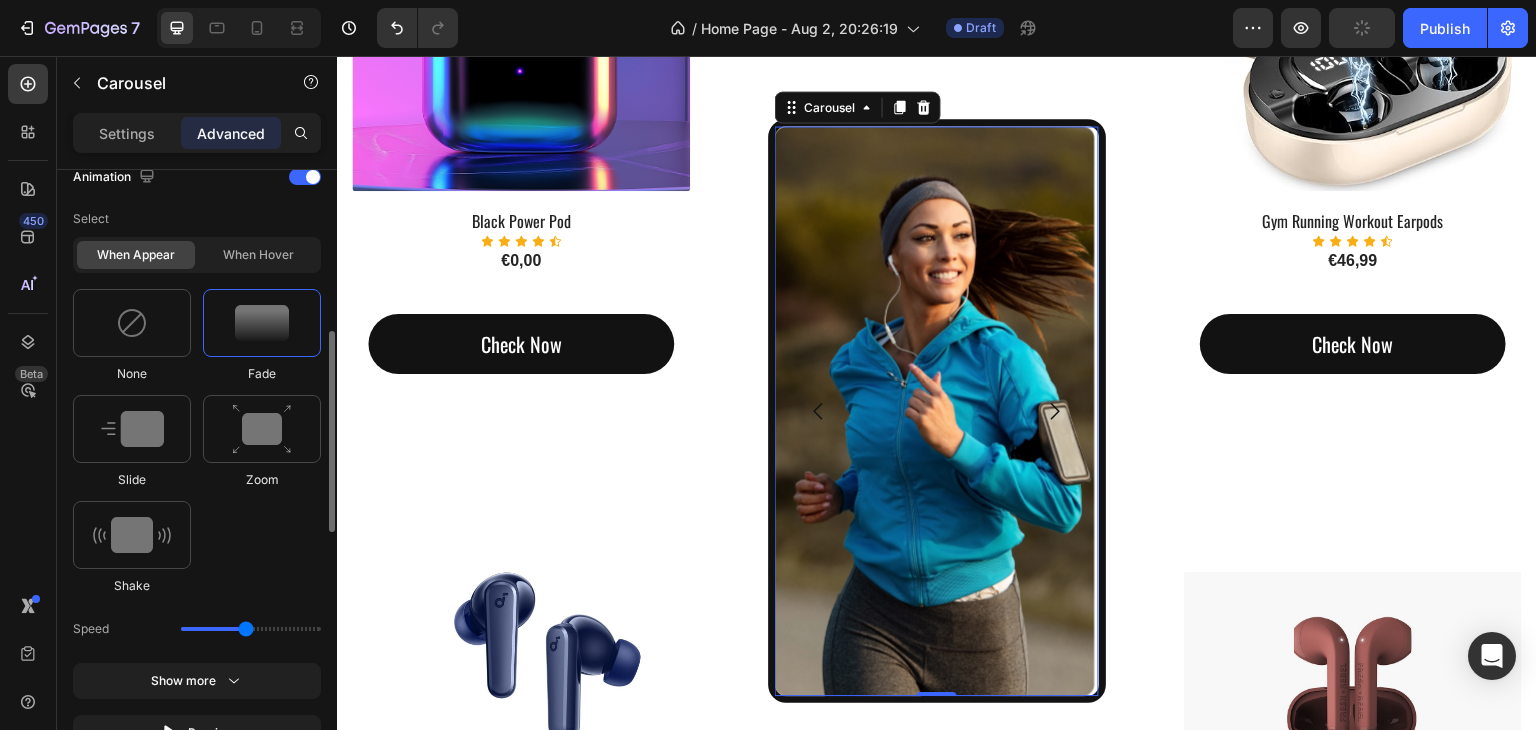 scroll, scrollTop: 800, scrollLeft: 0, axis: vertical 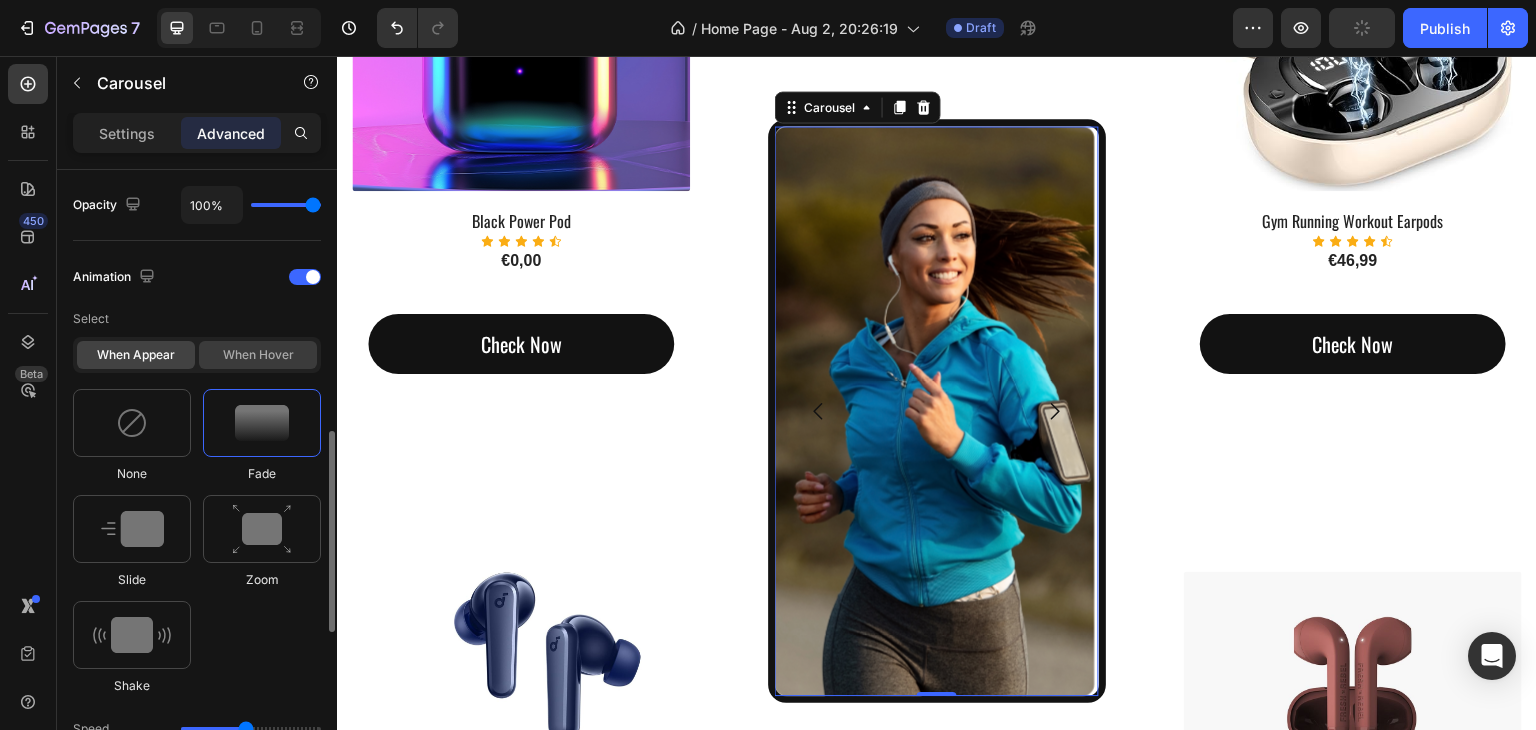 click on "When hover" 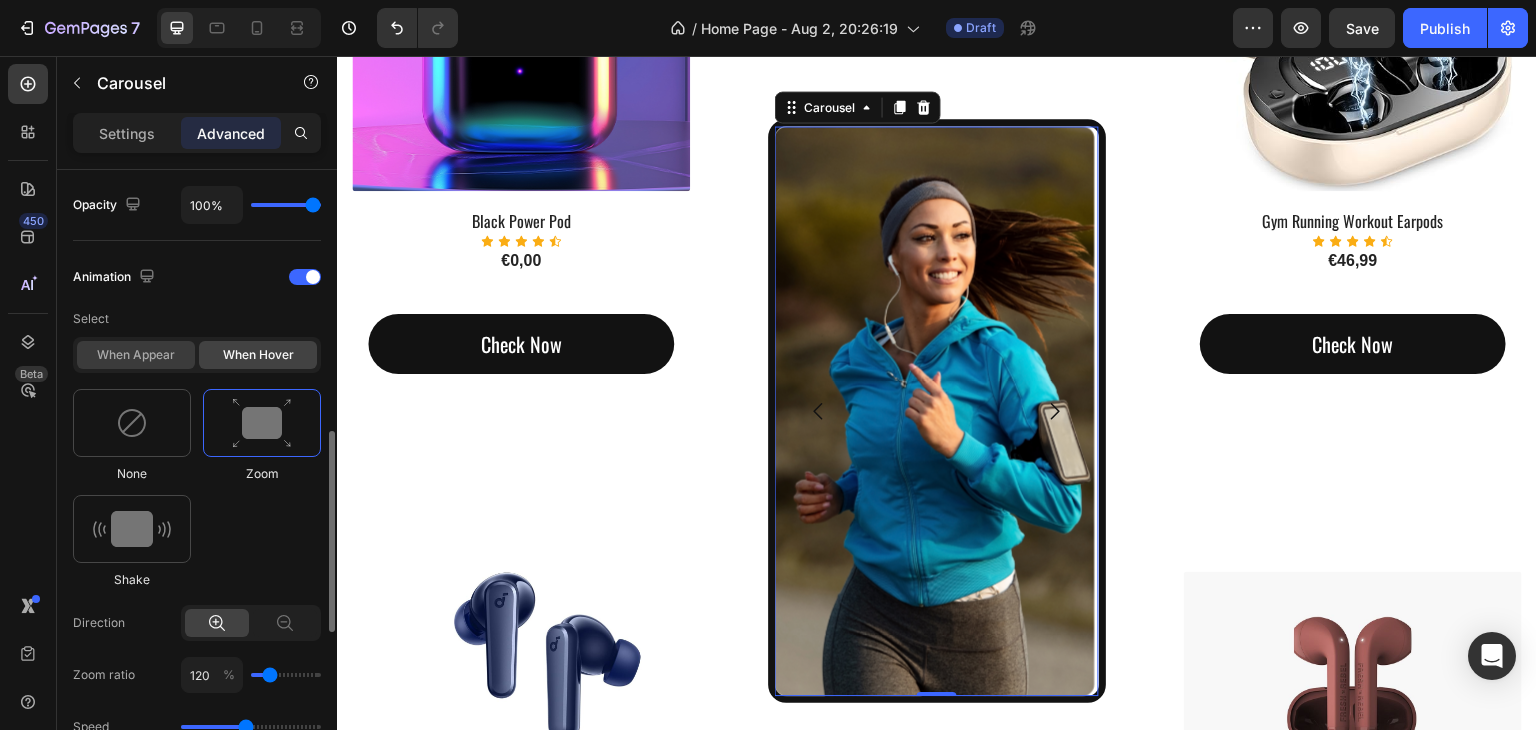 click on "When appear" 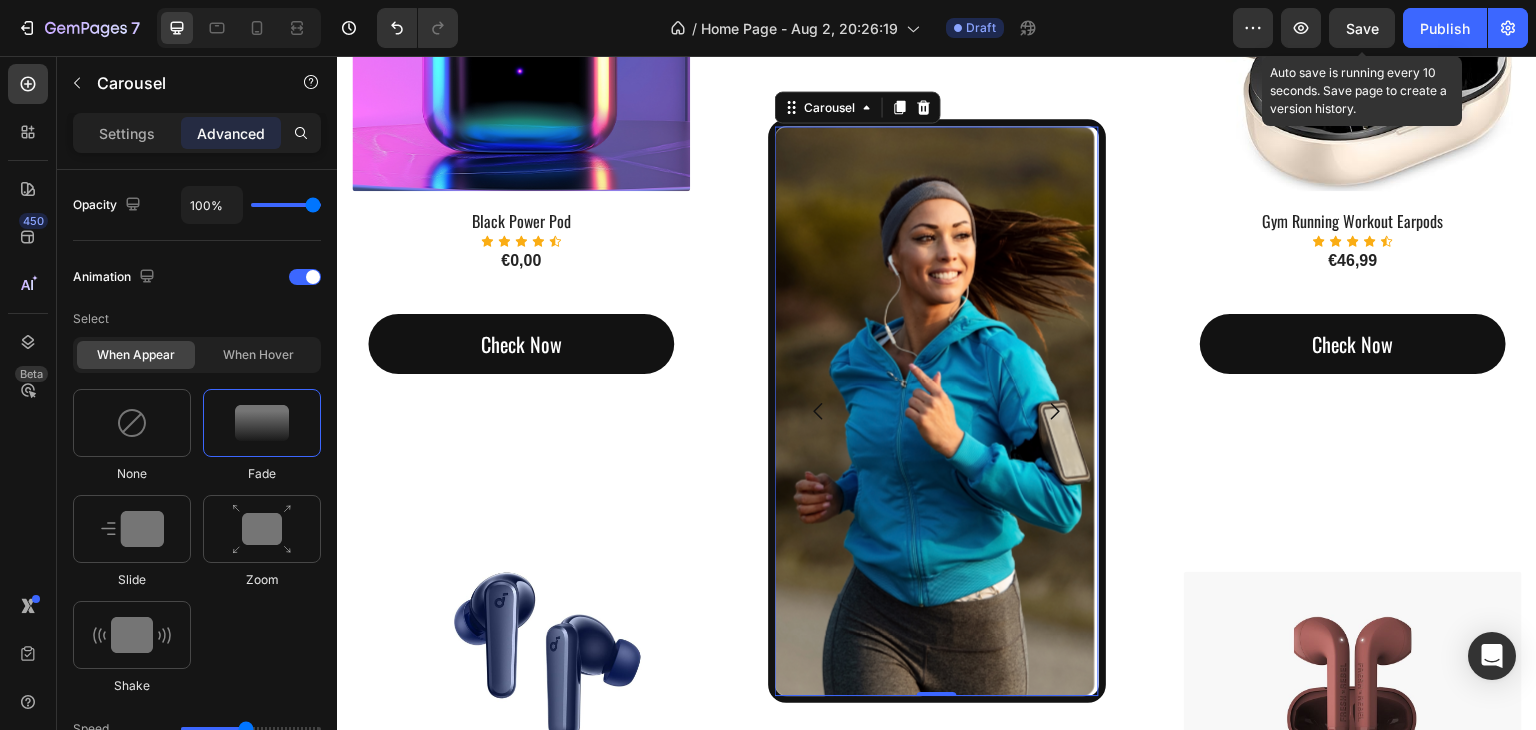 click on "Save" at bounding box center (1362, 28) 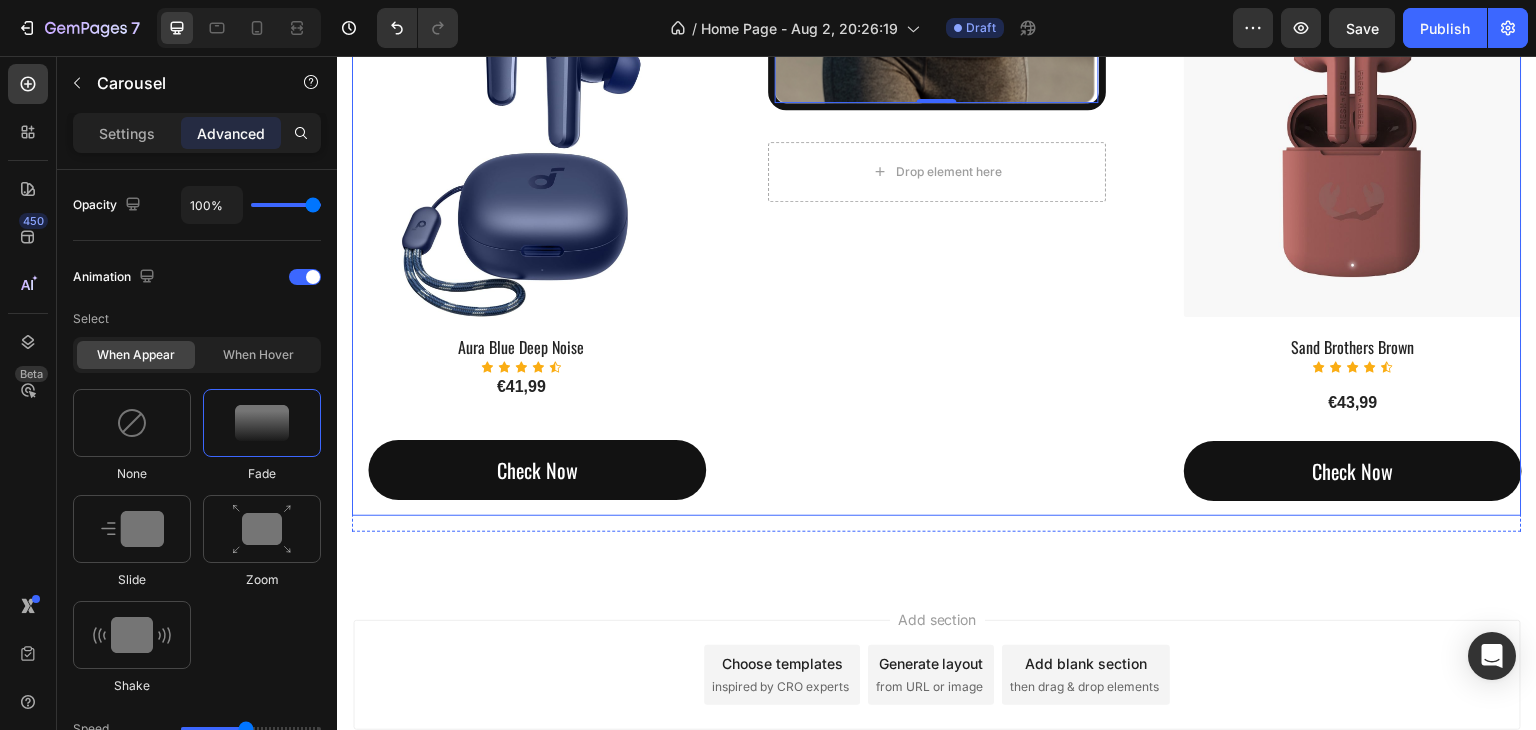 scroll, scrollTop: 2394, scrollLeft: 0, axis: vertical 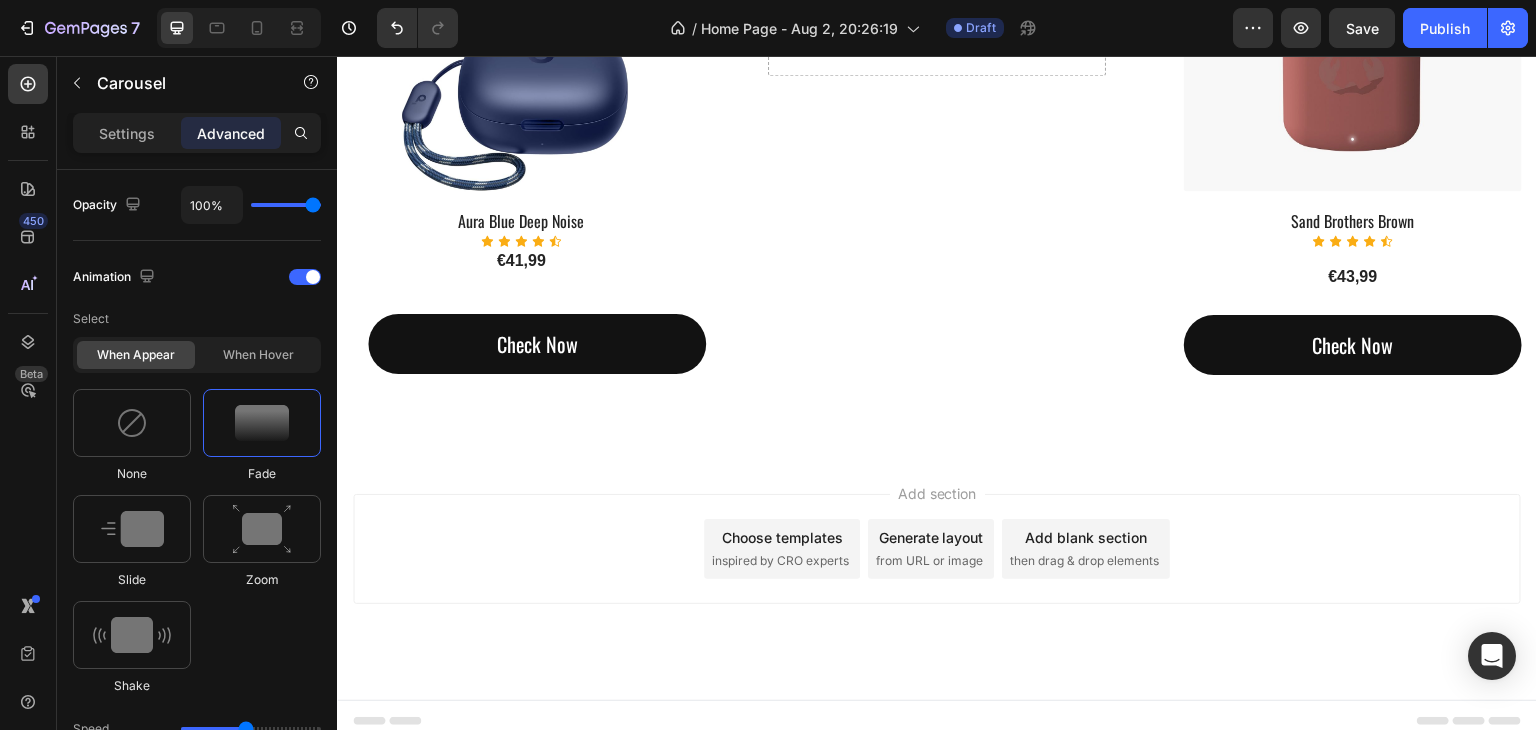 click on "Choose templates" at bounding box center [782, 537] 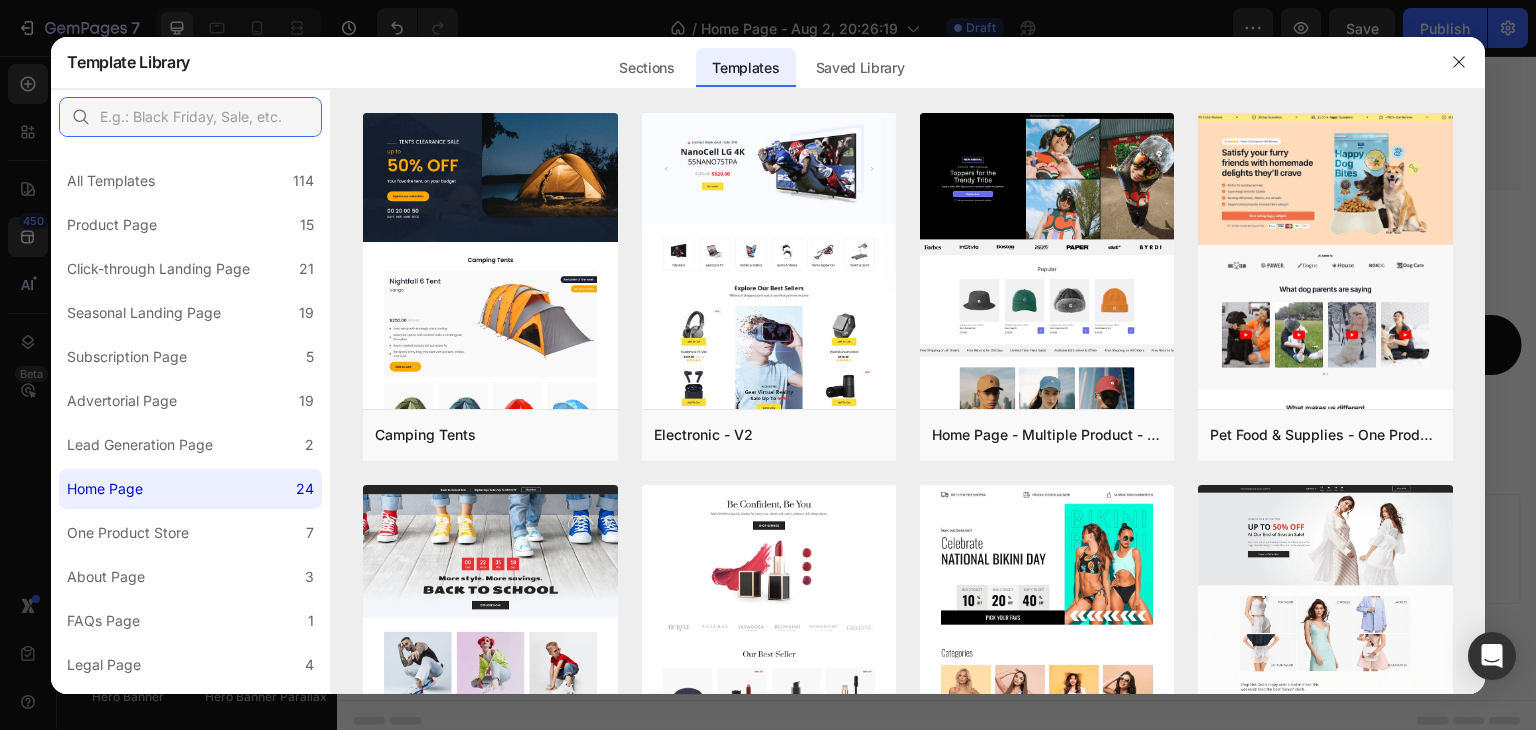 click at bounding box center [190, 117] 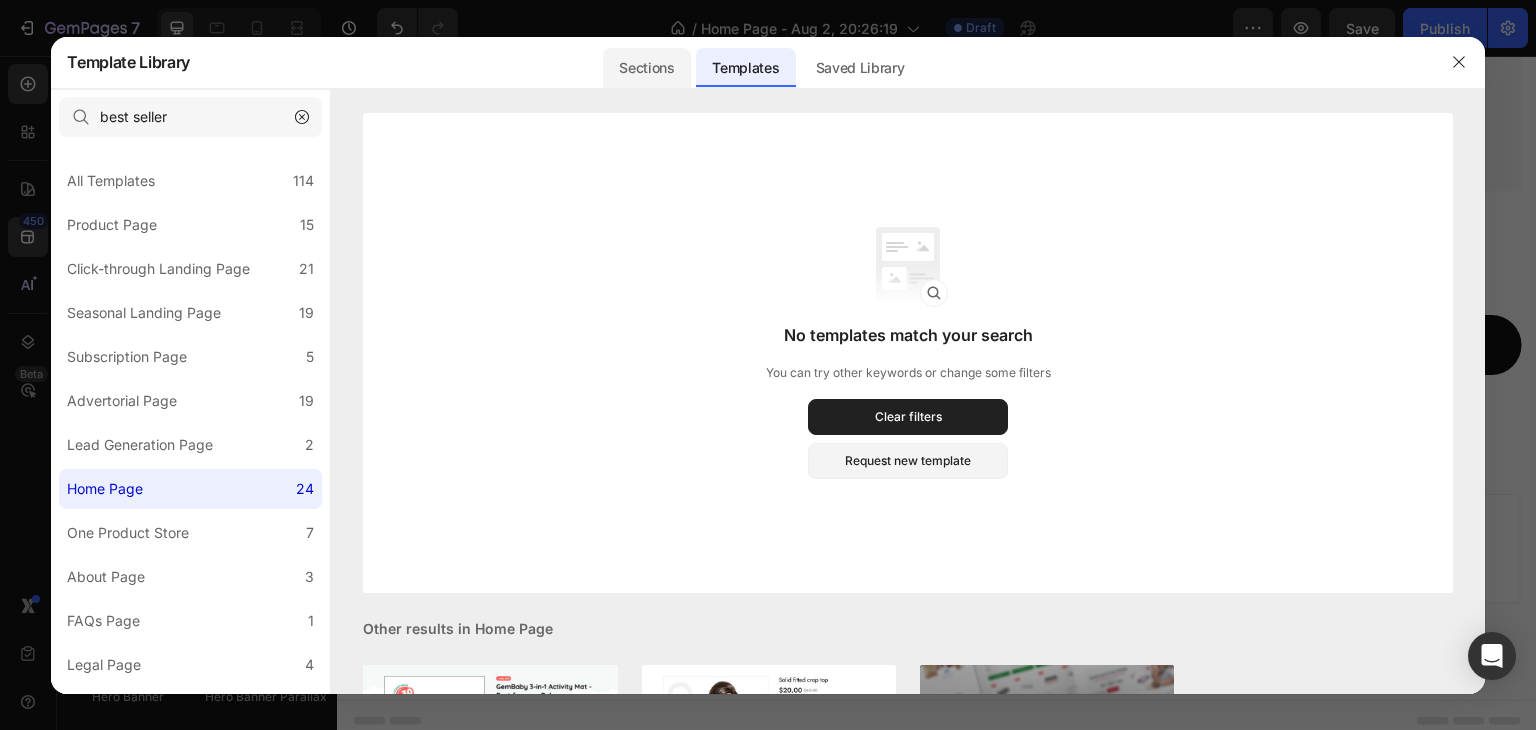 click on "Sections" 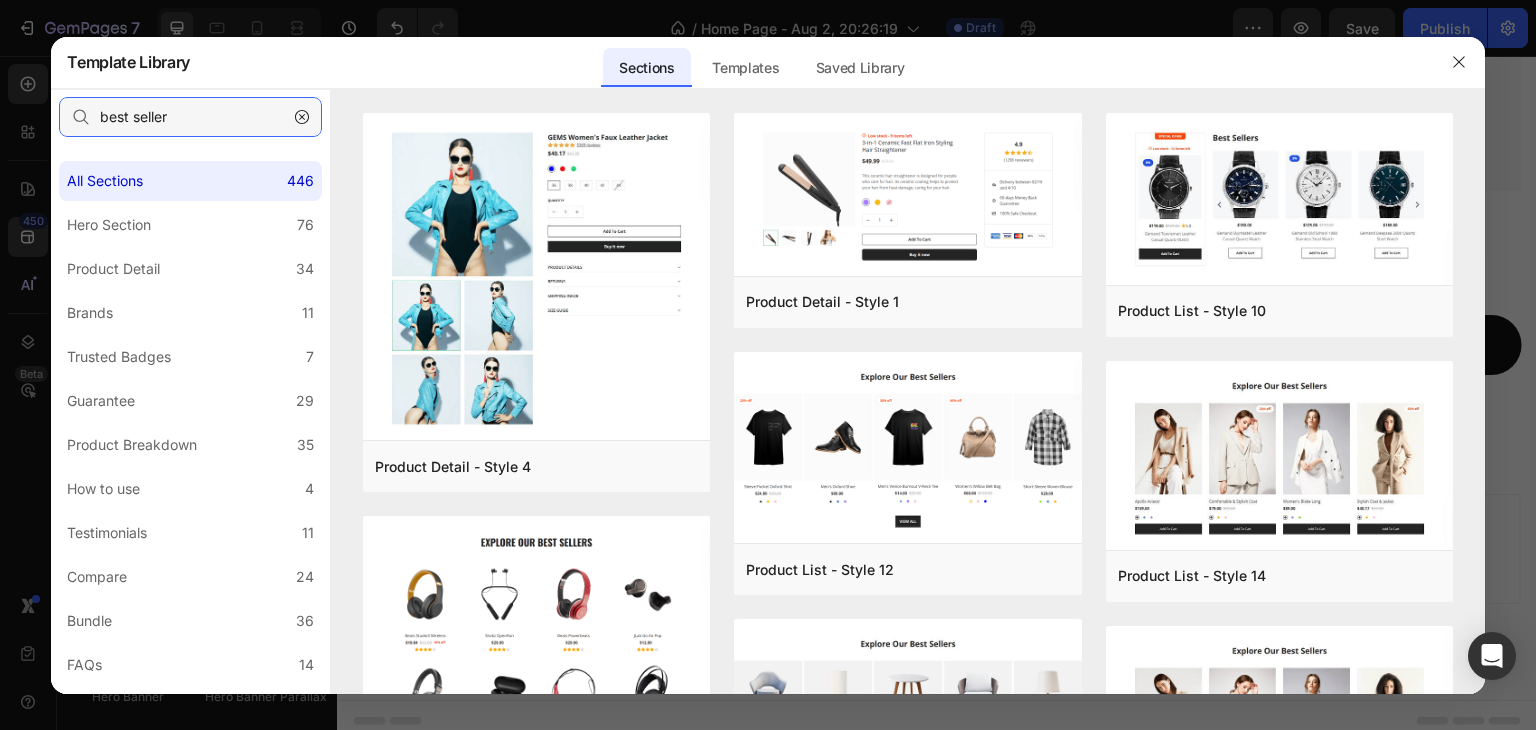 click on "best seller" at bounding box center (190, 117) 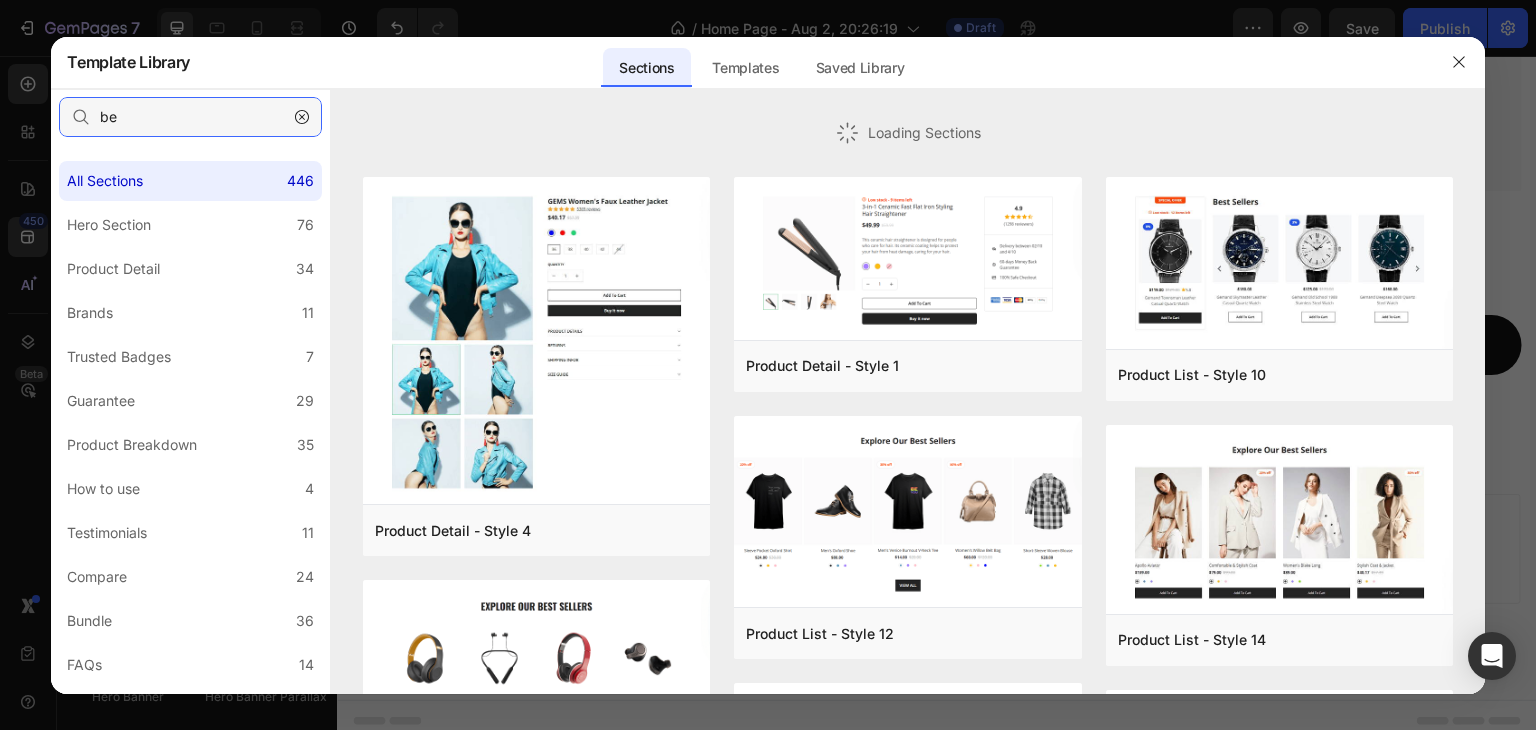 type on "b" 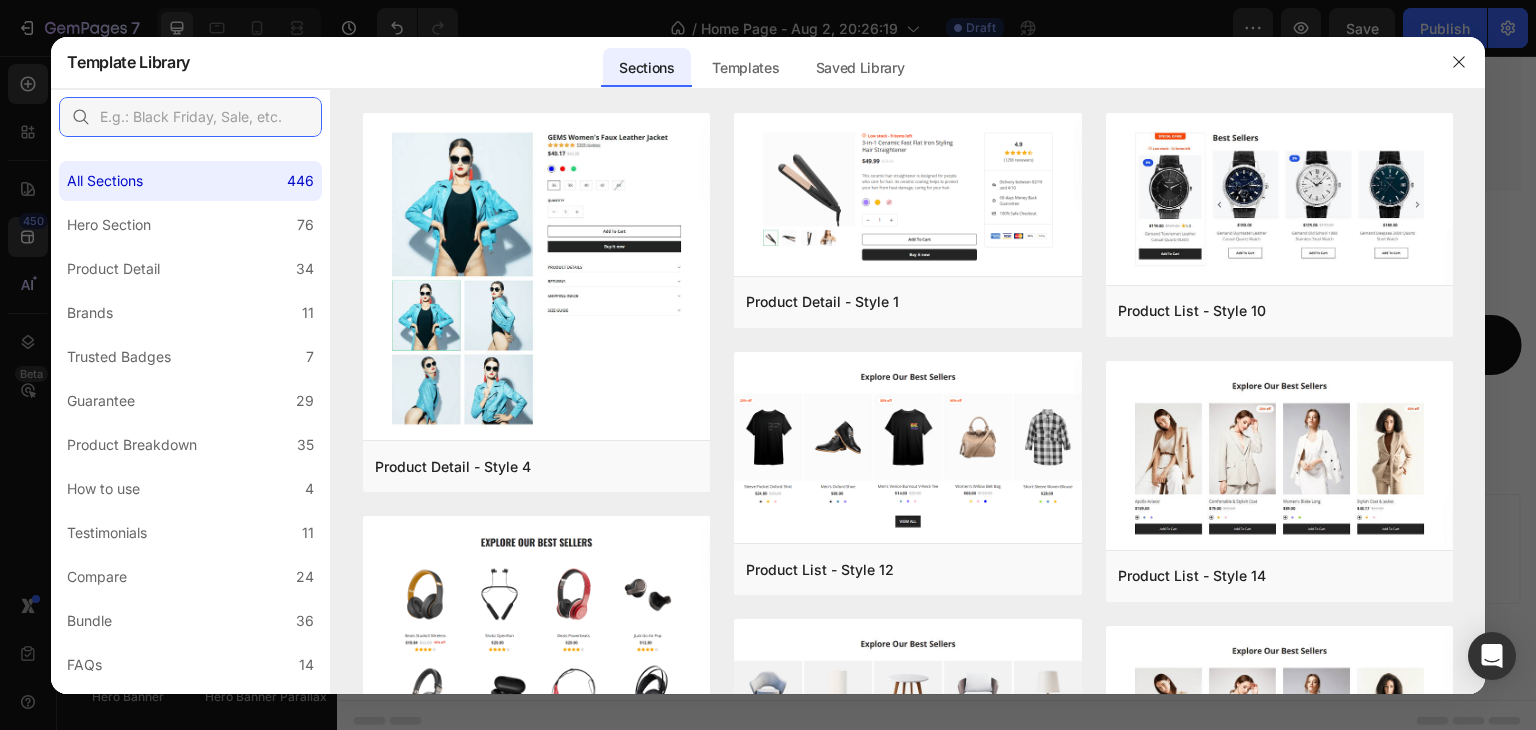 type on "n" 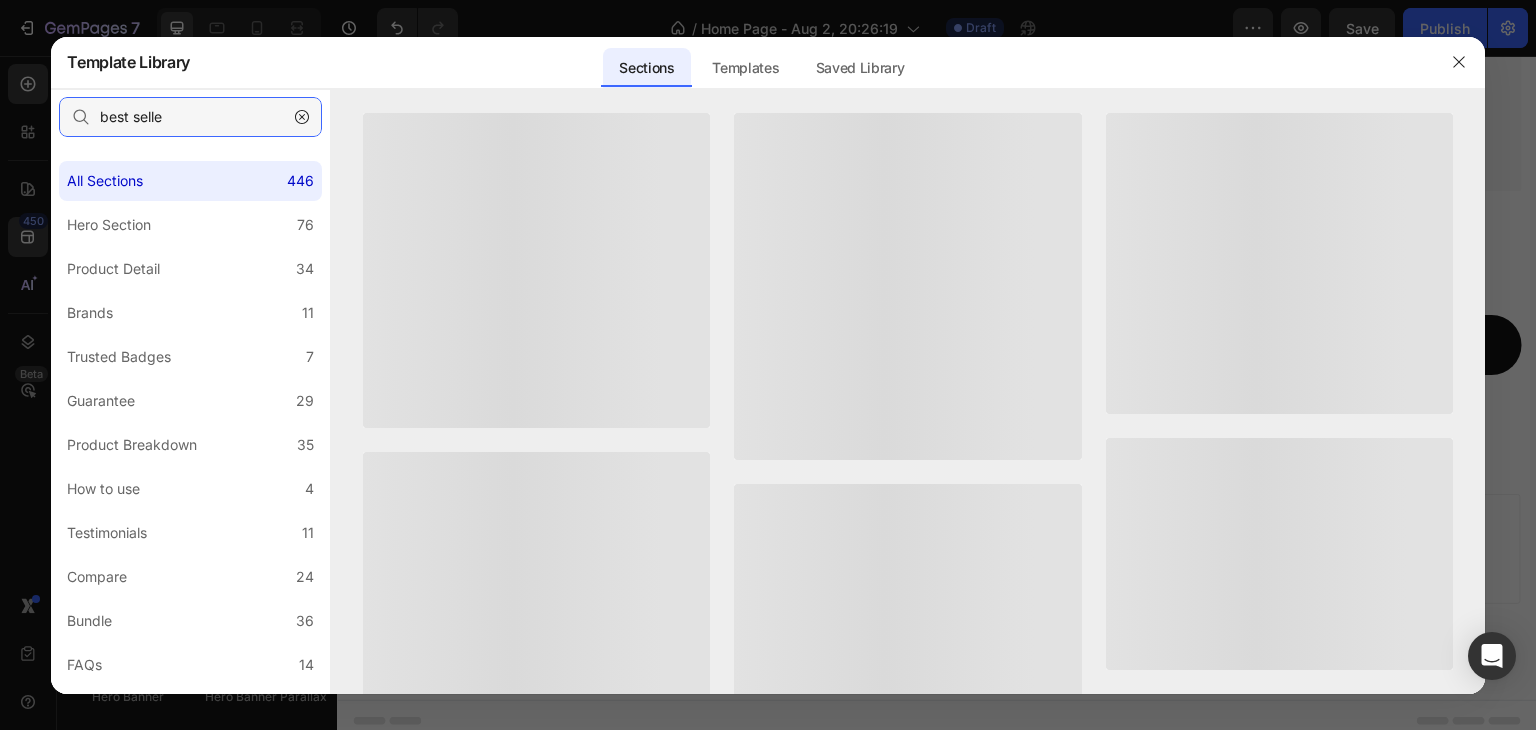 type on "best seller" 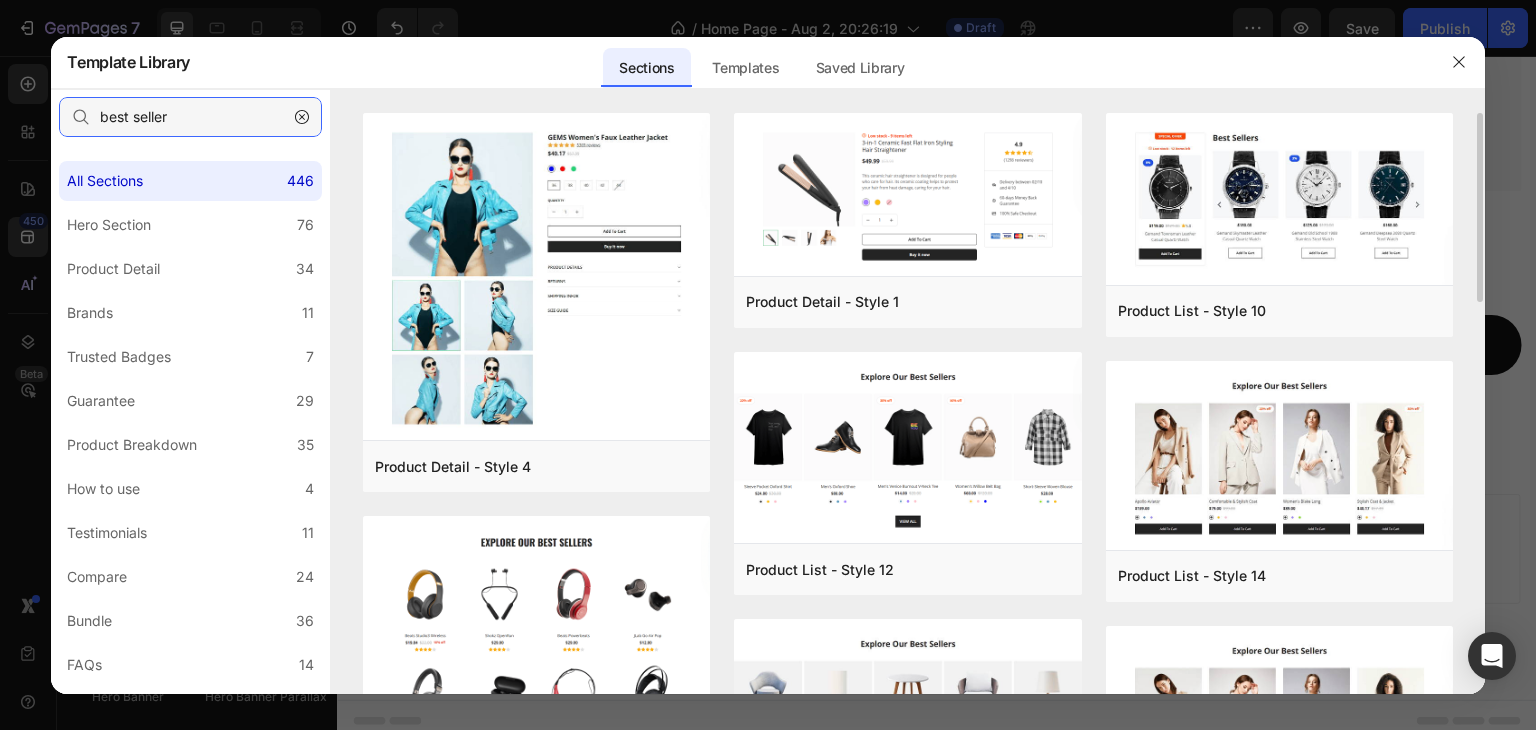 scroll, scrollTop: 200, scrollLeft: 0, axis: vertical 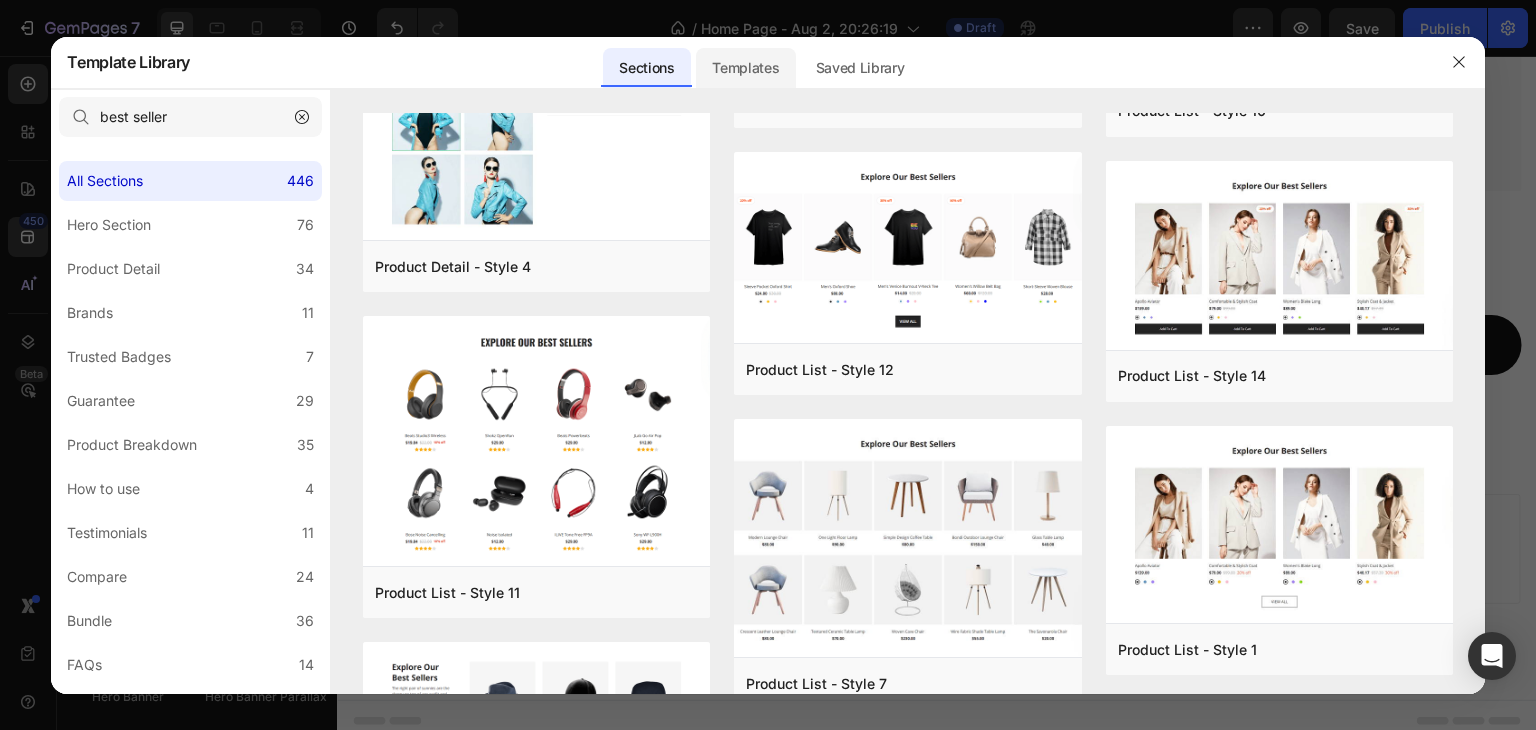 click on "Templates" 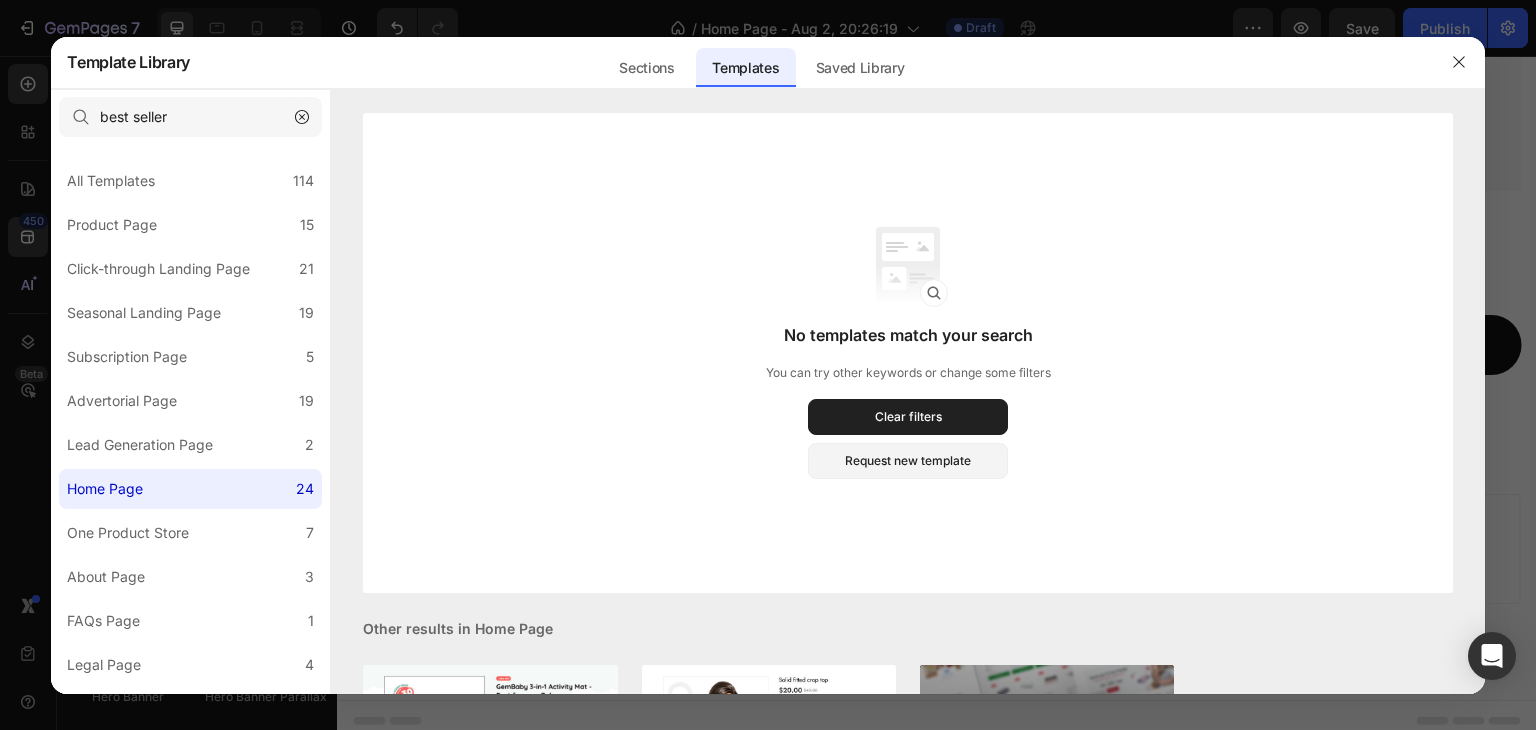 click 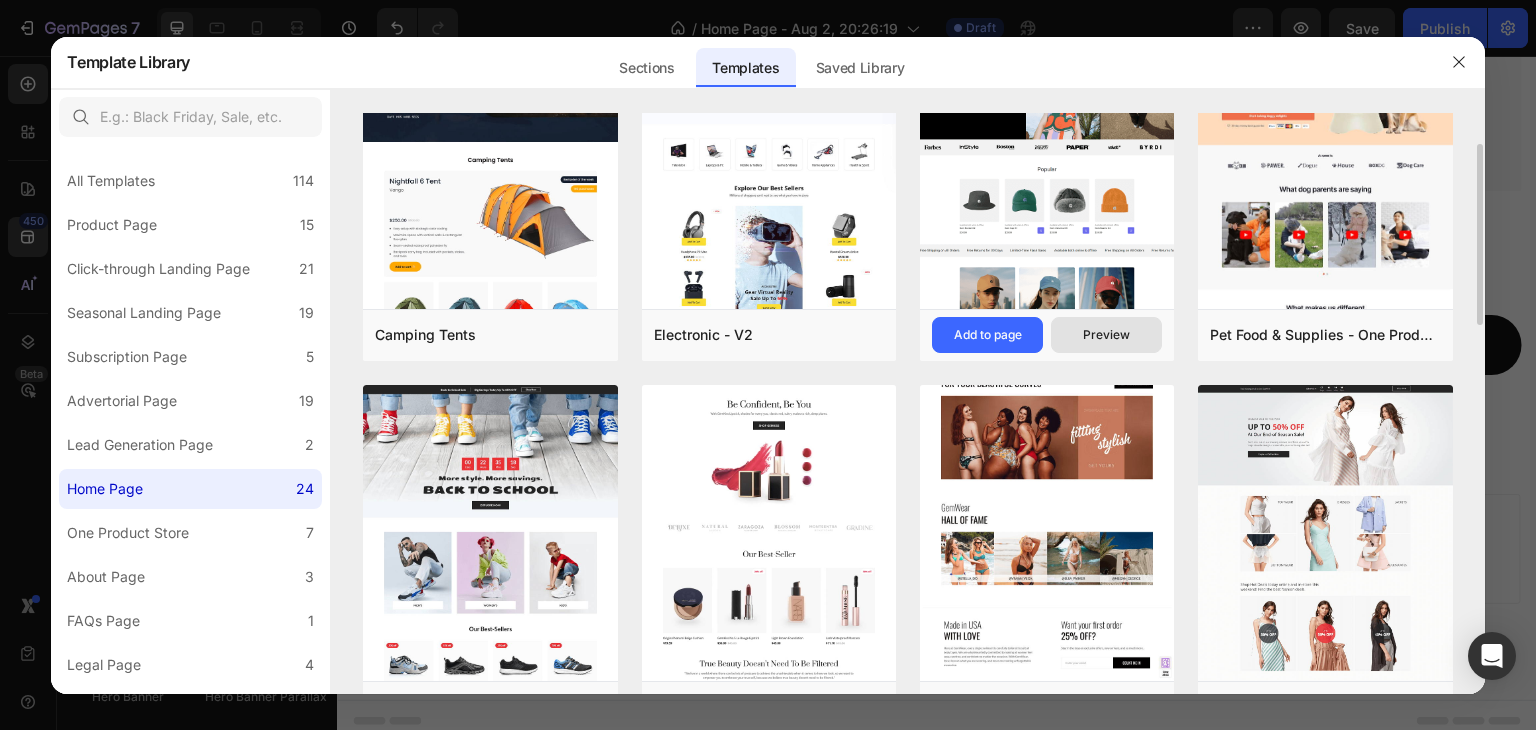 scroll, scrollTop: 0, scrollLeft: 0, axis: both 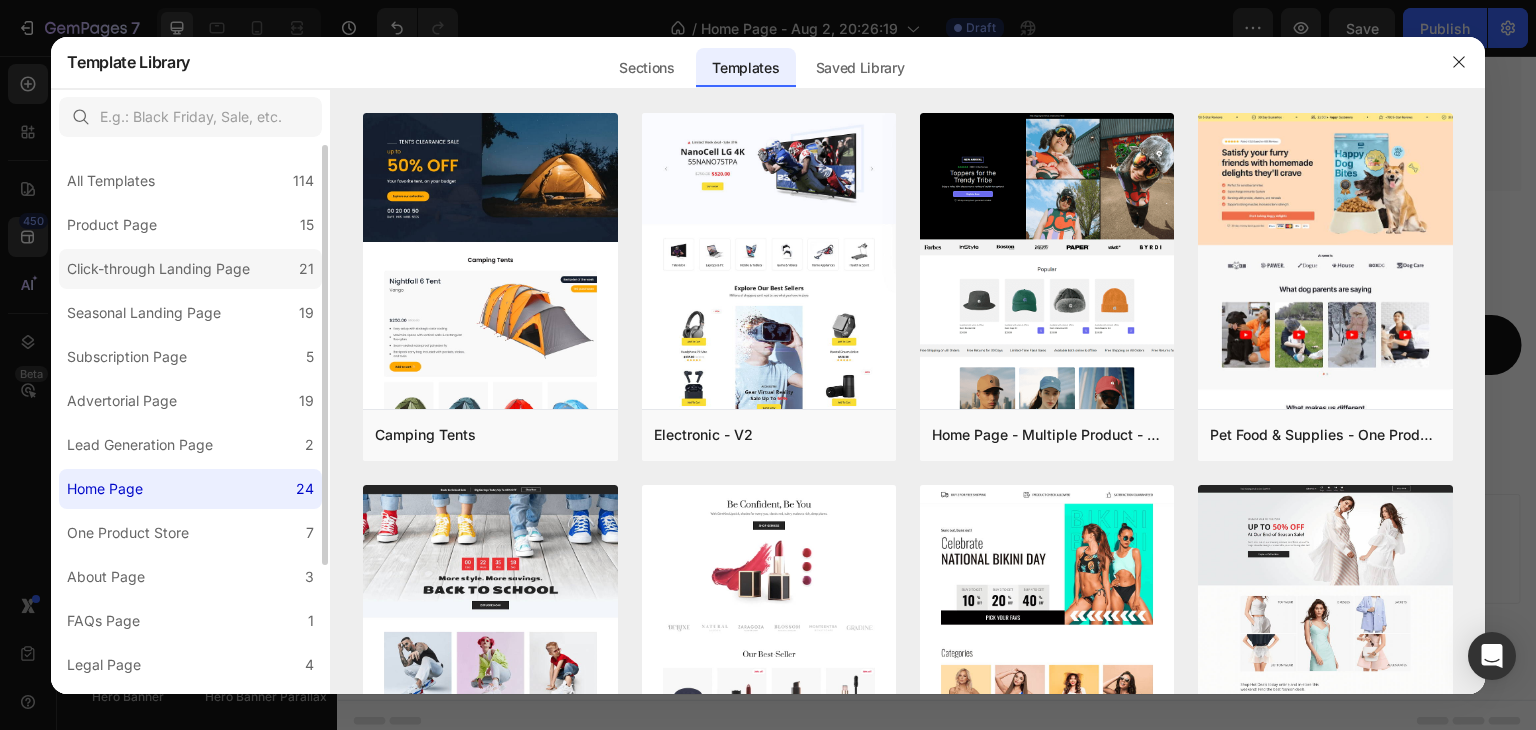 click on "Click-through Landing Page 21" 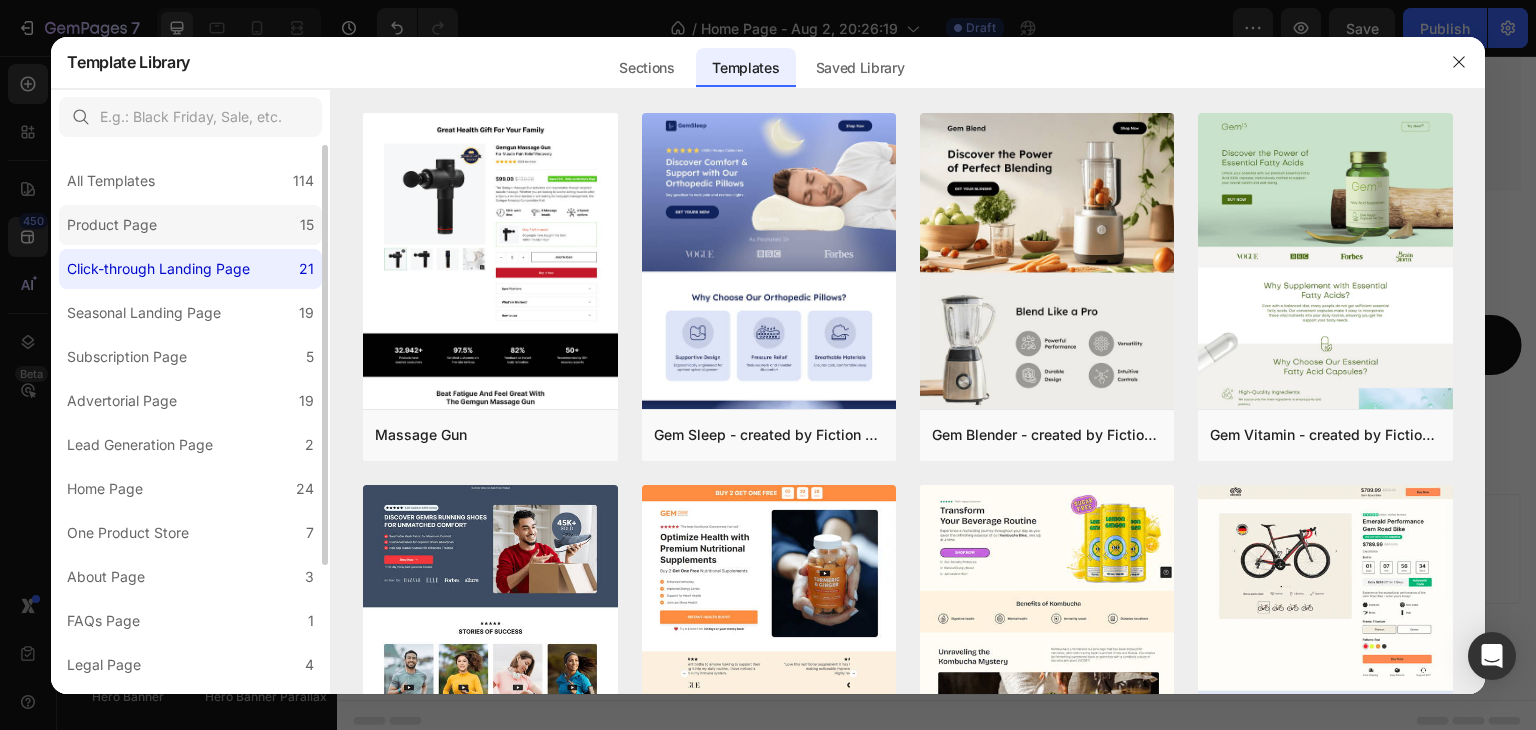 click on "Product Page 15" 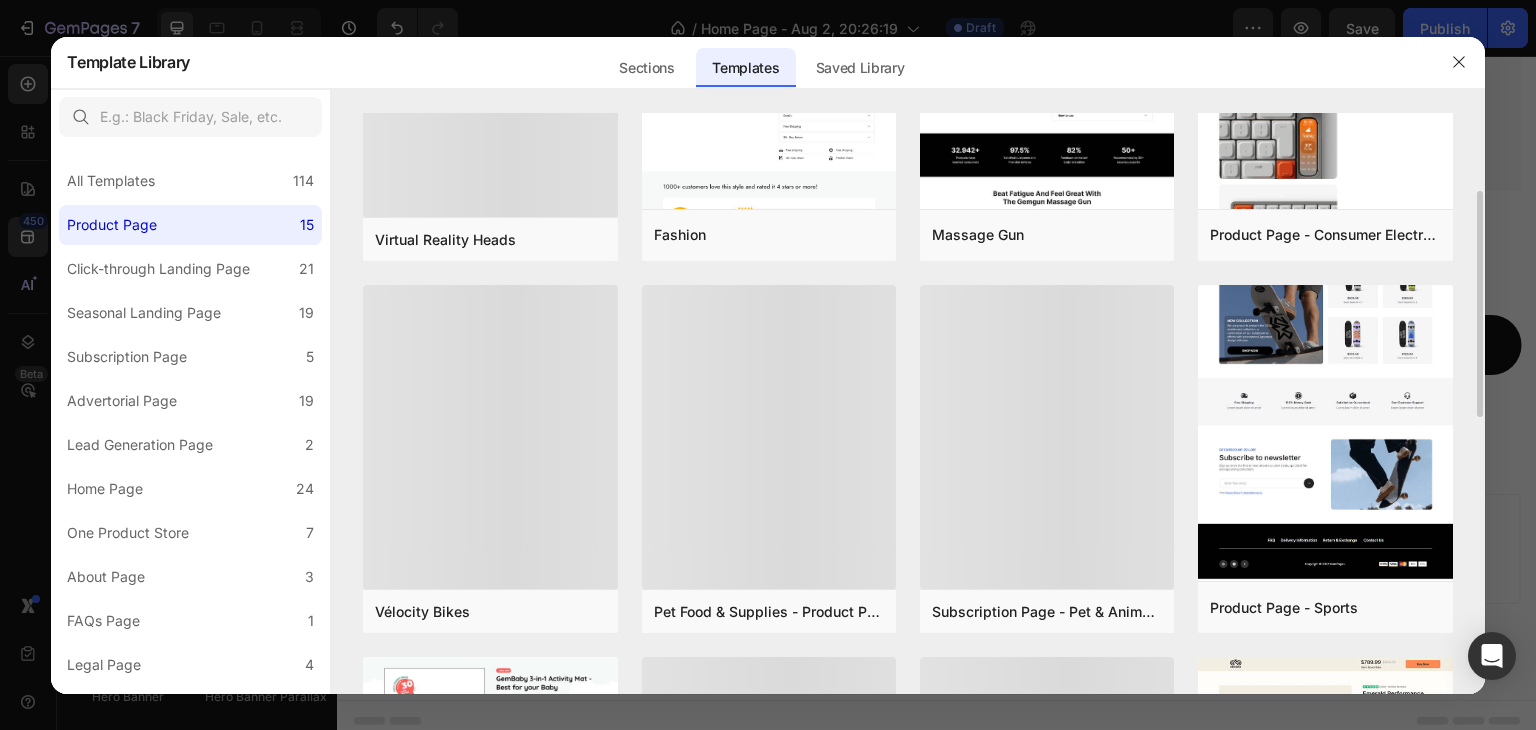 scroll, scrollTop: 300, scrollLeft: 0, axis: vertical 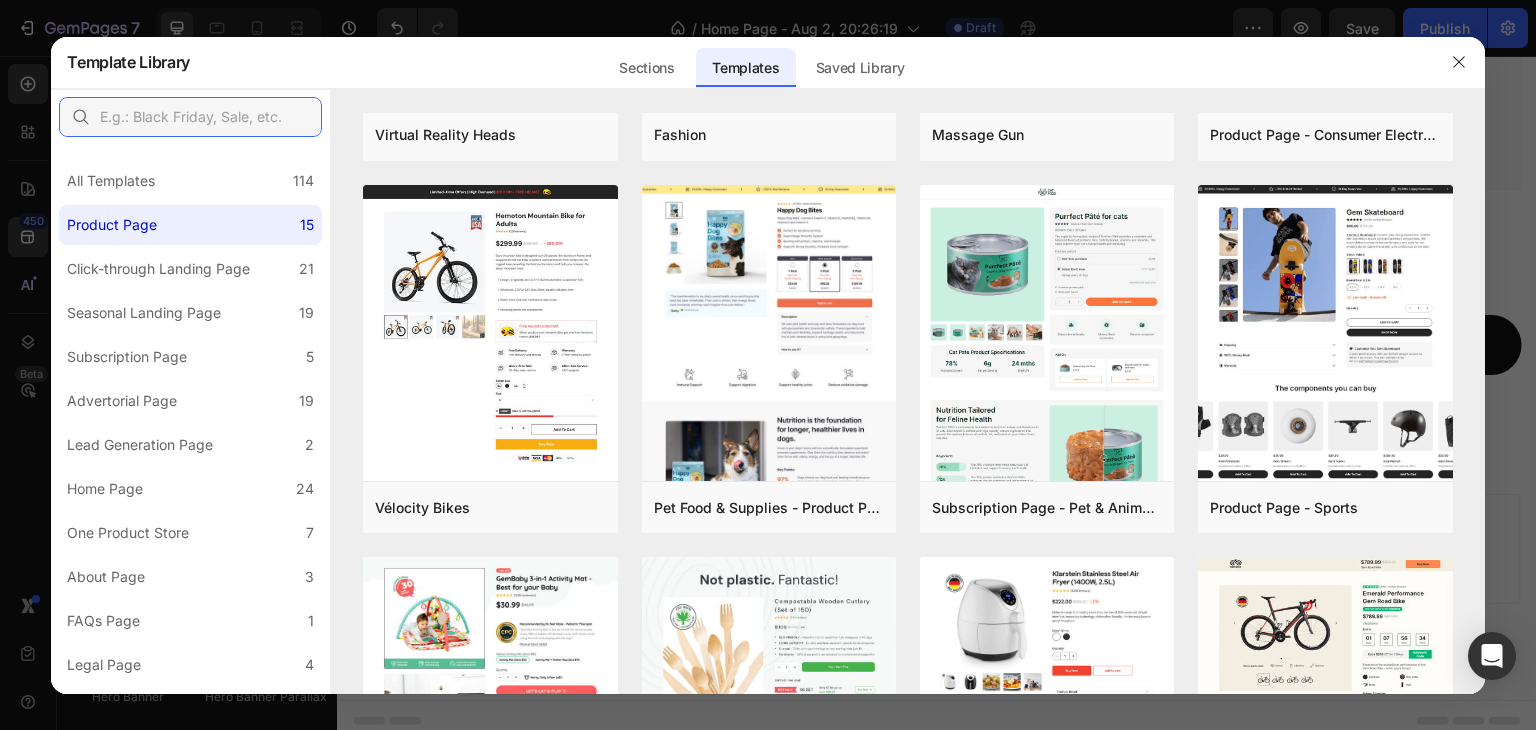 click at bounding box center (190, 117) 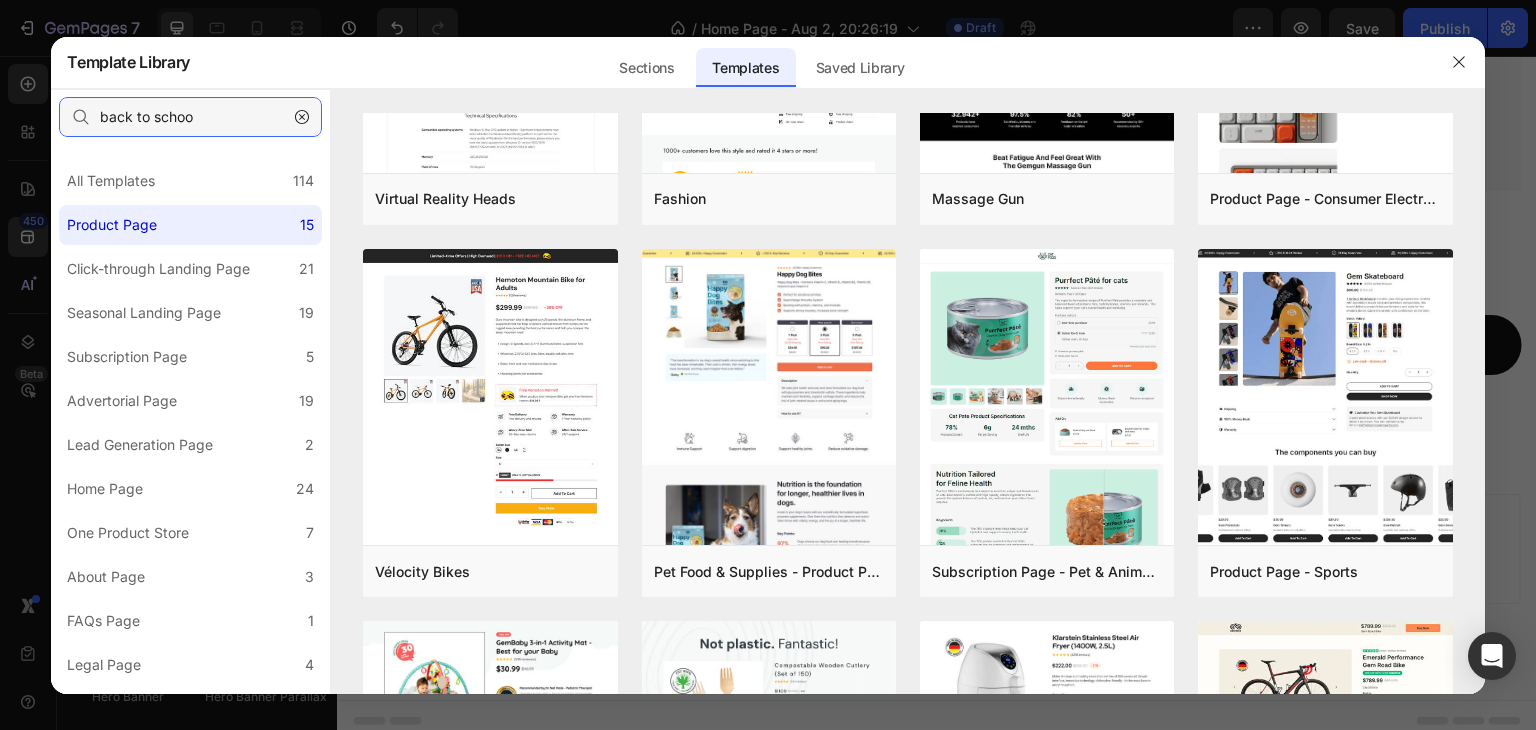 scroll, scrollTop: 0, scrollLeft: 0, axis: both 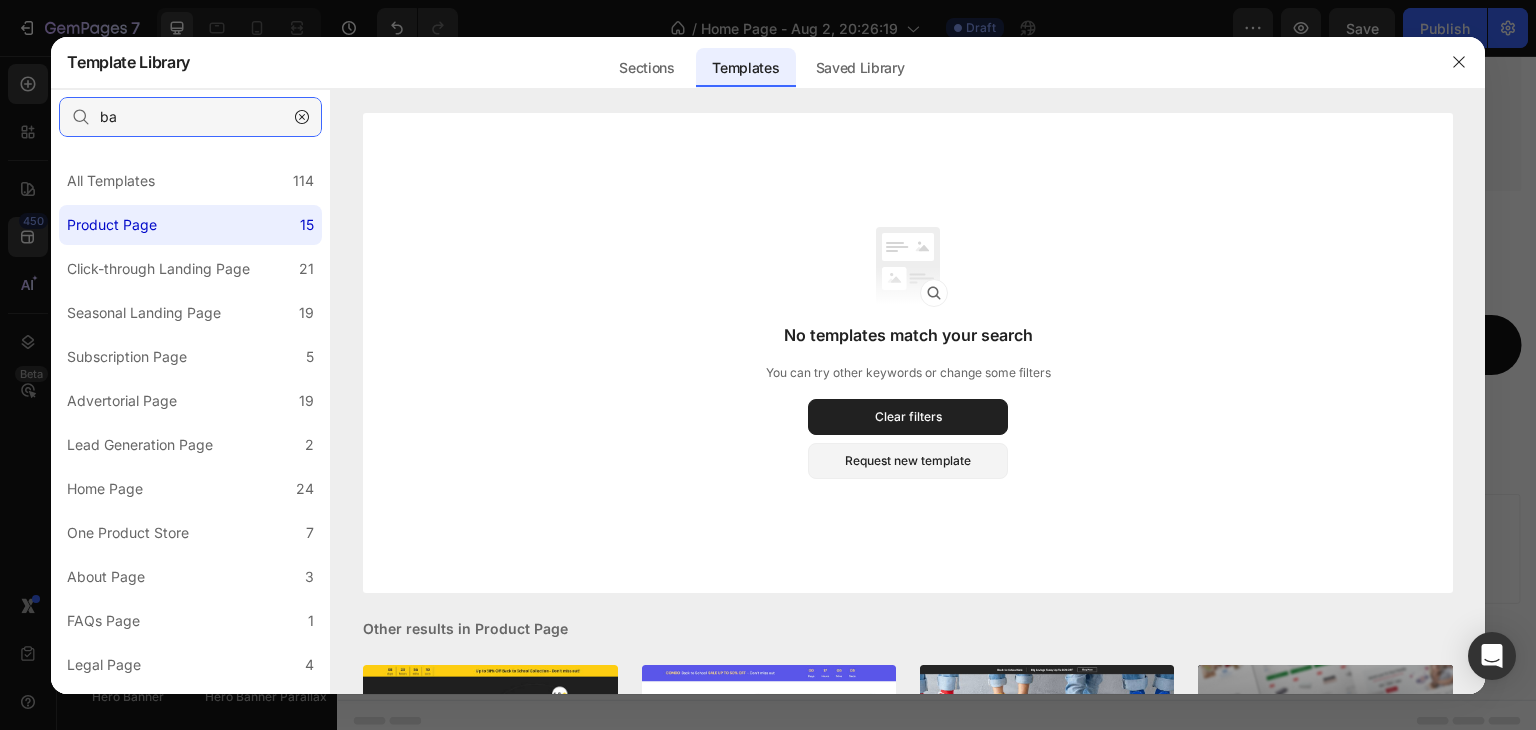 type on "b" 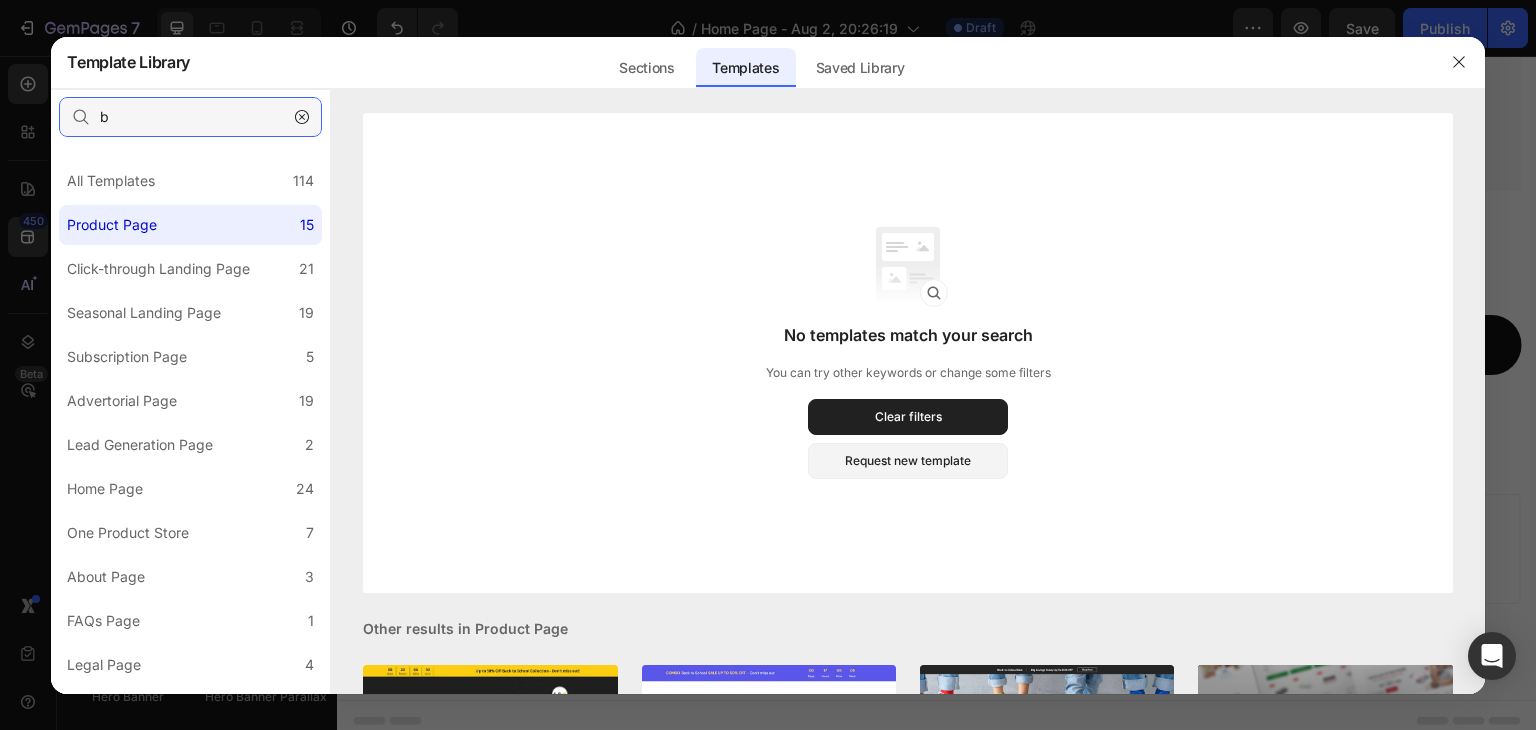 type 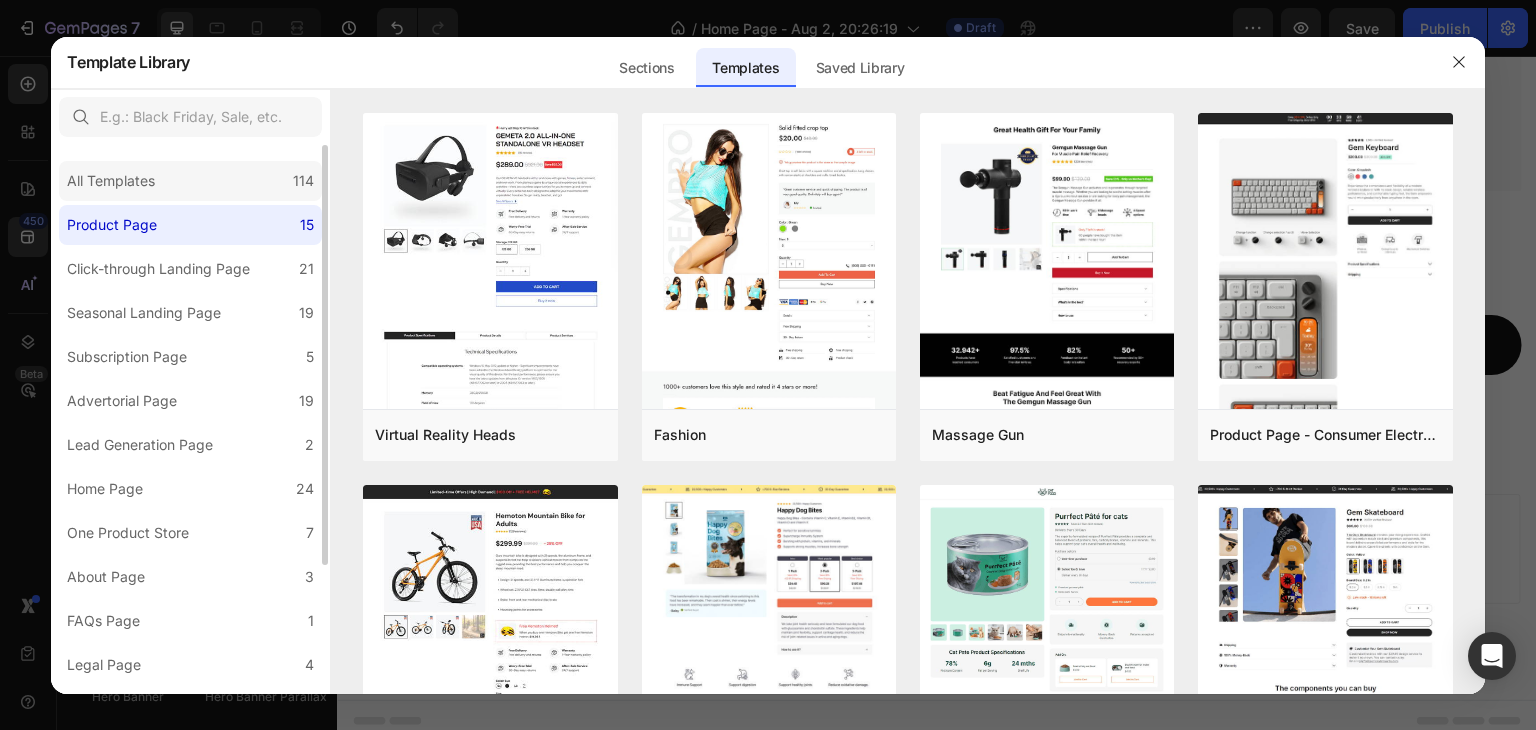 click on "All Templates" at bounding box center [111, 181] 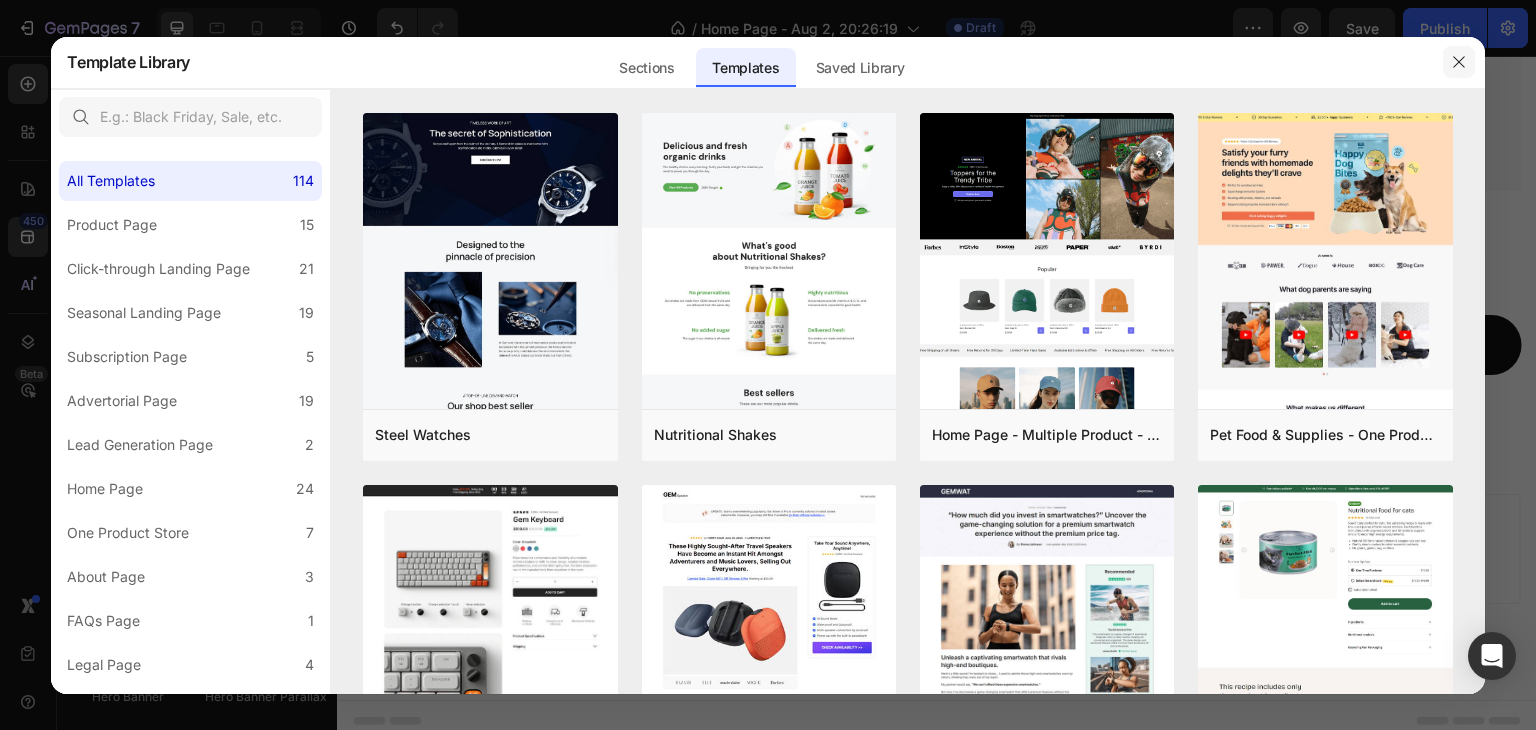 click at bounding box center [1459, 62] 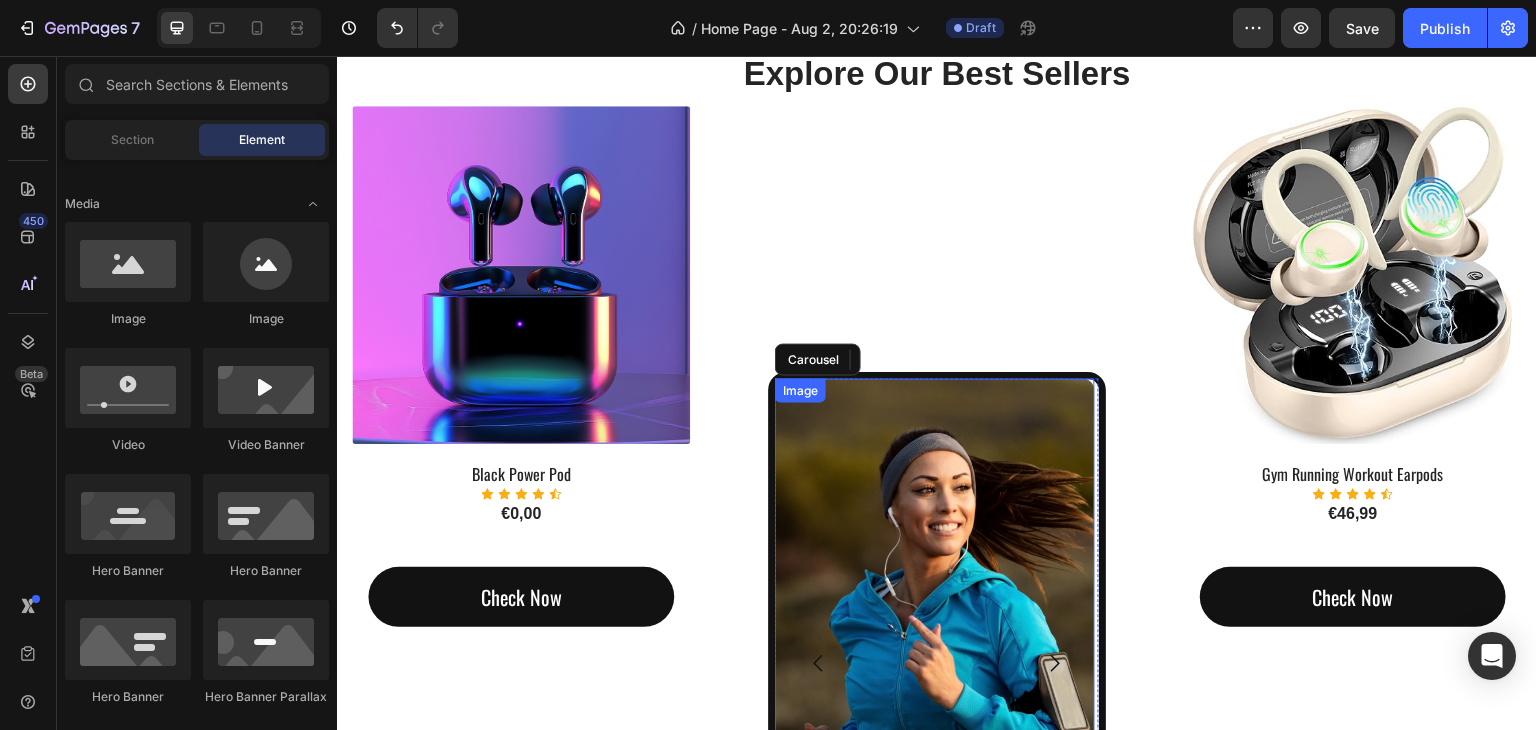 scroll, scrollTop: 1194, scrollLeft: 0, axis: vertical 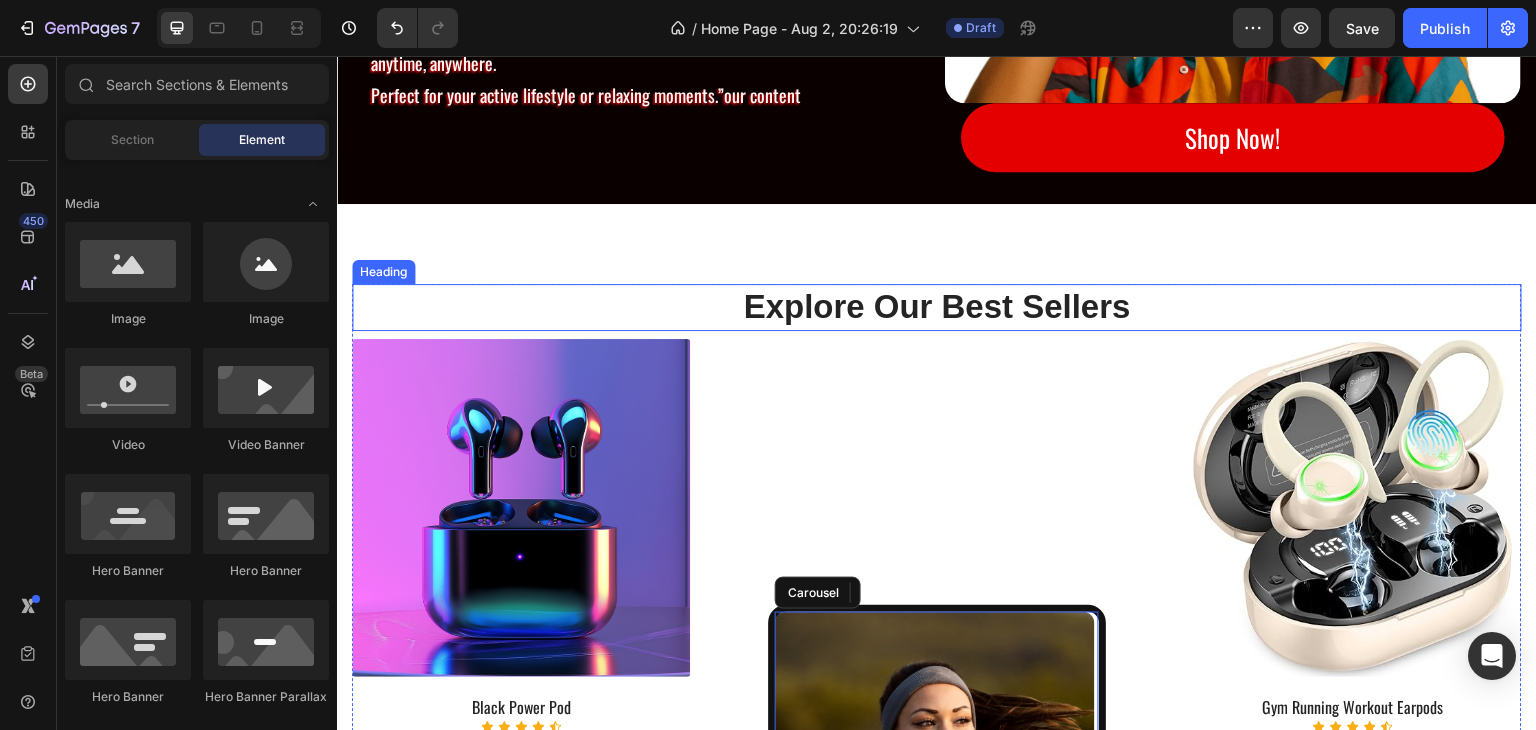 click on "Explore Our Best Sellers" at bounding box center (937, 307) 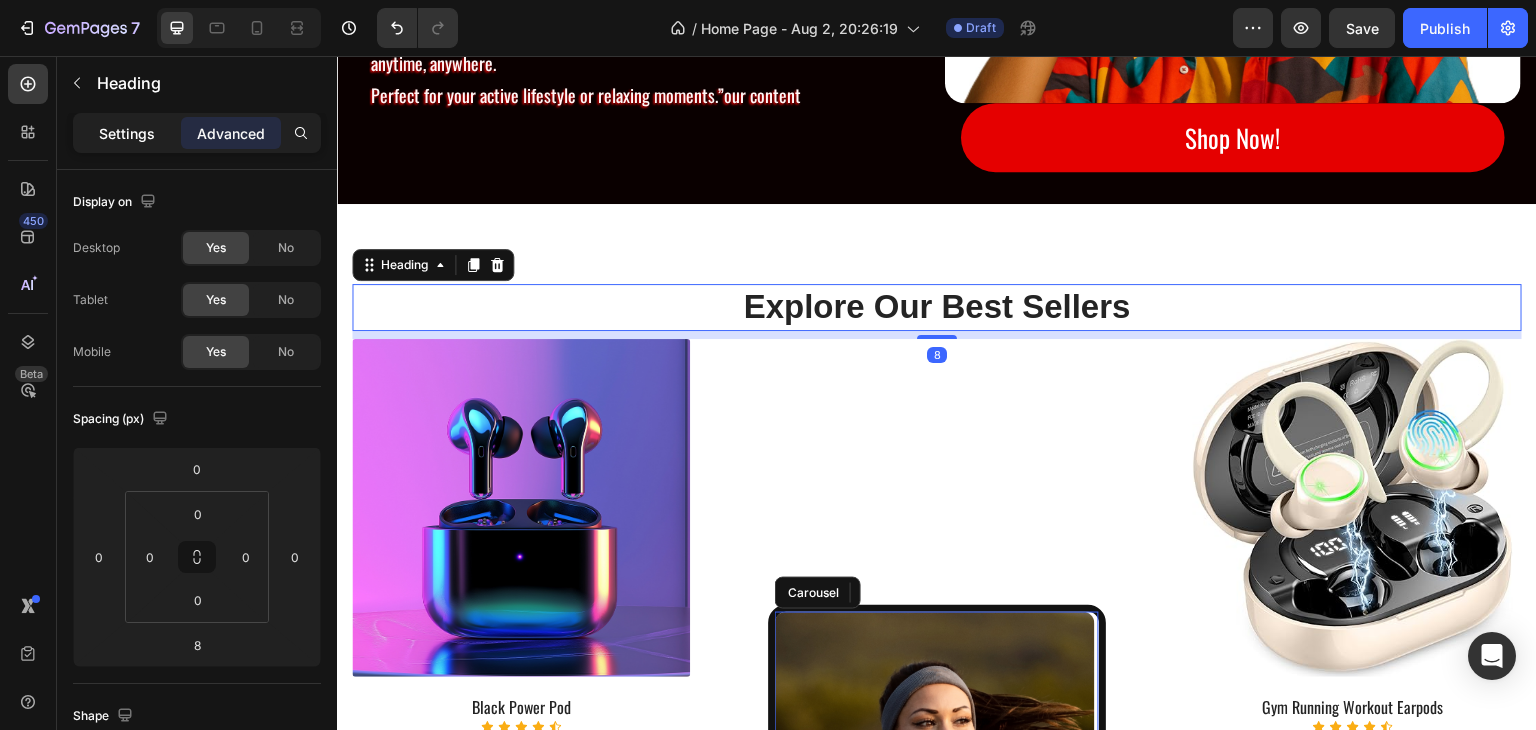 click on "Settings" at bounding box center [127, 133] 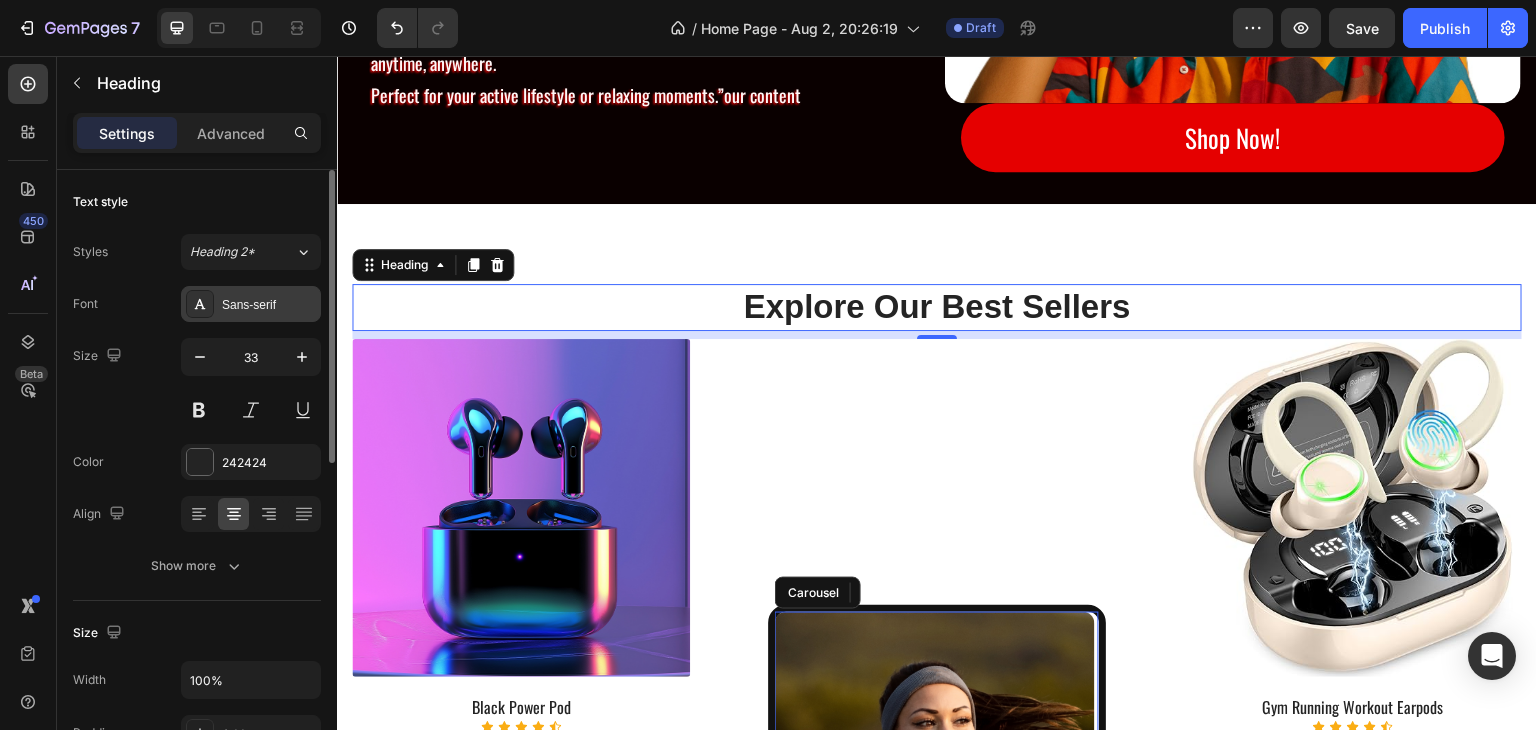click on "Sans-serif" at bounding box center (269, 305) 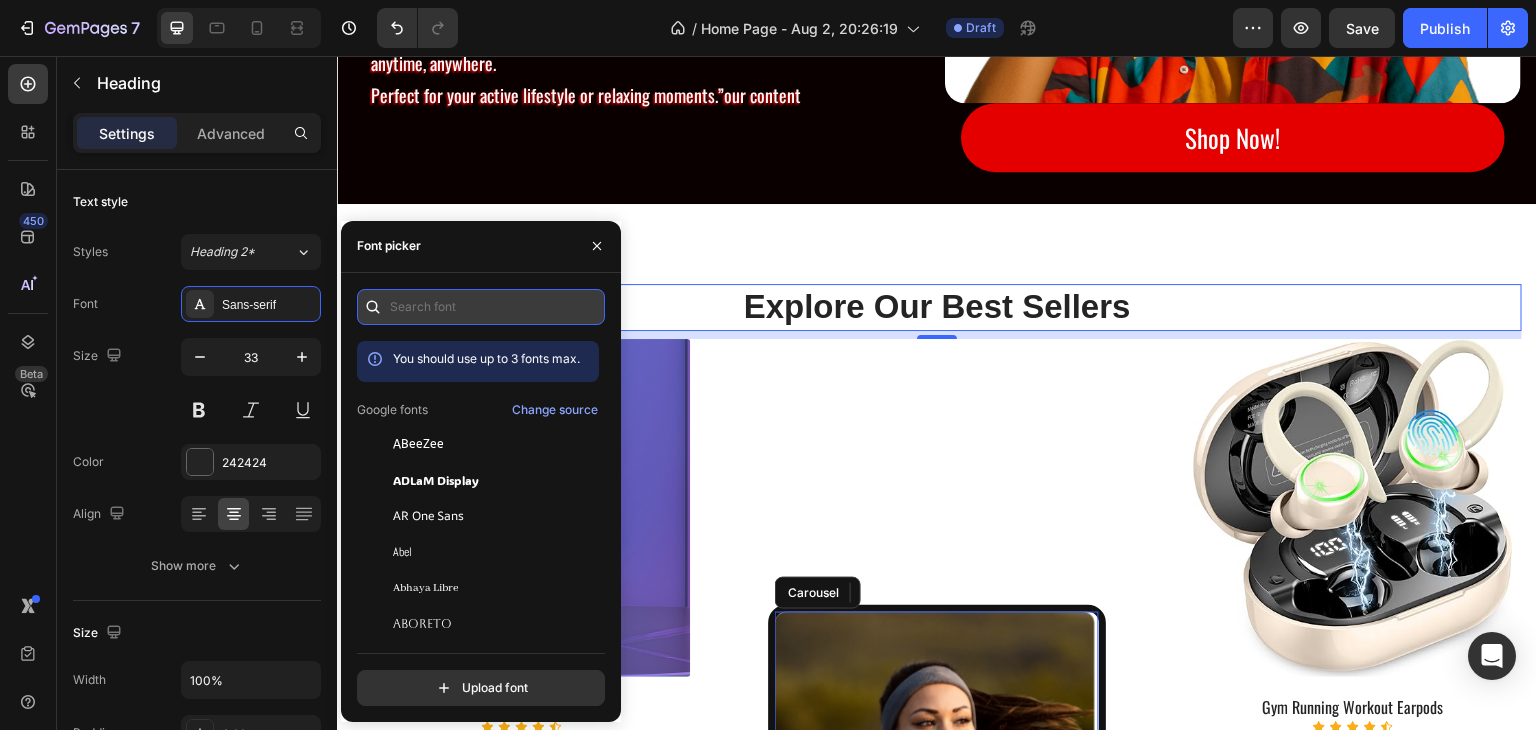click at bounding box center (481, 307) 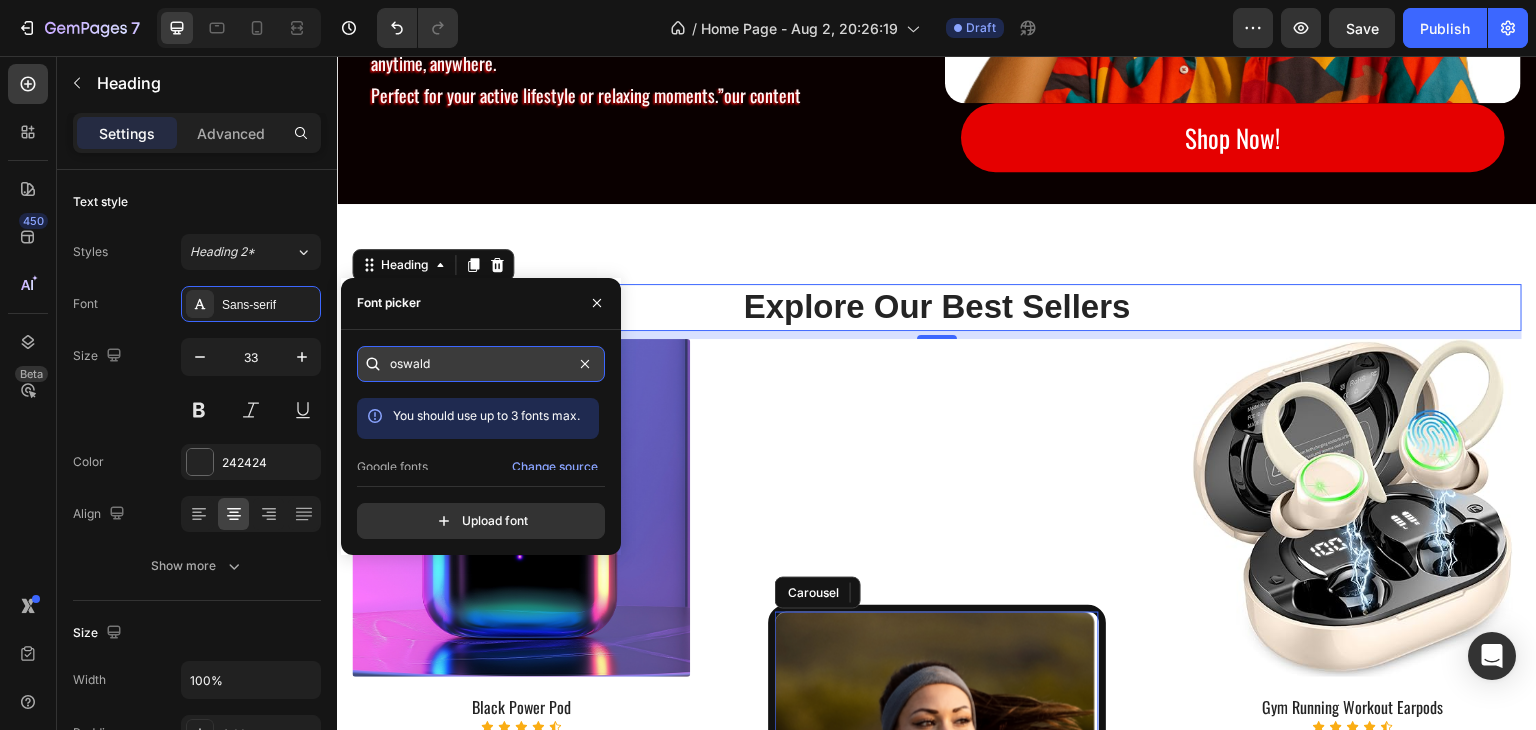 type on "oswald" 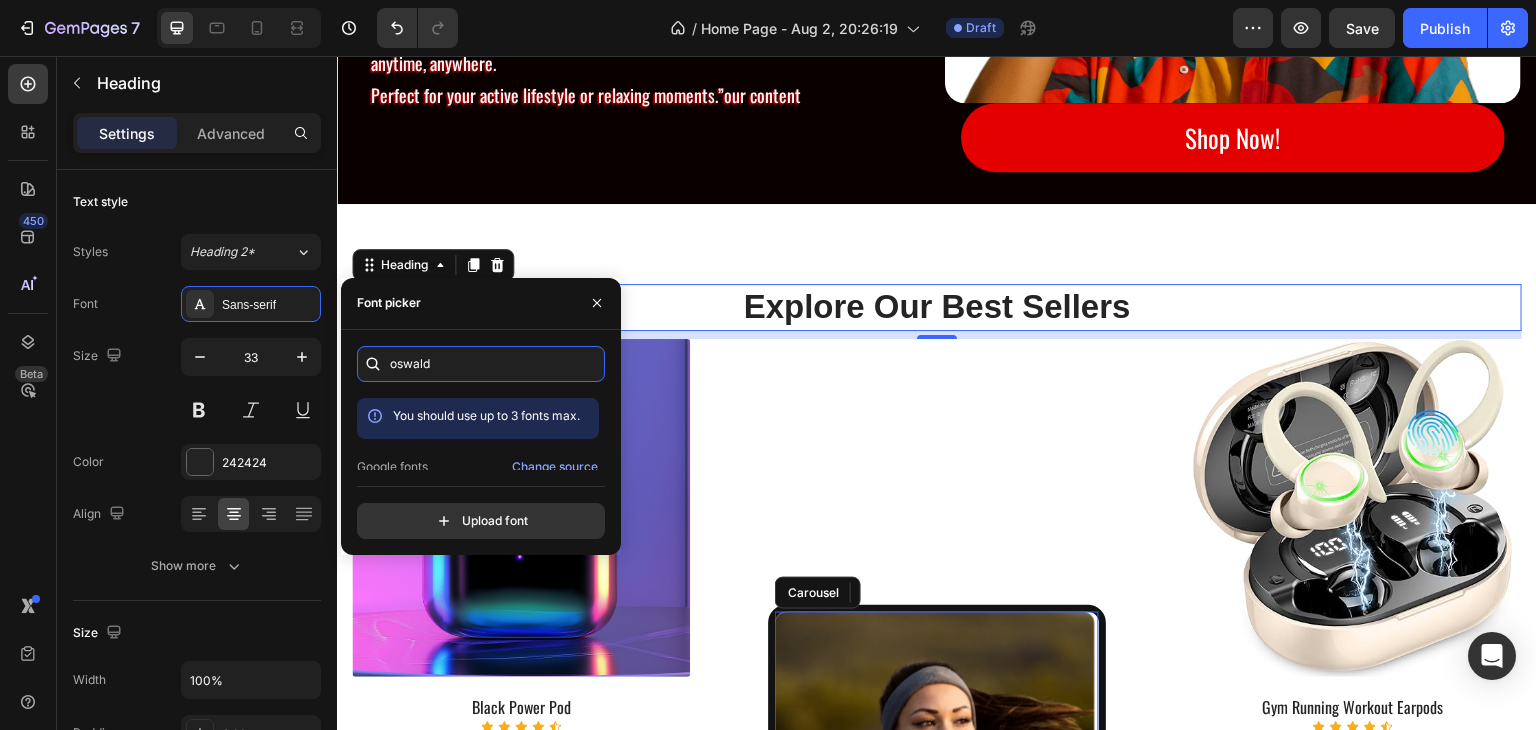 scroll, scrollTop: 49, scrollLeft: 0, axis: vertical 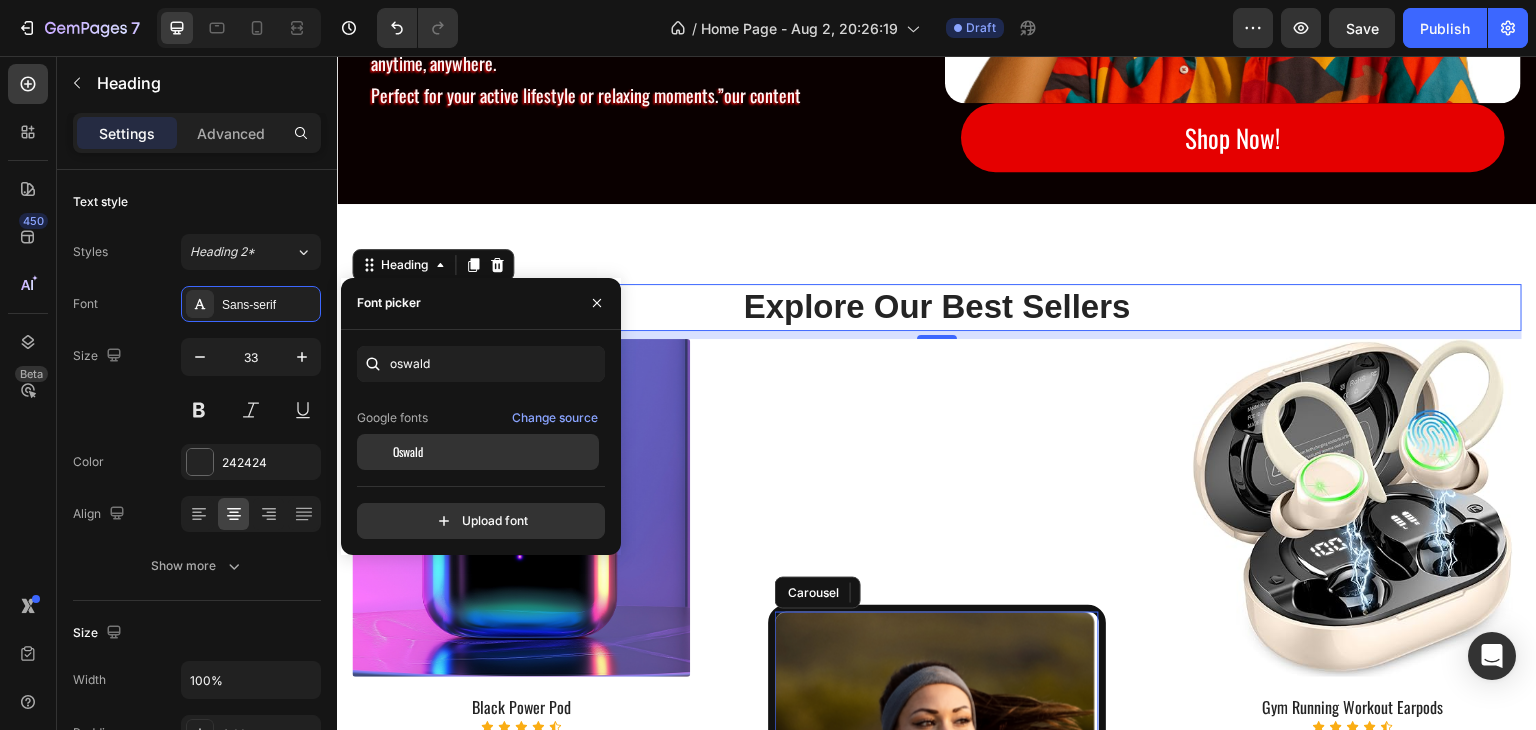click on "Oswald" at bounding box center (494, 452) 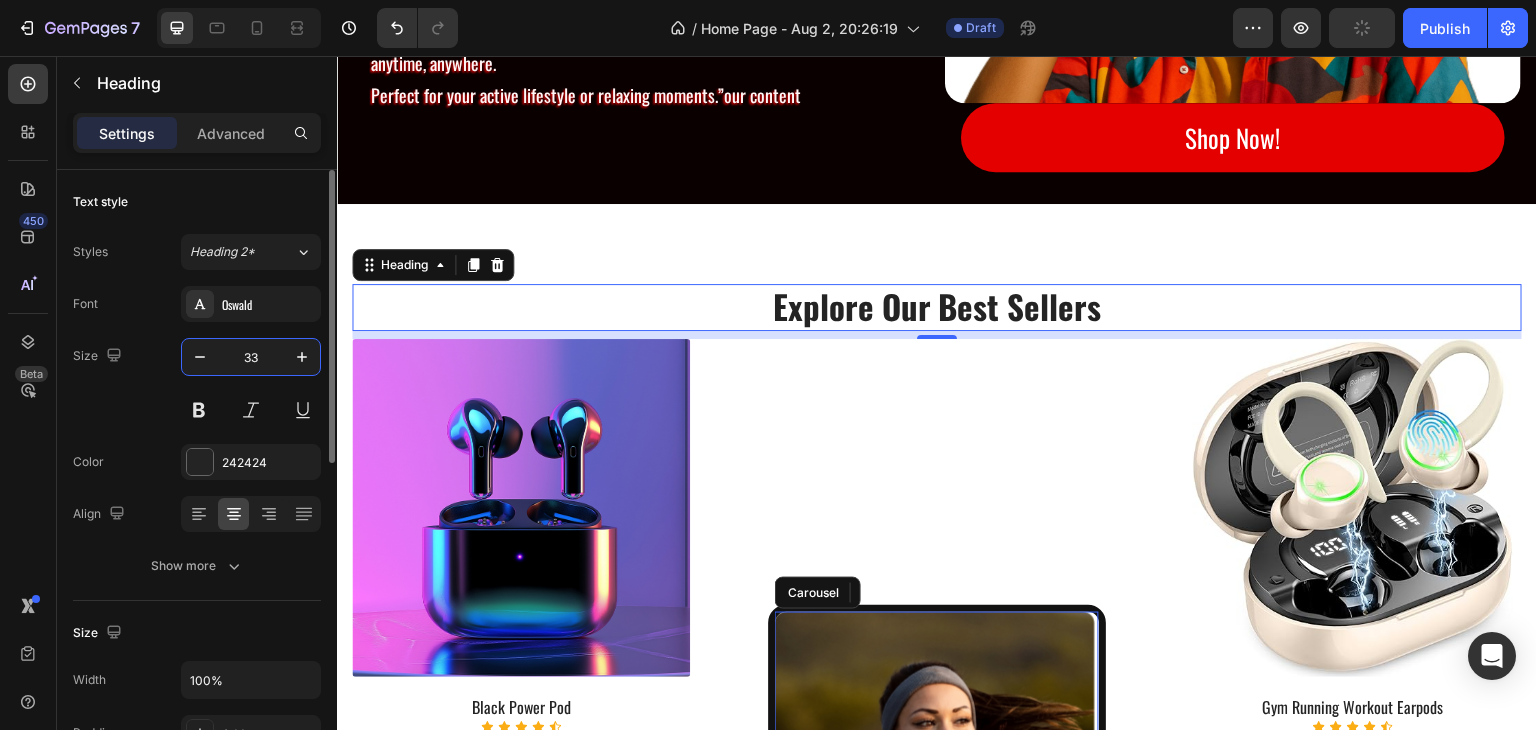 click on "33" at bounding box center [251, 357] 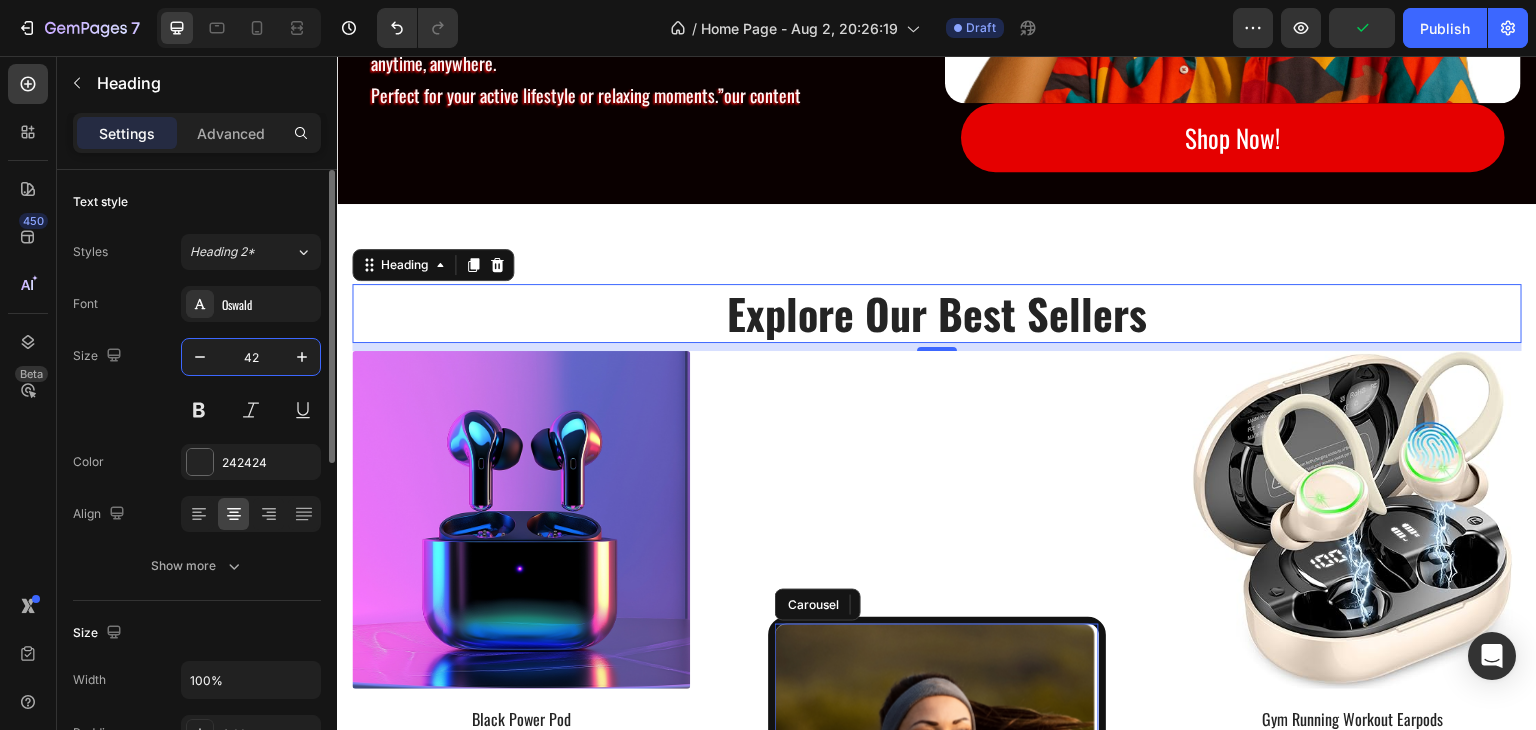 type on "4" 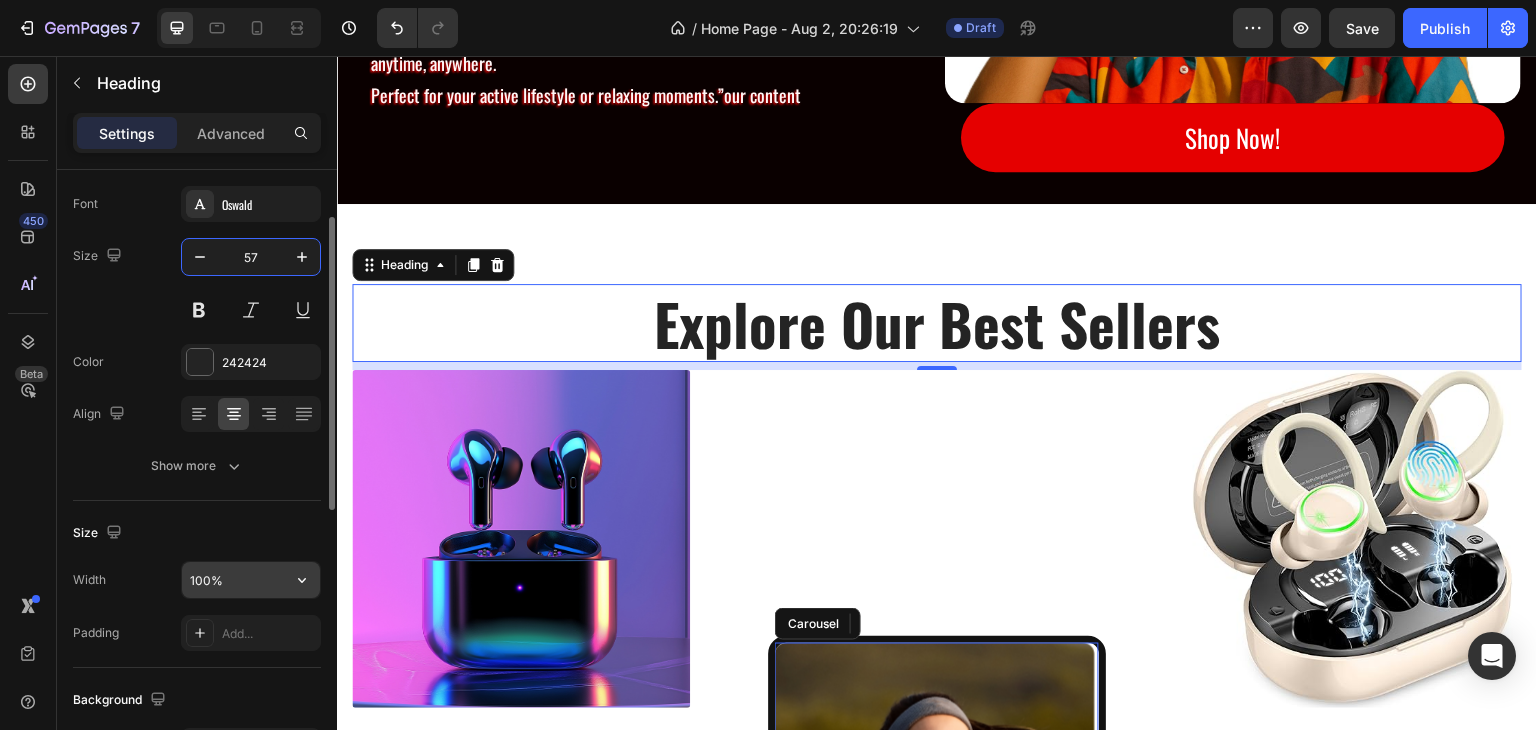 scroll, scrollTop: 0, scrollLeft: 0, axis: both 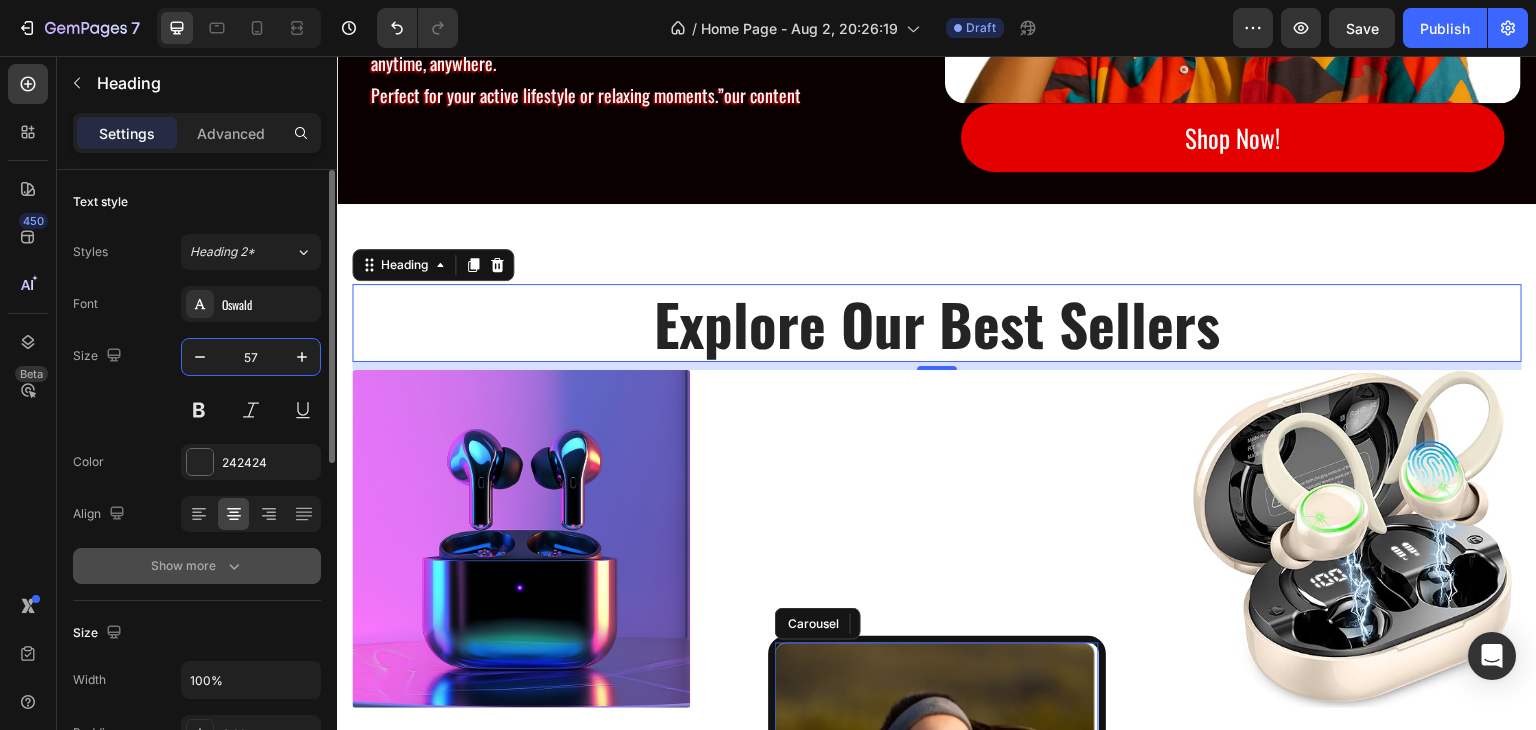 type on "57" 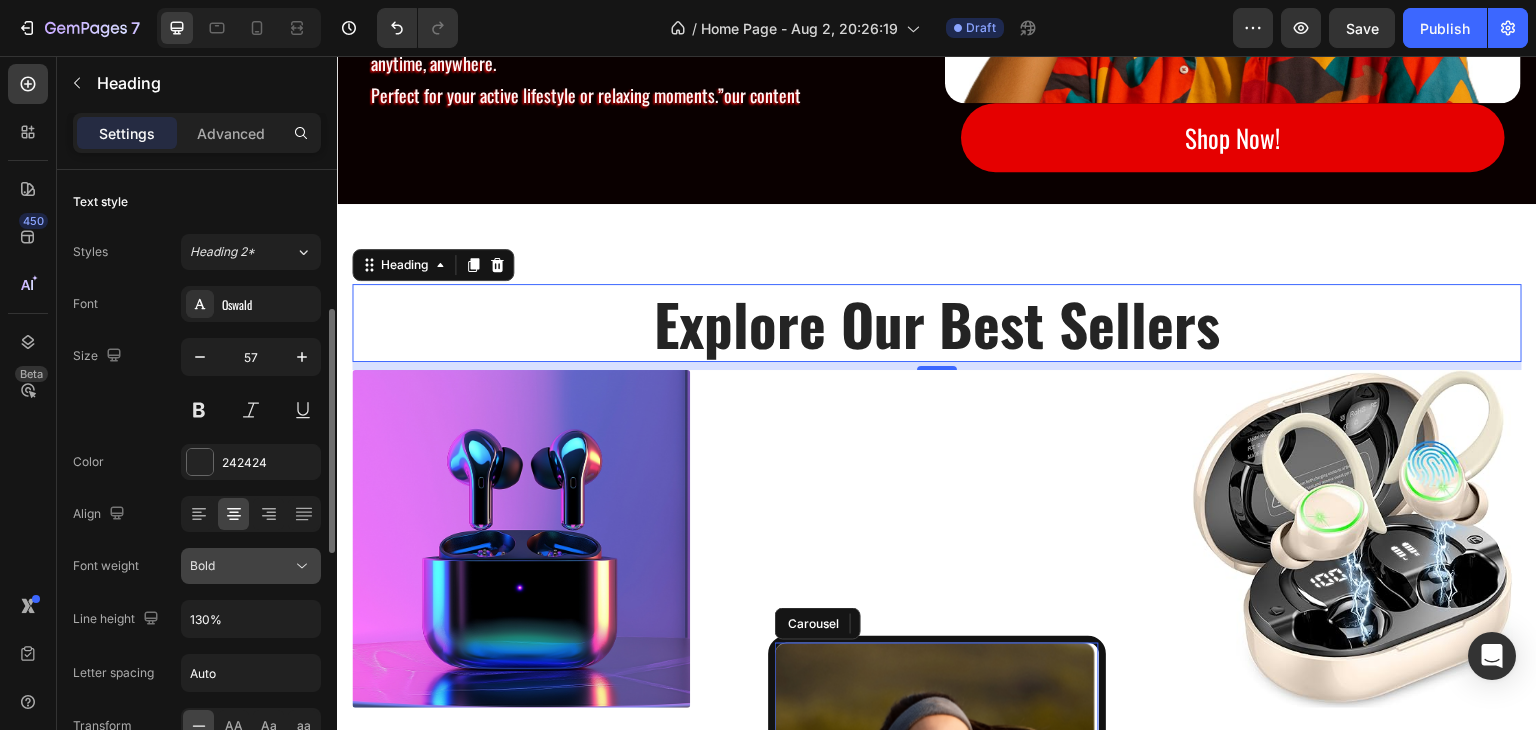 scroll, scrollTop: 200, scrollLeft: 0, axis: vertical 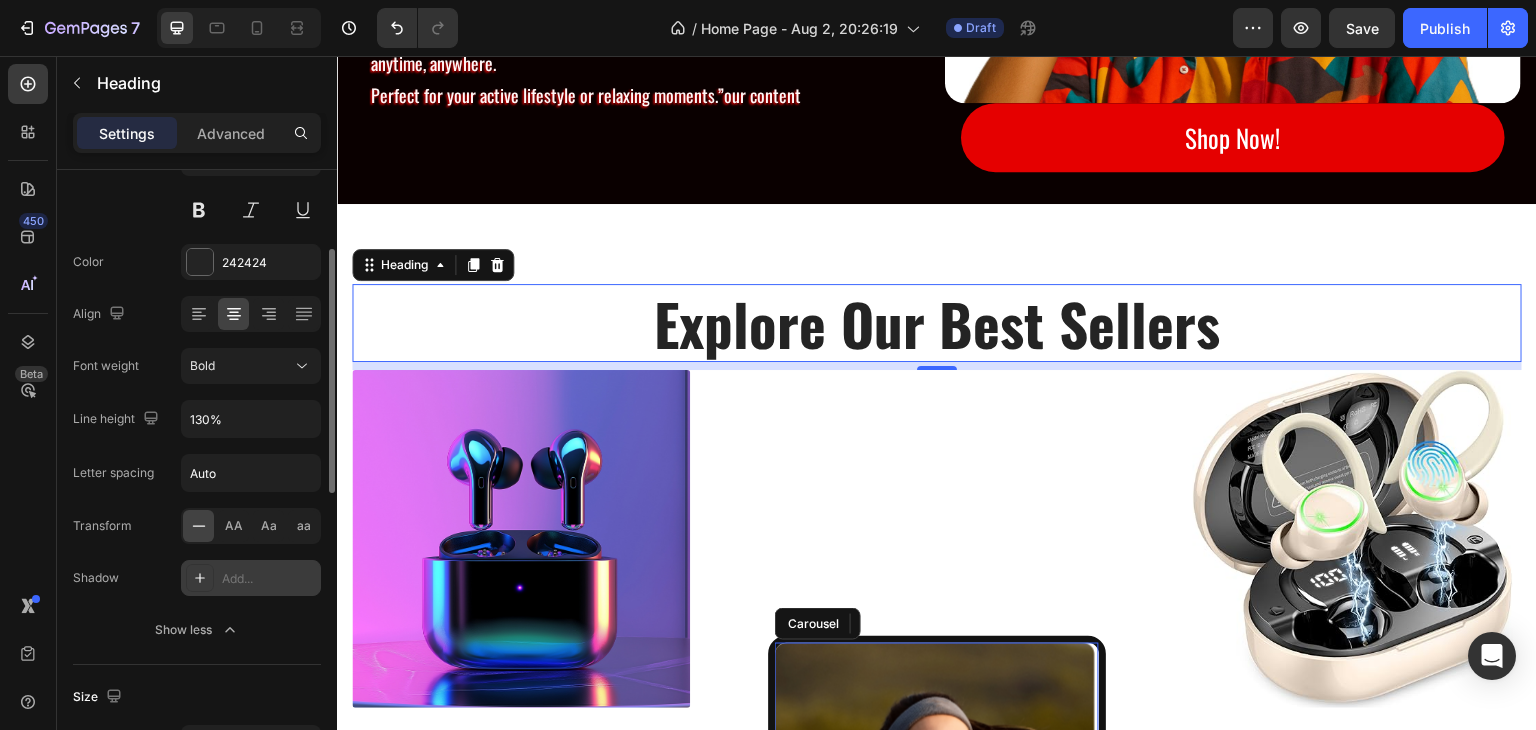 click at bounding box center [200, 578] 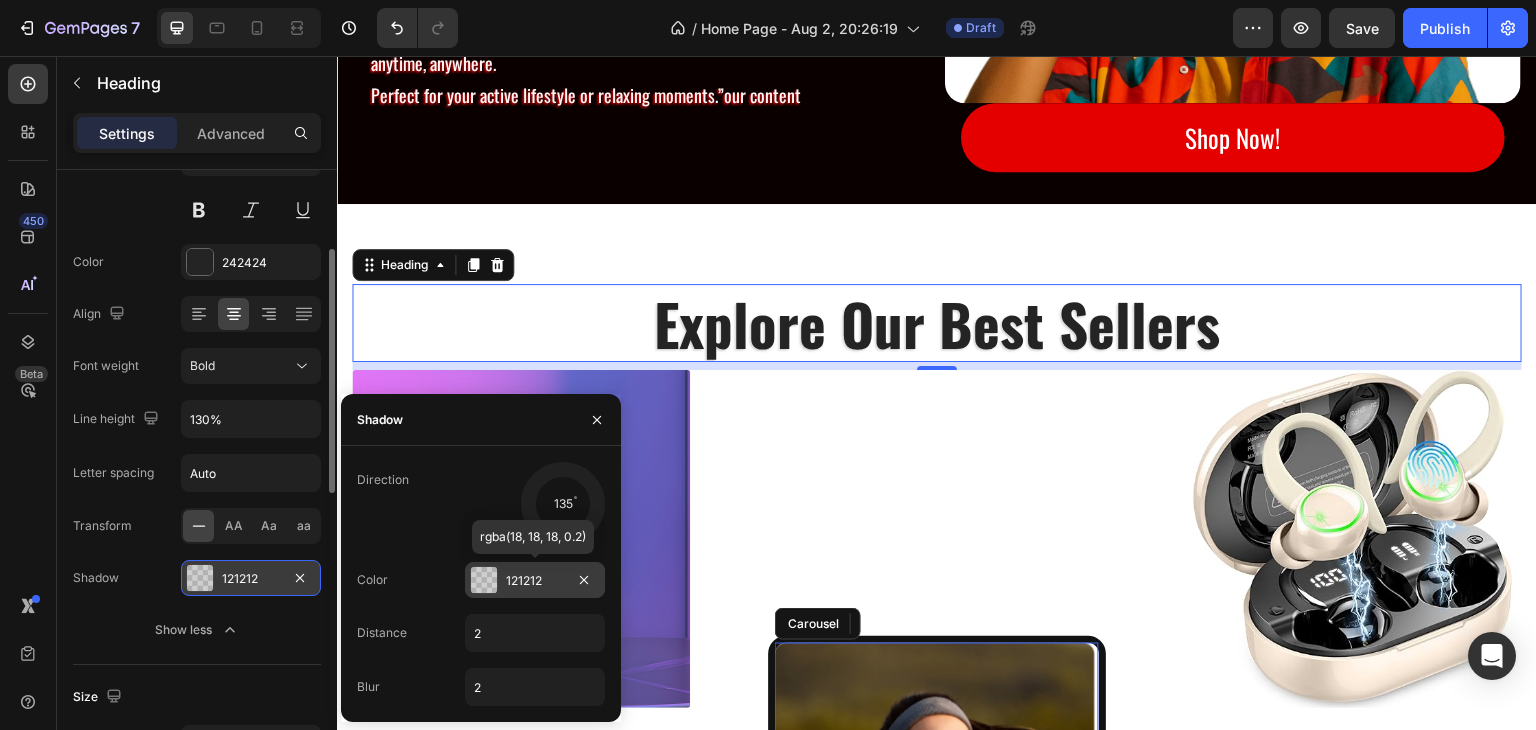 click on "121212" at bounding box center (535, 580) 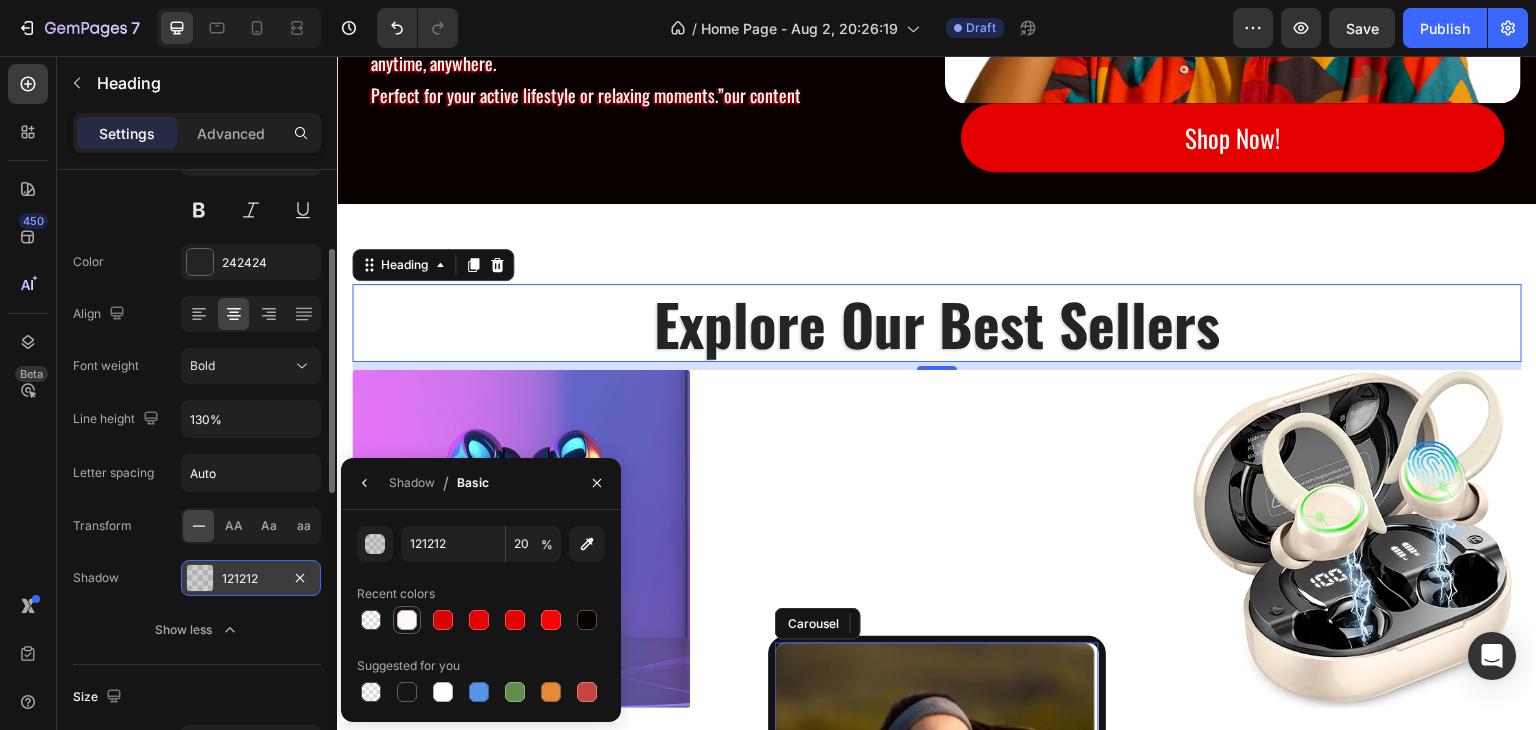 click at bounding box center (407, 620) 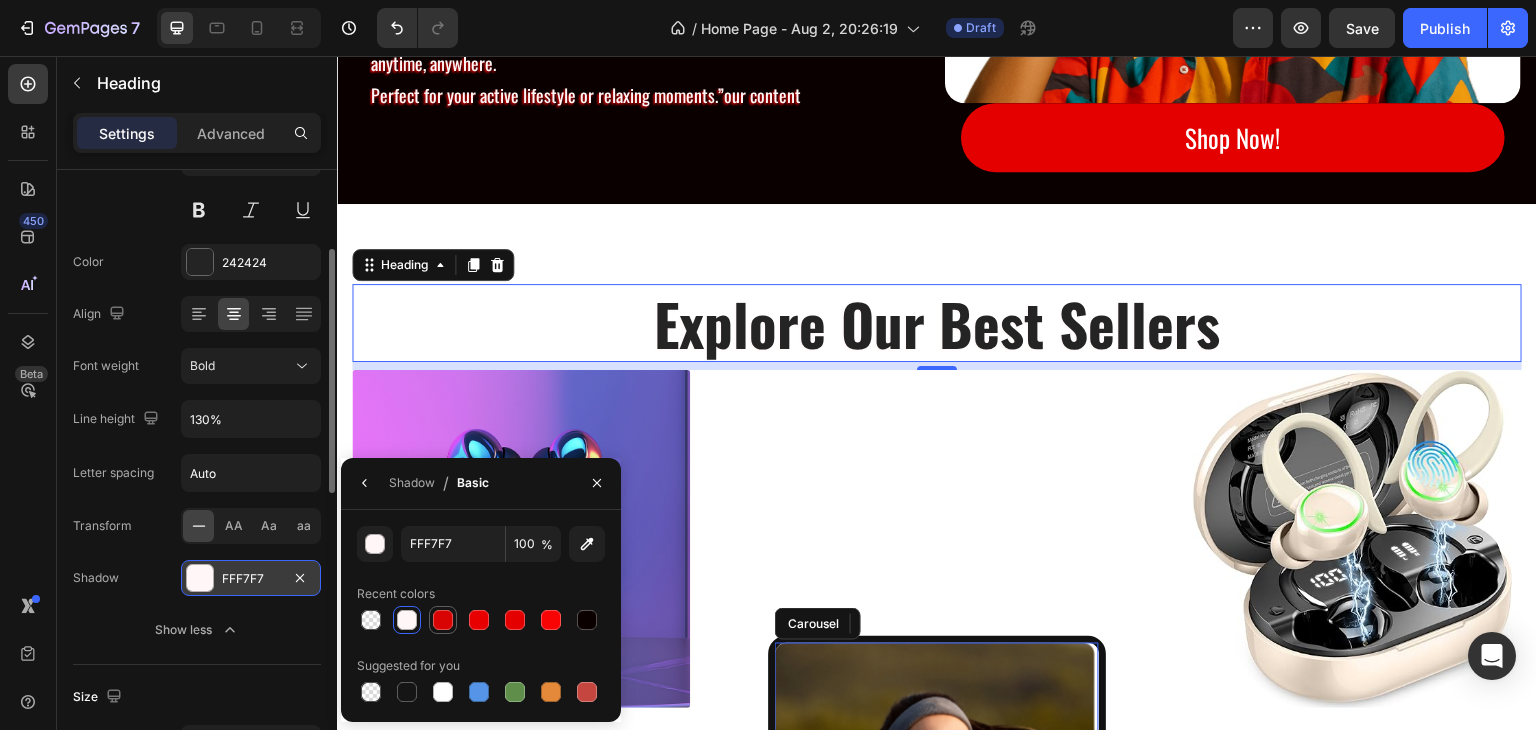 click at bounding box center [443, 620] 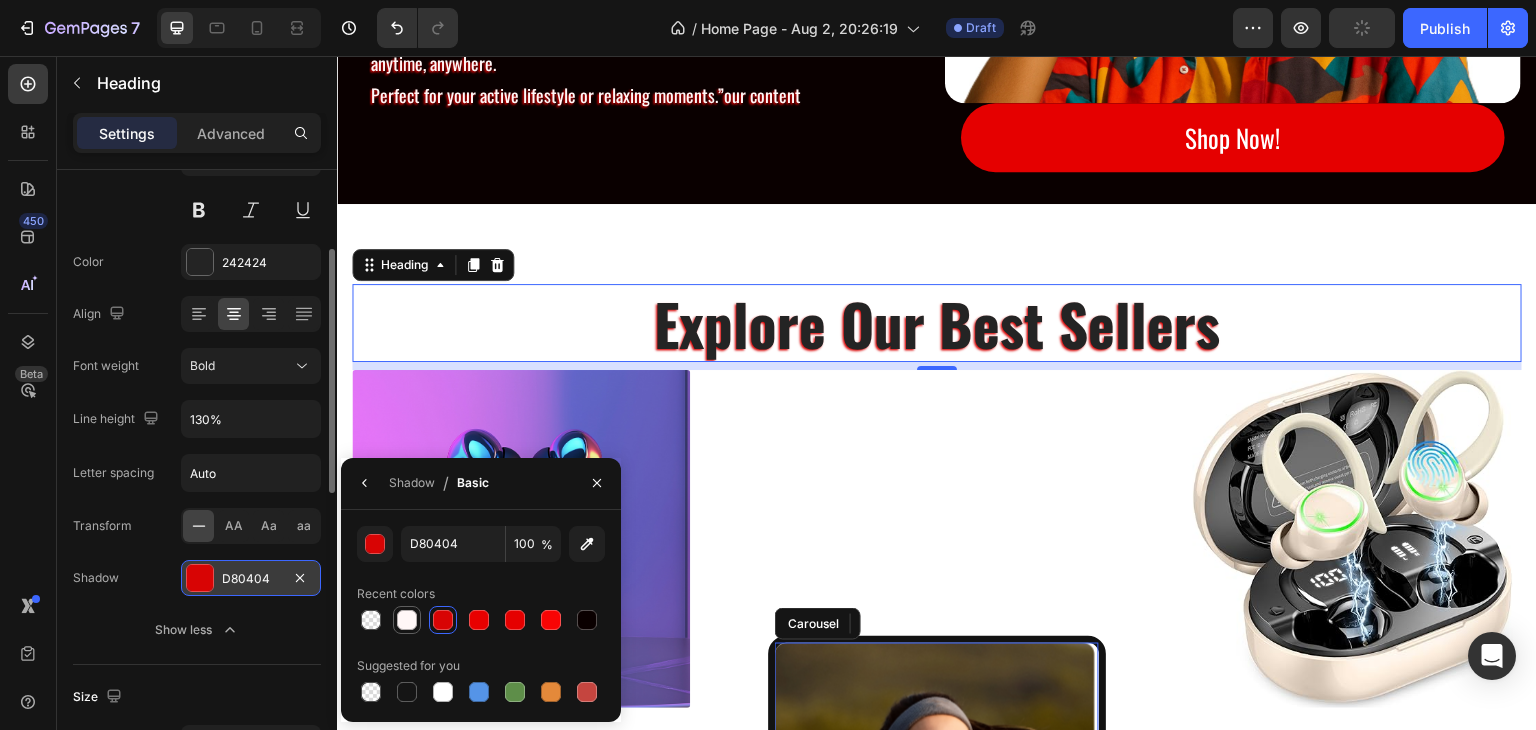 click at bounding box center (407, 620) 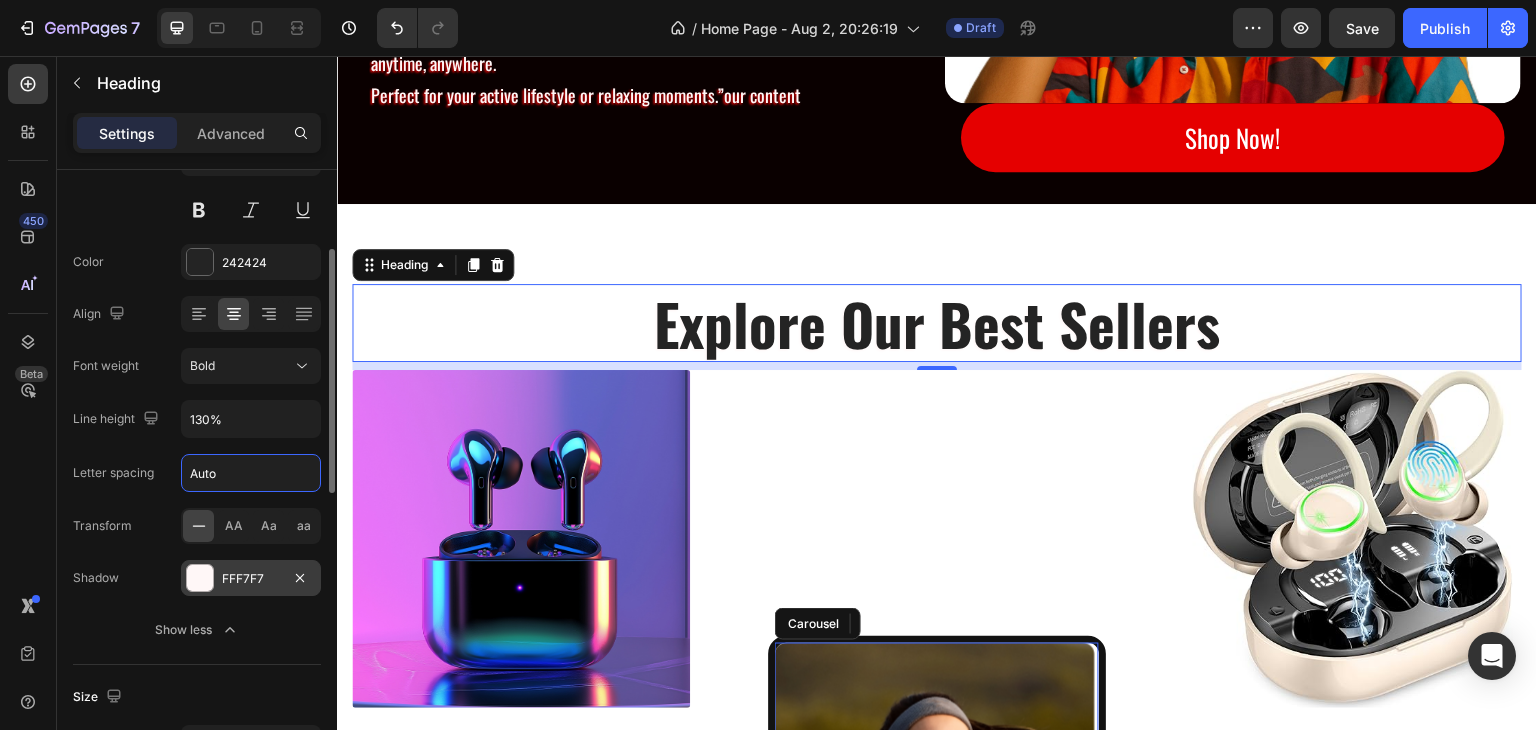 click on "Auto" at bounding box center [251, 473] 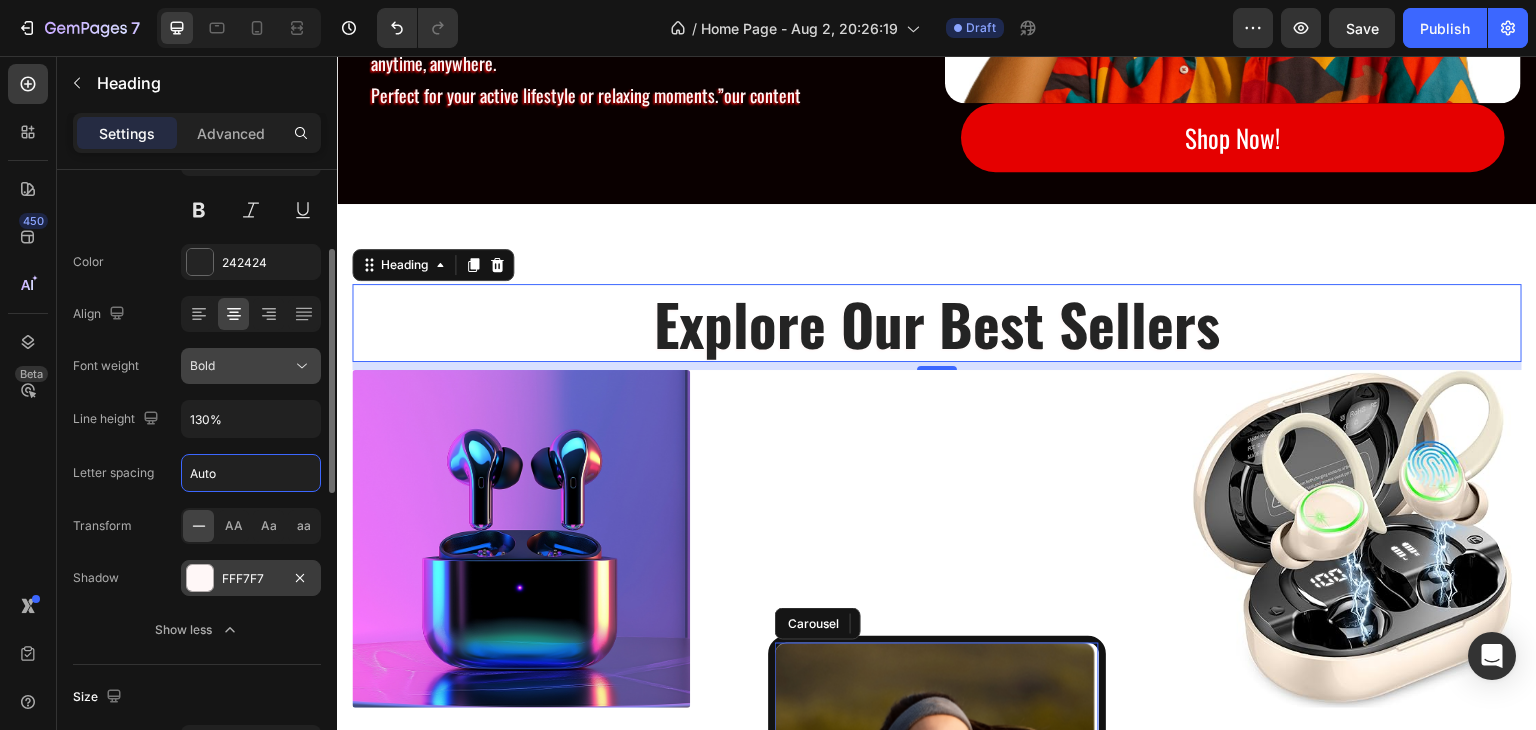click on "Bold" at bounding box center (241, 366) 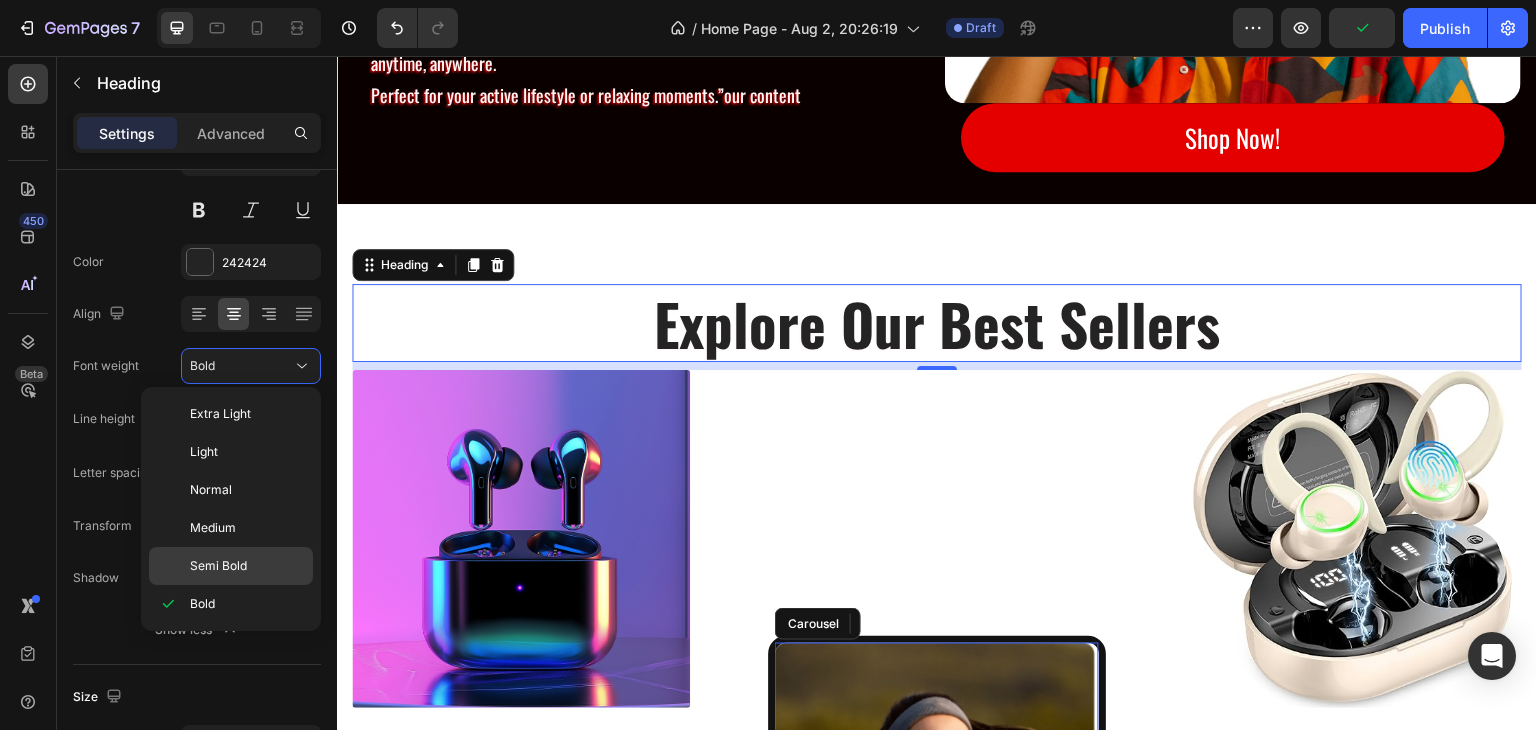 click on "Semi Bold" at bounding box center (247, 566) 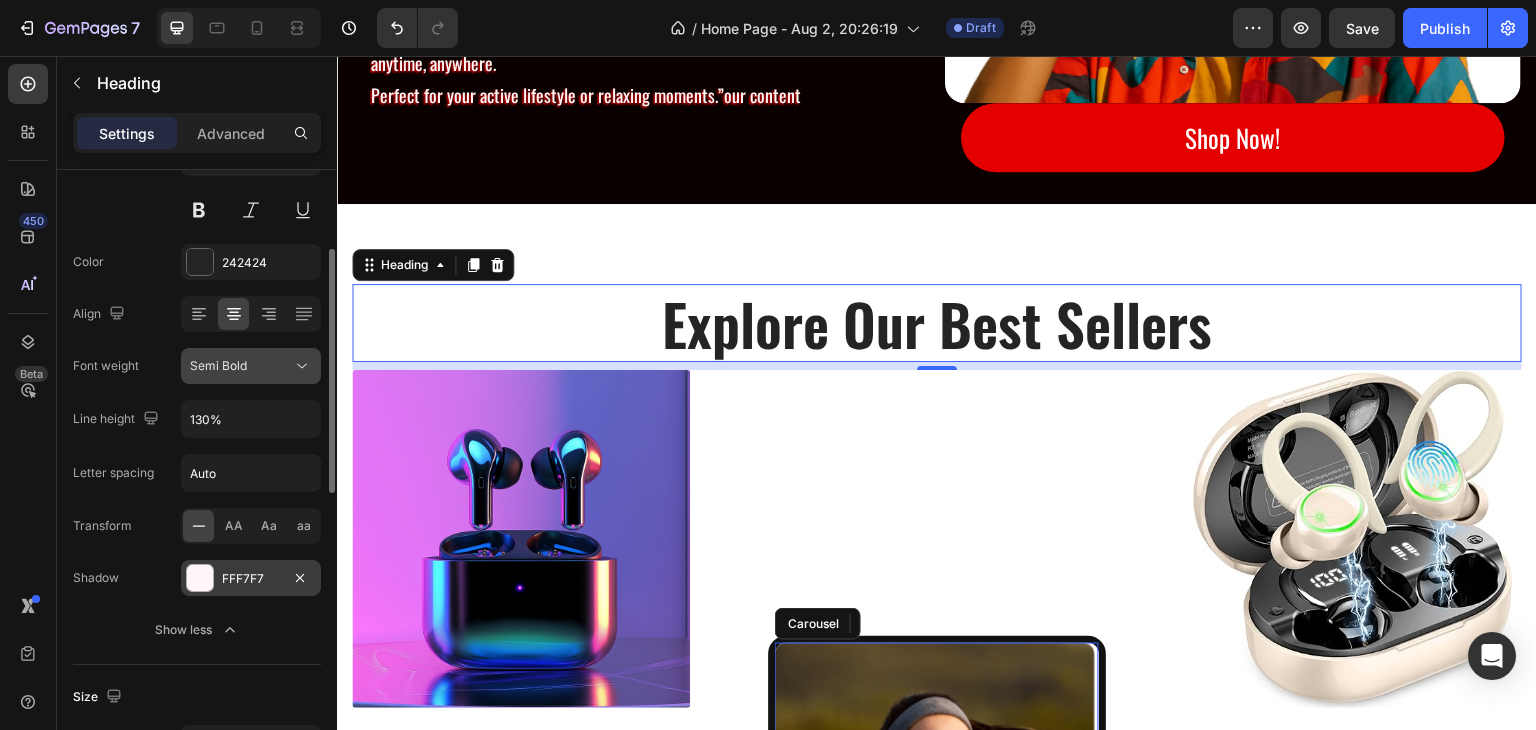 click on "Semi Bold" 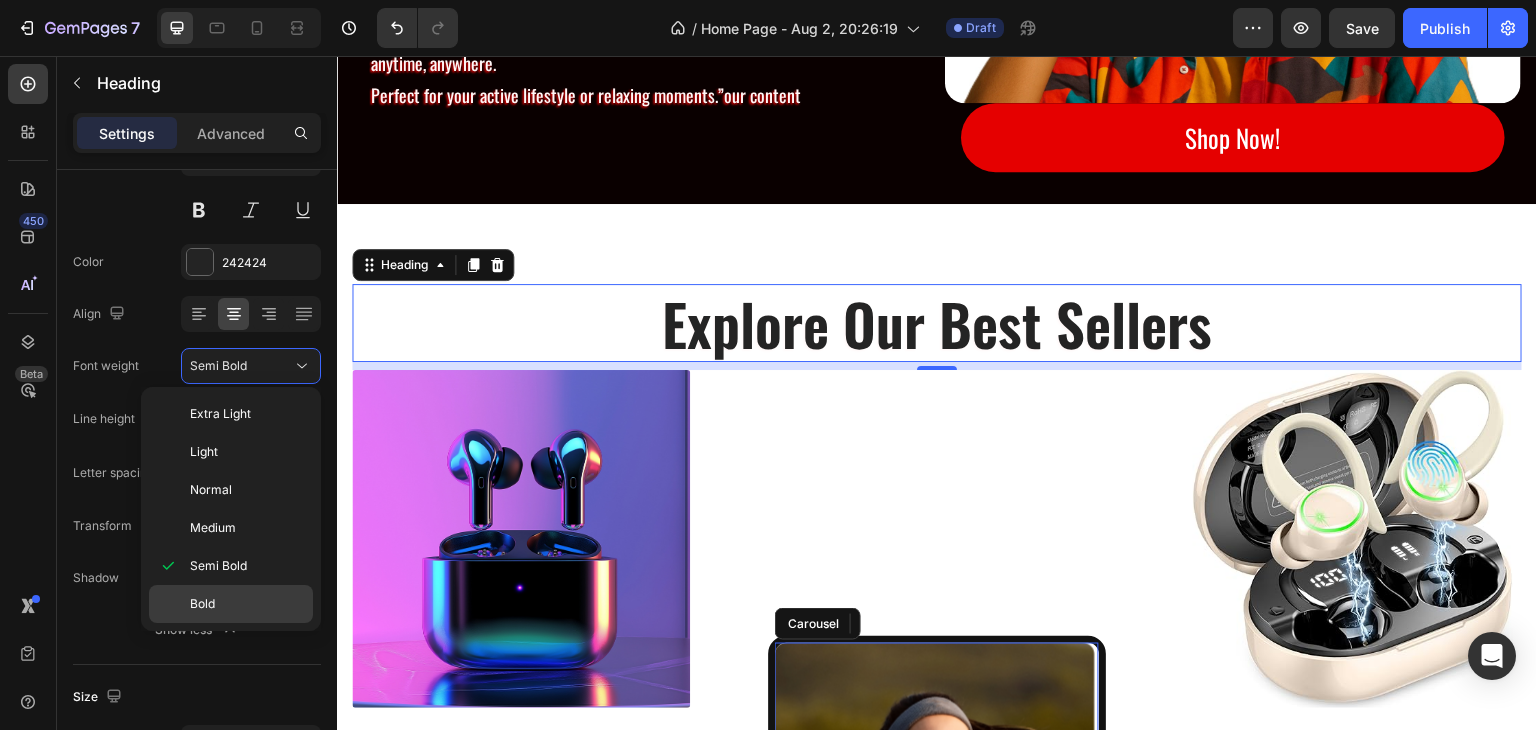 click on "Bold" at bounding box center [247, 604] 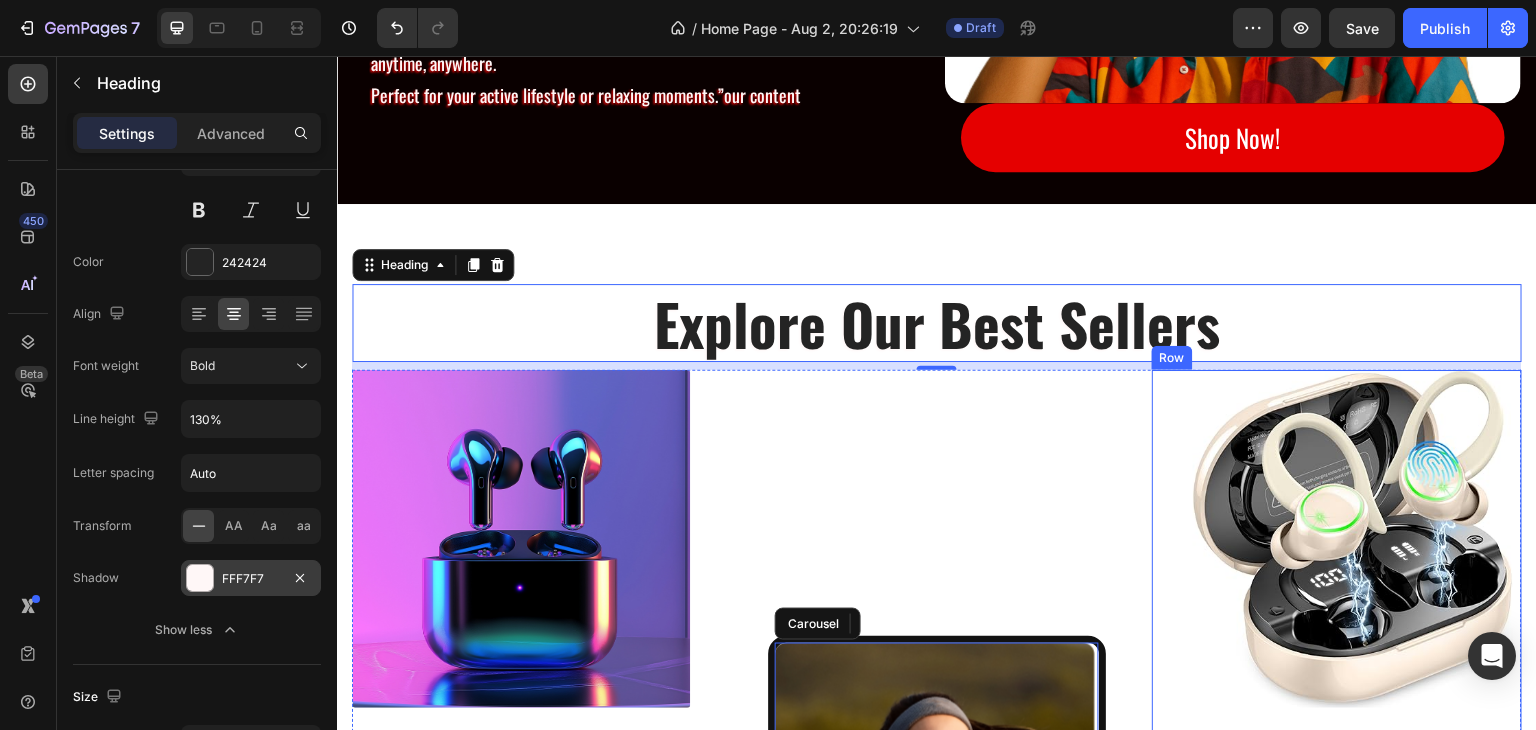 click on "(P) Images & Gallery Gym Running Workout Earpods (P) Title
Icon
Icon
Icon
Icon
Icon Icon List Hoz €46,99 (P) Price (P) Price Check Now Button Row Product (P) Images & Gallery Sand Brothers Brown (P) Title
Icon
Icon
Icon
Icon
Icon Icon List Hoz €43,99 (P) Price (P) Price Row Check Now Button Product Row" at bounding box center (1337, 990) 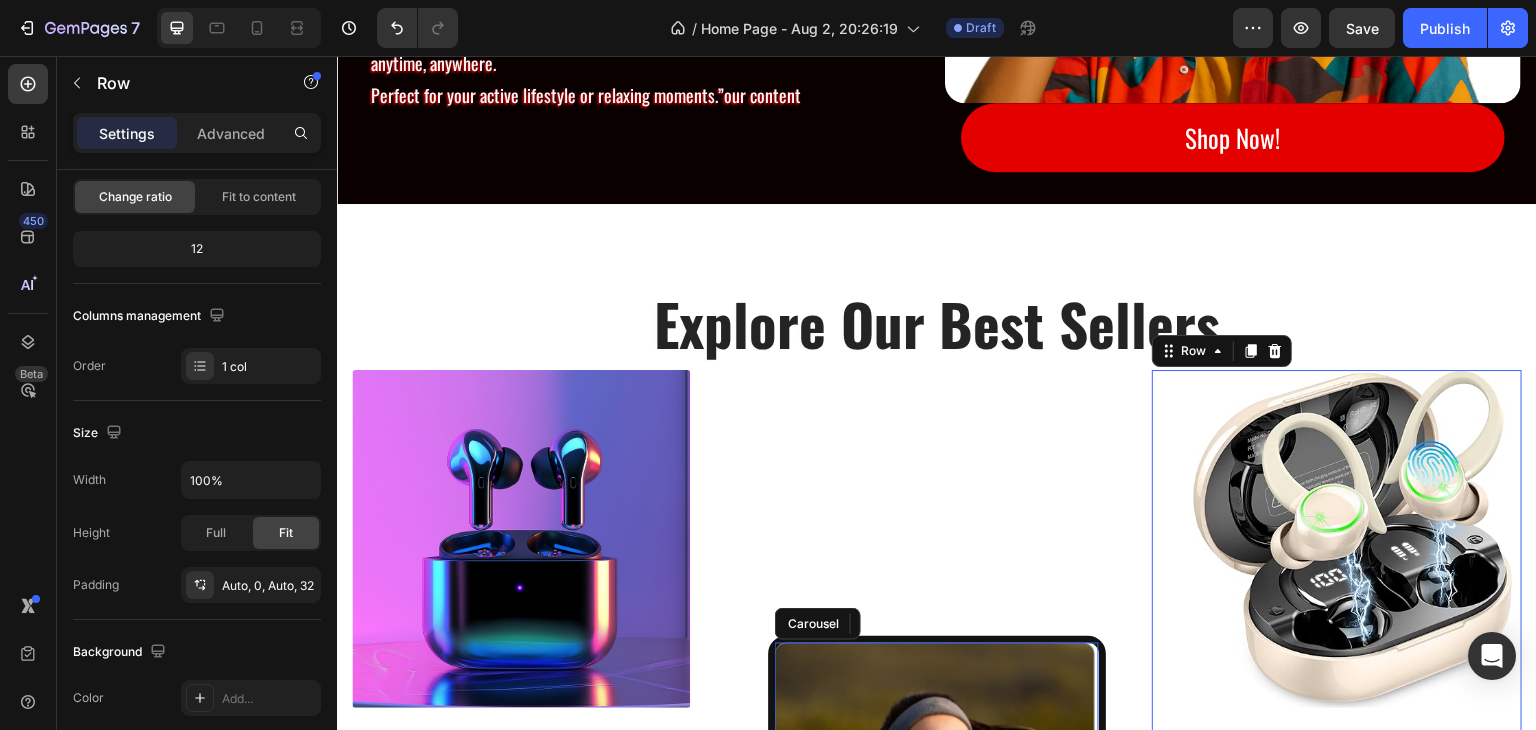 scroll, scrollTop: 0, scrollLeft: 0, axis: both 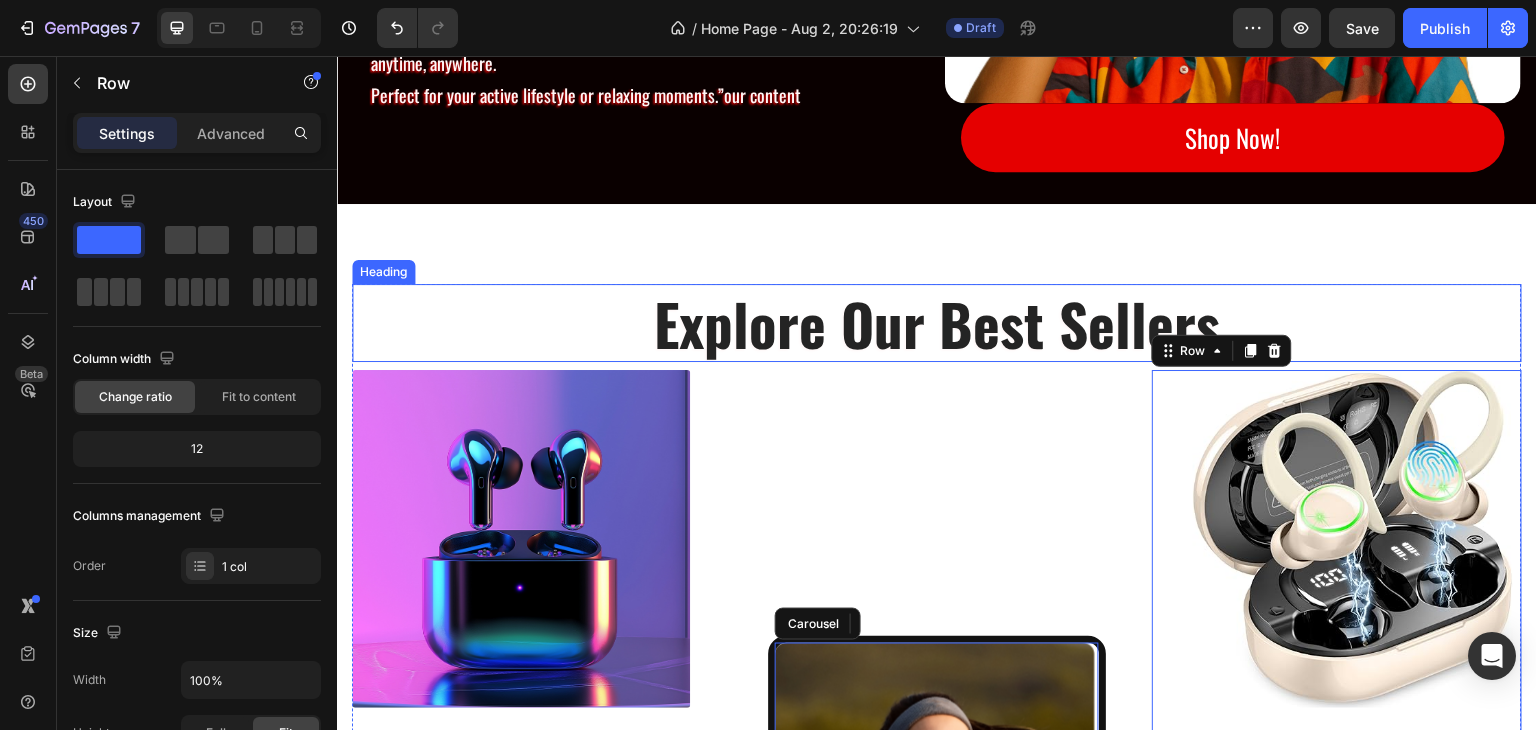 click on "Explore Our Best Sellers" at bounding box center (937, 323) 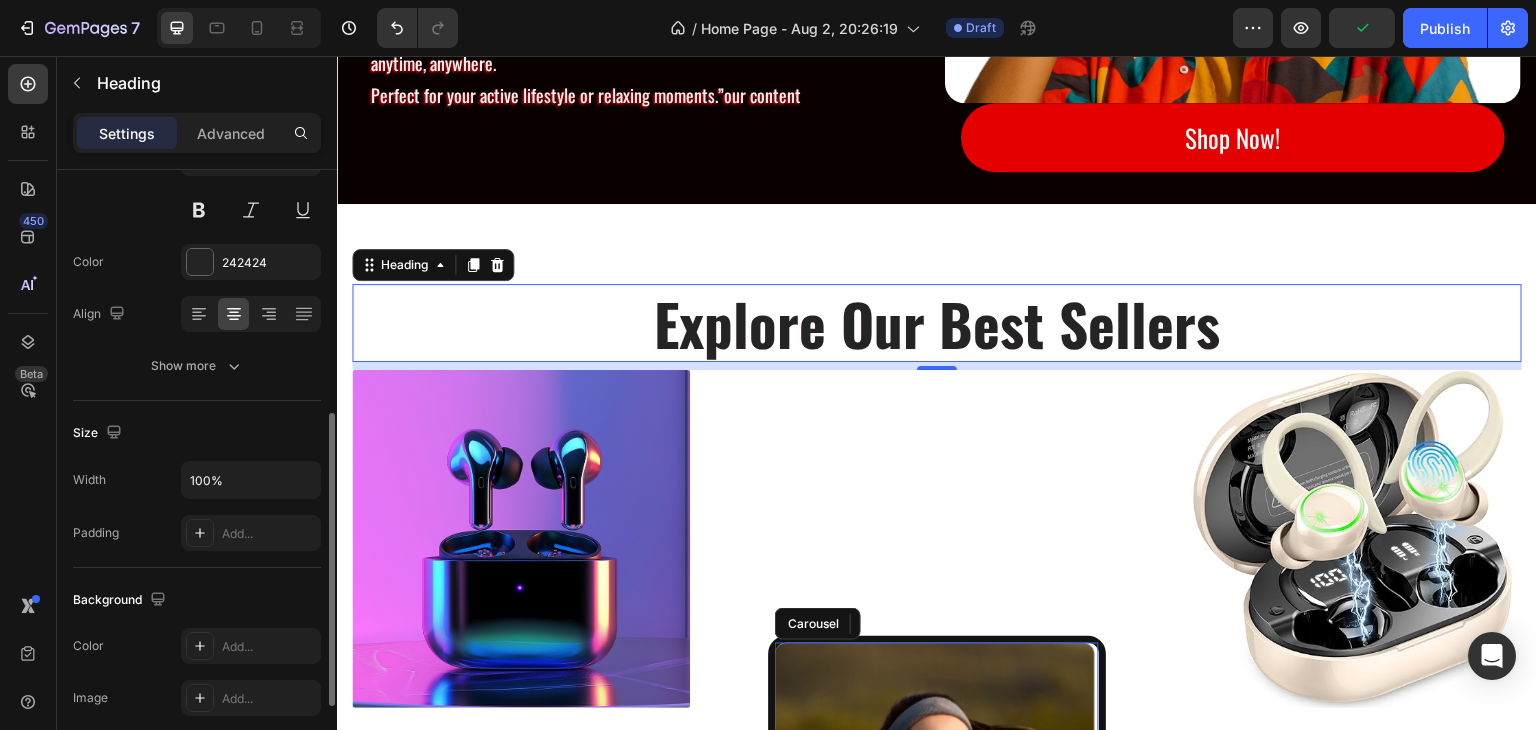 scroll, scrollTop: 300, scrollLeft: 0, axis: vertical 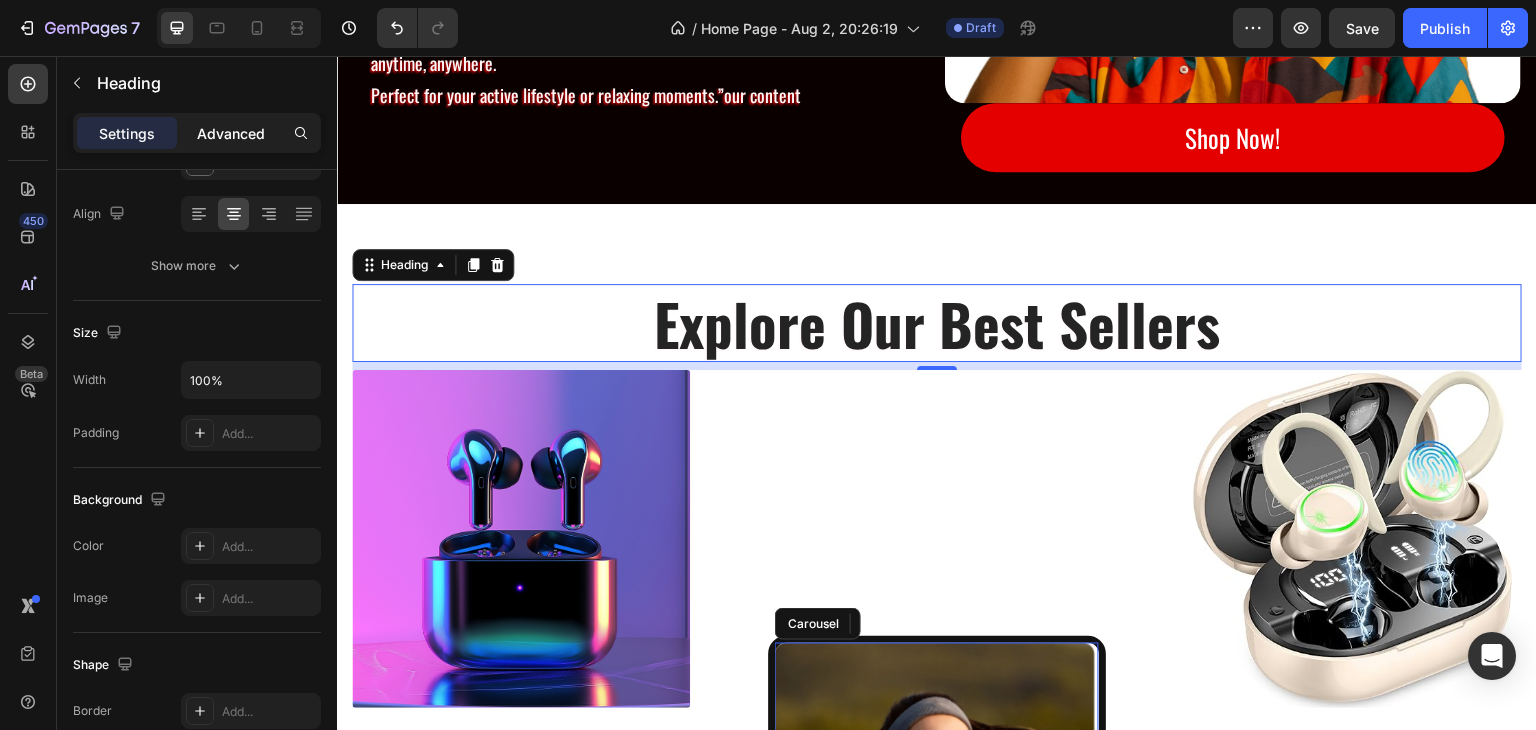 click on "Advanced" at bounding box center [231, 133] 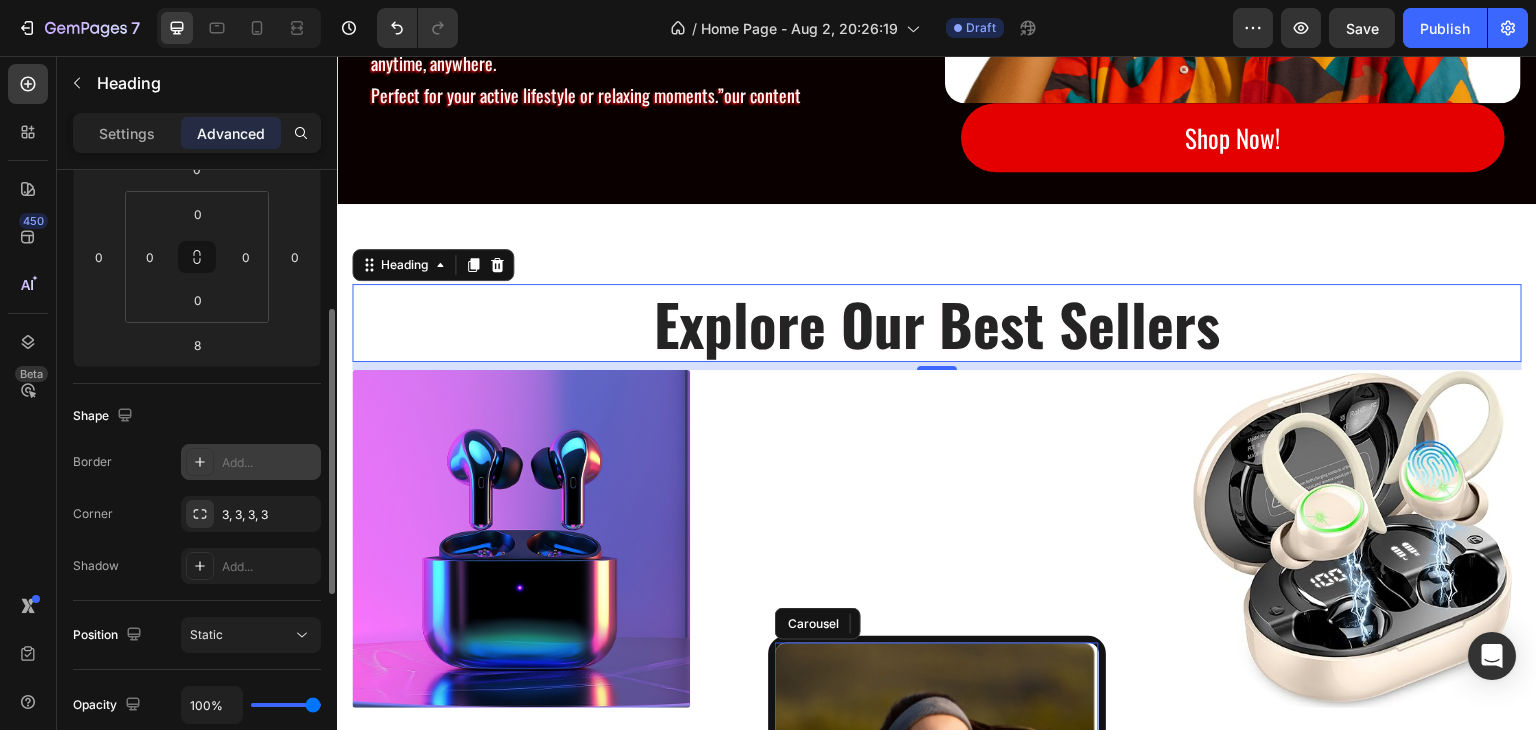 click 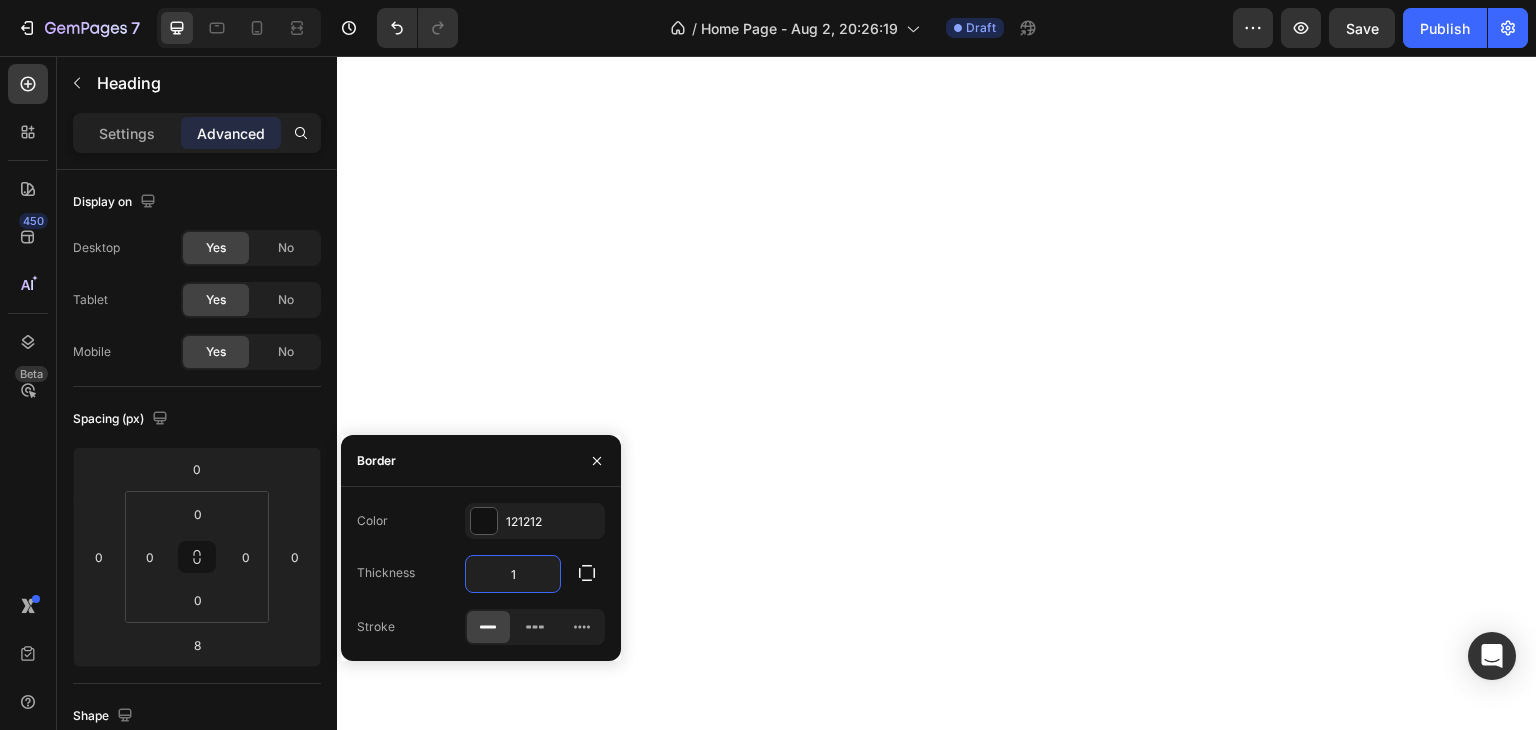 scroll, scrollTop: 0, scrollLeft: 0, axis: both 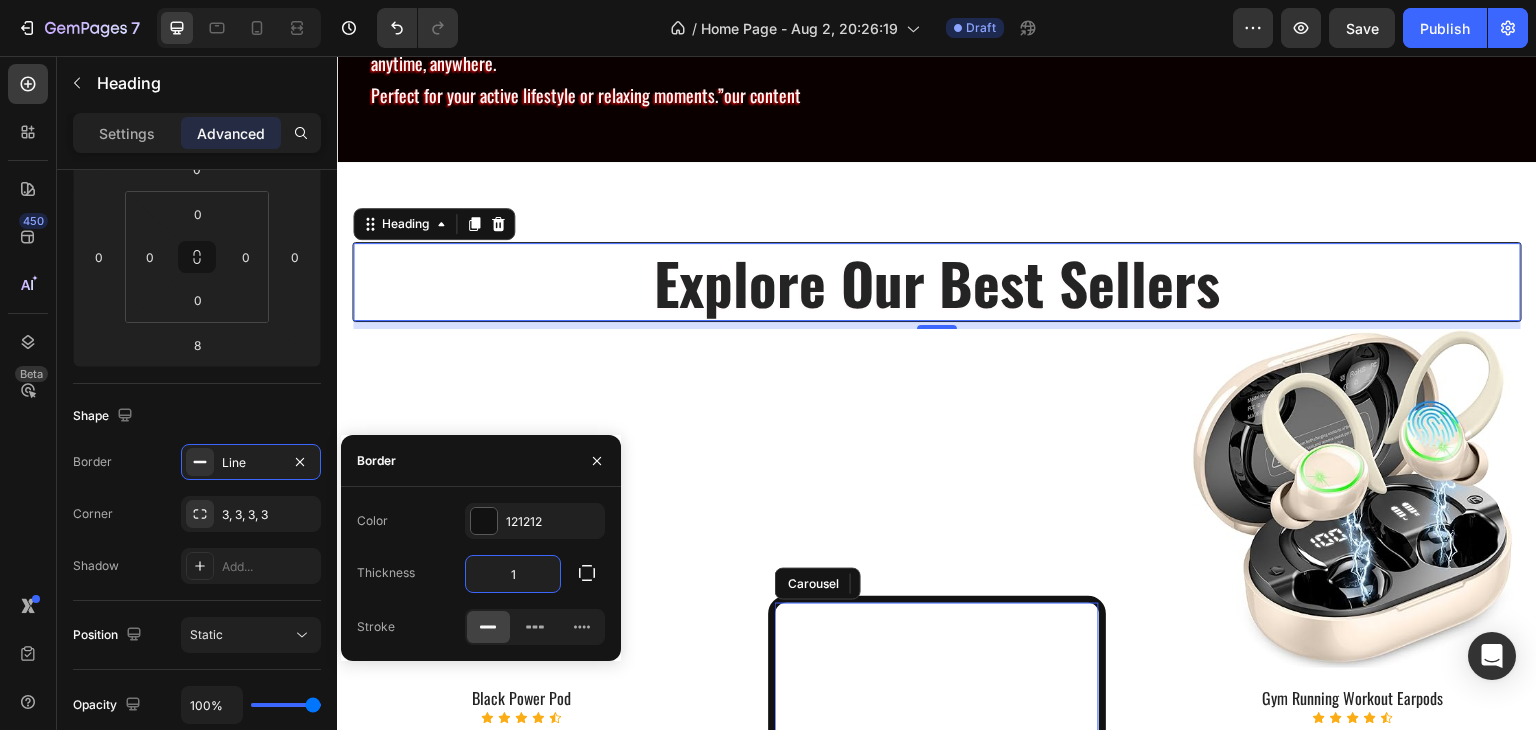 type on "4" 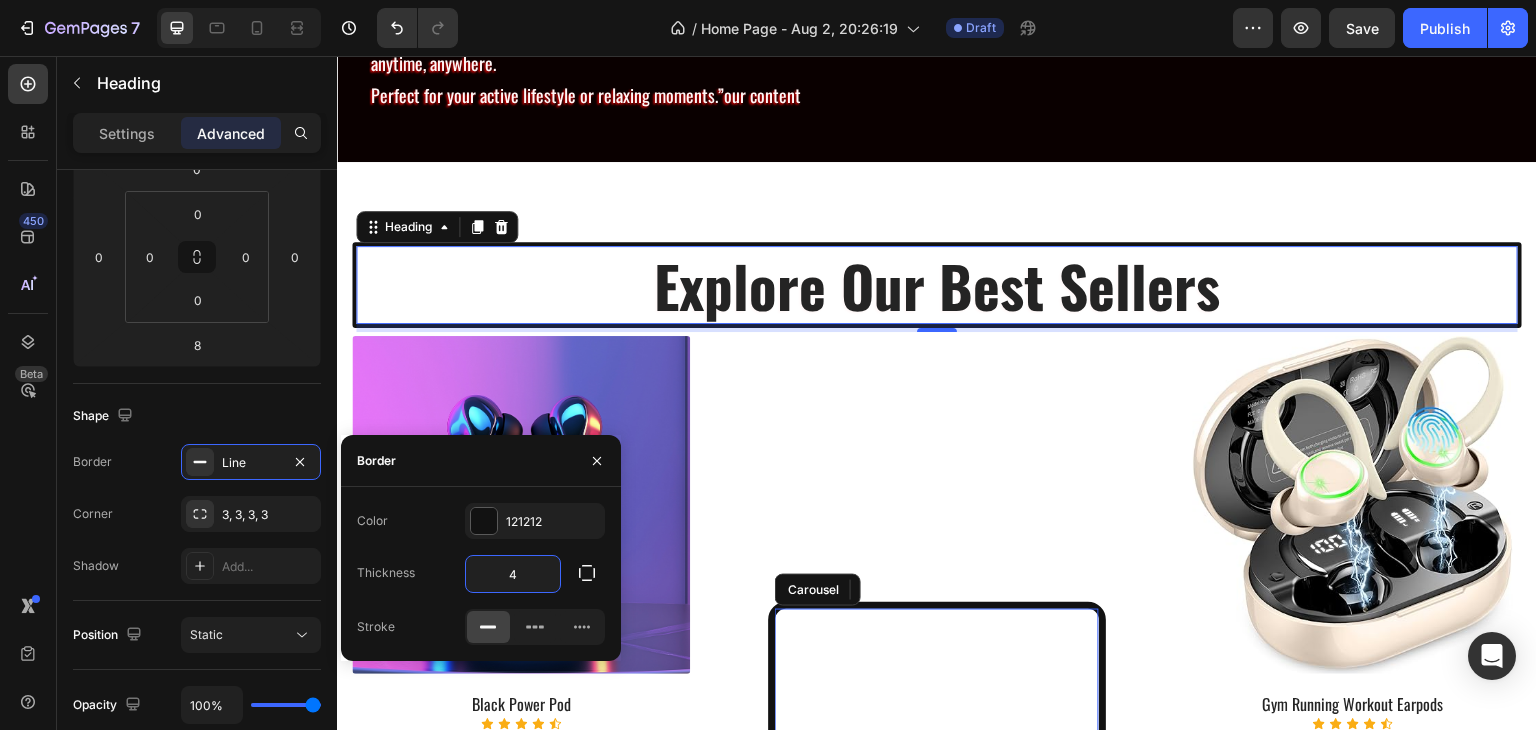 type 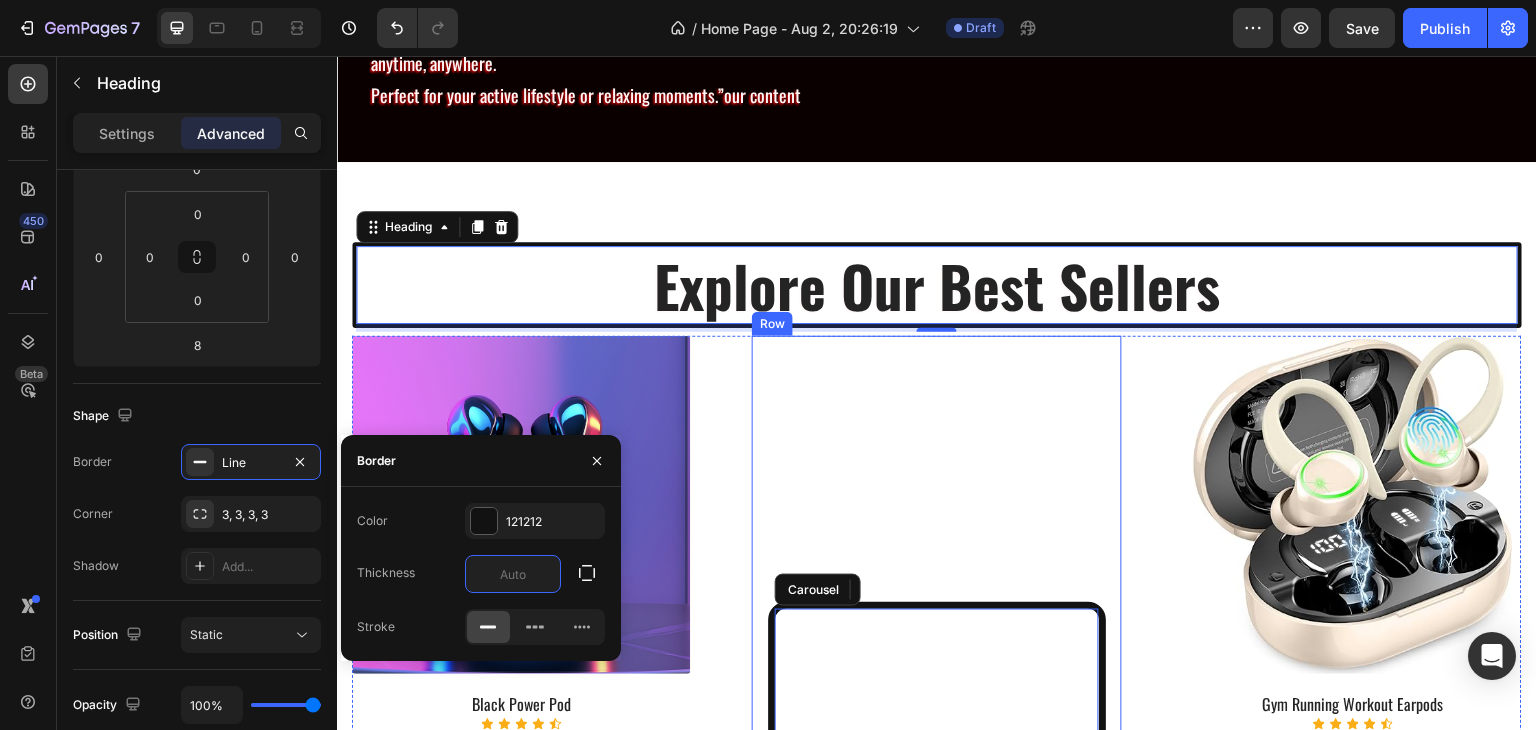 click on "Image Image Image Image
Carousel" at bounding box center (937, 697) 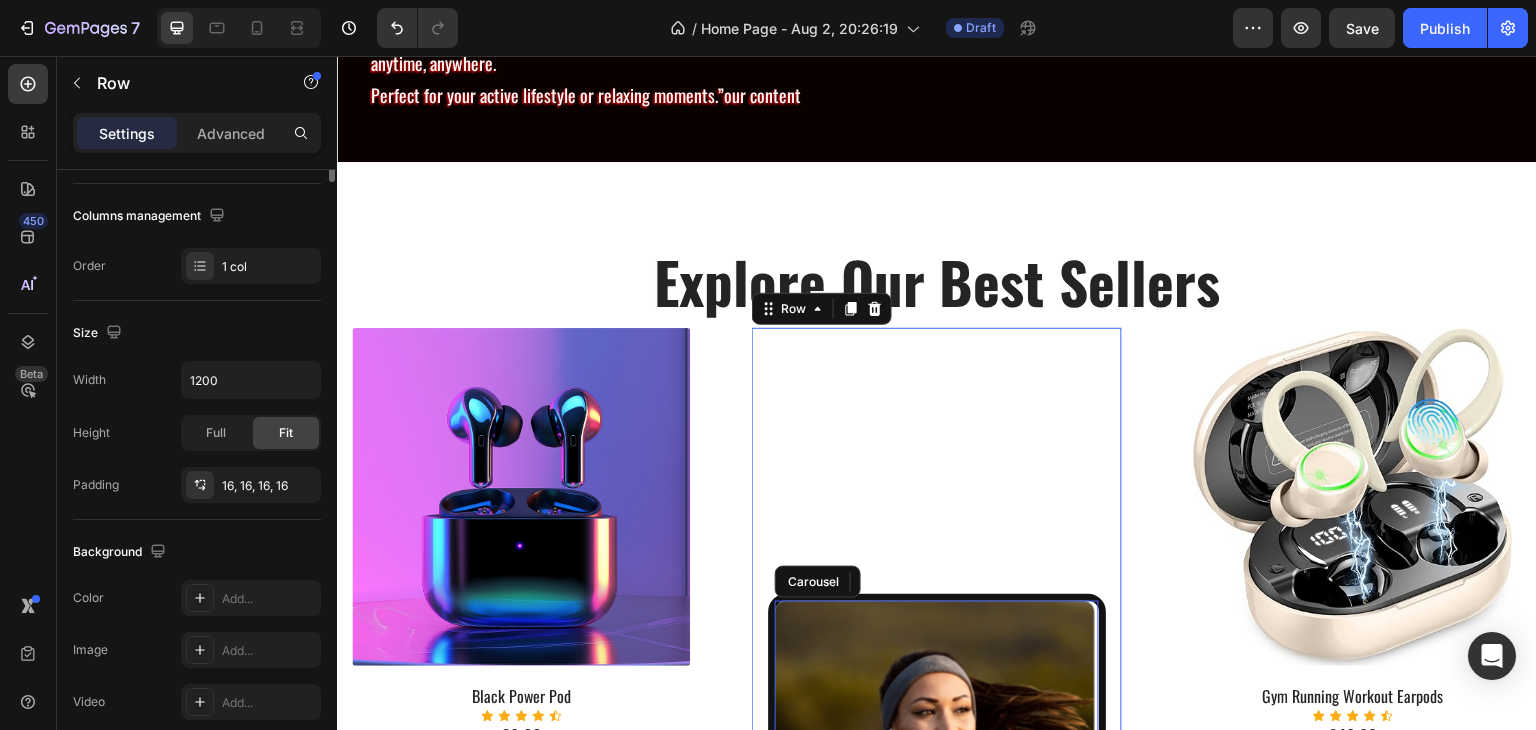 scroll, scrollTop: 0, scrollLeft: 0, axis: both 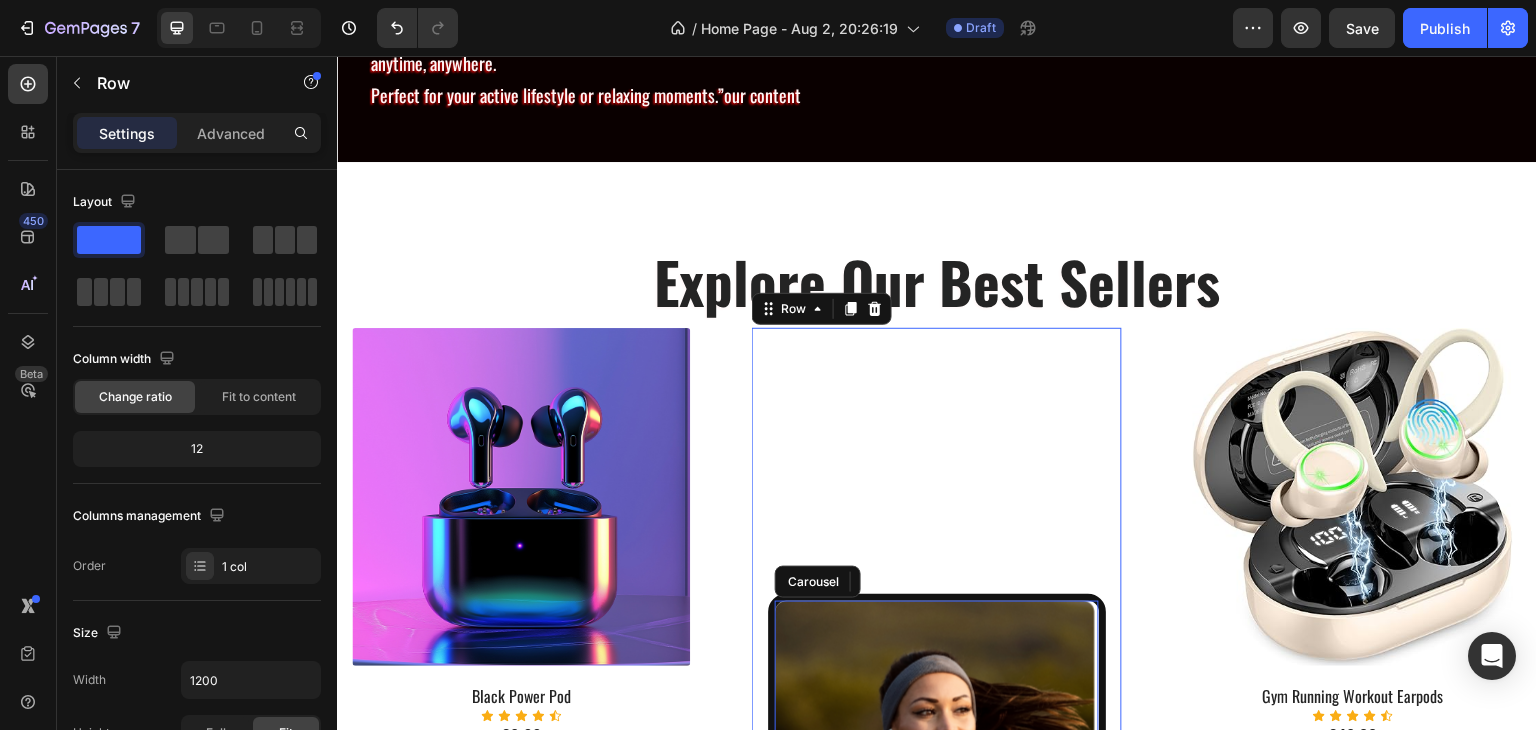 click on "Explore Our Best Sellers" at bounding box center (937, 281) 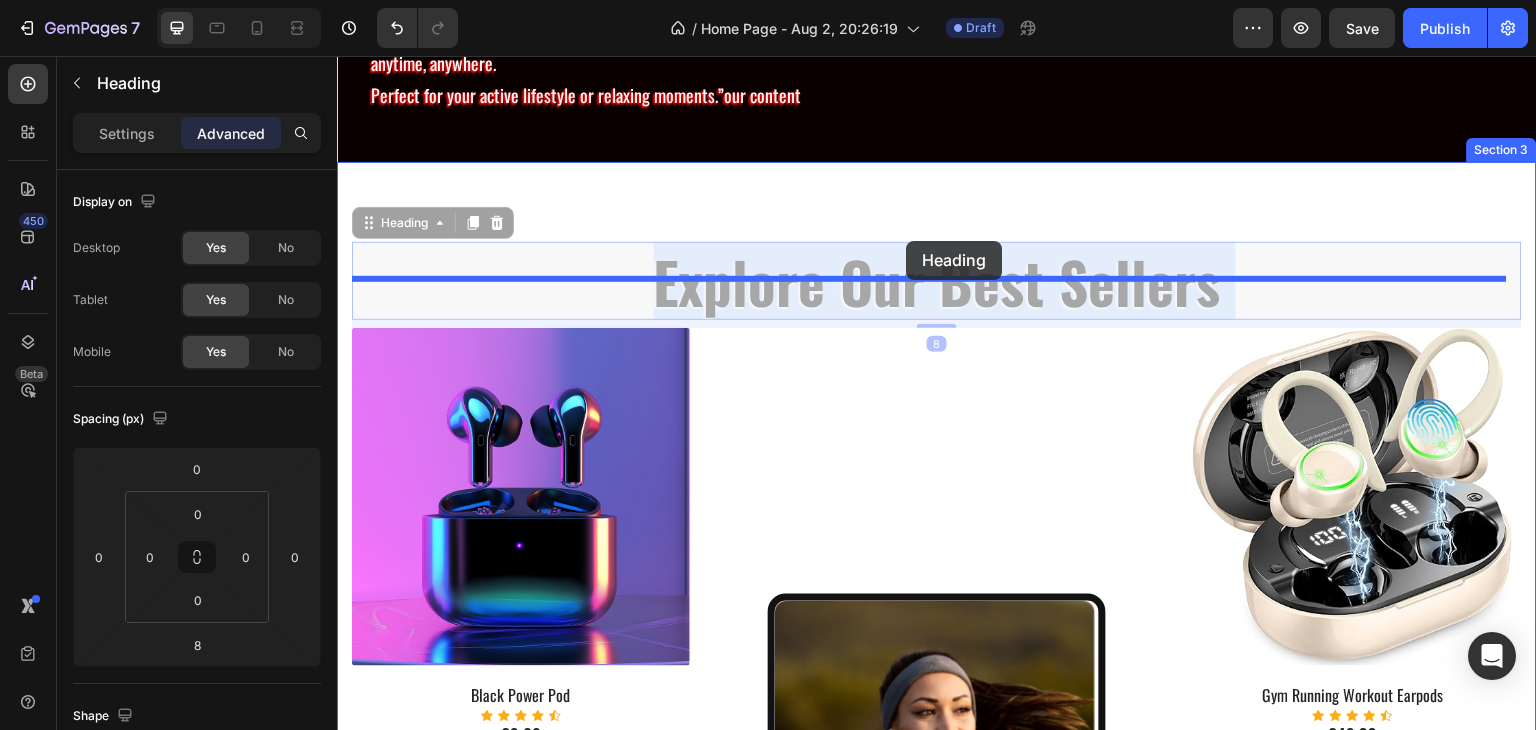 drag, startPoint x: 911, startPoint y: 299, endPoint x: 906, endPoint y: 241, distance: 58.21512 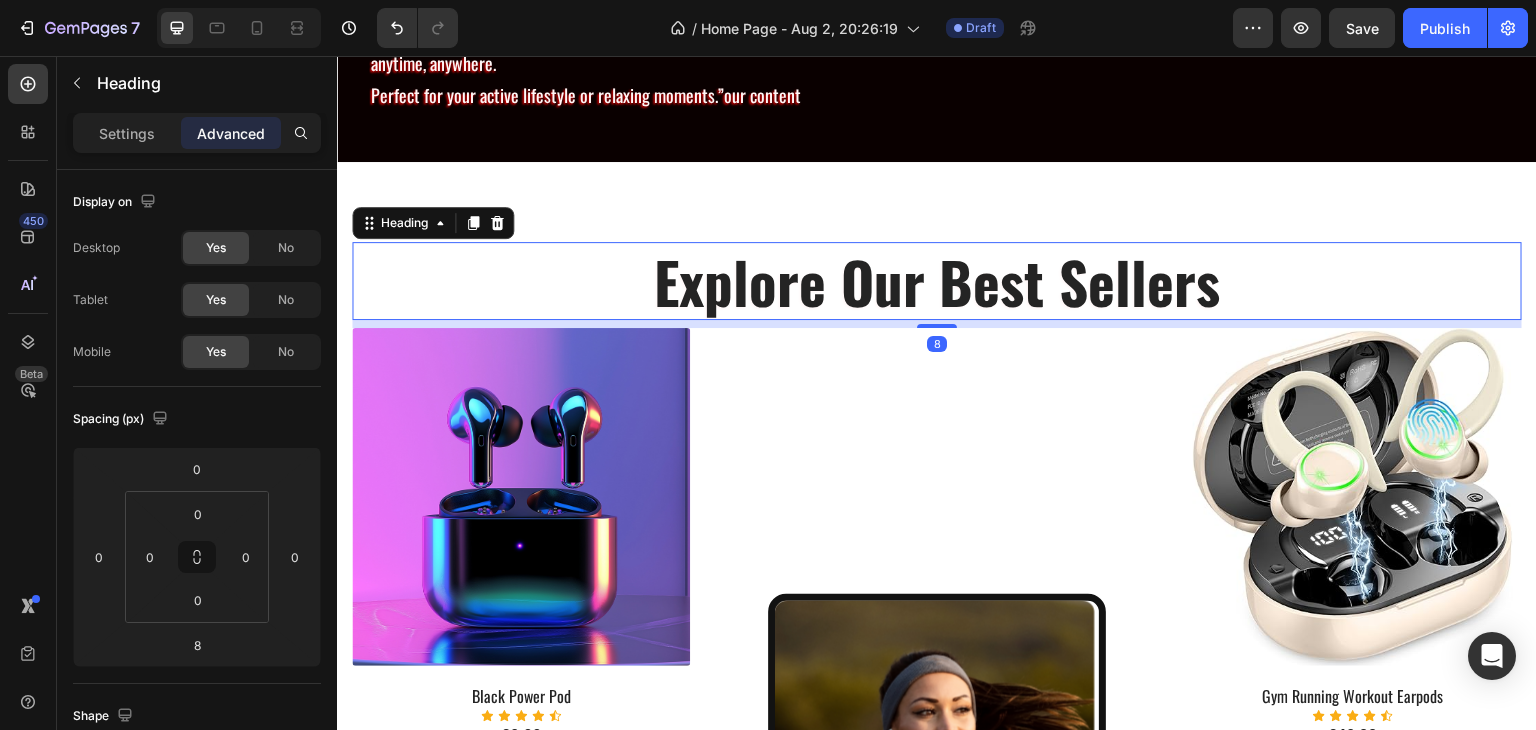 click on "Explore Our Best Sellers" at bounding box center [937, 281] 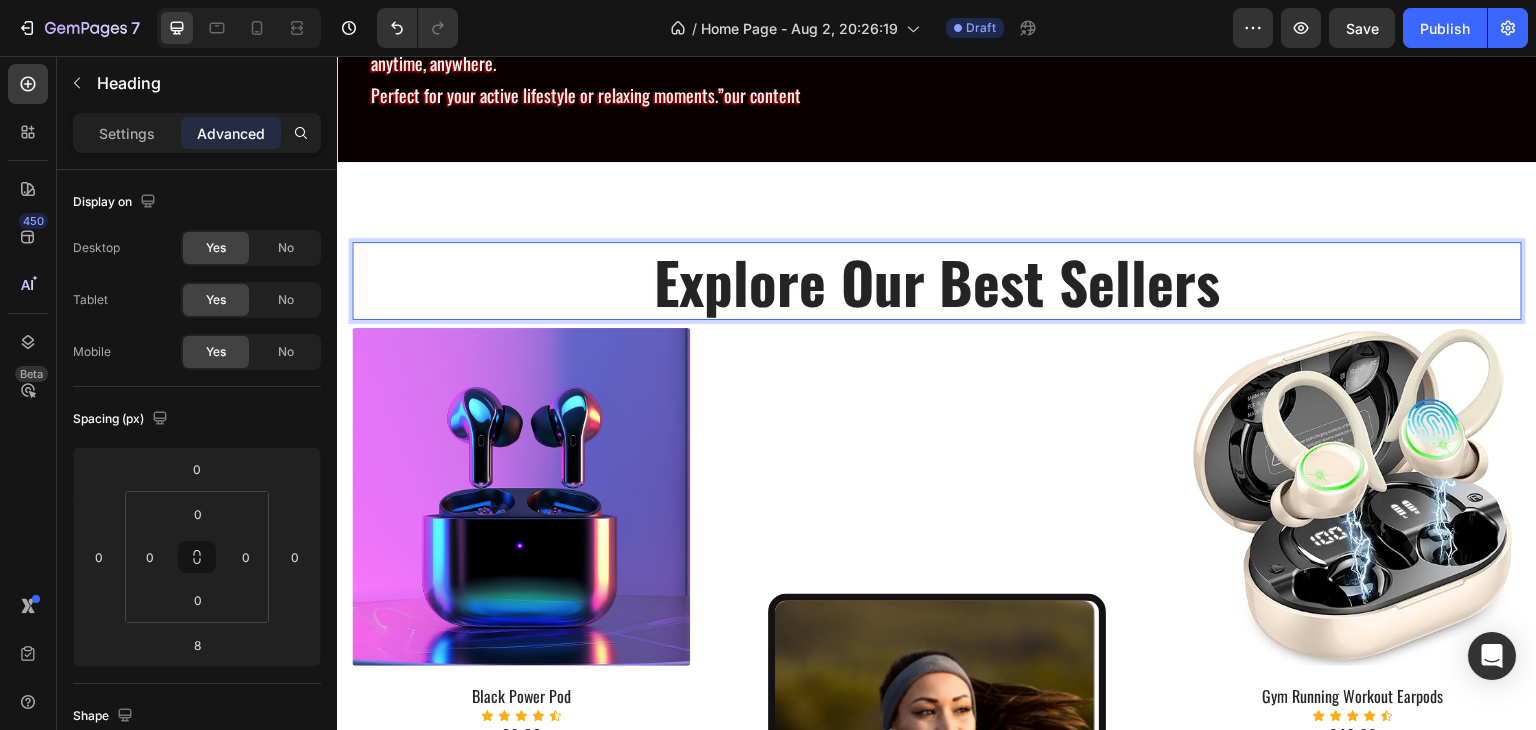 click on "Explore Our Best Sellers" at bounding box center (937, 281) 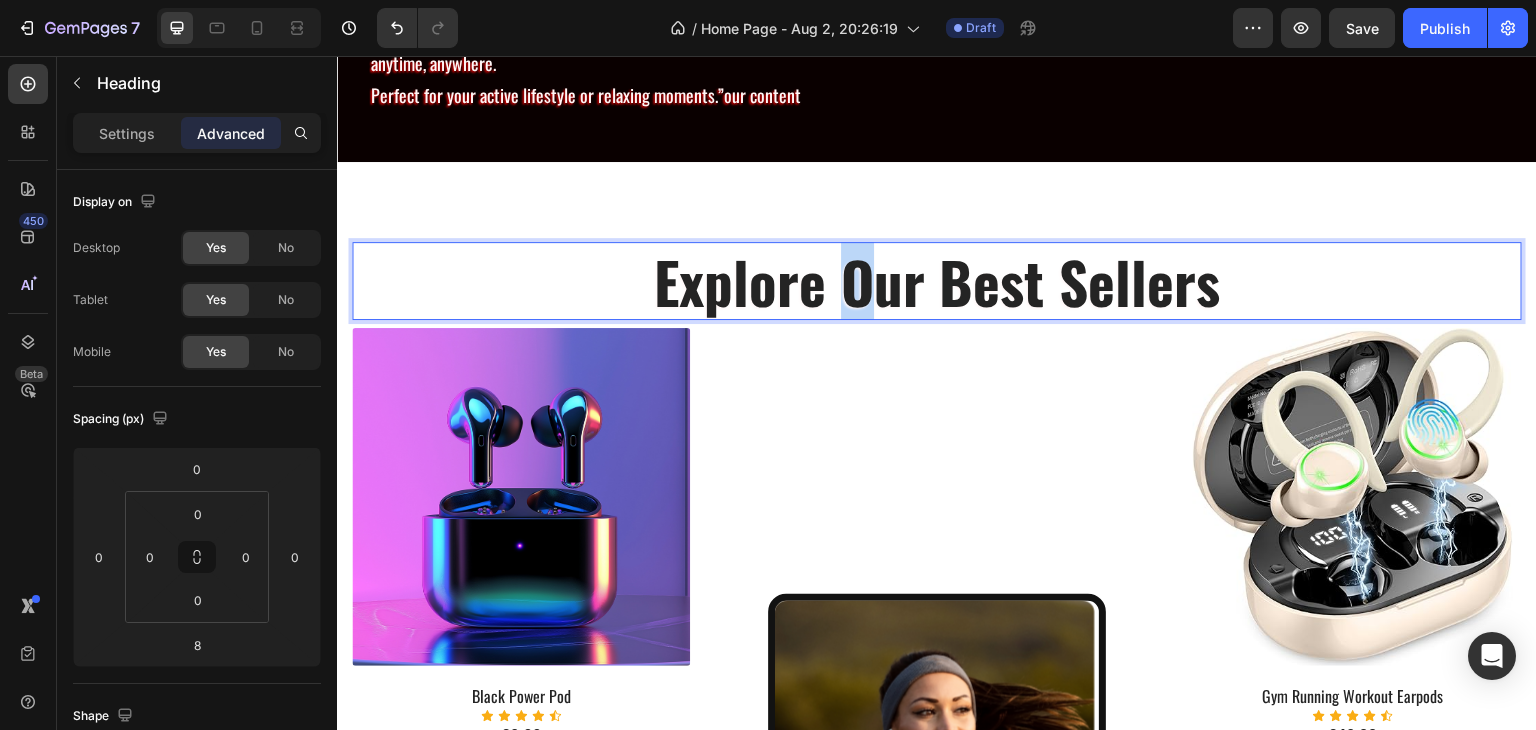 drag, startPoint x: 850, startPoint y: 293, endPoint x: 854, endPoint y: 366, distance: 73.109505 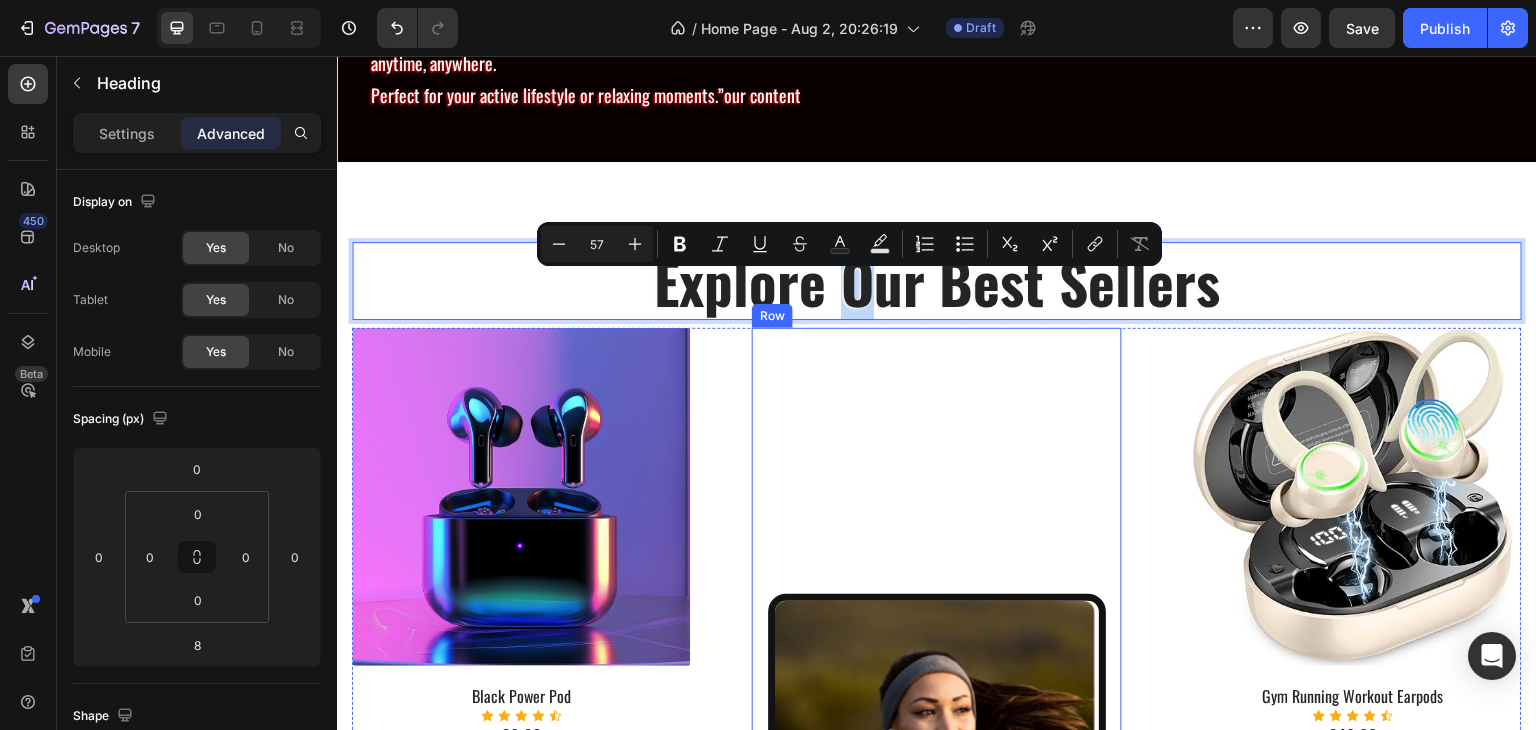click on "Image Image Image Image
Carousel" at bounding box center (937, 761) 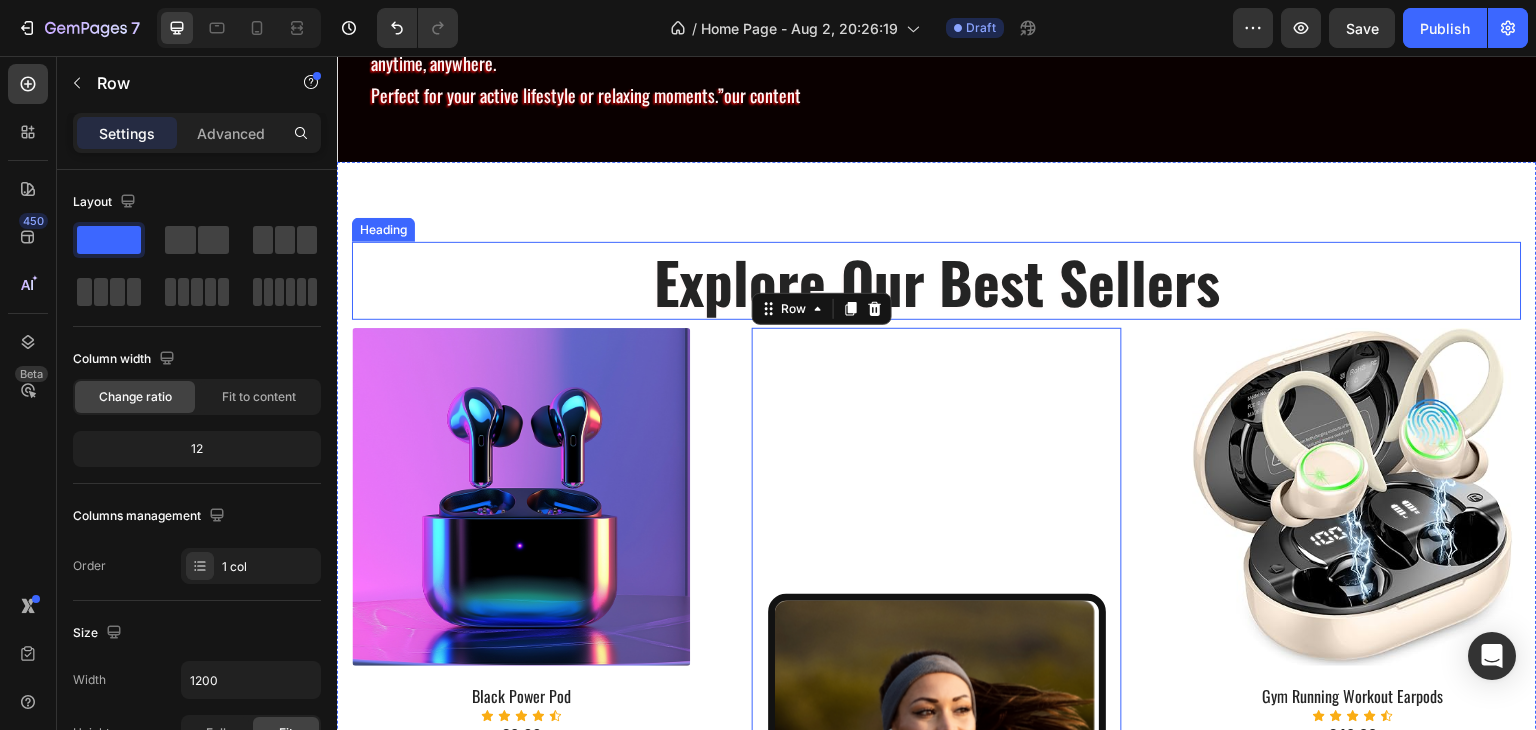 click on "Explore Our Best Sellers" at bounding box center (937, 281) 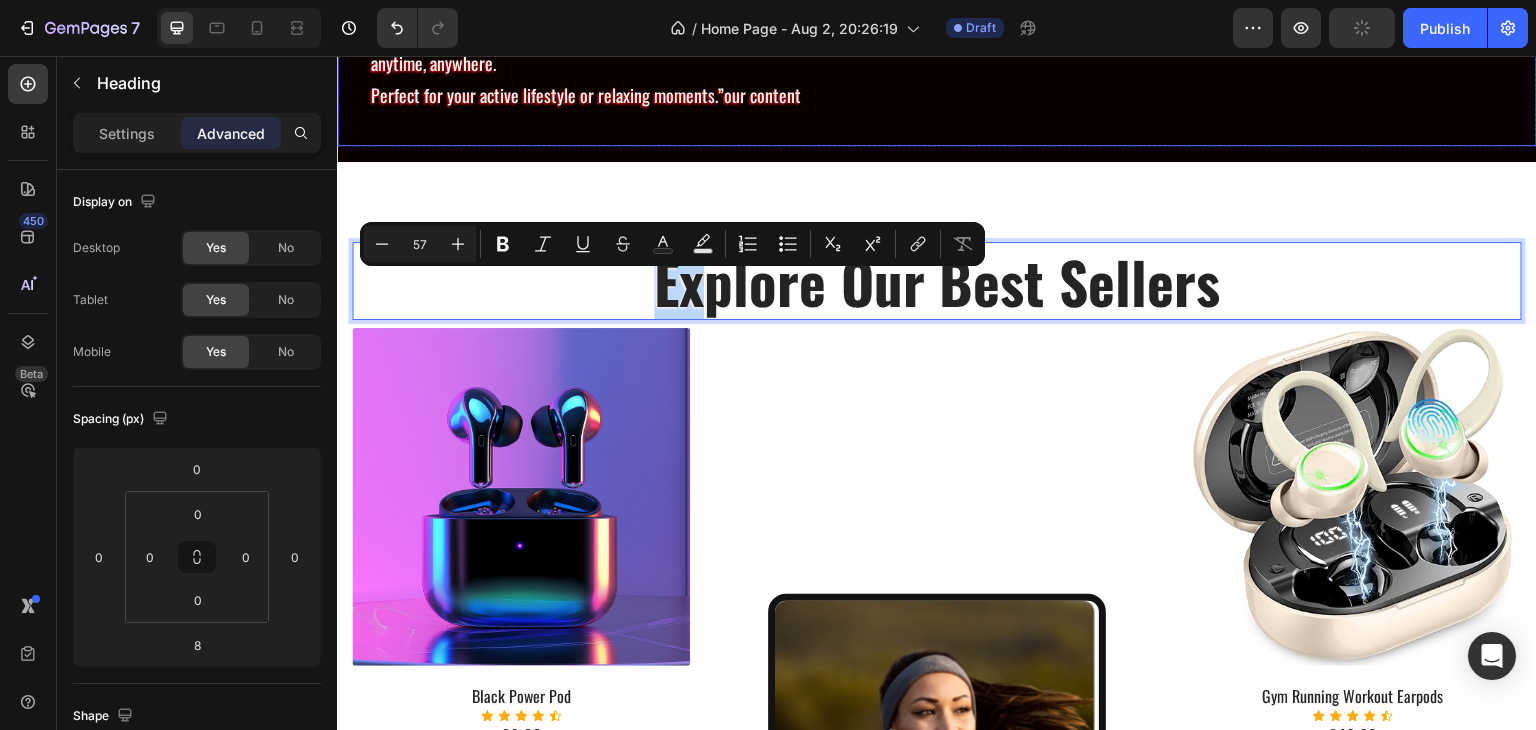 drag, startPoint x: 521, startPoint y: 326, endPoint x: 705, endPoint y: 169, distance: 241.87807 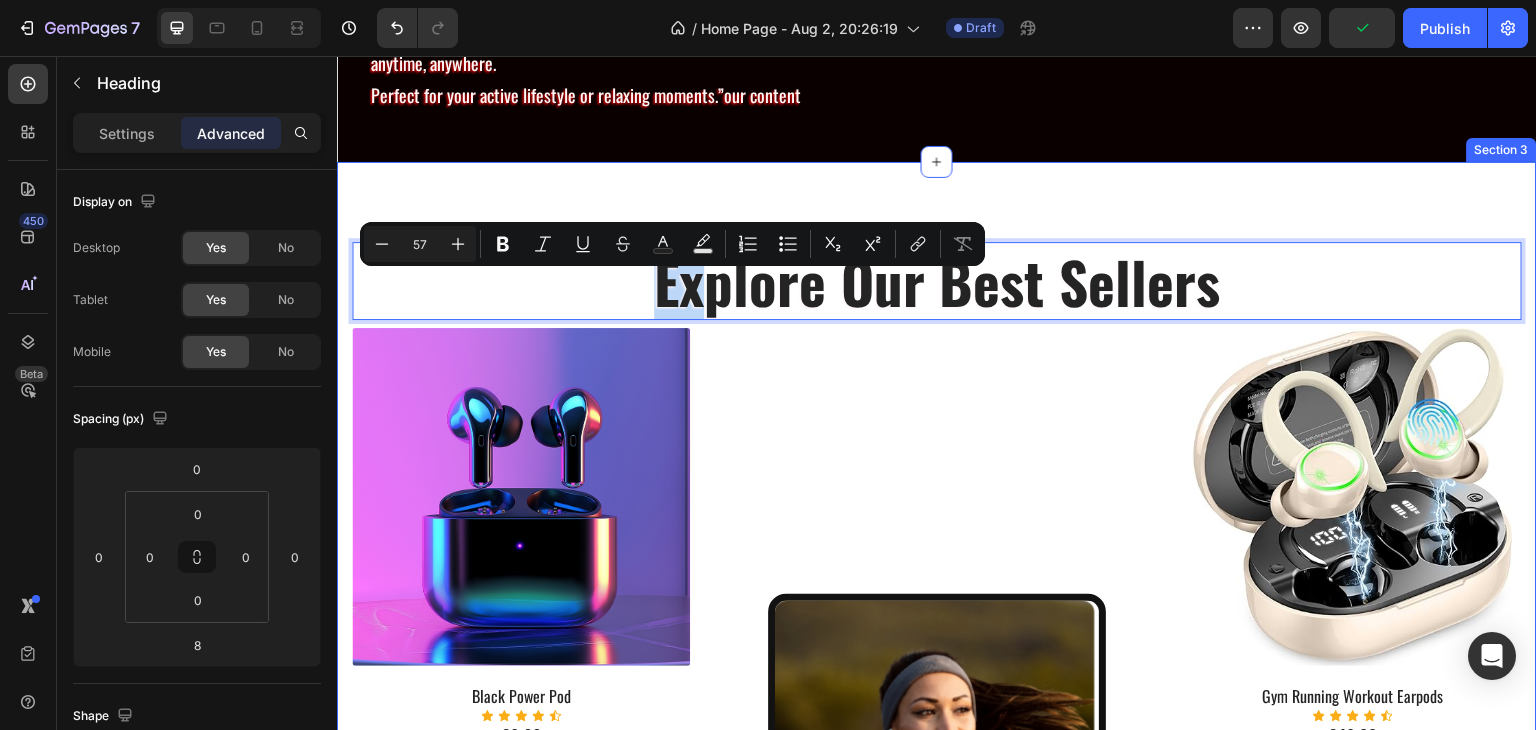 click on "Explore Our Best Sellers Heading   8 (P) Images & Gallery Black Power Pod (P) Title
Icon
Icon
Icon
Icon
Icon Icon List Hoz €0,00 (P) Price (P) Price Check Now Button Row Product (P) Images & Gallery Aura Blue Deep Noise (P) Title
Icon
Icon
Icon
Icon
Icon Icon List Hoz €41,99 (P) Price (P) Price Product Row Check Now Button Row
Image Image Image Image
Carousel Row
Drop element here Row (P) Images & Gallery Gym Running Workout Earpods (P) Title
Icon
Icon
Icon
Icon
Icon Icon List Hoz €46,99 (P) Price (P) Price Check Now Button Row Product (P) Images & Gallery Sand Brothers Brown (P) Title
Icon
Icon
Icon
Icon
Icon Icon List Hoz €43,99 (P) Price" at bounding box center (937, 921) 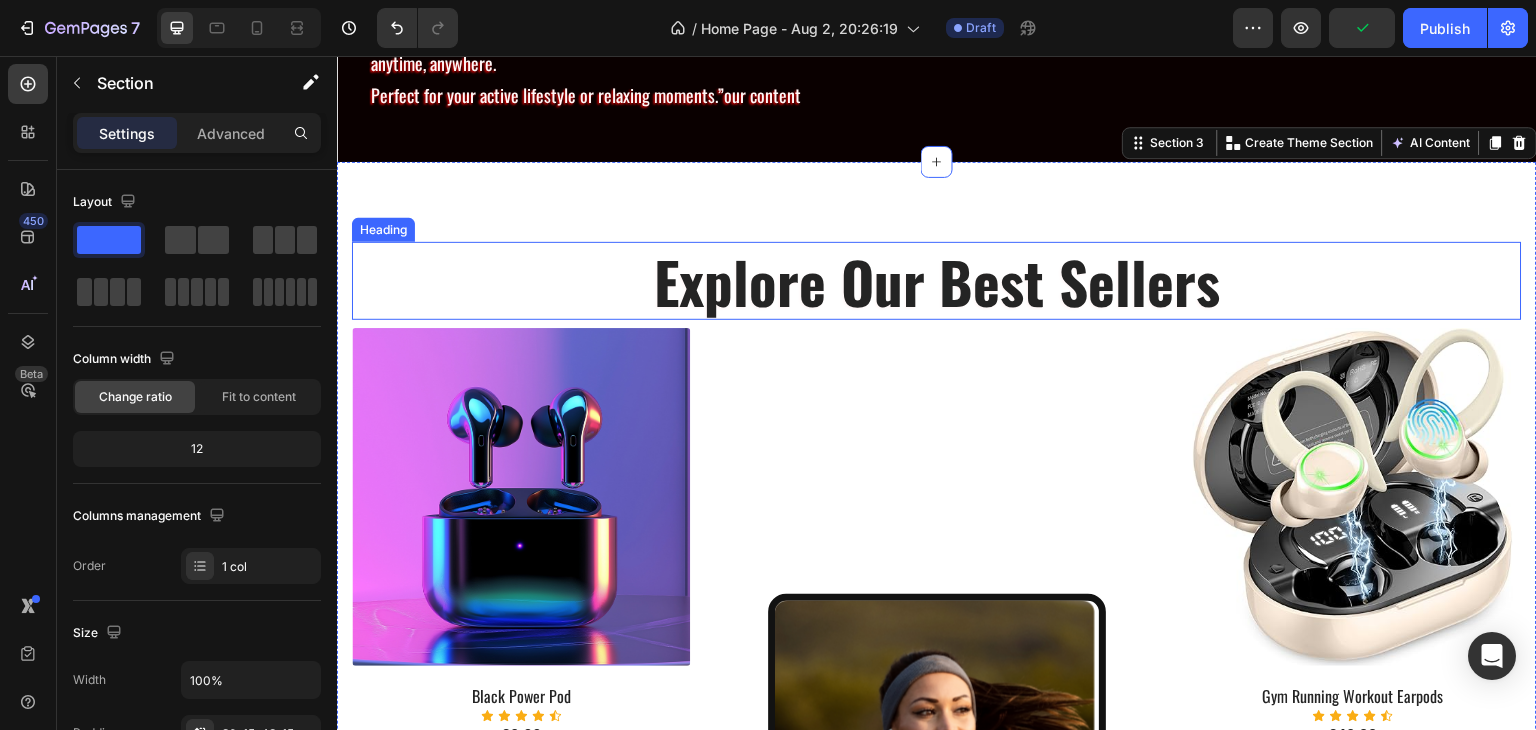 click on "Explore Our Best Sellers" at bounding box center (937, 281) 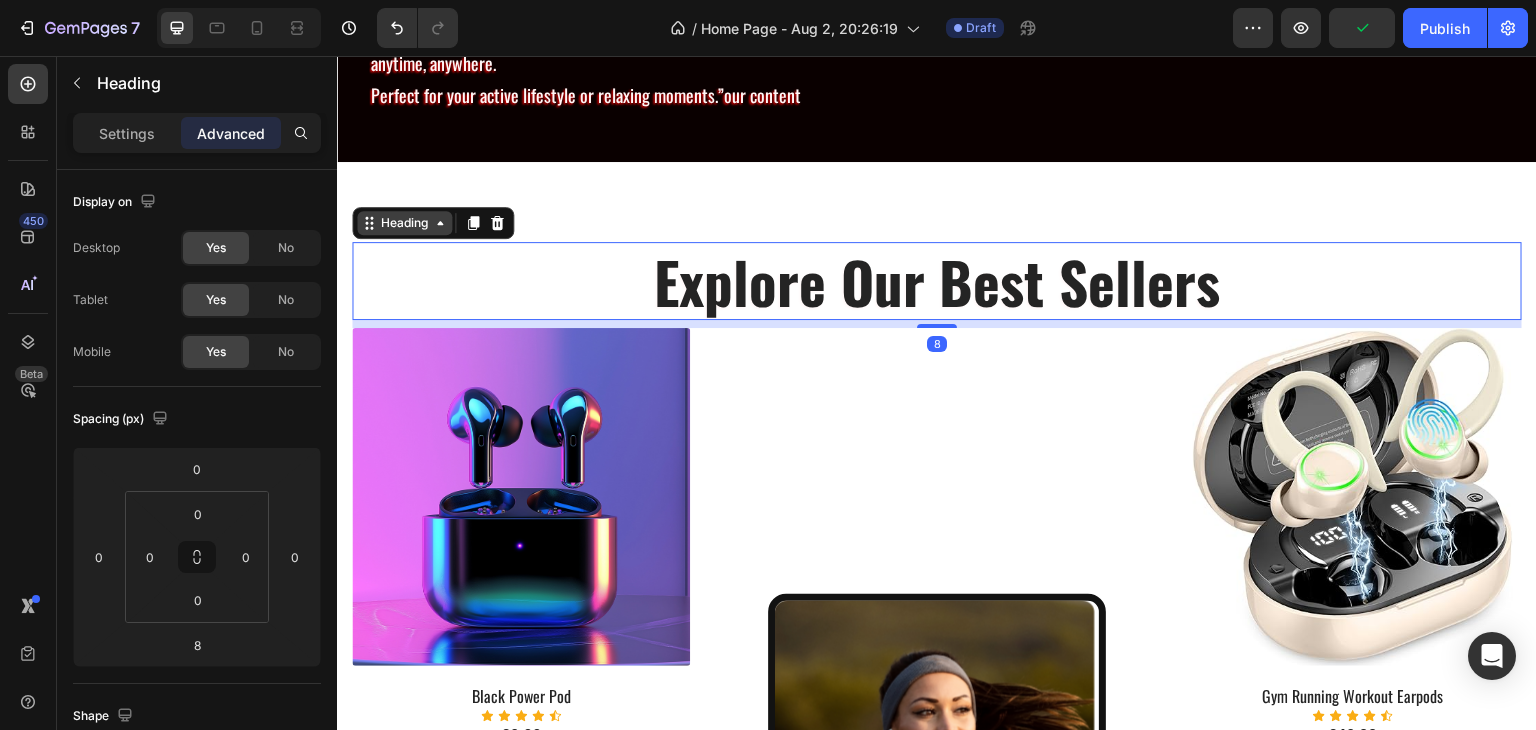 click on "Heading" at bounding box center [404, 223] 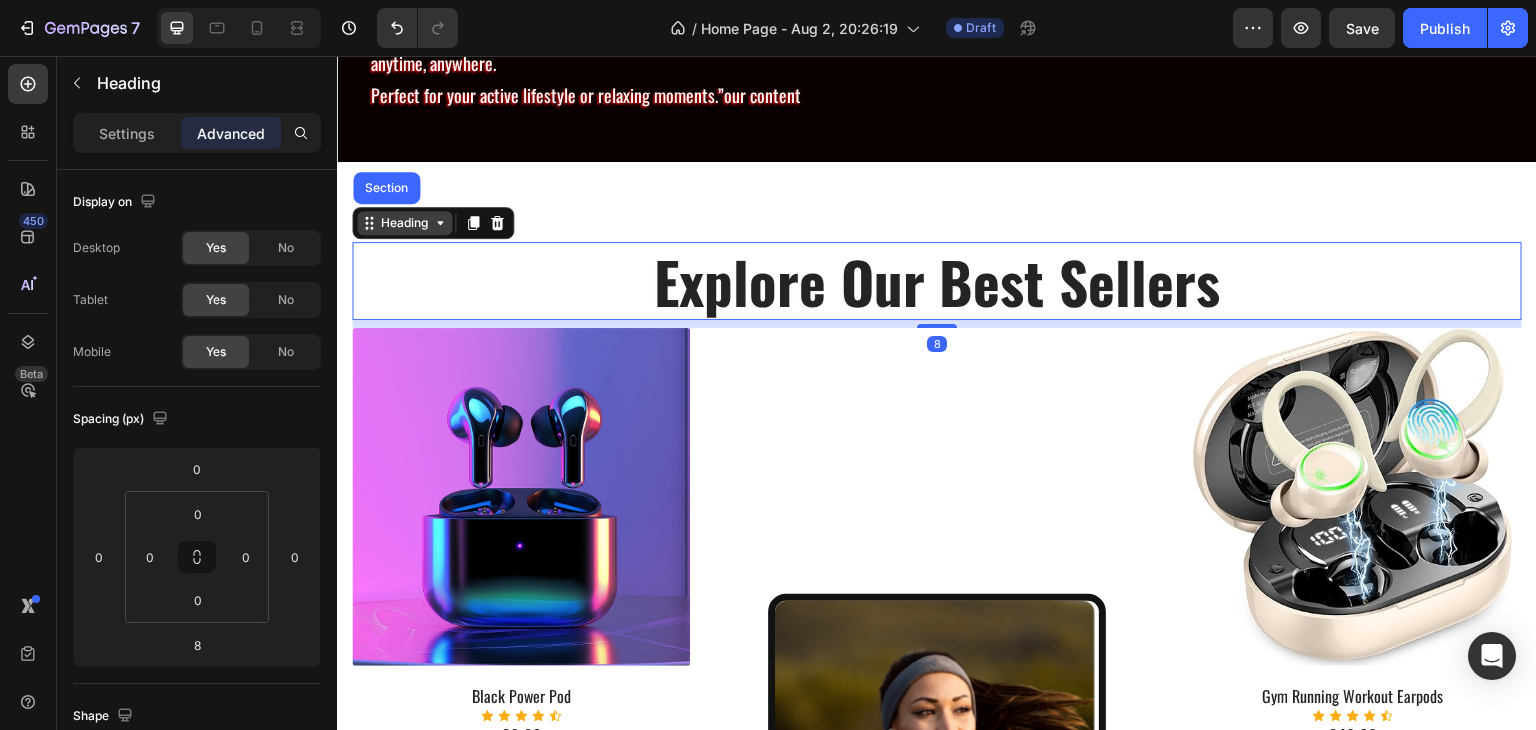 click on "Heading" at bounding box center [404, 223] 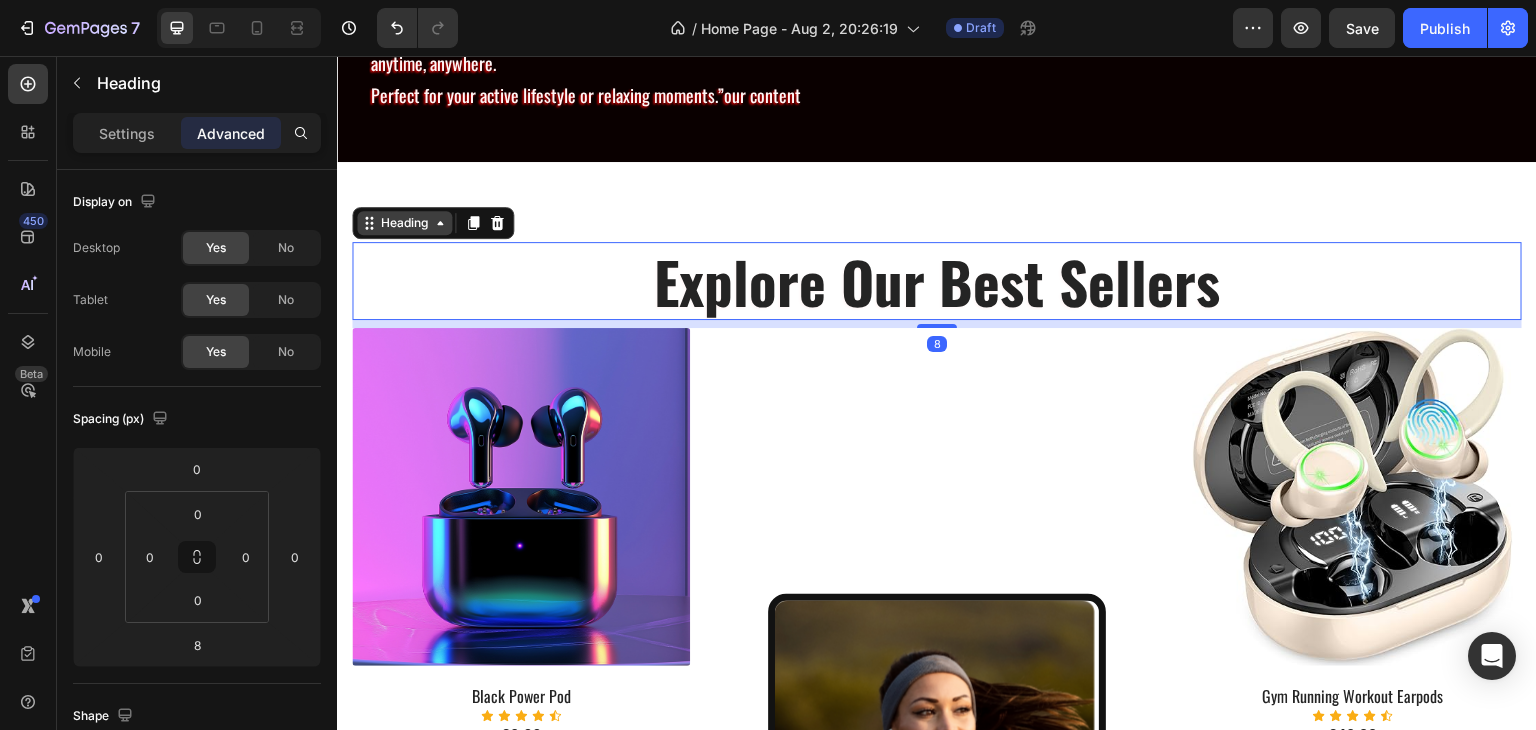 click on "Heading" at bounding box center (404, 223) 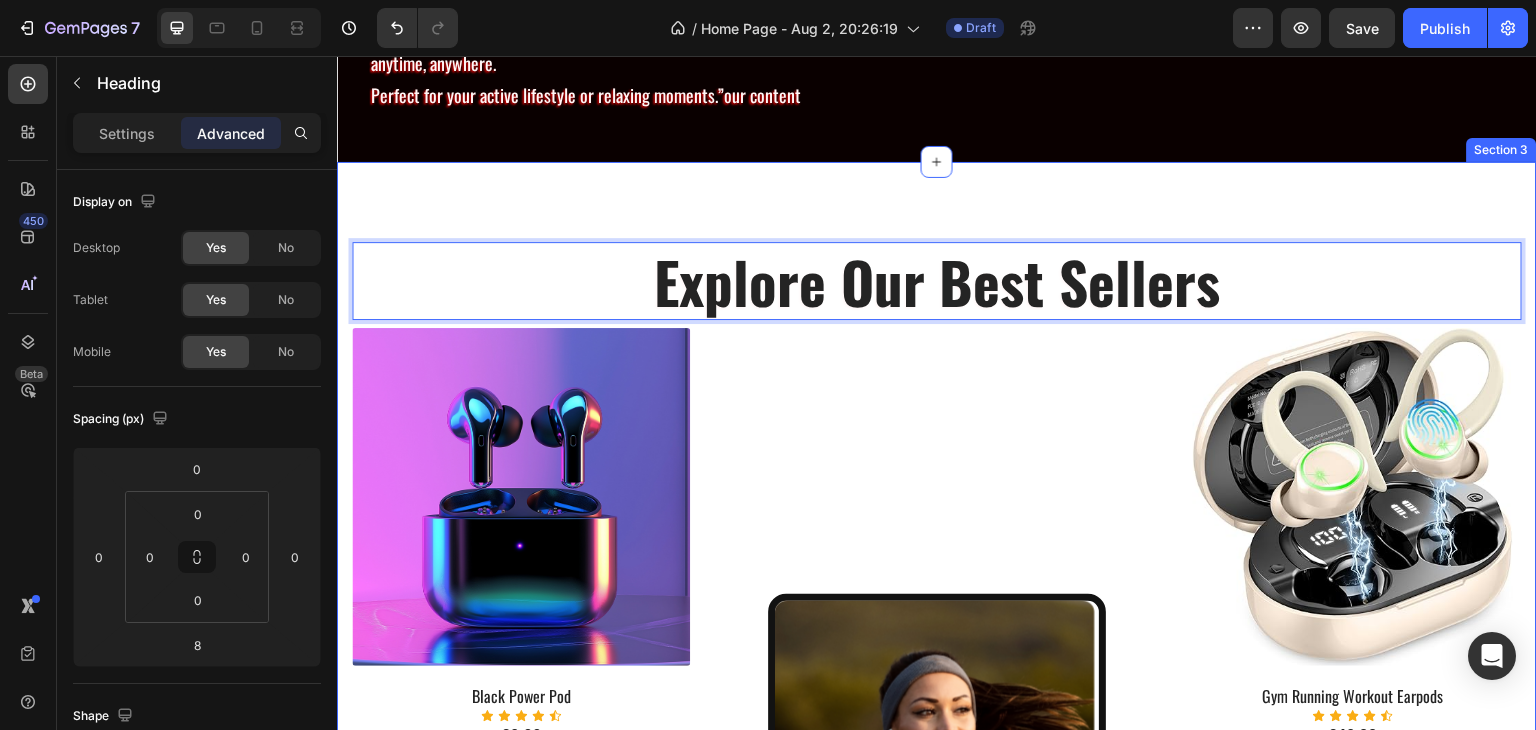 drag, startPoint x: 498, startPoint y: 318, endPoint x: 637, endPoint y: 211, distance: 175.4138 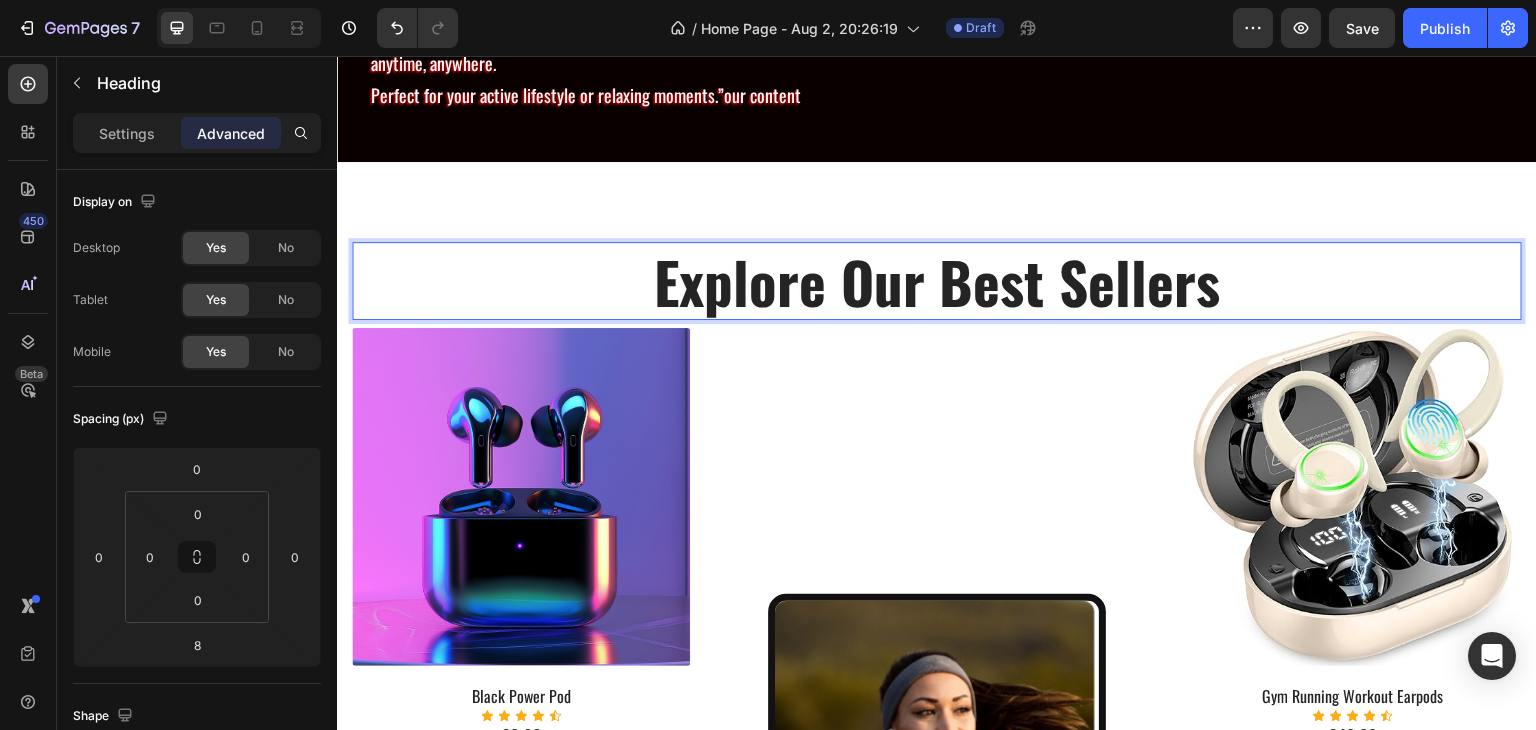 click on "Explore Our Best Sellers" at bounding box center [937, 281] 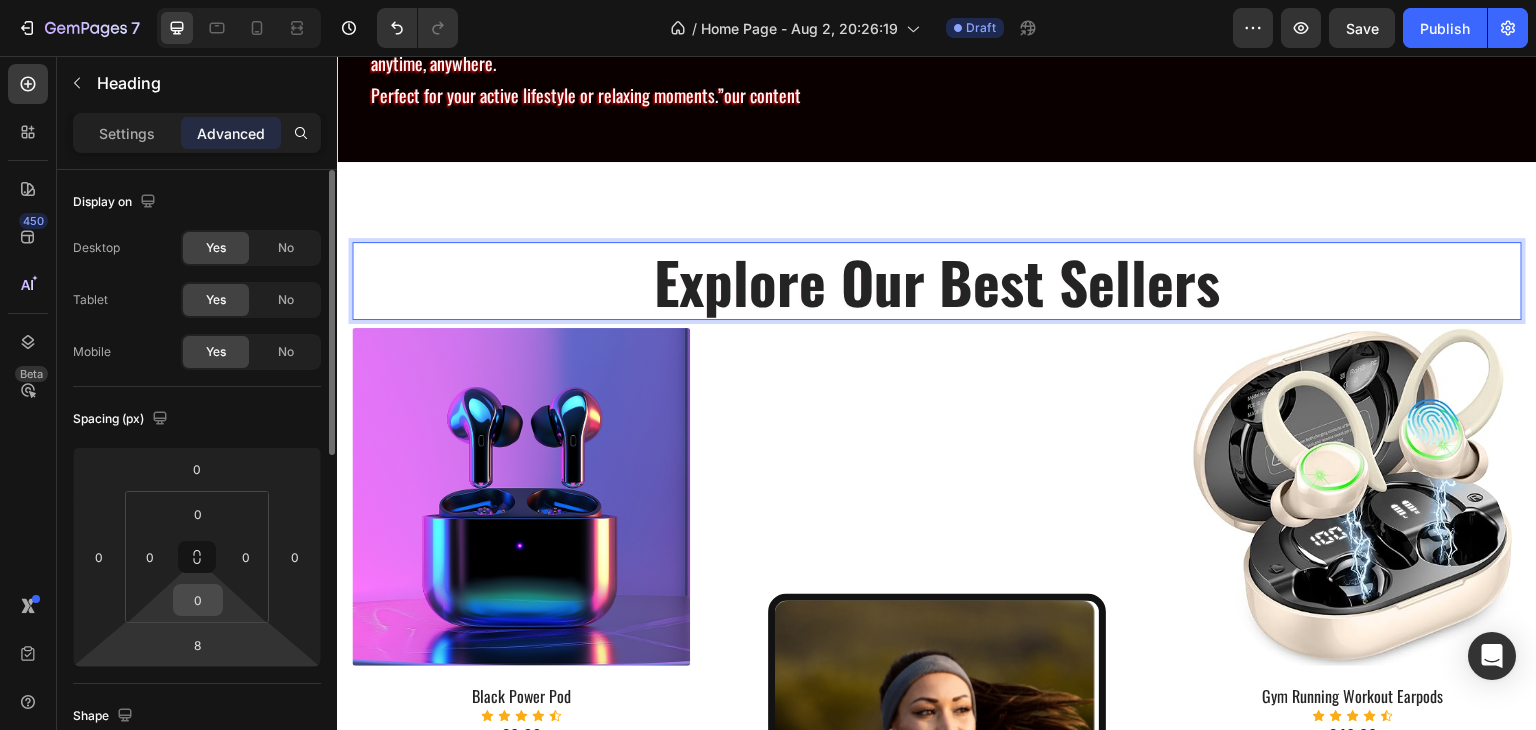click on "0" at bounding box center (198, 600) 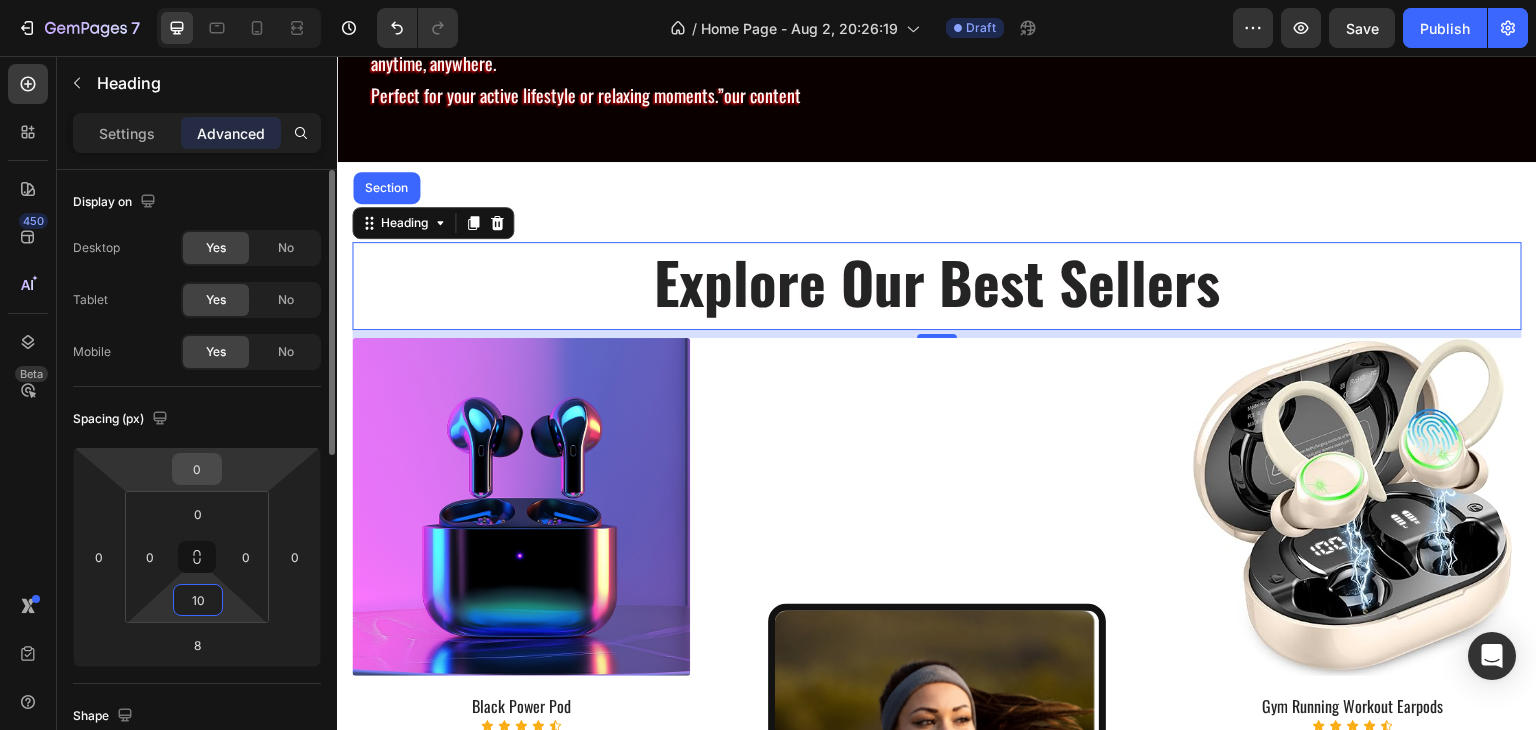 type on "10" 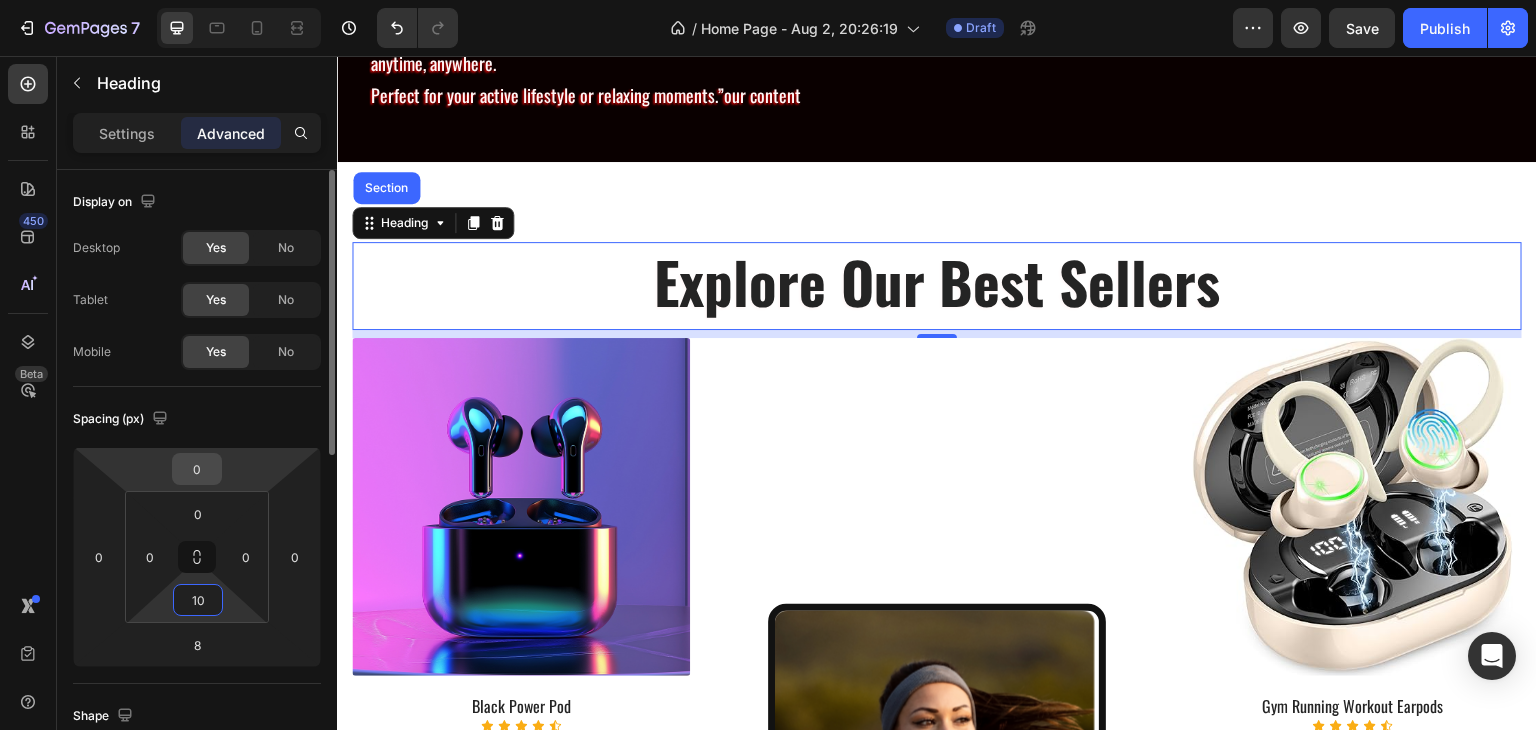 click on "0" at bounding box center (197, 469) 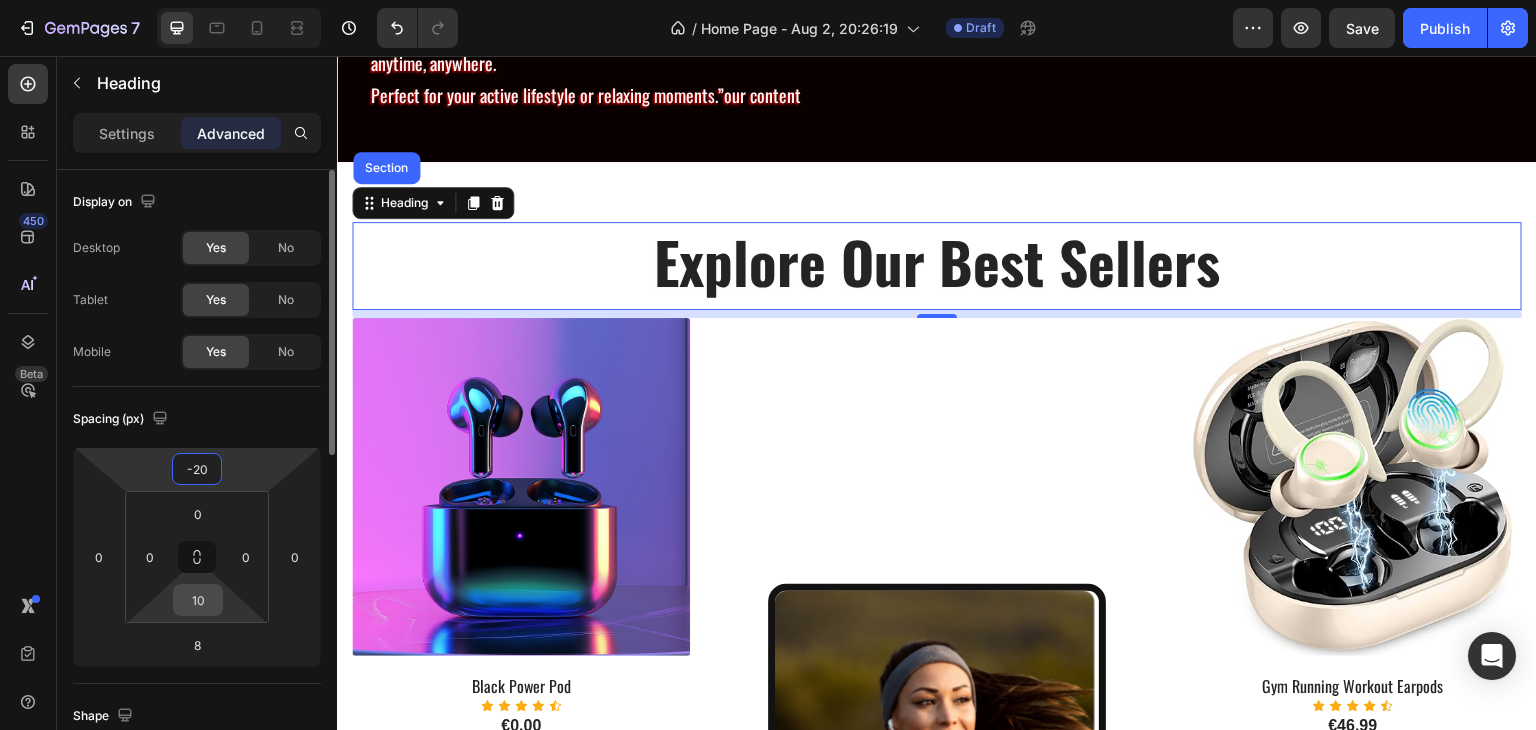 type on "-20" 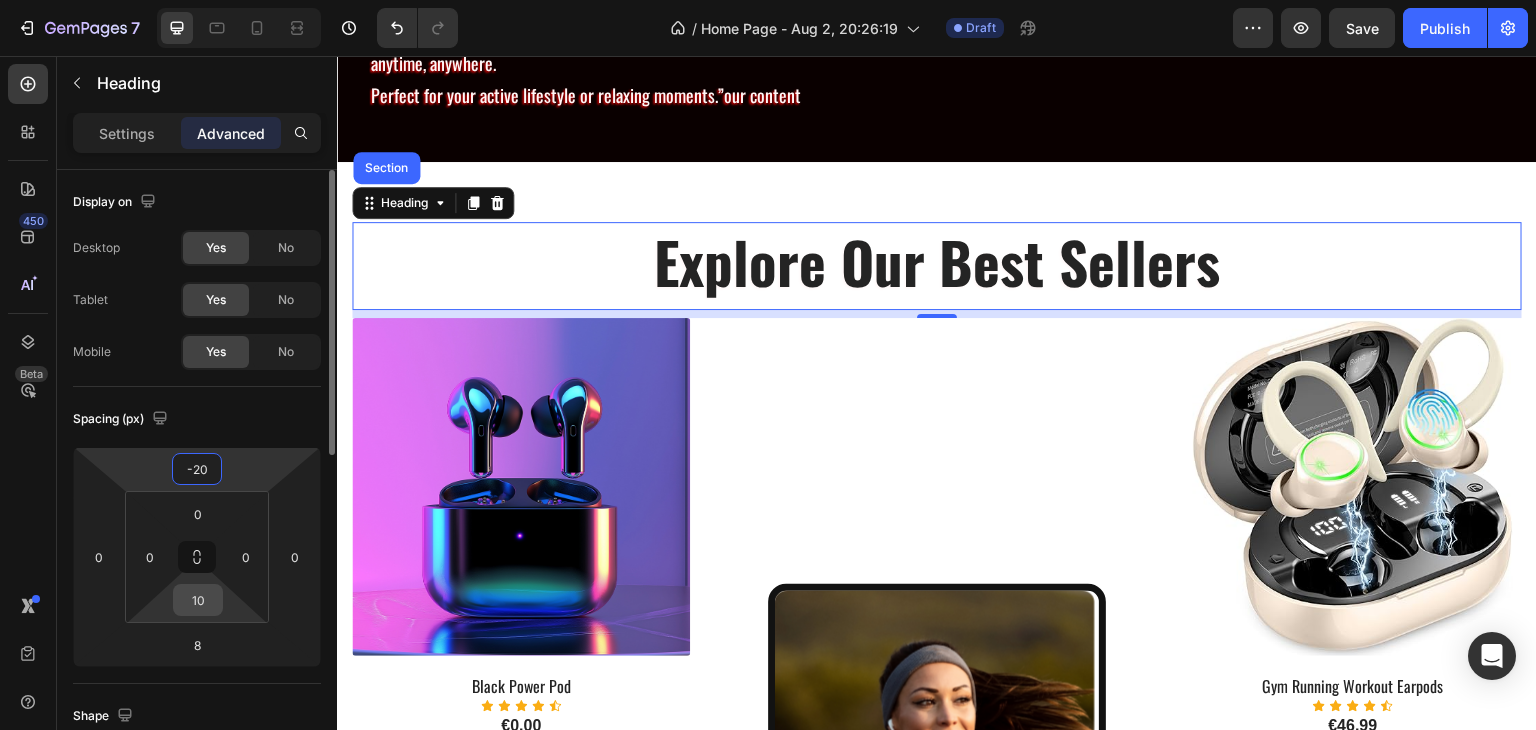 click on "10" at bounding box center (198, 600) 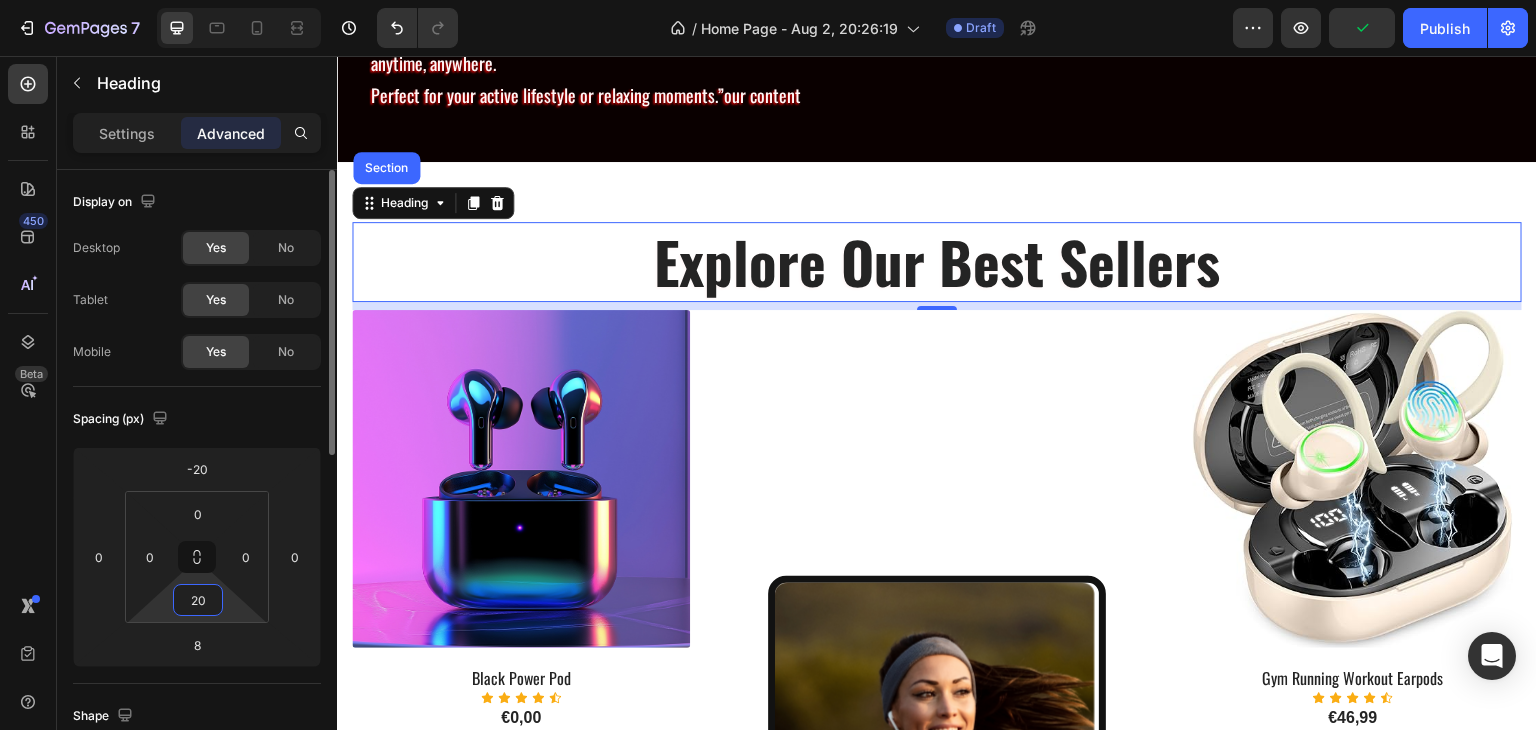 type on "2" 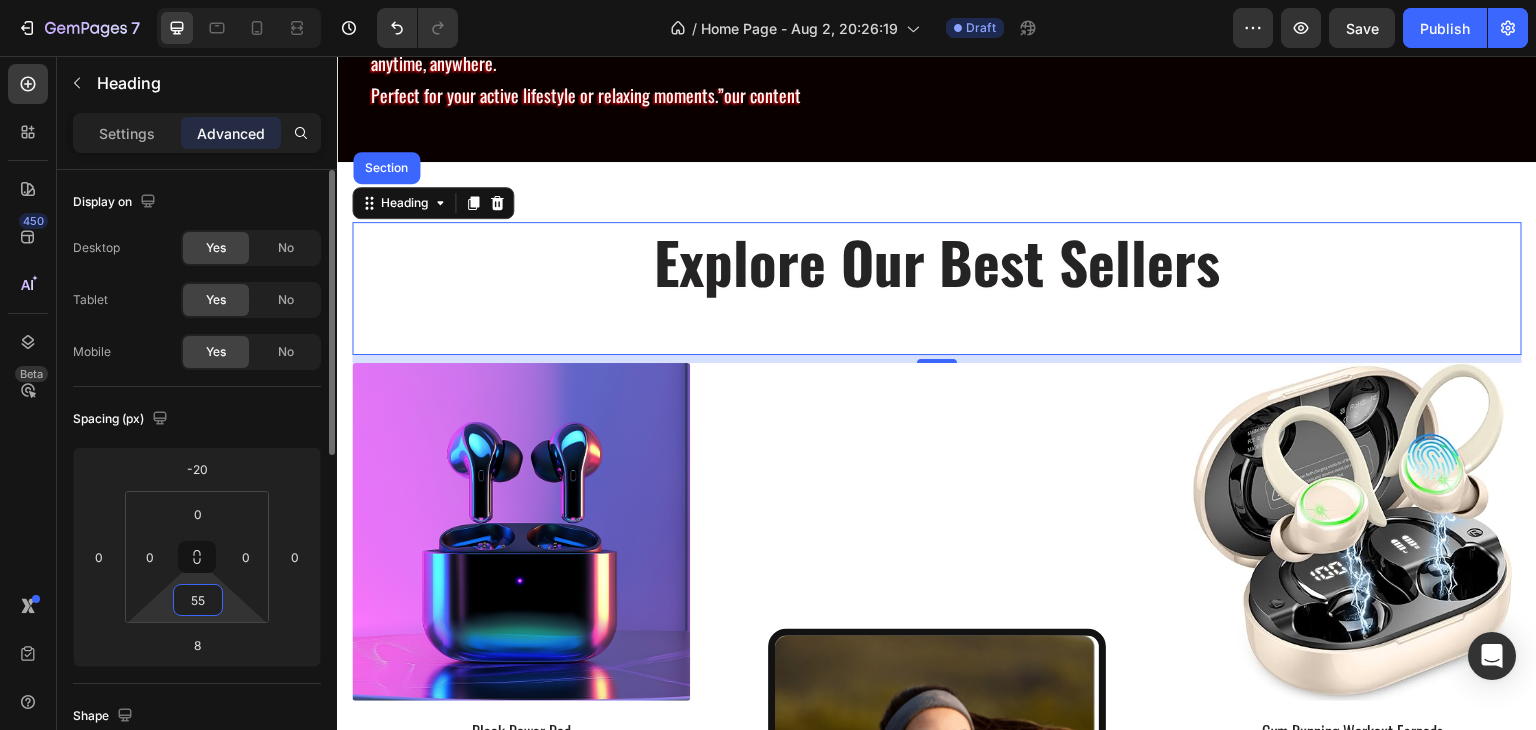 type on "5" 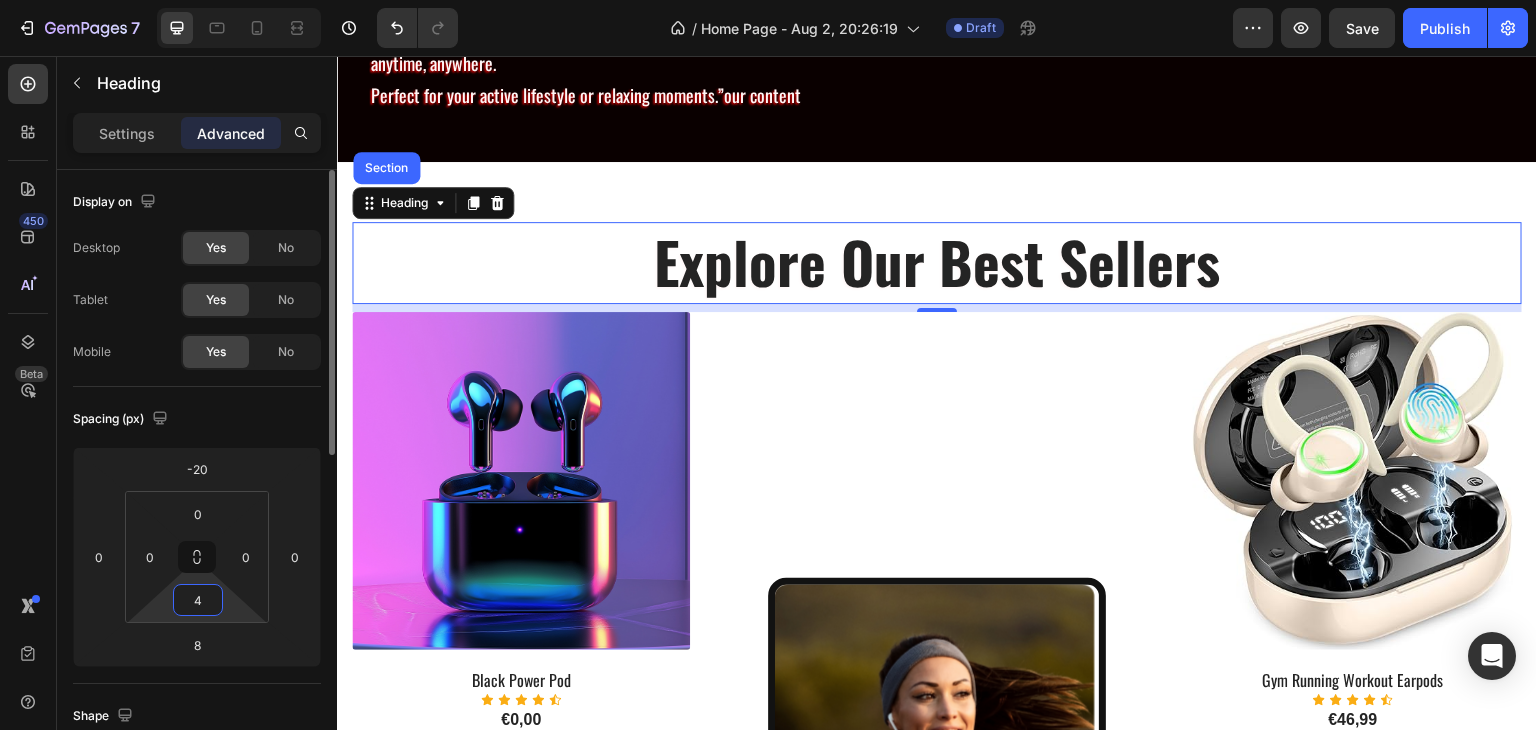 type on "45" 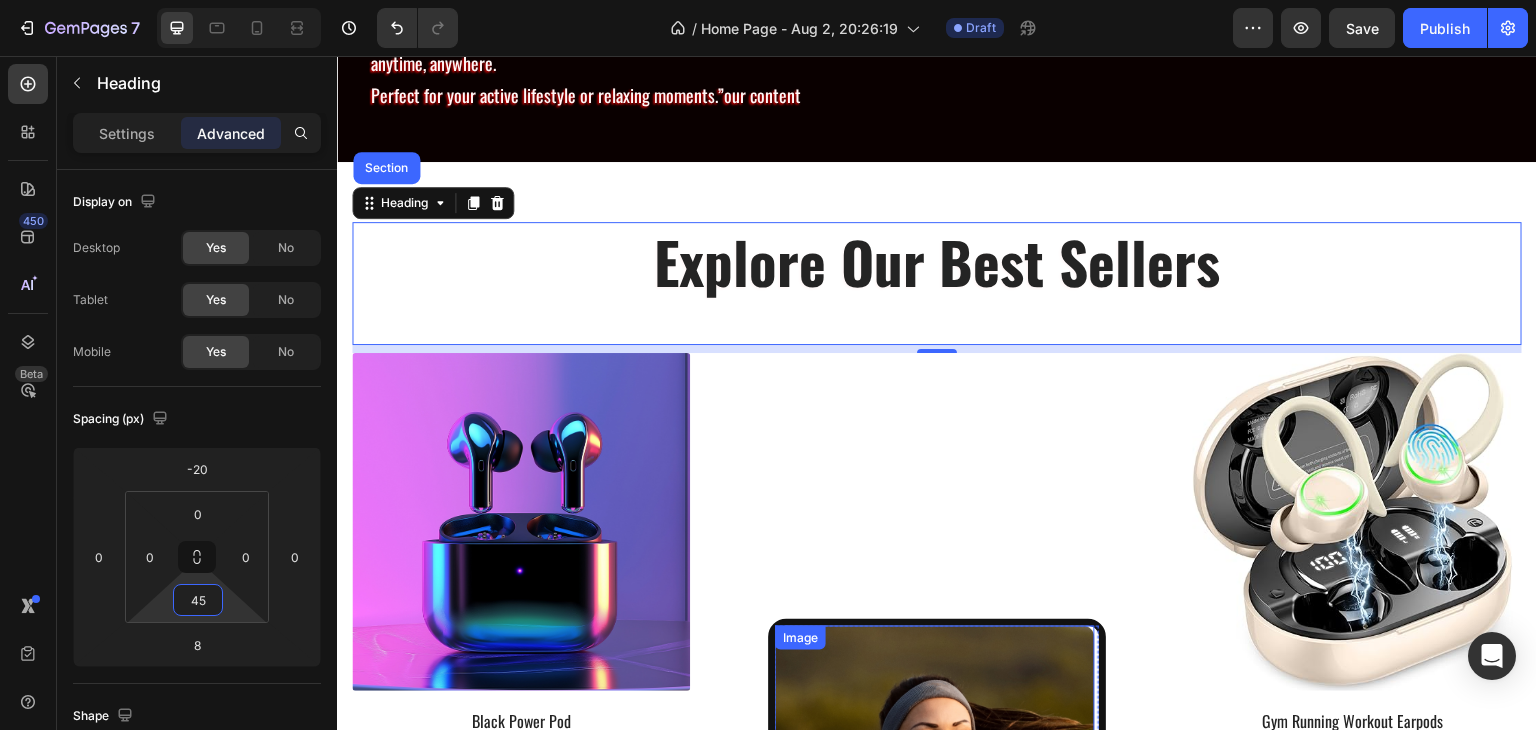click on "Image Image Image Image
Carousel" at bounding box center (937, 786) 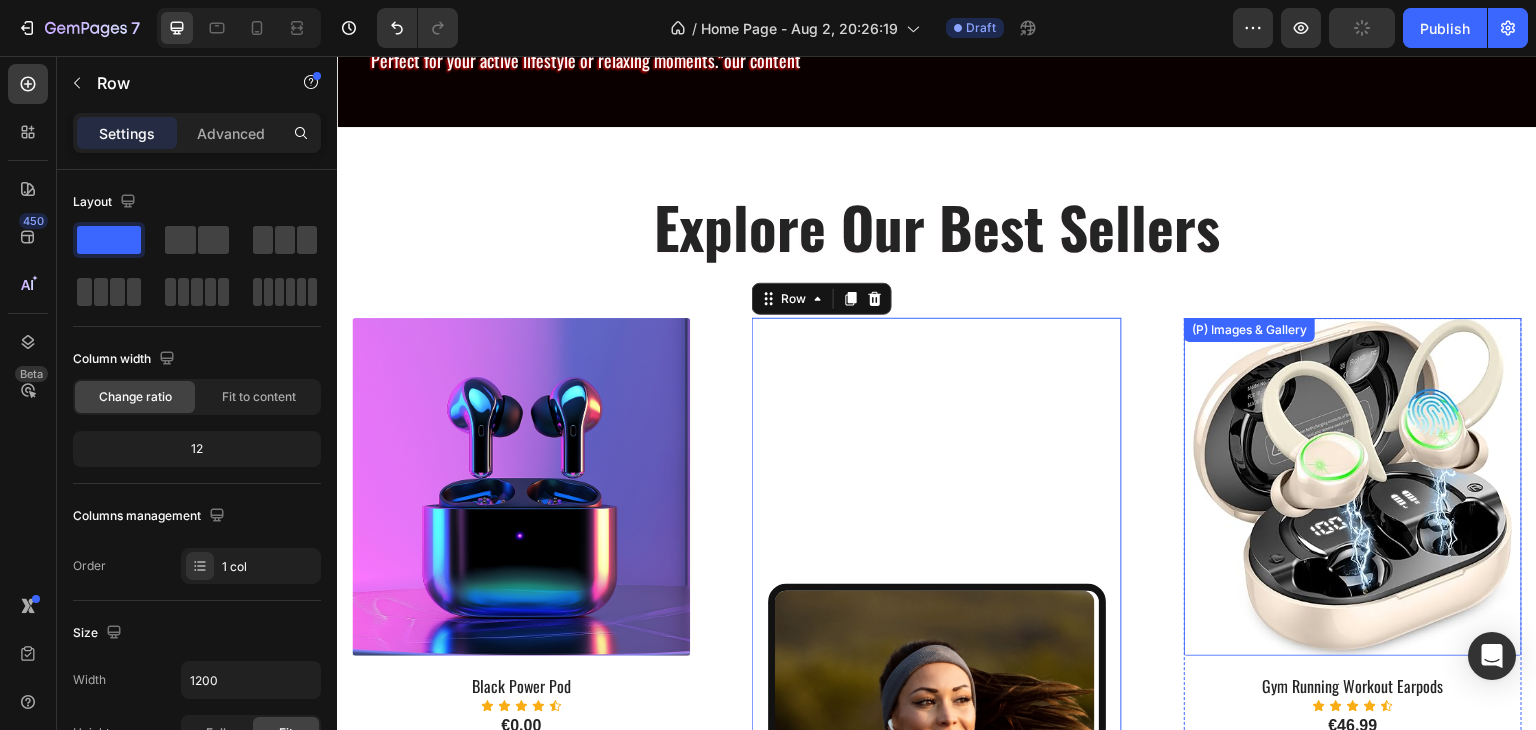 scroll, scrollTop: 1194, scrollLeft: 0, axis: vertical 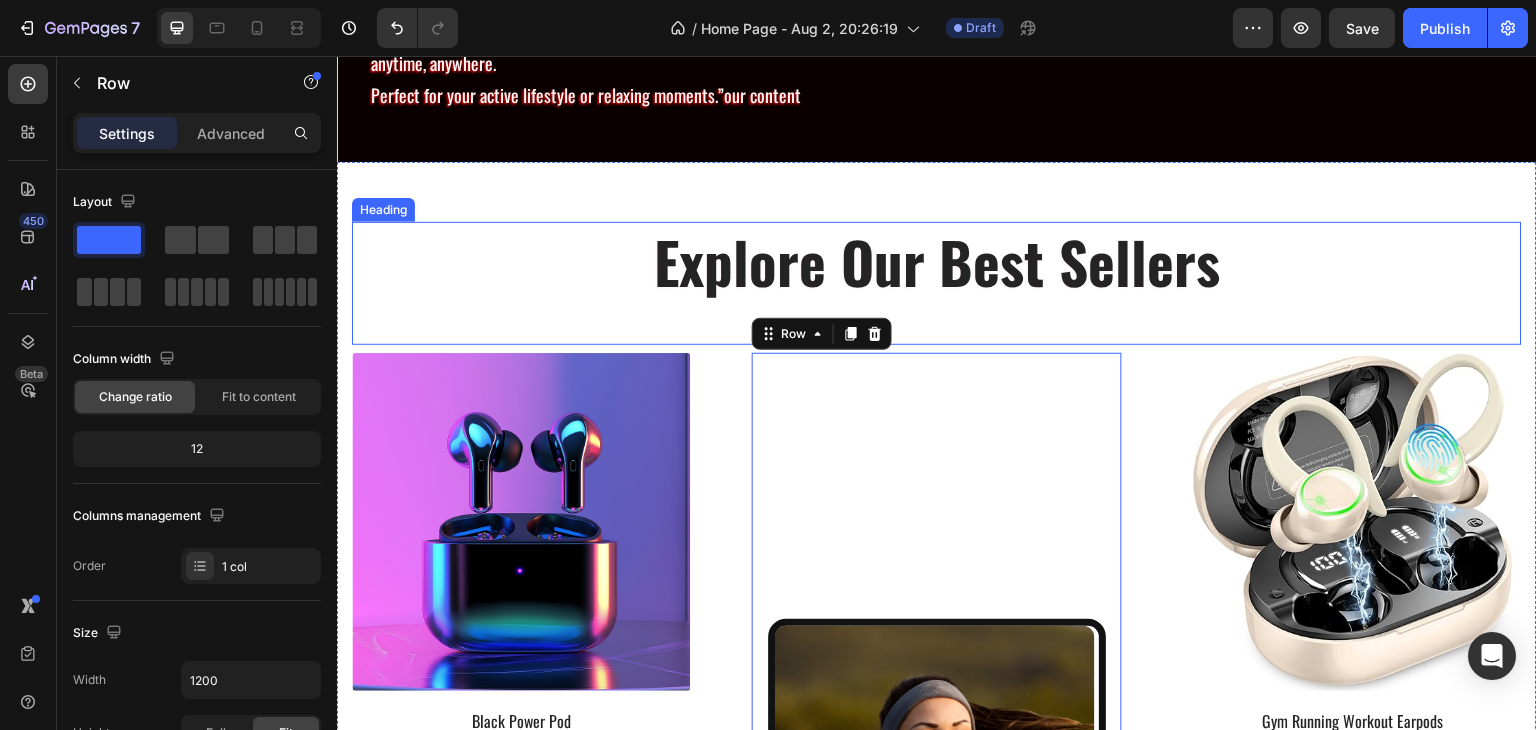 click on "Explore Our Best Sellers" at bounding box center (937, 261) 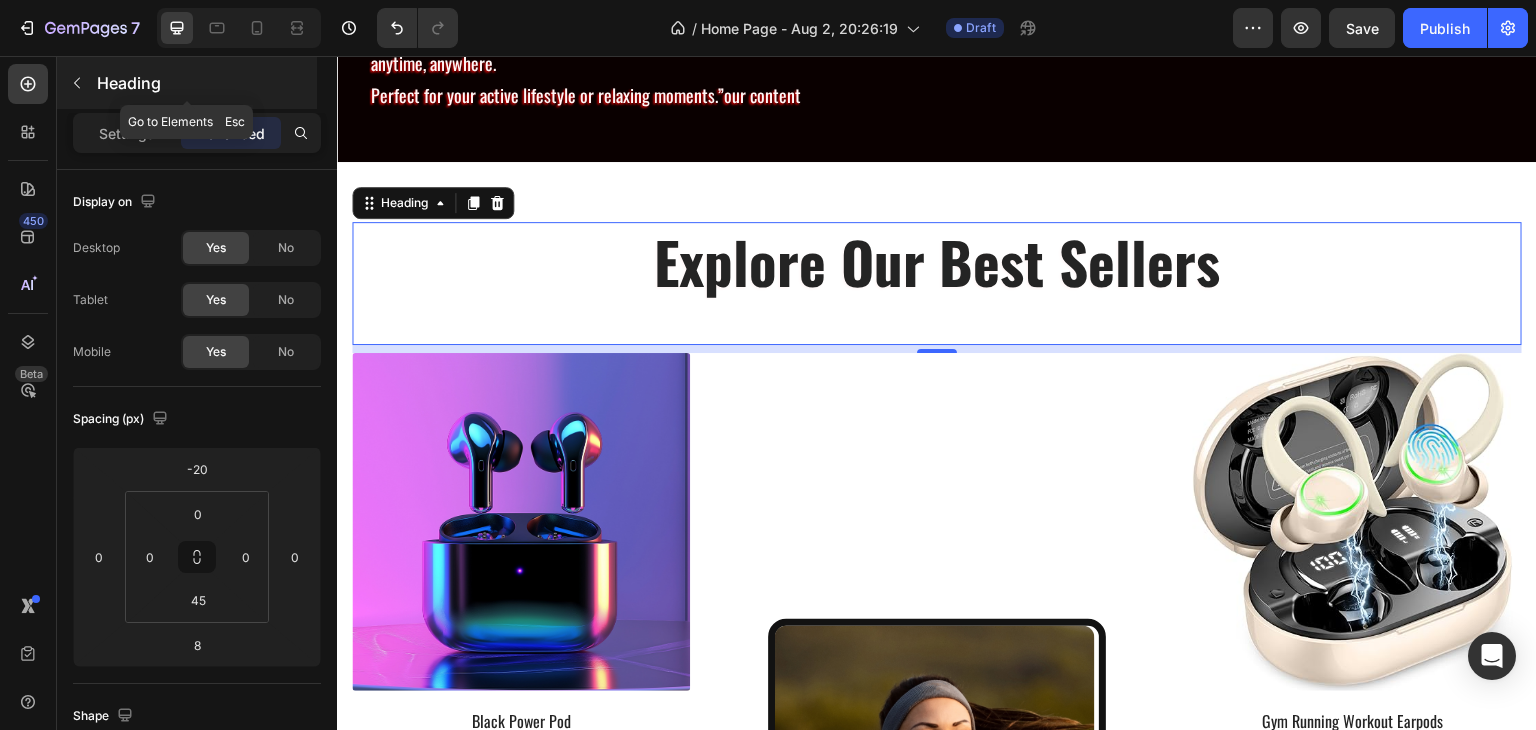 click at bounding box center (77, 83) 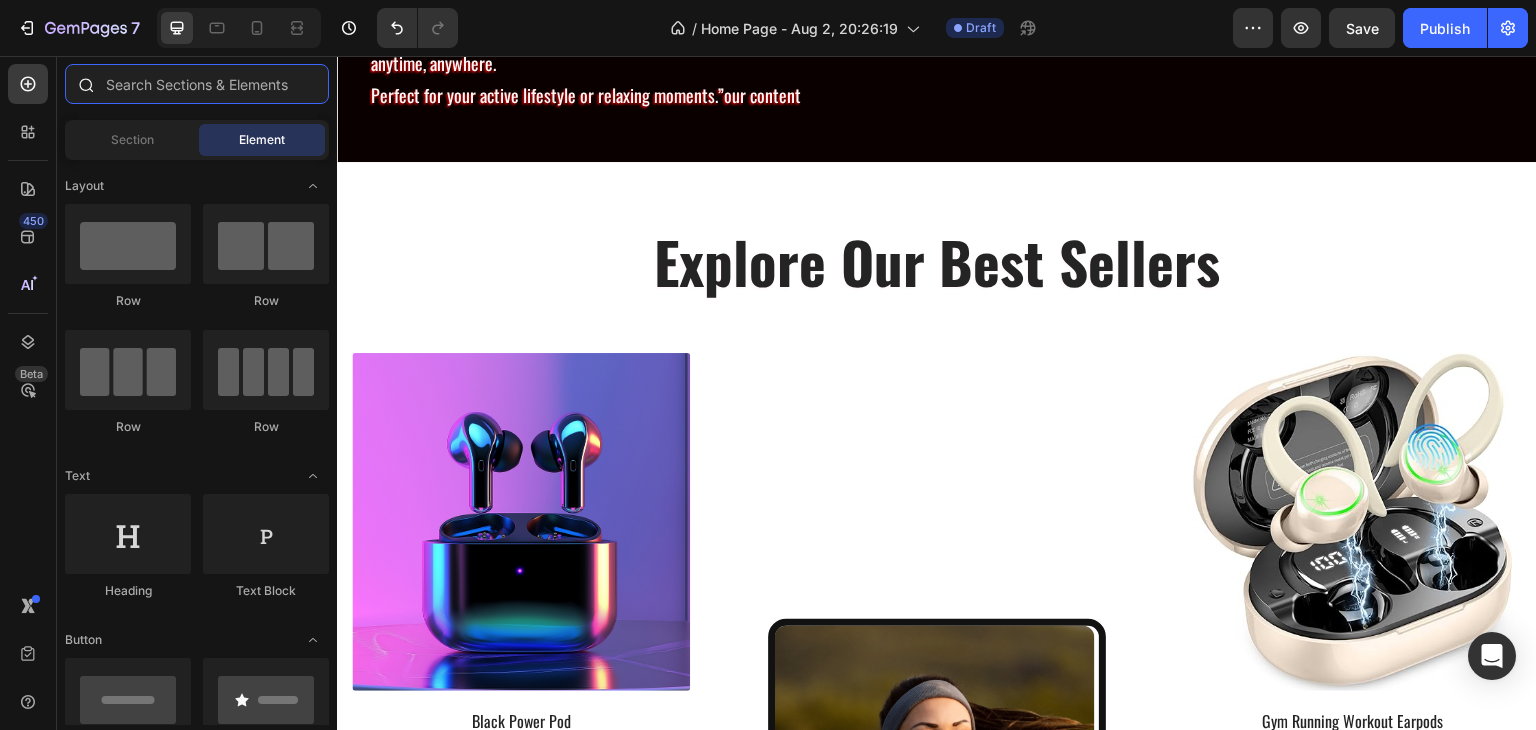 click at bounding box center [197, 84] 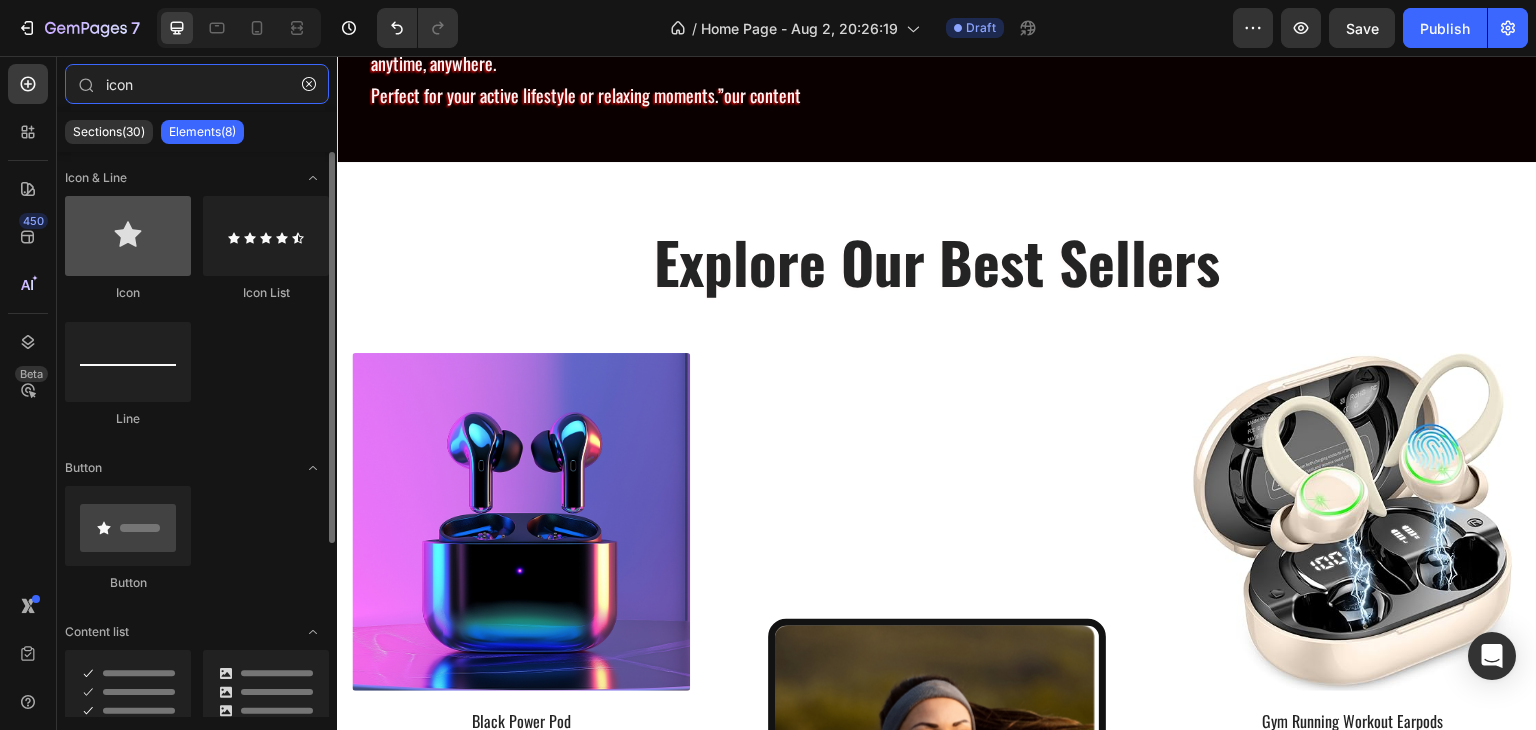 type on "icon" 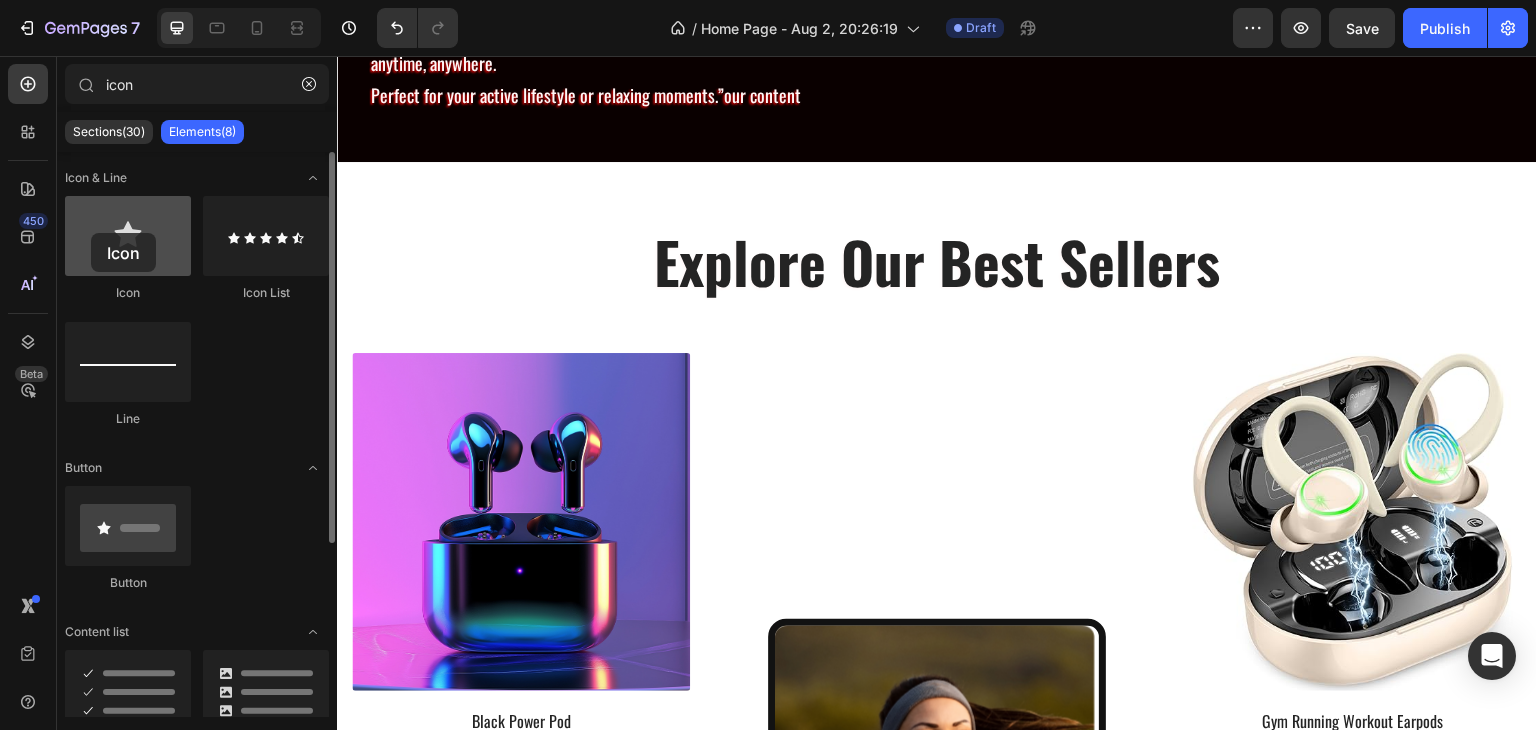 drag, startPoint x: 134, startPoint y: 249, endPoint x: 91, endPoint y: 233, distance: 45.88028 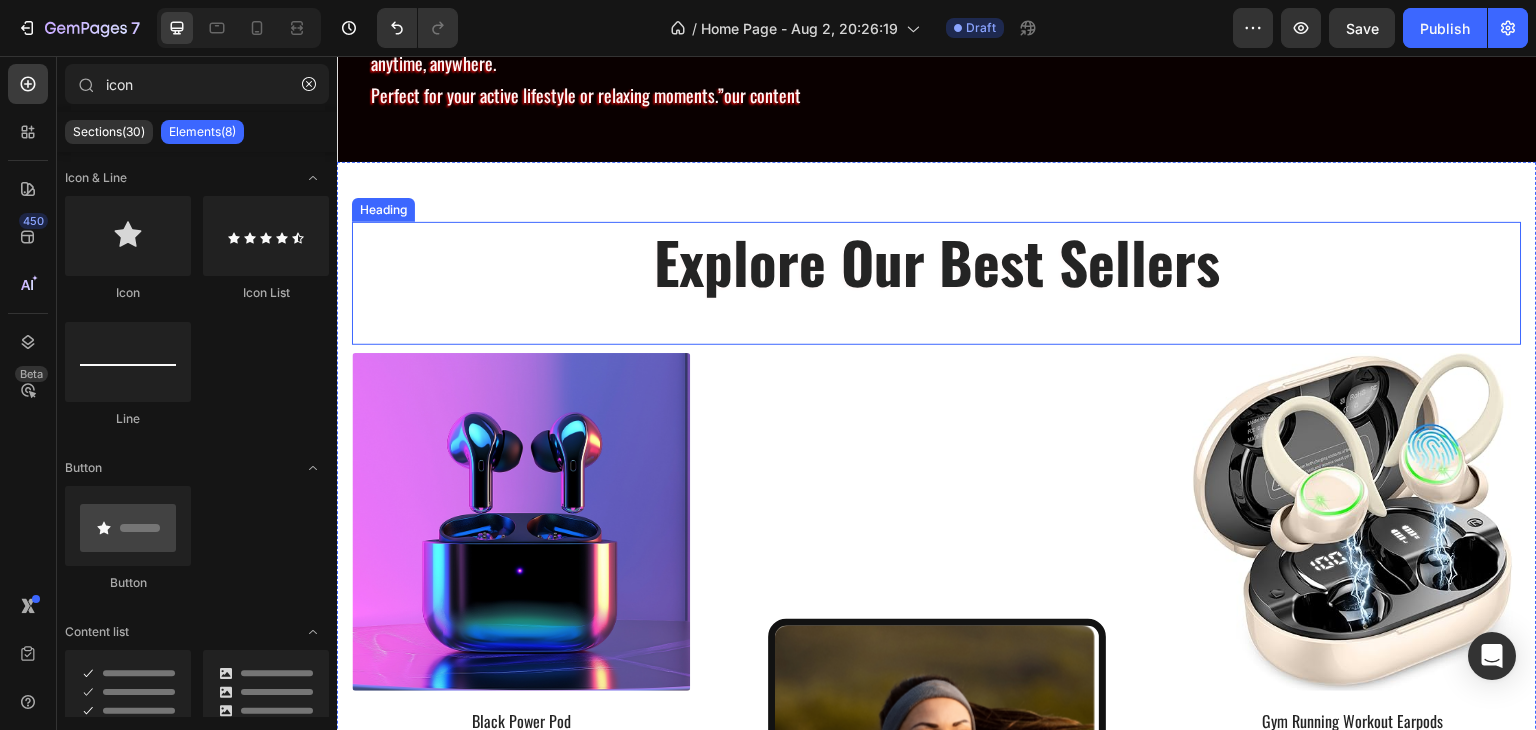 click on "Explore Our Best Sellers Heading" at bounding box center (937, 283) 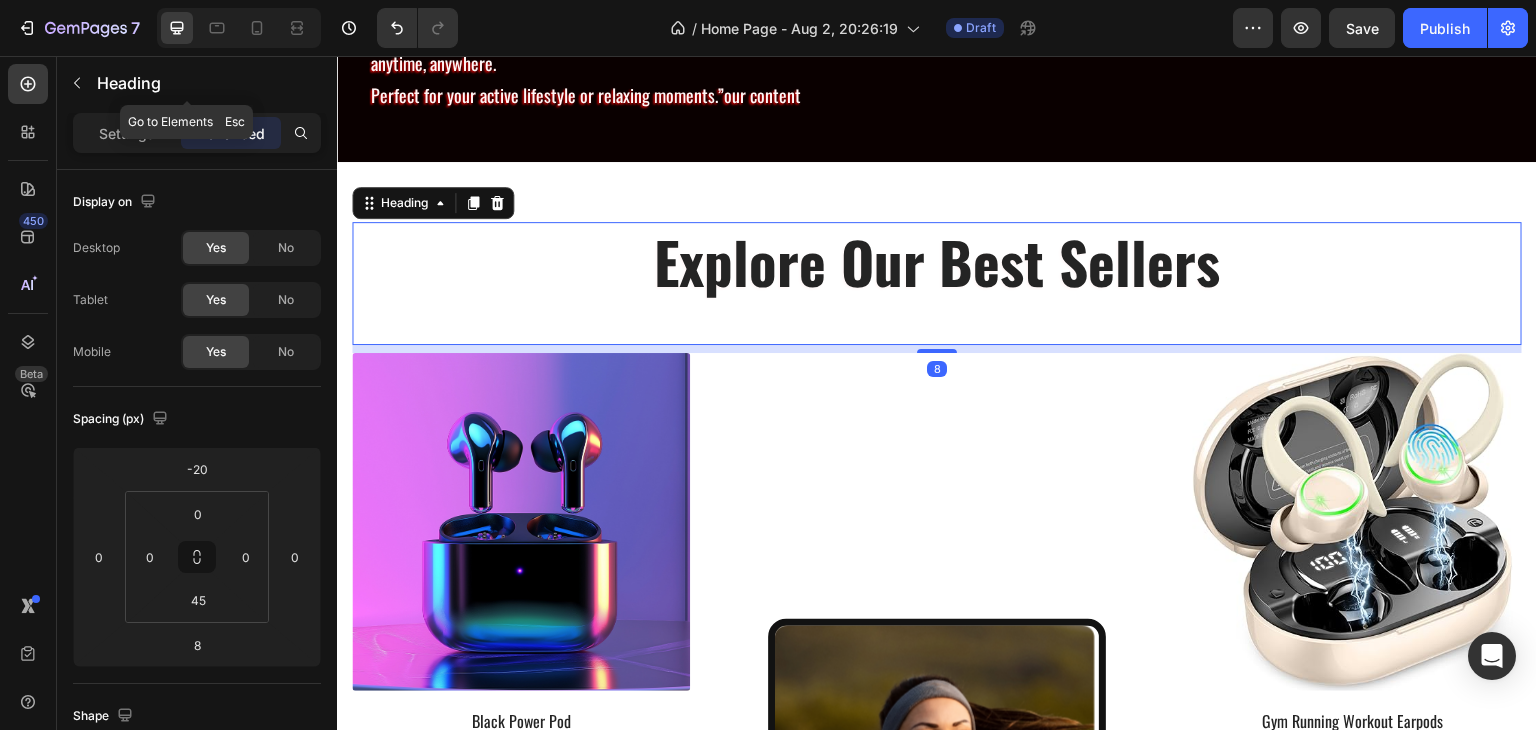 click at bounding box center [77, 83] 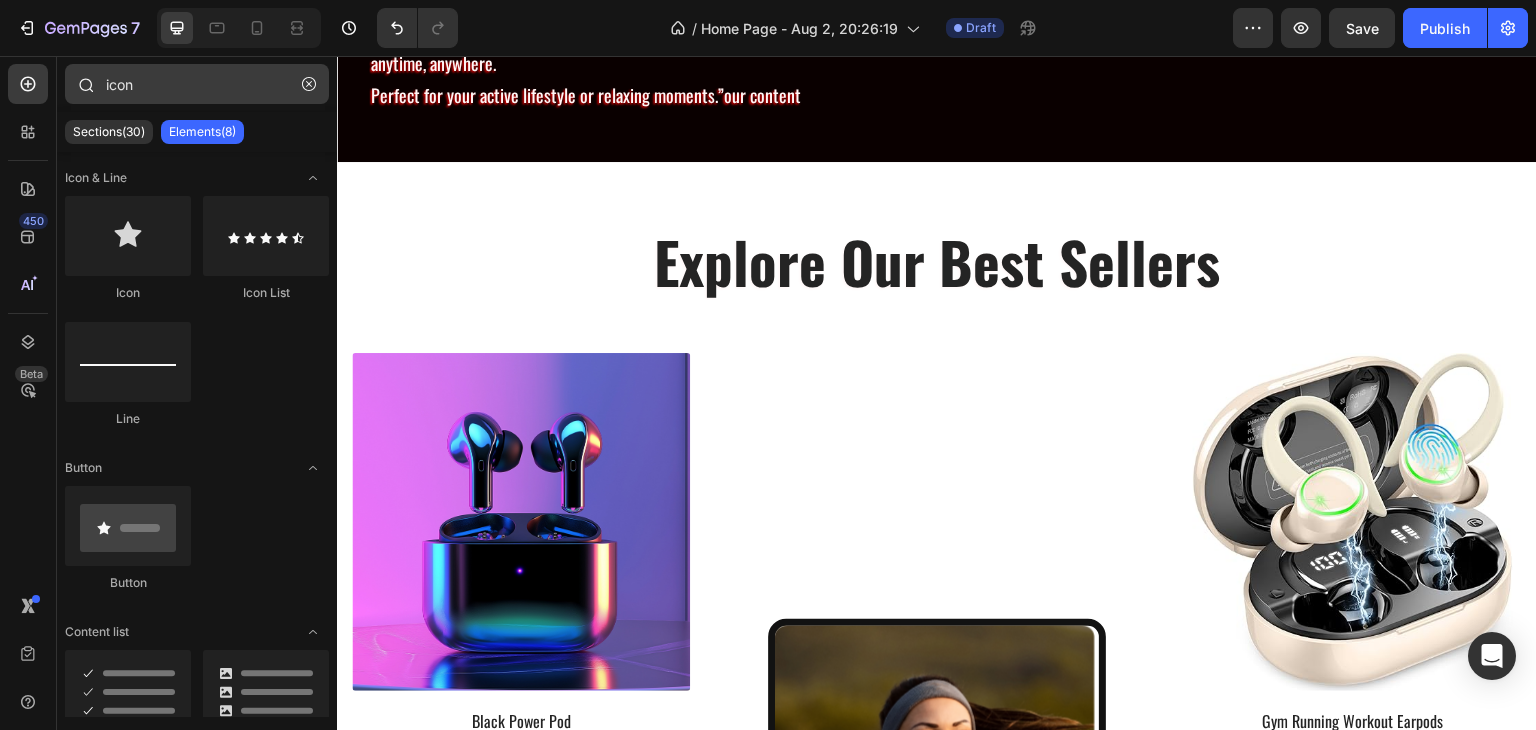 click 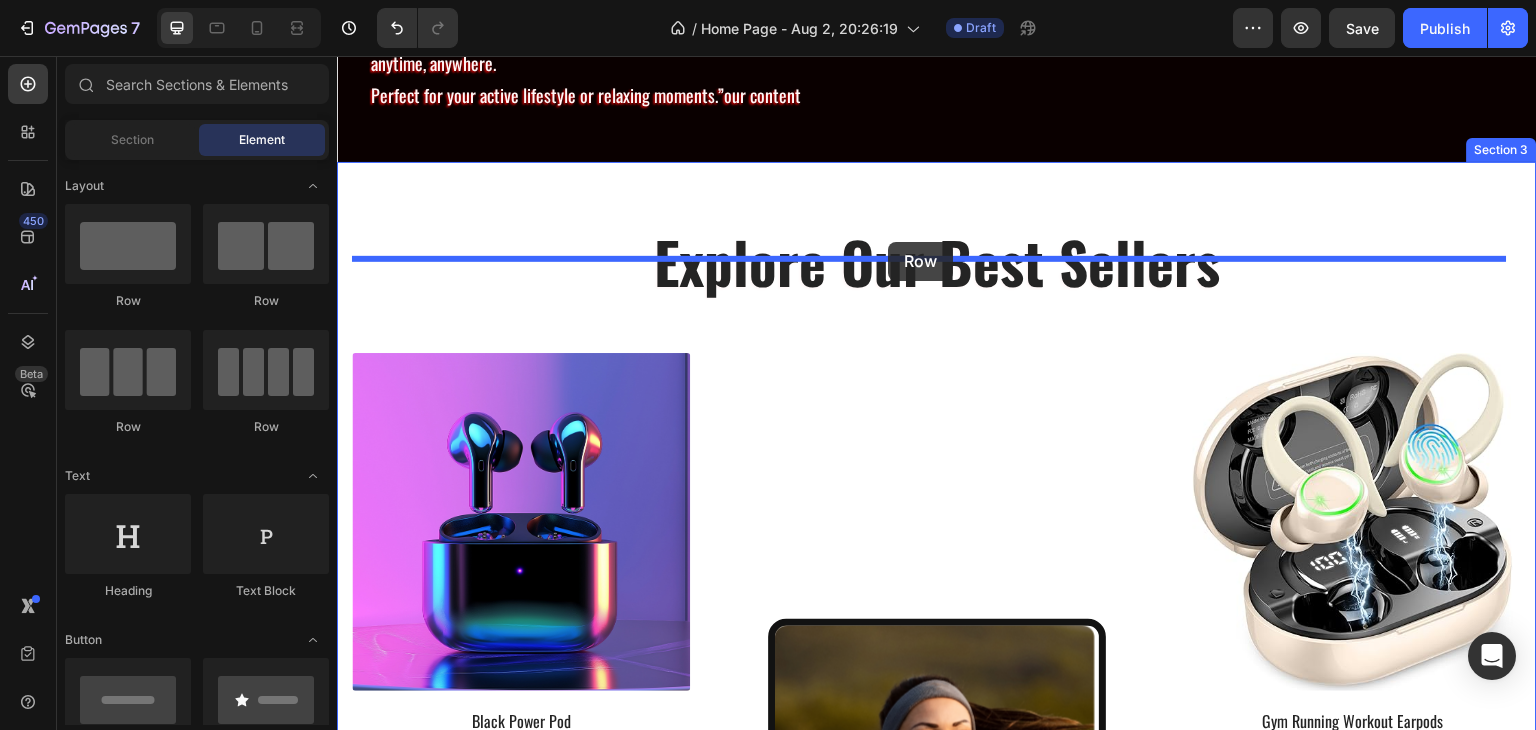 drag, startPoint x: 464, startPoint y: 313, endPoint x: 888, endPoint y: 242, distance: 429.90347 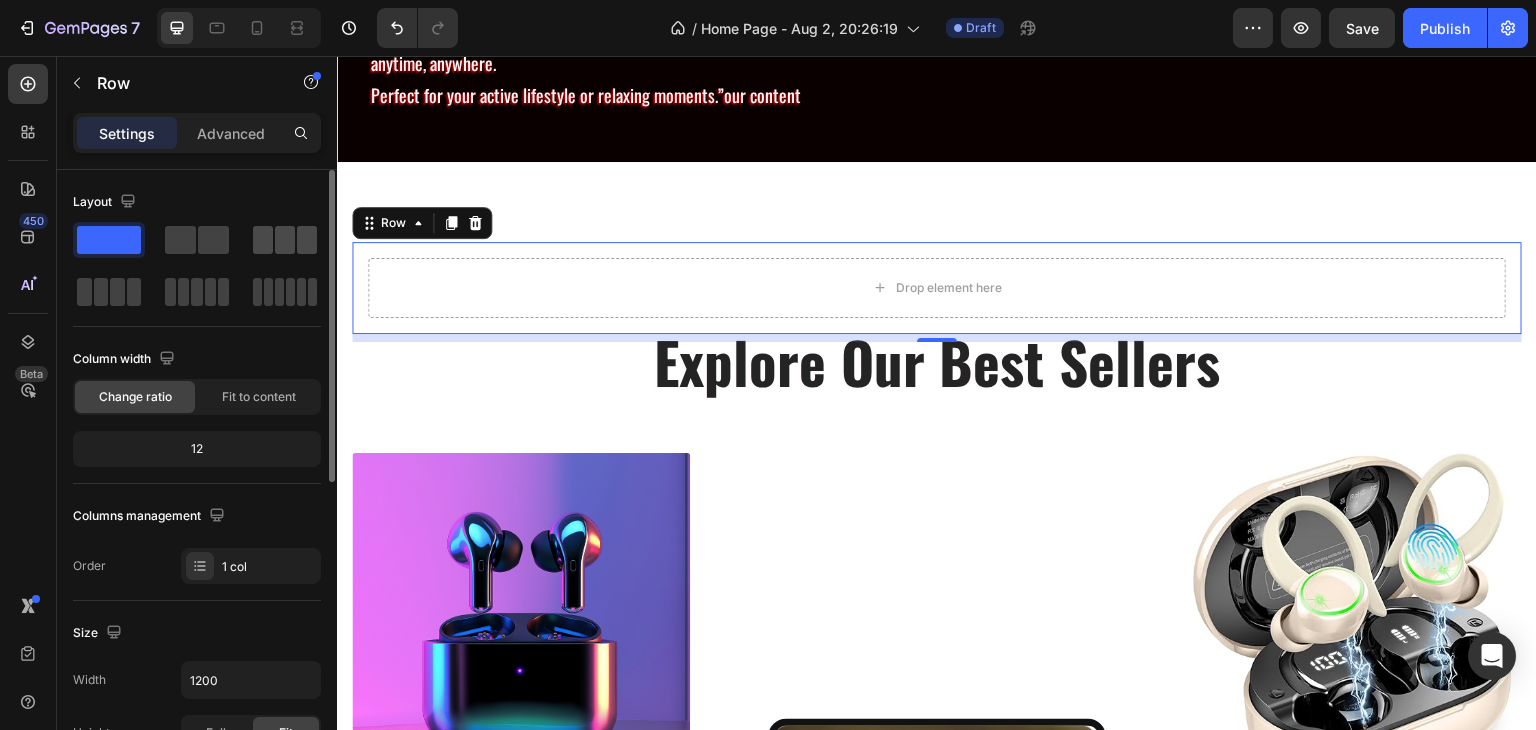 click 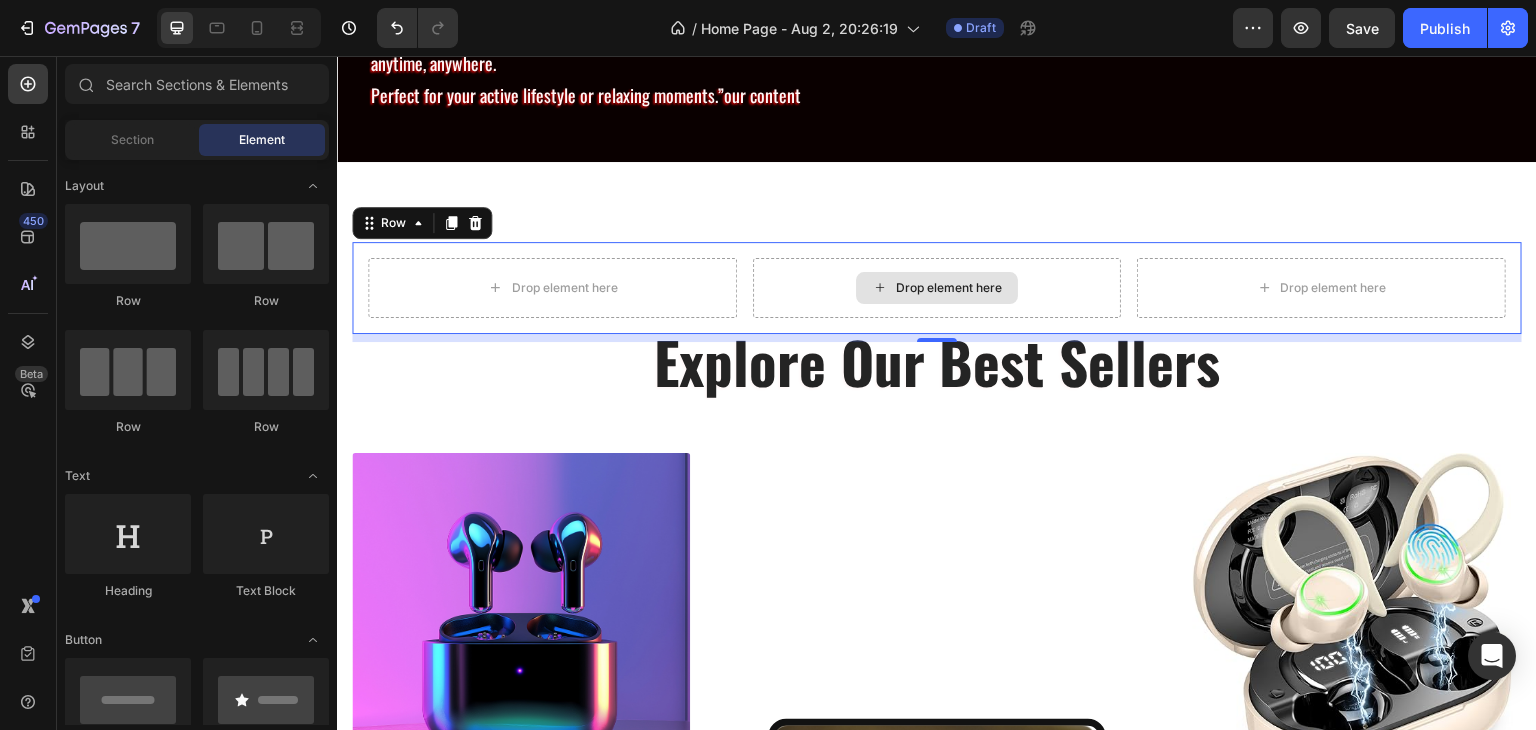 click on "Drop element here" at bounding box center (937, 288) 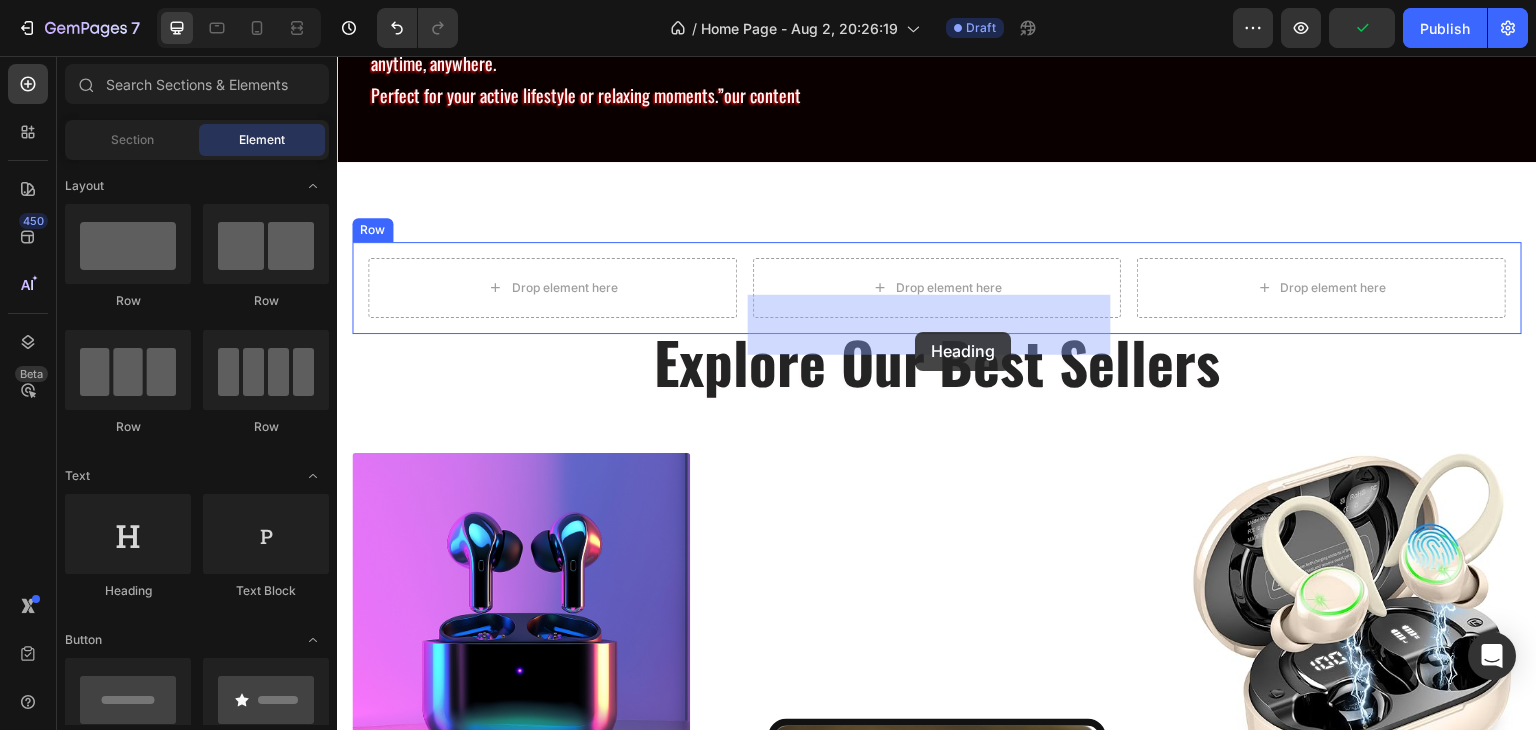 drag, startPoint x: 469, startPoint y: 602, endPoint x: 915, endPoint y: 332, distance: 521.35974 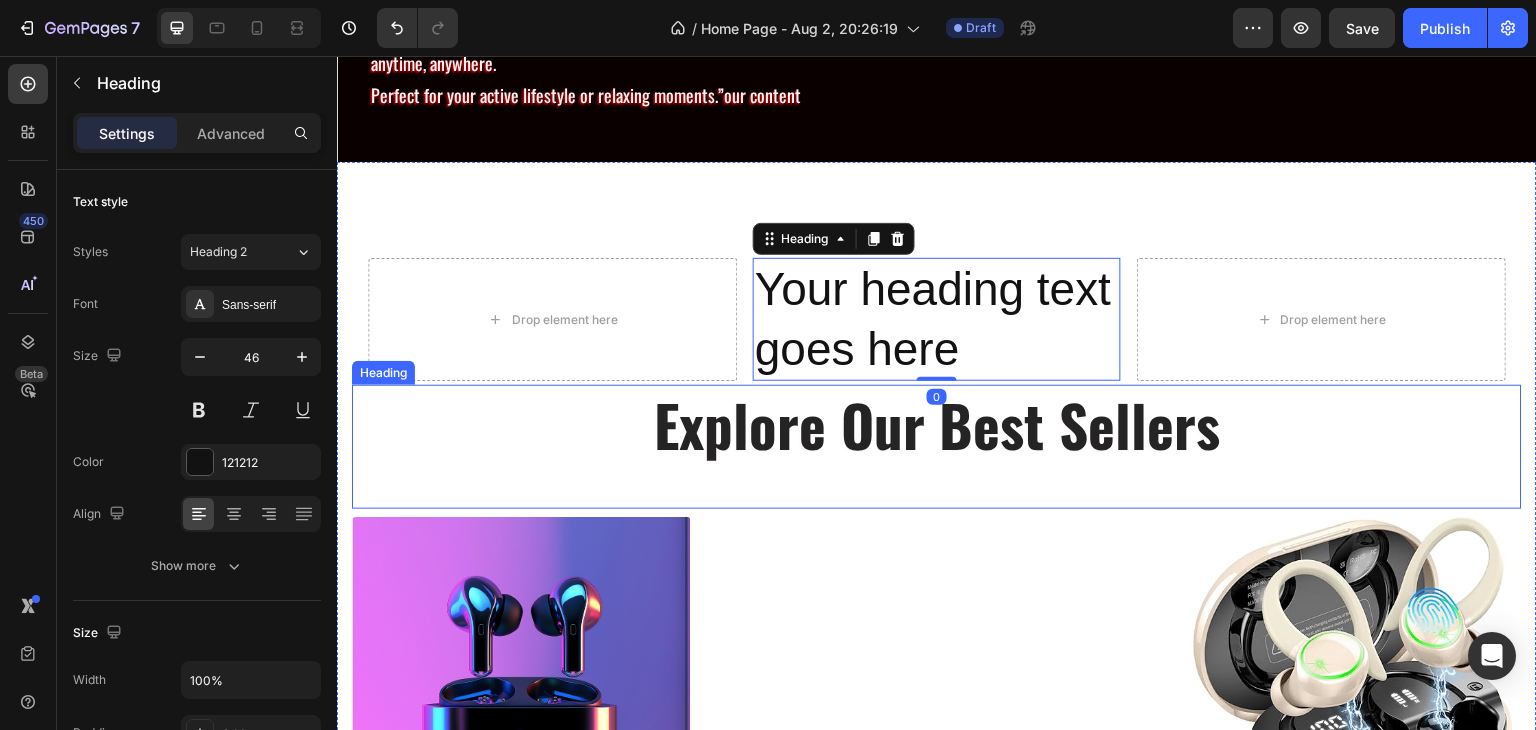 click on "Explore Our Best Sellers" at bounding box center [937, 424] 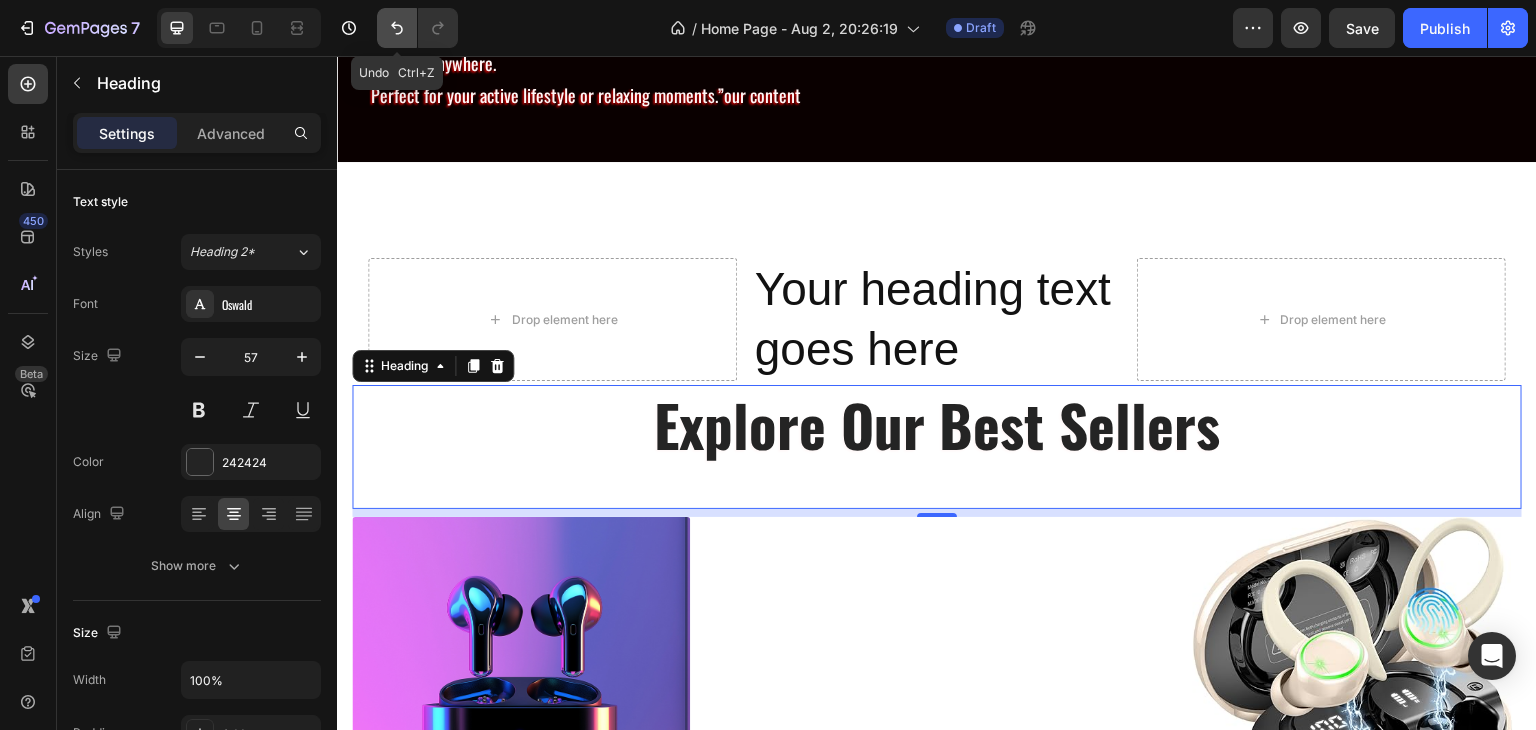 click 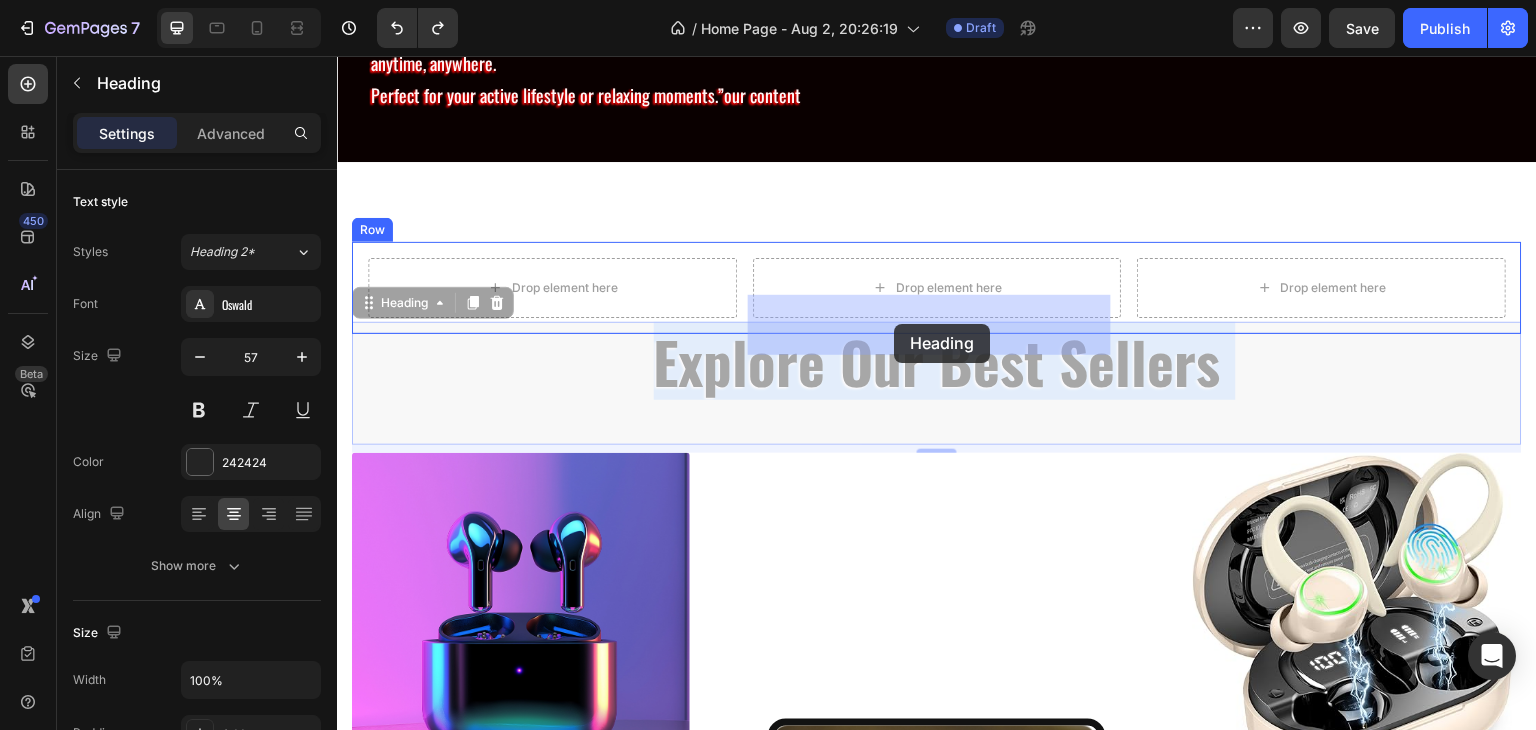drag, startPoint x: 866, startPoint y: 408, endPoint x: 894, endPoint y: 324, distance: 88.54378 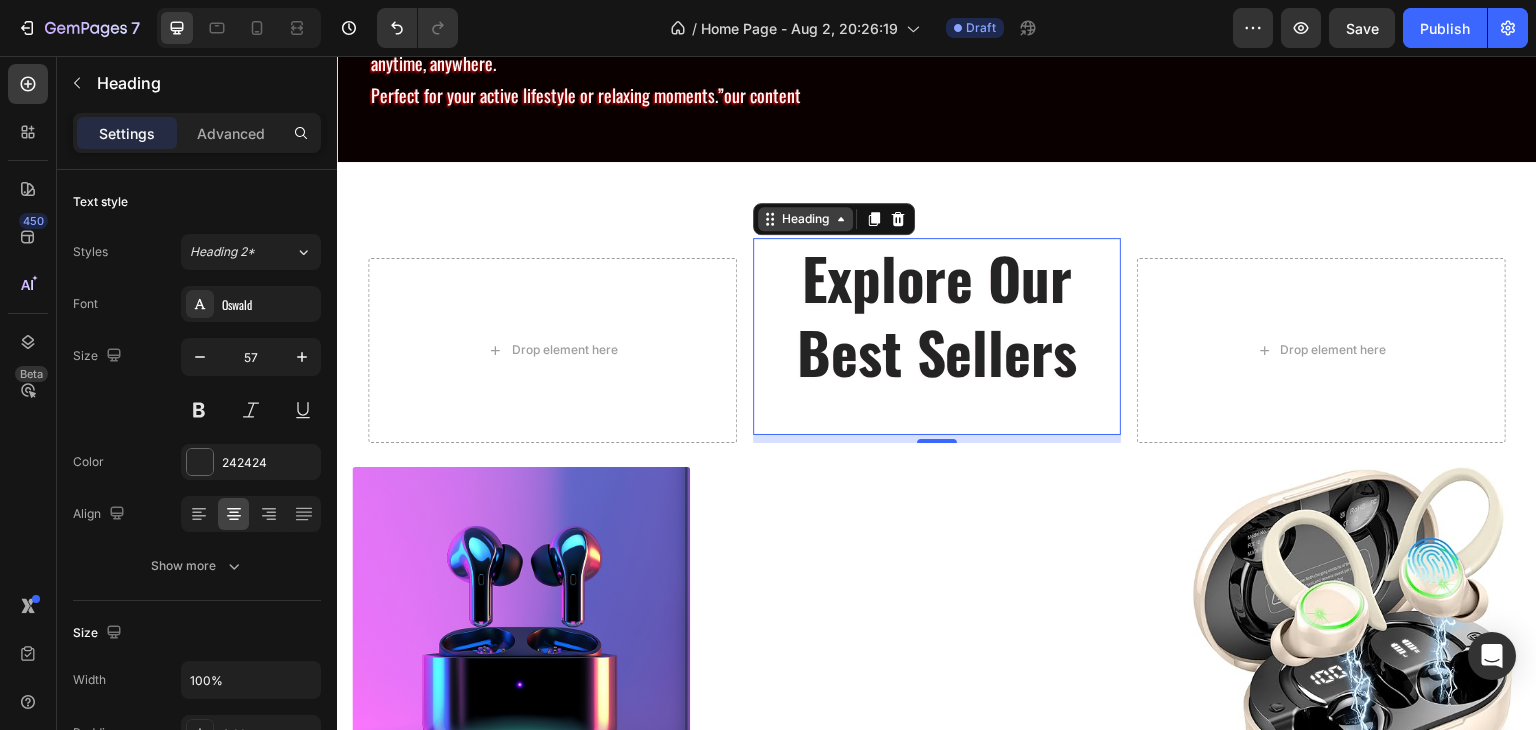 click on "Heading" at bounding box center [805, 219] 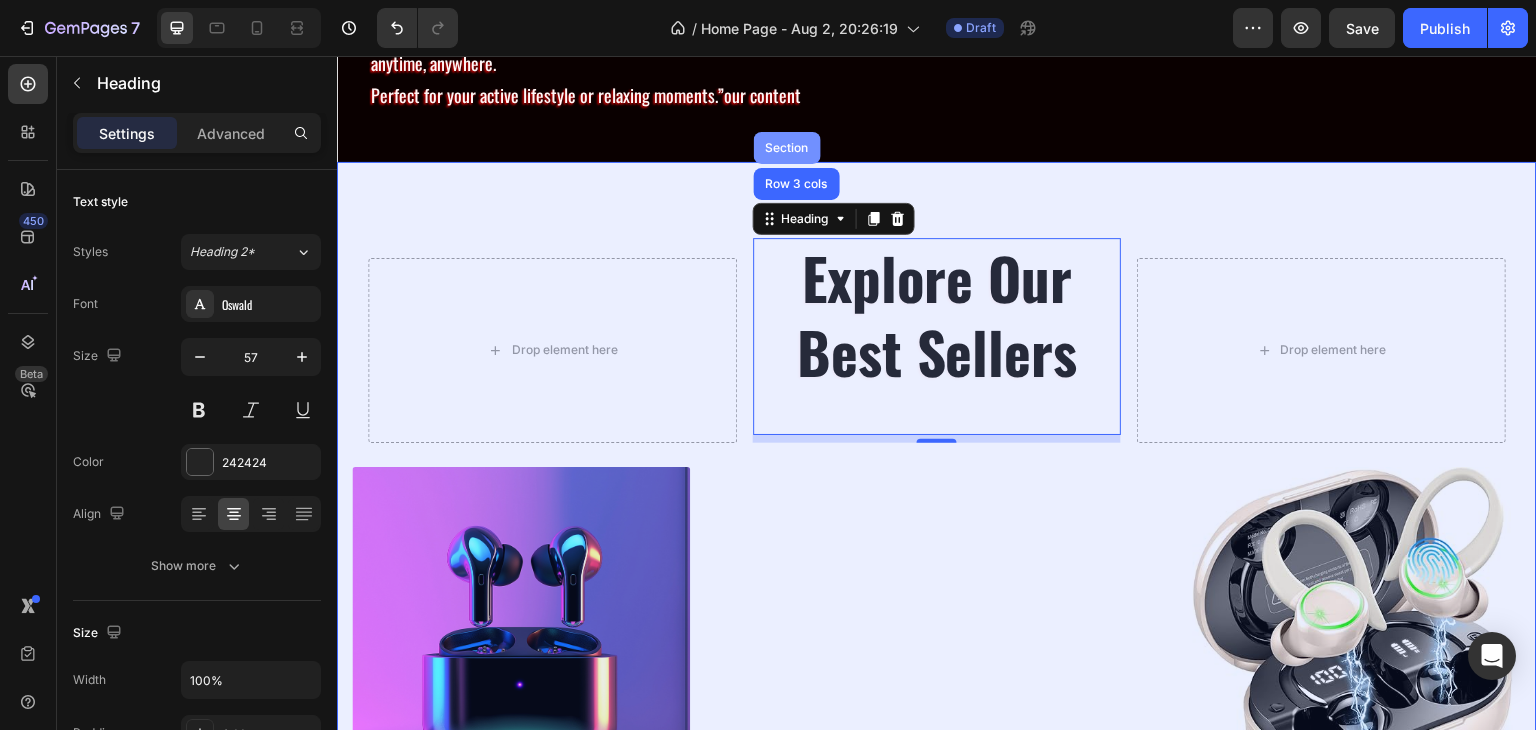 click on "Section" at bounding box center [787, 148] 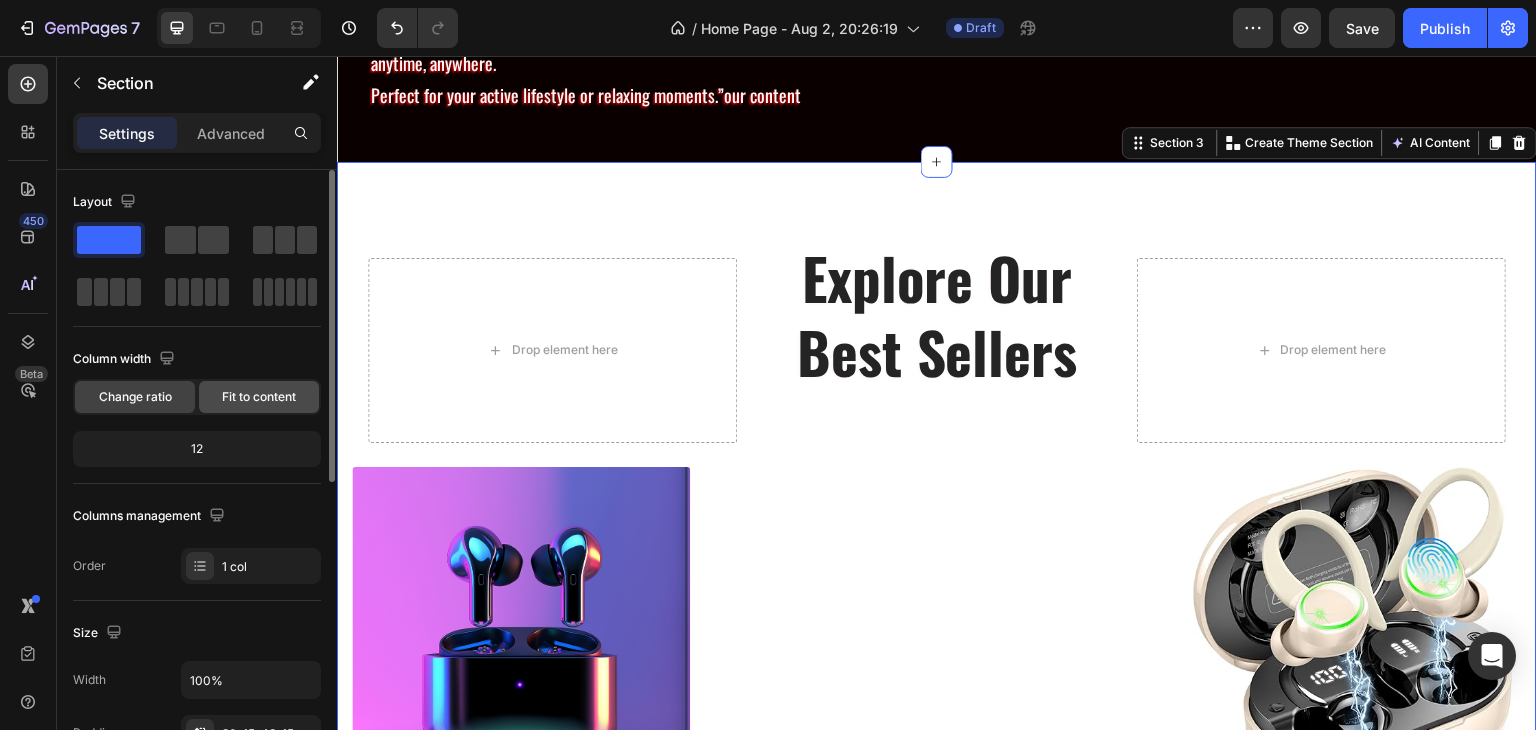 click on "Fit to content" 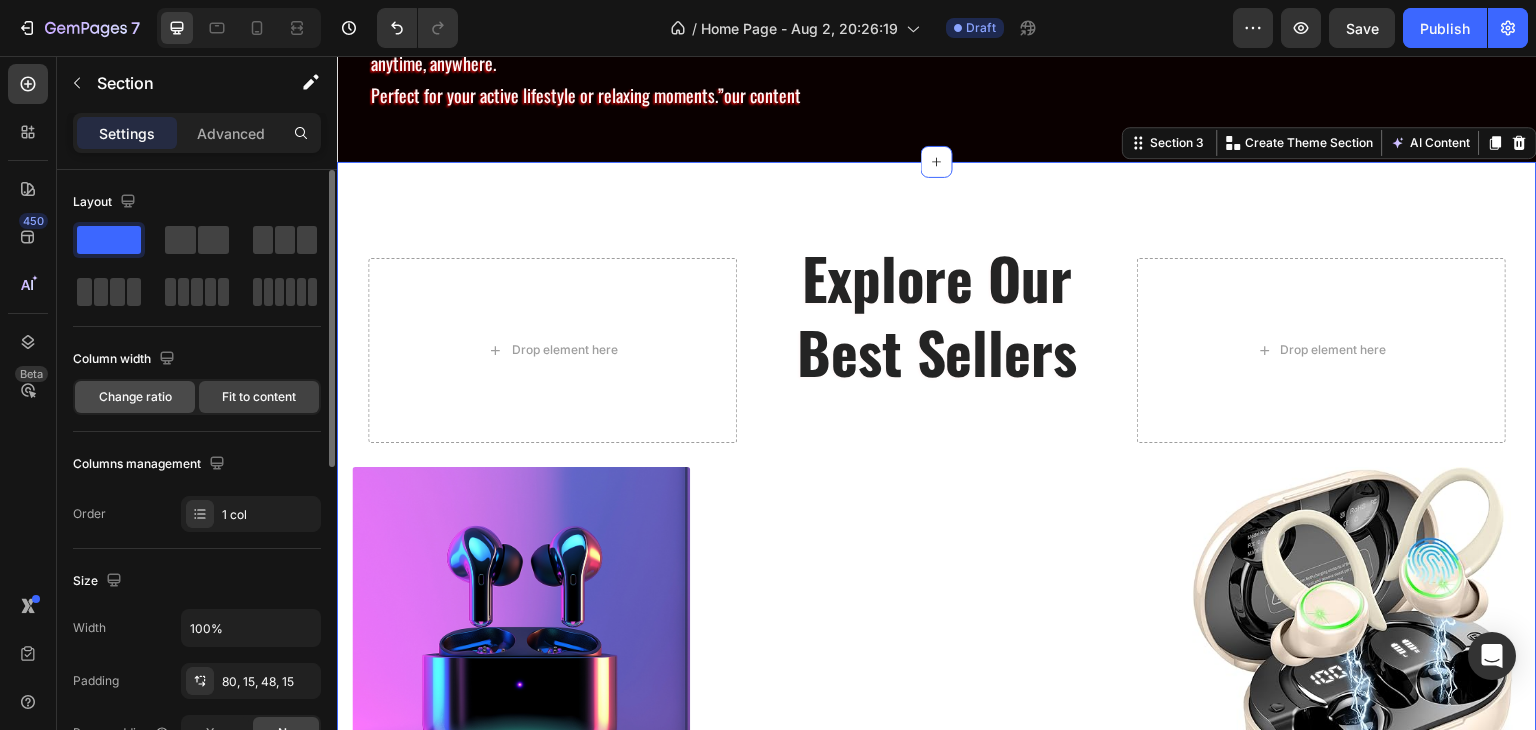 click on "Change ratio" 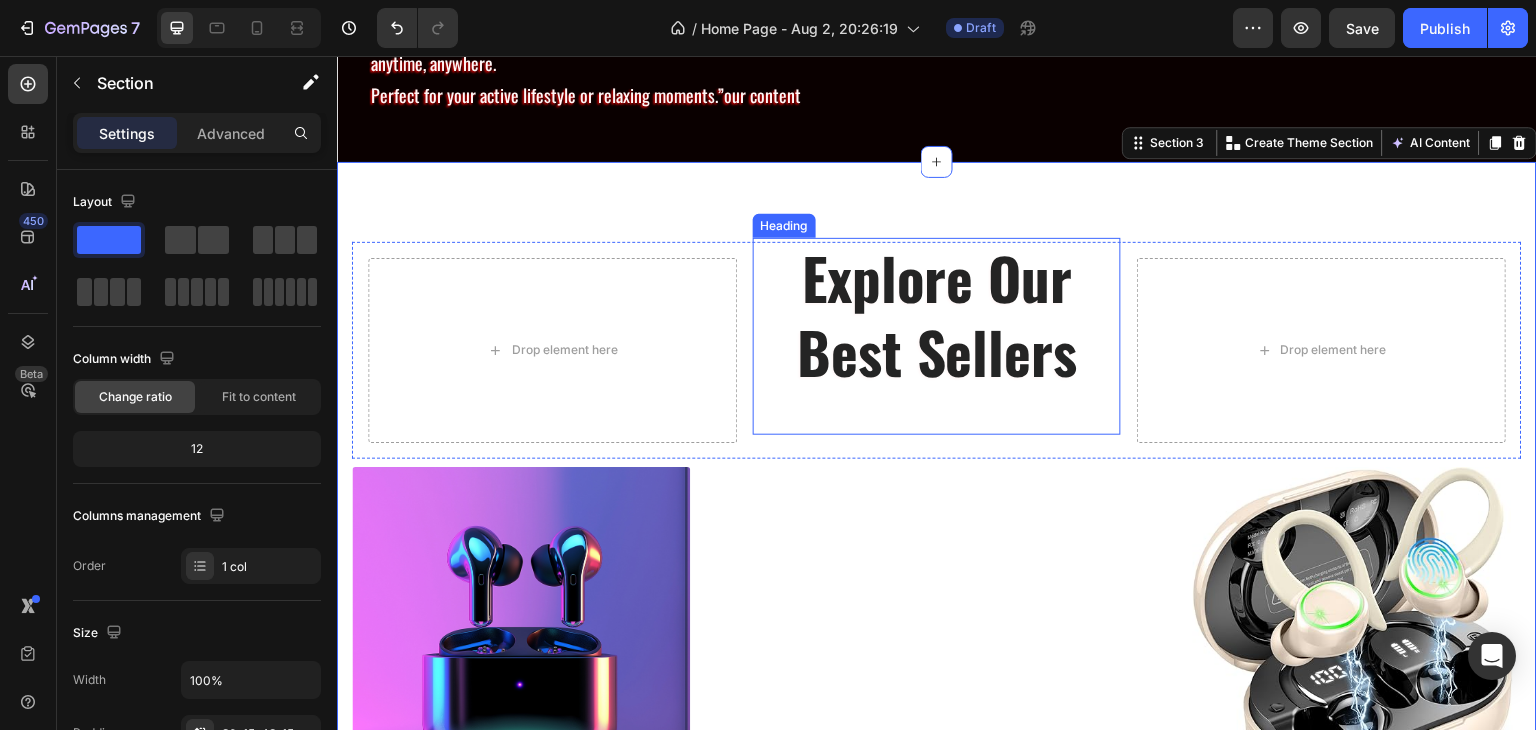 click on "Heading" at bounding box center (784, 226) 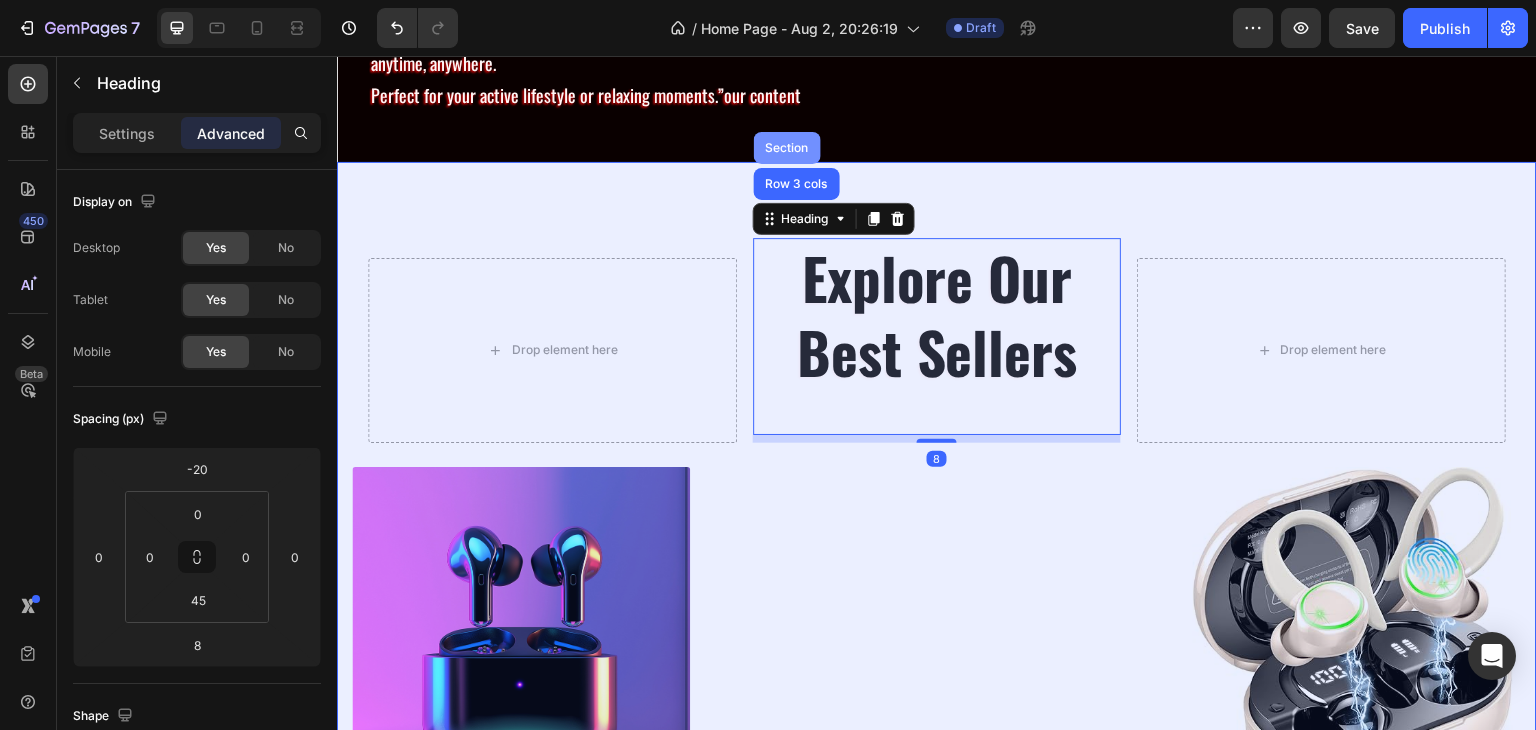 click on "Section" at bounding box center (787, 148) 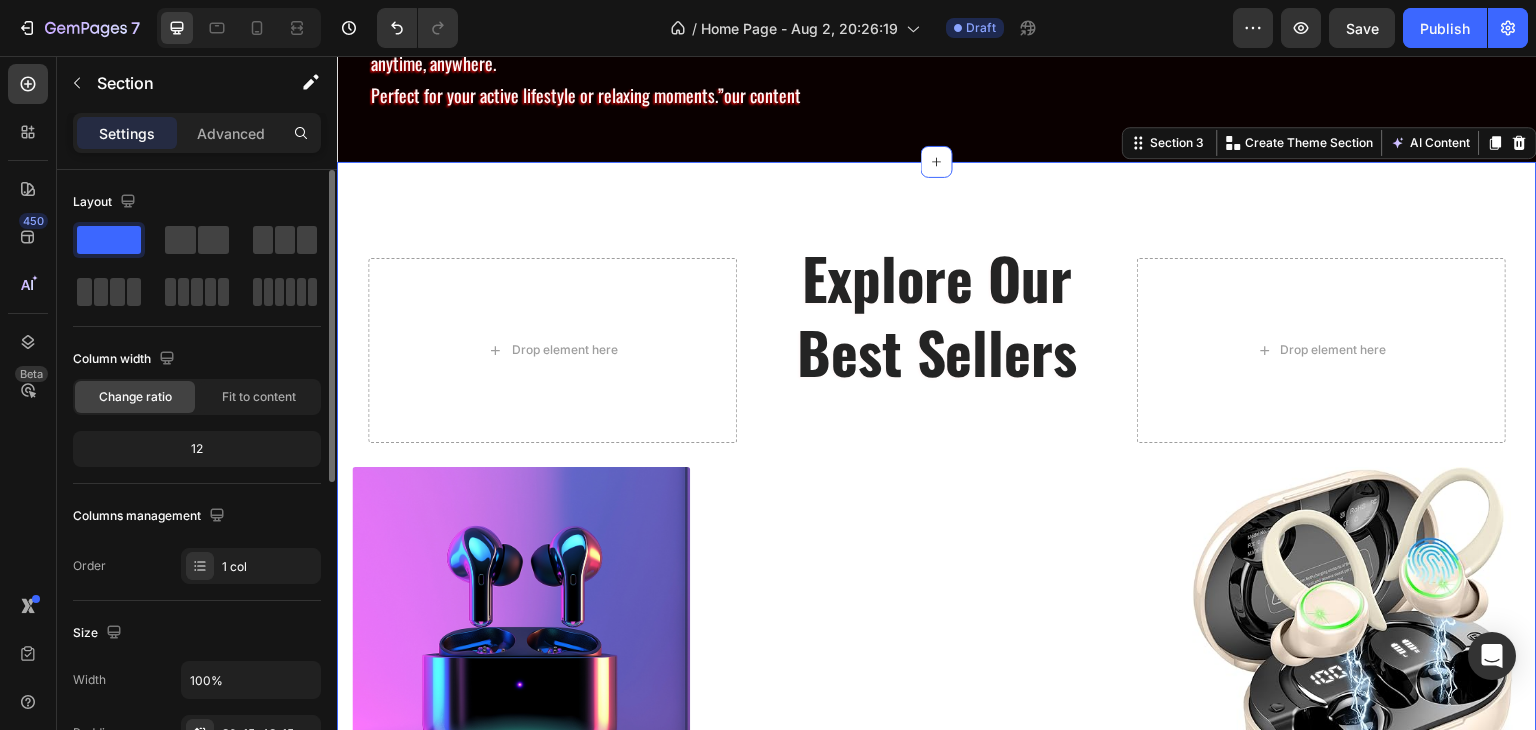 click on "12" 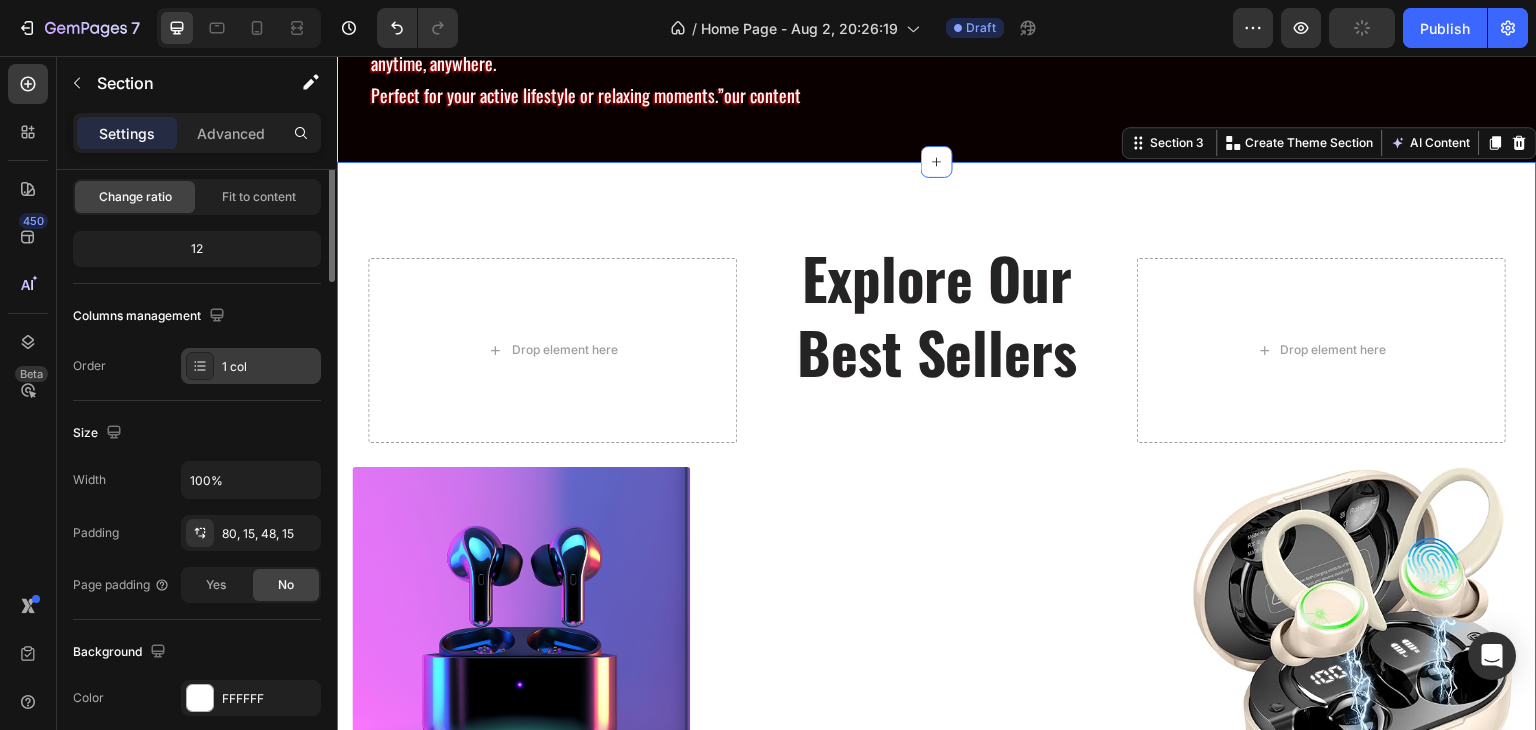 scroll, scrollTop: 0, scrollLeft: 0, axis: both 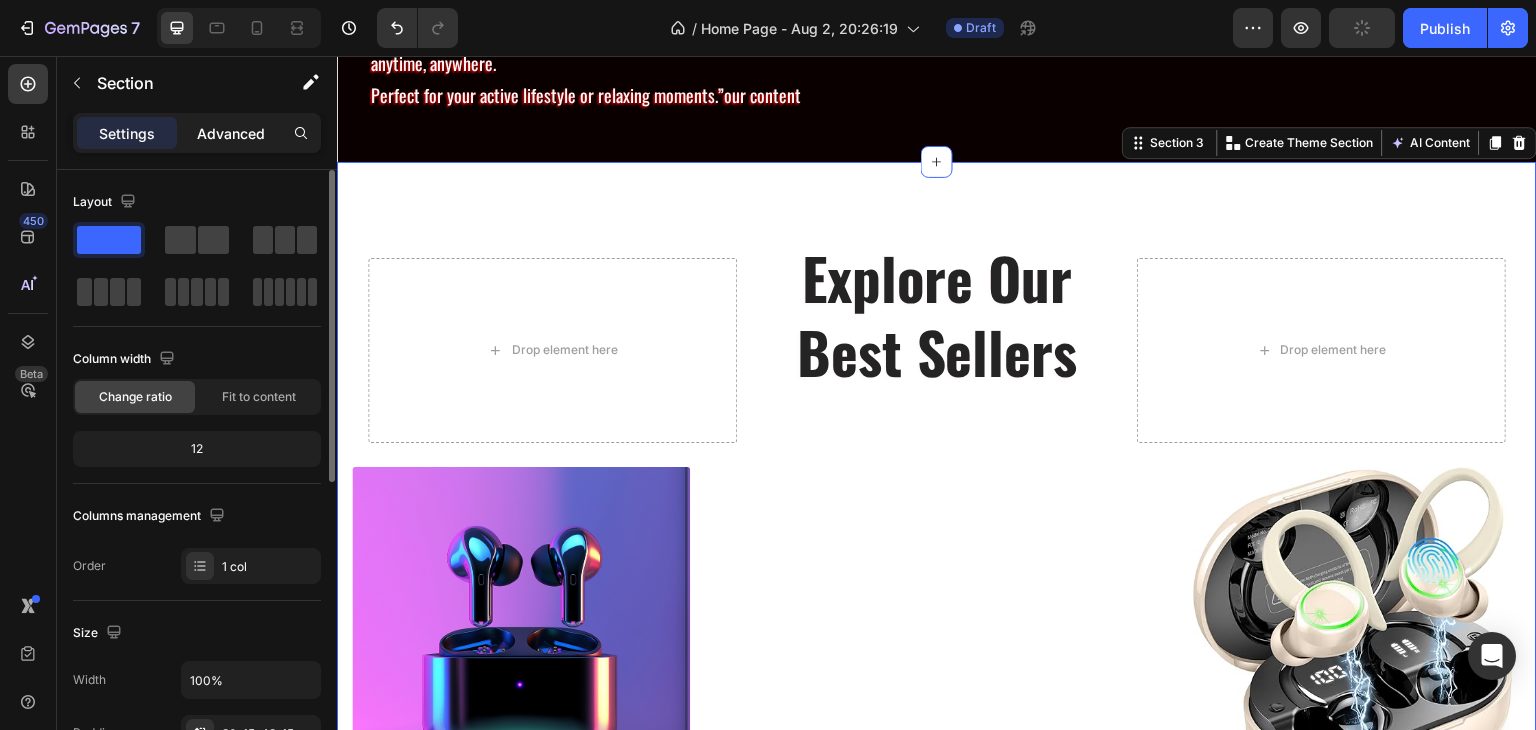 click on "Advanced" 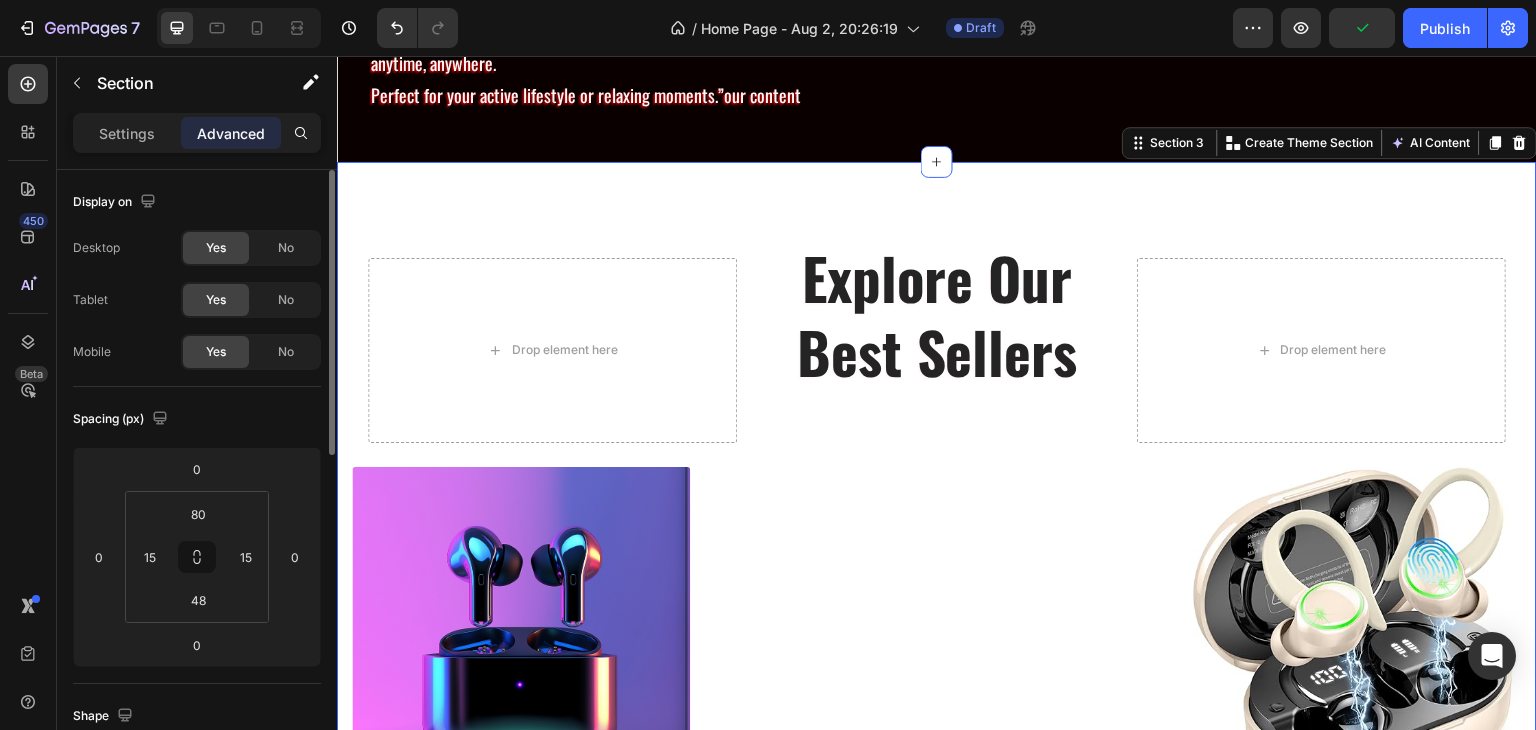 scroll, scrollTop: 200, scrollLeft: 0, axis: vertical 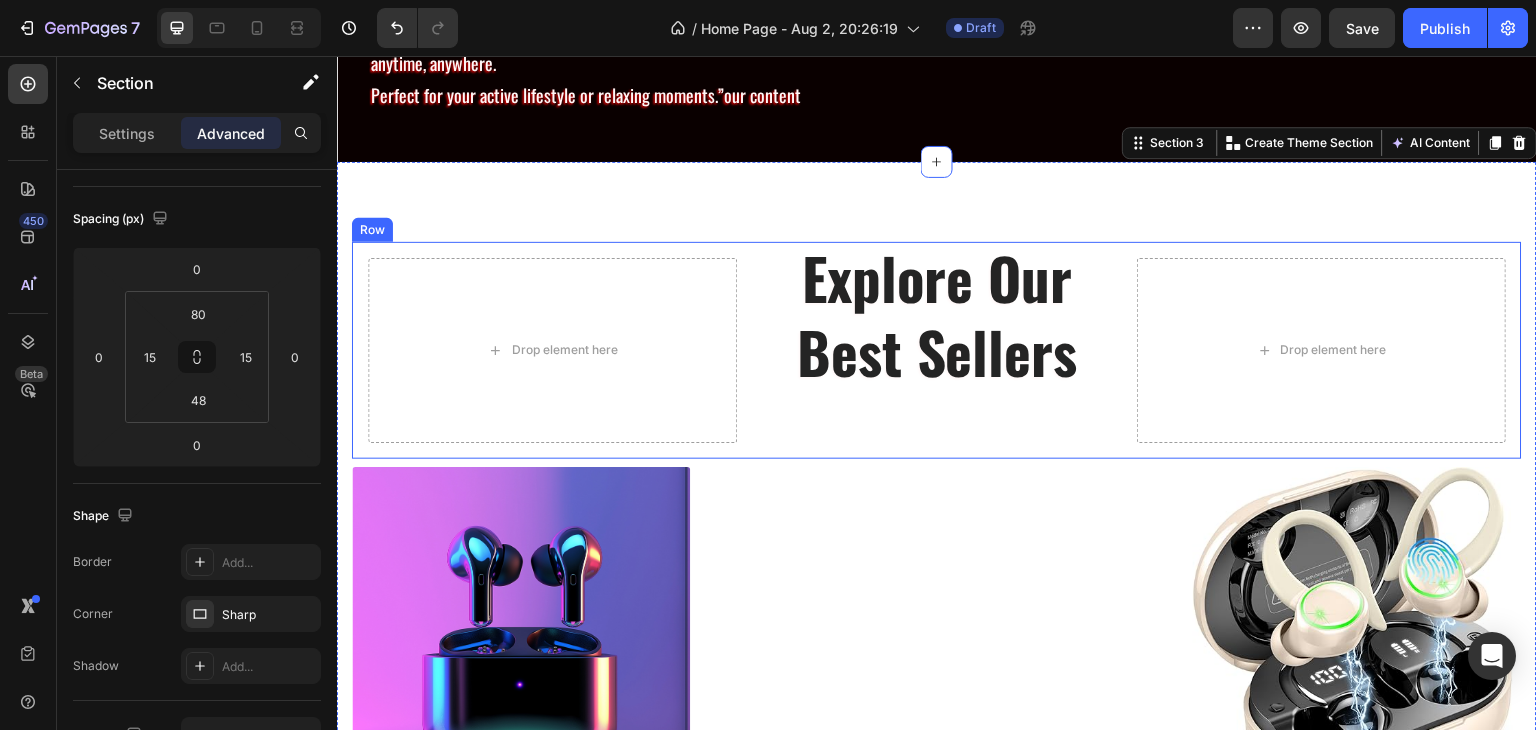 click on "Drop element here Explore Our Best Sellers Heading
Drop element here Row" at bounding box center [937, 350] 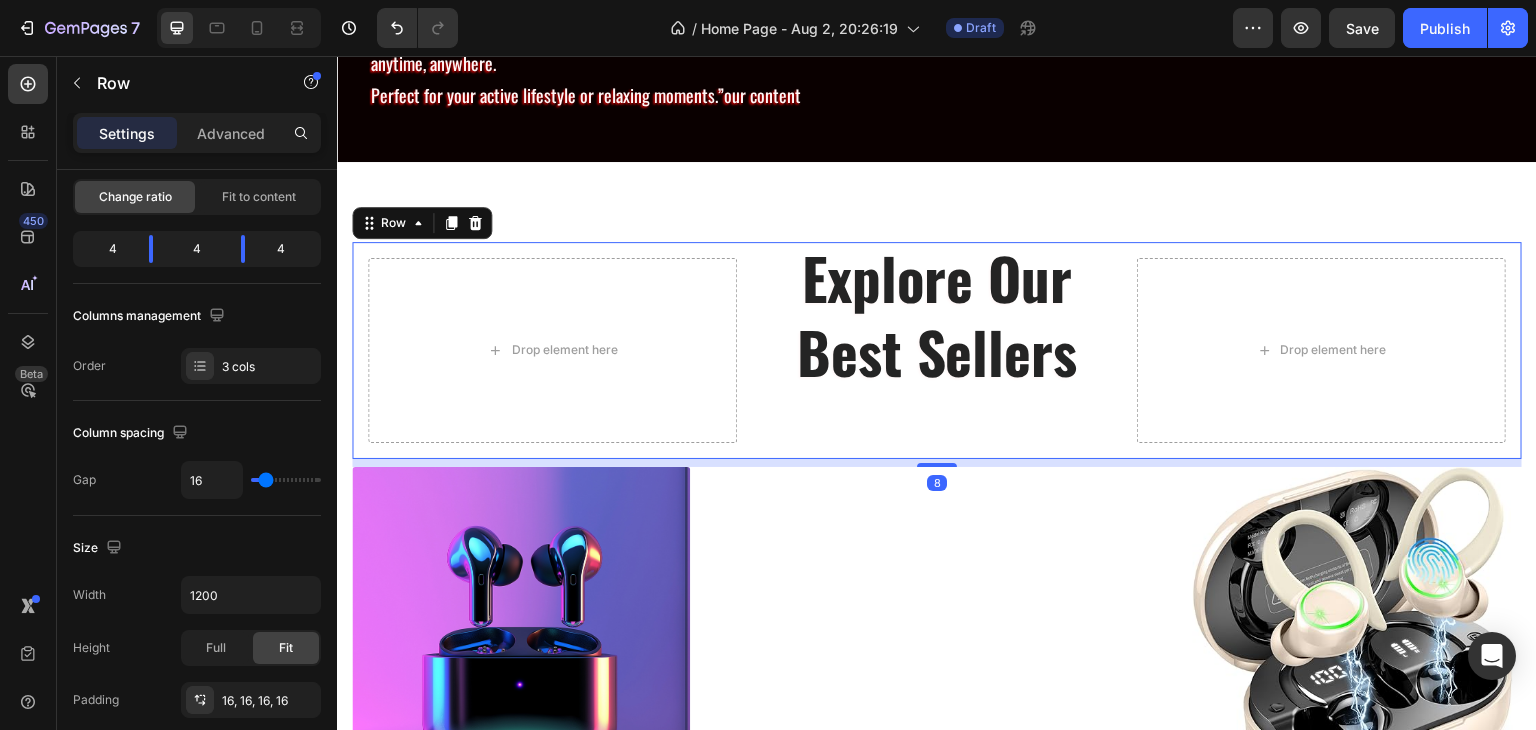 scroll, scrollTop: 0, scrollLeft: 0, axis: both 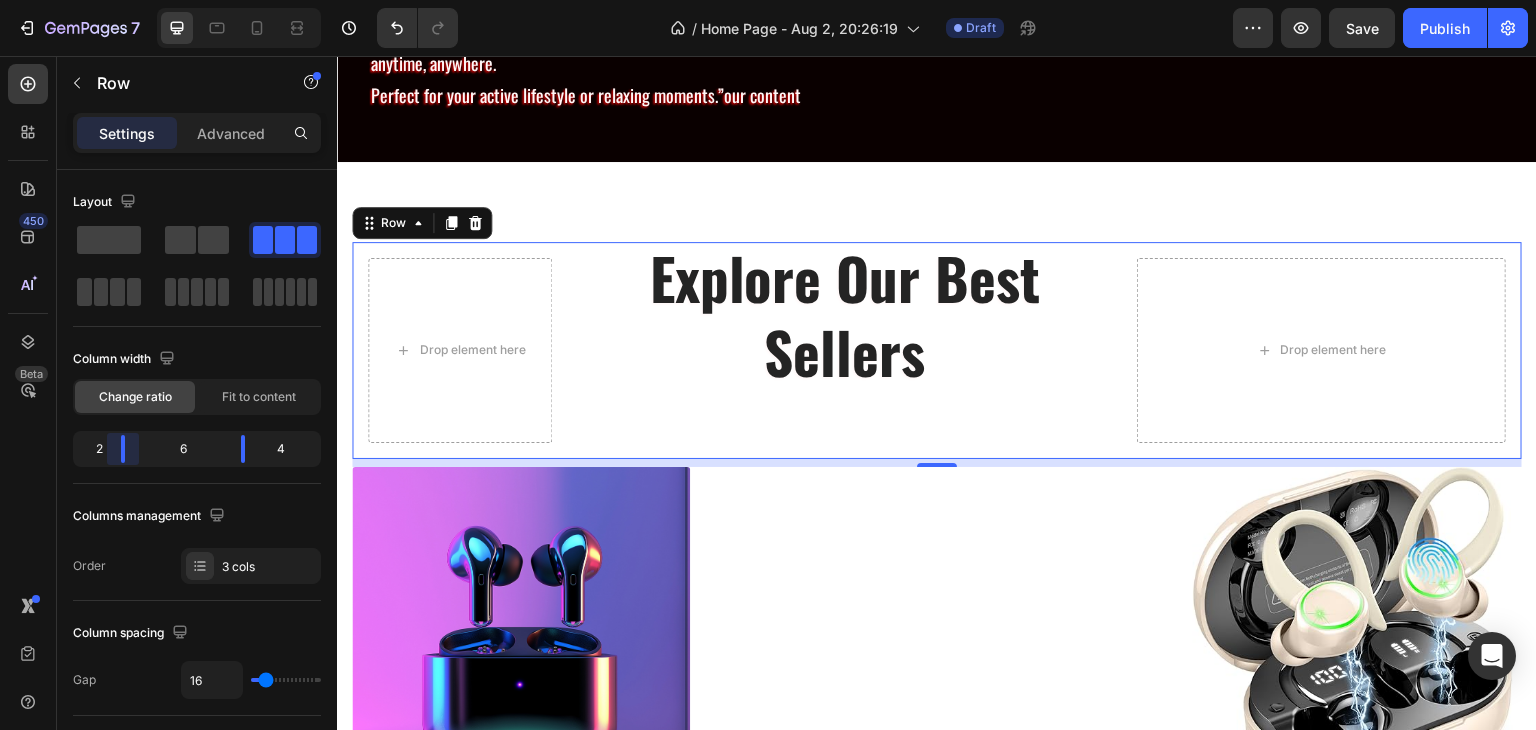 drag, startPoint x: 150, startPoint y: 460, endPoint x: 120, endPoint y: 464, distance: 30.265491 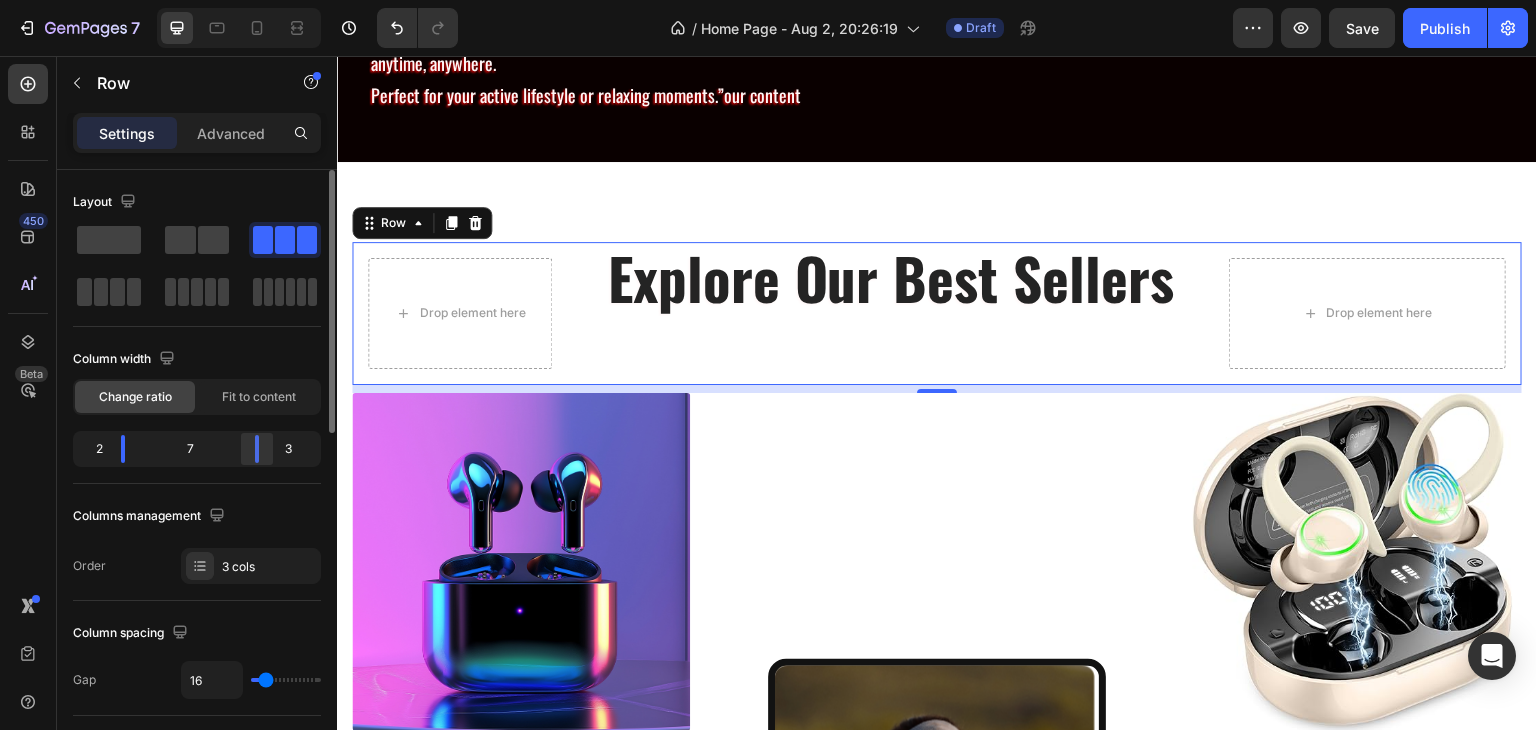 drag, startPoint x: 235, startPoint y: 442, endPoint x: 272, endPoint y: 446, distance: 37.215588 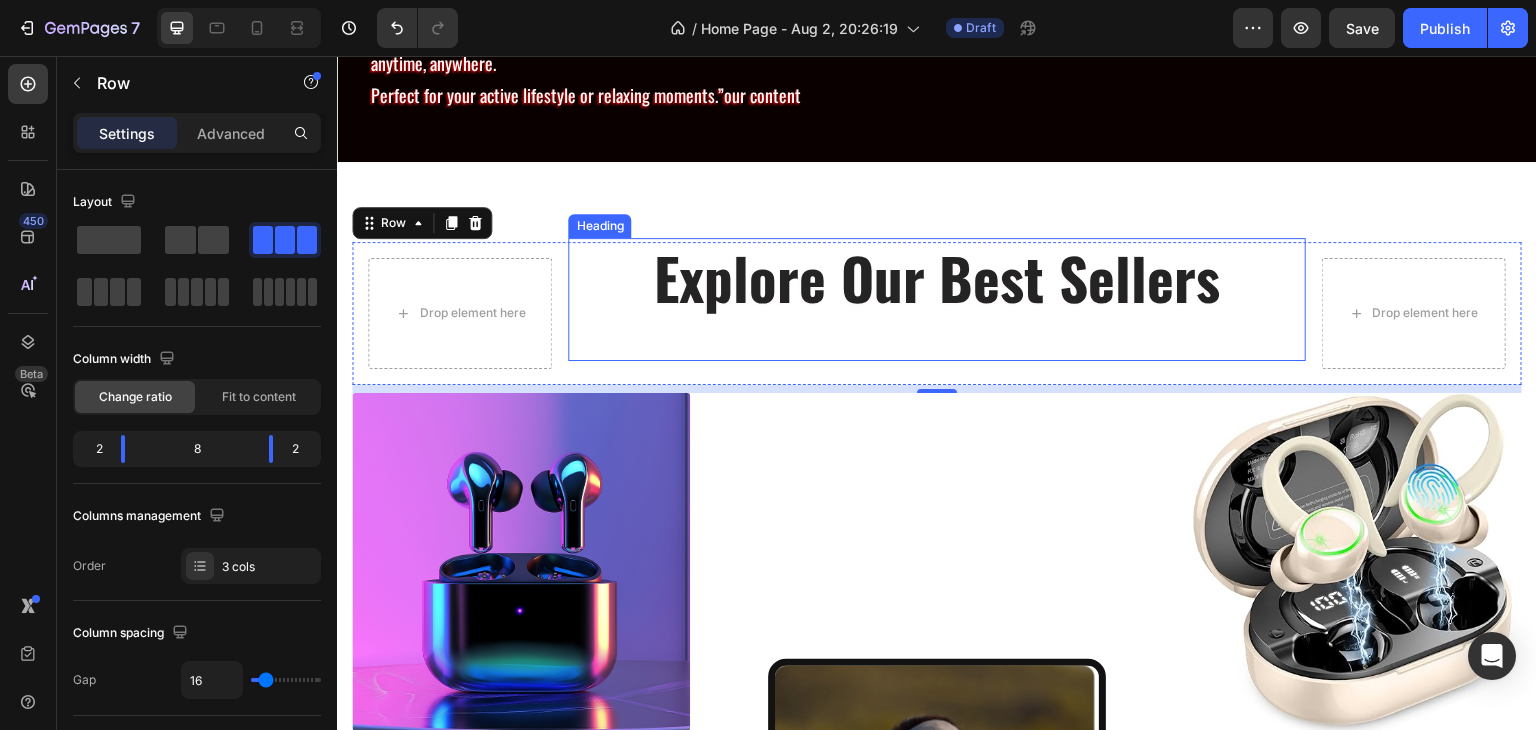 click on "Explore Our Best Sellers" at bounding box center (936, 277) 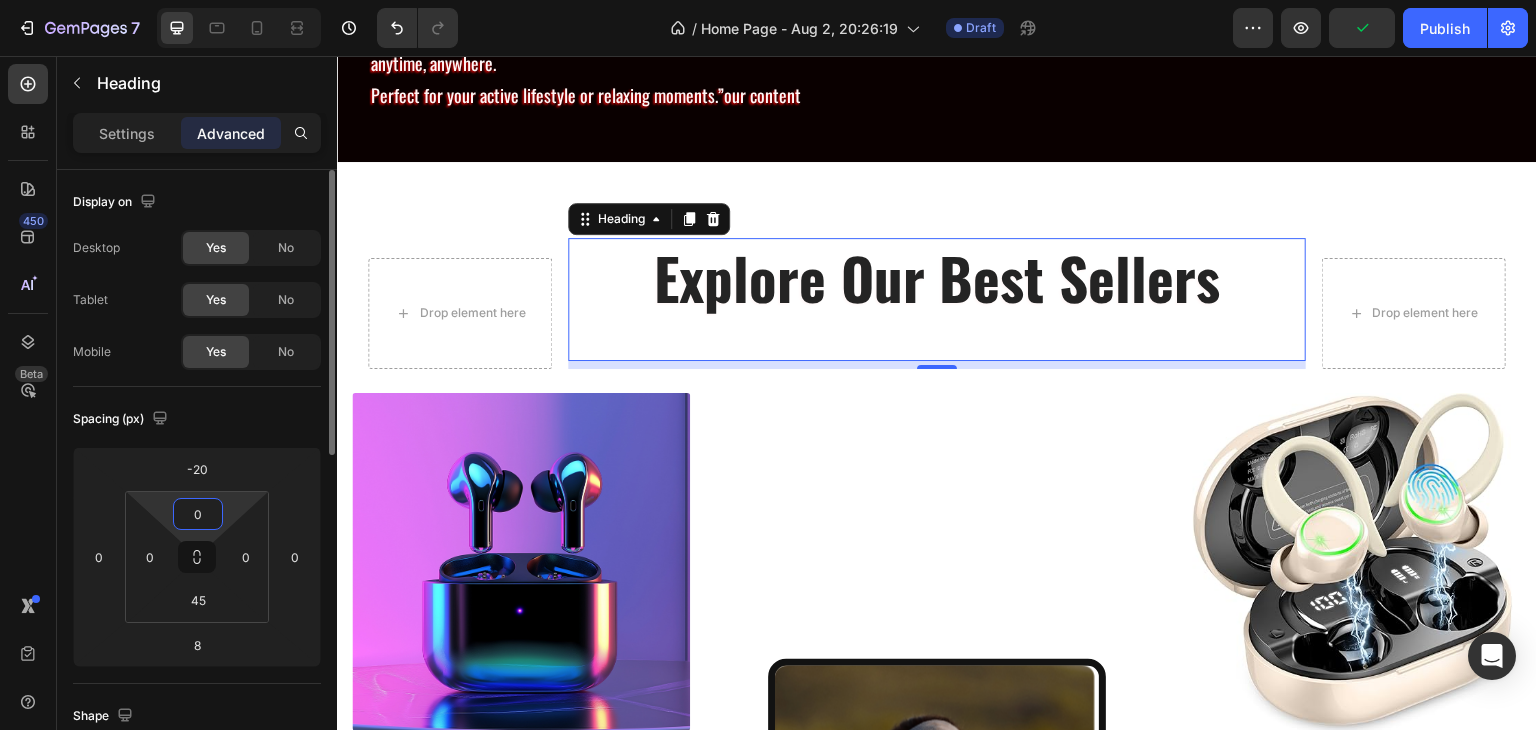 click on "0" at bounding box center (198, 514) 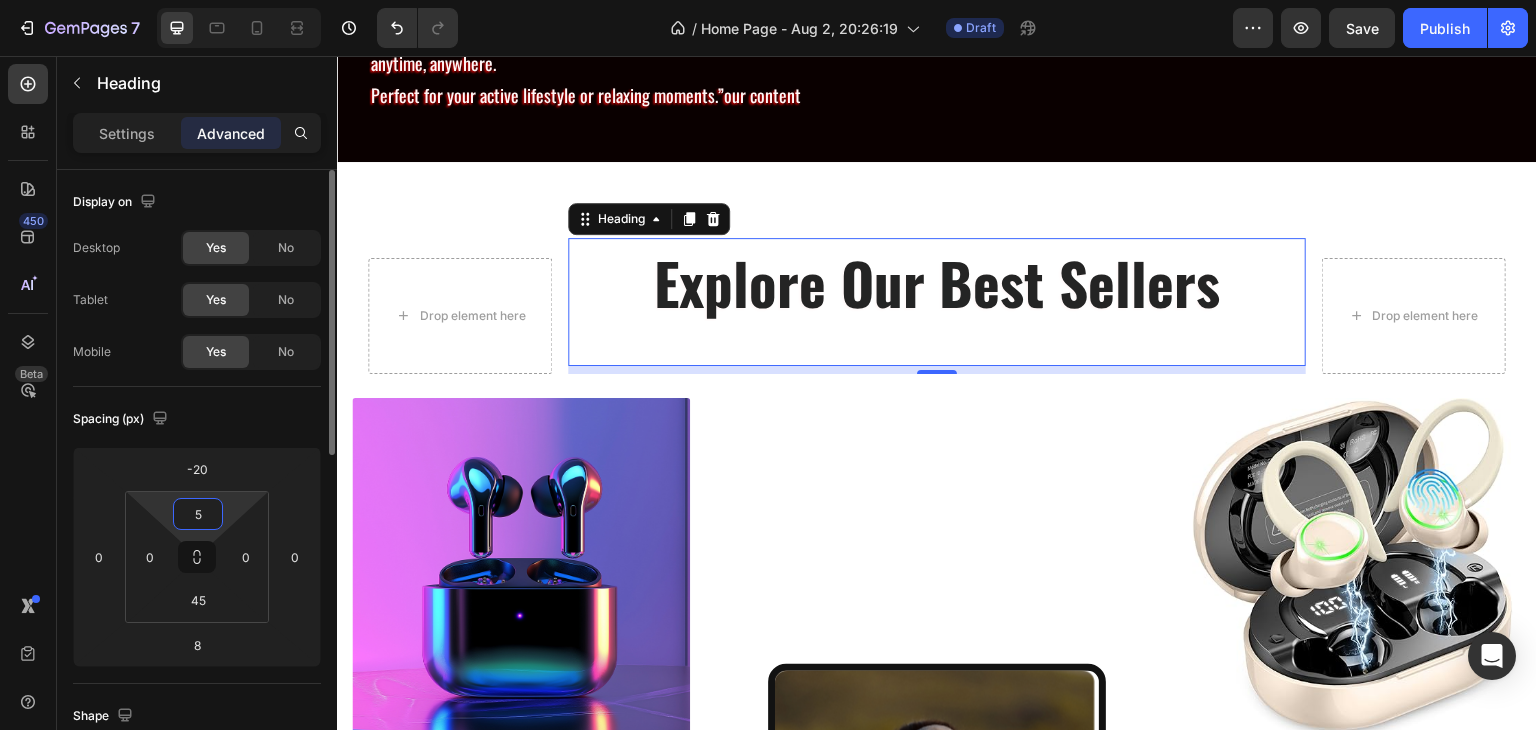 type on "50" 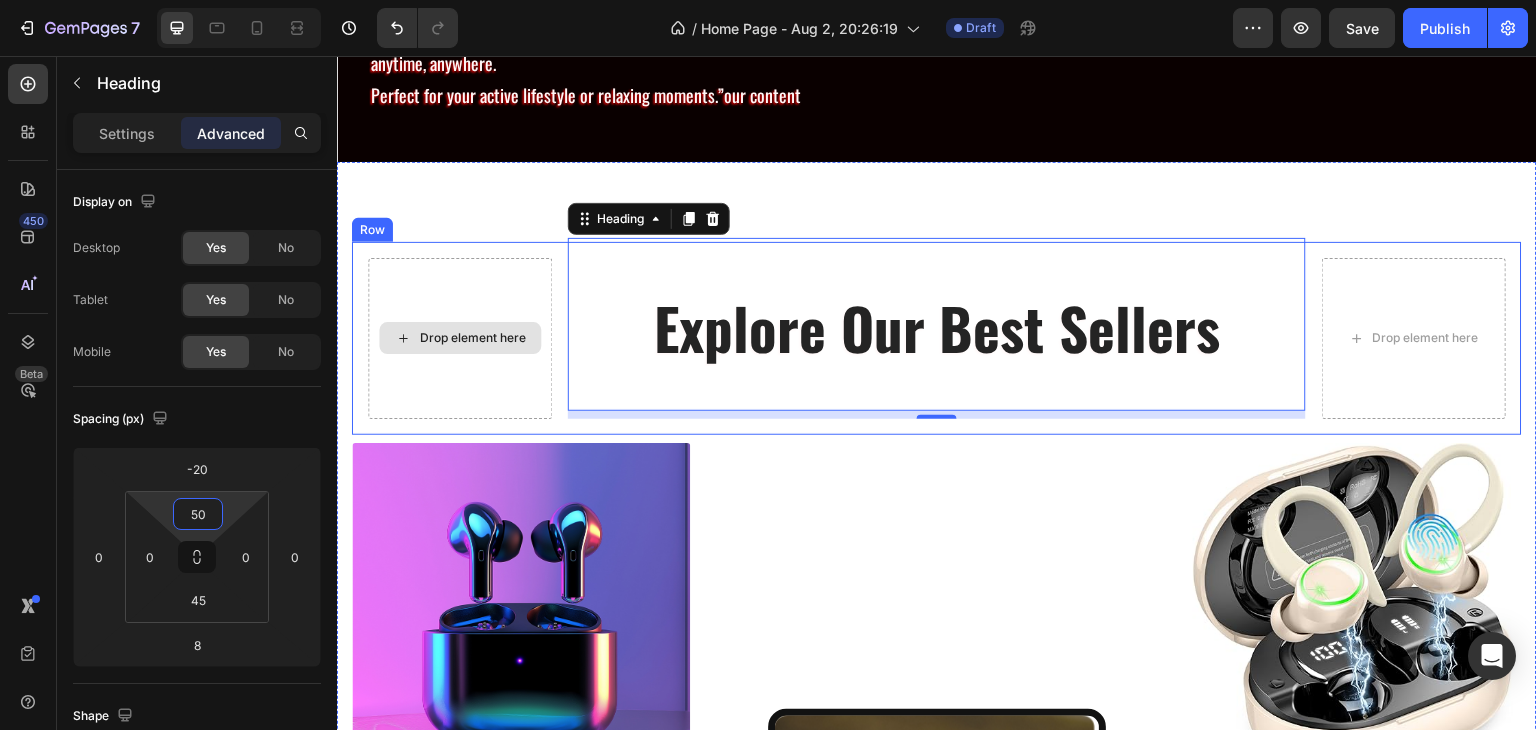 click on "Drop element here" at bounding box center (460, 338) 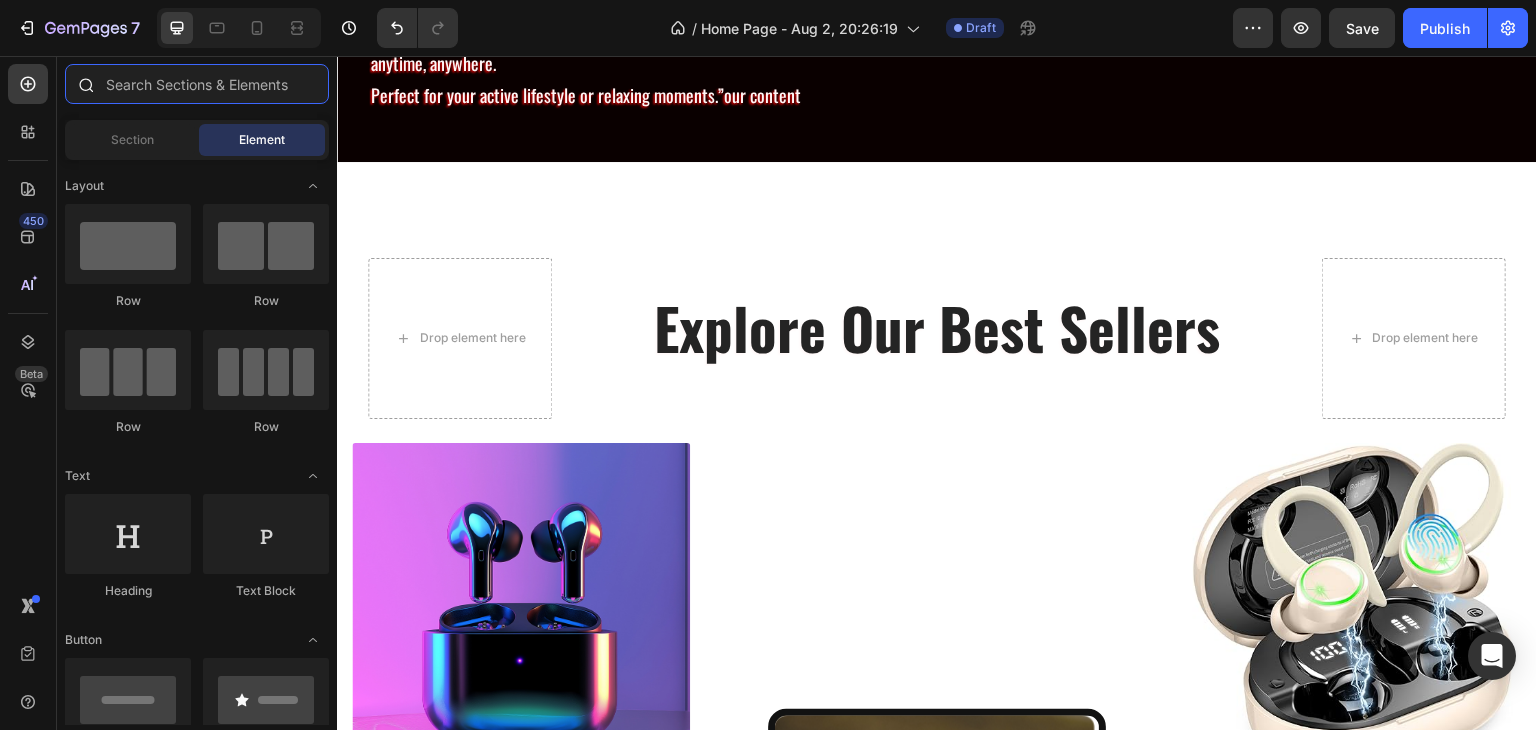 click at bounding box center (197, 84) 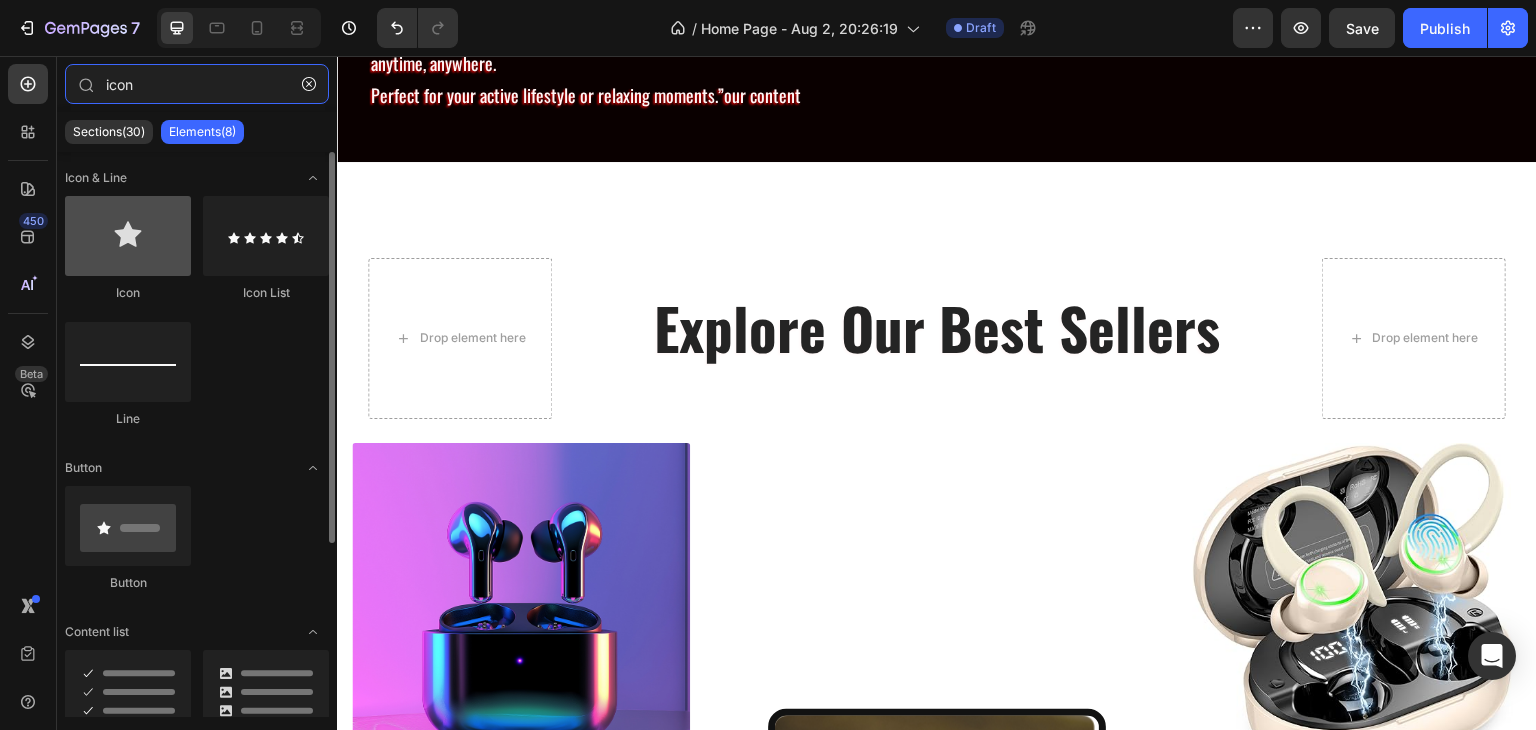 type on "icon" 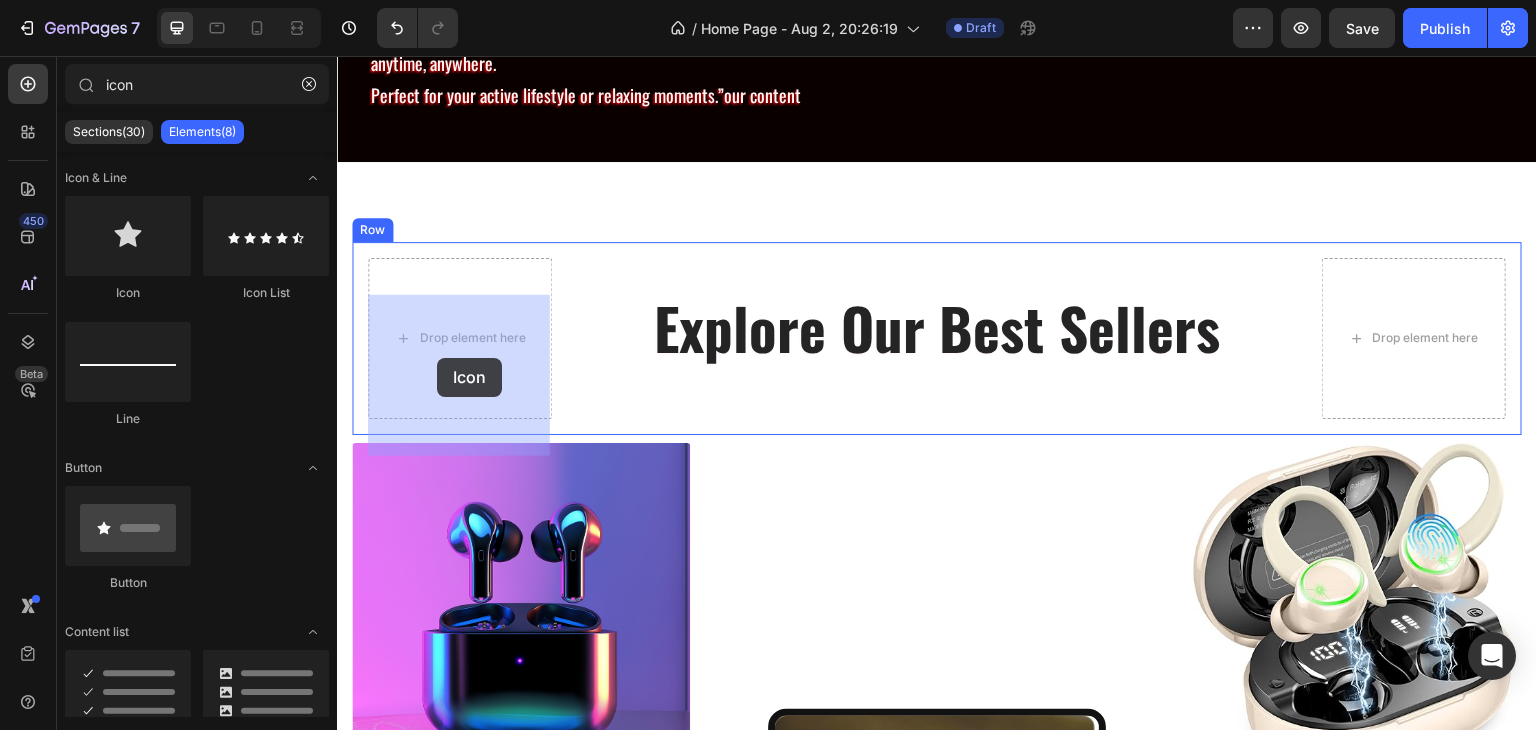 drag, startPoint x: 465, startPoint y: 299, endPoint x: 437, endPoint y: 358, distance: 65.30697 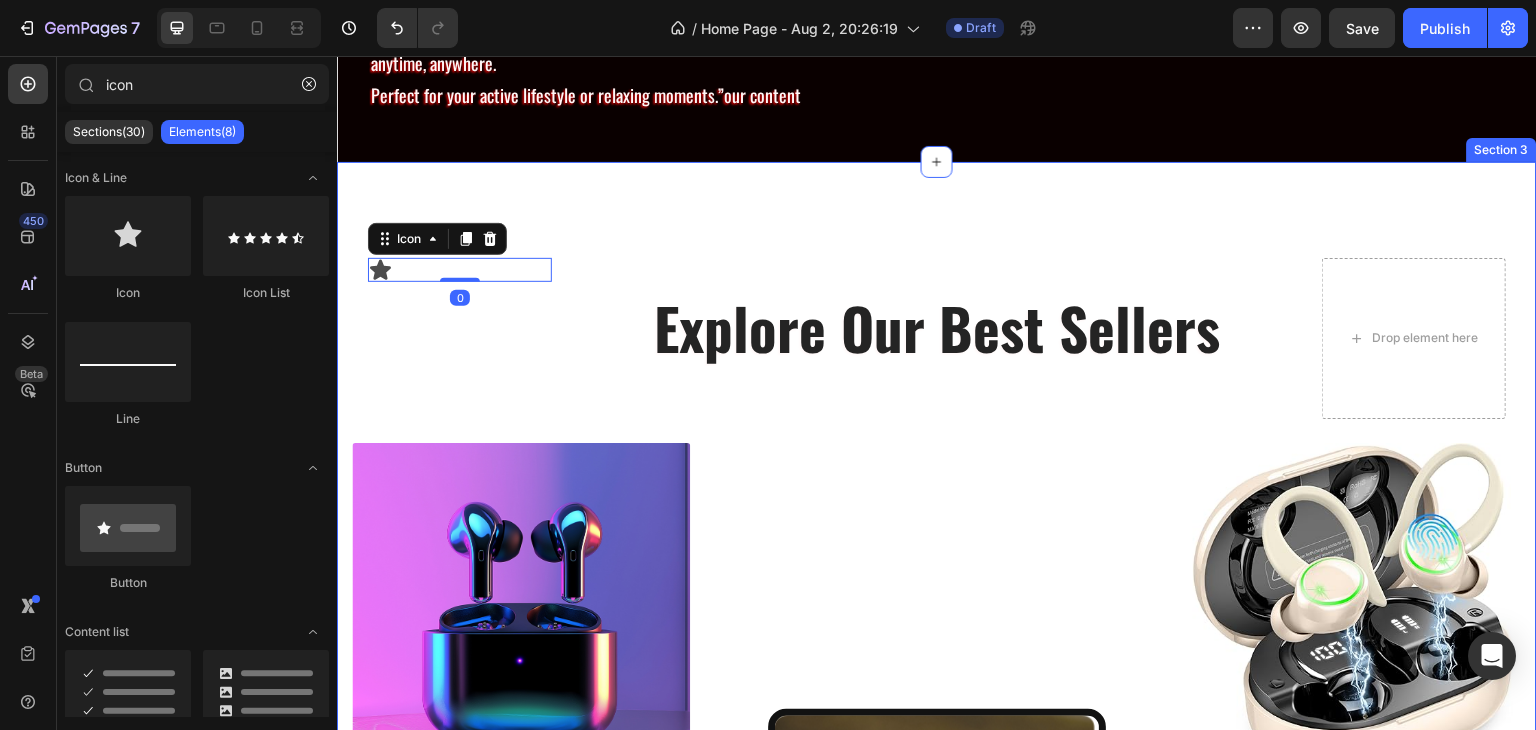 click on "Drop element here" at bounding box center (1414, 338) 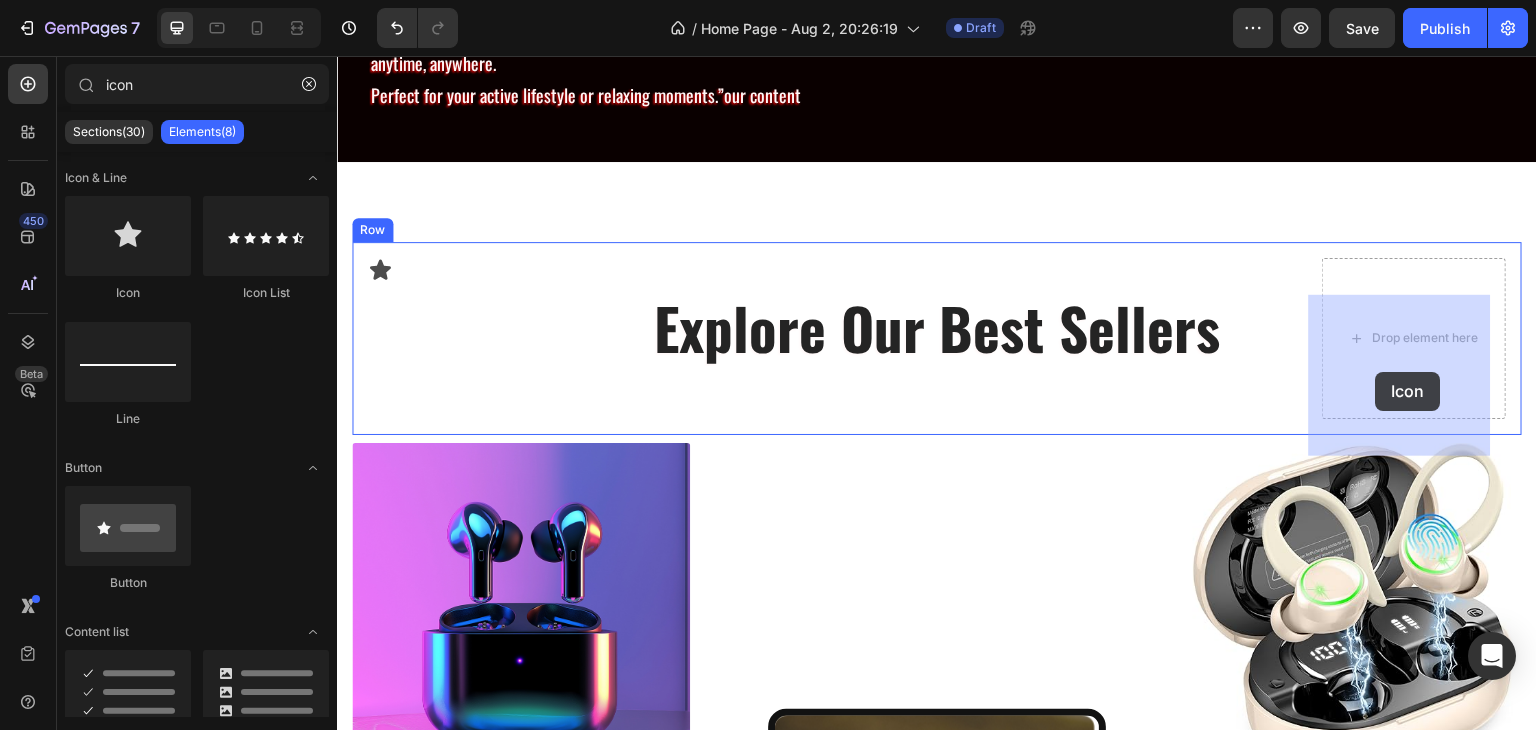 drag, startPoint x: 501, startPoint y: 307, endPoint x: 1376, endPoint y: 372, distance: 877.41095 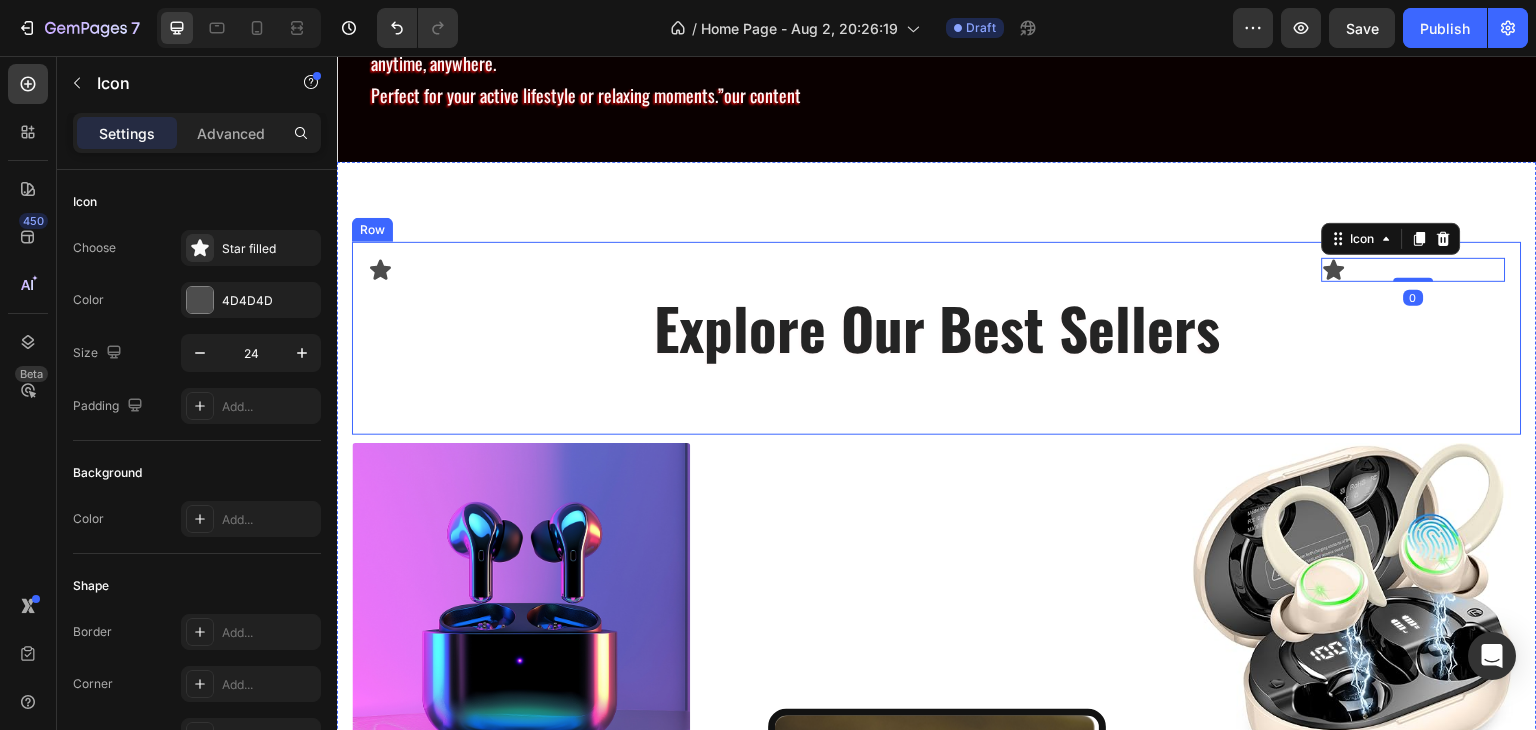 click on "Icon" at bounding box center (460, 338) 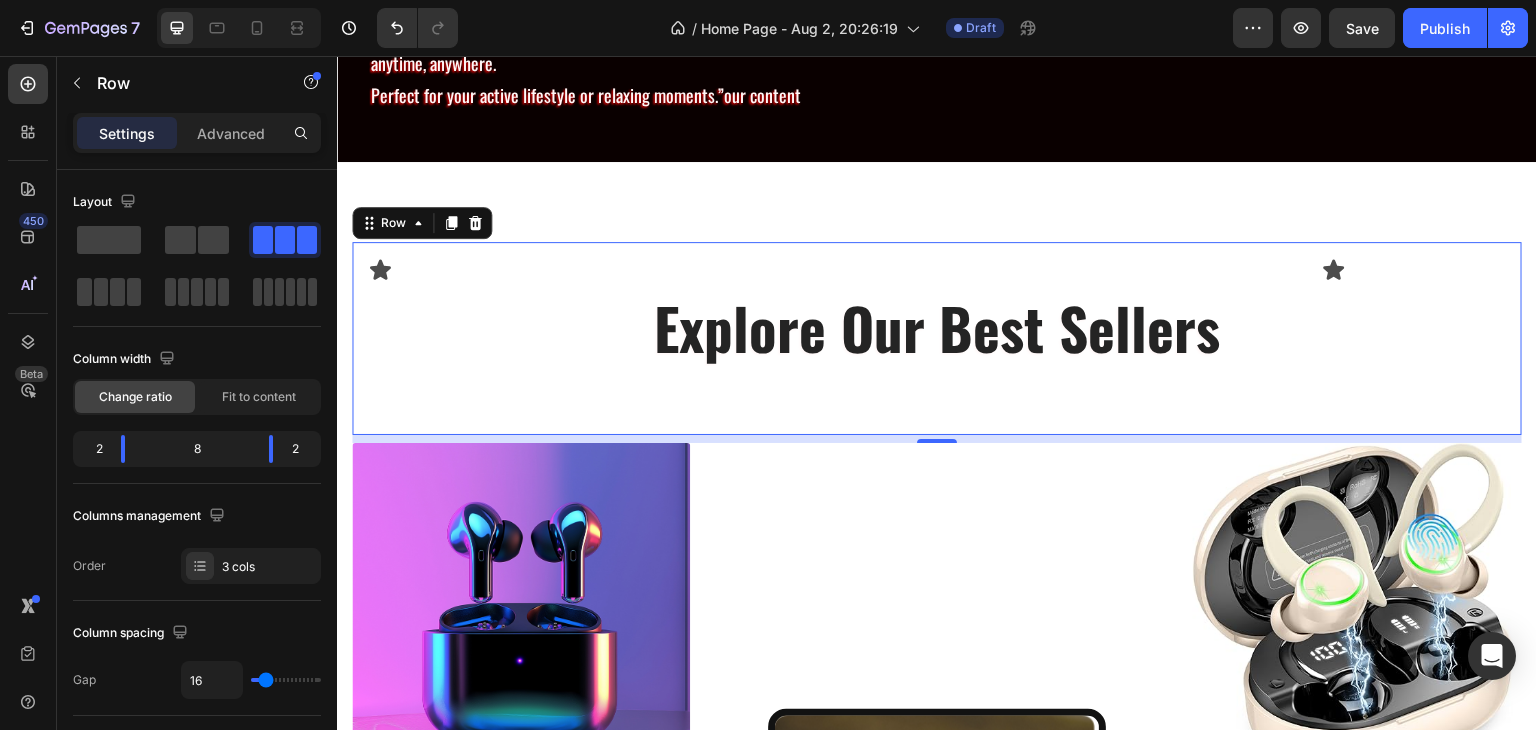 click on "Icon" at bounding box center (460, 338) 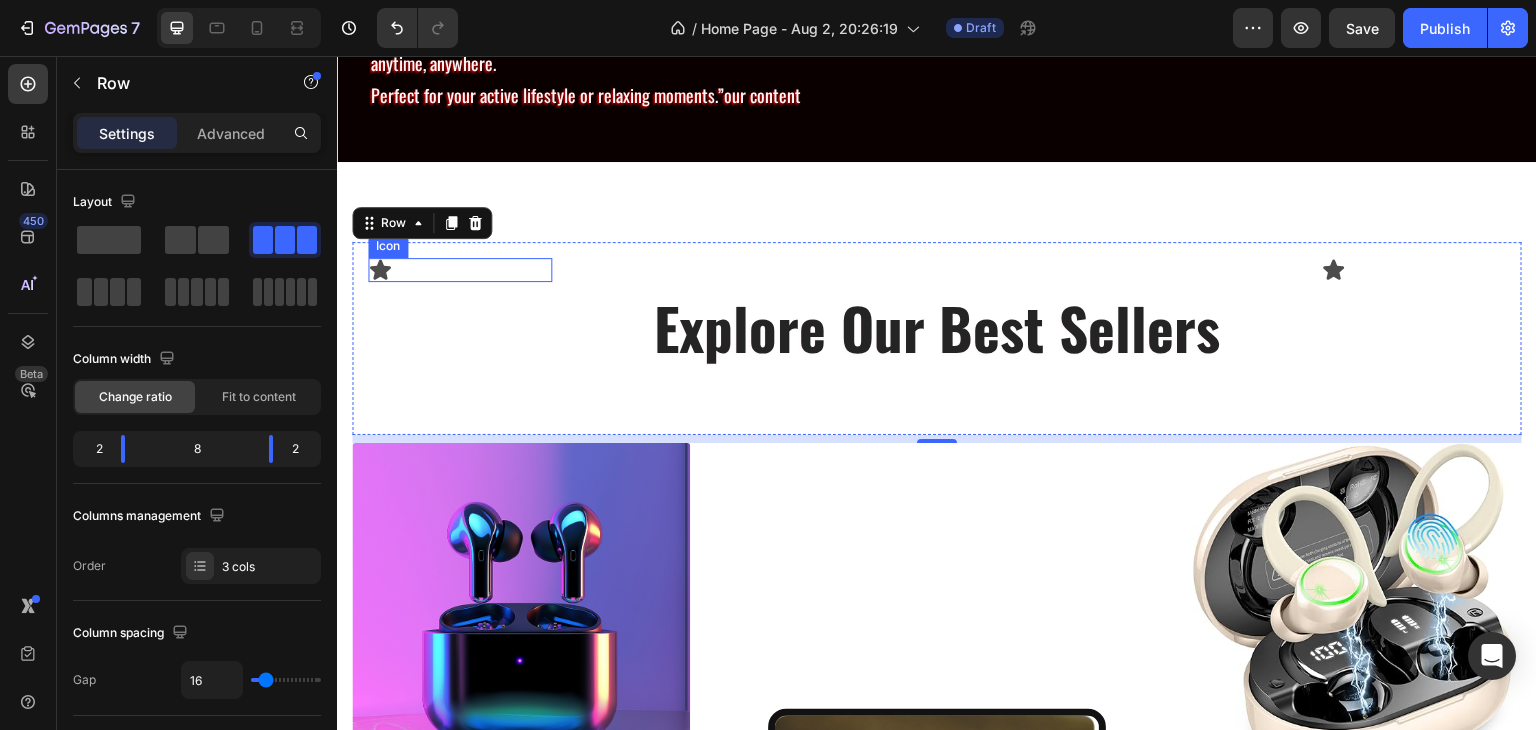 click on "Icon" at bounding box center [460, 270] 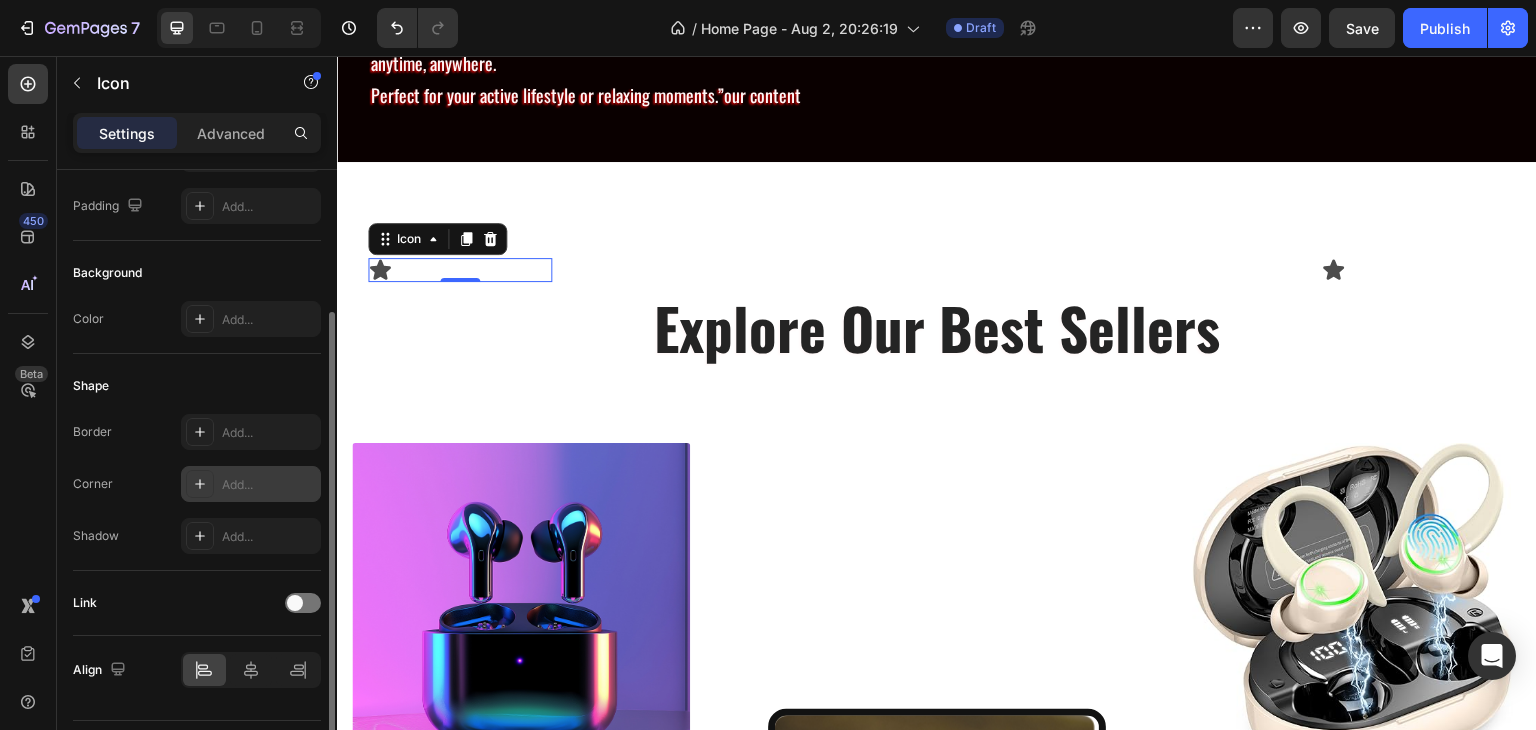 scroll, scrollTop: 252, scrollLeft: 0, axis: vertical 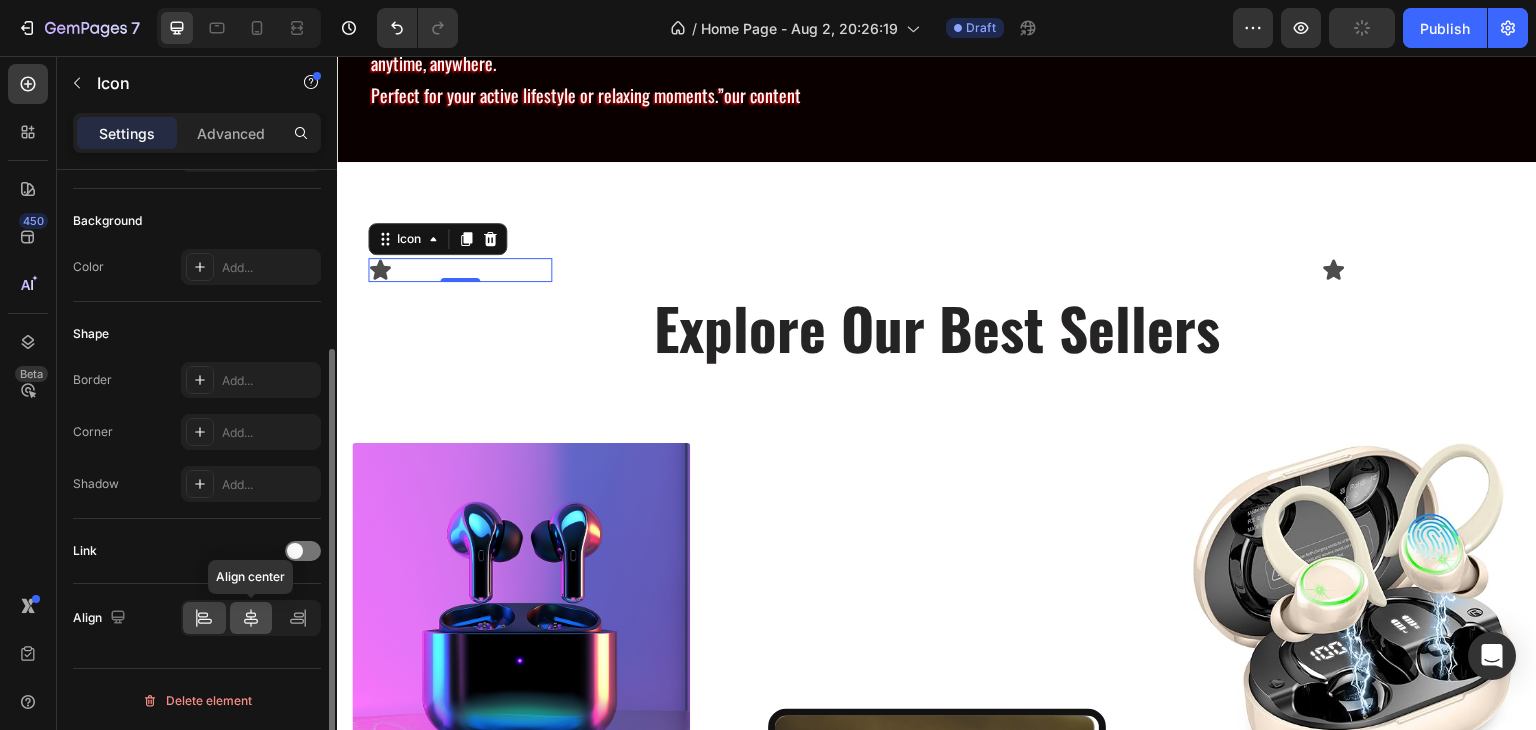 click 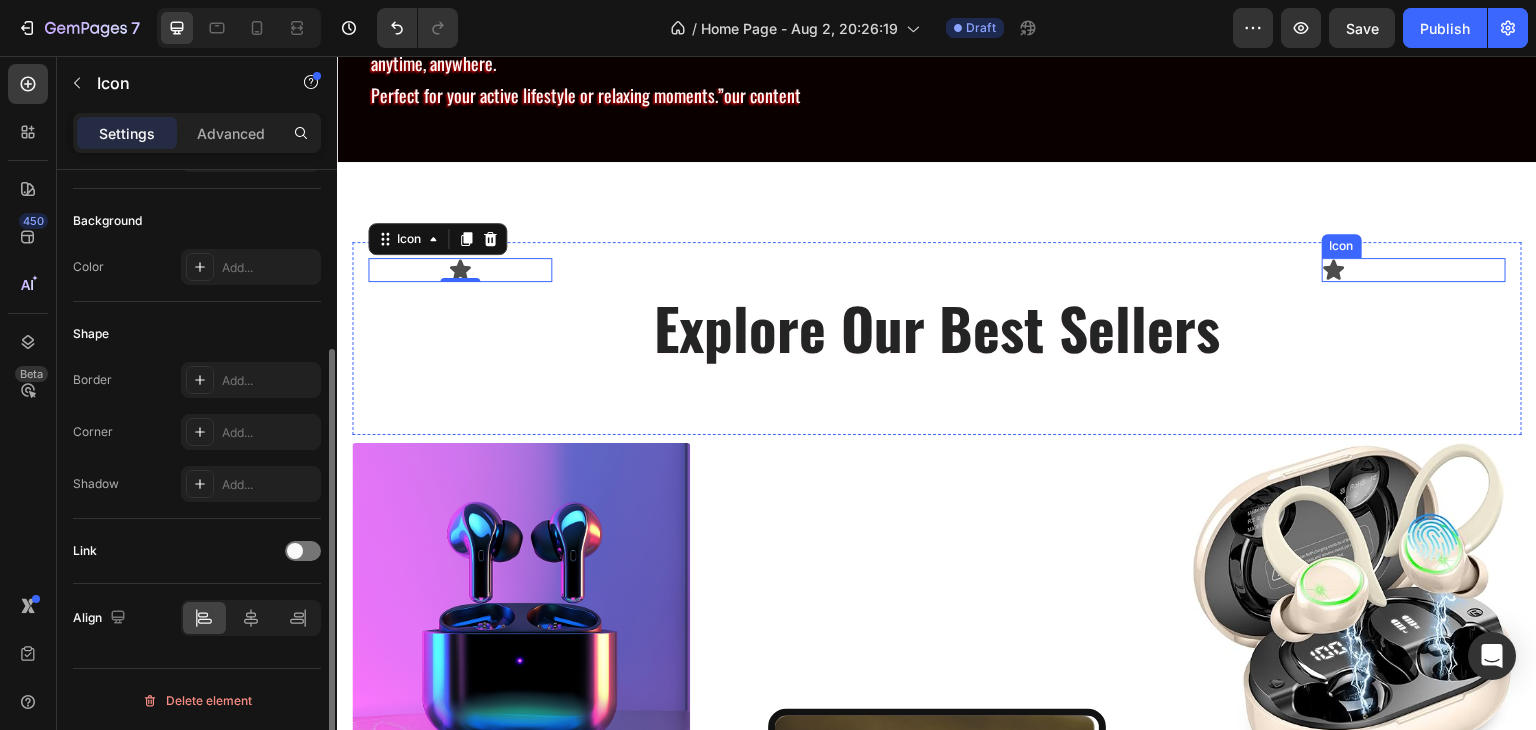 click on "Icon" at bounding box center (1414, 270) 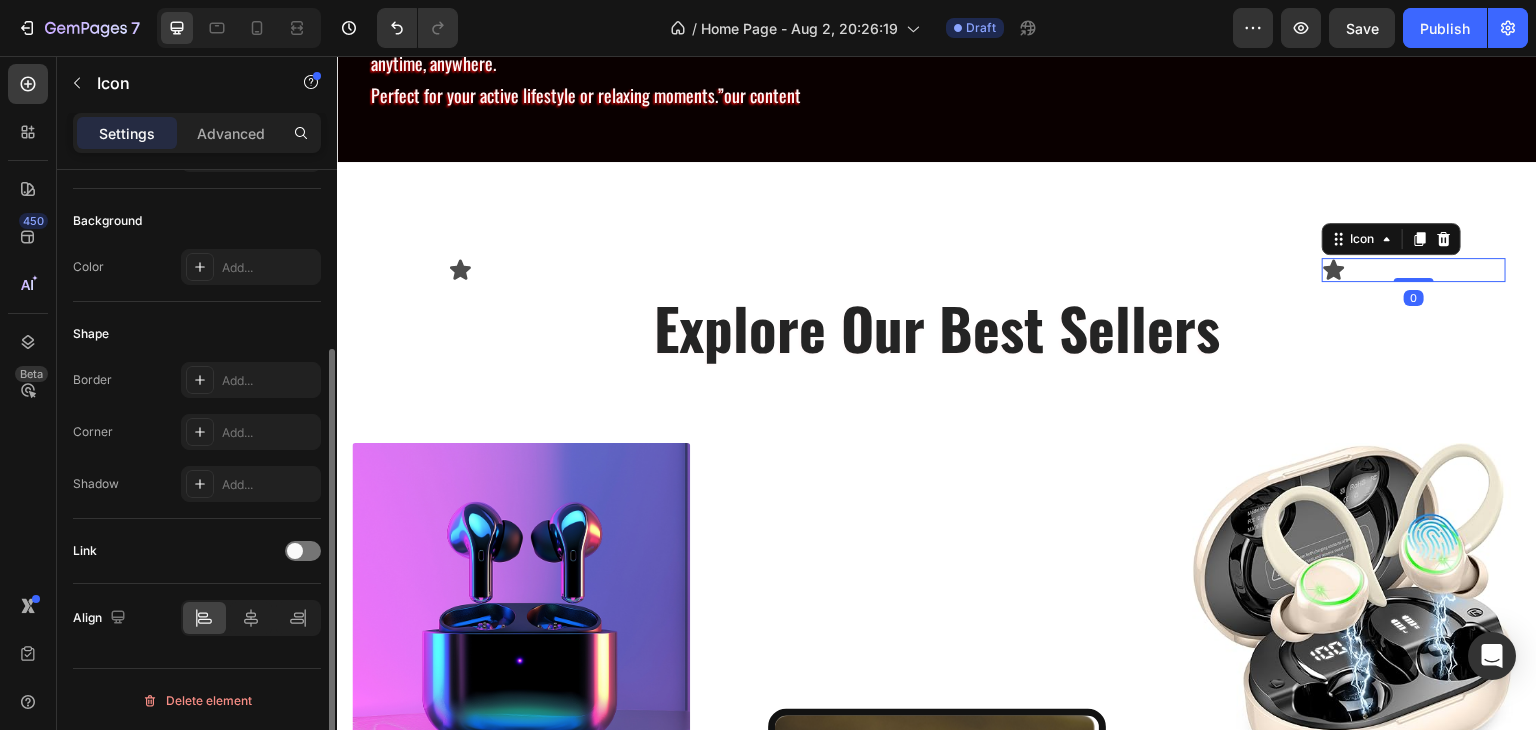 scroll, scrollTop: 252, scrollLeft: 0, axis: vertical 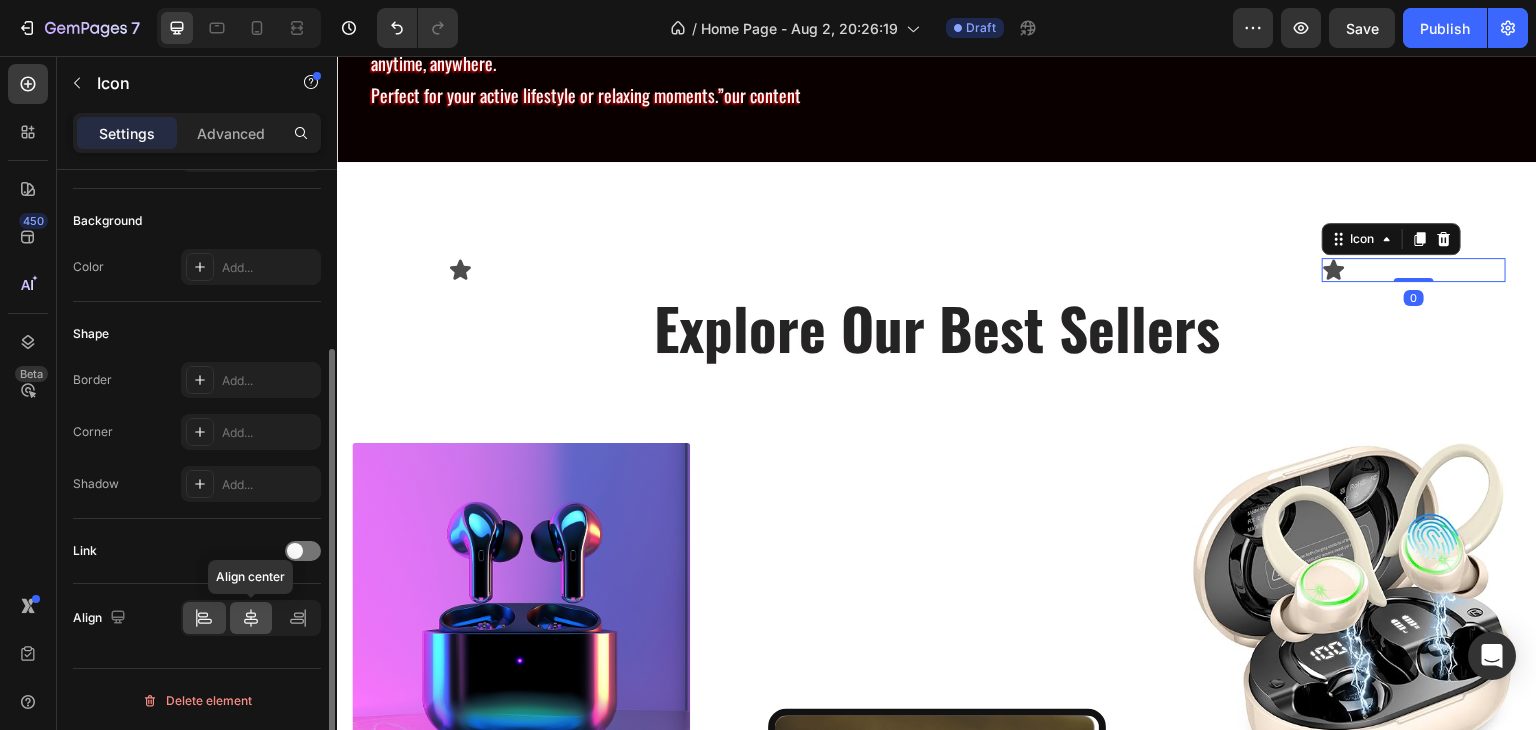 click 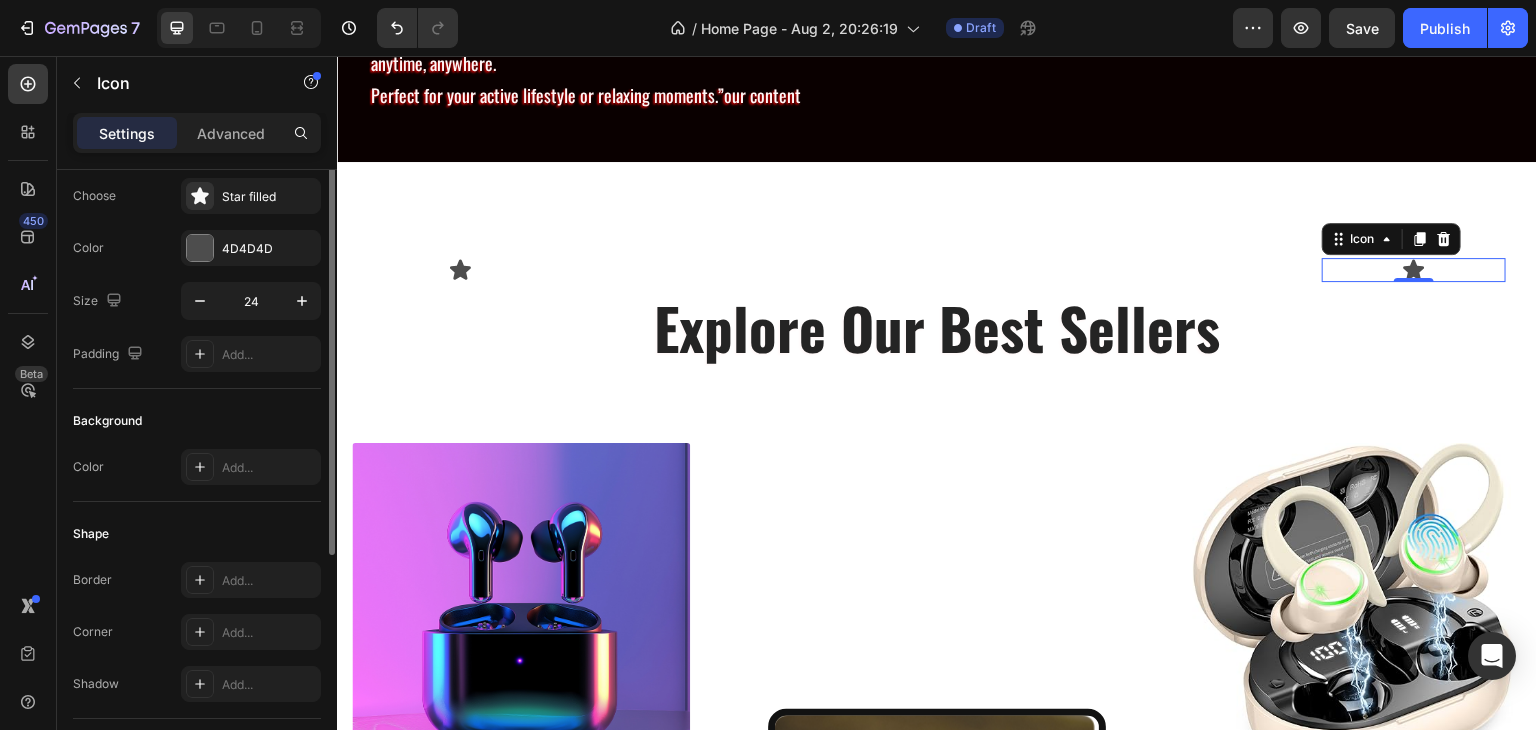 scroll, scrollTop: 0, scrollLeft: 0, axis: both 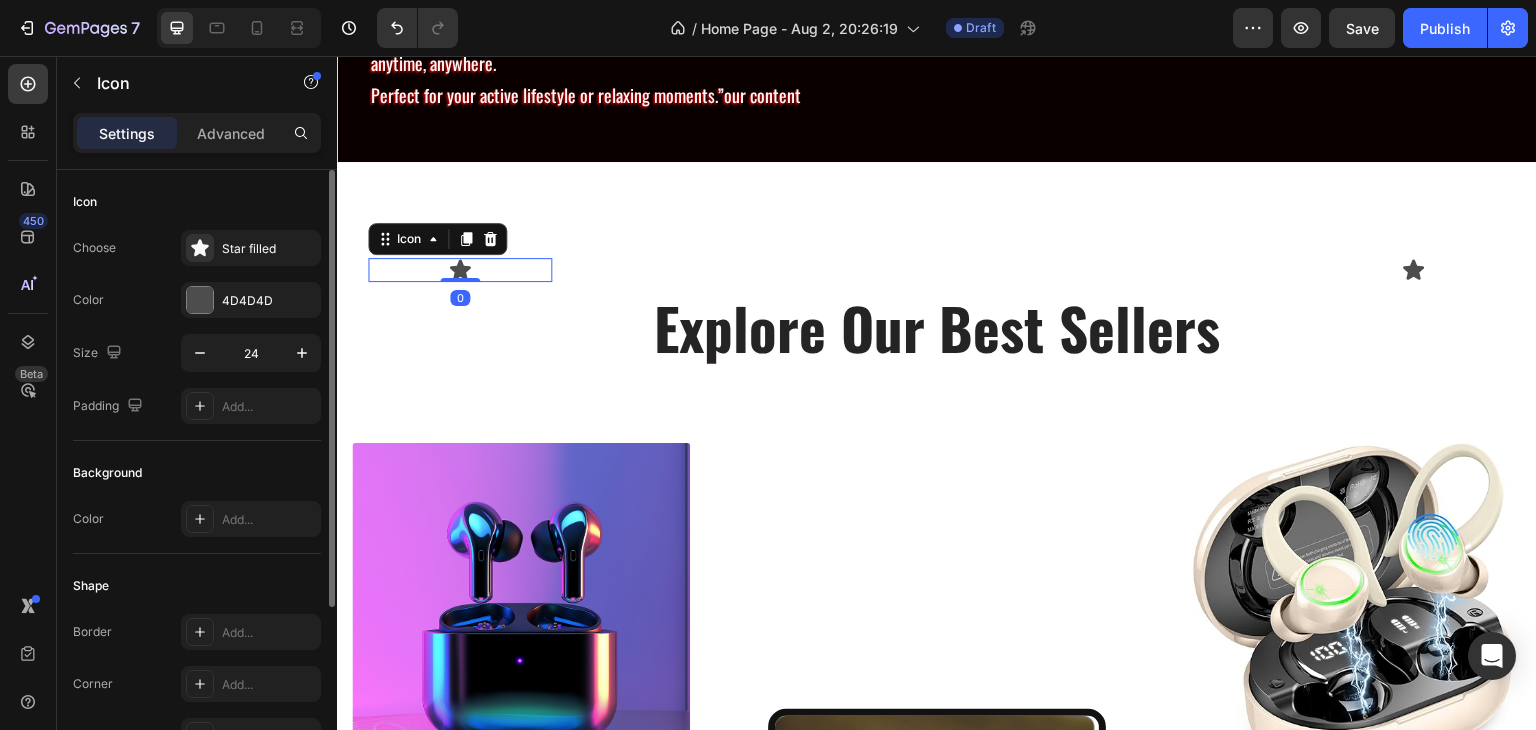 click 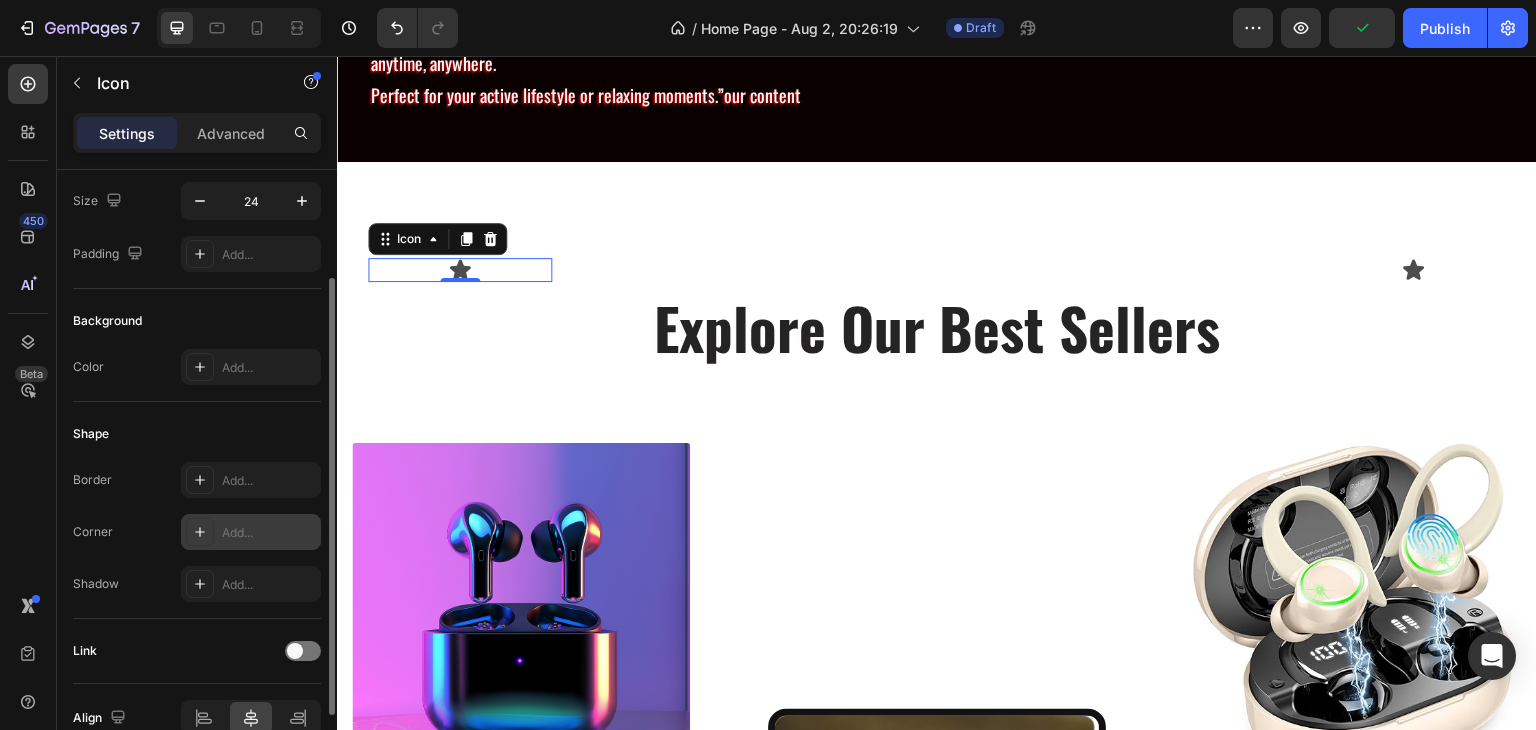 scroll, scrollTop: 0, scrollLeft: 0, axis: both 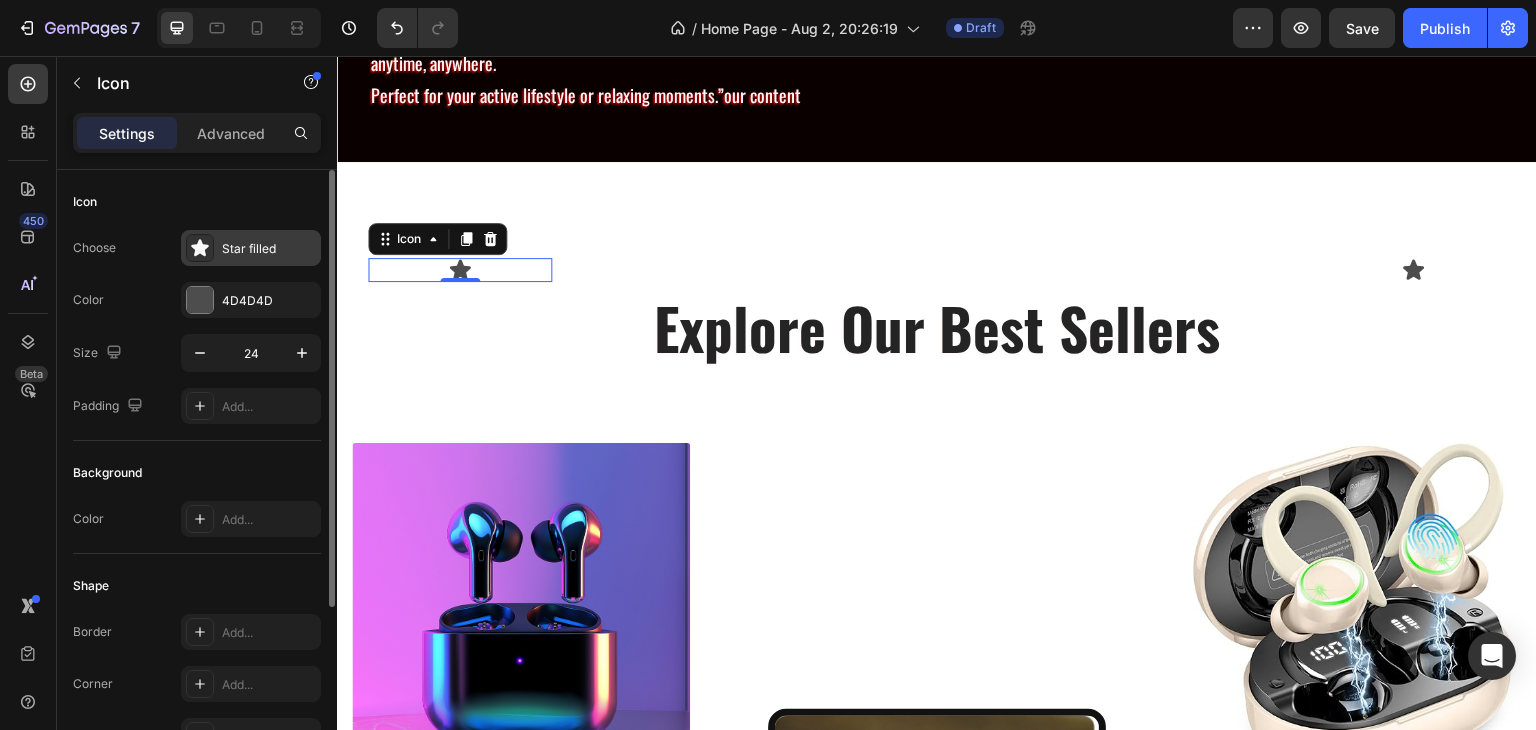 click on "Star filled" at bounding box center [269, 249] 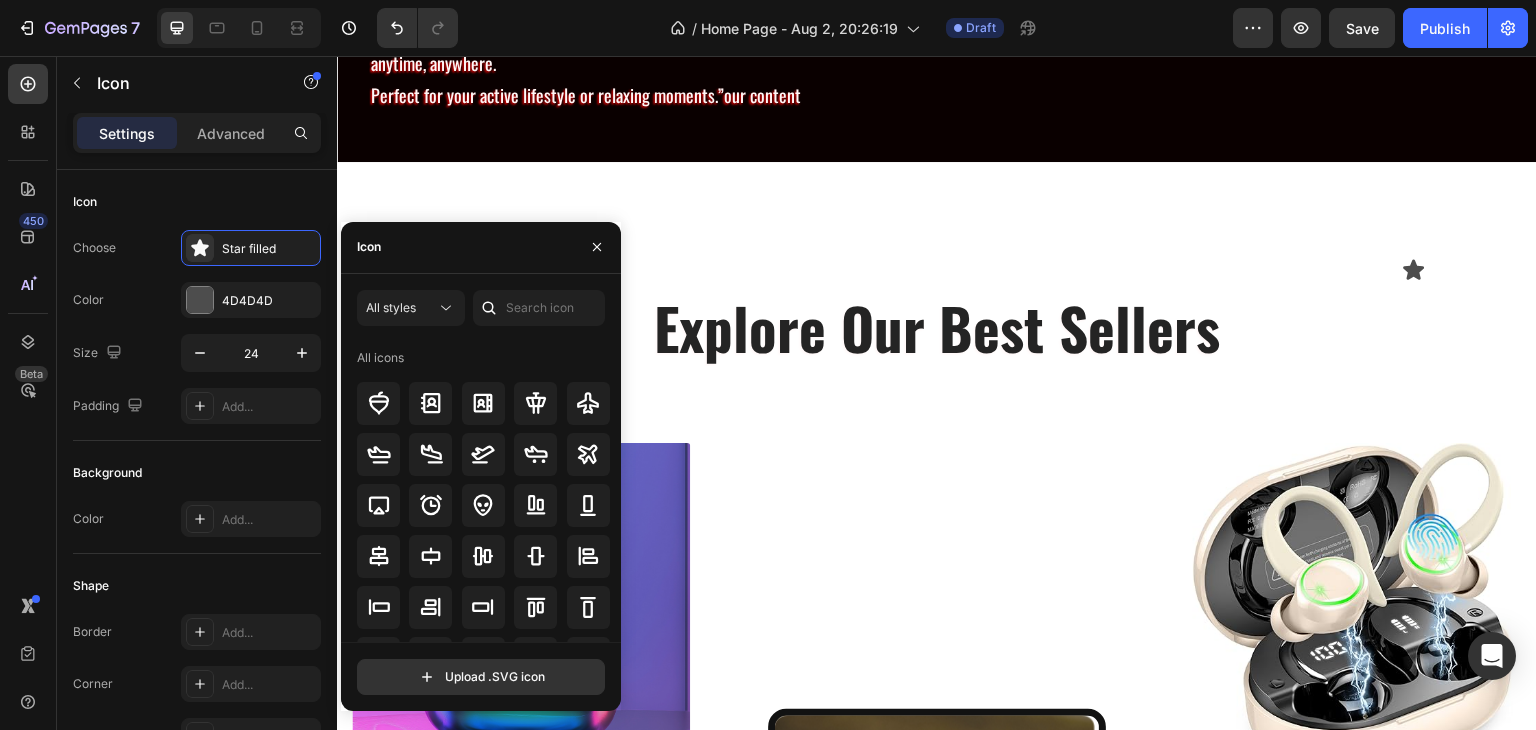 scroll, scrollTop: 0, scrollLeft: 0, axis: both 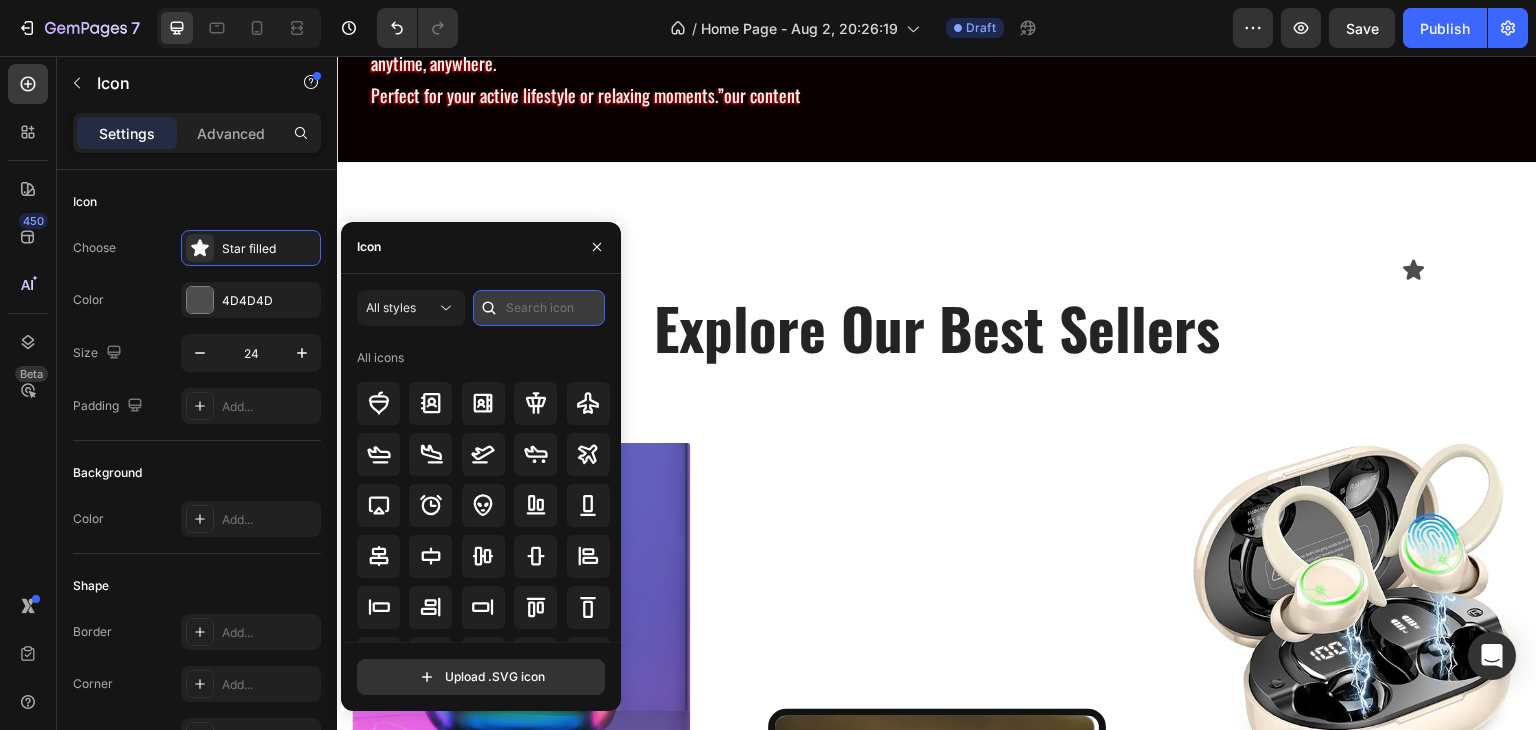 click at bounding box center [539, 308] 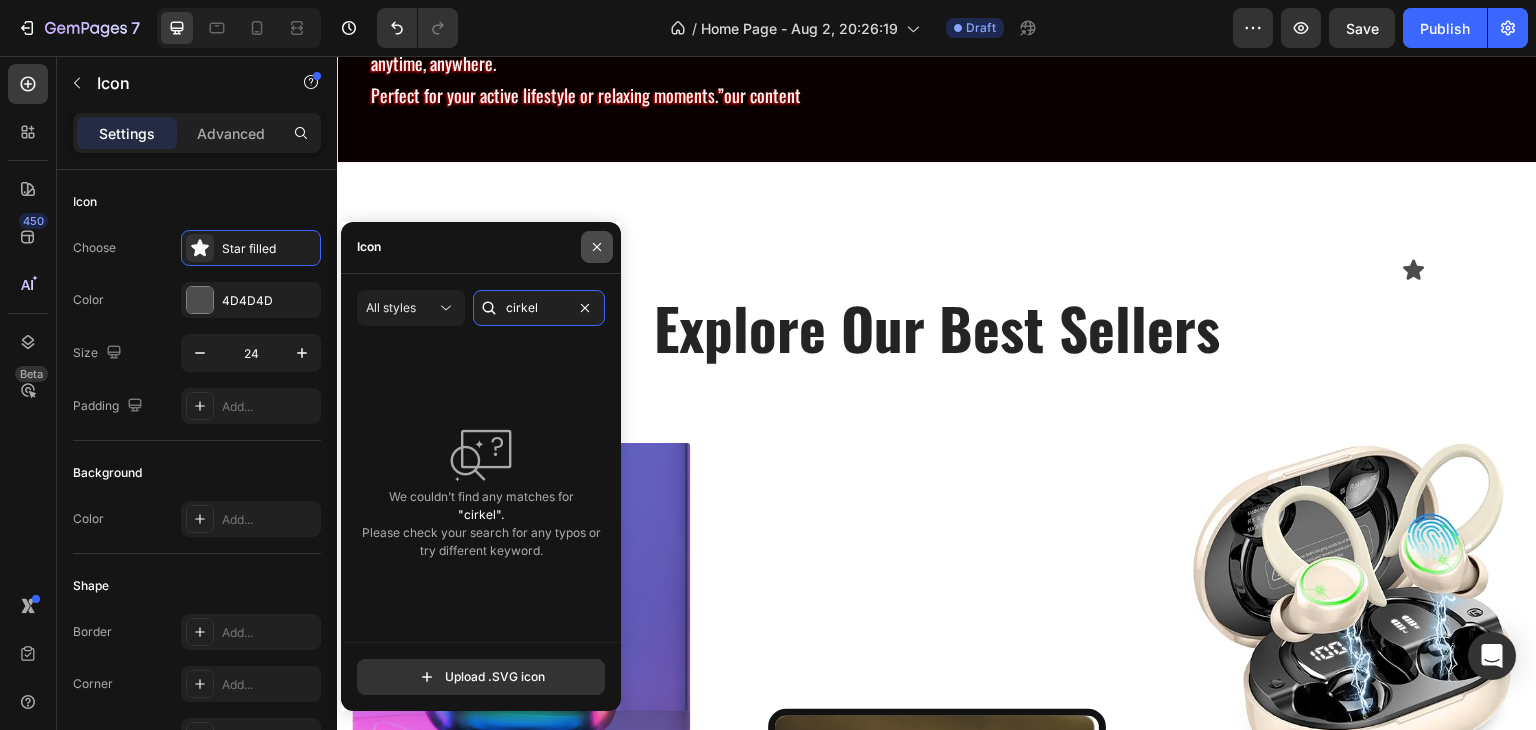 type on "cirkel" 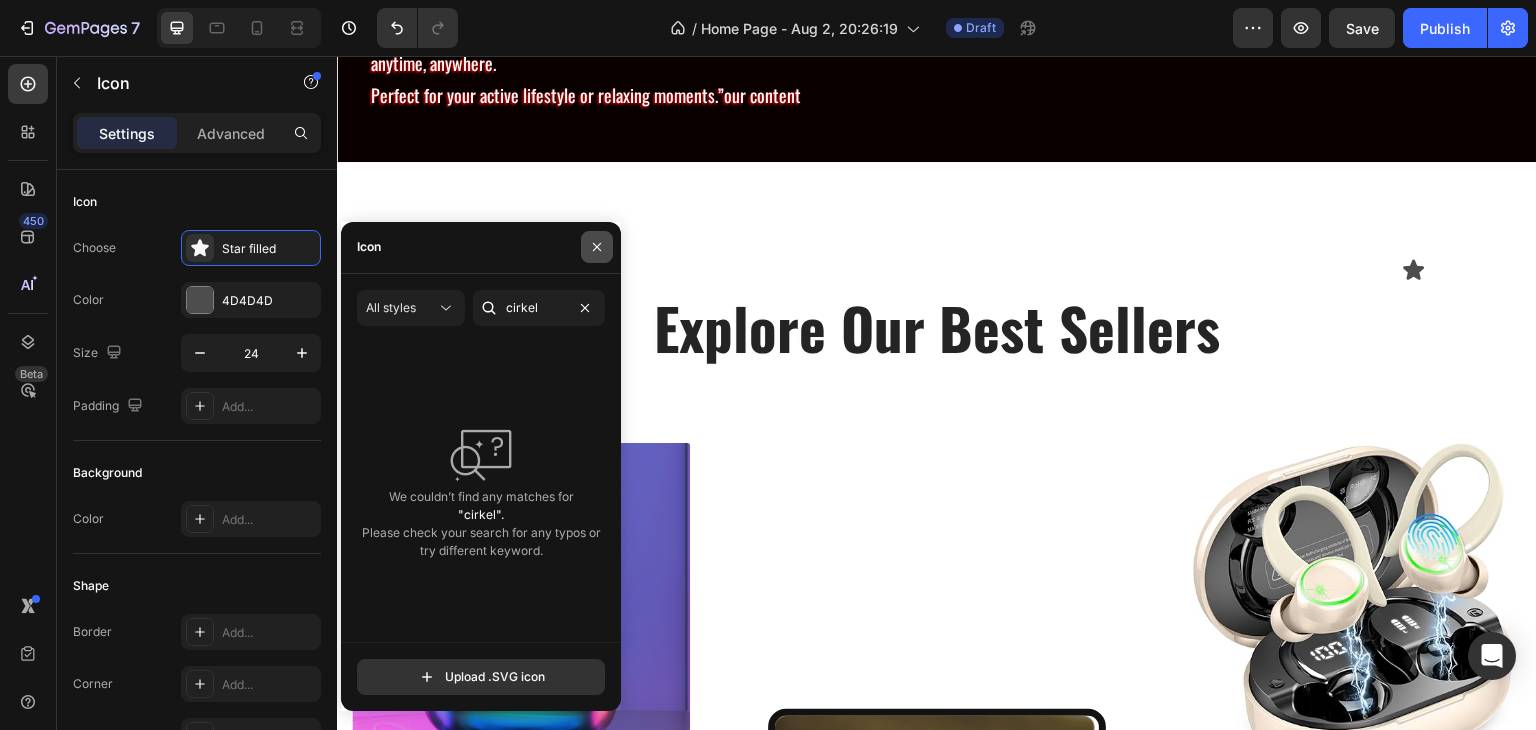 click at bounding box center [597, 247] 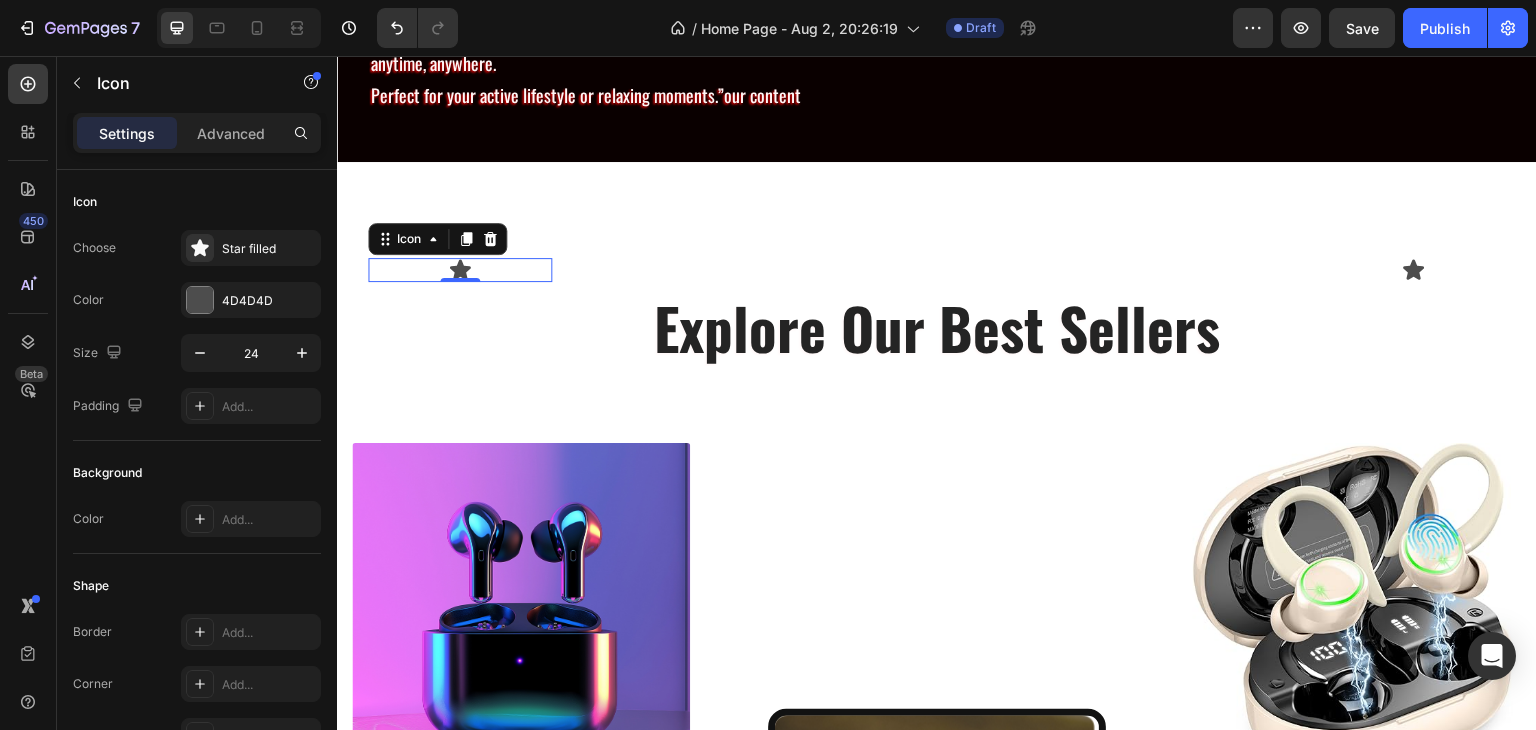 click on "Icon   0" at bounding box center [460, 270] 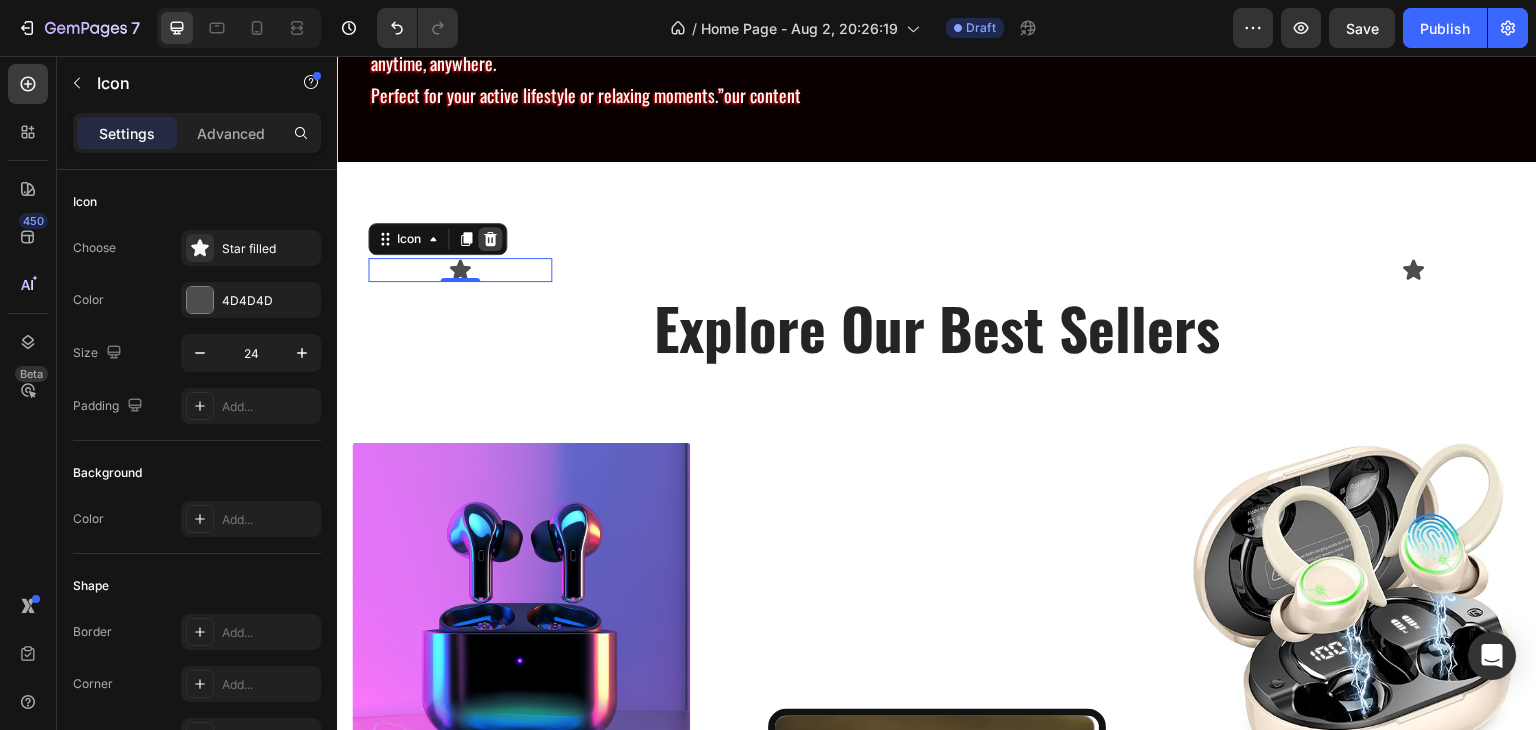 click at bounding box center [490, 239] 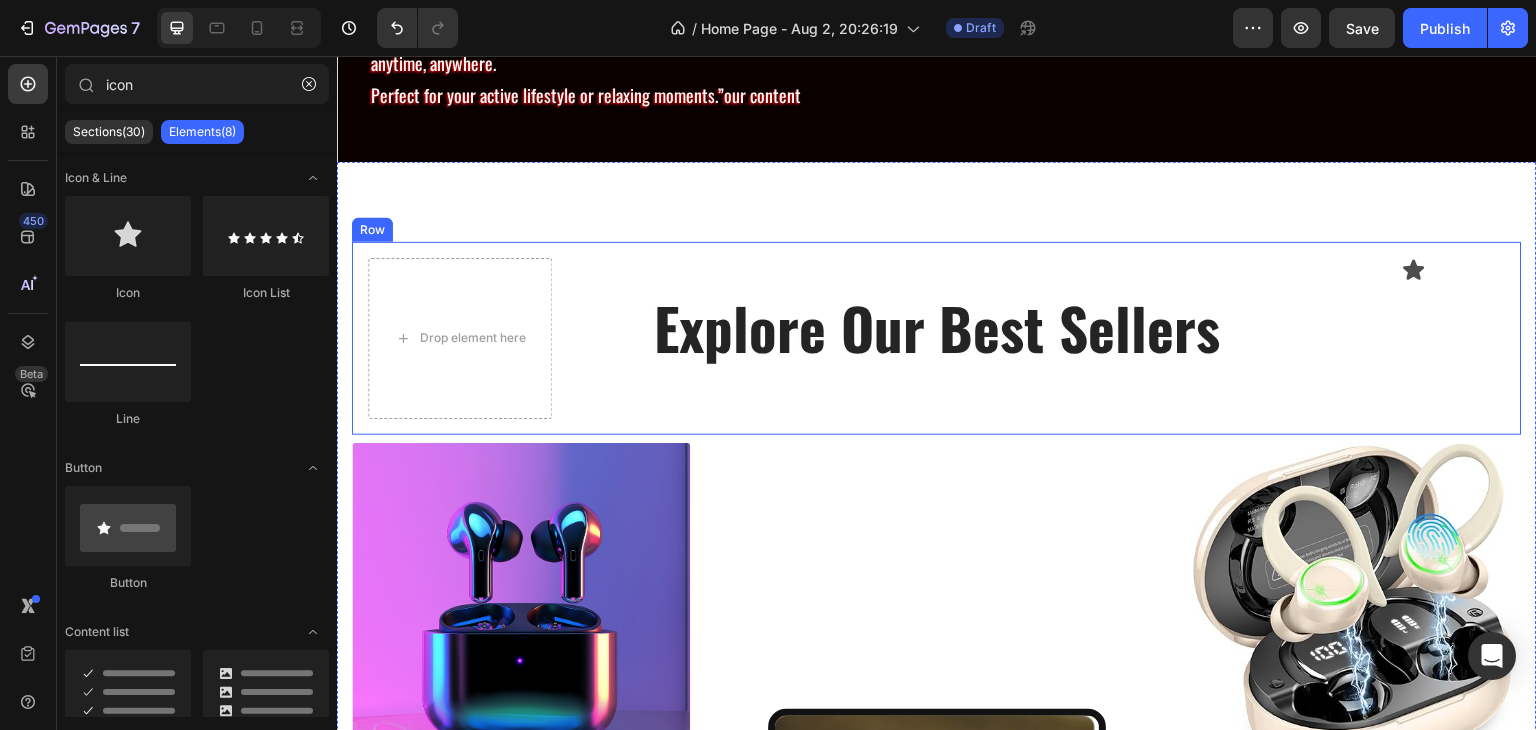 click on "Drop element here Explore Our Best Sellers Heading
Icon Row" at bounding box center [937, 338] 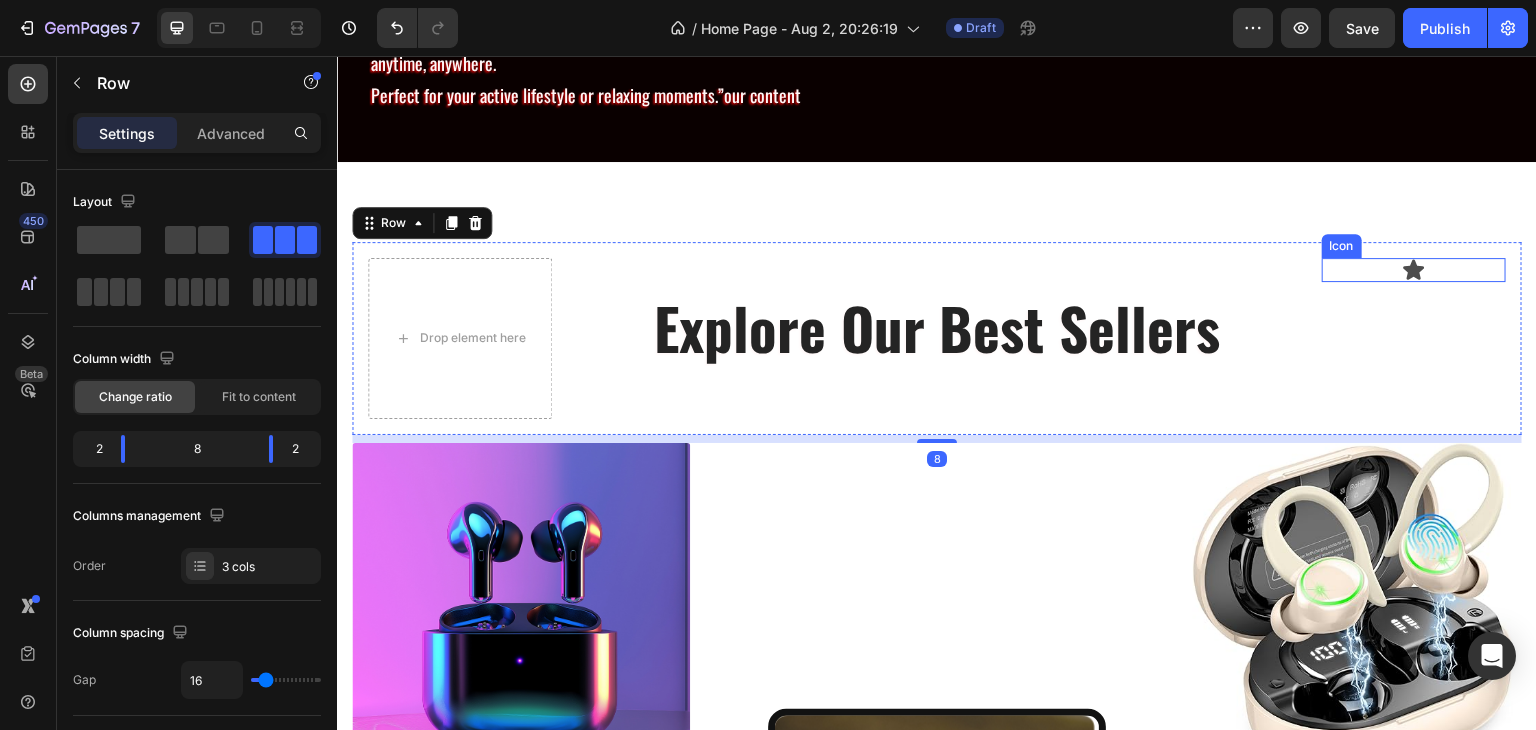 click 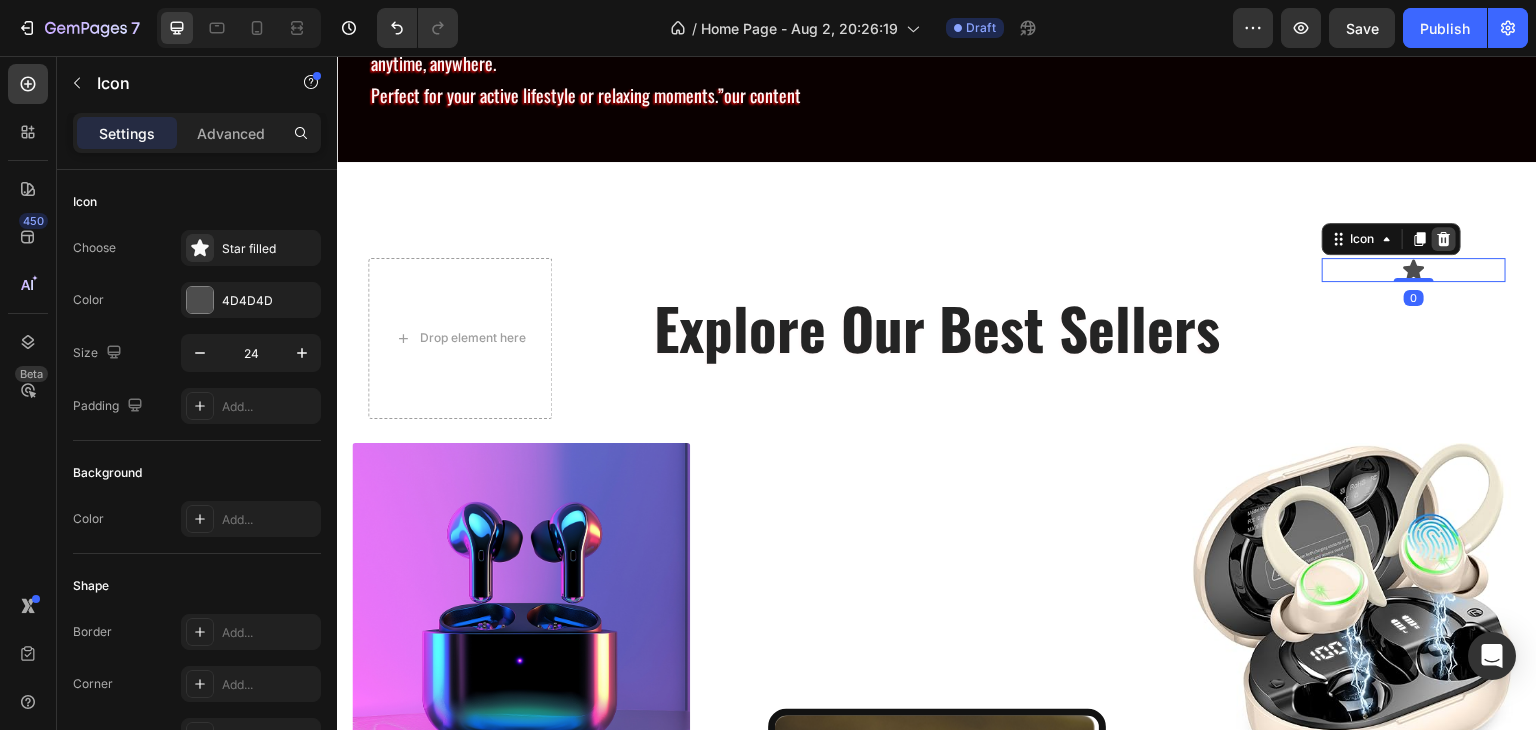 click 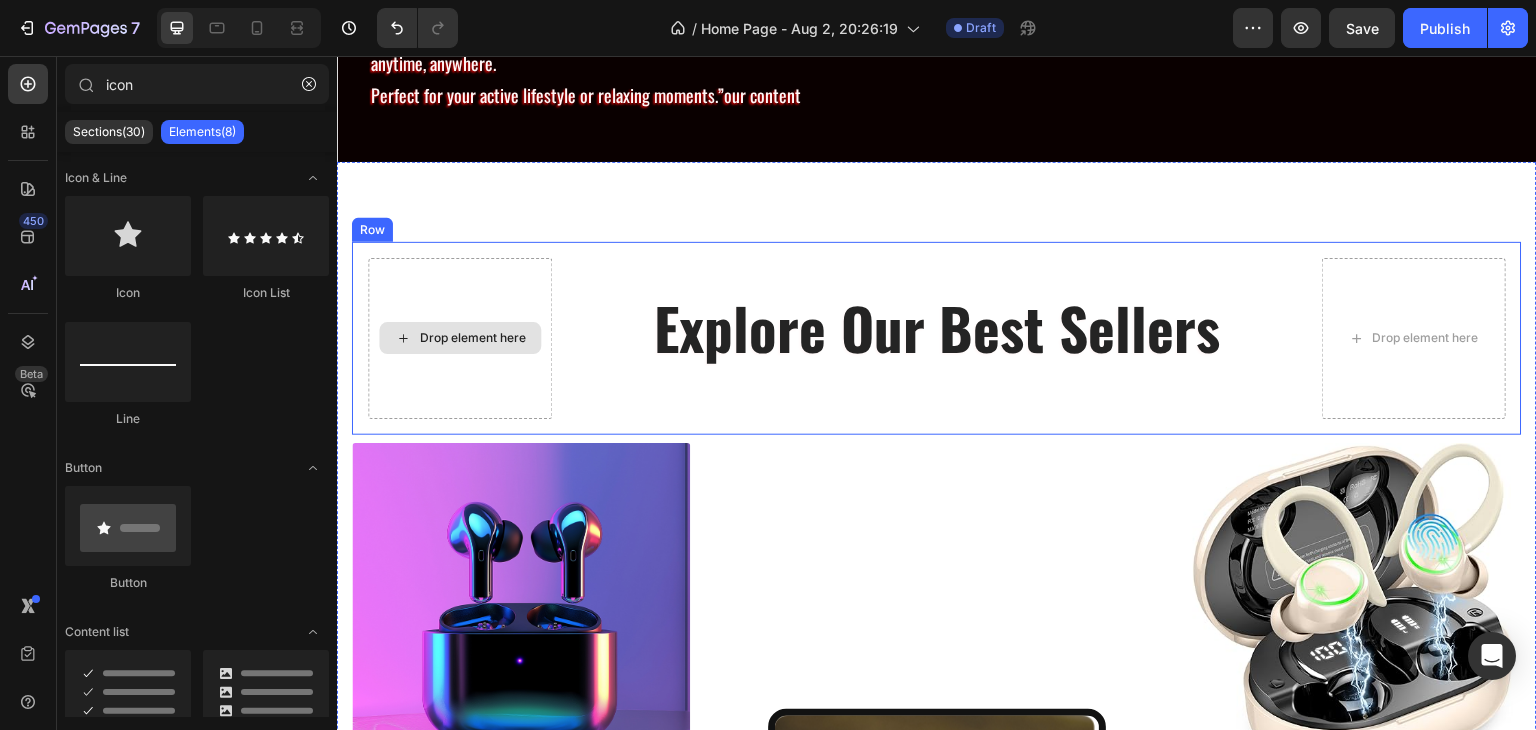 click on "Drop element here" at bounding box center [460, 338] 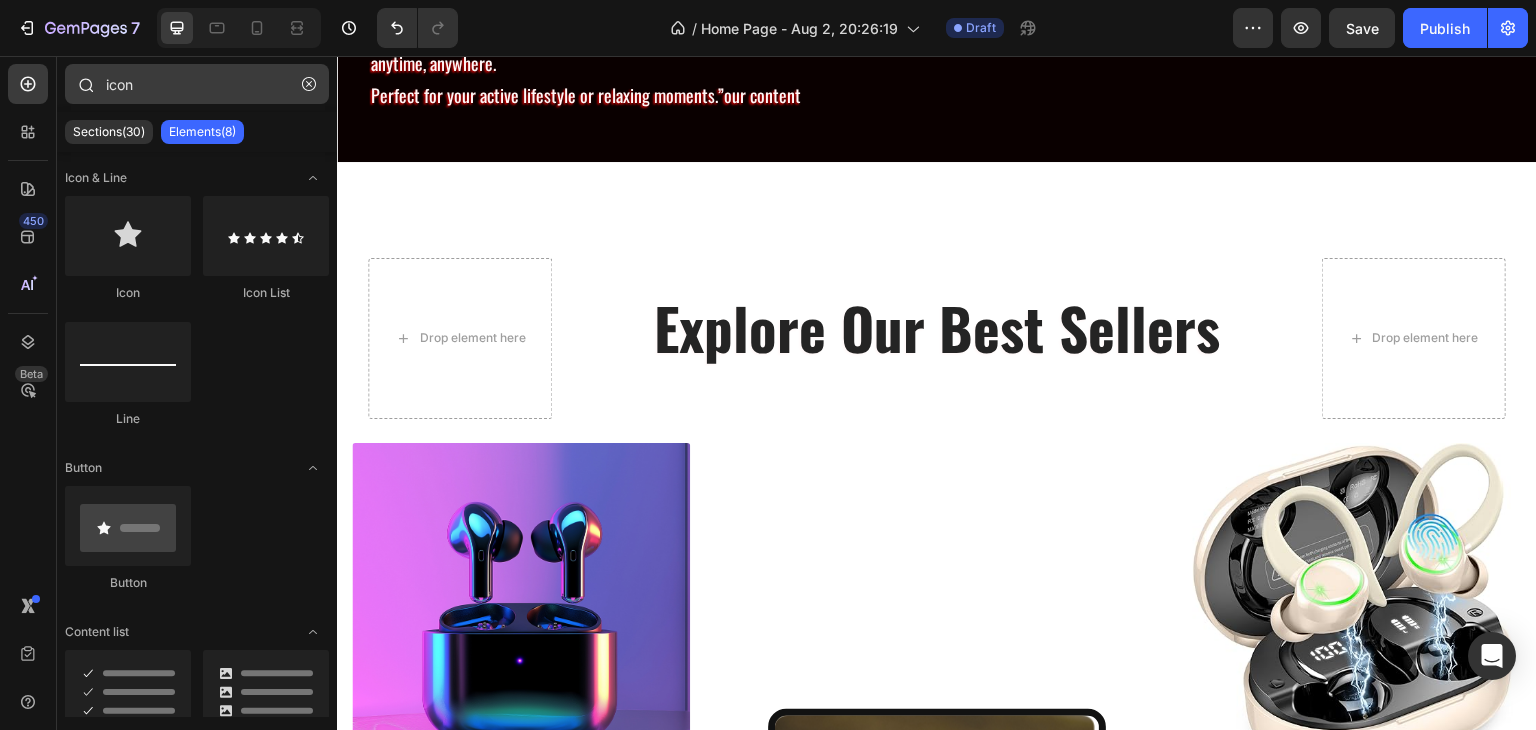 drag, startPoint x: 313, startPoint y: 78, endPoint x: 253, endPoint y: 101, distance: 64.25729 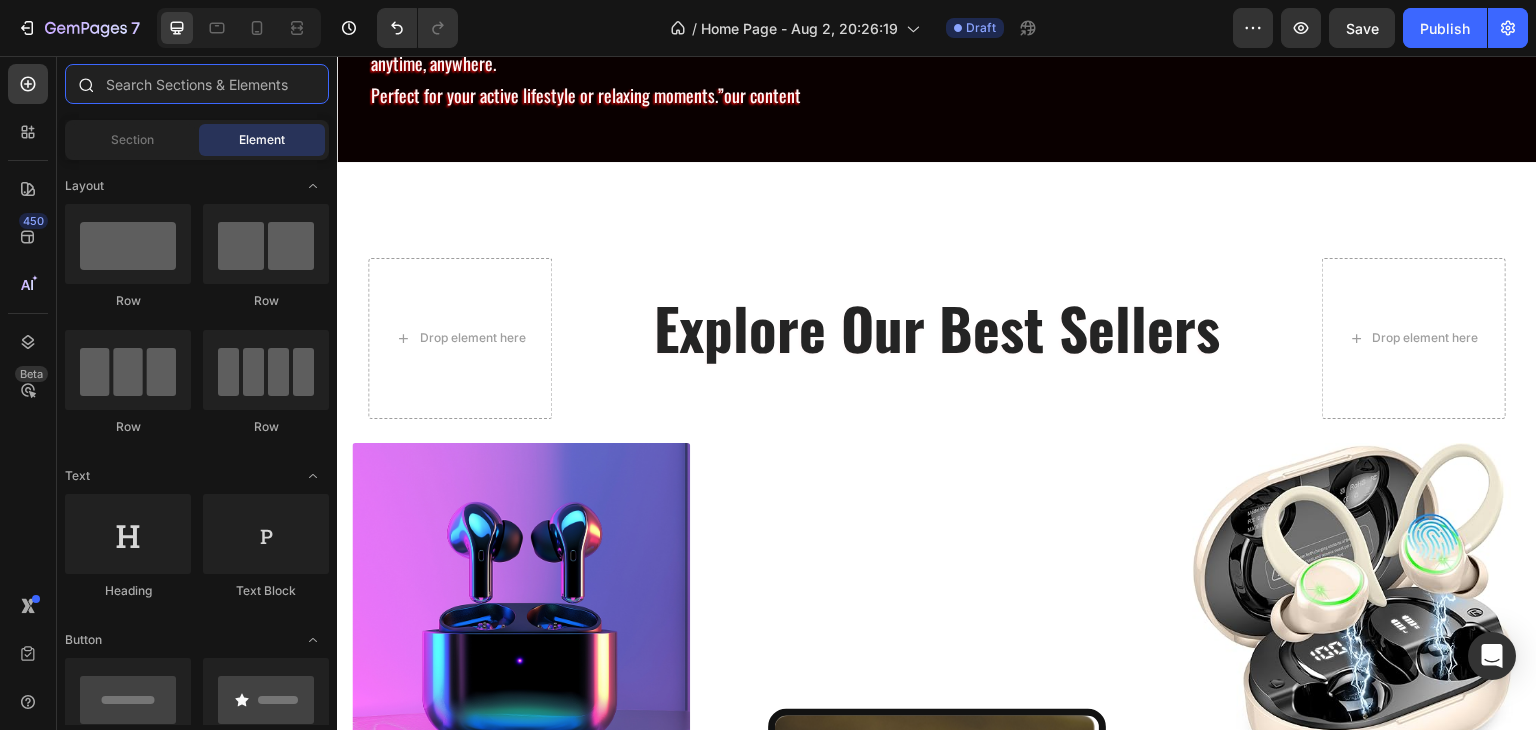 click at bounding box center (197, 84) 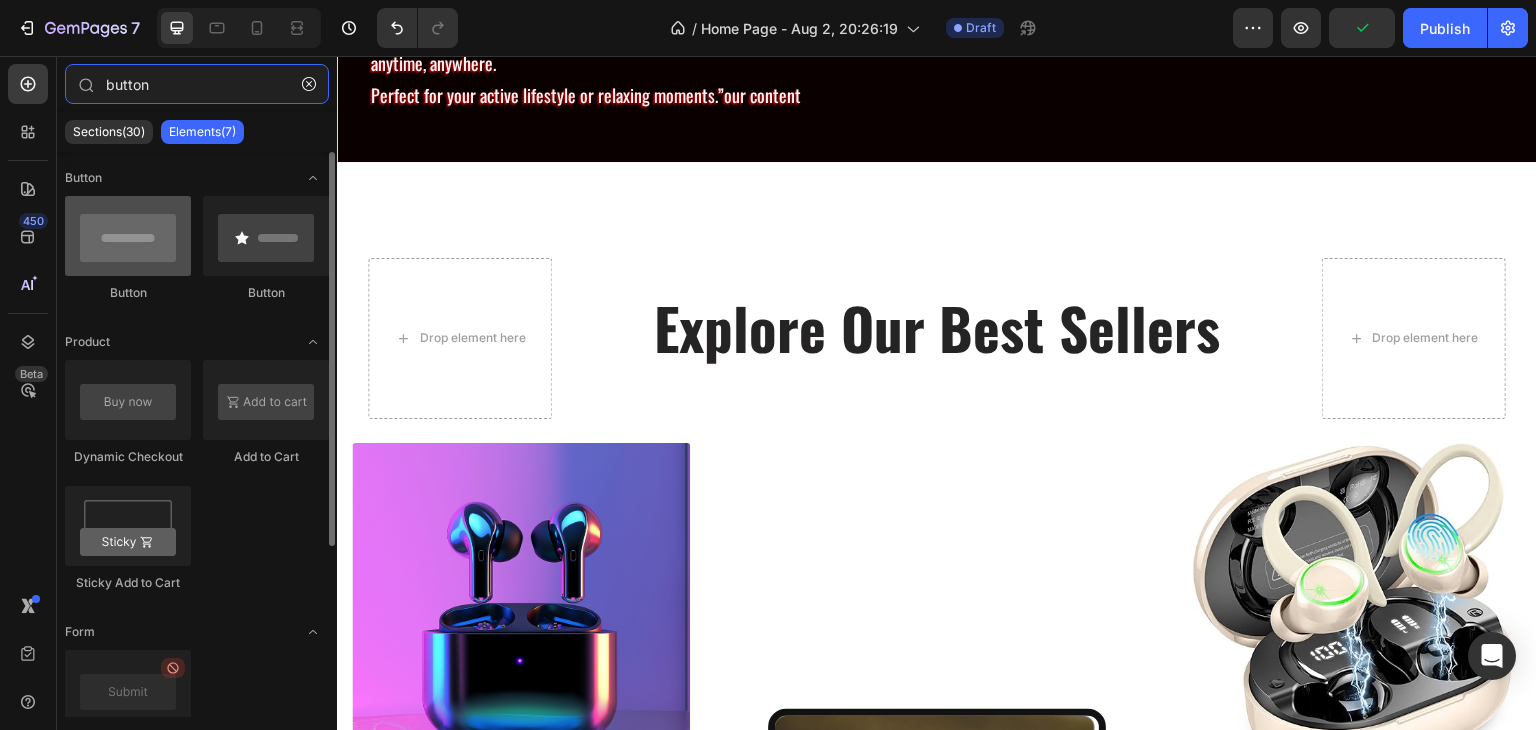 type on "button" 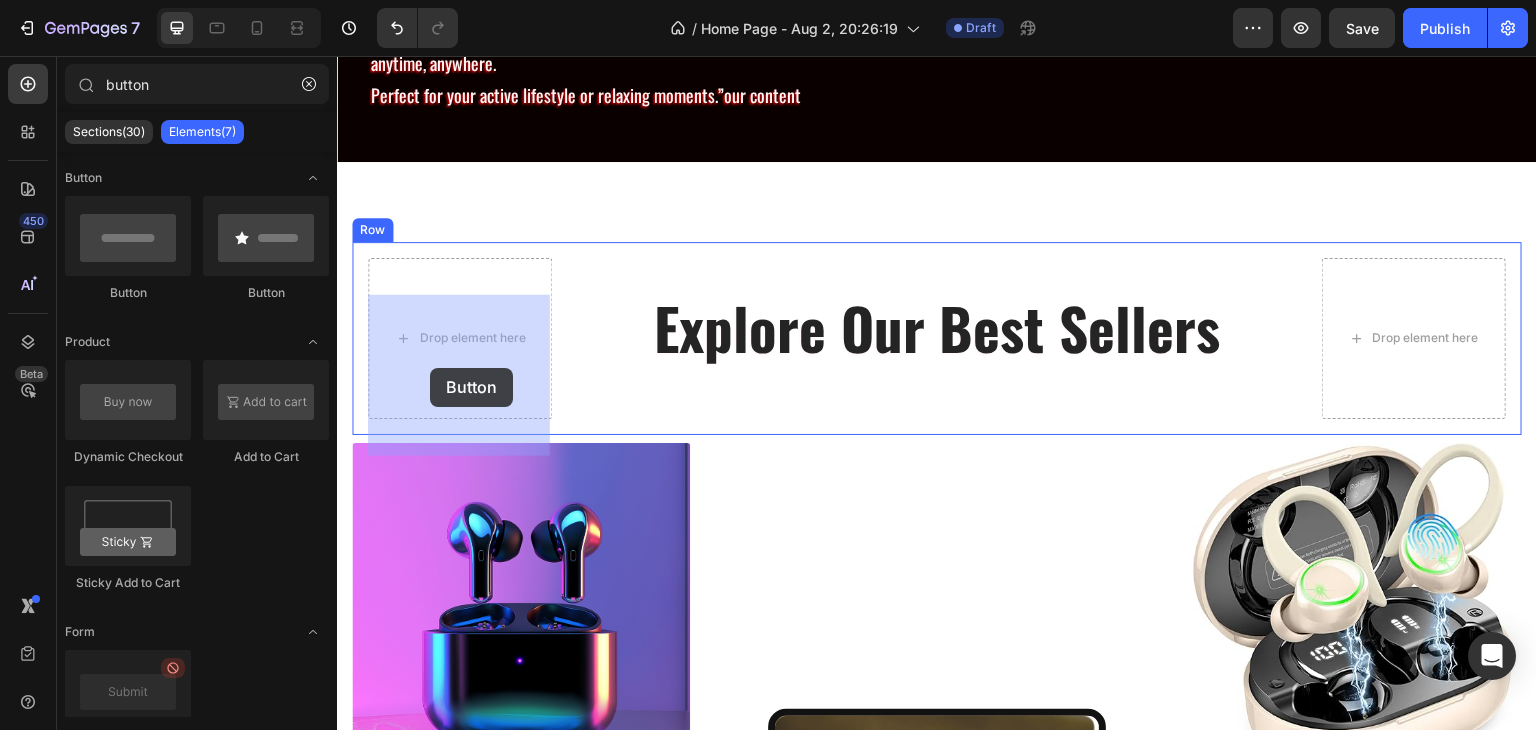 drag, startPoint x: 468, startPoint y: 309, endPoint x: 429, endPoint y: 368, distance: 70.724815 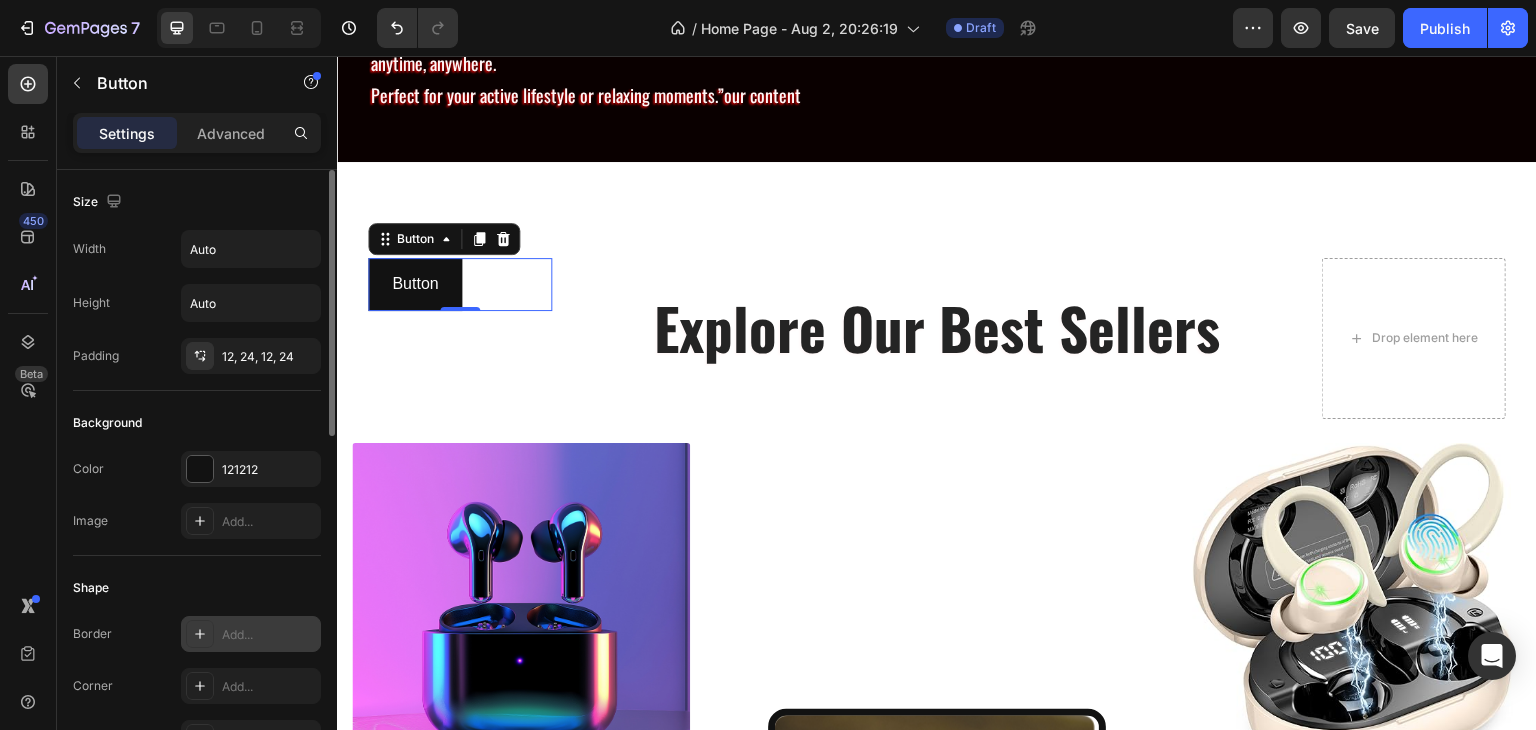 scroll, scrollTop: 100, scrollLeft: 0, axis: vertical 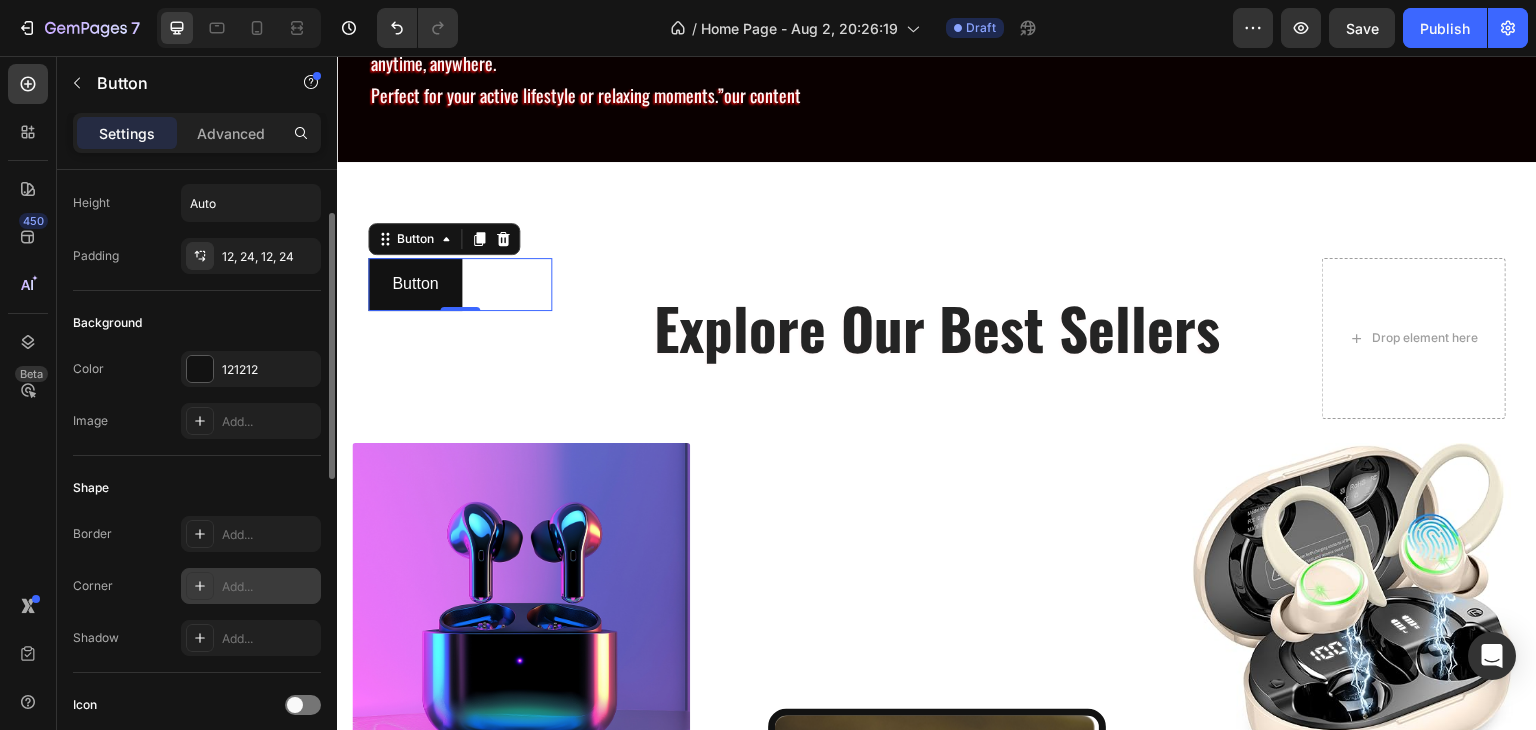 click on "Add..." at bounding box center [269, 587] 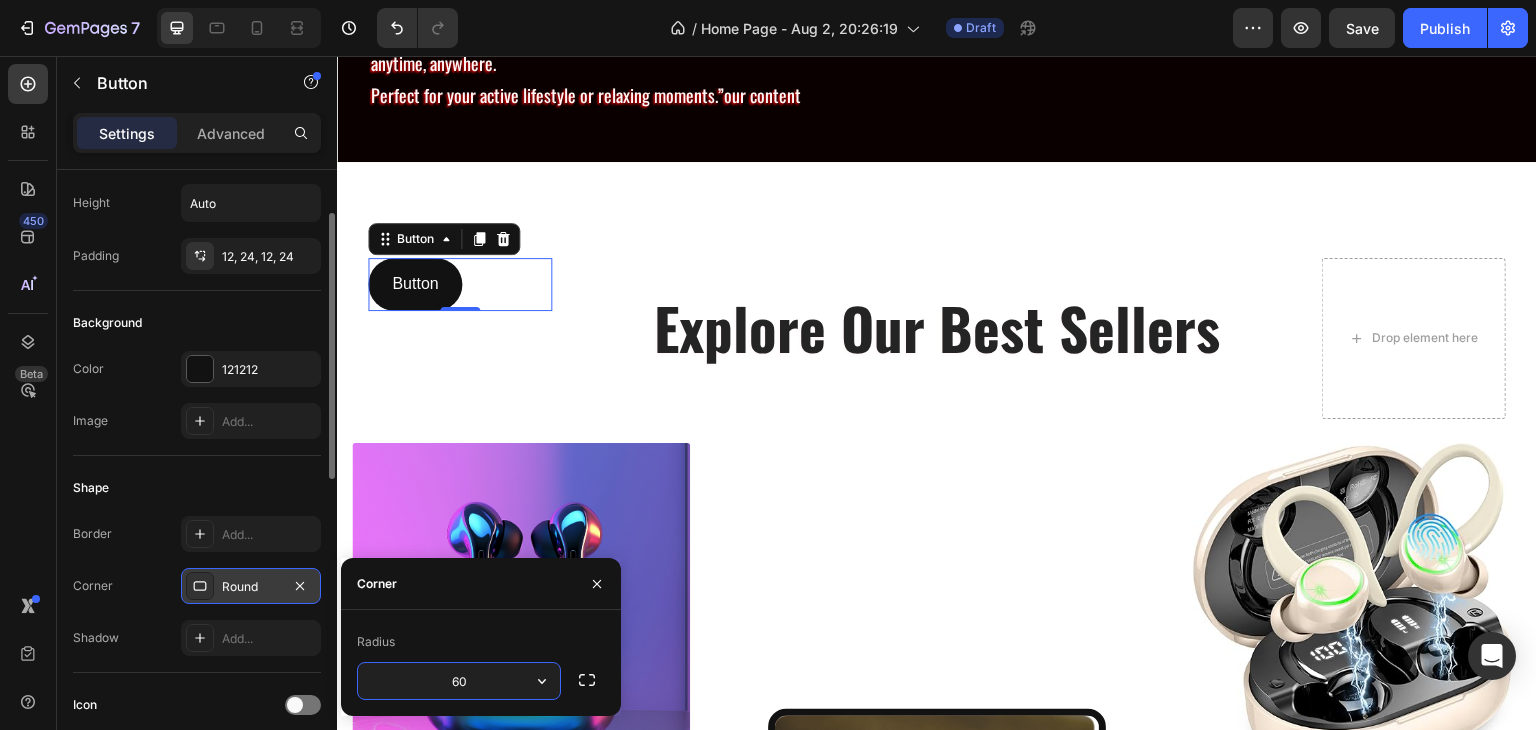 type on "600" 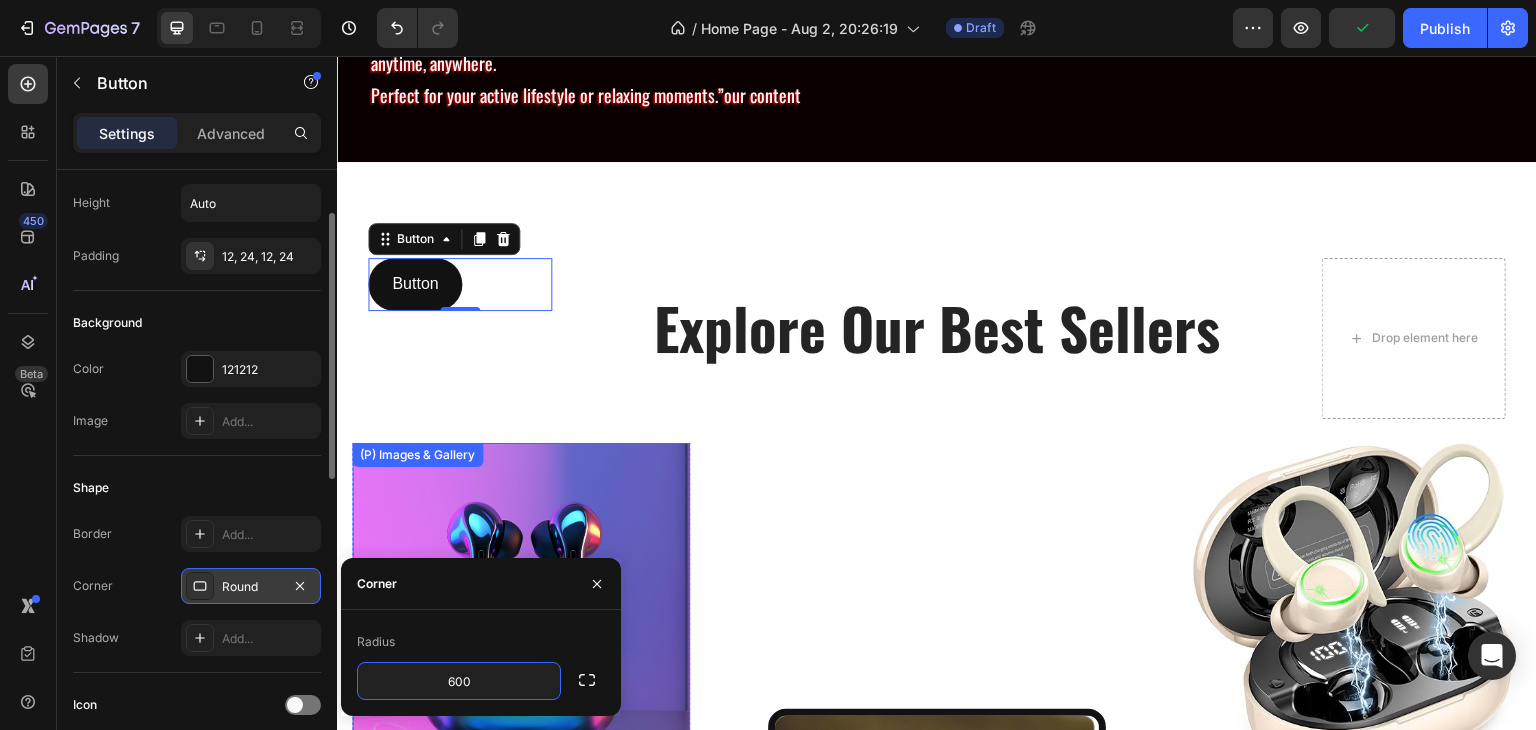 click on "Button Button   0" at bounding box center (460, 338) 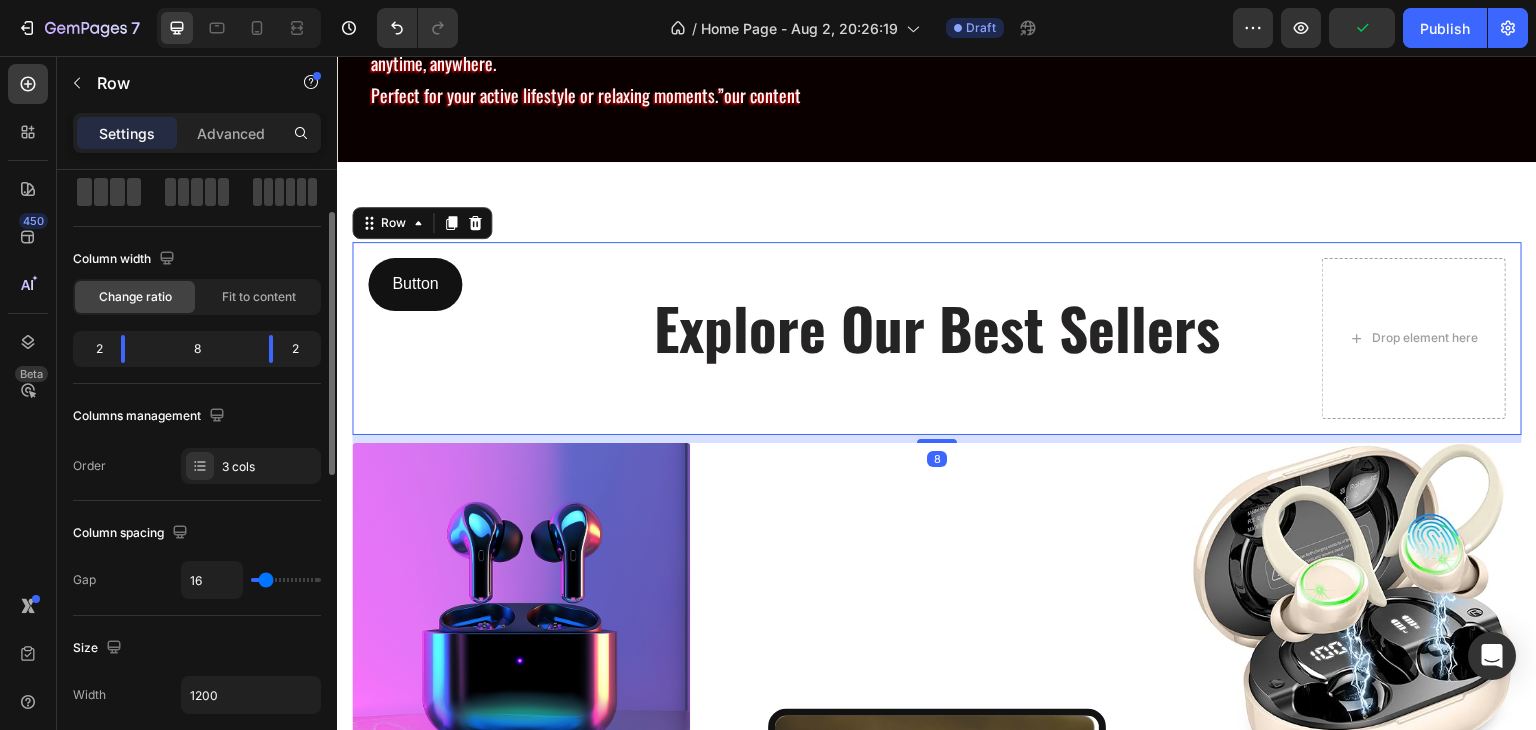 scroll, scrollTop: 0, scrollLeft: 0, axis: both 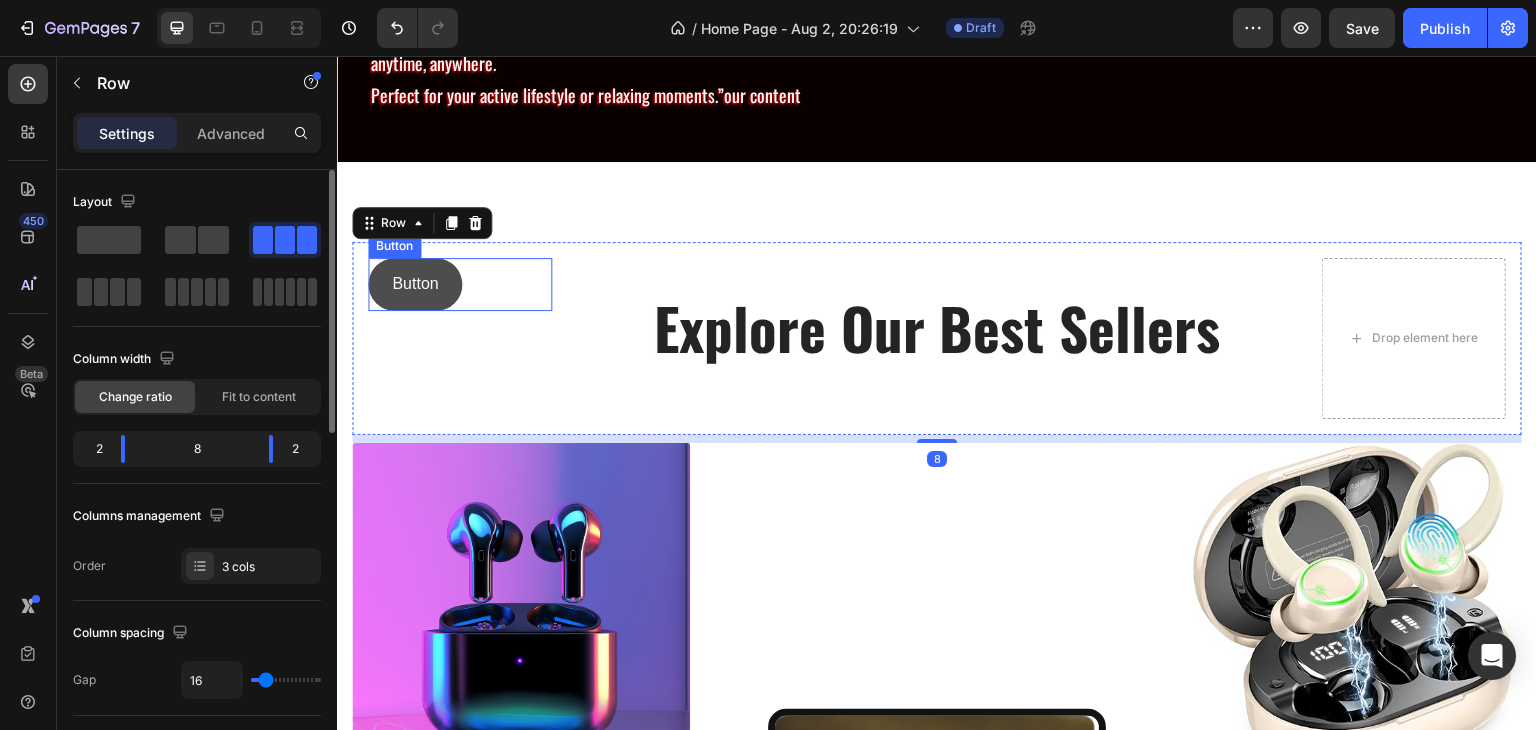 click on "Button" at bounding box center (415, 284) 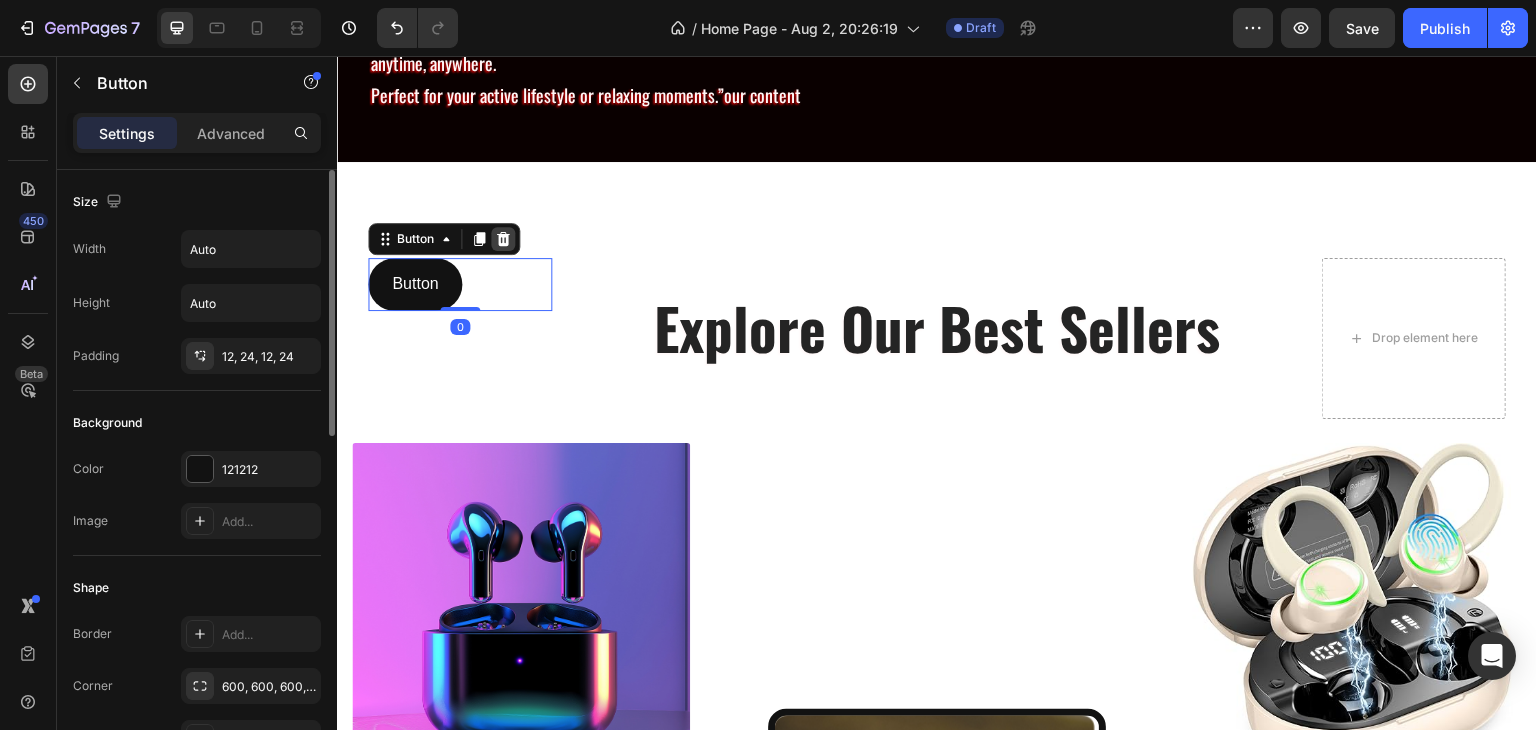 click at bounding box center (503, 239) 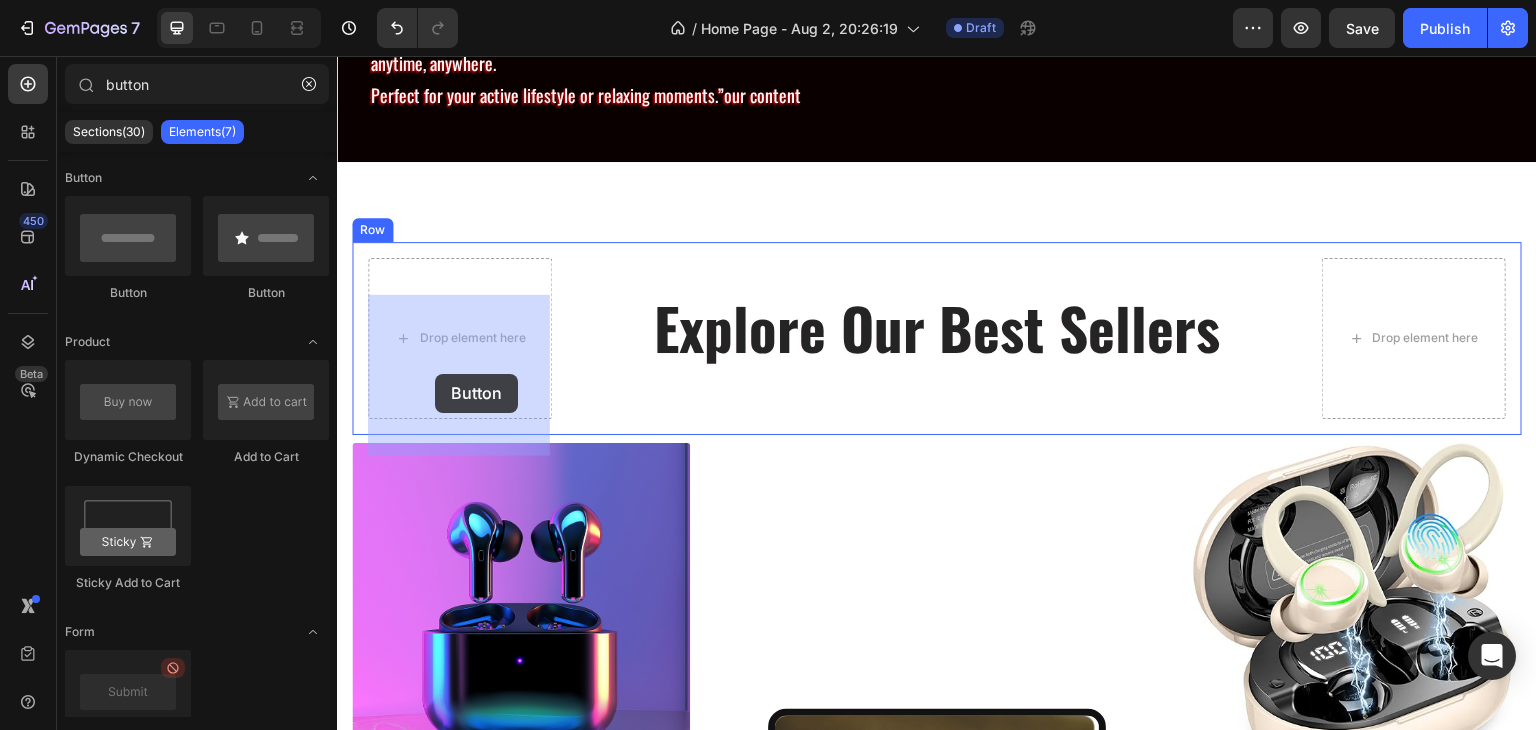 drag, startPoint x: 489, startPoint y: 310, endPoint x: 435, endPoint y: 374, distance: 83.737686 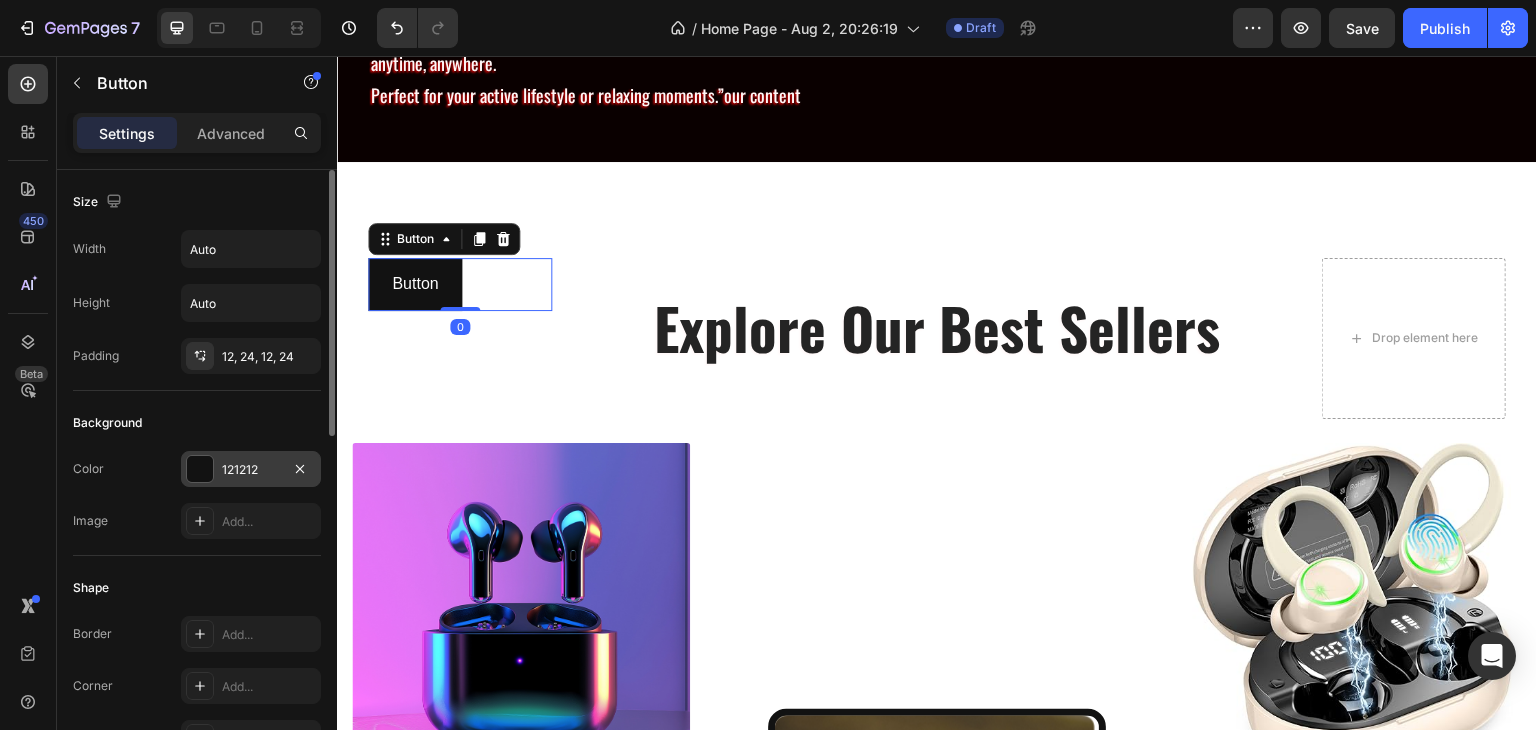 scroll, scrollTop: 300, scrollLeft: 0, axis: vertical 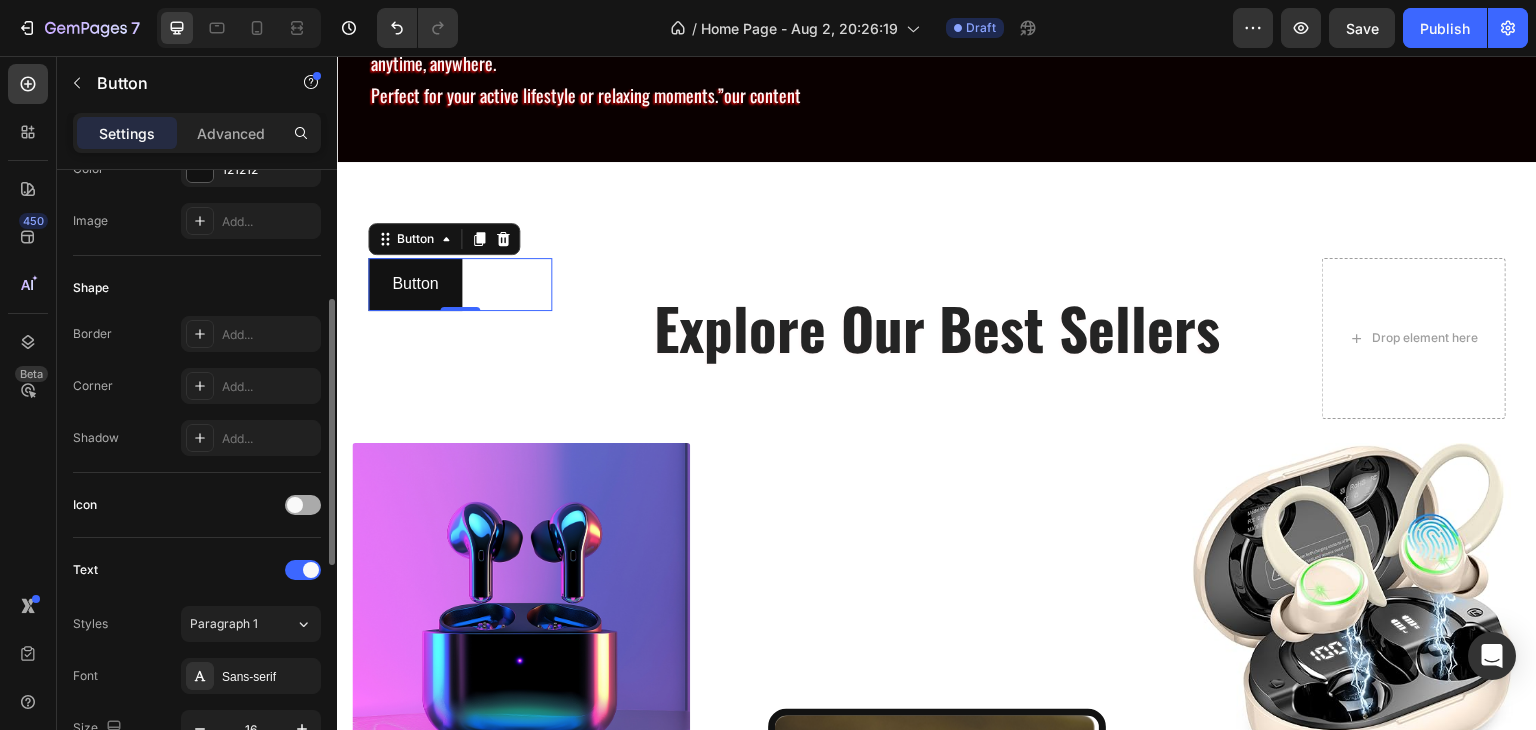 click at bounding box center [303, 505] 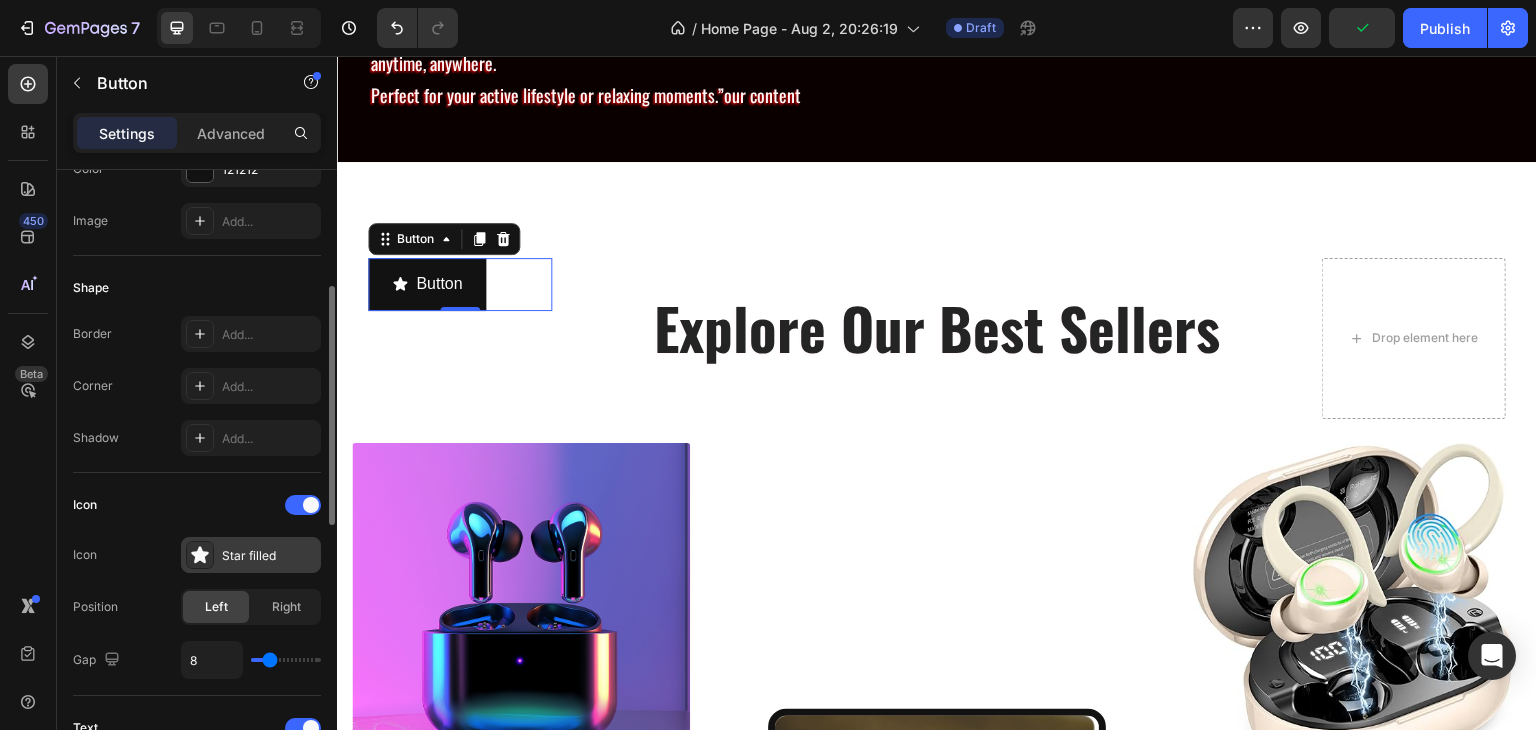 click on "Star filled" at bounding box center (269, 556) 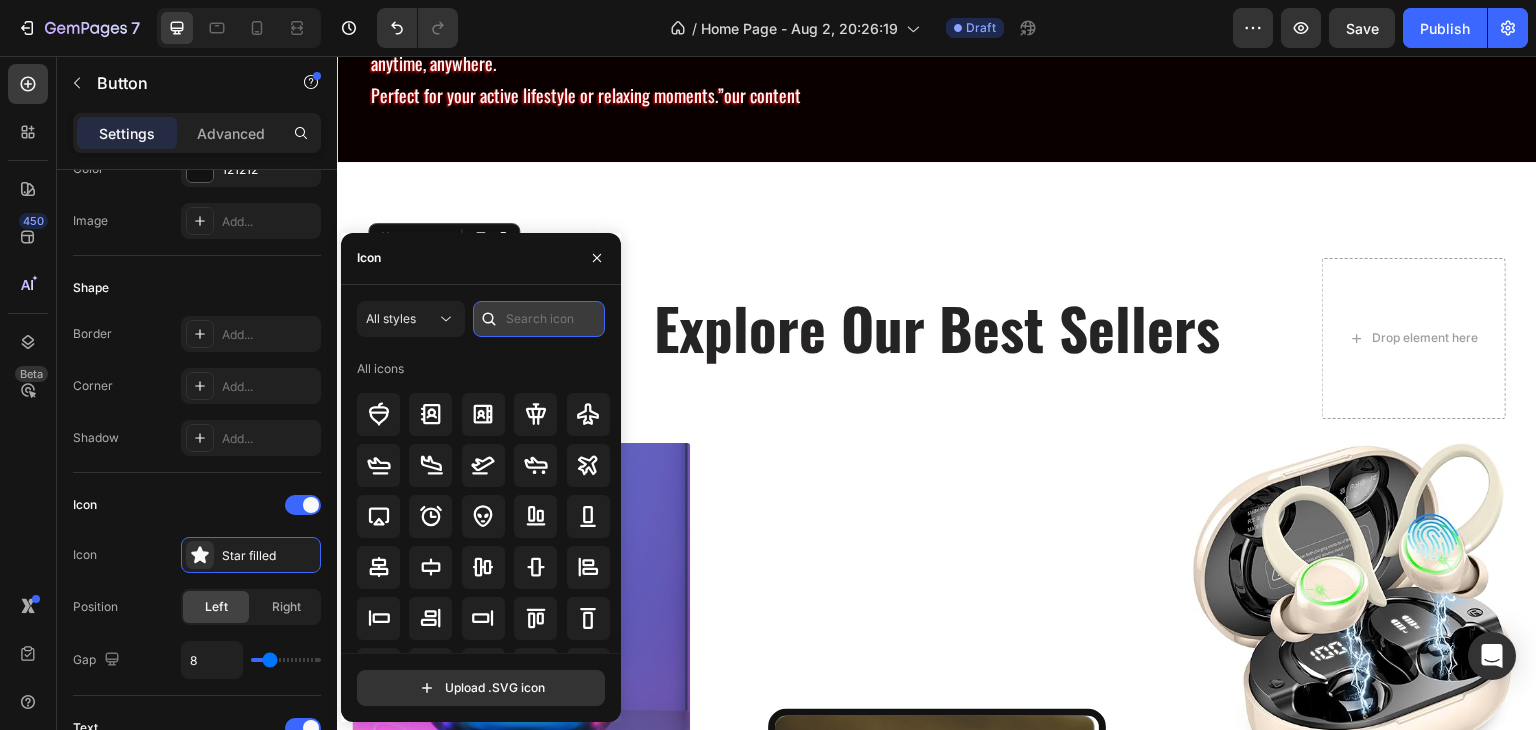click at bounding box center [539, 319] 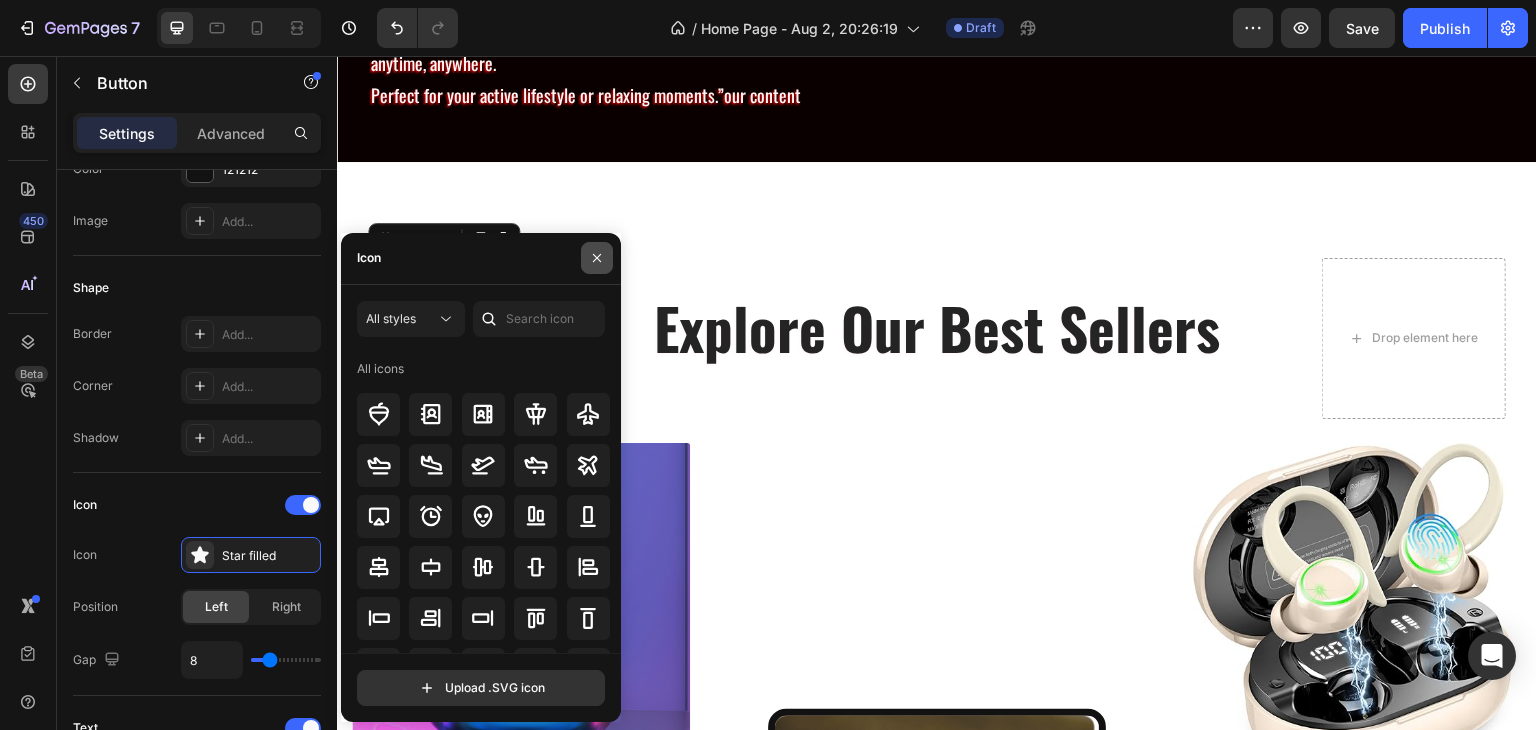 click at bounding box center [597, 258] 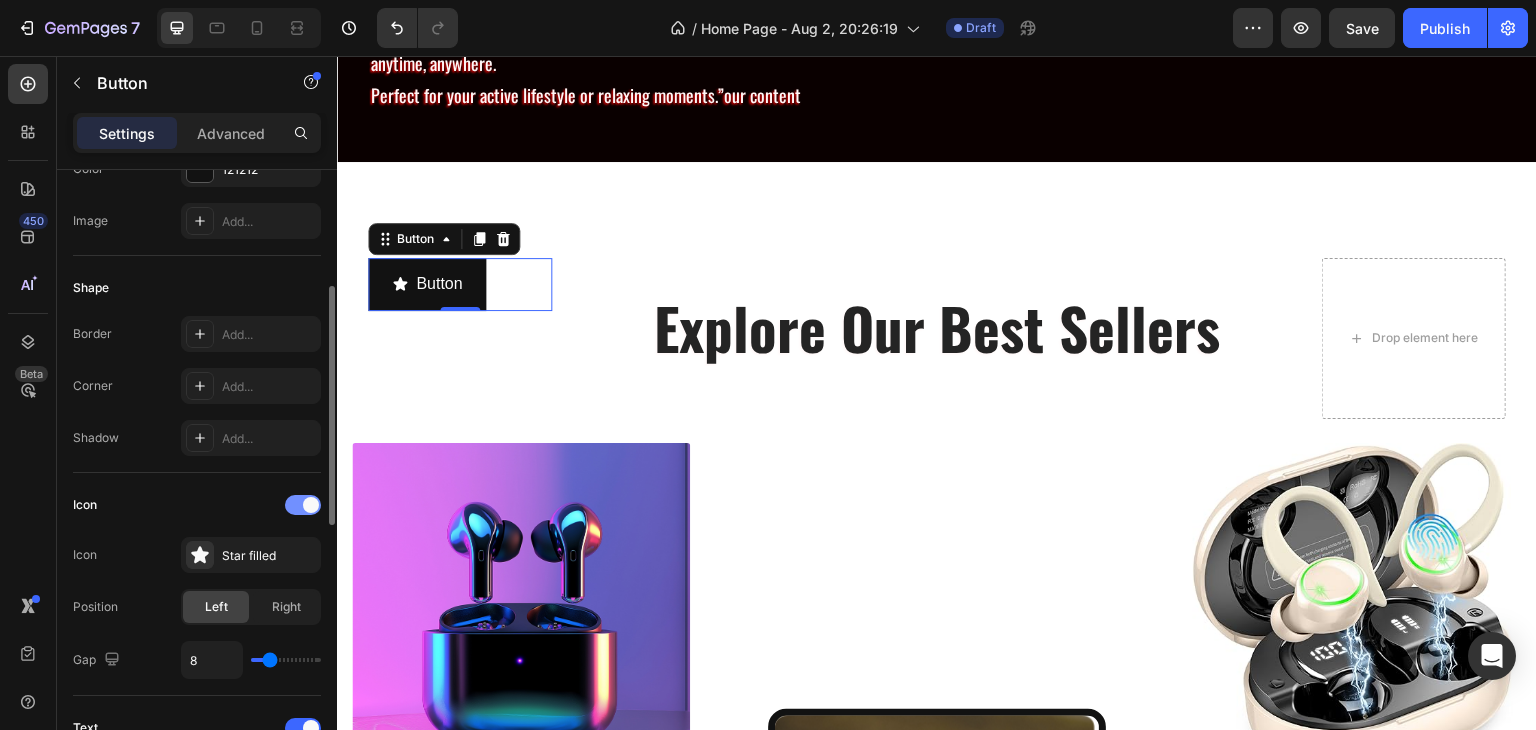 click at bounding box center [303, 505] 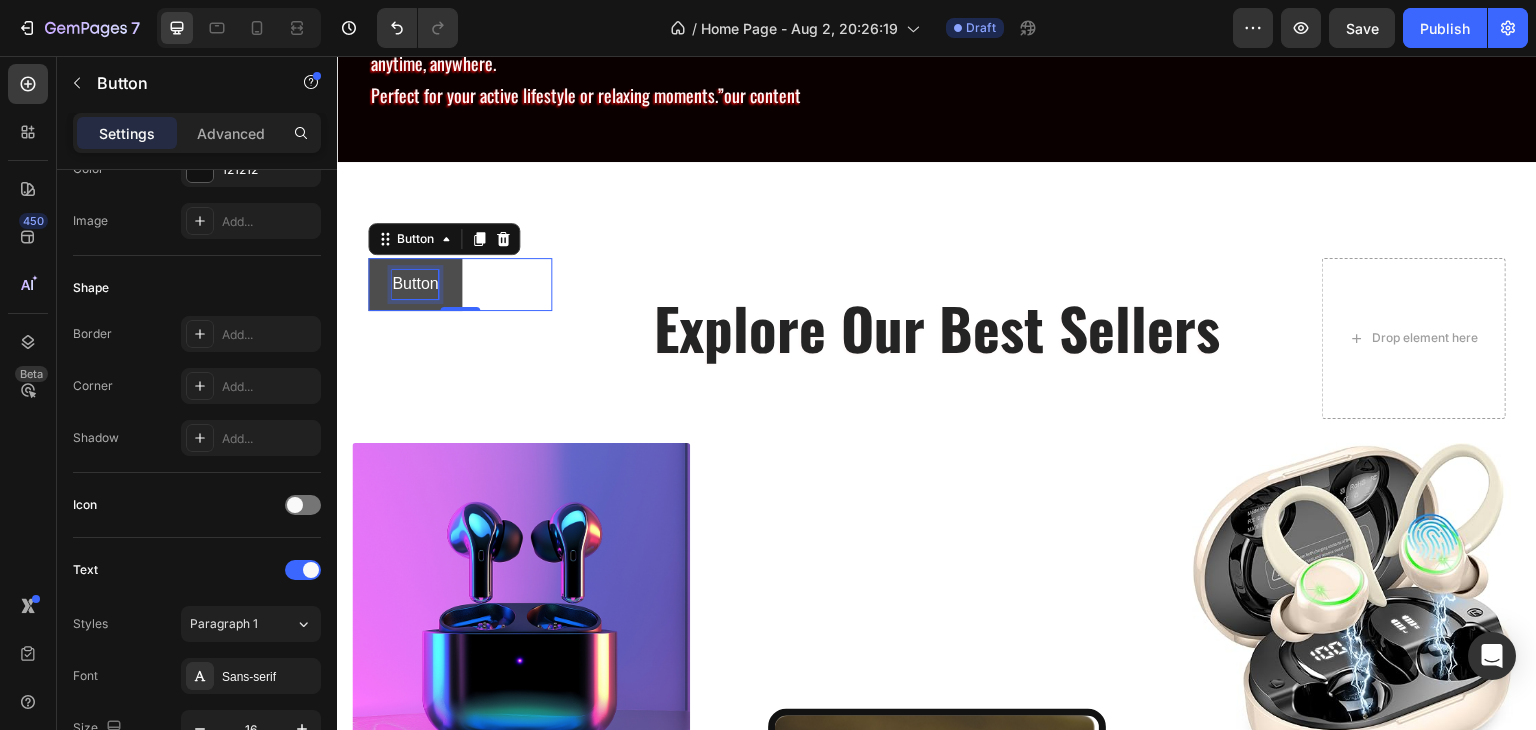 click on "Button" at bounding box center (415, 284) 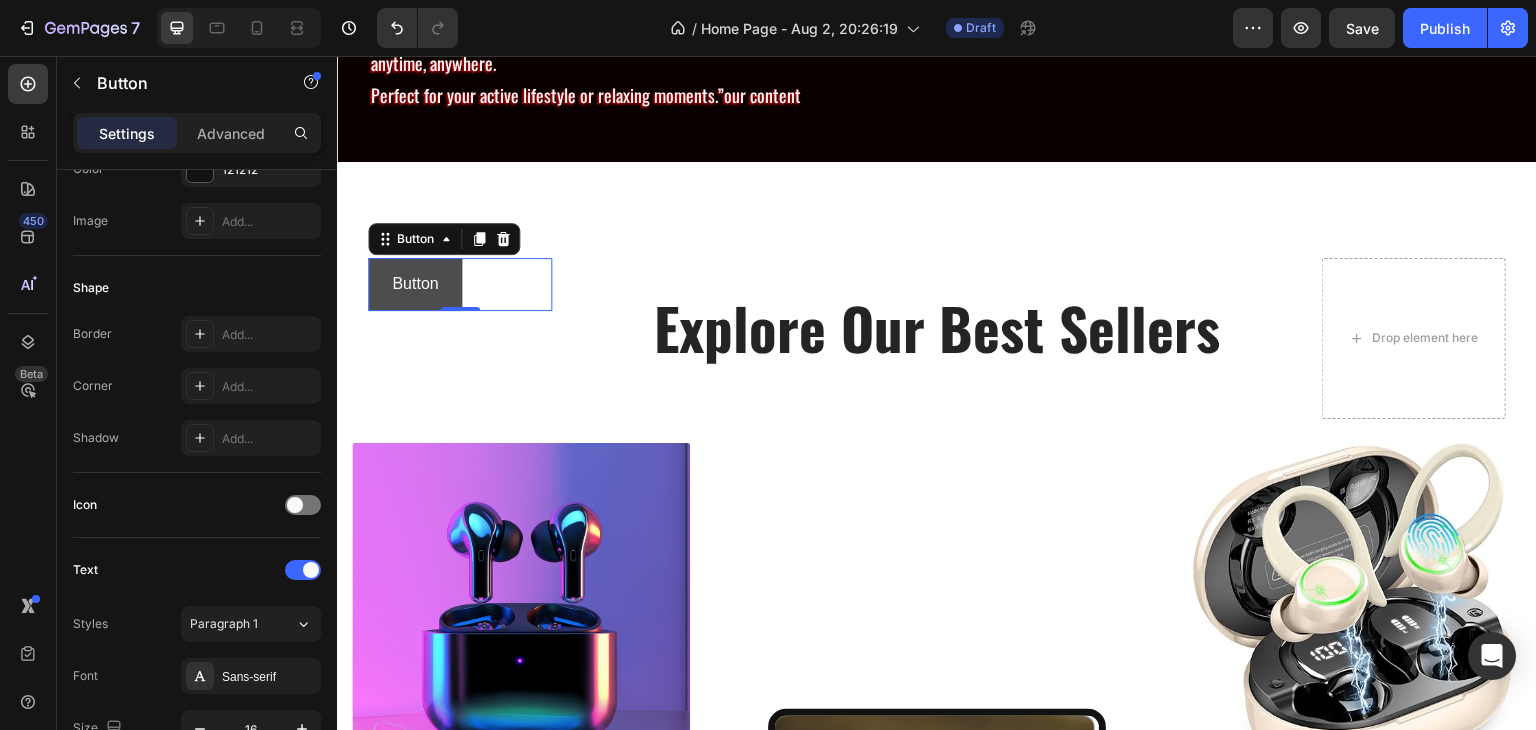 click on "Button" at bounding box center (415, 284) 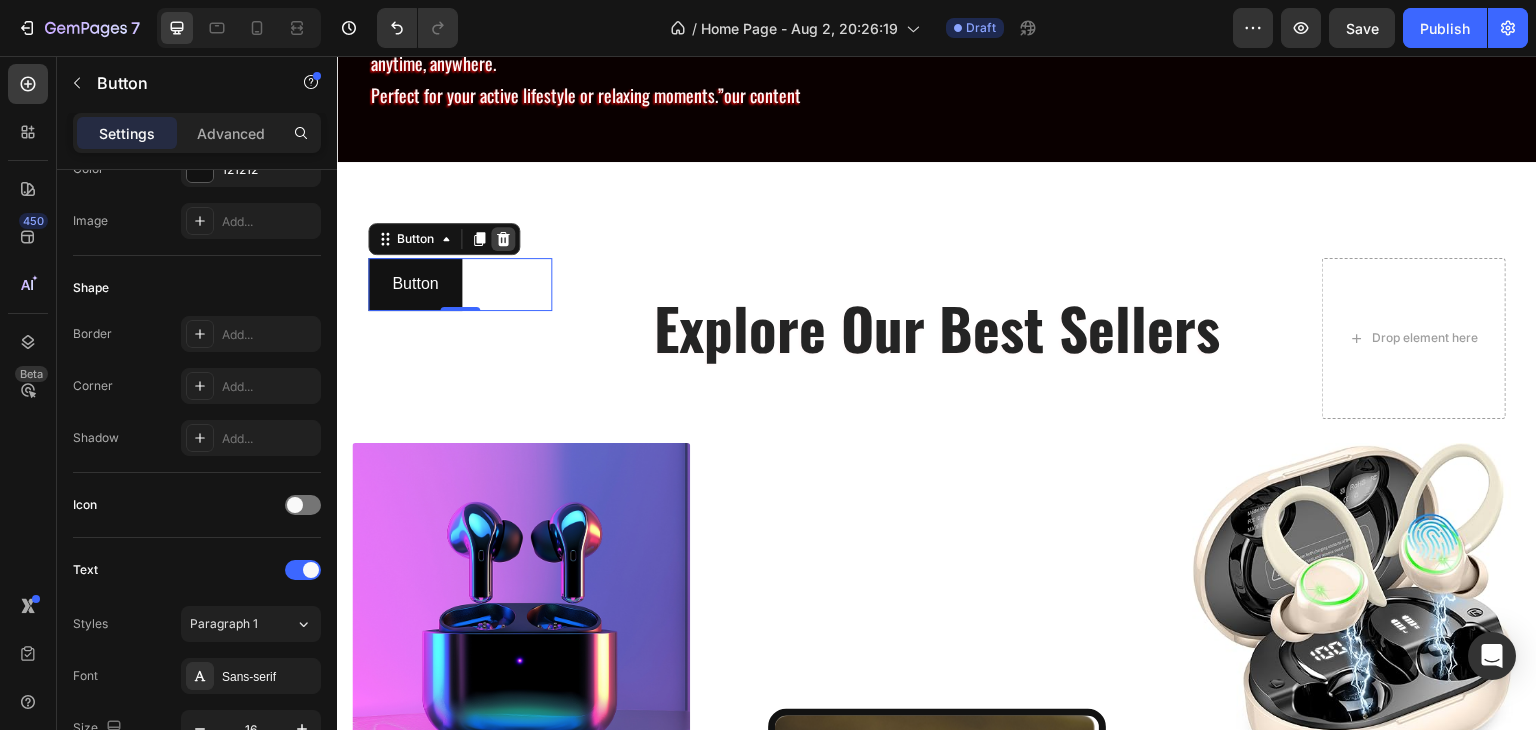 click 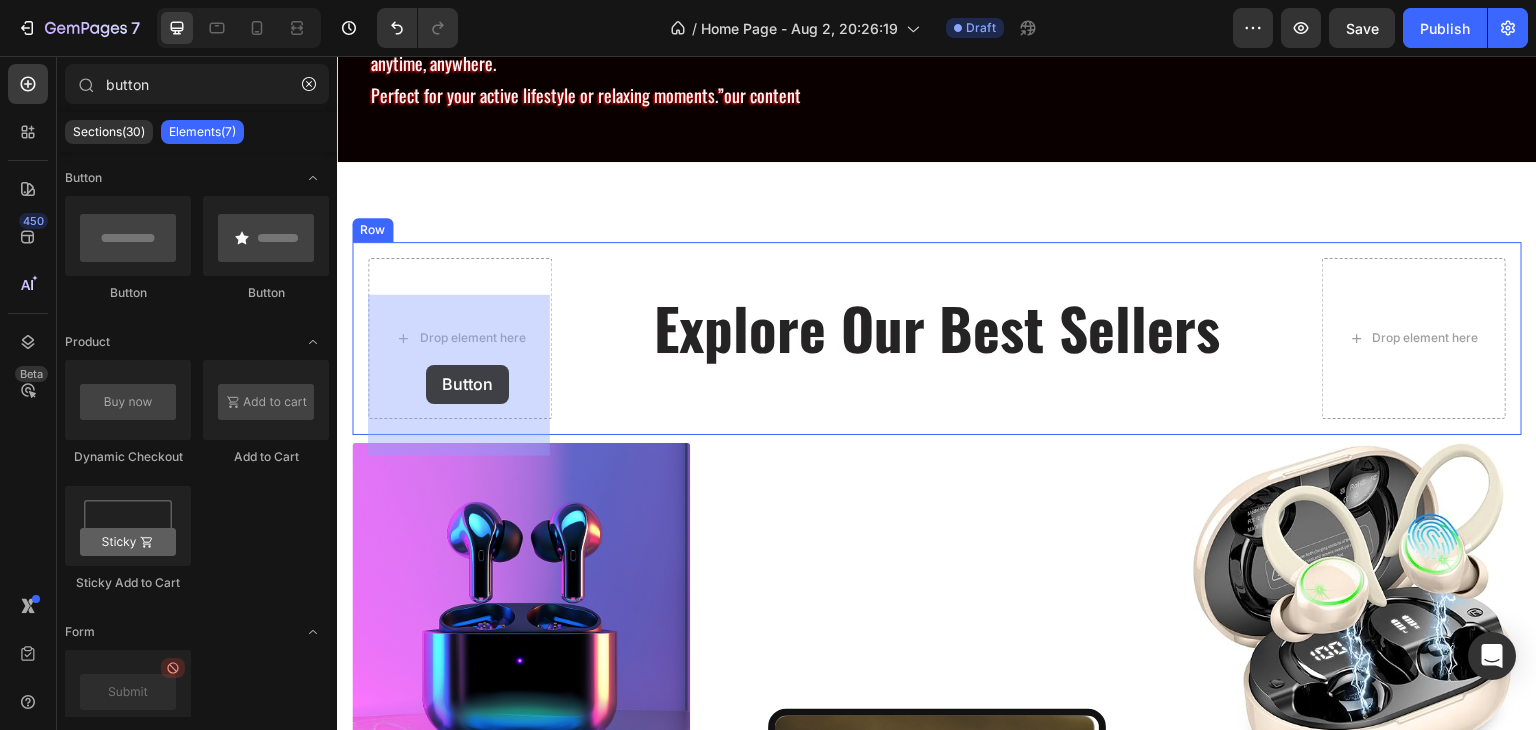 drag, startPoint x: 636, startPoint y: 301, endPoint x: 426, endPoint y: 365, distance: 219.53587 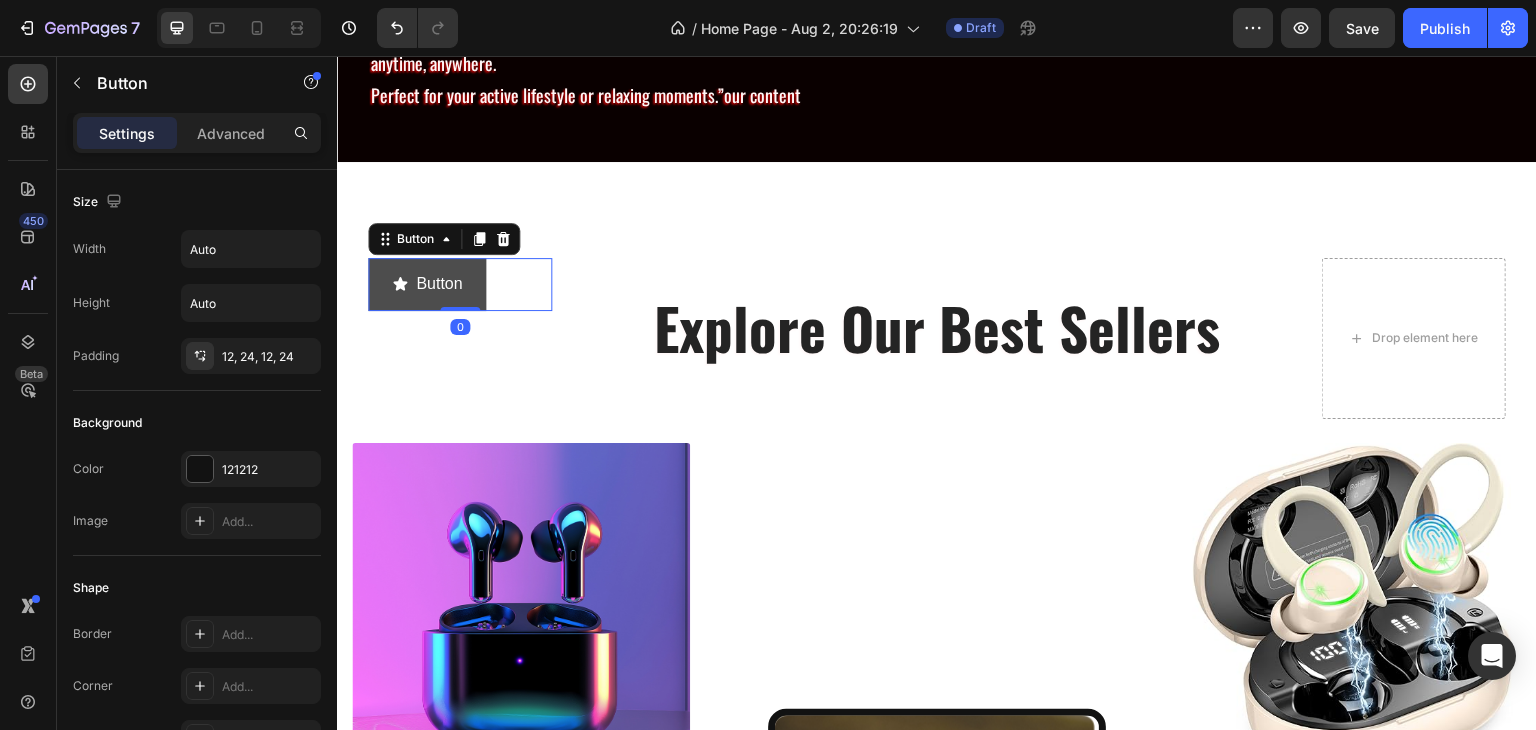 click on "Button" at bounding box center [427, 284] 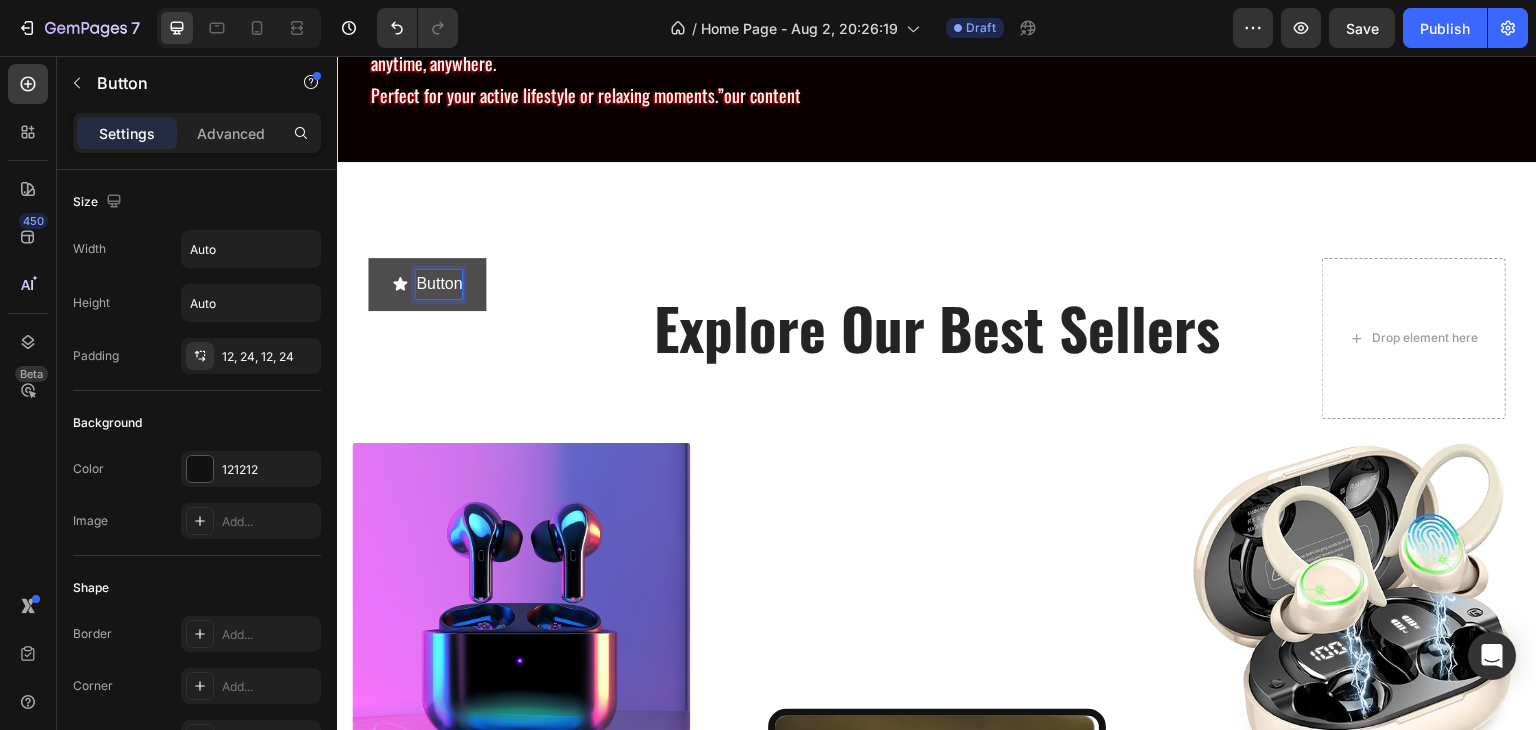 click on "Button" at bounding box center (439, 284) 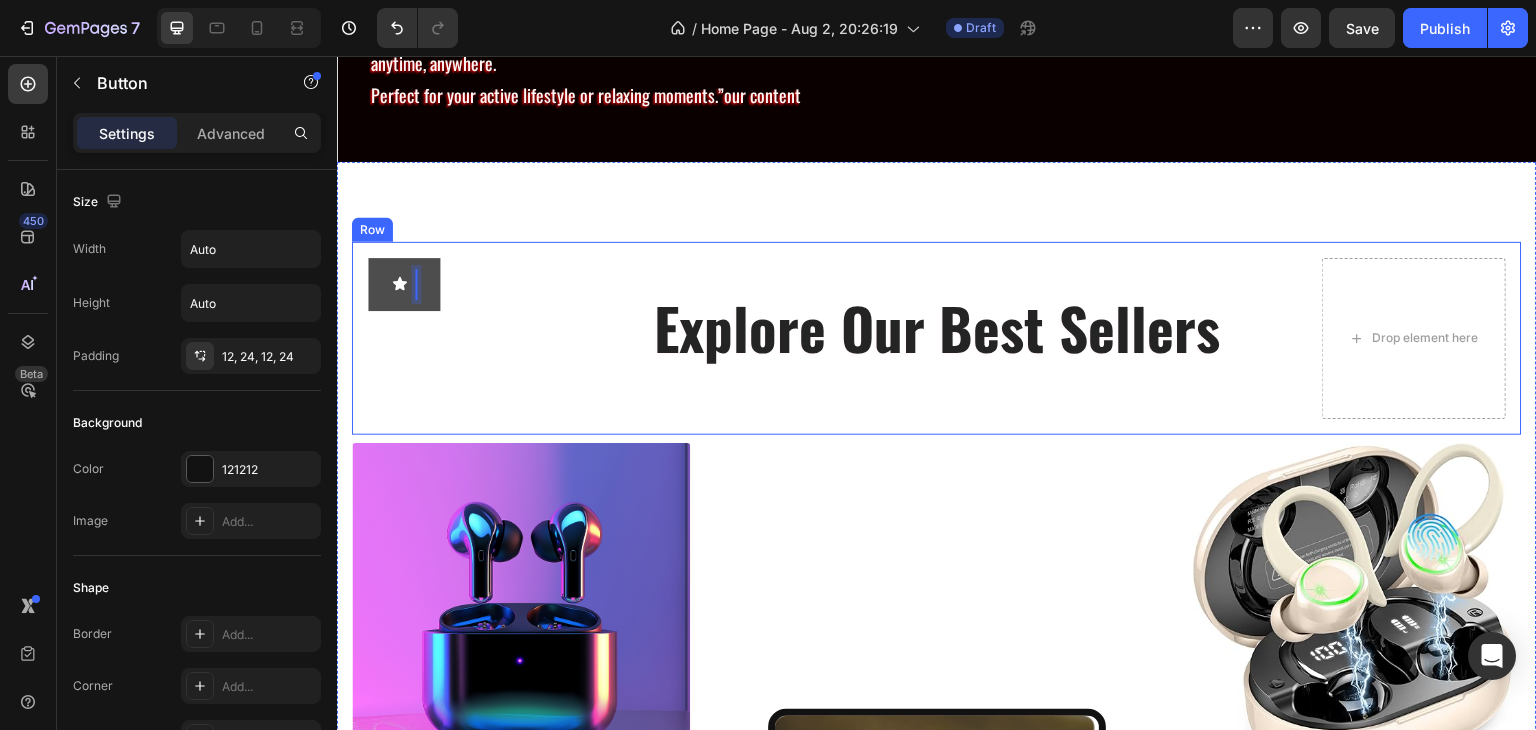 click on "Button   0" at bounding box center [460, 338] 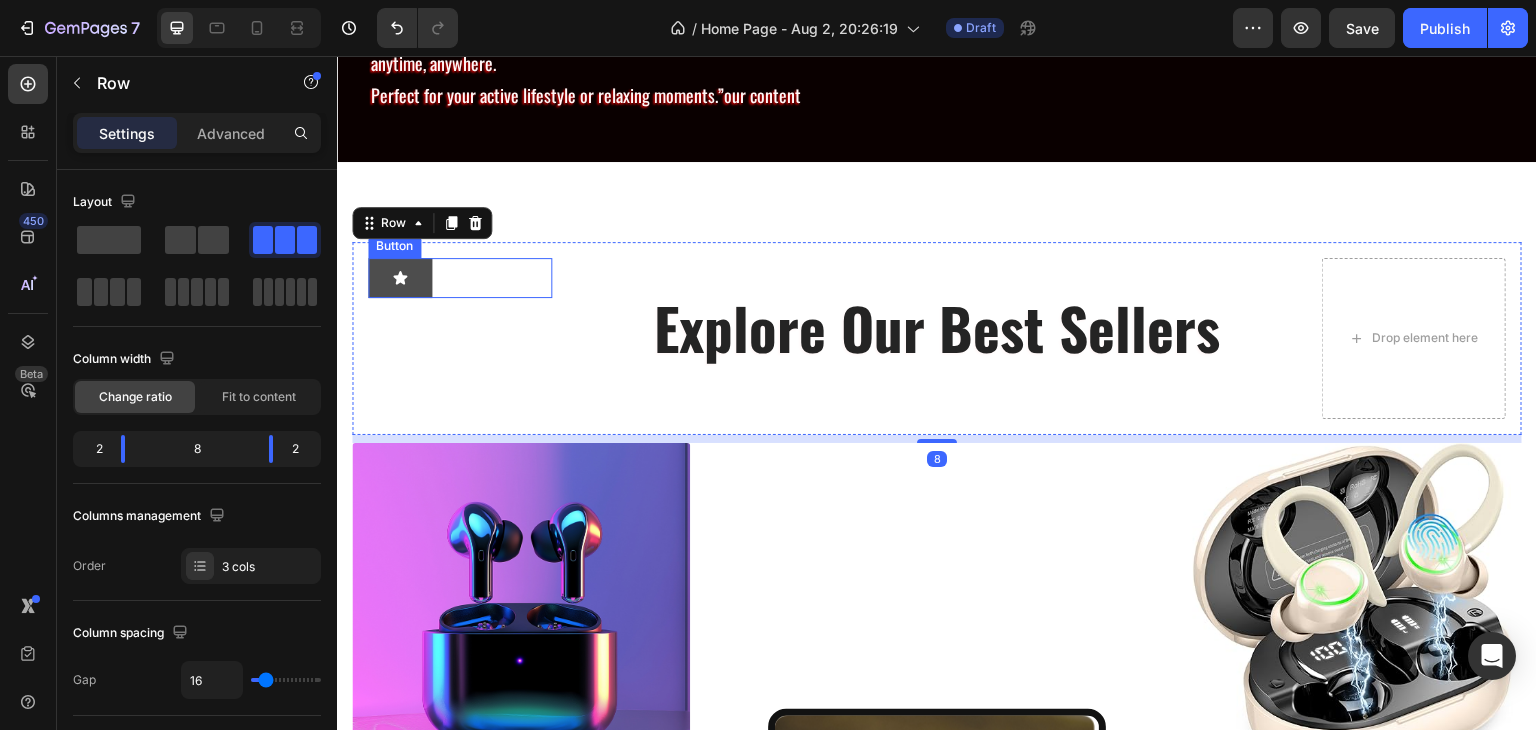 click 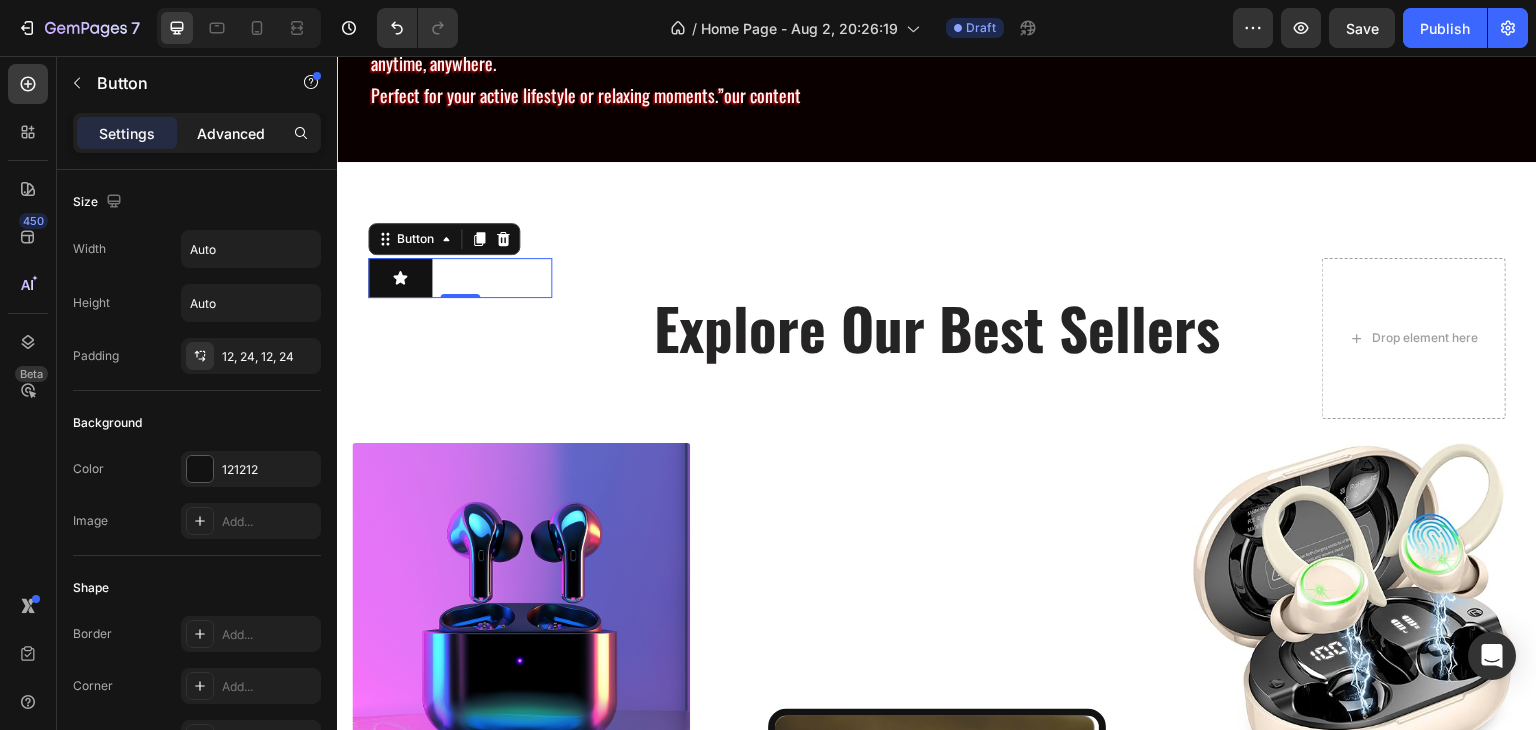 click on "Advanced" at bounding box center [231, 133] 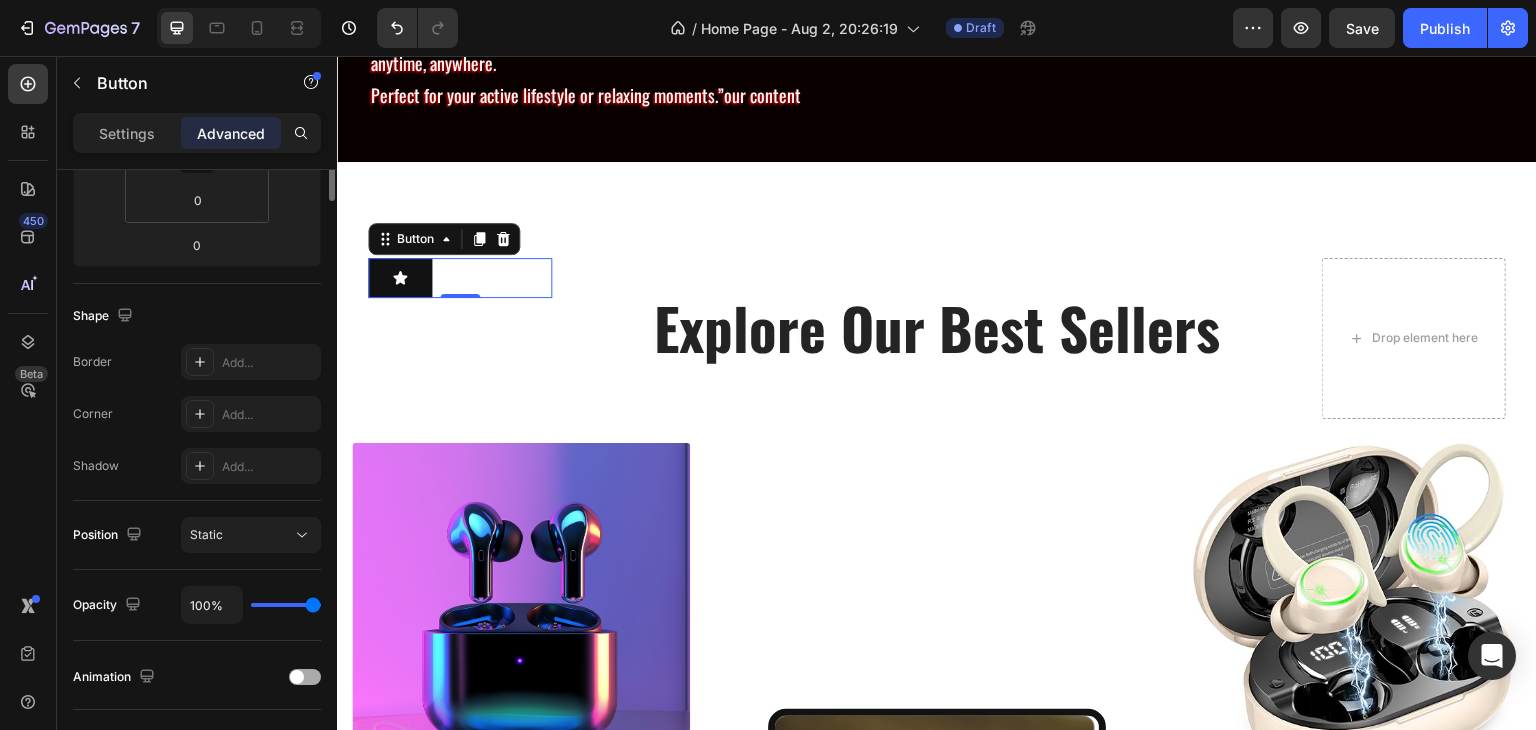 scroll, scrollTop: 0, scrollLeft: 0, axis: both 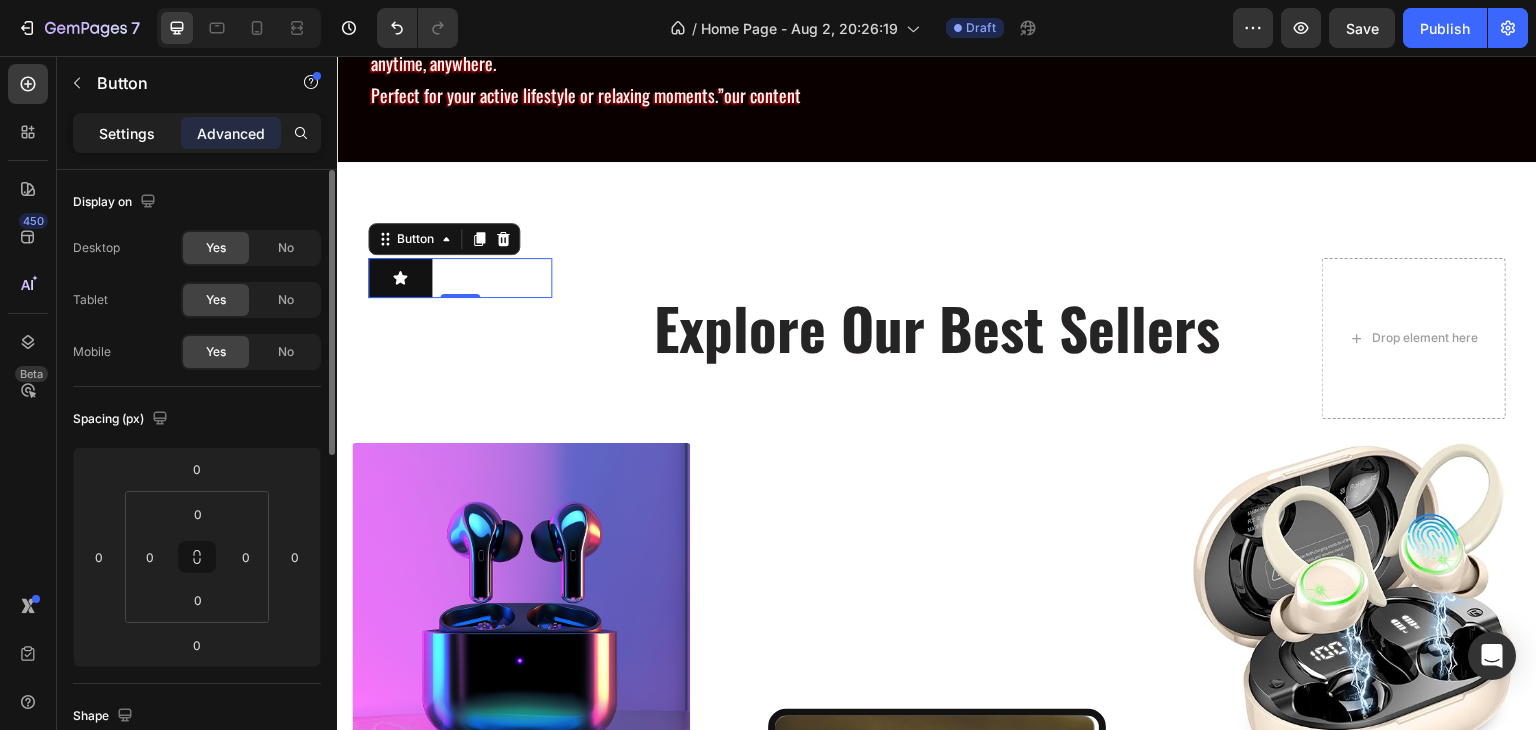 click on "Settings" at bounding box center [127, 133] 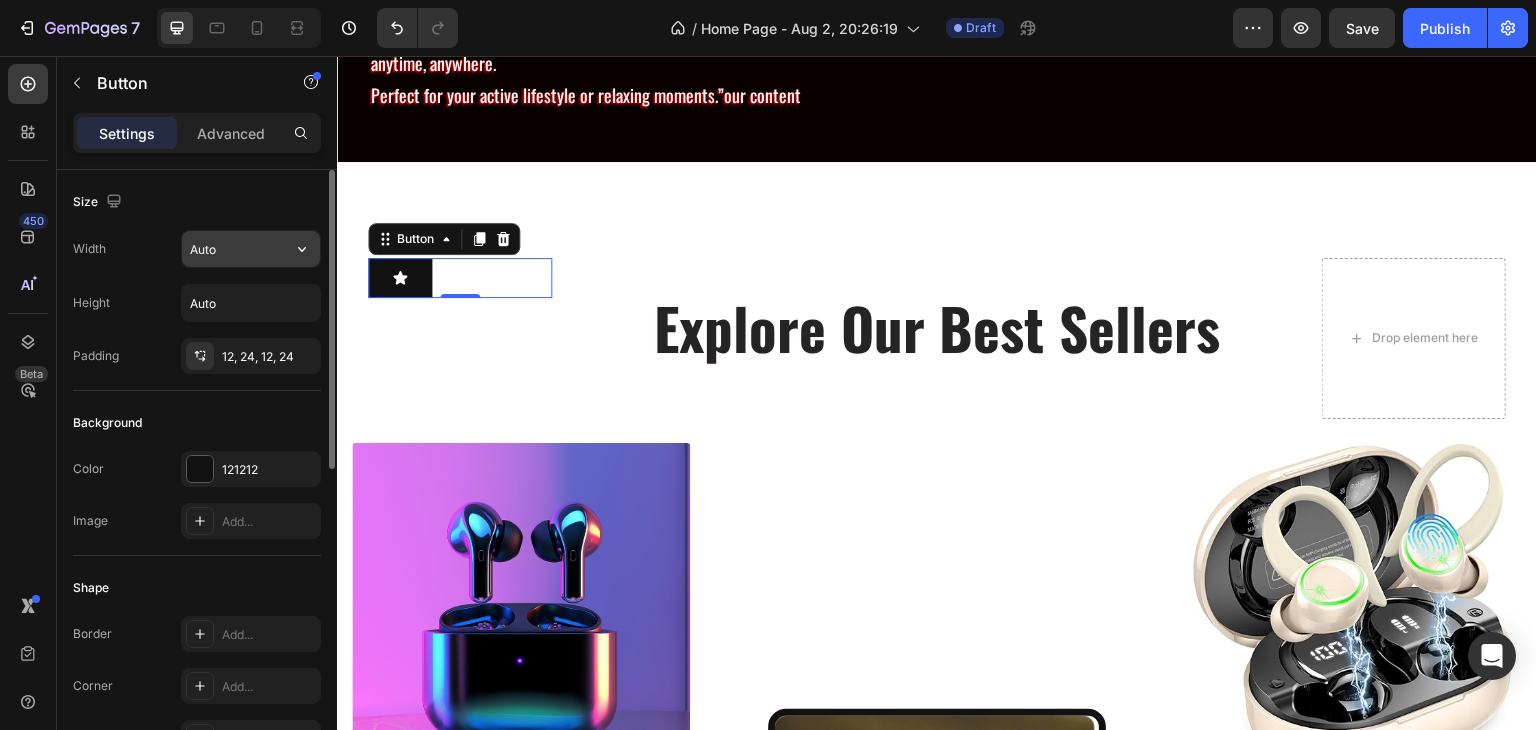 click on "Auto" at bounding box center [251, 249] 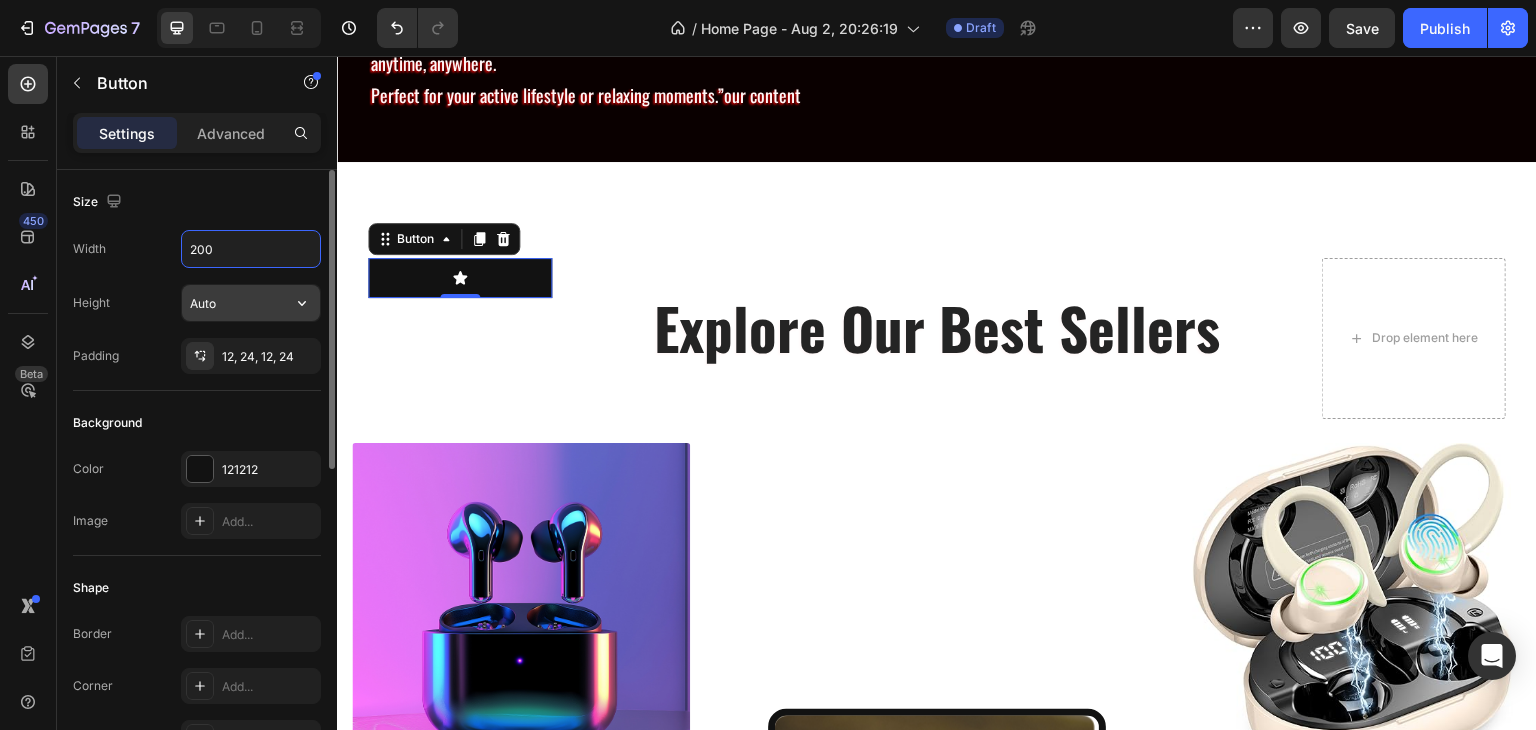 type on "200" 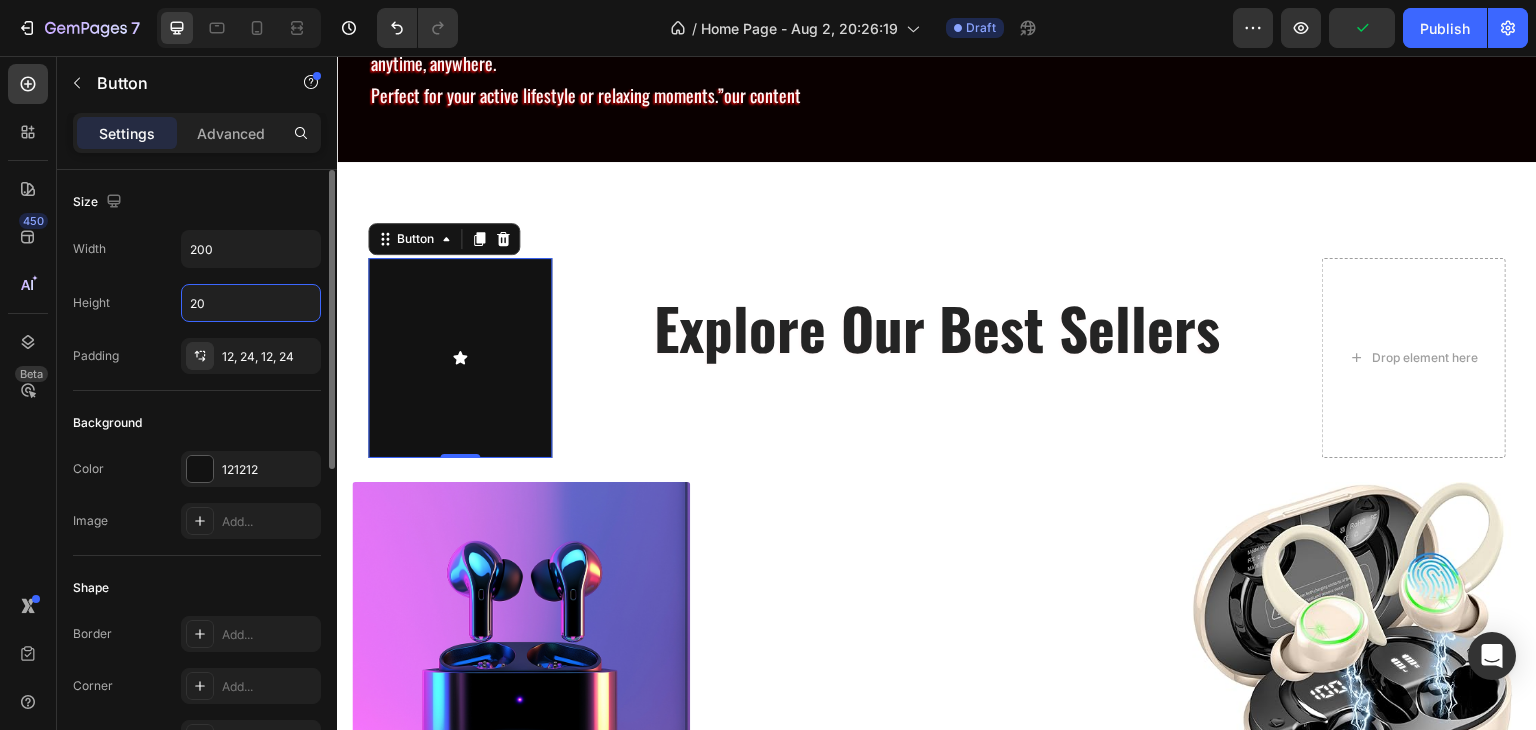type on "2" 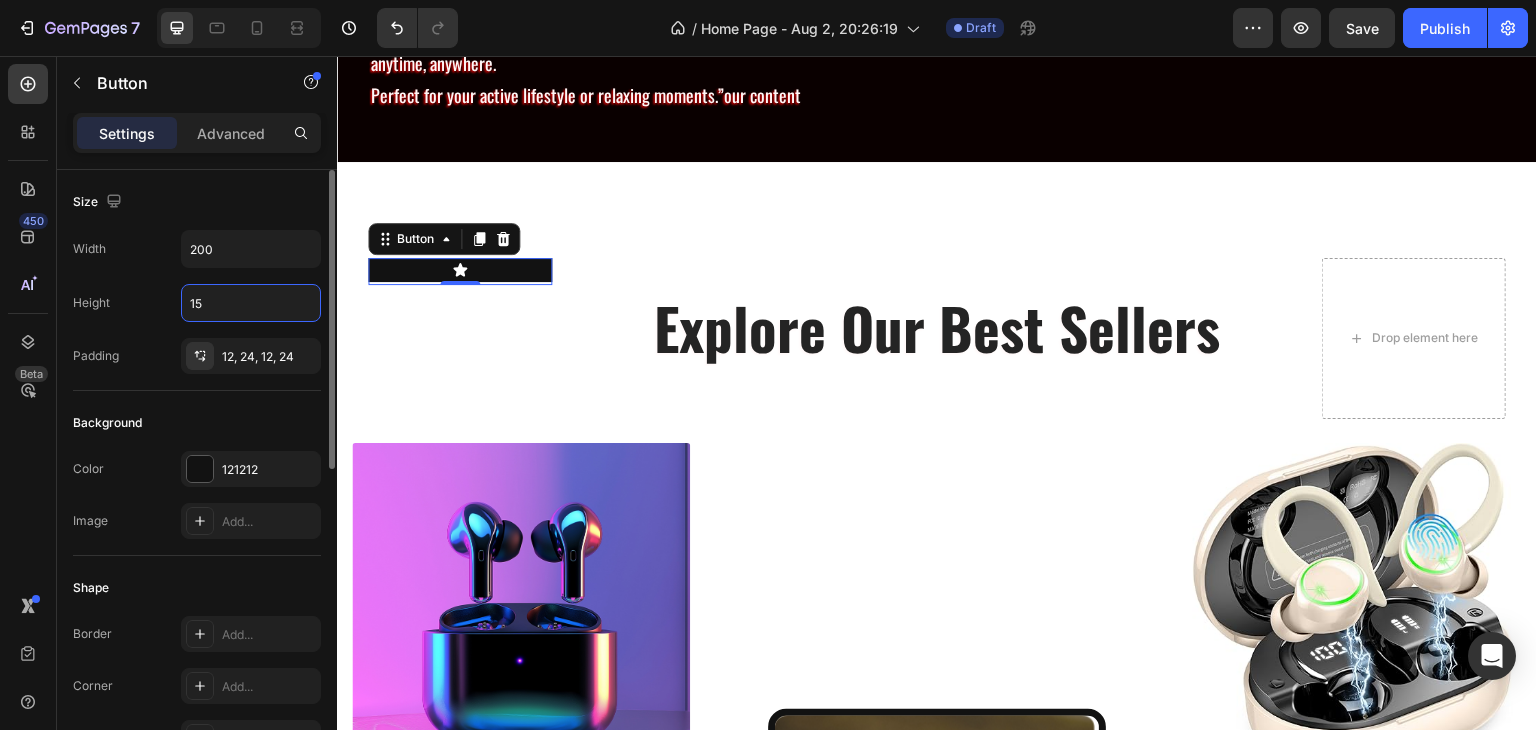 type on "150" 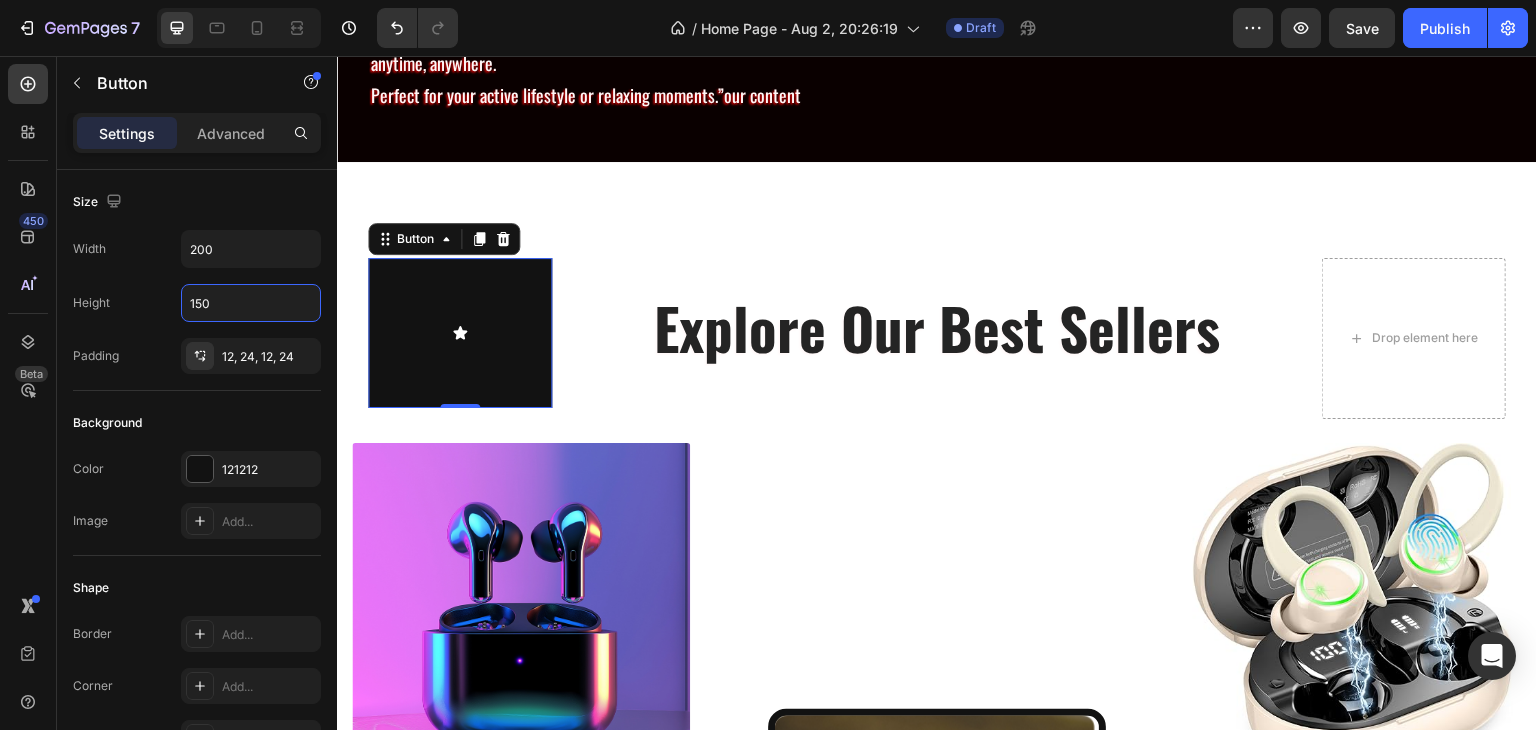 click 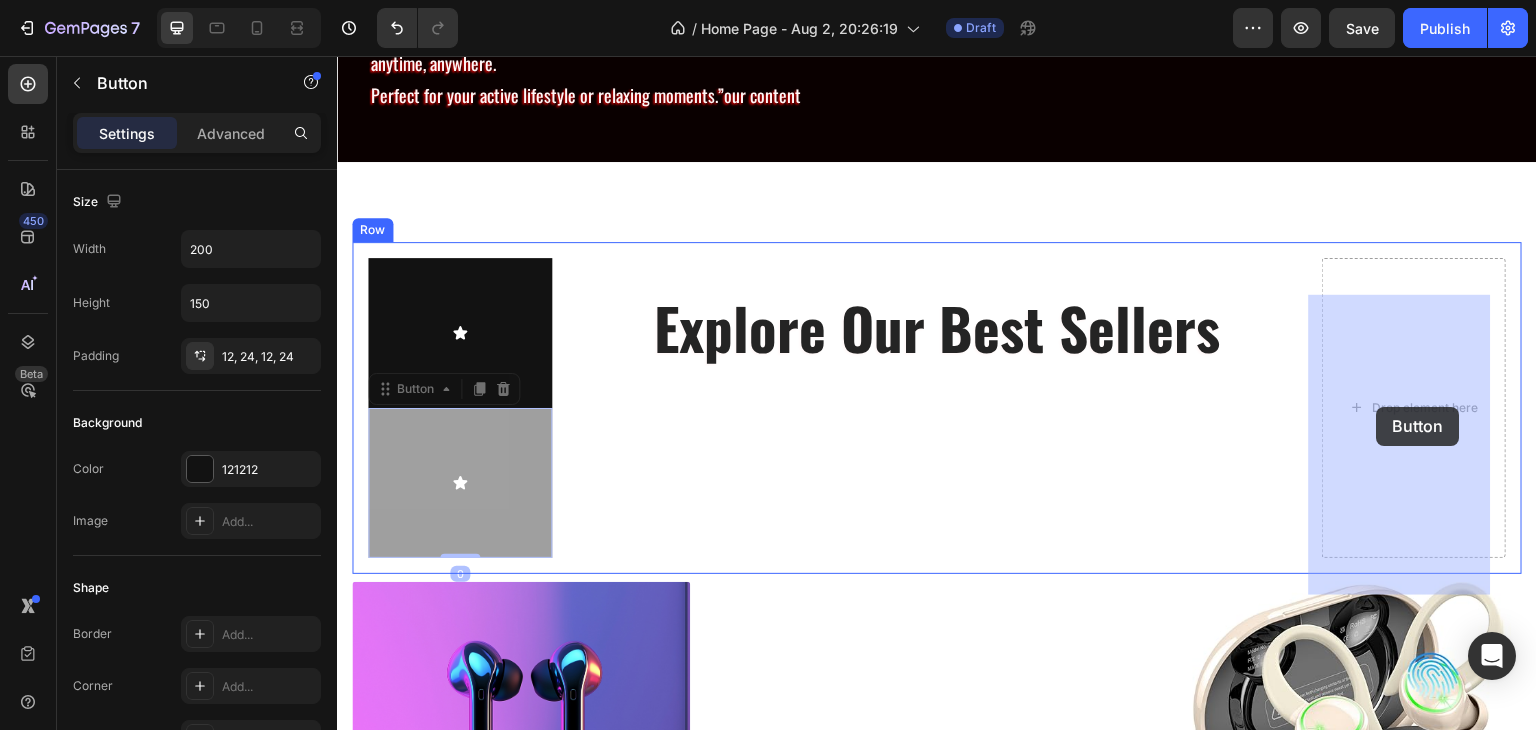 drag, startPoint x: 488, startPoint y: 534, endPoint x: 1377, endPoint y: 407, distance: 898.02563 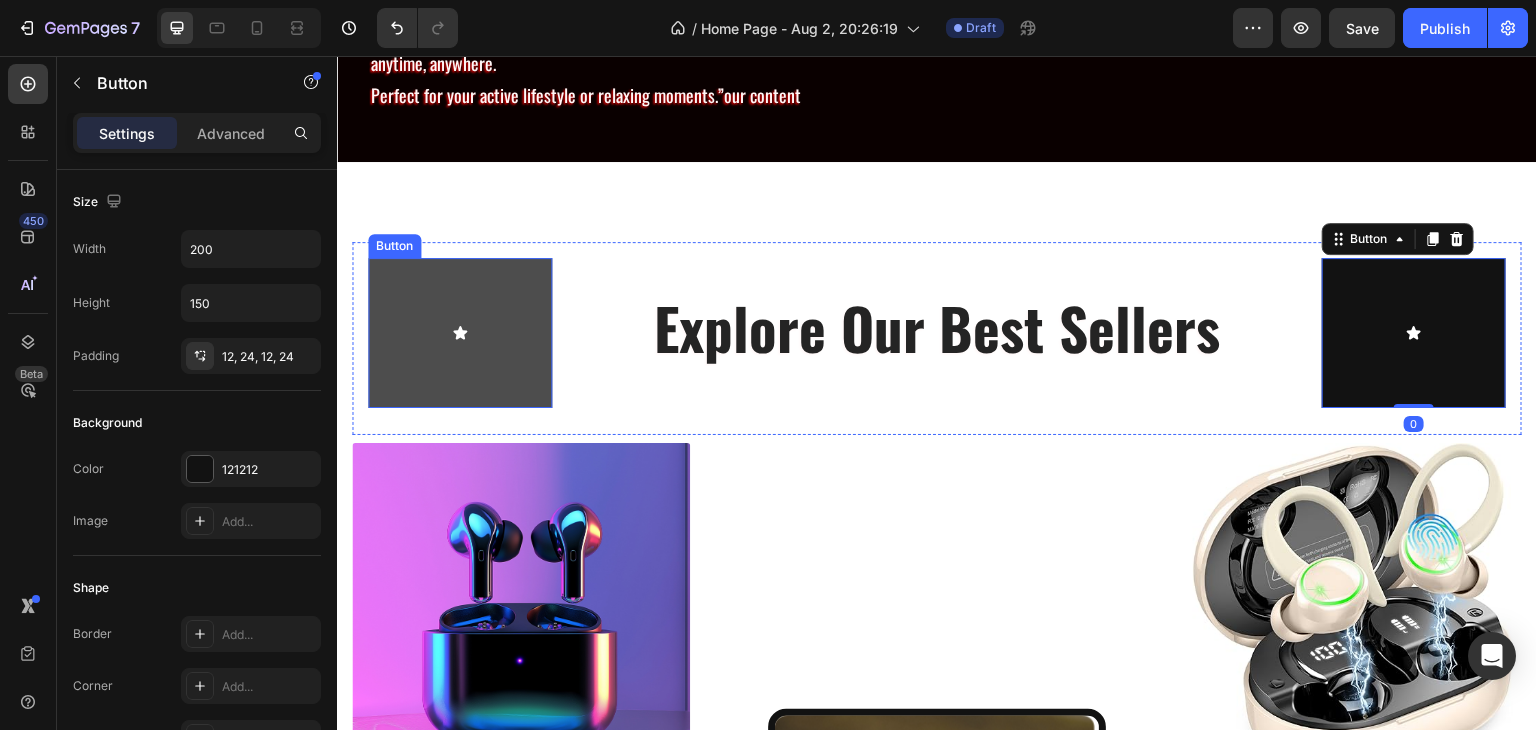 click at bounding box center (460, 333) 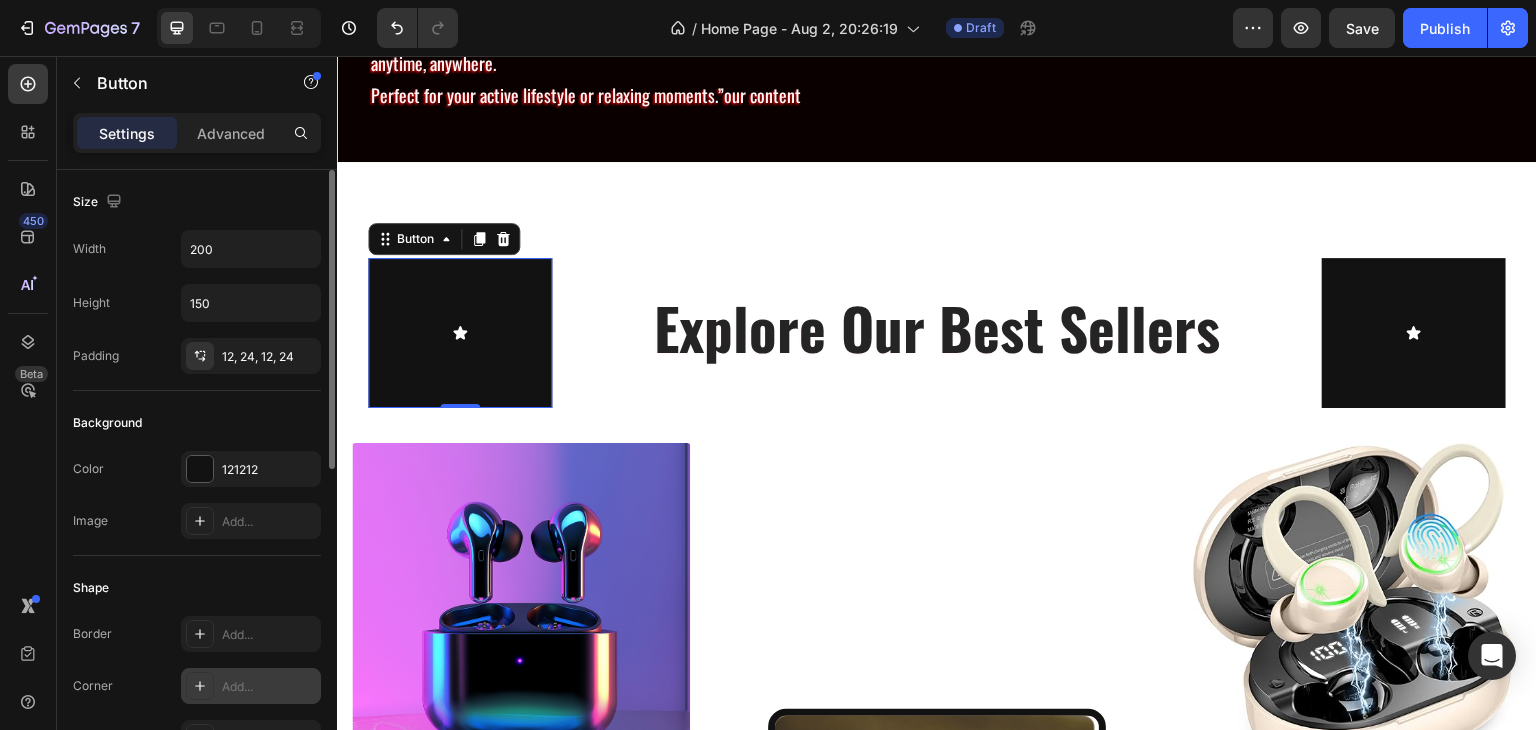 click on "Add..." at bounding box center [269, 687] 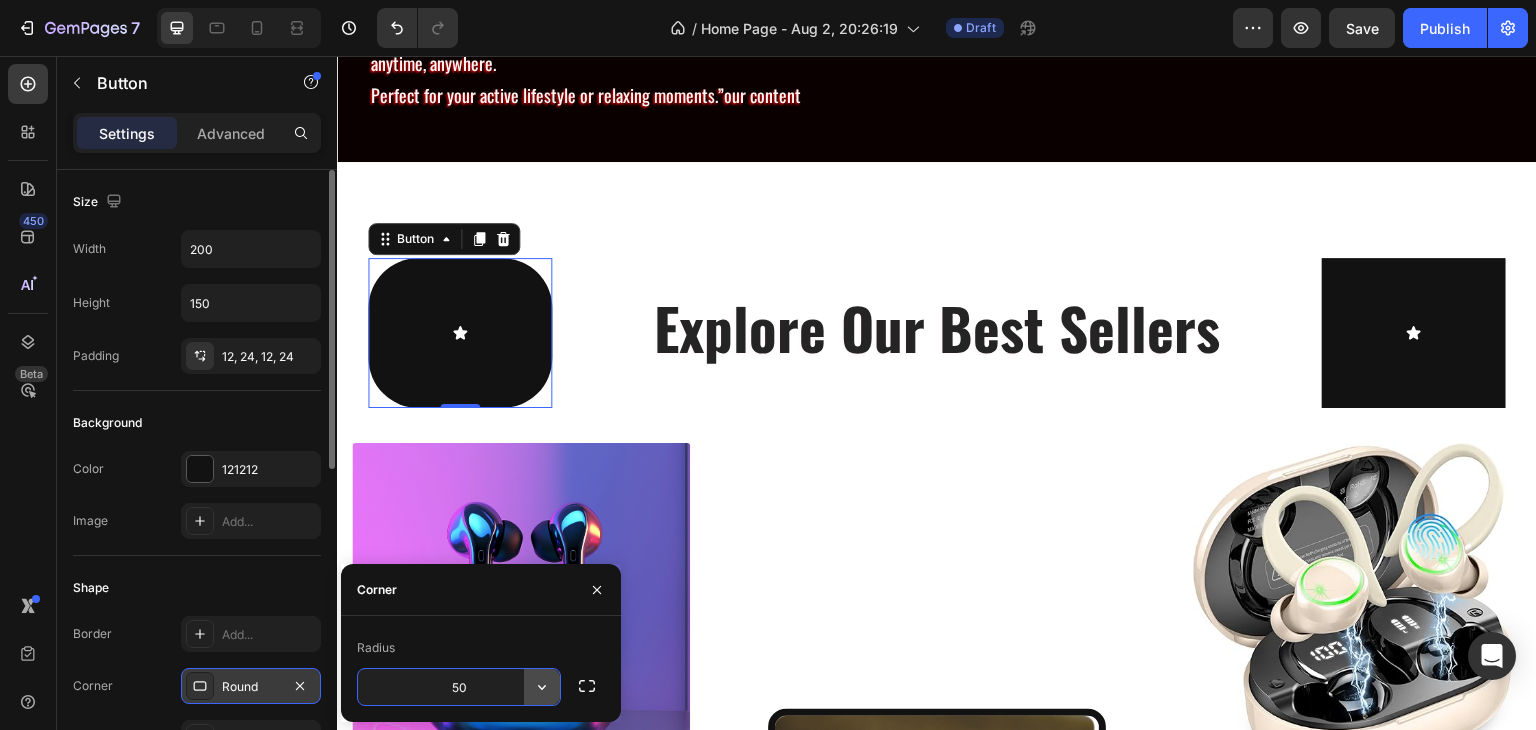 type on "5" 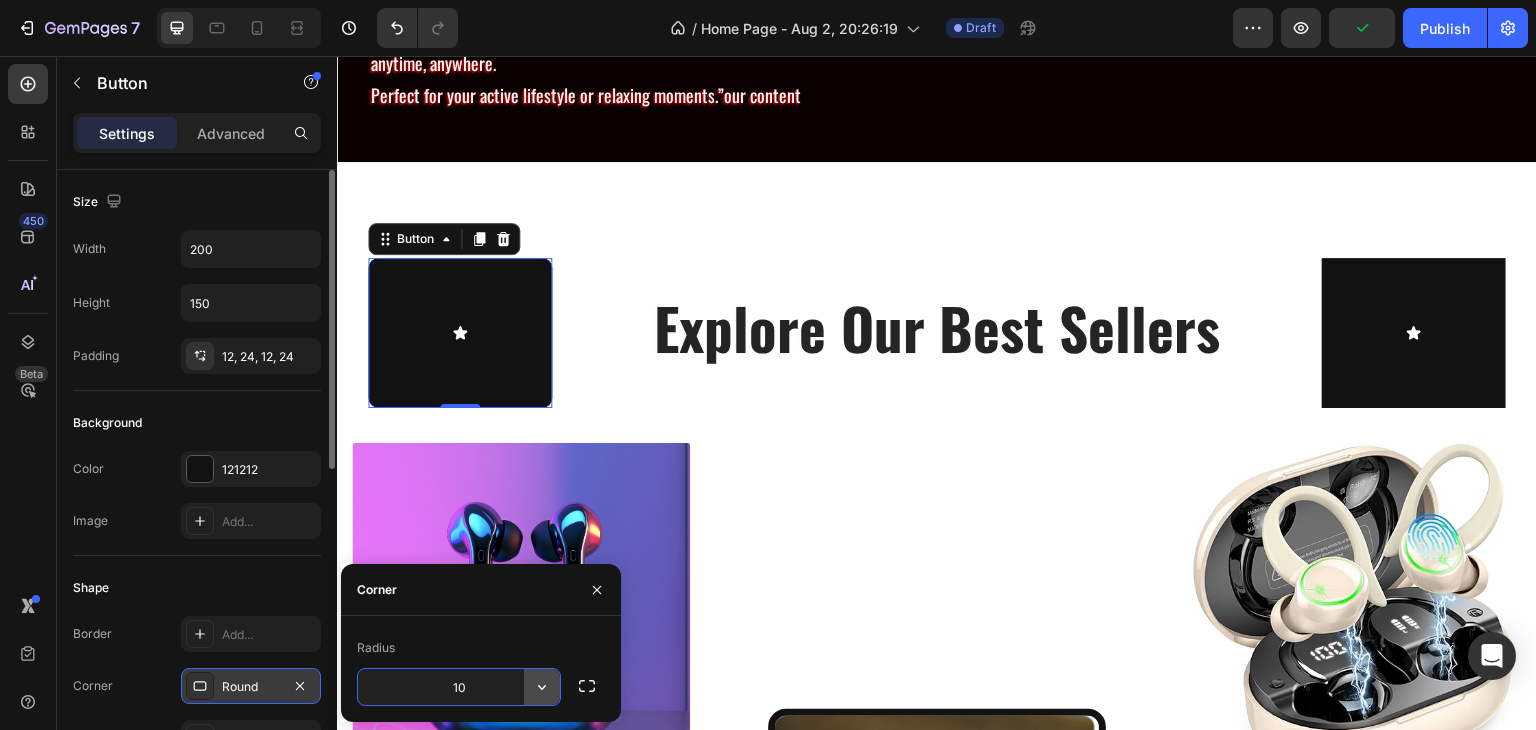 type on "100" 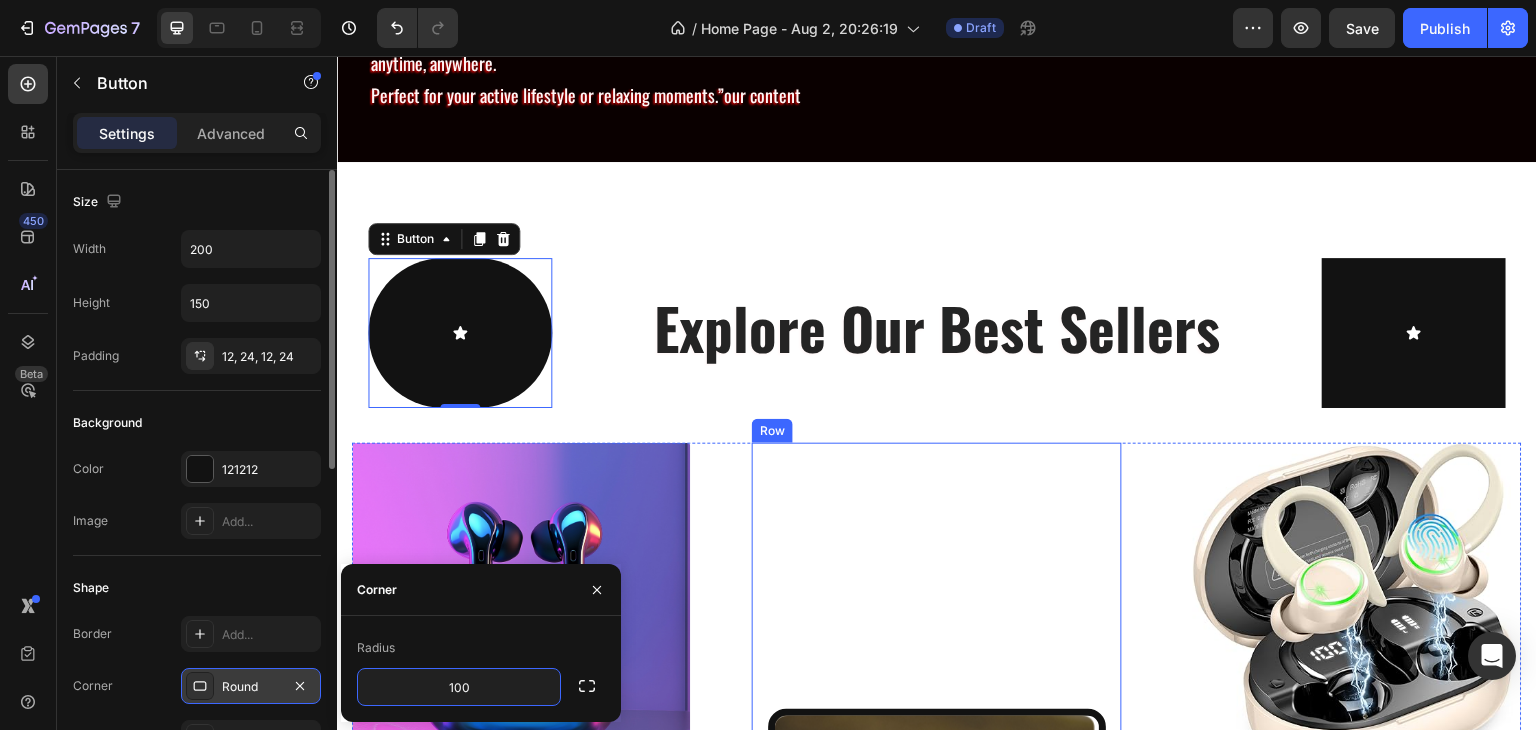 click on "Explore Our Best Sellers Heading" at bounding box center (936, 324) 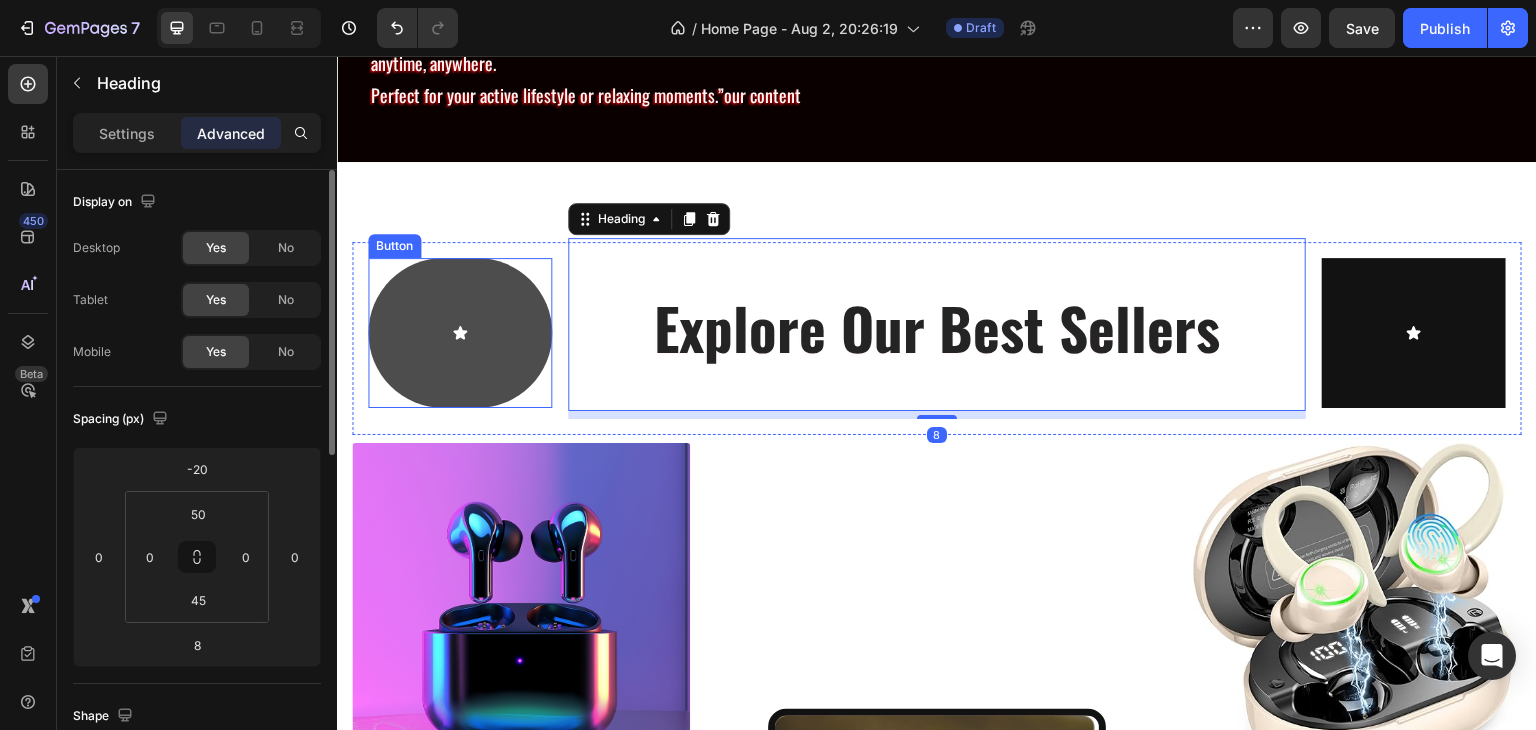 click at bounding box center [460, 333] 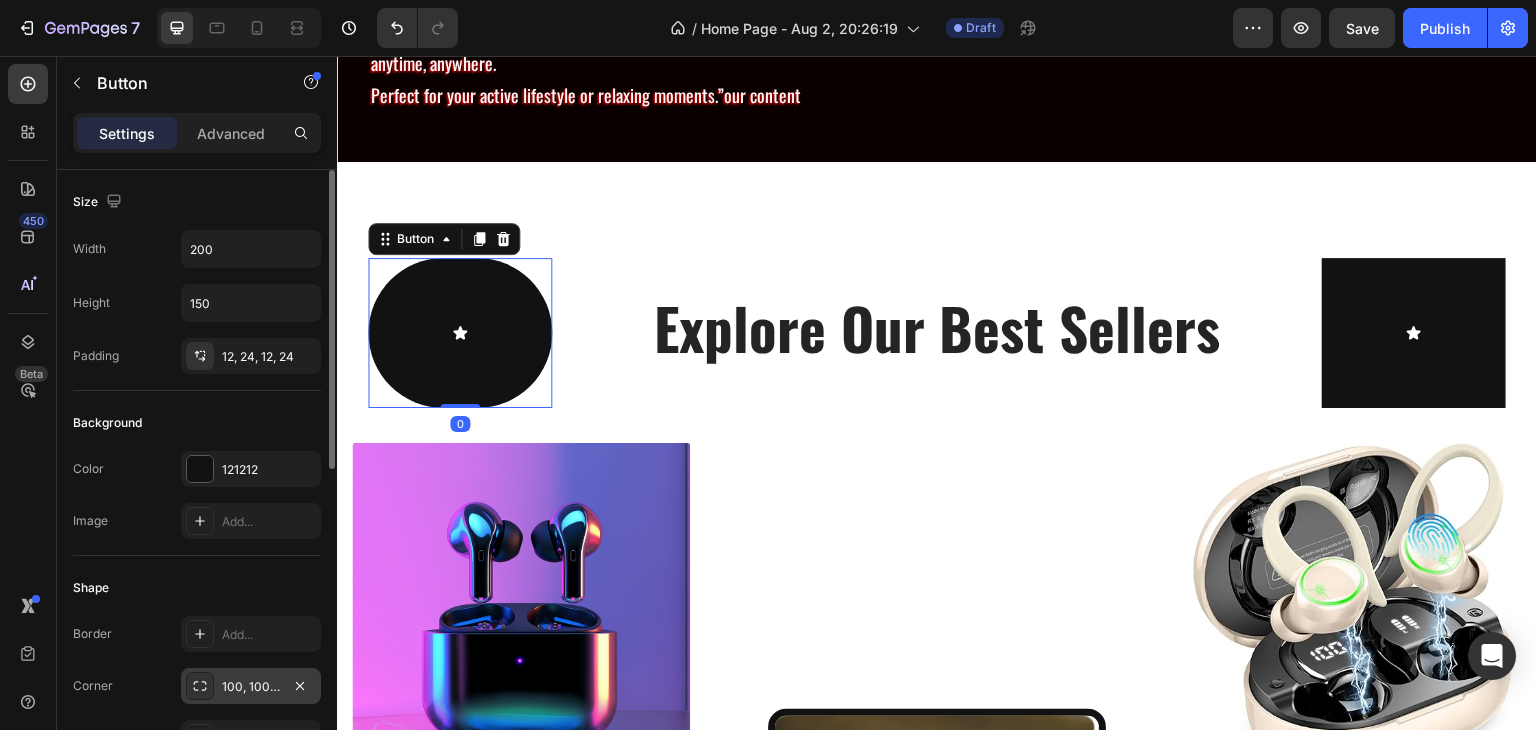 click on "100, 100, 100, 100" at bounding box center (251, 686) 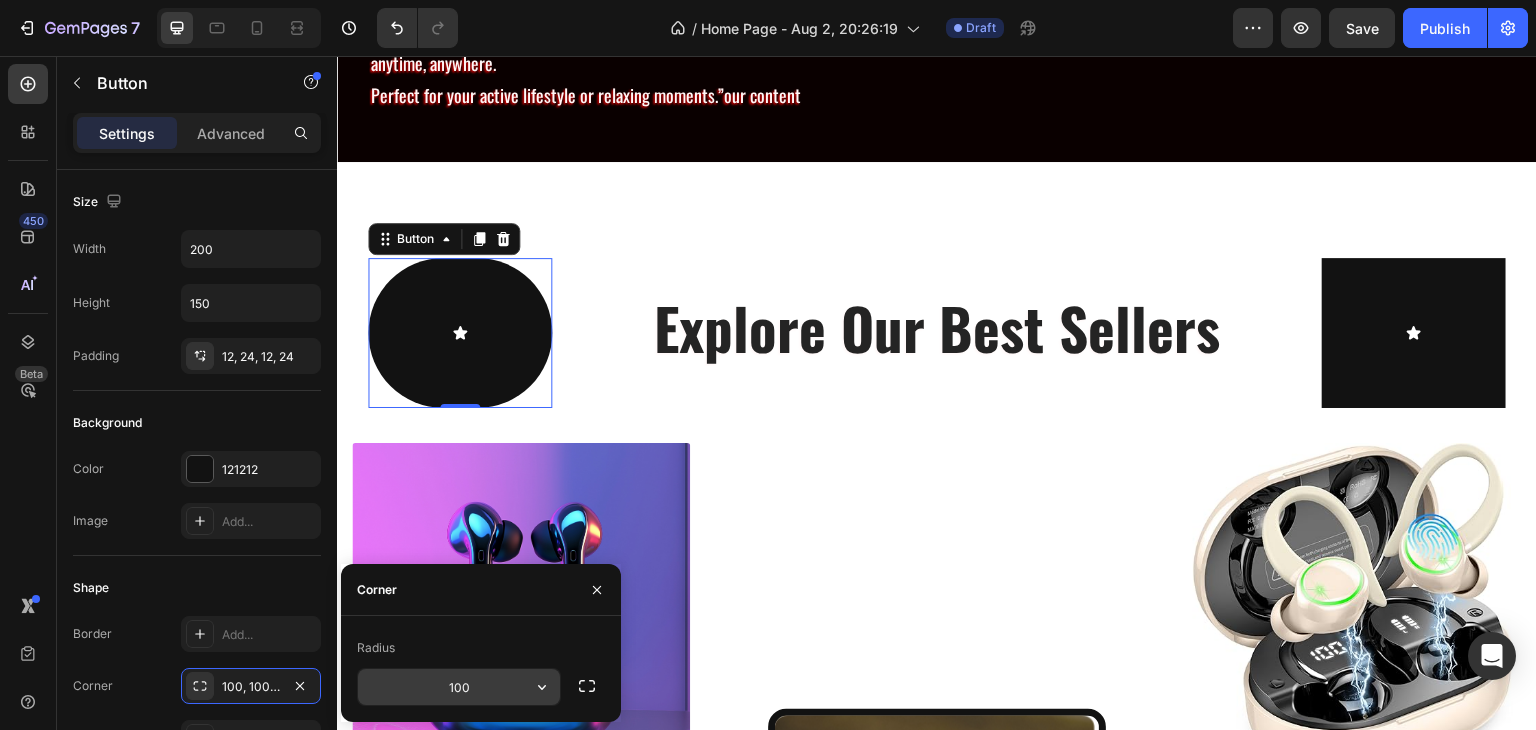 click on "100" at bounding box center (459, 687) 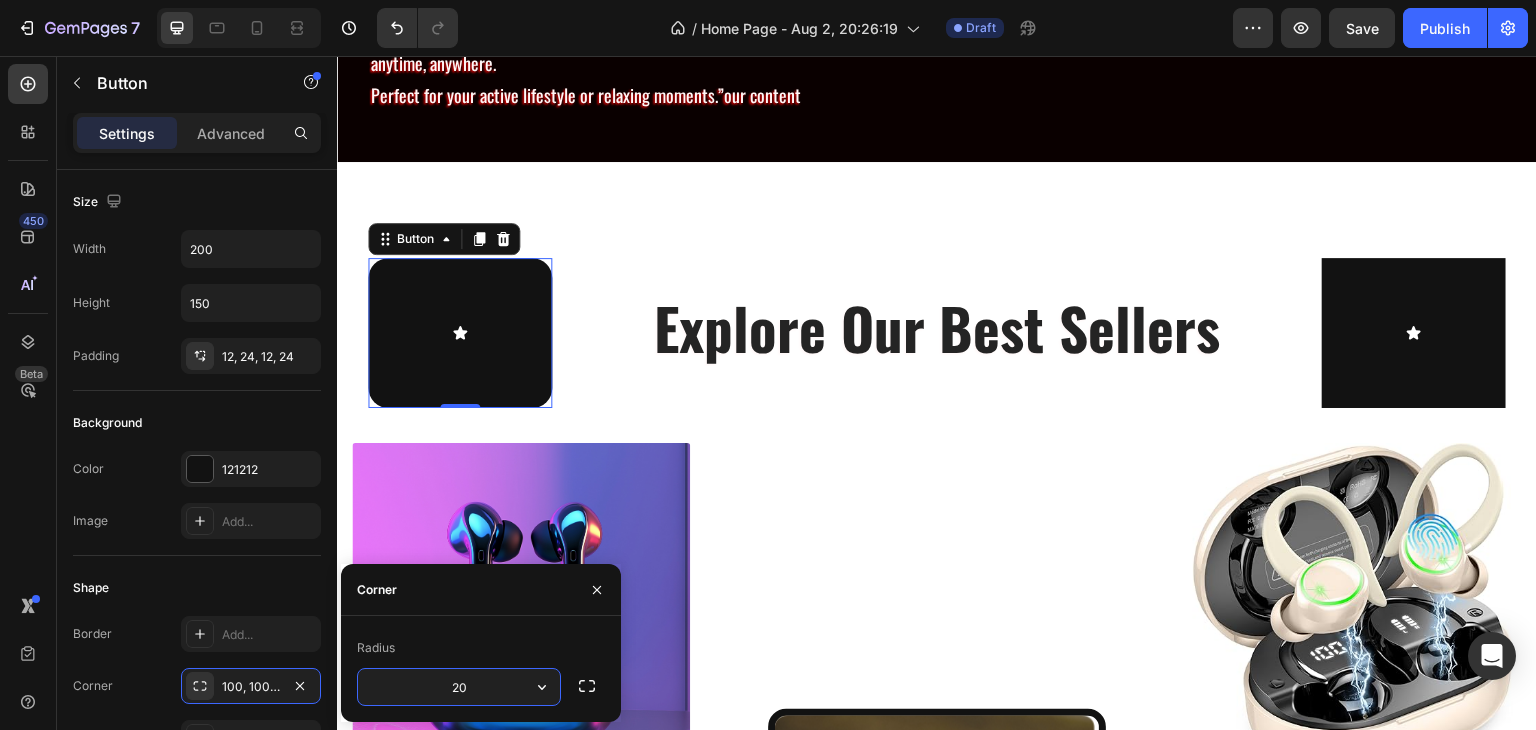 type on "2" 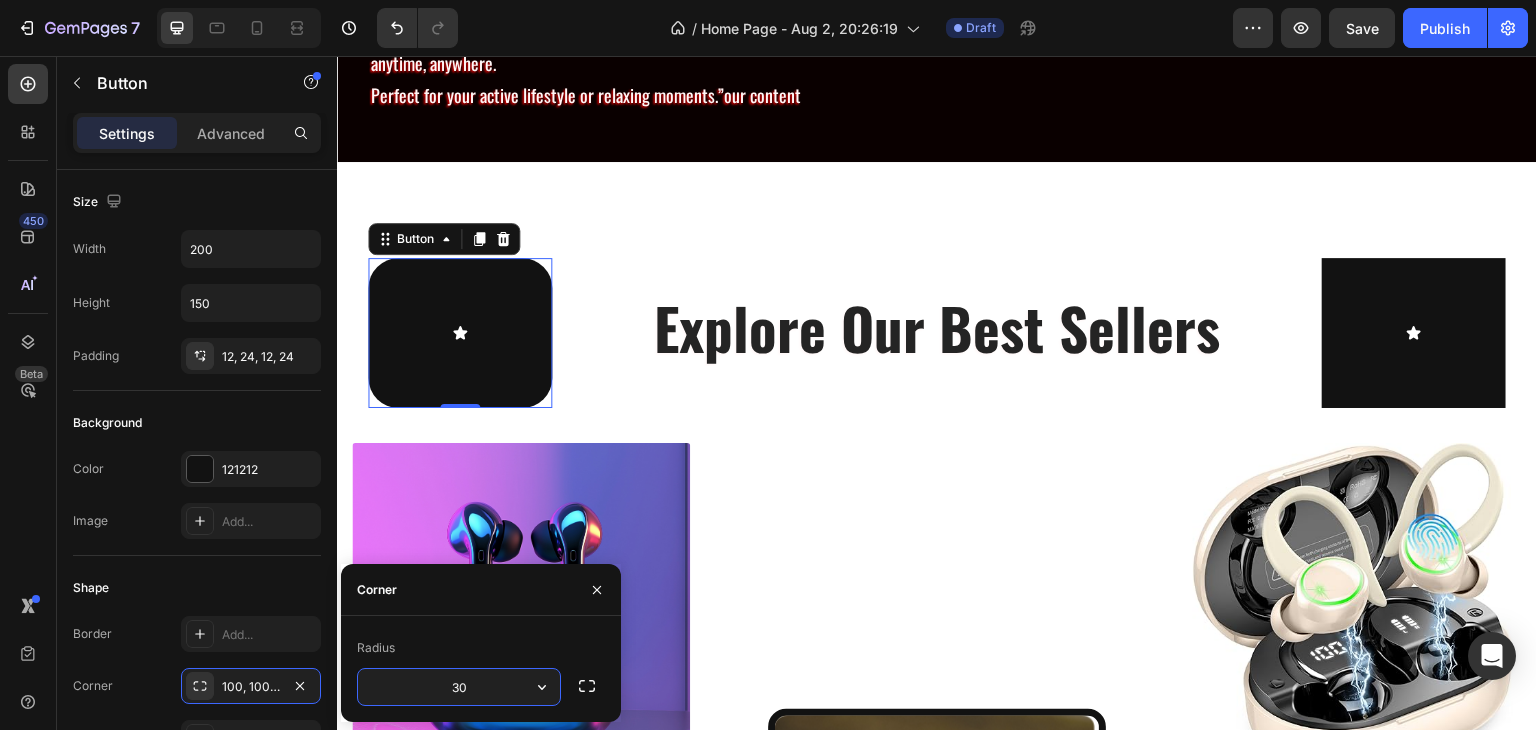 type on "3" 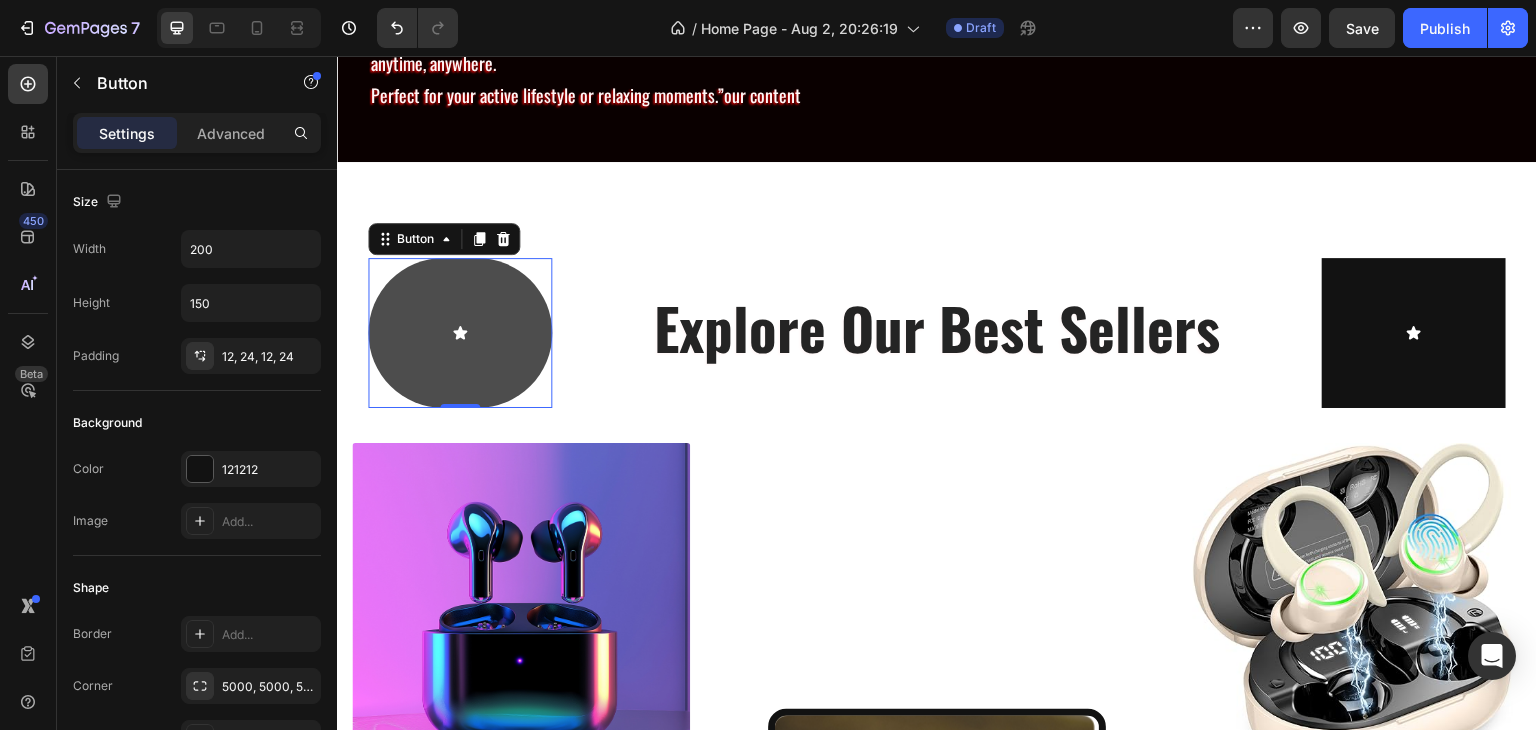 click at bounding box center (460, 333) 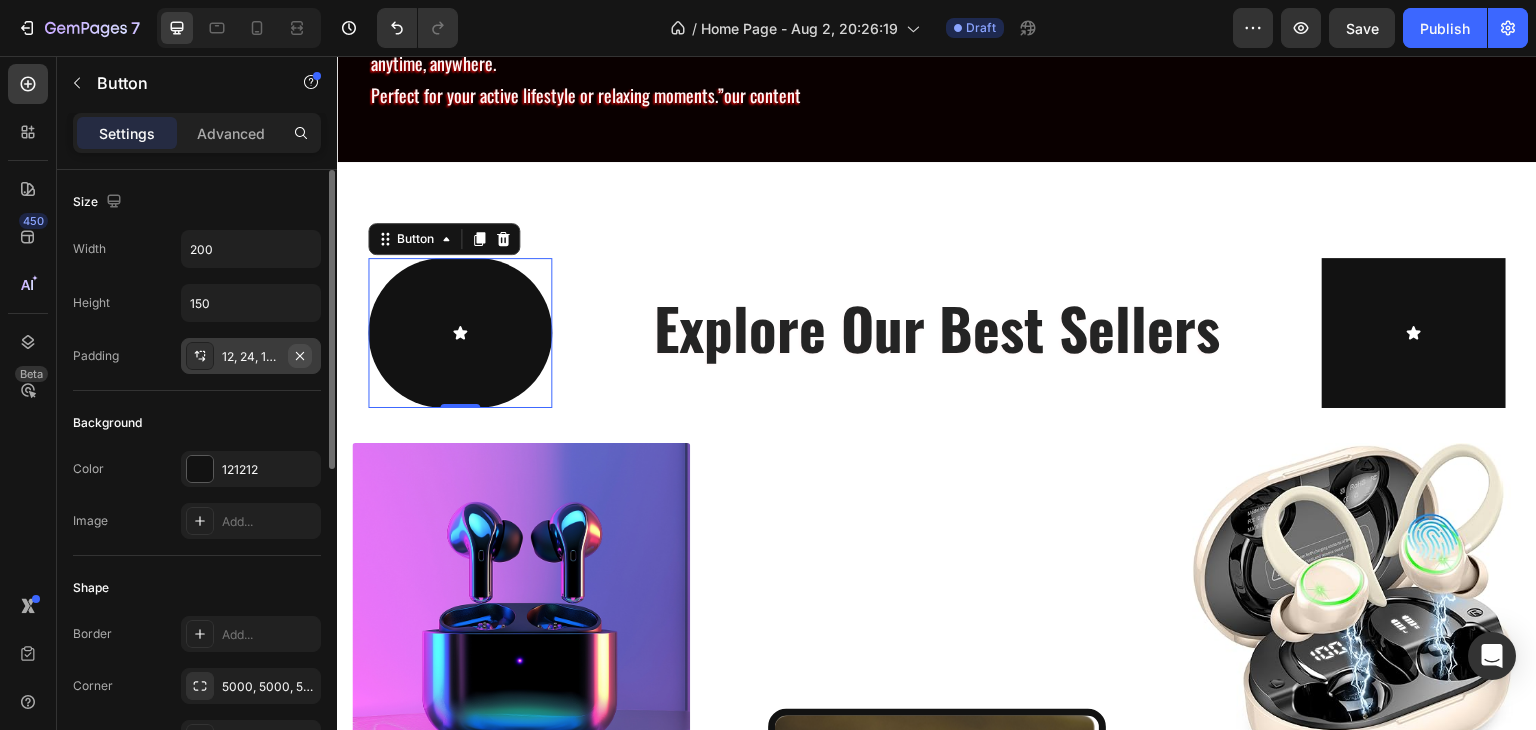 click 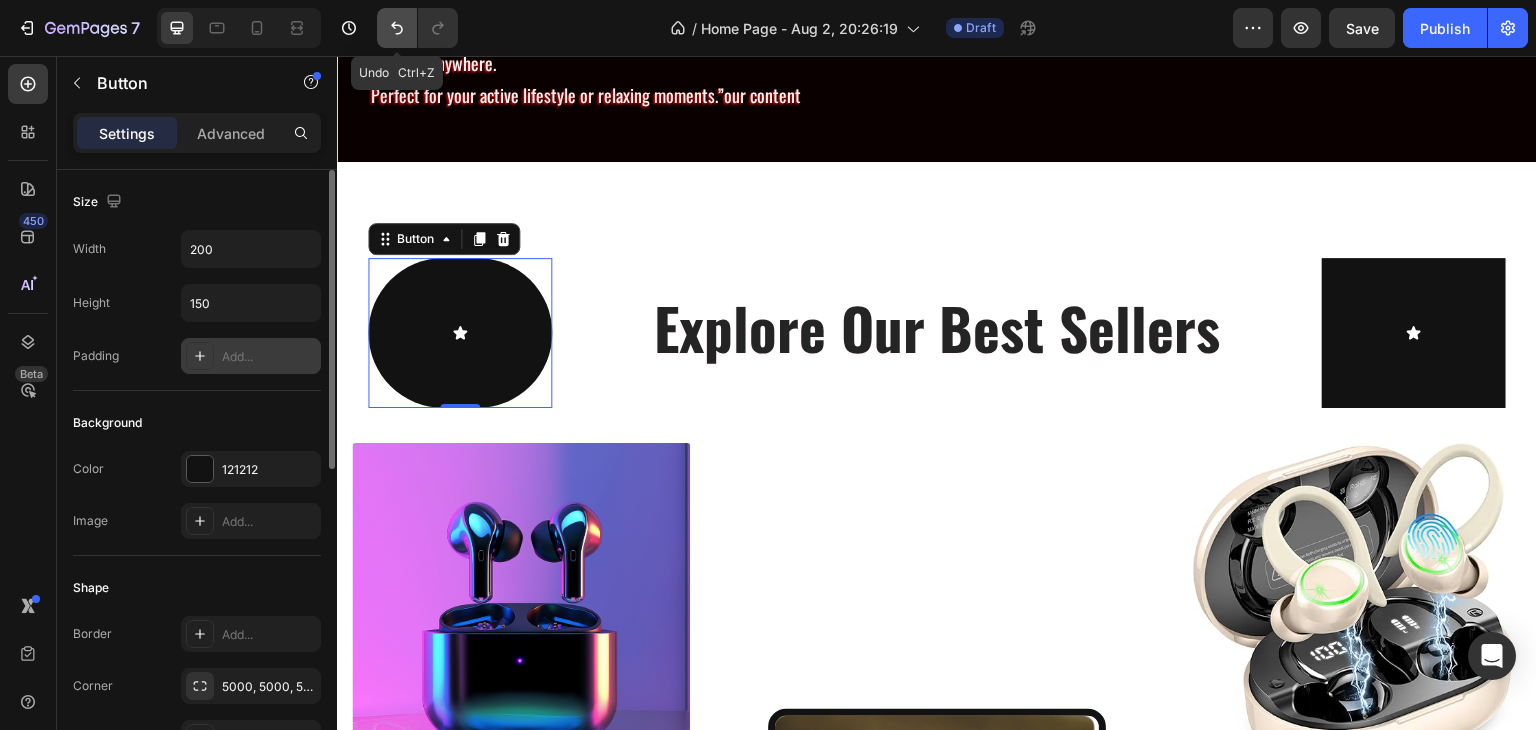 click 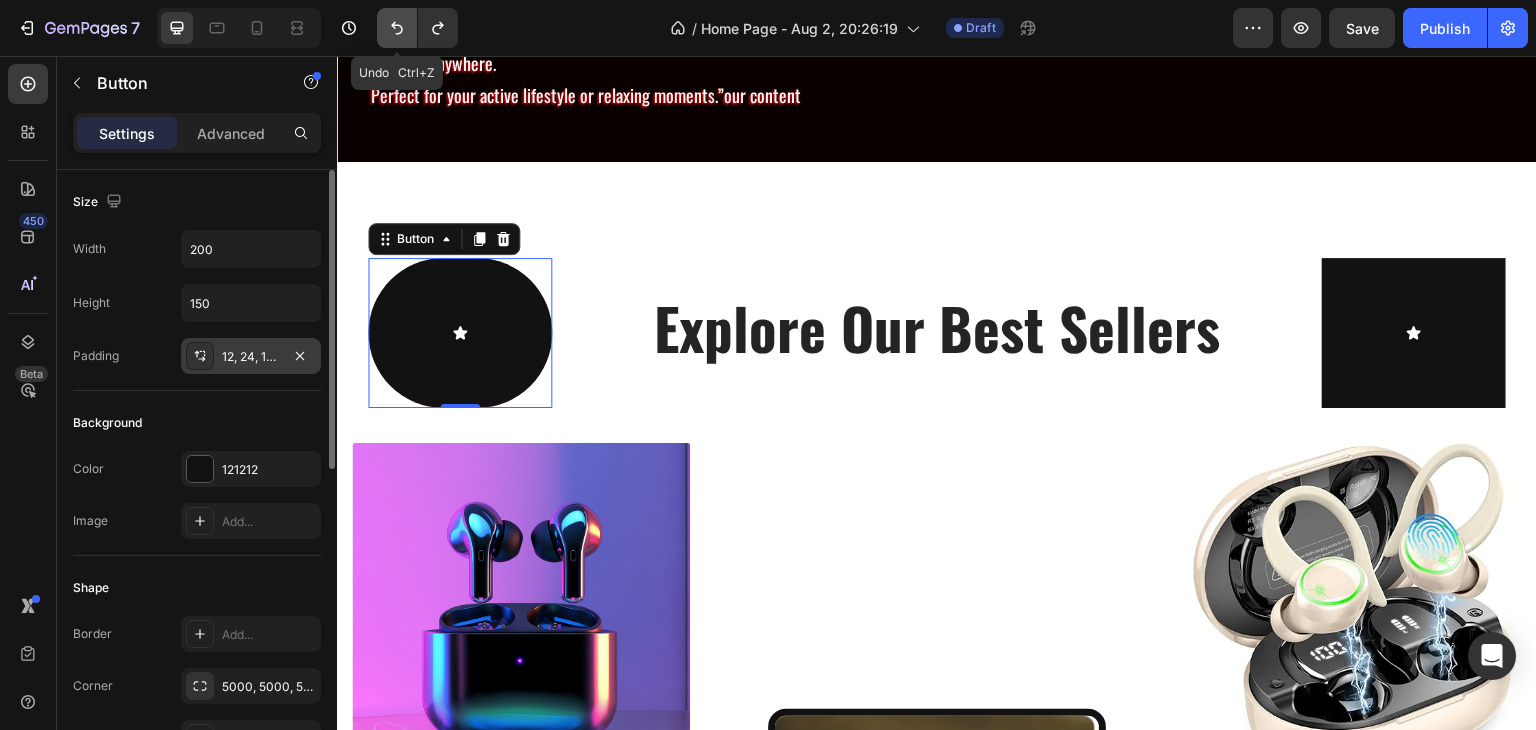 click 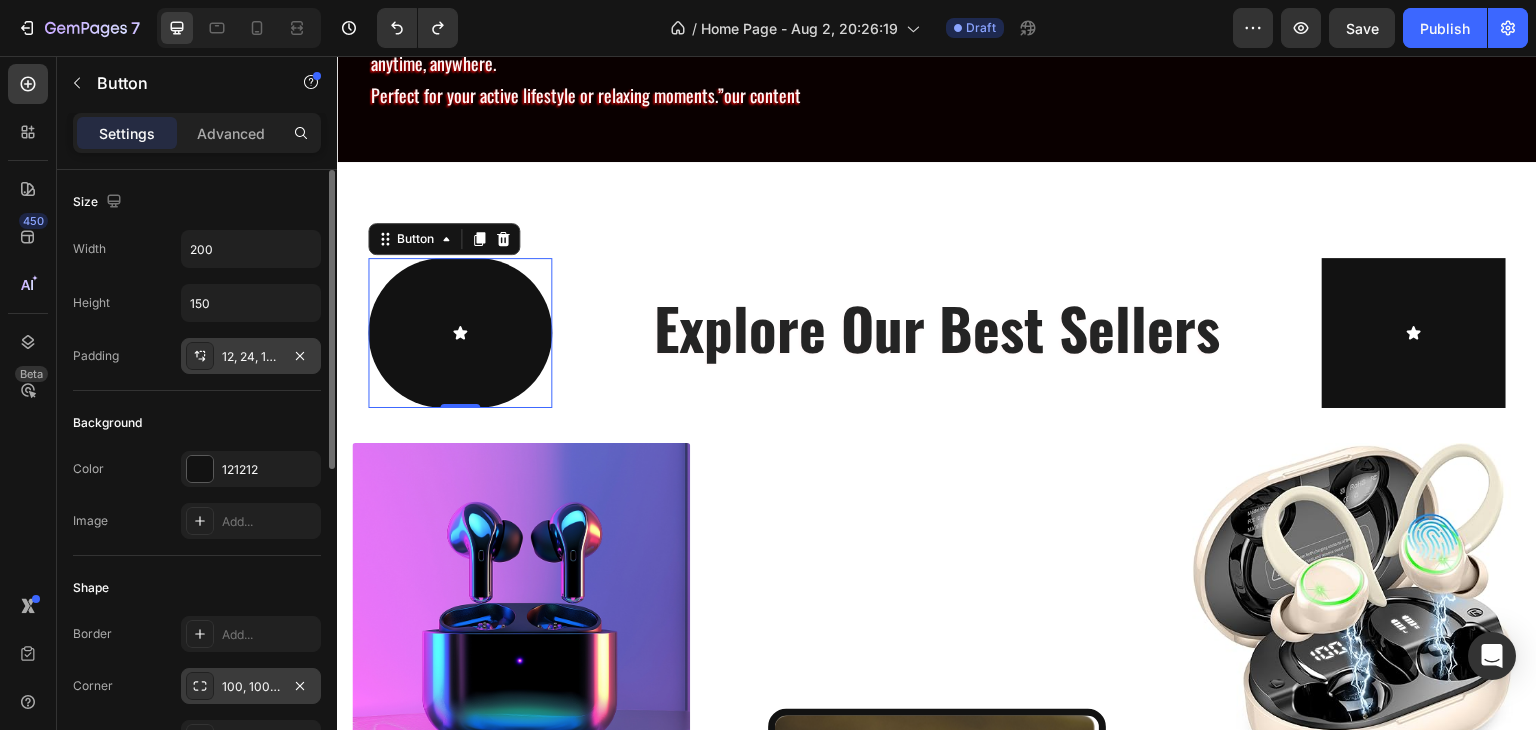 click 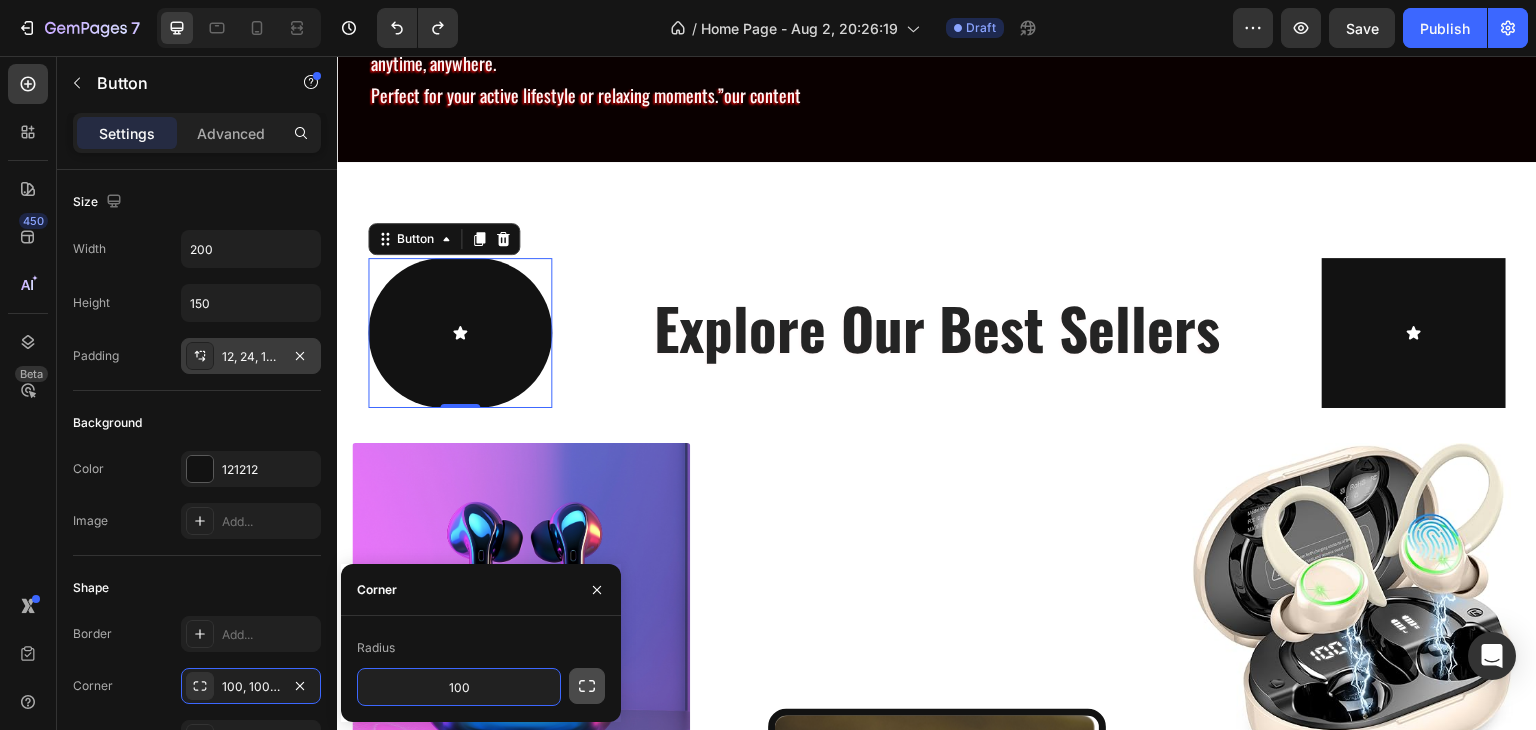 click 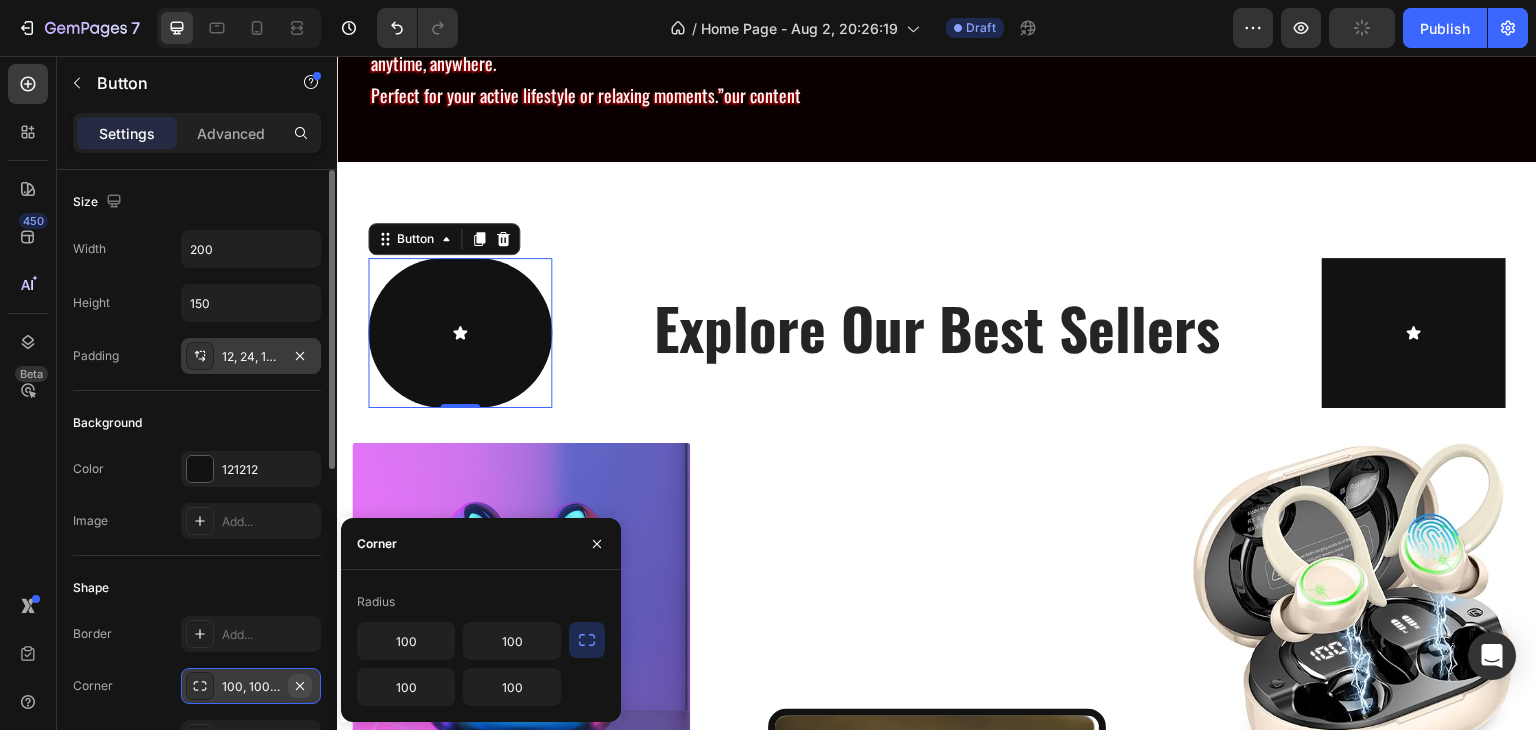 click 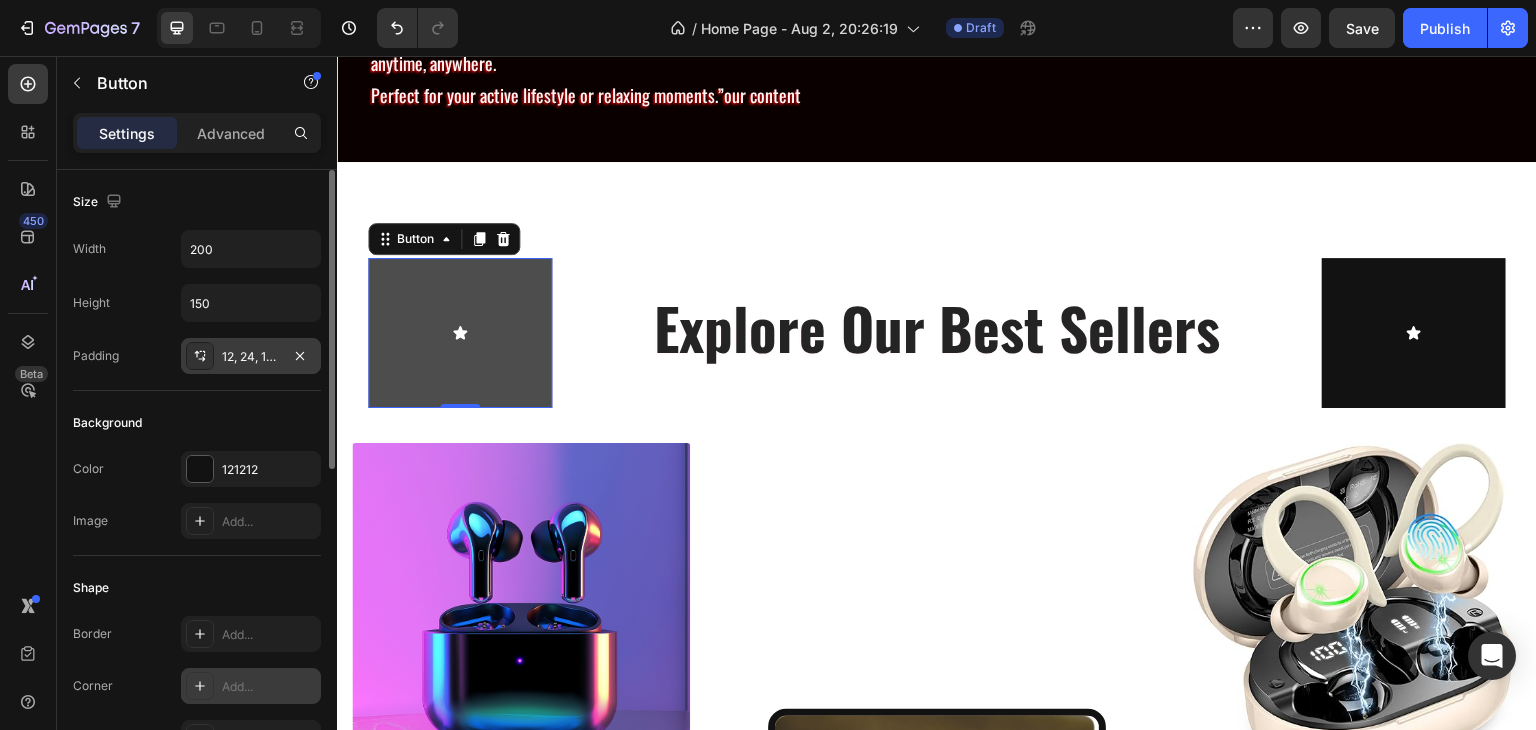 click at bounding box center [460, 333] 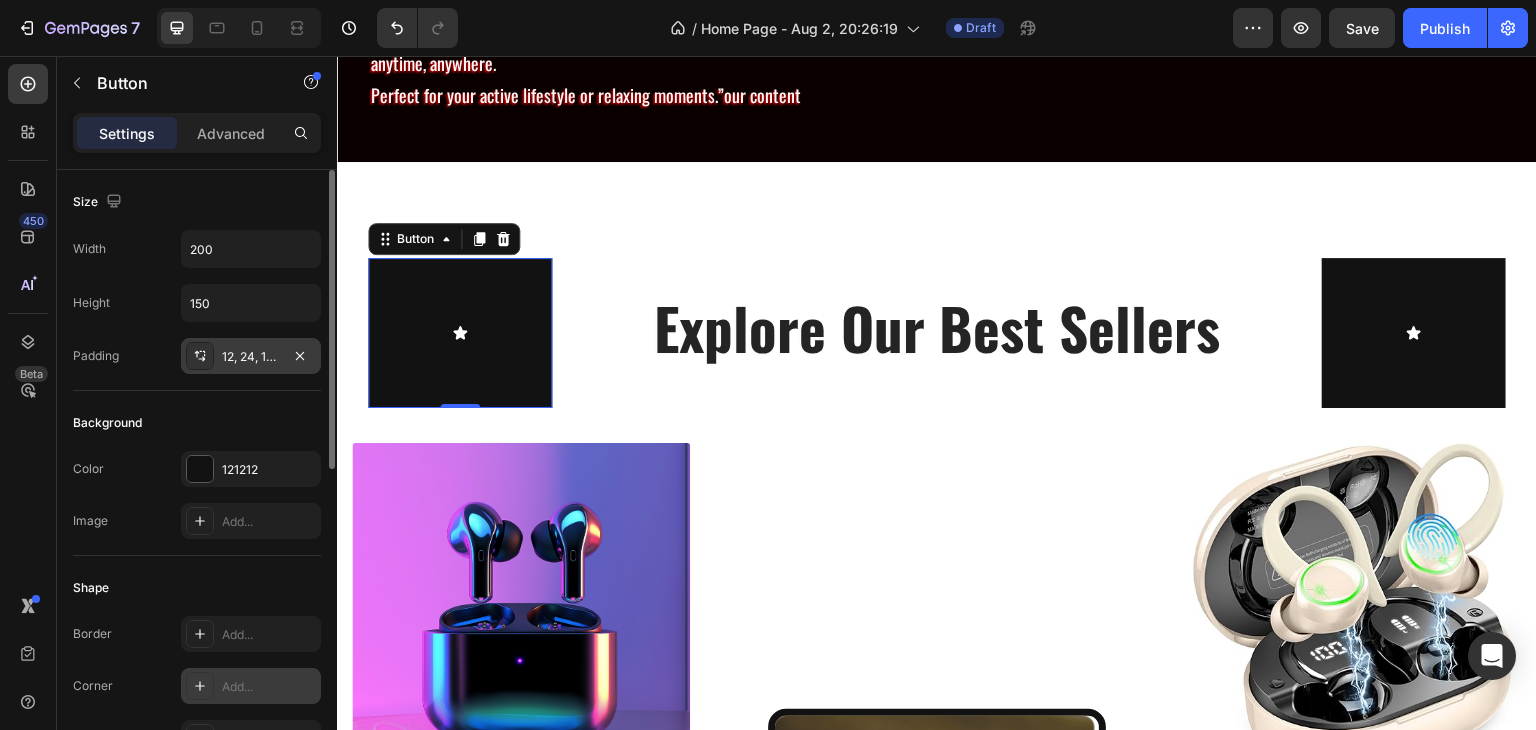 scroll, scrollTop: 100, scrollLeft: 0, axis: vertical 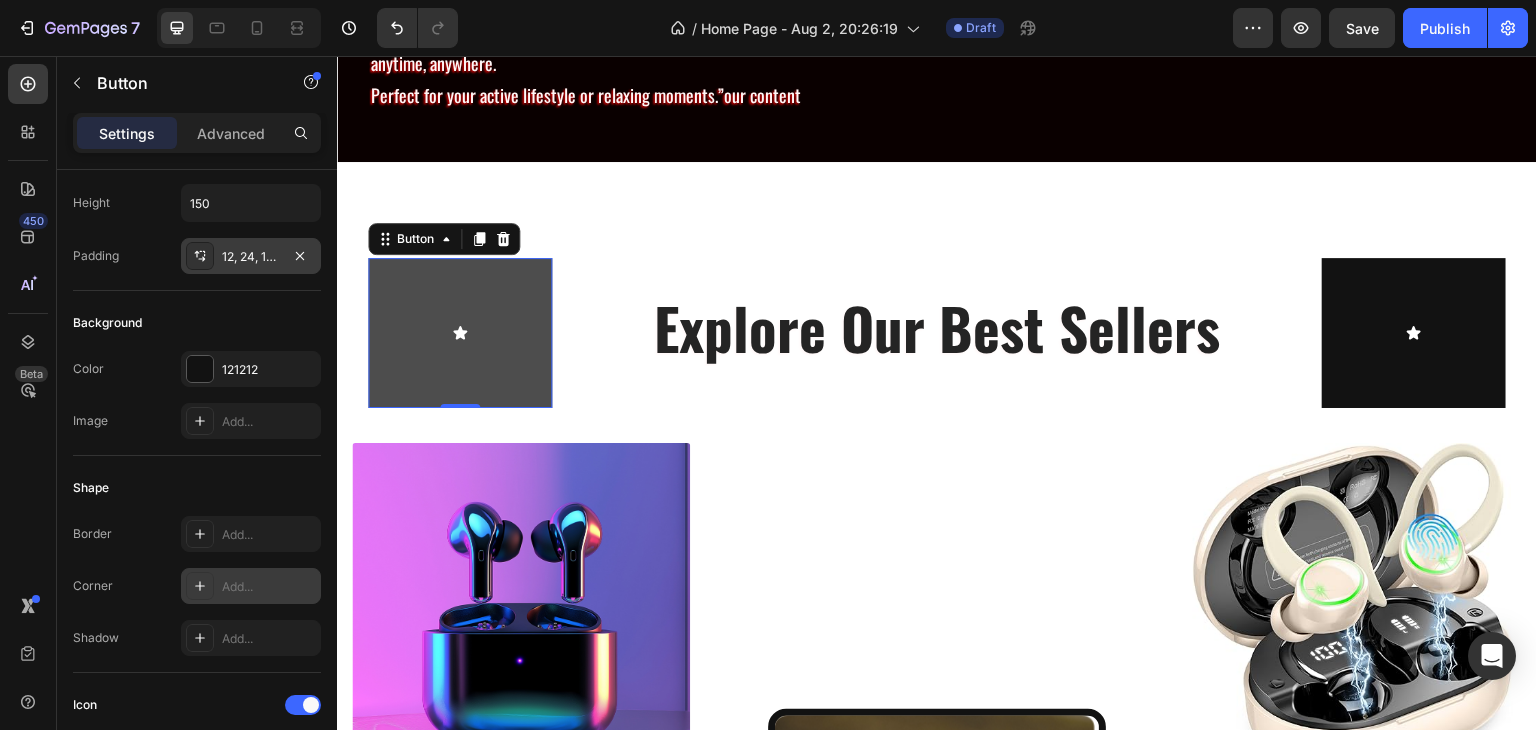 click at bounding box center (460, 333) 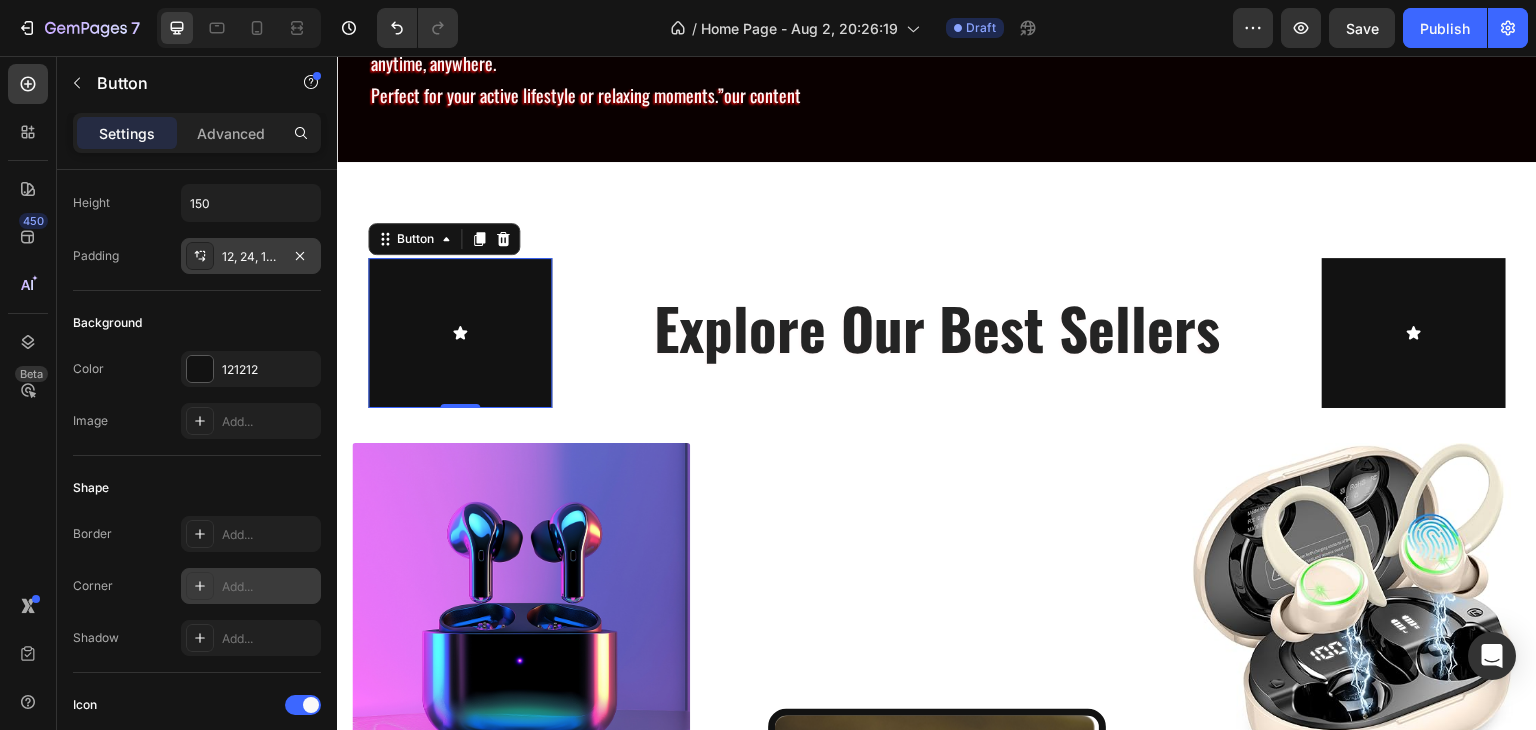 click 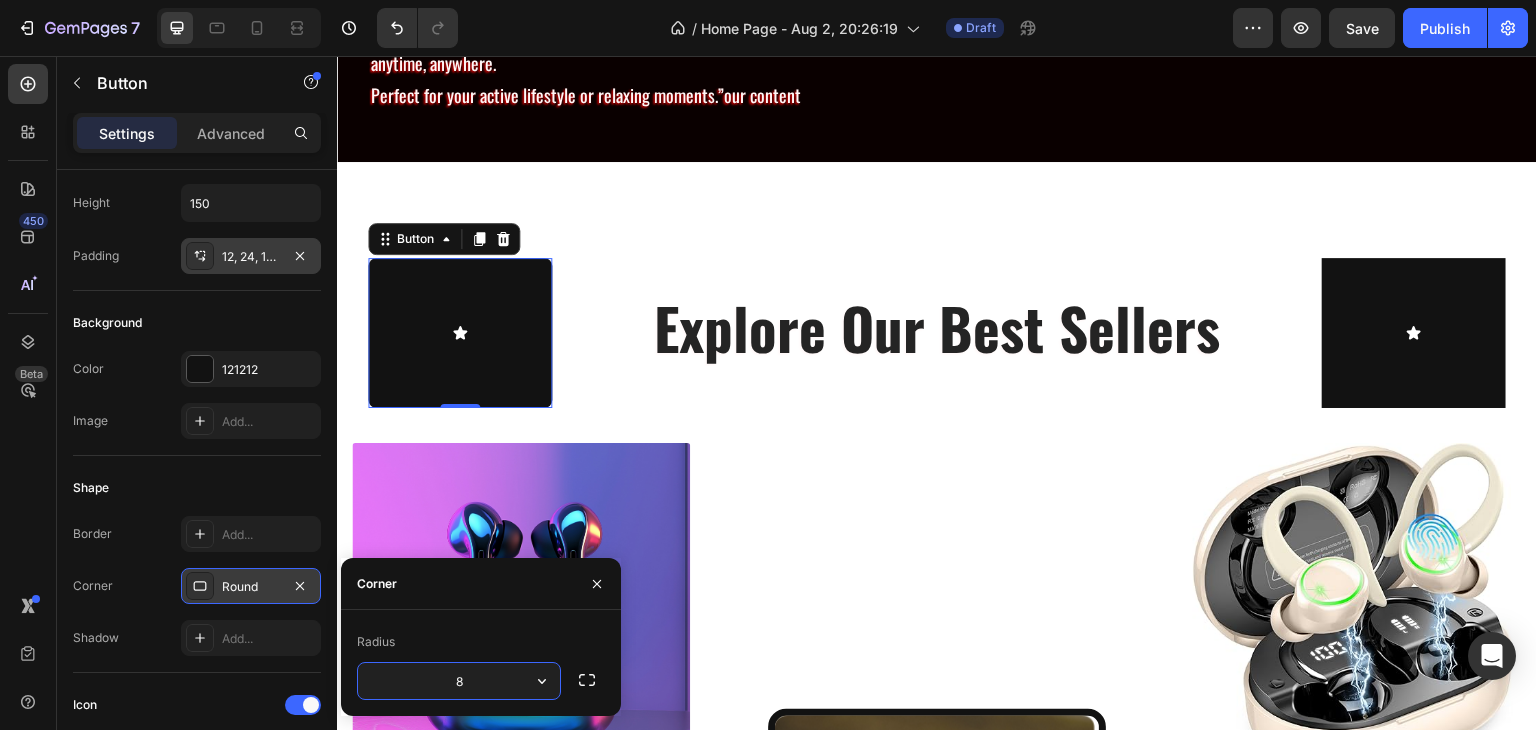 click on "Corner" at bounding box center [481, 584] 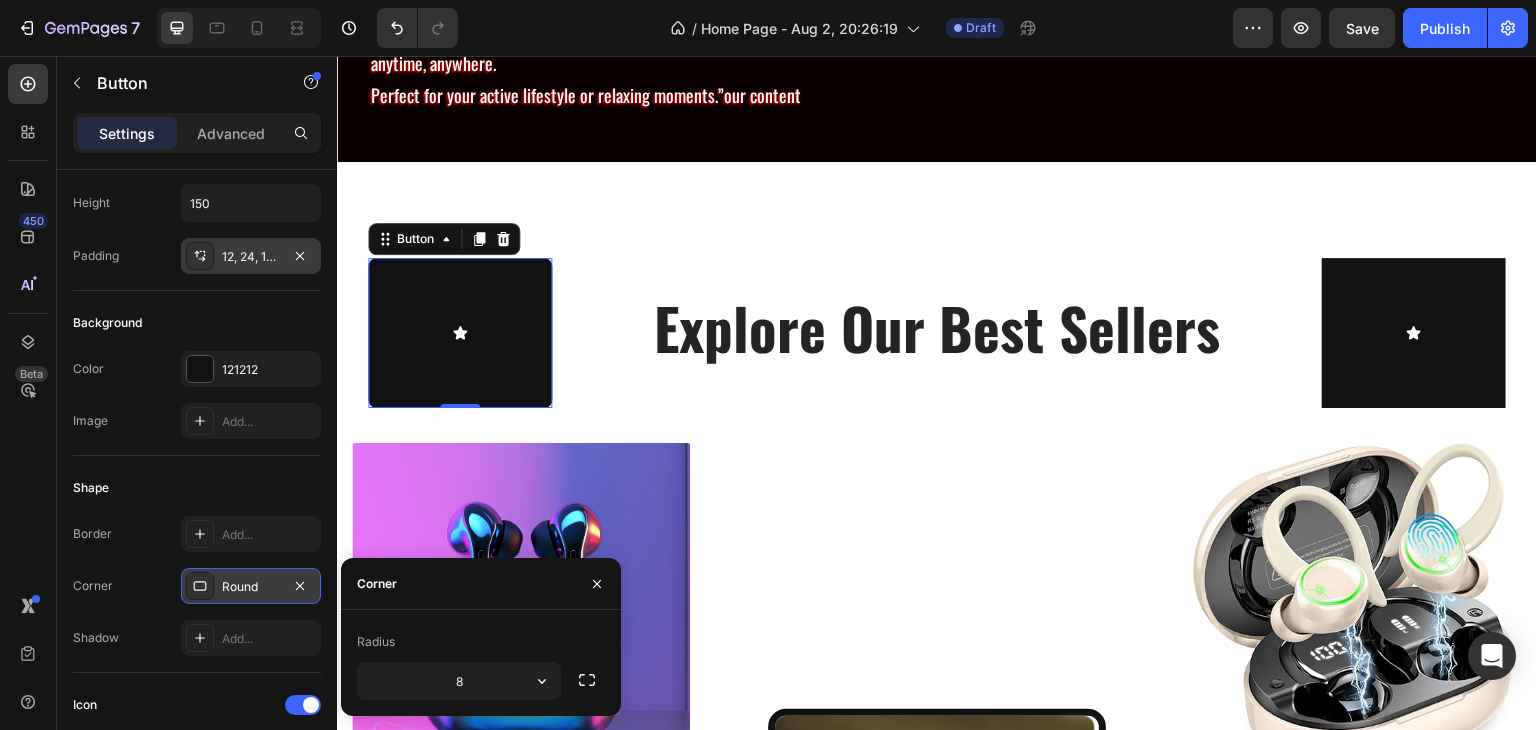 click on "Round" at bounding box center (251, 587) 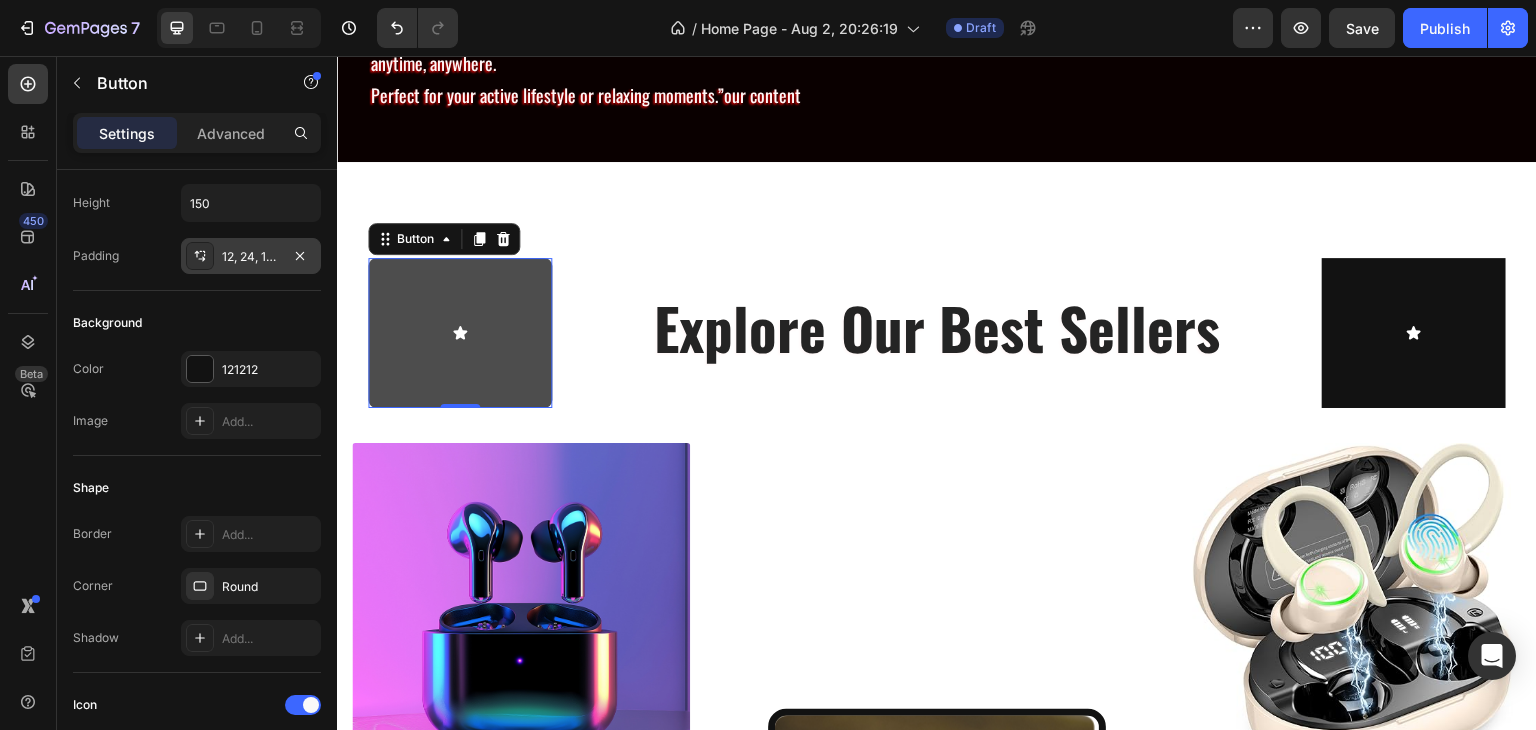 click at bounding box center [460, 333] 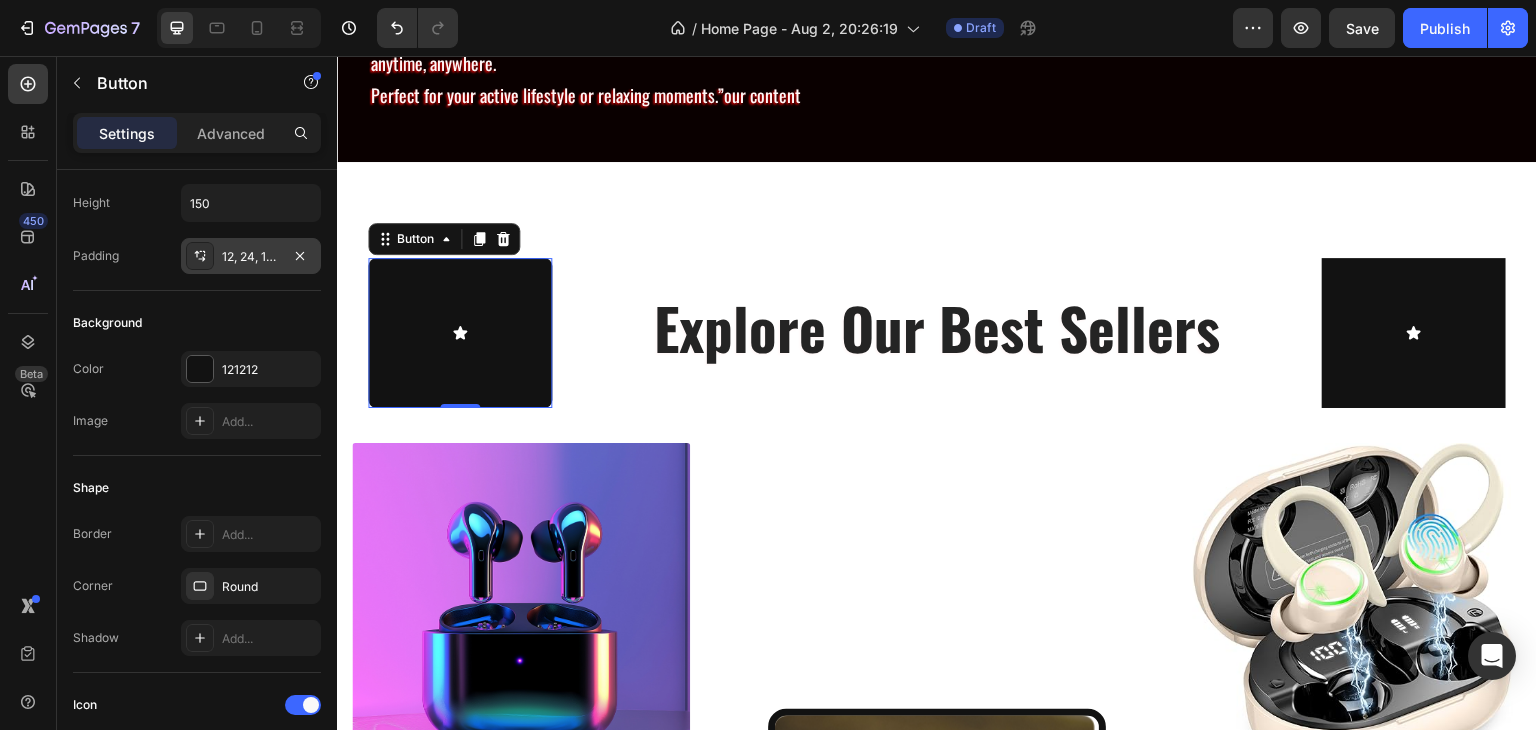 click 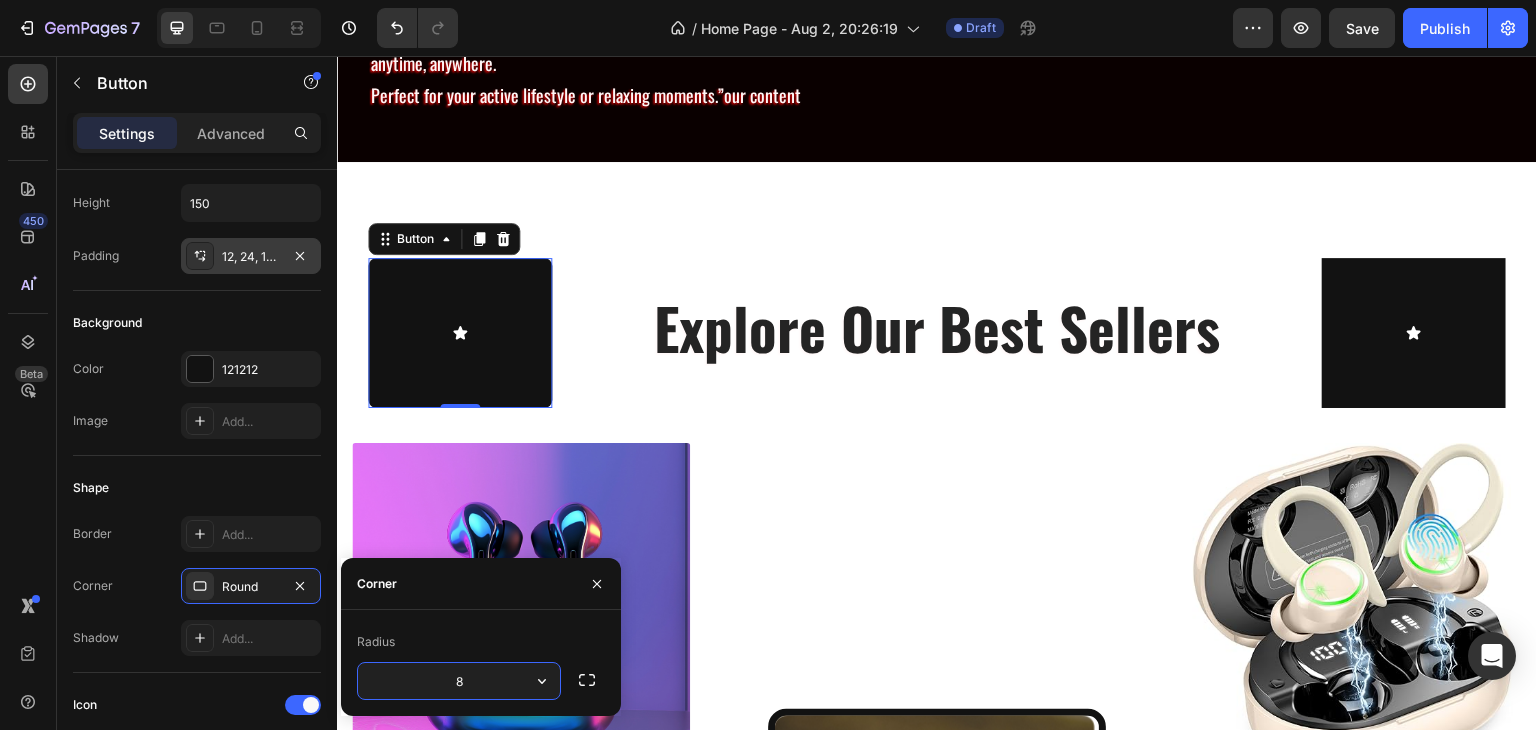 click 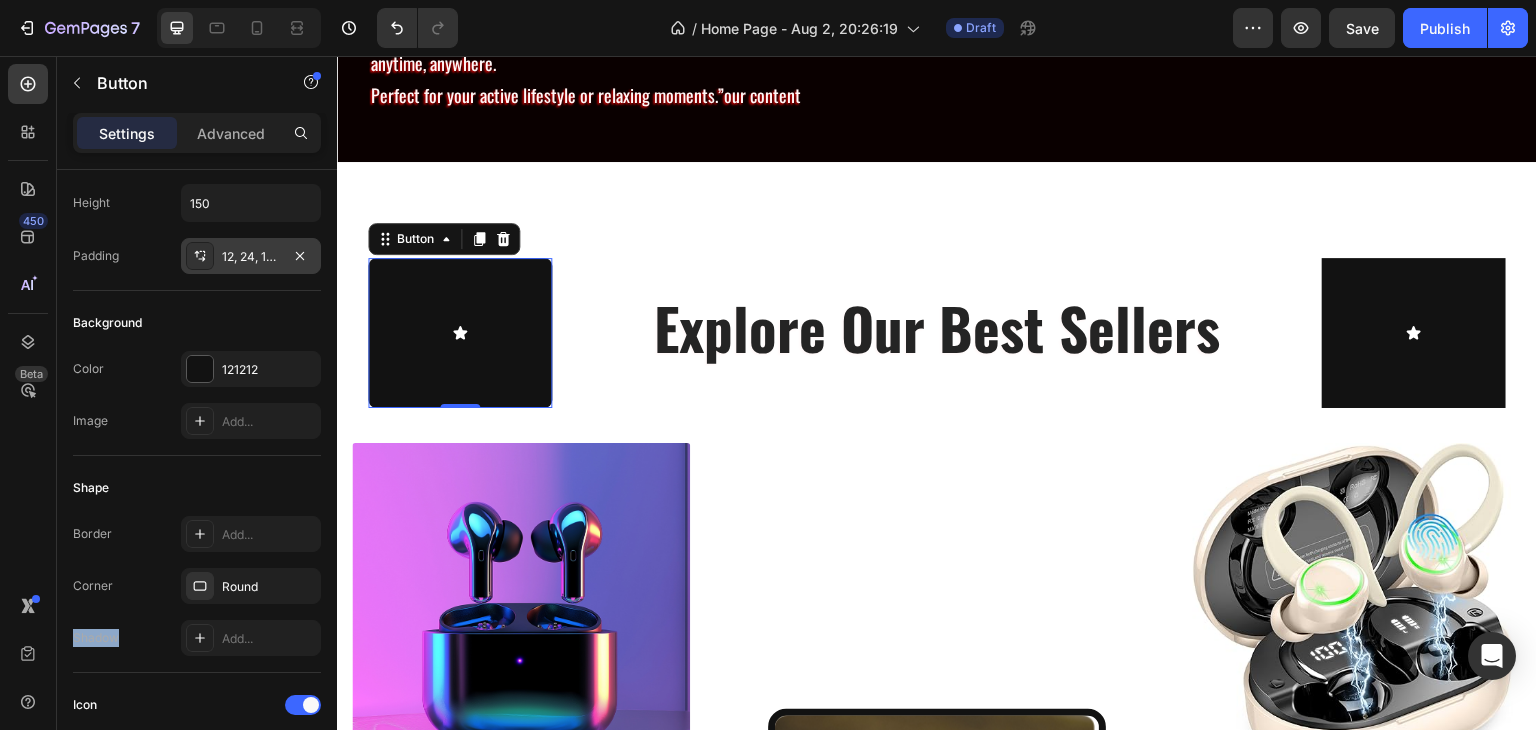 click 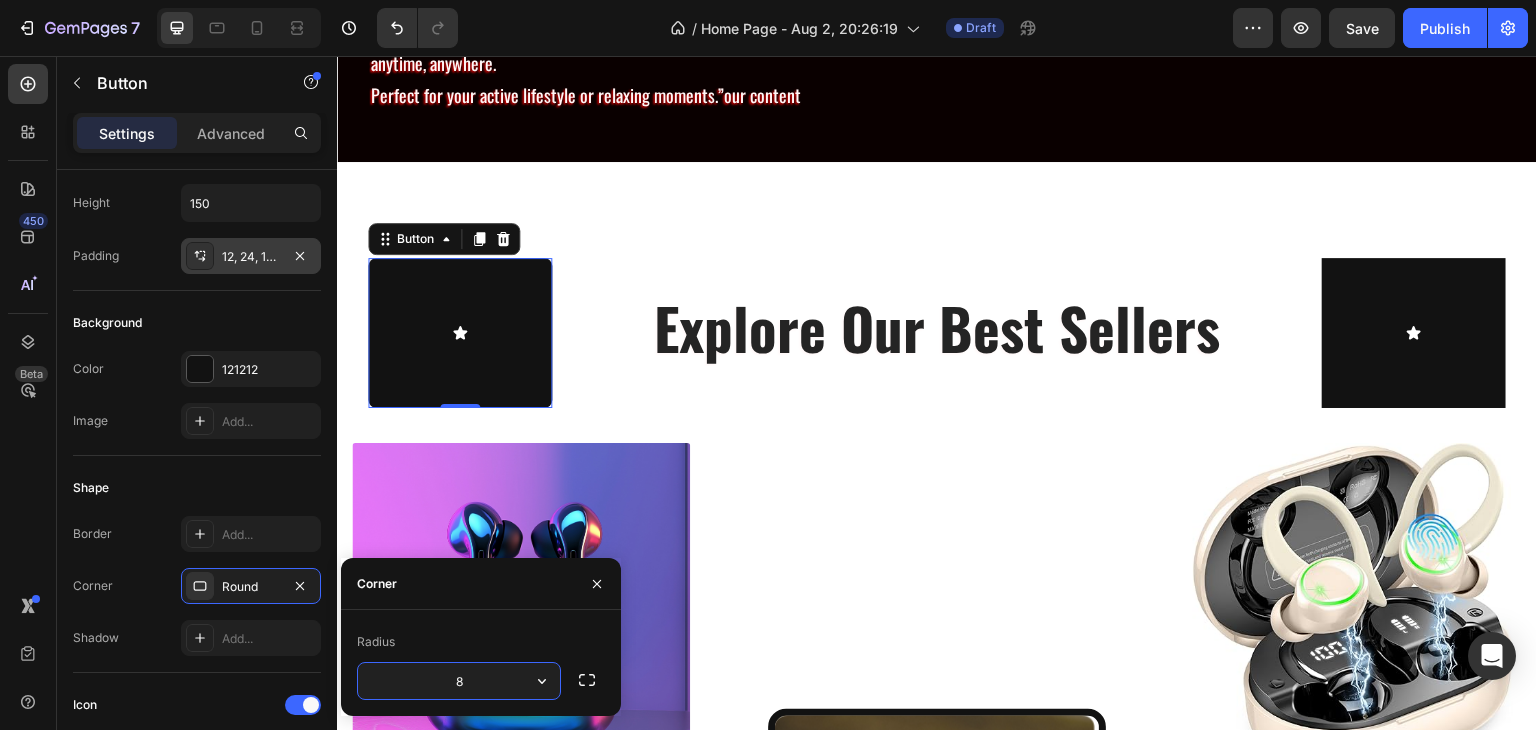 click on "Round" at bounding box center [251, 586] 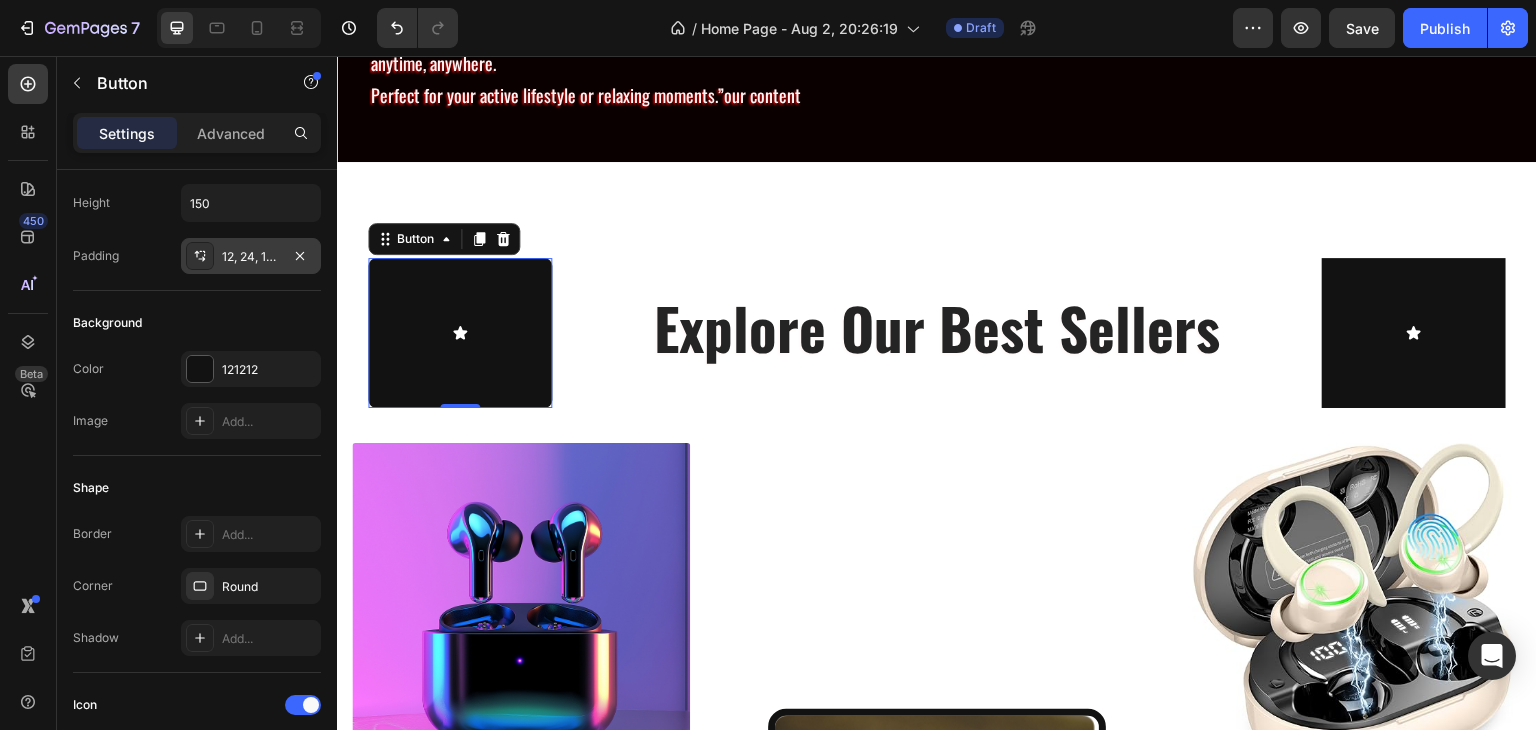 click 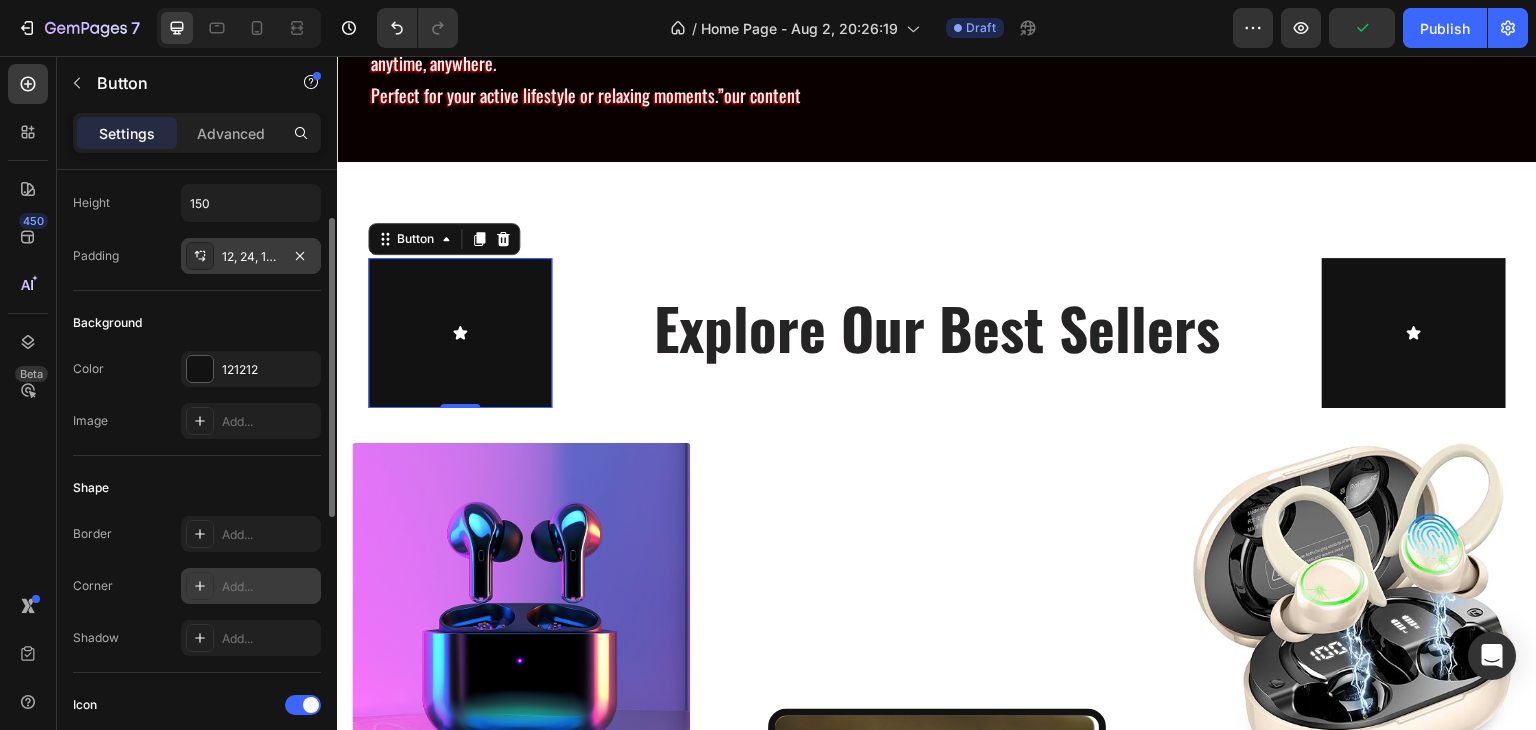 click on "Add..." at bounding box center [269, 587] 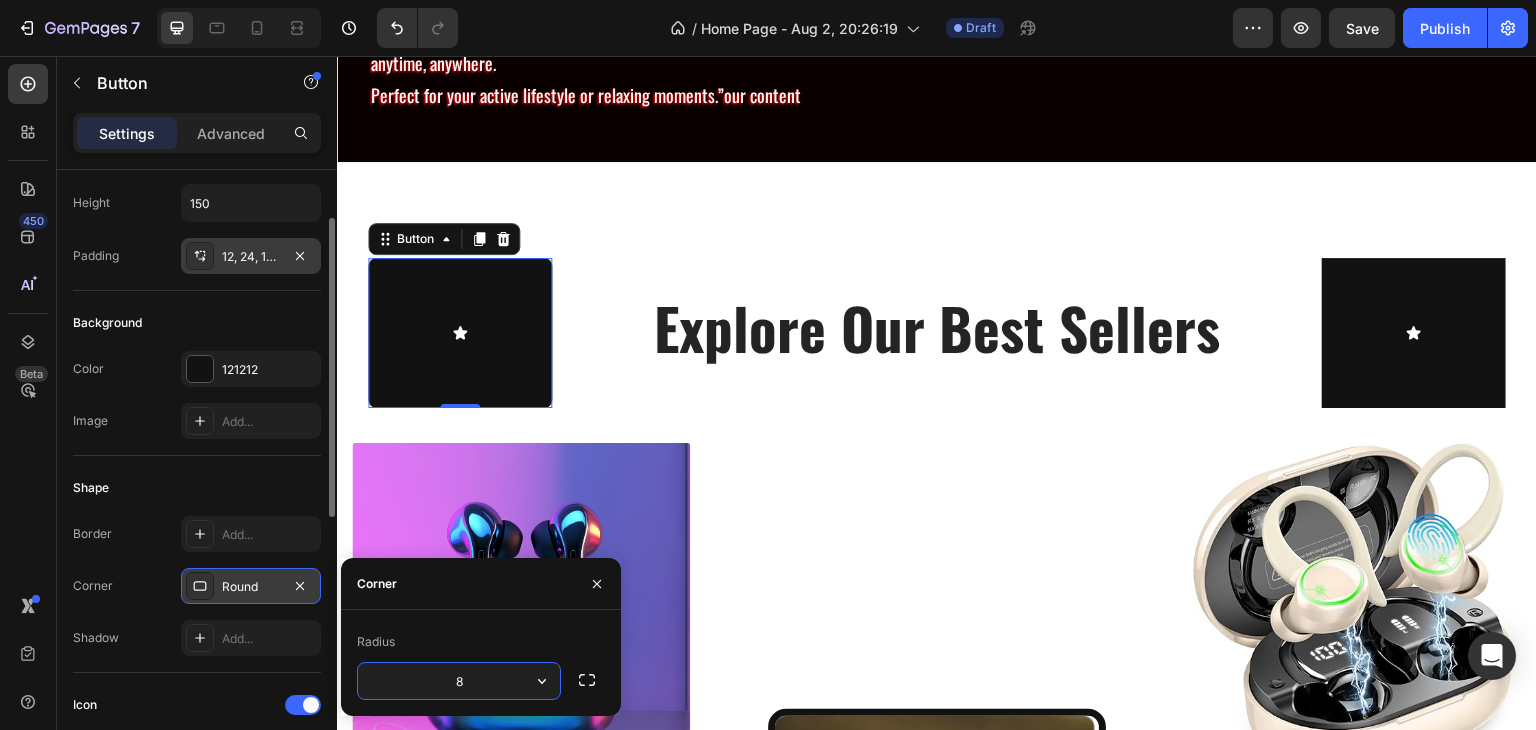 click on "Round" at bounding box center [251, 587] 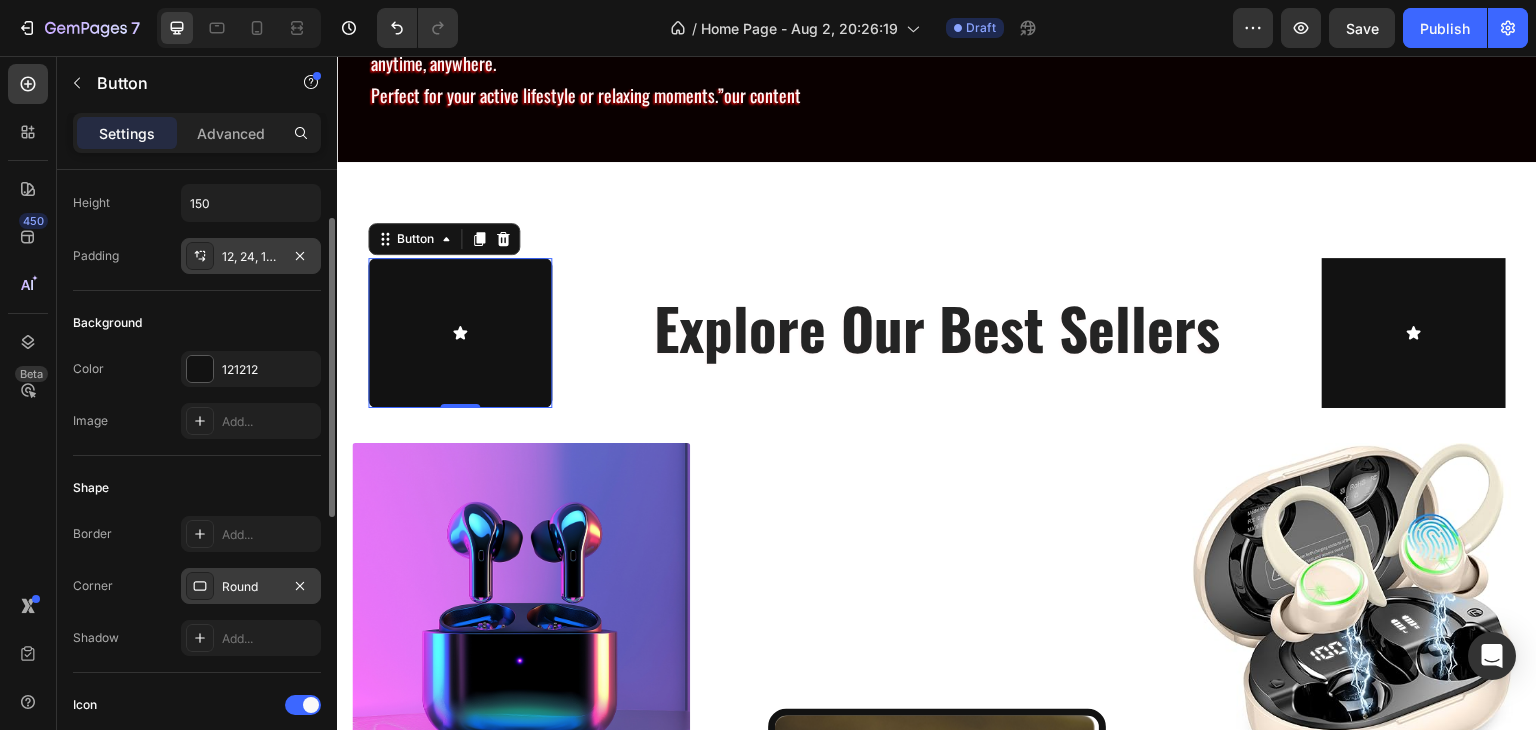 click on "Round" at bounding box center (251, 587) 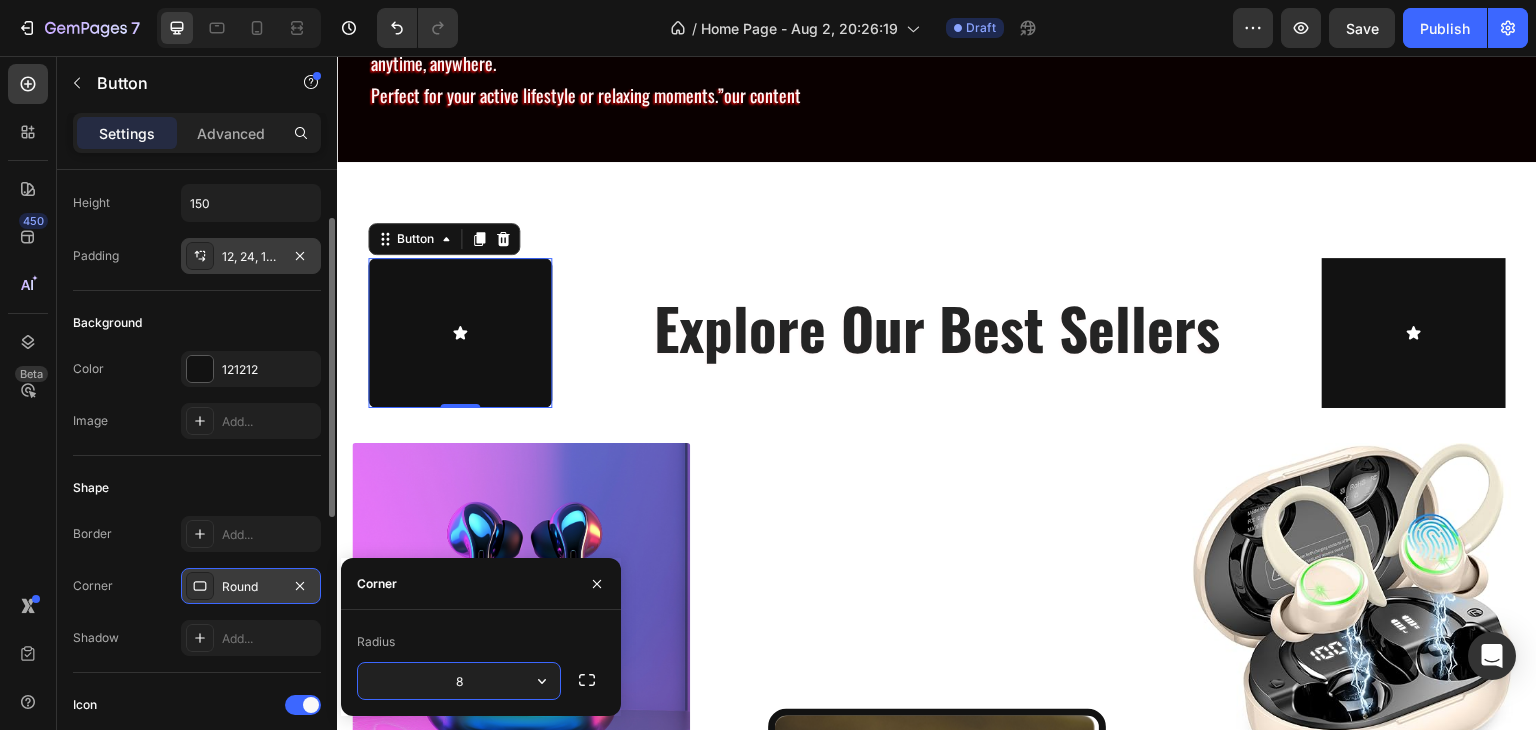 click on "Round" at bounding box center [251, 587] 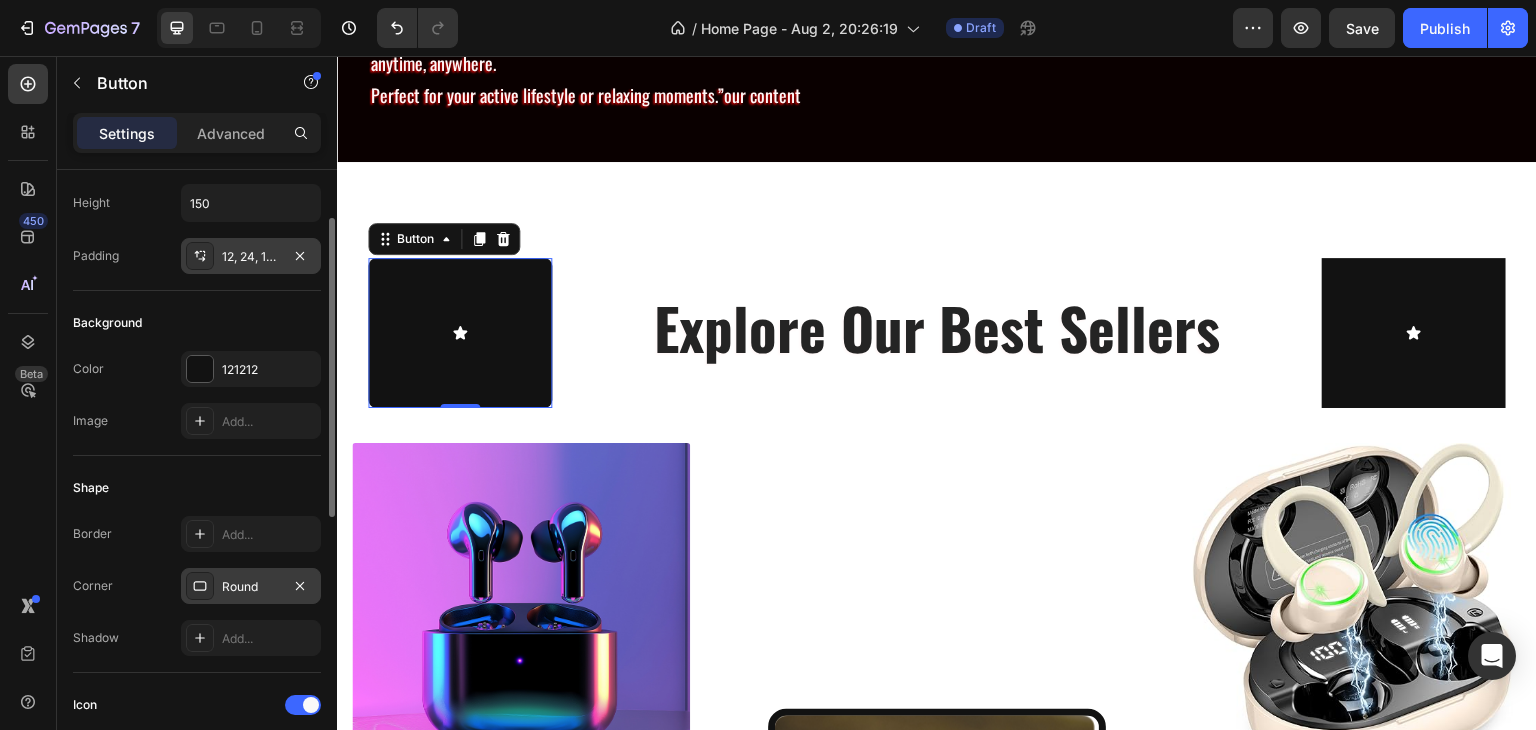 click on "Round" at bounding box center (251, 587) 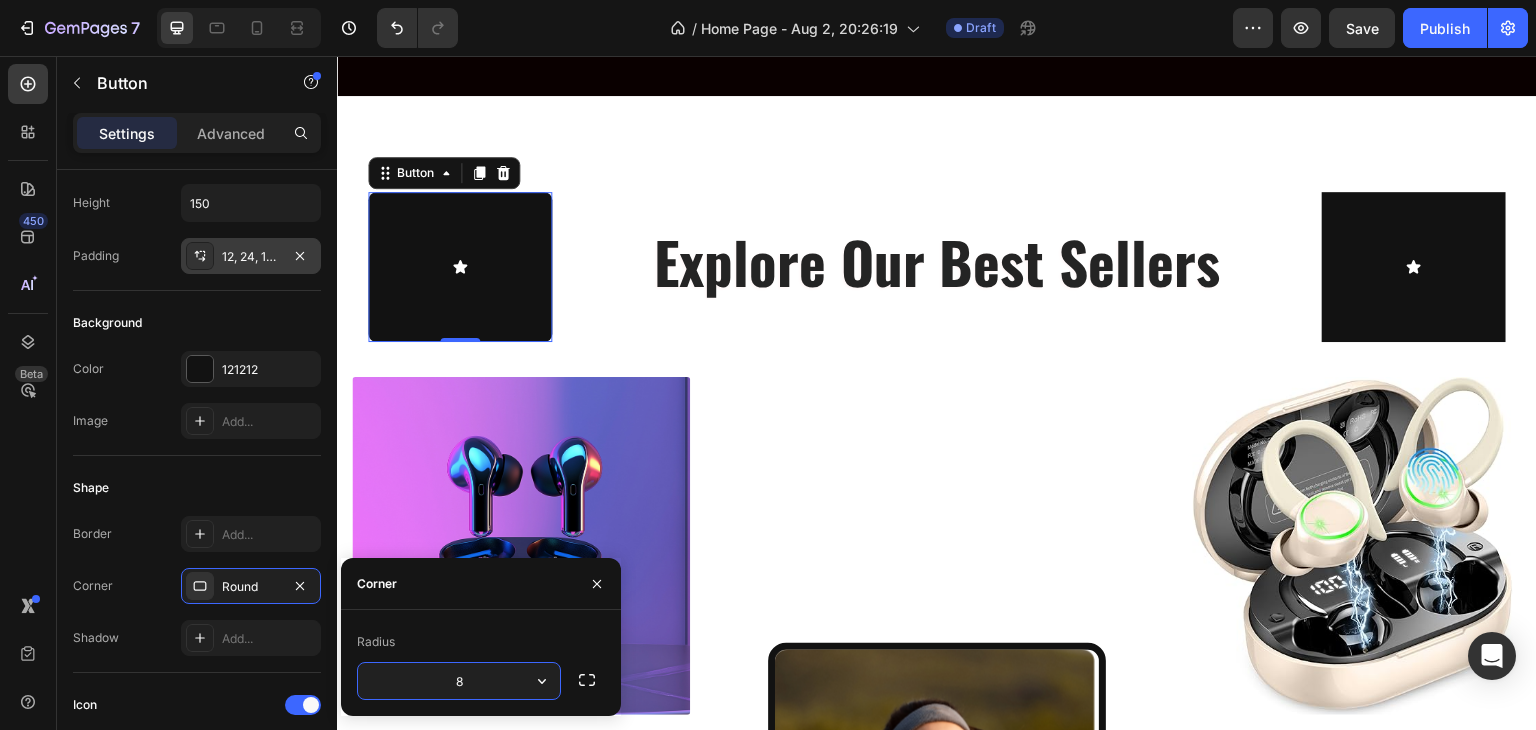 scroll, scrollTop: 1294, scrollLeft: 0, axis: vertical 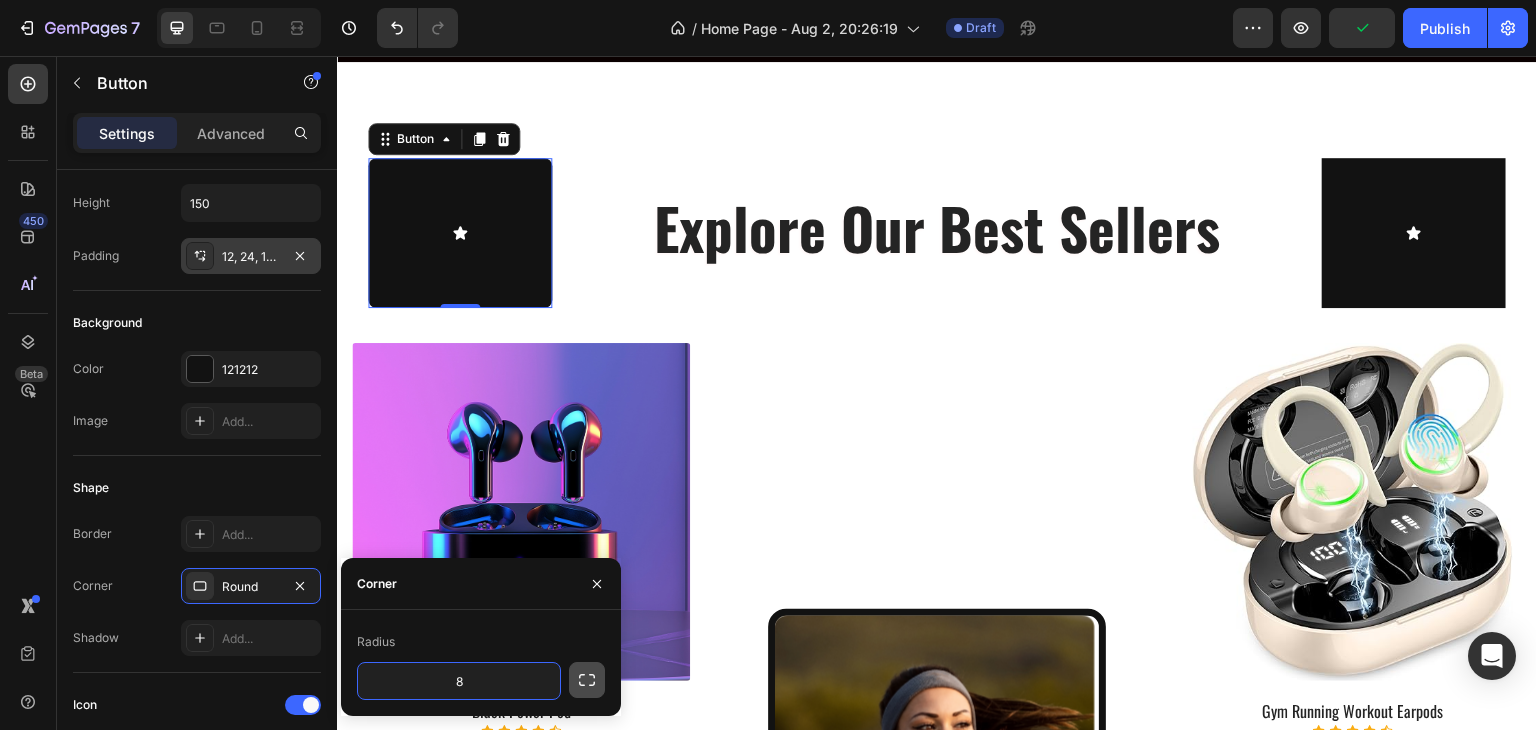 click 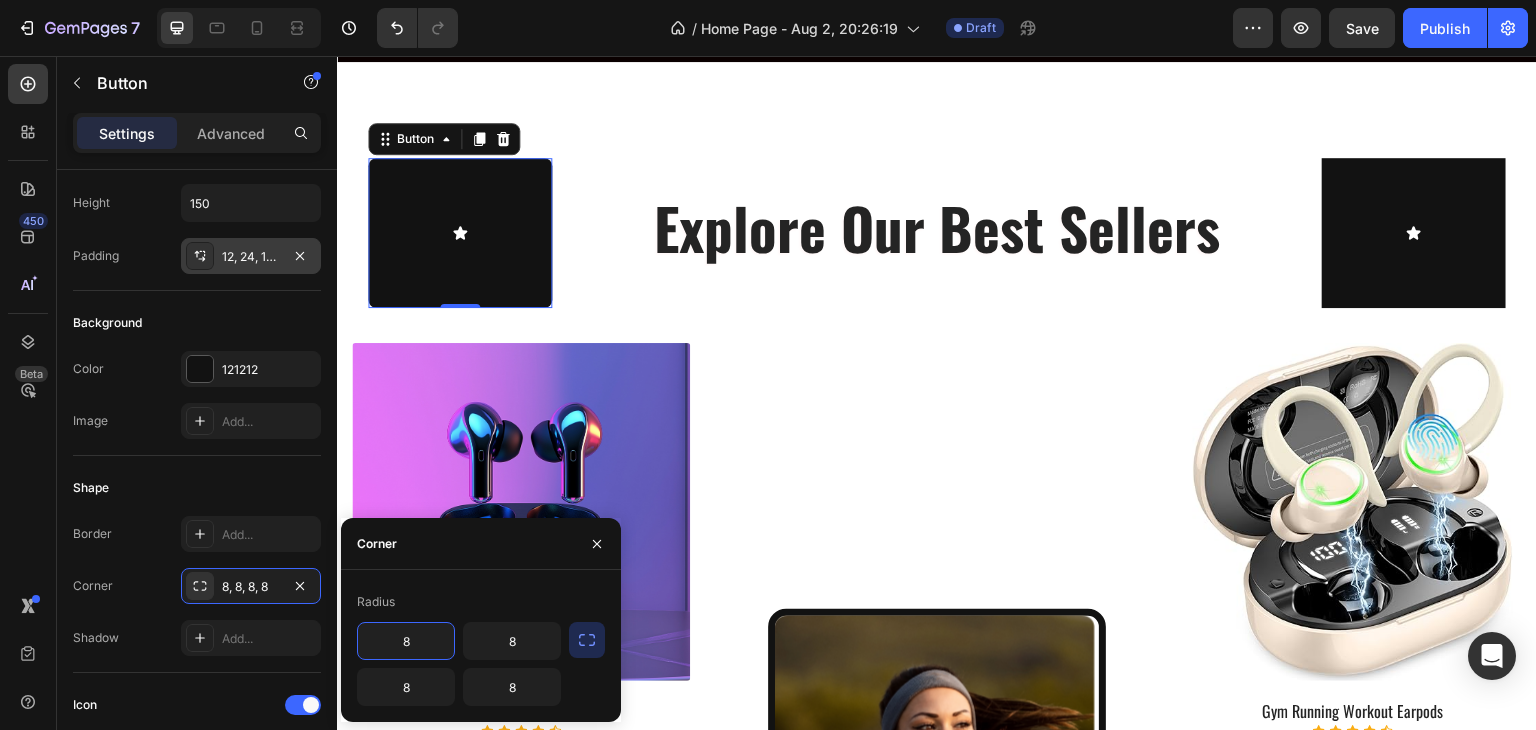 click on "8" at bounding box center (406, 641) 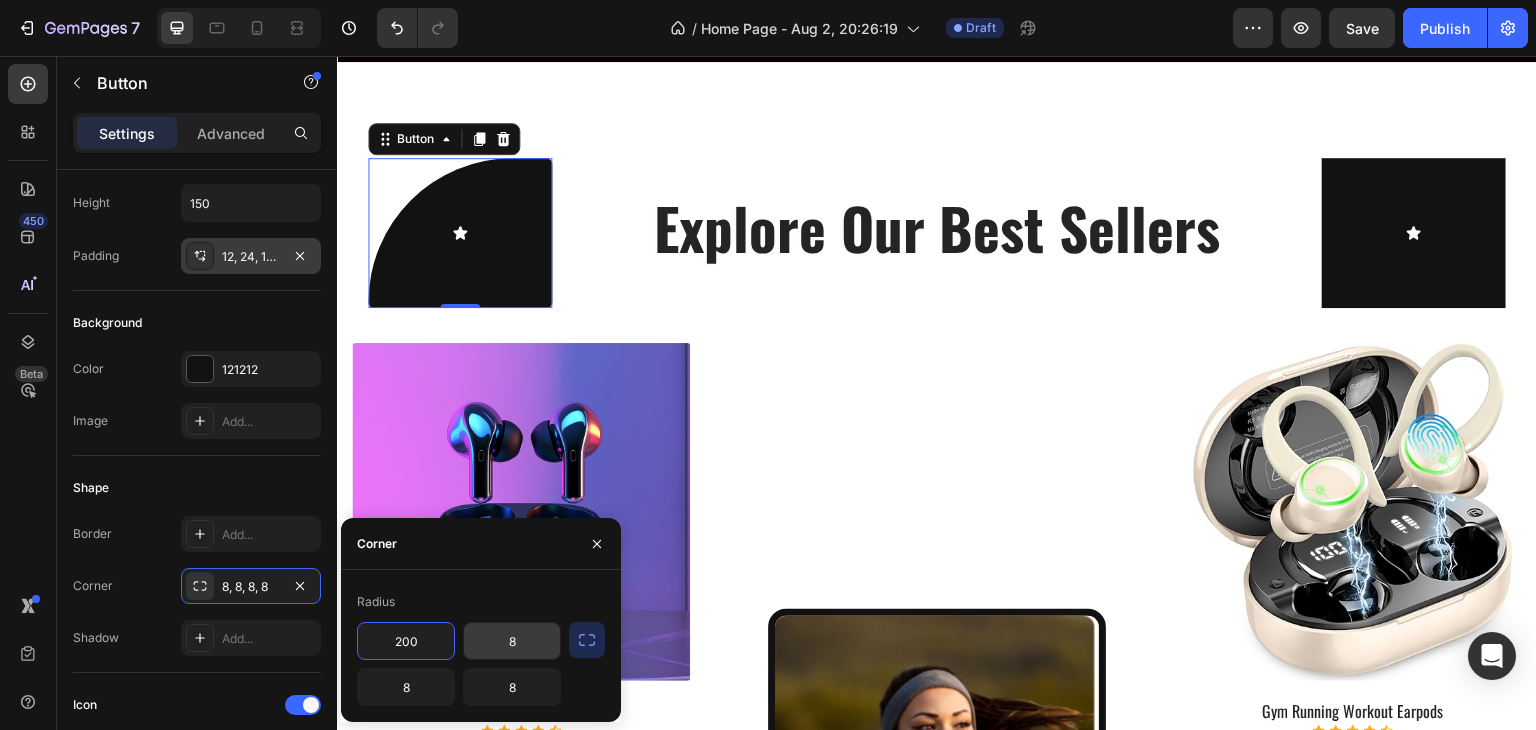 type on "200" 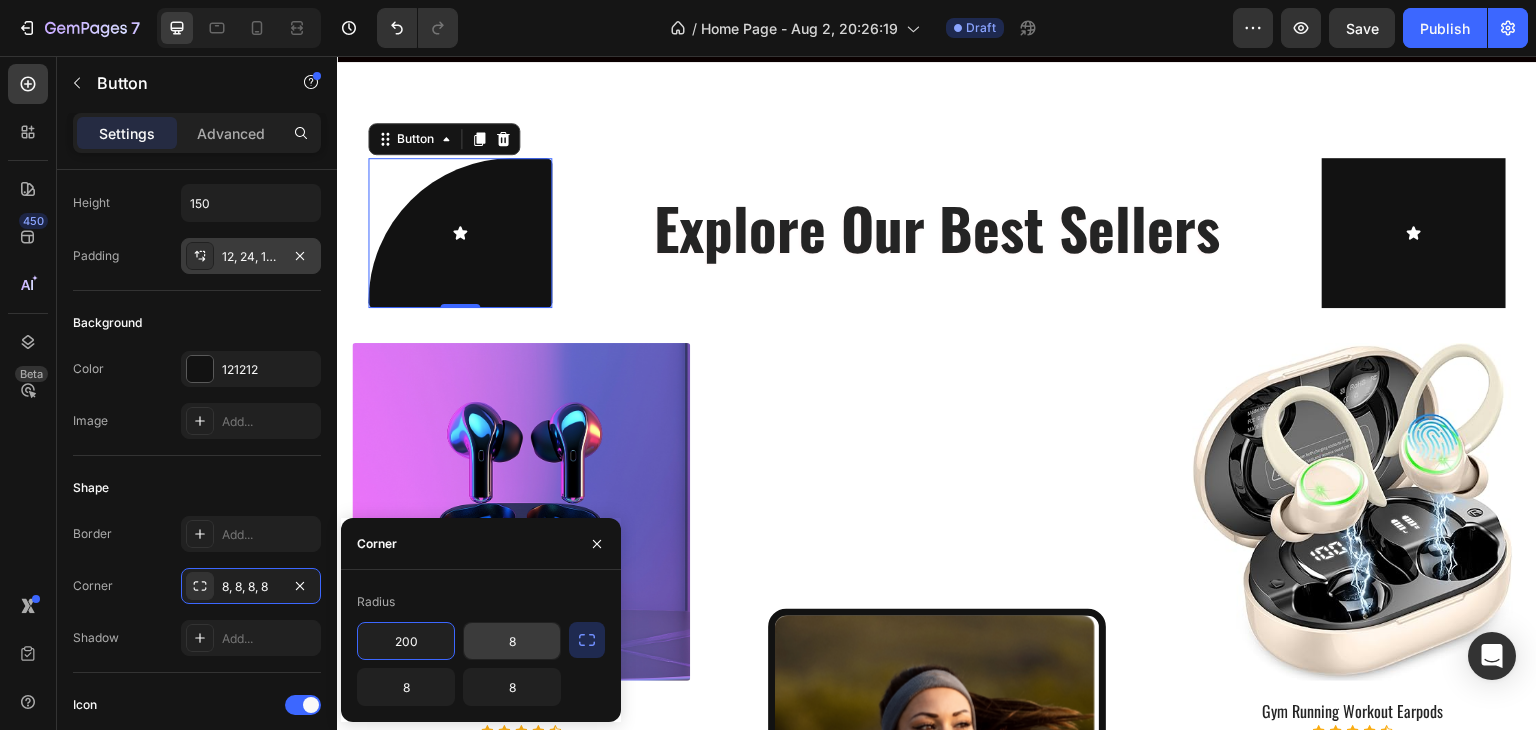 click on "8" at bounding box center [512, 641] 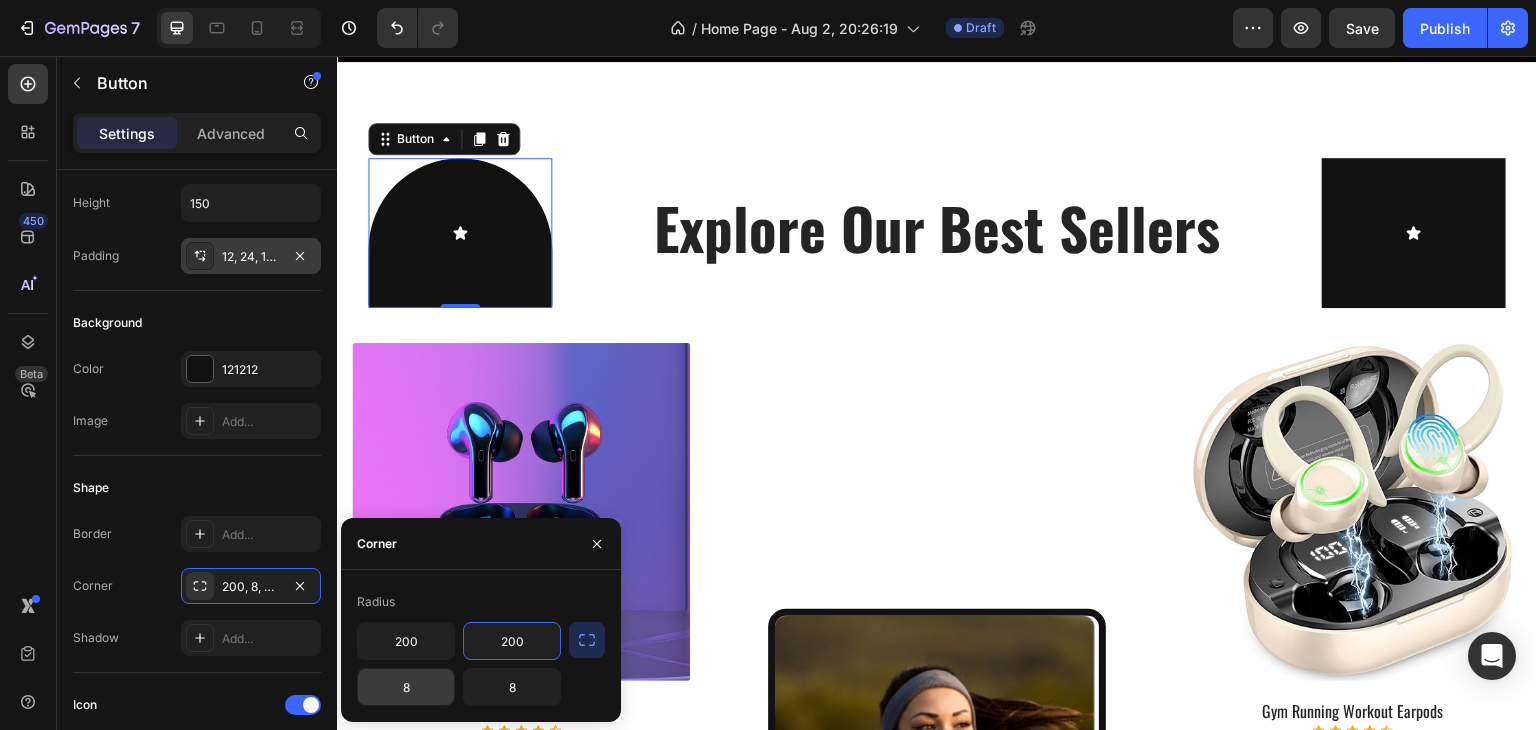 type on "200" 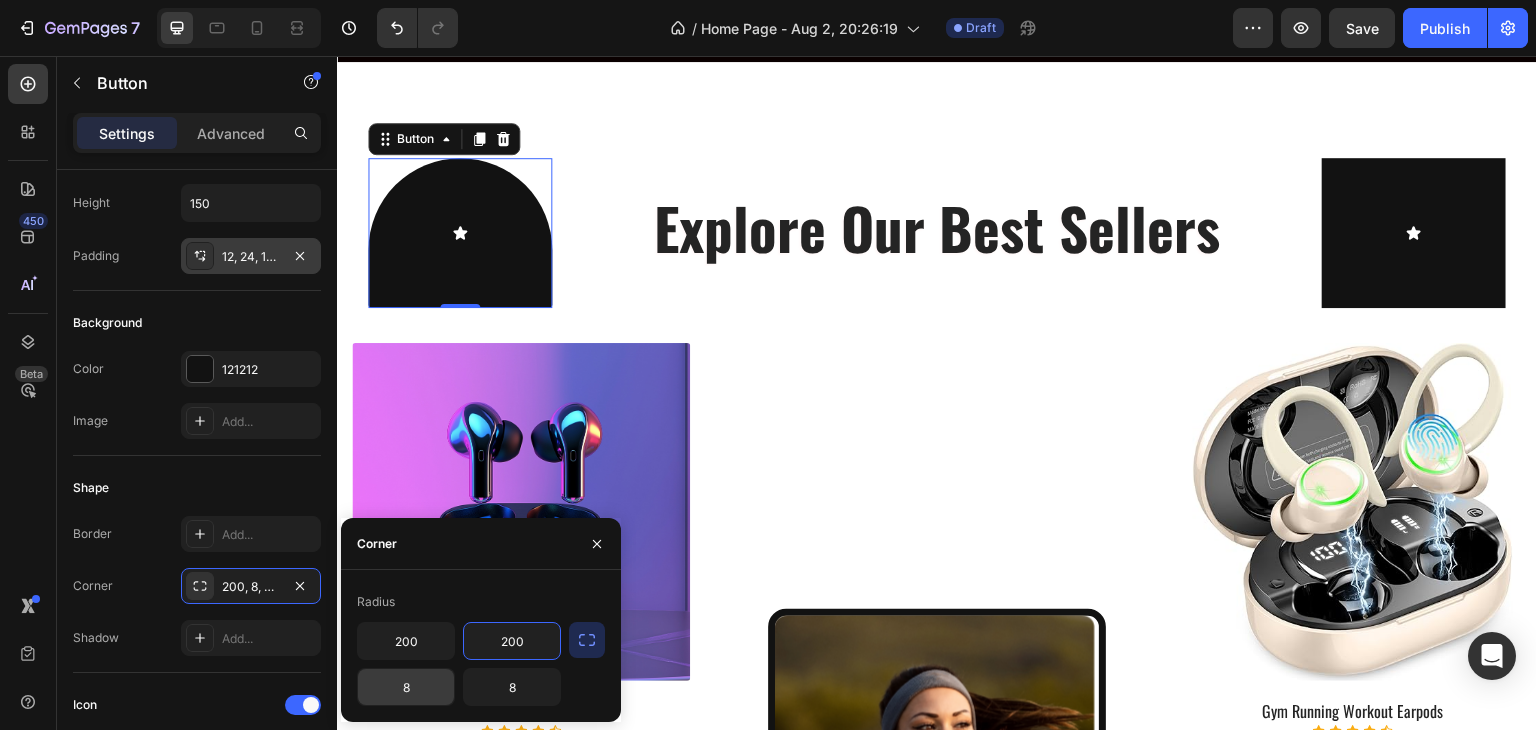 click on "8" at bounding box center (406, 687) 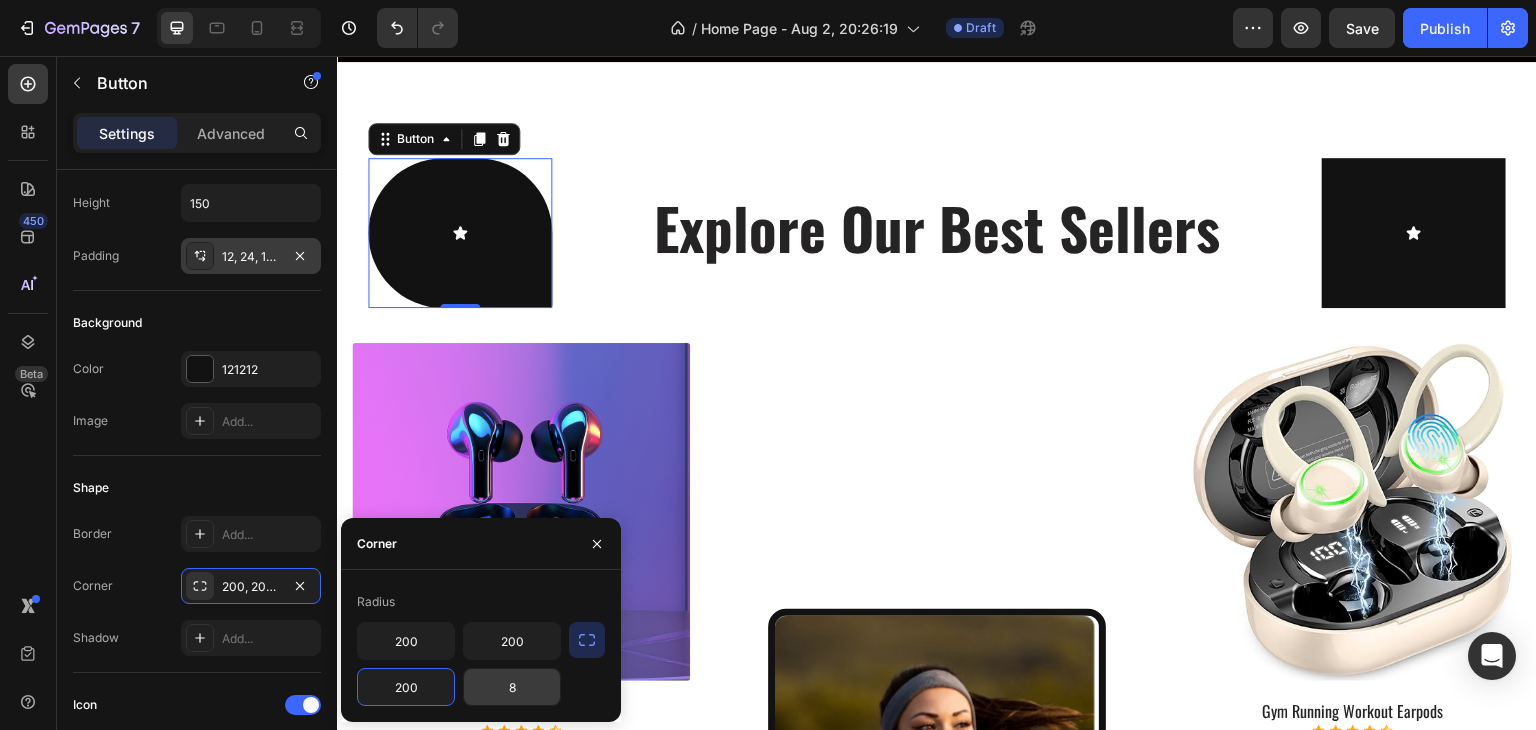 type on "200" 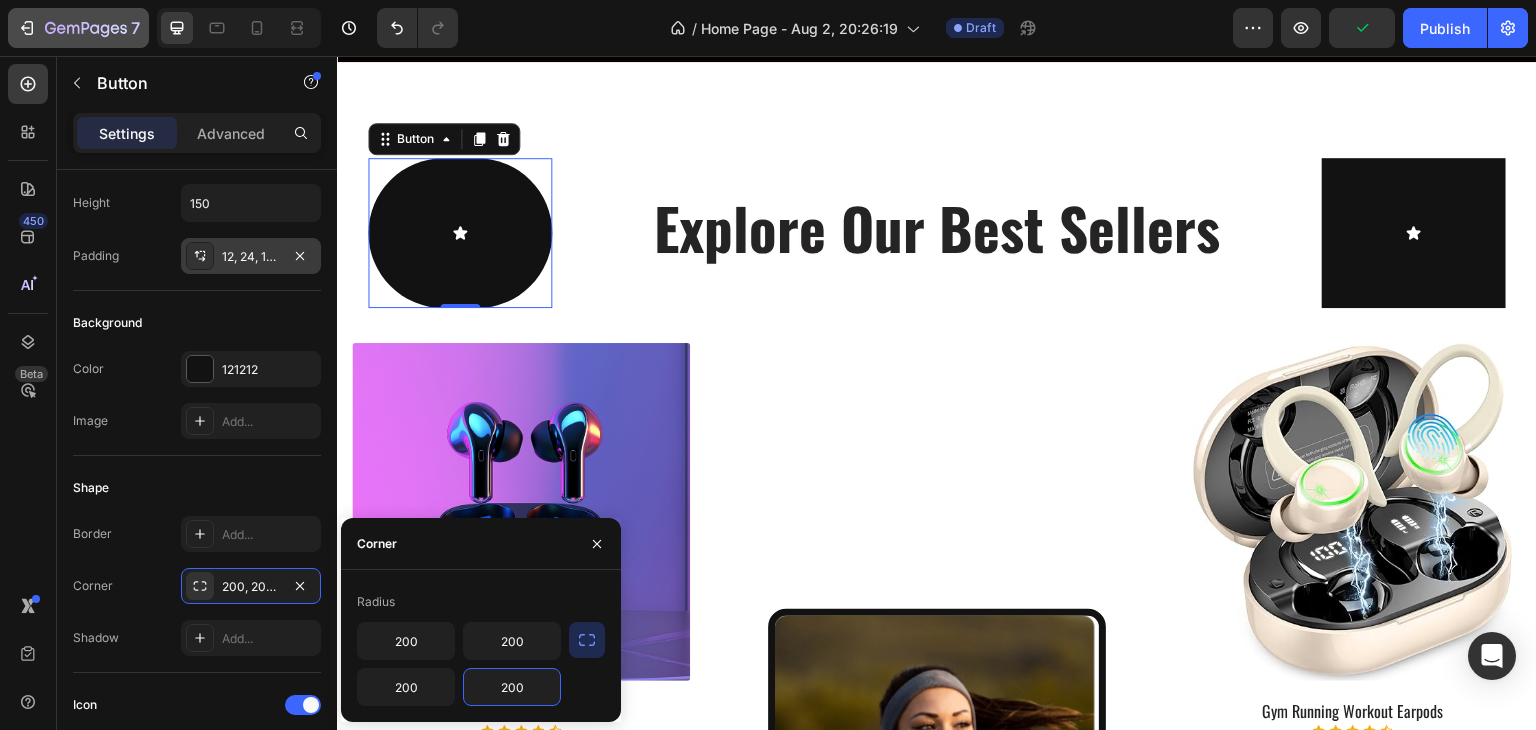 type on "200" 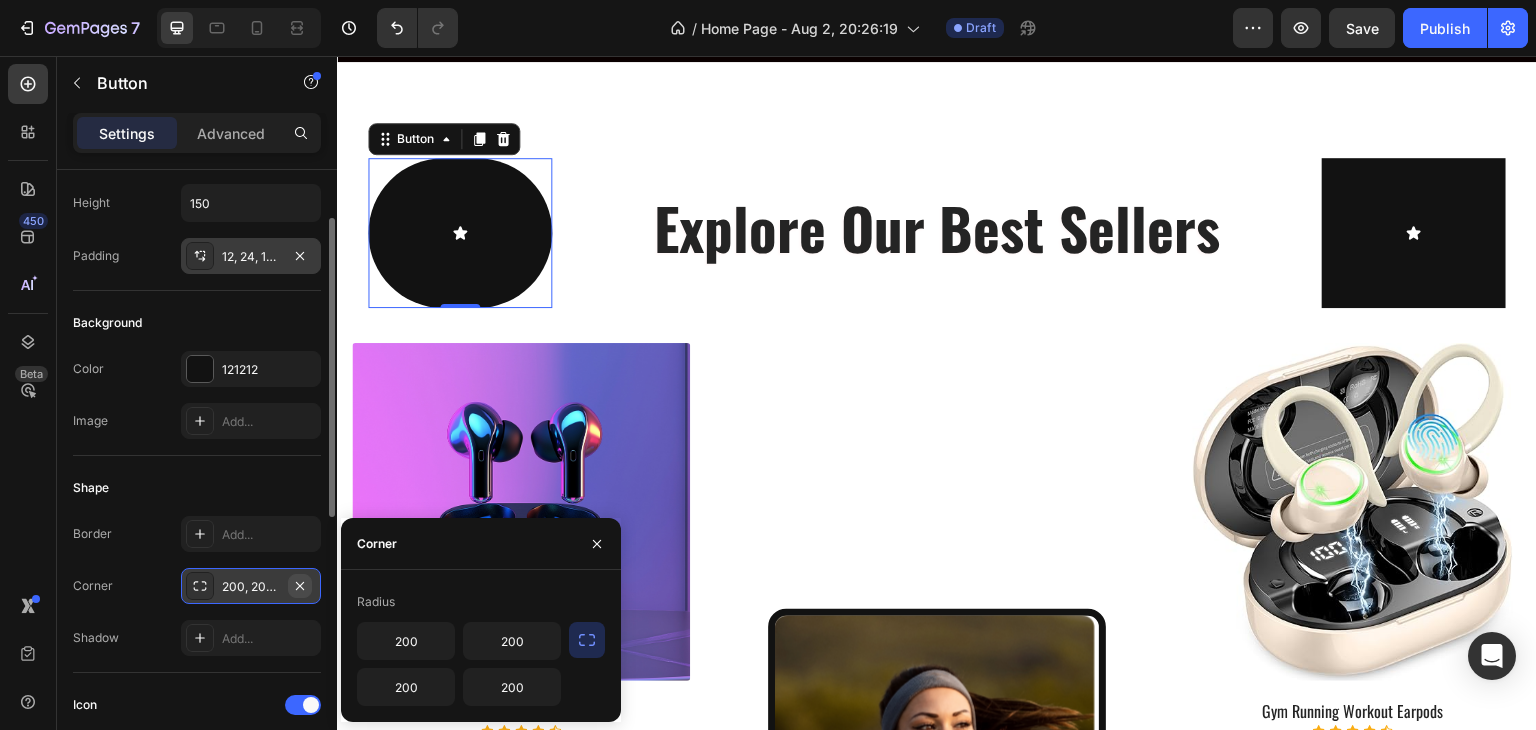 click 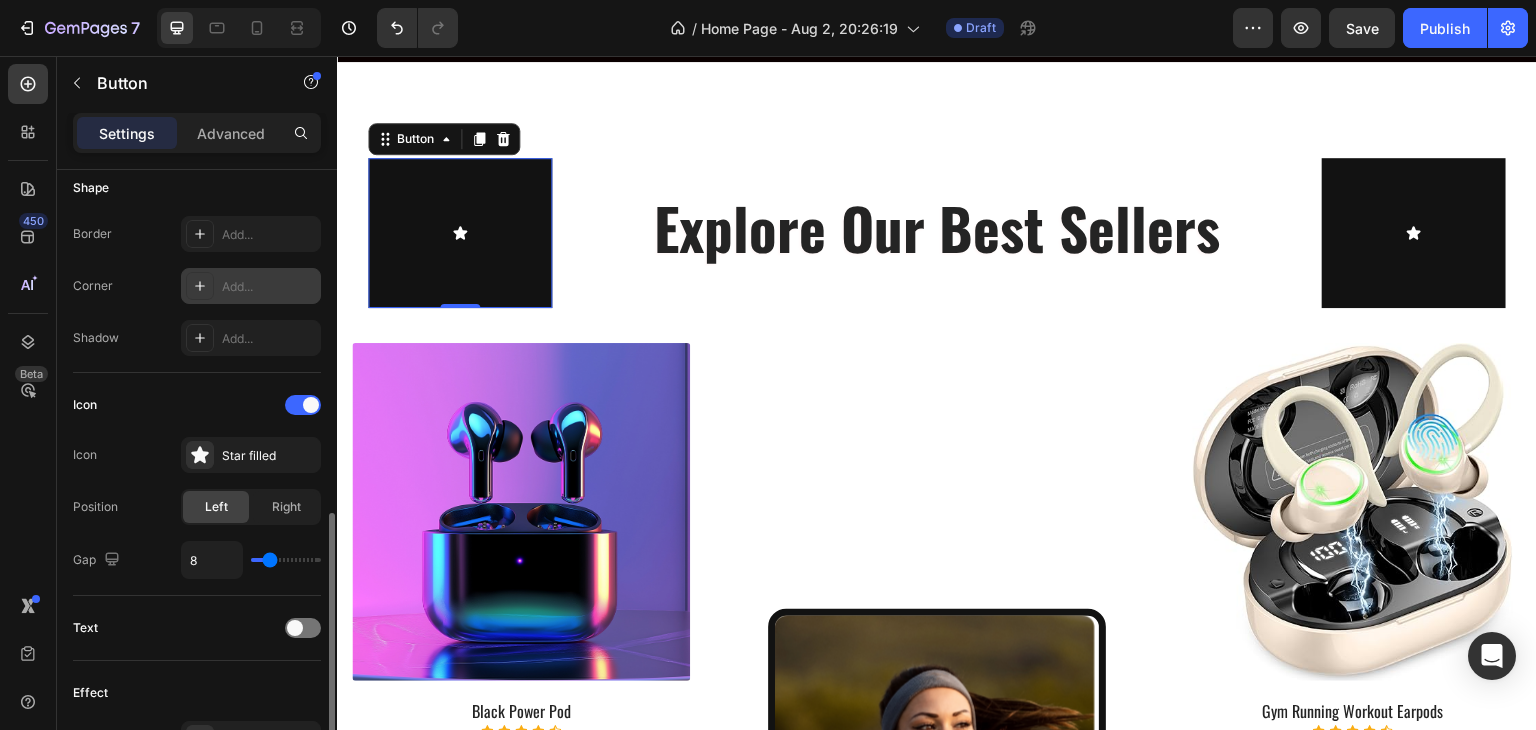 scroll, scrollTop: 600, scrollLeft: 0, axis: vertical 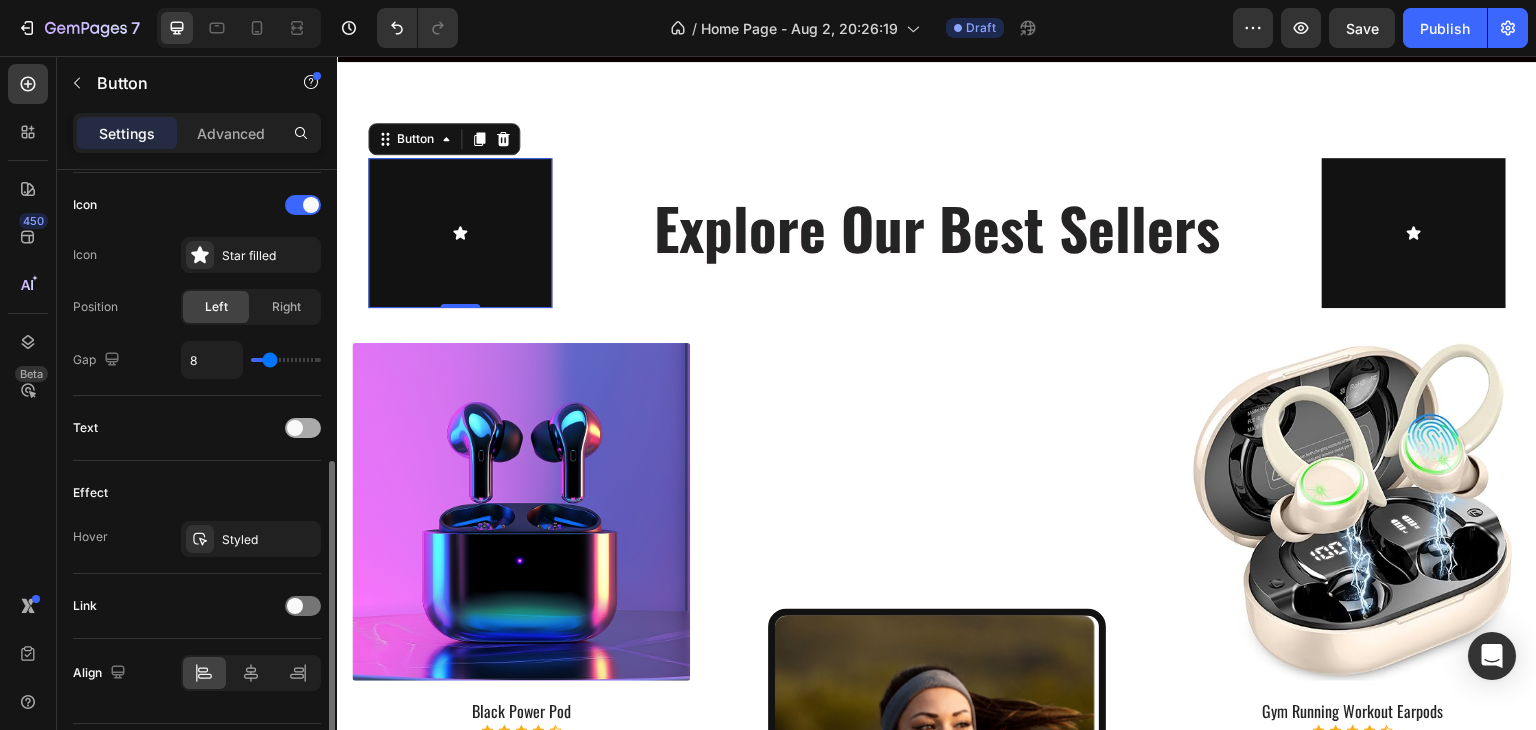 click at bounding box center (303, 428) 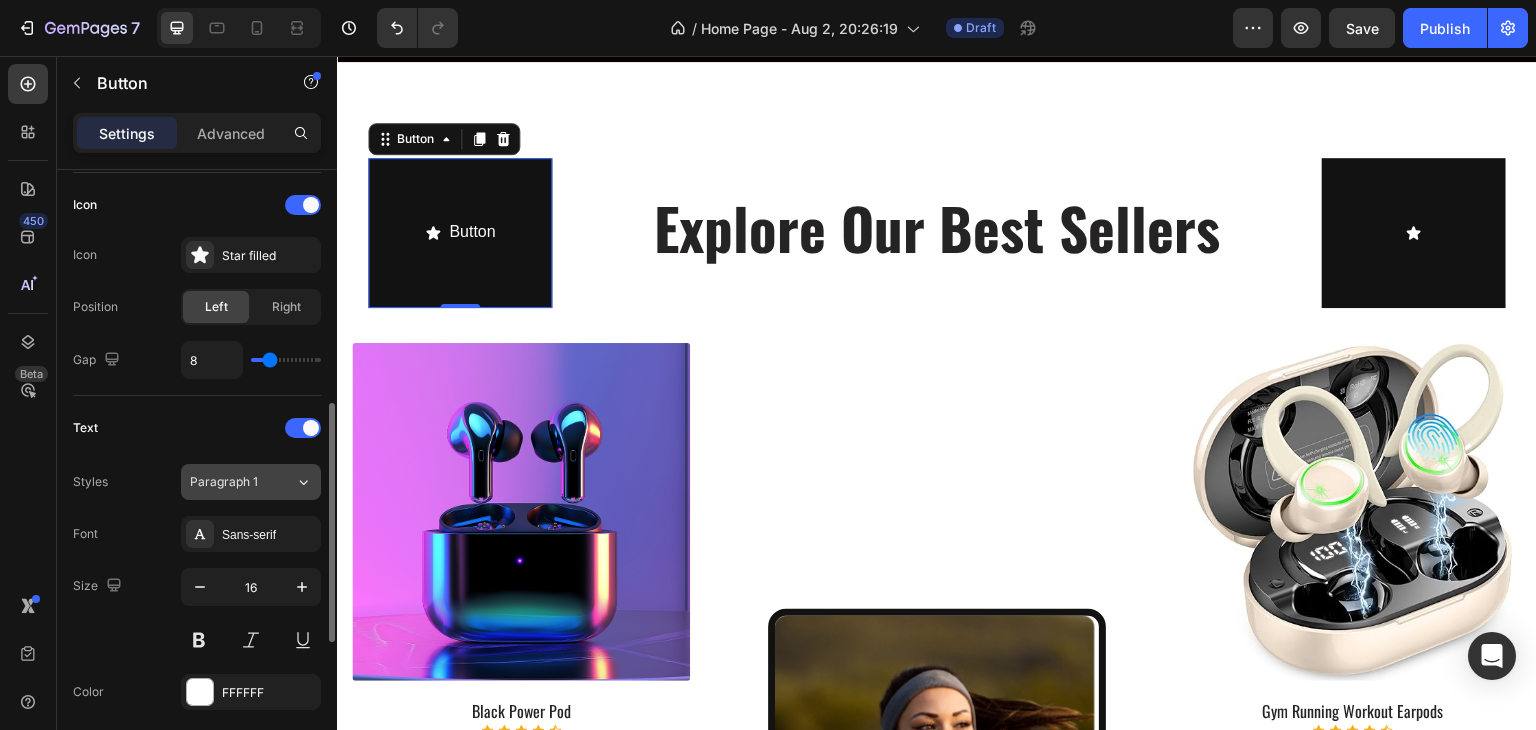 scroll, scrollTop: 700, scrollLeft: 0, axis: vertical 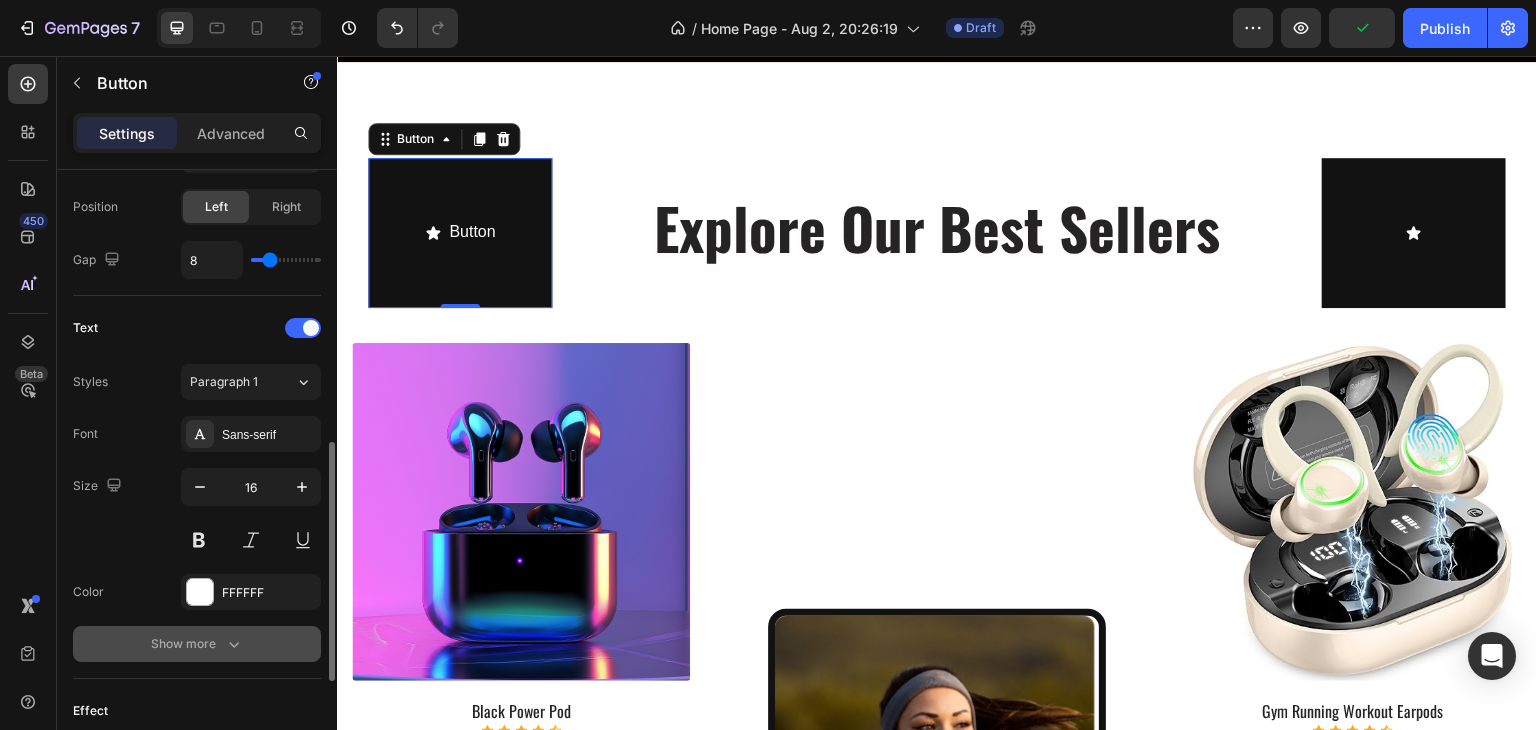 click 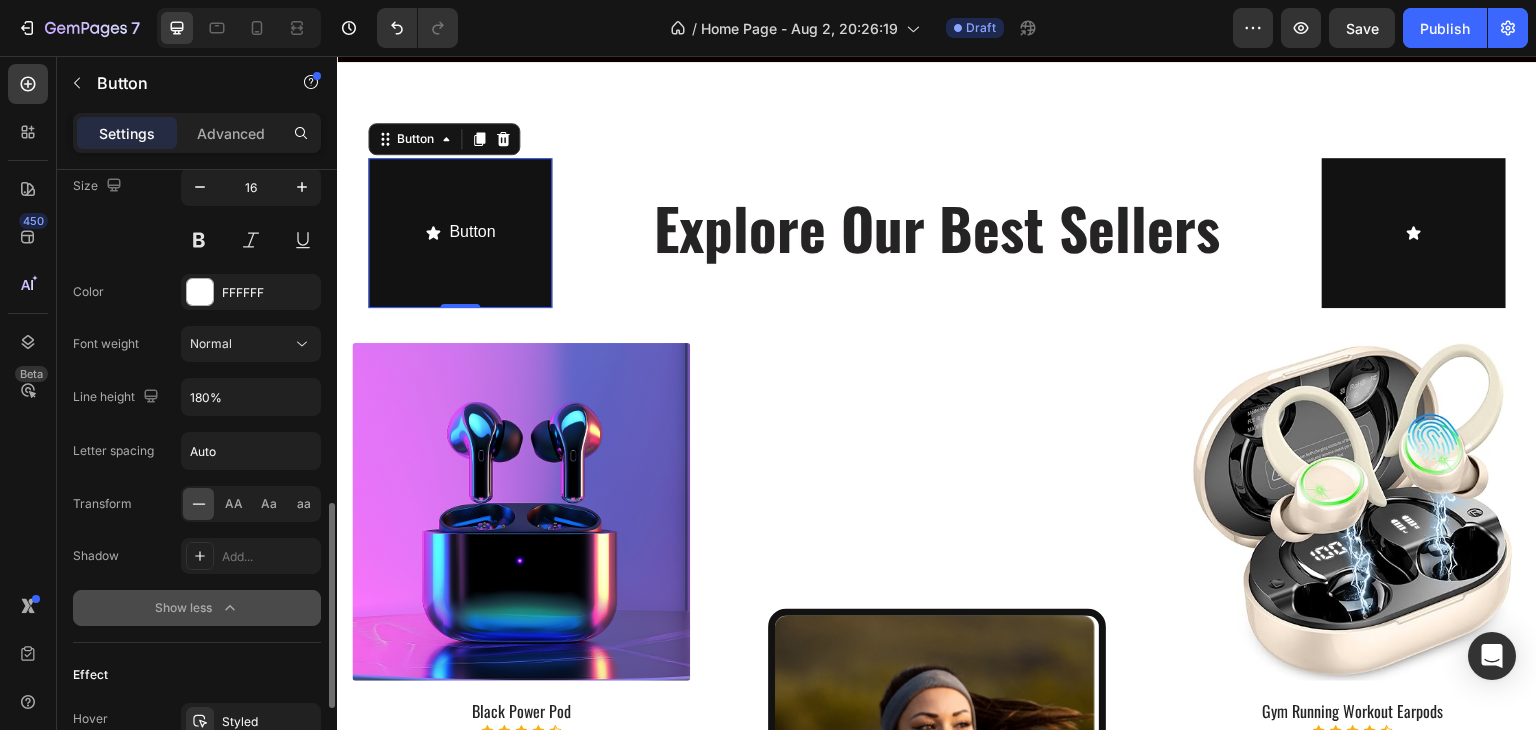 scroll, scrollTop: 1100, scrollLeft: 0, axis: vertical 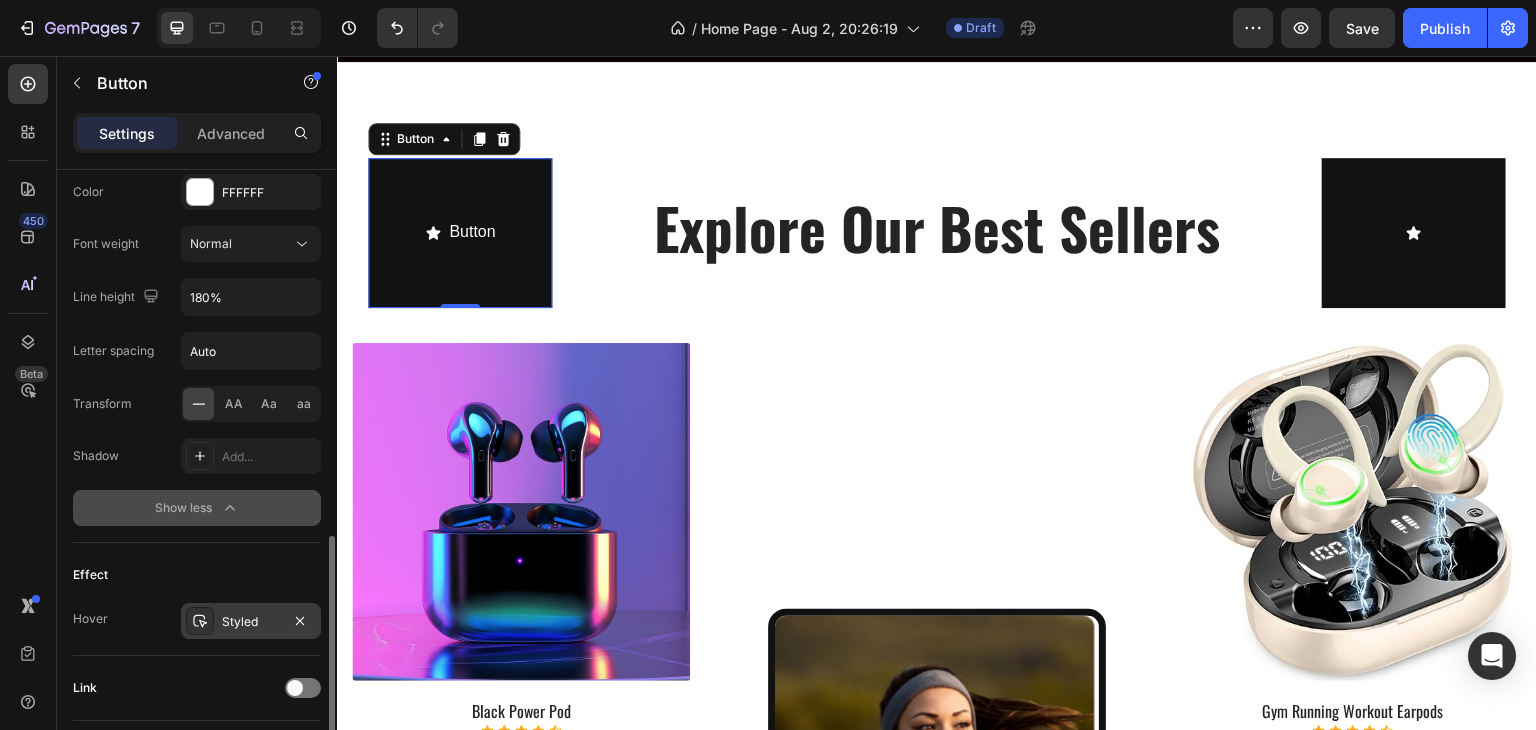 type 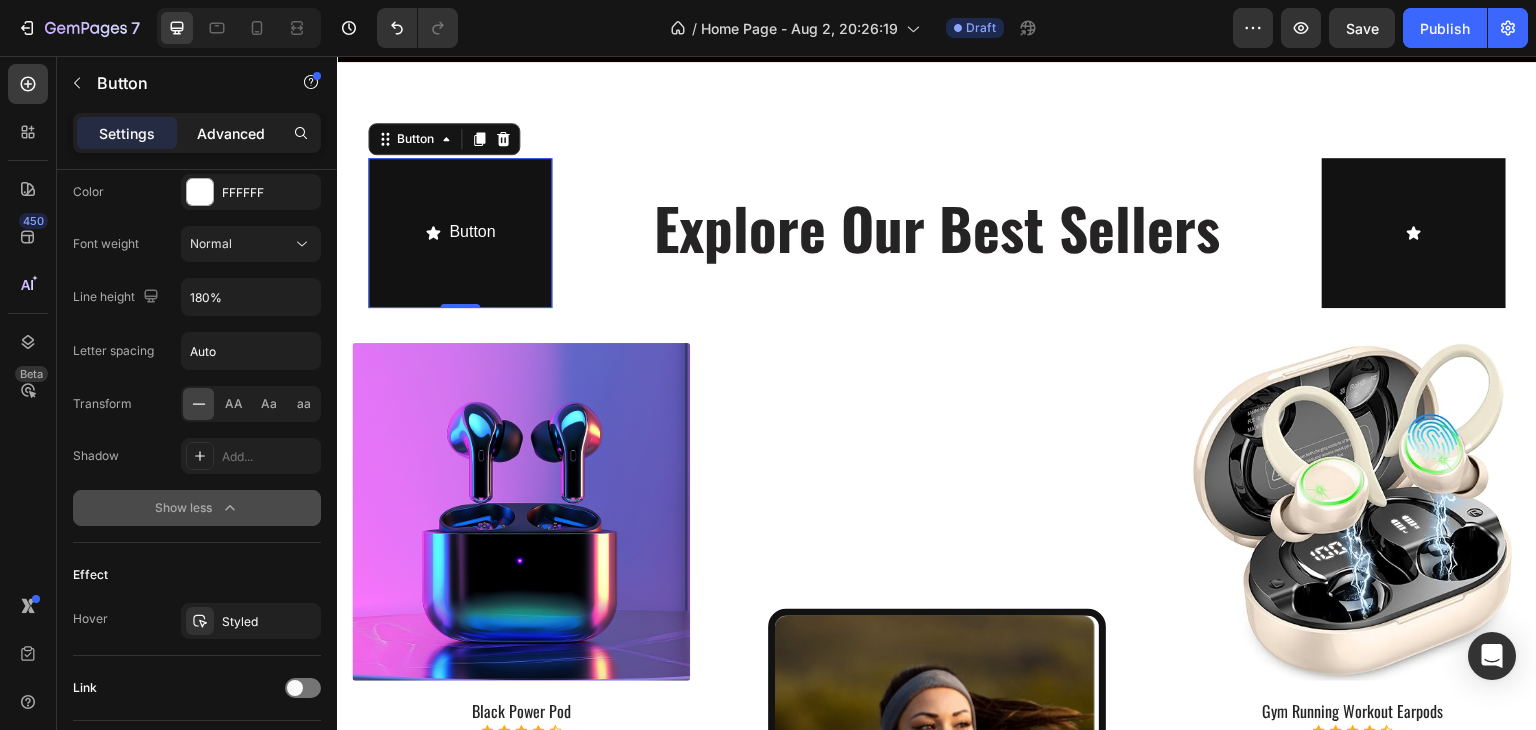 click on "Advanced" 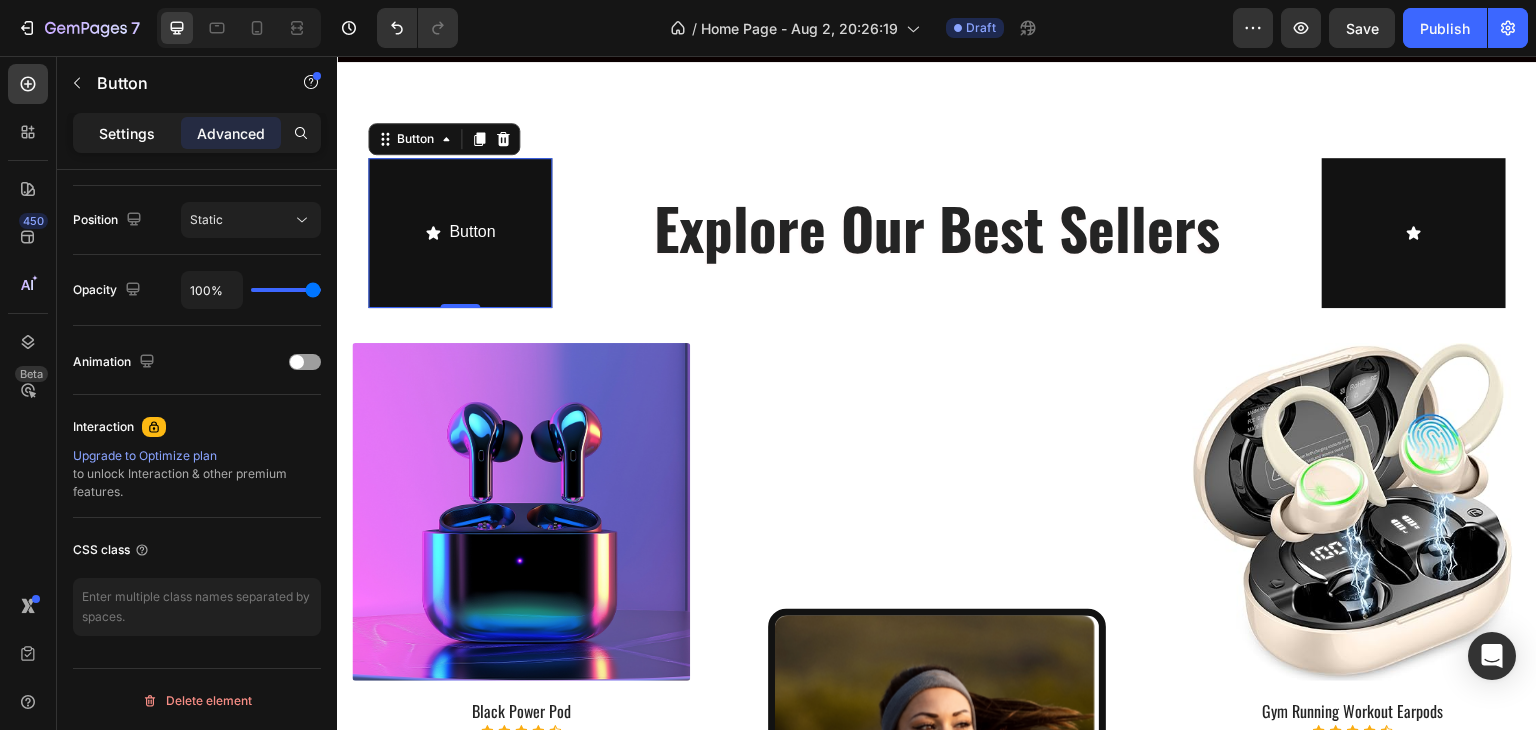click on "Settings" 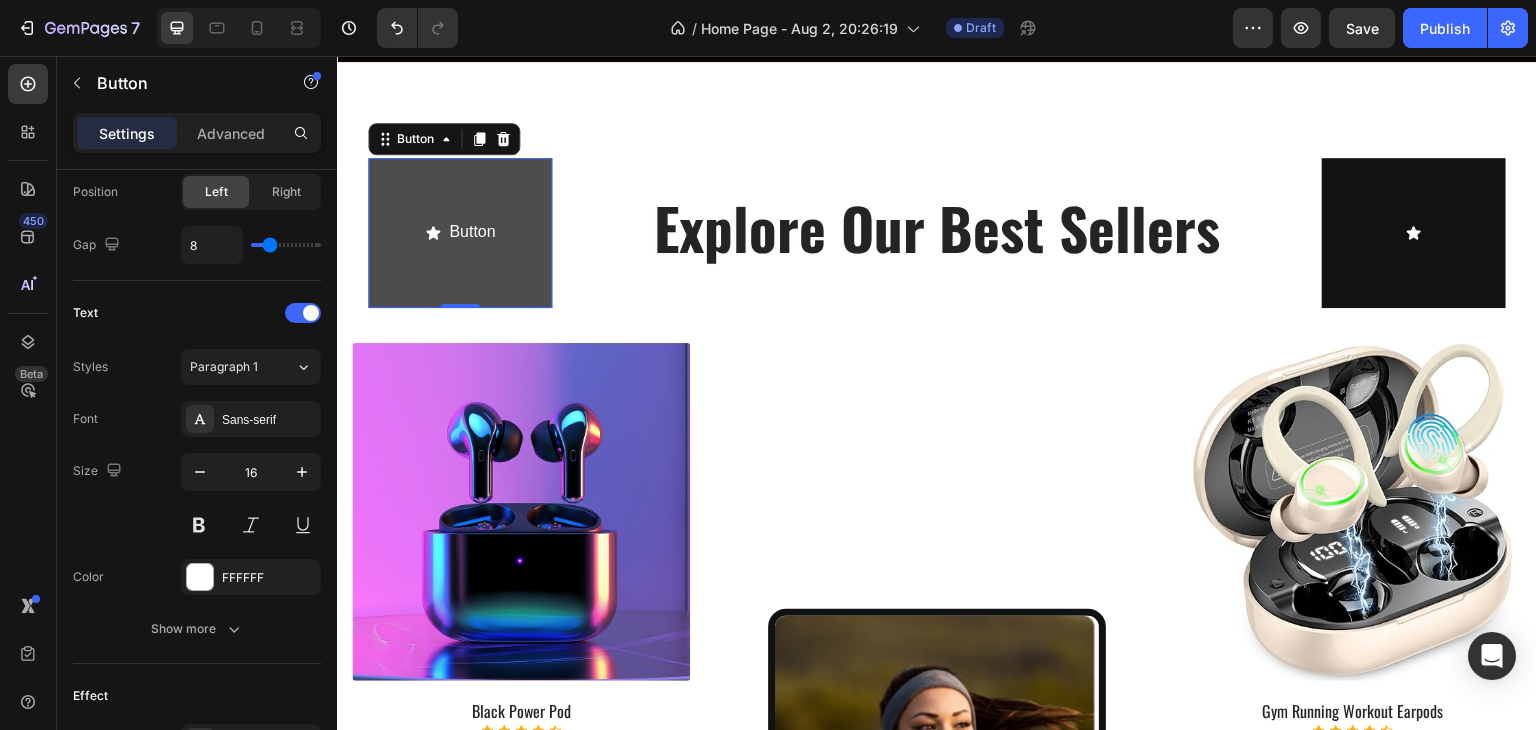 click on "Button" at bounding box center (460, 233) 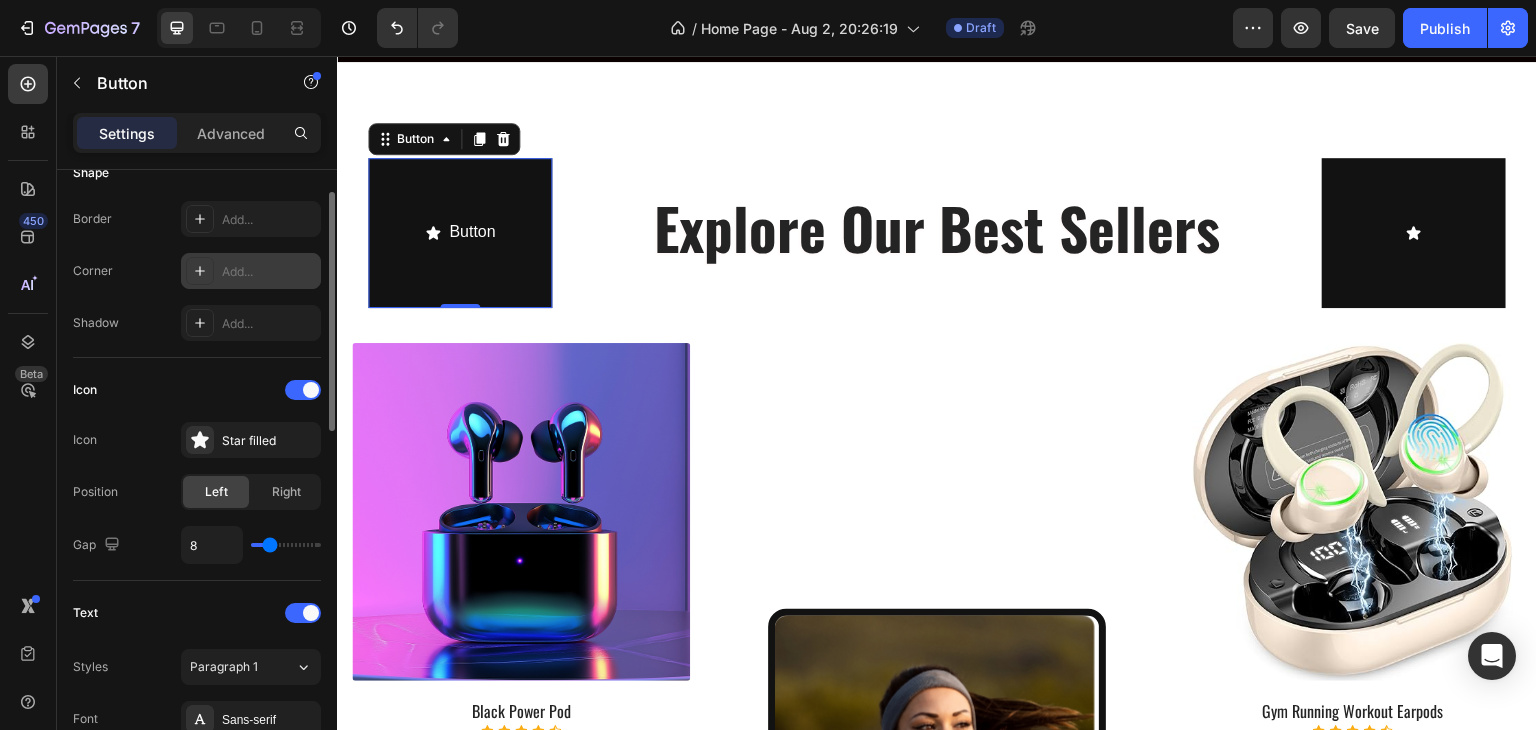 scroll, scrollTop: 315, scrollLeft: 0, axis: vertical 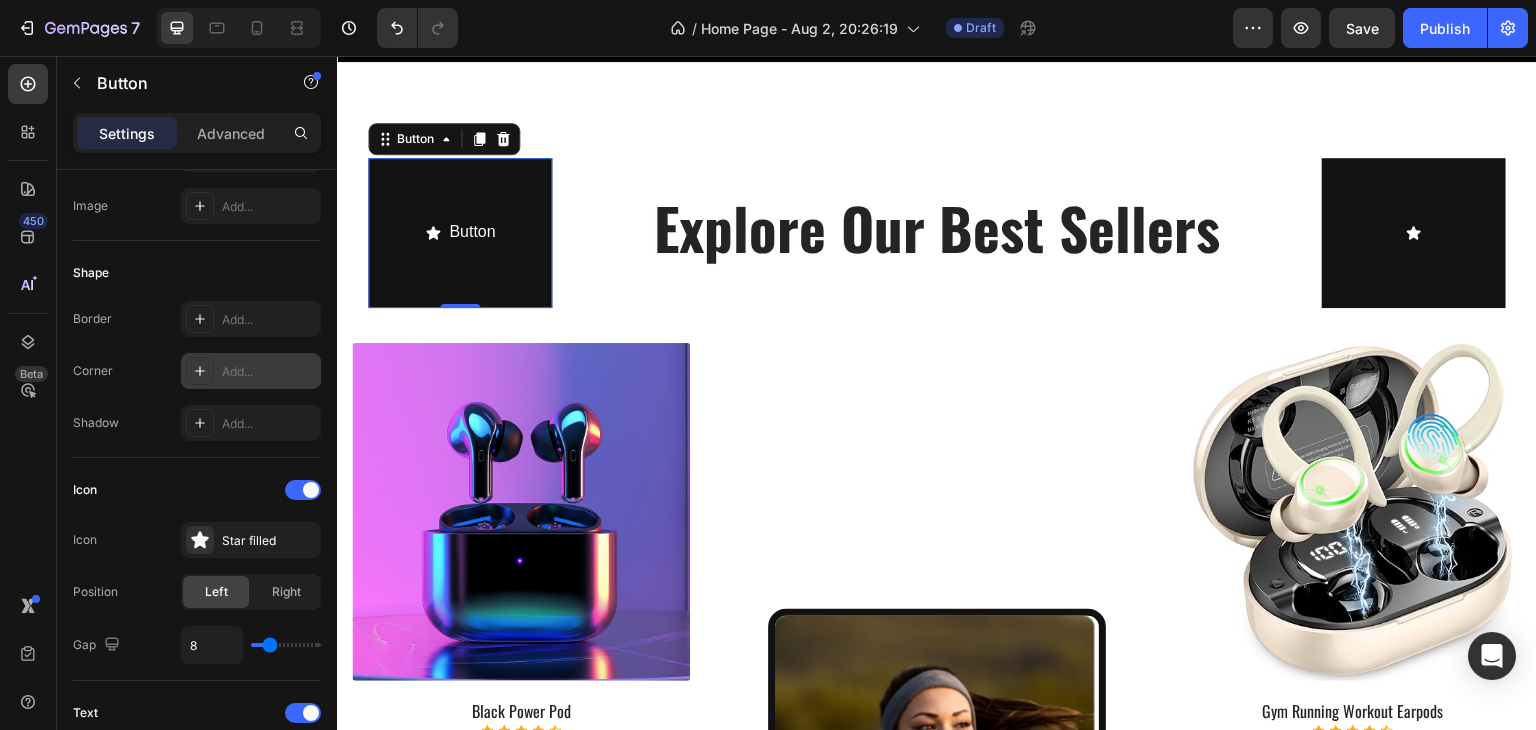 click on "Add..." at bounding box center (269, 372) 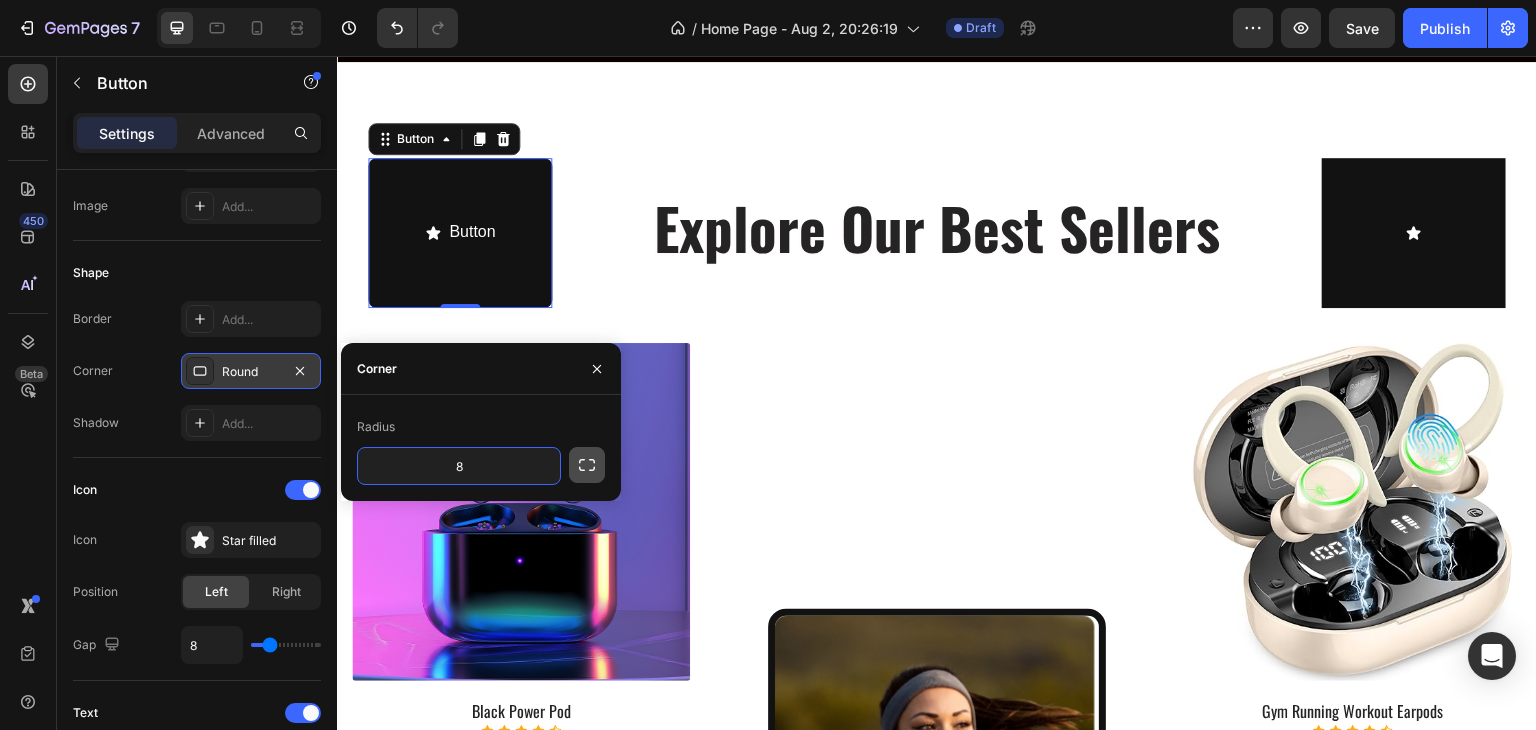 click 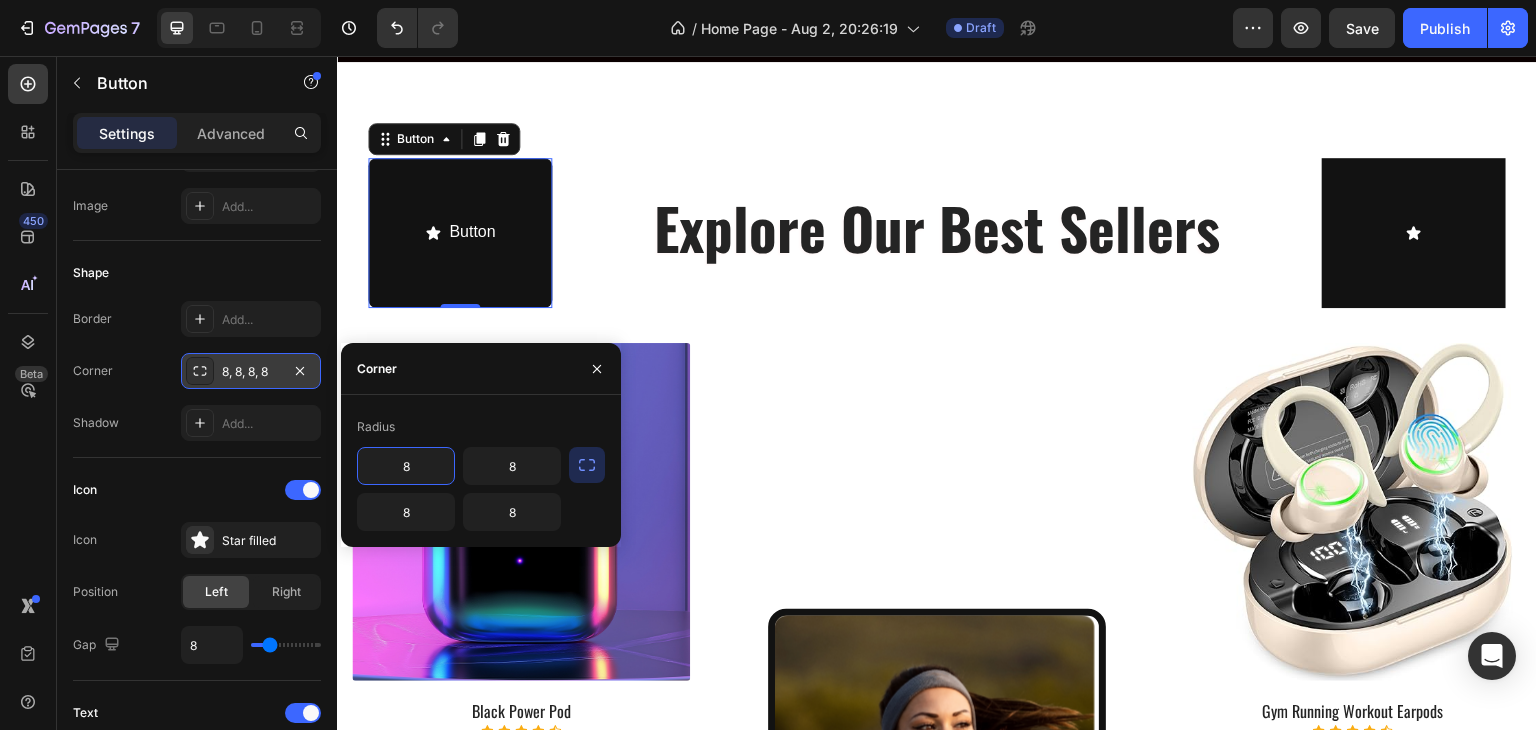 click on "8" at bounding box center [406, 466] 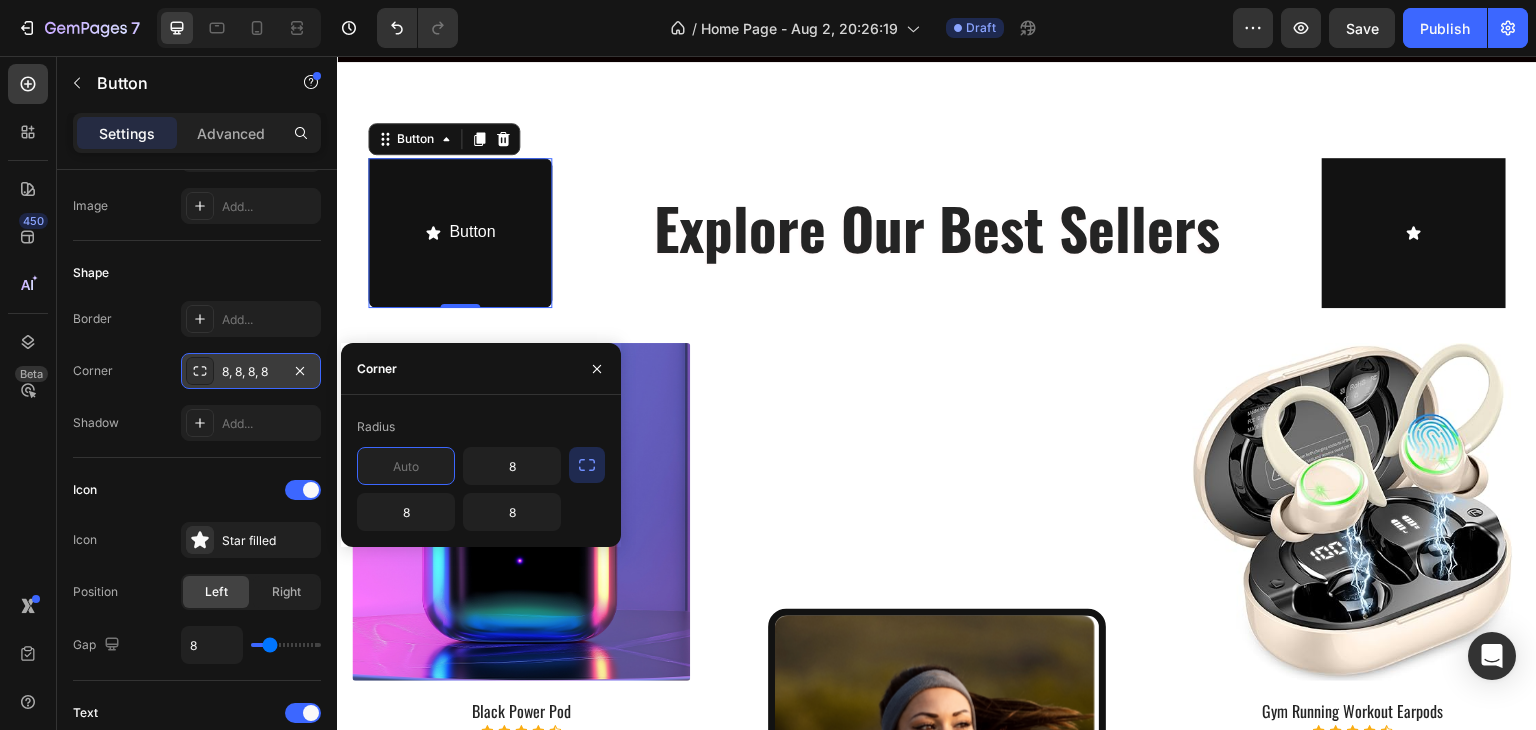 type on "5" 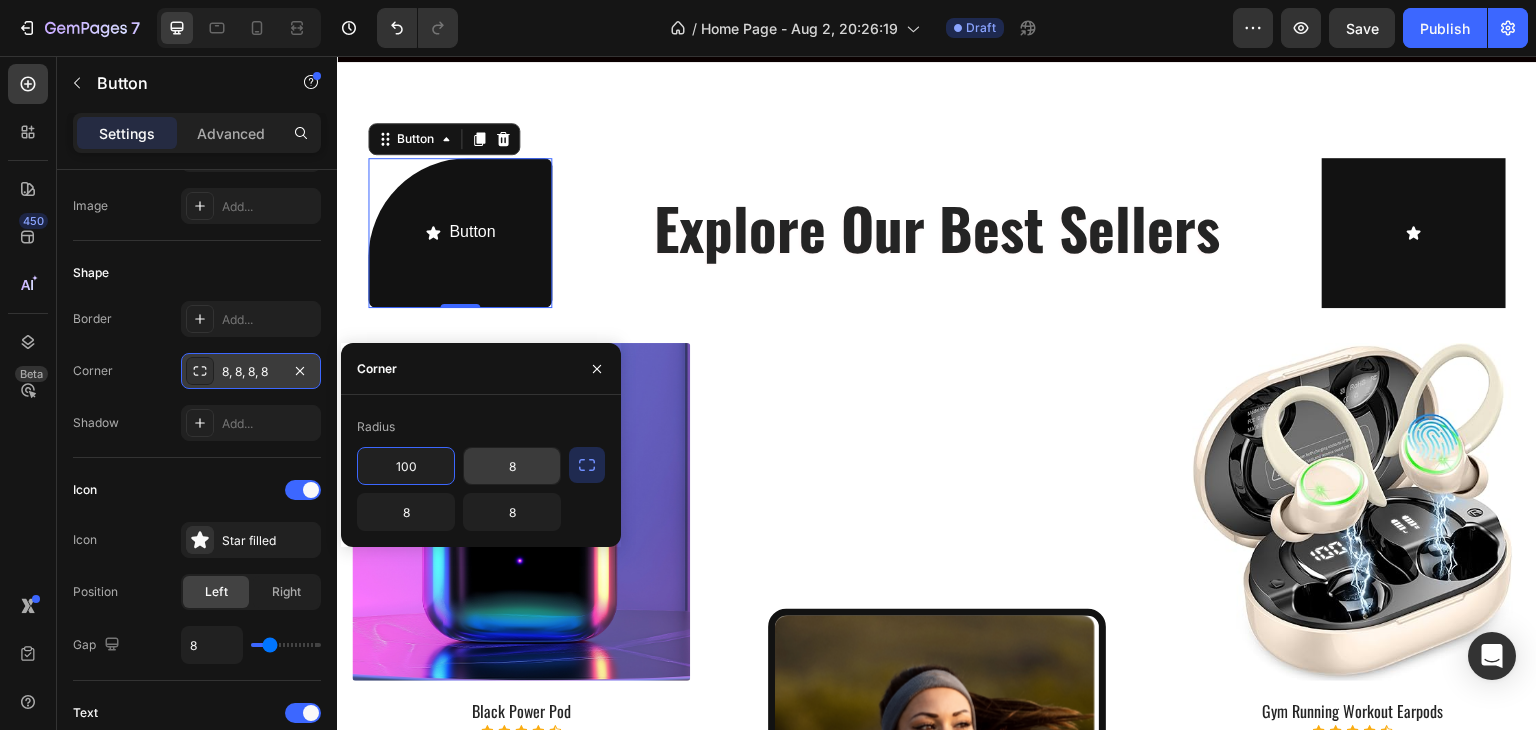 type on "100" 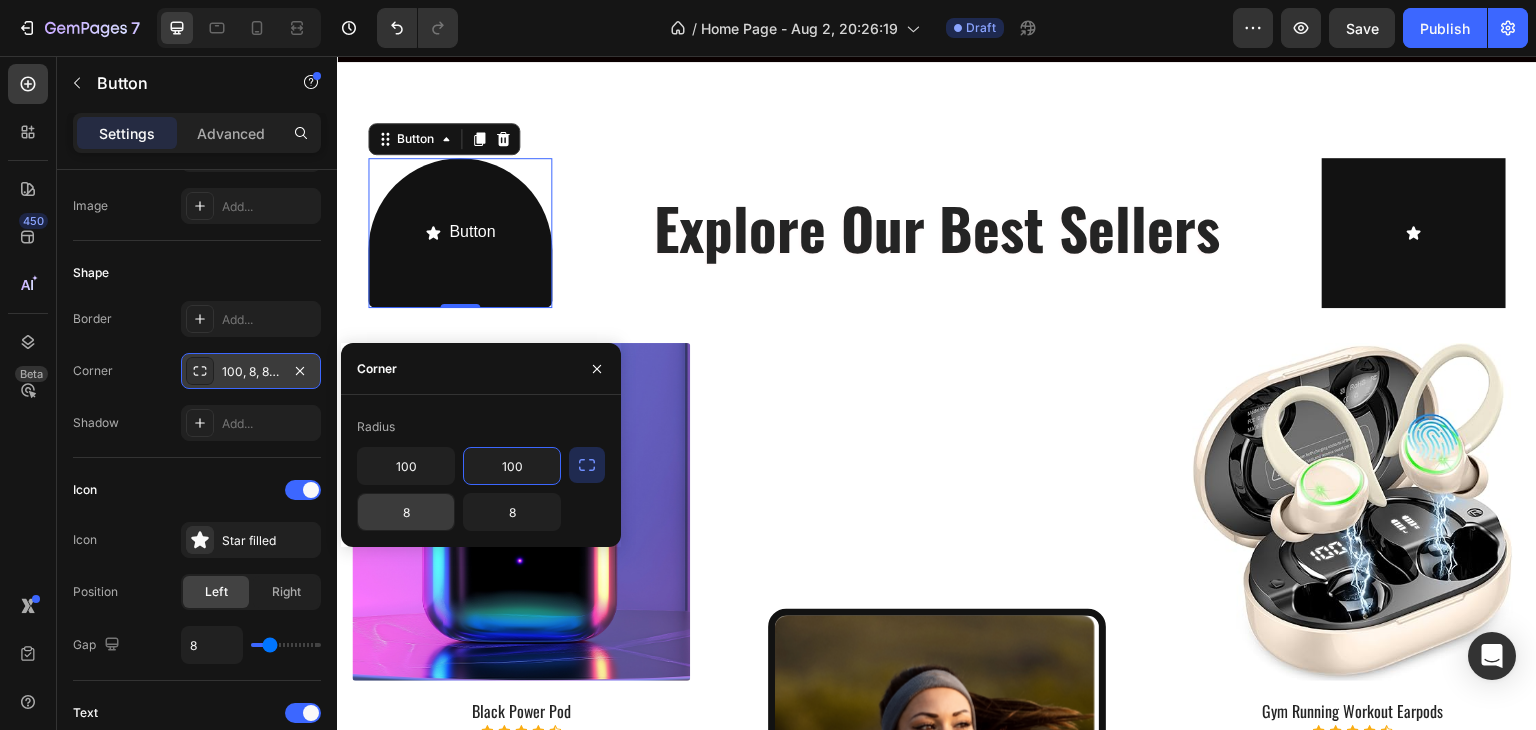 type on "100" 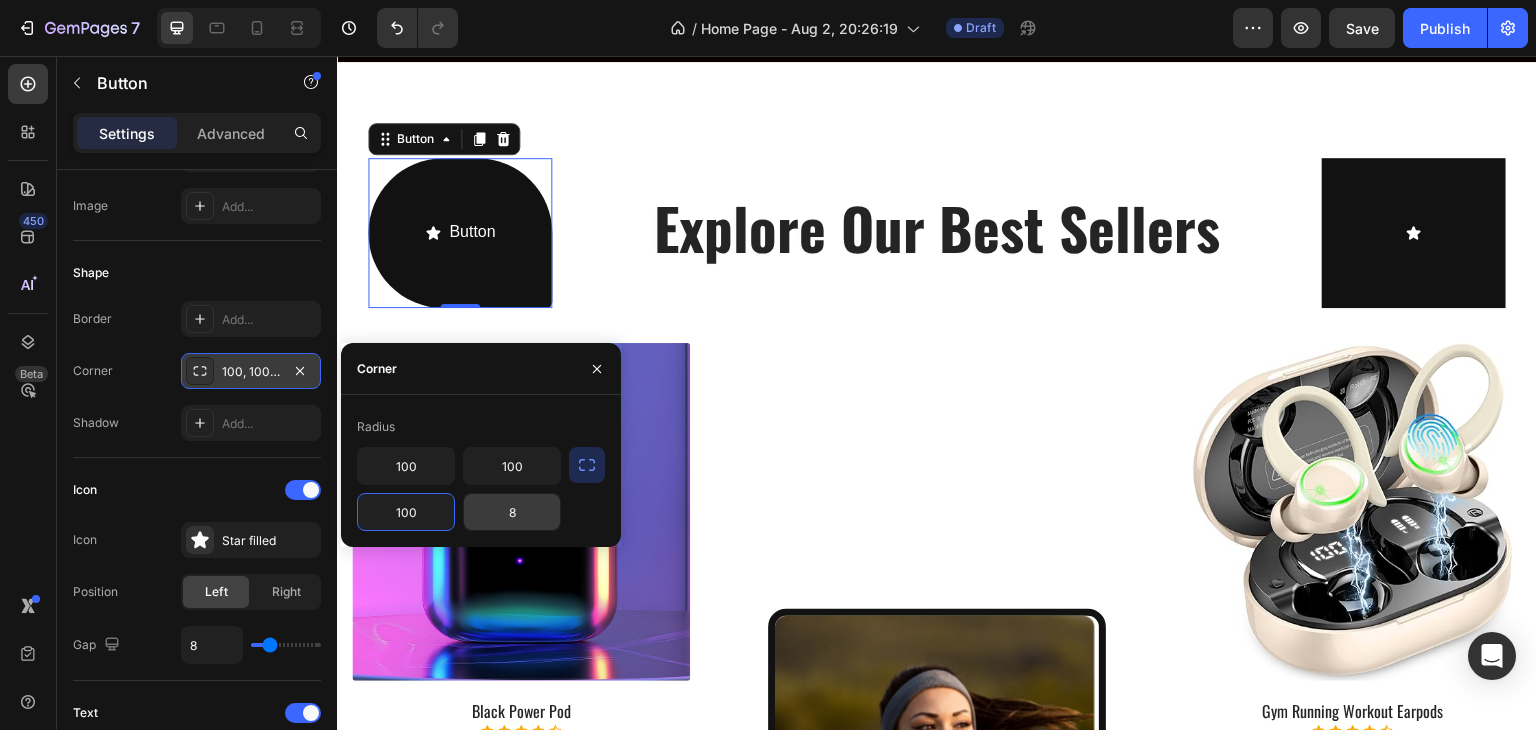 type on "100" 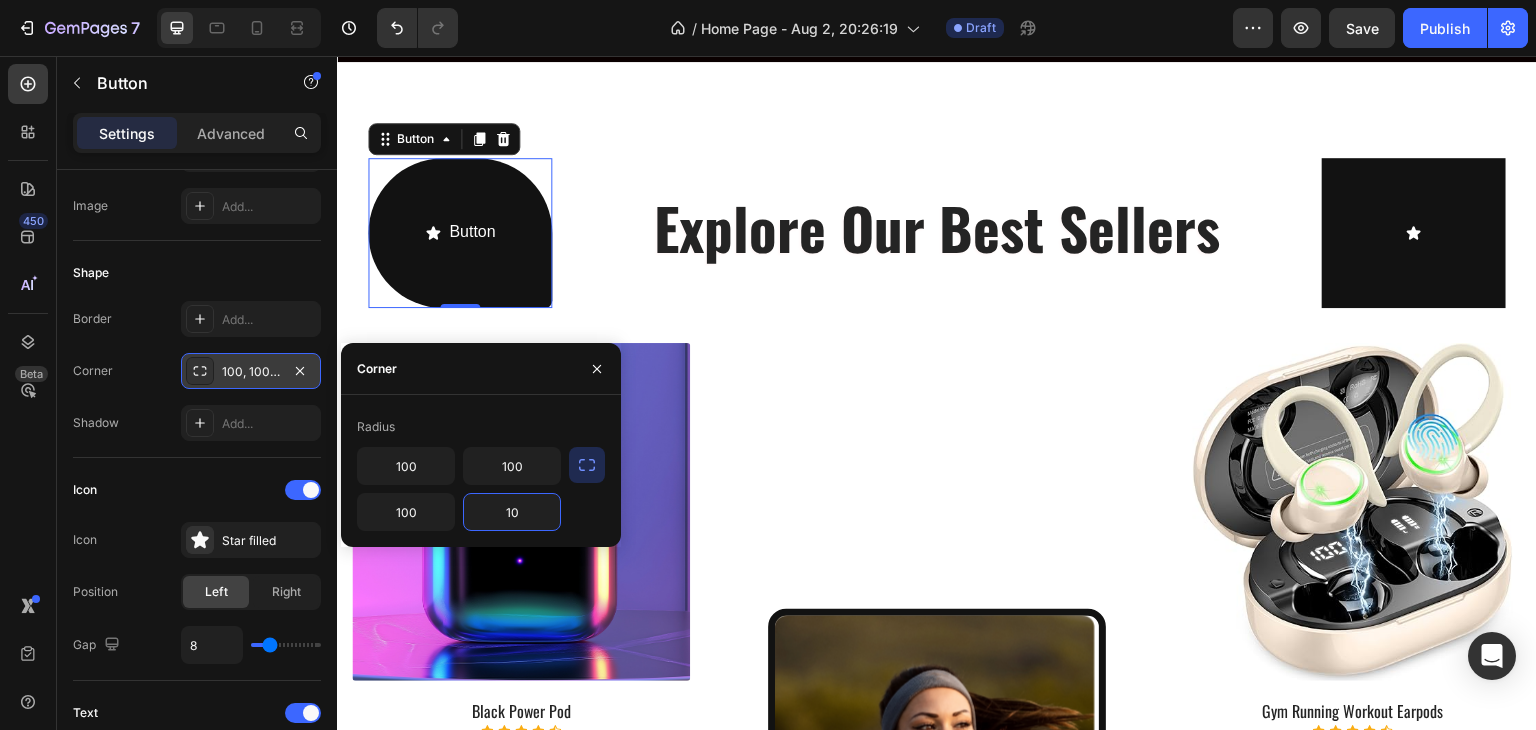 type on "100" 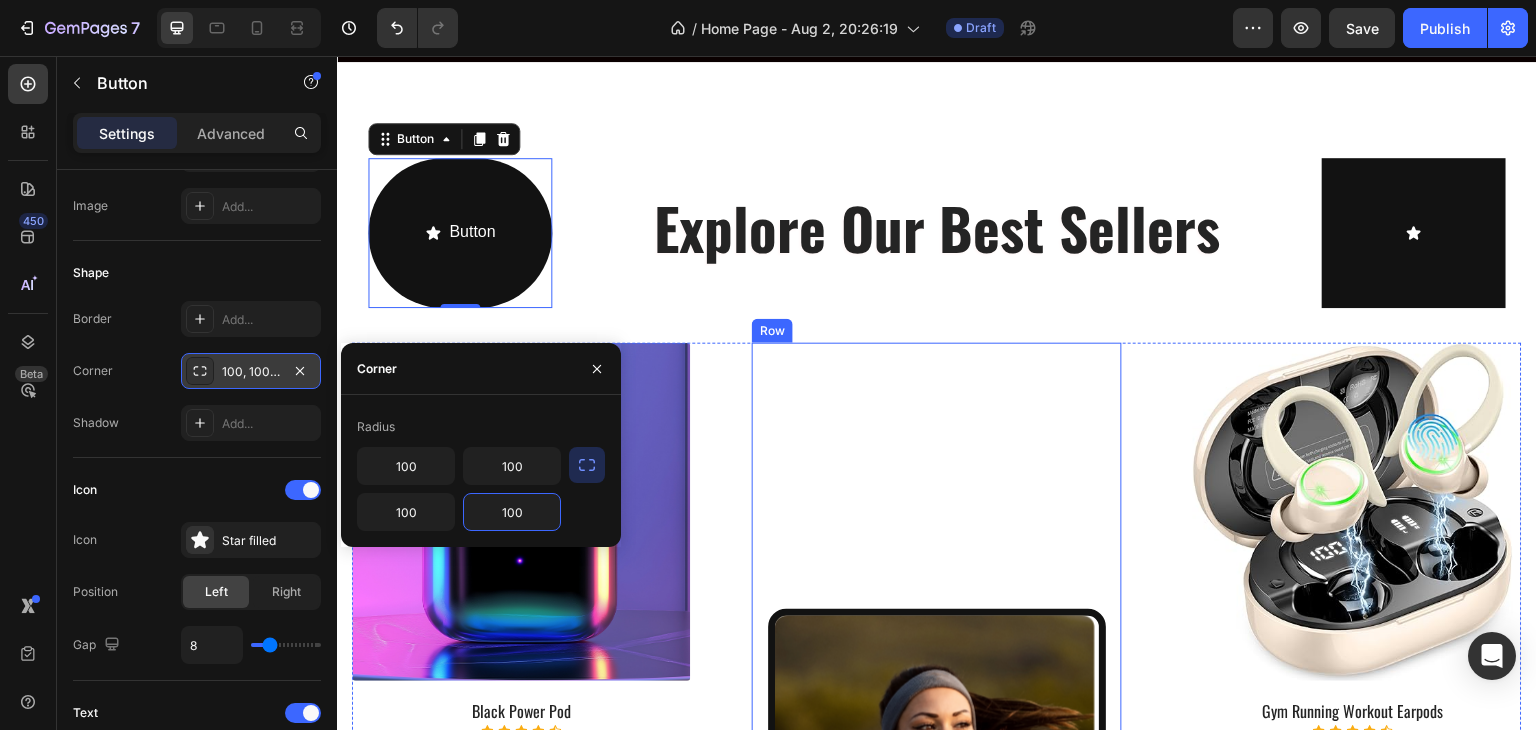 click on "Image Image Image Image
Carousel" at bounding box center [937, 776] 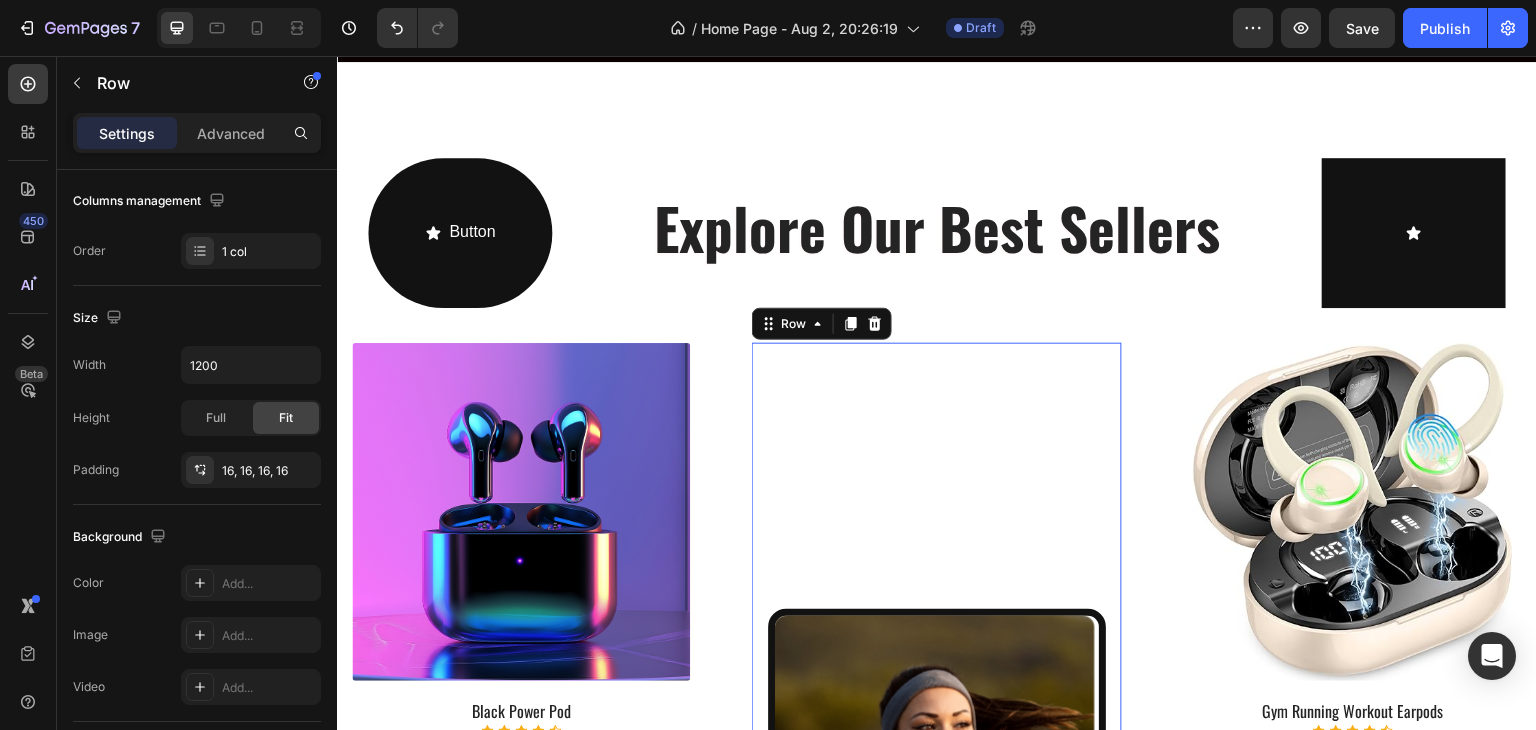 scroll, scrollTop: 0, scrollLeft: 0, axis: both 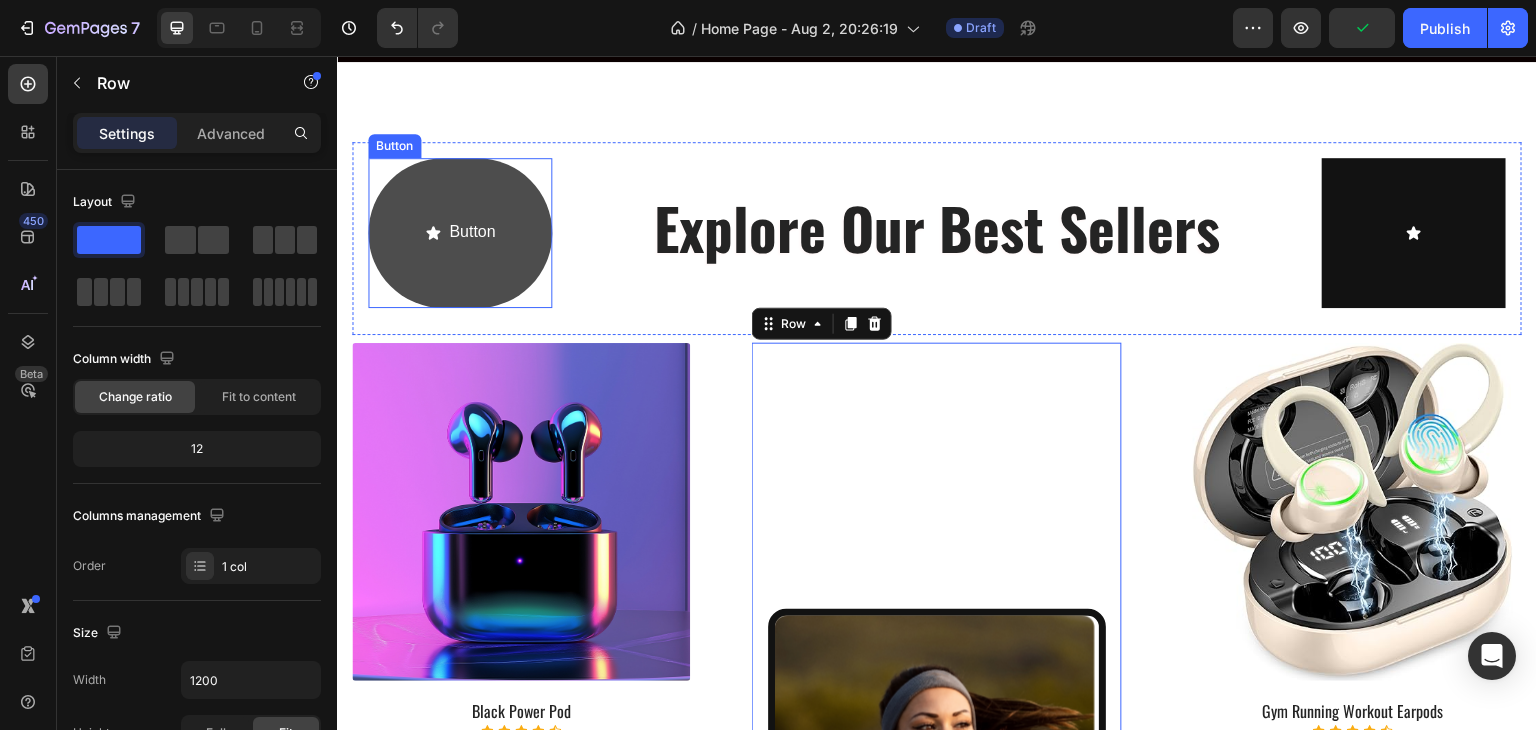 click on "Button" at bounding box center [460, 233] 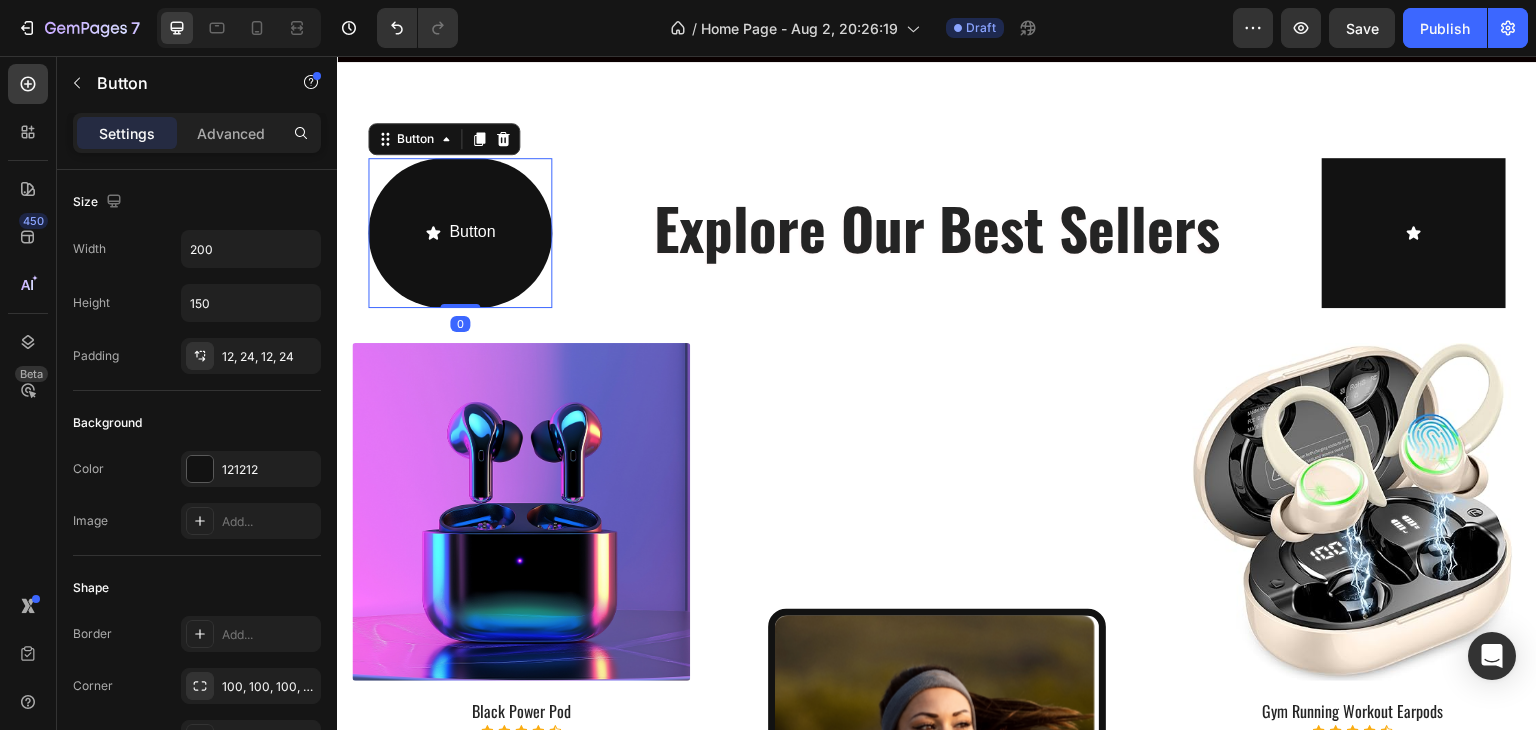 click on "Button Button   0" at bounding box center [460, 233] 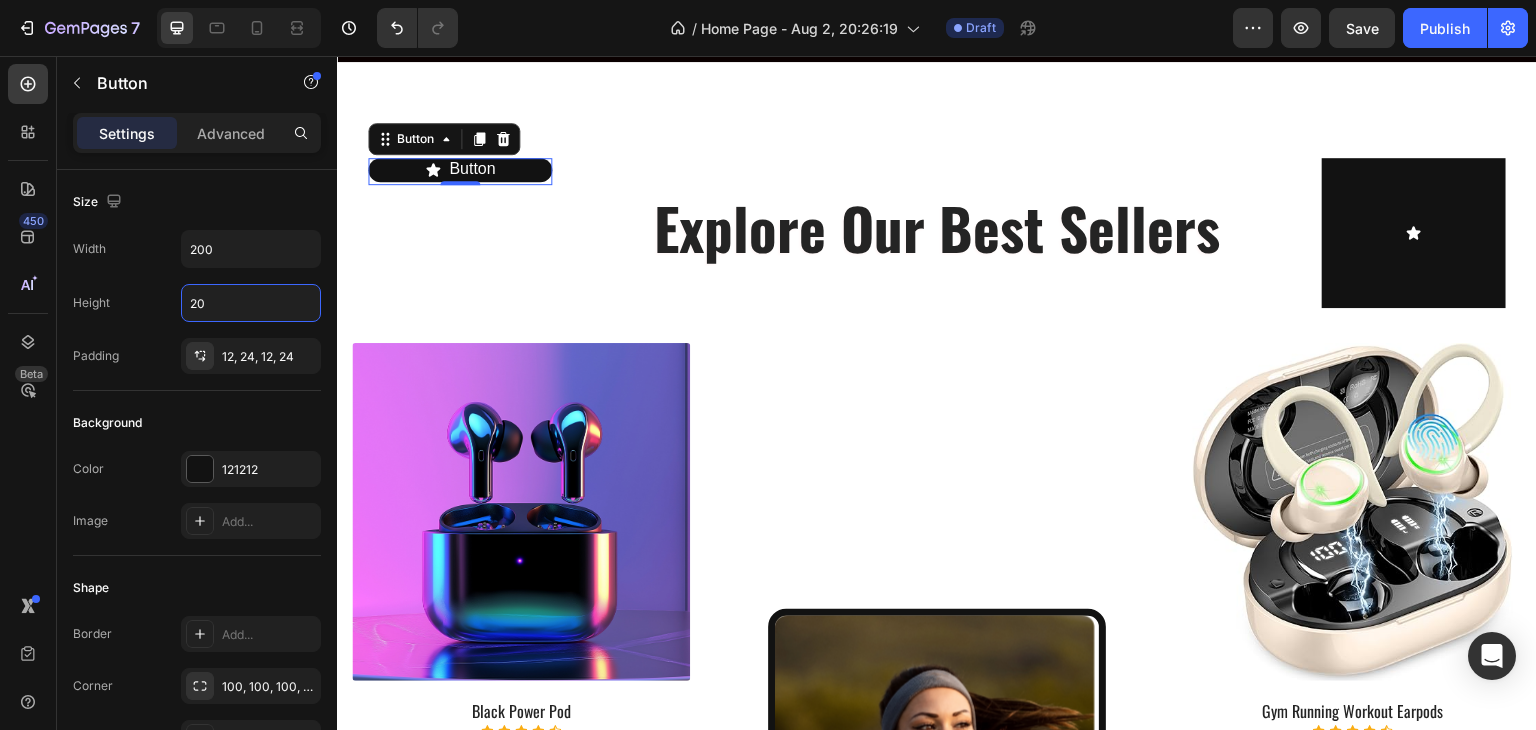 type on "200" 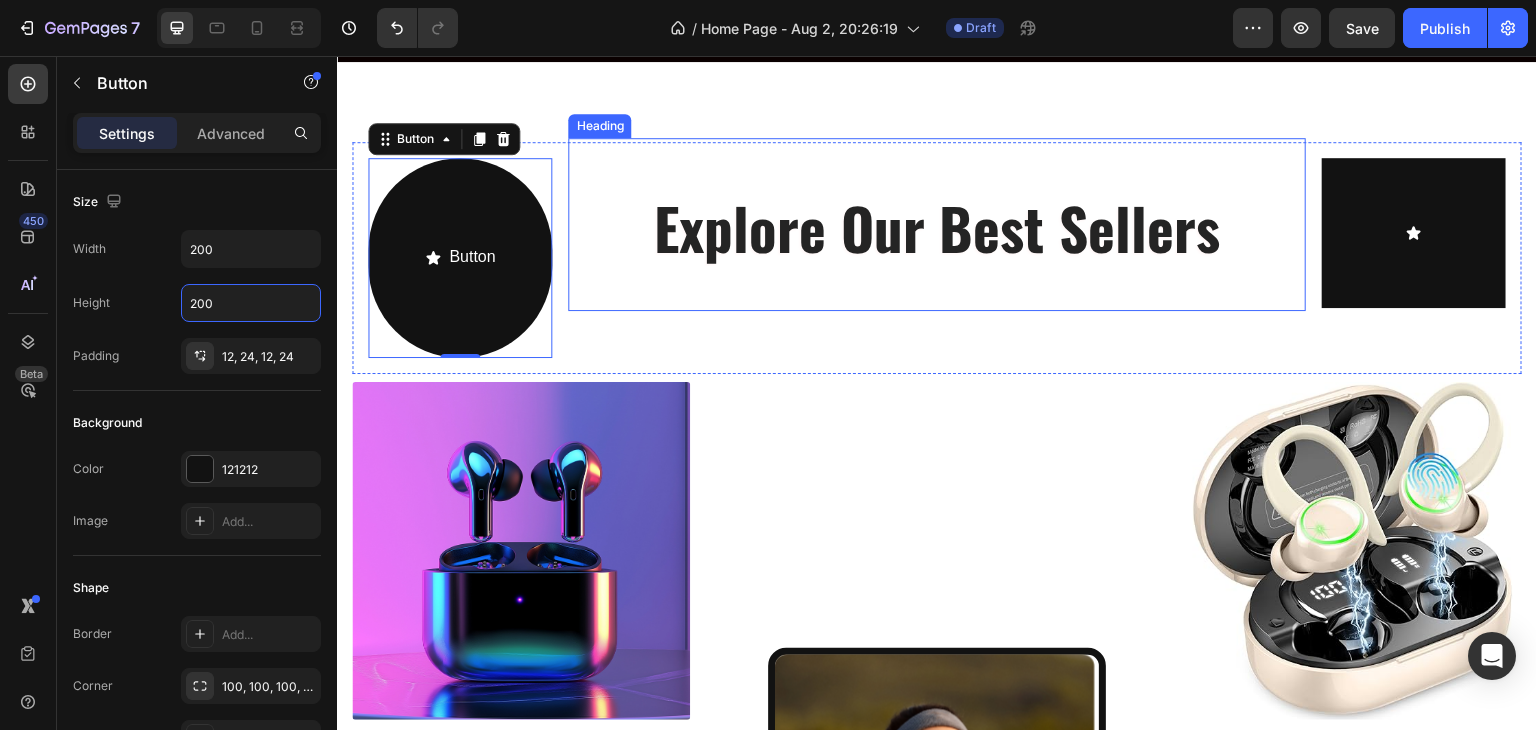 click on "Explore Our Best Sellers Heading" at bounding box center [936, 224] 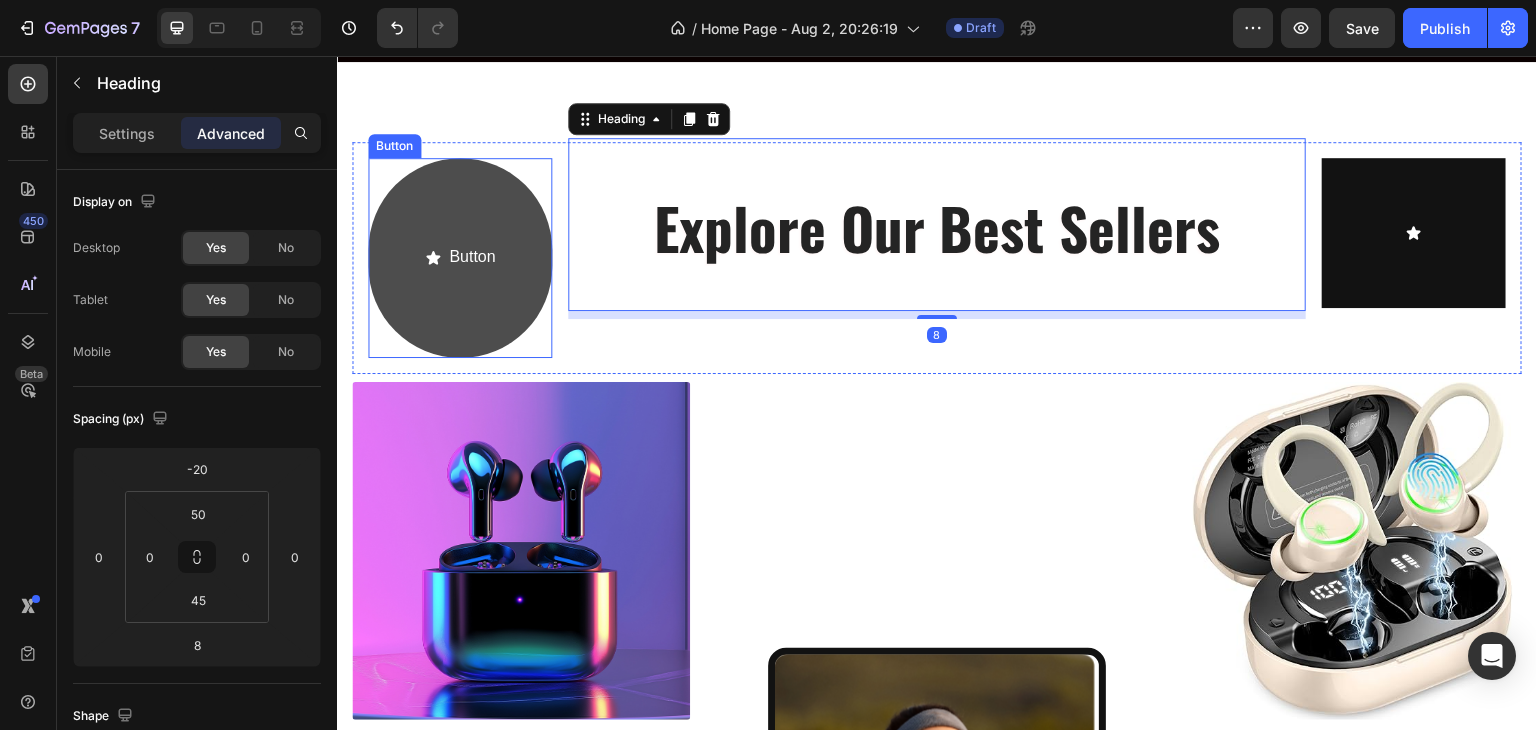 click on "Button" at bounding box center (460, 258) 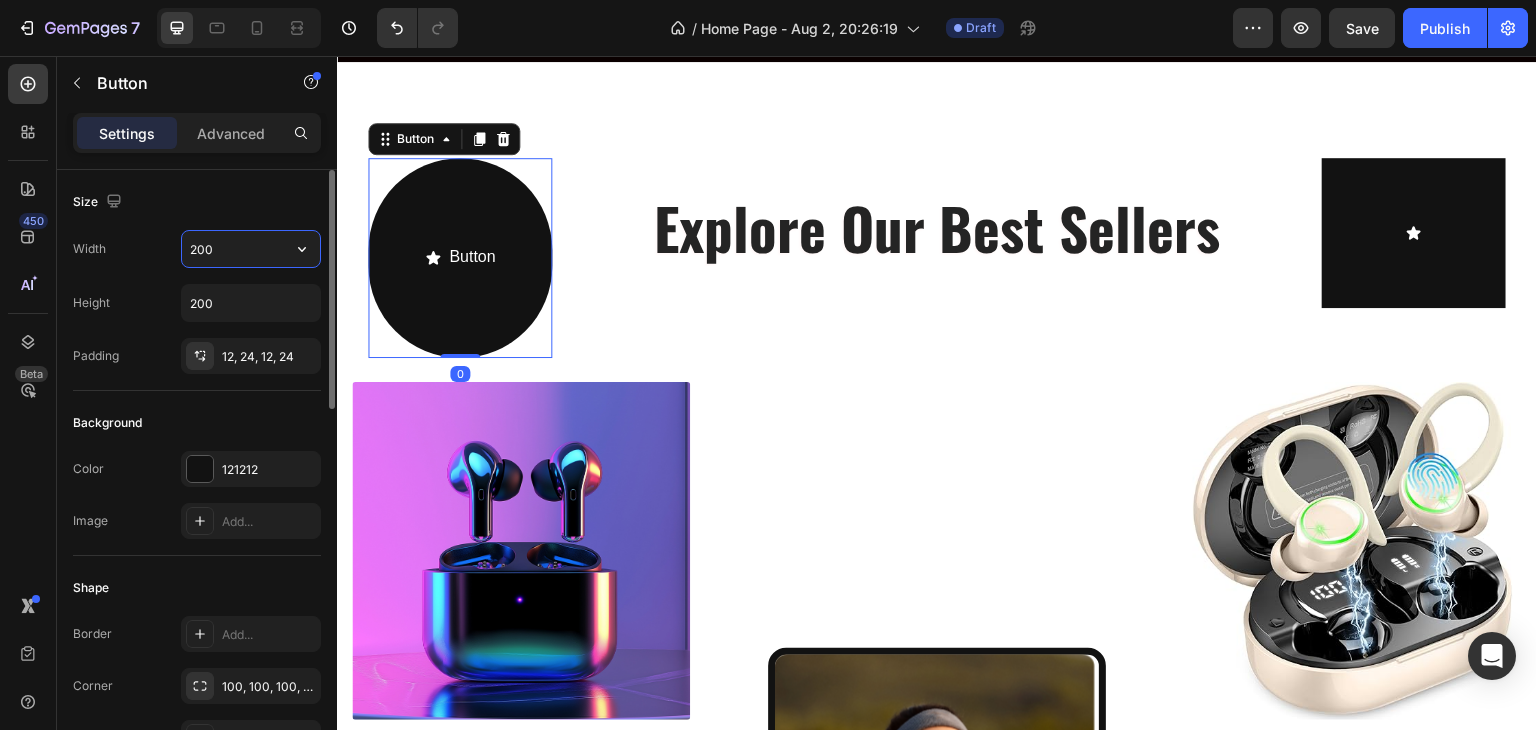 click on "200" at bounding box center (251, 249) 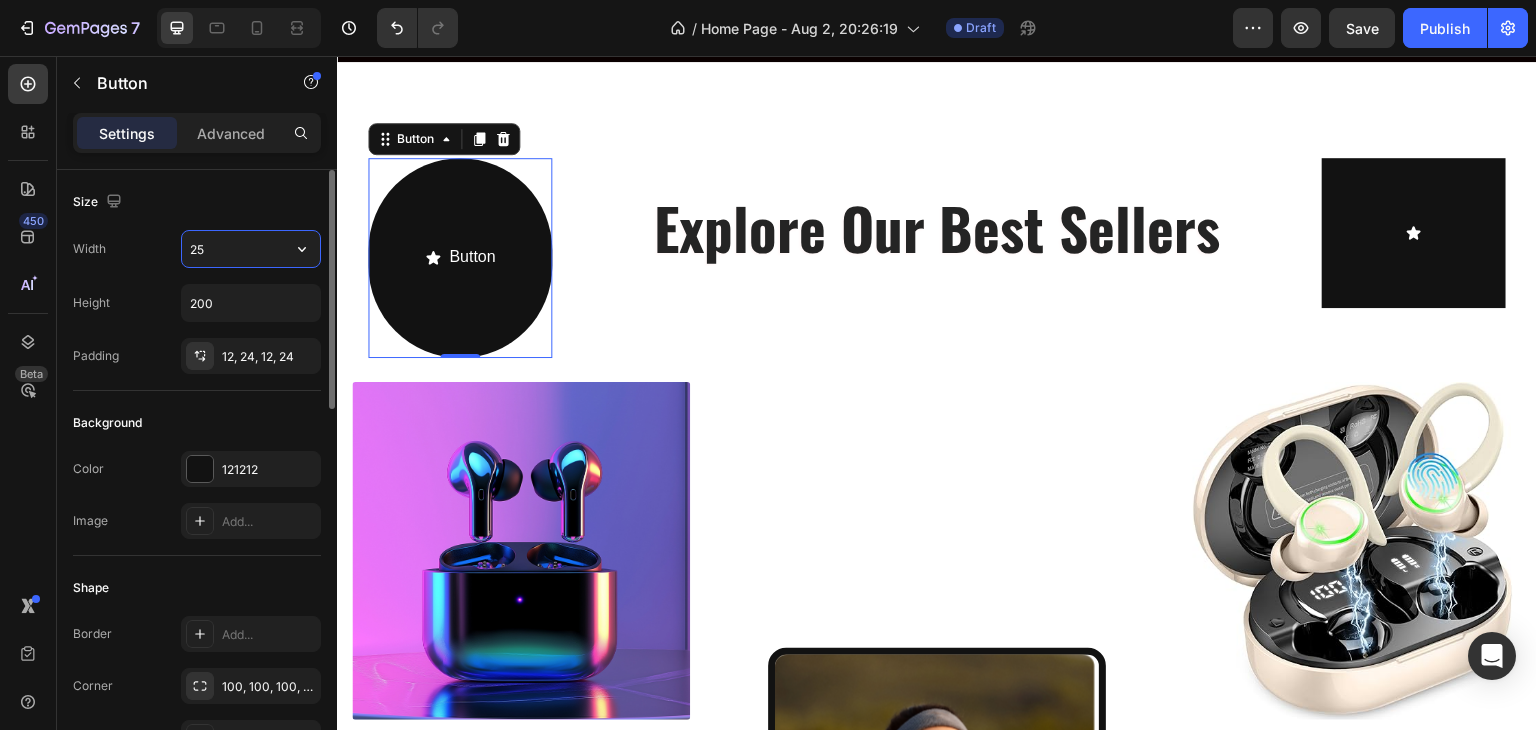 type on "2" 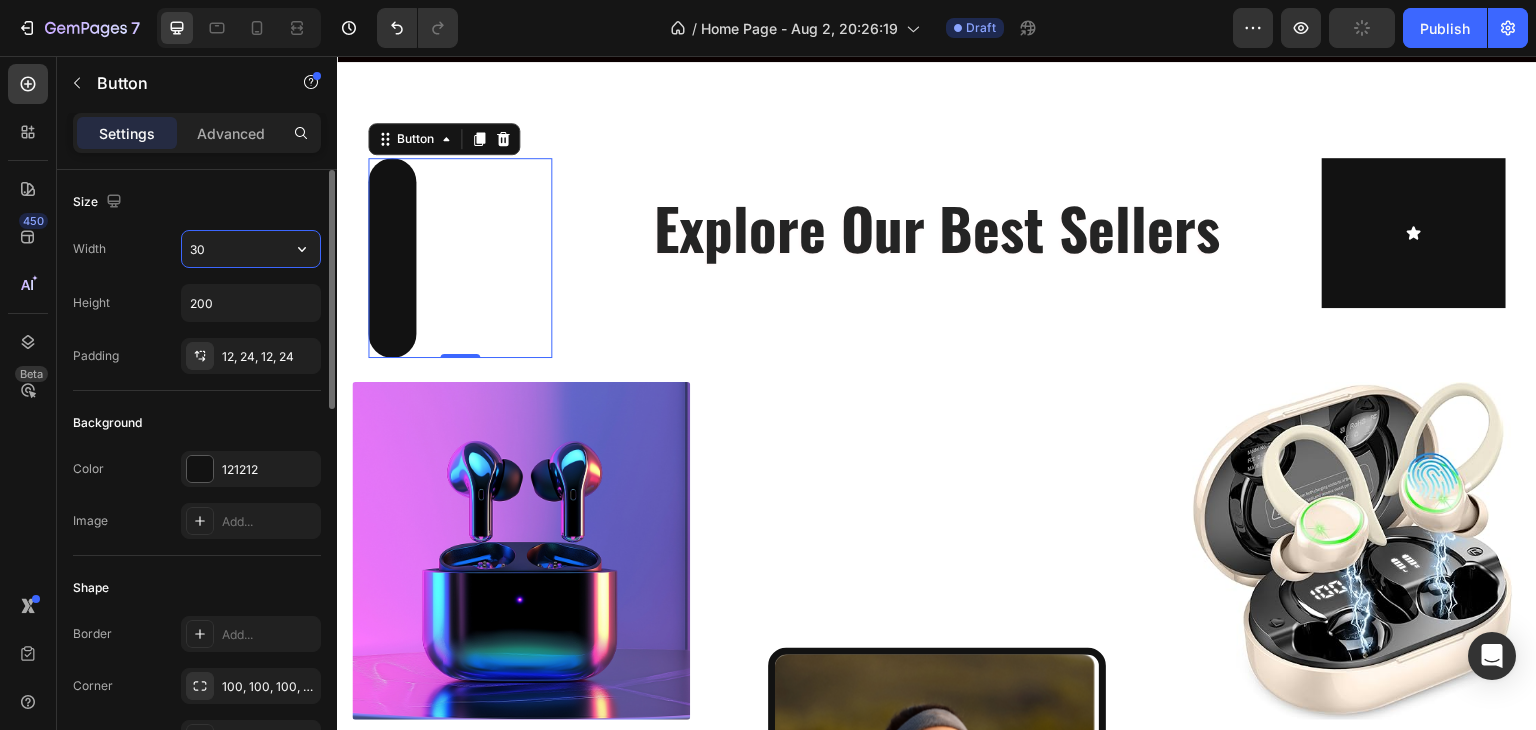 type on "300" 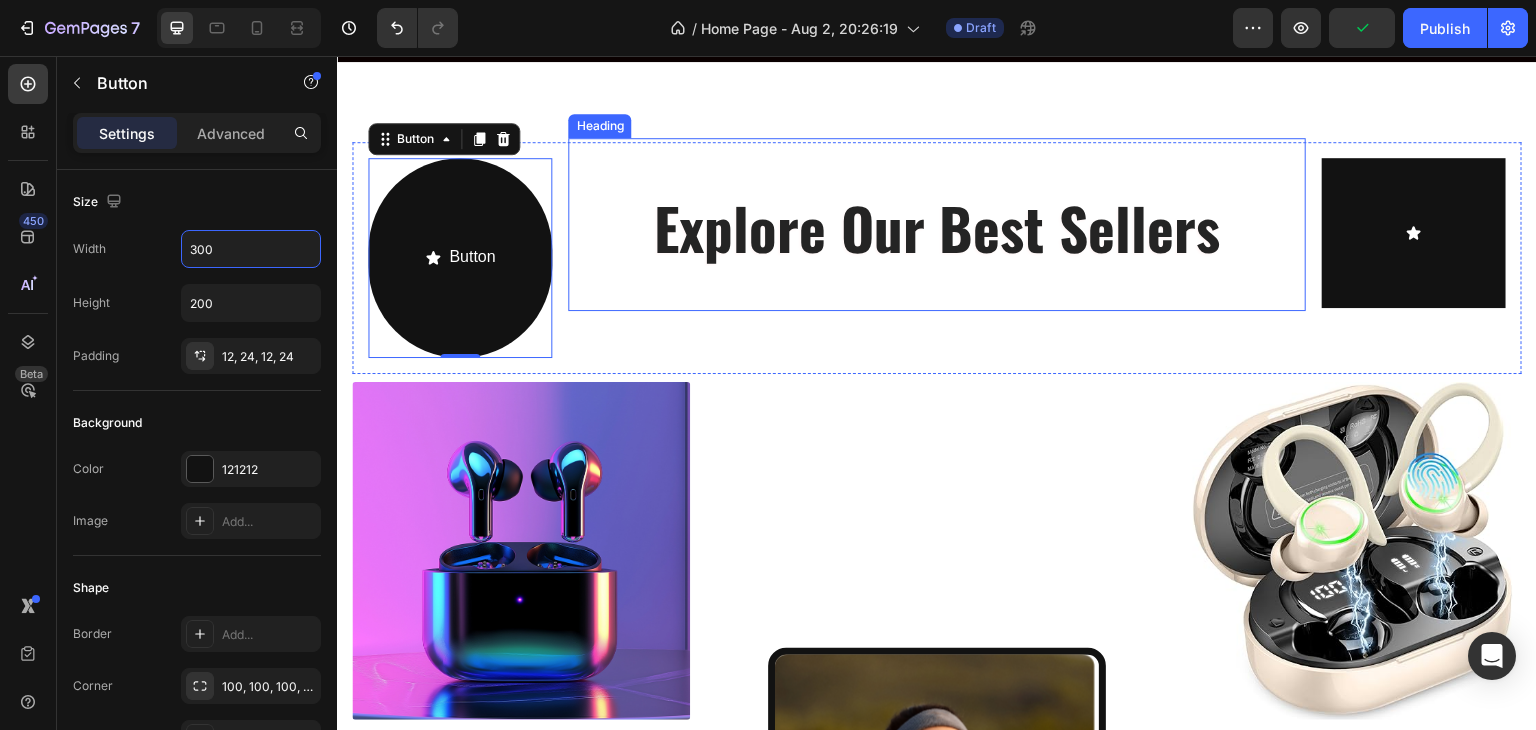 click on "Explore Our Best Sellers Heading" at bounding box center [936, 224] 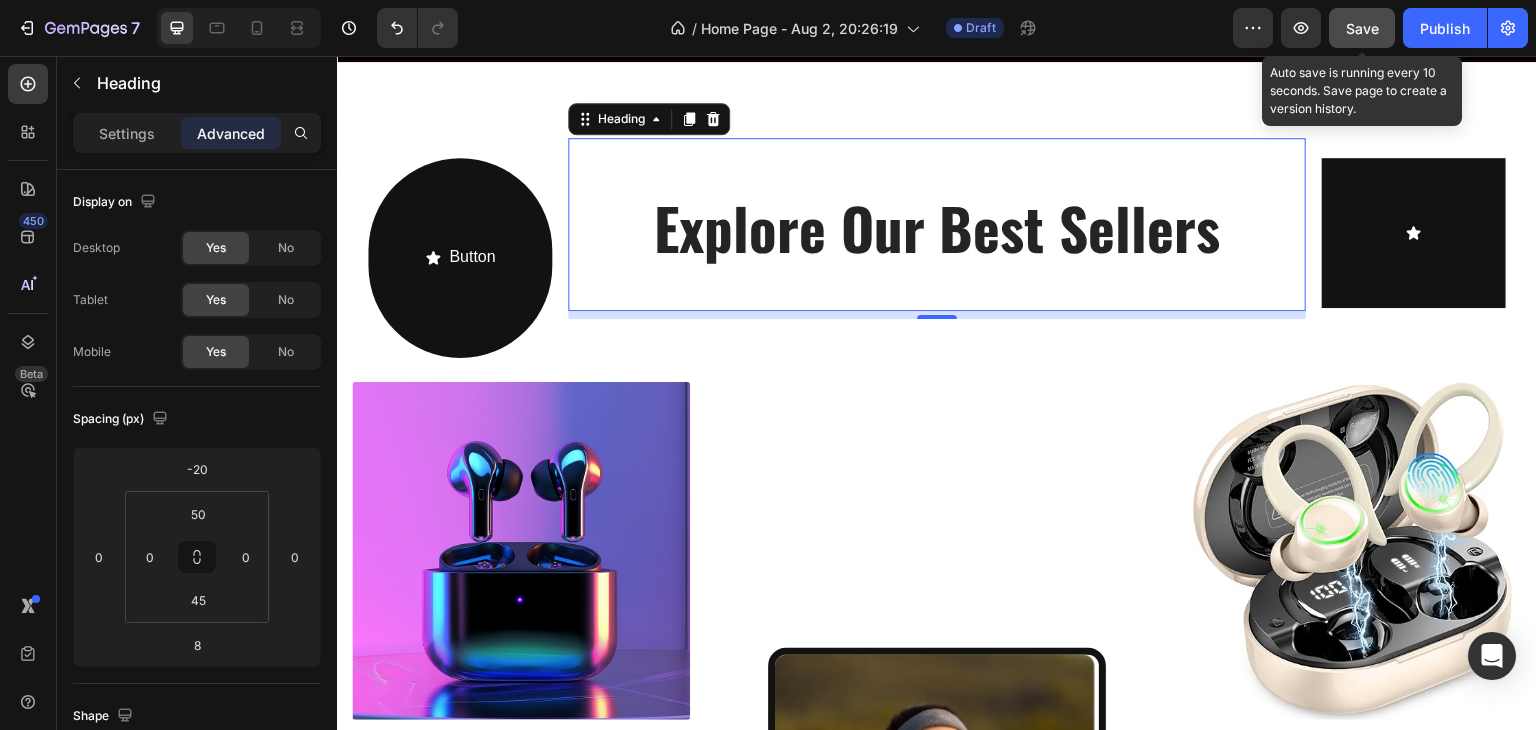 click on "Save" at bounding box center [1362, 28] 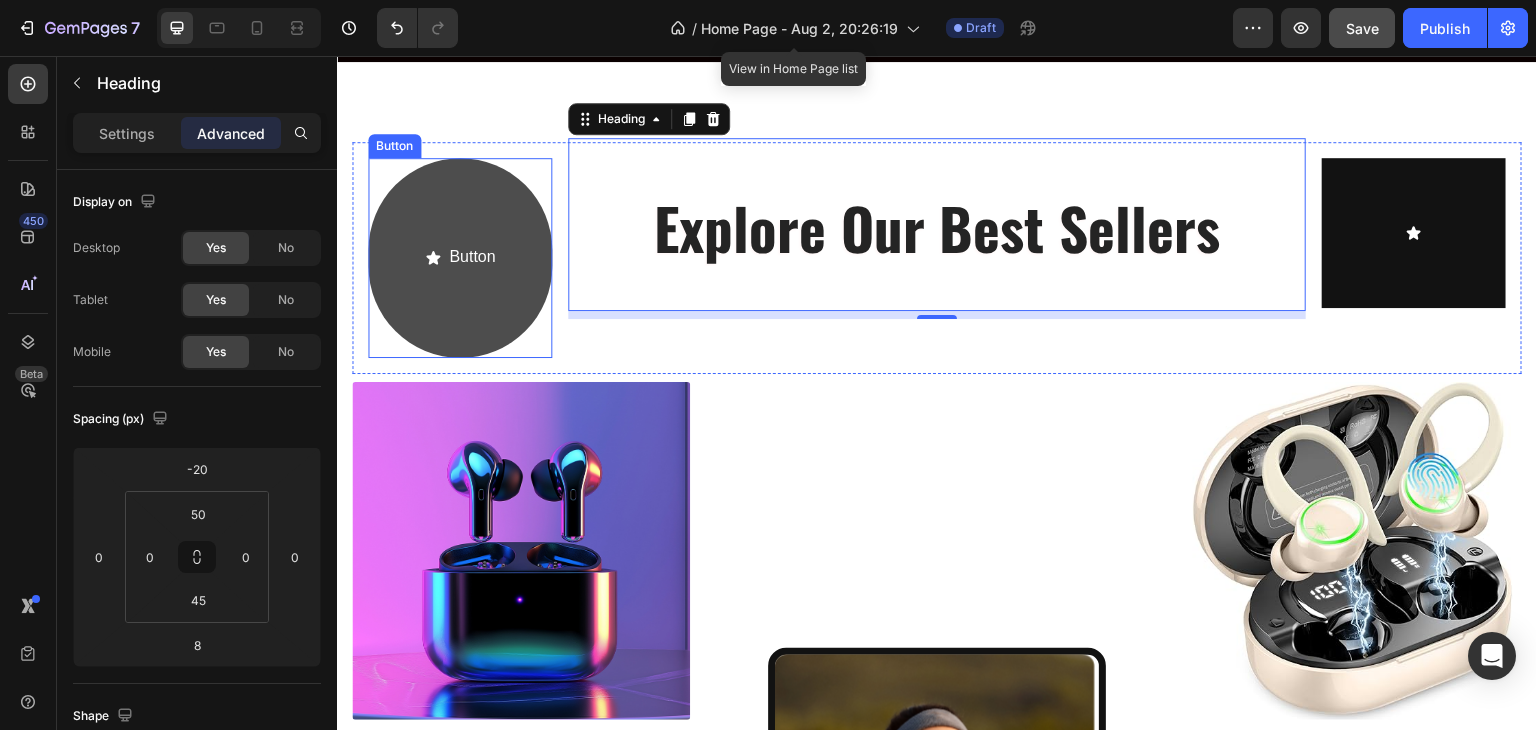 click on "Button" at bounding box center [460, 258] 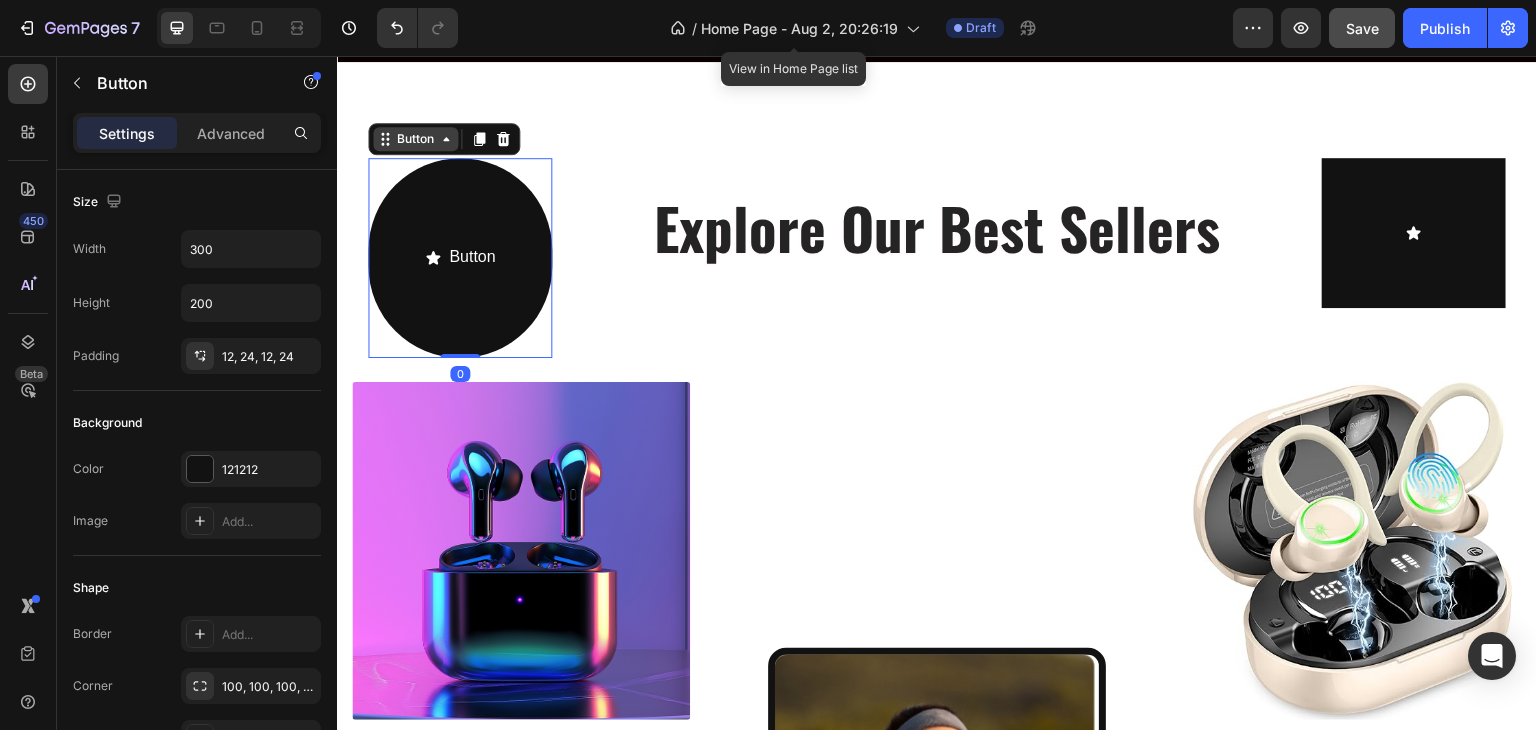 click 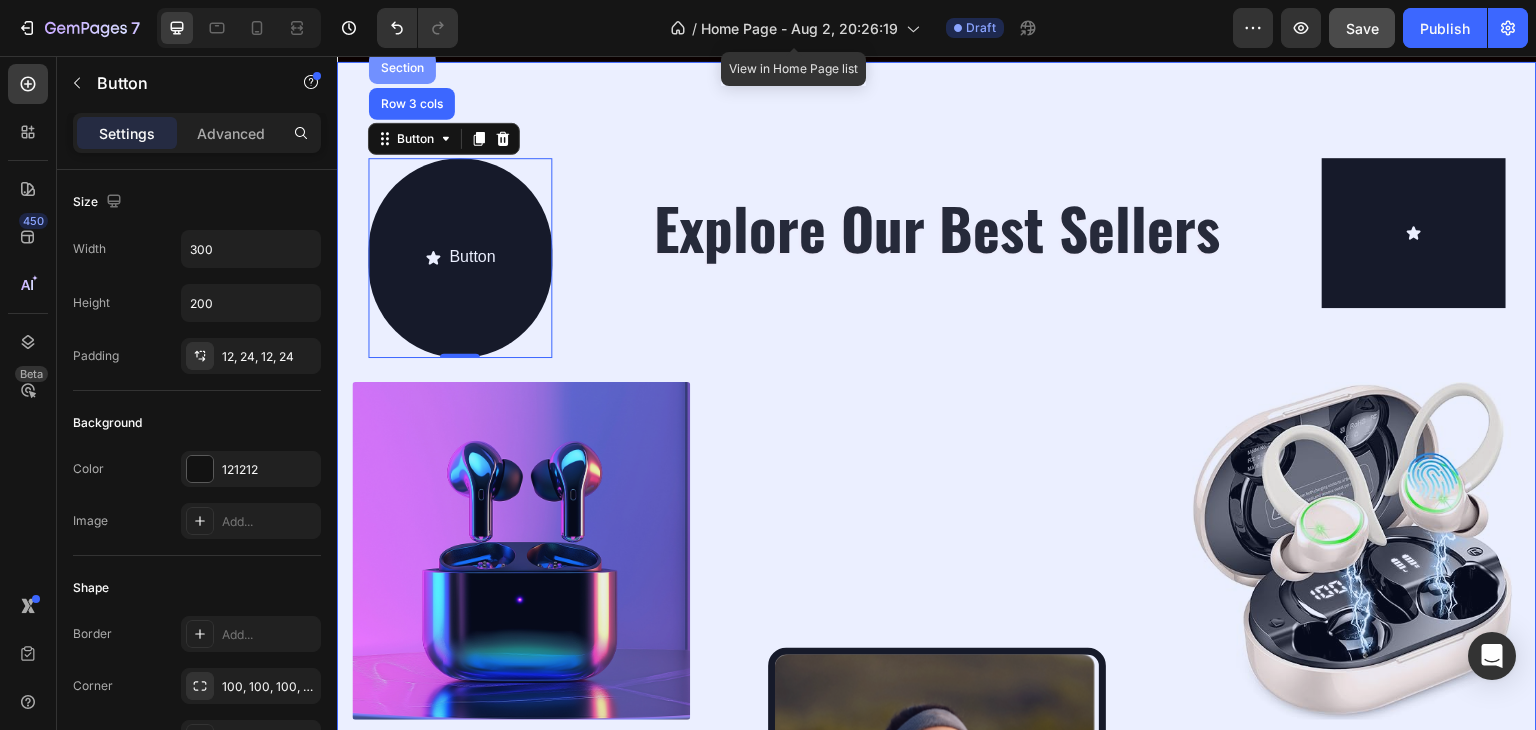 click on "Section" at bounding box center [402, 68] 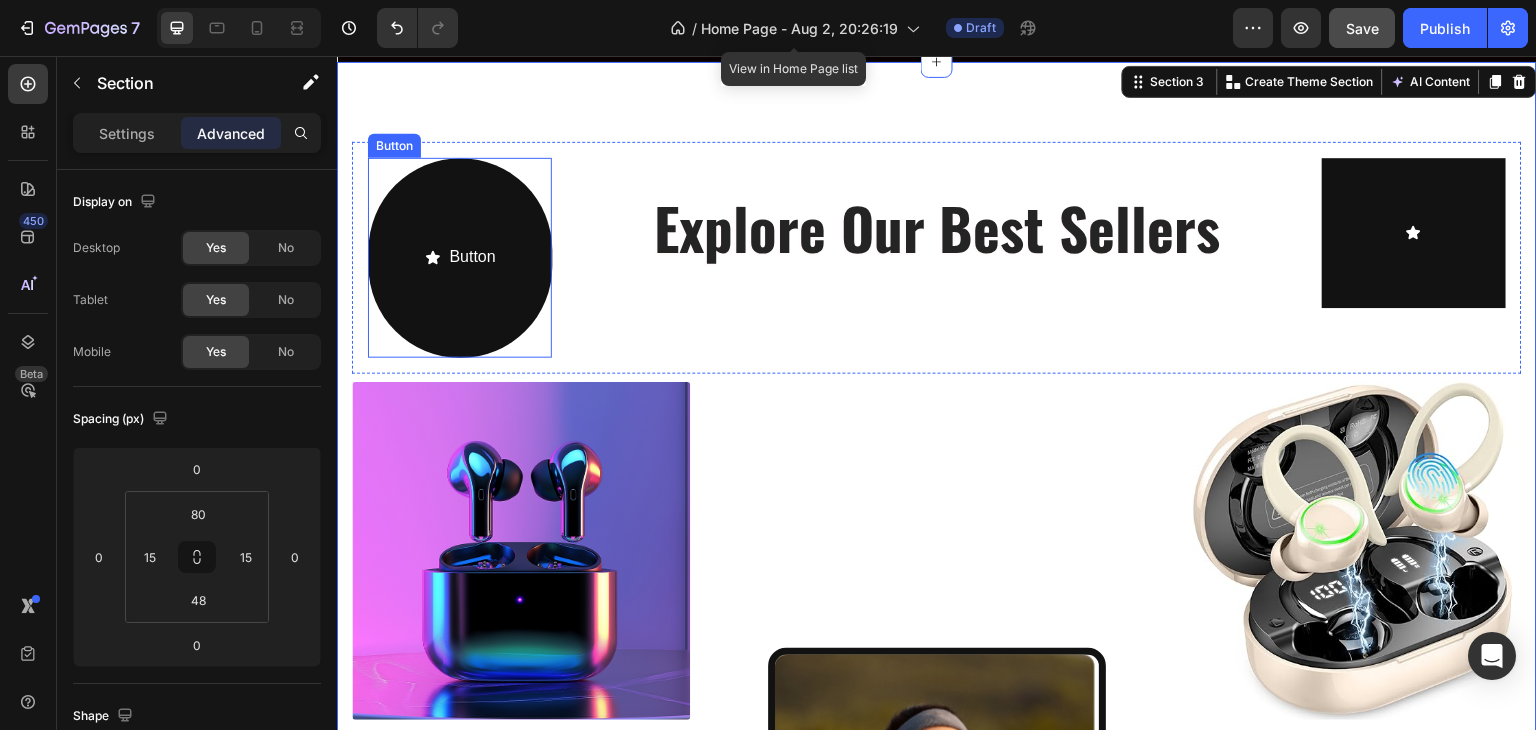 click on "Button Button Explore Our Best Sellers Heading Button Row" at bounding box center [937, 258] 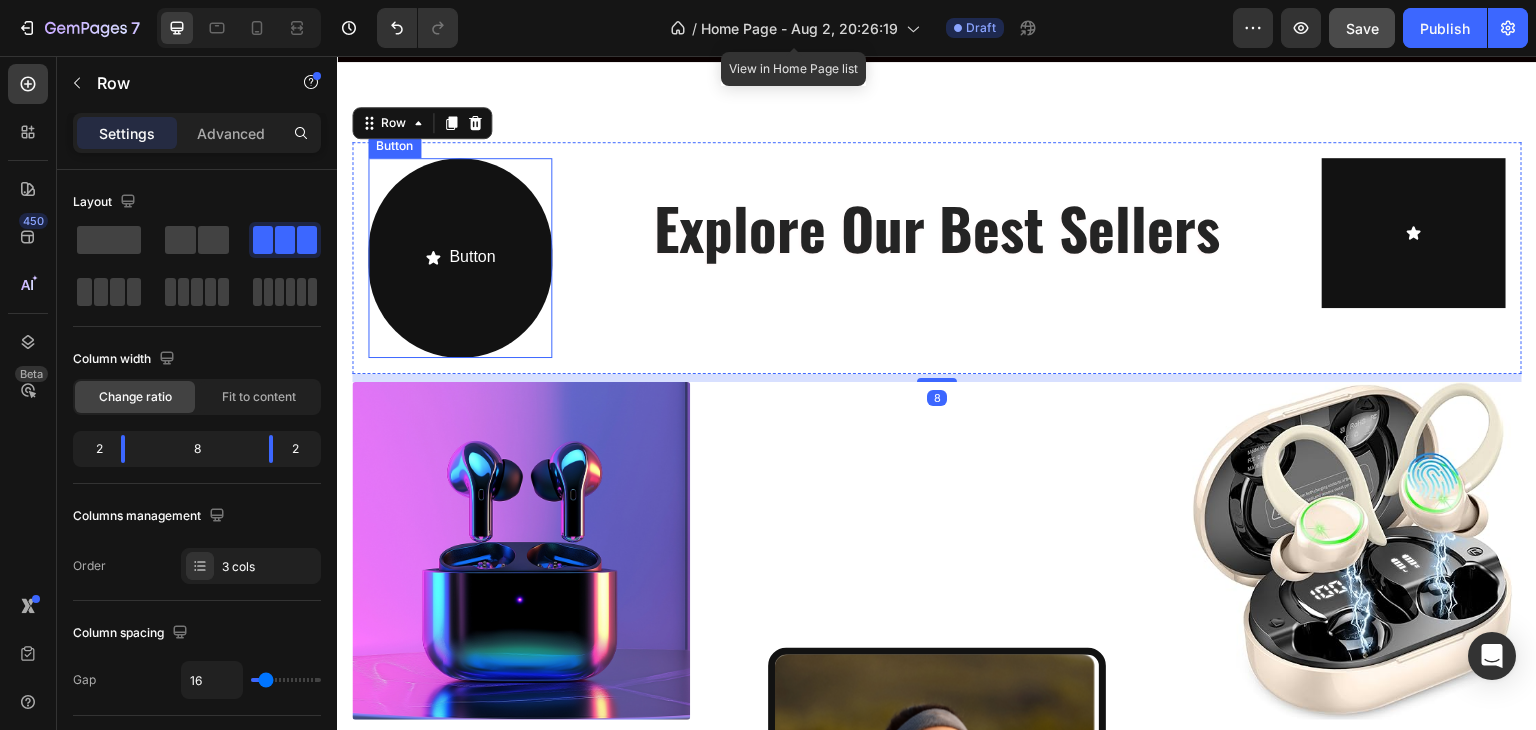 click on "Button Button" at bounding box center (460, 258) 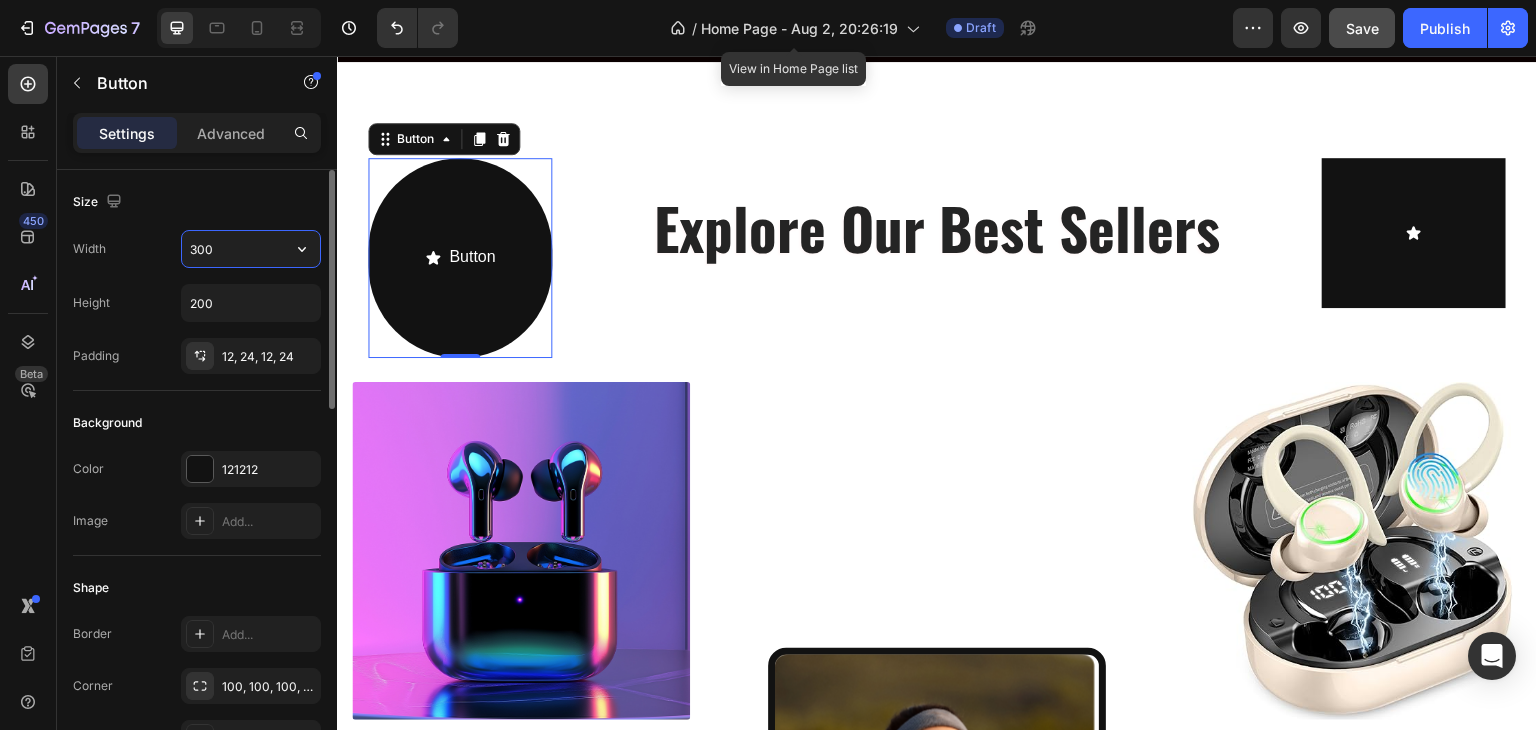 click on "300" at bounding box center (251, 249) 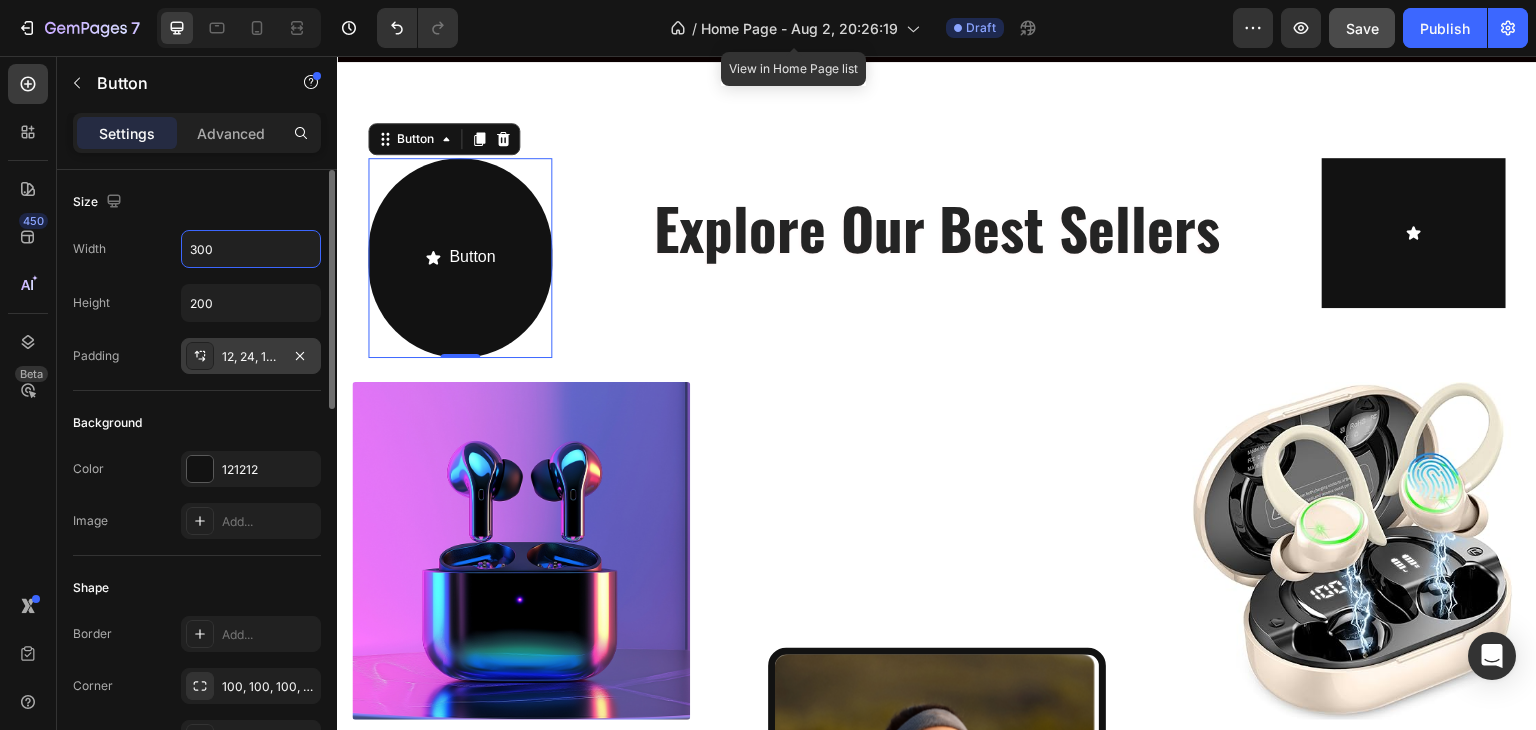 click on "12, 24, 12, 24" at bounding box center (251, 356) 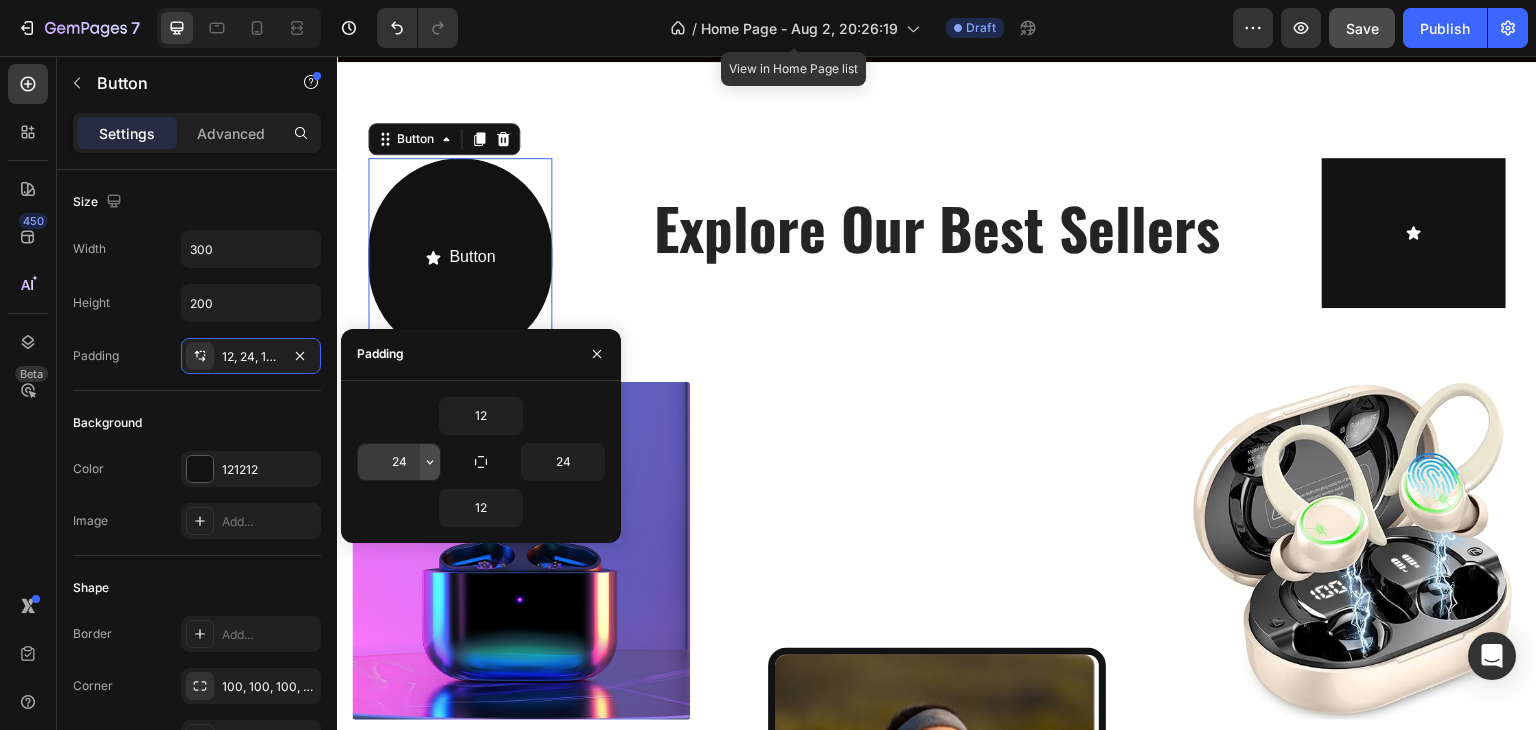 click 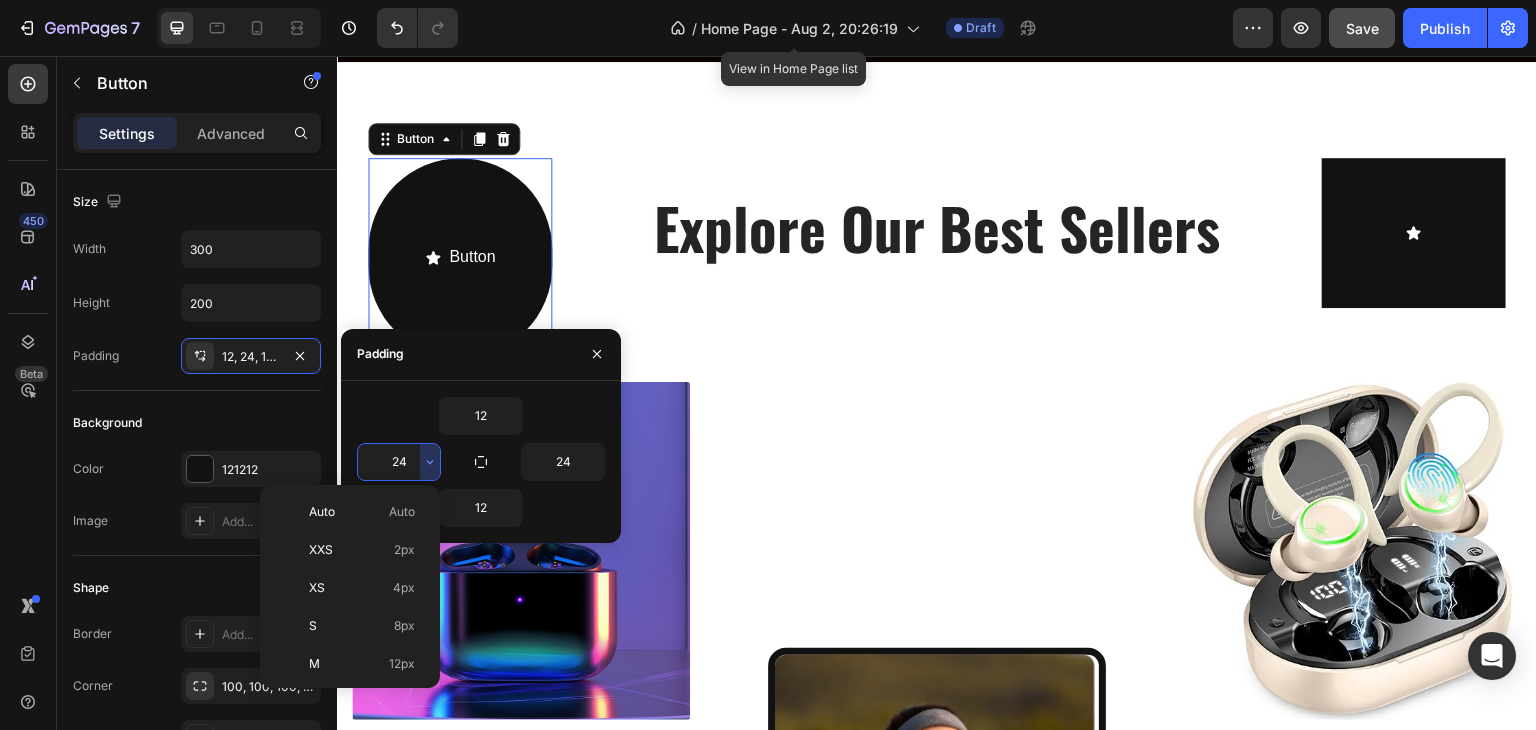 click on "24" at bounding box center [399, 462] 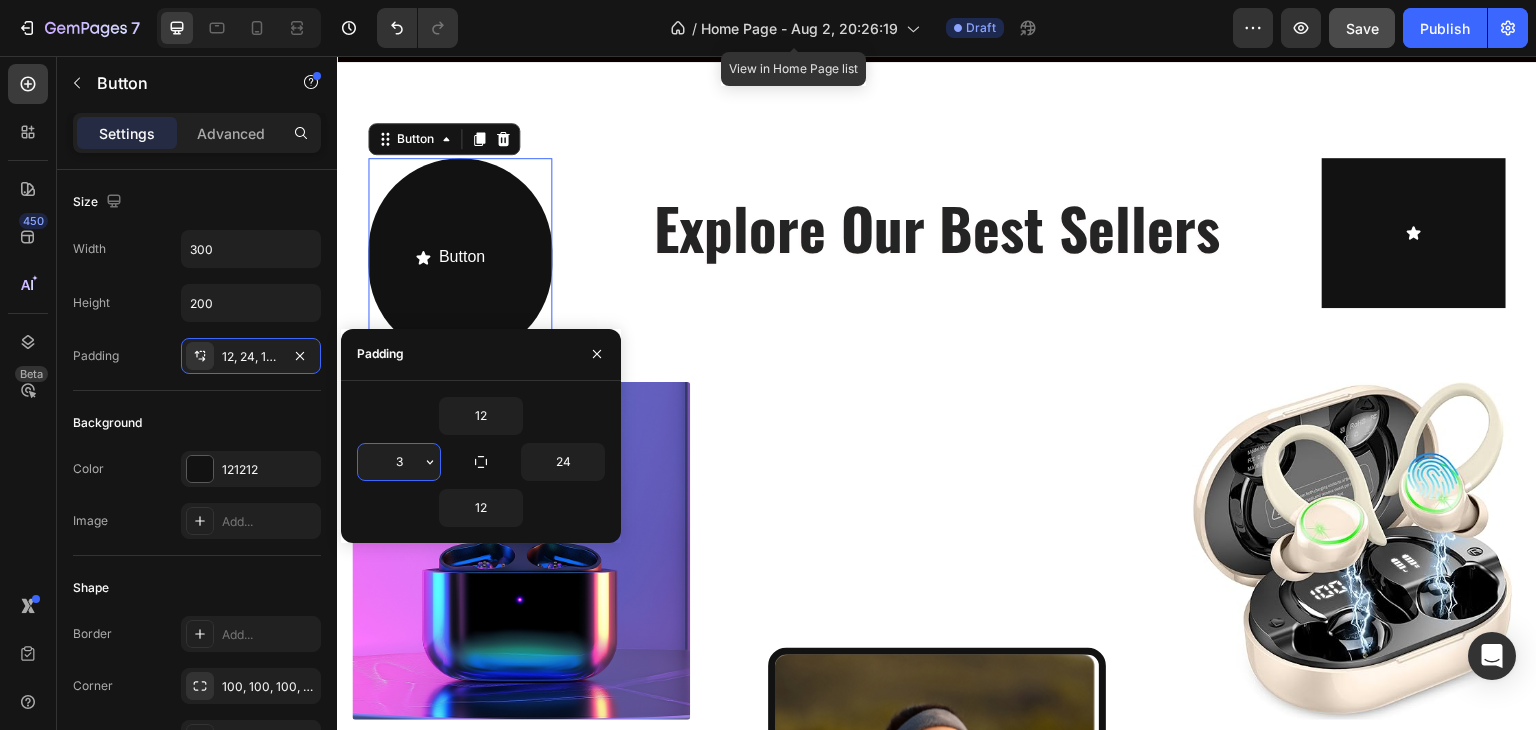 type on "30" 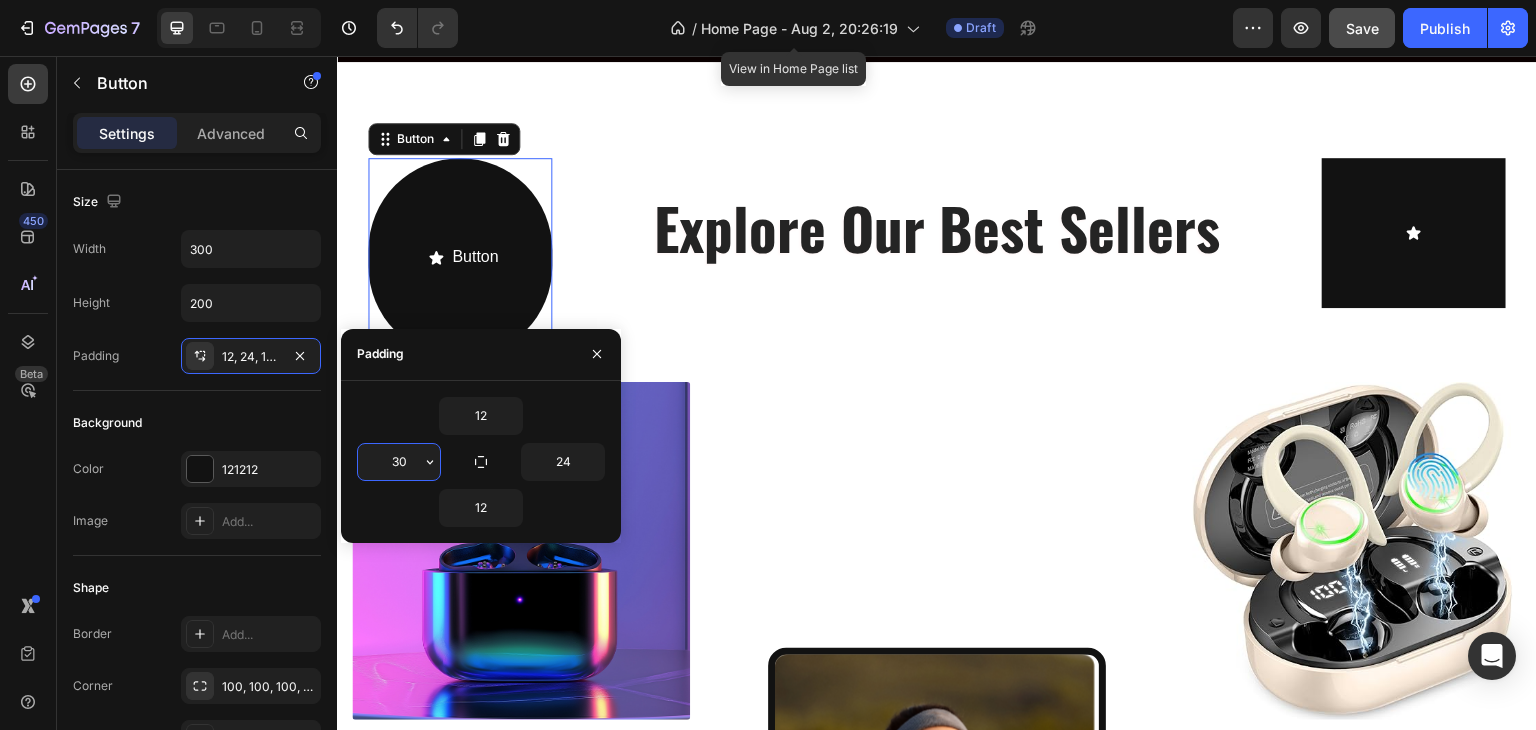 type on "200" 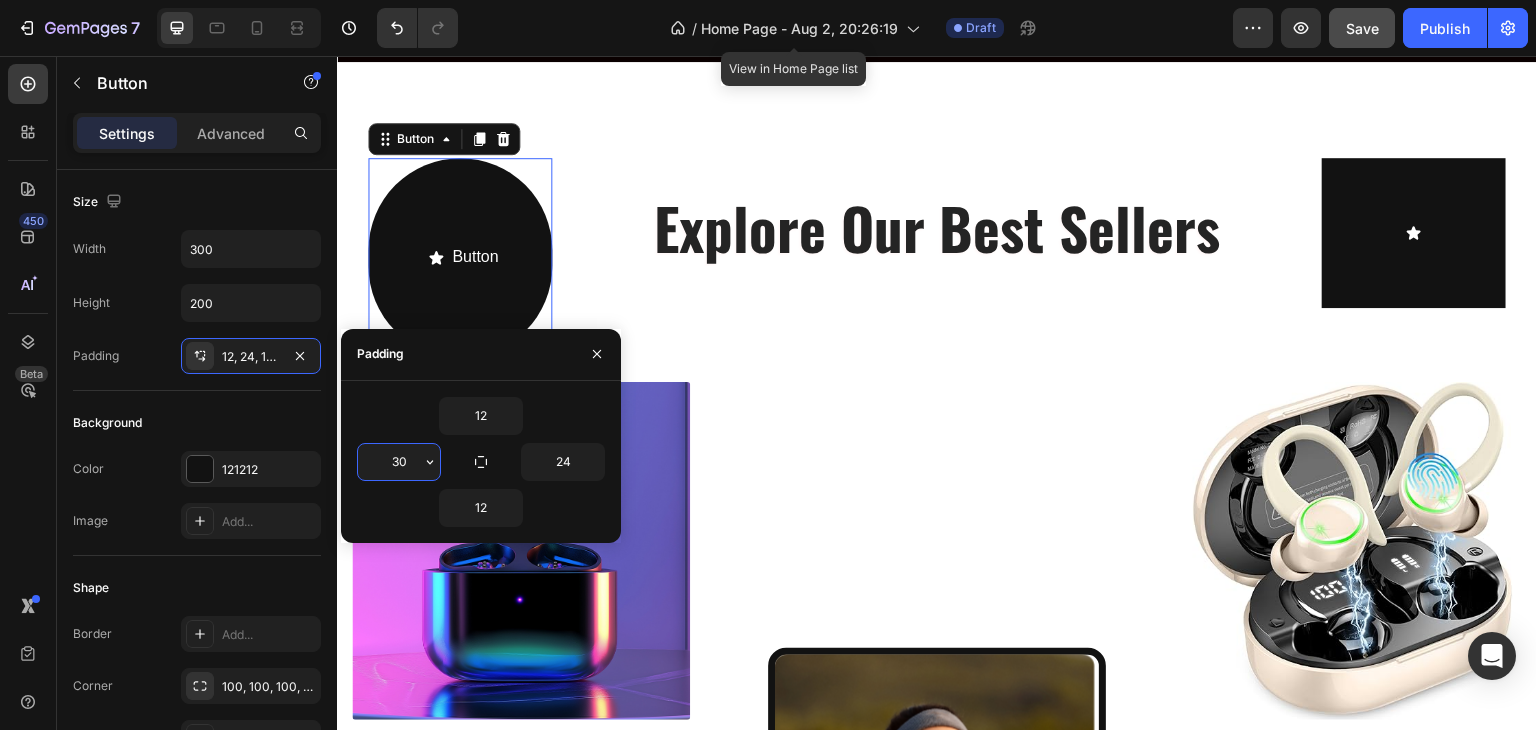 type on "24" 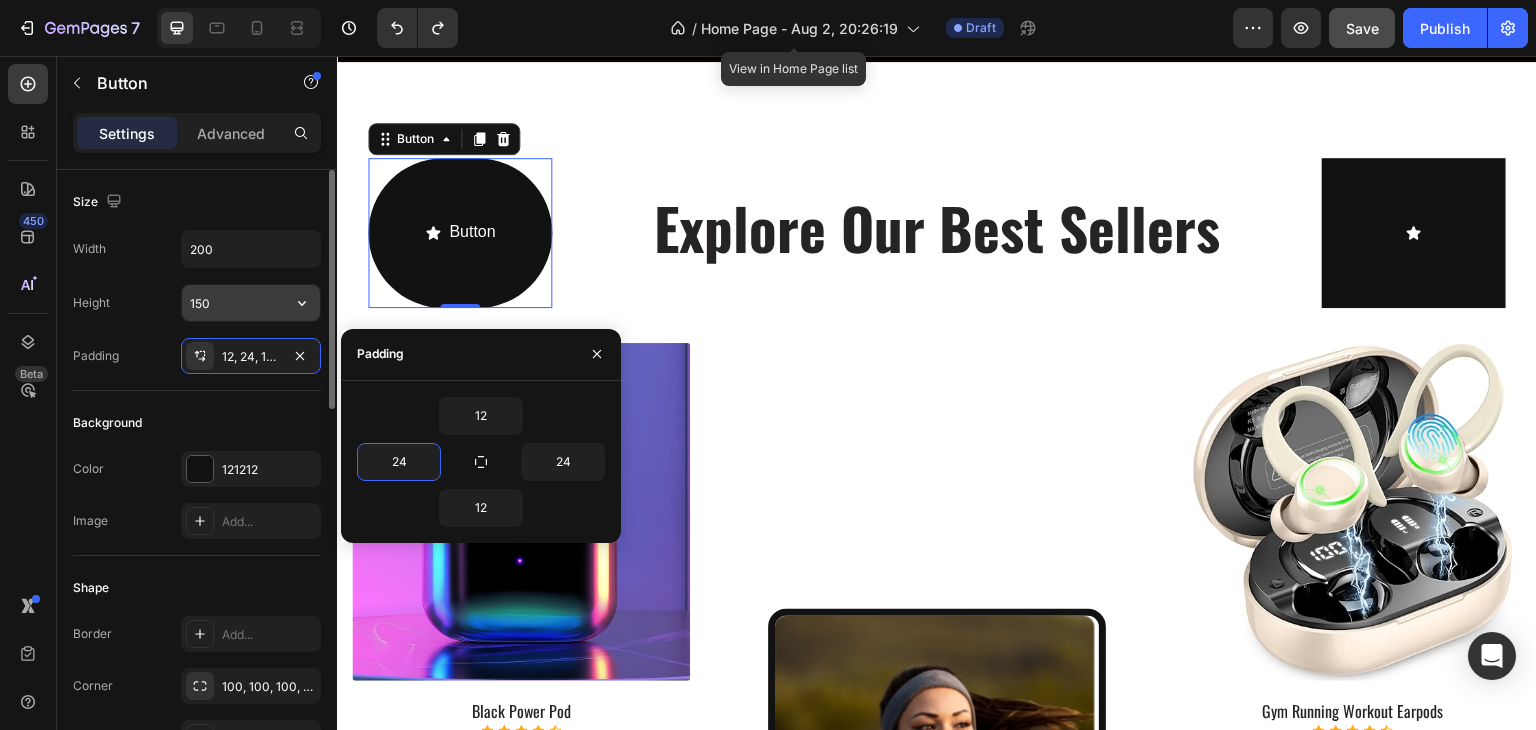 click on "150" at bounding box center [251, 303] 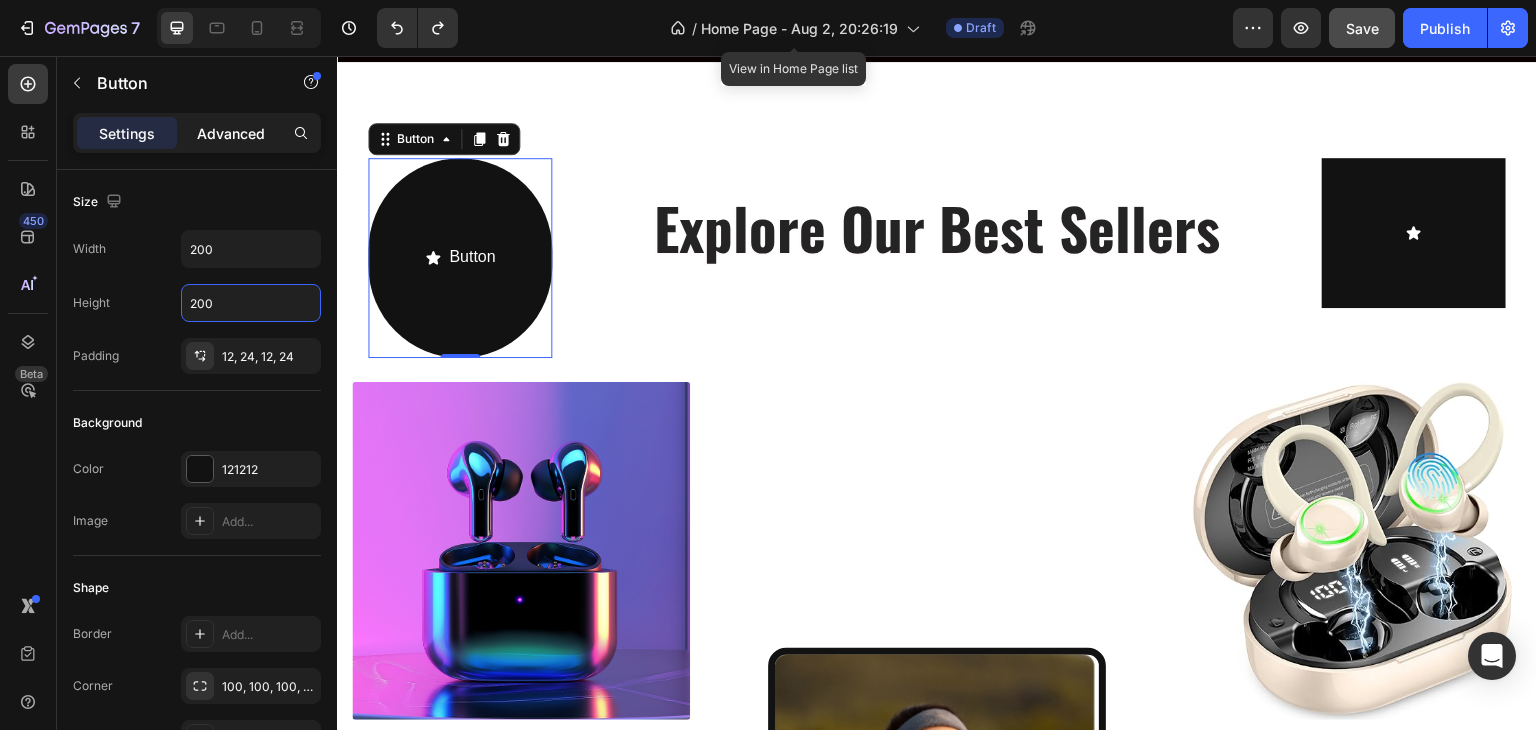 type on "200" 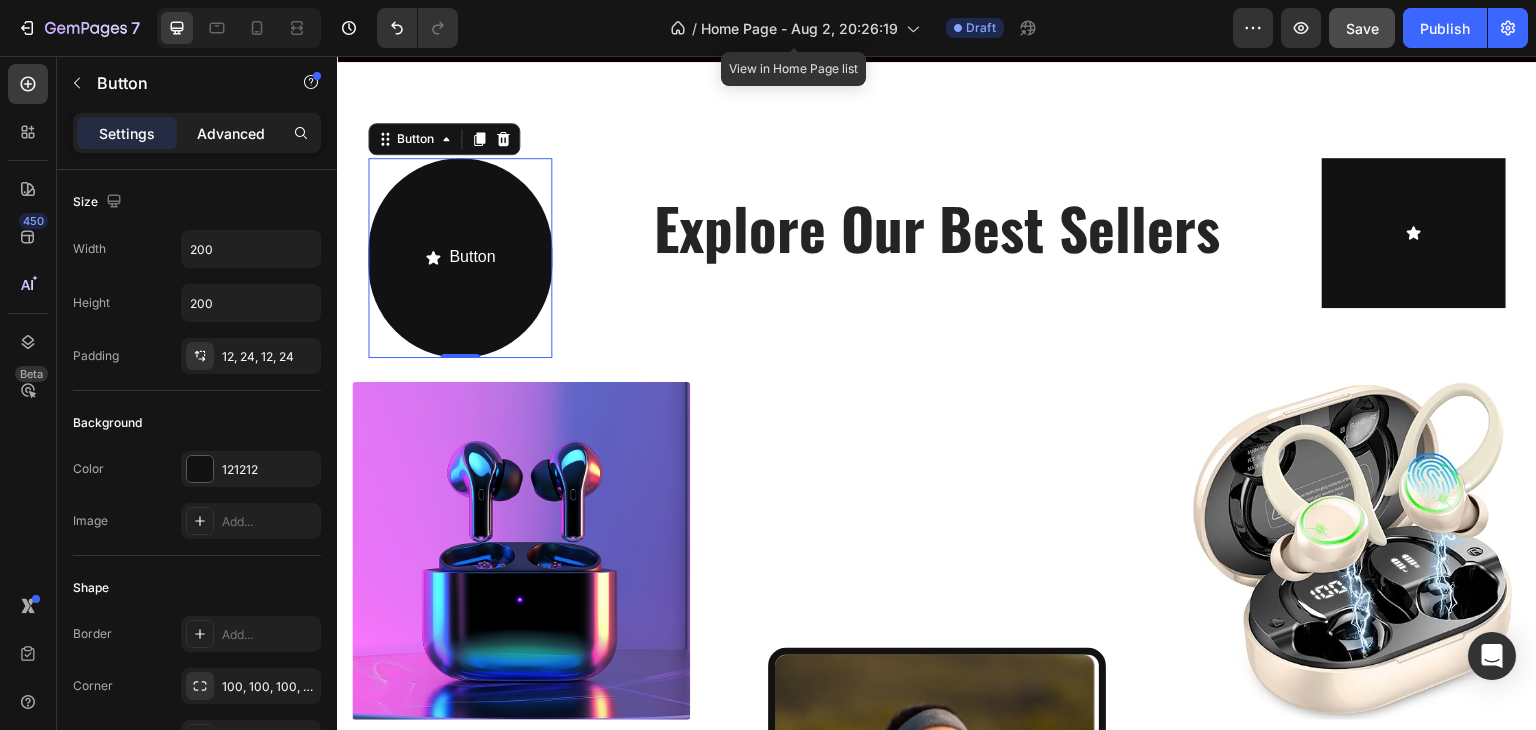 click on "Advanced" 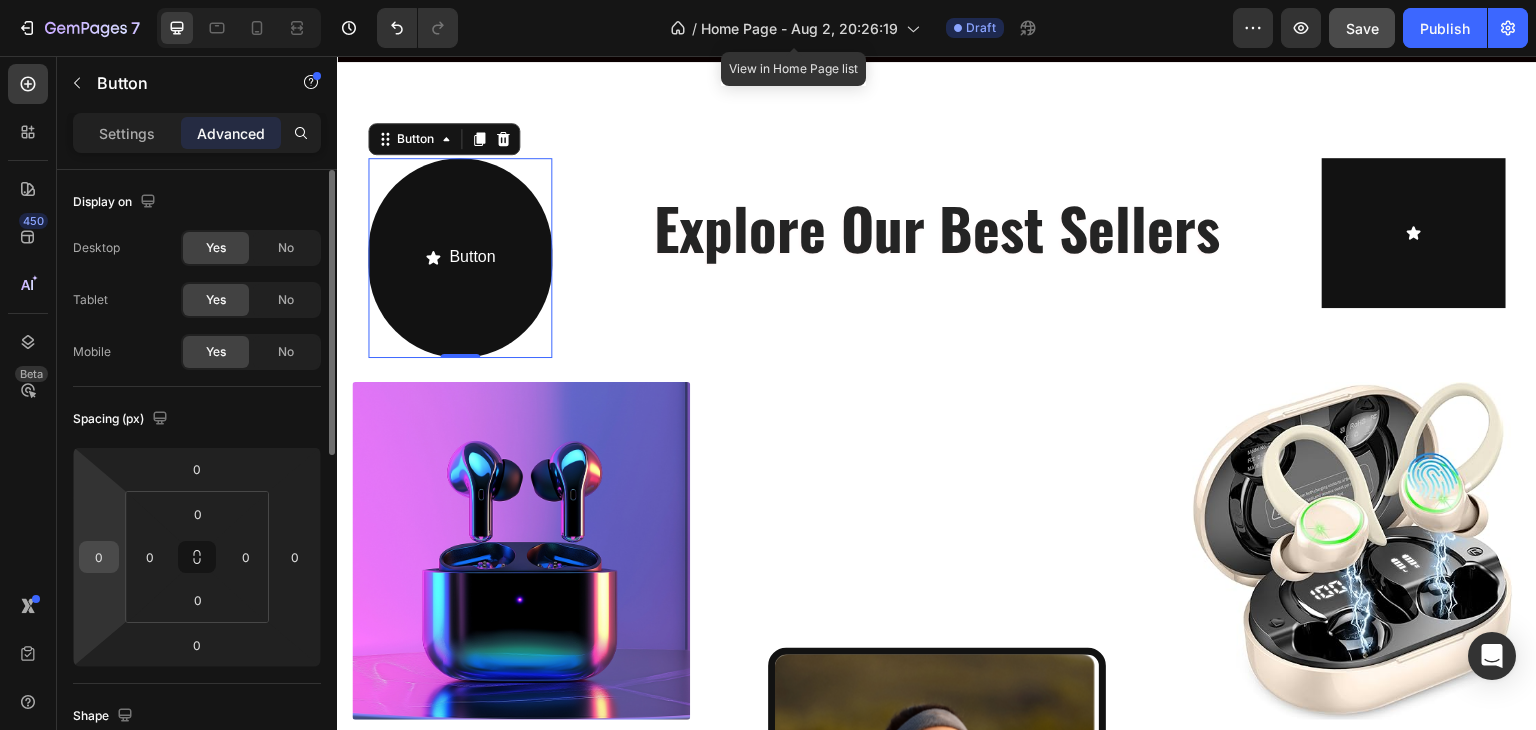 click on "0" at bounding box center (99, 557) 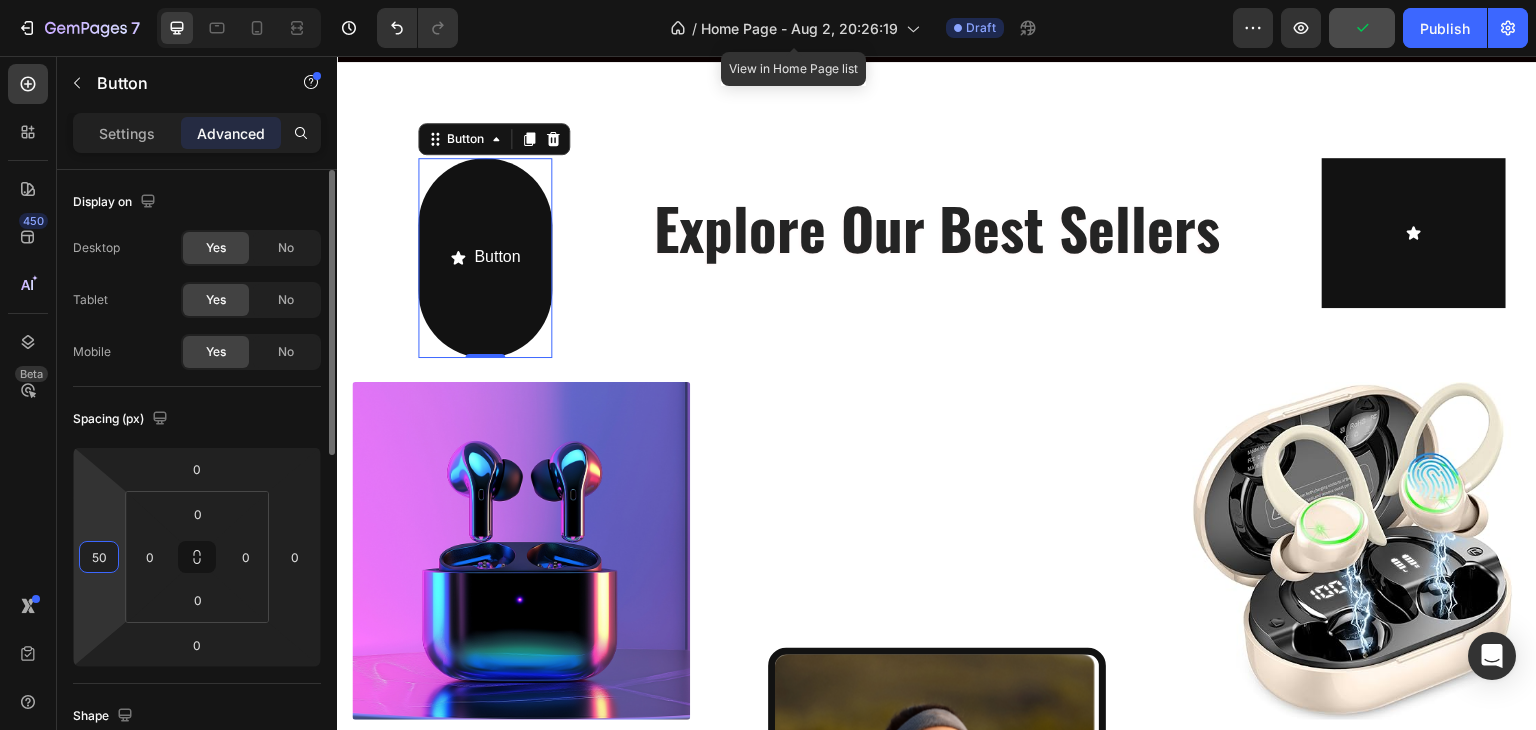 type on "5" 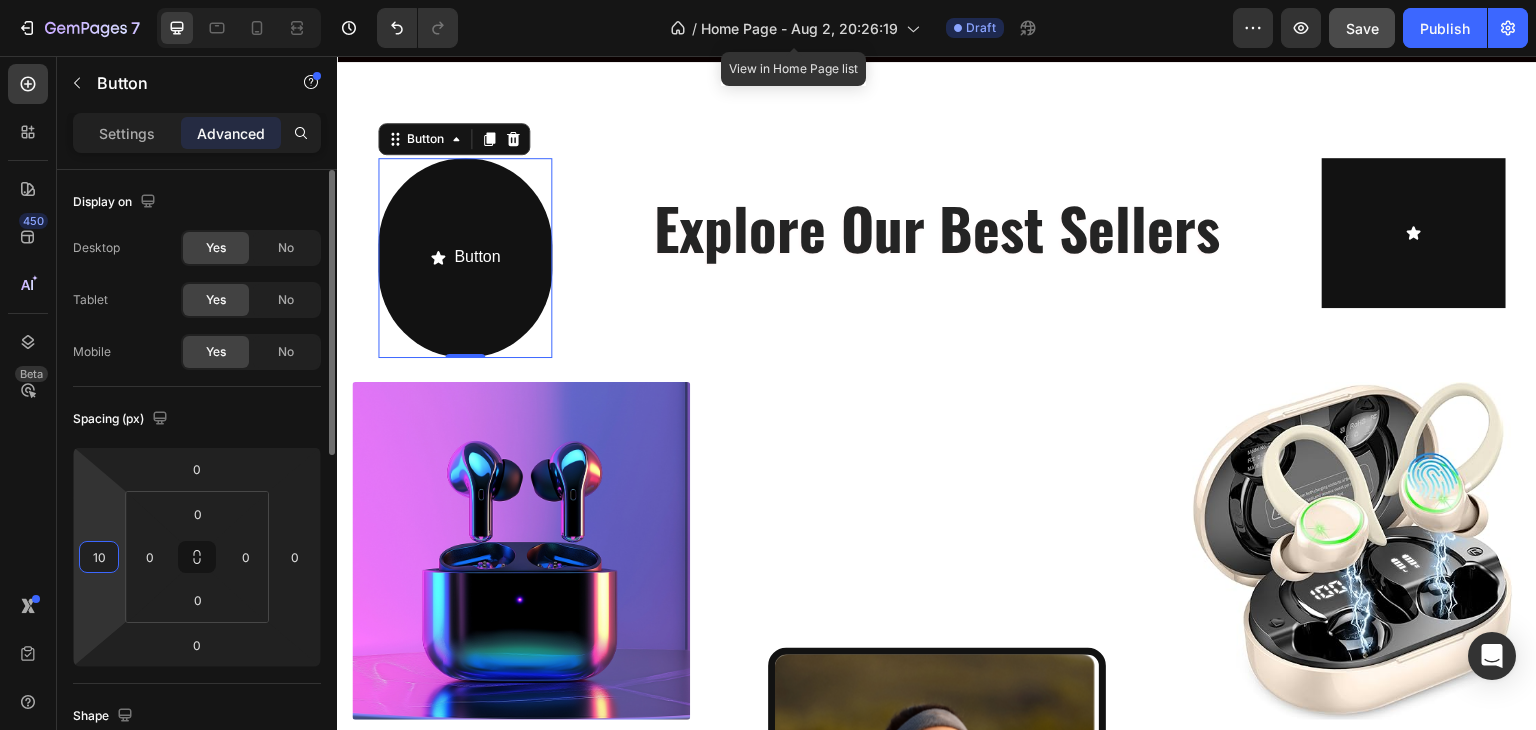 type on "1" 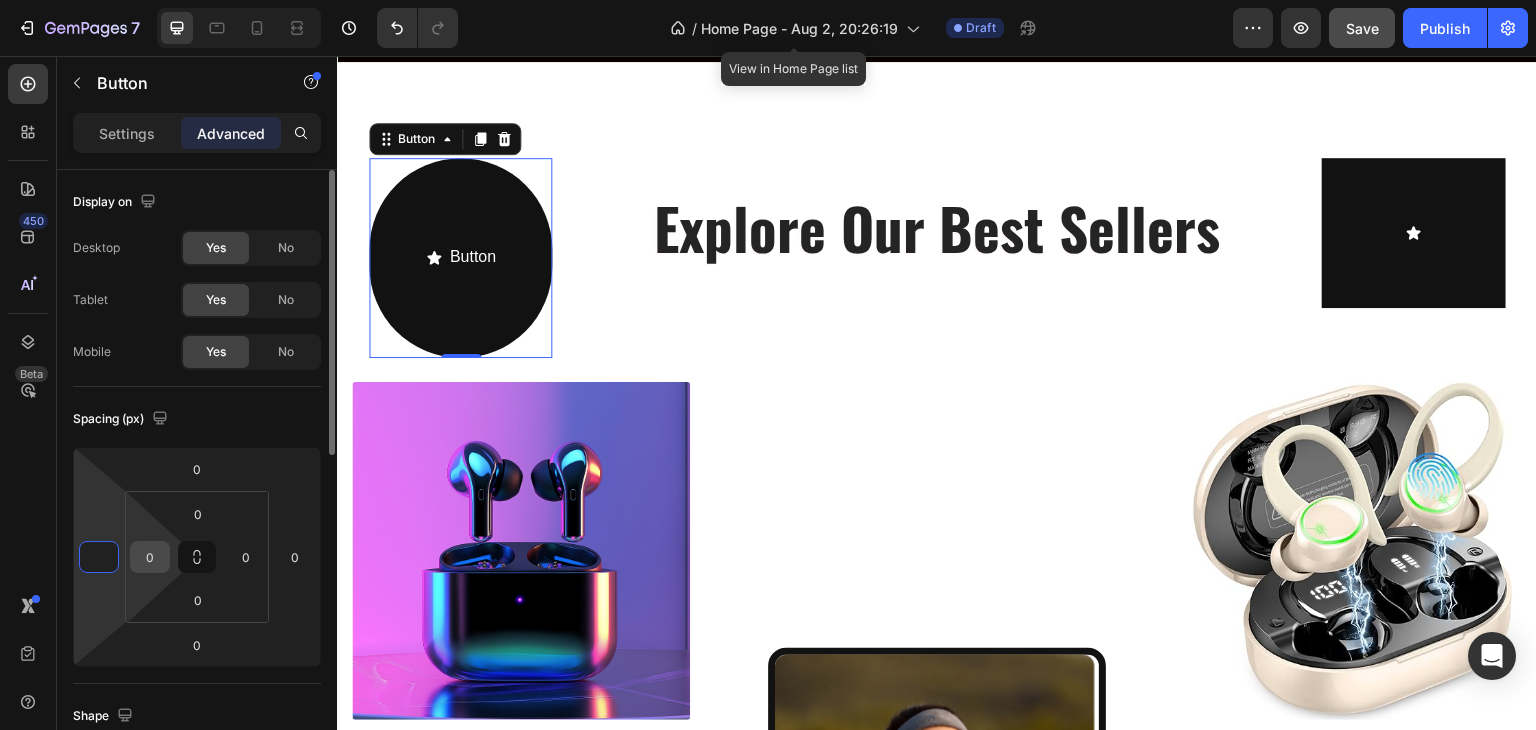 click on "0" at bounding box center [150, 557] 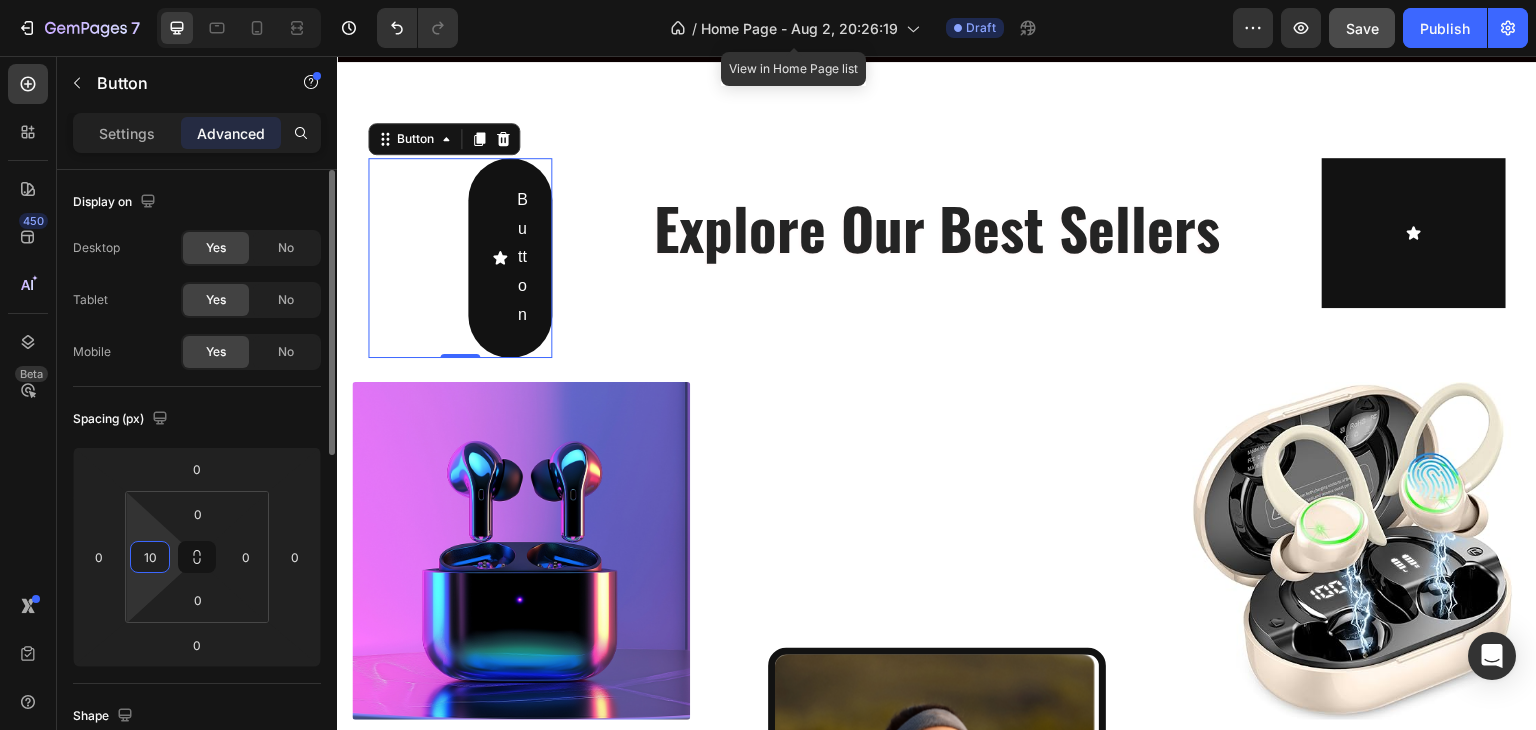 type on "1" 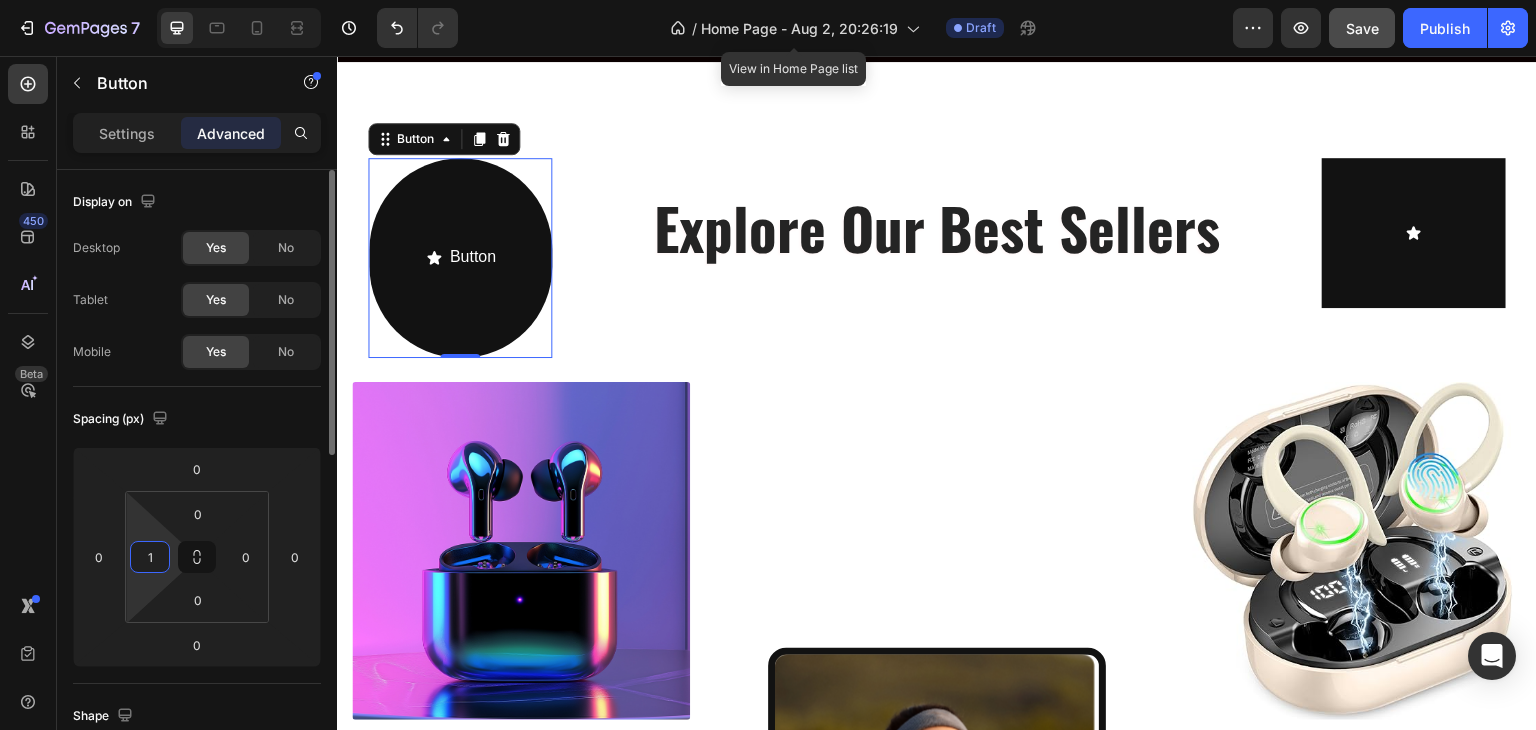 type 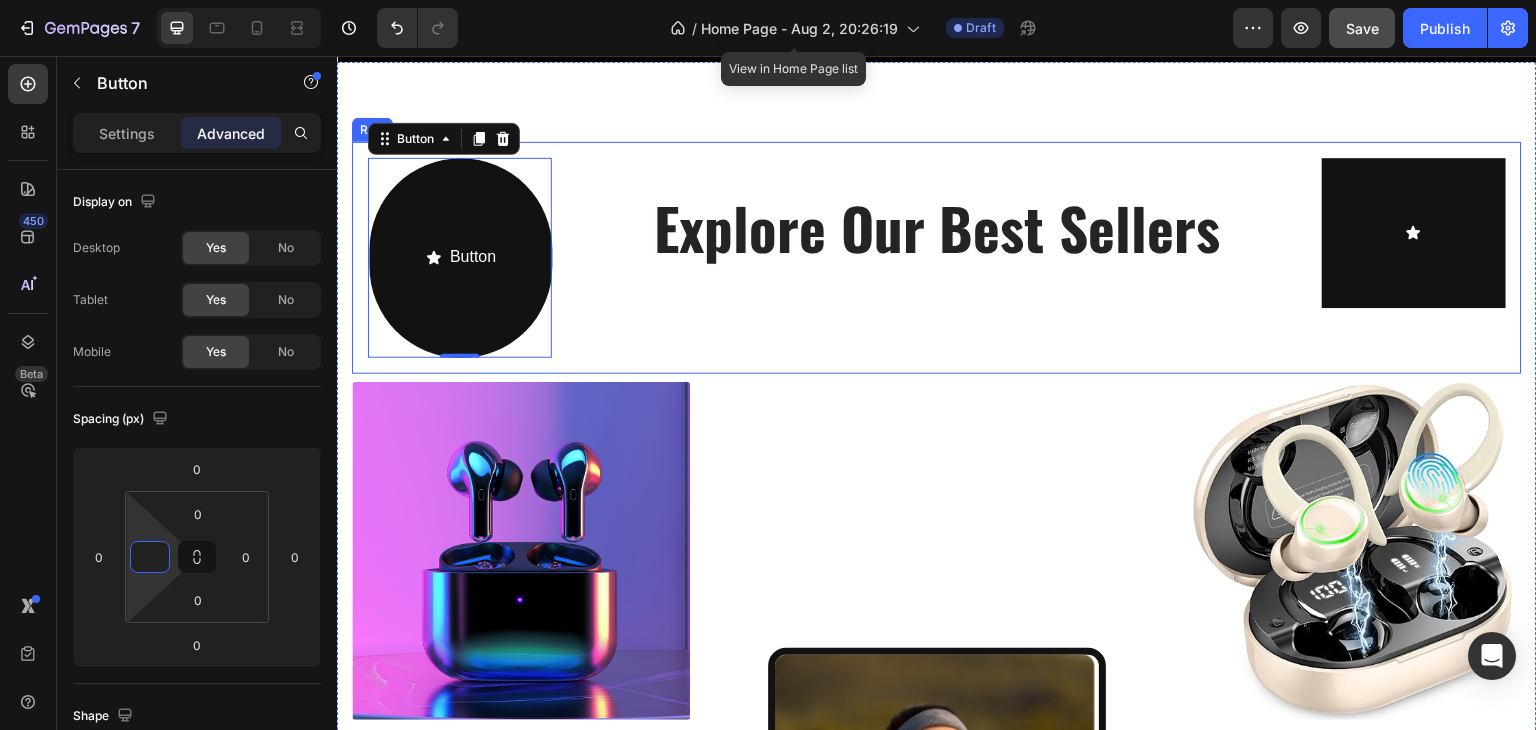 click on "Explore Our Best Sellers Heading" at bounding box center (936, 258) 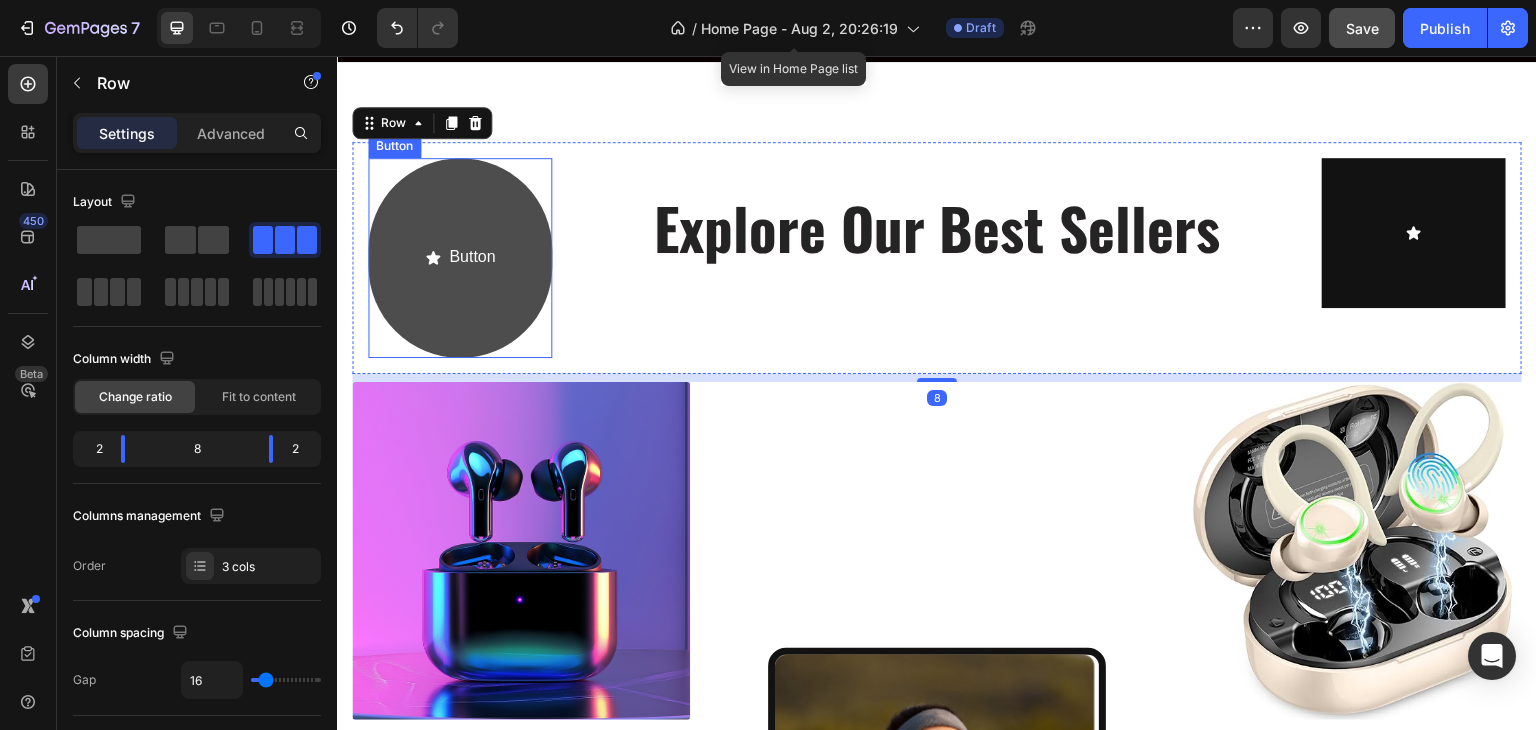 click on "Button" at bounding box center (460, 258) 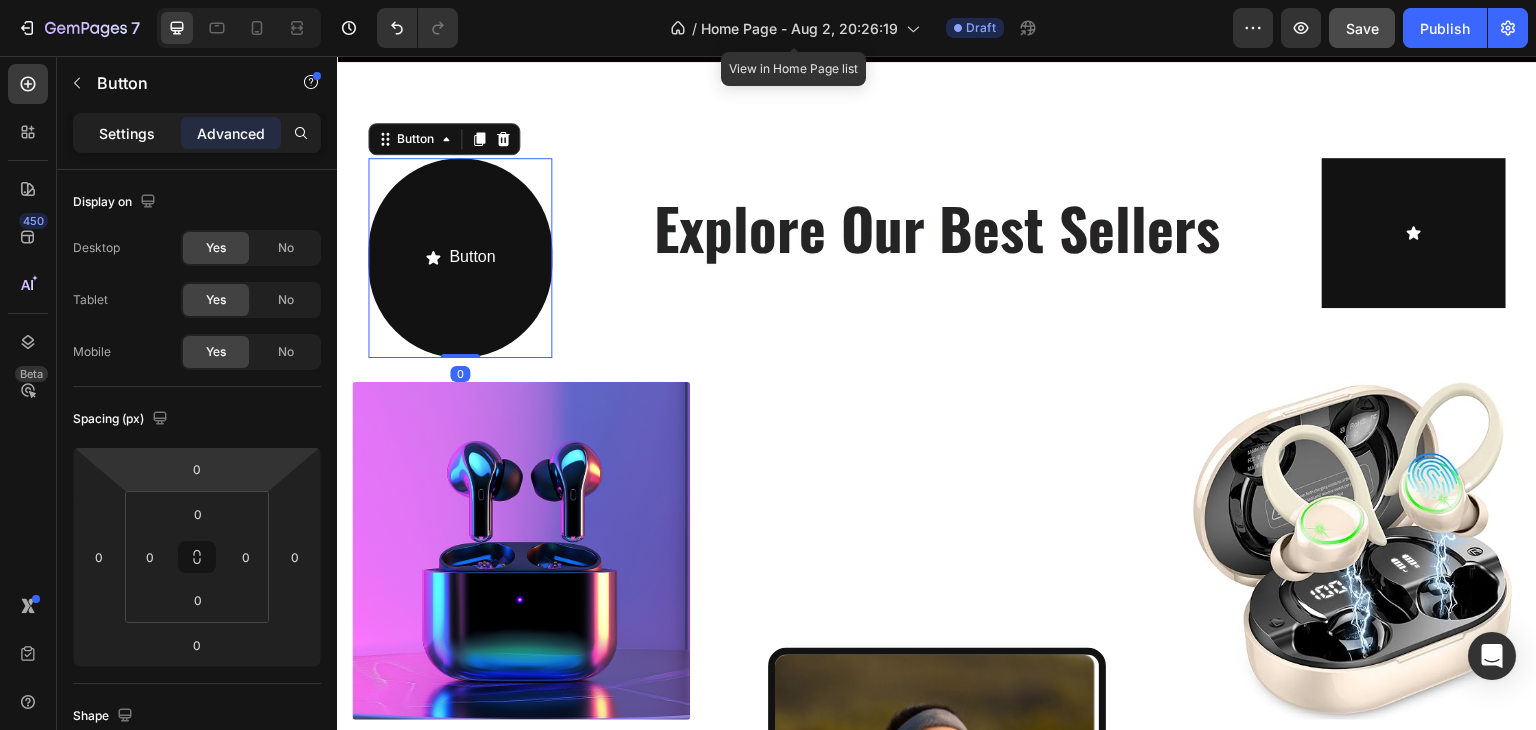 click on "Settings" at bounding box center (127, 133) 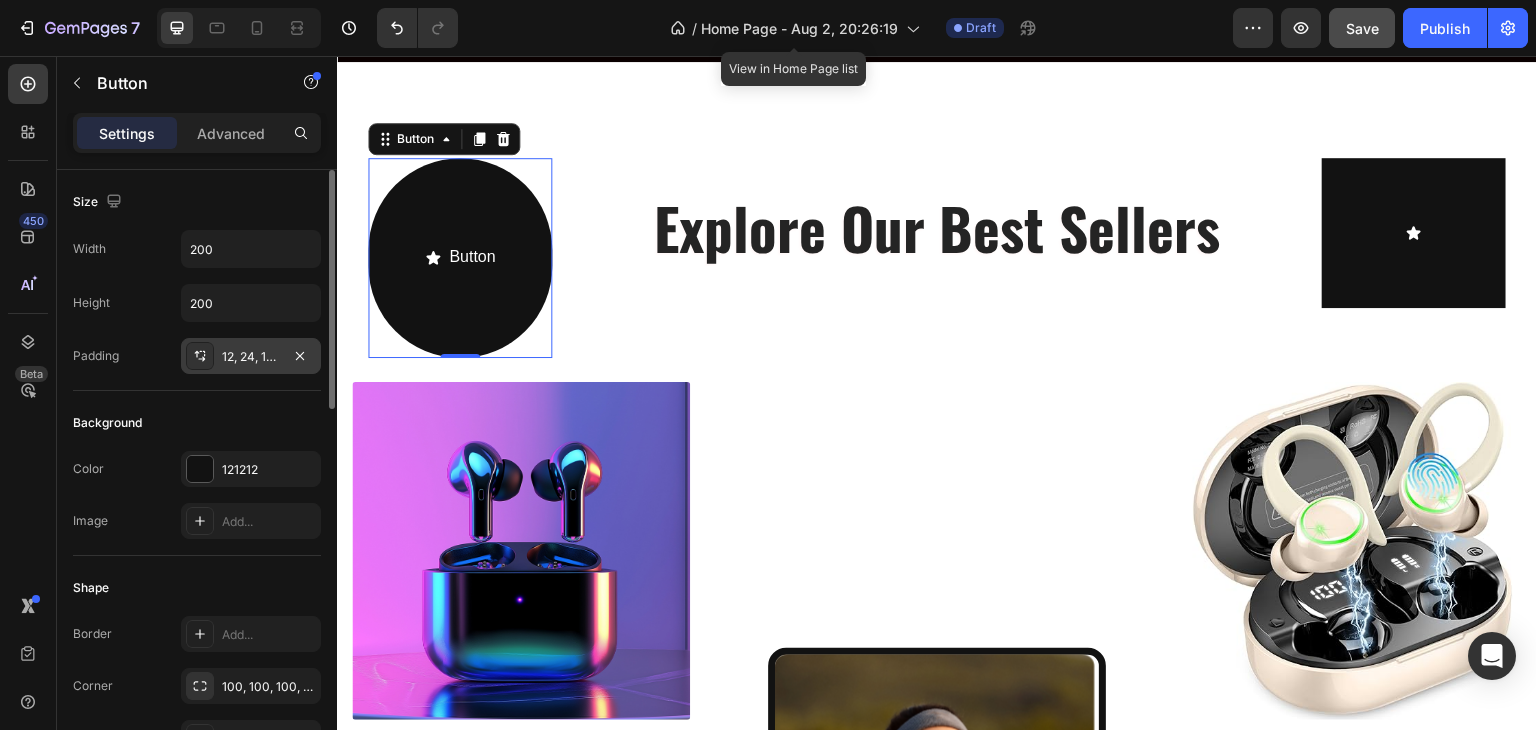 click on "12, 24, 12, 24" at bounding box center (251, 356) 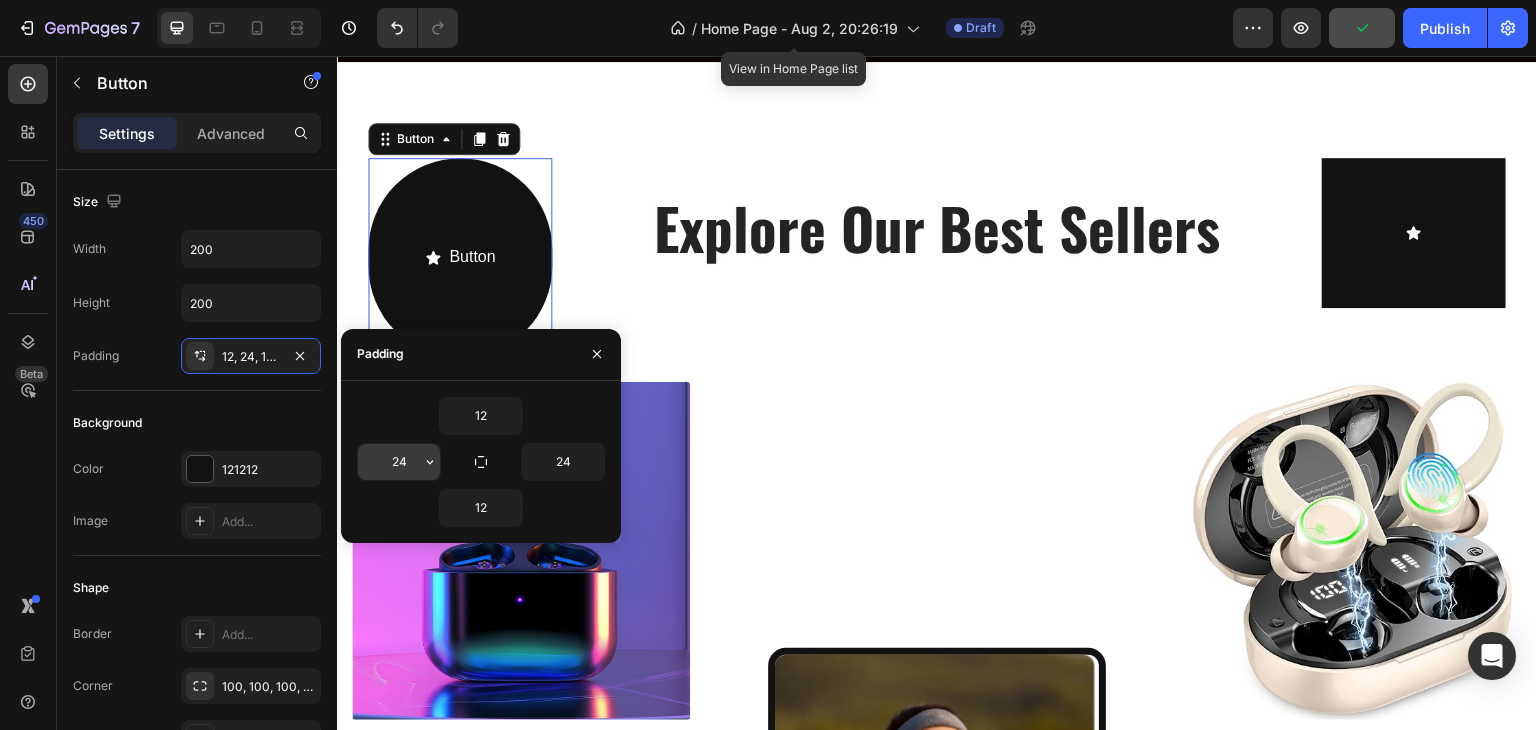 click 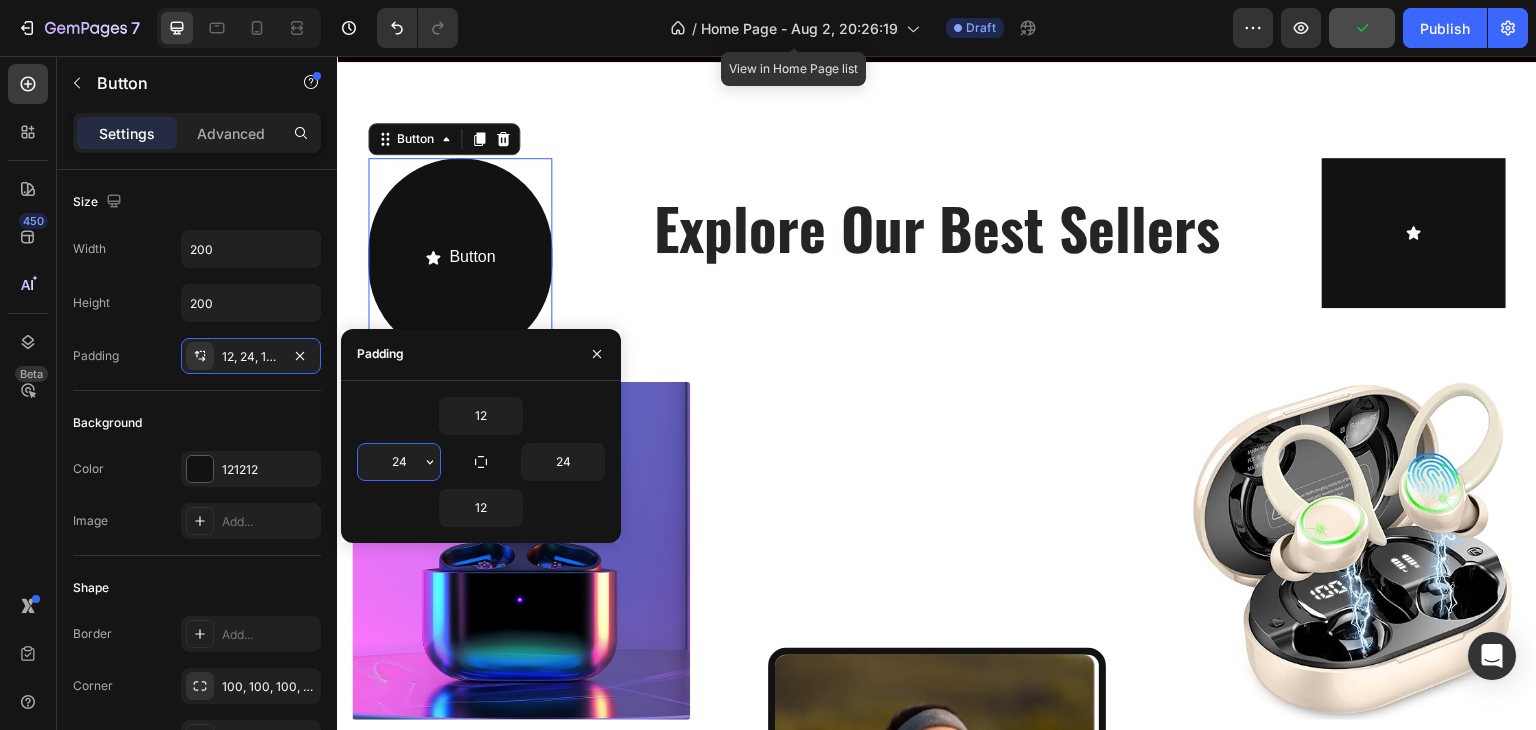 click on "24" at bounding box center [399, 462] 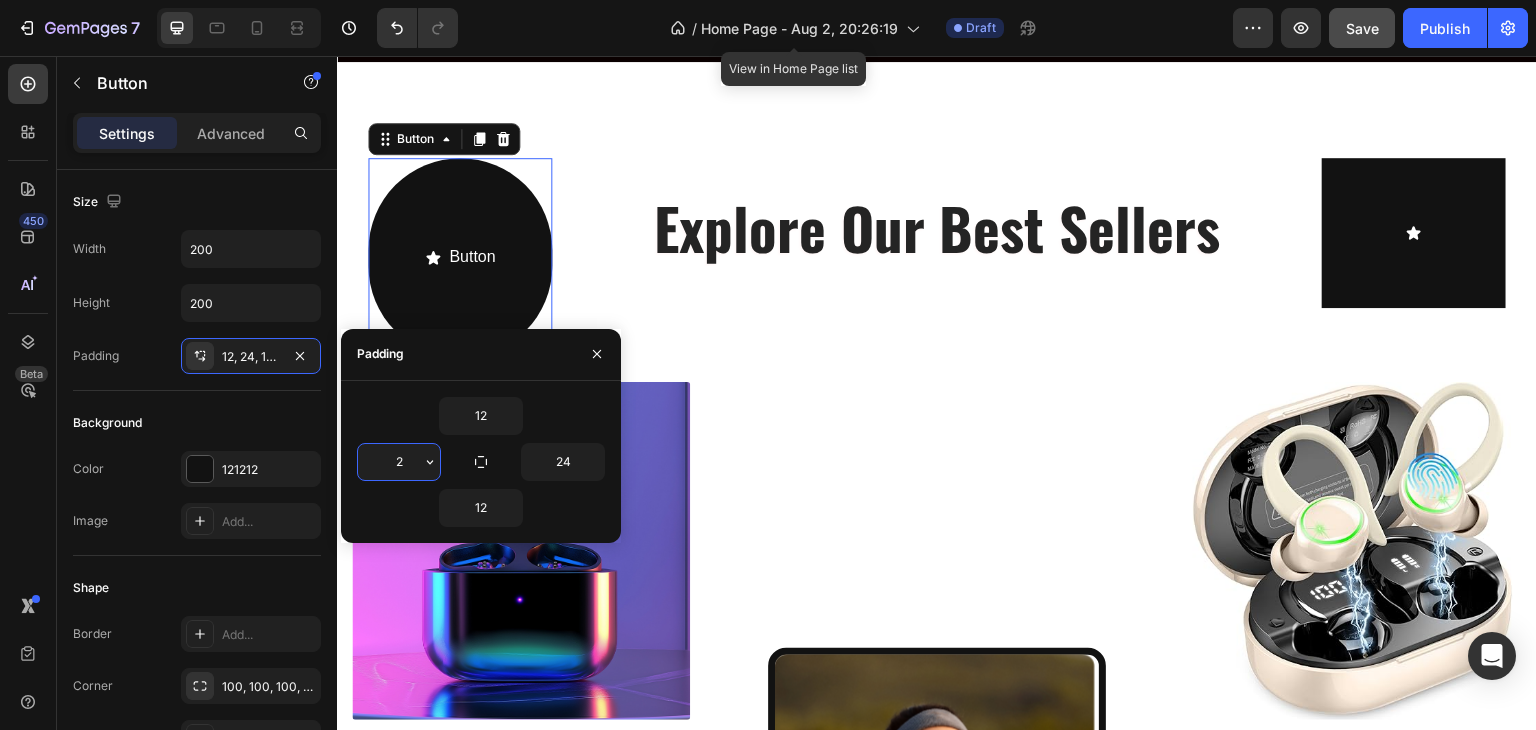 type on "24" 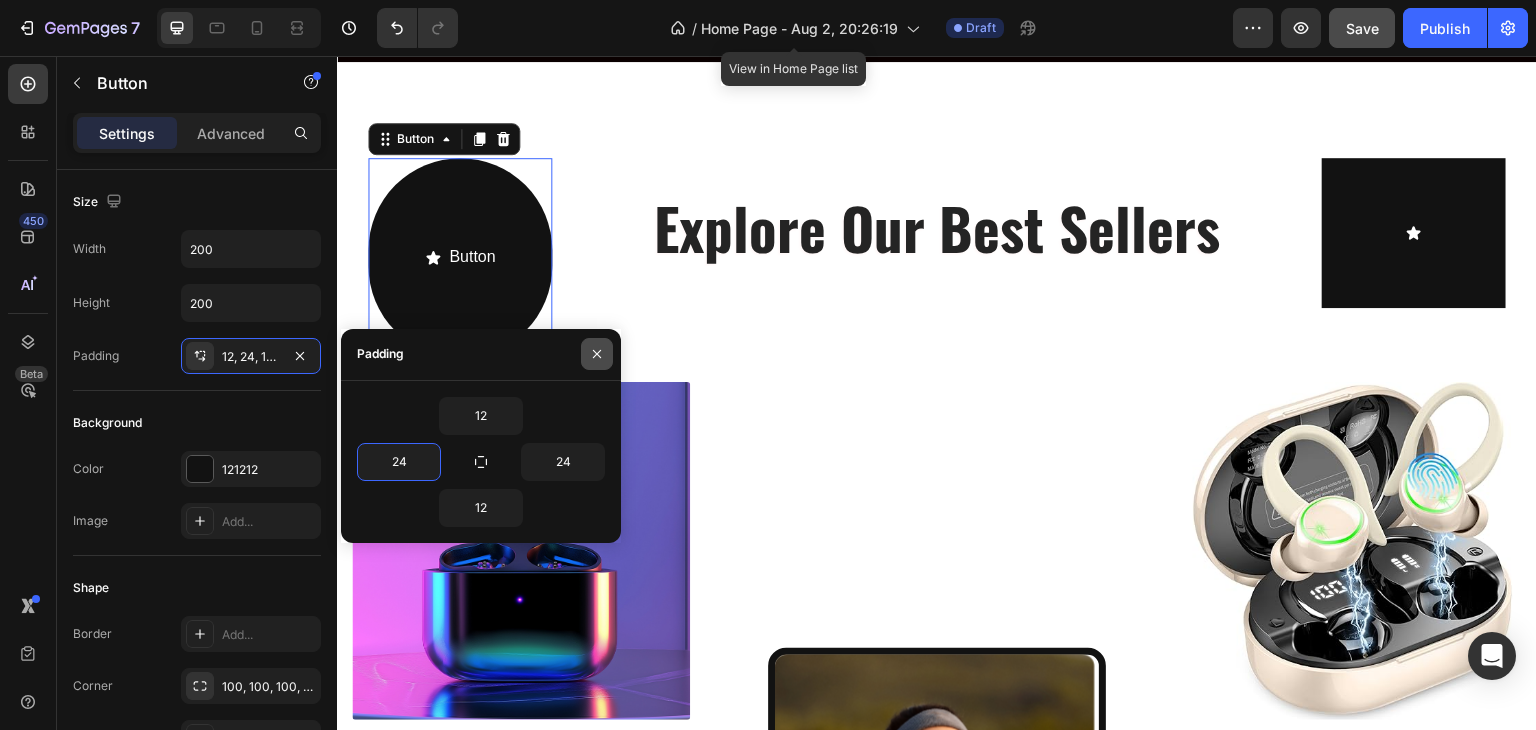 click at bounding box center (597, 354) 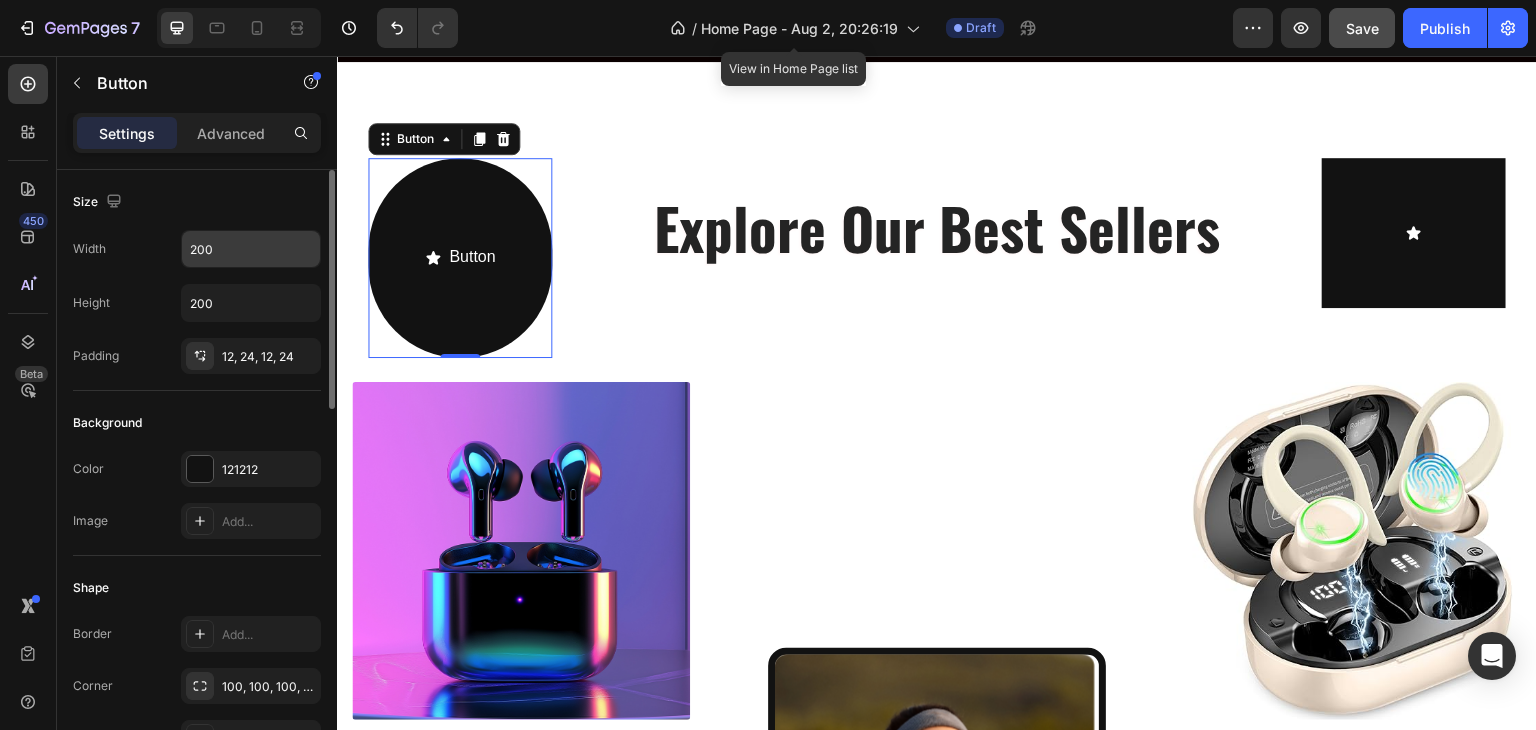 click on "200" at bounding box center (251, 249) 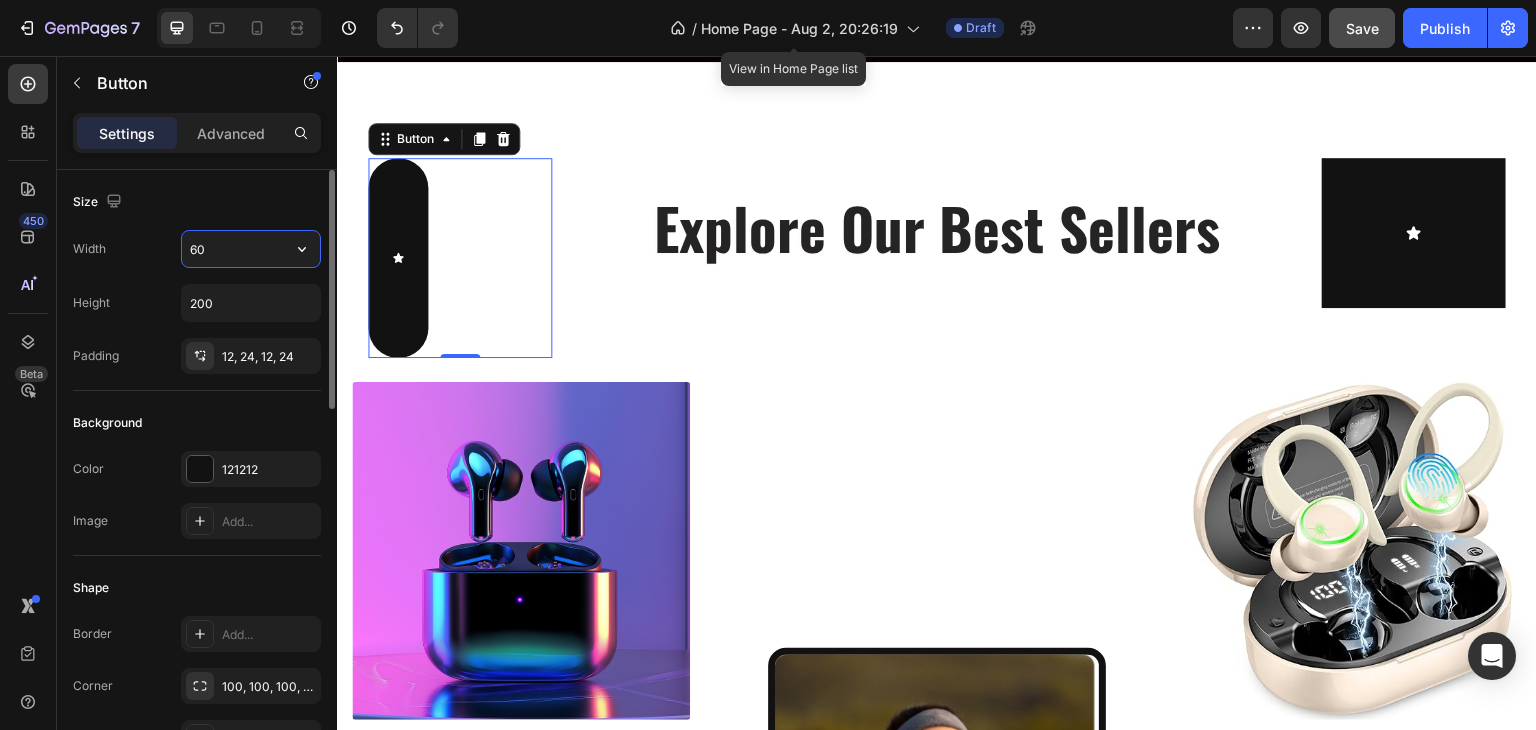 type on "6" 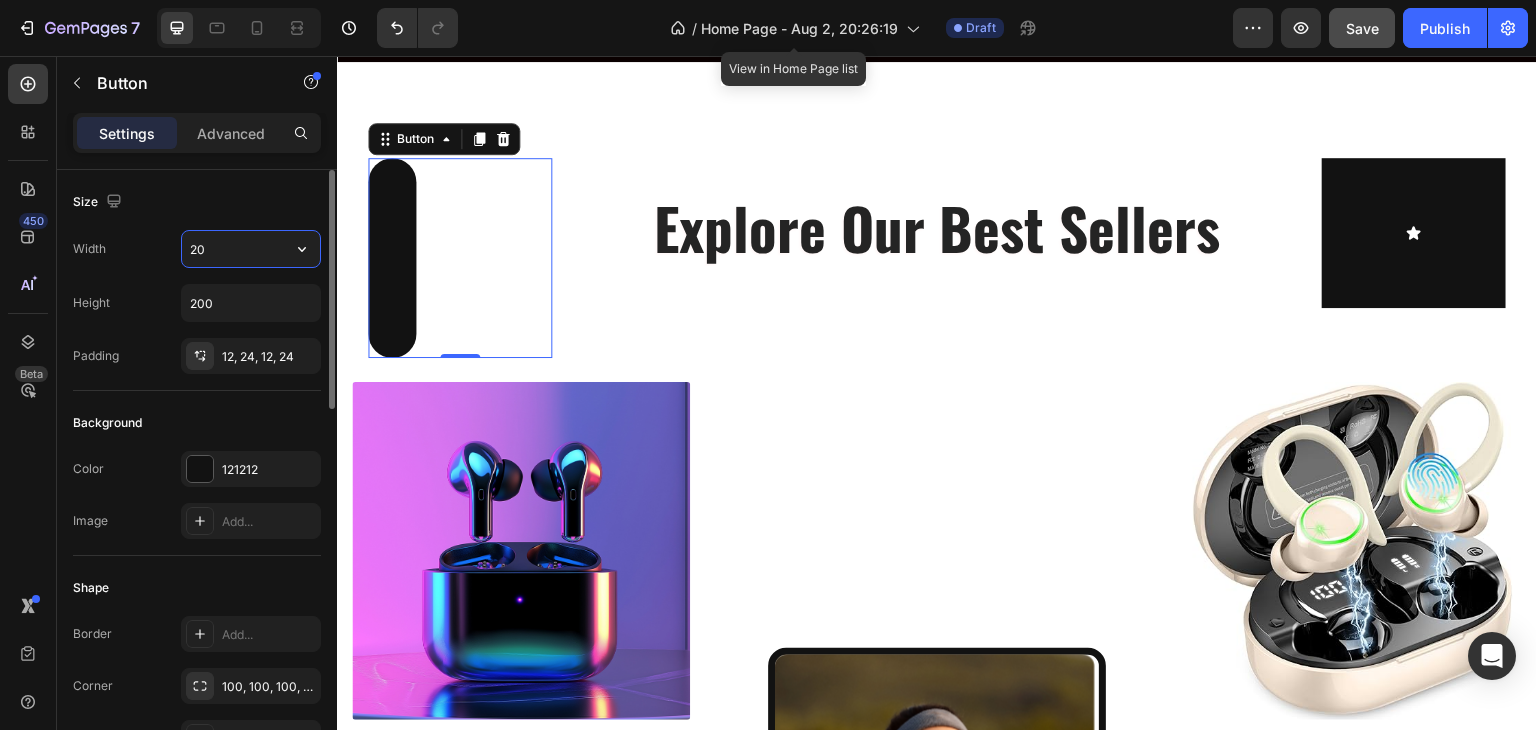 type on "200" 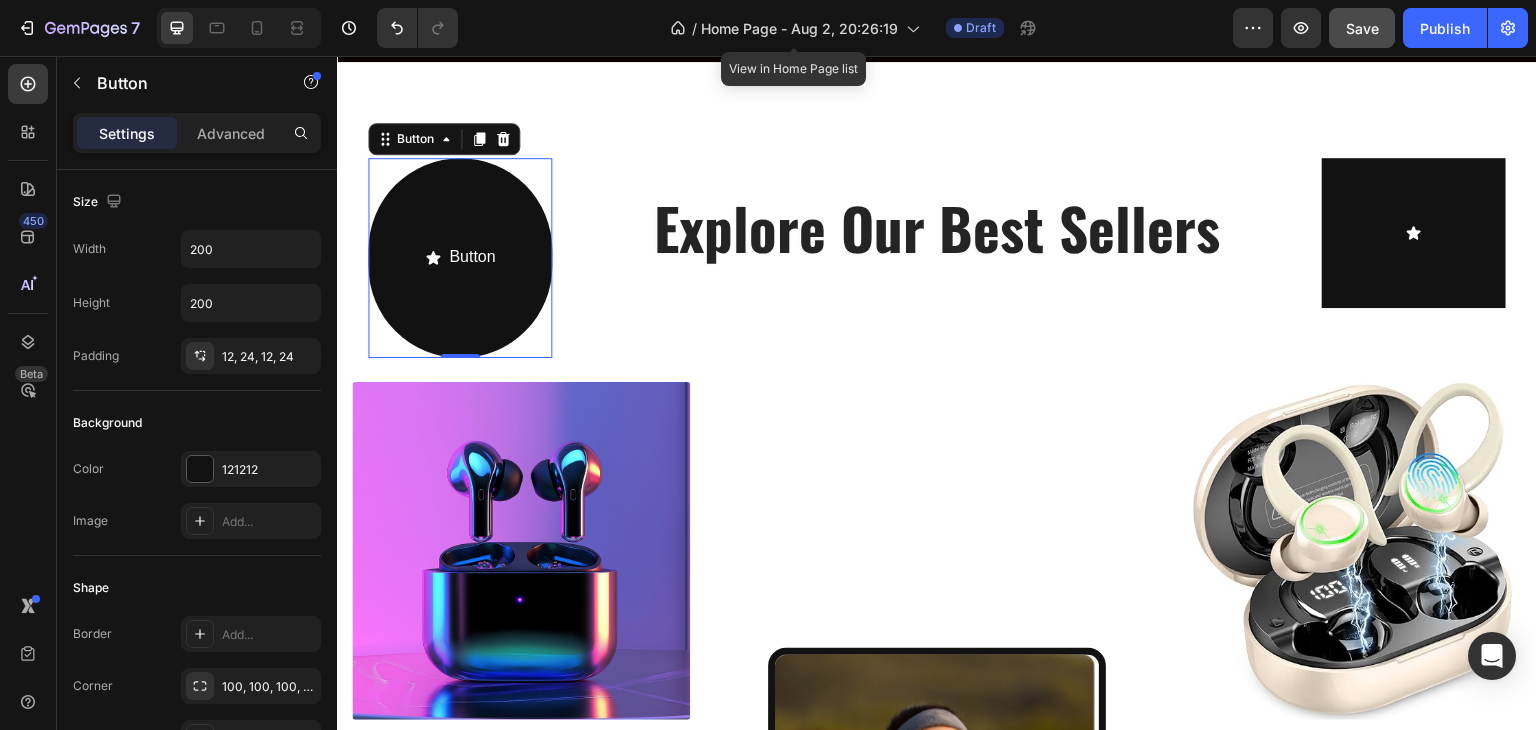 click on "Button Button   0" at bounding box center [460, 258] 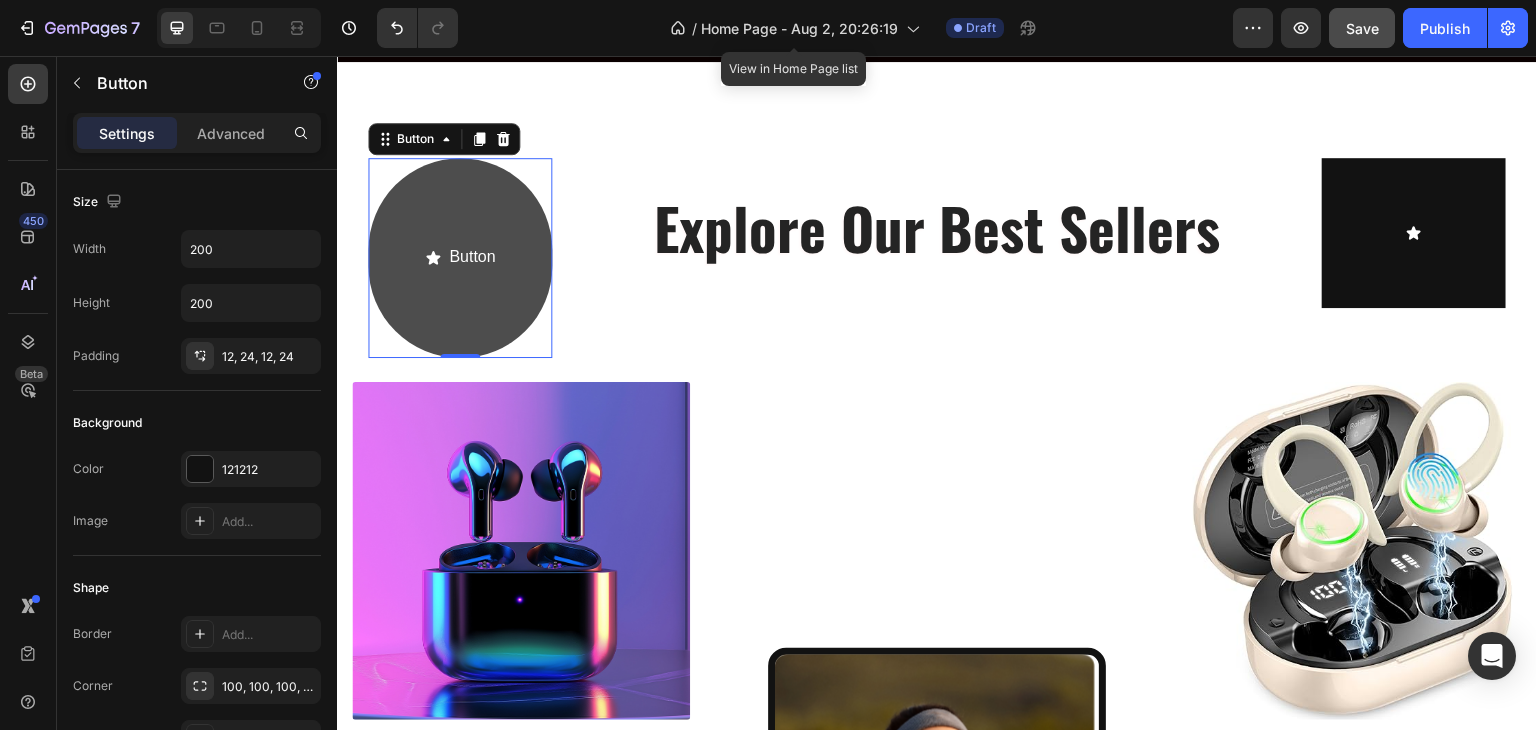click on "Button" at bounding box center (460, 258) 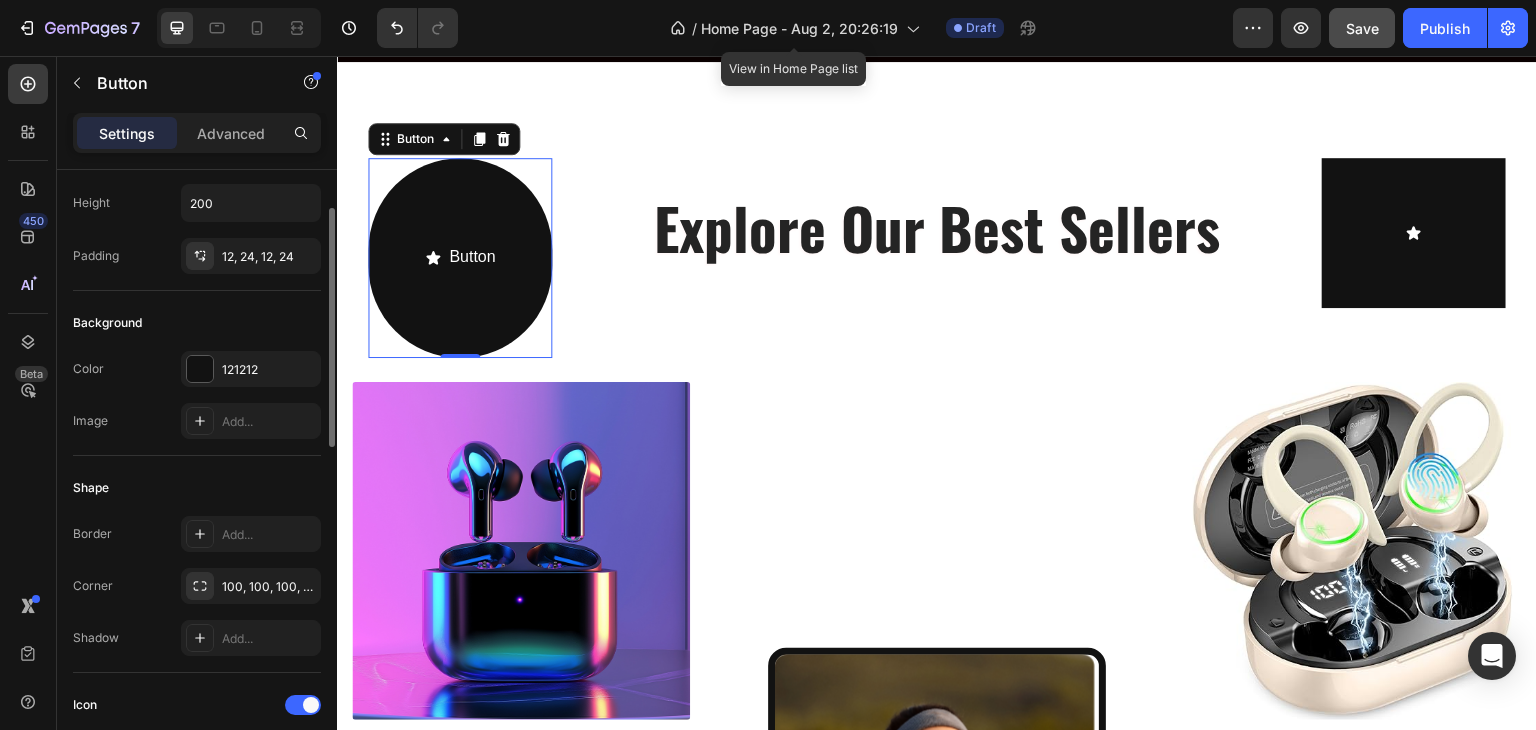 scroll, scrollTop: 300, scrollLeft: 0, axis: vertical 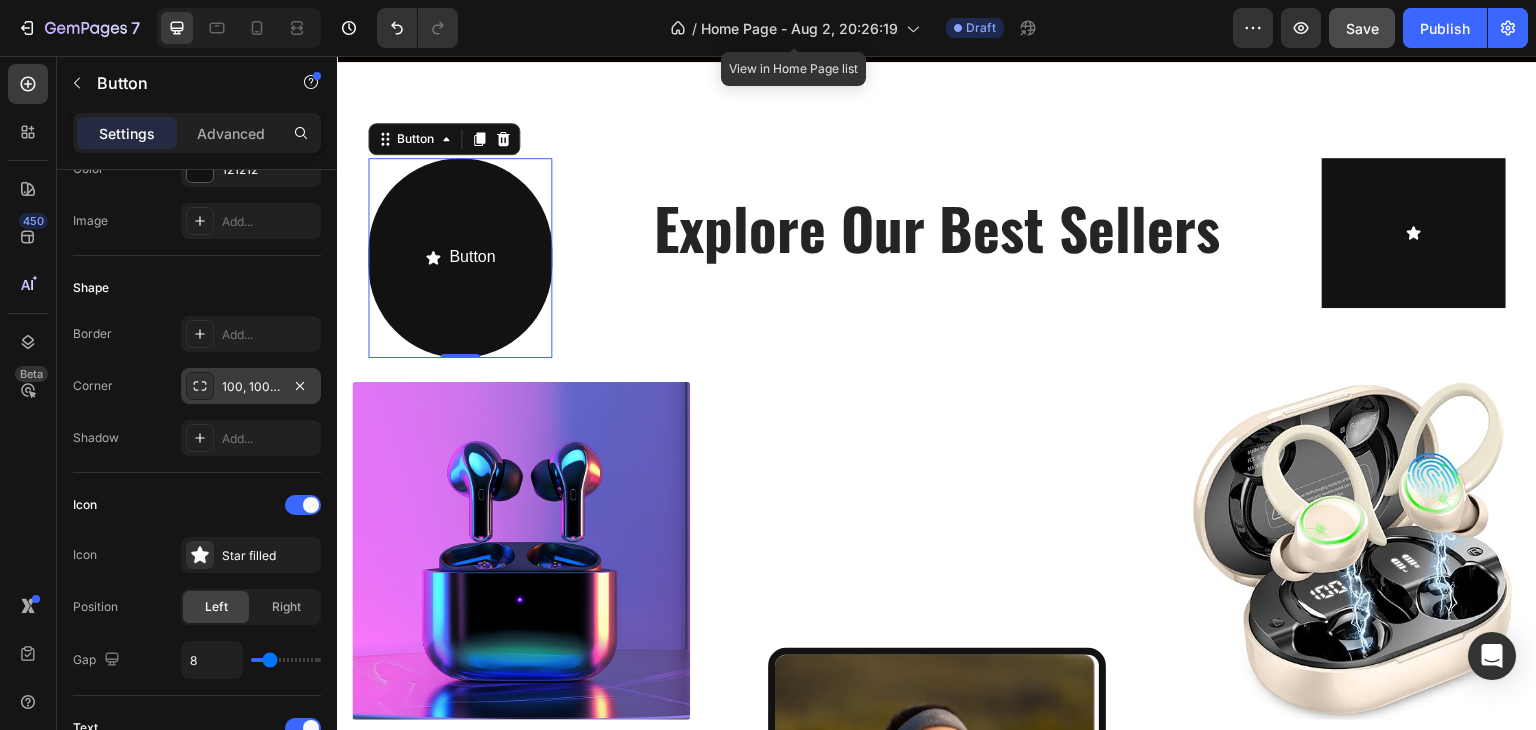 click on "100, 100, 100, 100" at bounding box center [251, 387] 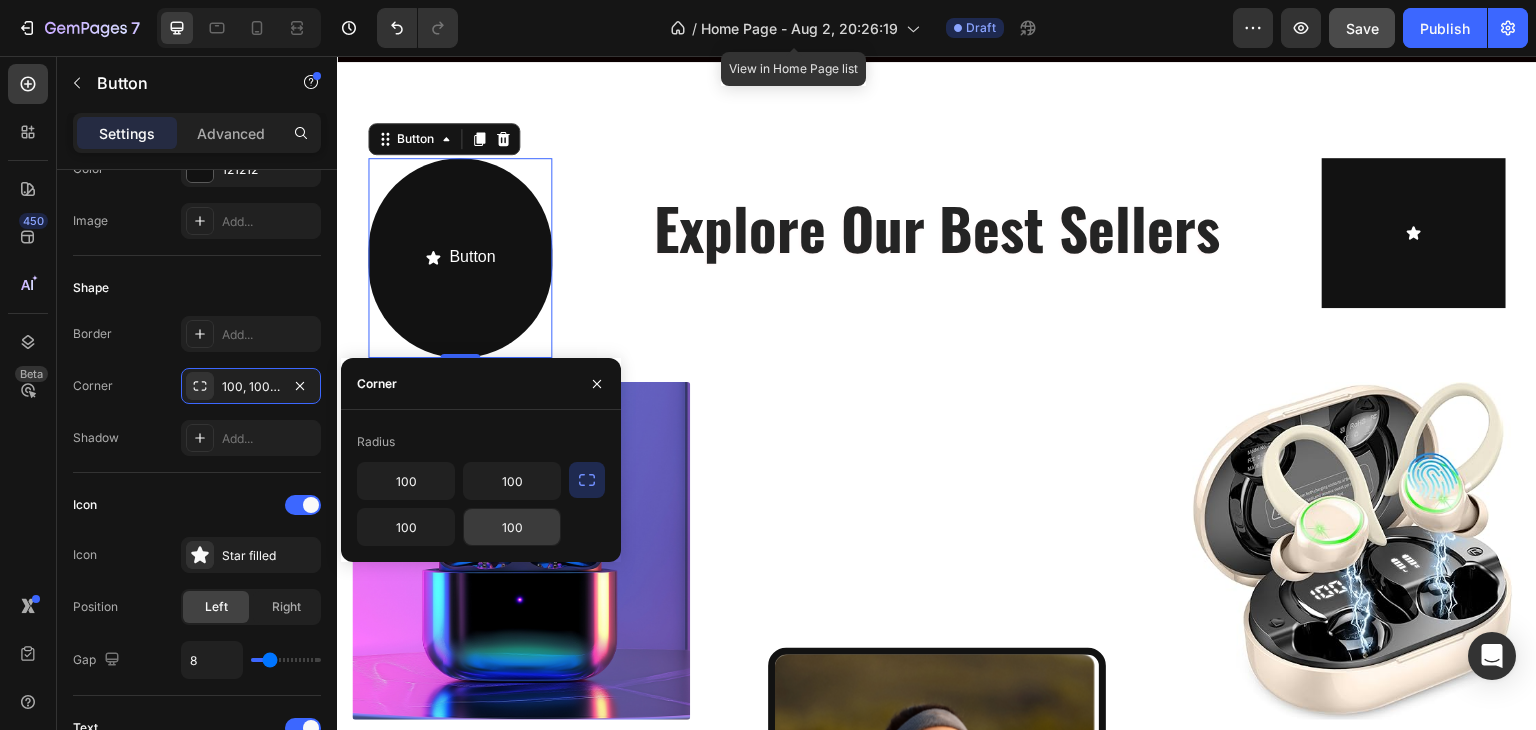 click on "100" at bounding box center (512, 527) 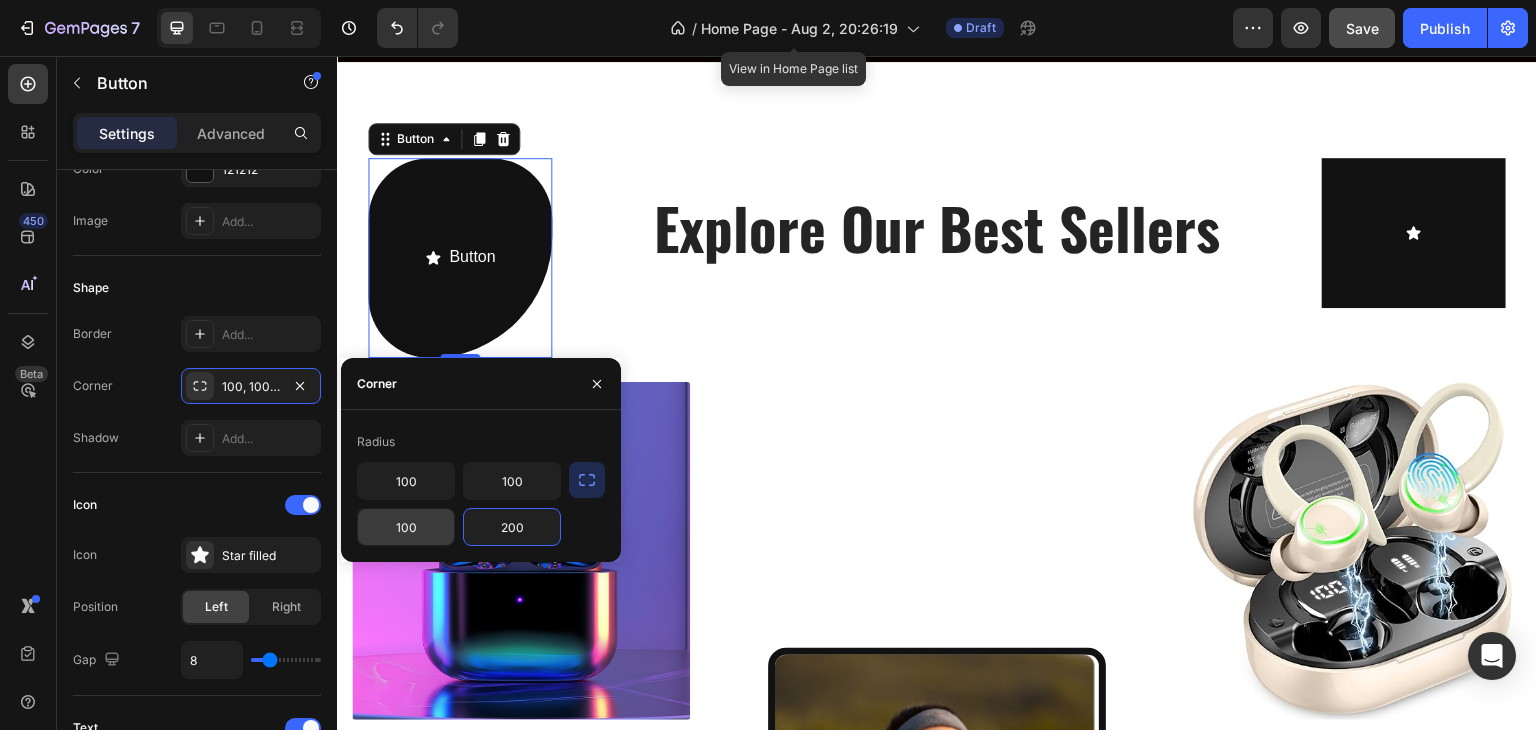type on "200" 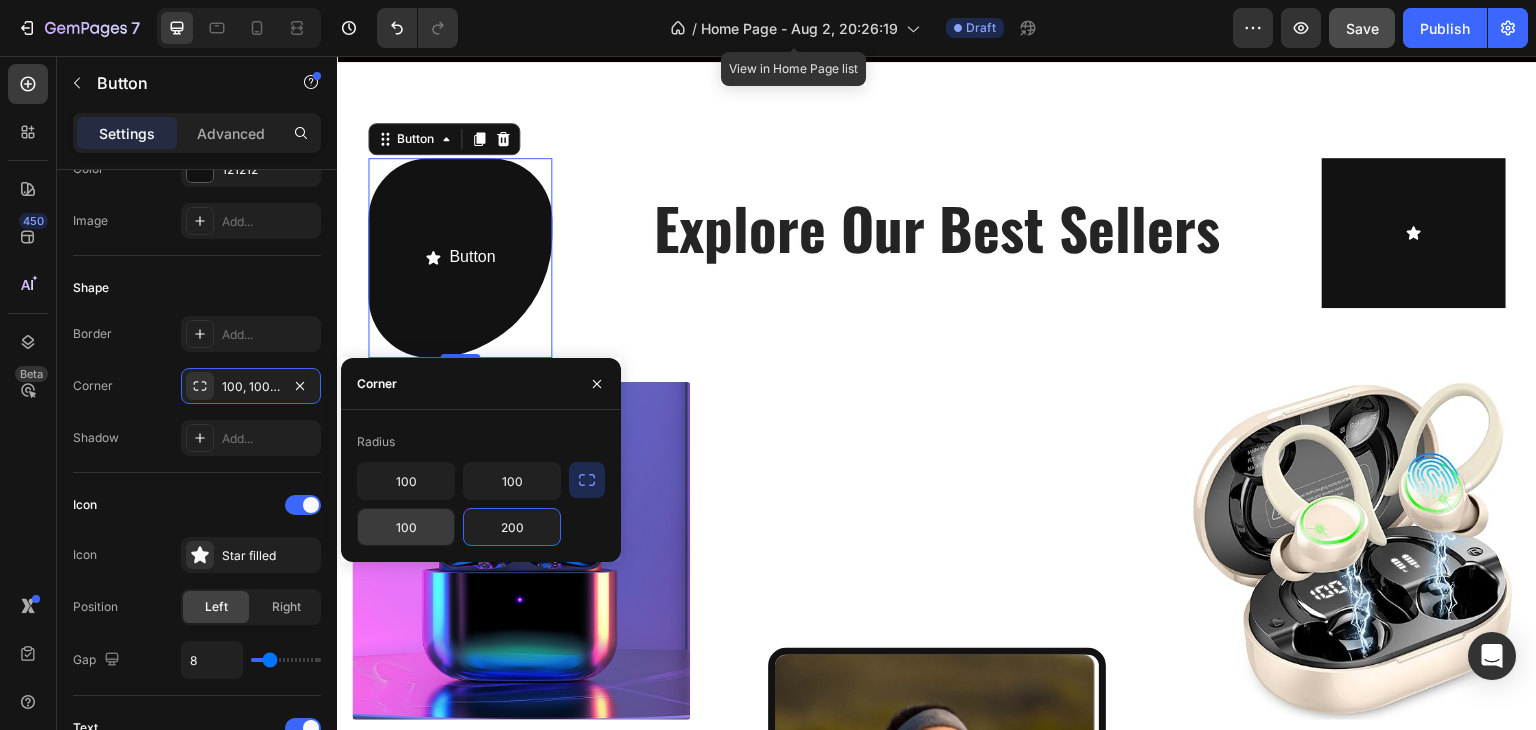 click on "100" at bounding box center (406, 527) 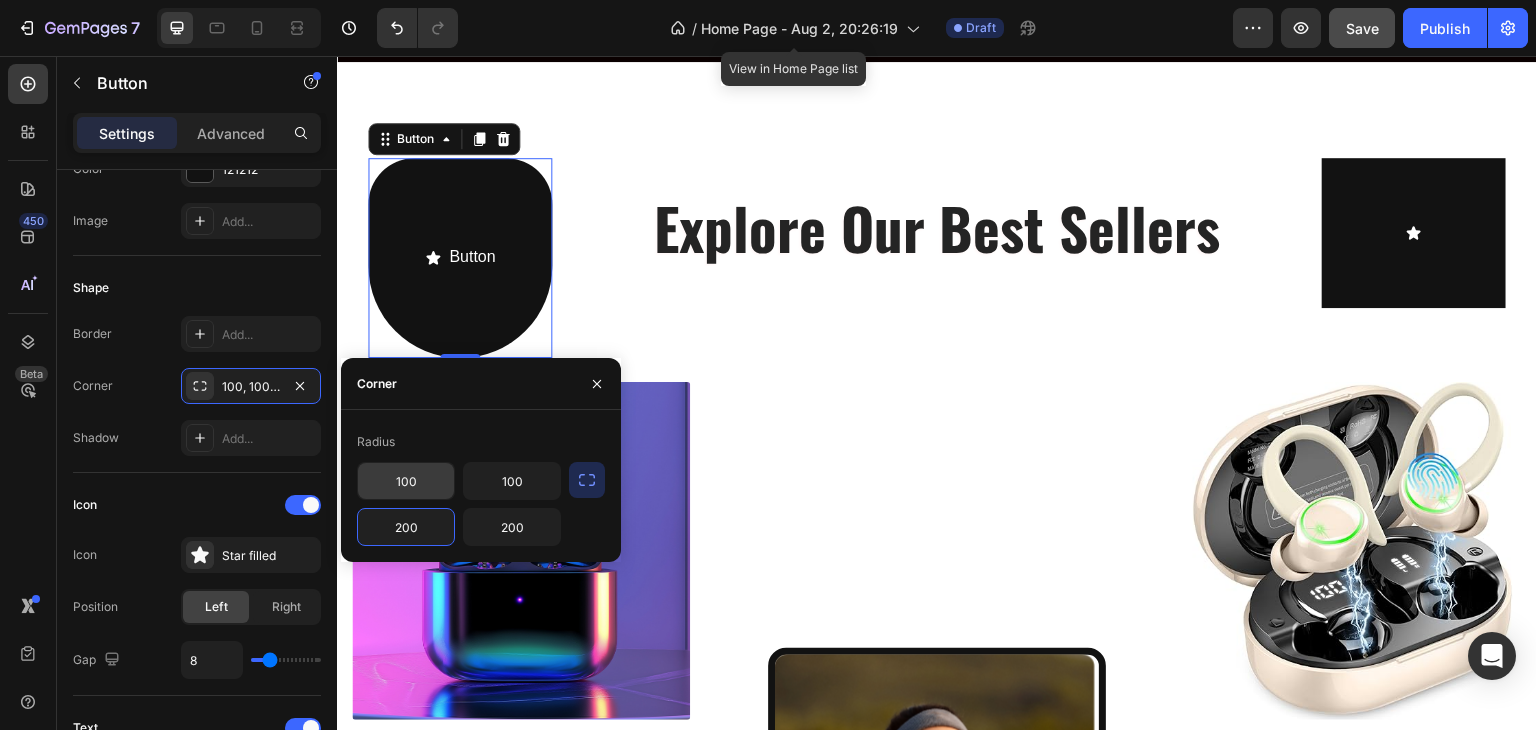 type on "200" 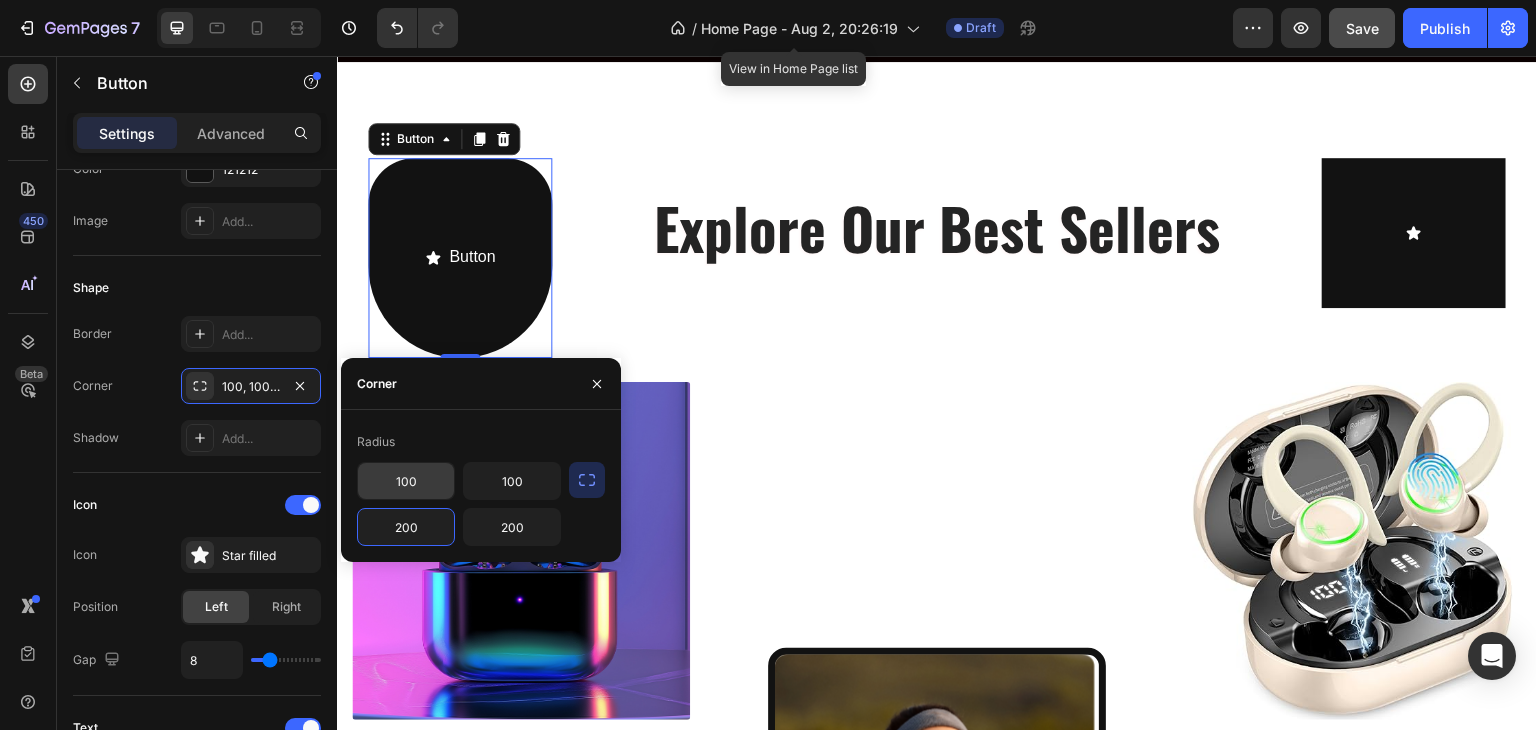 click on "100" at bounding box center (406, 481) 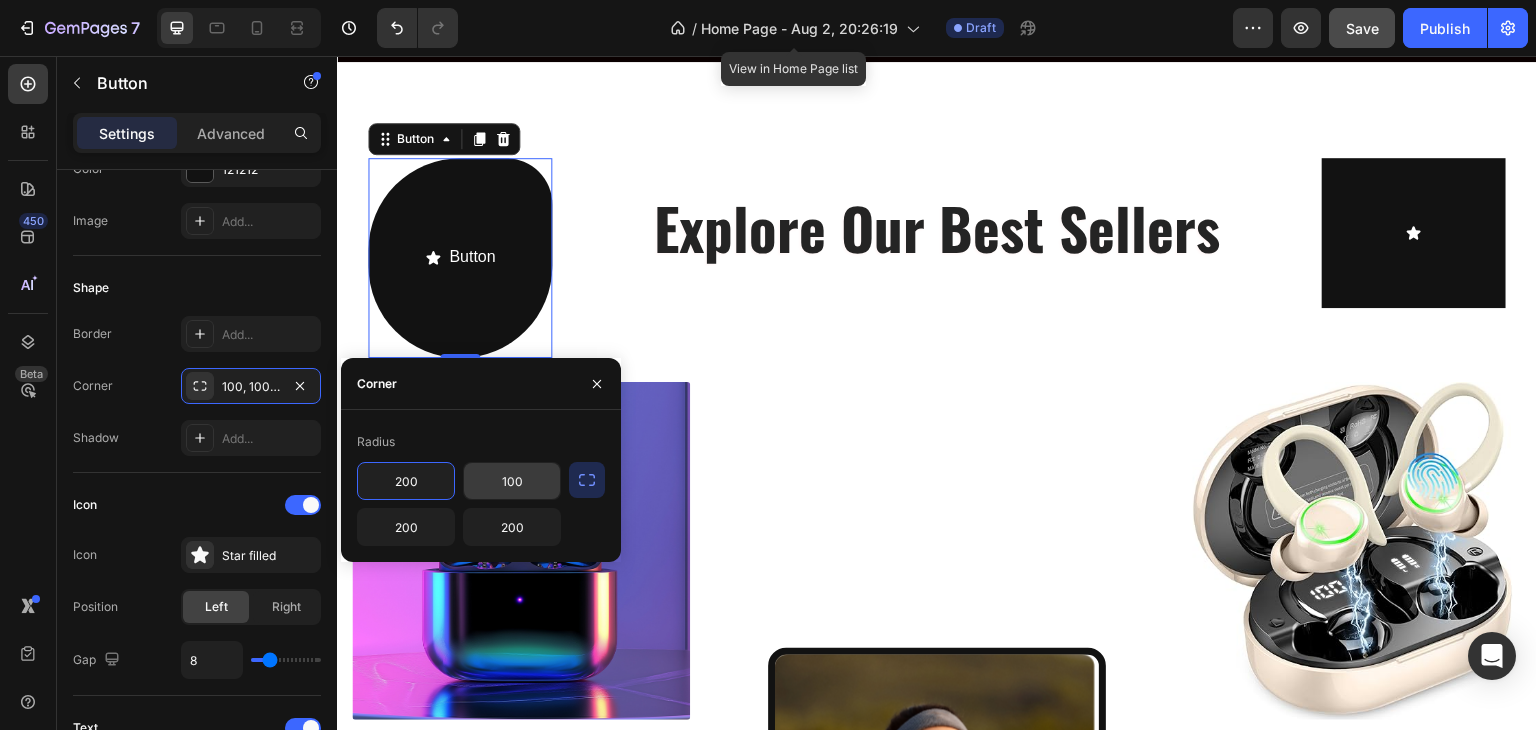 type on "200" 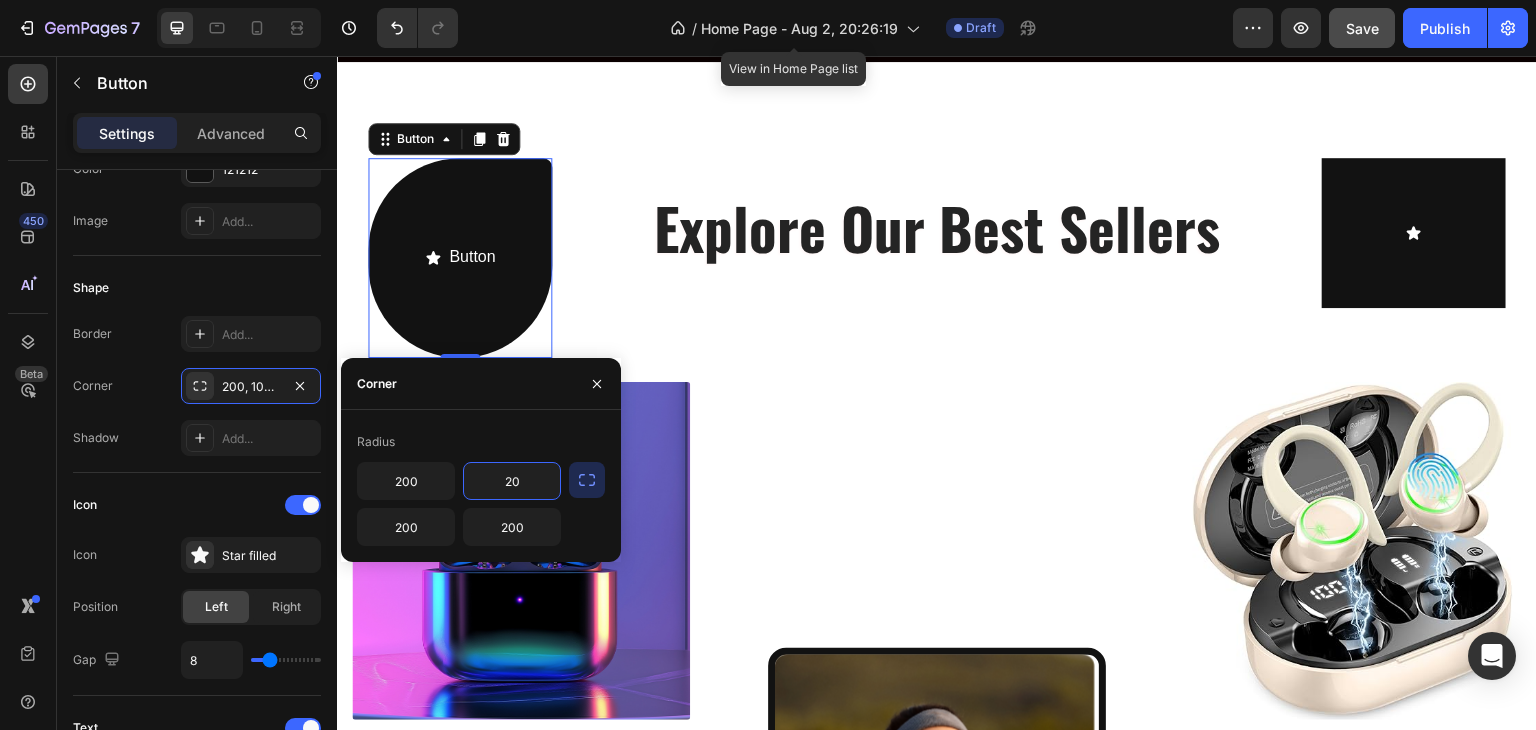 type on "200" 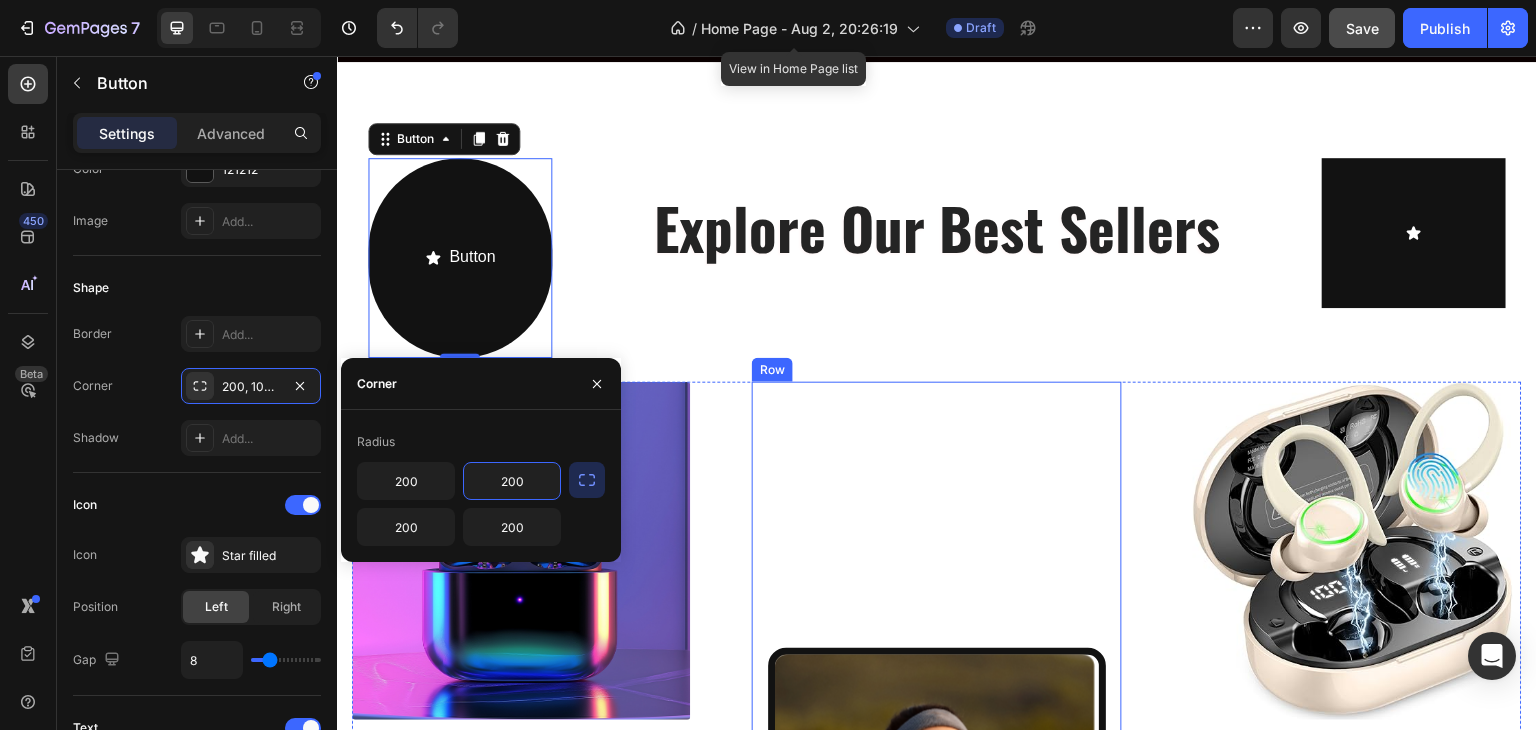 click on "Image Image Image Image
Carousel" at bounding box center (937, 815) 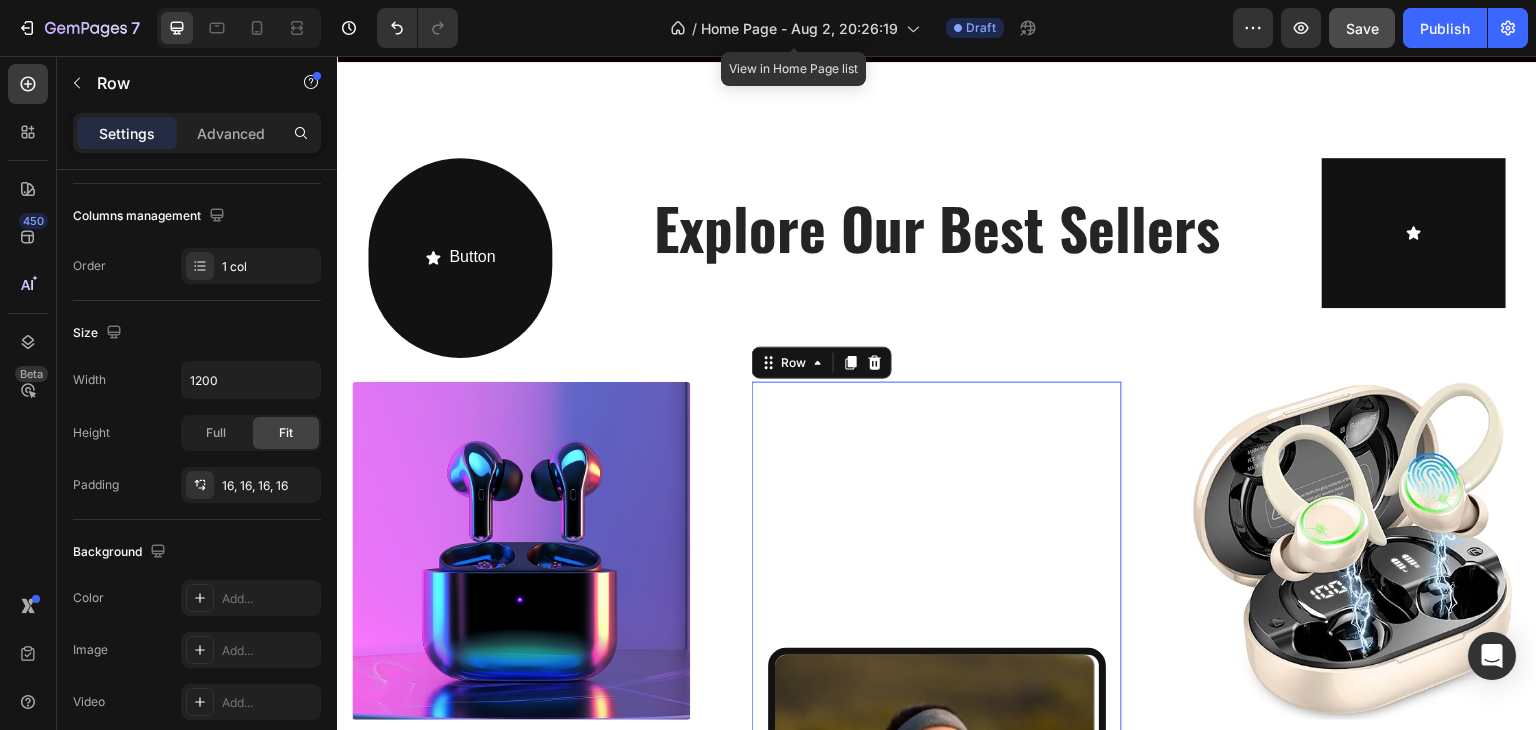 scroll, scrollTop: 0, scrollLeft: 0, axis: both 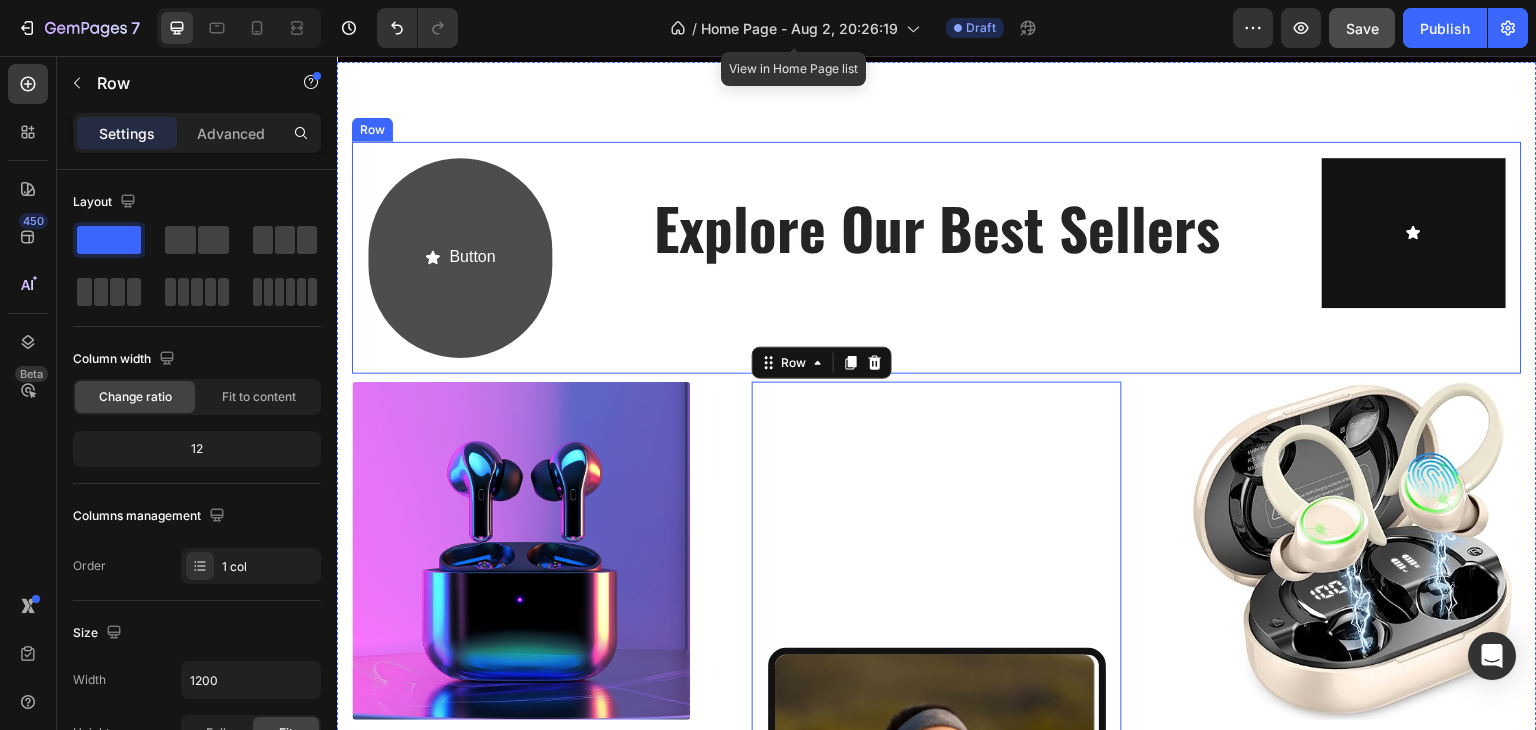 click on "Button" at bounding box center [460, 258] 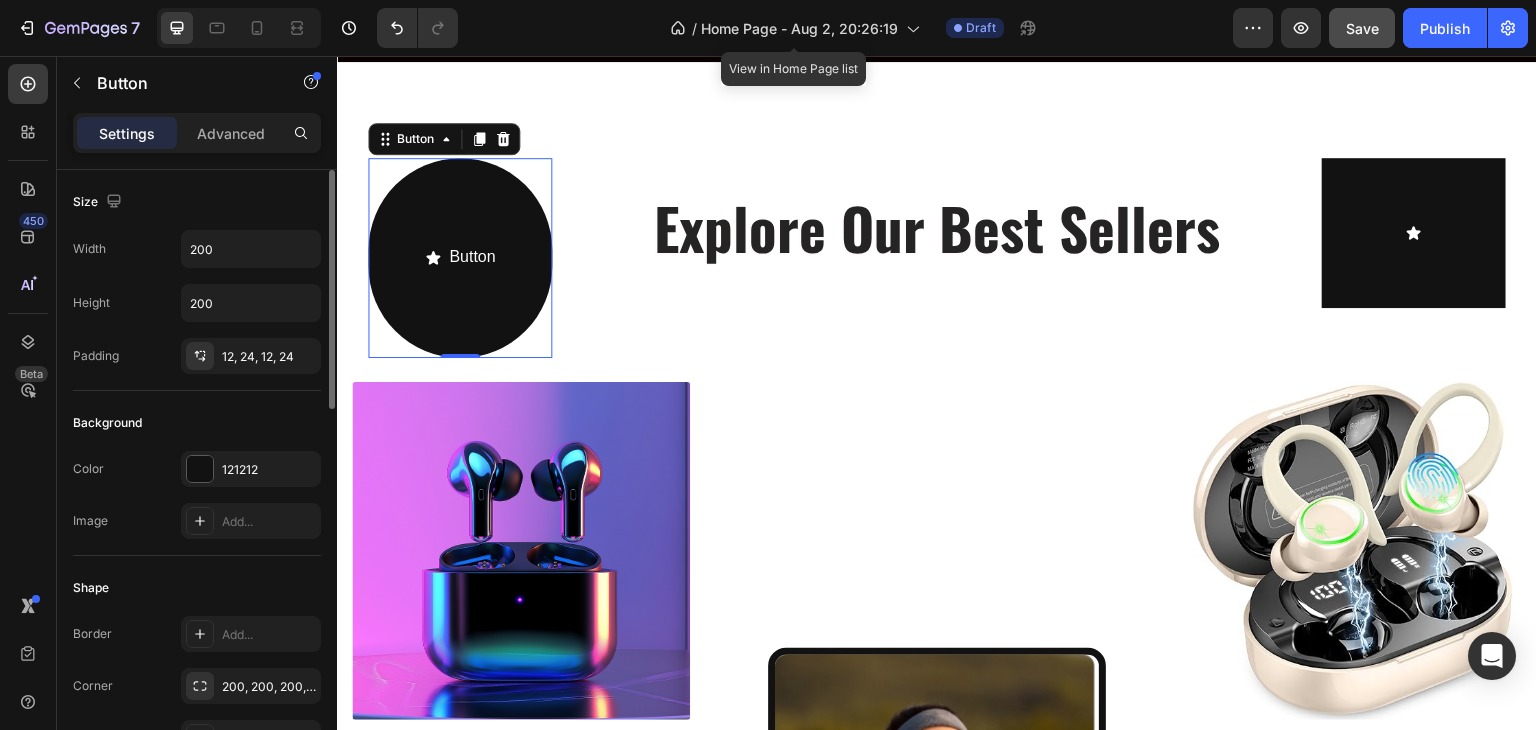 scroll, scrollTop: 200, scrollLeft: 0, axis: vertical 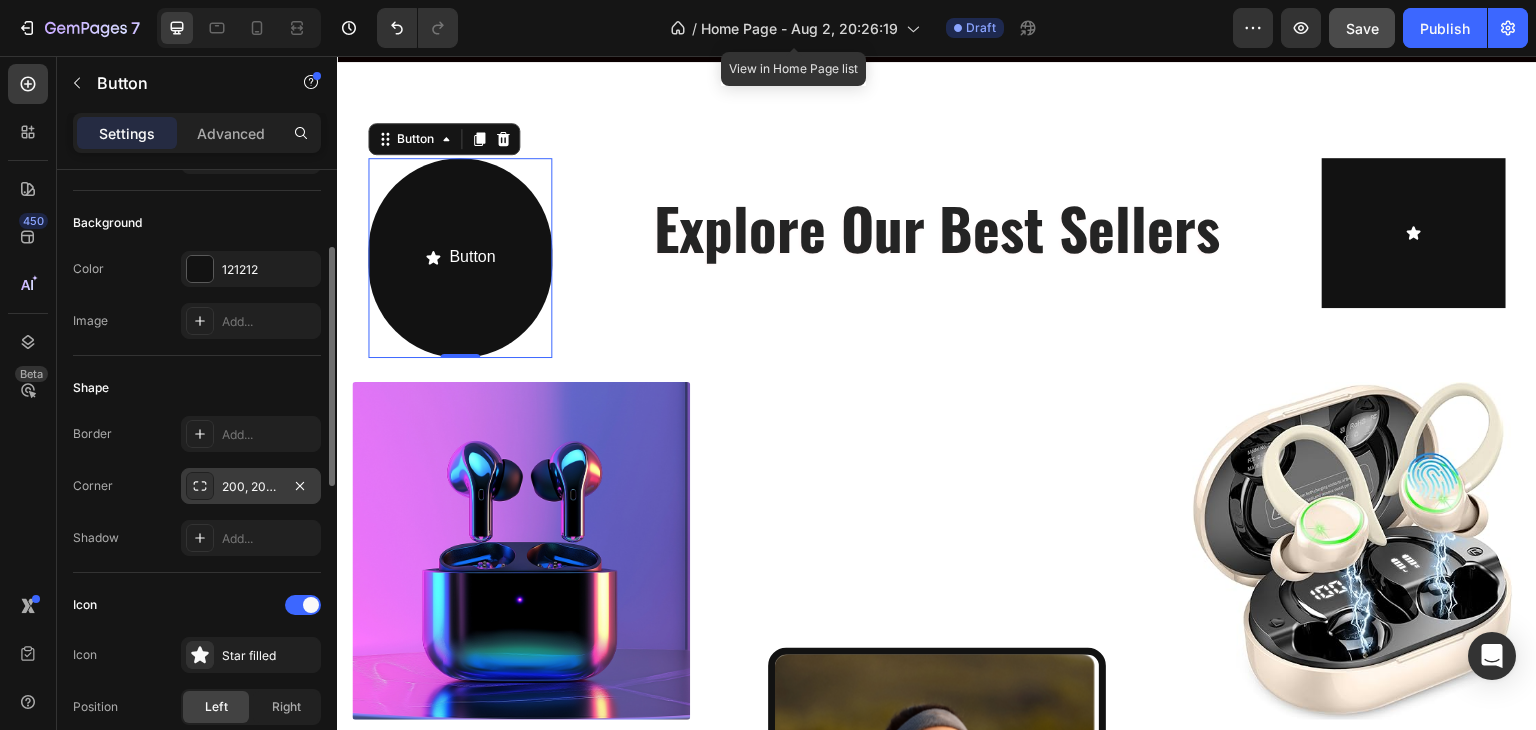 click on "200, 200, 200, 200" at bounding box center (251, 487) 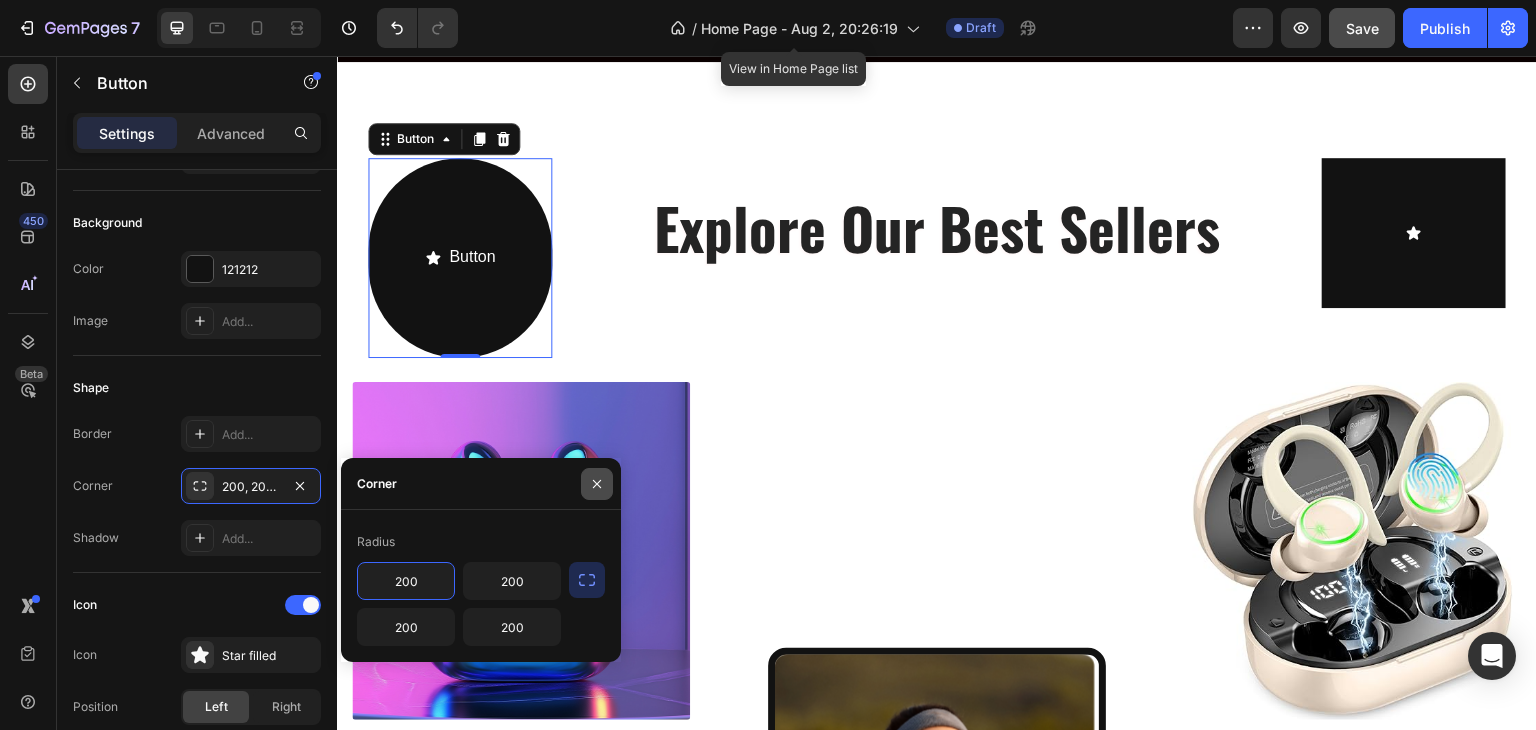 click at bounding box center [597, 484] 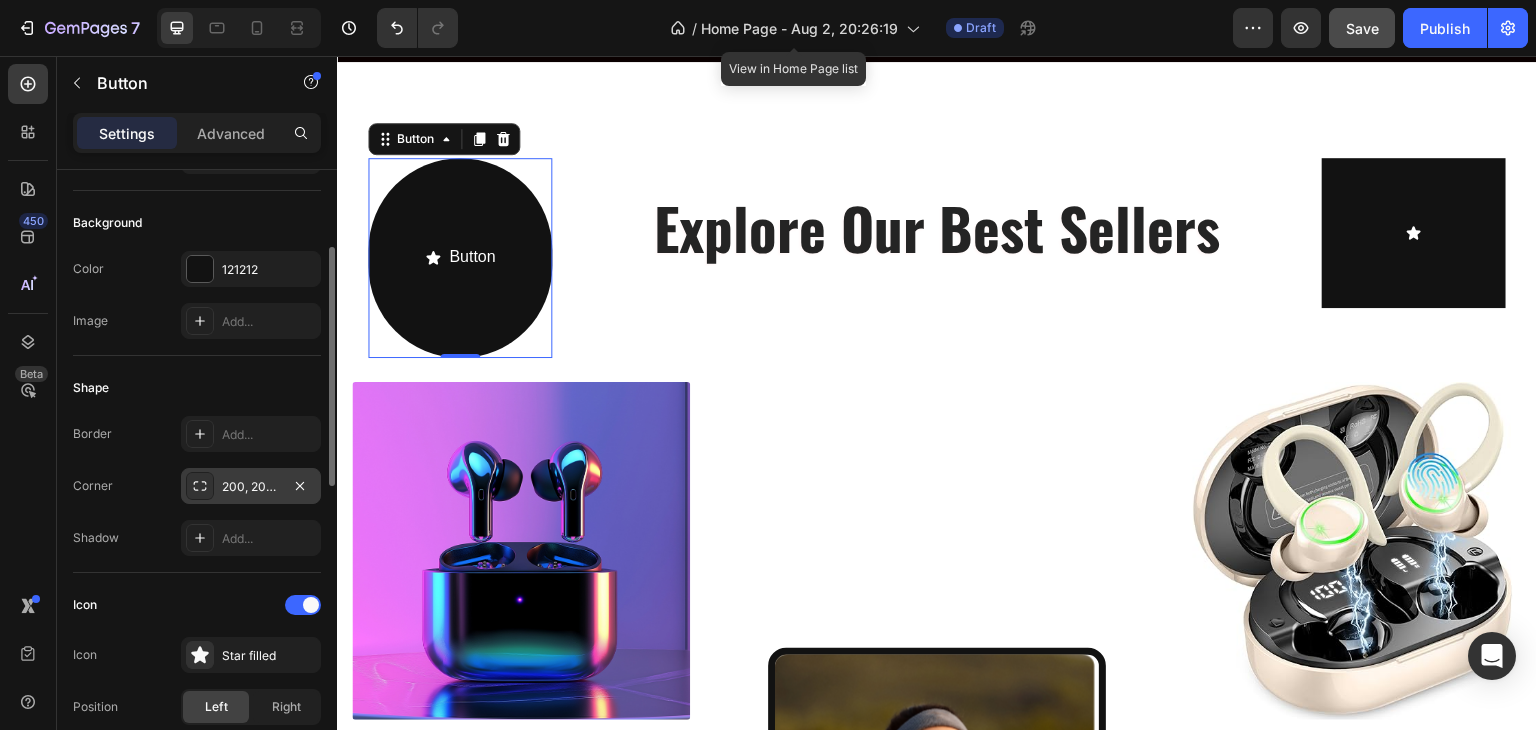 click on "200, 200, 200, 200" at bounding box center [251, 487] 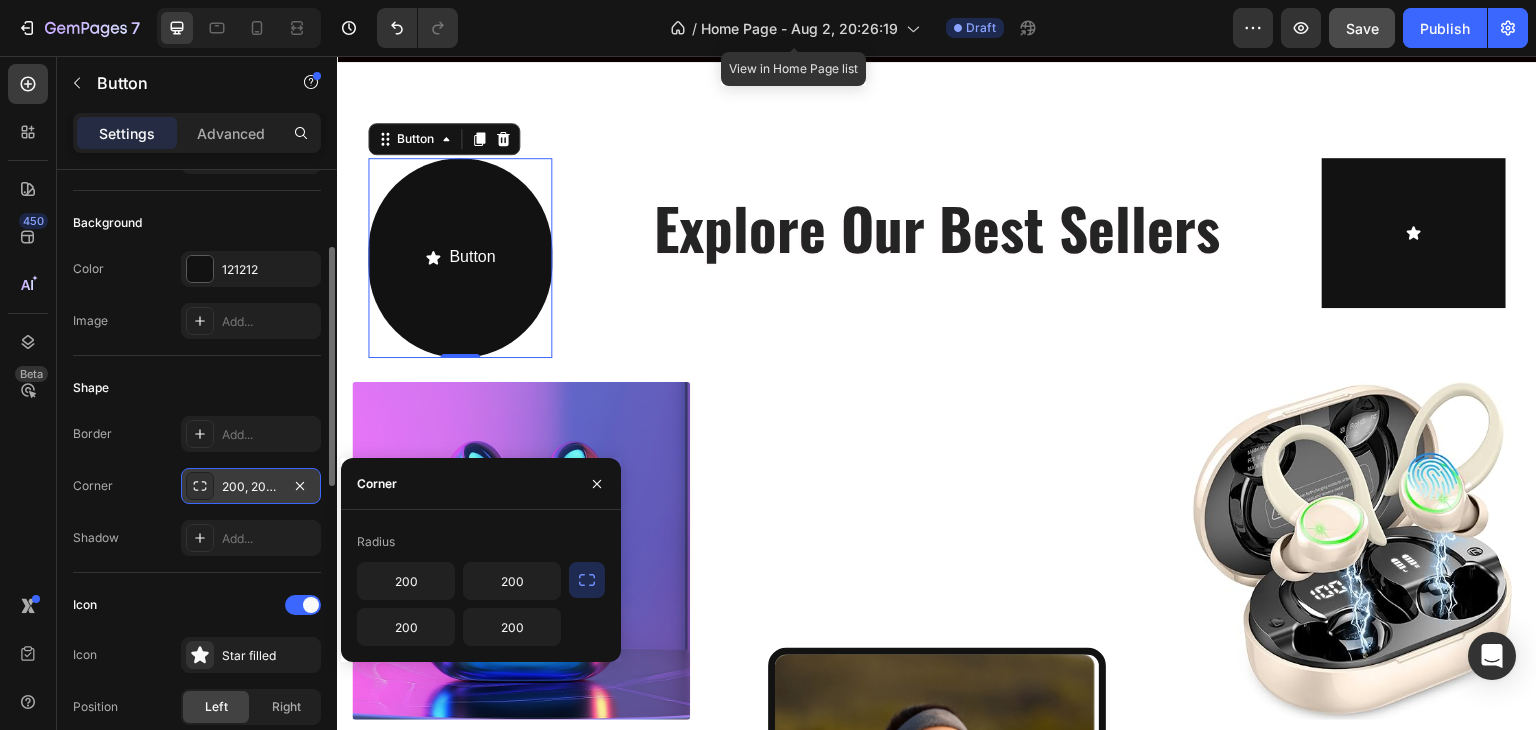 click 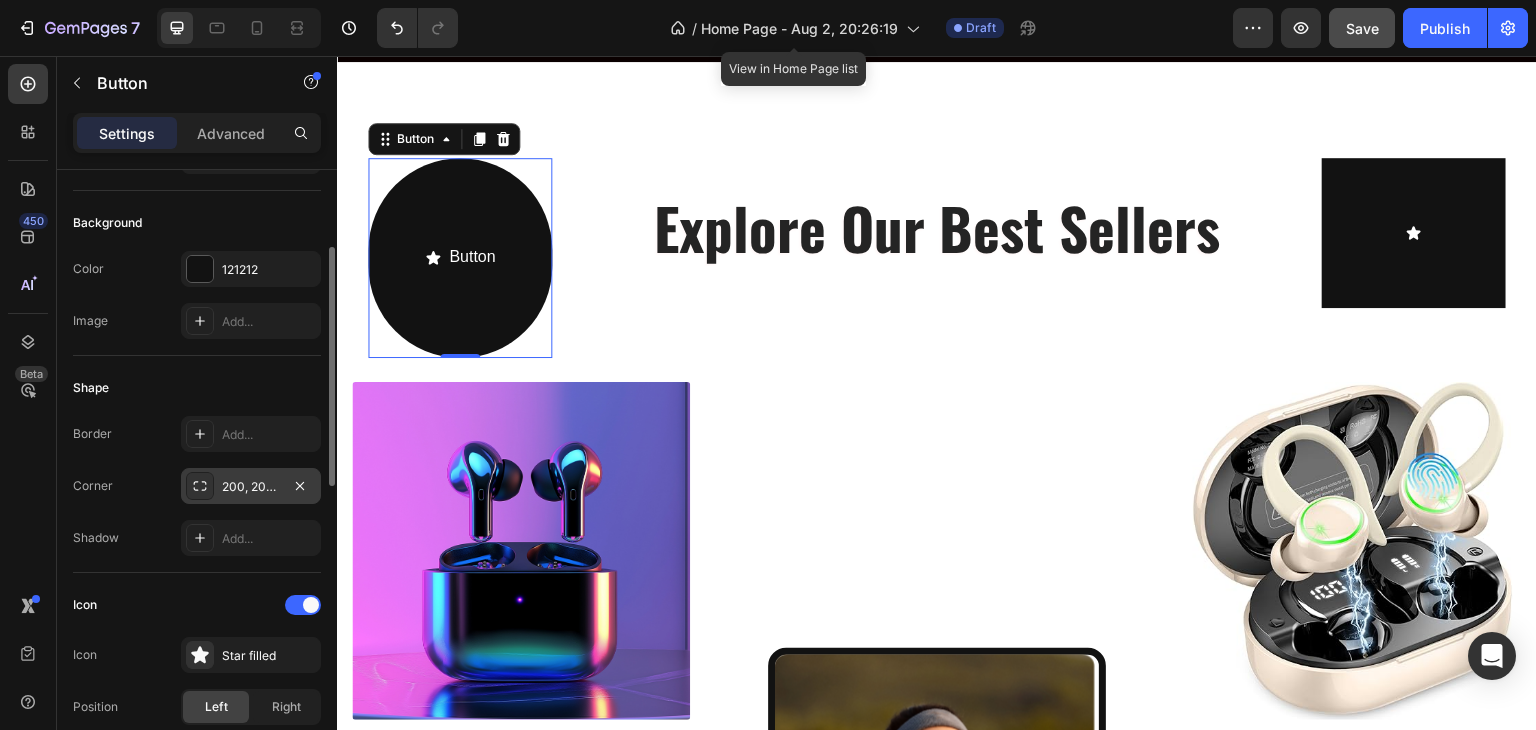 click on "200, 200, 200, 200" at bounding box center (251, 486) 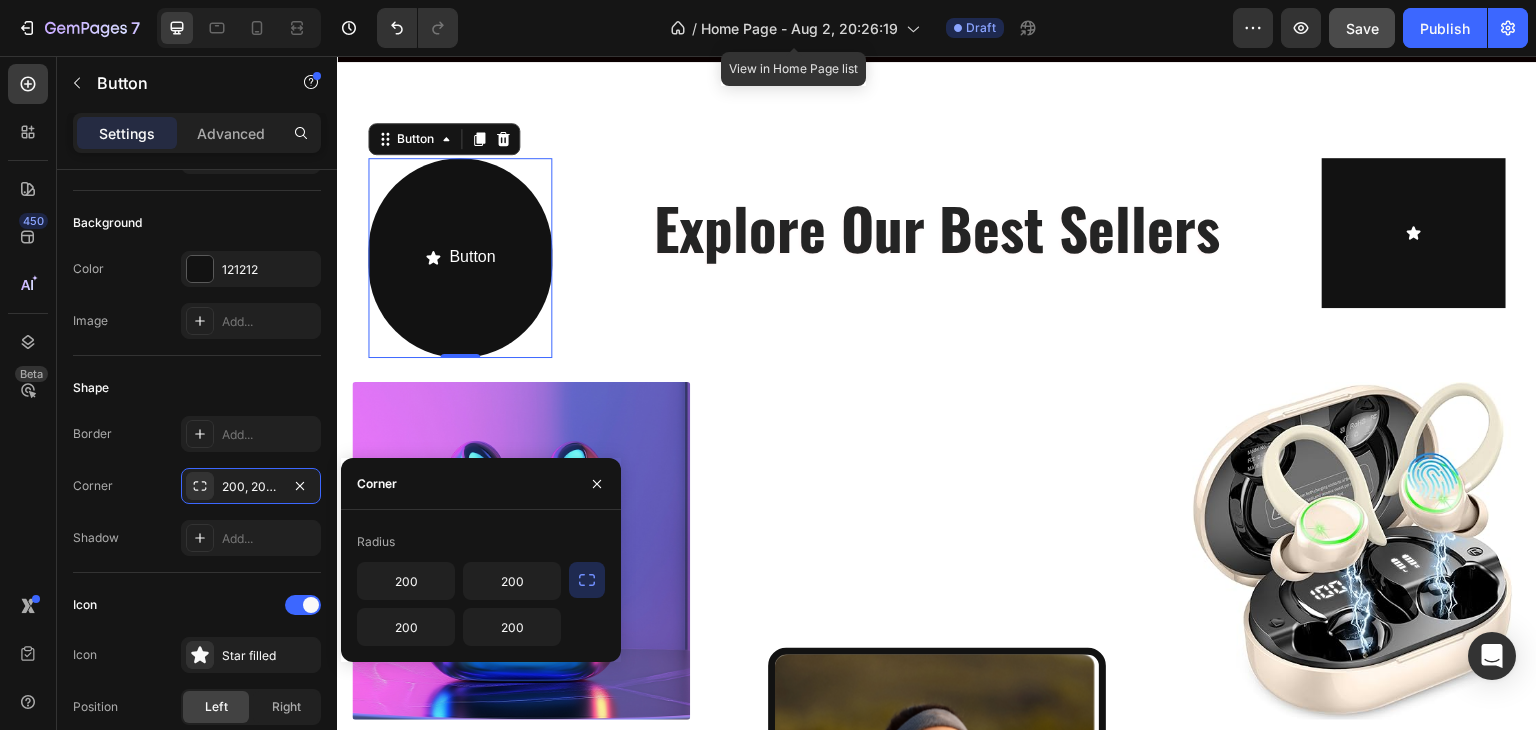 click 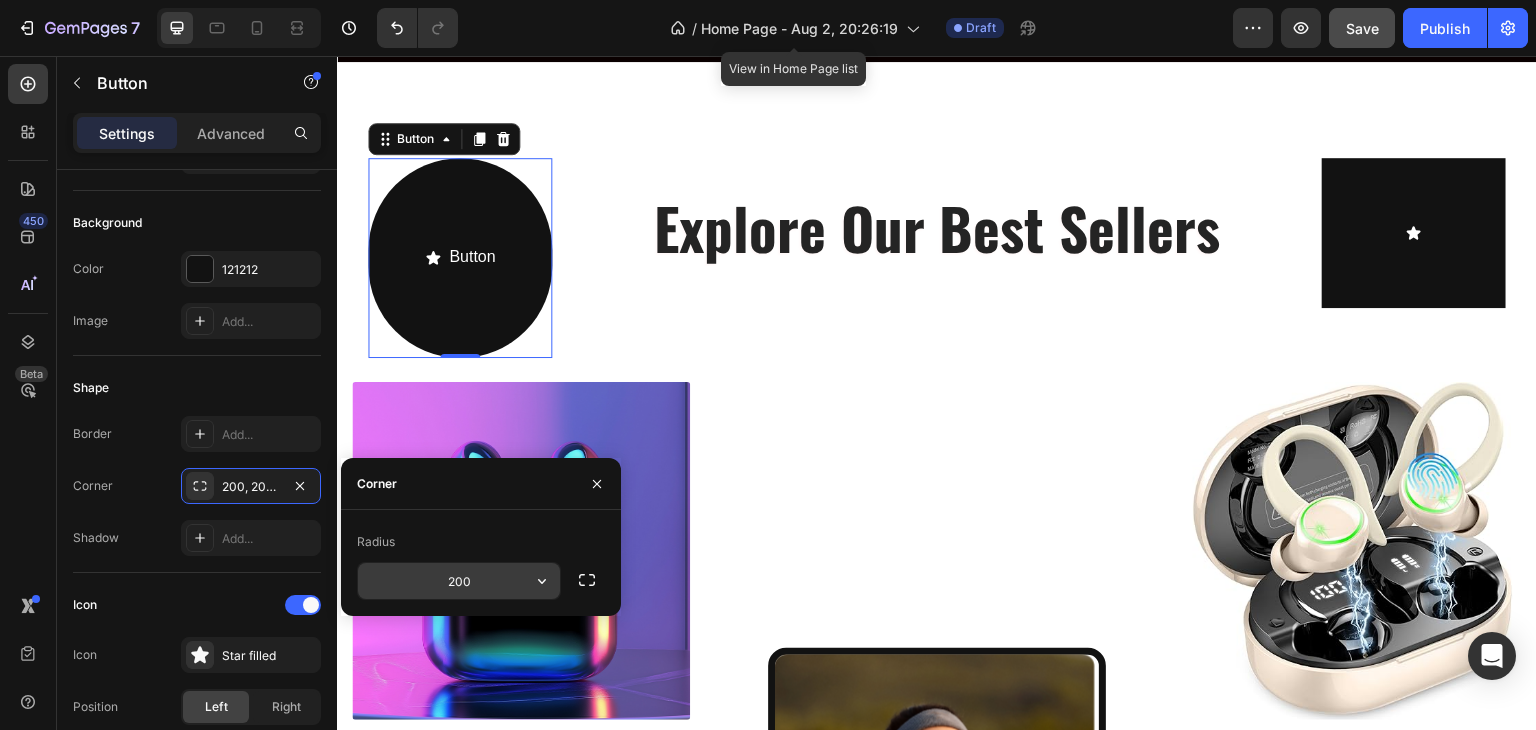 click on "200" at bounding box center [459, 581] 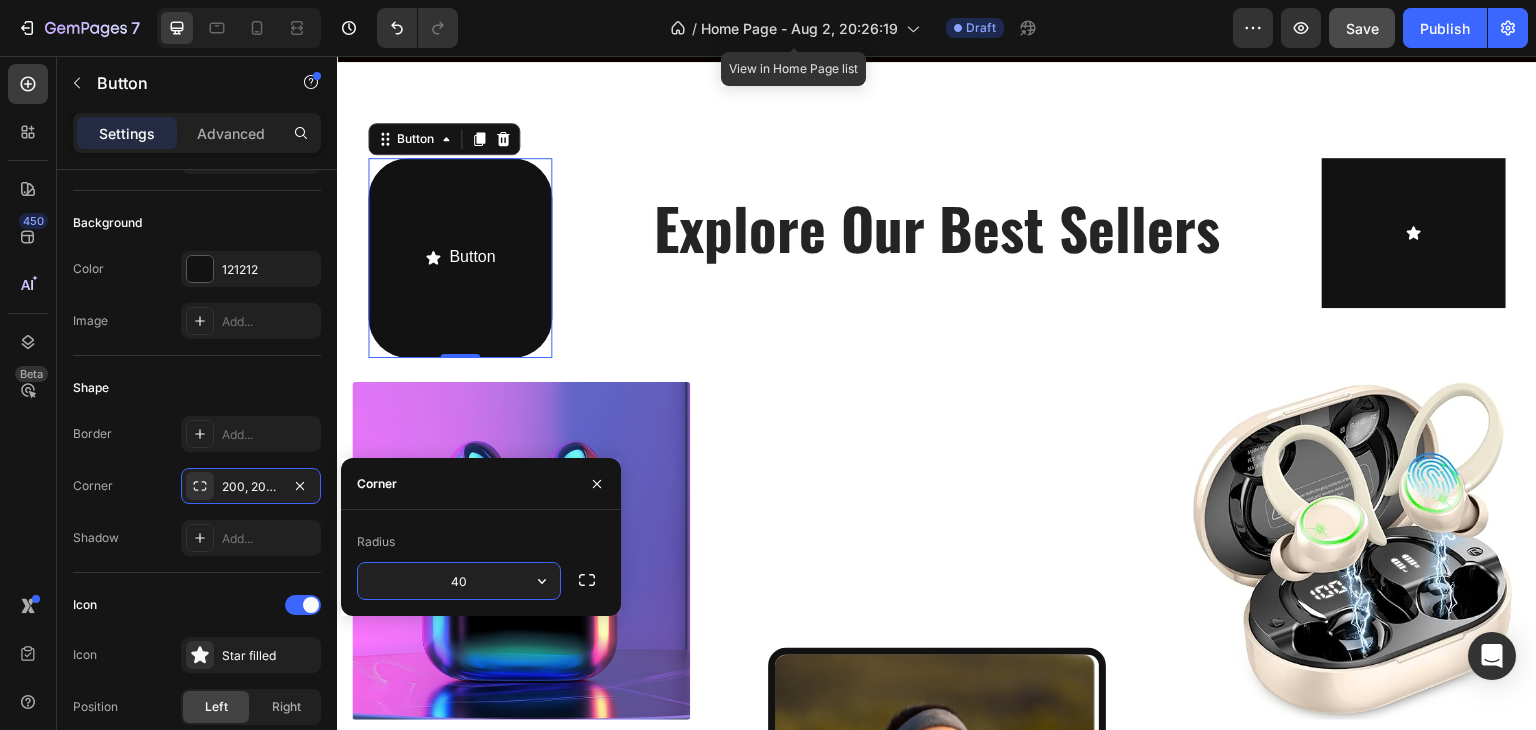 type on "4" 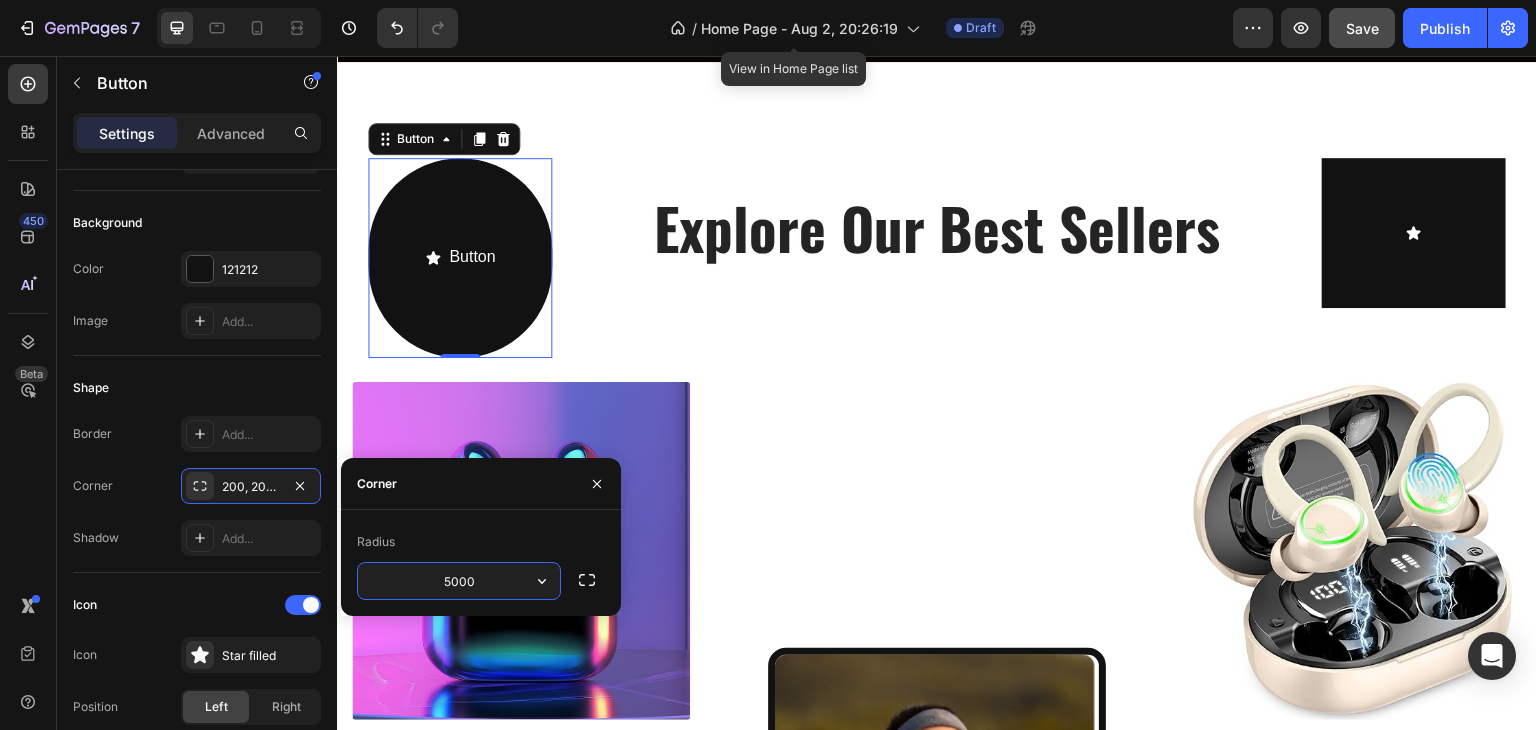click on "5000" at bounding box center (459, 581) 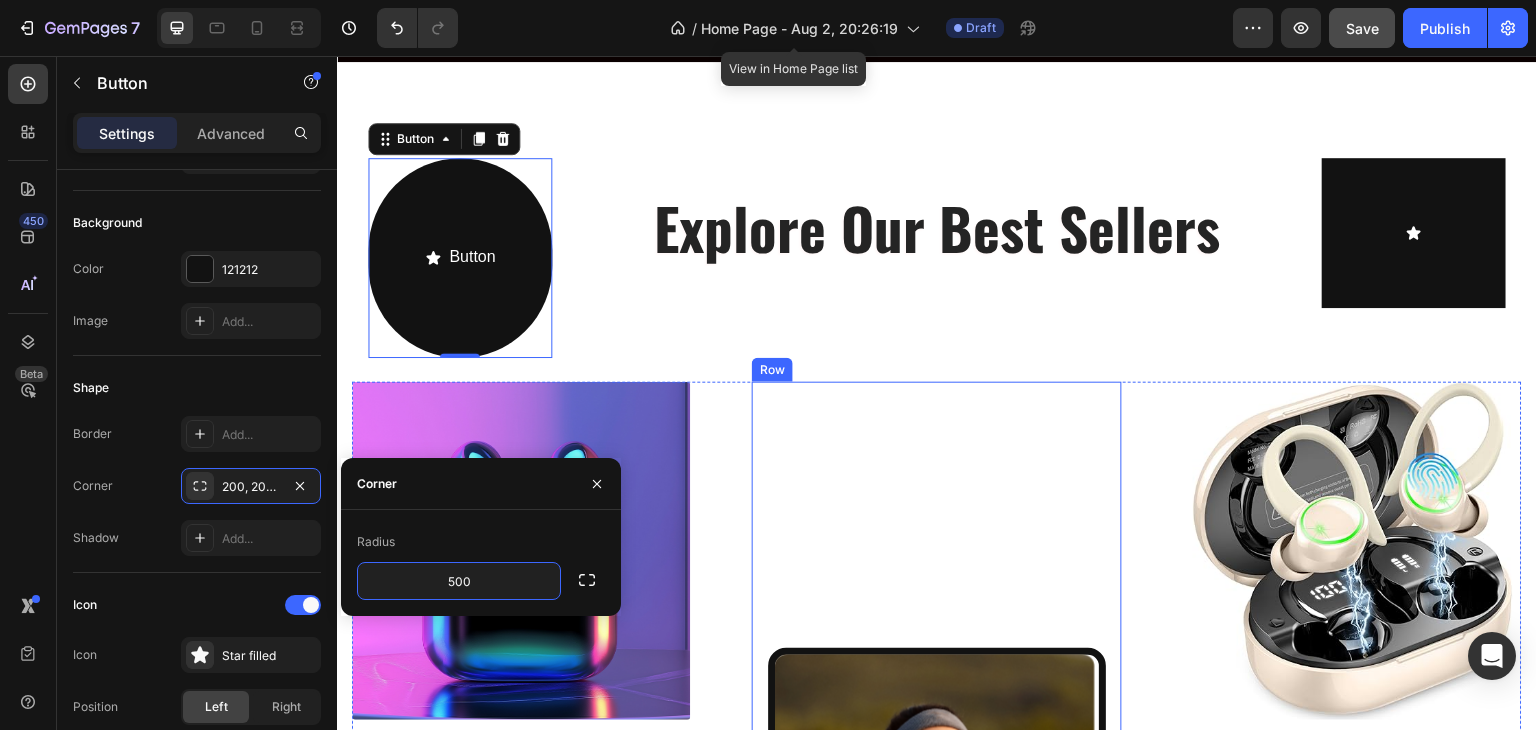 click on "Row" at bounding box center (772, 370) 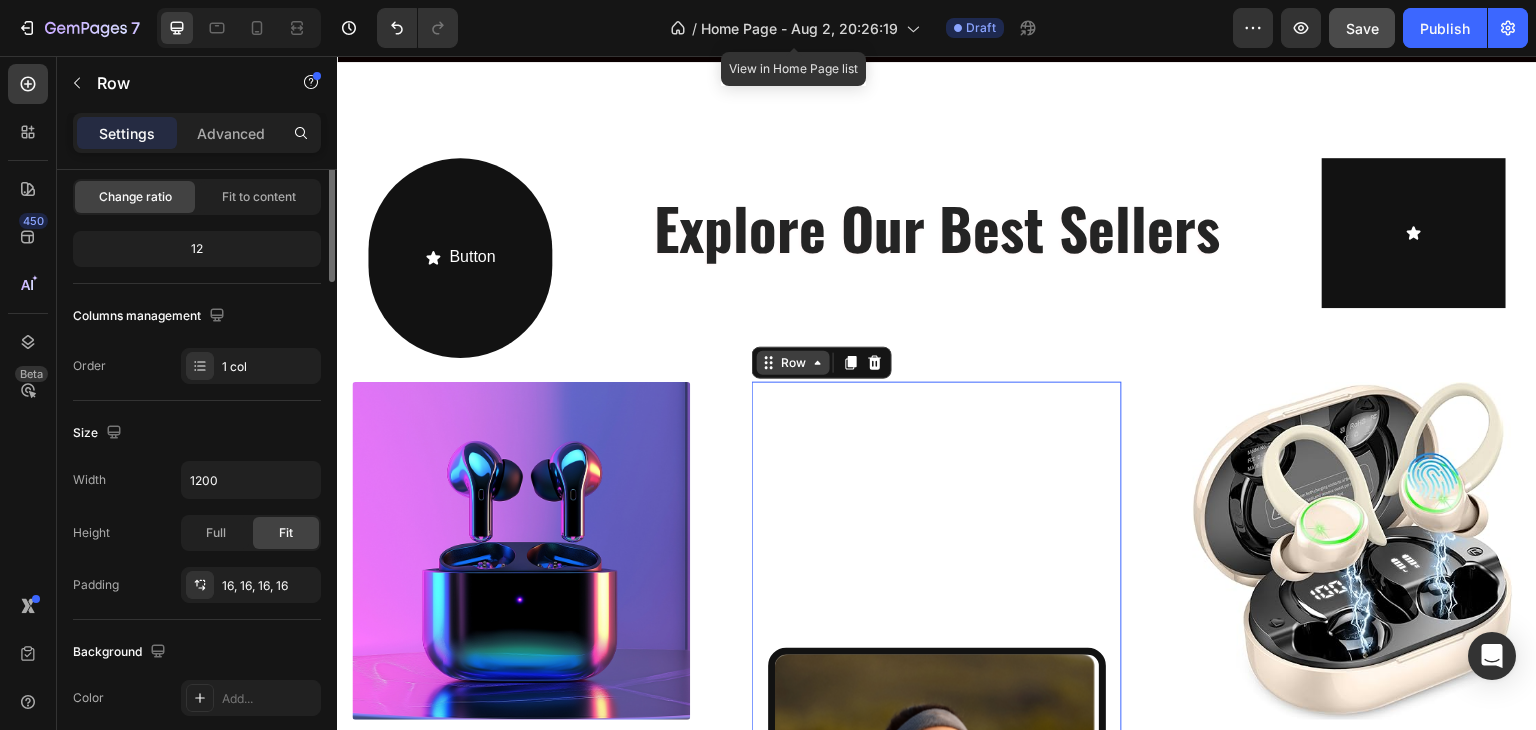 scroll, scrollTop: 0, scrollLeft: 0, axis: both 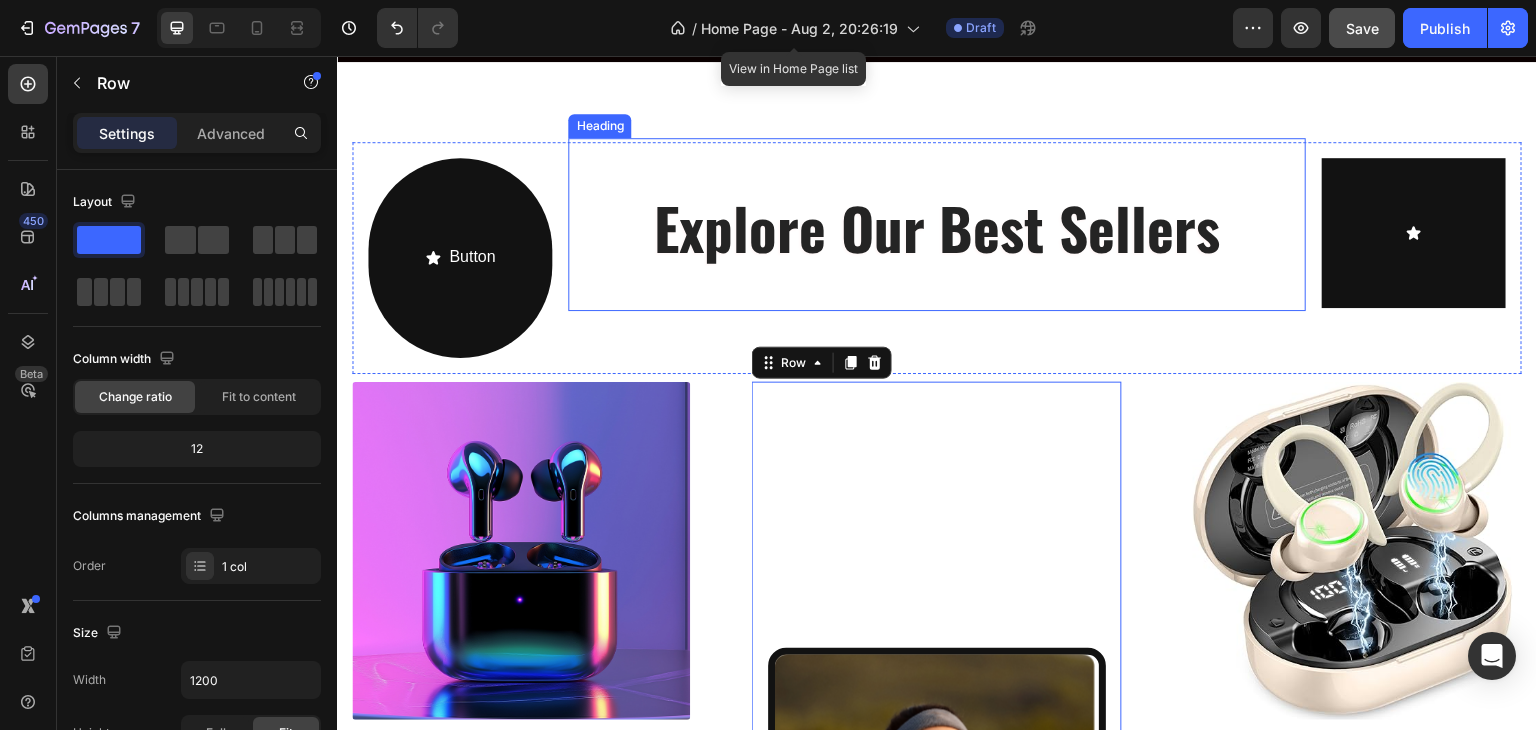 click on "Explore Our Best Sellers Heading" at bounding box center (936, 224) 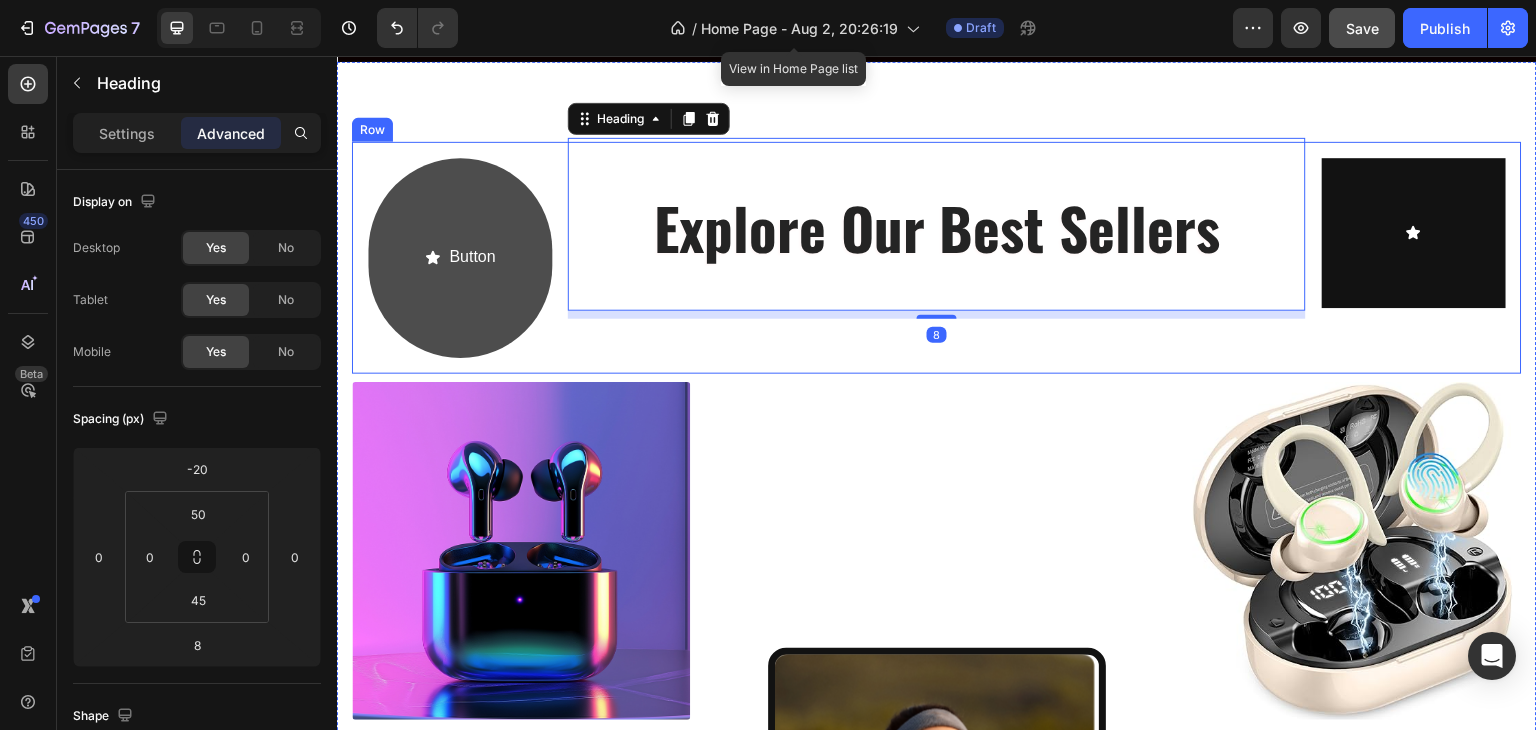 click on "Button" at bounding box center (460, 258) 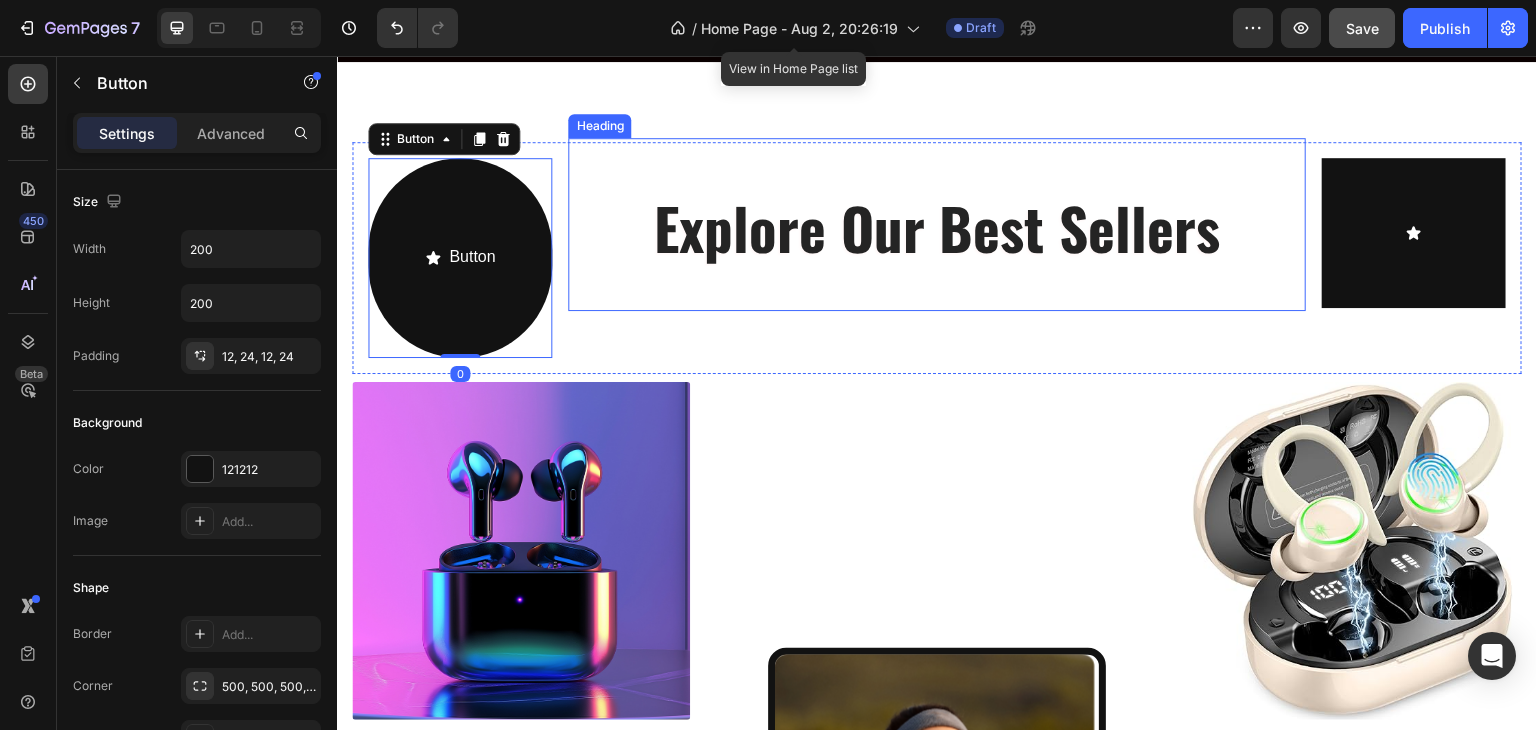 click on "Explore Our Best Sellers Heading" at bounding box center [936, 224] 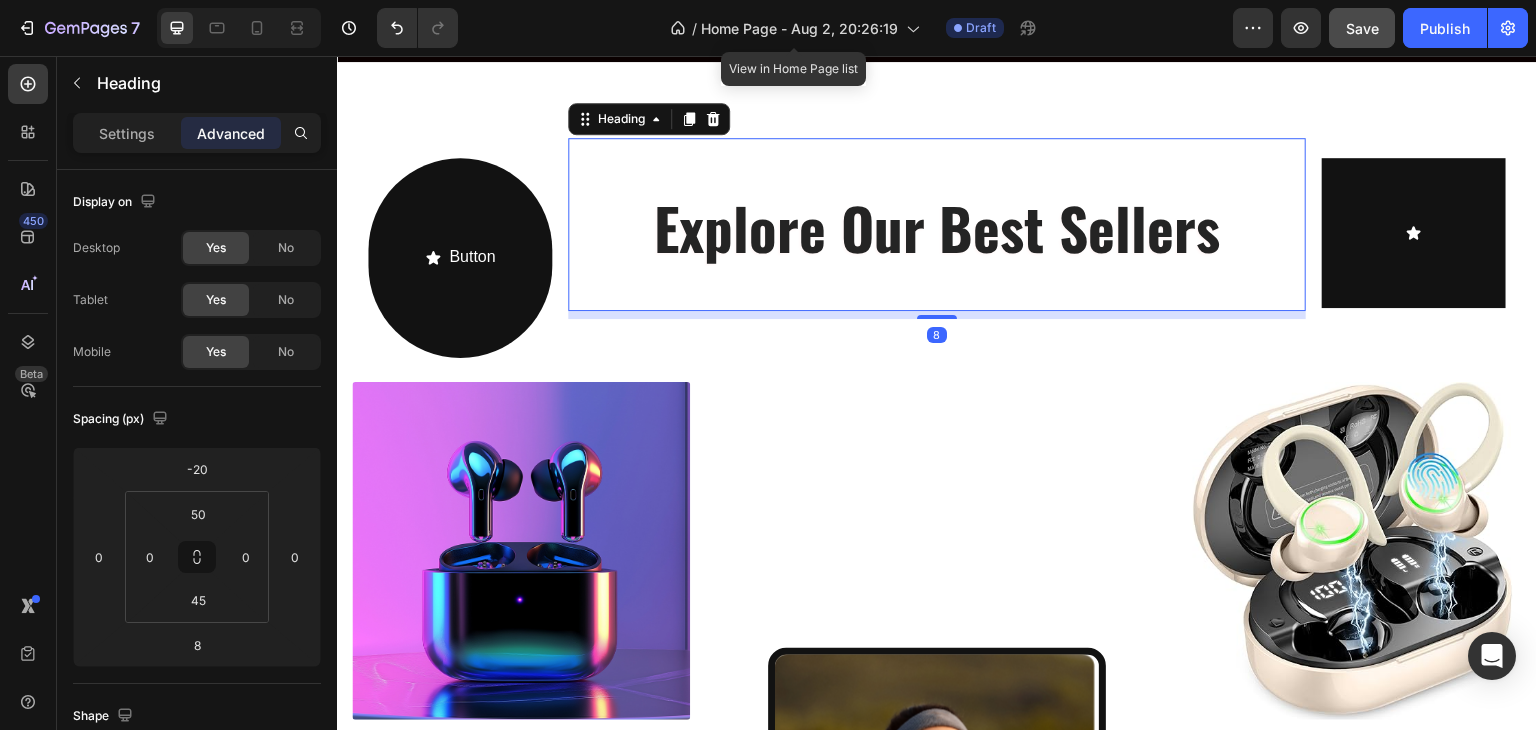 click on "Button Button Explore Our Best Sellers Heading   8 Button Row" at bounding box center (937, 258) 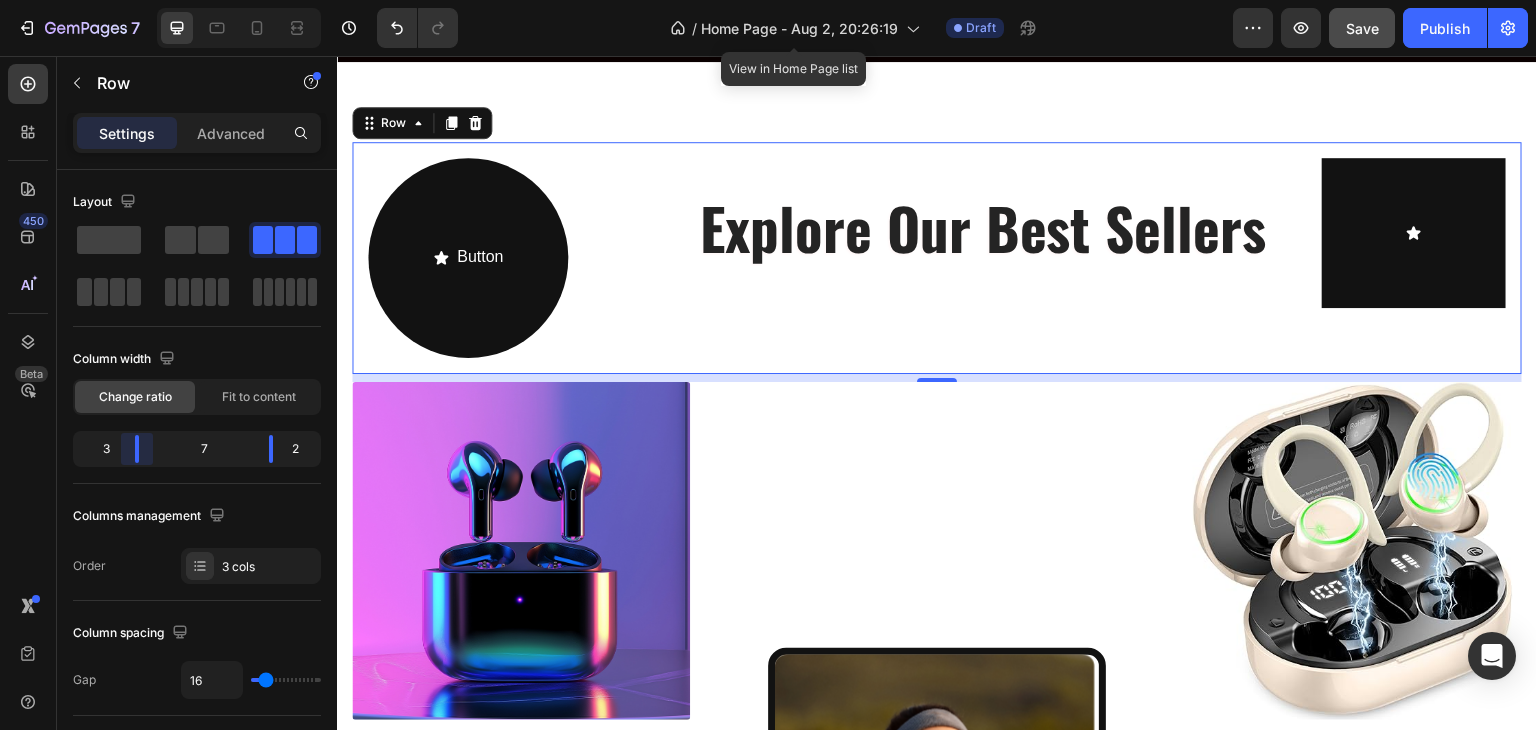 drag, startPoint x: 125, startPoint y: 457, endPoint x: 144, endPoint y: 461, distance: 19.416489 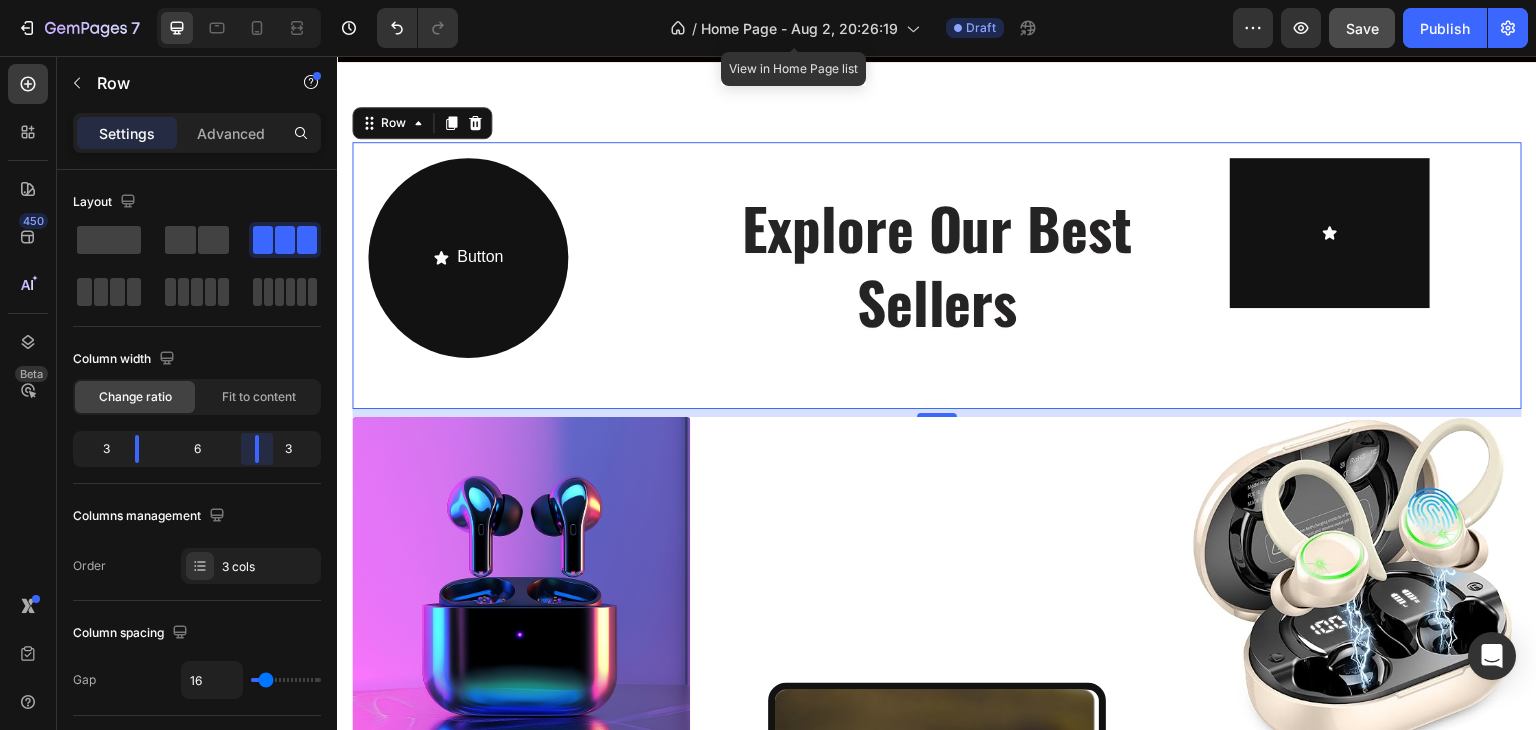 click on "7  Version history  /  Home Page - Aug 2, 20:26:19 View in Home Page list Draft Preview  Save   Publish  450 Beta button Sections(30) Elements(7) Button
Button
Button Product
Dynamic Checkout
Add to Cart
Sticky Add to Cart Form
Submit Button Advanced
Sticky Back to top Row Settings Advanced Layout Column width Change ratio Fit to content 3 6 3 Columns management Order 3 cols Column spacing Gap 16 Size Width 1200 Height Full Fit Padding 16, 16, 16, 16 Background The changes might be hidden by  the video. Color Add... Image Add... Video Add... Shape Border Add... Corner Add... Shadow Add... Align column Vertical Delete element 333333 100" at bounding box center (768, 0) 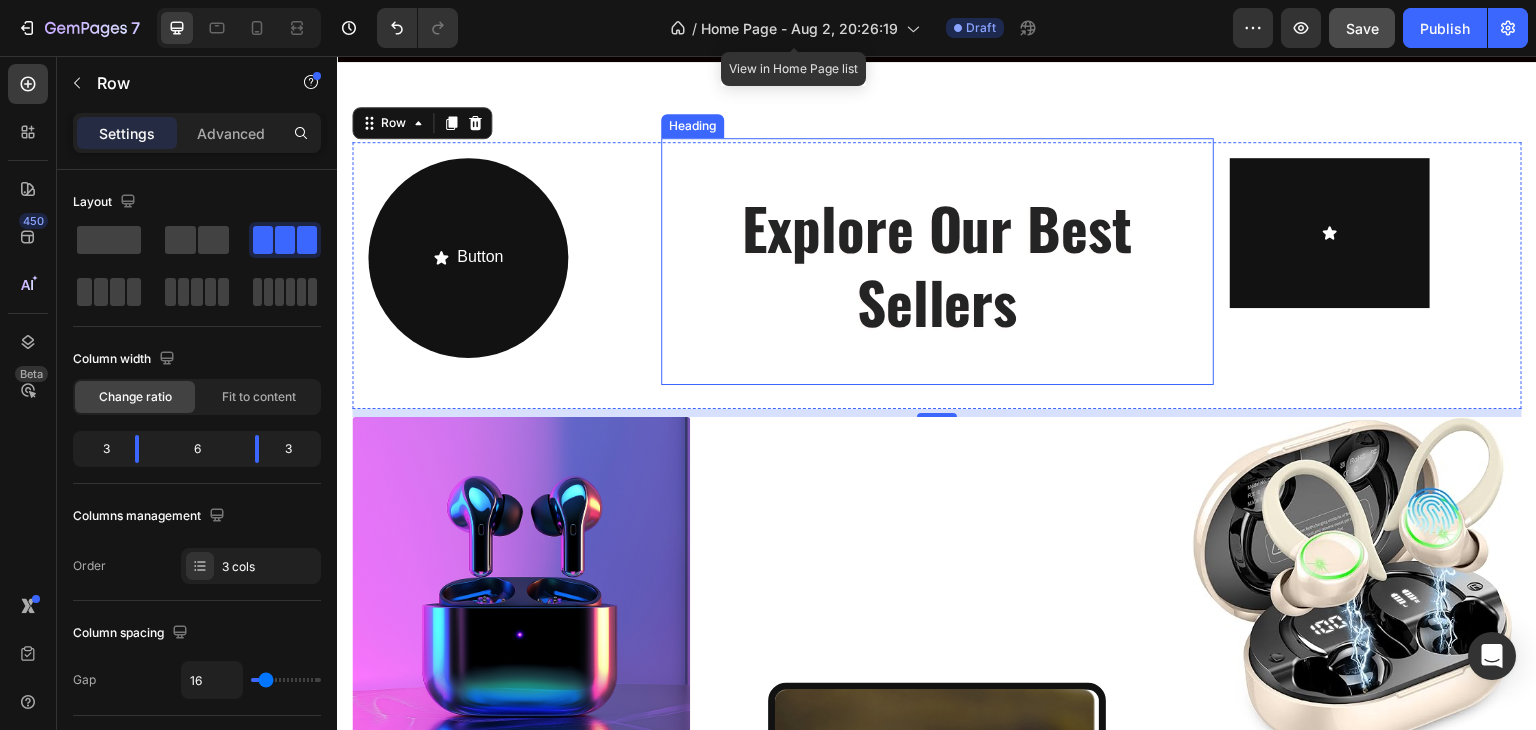 click on "Explore Our Best Sellers" at bounding box center (937, 264) 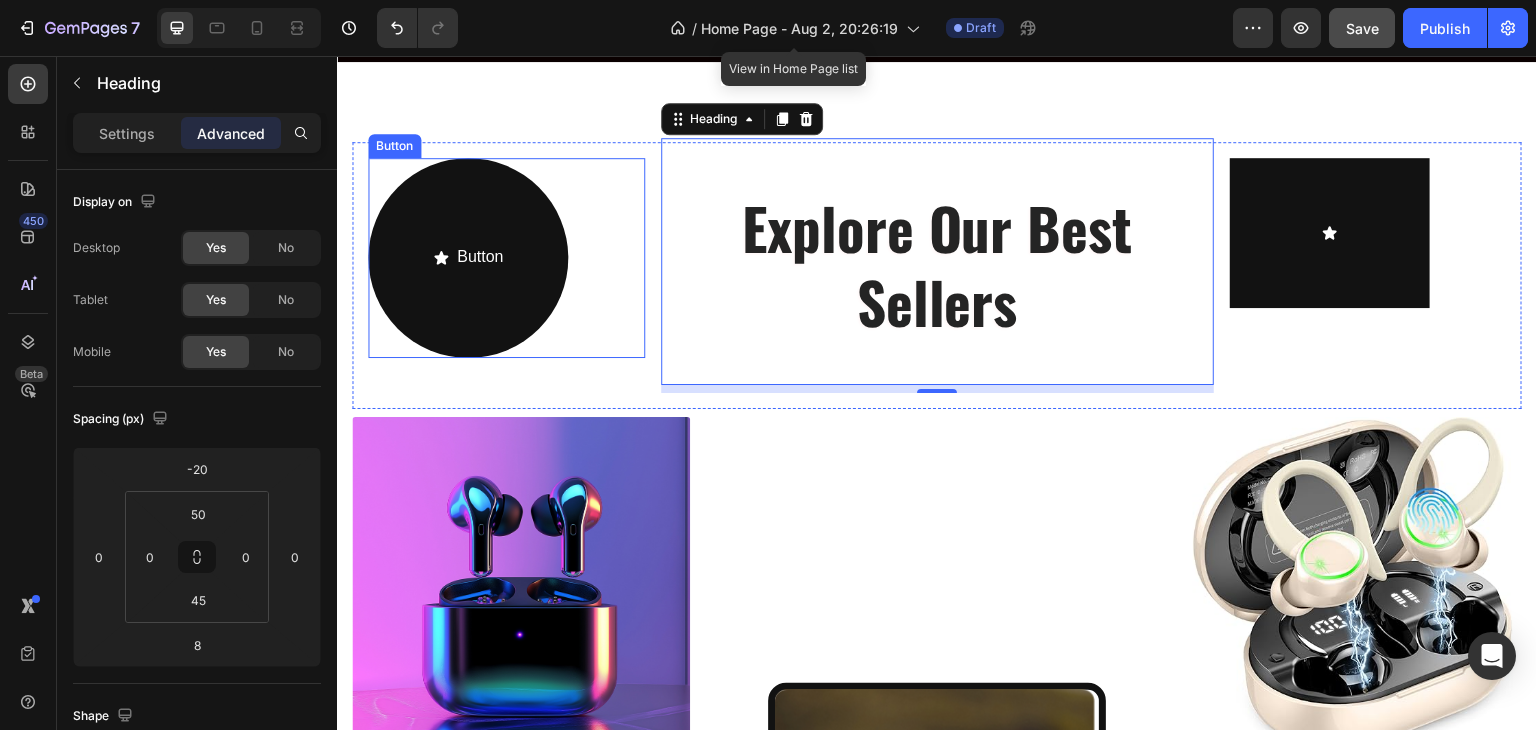 click on "Button Button" at bounding box center (506, 258) 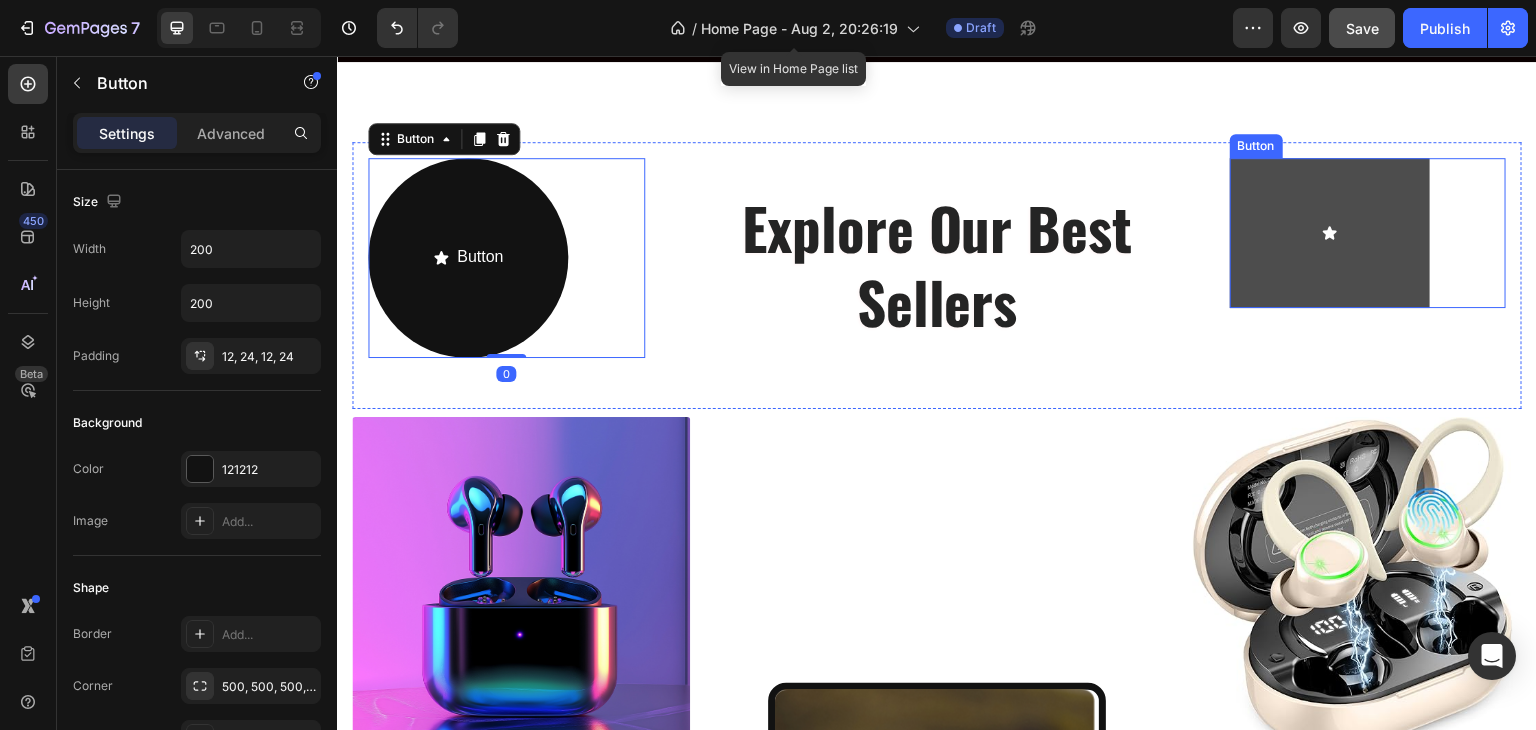 click at bounding box center (1330, 233) 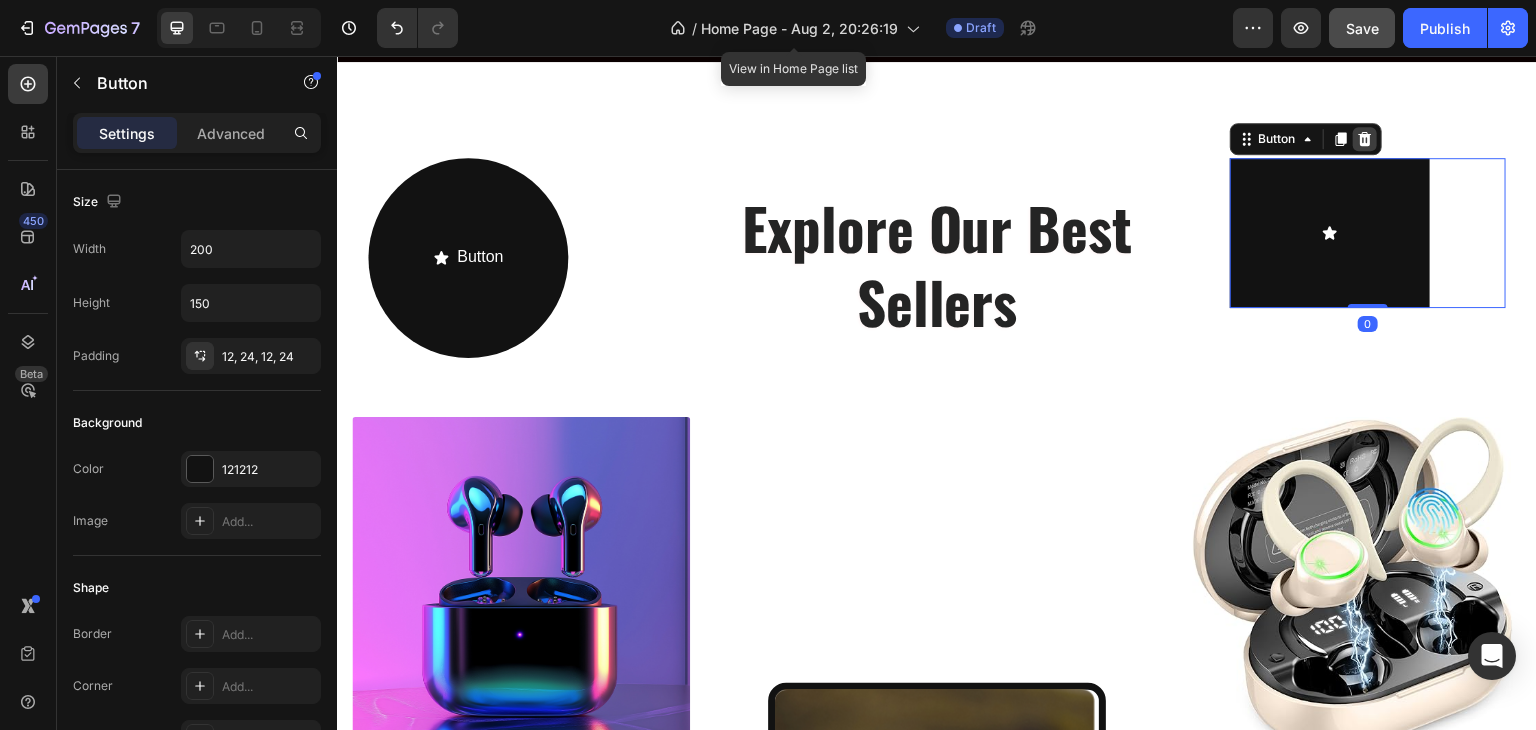 click 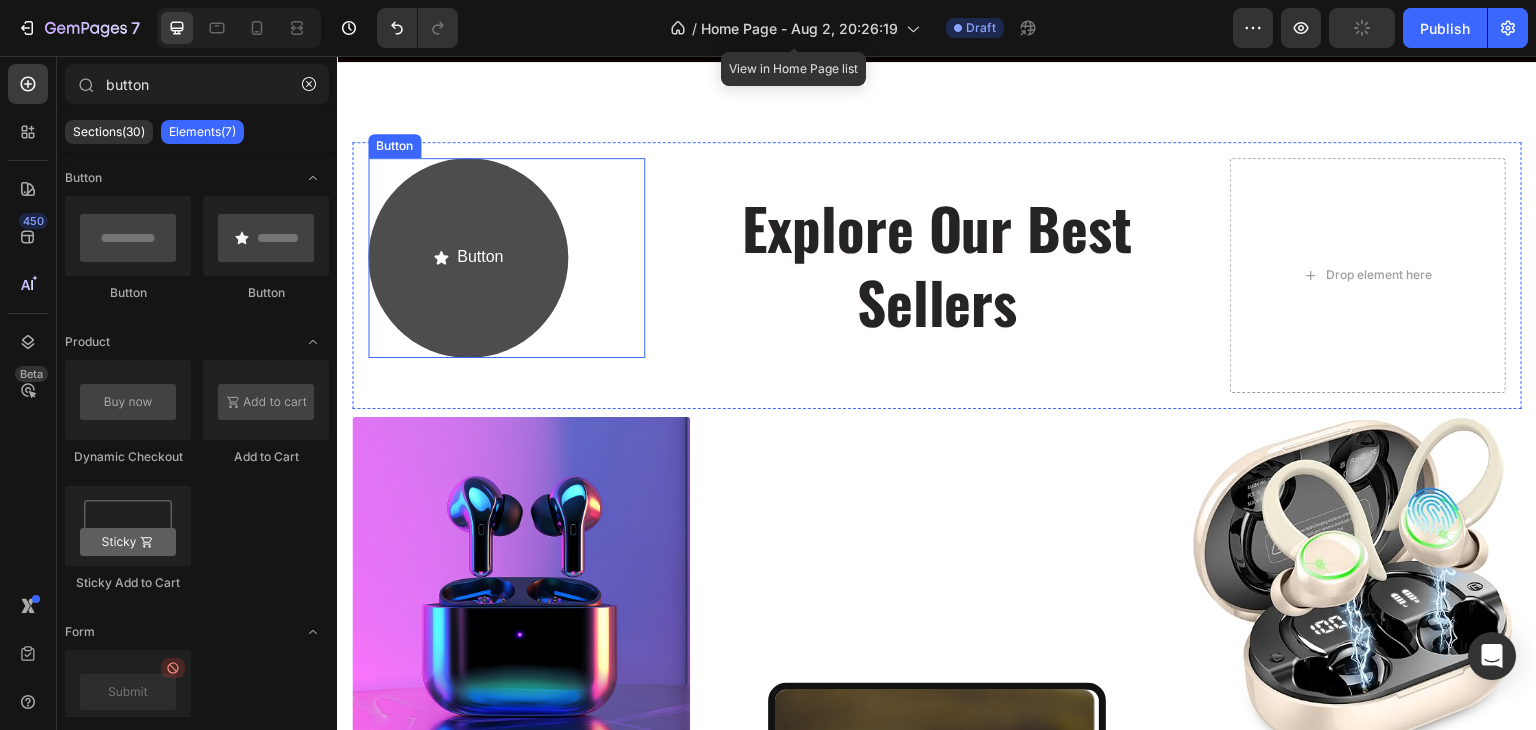 click on "Button" at bounding box center (468, 258) 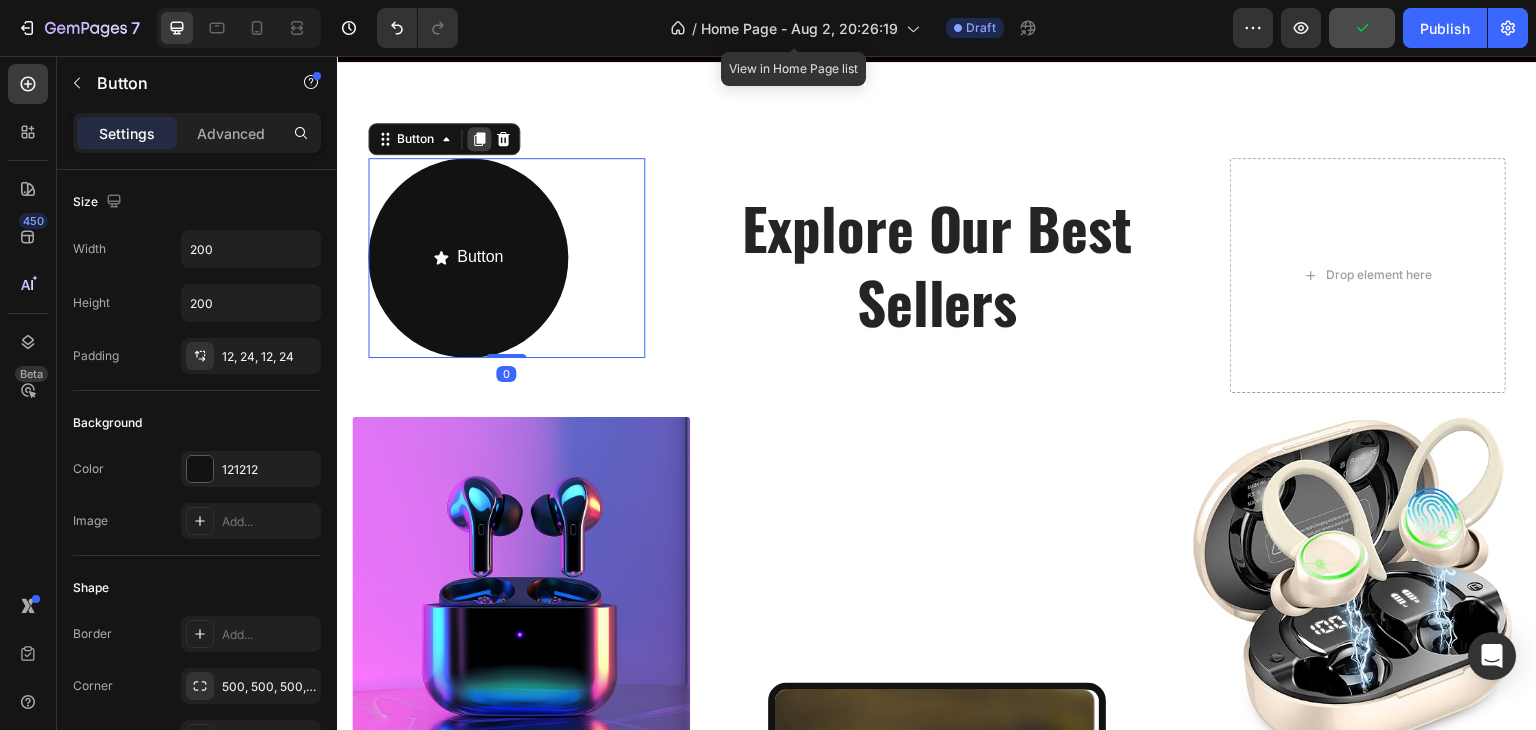 click 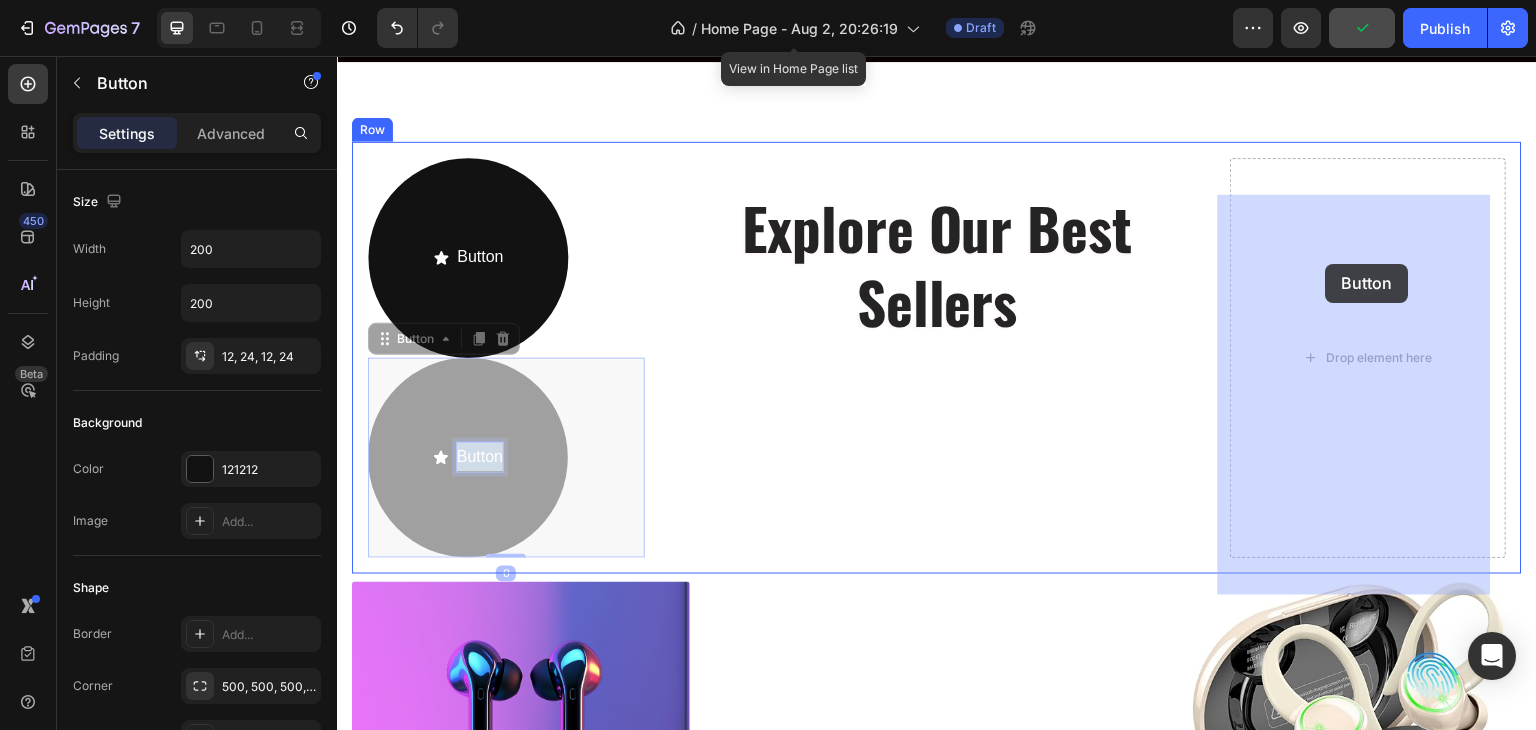 drag, startPoint x: 494, startPoint y: 481, endPoint x: 1328, endPoint y: 262, distance: 862.2743 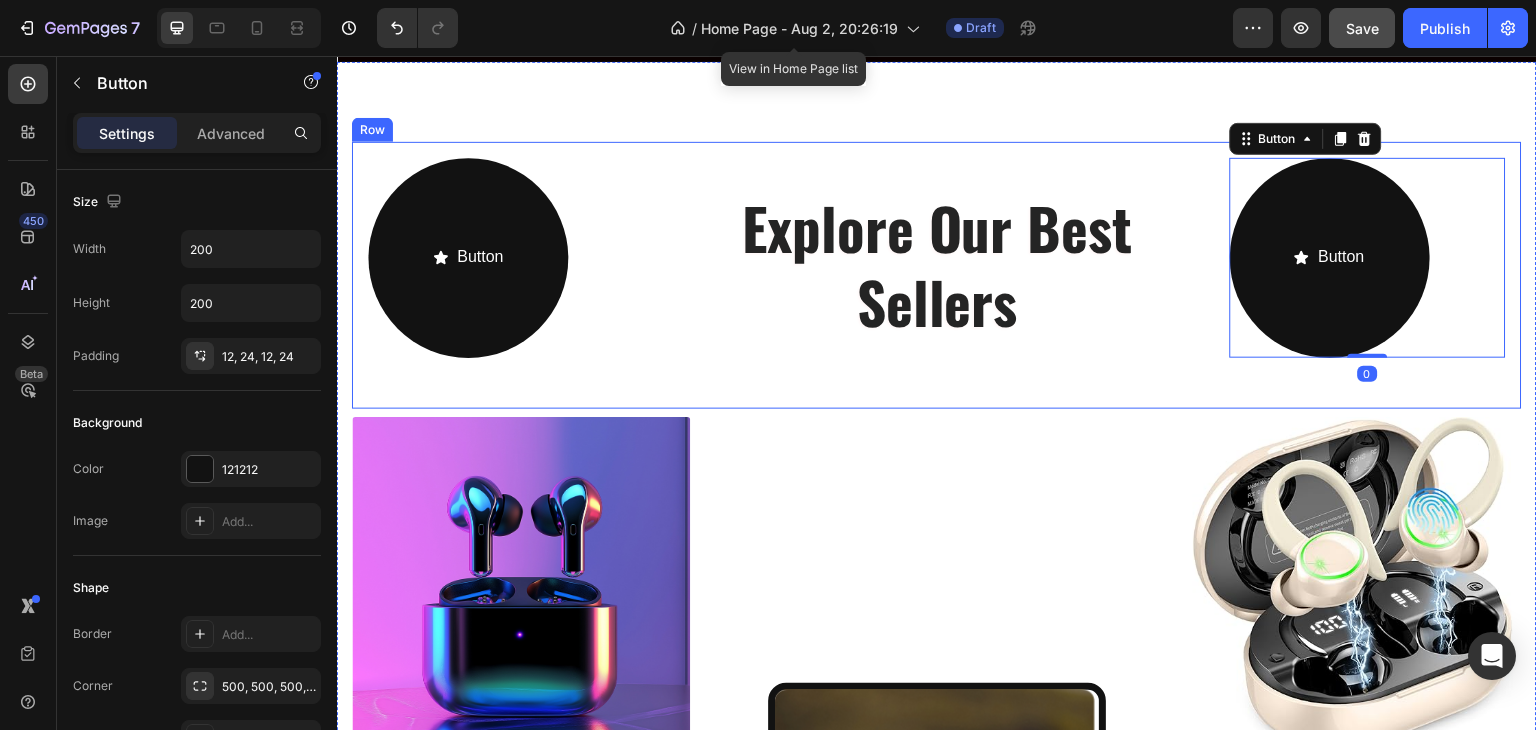 click on "Button Button Explore Our Best Sellers Heading Button Button   0 Row" at bounding box center (937, 275) 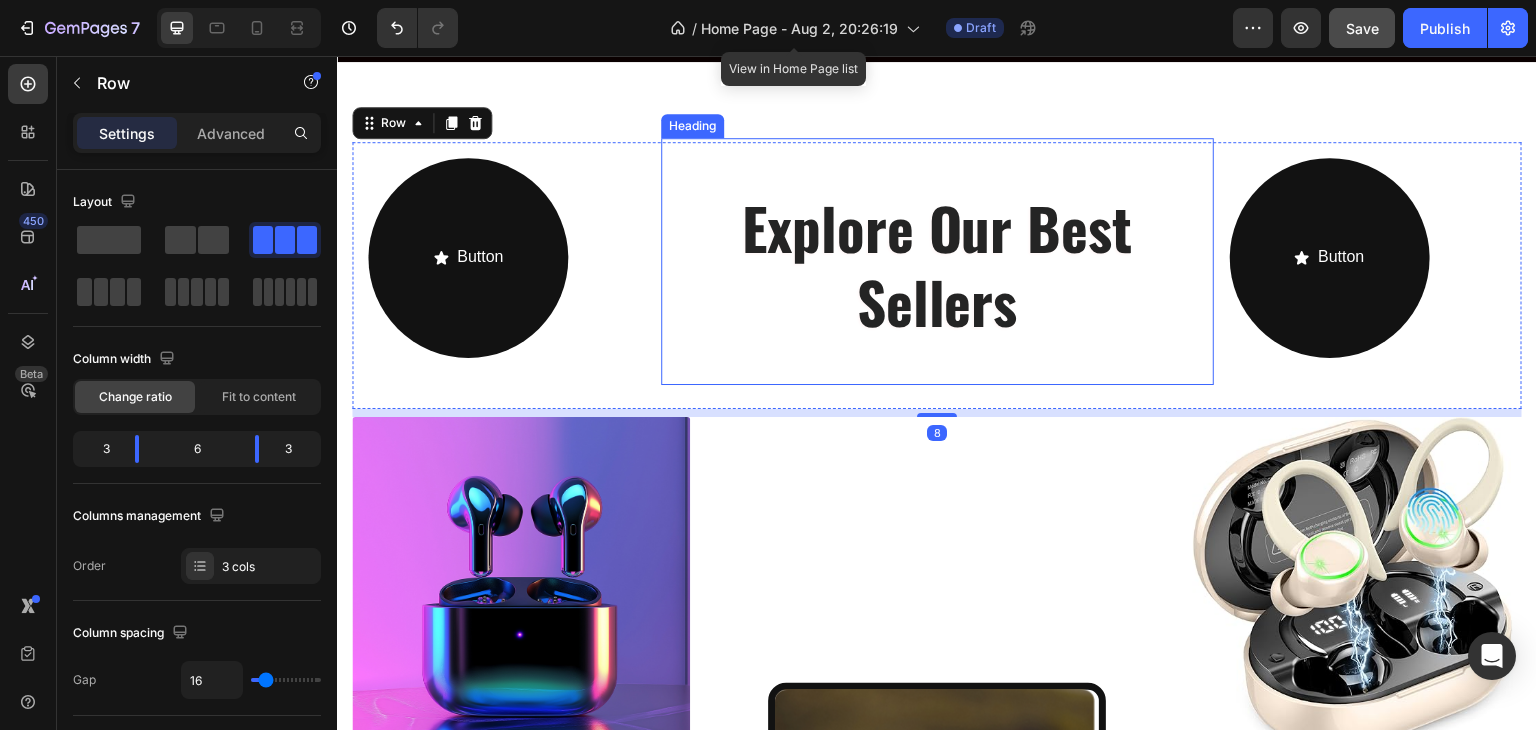click on "Explore Our Best Sellers" at bounding box center (937, 264) 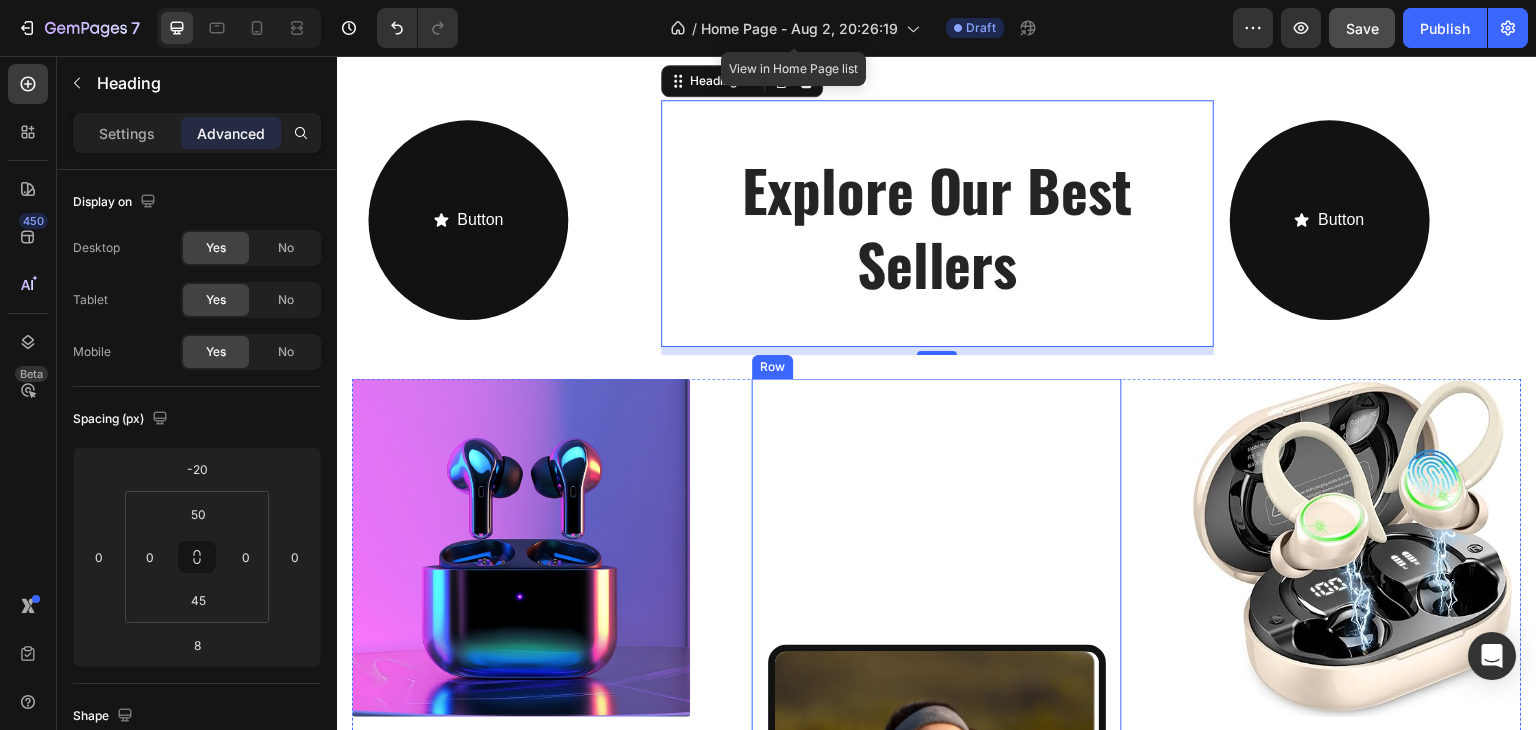 scroll, scrollTop: 1194, scrollLeft: 0, axis: vertical 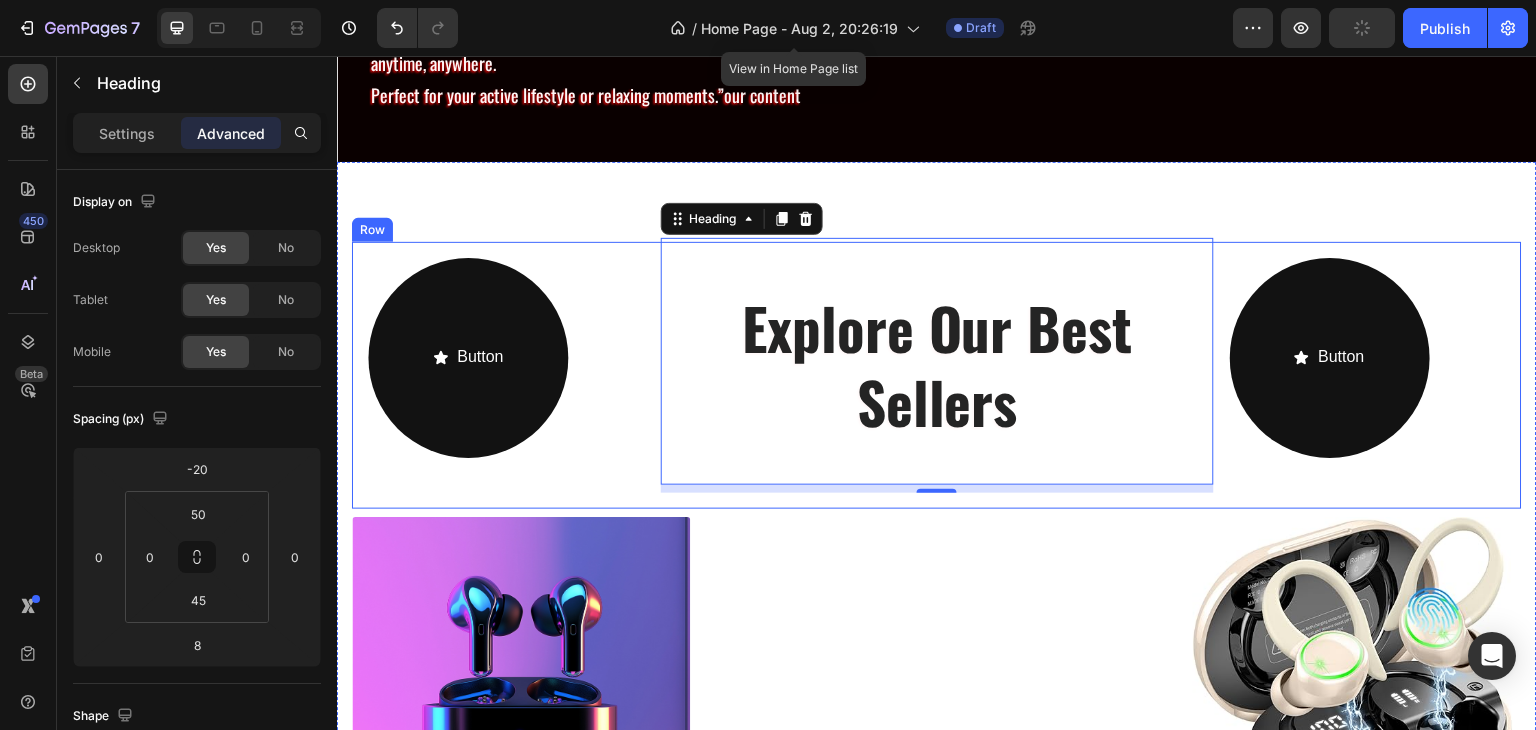 click on "Button Button" at bounding box center [1368, 375] 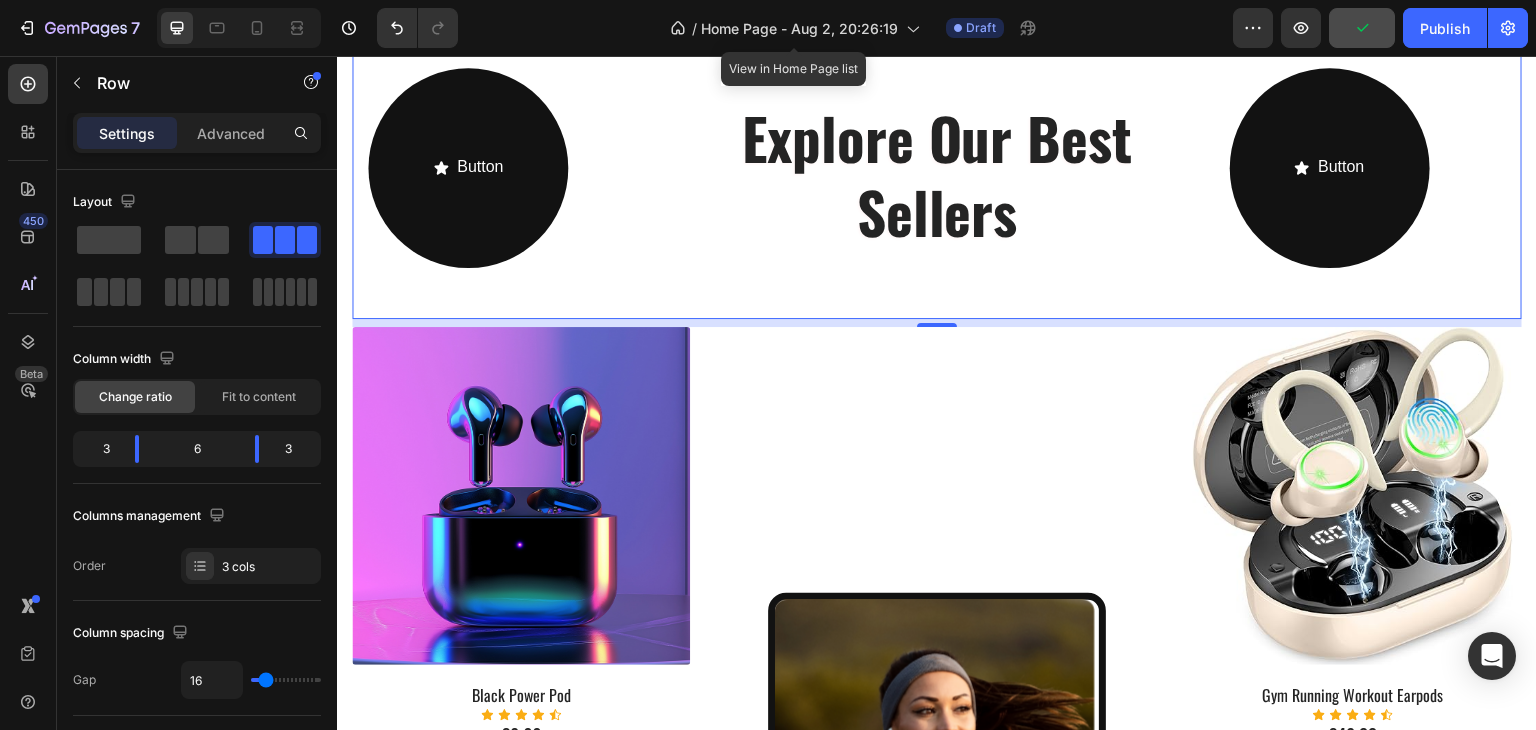 scroll, scrollTop: 1394, scrollLeft: 0, axis: vertical 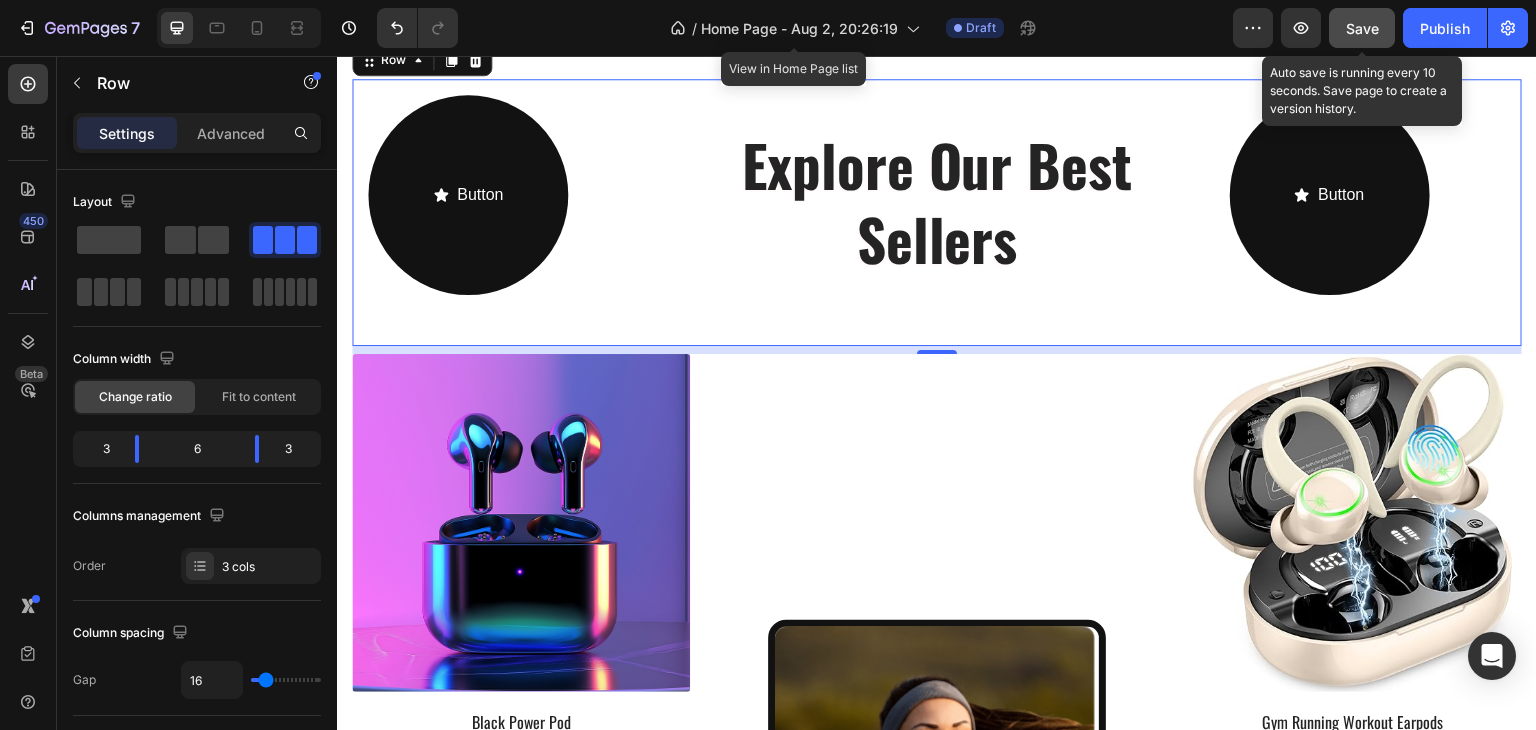 click on "Save" at bounding box center [1362, 28] 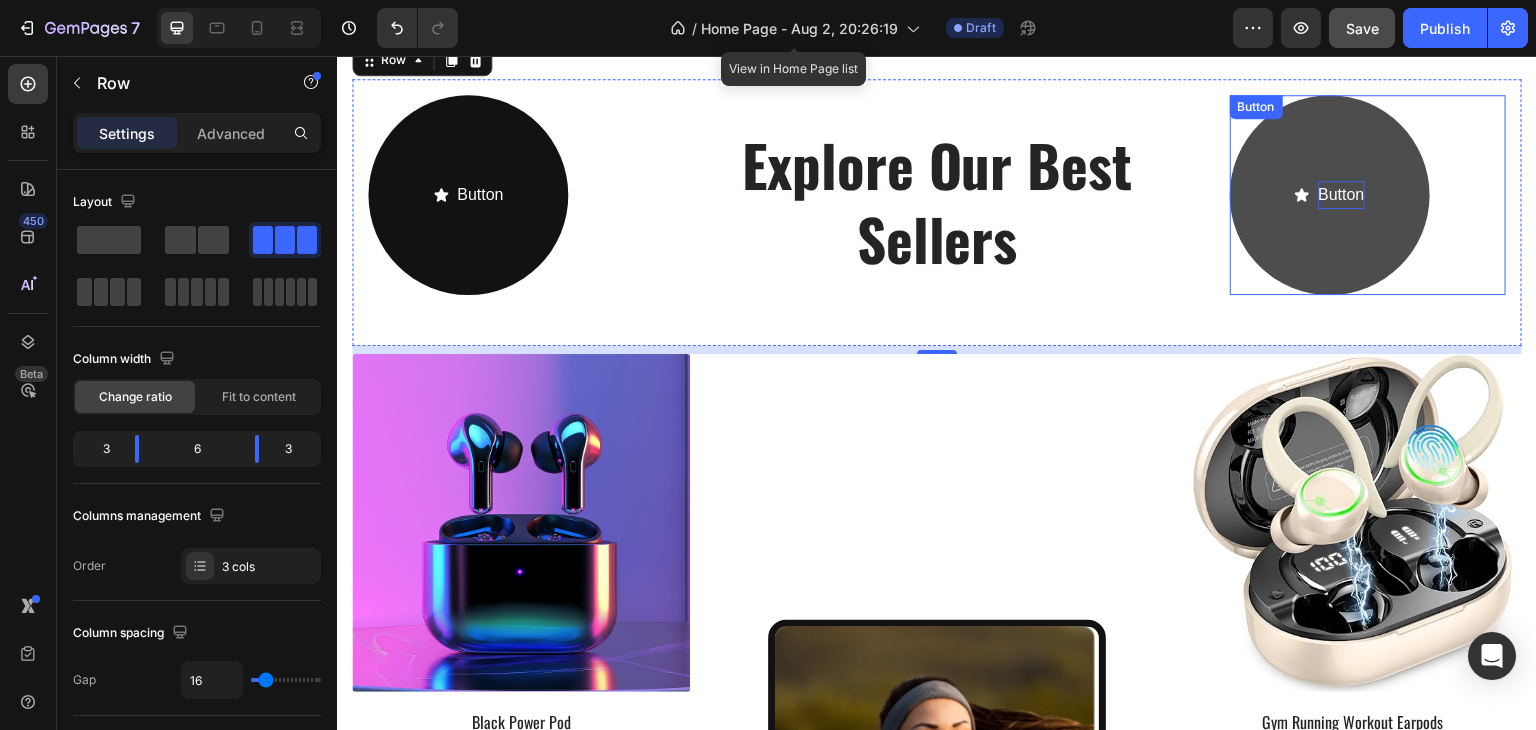 click on "Button" at bounding box center (1341, 195) 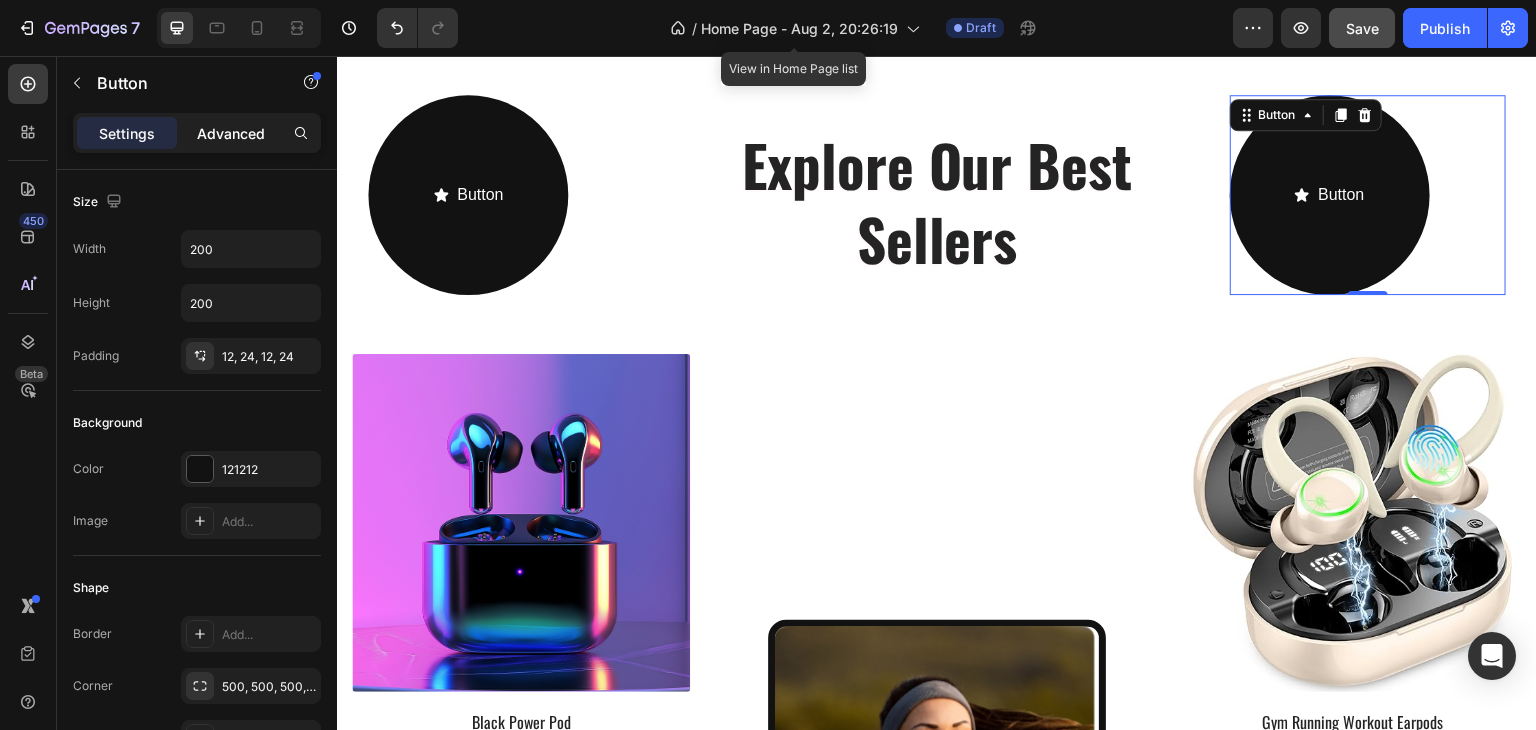 click on "Advanced" 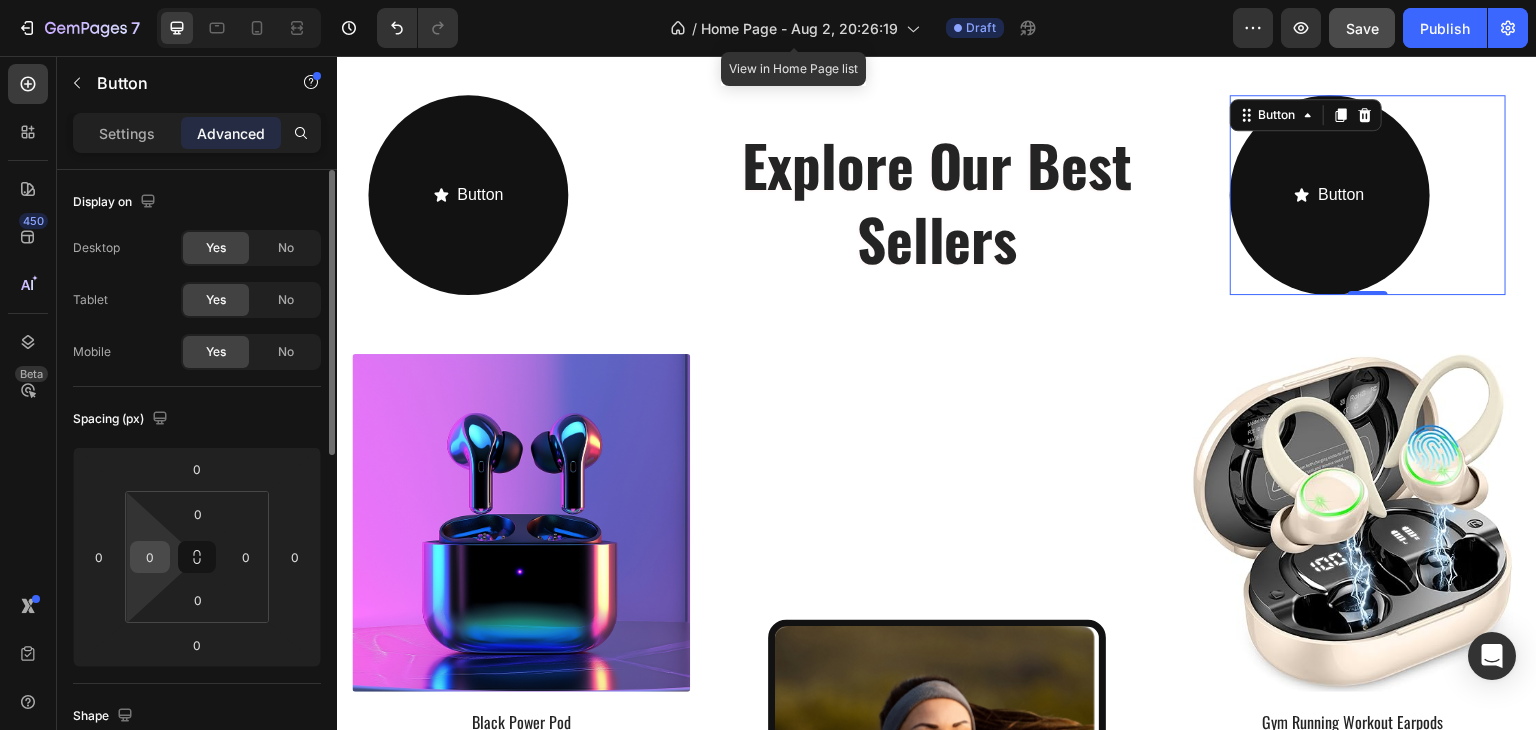 click on "0" at bounding box center [150, 557] 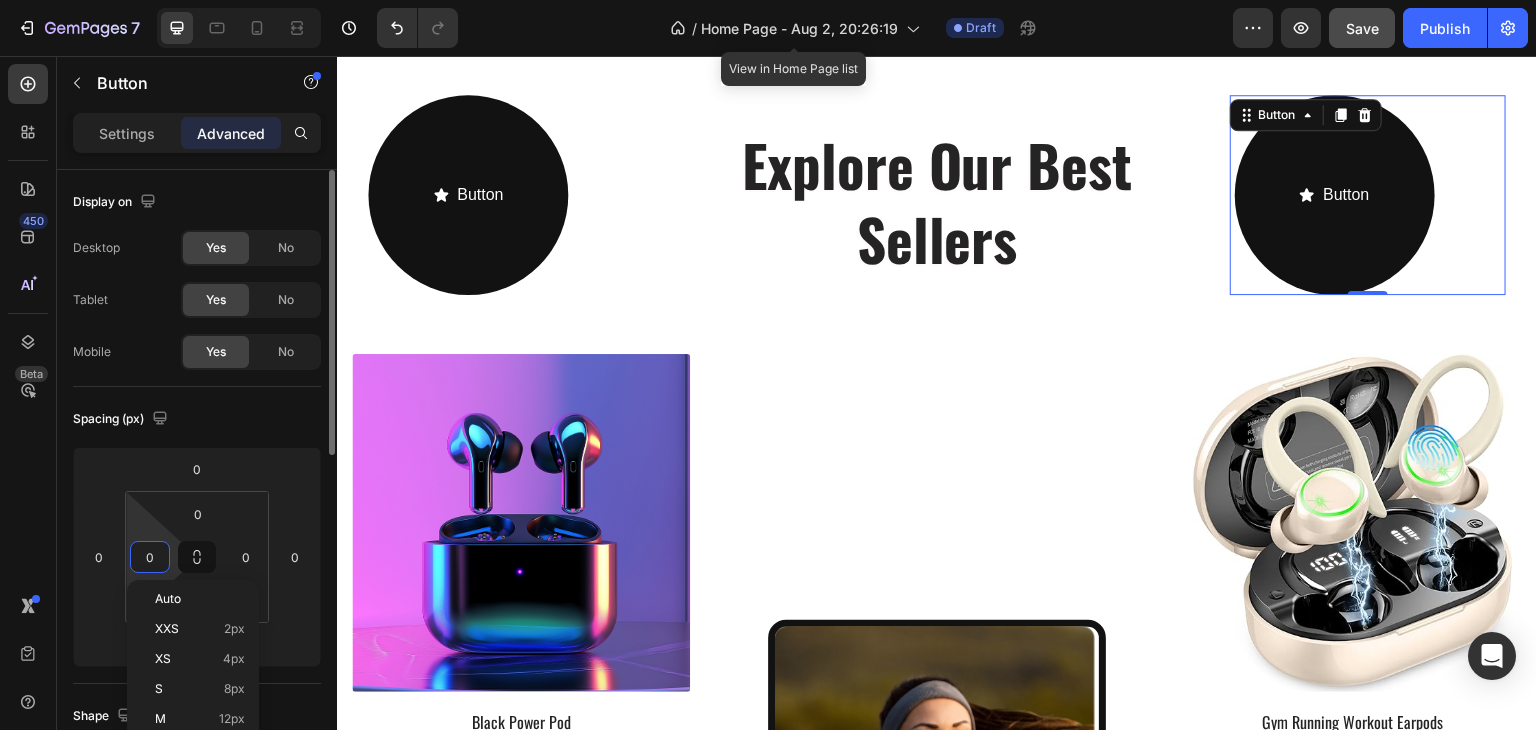 type on "5" 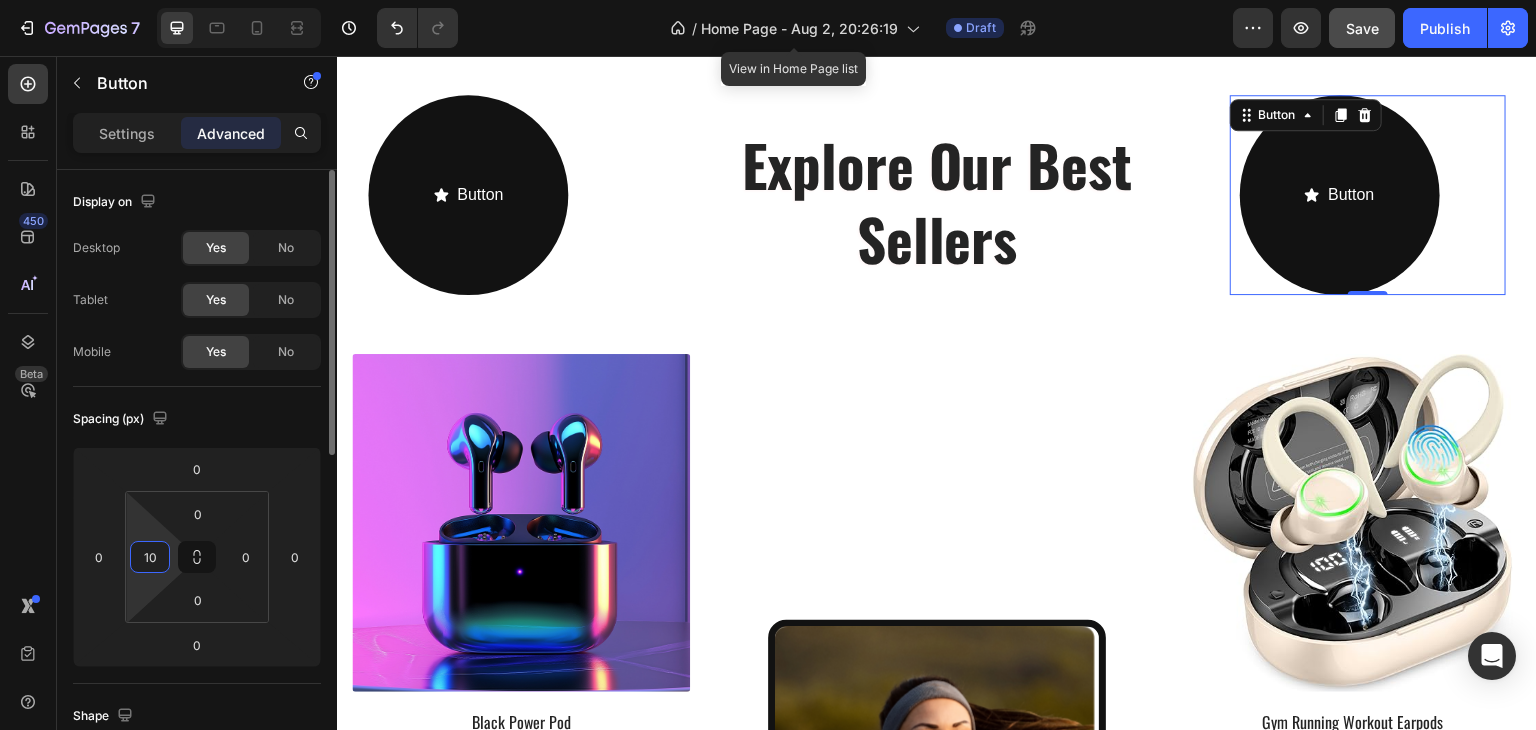 type on "1" 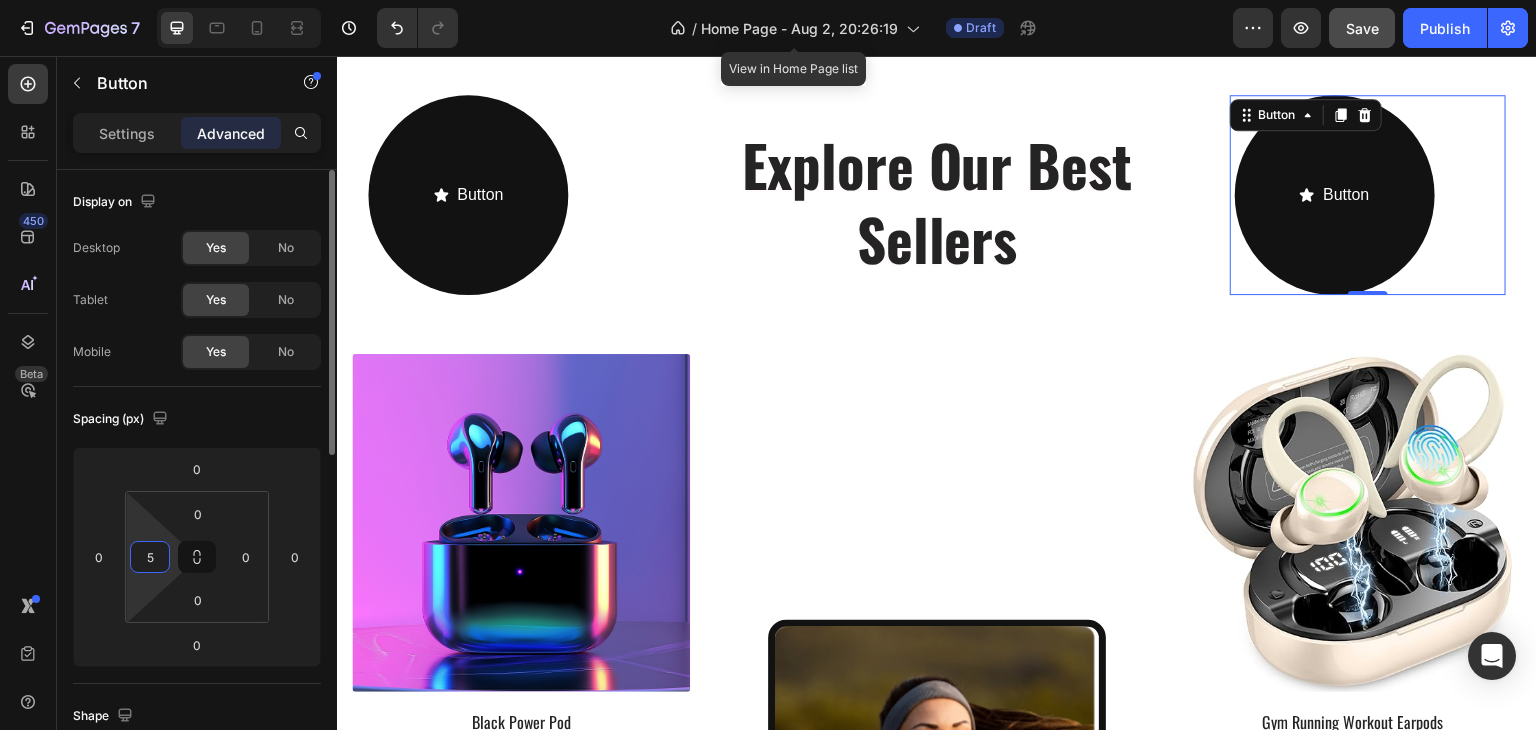 type on "50" 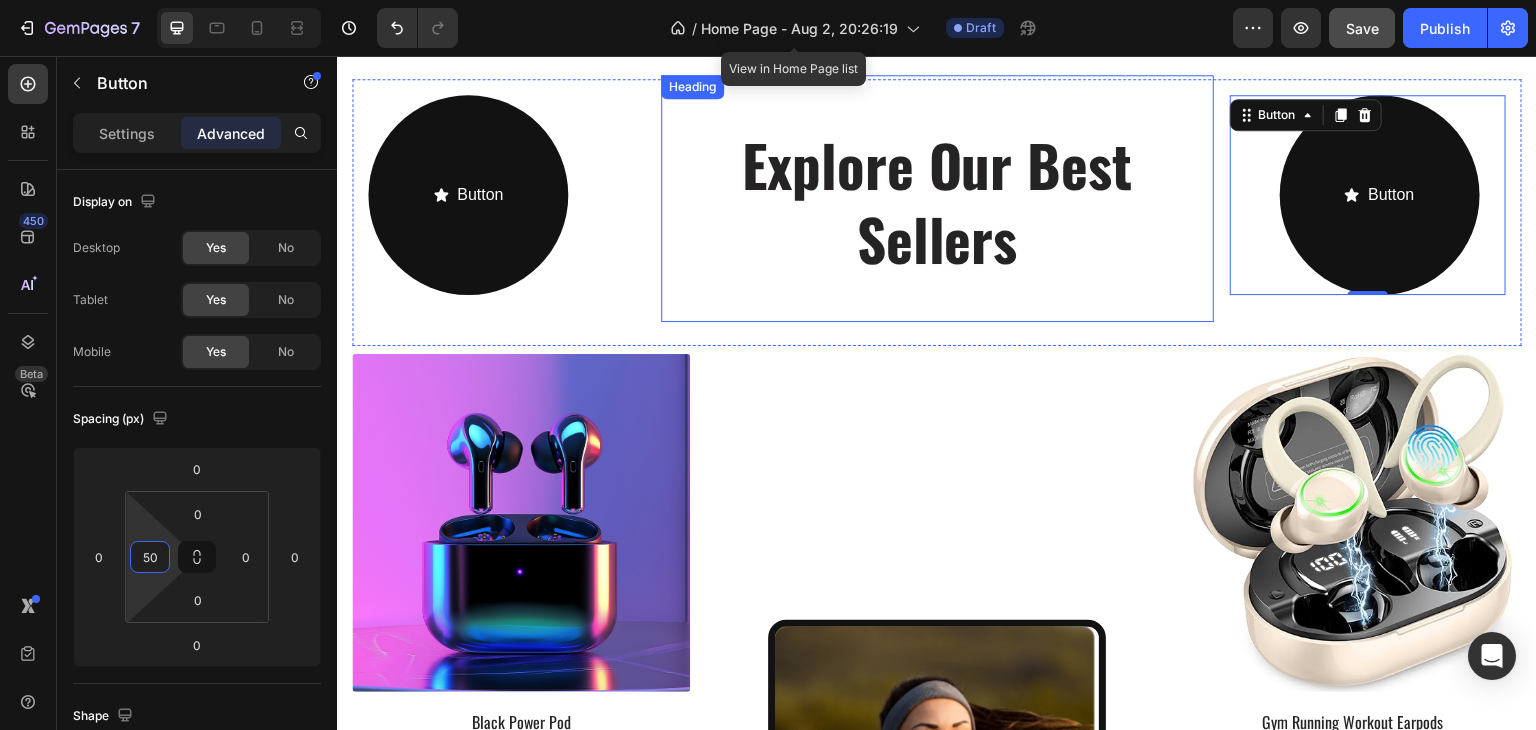 click on "Explore Our Best Sellers Heading" at bounding box center [937, 198] 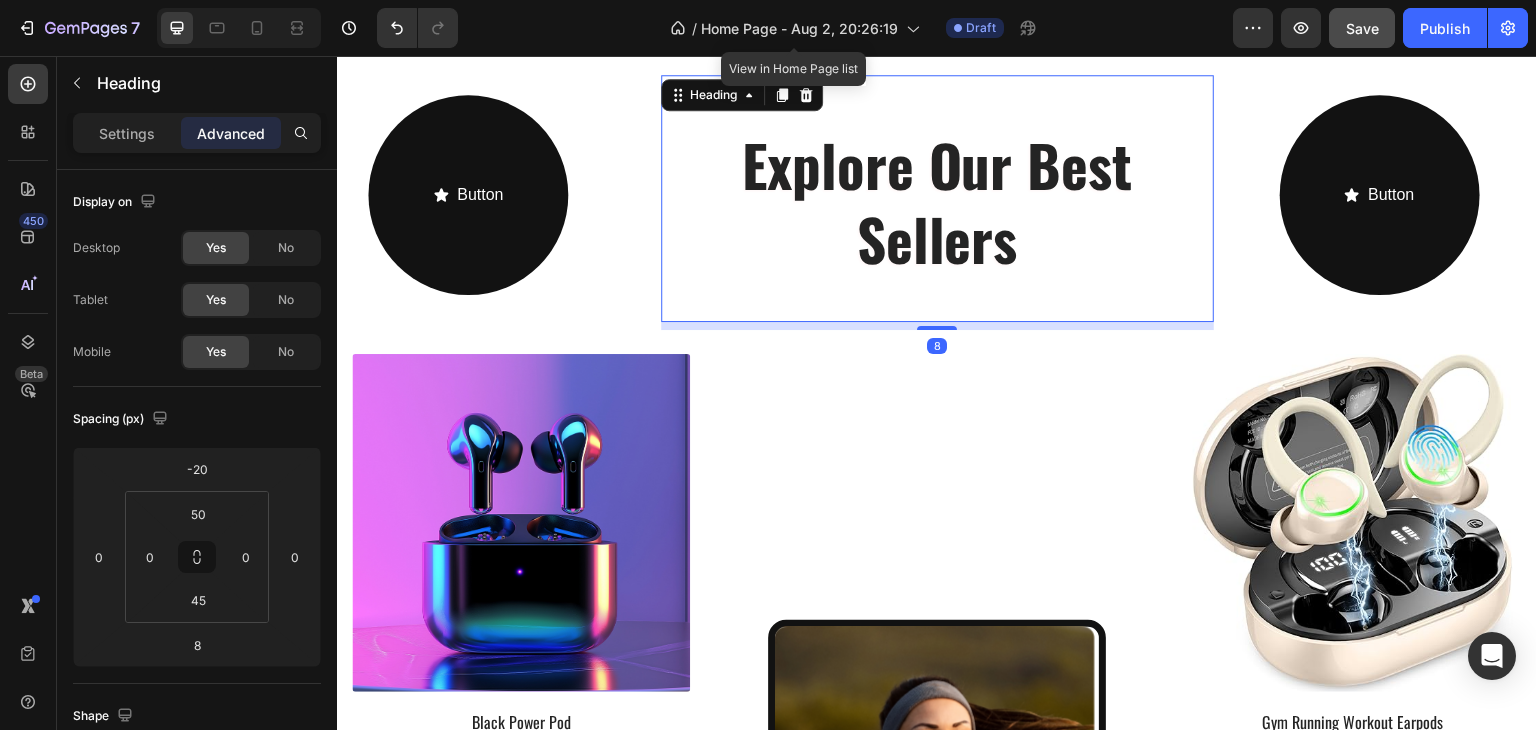 click on "Explore Our Best Sellers" at bounding box center [937, 201] 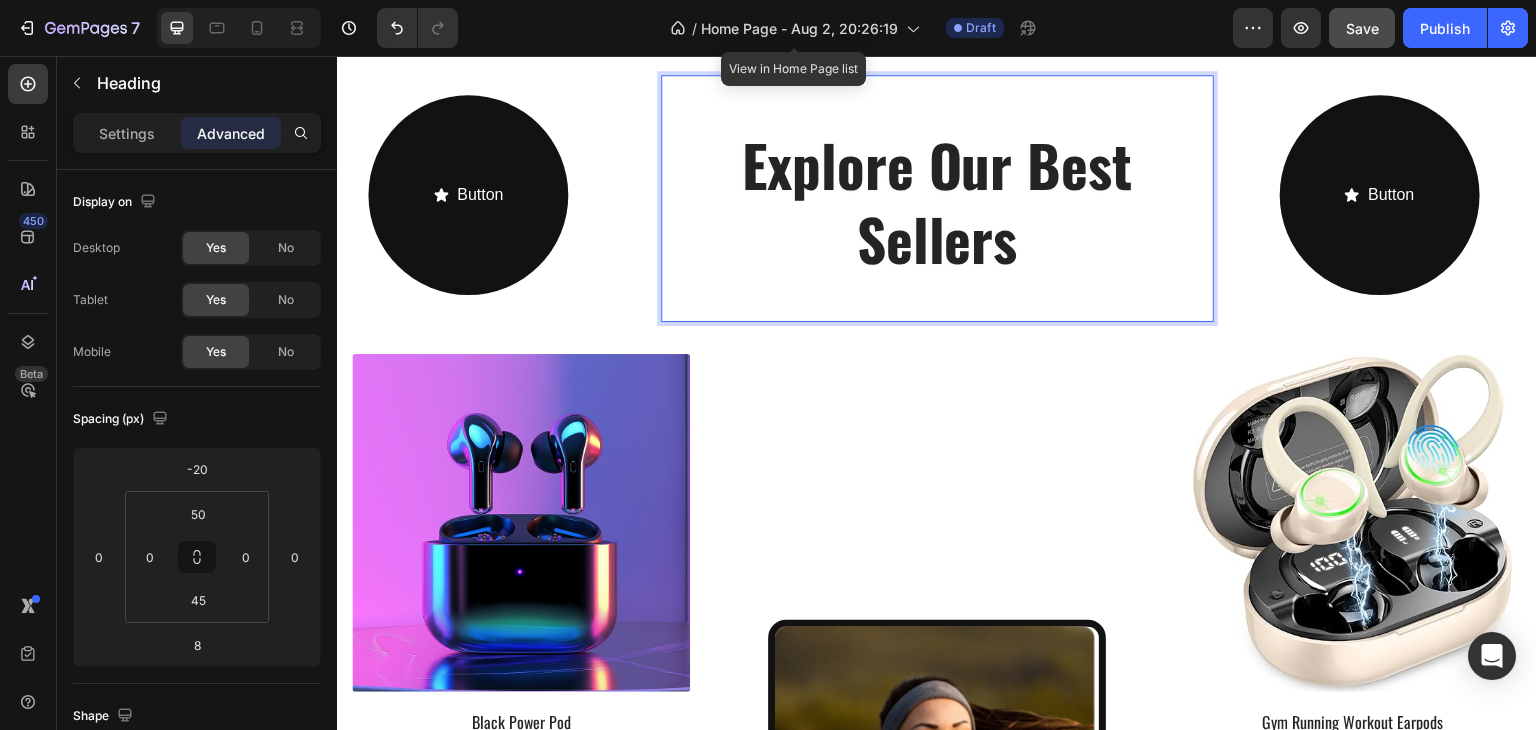 click on "Explore Our Best Sellers" at bounding box center (937, 201) 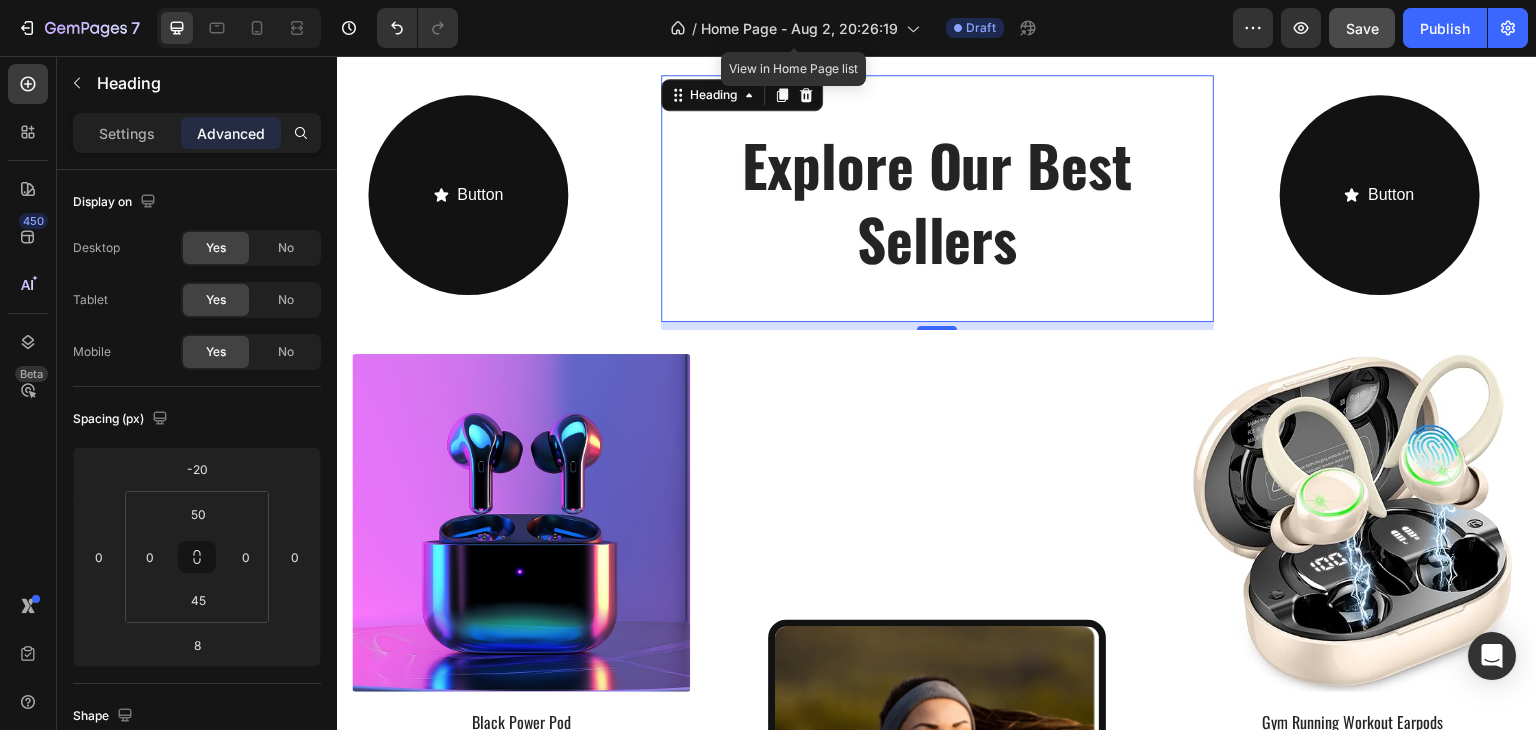 click on "Explore Our Best Sellers Heading   8" at bounding box center [937, 198] 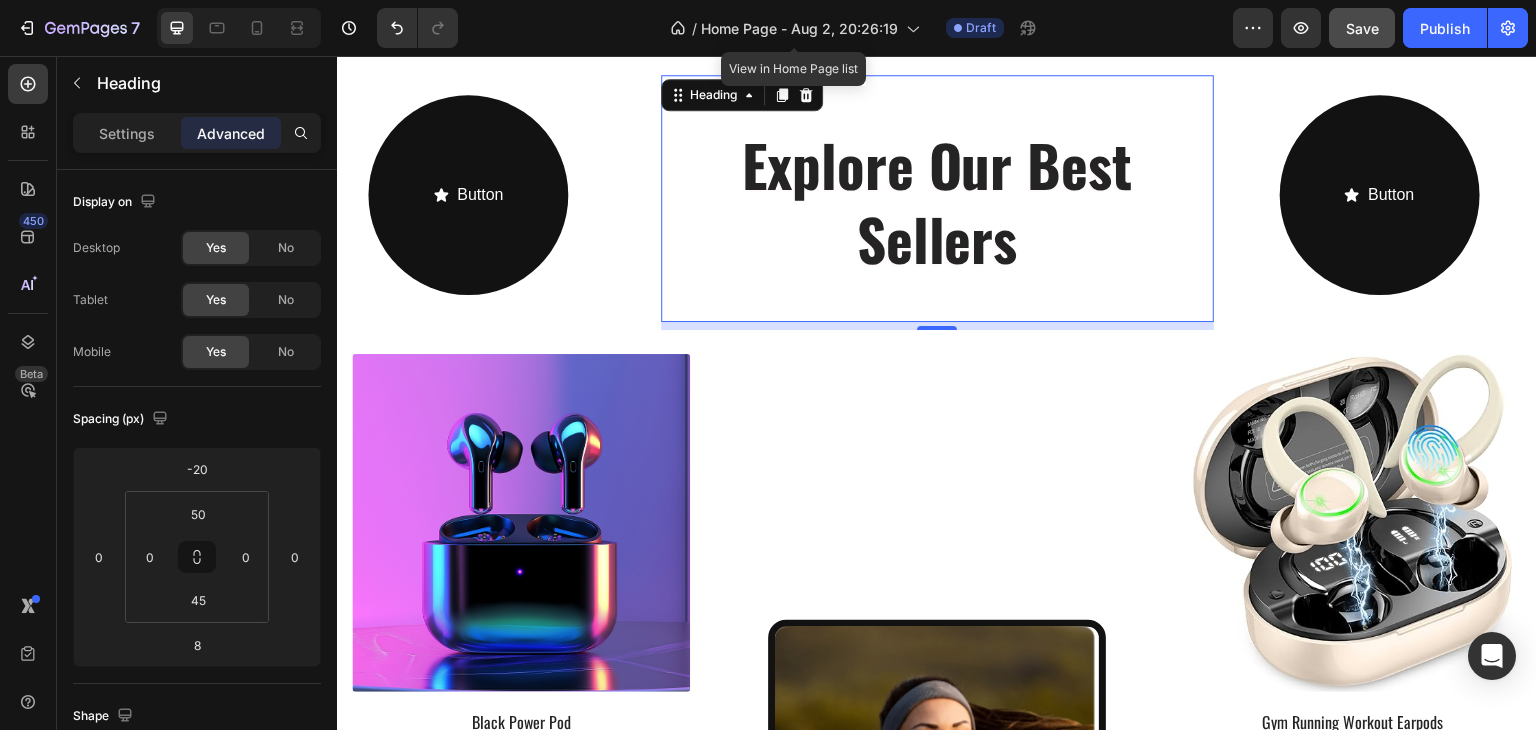 click on "Settings Advanced" at bounding box center [197, 133] 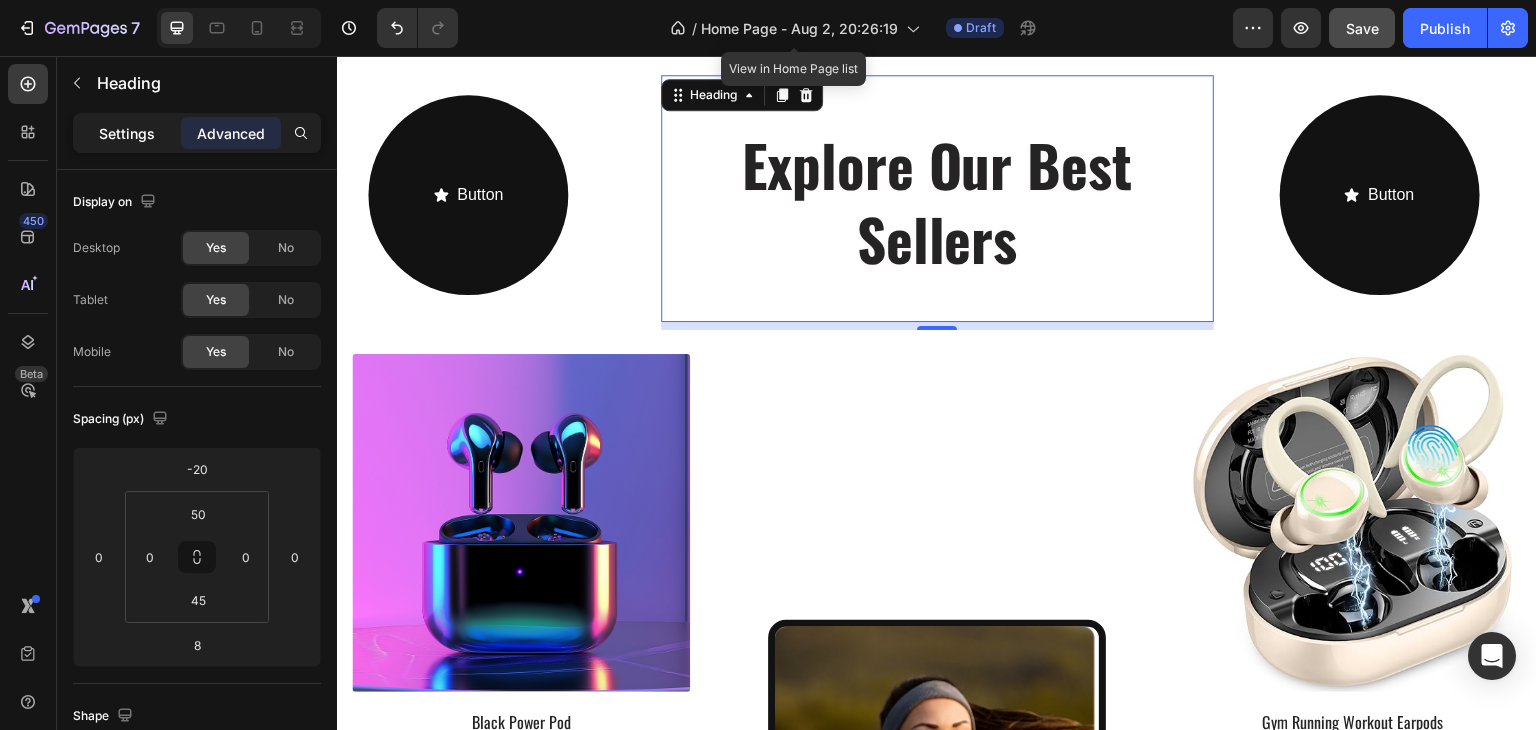 click on "Settings" at bounding box center [127, 133] 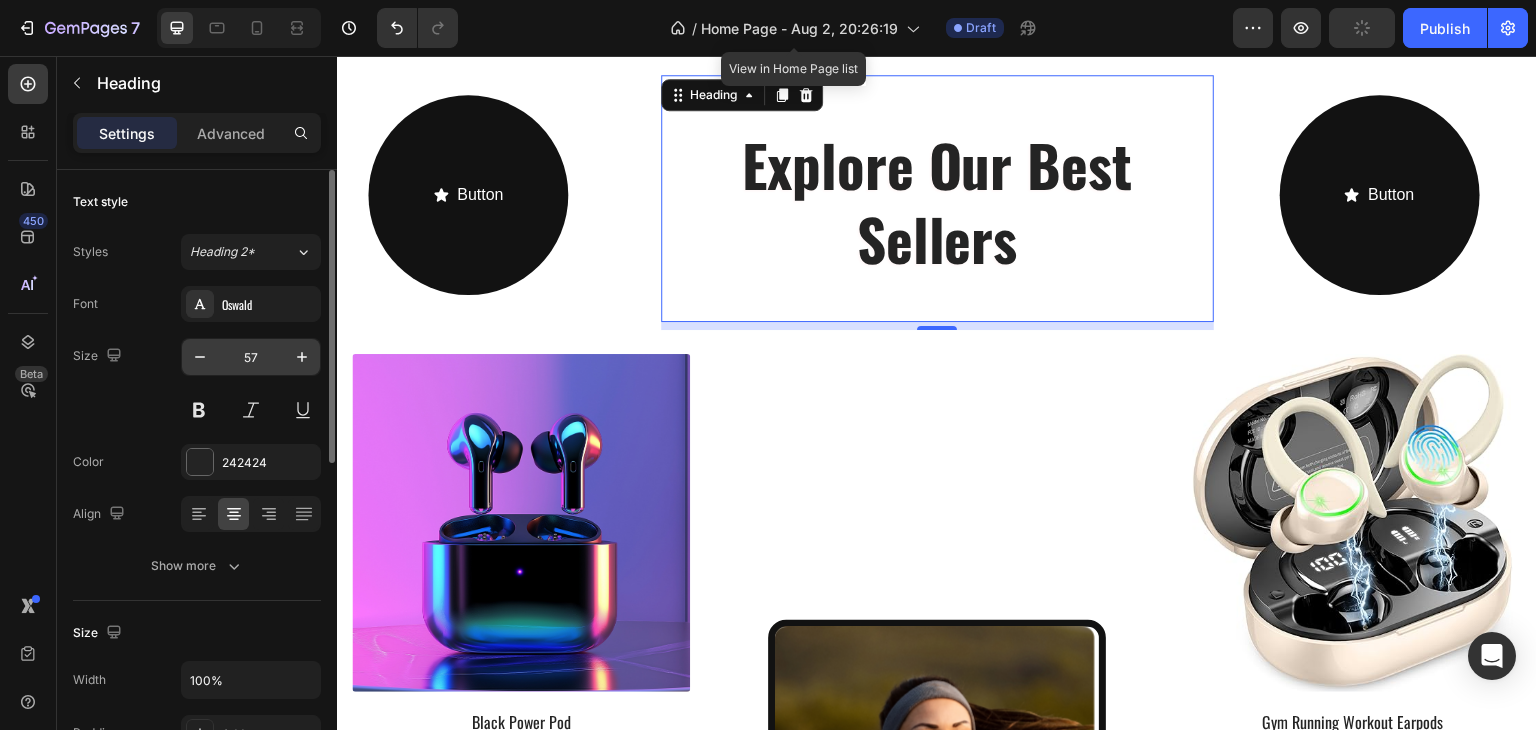click on "57" at bounding box center [251, 357] 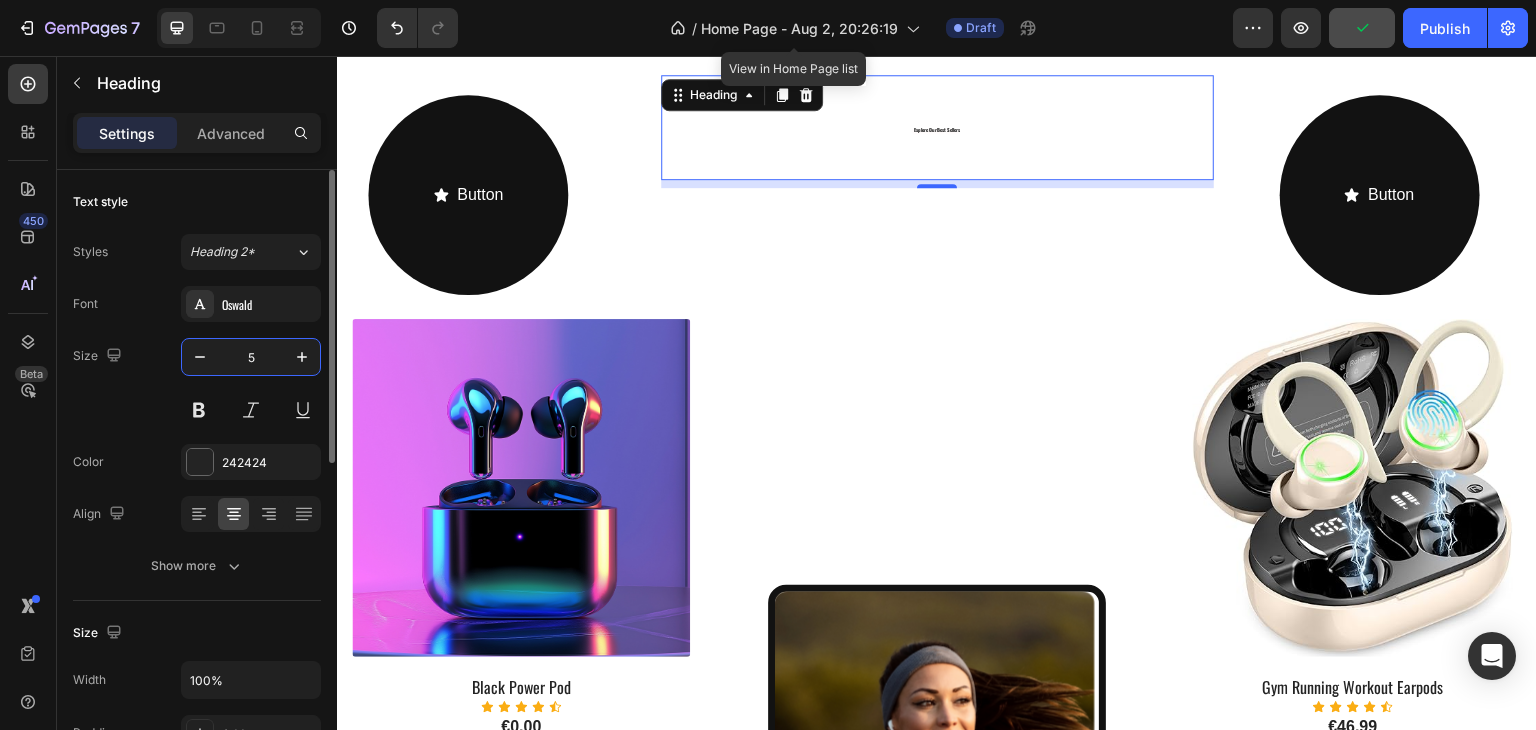 type on "50" 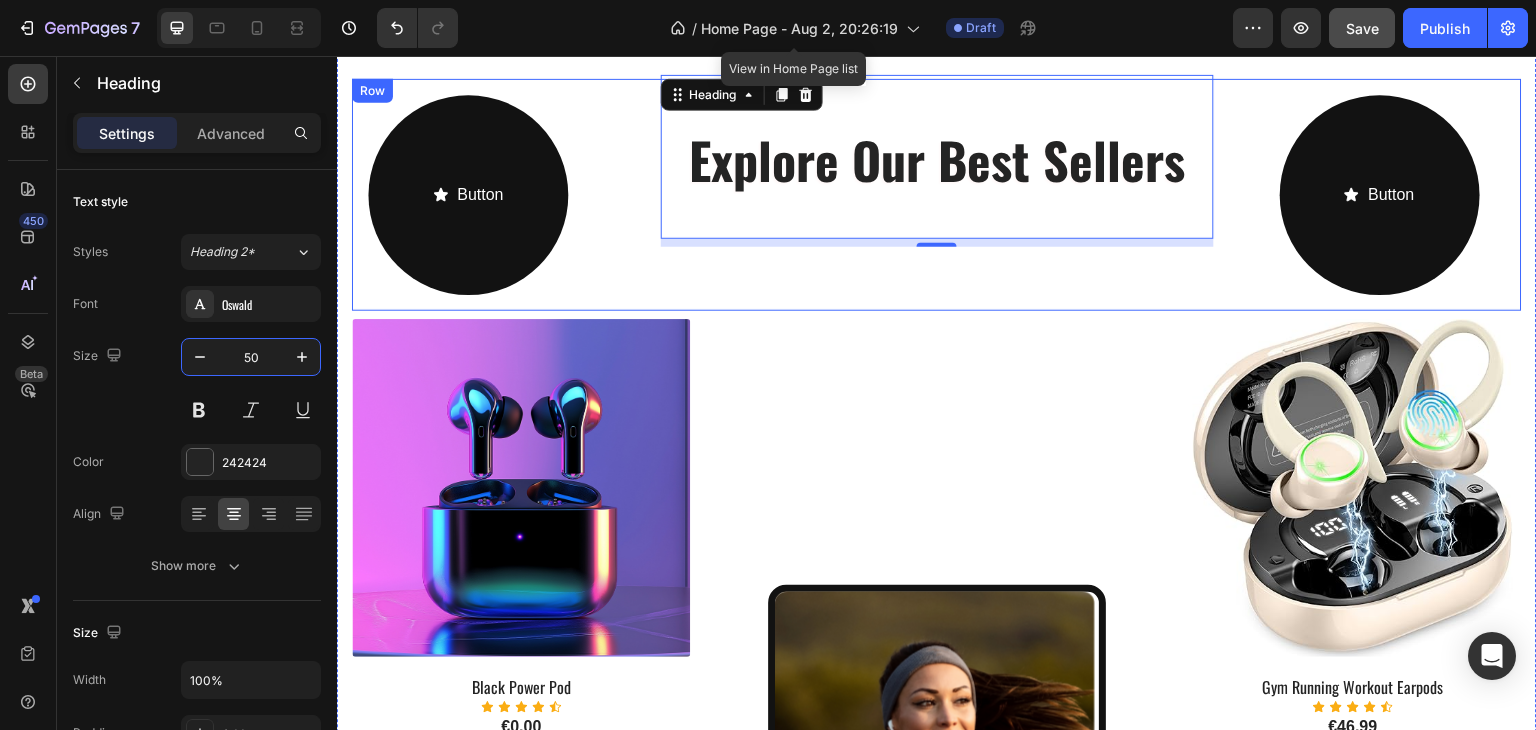 click on "Button Button Explore Our Best Sellers Heading   8 Button Button Row" at bounding box center (937, 195) 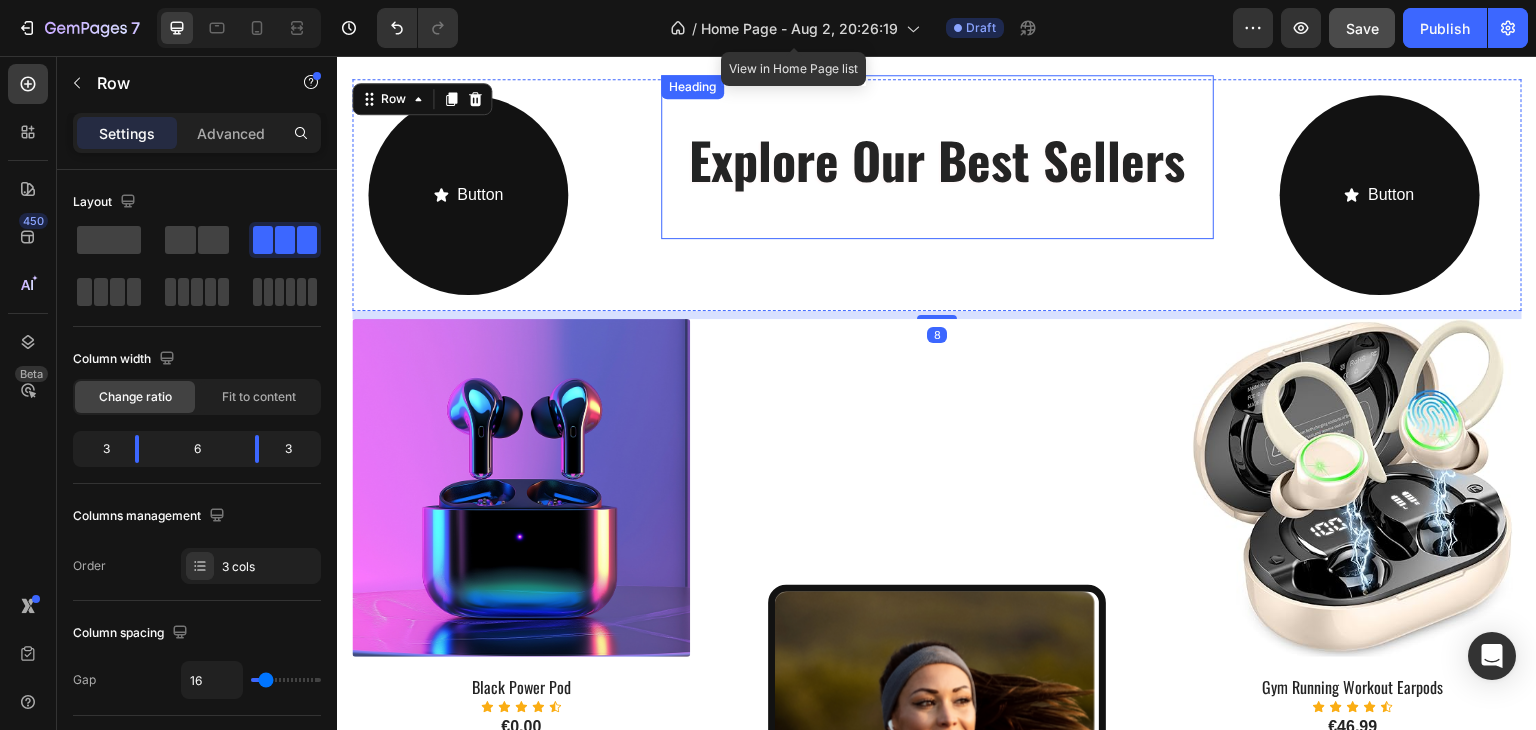 click on "Explore Our Best Sellers" at bounding box center [937, 159] 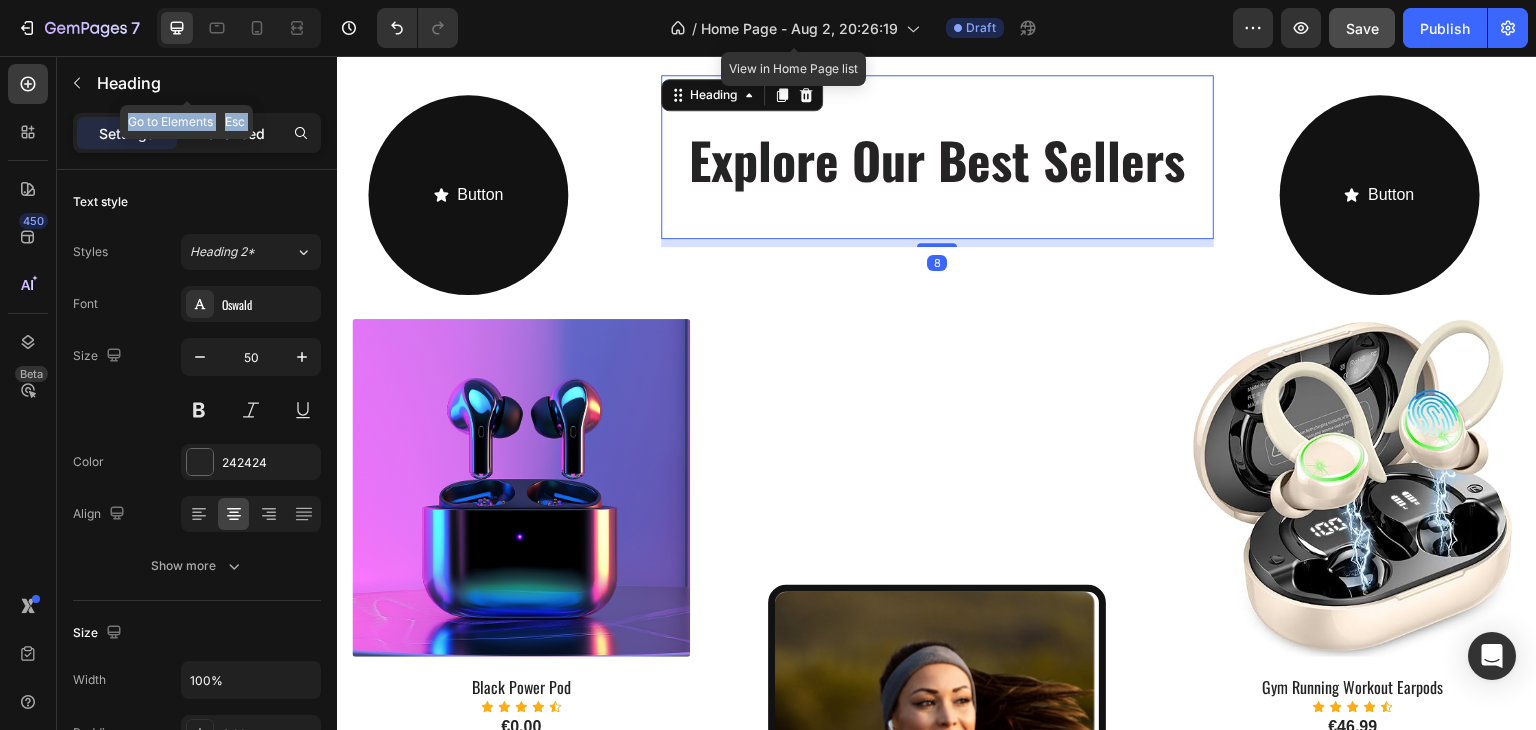drag, startPoint x: 246, startPoint y: 104, endPoint x: 252, endPoint y: 119, distance: 16.155495 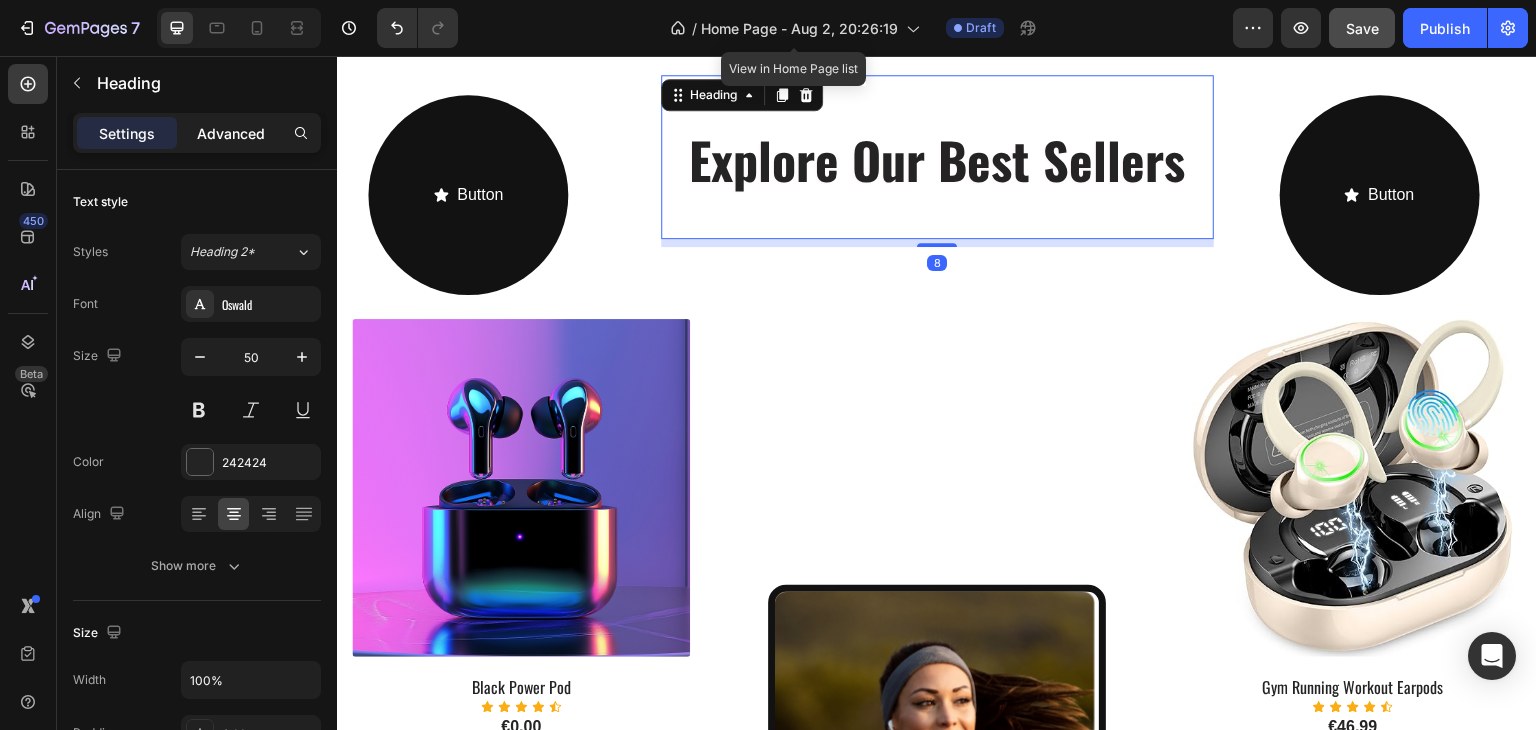 click on "Advanced" 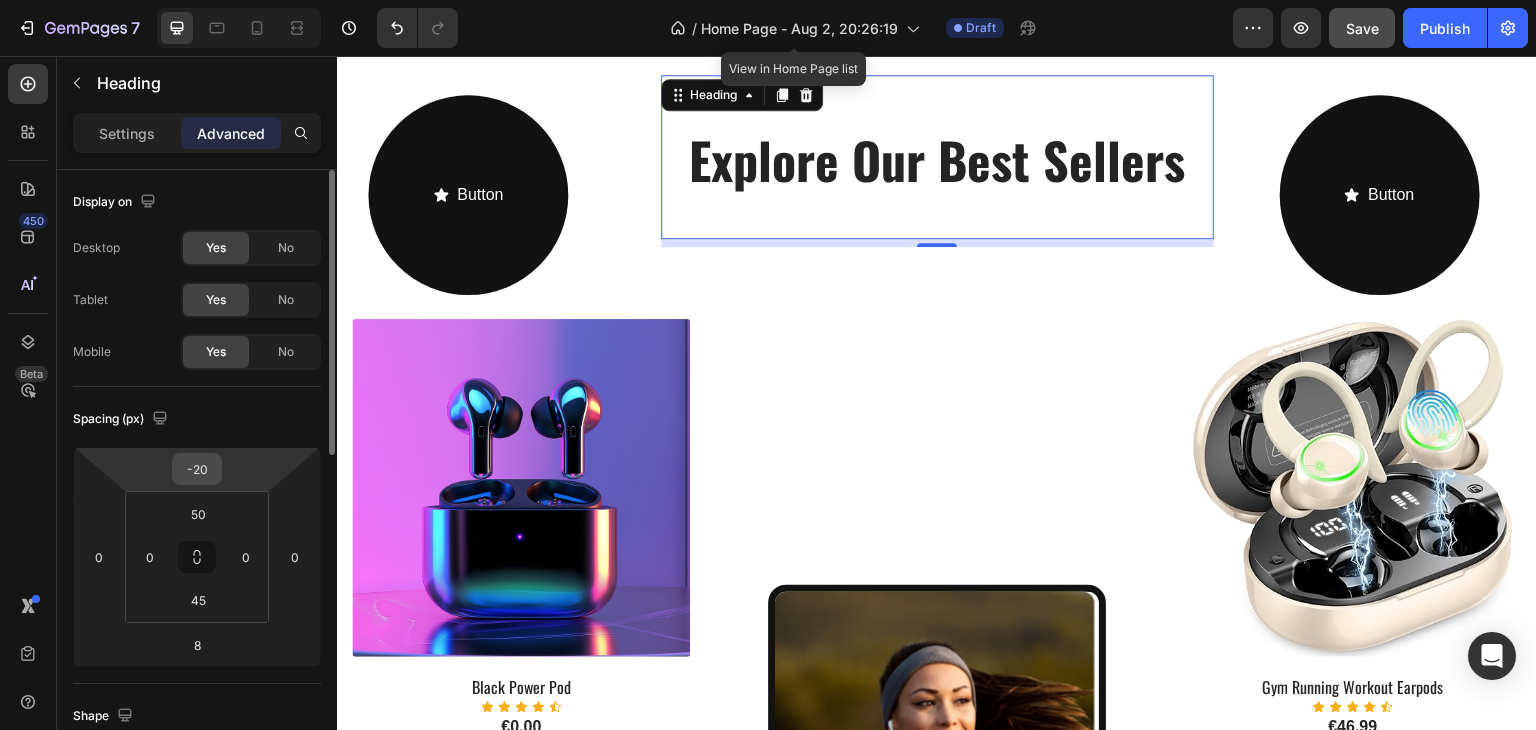 click on "-20" at bounding box center [197, 469] 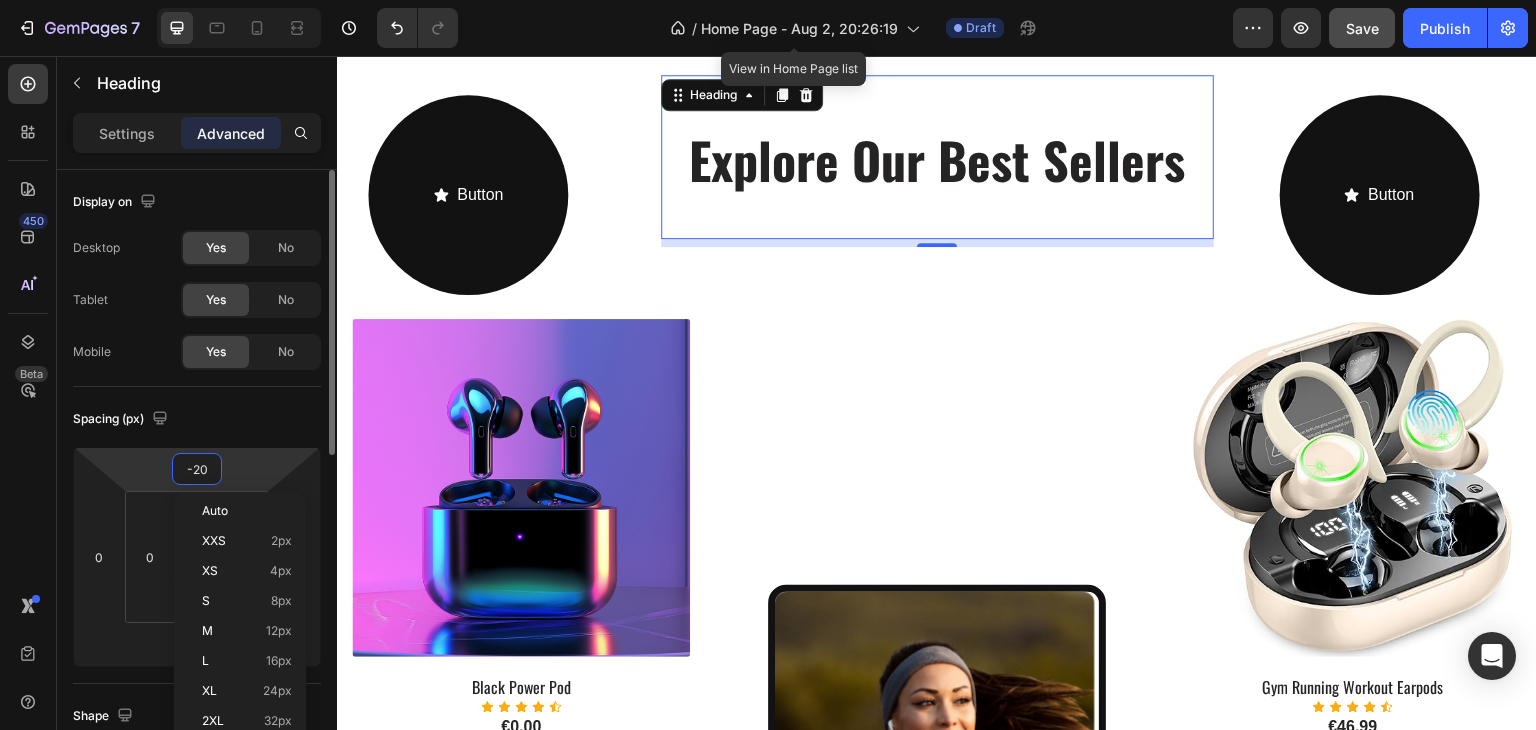 click on "-20" at bounding box center (197, 469) 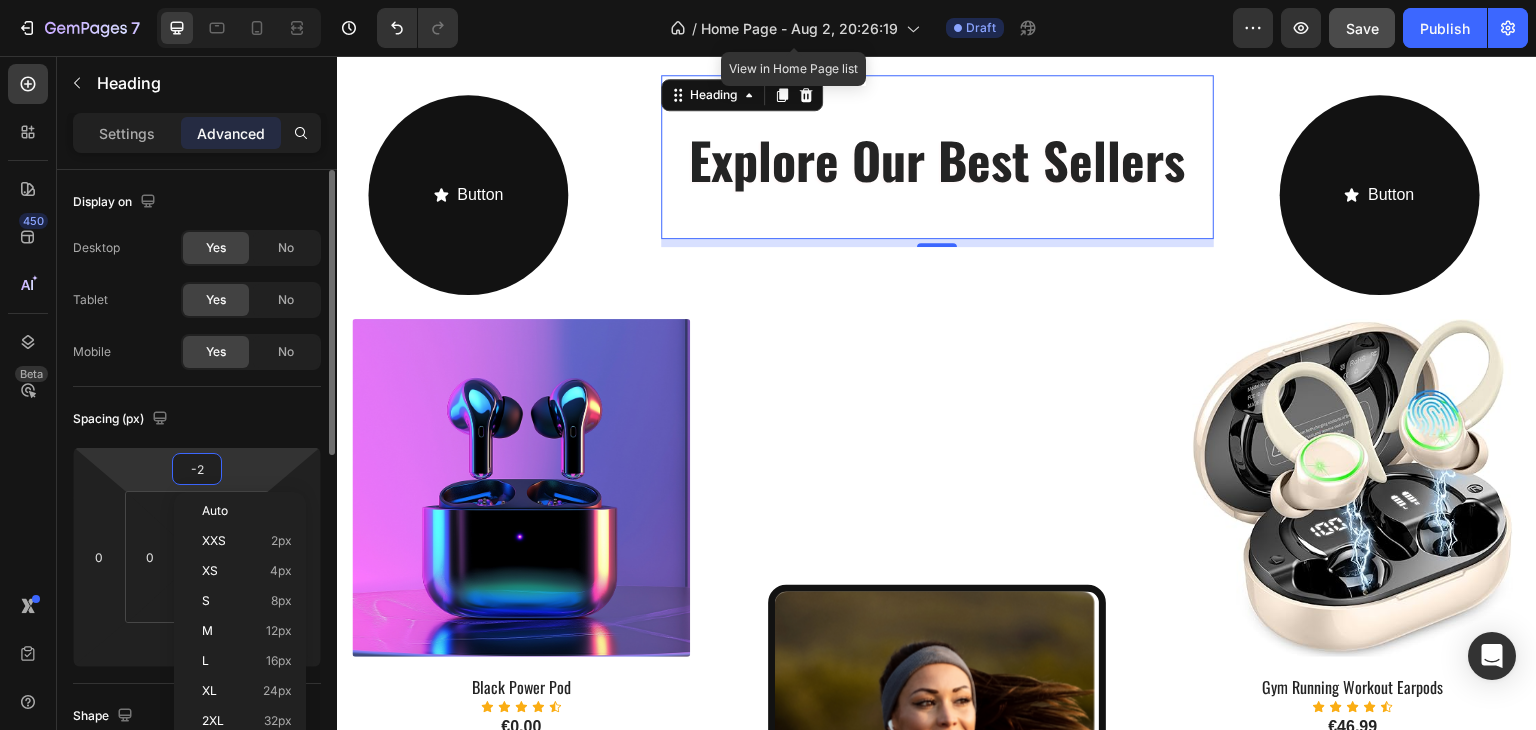 type 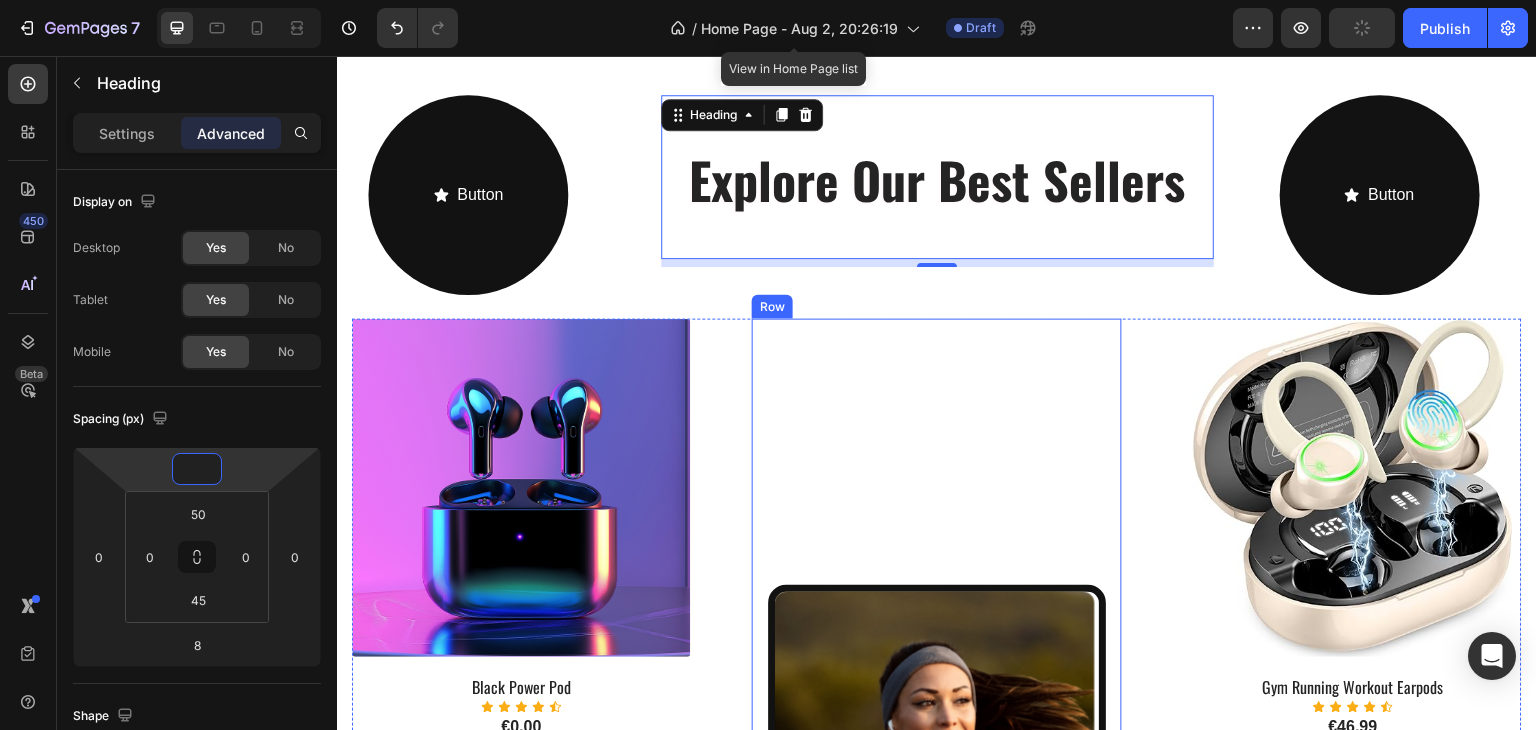 click on "Image Image Image Image
Carousel" at bounding box center [937, 752] 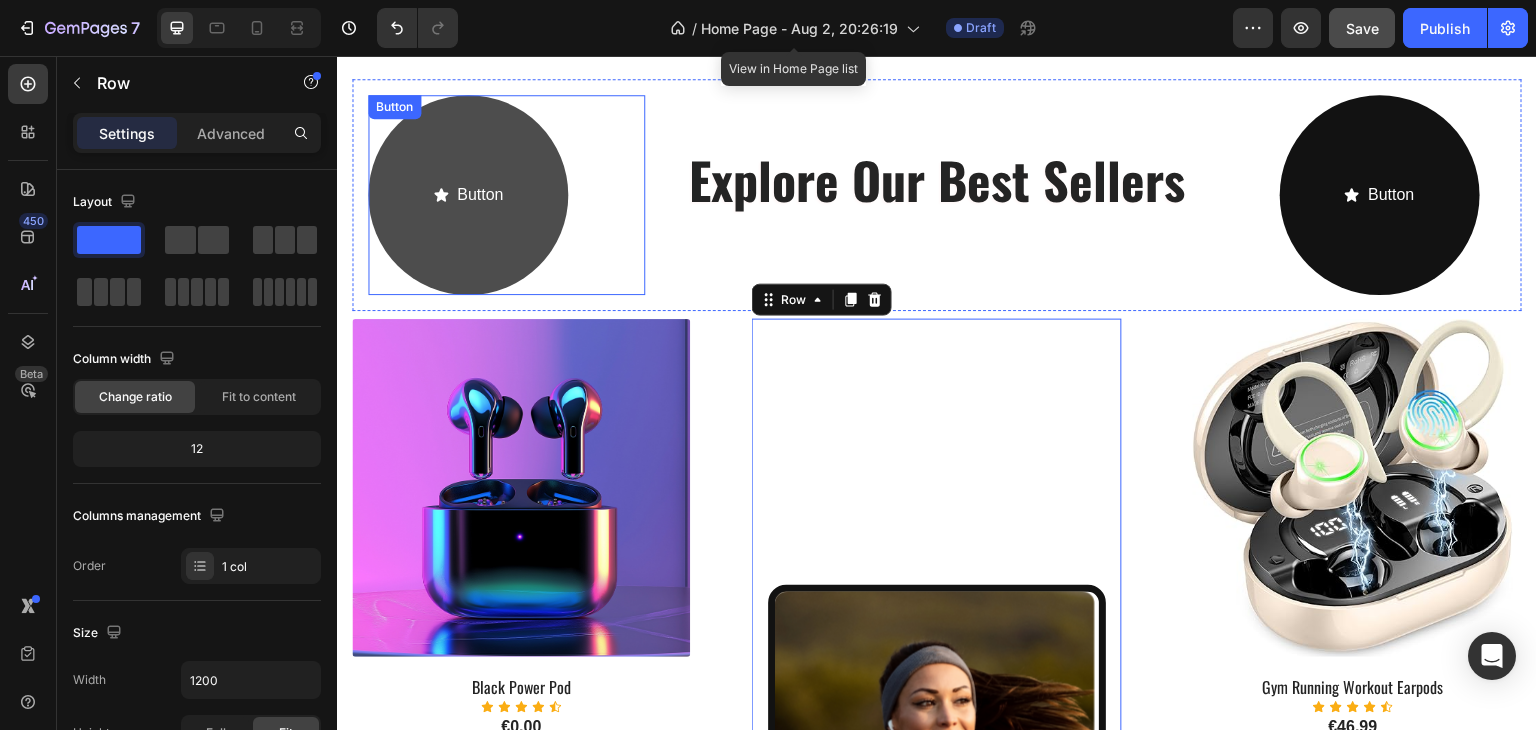 click on "Button" at bounding box center (468, 195) 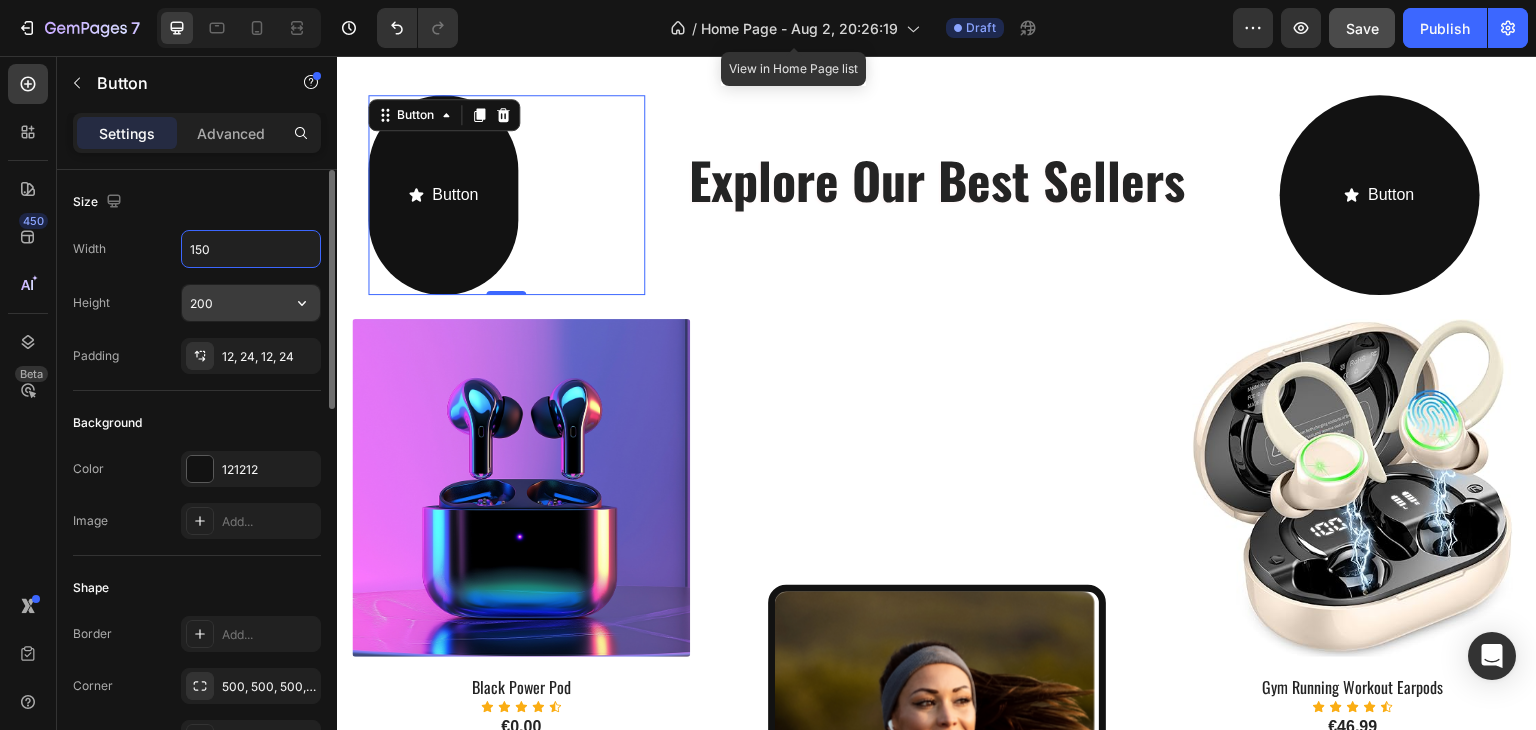 type on "150" 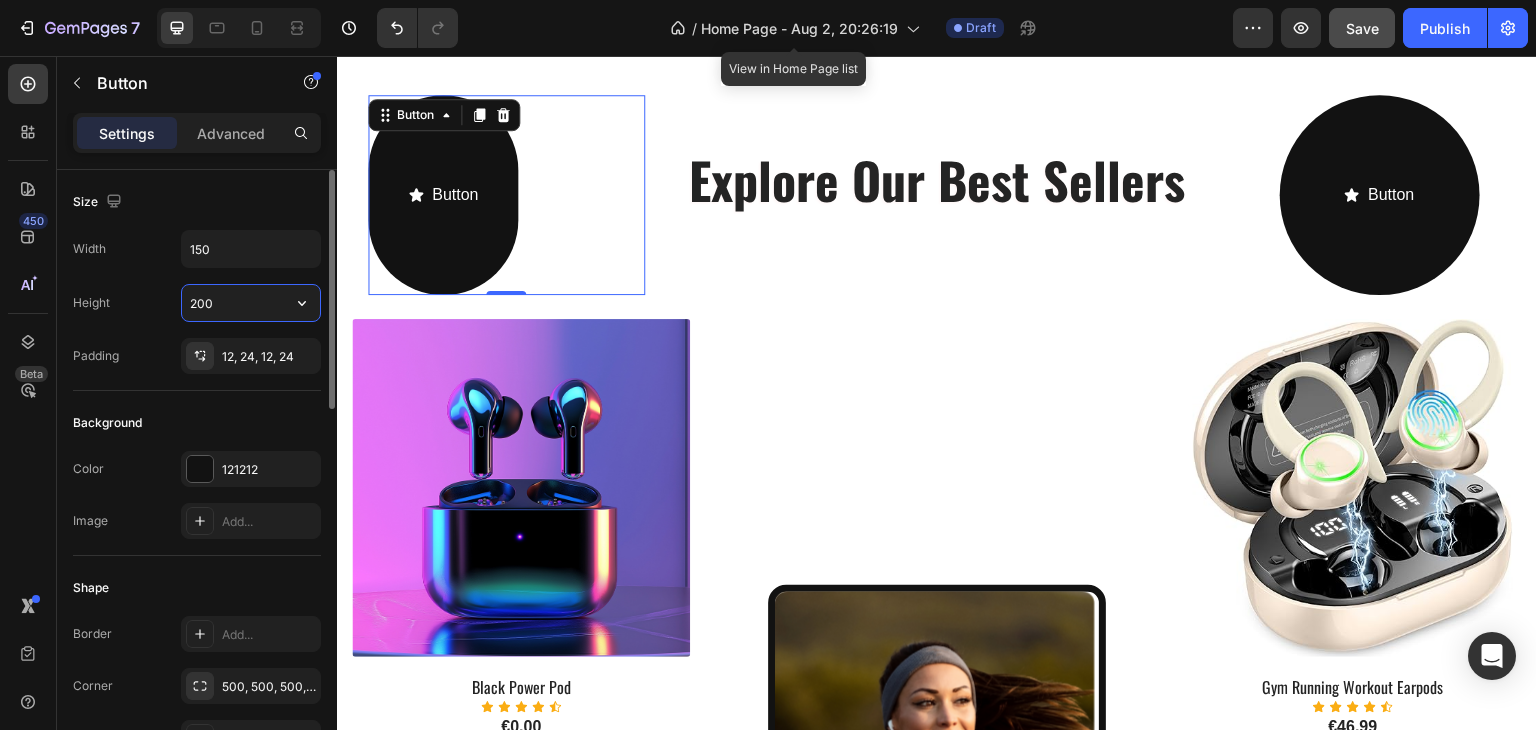 click on "200" at bounding box center (251, 303) 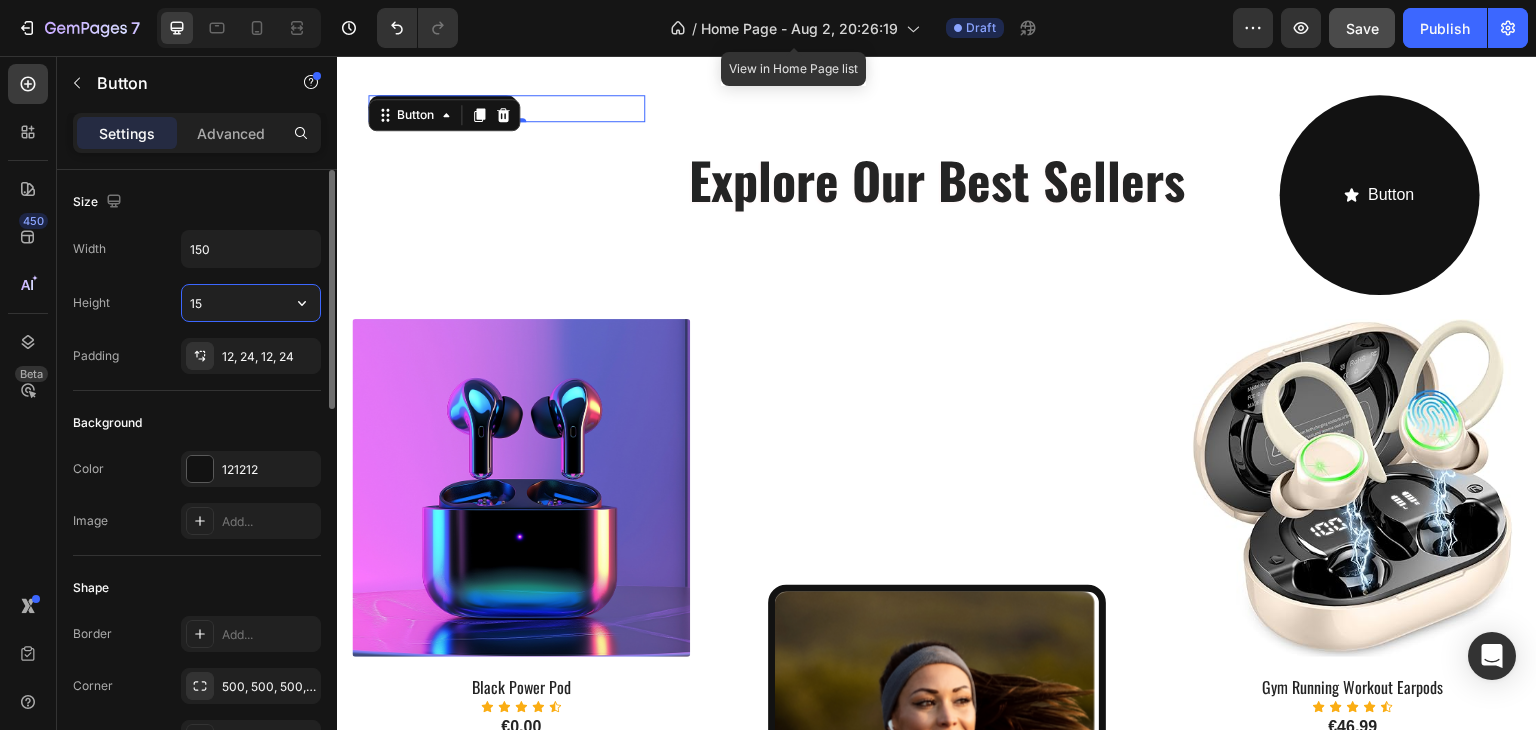 type on "150" 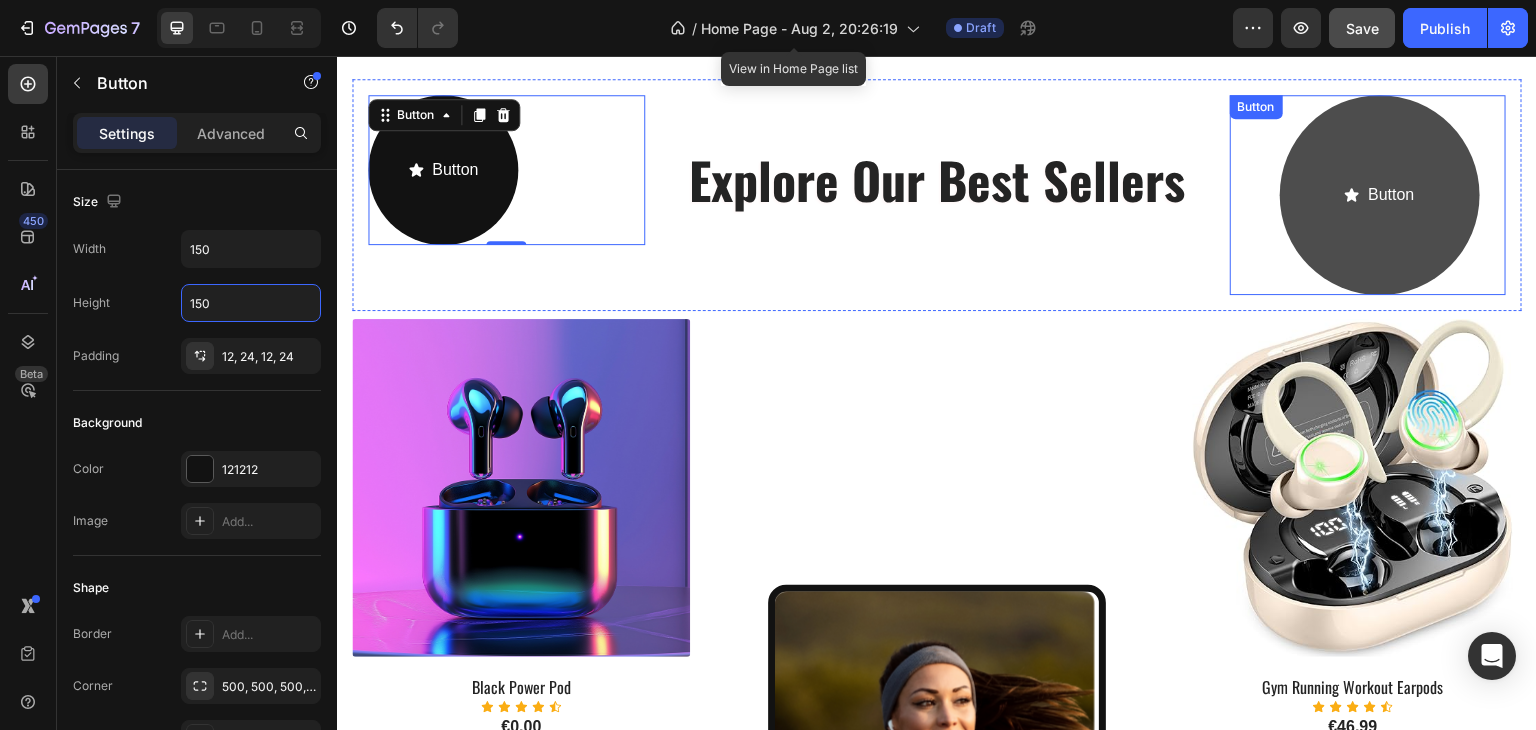 click on "Button" at bounding box center (1380, 195) 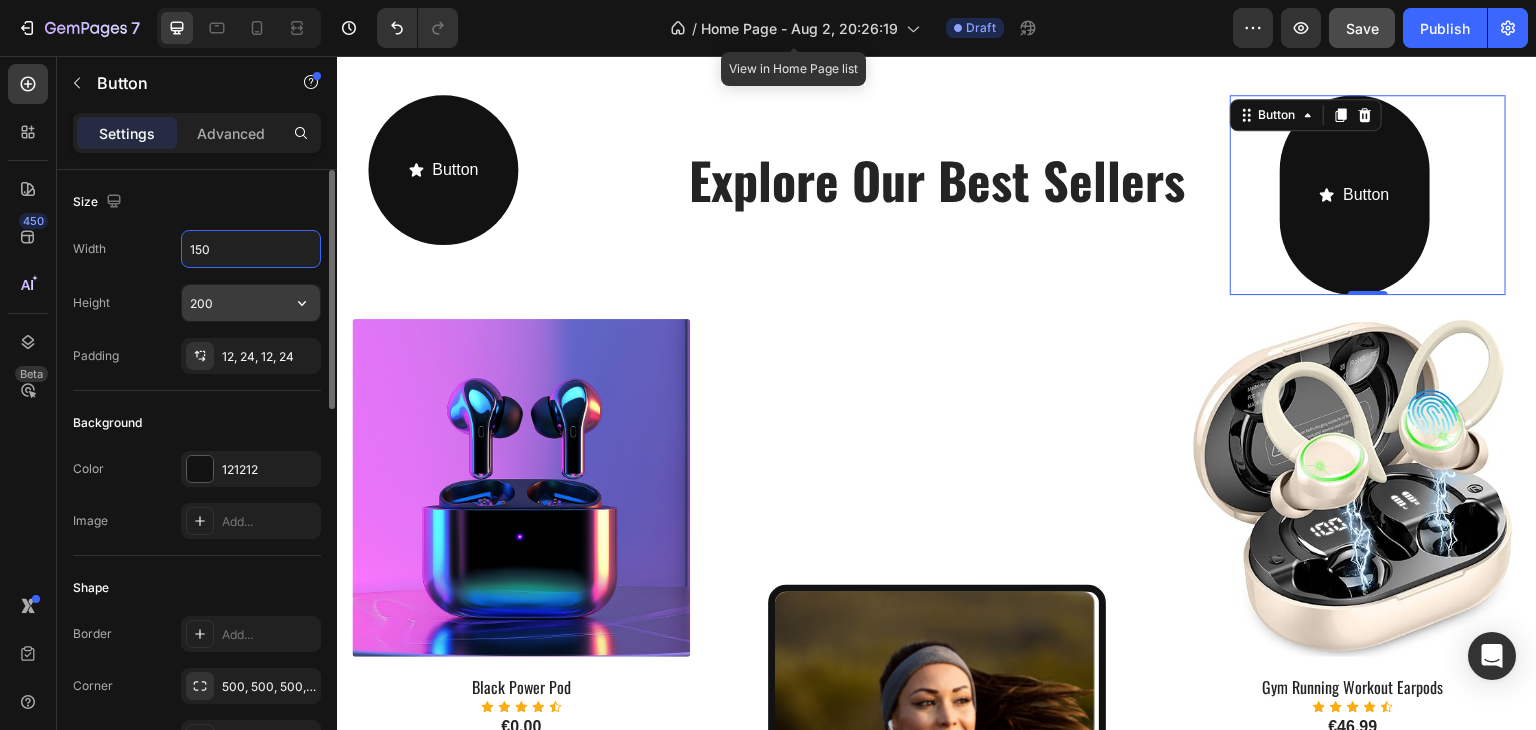 type on "150" 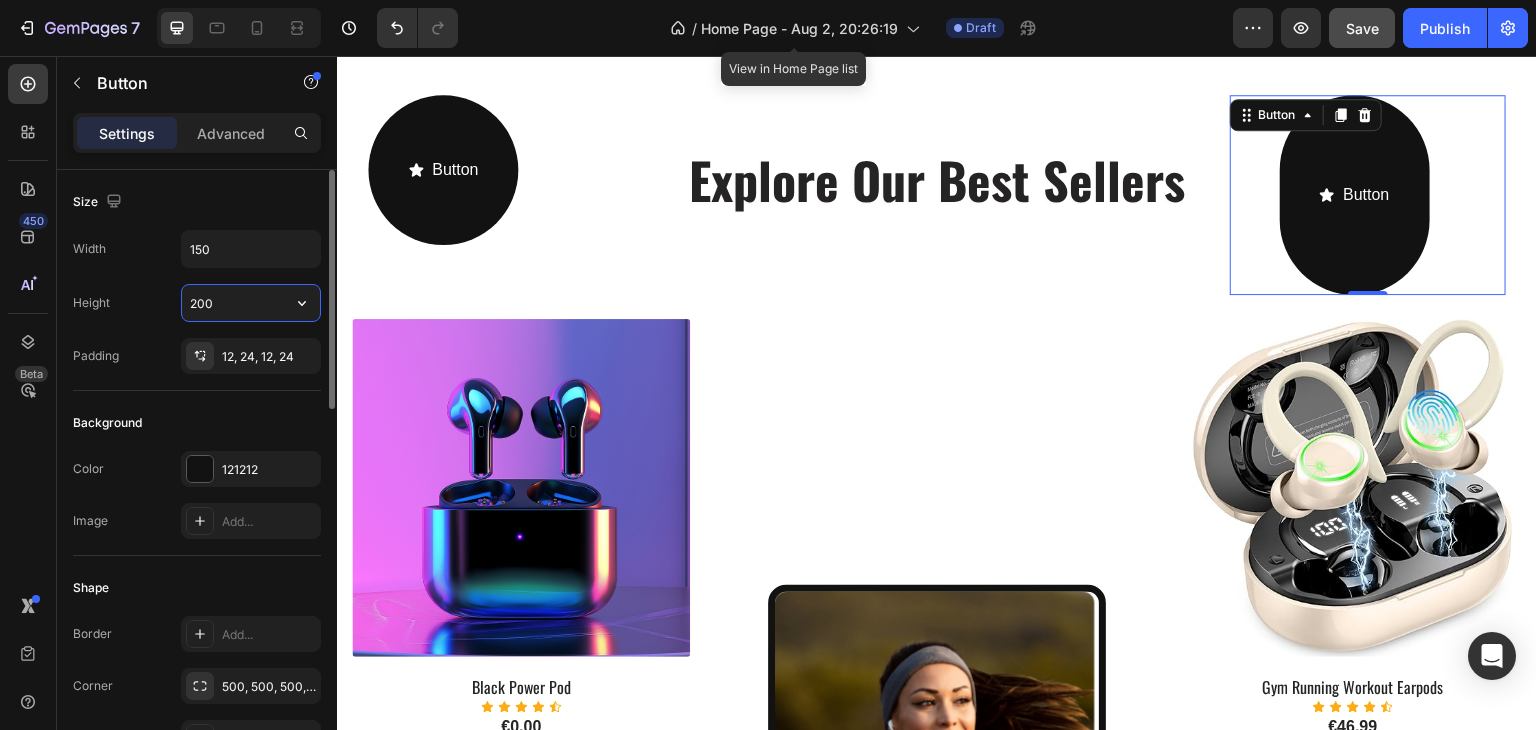 click on "200" at bounding box center [251, 303] 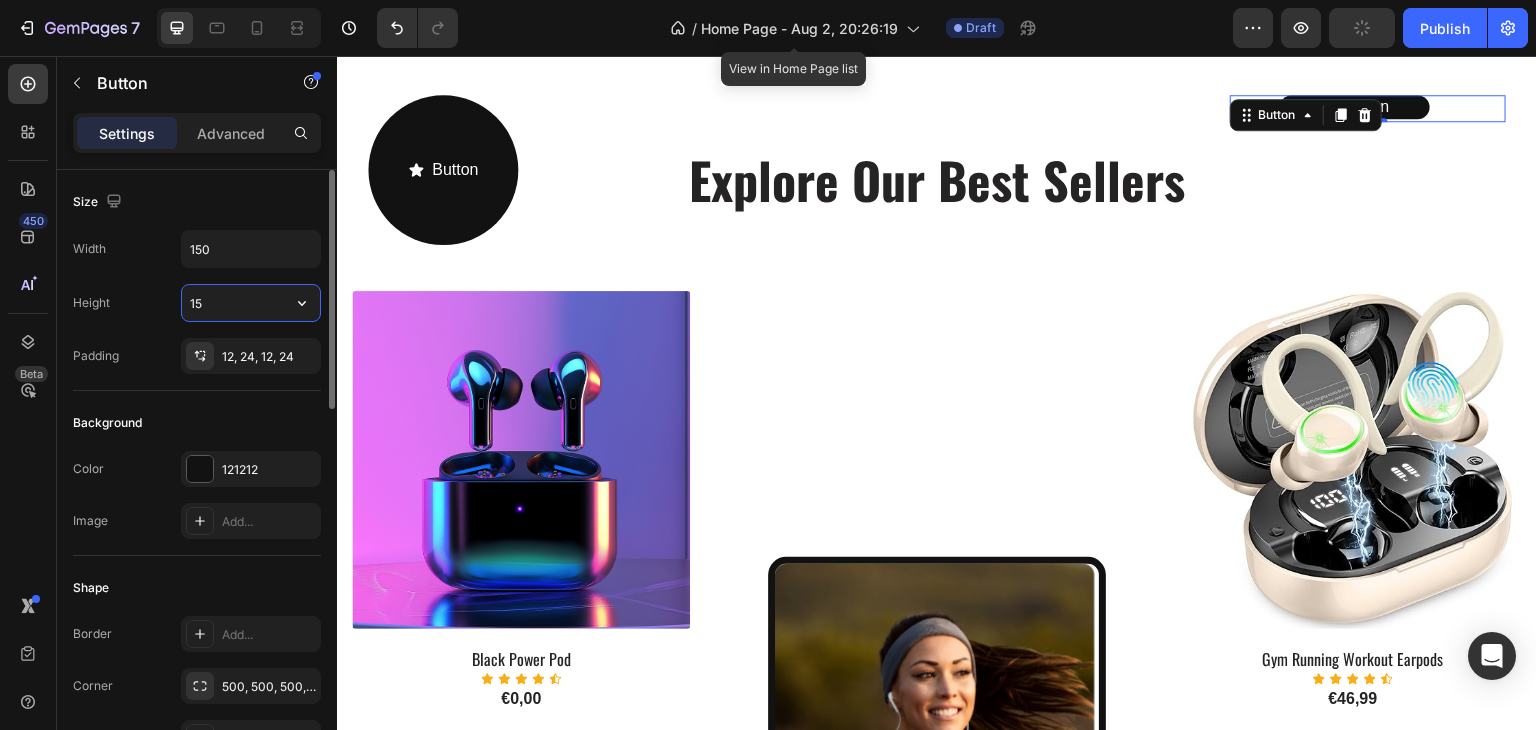 type on "150" 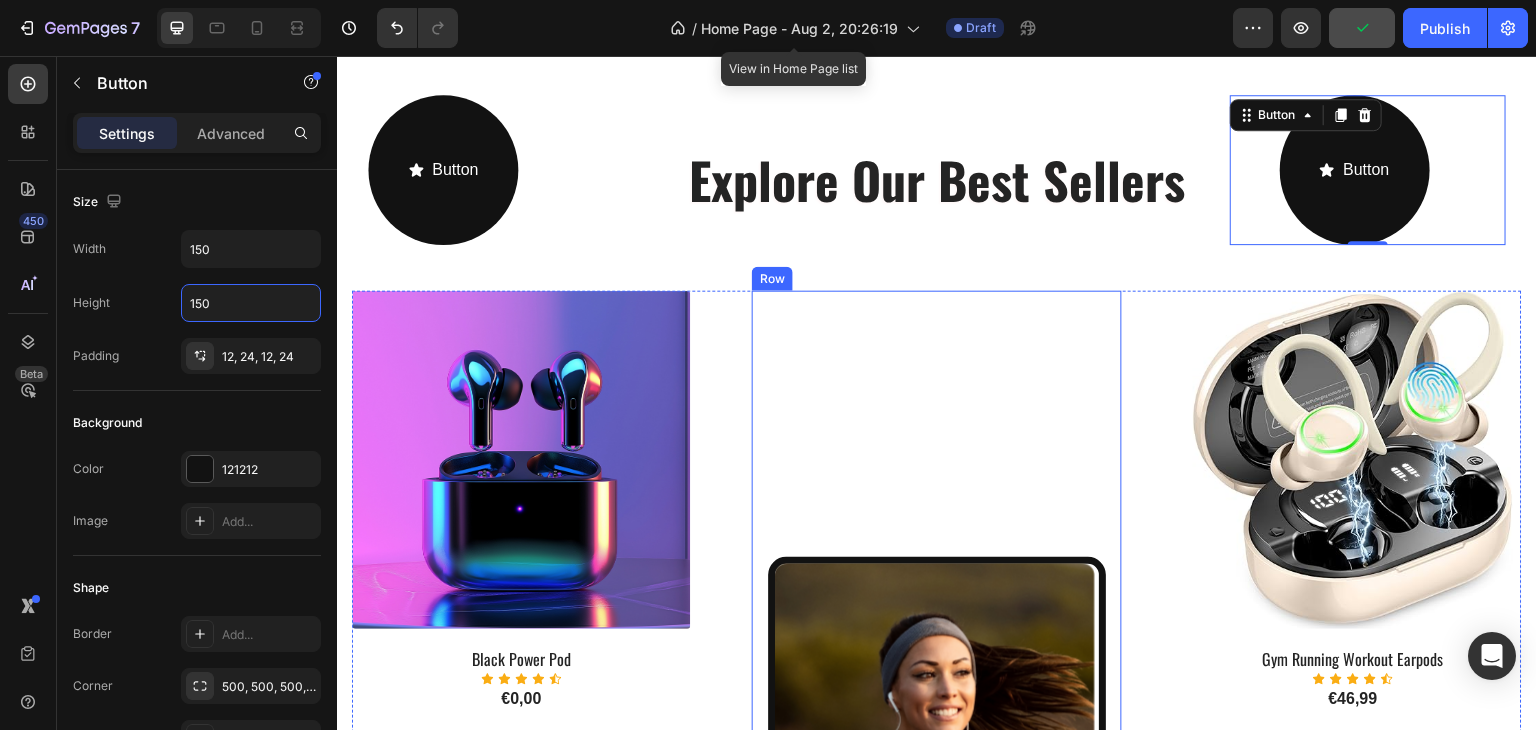 click on "Button Button Explore Our Best Sellers Heading Button Button   0 Row" at bounding box center [937, 181] 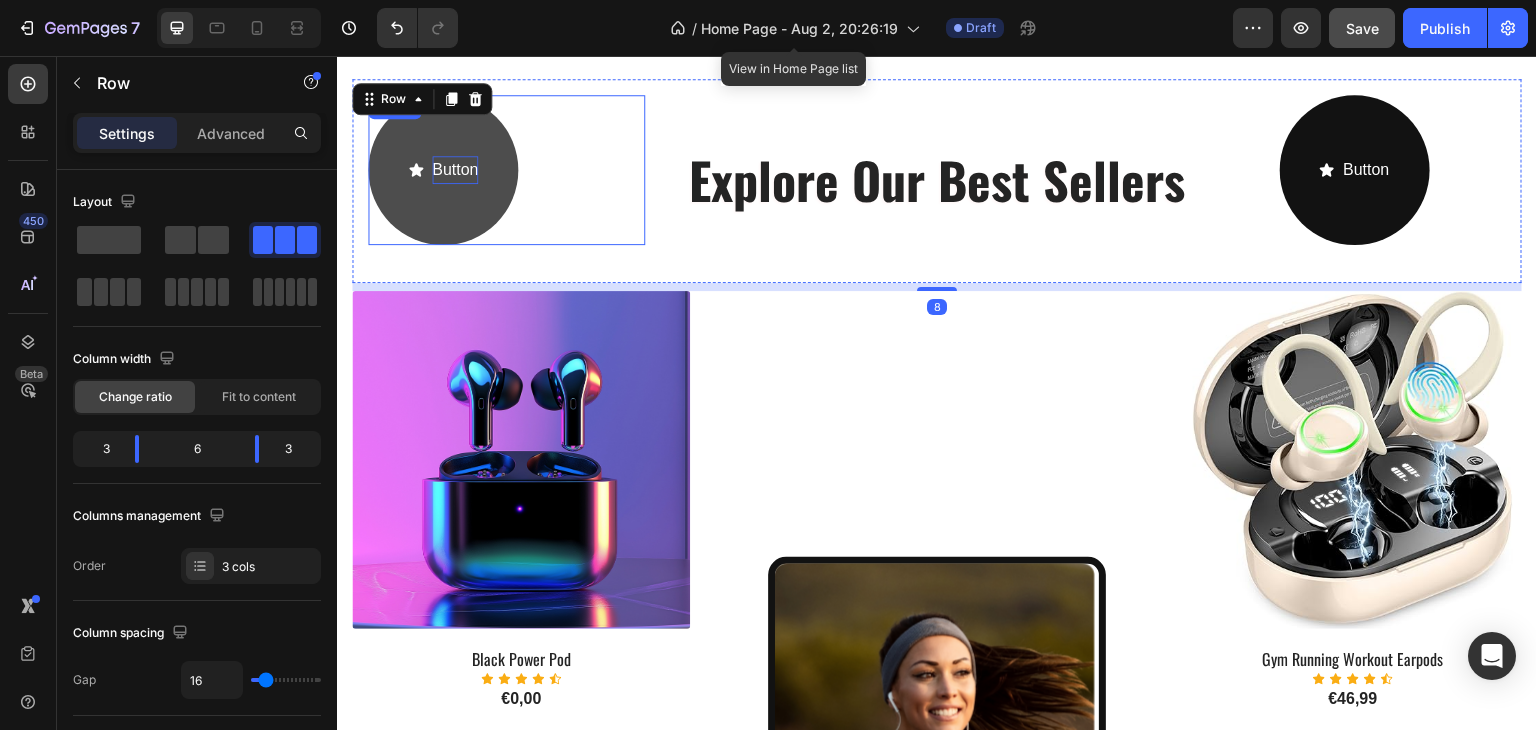 click on "Button" at bounding box center (455, 170) 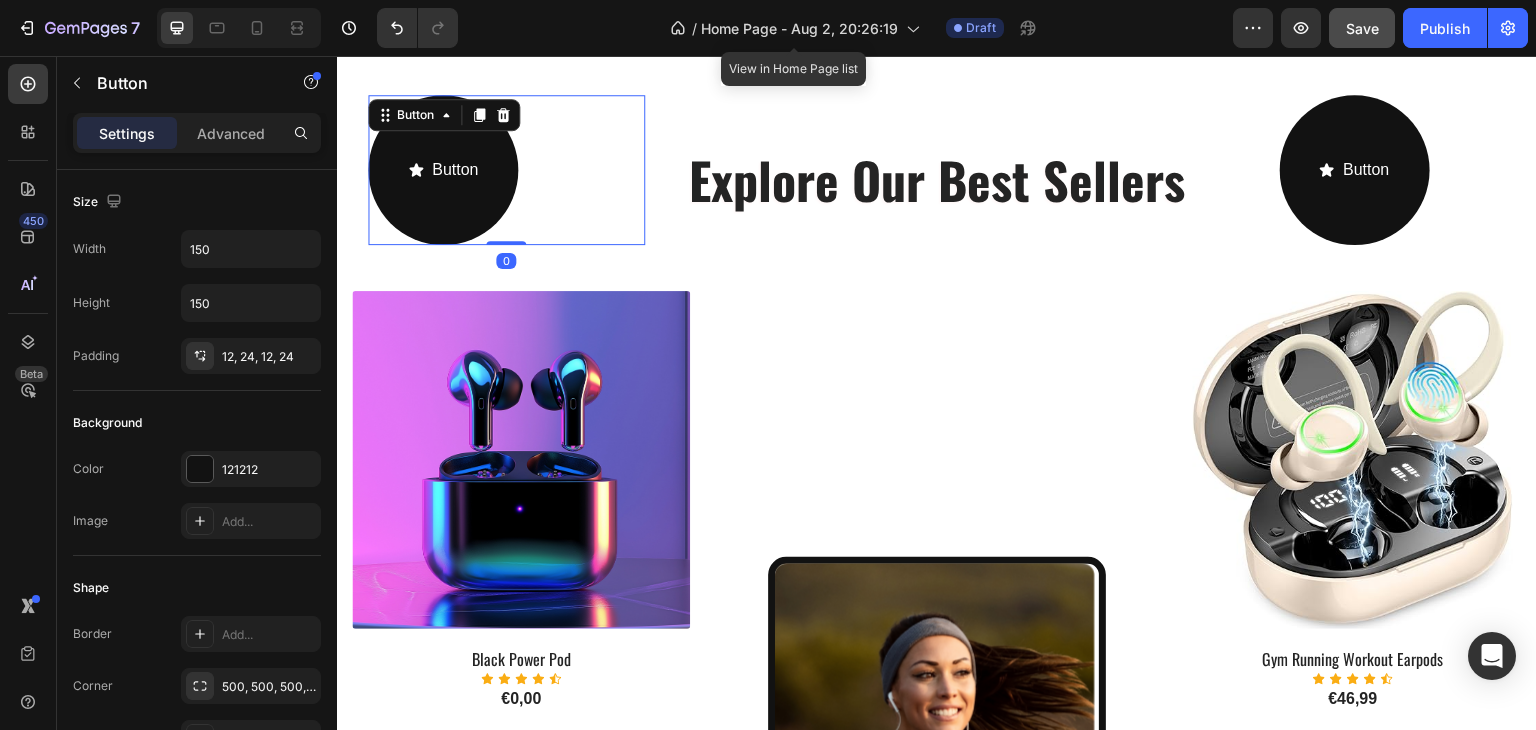 click on "Button Button   0" at bounding box center [506, 170] 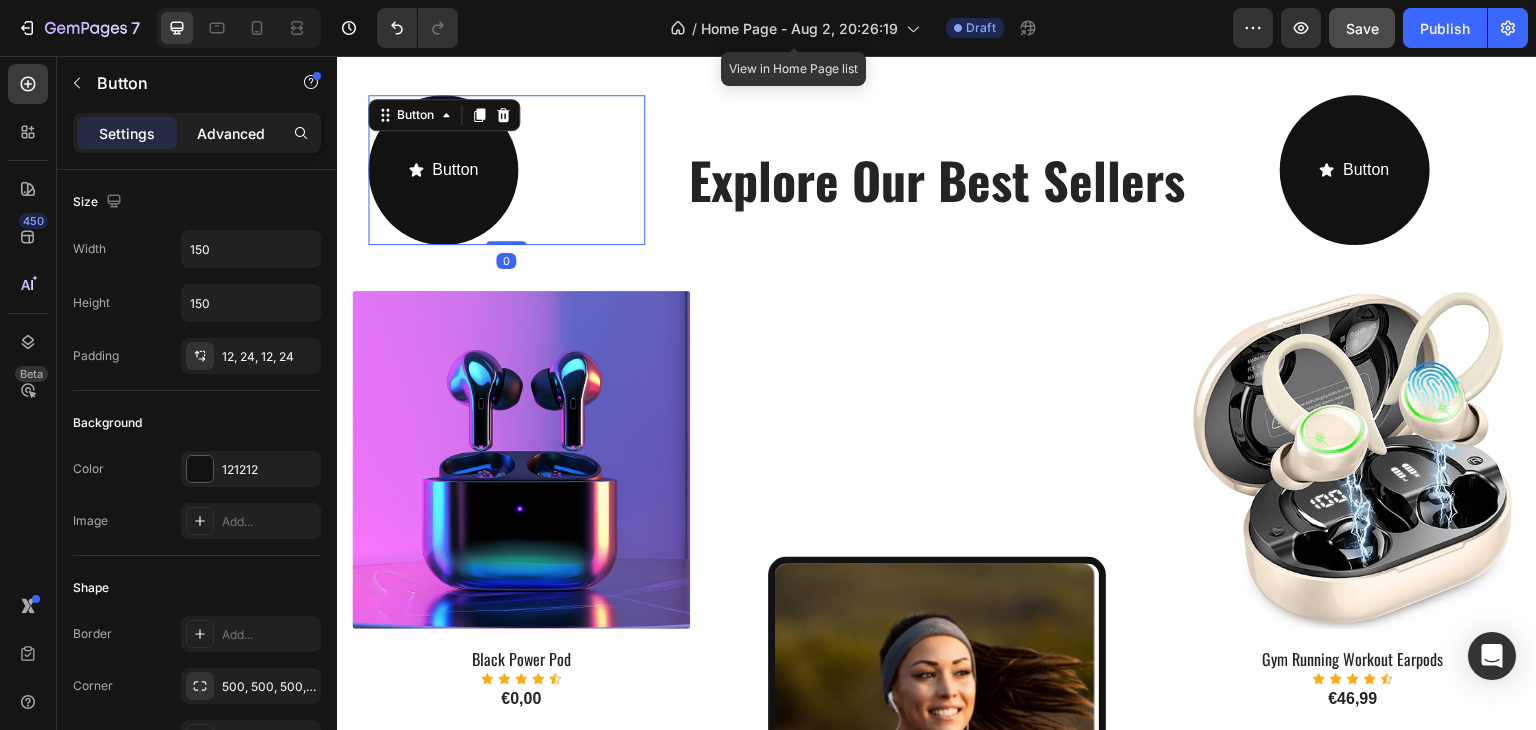 click on "Advanced" at bounding box center [231, 133] 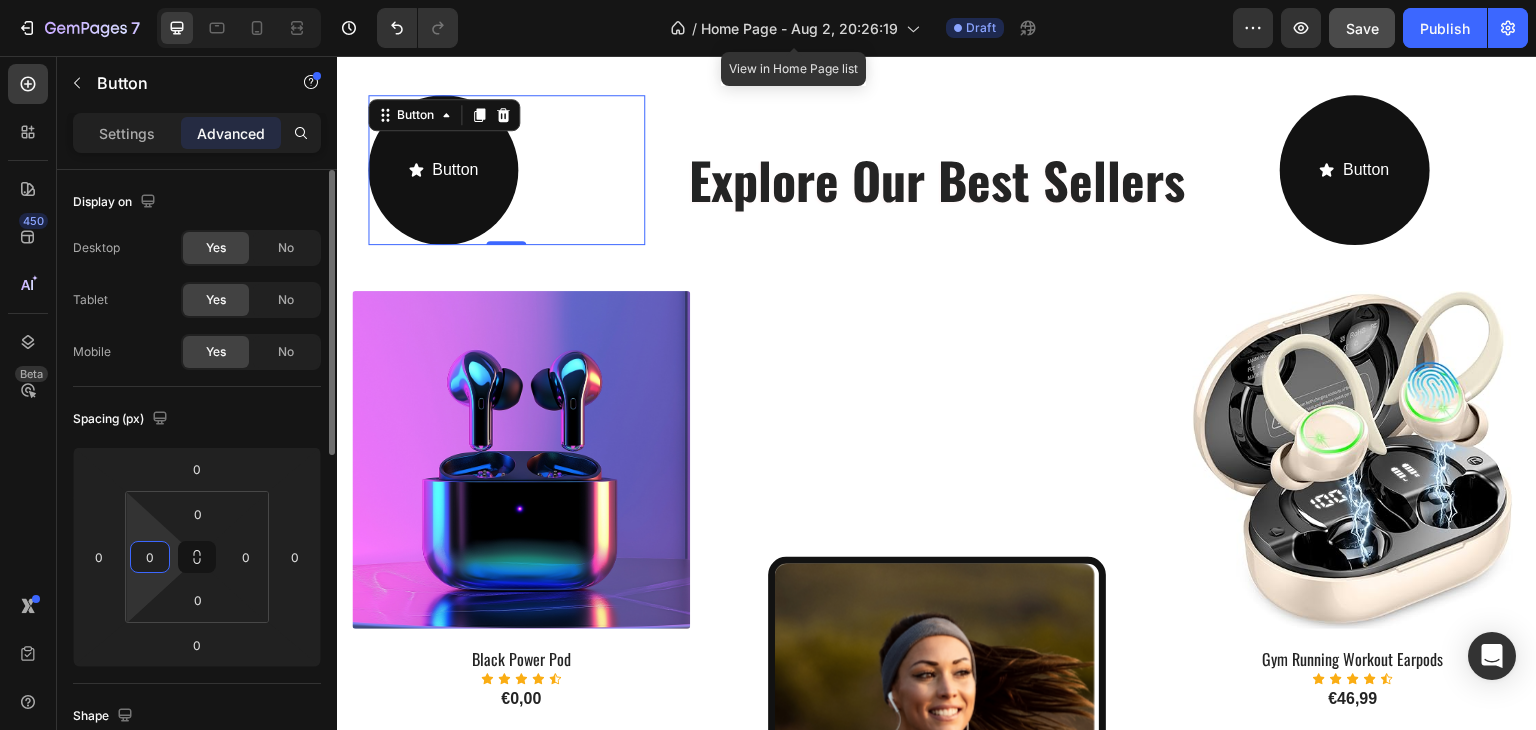 click on "0" at bounding box center [150, 557] 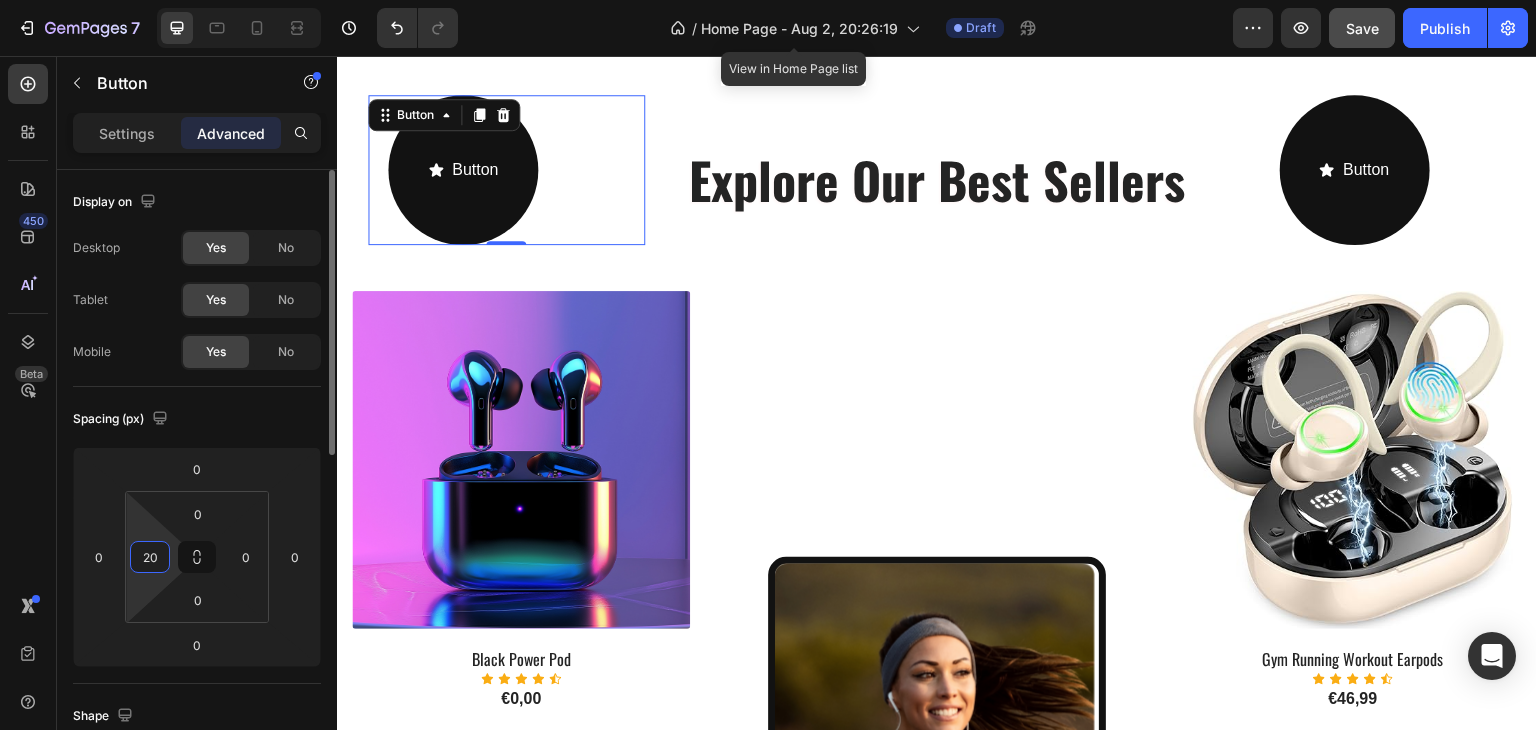 type on "2" 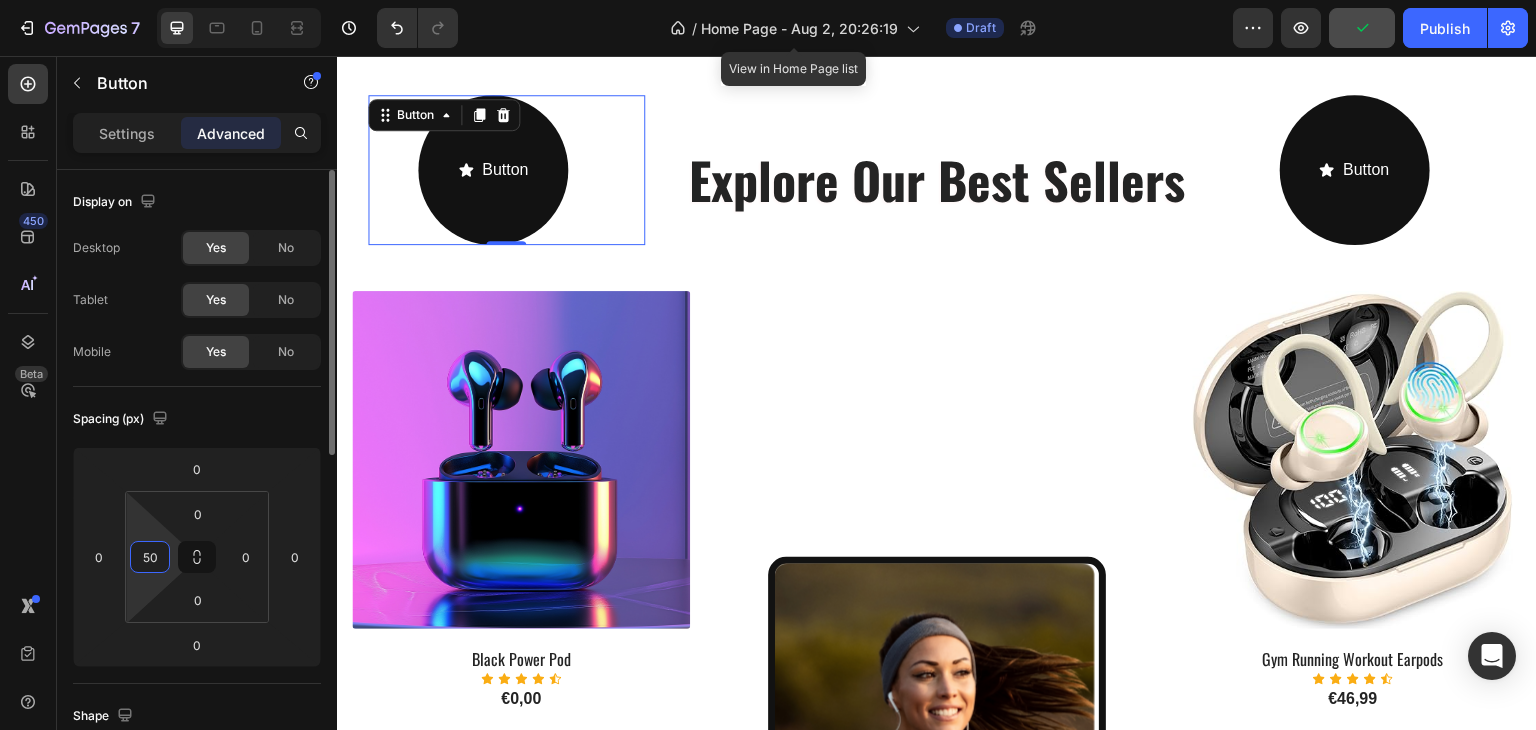 type on "5" 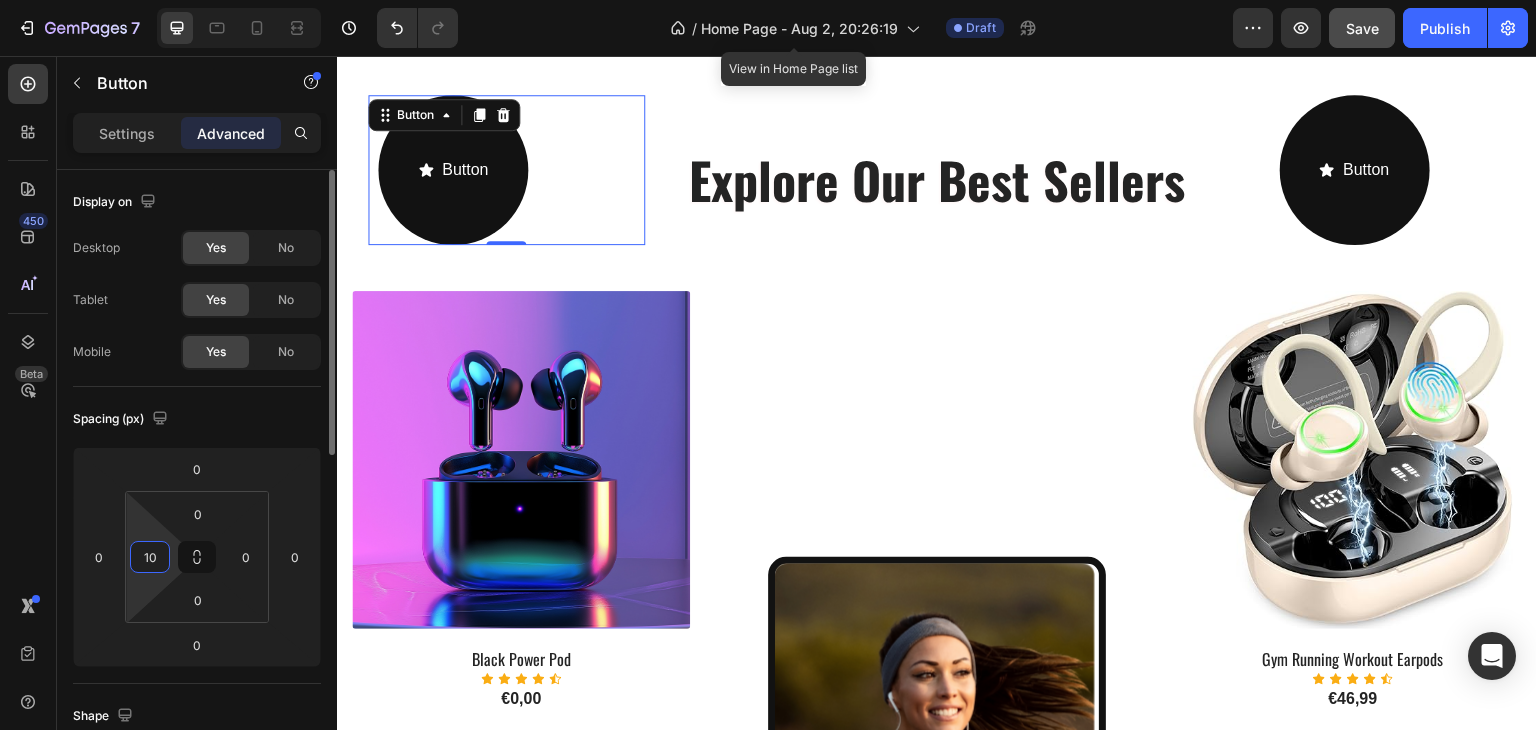 type on "100" 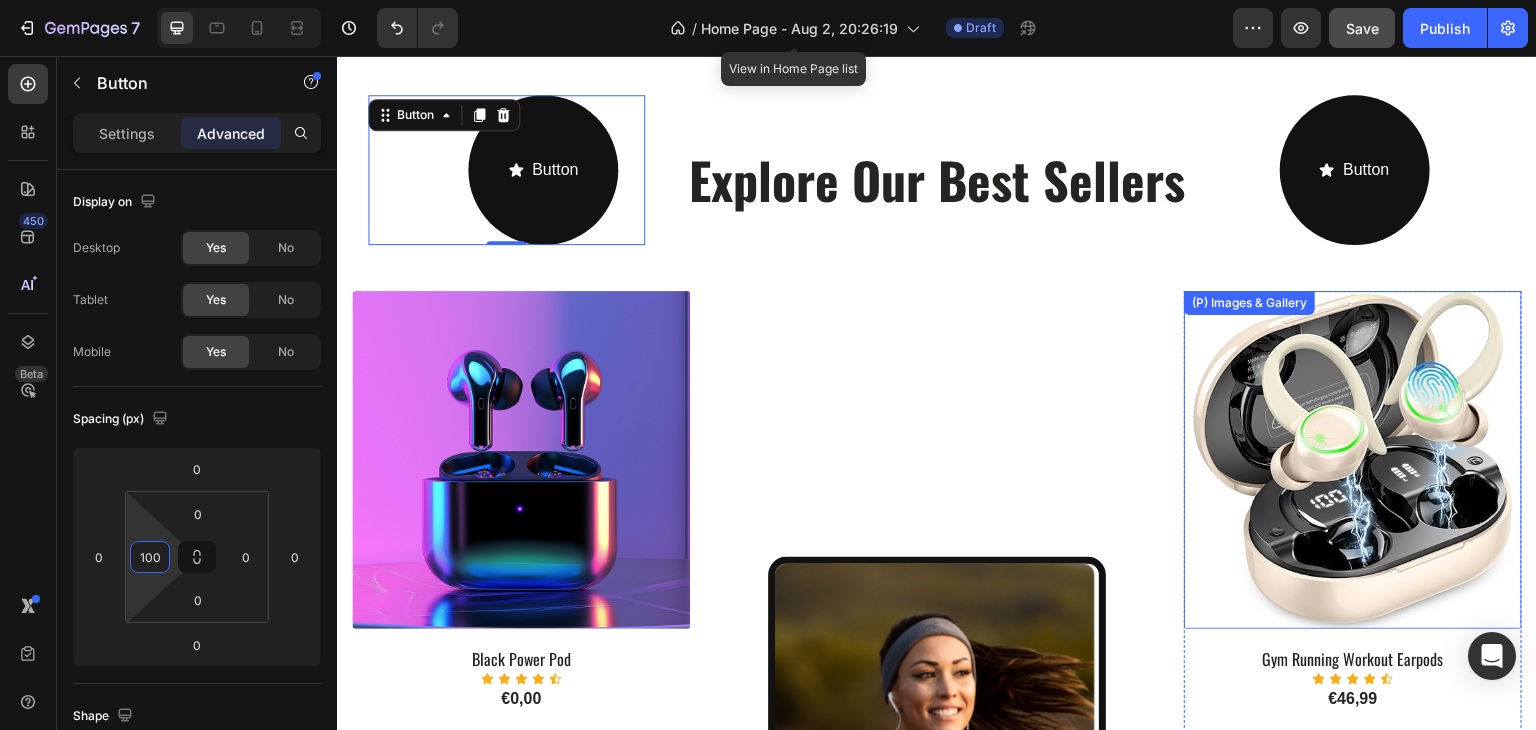 click on "Image Image Image Image
Carousel" at bounding box center [937, 724] 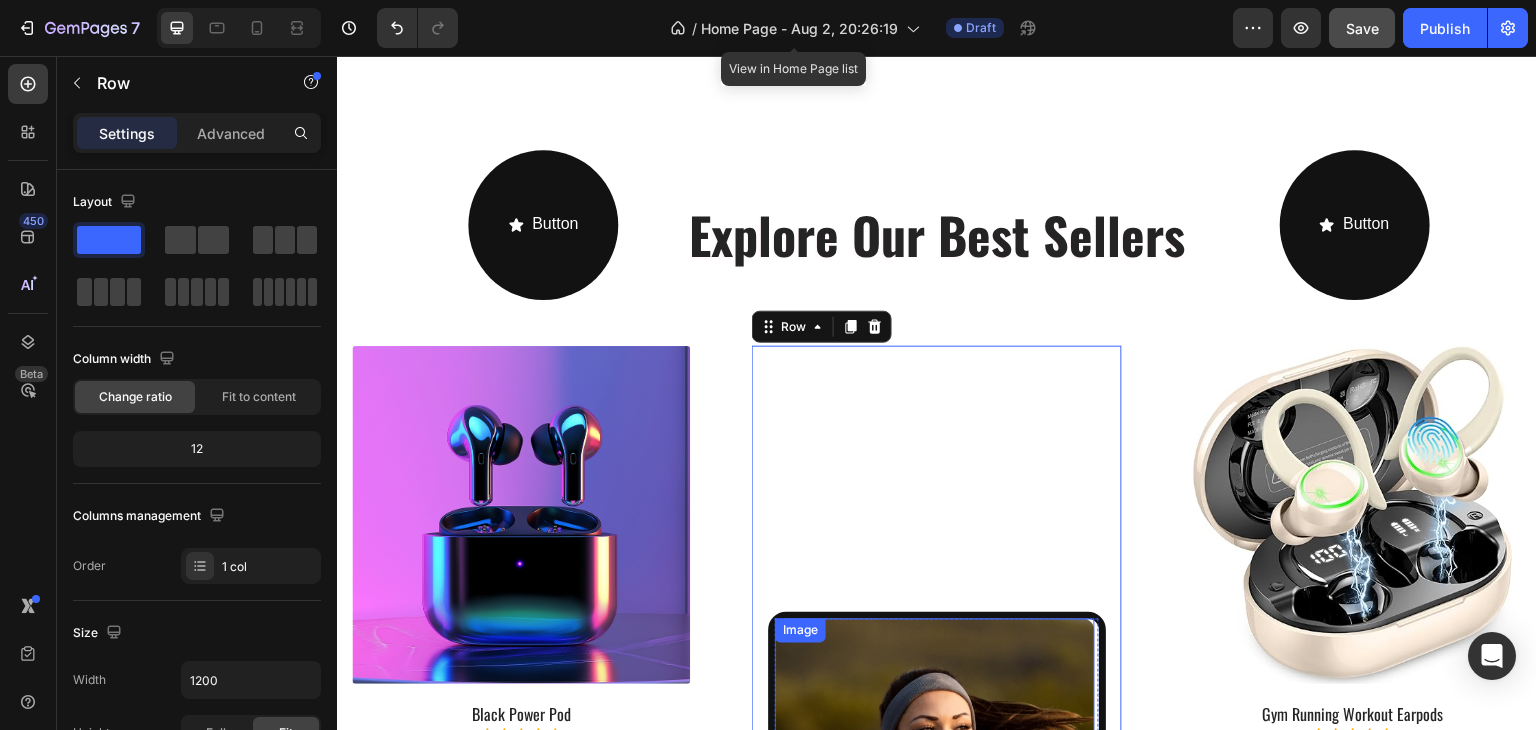 scroll, scrollTop: 1094, scrollLeft: 0, axis: vertical 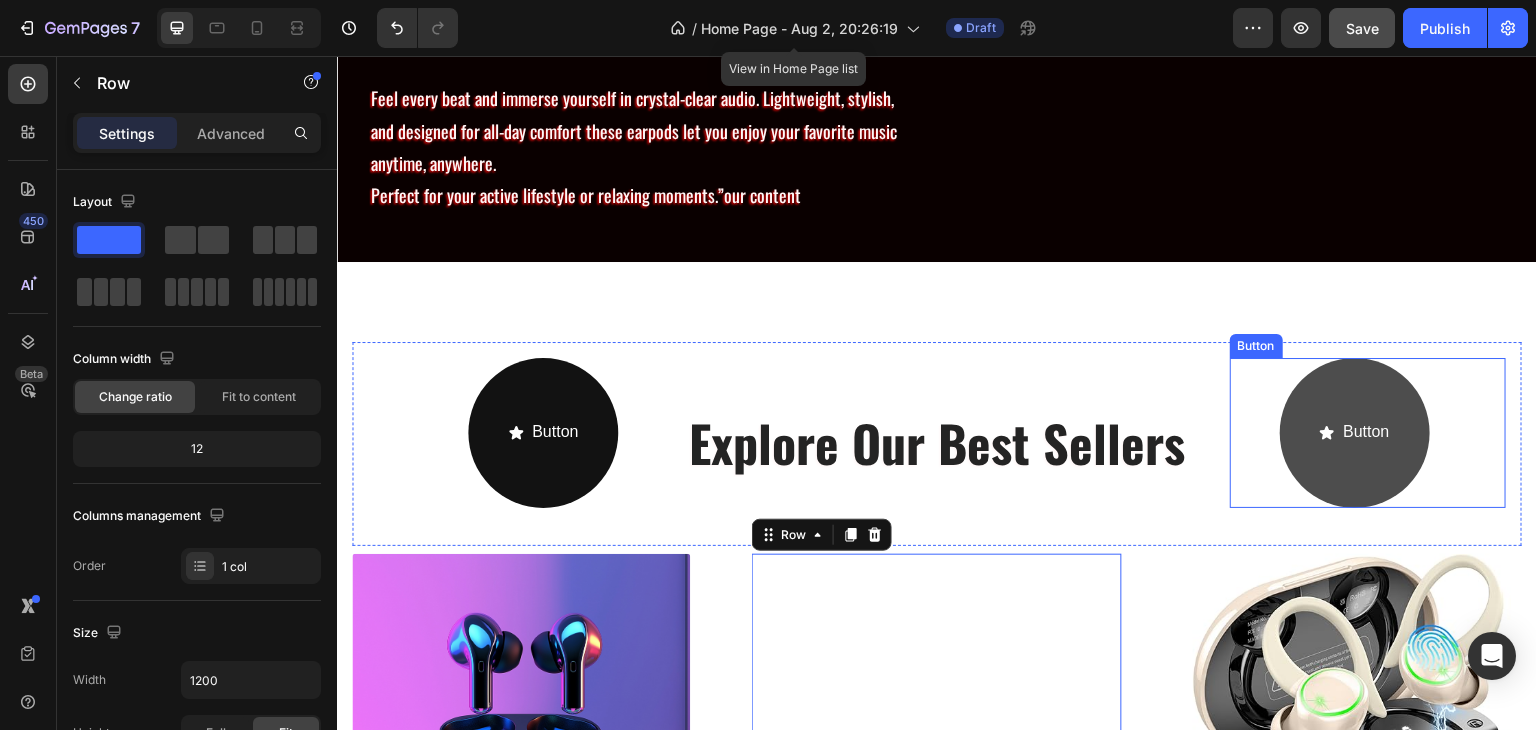 click on "Button" at bounding box center (1355, 433) 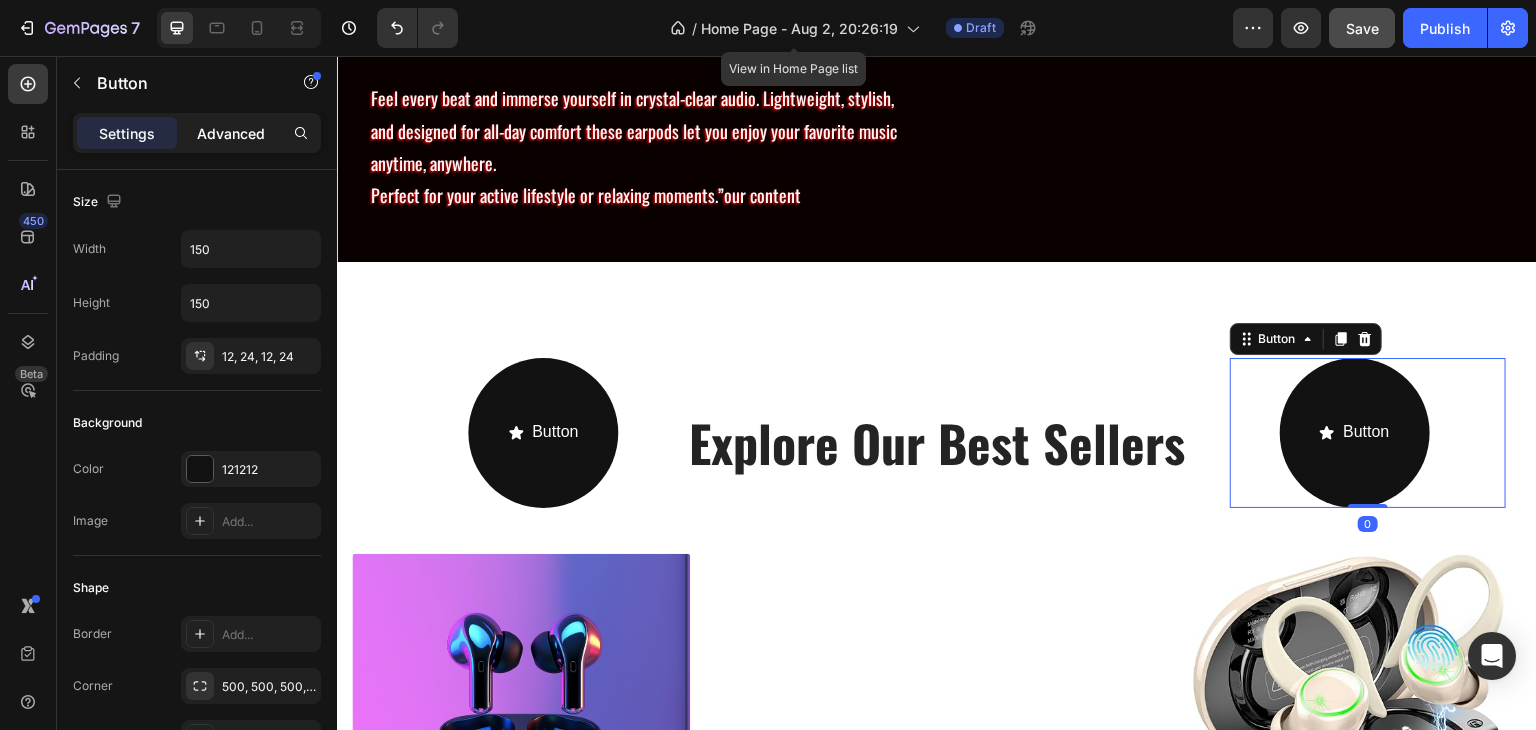 drag, startPoint x: 225, startPoint y: 131, endPoint x: 209, endPoint y: 174, distance: 45.88028 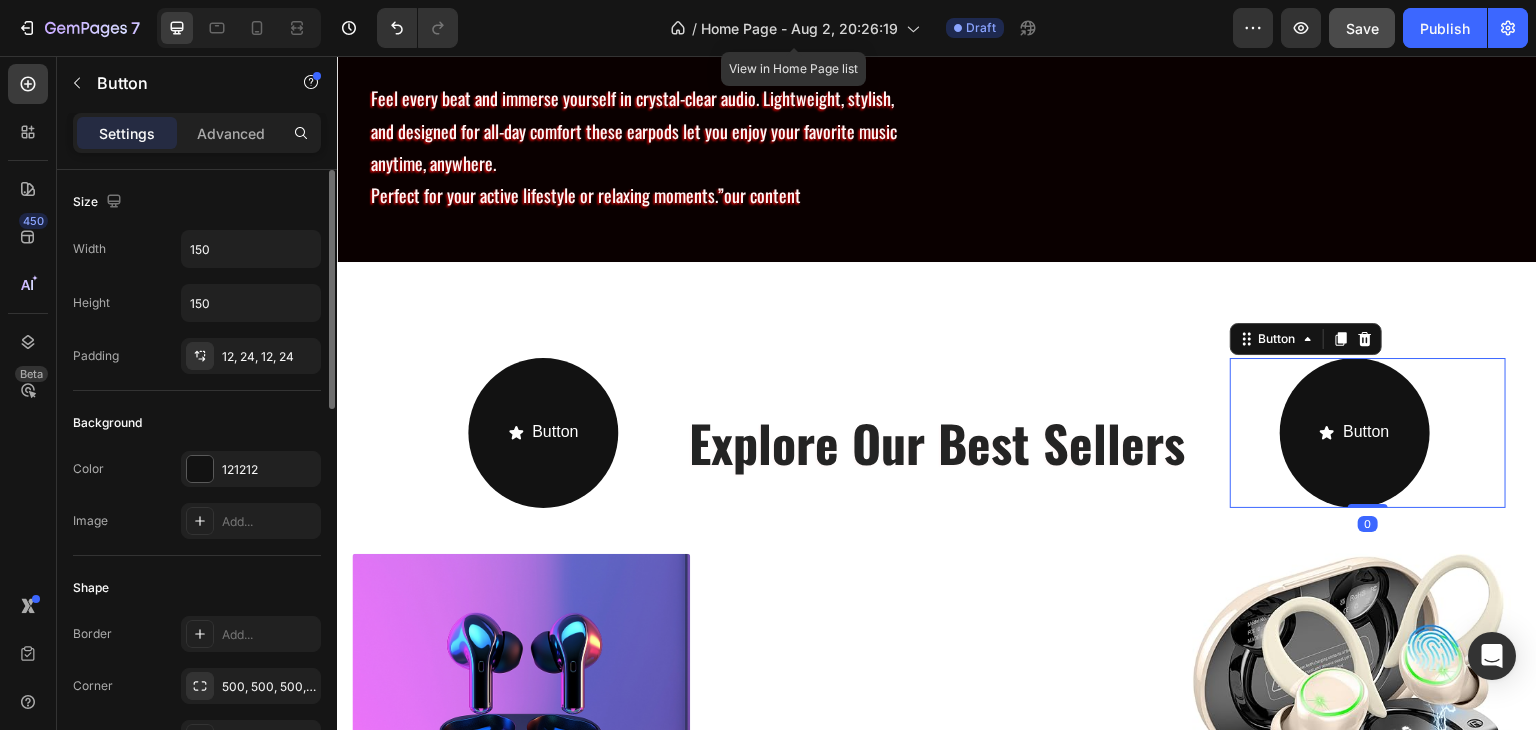 click on "Advanced" at bounding box center (231, 133) 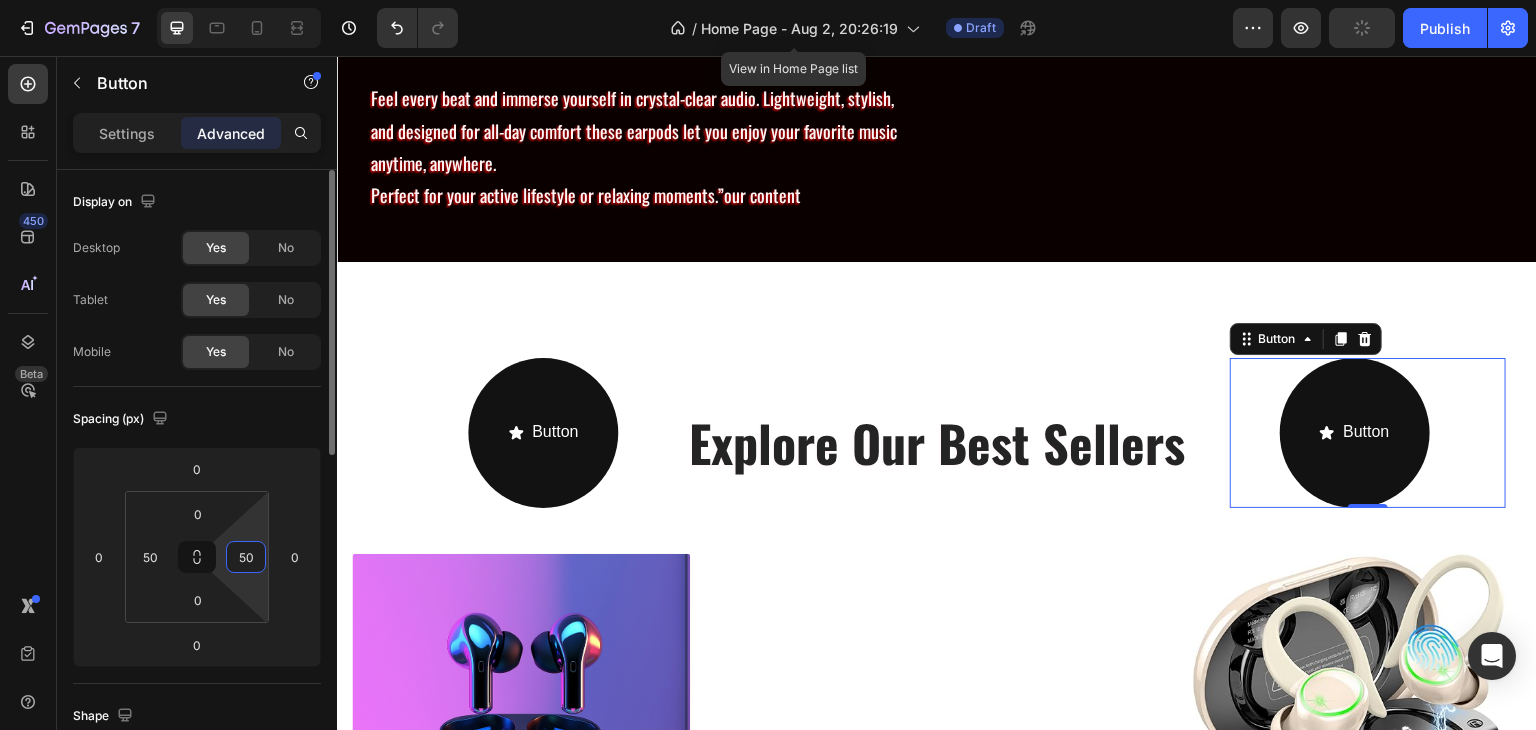 type on "5" 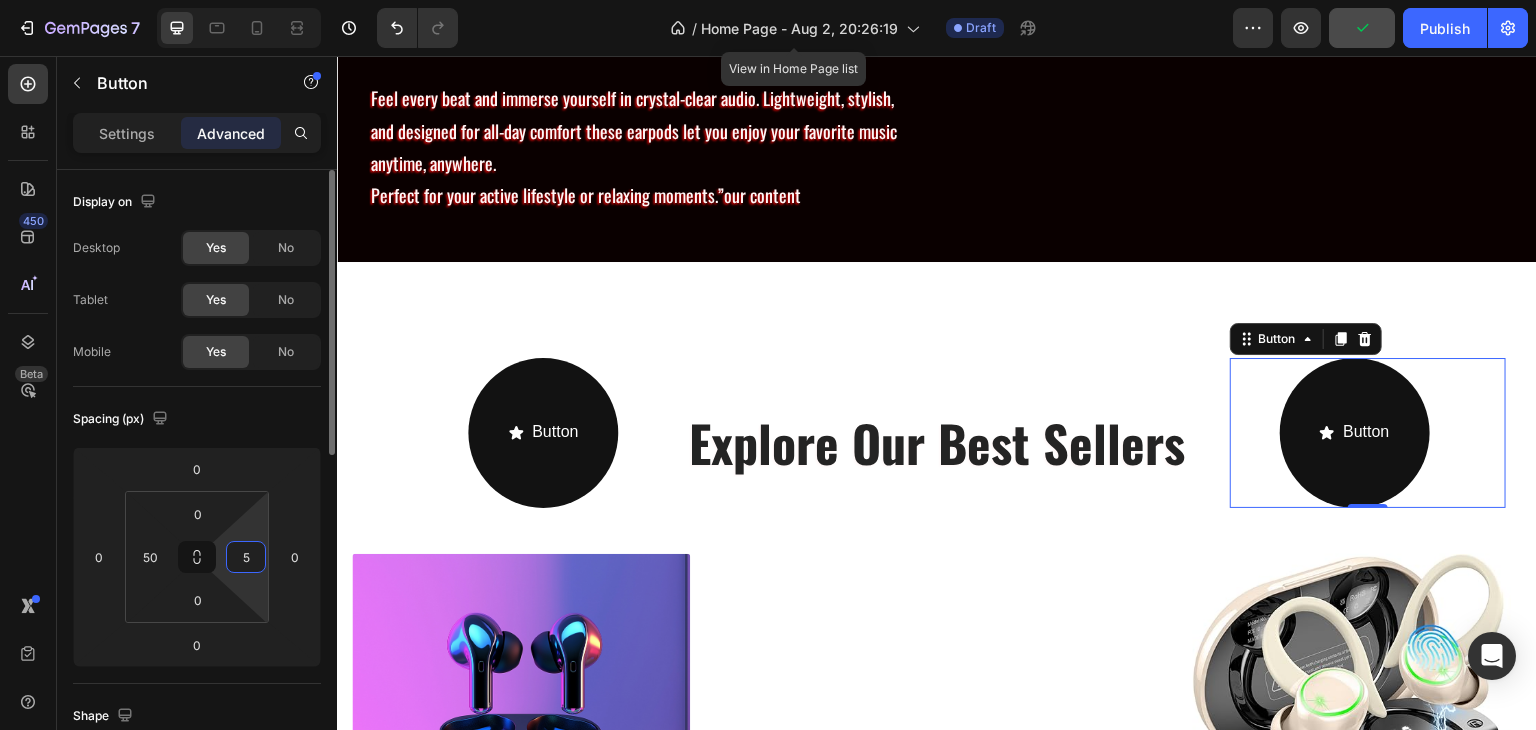 type 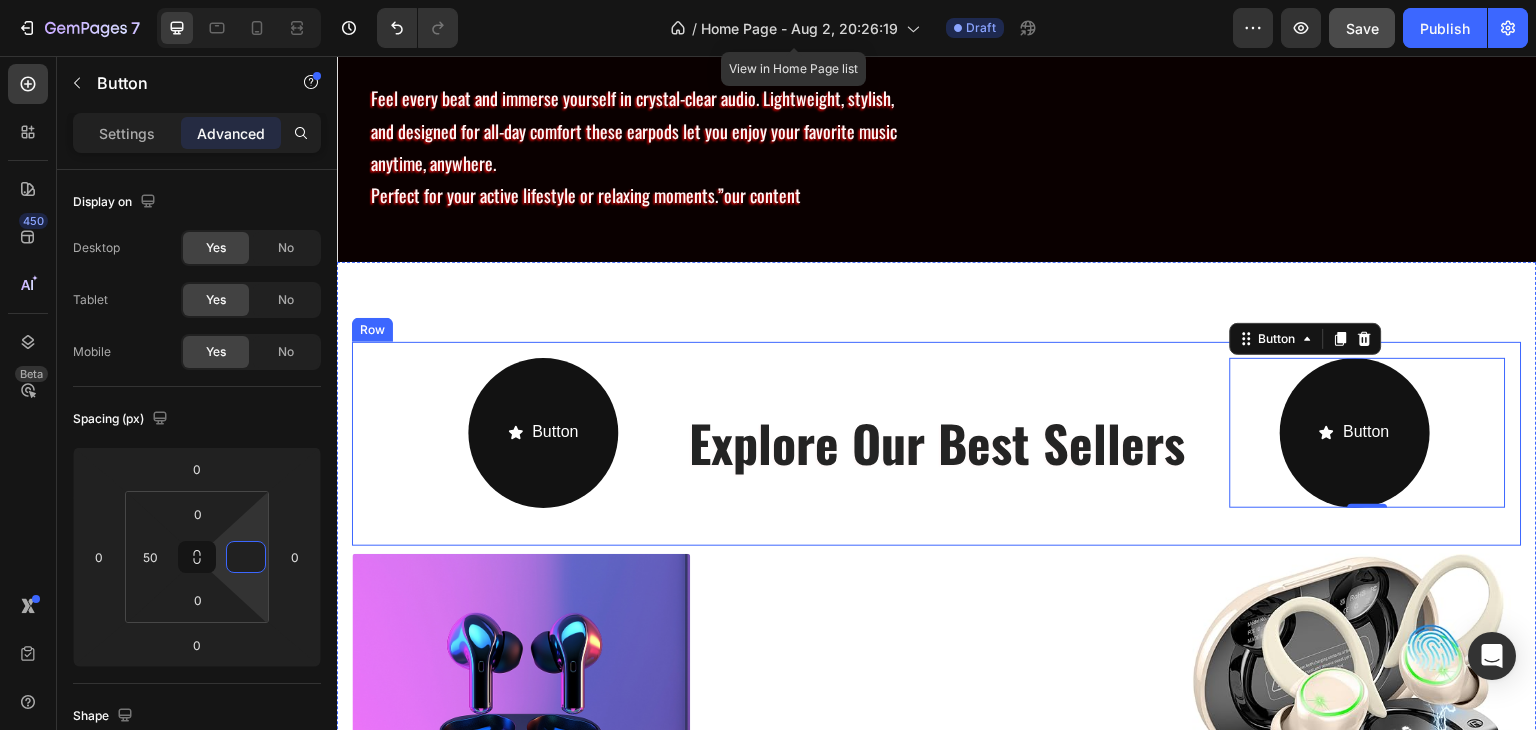 drag, startPoint x: 1046, startPoint y: 581, endPoint x: 1046, endPoint y: 647, distance: 66 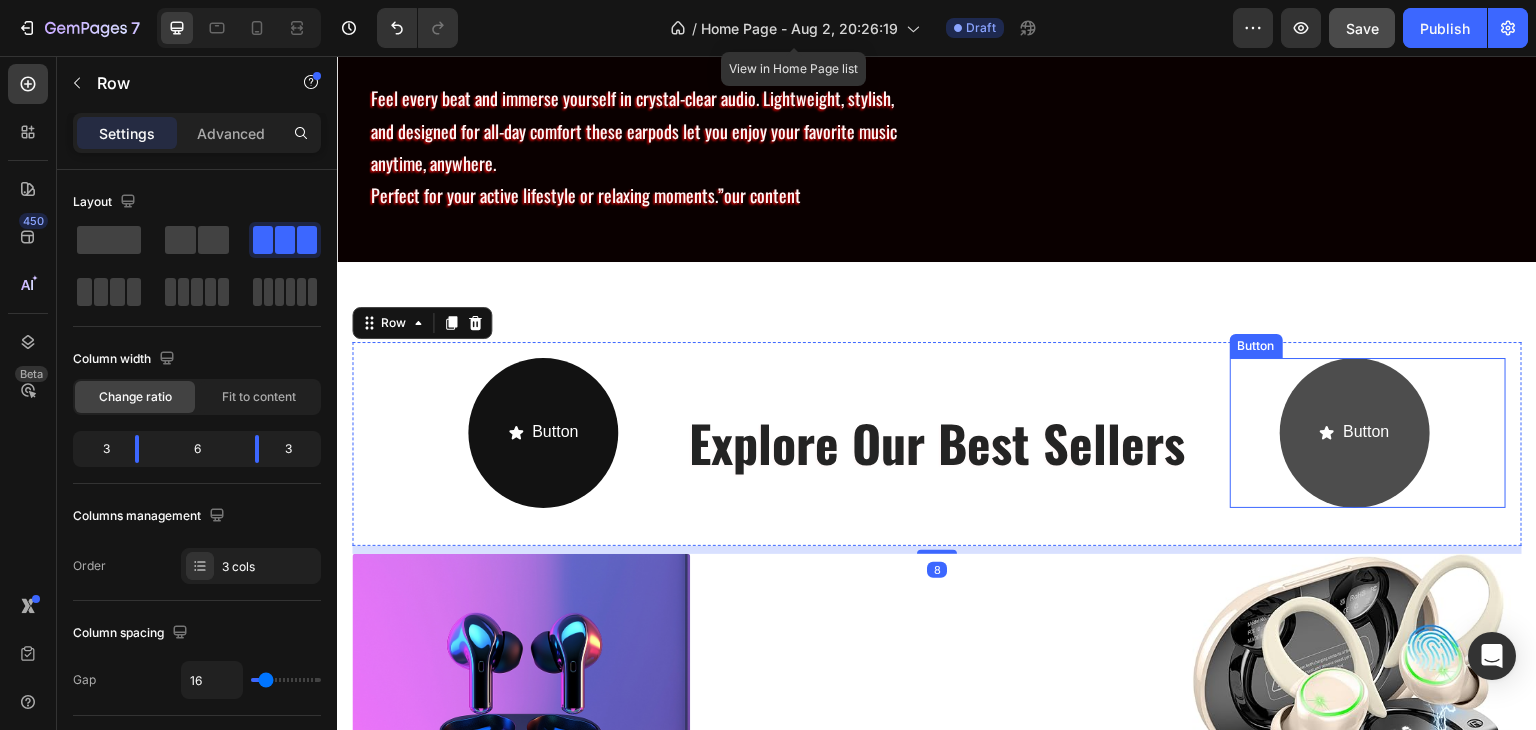 click on "Button" at bounding box center [1355, 433] 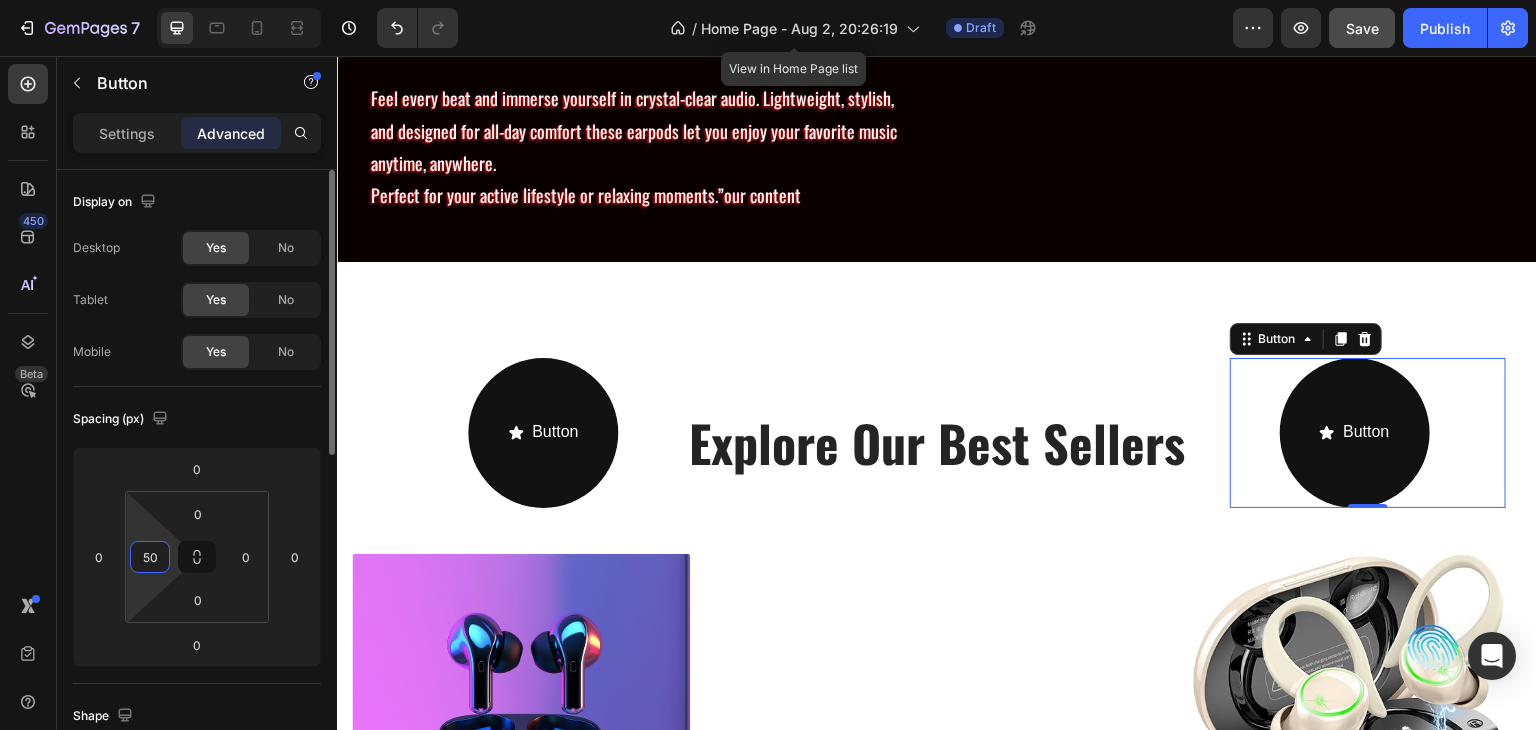 click on "50" at bounding box center (150, 557) 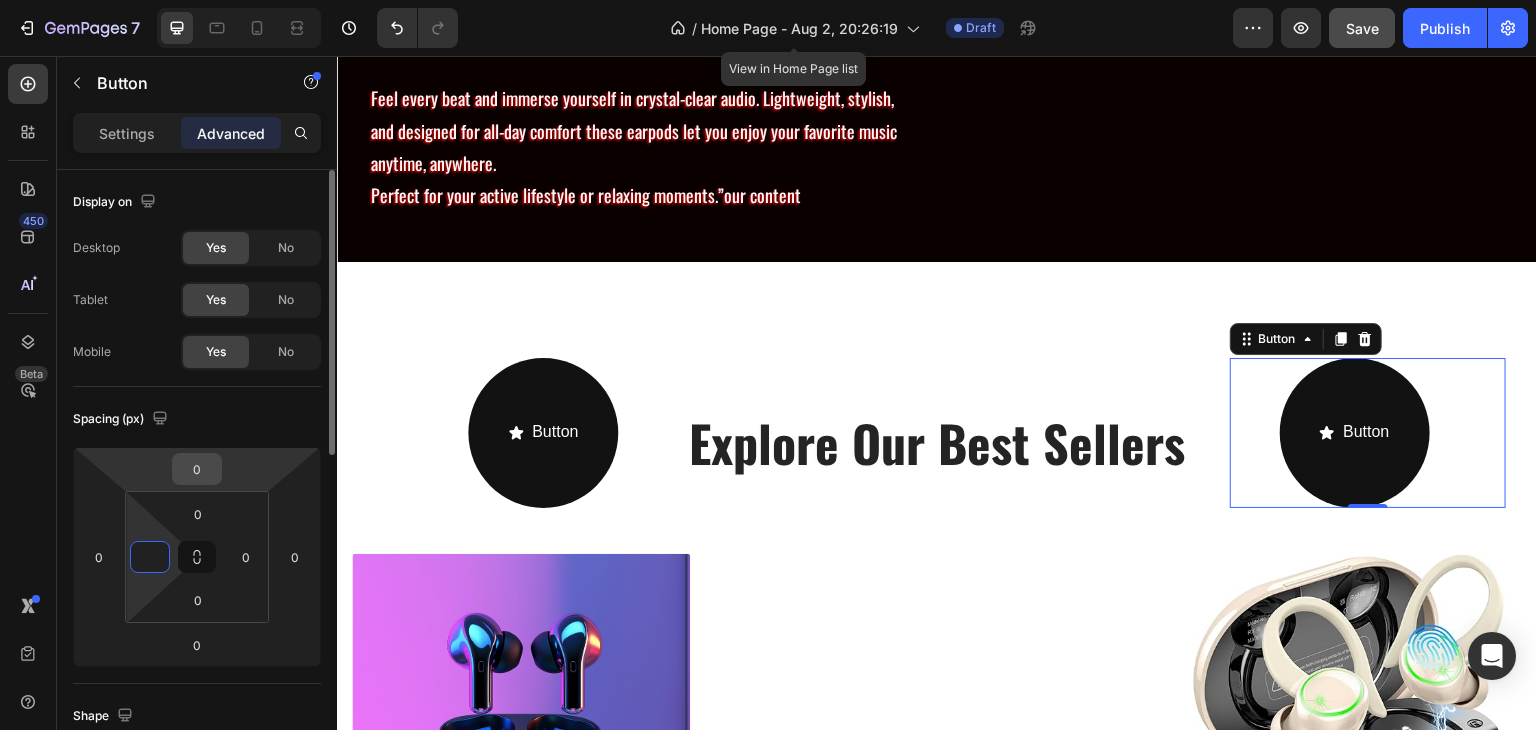 type on "0" 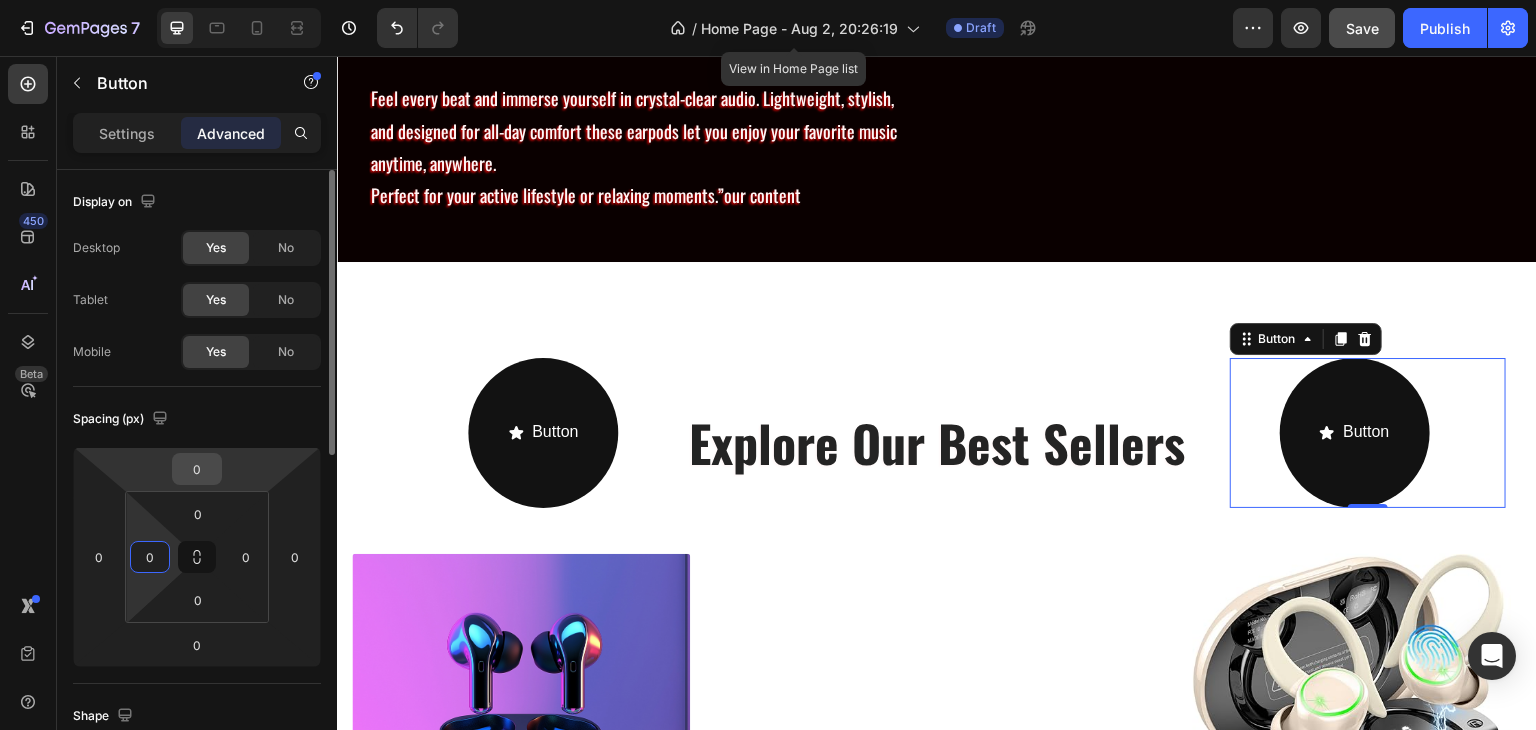 click on "0" at bounding box center (197, 469) 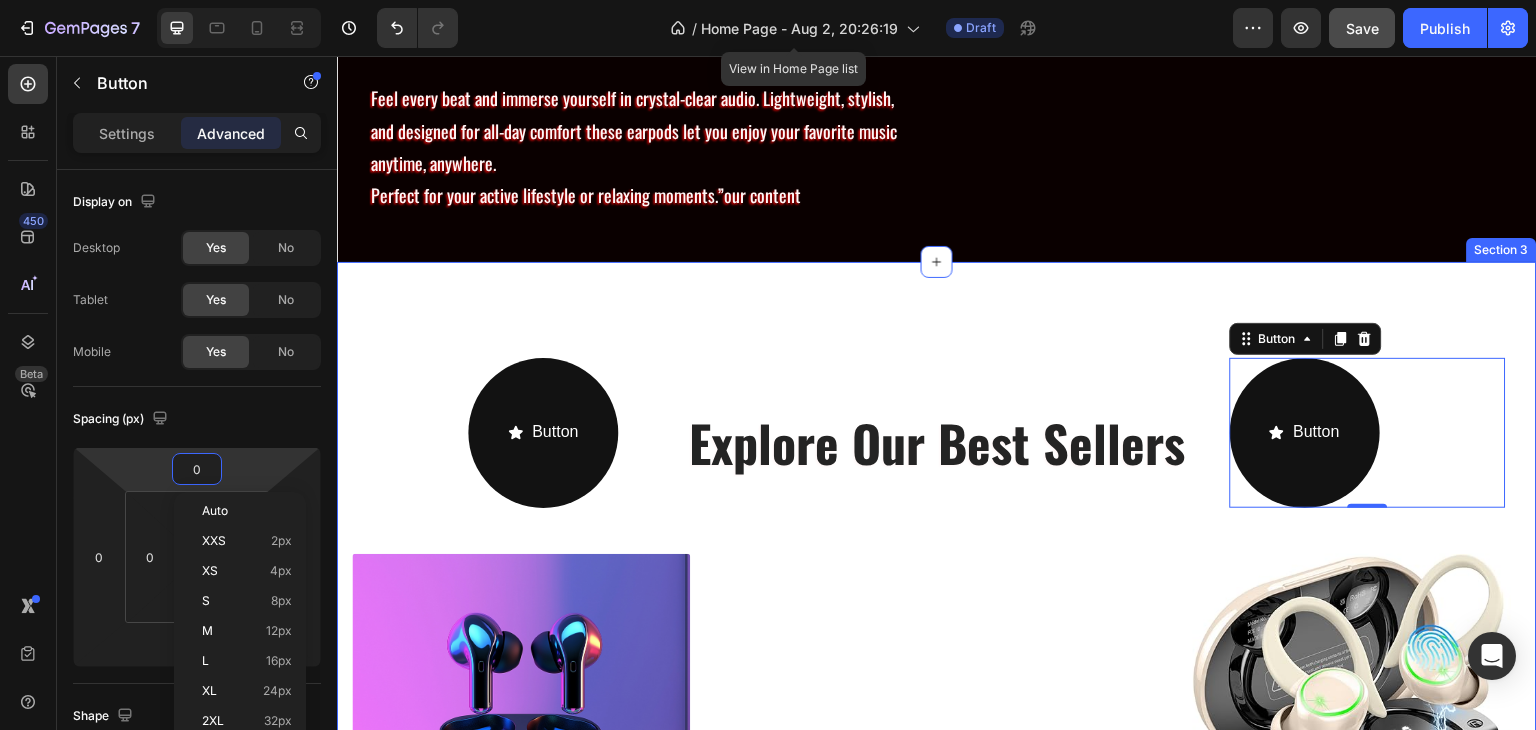 click on "Button Button Explore Our Best Sellers Heading Button Button   0 Row" at bounding box center (937, 444) 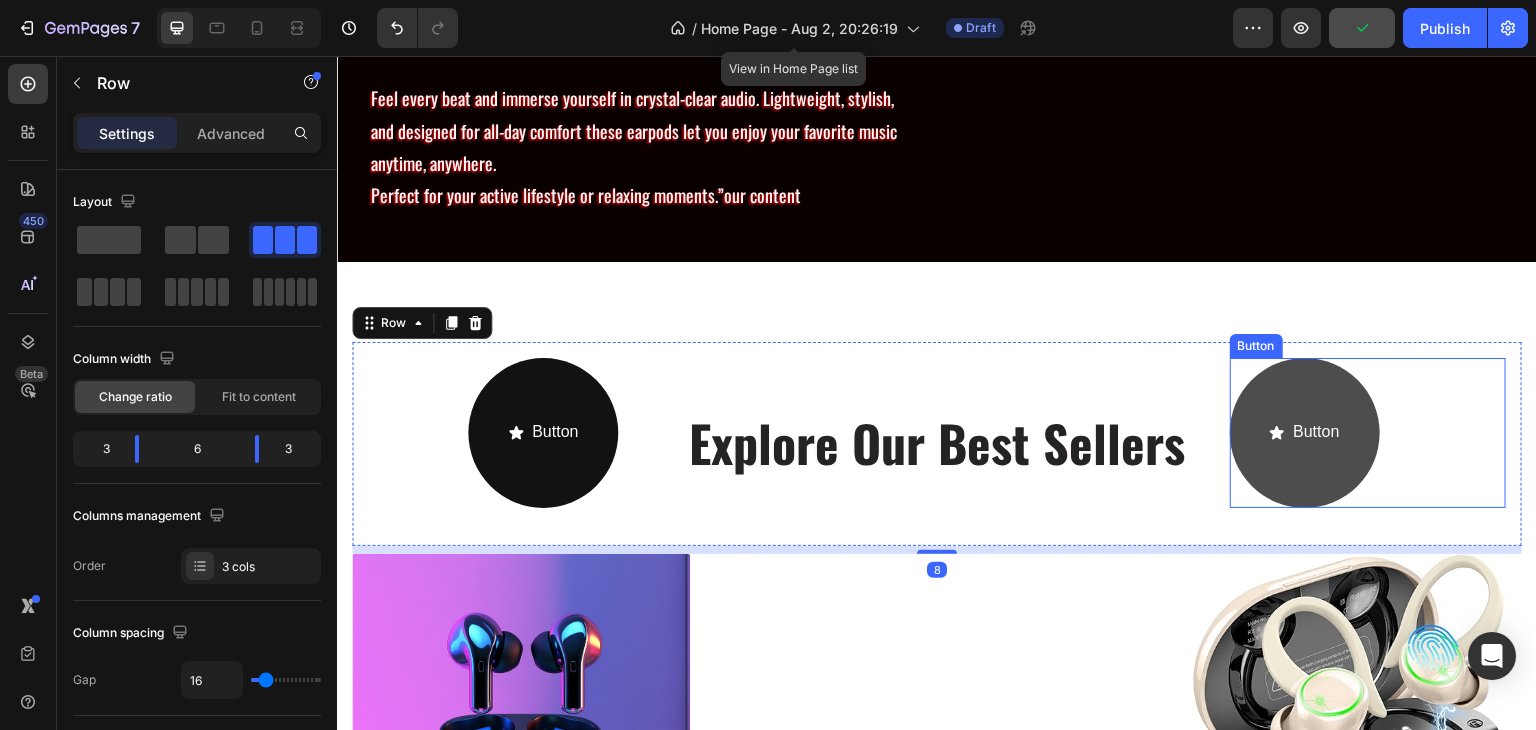click on "Button" at bounding box center (1305, 433) 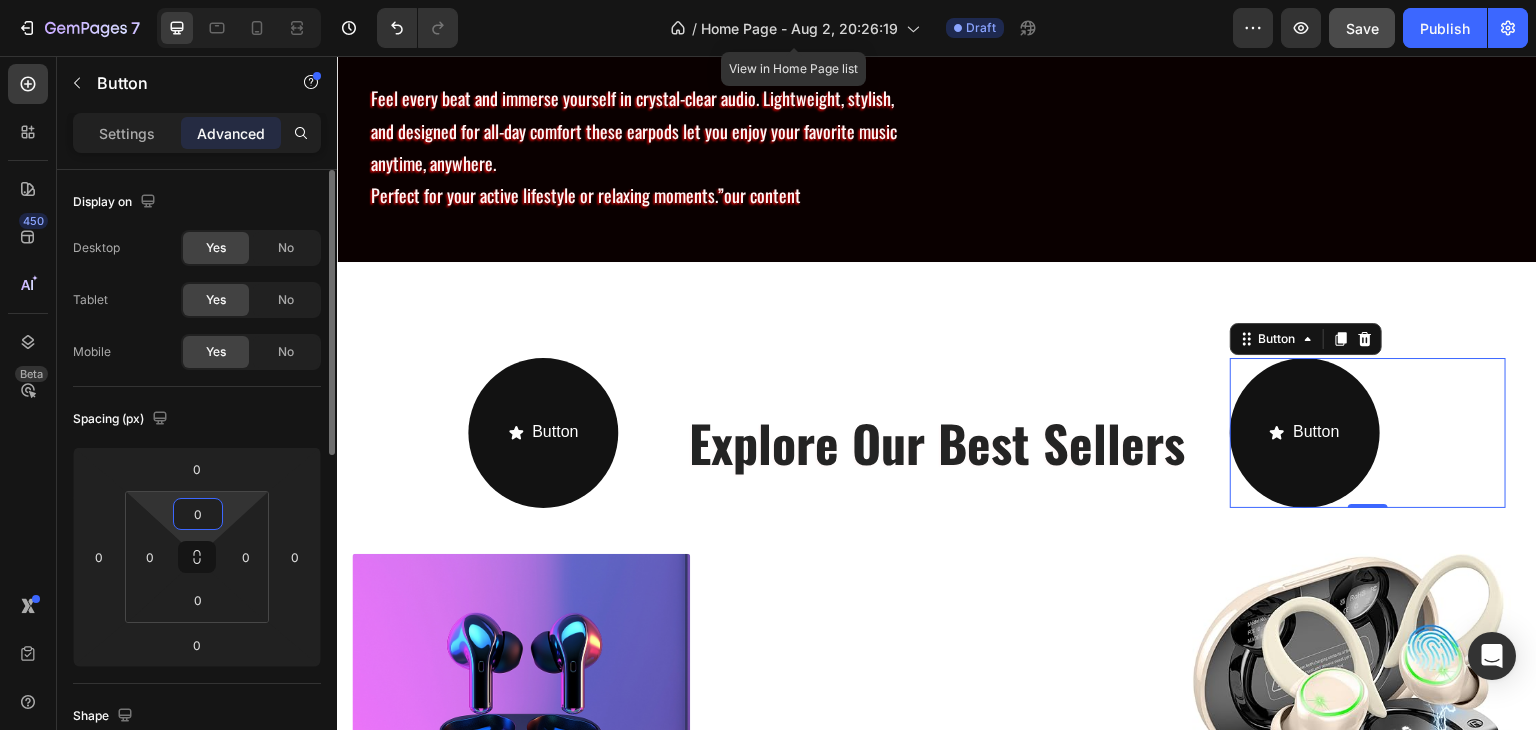 click on "0" at bounding box center [198, 514] 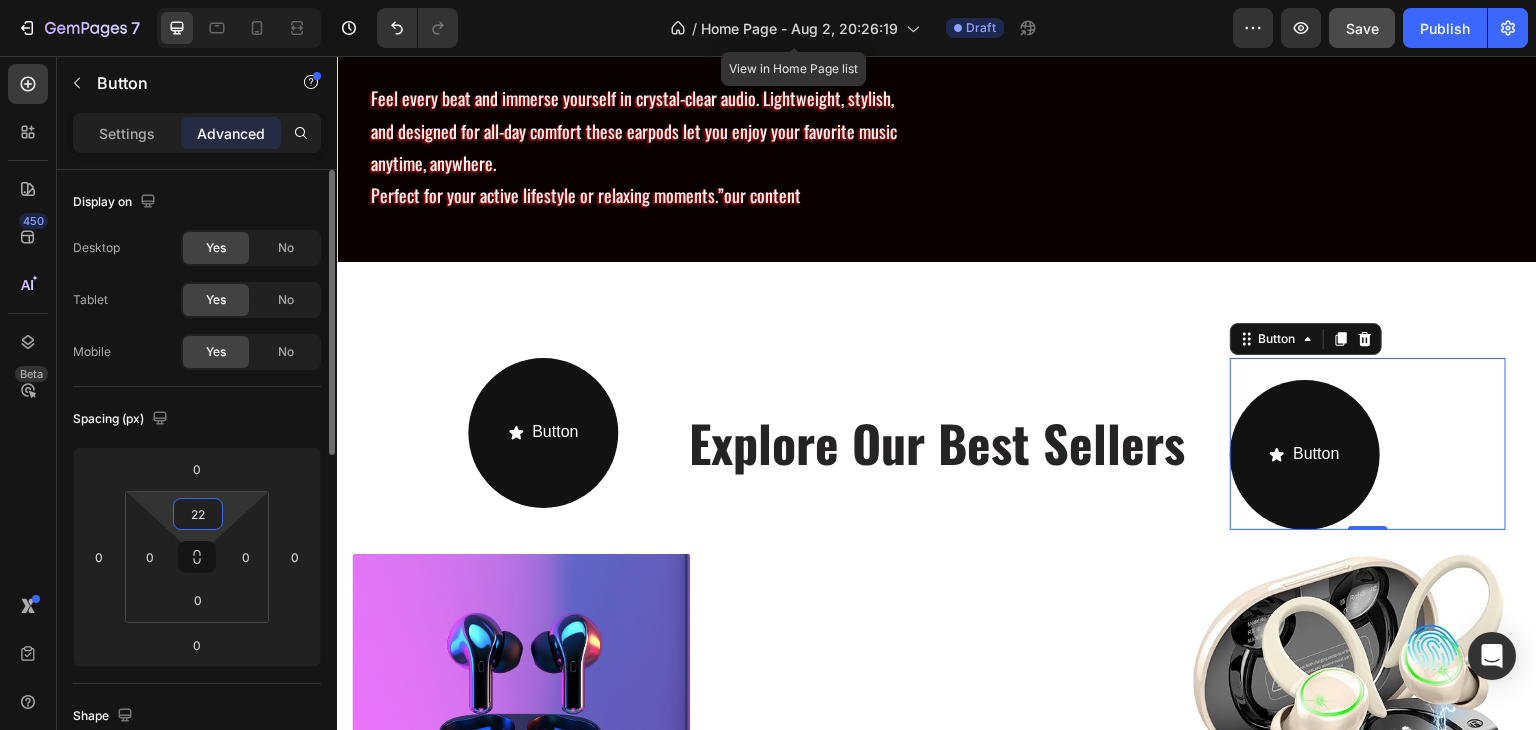 type on "2" 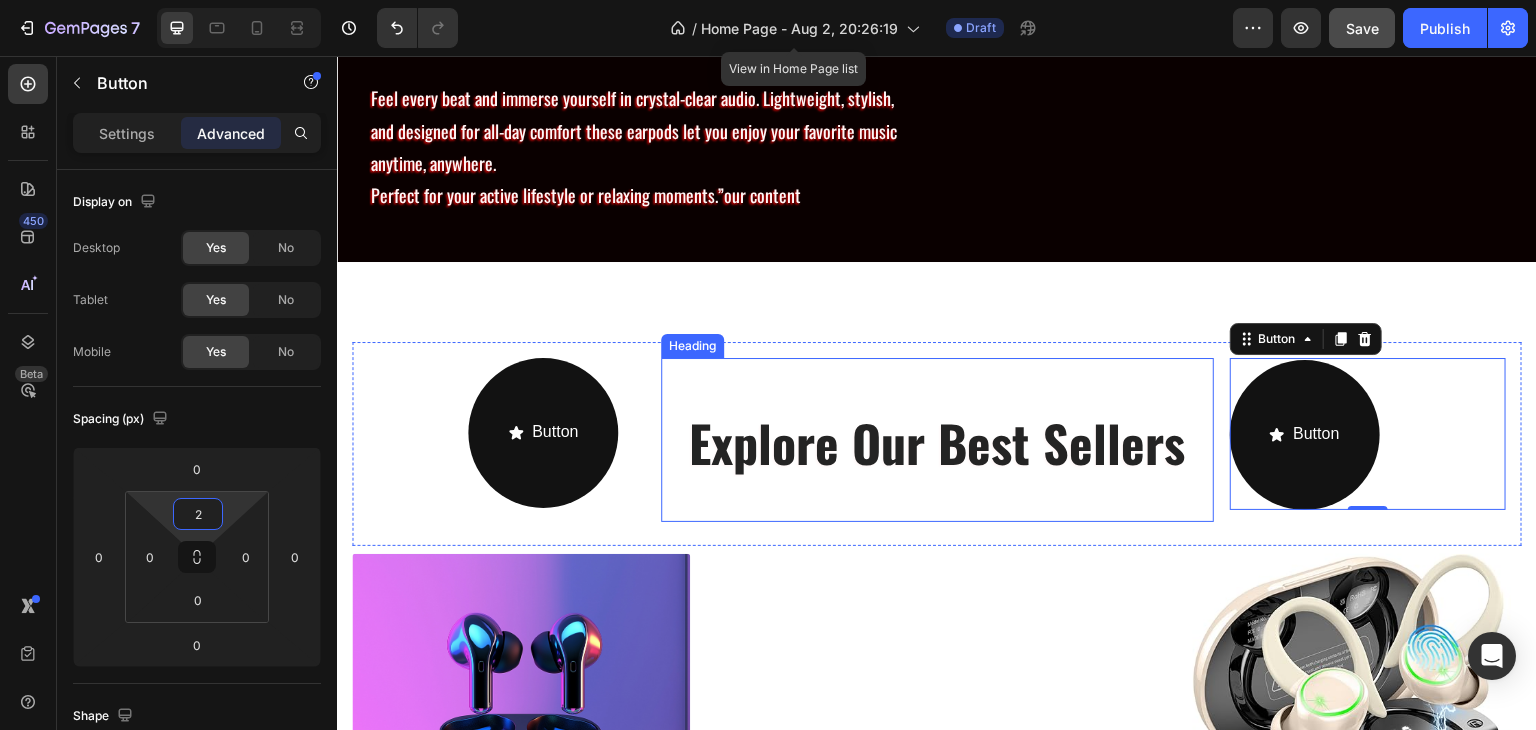 drag, startPoint x: 959, startPoint y: 525, endPoint x: 935, endPoint y: 537, distance: 26.832815 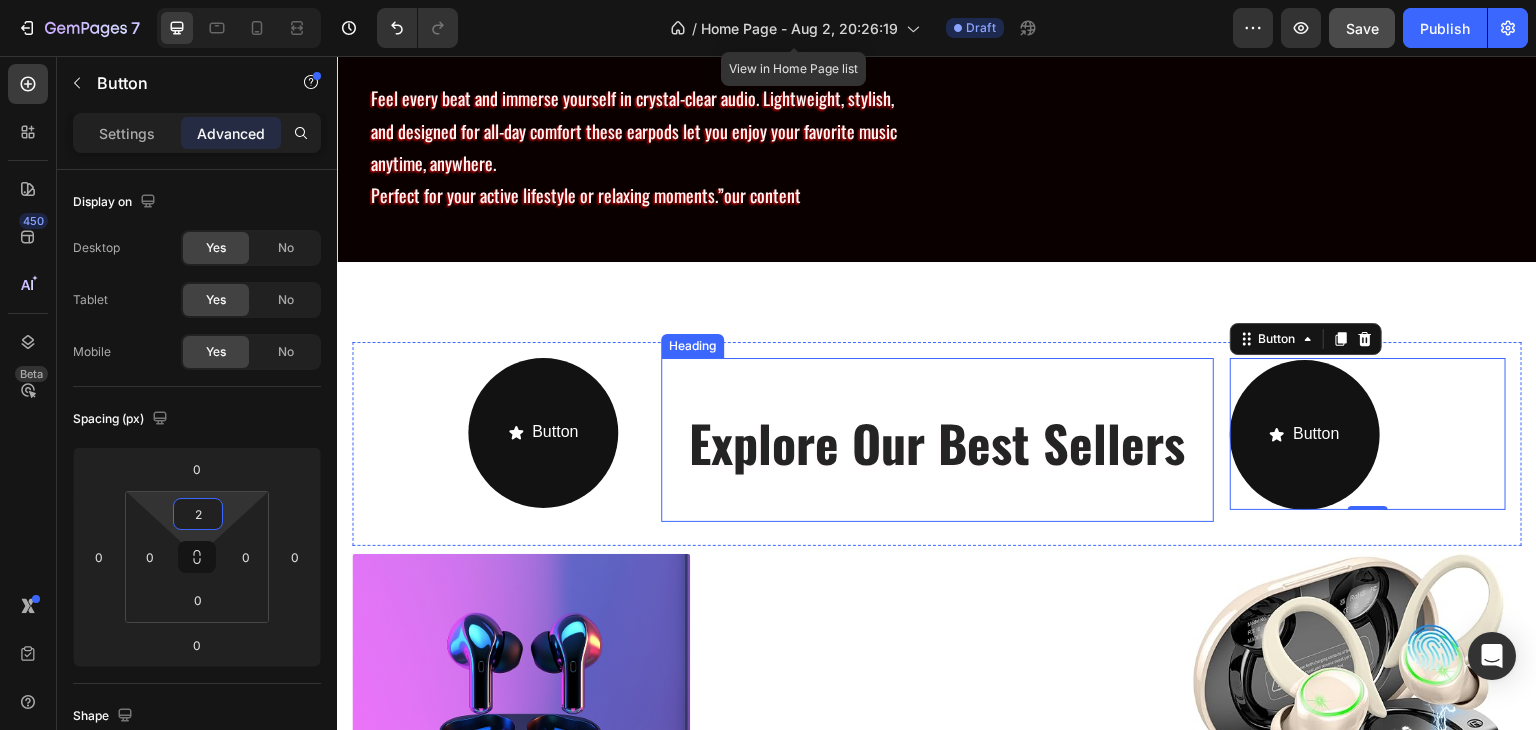 click on "Explore Our Best Sellers Heading" at bounding box center (937, 440) 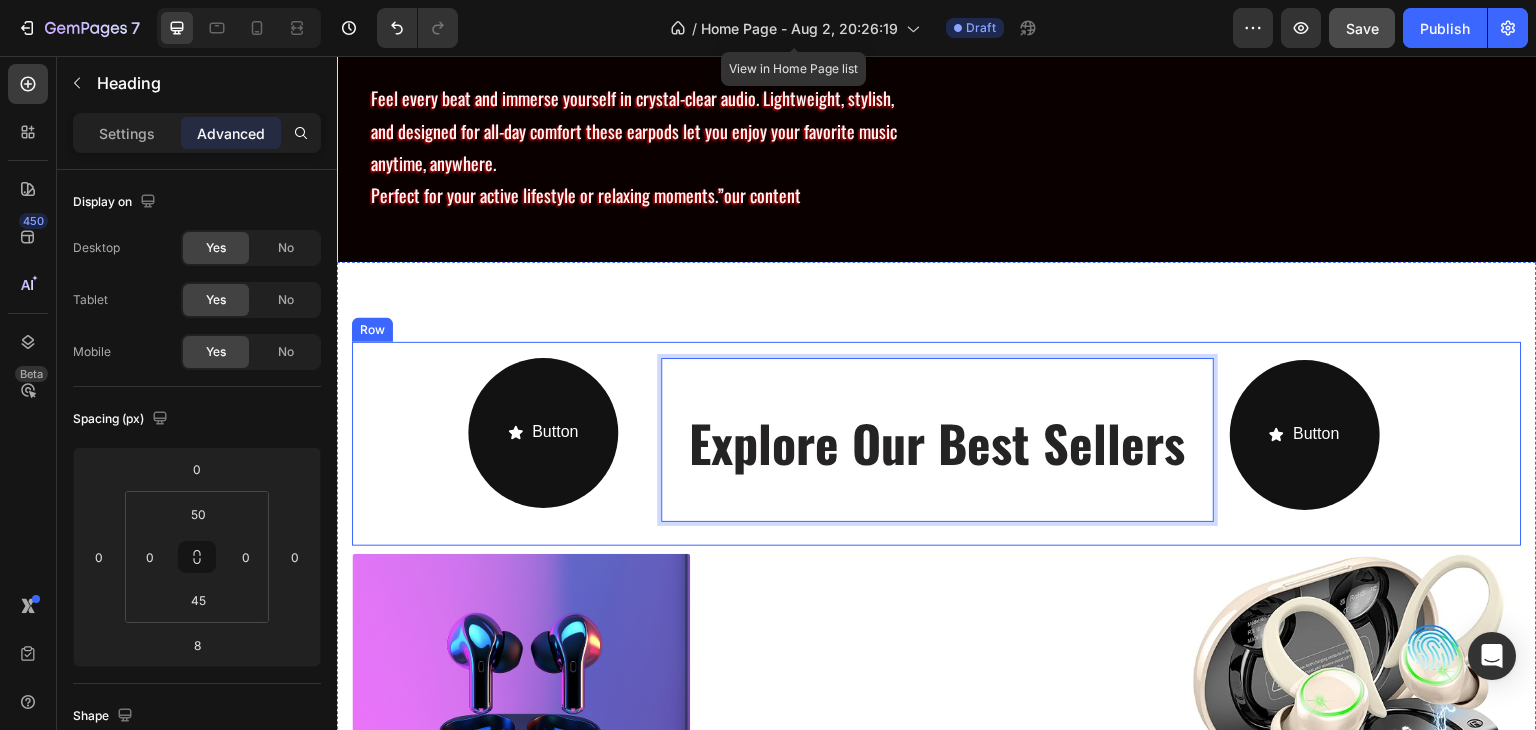 click on "Button Button Explore Our Best Sellers Heading   8 Button Button Row" at bounding box center [937, 444] 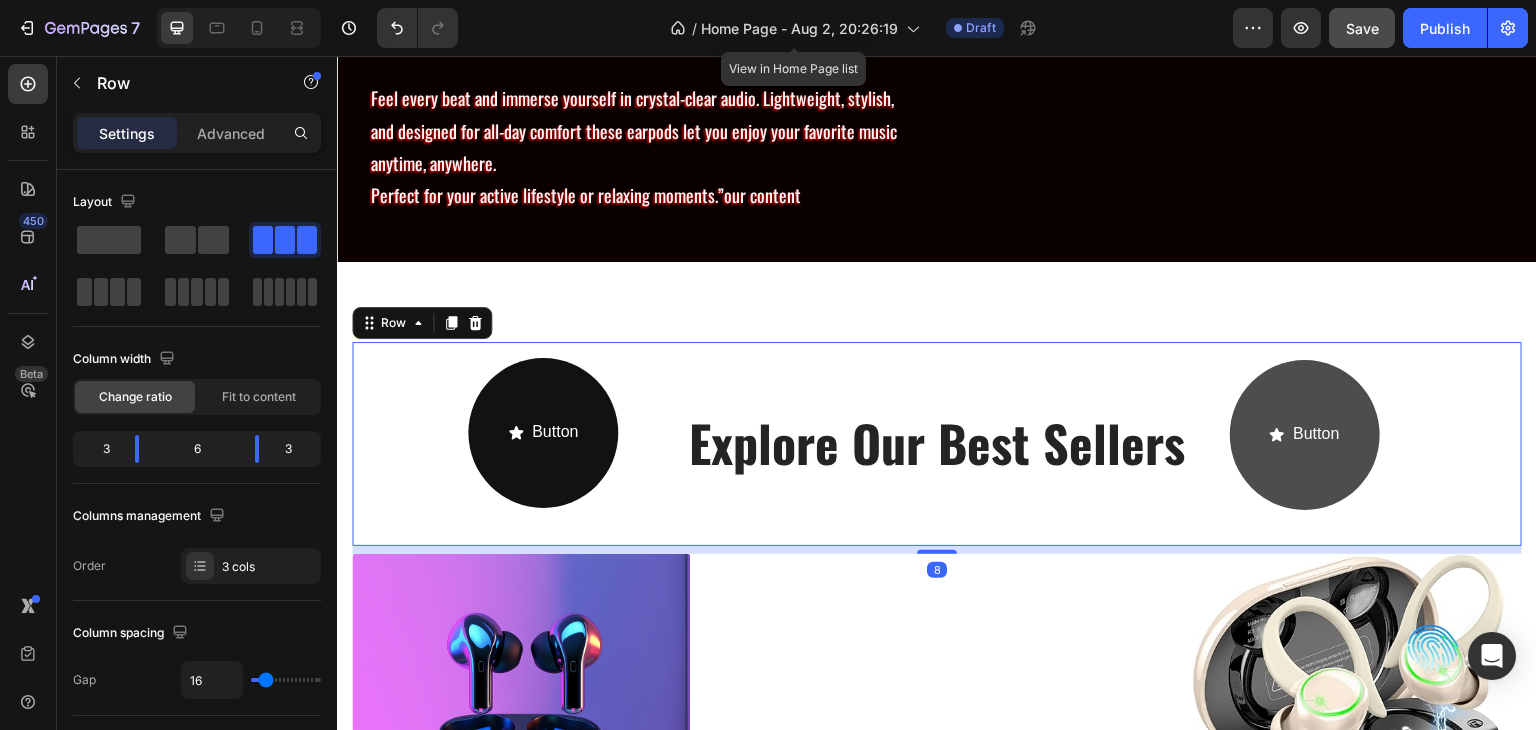 click on "Button" at bounding box center [1305, 435] 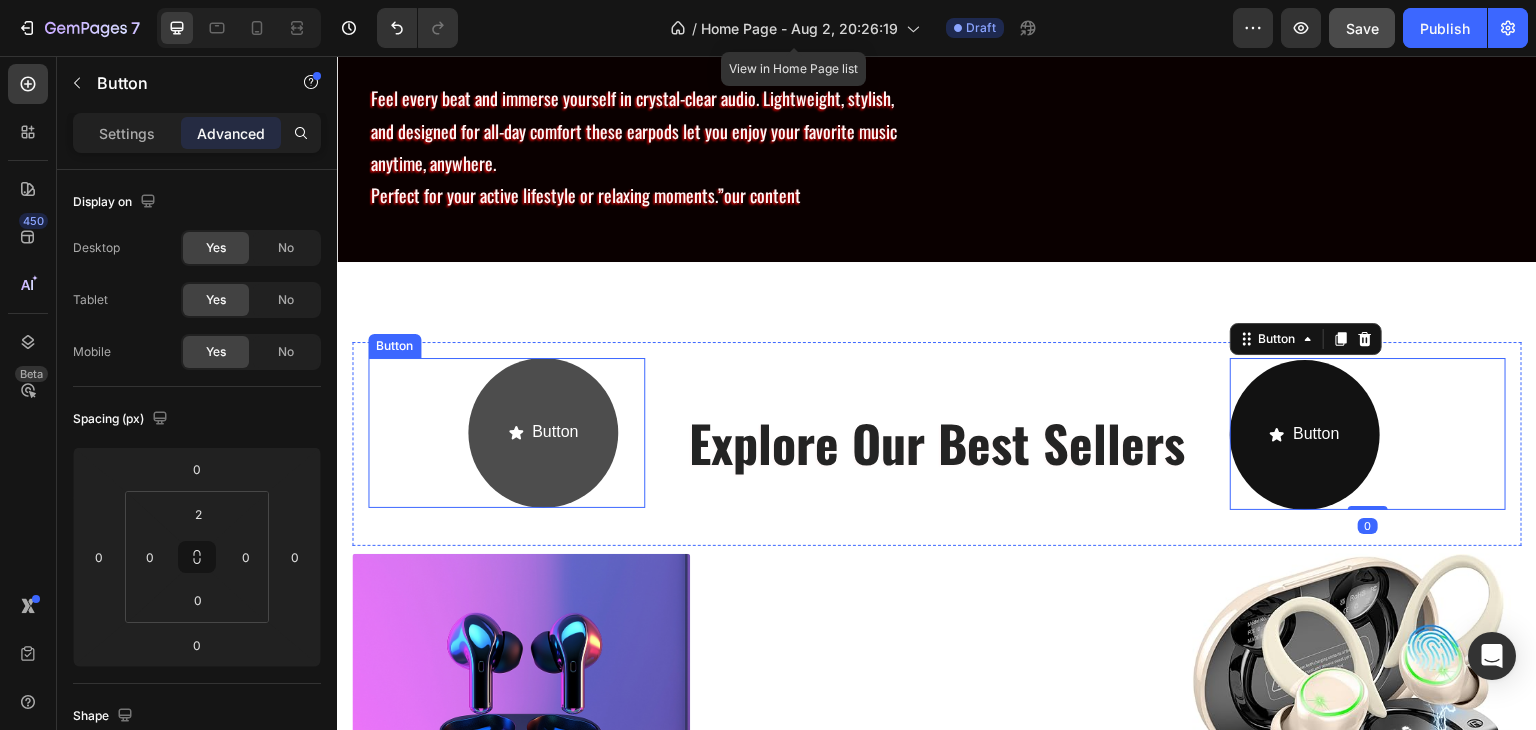 click on "Button" at bounding box center [543, 433] 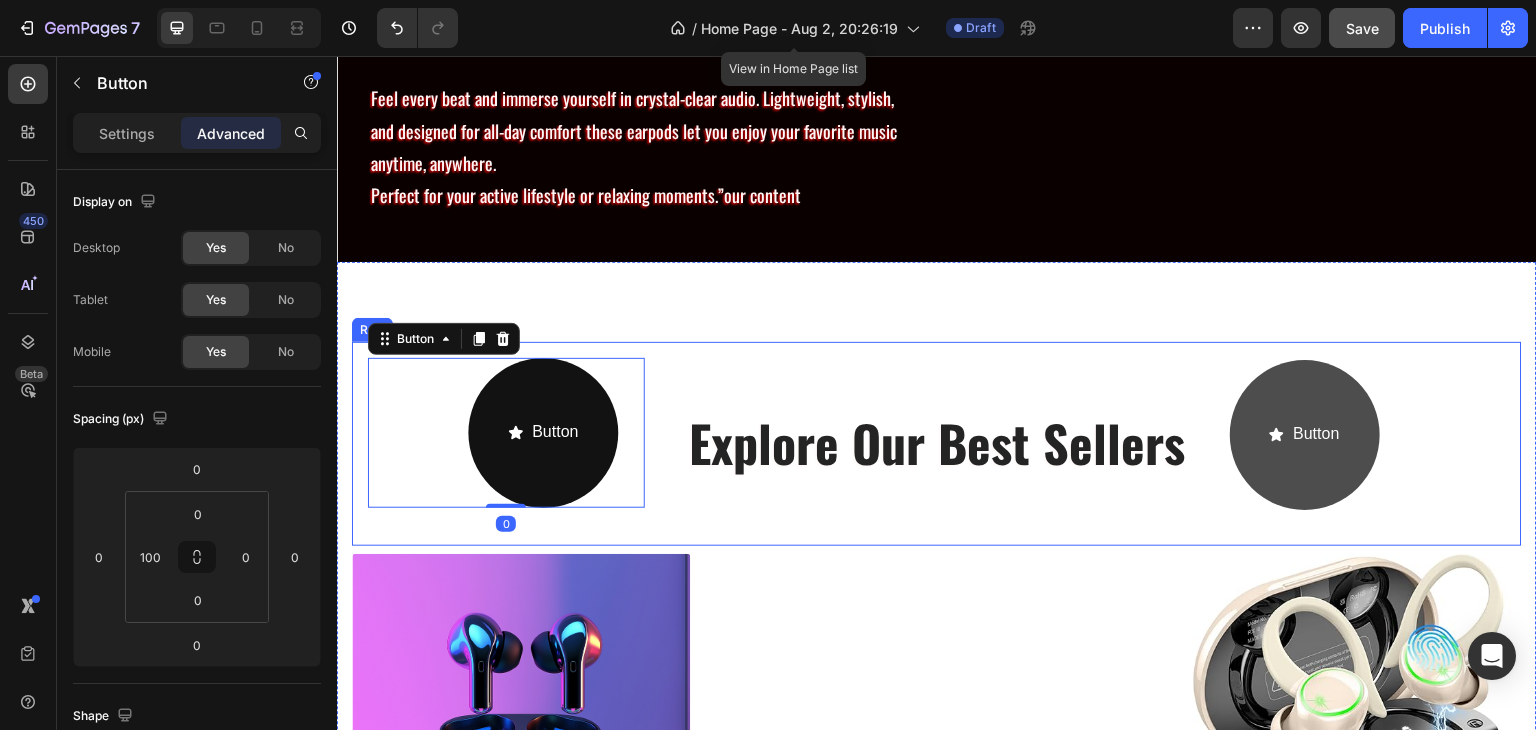 click on "Button" at bounding box center [1305, 435] 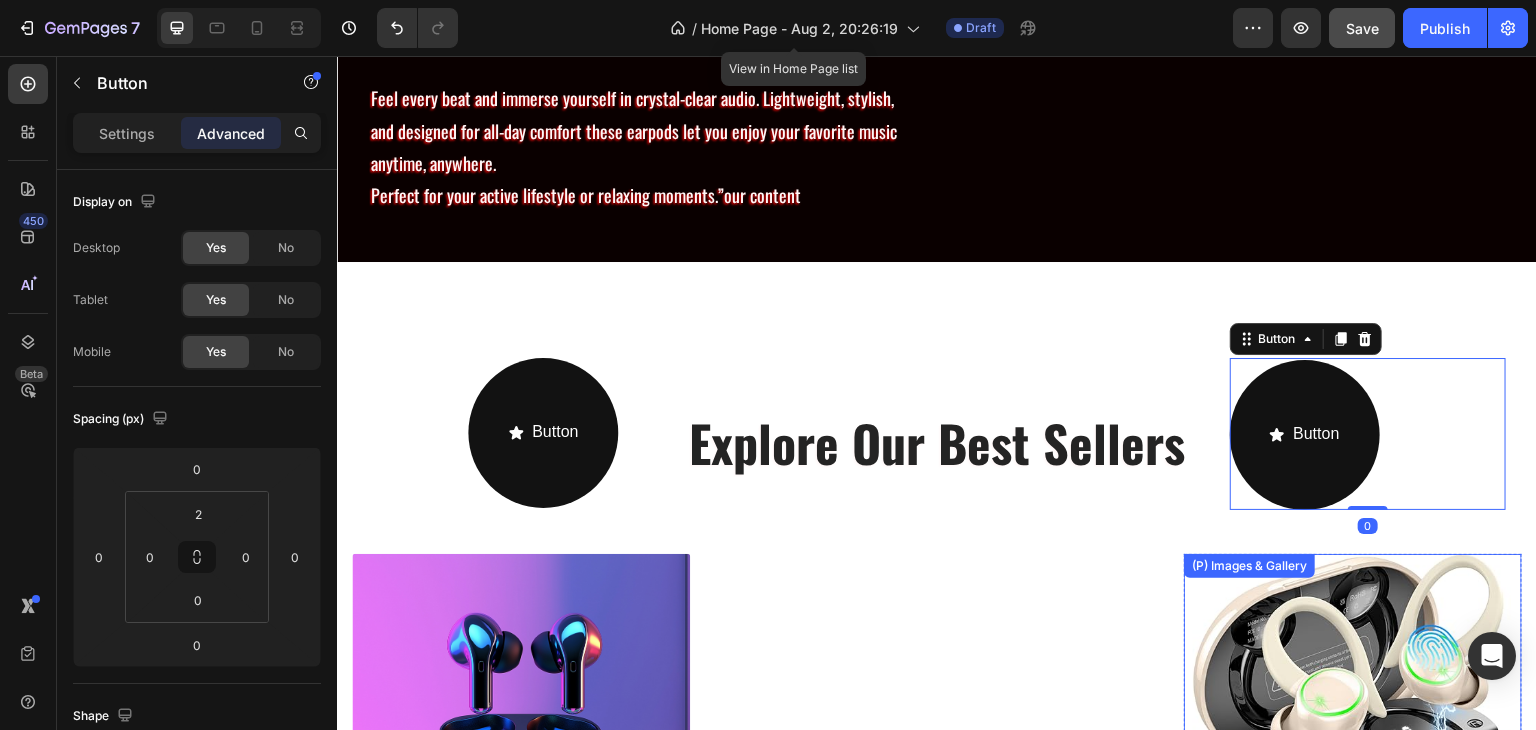 click on "(P) Images & Gallery" at bounding box center (1353, 723) 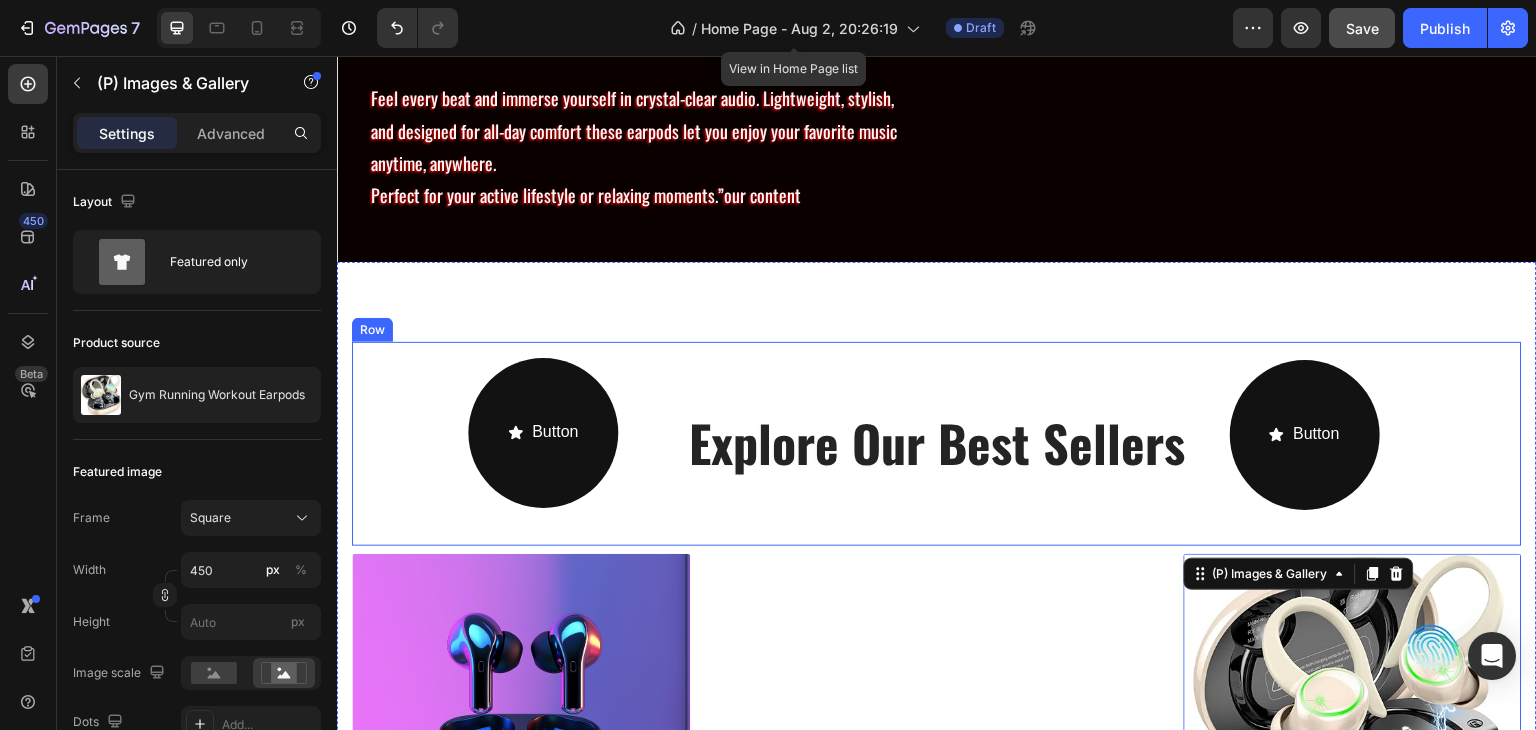 click on "Button Button Explore Our Best Sellers Heading Button Button Row" at bounding box center (937, 444) 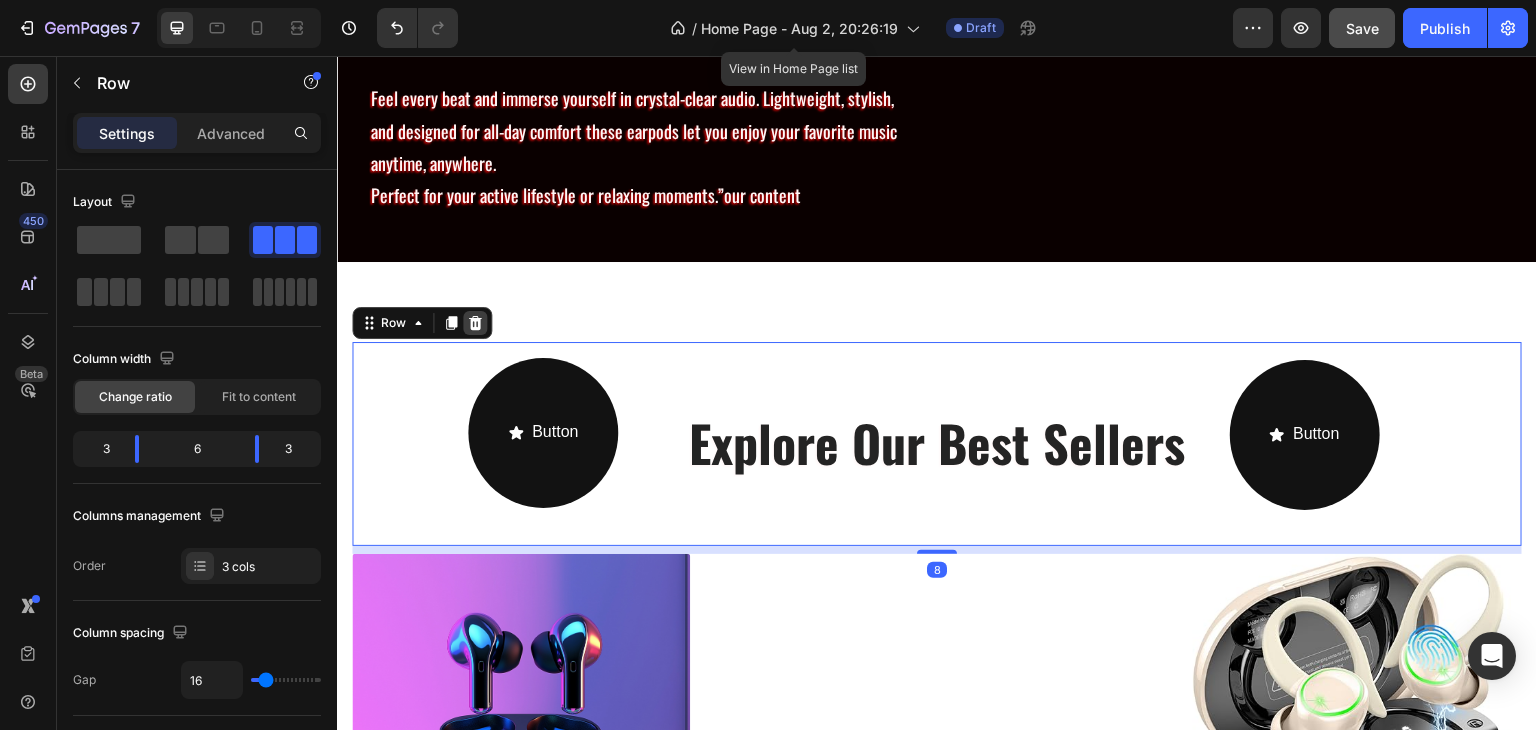 click 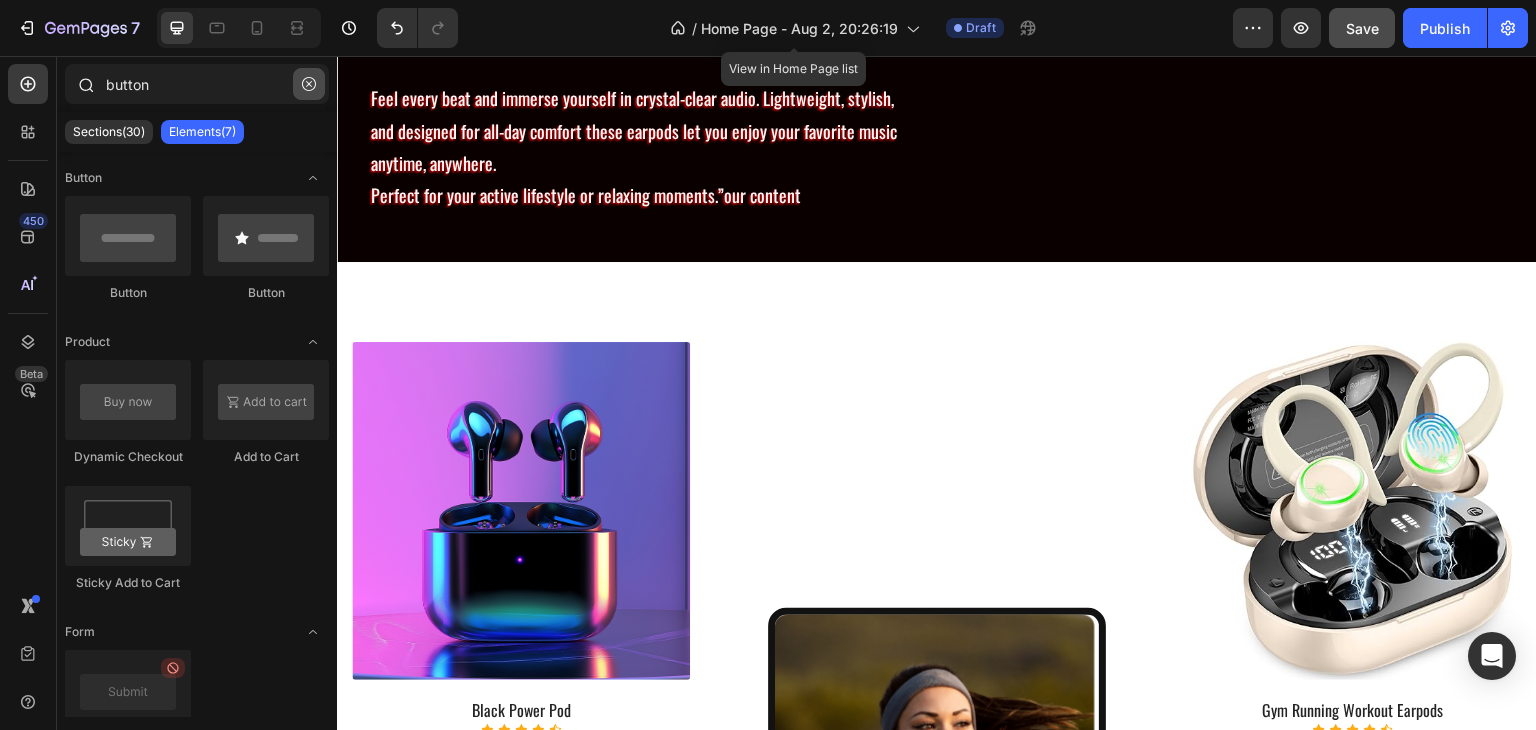 click at bounding box center (309, 84) 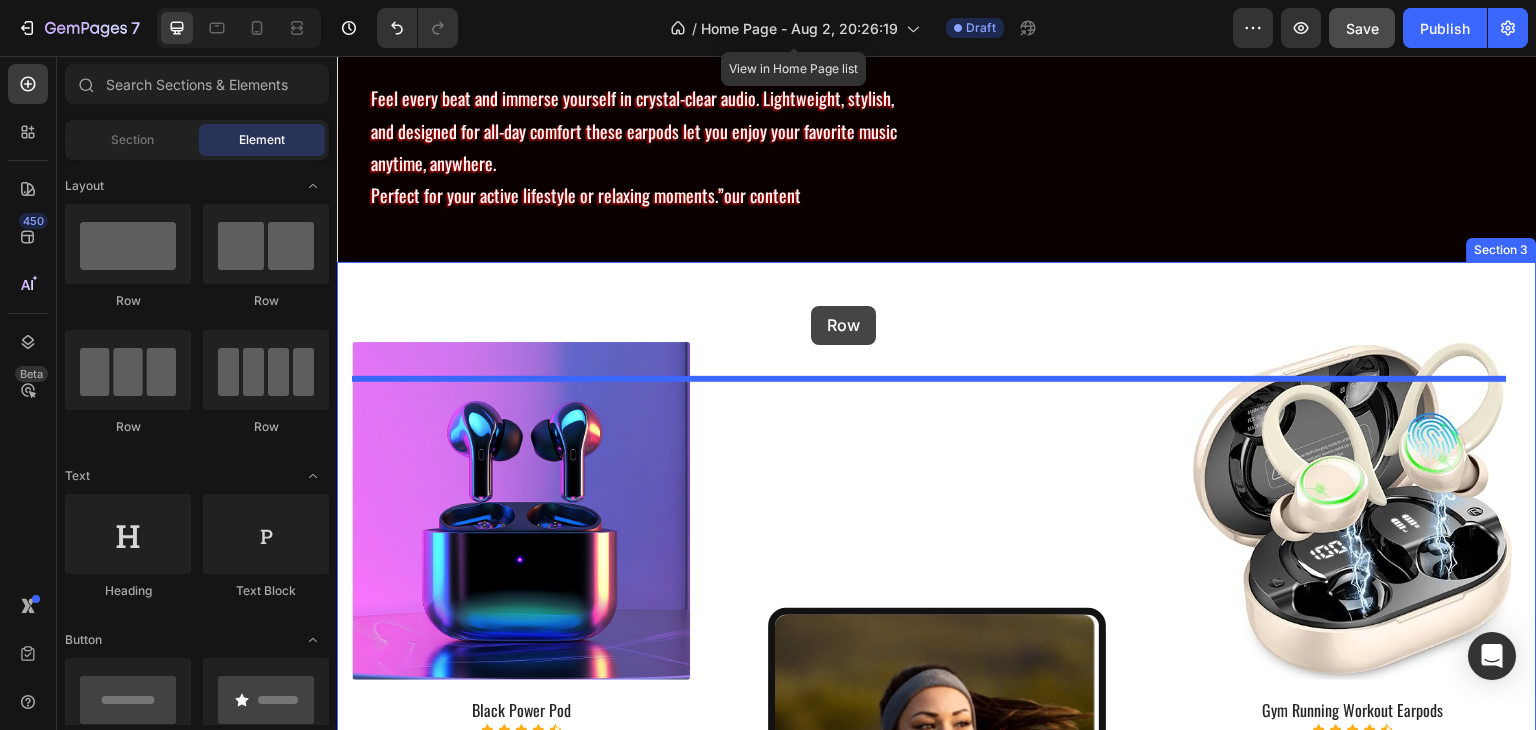 drag, startPoint x: 530, startPoint y: 332, endPoint x: 811, endPoint y: 306, distance: 282.2003 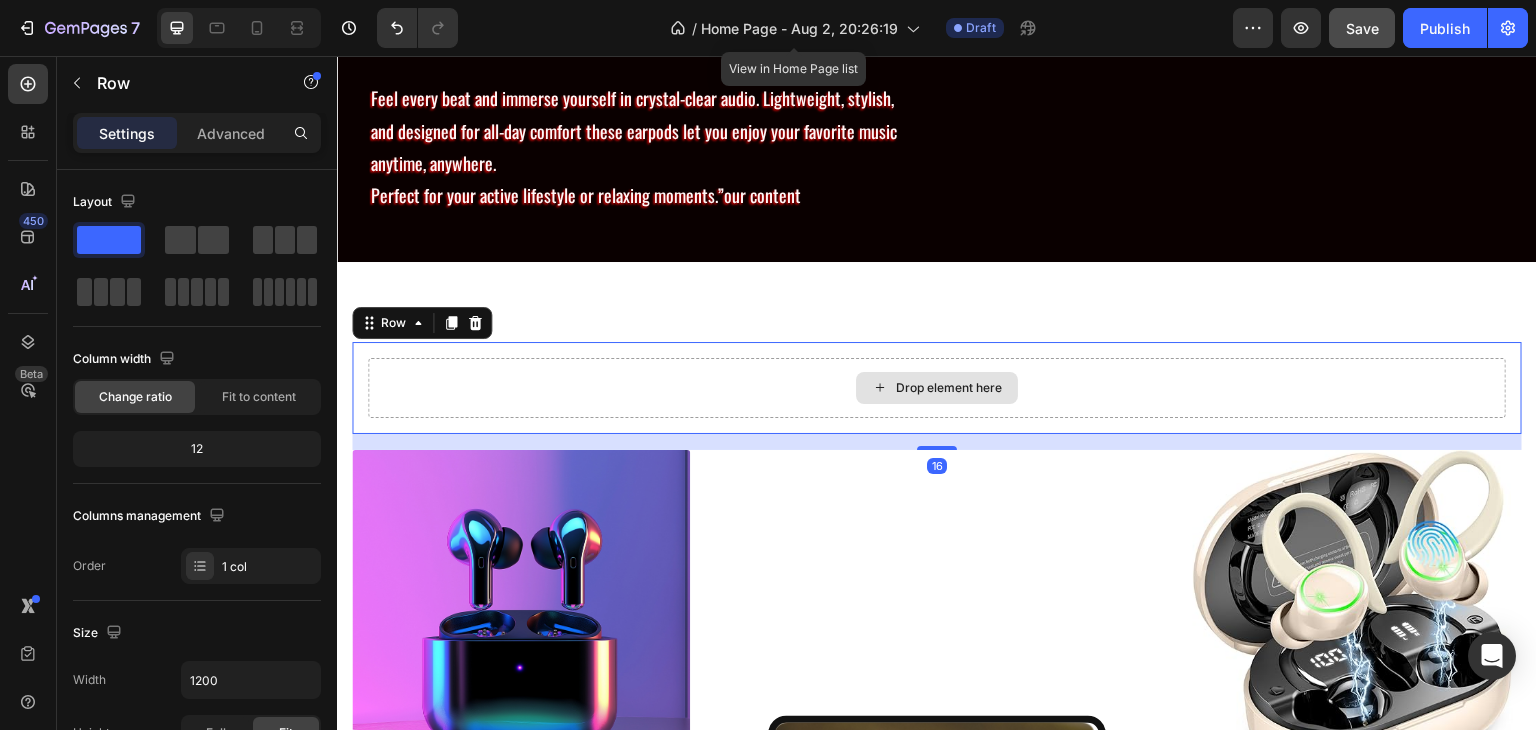 click on "Drop element here" at bounding box center [937, 388] 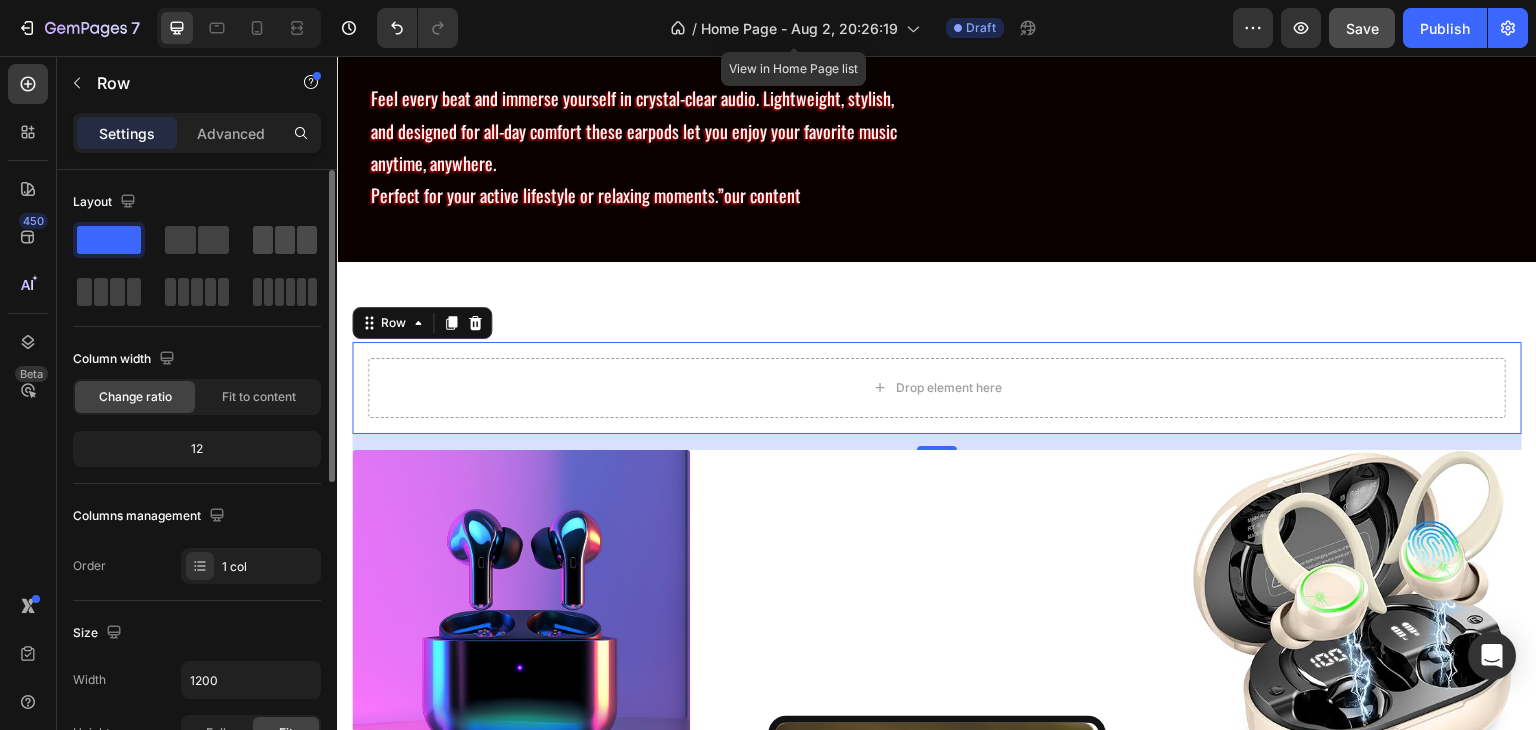 click 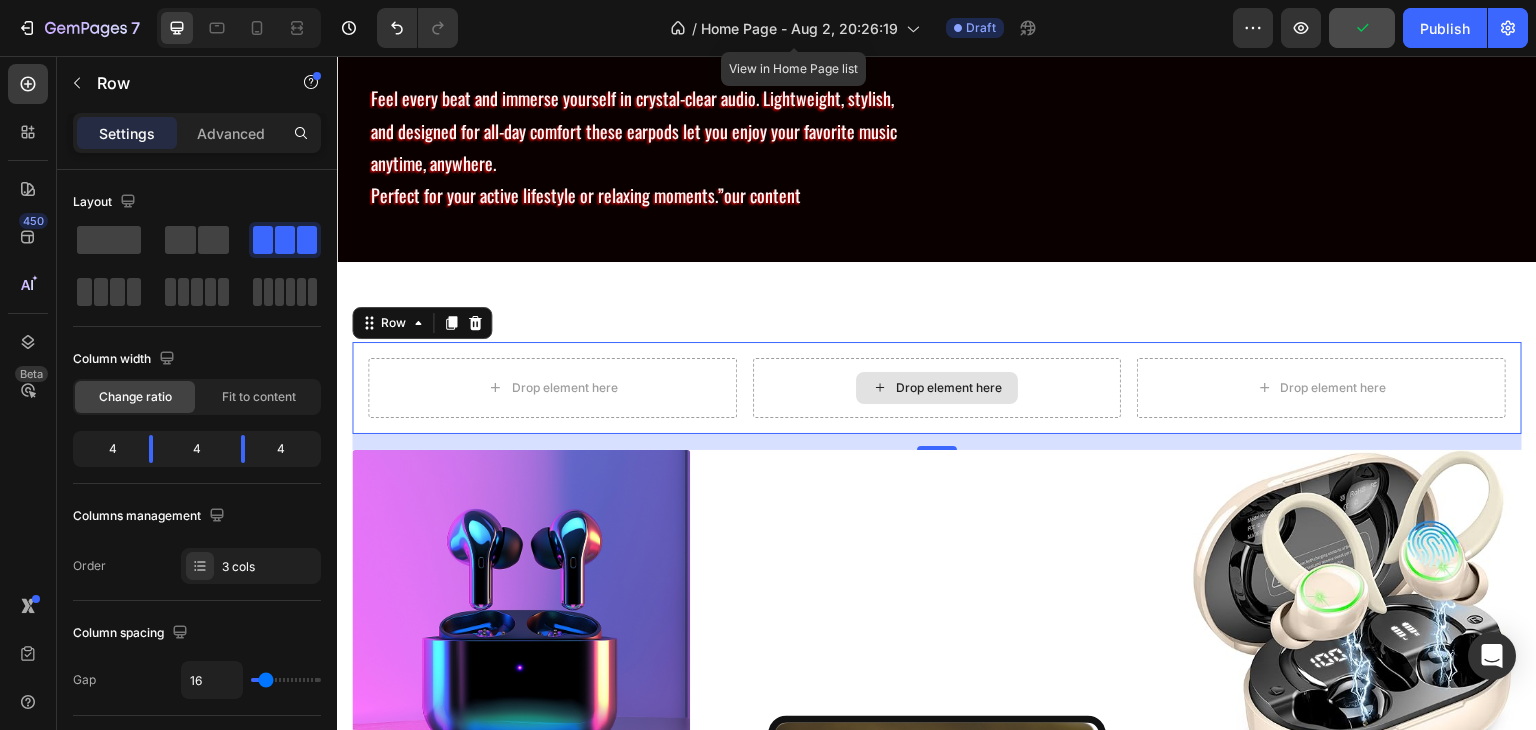 click on "Drop element here" at bounding box center (937, 388) 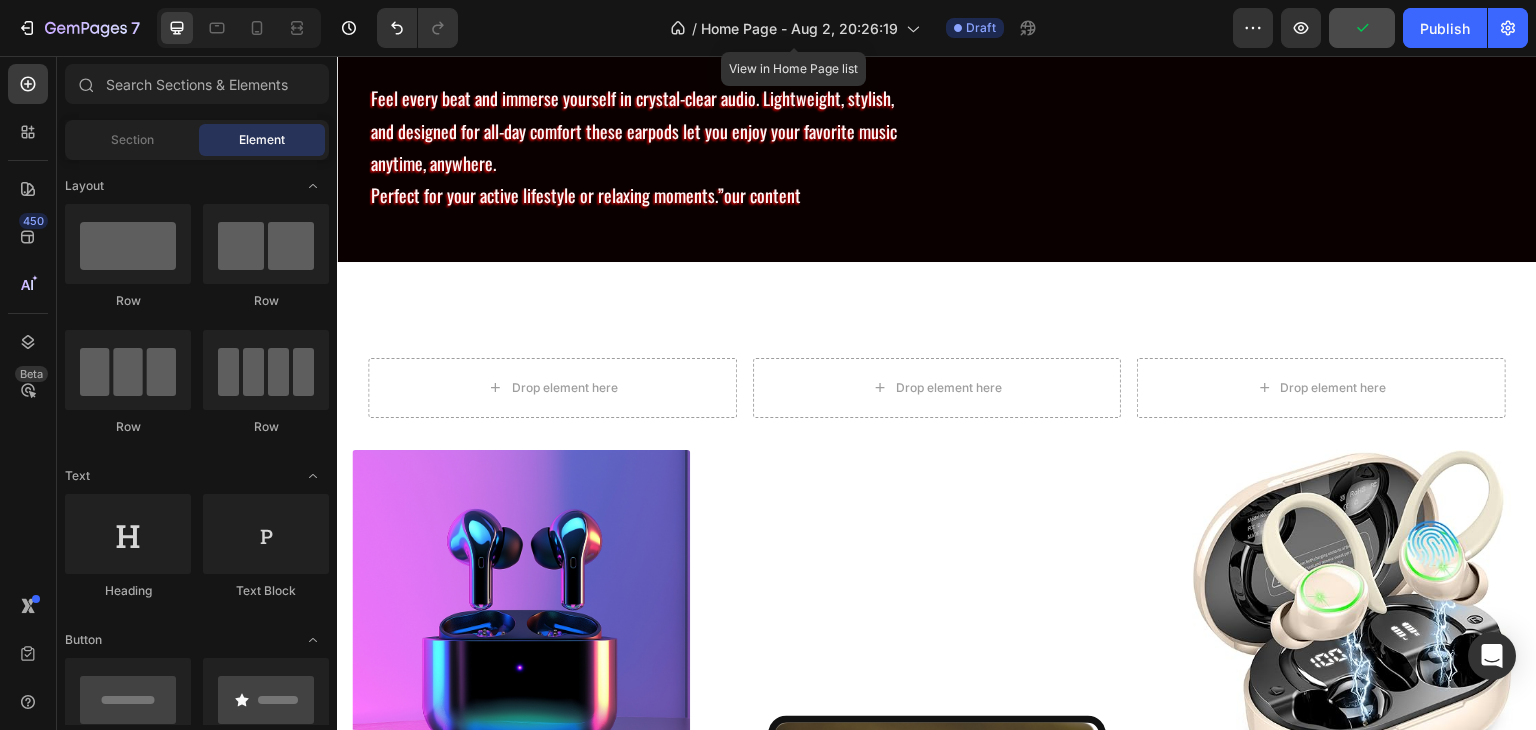 click on "Layout
Row
Row
Row
Row Text
Heading
Text Block Button
Button
Button Media
Image
Image
Video
Video Banner
Hero Banner" at bounding box center (197, 3123) 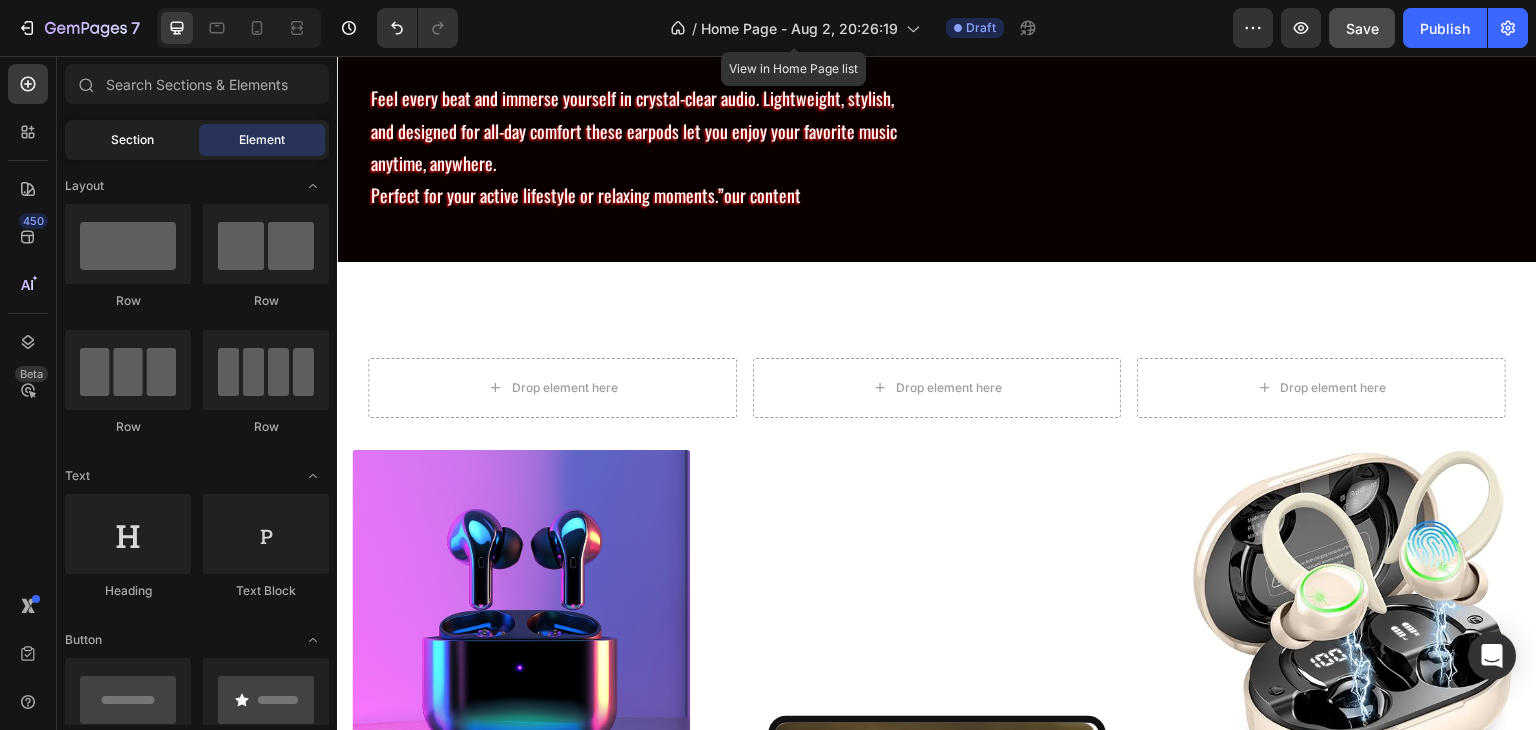 click on "Section" 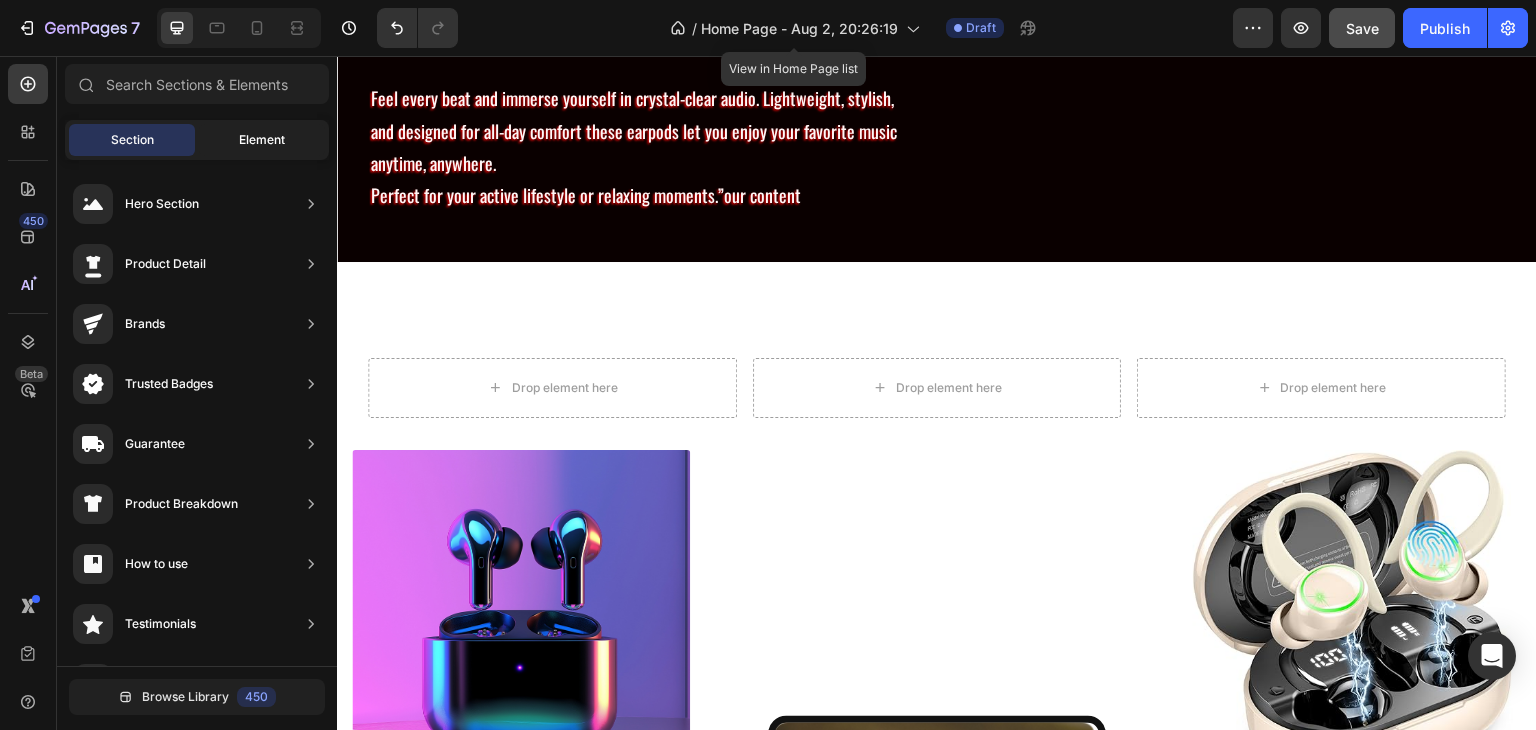 click on "Element" 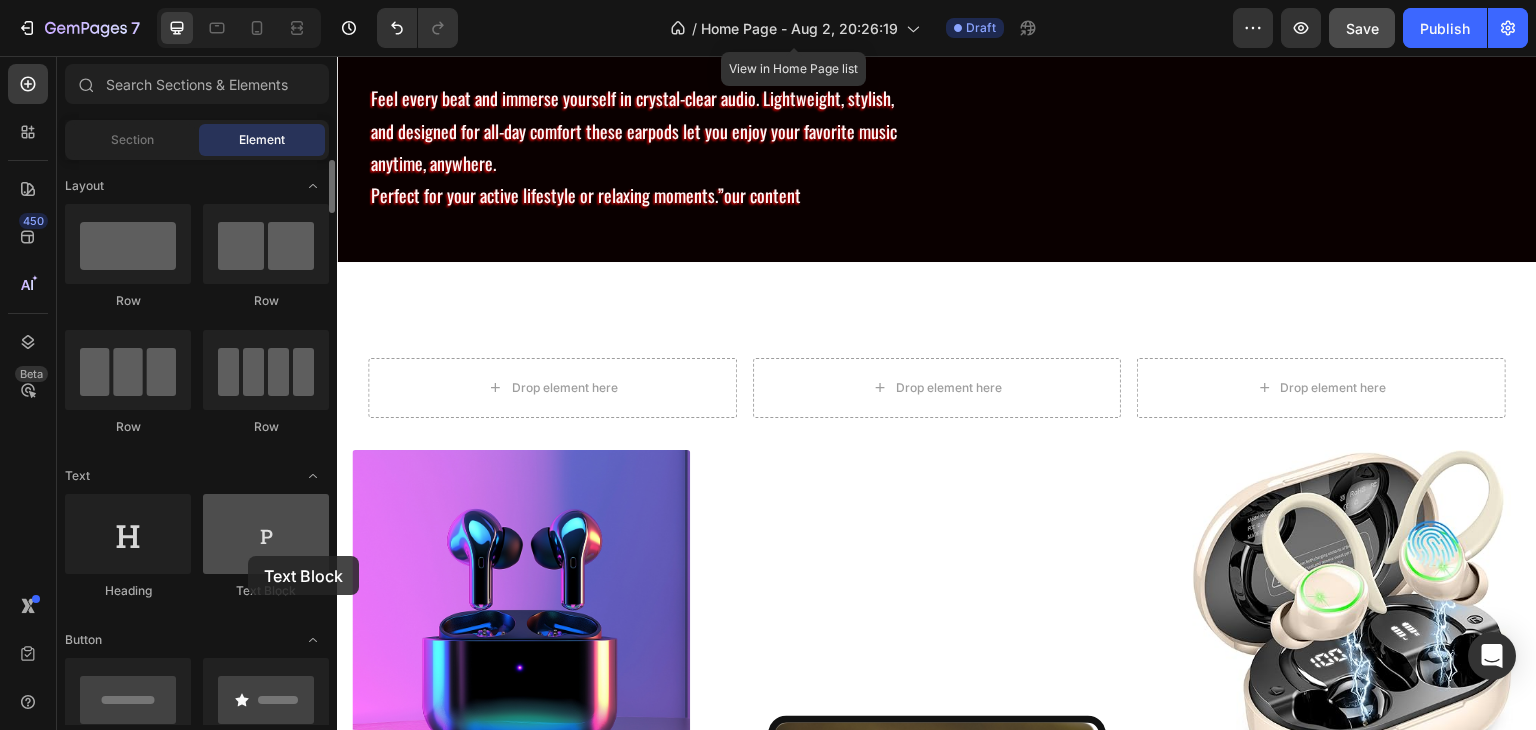 click at bounding box center [266, 534] 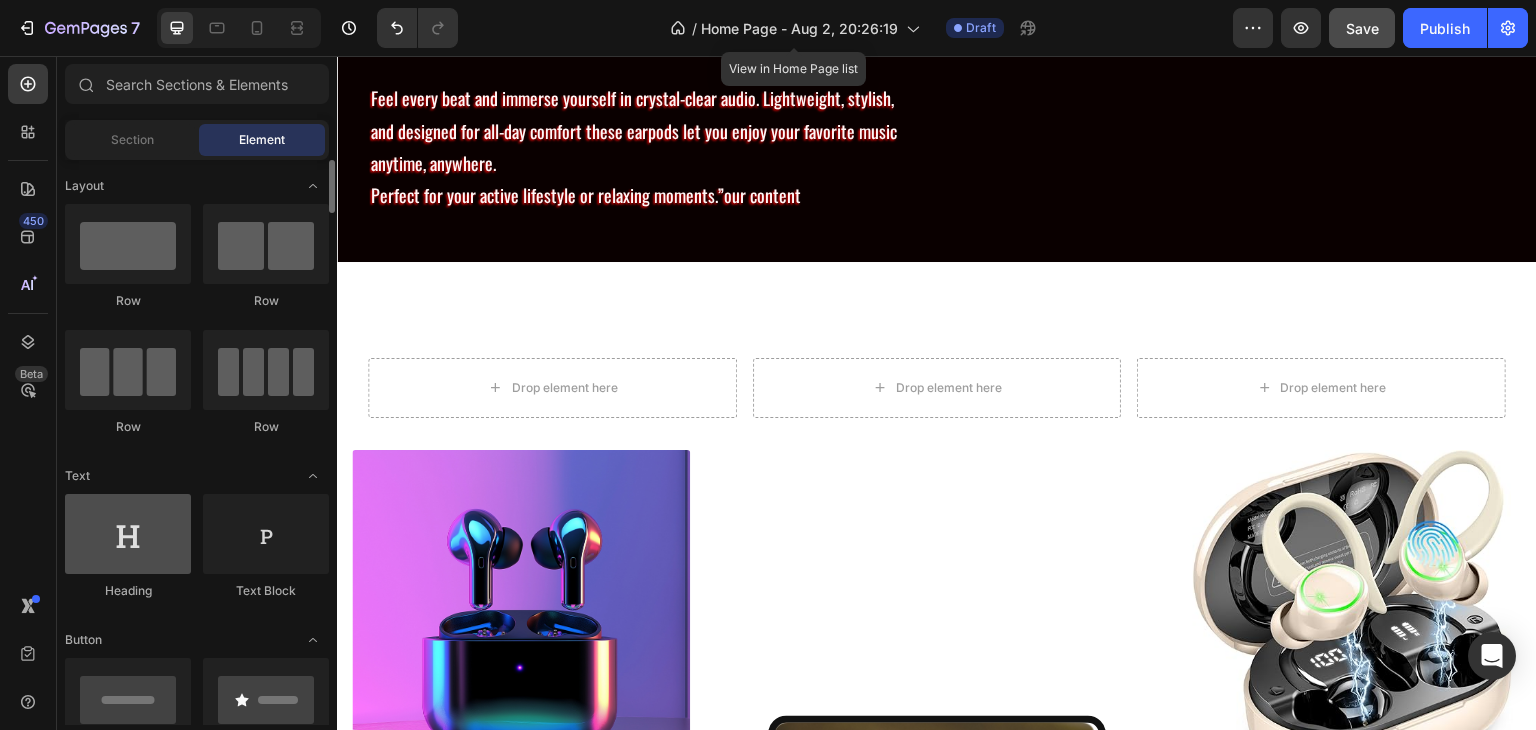 click at bounding box center (128, 534) 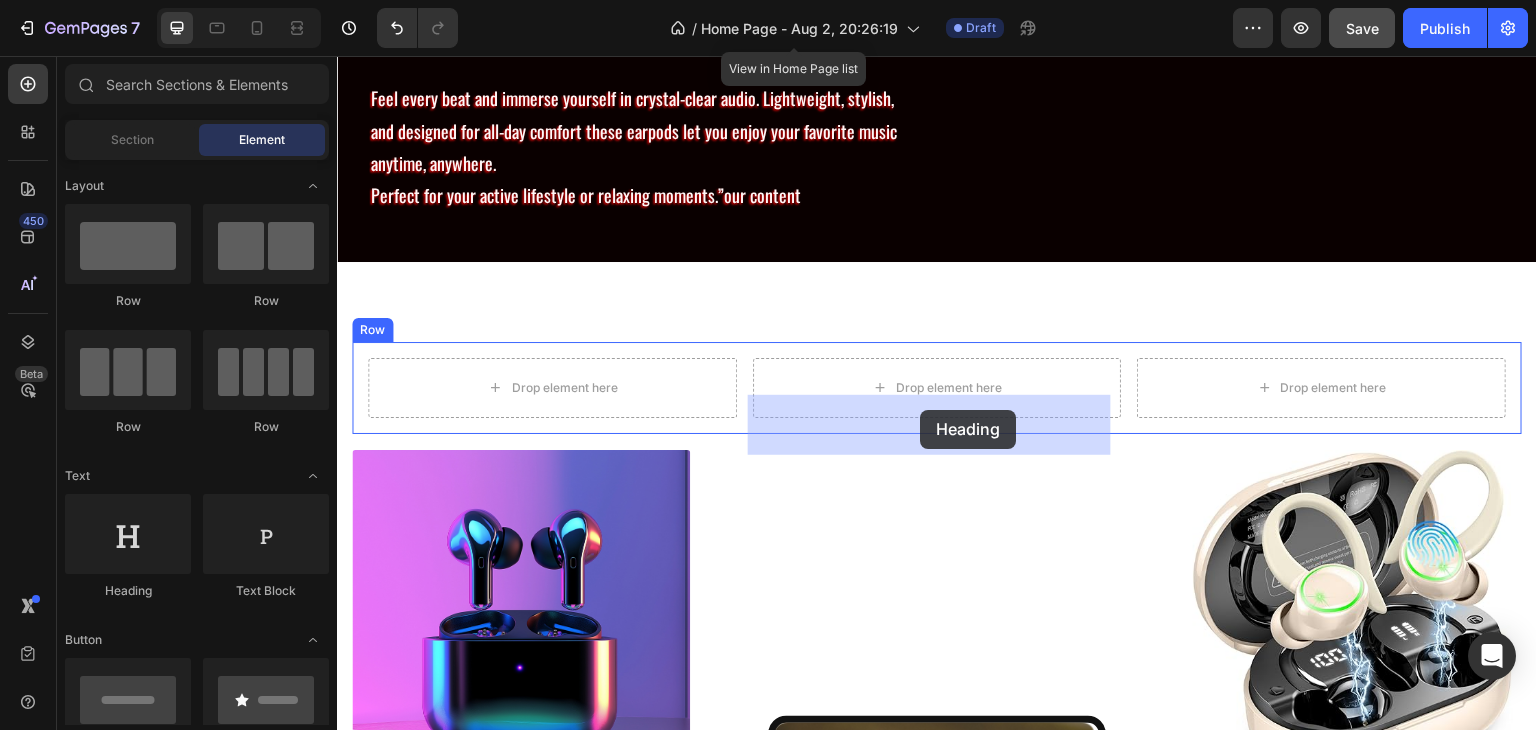 drag, startPoint x: 456, startPoint y: 596, endPoint x: 919, endPoint y: 410, distance: 498.96393 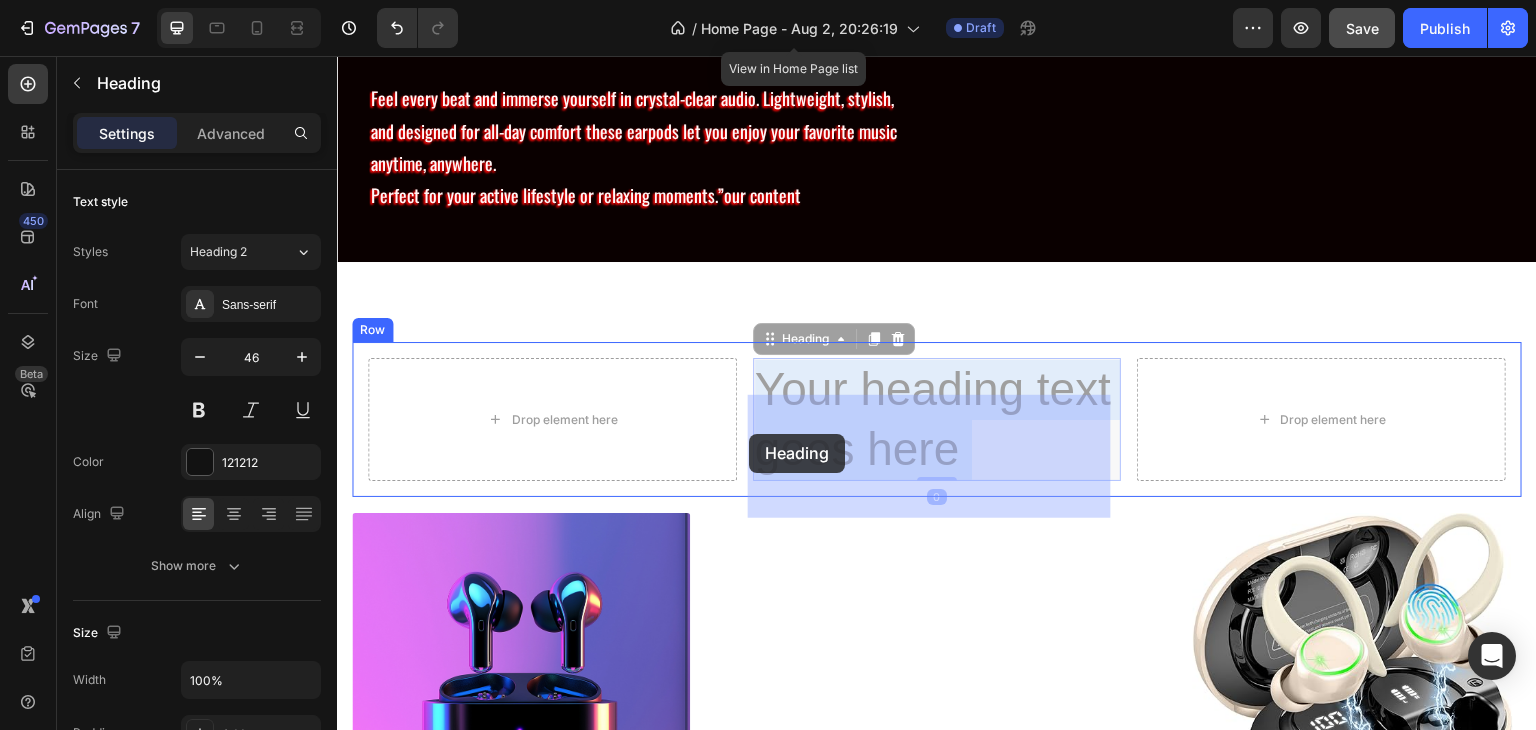 drag, startPoint x: 956, startPoint y: 492, endPoint x: 827, endPoint y: 439, distance: 139.46326 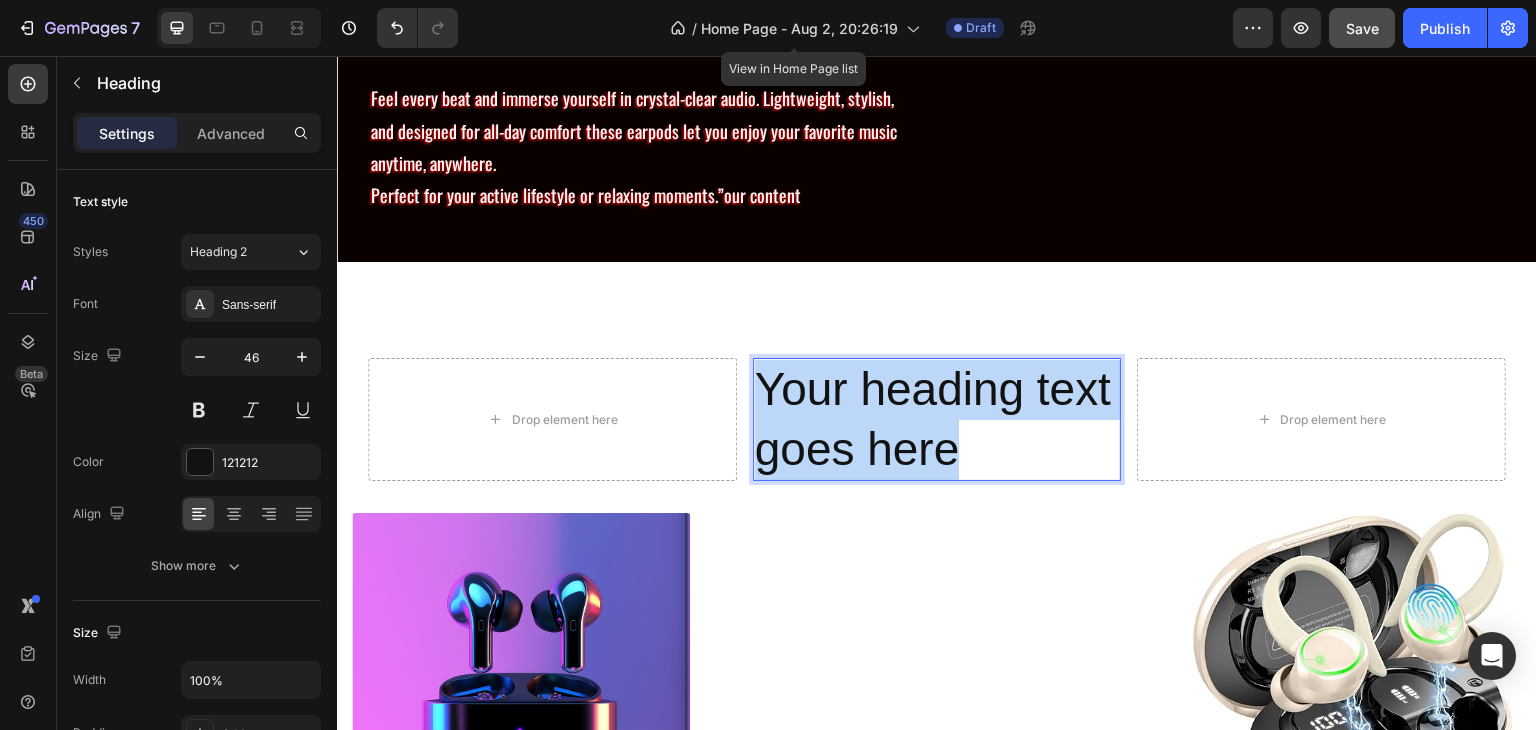 drag, startPoint x: 762, startPoint y: 418, endPoint x: 965, endPoint y: 477, distance: 211.4001 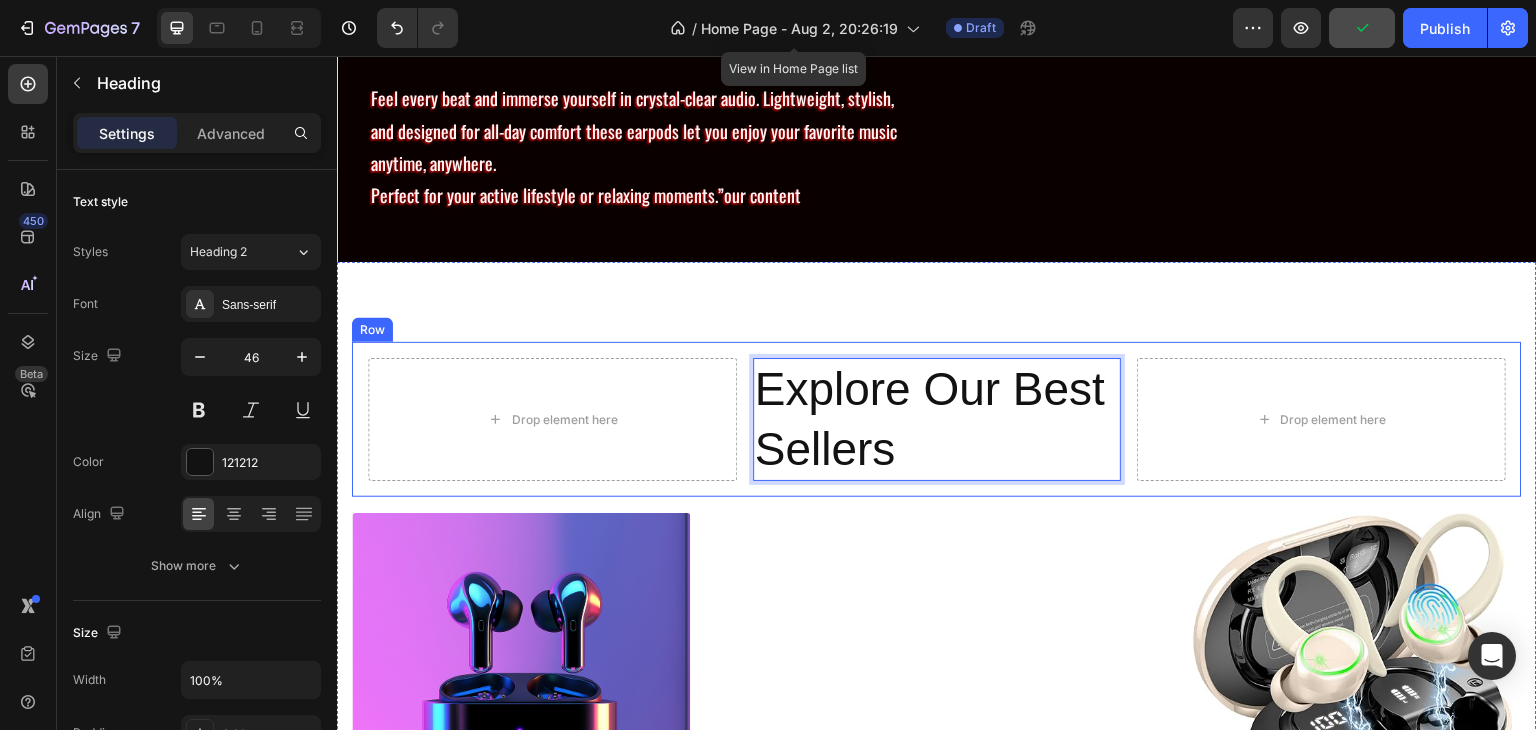 click on "Drop element here Explore Our Best Sellers Heading   0
Drop element here Row" at bounding box center [937, 420] 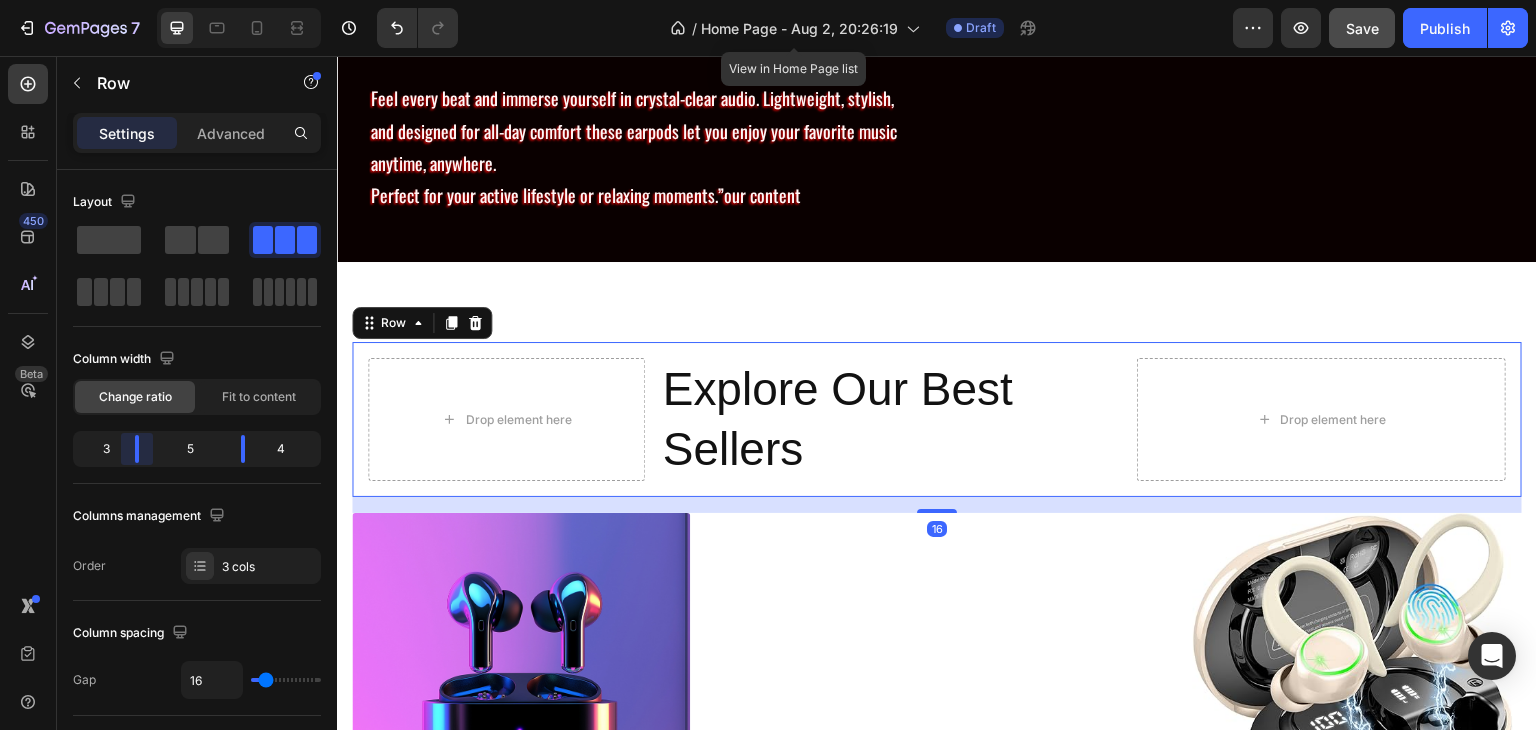 drag, startPoint x: 152, startPoint y: 453, endPoint x: 138, endPoint y: 453, distance: 14 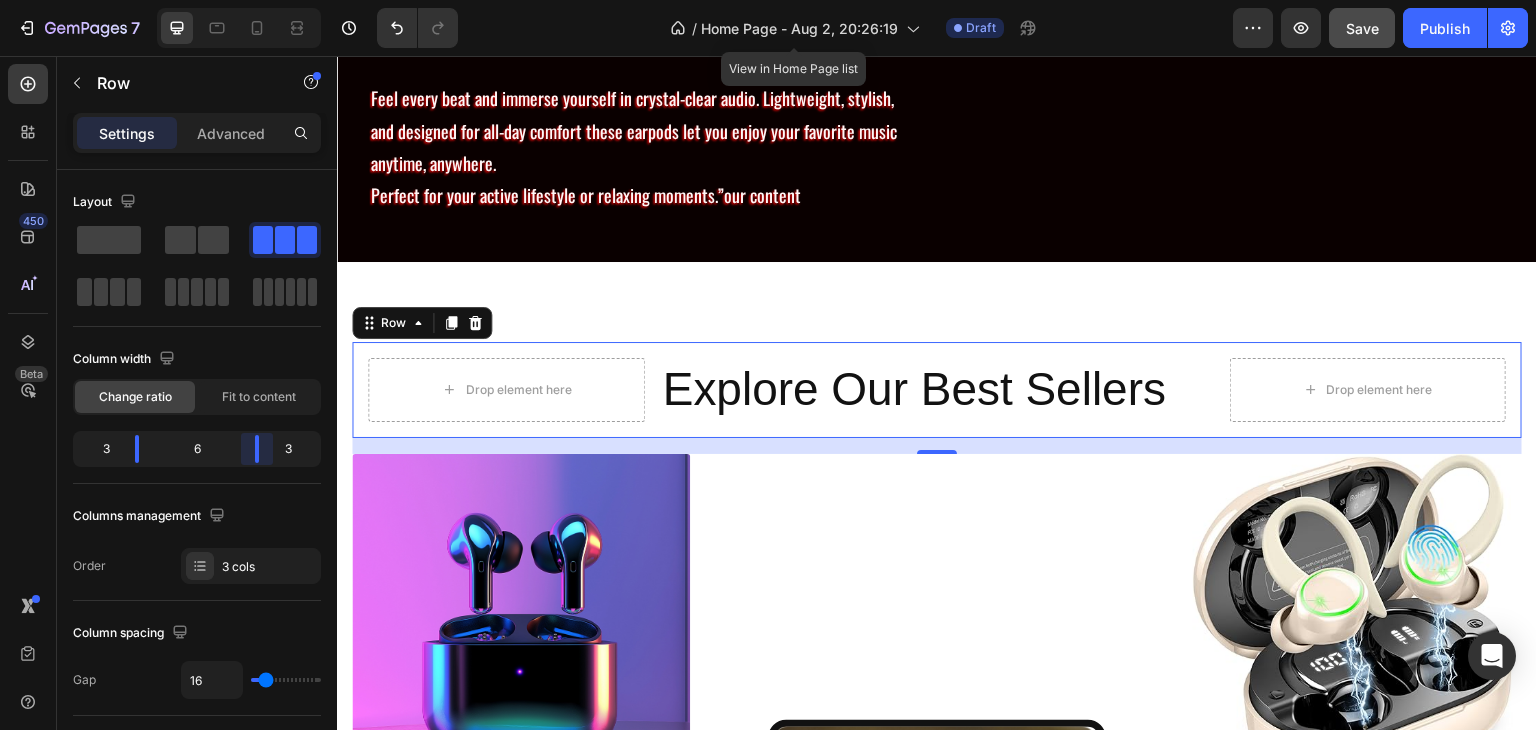 drag, startPoint x: 244, startPoint y: 454, endPoint x: 701, endPoint y: 331, distance: 473.26315 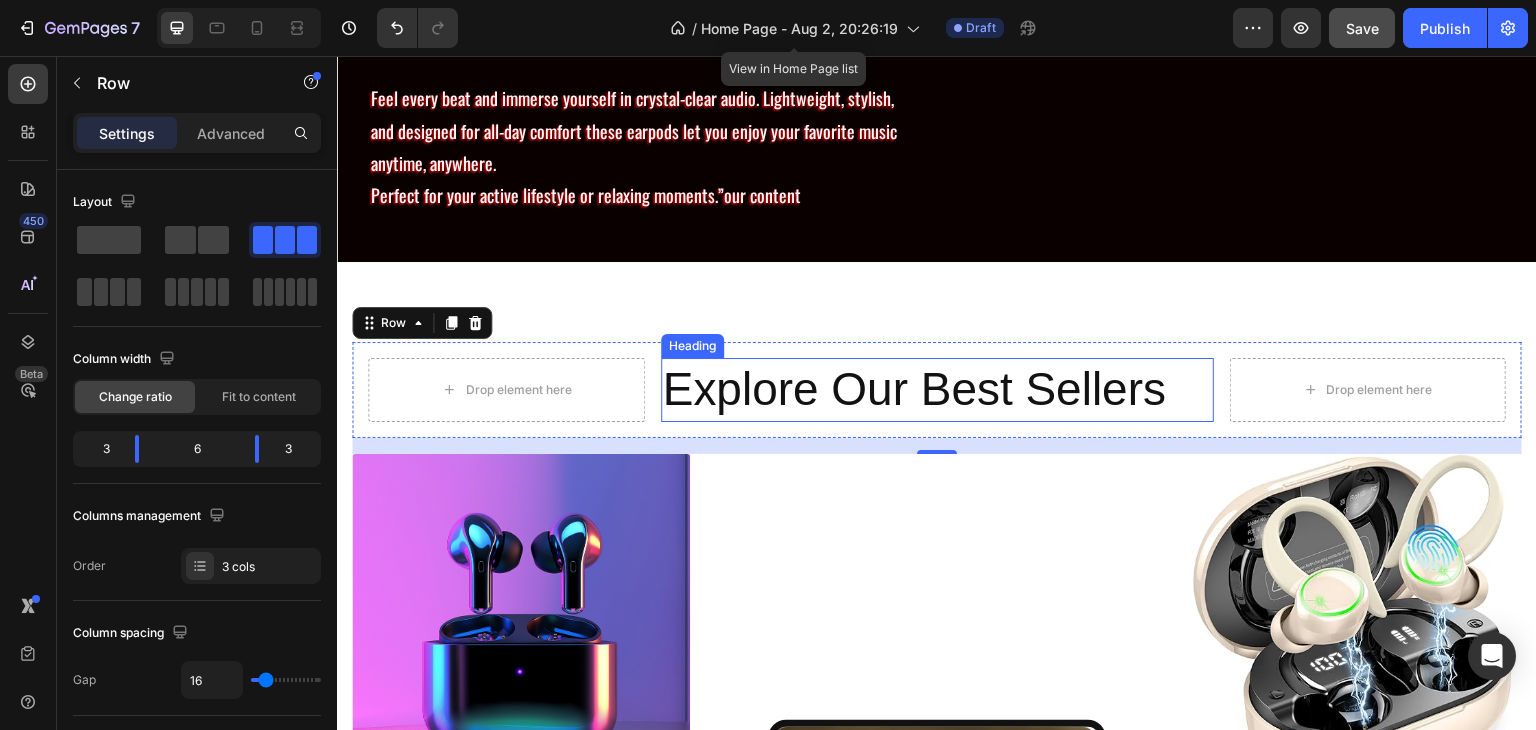click on "Explore Our Best Sellers" at bounding box center (937, 390) 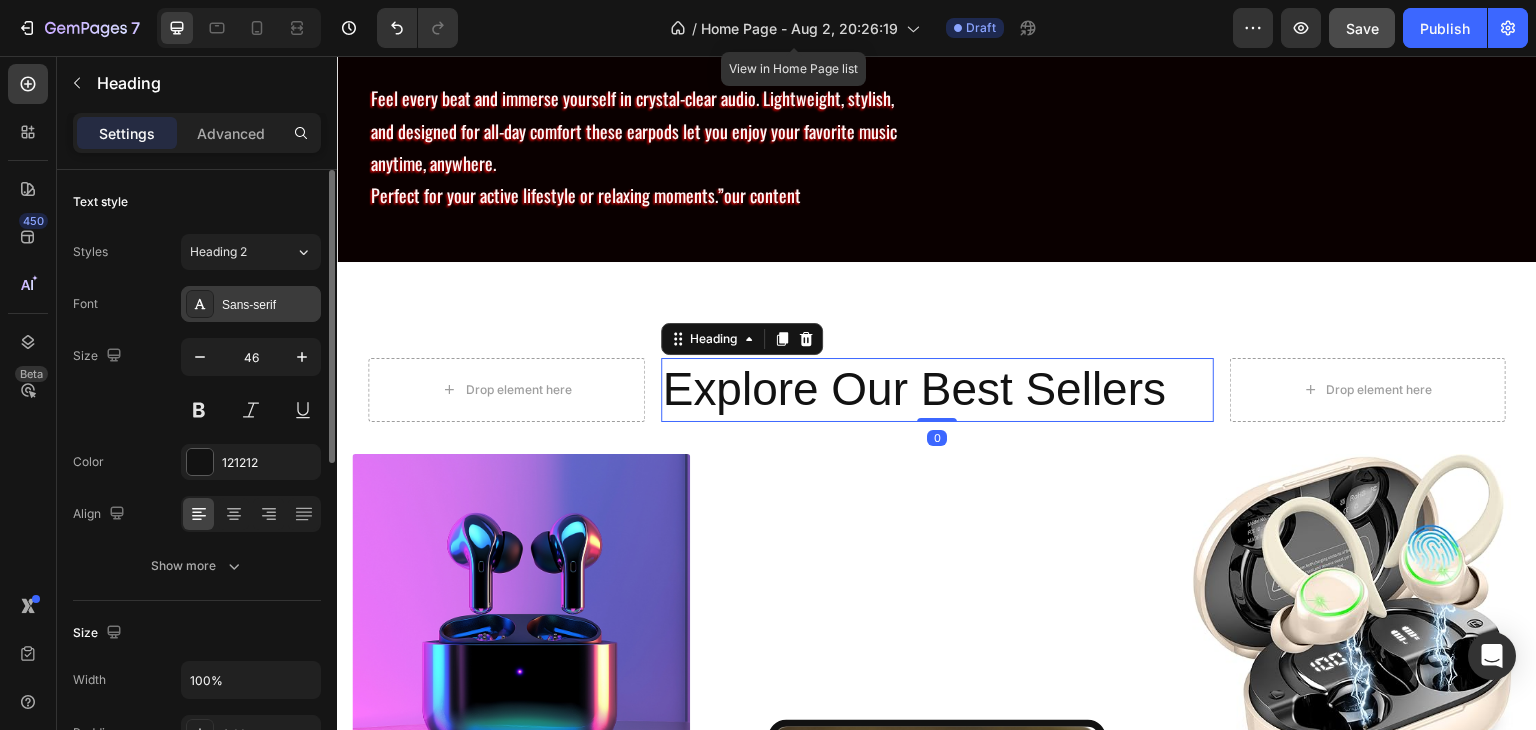 click on "Sans-serif" at bounding box center [269, 305] 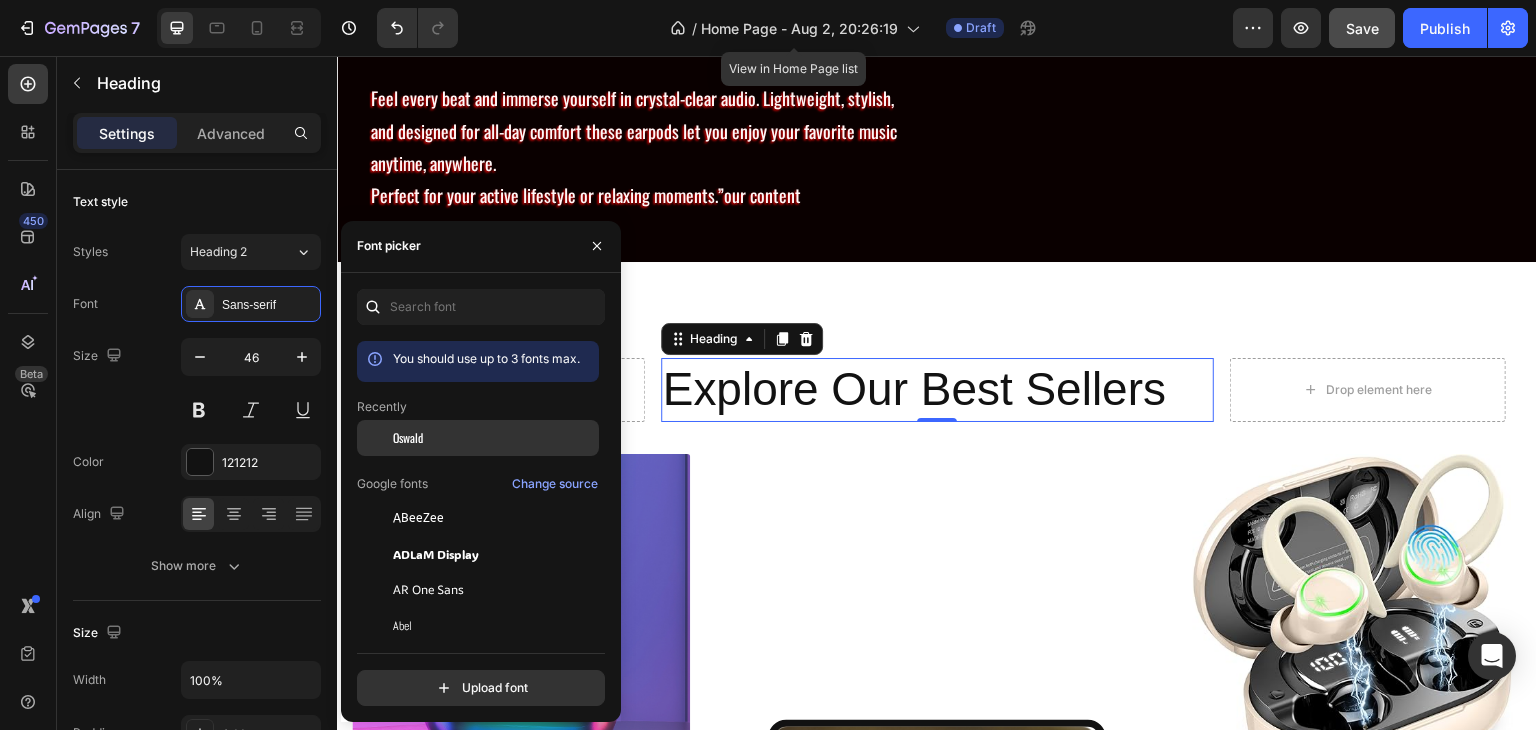 click on "Oswald" at bounding box center (494, 438) 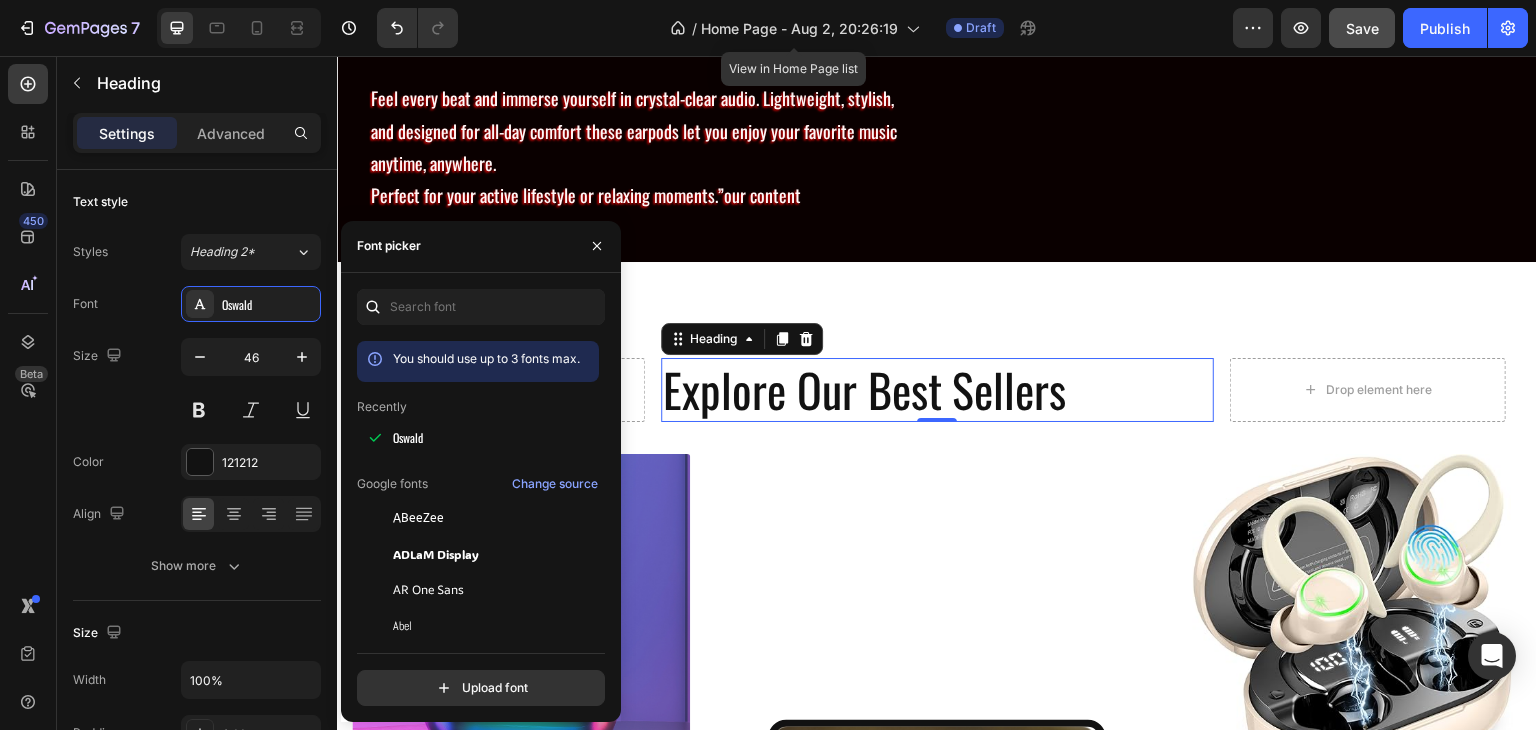 click on "Drop element here Explore Our Best Sellers Heading   0
Drop element here Row (P) Images & Gallery Black Power Pod (P) Title
Icon
Icon
Icon
Icon
Icon Icon List Hoz €0,00 (P) Price (P) Price Check Now Button Row Product (P) Images & Gallery Aura Blue Deep Noise (P) Title
Icon
Icon
Icon
Icon
Icon Icon List Hoz €41,99 (P) Price (P) Price Product Row Check Now Button Row
Image Image Image Image
Carousel Row
Drop element here Row (P) Images & Gallery Gym Running Workout Earpods (P) Title
Icon
Icon
Icon
Icon
Icon Icon List Hoz €46,99 (P) Price (P) Price Check Now Button Row Product (P) Images & Gallery Sand Brothers Brown (P) Title
Icon
Icon
Icon" at bounding box center (937, 1018) 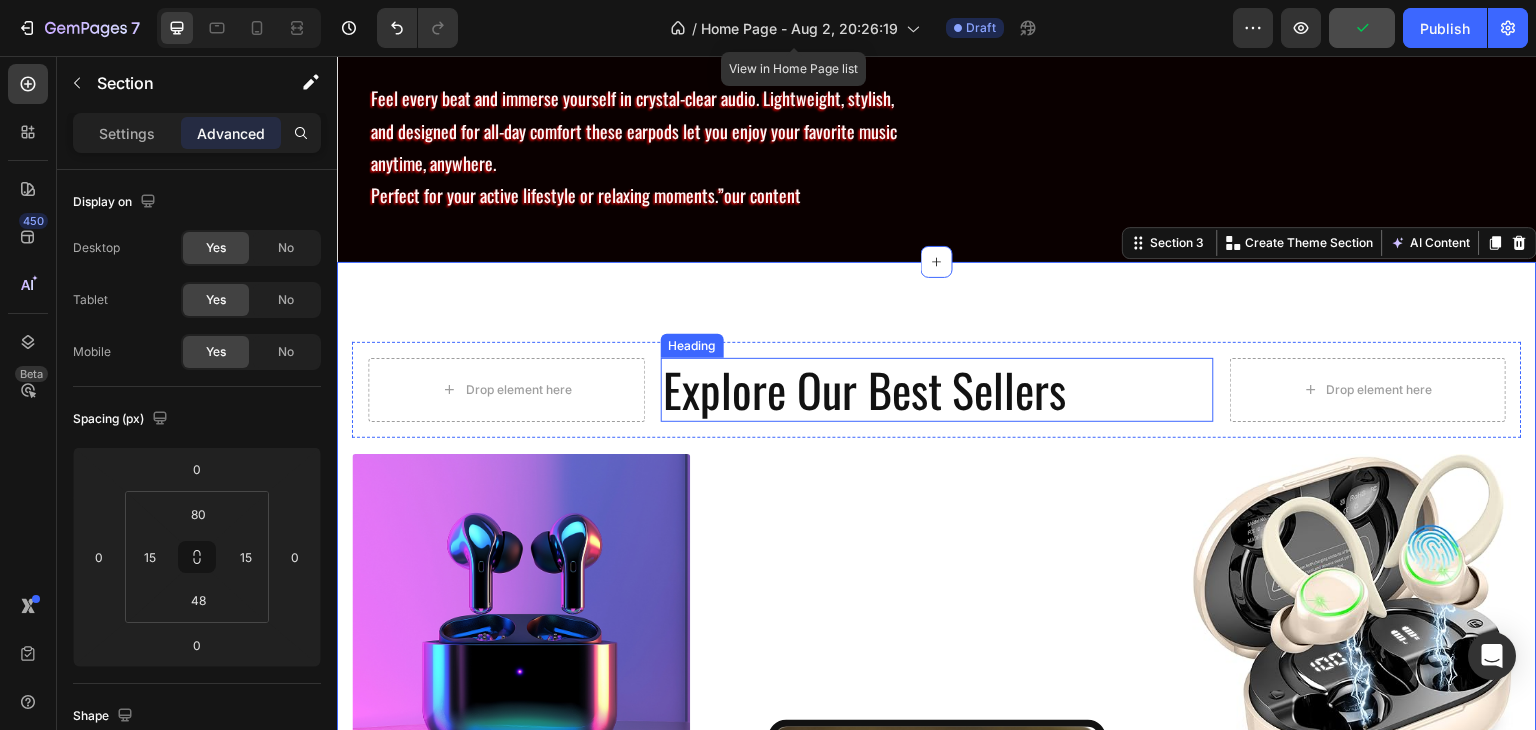 click on "Explore Our Best Sellers" at bounding box center [937, 390] 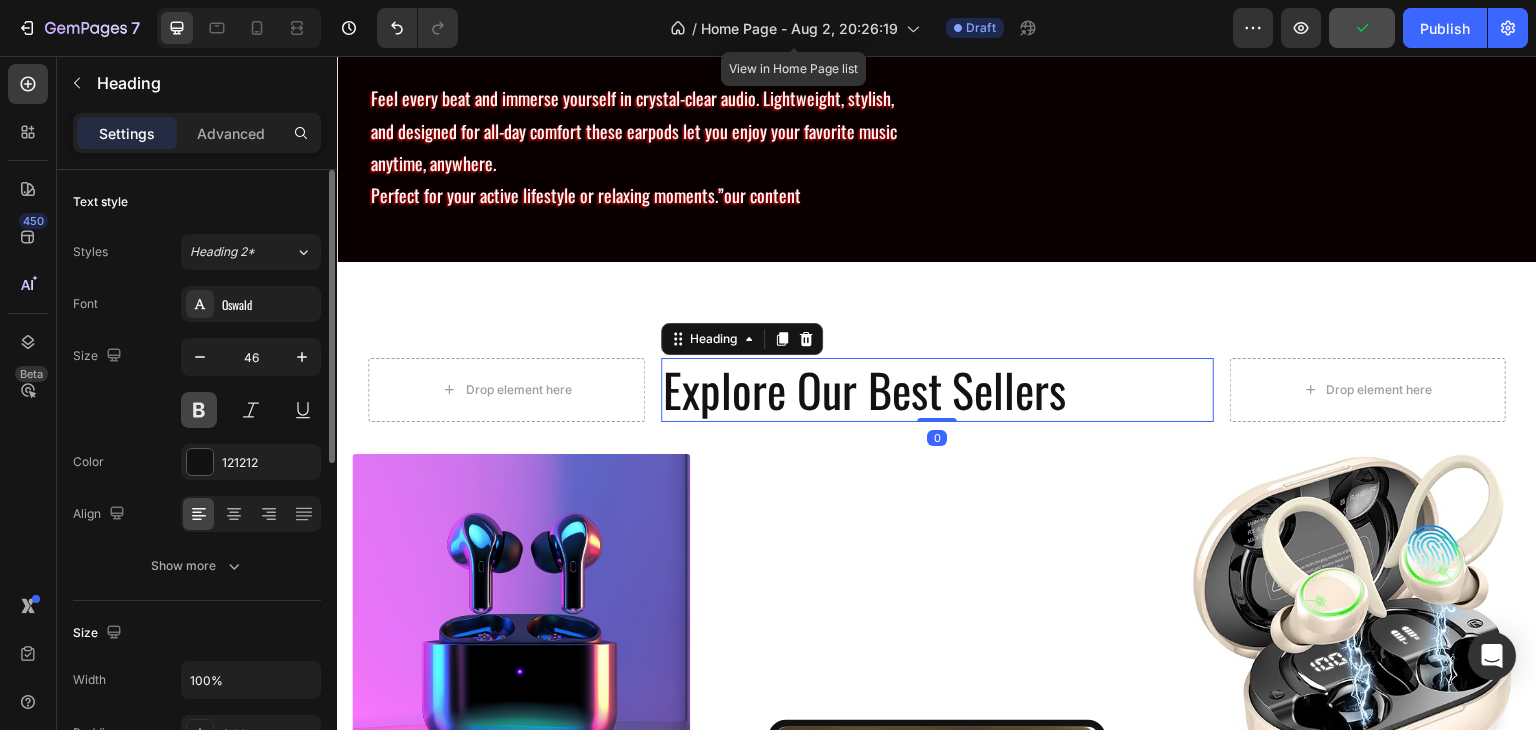 click at bounding box center [199, 410] 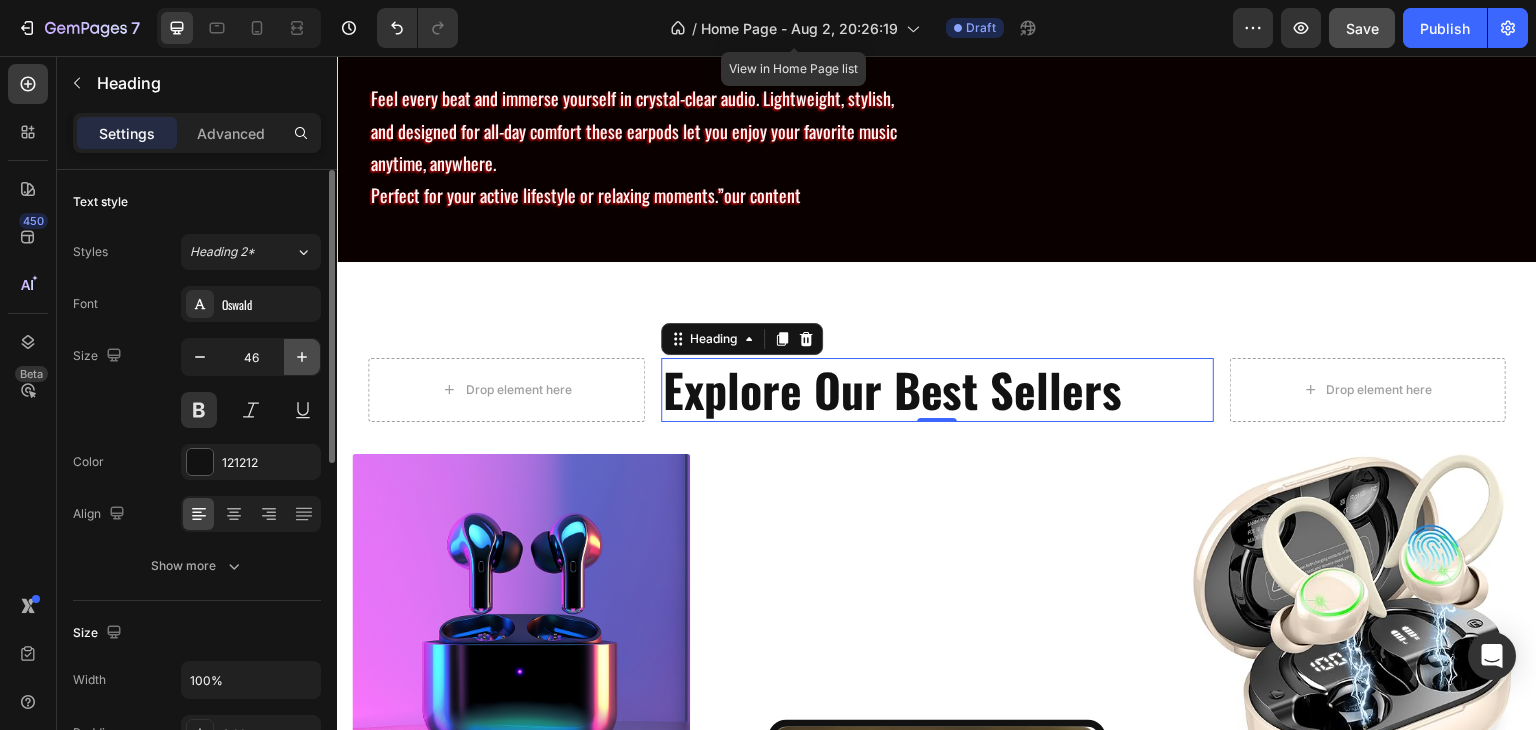 click 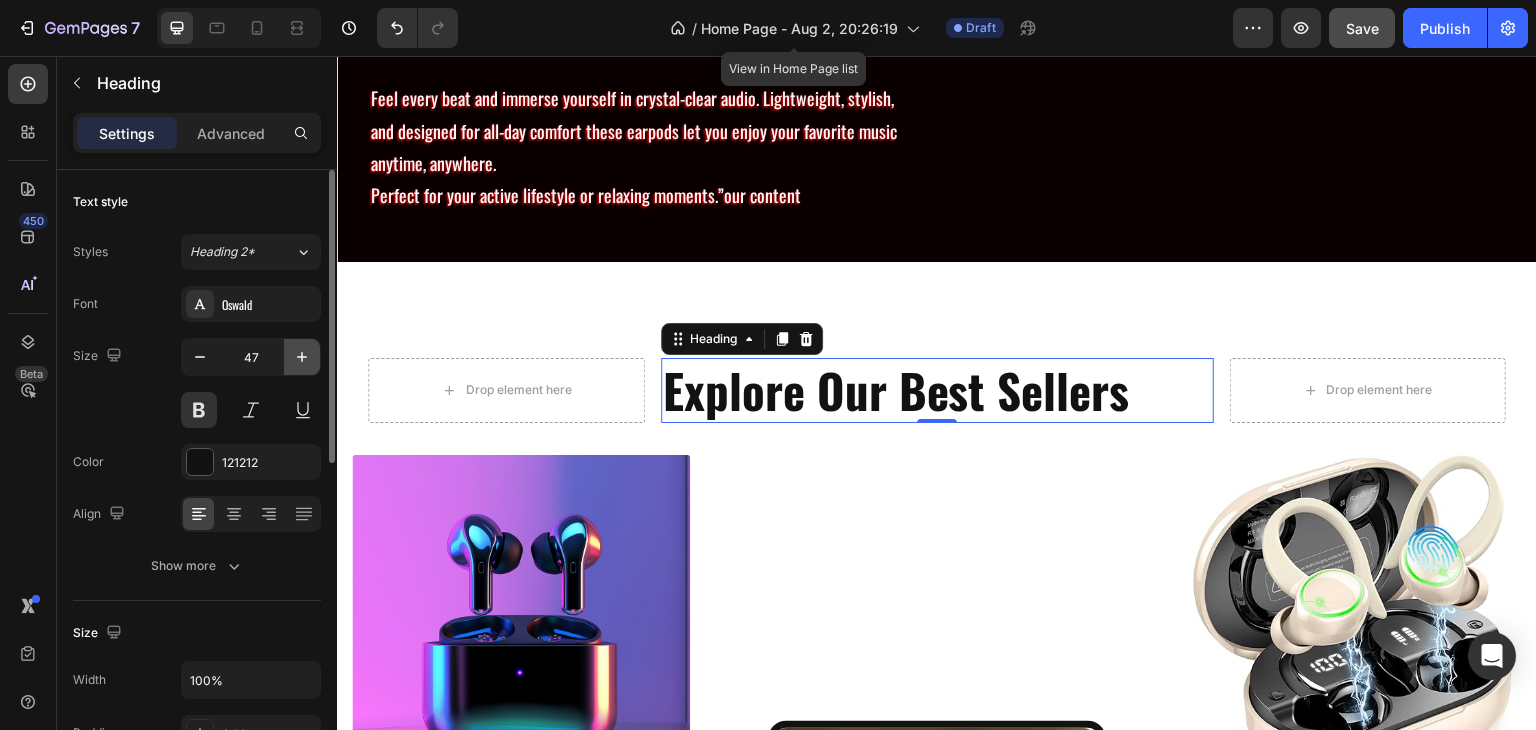 click 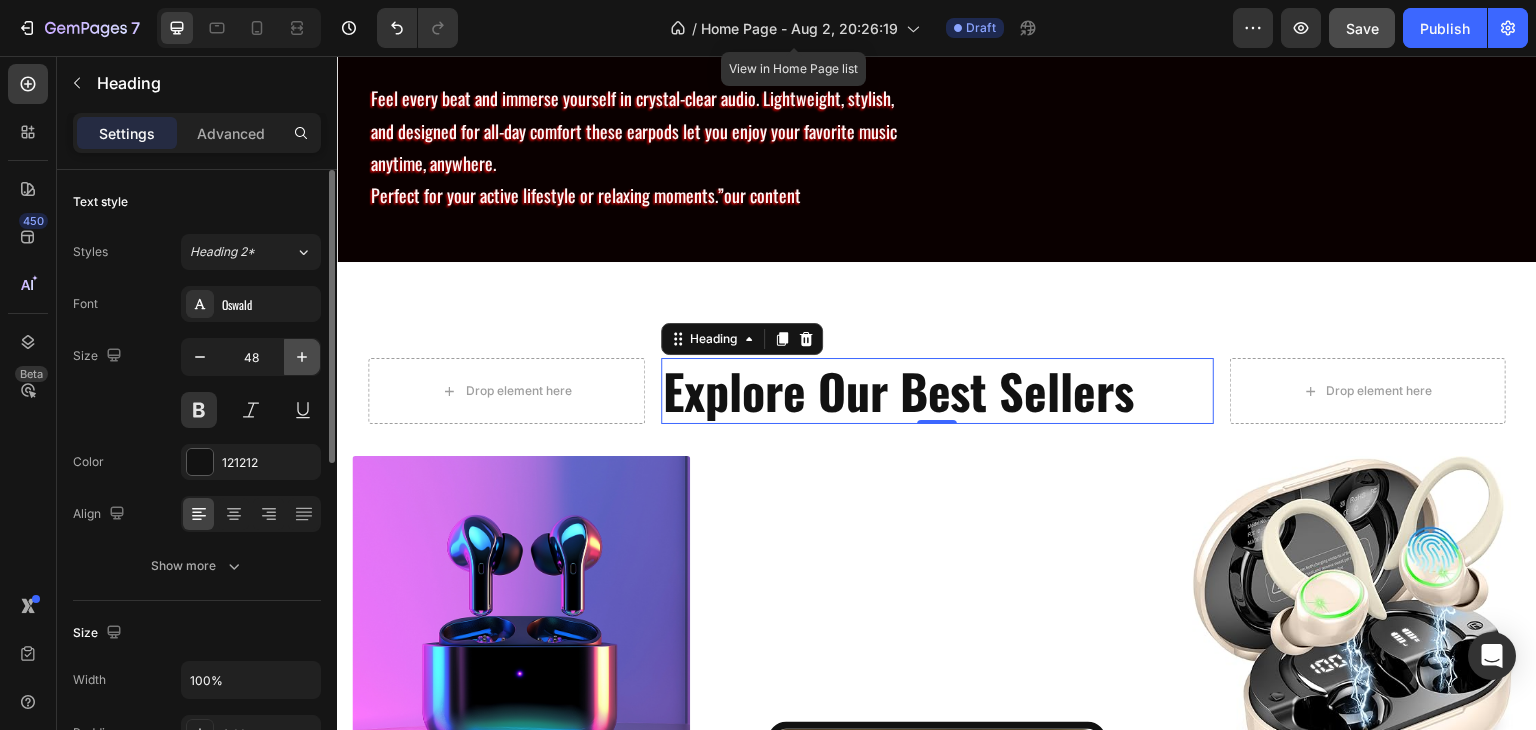 click 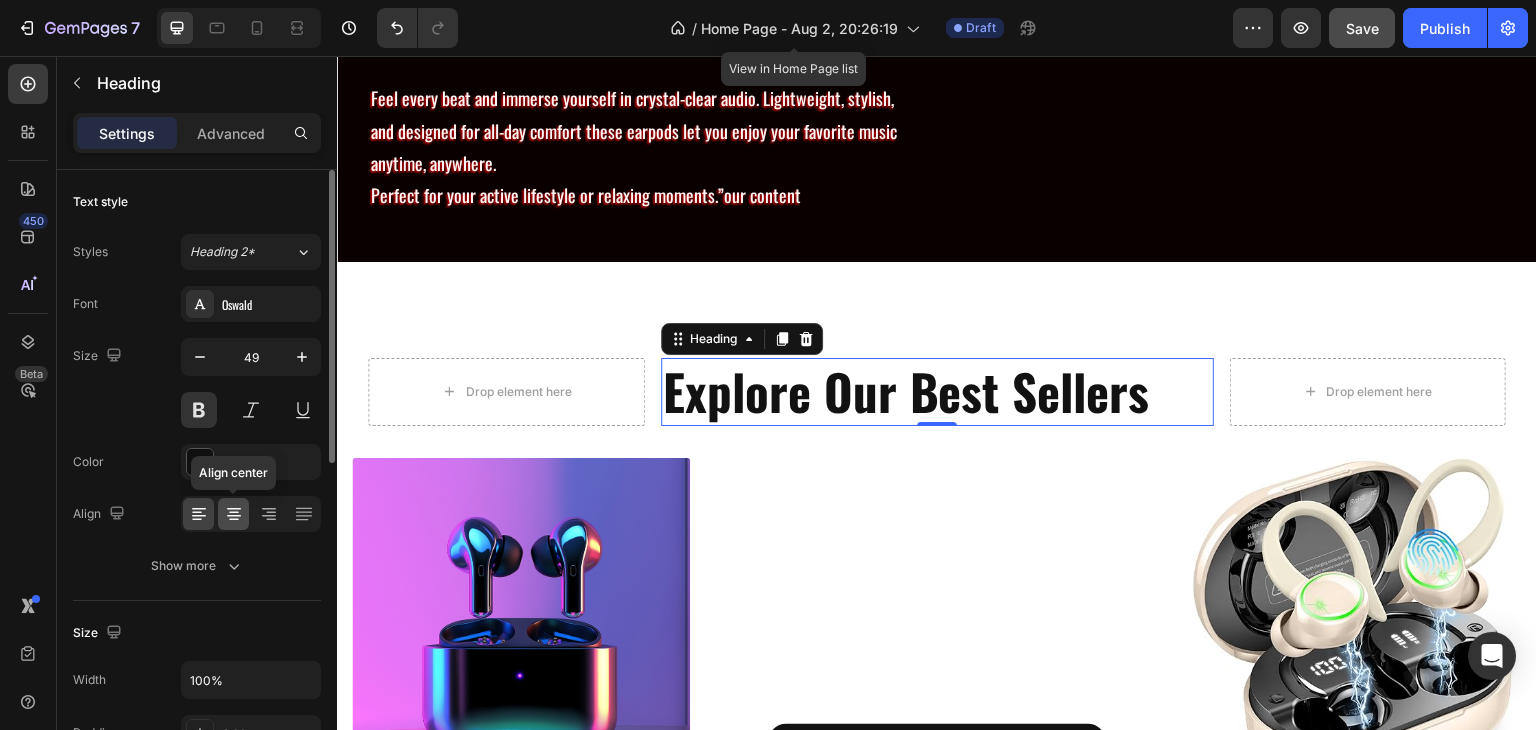 click 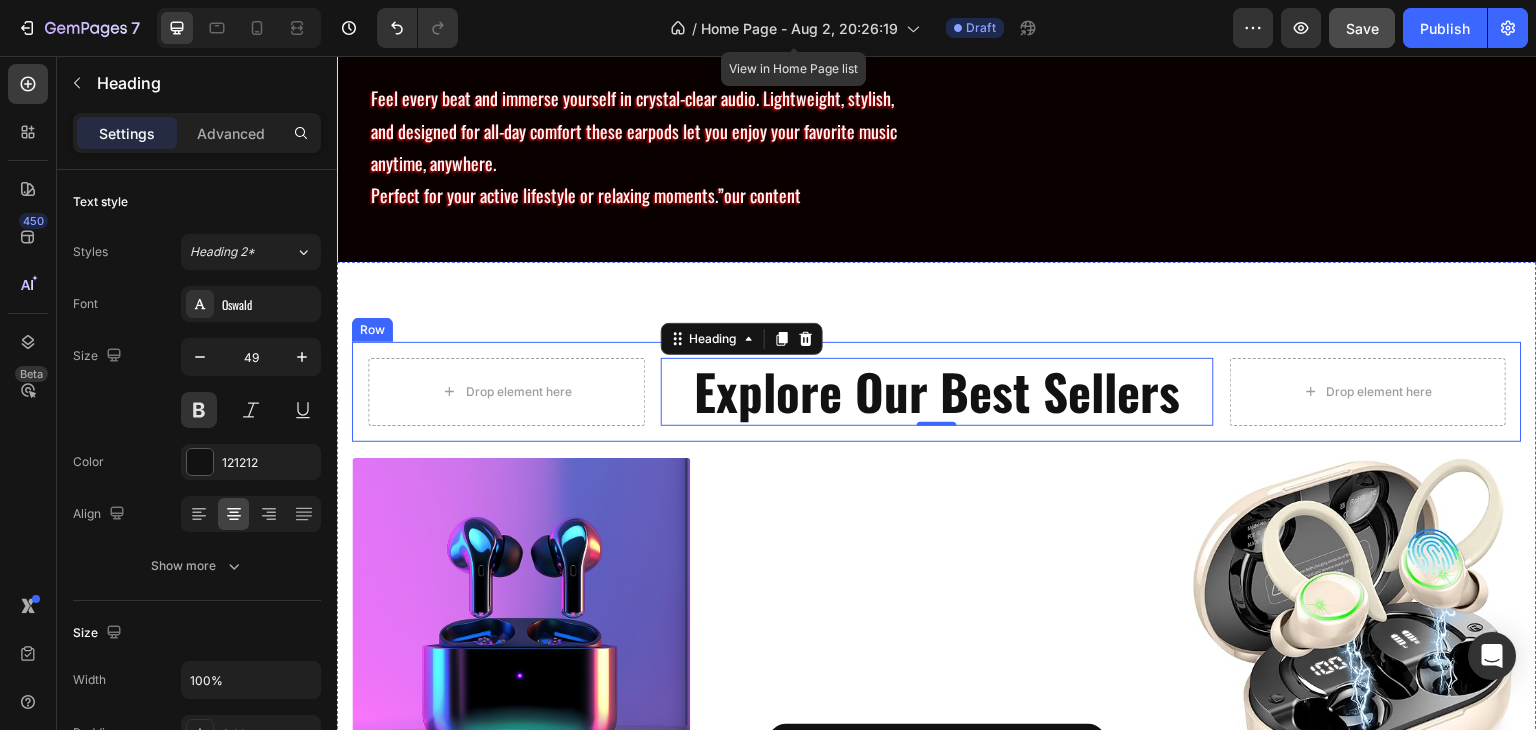 click on "(P) Images & Gallery Gym Running Workout Earpods (P) Title
Icon
Icon
Icon
Icon
Icon Icon List Hoz €46,99 (P) Price (P) Price Check Now Button Row Product (P) Images & Gallery Sand Brothers Brown (P) Title
Icon
Icon
Icon
Icon
Icon Icon List Hoz €43,99 (P) Price (P) Price Row Check Now Button Product Row" at bounding box center (1337, 1078) 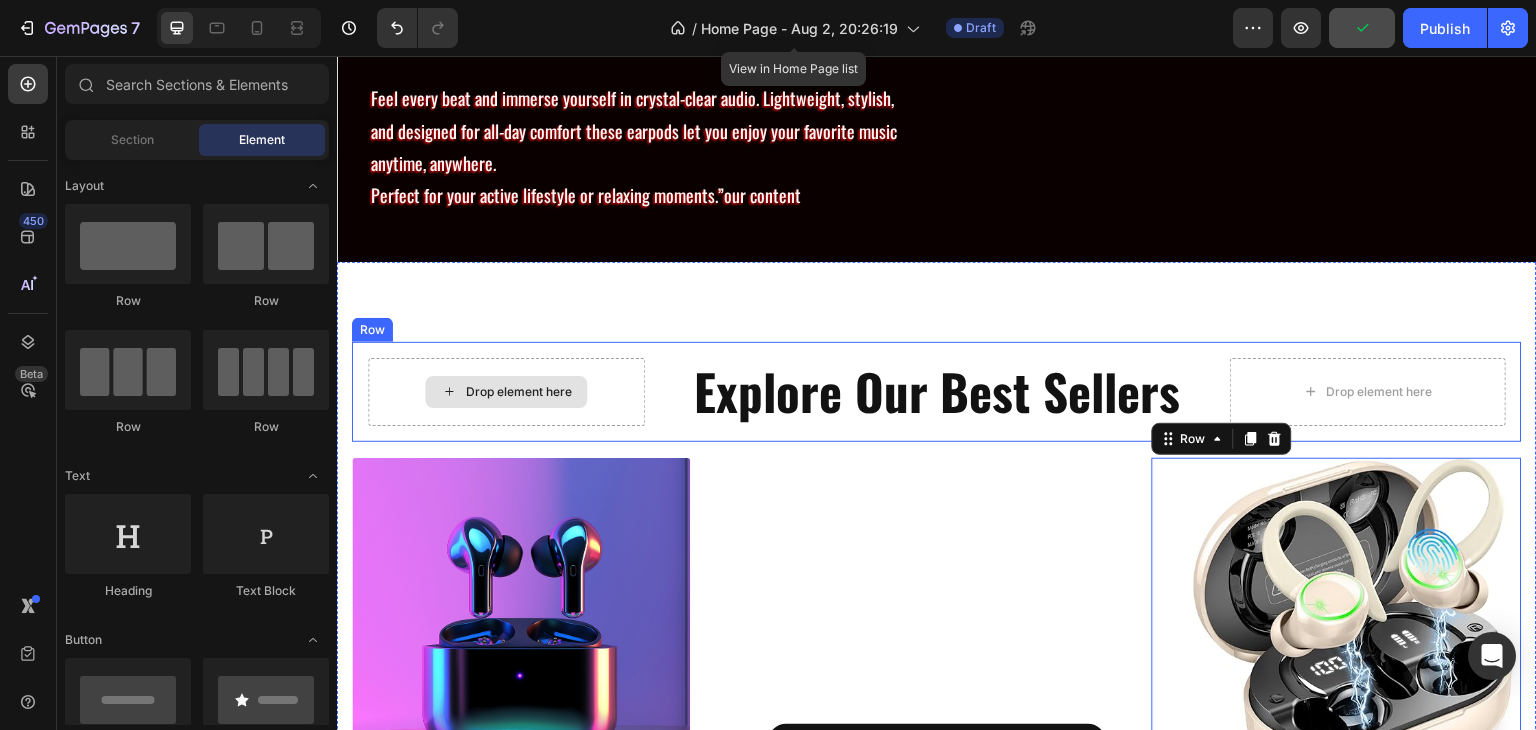 click on "Drop element here" at bounding box center (506, 392) 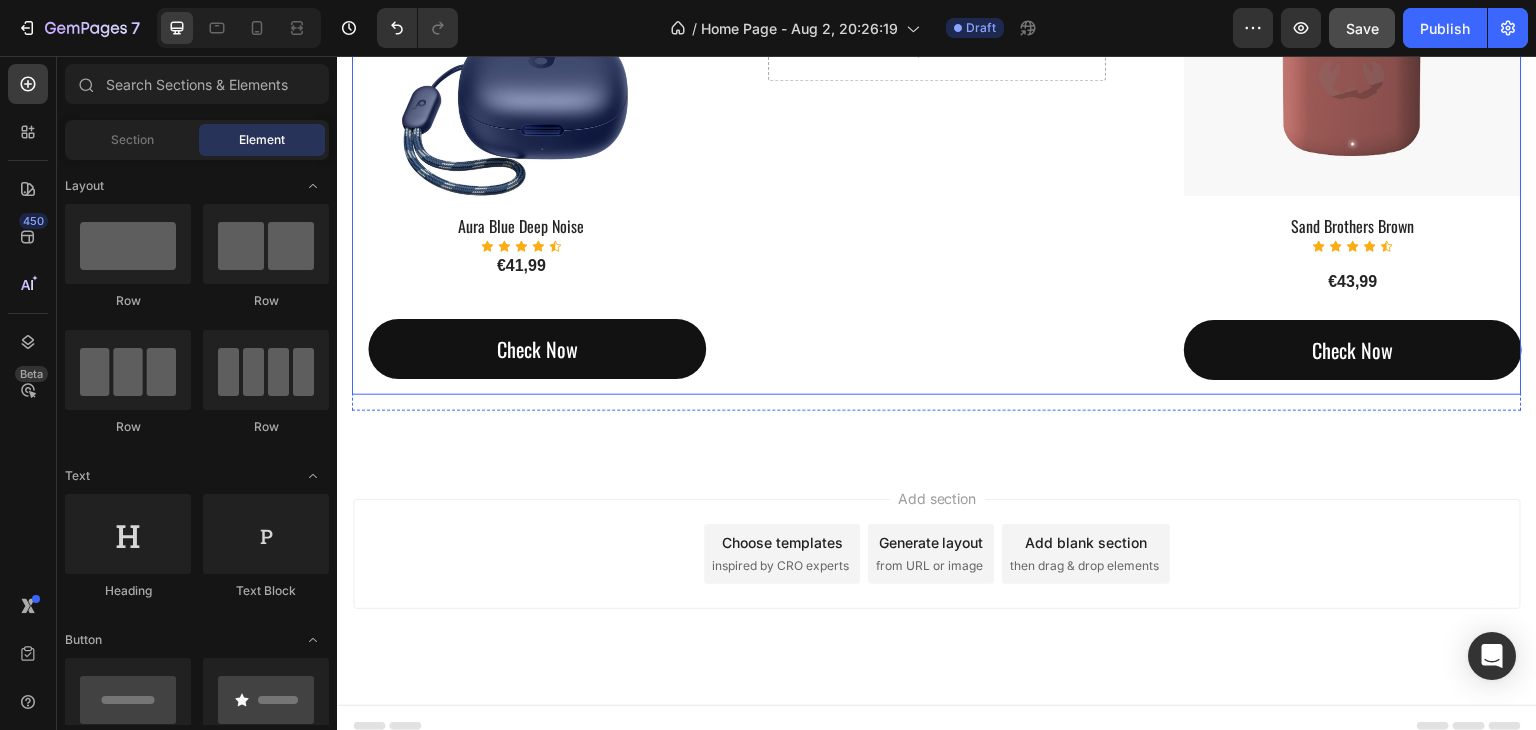 scroll, scrollTop: 2455, scrollLeft: 0, axis: vertical 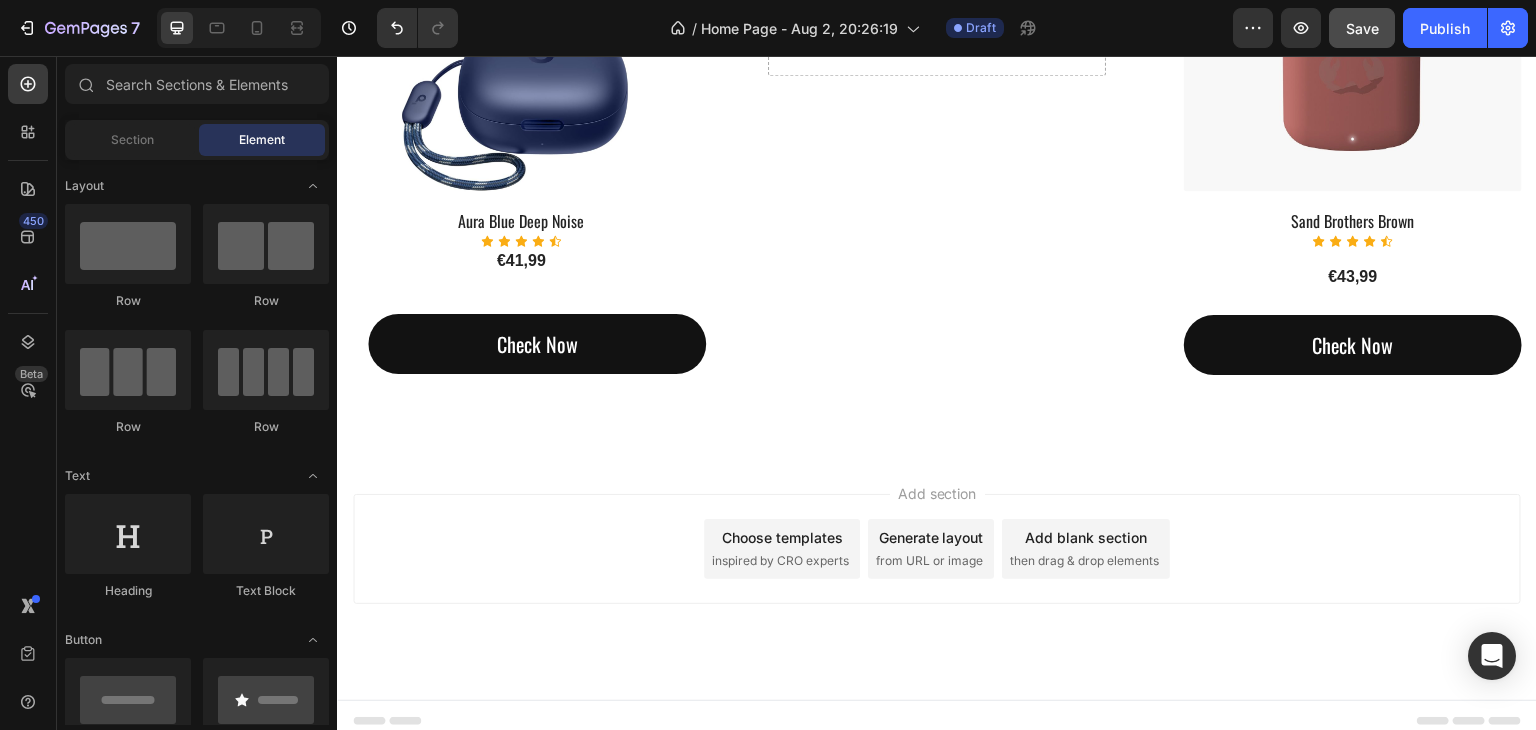 click on "Choose templates" at bounding box center (782, 537) 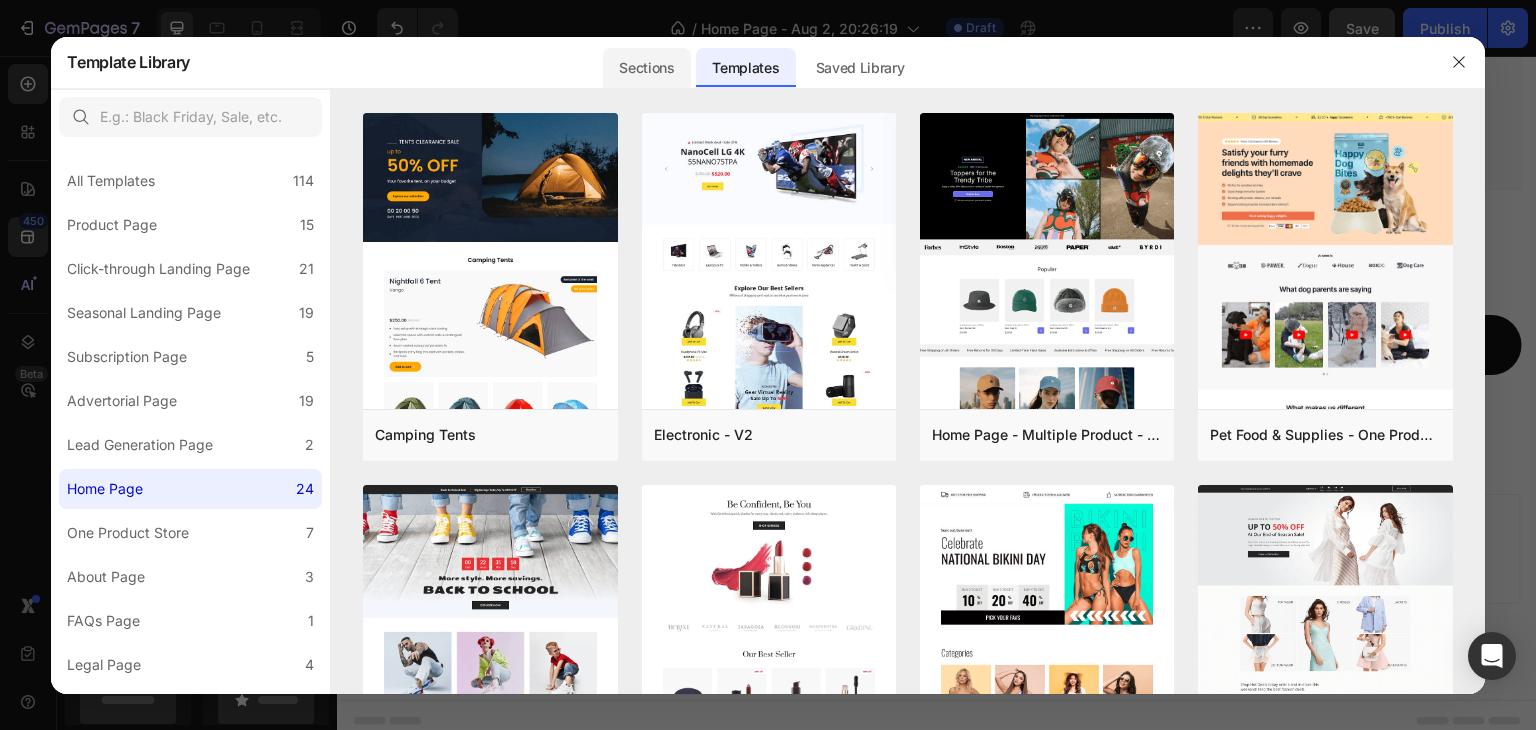click on "Sections" 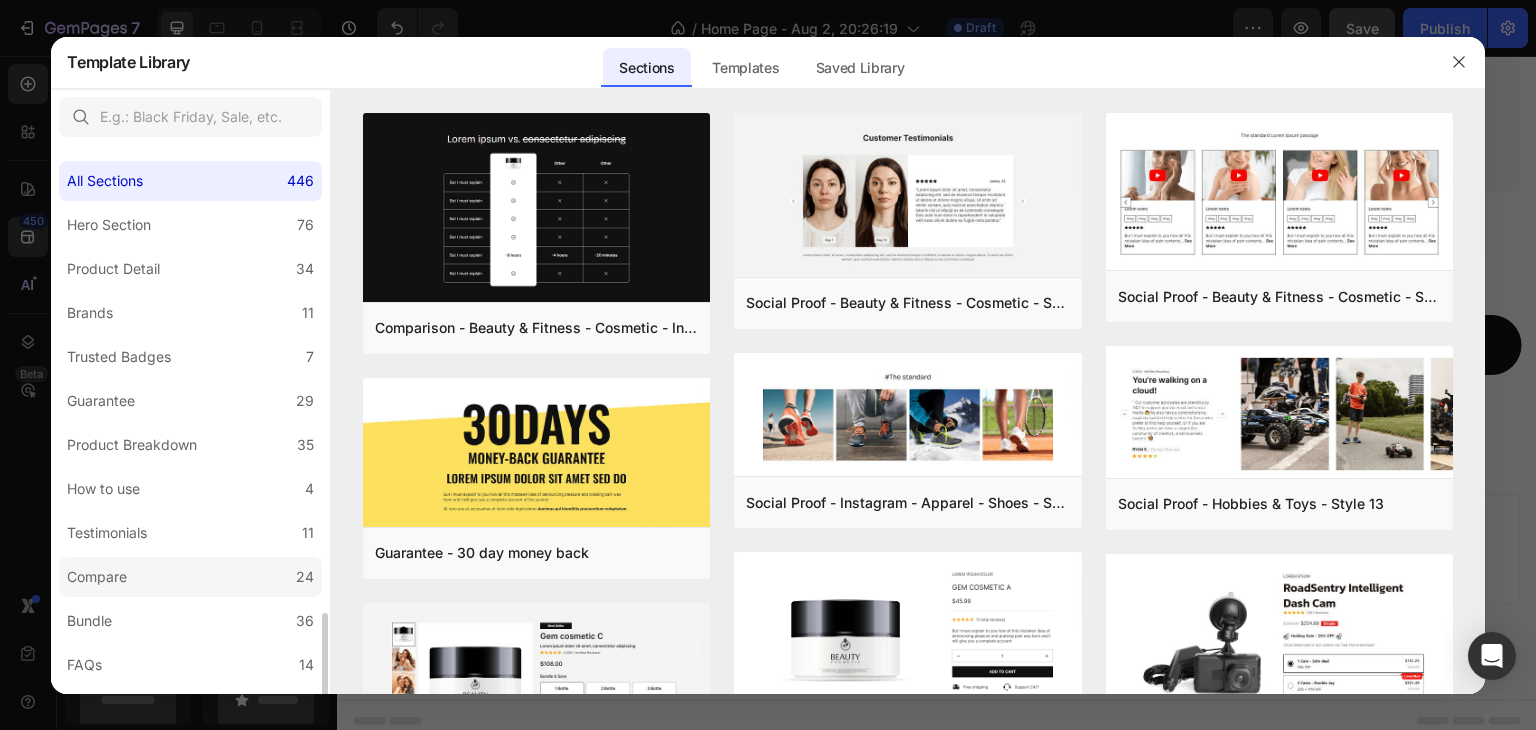 scroll, scrollTop: 300, scrollLeft: 0, axis: vertical 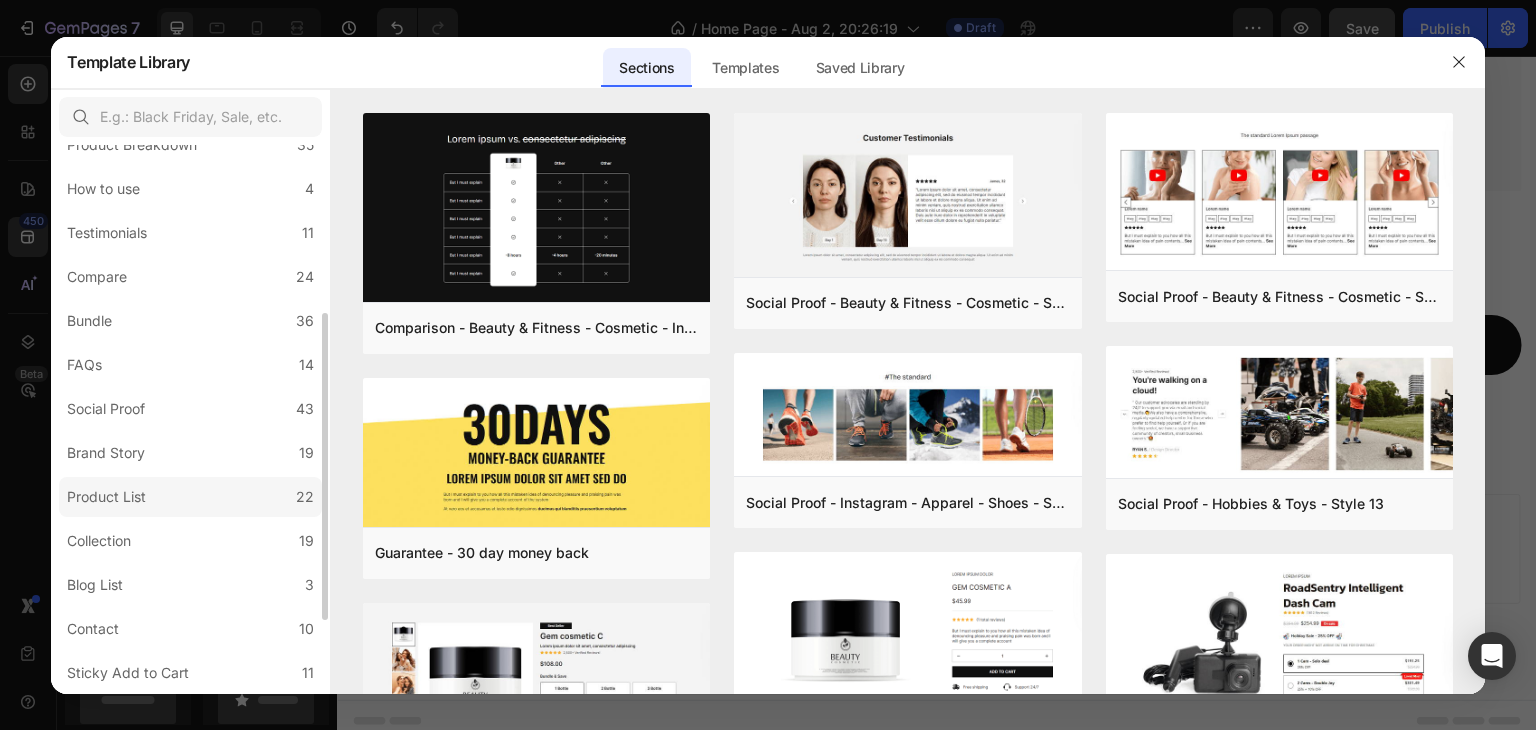 click on "Product List" at bounding box center [106, 497] 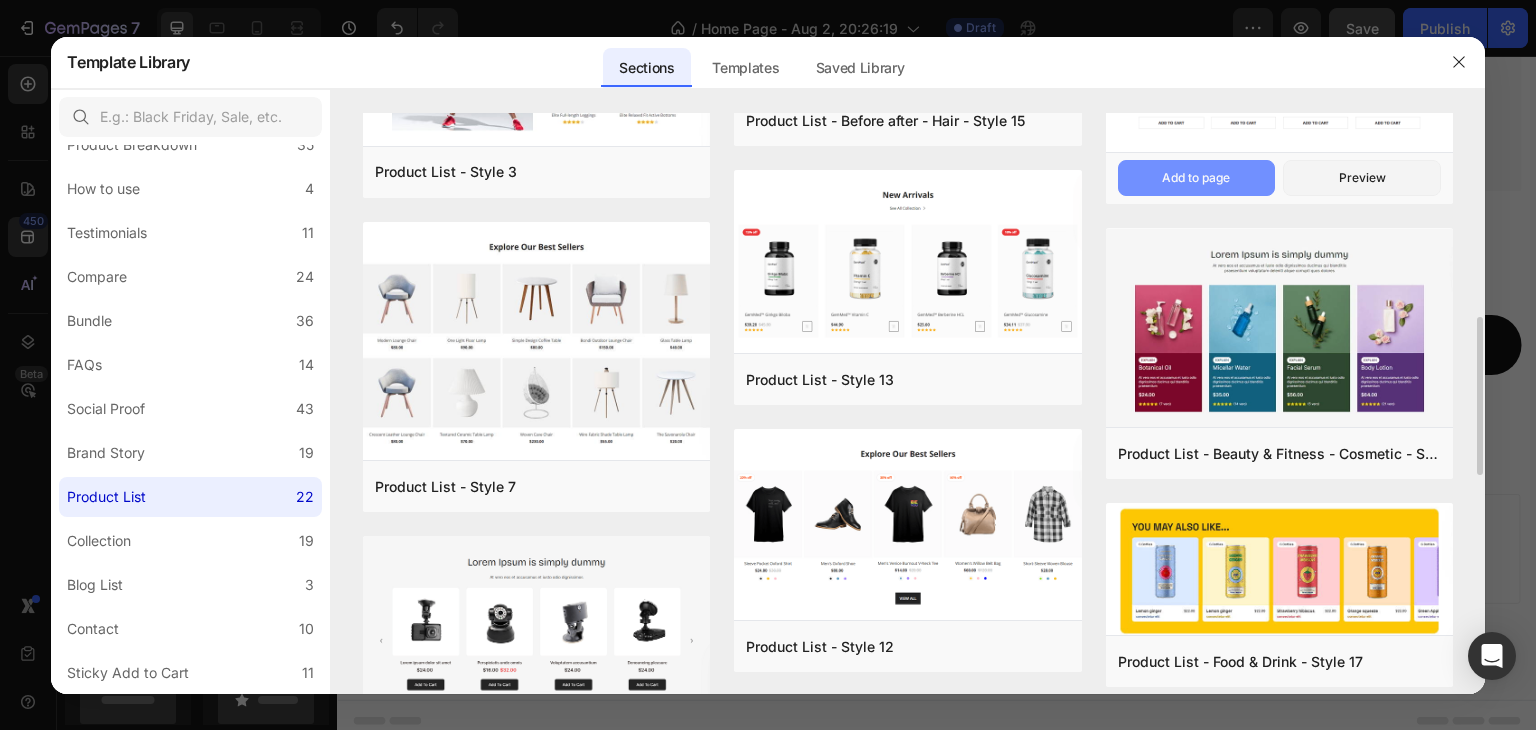 scroll, scrollTop: 448, scrollLeft: 0, axis: vertical 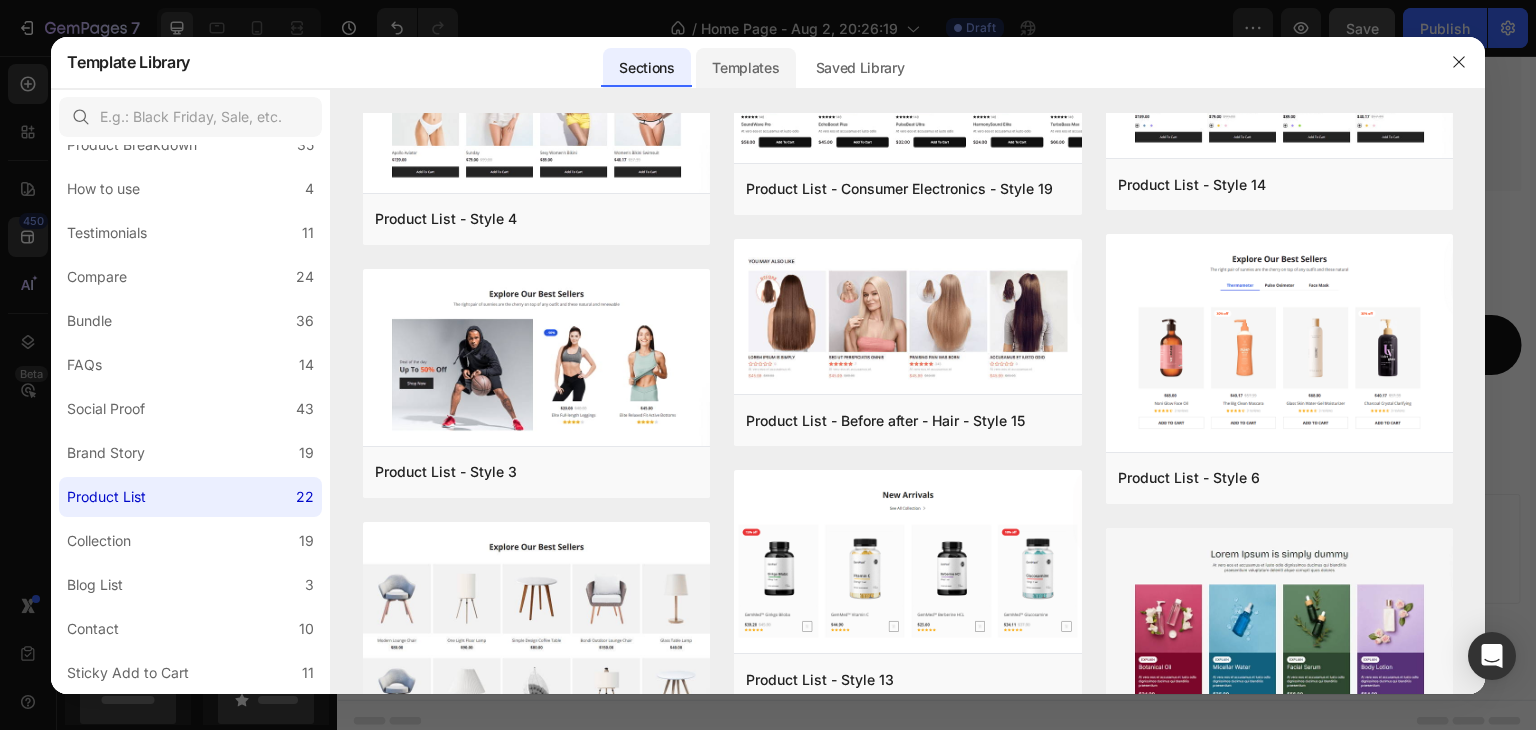 click on "Templates" 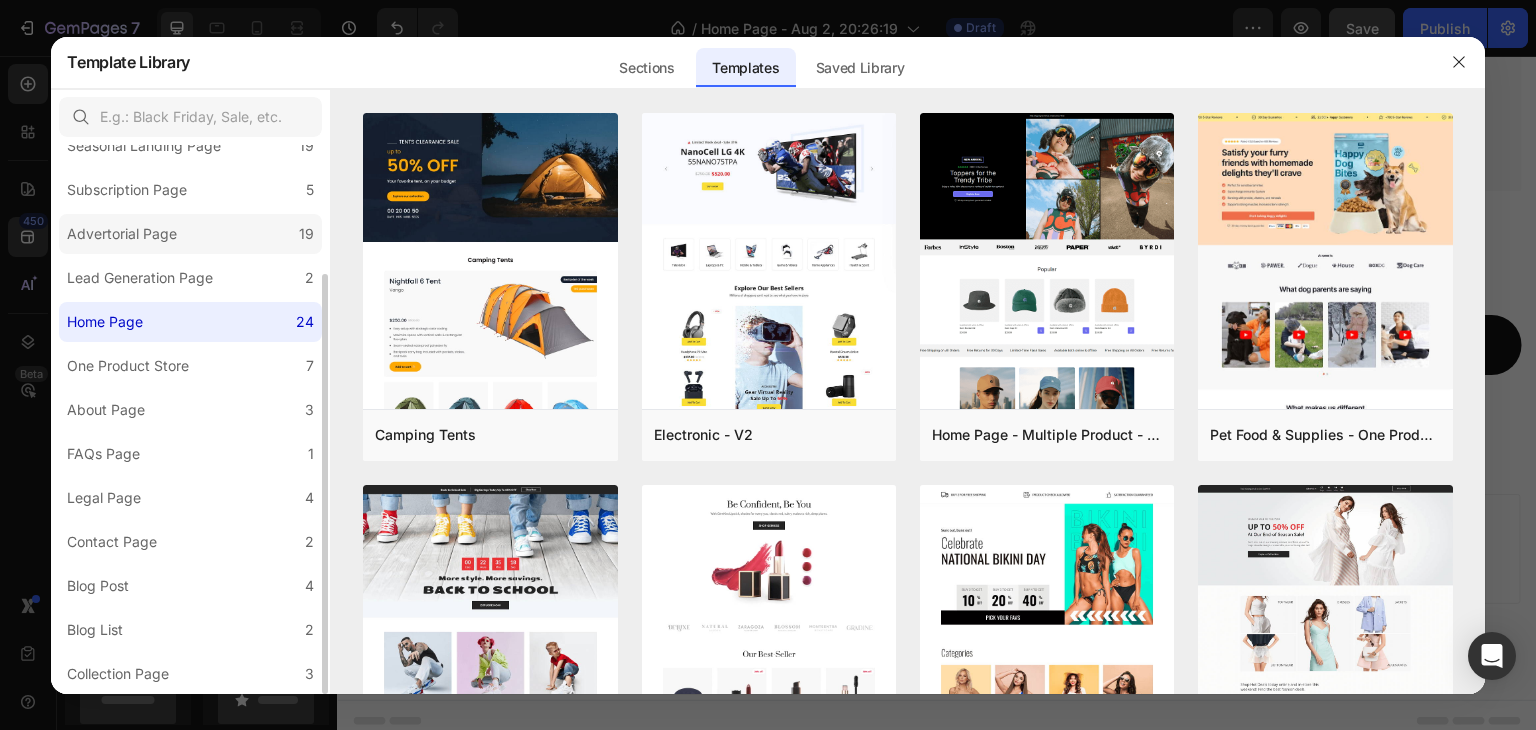 scroll, scrollTop: 0, scrollLeft: 0, axis: both 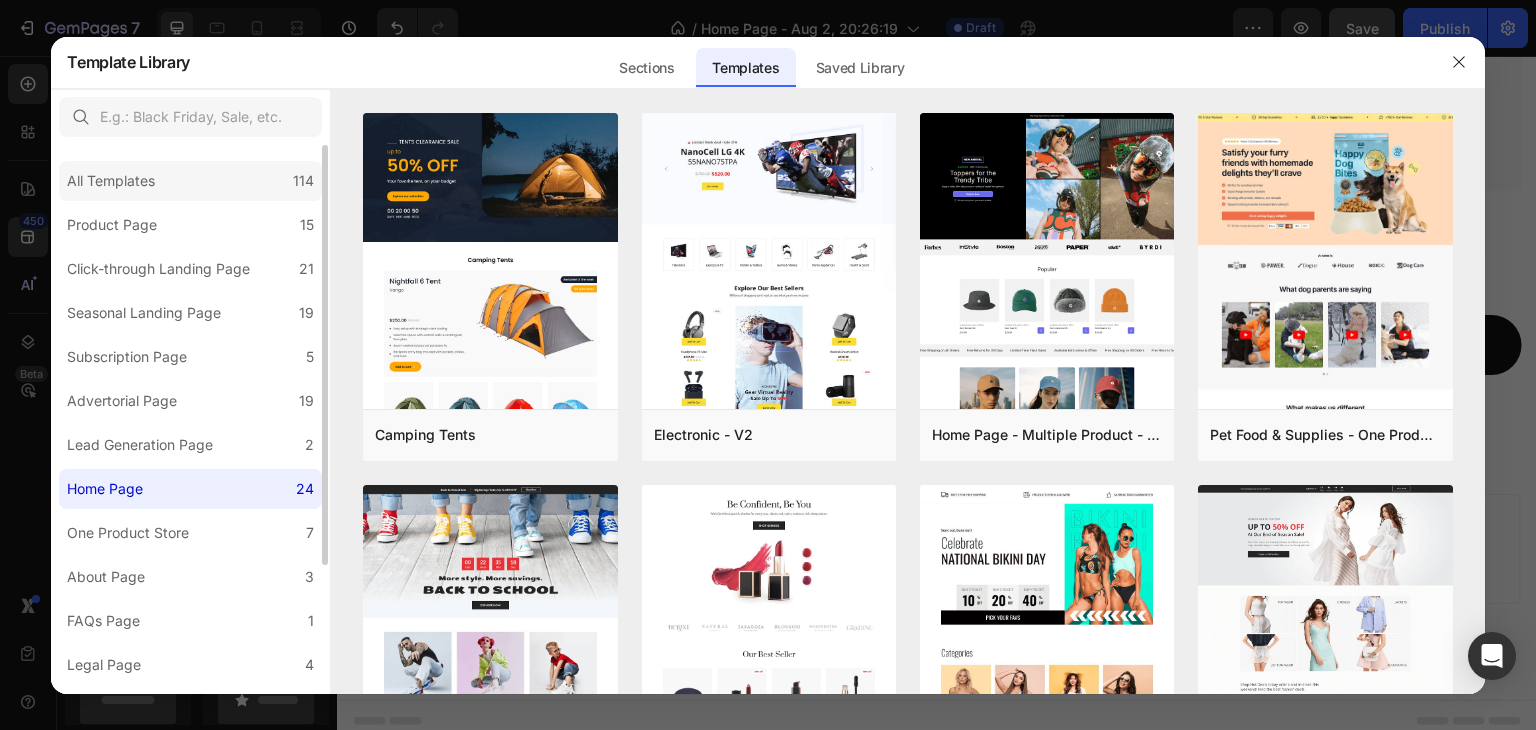 click on "All Templates" at bounding box center [111, 181] 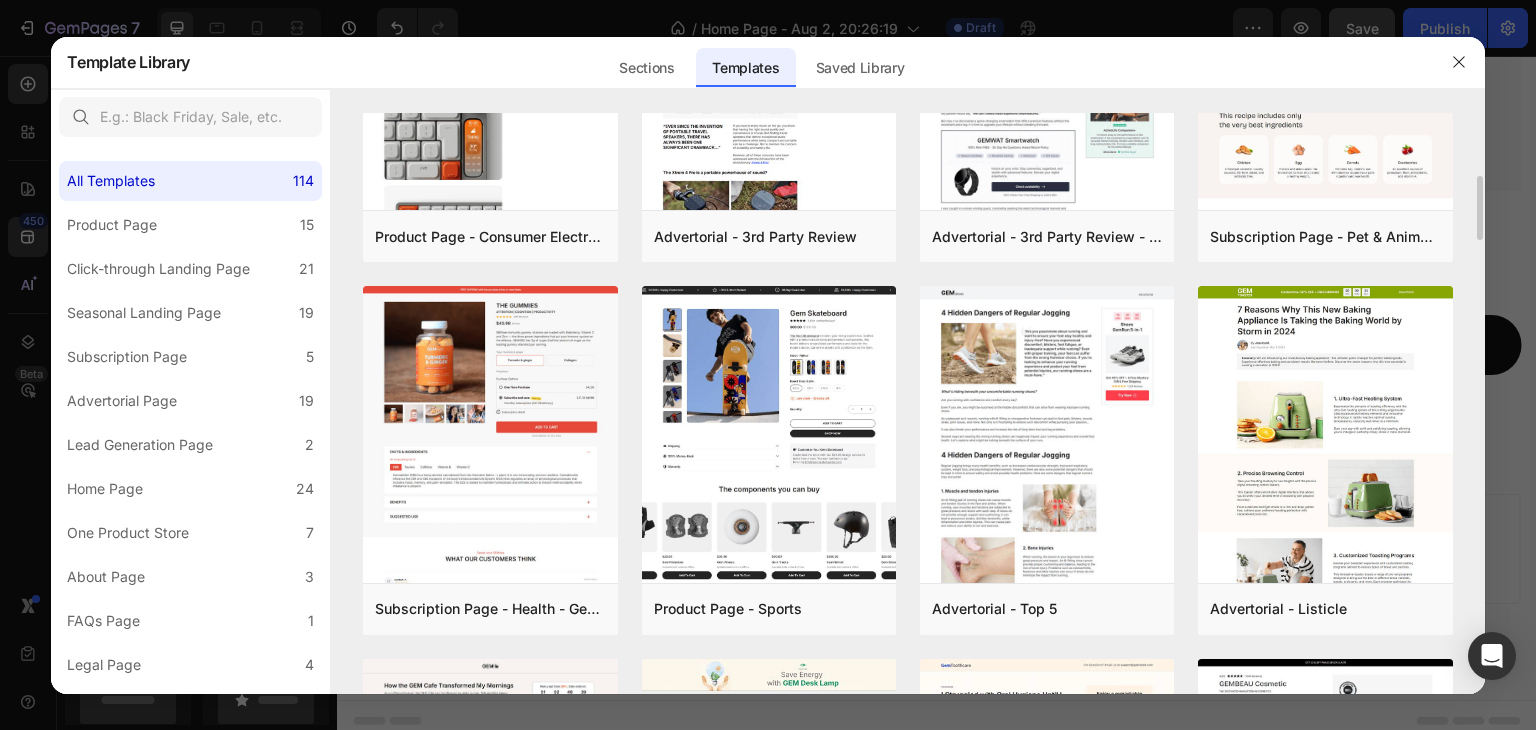 scroll, scrollTop: 0, scrollLeft: 0, axis: both 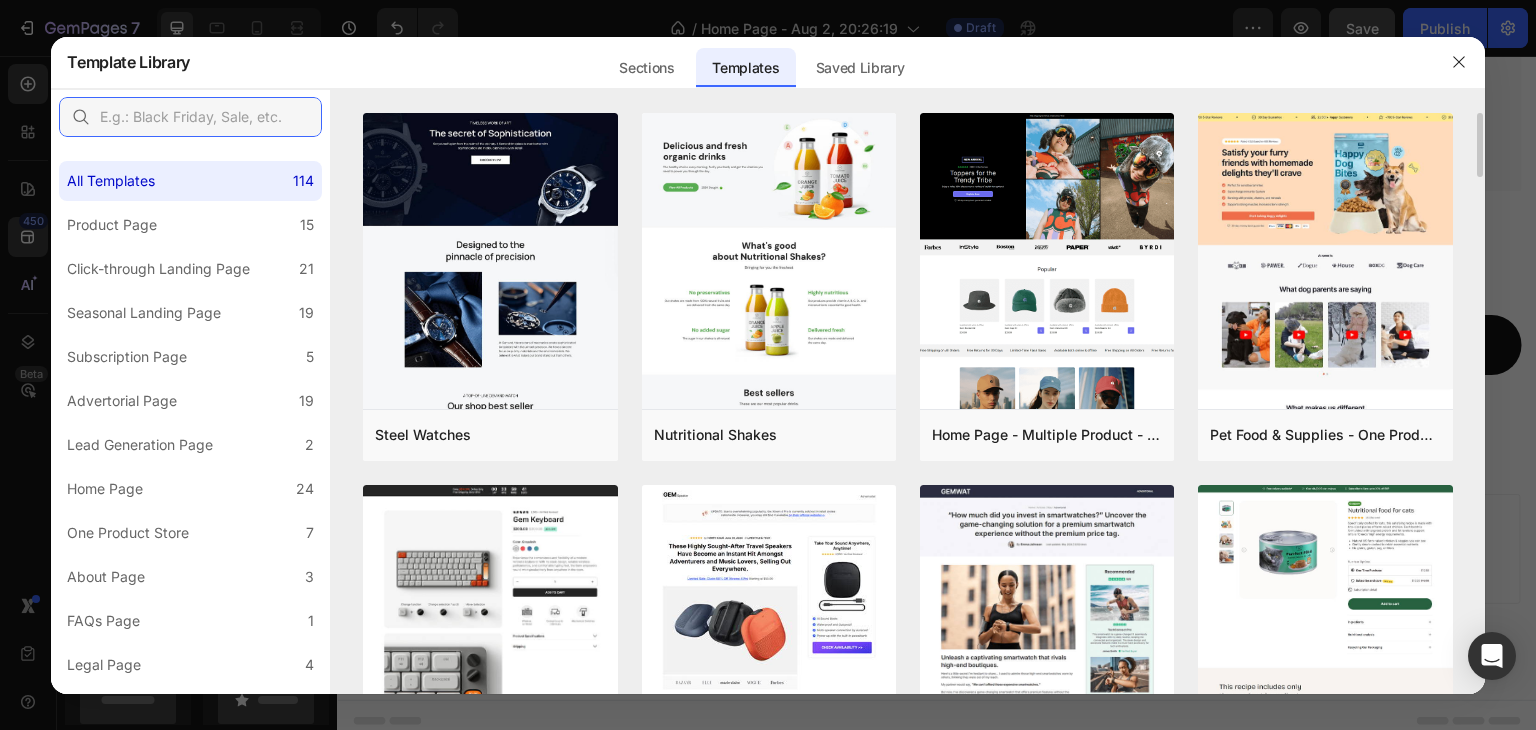 click at bounding box center [190, 117] 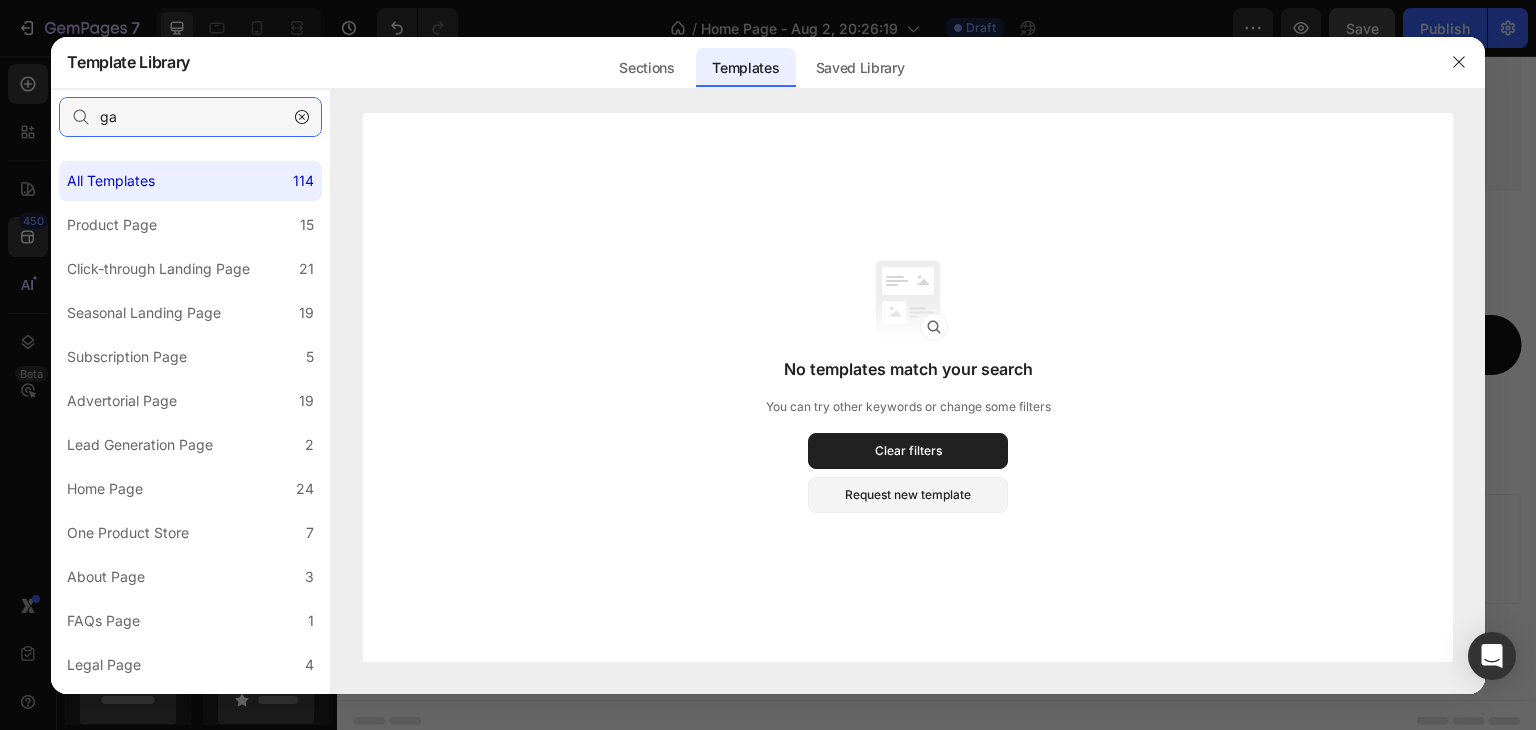 type on "g" 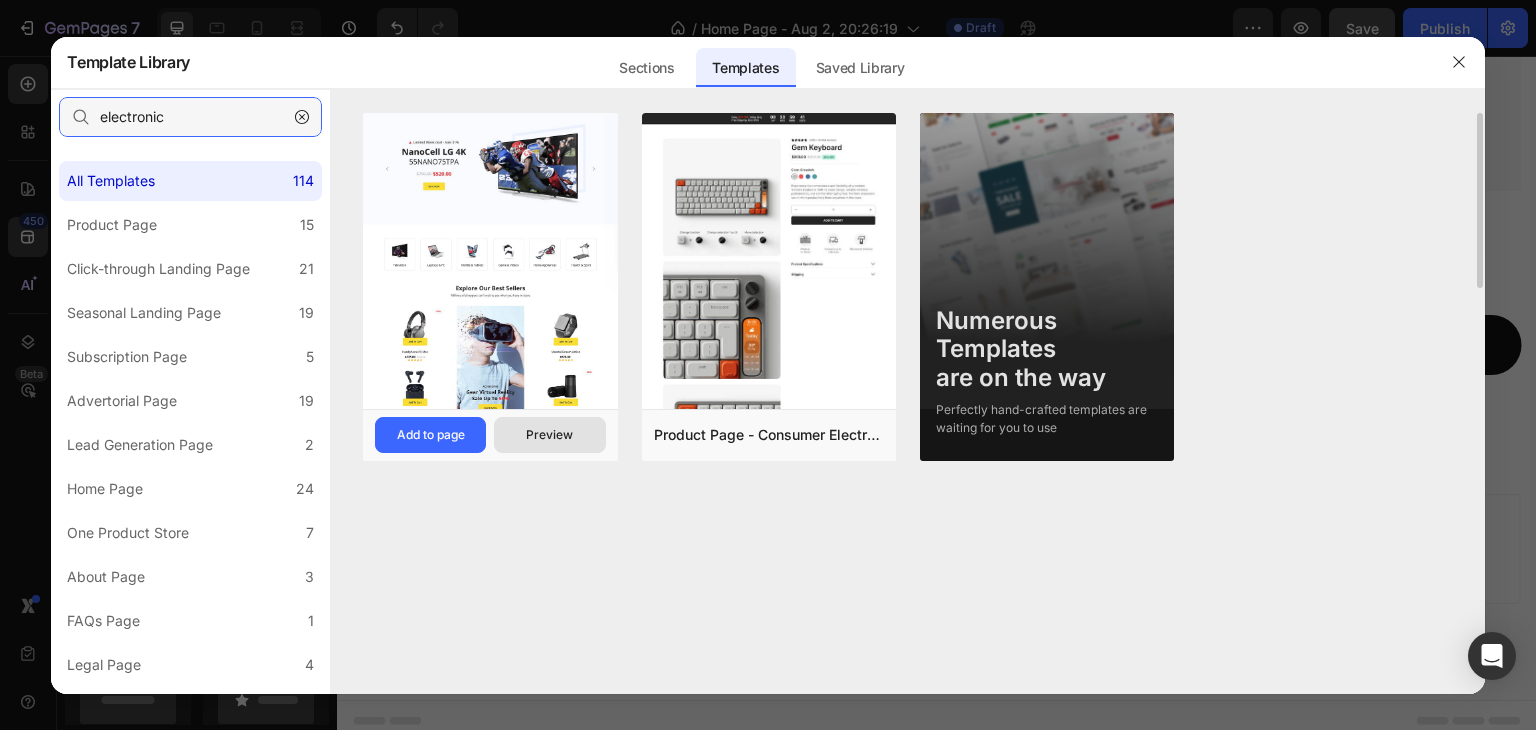 type on "electronic" 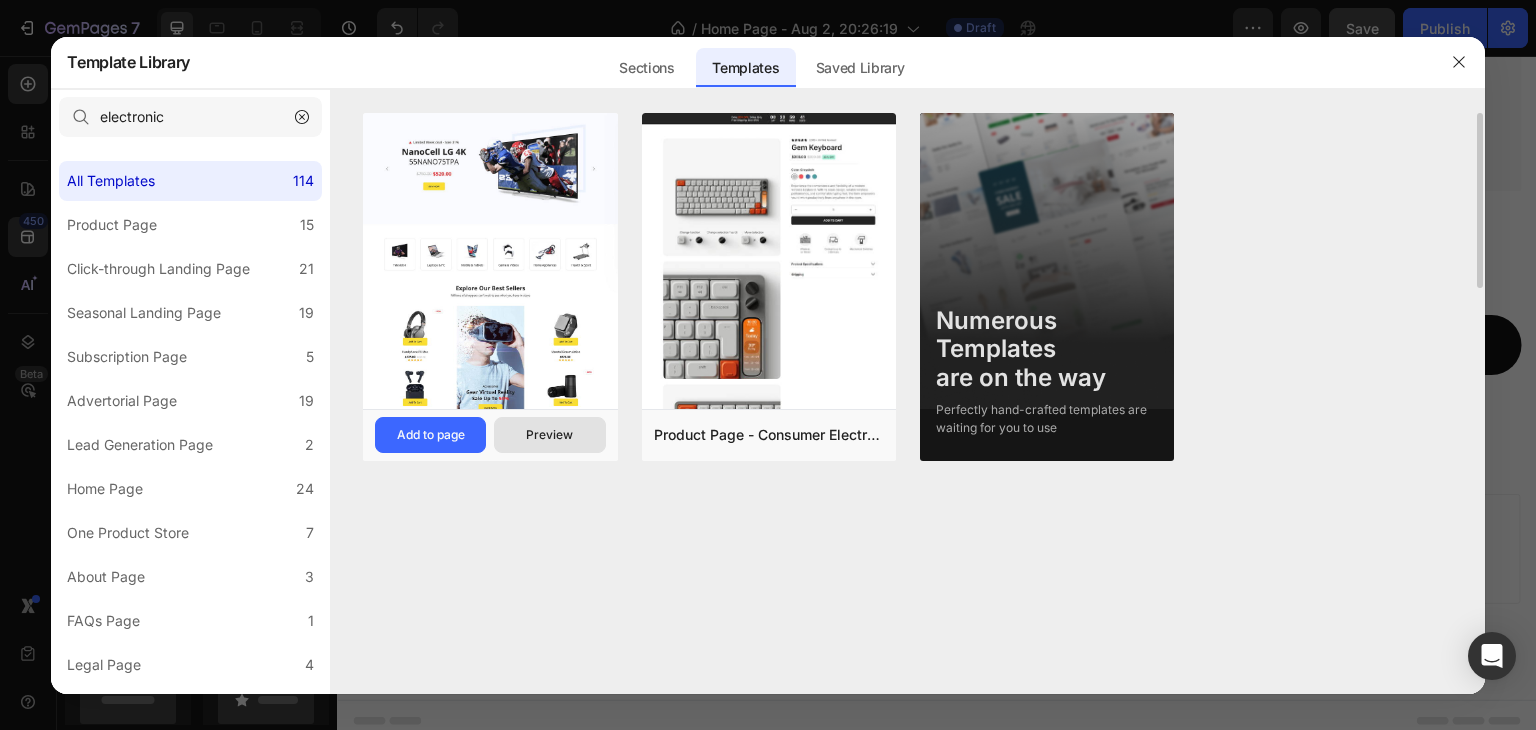 click on "Preview" at bounding box center [549, 435] 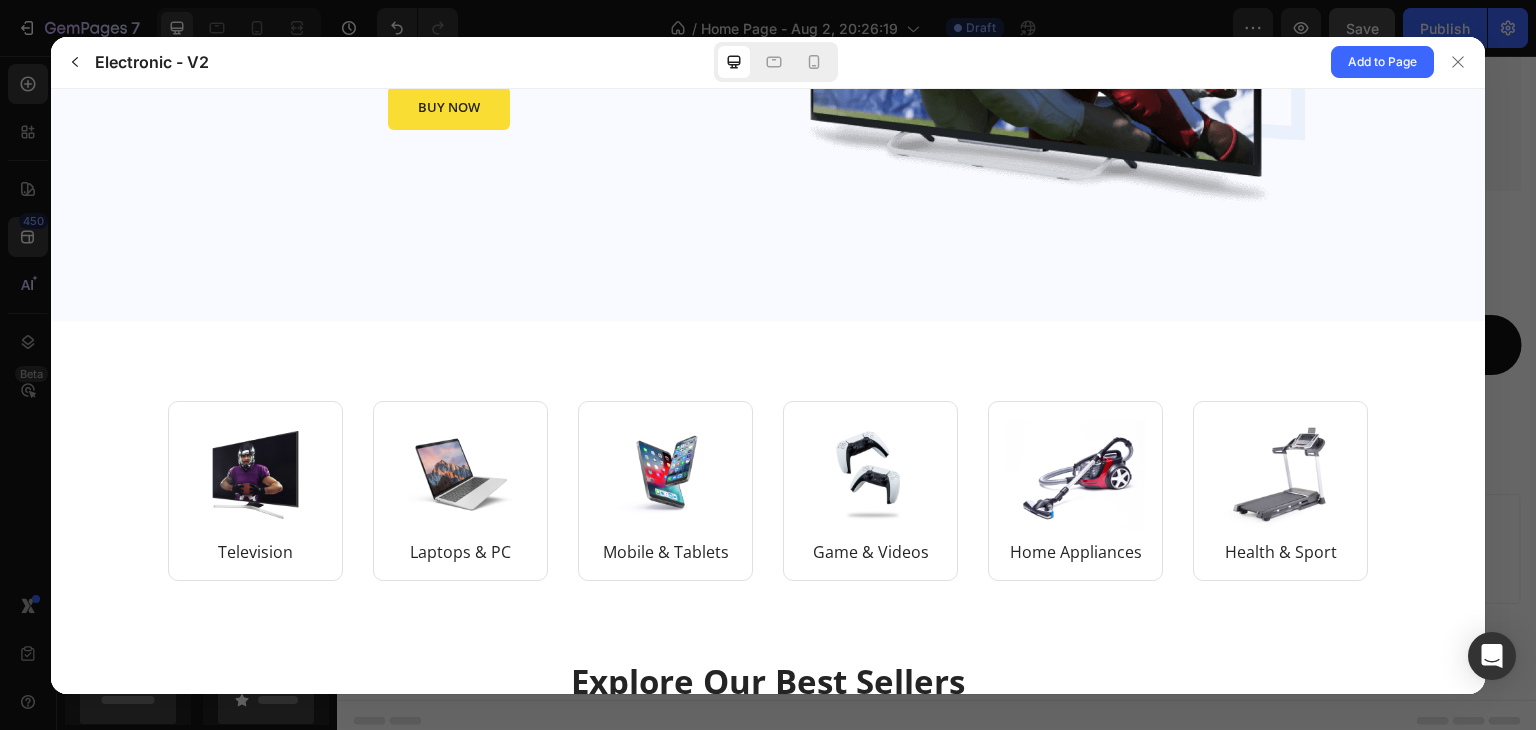 scroll, scrollTop: 500, scrollLeft: 0, axis: vertical 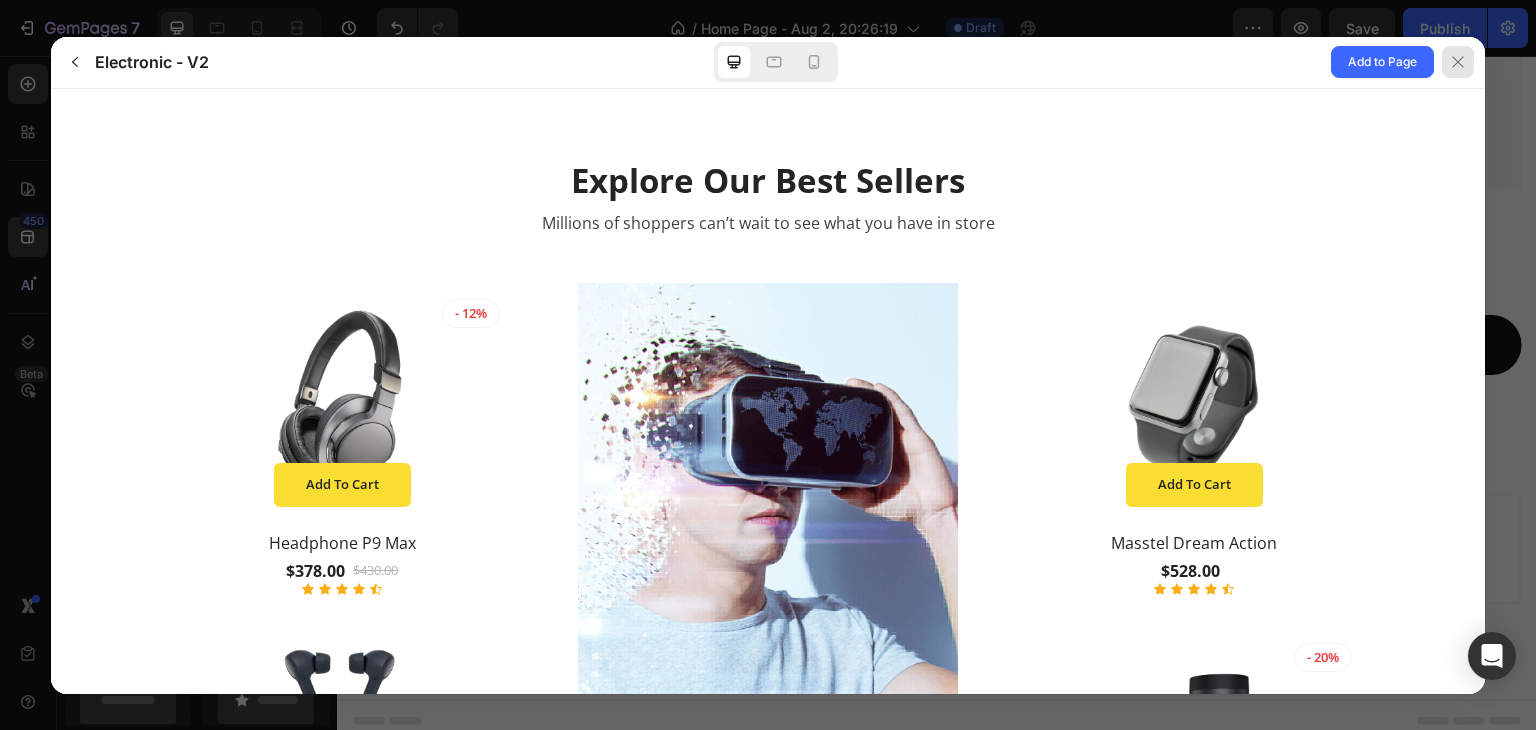 click at bounding box center [1458, 62] 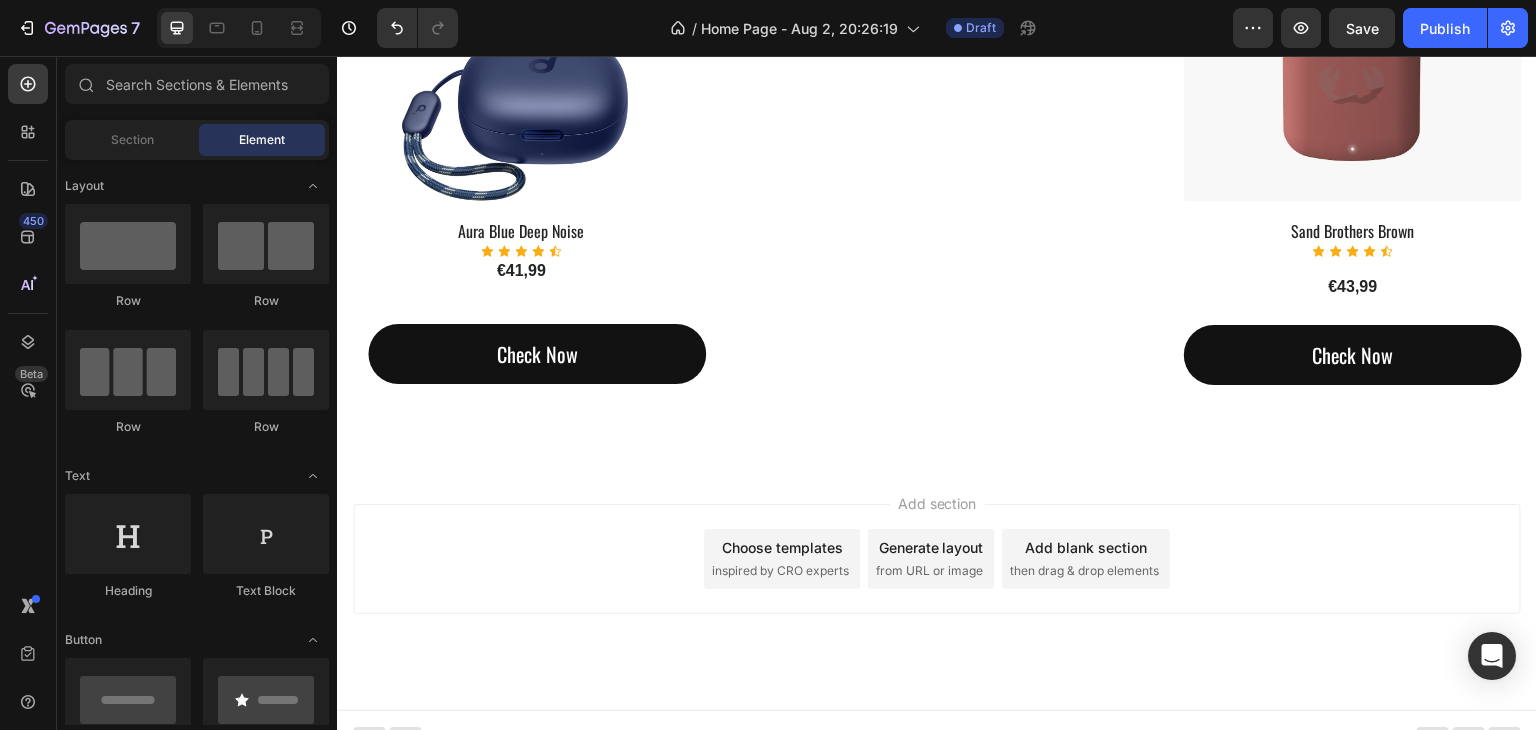scroll, scrollTop: 2455, scrollLeft: 0, axis: vertical 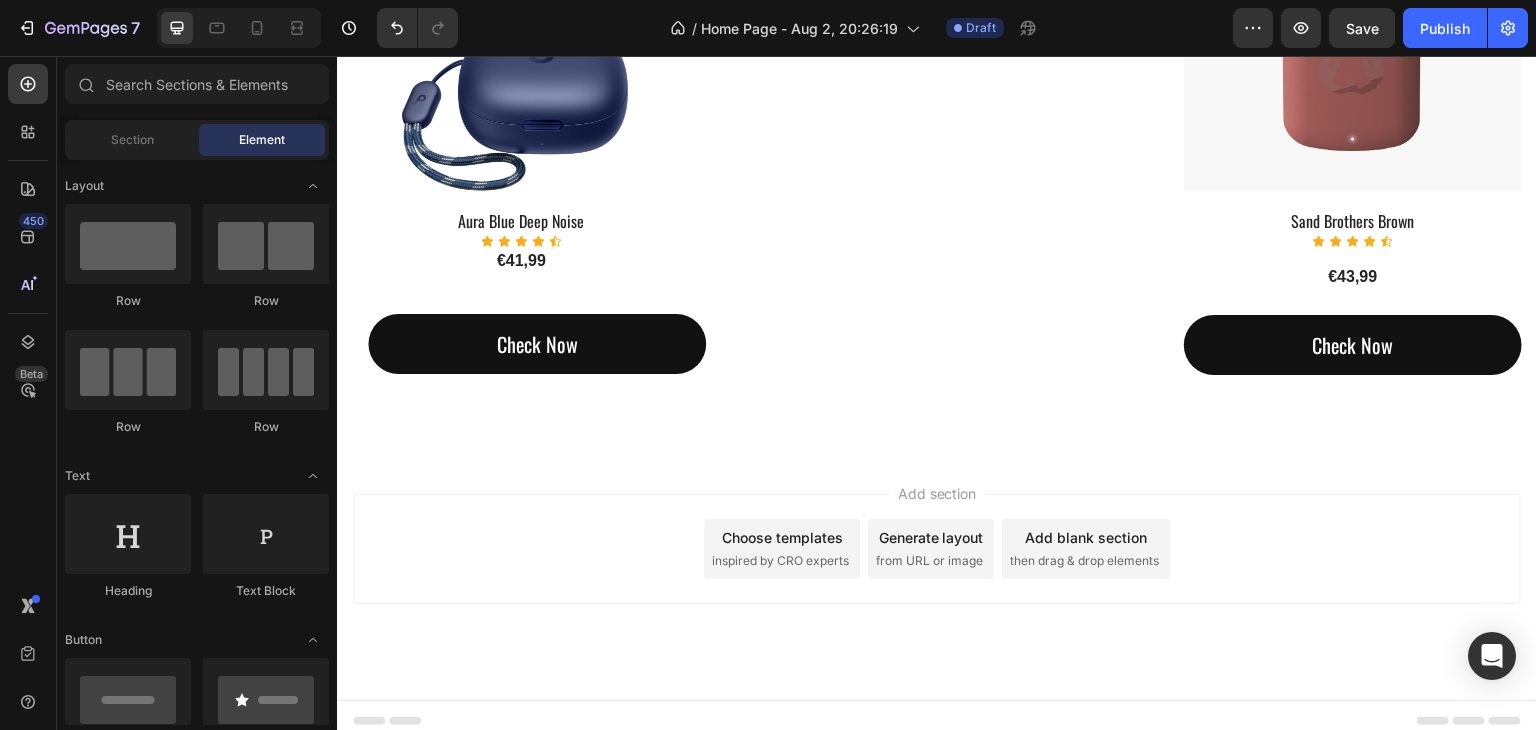 click on "inspired by CRO experts" at bounding box center (780, 561) 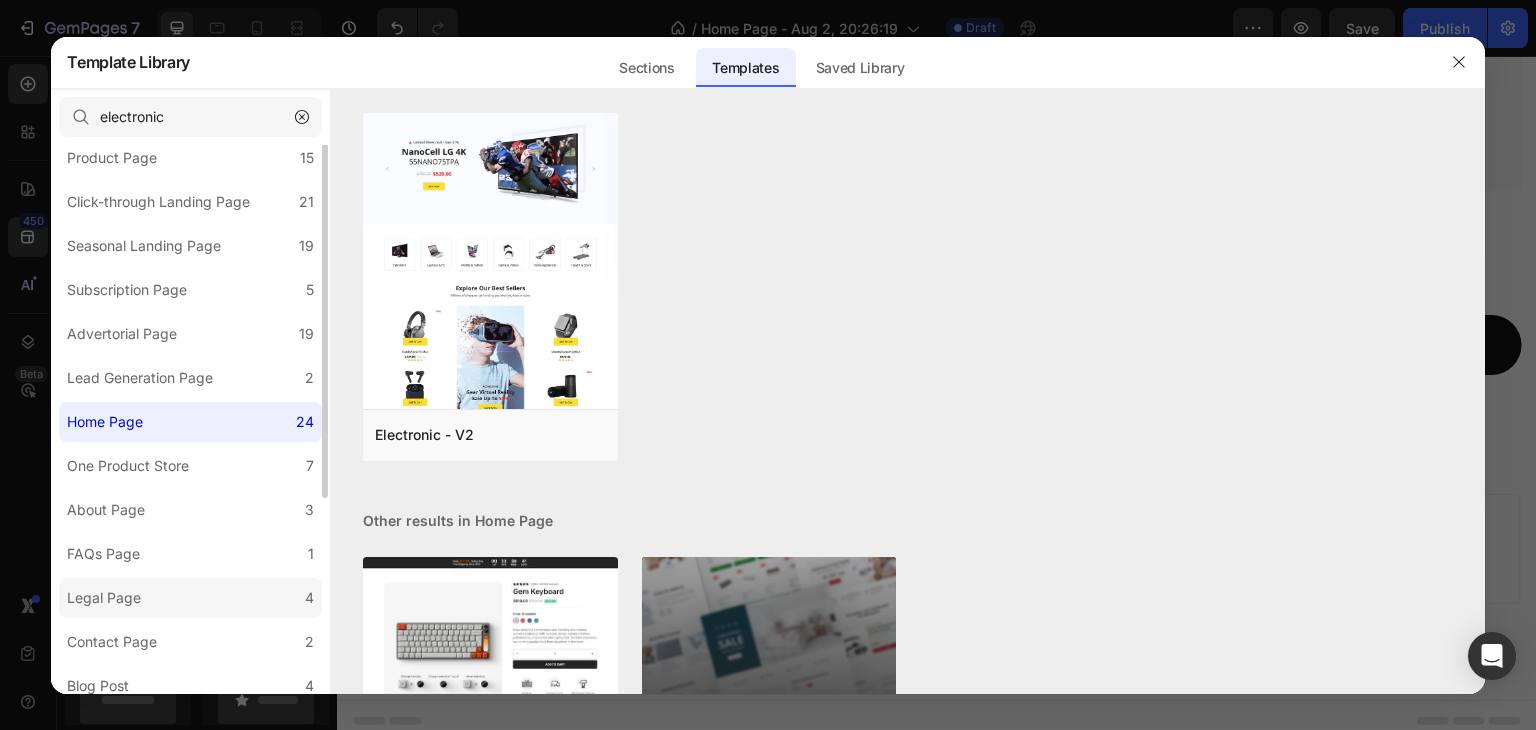 scroll, scrollTop: 0, scrollLeft: 0, axis: both 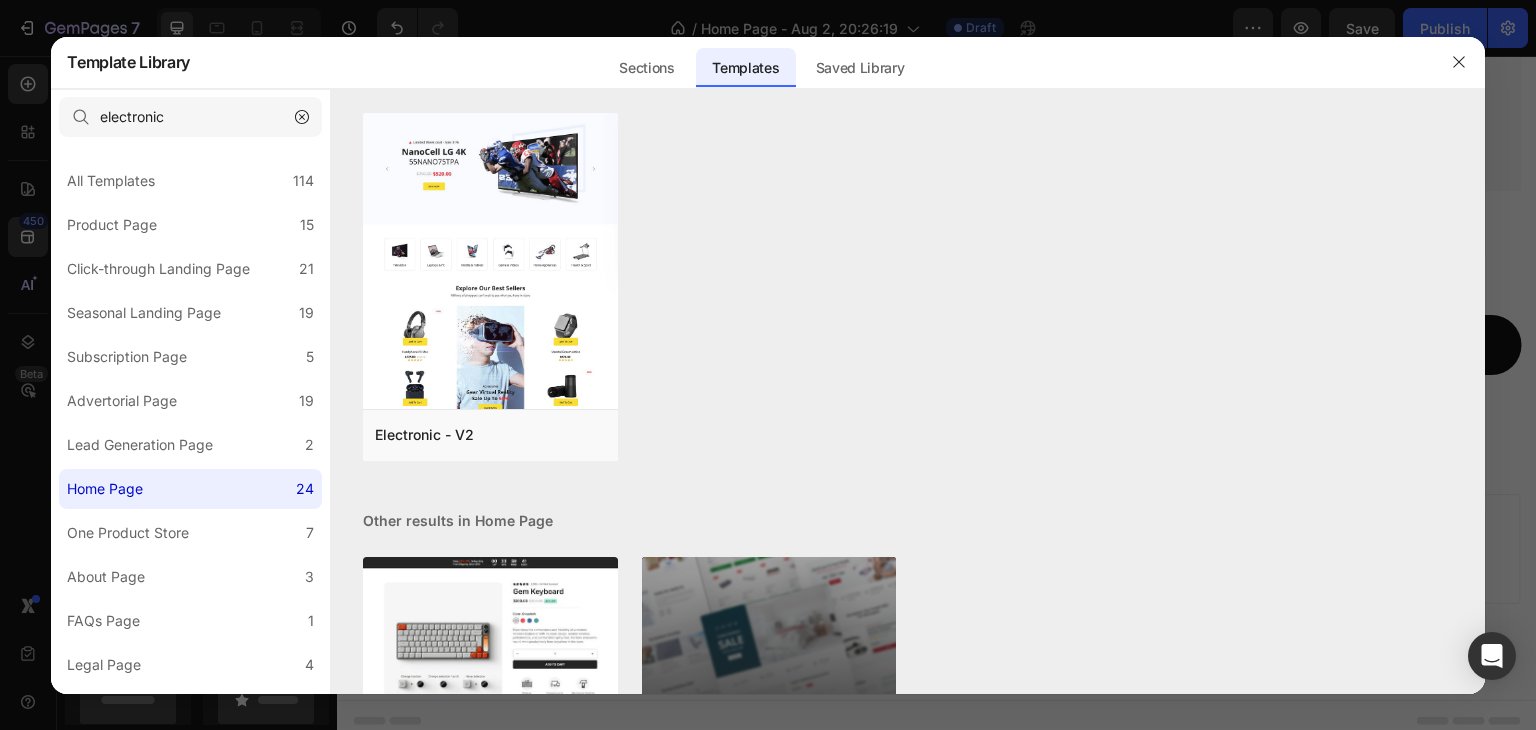 click on "Templates" 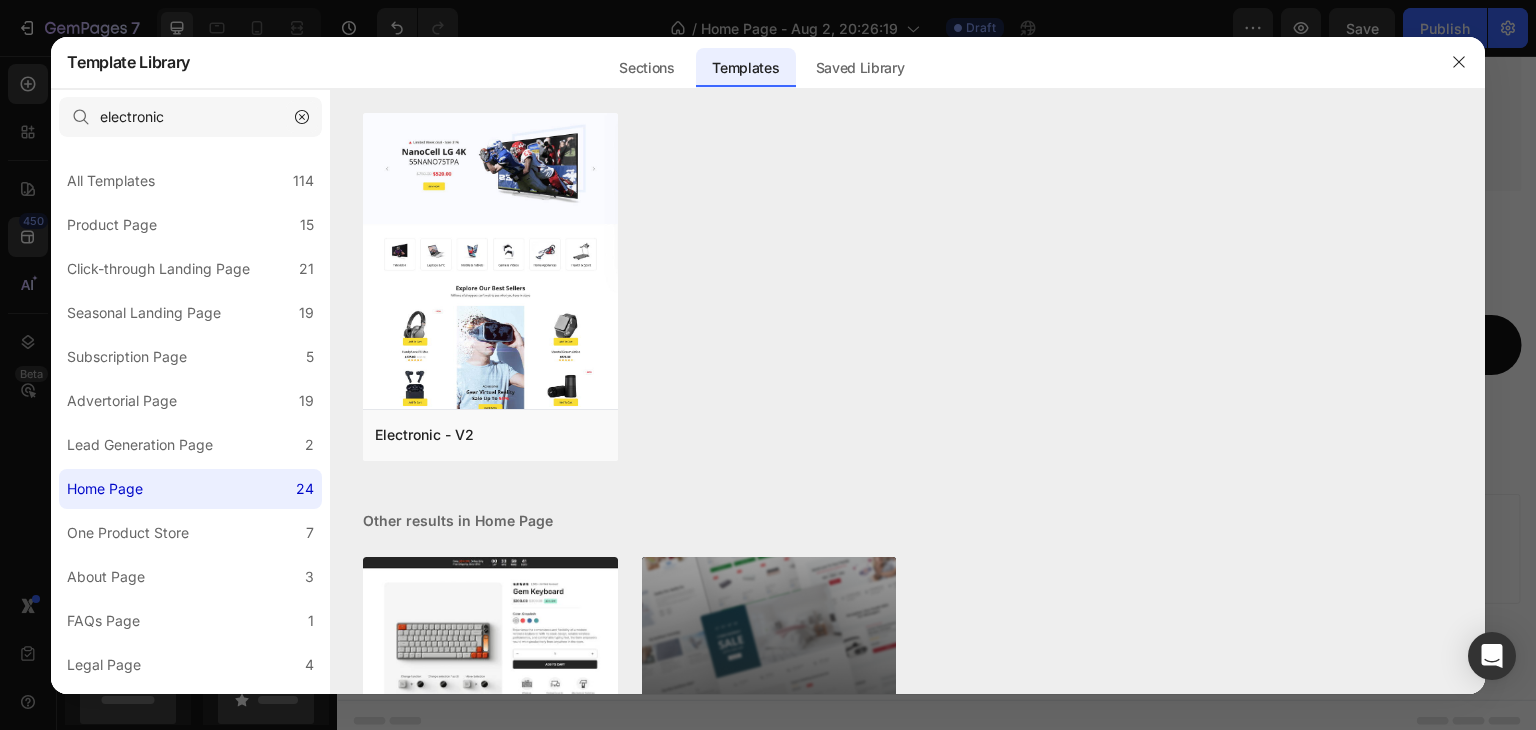 click 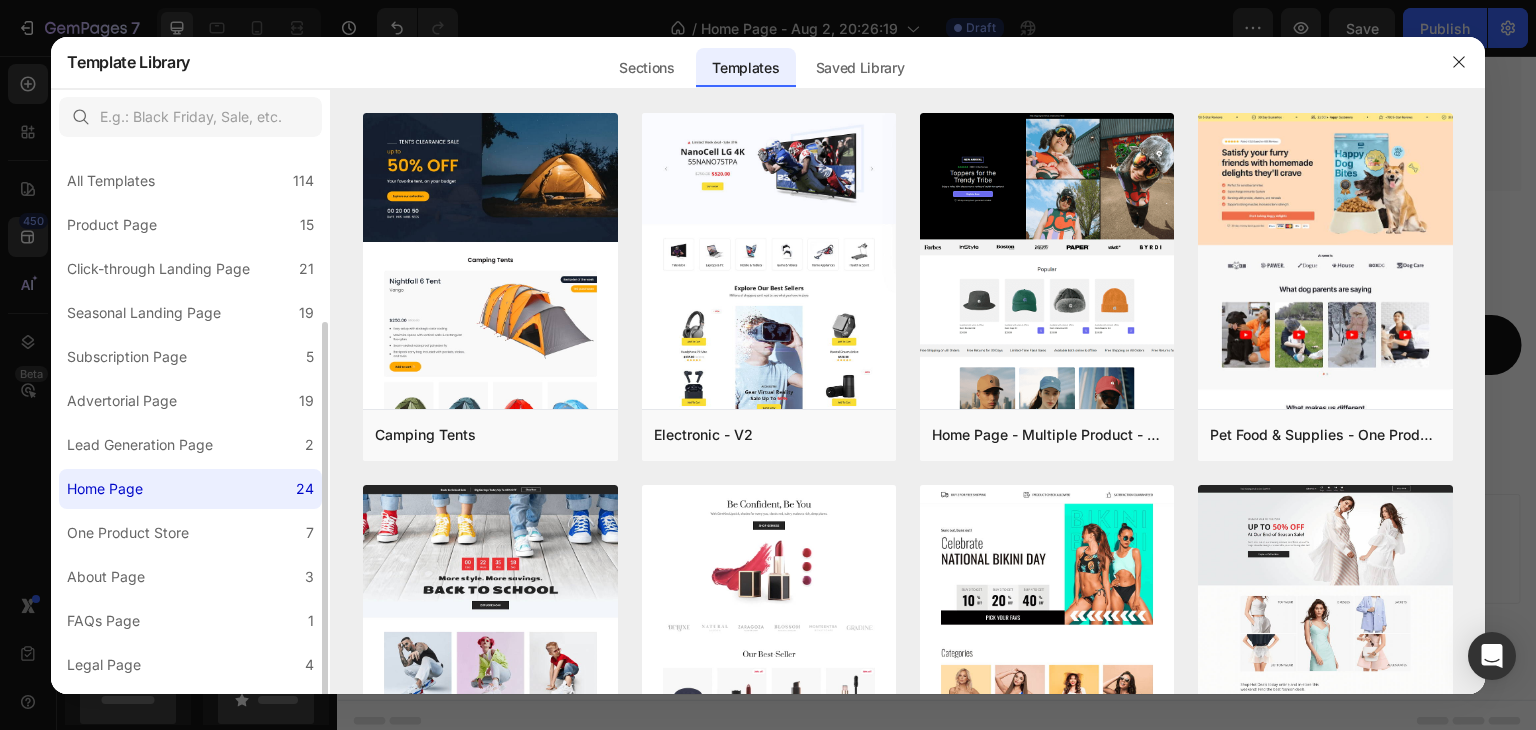 scroll, scrollTop: 167, scrollLeft: 0, axis: vertical 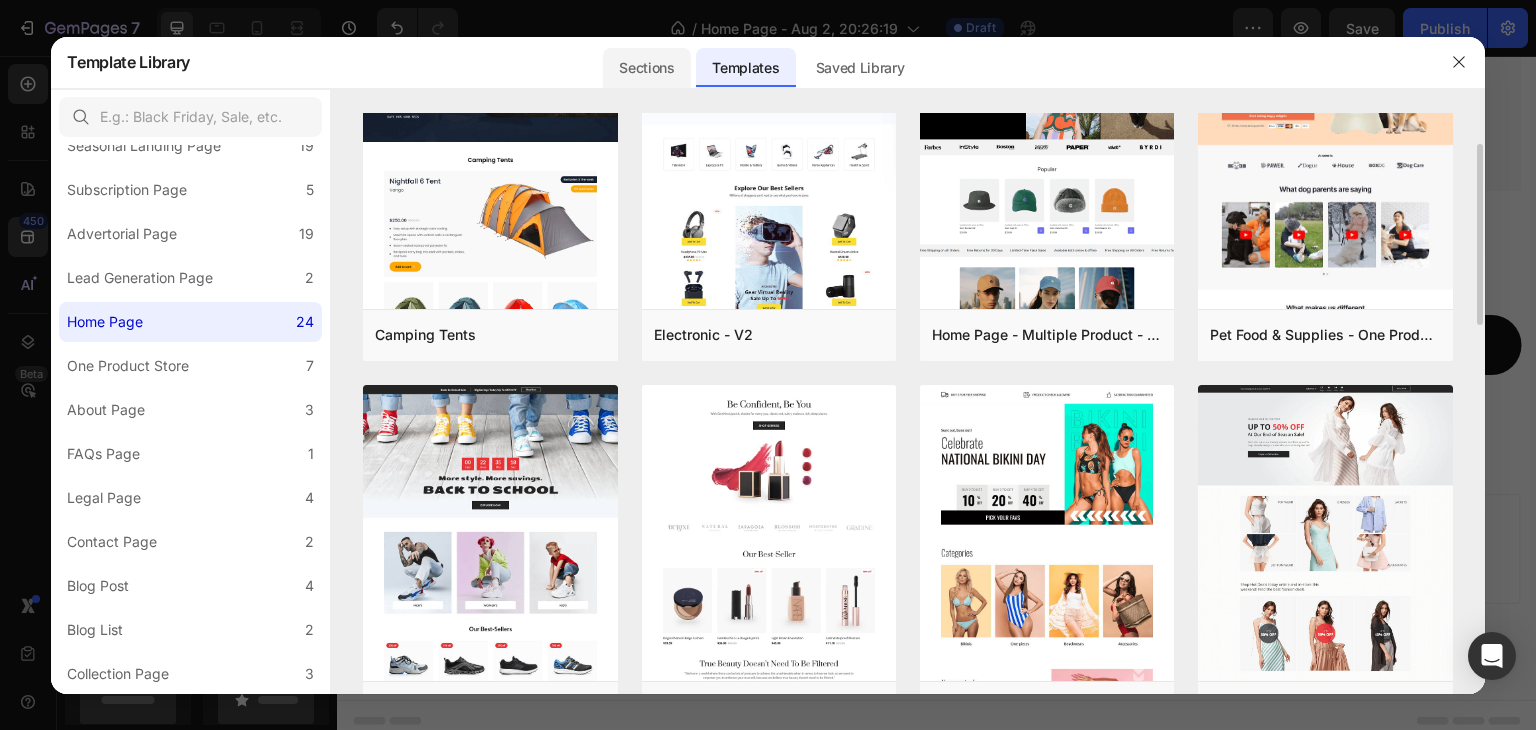 click on "Sections" 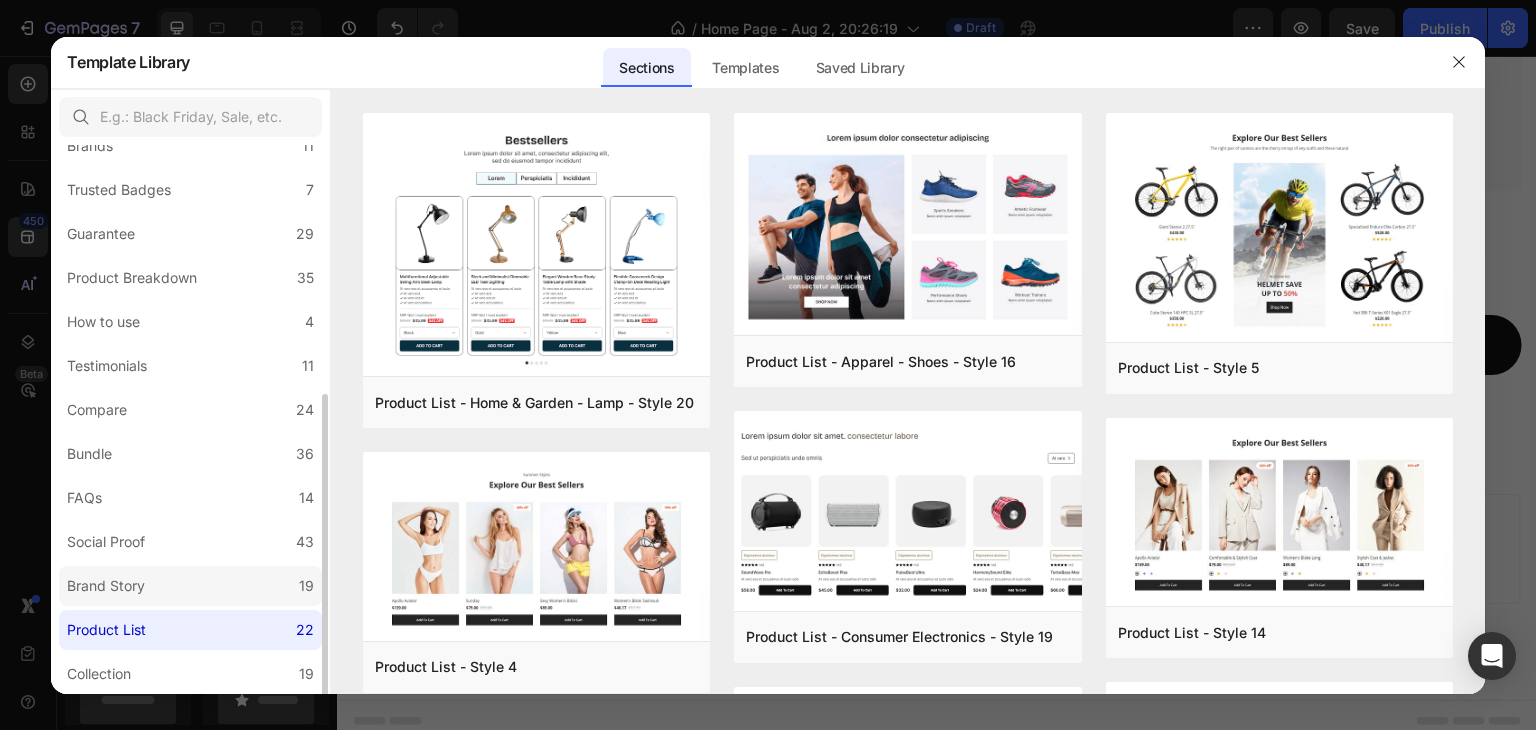 scroll, scrollTop: 367, scrollLeft: 0, axis: vertical 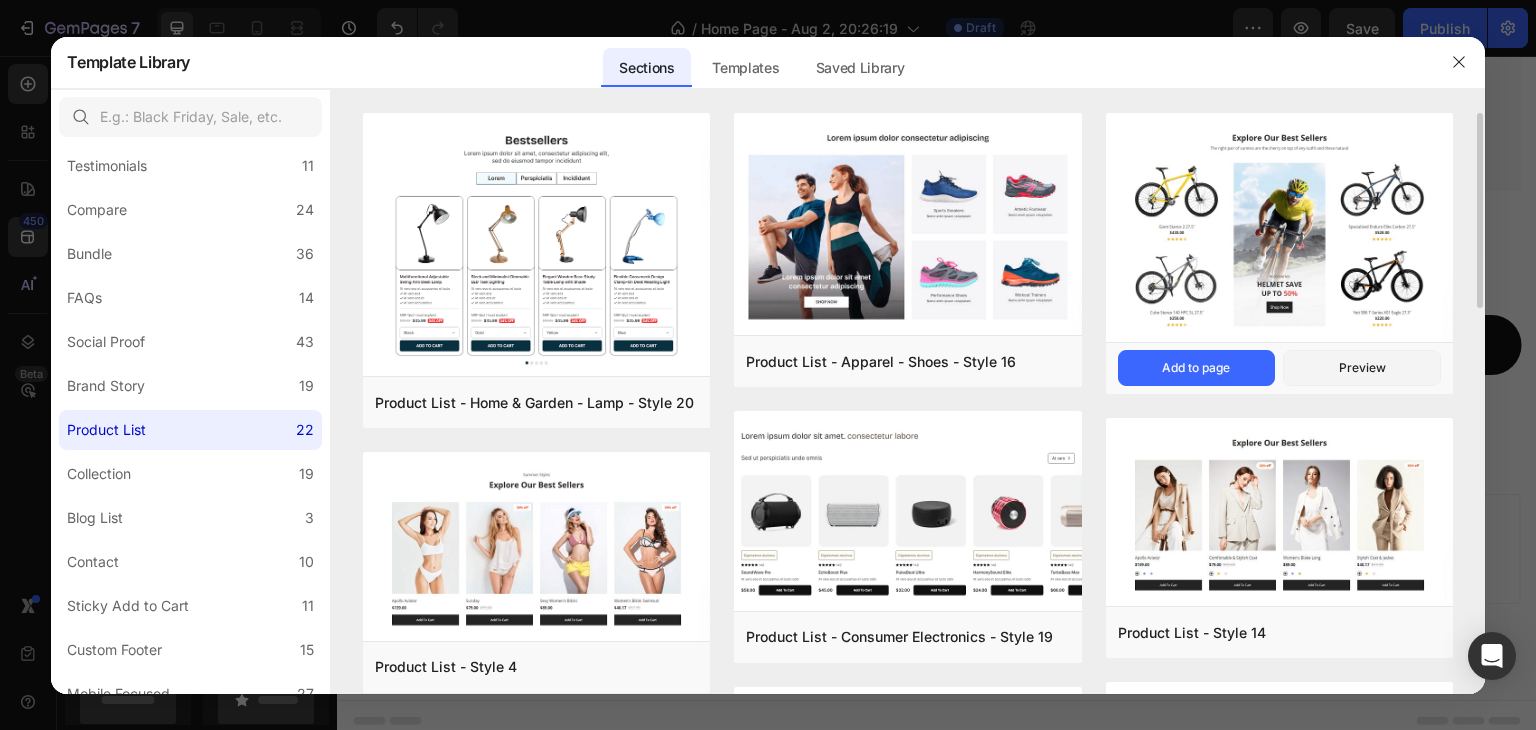 click at bounding box center [1279, 228] 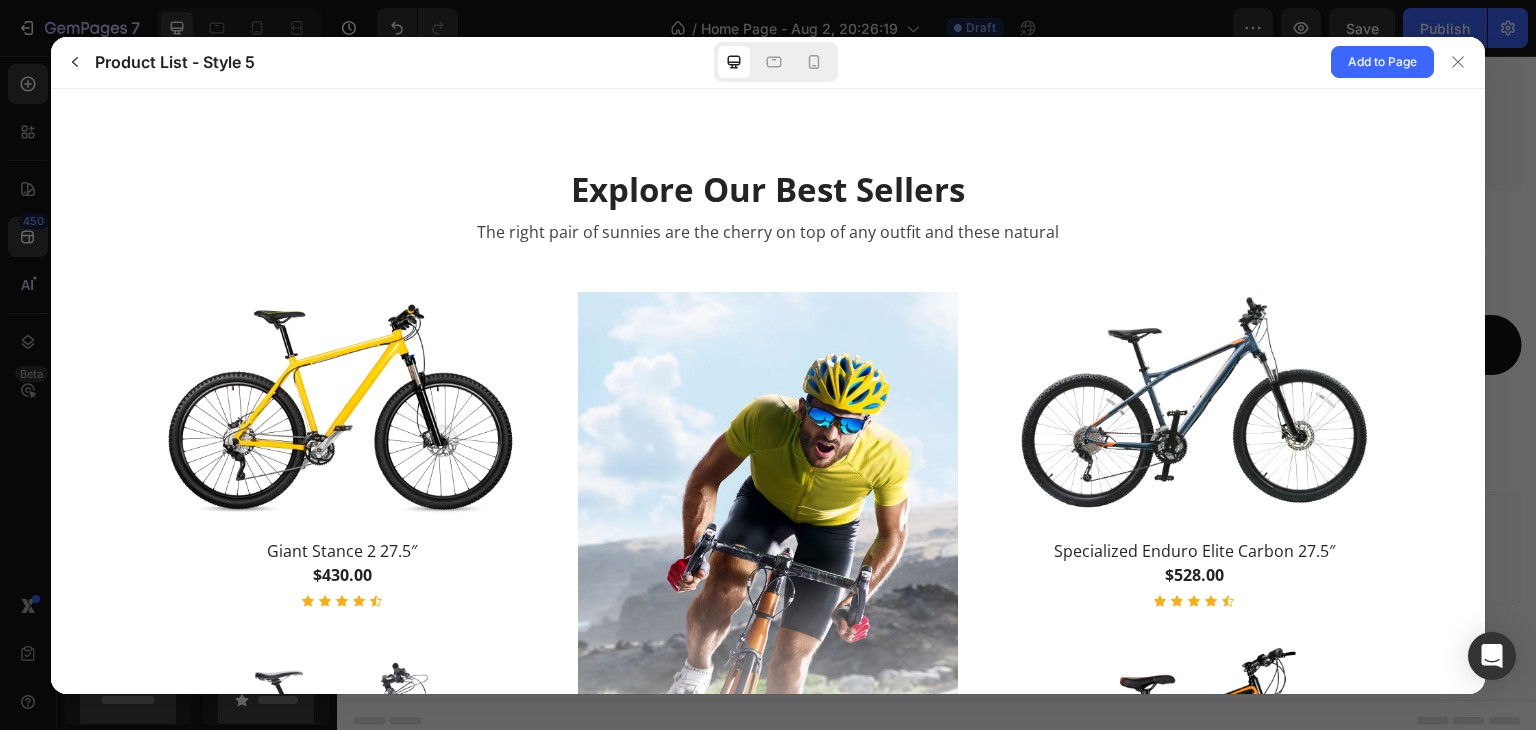 scroll, scrollTop: 0, scrollLeft: 0, axis: both 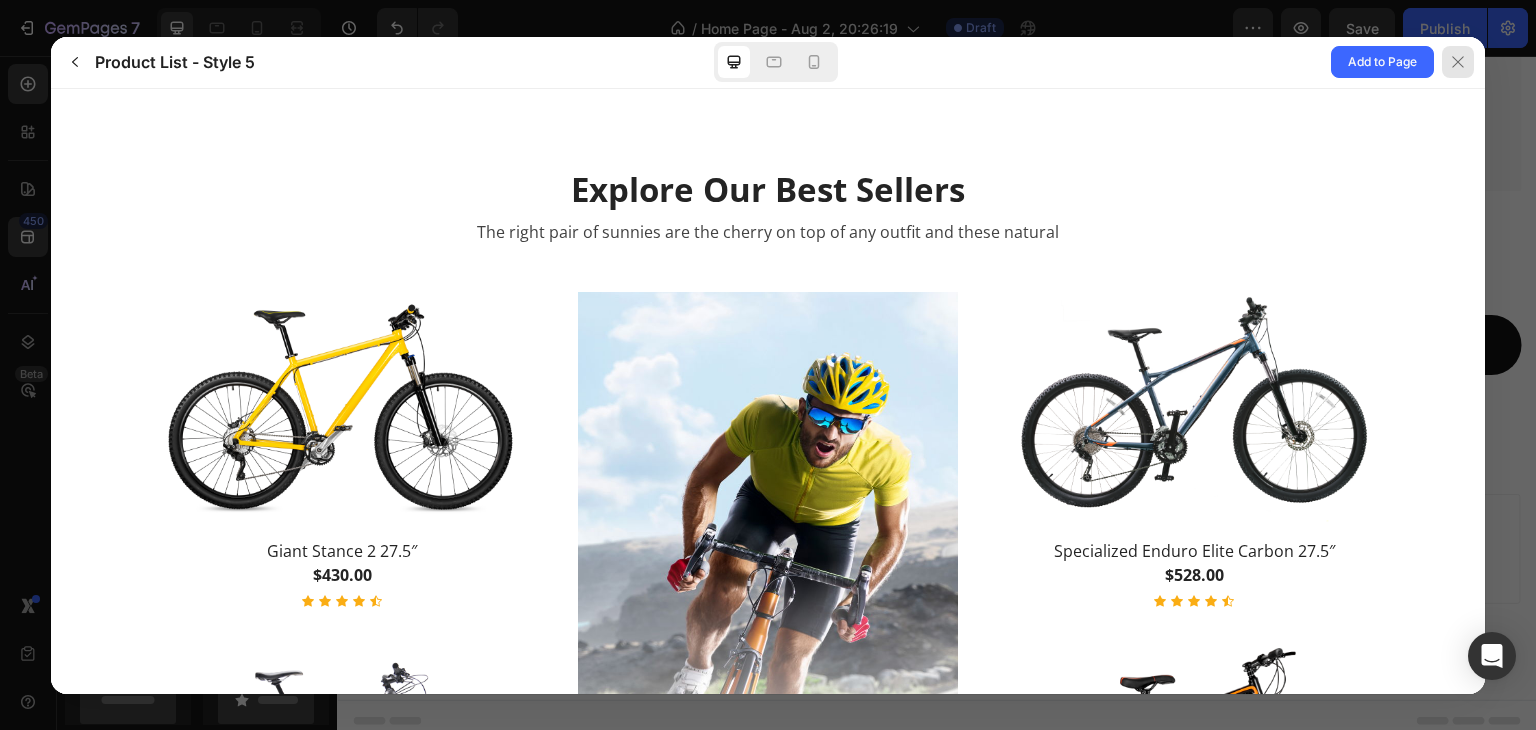 click 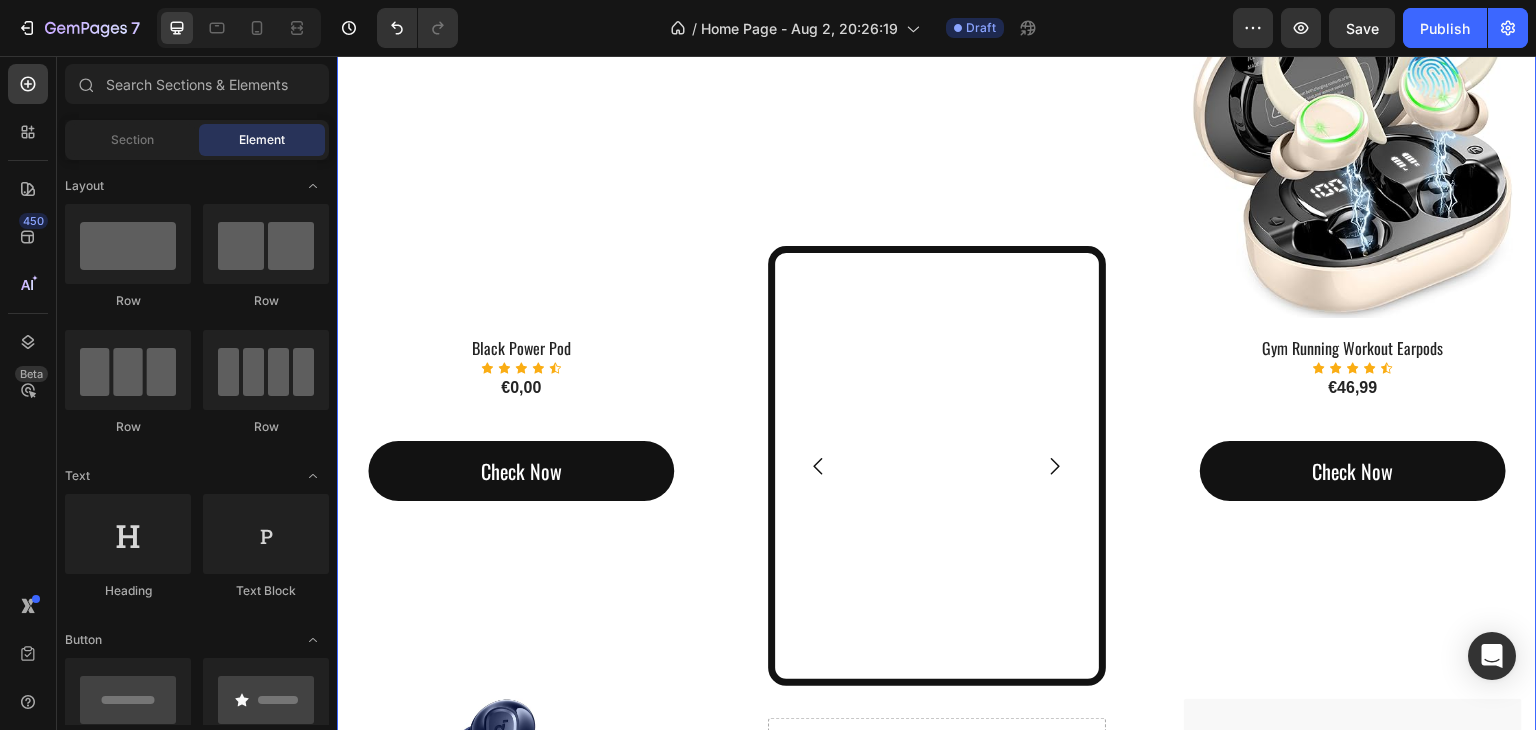 scroll, scrollTop: 1455, scrollLeft: 0, axis: vertical 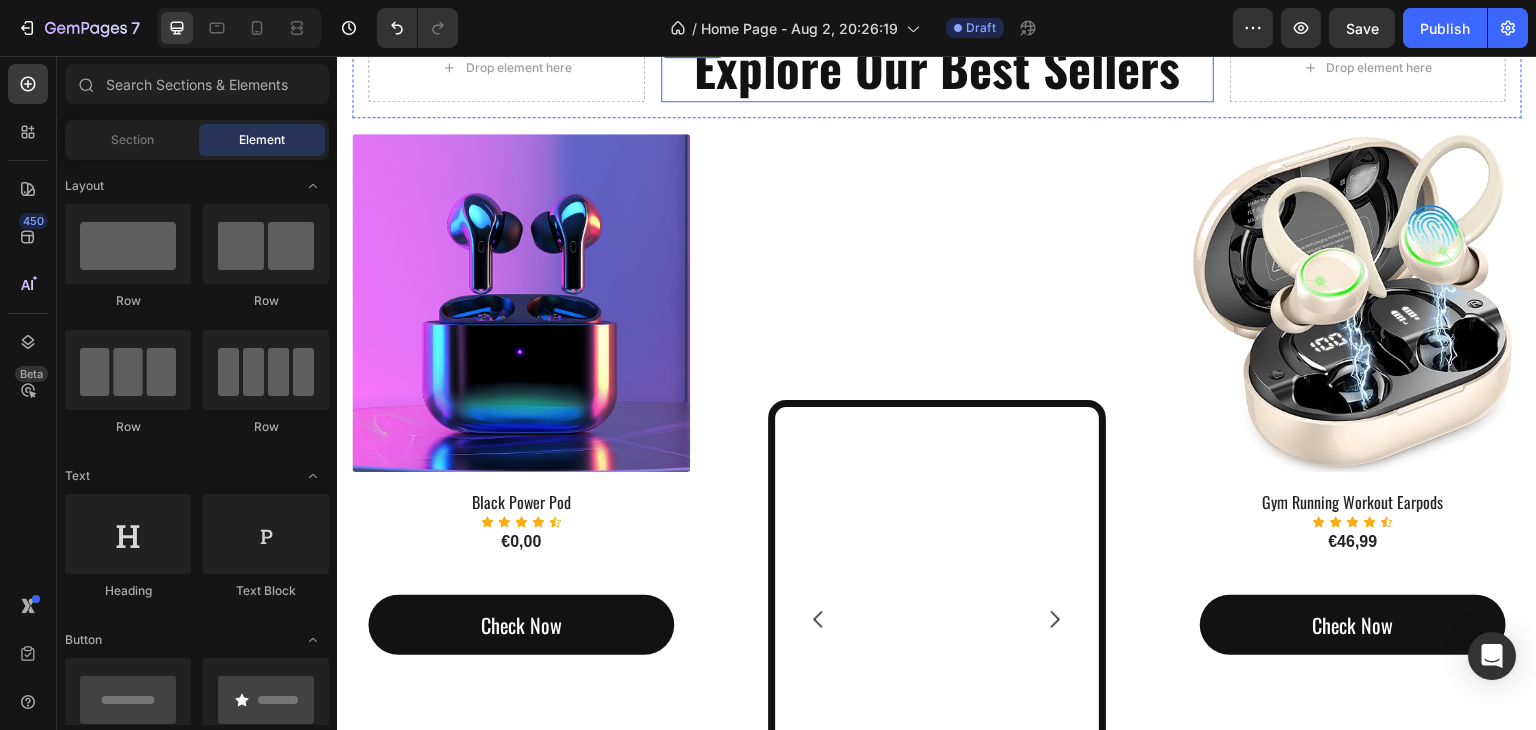 click on "Explore Our Best Sellers" at bounding box center [937, 68] 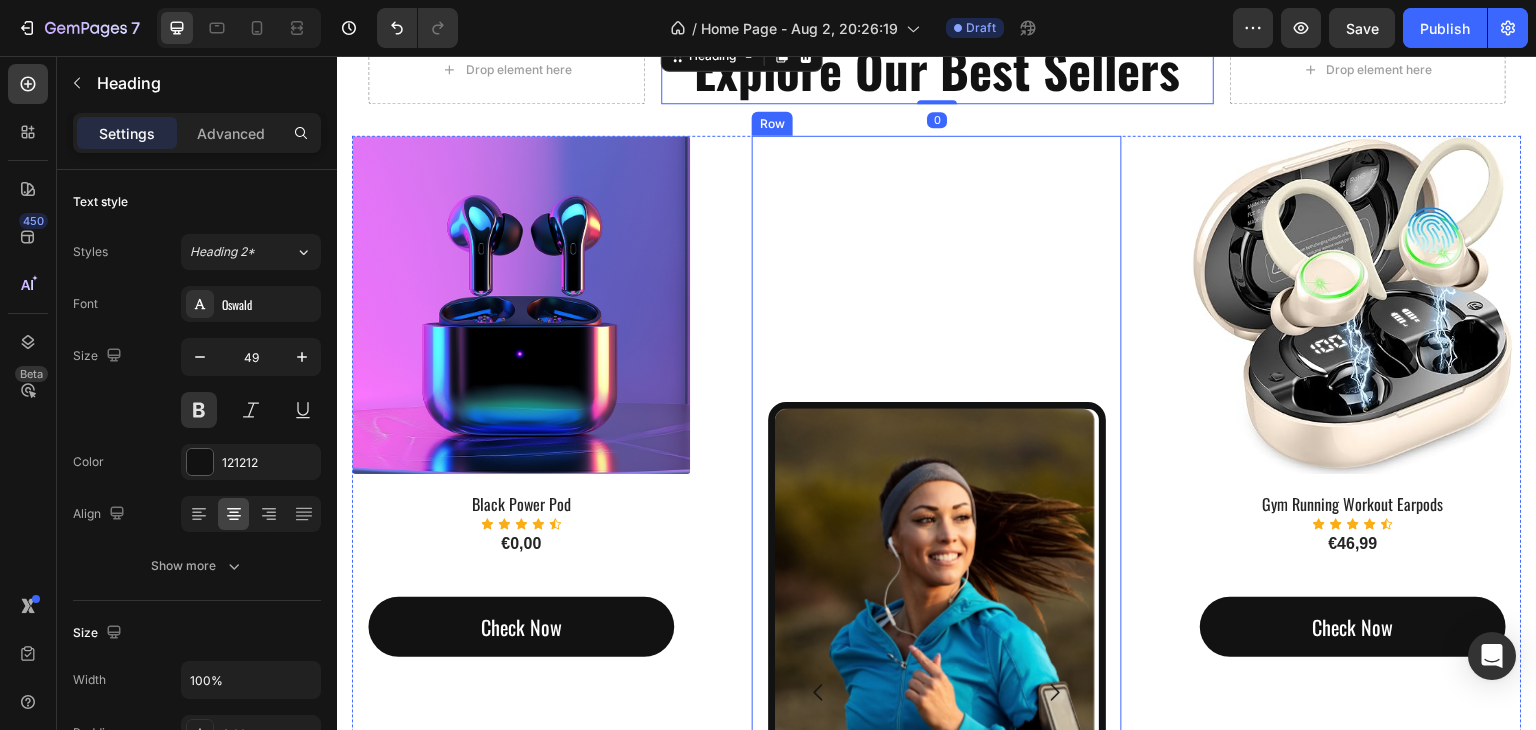 scroll, scrollTop: 1255, scrollLeft: 0, axis: vertical 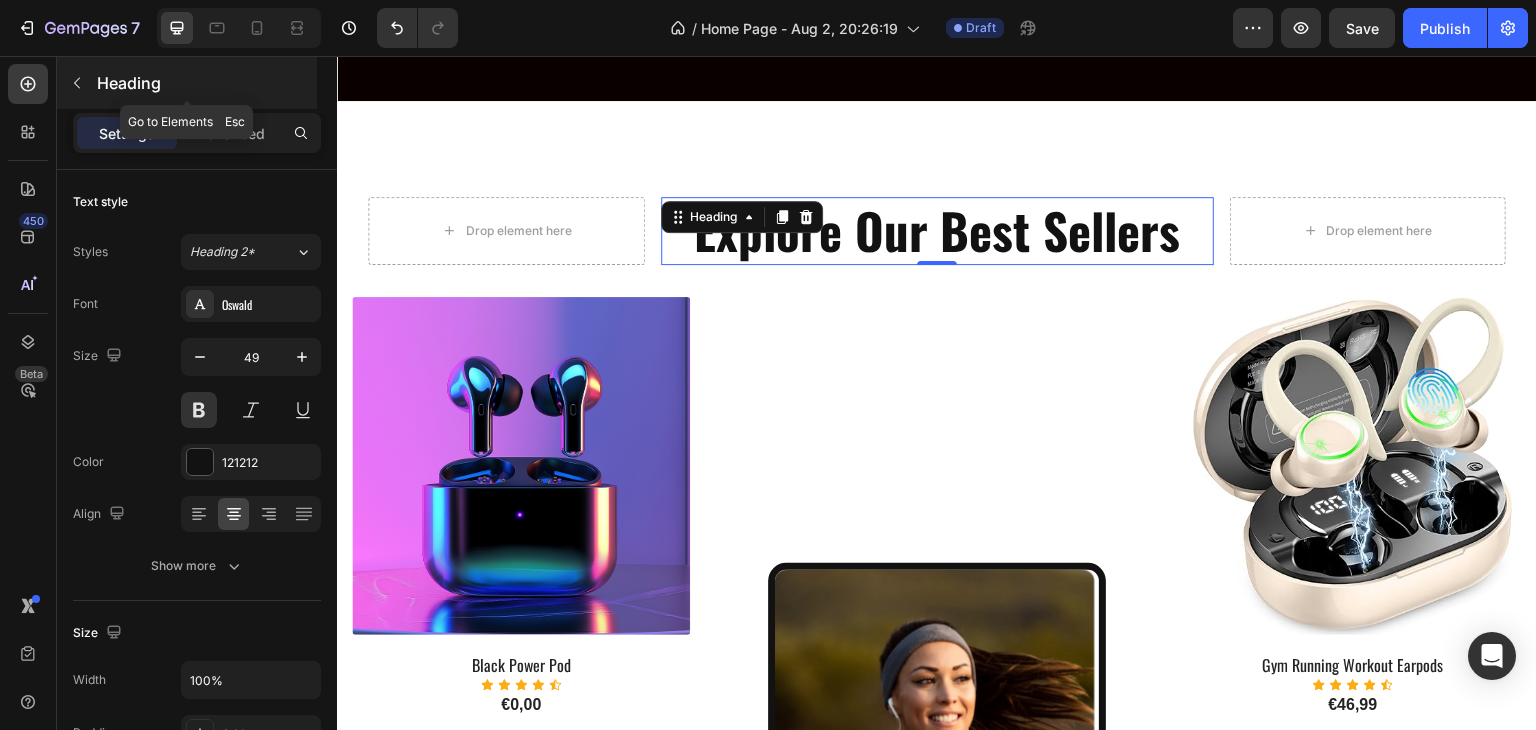click at bounding box center (77, 83) 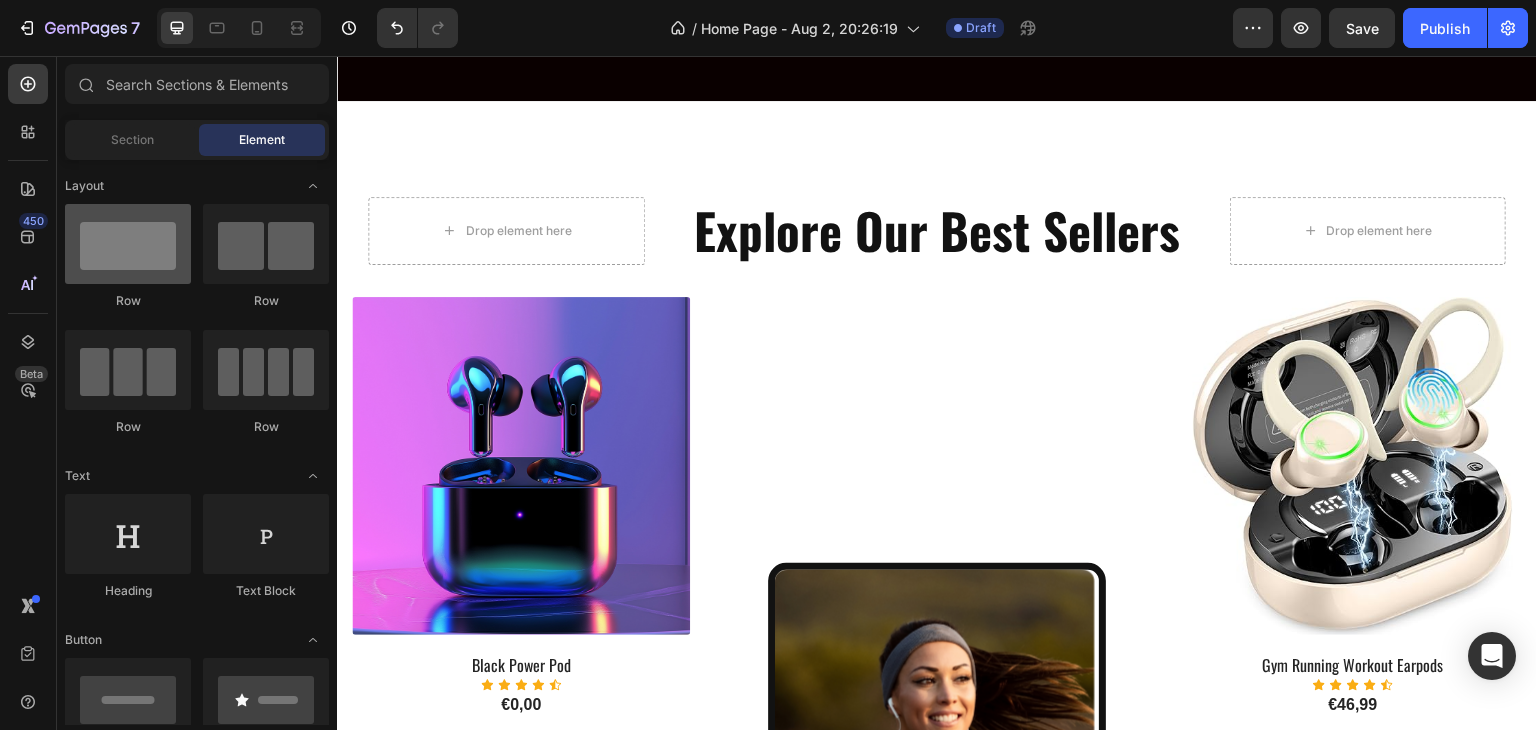click at bounding box center [128, 244] 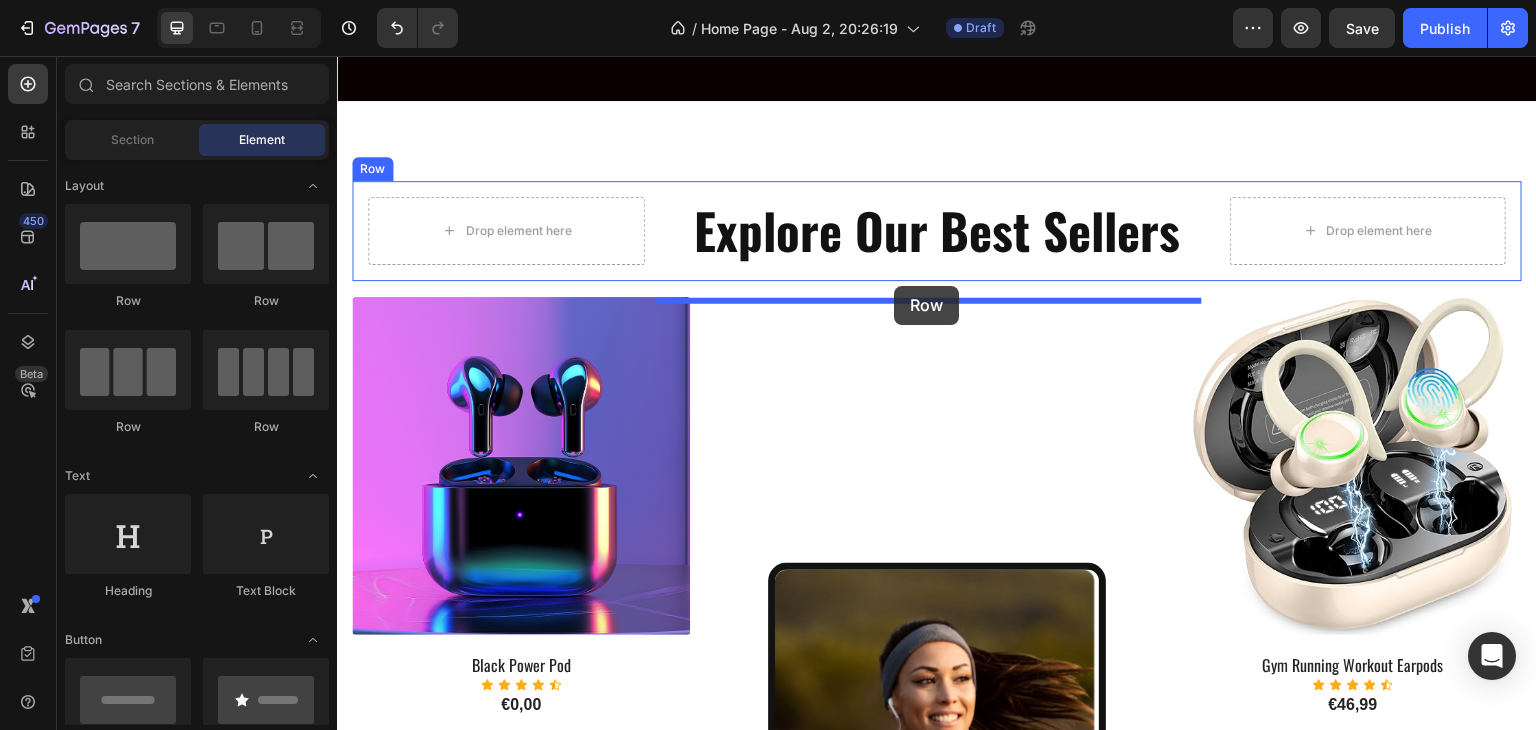 drag, startPoint x: 505, startPoint y: 309, endPoint x: 894, endPoint y: 286, distance: 389.67935 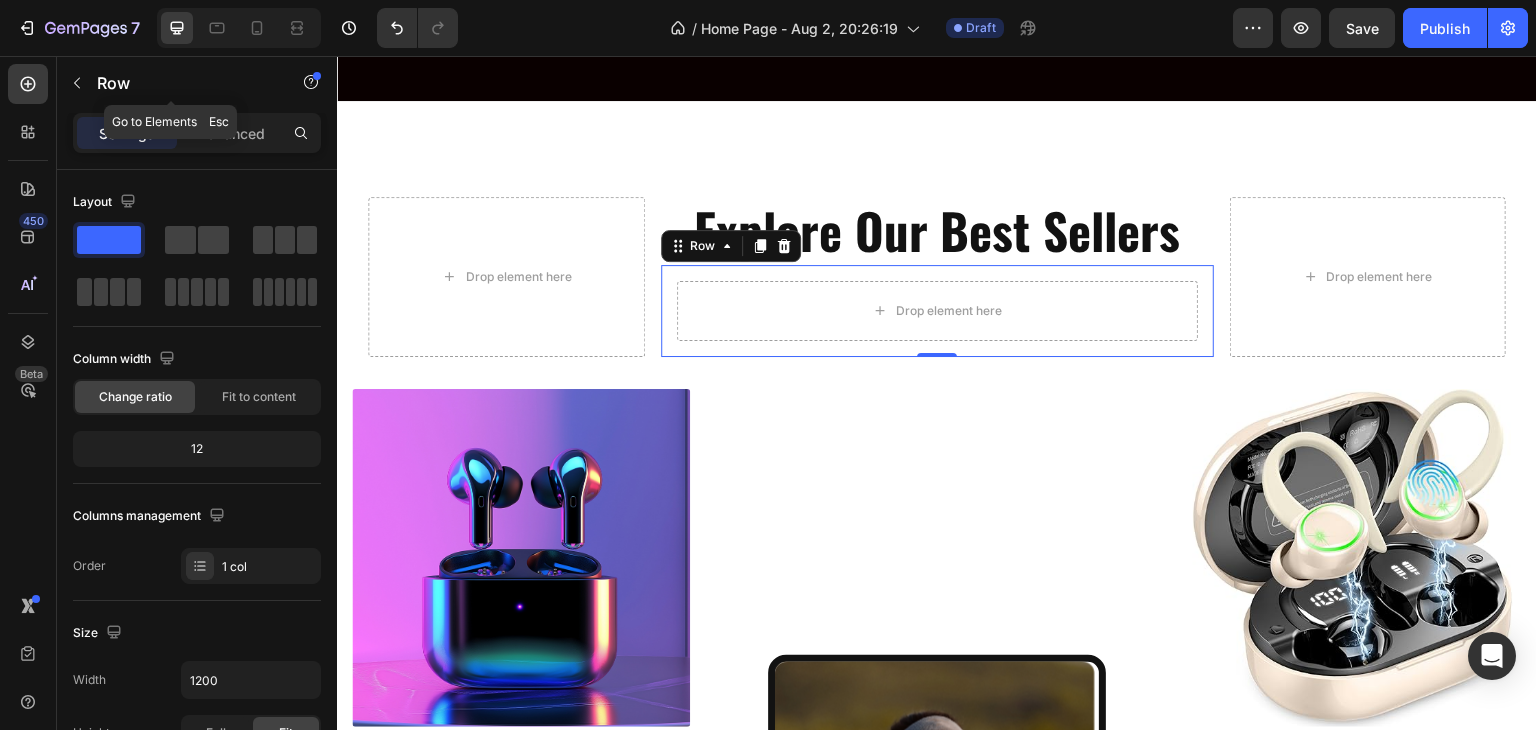 drag, startPoint x: 81, startPoint y: 81, endPoint x: 86, endPoint y: 107, distance: 26.476404 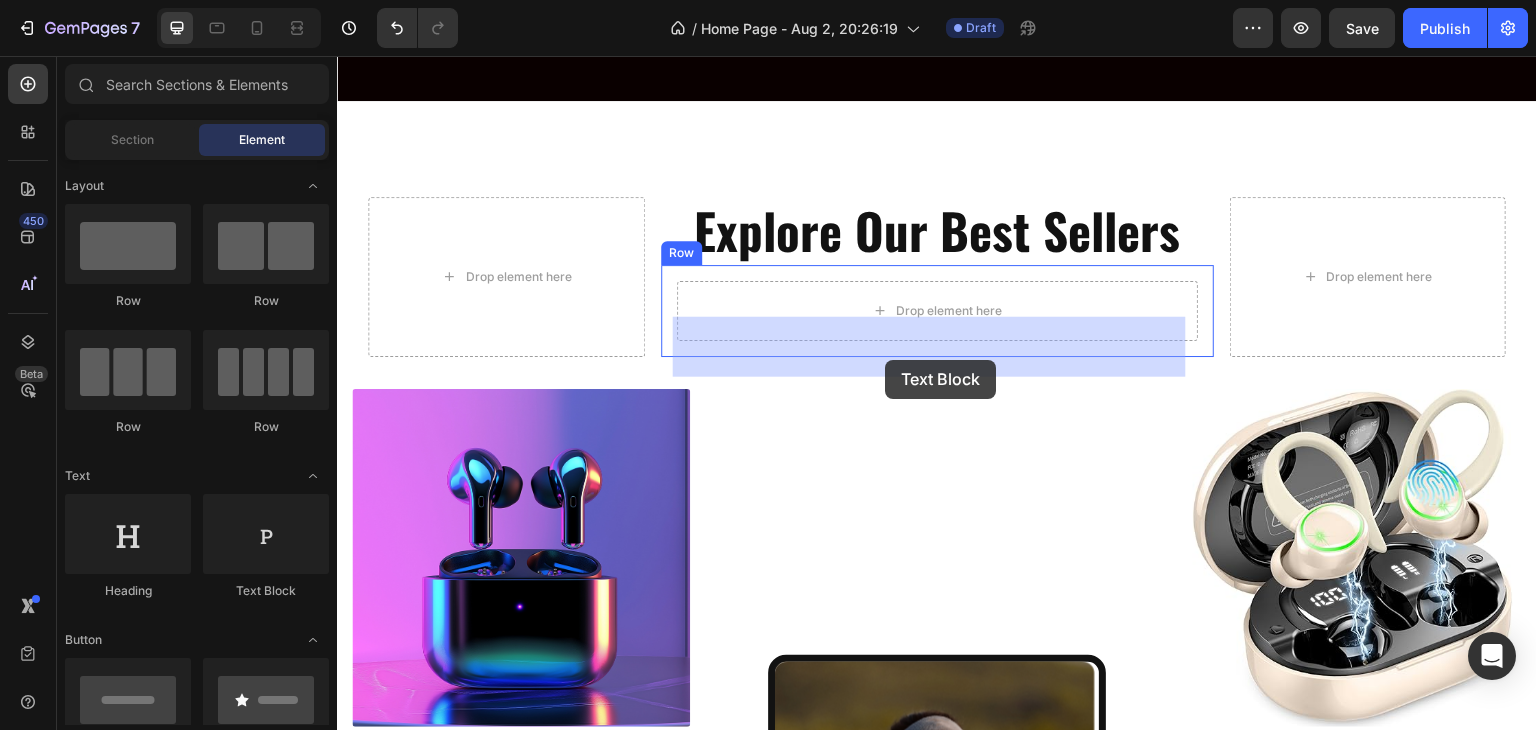 drag, startPoint x: 586, startPoint y: 610, endPoint x: 885, endPoint y: 360, distance: 389.74478 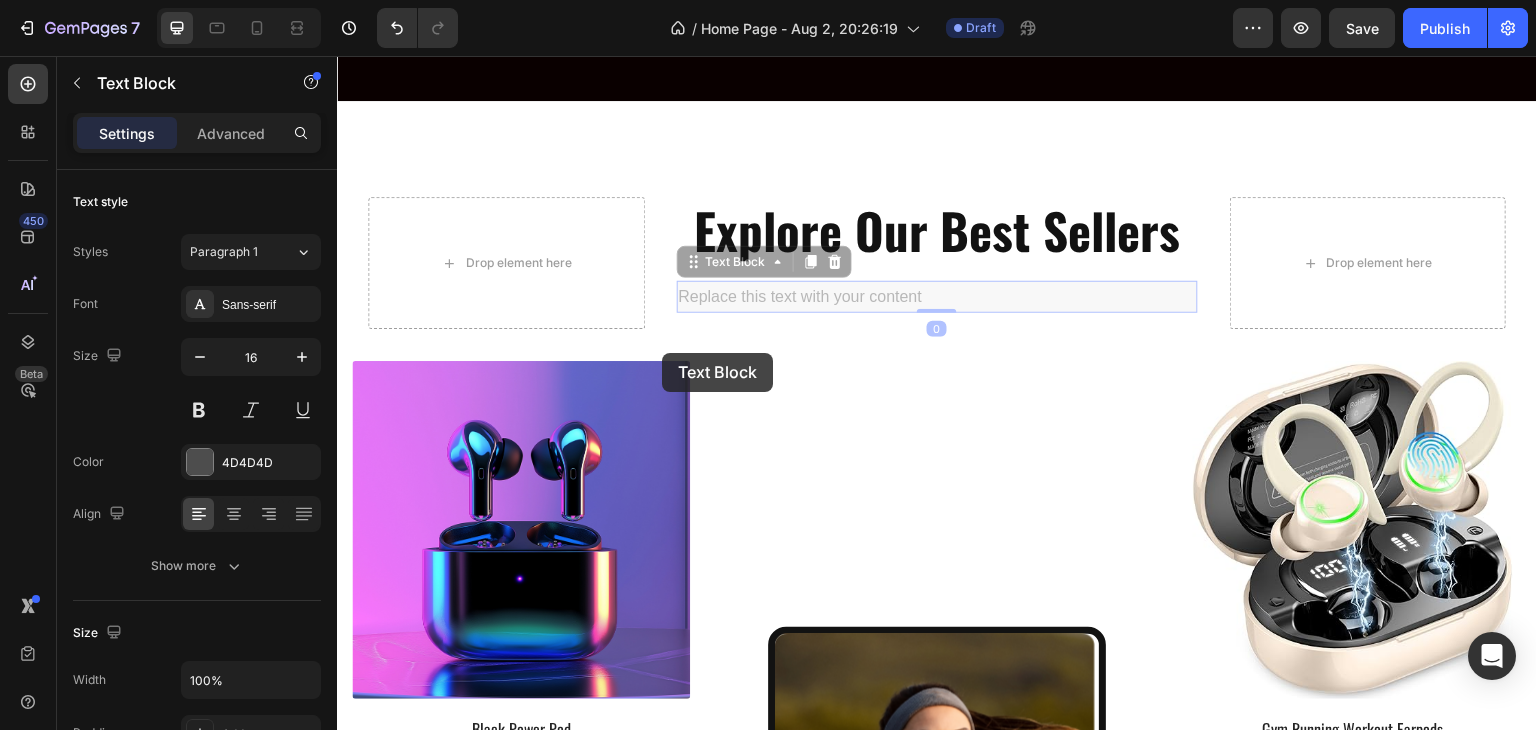 drag, startPoint x: 942, startPoint y: 337, endPoint x: 649, endPoint y: 355, distance: 293.55237 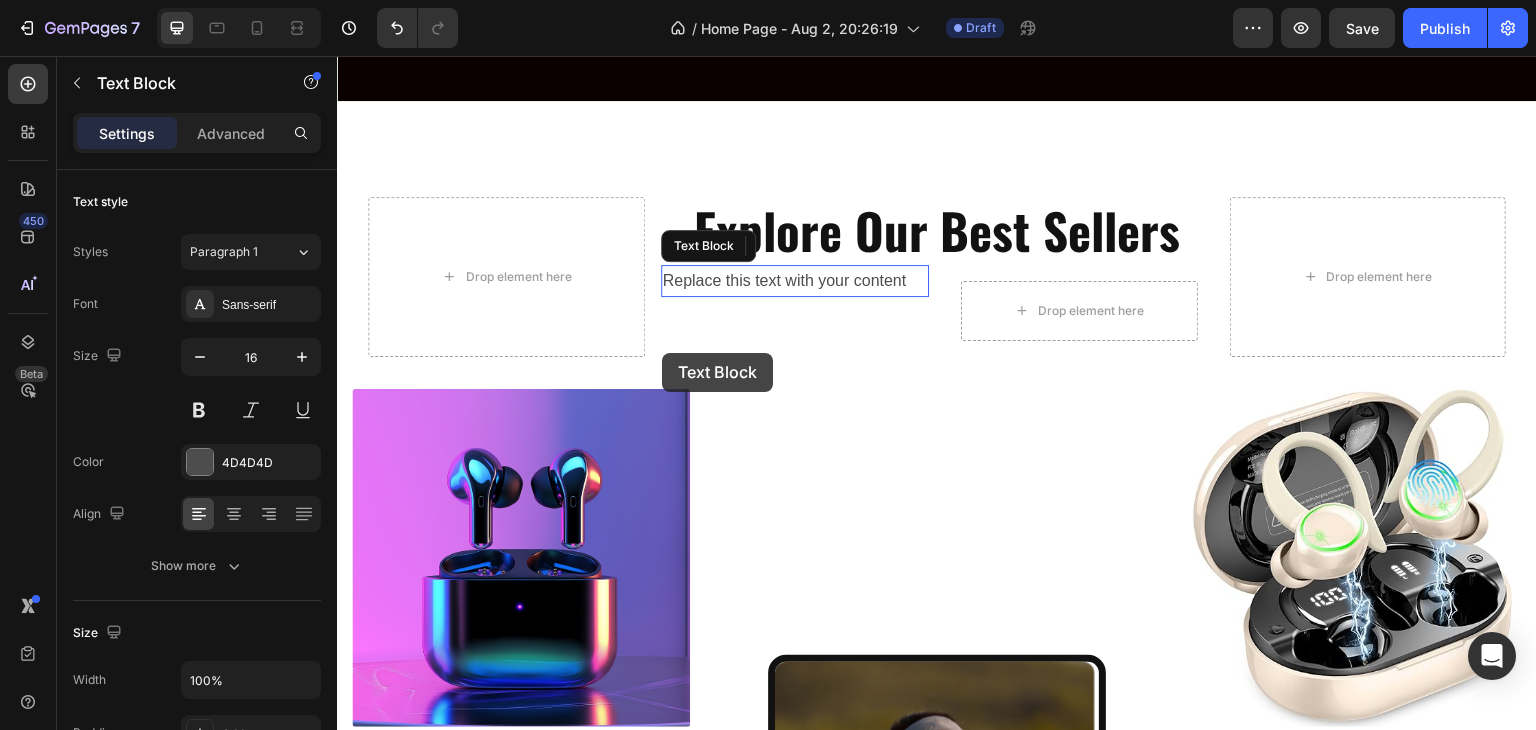 click on "Replace this text with your content" at bounding box center [795, 281] 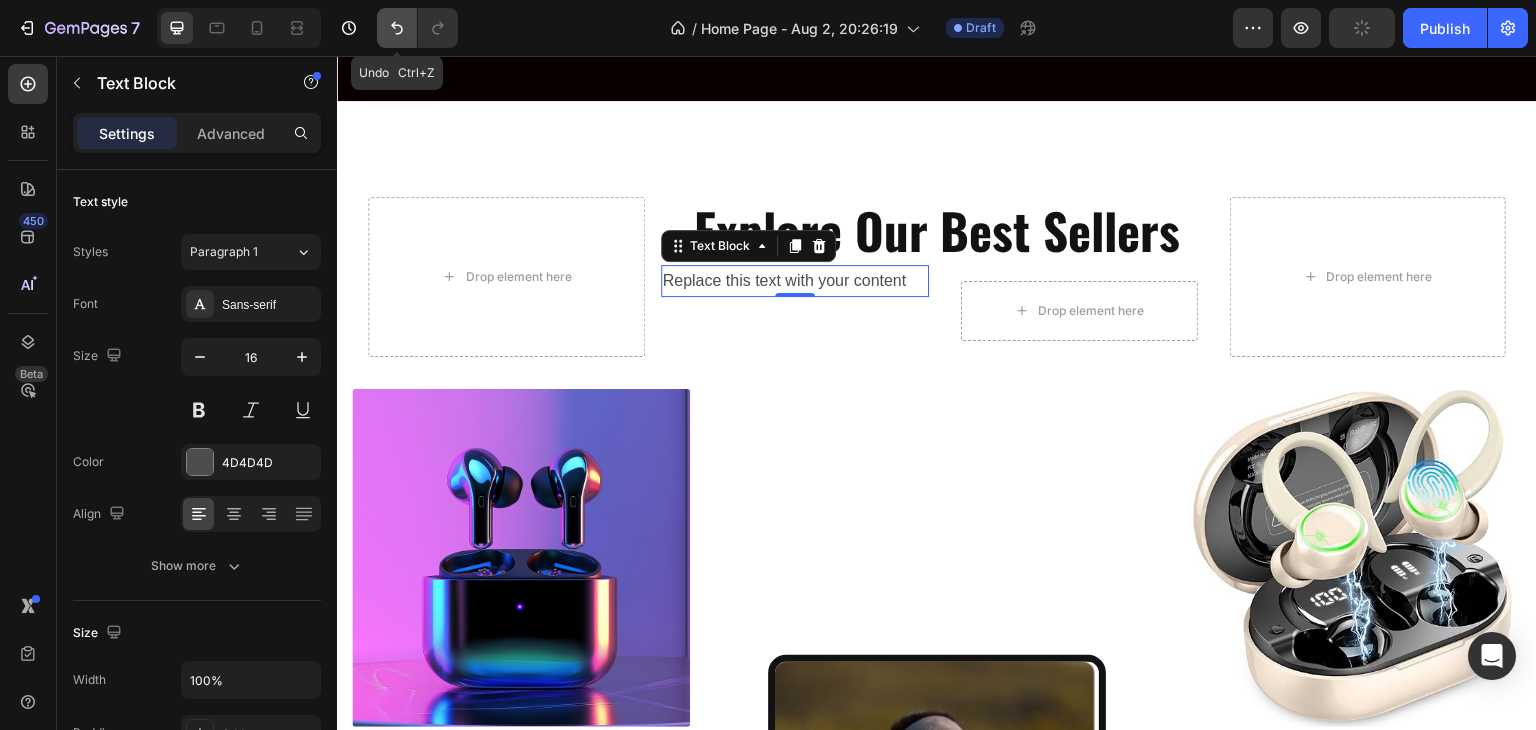 click 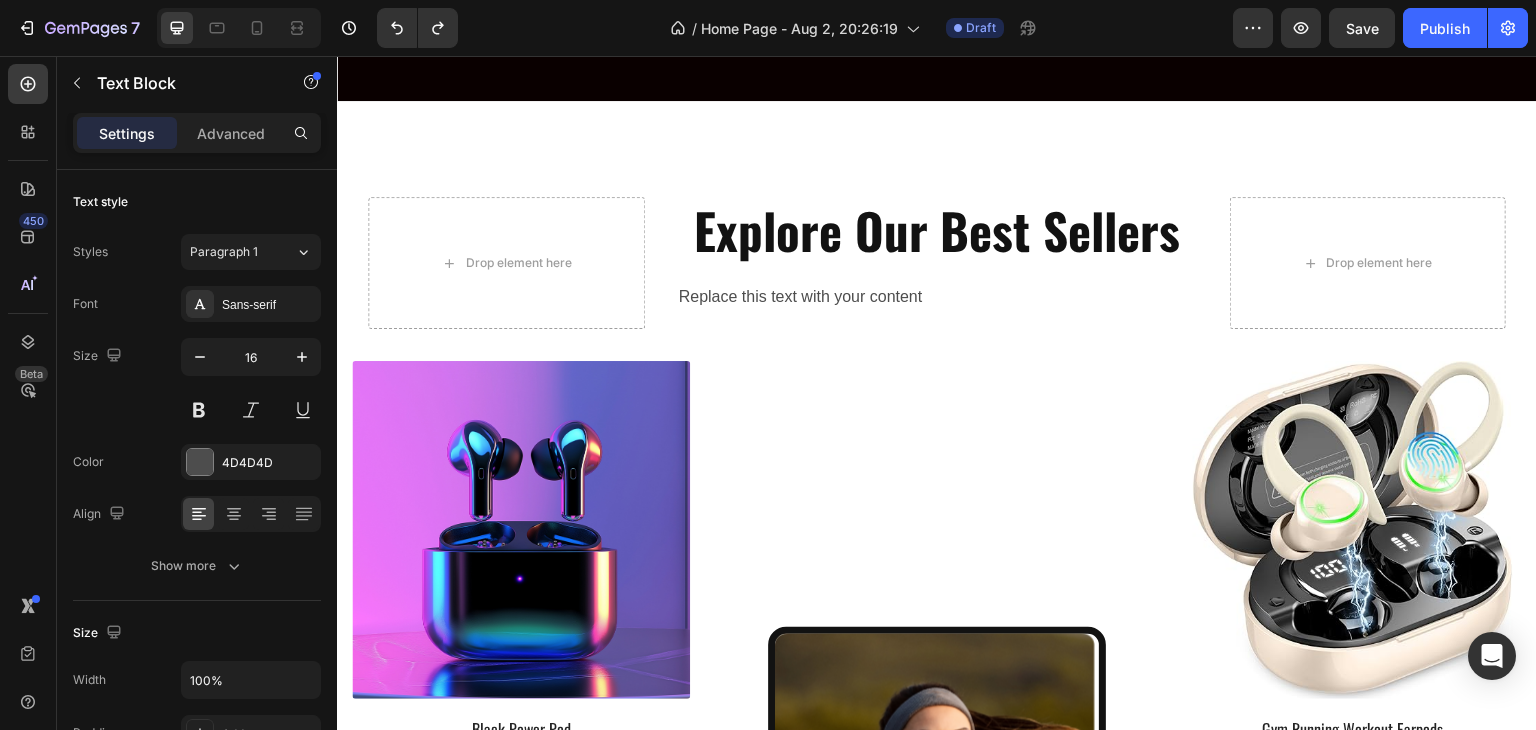 click on "Replace this text with your content" at bounding box center [937, 297] 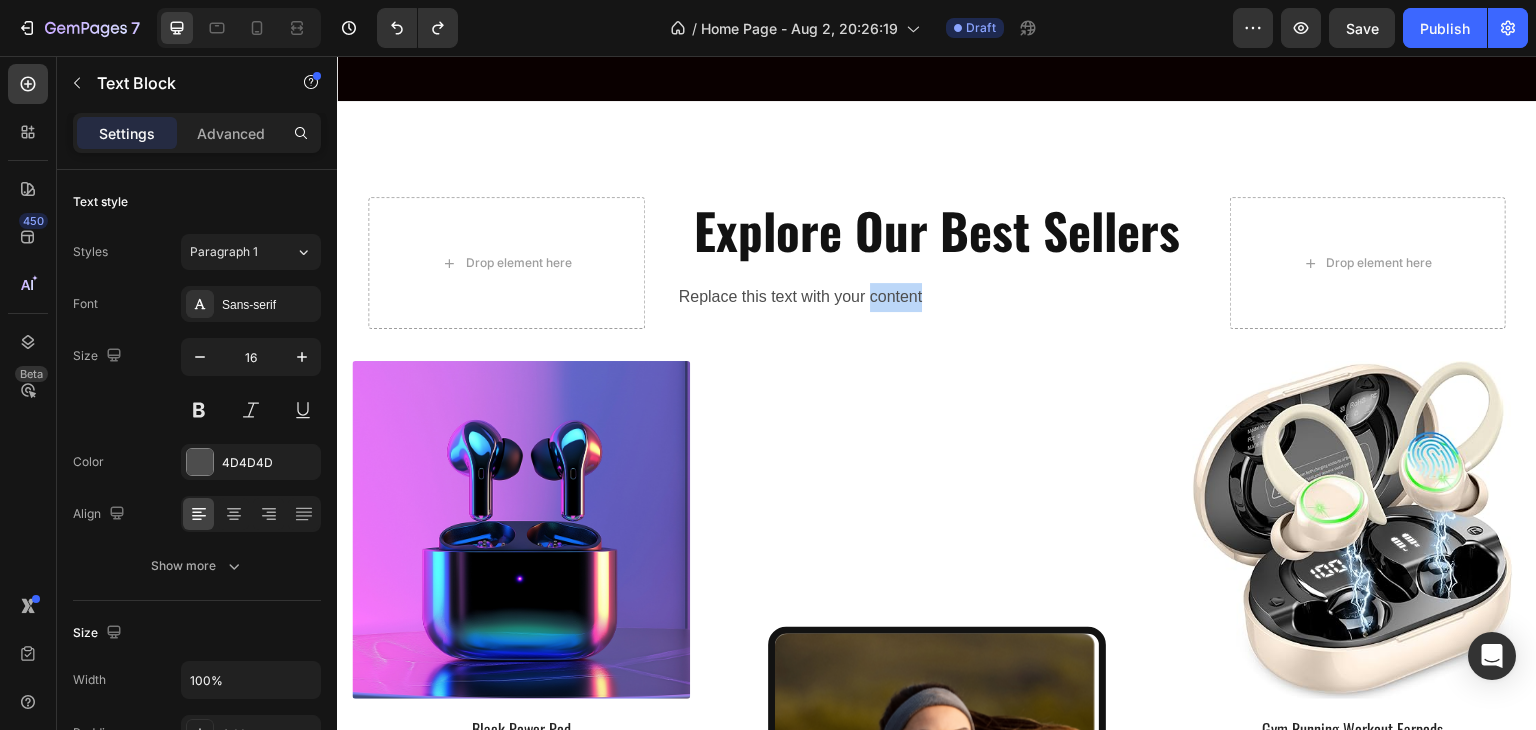 click on "Replace this text with your content" at bounding box center [937, 297] 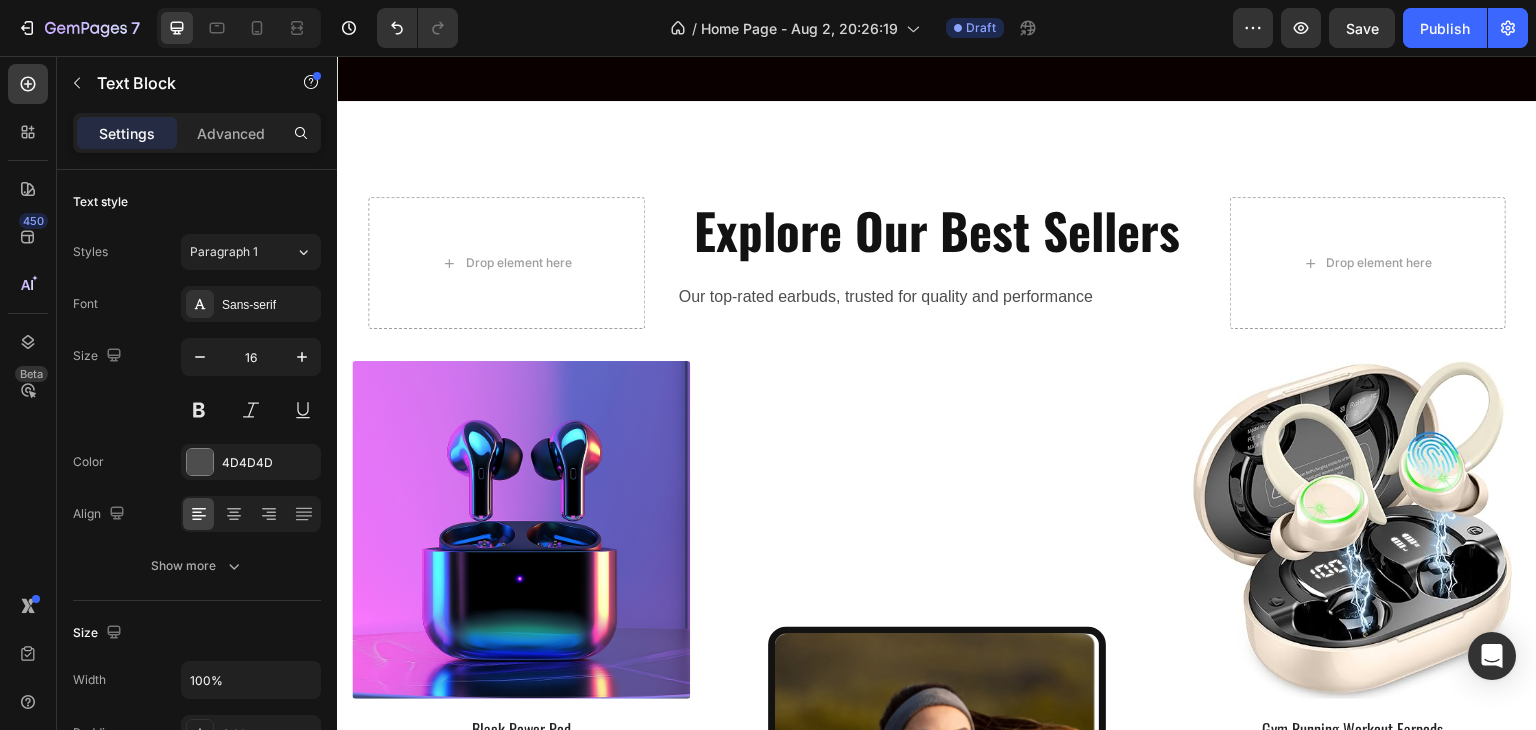 click on "Our top-rated earbuds, trusted for quality and performance" at bounding box center (937, 297) 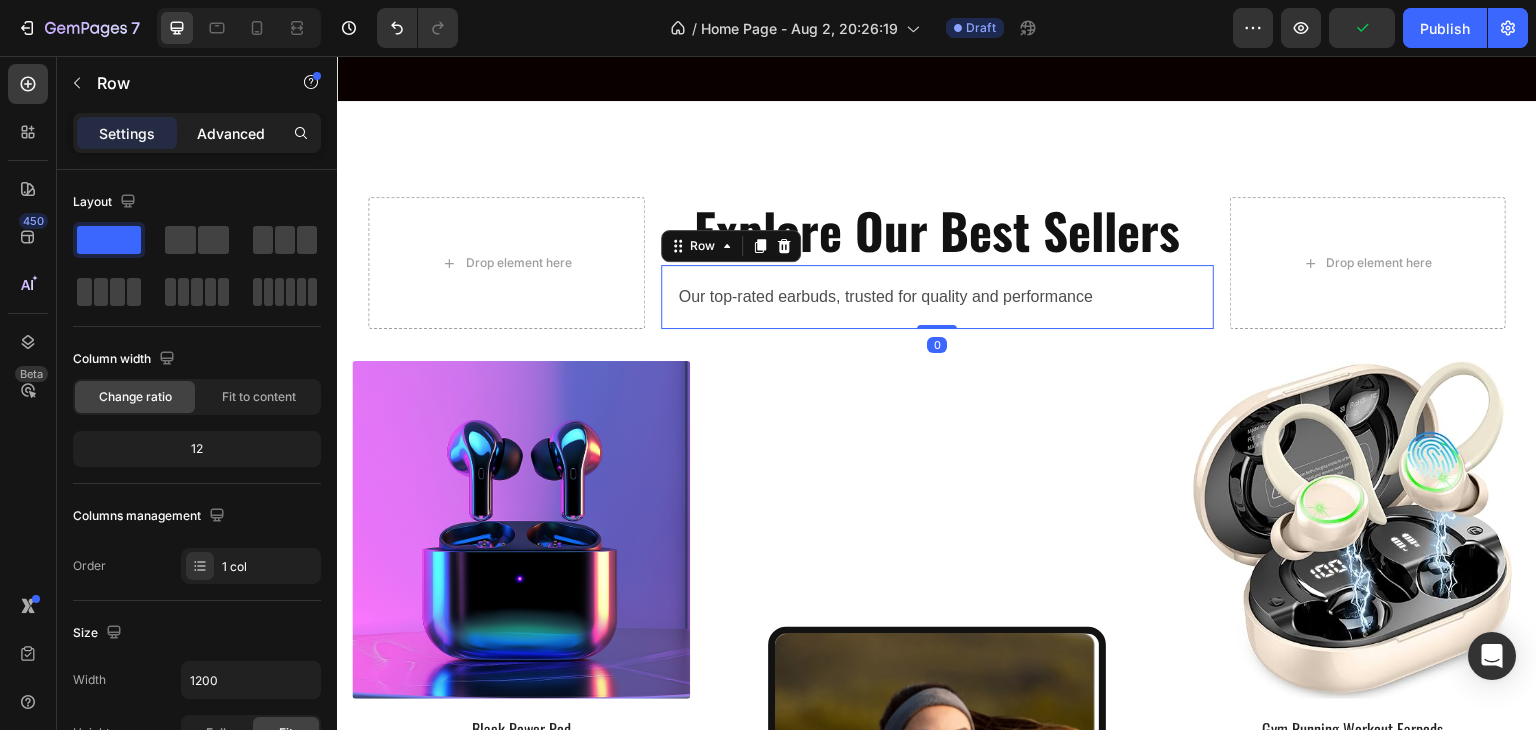 click on "Advanced" at bounding box center (231, 133) 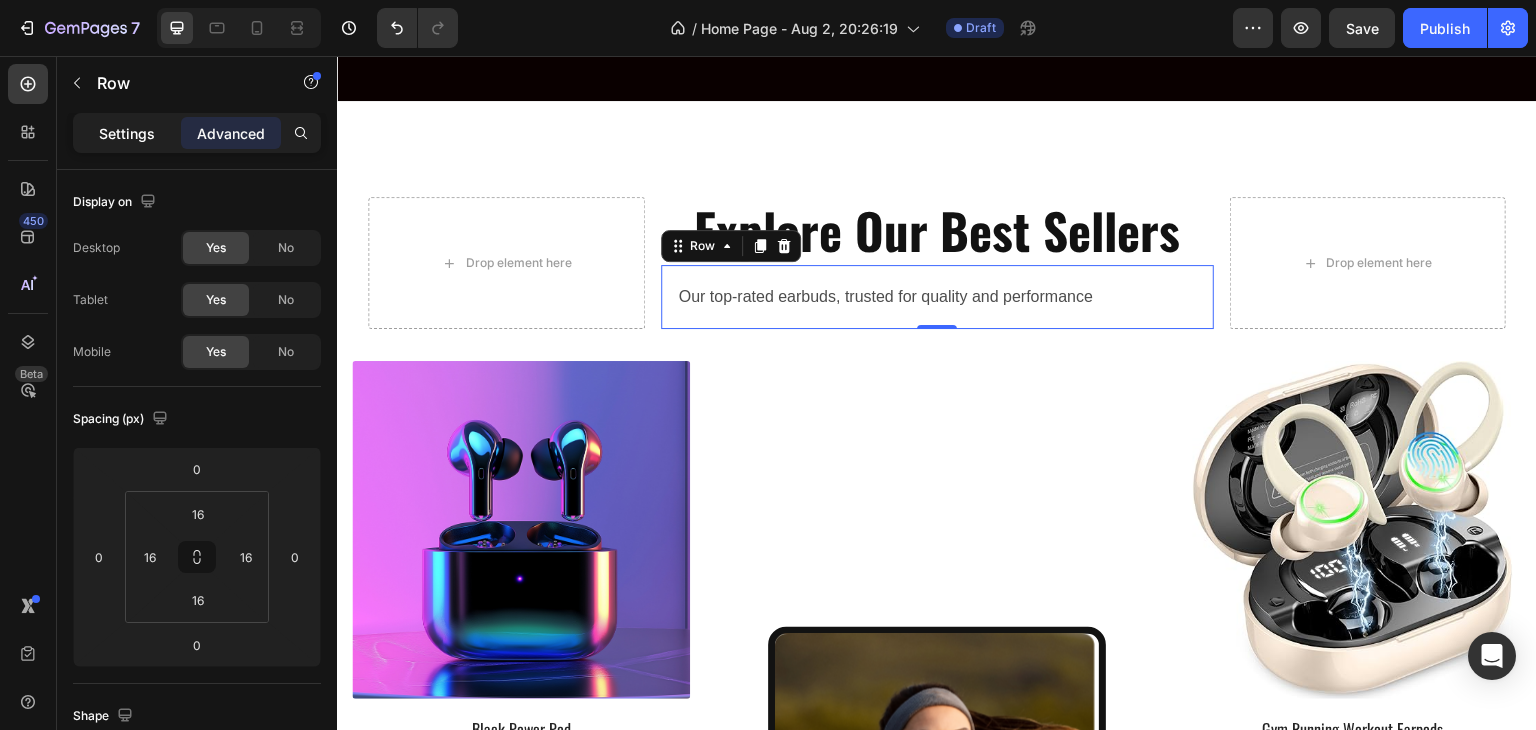 click on "Settings" 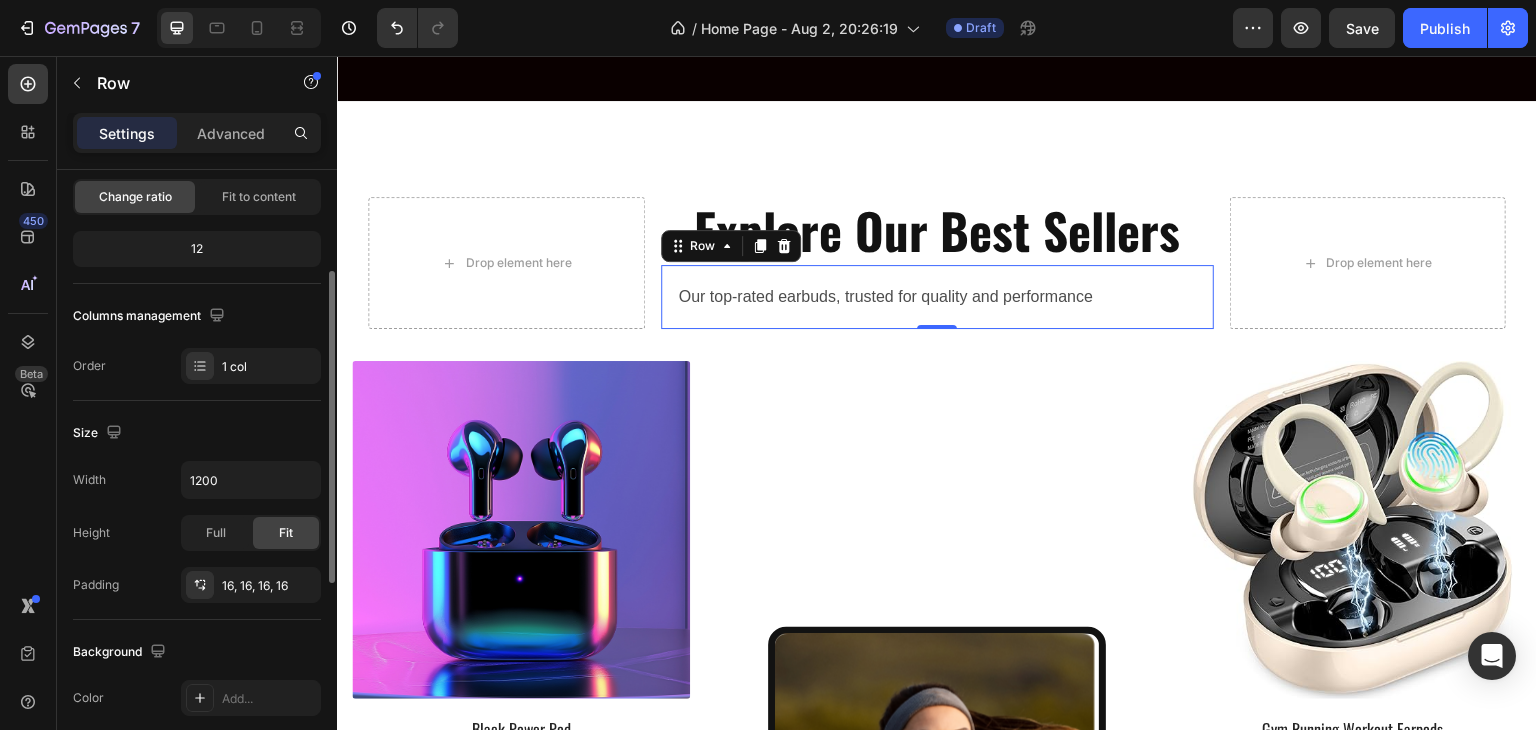 scroll, scrollTop: 0, scrollLeft: 0, axis: both 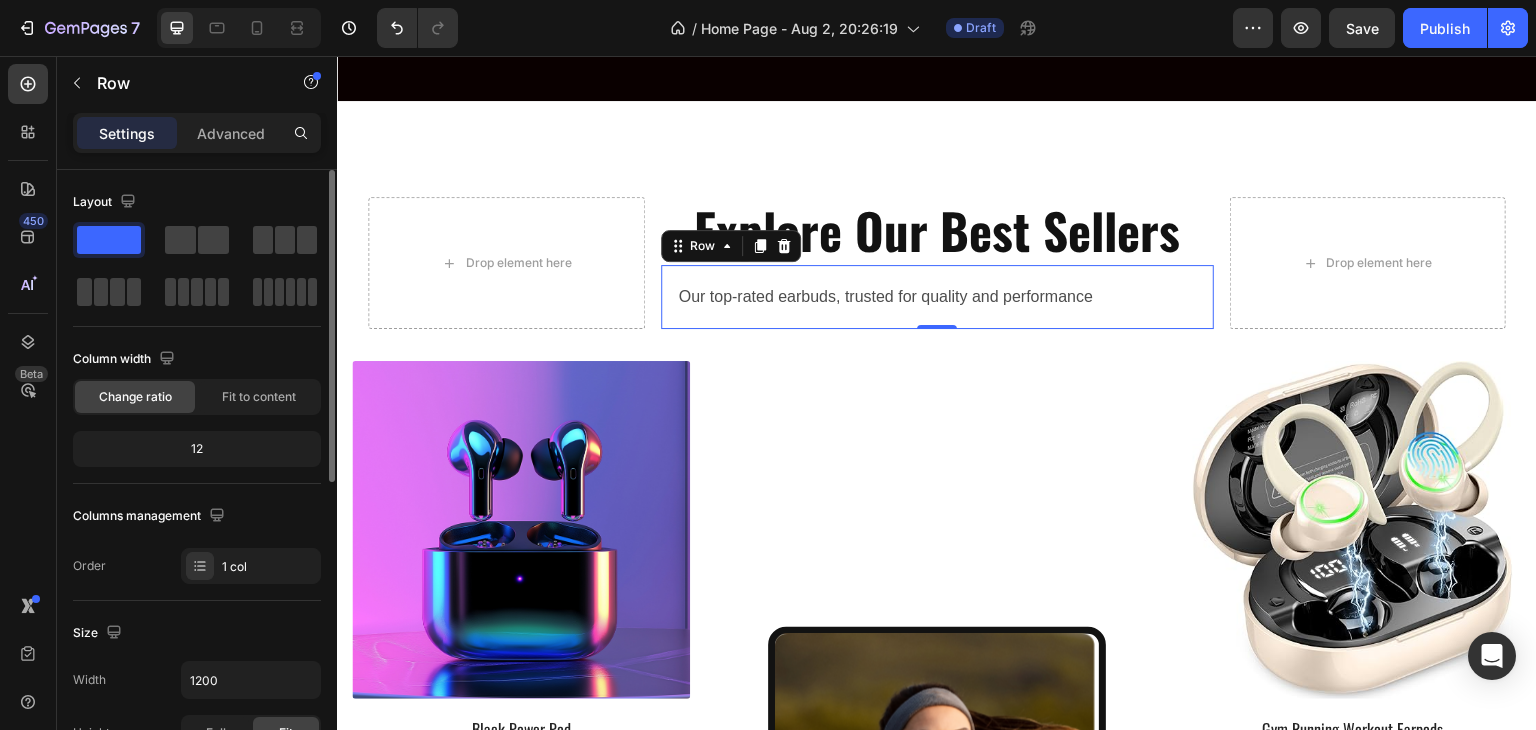 click on "Our top-rated earbuds, trusted for quality and performance Text Block Row   0" at bounding box center [937, 297] 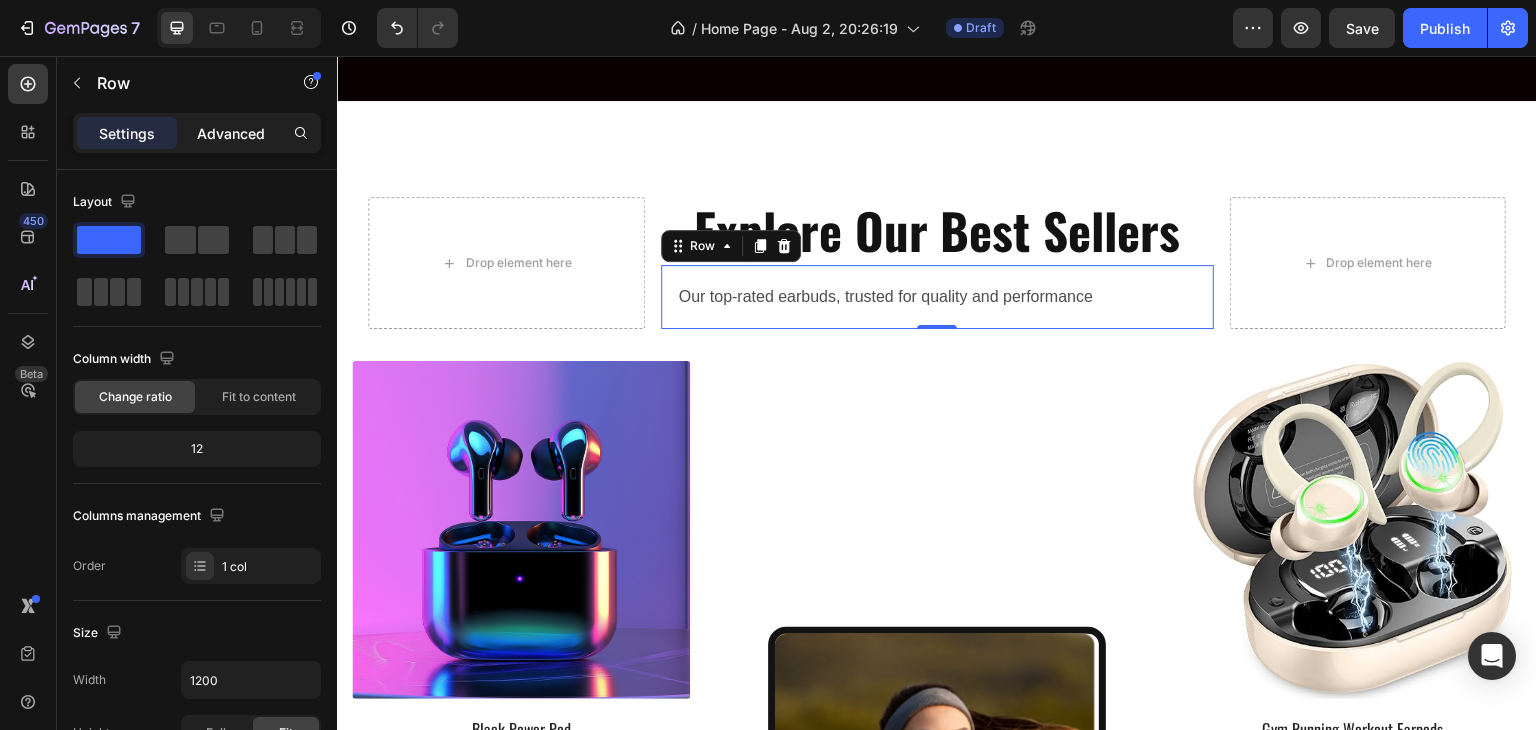 click on "Advanced" at bounding box center (231, 133) 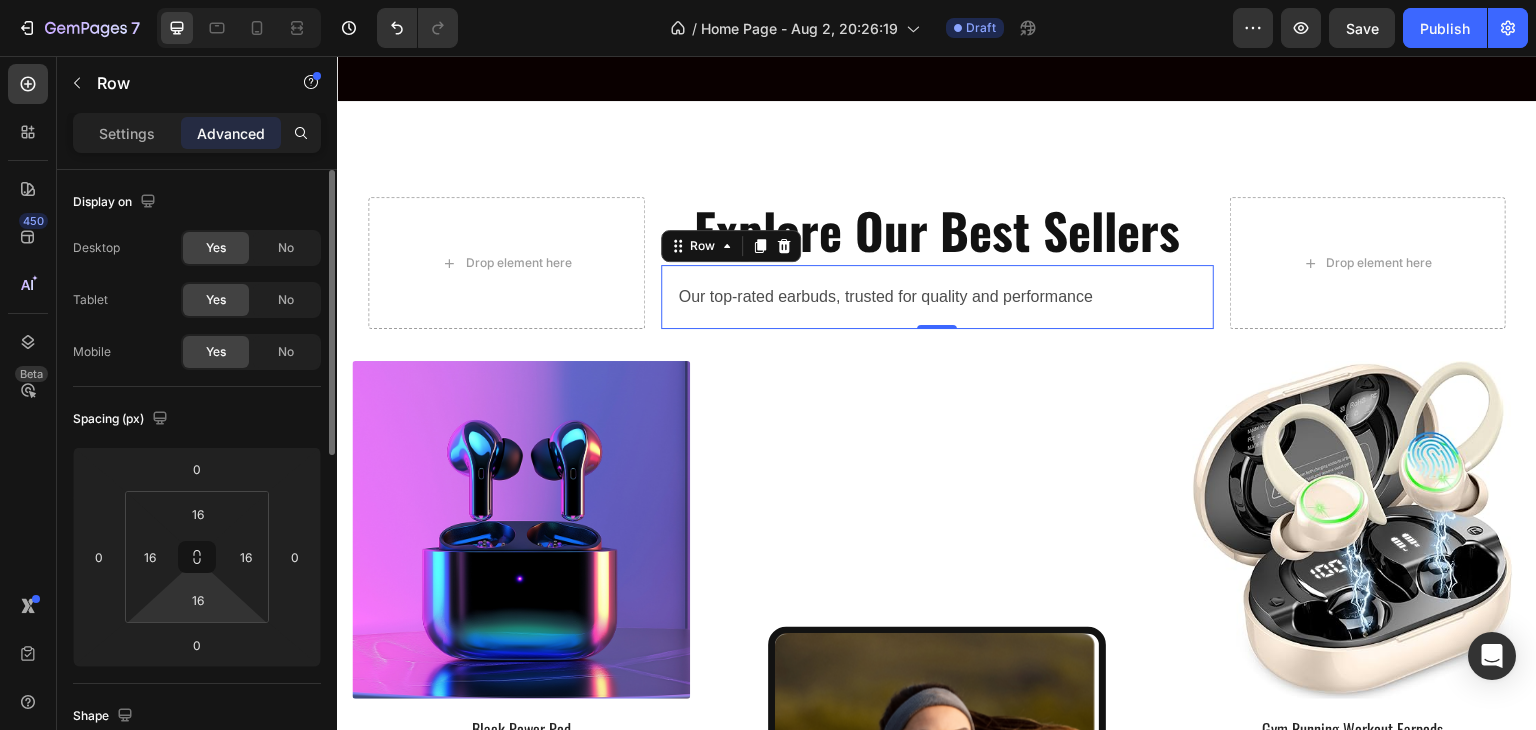 scroll, scrollTop: 400, scrollLeft: 0, axis: vertical 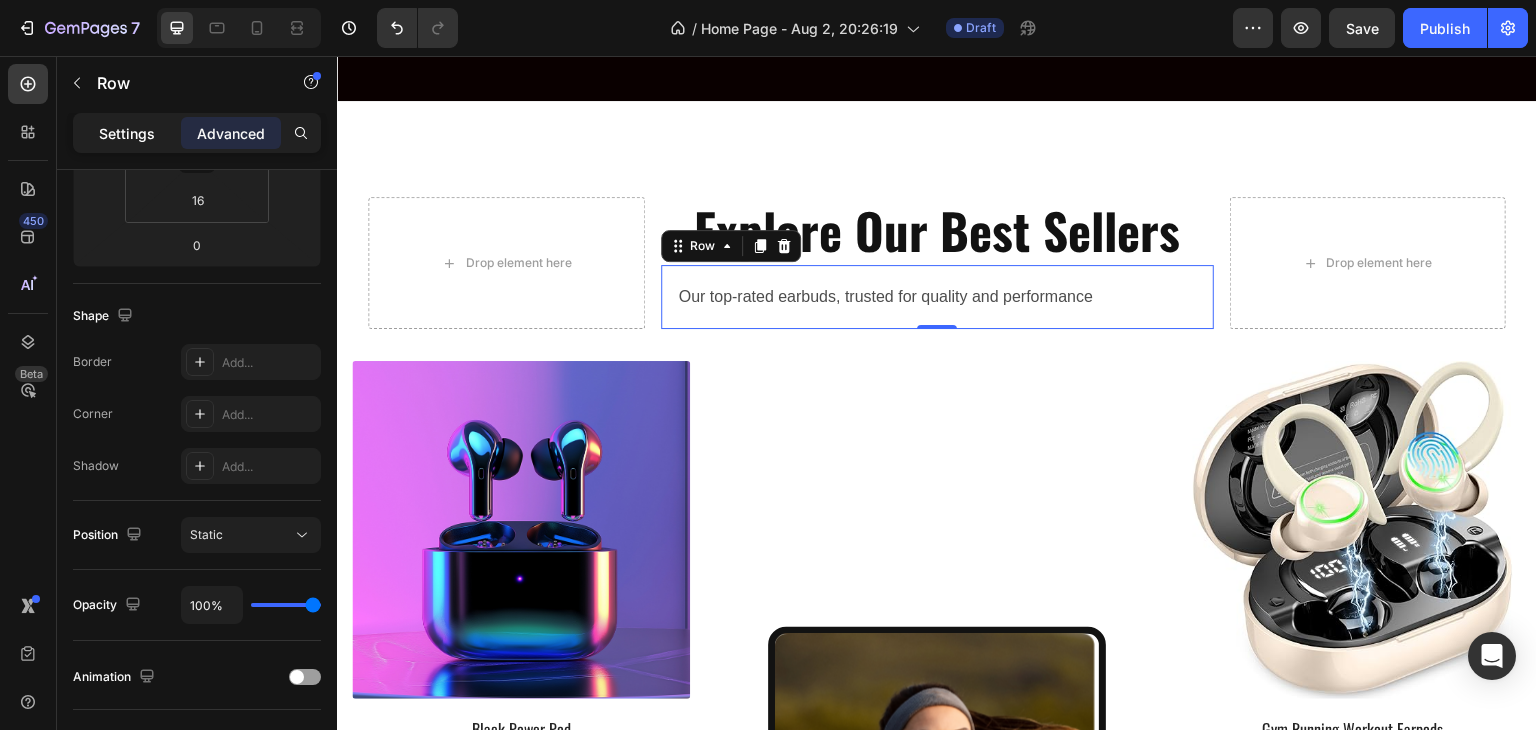 click on "Settings" at bounding box center [127, 133] 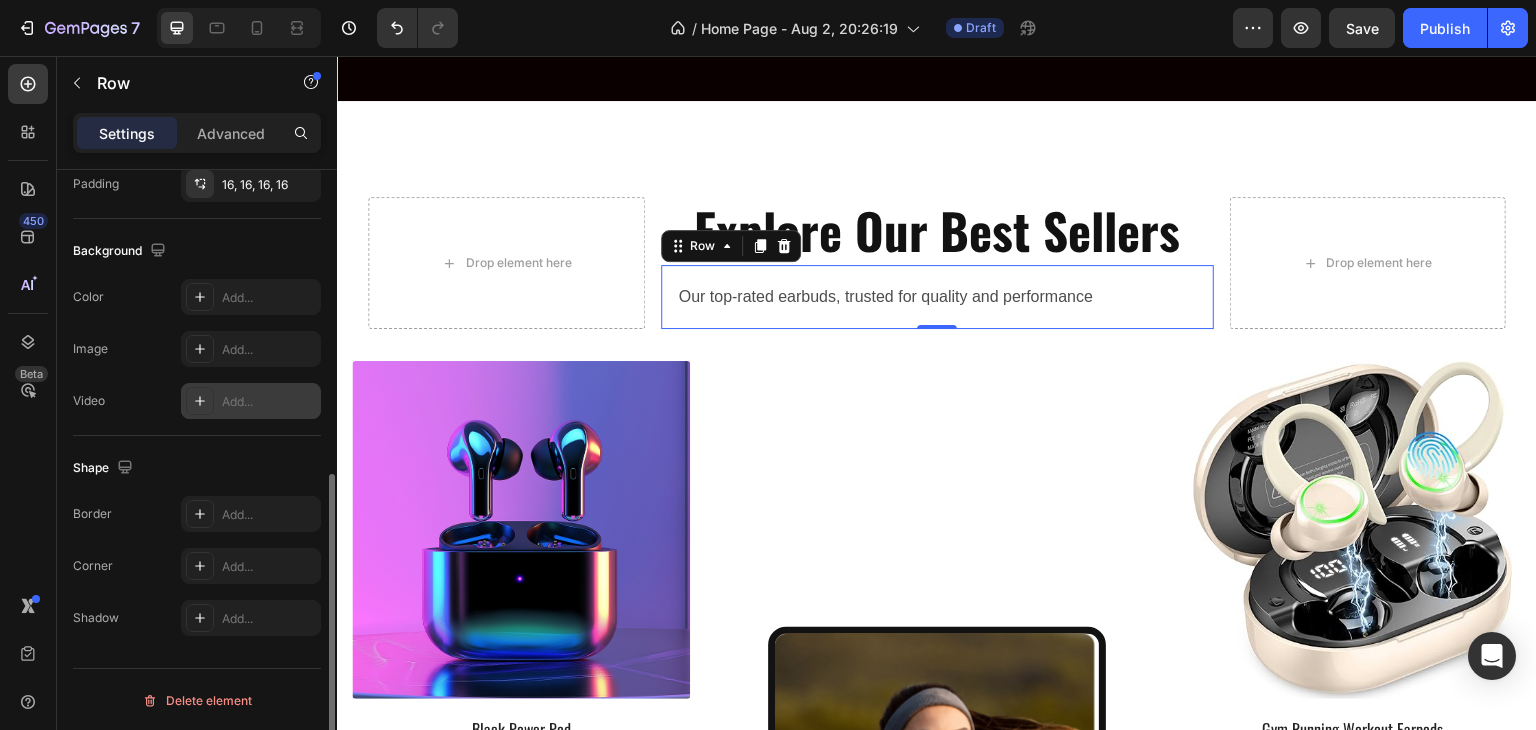 scroll, scrollTop: 101, scrollLeft: 0, axis: vertical 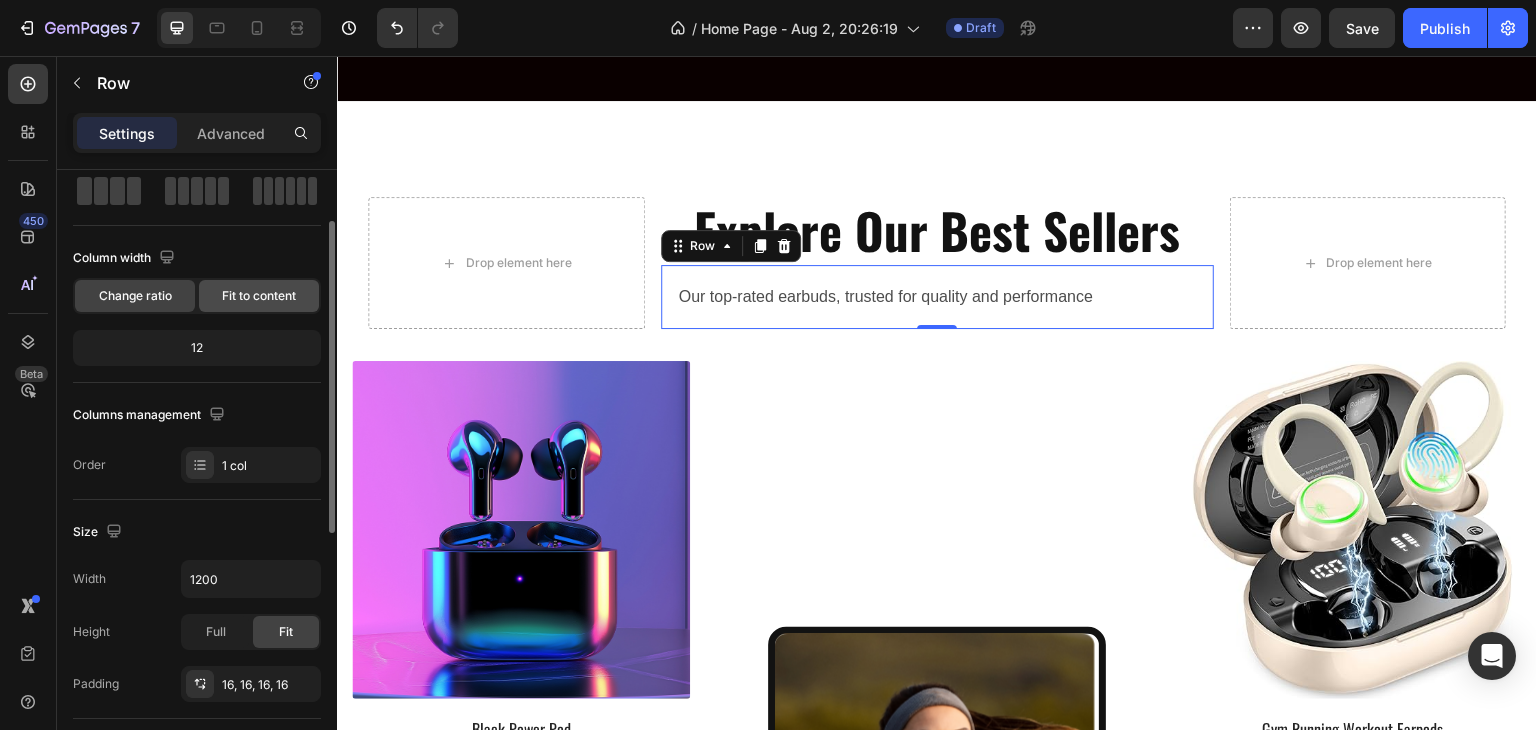 click on "Fit to content" 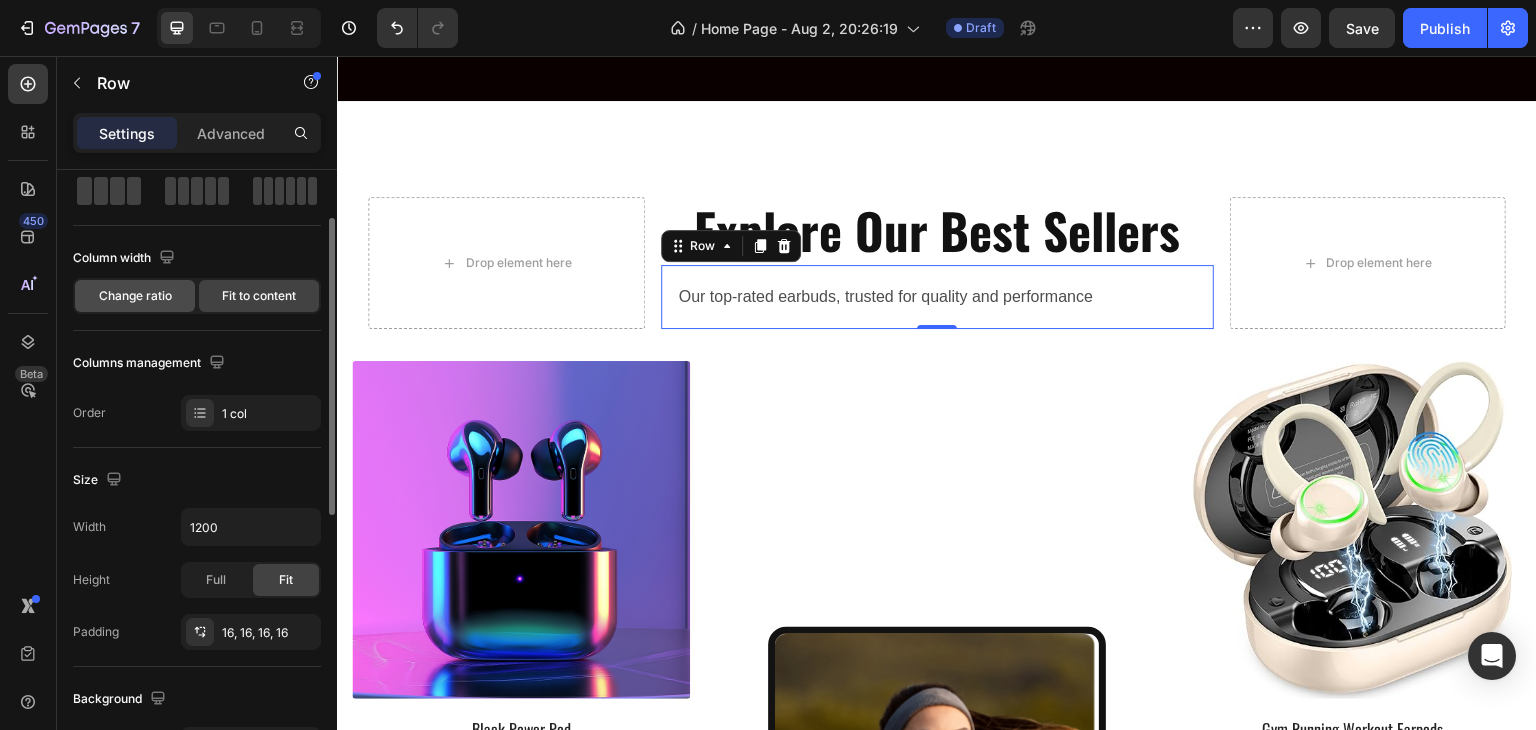 click on "Change ratio" 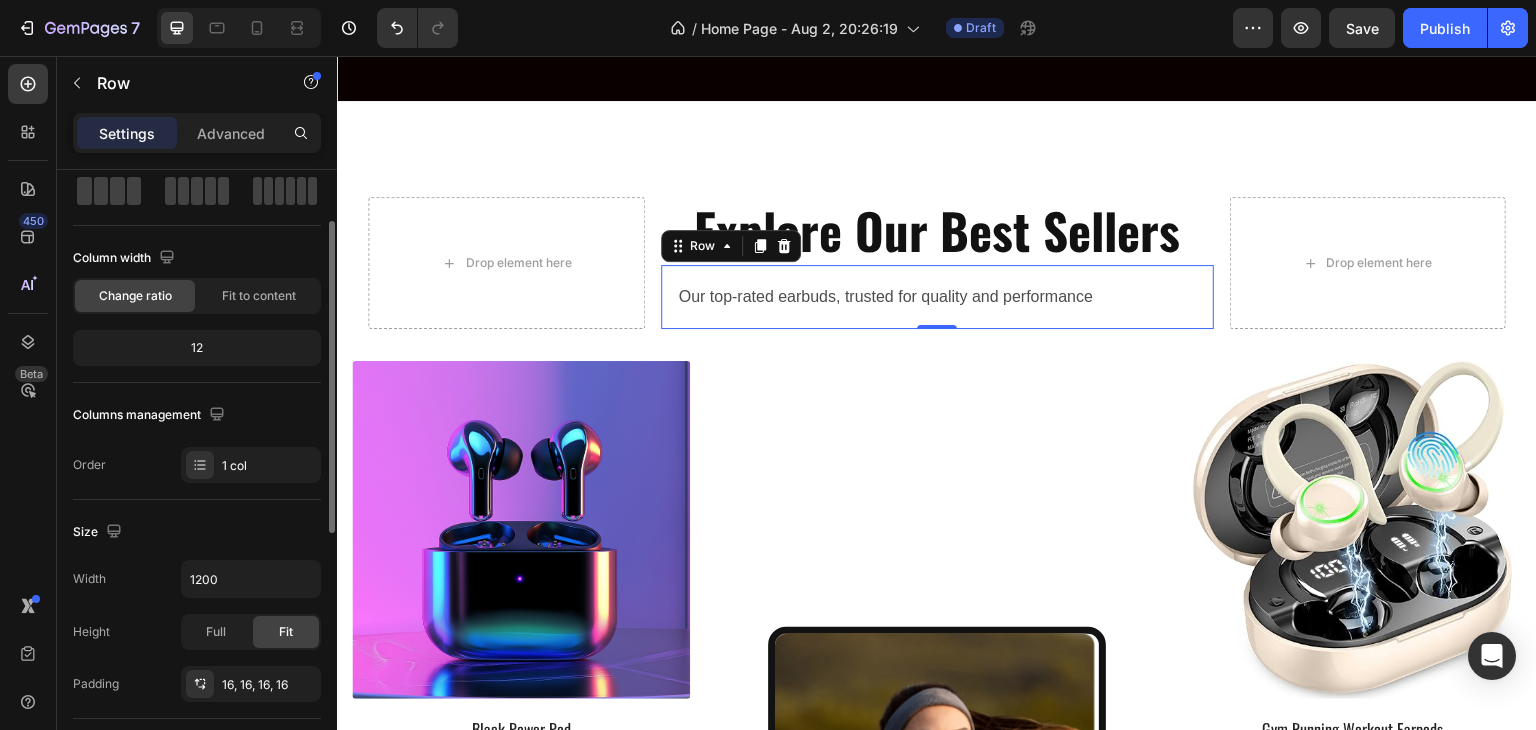 scroll, scrollTop: 0, scrollLeft: 0, axis: both 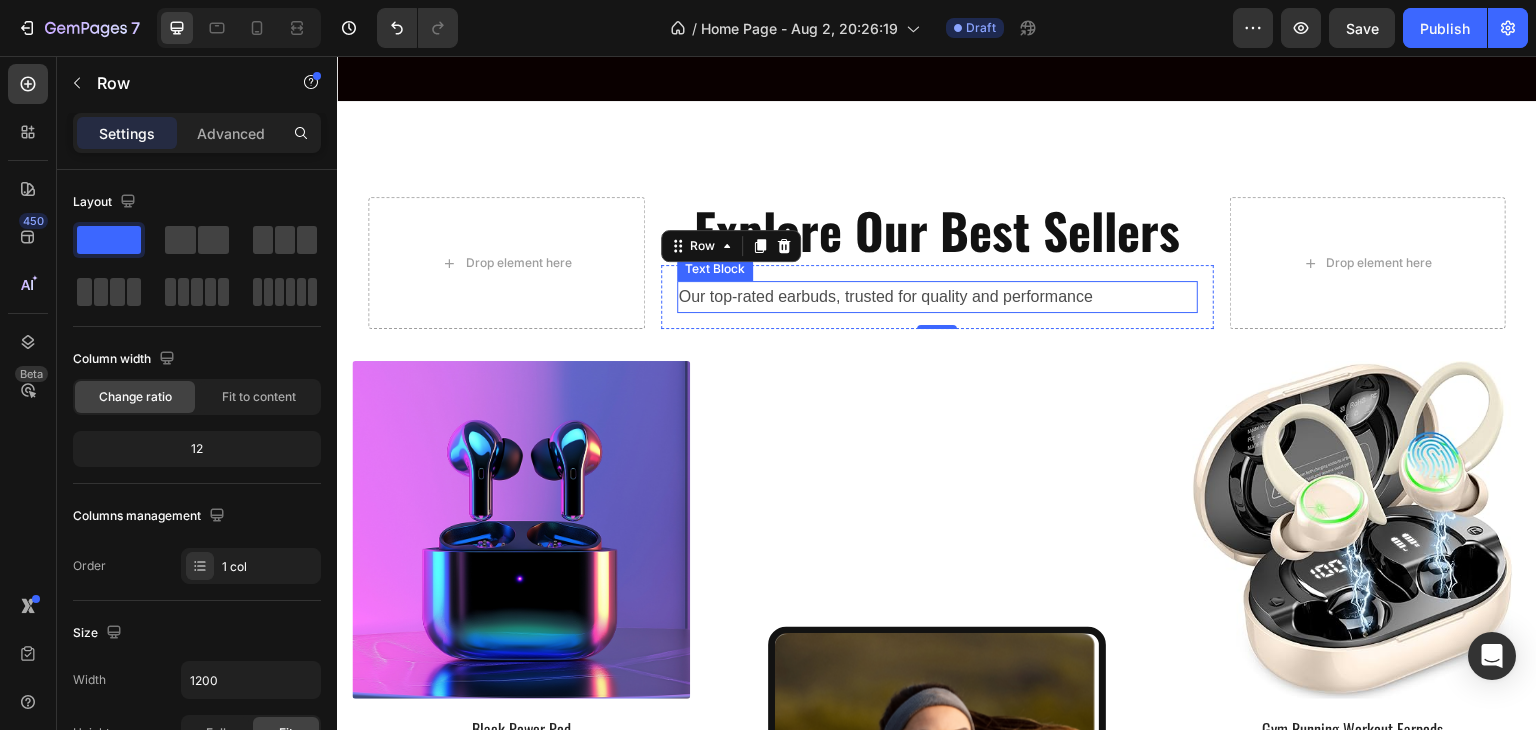 click on "Our top-rated earbuds, trusted for quality and performance" at bounding box center [937, 297] 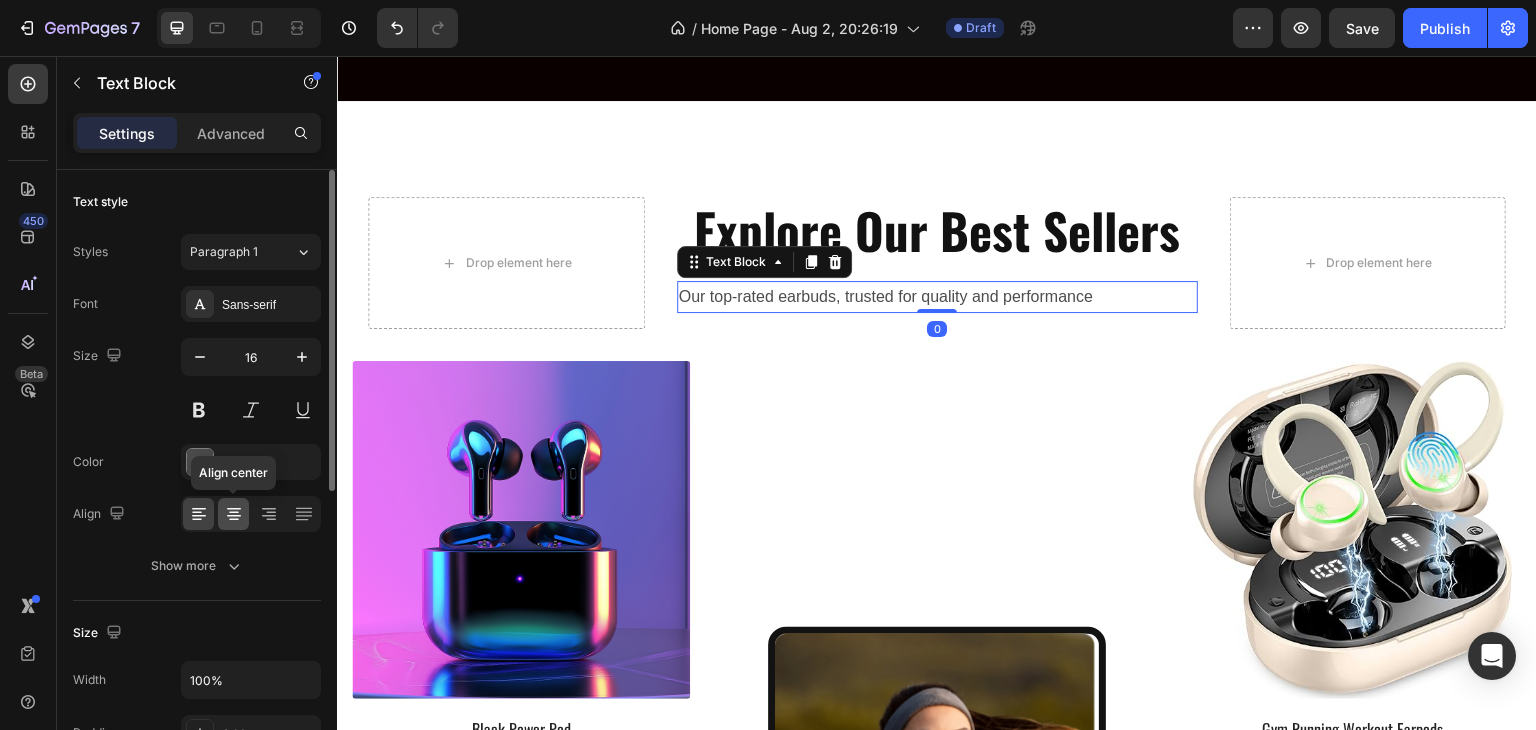 click 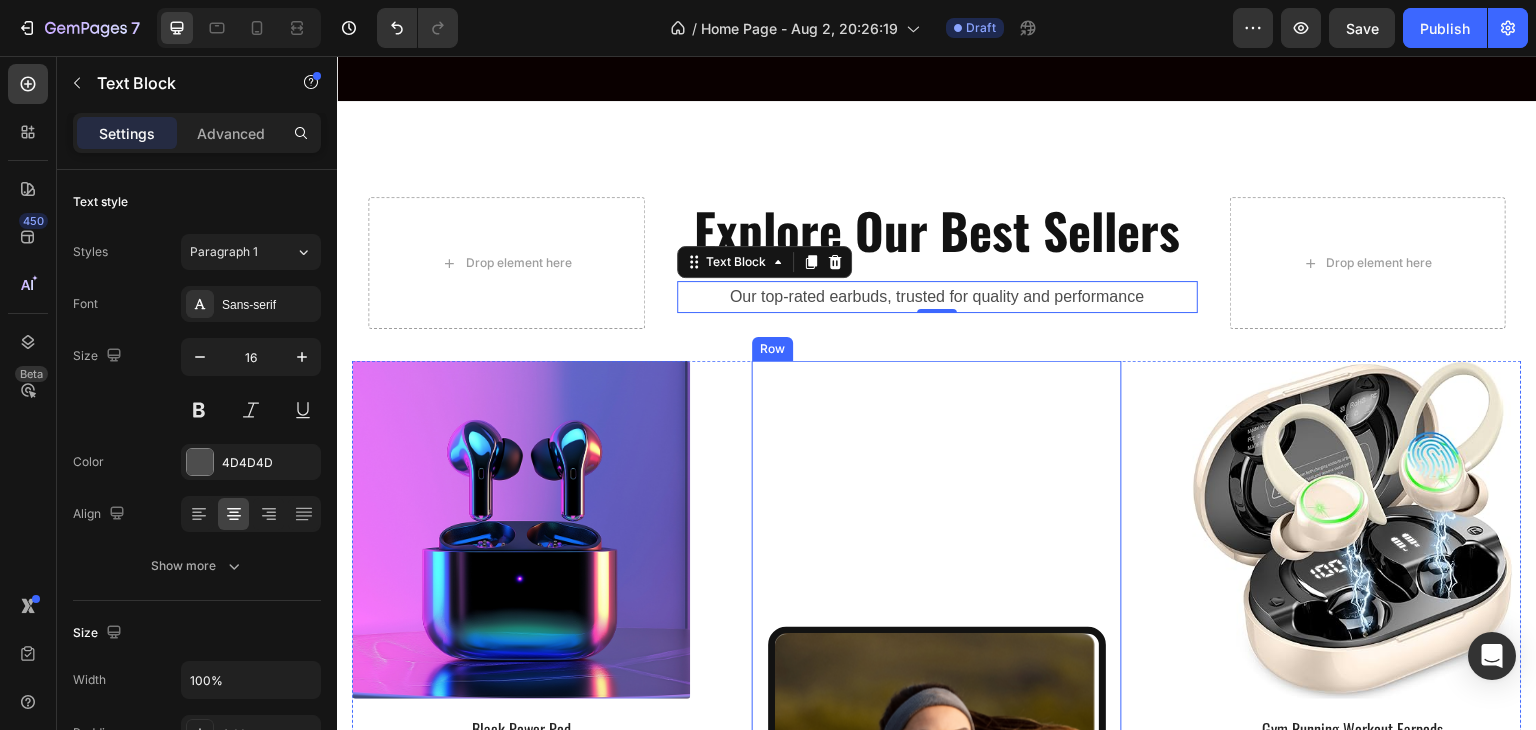 click on "Image Image Image Image
Carousel" at bounding box center (937, 794) 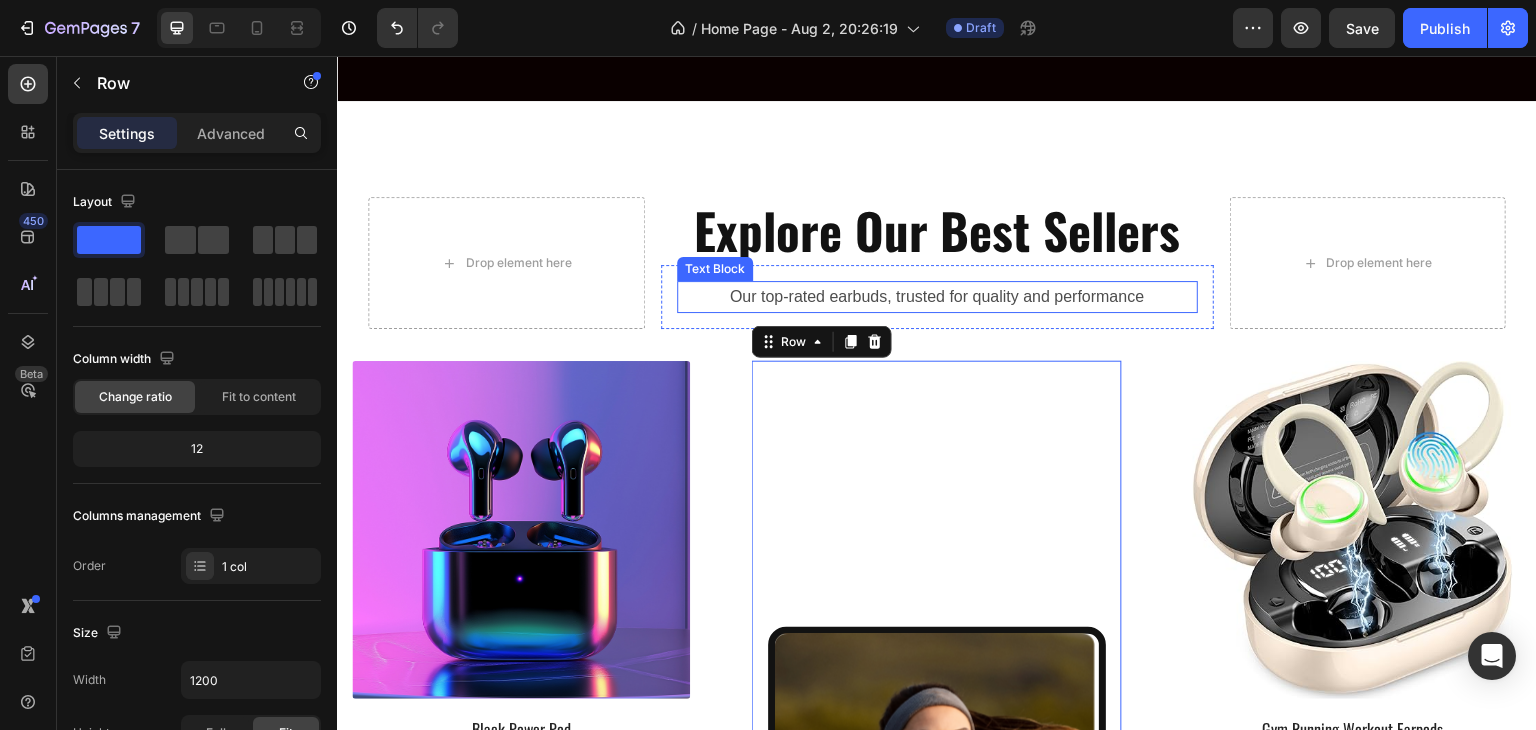 click on "Our top-rated earbuds, trusted for quality and performance" at bounding box center [937, 297] 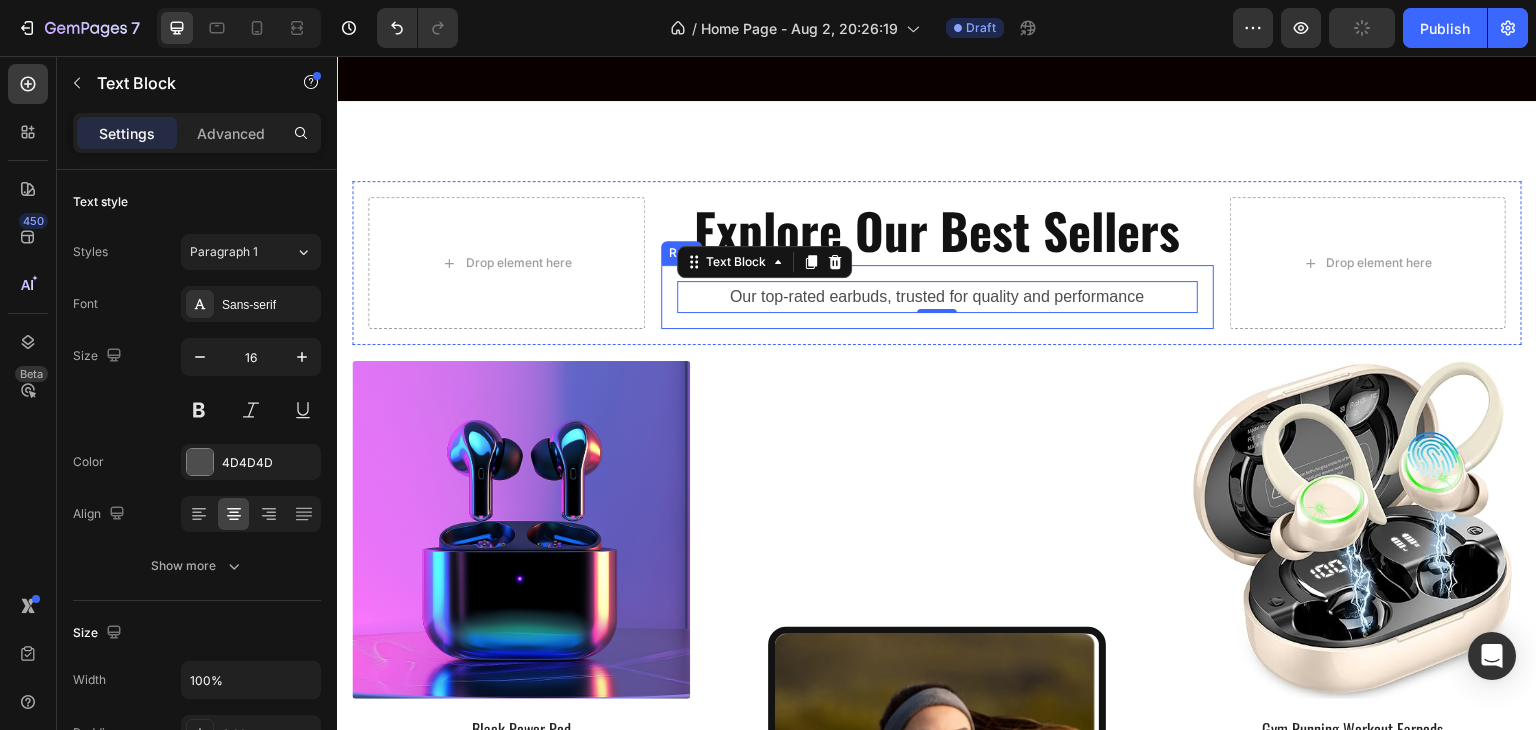 click on "Our top-rated earbuds, trusted for quality and performance Text Block   0 Row" at bounding box center (937, 297) 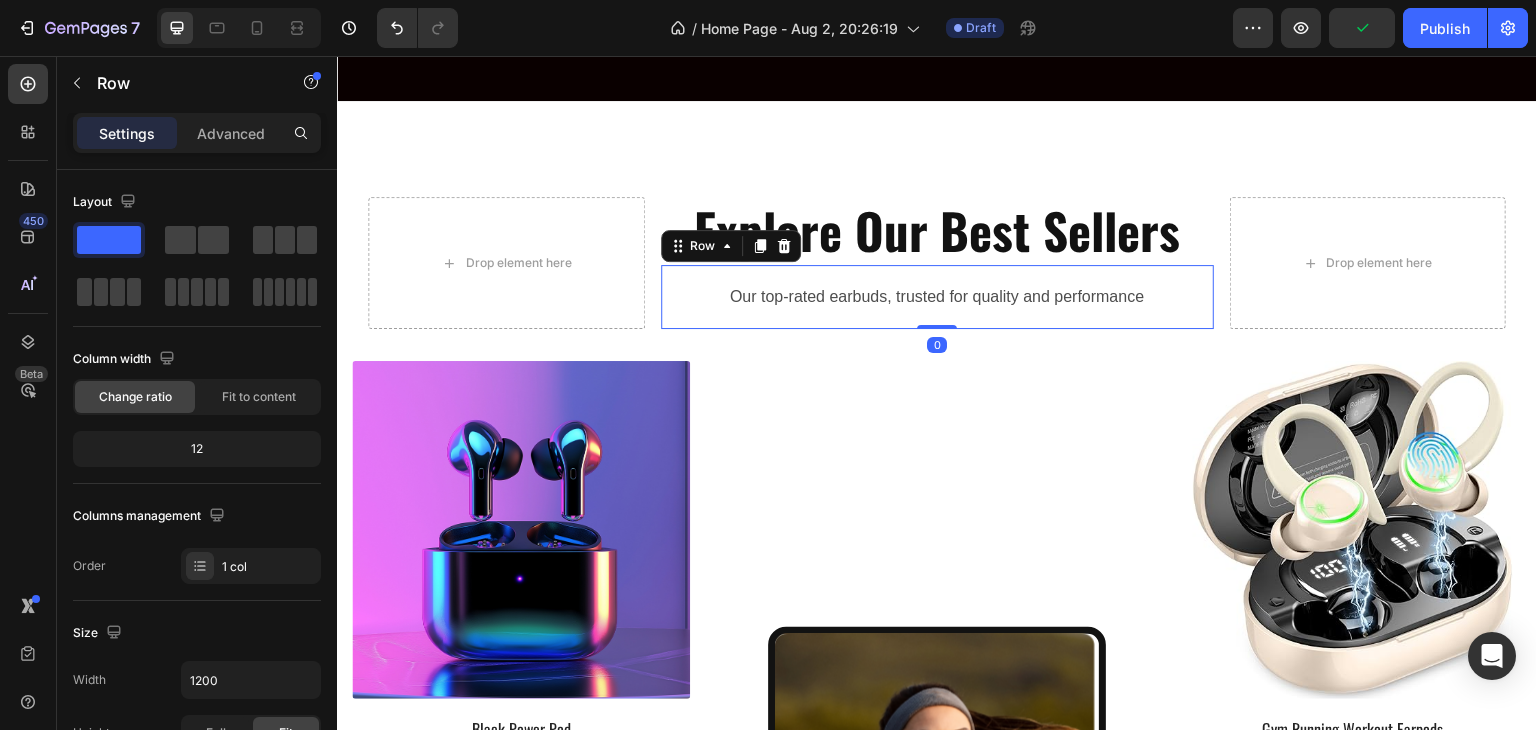 click on "Our top-rated earbuds, trusted for quality and performance" at bounding box center [937, 297] 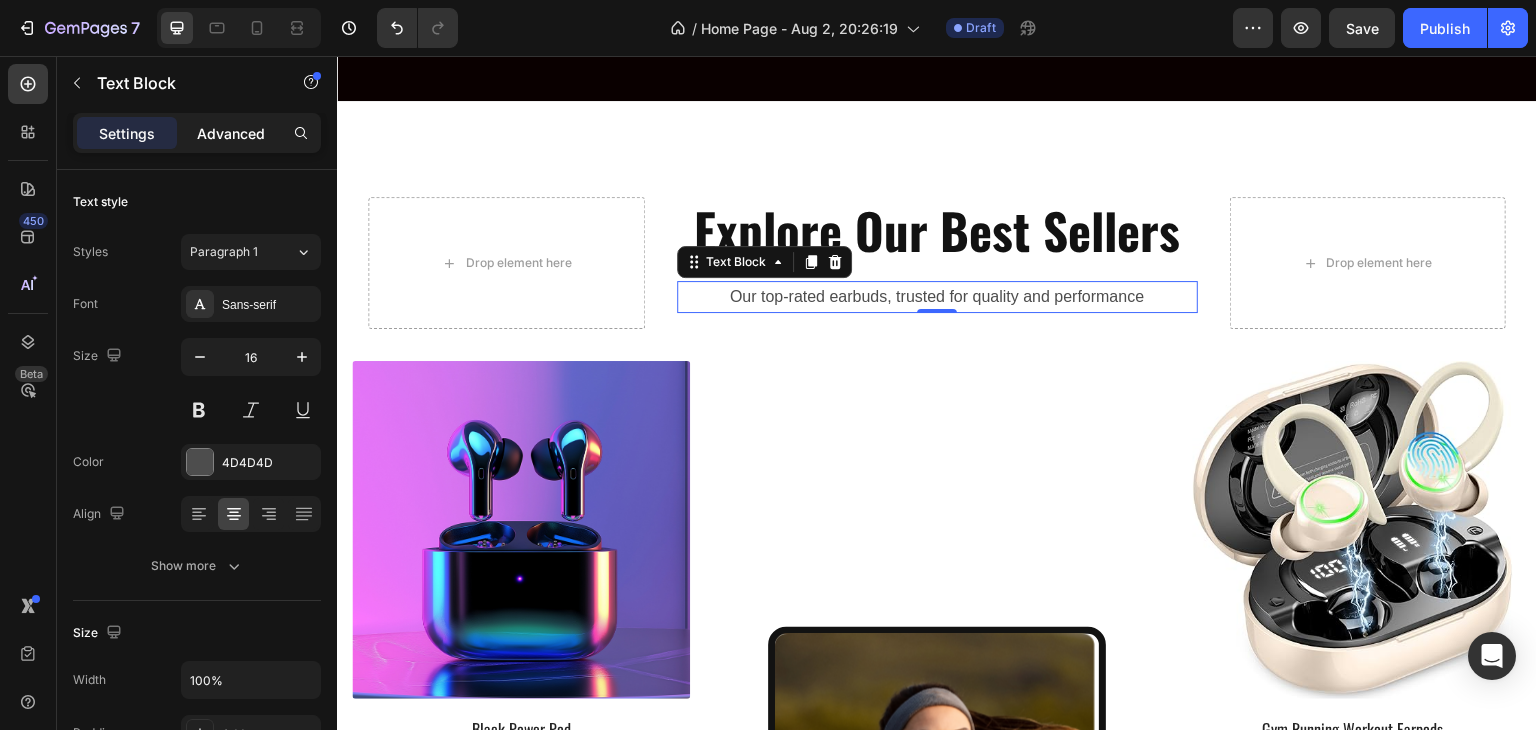 click on "Advanced" at bounding box center (231, 133) 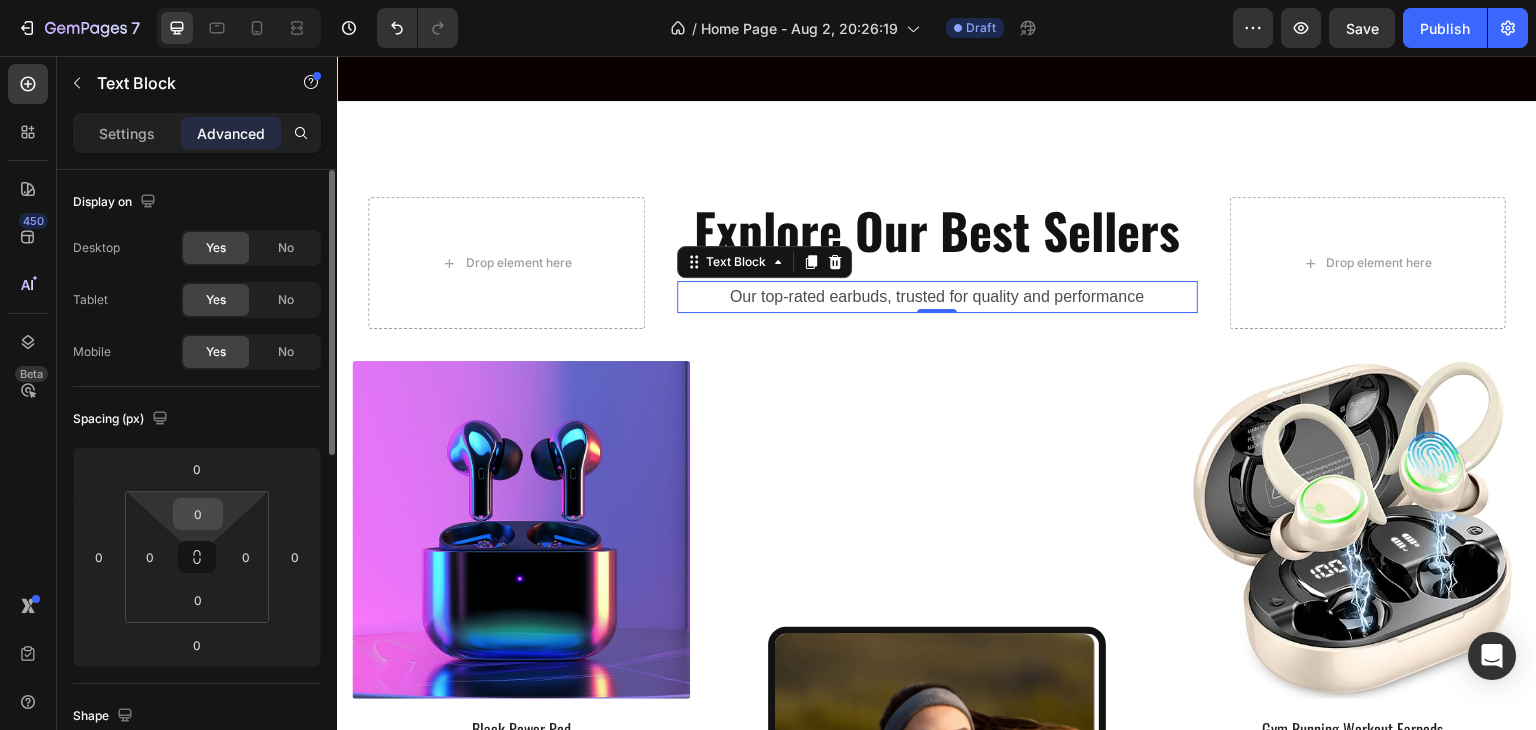 click on "0" at bounding box center [198, 514] 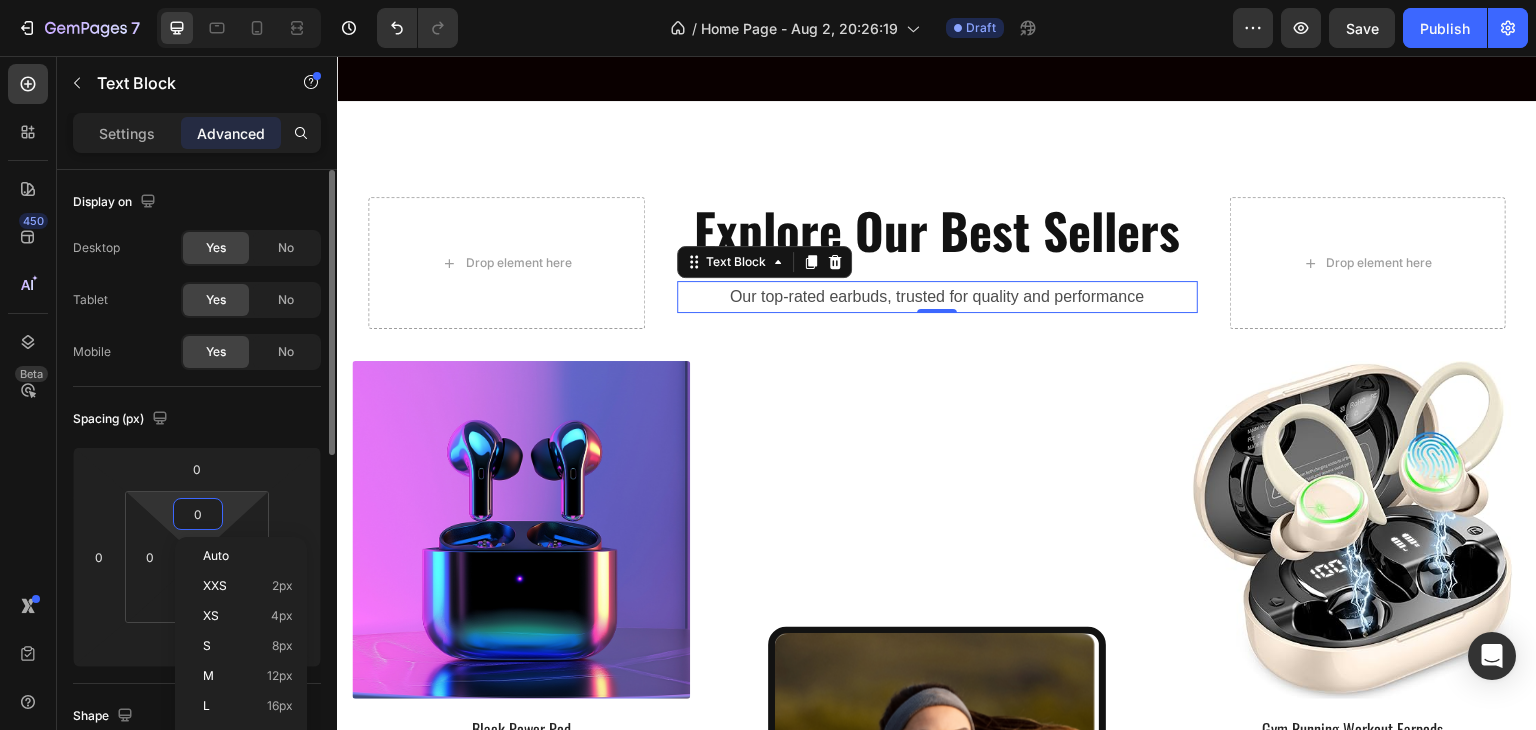type on "5" 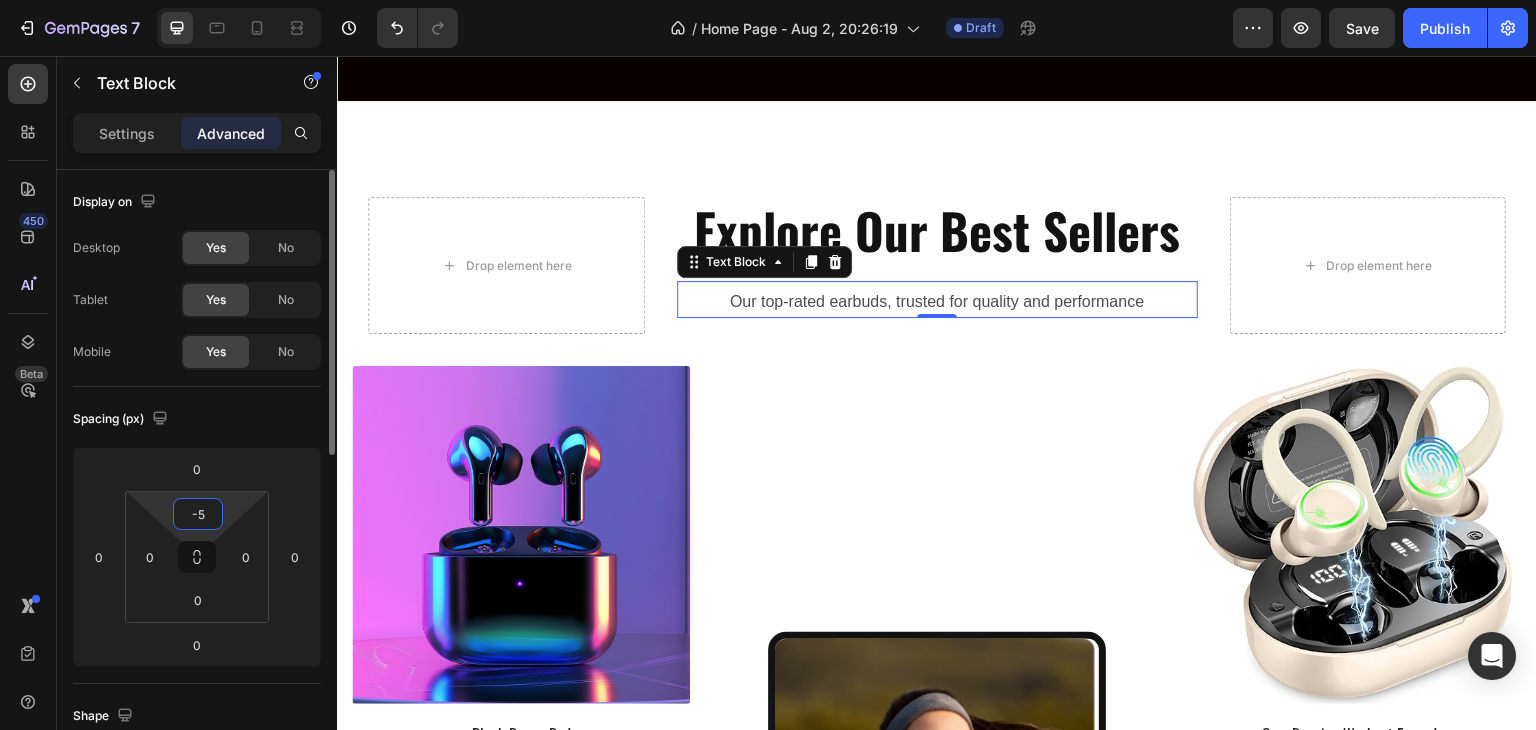 type on "-" 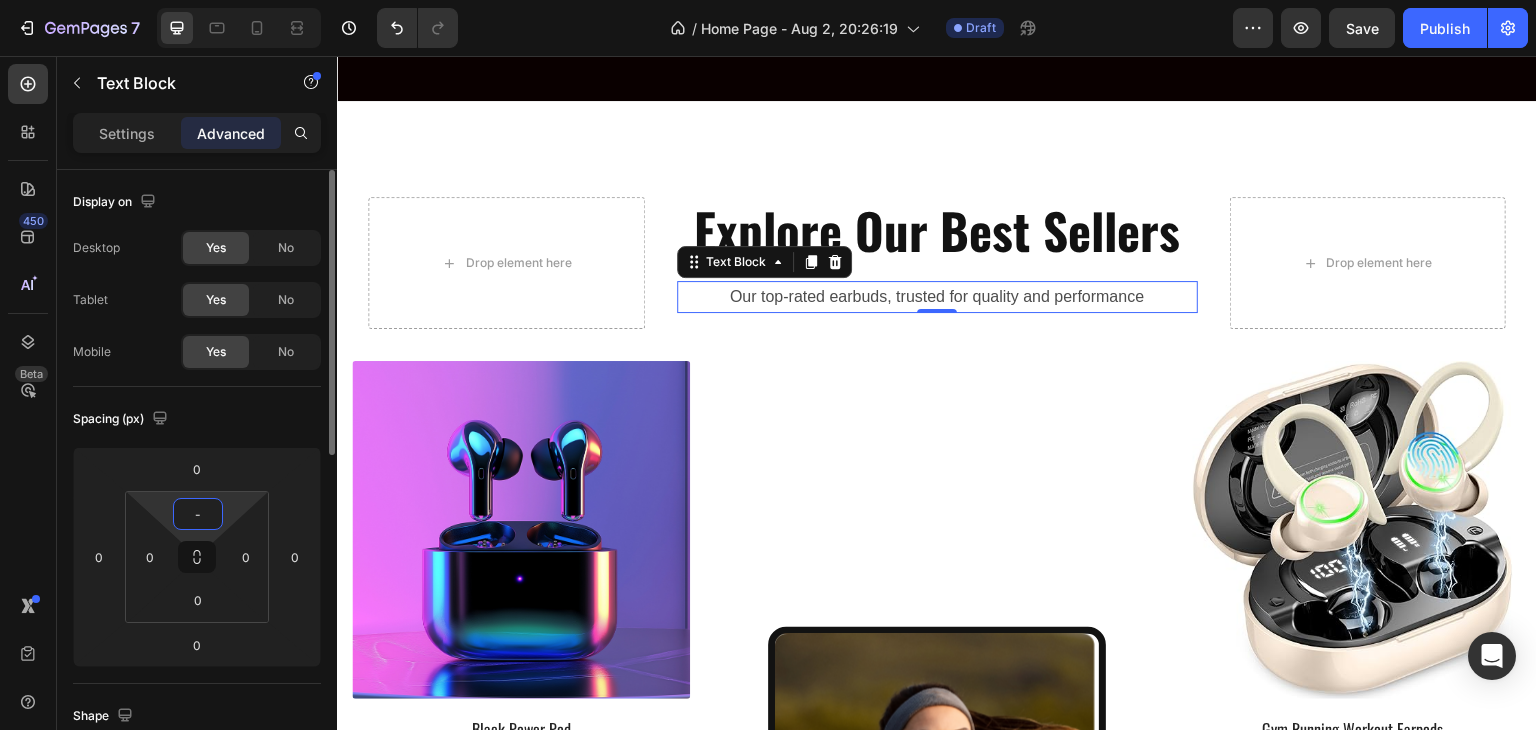 type 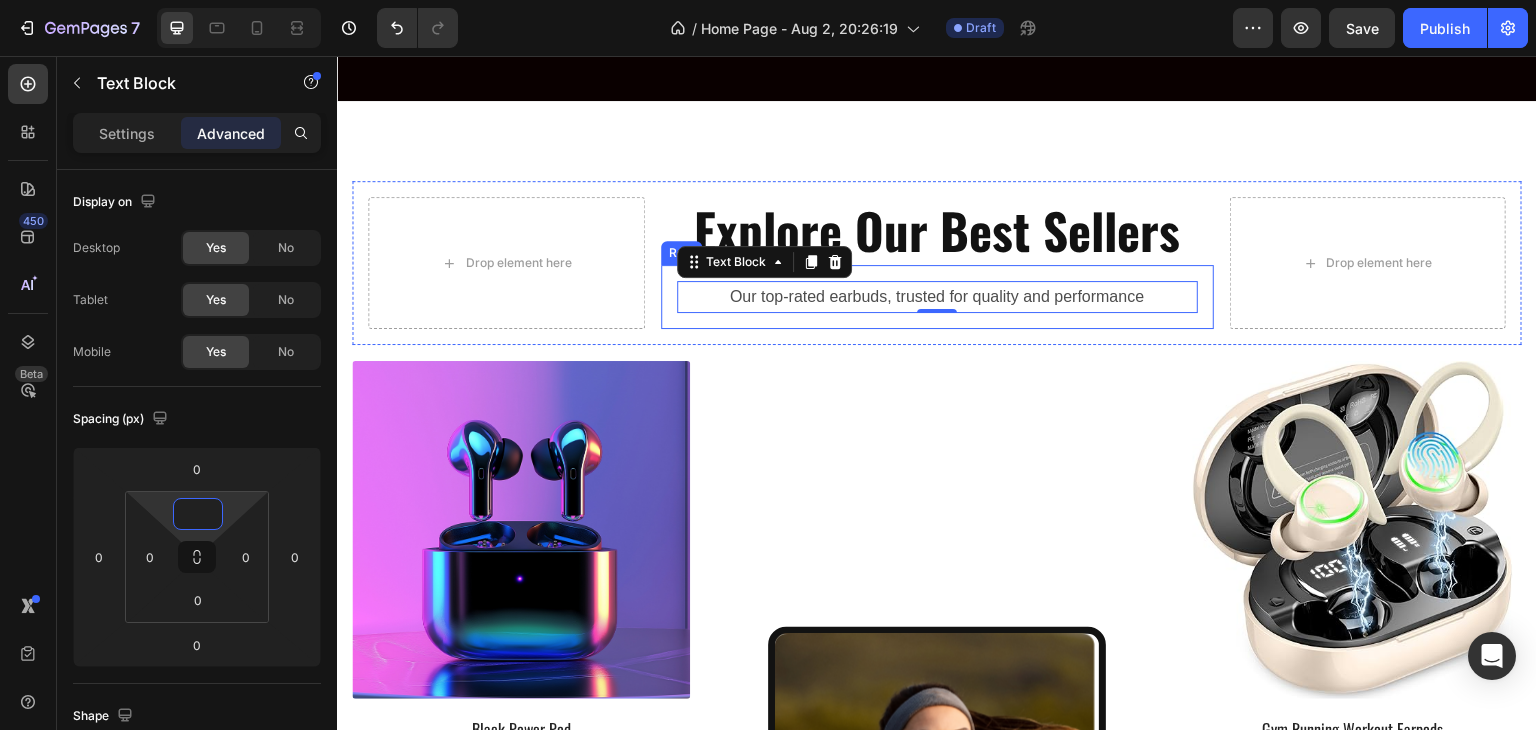 click on "Our top-rated earbuds, trusted for quality and performance Text Block   0 Row" at bounding box center [937, 297] 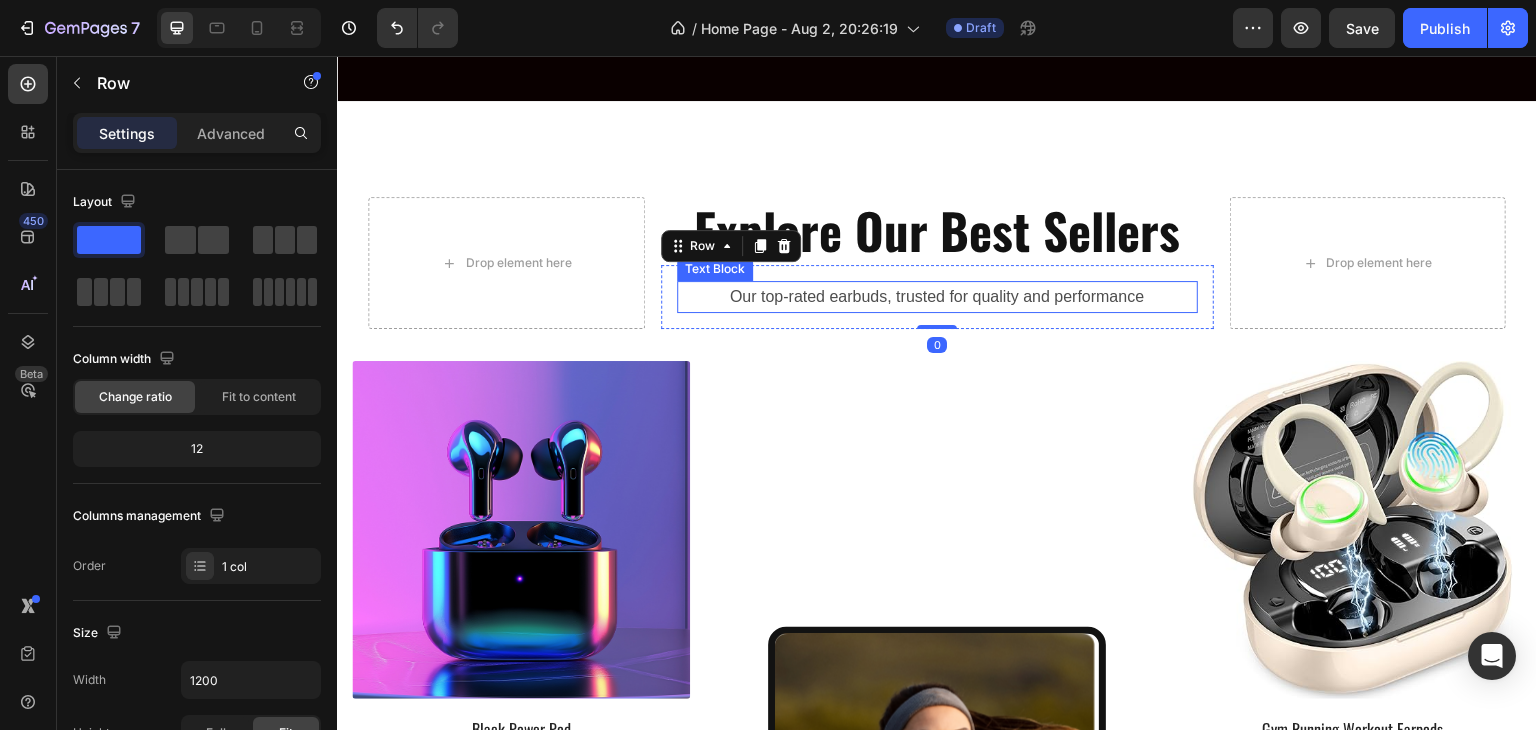 click on "Our top-rated earbuds, trusted for quality and performance" at bounding box center [937, 297] 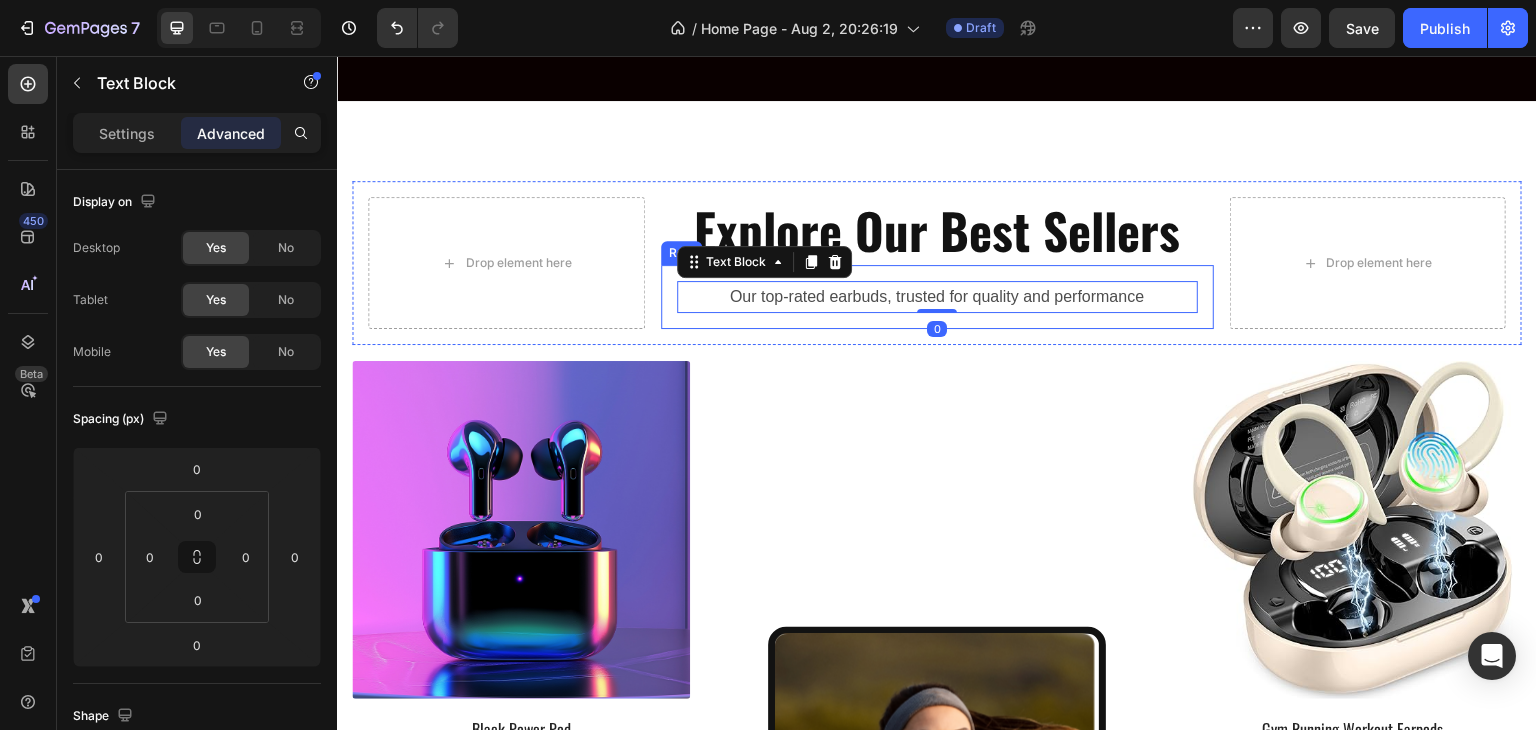 click on "Our top-rated earbuds, trusted for quality and performance Text Block   0 Row" at bounding box center [937, 297] 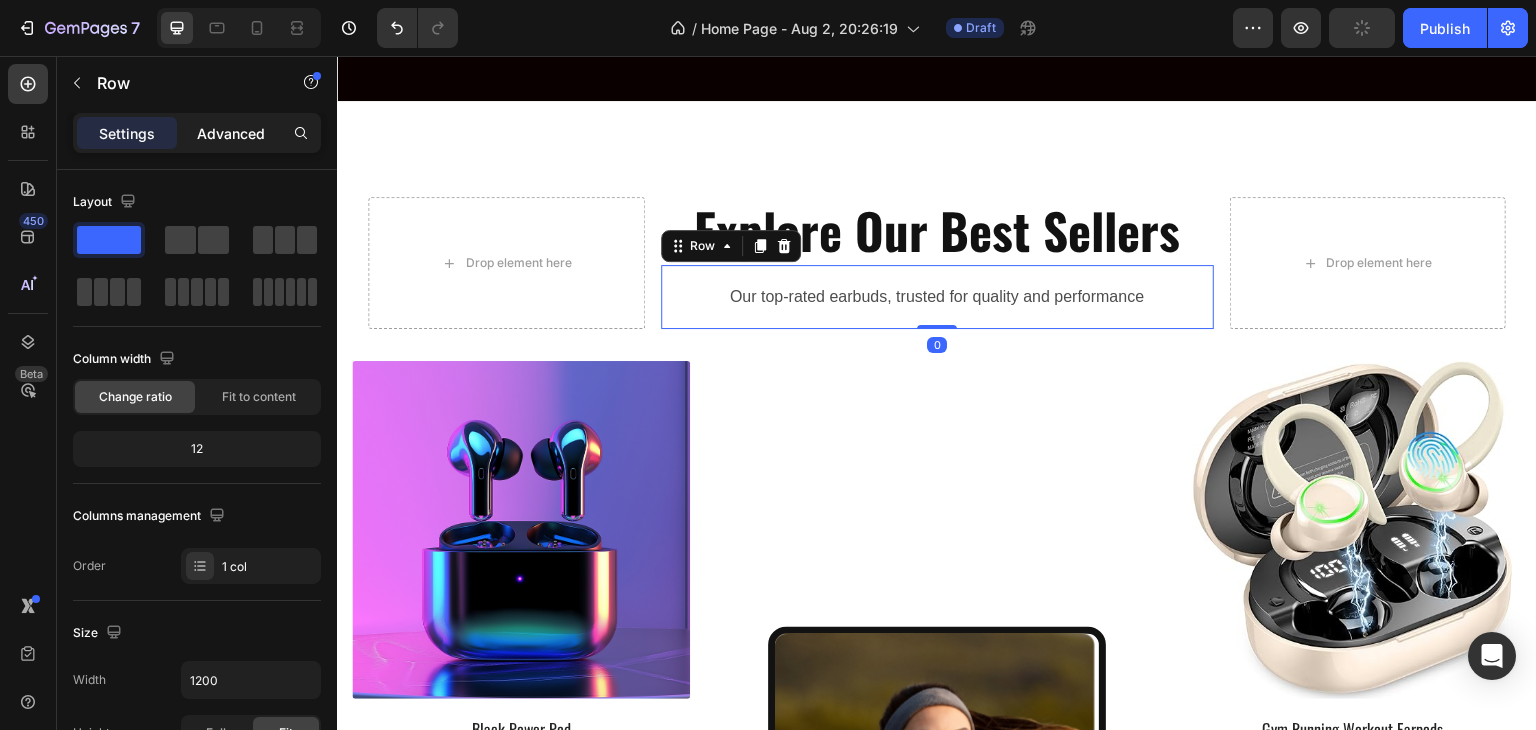 click on "Advanced" 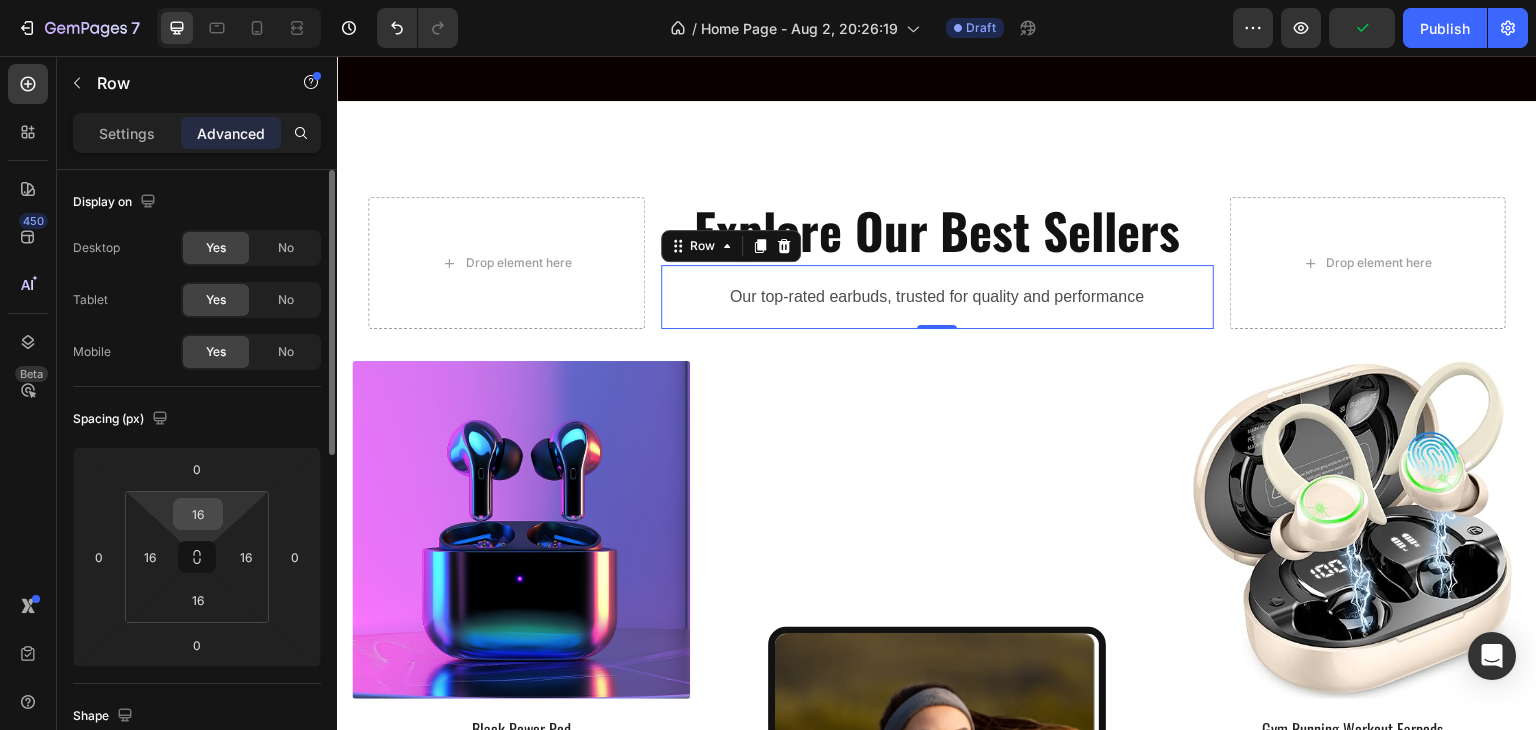 click on "16" at bounding box center [198, 514] 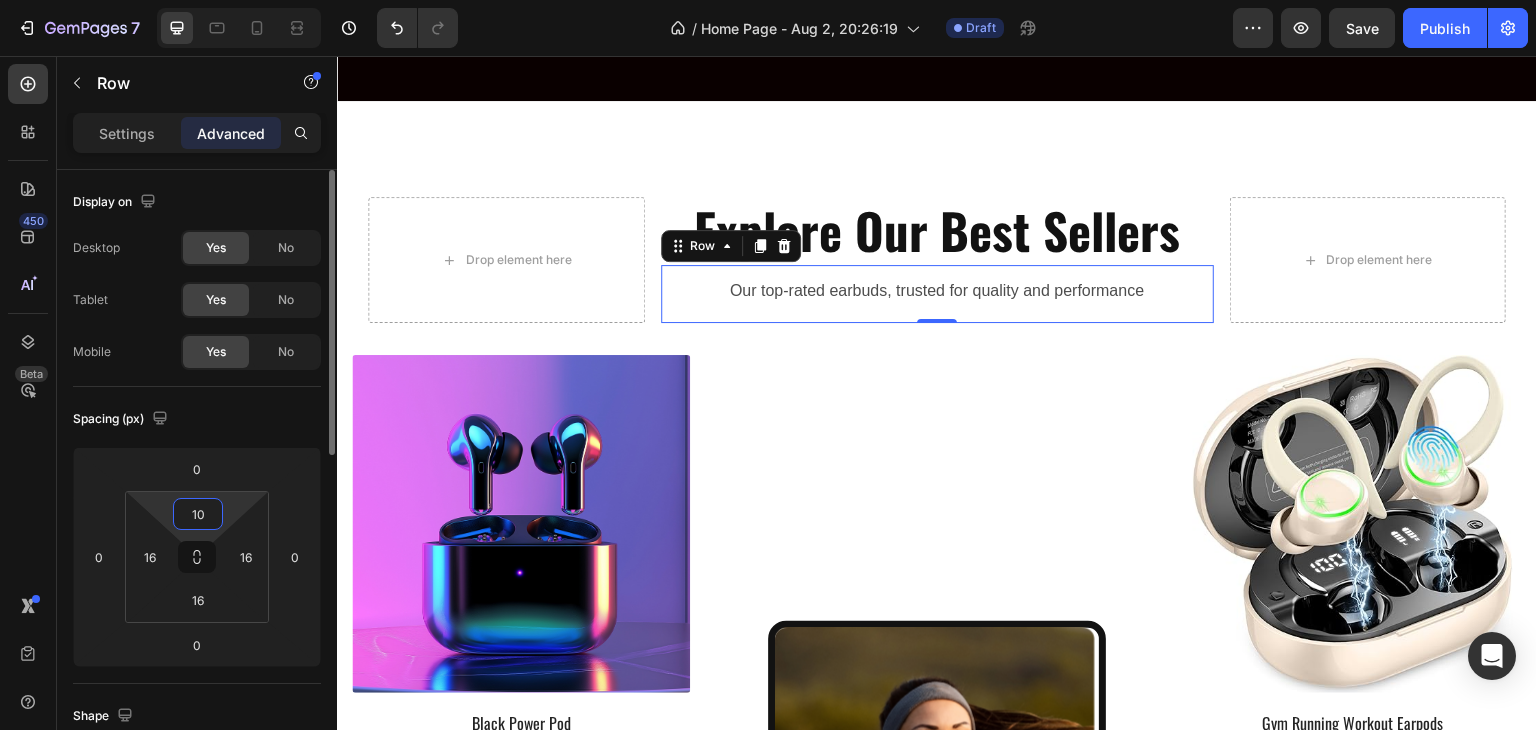 type on "1" 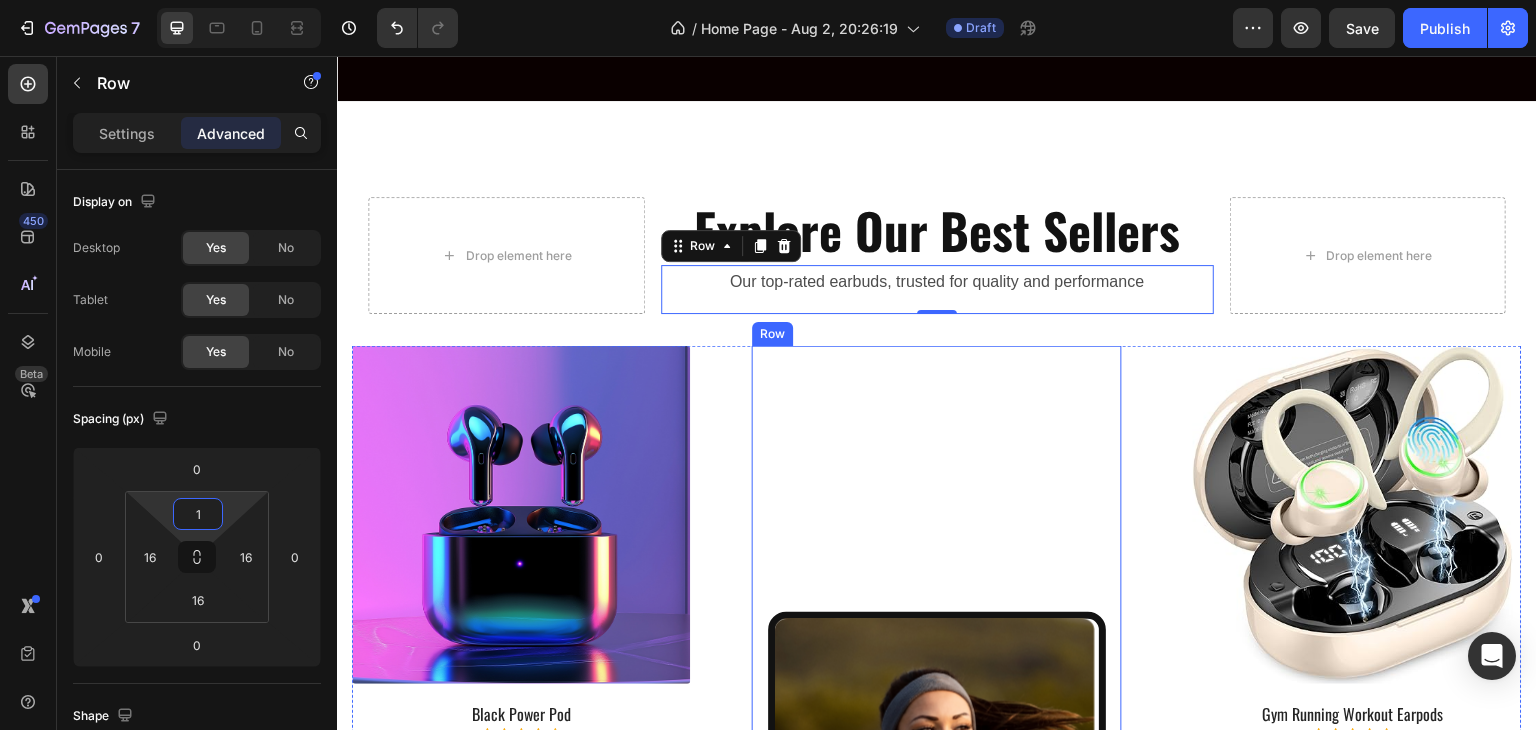 click on "Image Image Image Image
Carousel" at bounding box center (937, 779) 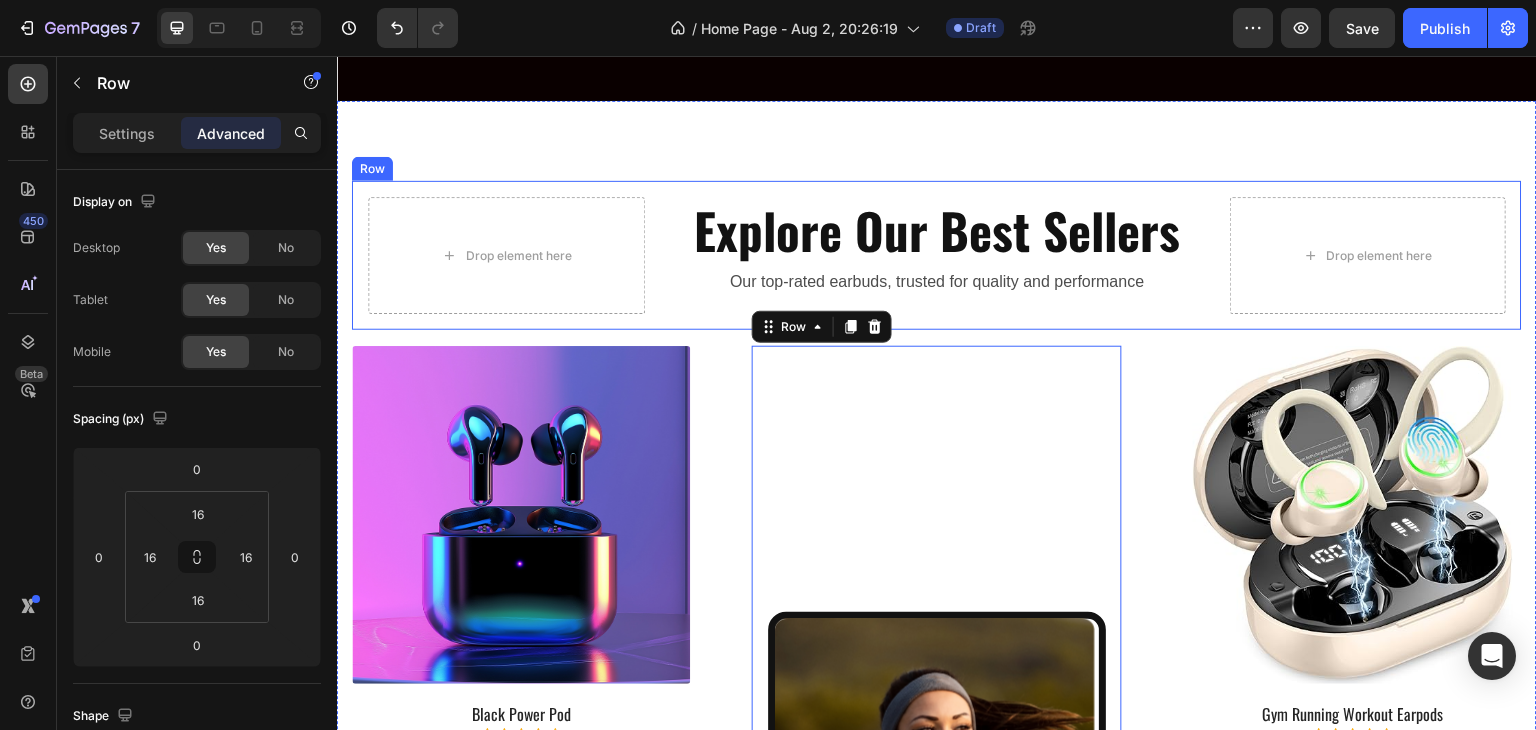 click on "Drop element here Explore Our Best Sellers Heading Our top-rated earbuds, trusted for quality and performance Text Block Row
Drop element here Row" at bounding box center [937, 256] 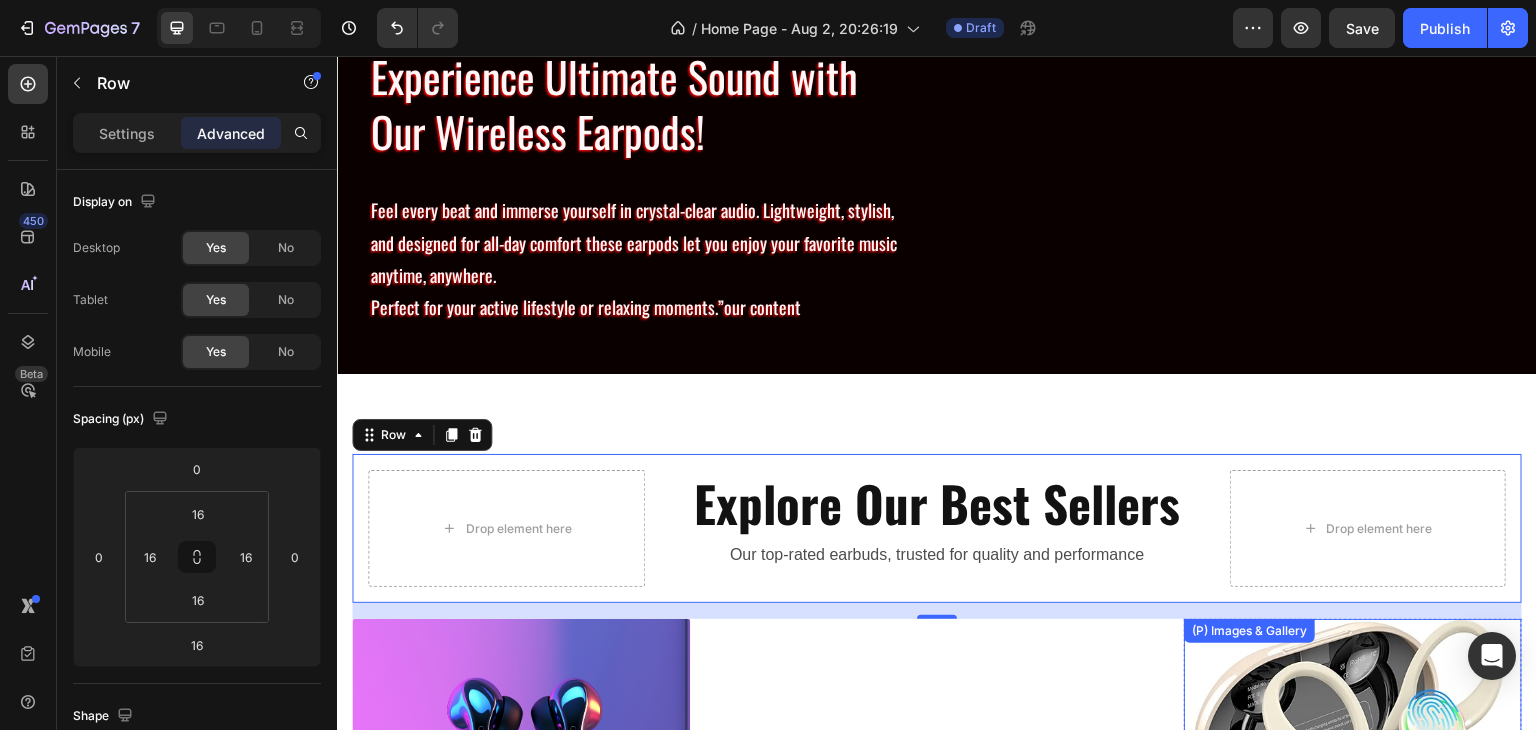 scroll, scrollTop: 855, scrollLeft: 0, axis: vertical 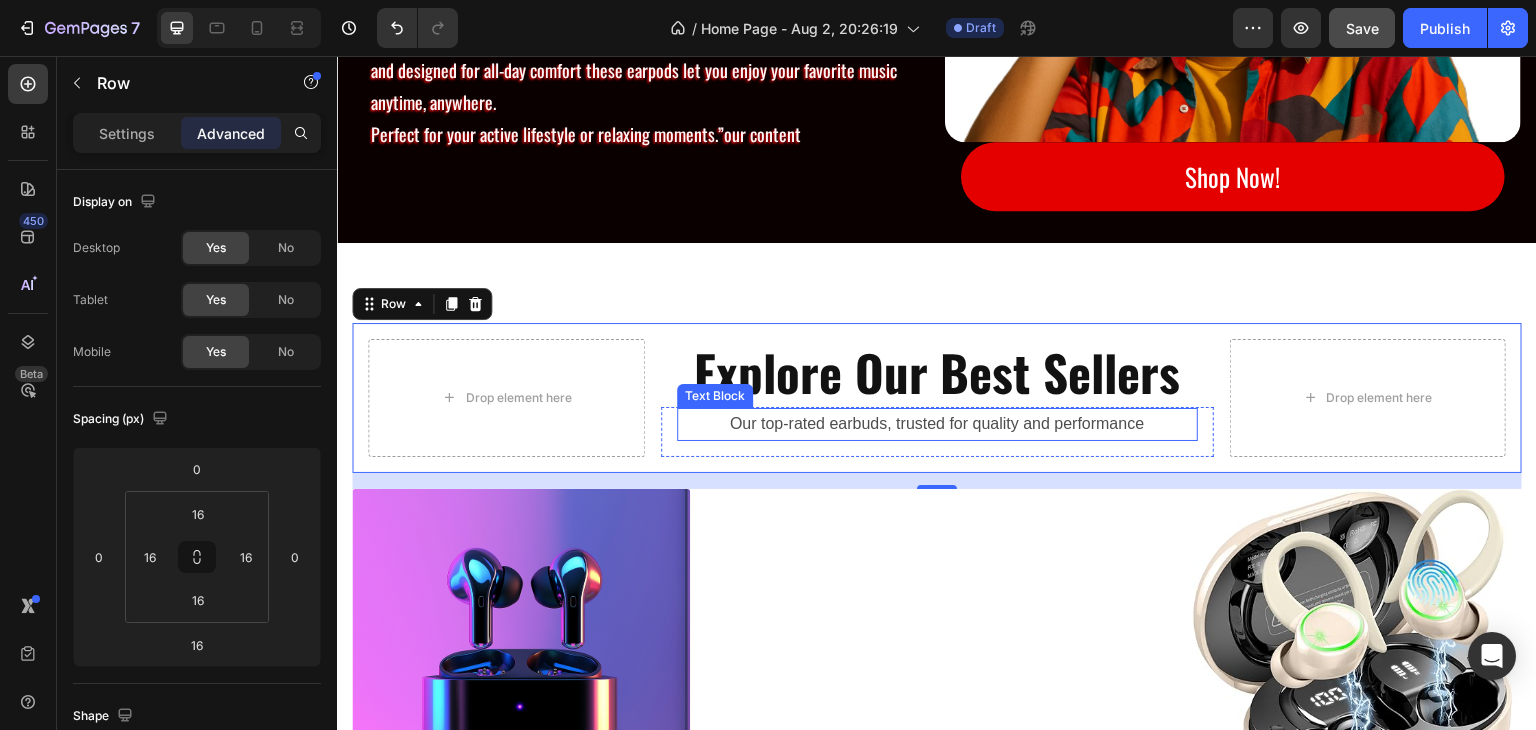 click on "Our top-rated earbuds, trusted for quality and performance" at bounding box center (937, 424) 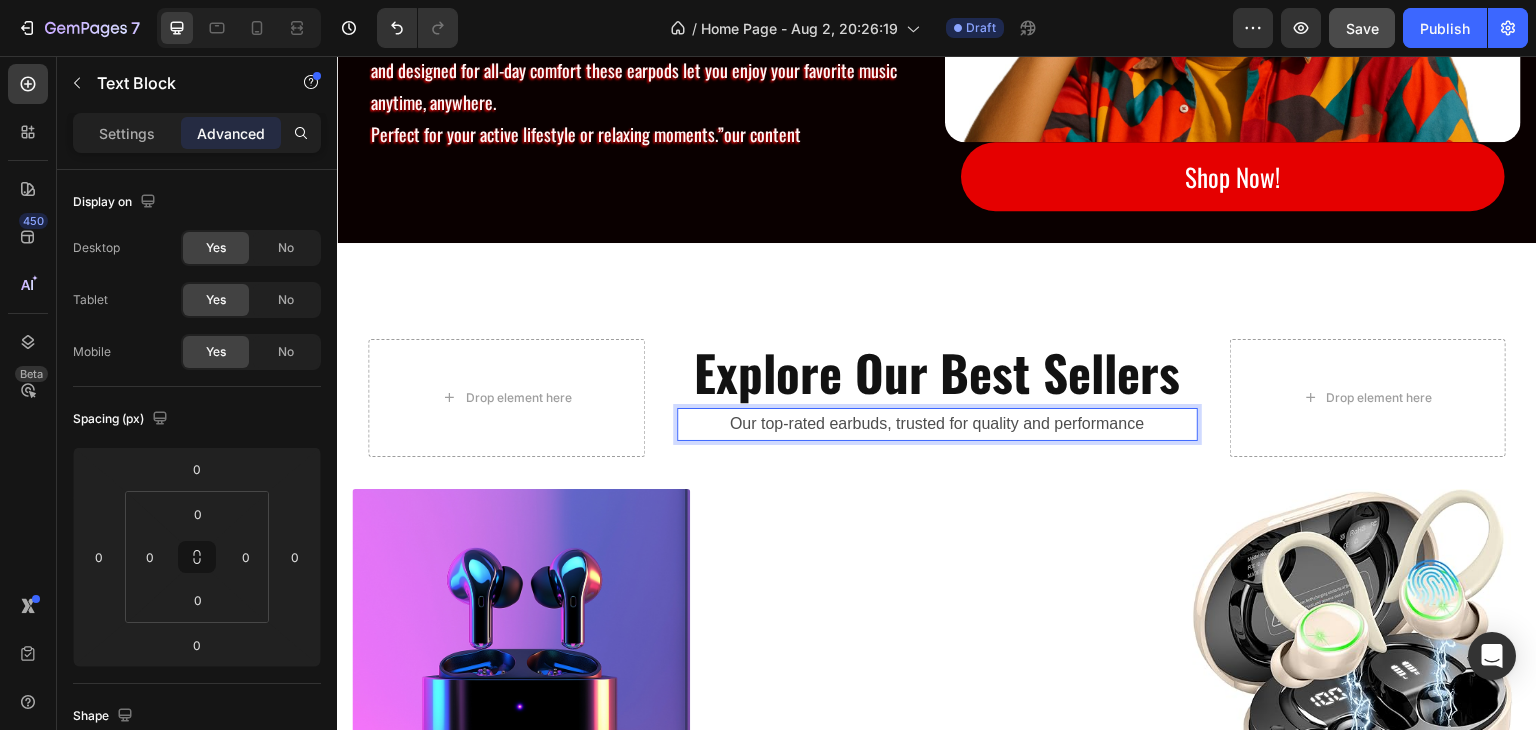 click on "Our top-rated earbuds, trusted for quality and performance" at bounding box center [937, 424] 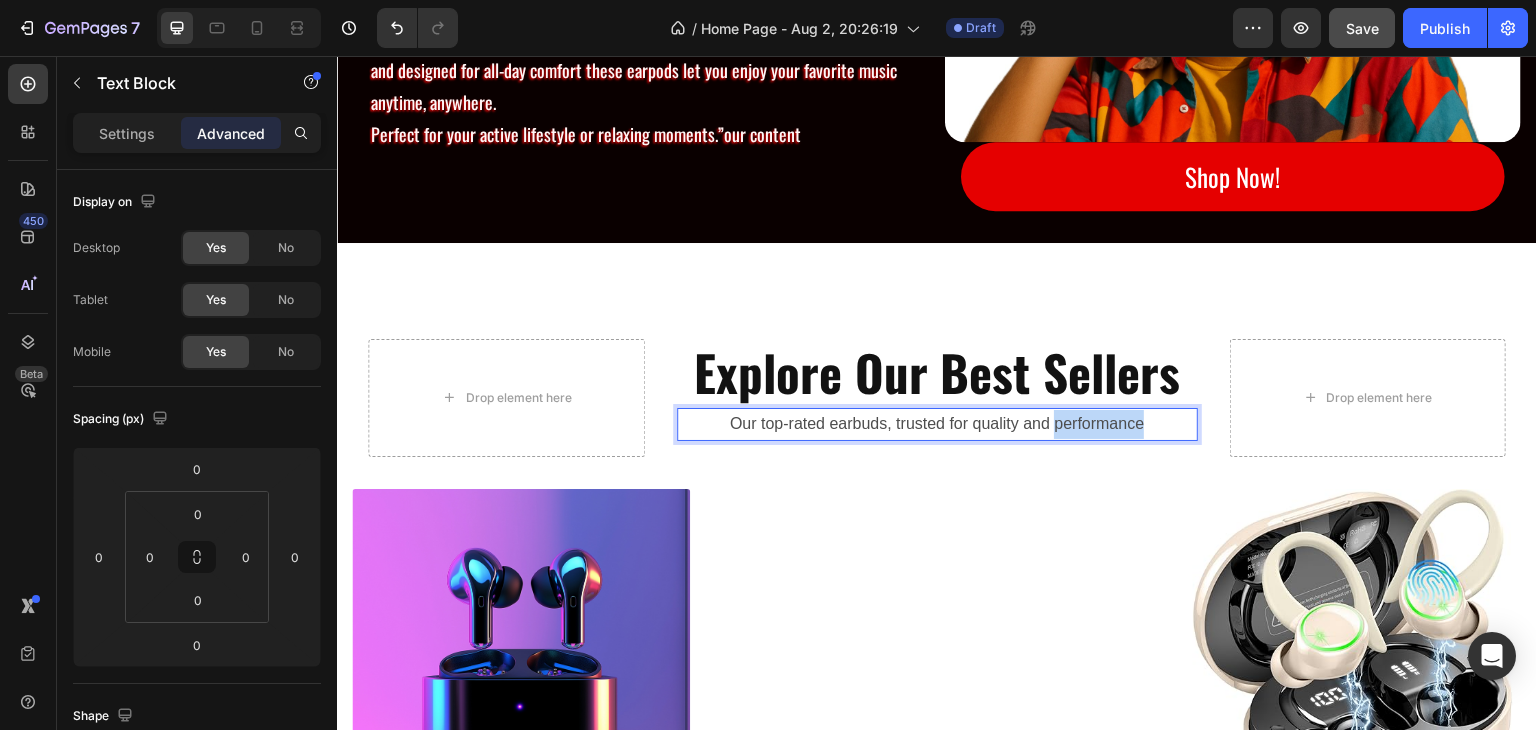 click on "Our top-rated earbuds, trusted for quality and performance" at bounding box center [937, 424] 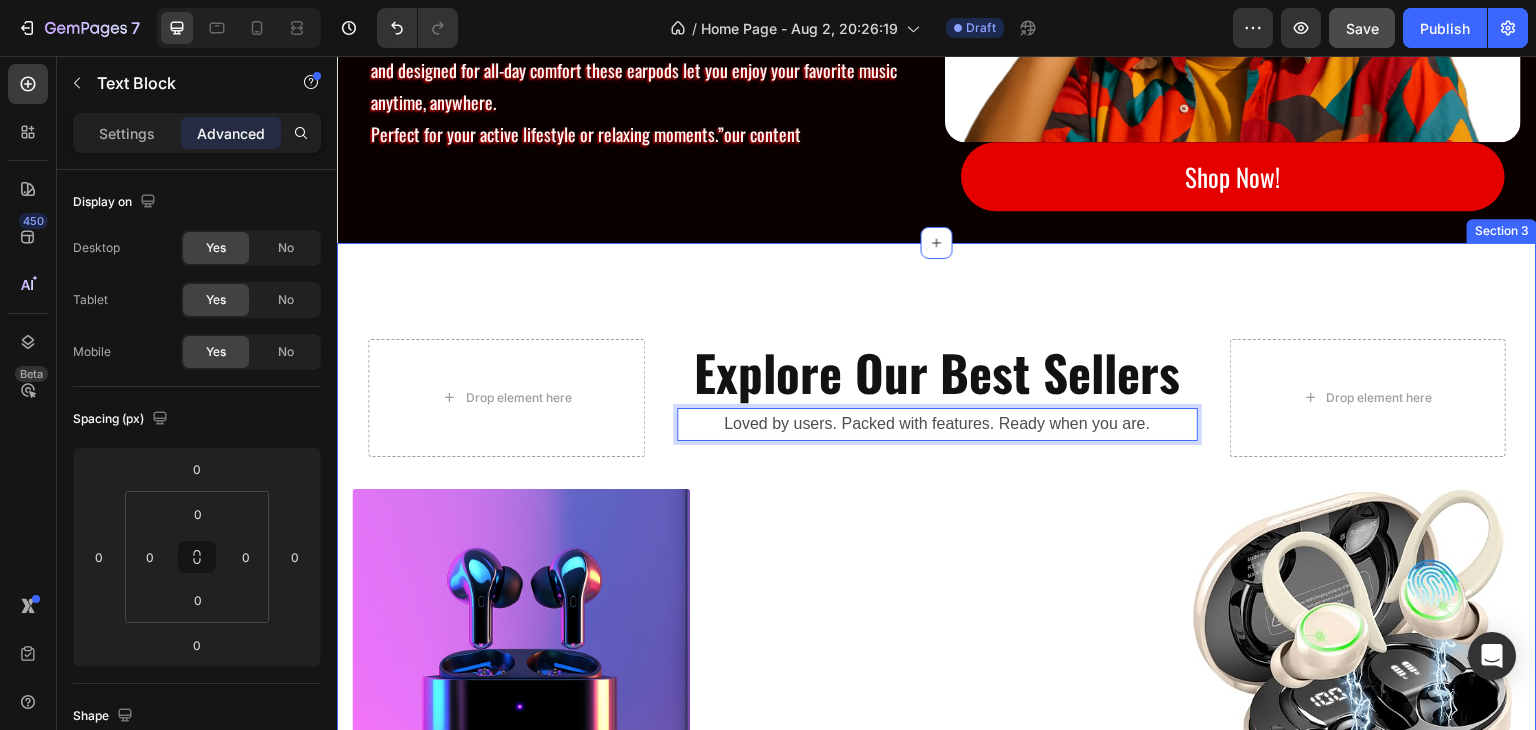click on "Drop element here Explore Our Best Sellers Heading Loved by users. Packed with features. Ready when you are. Text Block   0 Row
Drop element here Row (P) Images & Gallery Black Power Pod (P) Title
Icon
Icon
Icon
Icon
Icon Icon List Hoz €0,00 (P) Price (P) Price Check Now Button Row Product (P) Images & Gallery Aura Blue Deep Noise (P) Title
Icon
Icon
Icon
Icon
Icon Icon List Hoz €41,99 (P) Price (P) Price Product Row Check Now Button Row
Image Image Image Image
Carousel Row
Drop element here Row (P) Images & Gallery Gym Running Workout Earpods (P) Title
Icon
Icon
Icon
Icon
Icon Icon List Hoz €46,99 (P) Price (P) Price Check Now Button Row Product (P) Images & Gallery Sand Brothers Brown" at bounding box center [937, 1042] 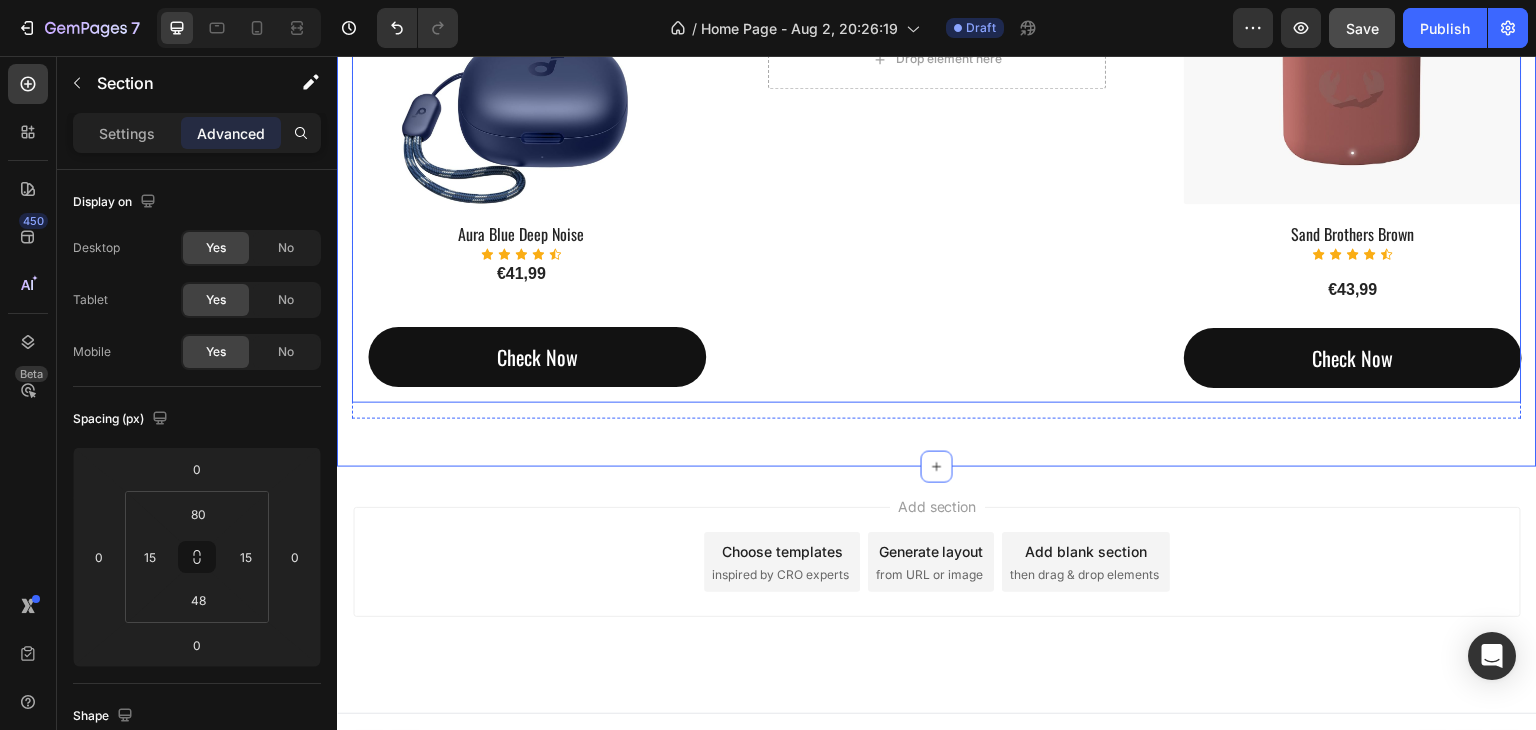 scroll, scrollTop: 2504, scrollLeft: 0, axis: vertical 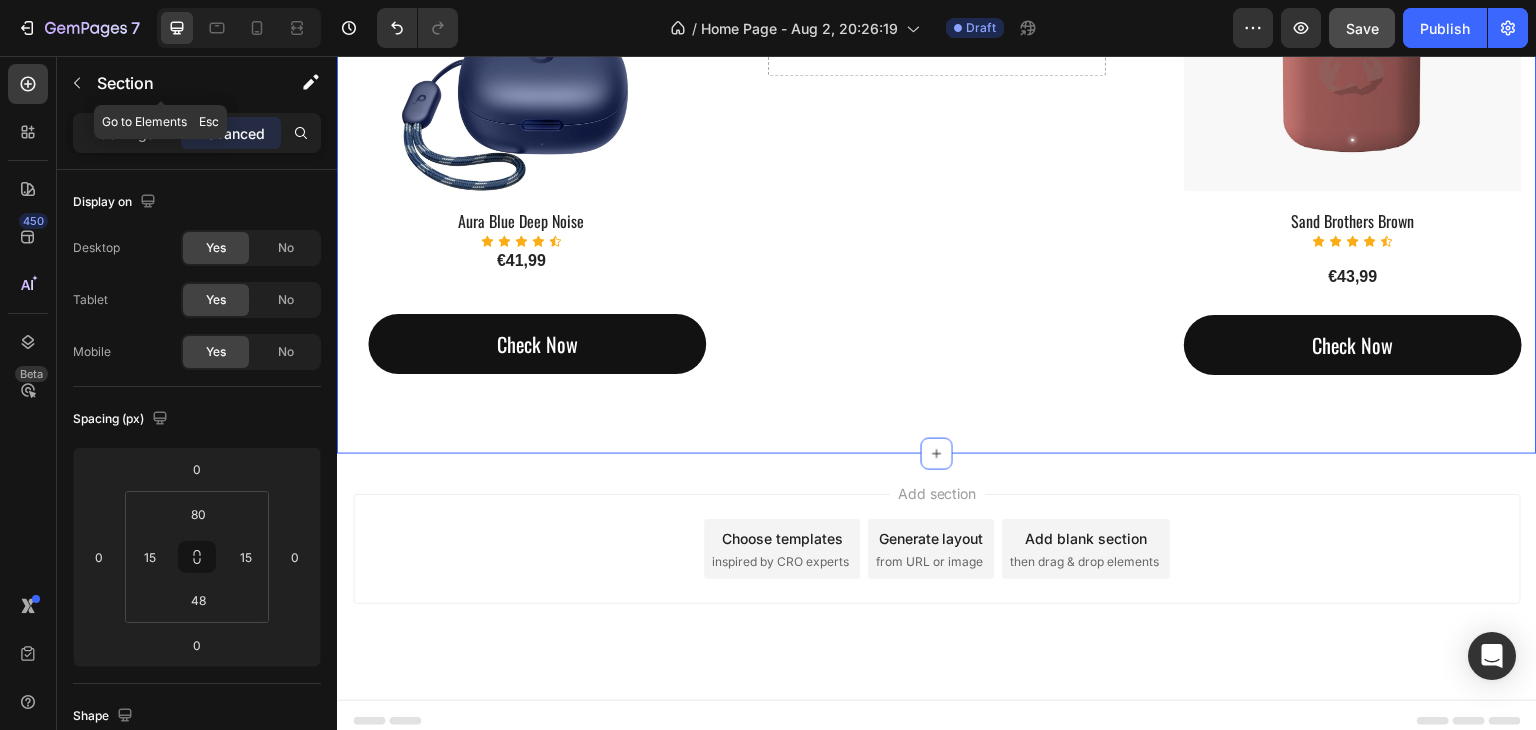 click at bounding box center [77, 83] 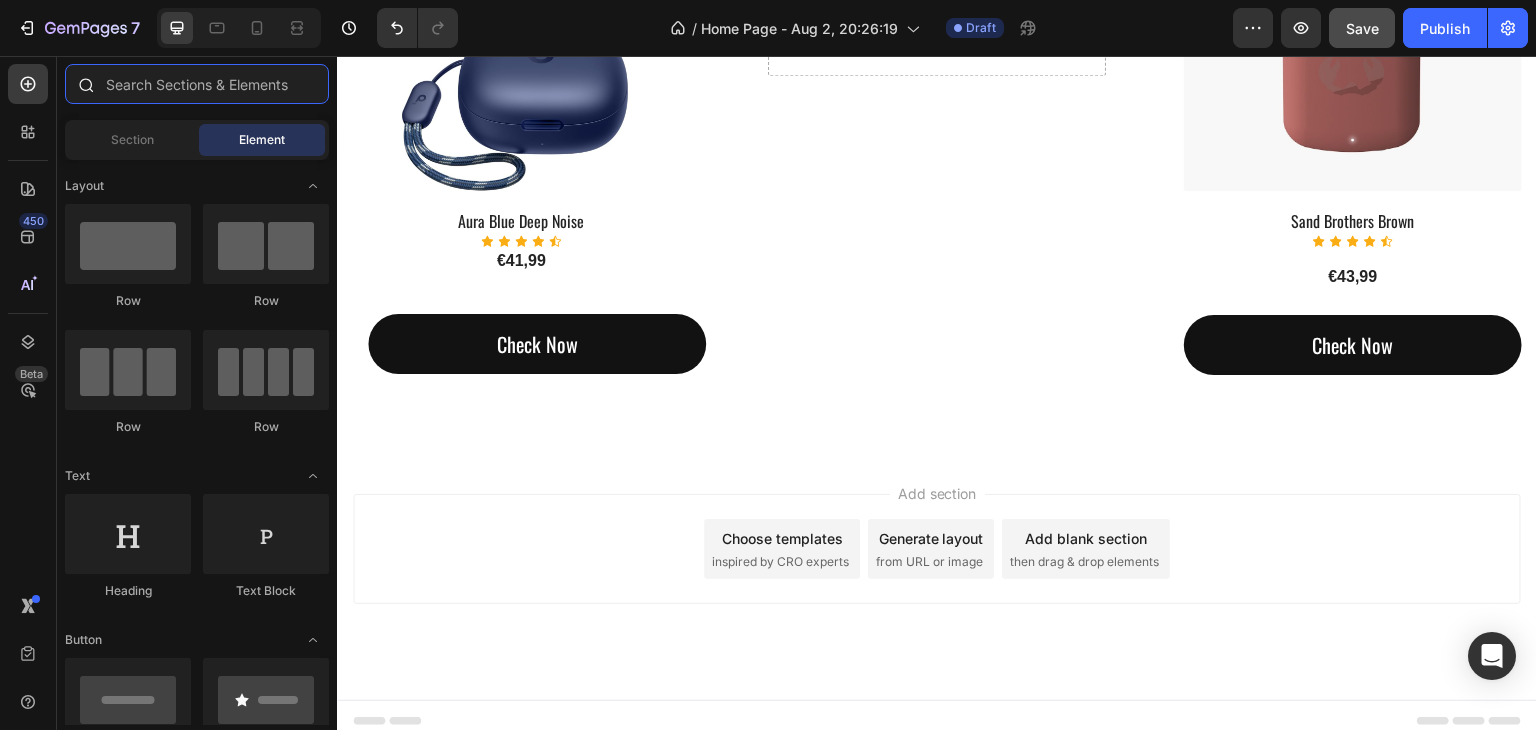 click at bounding box center (197, 84) 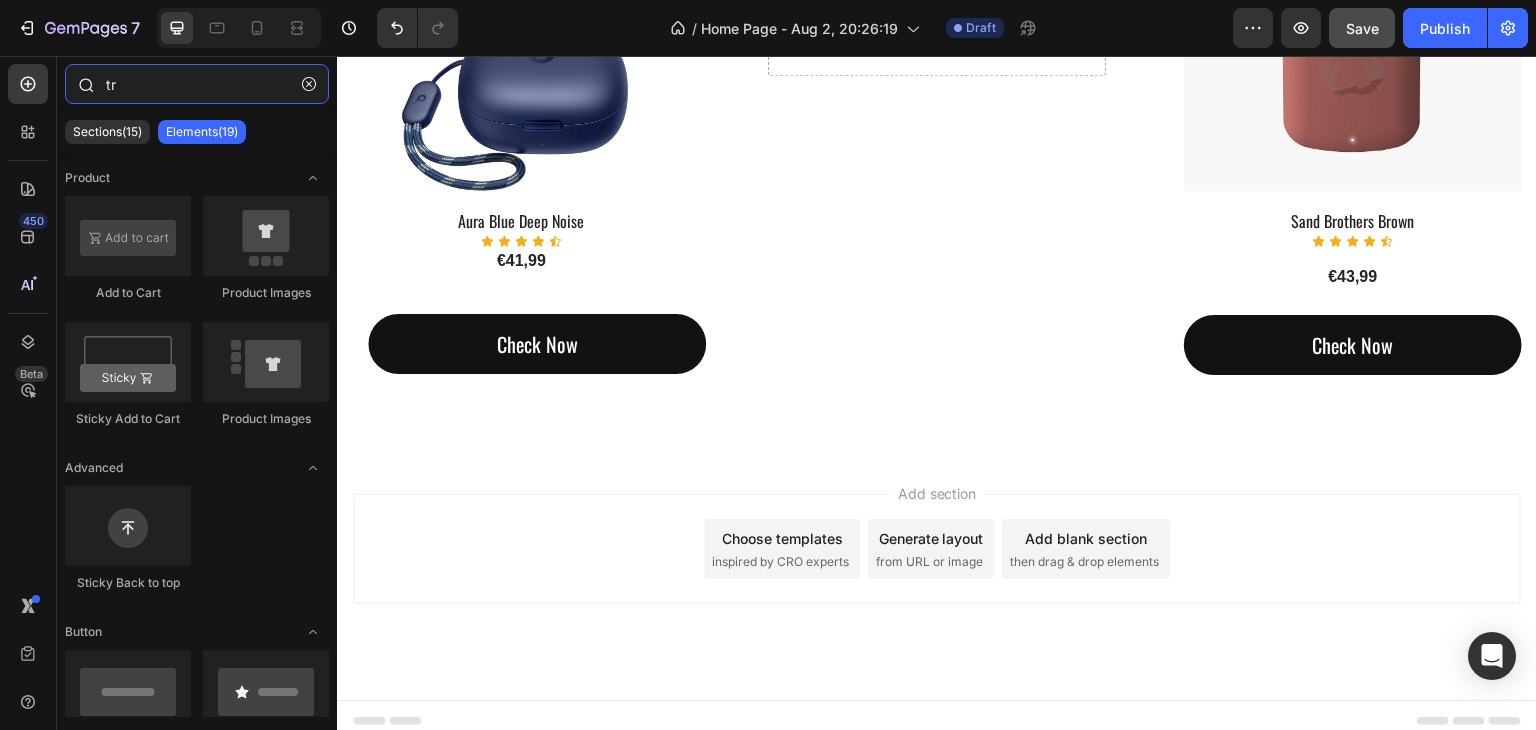 type on "t" 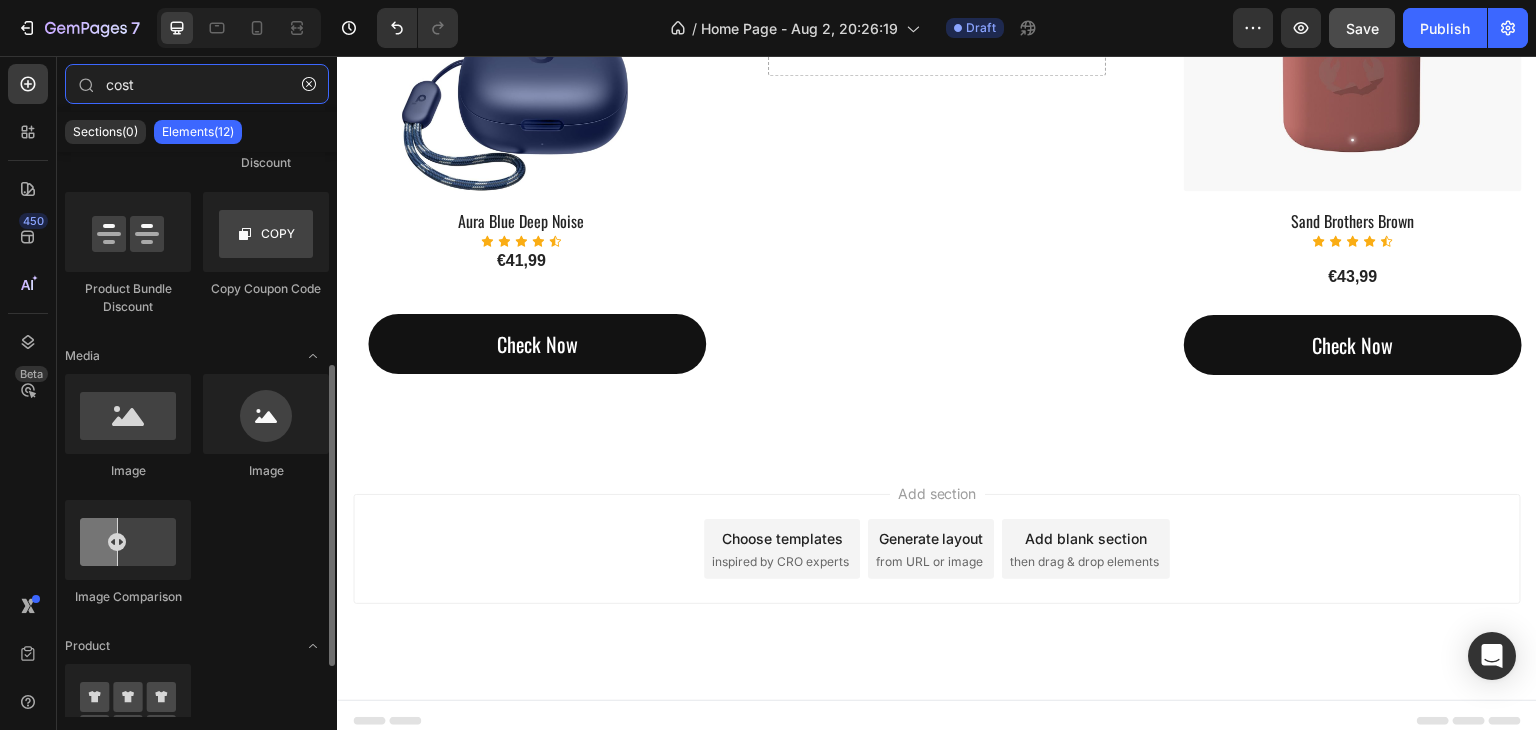scroll, scrollTop: 0, scrollLeft: 0, axis: both 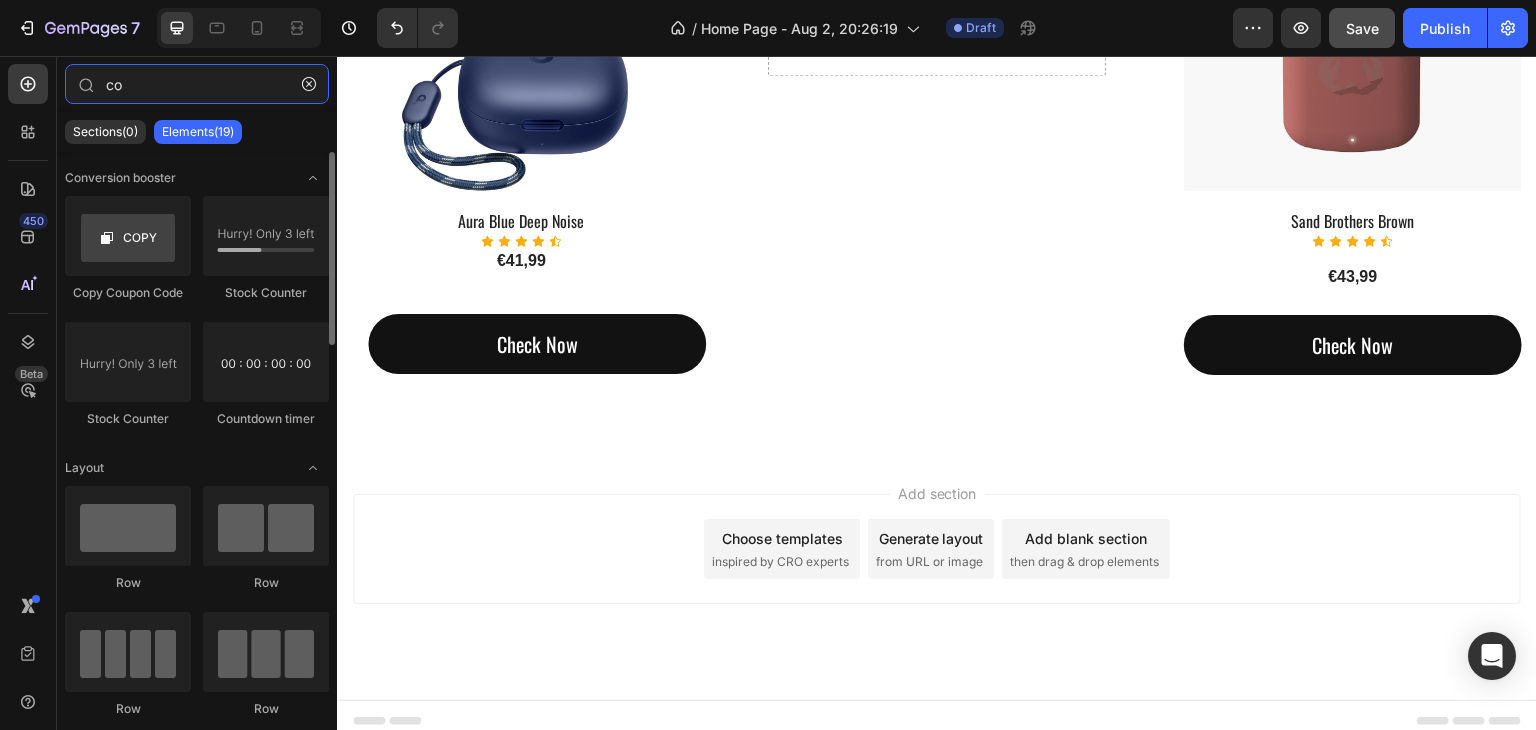 type on "c" 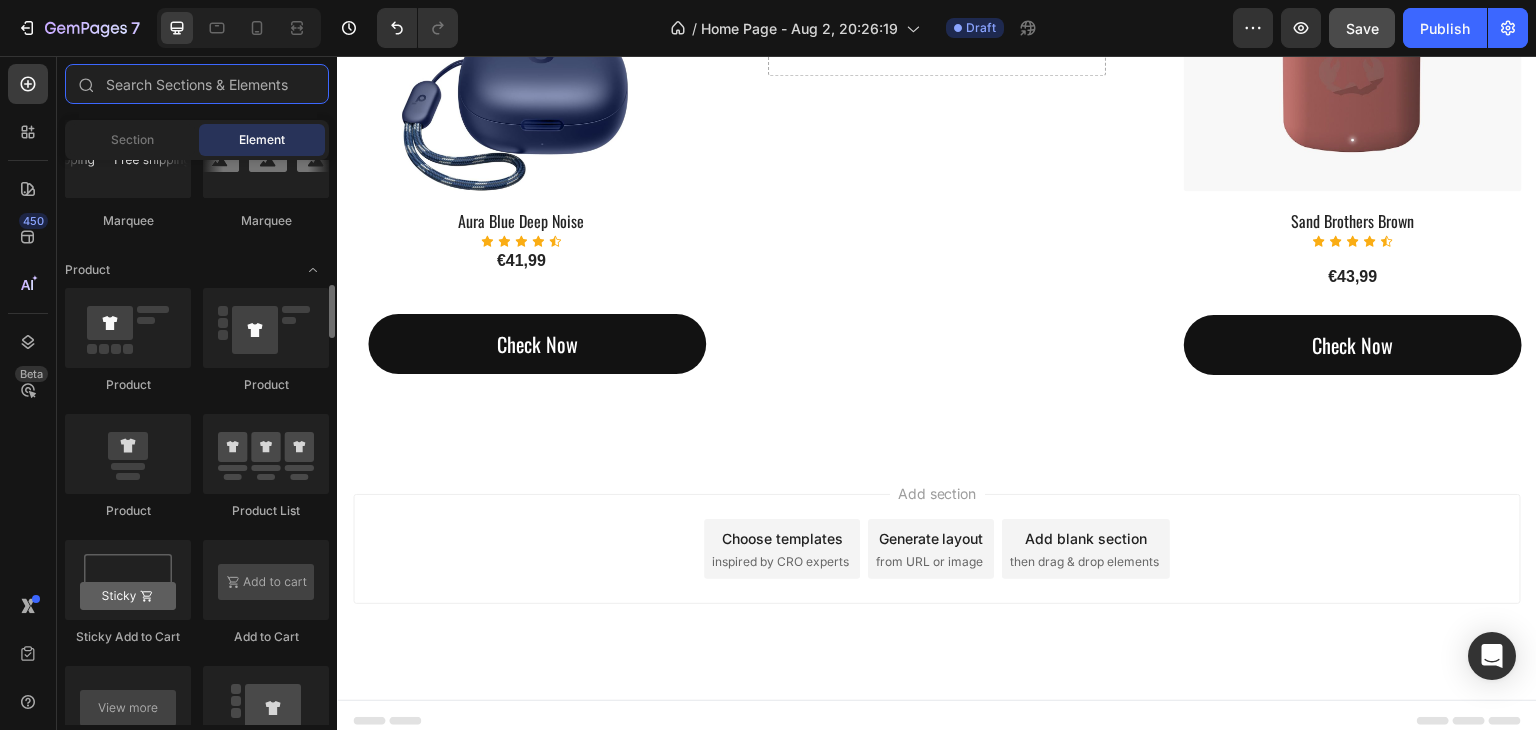 scroll, scrollTop: 2362, scrollLeft: 0, axis: vertical 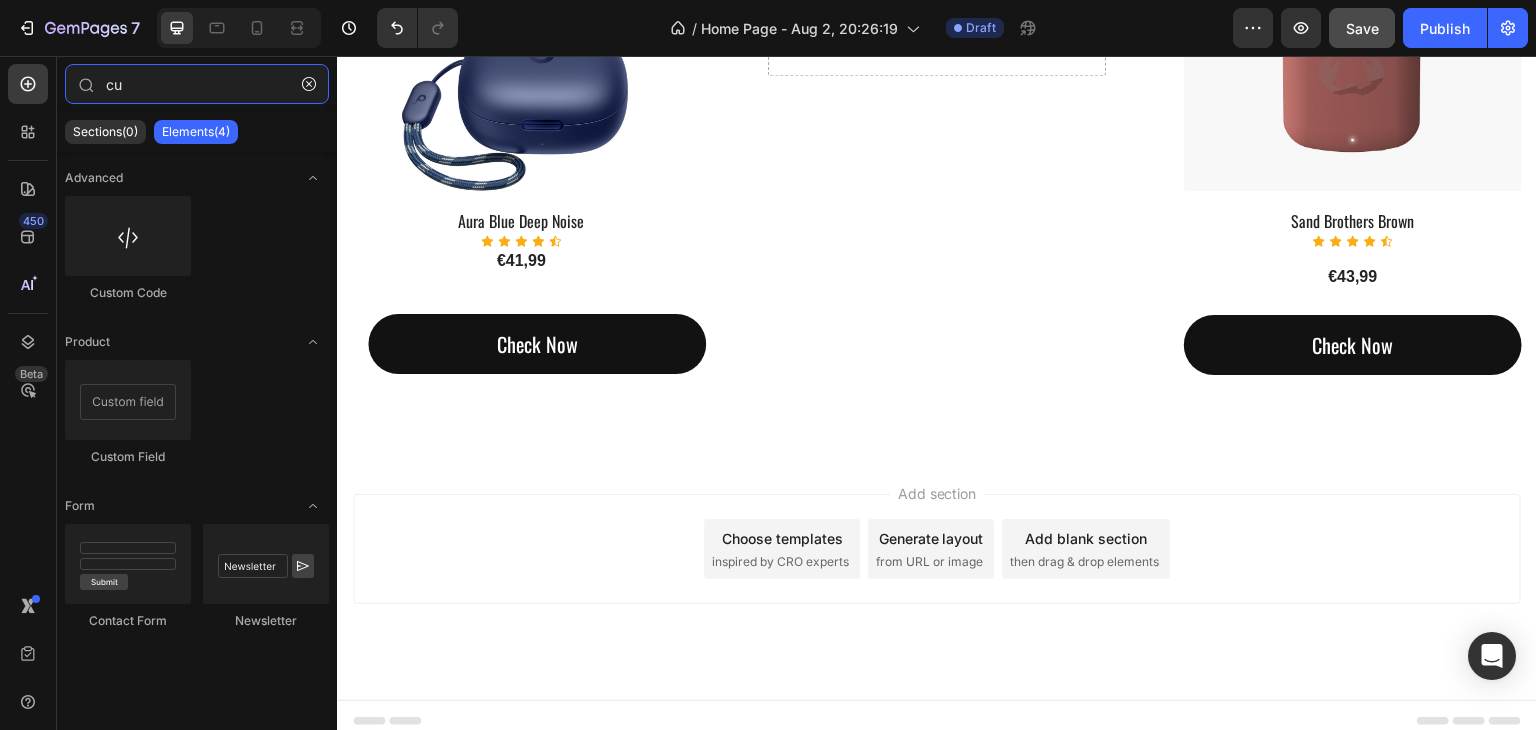 type on "c" 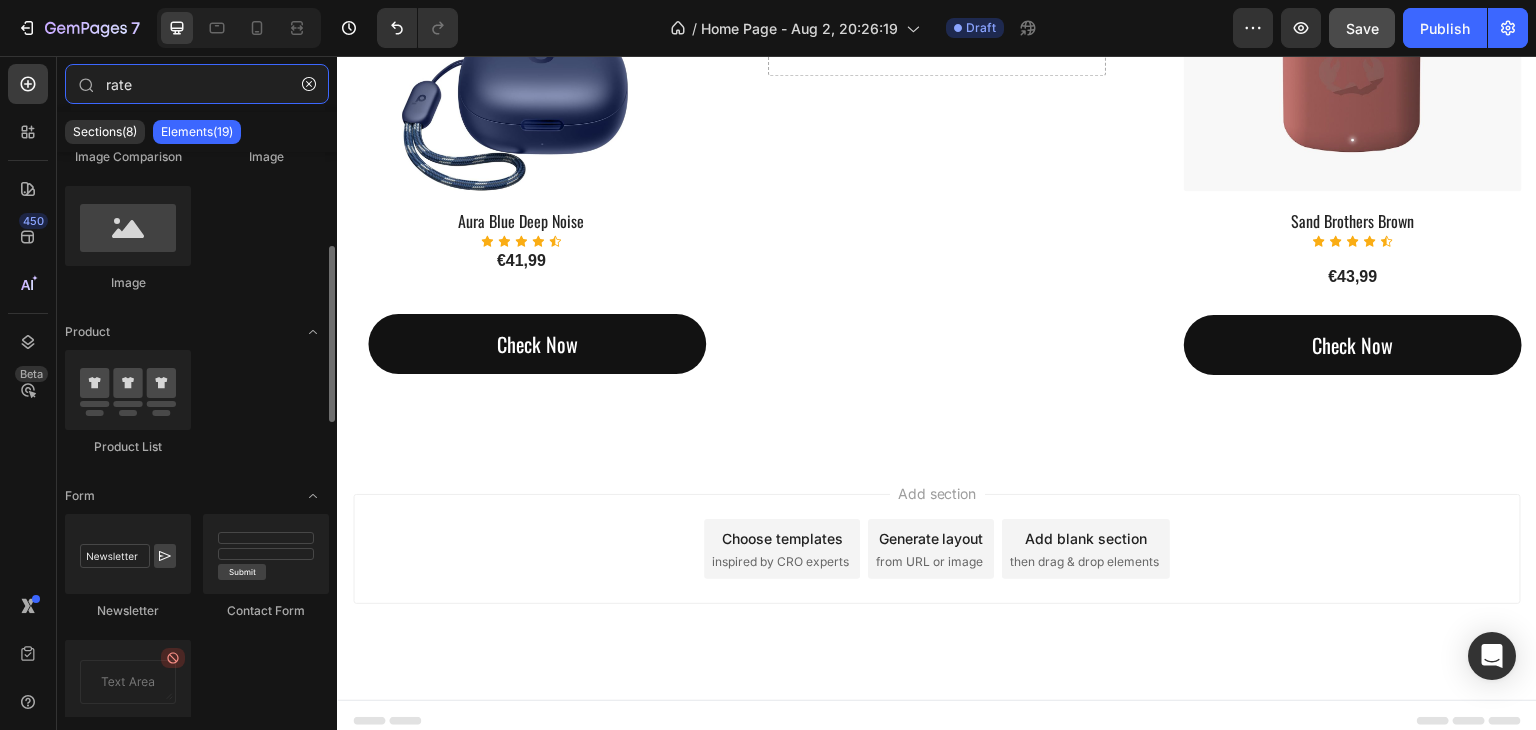 scroll, scrollTop: 0, scrollLeft: 0, axis: both 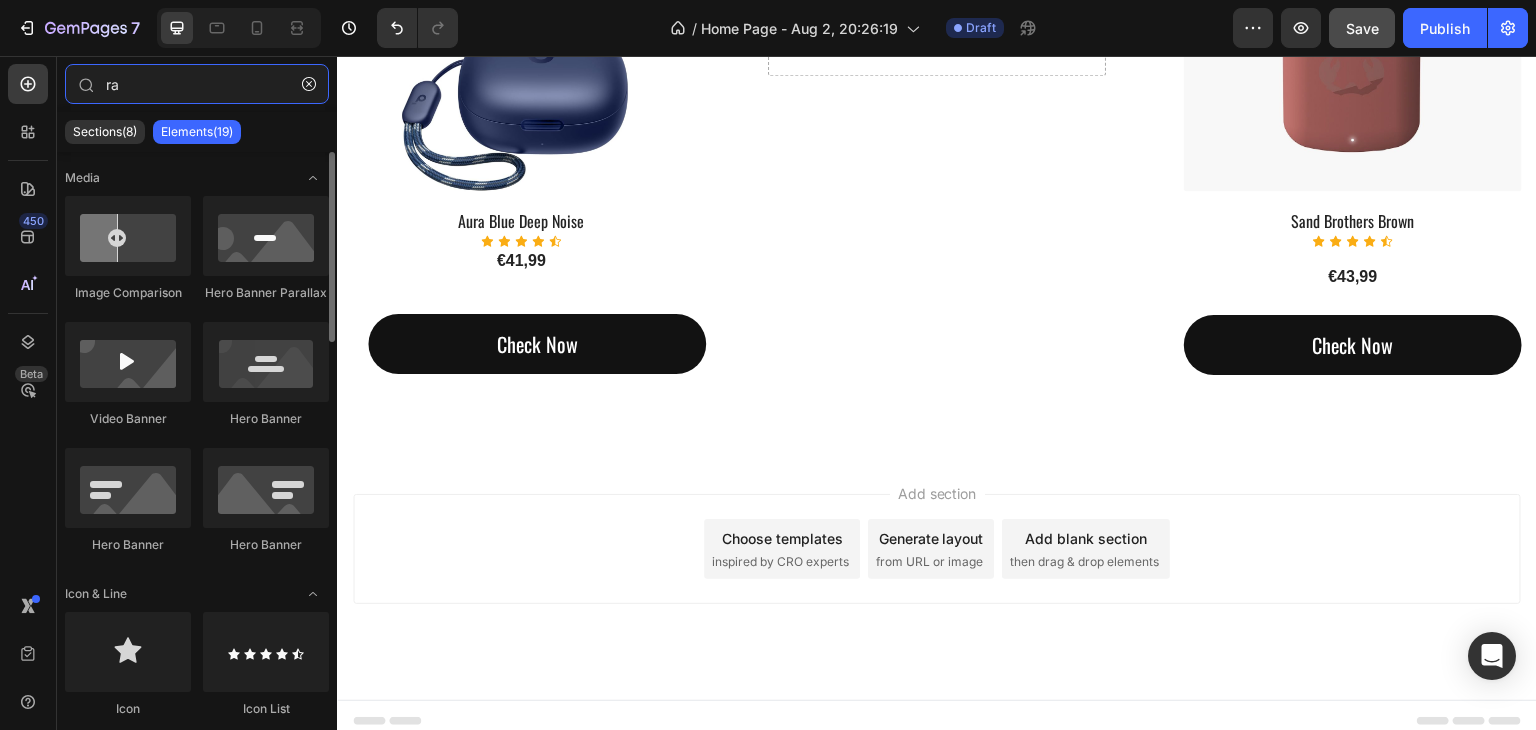 type on "r" 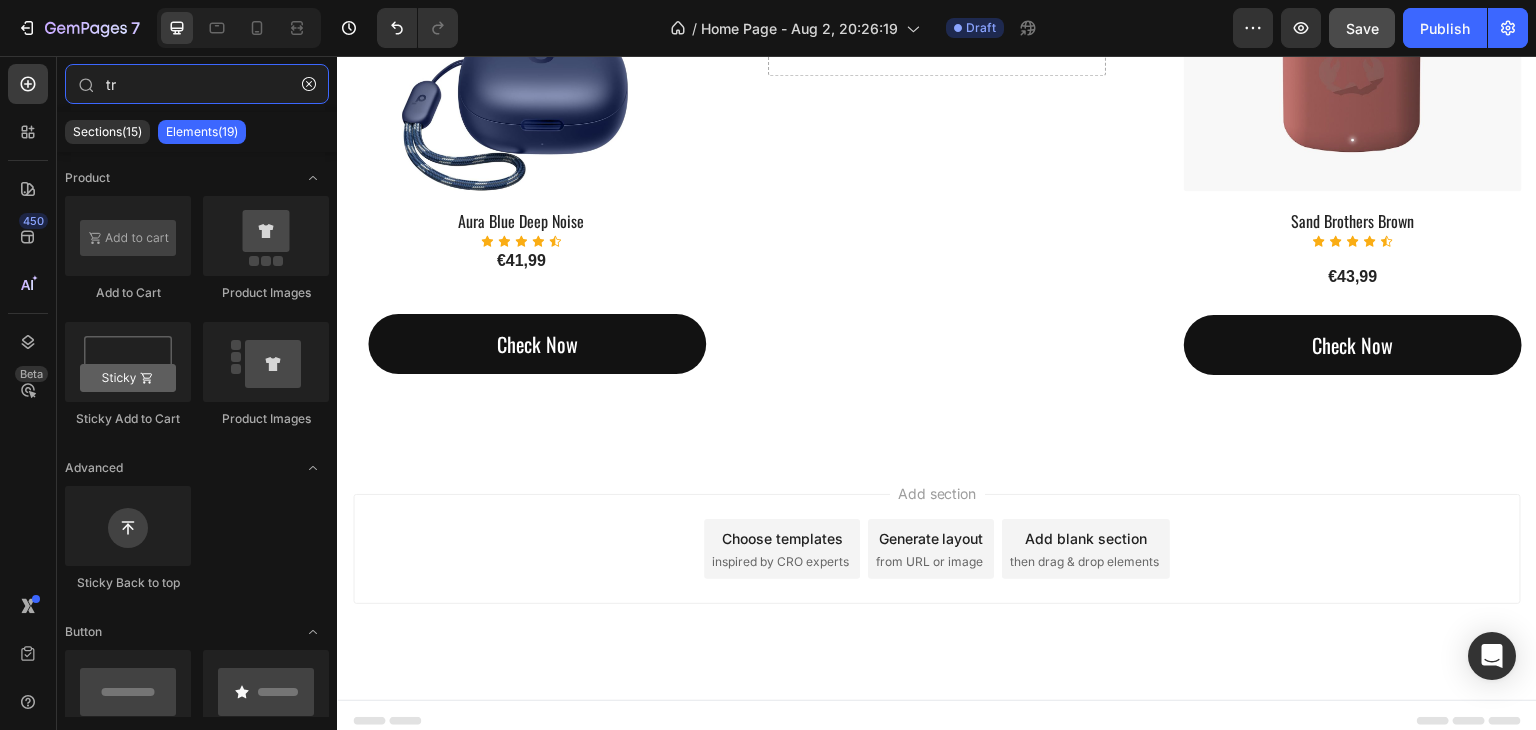 type on "t" 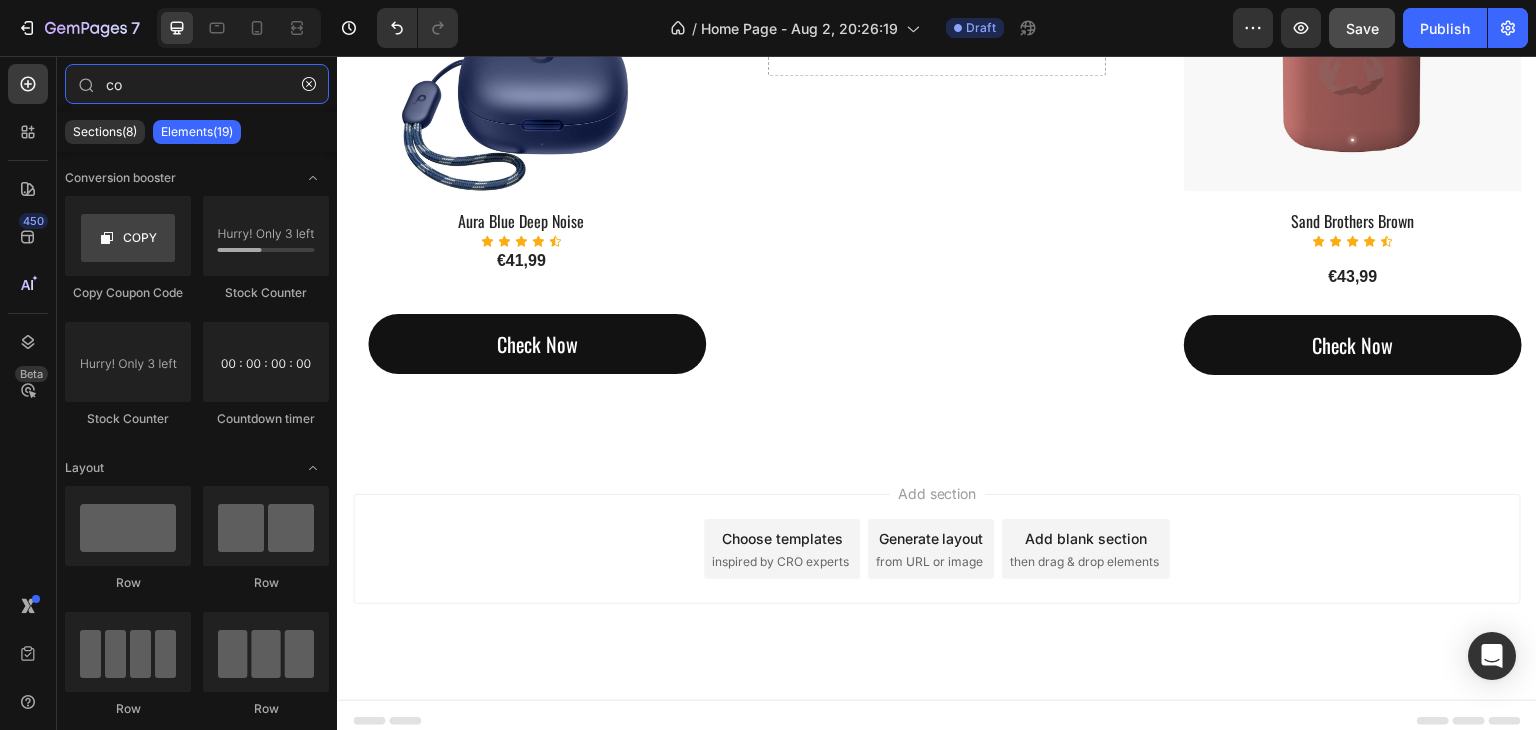 type on "c" 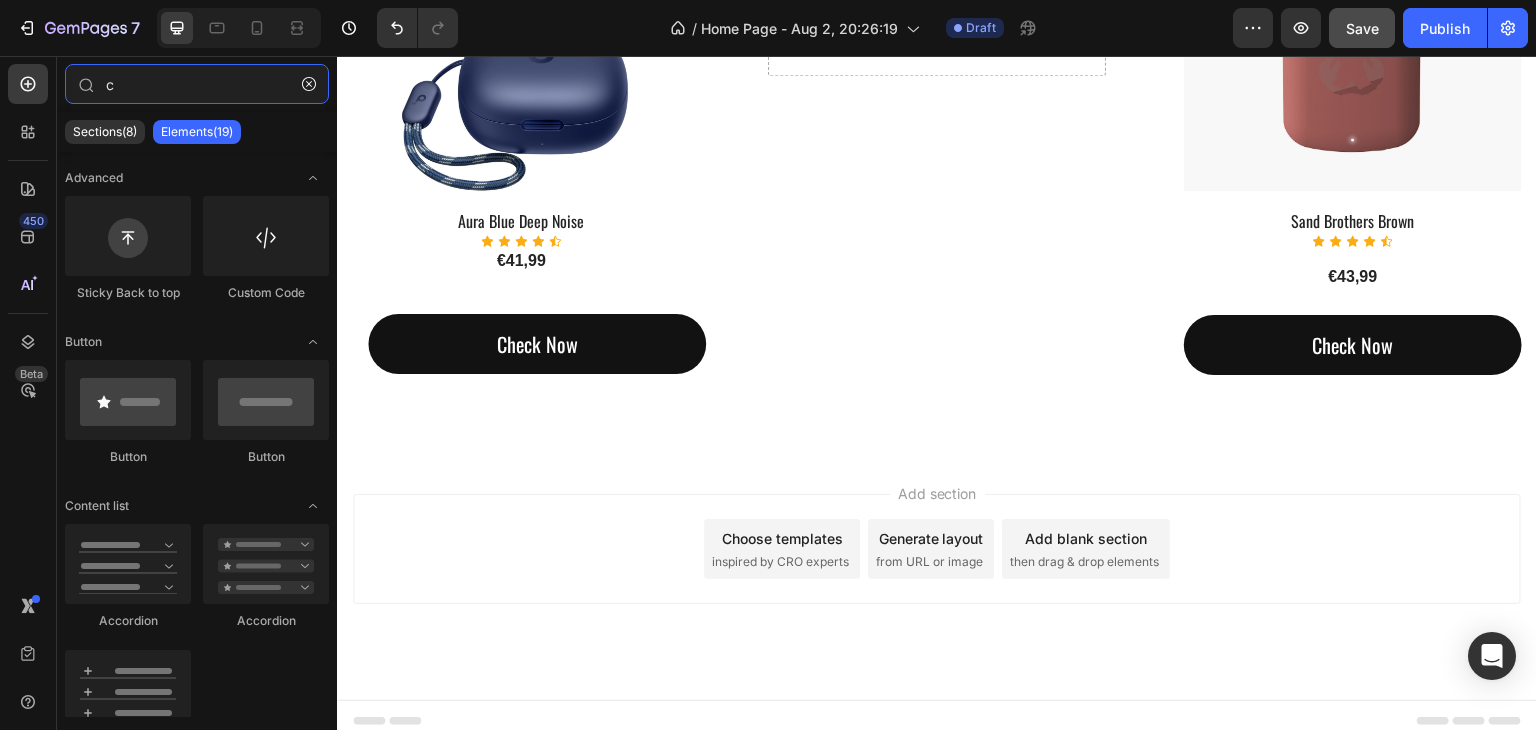 type 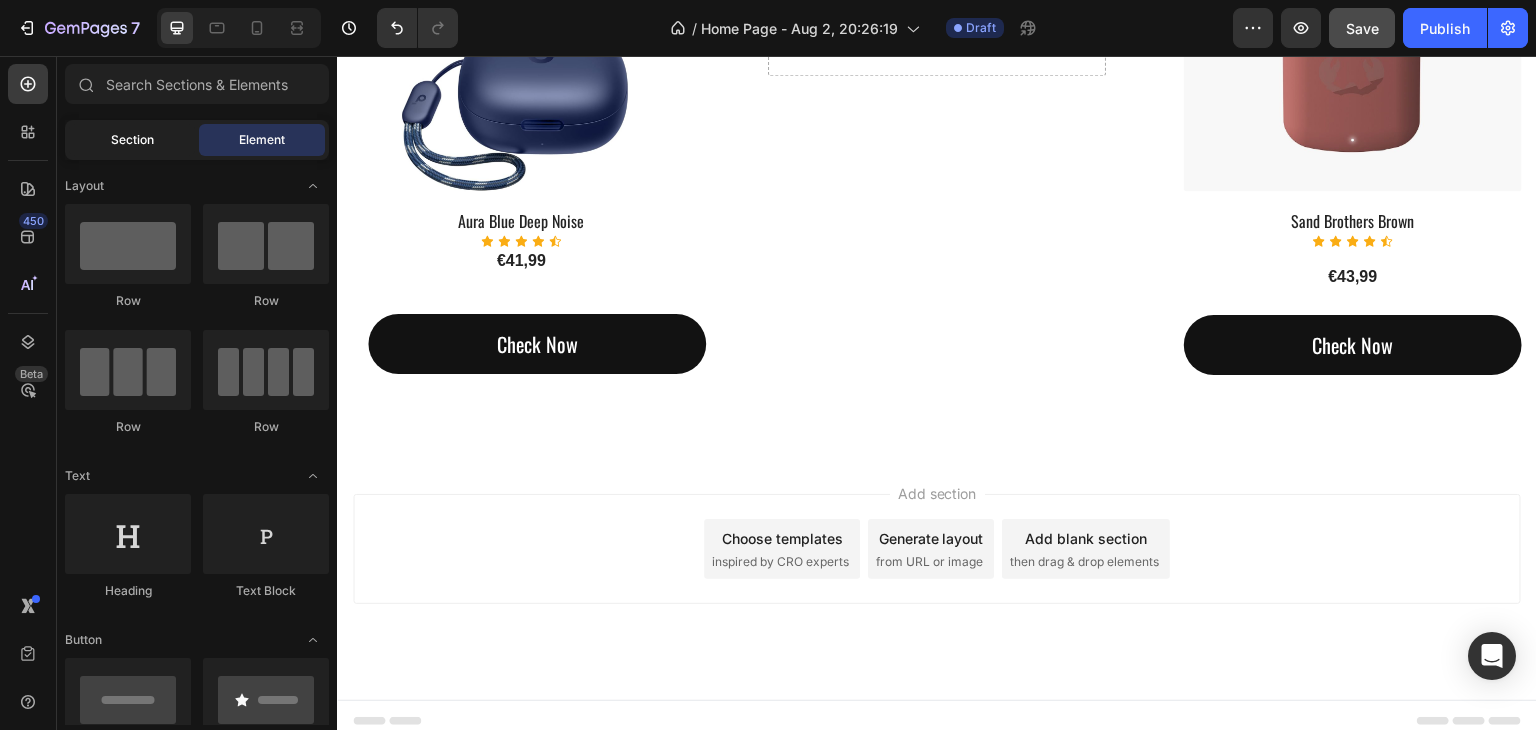 click on "Section" 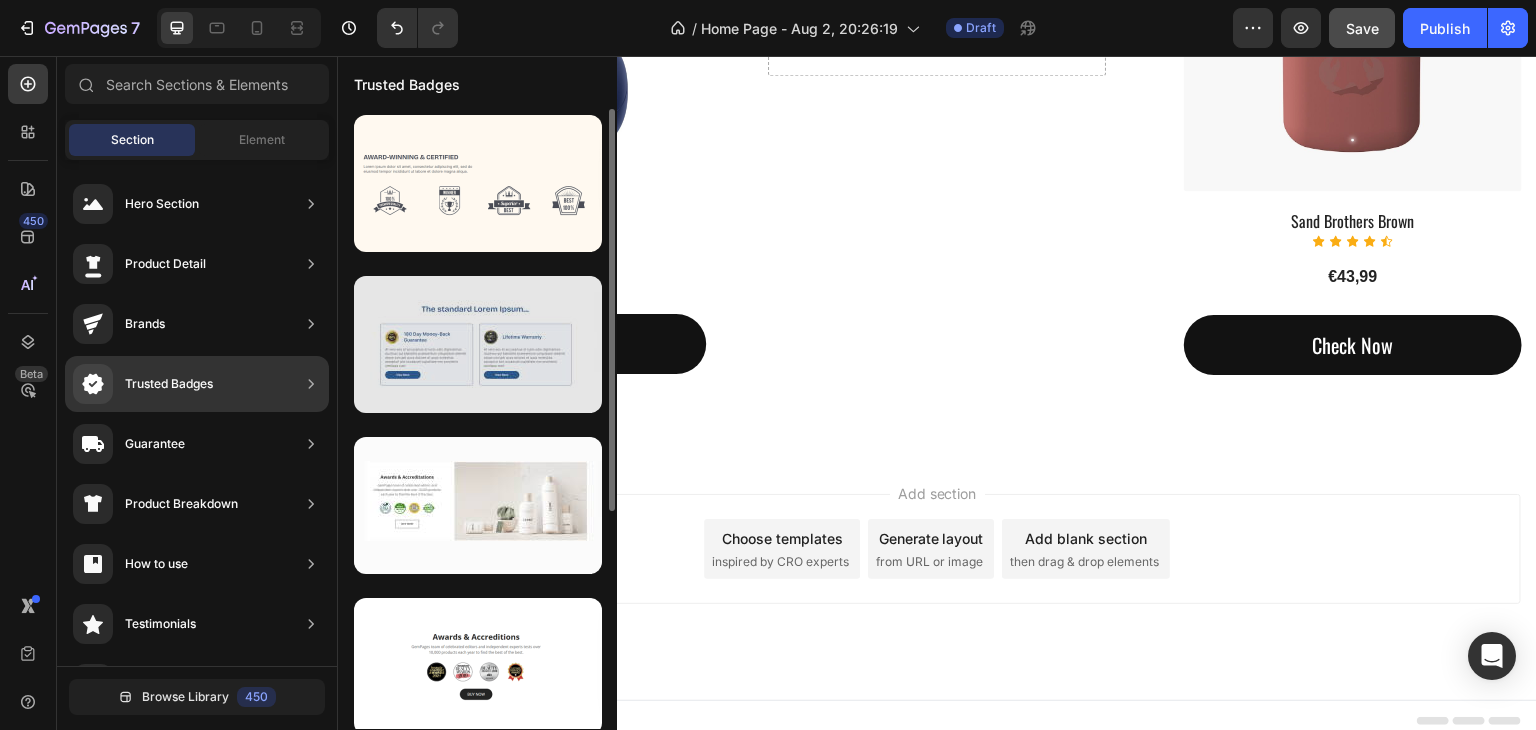 click at bounding box center (478, 344) 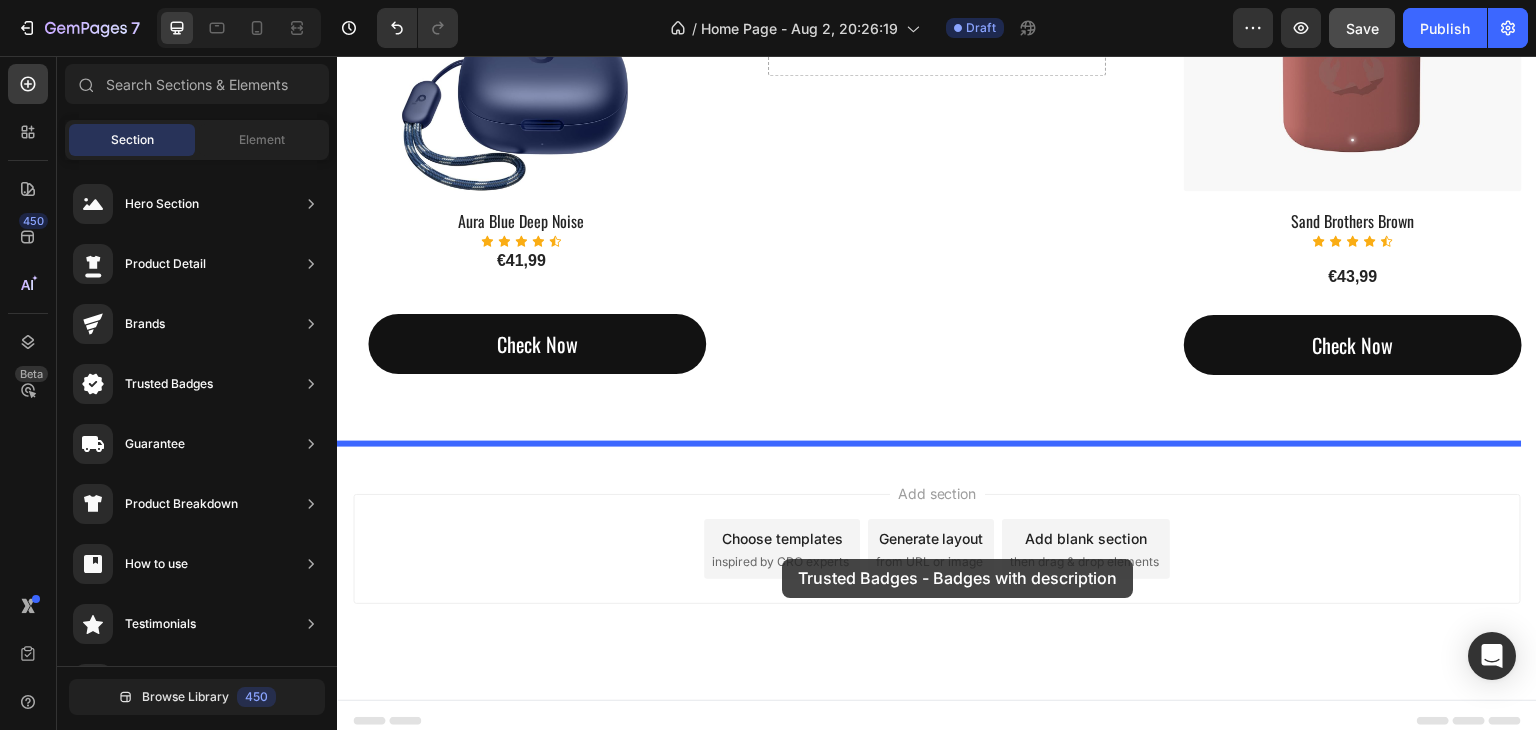 drag, startPoint x: 891, startPoint y: 439, endPoint x: 782, endPoint y: 559, distance: 162.11415 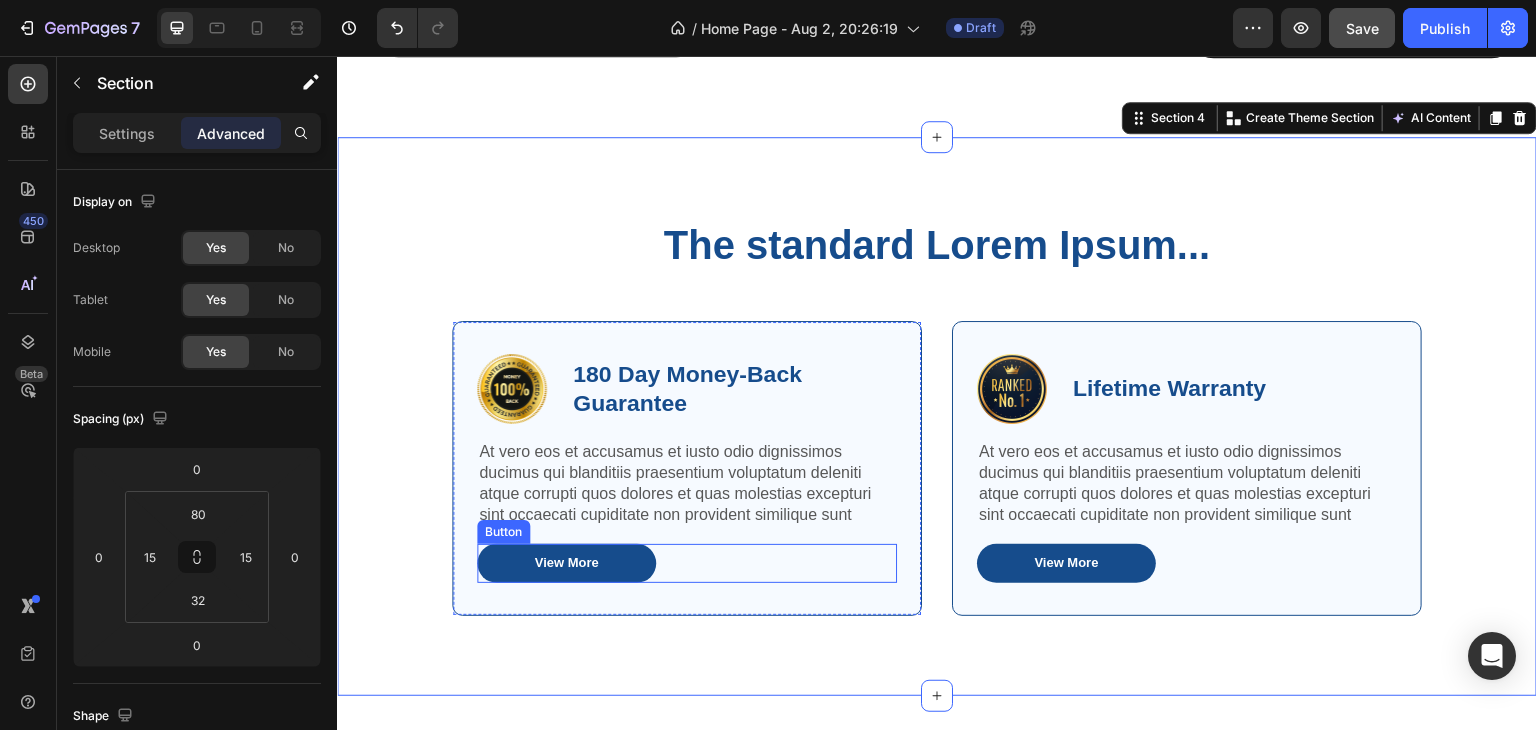 scroll, scrollTop: 2822, scrollLeft: 0, axis: vertical 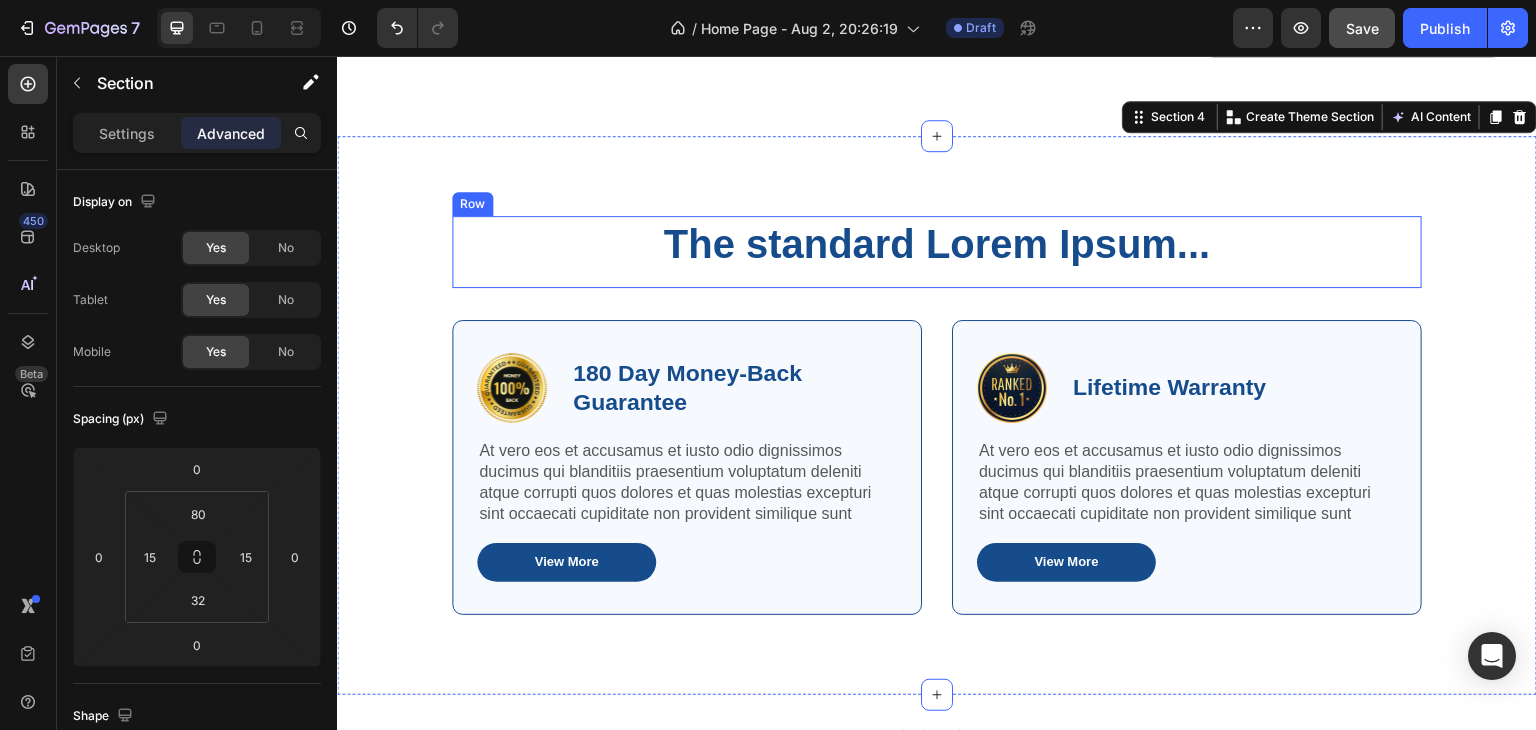 click on "The standard Lorem Ipsum...  Heading Row Image 180 Day Money-Back Guarantee Text Block Row At vero eos et accusamus et iusto odio dignissimos ducimus qui blanditiis praesentium voluptatum deleniti atque corrupti quos dolores et quas molestias excepturi sint occaecati cupiditate non provident similique sunt Text Block View More Button Row Image Lifetime Warranty Text Block Row At vero eos et accusamus et iusto odio dignissimos ducimus qui blanditiis praesentium voluptatum deleniti atque corrupti quos dolores et quas molestias excepturi sint occaecati cupiditate non provident similique sunt Text Block View More Button Row Row" at bounding box center (937, 439) 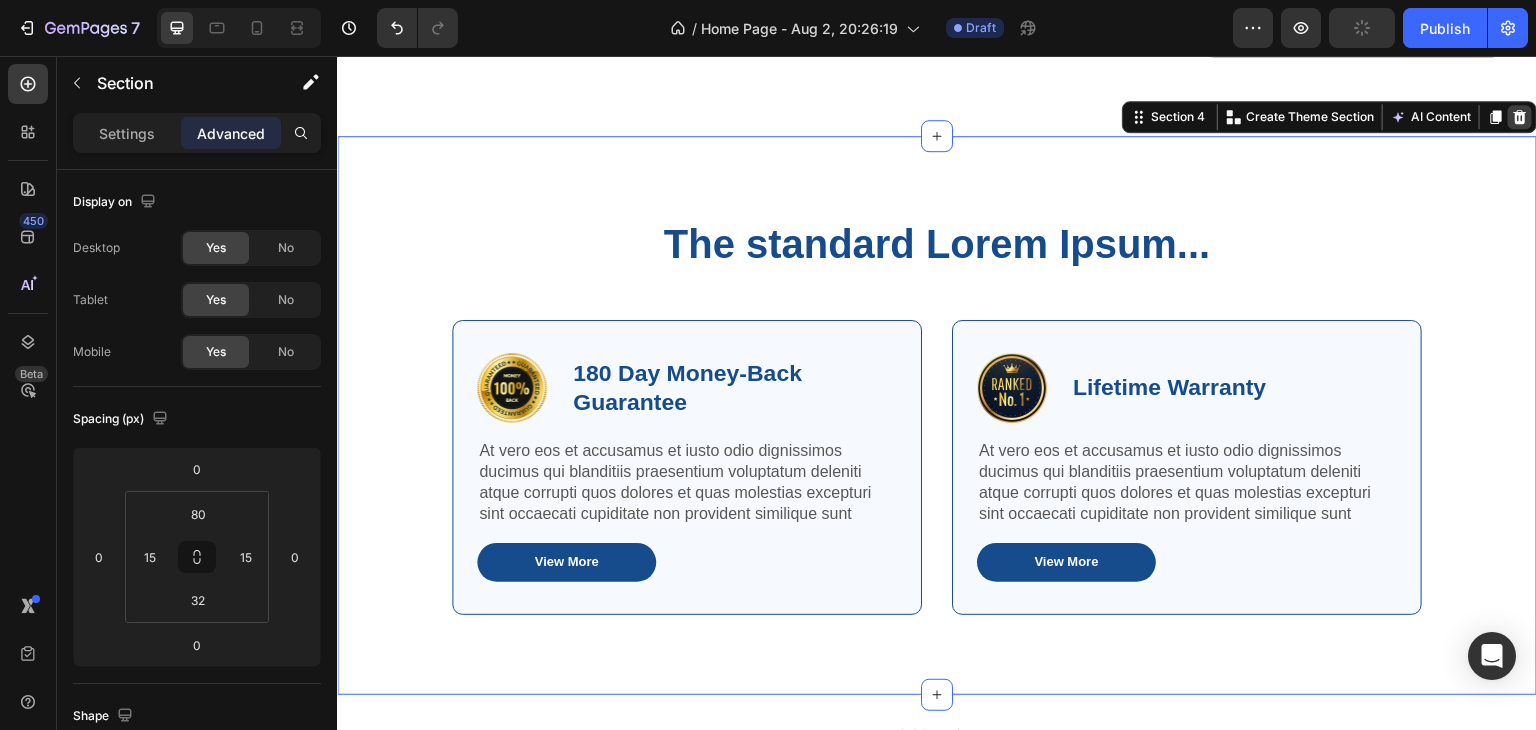 click at bounding box center (1520, 117) 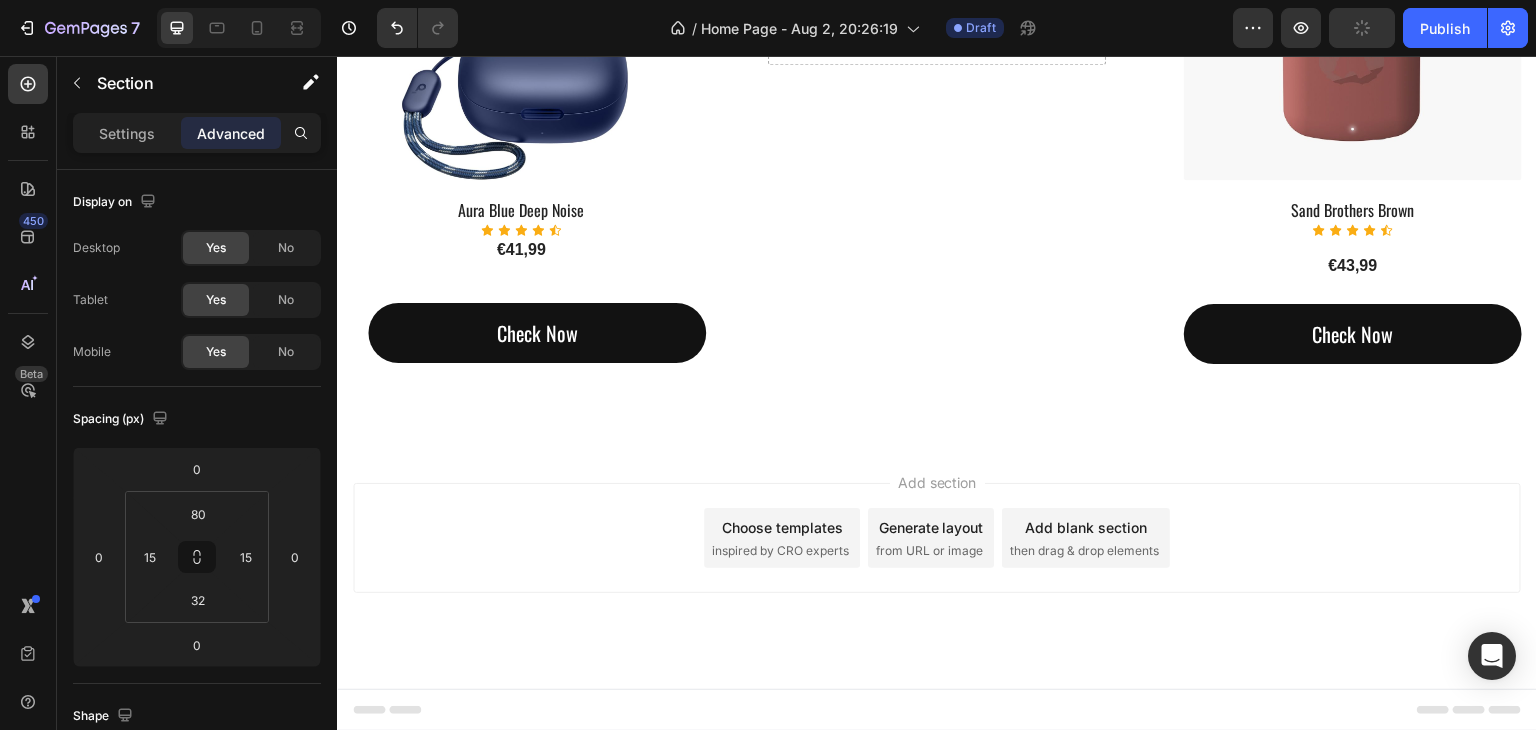 scroll, scrollTop: 2504, scrollLeft: 0, axis: vertical 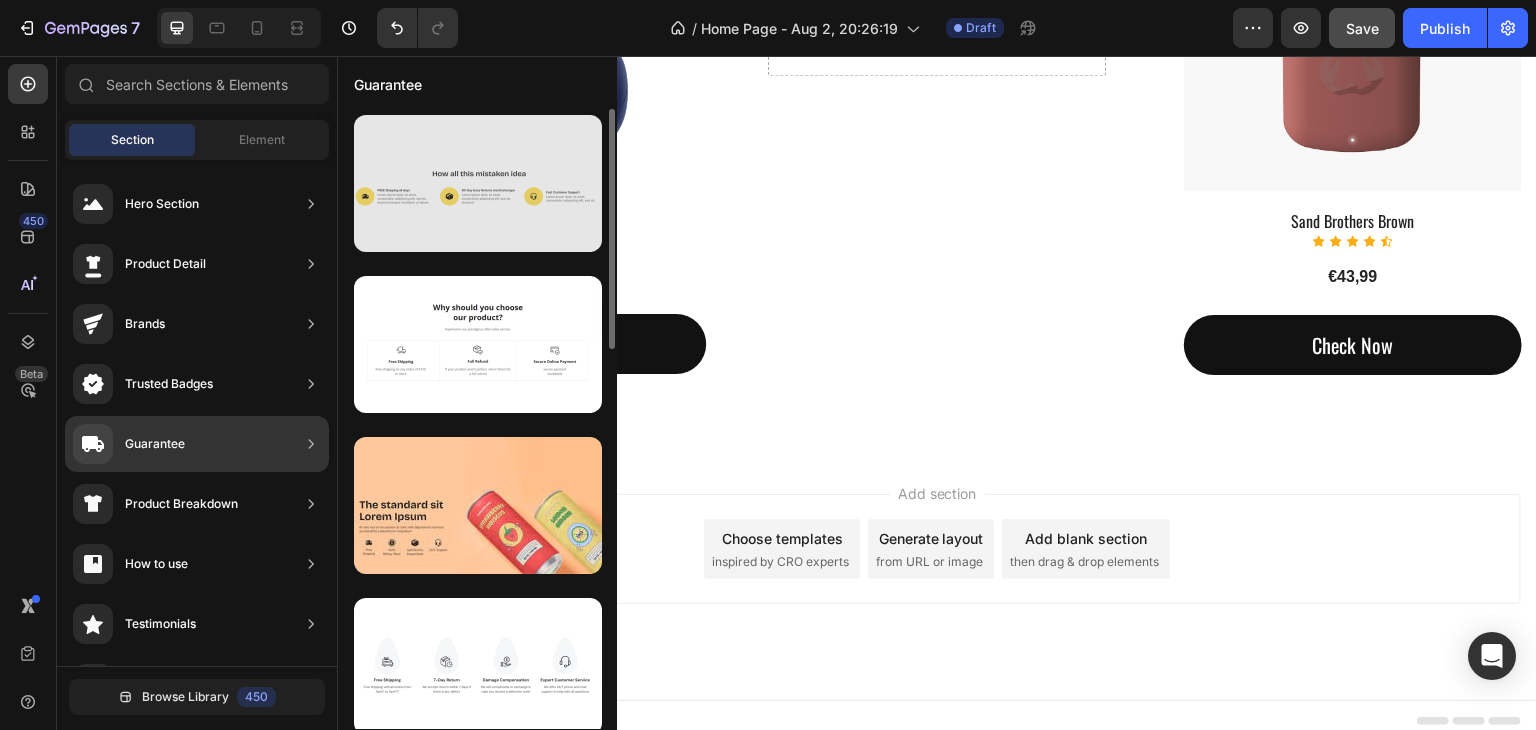 click at bounding box center [478, 183] 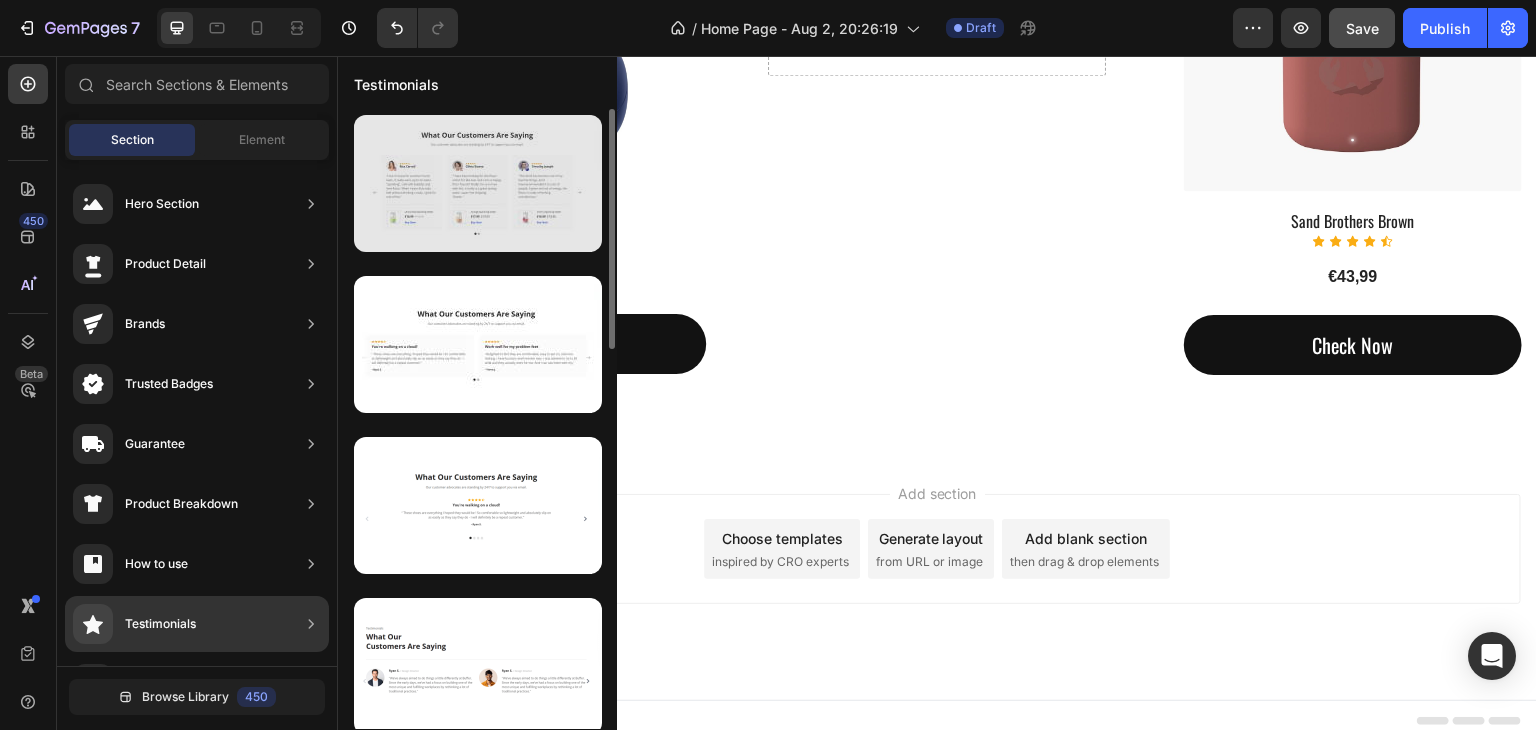 click at bounding box center (478, 183) 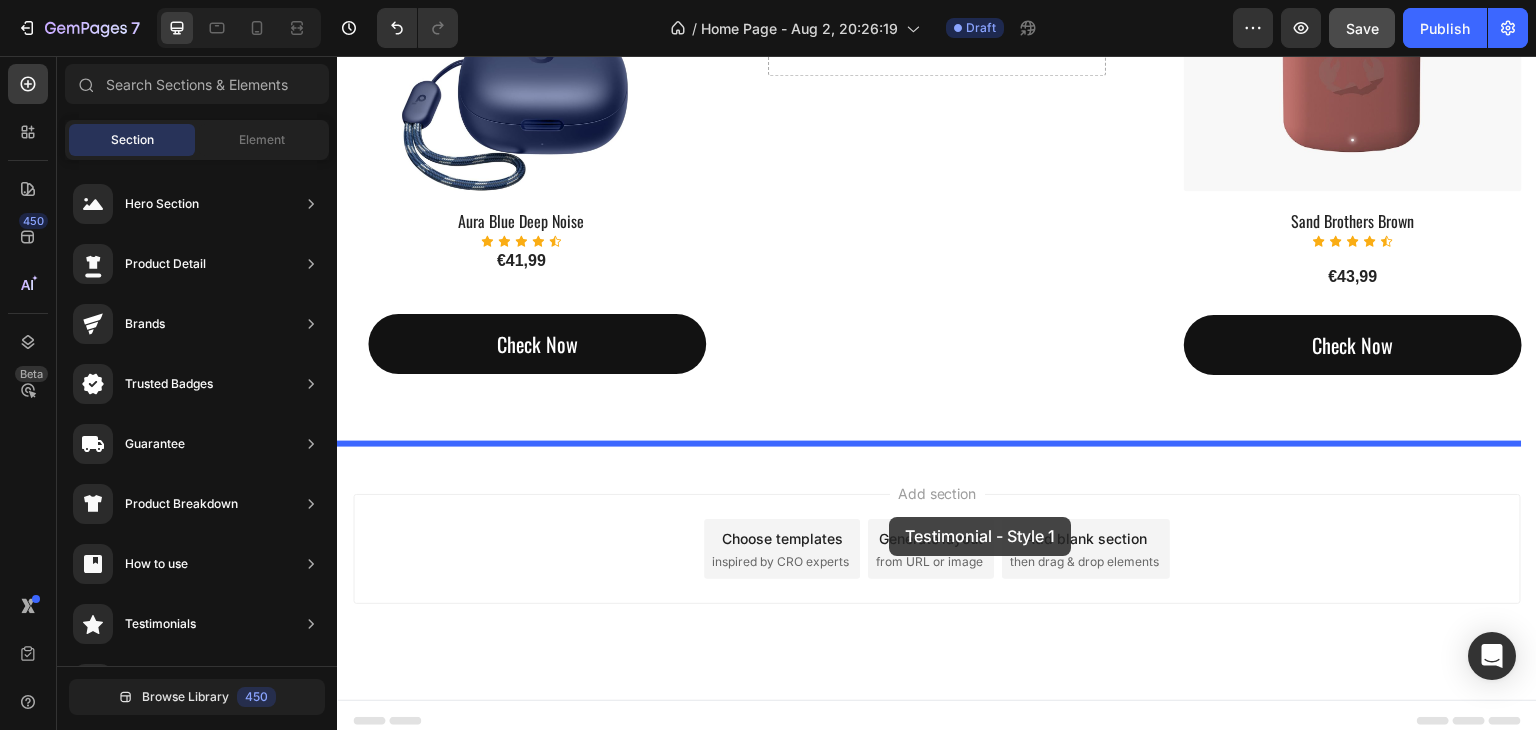 drag, startPoint x: 769, startPoint y: 233, endPoint x: 889, endPoint y: 517, distance: 308.31152 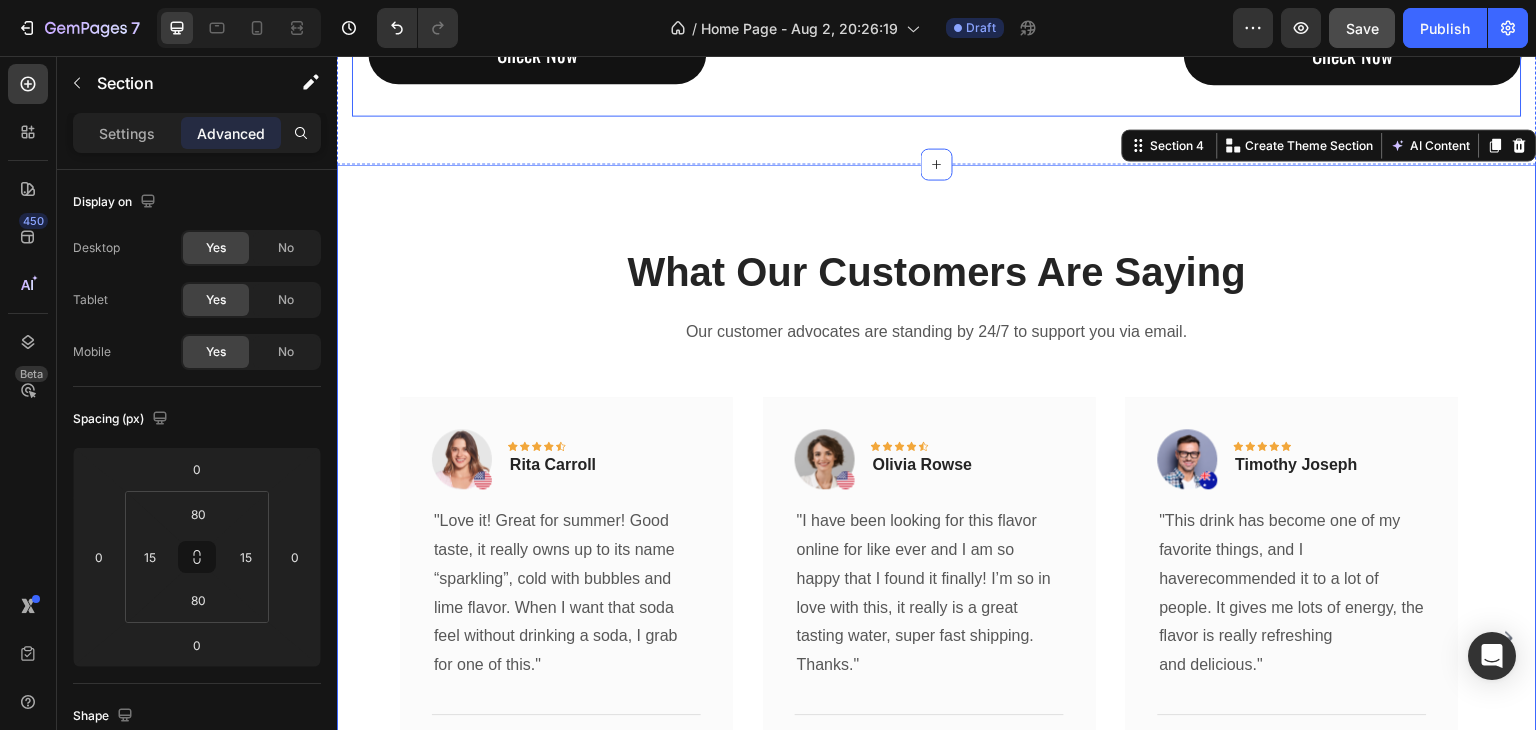 scroll, scrollTop: 2722, scrollLeft: 0, axis: vertical 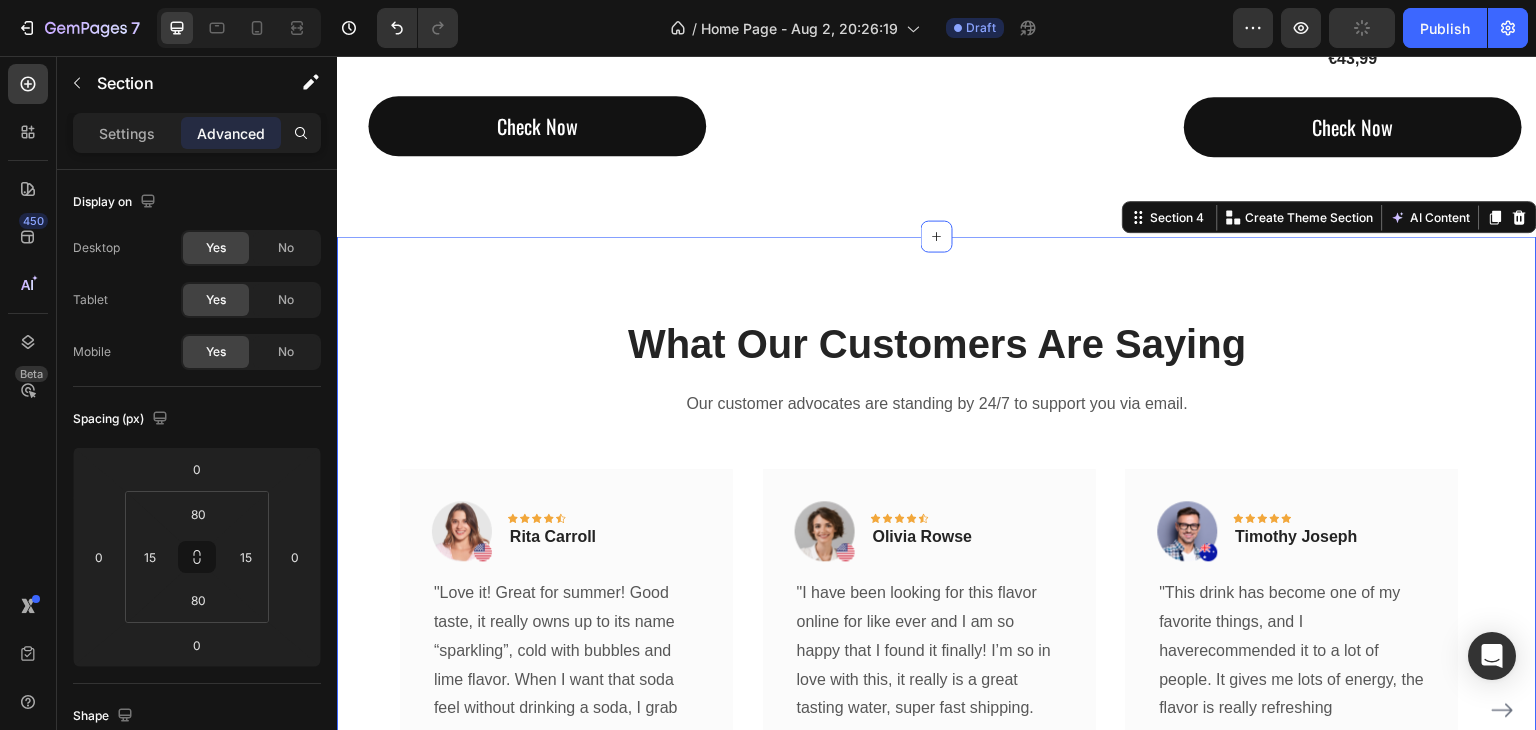 click on "What Our Customers Are Saying Heading Our customer advocates are standing by 24/7 to support you via email. Text block
Image
Icon
Icon
Icon
Icon
Icon Row Rita Carroll Text block Row "Love it! Great for summer! Good taste, it really owns up to its name “sparkling”, cold with bubbles and lime flavor. When I want that soda feel without drinking a soda, I grab for one of this." Text block                Title Line (P) Images & Gallery Sand Brothers Brown (P) Title €43,99 (P) Price (P) Price No compare price (P) Price Row Buy Now (P) Cart Button Product Row Image
Icon
Icon
Icon
Icon
Icon Row Olivia Rowse Text block Row "I have been looking for this flavor online for like ever and I am so happy that I found it finally! I’m so in love with this, it really is a great tasting water, super fast shipping.  Thanks." Text block Title Line" at bounding box center [937, 647] 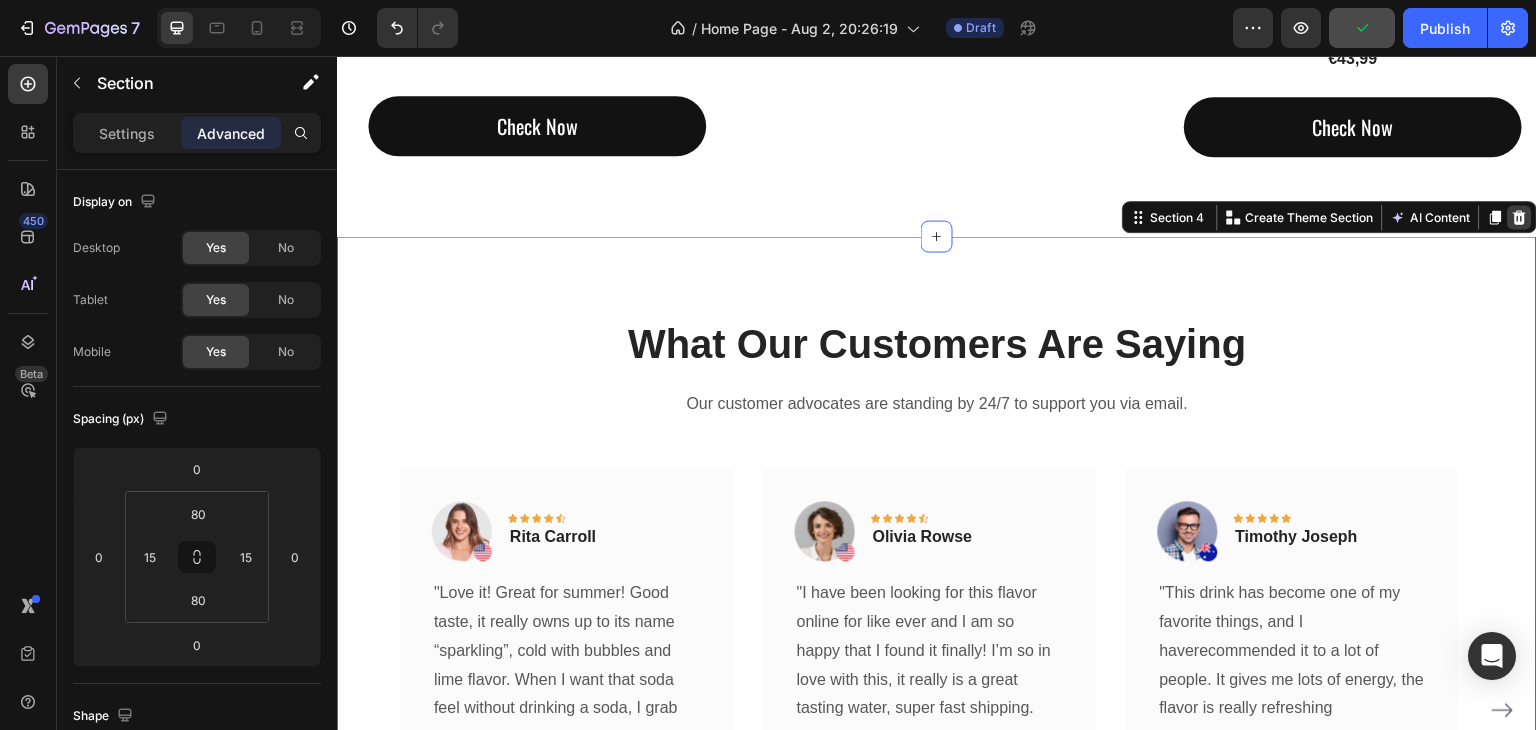 click at bounding box center (1520, 217) 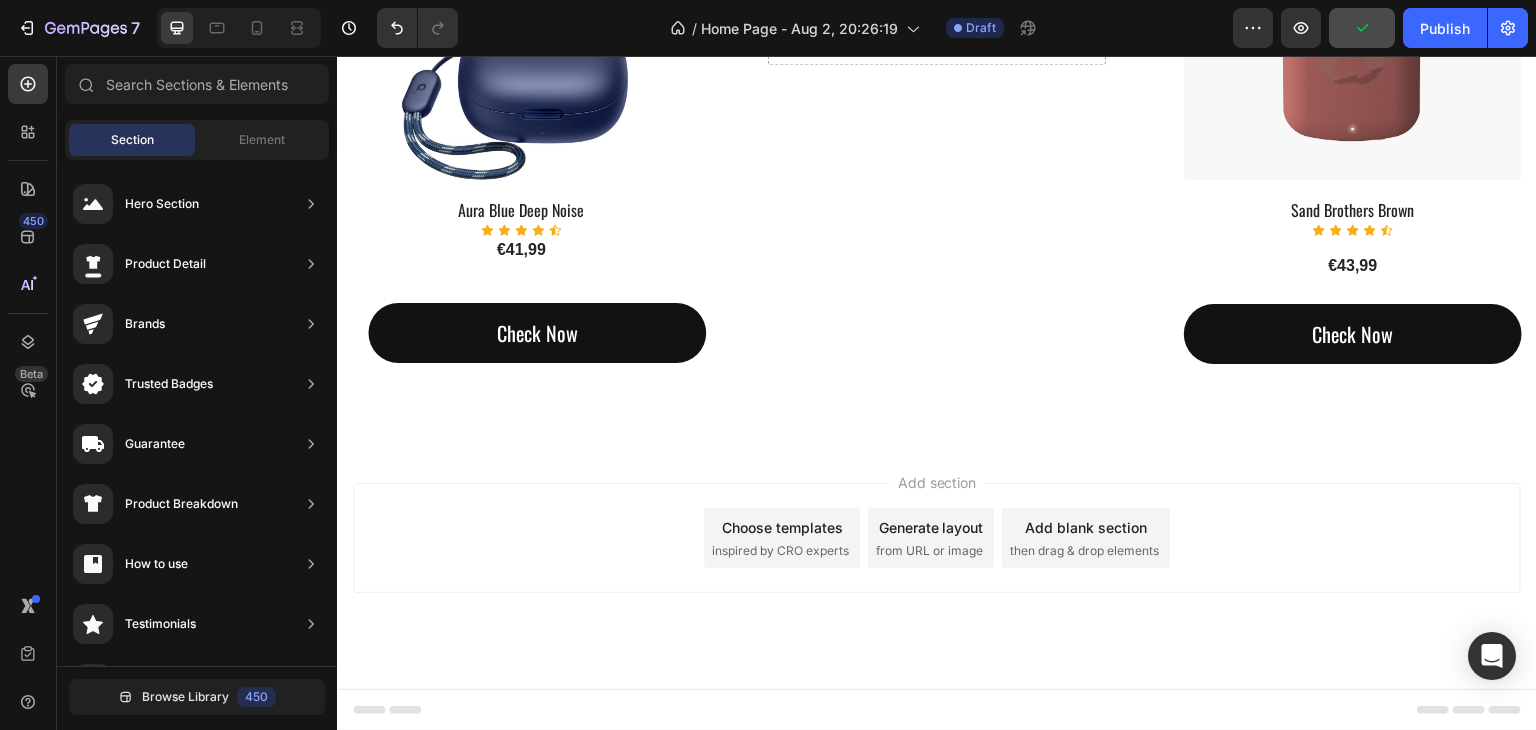 scroll, scrollTop: 2504, scrollLeft: 0, axis: vertical 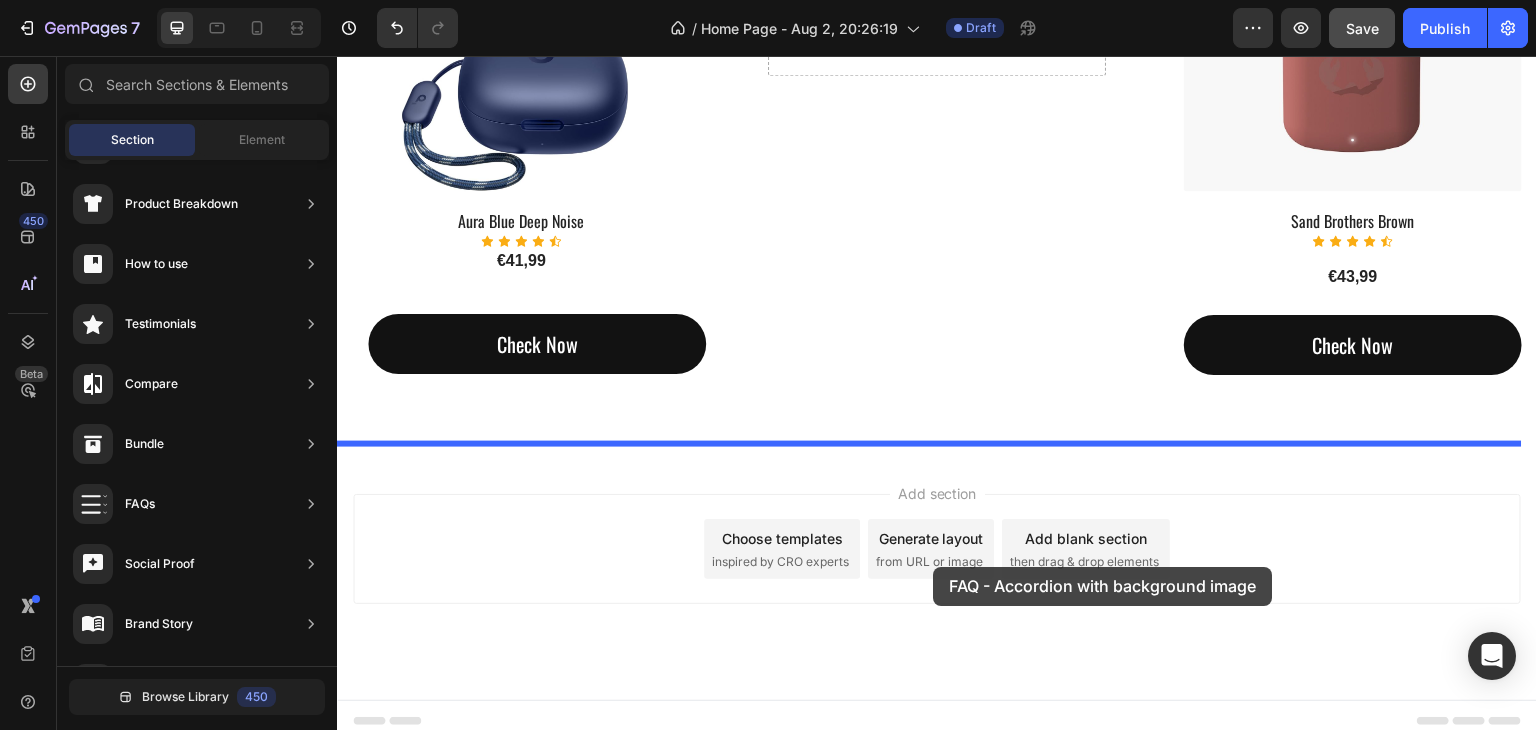 drag, startPoint x: 799, startPoint y: 554, endPoint x: 933, endPoint y: 567, distance: 134.62912 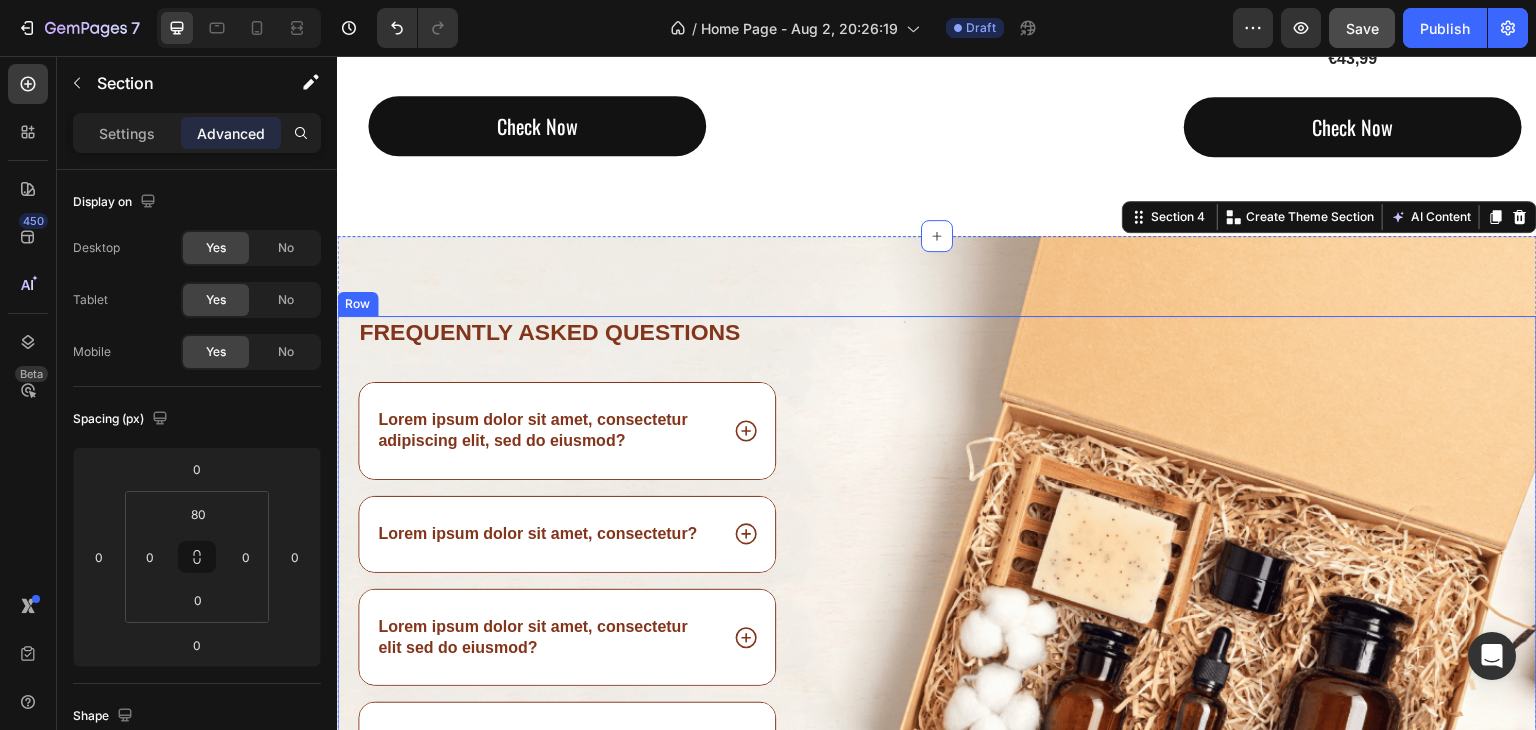 scroll, scrollTop: 2822, scrollLeft: 0, axis: vertical 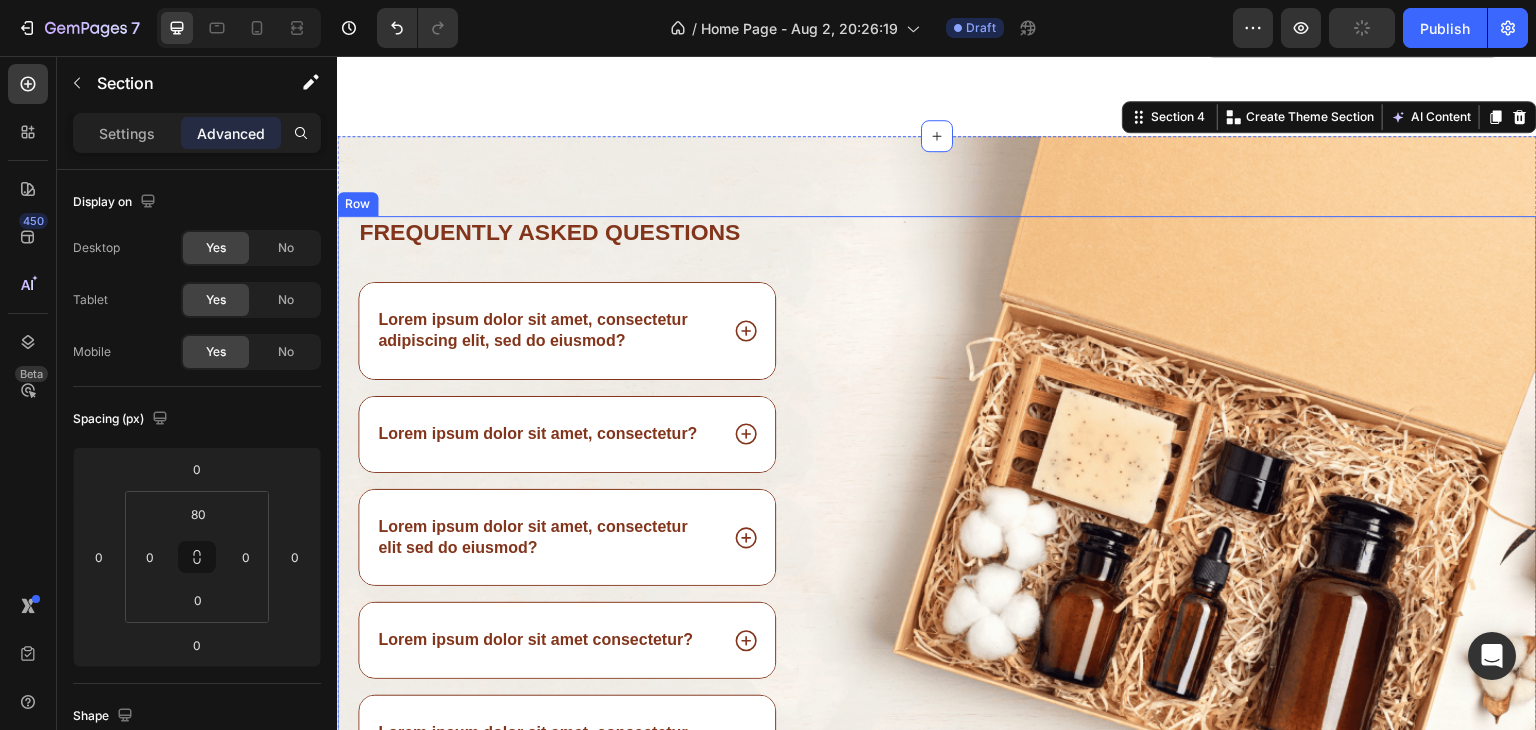 click on "Image" at bounding box center (1196, 539) 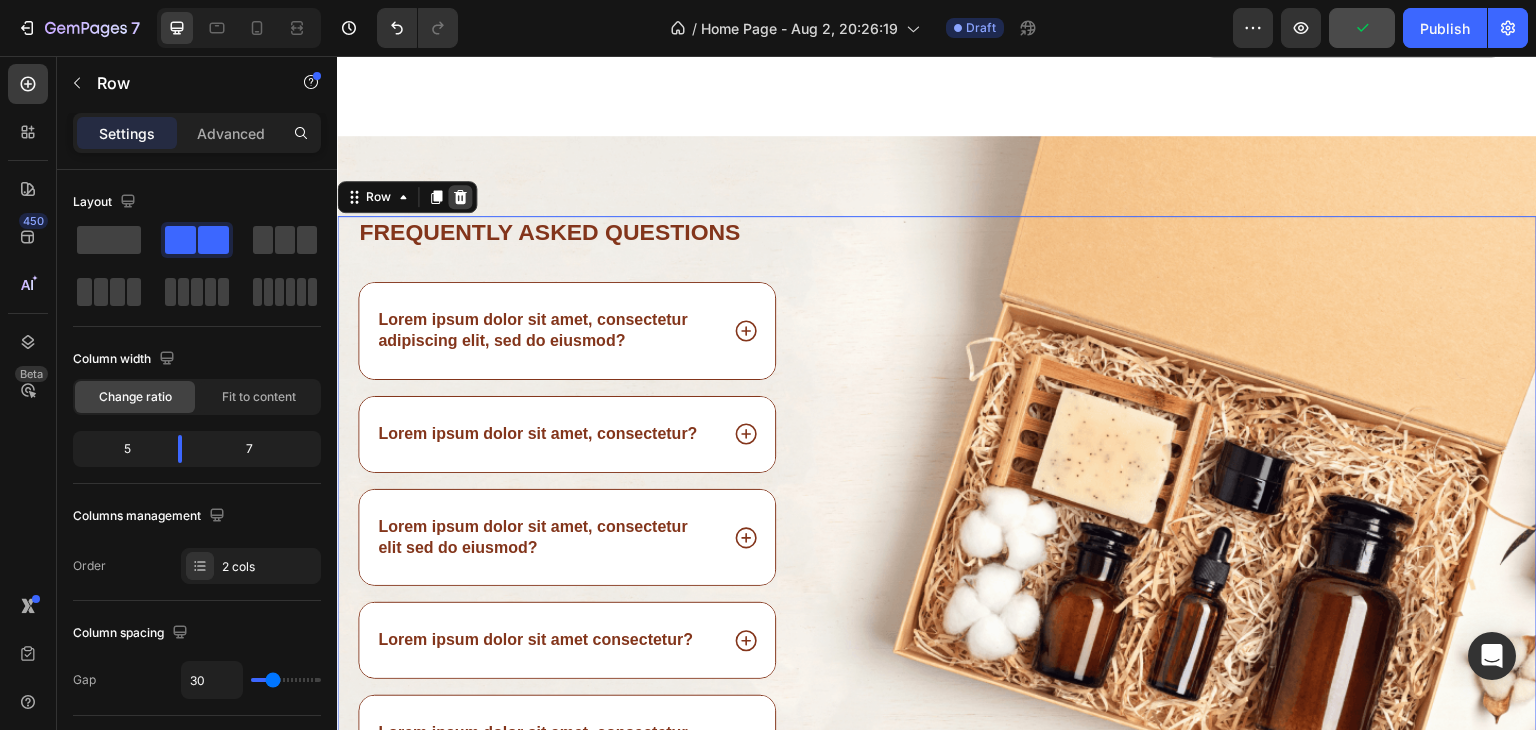 click 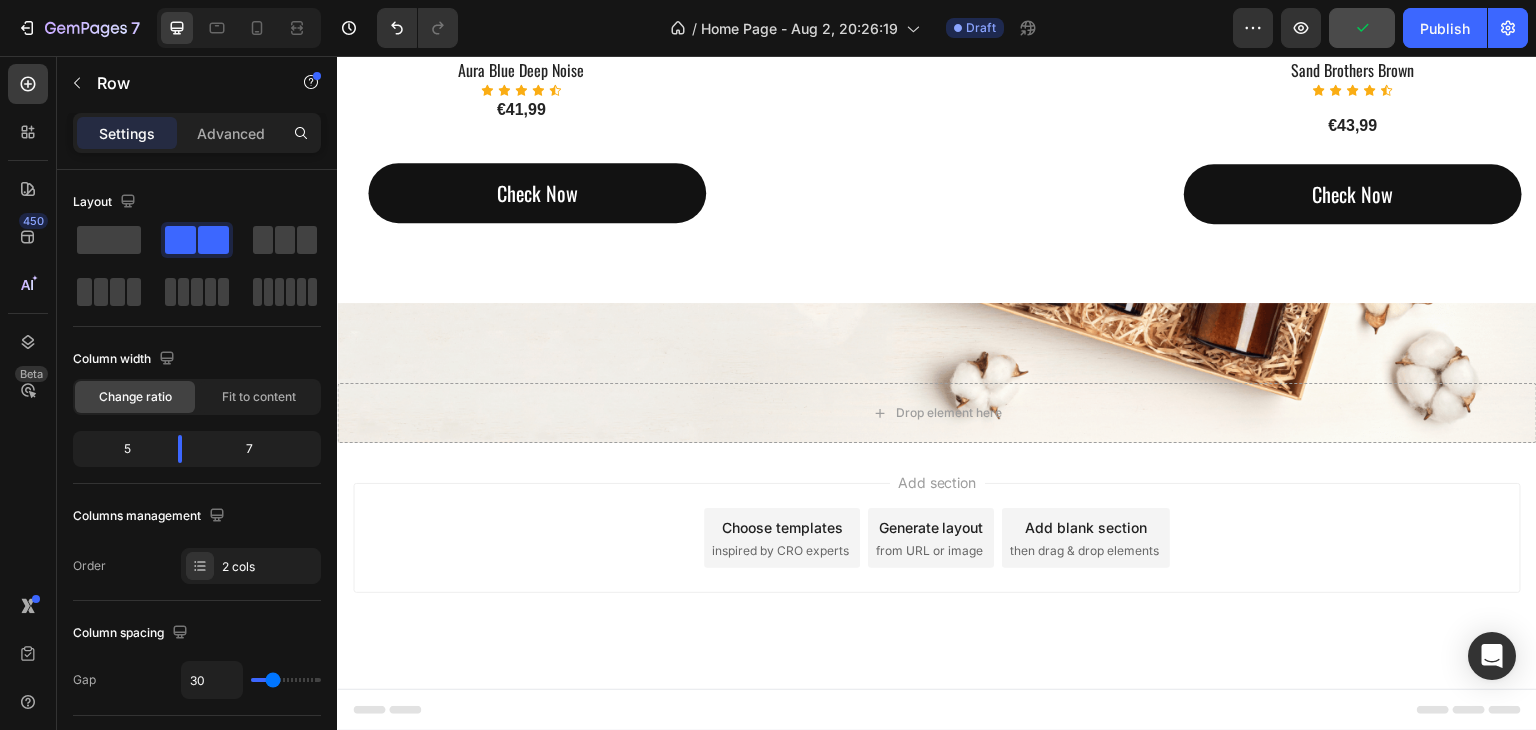 scroll, scrollTop: 2644, scrollLeft: 0, axis: vertical 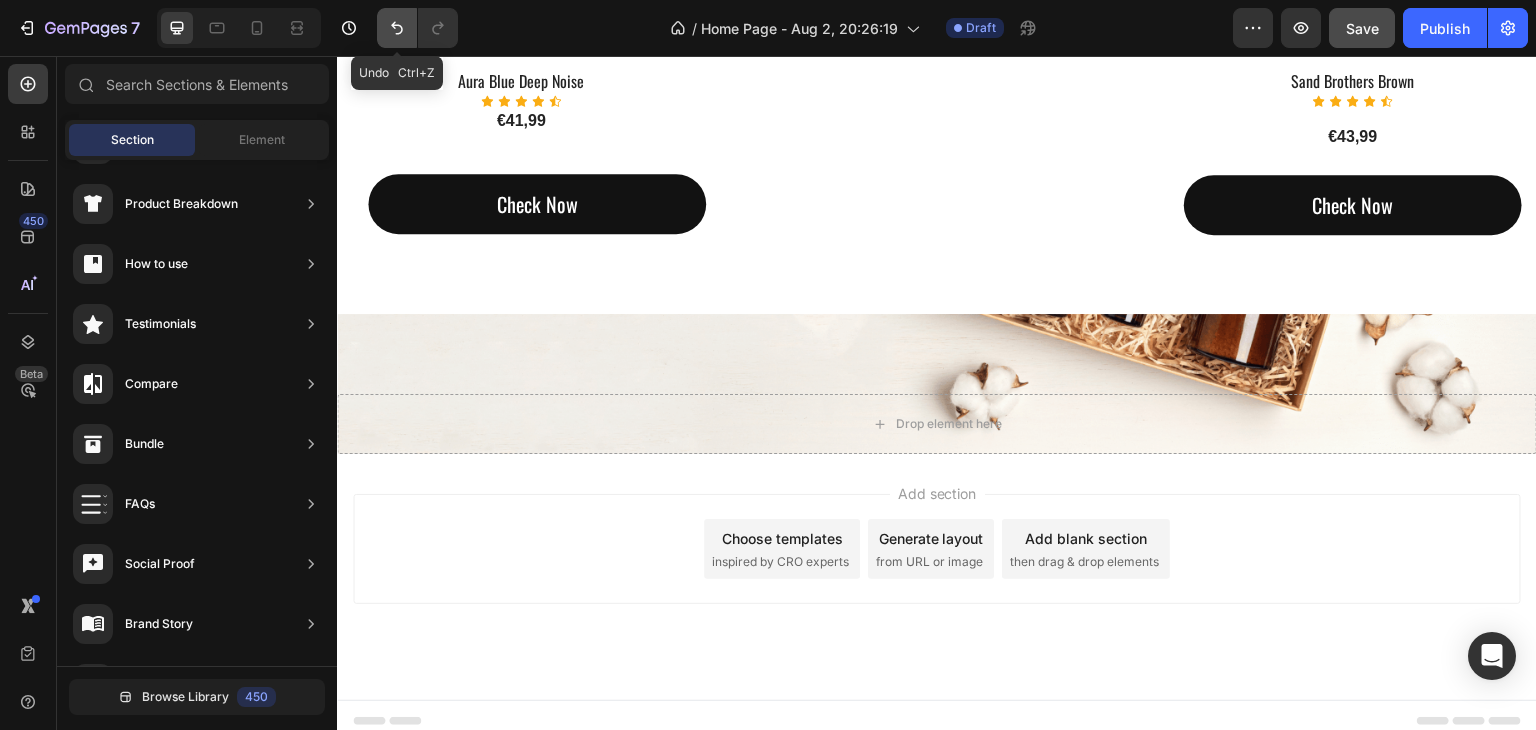 click 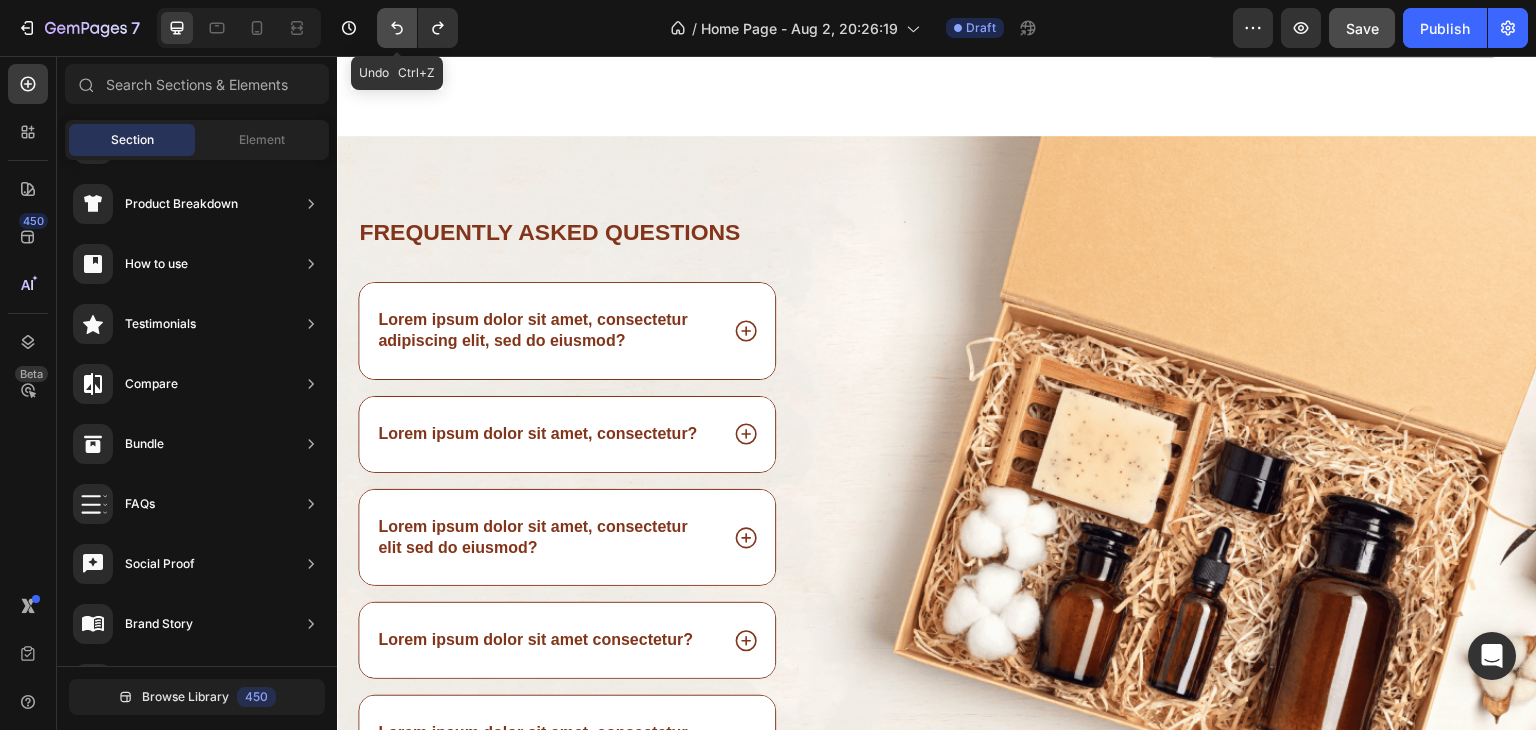 click 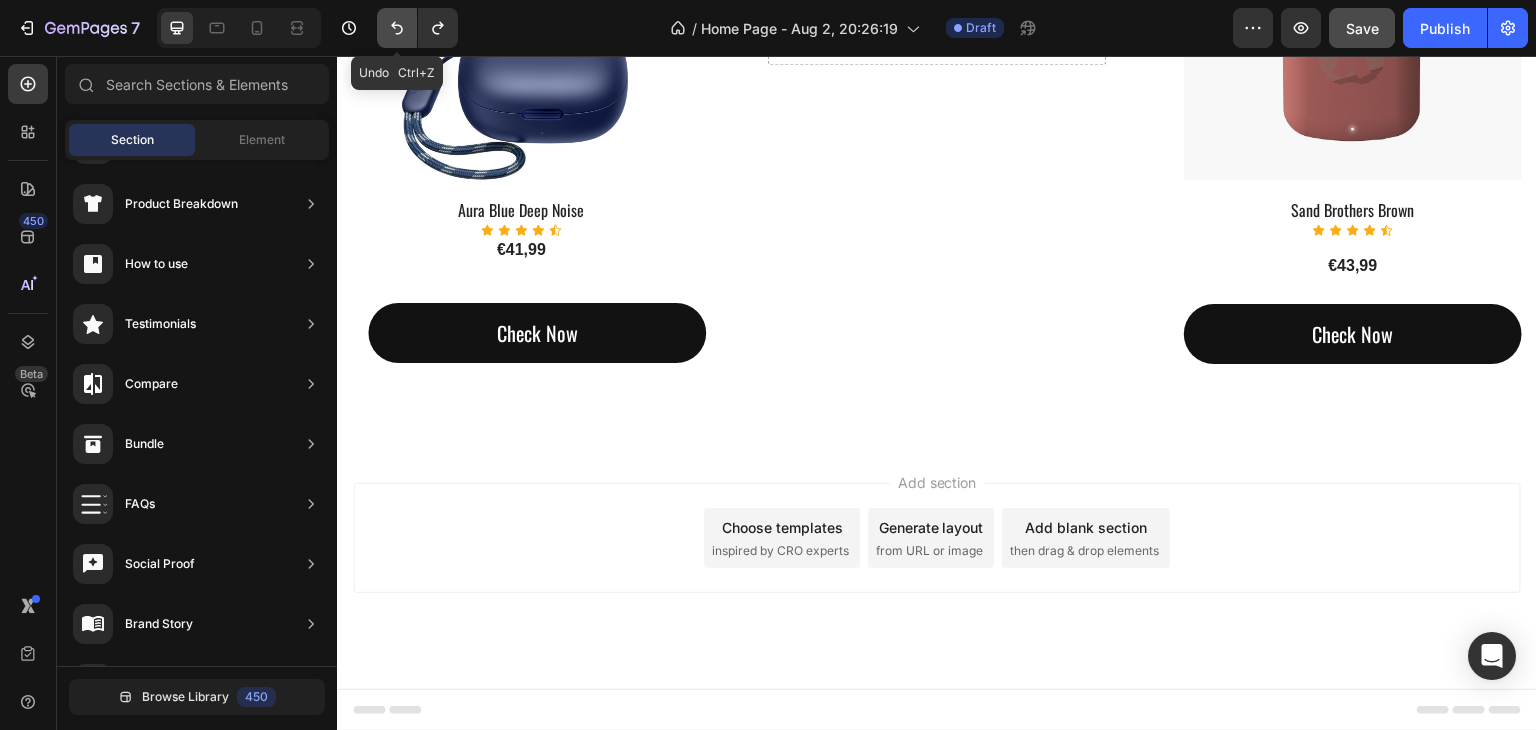 scroll, scrollTop: 2504, scrollLeft: 0, axis: vertical 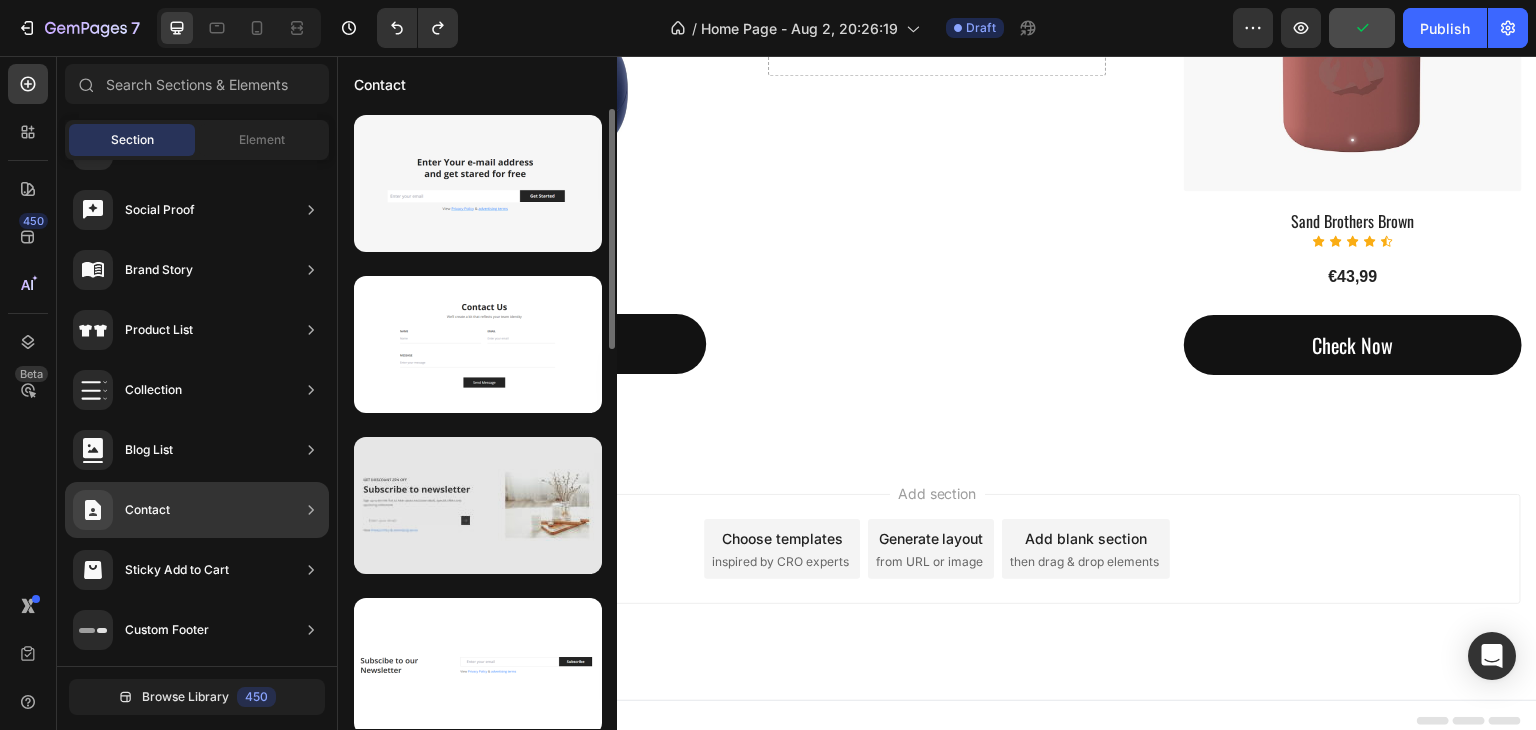 click at bounding box center (478, 505) 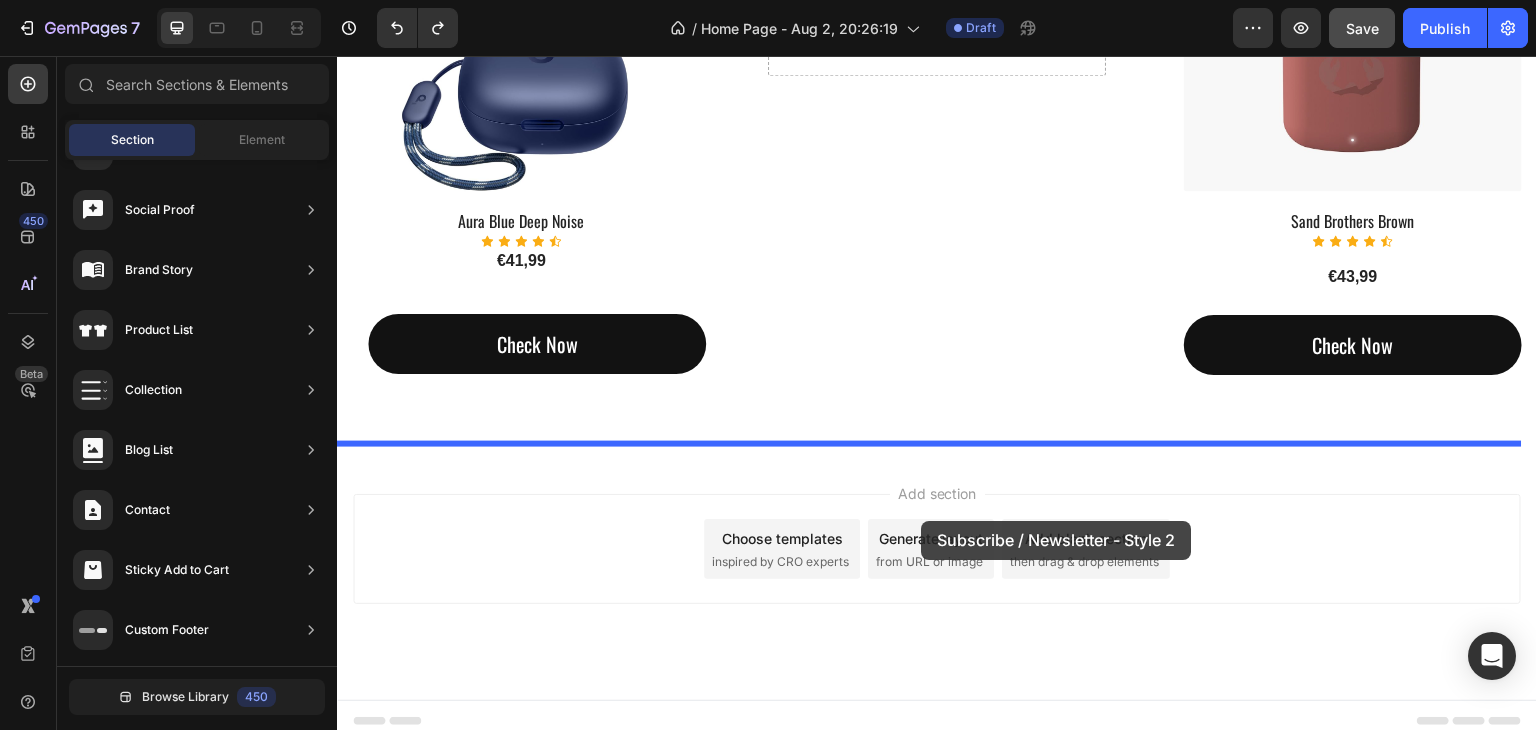 drag, startPoint x: 818, startPoint y: 553, endPoint x: 921, endPoint y: 521, distance: 107.856384 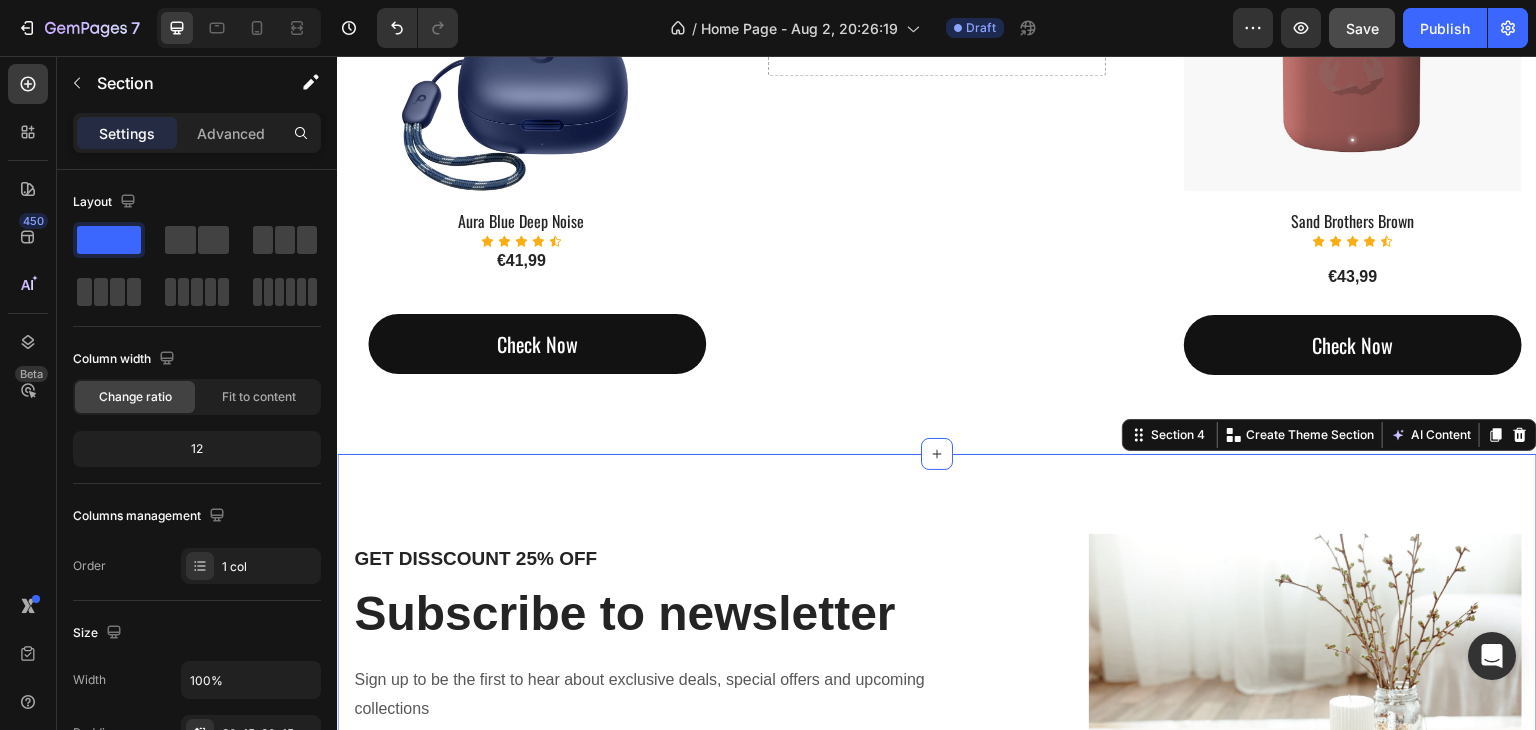 scroll, scrollTop: 2822, scrollLeft: 0, axis: vertical 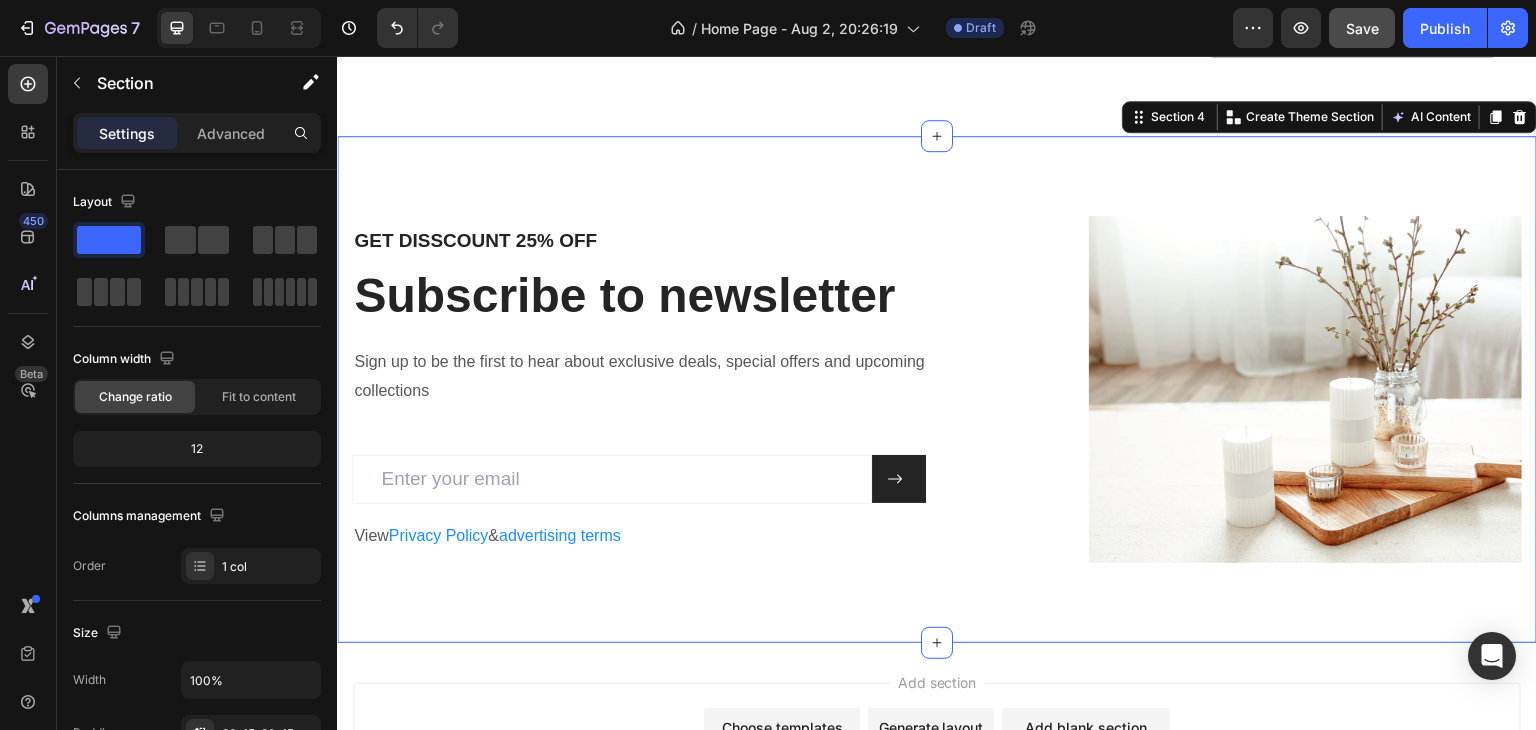 click on "GET DISSCOUNT 25% OFF Heading Subscribe to newsletter Heading Sign up to be the first to hear about exclusive deals, special offers and upcoming collections Text block Email Field
Submit Button Row Newsletter View  Privacy Policy  &  advertising terms Text block Image Row Section 4   You can create reusable sections Create Theme Section AI Content Write with GemAI What would you like to describe here? Tone and Voice Persuasive Product Sand Brothers Brown Show more Generate" at bounding box center [937, 389] 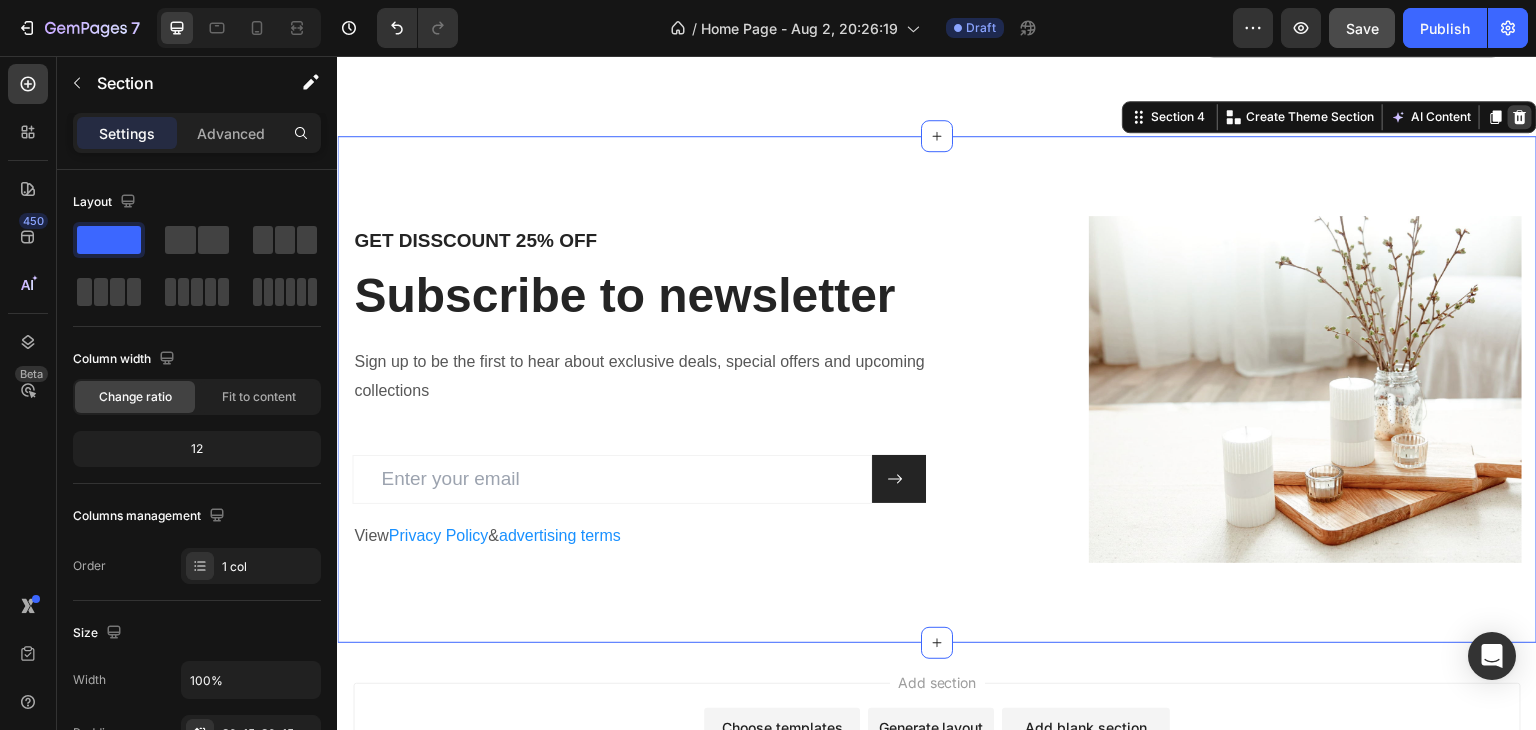 click 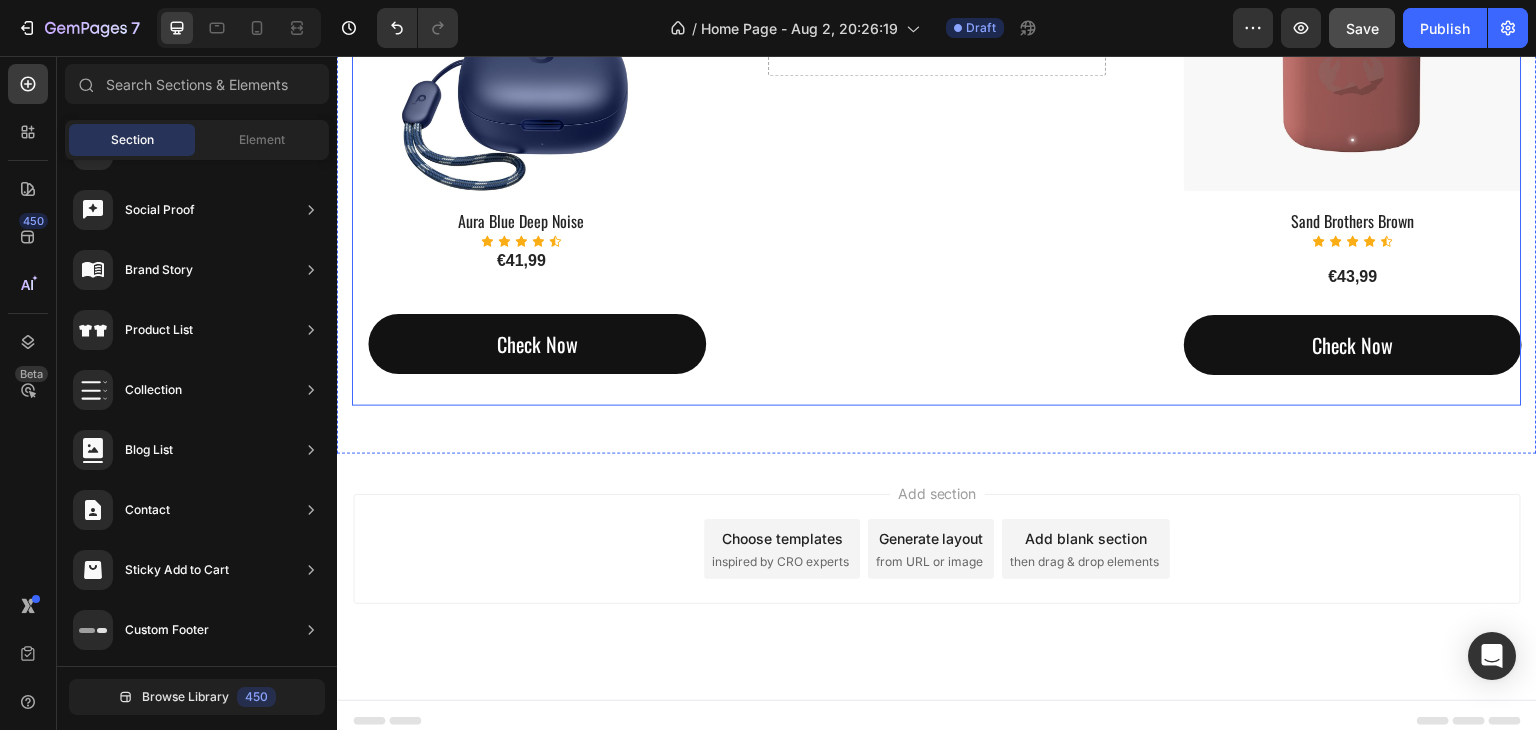 scroll, scrollTop: 1904, scrollLeft: 0, axis: vertical 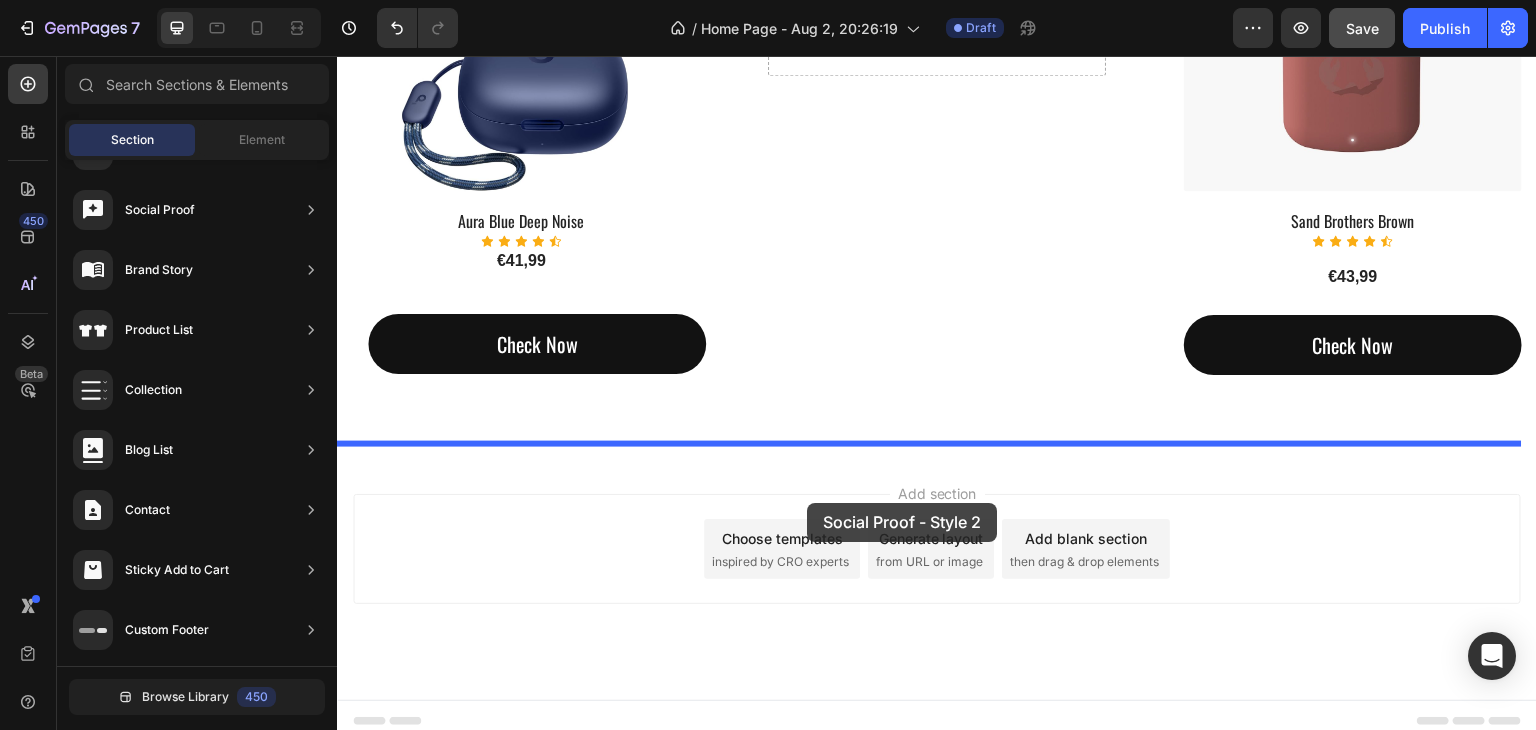drag, startPoint x: 808, startPoint y: 365, endPoint x: 806, endPoint y: 503, distance: 138.0145 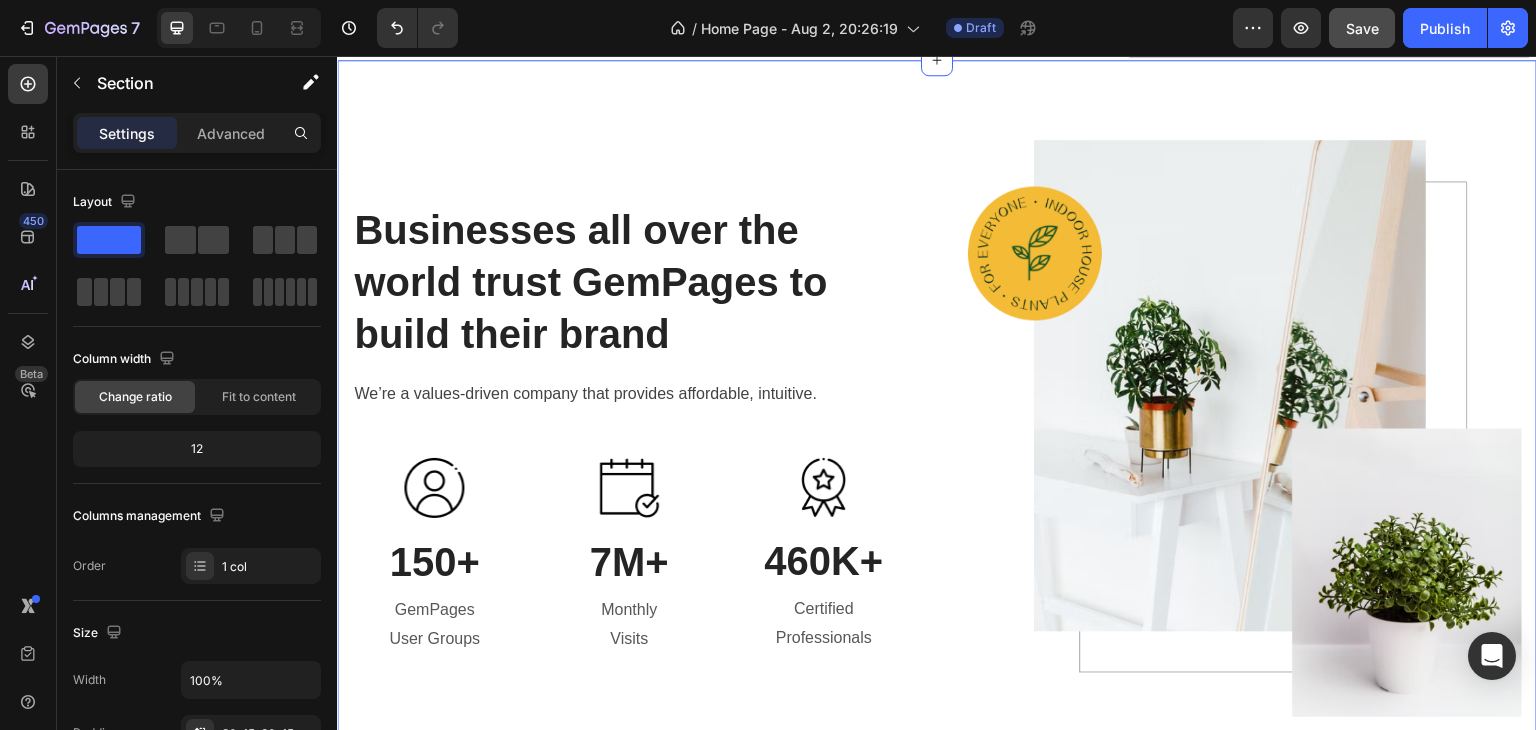 scroll, scrollTop: 2622, scrollLeft: 0, axis: vertical 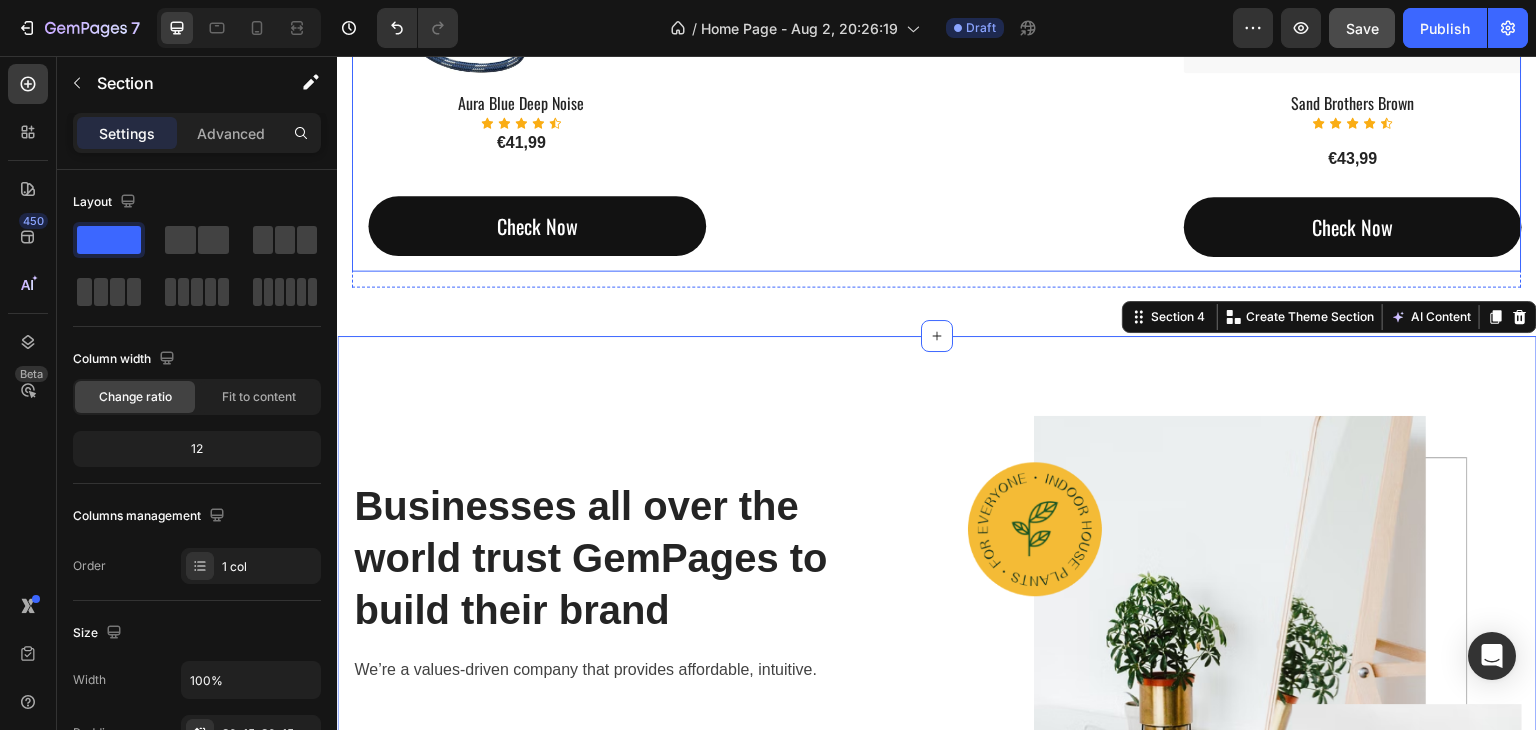 click on "Image Image Image Image
Carousel Row
Drop element here Row" at bounding box center [937, -356] 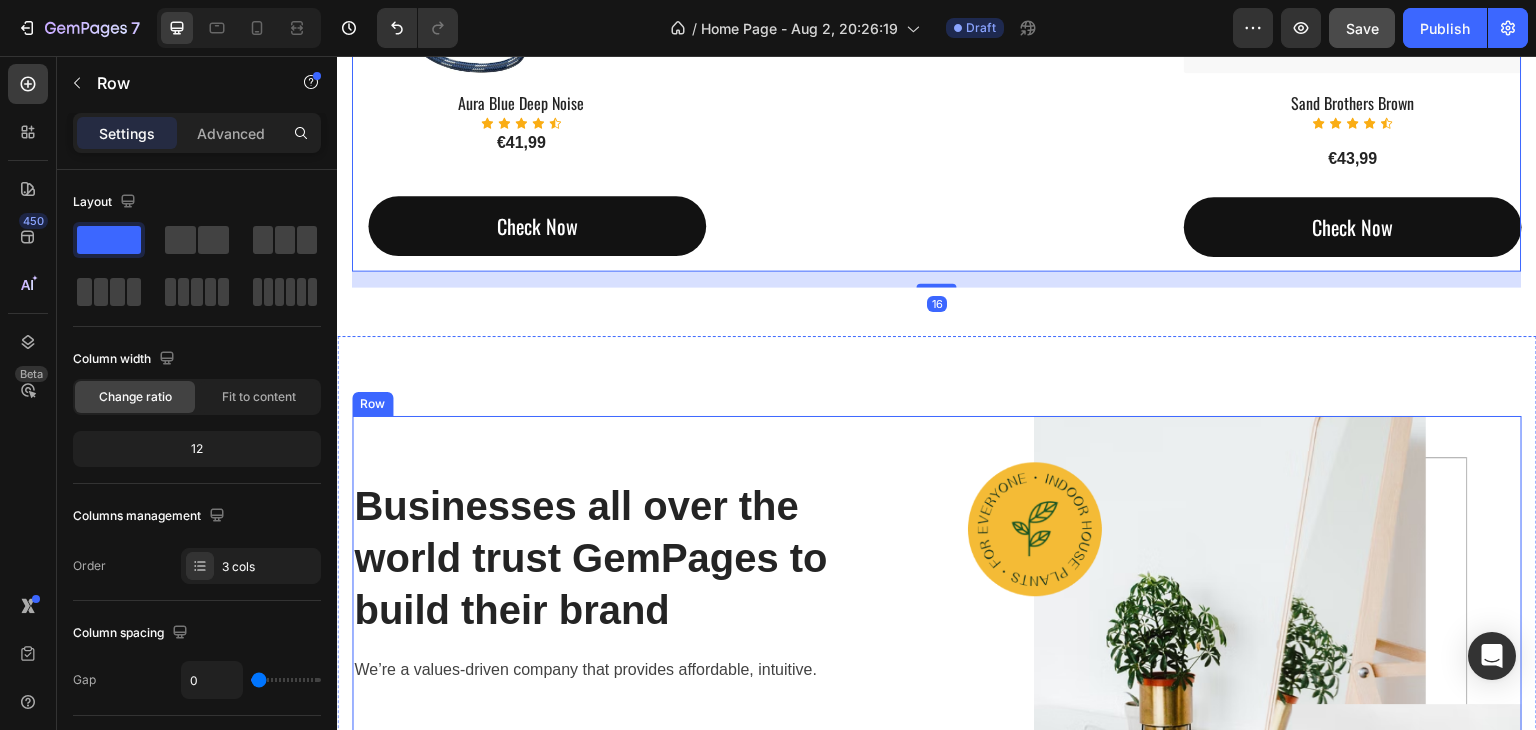 click on "Businesses all over the world trust GemPages to build their brand Heading We’re a values-driven company that provides affordable, intuitive. Text block Image 150+ Heading GemPages  User Groups Text block Image 7M+ Heading Monthly Visits Text block Image 460K+ Heading Certified Professionals Text block Row Image Row" at bounding box center (937, 704) 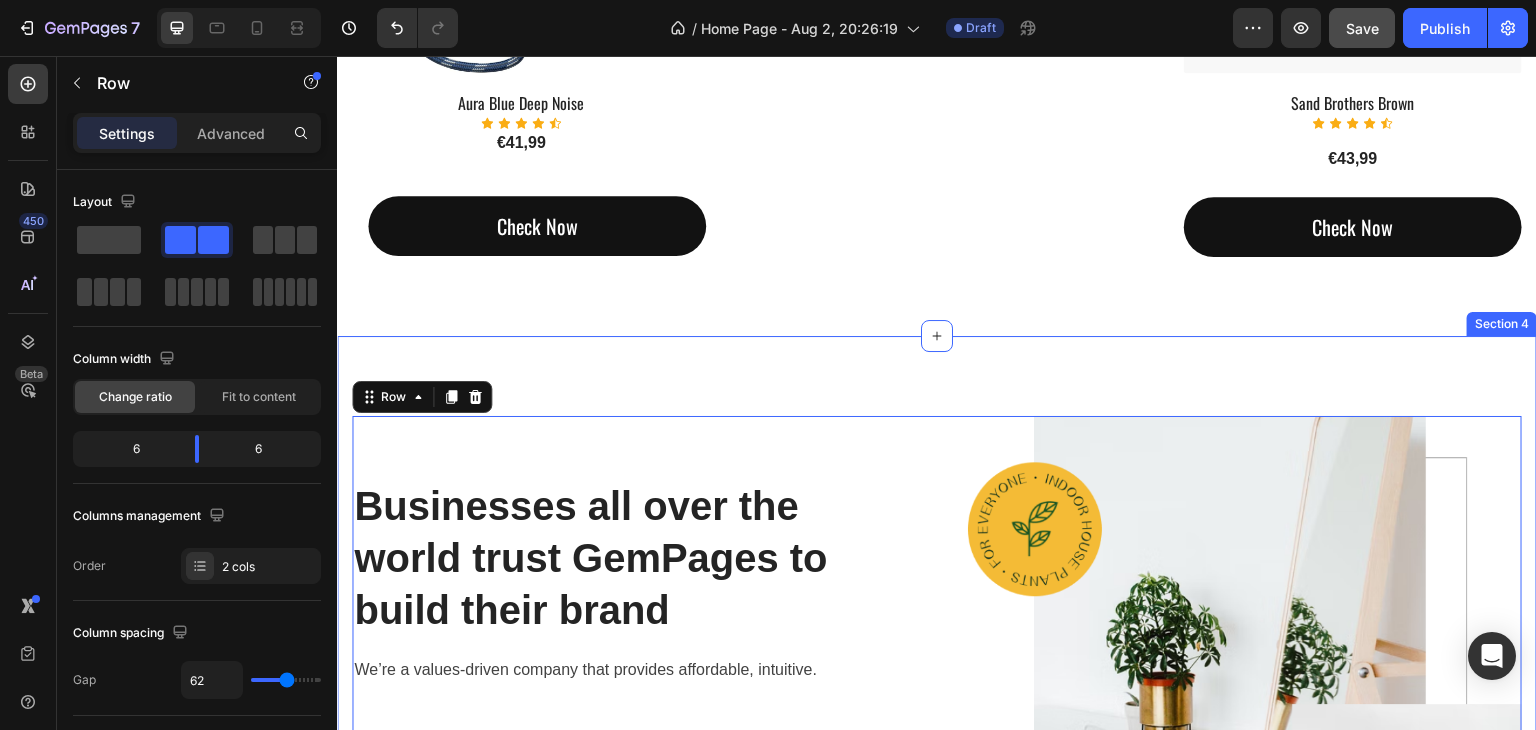 click on "Businesses all over the world trust GemPages to build their brand Heading We’re a values-driven company that provides affordable, intuitive. Text block Image 150+ Heading GemPages  User Groups Text block Image 7M+ Heading Monthly Visits Text block Image 460K+ Heading Certified Professionals Text block Row Image Row   0 Section 4" at bounding box center (937, 704) 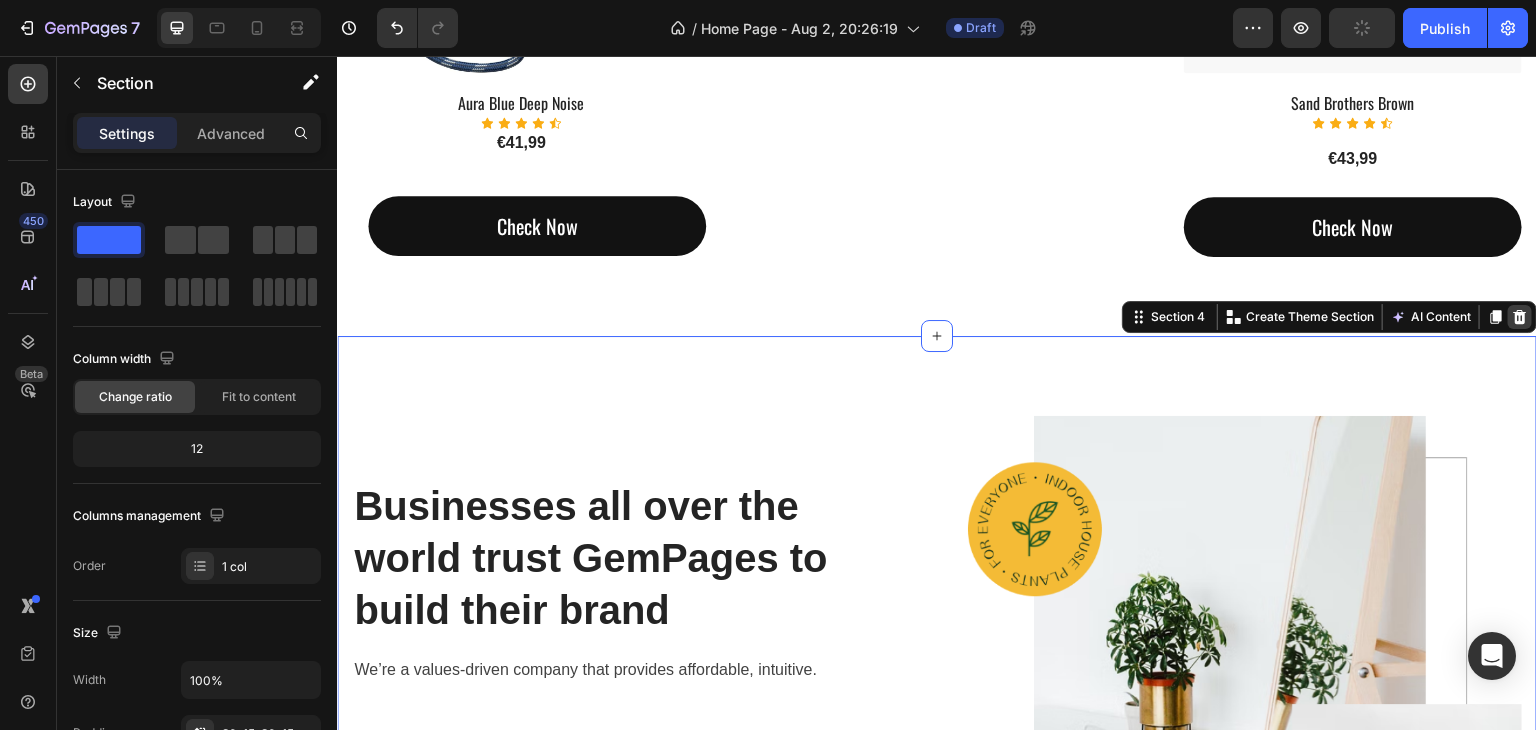 click 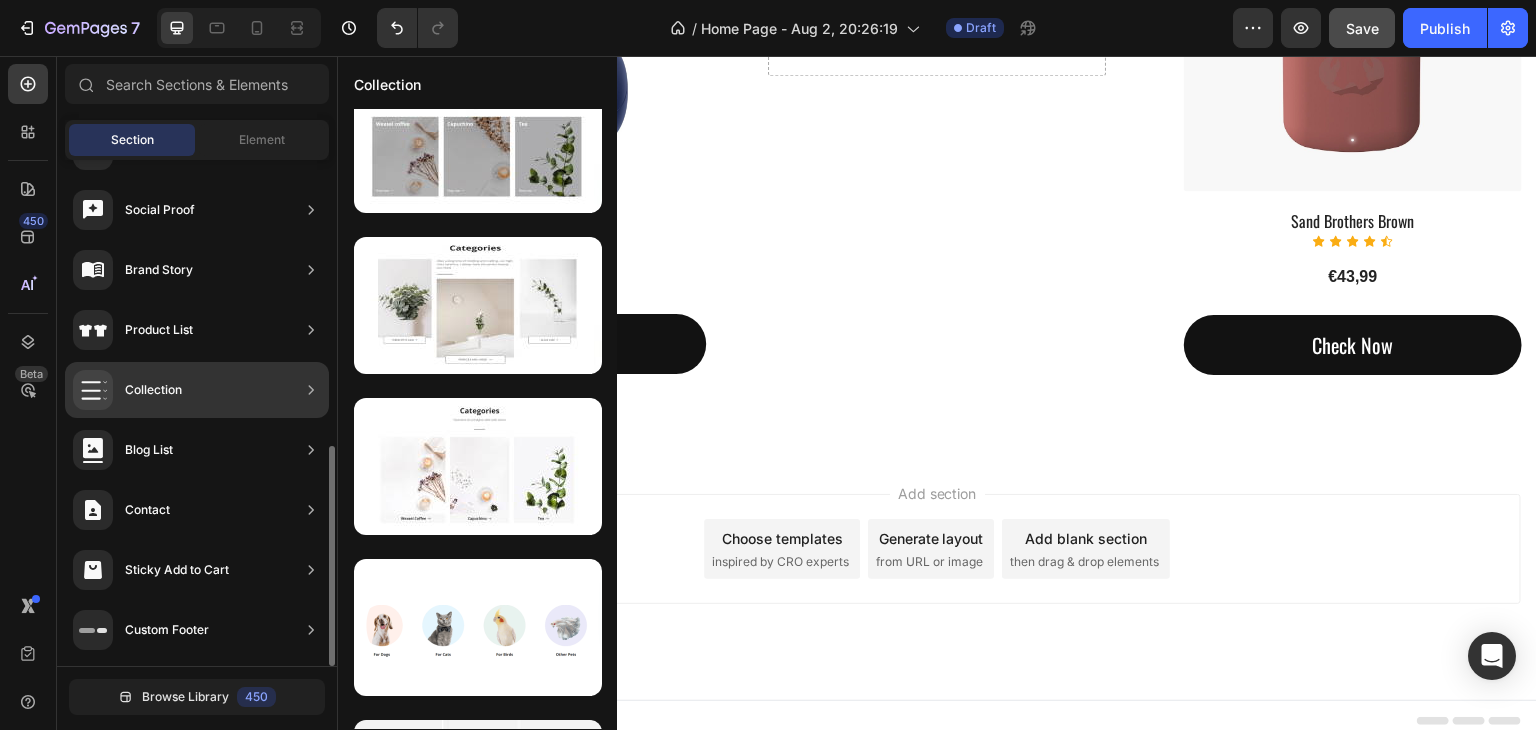 scroll, scrollTop: 0, scrollLeft: 0, axis: both 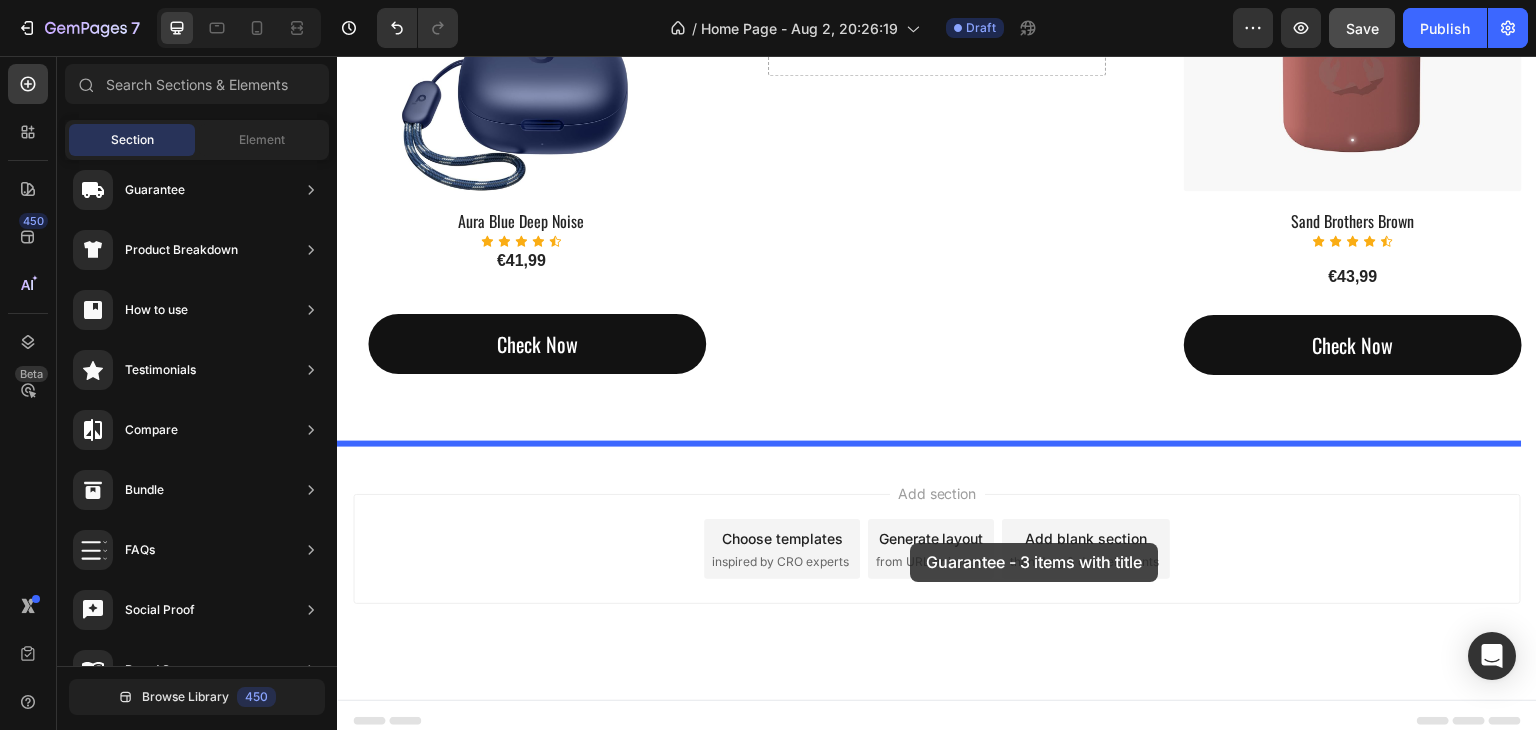 drag, startPoint x: 777, startPoint y: 289, endPoint x: 910, endPoint y: 543, distance: 286.71414 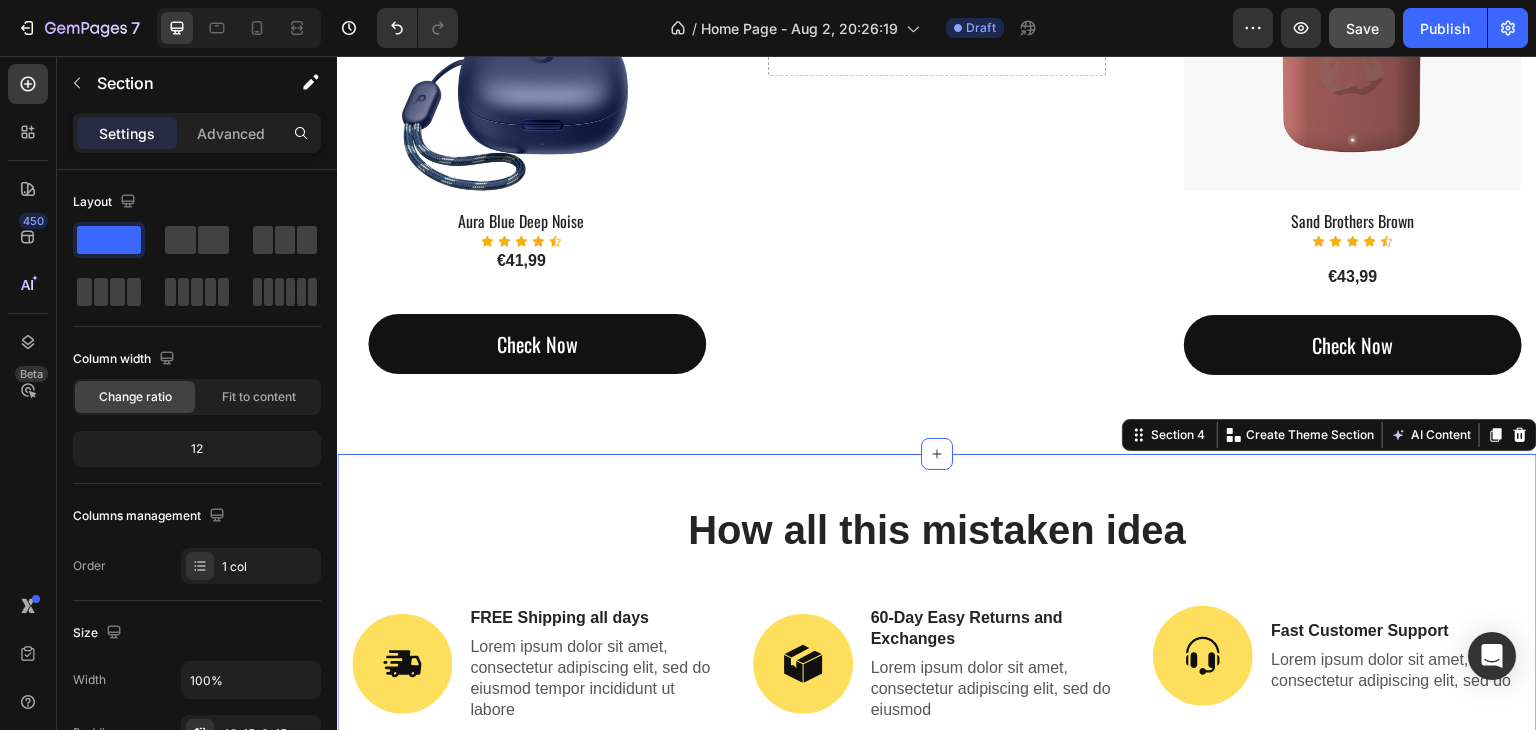 scroll, scrollTop: 2622, scrollLeft: 0, axis: vertical 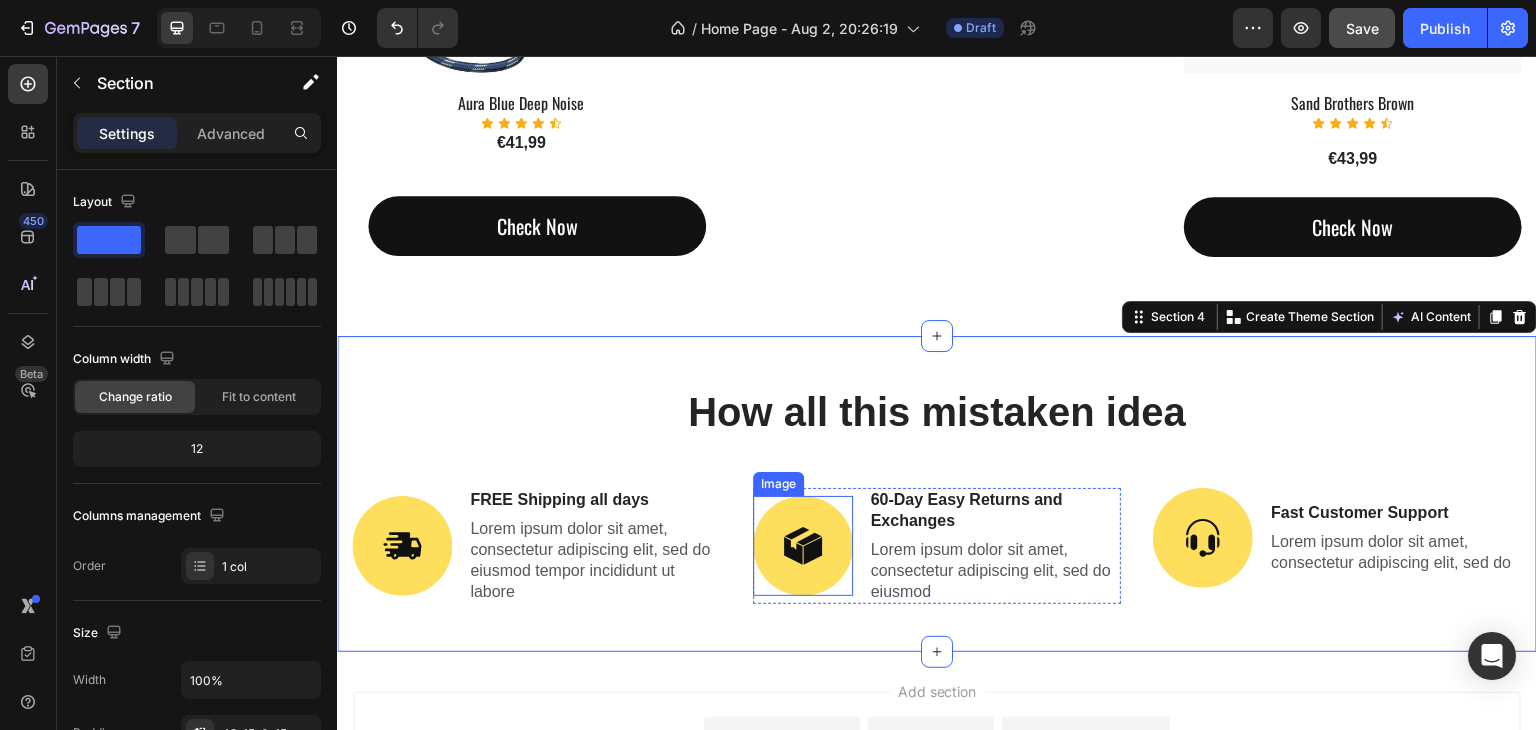 click at bounding box center [803, 546] 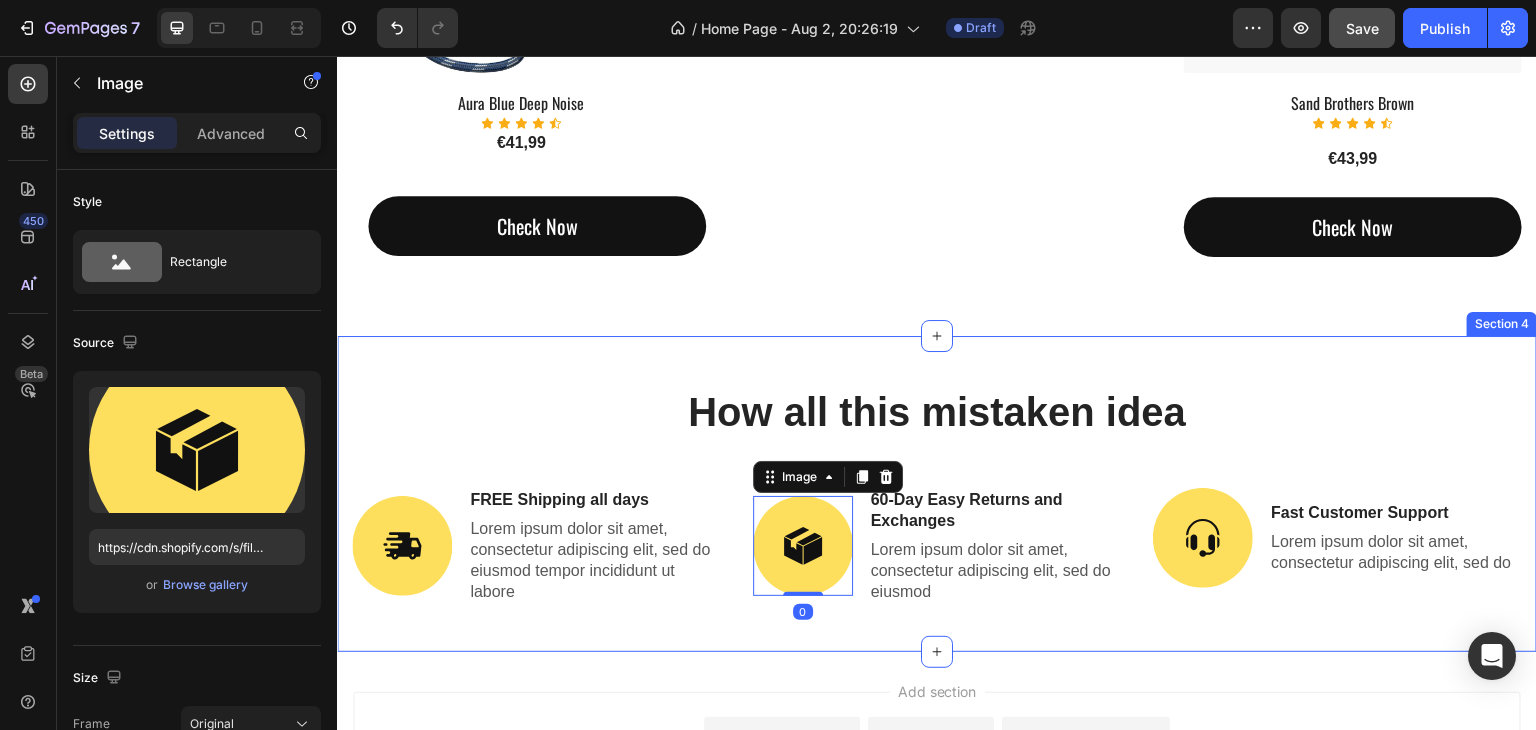click on "How all this mistaken idea Heading Image FREE Shipping all days Text Block Lorem ipsum dolor sit amet, consectetur adipiscing elit, sed do eiusmod tempor incididunt ut labore Text Block Row Image   0 60-Day Easy Returns and Exchanges Text Block Lorem ipsum dolor sit amet, consectetur adipiscing elit, sed do eiusmod Text Block Row Image Fast Customer Support Text Block Lorem ipsum dolor sit amet, consectetur adipiscing elit, sed do Text Block Row Row Row Section 4" at bounding box center [937, 494] 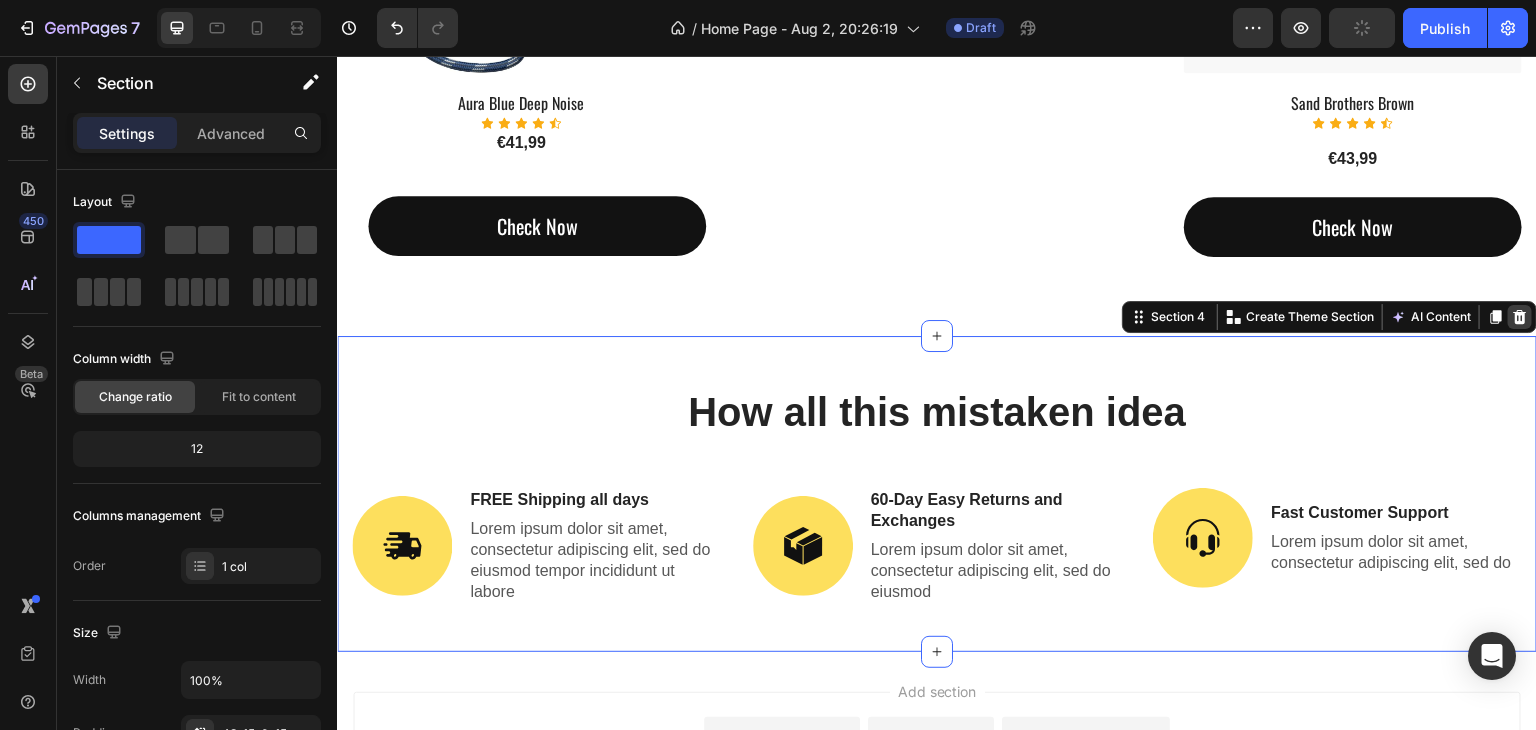 click 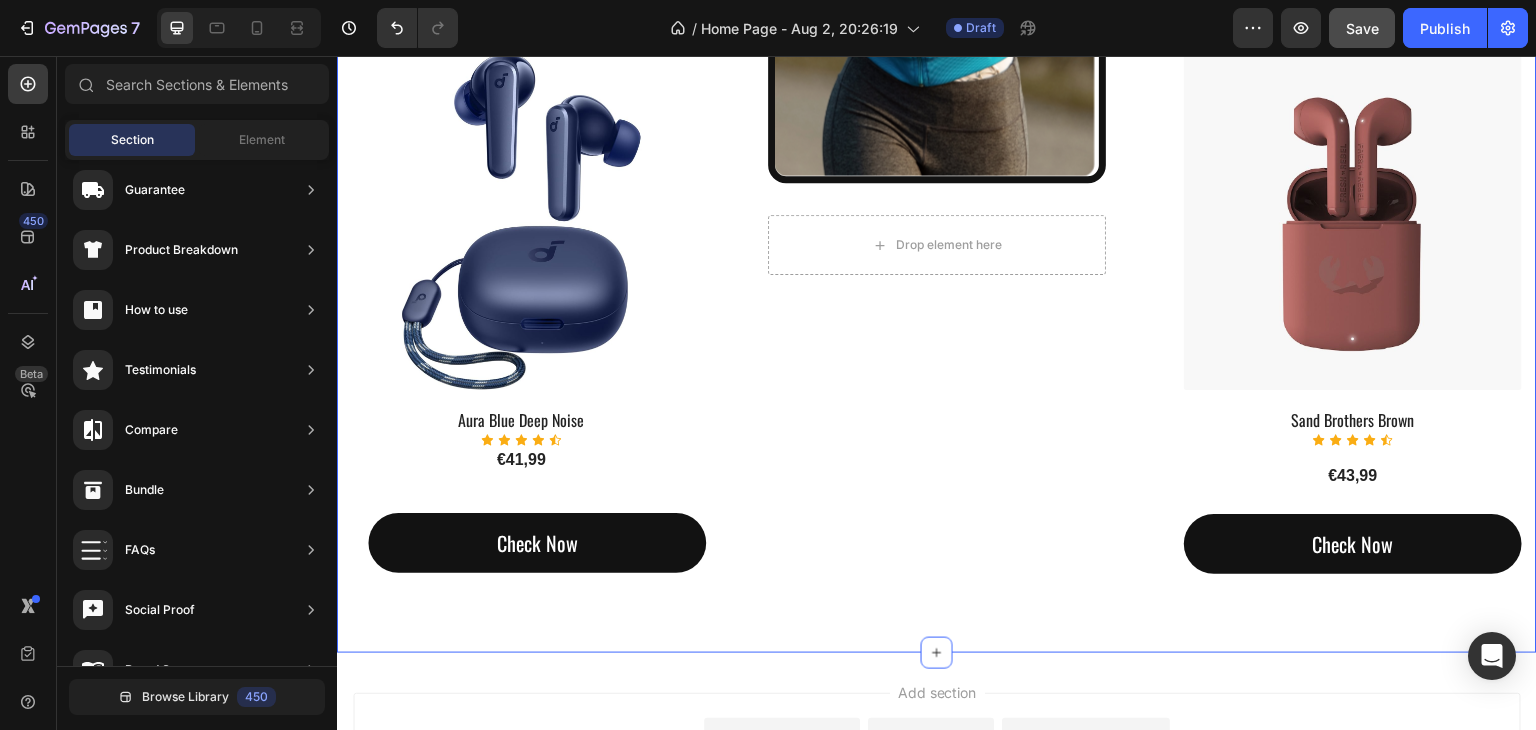 scroll, scrollTop: 2304, scrollLeft: 0, axis: vertical 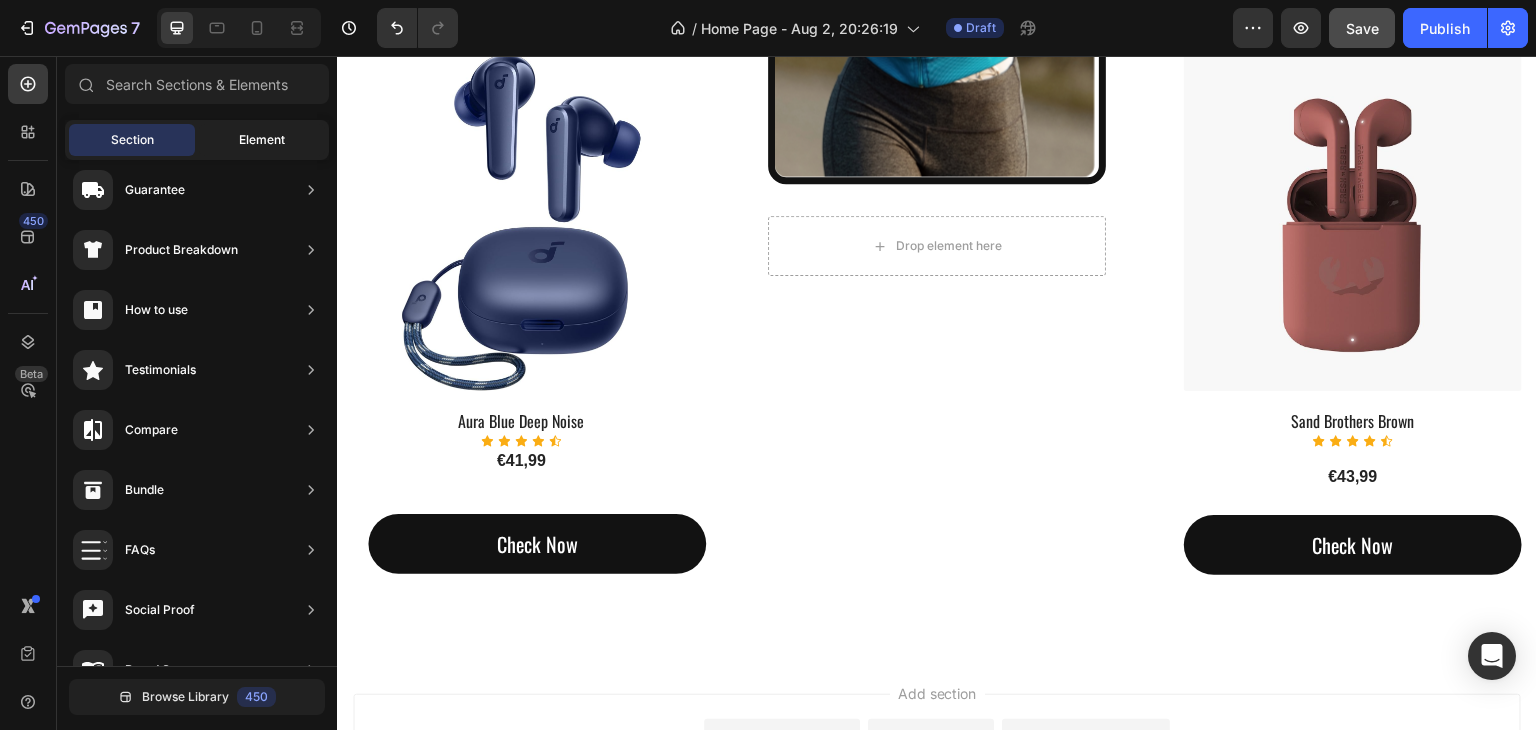 click on "Element" at bounding box center [262, 140] 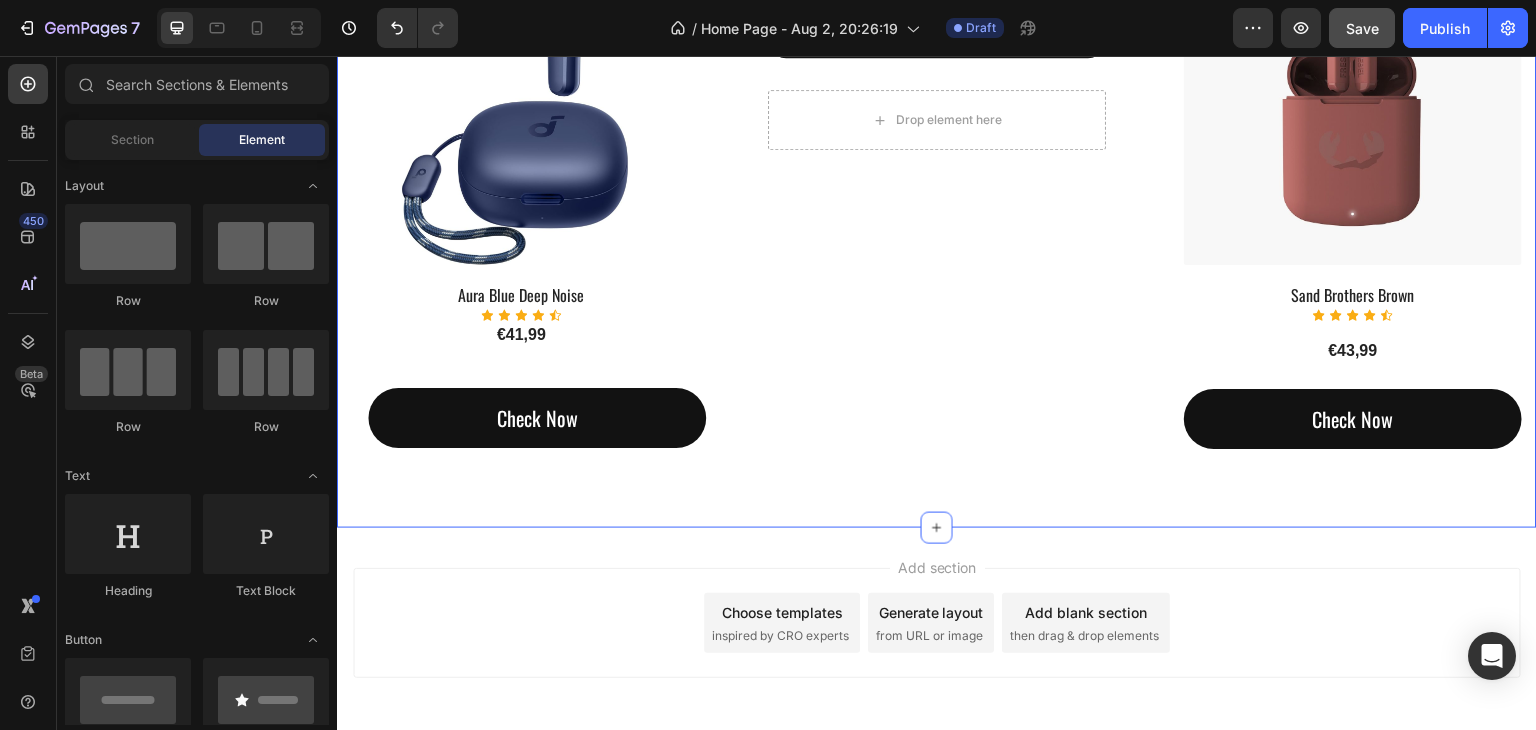 scroll, scrollTop: 2504, scrollLeft: 0, axis: vertical 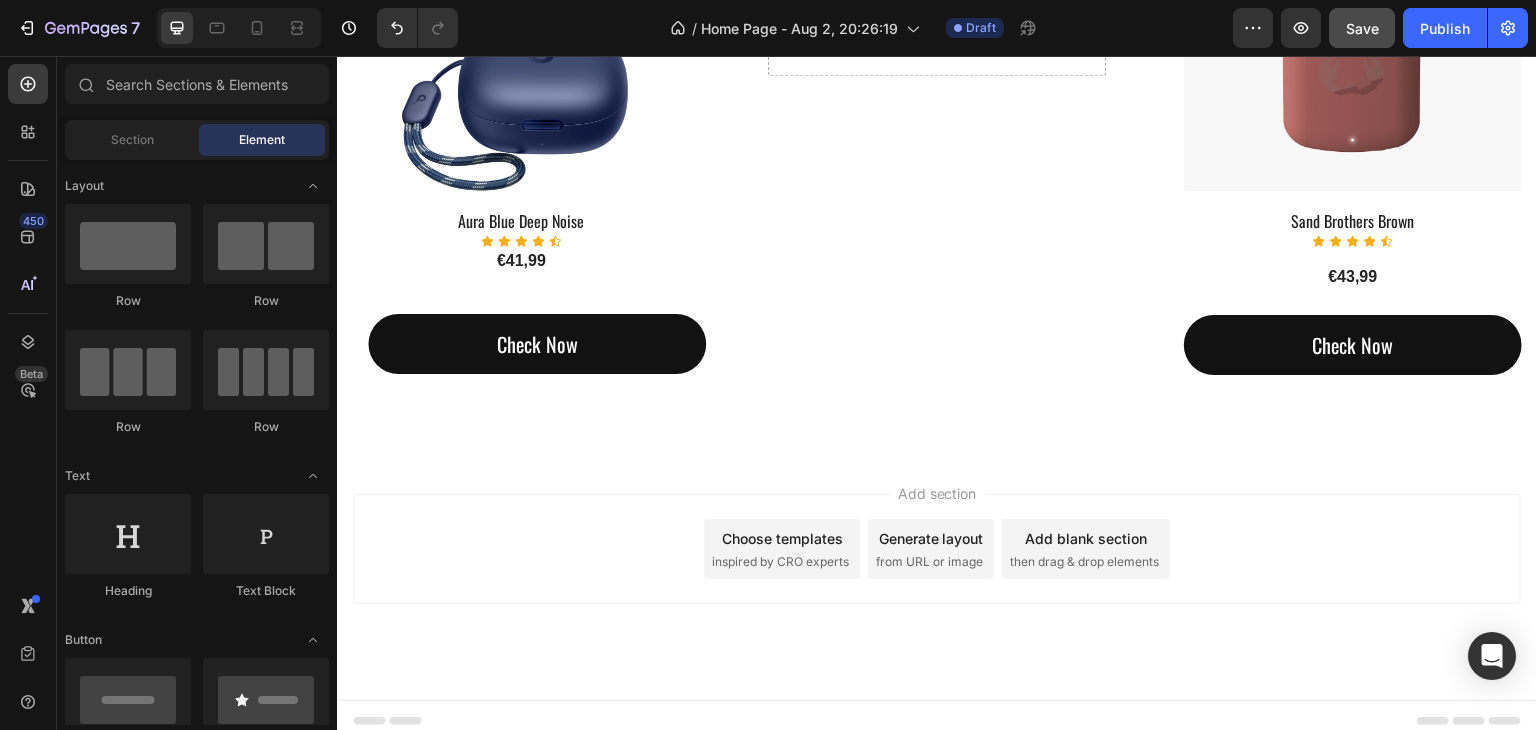 click on "Choose templates" at bounding box center (782, 538) 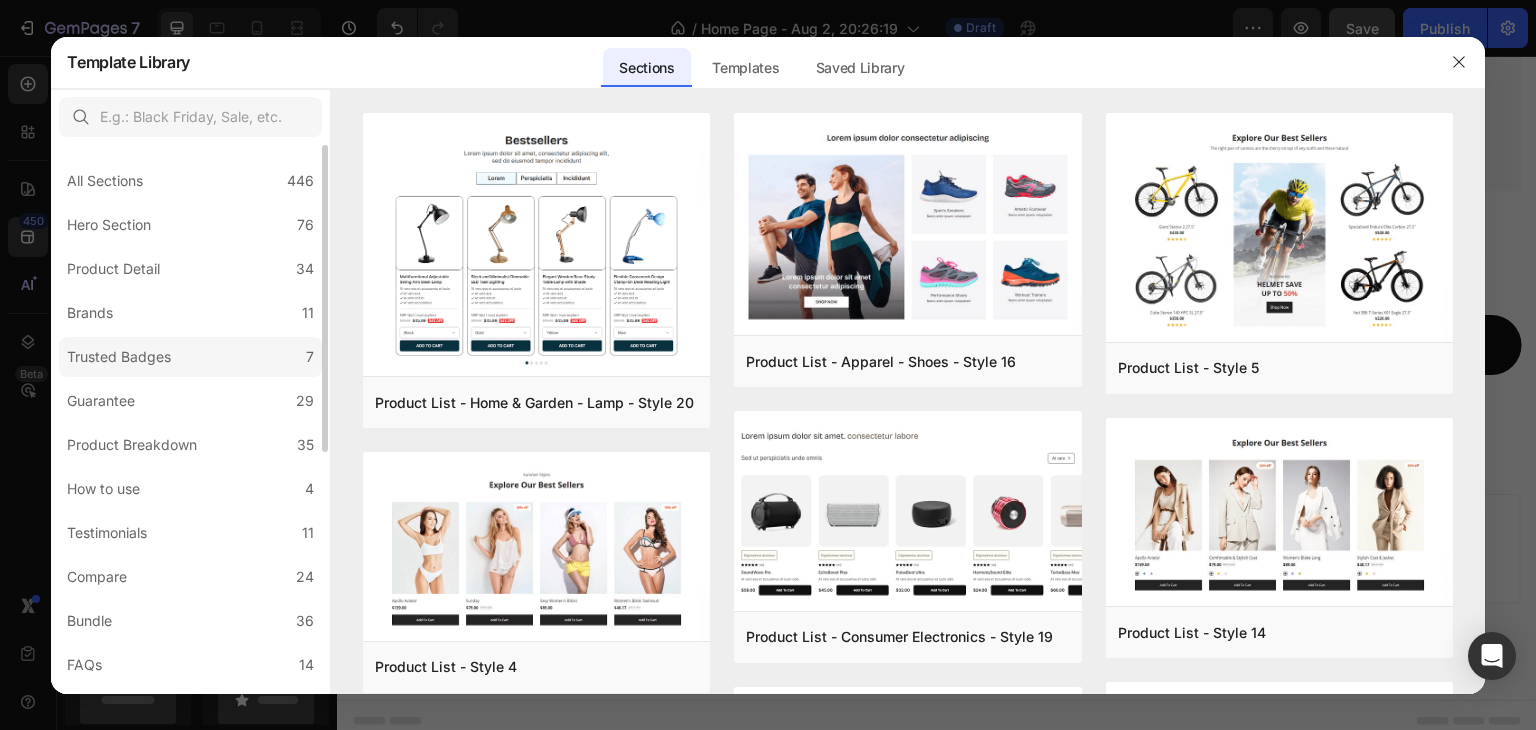 click on "Trusted Badges" at bounding box center (119, 357) 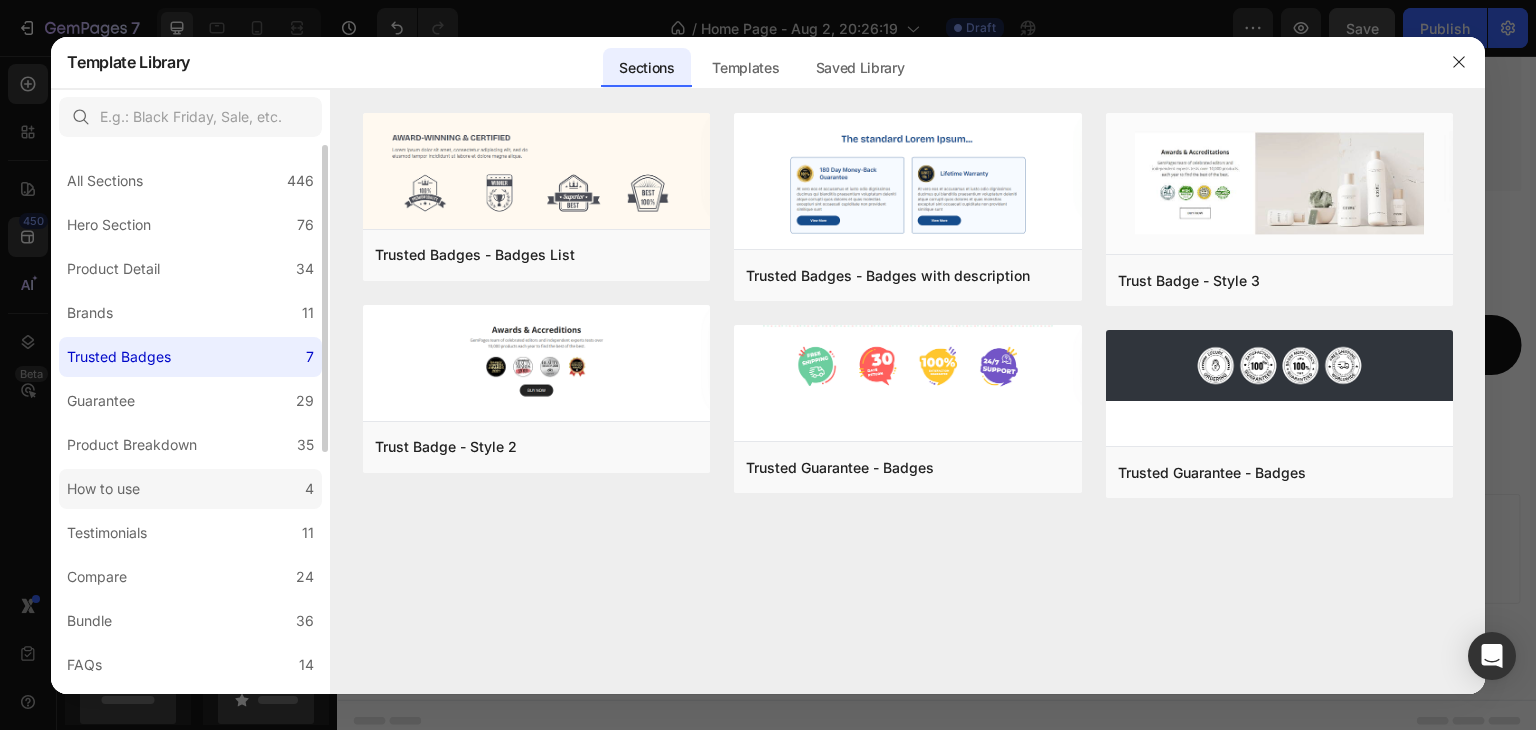 click on "How to use 4" 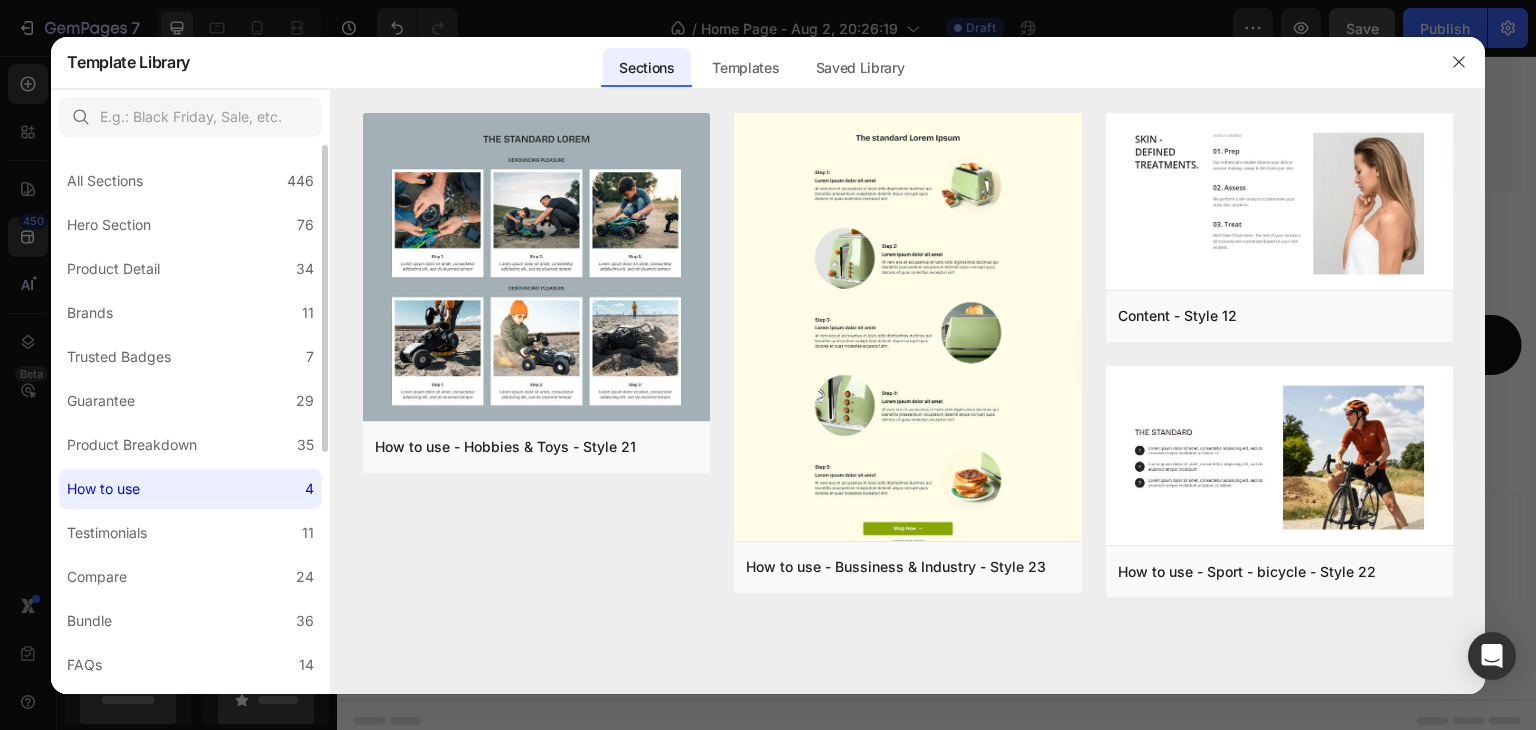 scroll, scrollTop: 400, scrollLeft: 0, axis: vertical 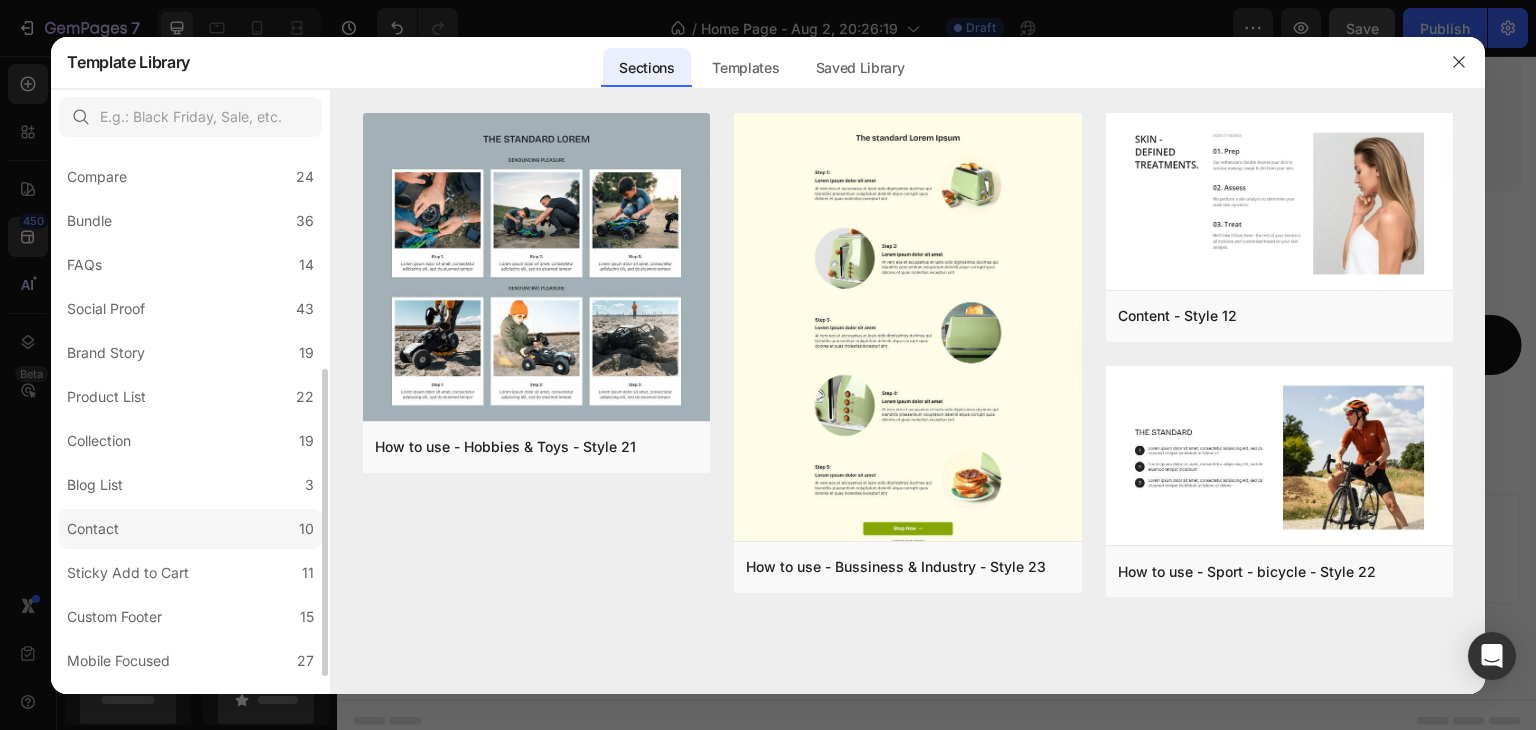 click on "Contact 10" 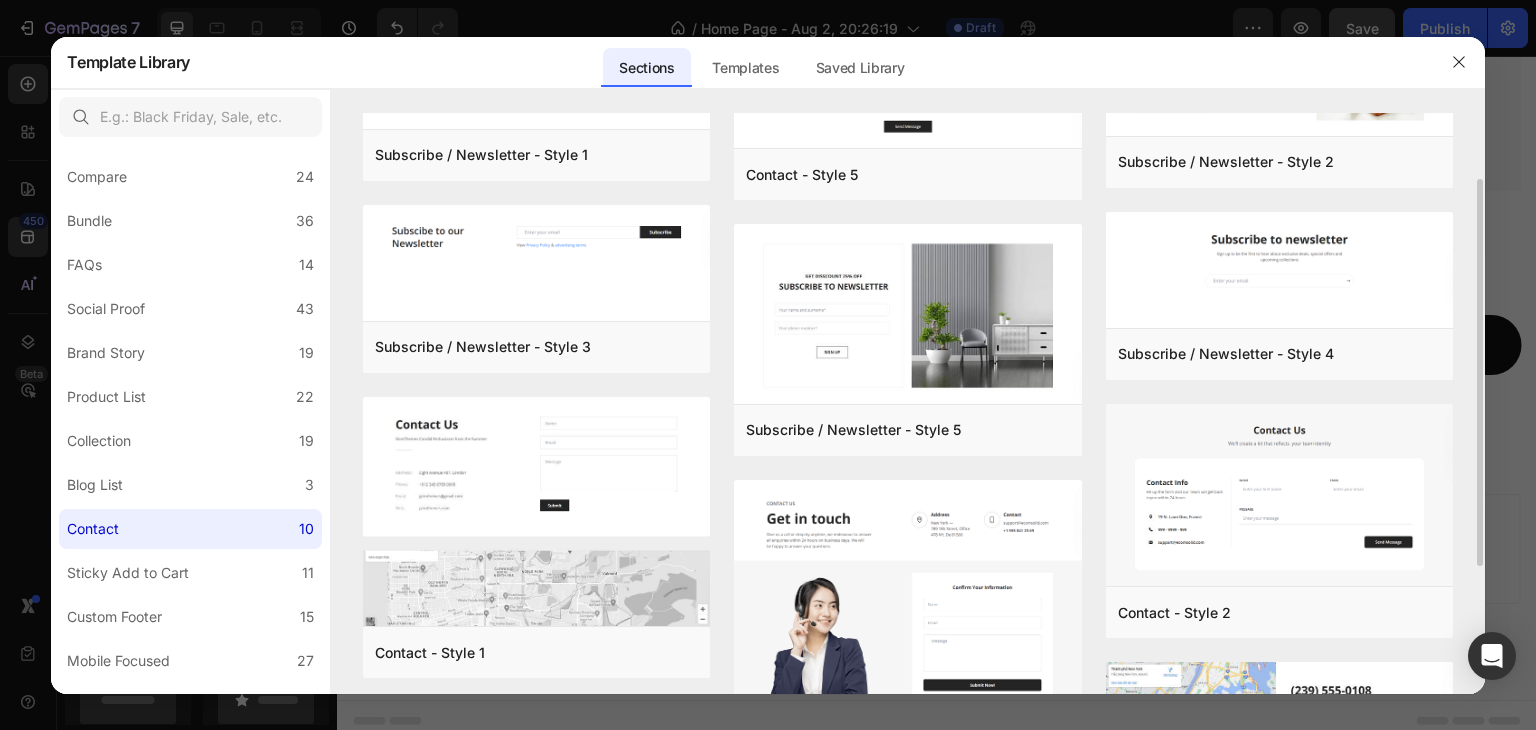 scroll, scrollTop: 200, scrollLeft: 0, axis: vertical 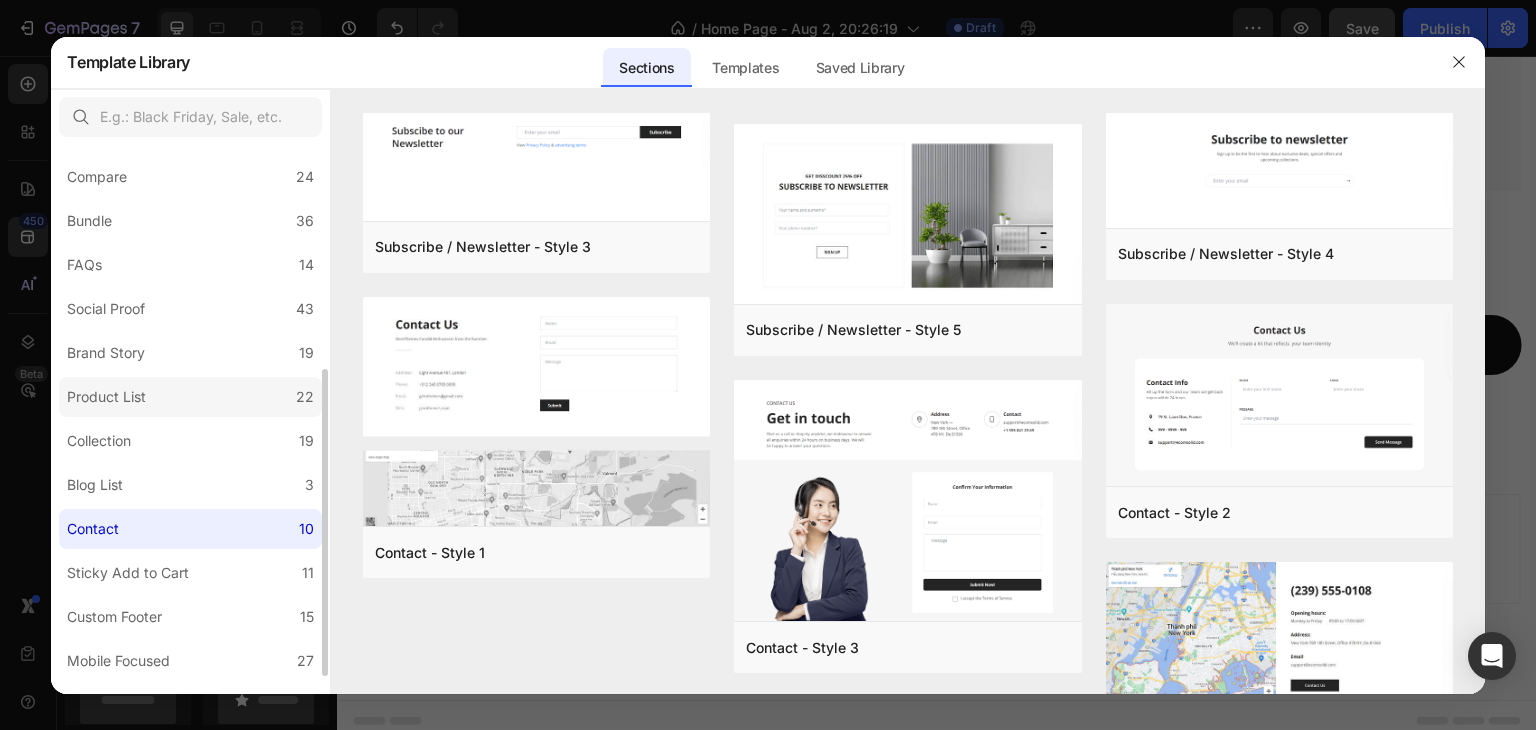 click on "Product List 22" 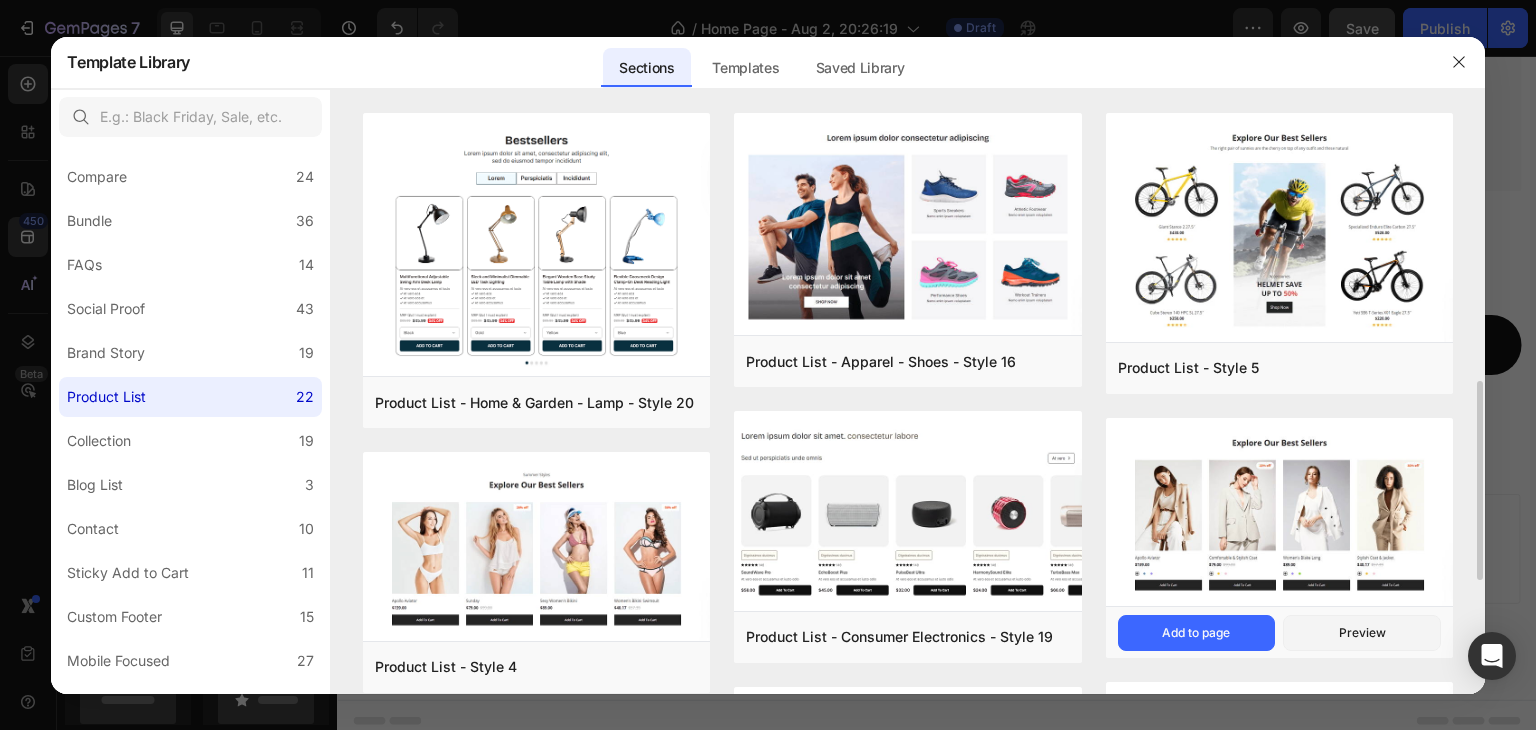 scroll, scrollTop: 300, scrollLeft: 0, axis: vertical 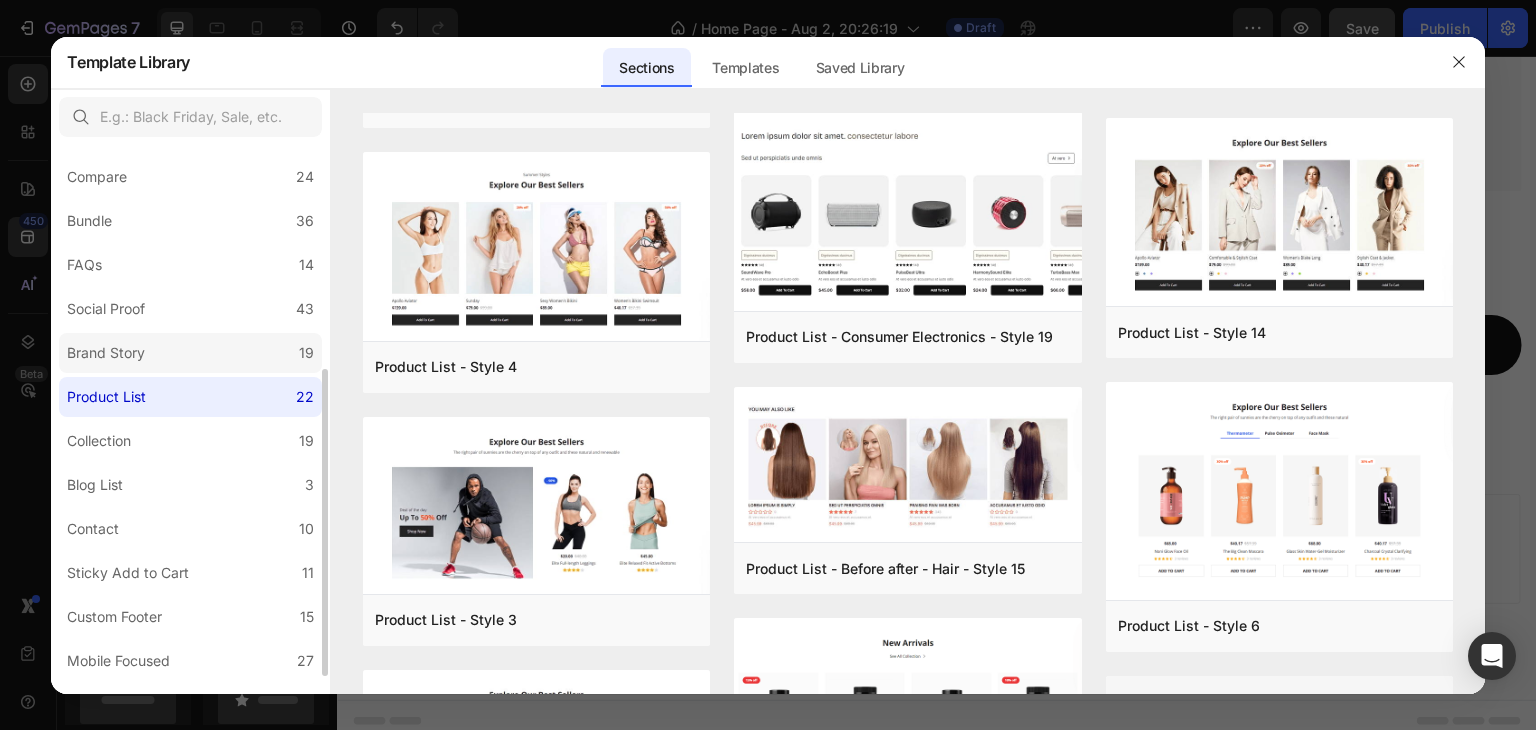 click on "Brand Story" at bounding box center [106, 353] 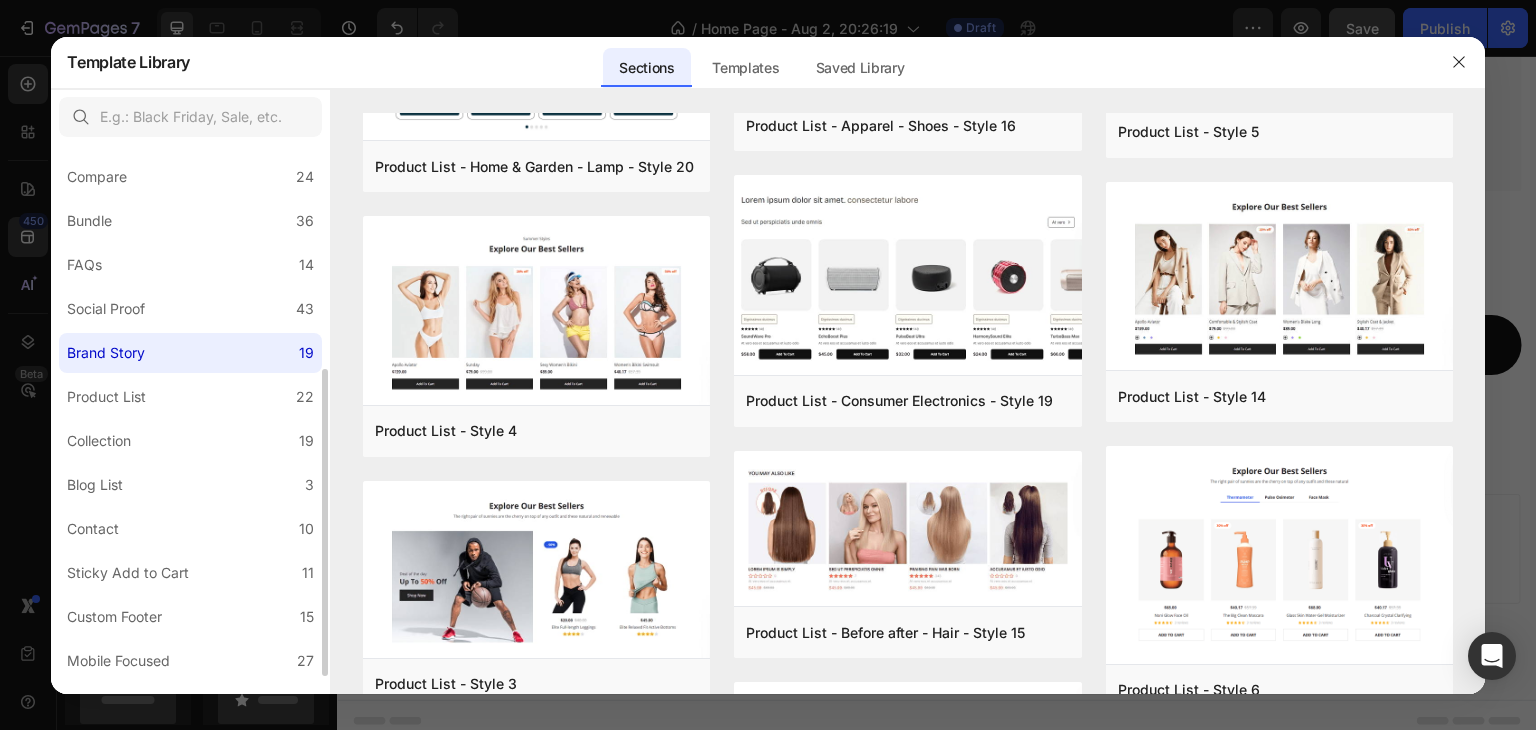 scroll, scrollTop: 0, scrollLeft: 0, axis: both 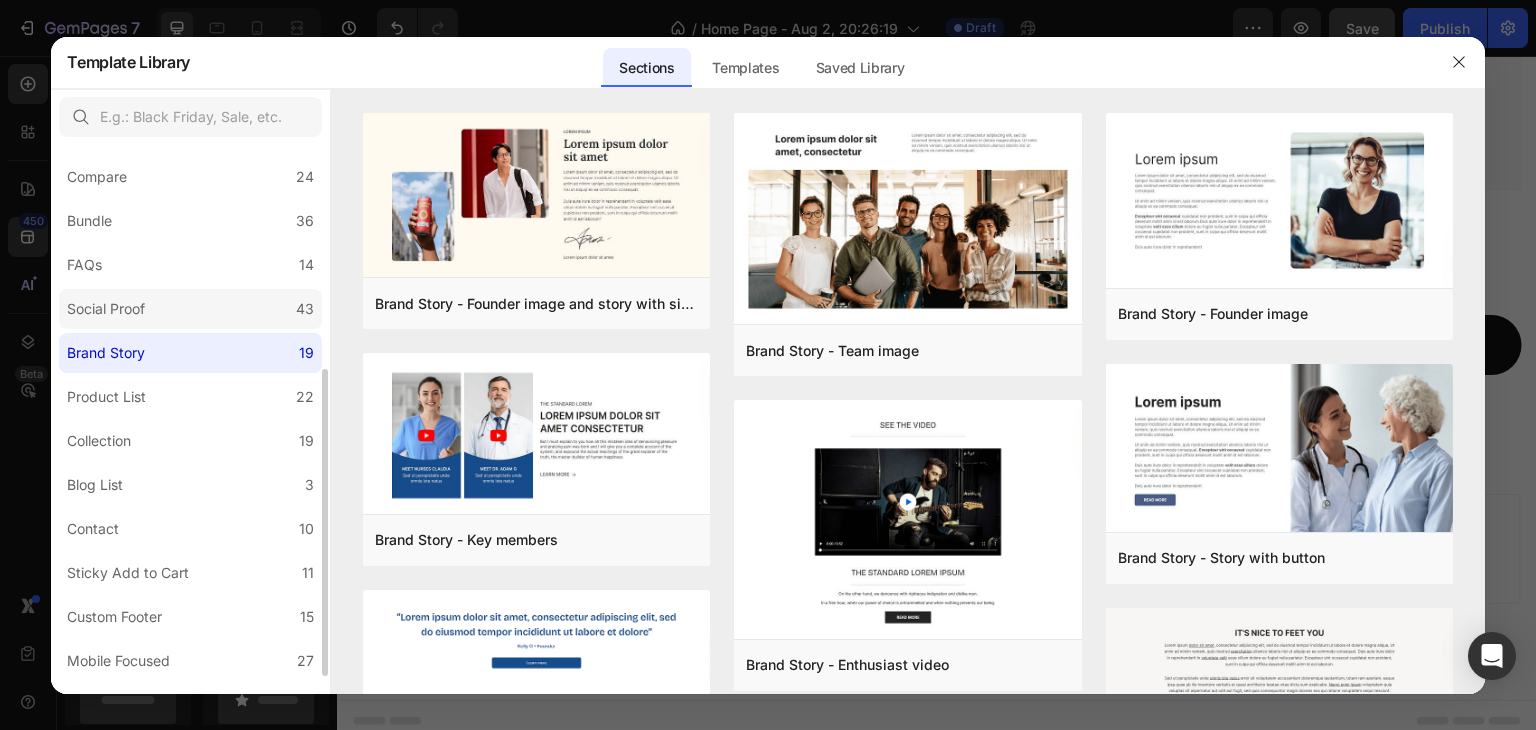 click on "Social Proof 43" 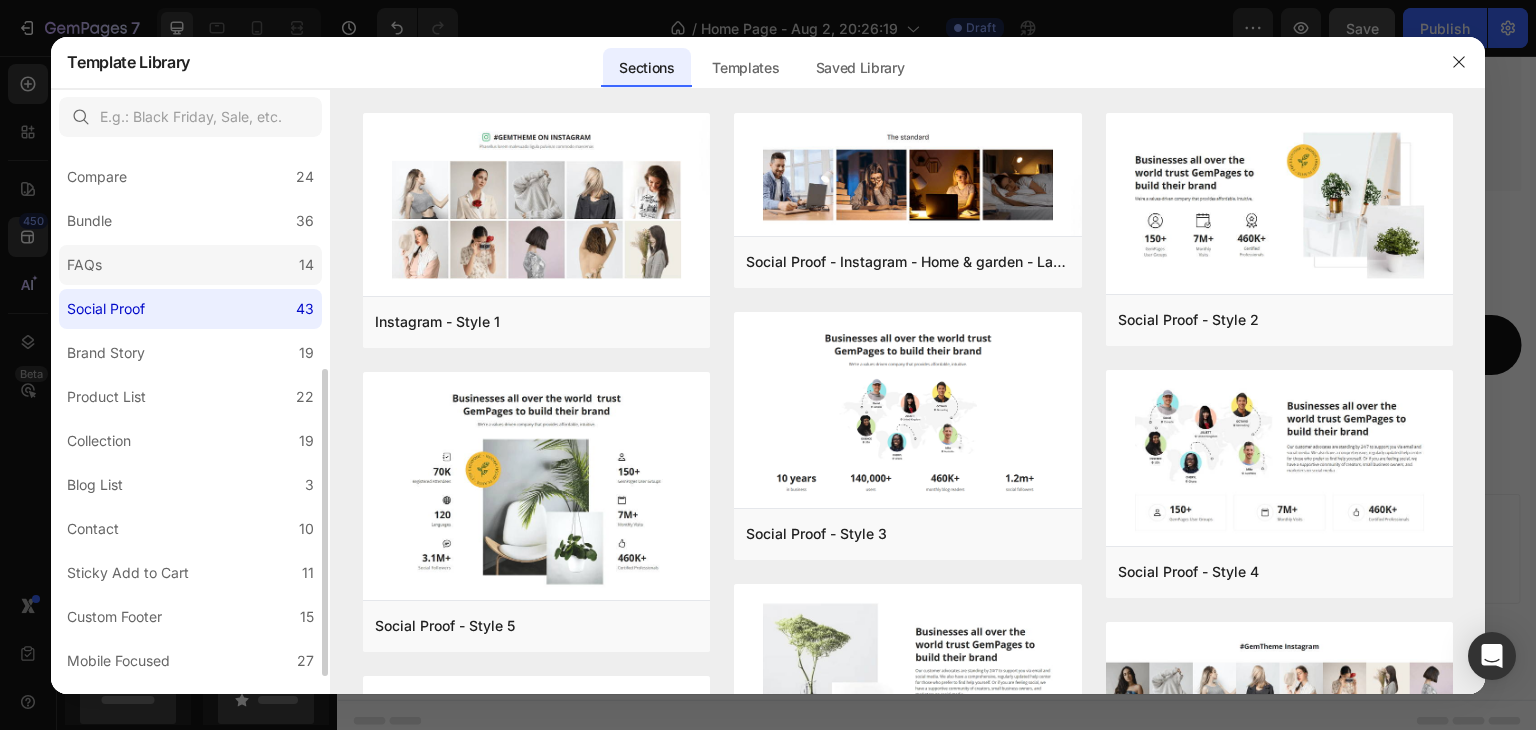 click on "FAQs 14" 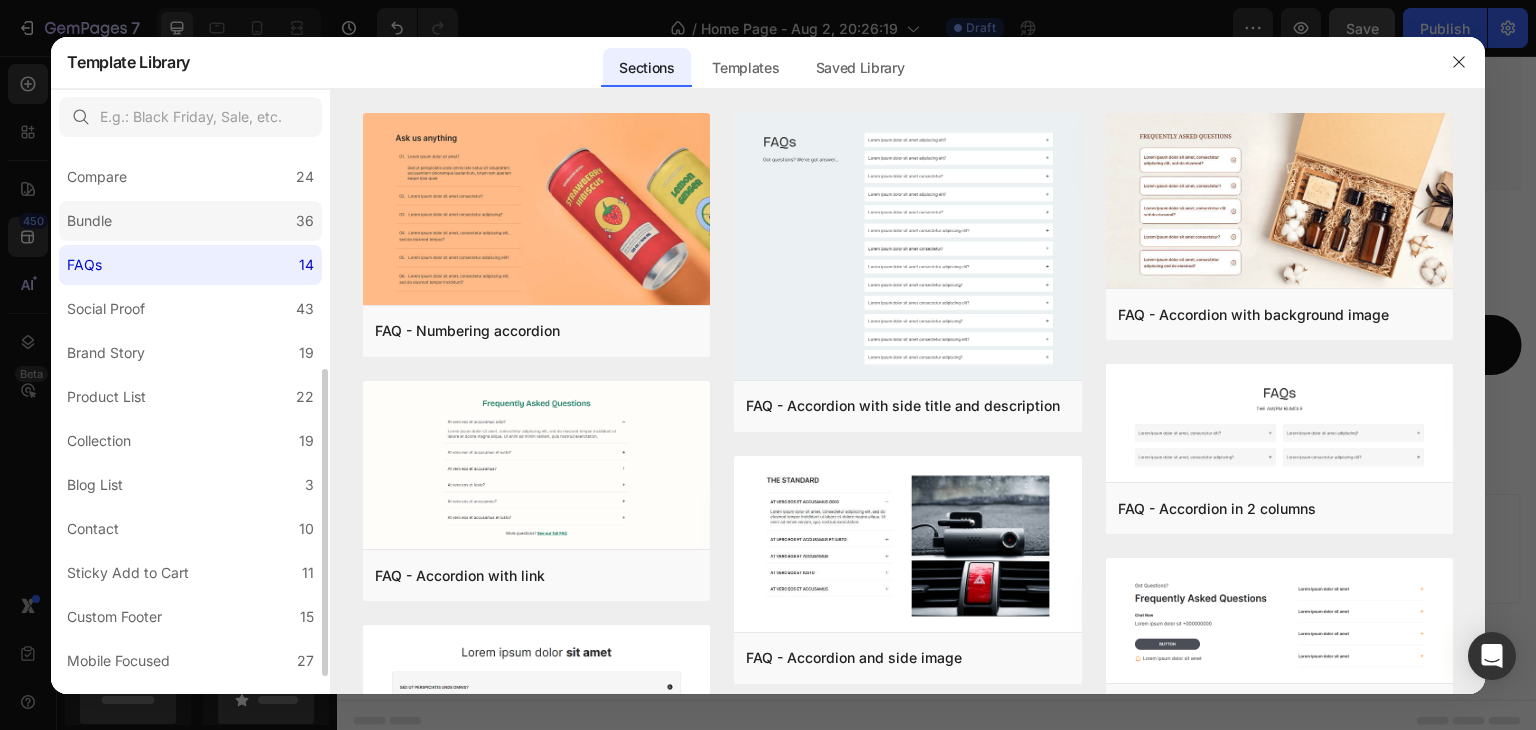 click on "Bundle 36" 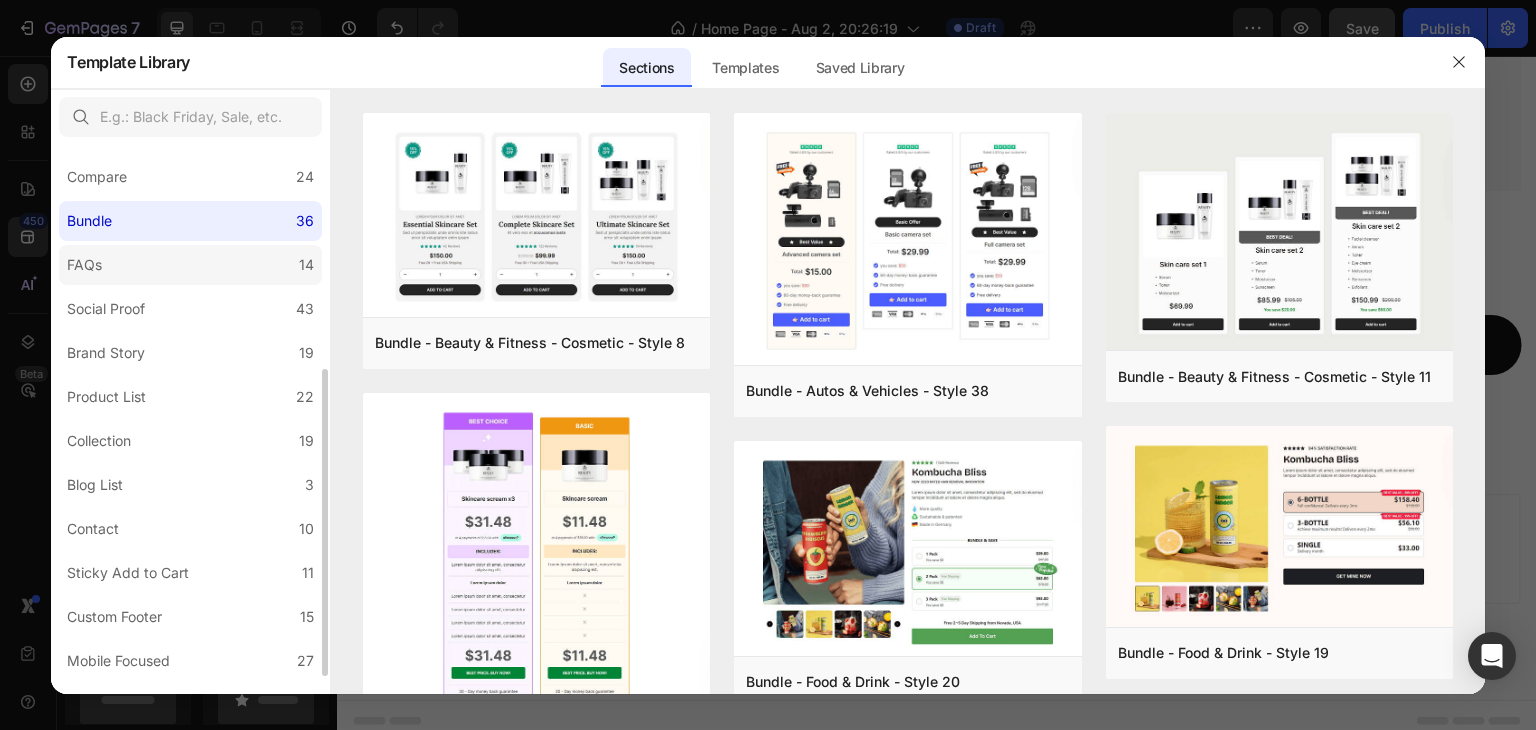 scroll, scrollTop: 200, scrollLeft: 0, axis: vertical 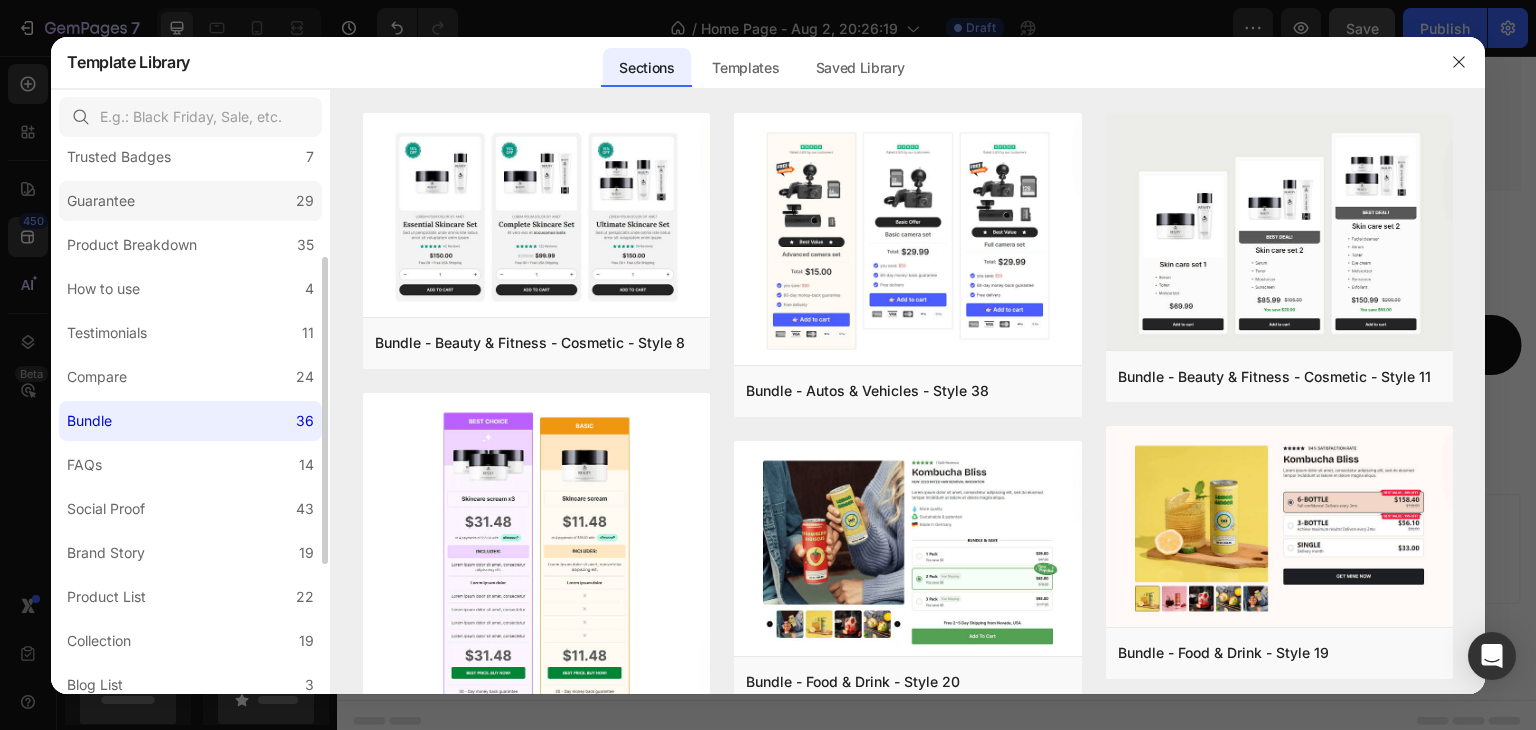 click on "Guarantee 29" 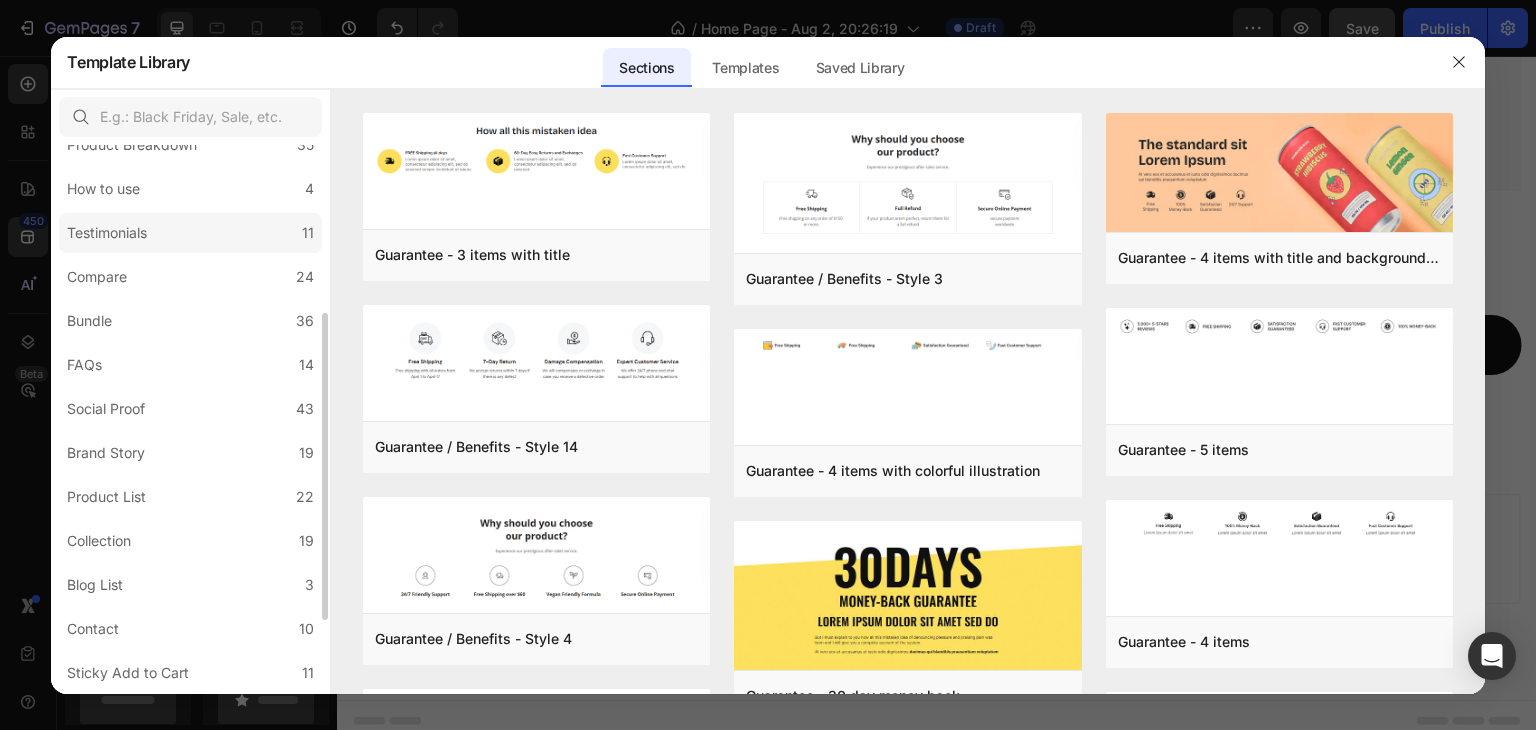scroll, scrollTop: 431, scrollLeft: 0, axis: vertical 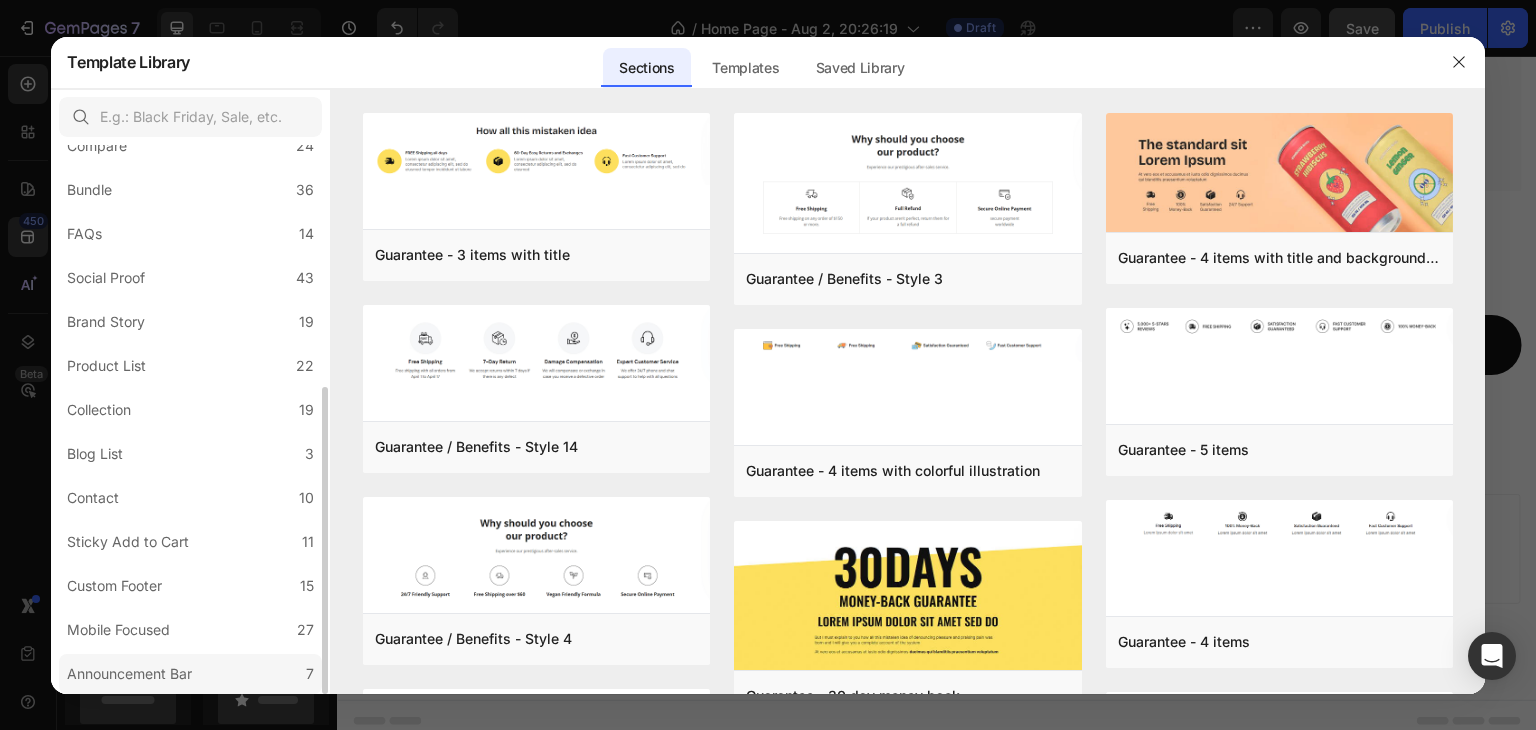 click on "Announcement Bar" at bounding box center (133, 674) 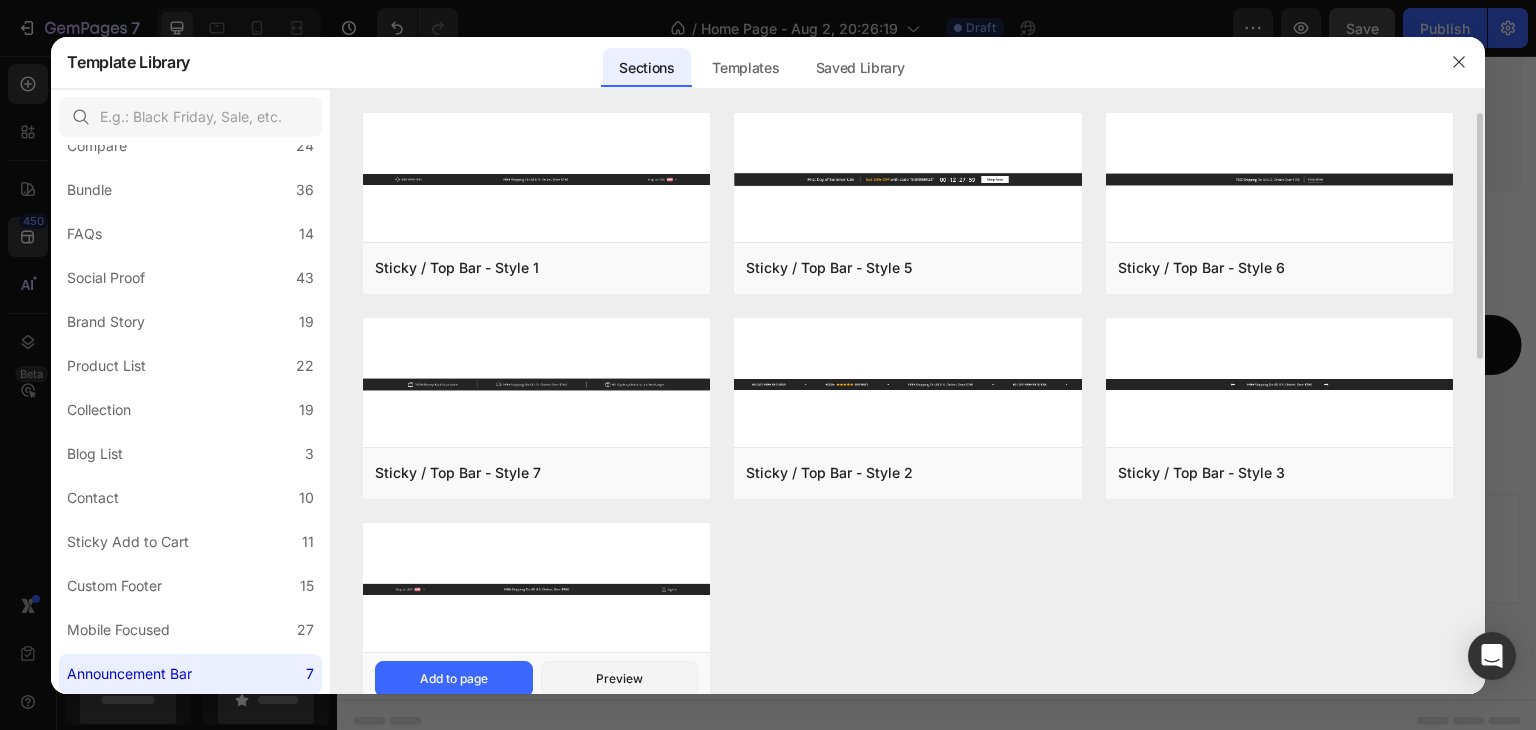 scroll, scrollTop: 35, scrollLeft: 0, axis: vertical 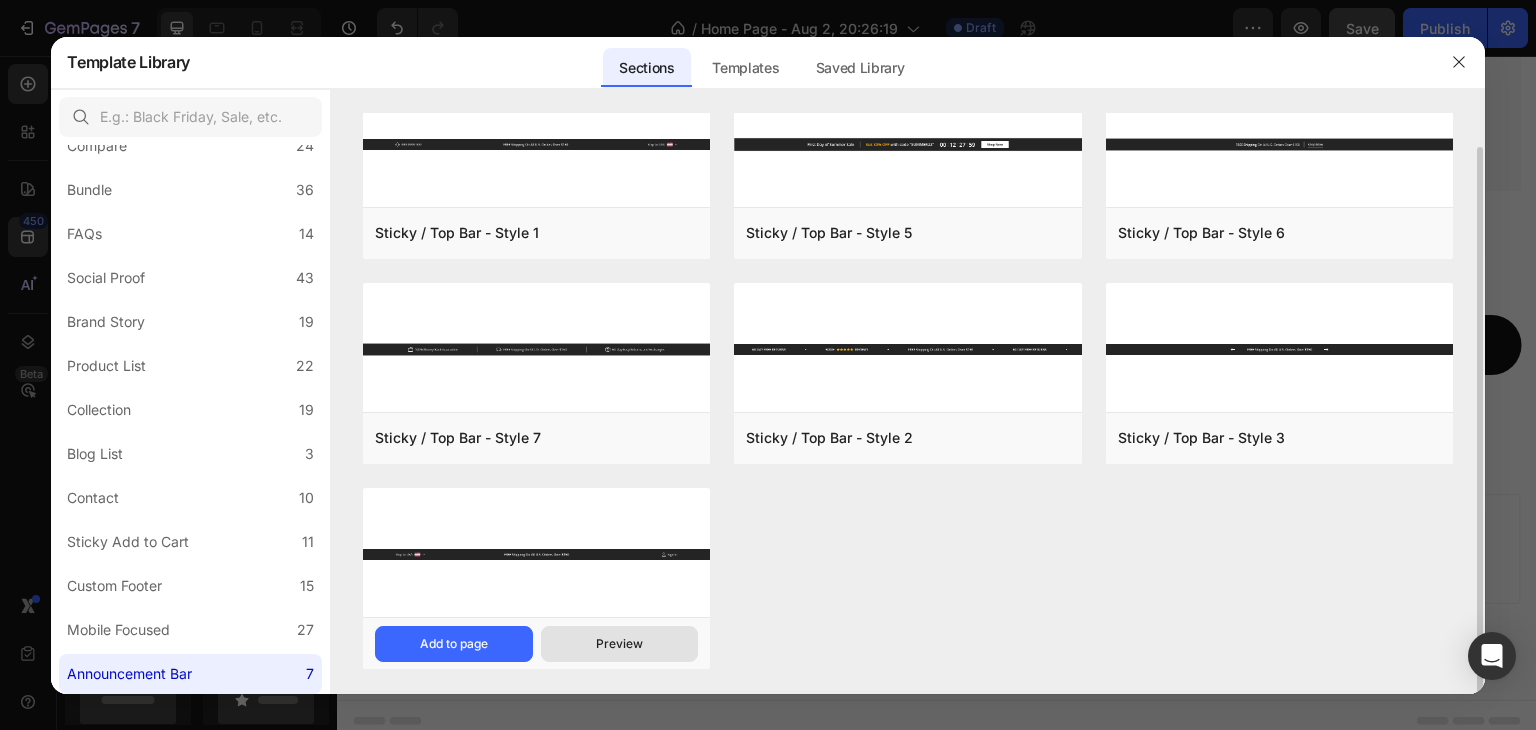 click on "Preview" at bounding box center [620, 644] 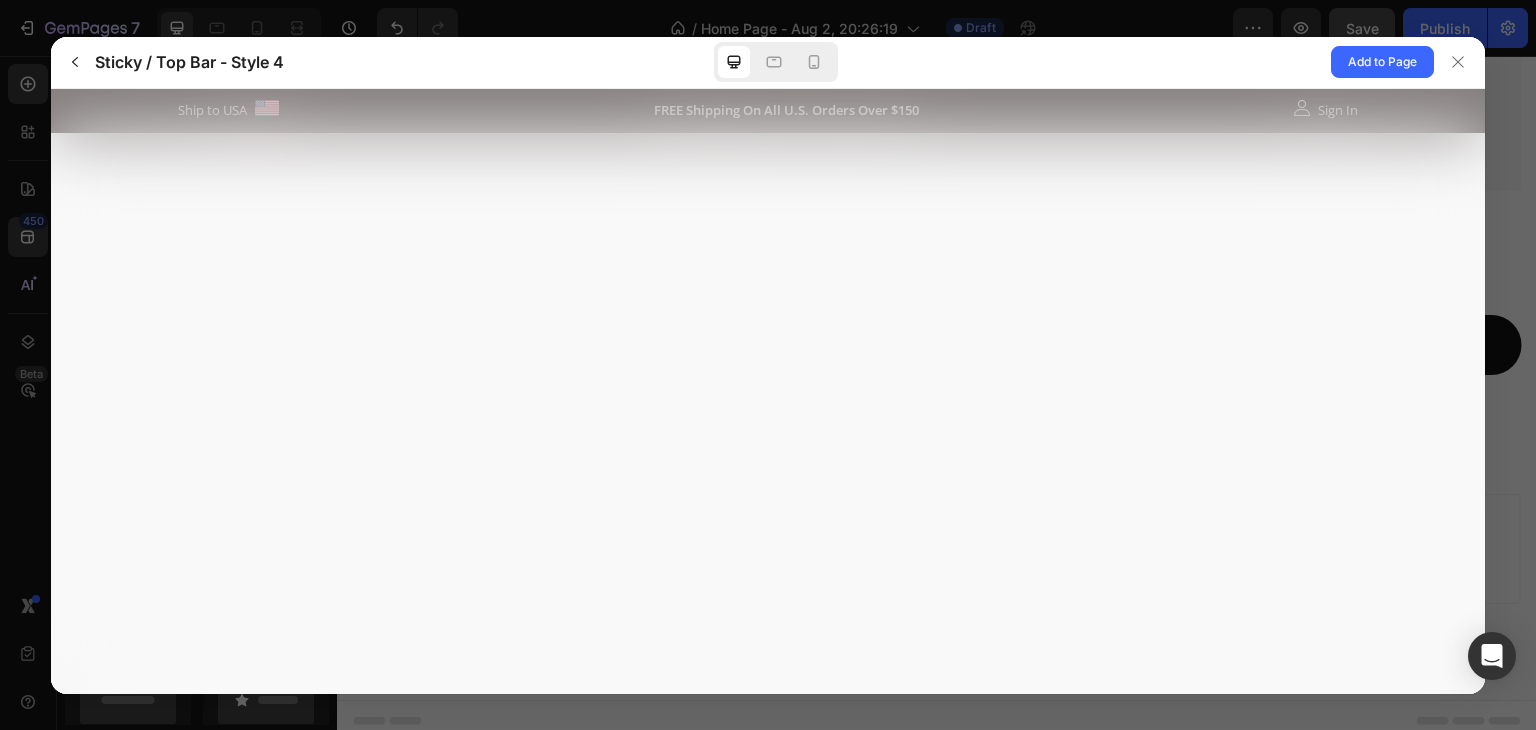scroll, scrollTop: 0, scrollLeft: 0, axis: both 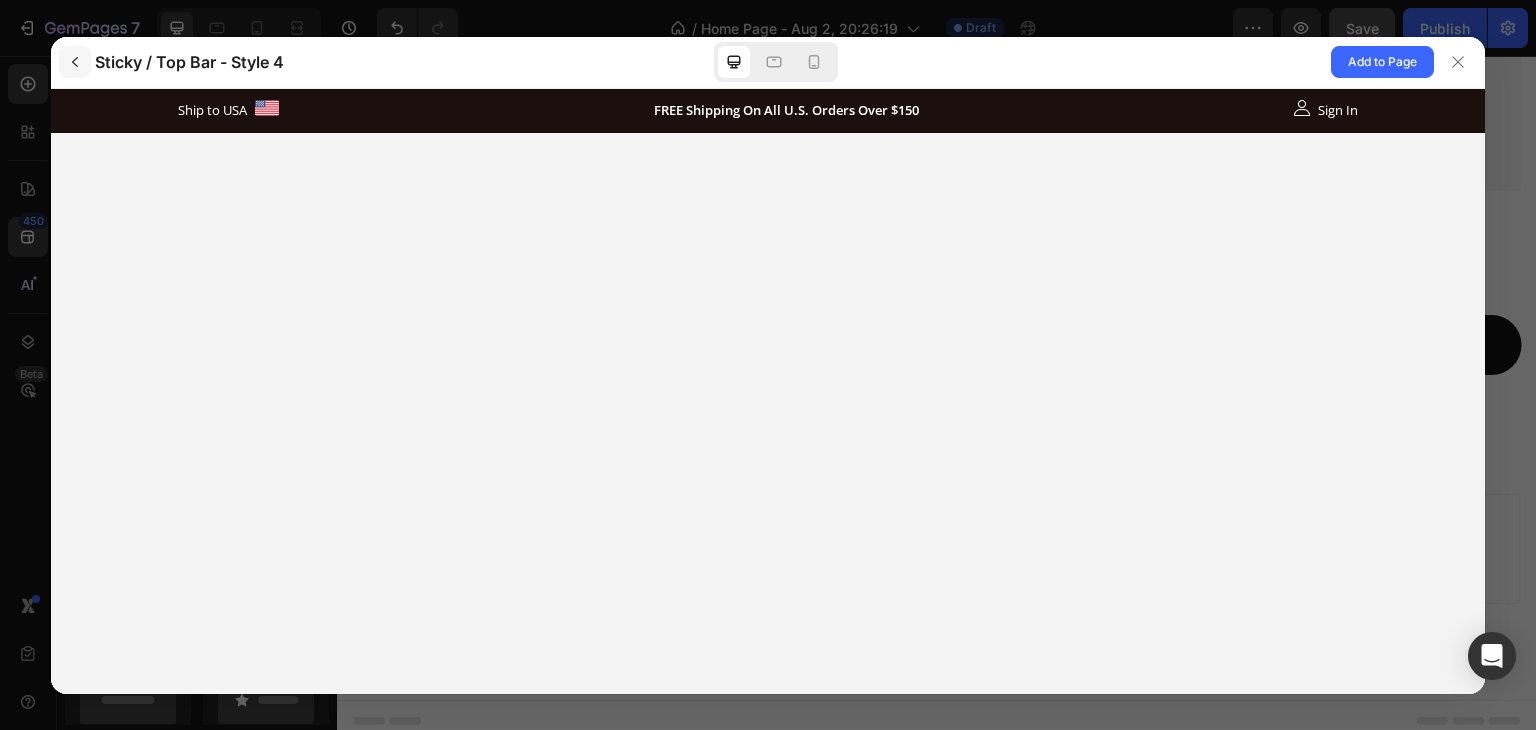 click 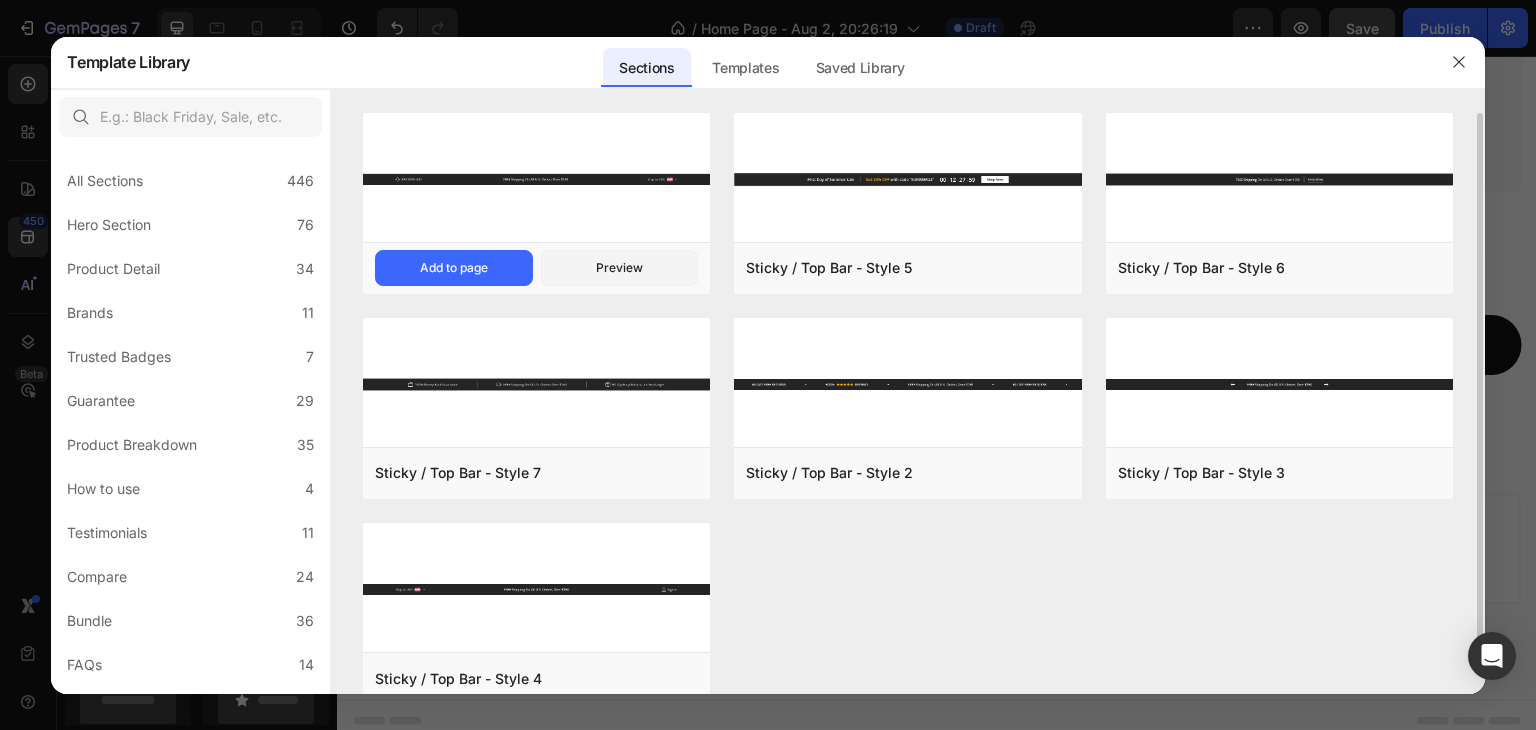 click at bounding box center [536, 178] 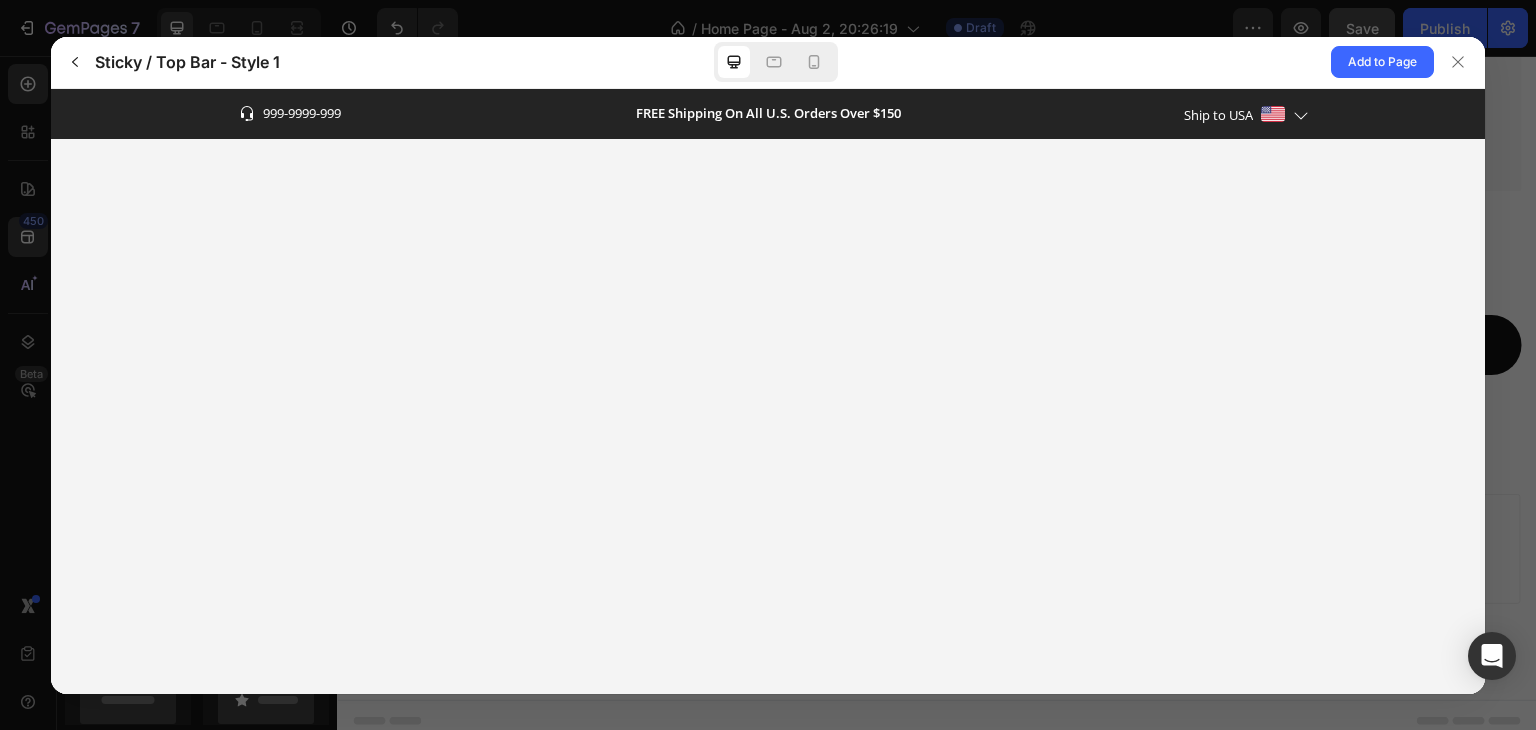 scroll, scrollTop: 0, scrollLeft: 0, axis: both 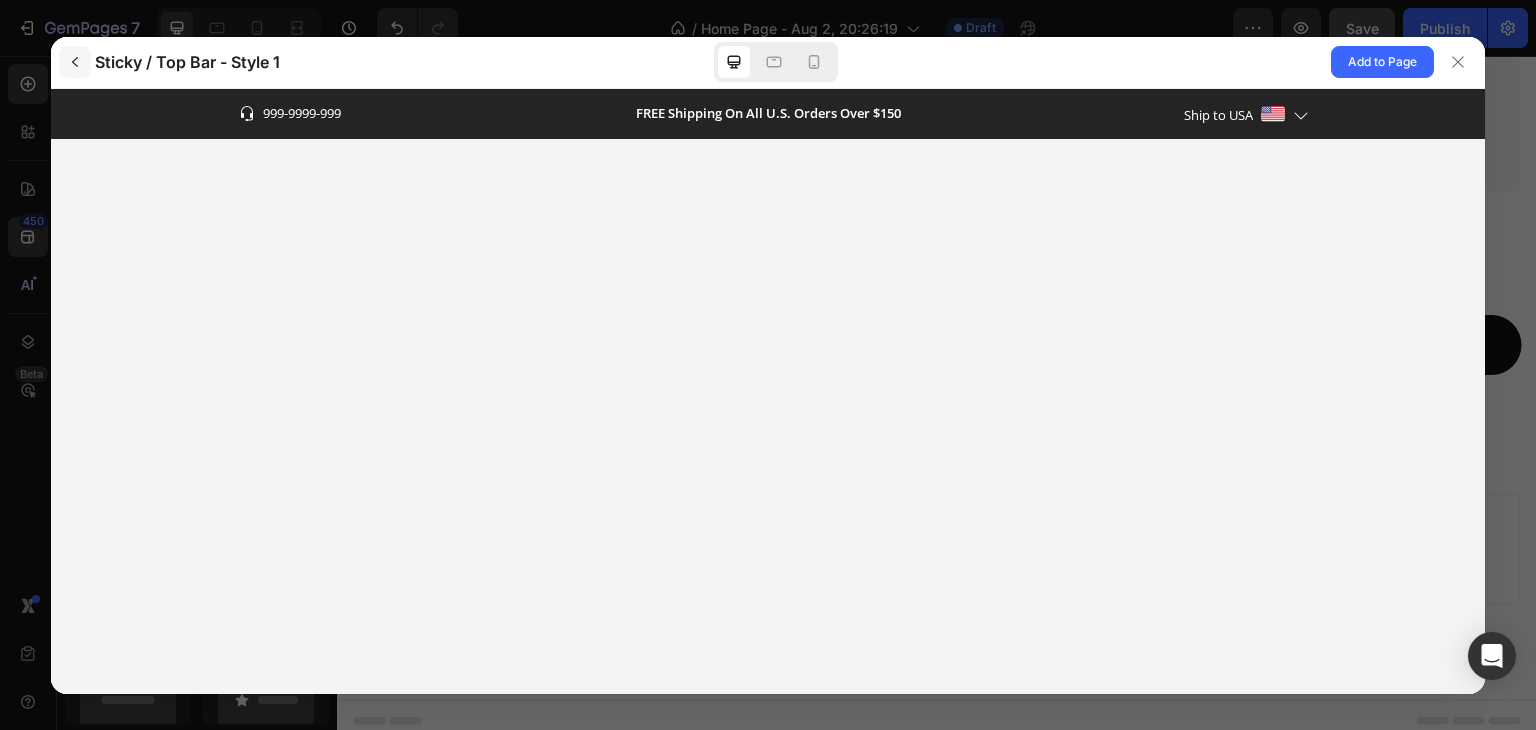 click at bounding box center [75, 62] 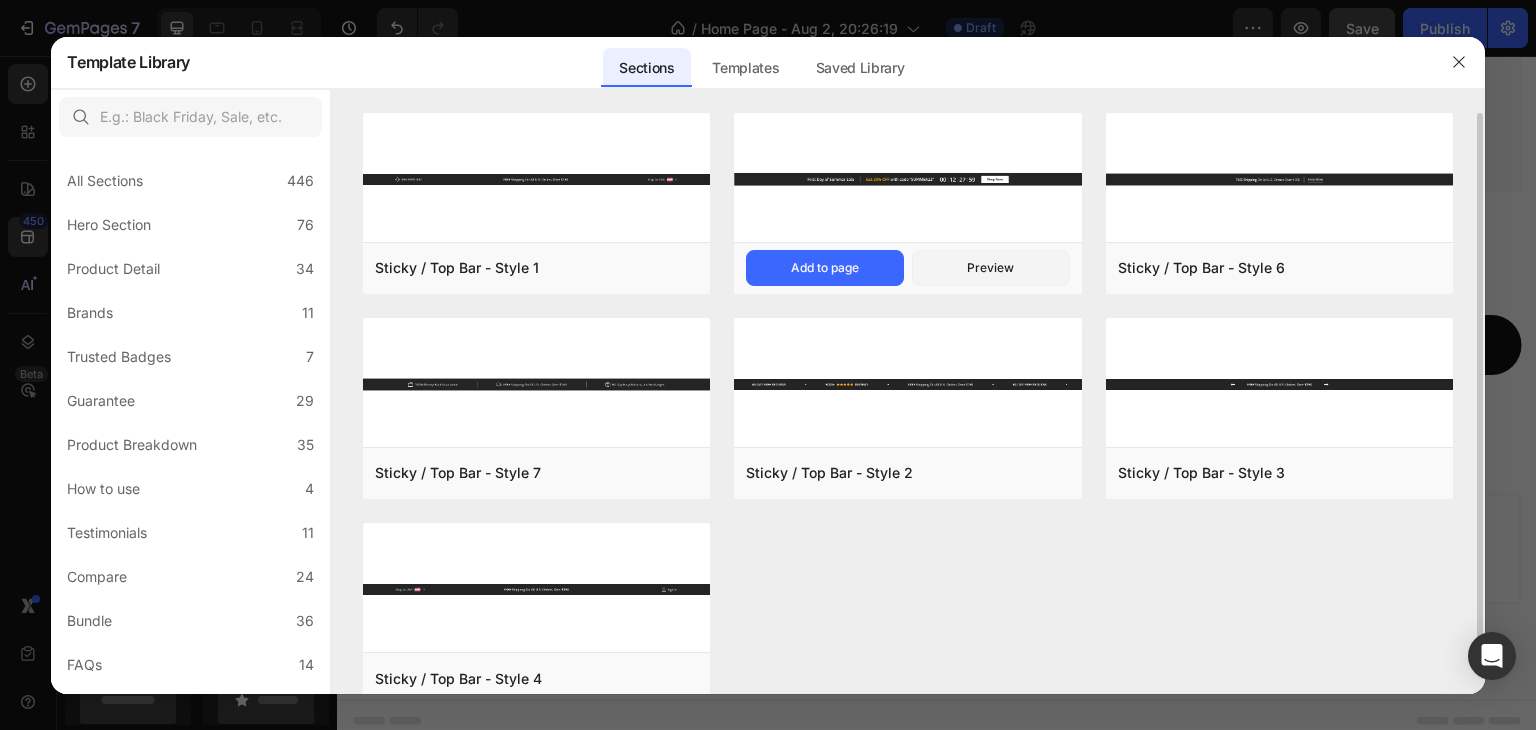 click at bounding box center (907, 178) 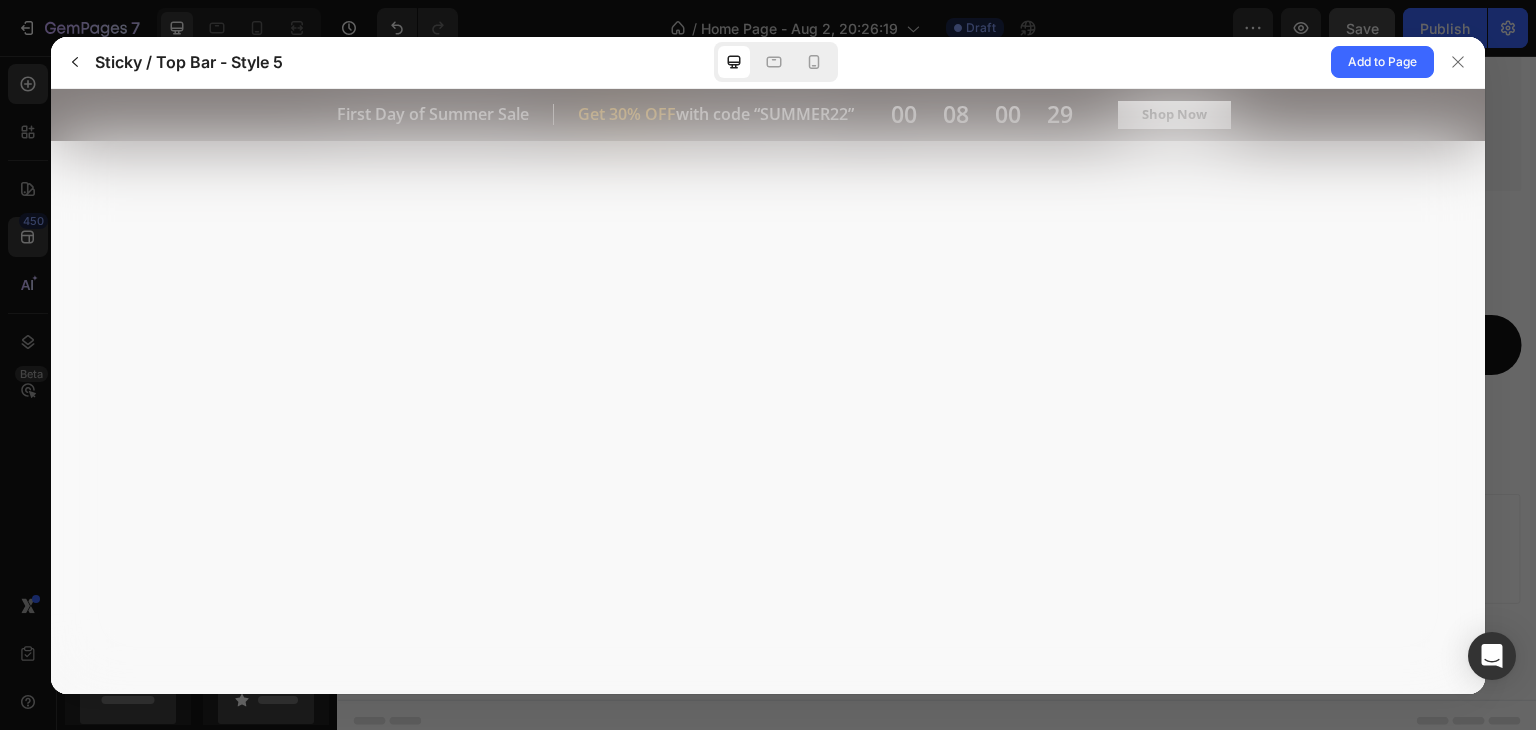 scroll, scrollTop: 0, scrollLeft: 0, axis: both 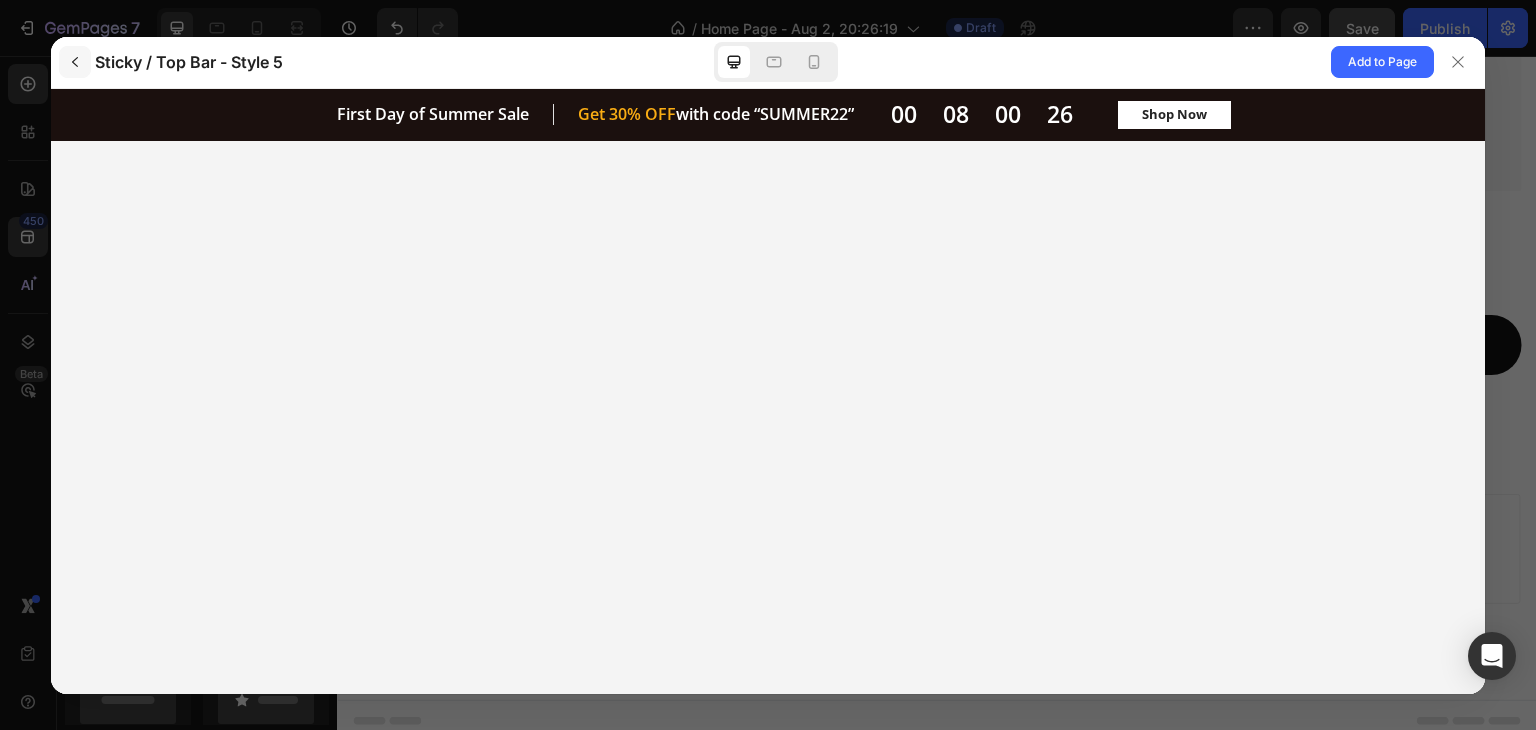 click at bounding box center [75, 62] 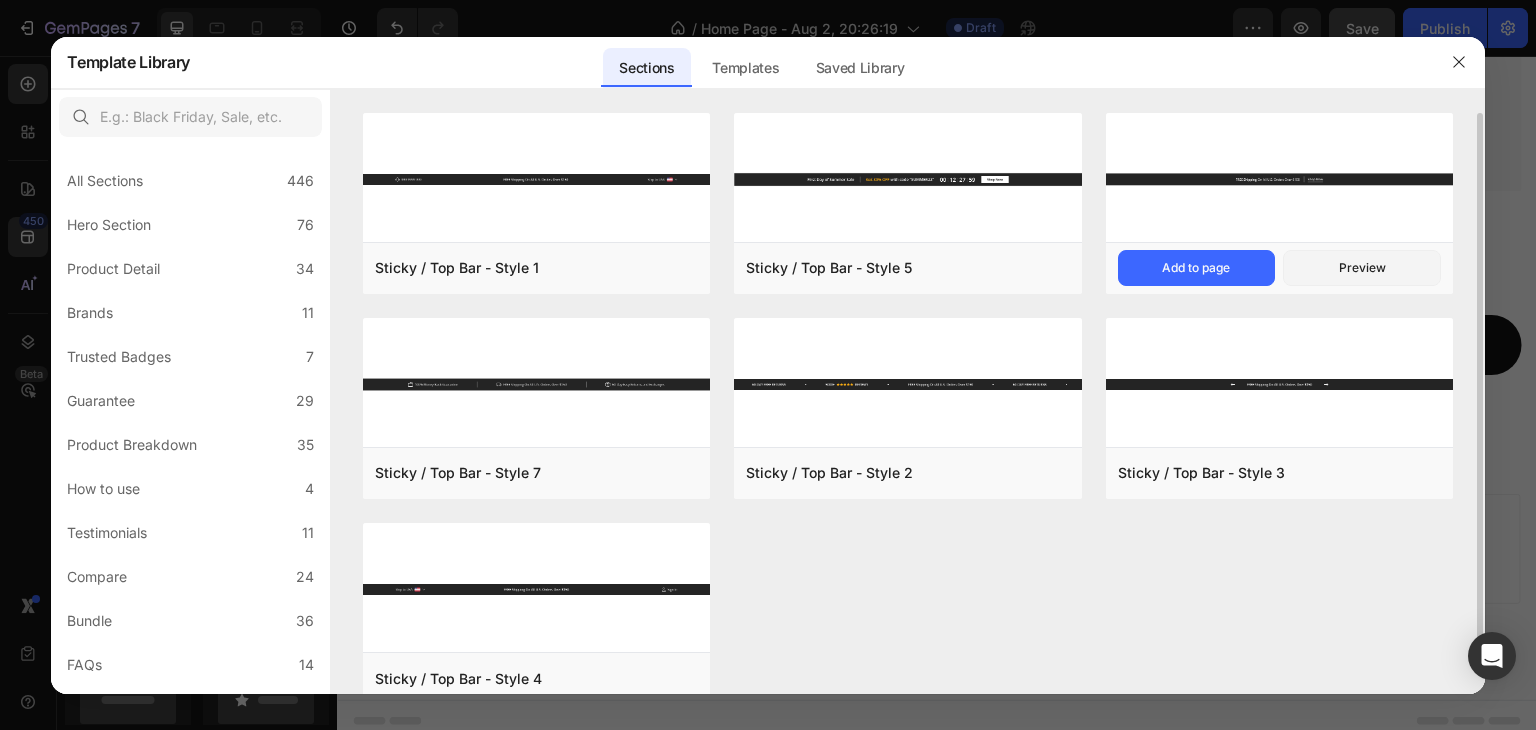 click at bounding box center [1279, 178] 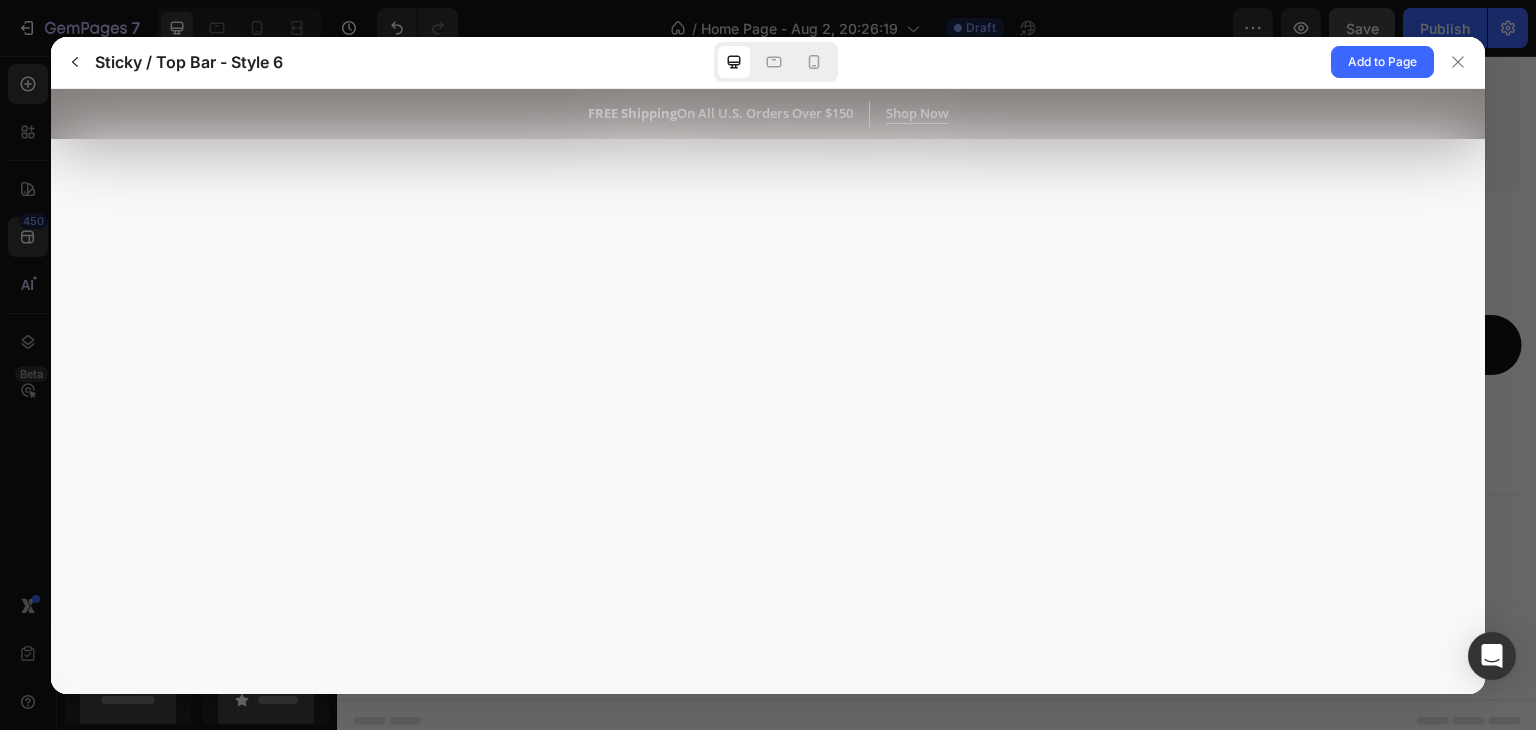 scroll, scrollTop: 0, scrollLeft: 0, axis: both 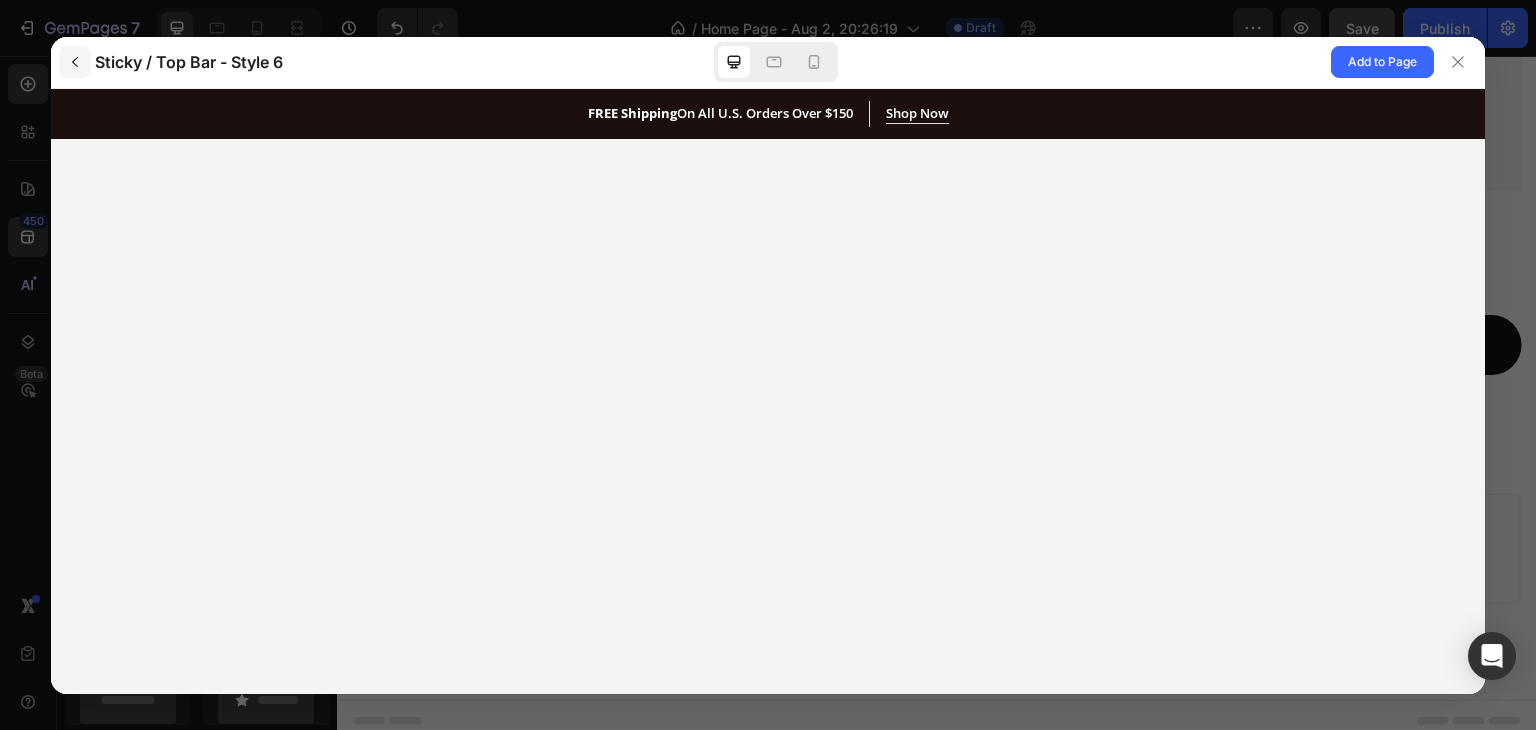 click at bounding box center (75, 62) 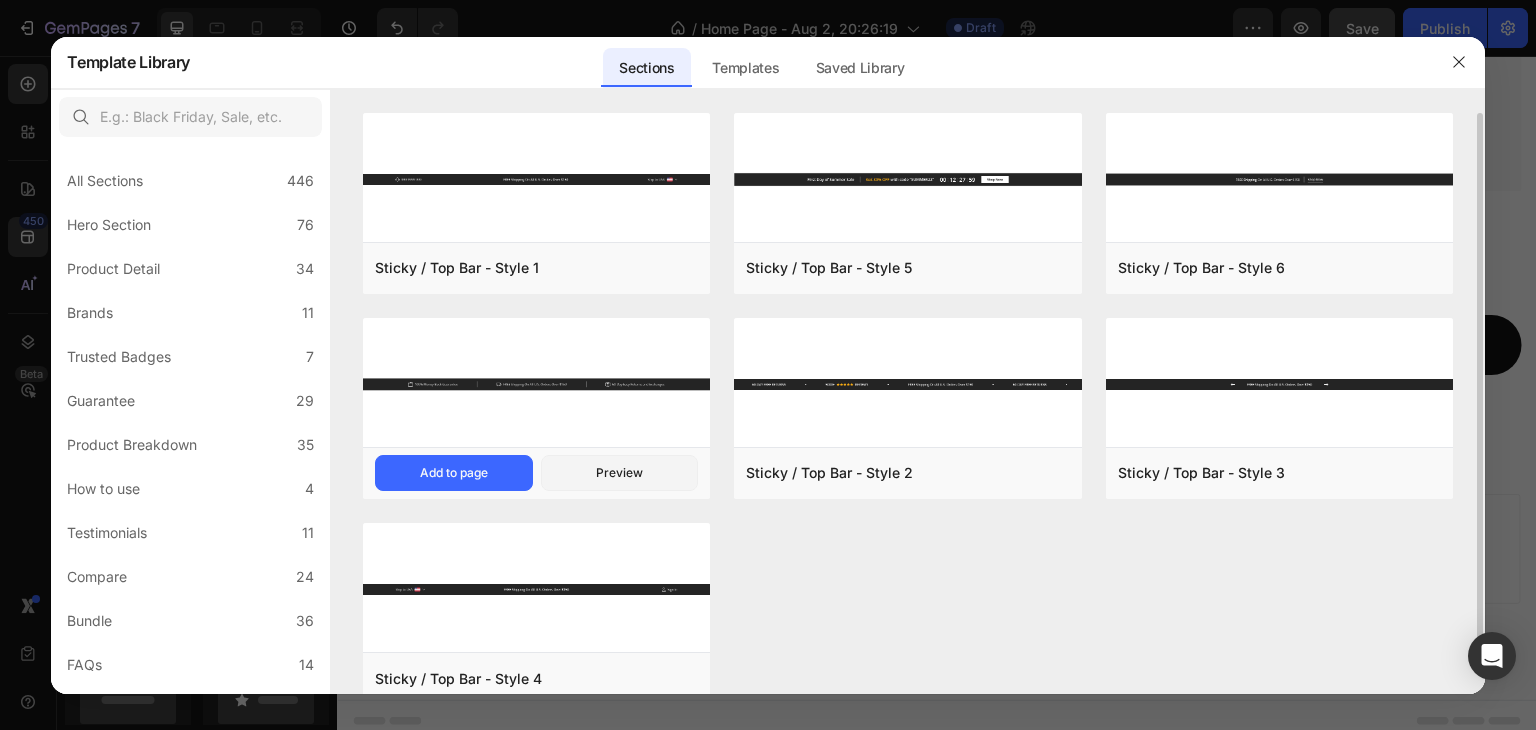 click at bounding box center (536, 384) 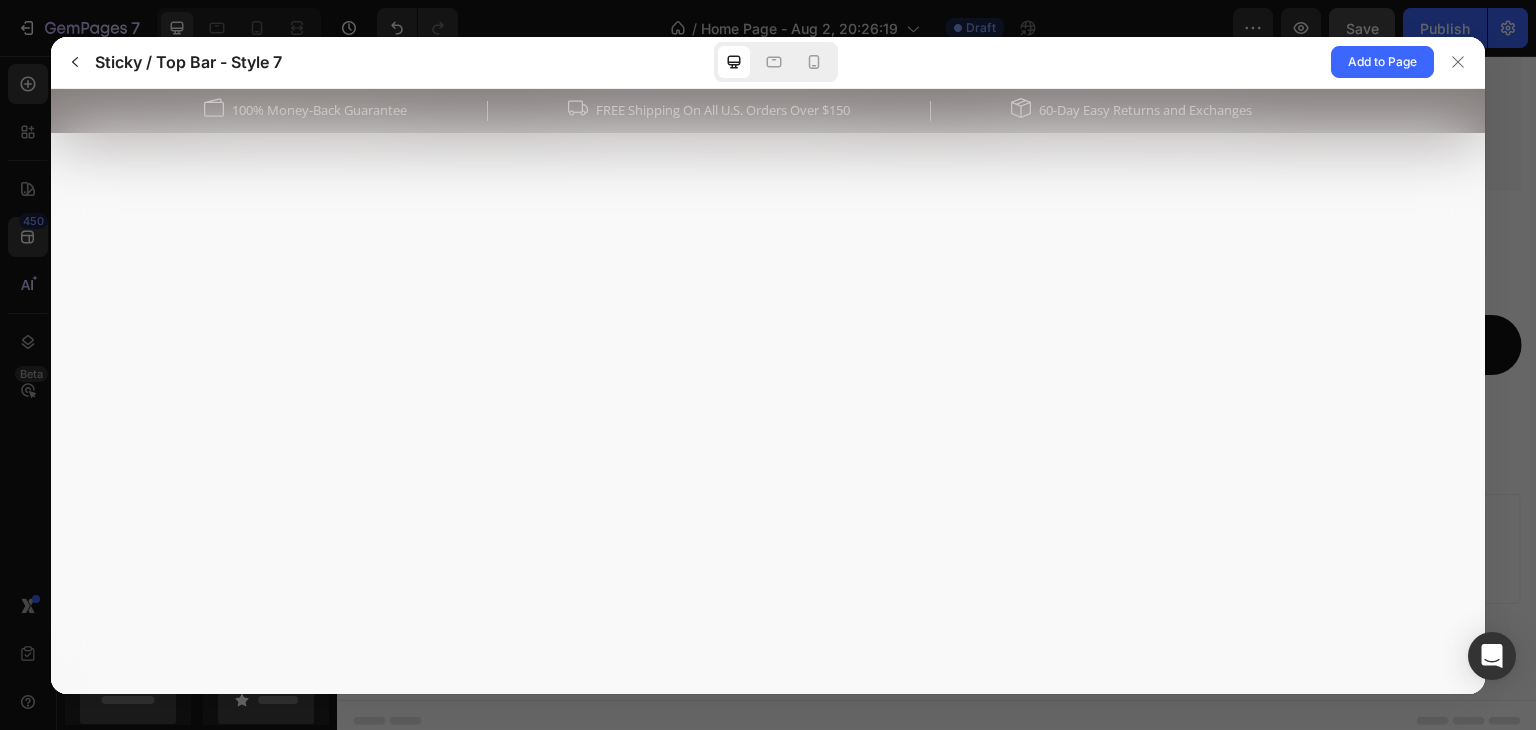 scroll, scrollTop: 0, scrollLeft: 0, axis: both 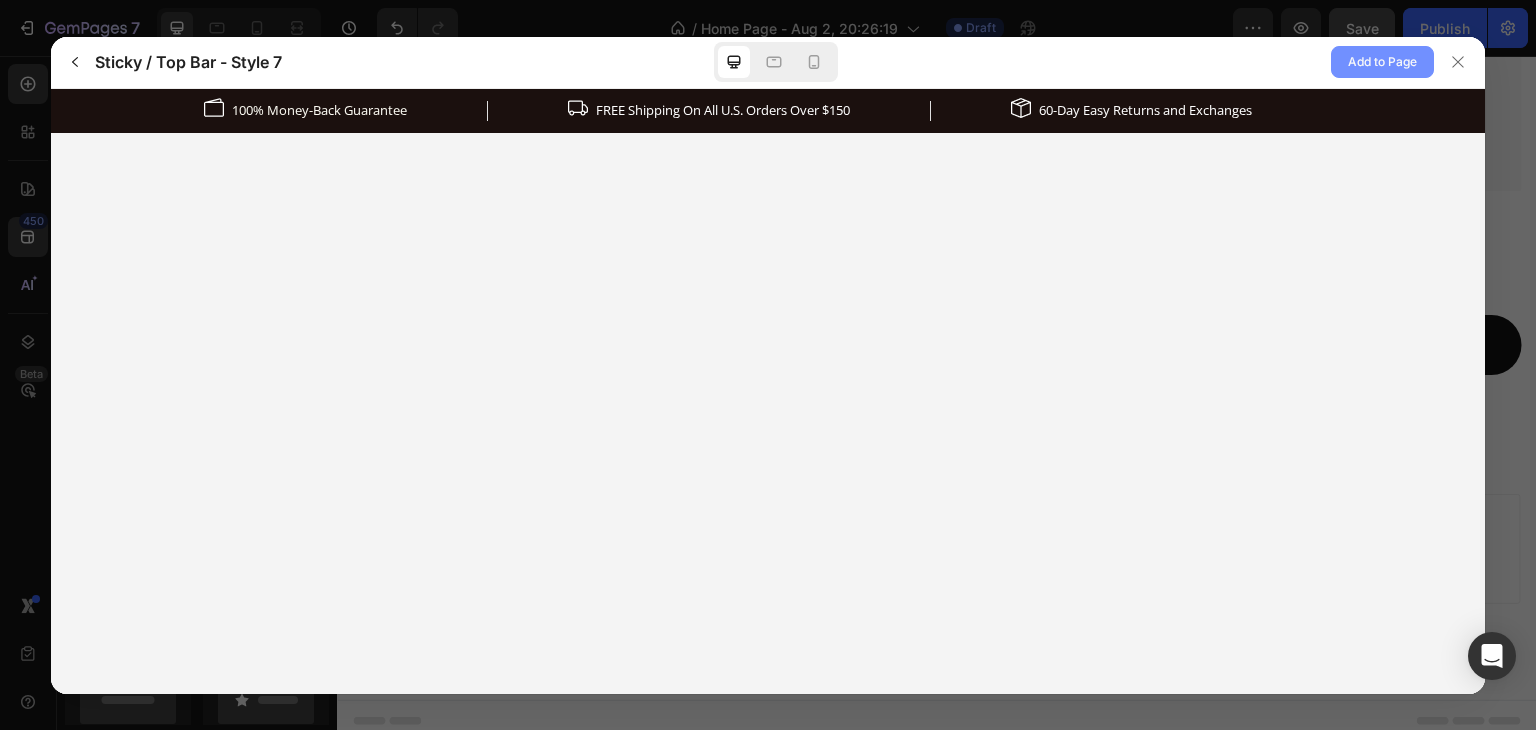 click on "Add to Page" 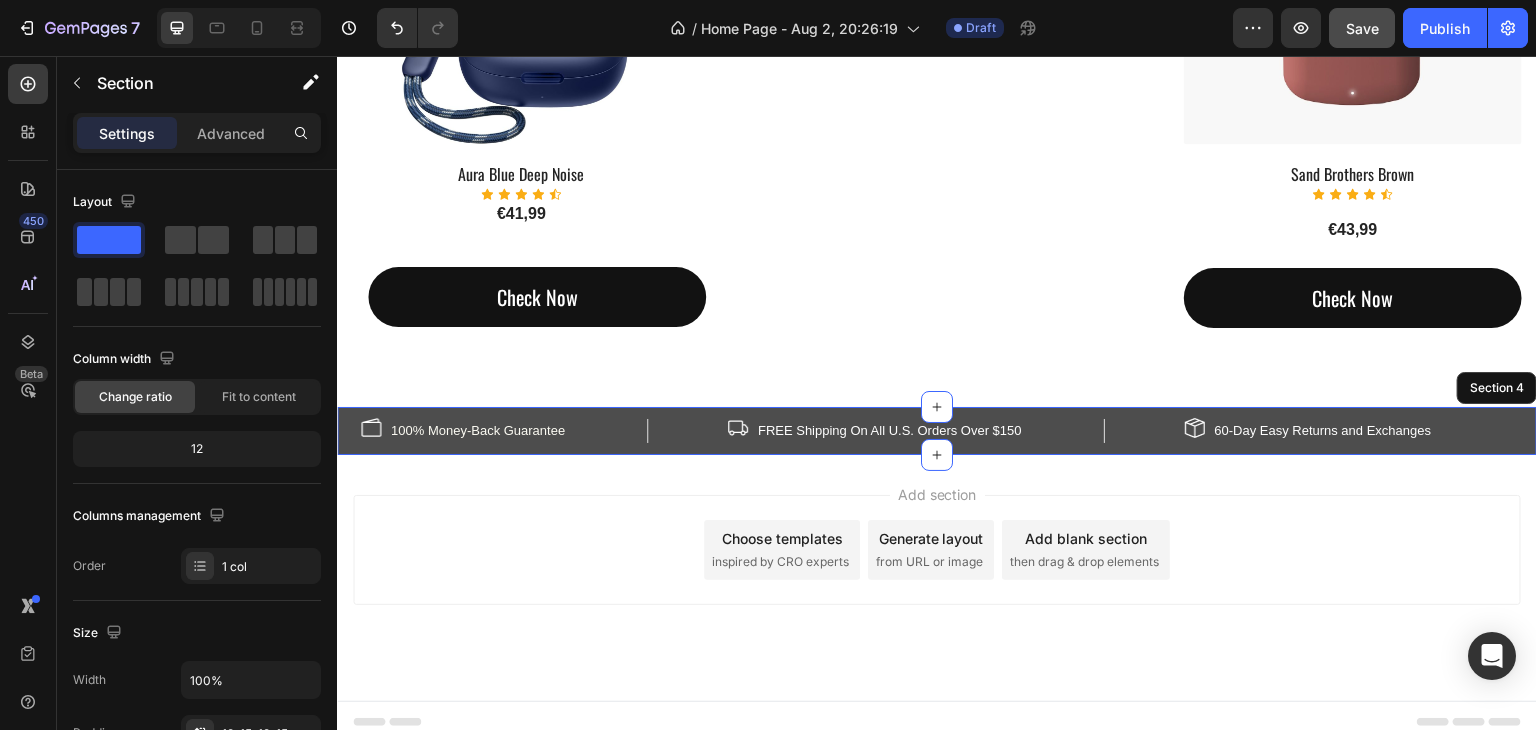 scroll, scrollTop: 2552, scrollLeft: 0, axis: vertical 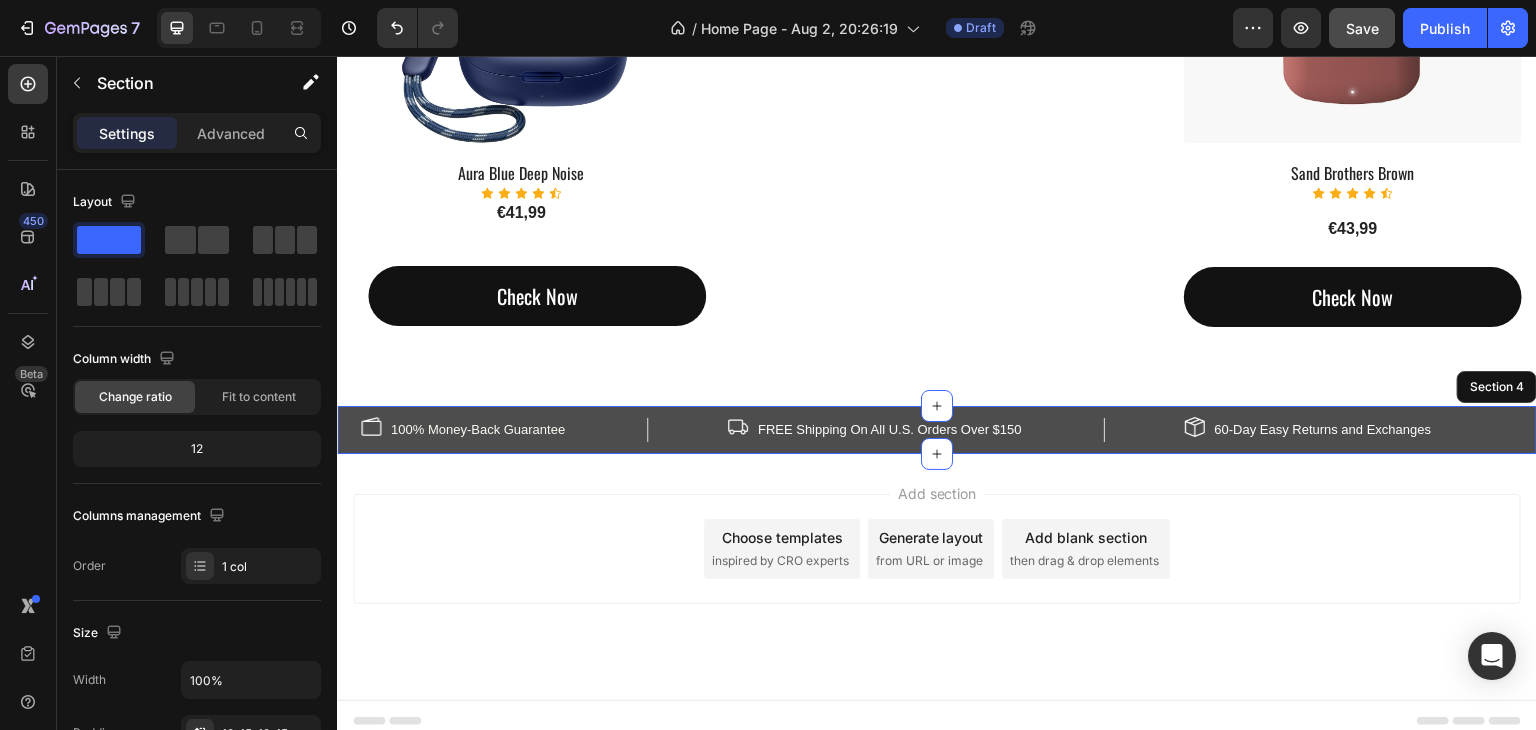 click on "Image 100% Money-Back Guarantee Text block Row Image FREE Shipping On All U.S. Orders Over $150 Text block Row Image 60-Day Easy Returns and Exchanges Text block Row Row
Image 100% Money-Back Guarantee Text block Row Image FREE Shipping On All U.S. Orders Over $150 Text block Row Image 60-Day Easy Returns and Exchanges Text block Row
Carousel Row Section 4" at bounding box center [937, 430] 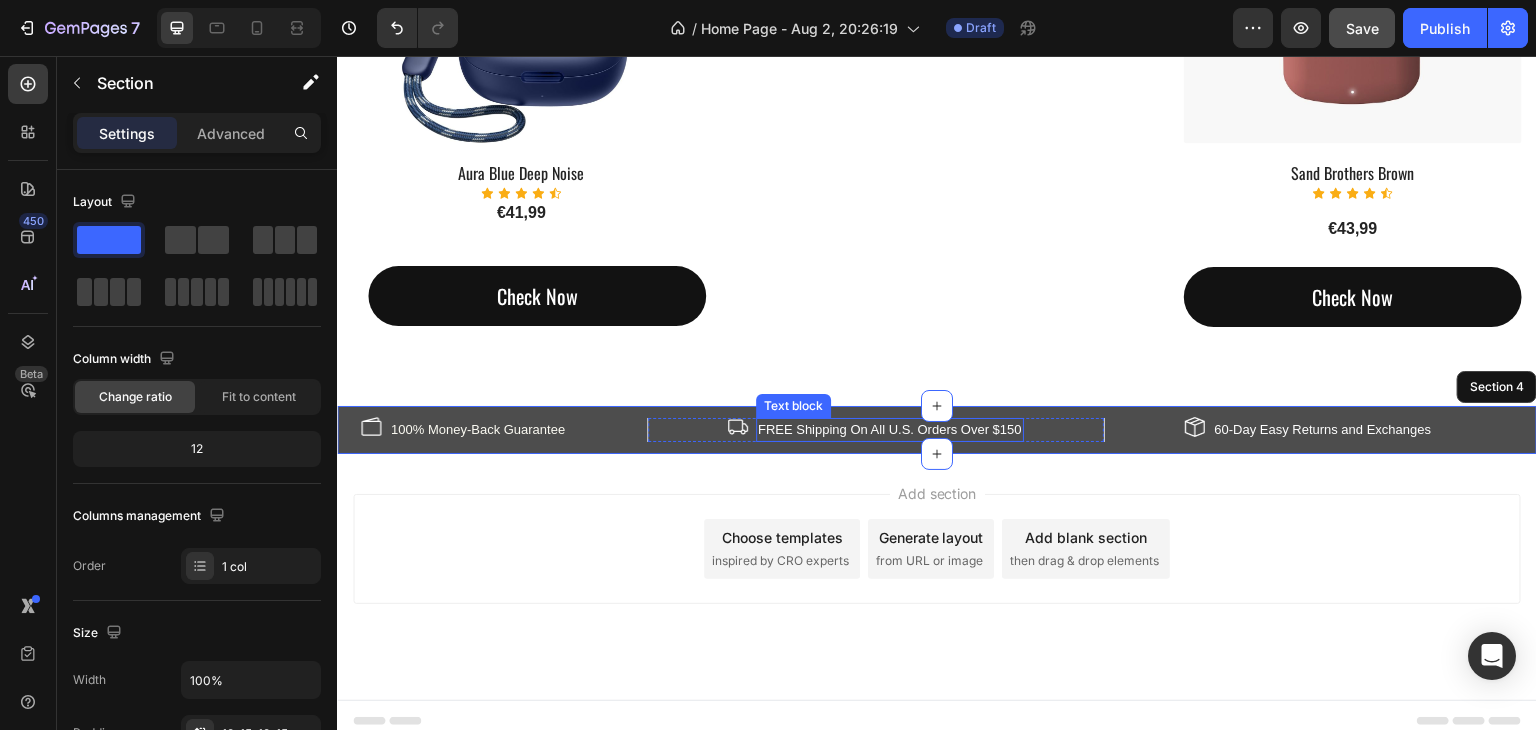 click on "FREE Shipping On All U.S. Orders Over $150" at bounding box center (890, 430) 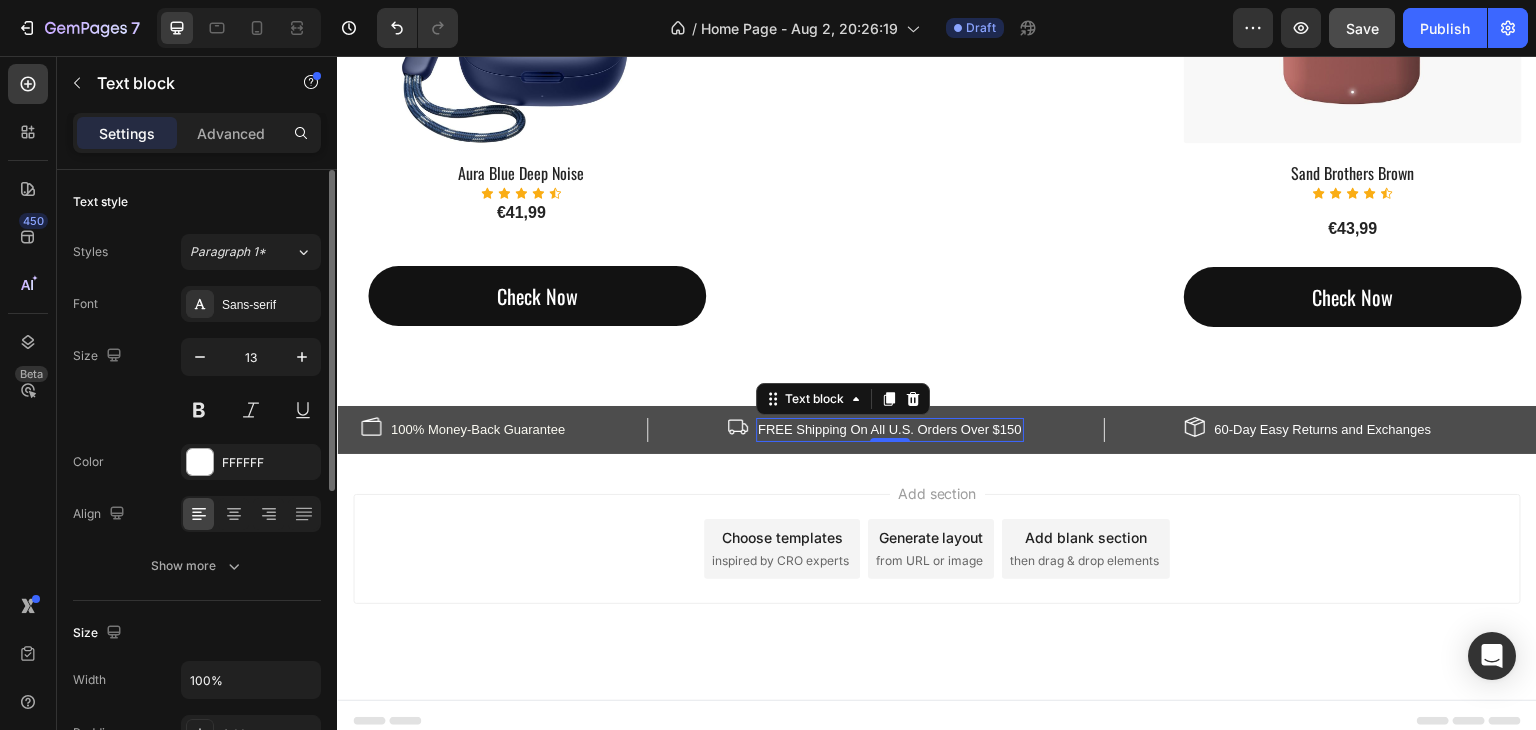 scroll, scrollTop: 566, scrollLeft: 0, axis: vertical 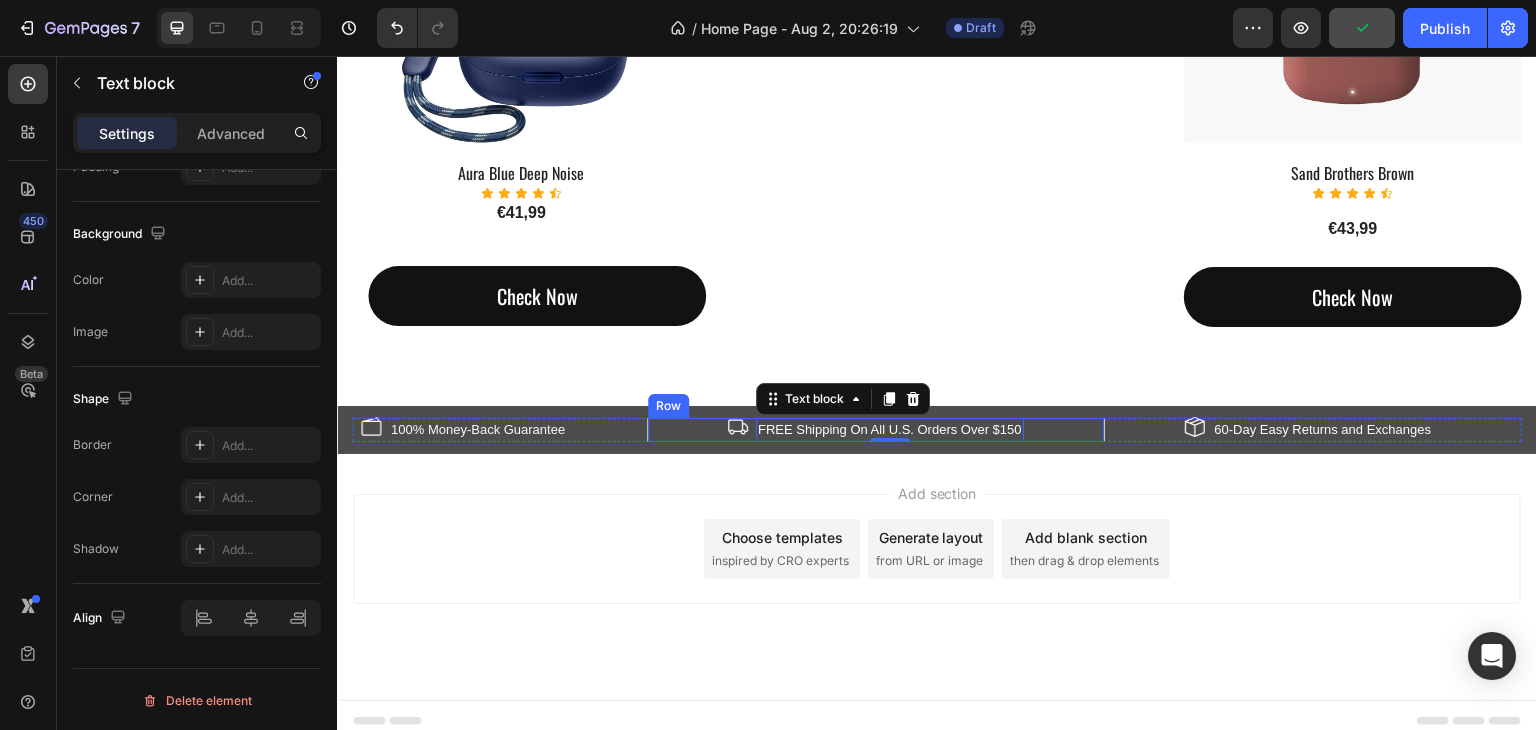 click on "Image FREE Shipping On All U.S. Orders Over $150 Text block   0 Row" at bounding box center [875, 430] 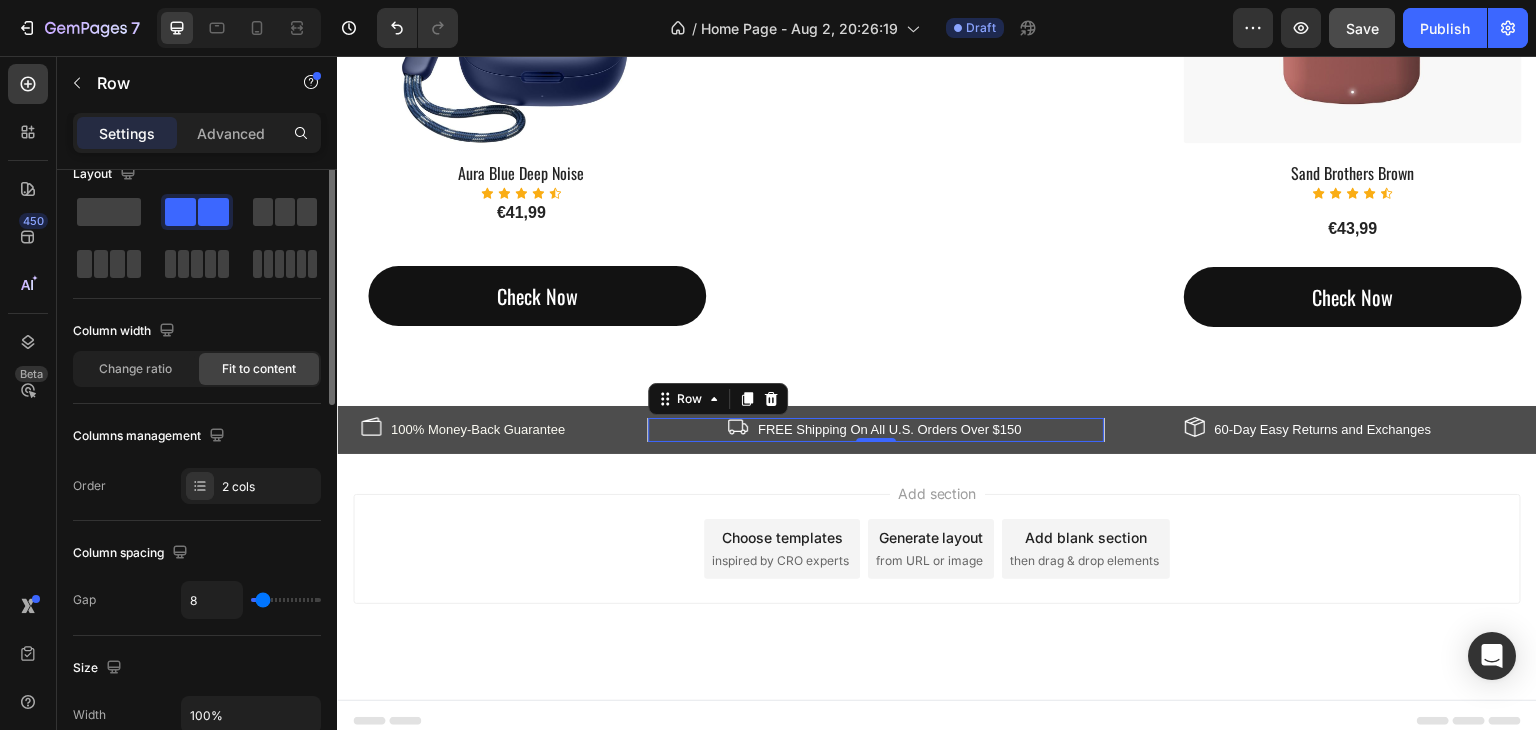 scroll, scrollTop: 0, scrollLeft: 0, axis: both 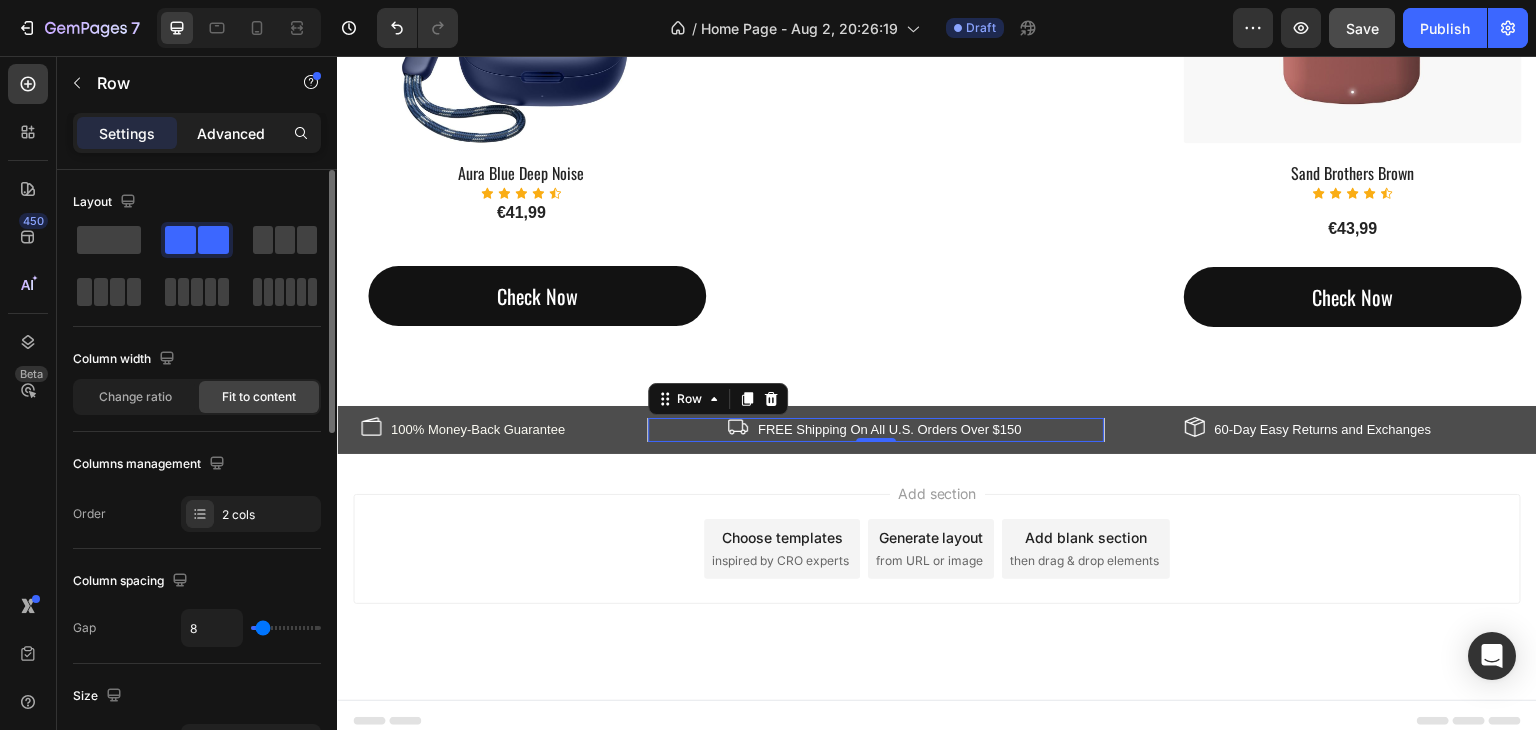 click on "Advanced" at bounding box center (231, 133) 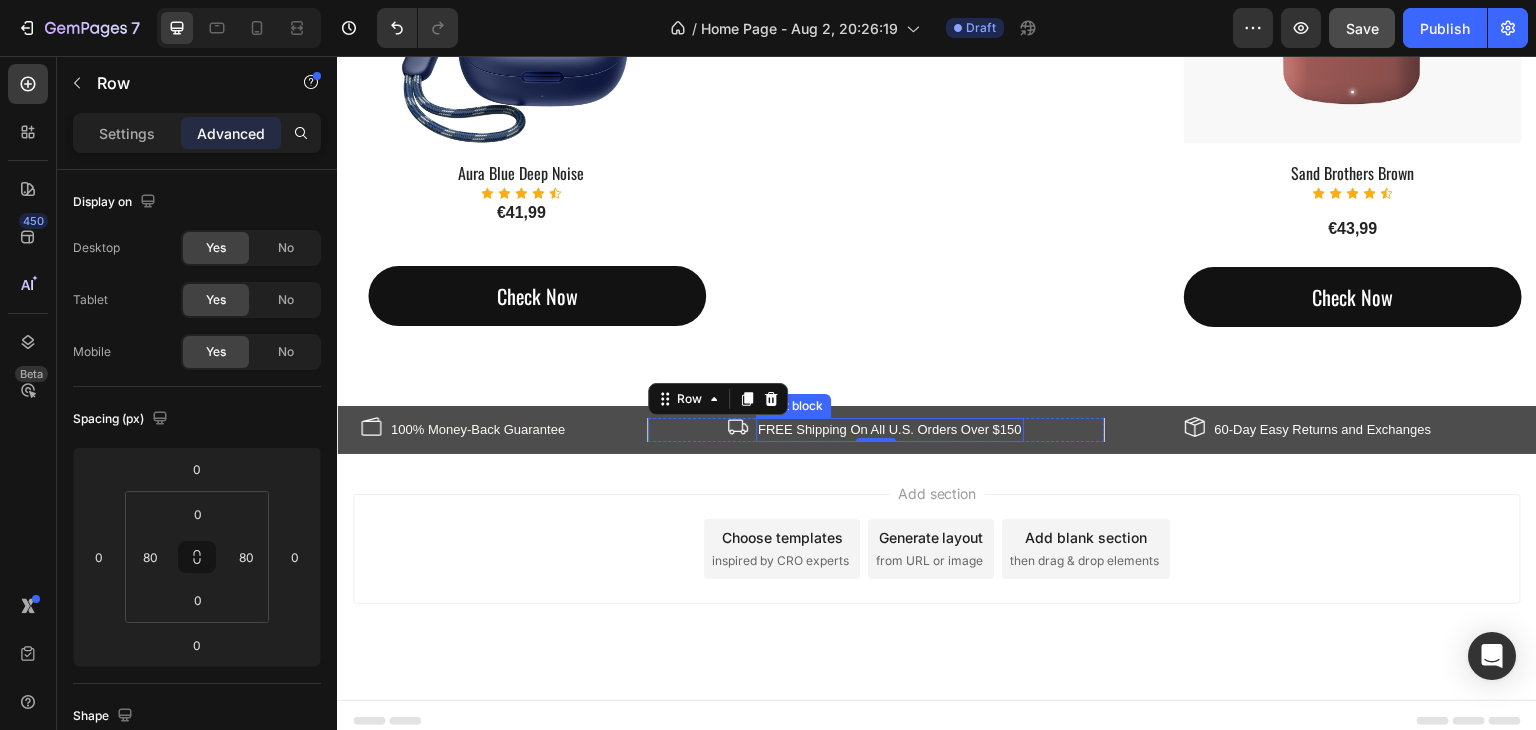 click on "FREE Shipping On All U.S. Orders Over $150" at bounding box center [890, 430] 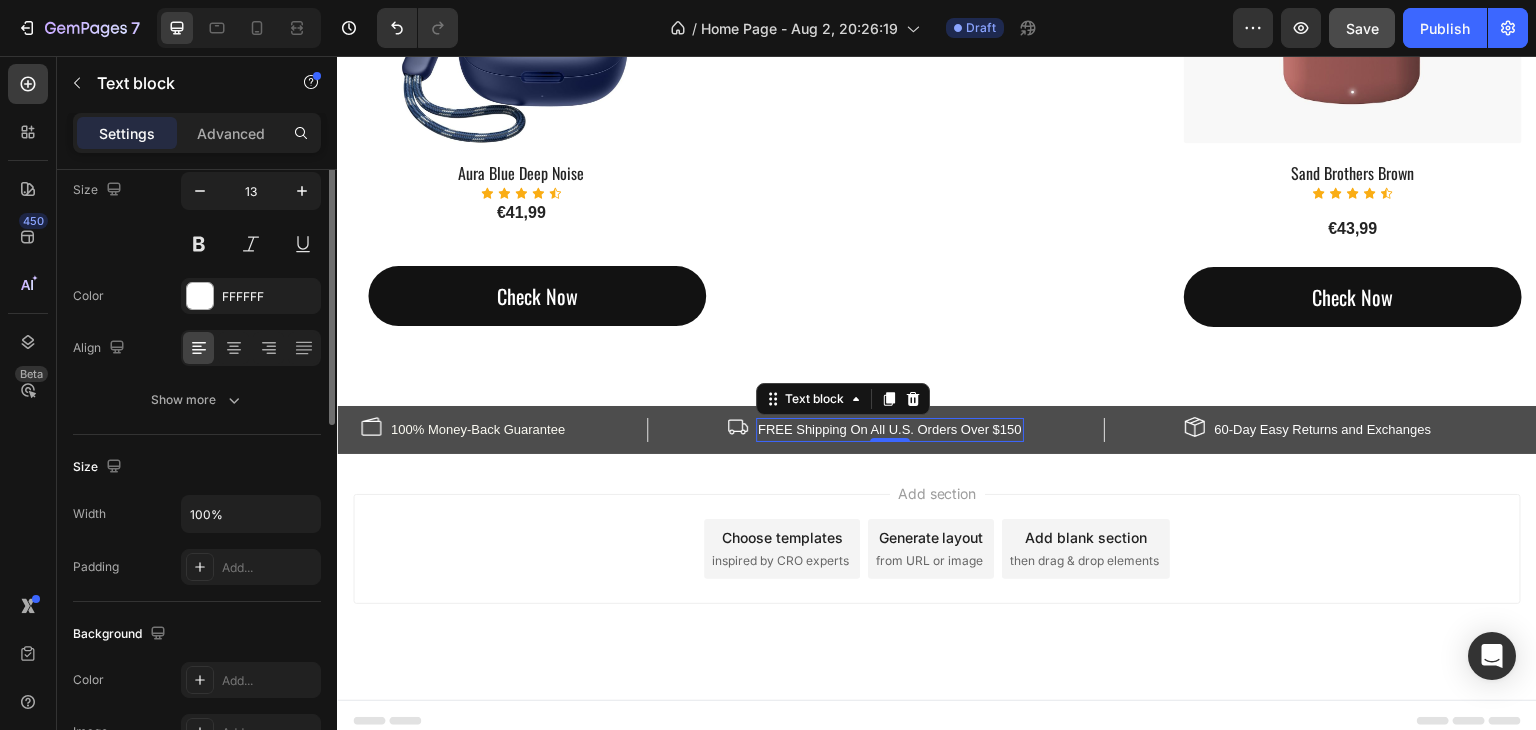 scroll, scrollTop: 0, scrollLeft: 0, axis: both 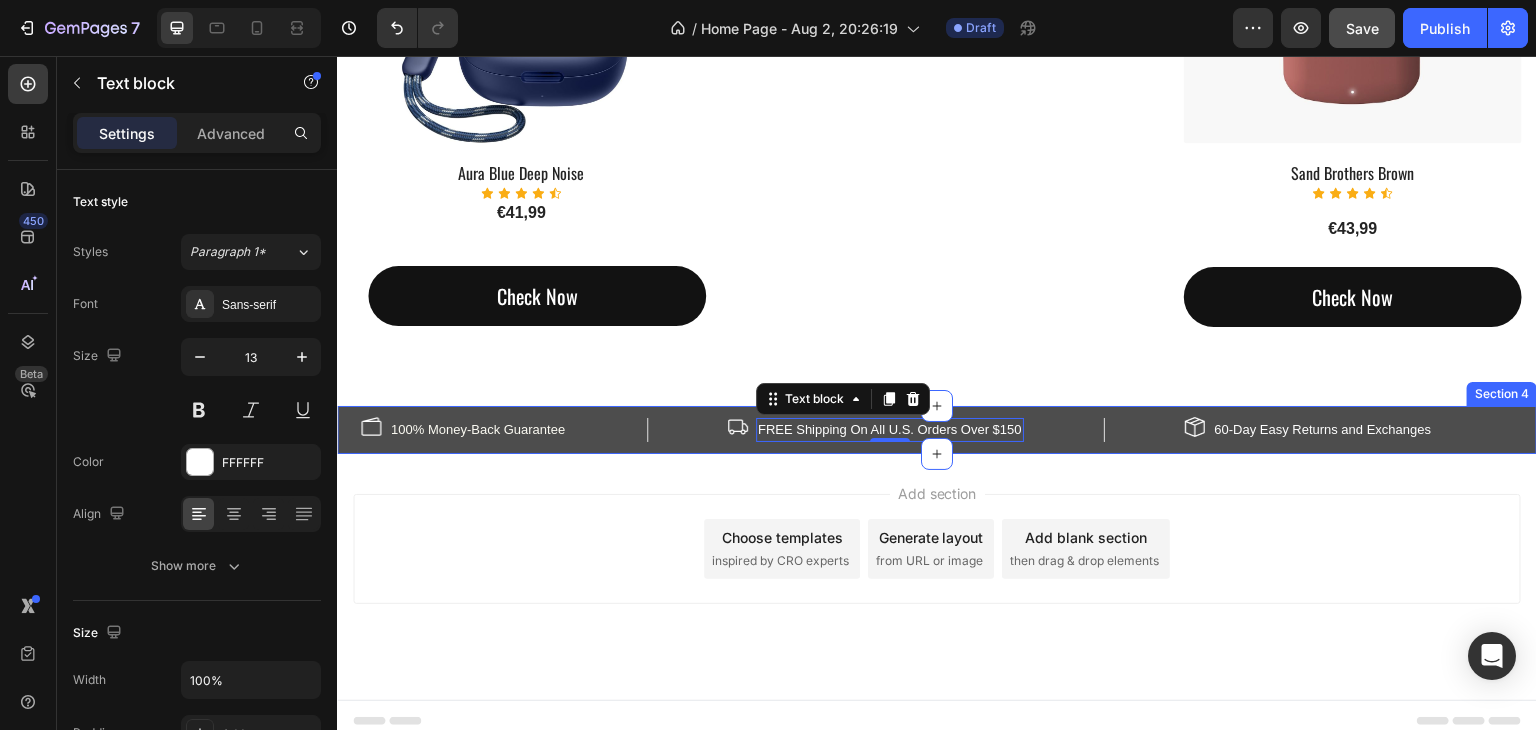 click on "Image FREE Shipping On All U.S. Orders Over $150 Text block   0 Row" at bounding box center (875, 430) 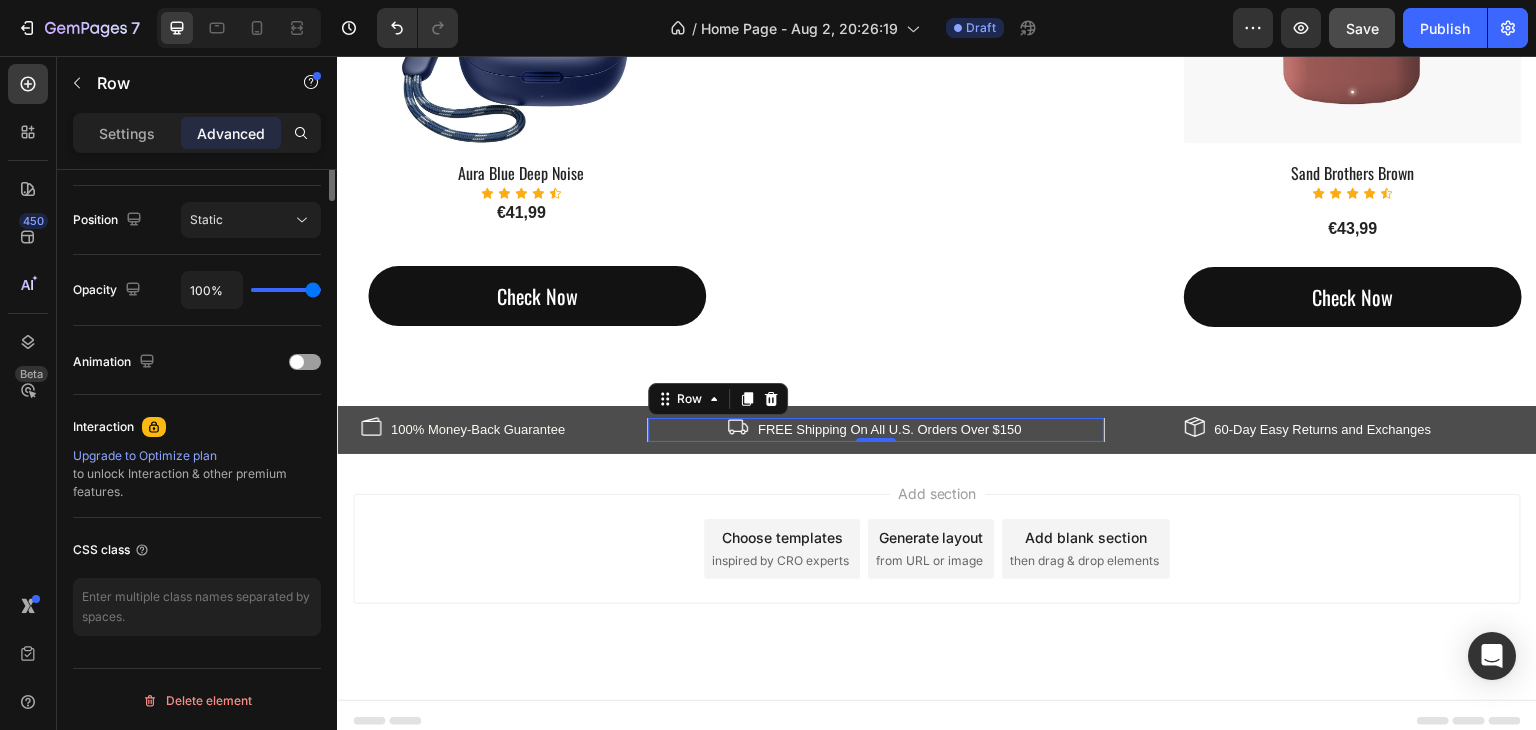 scroll, scrollTop: 215, scrollLeft: 0, axis: vertical 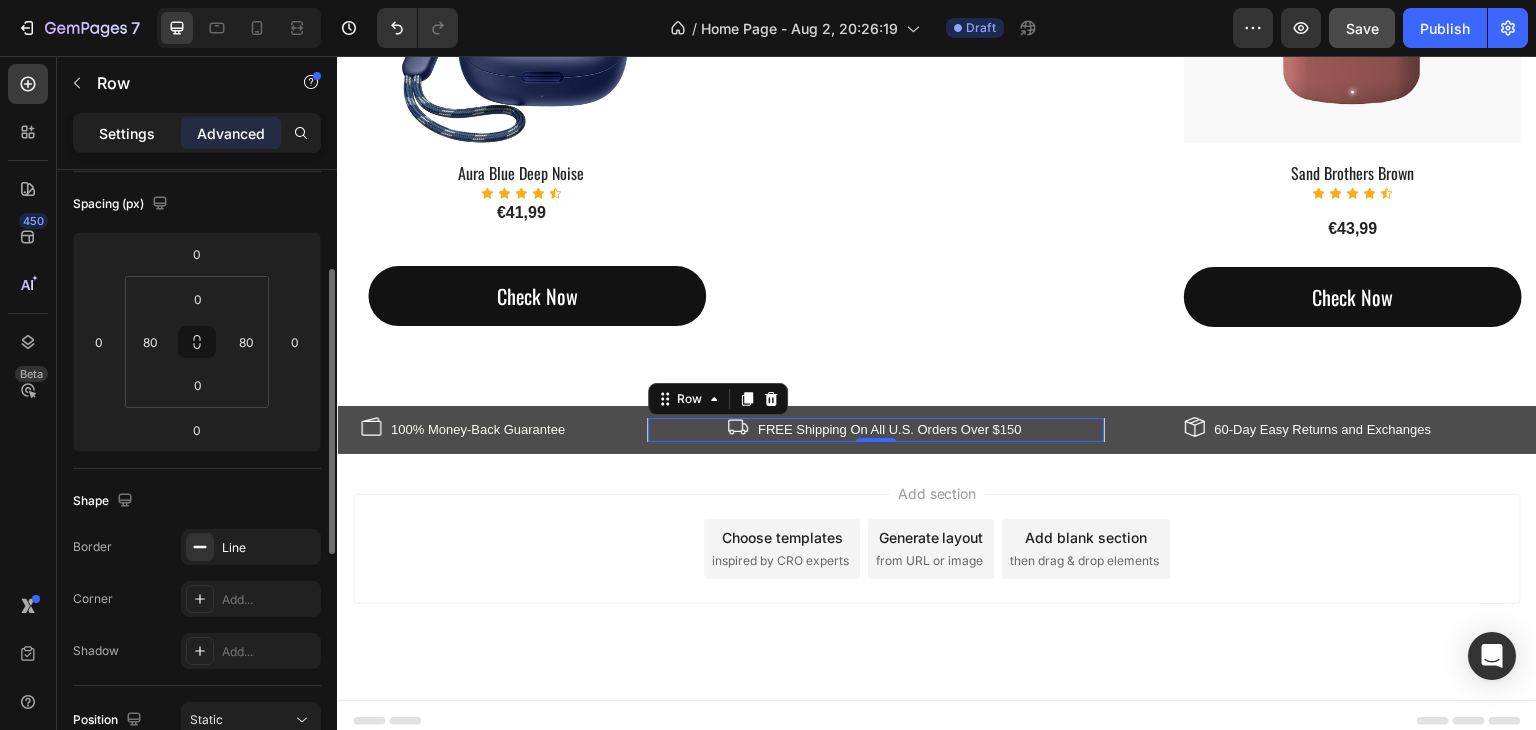 click on "Settings" at bounding box center (127, 133) 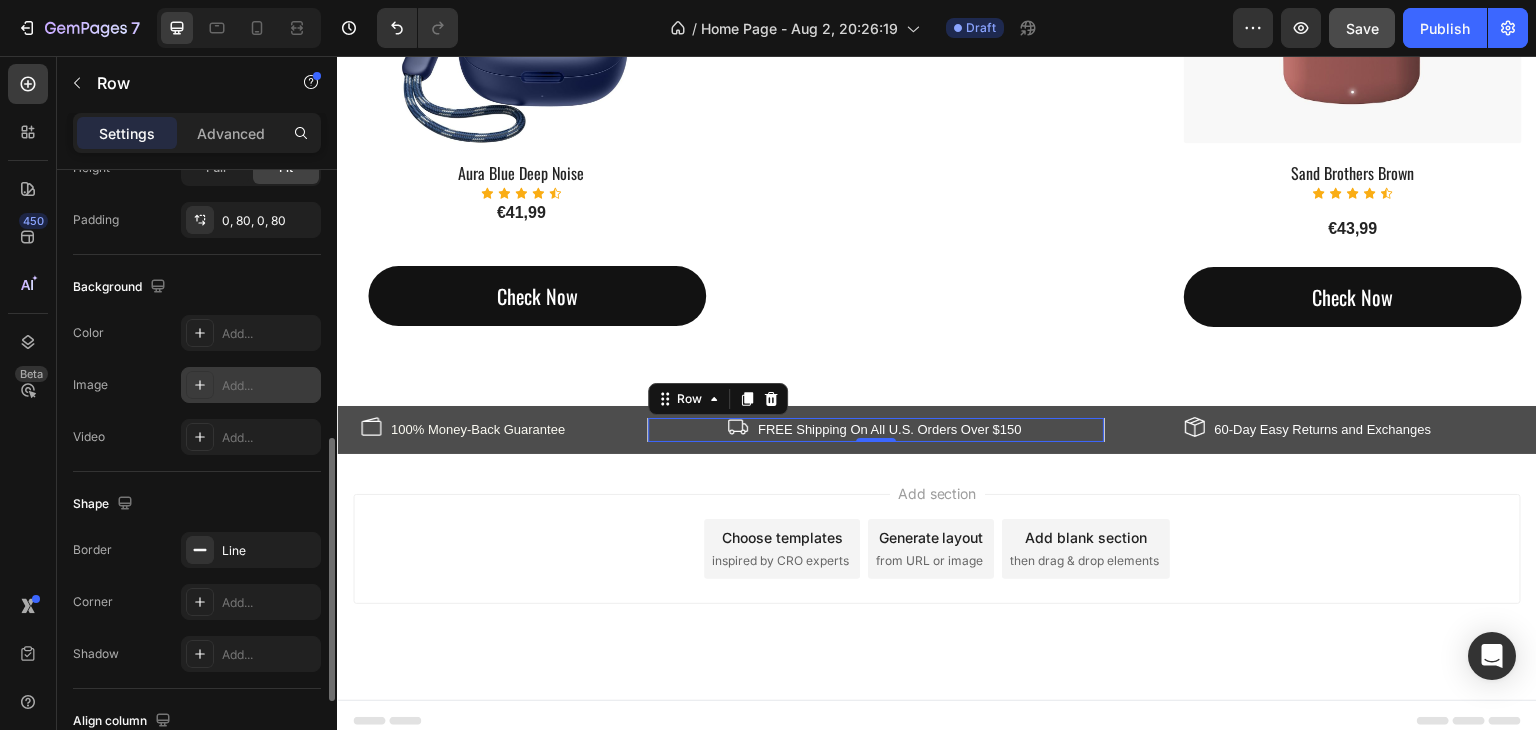 scroll, scrollTop: 528, scrollLeft: 0, axis: vertical 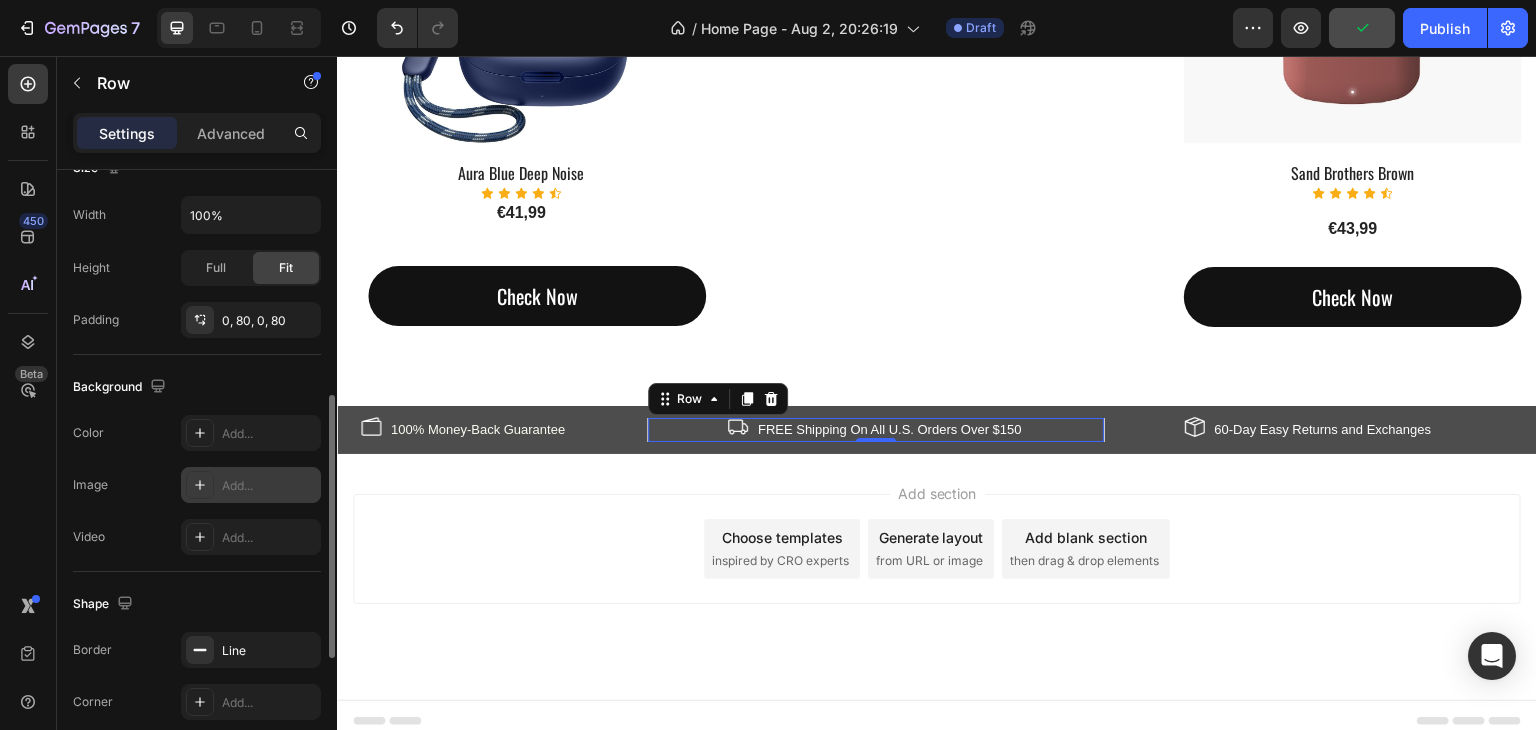 click on "Add..." at bounding box center (251, 485) 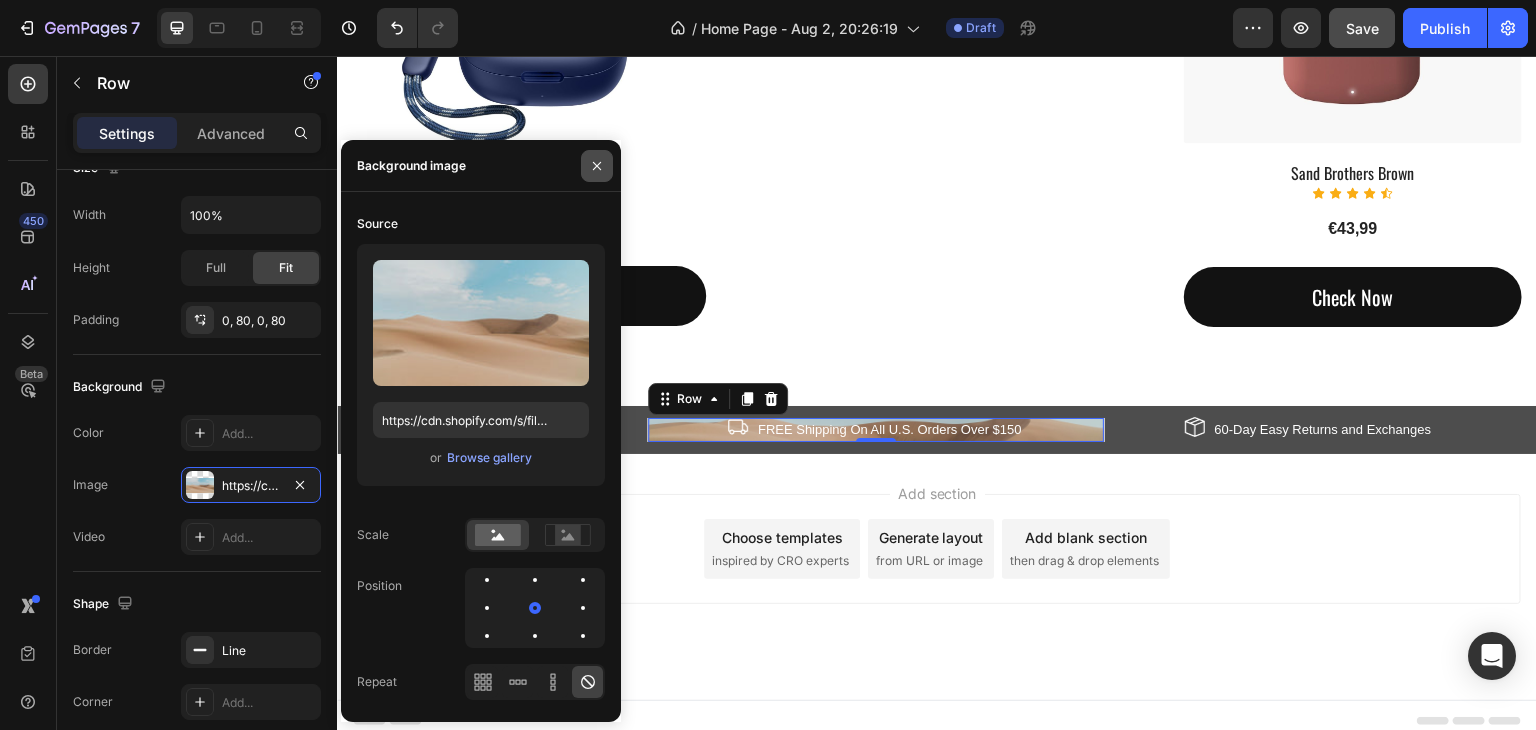 click 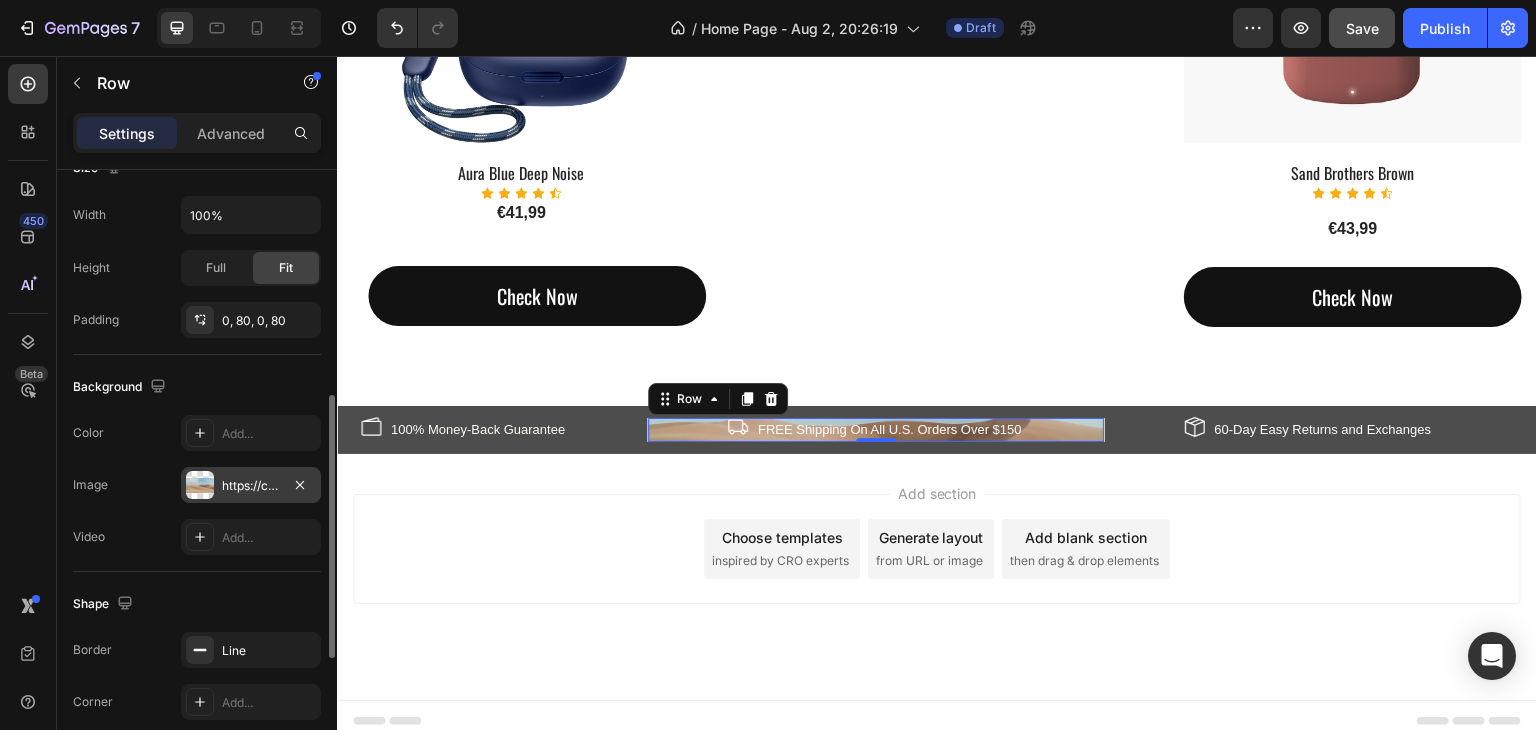 click on "https://cdn.shopify.com/s/files/1/2005/9307/files/background_settings.jpg" at bounding box center (251, 486) 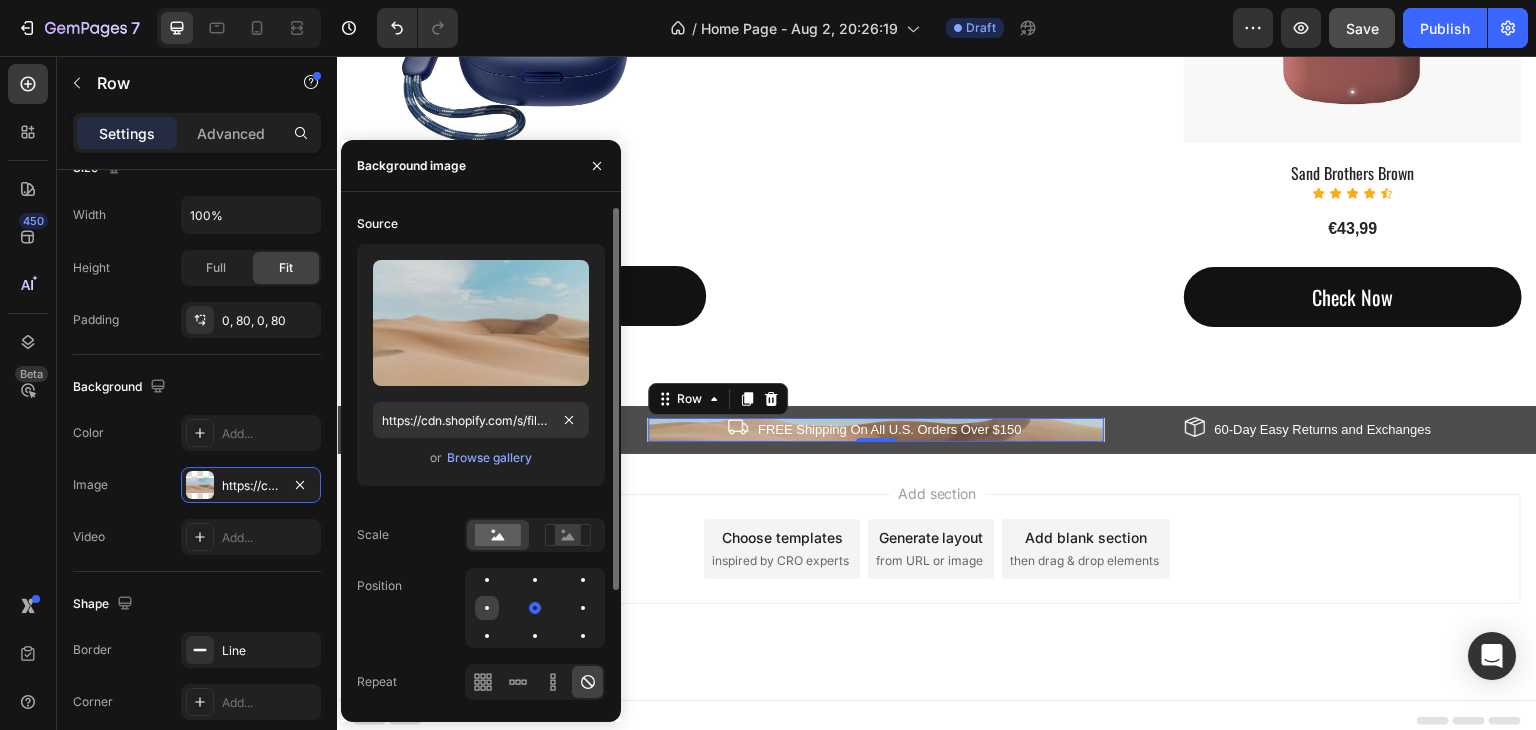 scroll, scrollTop: 151, scrollLeft: 0, axis: vertical 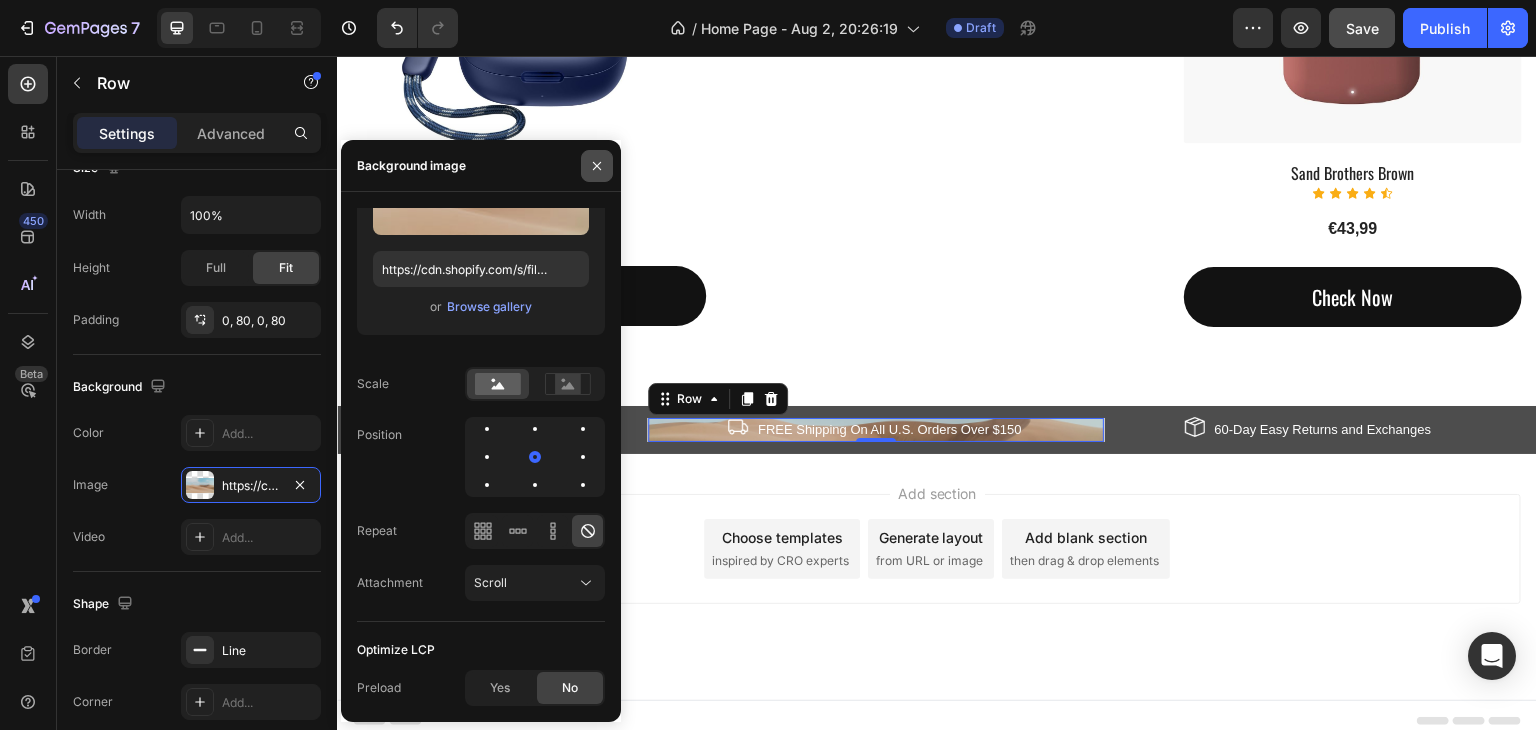 click 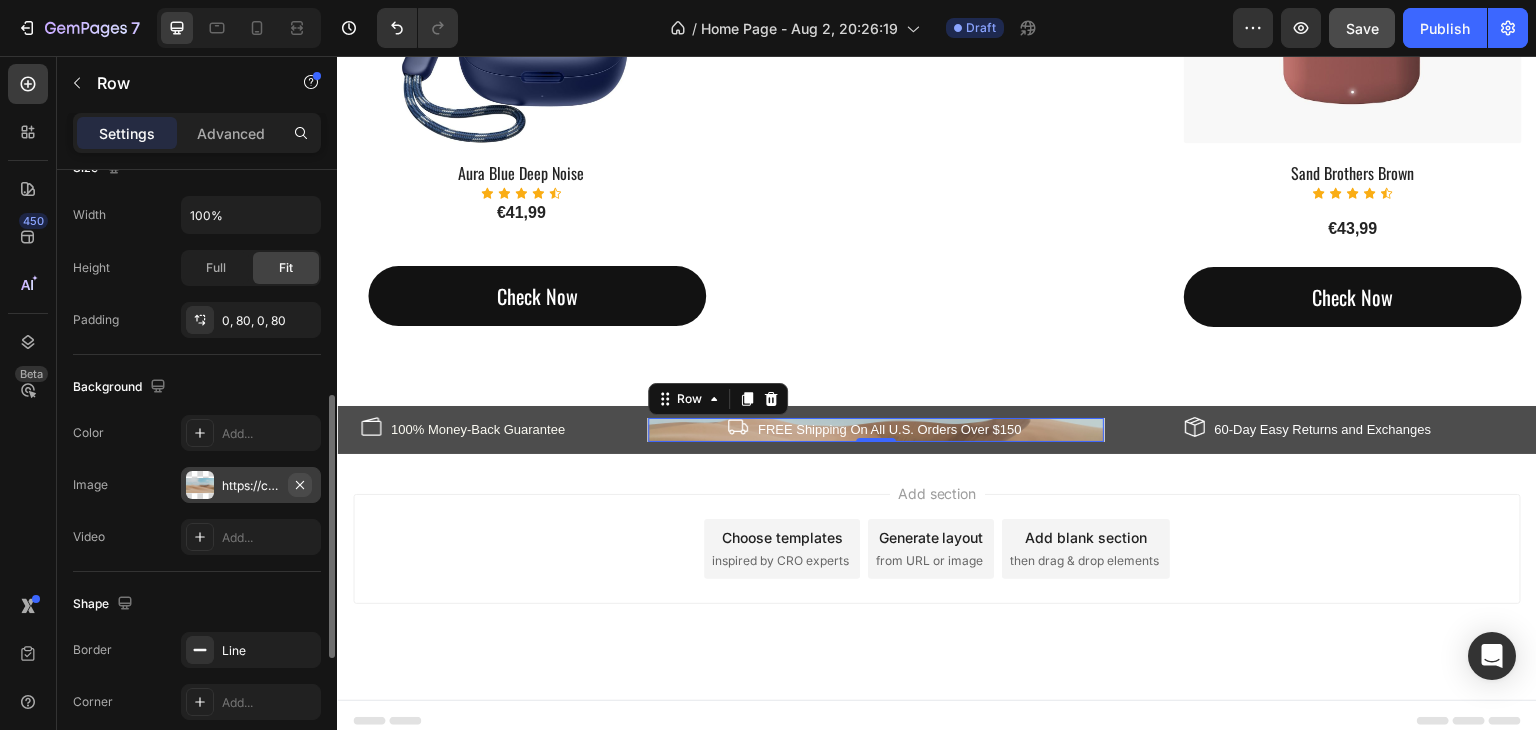 click 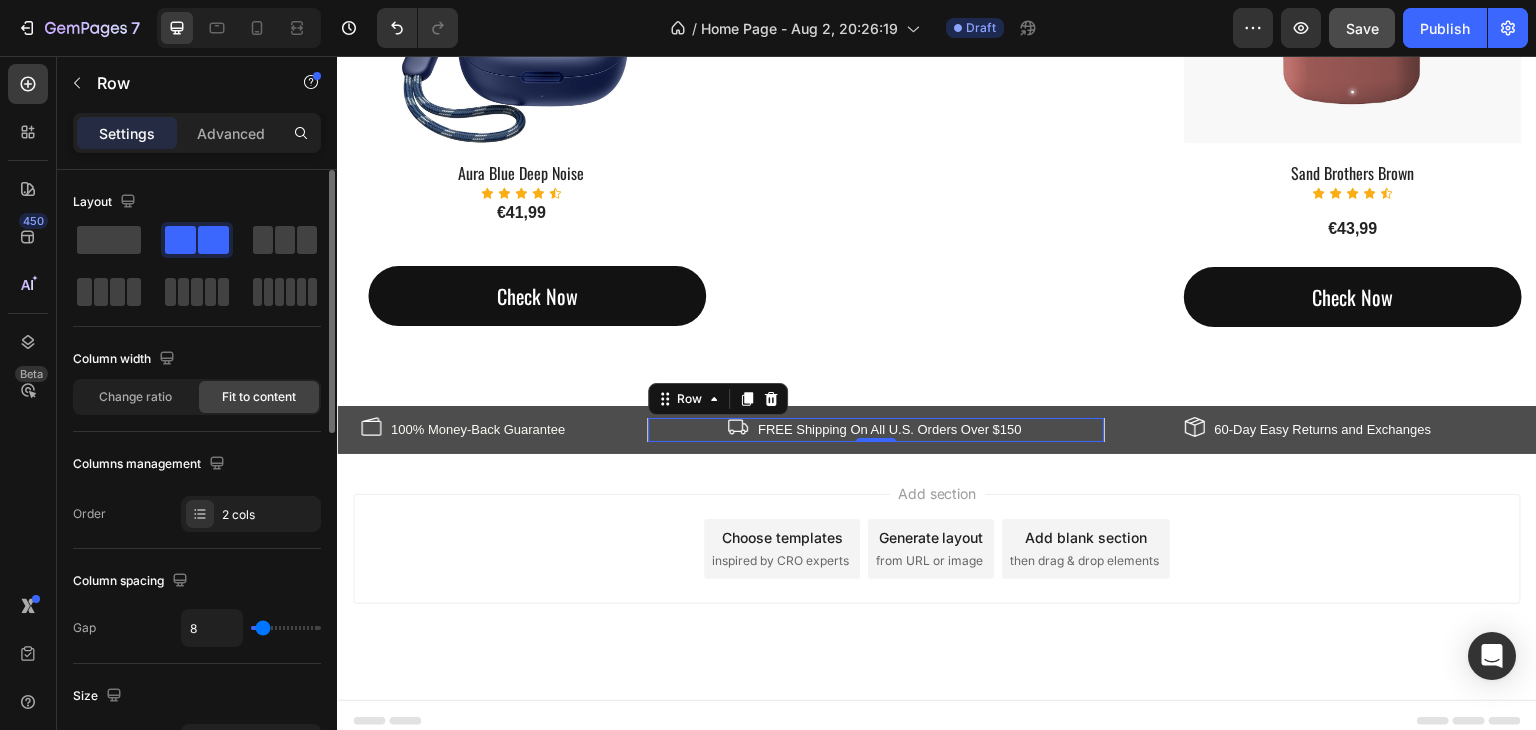 scroll, scrollTop: 100, scrollLeft: 0, axis: vertical 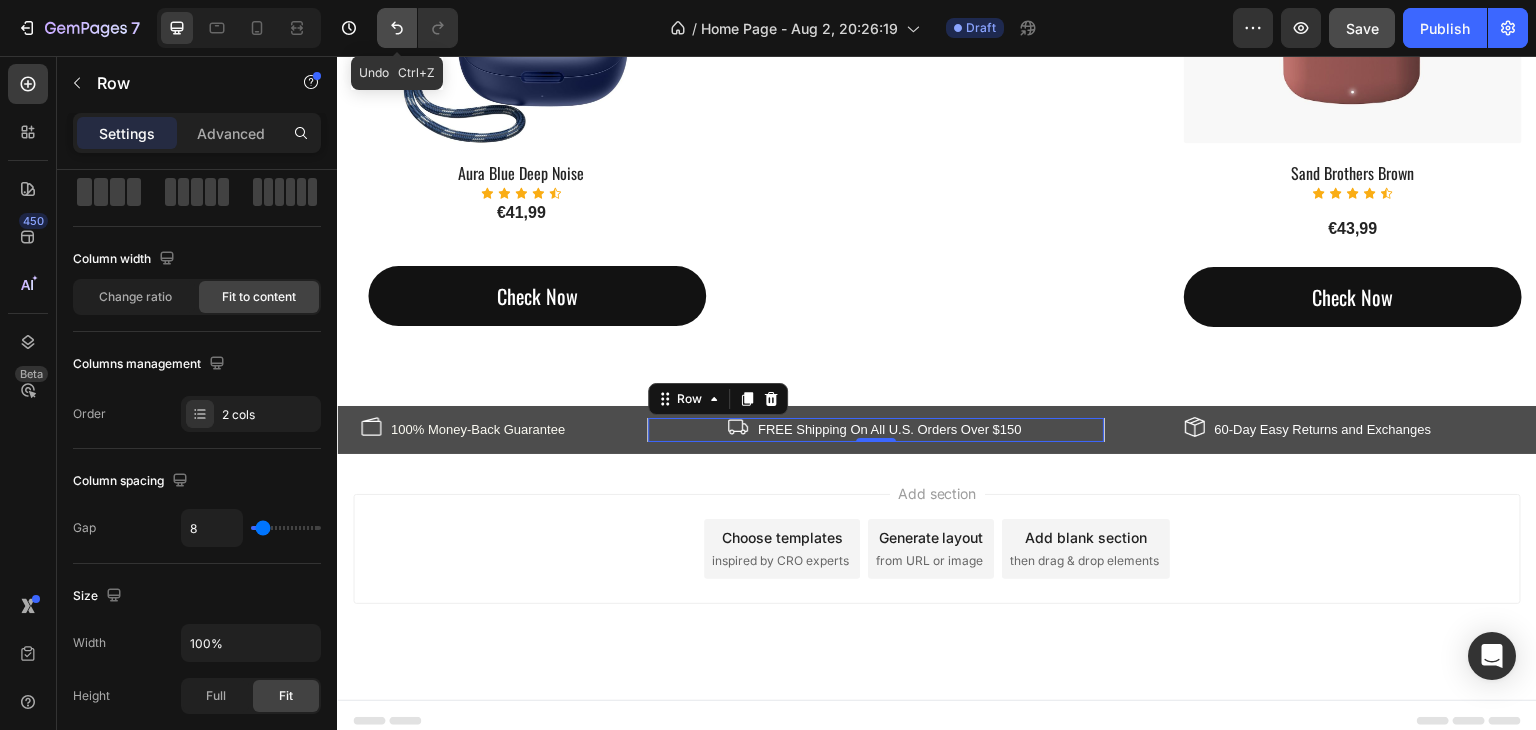 click 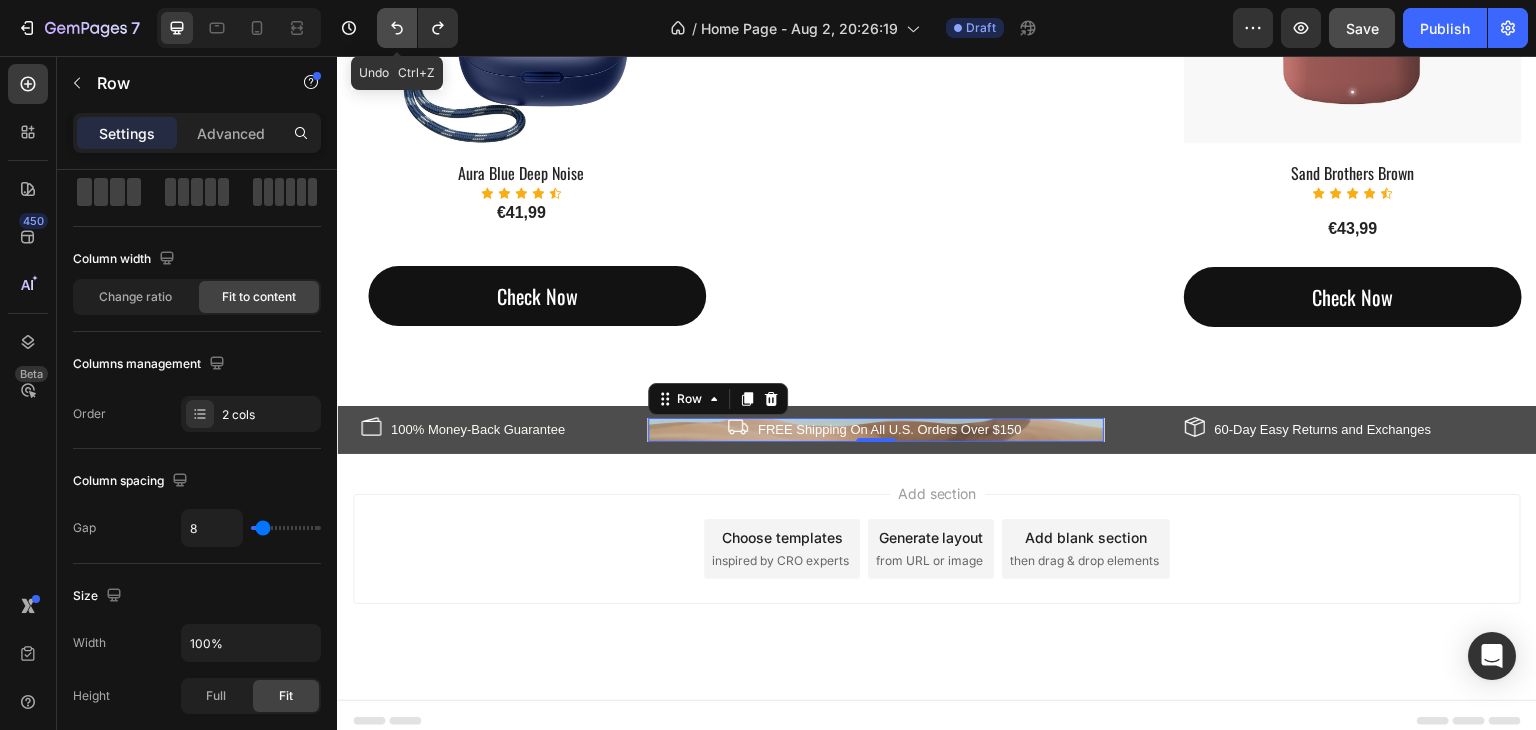 click 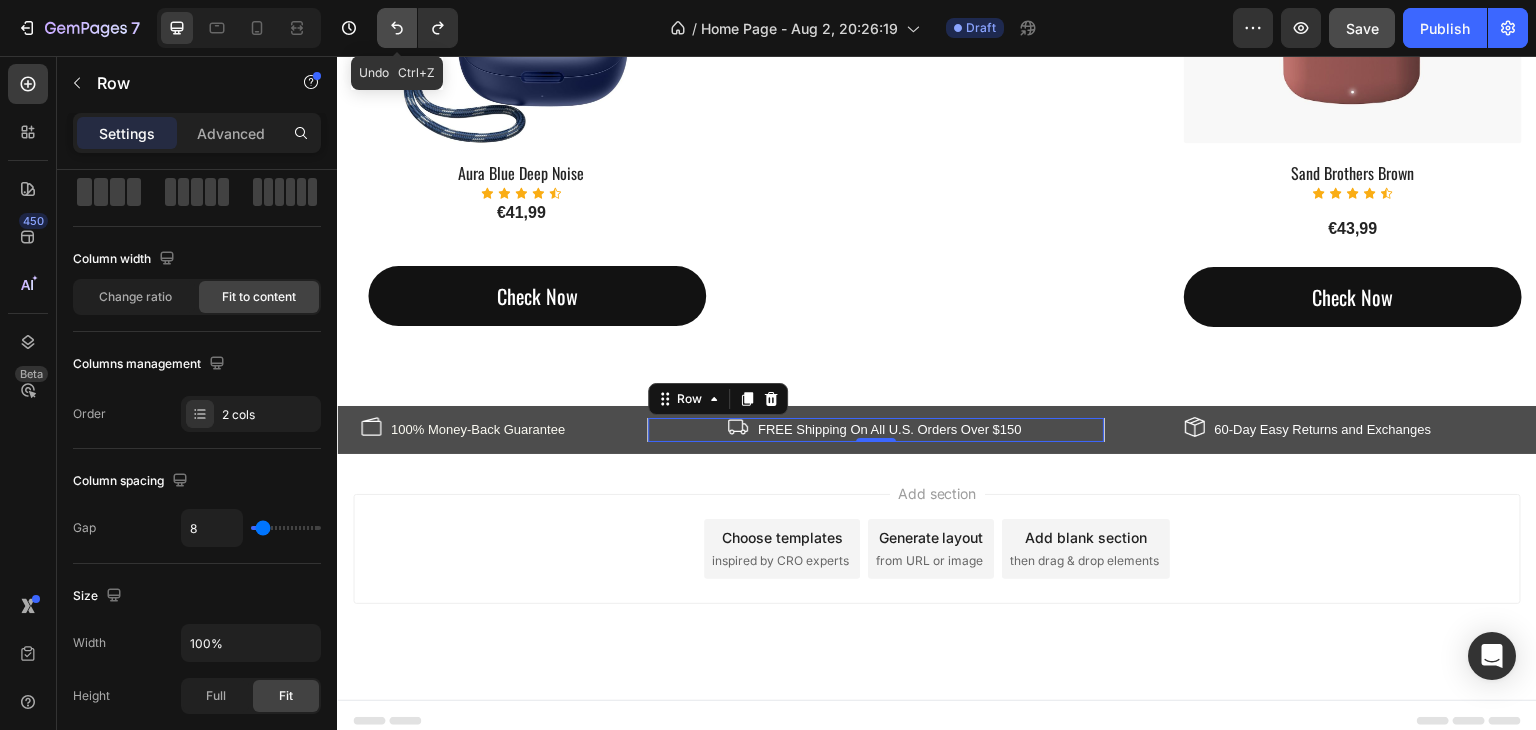 click 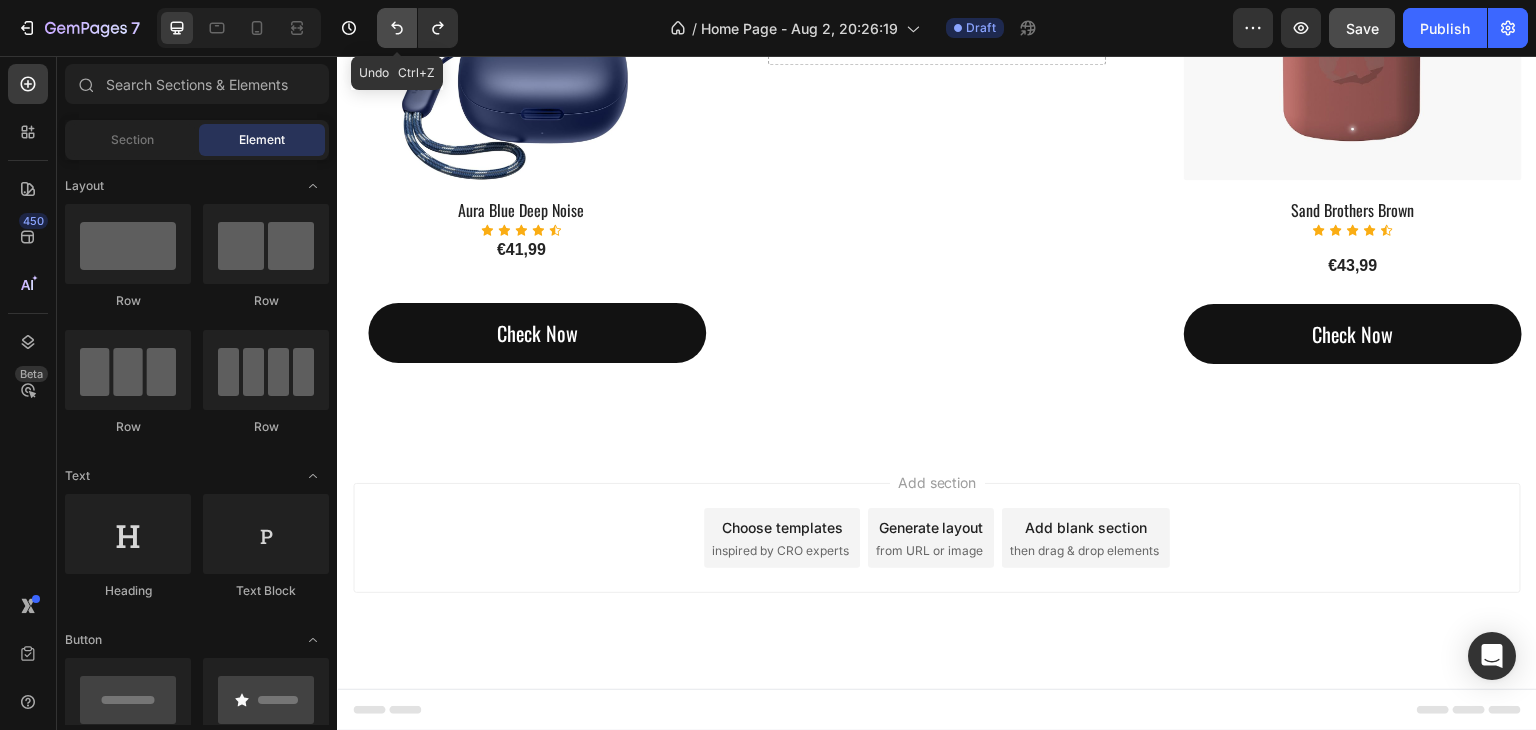 scroll, scrollTop: 2504, scrollLeft: 0, axis: vertical 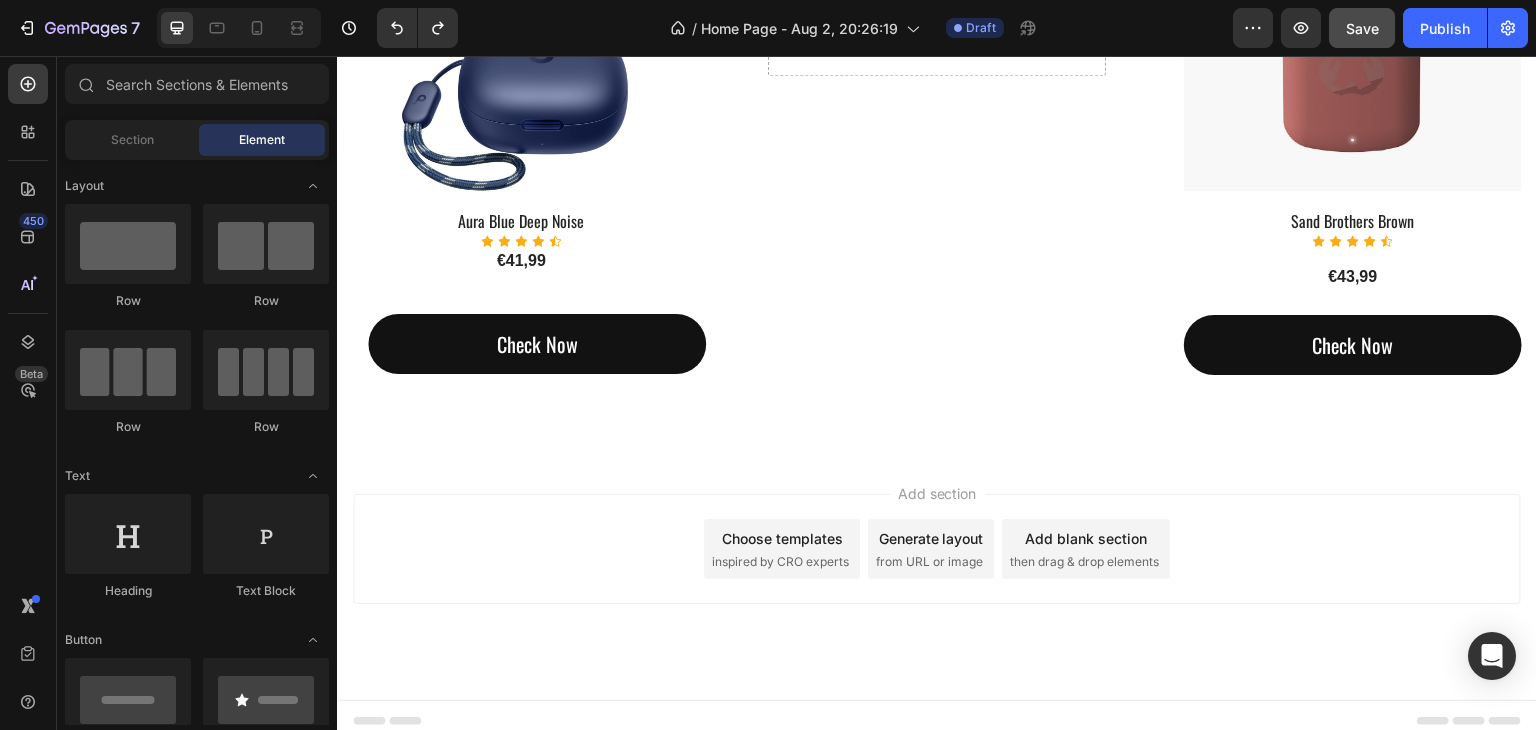 click on "Choose templates" at bounding box center [782, 538] 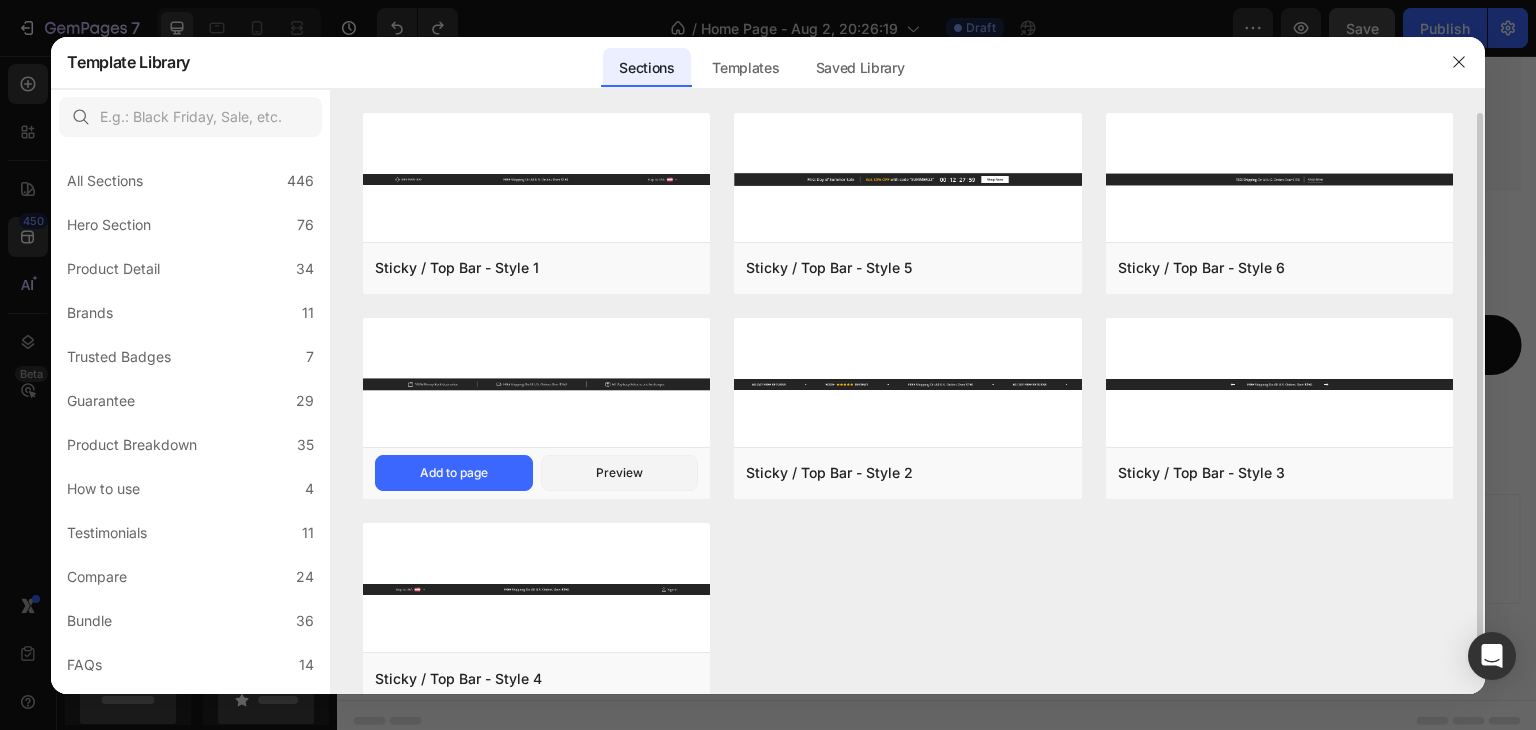click at bounding box center [536, 384] 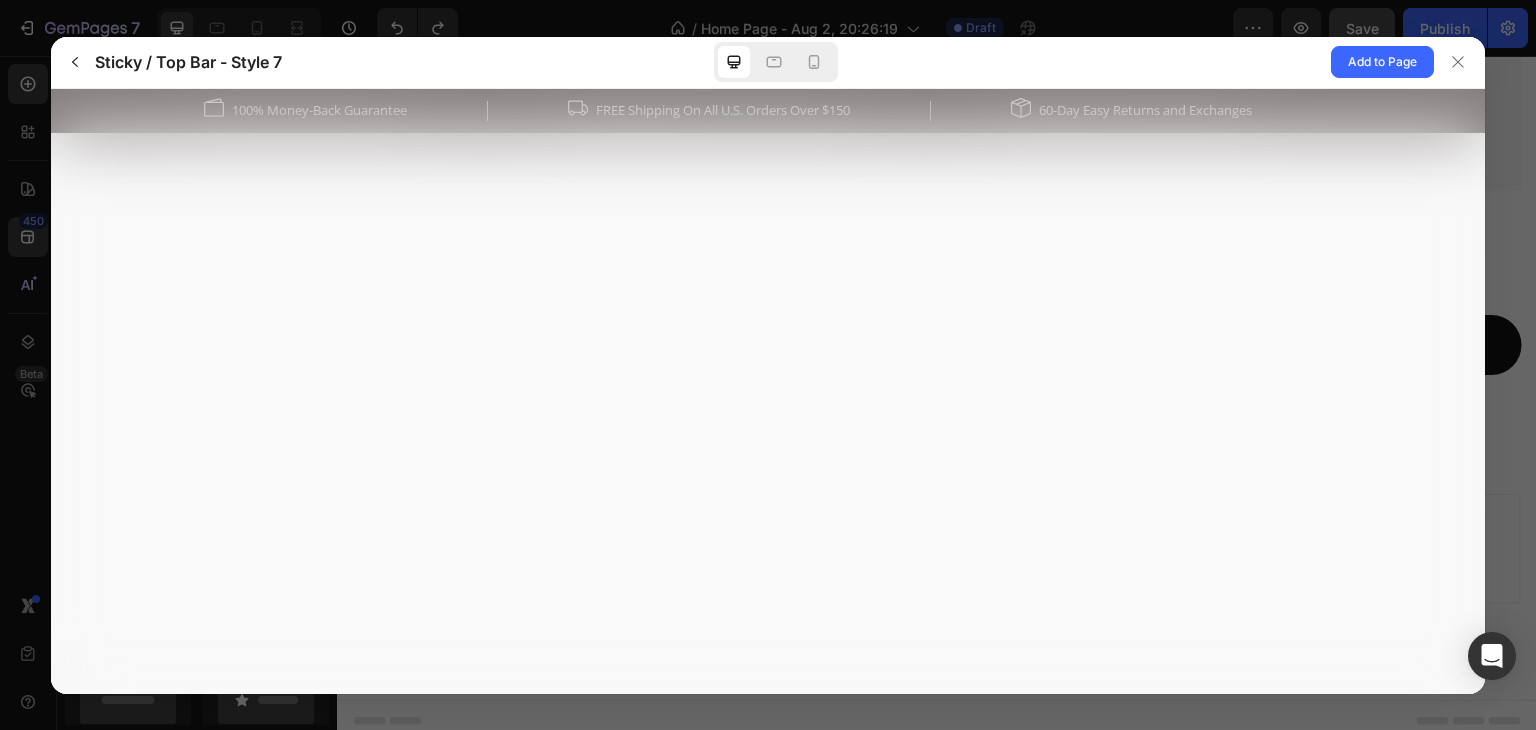 scroll, scrollTop: 0, scrollLeft: 0, axis: both 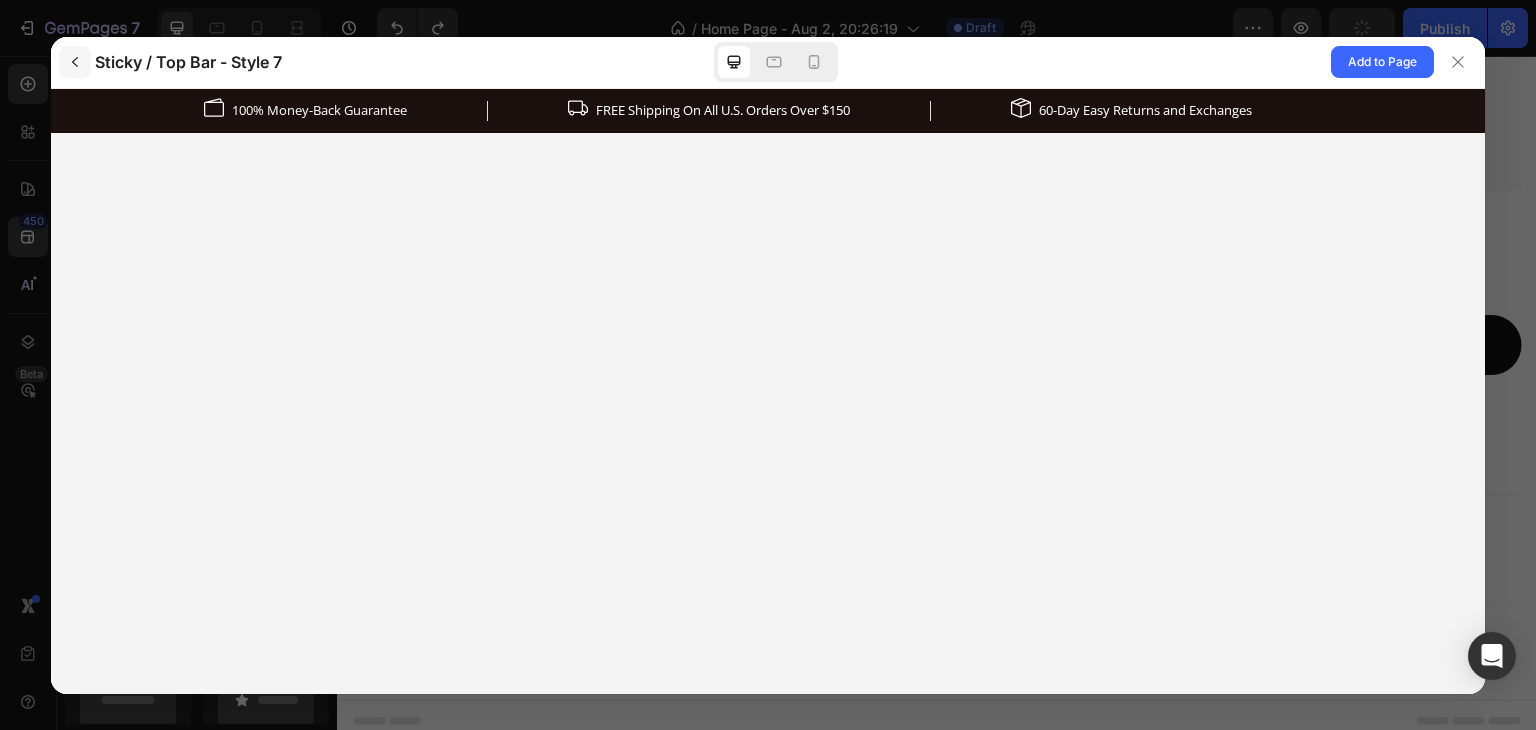 click 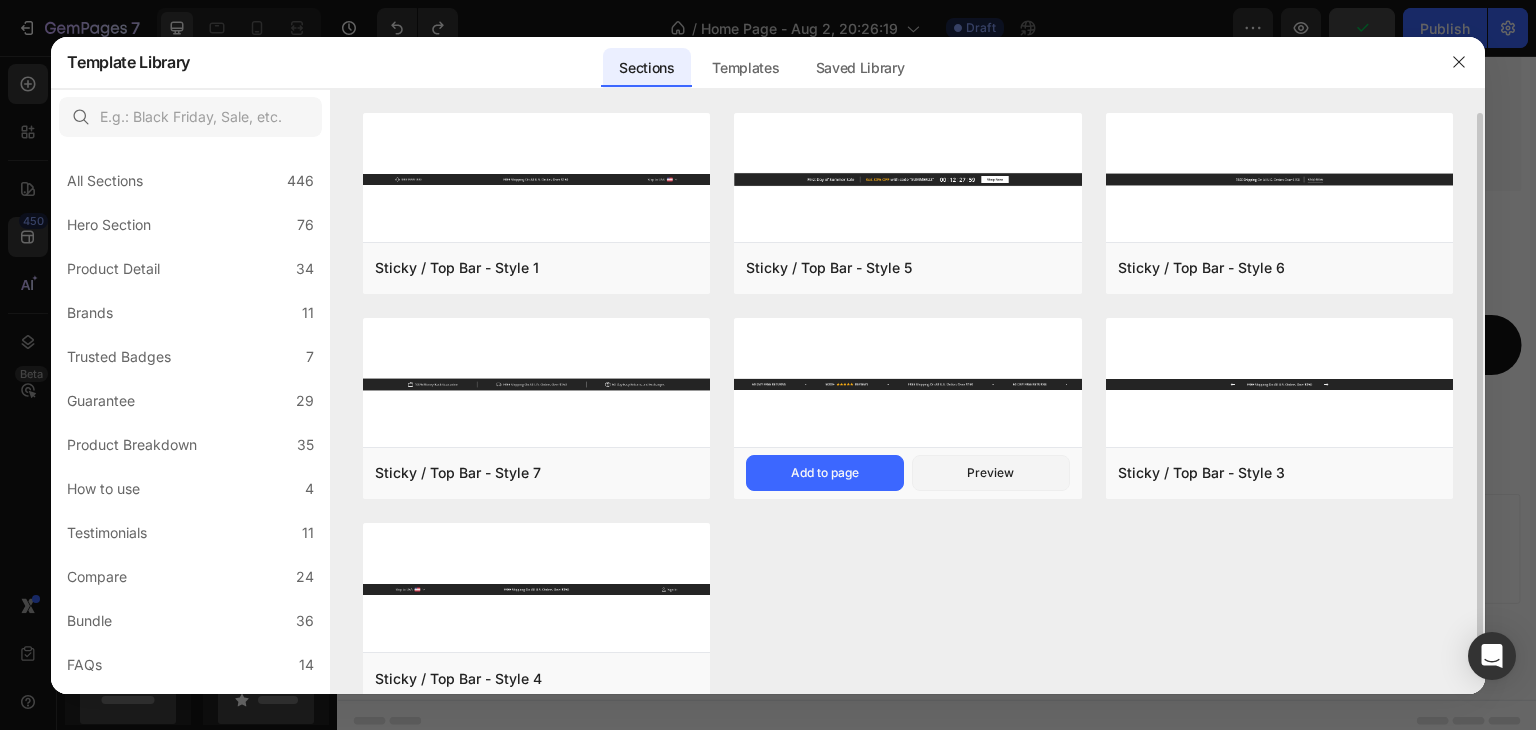 click at bounding box center (907, 384) 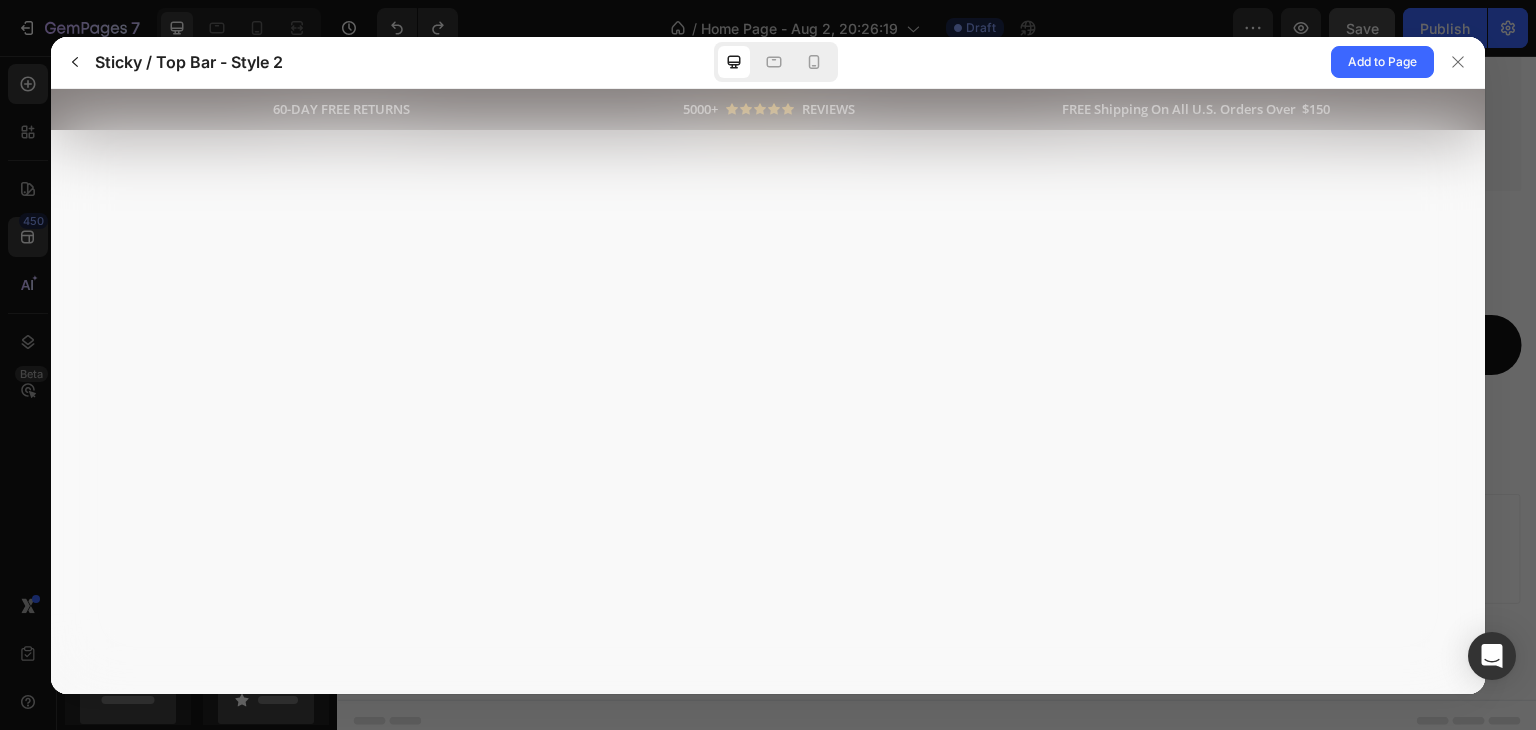 scroll, scrollTop: 0, scrollLeft: 0, axis: both 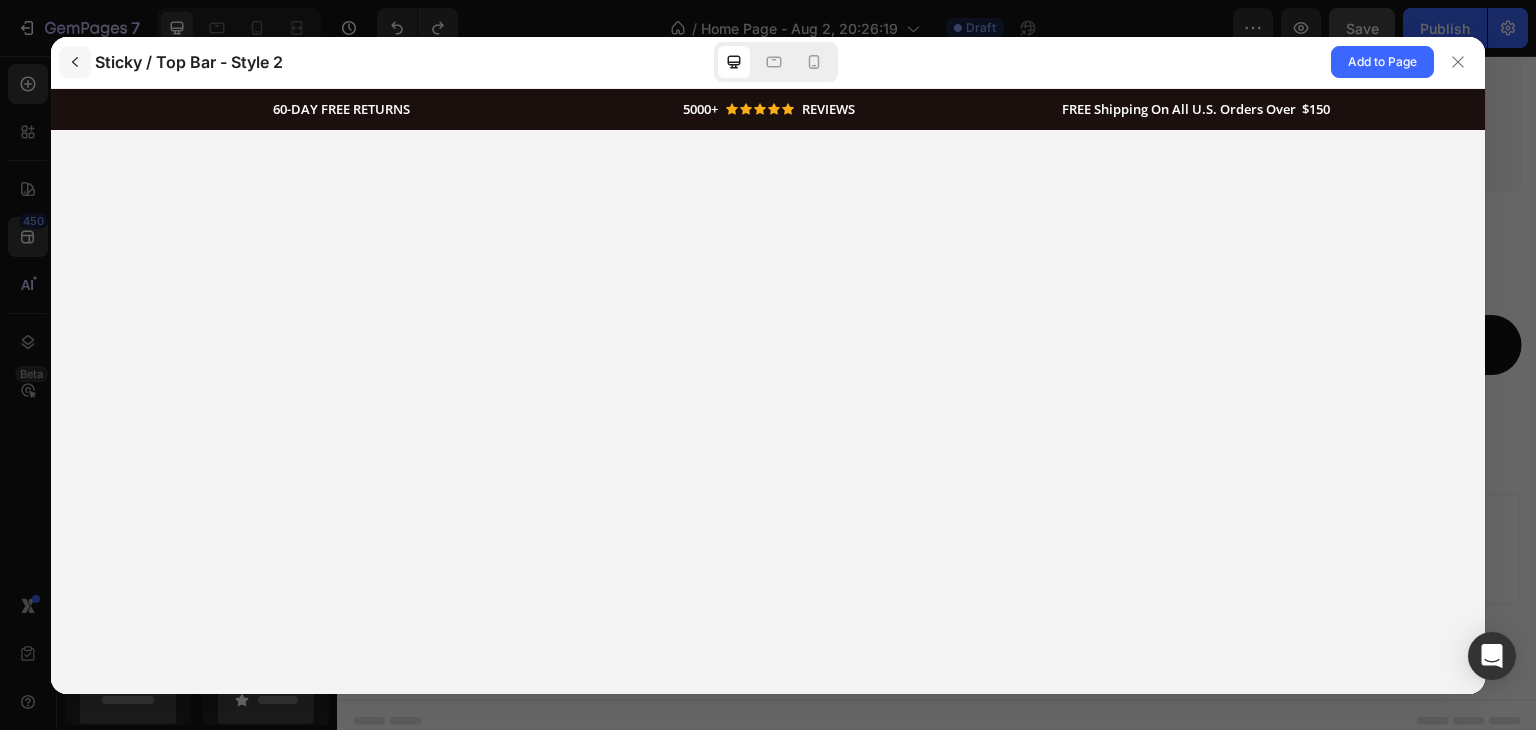 click at bounding box center (75, 62) 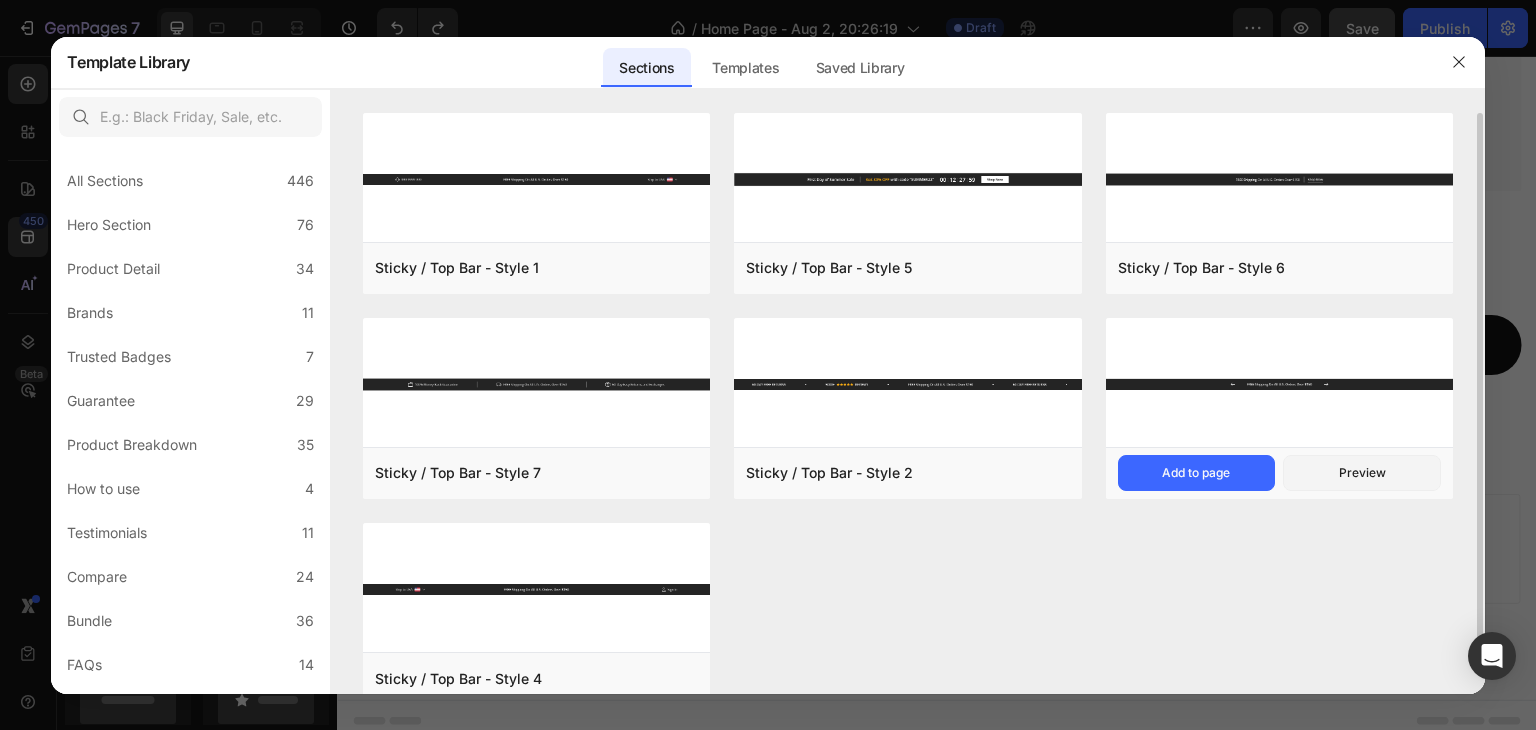 click at bounding box center (1279, 384) 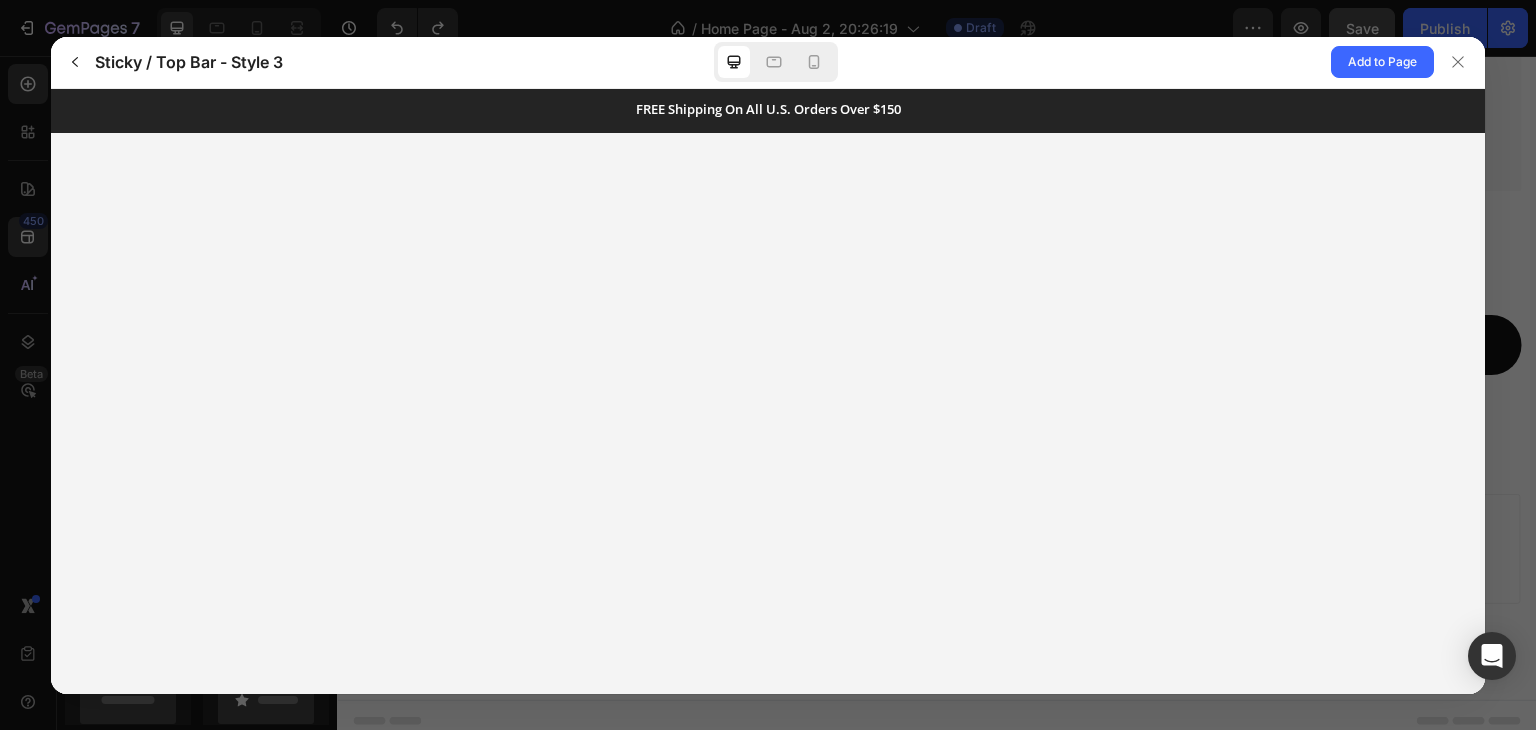 scroll, scrollTop: 0, scrollLeft: 0, axis: both 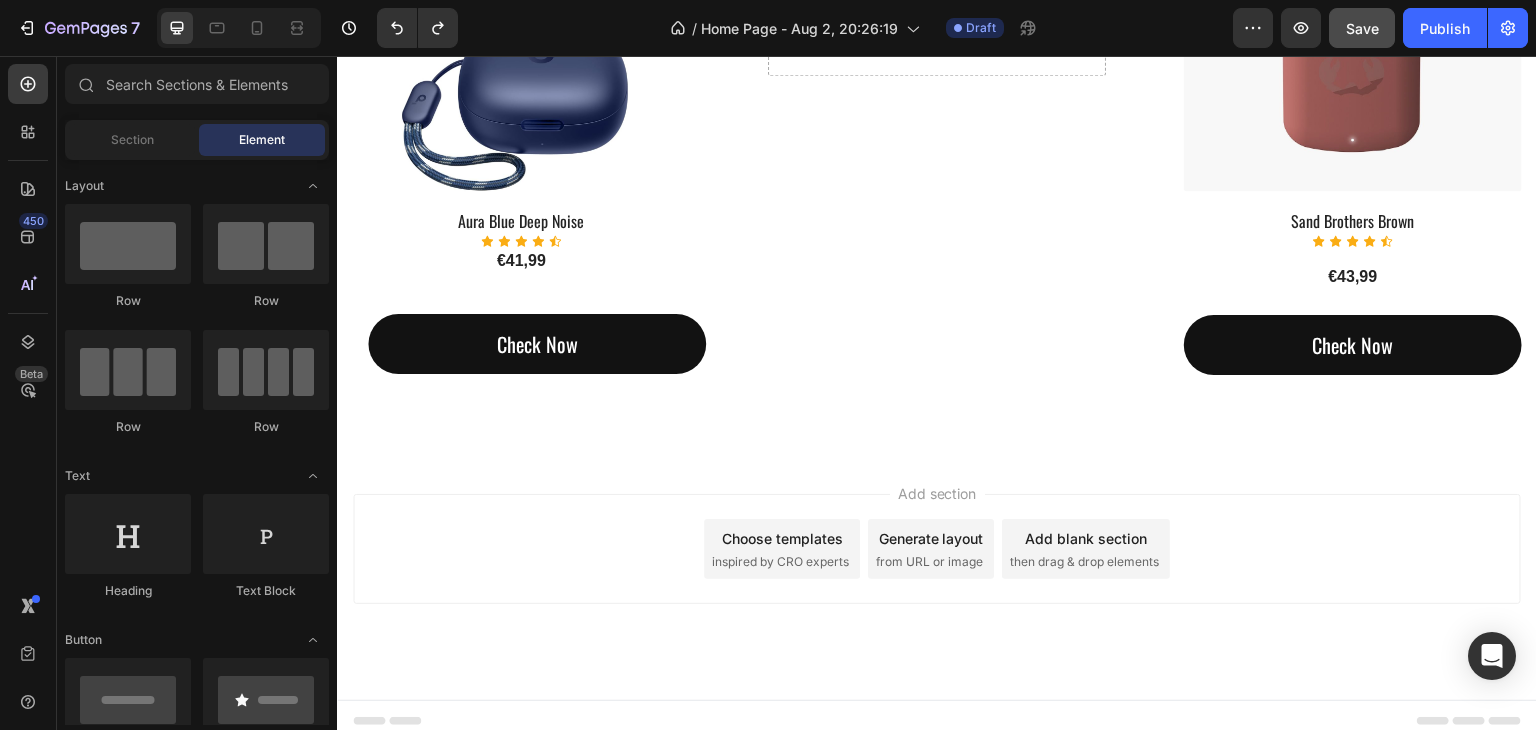 click on "Choose templates" at bounding box center (782, 538) 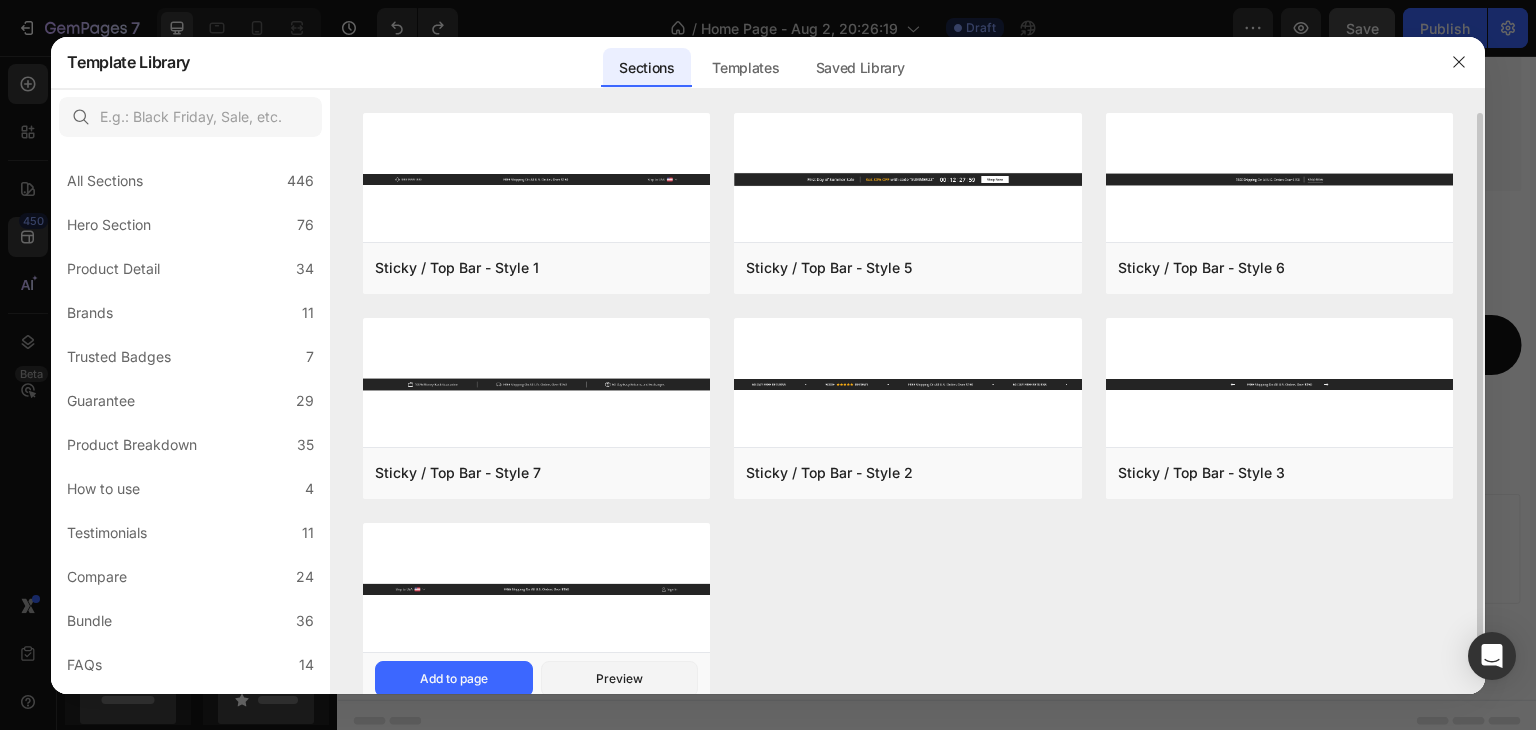 click at bounding box center (536, 589) 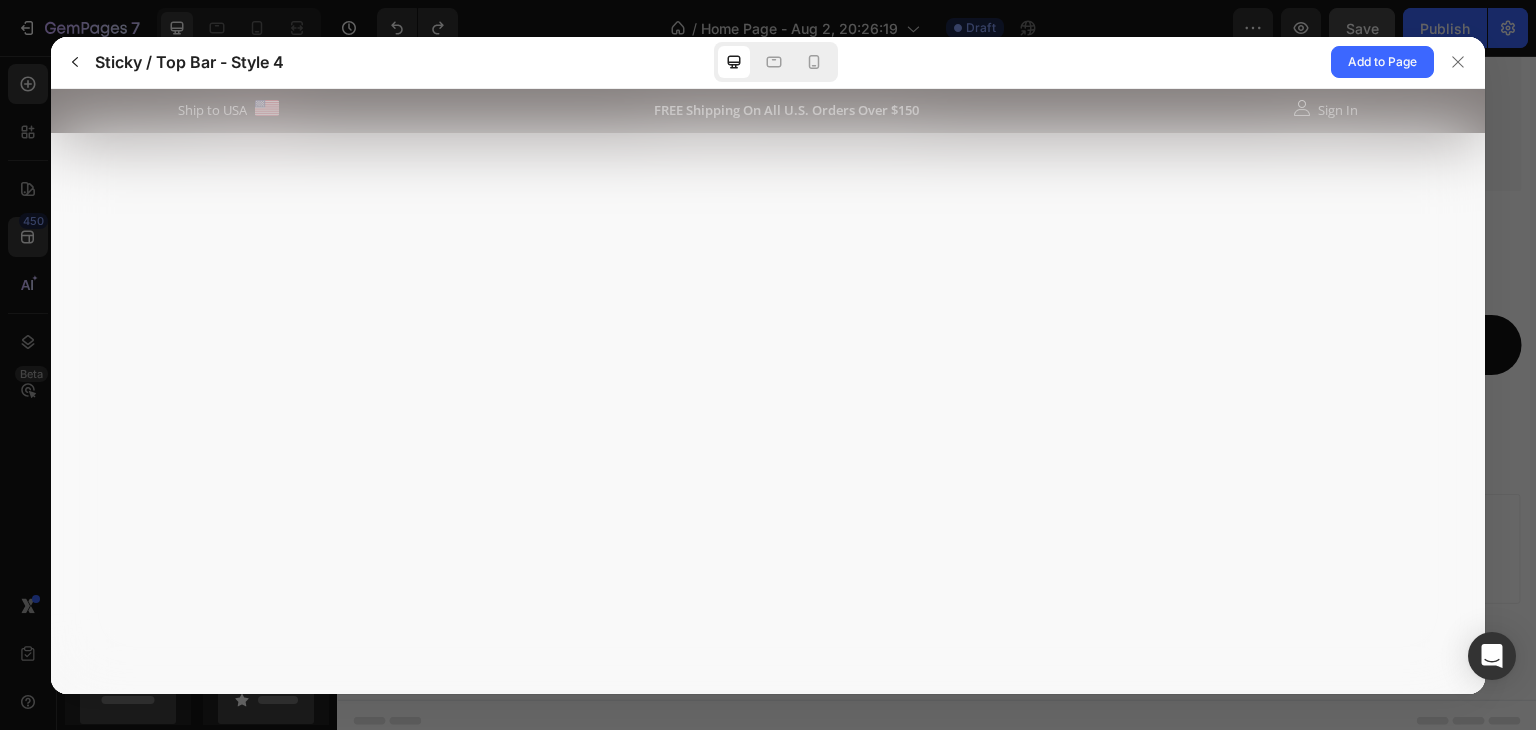 scroll, scrollTop: 0, scrollLeft: 0, axis: both 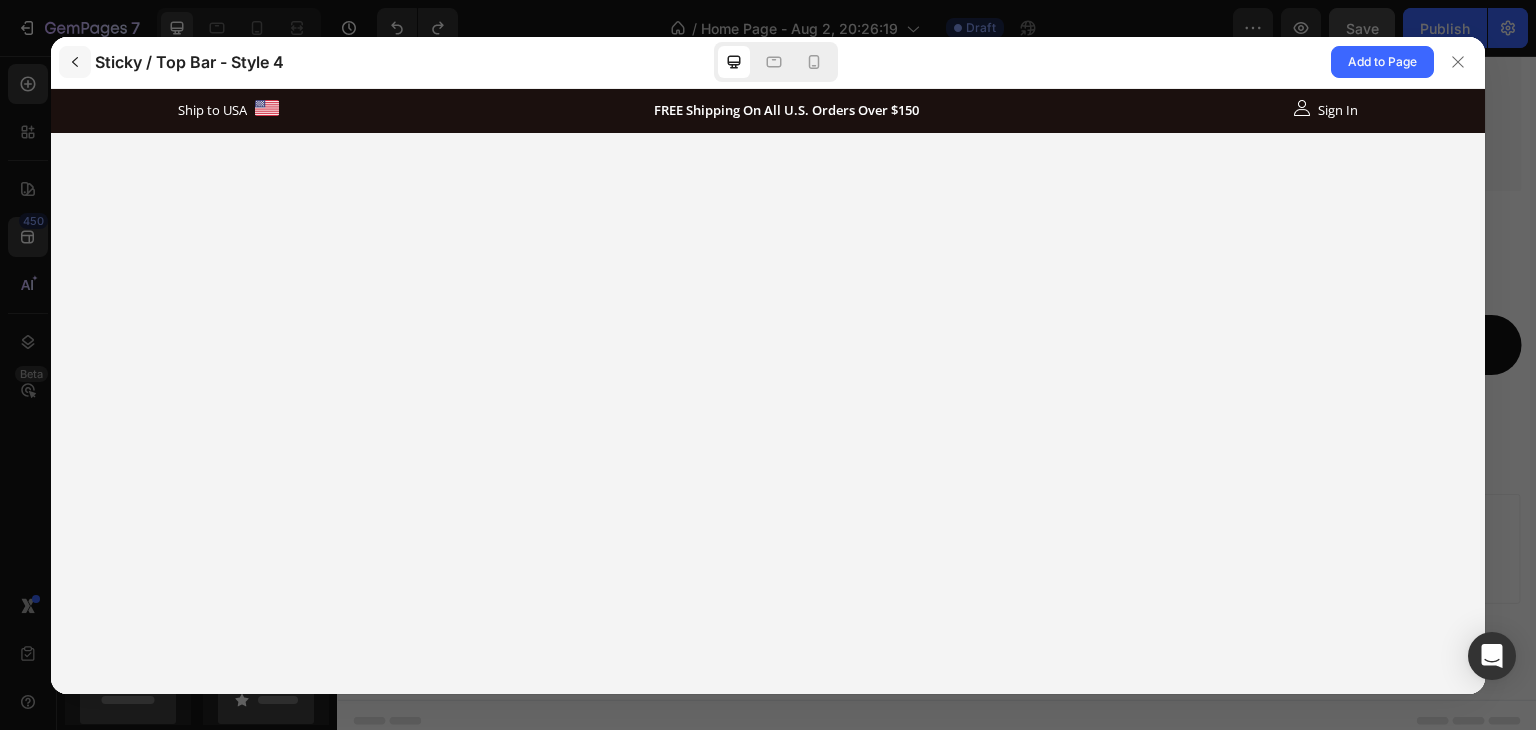 click 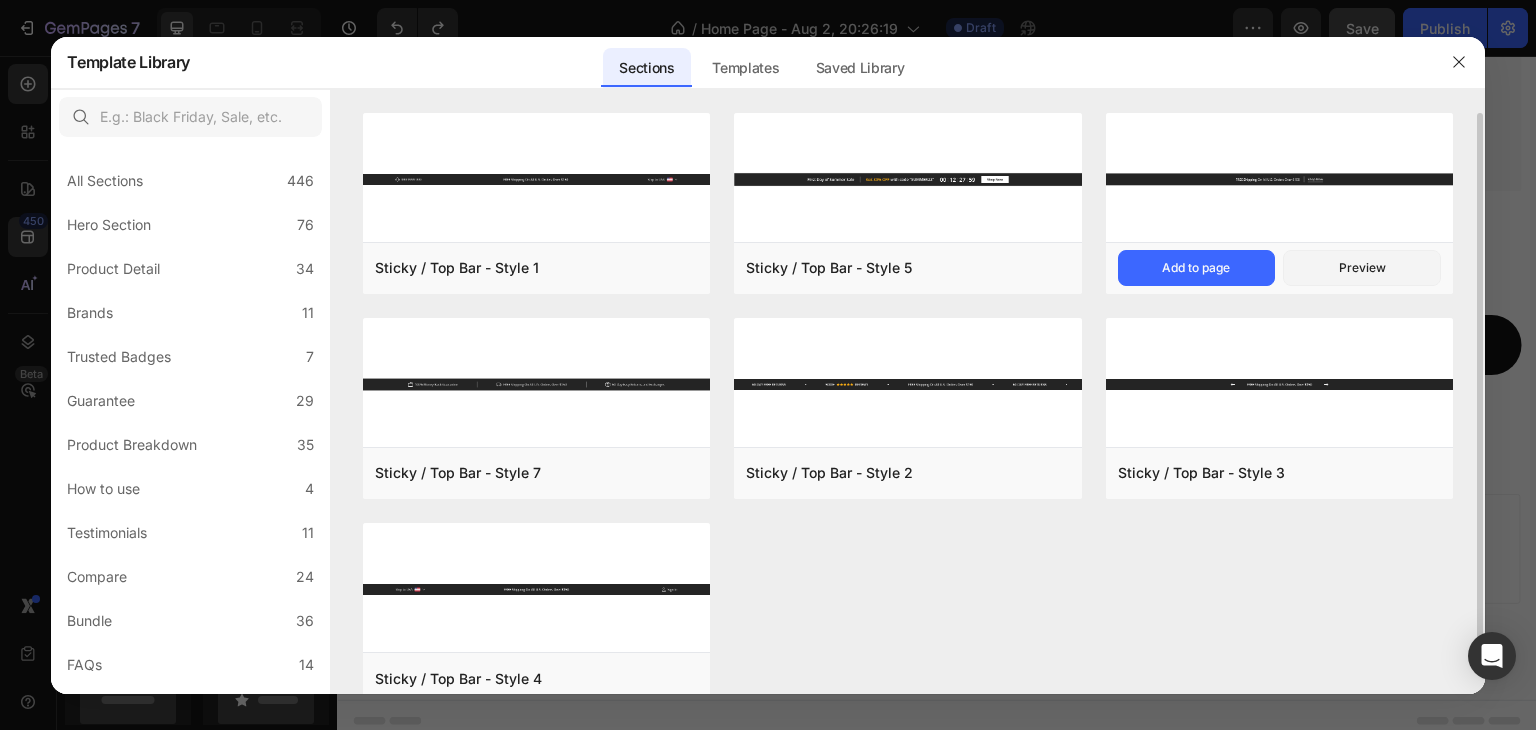 click at bounding box center (1279, 178) 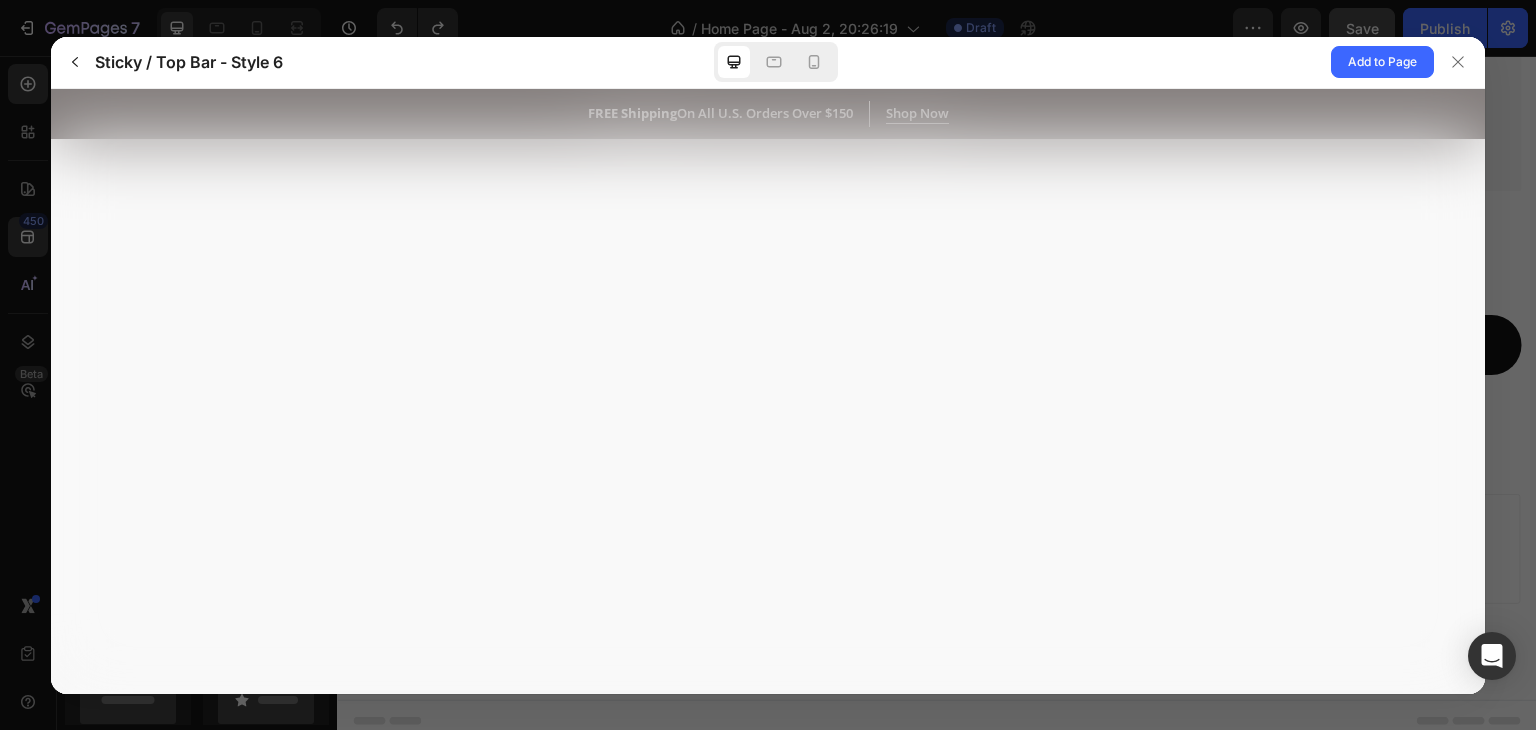 scroll, scrollTop: 0, scrollLeft: 0, axis: both 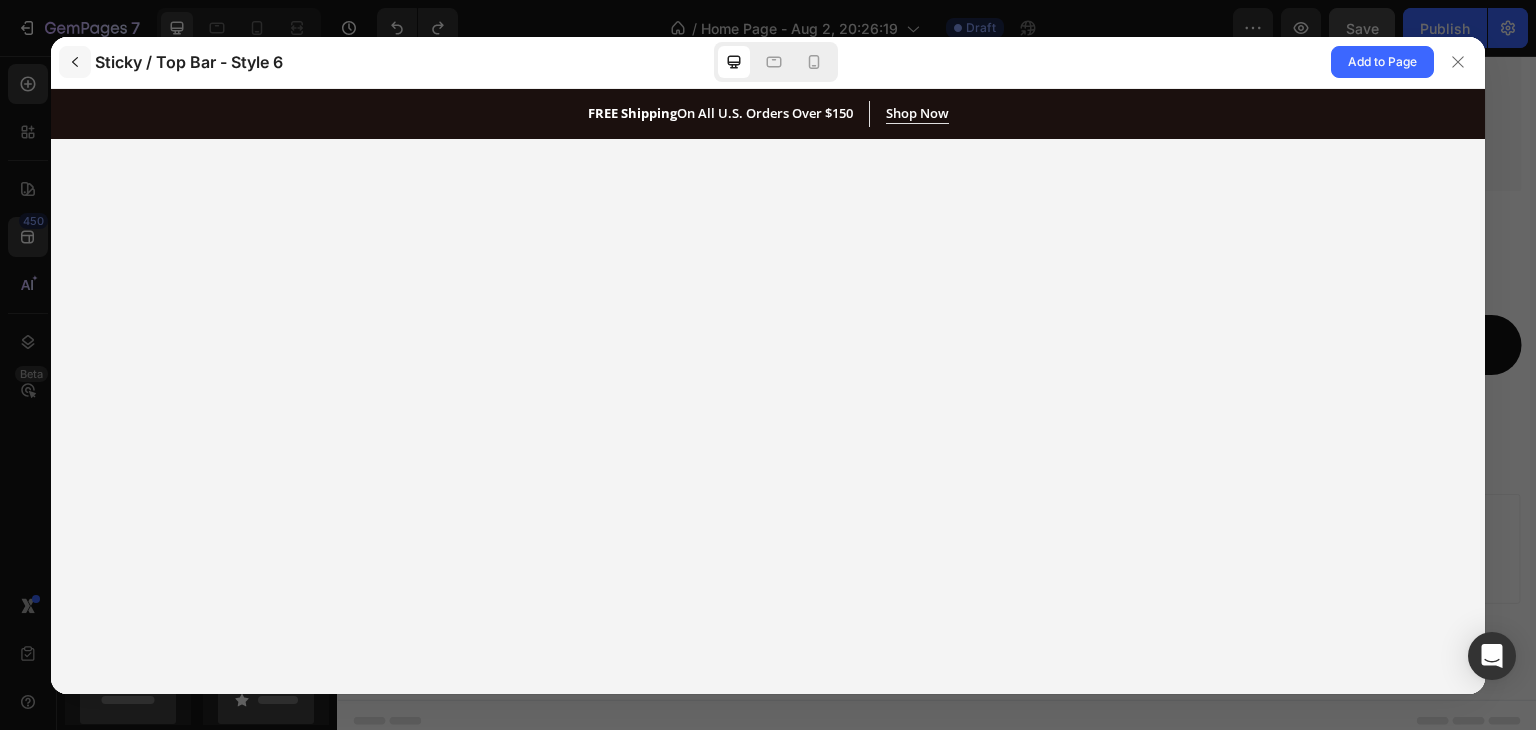 click at bounding box center (75, 62) 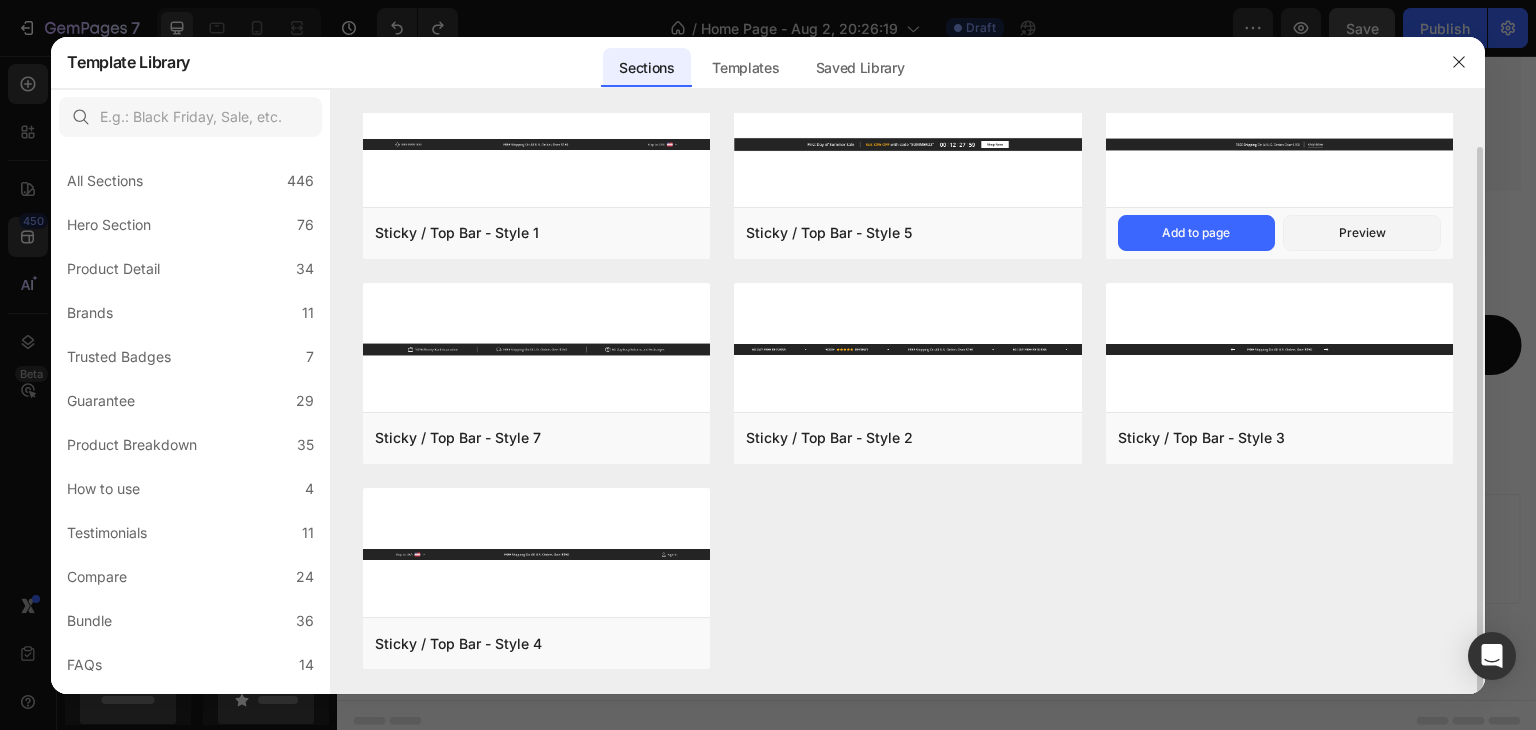 scroll, scrollTop: 0, scrollLeft: 0, axis: both 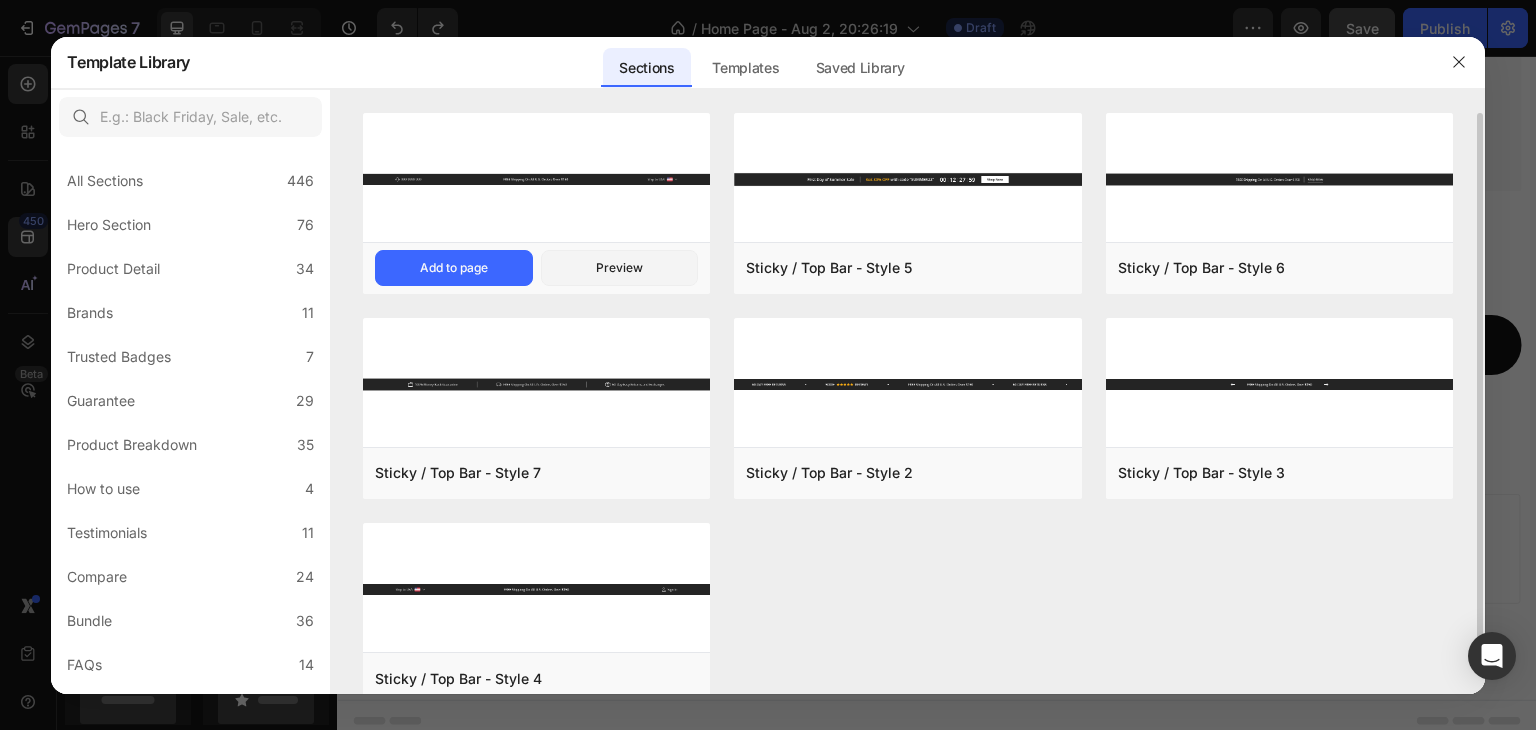 click at bounding box center [536, 178] 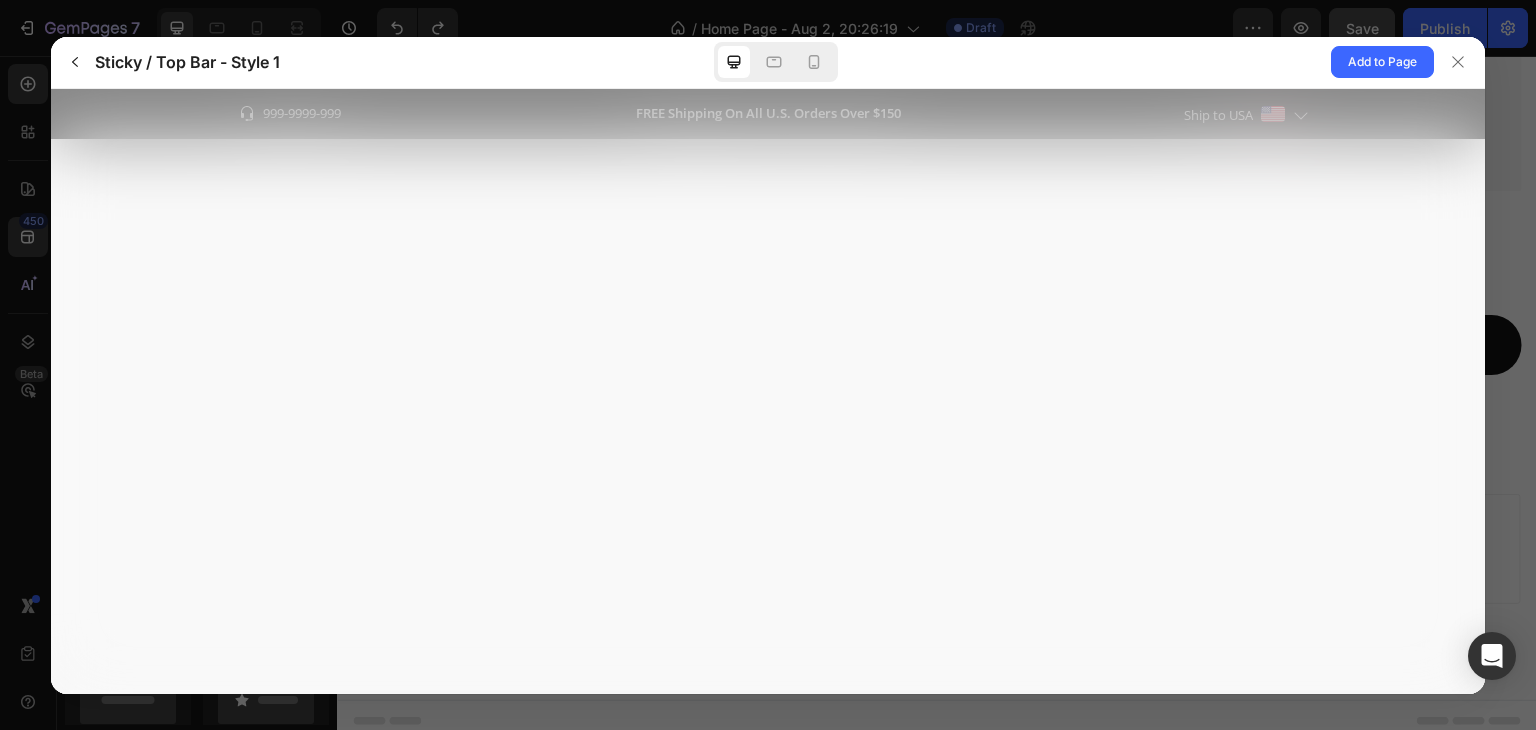 scroll, scrollTop: 0, scrollLeft: 0, axis: both 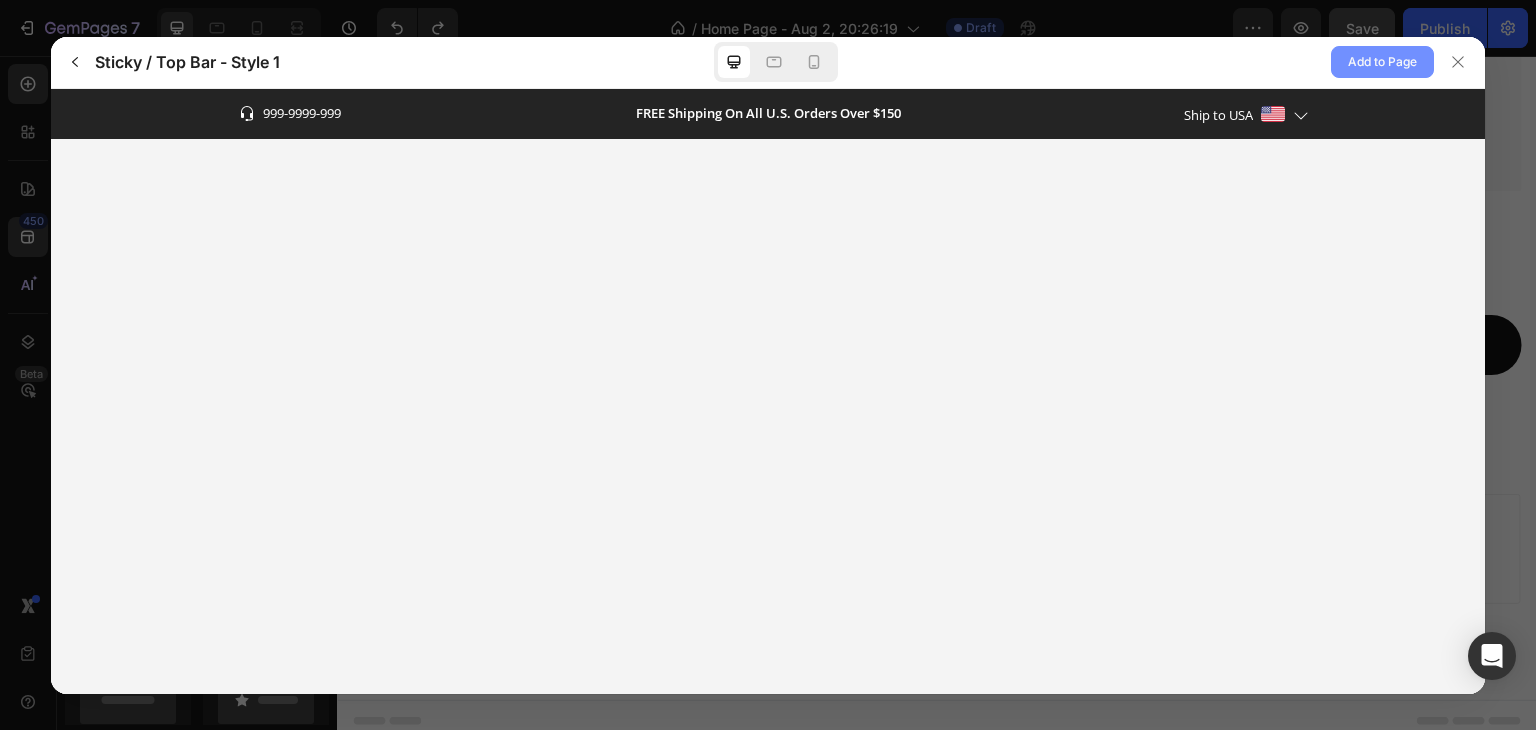click on "Add to Page" 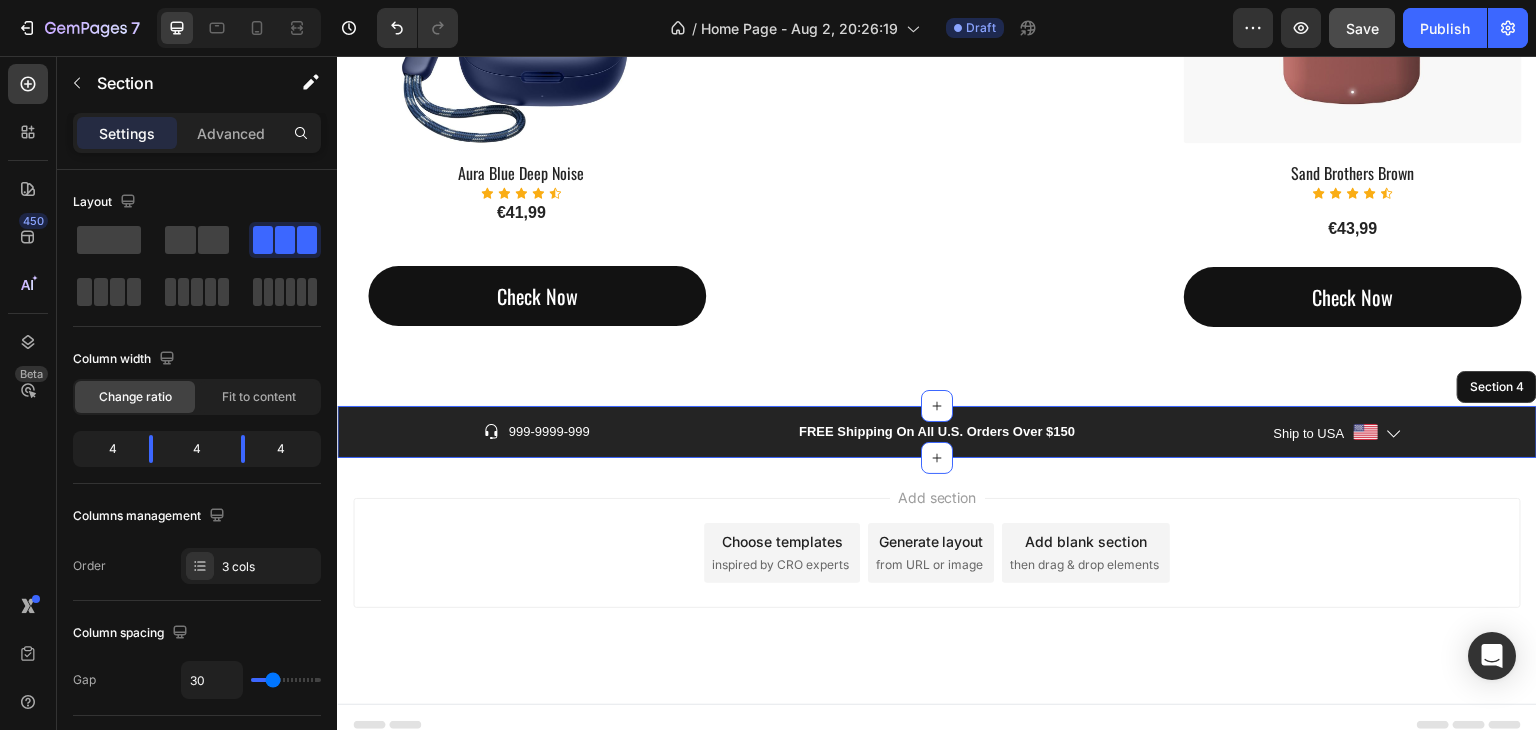 scroll, scrollTop: 2556, scrollLeft: 0, axis: vertical 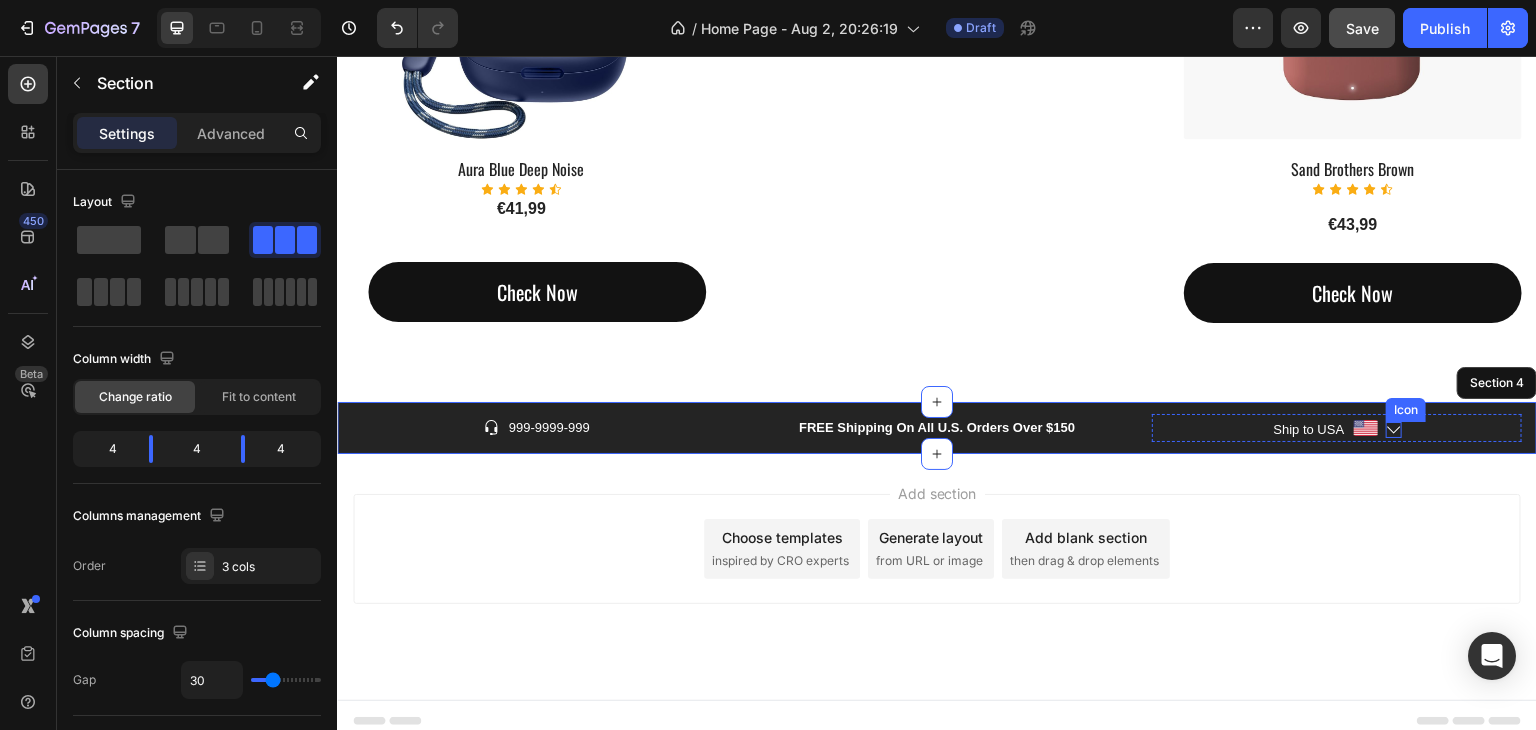 click 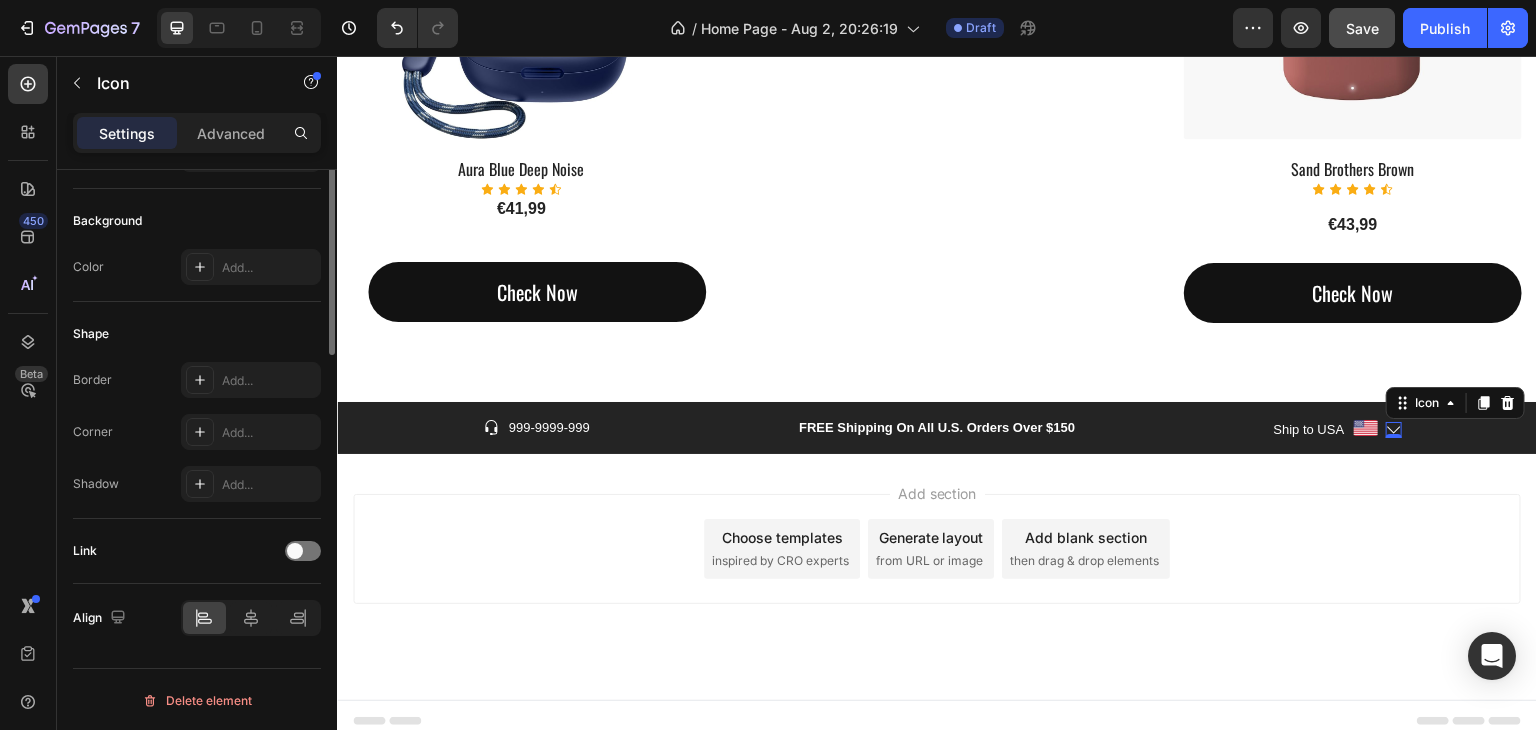 scroll, scrollTop: 0, scrollLeft: 0, axis: both 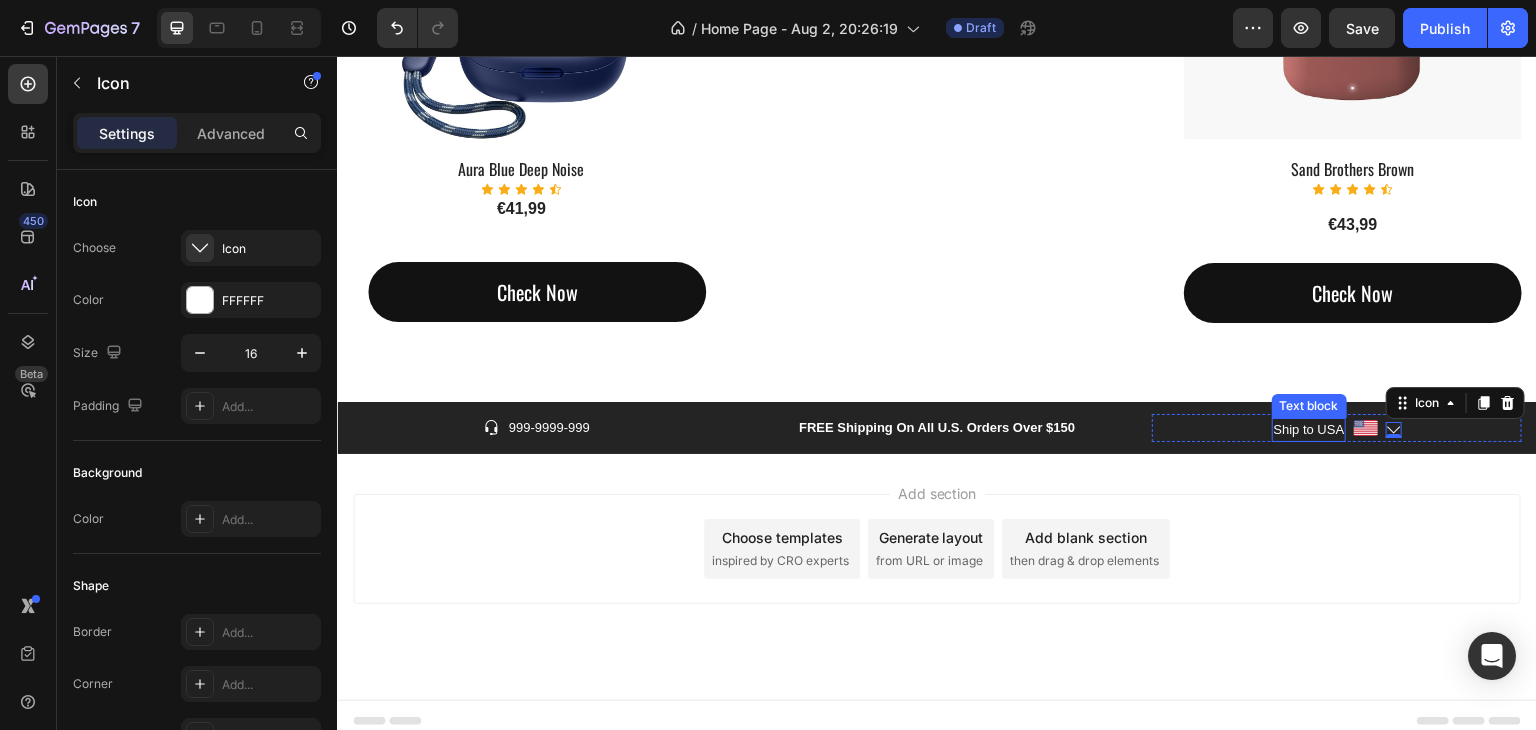 click on "Ship to USA" at bounding box center (1309, 430) 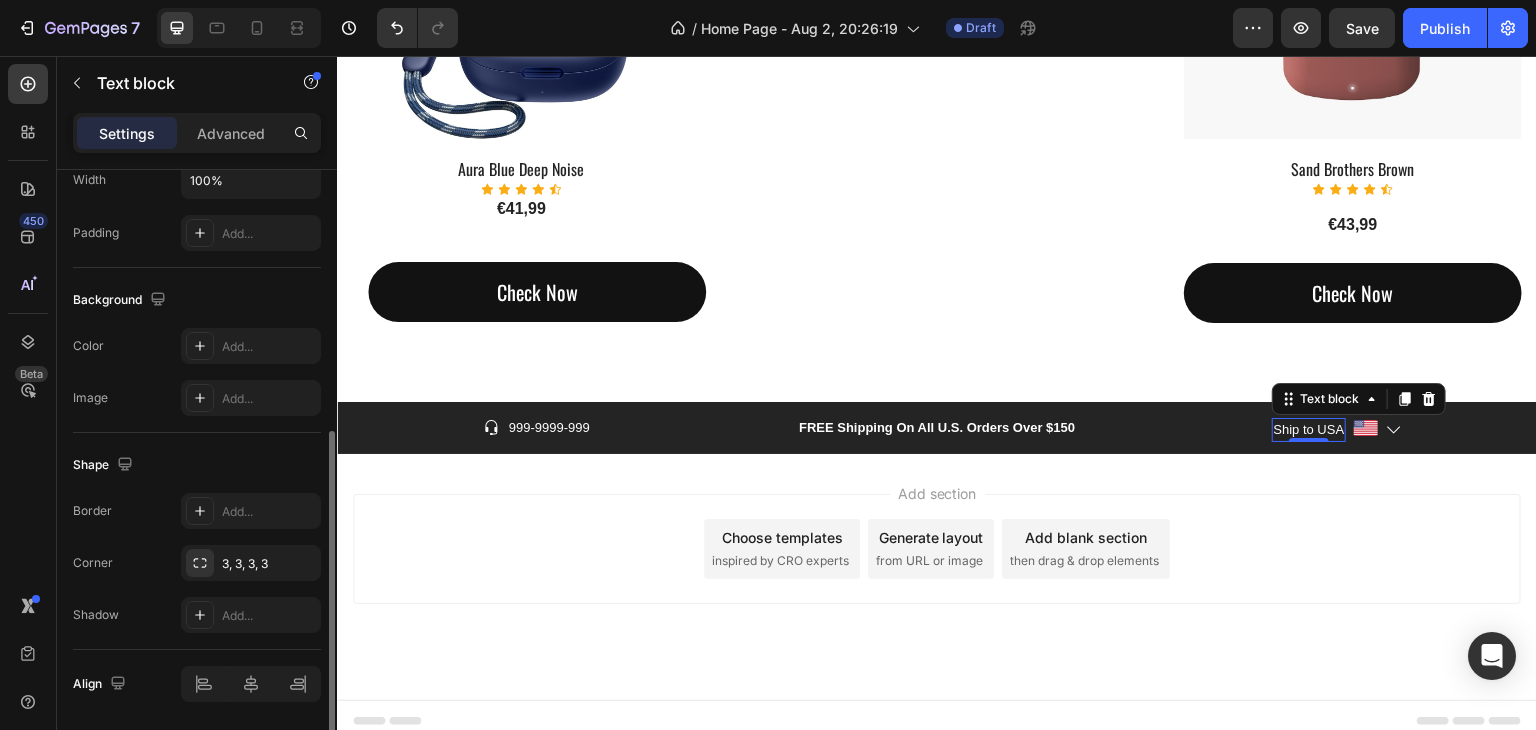 scroll, scrollTop: 0, scrollLeft: 0, axis: both 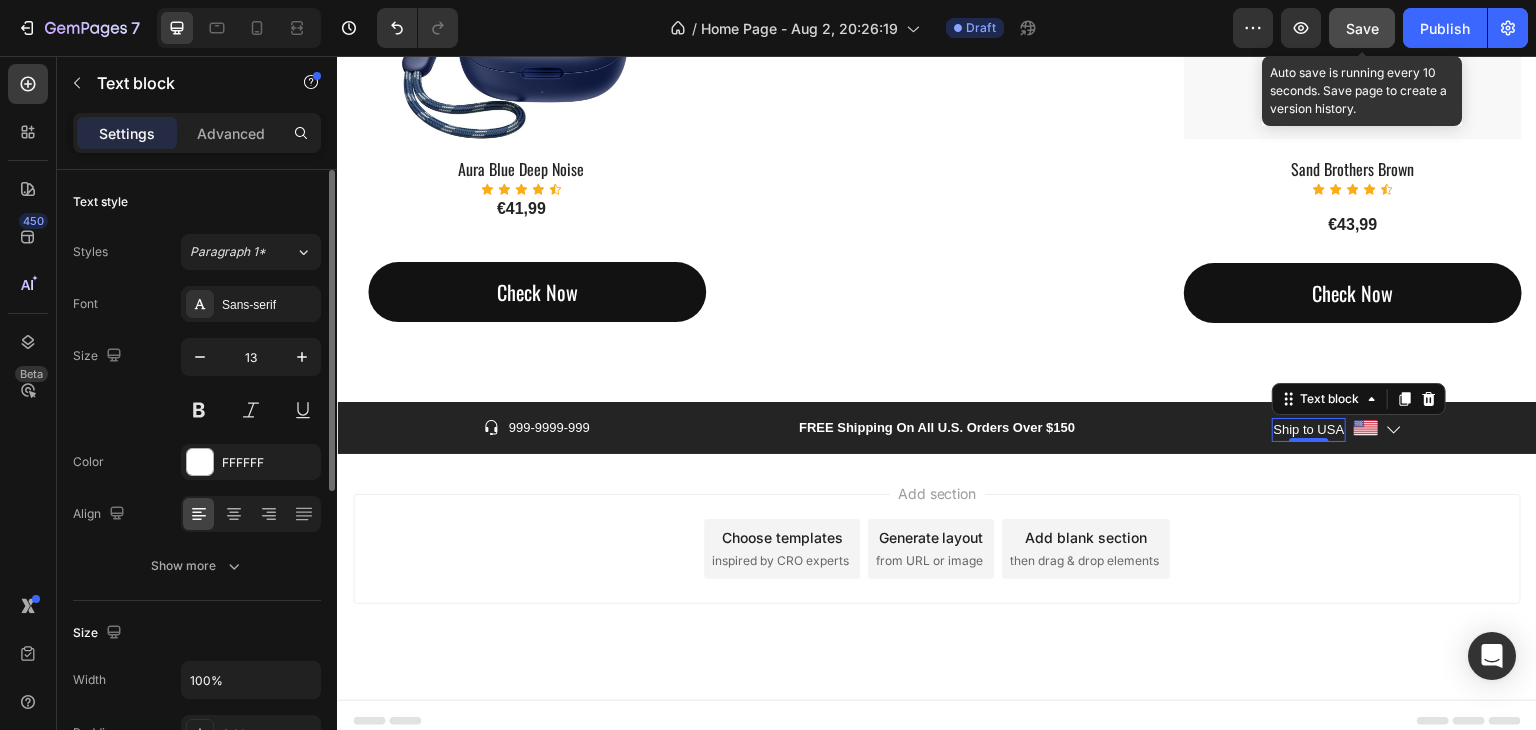 click on "Save" at bounding box center [1362, 28] 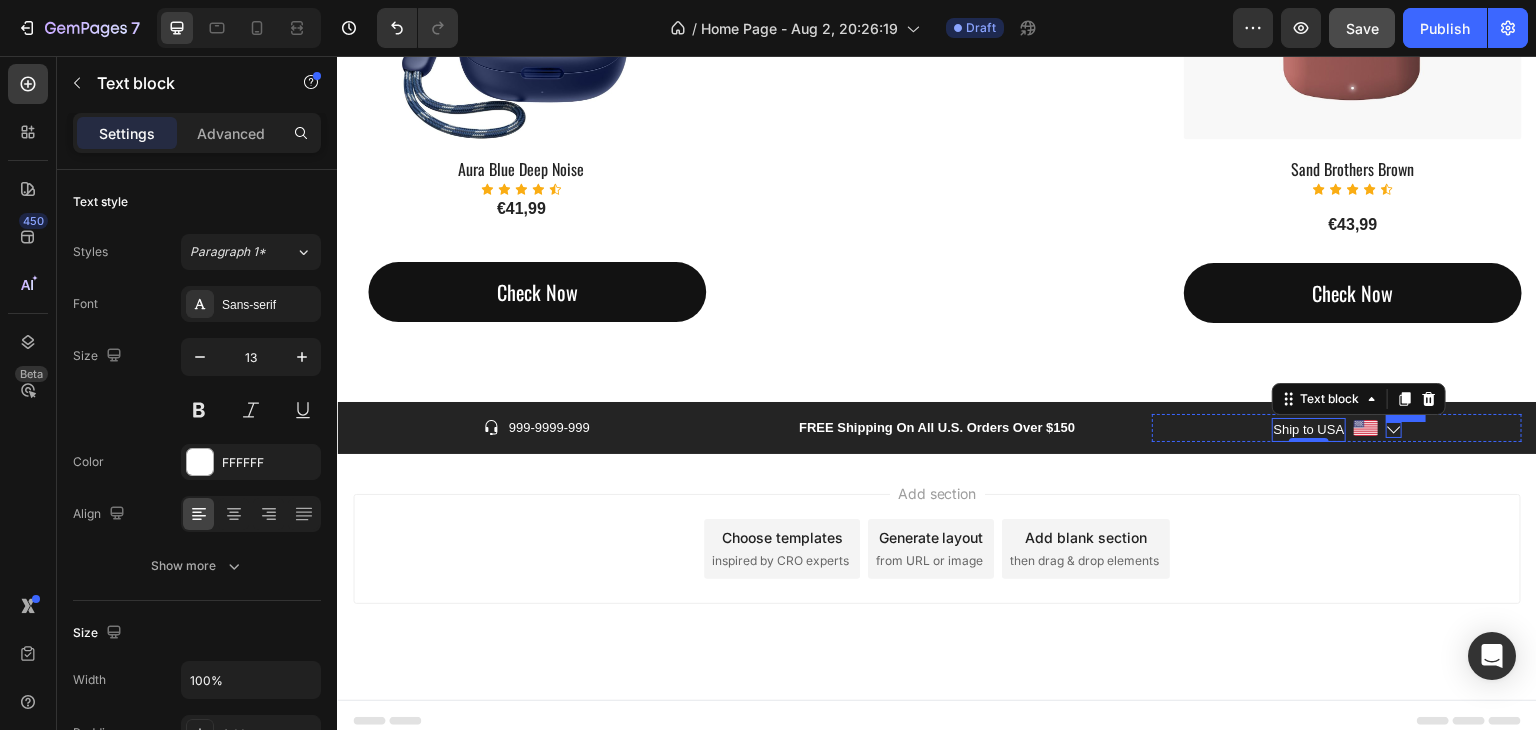 click 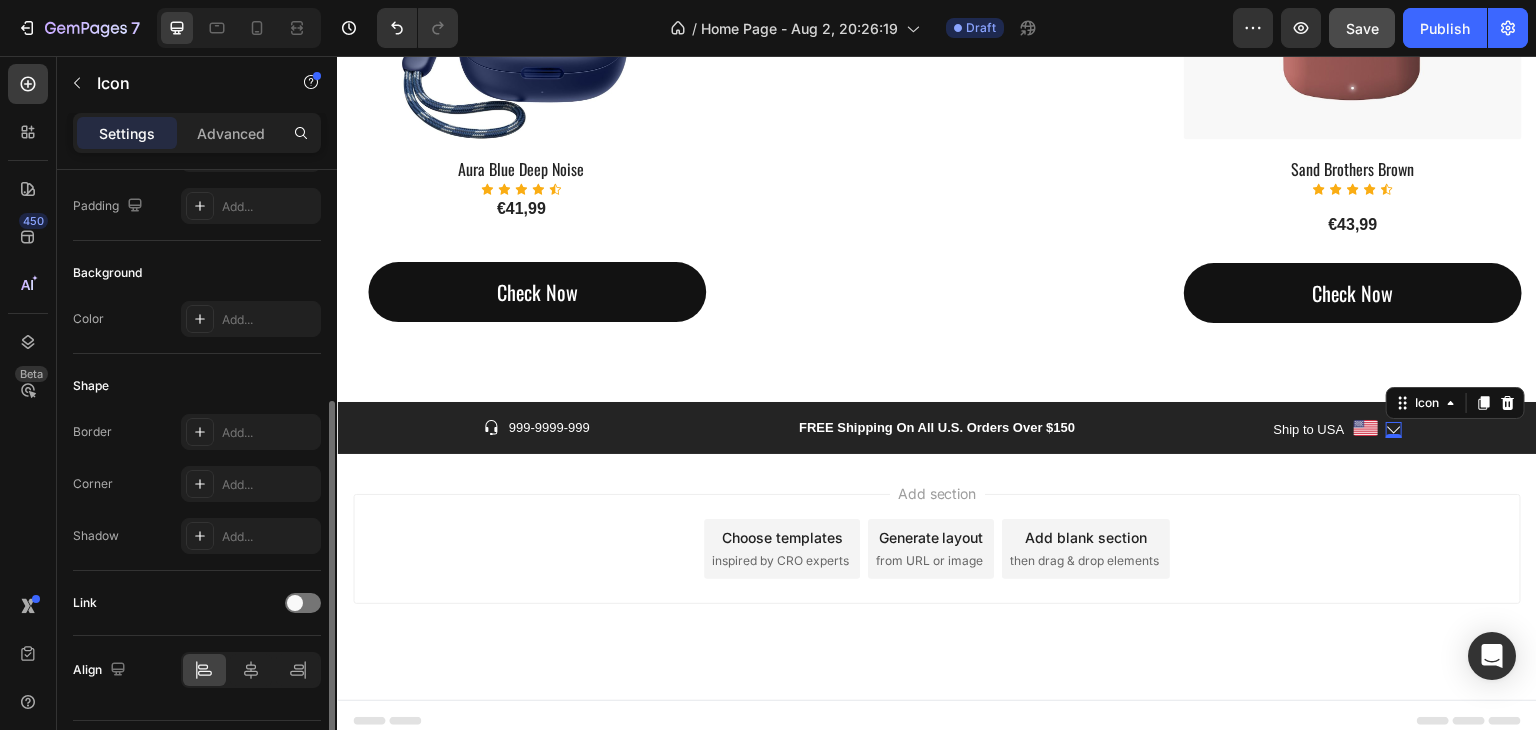 scroll, scrollTop: 252, scrollLeft: 0, axis: vertical 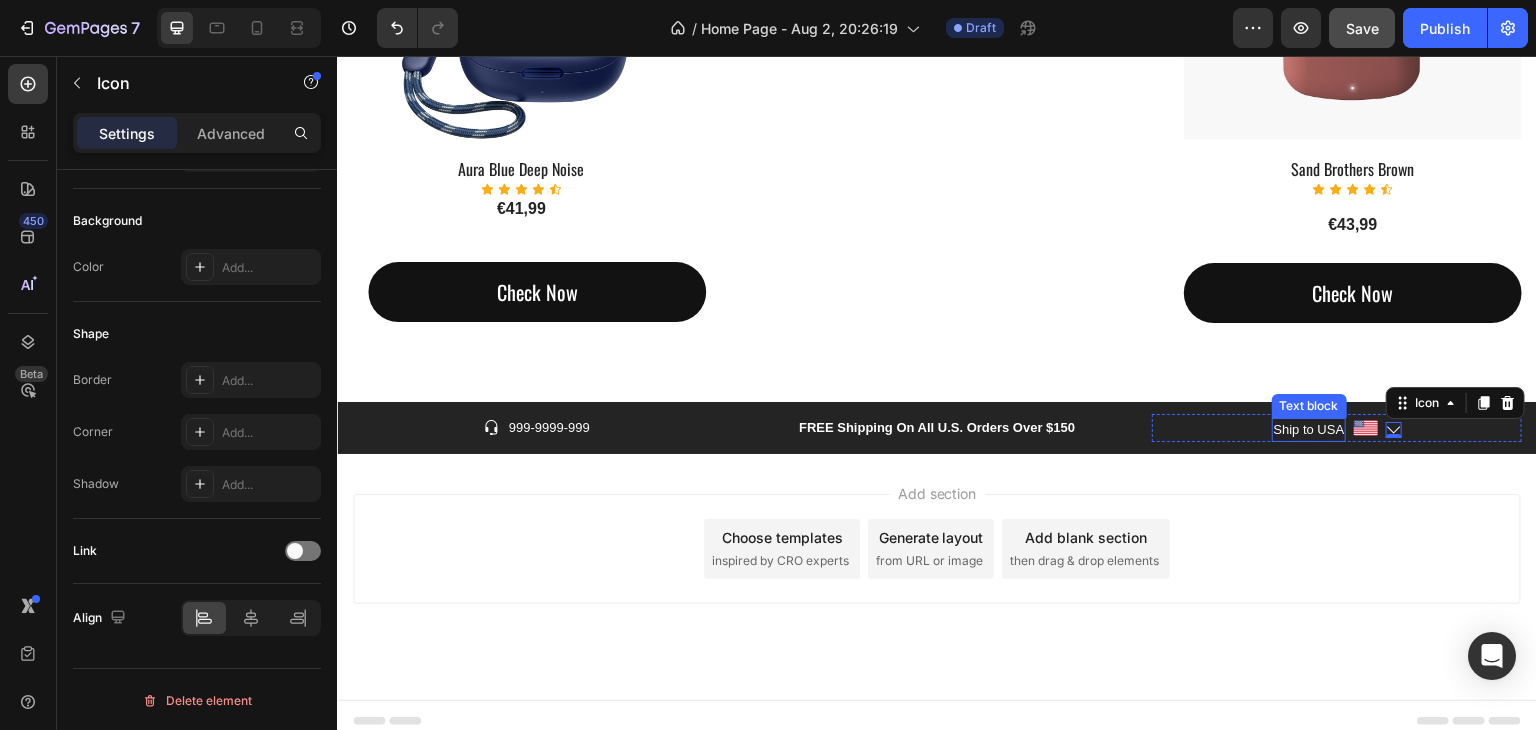 click on "Ship to USA" at bounding box center (1309, 430) 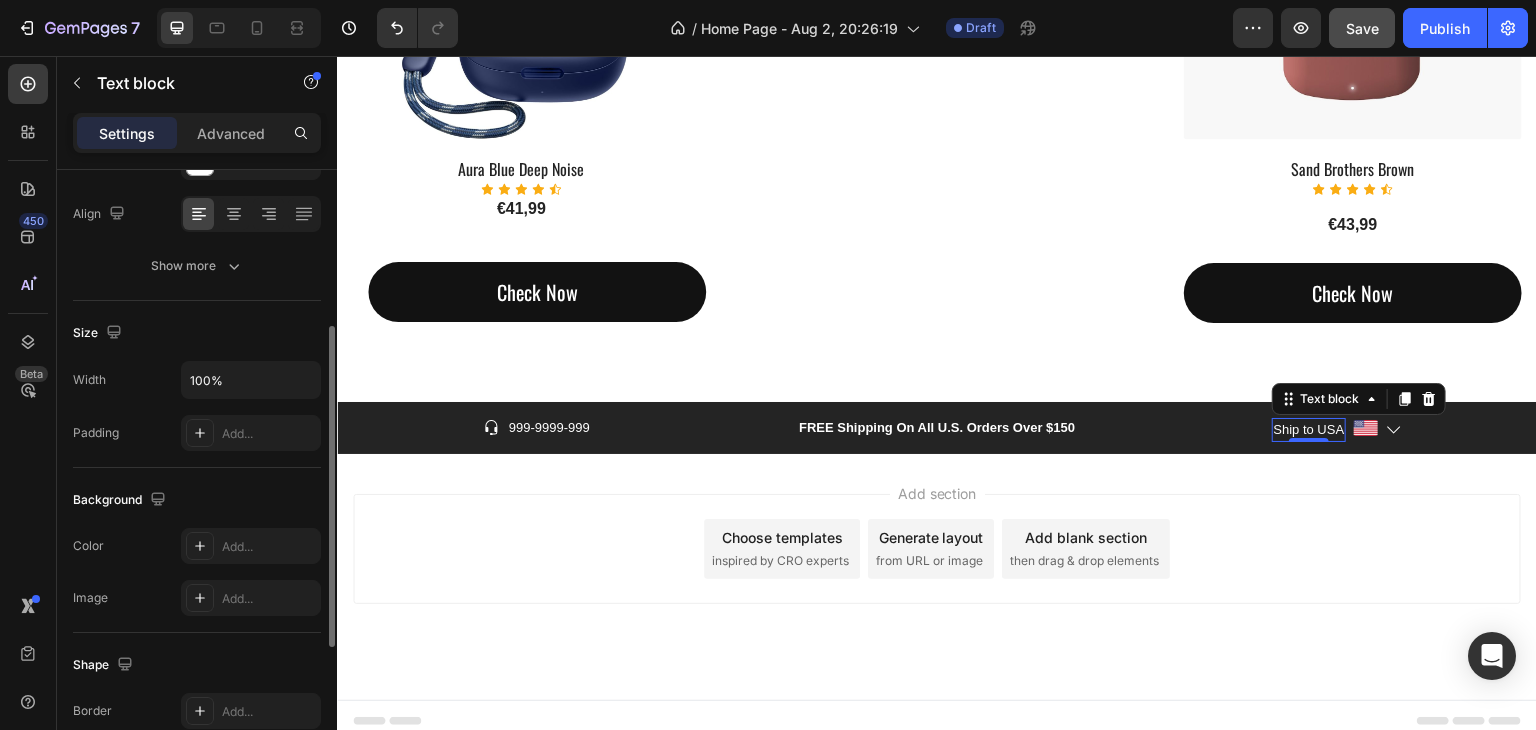 scroll, scrollTop: 566, scrollLeft: 0, axis: vertical 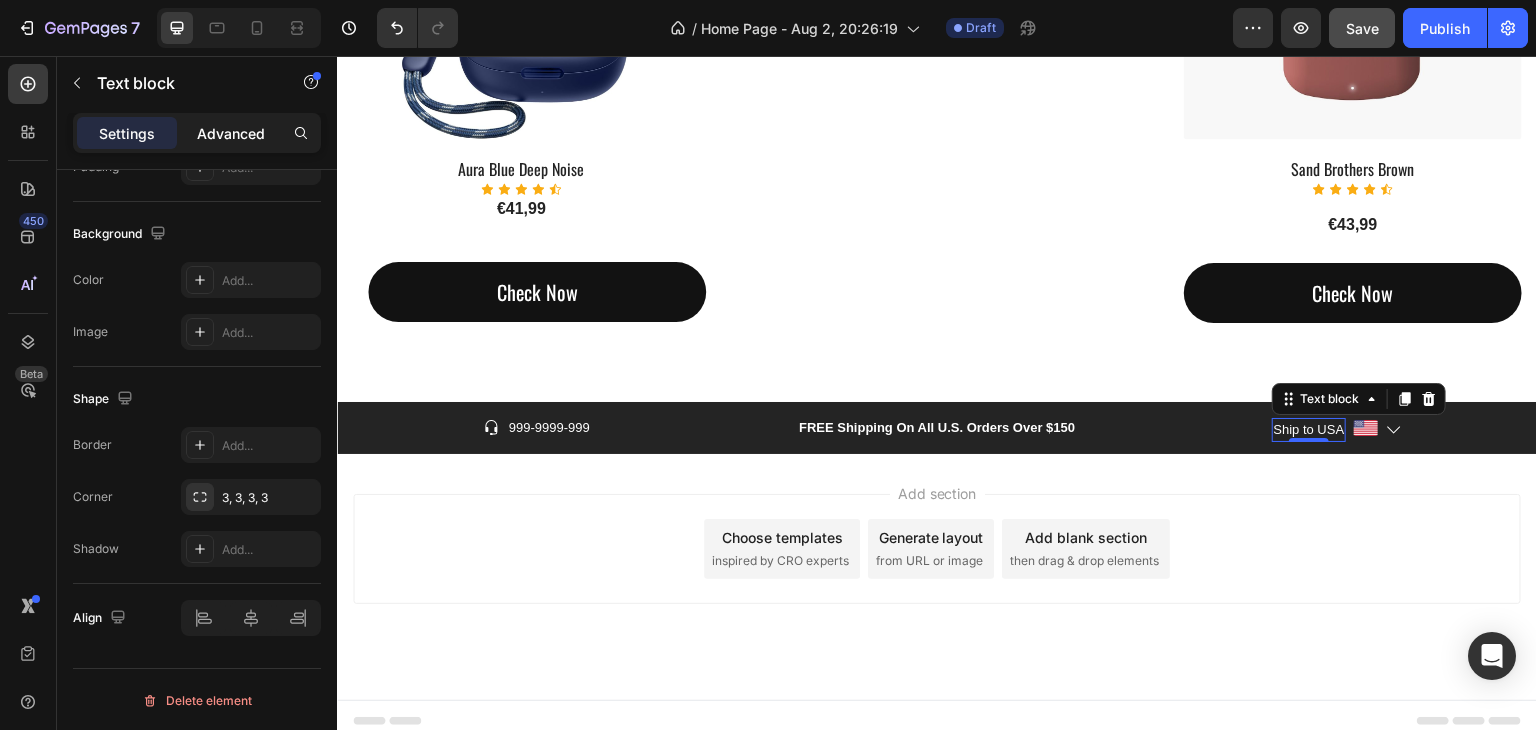 click on "Advanced" at bounding box center (231, 133) 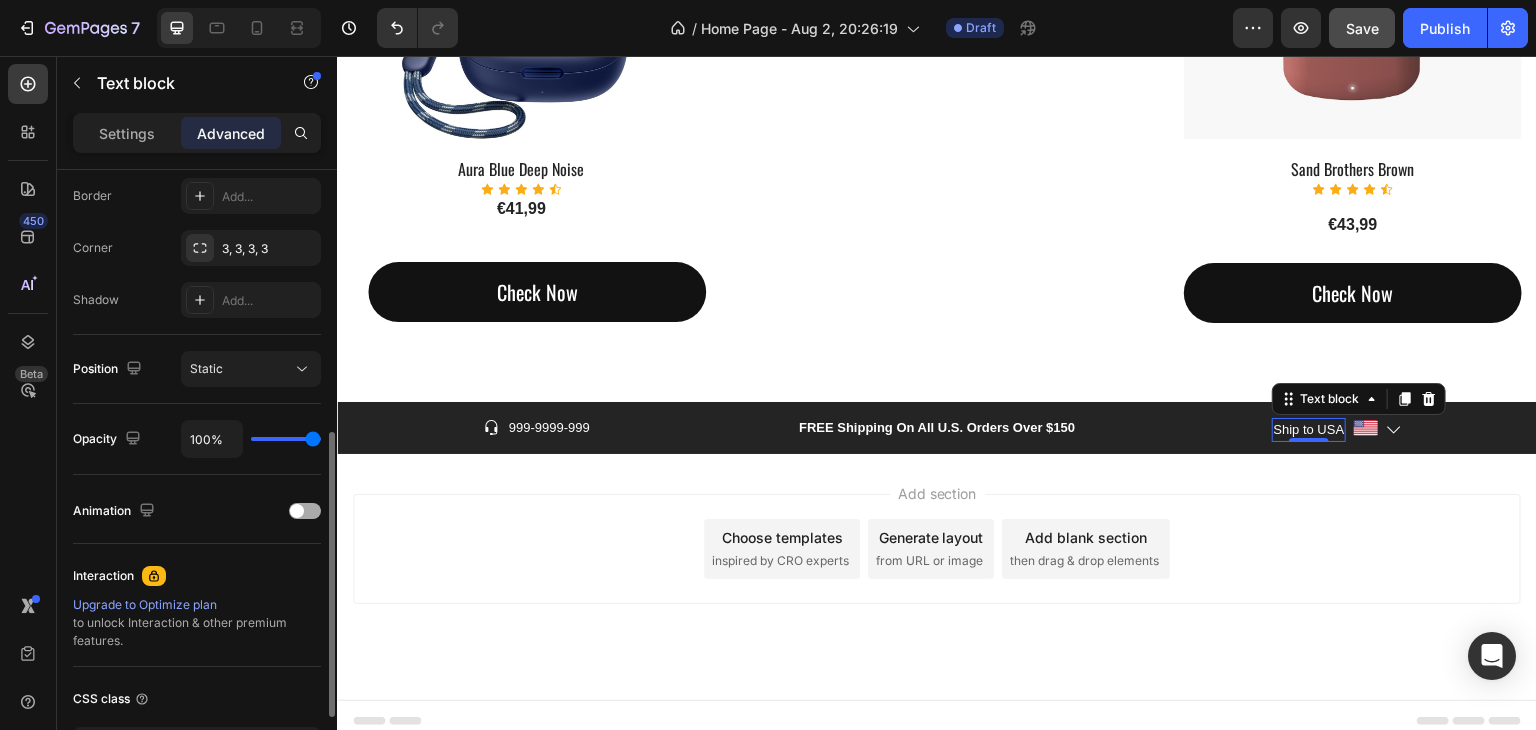 click on "Animation" at bounding box center (197, 511) 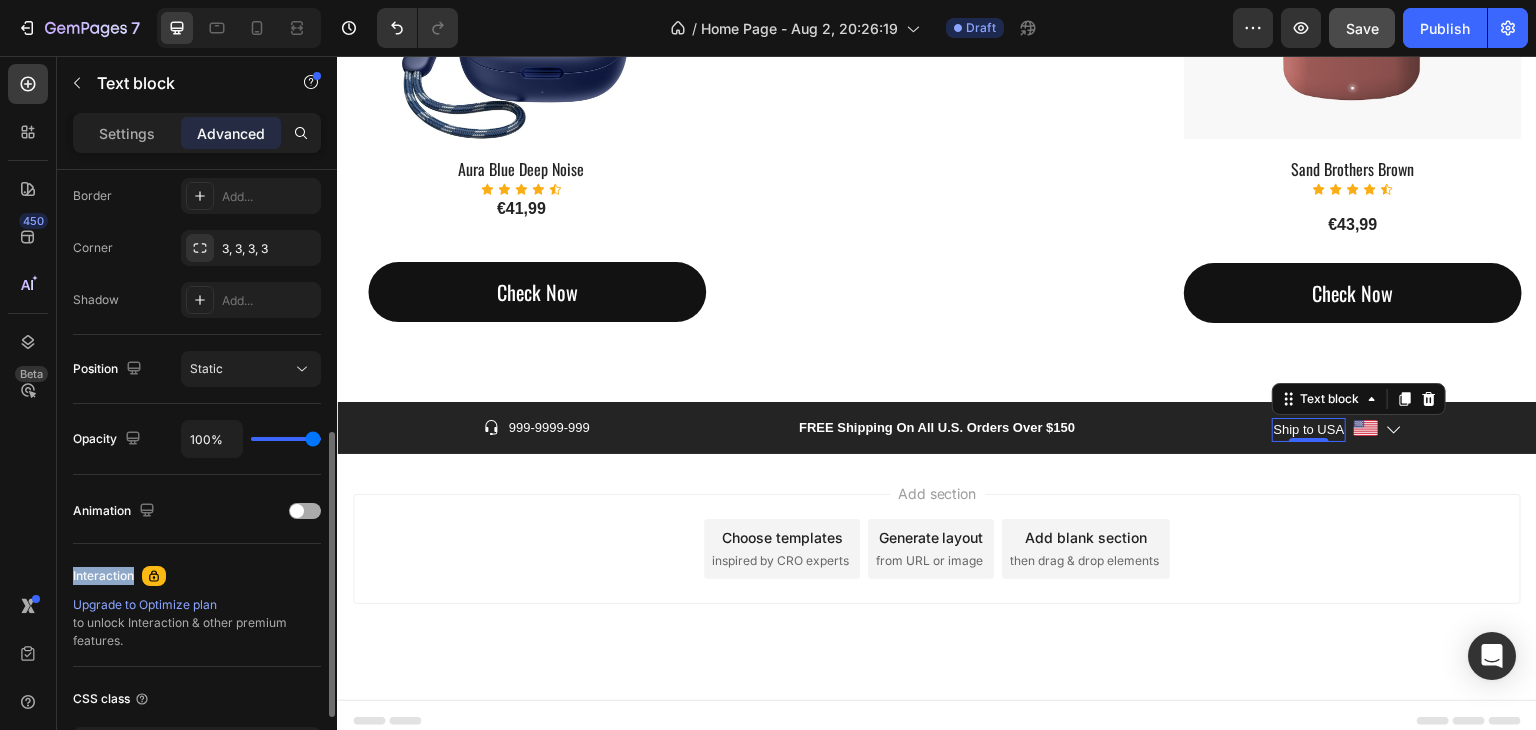 click on "Animation" at bounding box center (197, 511) 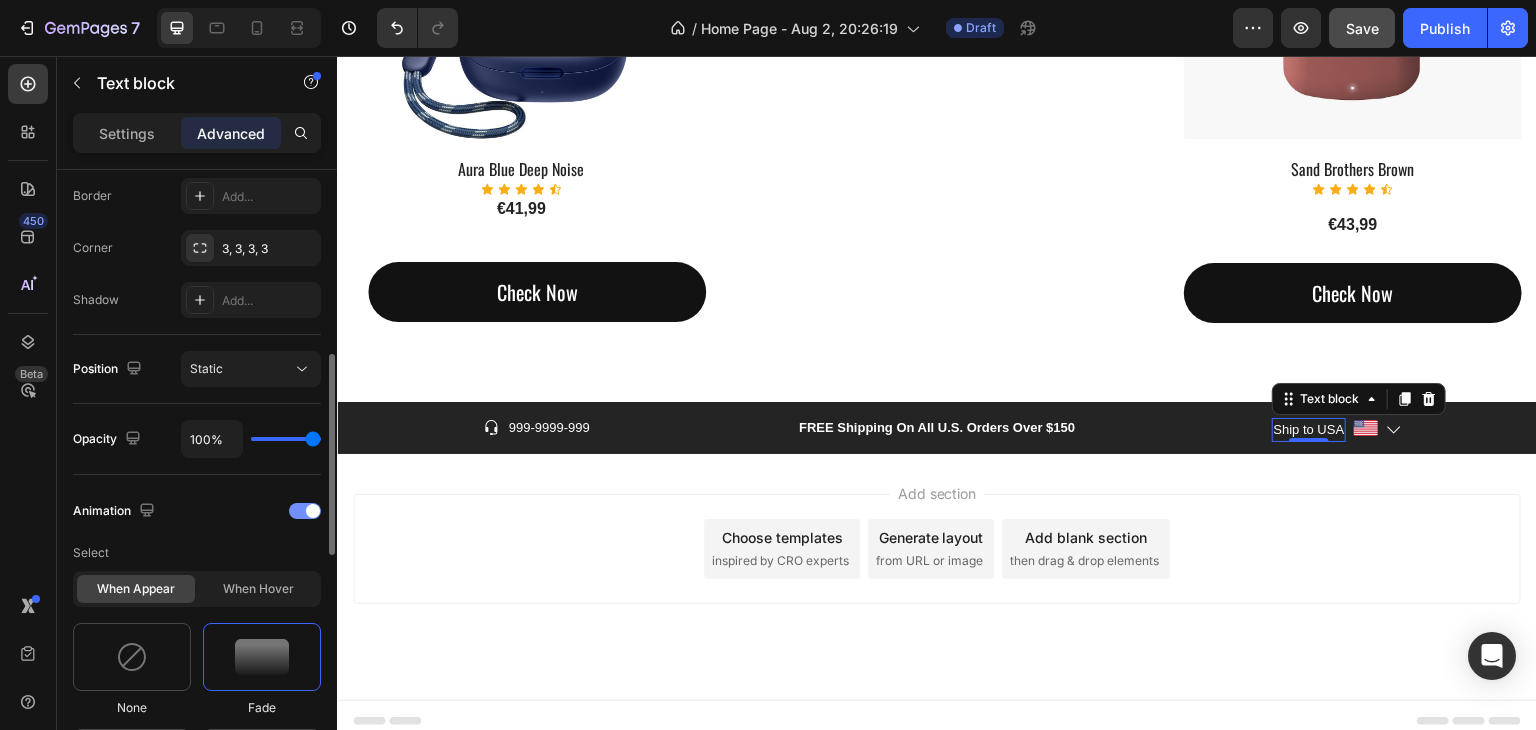 click at bounding box center [305, 511] 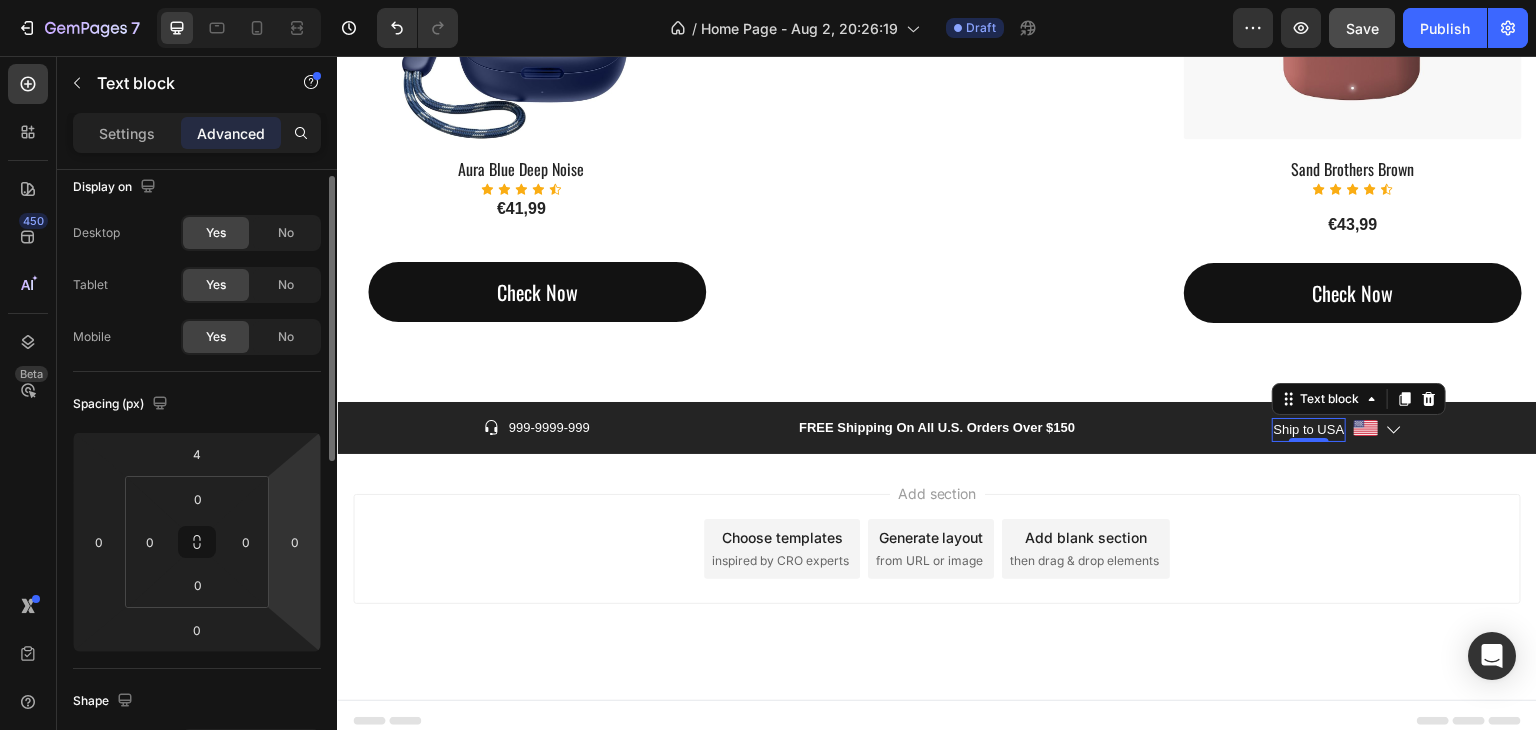 scroll, scrollTop: 0, scrollLeft: 0, axis: both 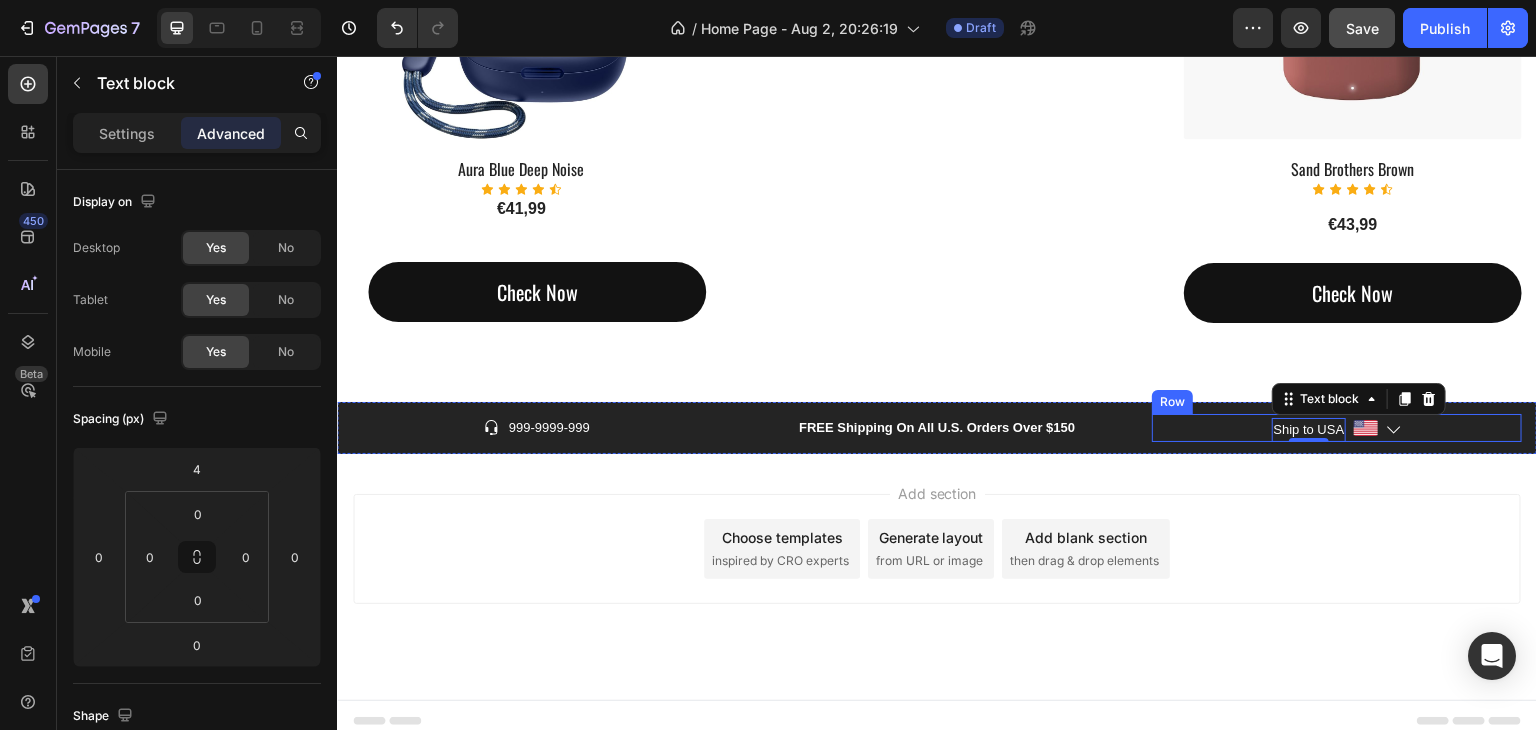 click on "Row" at bounding box center [1172, 402] 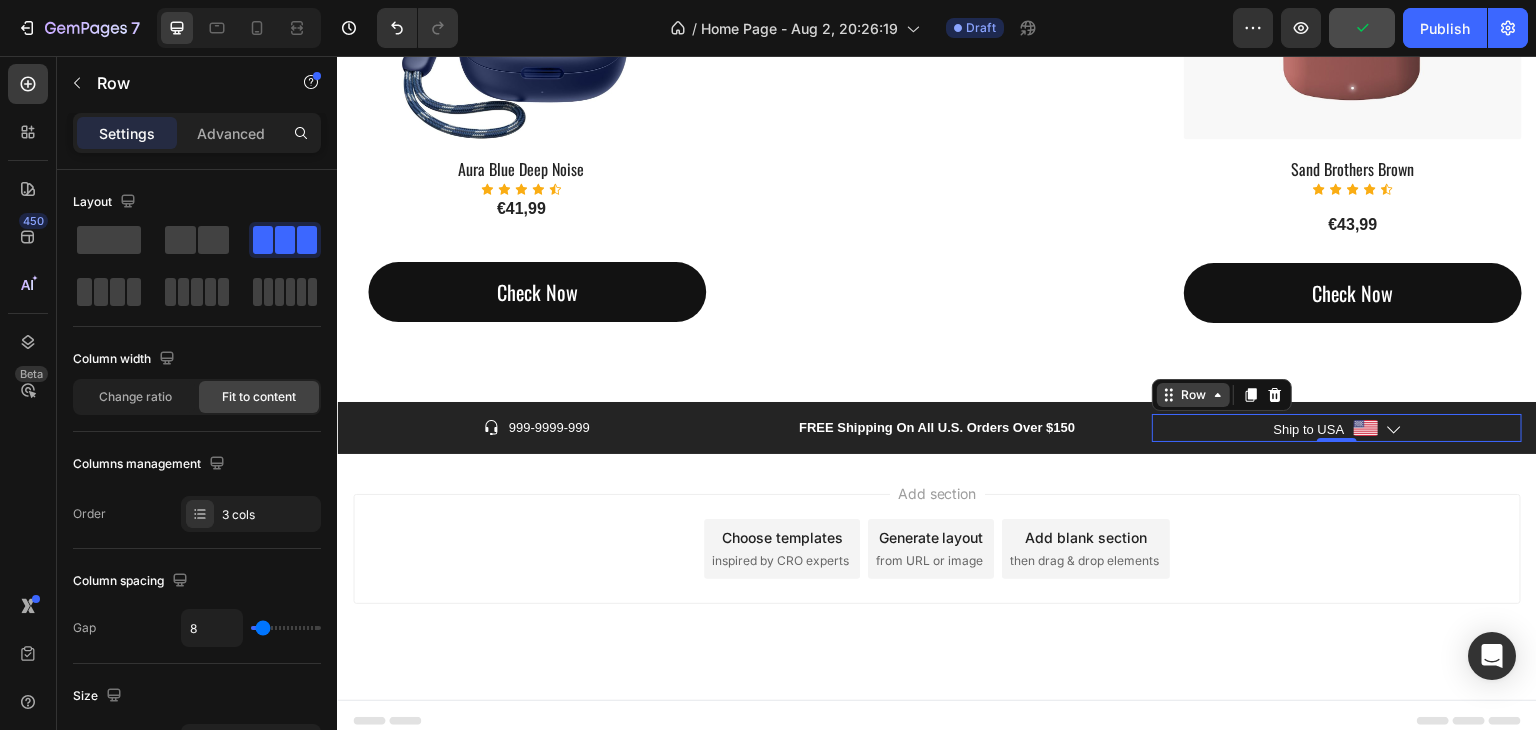 click 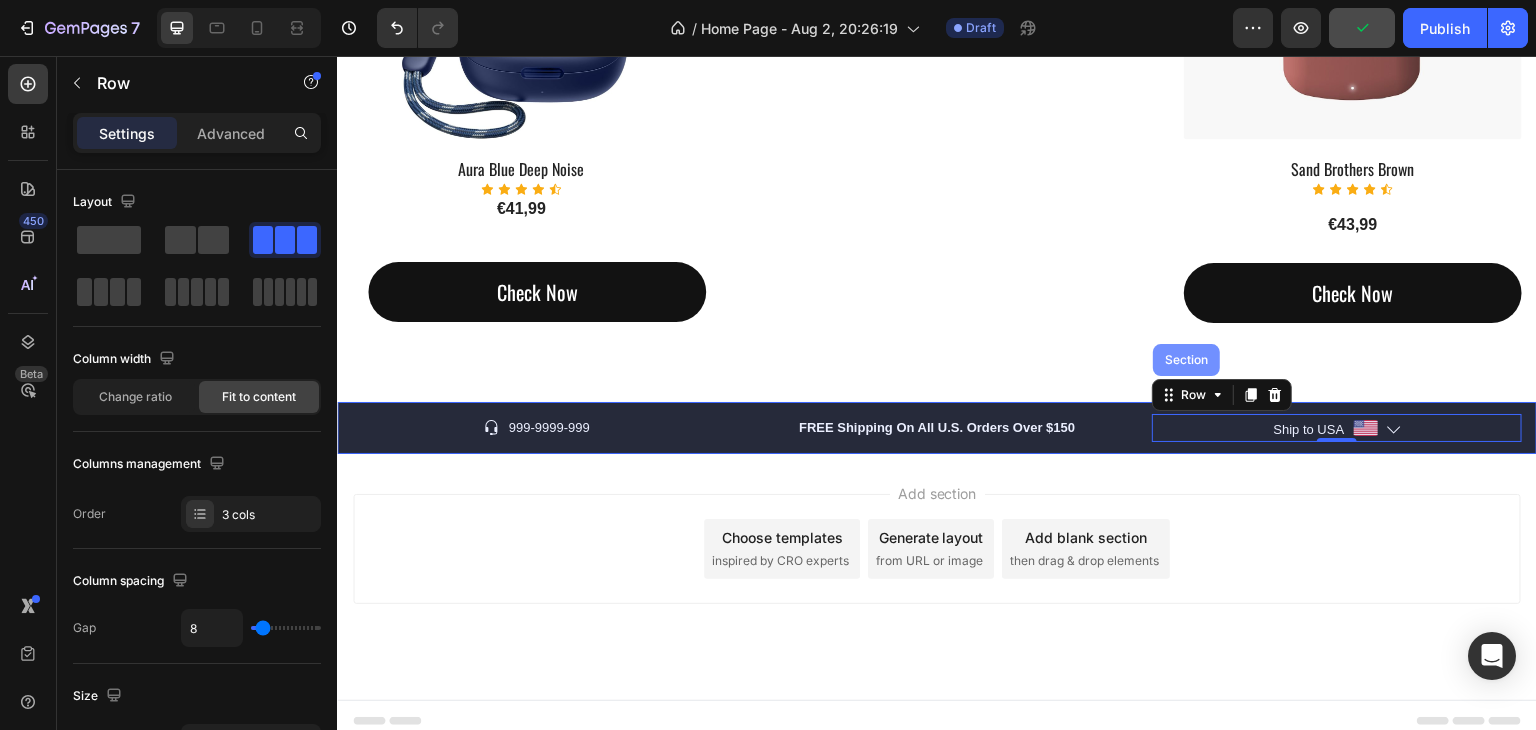 click on "Section" at bounding box center (1186, 360) 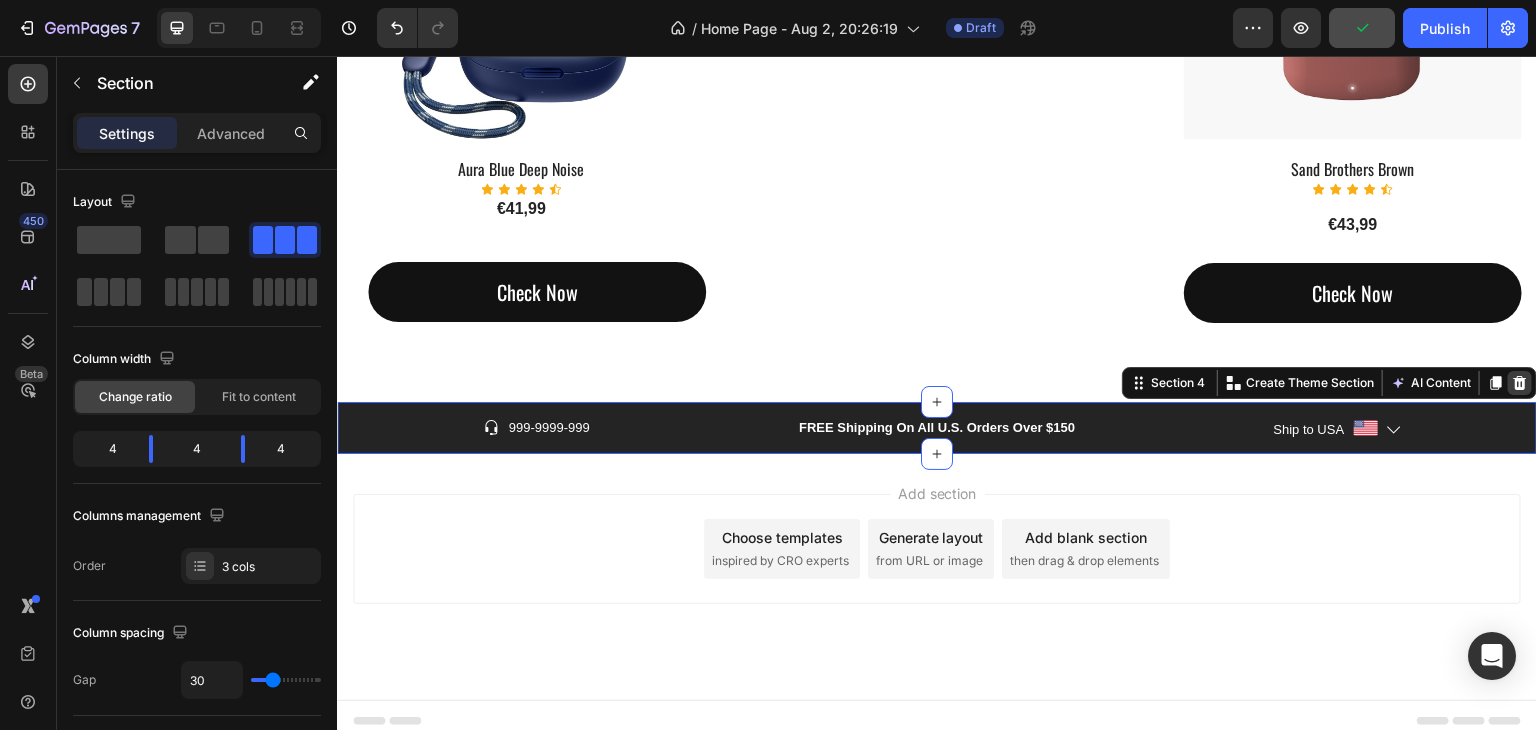 click 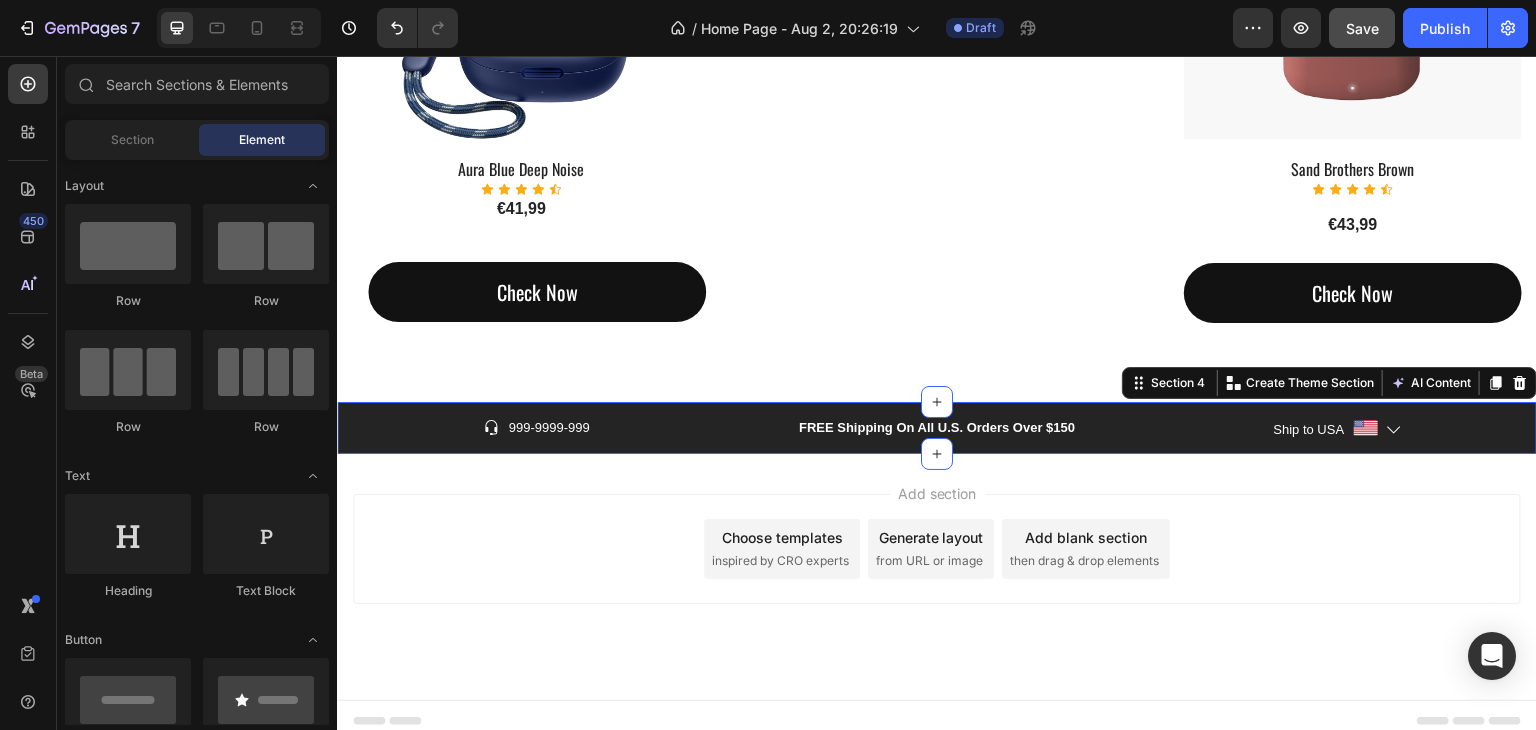 scroll, scrollTop: 2504, scrollLeft: 0, axis: vertical 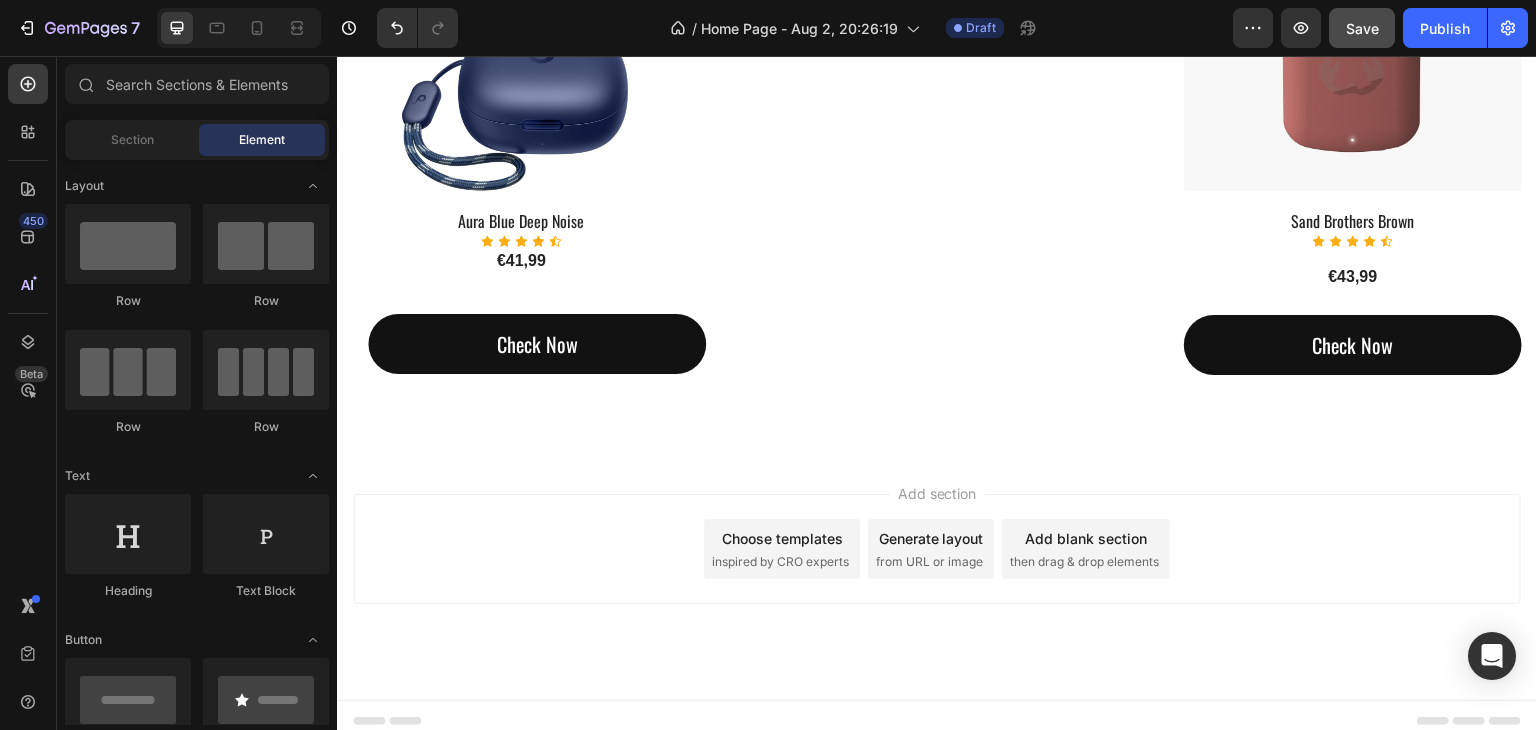 click on "Choose templates" at bounding box center [782, 538] 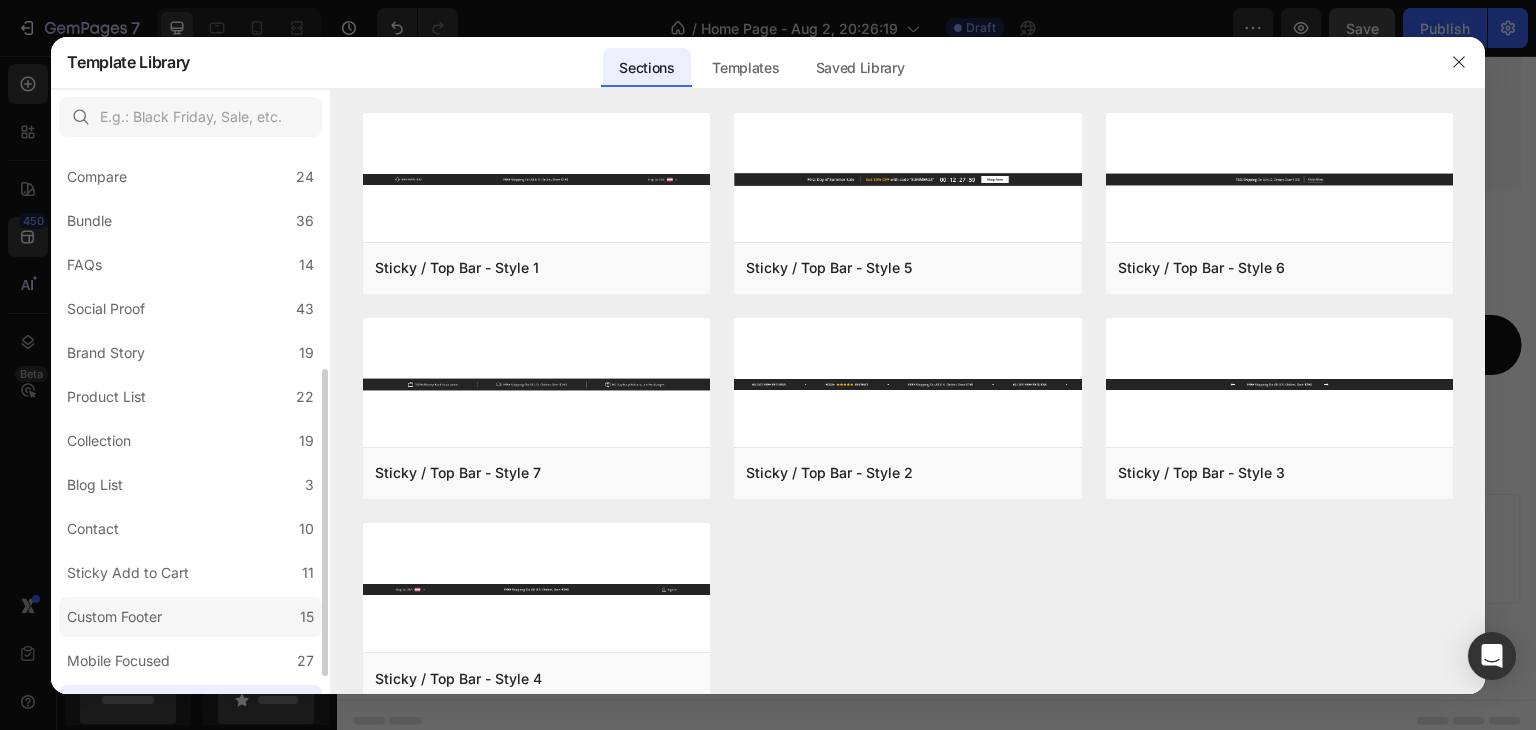 scroll, scrollTop: 431, scrollLeft: 0, axis: vertical 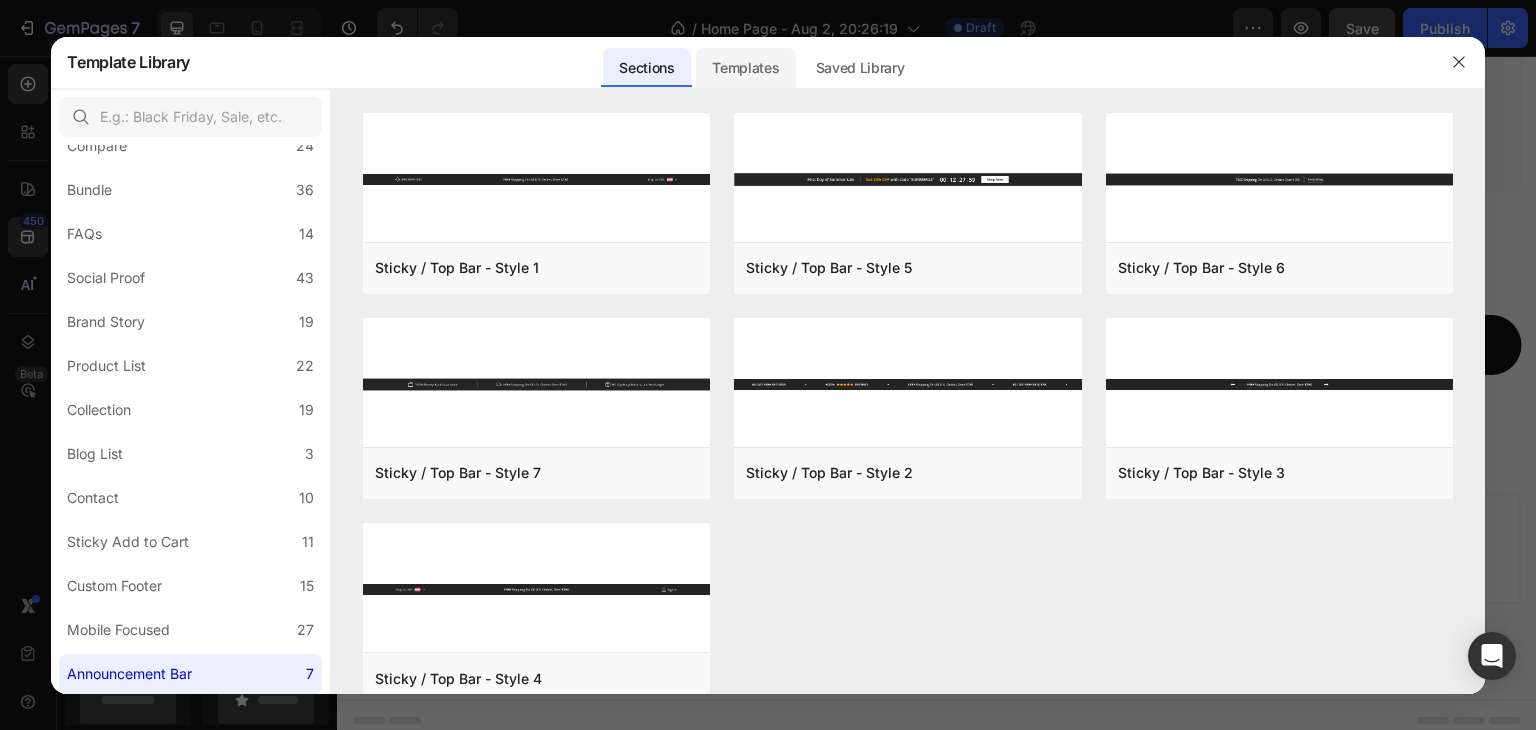 click on "Templates" 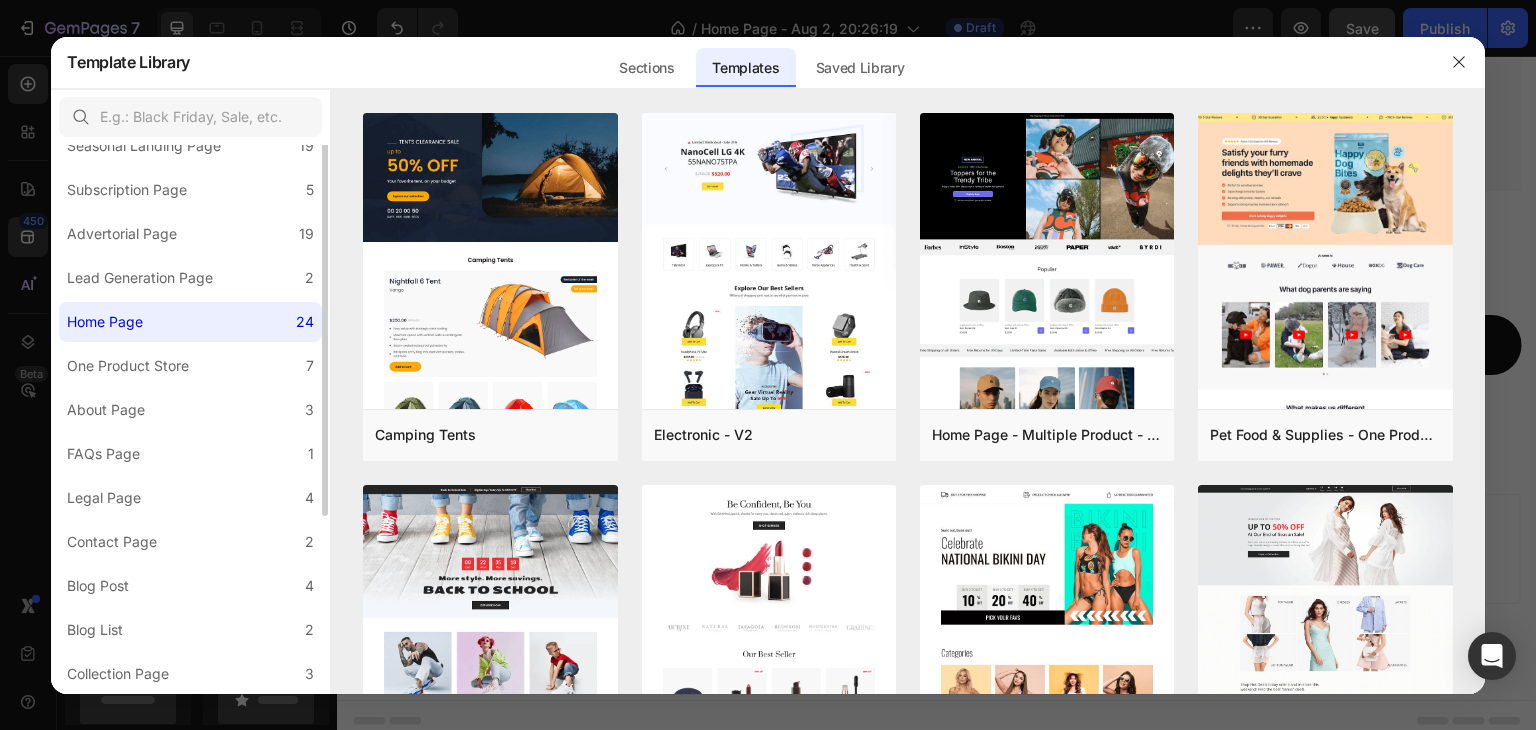 scroll, scrollTop: 0, scrollLeft: 0, axis: both 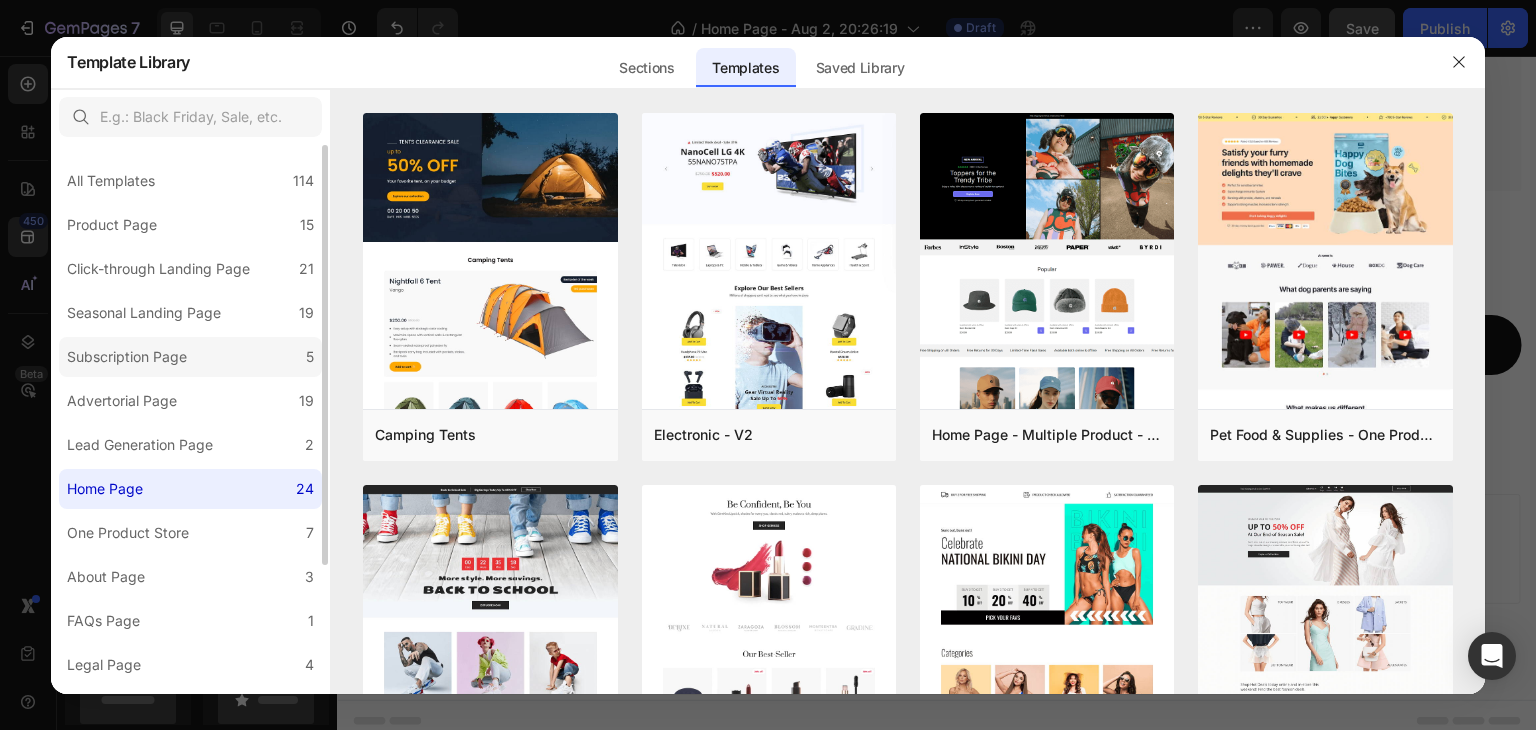 click on "Subscription Page" at bounding box center [127, 357] 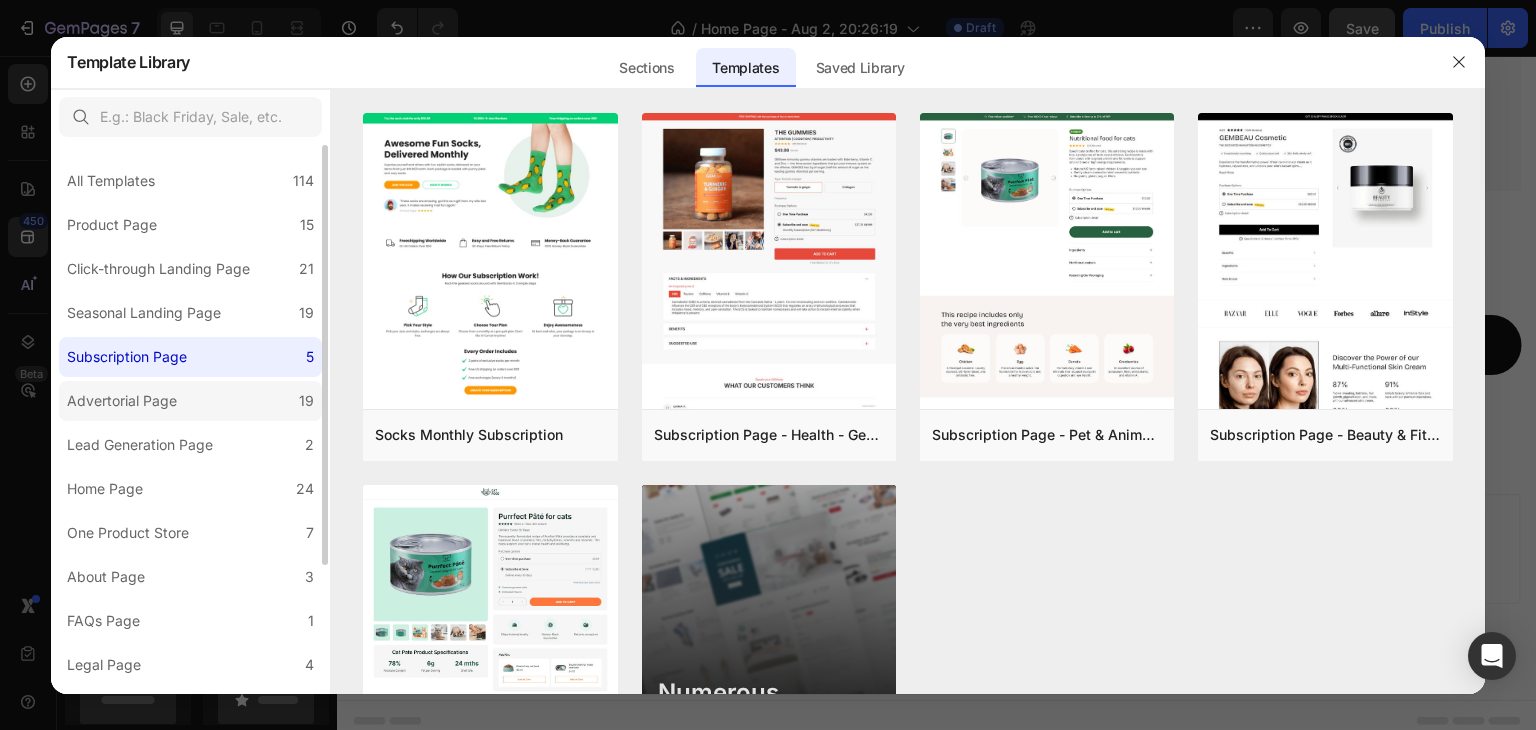 click on "Advertorial Page" at bounding box center [122, 401] 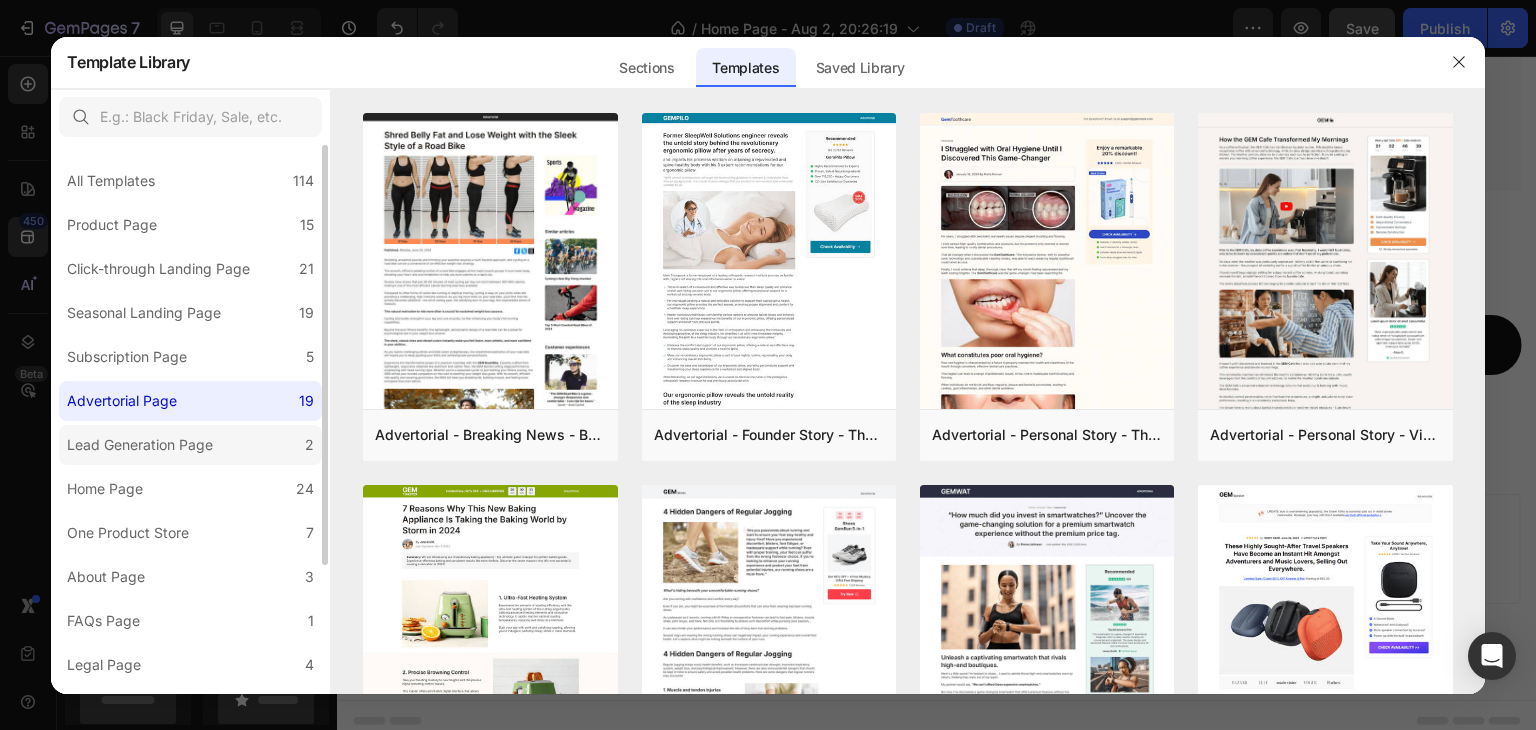 click on "Lead Generation Page" at bounding box center (140, 445) 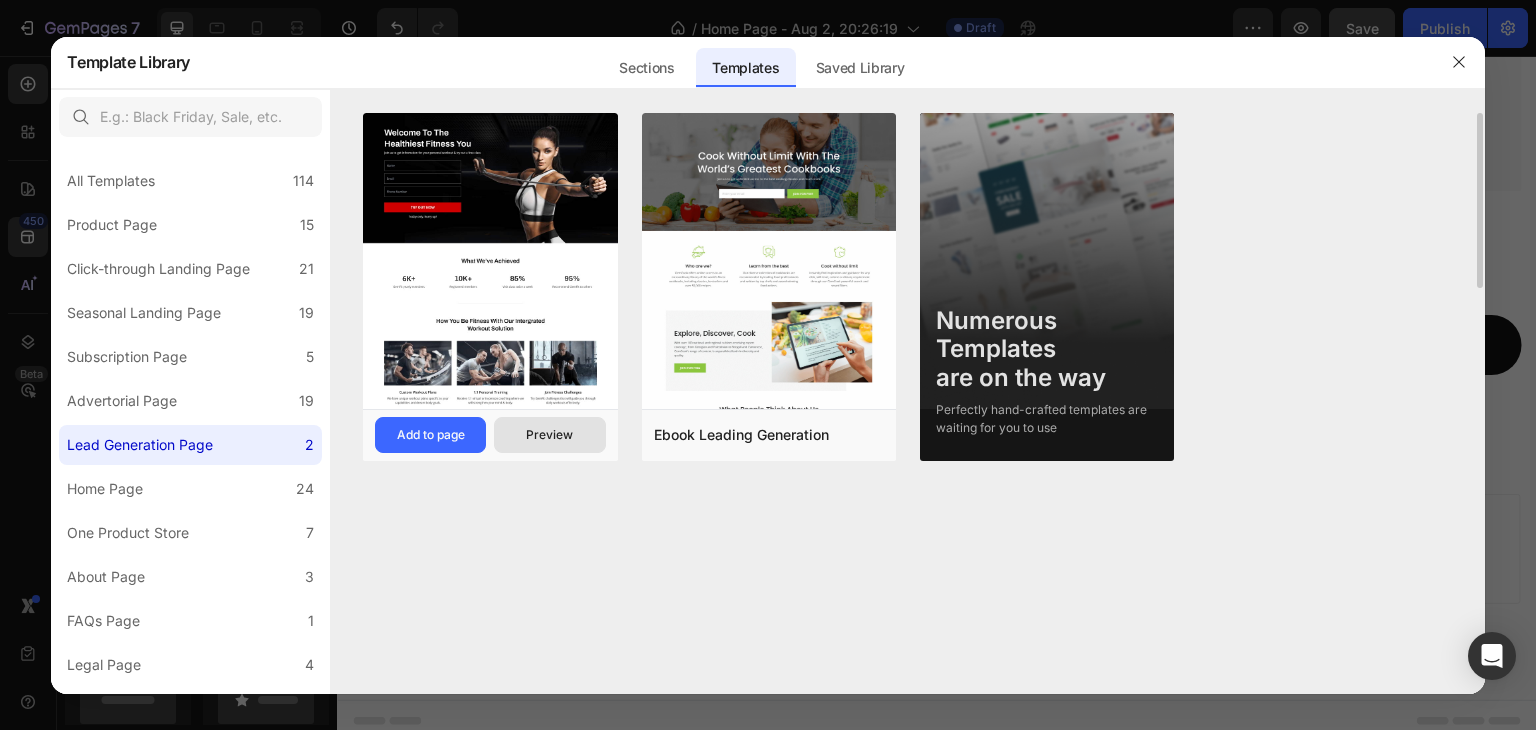 click on "Preview" at bounding box center (549, 435) 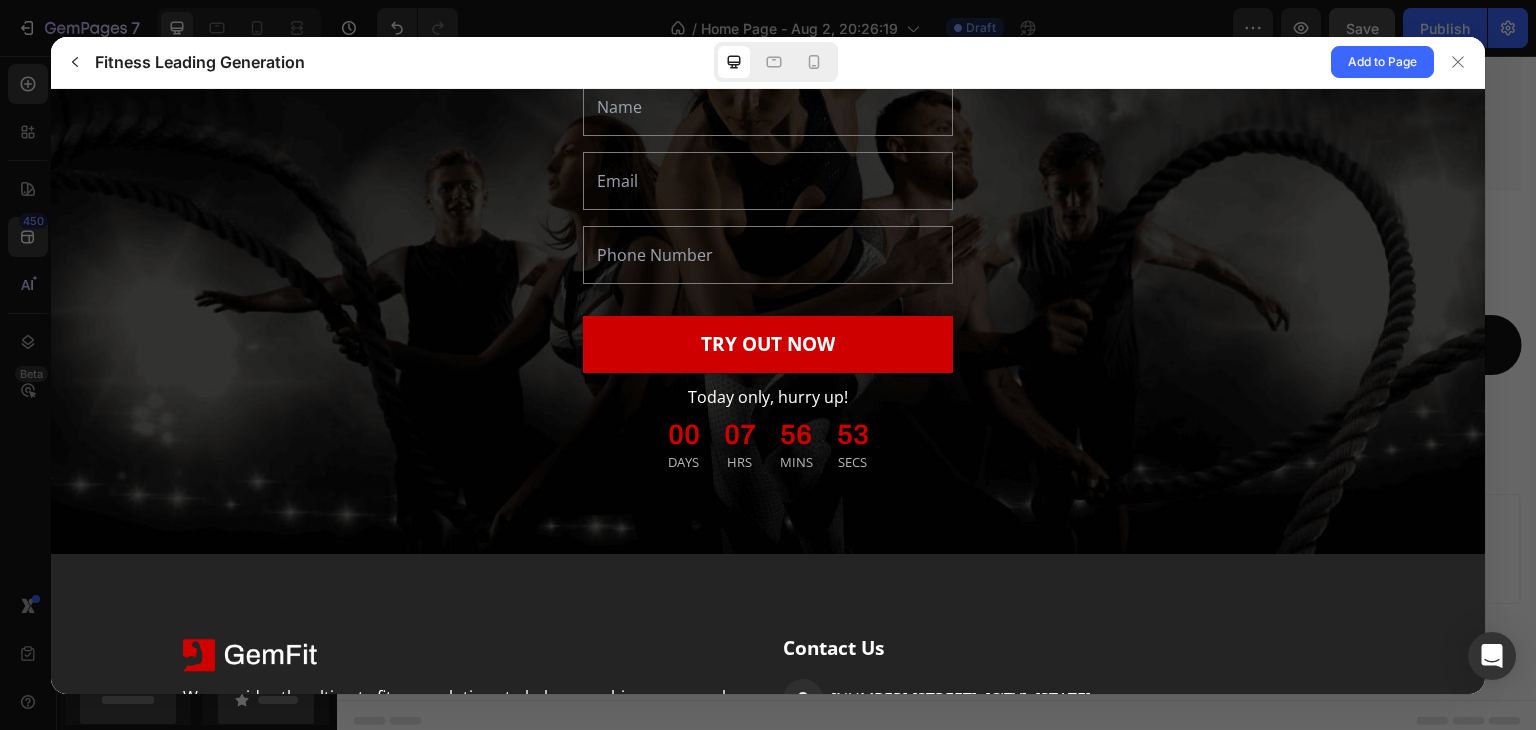scroll, scrollTop: 2540, scrollLeft: 0, axis: vertical 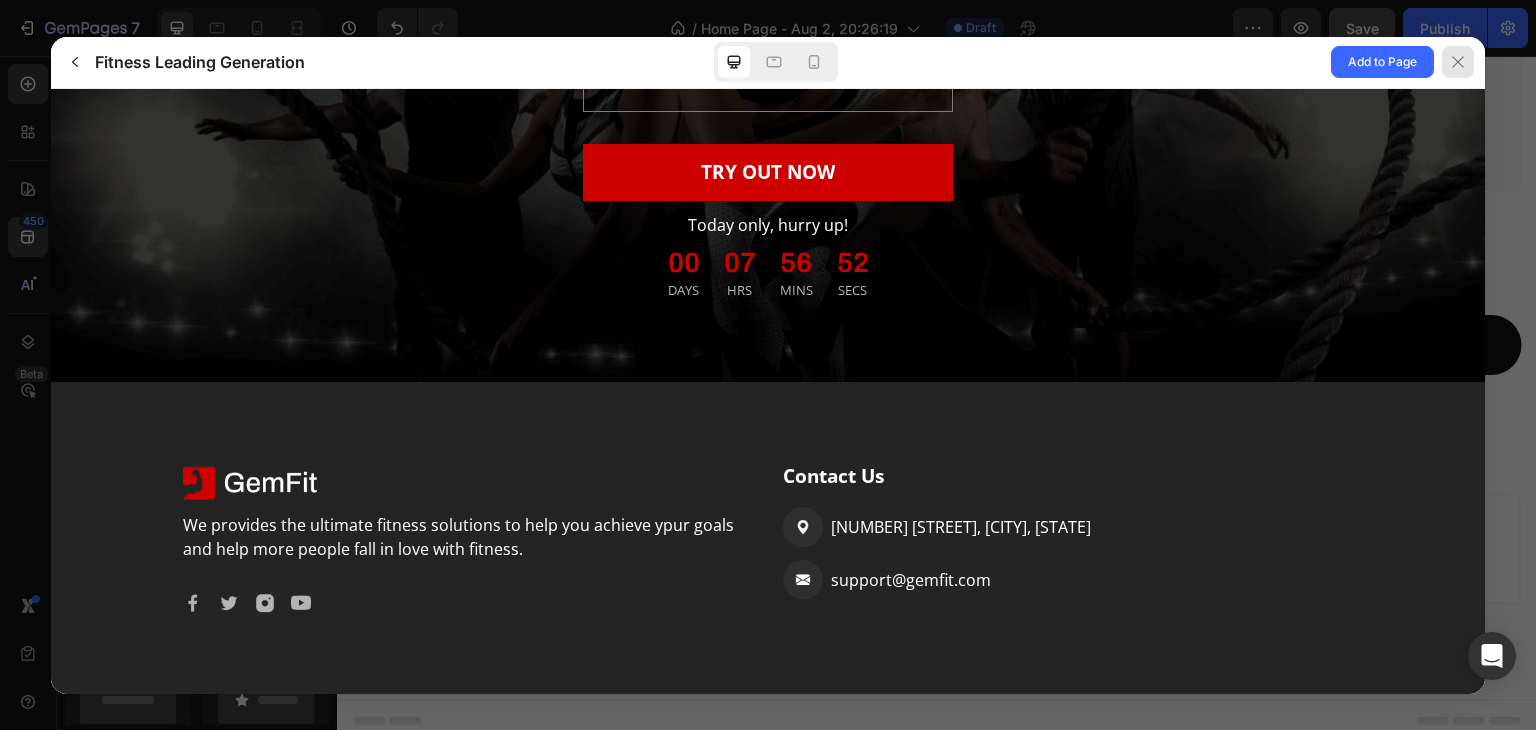 click at bounding box center [1459, 62] 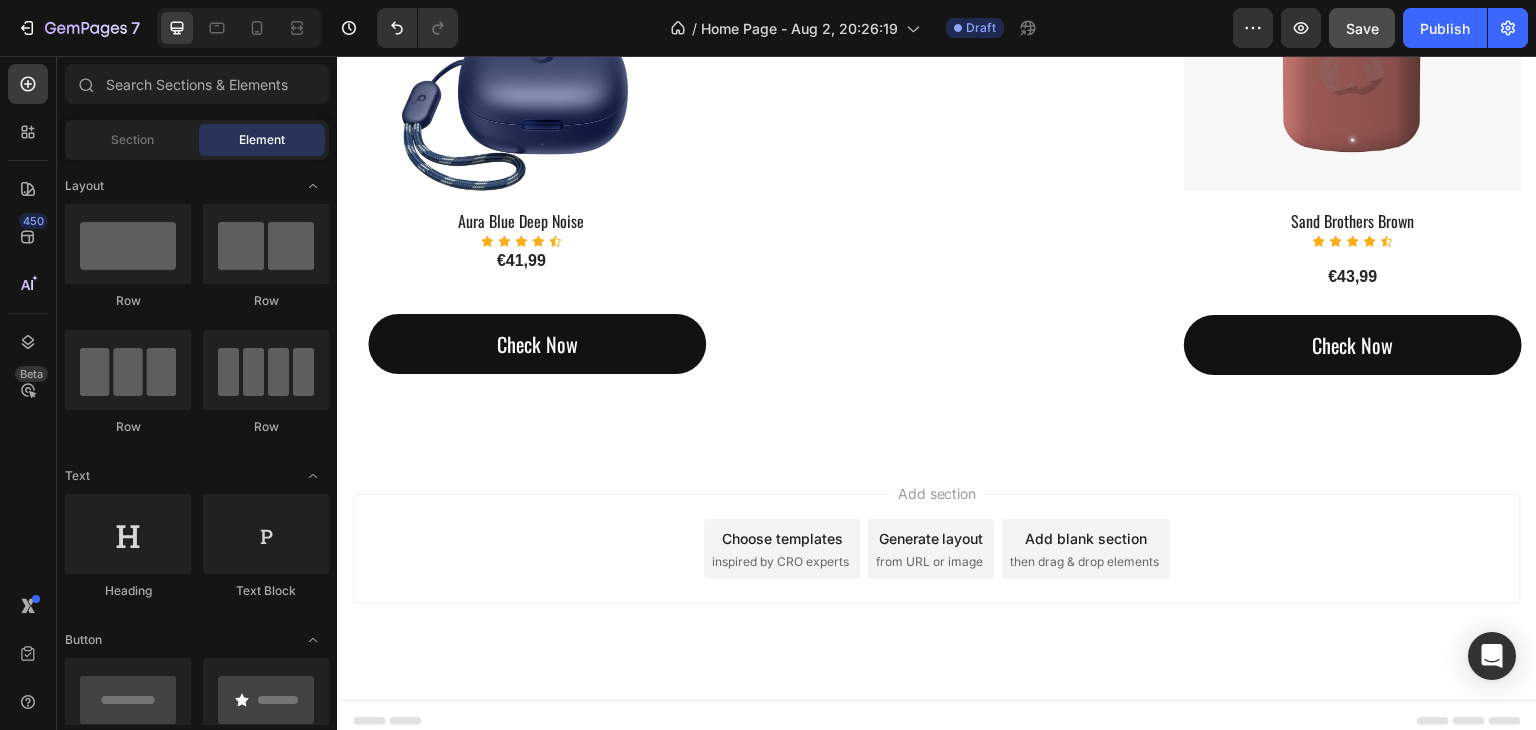 click on "inspired by CRO experts" at bounding box center (780, 562) 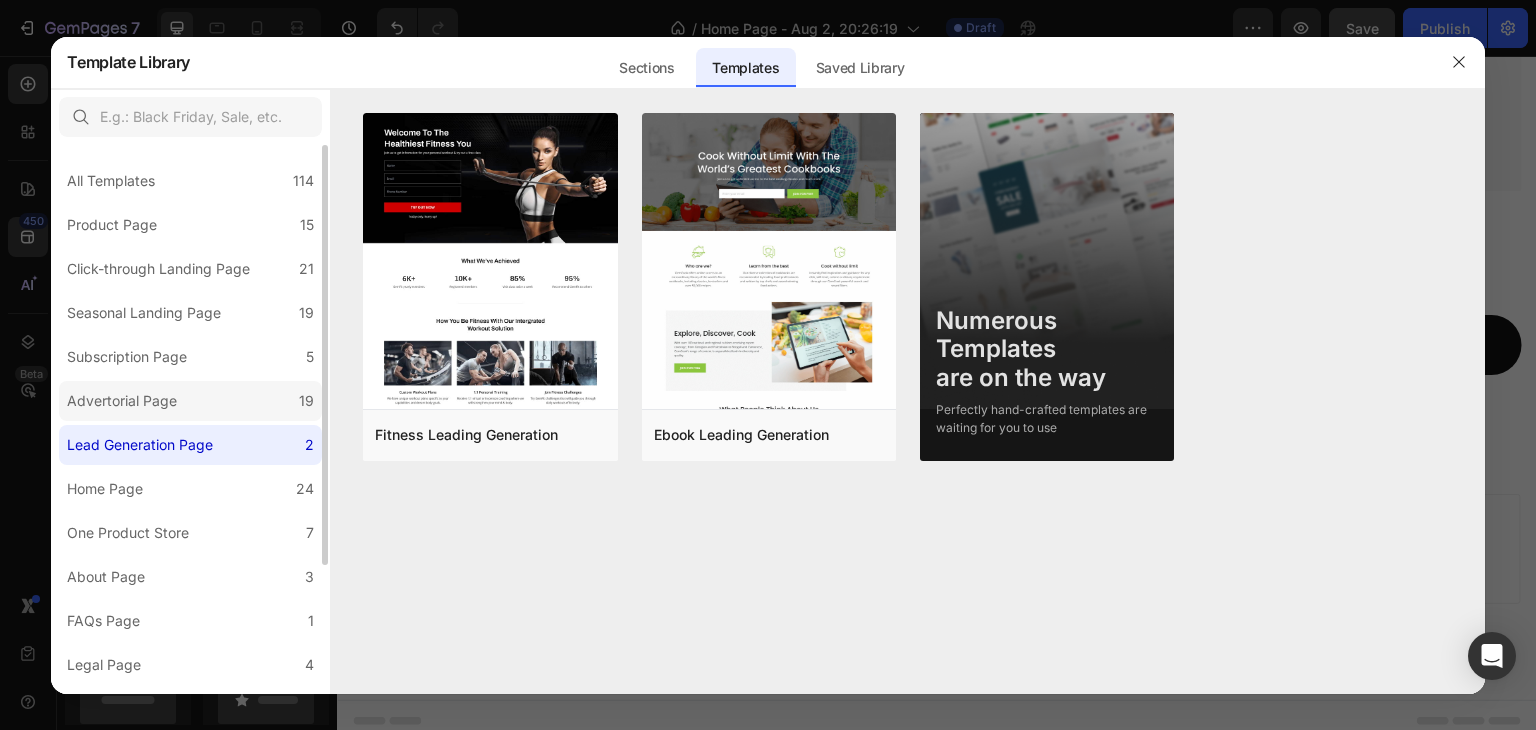 click on "Advertorial Page" at bounding box center [122, 401] 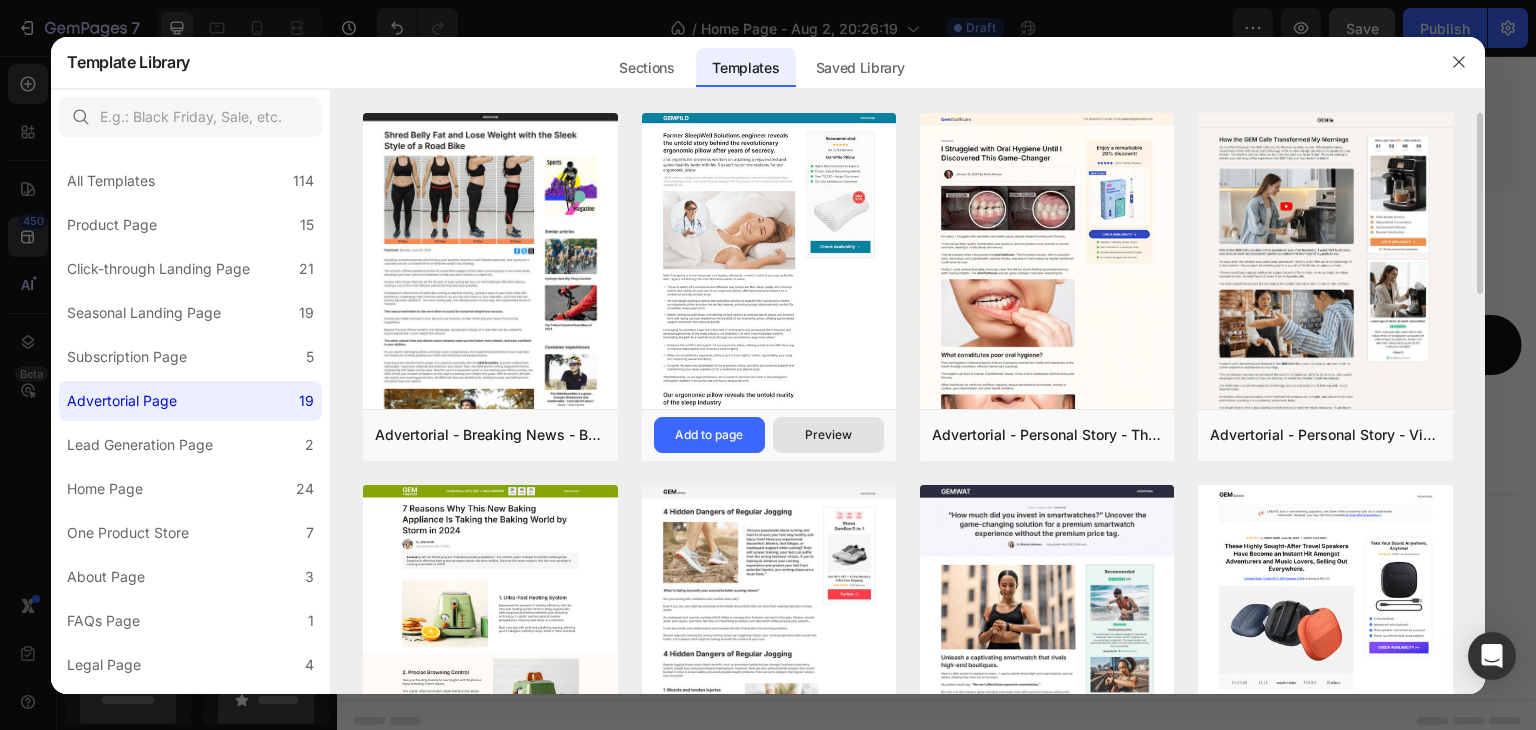 click on "Preview" at bounding box center (828, 435) 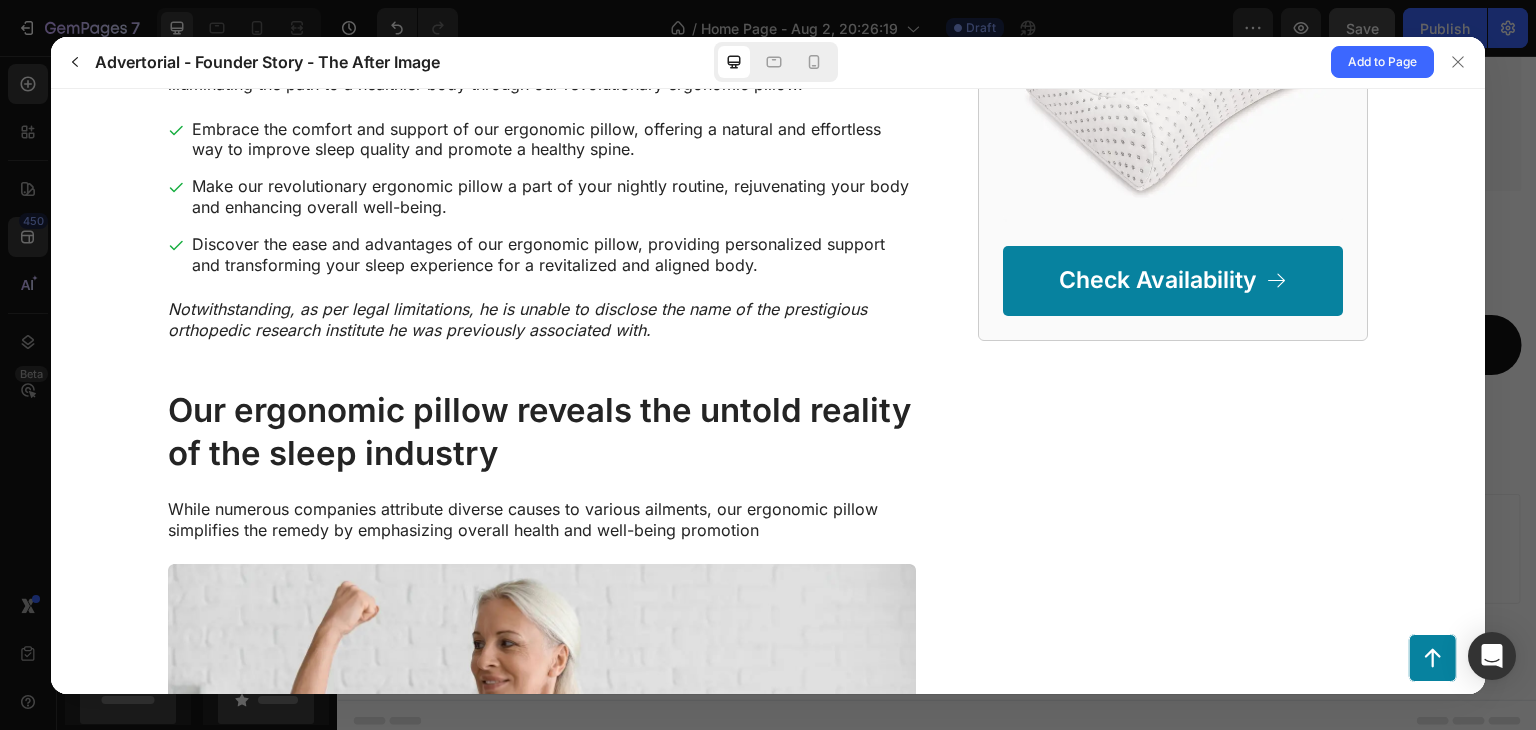 scroll, scrollTop: 1400, scrollLeft: 0, axis: vertical 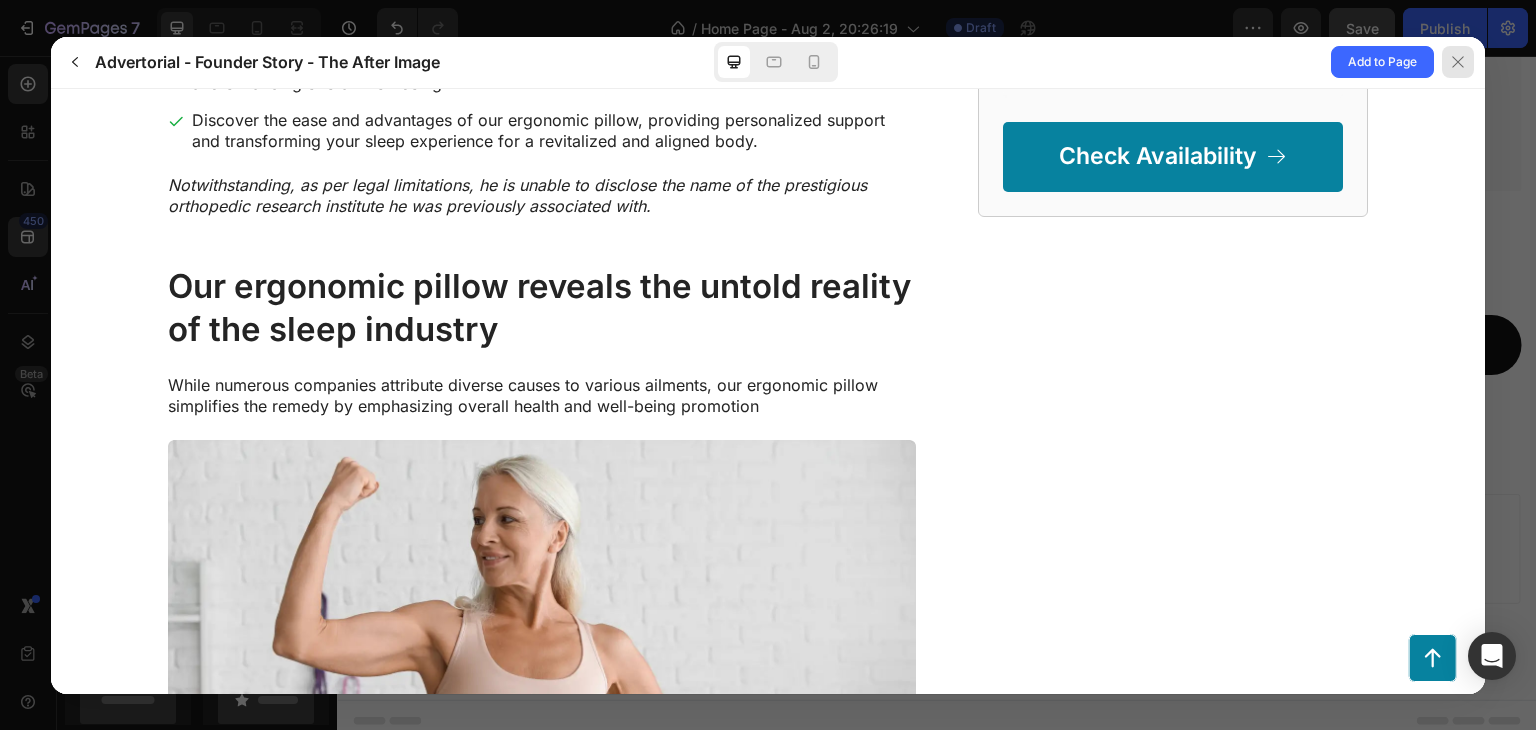 click at bounding box center (1458, 62) 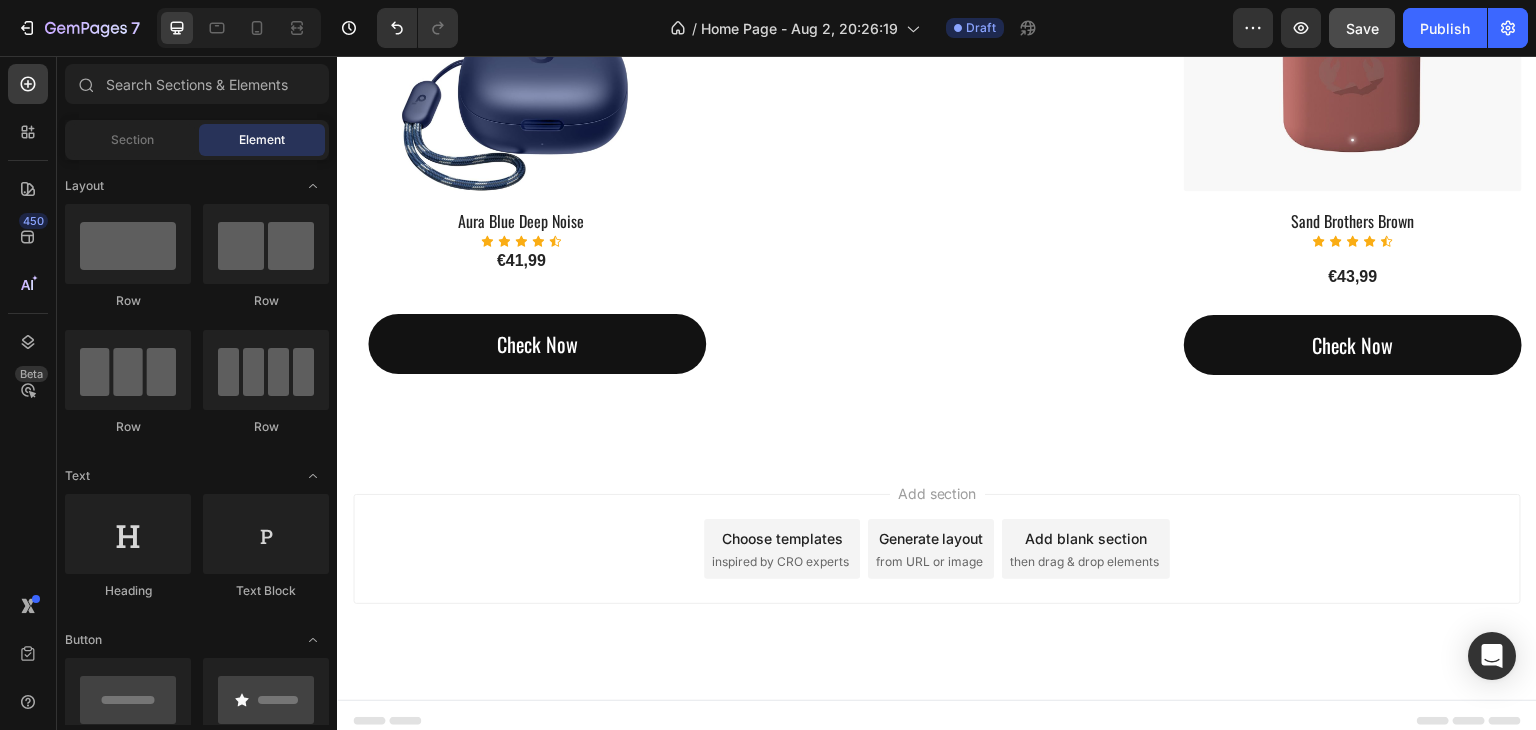 click on "Choose templates" at bounding box center [782, 538] 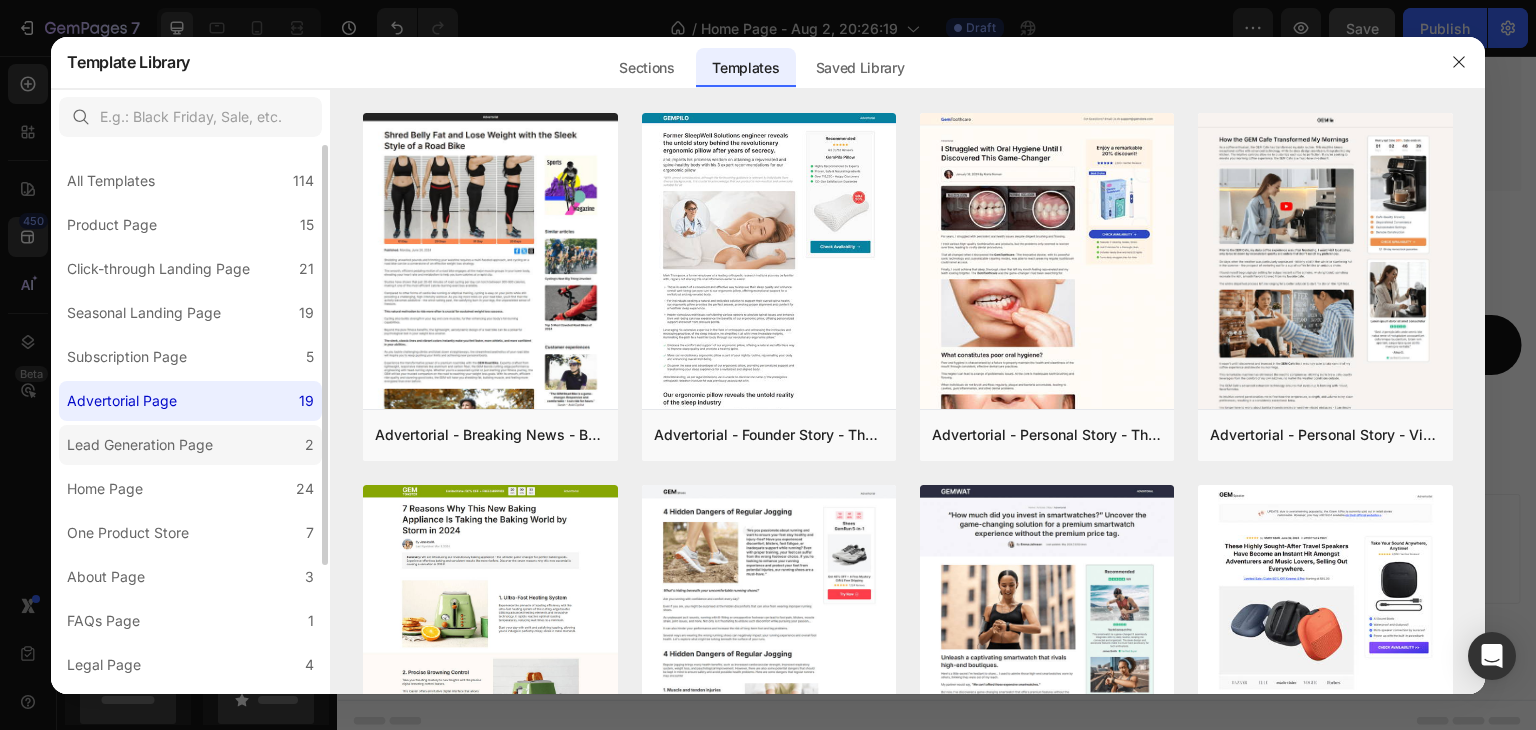 click on "Lead Generation Page" at bounding box center (140, 445) 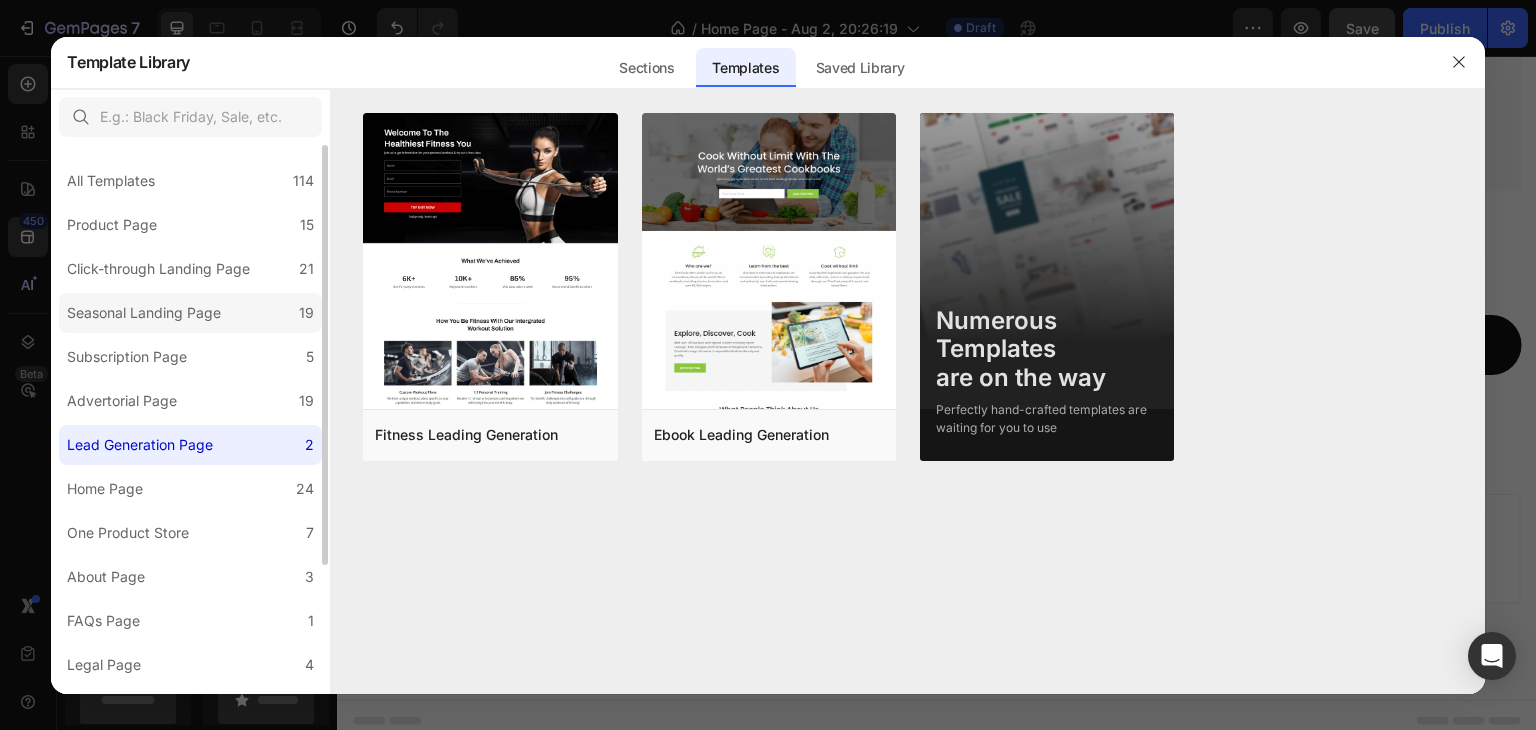 click on "Seasonal Landing Page" at bounding box center [144, 313] 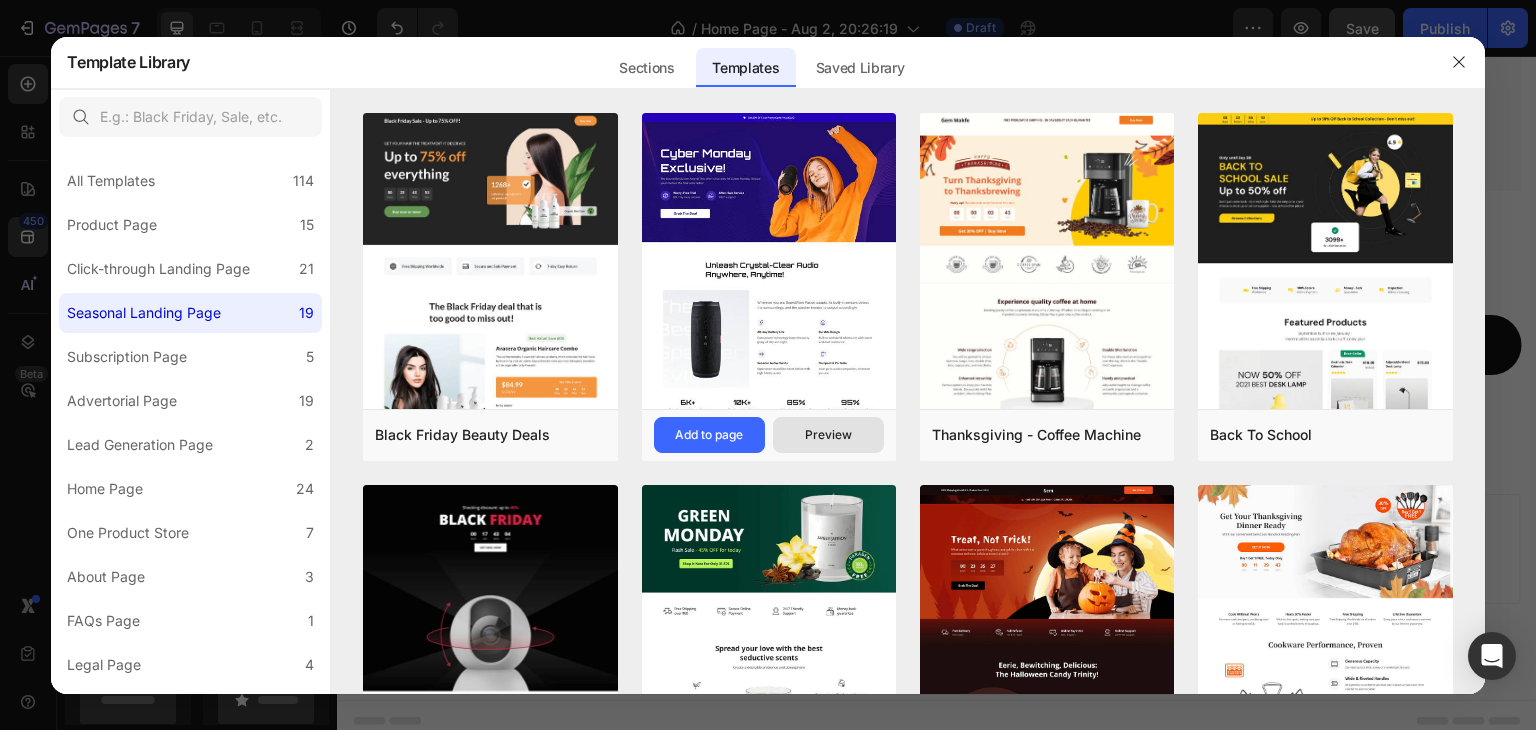 click on "Preview" at bounding box center (828, 435) 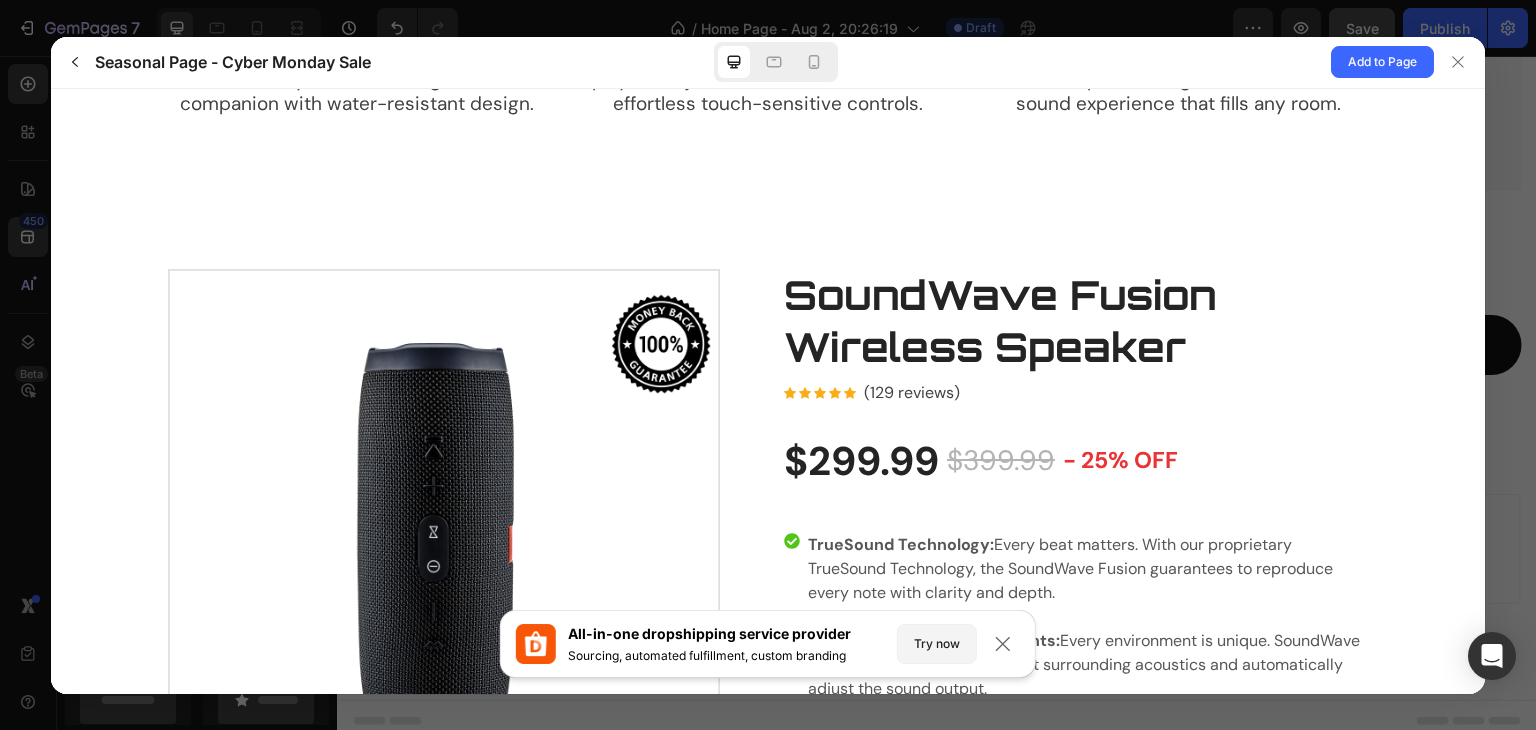 scroll, scrollTop: 2800, scrollLeft: 0, axis: vertical 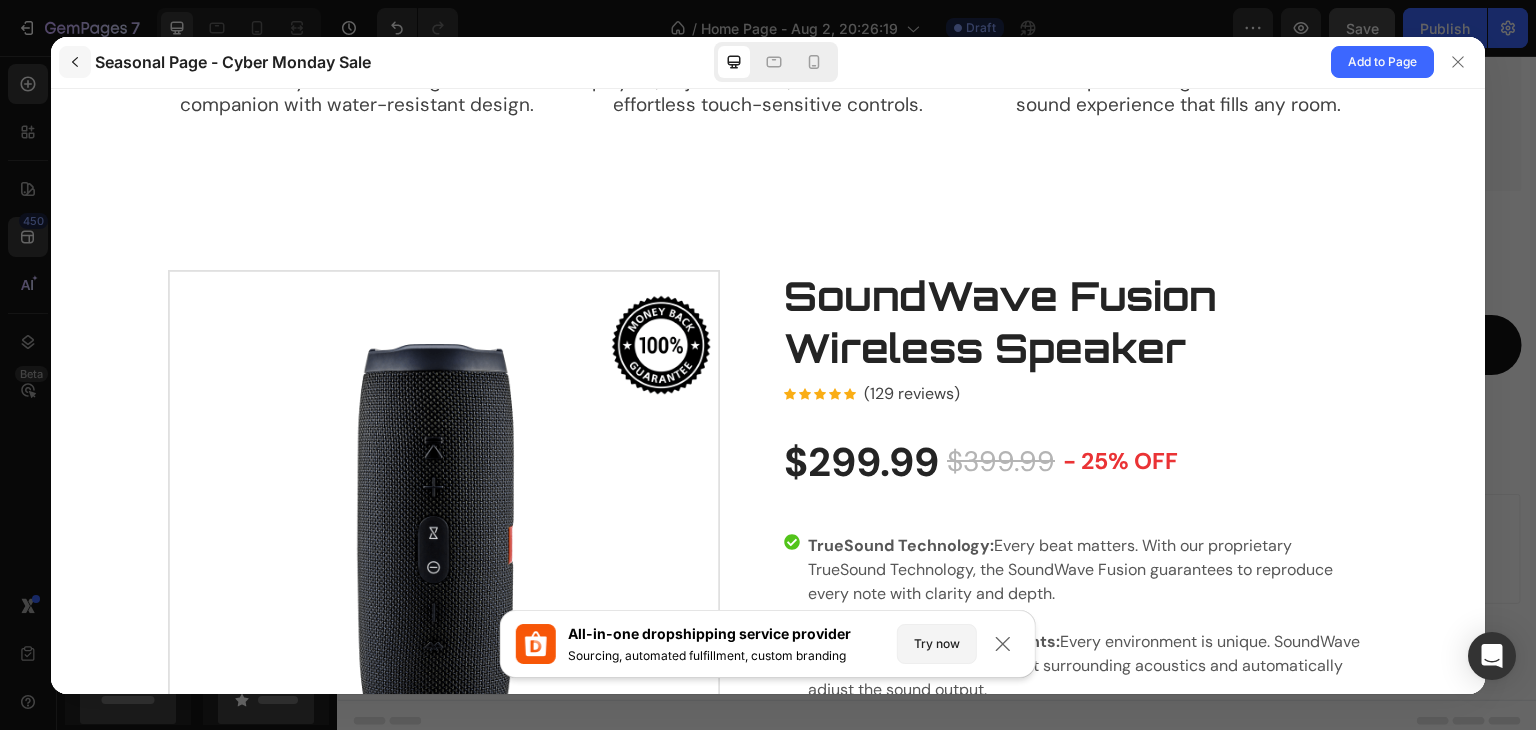click 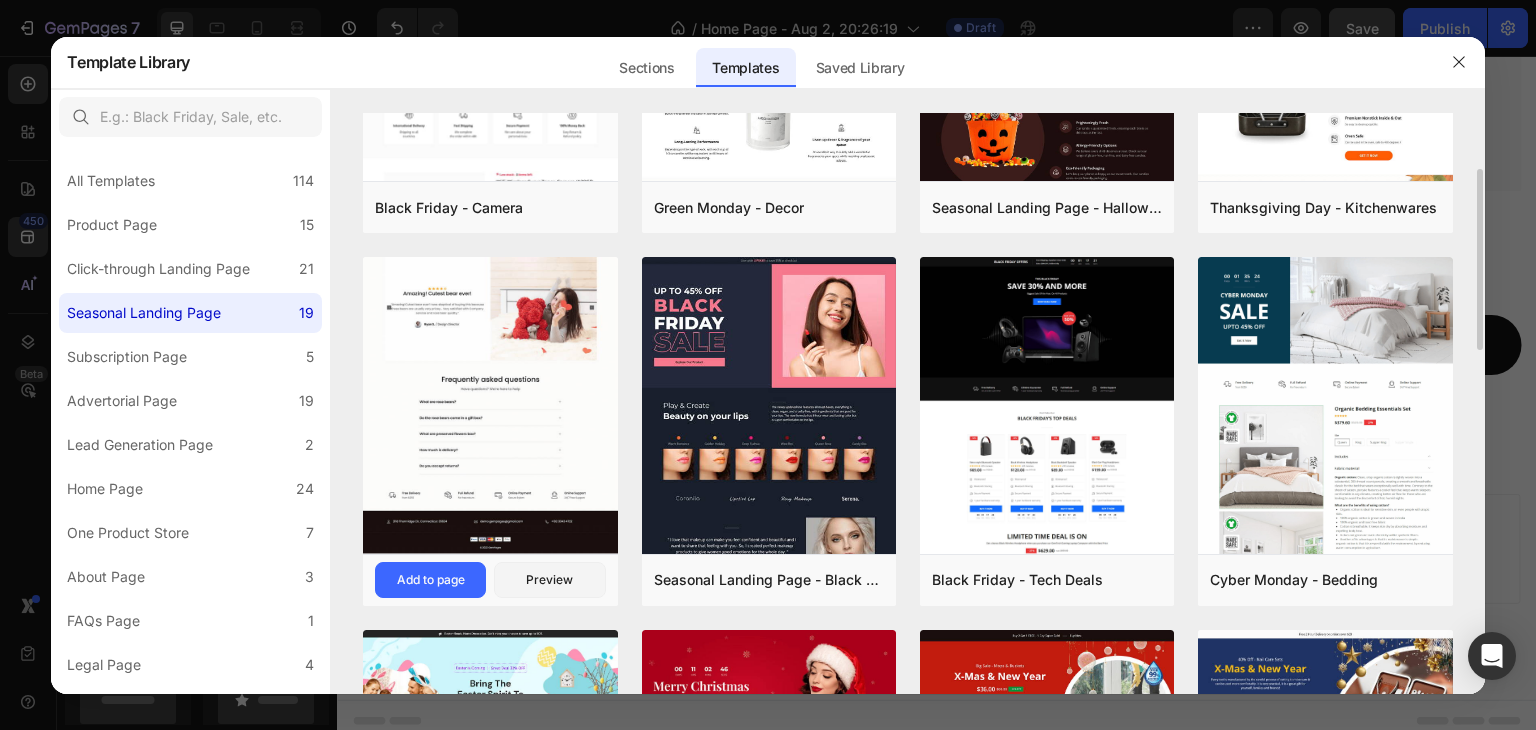scroll, scrollTop: 700, scrollLeft: 0, axis: vertical 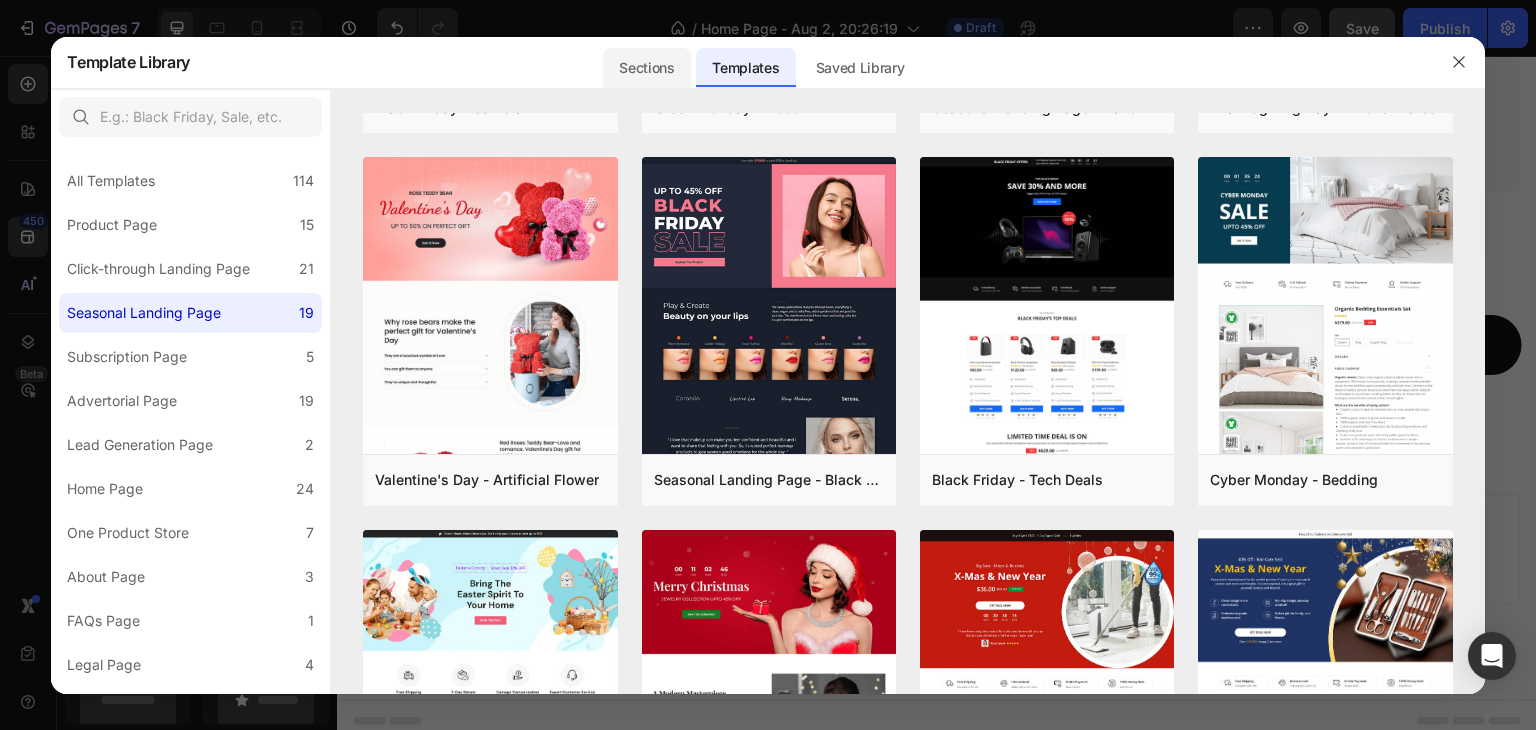 click on "Sections" 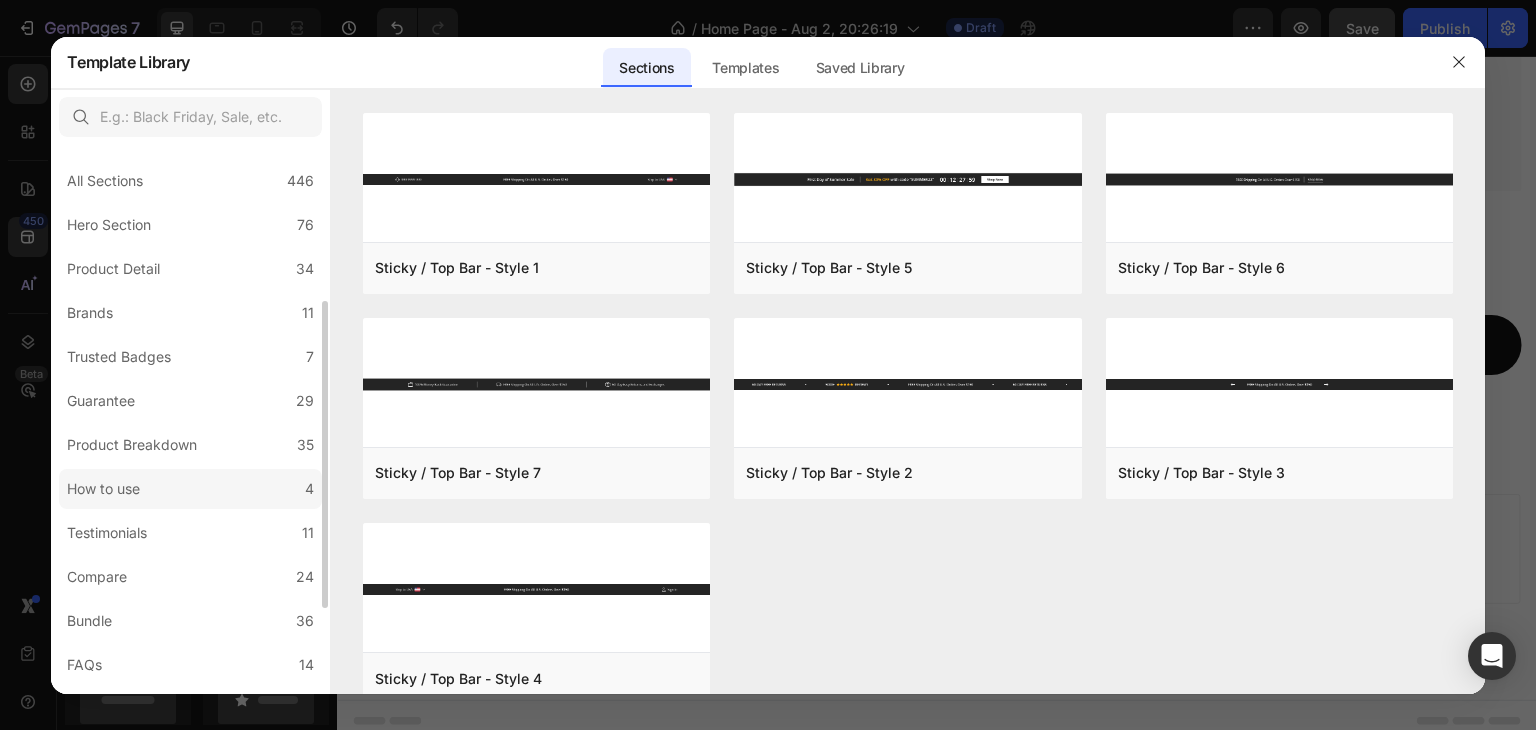 scroll, scrollTop: 100, scrollLeft: 0, axis: vertical 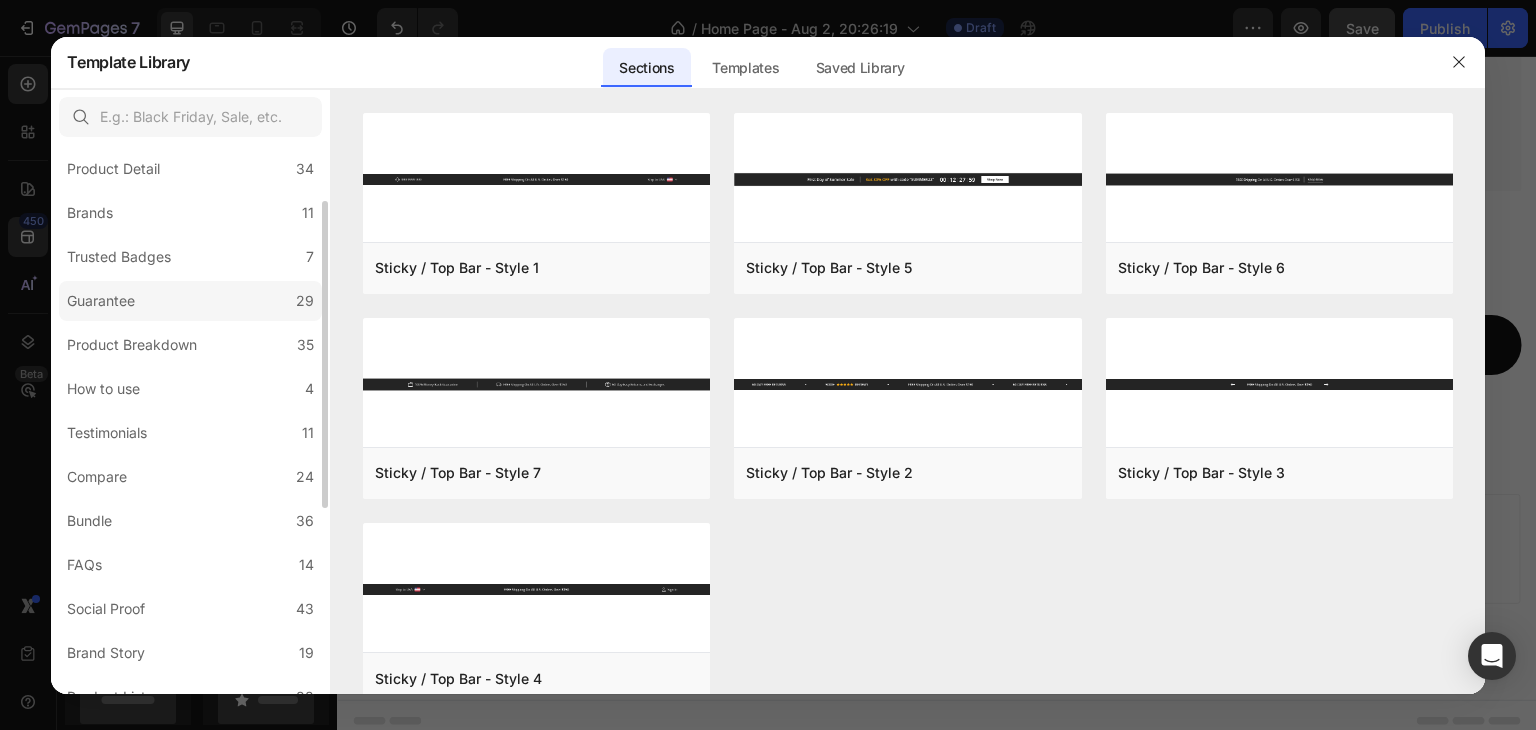 click on "Guarantee 29" 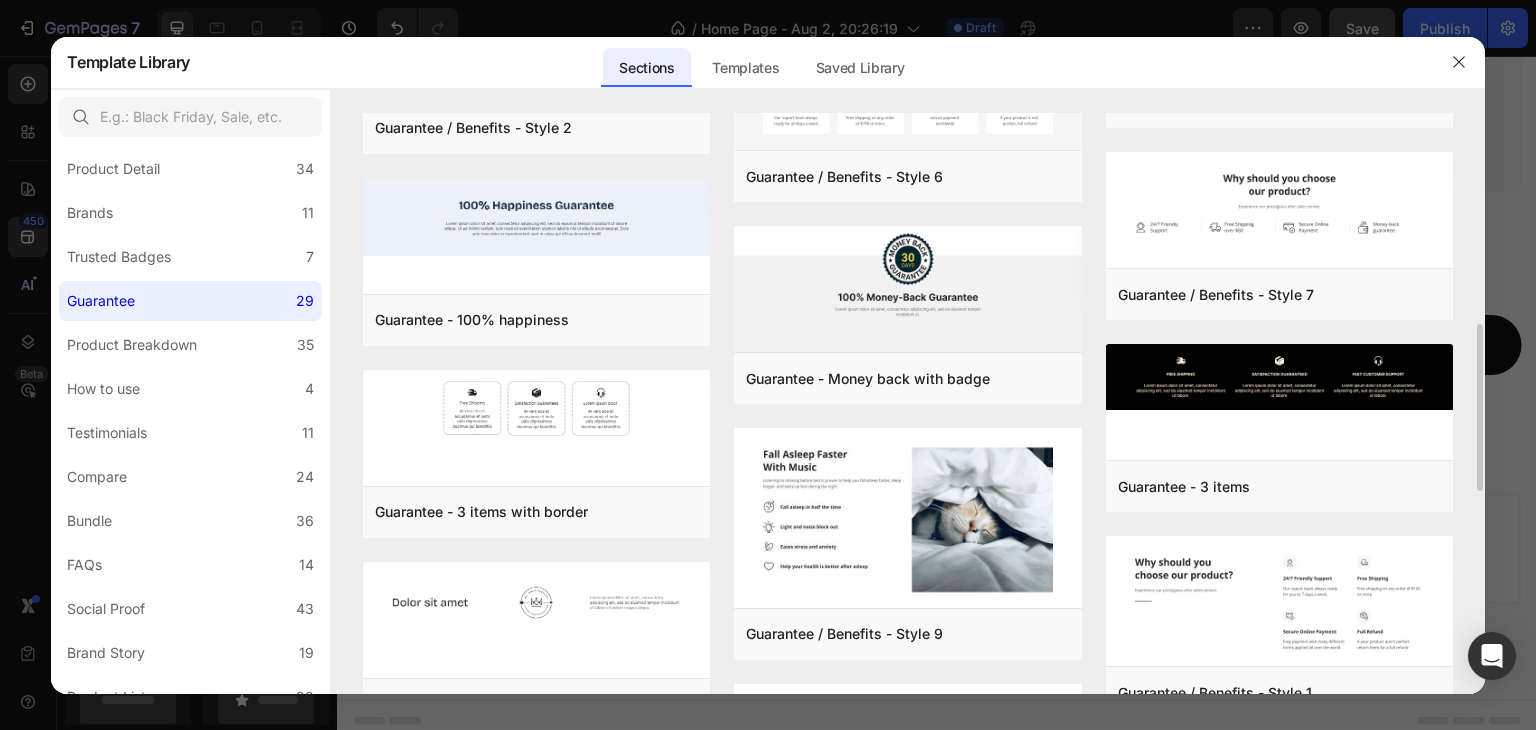 scroll, scrollTop: 532, scrollLeft: 0, axis: vertical 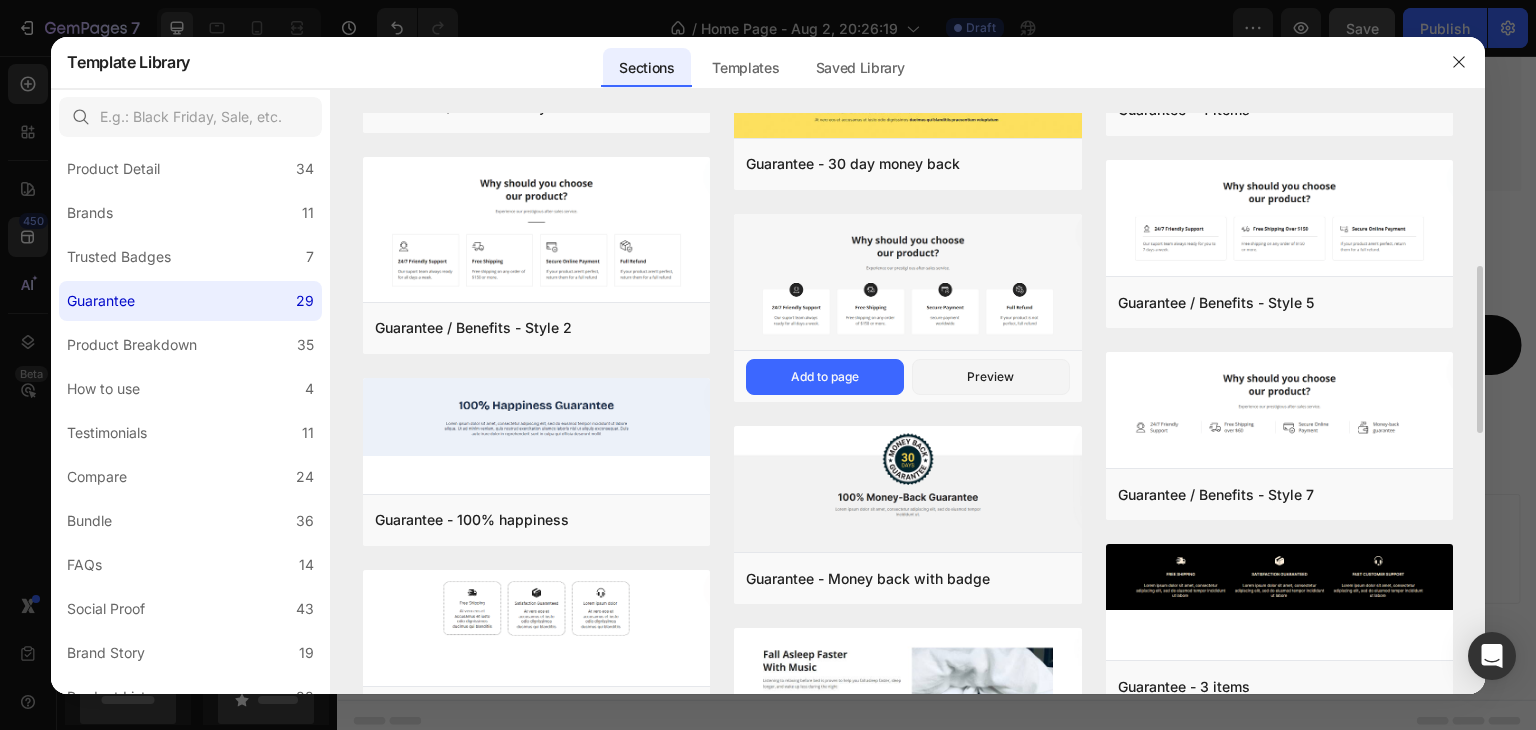 click at bounding box center [907, 284] 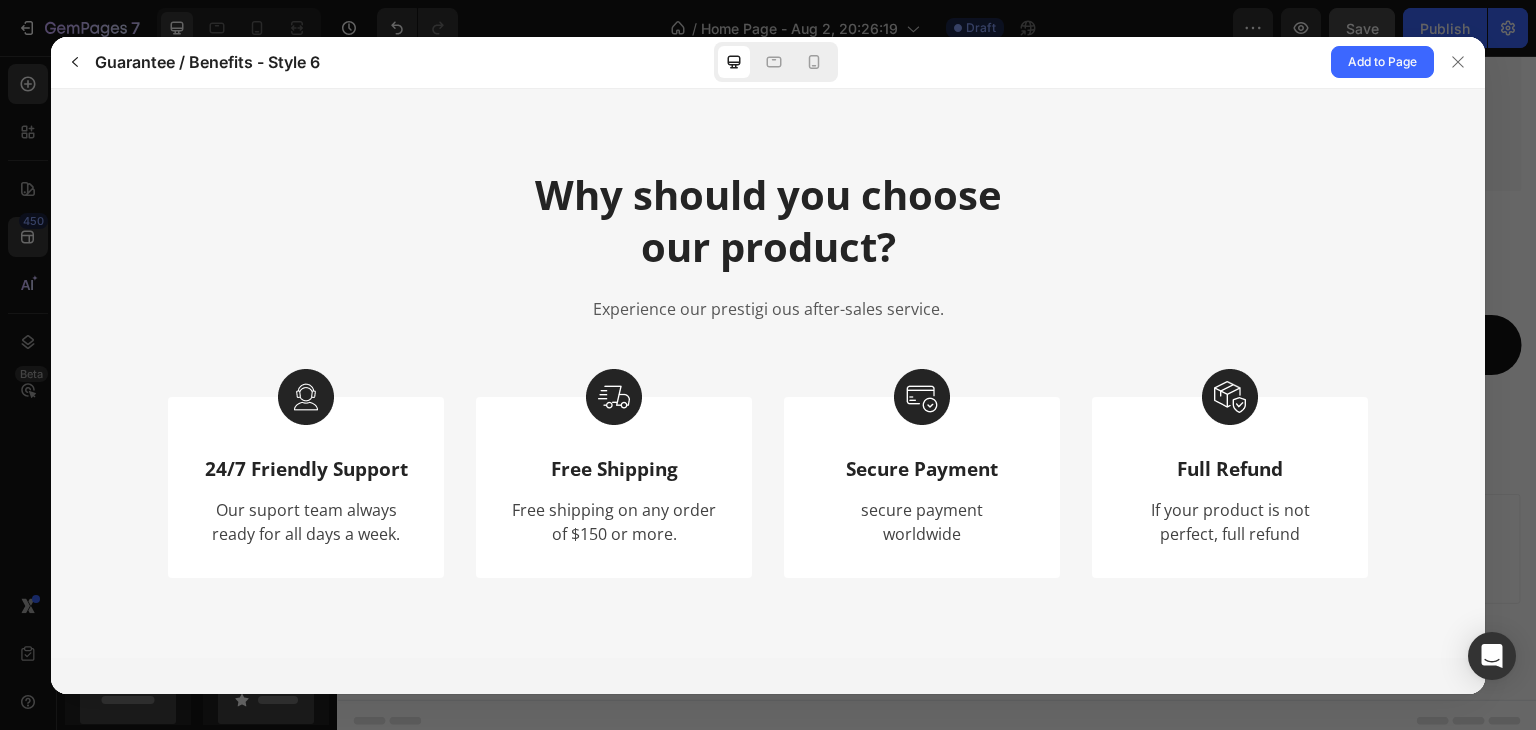 scroll, scrollTop: 0, scrollLeft: 0, axis: both 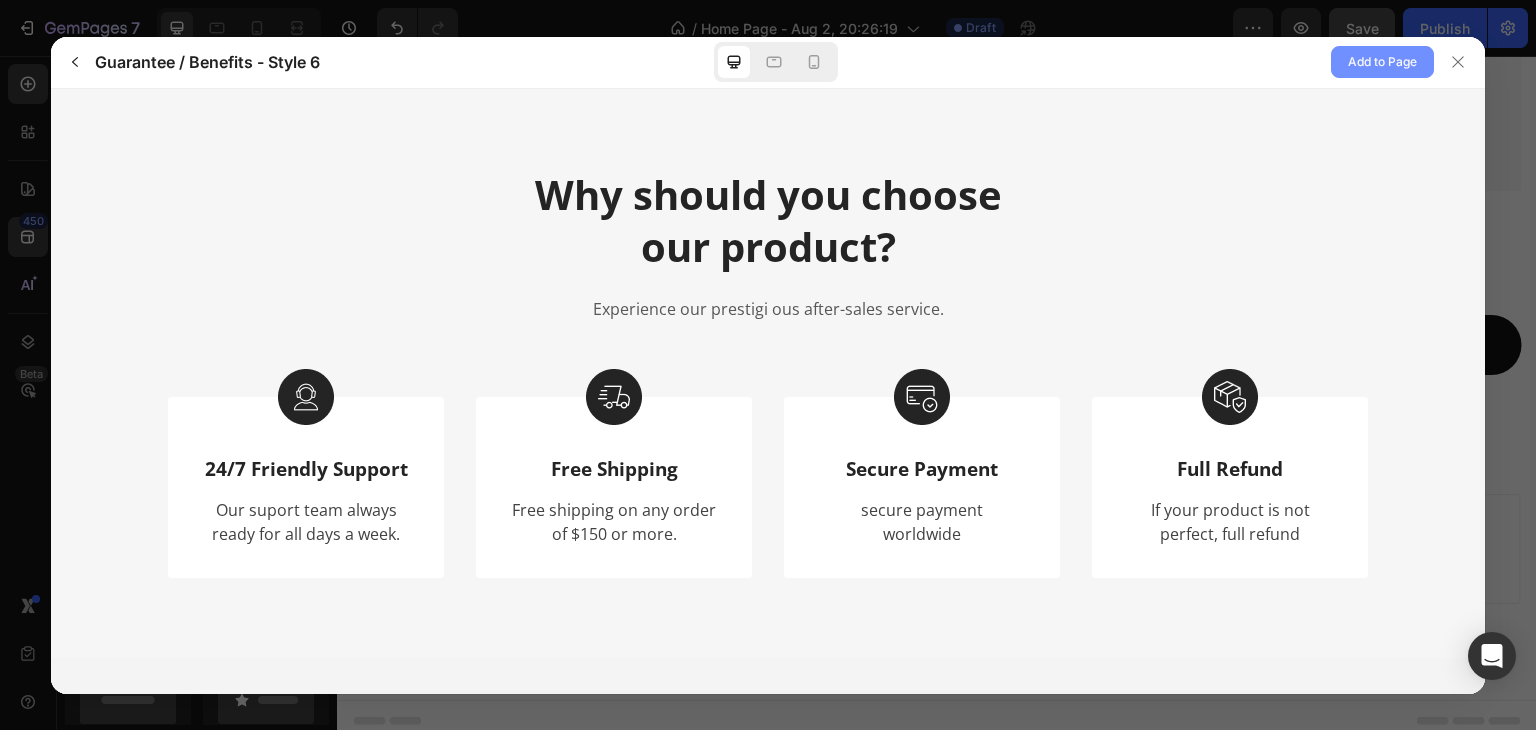 click on "Add to Page" at bounding box center [1382, 62] 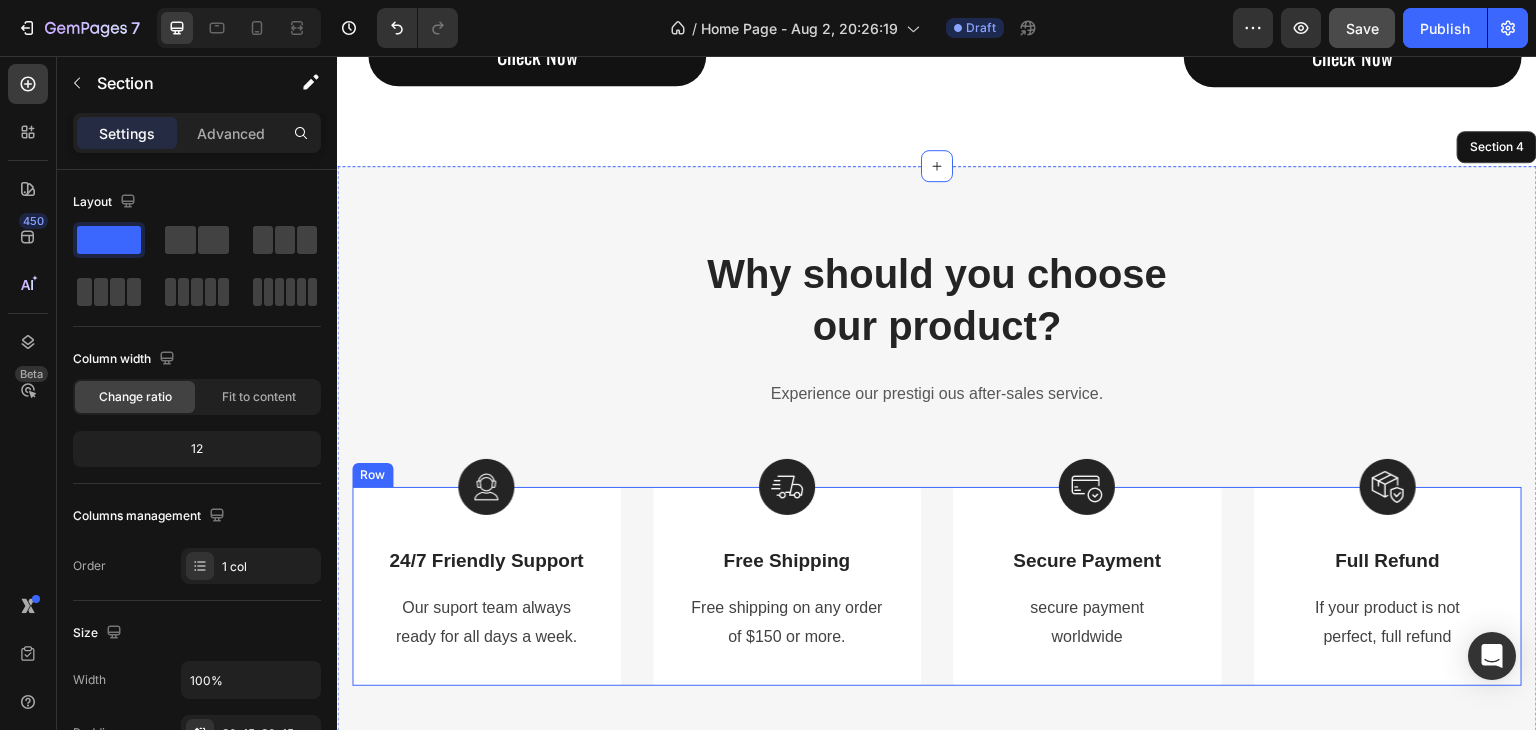 scroll, scrollTop: 2792, scrollLeft: 0, axis: vertical 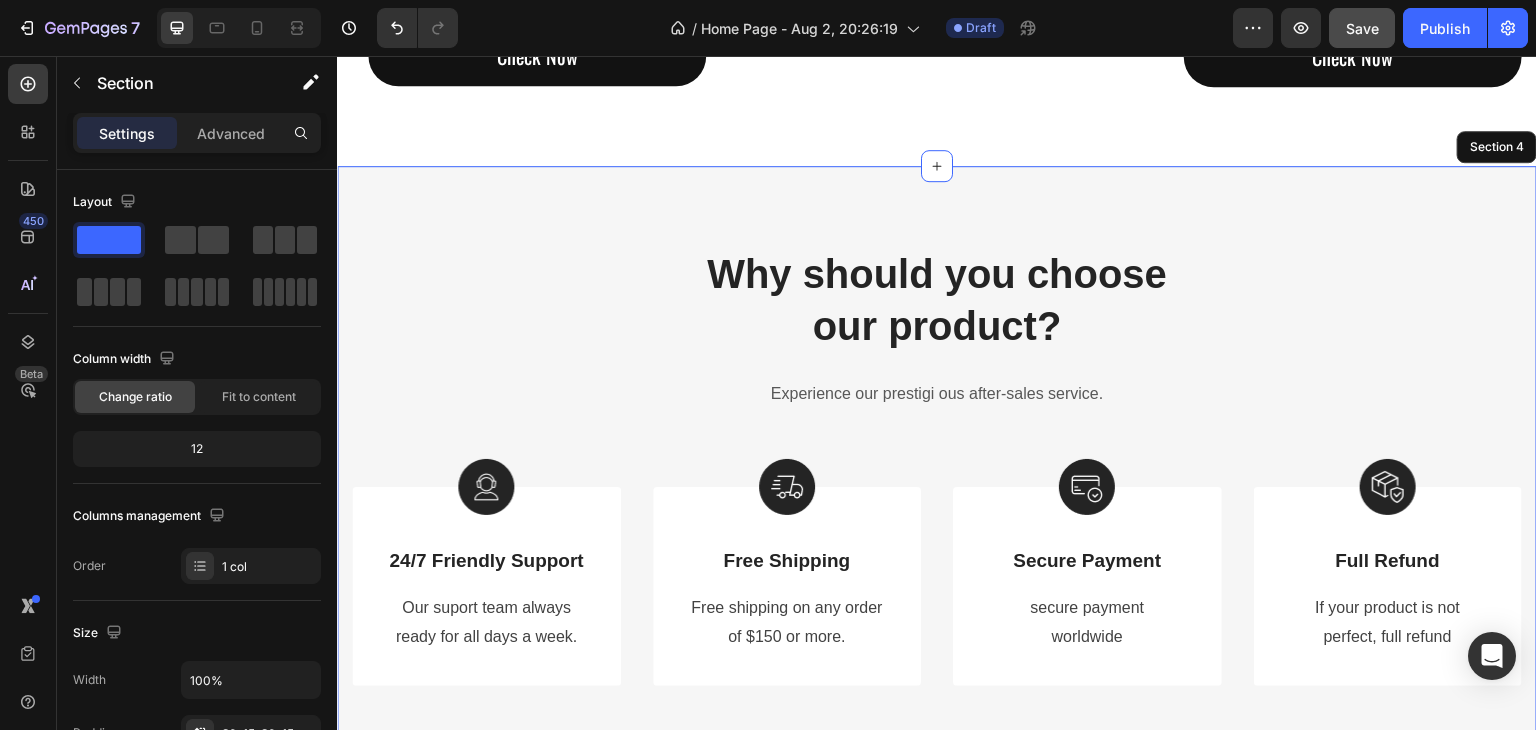 click on "Image 24/7 Friendly Support Text Block Our suport team always  ready for all days a week. Text block Row" at bounding box center [486, 586] 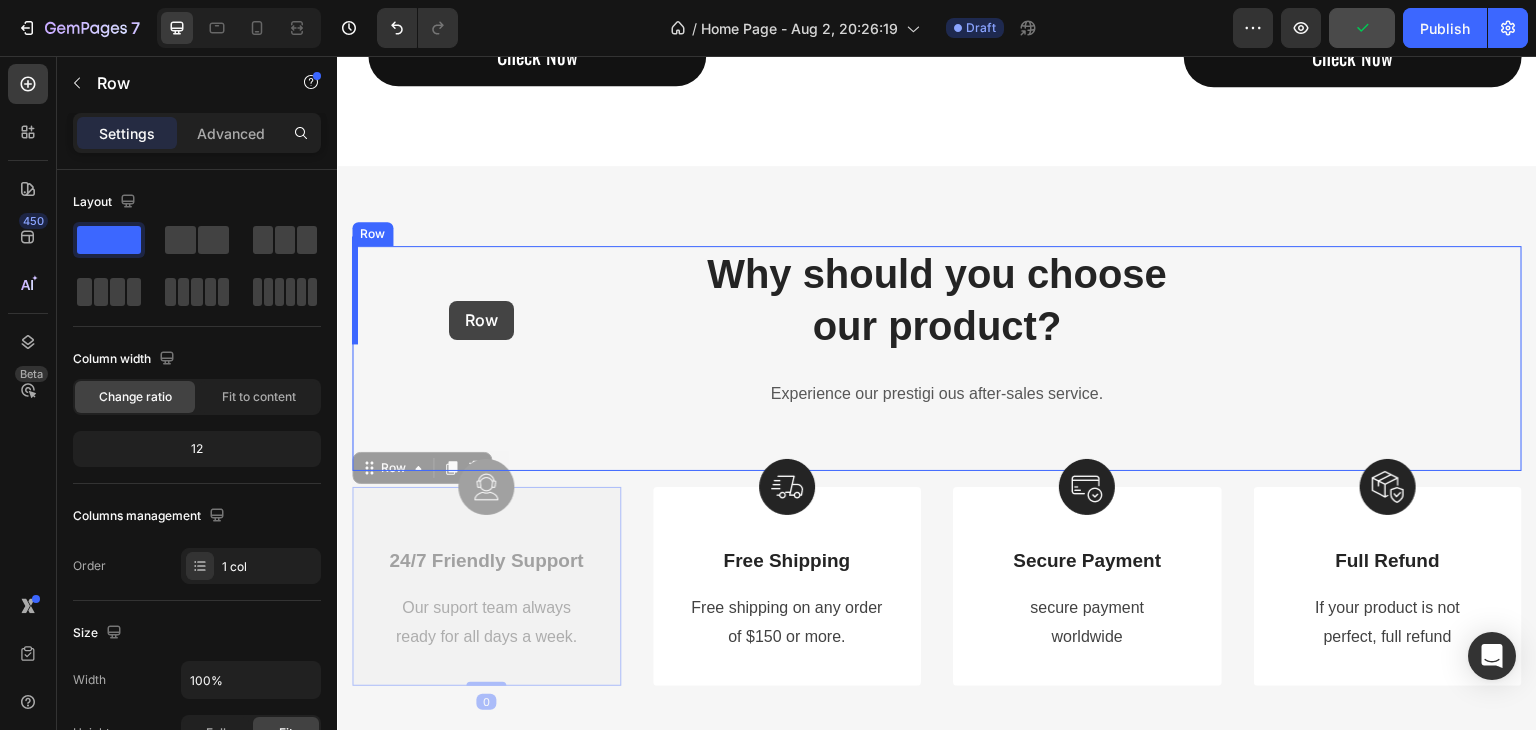 drag, startPoint x: 396, startPoint y: 525, endPoint x: 449, endPoint y: 301, distance: 230.18471 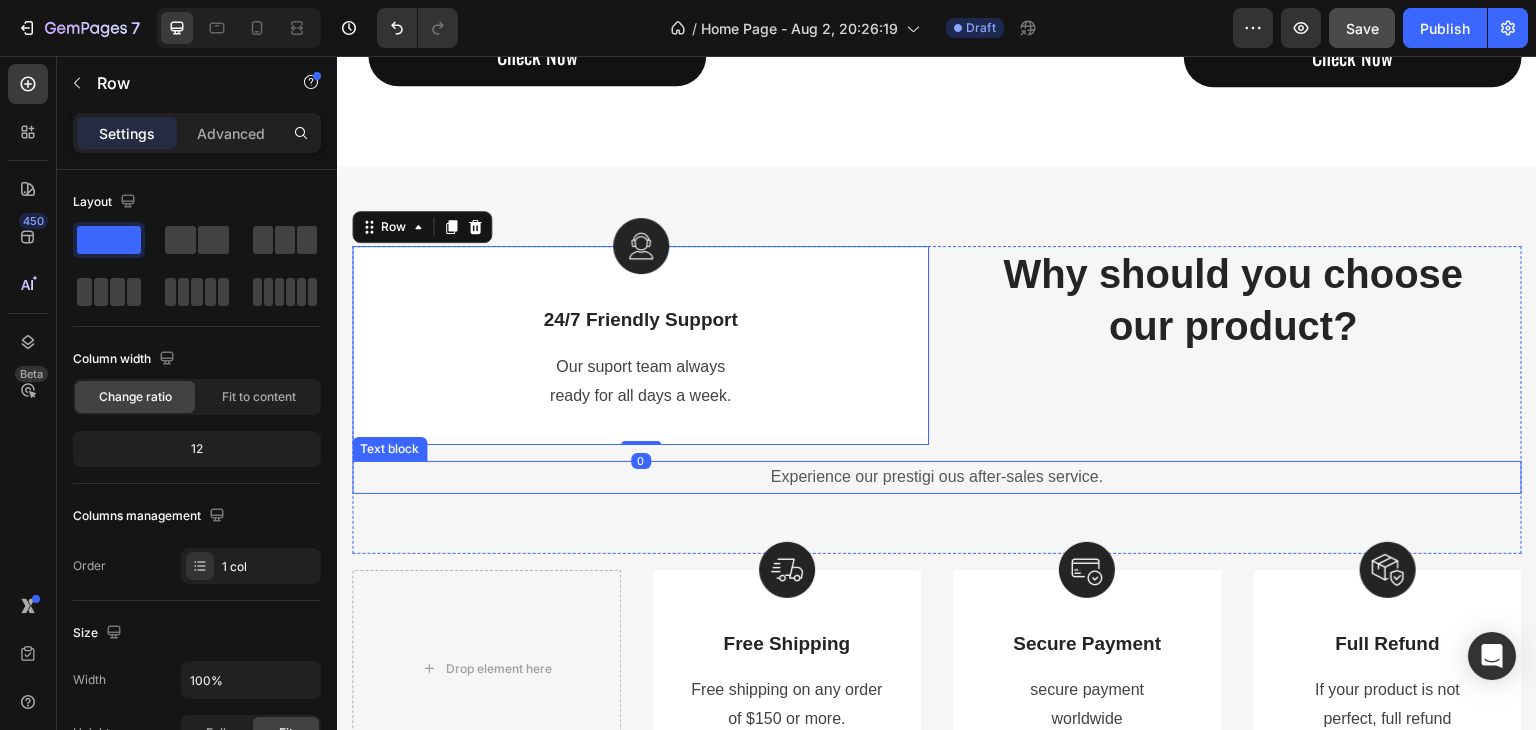 scroll, scrollTop: 2892, scrollLeft: 0, axis: vertical 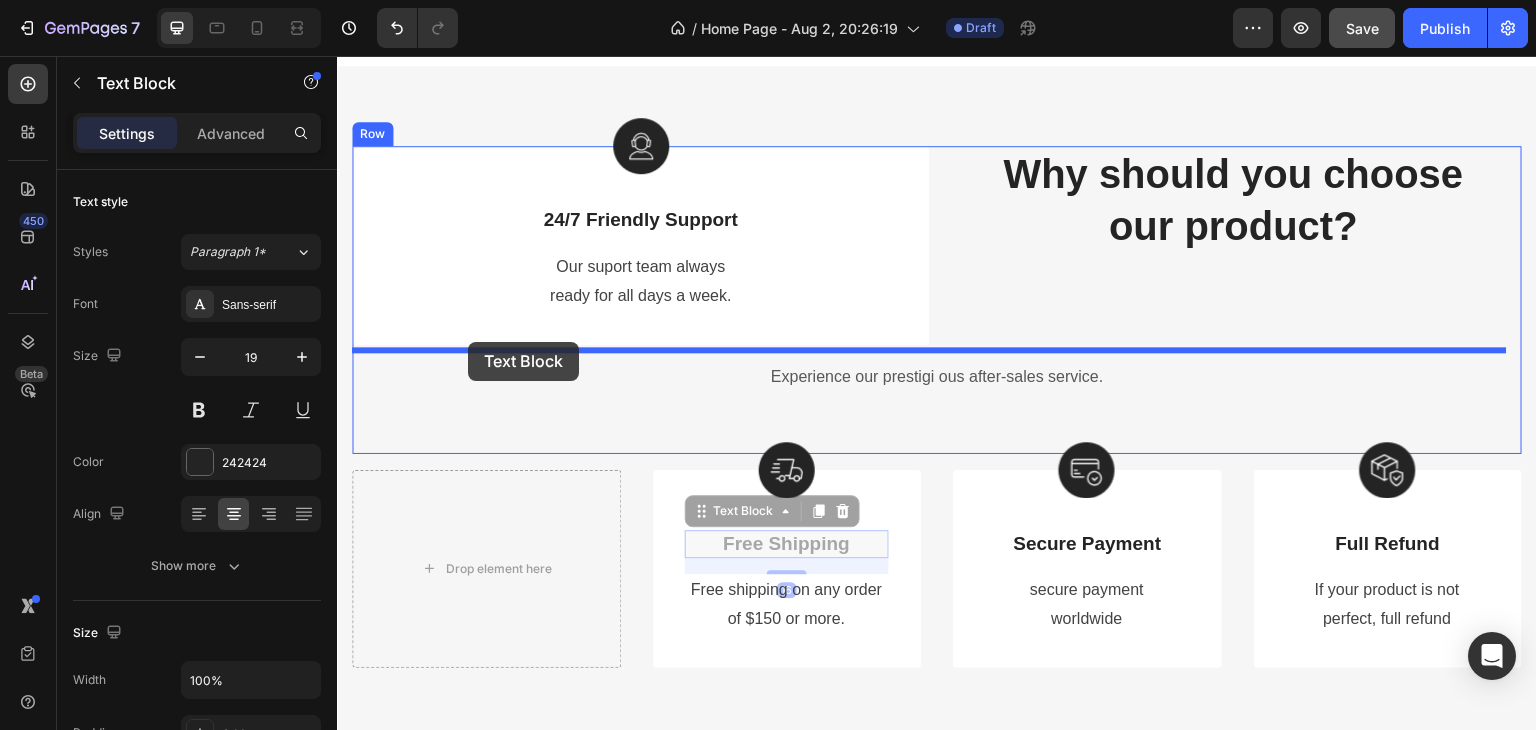drag, startPoint x: 568, startPoint y: 395, endPoint x: 468, endPoint y: 342, distance: 113.17685 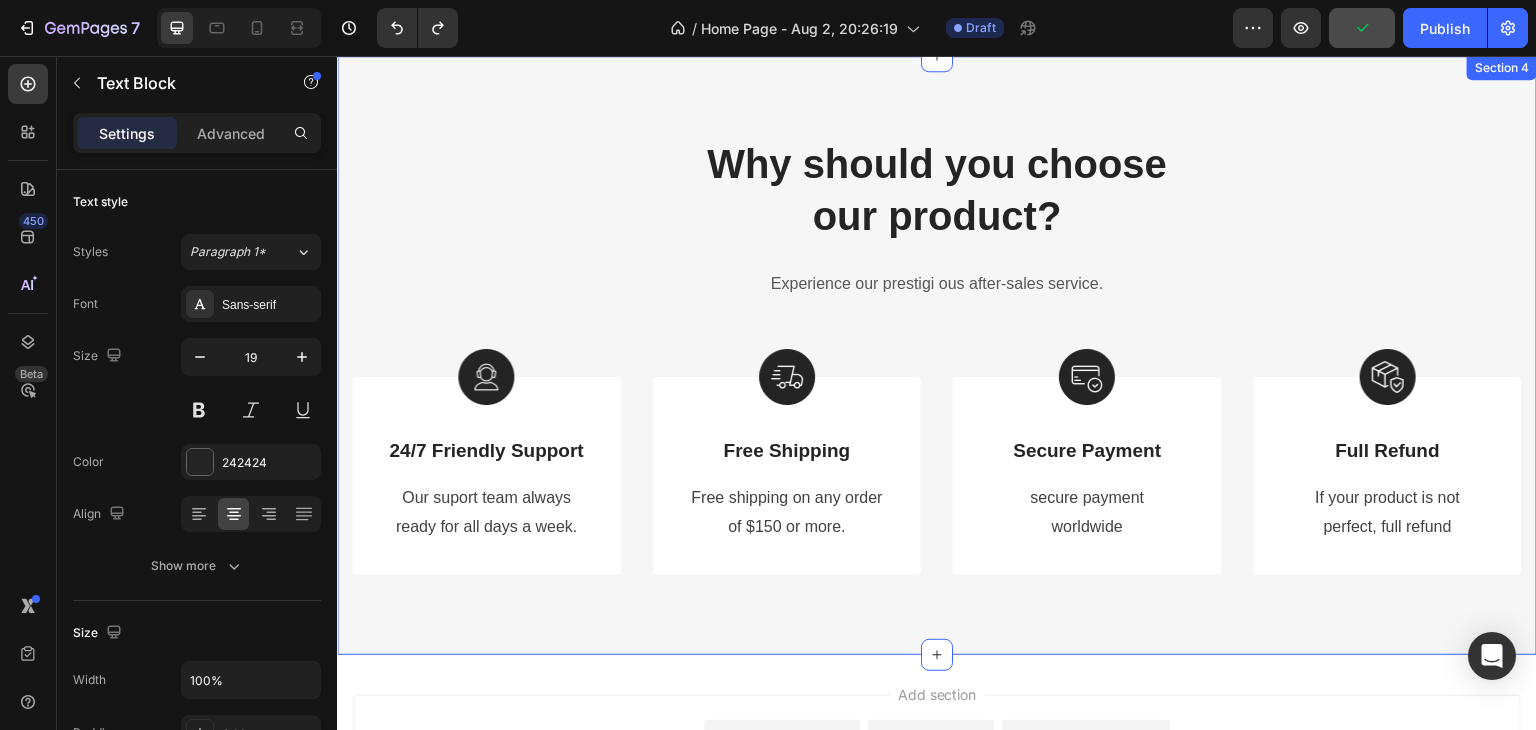 scroll, scrollTop: 3092, scrollLeft: 0, axis: vertical 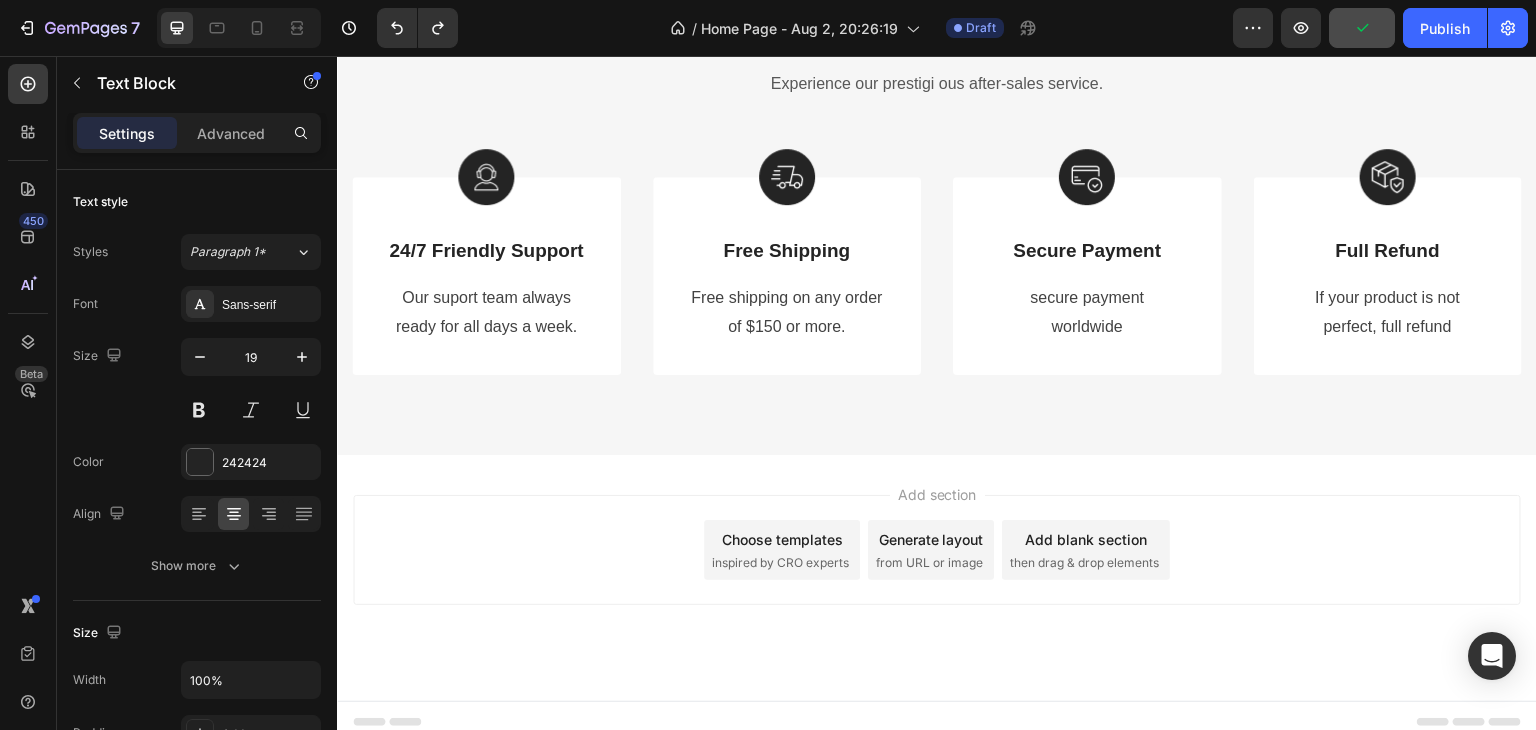click on "Choose templates inspired by CRO experts" at bounding box center (782, 550) 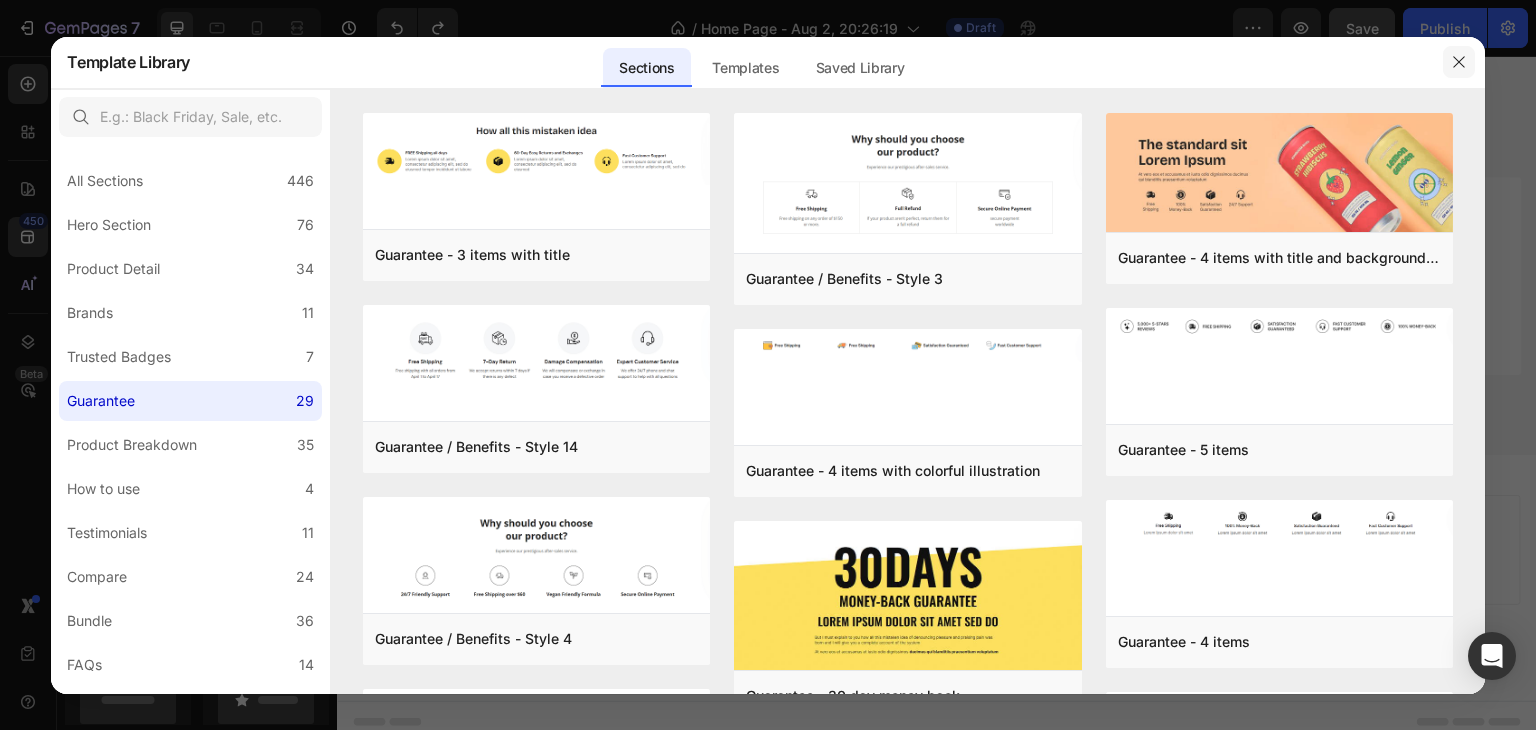 click 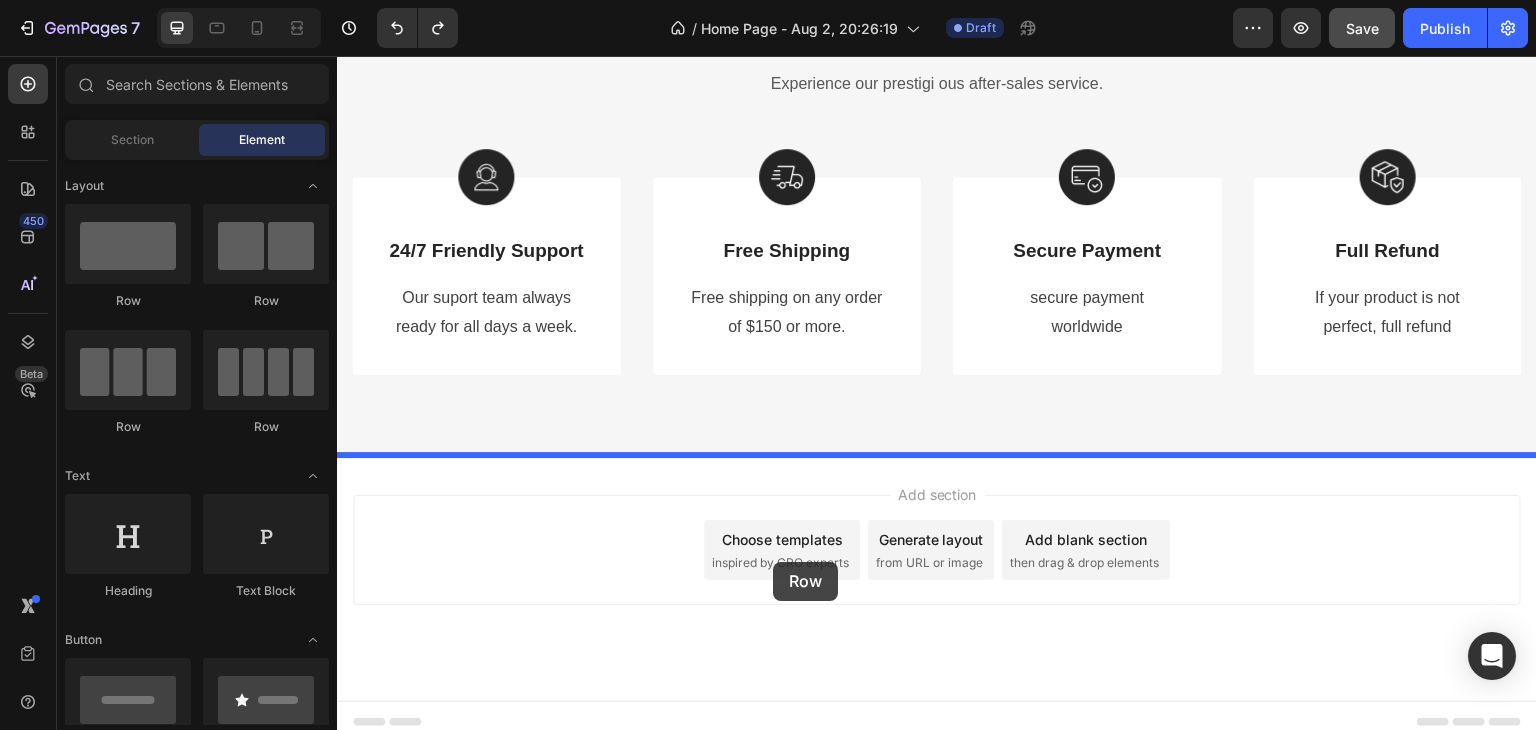 drag, startPoint x: 477, startPoint y: 317, endPoint x: 773, endPoint y: 562, distance: 384.2408 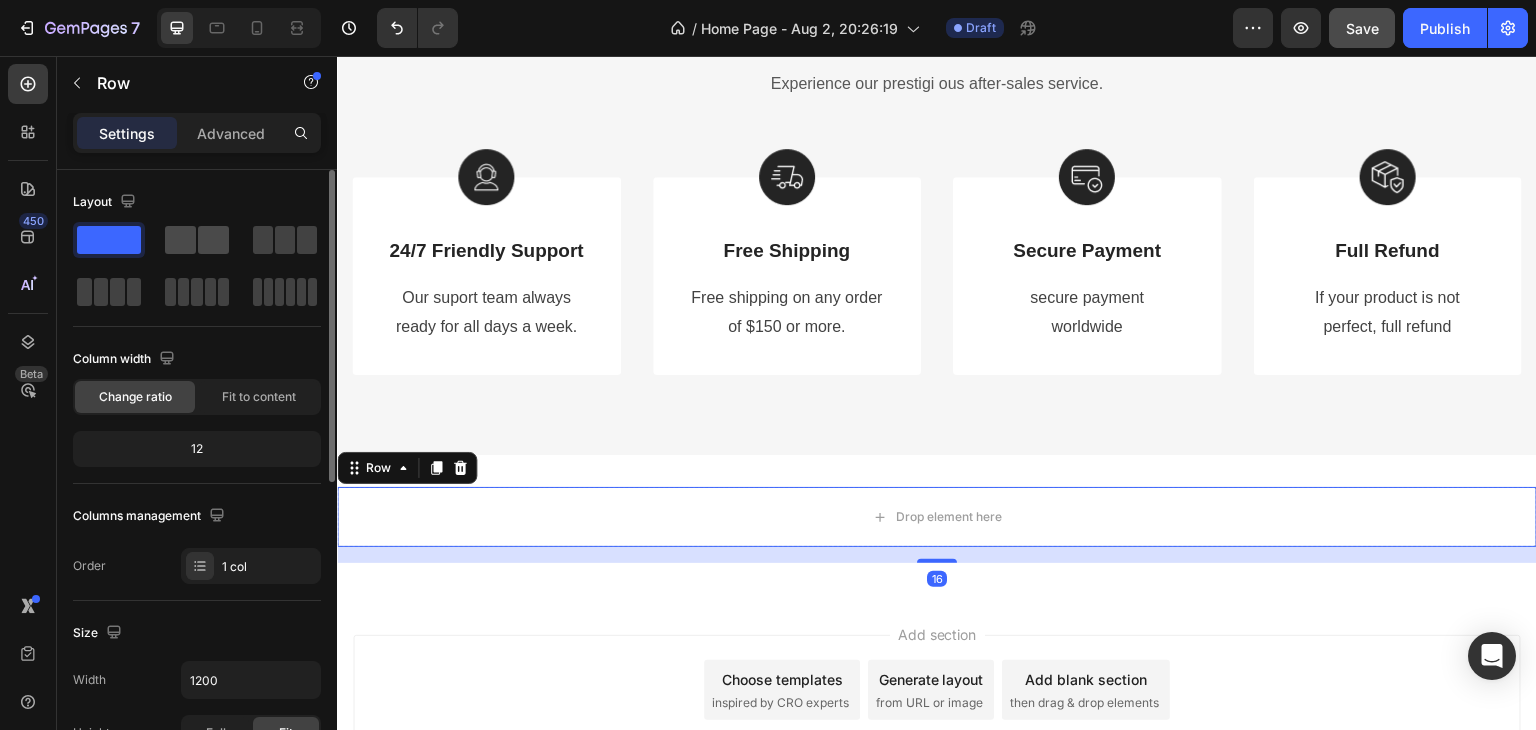 click 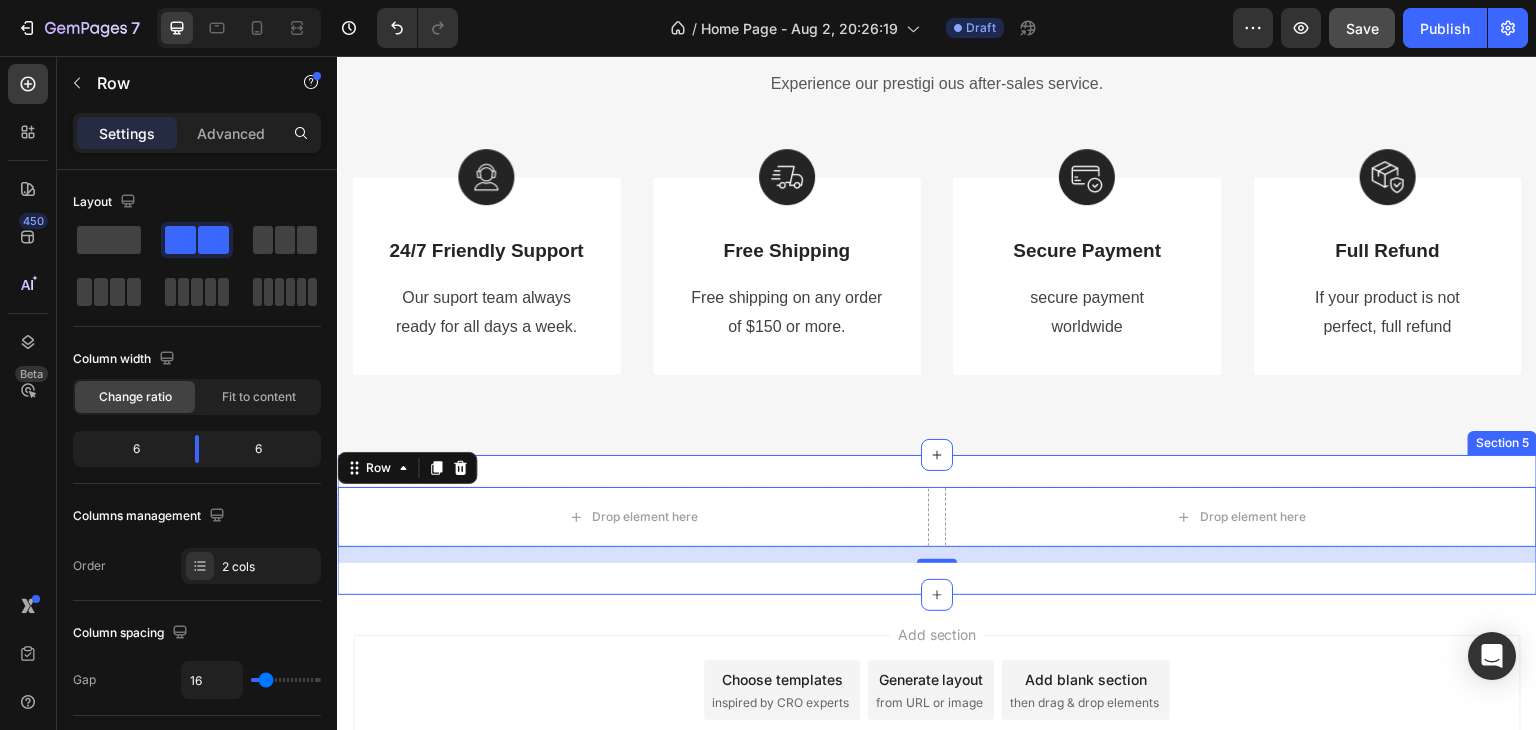 scroll, scrollTop: 3192, scrollLeft: 0, axis: vertical 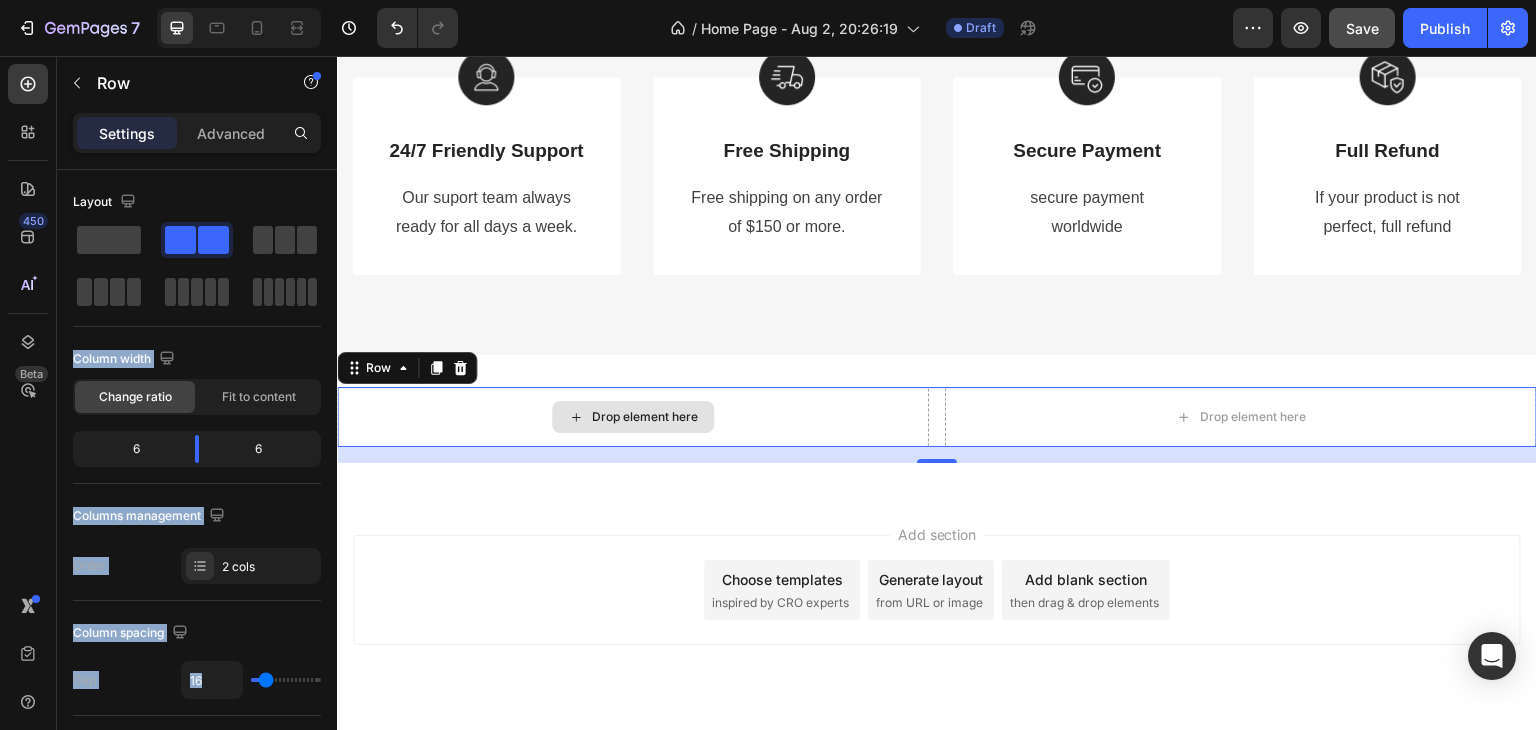 drag, startPoint x: 454, startPoint y: 344, endPoint x: 637, endPoint y: 422, distance: 198.92964 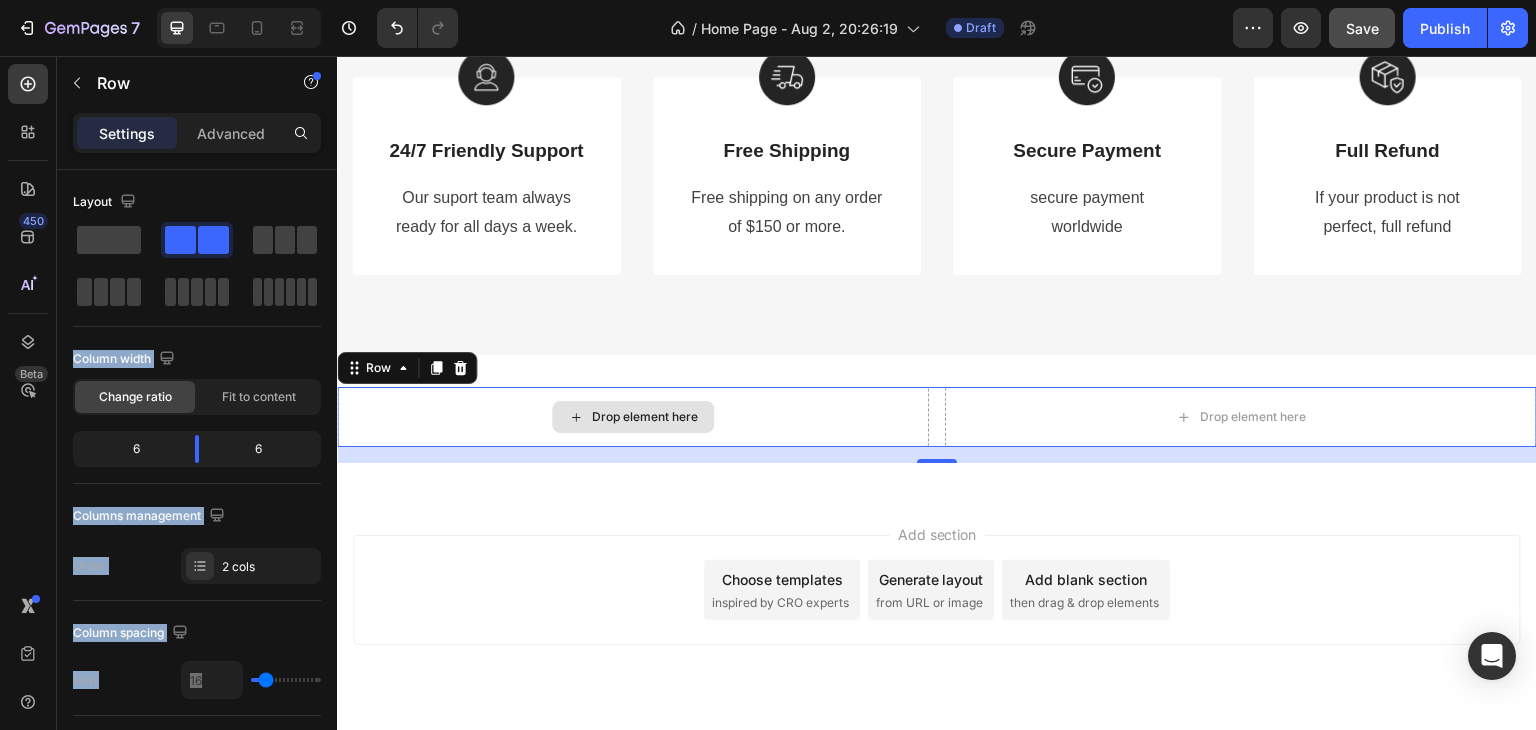 click on "Drop element here" at bounding box center (633, 417) 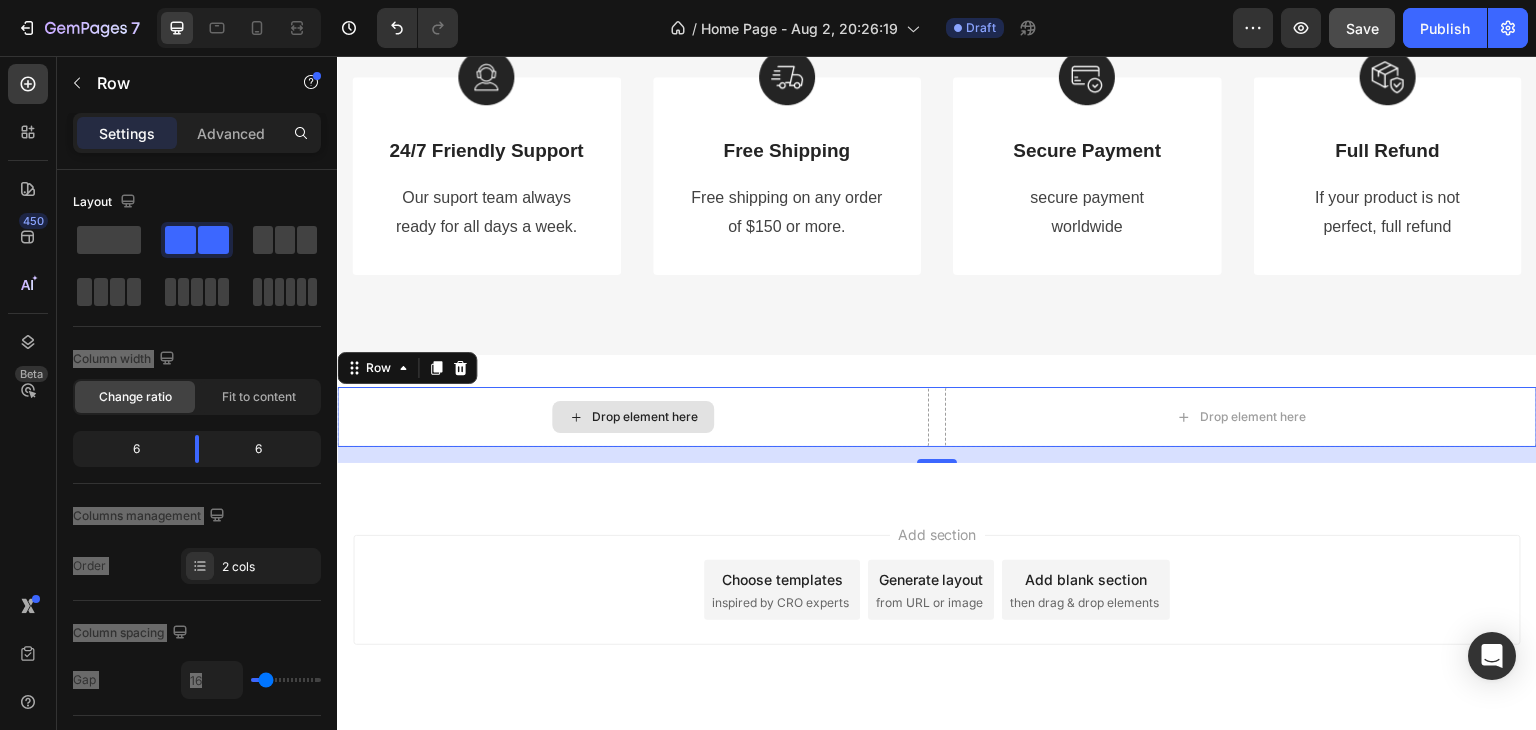 click on "Drop element here" at bounding box center [633, 417] 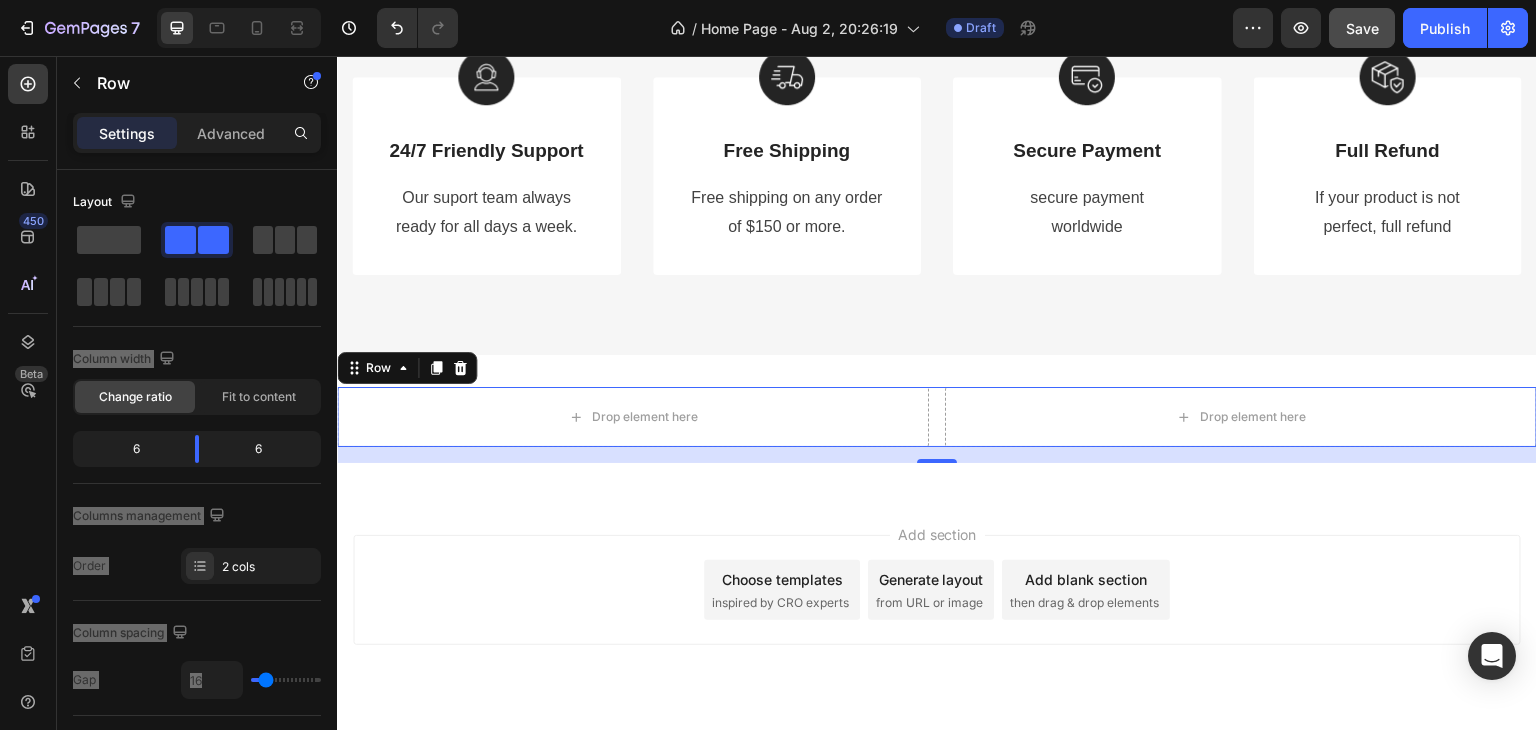 click on "Drop element here
Drop element here Row   16" at bounding box center [937, 417] 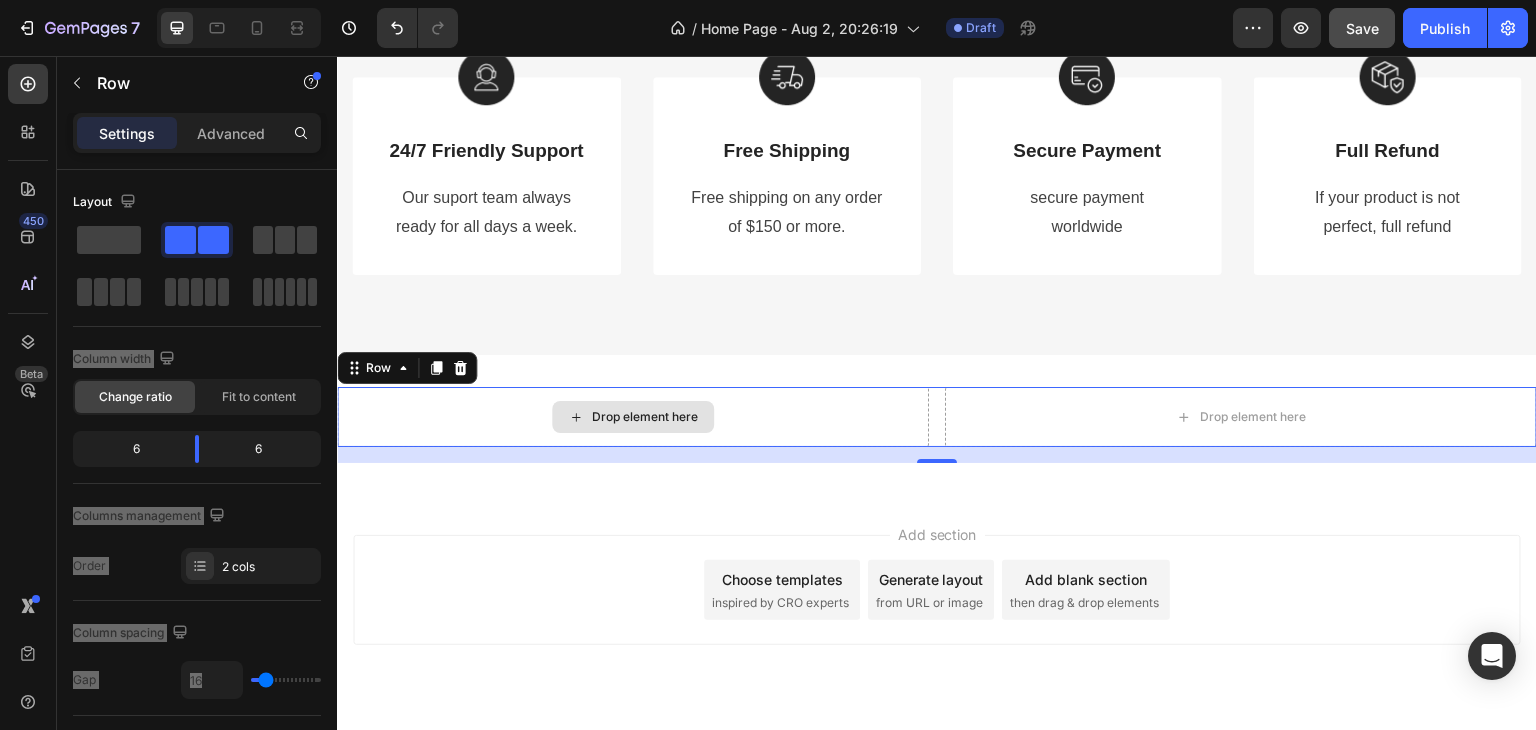 drag, startPoint x: 897, startPoint y: 423, endPoint x: 878, endPoint y: 428, distance: 19.646883 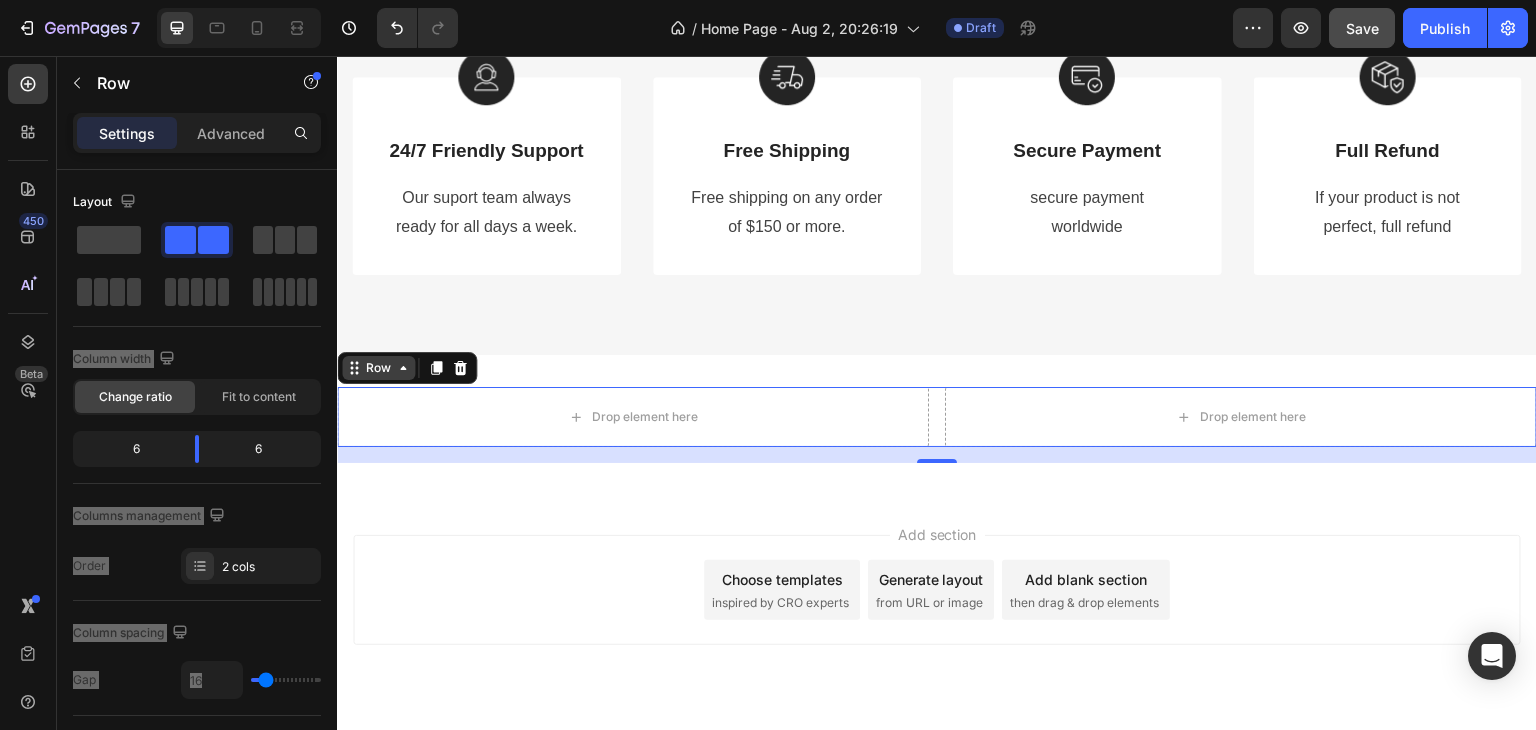 click on "Row" at bounding box center (378, 368) 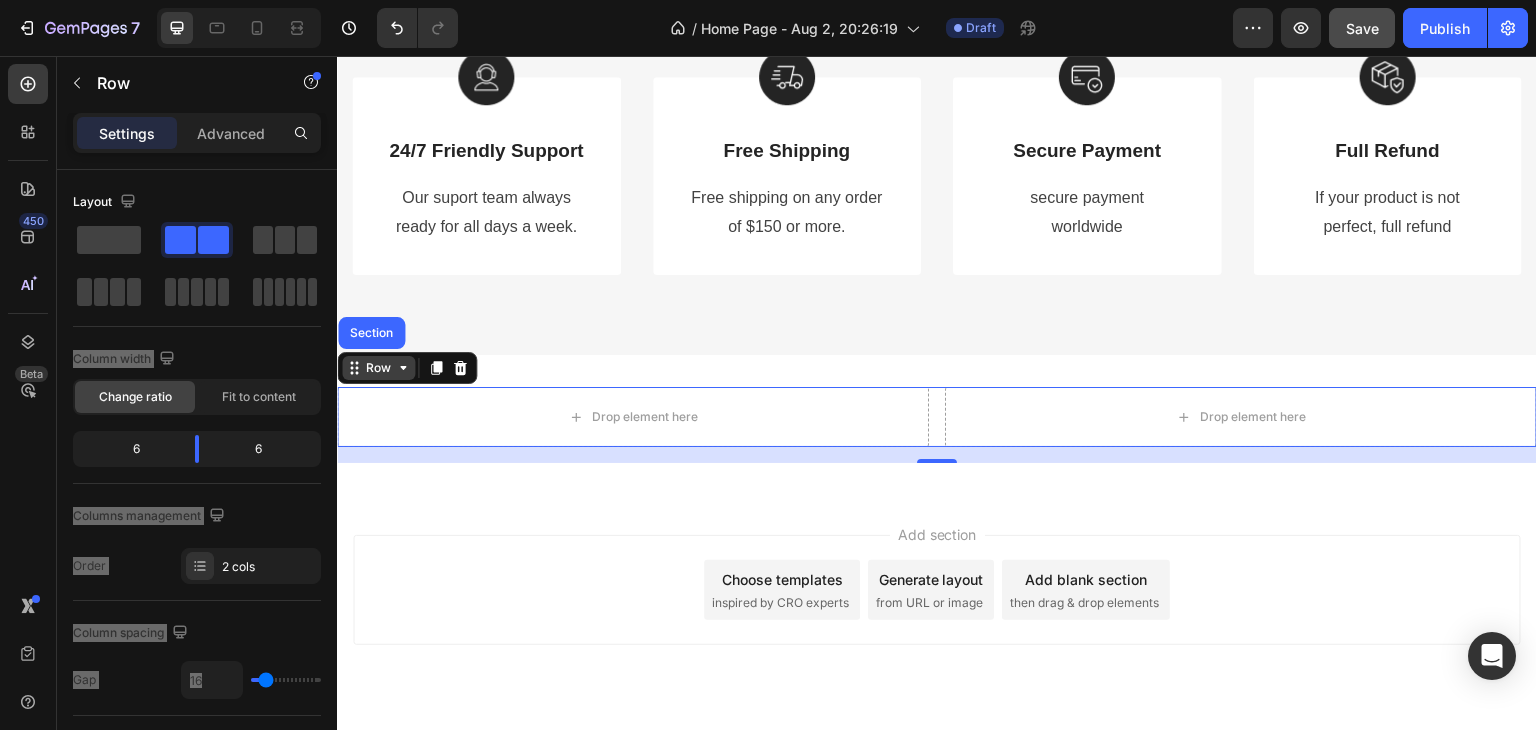 click on "Row" at bounding box center [378, 368] 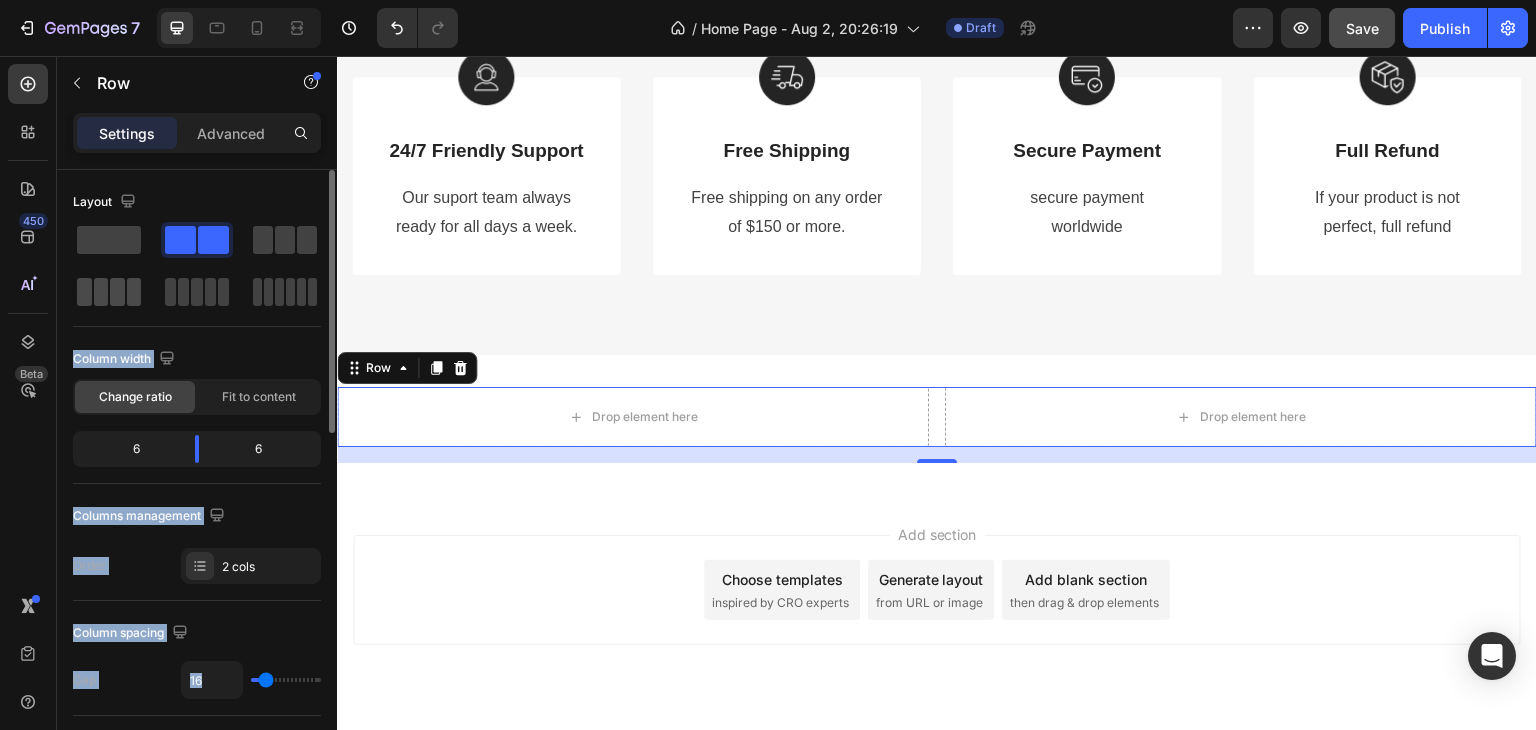 click 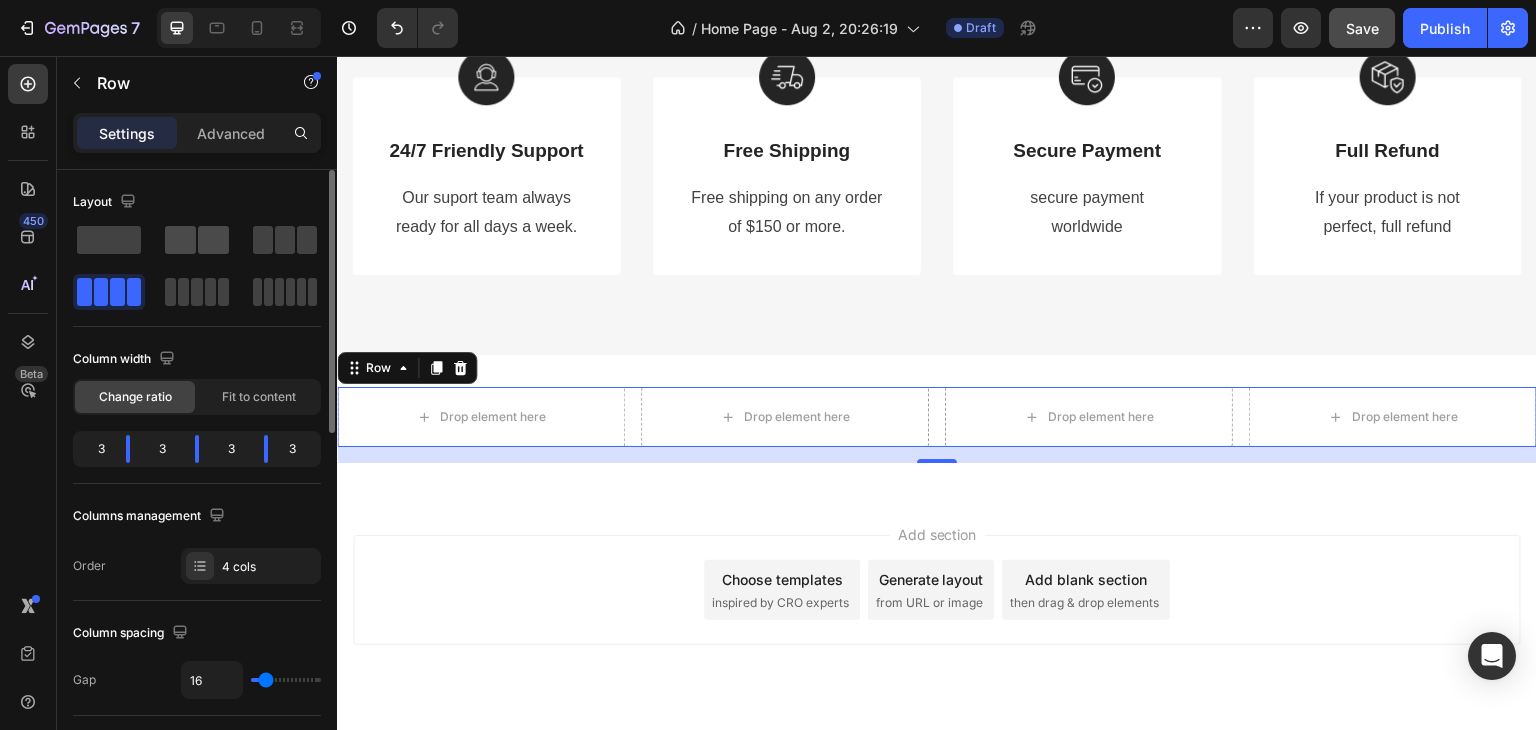 click 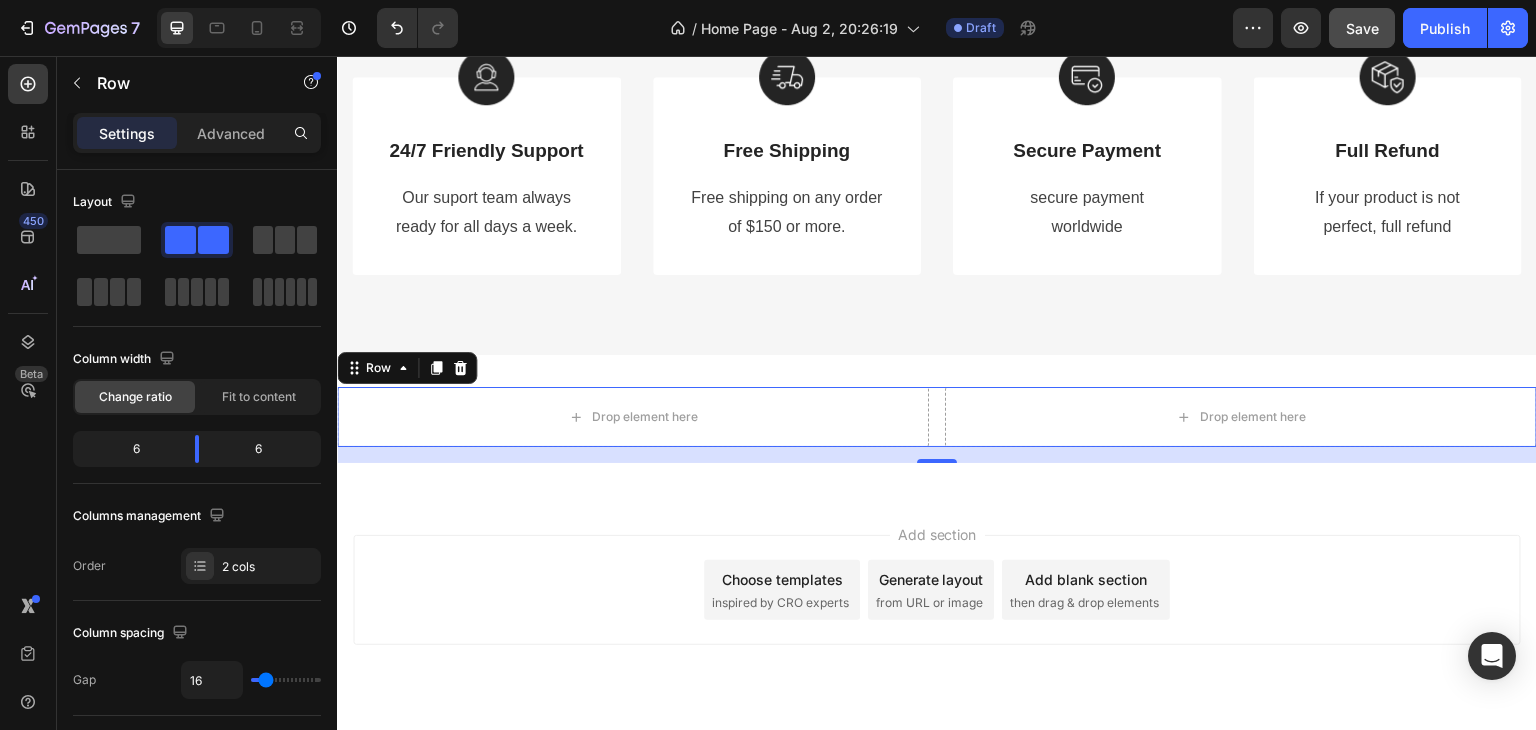 click on "Add section Choose templates inspired by CRO experts Generate layout from URL or image Add blank section then drag & drop elements" at bounding box center (937, 590) 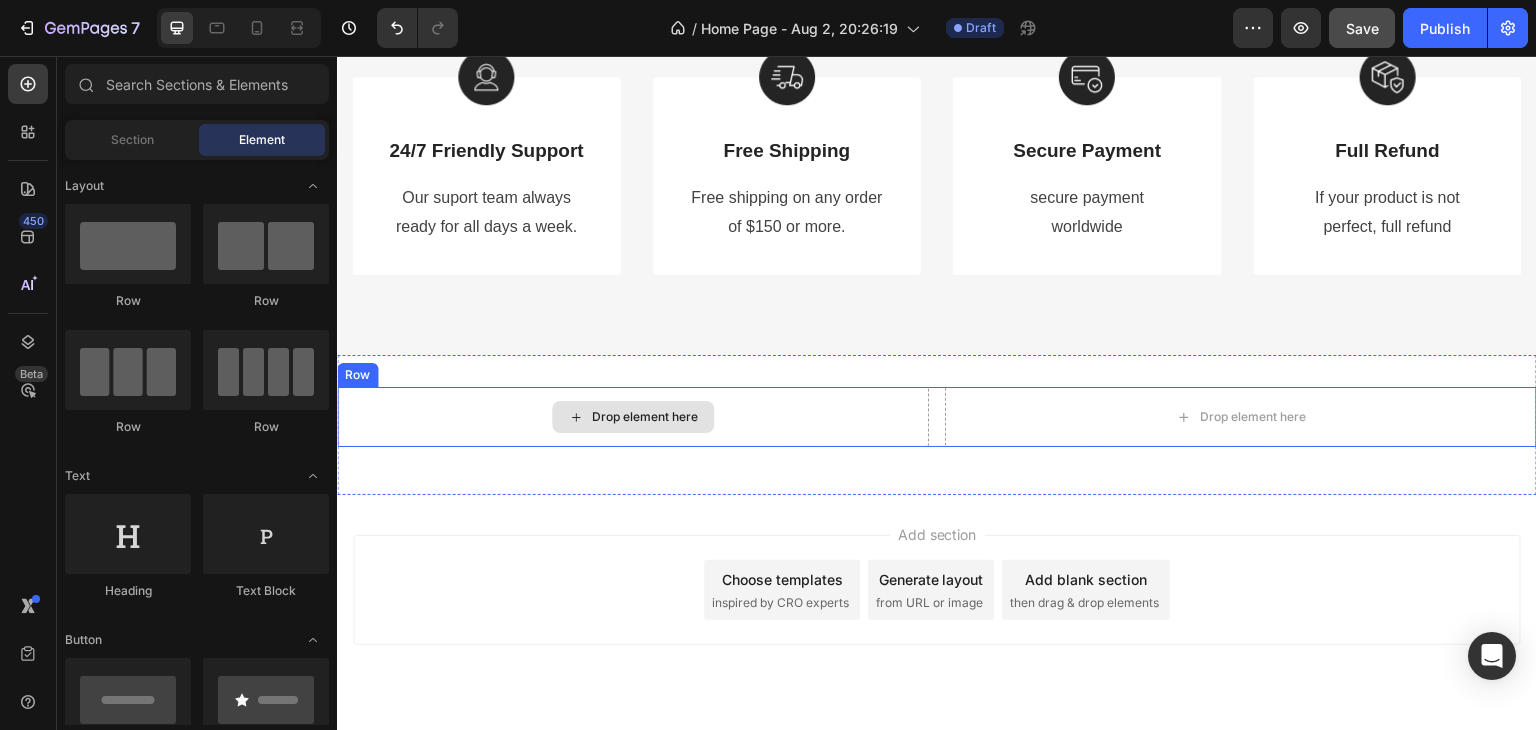 click on "Drop element here" at bounding box center (633, 417) 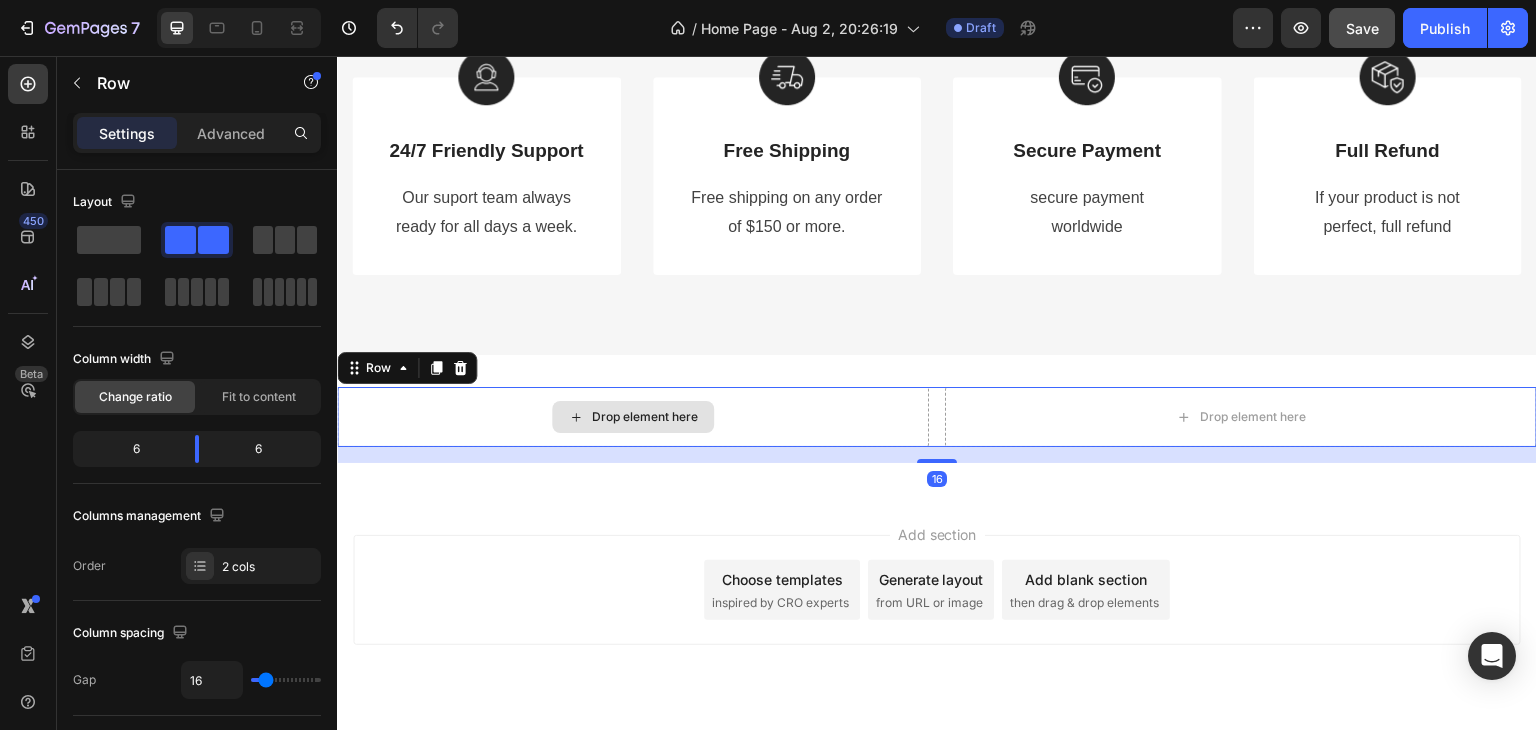click on "Drop element here" at bounding box center [633, 417] 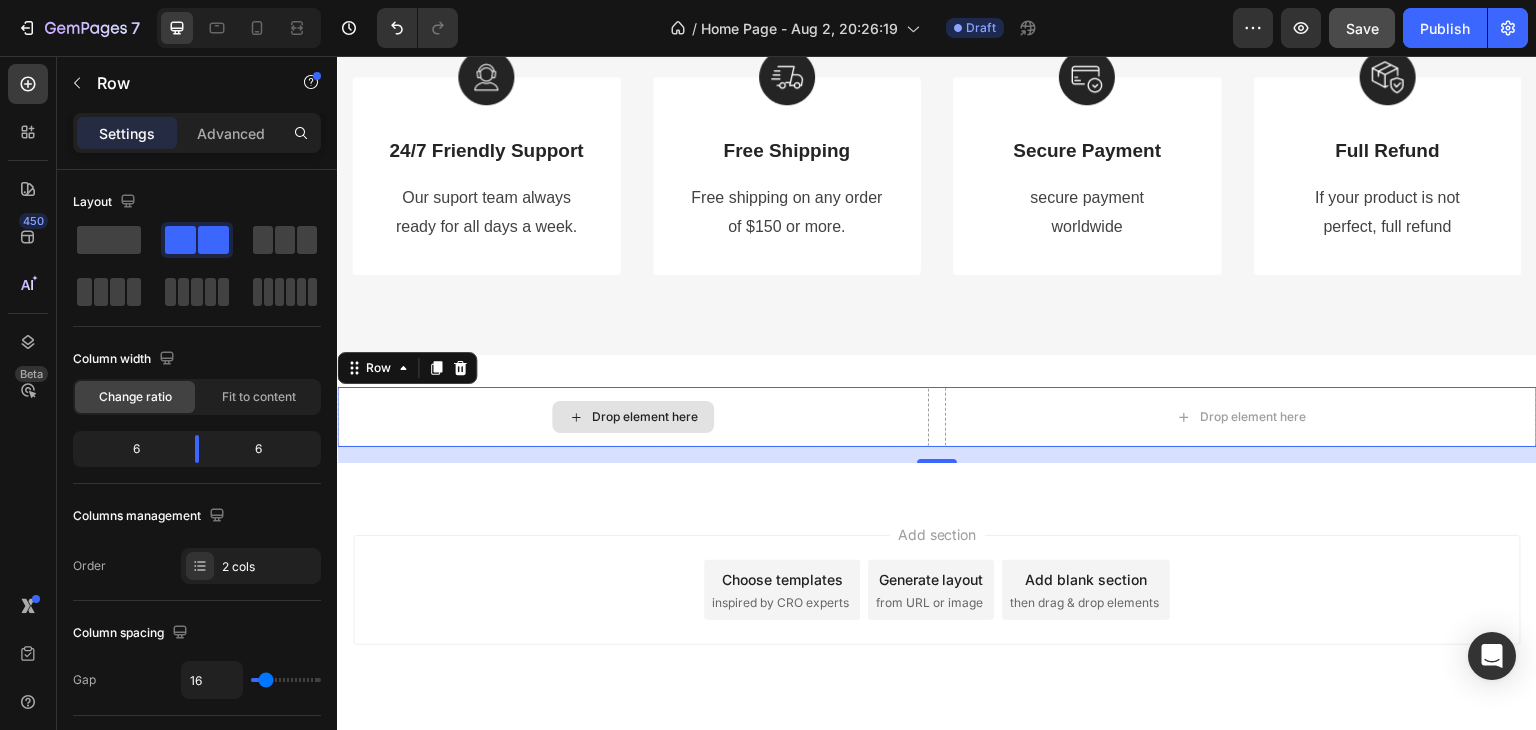 click on "Drop element here" at bounding box center (633, 417) 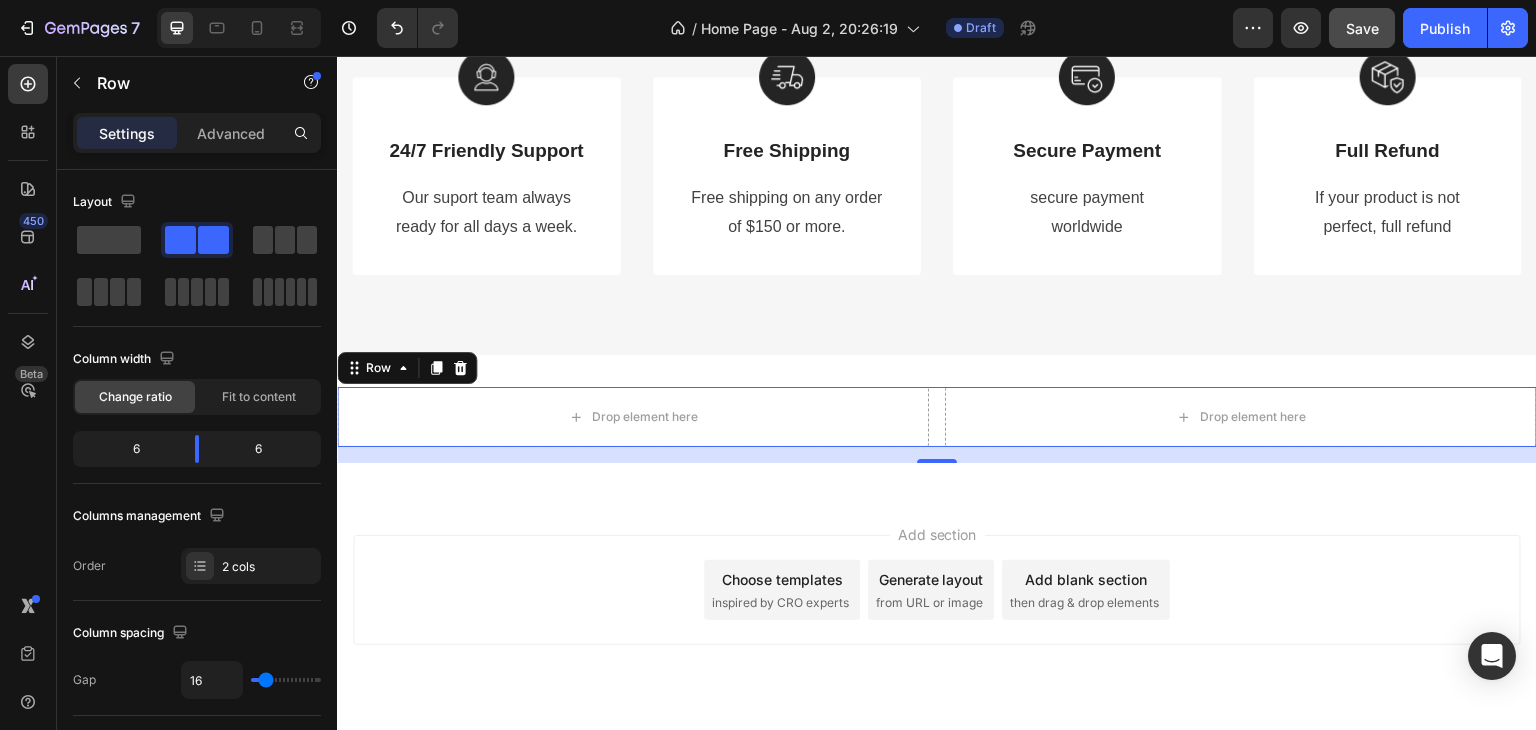 click on "Drop element here
Drop element here Row   16" at bounding box center [937, 417] 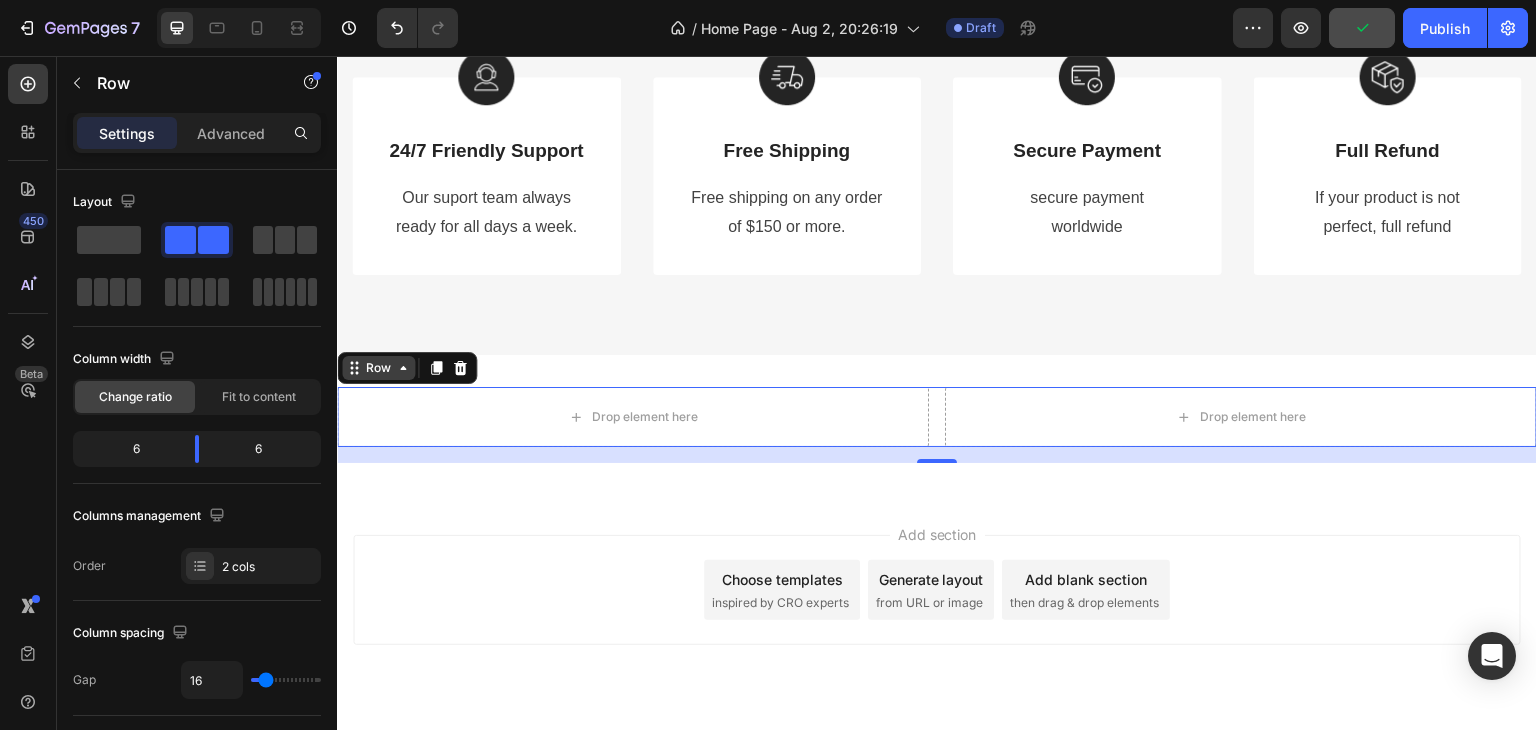 click on "Row" at bounding box center [378, 368] 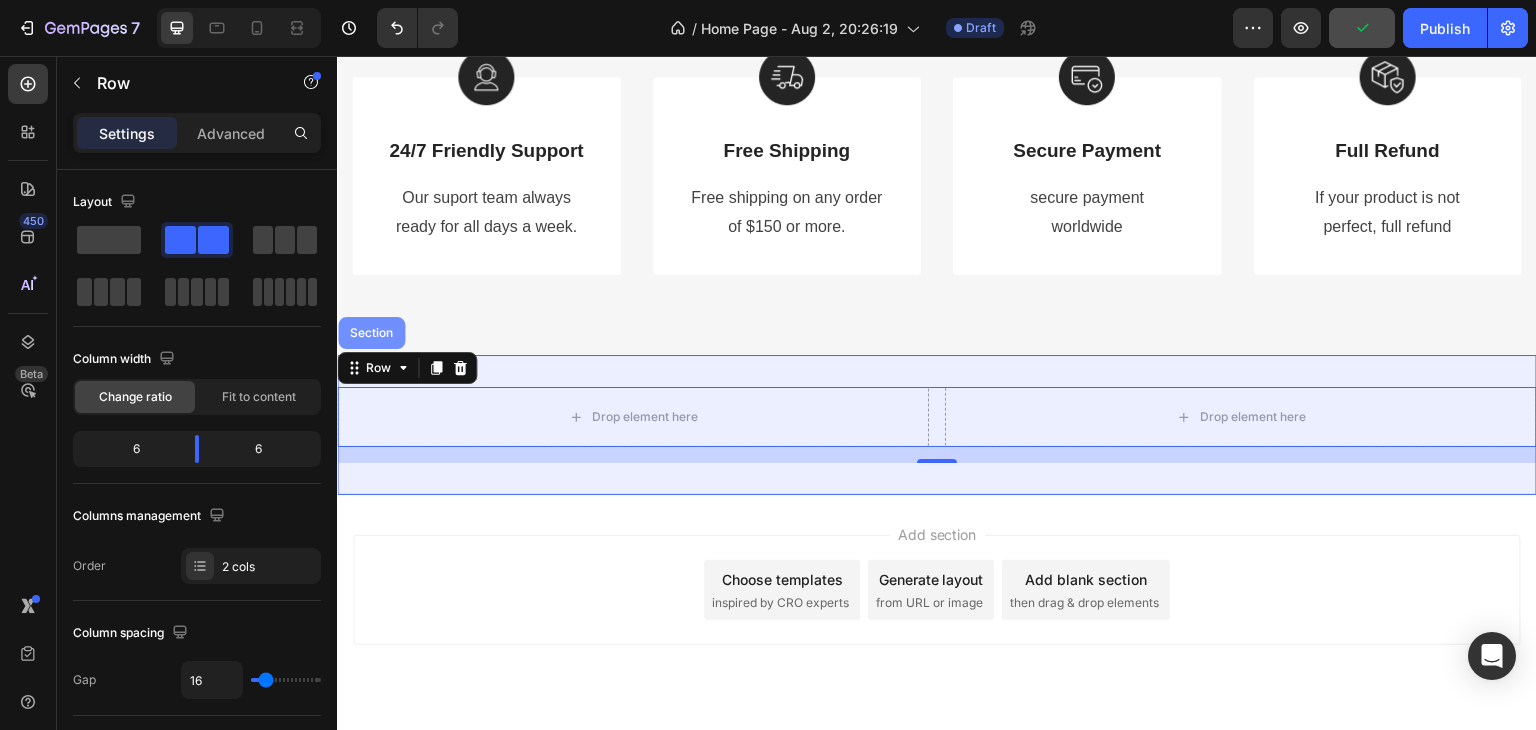 click on "Section" at bounding box center [371, 333] 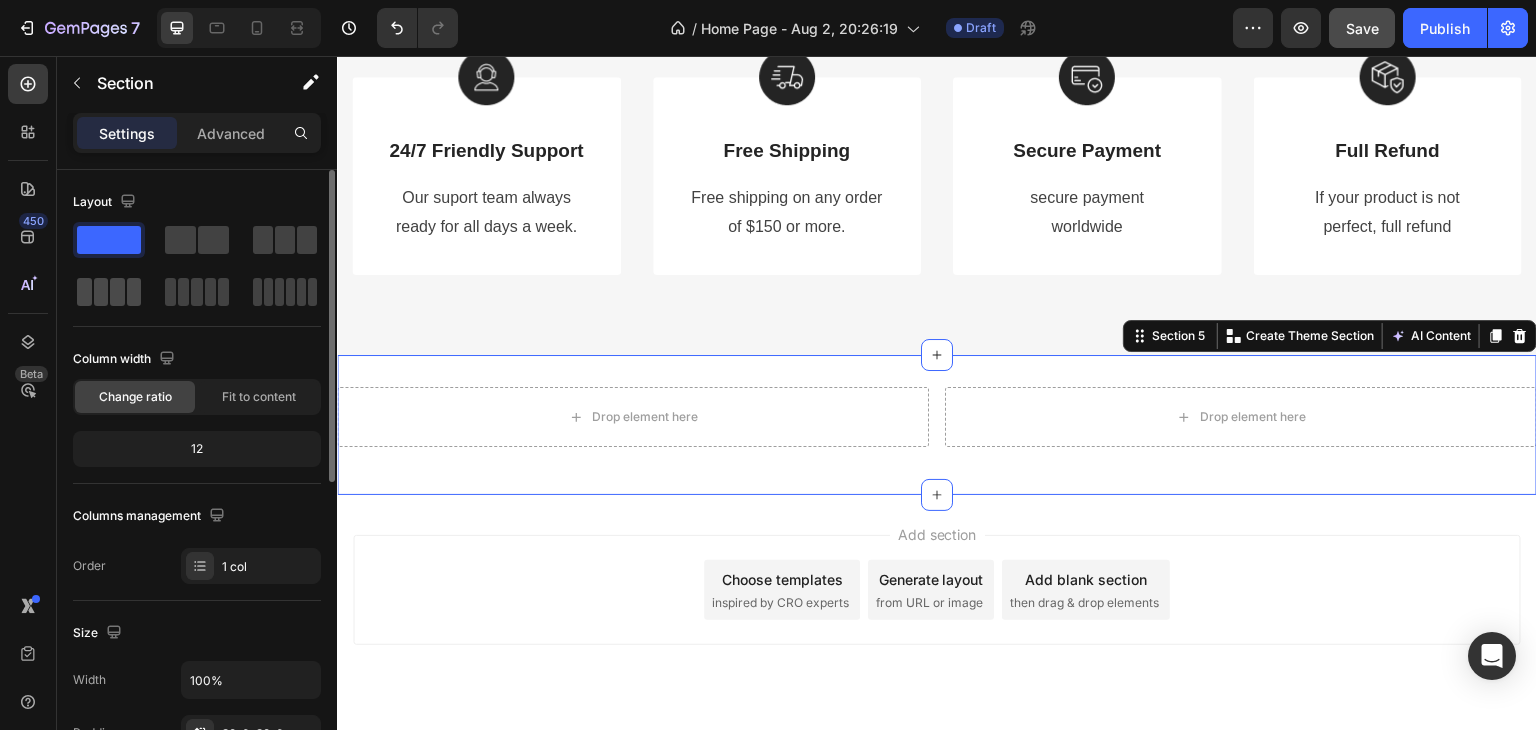 click 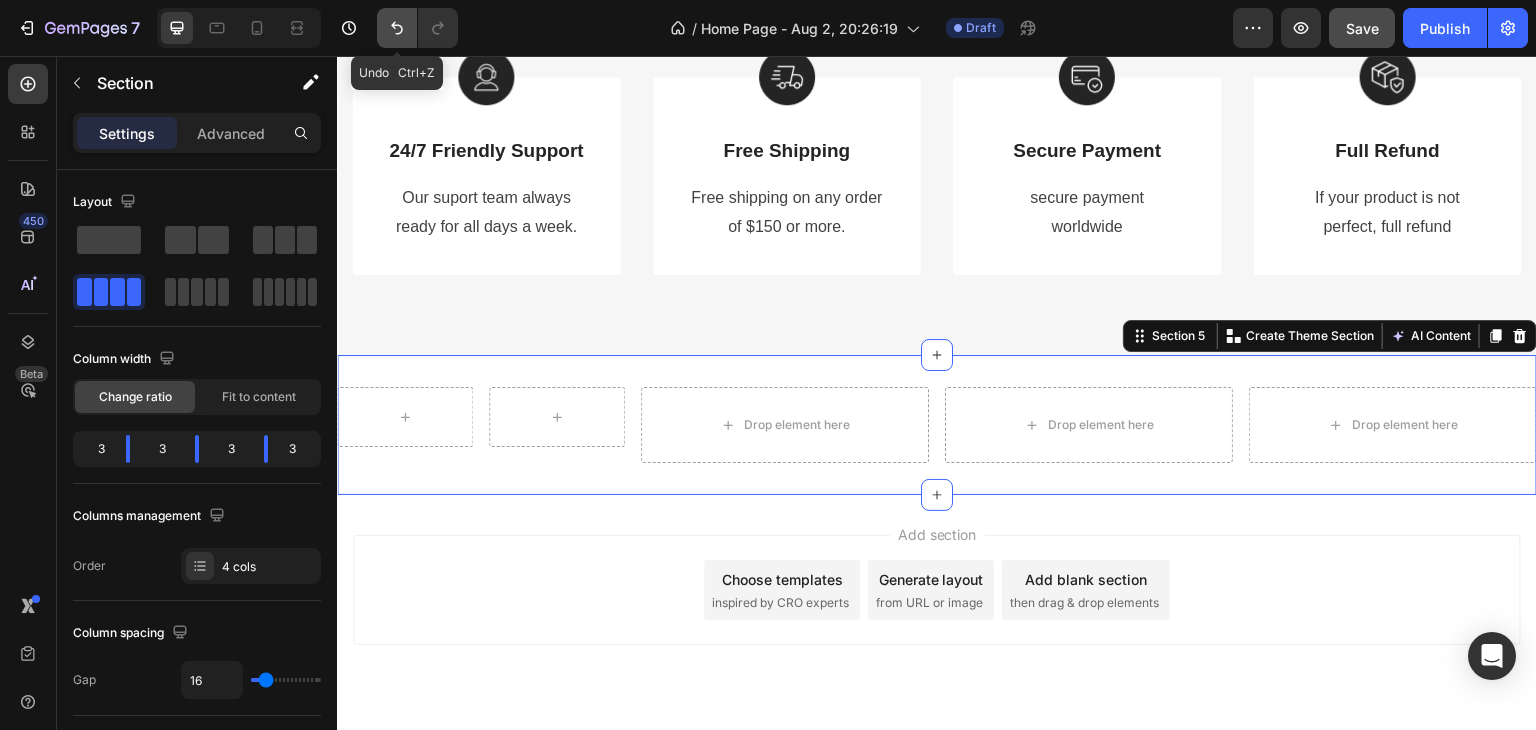 click 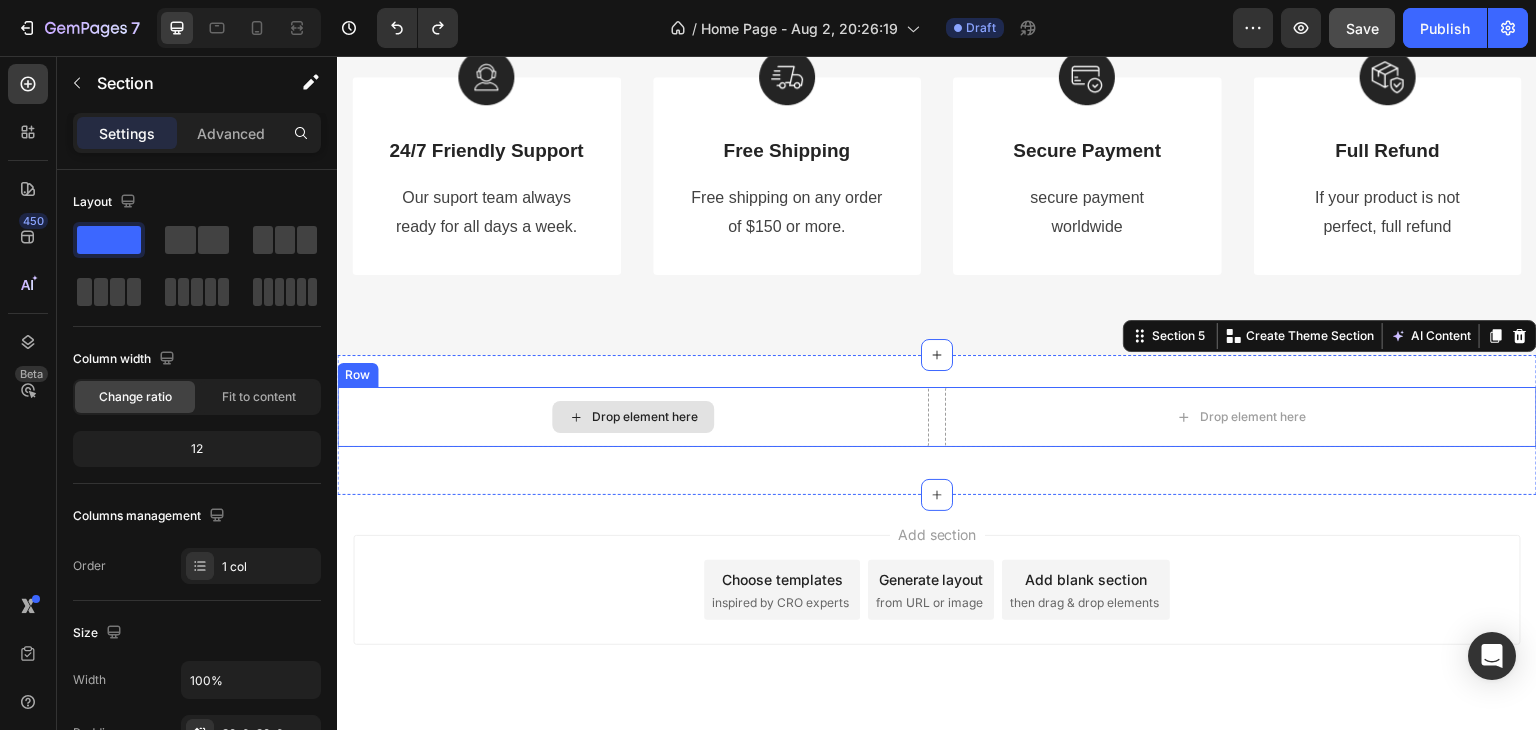 click on "Drop element here" at bounding box center [633, 417] 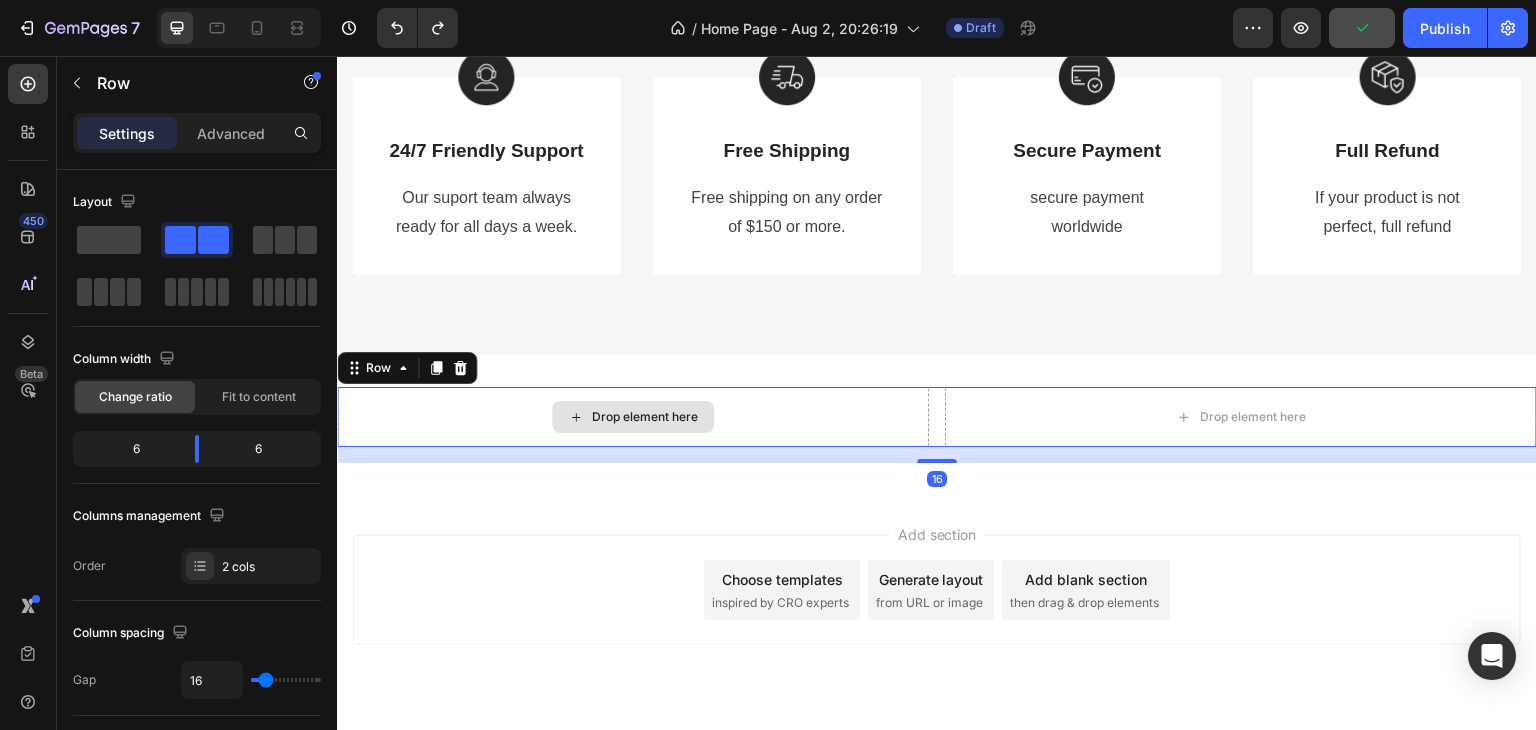 click on "Drop element here" at bounding box center [633, 417] 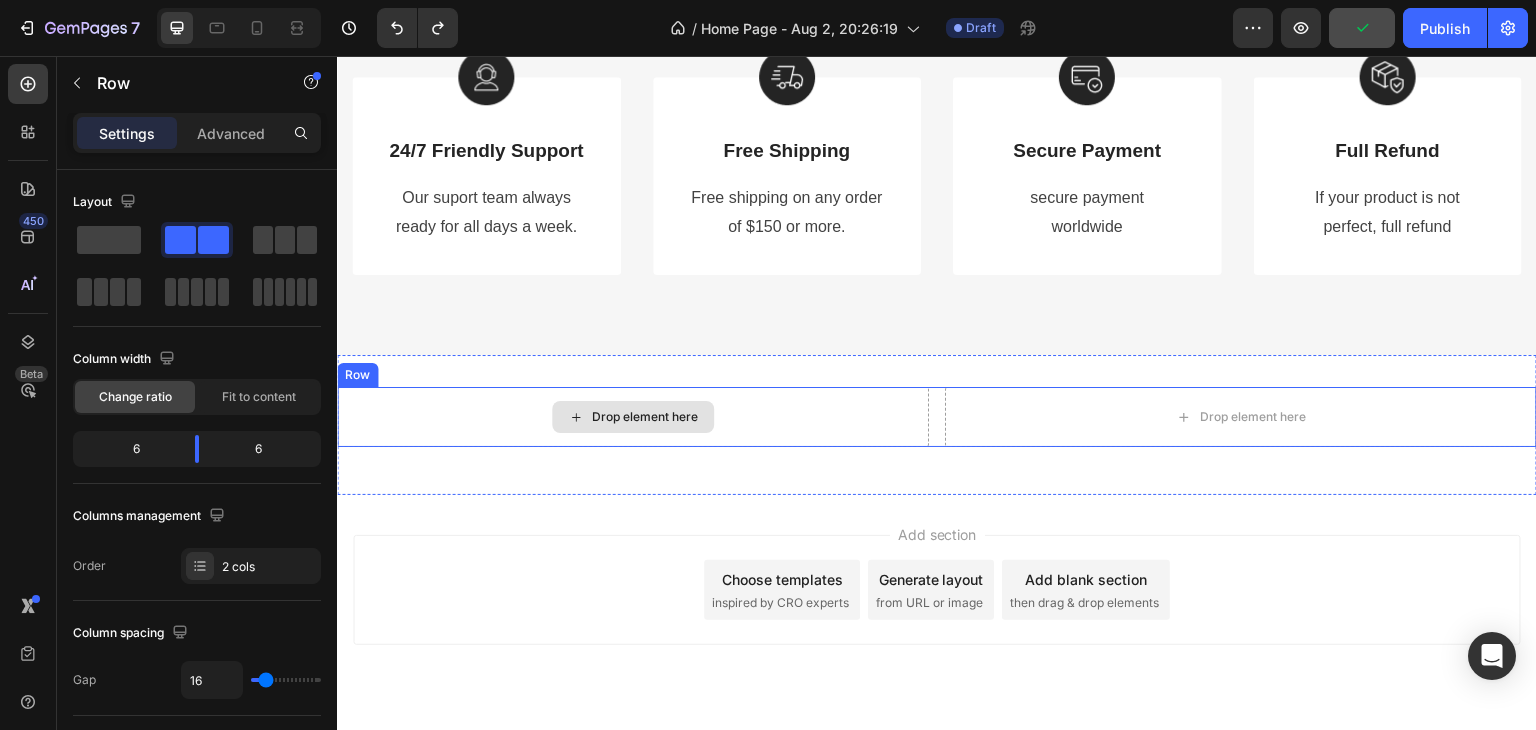 click on "Drop element here" at bounding box center (645, 417) 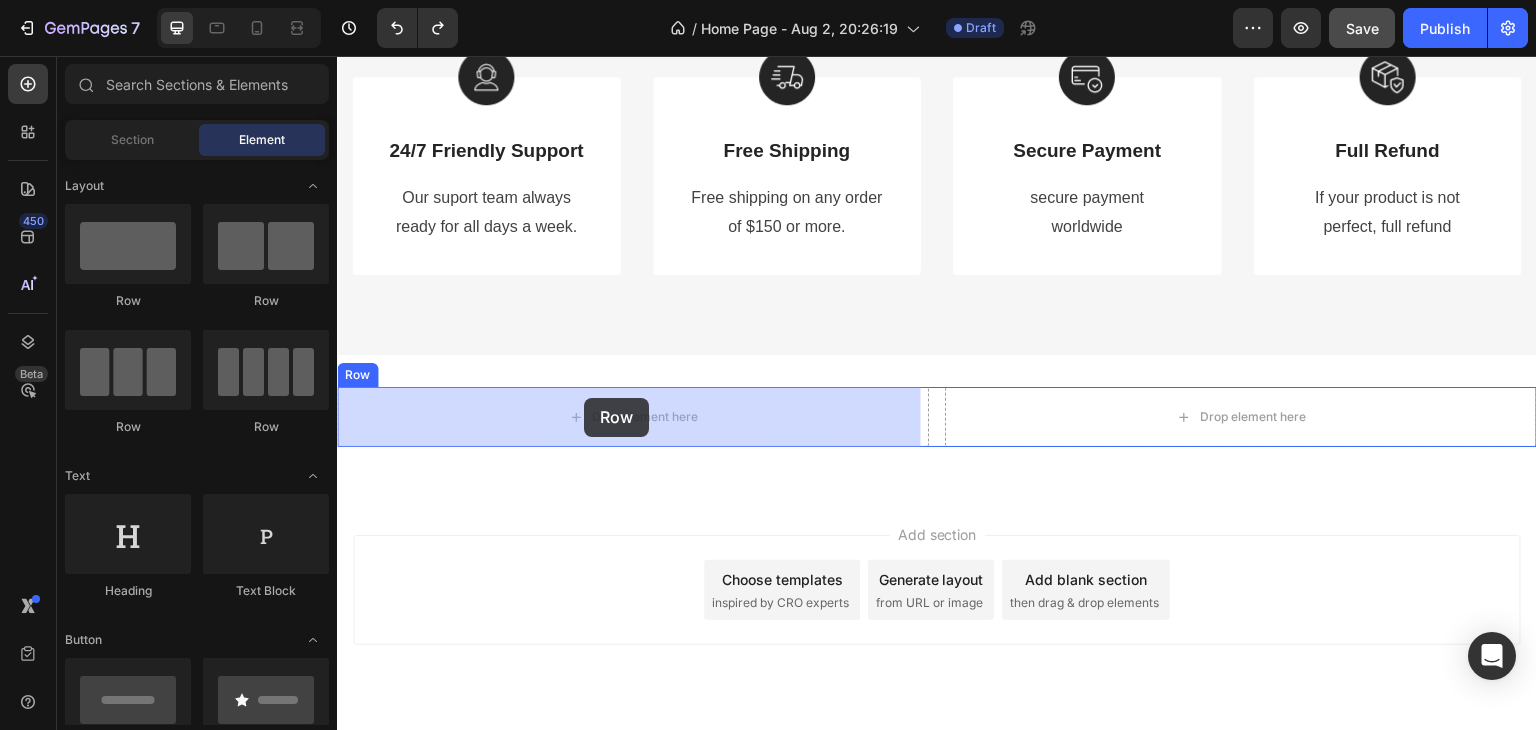 drag, startPoint x: 487, startPoint y: 431, endPoint x: 584, endPoint y: 398, distance: 102.45975 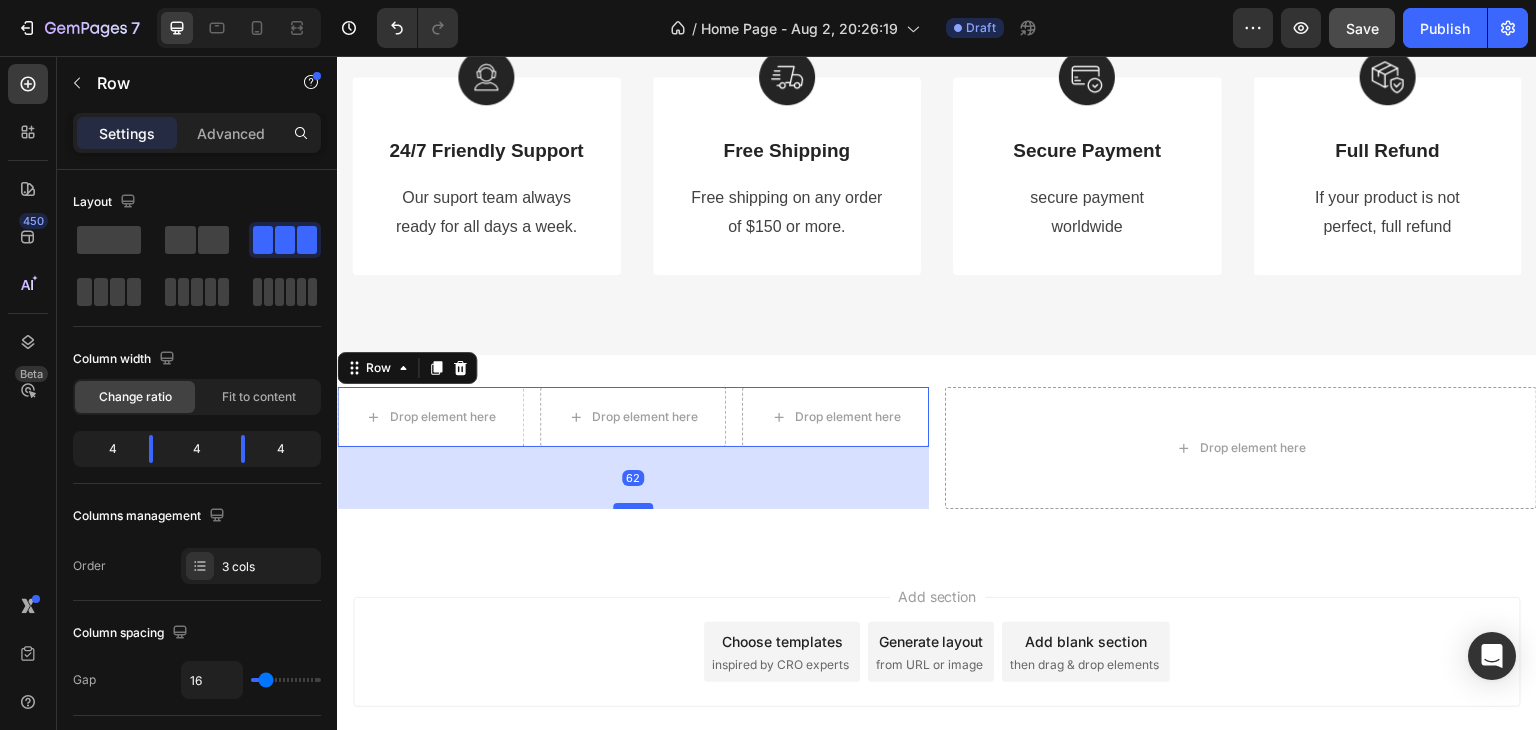 drag, startPoint x: 634, startPoint y: 446, endPoint x: 633, endPoint y: 510, distance: 64.00781 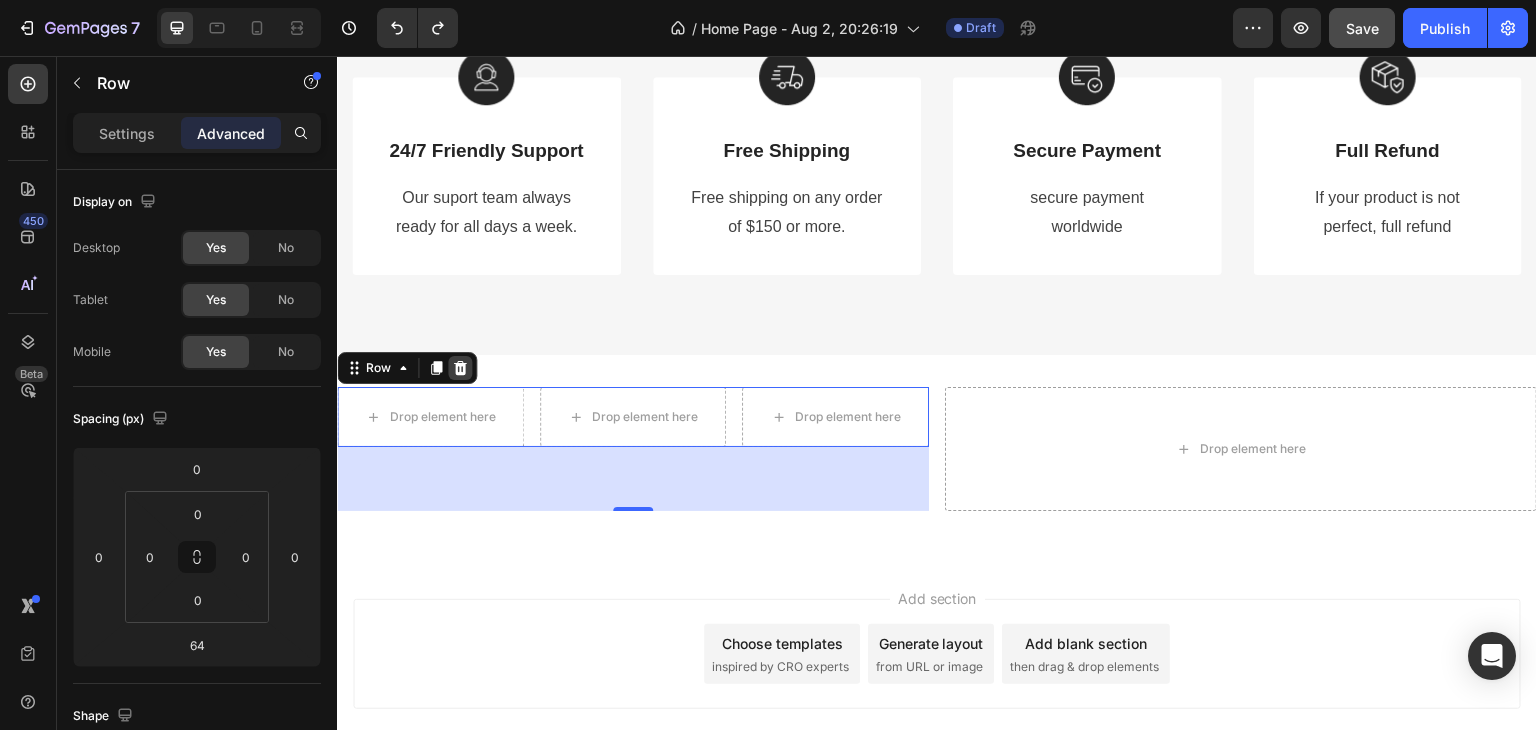click 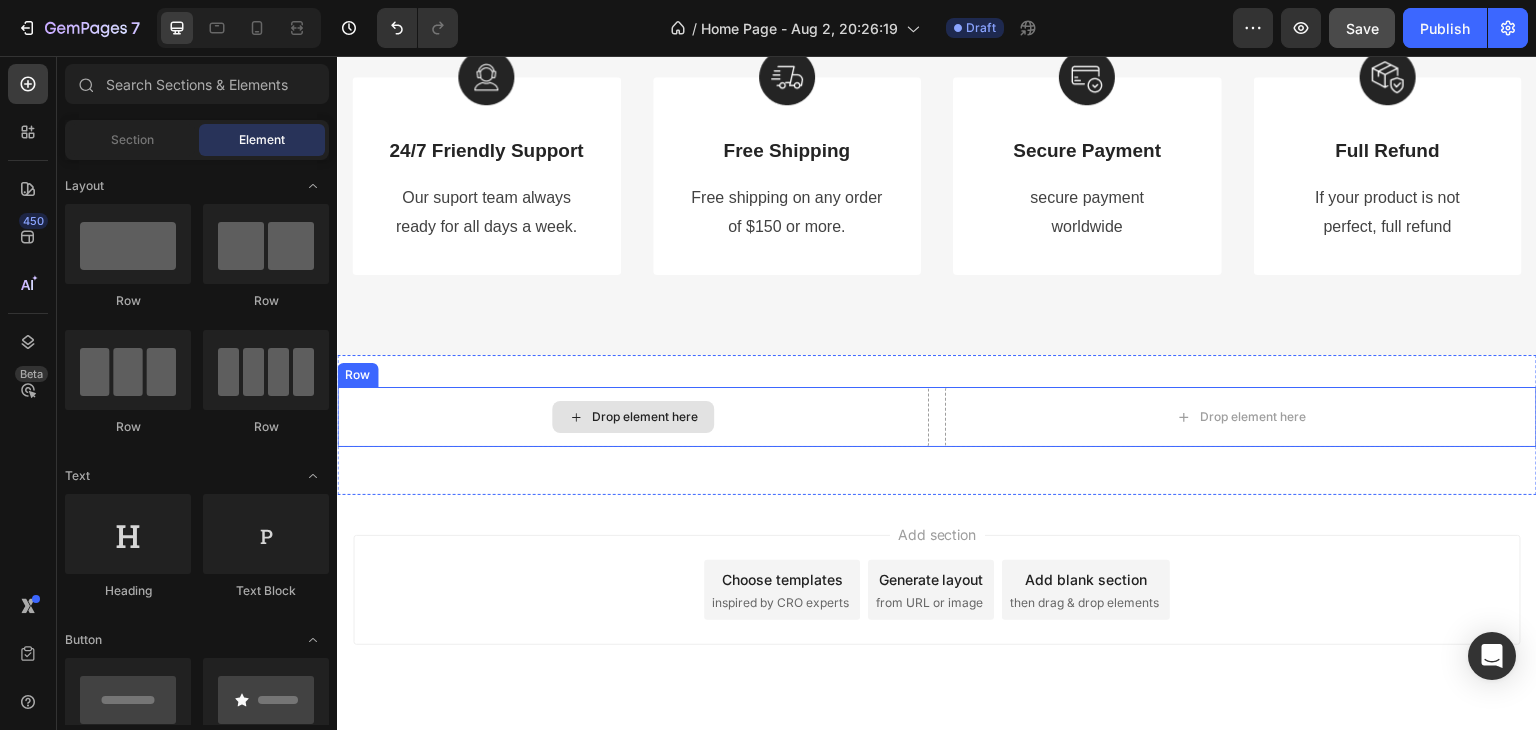 click on "Drop element here" at bounding box center (645, 417) 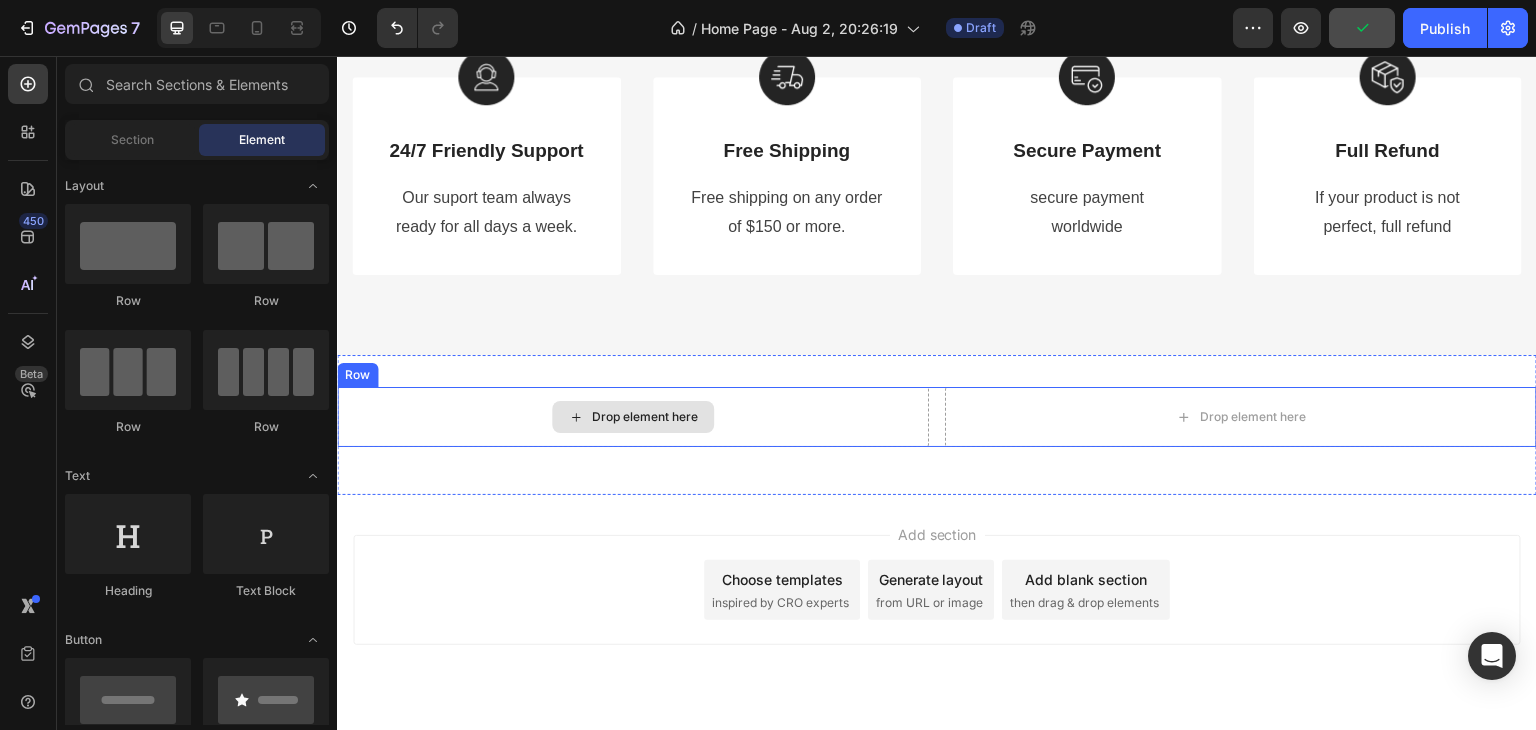 click on "Drop element here" at bounding box center [633, 417] 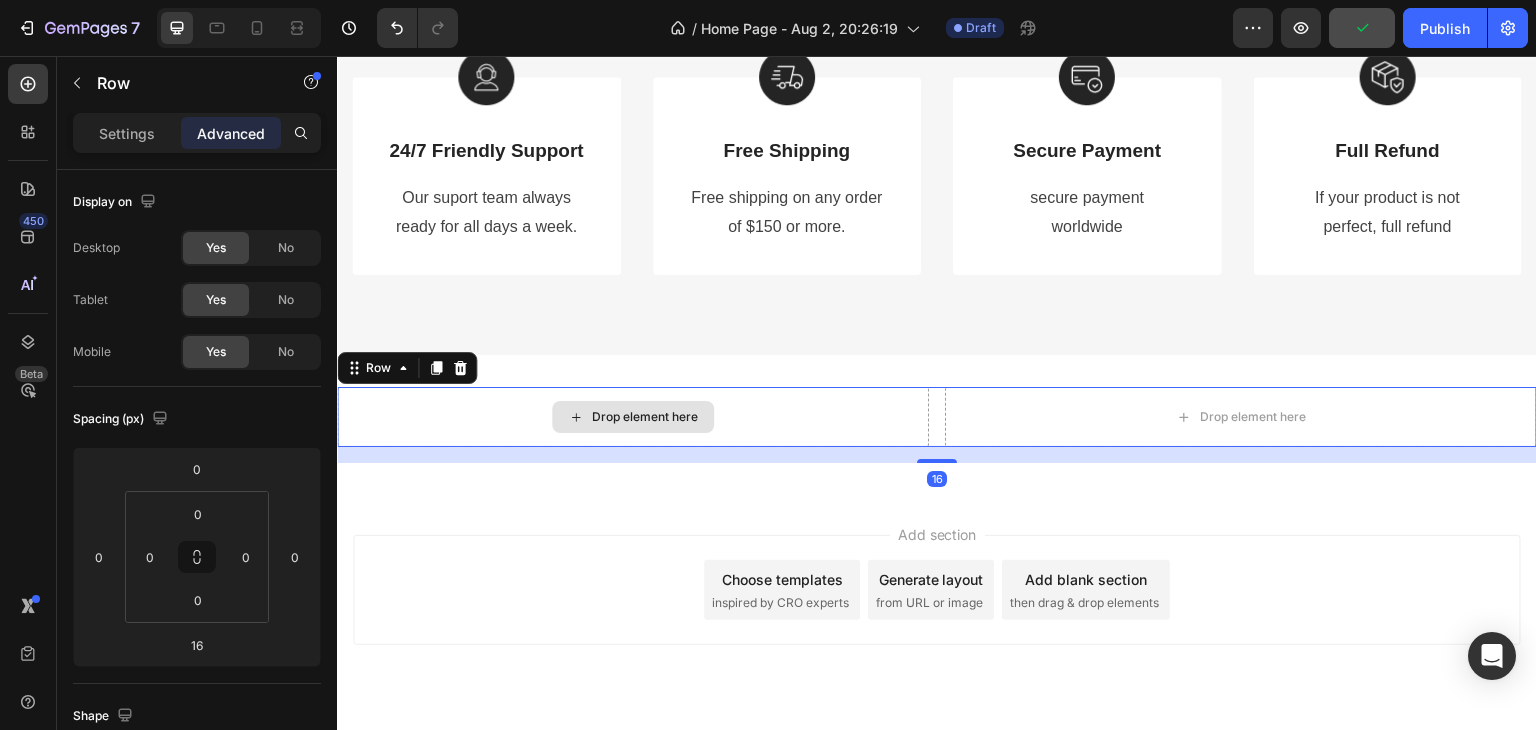 click on "Drop element here" at bounding box center [633, 417] 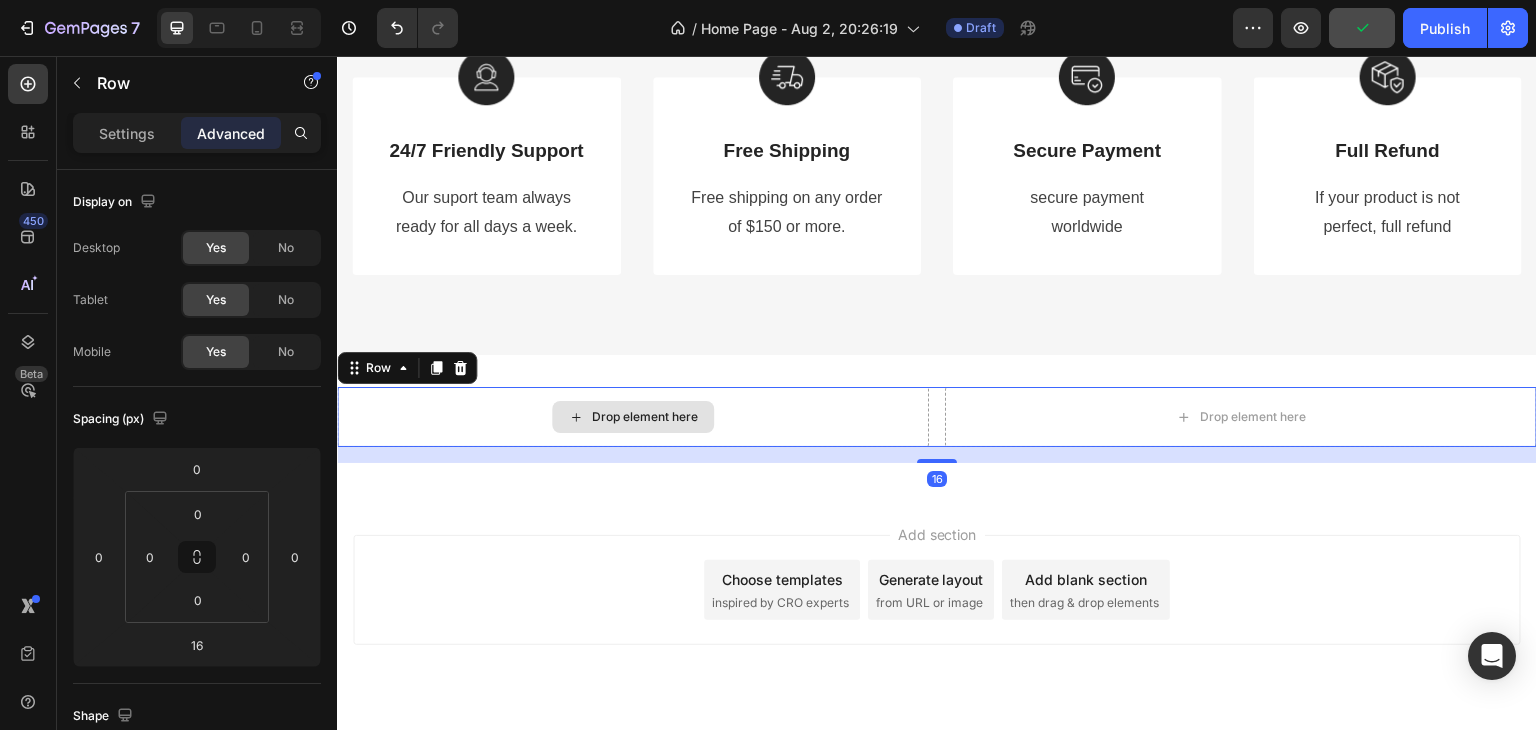click on "Drop element here" at bounding box center [633, 417] 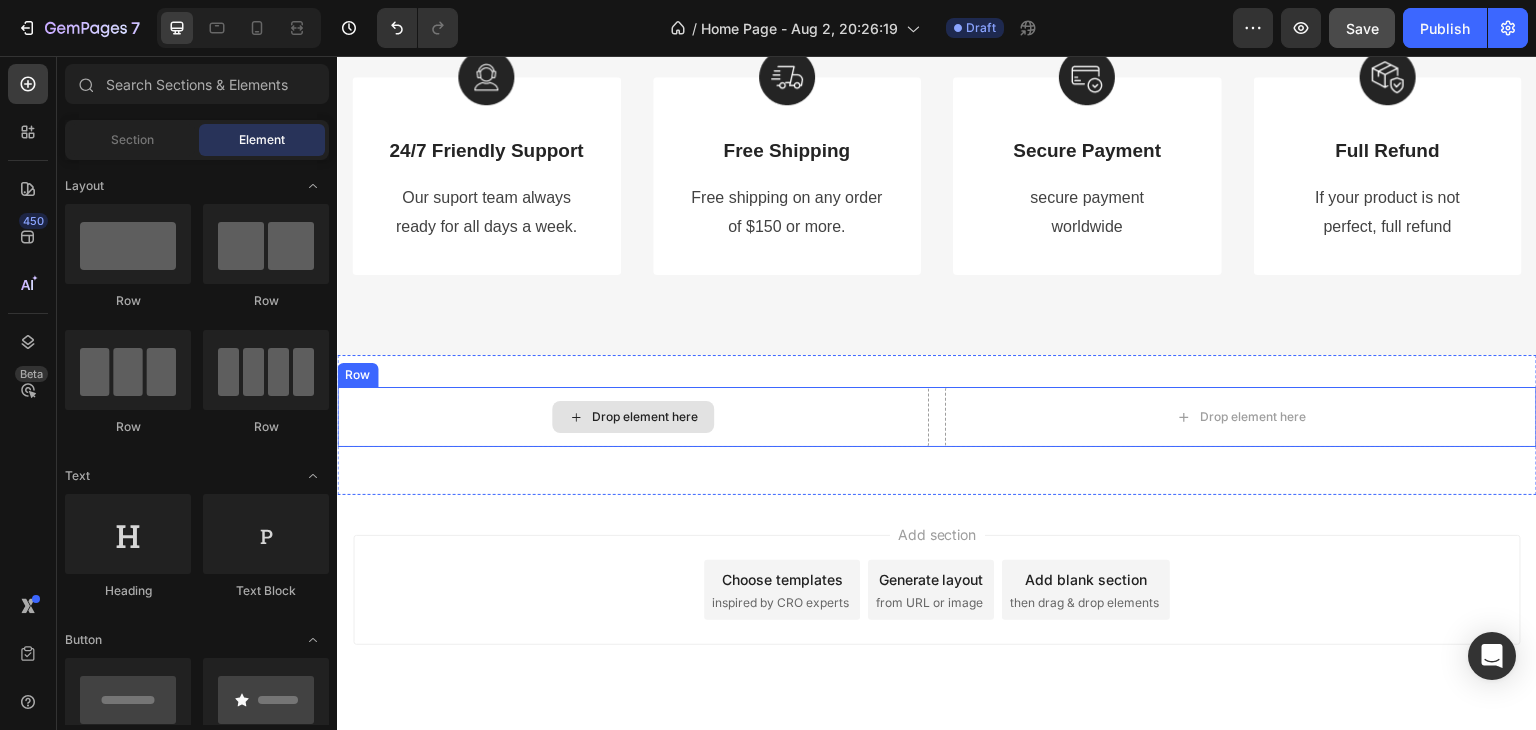 drag, startPoint x: 585, startPoint y: 420, endPoint x: 493, endPoint y: 423, distance: 92.0489 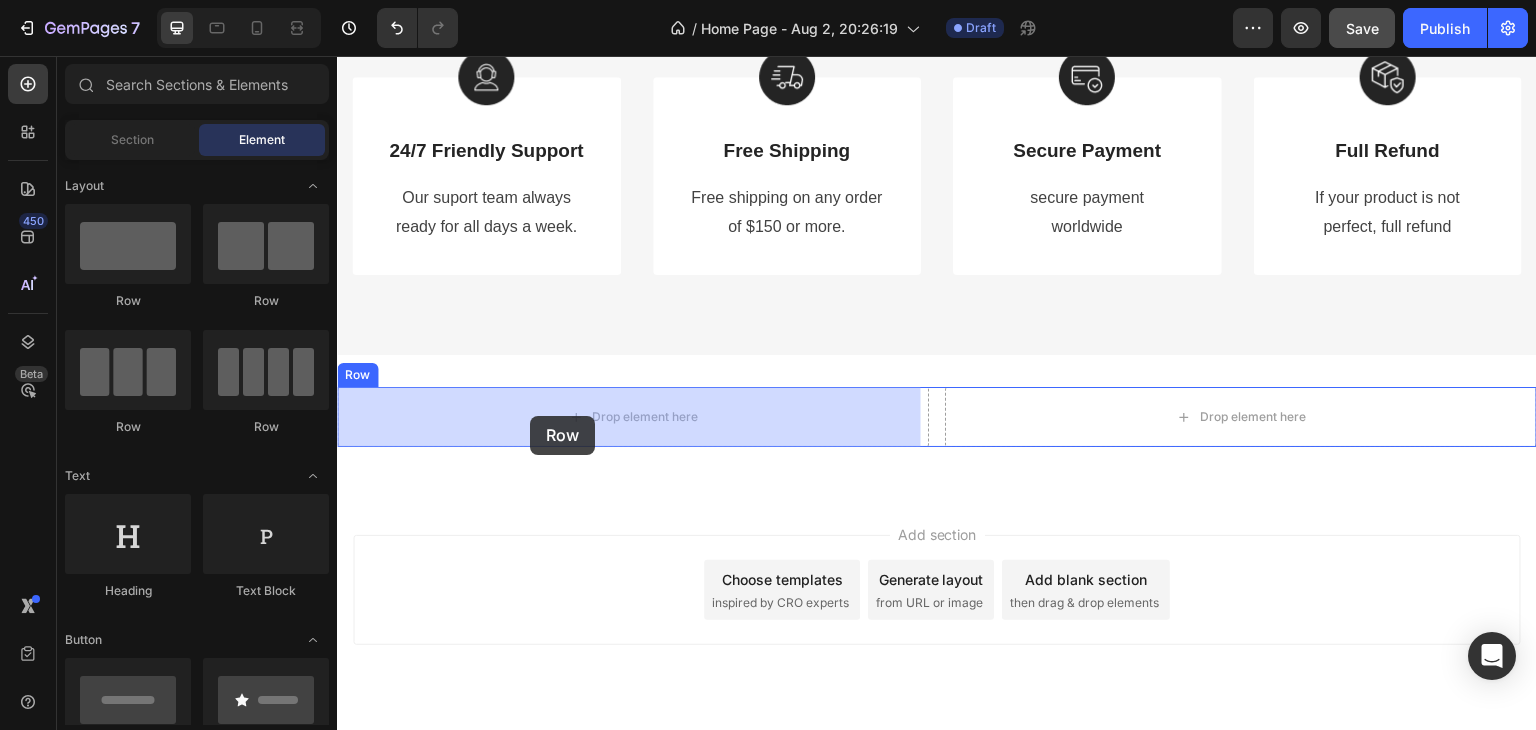 drag, startPoint x: 602, startPoint y: 431, endPoint x: 530, endPoint y: 416, distance: 73.545906 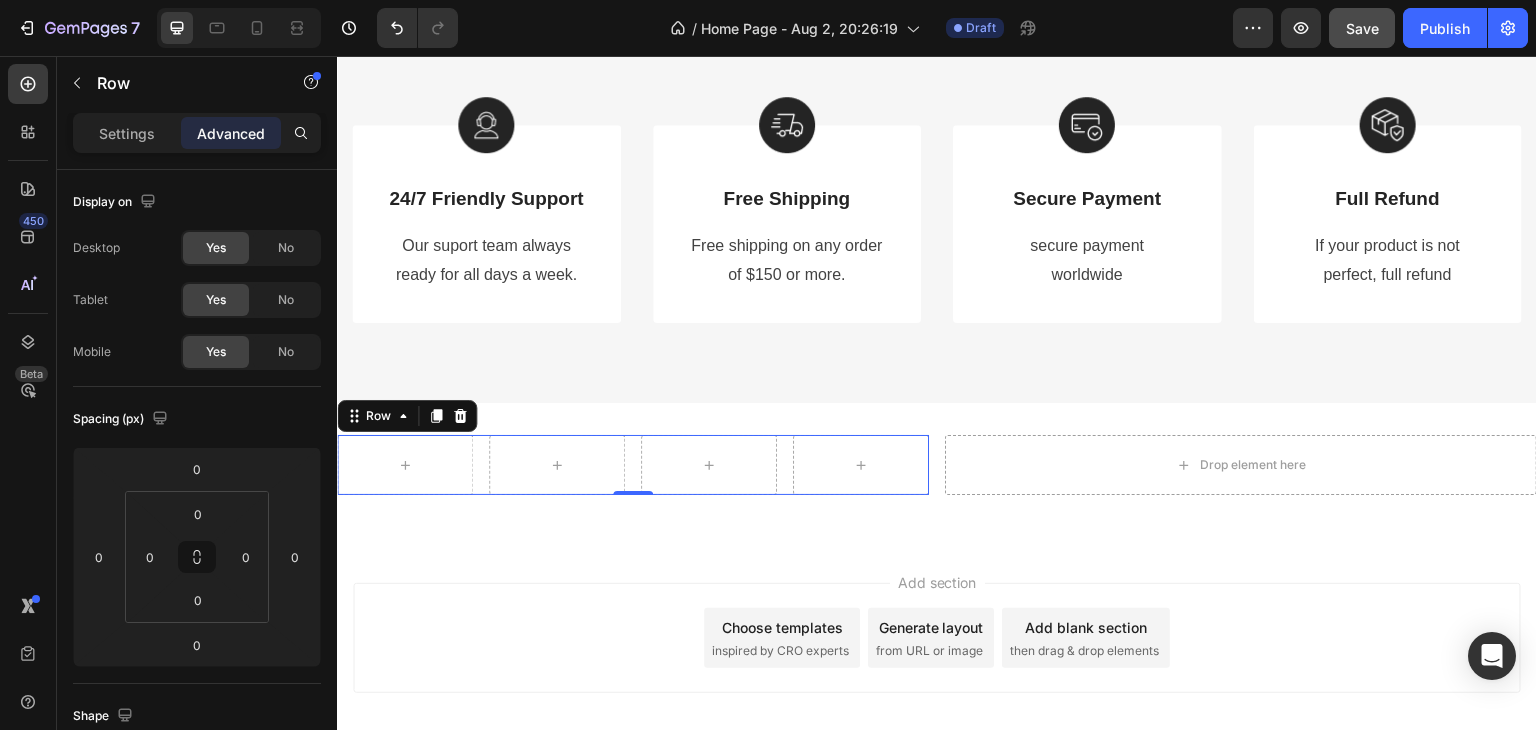 scroll, scrollTop: 3144, scrollLeft: 0, axis: vertical 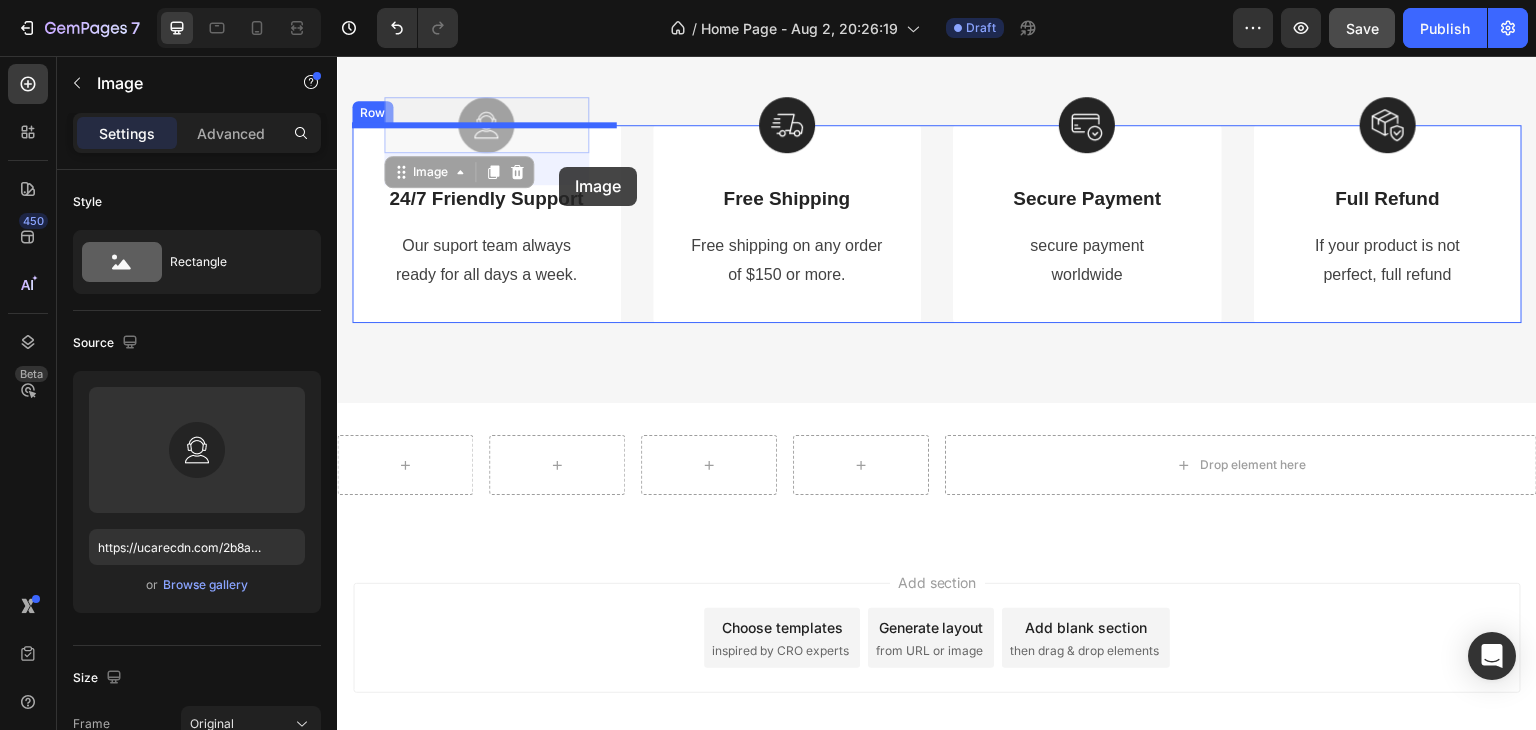 drag, startPoint x: 548, startPoint y: 149, endPoint x: 628, endPoint y: 91, distance: 98.81296 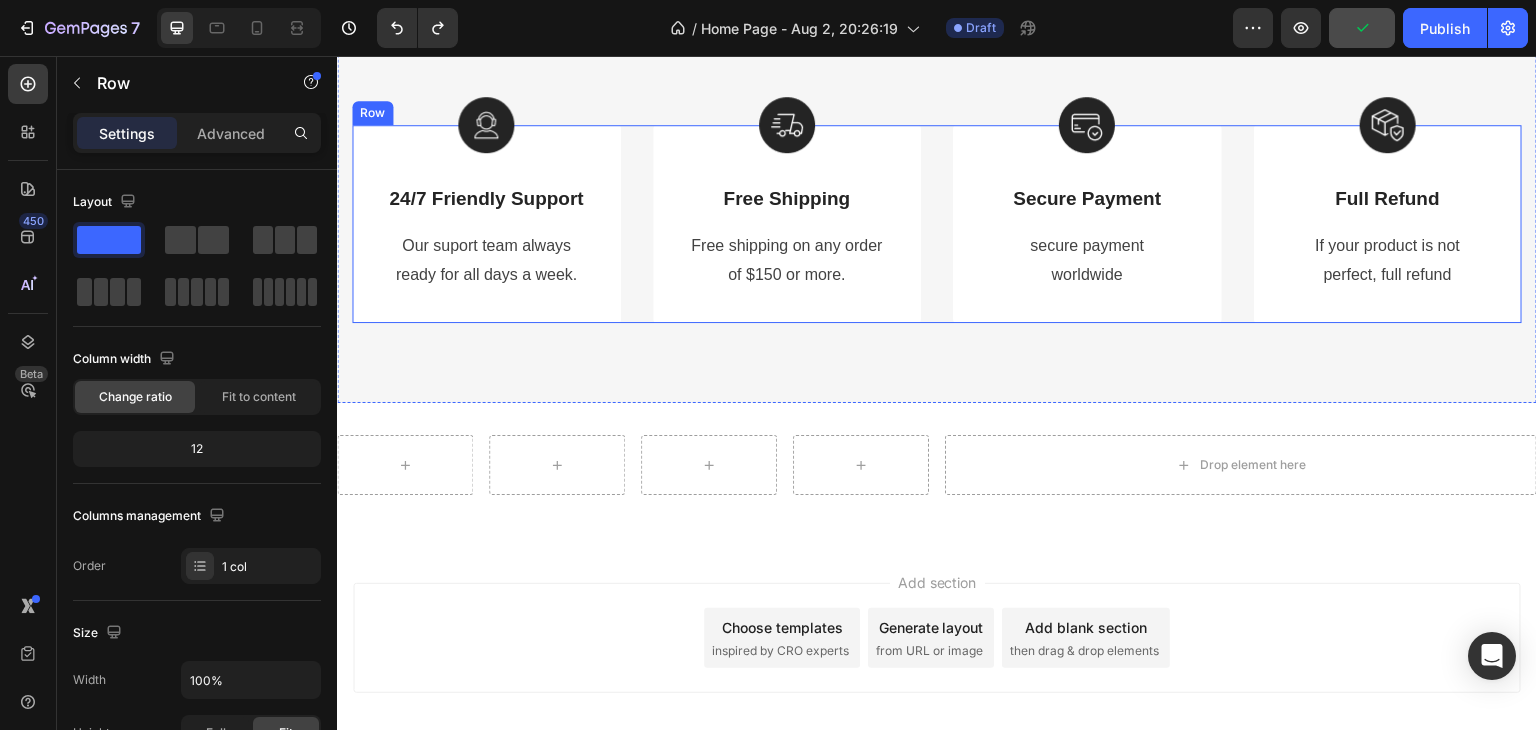 click on "Image 24/7 Friendly Support Text Block Our suport team always  ready for all days a week. Text block Row" at bounding box center (486, 224) 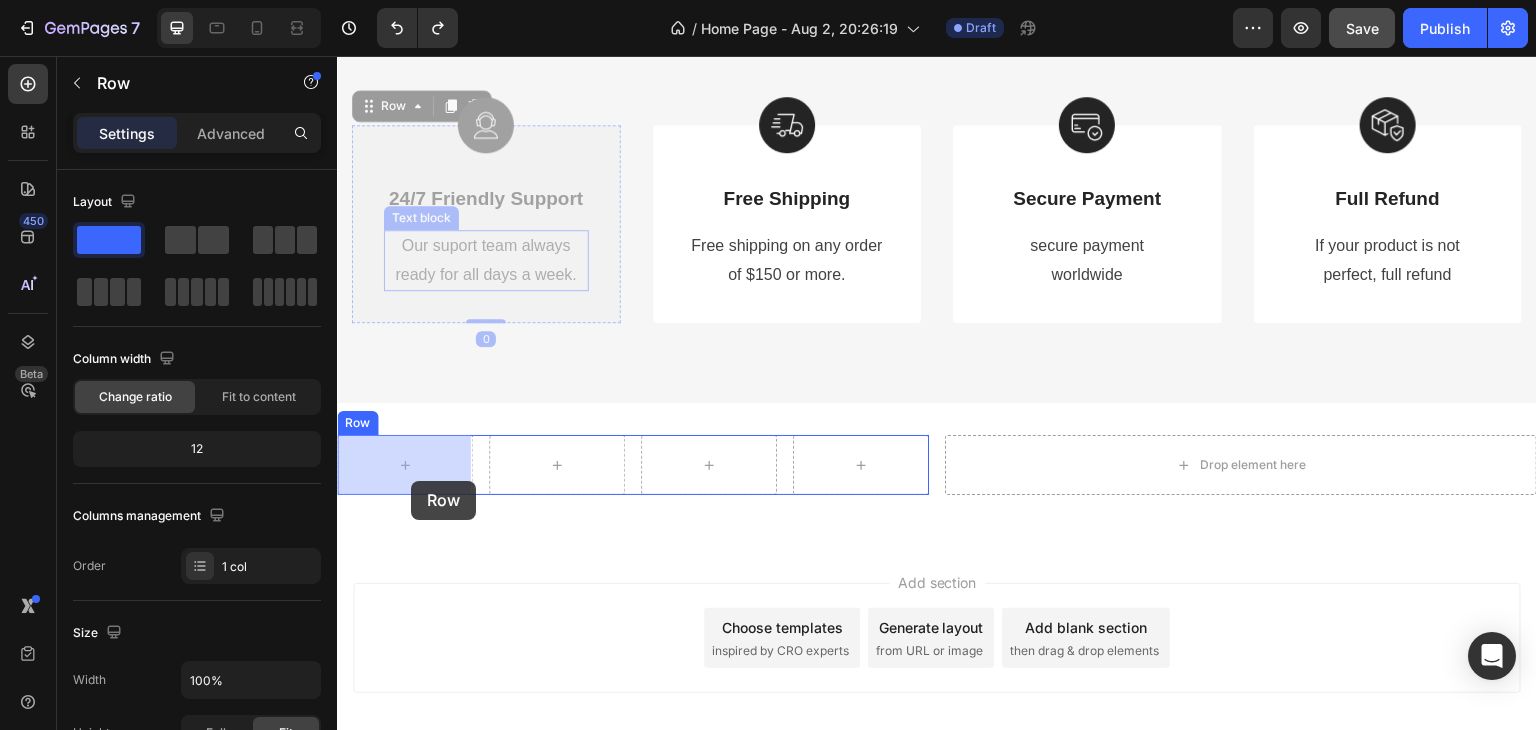 drag, startPoint x: 592, startPoint y: 173, endPoint x: 411, endPoint y: 481, distance: 357.2464 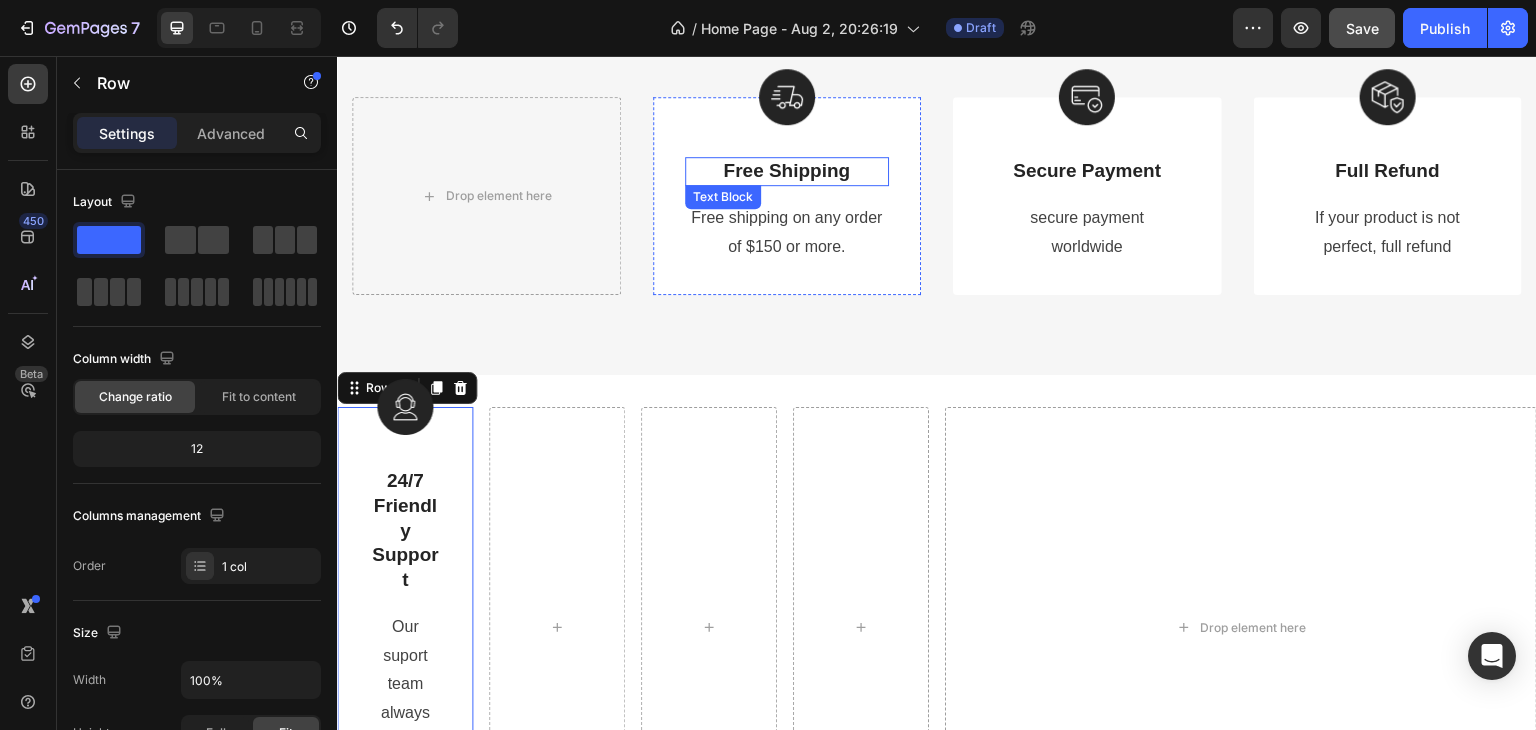 scroll, scrollTop: 3124, scrollLeft: 0, axis: vertical 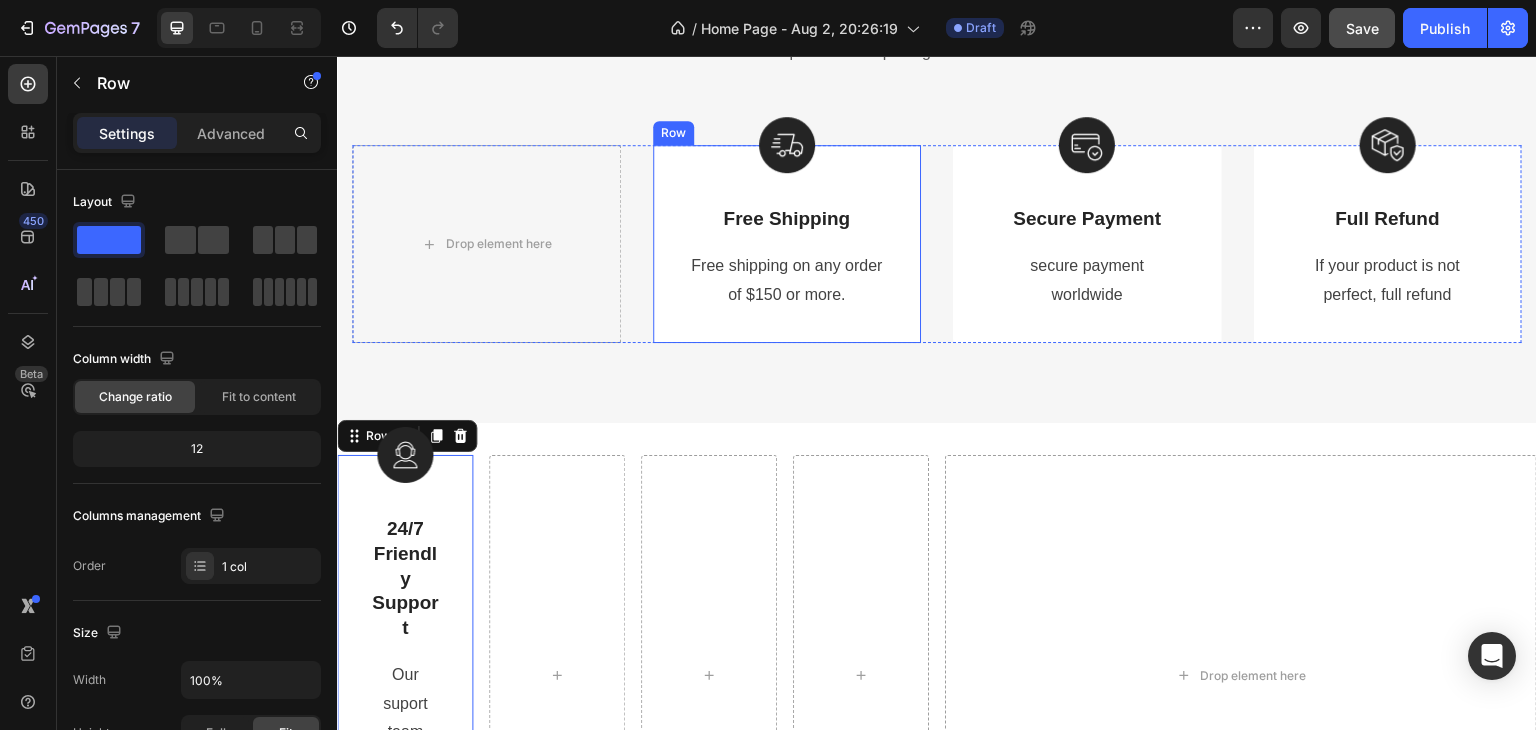 click on "Image Free Shipping Text Block Free shipping on any order  of $150 or more. Text block Row" at bounding box center [787, 244] 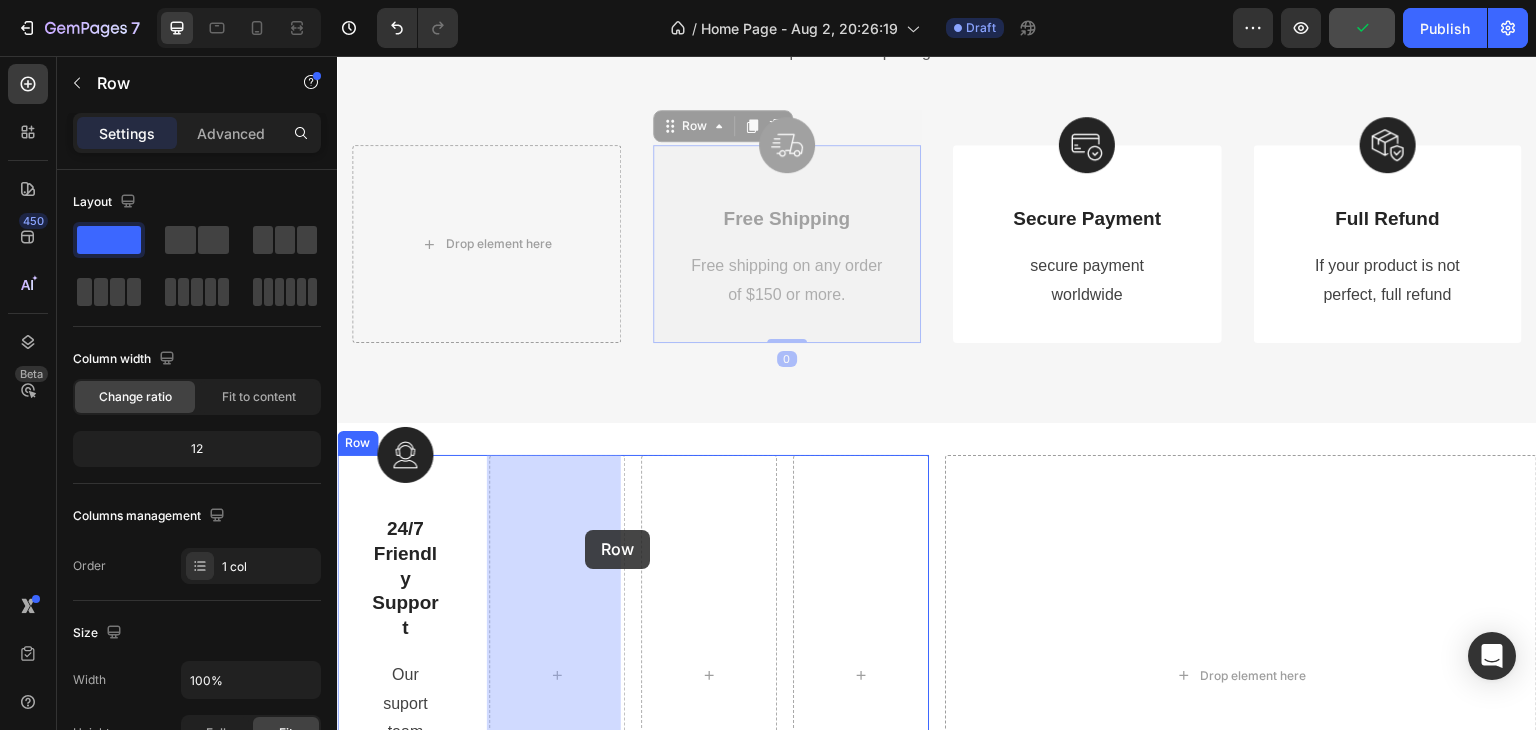 drag, startPoint x: 899, startPoint y: 193, endPoint x: 585, endPoint y: 530, distance: 460.6137 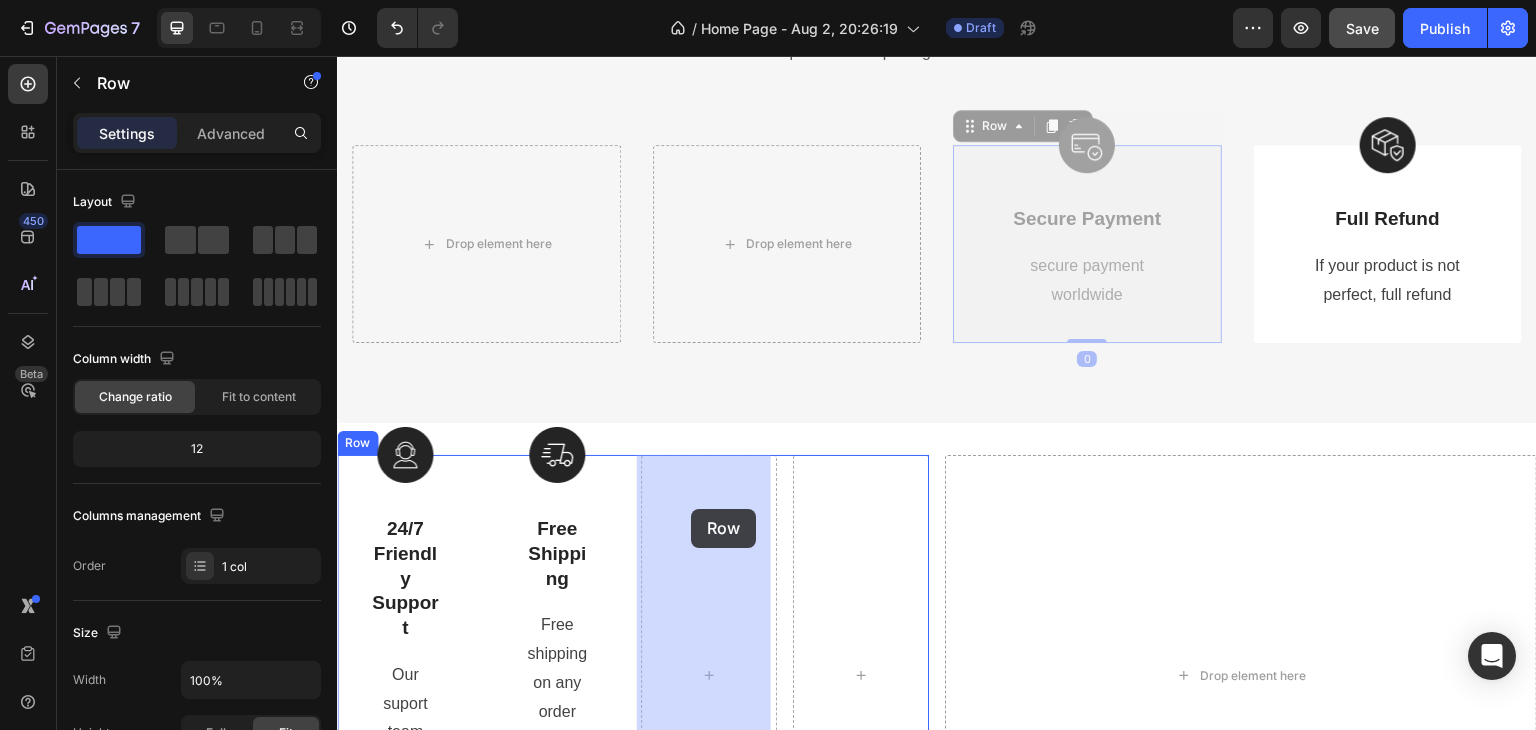 drag, startPoint x: 974, startPoint y: 172, endPoint x: 691, endPoint y: 509, distance: 440.06592 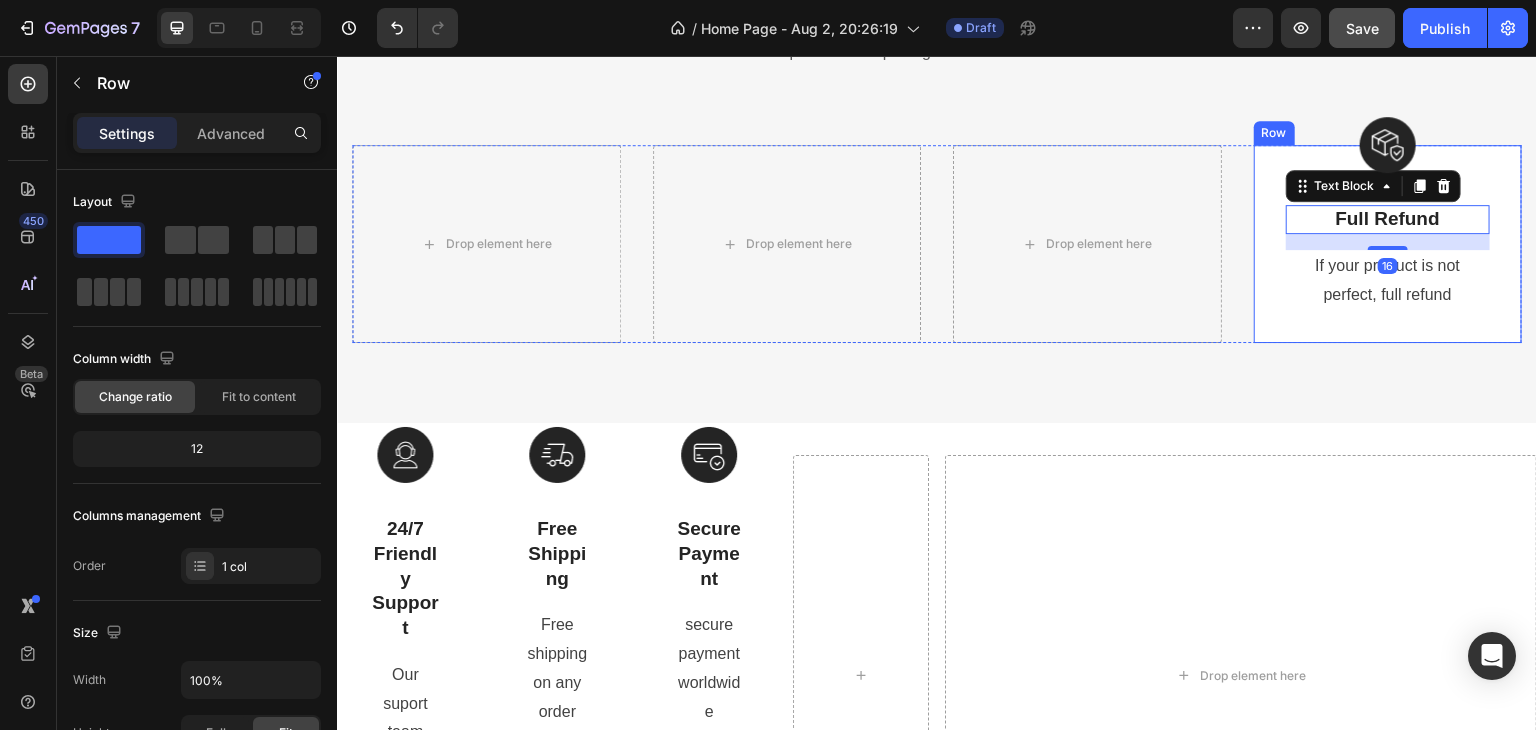 click on "Image Full Refund Text Block   16 If your product is not  perfect, full refund Text block Row" at bounding box center [1388, 244] 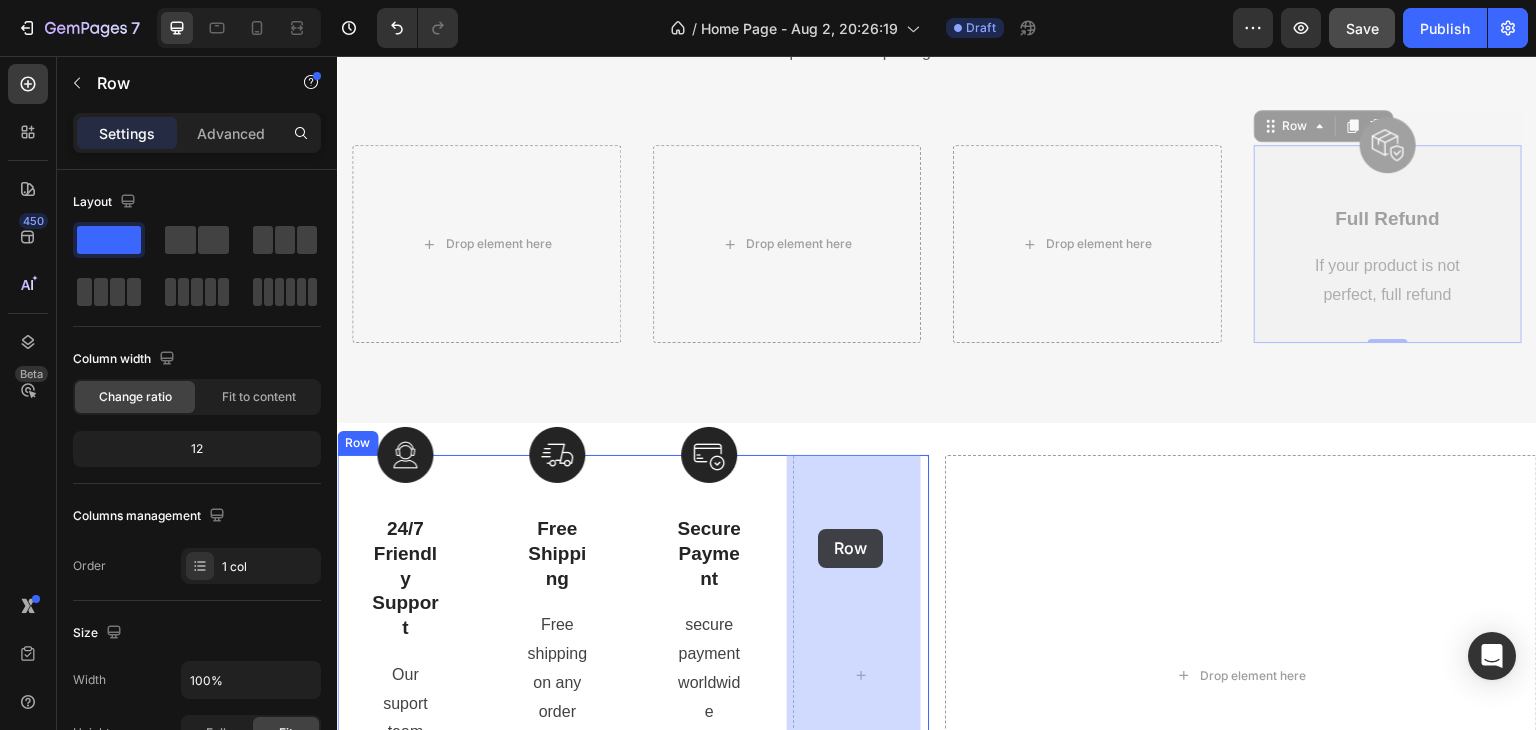drag, startPoint x: 1255, startPoint y: 160, endPoint x: 818, endPoint y: 529, distance: 571.9528 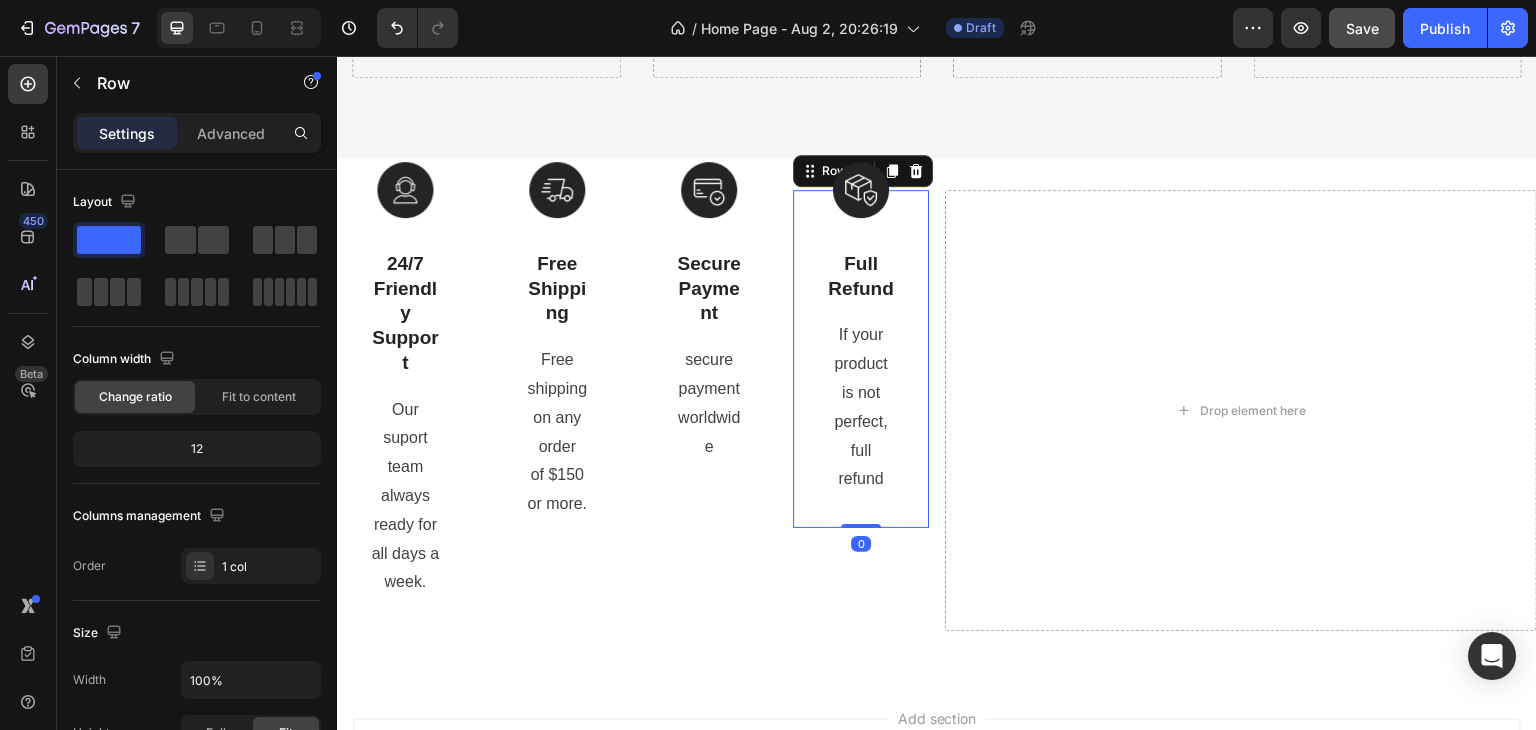 scroll, scrollTop: 3324, scrollLeft: 0, axis: vertical 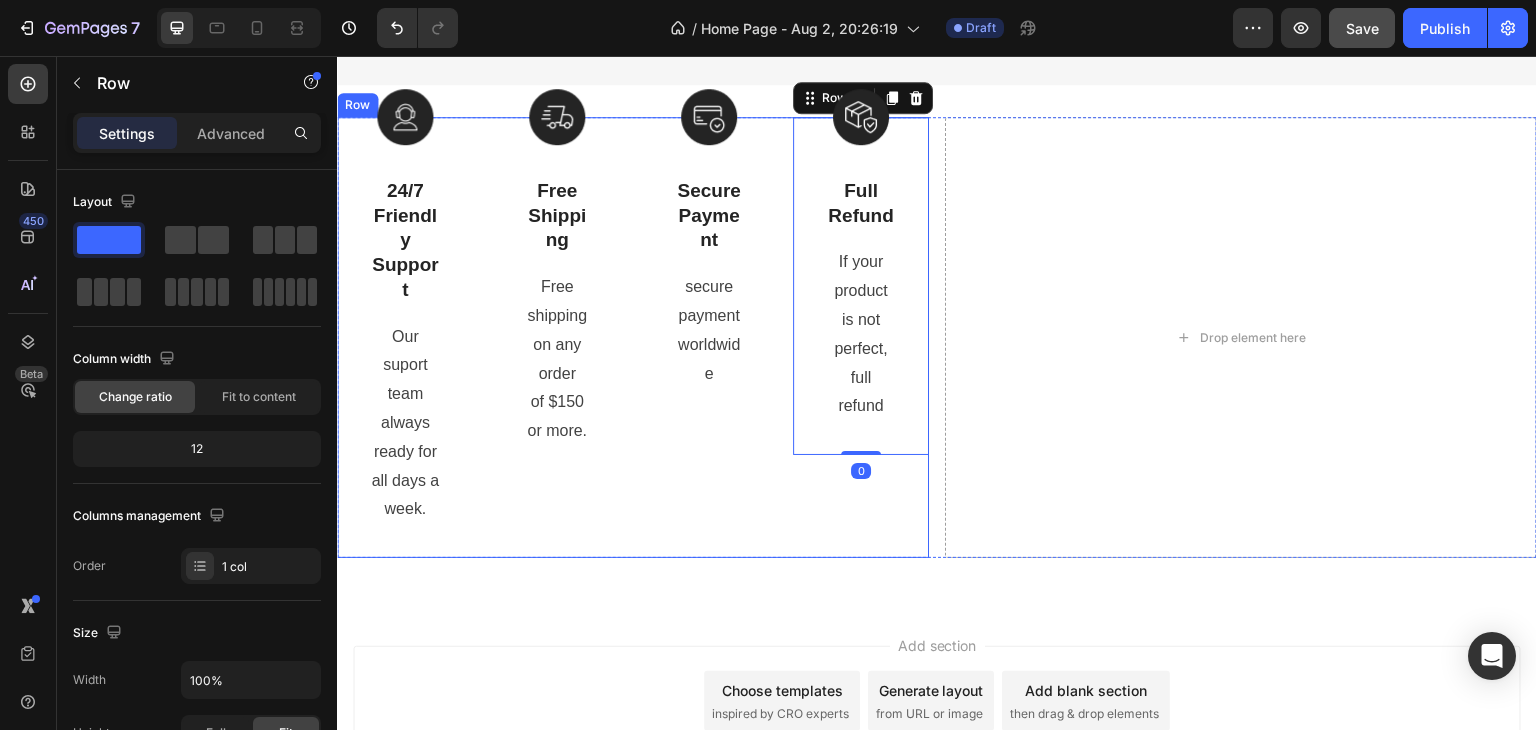 click on "Image Full Refund Text Block If your product is not  perfect, full refund Text block Row   0" at bounding box center [861, 337] 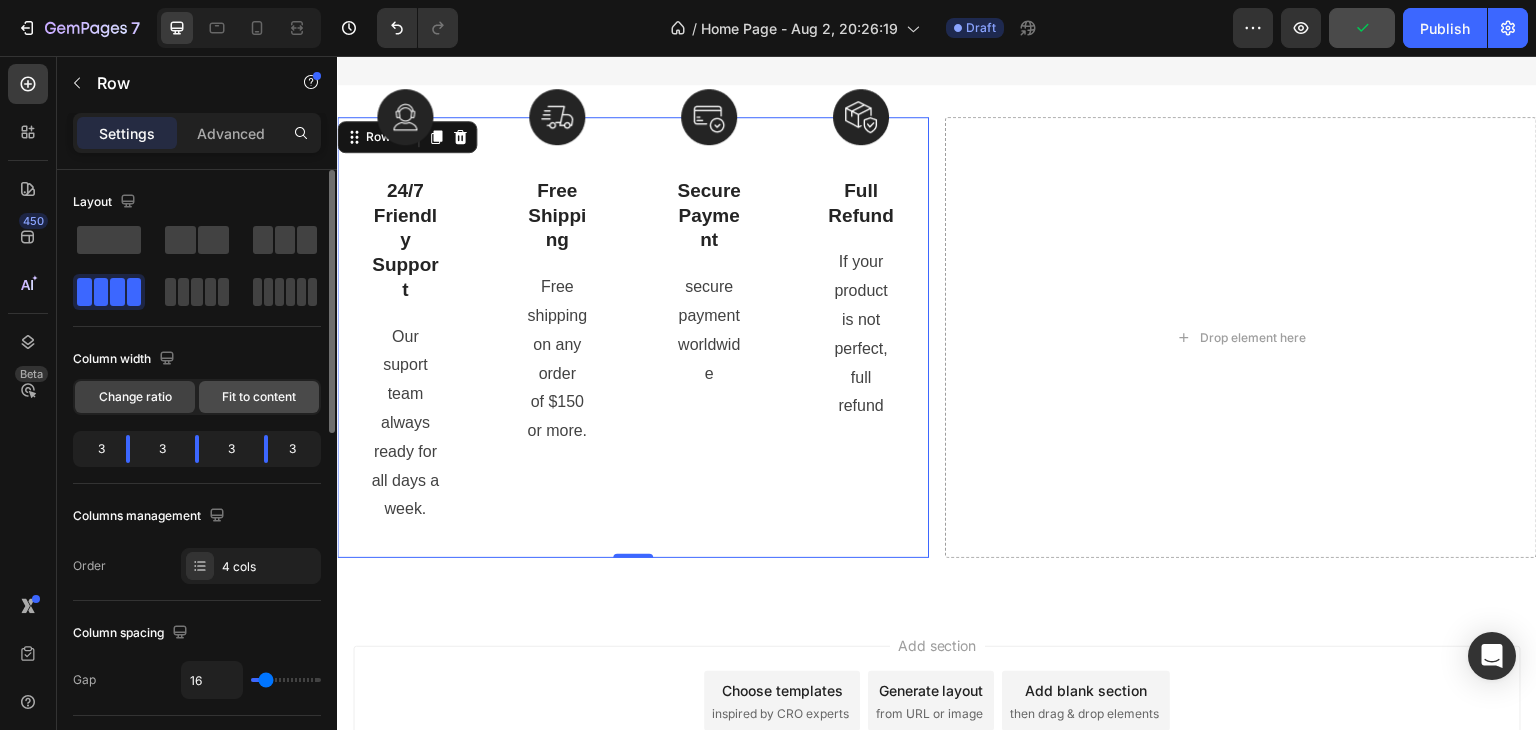 click on "Fit to content" 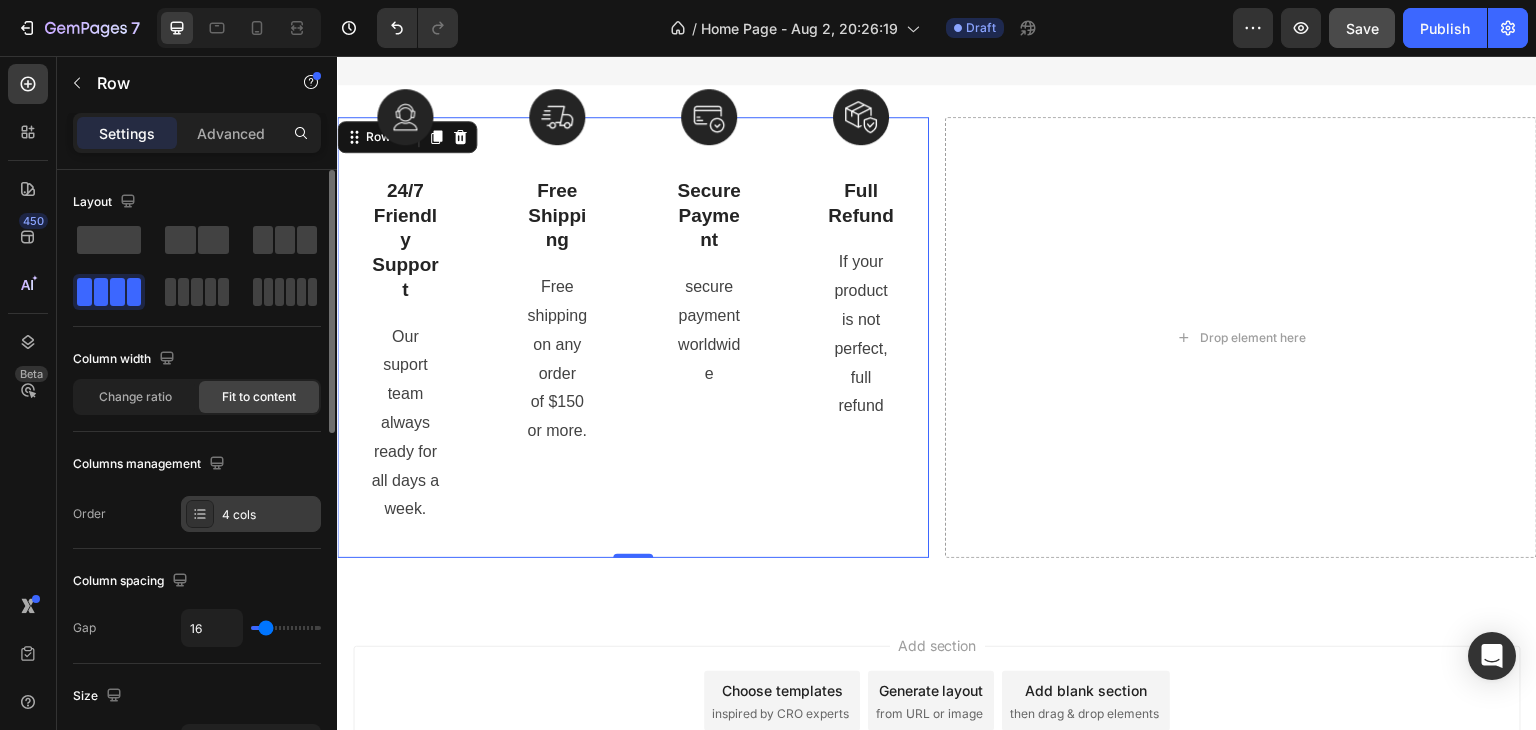 click on "Layout Column width Change ratio Fit to content Columns management Order 4 cols" 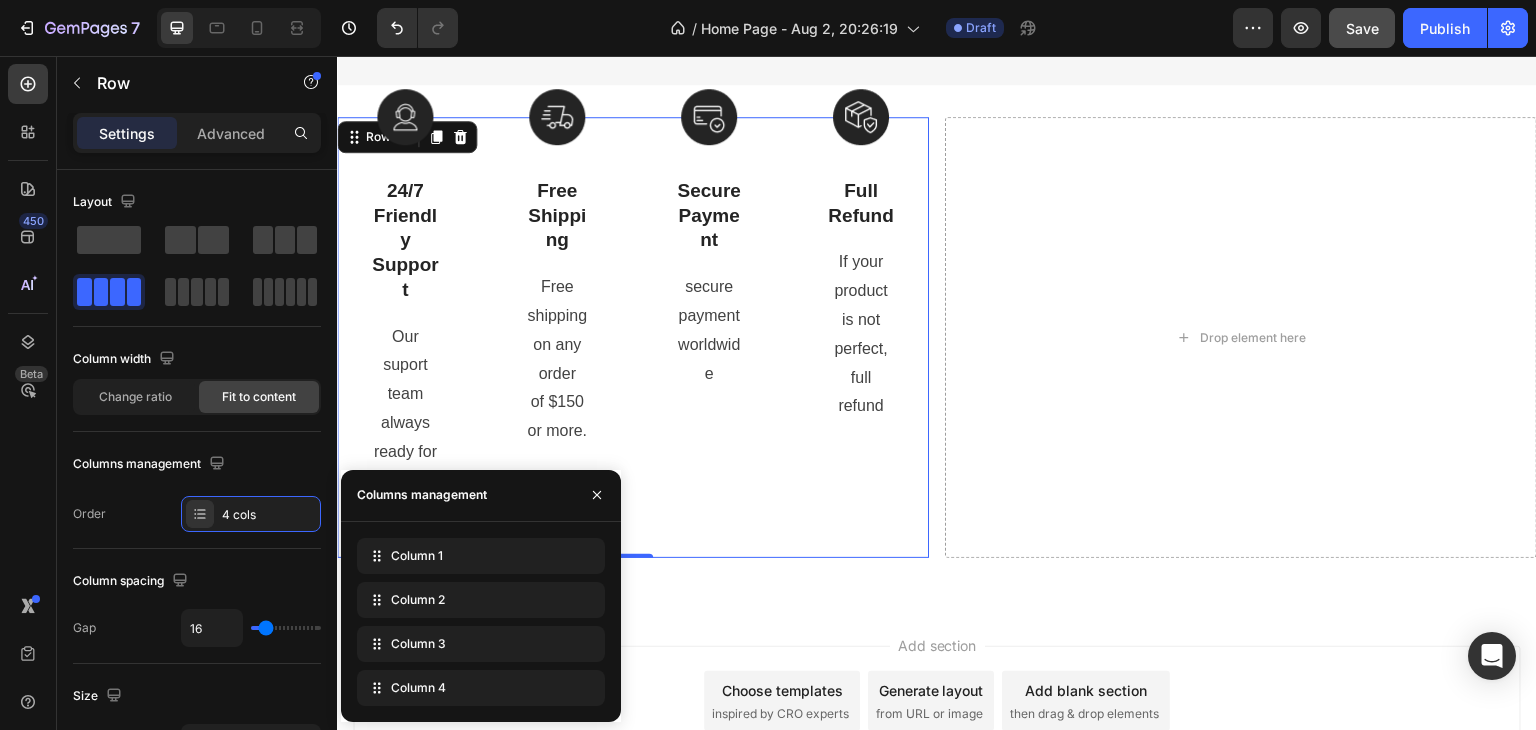 click on "Add section Choose templates inspired by CRO experts Generate layout from URL or image Add blank section then drag & drop elements" at bounding box center (937, 729) 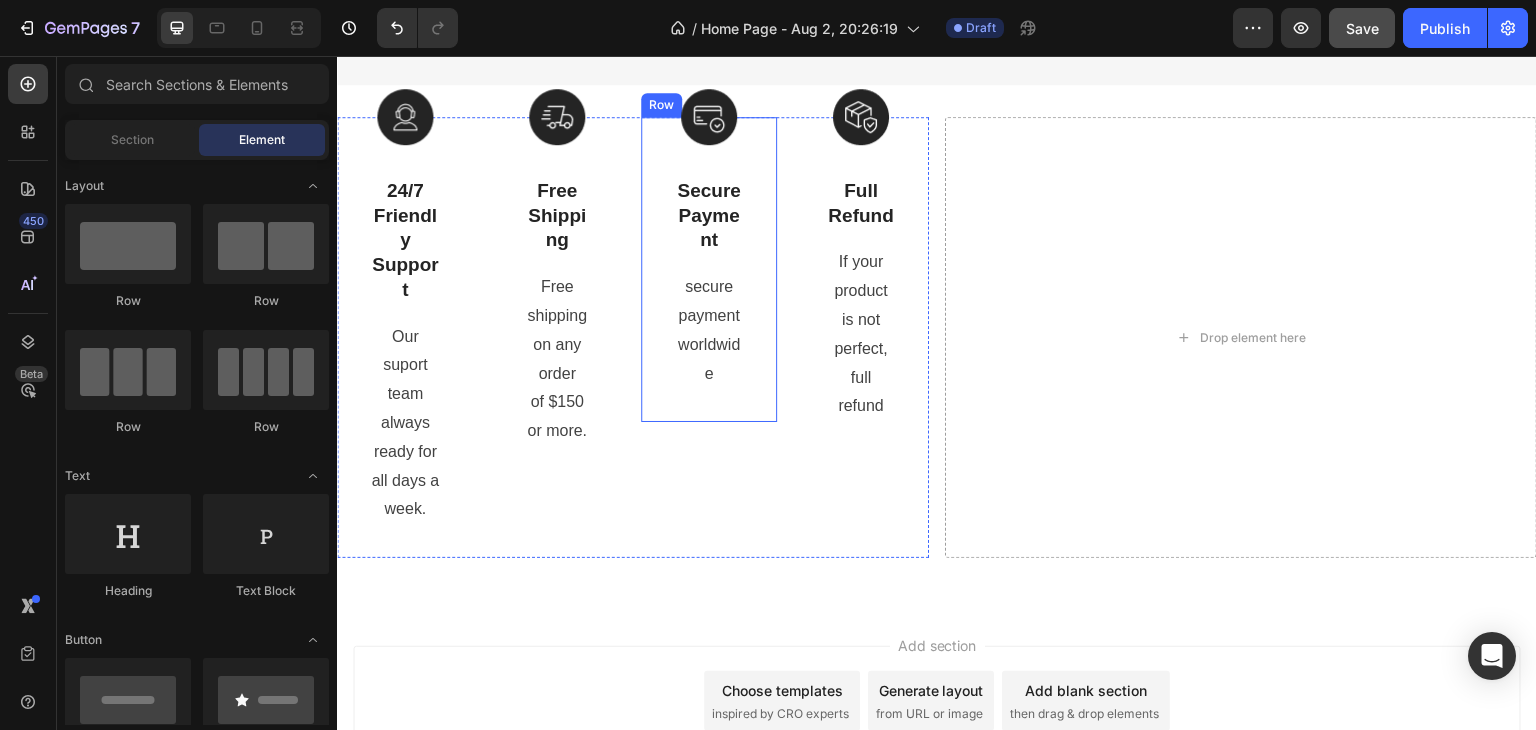 click on "Image Secure Payment Text Block secure payment  worldwide Text block Row" at bounding box center (709, 269) 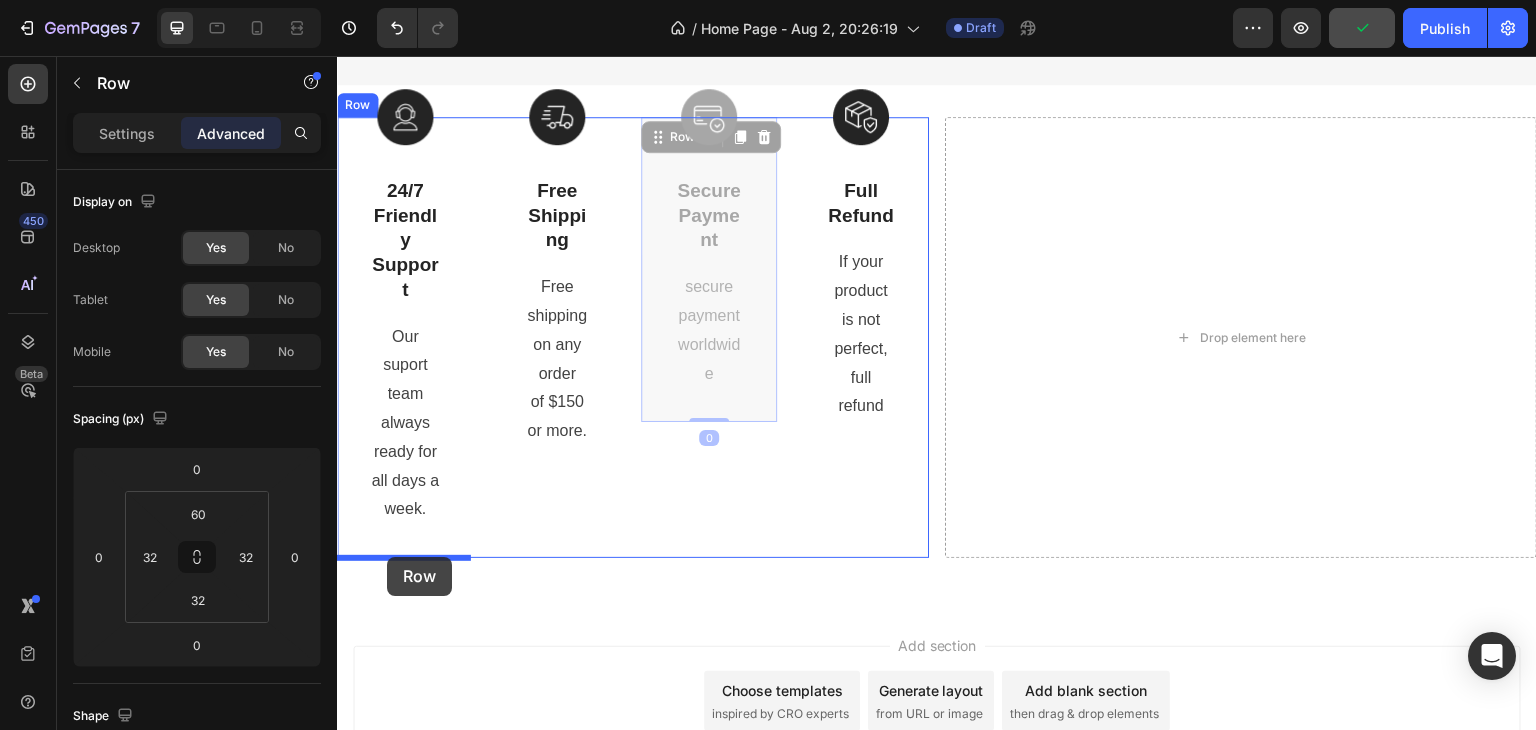 drag, startPoint x: 753, startPoint y: 248, endPoint x: 387, endPoint y: 557, distance: 478.99582 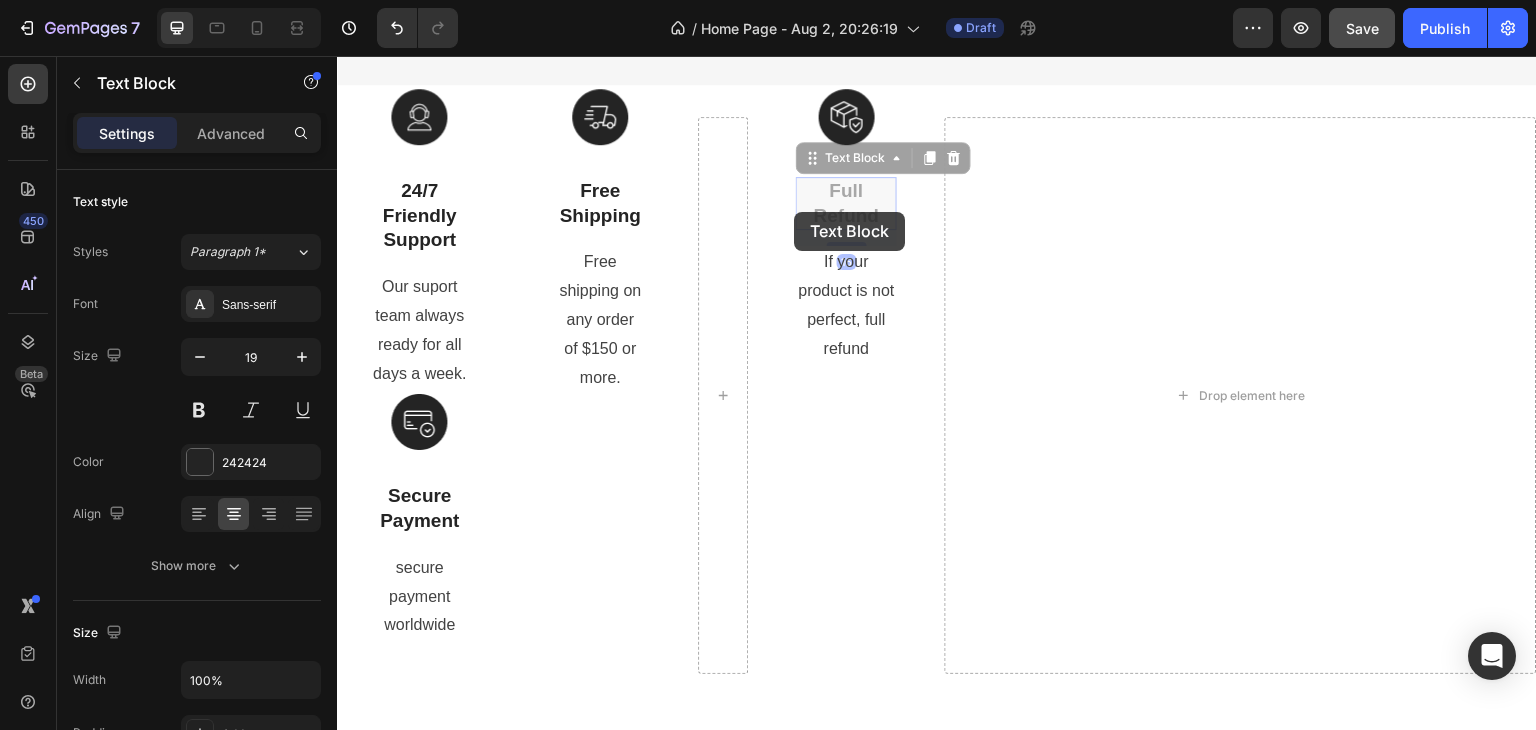 click on "Image Full Refund Text Block   16 Full Refund Text Block   16 If your product is not  perfect, full refund Text block Row" at bounding box center [846, 257] 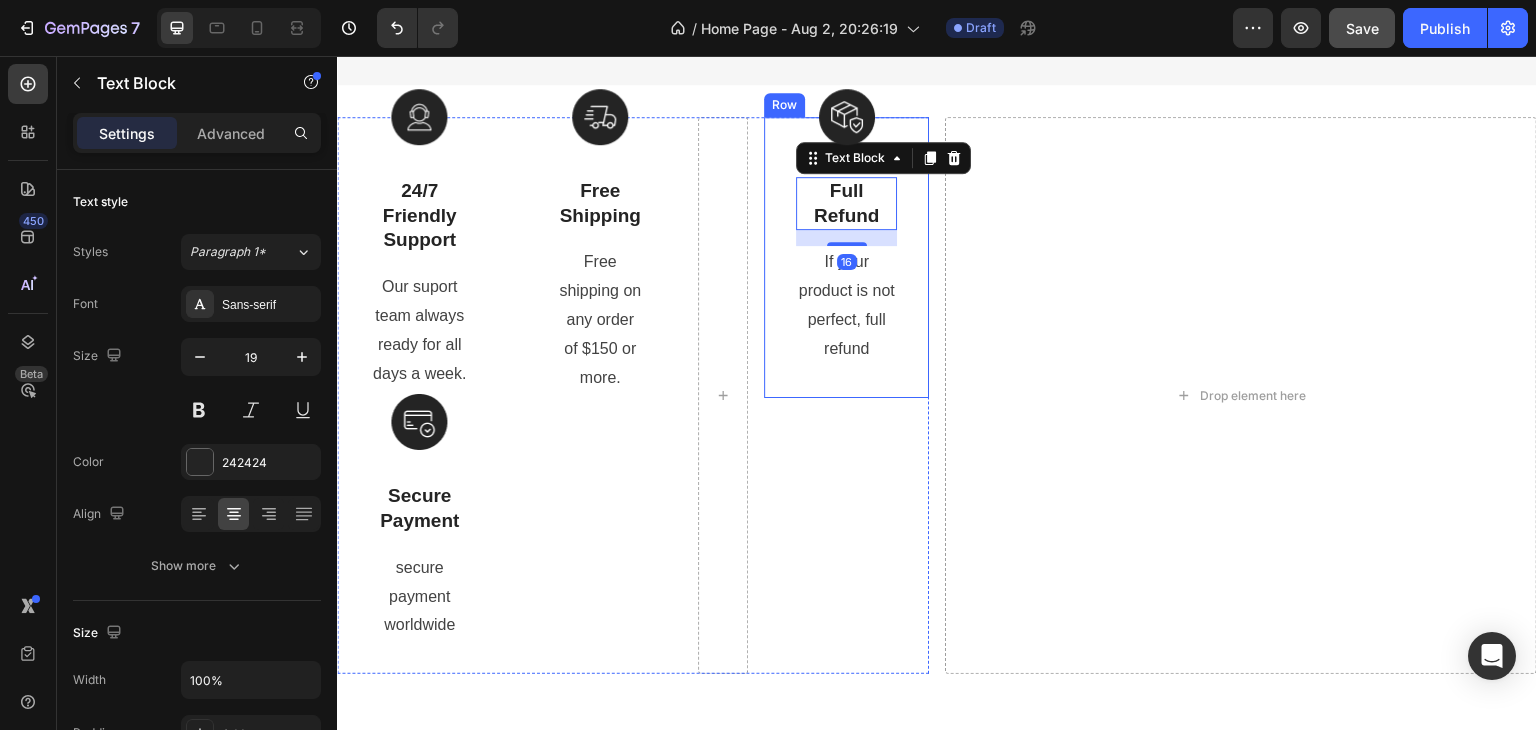 click on "Image Full Refund Text Block   16 If your product is not  perfect, full refund Text block Row" at bounding box center [846, 257] 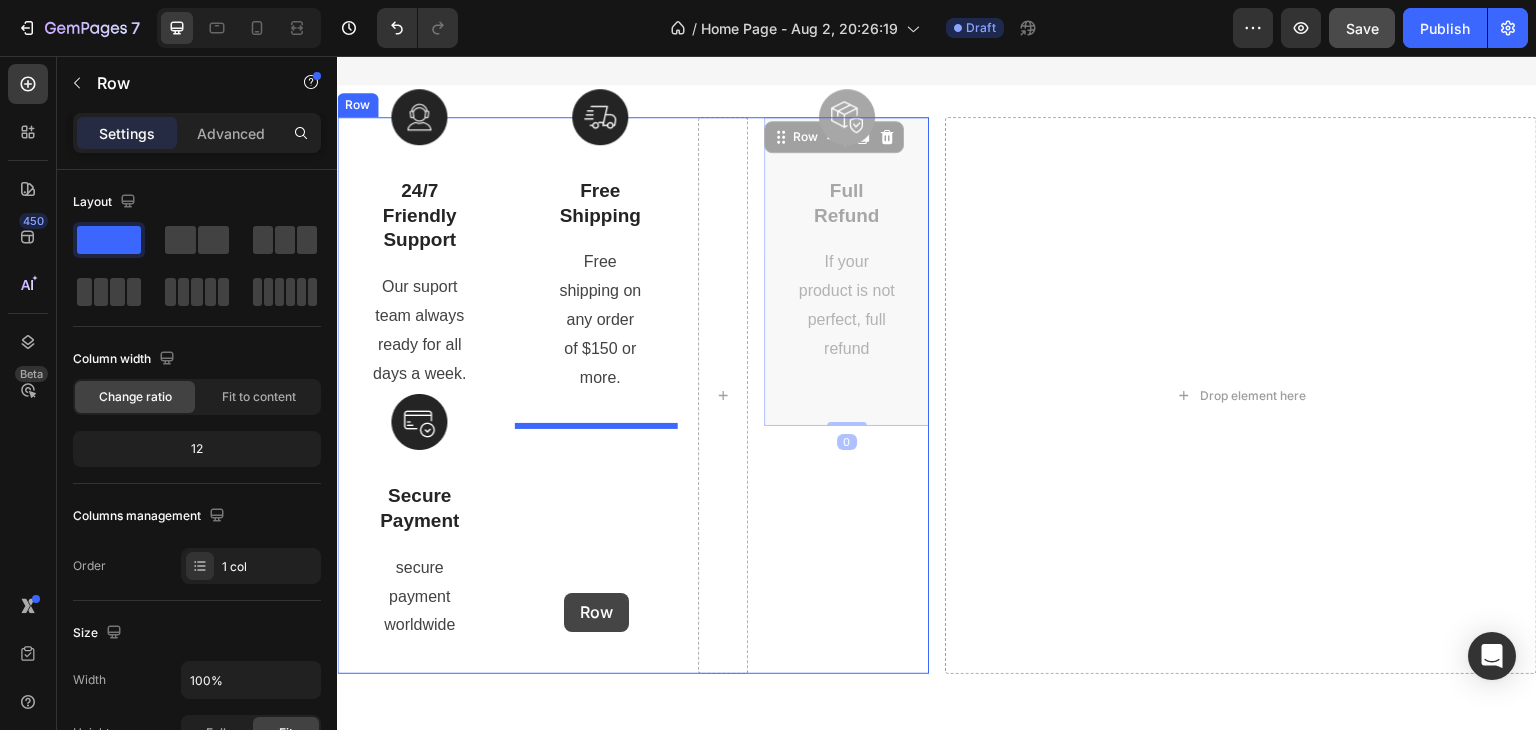 drag, startPoint x: 777, startPoint y: 196, endPoint x: 568, endPoint y: 591, distance: 446.88477 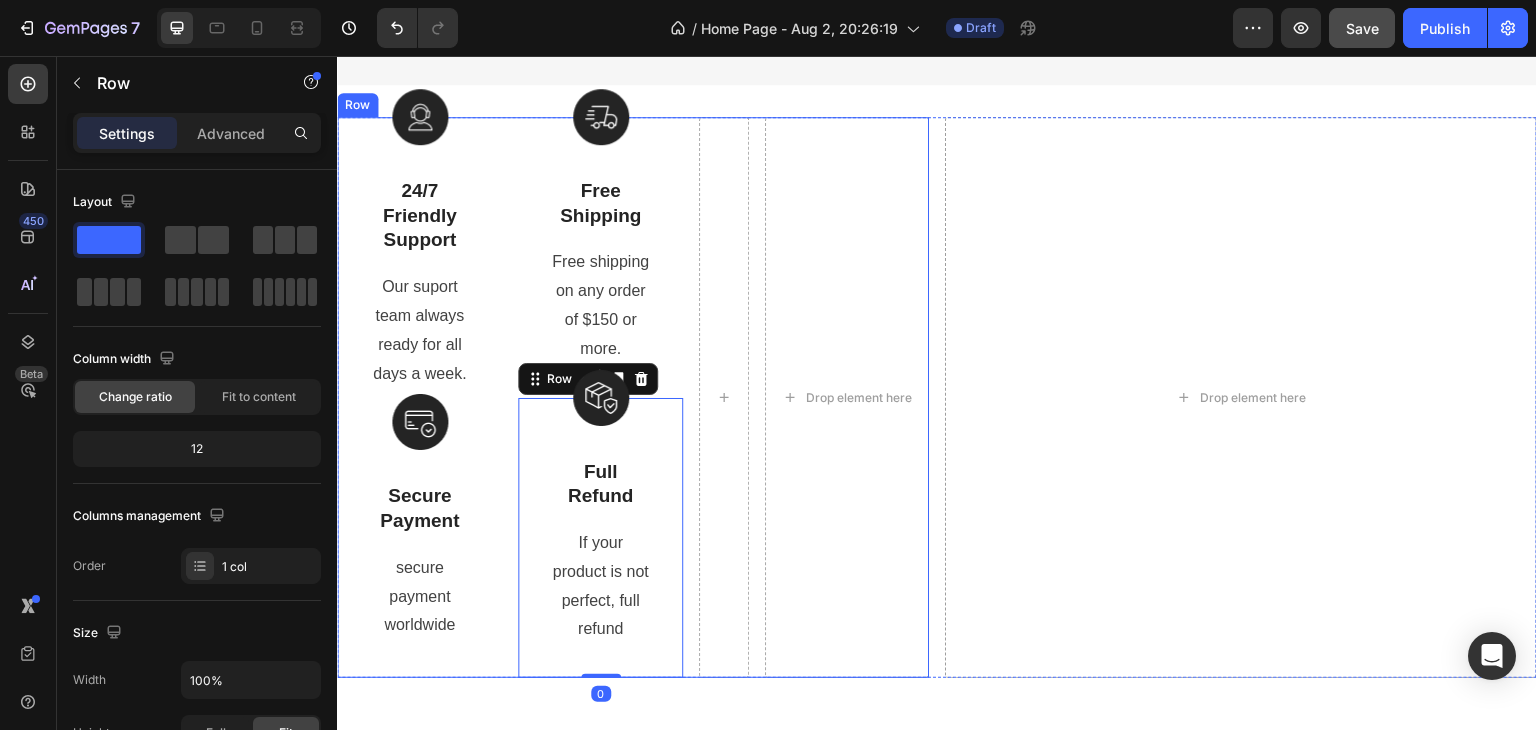 click on "Image 24/7 Friendly Support Text Block Our suport team always  ready for all days a week. Text block Row Image Secure Payment Text Block secure payment  worldwide Text block Row Image Free Shipping Text Block Free shipping on any order  of $150 or more. Text block Row Image Full Refund Text Block If your product is not  perfect, full refund Text block Row   0
Drop element here Row" at bounding box center (633, 397) 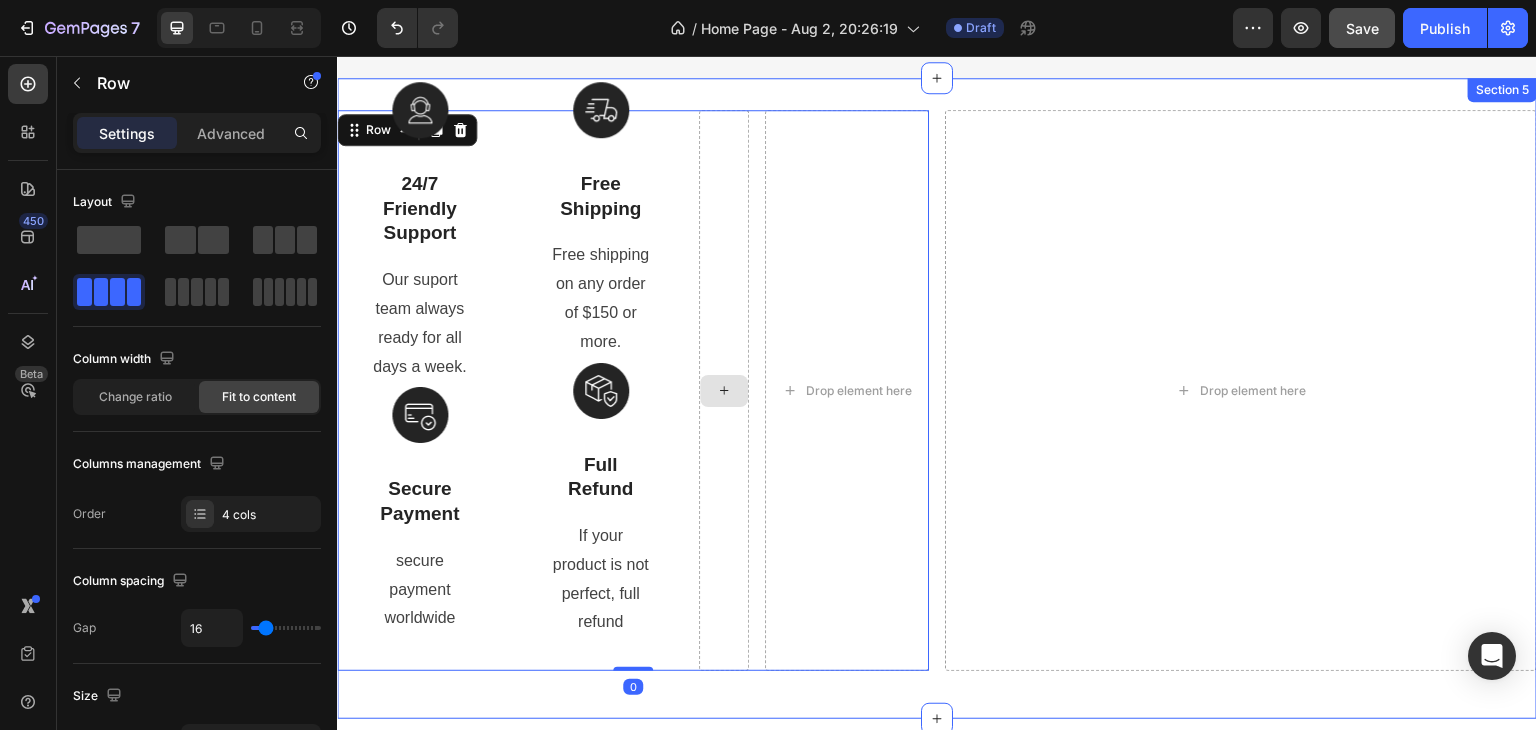 scroll, scrollTop: 3324, scrollLeft: 0, axis: vertical 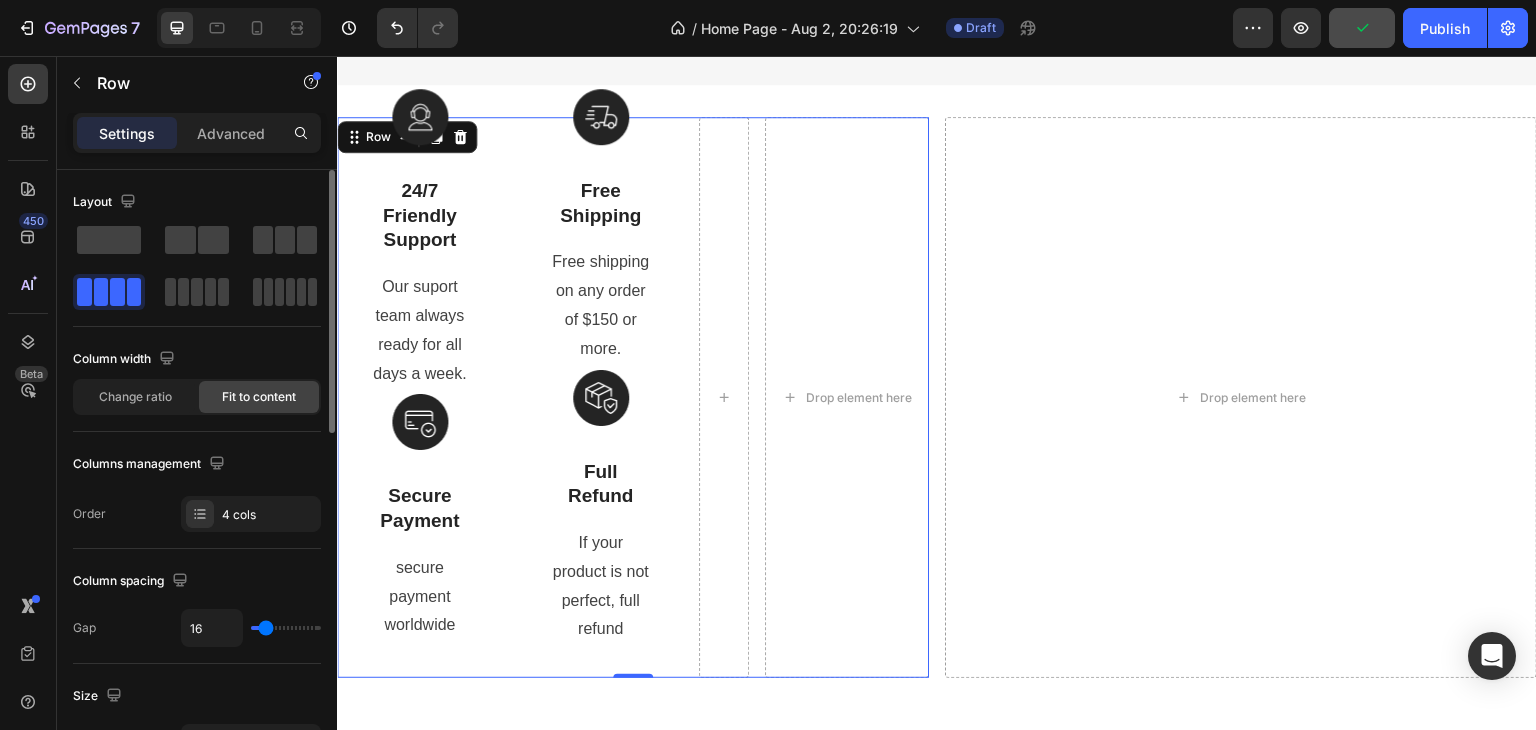 click on "Column width Change ratio Fit to content" at bounding box center [197, 387] 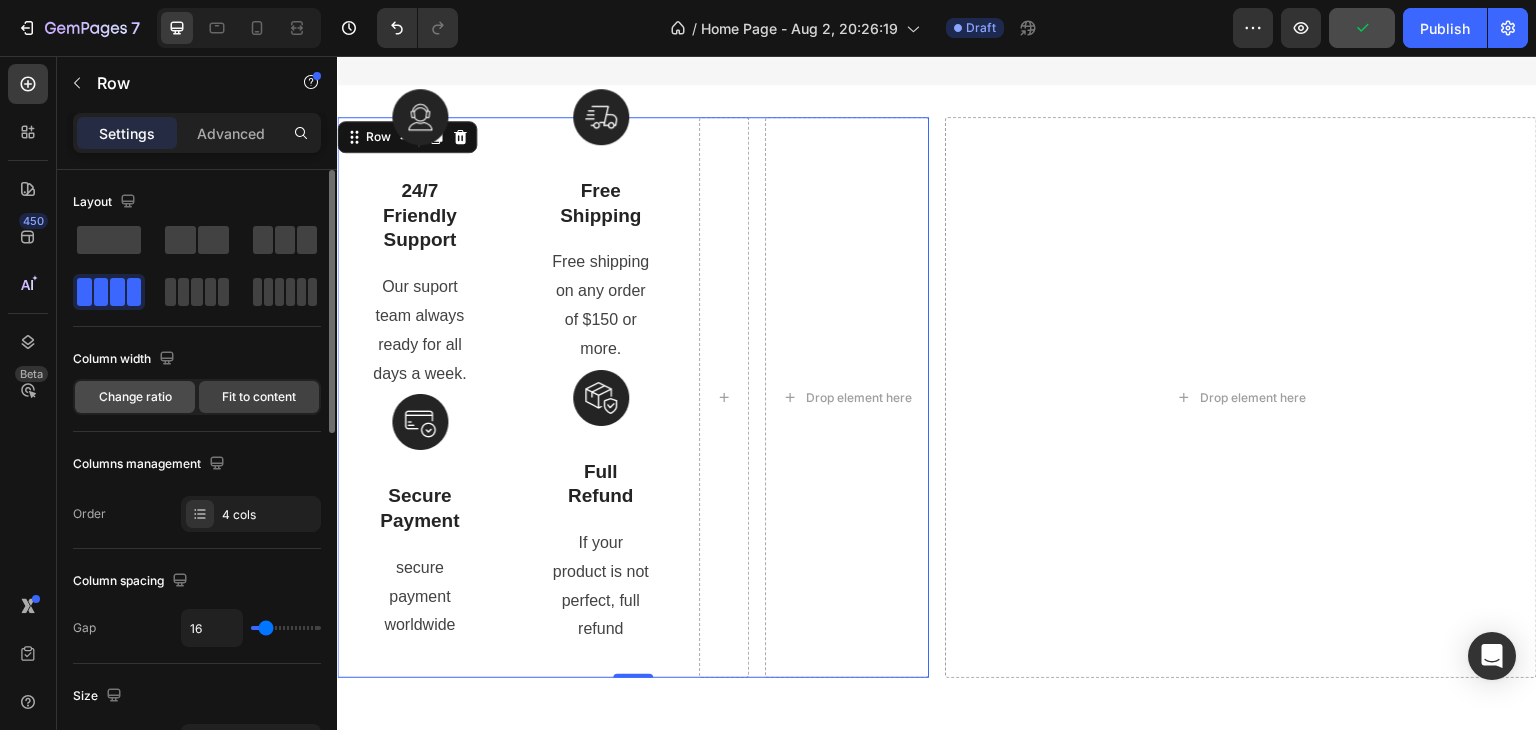 click on "Change ratio" 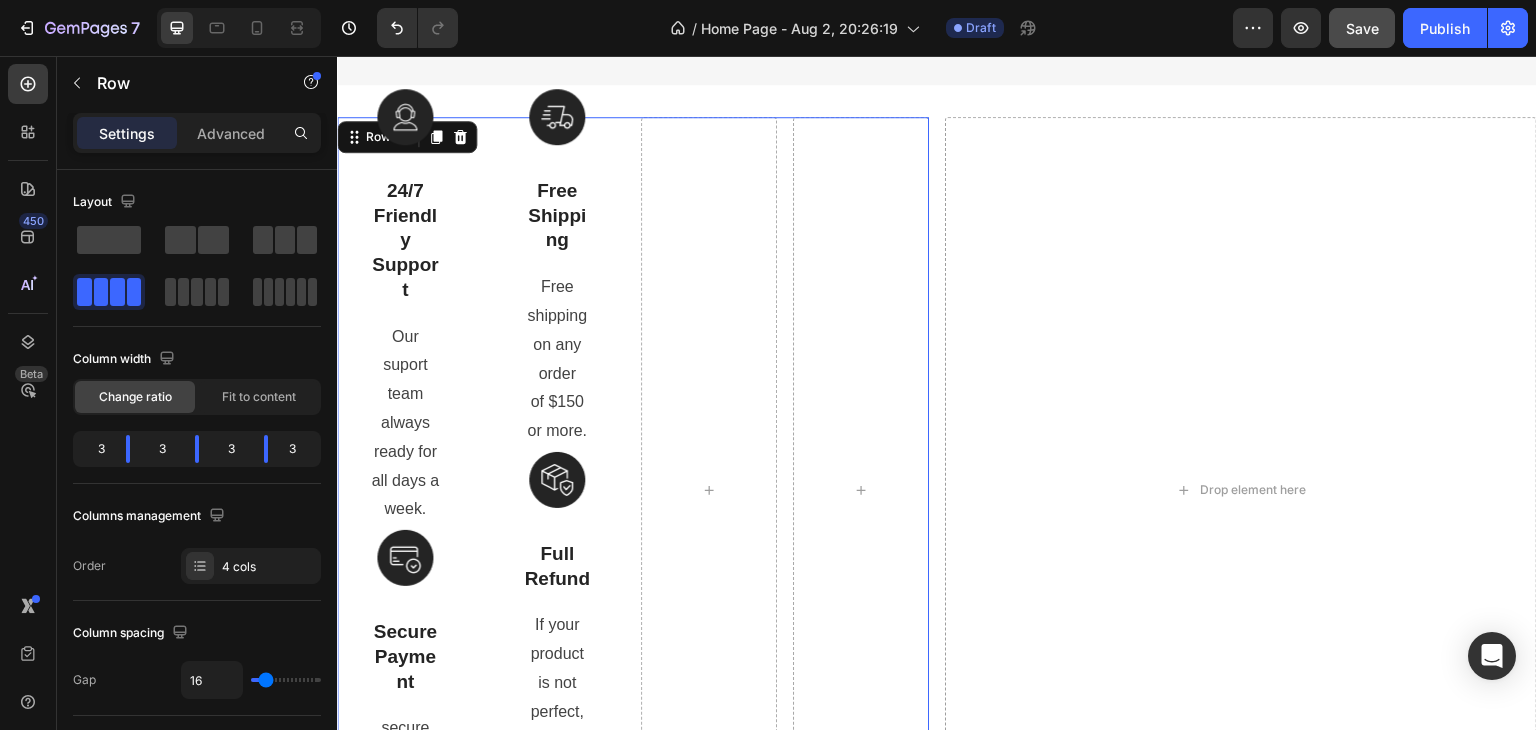 click on "Image 24/7 Friendly Support Text Block Our suport team always  ready for all days a week. Text block Row Image Secure Payment Text Block secure payment  worldwide Text block Row Image Free Shipping Text Block Free shipping on any order  of $150 or more. Text block Row Image Full Refund Text Block If your product is not  perfect, full refund Text block Row
Row   0" at bounding box center (633, 490) 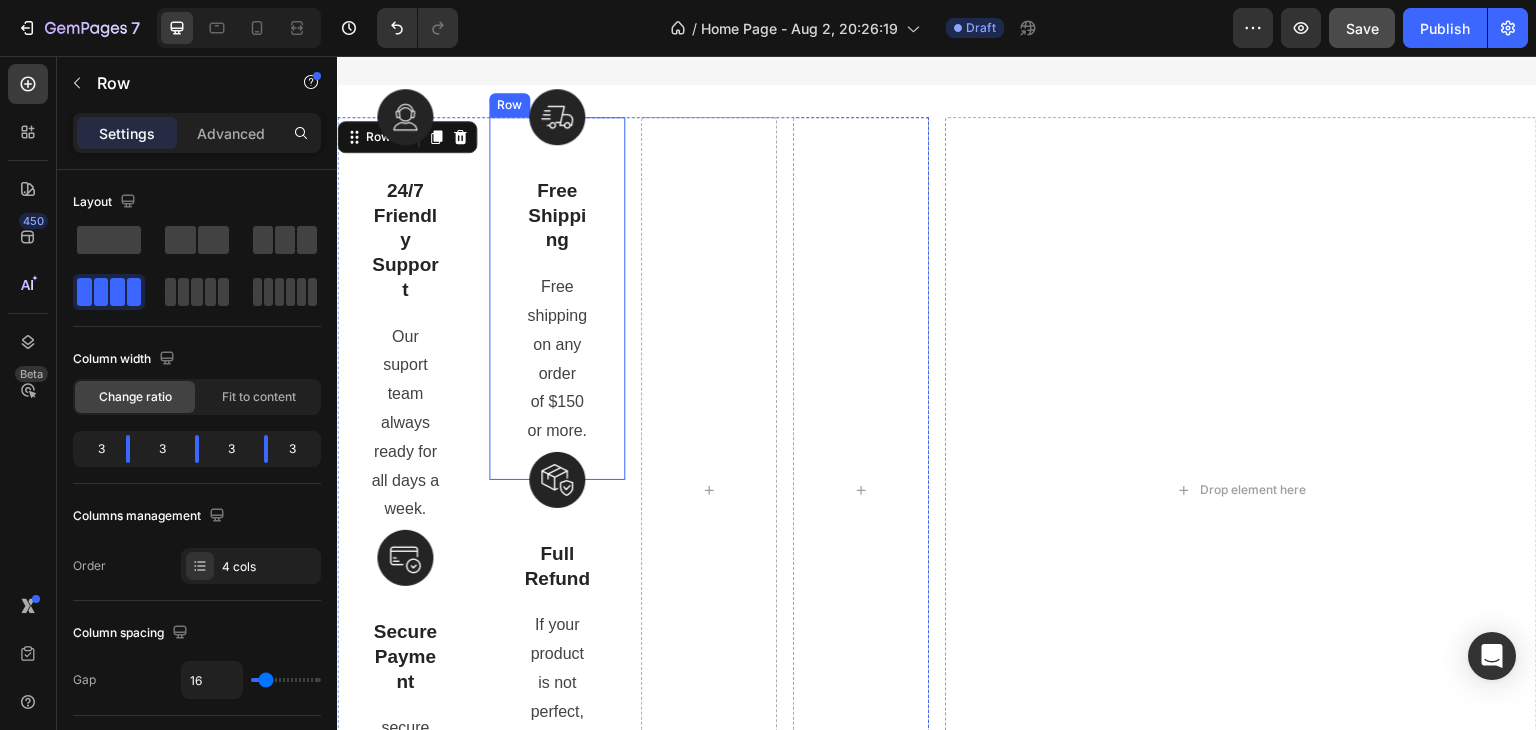 click on "Image Free Shipping Text Block Free shipping on any order  of $150 or more. Text block Row" at bounding box center [557, 298] 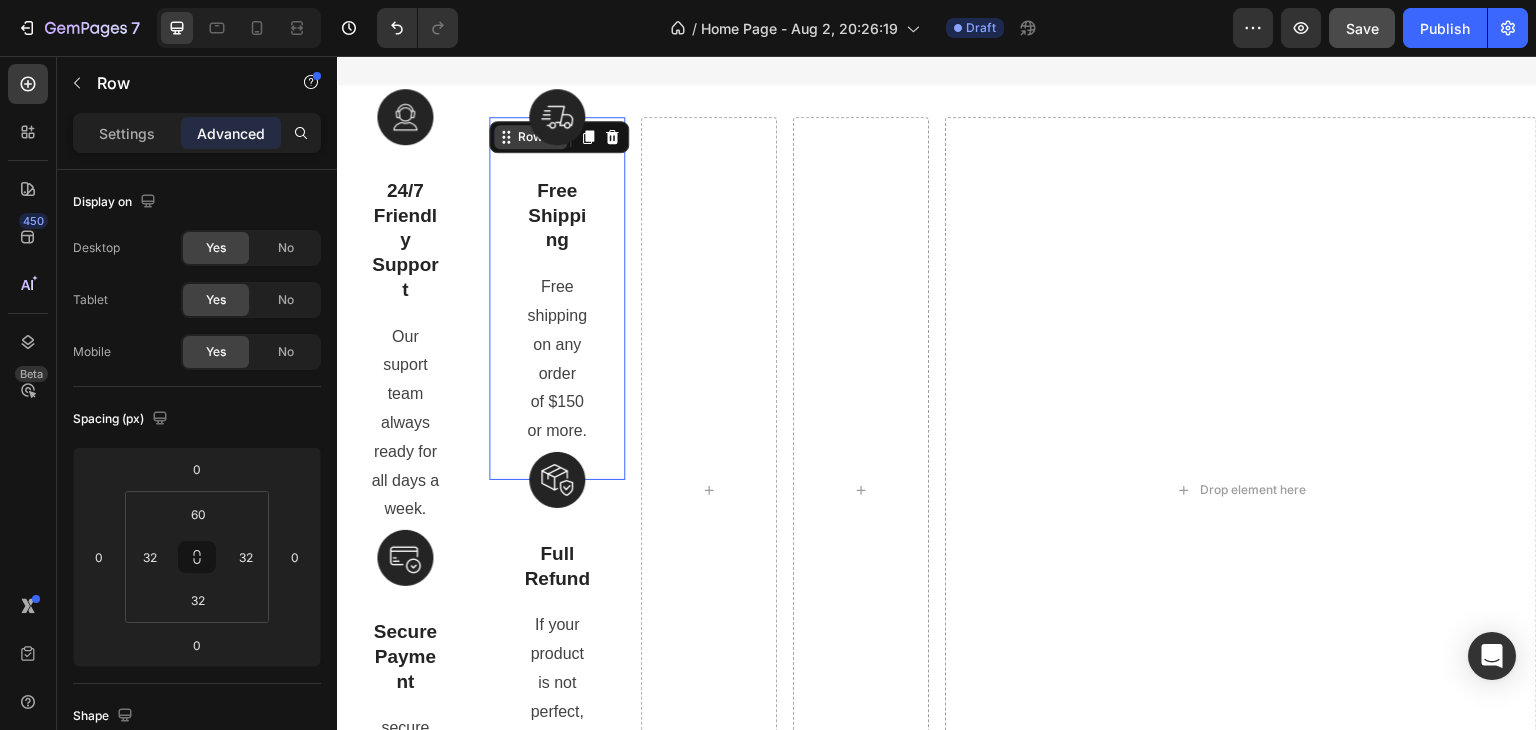 click on "Row" at bounding box center [530, 137] 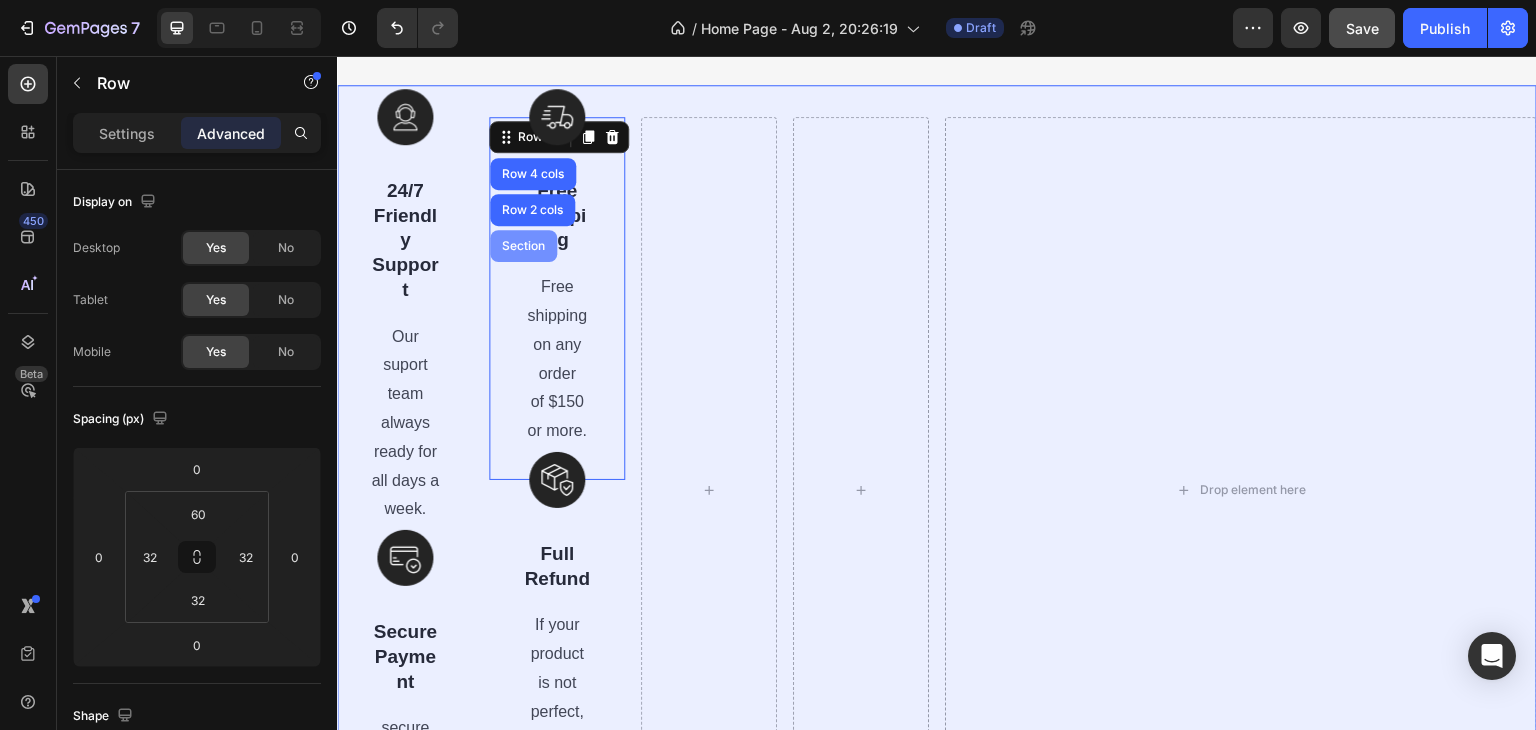 click on "Section" at bounding box center [523, 246] 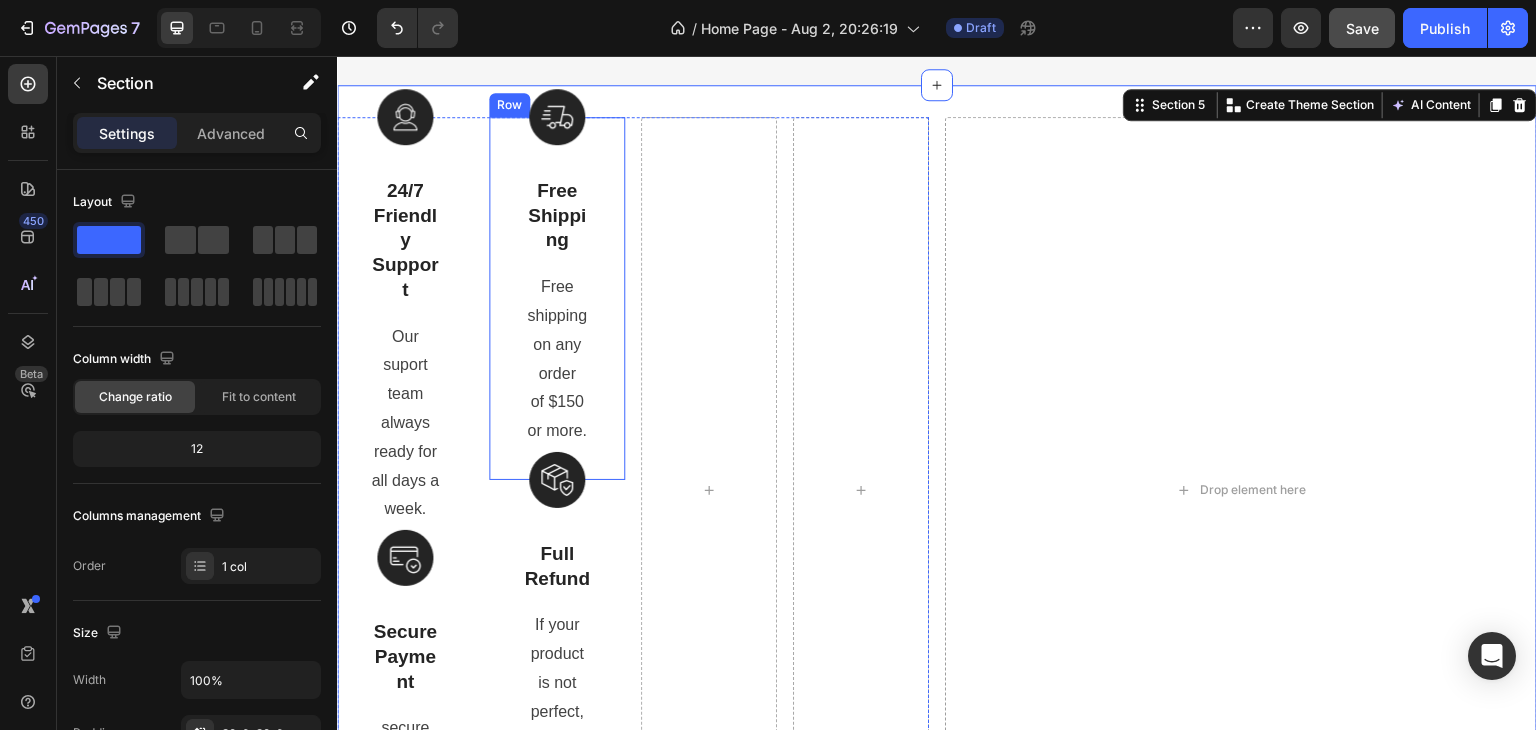 click on "Image Free Shipping Text Block Free shipping on any order  of $150 or more. Text block Row" at bounding box center [557, 298] 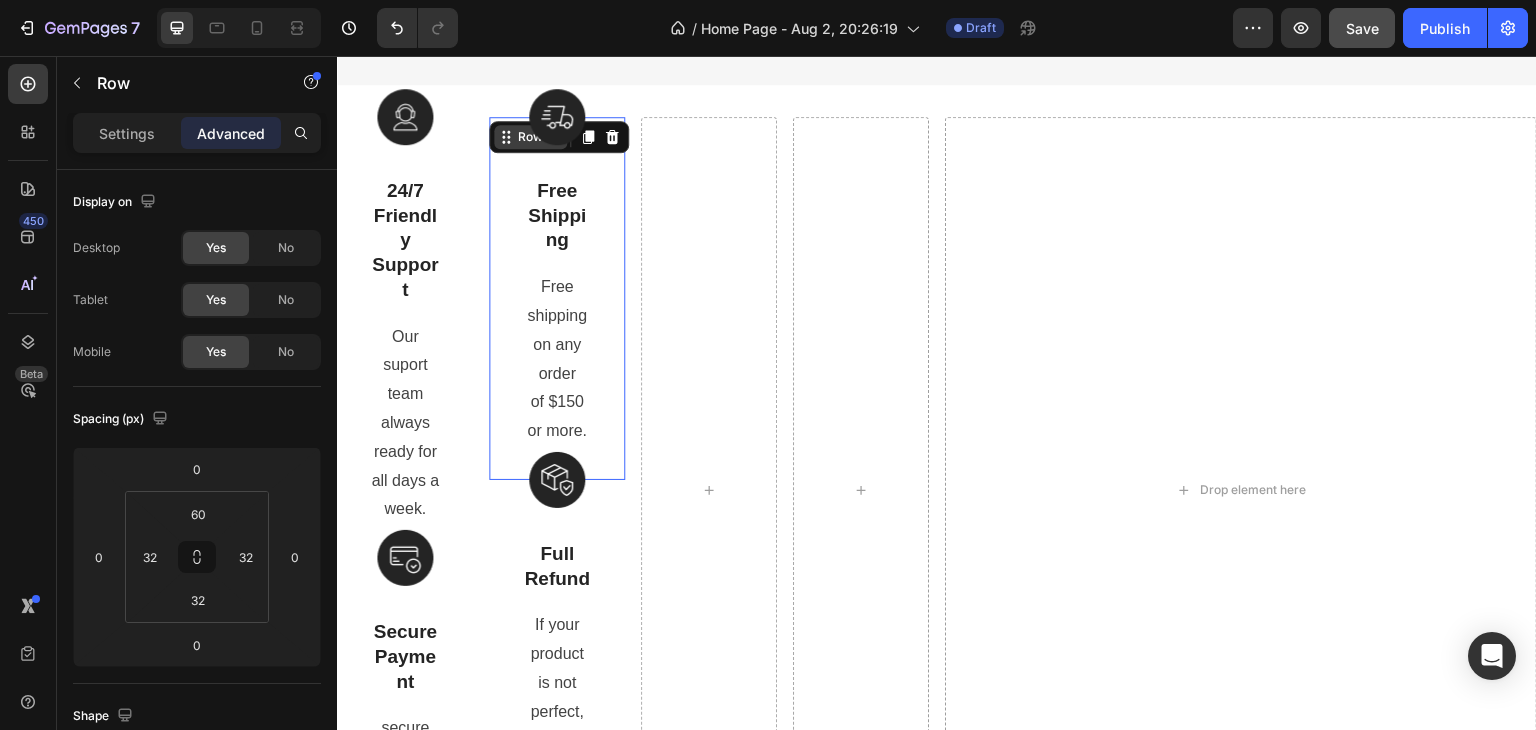 click on "Row" at bounding box center (530, 137) 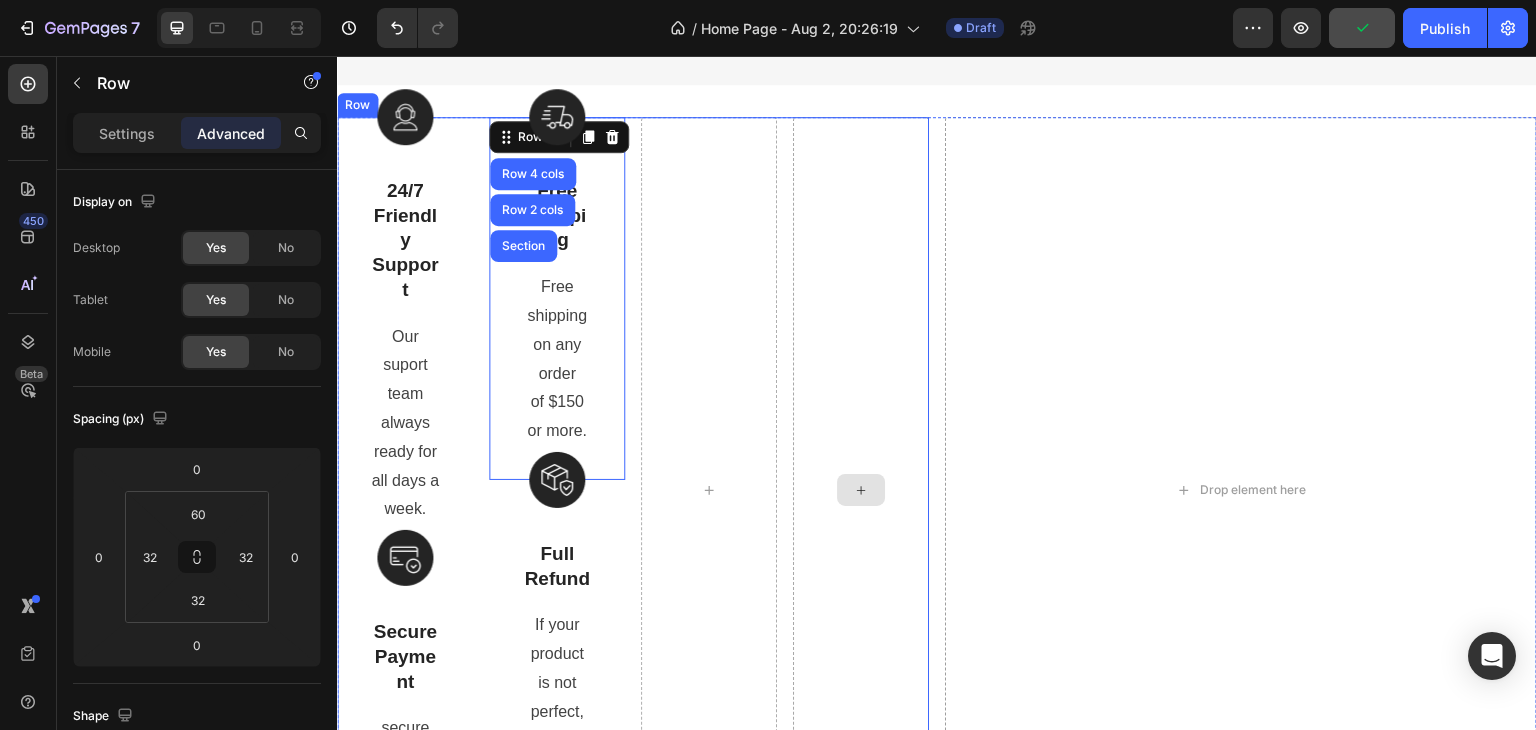 click at bounding box center (861, 490) 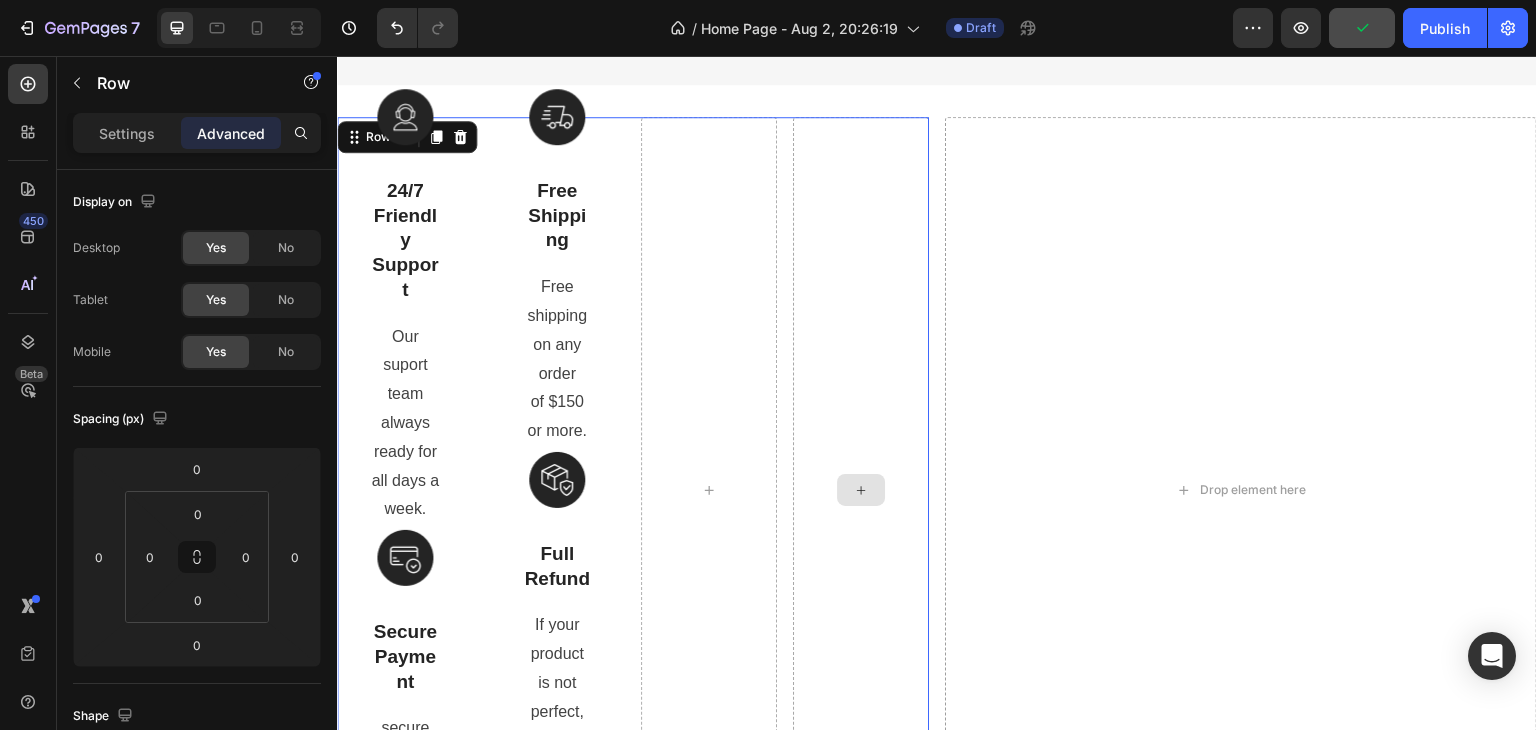 click at bounding box center [861, 490] 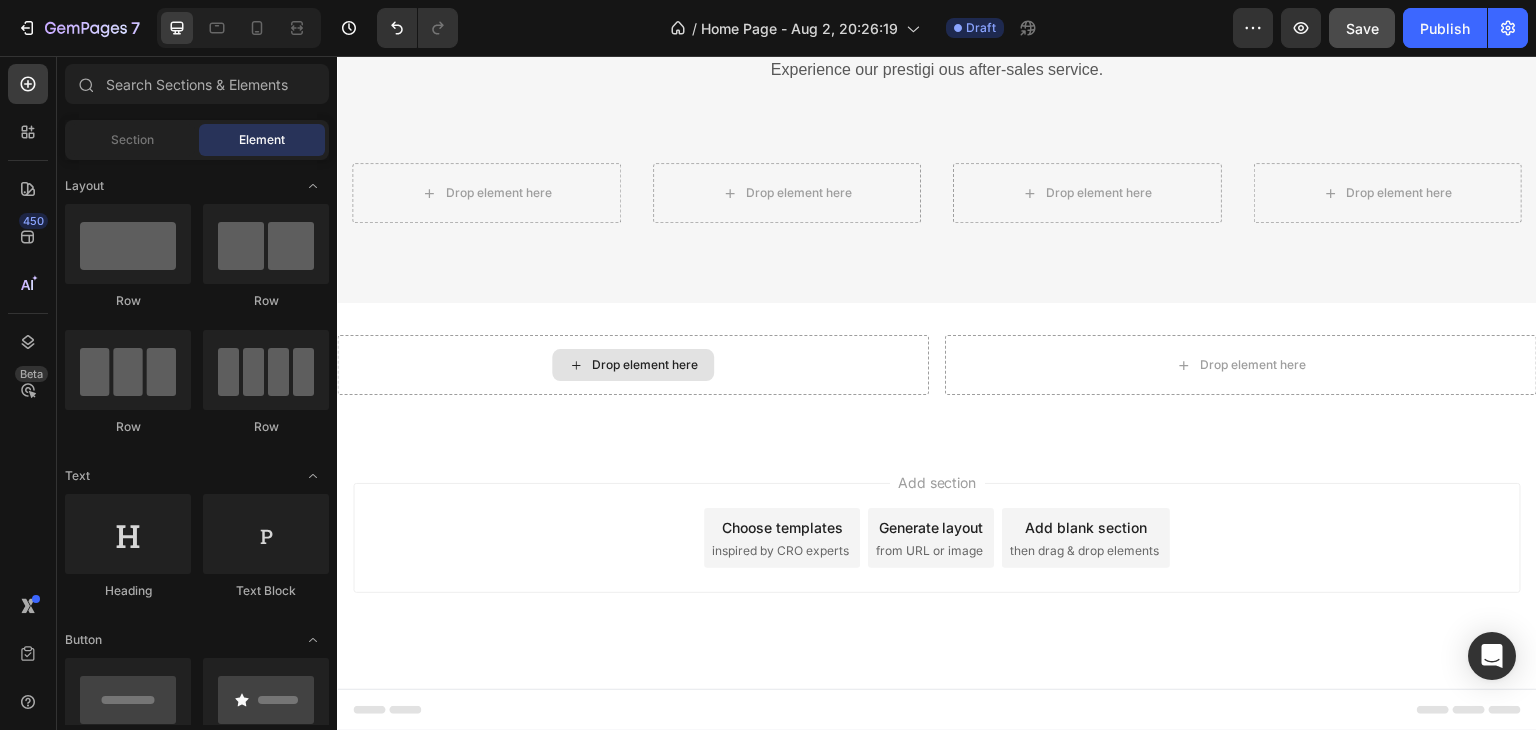 scroll, scrollTop: 3105, scrollLeft: 0, axis: vertical 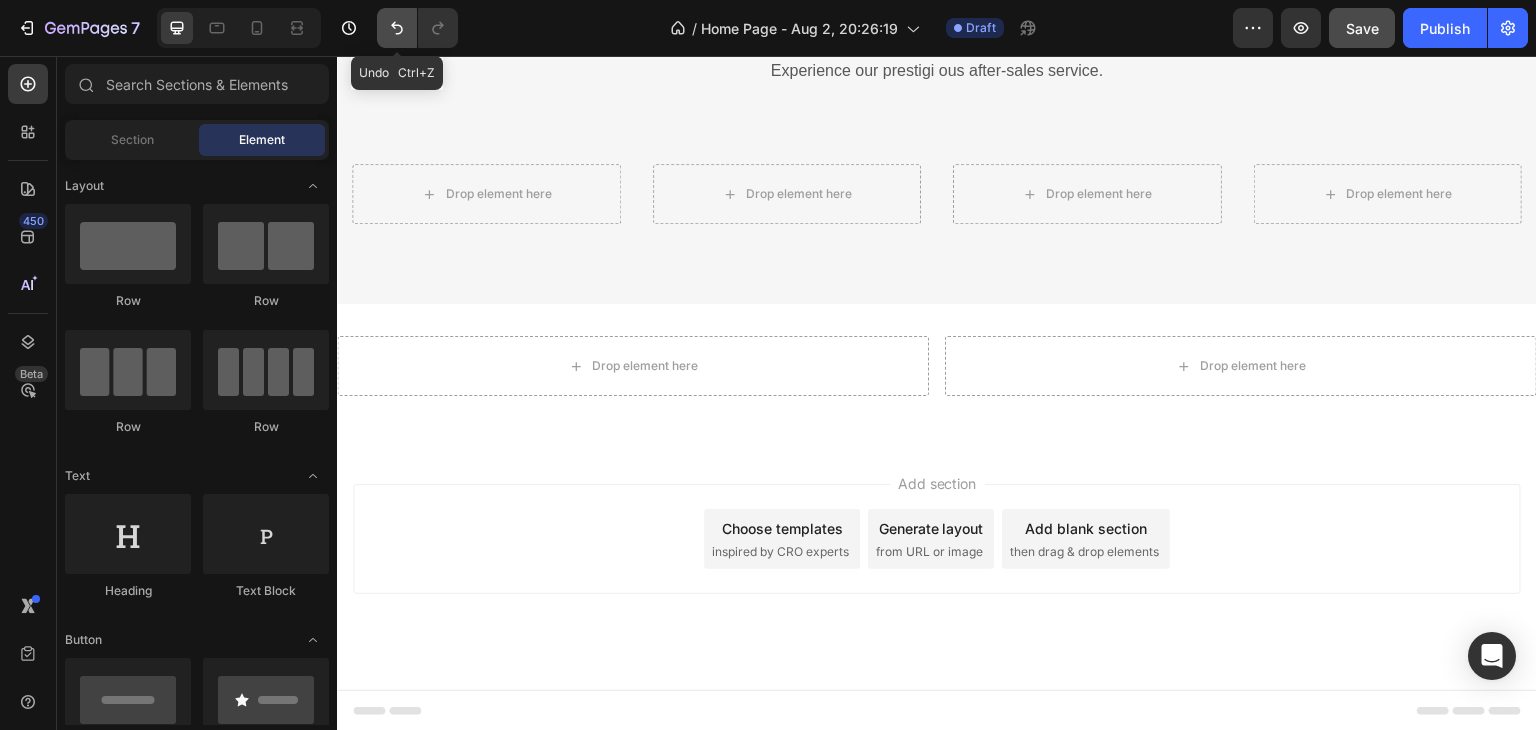 click 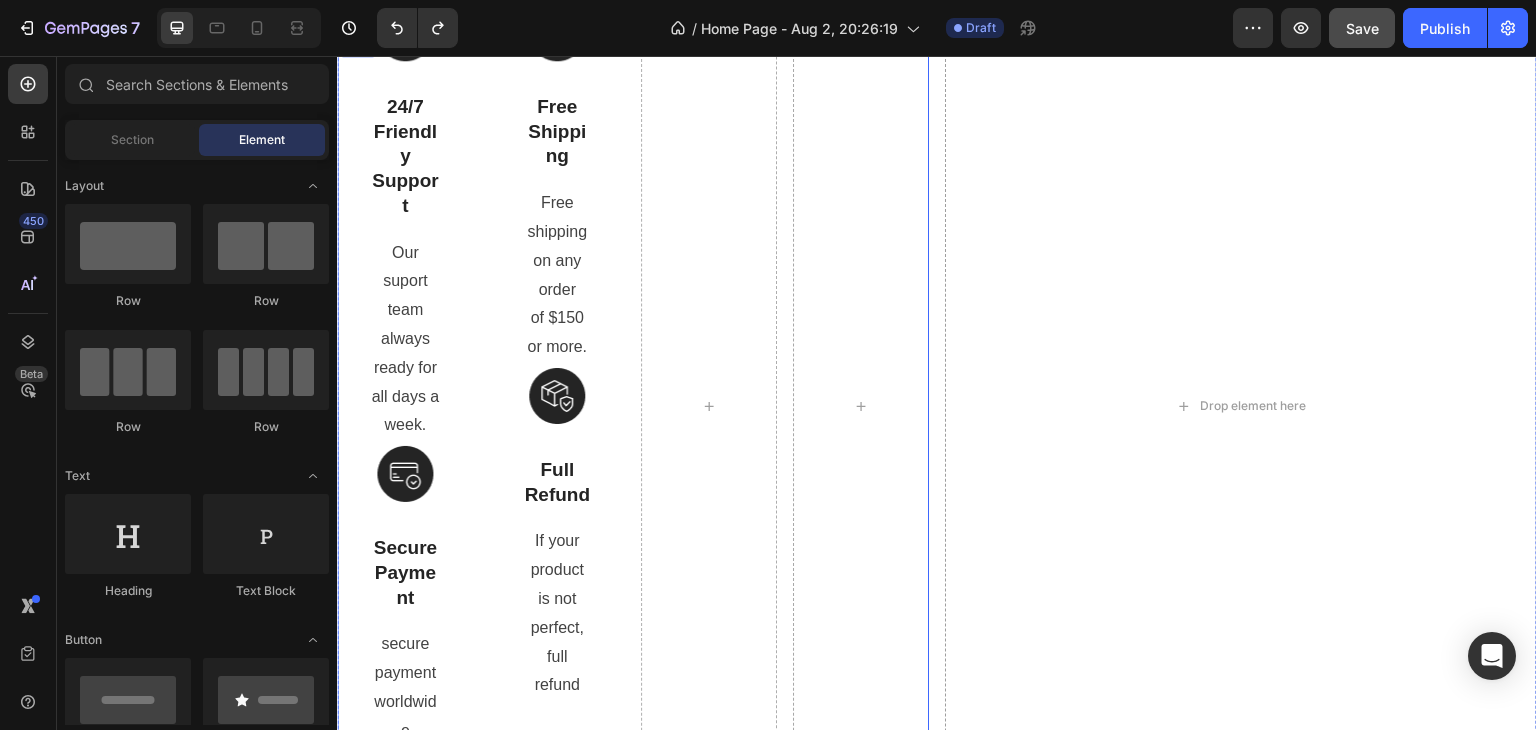 scroll, scrollTop: 3324, scrollLeft: 0, axis: vertical 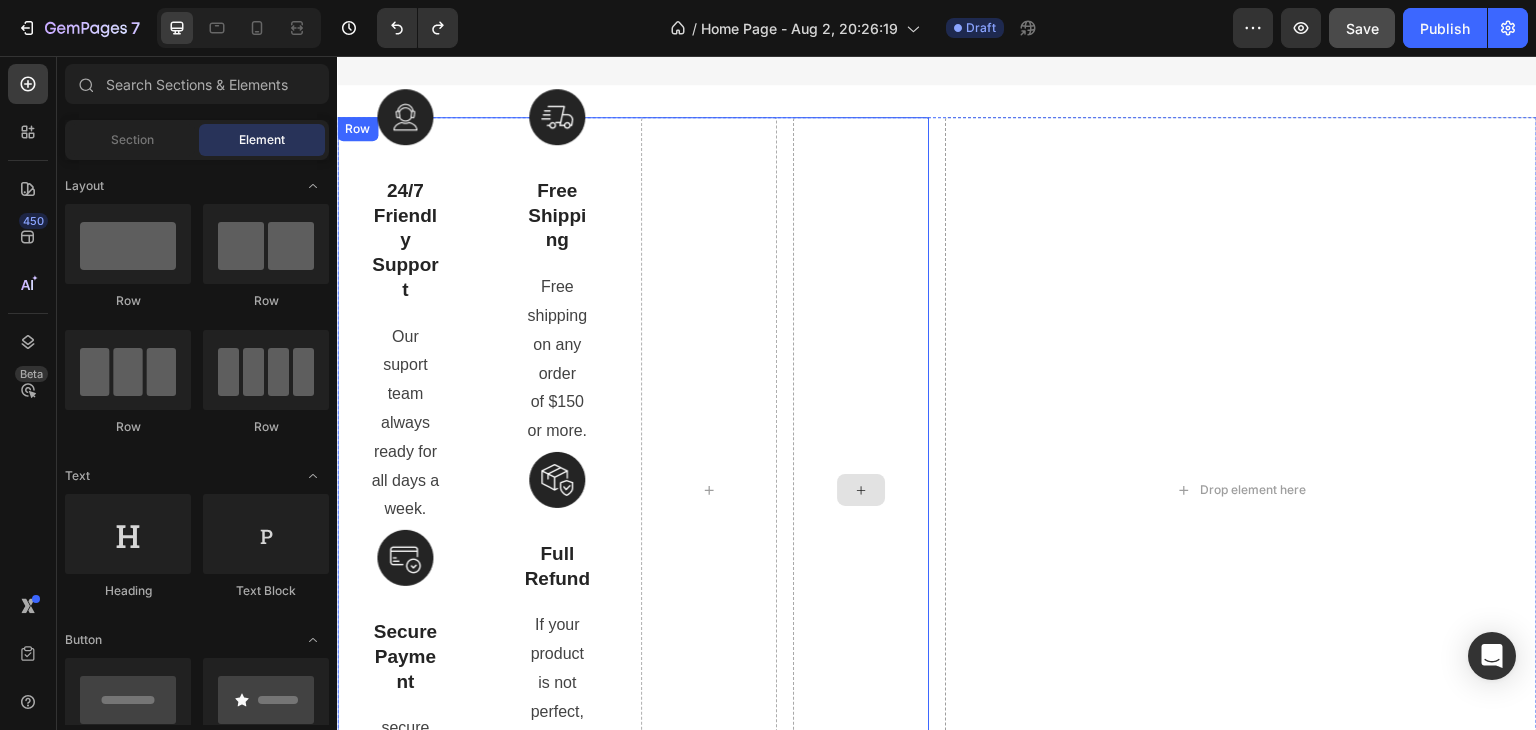 click at bounding box center [861, 490] 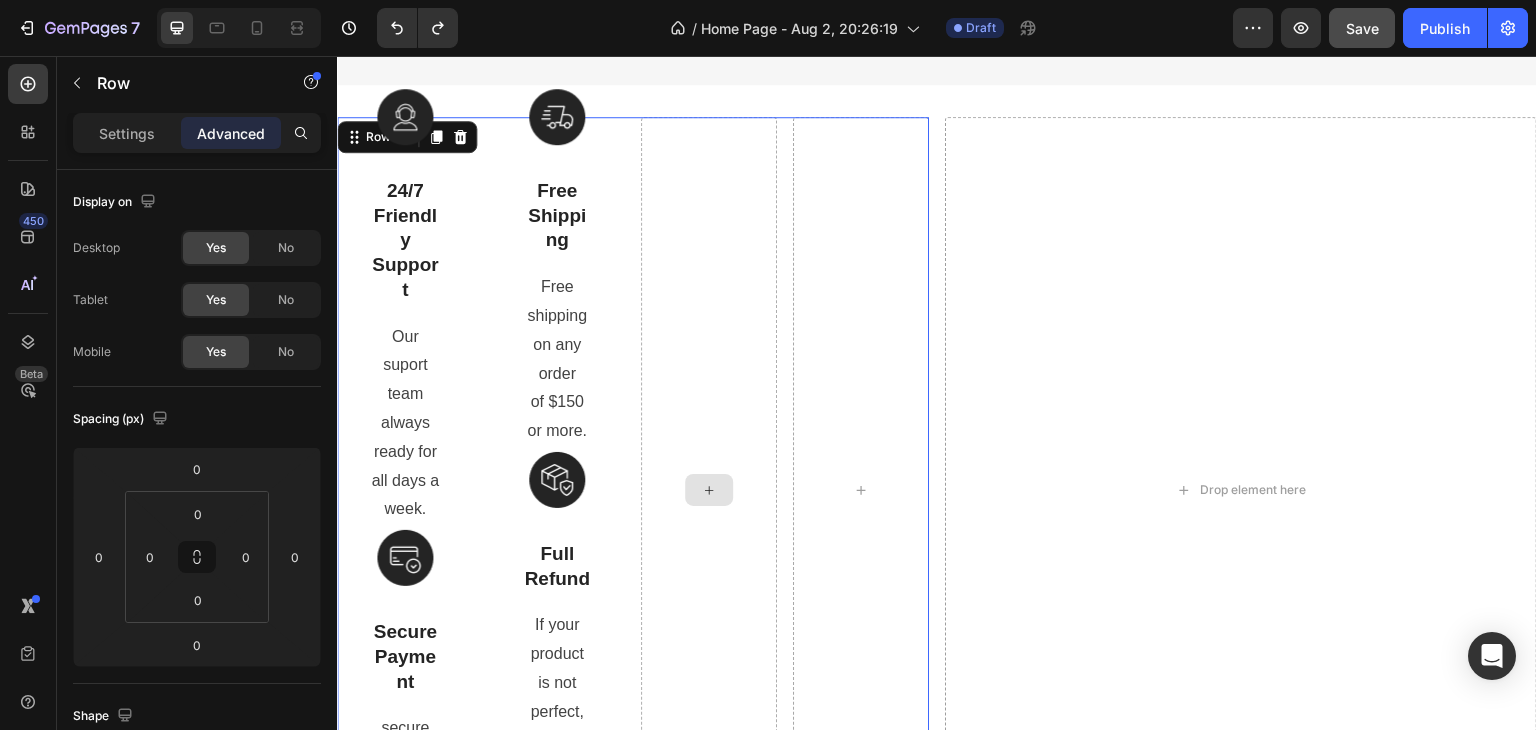 click at bounding box center [709, 490] 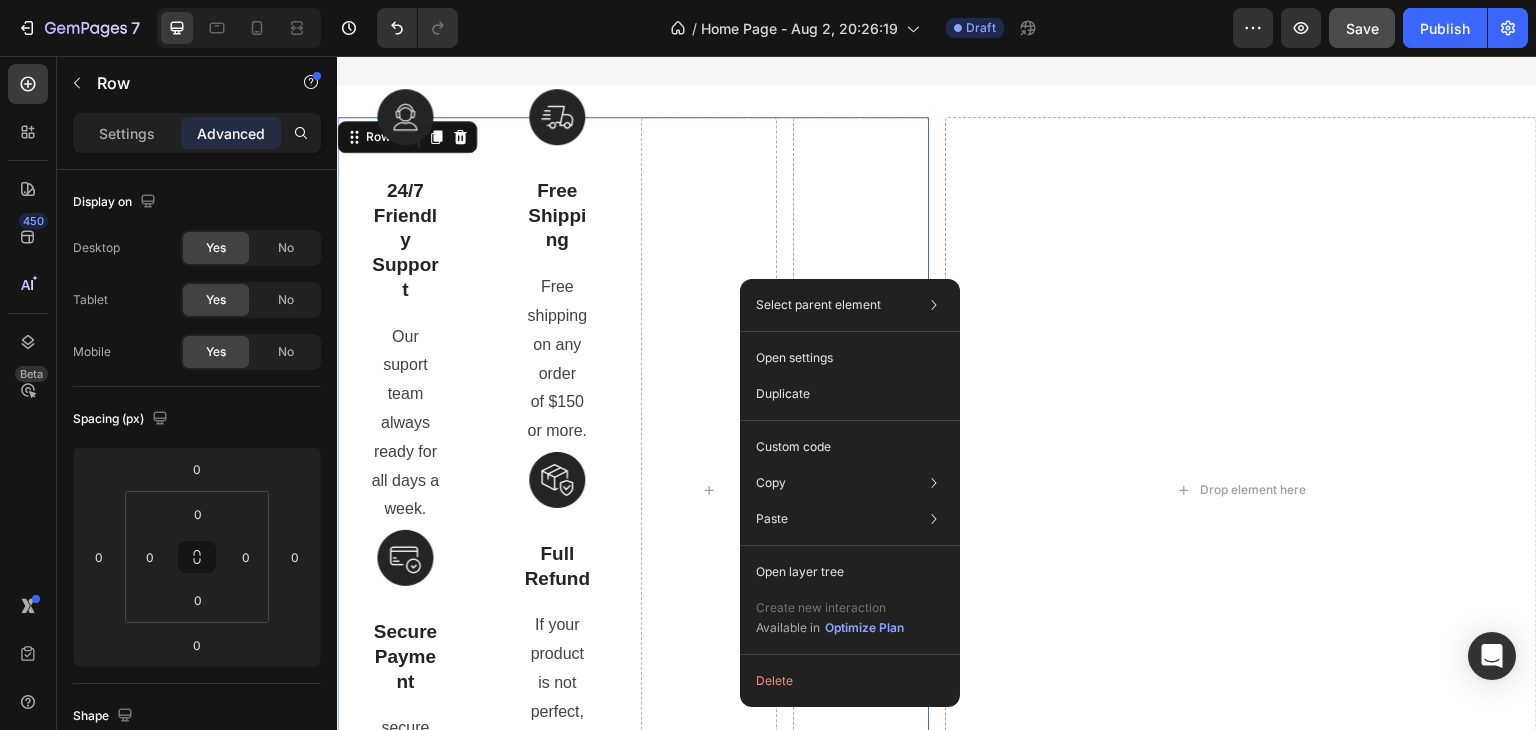 click on "Select parent element Section Row 2 cols Row 4 cols Open settings Duplicate Custom code Copy Copy element  Ctrl + C Copy style  Copy class  .g6yNPW__OZ Paste Paste element  Ctrl + V Paste style  Ctrl + Shift + V Open layer tree Create new interaction Available in  Optimize Plan   Delete" 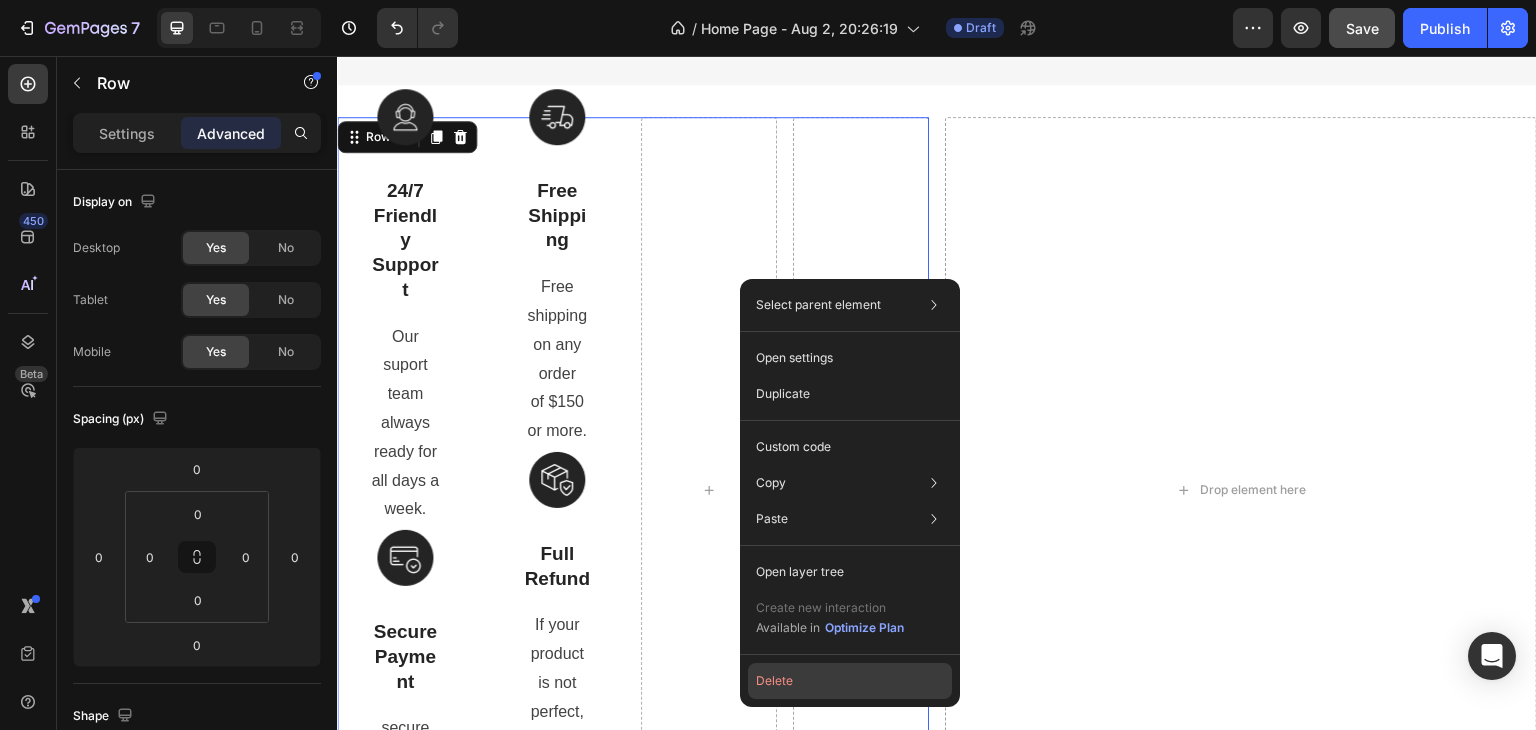 click on "Delete" 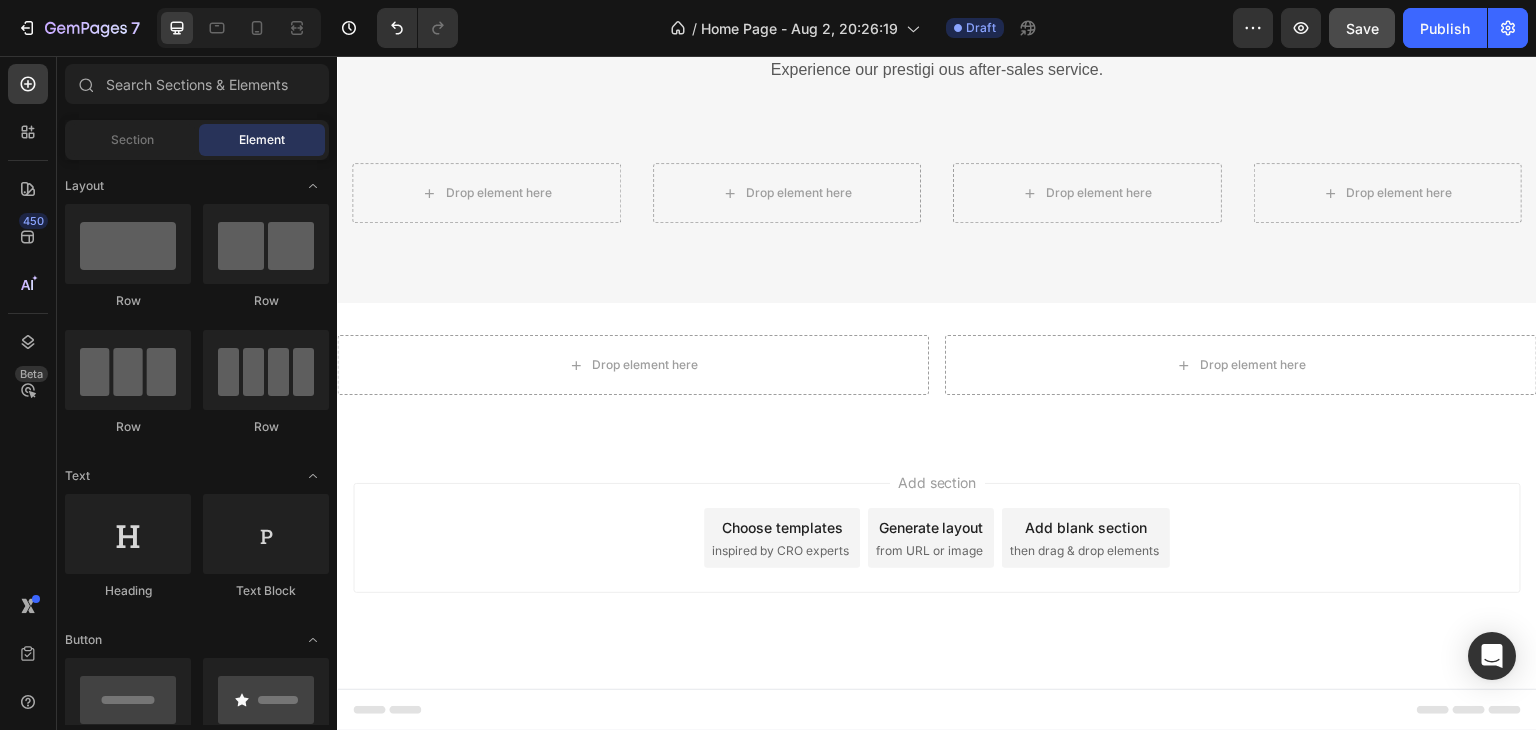 scroll, scrollTop: 3105, scrollLeft: 0, axis: vertical 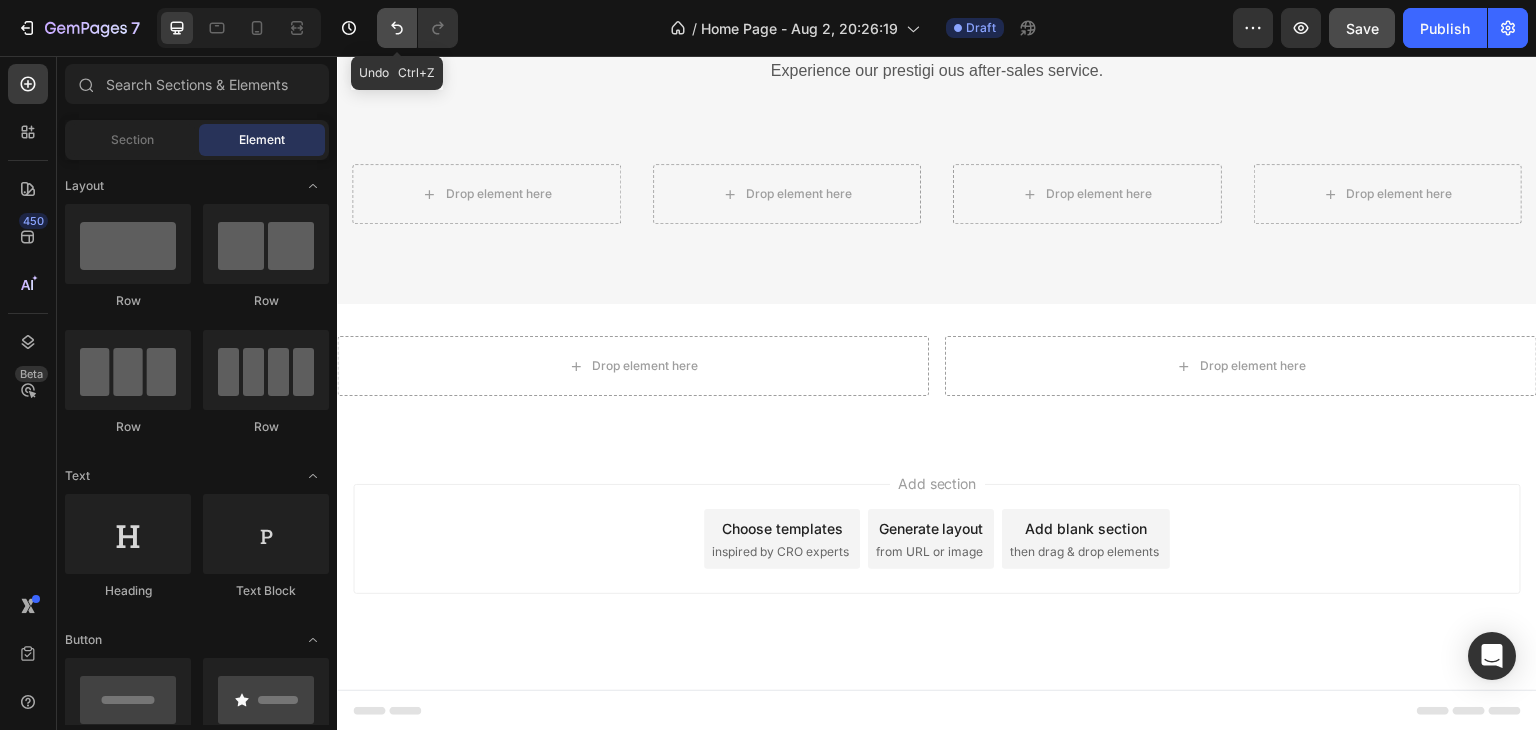 click 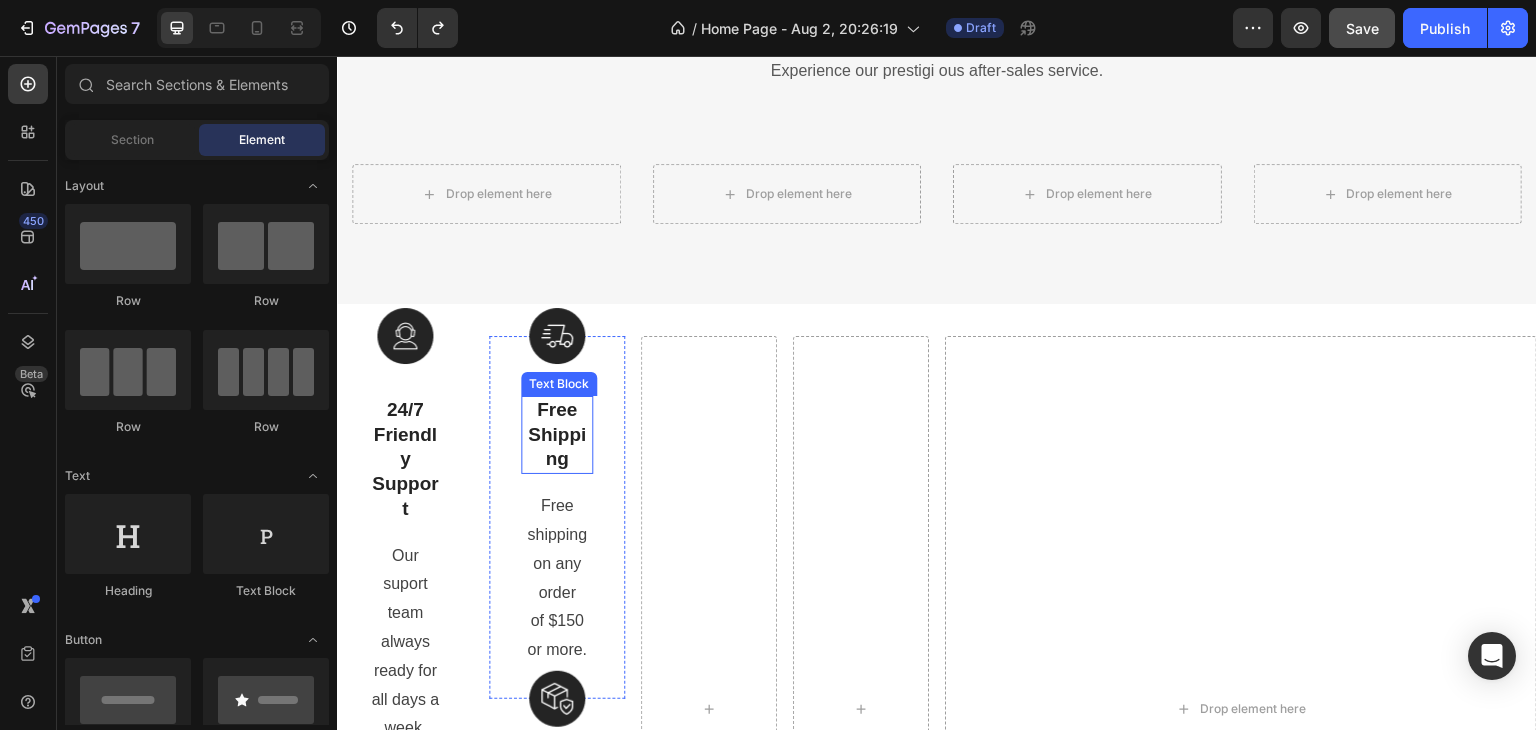 scroll, scrollTop: 3324, scrollLeft: 0, axis: vertical 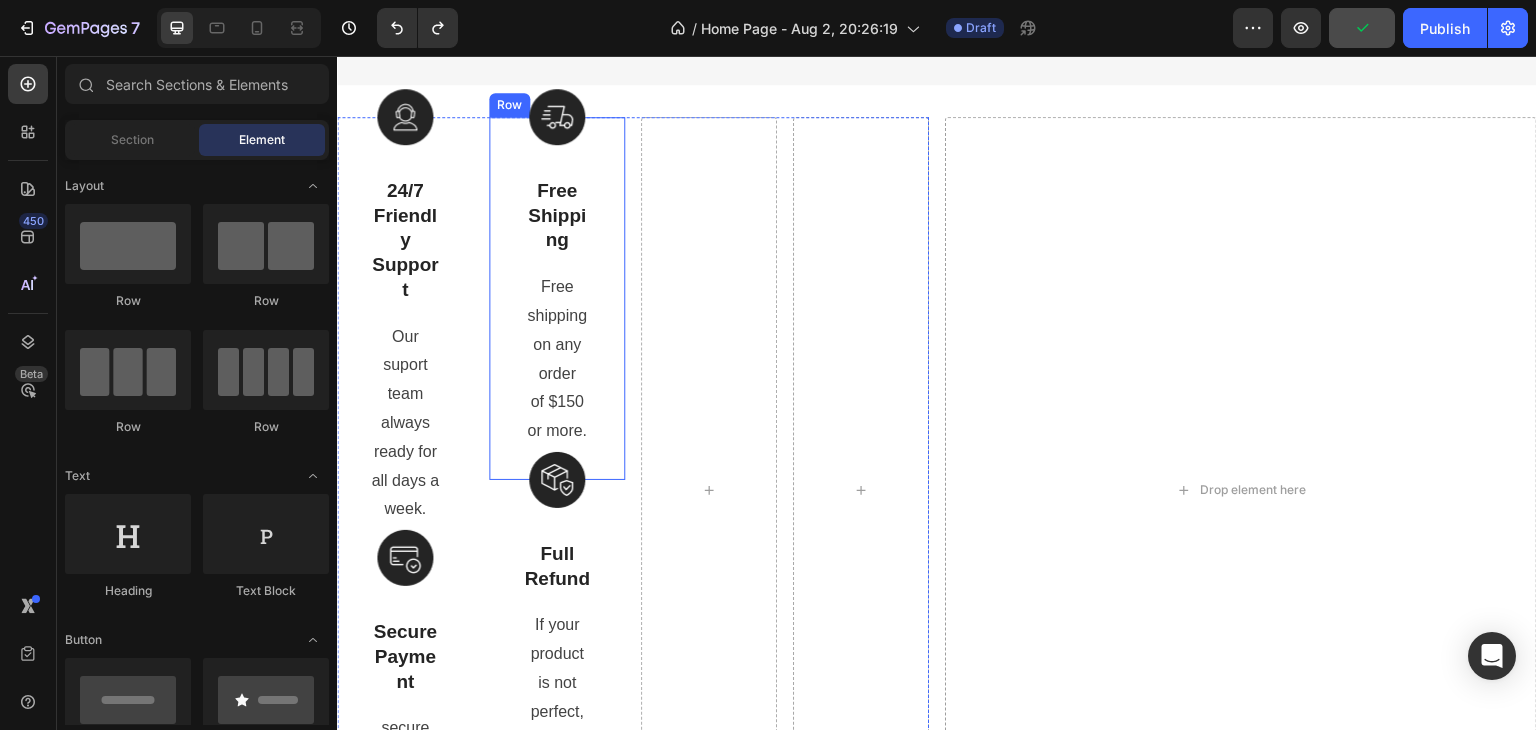 click on "Image Free Shipping Text Block Free shipping on any order  of $150 or more. Text block Row" at bounding box center (557, 298) 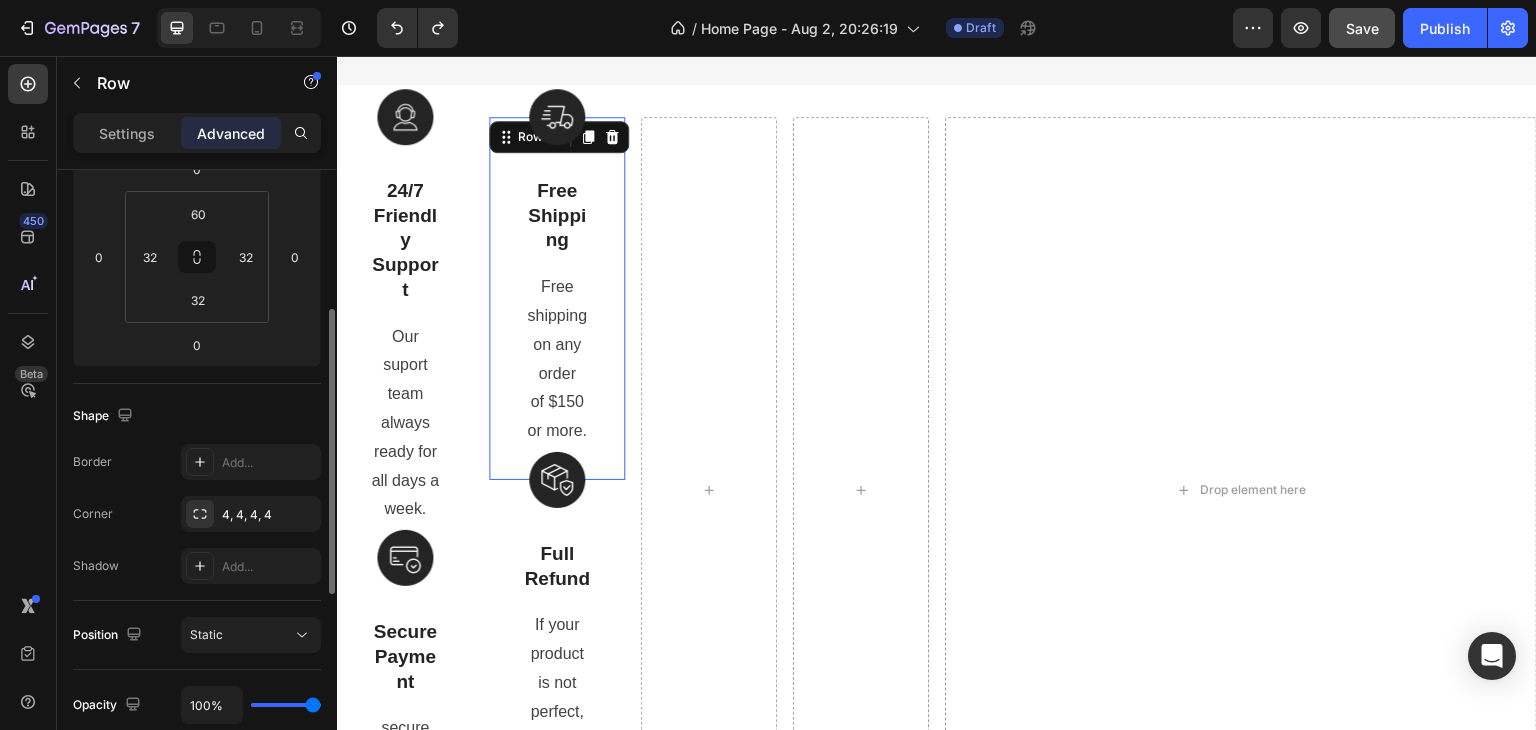 scroll, scrollTop: 100, scrollLeft: 0, axis: vertical 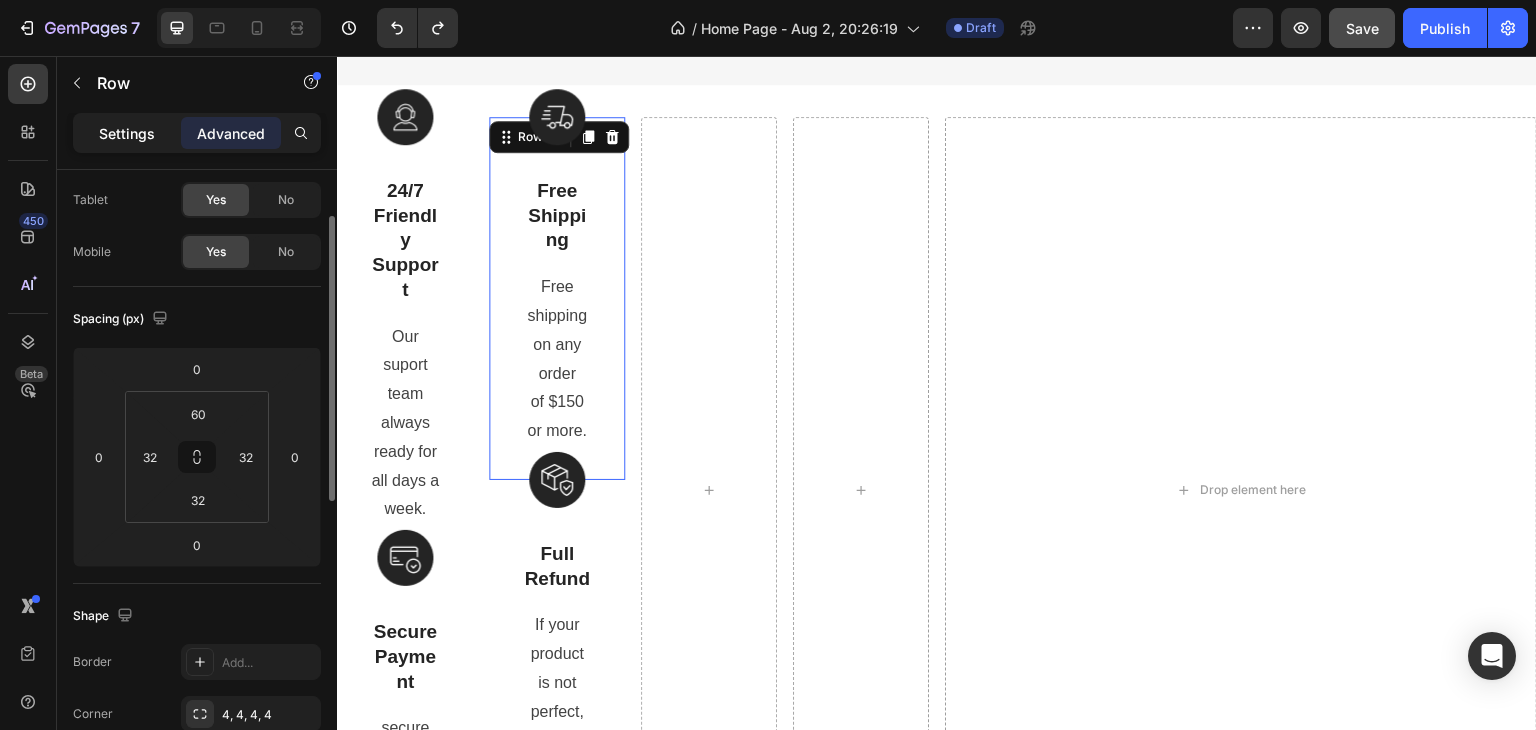 click on "Settings" at bounding box center (127, 133) 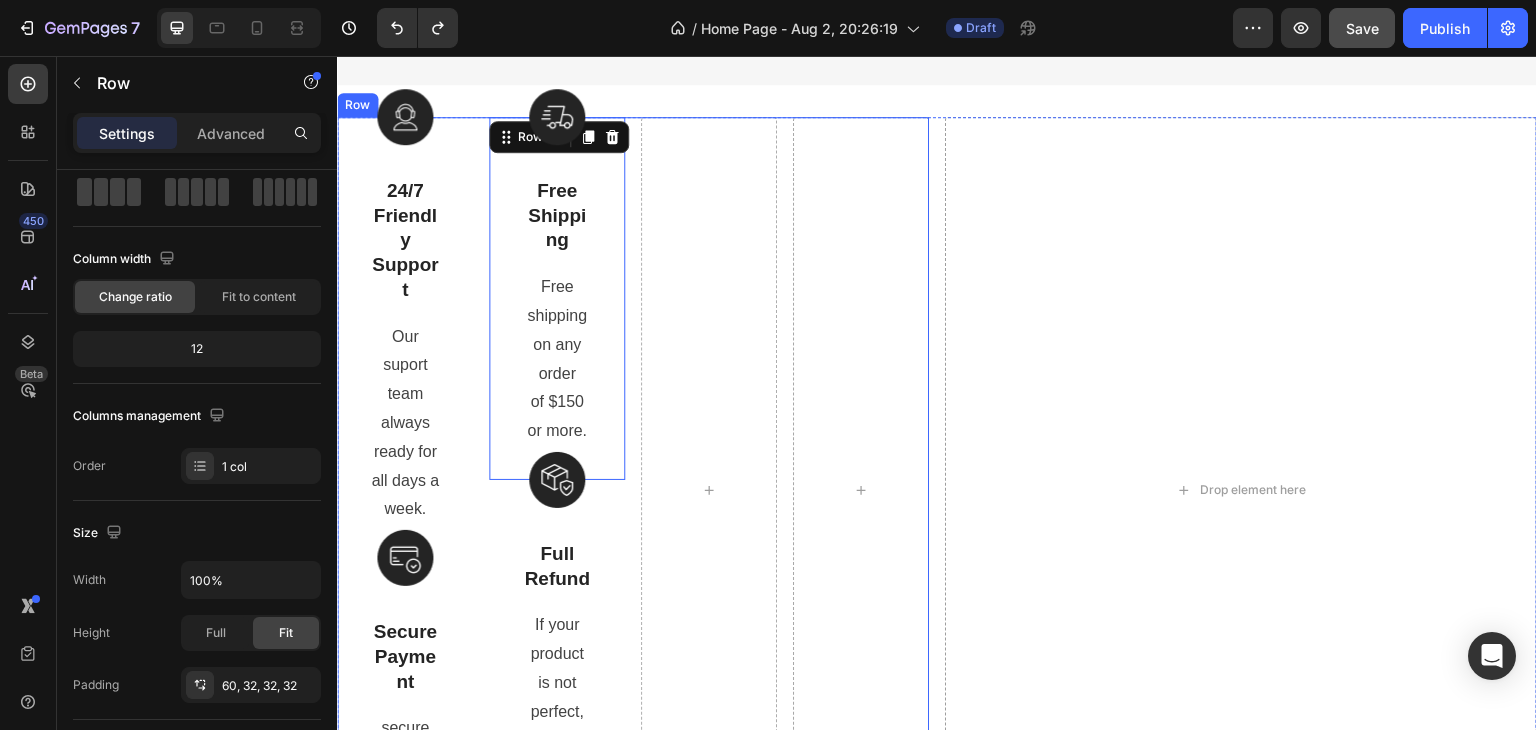 click on "Image 24/7 Friendly Support Text Block Our suport team always  ready for all days a week. Text block Row Image Secure Payment Text Block secure payment  worldwide Text block Row Image Free Shipping Text Block Free shipping on any order  of $150 or more. Text block Row   0 Image Full Refund Text Block If your product is not  perfect, full refund Text block Row
Row" at bounding box center (633, 490) 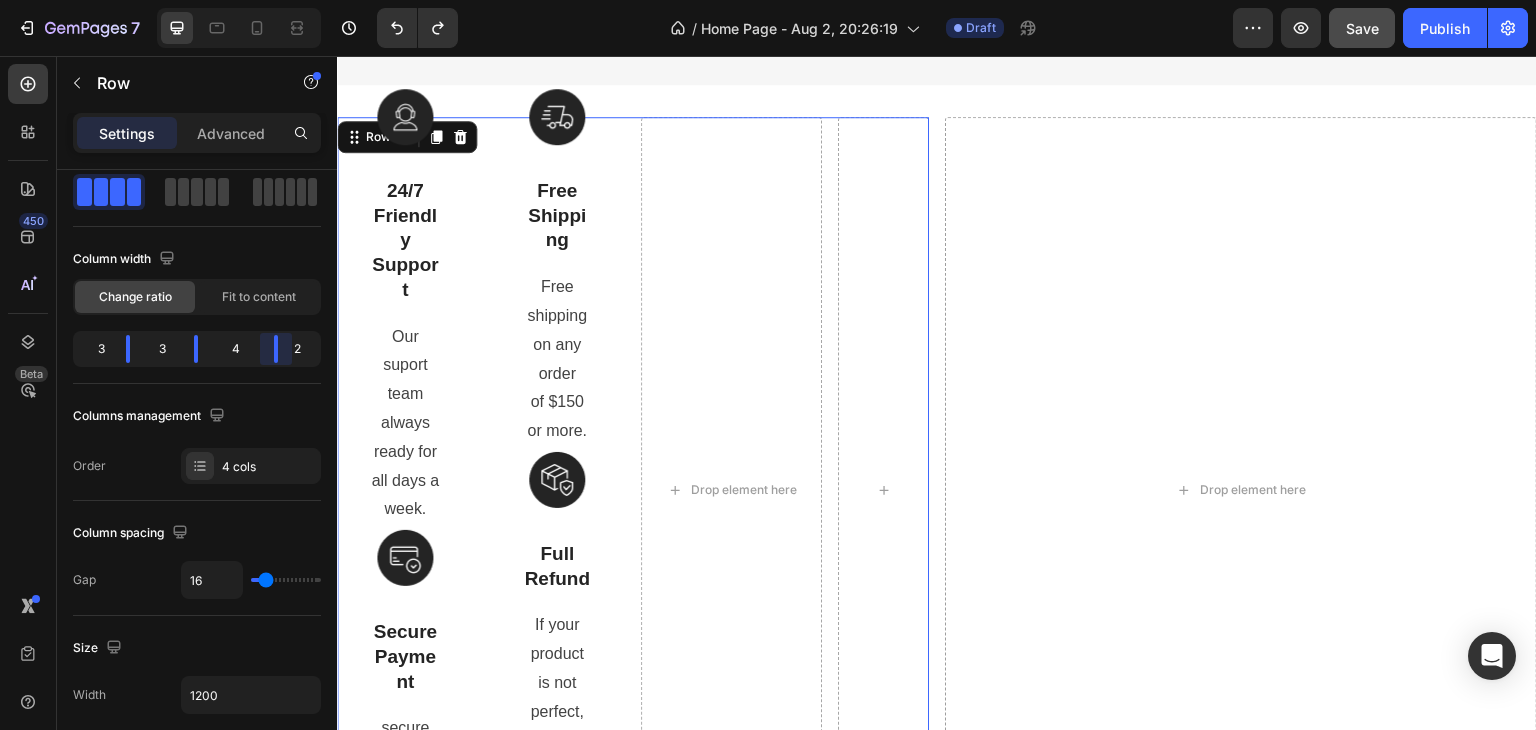 drag, startPoint x: 265, startPoint y: 357, endPoint x: 291, endPoint y: 357, distance: 26 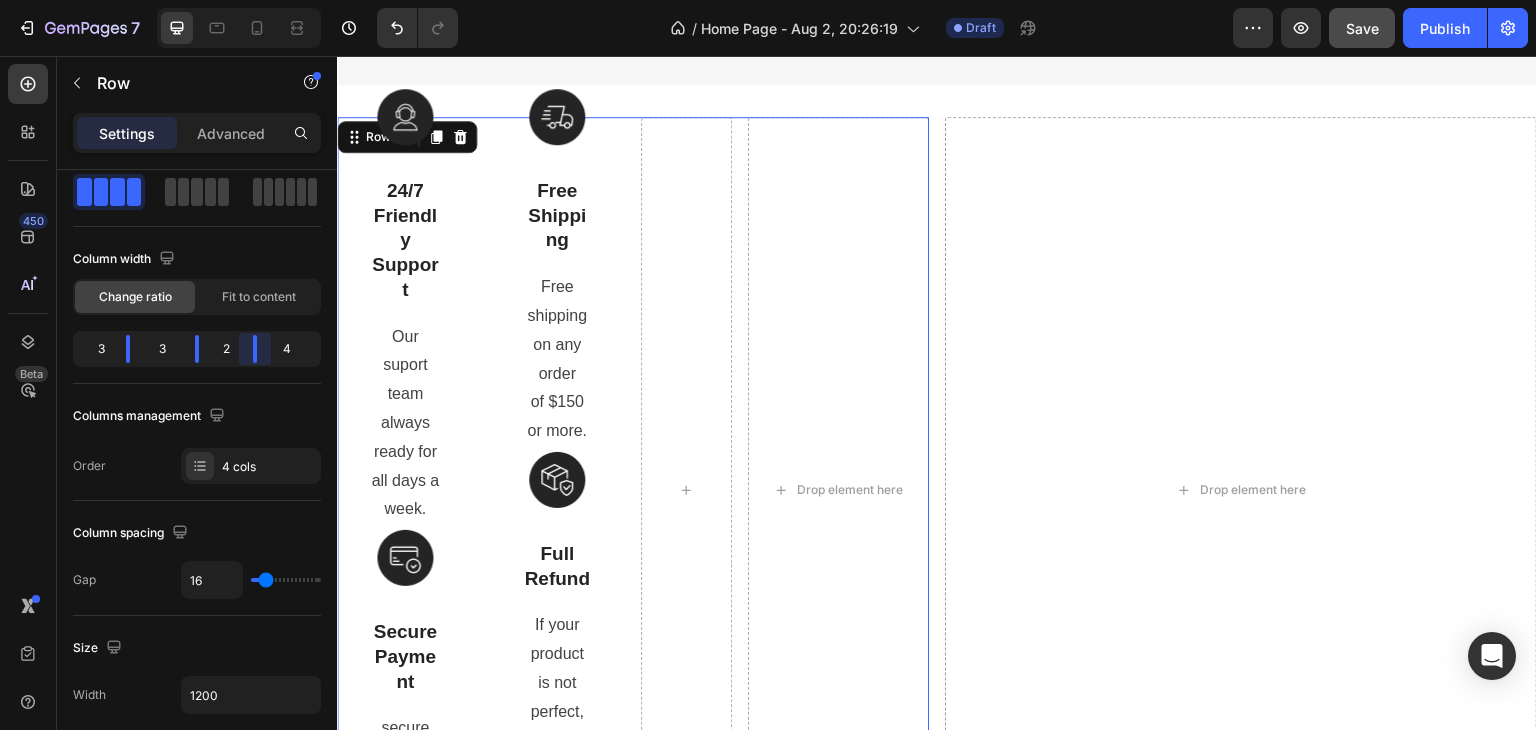 drag, startPoint x: 274, startPoint y: 357, endPoint x: 139, endPoint y: 302, distance: 145.7738 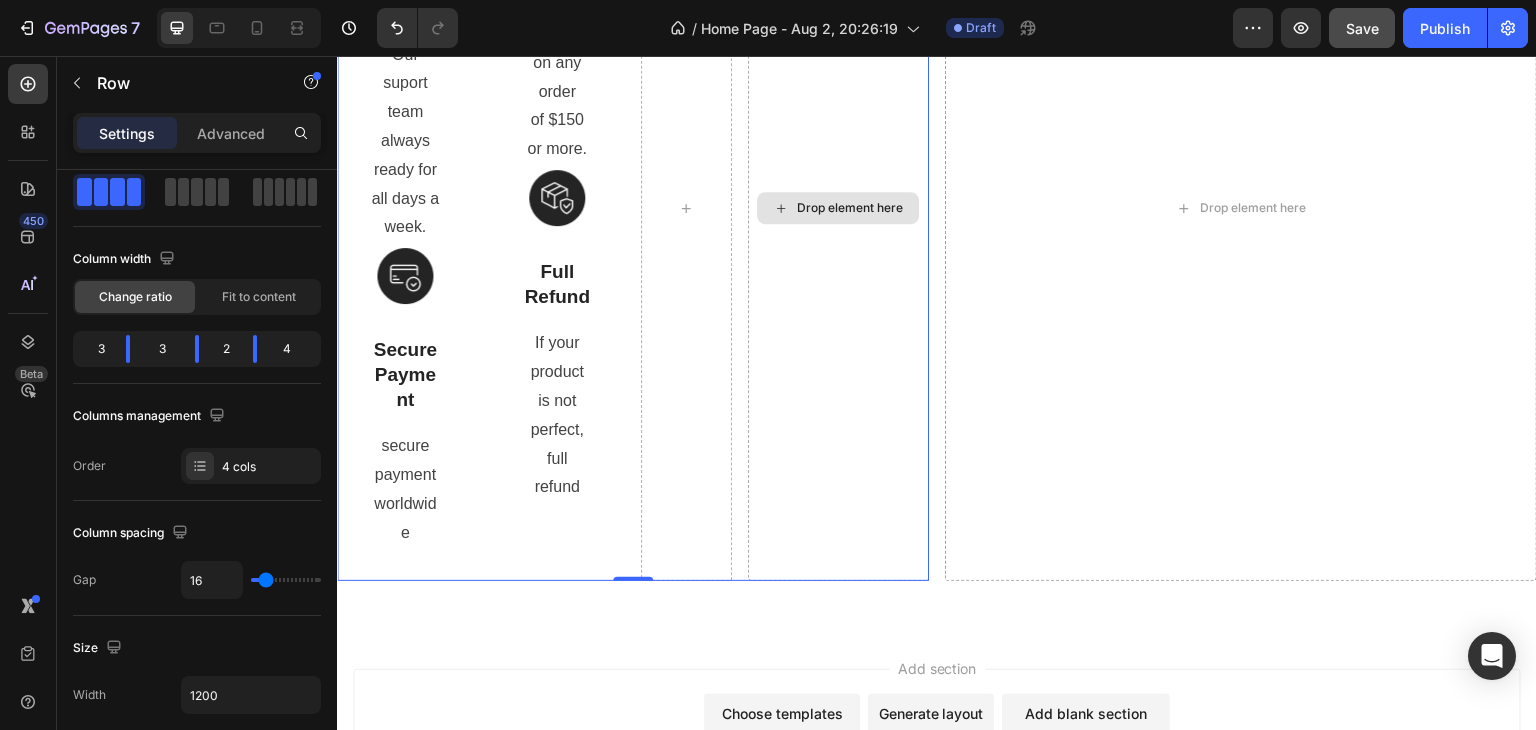 scroll, scrollTop: 3492, scrollLeft: 0, axis: vertical 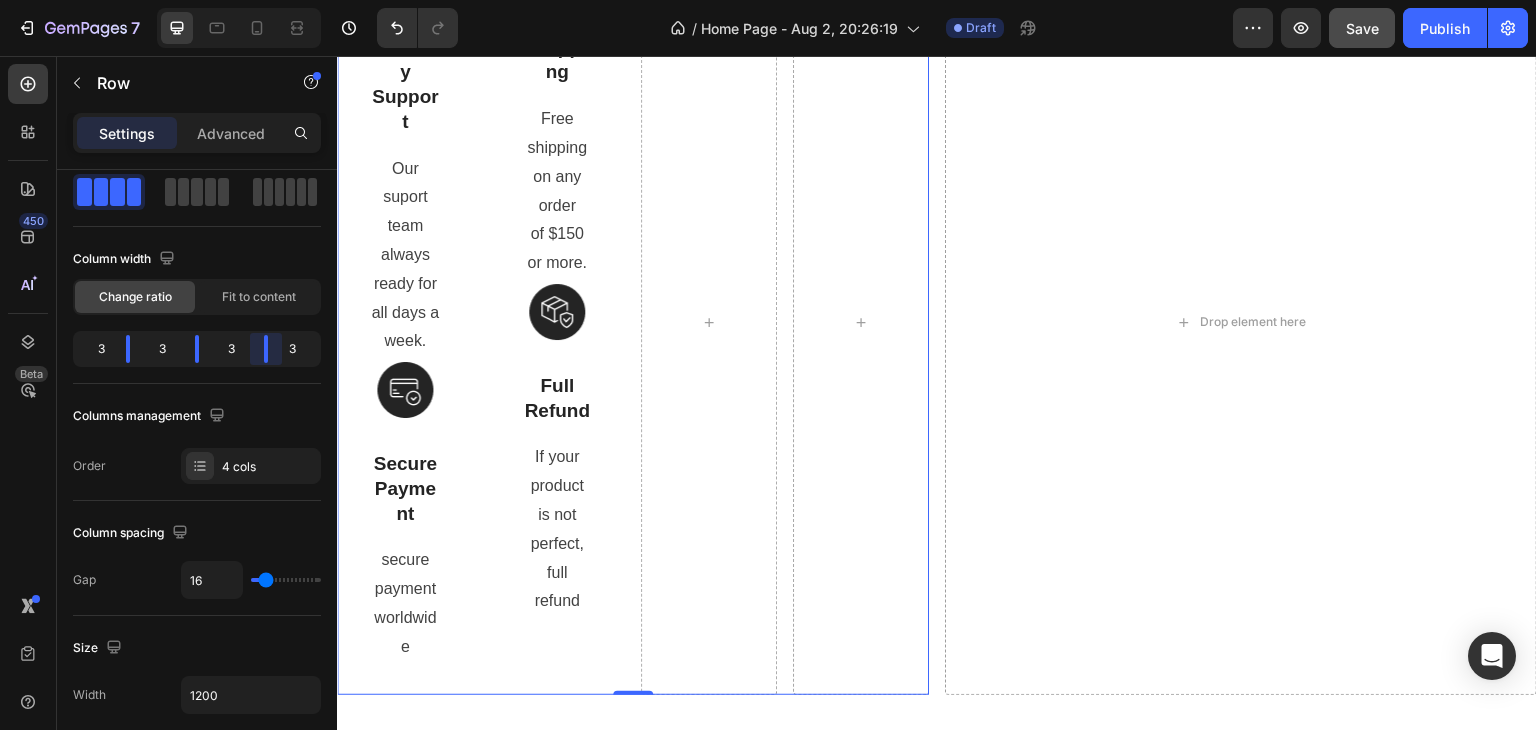 click on "7  Version history  /  Home Page - Aug 2, 20:26:19 Draft Preview  Save   Publish  450 Beta Sections(30) Elements(83) Section Element Hero Section Product Detail Brands Trusted Badges Guarantee Product Breakdown How to use Testimonials Compare Bundle FAQs Social Proof Brand Story Product List Collection Blog List Contact Sticky Add to Cart Custom Footer Browse Library 450 Layout
Row
Row
Row
Row Text
Heading
Text Block Button
Button
Button Media
Image
Image
Video" at bounding box center (768, 0) 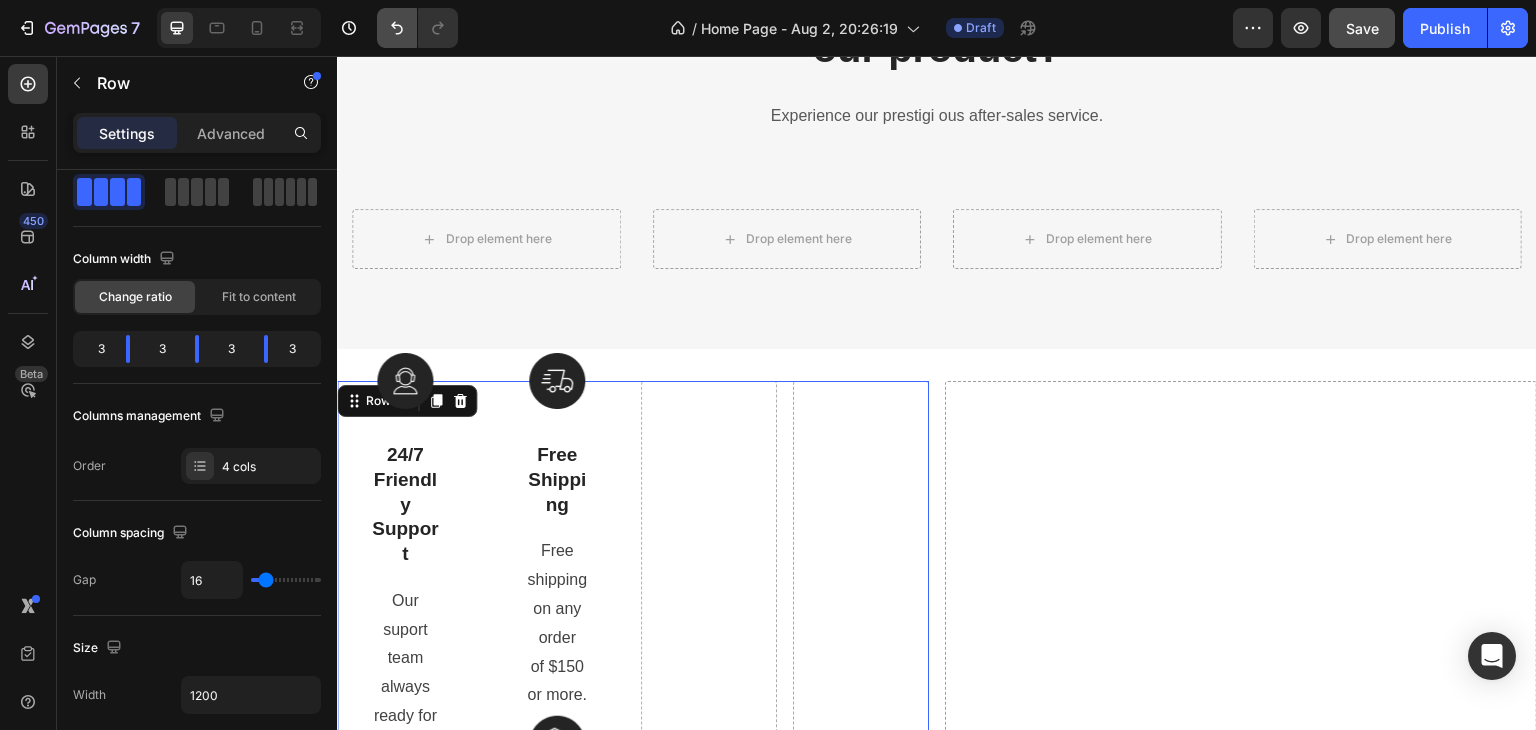 scroll, scrollTop: 2892, scrollLeft: 0, axis: vertical 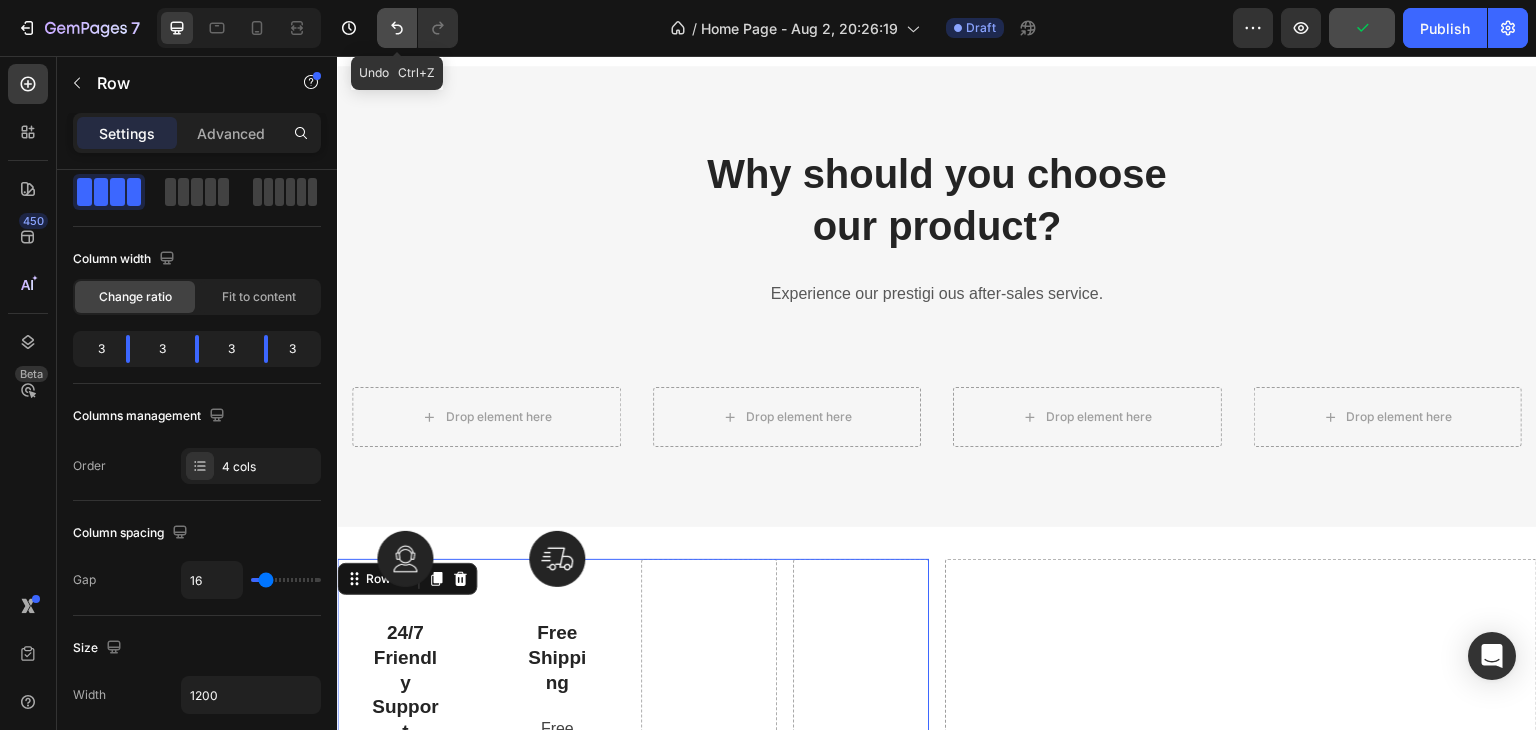 click 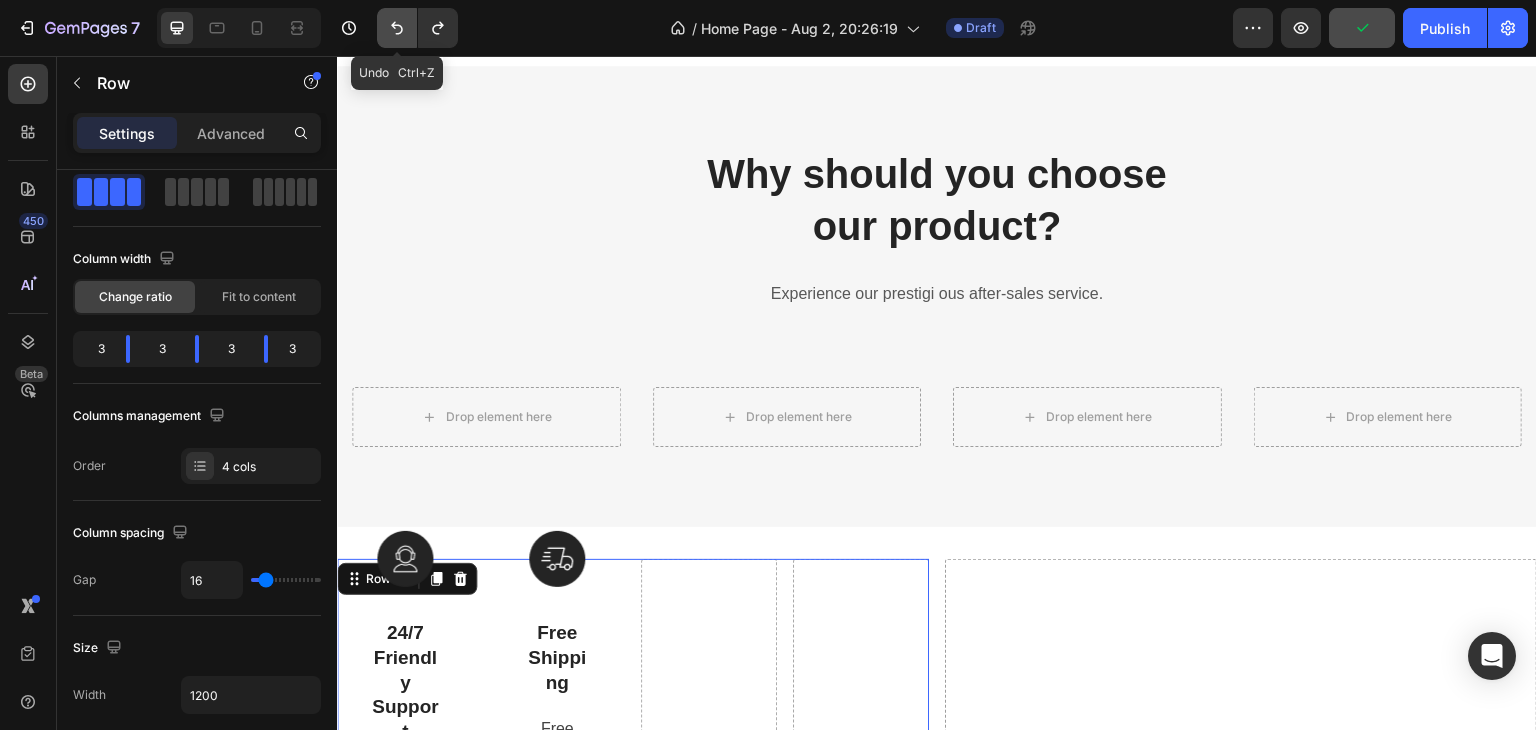click 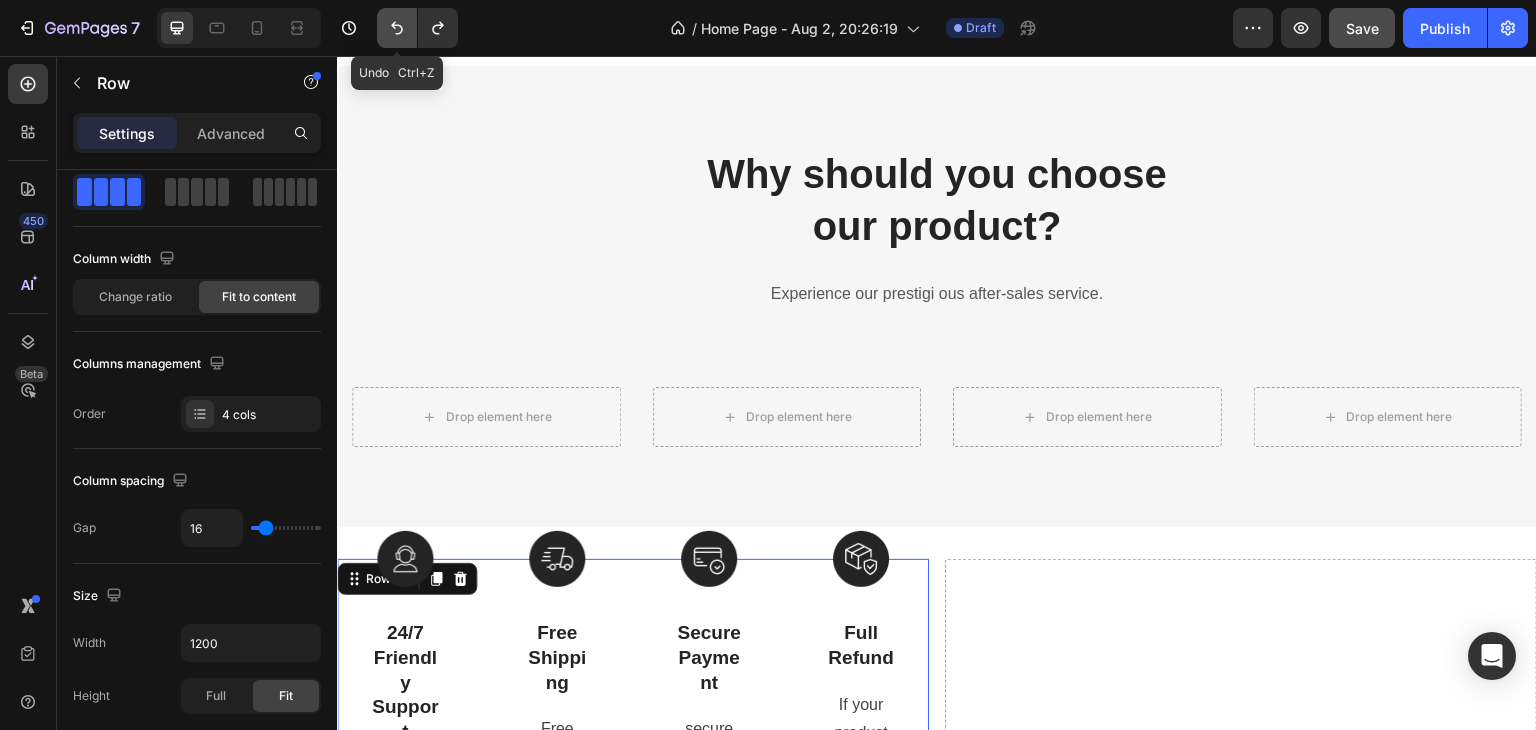 click 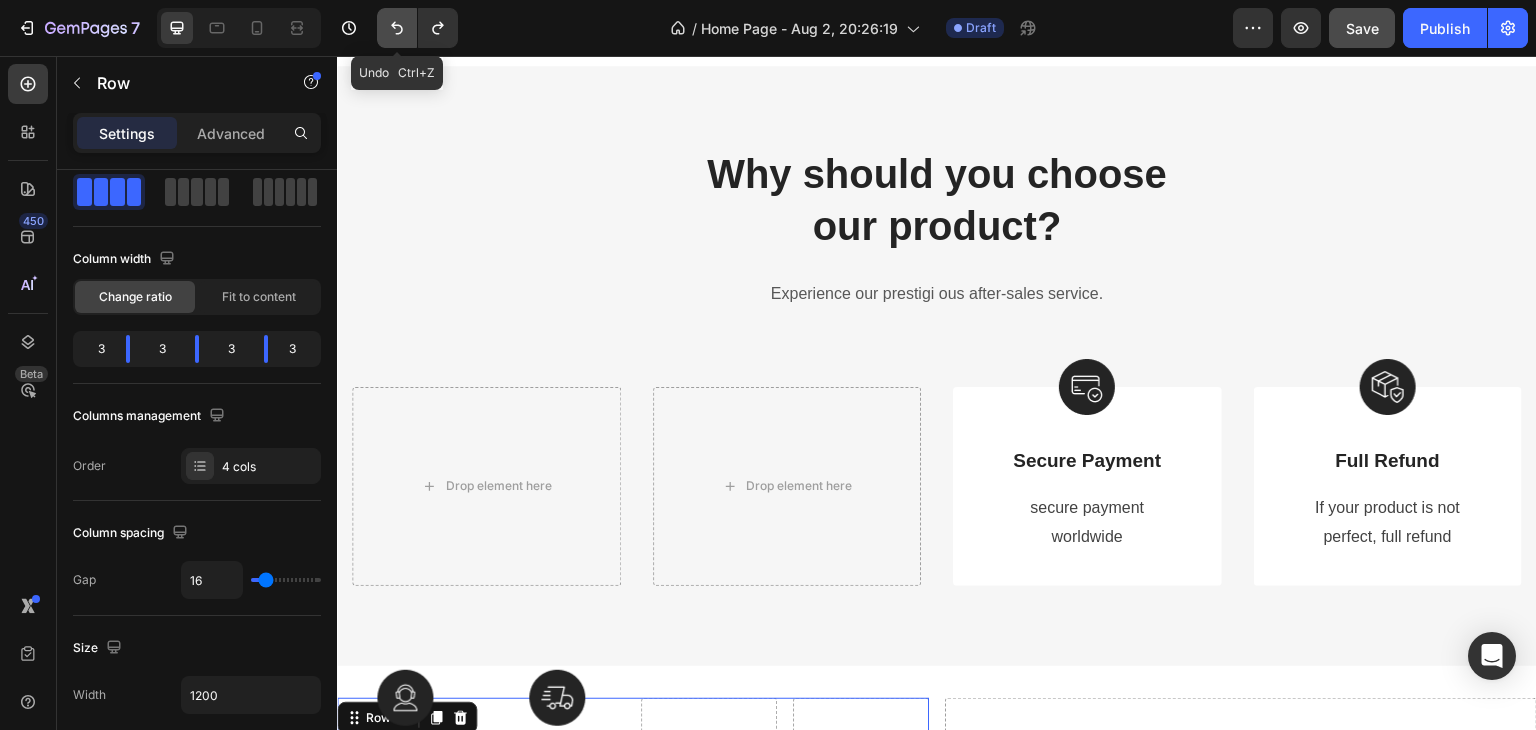 click 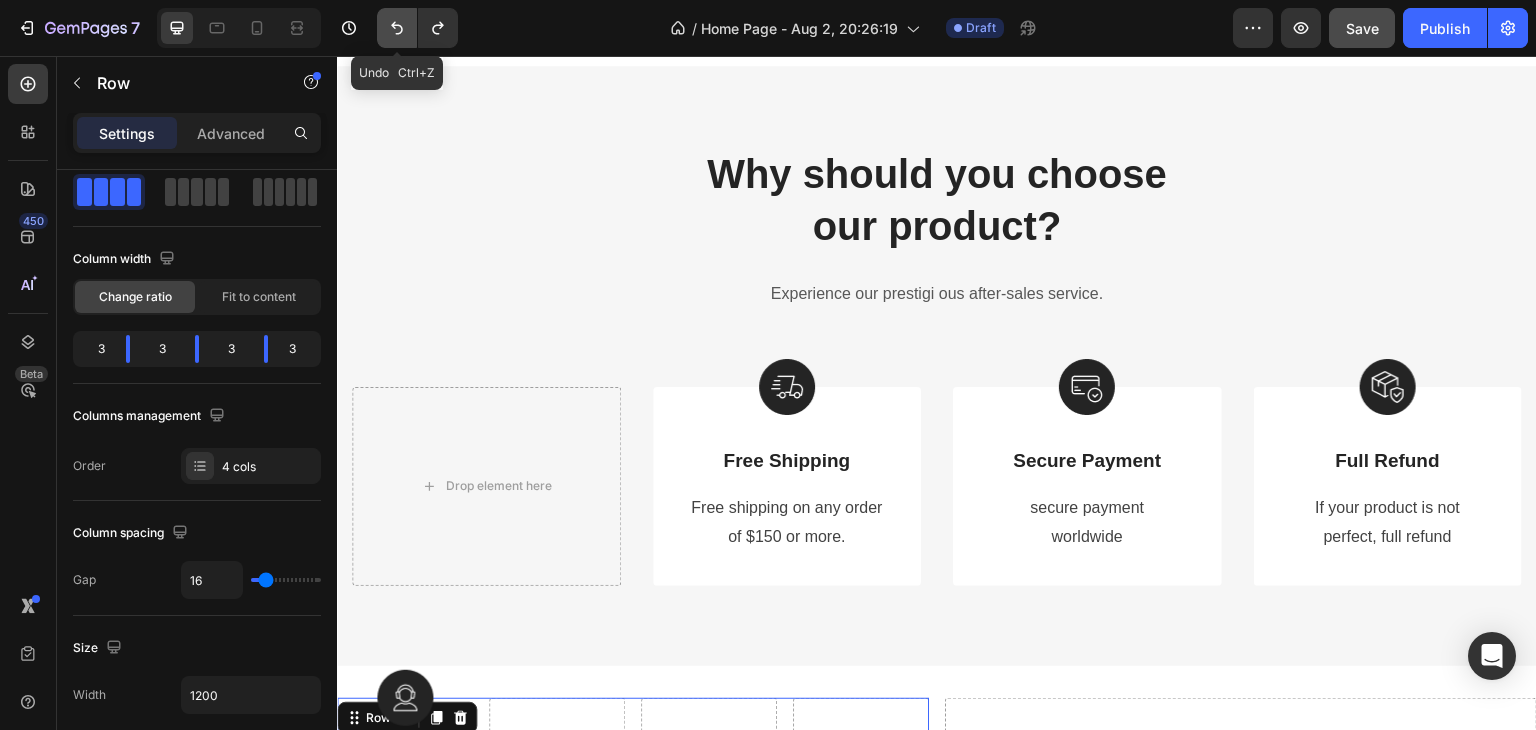 click 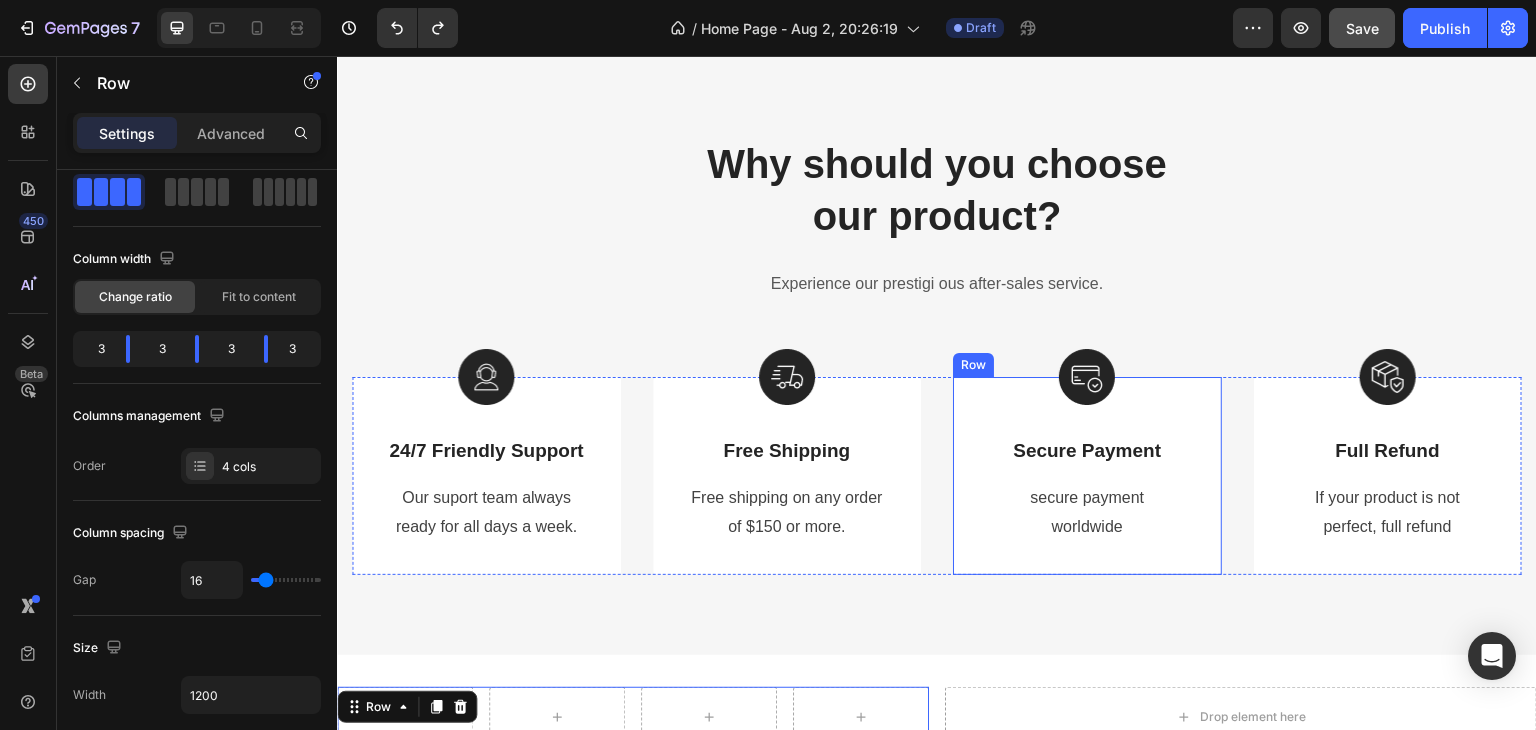 scroll, scrollTop: 3092, scrollLeft: 0, axis: vertical 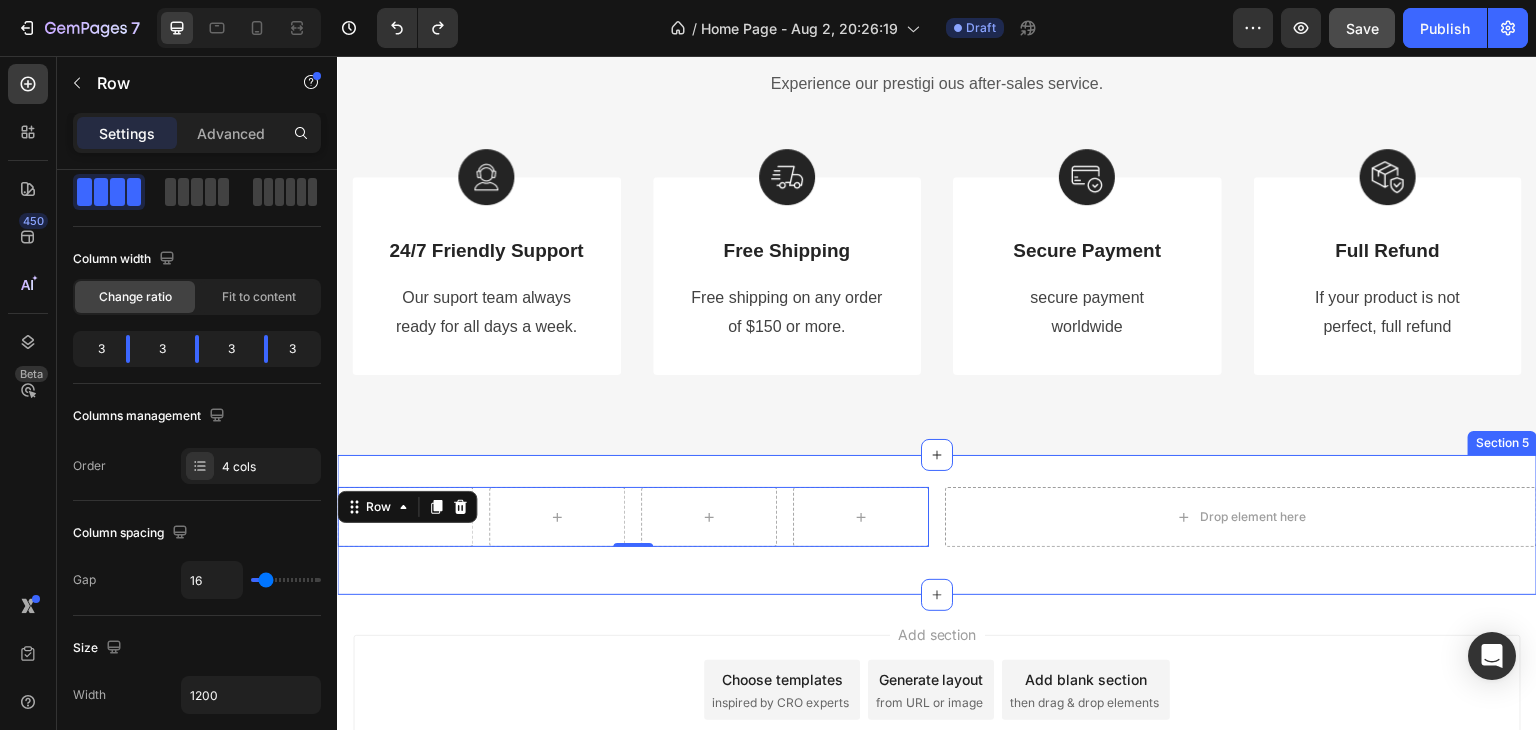 click on "Row   0
Drop element here Row Section 5" at bounding box center (937, 525) 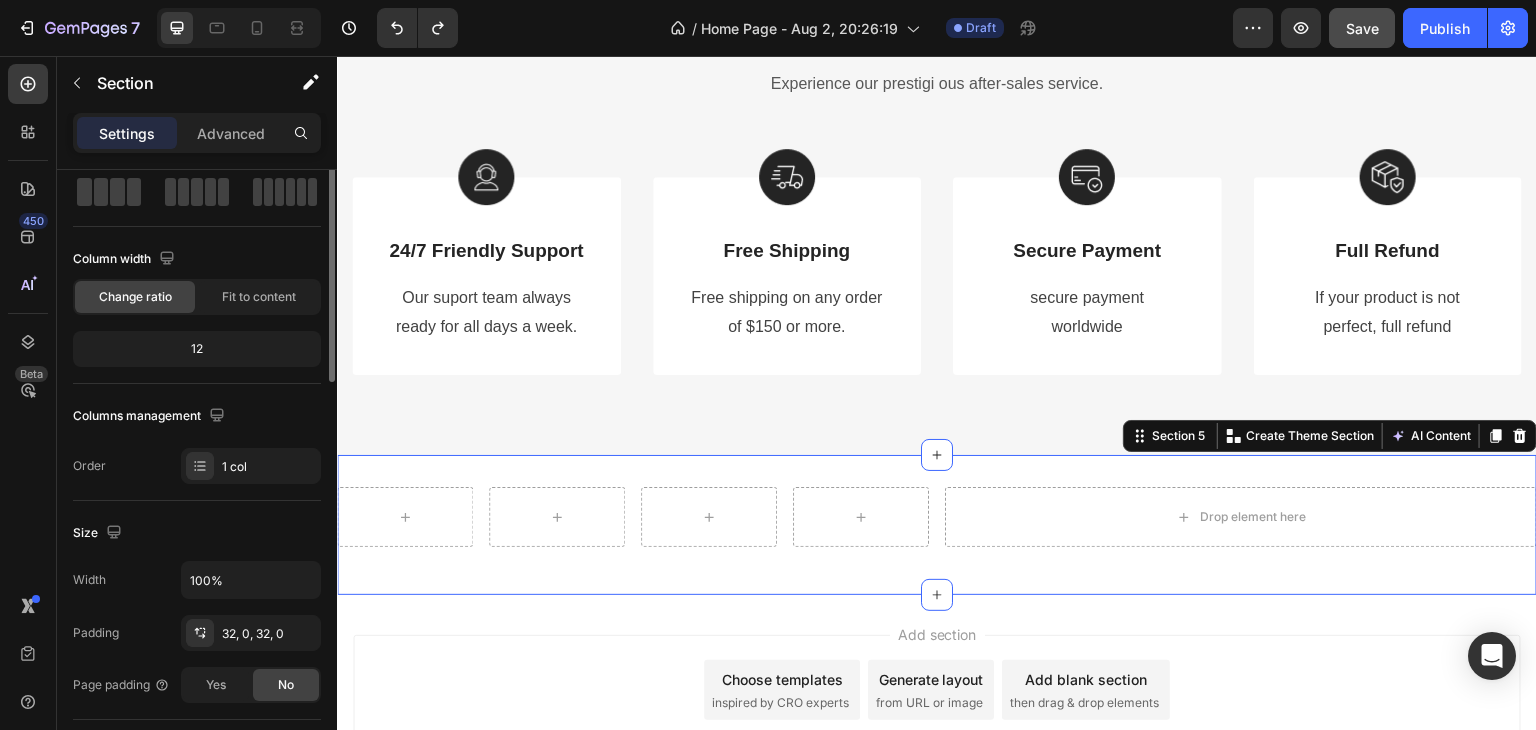 scroll, scrollTop: 0, scrollLeft: 0, axis: both 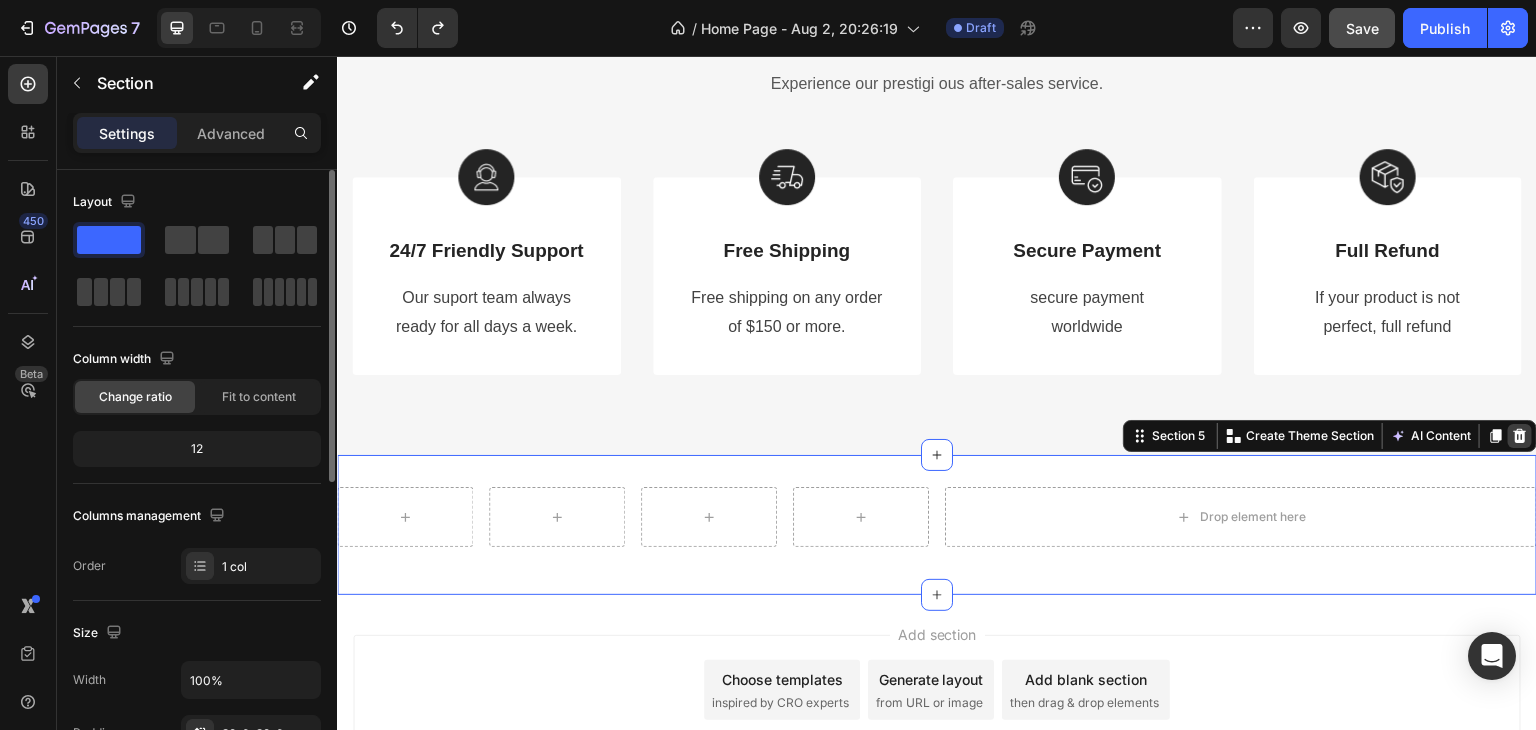 click 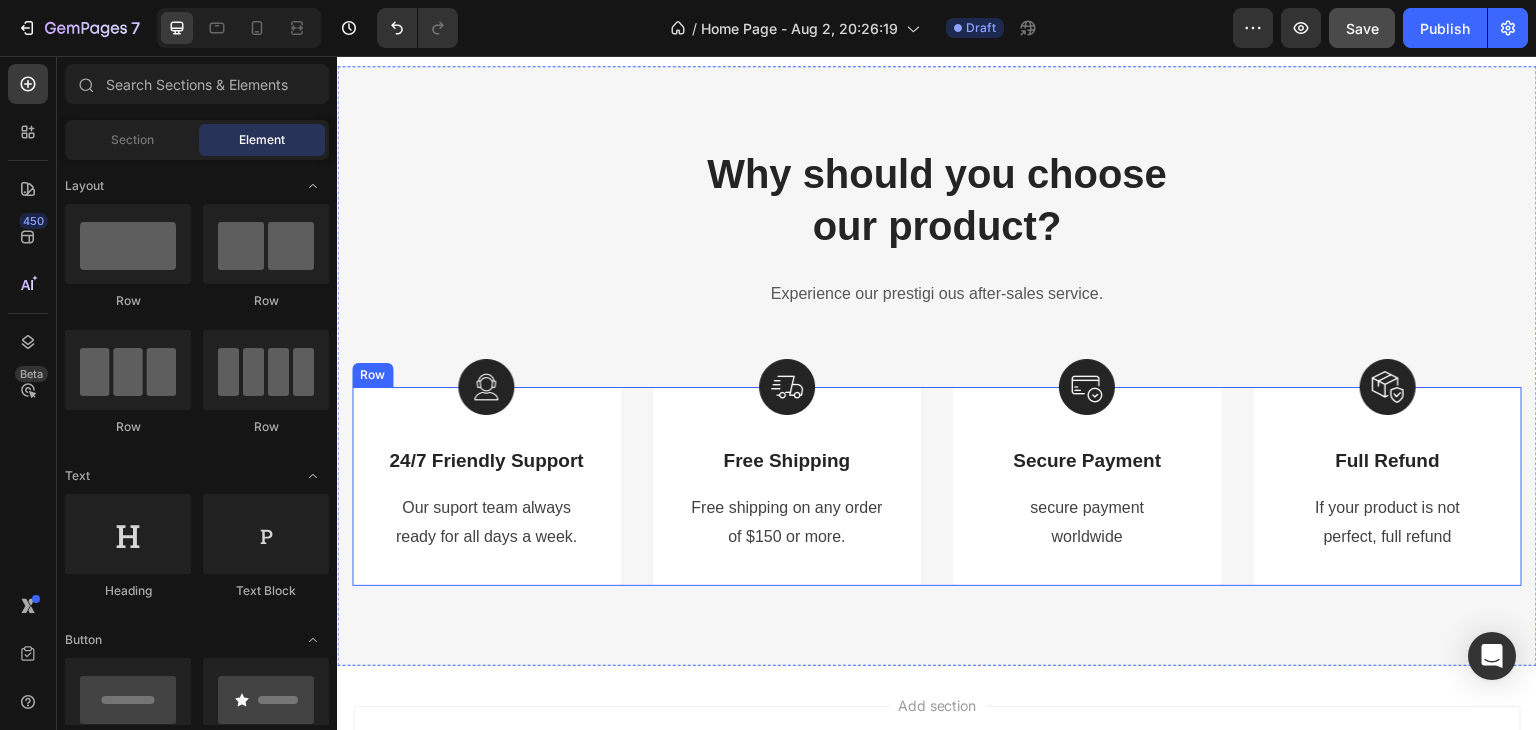 scroll, scrollTop: 2992, scrollLeft: 0, axis: vertical 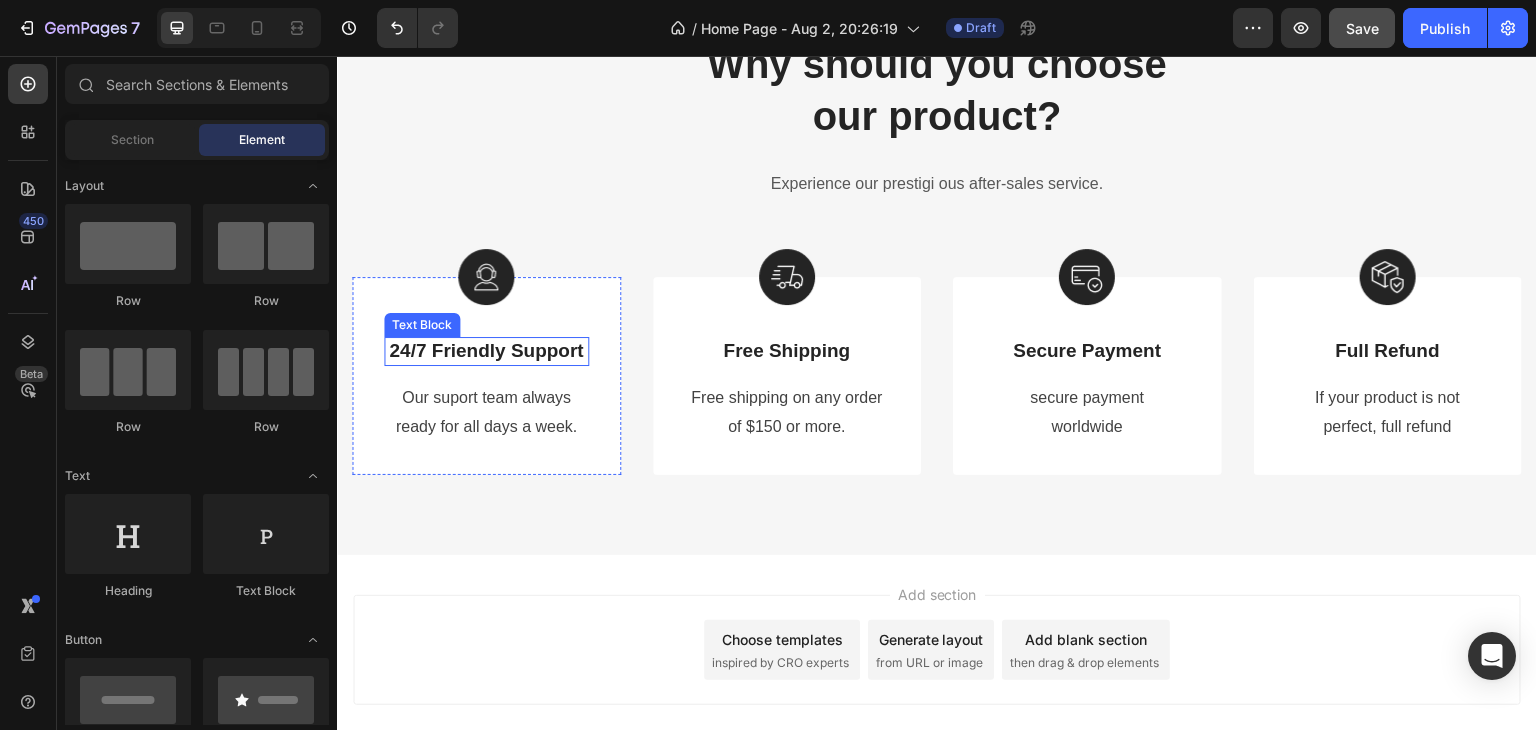 click on "24/7 Friendly Support" at bounding box center [486, 351] 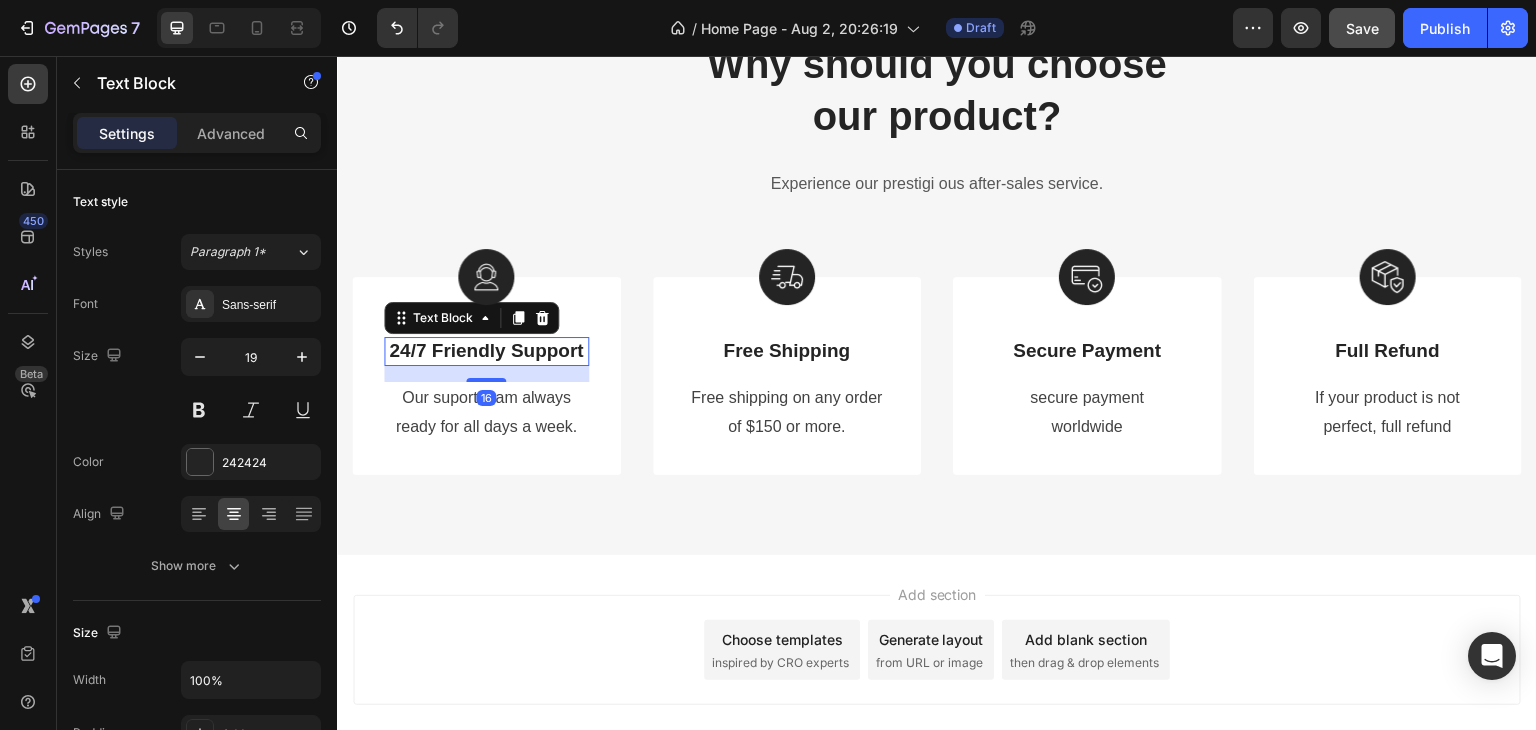 click on "24/7 Friendly Support" at bounding box center [486, 351] 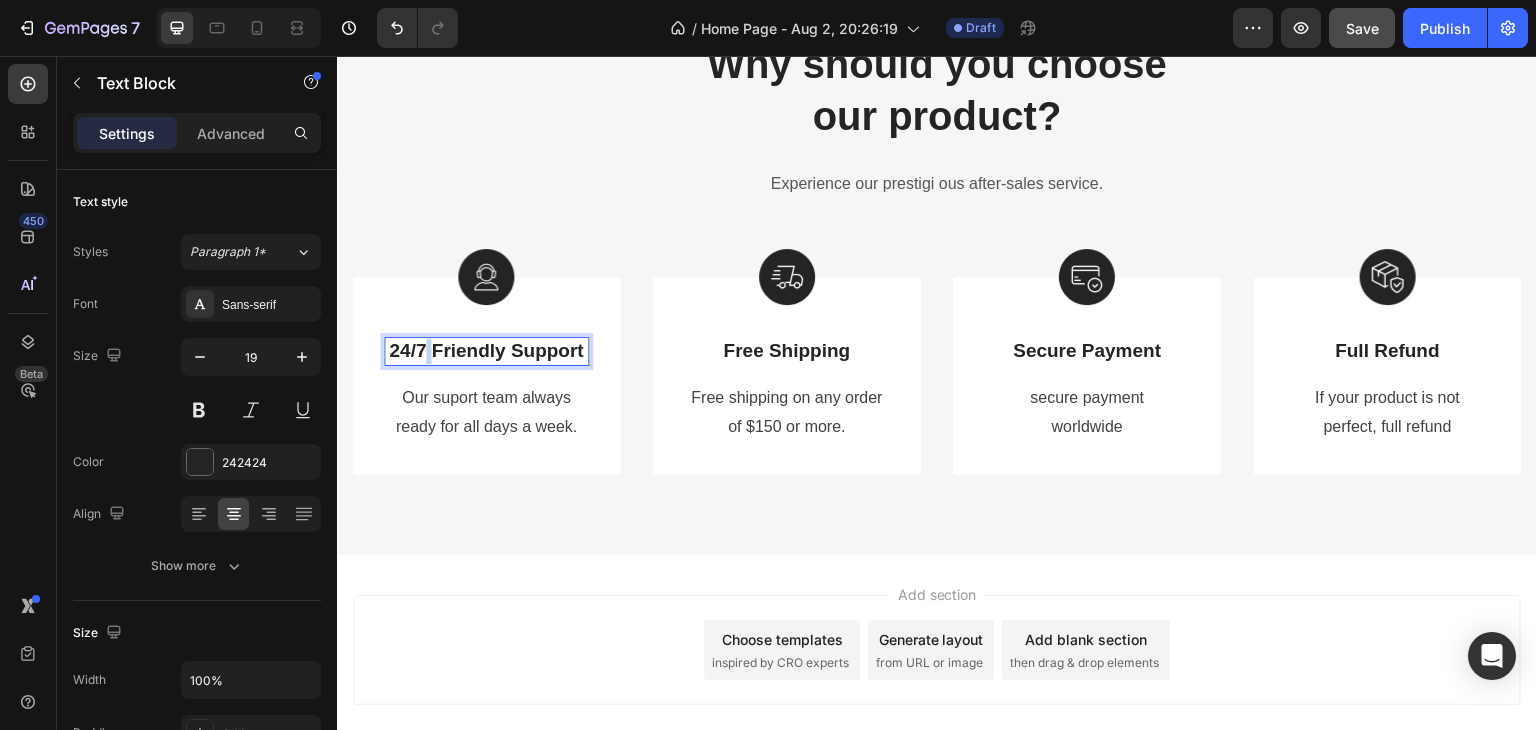 click on "24/7 Friendly Support" at bounding box center [486, 351] 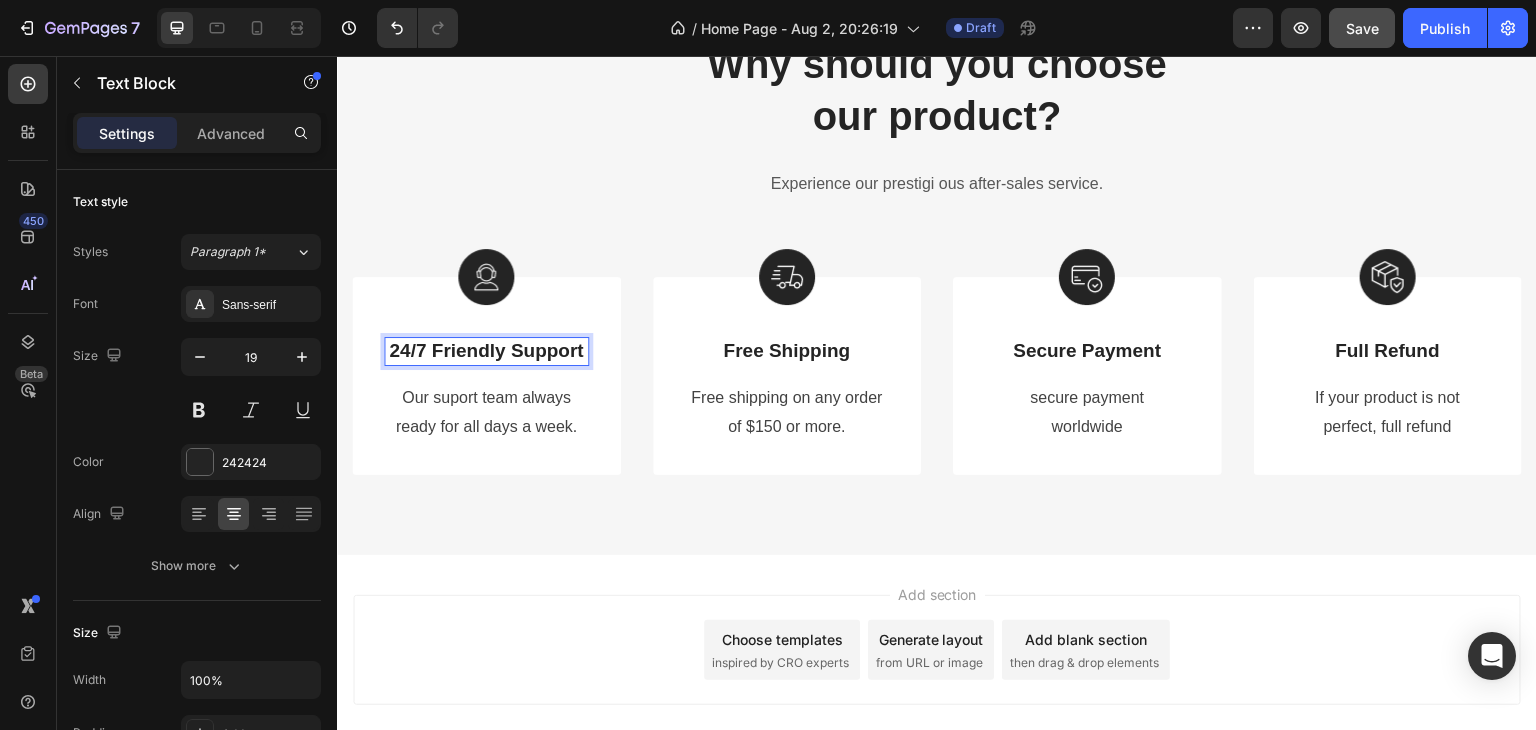 click on "24/7 Friendly Support" at bounding box center [486, 351] 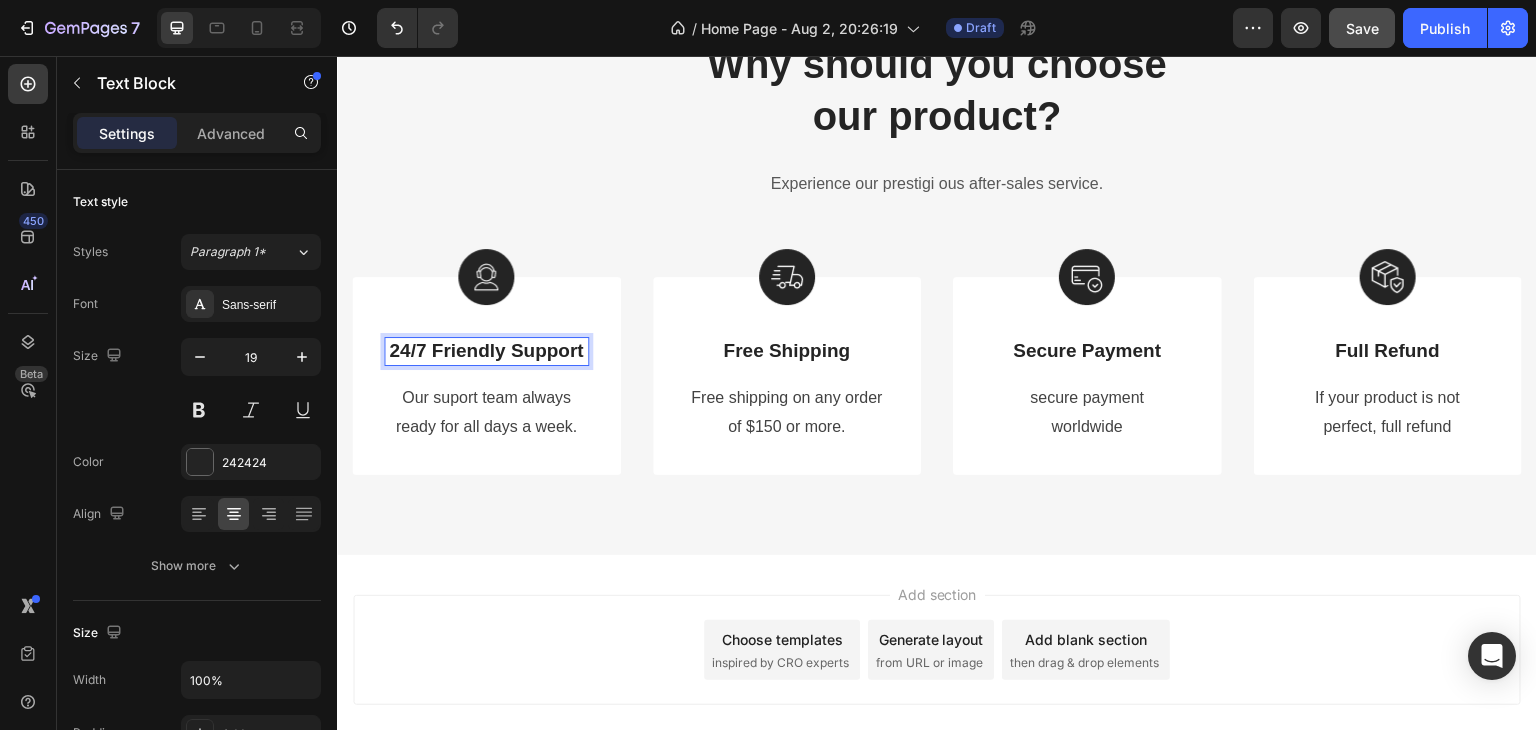click on "24/7 Friendly Support" at bounding box center (486, 351) 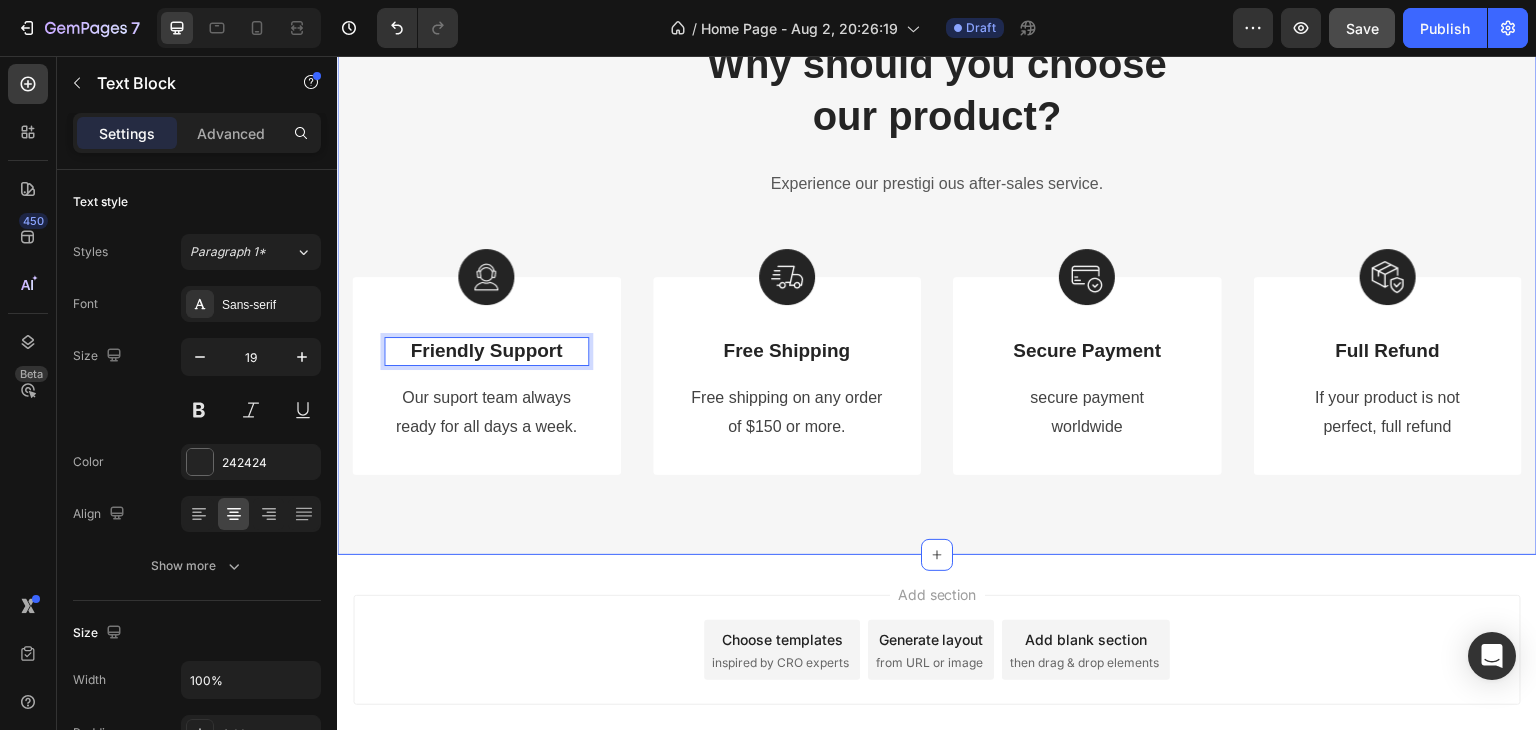 click on "Why should you choose our product? Heading Experience our prestigi ous after-sales service. Text block Row Image Friendly Support Text Block   16 Our suport team always  ready for all days a week. Text block Row Image Free Shipping Text Block Free shipping on any order  of $150 or more. Text block Row Image Secure Payment Text Block secure payment  worldwide Text block Row Image Full Refund Text Block If your product is not  perfect, full refund Text block Row Row Section 4" at bounding box center [937, 255] 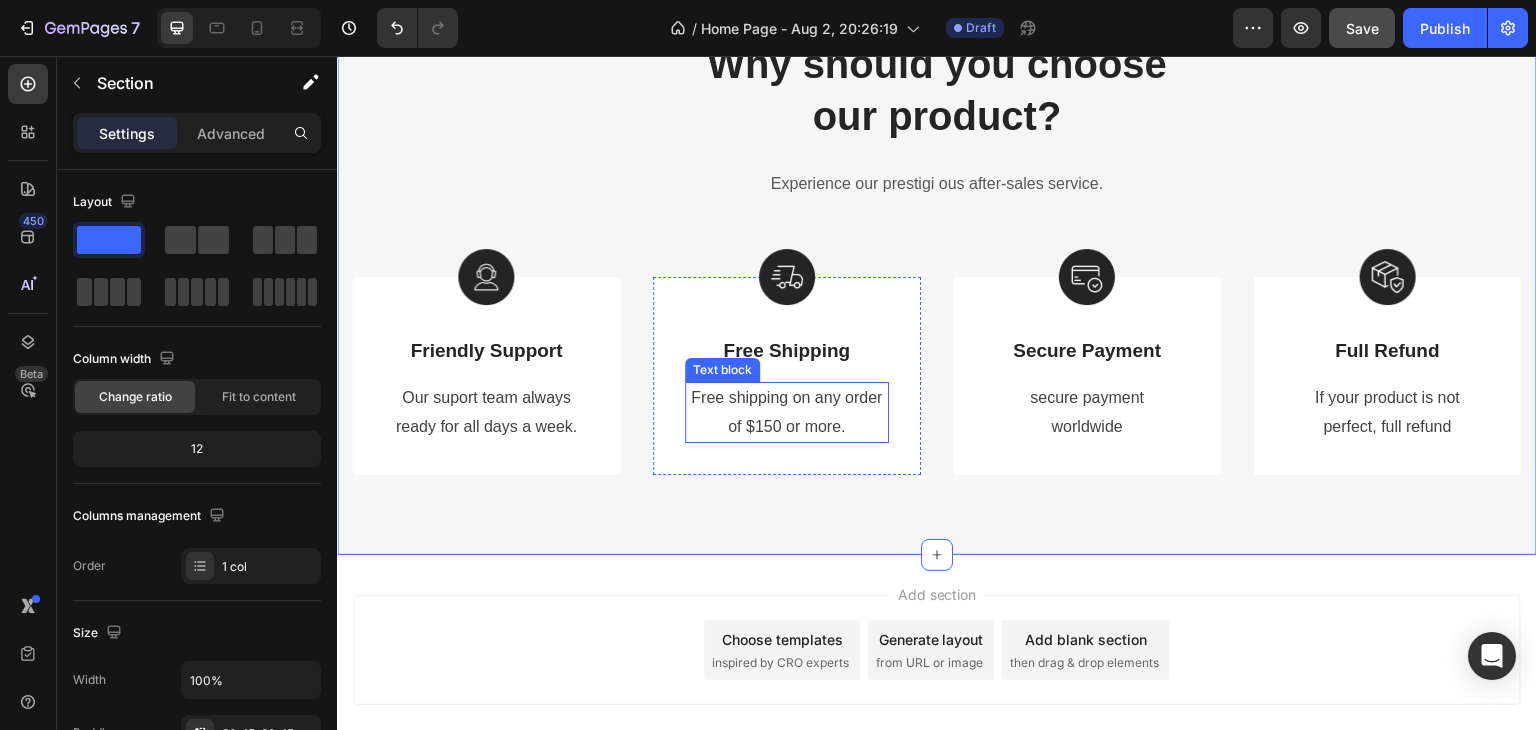 click on "of $150 or more." at bounding box center (787, 427) 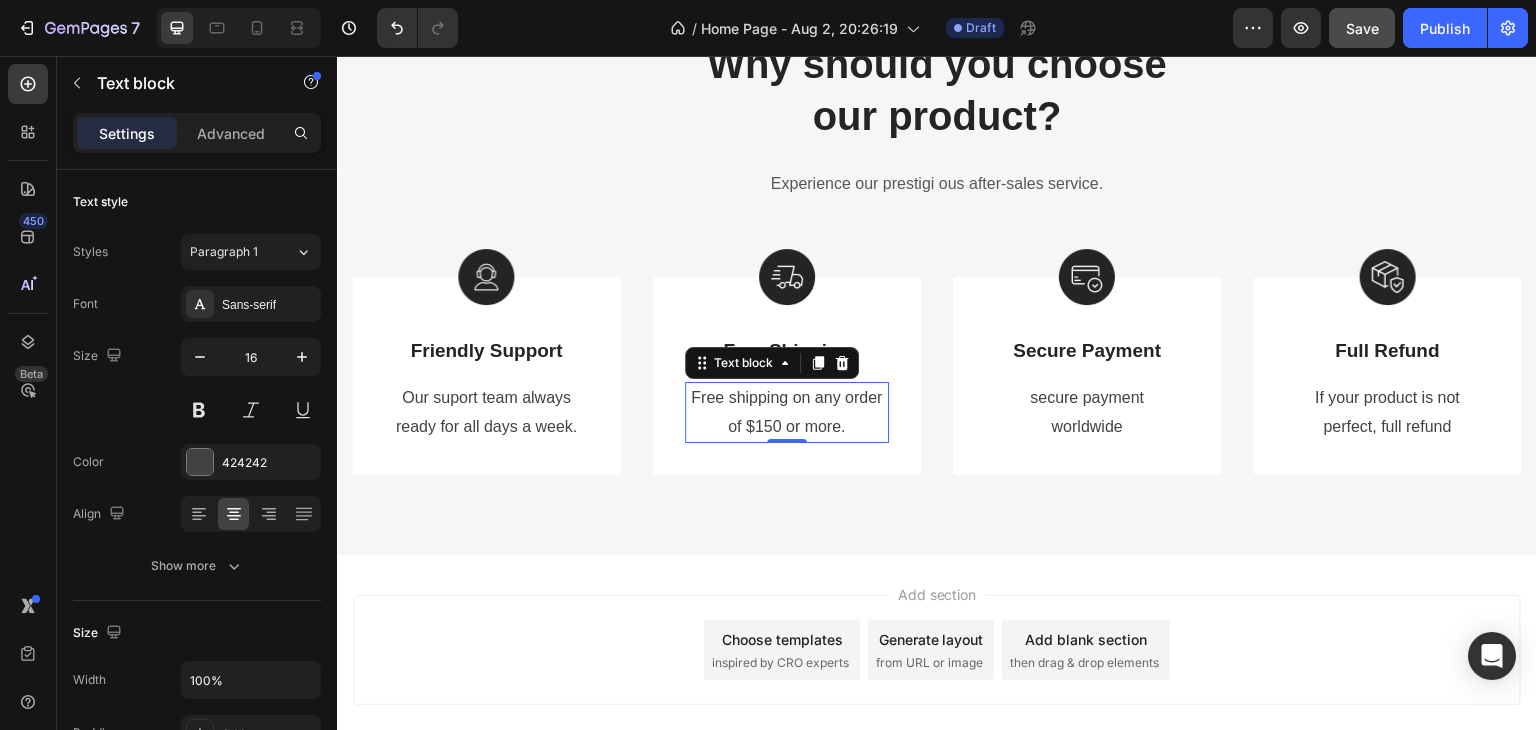 click on "of $150 or more." at bounding box center [787, 427] 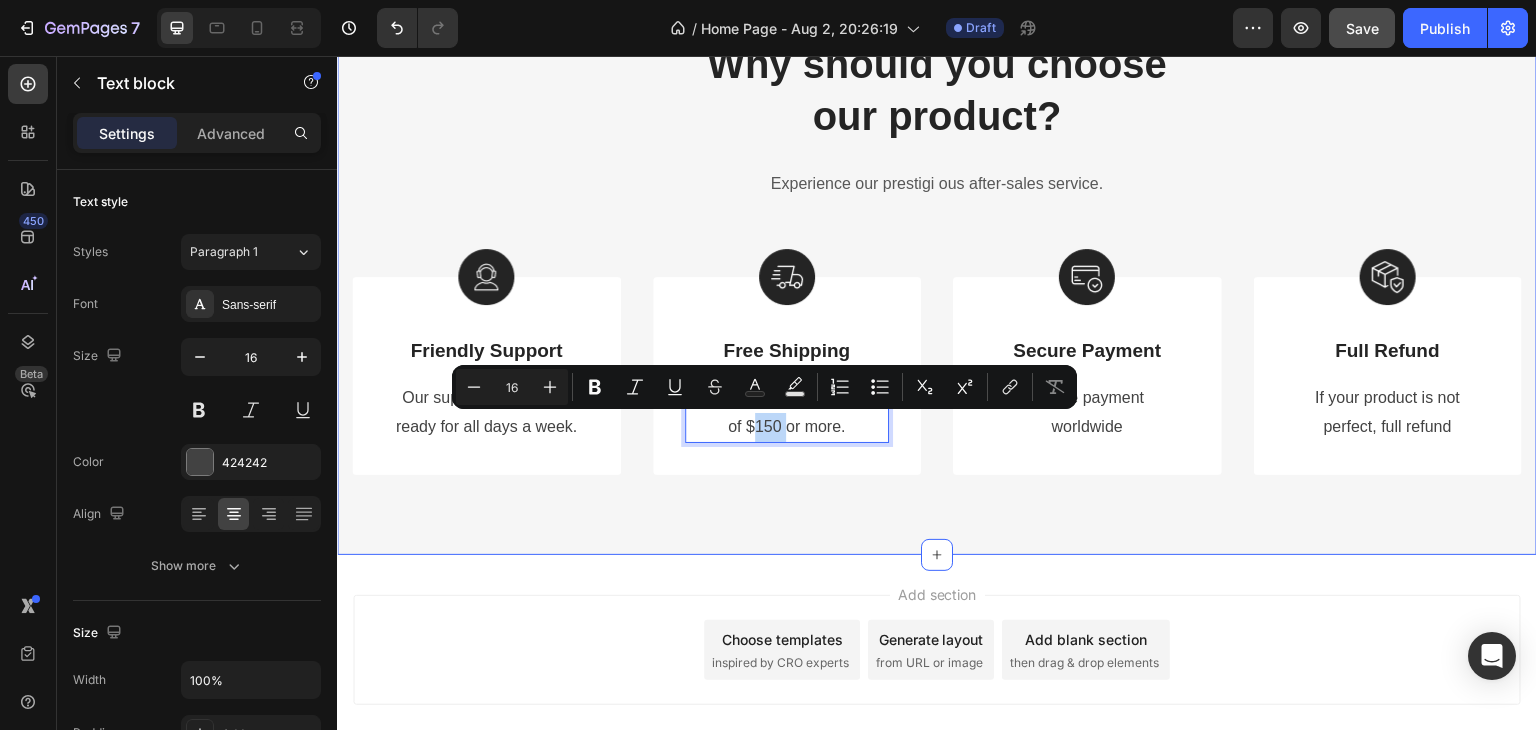 click on "Why should you choose our product? Heading Experience our prestigi ous after-sales service. Text block Row Image Friendly Support Text Block Our suport team always  ready for all days a week. Text block Row Image Free Shipping Text Block Free shipping on any order  of $150 or more. Text block   0 Row Image Secure Payment Text Block secure payment  worldwide Text block Row Image Full Refund Text Block If your product is not  perfect, full refund Text block Row Row Section 4" at bounding box center [937, 255] 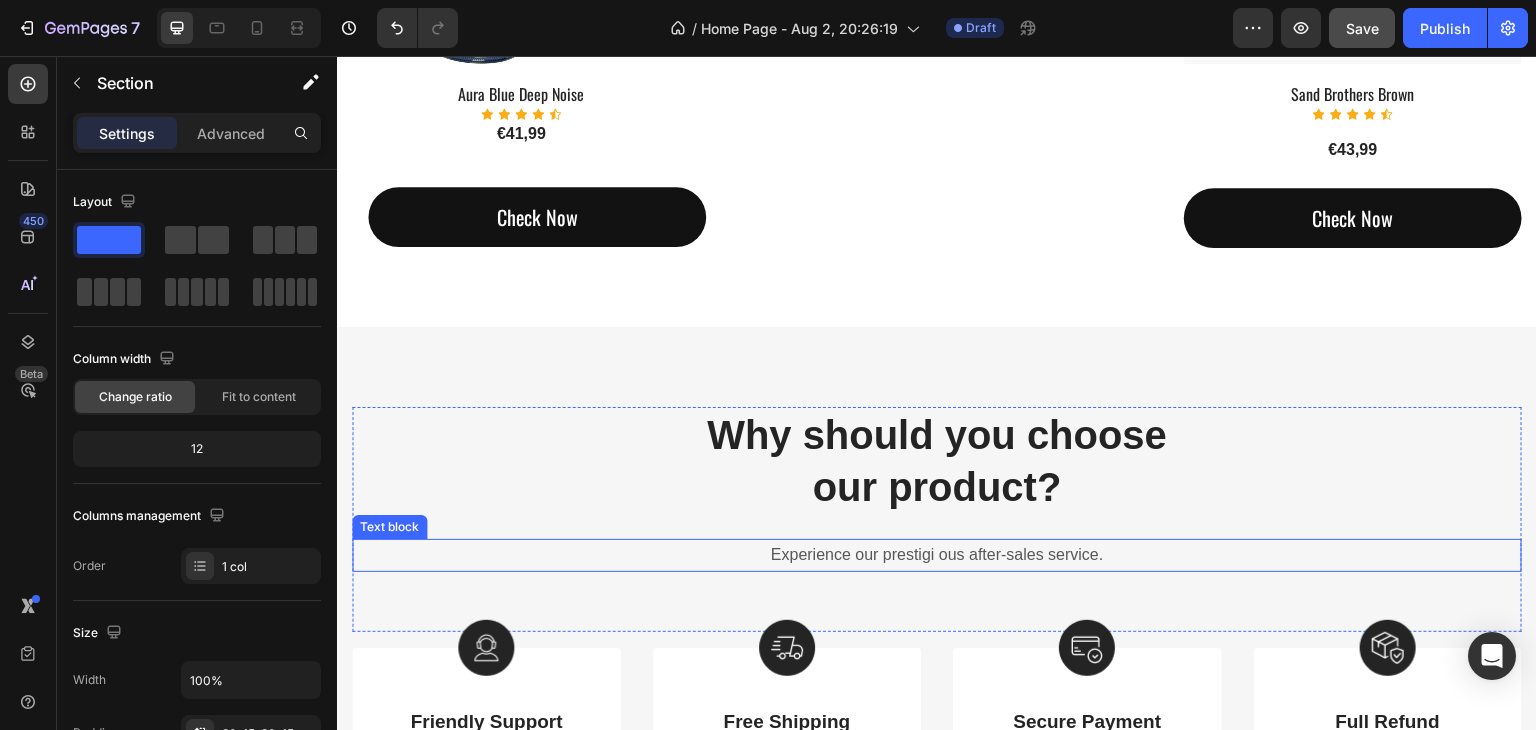 scroll, scrollTop: 2604, scrollLeft: 0, axis: vertical 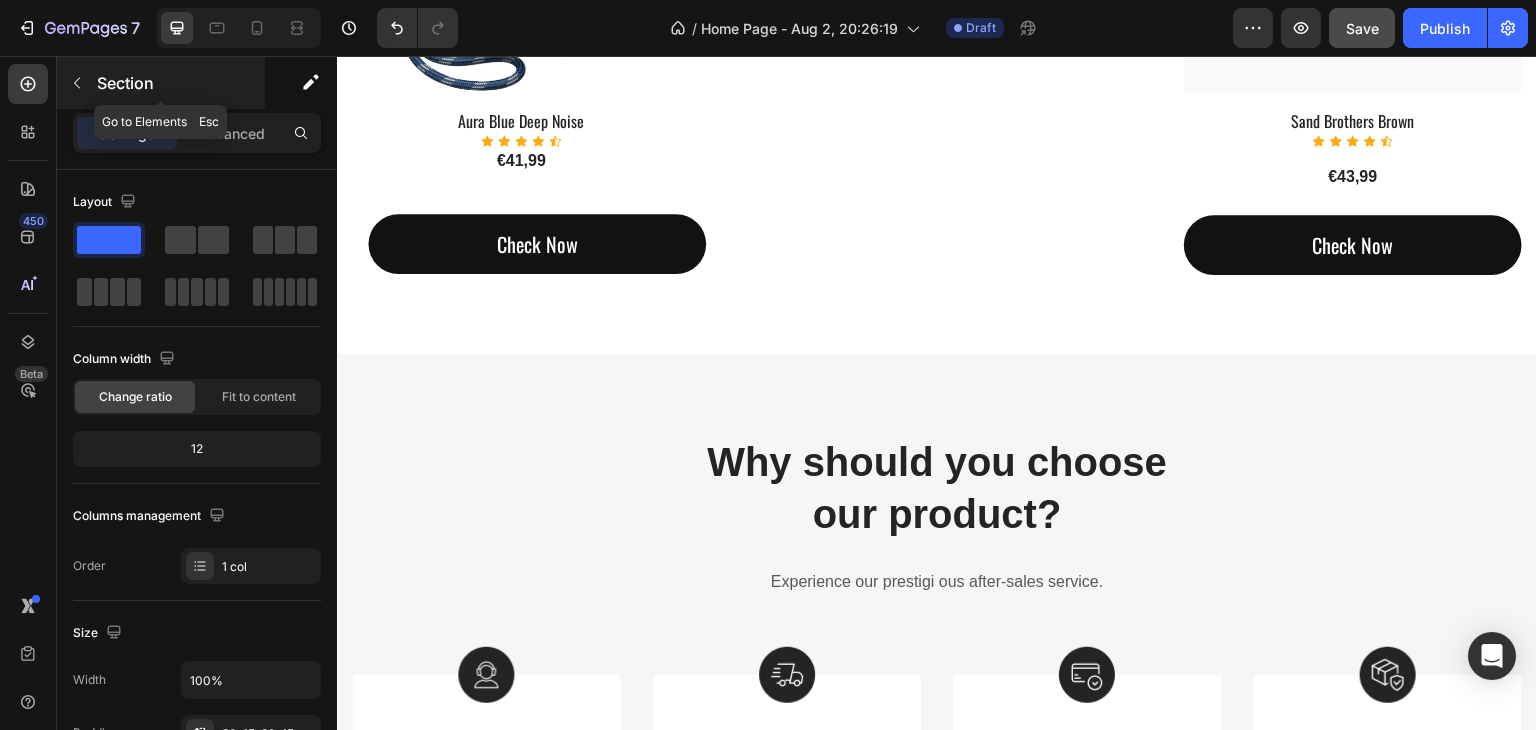 click 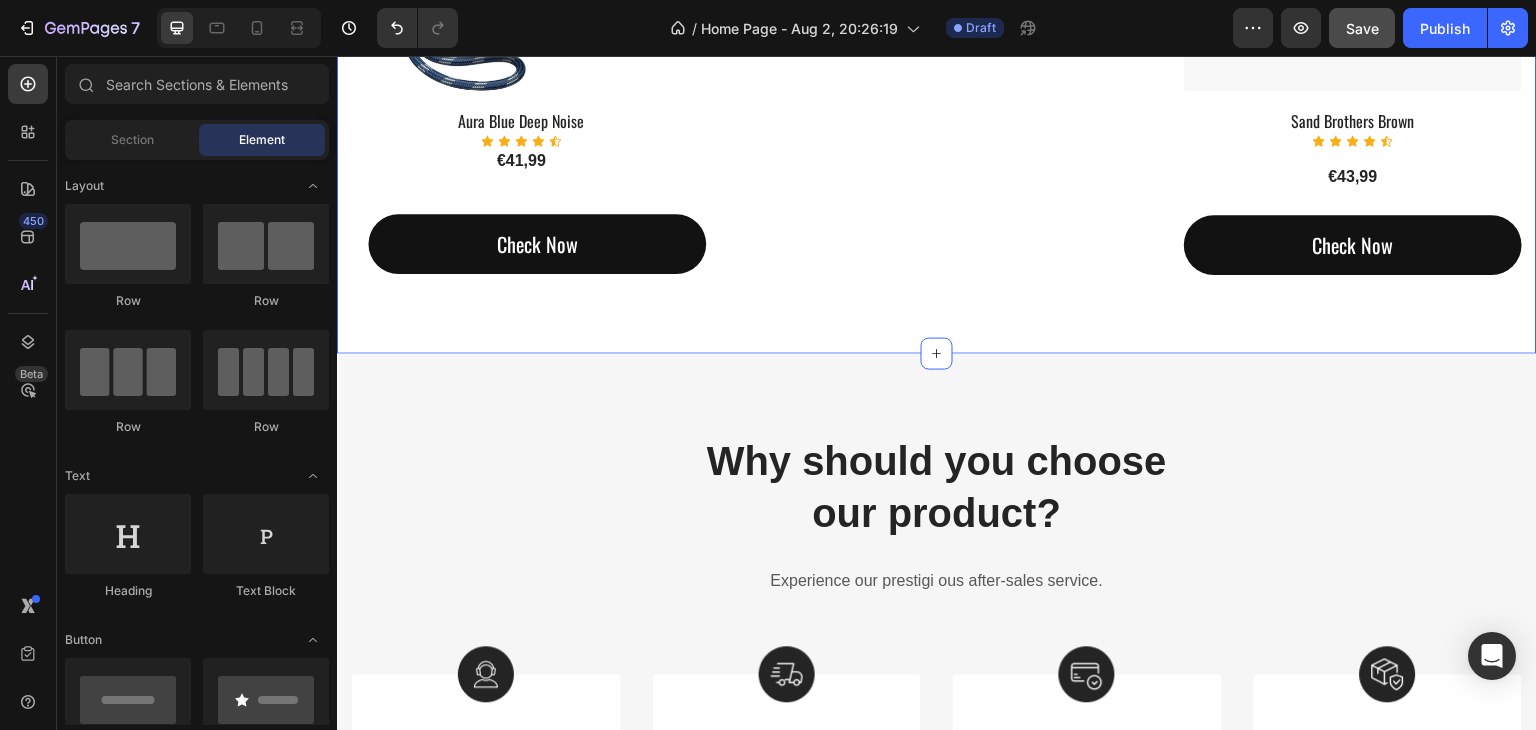 click on "Why should you choose our product? Heading Experience our prestigi ous after-sales service. Text block Row Image Friendly Support Text Block Our suport team always  ready for all days a week. Text block Row Image Free Shipping Text Block Free shipping on any order  of $150 or more. Text block Row Image Secure Payment Text Block secure payment  worldwide Text block Row Image Full Refund Text Block If your product is not  perfect, full refund Text block Row Row Section 4" at bounding box center (937, 653) 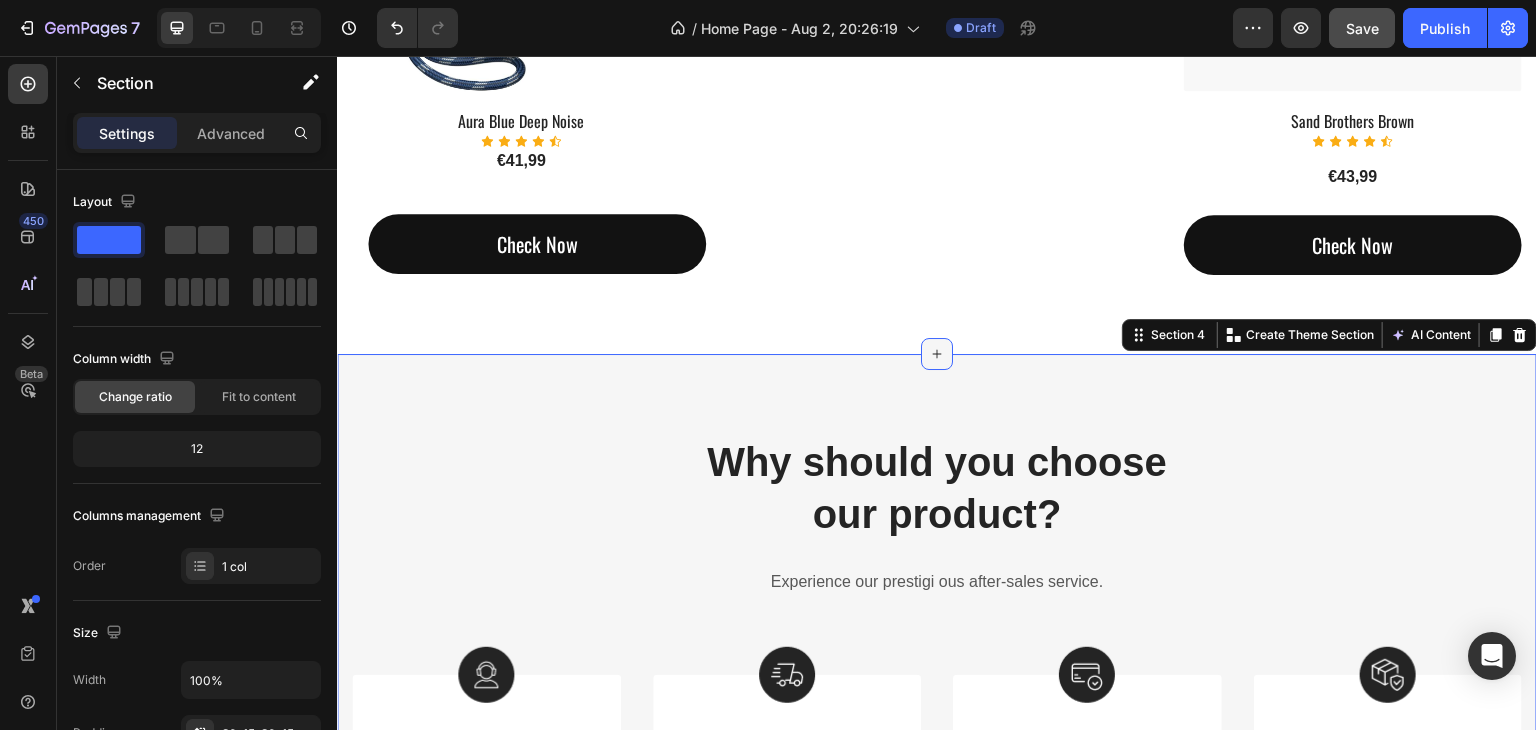 click 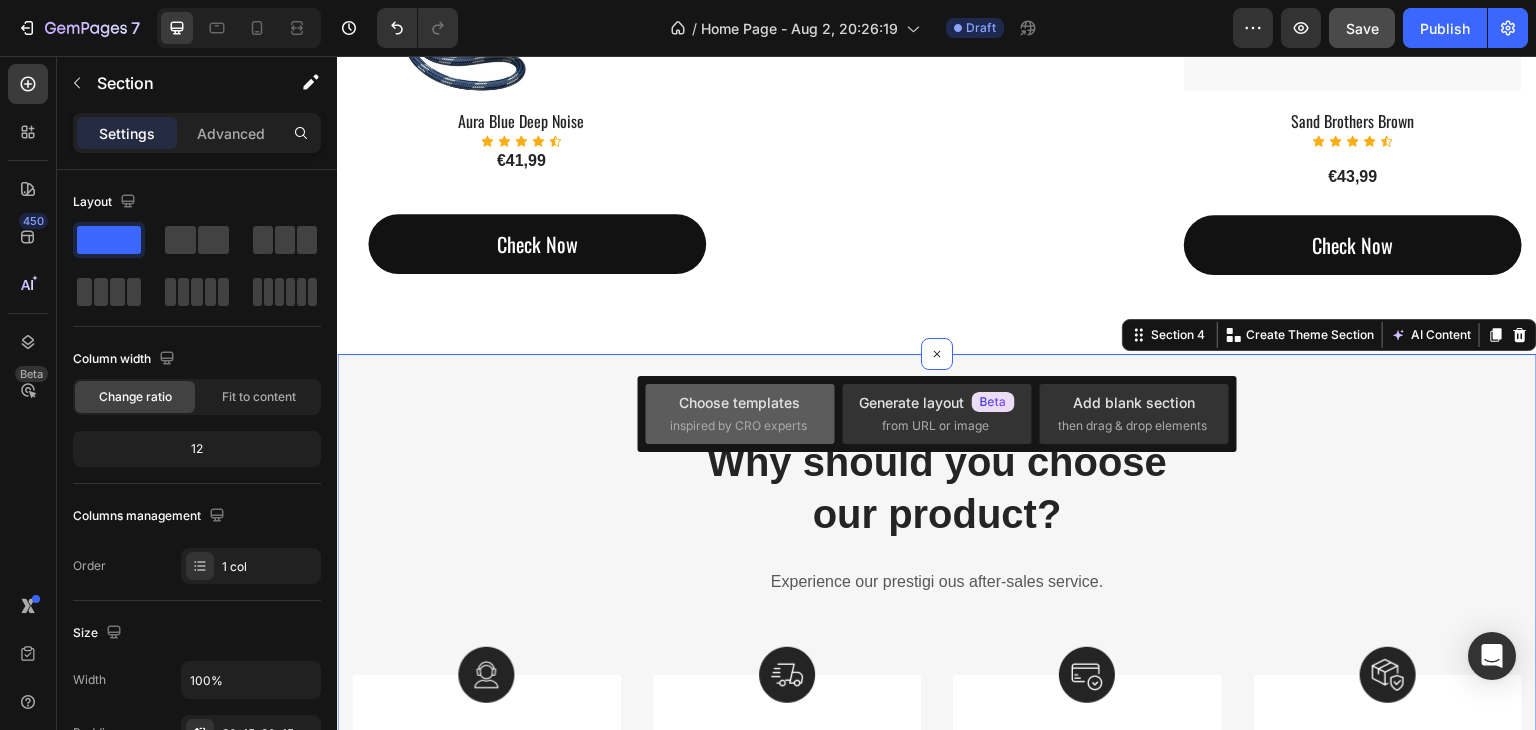 click on "Choose templates" at bounding box center [739, 402] 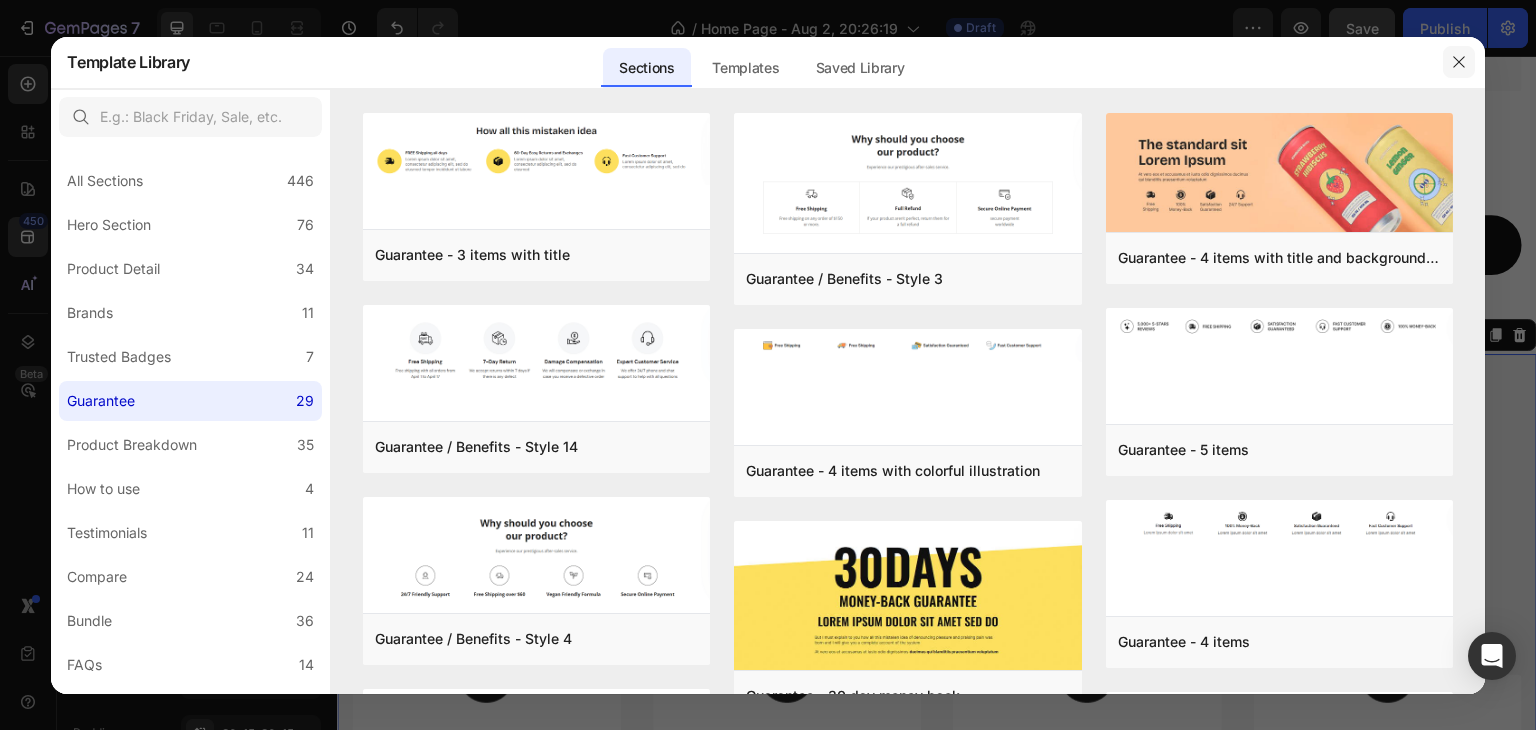 click 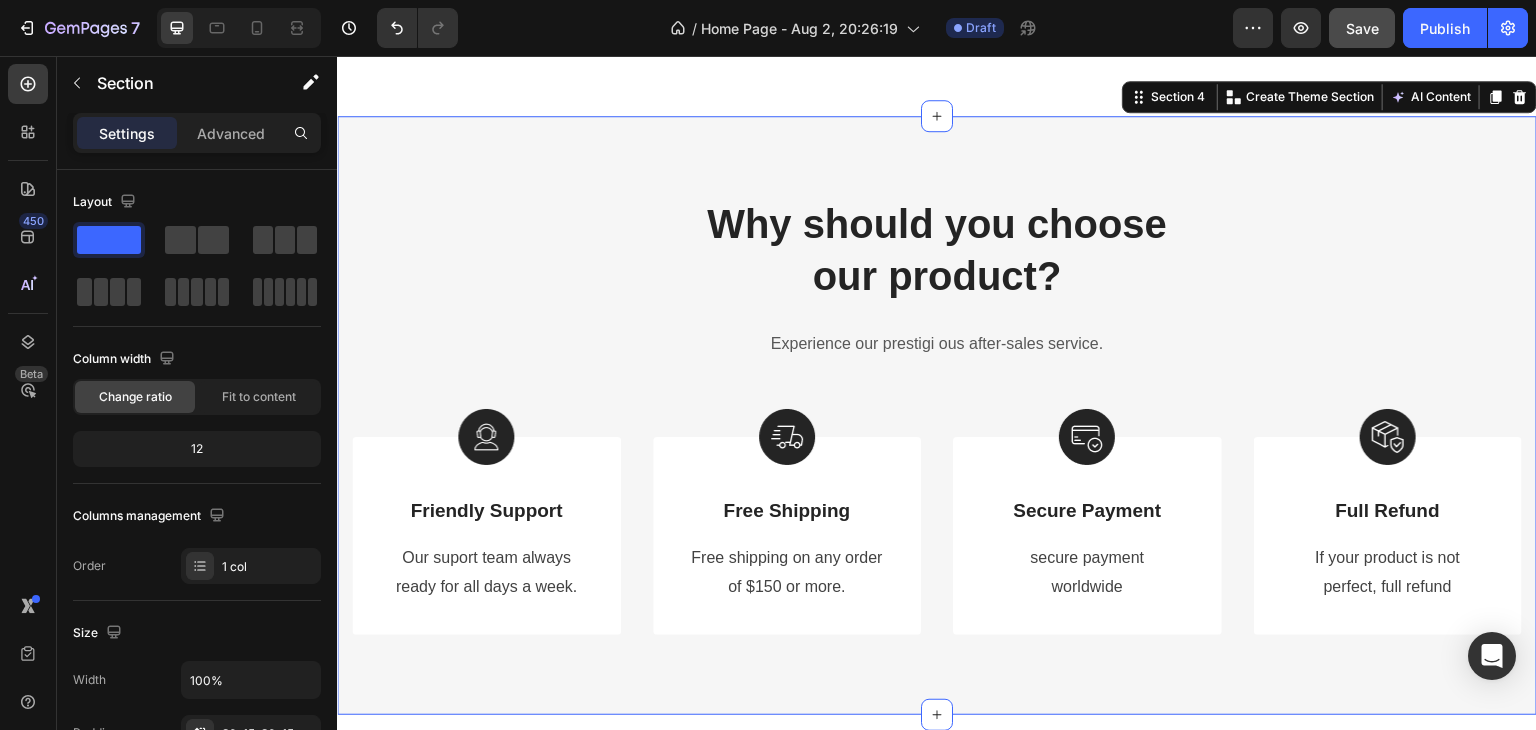 scroll, scrollTop: 3104, scrollLeft: 0, axis: vertical 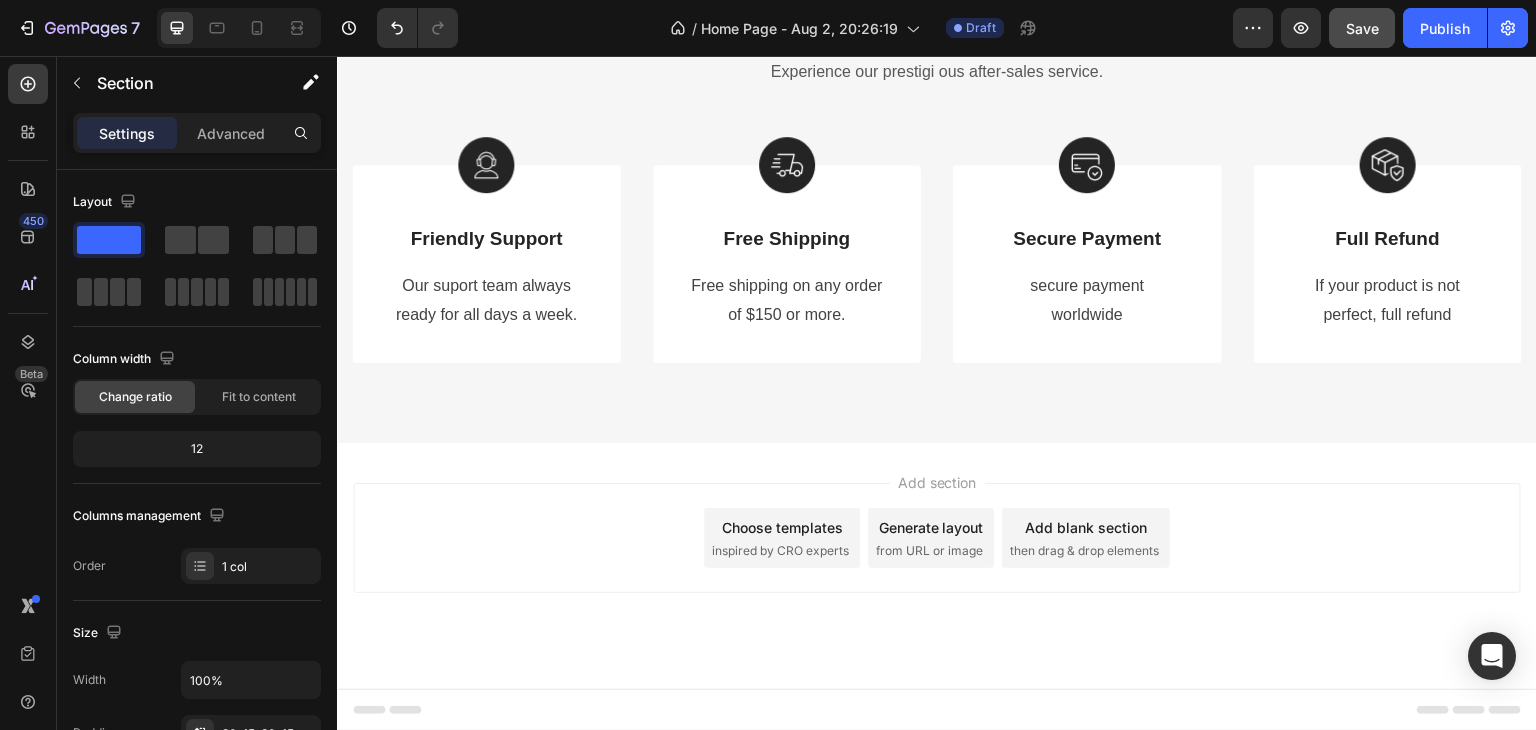 click on "Add section Choose templates inspired by CRO experts Generate layout from URL or image Add blank section then drag & drop elements" at bounding box center (937, 538) 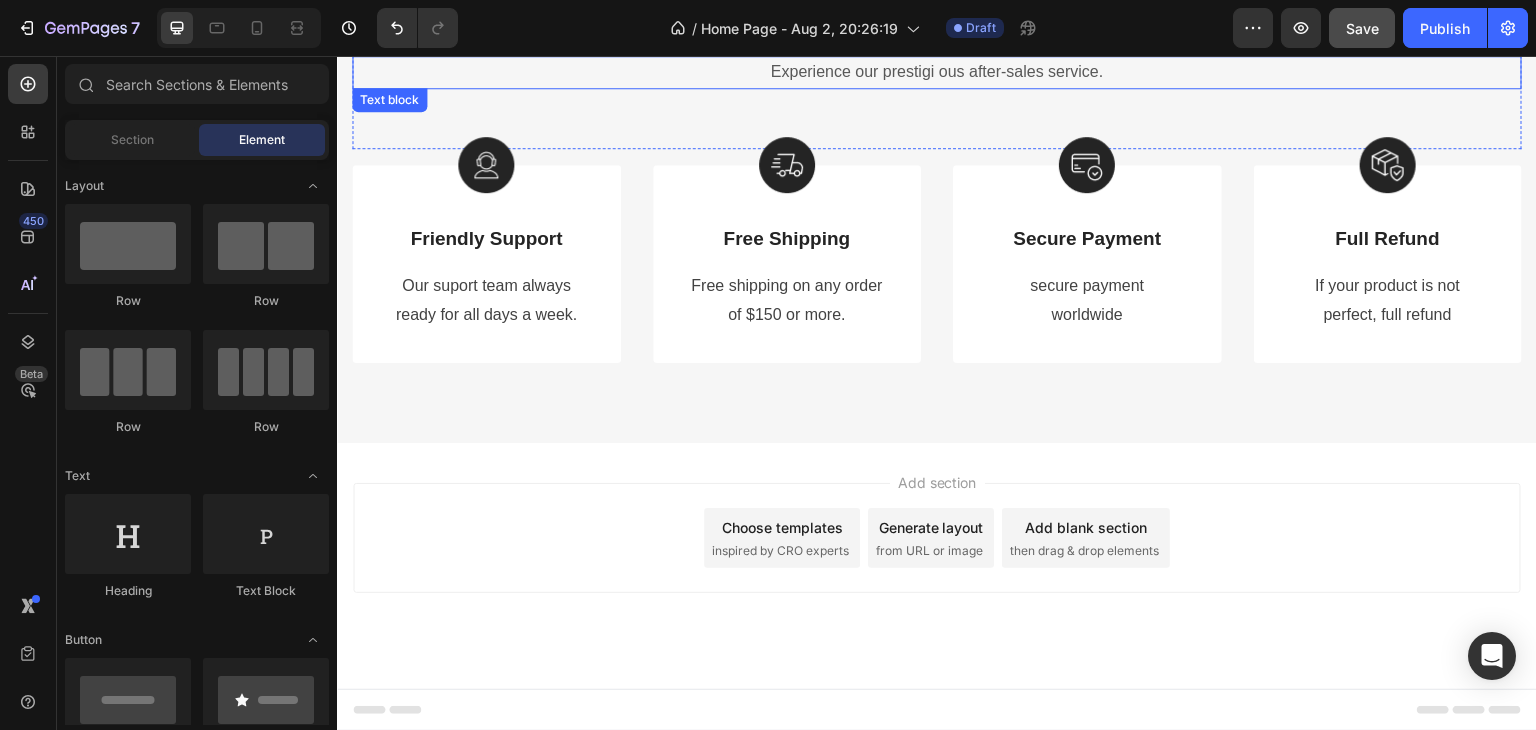 drag, startPoint x: 1009, startPoint y: 486, endPoint x: 953, endPoint y: 65, distance: 424.70813 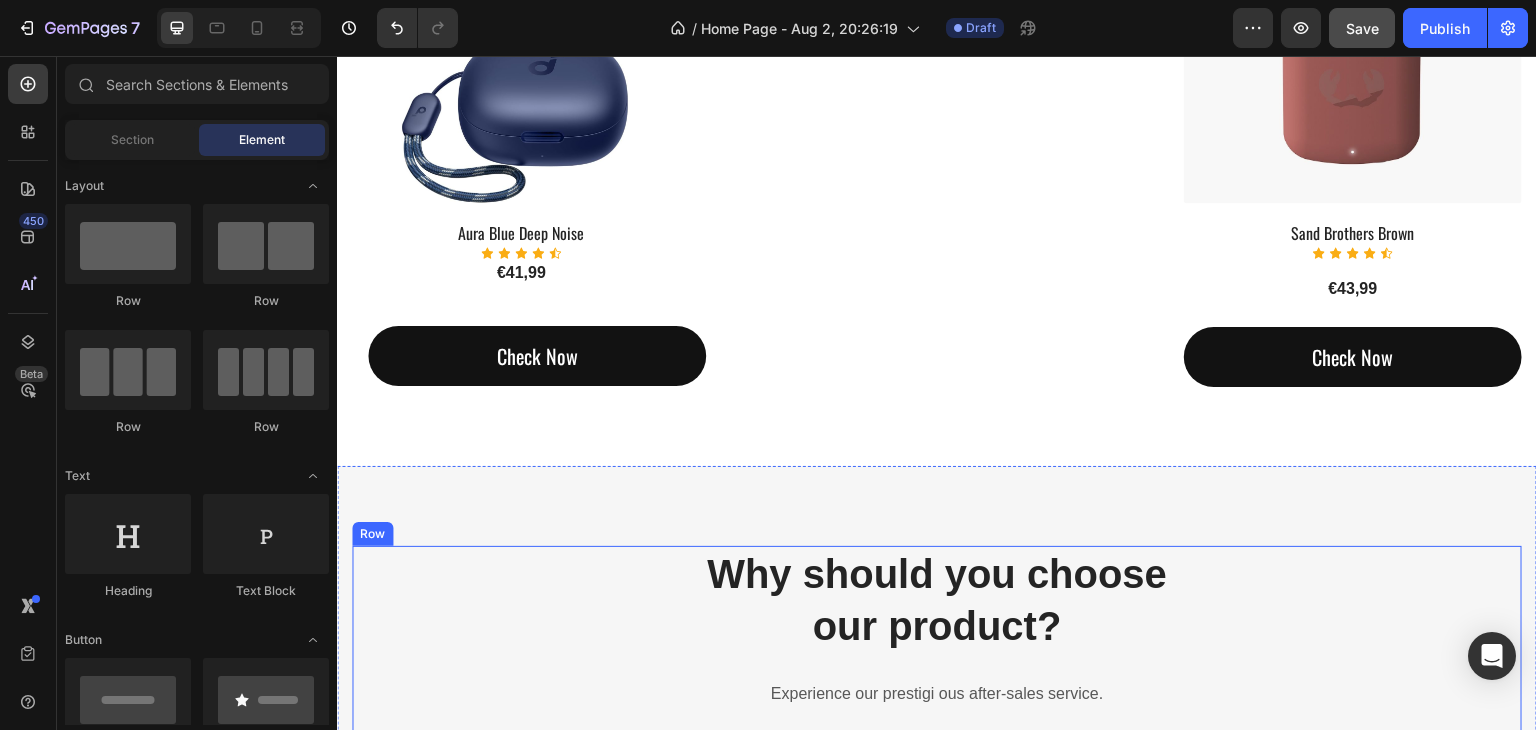scroll, scrollTop: 2704, scrollLeft: 0, axis: vertical 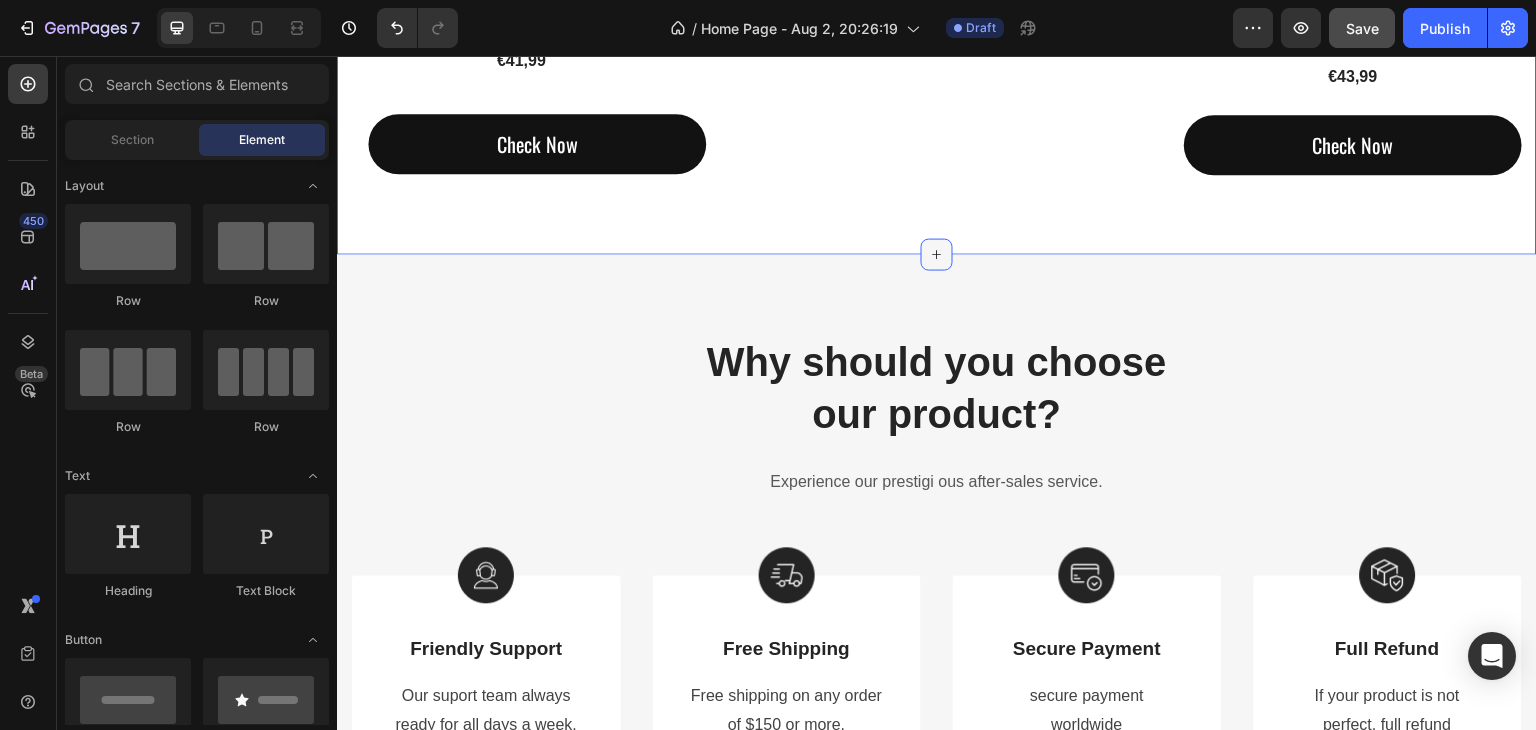 click 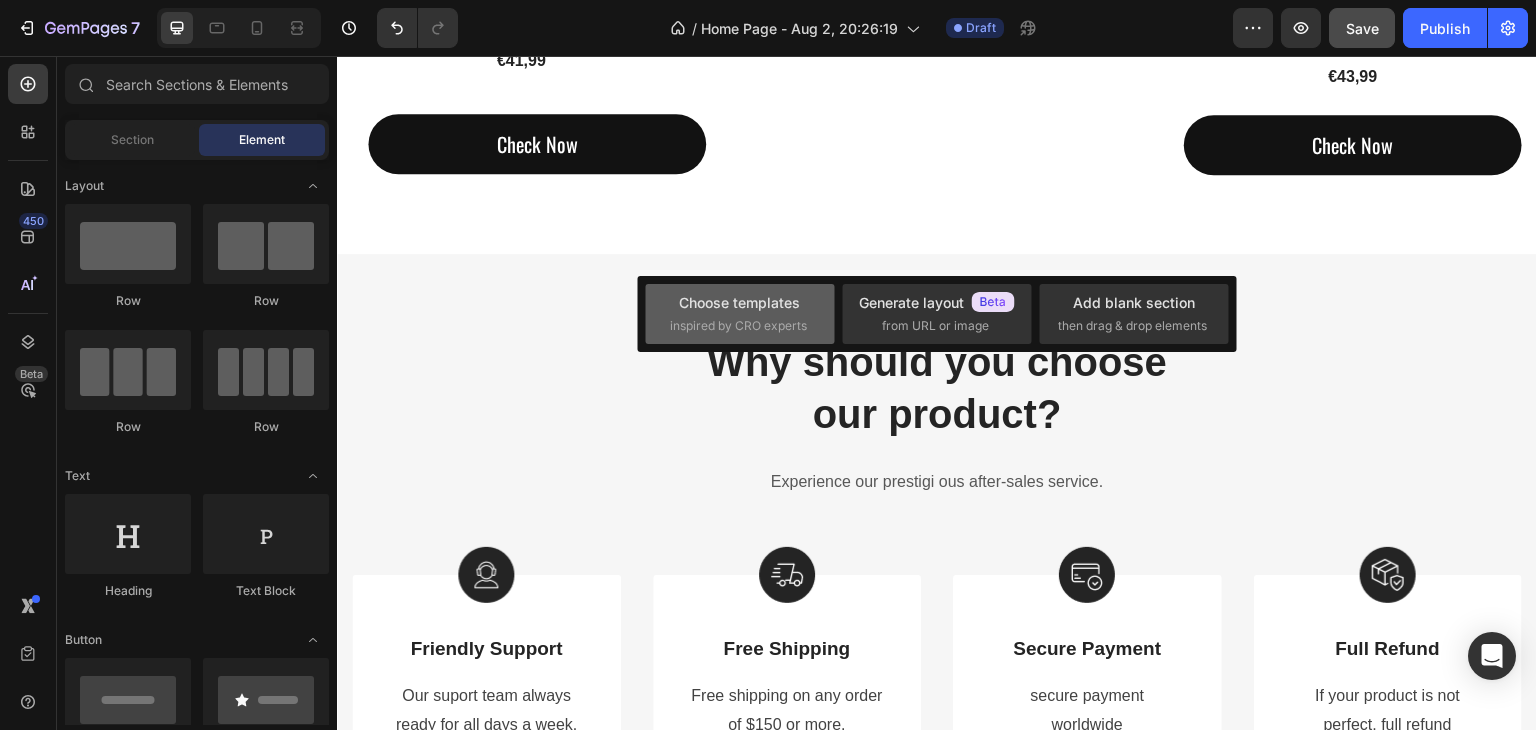 click on "inspired by CRO experts" at bounding box center (738, 326) 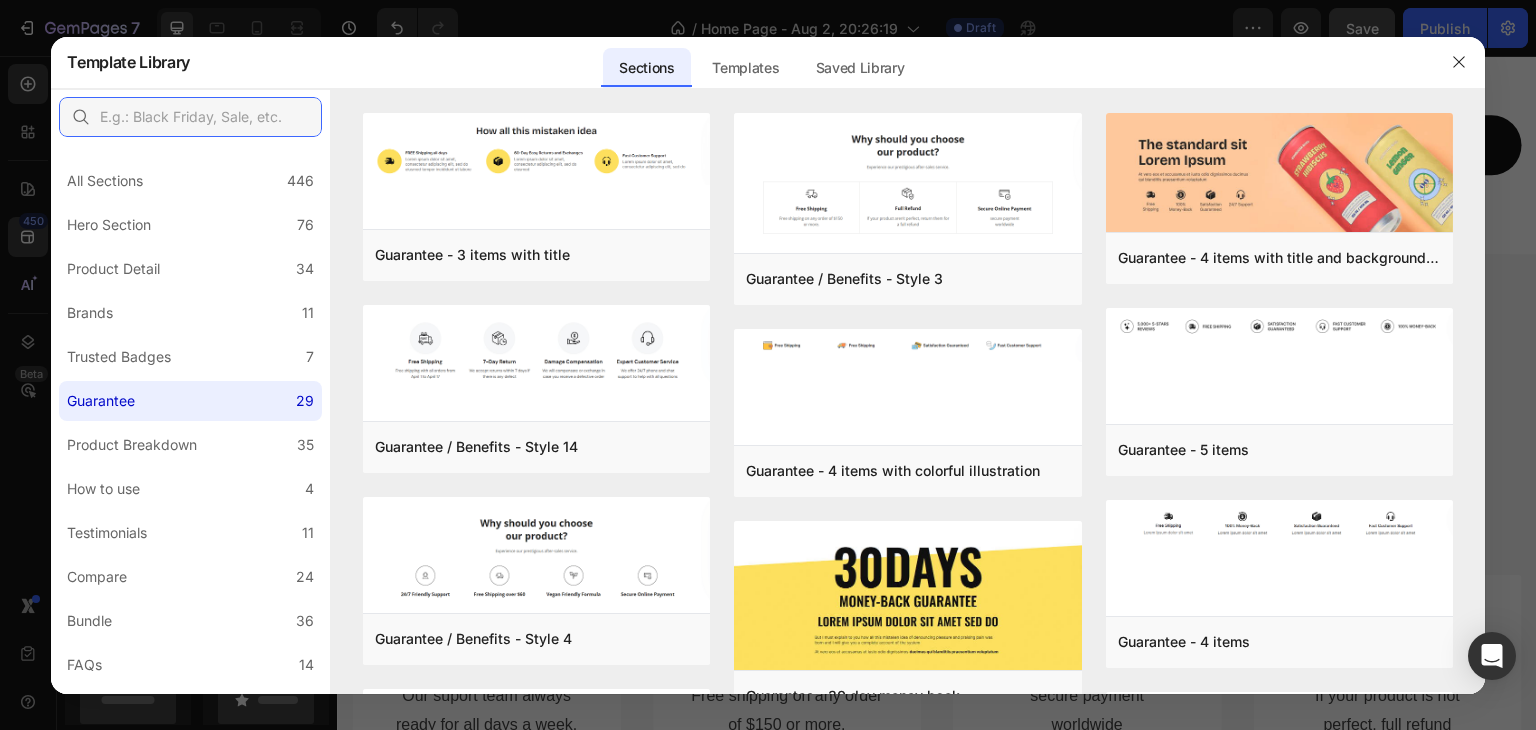 click at bounding box center (190, 117) 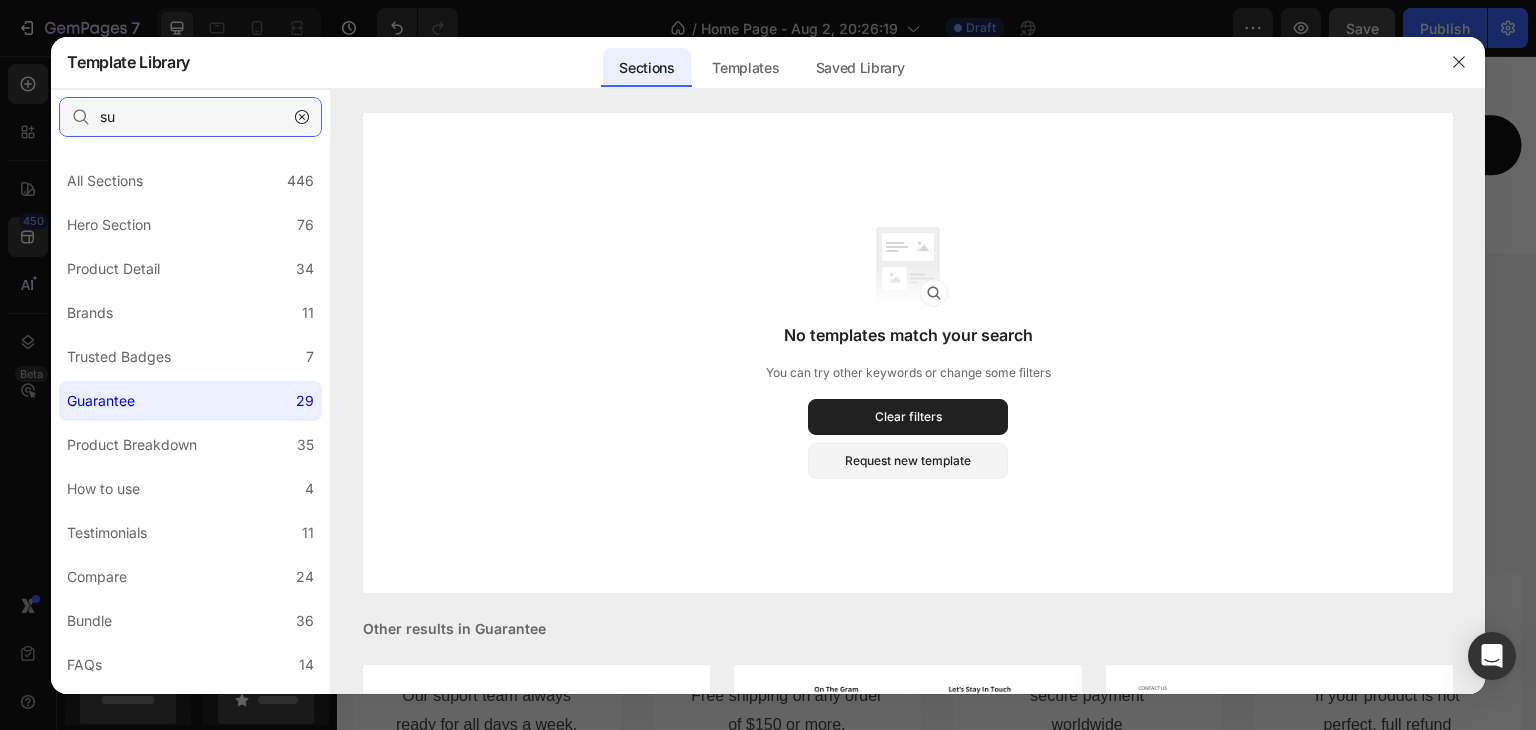 type on "s" 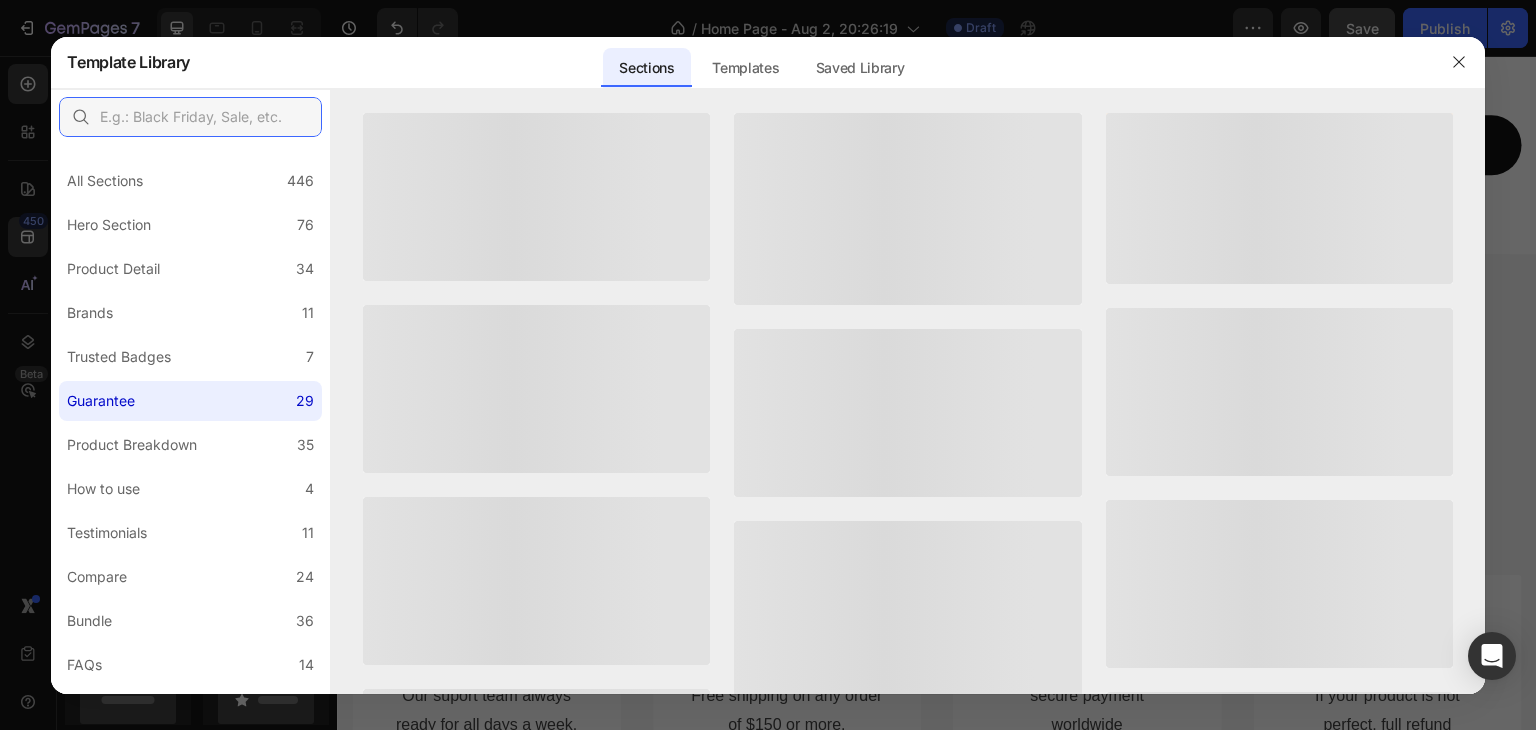 type on "v" 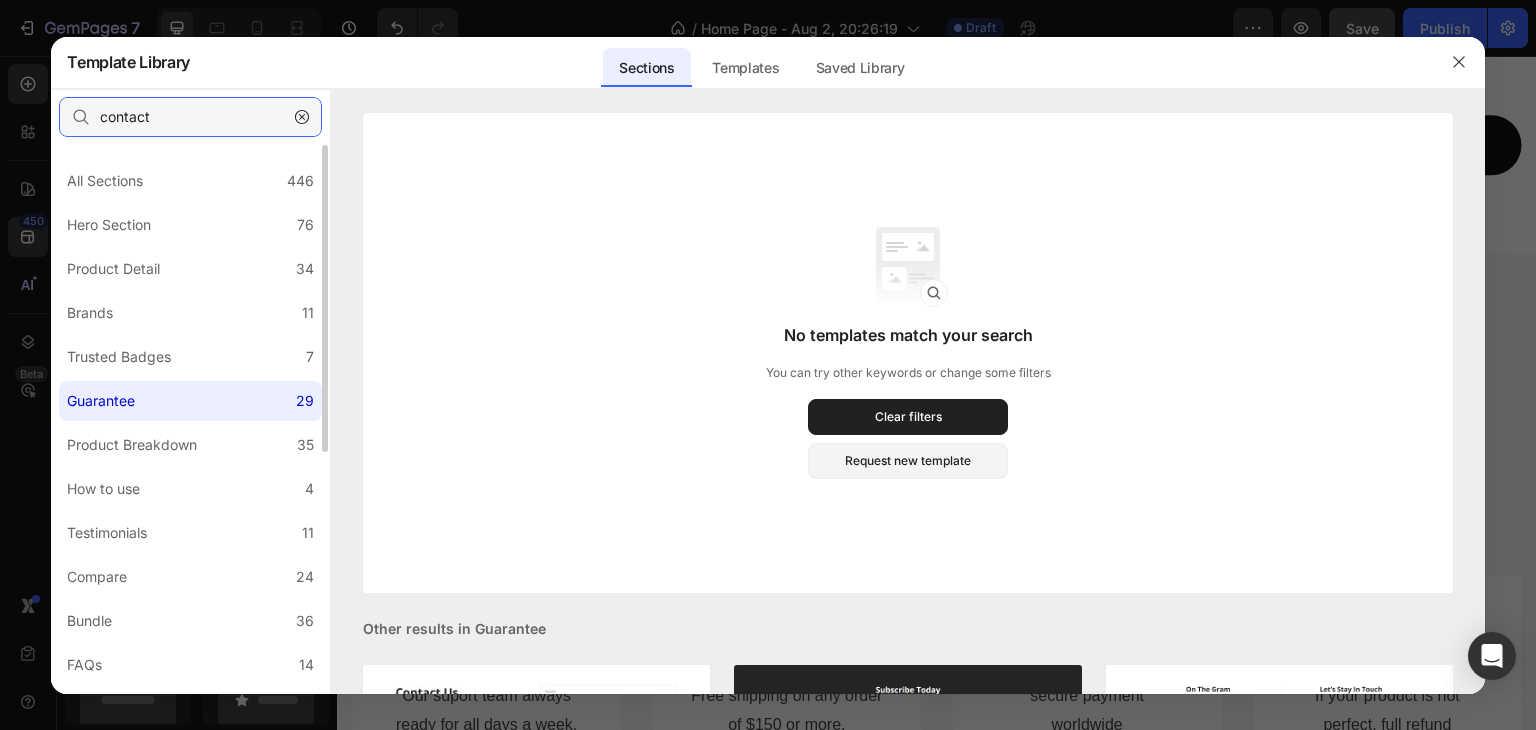 scroll, scrollTop: 300, scrollLeft: 0, axis: vertical 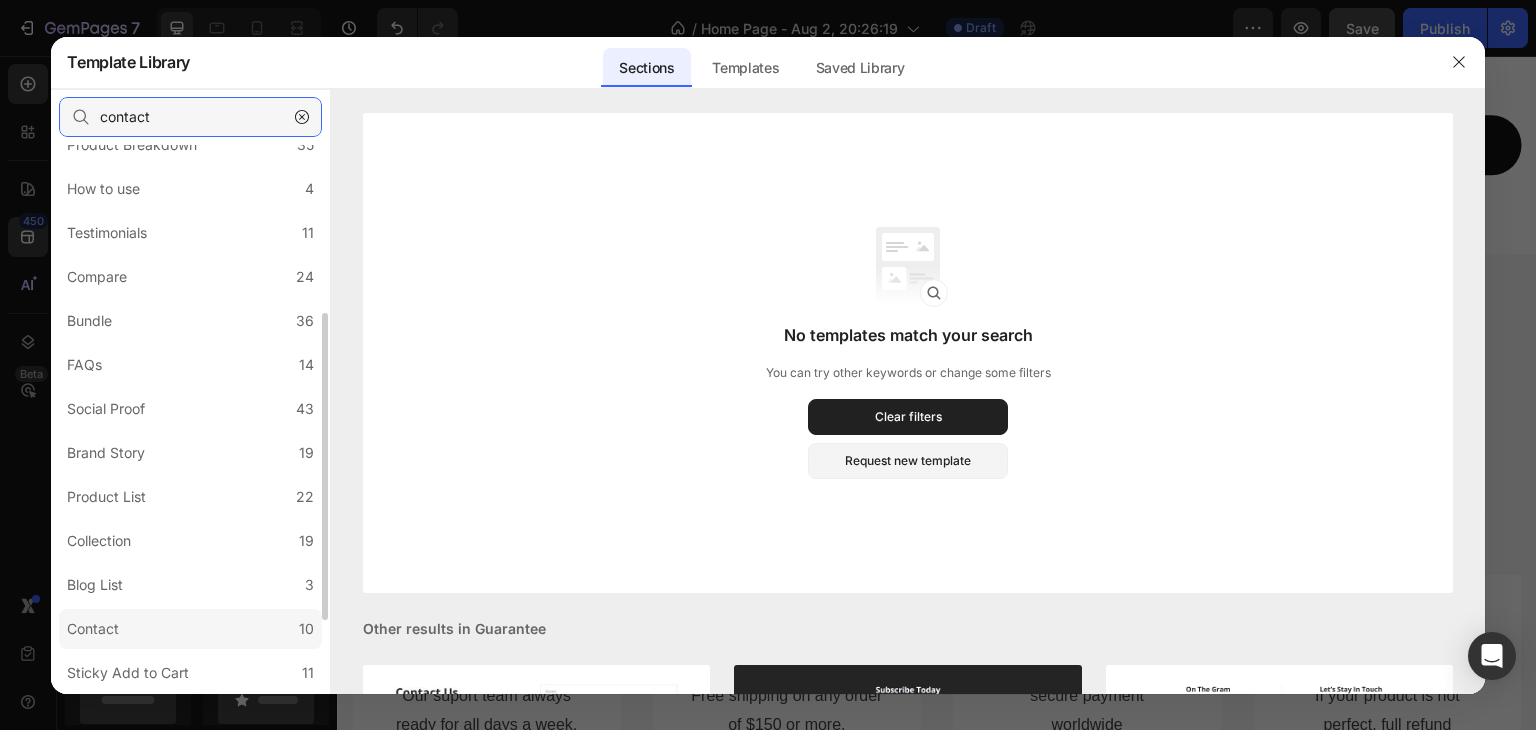 type on "contact" 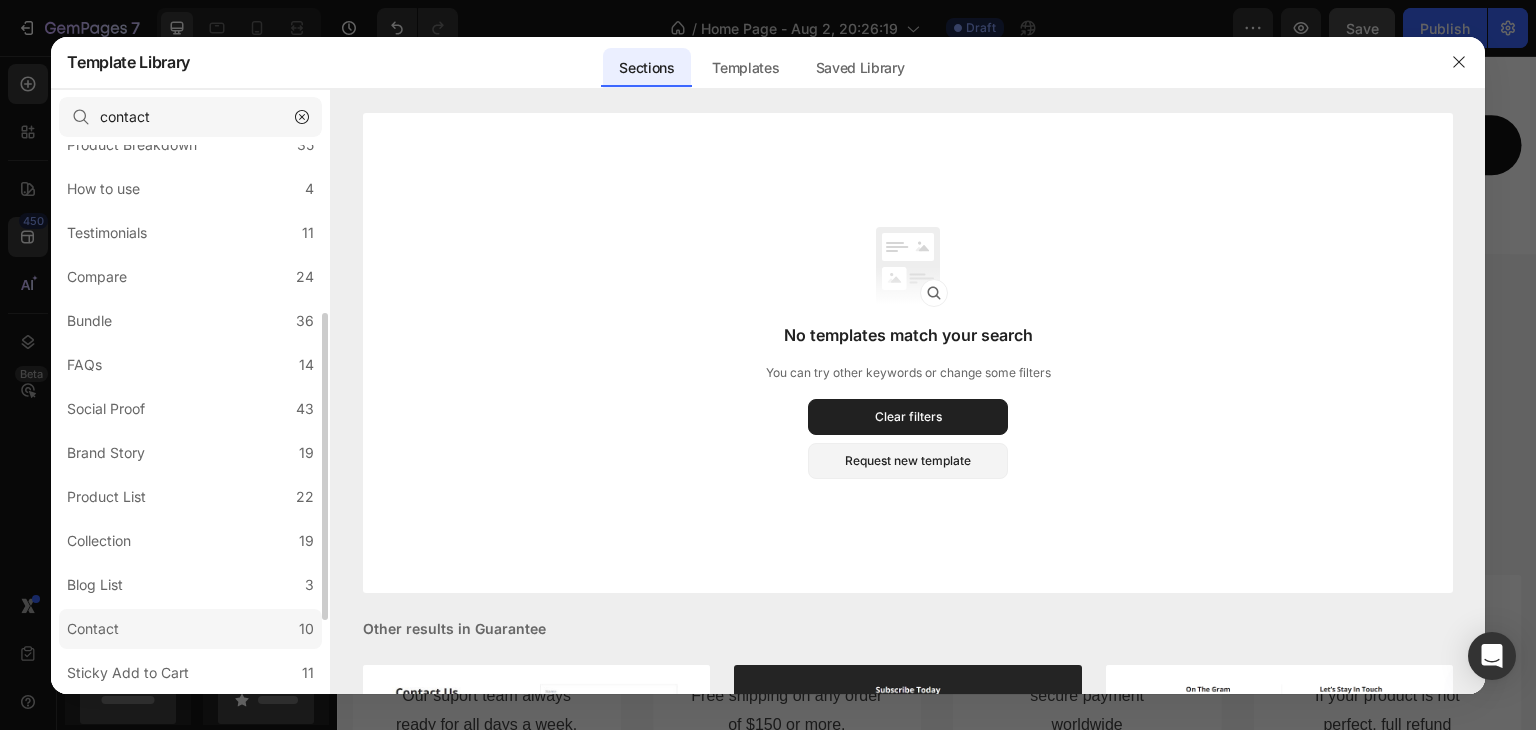 click on "Contact 10" 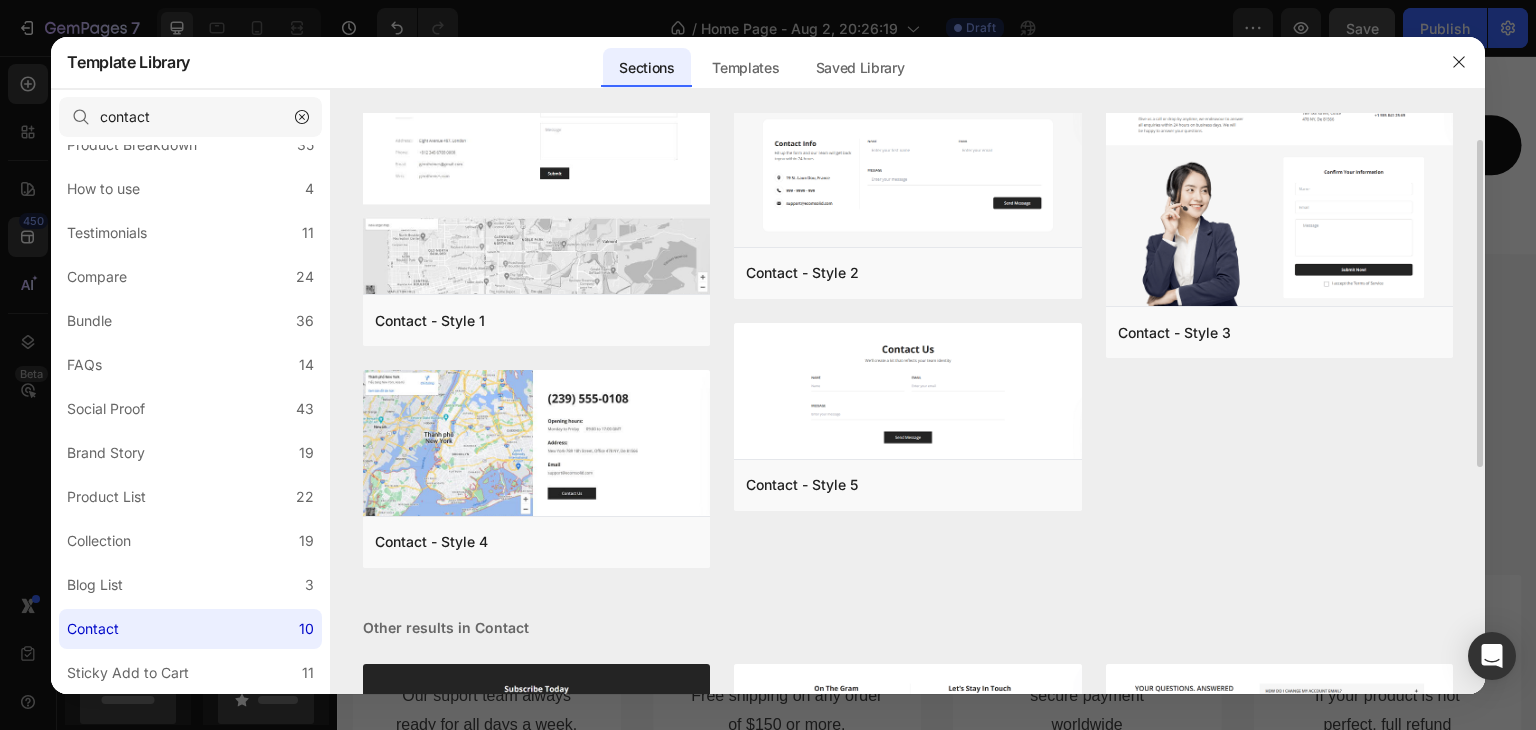 scroll, scrollTop: 0, scrollLeft: 0, axis: both 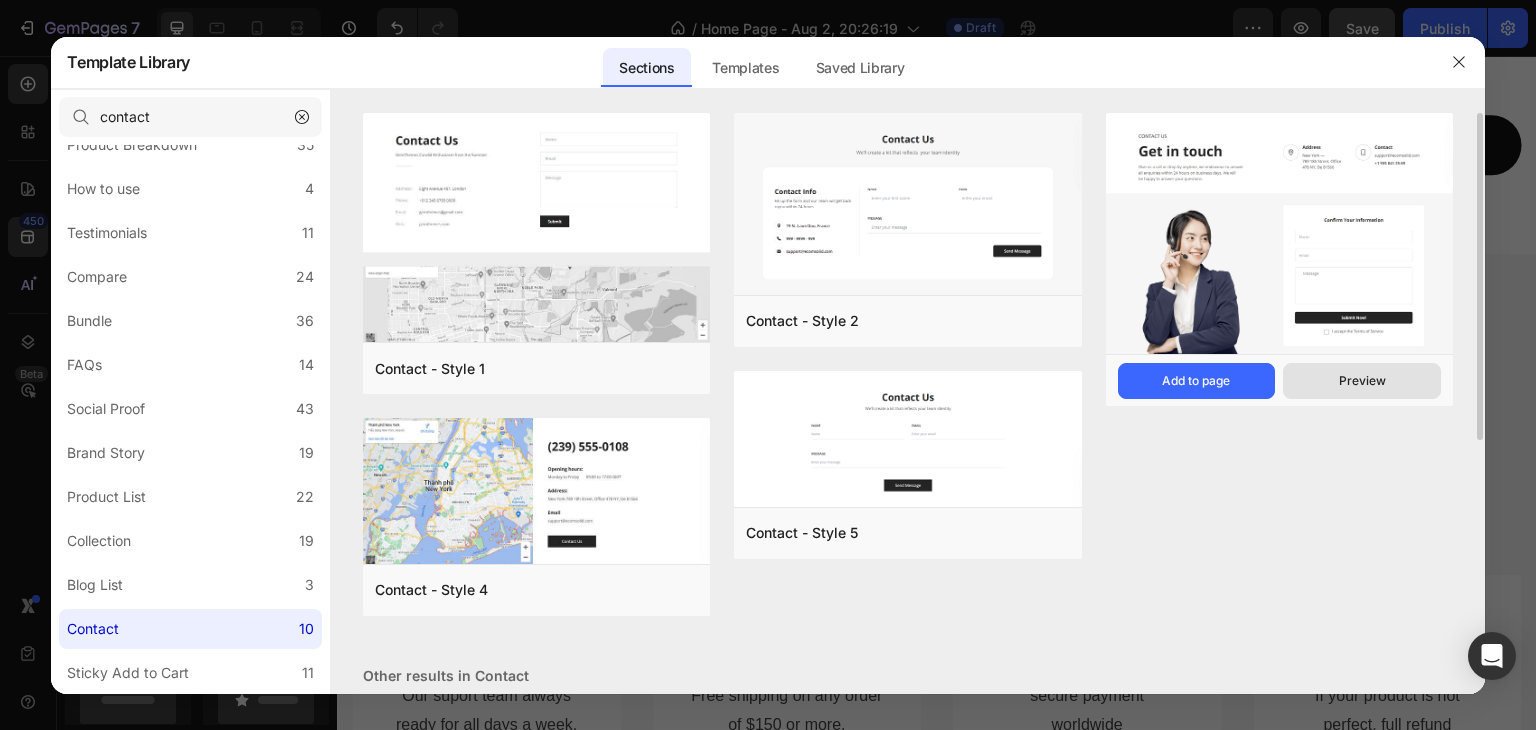 click on "Preview" at bounding box center [1362, 381] 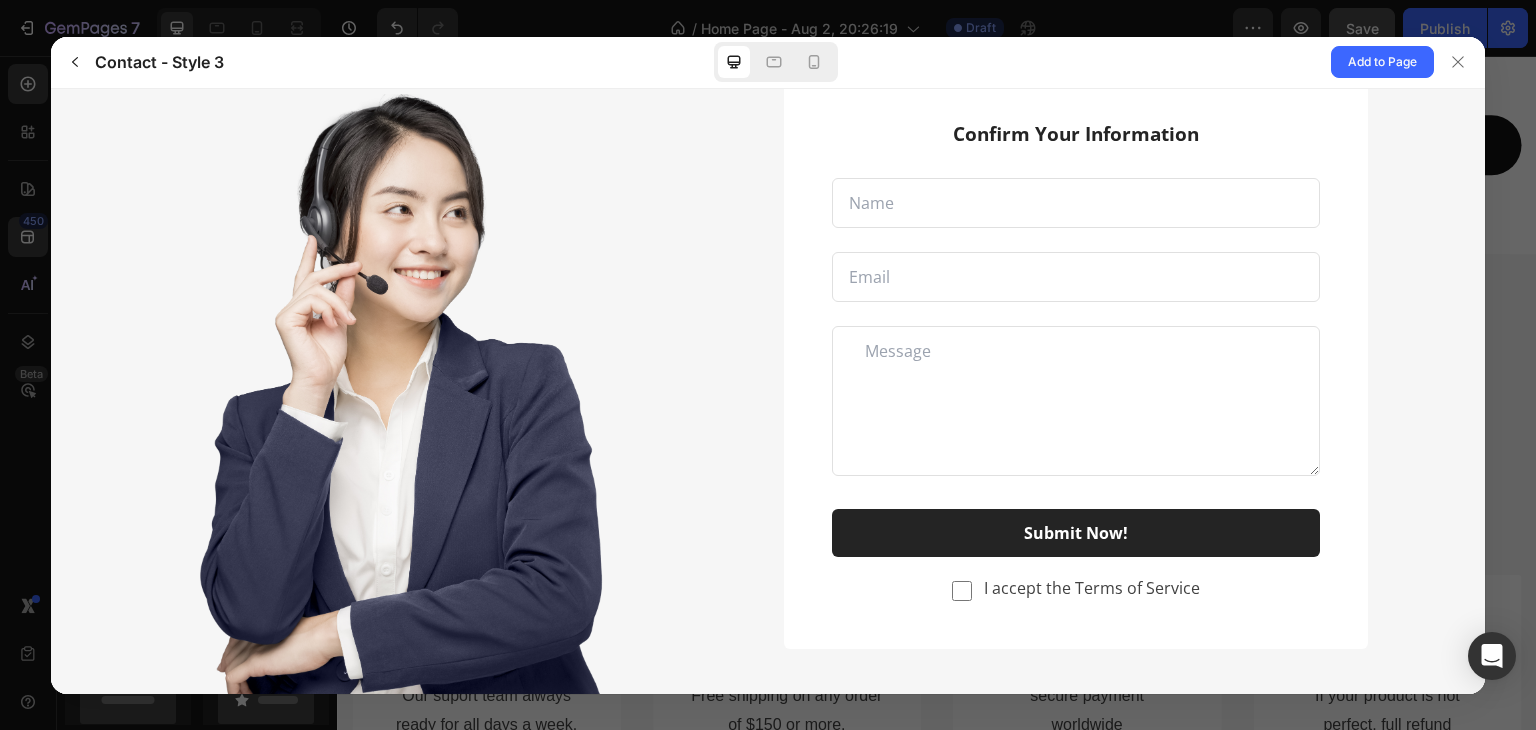 scroll, scrollTop: 0, scrollLeft: 0, axis: both 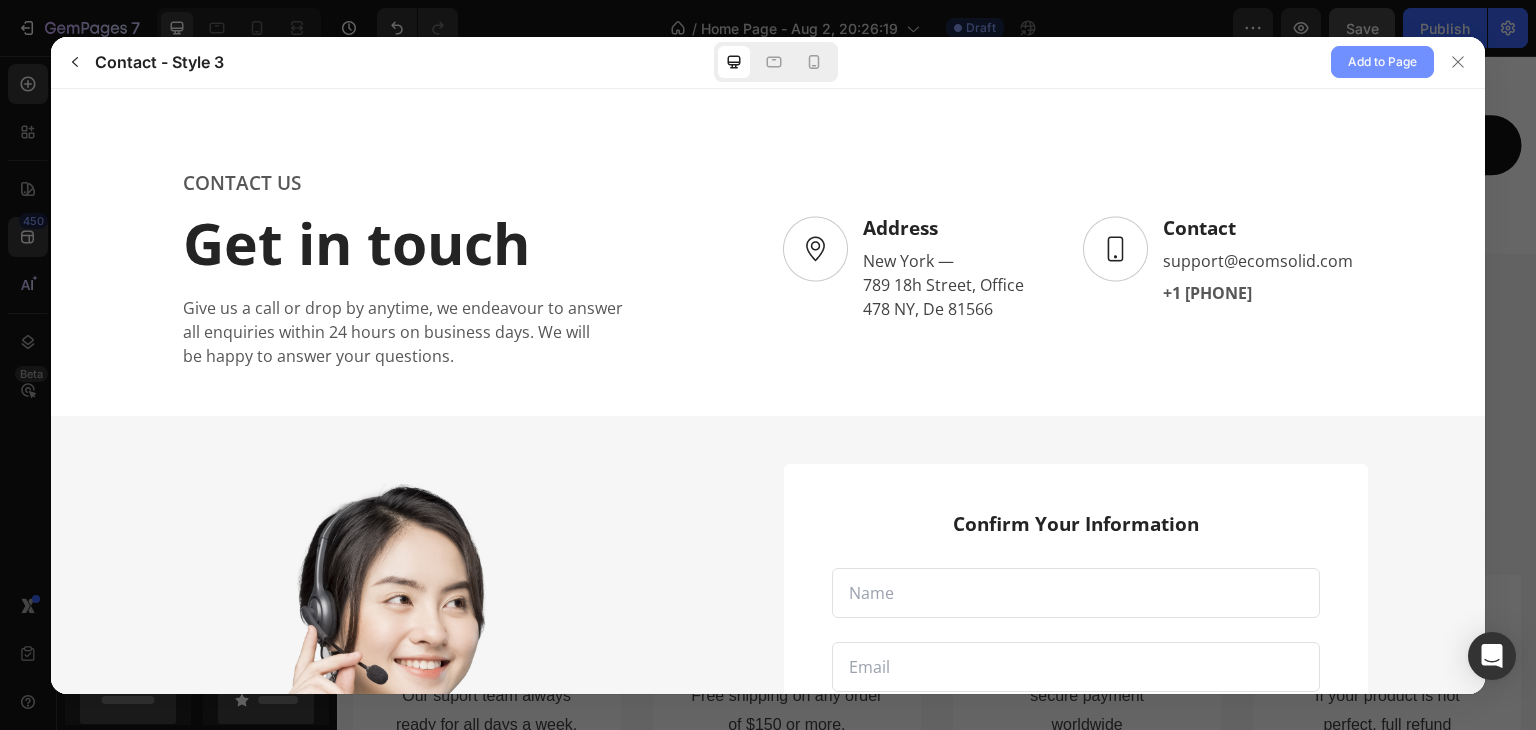 click on "Add to Page" 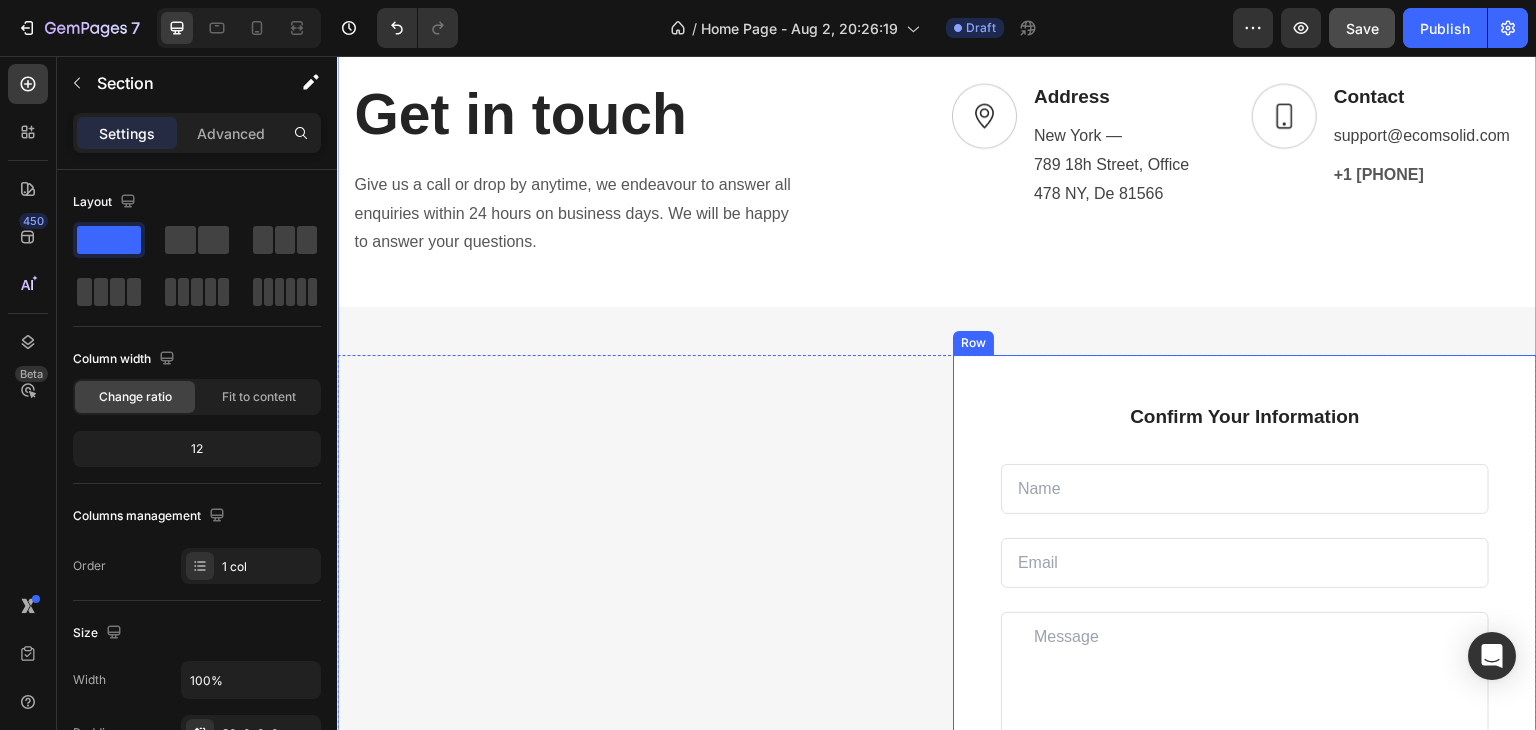 scroll, scrollTop: 2992, scrollLeft: 0, axis: vertical 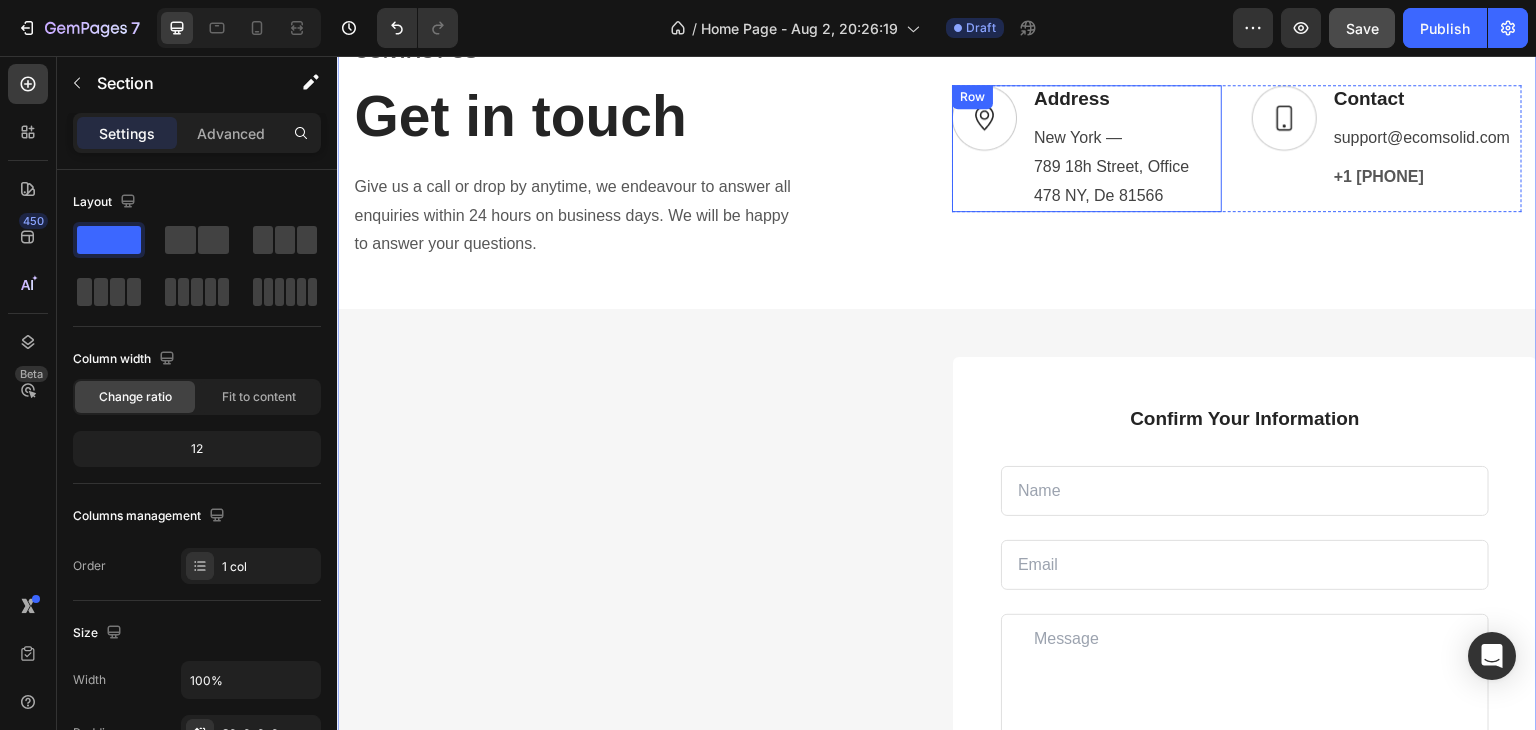 click on "Image Address Text block New York — 789 18h Street, Office  478 NY, De 81566 Text block Row" at bounding box center [1087, 148] 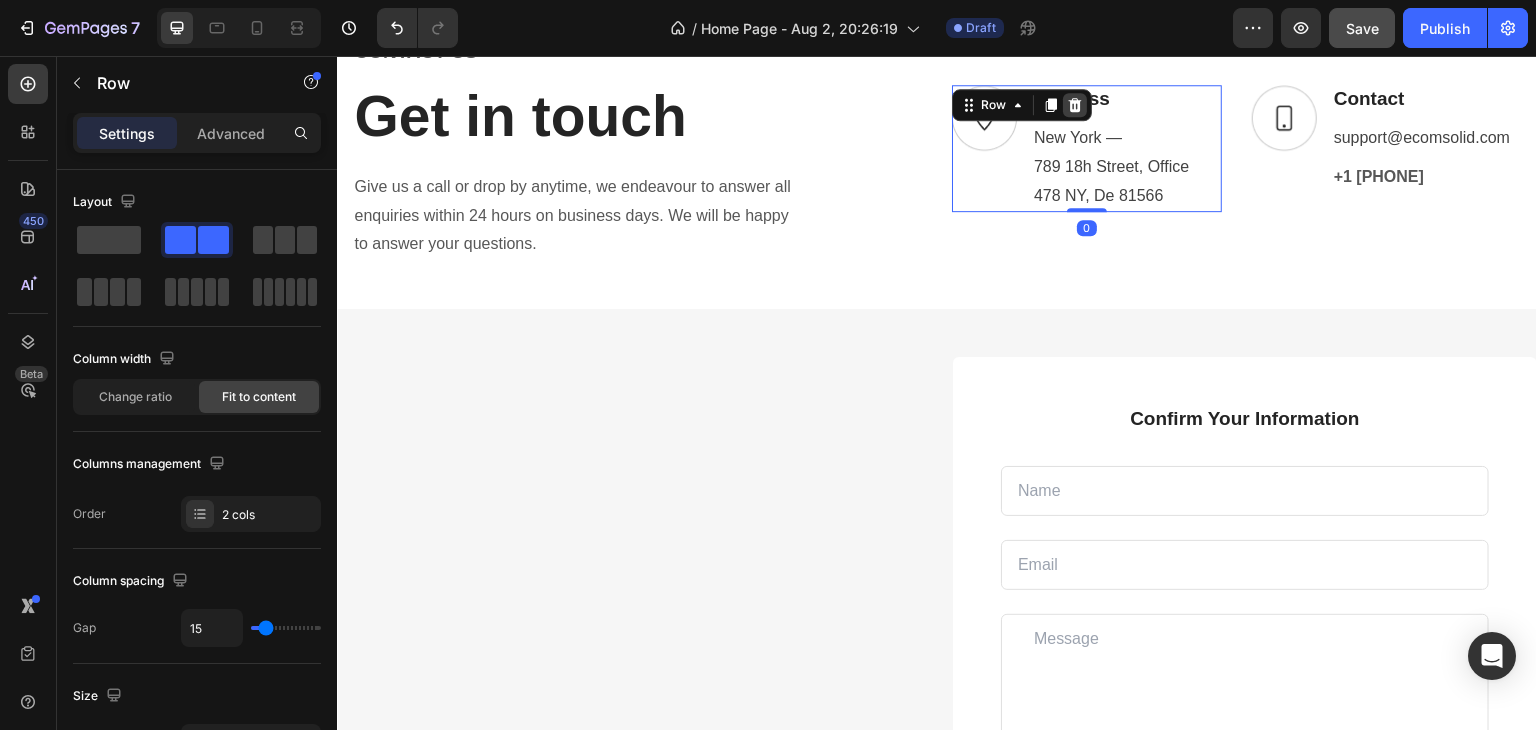 click 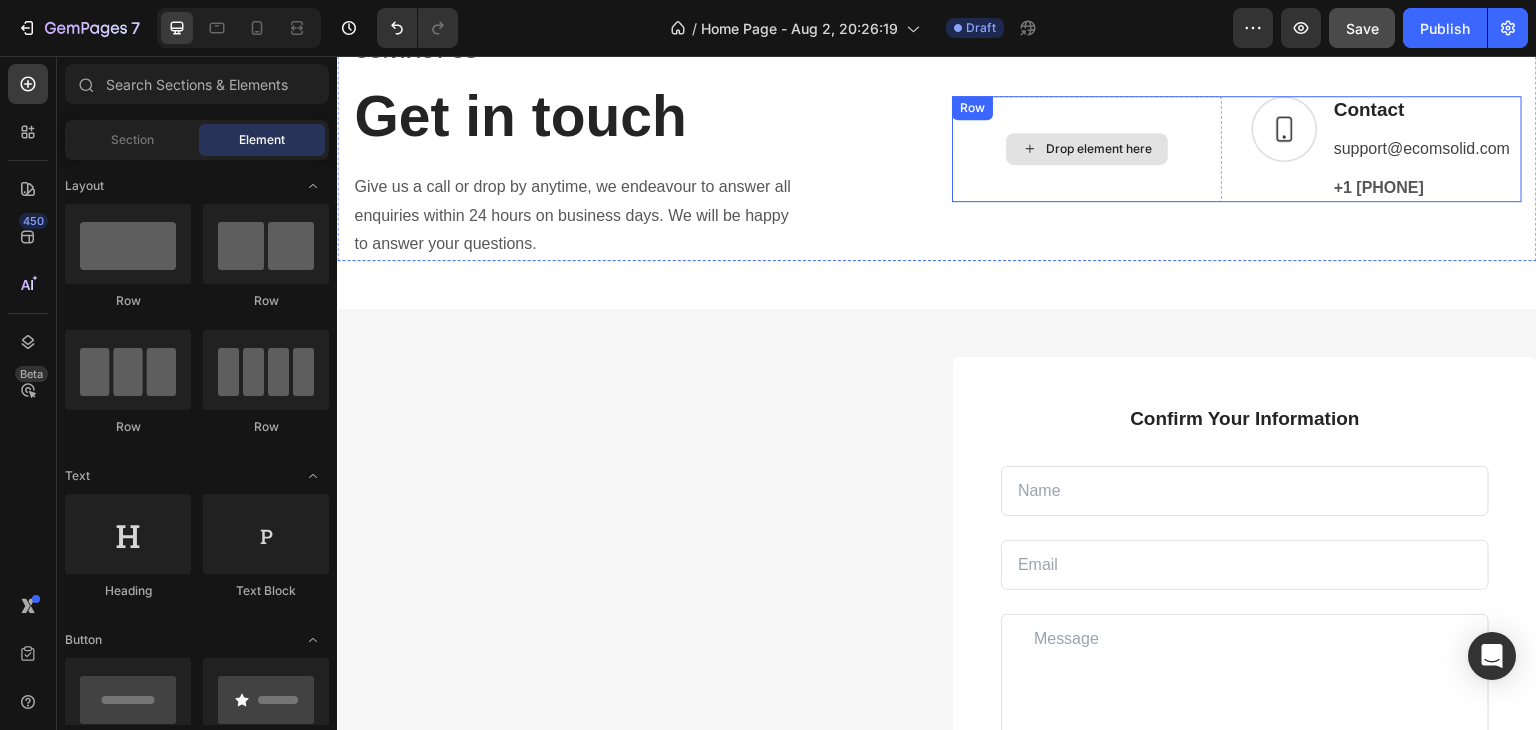 click on "Drop element here" at bounding box center (1087, 149) 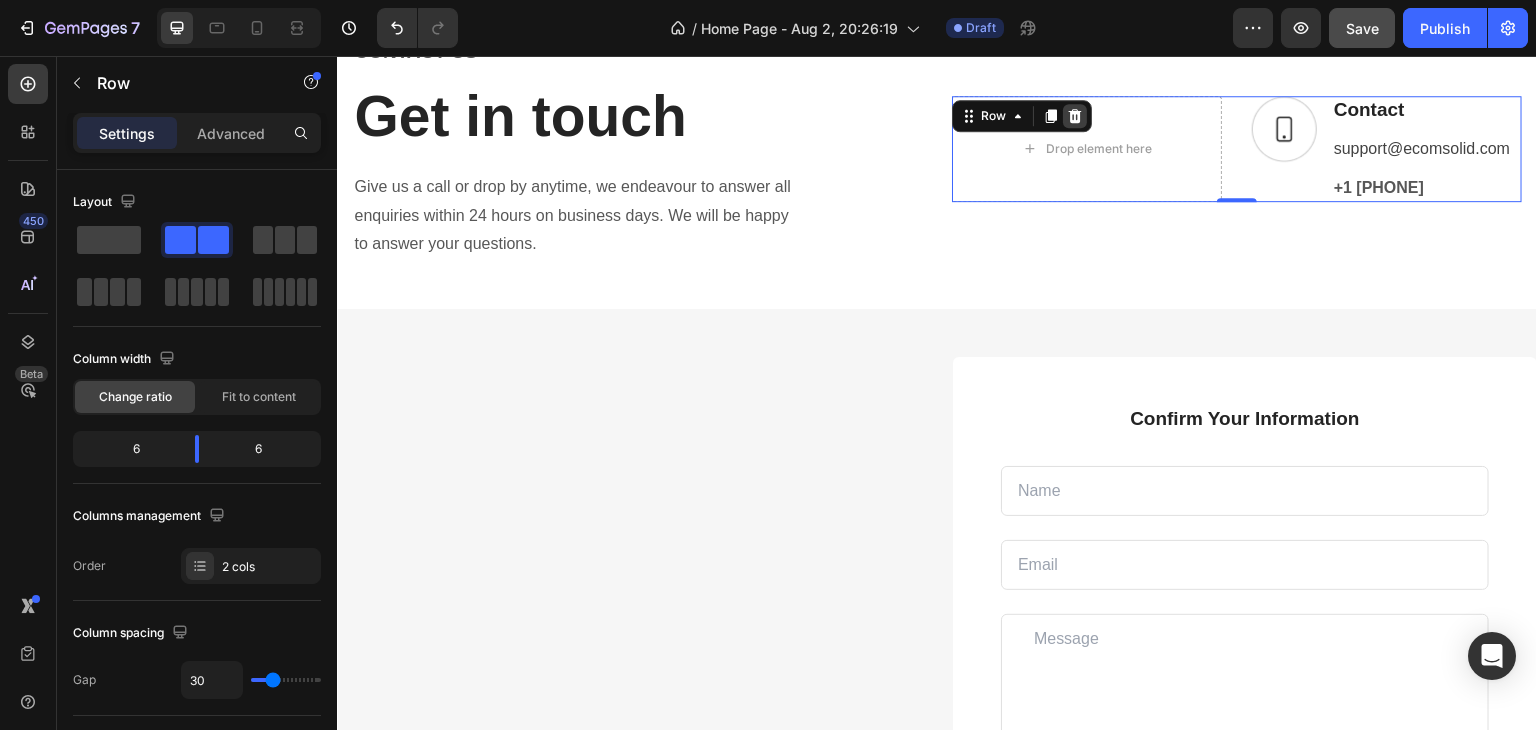 click at bounding box center (1075, 116) 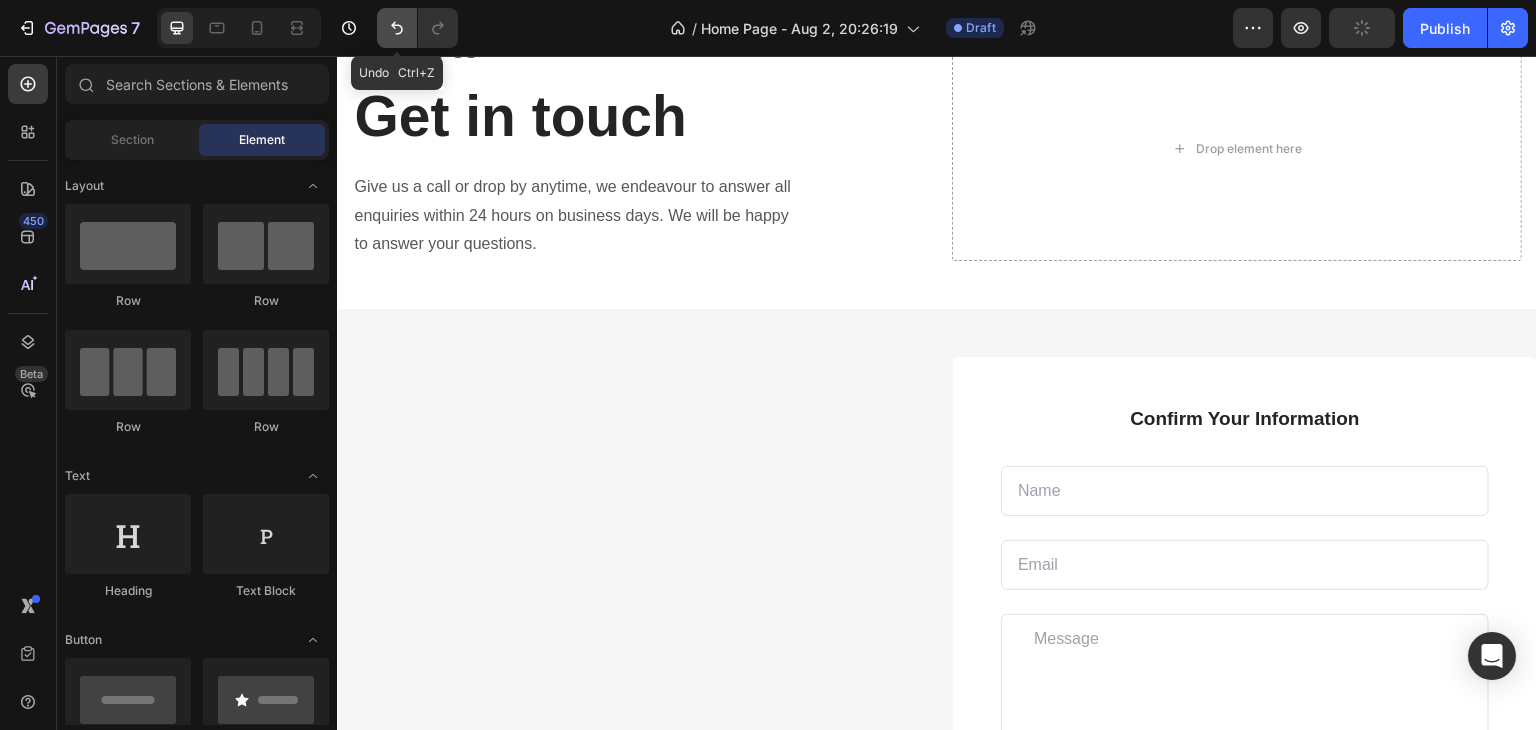 click 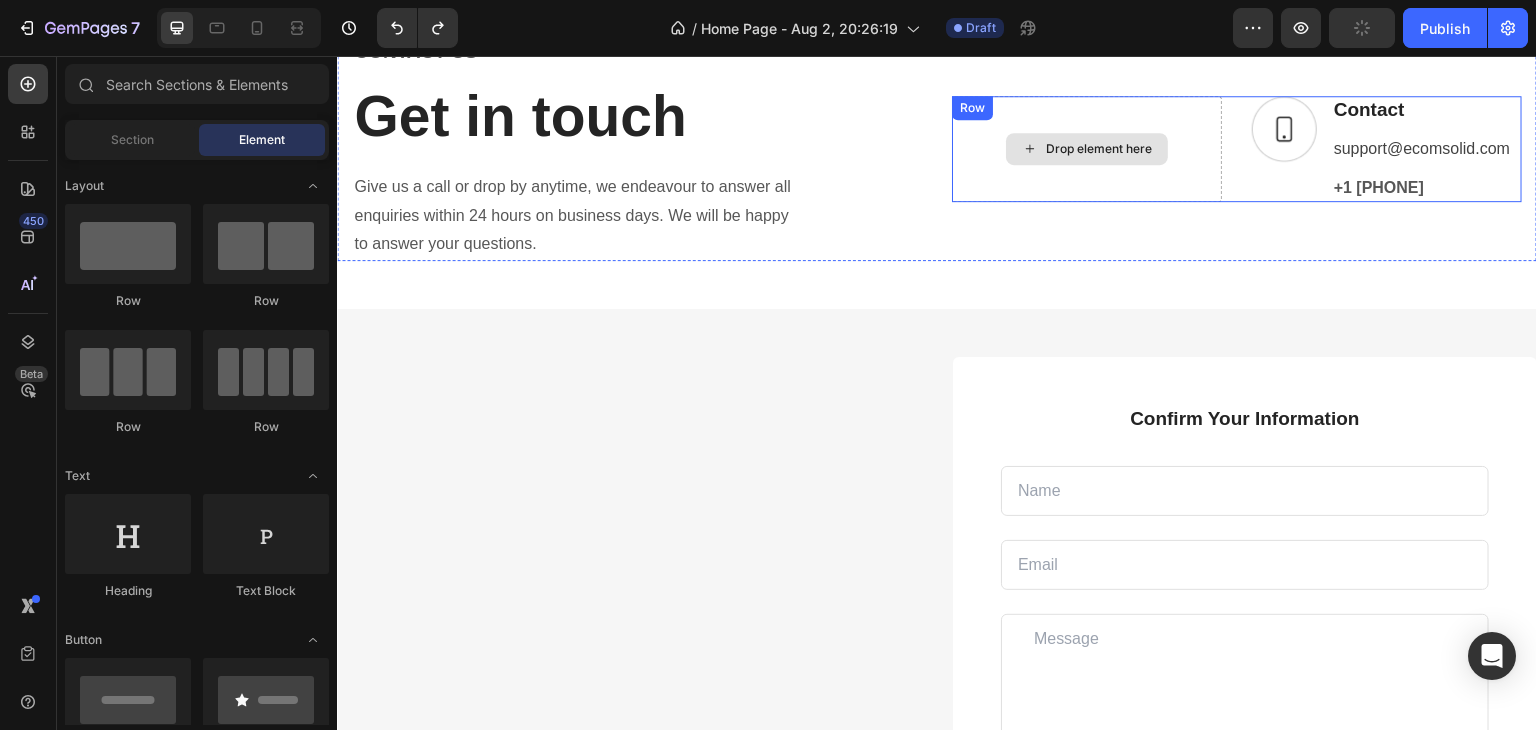 click on "Drop element here" at bounding box center (1087, 149) 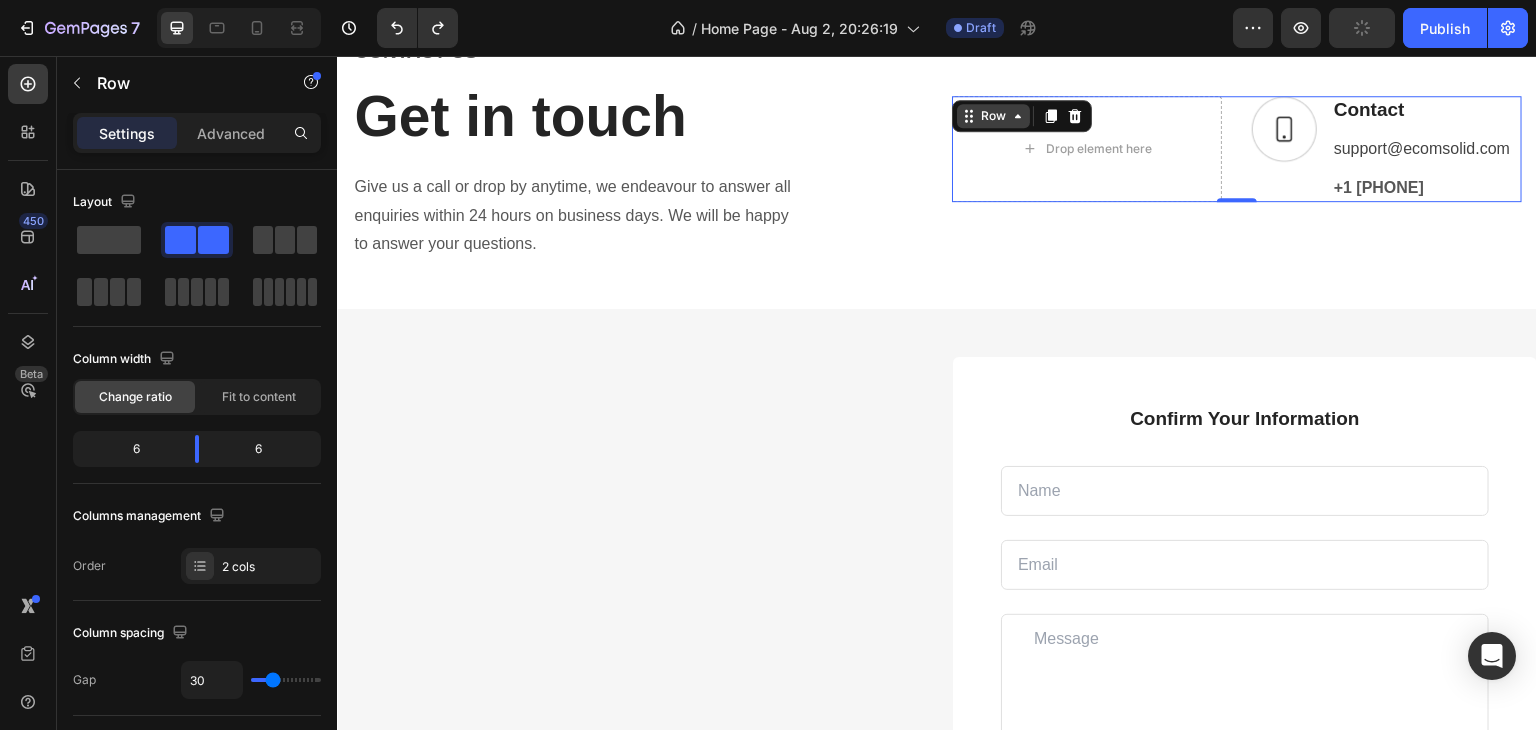 click on "Row" at bounding box center [993, 116] 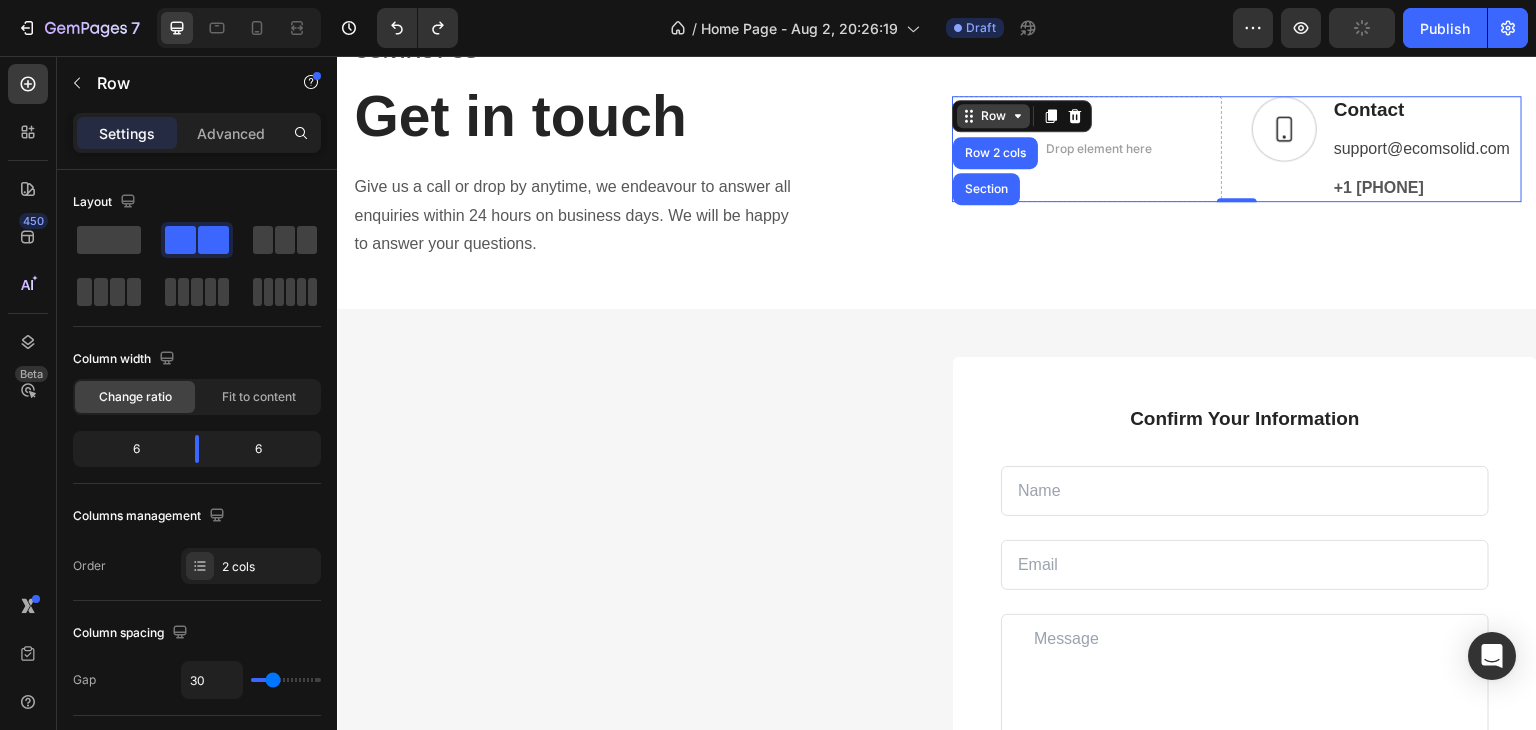 click on "Row" at bounding box center [993, 116] 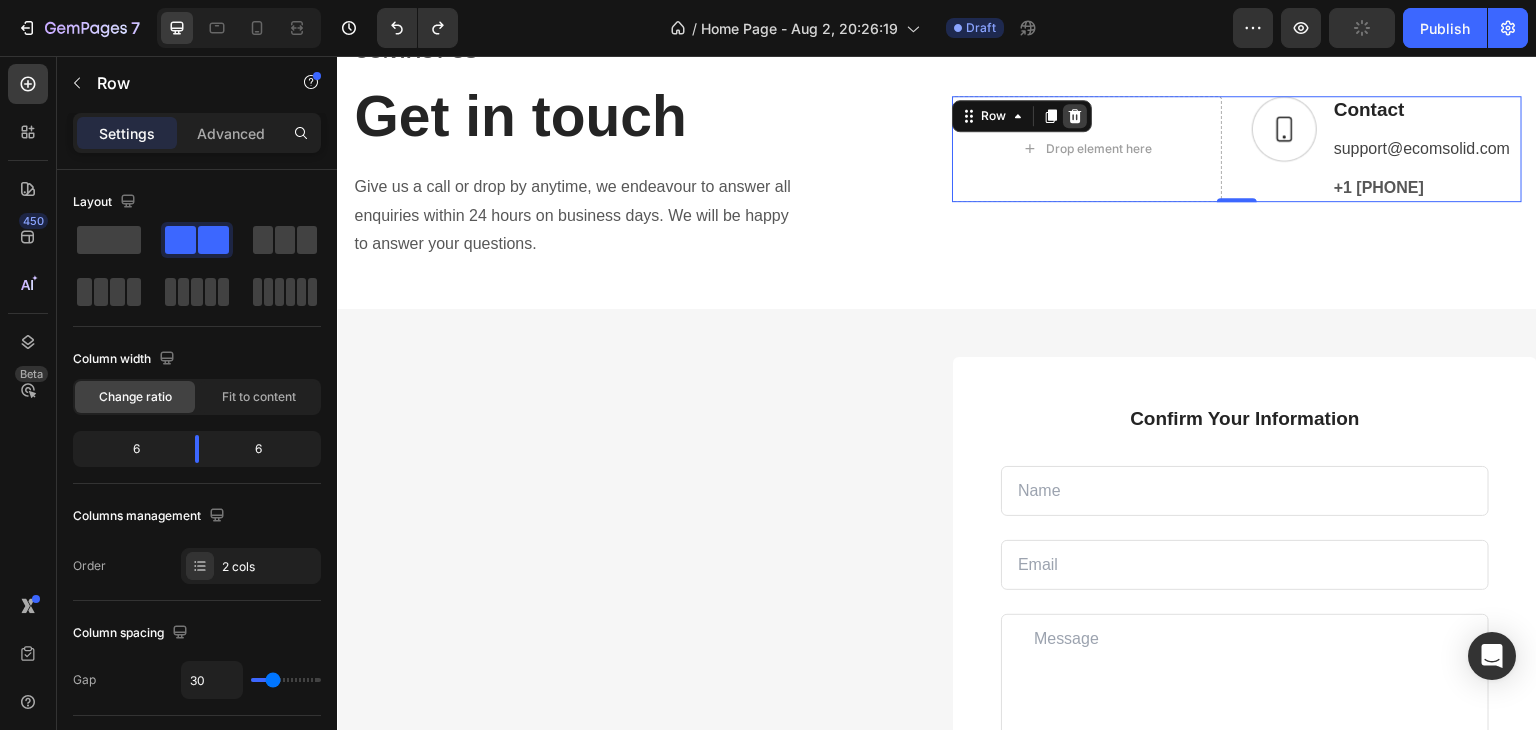 click at bounding box center (1075, 116) 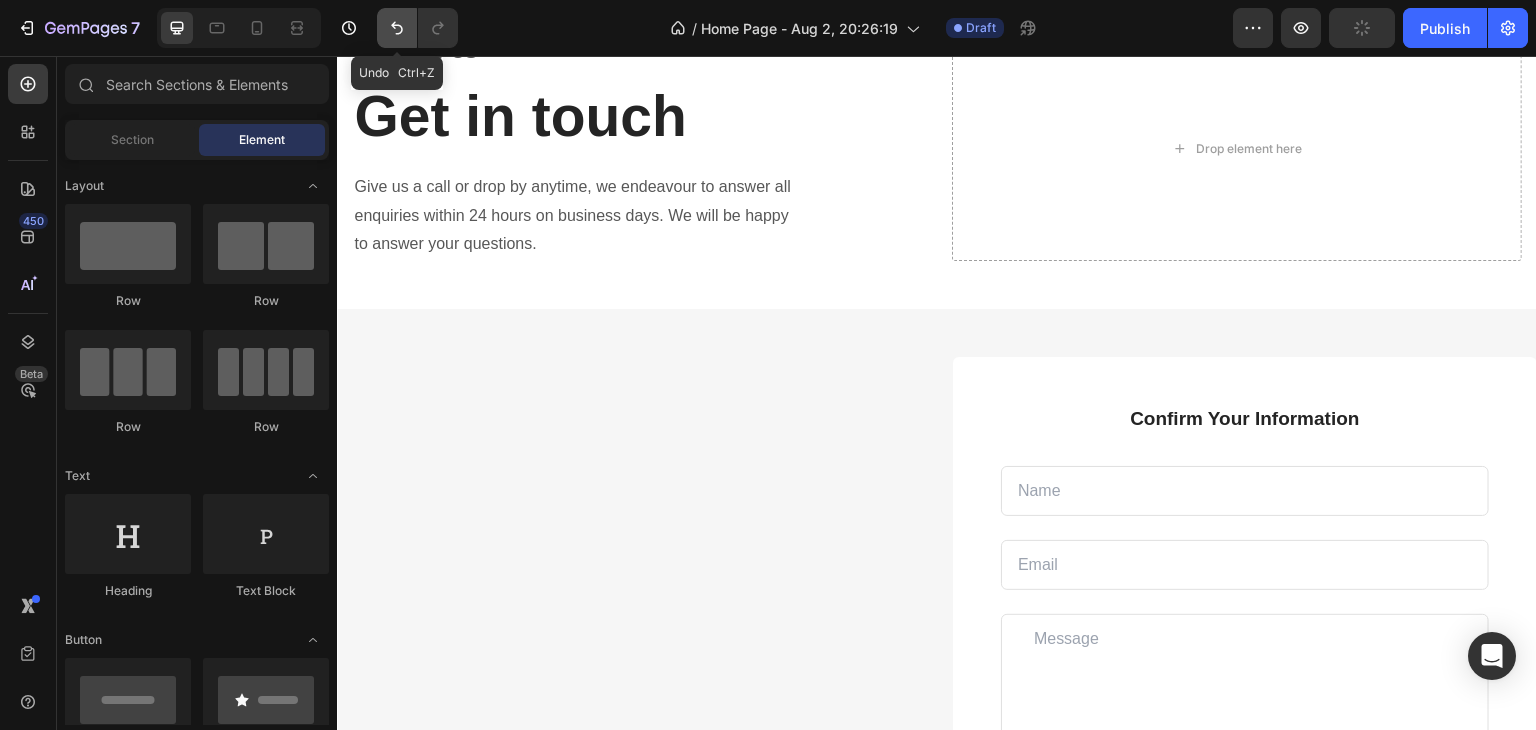 click 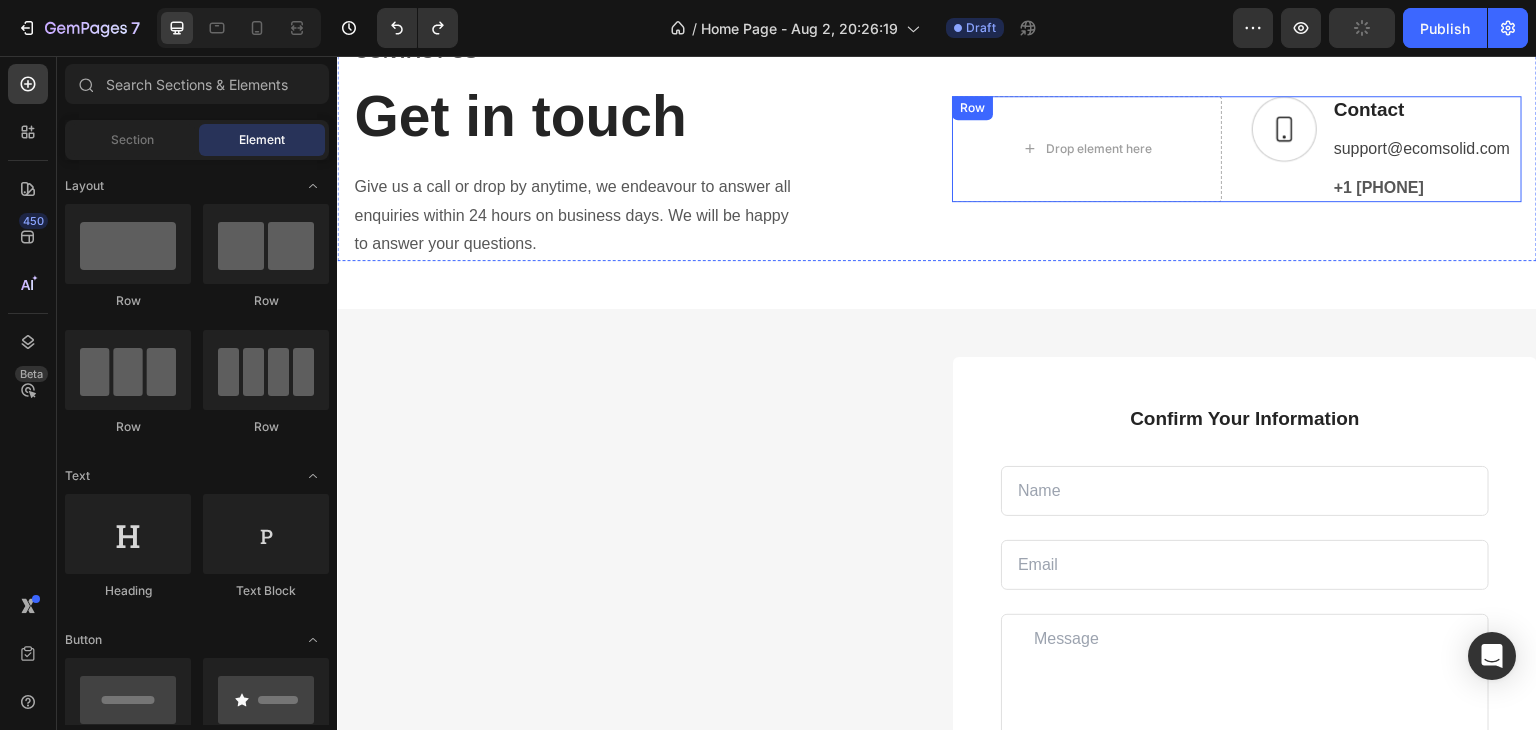 click on "Drop element here Image Contact Text block support@[EMAIL] Text block +1 [PHONE] Text block Row Row" at bounding box center [1237, 149] 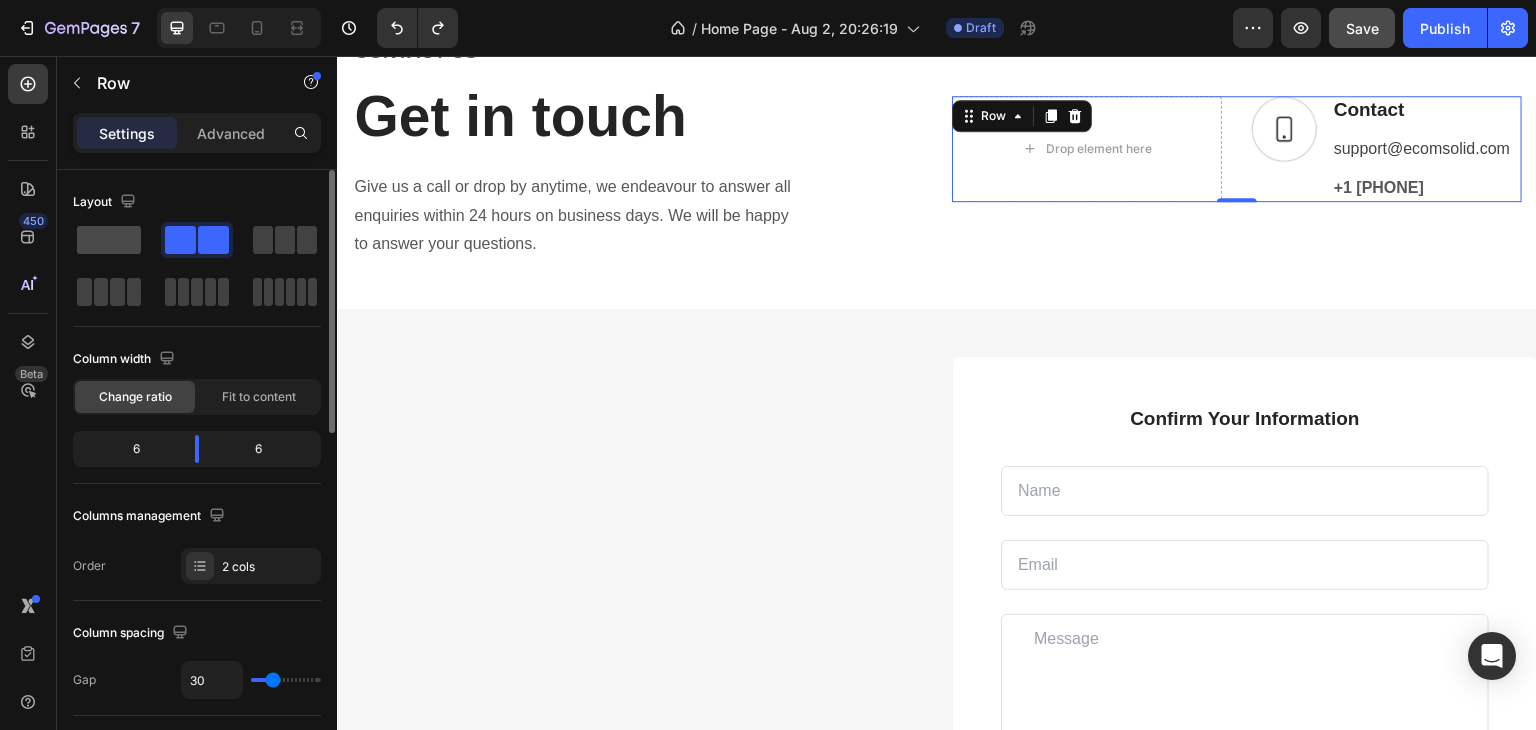 click 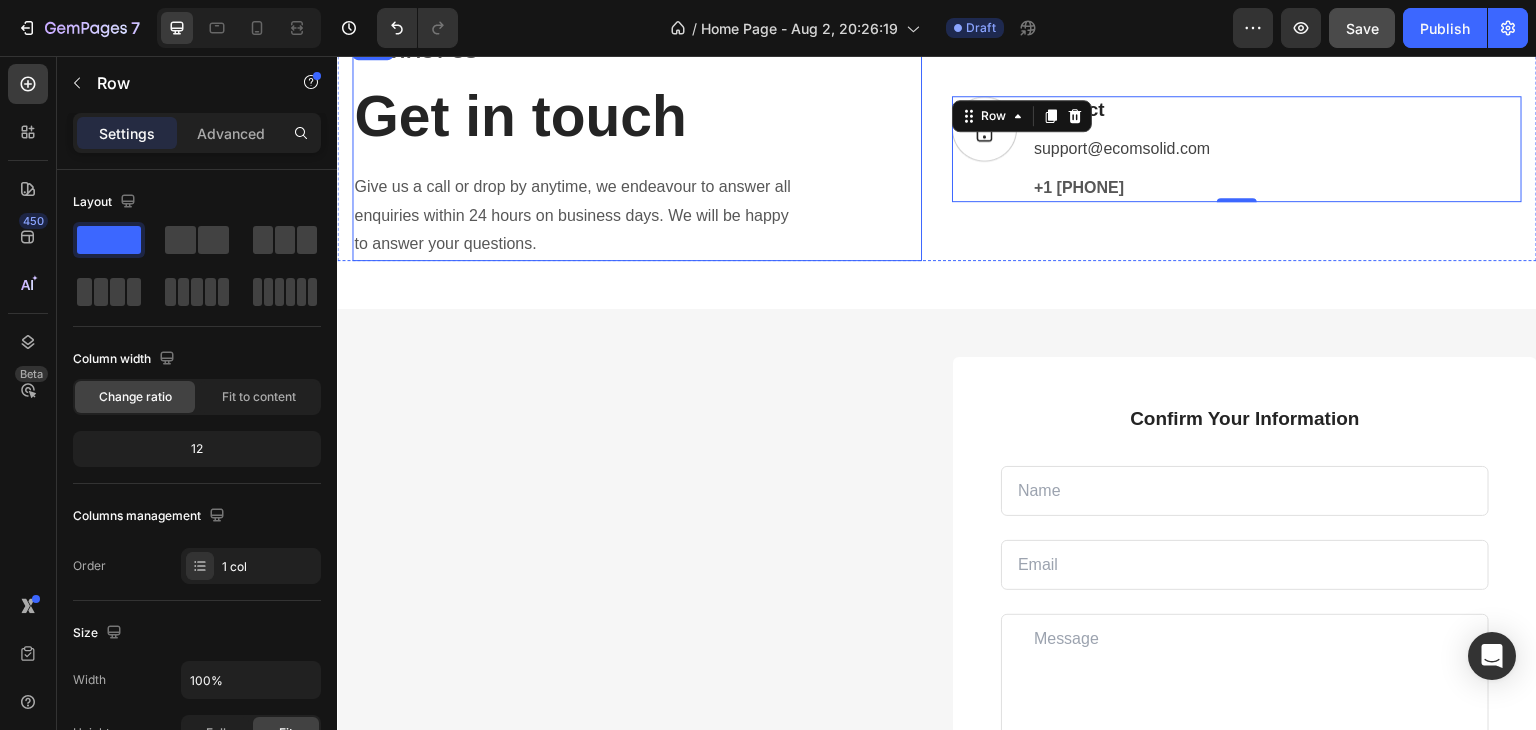 click on "CONTACT US Text block Get in touch Heading Give us a call or drop by anytime, we endeavour to answer all enquiries within 24 hours on business days. We will be happy to answer your questions. Text block Row" at bounding box center (637, 148) 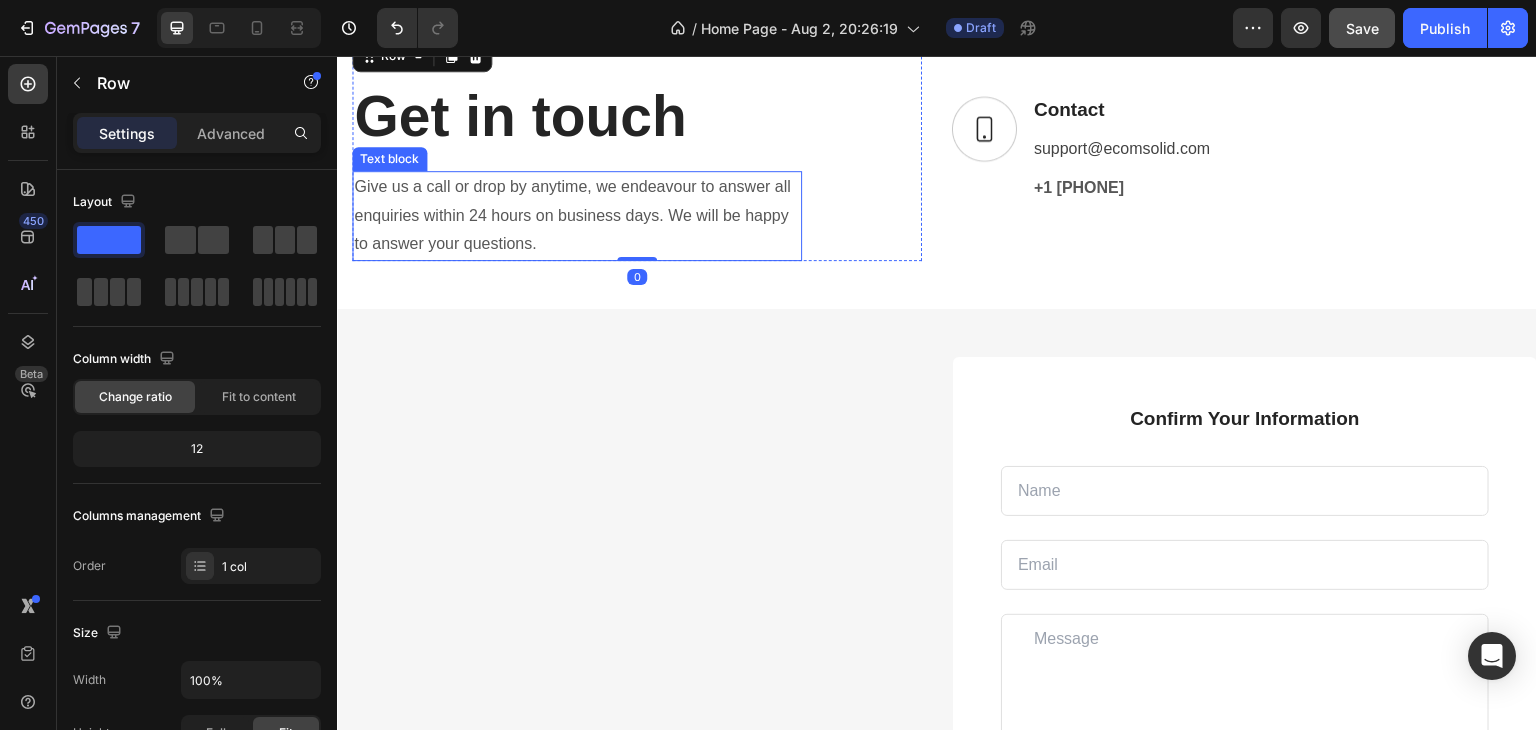 click on "Give us a call or drop by anytime, we endeavour to answer all enquiries within 24 hours on business days. We will be happy to answer your questions." at bounding box center [577, 216] 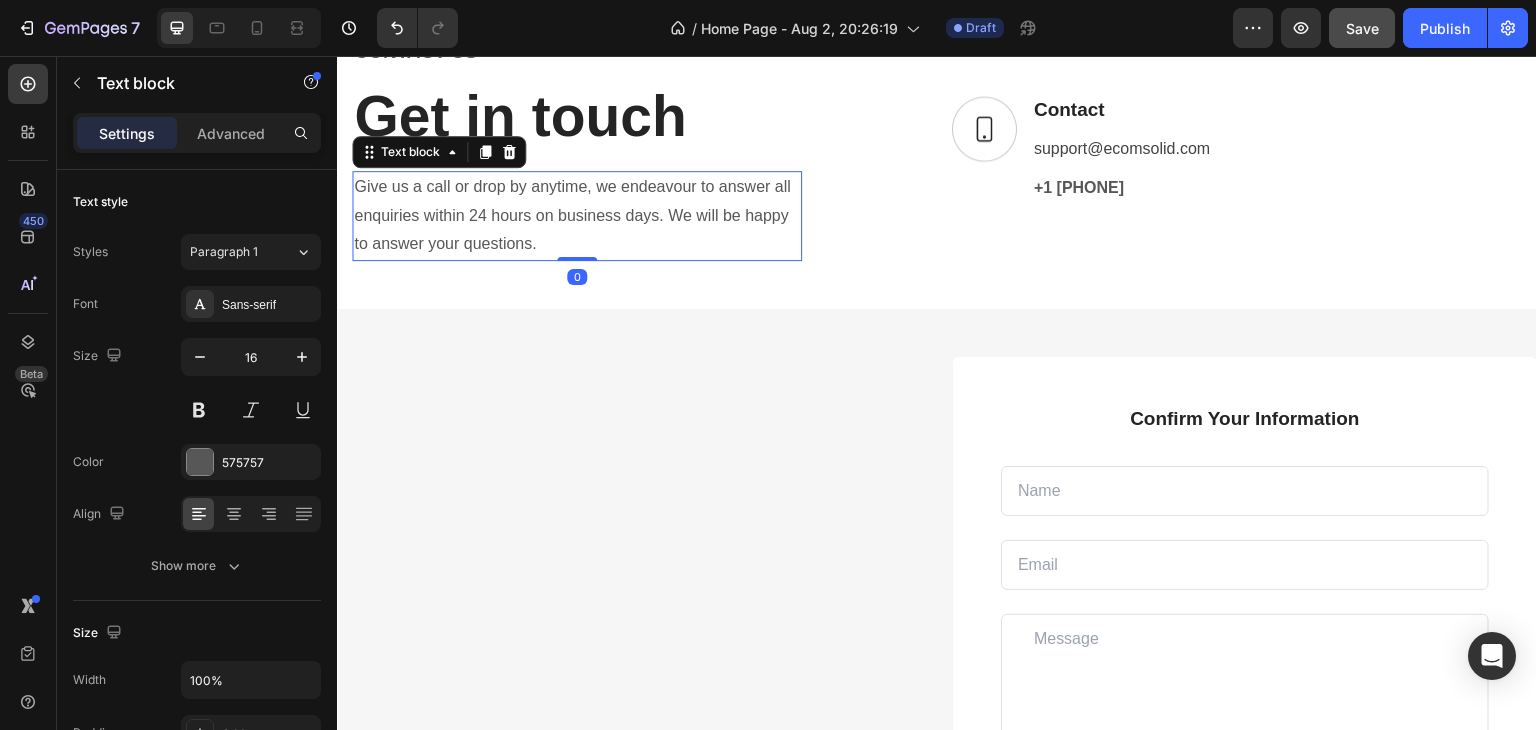 click on "Give us a call or drop by anytime, we endeavour to answer all enquiries within 24 hours on business days. We will be happy to answer your questions." at bounding box center (577, 216) 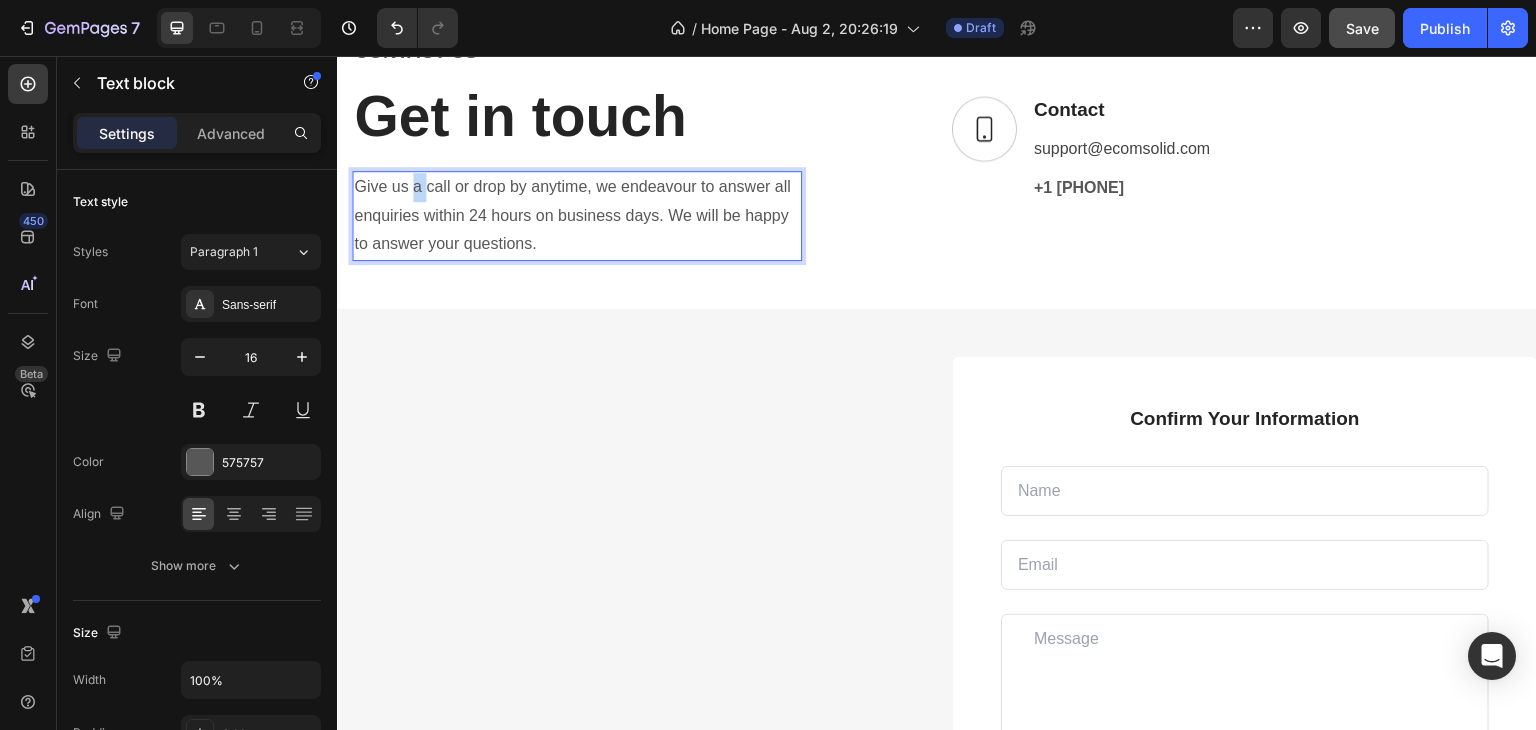 click on "Give us a call or drop by anytime, we endeavour to answer all enquiries within 24 hours on business days. We will be happy to answer your questions." at bounding box center (577, 216) 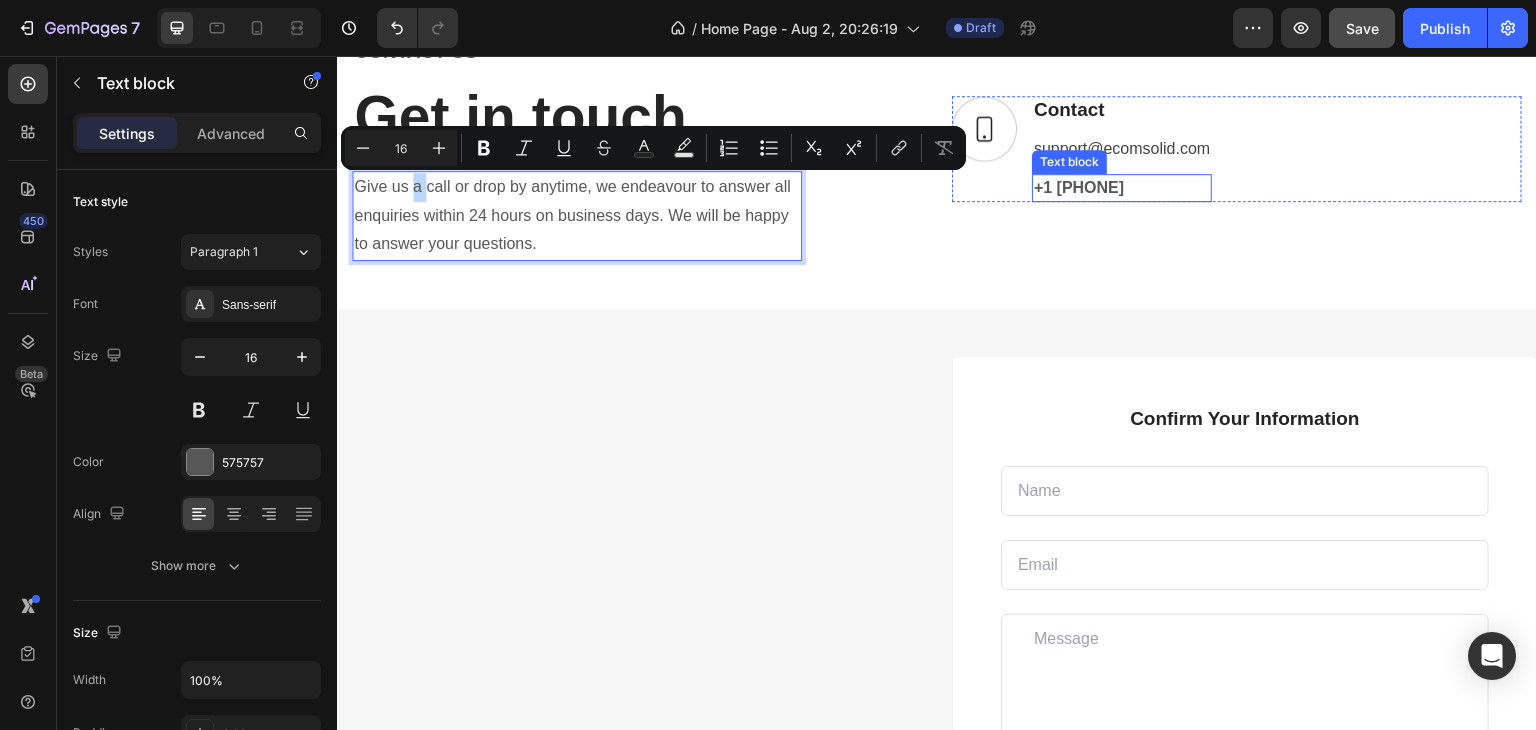 click on "+1 [PHONE]" at bounding box center (1122, 188) 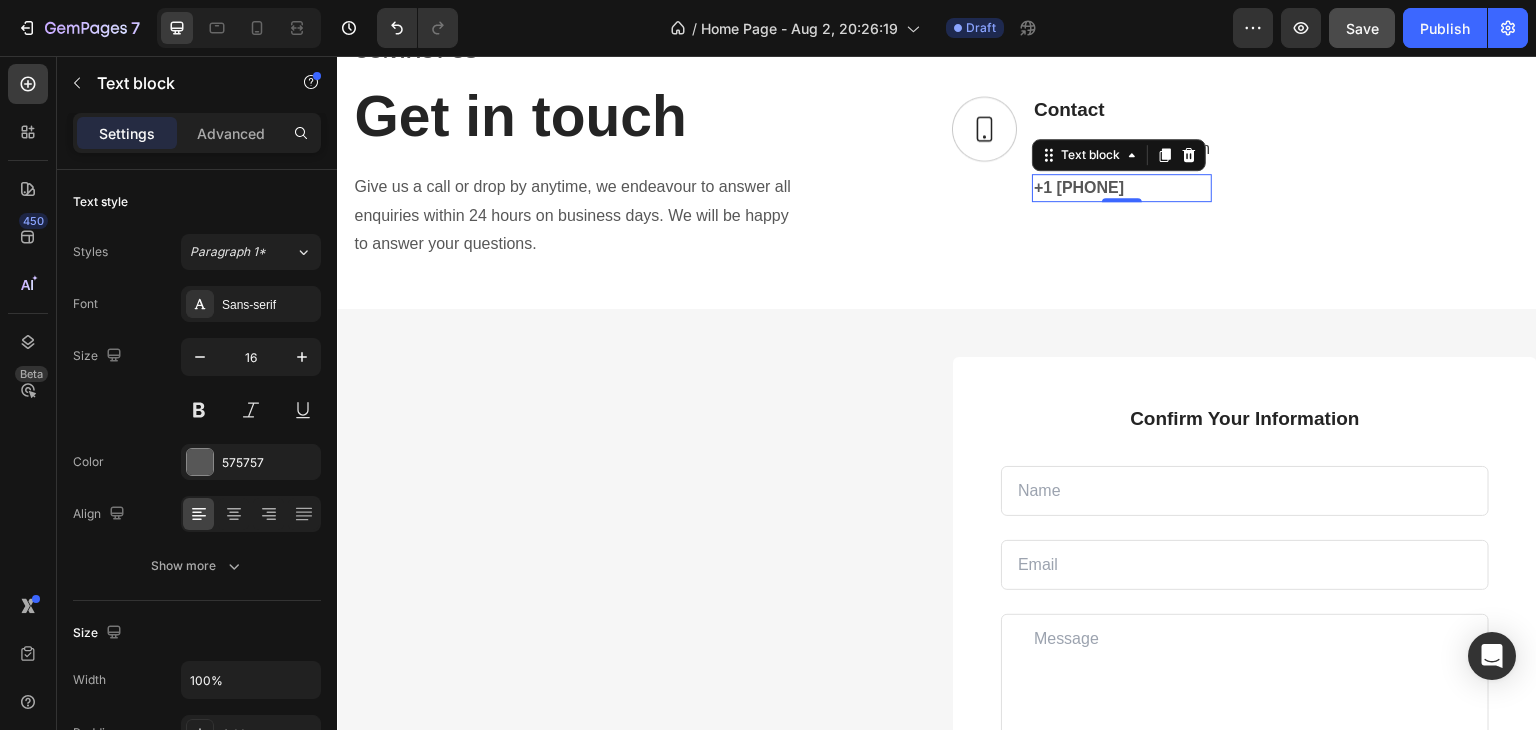 click on "+1 [PHONE]" at bounding box center [1122, 188] 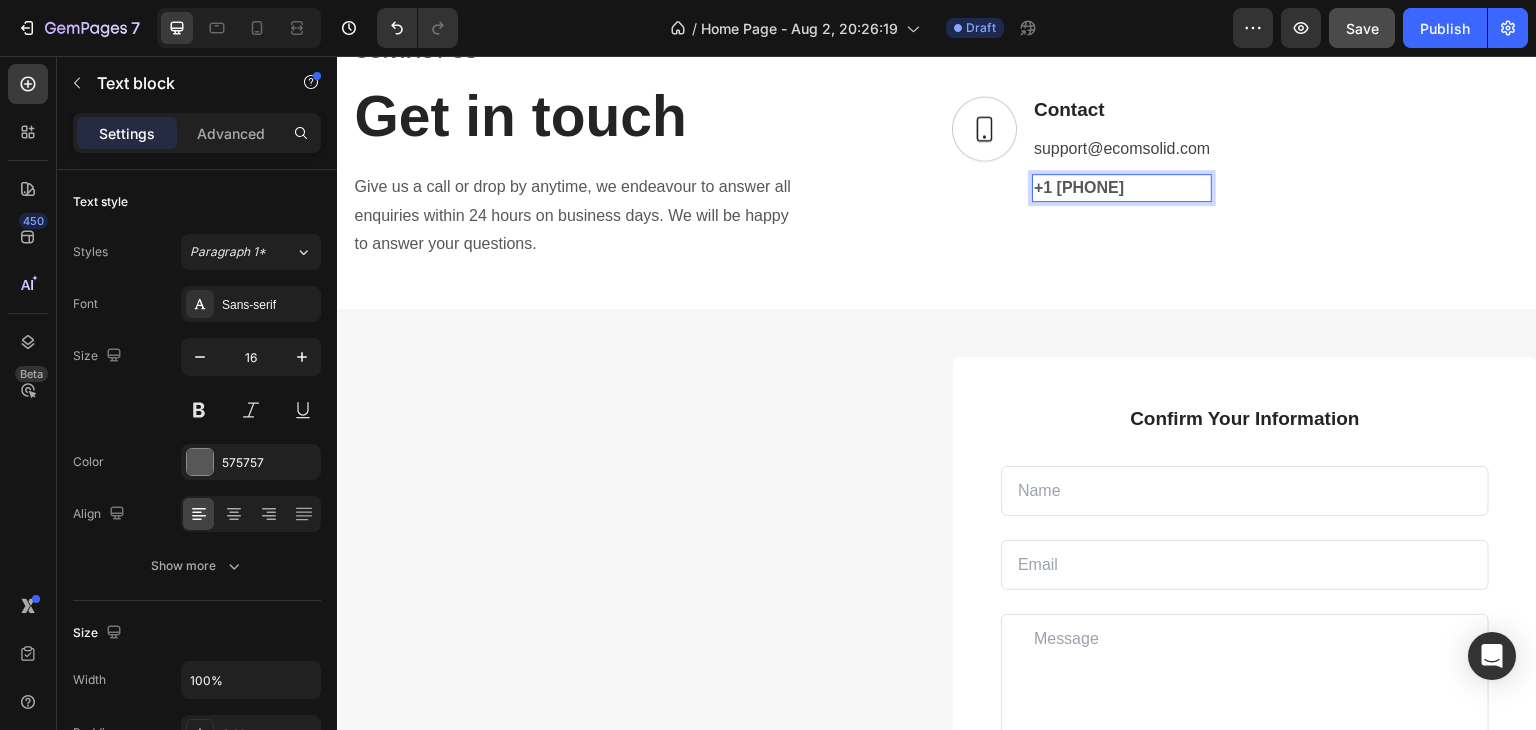 click on "+1 [PHONE]" at bounding box center (1122, 188) 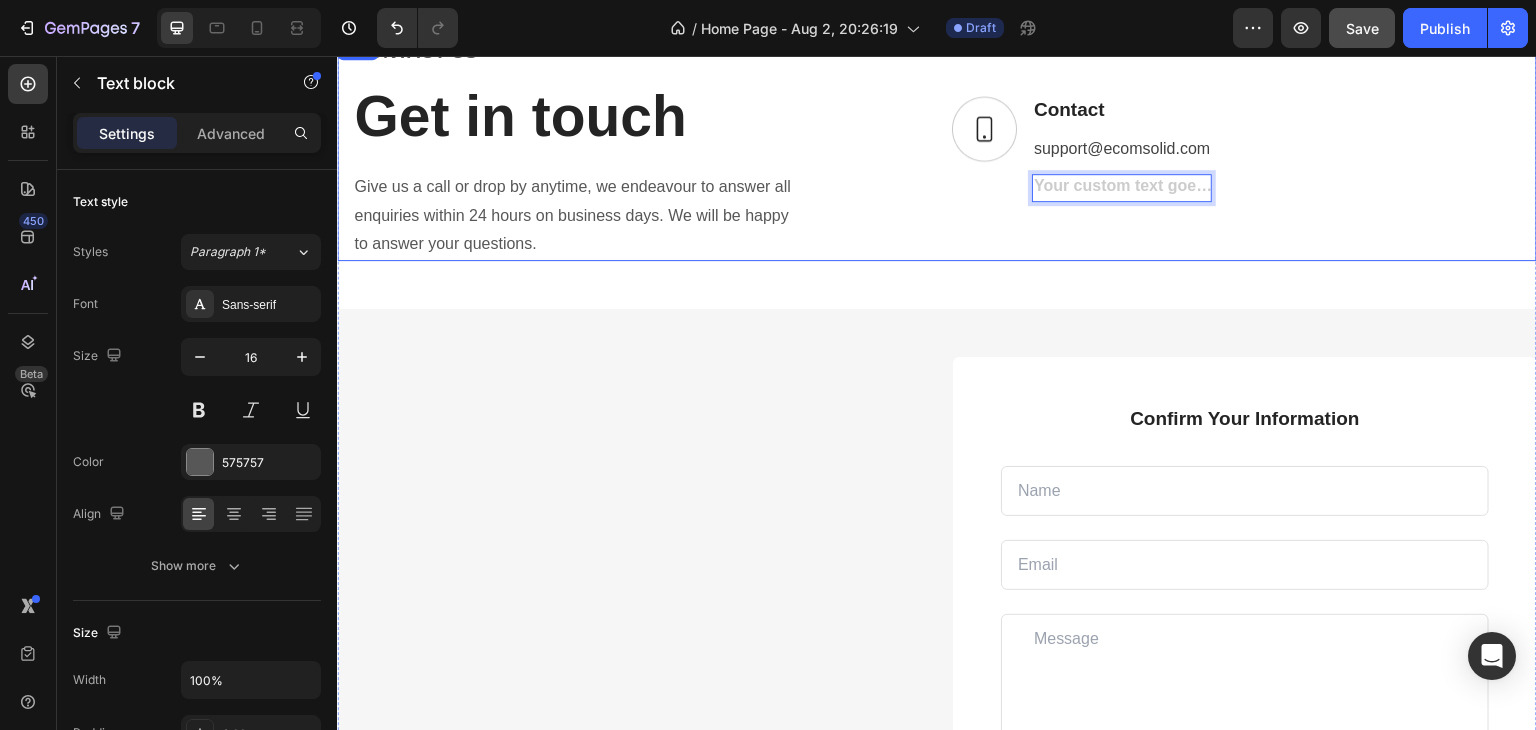 click on "Image Contact Text block support@[EMAIL] Text block Text block   0 Row Row" at bounding box center [1237, 148] 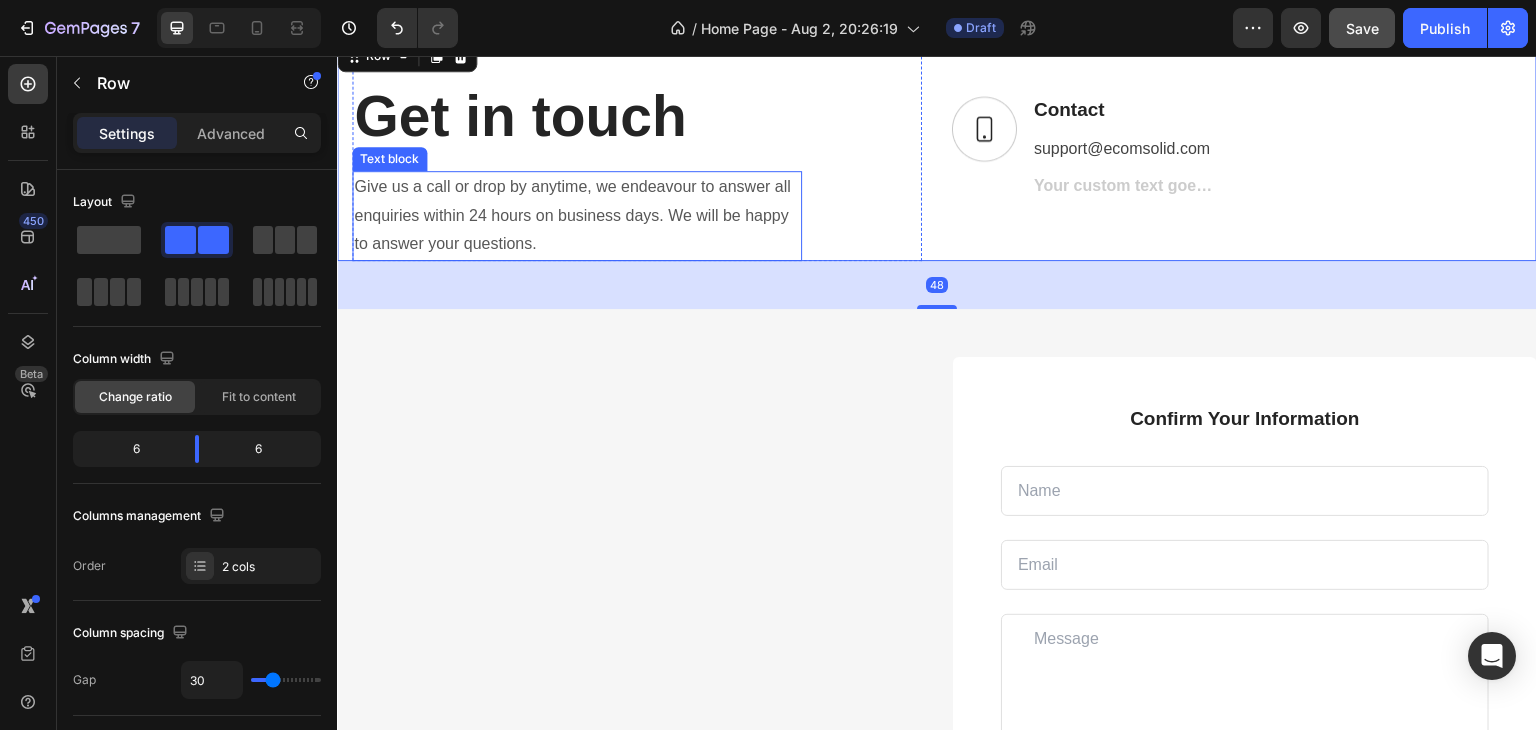 click on "Give us a call or drop by anytime, we endeavour to answer all enquiries within 24 hours on business days. We will be happy to answer your questions." at bounding box center (577, 216) 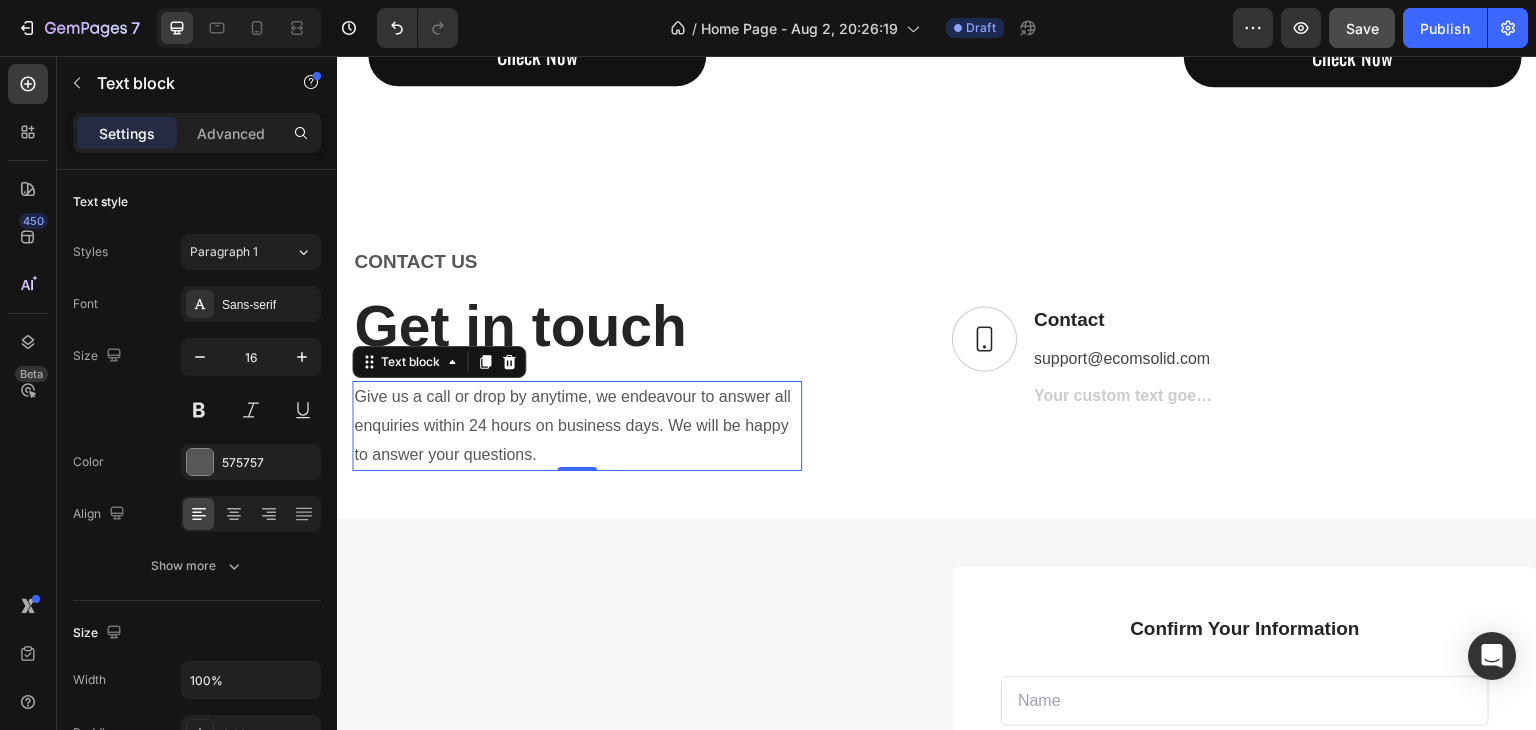 scroll, scrollTop: 2892, scrollLeft: 0, axis: vertical 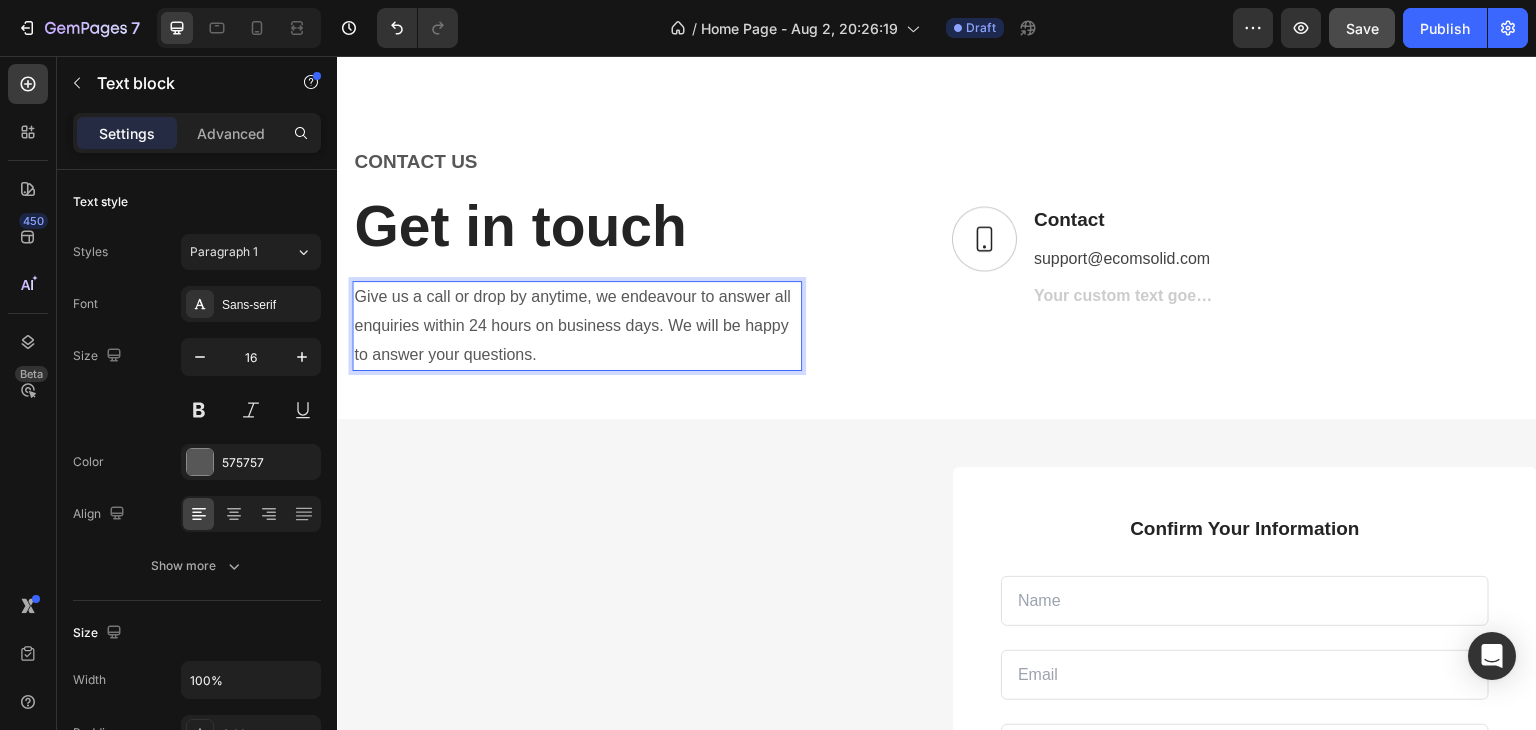 click on "Give us a call or drop by anytime, we endeavour to answer all enquiries within 24 hours on business days. We will be happy to answer your questions." at bounding box center [577, 326] 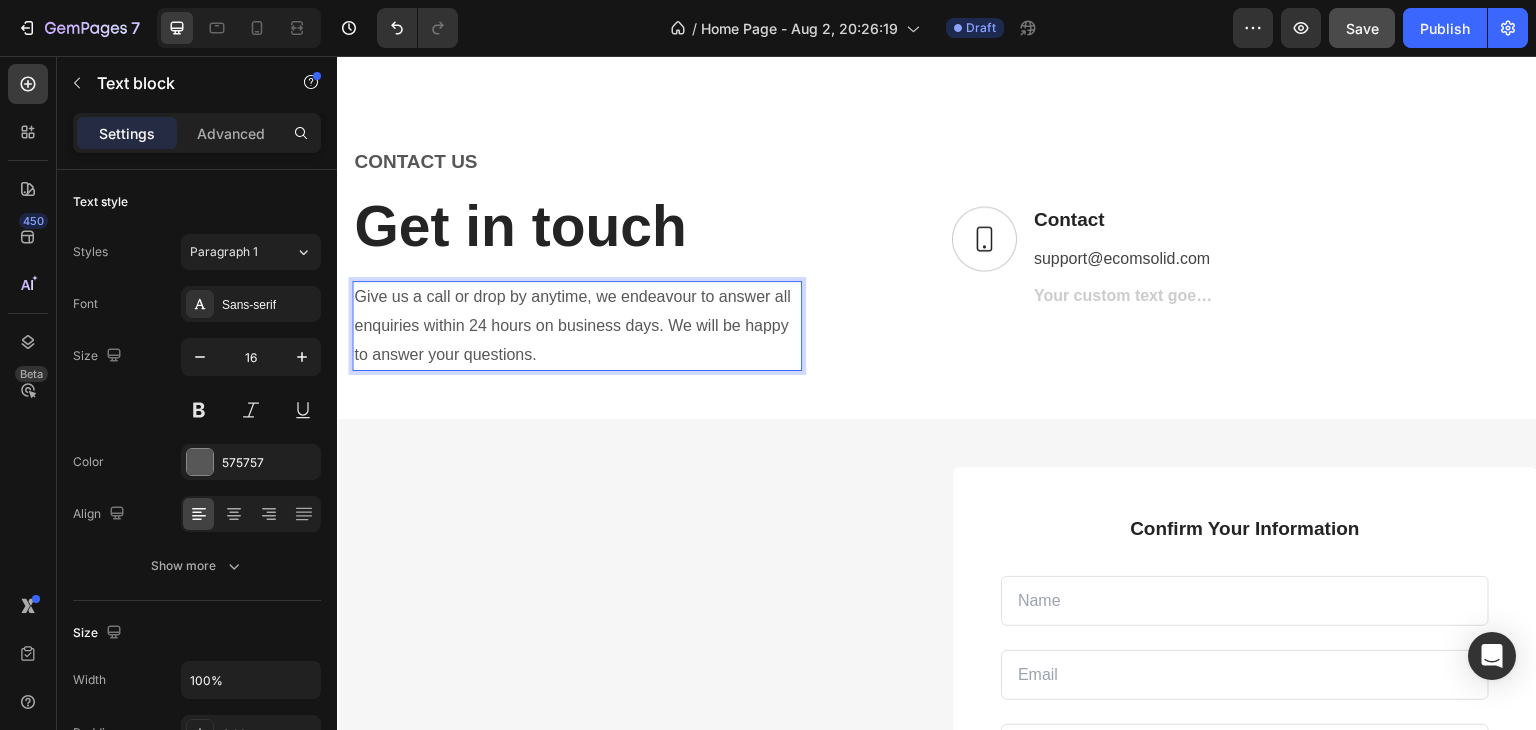 click on "Give us a call or drop by anytime, we endeavour to answer all enquiries within 24 hours on business days. We will be happy to answer your questions." at bounding box center (577, 326) 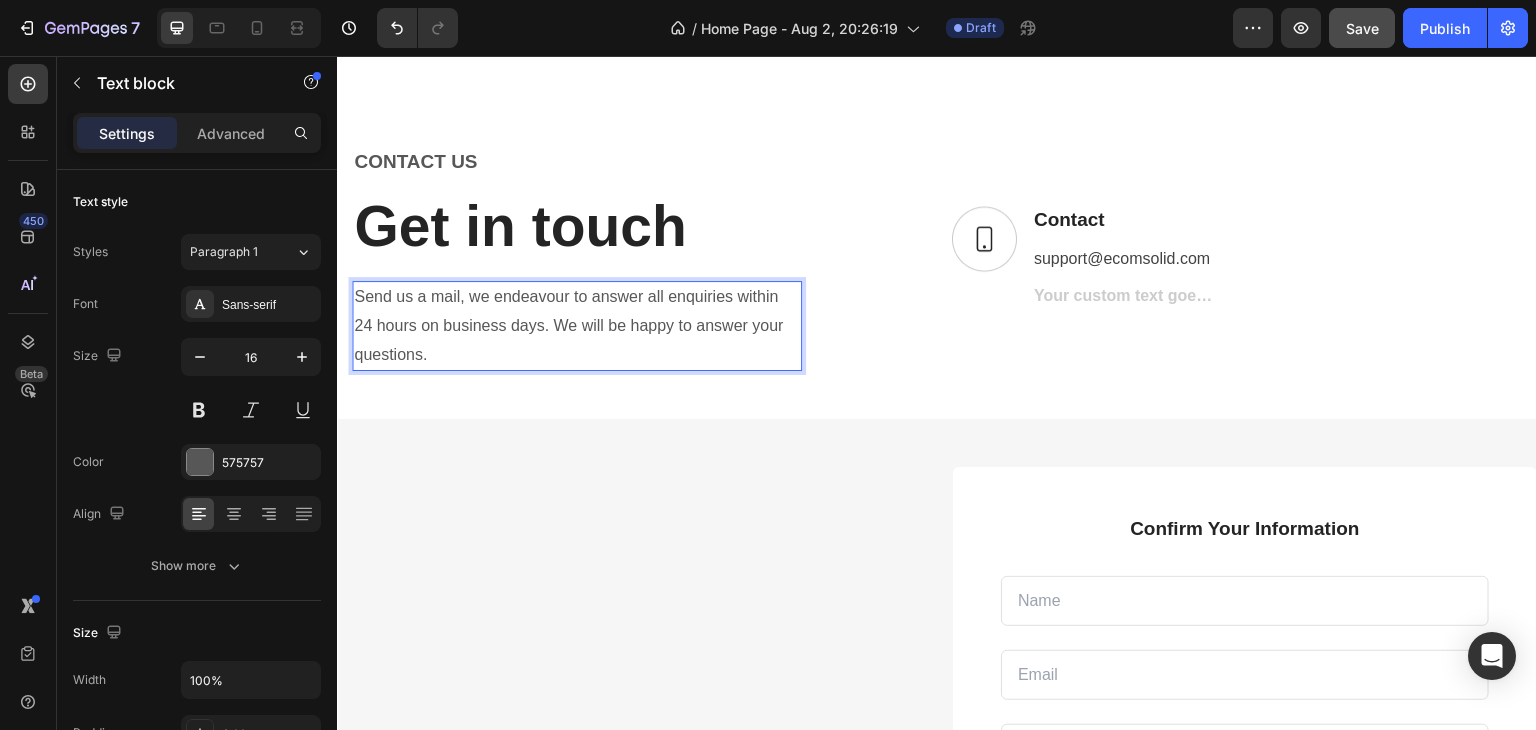 click on "Send us a mail, we endeavour to answer all enquiries within 24 hours on business days. We will be happy to answer your questions." at bounding box center [577, 326] 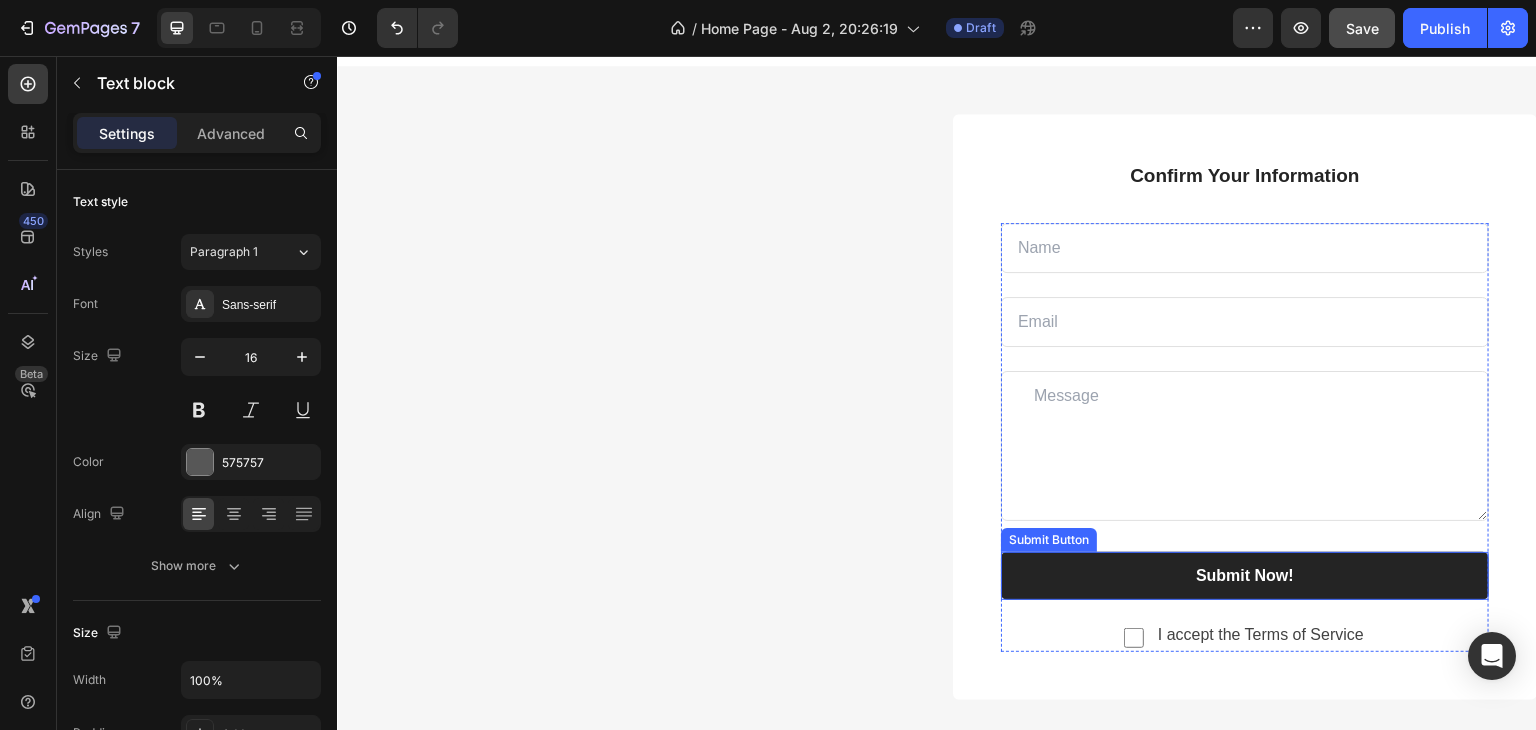 scroll, scrollTop: 3292, scrollLeft: 0, axis: vertical 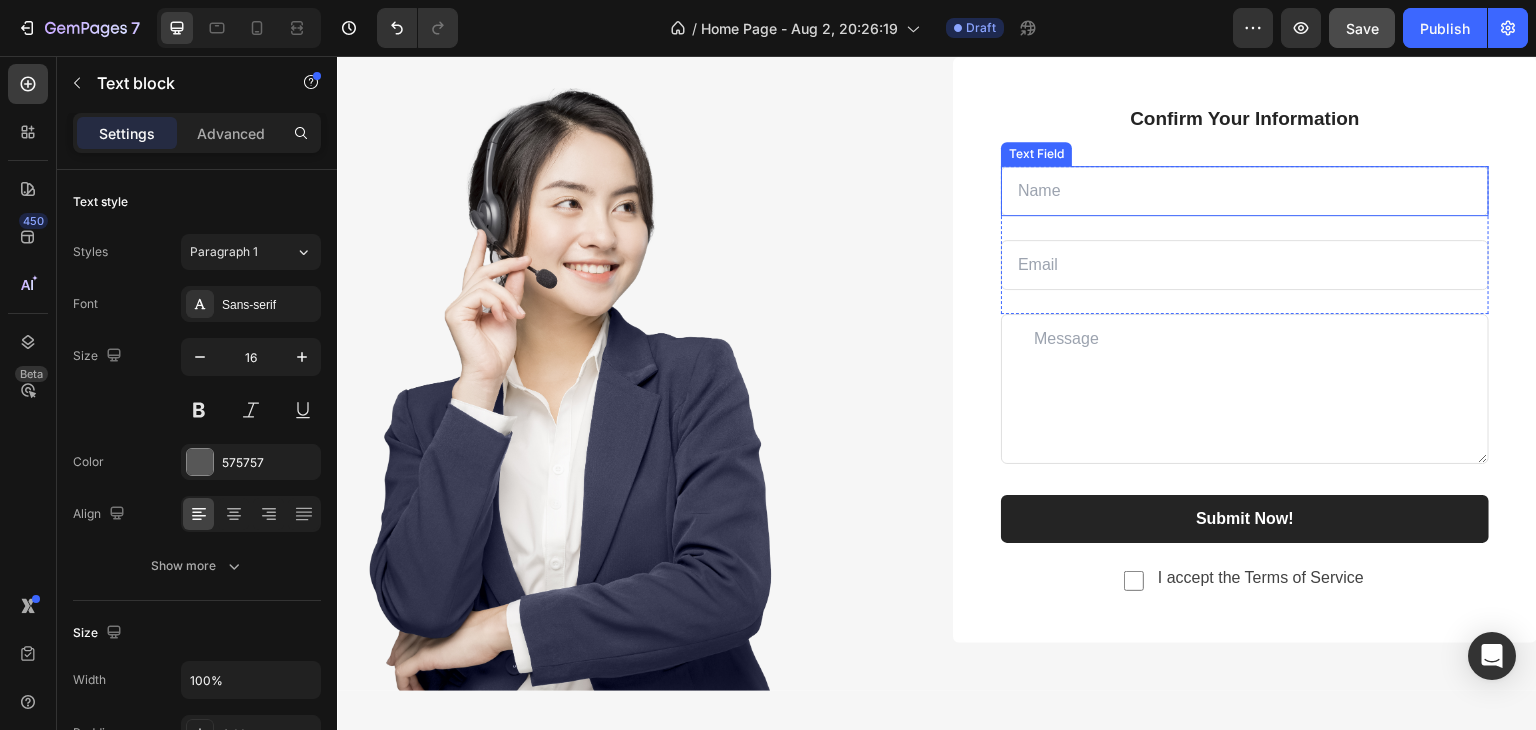 click at bounding box center [1245, 191] 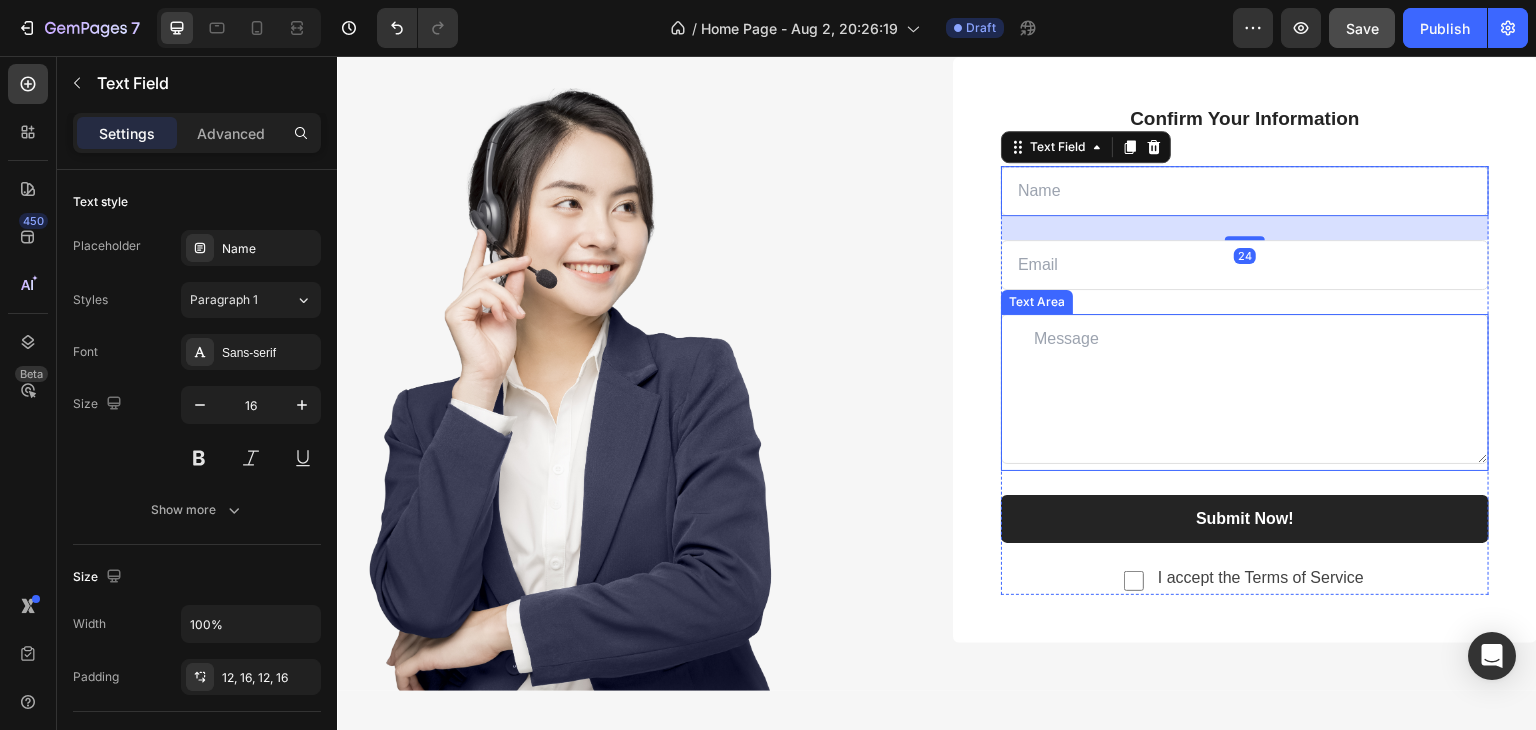 click at bounding box center (1245, 265) 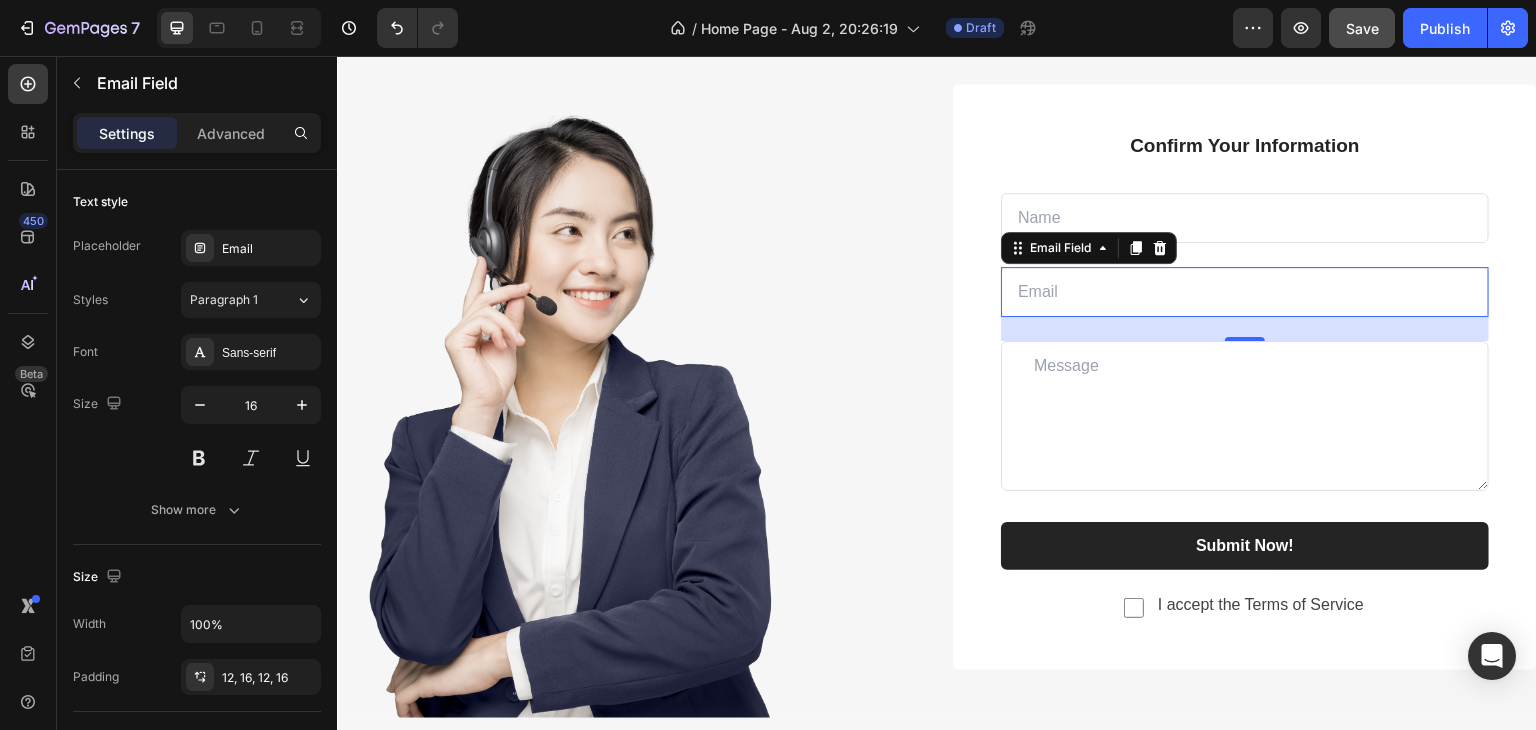 scroll, scrollTop: 3192, scrollLeft: 0, axis: vertical 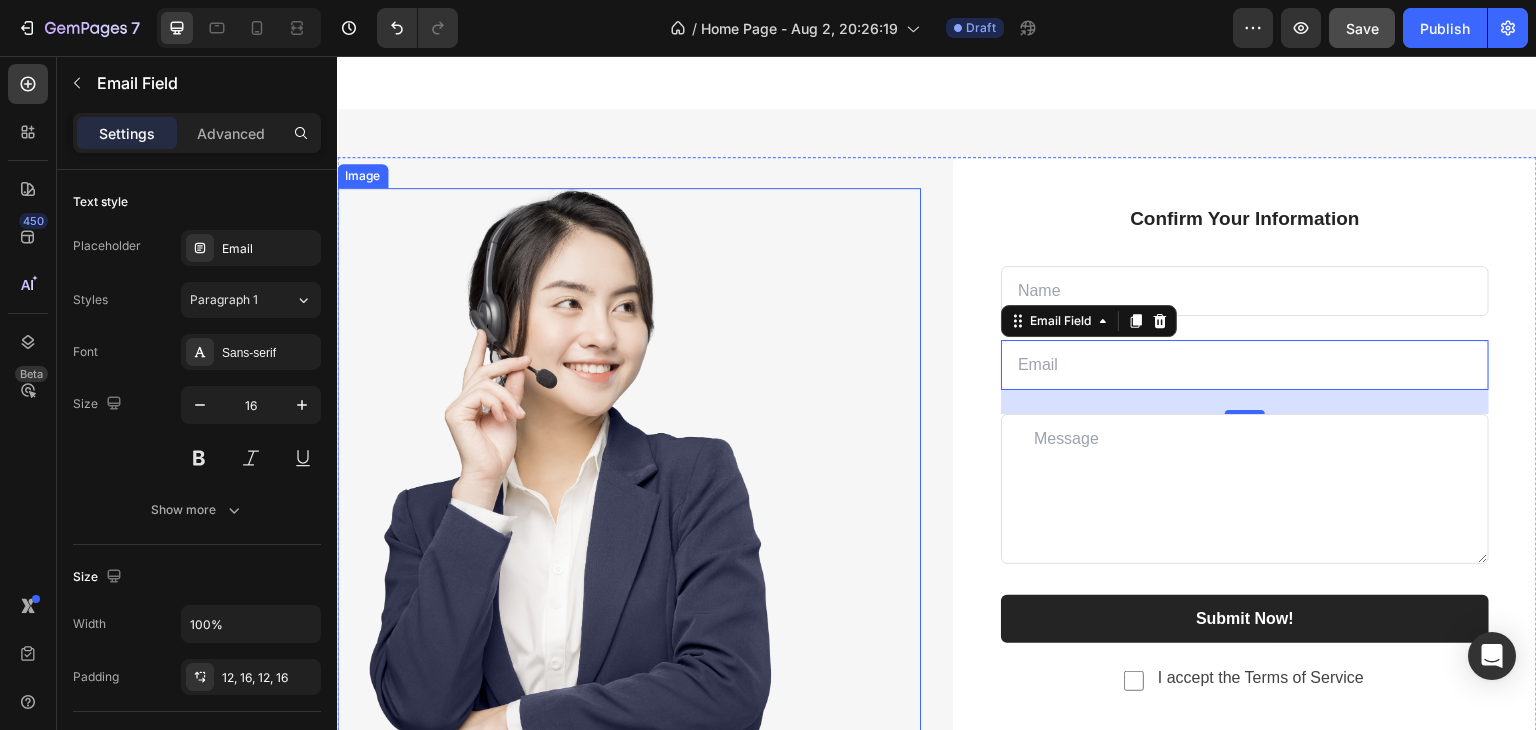 click at bounding box center (629, 489) 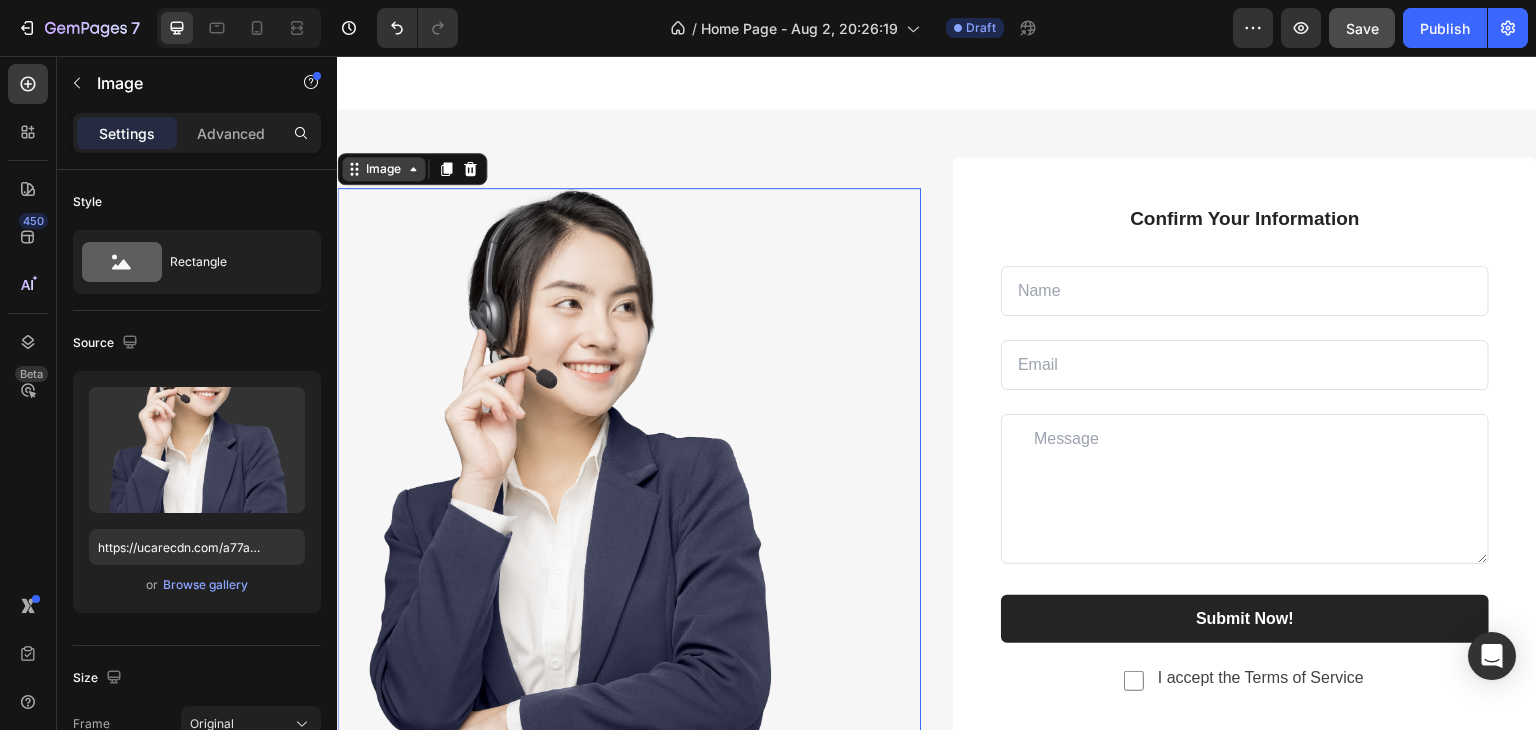 click on "Image" at bounding box center (383, 169) 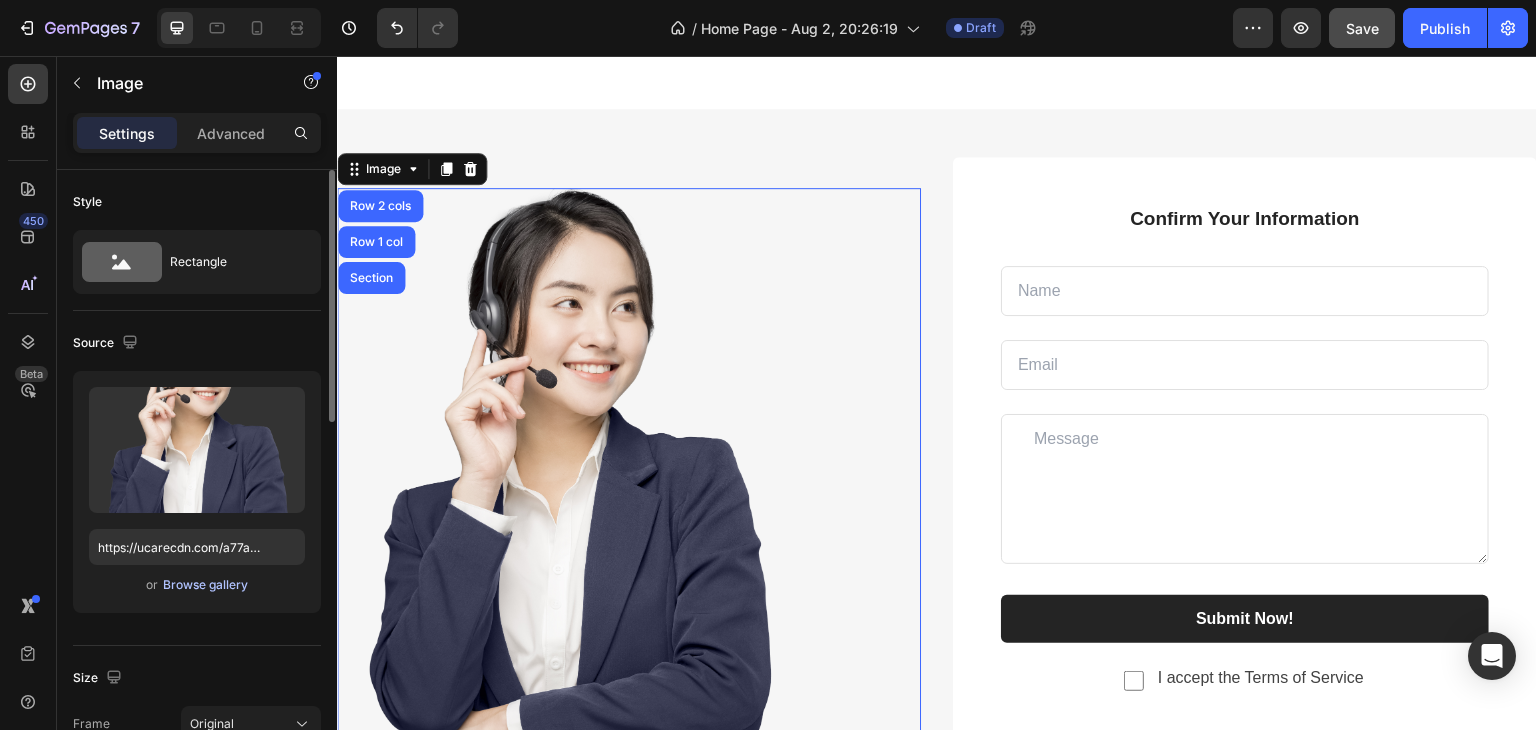 click on "Browse gallery" at bounding box center (205, 585) 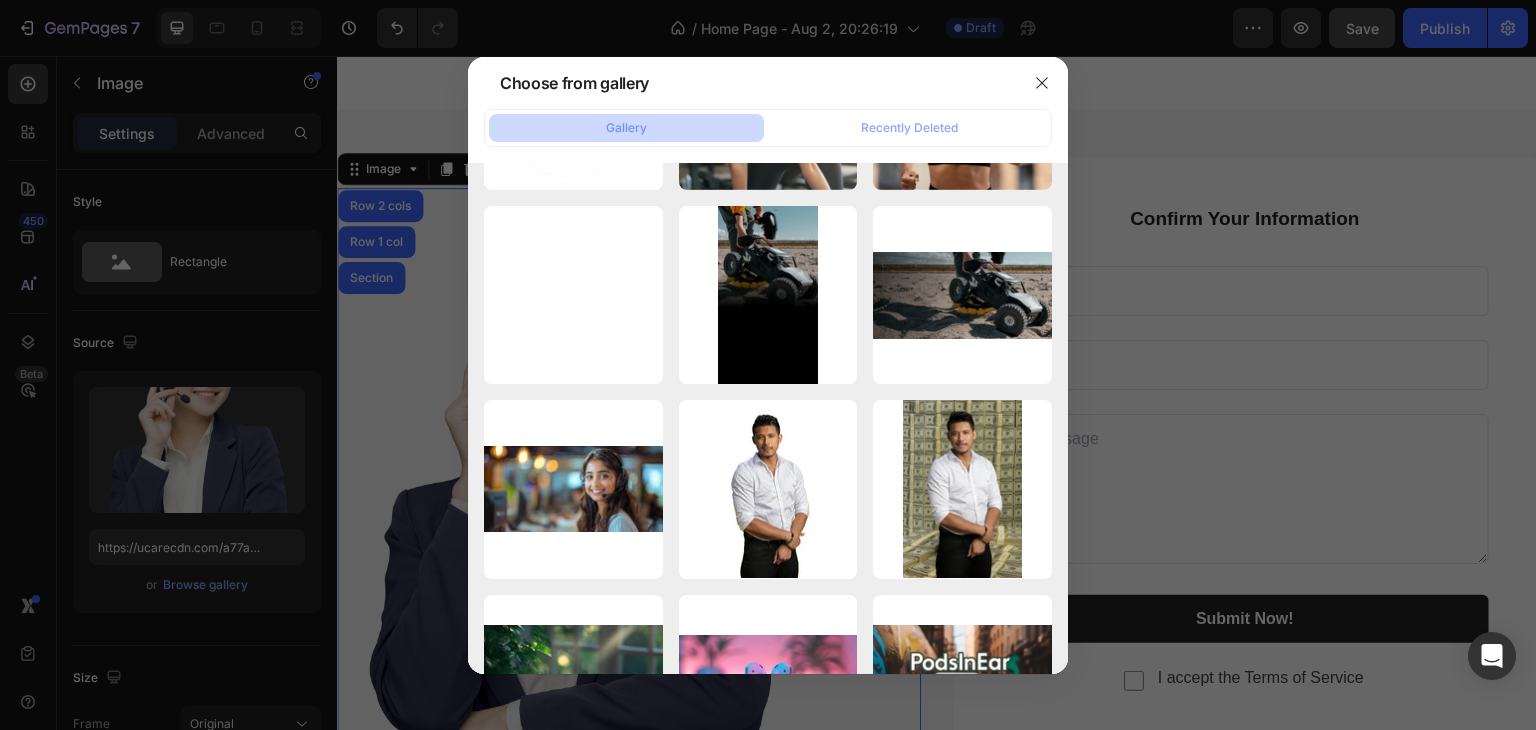 scroll, scrollTop: 2025, scrollLeft: 0, axis: vertical 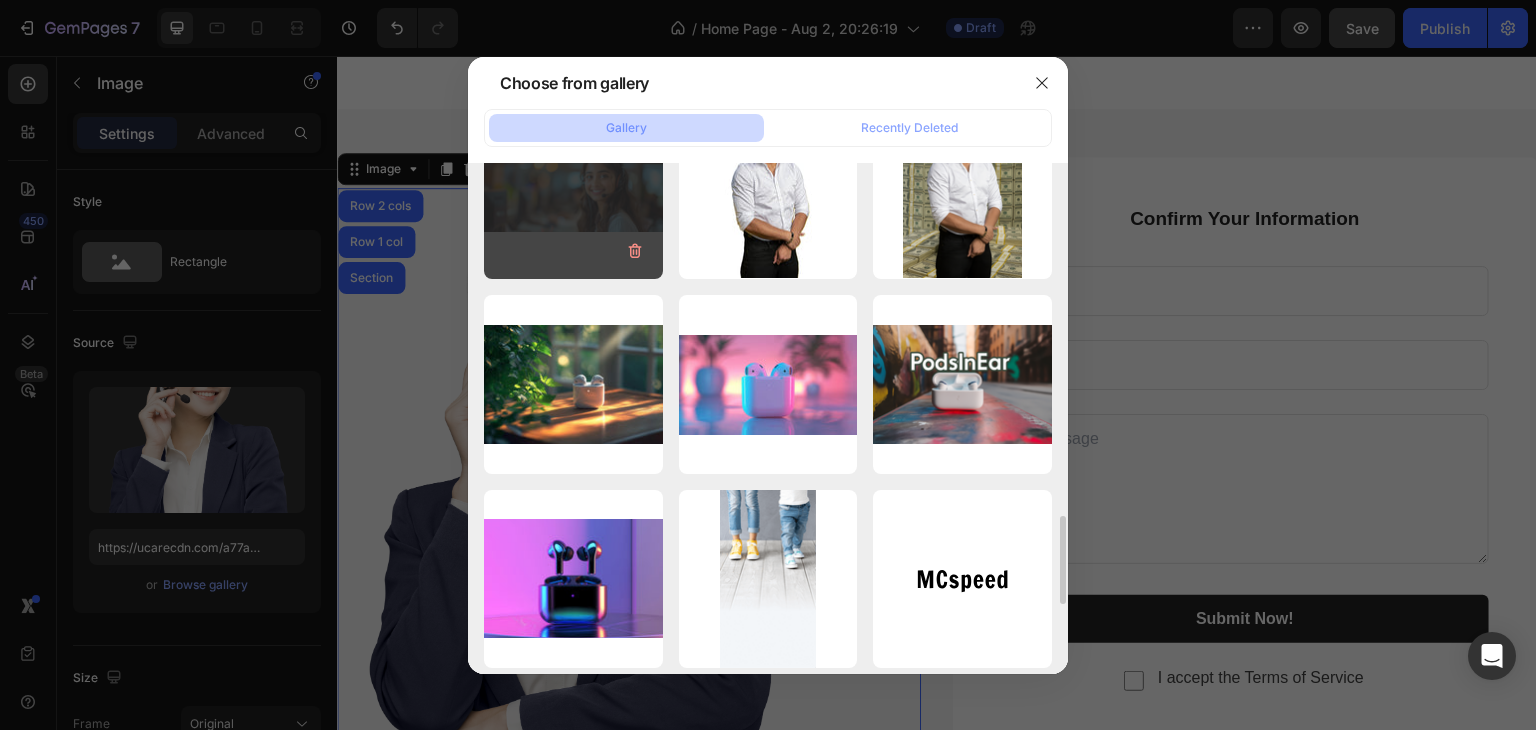 click on "vecteezy_smiling-cus...48.jpeg 10144.92 kb" at bounding box center (573, 189) 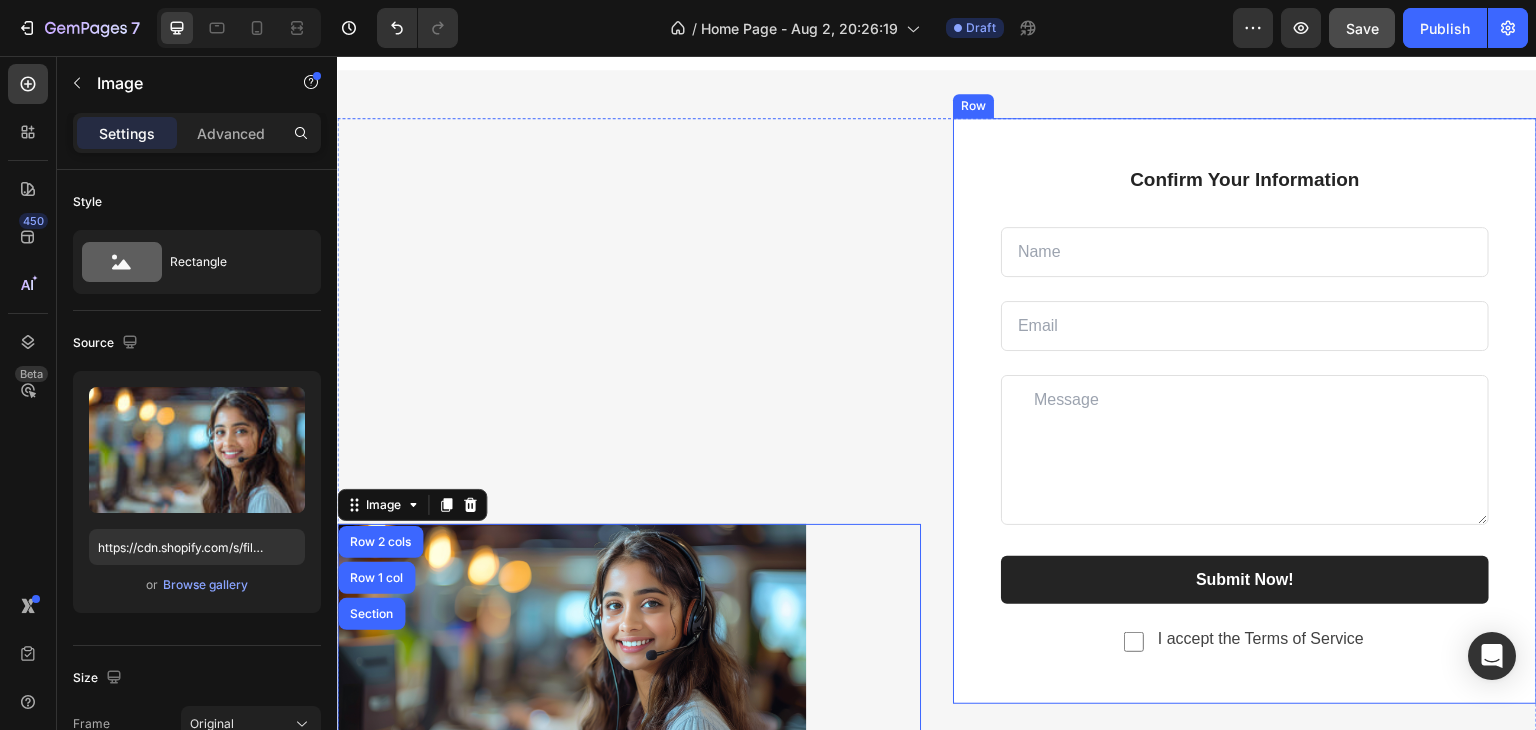 scroll, scrollTop: 3392, scrollLeft: 0, axis: vertical 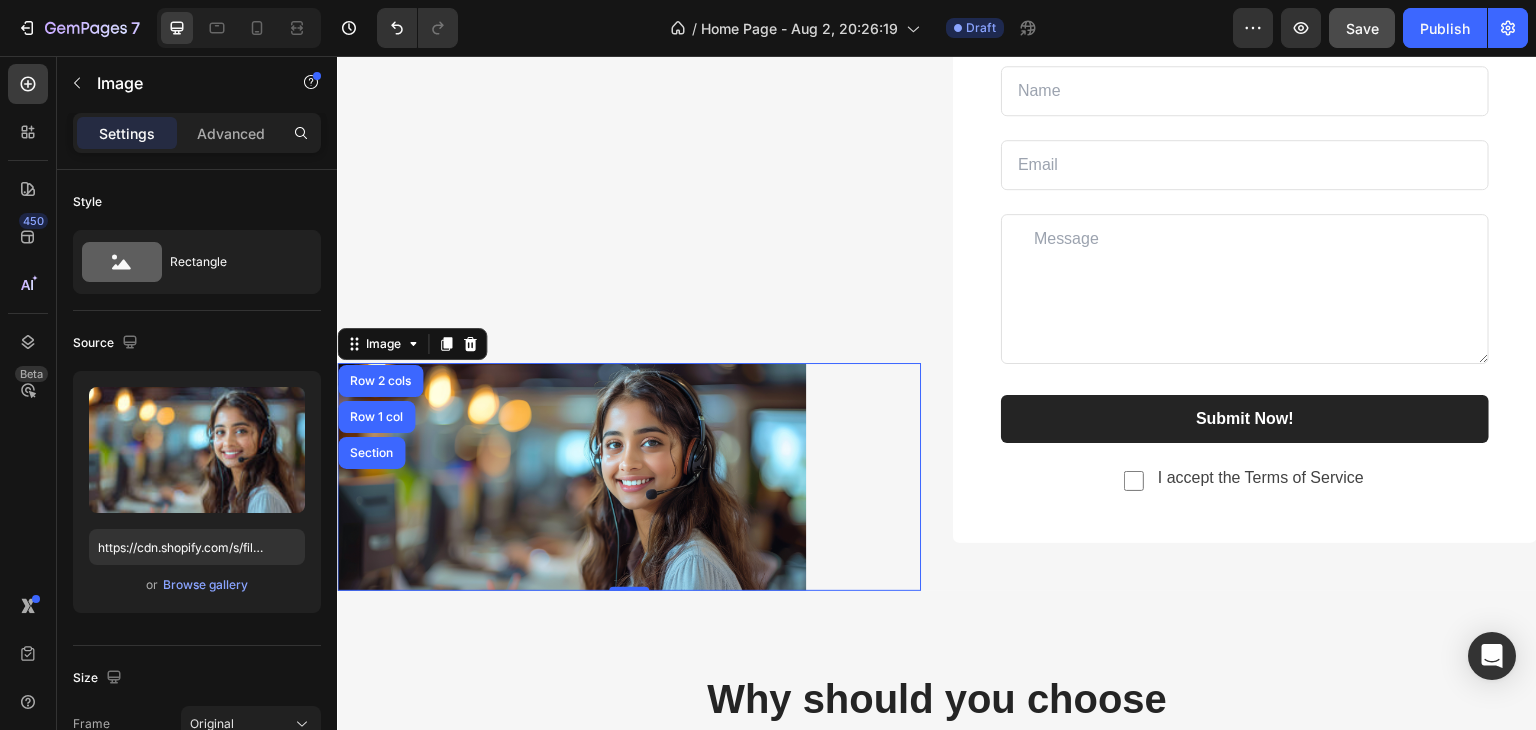 click at bounding box center [629, 476] 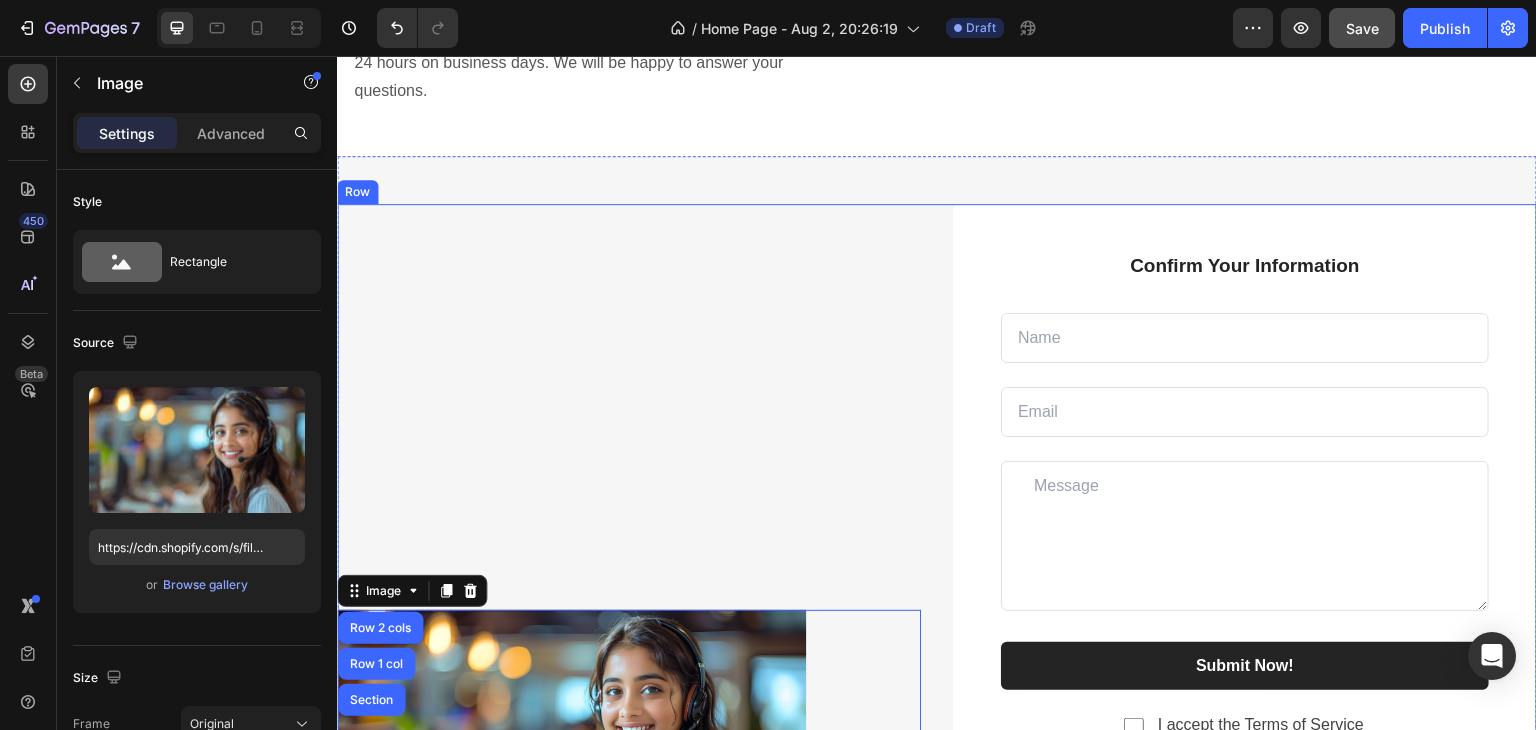scroll, scrollTop: 3092, scrollLeft: 0, axis: vertical 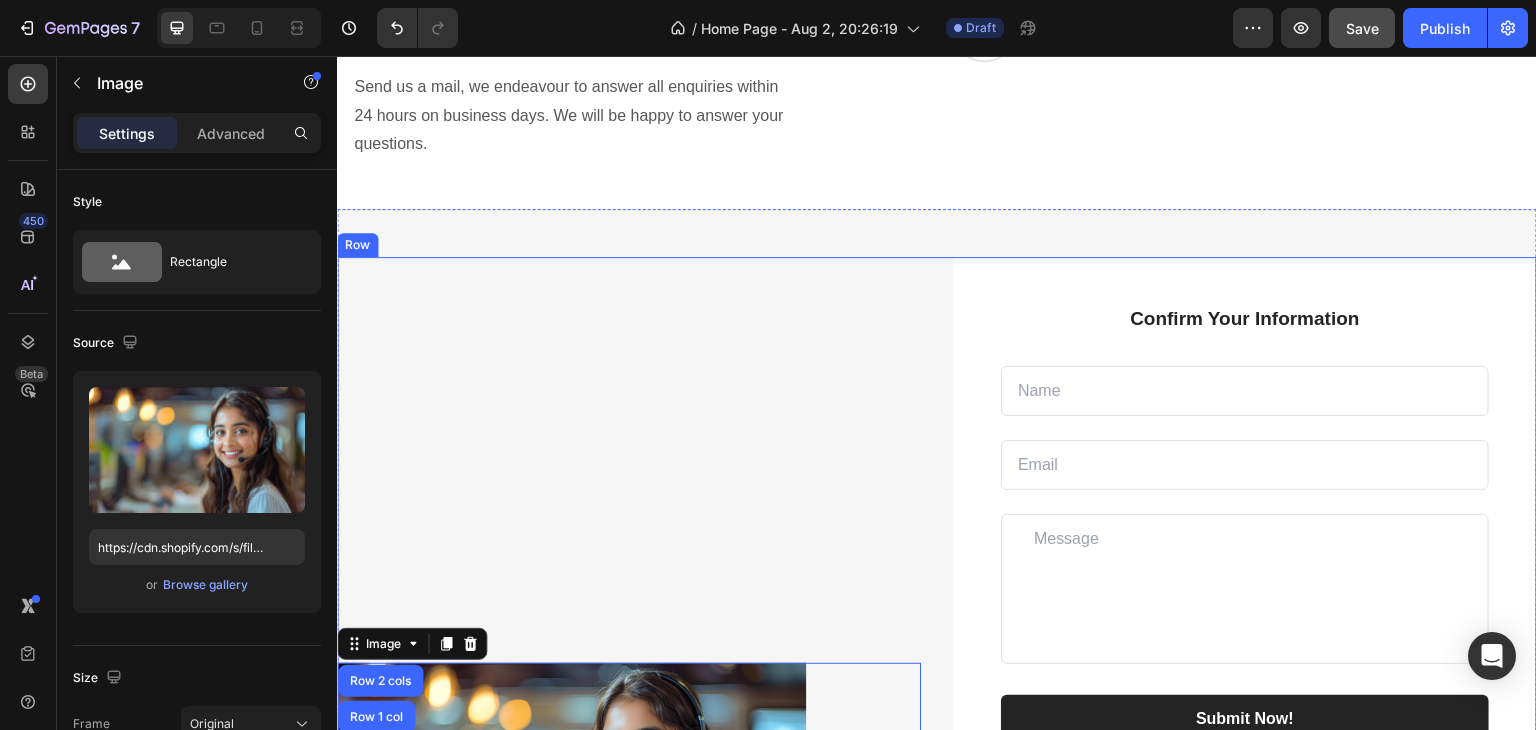click on "Image Row 2 cols Row 1 col Section   0" at bounding box center (629, 574) 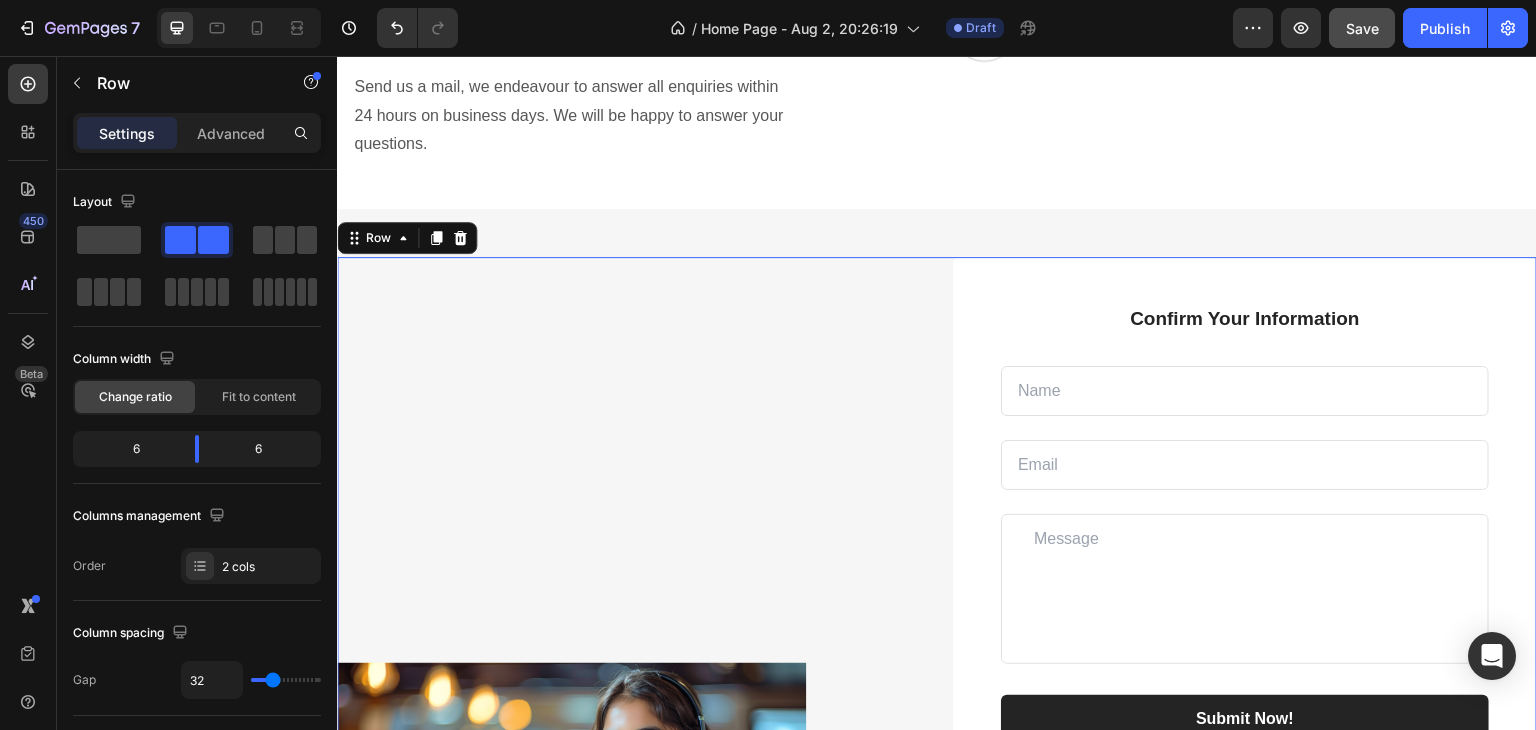 scroll, scrollTop: 3192, scrollLeft: 0, axis: vertical 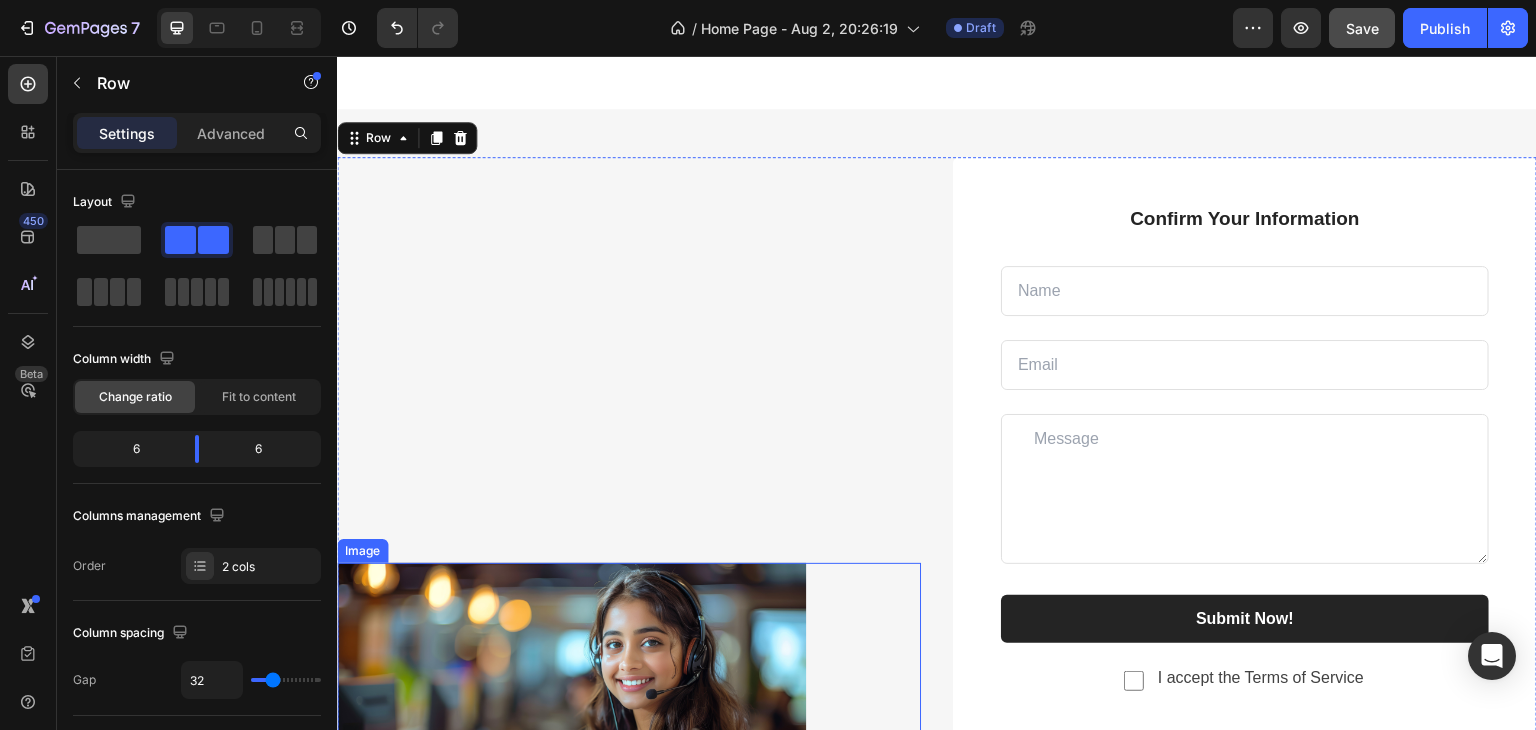 click at bounding box center [629, 676] 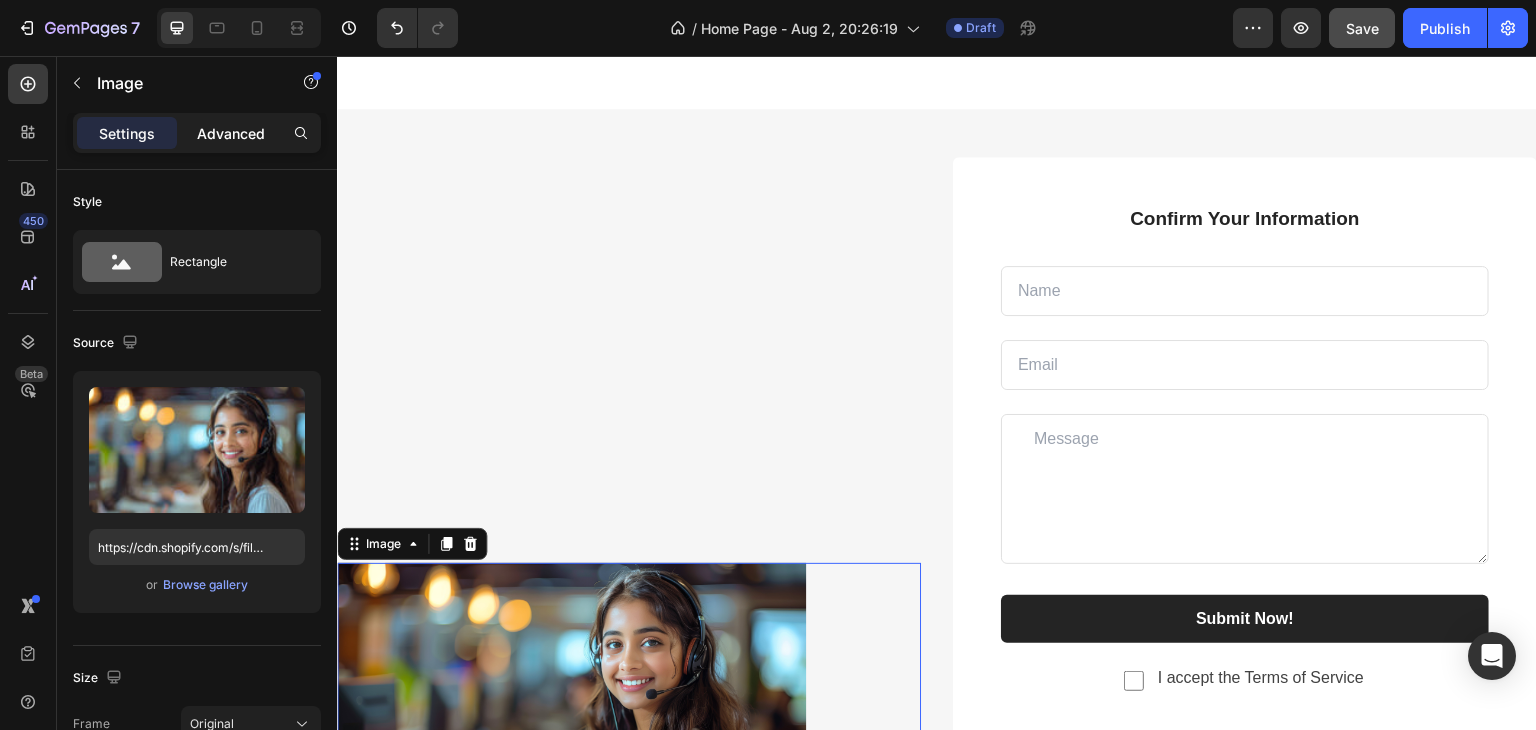 click on "Advanced" at bounding box center (231, 133) 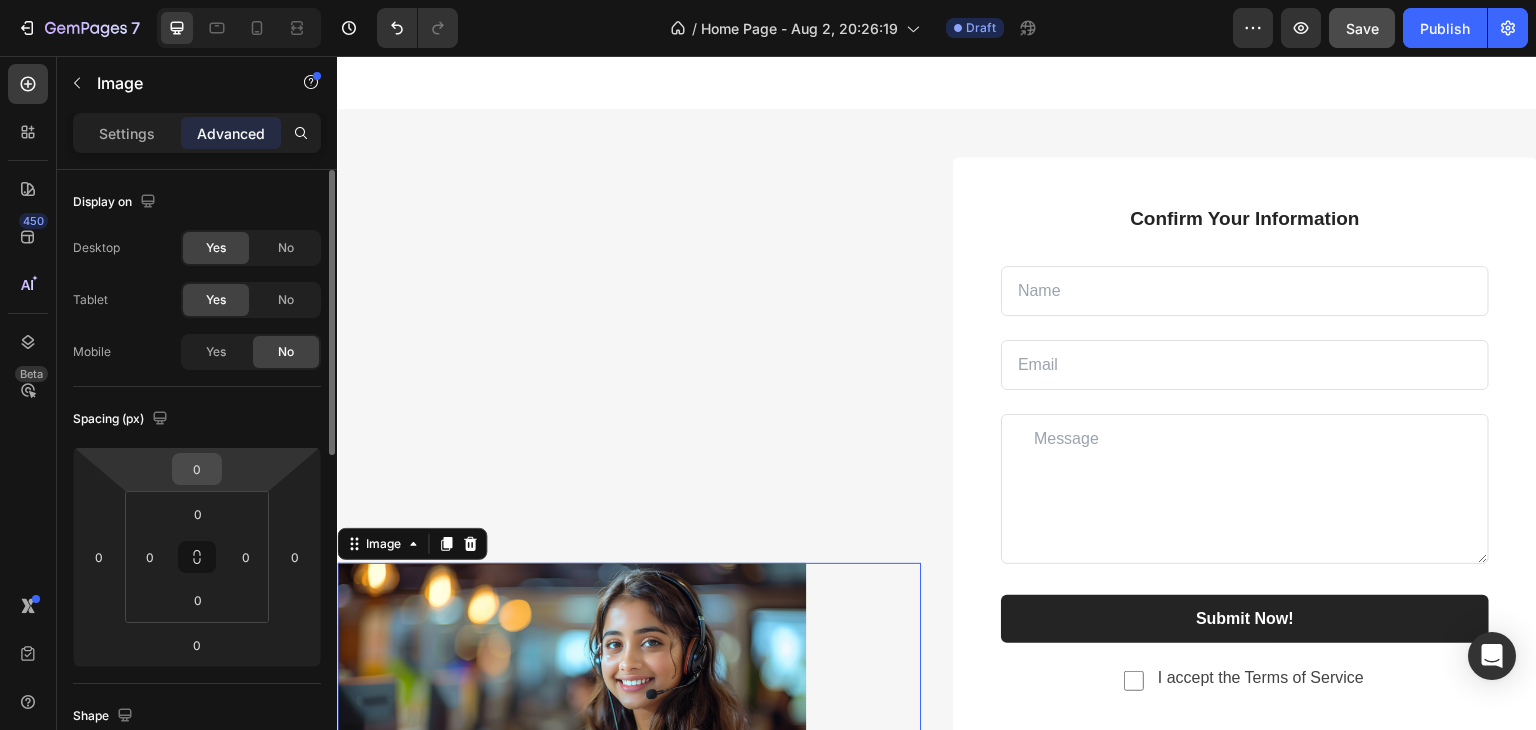 click on "0" at bounding box center (197, 469) 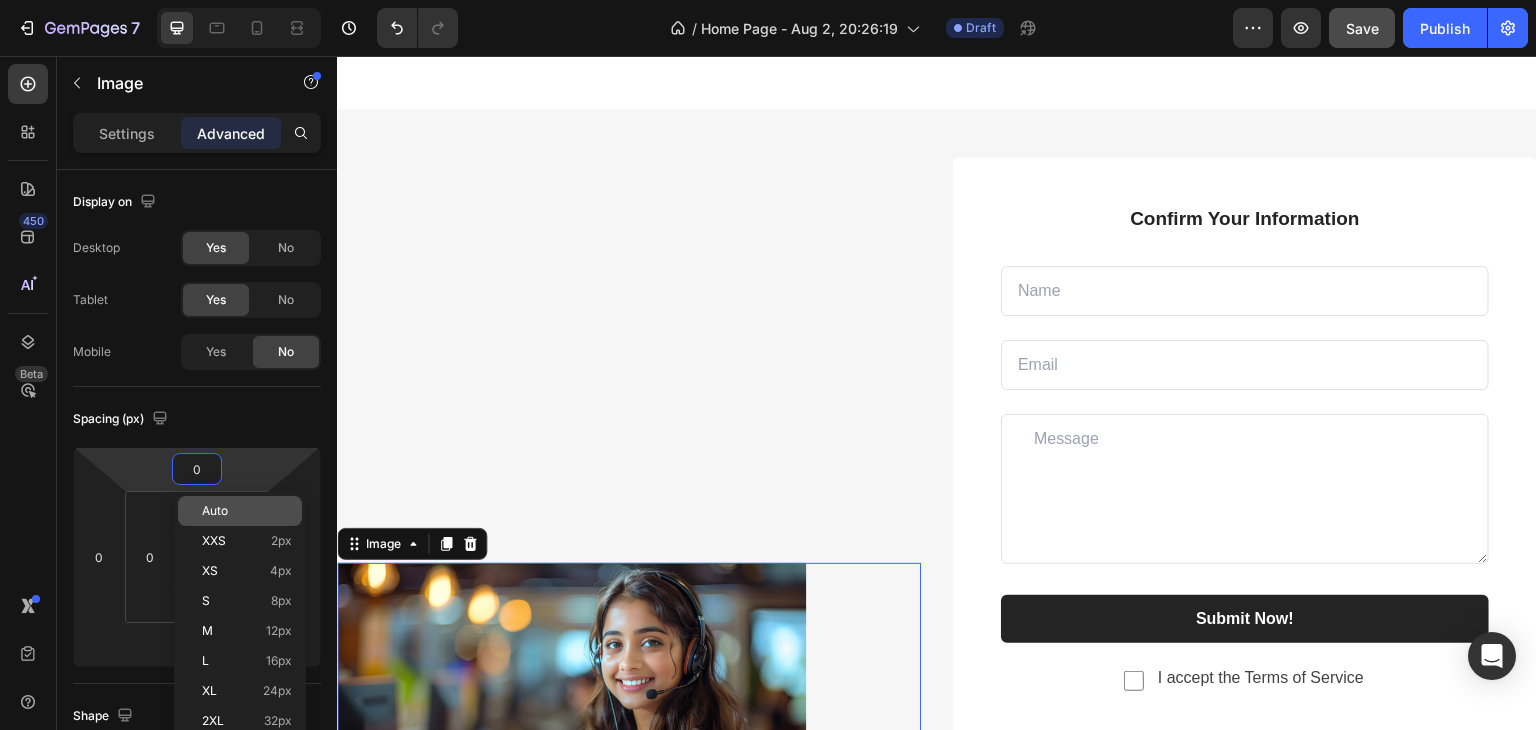 click on "Auto" 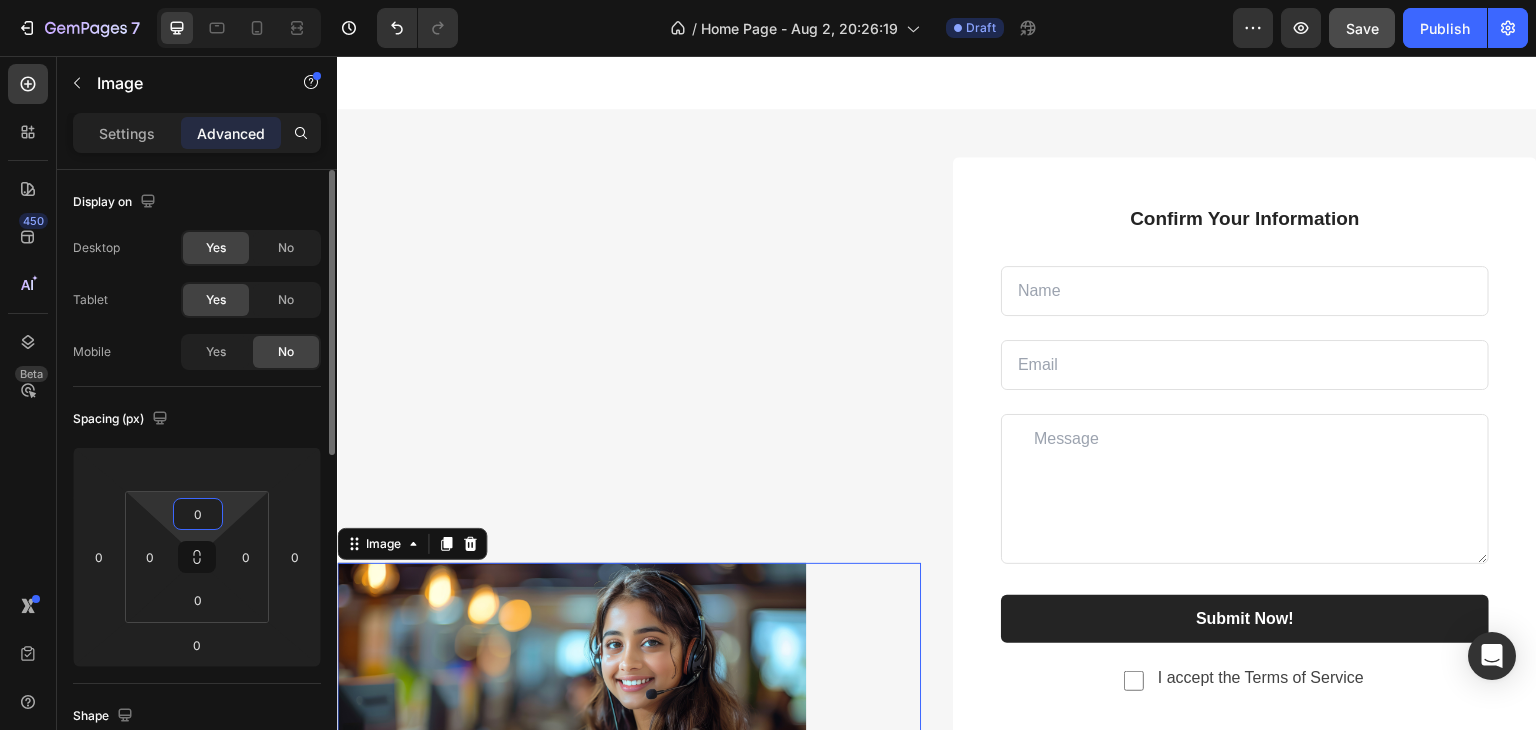 click on "0" at bounding box center [198, 514] 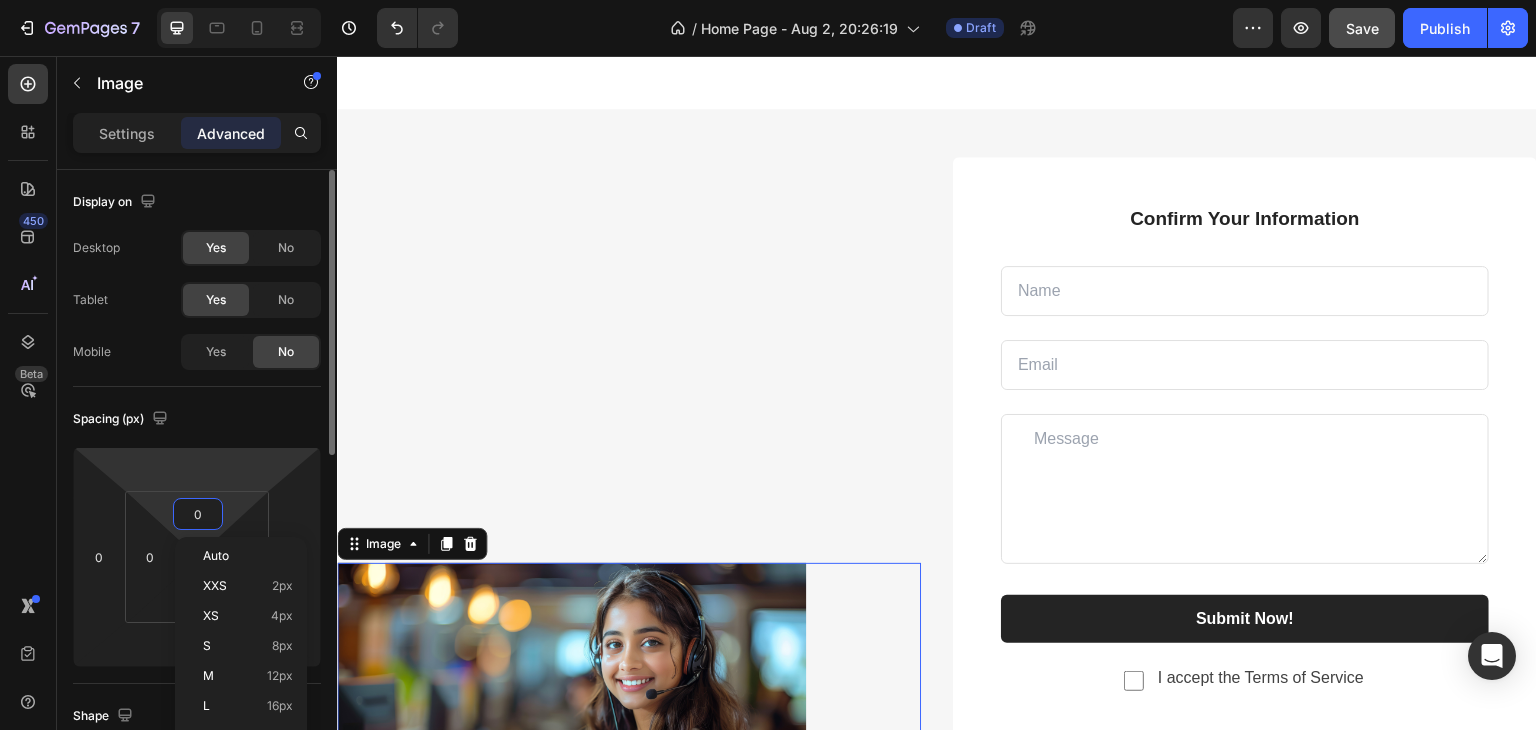 click on "7  Version history  /  Home Page - Aug 2, 20:26:19 Draft Preview  Save   Publish  450 Beta Sections(30) Elements(83) Section Element Hero Section Product Detail Brands Trusted Badges Guarantee Product Breakdown How to use Testimonials Compare Bundle FAQs Social Proof Brand Story Product List Collection Blog List Contact Sticky Add to Cart Custom Footer Browse Library 450 Layout
Row
Row
Row
Row Text
Heading
Text Block Button
Button
Button Media
Image
Image" at bounding box center [768, 0] 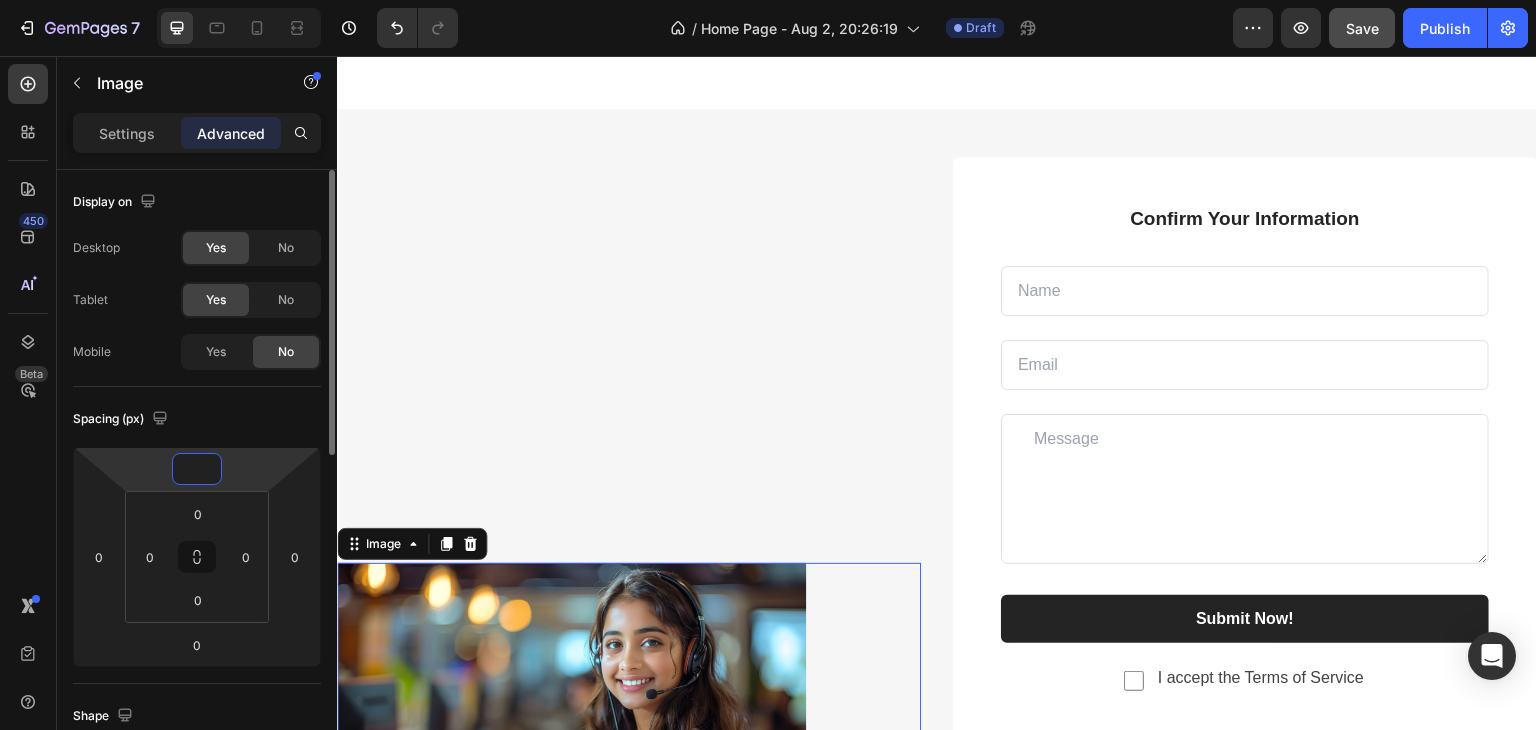 click at bounding box center (197, 469) 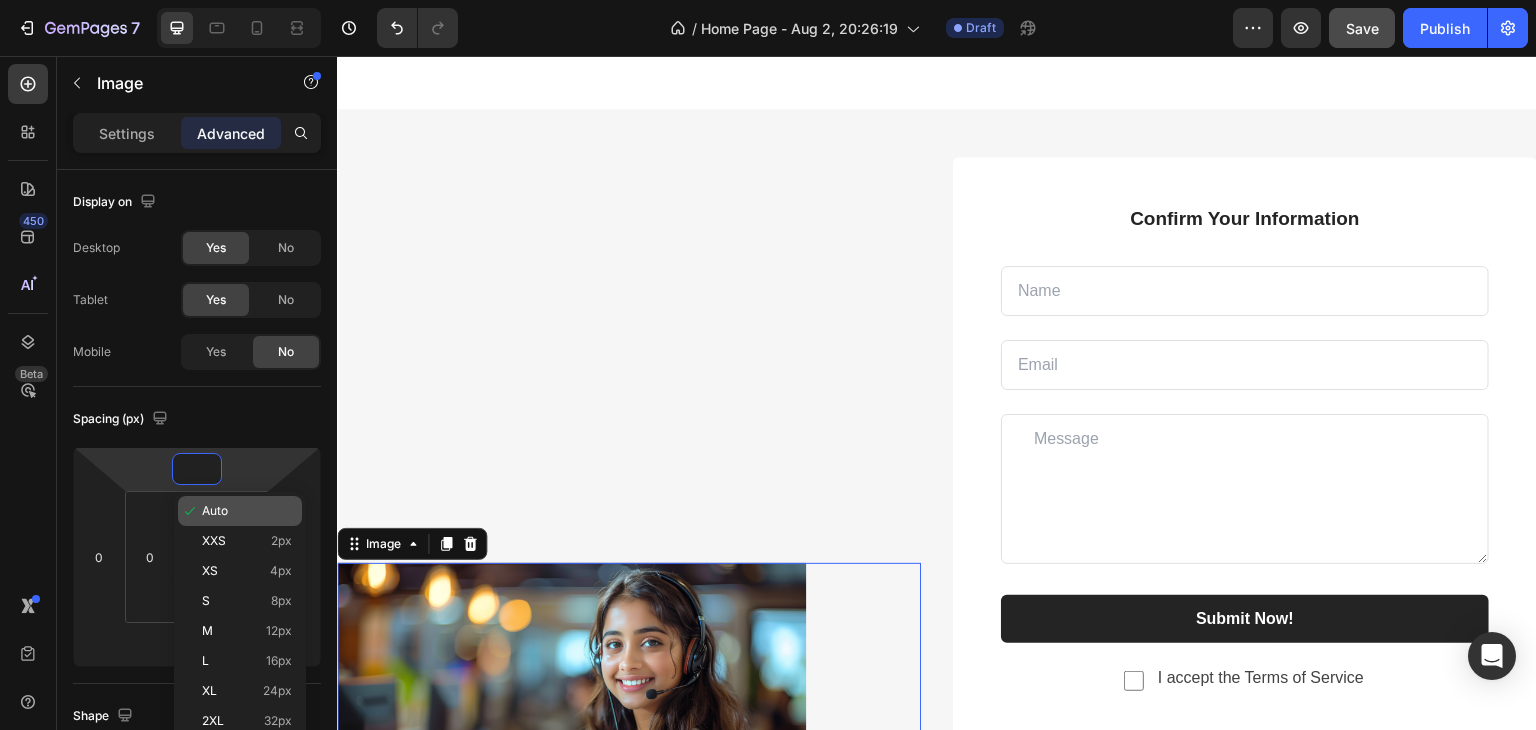 click at bounding box center [190, 511] 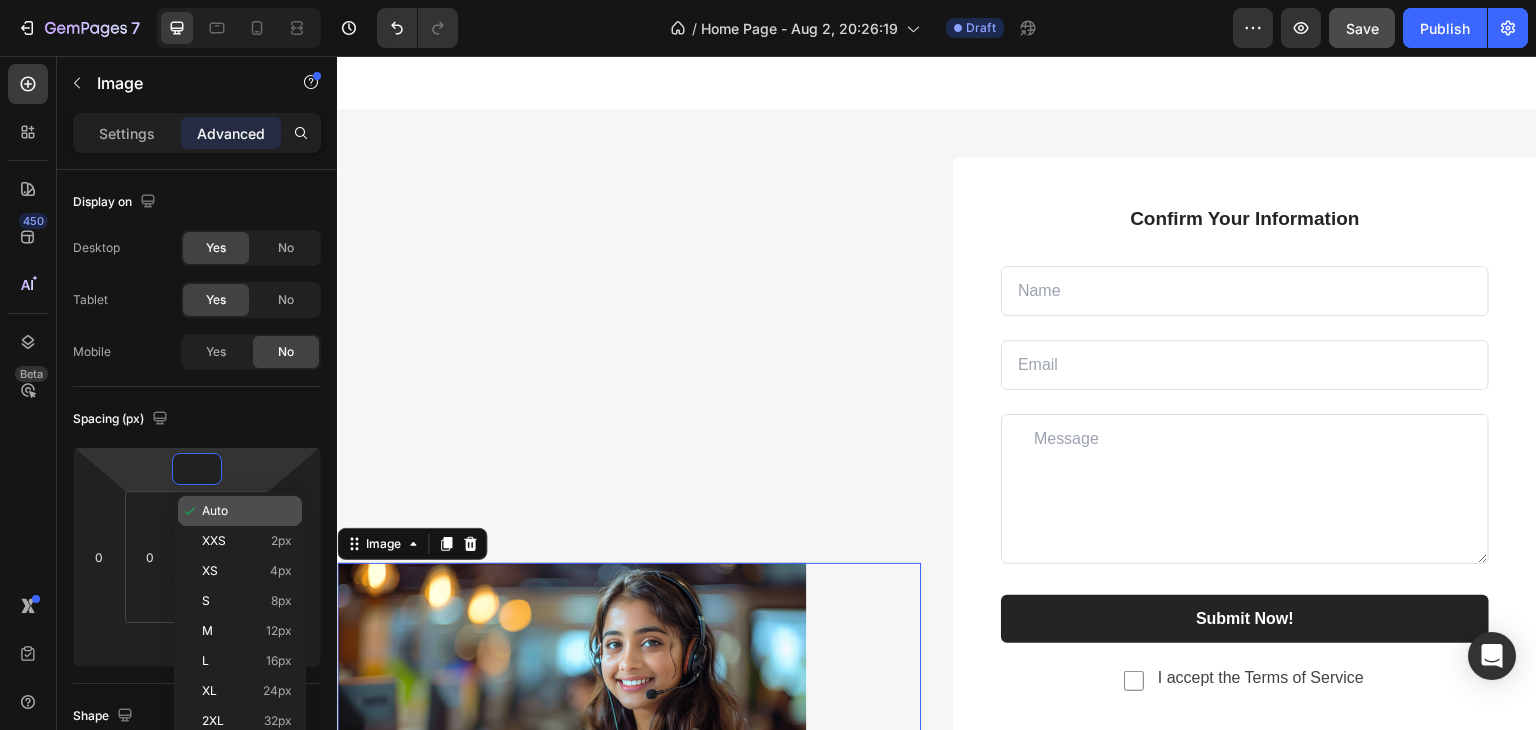 type 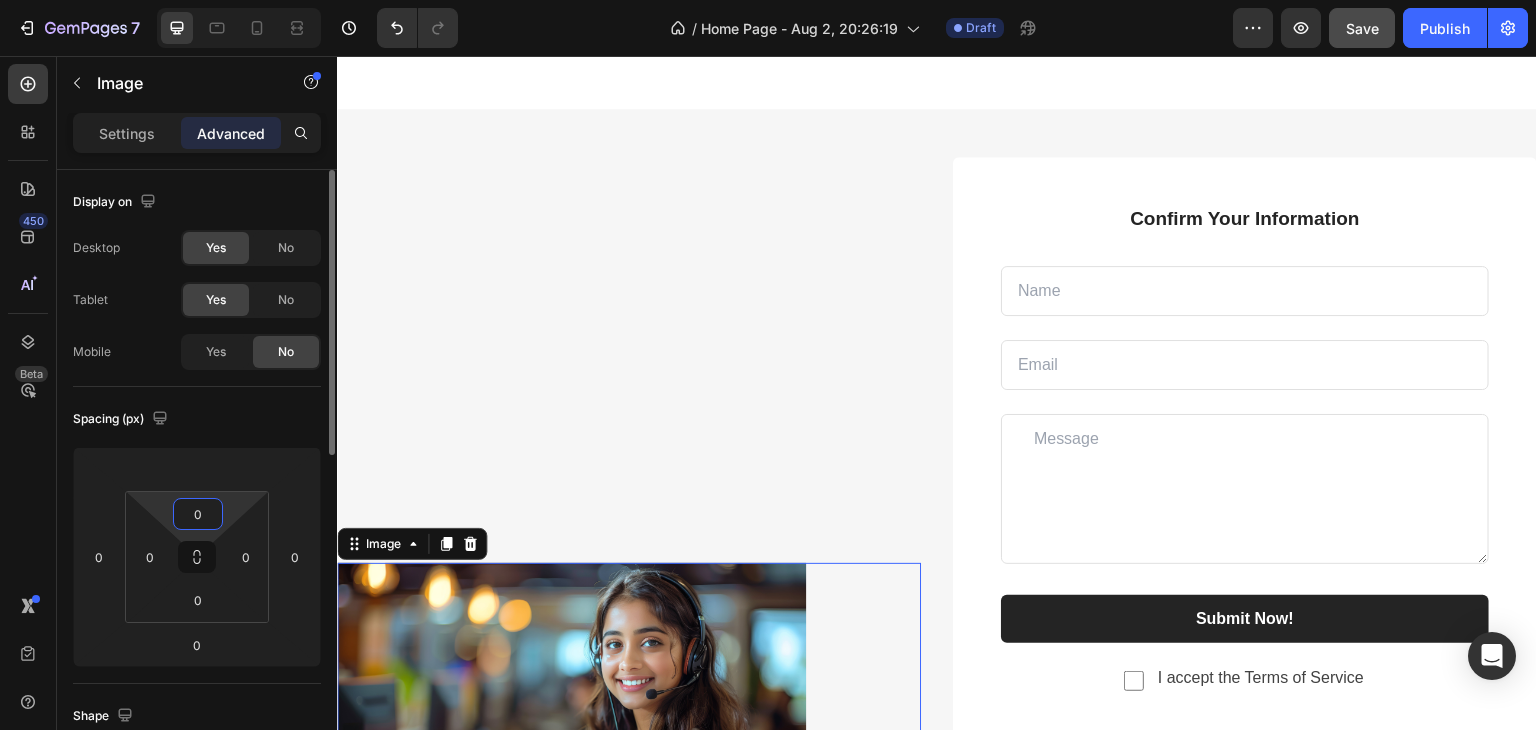click on "0" at bounding box center [198, 514] 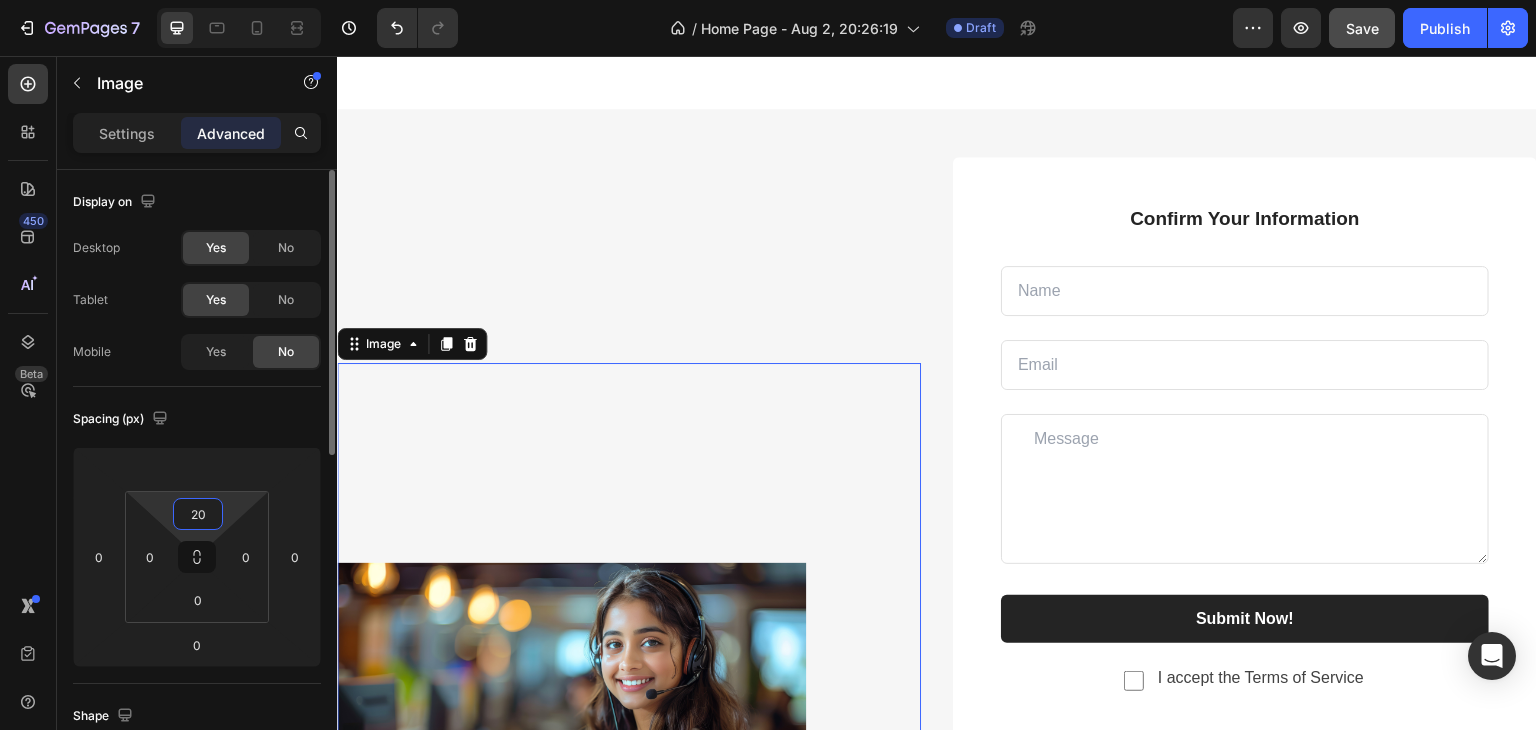 type on "2" 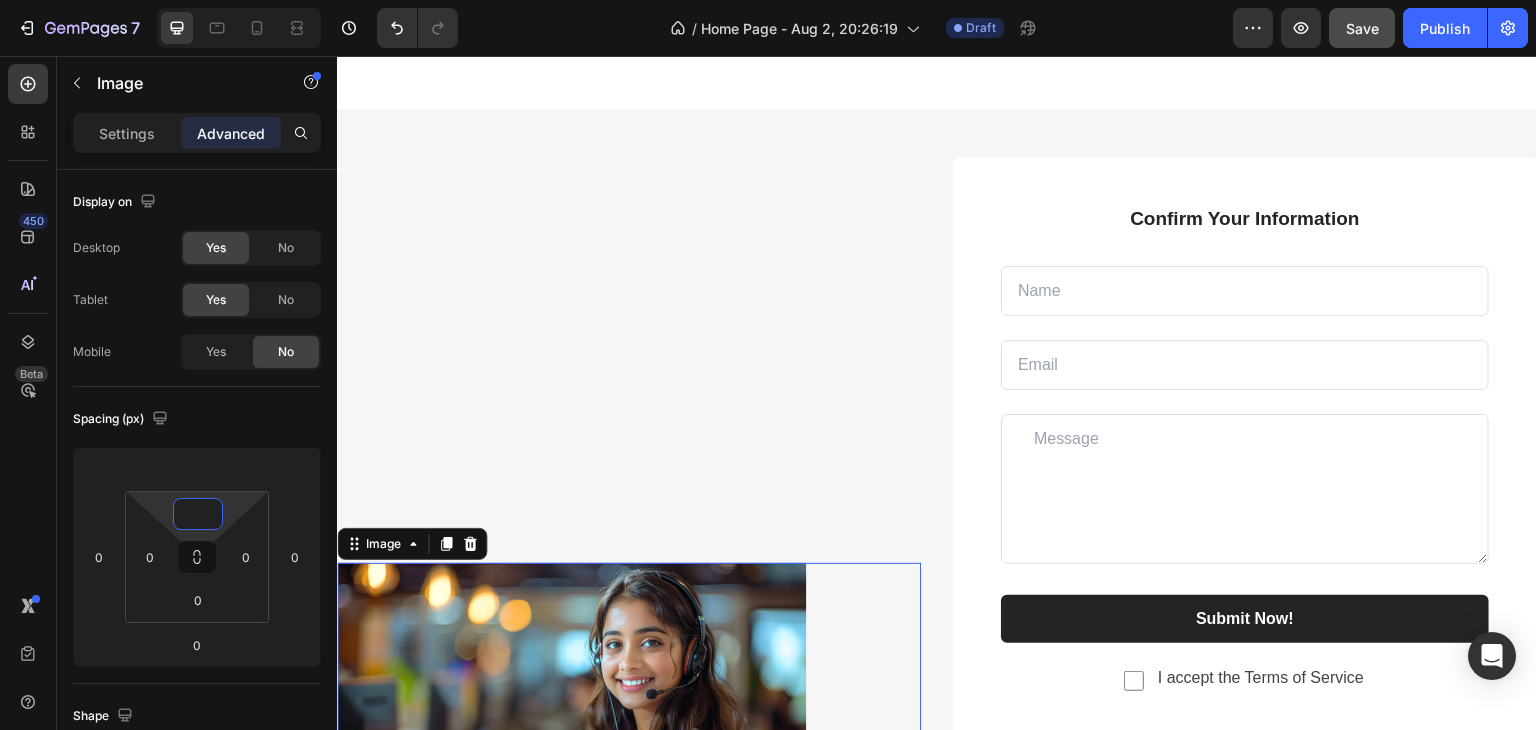 type on "0" 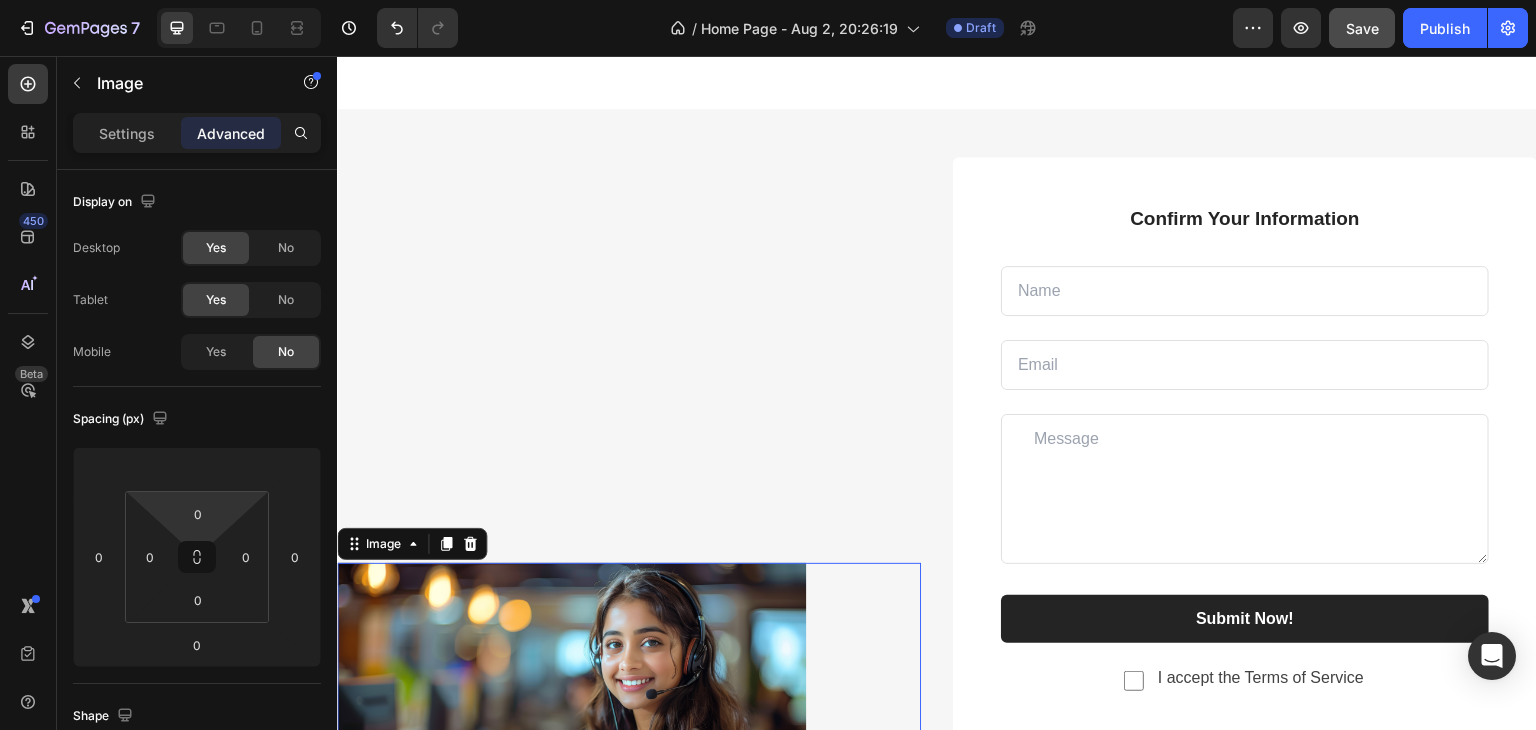 click at bounding box center [629, 676] 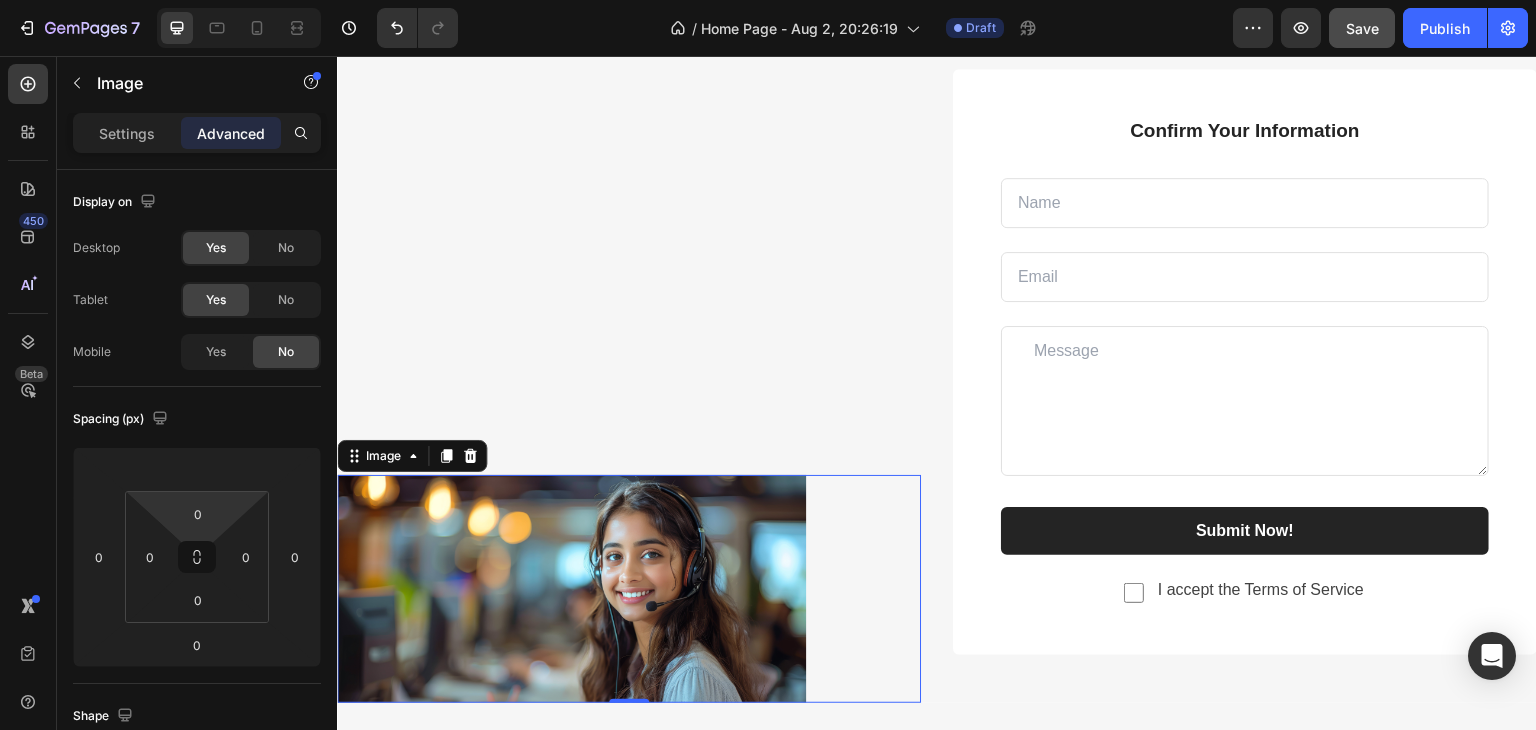 scroll, scrollTop: 3392, scrollLeft: 0, axis: vertical 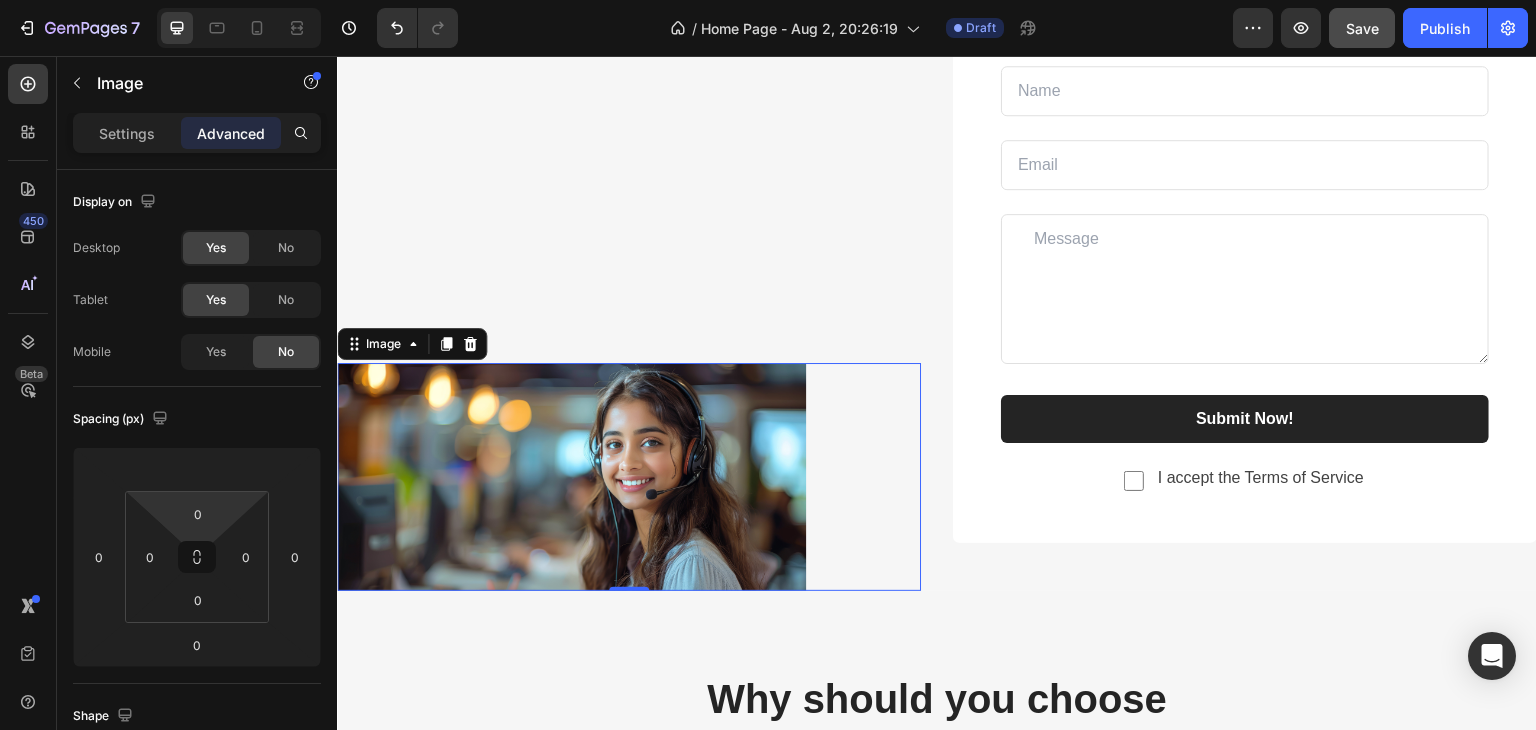 click at bounding box center [571, 476] 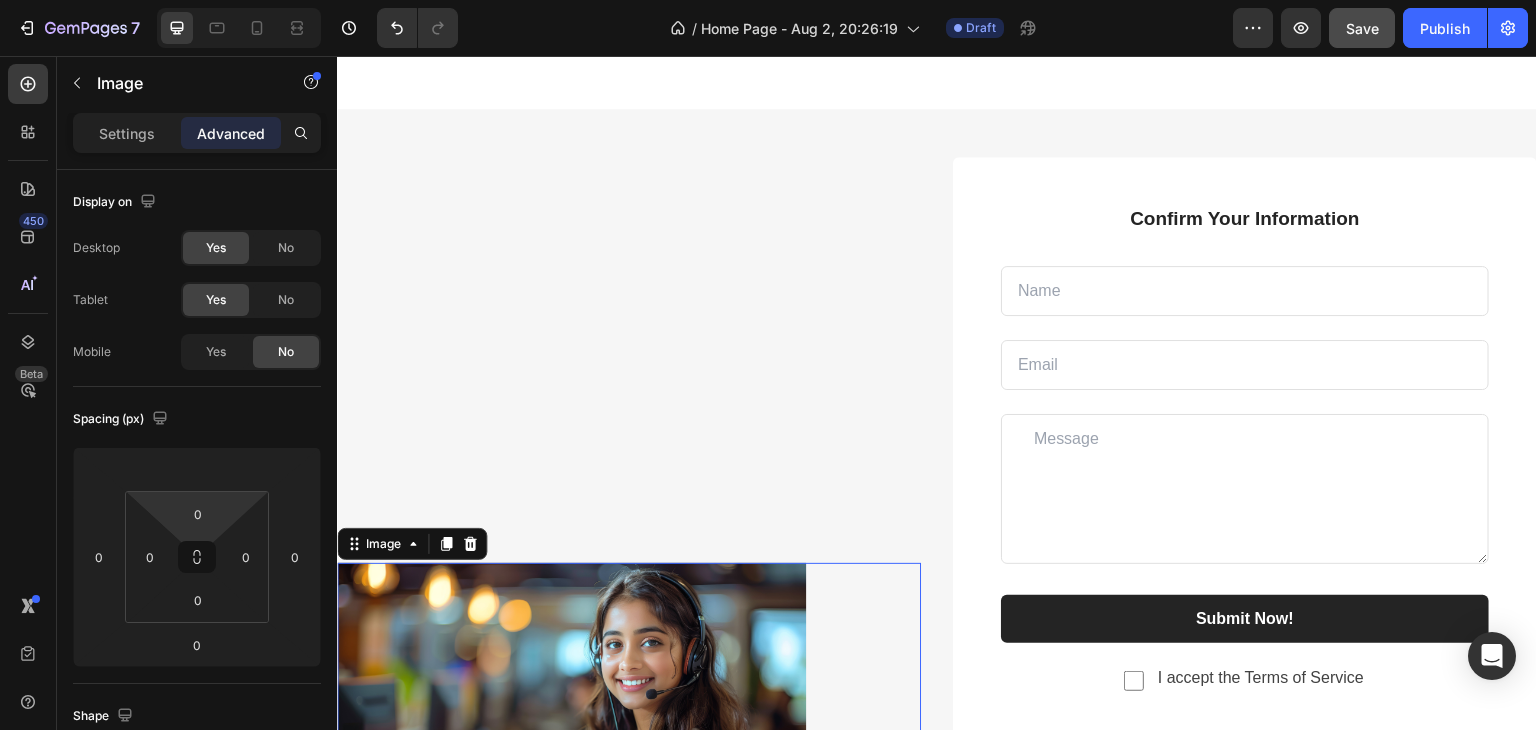 scroll, scrollTop: 3092, scrollLeft: 0, axis: vertical 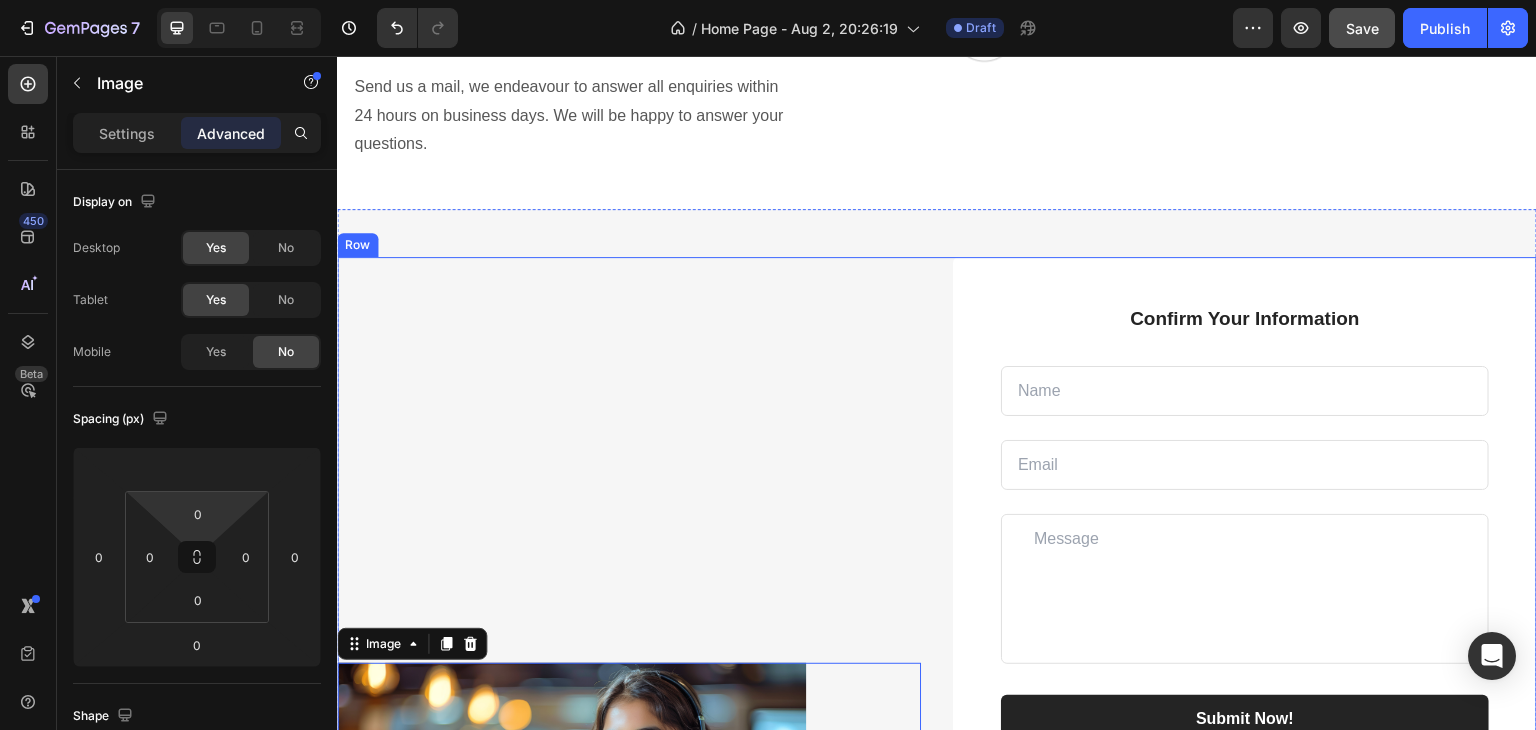 click on "Image   0" at bounding box center [629, 574] 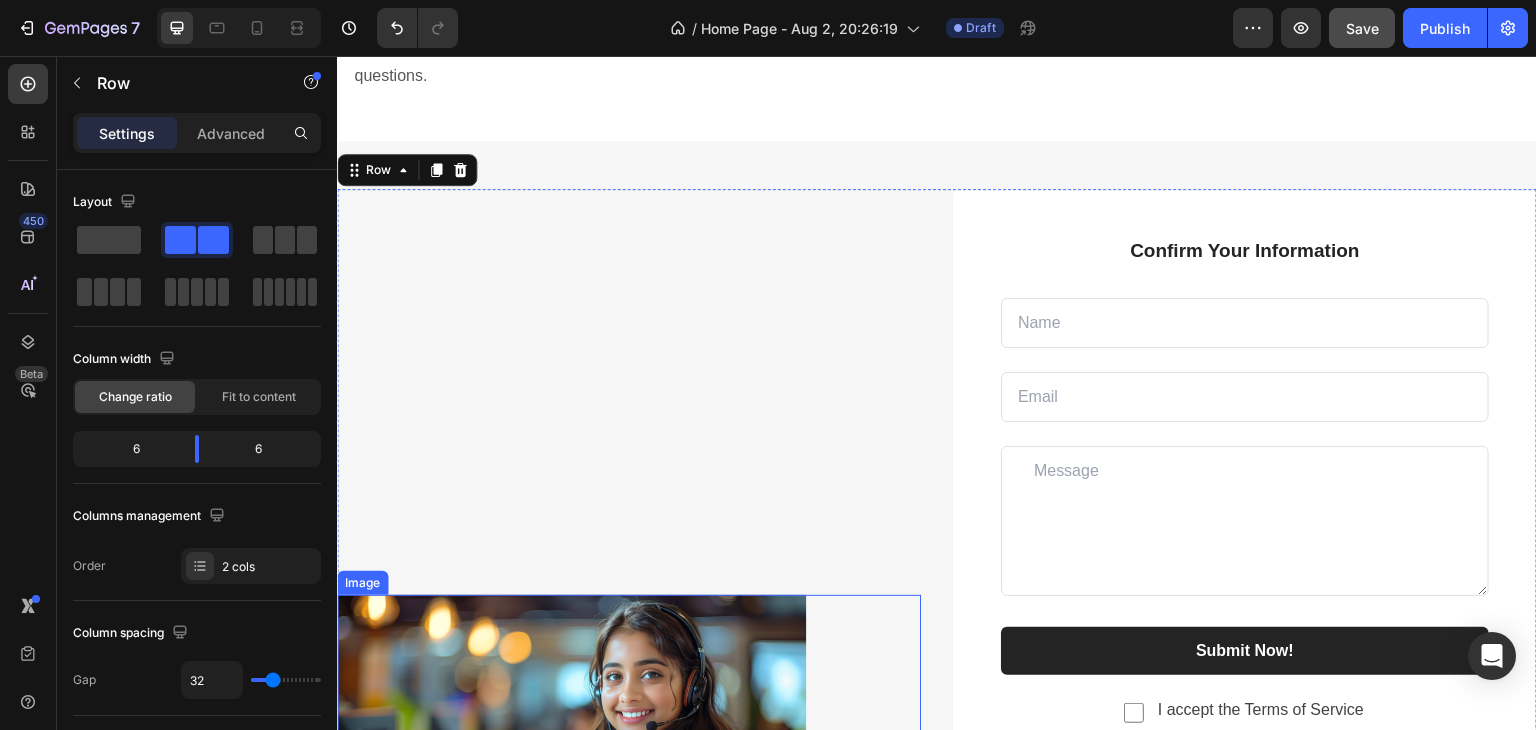 scroll, scrollTop: 3292, scrollLeft: 0, axis: vertical 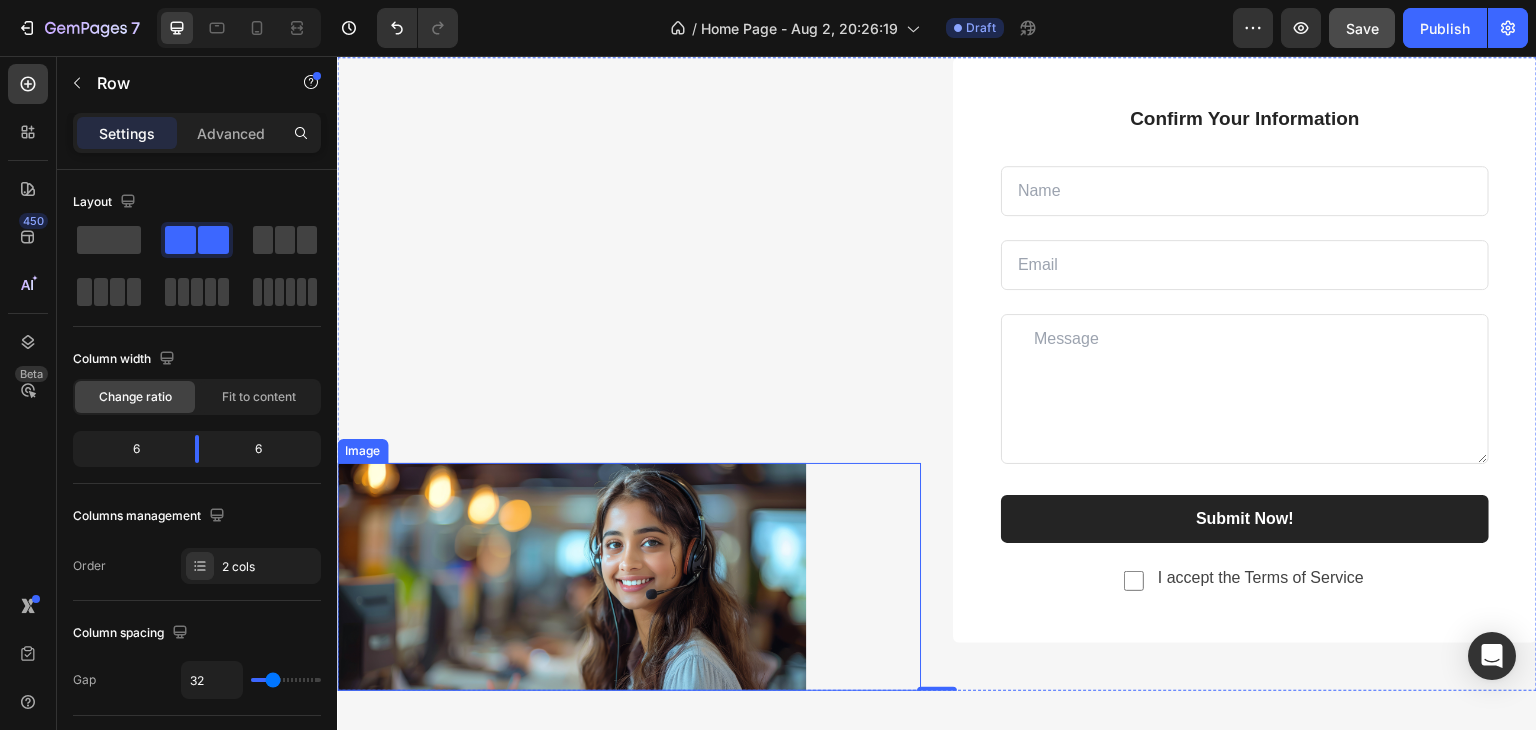 click at bounding box center [571, 576] 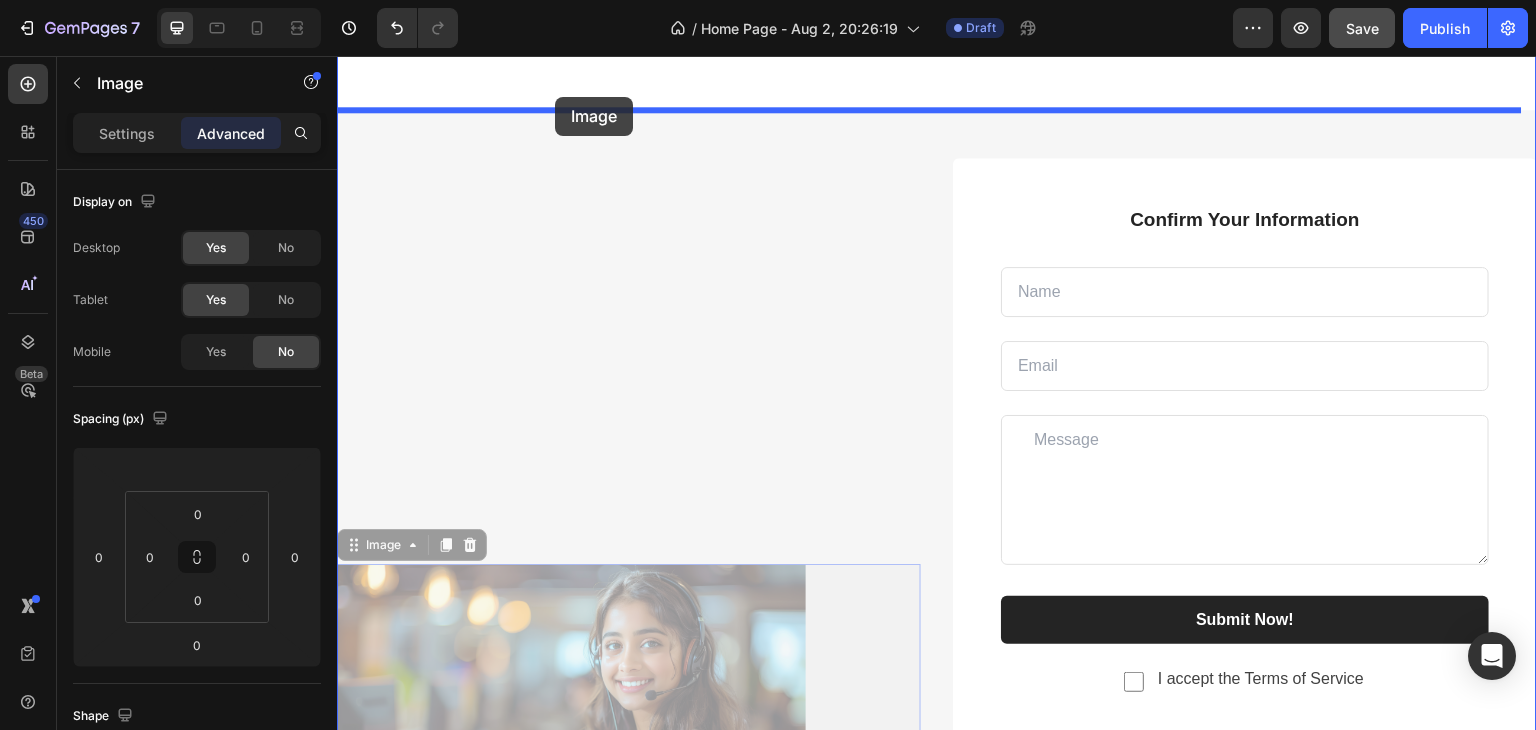 scroll, scrollTop: 3096, scrollLeft: 0, axis: vertical 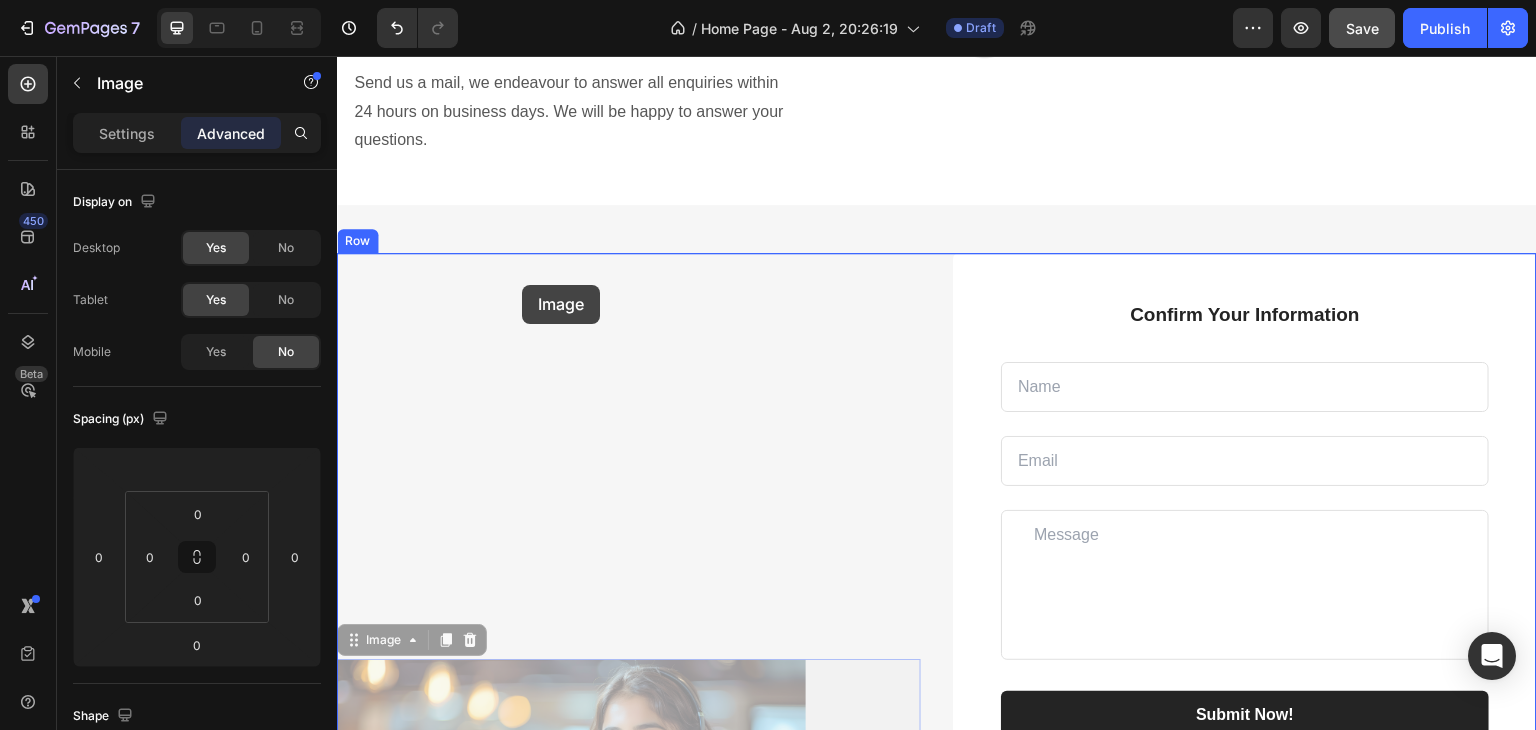 drag, startPoint x: 558, startPoint y: 582, endPoint x: 522, endPoint y: 285, distance: 299.17386 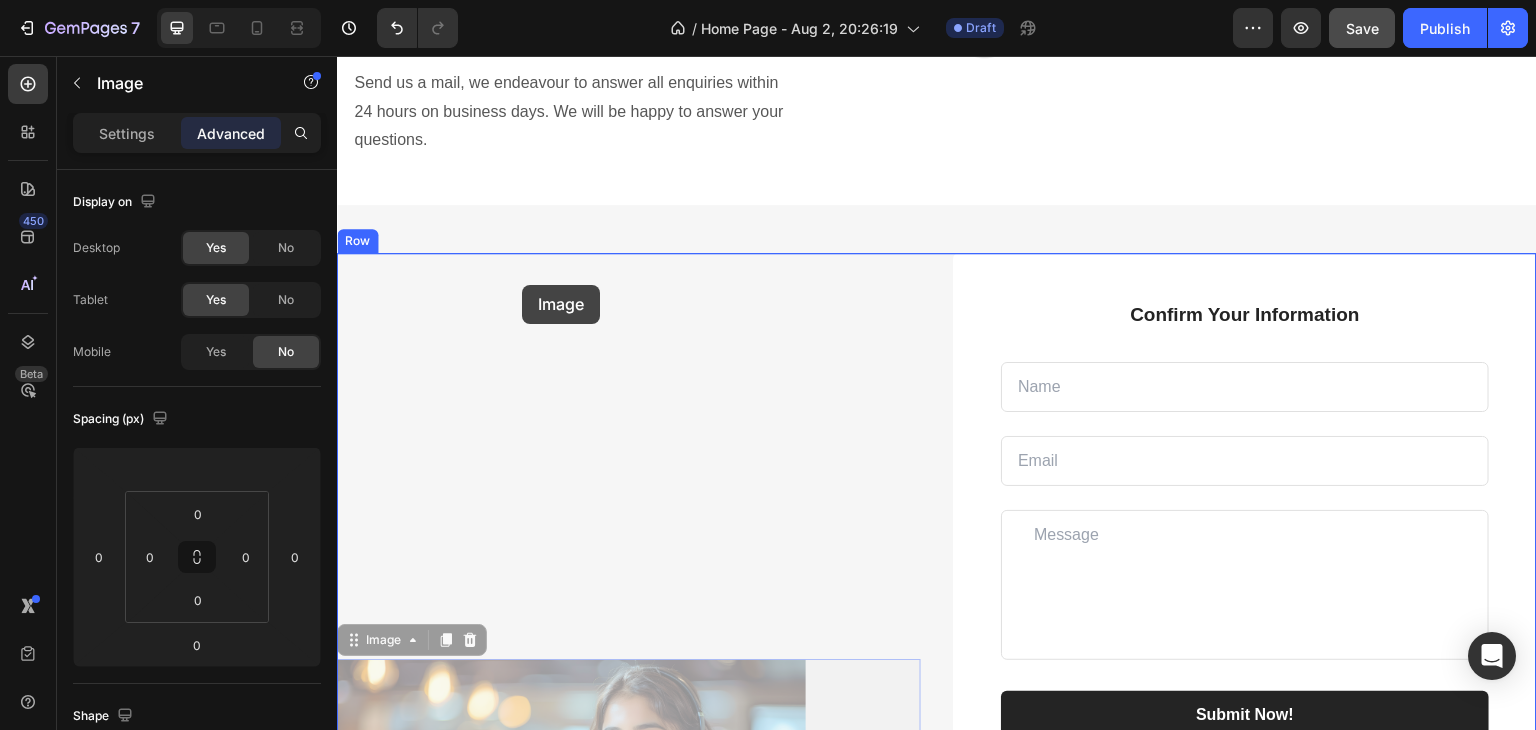 click on "Header CONTACT US Text block Get in touch Heading Send us a mail, we endeavour to answer all enquiries within 24 hours on business days. We will be happy to answer your questions. Text block Row Image Contact Text block support@[EMAIL] Text block Text block Row Row Row Image   0 Image   0 Confirm Your Information Text block Text Field Email Field Row Text Area Submit Now! Submit Button Checkbox I accept the Terms of Service Text block Row Contact Form Row Row Row Section 4 Root Start with Sections from sidebar Add sections Add elements Start with Generating from URL or image Add section Choose templates inspired by CRO experts Generate layout from URL or image Add blank section then drag & drop elements Footer" at bounding box center (937, -633) 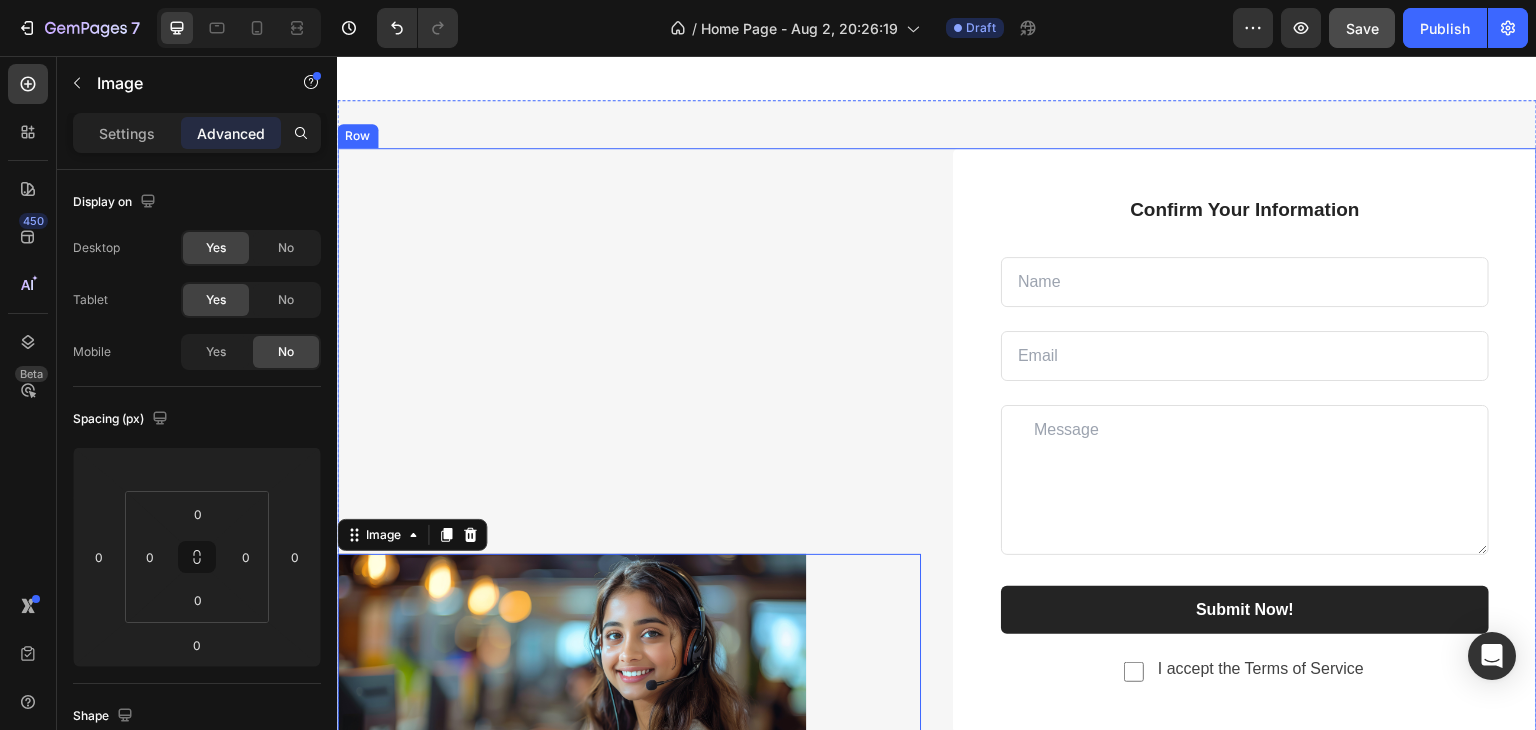 scroll, scrollTop: 3496, scrollLeft: 0, axis: vertical 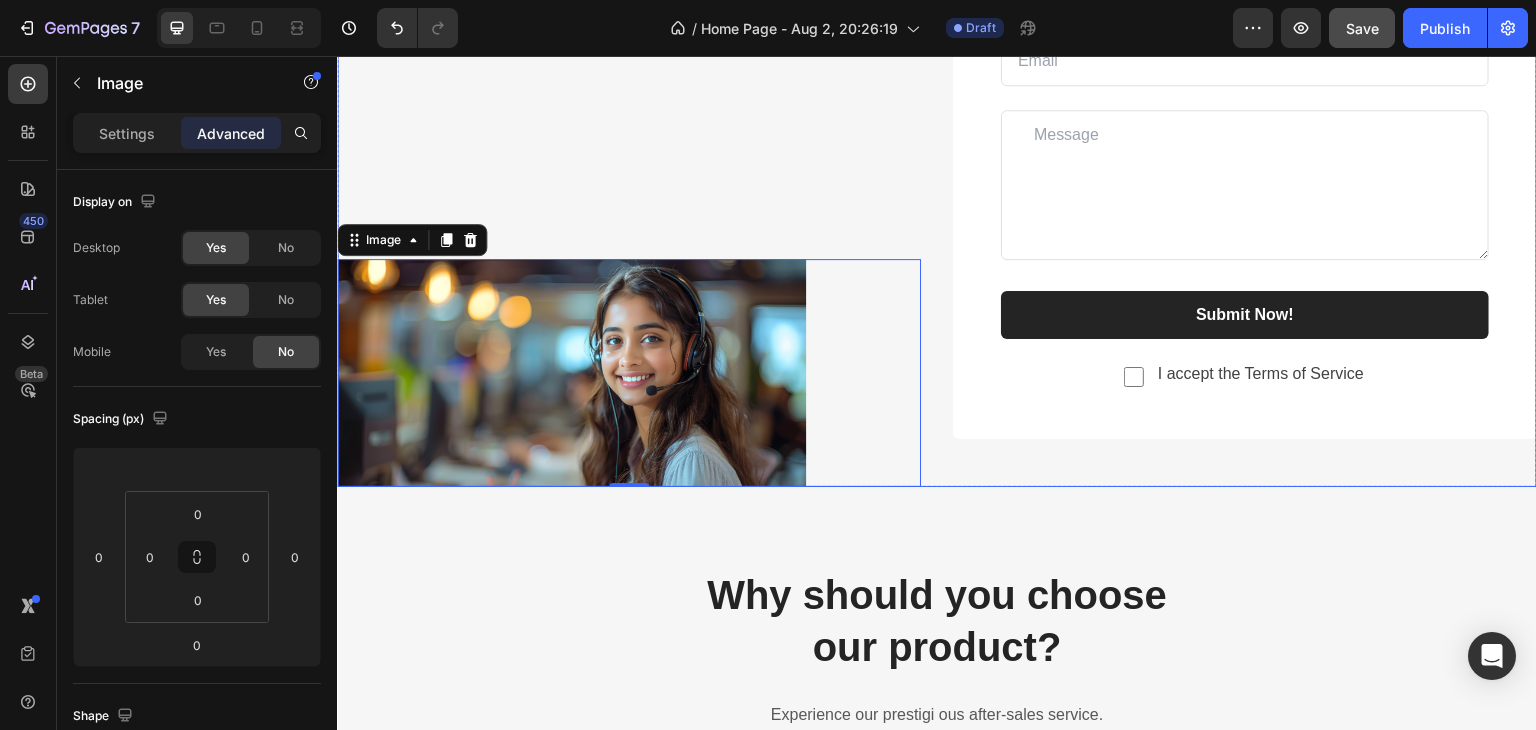 click on "Image   0" at bounding box center [629, 170] 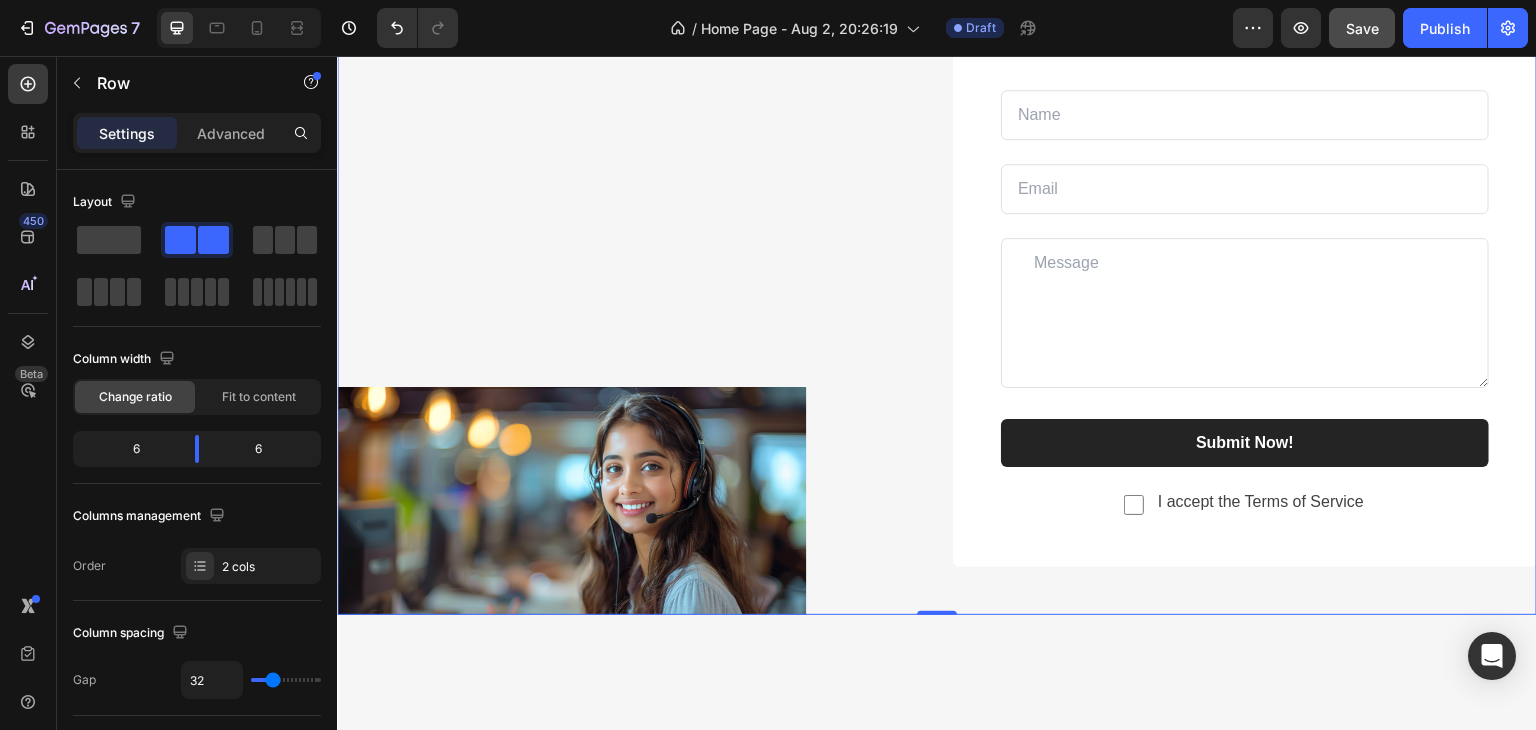 scroll, scrollTop: 3196, scrollLeft: 0, axis: vertical 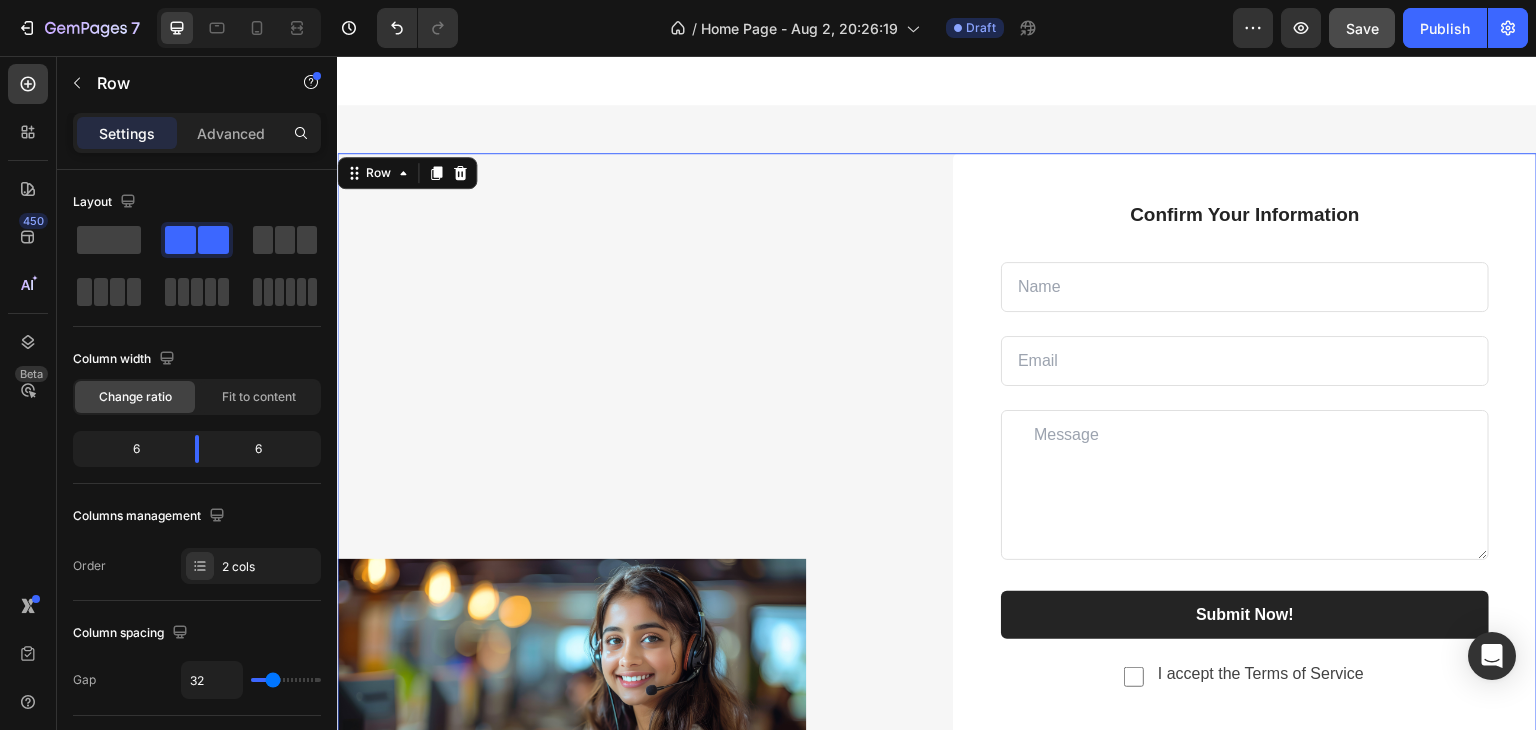 click on "Image" at bounding box center (629, 470) 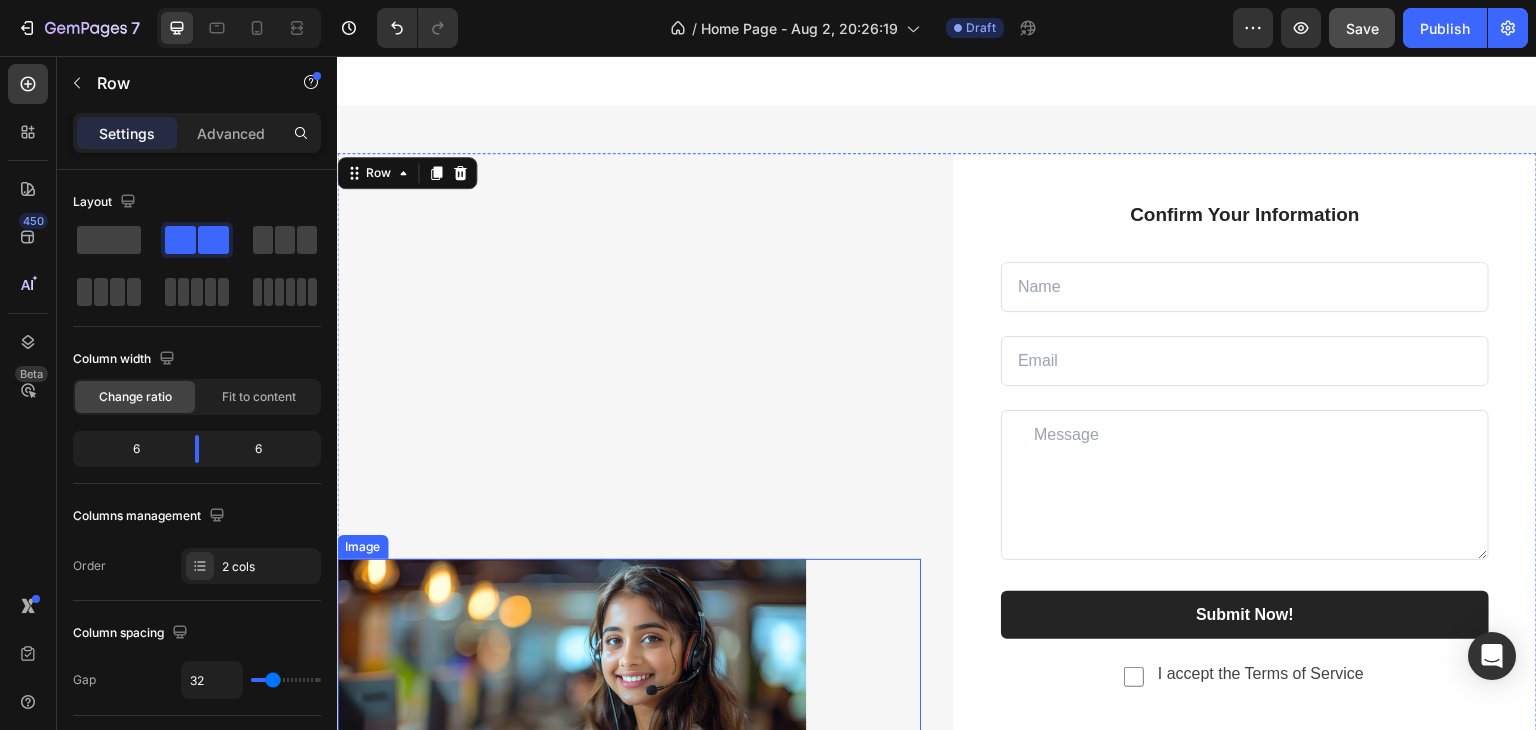 click at bounding box center [571, 672] 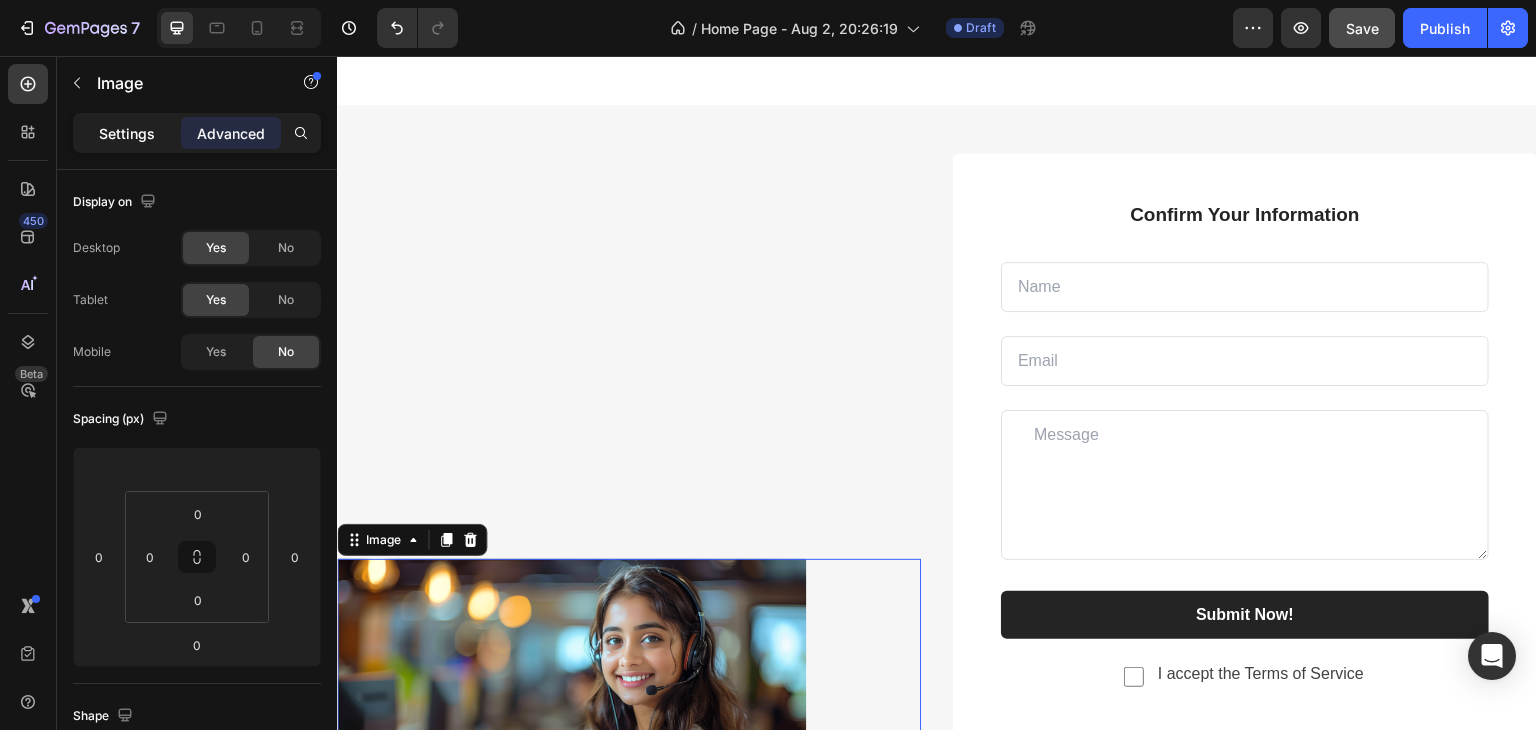 click on "Settings" 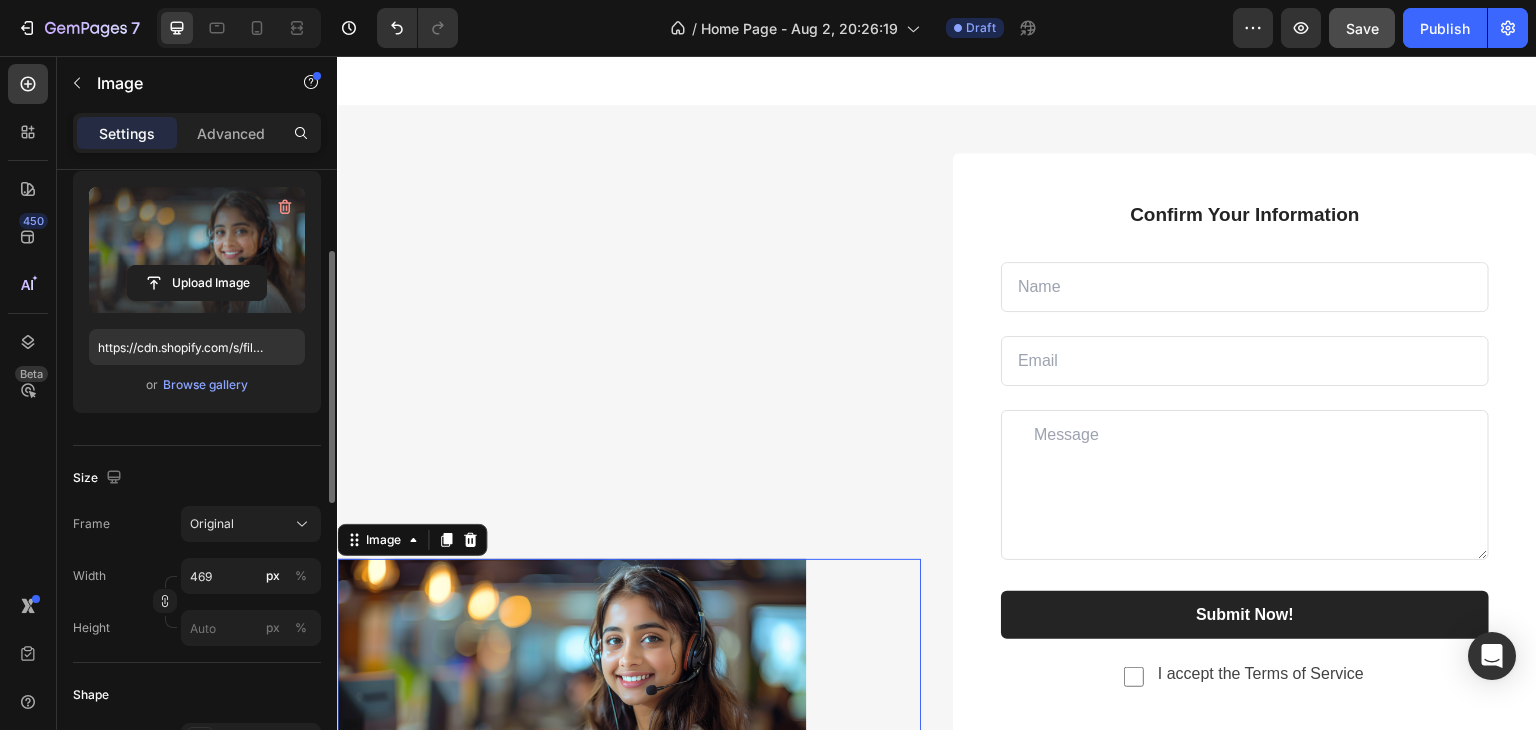 scroll, scrollTop: 300, scrollLeft: 0, axis: vertical 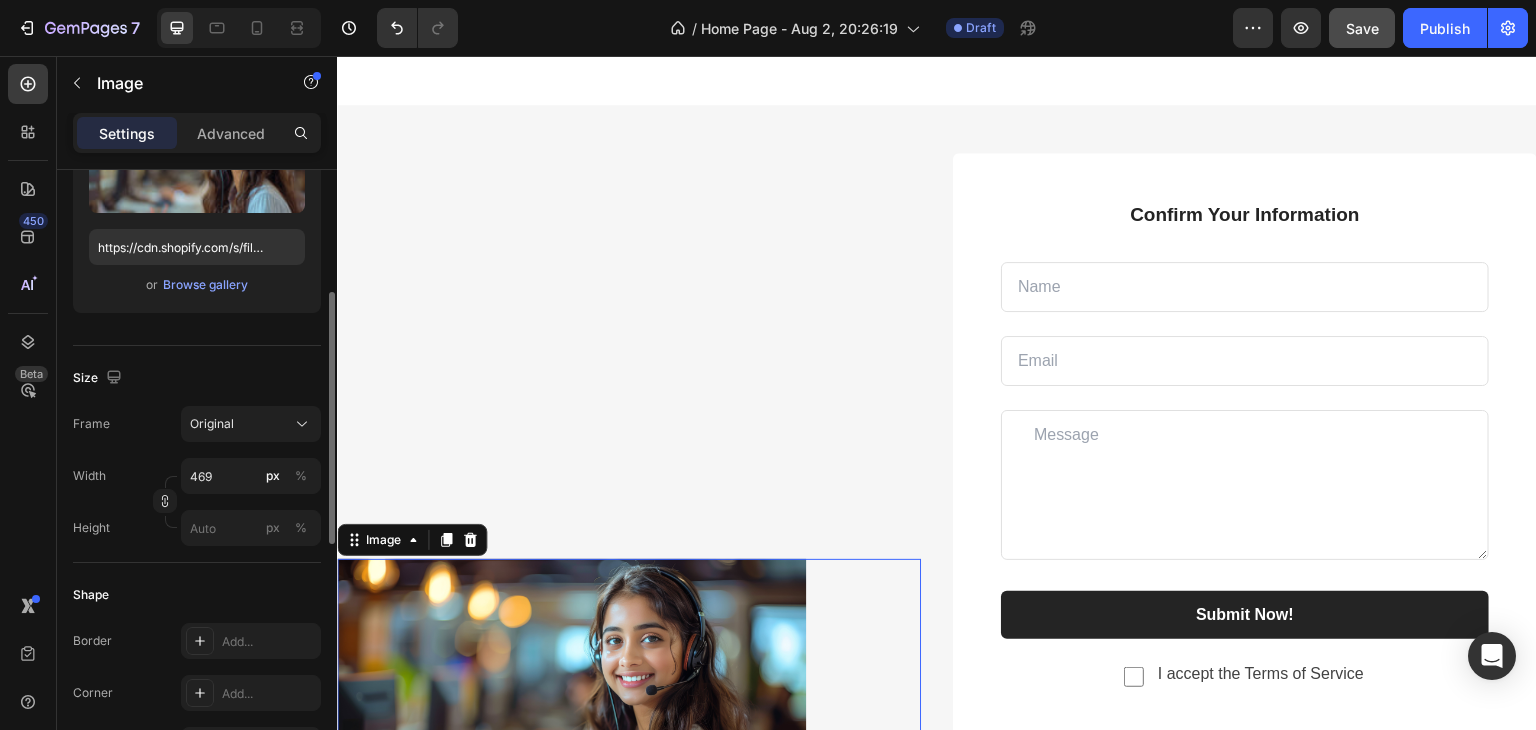 click on "Frame Original Width 469 px % Height px %" 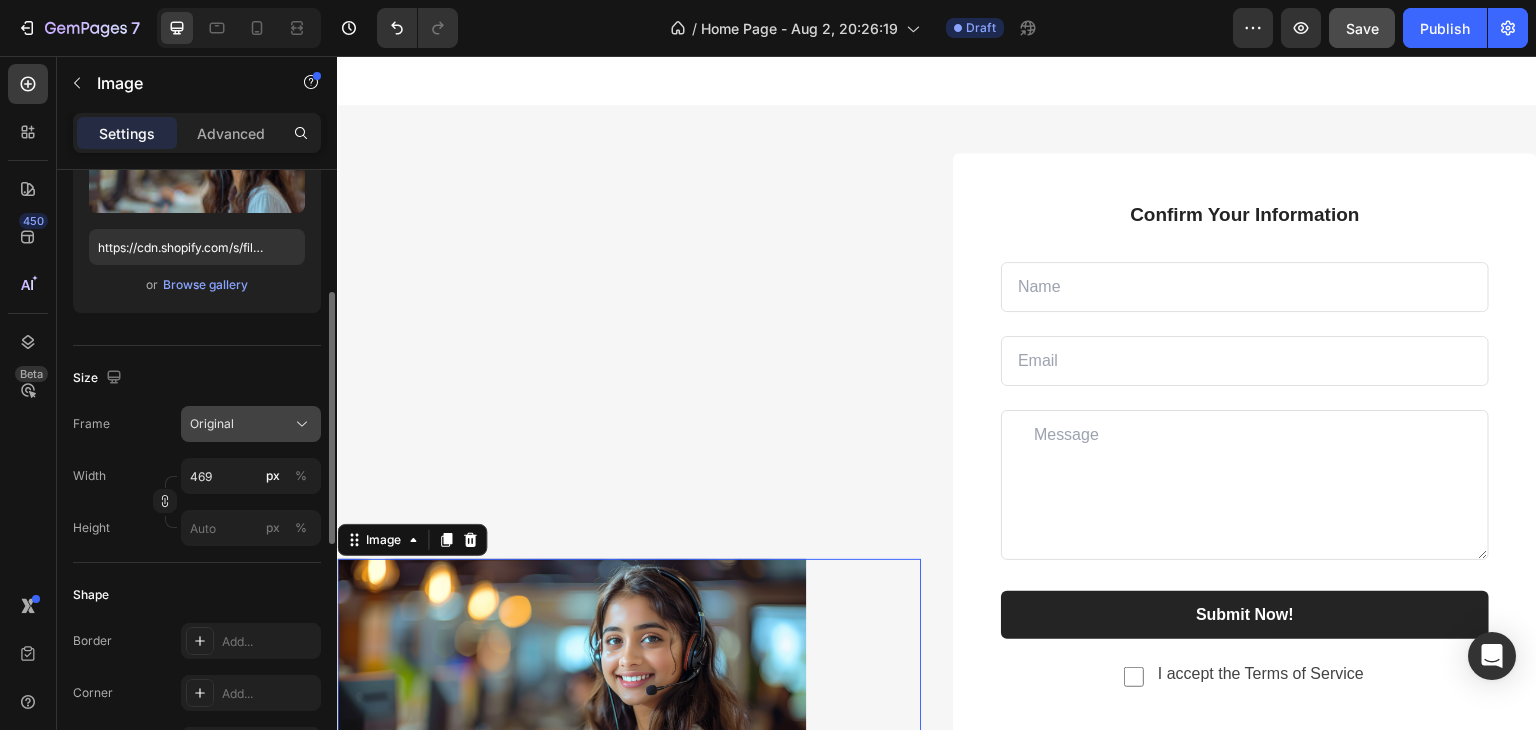 click on "Original" at bounding box center [251, 424] 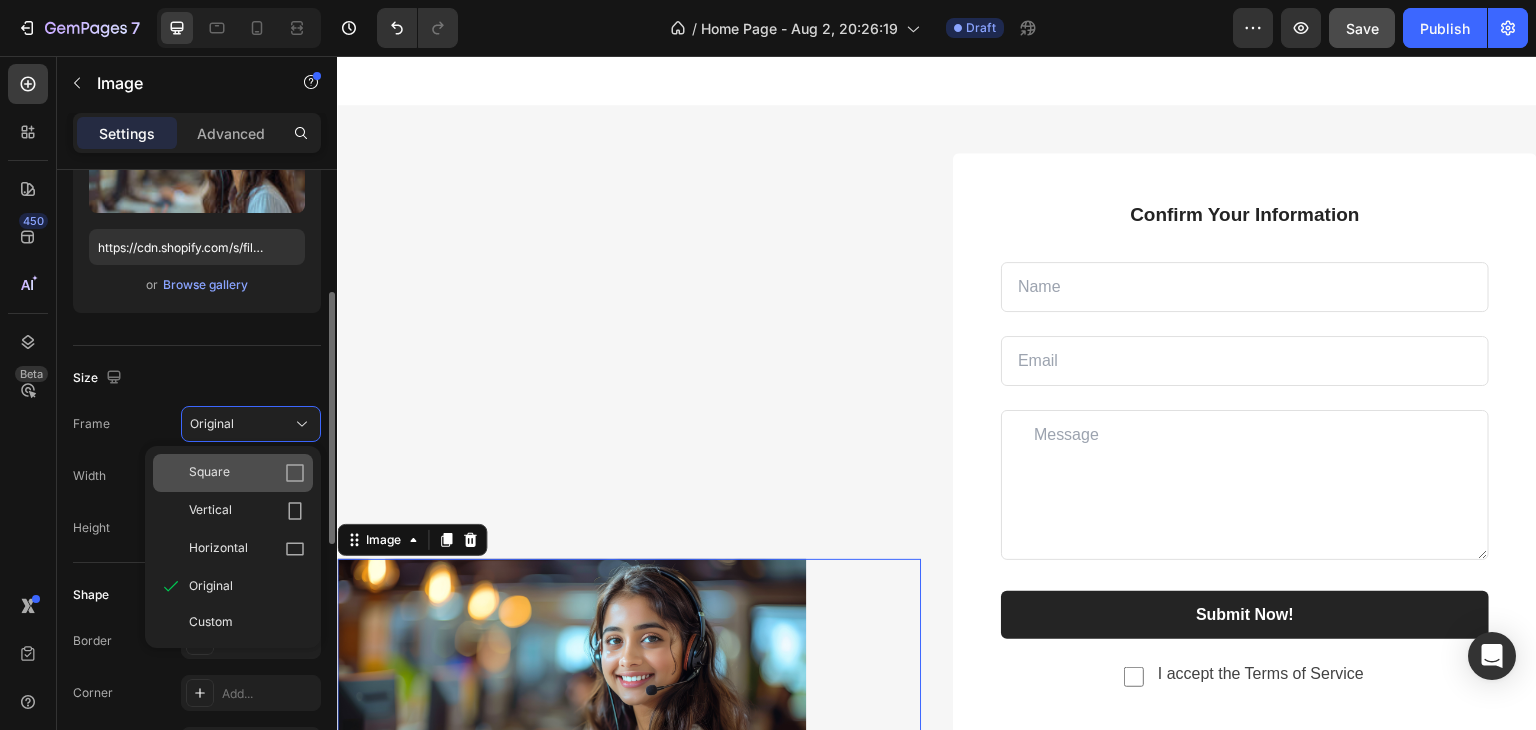 click on "Square" at bounding box center (247, 473) 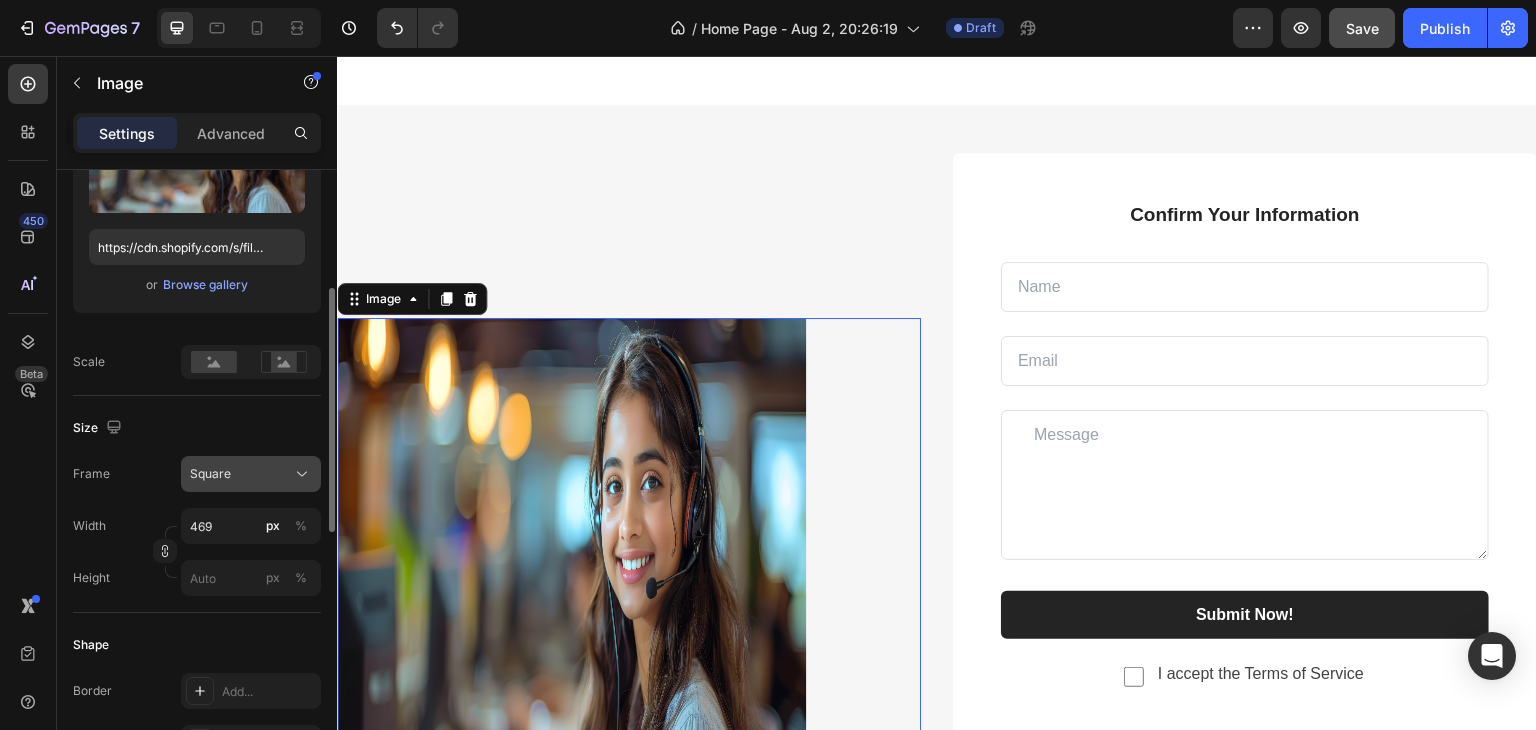 click on "Square" 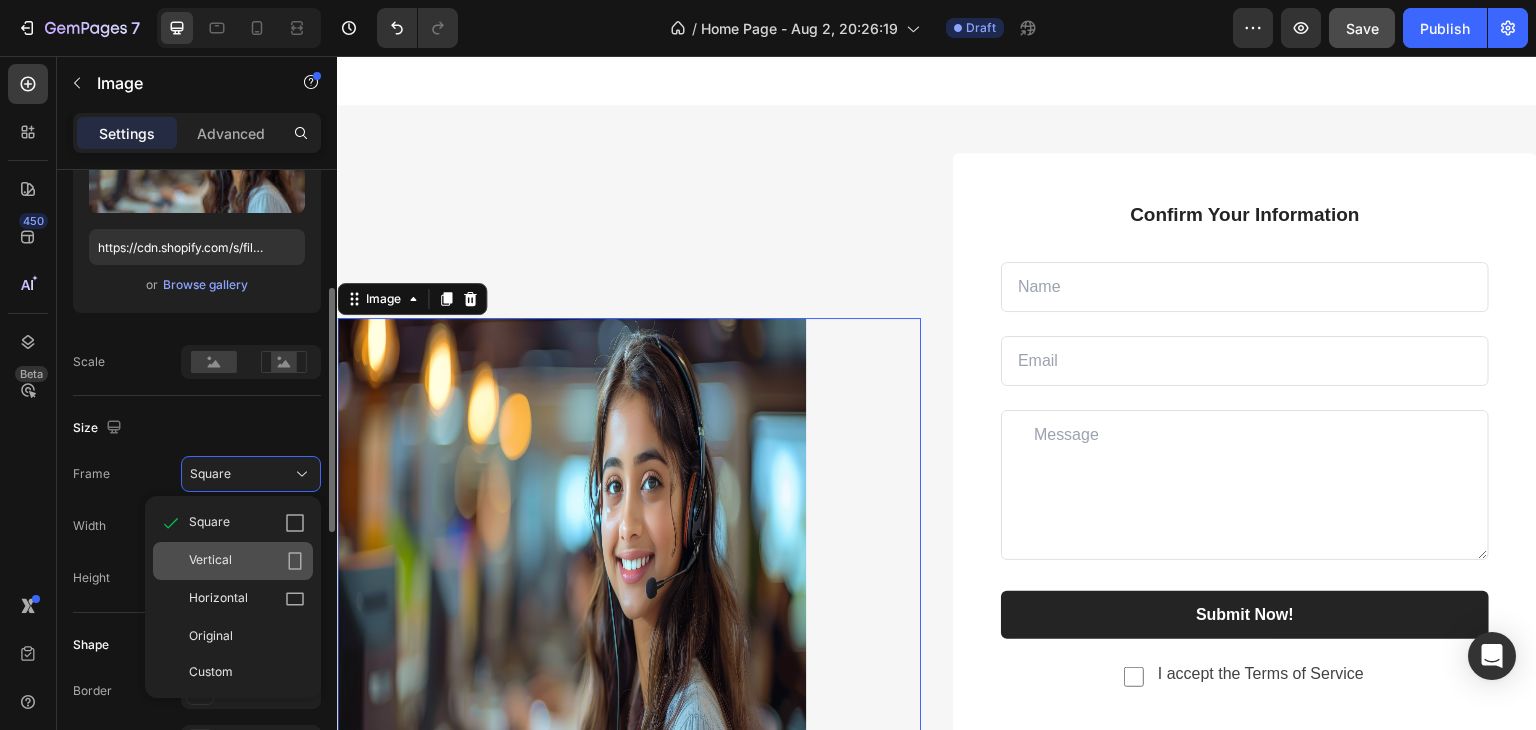 click on "Vertical" at bounding box center (247, 561) 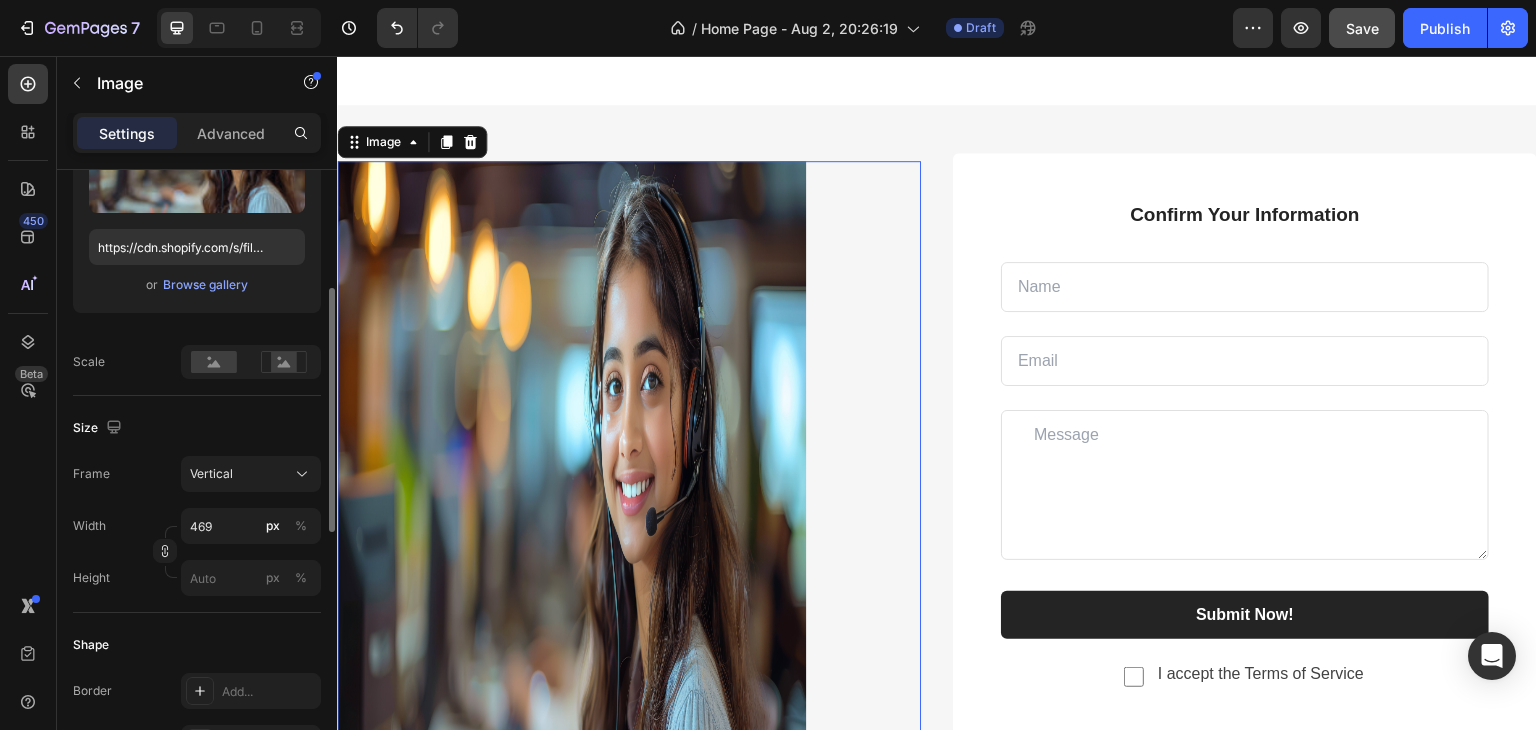 click on "Frame Vertical Width 469 px % Height px %" 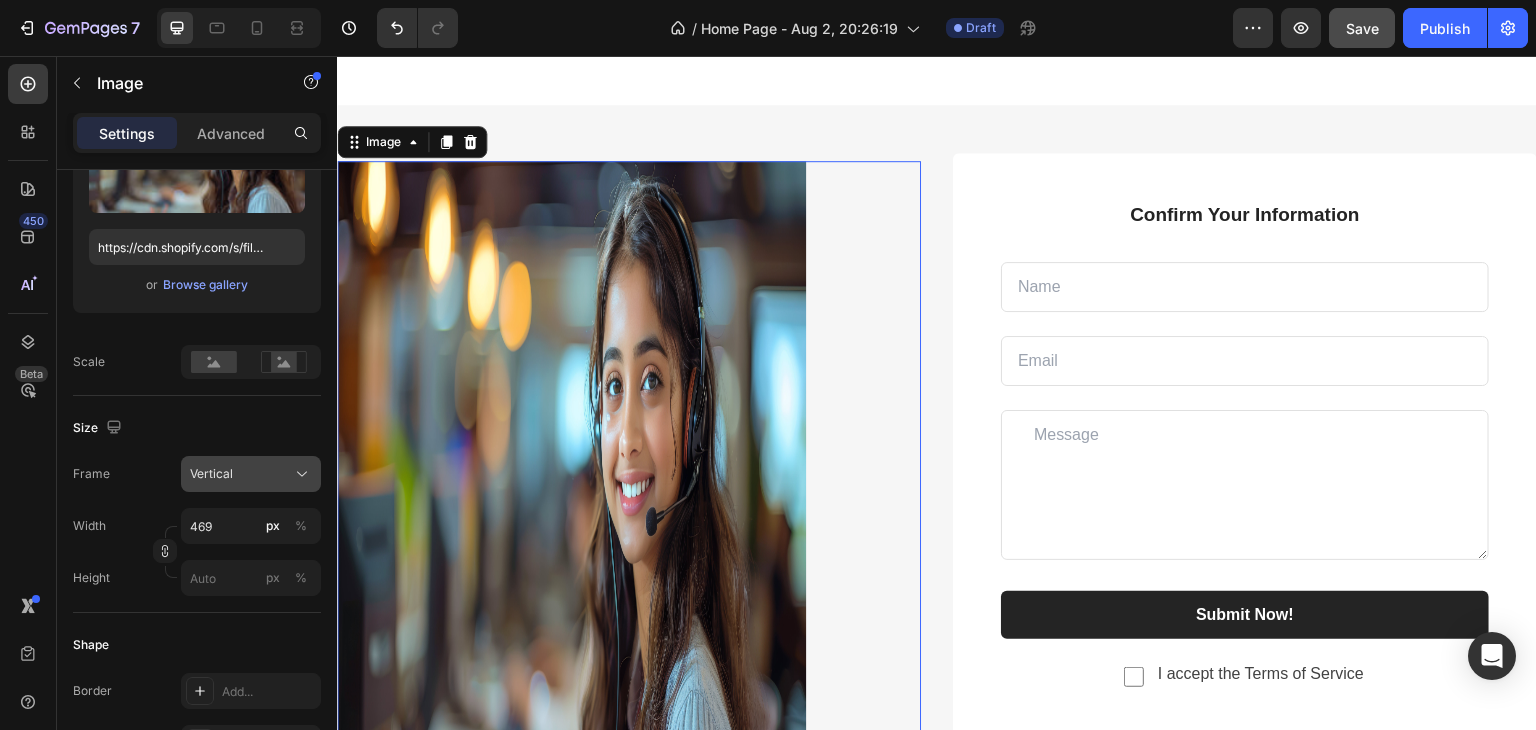 click on "Vertical" 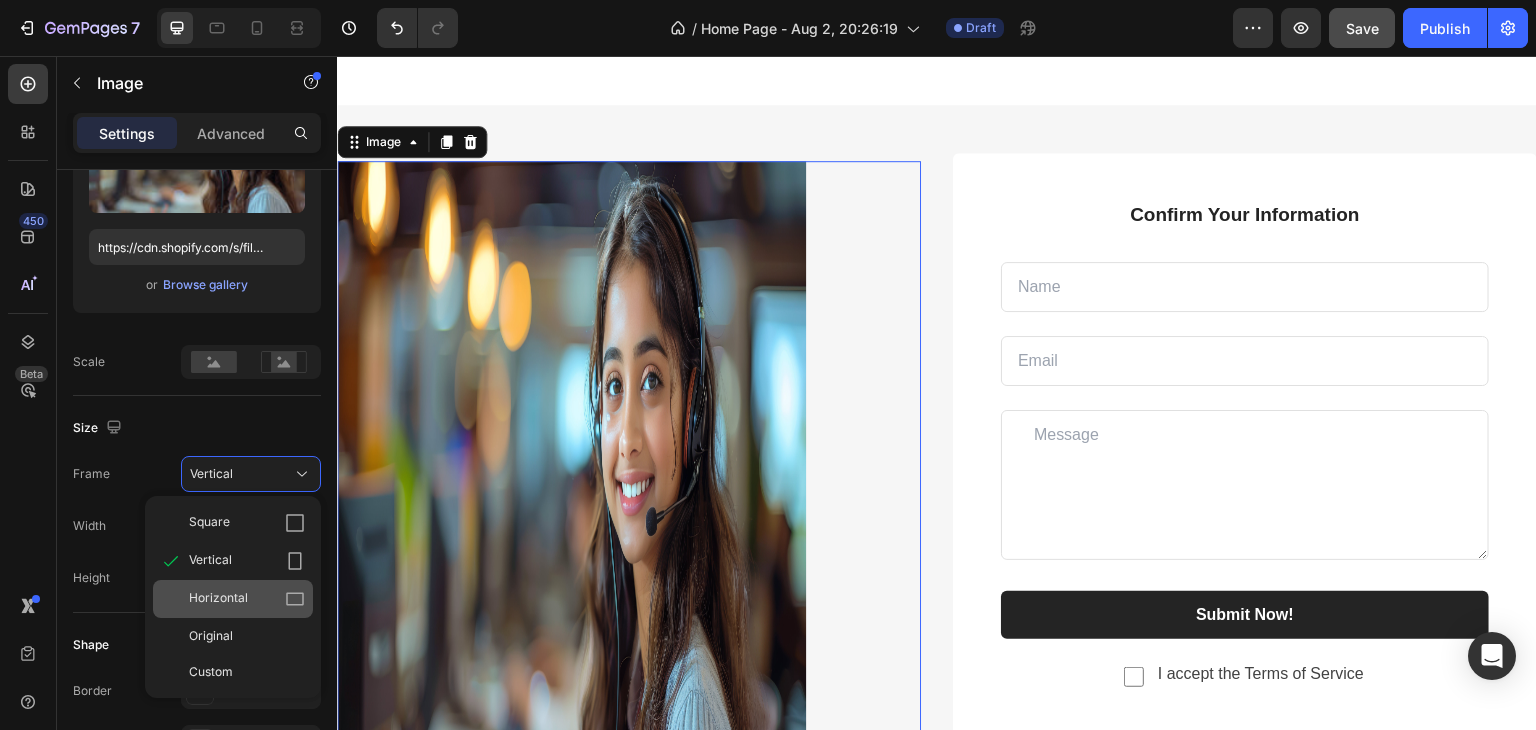 click on "Horizontal" at bounding box center [218, 599] 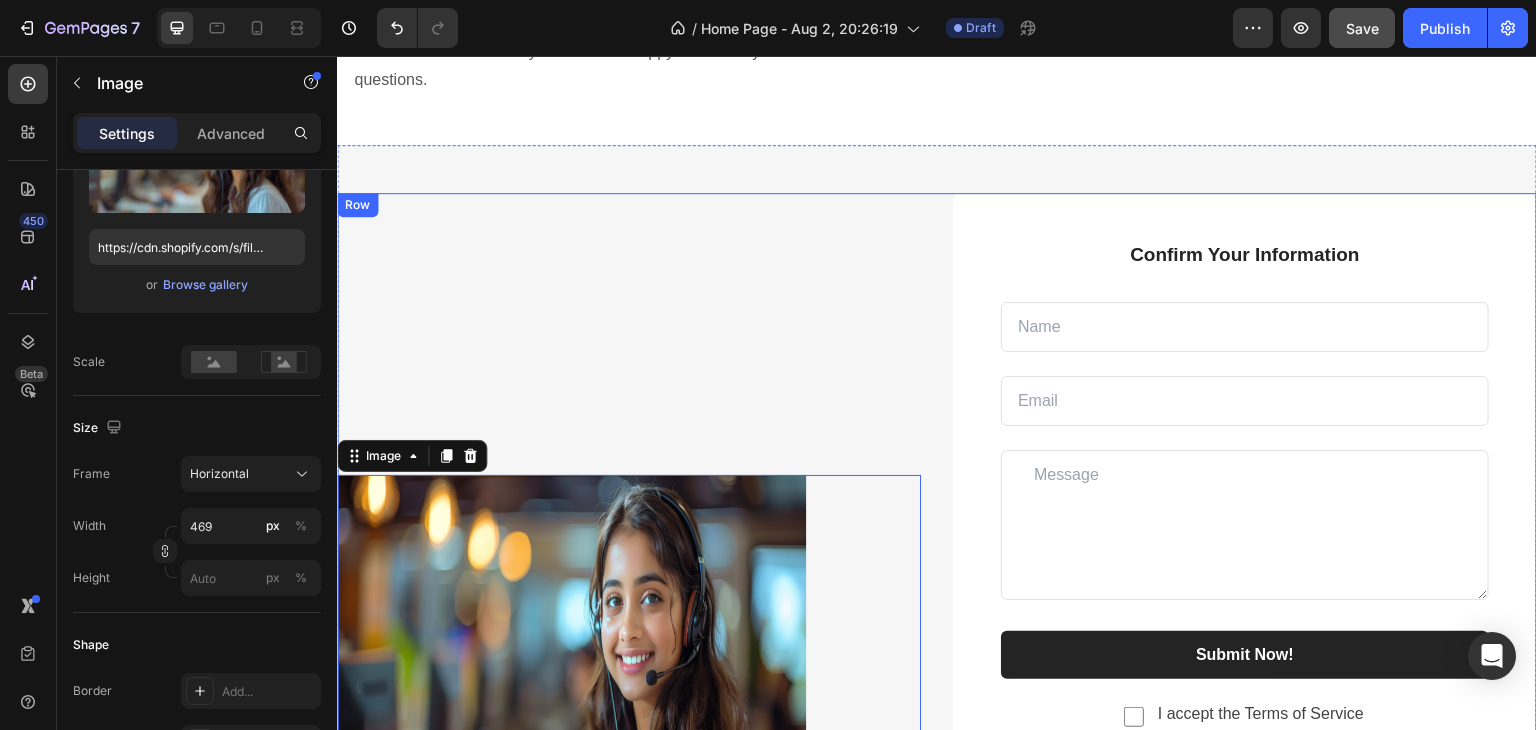 scroll, scrollTop: 3096, scrollLeft: 0, axis: vertical 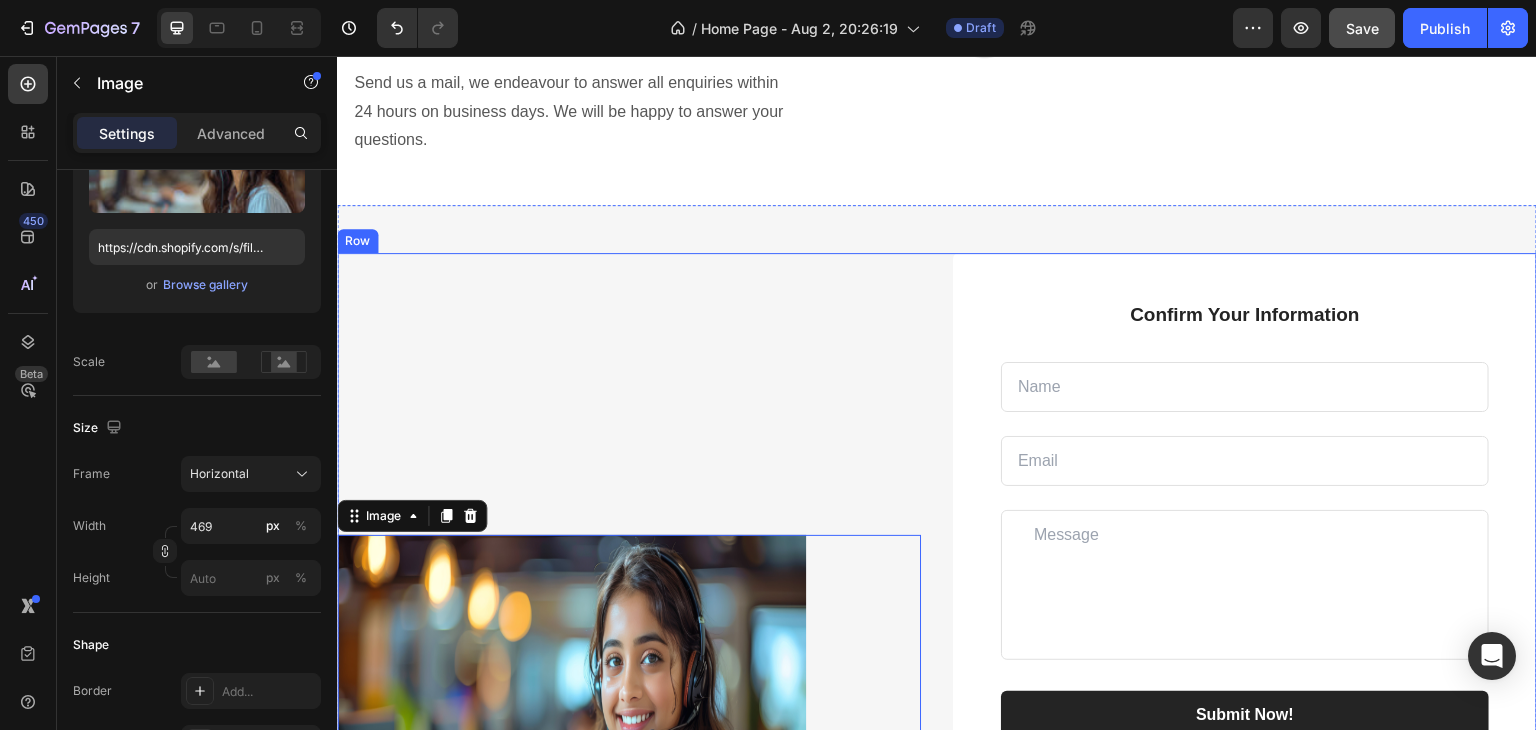 click on "Image   0" at bounding box center [629, 570] 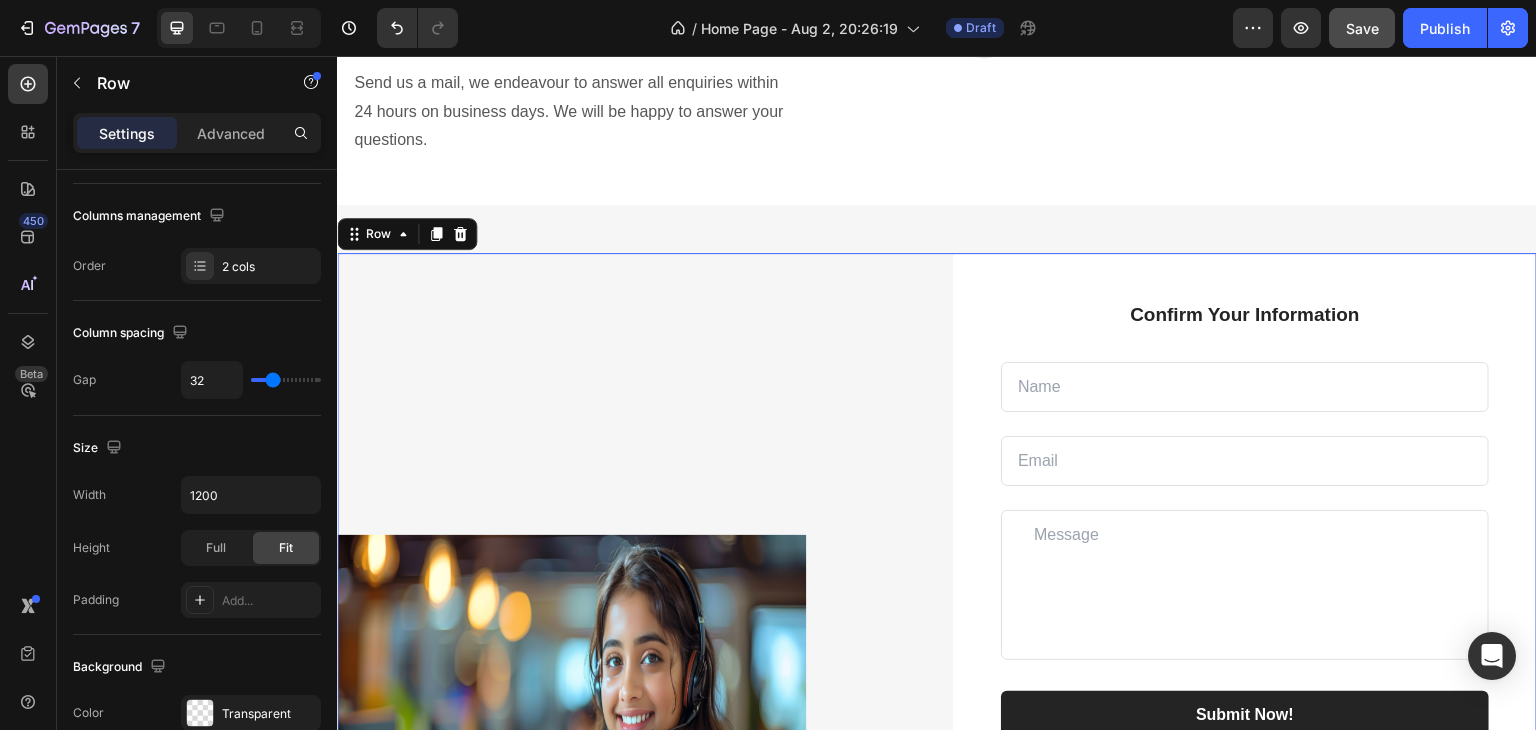 scroll, scrollTop: 0, scrollLeft: 0, axis: both 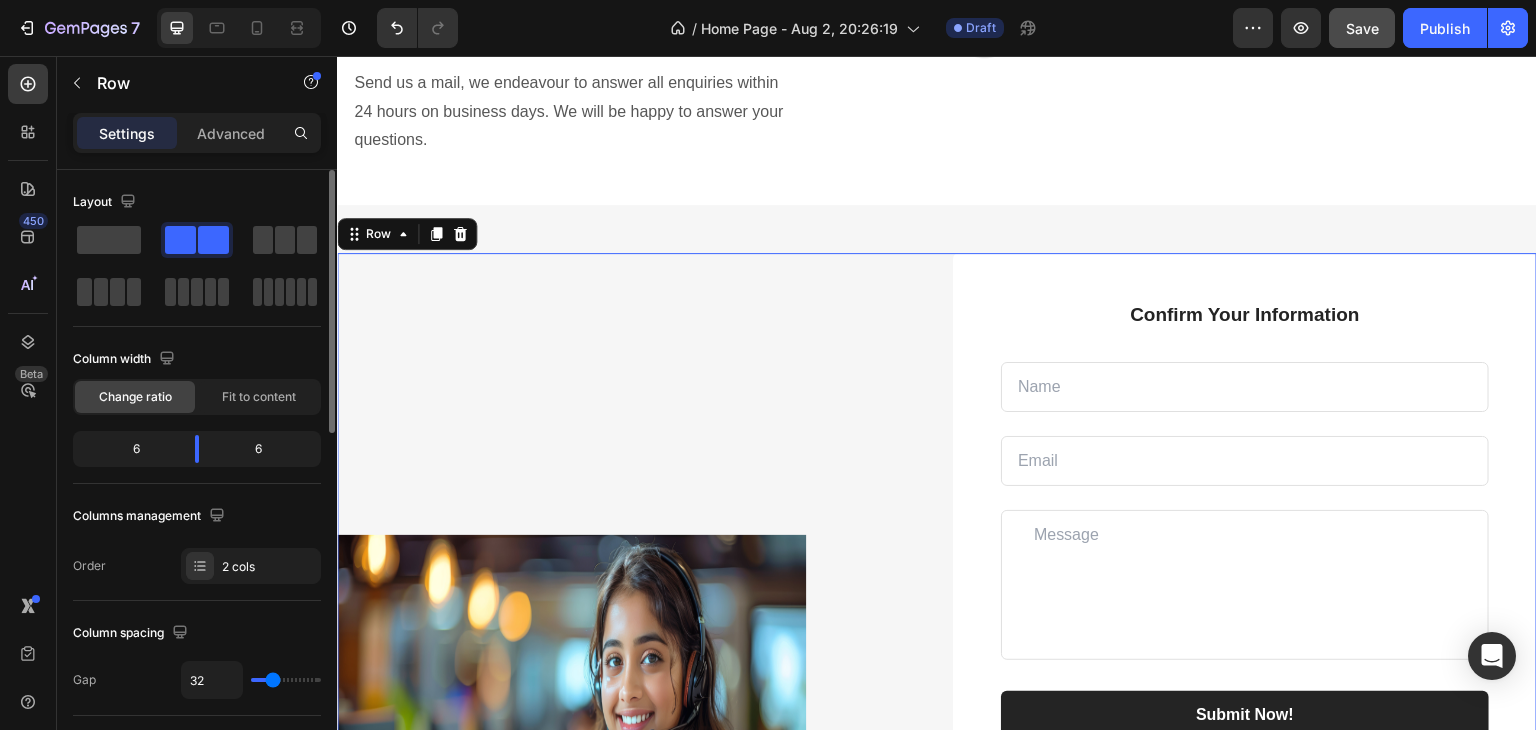 click at bounding box center [629, 711] 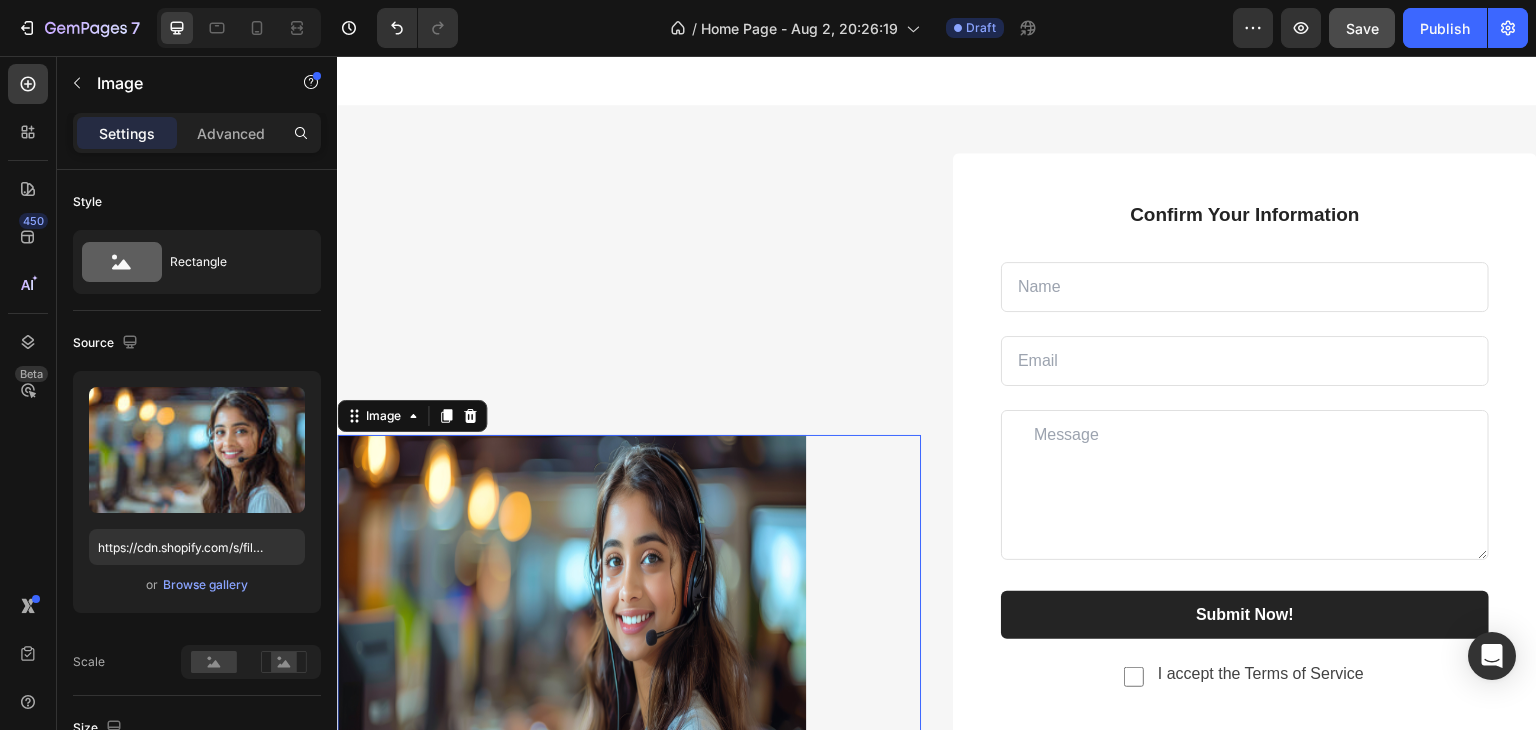 scroll, scrollTop: 3396, scrollLeft: 0, axis: vertical 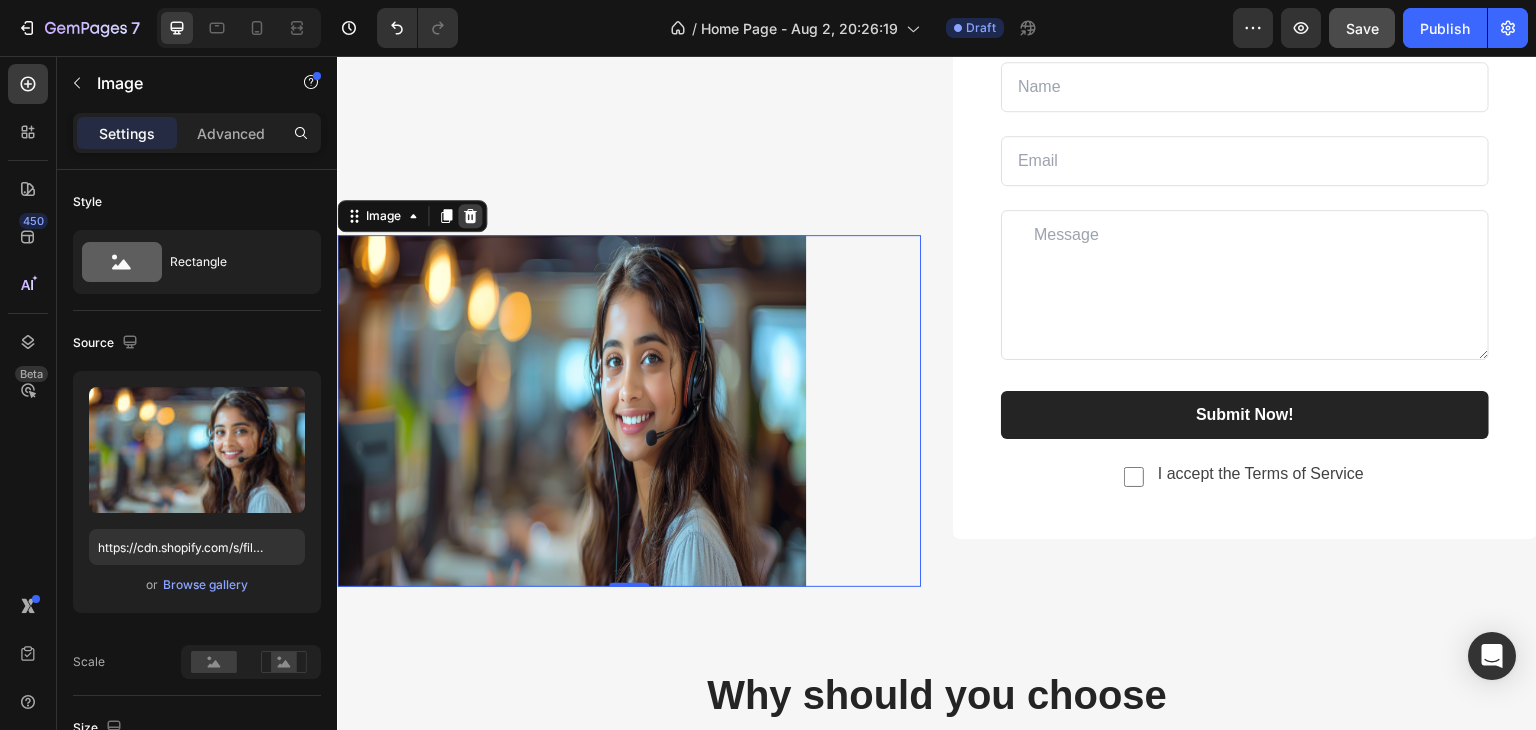 click 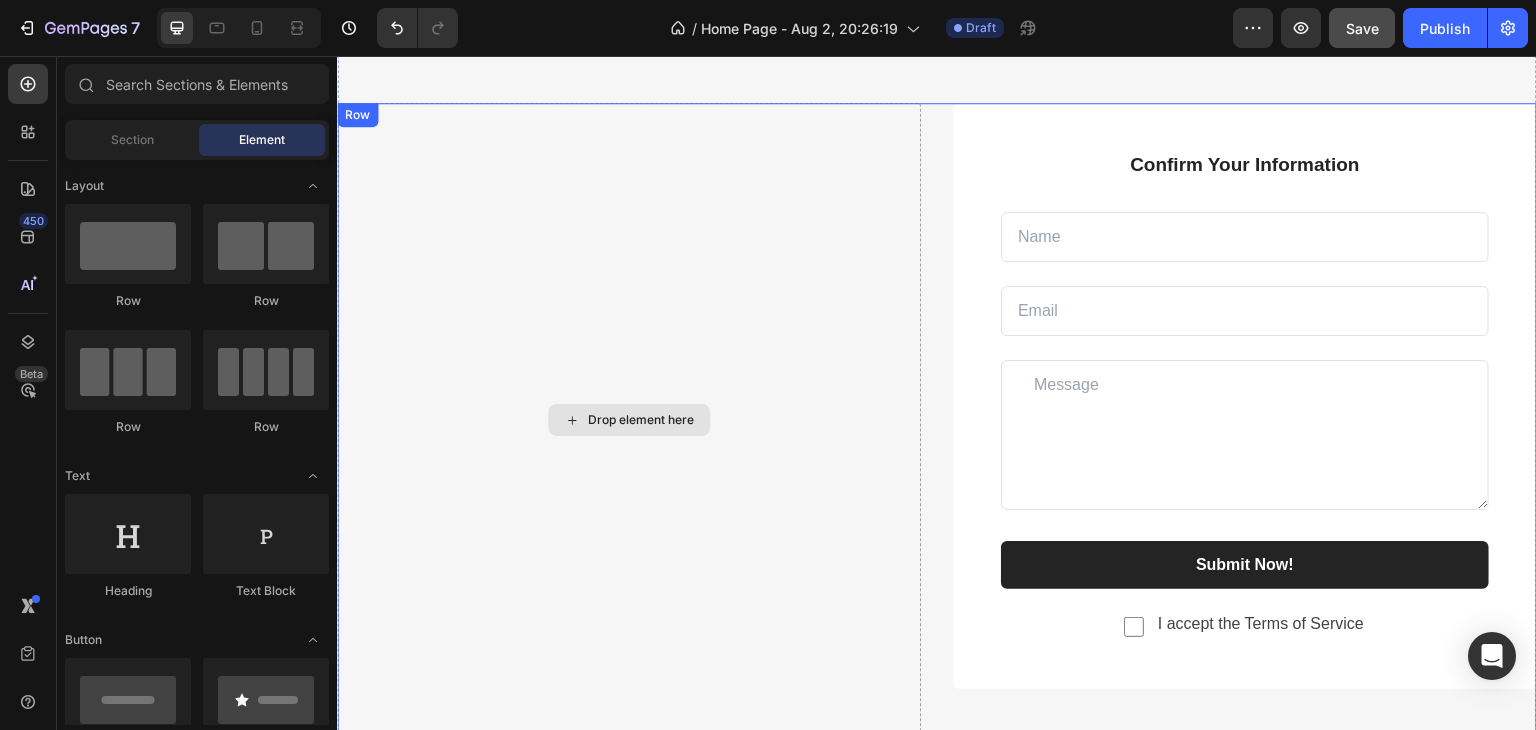 scroll, scrollTop: 3096, scrollLeft: 0, axis: vertical 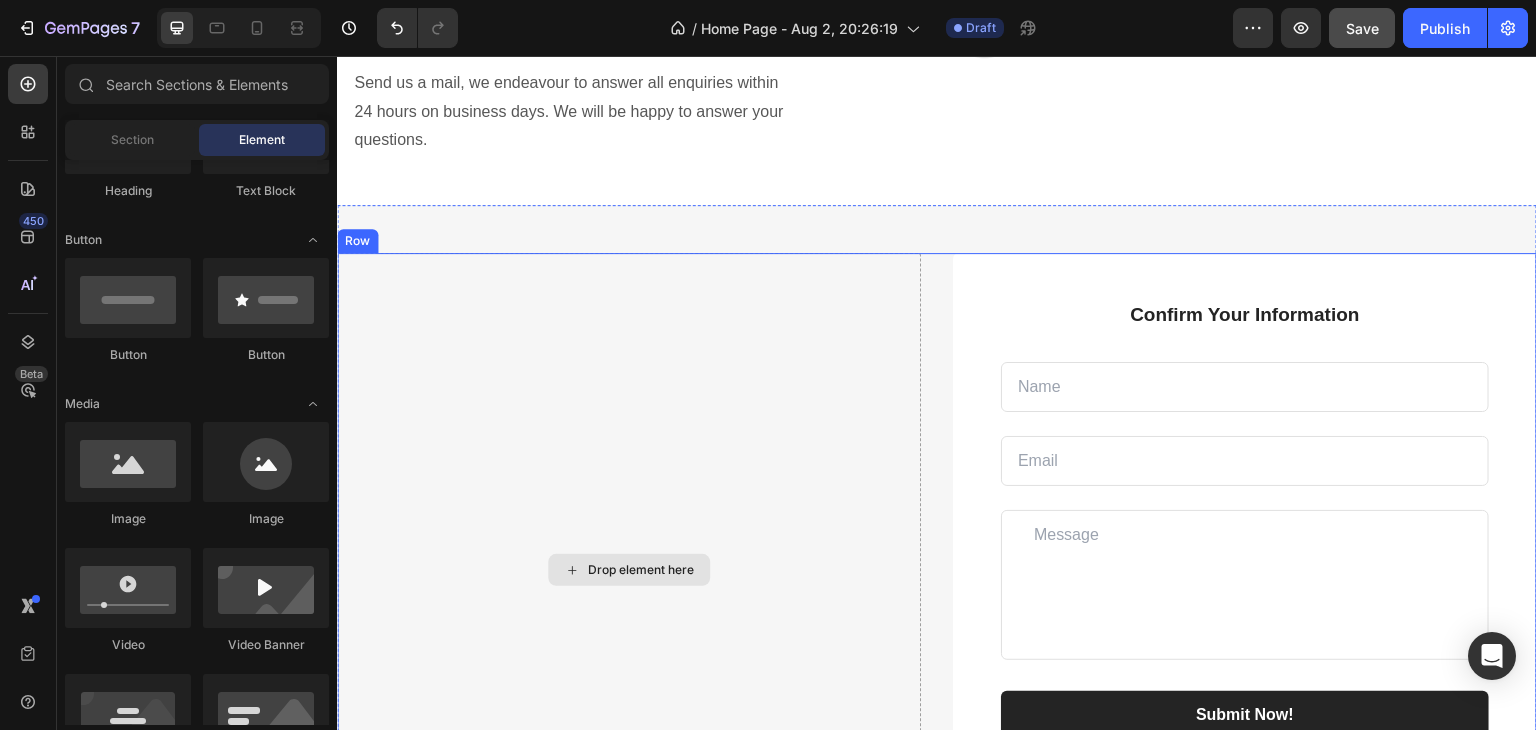 click on "Drop element here" at bounding box center [629, 570] 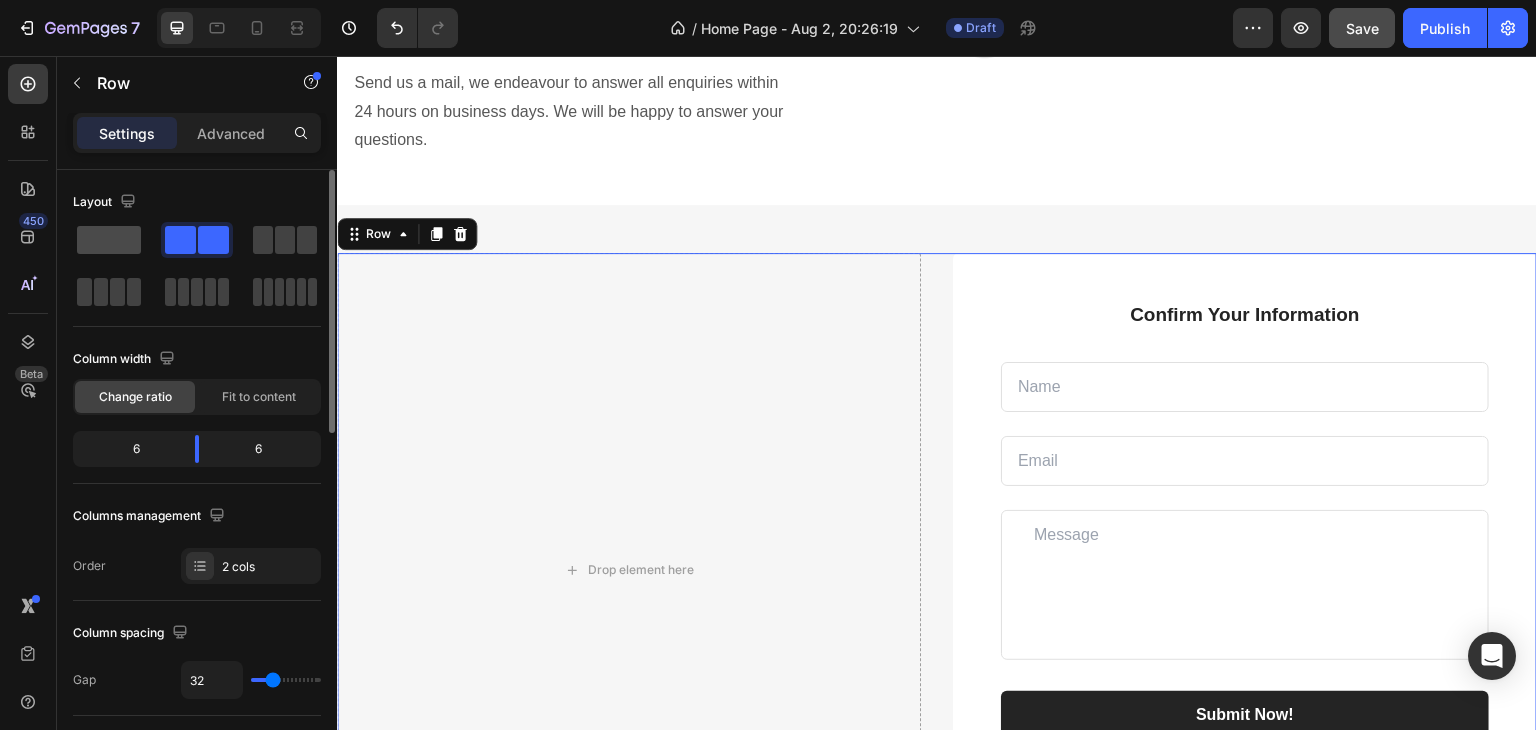 click 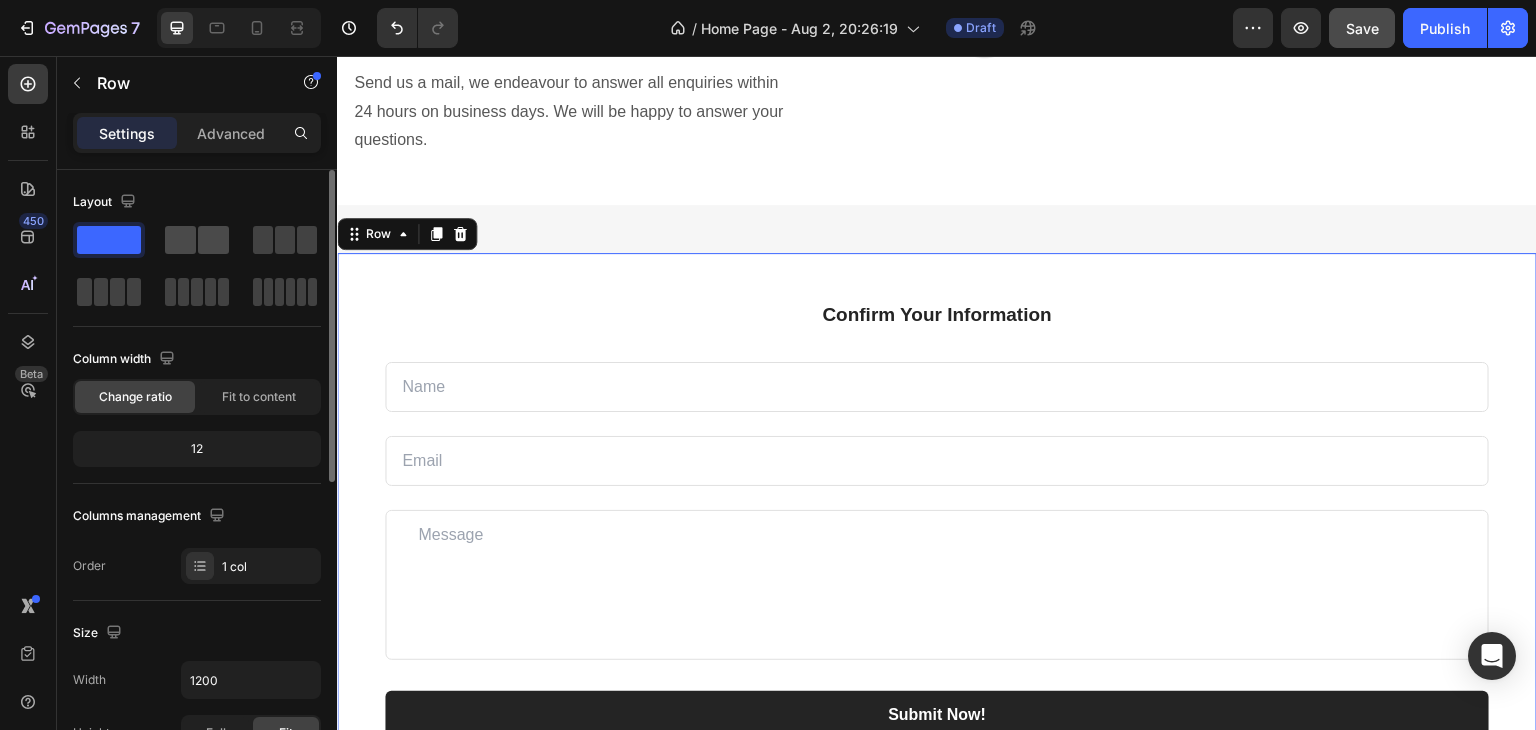 click 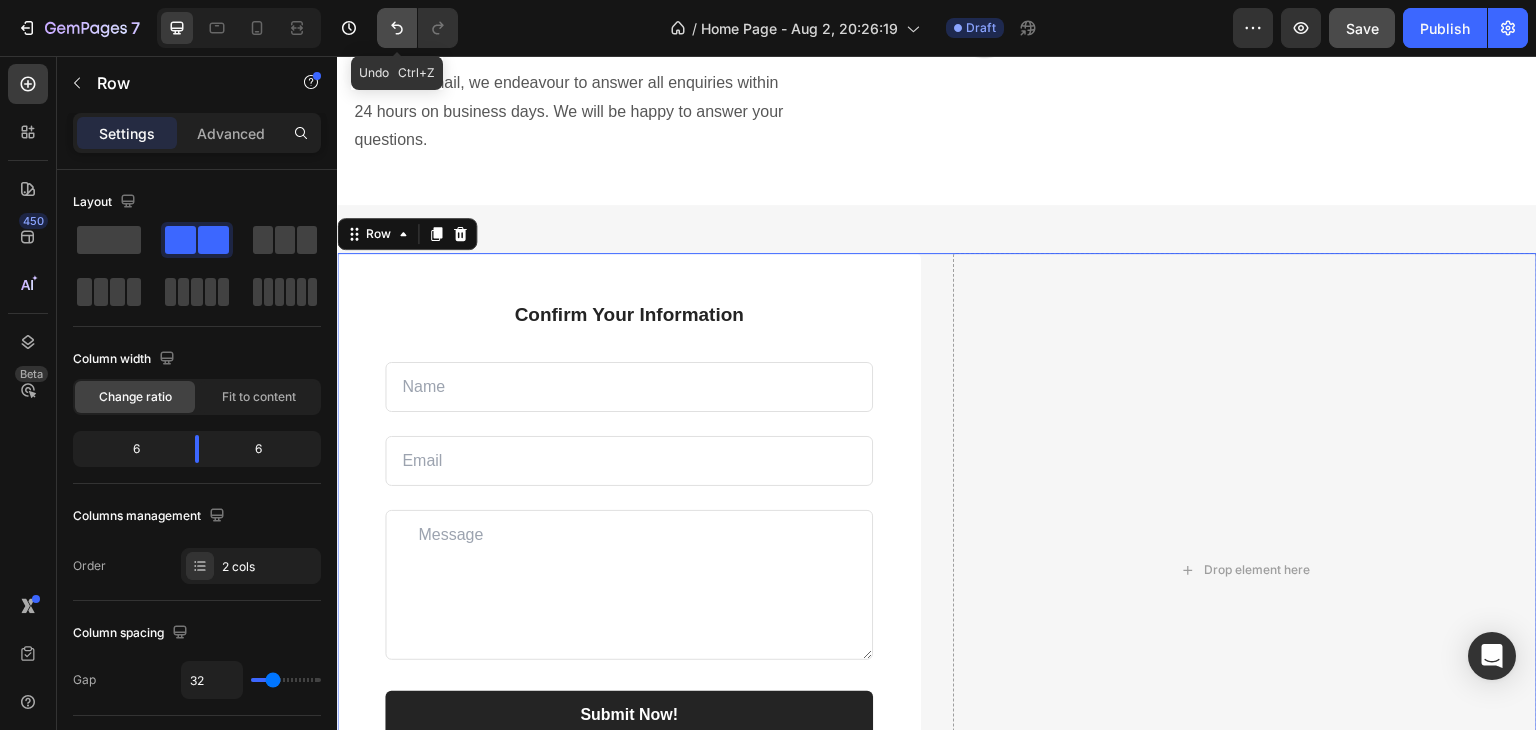 click 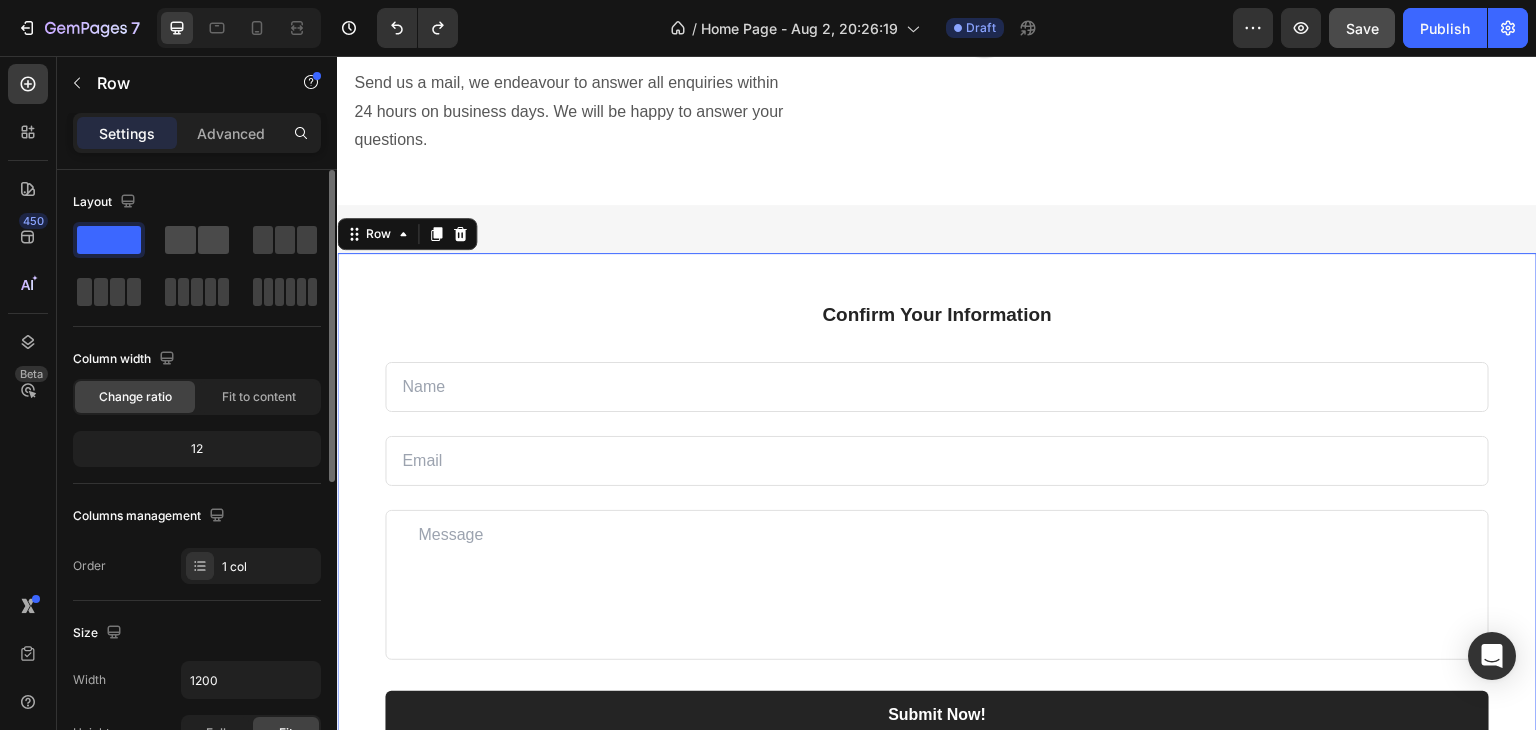 click 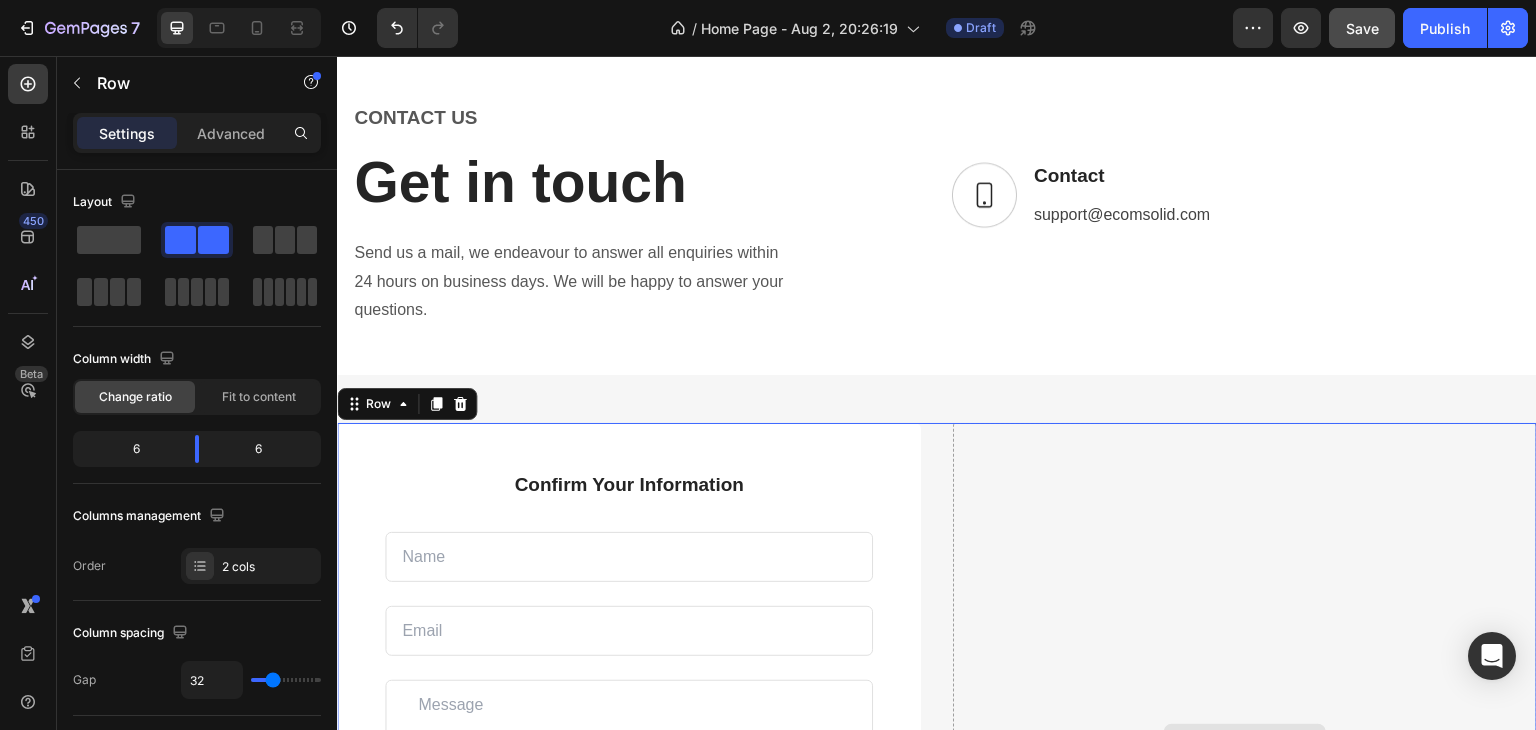 scroll, scrollTop: 3196, scrollLeft: 0, axis: vertical 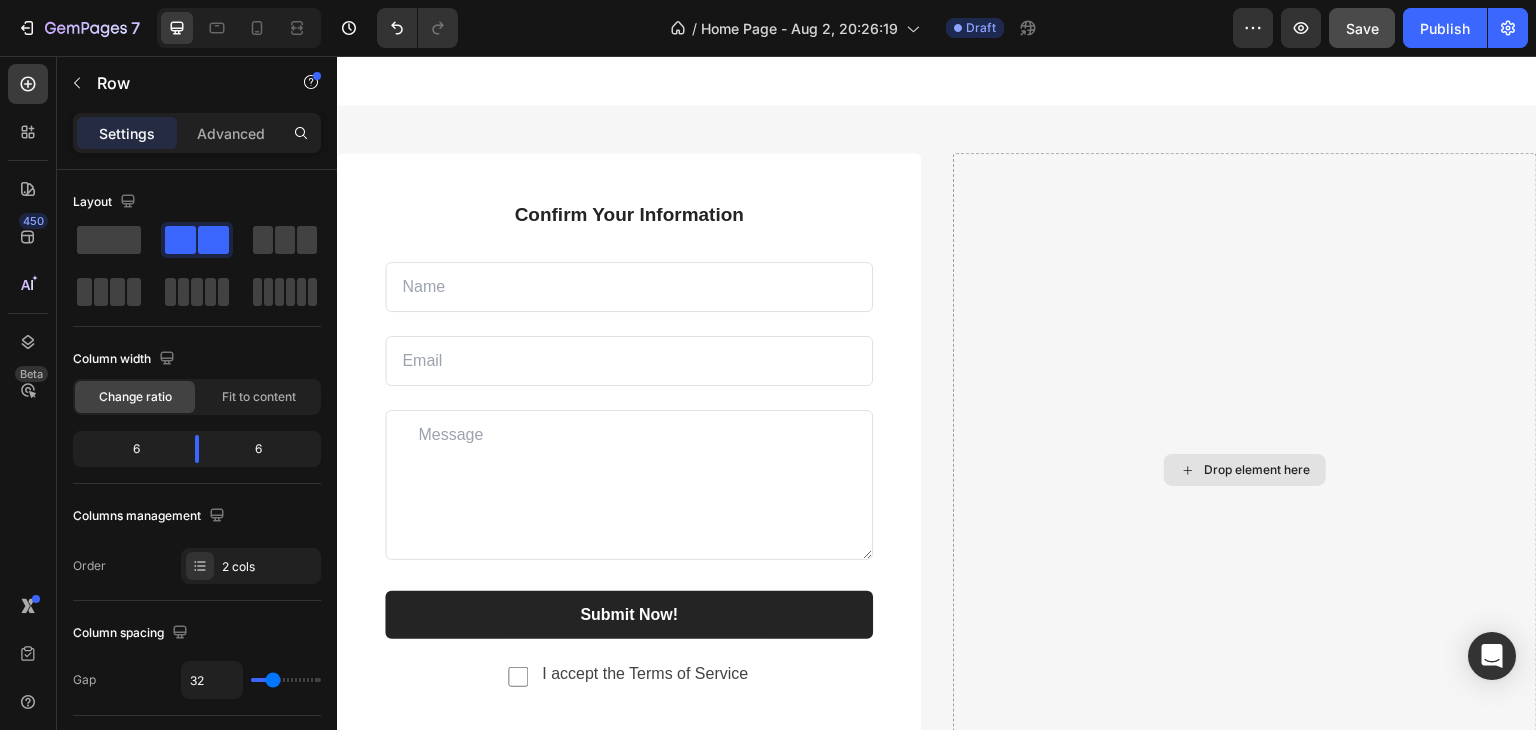 click on "Drop element here" at bounding box center [1257, 470] 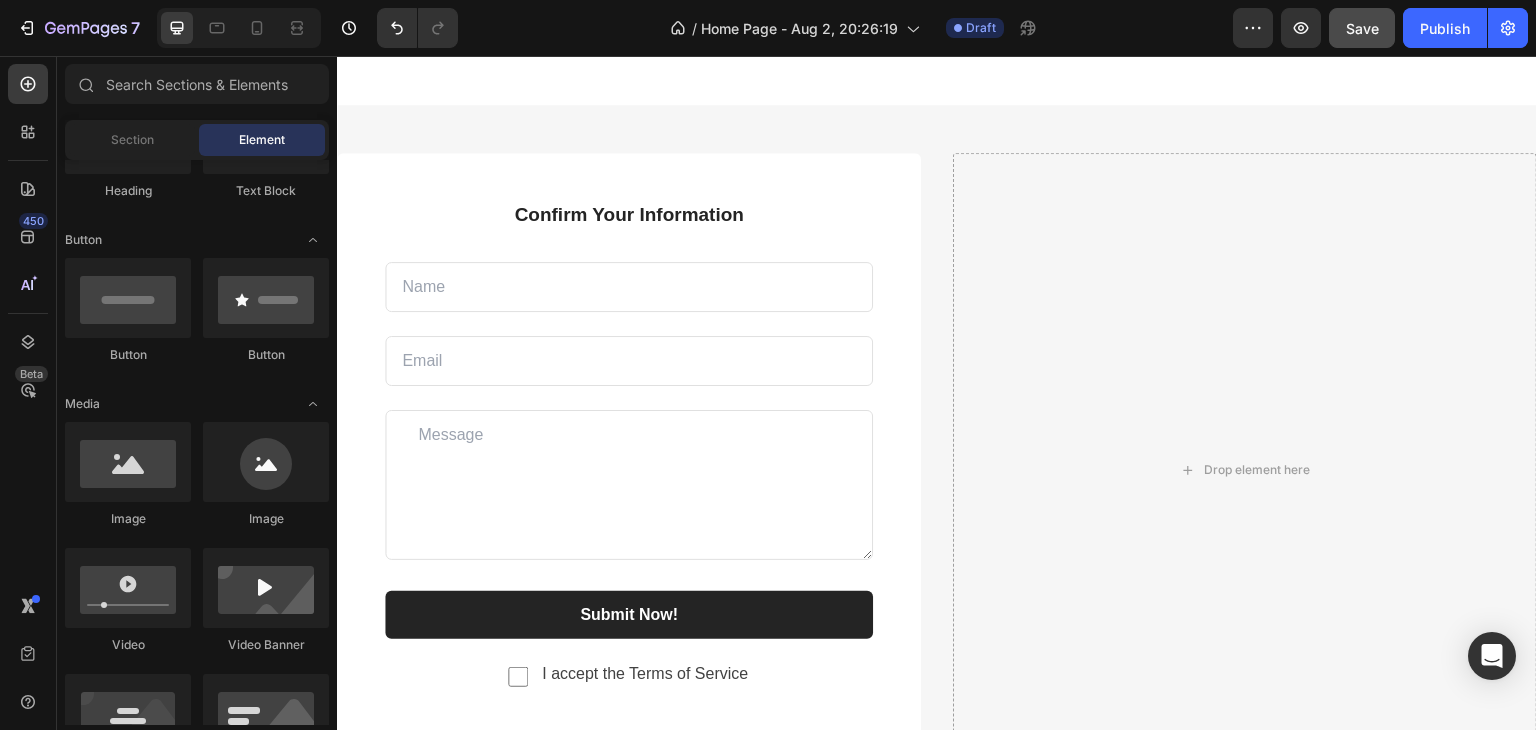 scroll, scrollTop: 0, scrollLeft: 0, axis: both 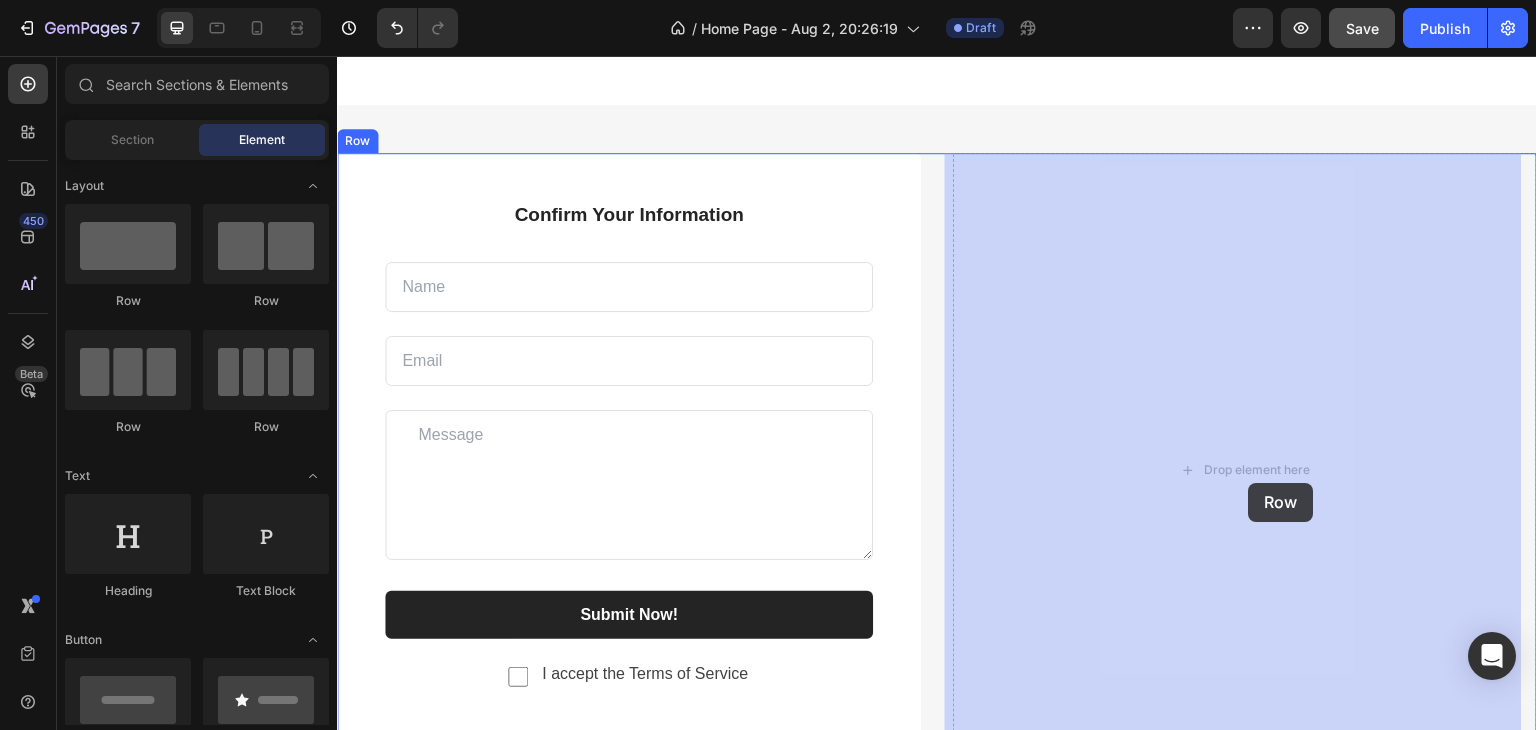 drag, startPoint x: 457, startPoint y: 319, endPoint x: 1249, endPoint y: 483, distance: 808.8016 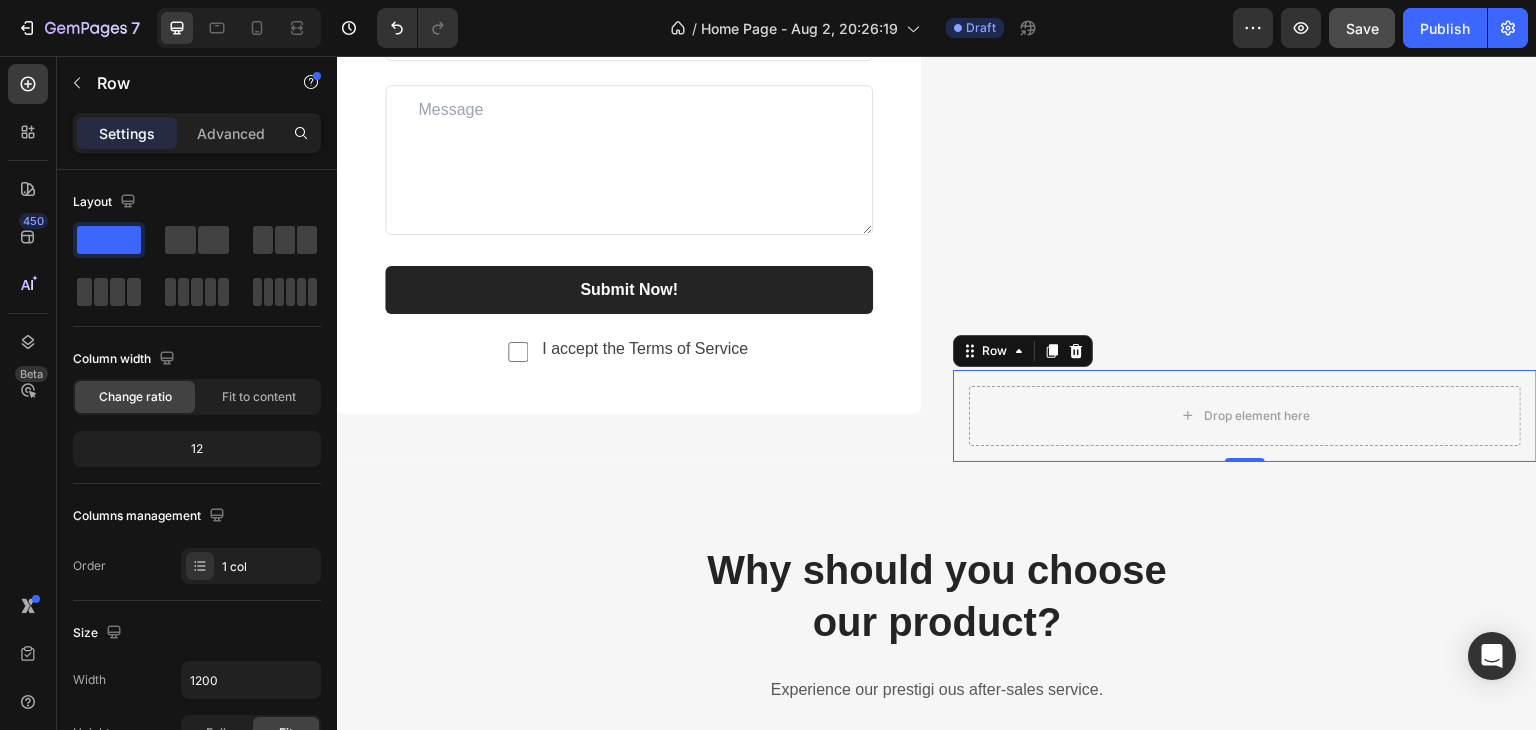 scroll, scrollTop: 3396, scrollLeft: 0, axis: vertical 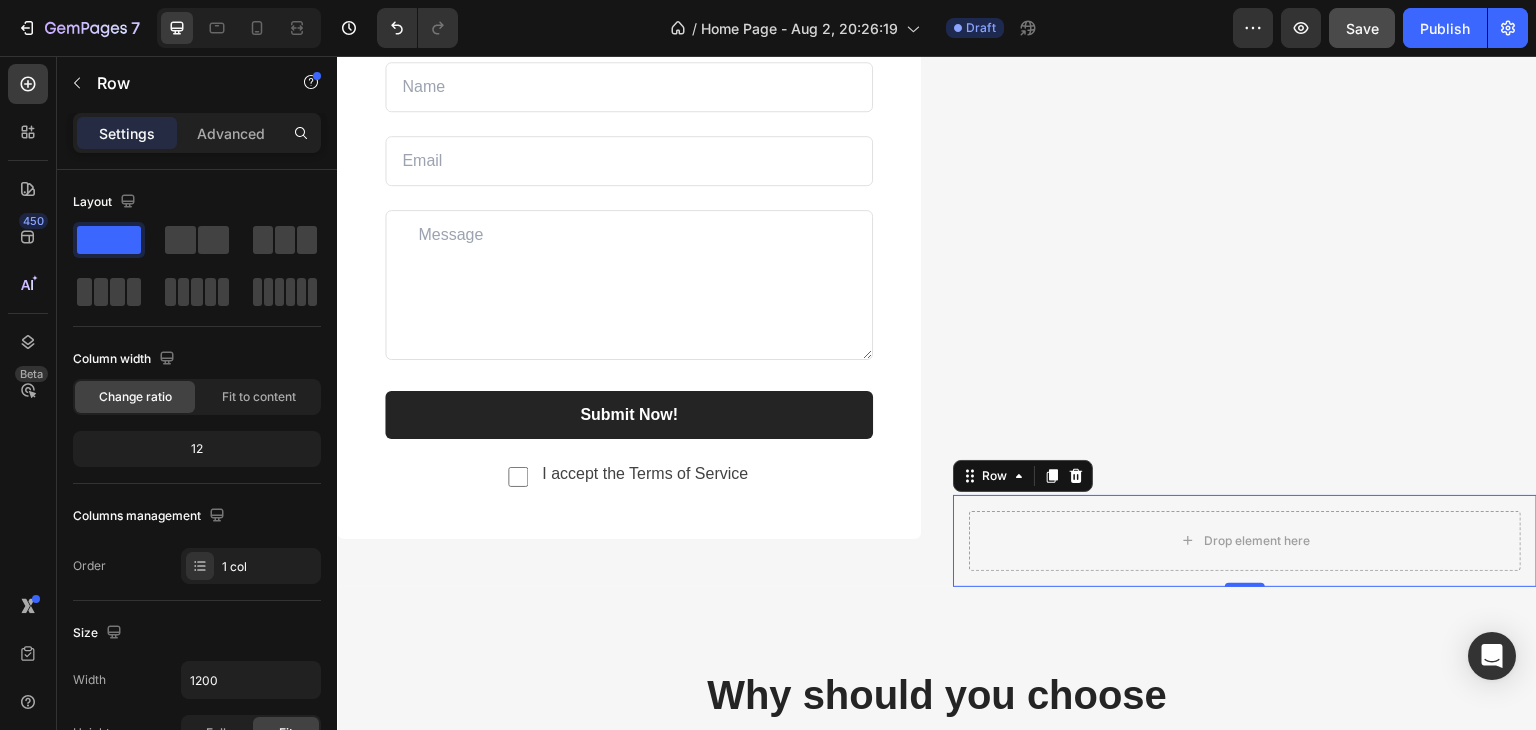 click on "Drop element here Row   0" at bounding box center [1245, 541] 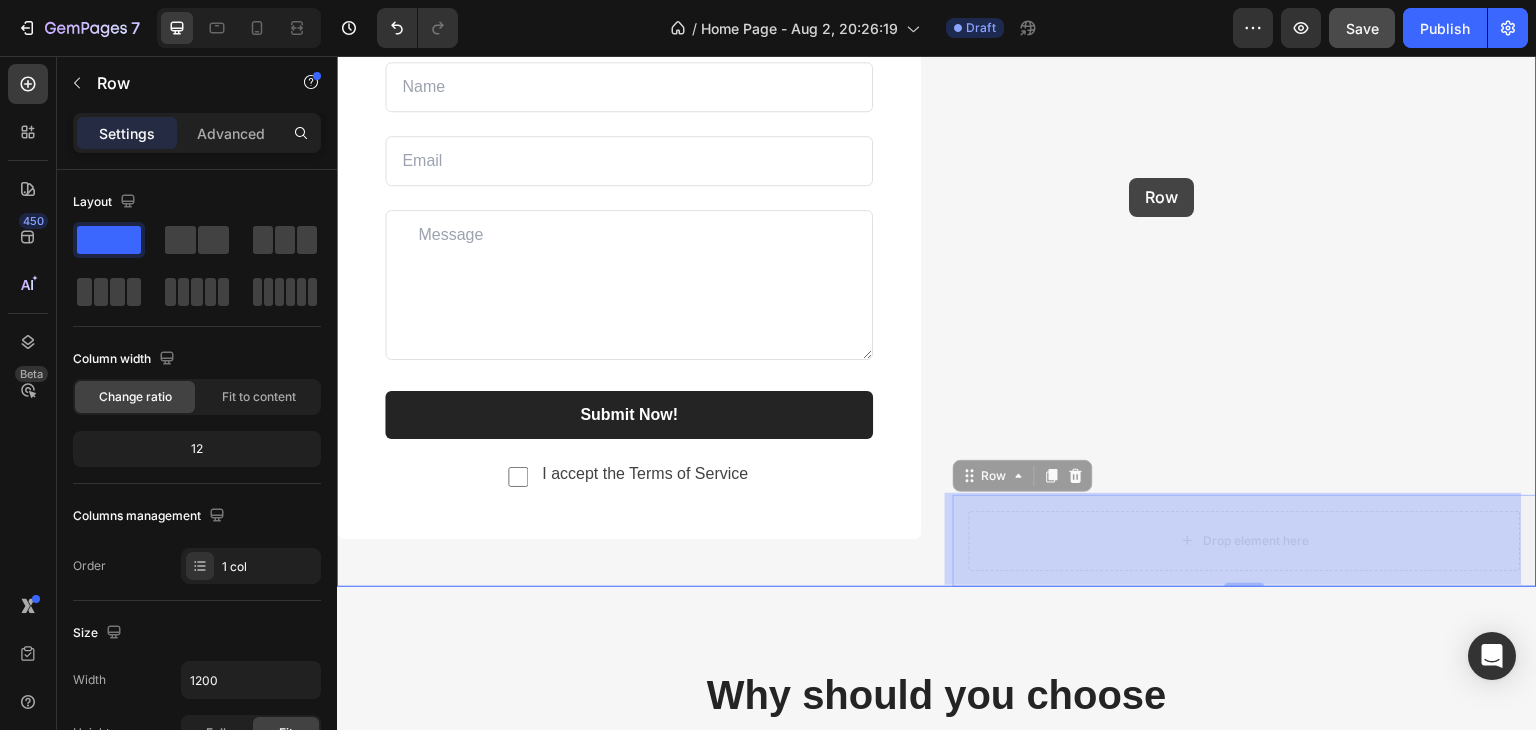 drag, startPoint x: 1183, startPoint y: 502, endPoint x: 1130, endPoint y: 178, distance: 328.30627 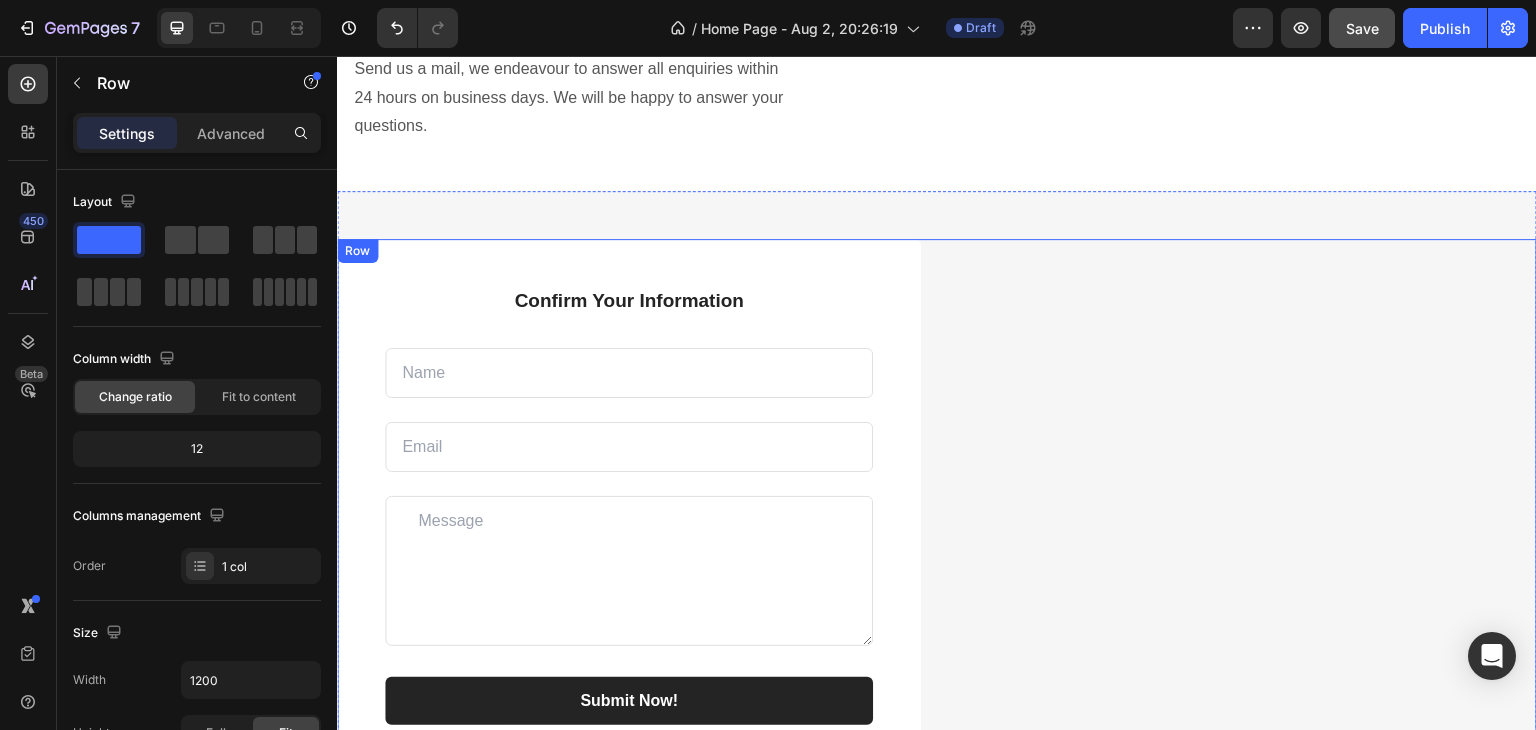 scroll, scrollTop: 3096, scrollLeft: 0, axis: vertical 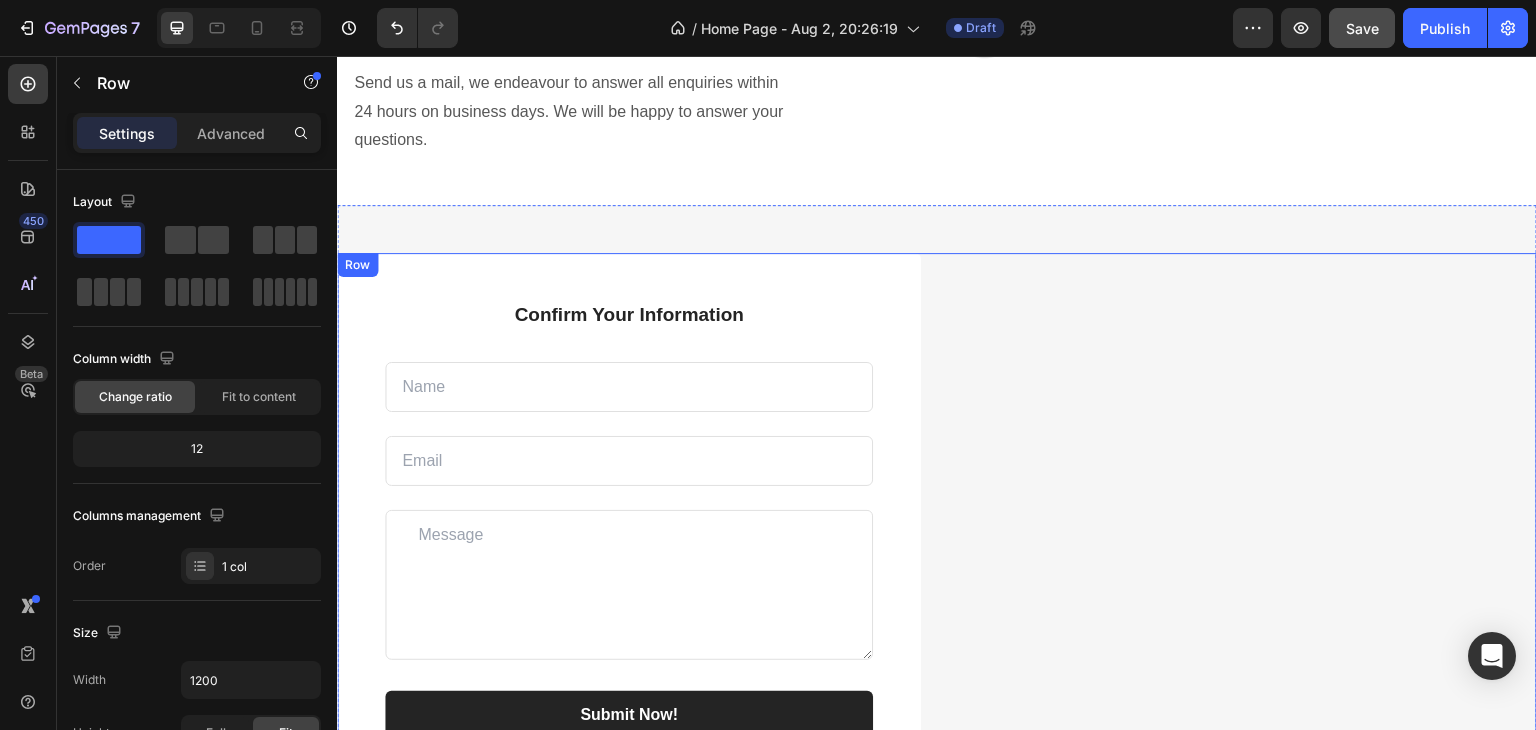 click on "Drop element here Row   0" at bounding box center (1245, 570) 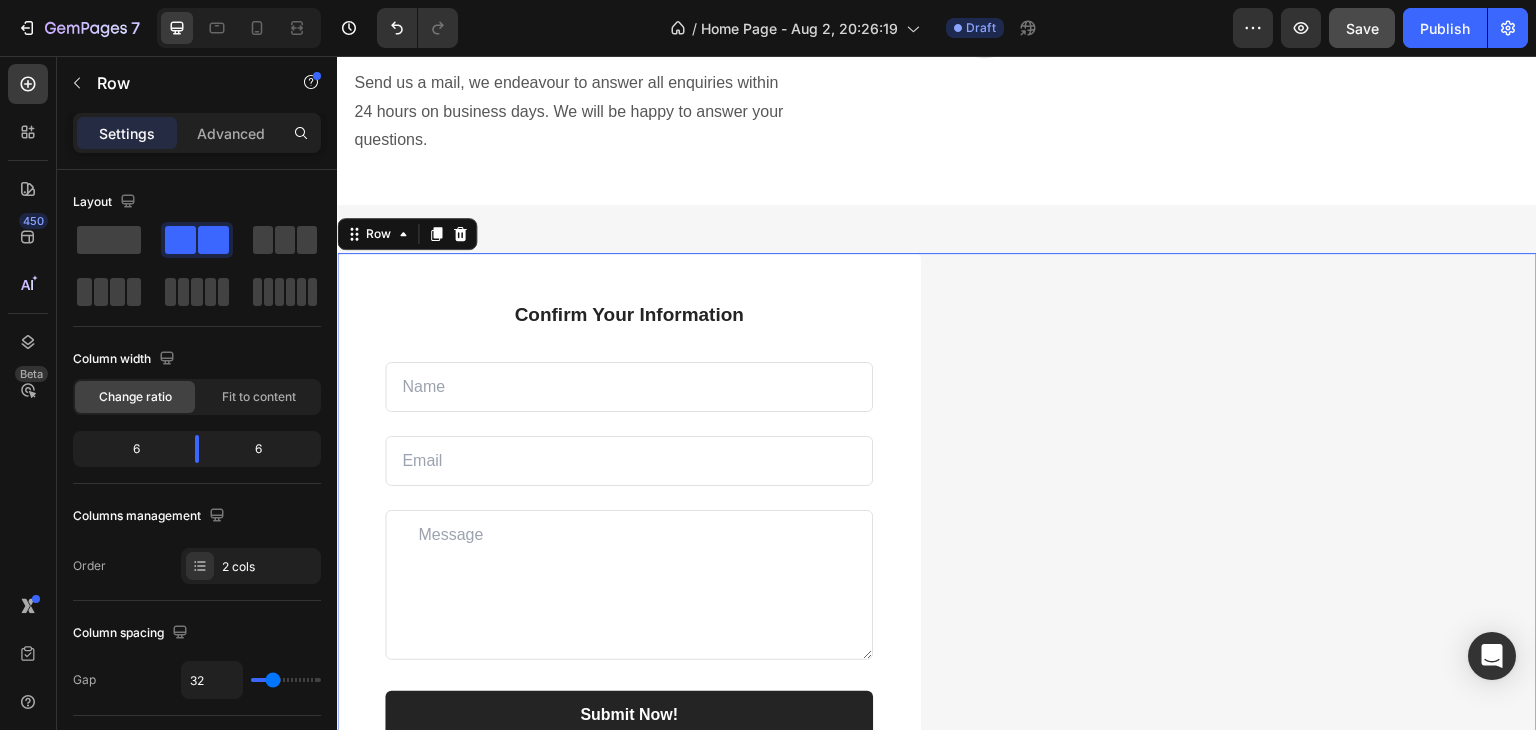 click on "Drop element here Row" at bounding box center [1245, 570] 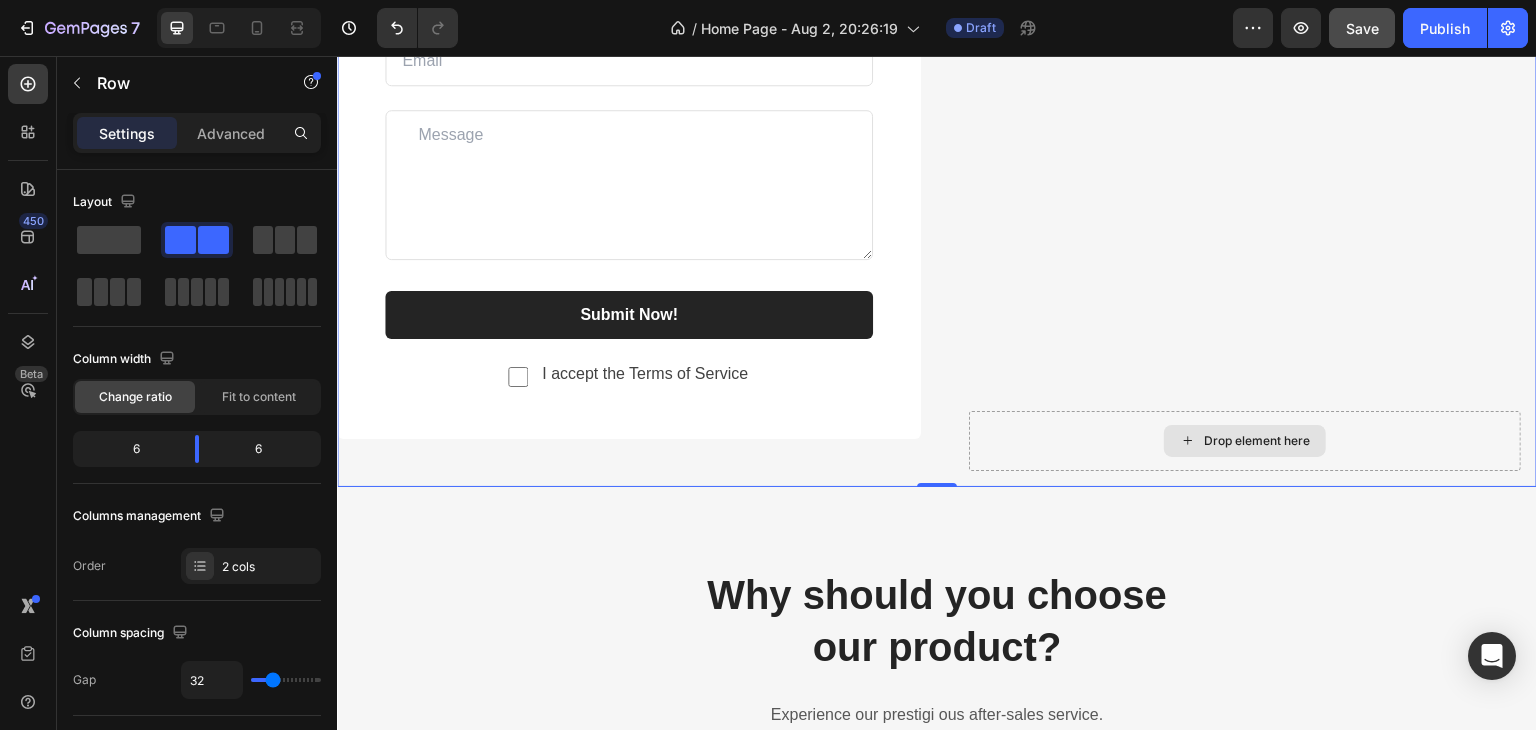 scroll, scrollTop: 3296, scrollLeft: 0, axis: vertical 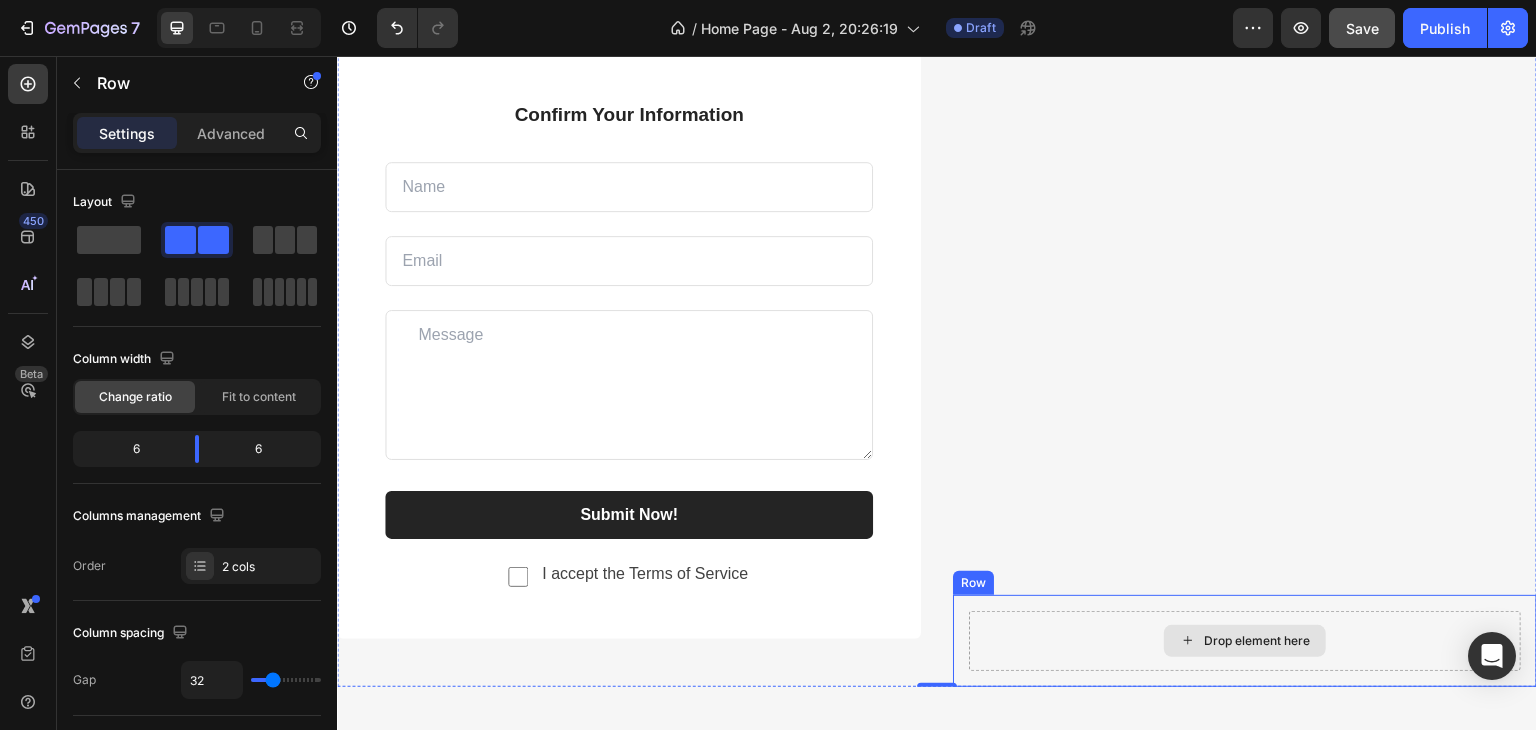 click on "Drop element here" at bounding box center [1245, 641] 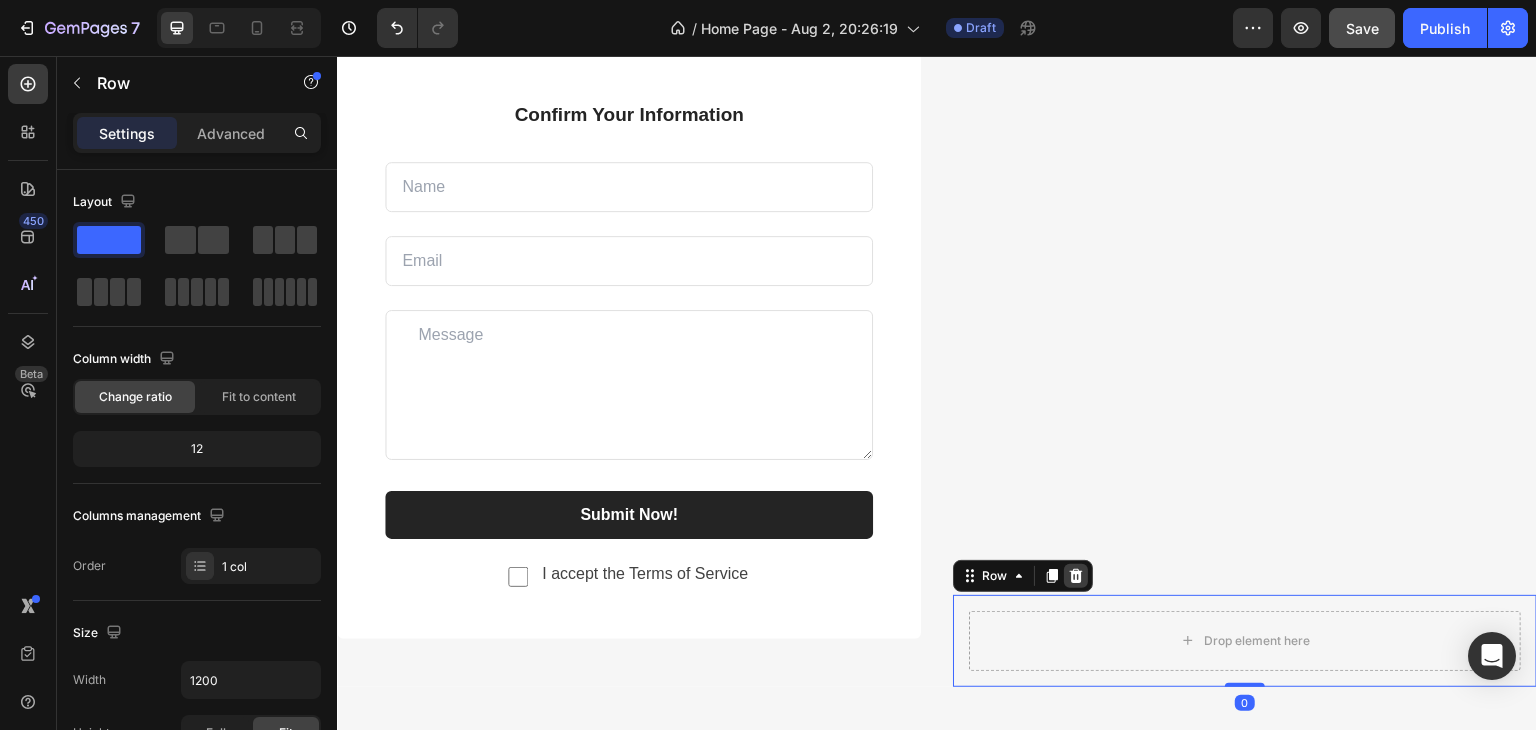 click 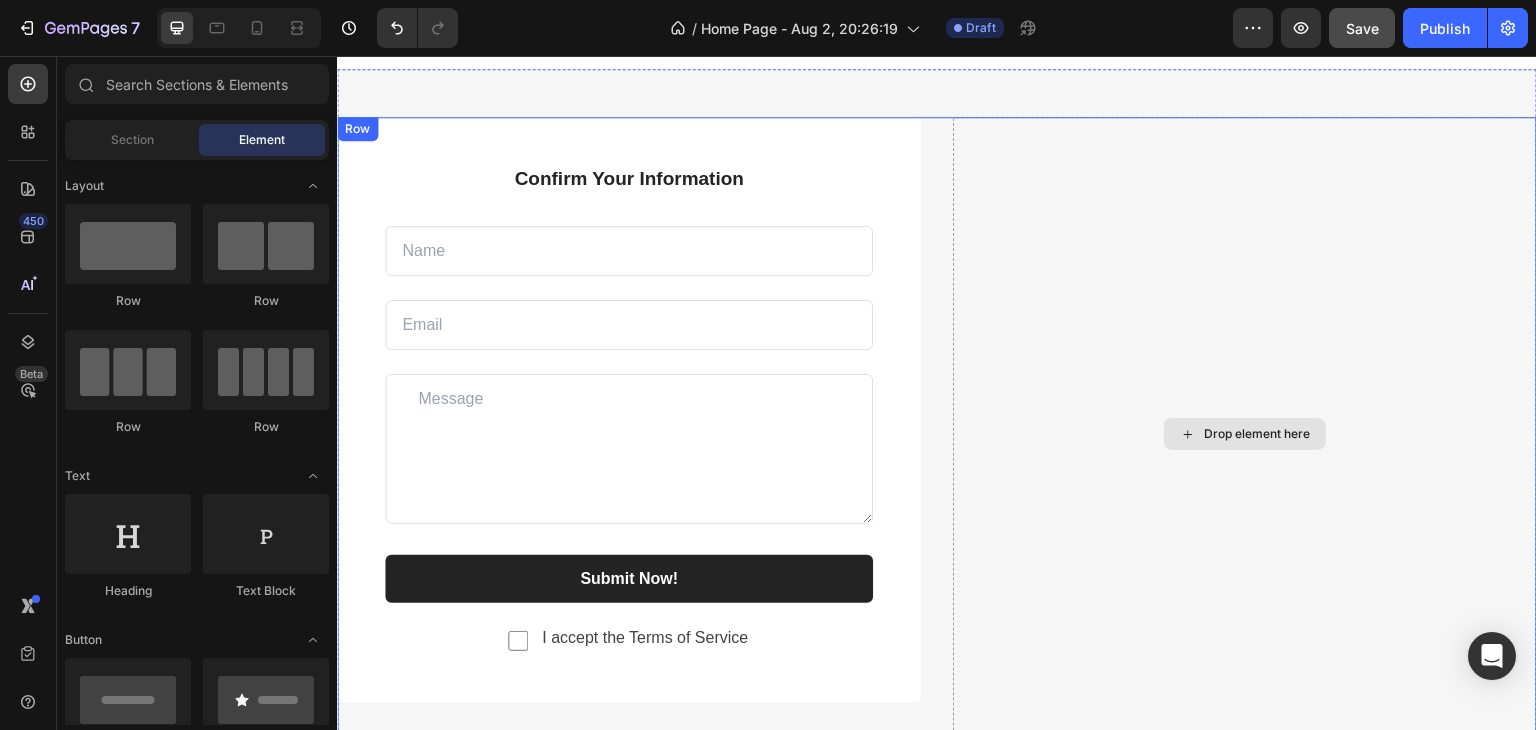 scroll, scrollTop: 3196, scrollLeft: 0, axis: vertical 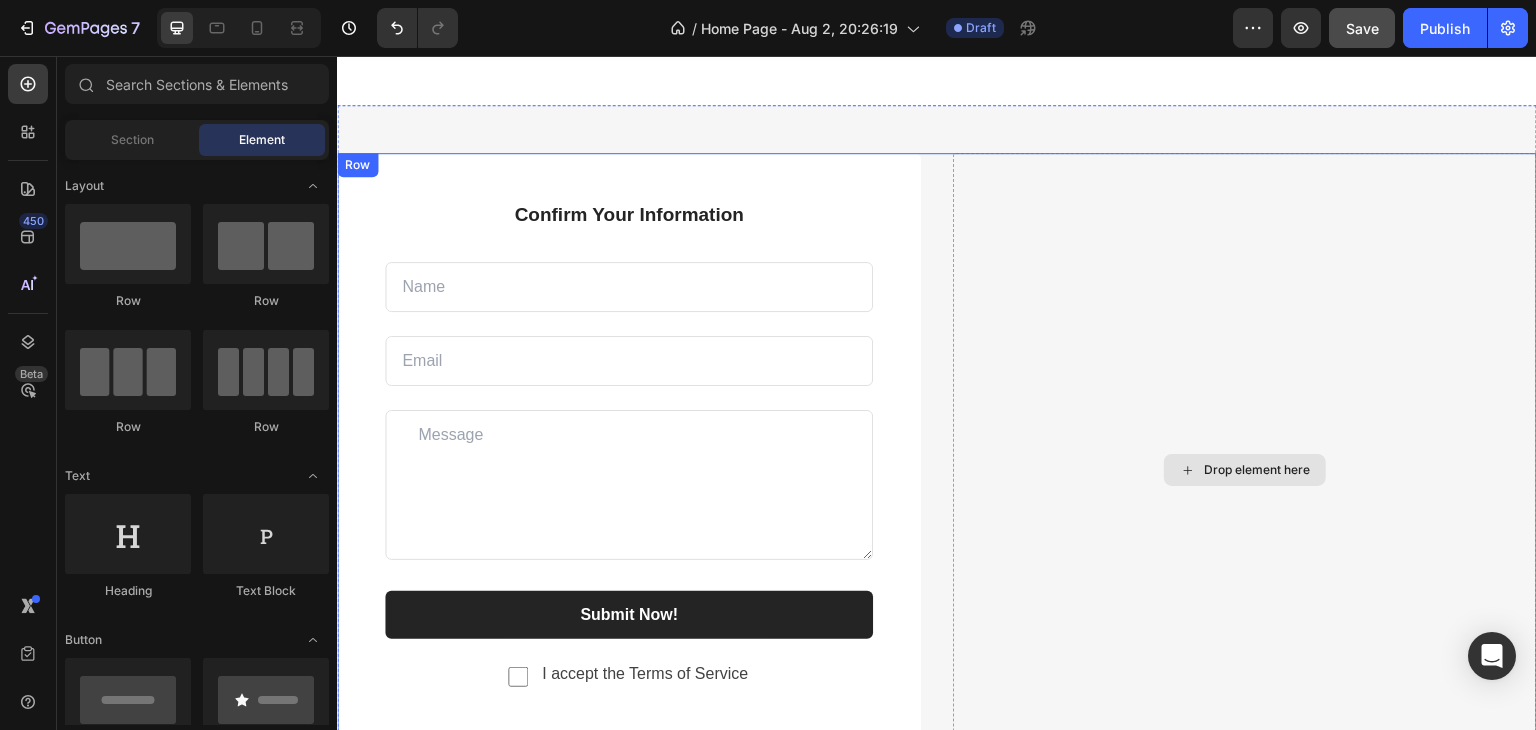 click on "Drop element here" at bounding box center [1245, 470] 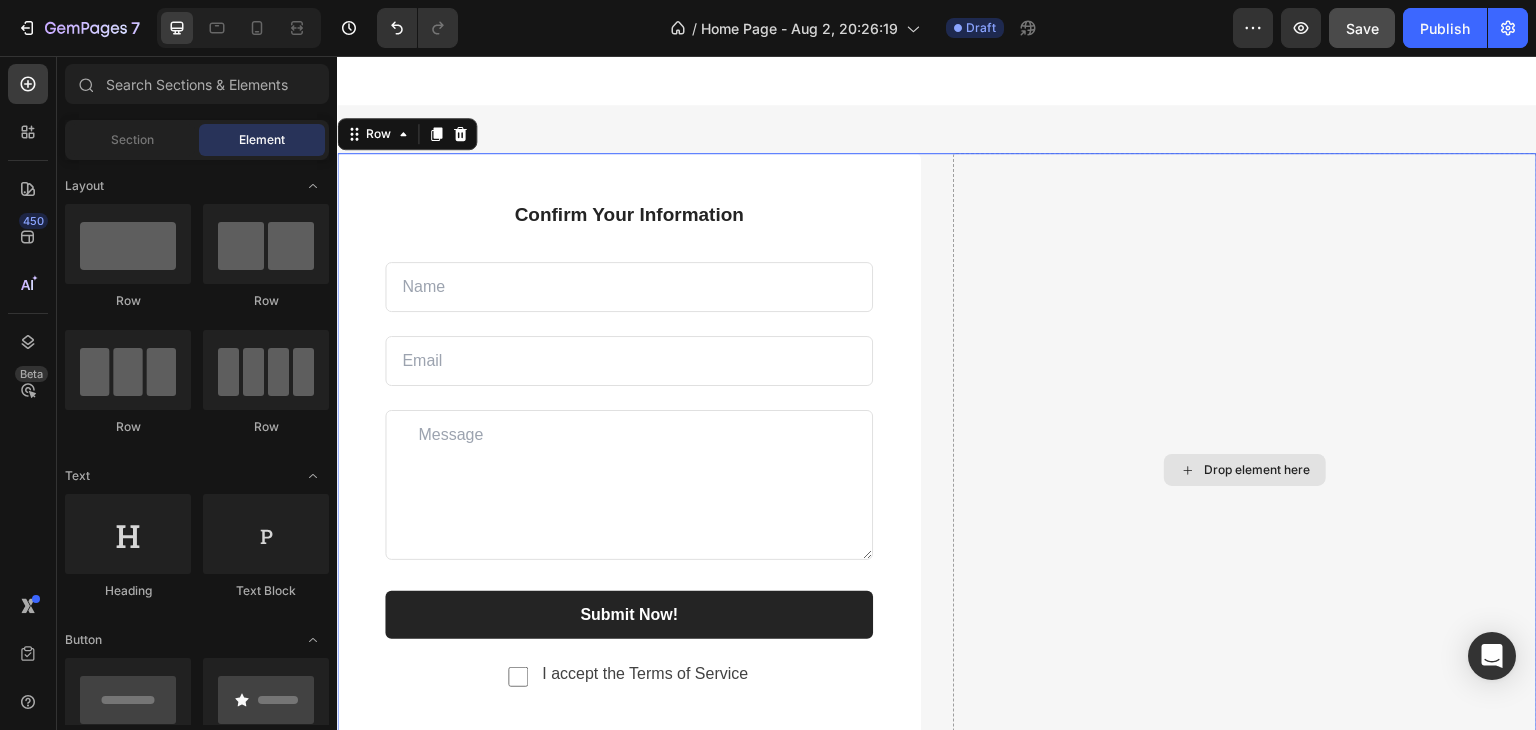 click on "Drop element here" at bounding box center [1257, 470] 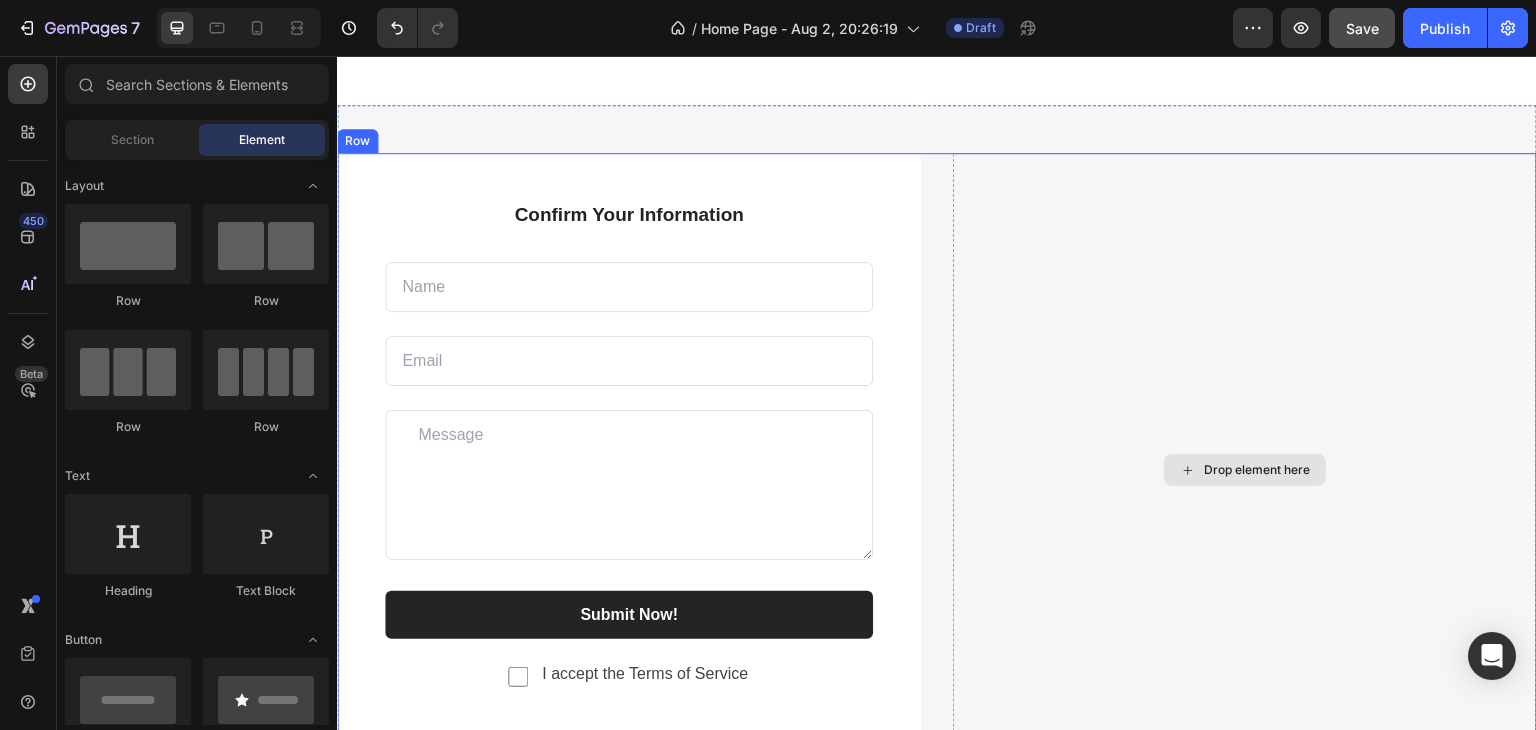click 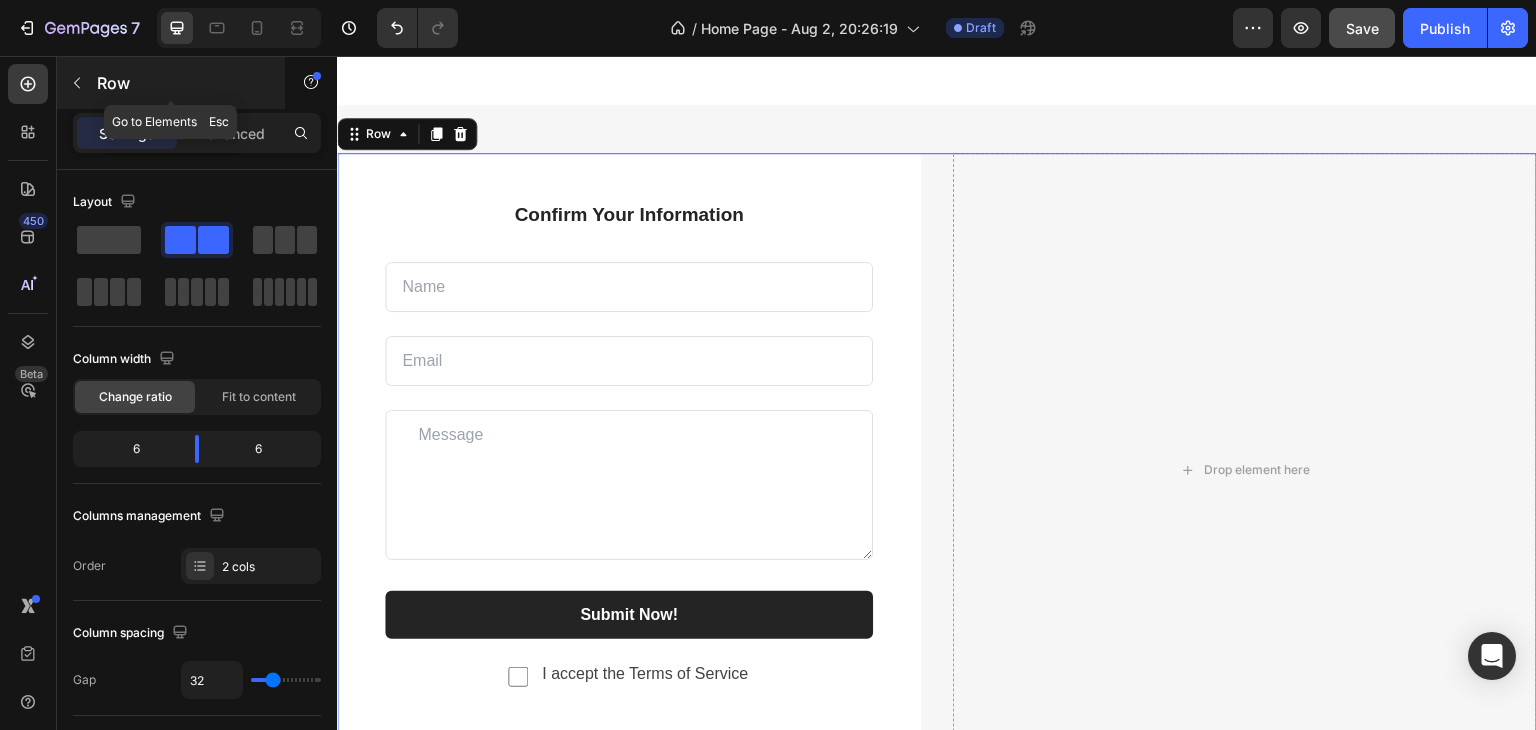 click 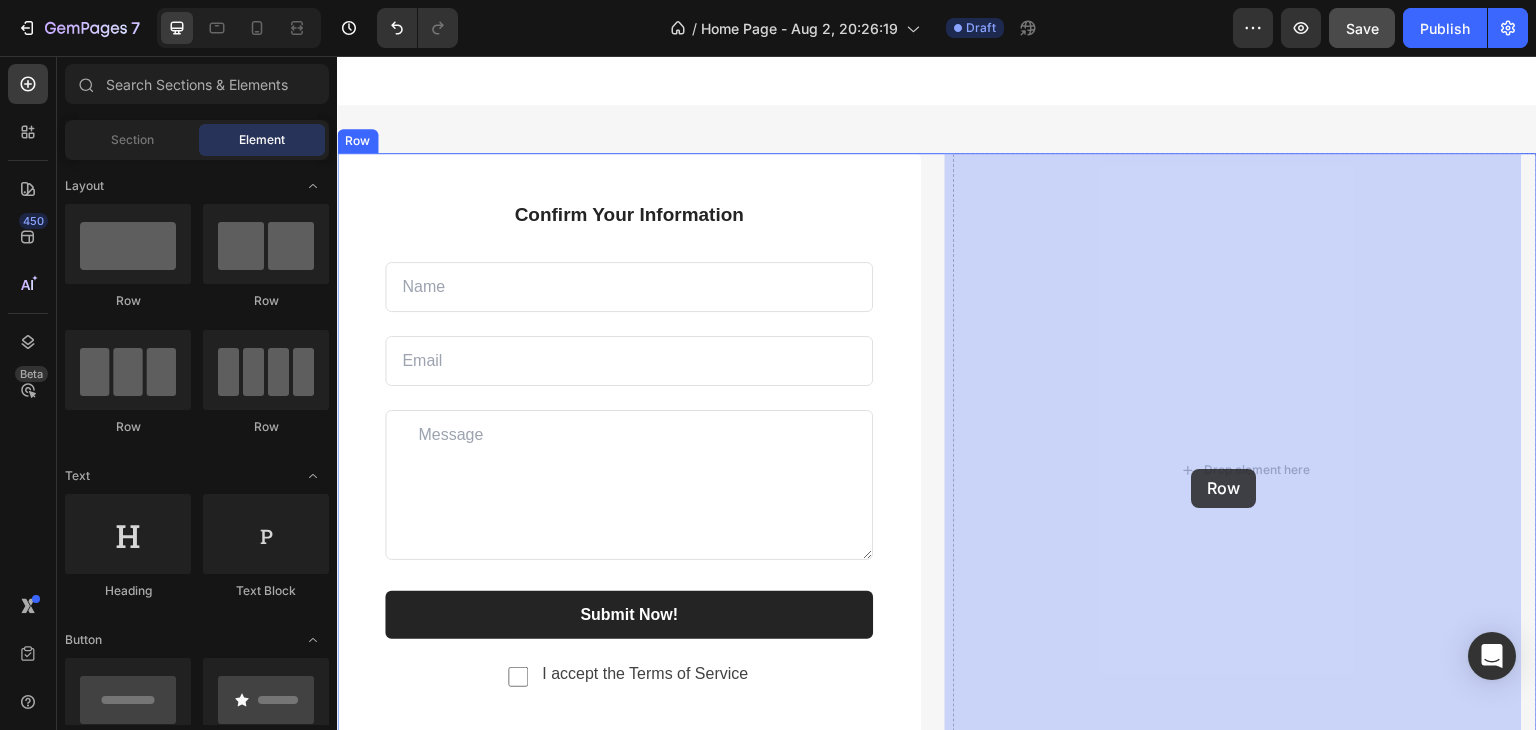 drag, startPoint x: 473, startPoint y: 315, endPoint x: 1192, endPoint y: 469, distance: 735.30743 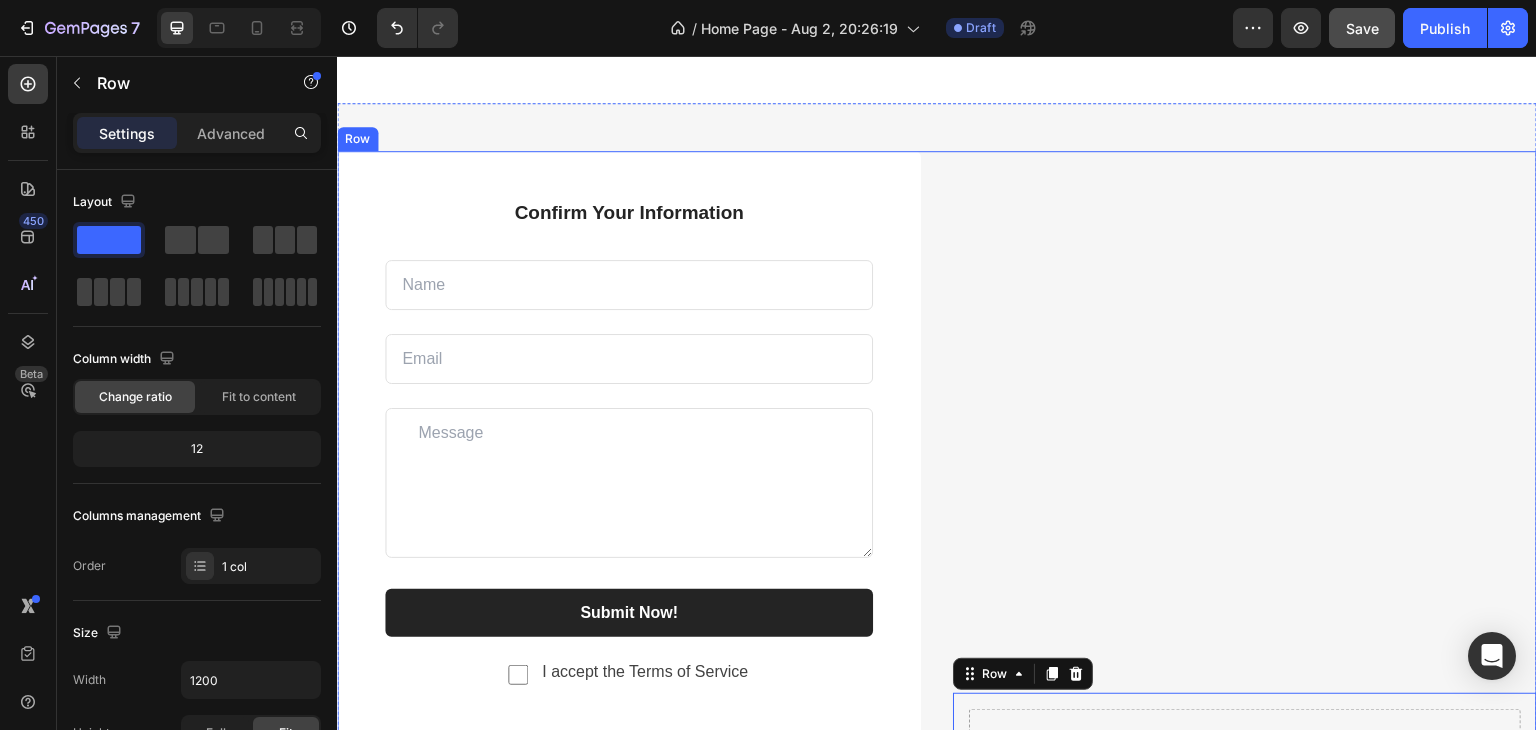 scroll, scrollTop: 3496, scrollLeft: 0, axis: vertical 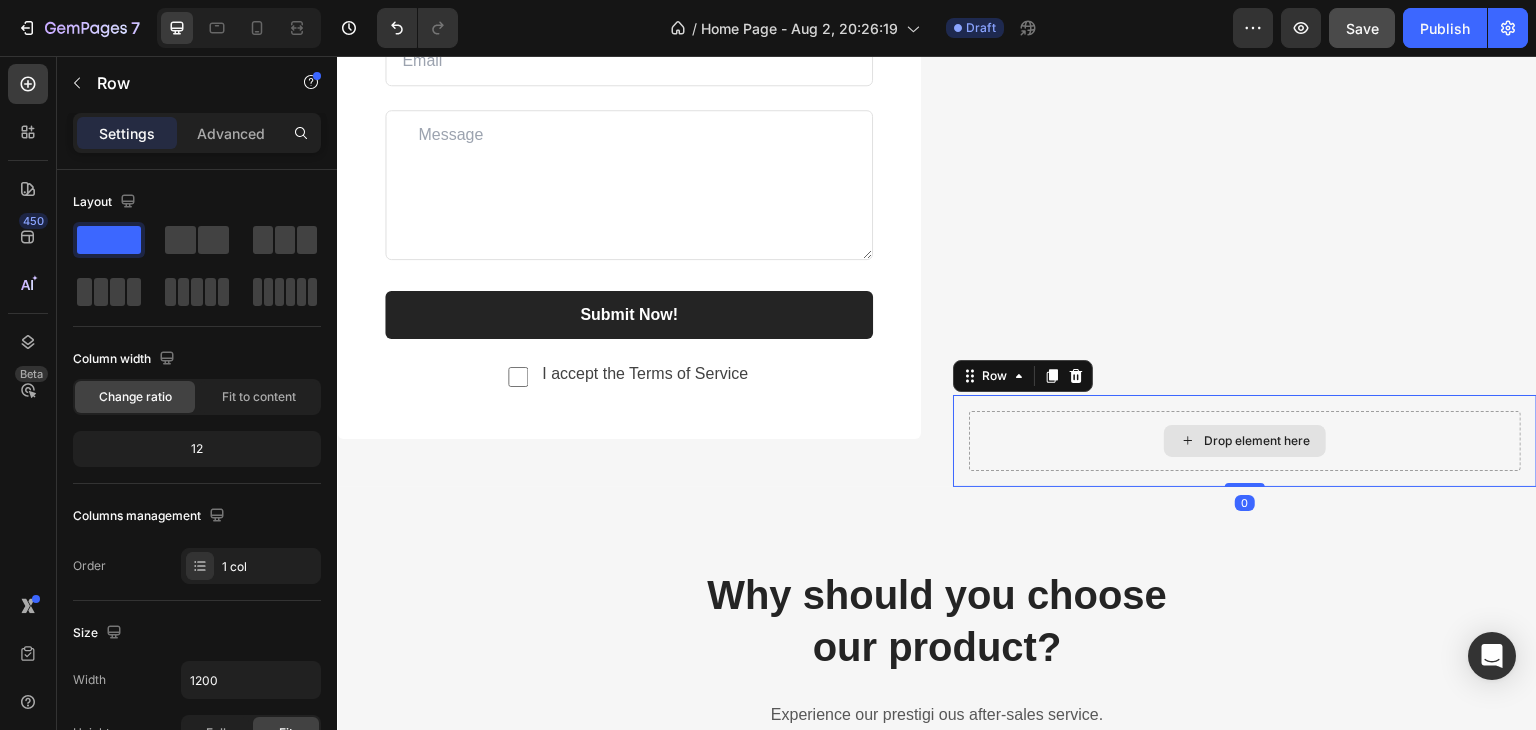 click on "Drop element here" at bounding box center (1245, 441) 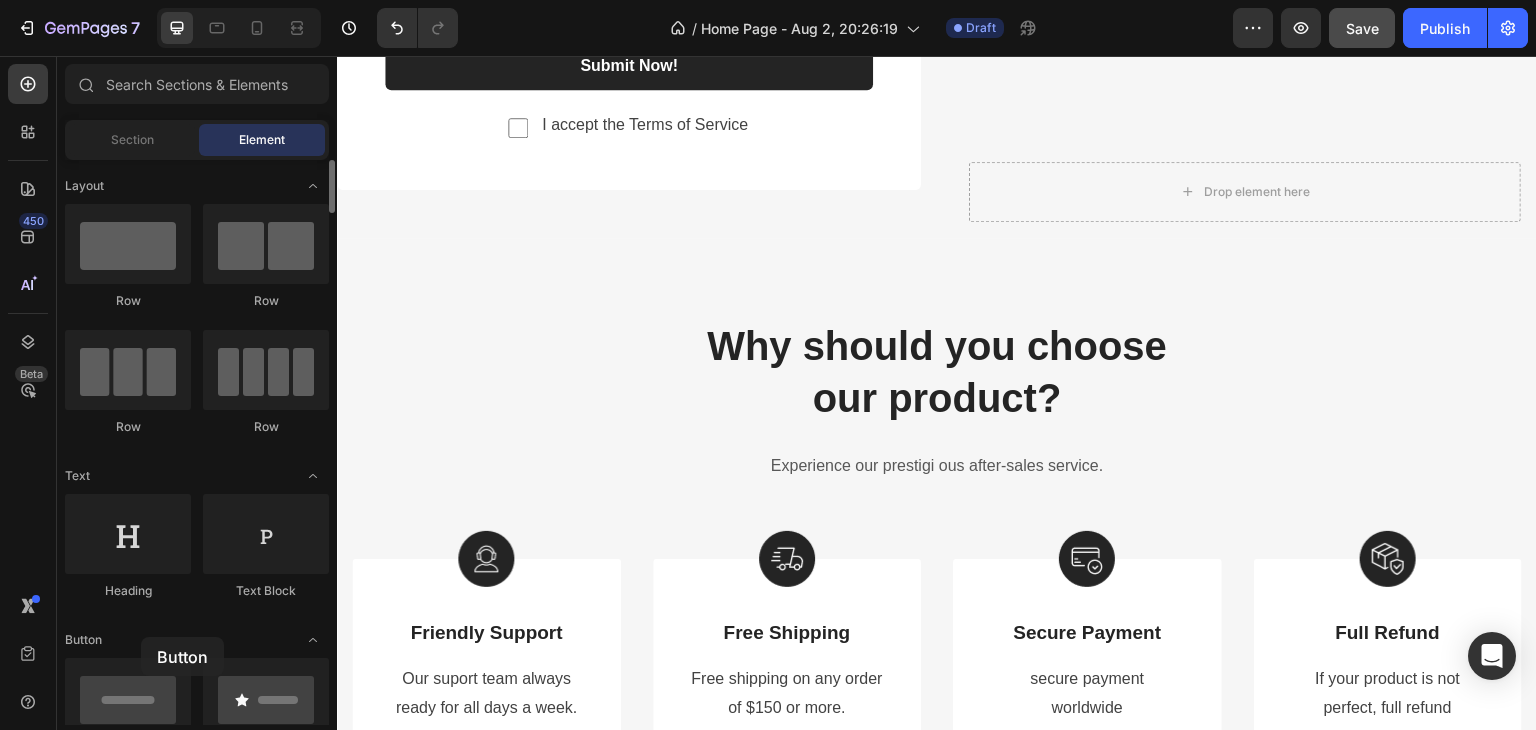 drag, startPoint x: 324, startPoint y: 695, endPoint x: 147, endPoint y: 618, distance: 193.02332 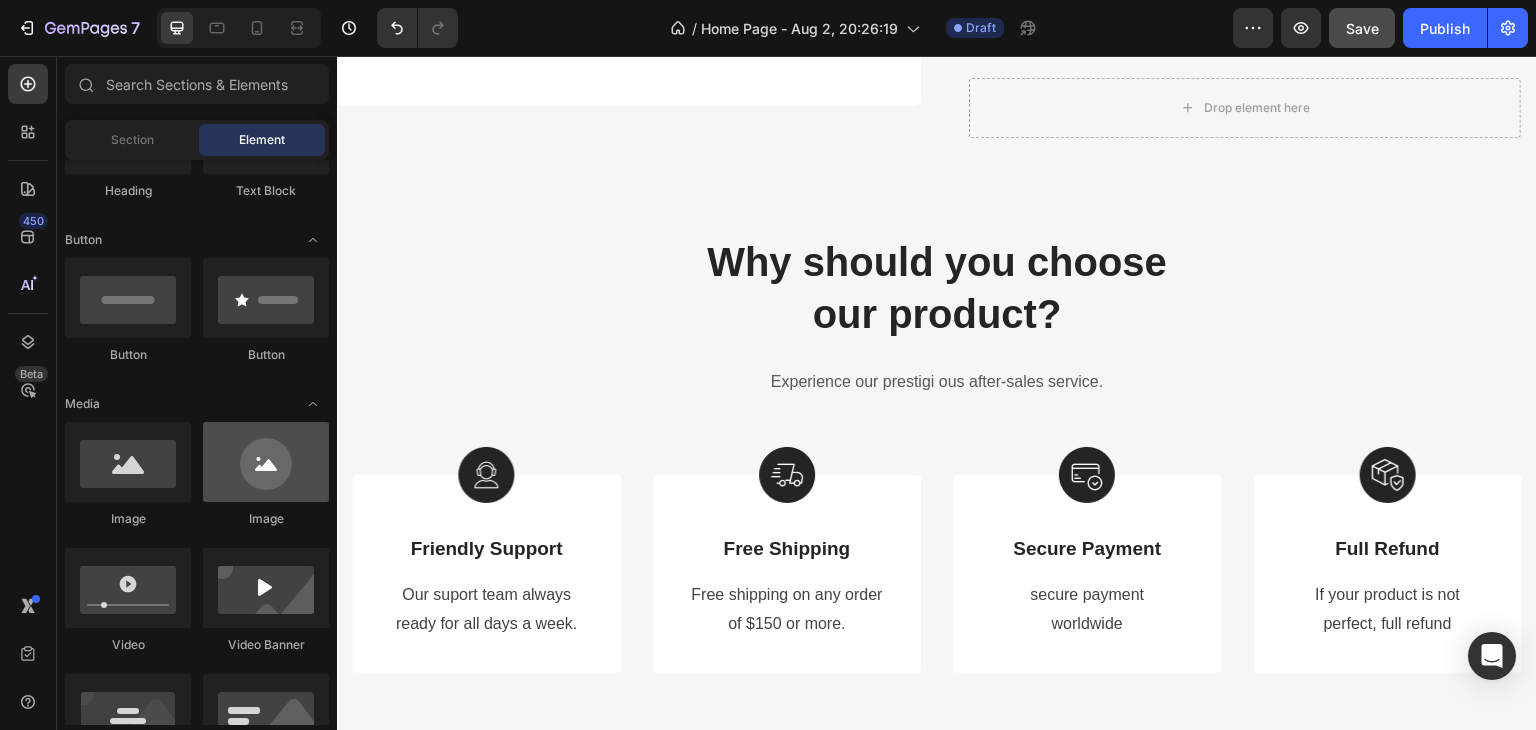 scroll, scrollTop: 300, scrollLeft: 0, axis: vertical 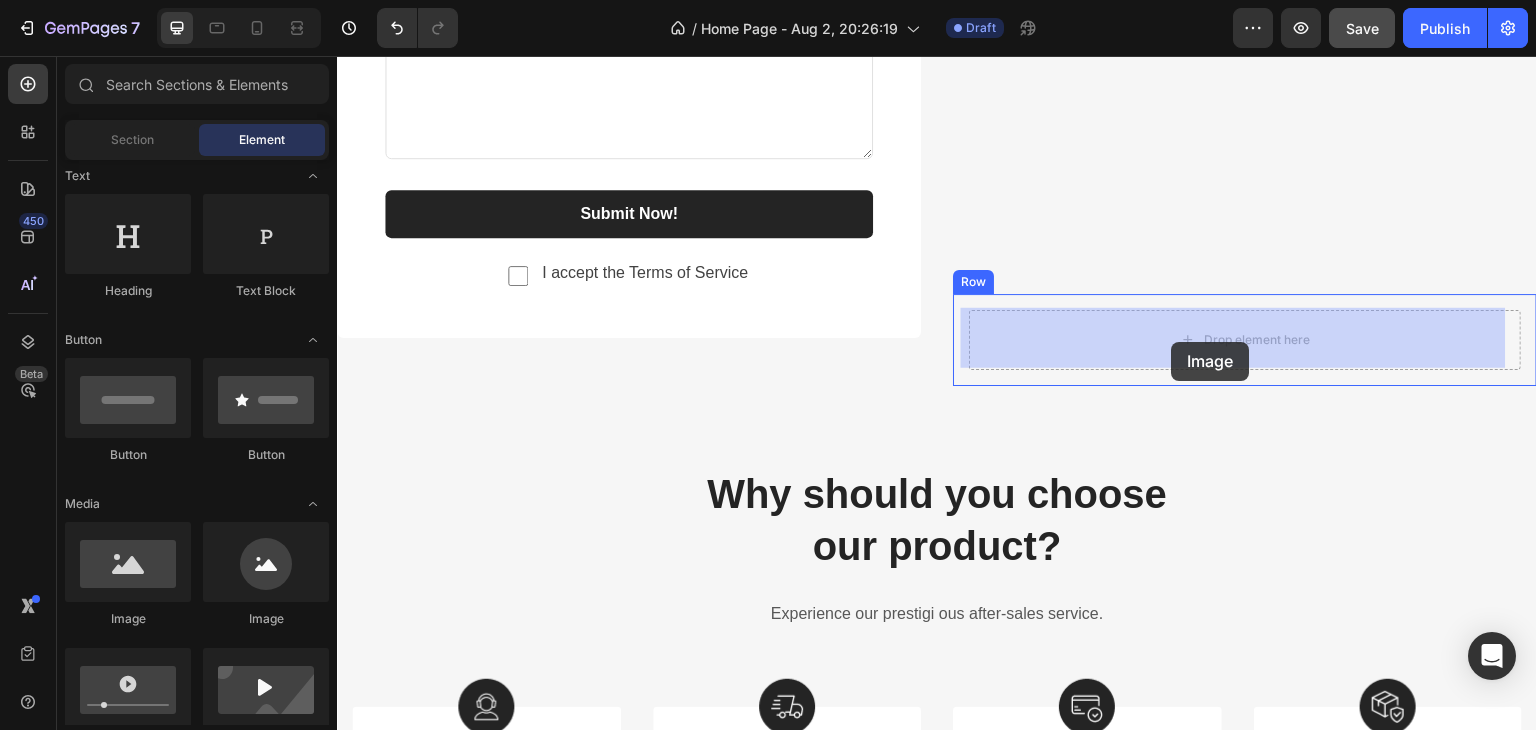 drag, startPoint x: 484, startPoint y: 623, endPoint x: 1172, endPoint y: 342, distance: 743.17224 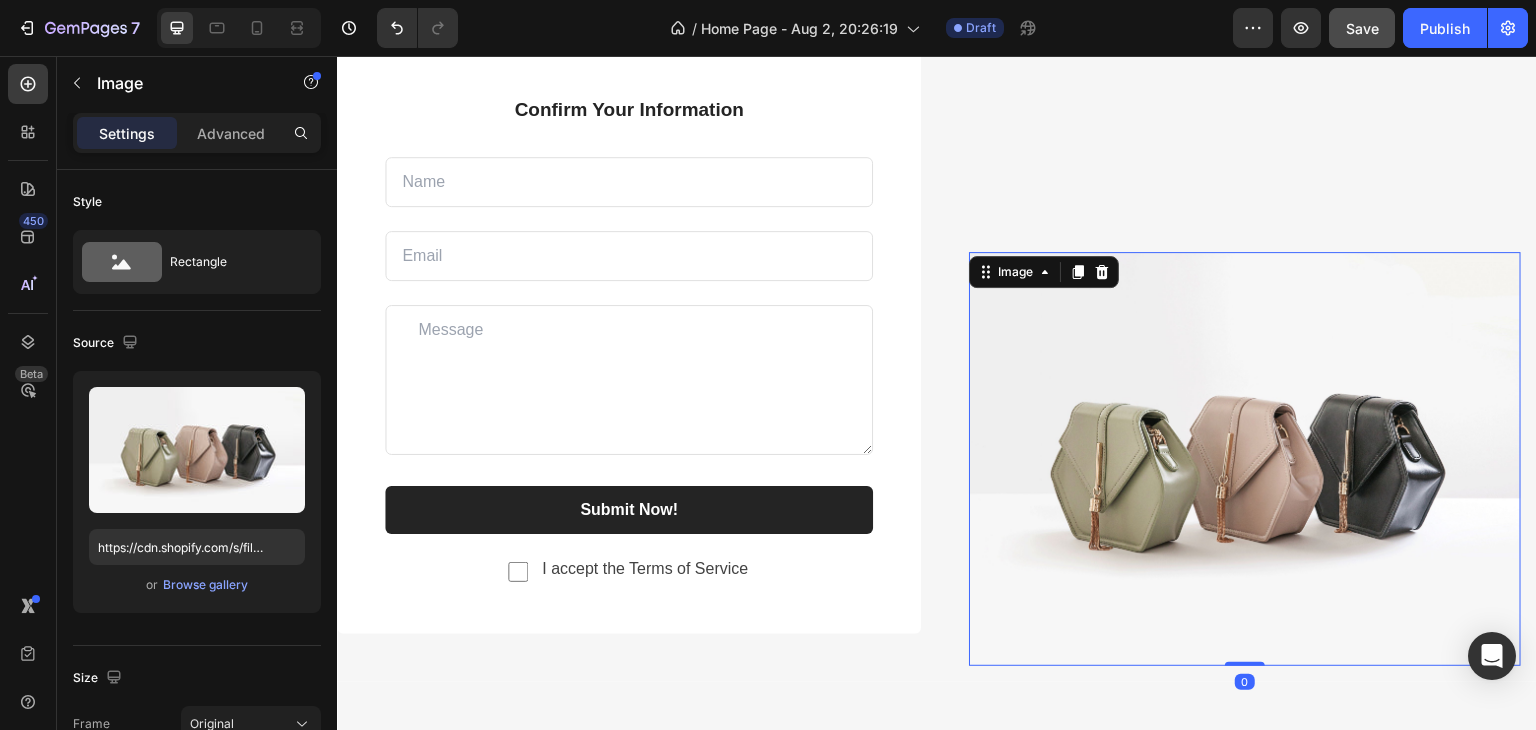 scroll, scrollTop: 3297, scrollLeft: 0, axis: vertical 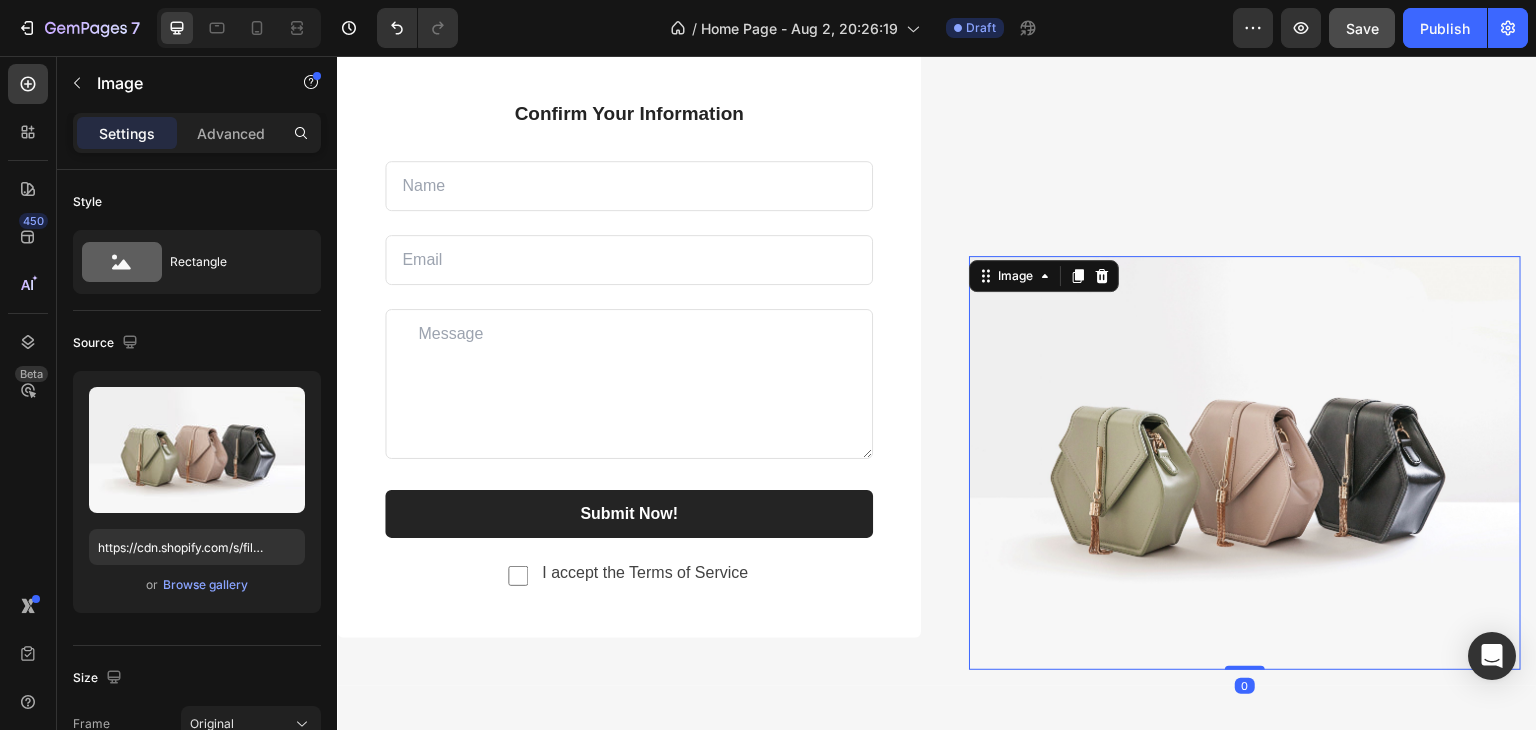 click at bounding box center (1245, 463) 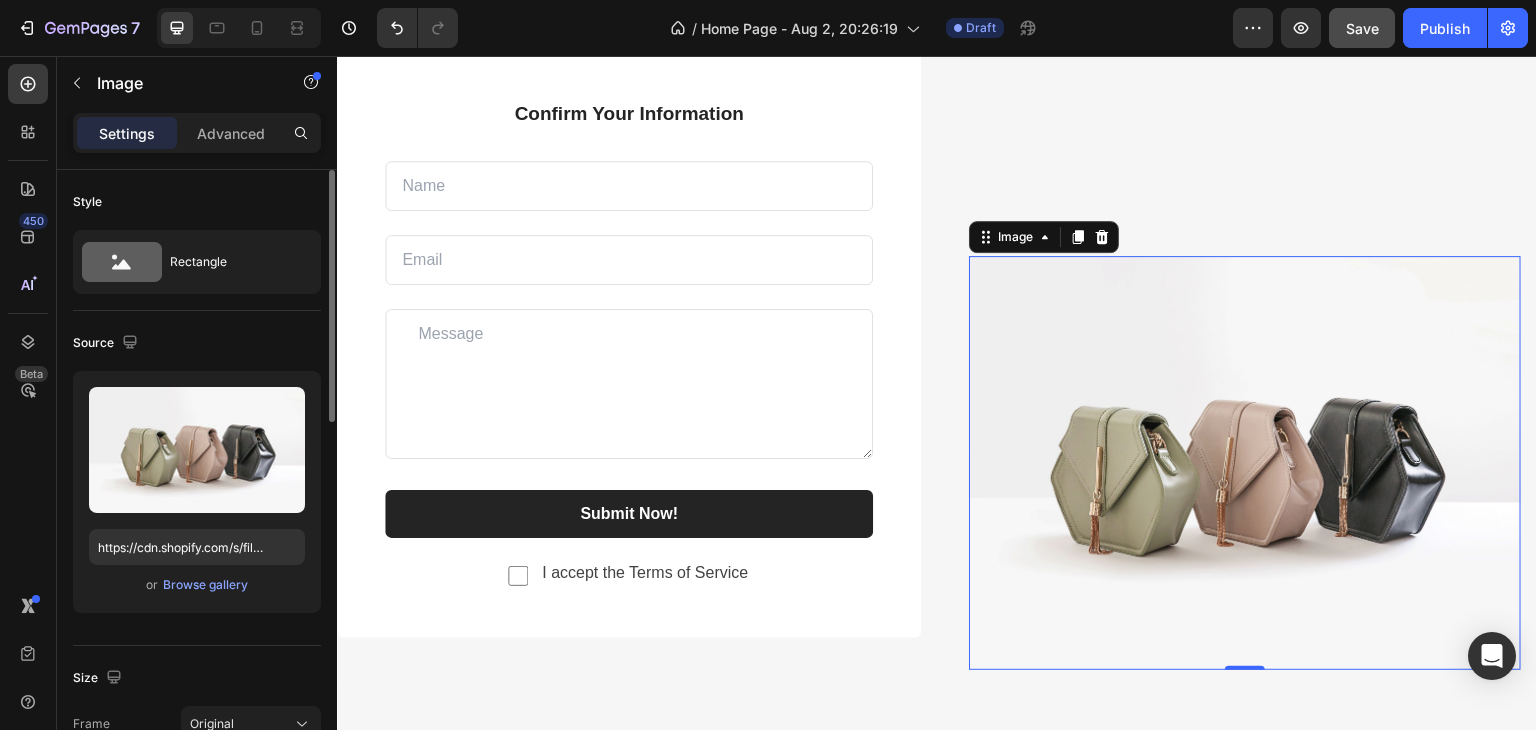 click on "Upload Image https://cdn.shopify.com/s/files/1/2005/9307/files/image_demo.jpg or  Browse gallery" at bounding box center [197, 492] 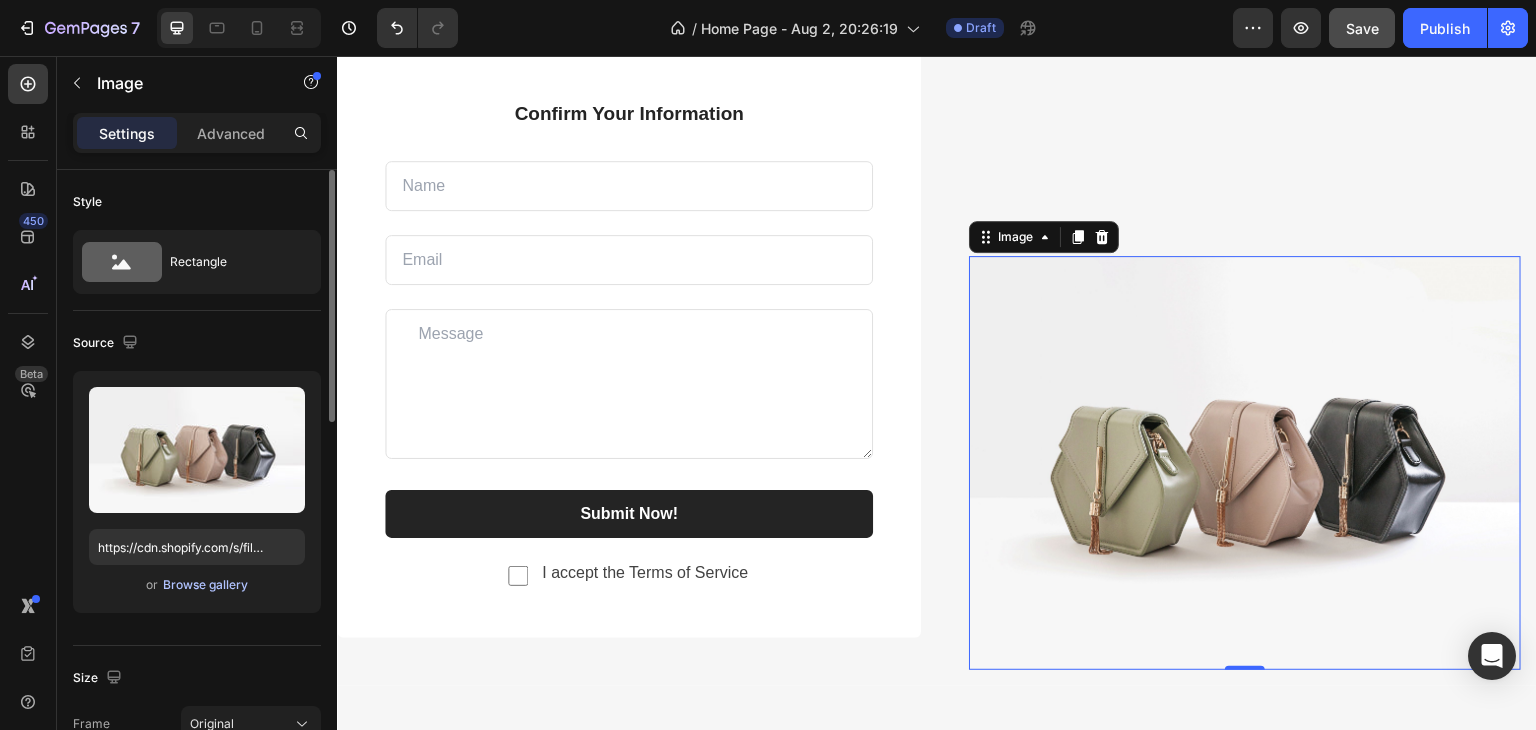 click on "Browse gallery" at bounding box center (205, 585) 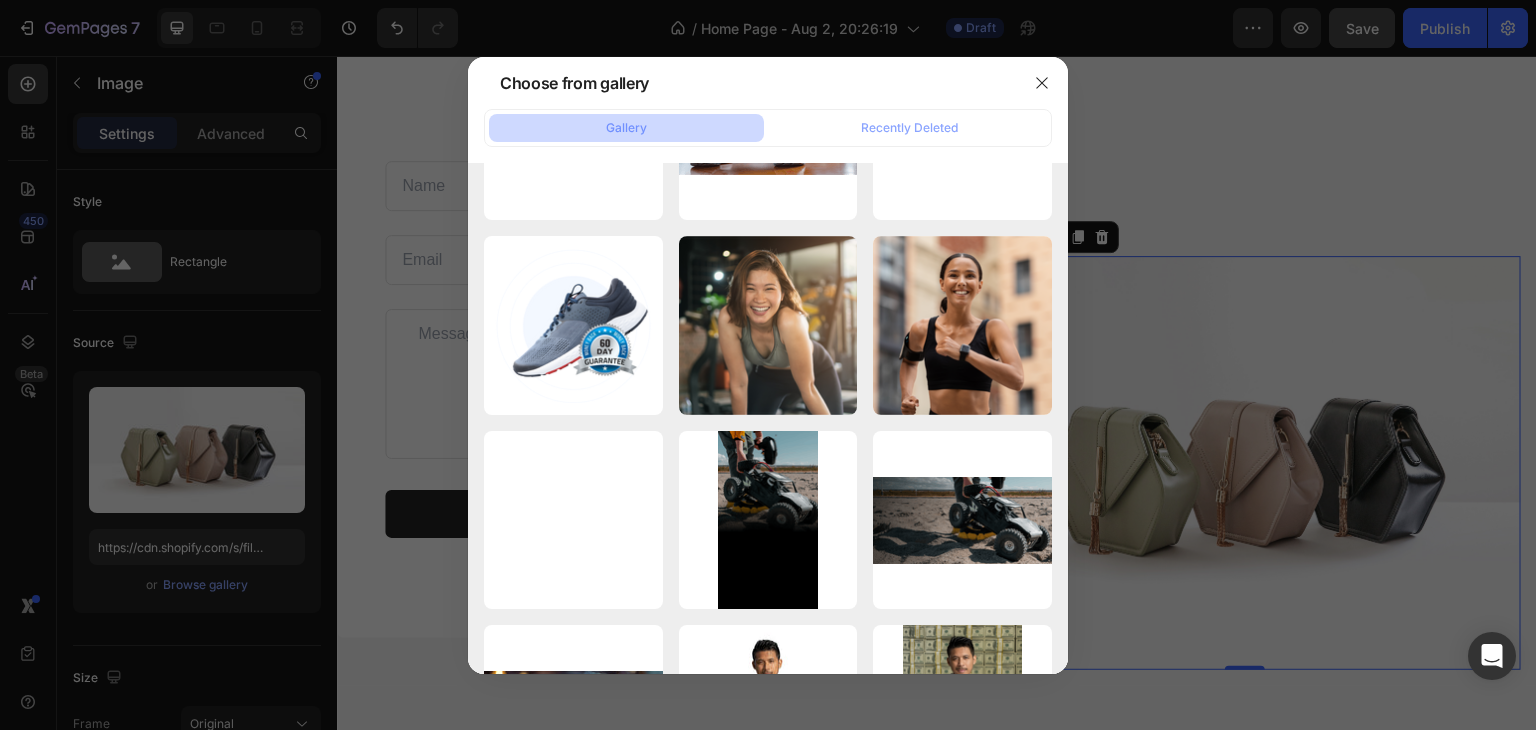 scroll, scrollTop: 2000, scrollLeft: 0, axis: vertical 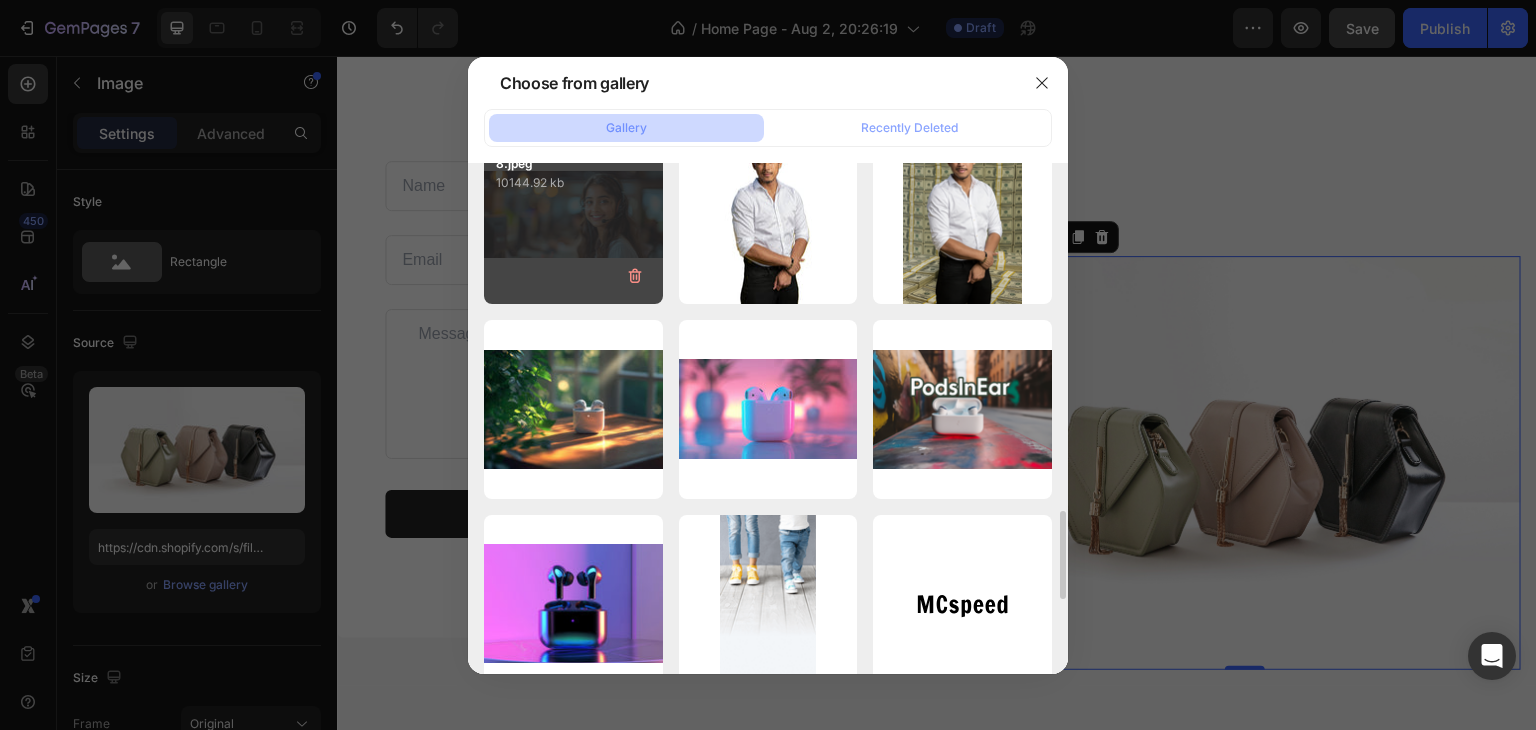 click on "vecteezy_smiling-cus...48.jpeg 10144.92 kb" at bounding box center (573, 214) 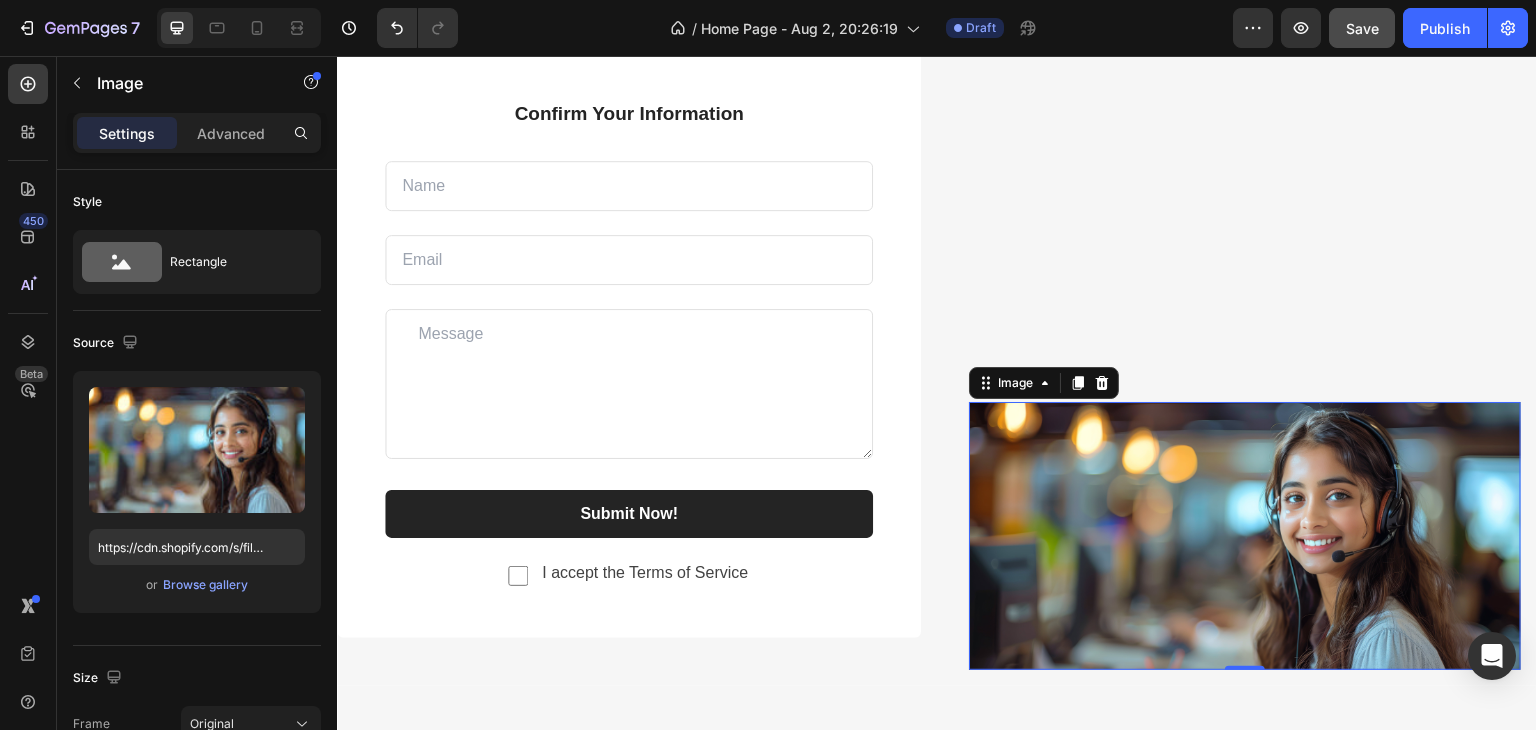 click on "Settings Advanced" at bounding box center (197, 141) 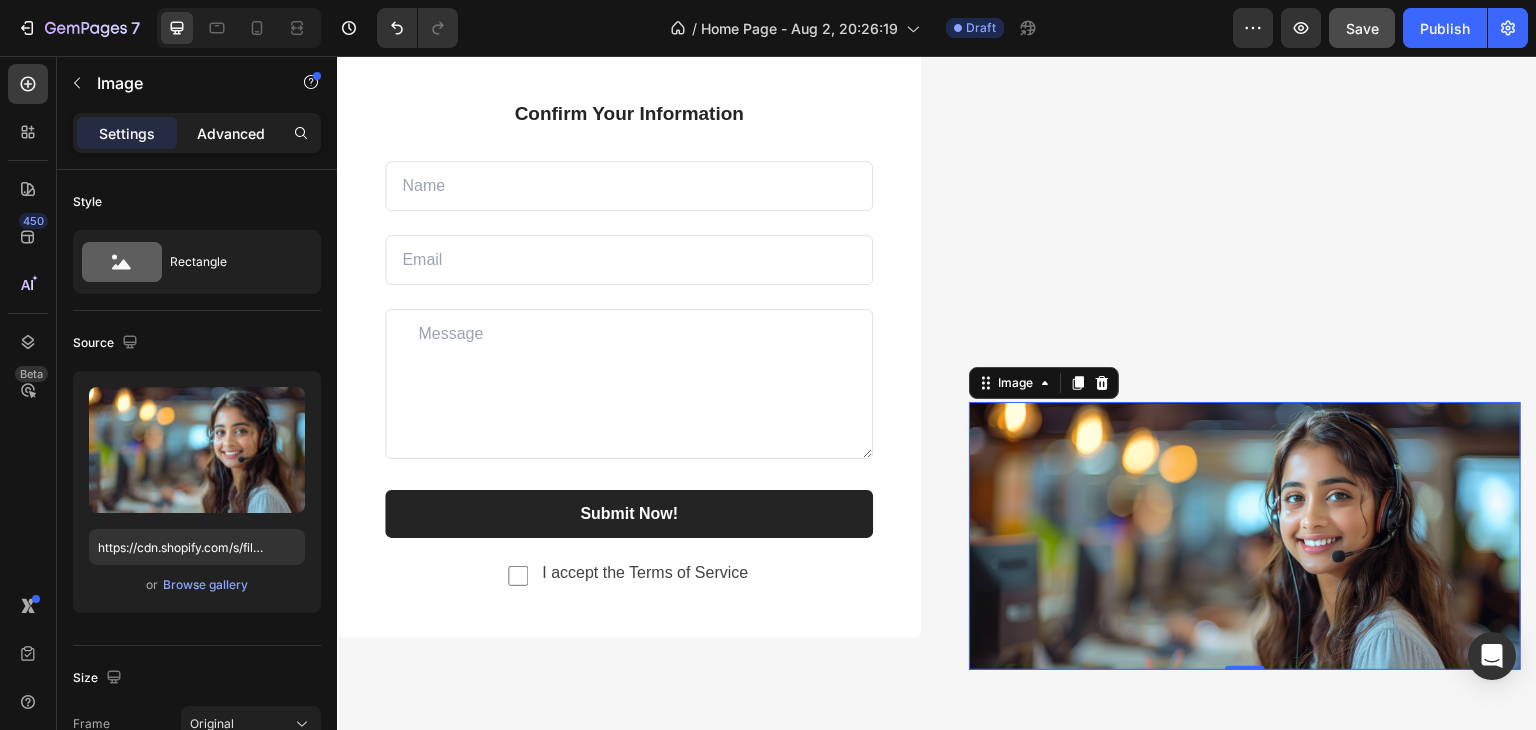click on "Advanced" at bounding box center (231, 133) 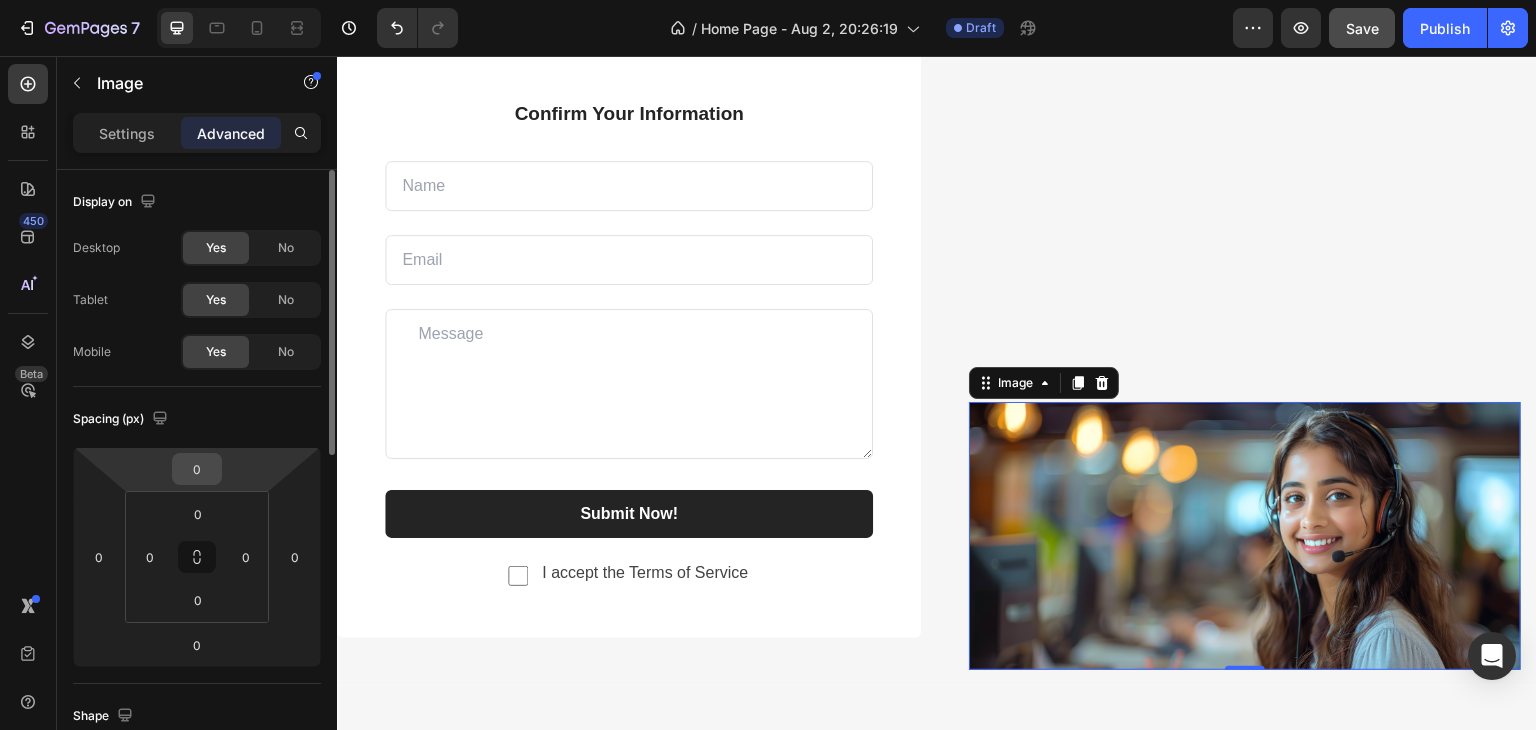 click on "0" at bounding box center (197, 469) 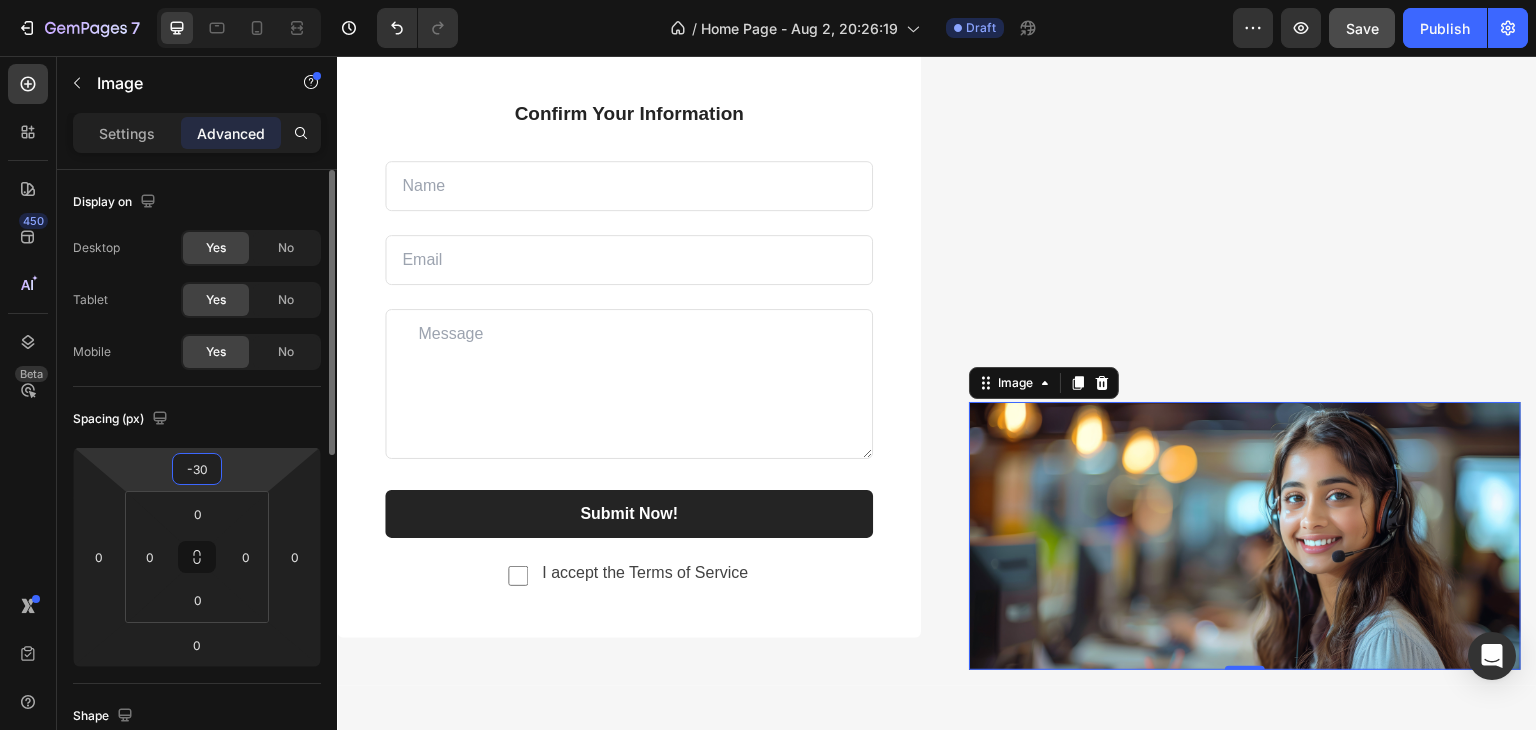 type on "-3" 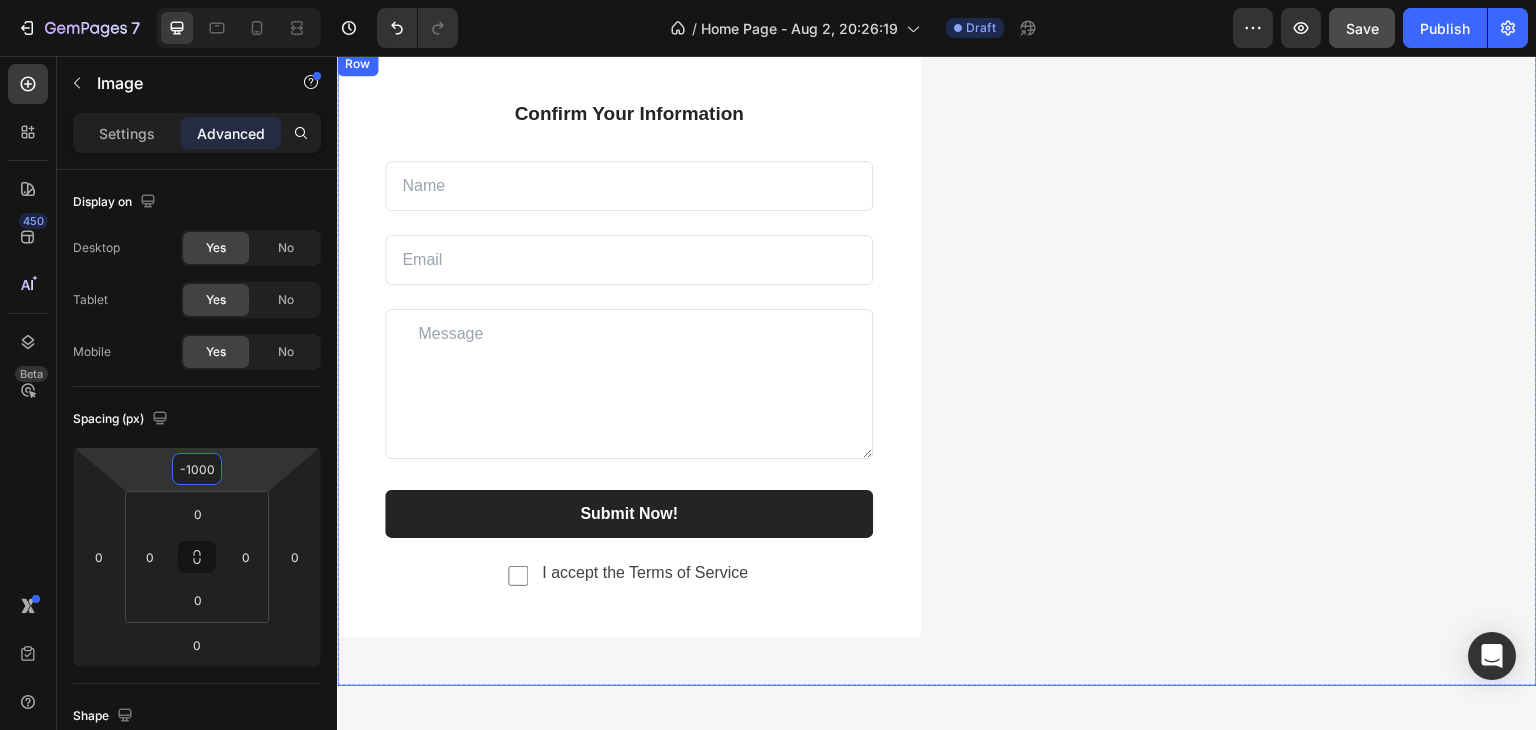 scroll, scrollTop: 2897, scrollLeft: 0, axis: vertical 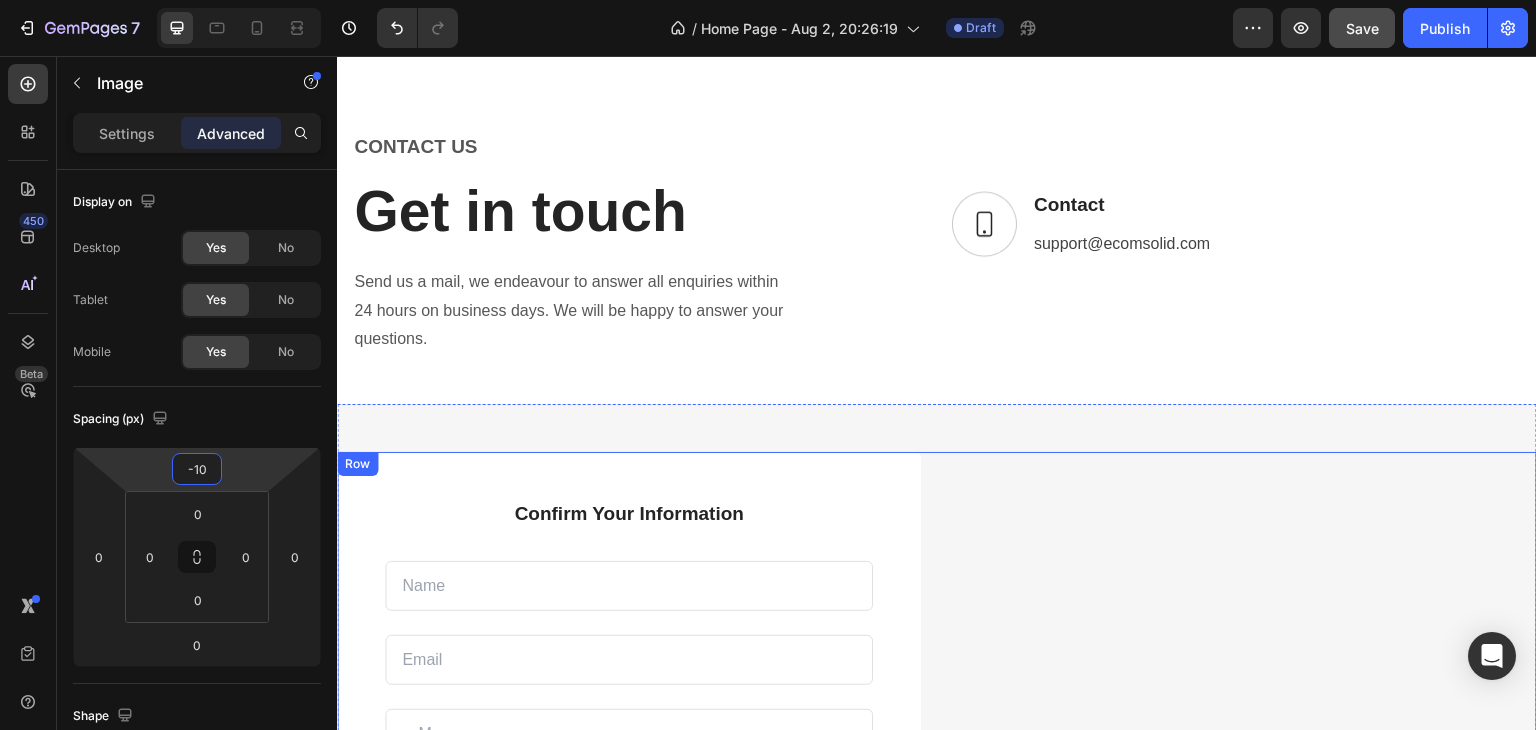 type on "-1" 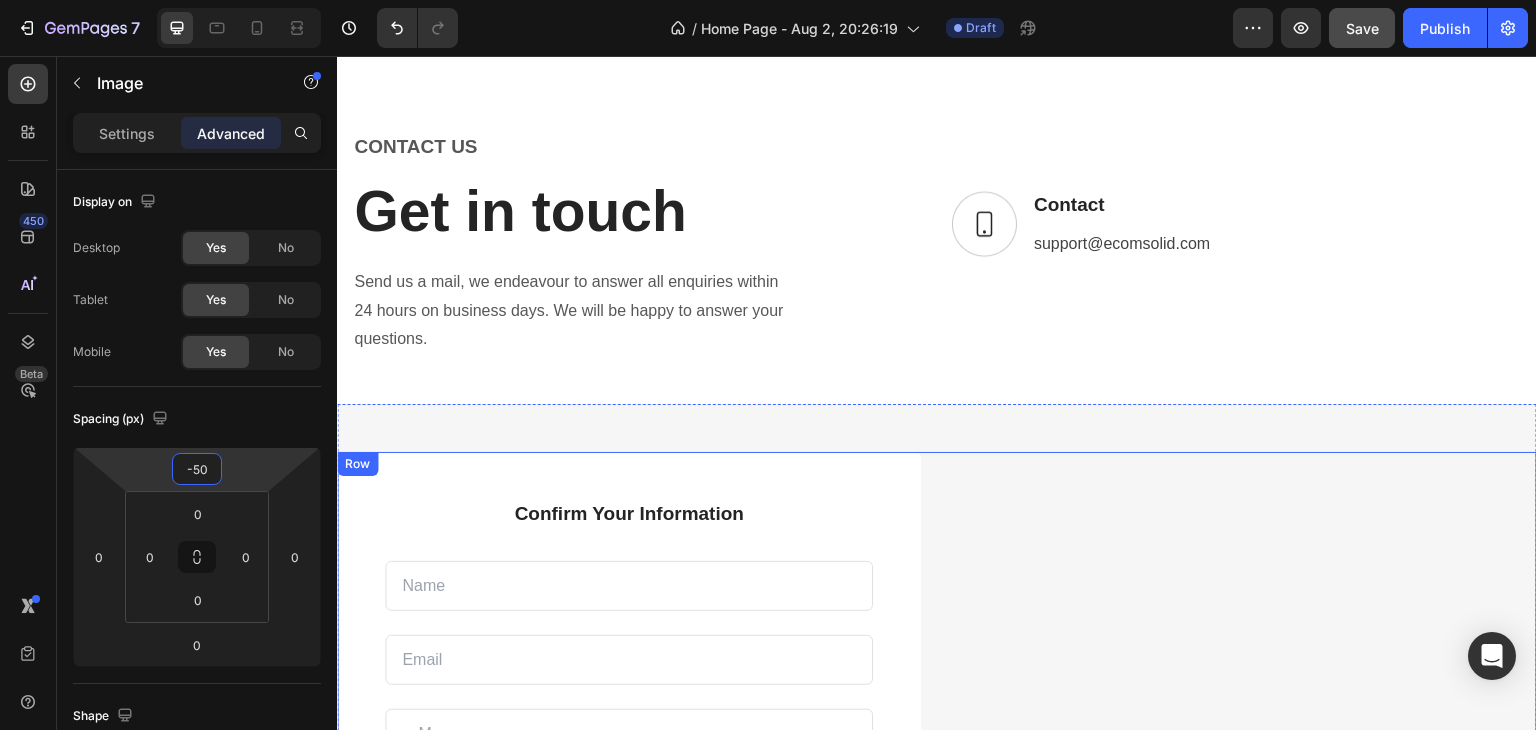 type on "-500" 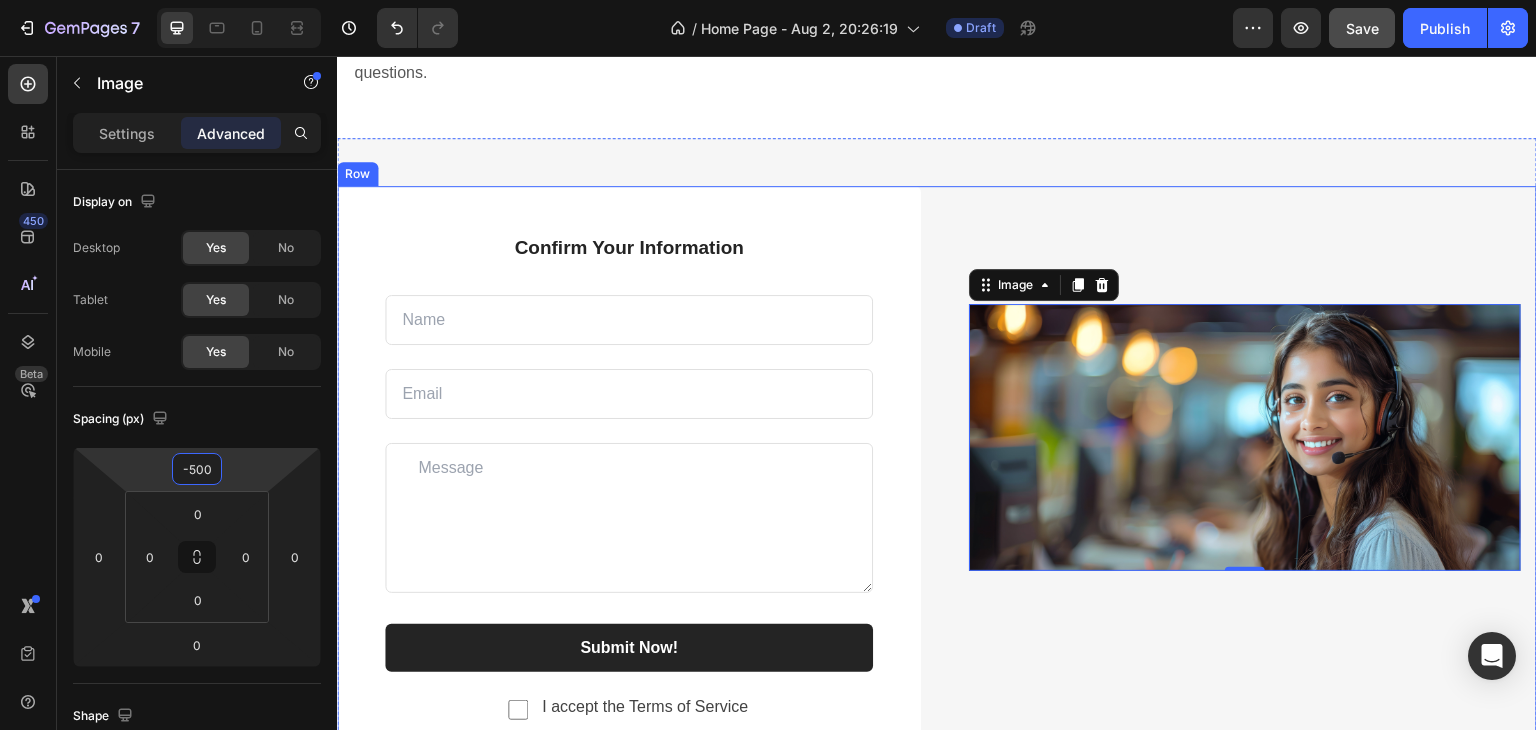 scroll, scrollTop: 3197, scrollLeft: 0, axis: vertical 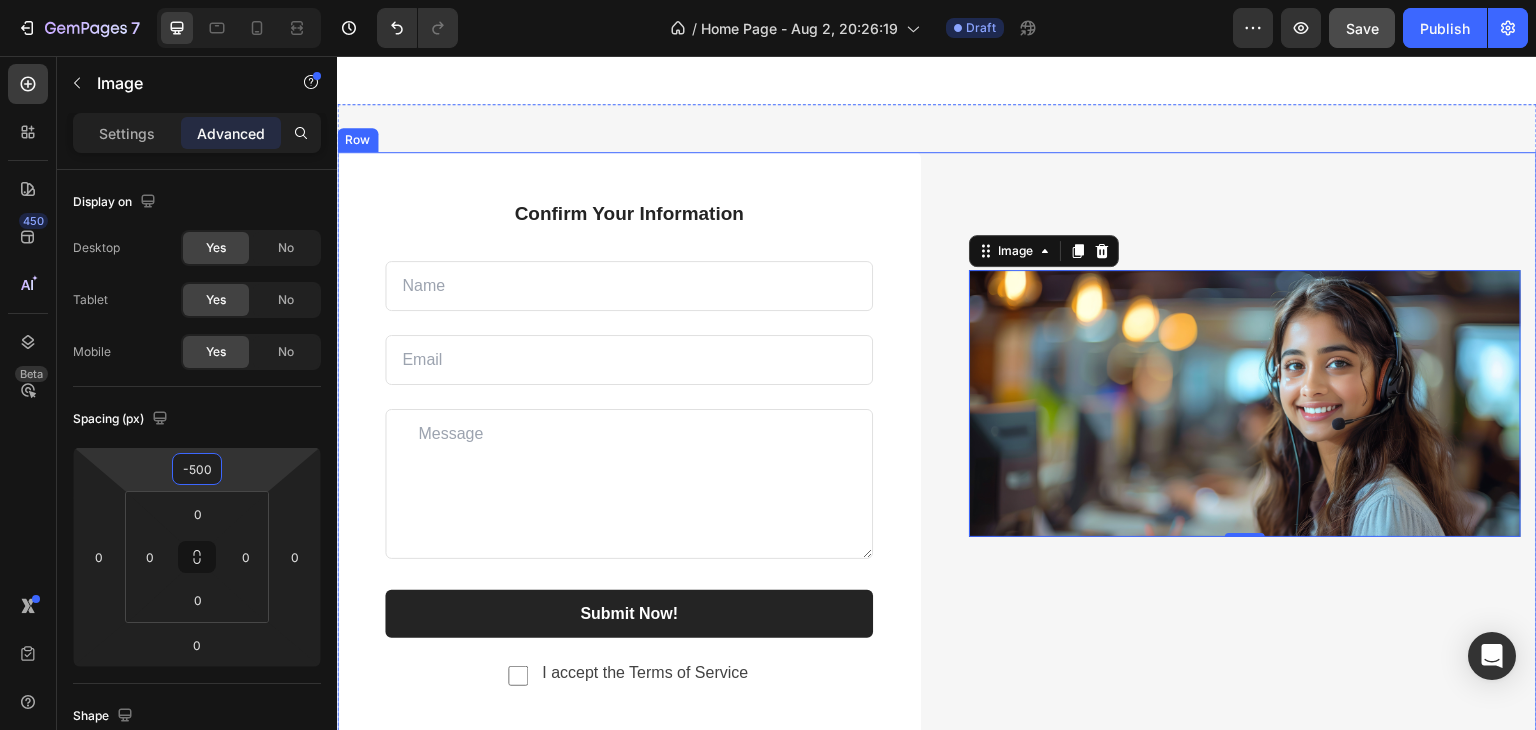 click on "Image   0 Row" at bounding box center (1245, 469) 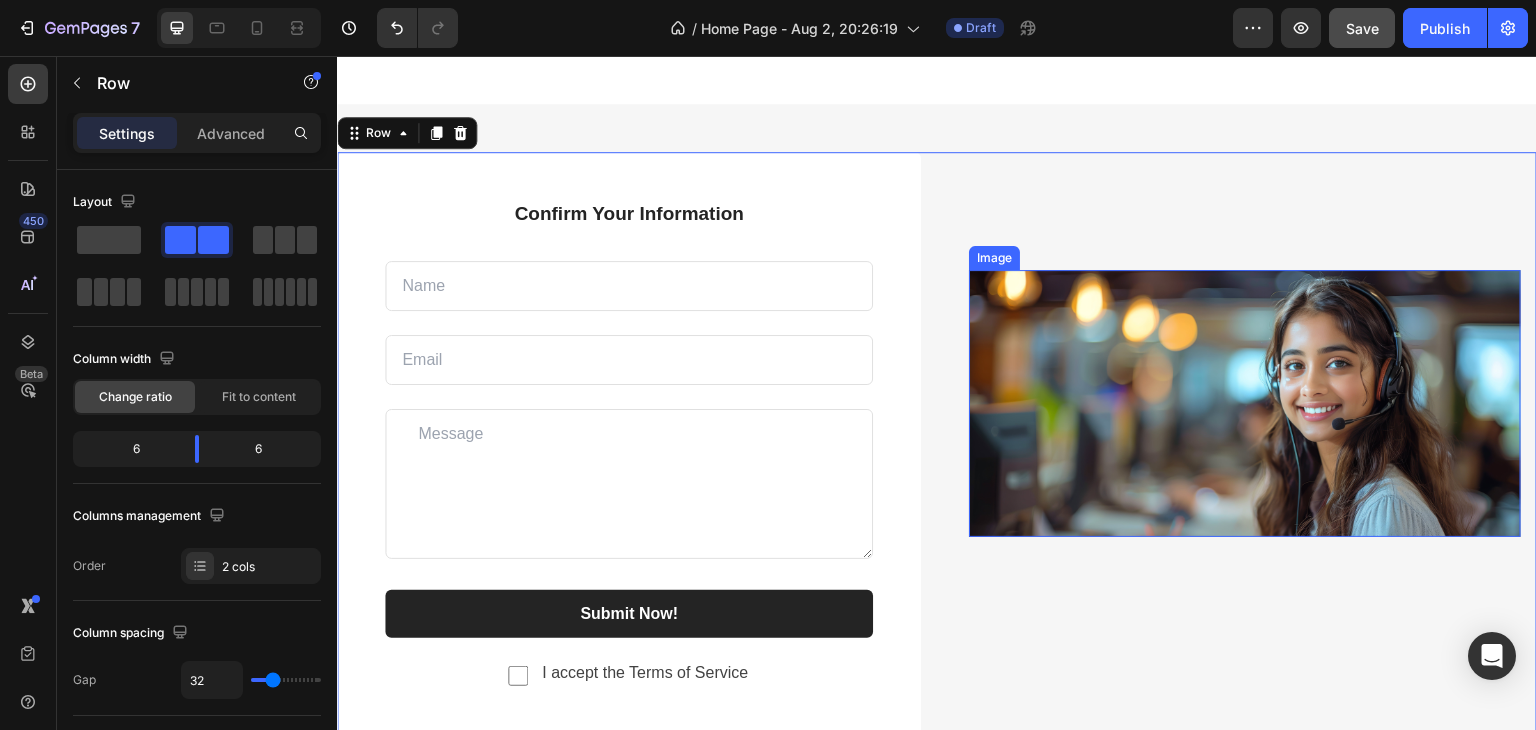 click at bounding box center (1245, 404) 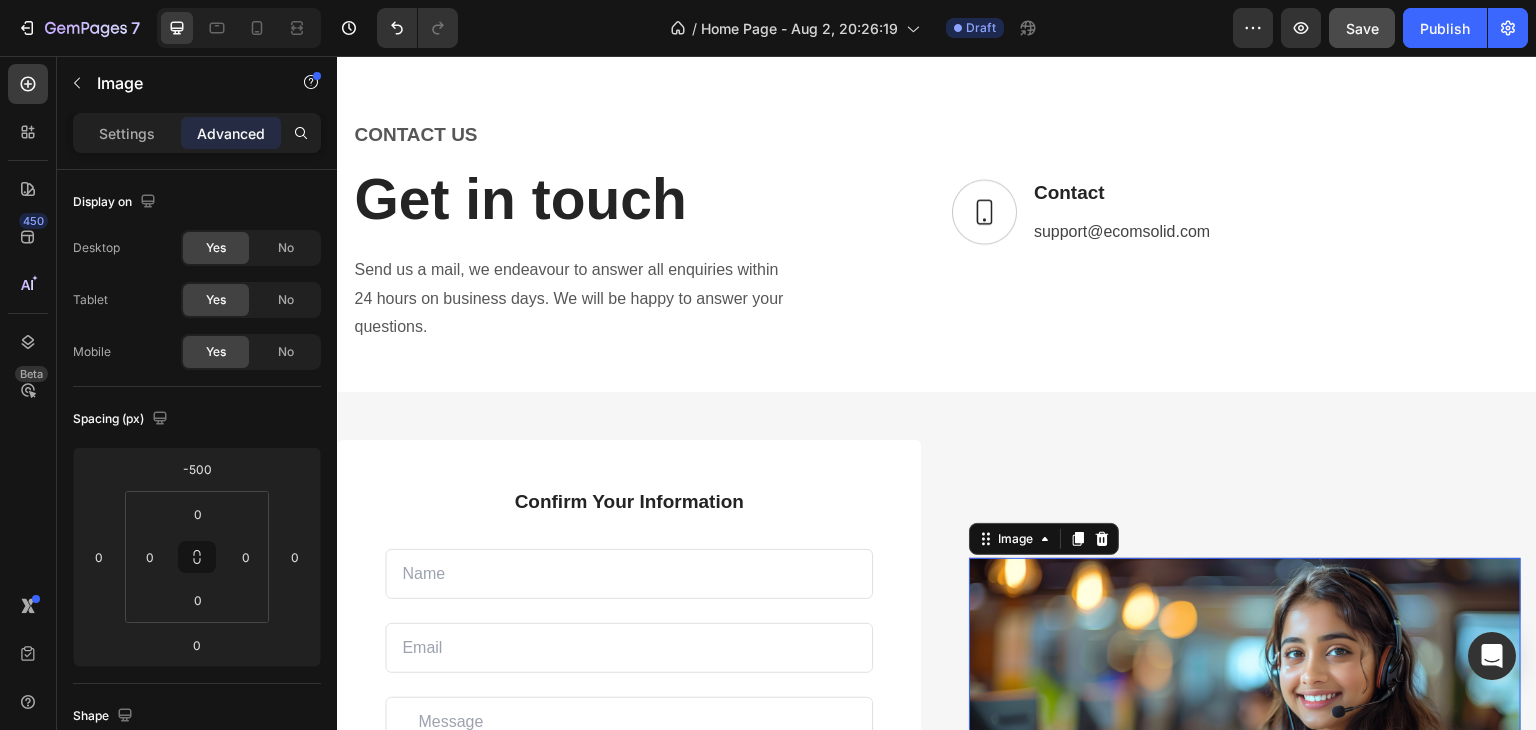 scroll, scrollTop: 2897, scrollLeft: 0, axis: vertical 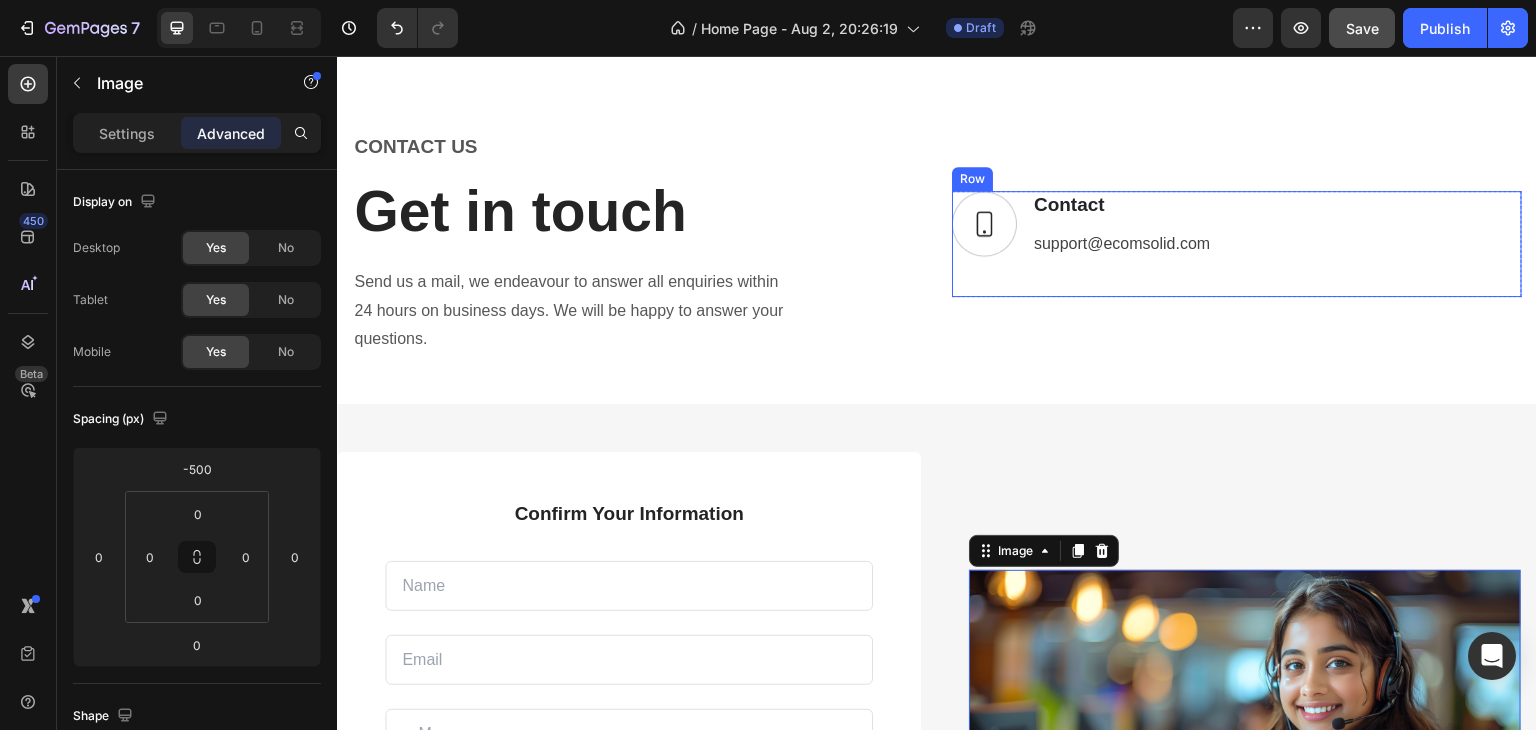 click on "Image Contact Text block support@ecomsolid.com Text block Text block Row" at bounding box center (1237, 244) 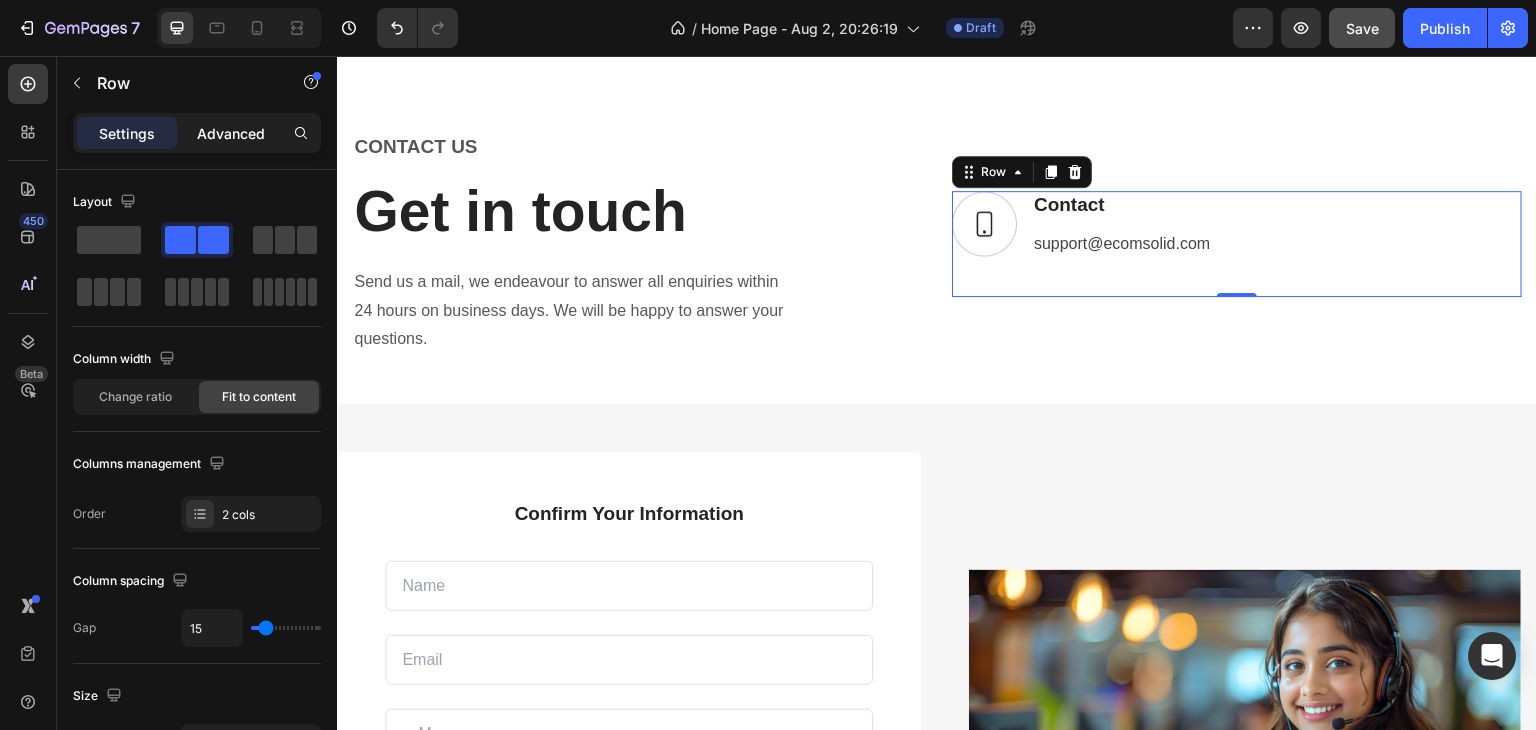 click on "Advanced" 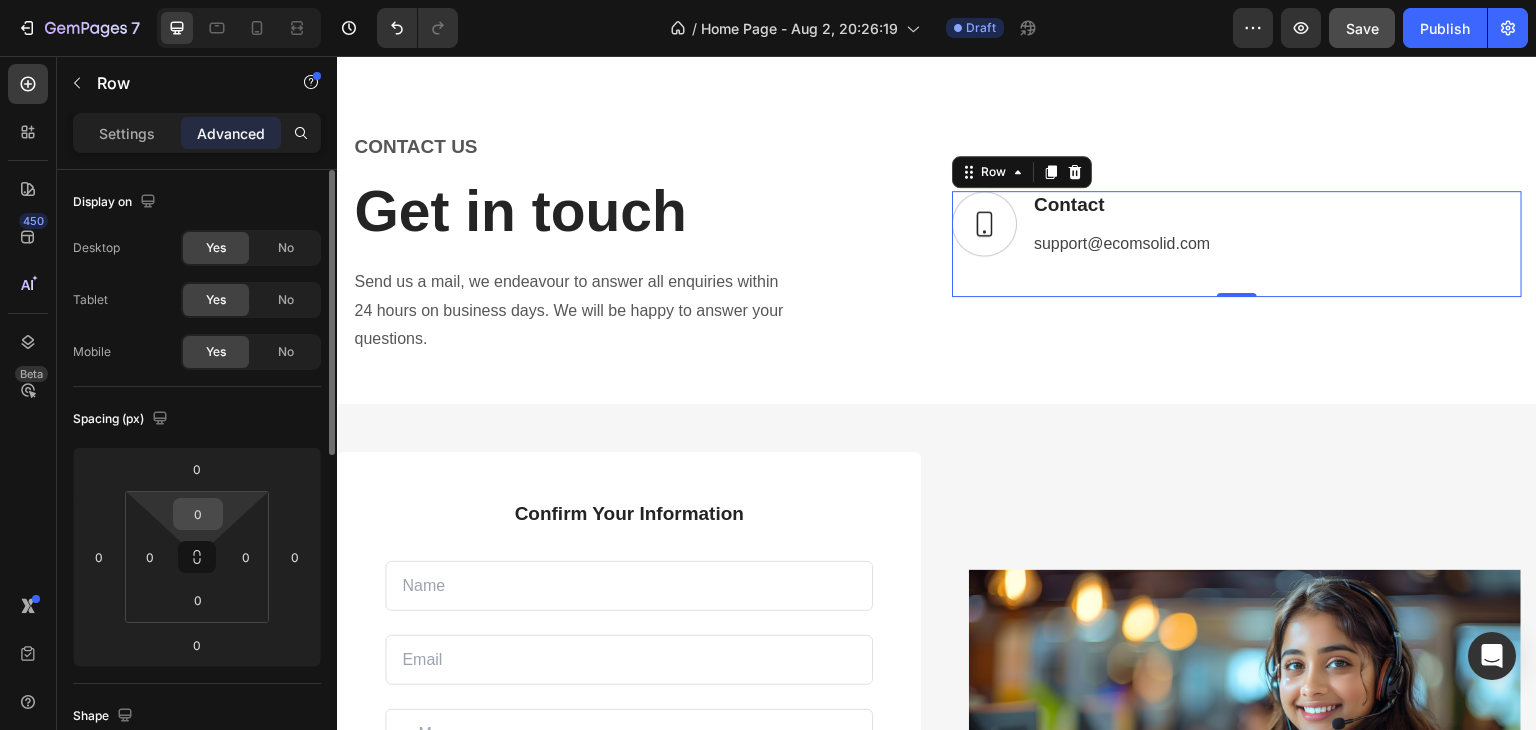 click on "0" at bounding box center [198, 514] 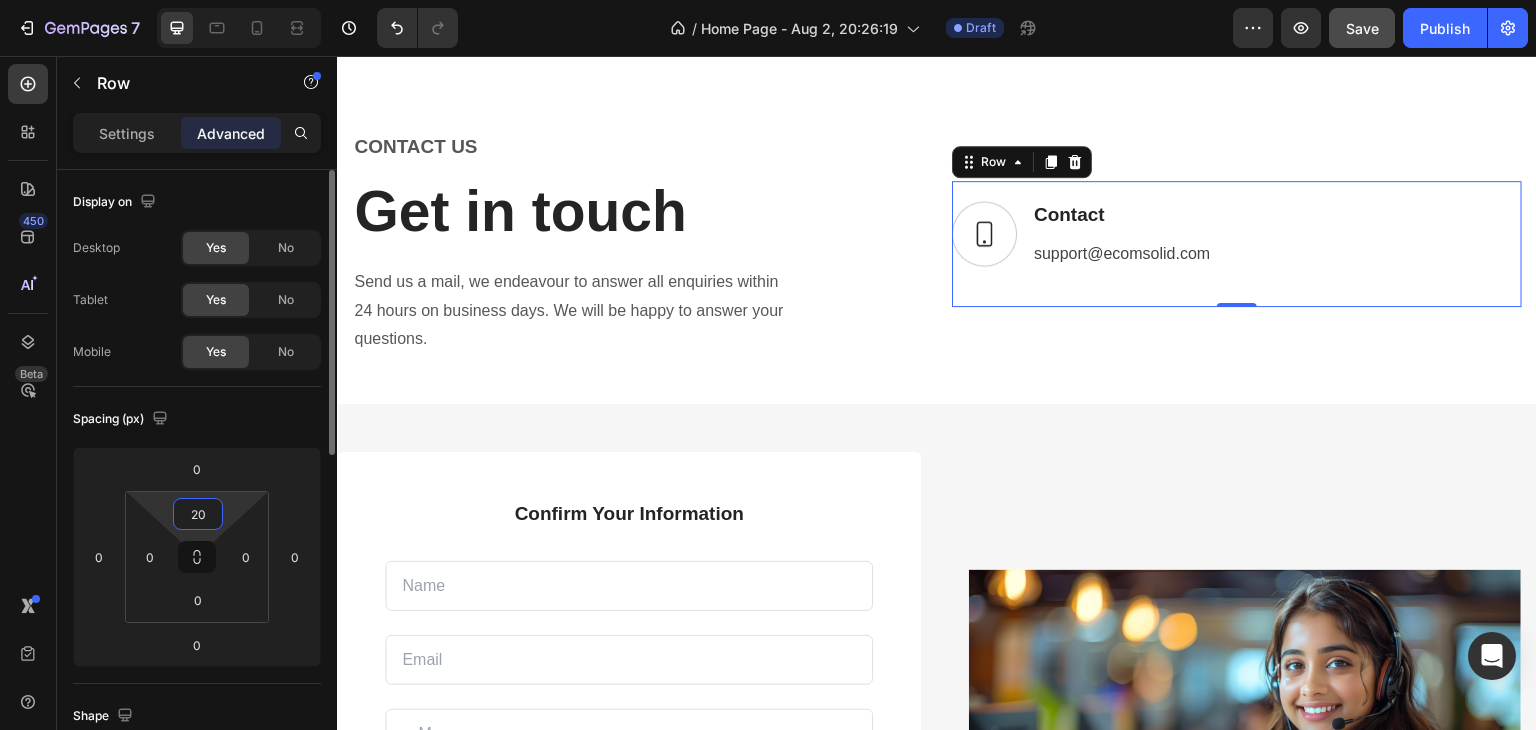 type on "2" 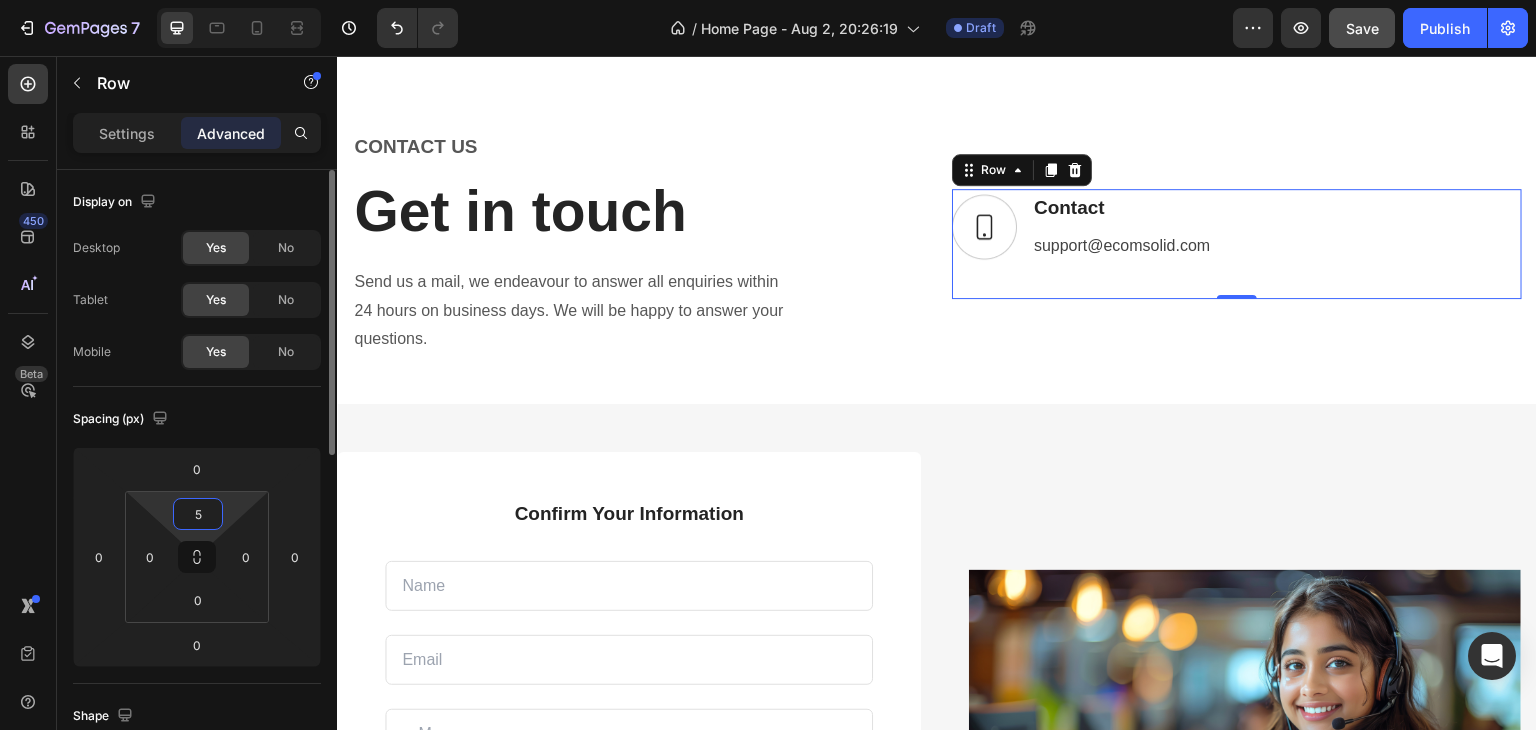 type on "50" 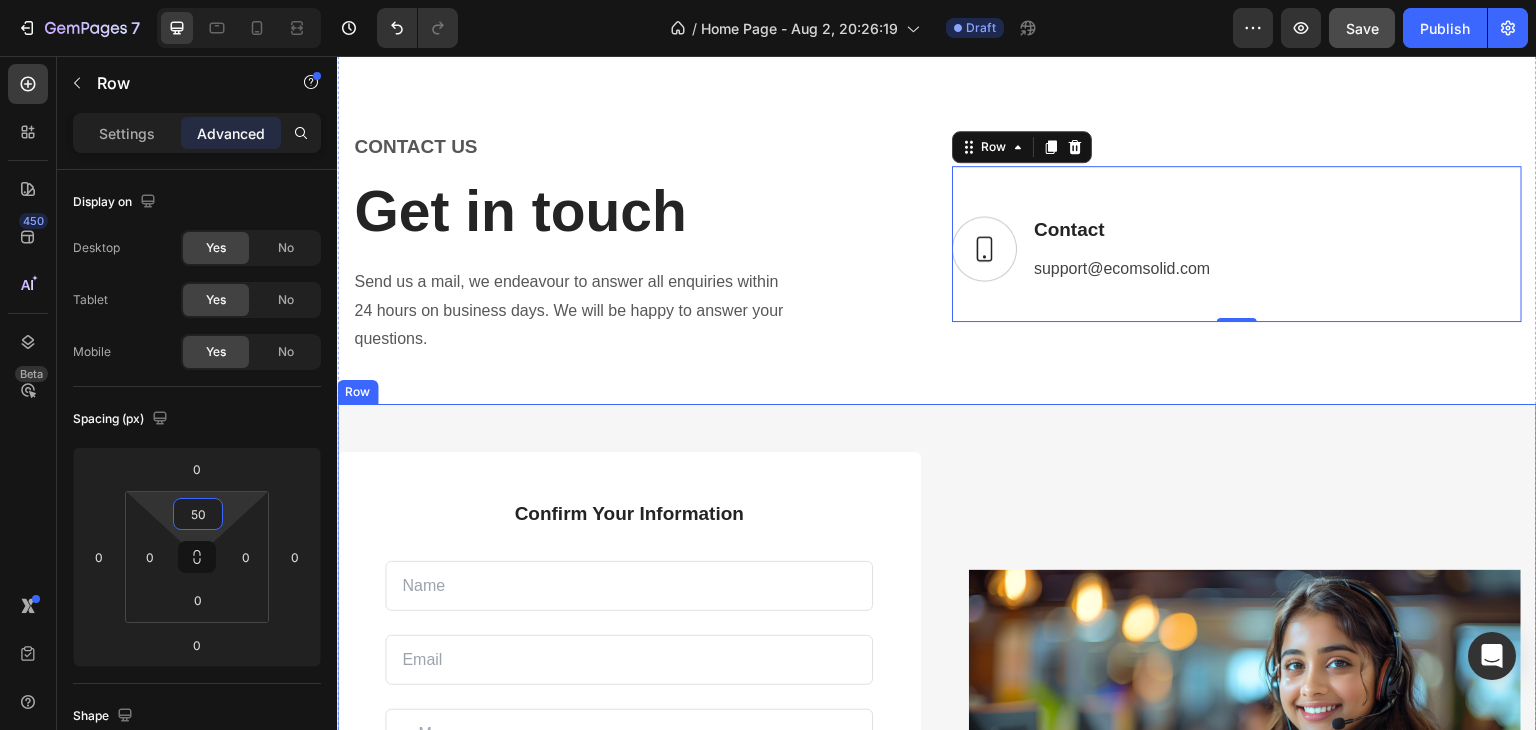 click on "Confirm Your Information Text block Text Field Email Field Row Text Area Submit Now! Submit Button Checkbox I accept the Terms of Service Text block Row Contact Form Row Image Row Row Row" at bounding box center (937, 745) 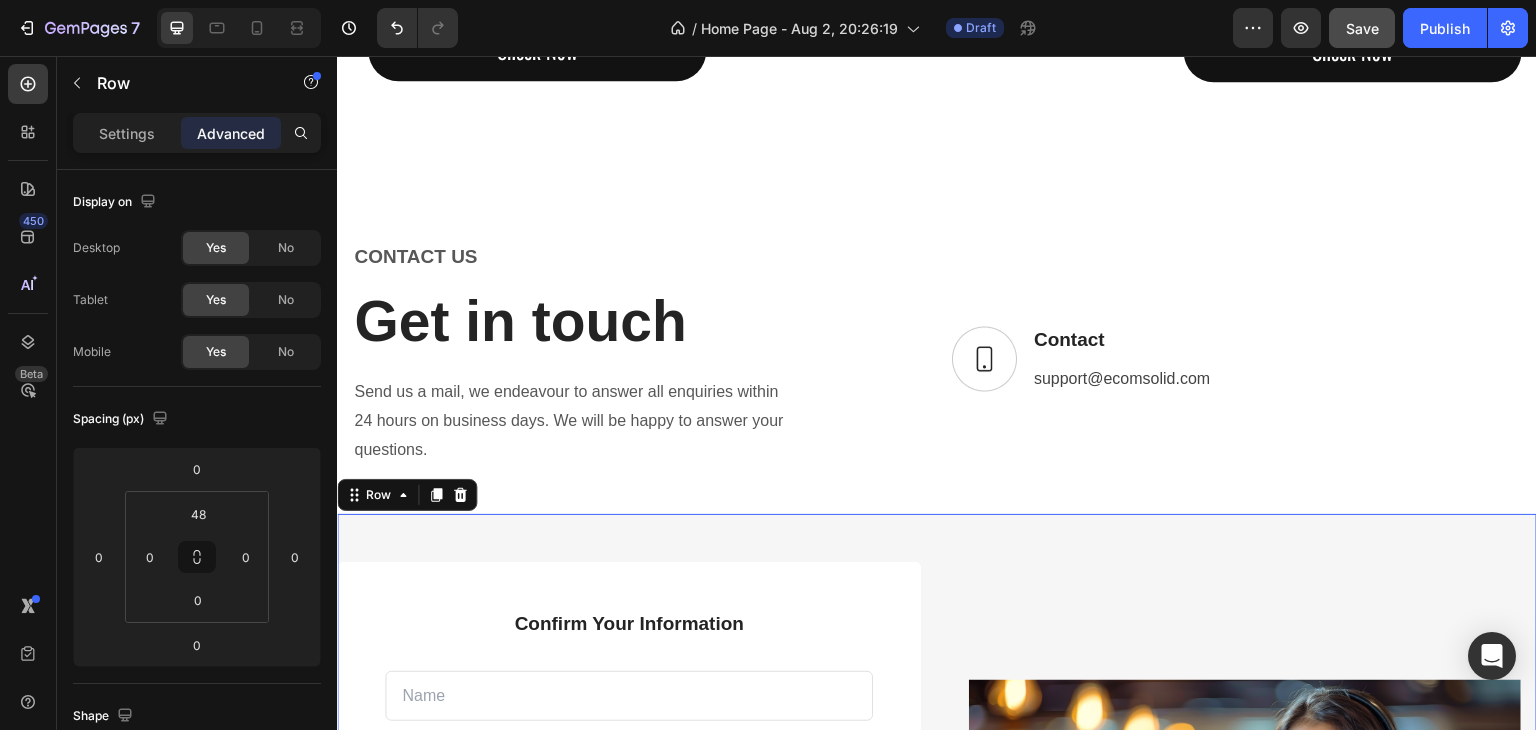 scroll, scrollTop: 3197, scrollLeft: 0, axis: vertical 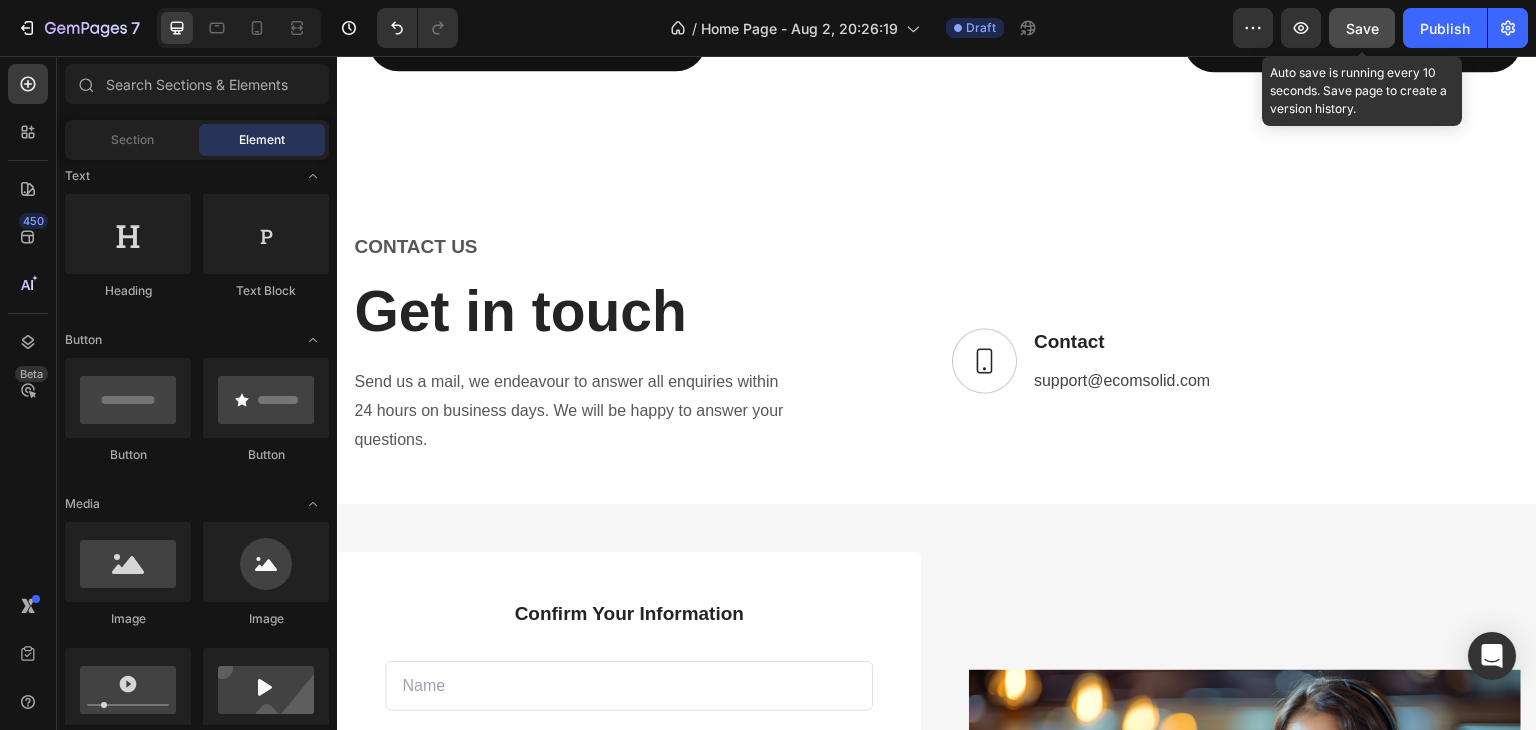 click on "Save" at bounding box center [1362, 28] 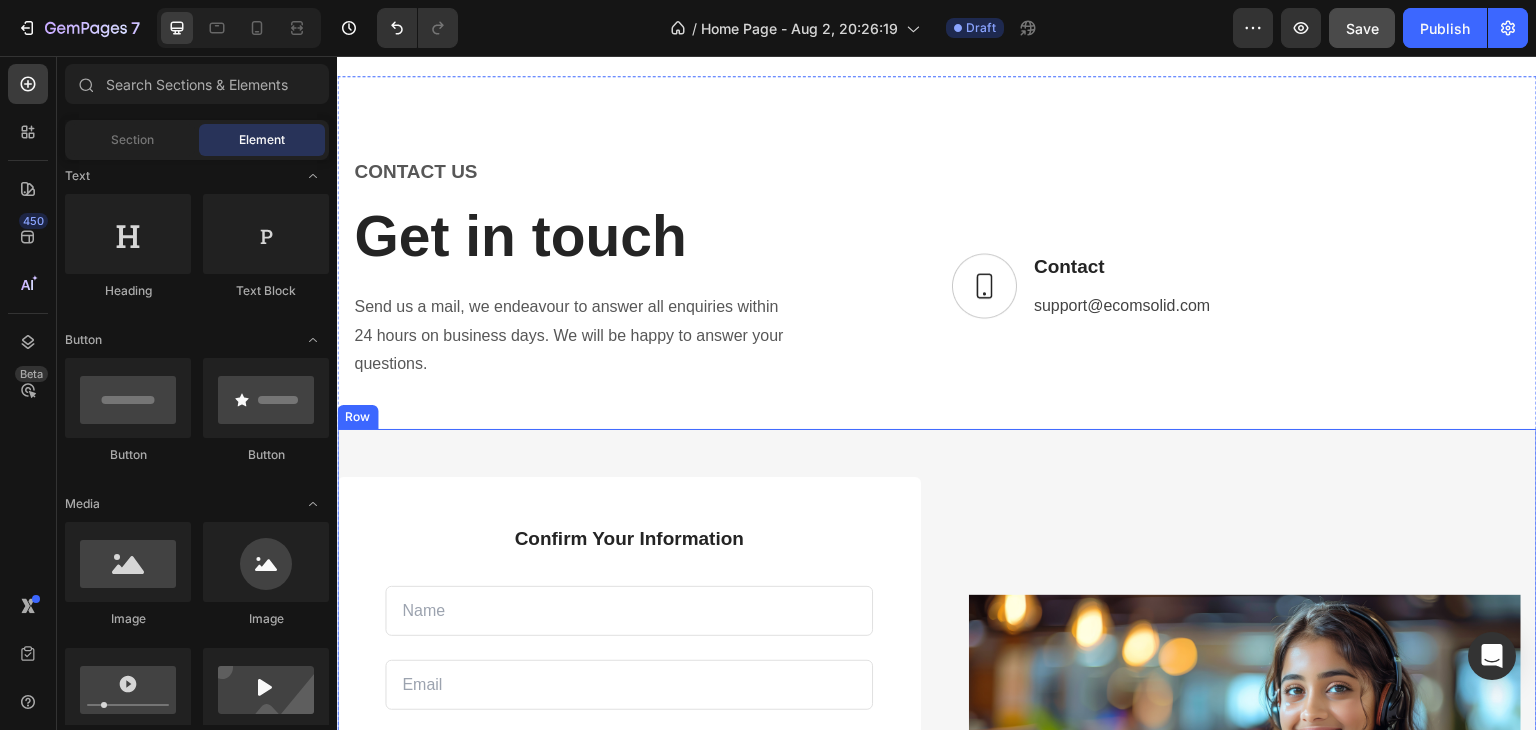 scroll, scrollTop: 2907, scrollLeft: 0, axis: vertical 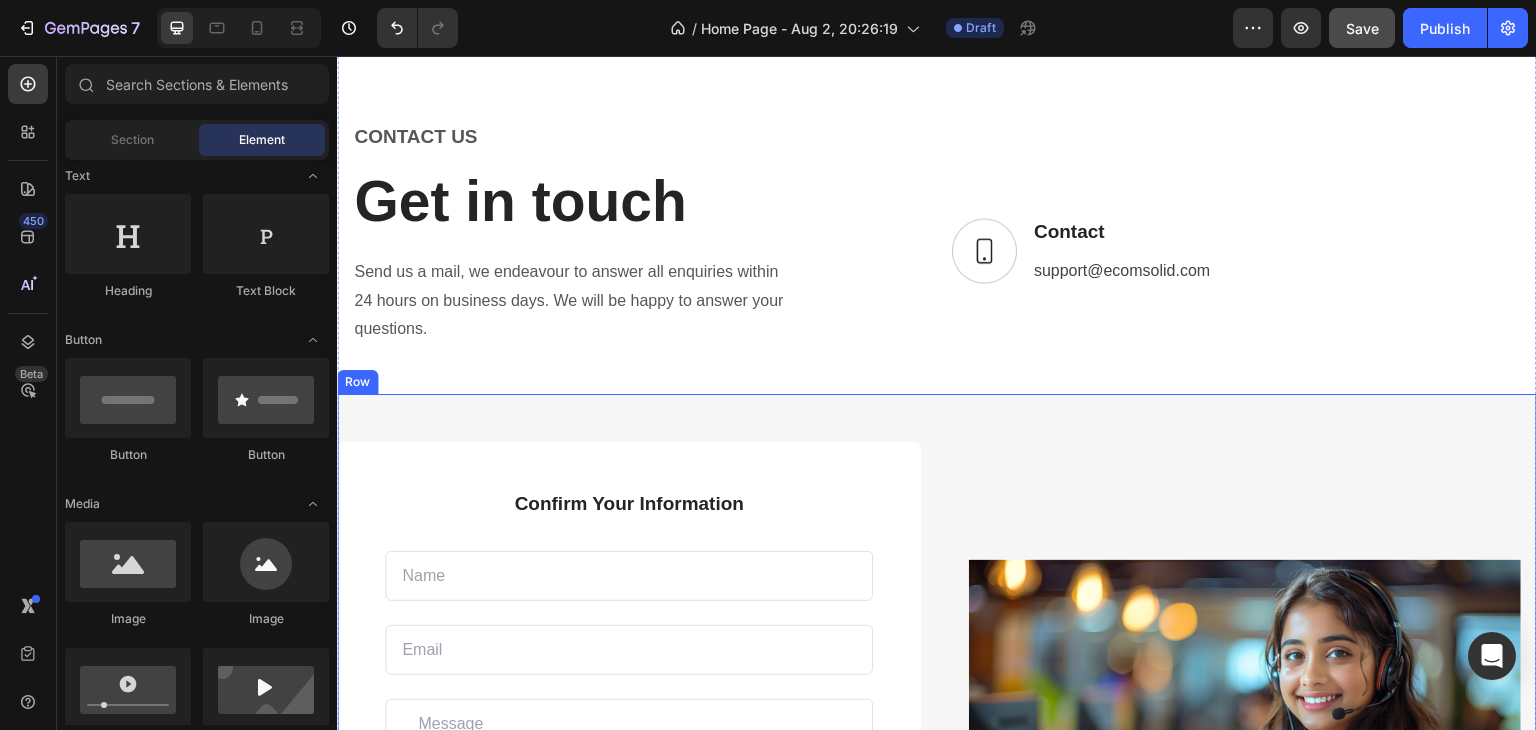 click on "Confirm Your Information Text block Text Field Email Field Row Text Area Submit Now! Submit Button Checkbox I accept the Terms of Service Text block Row Contact Form Row Image Row Row Row" at bounding box center [937, 735] 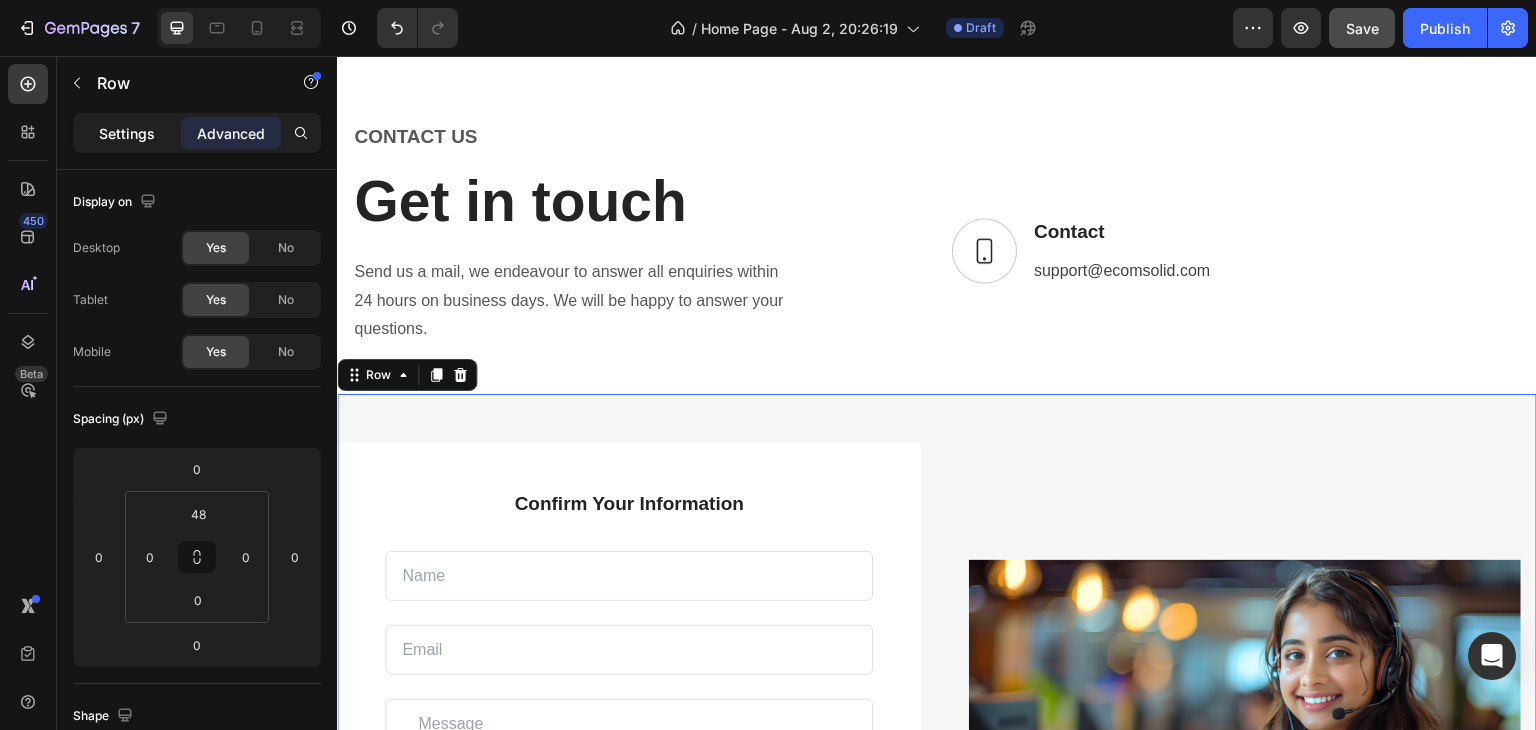click on "Settings" at bounding box center (127, 133) 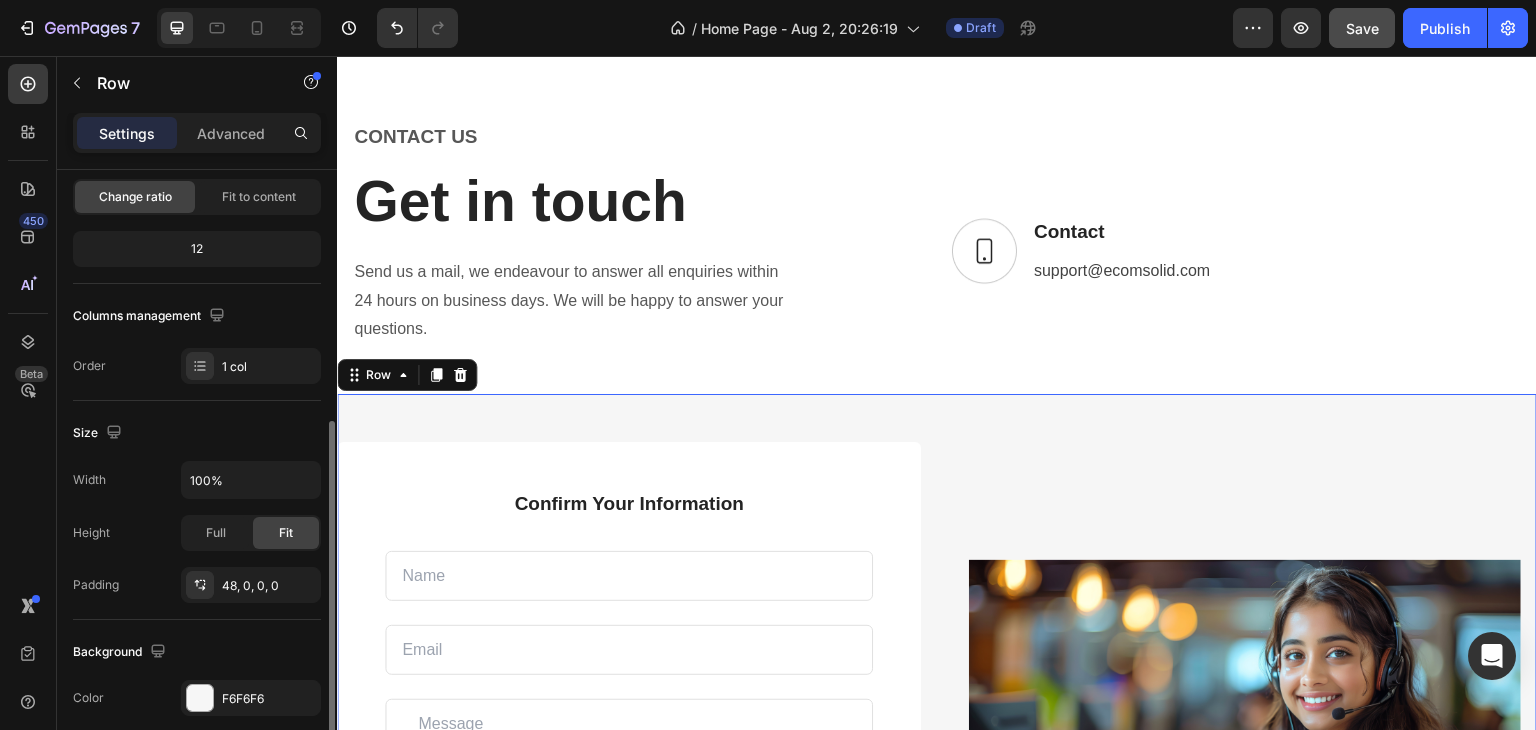 scroll, scrollTop: 300, scrollLeft: 0, axis: vertical 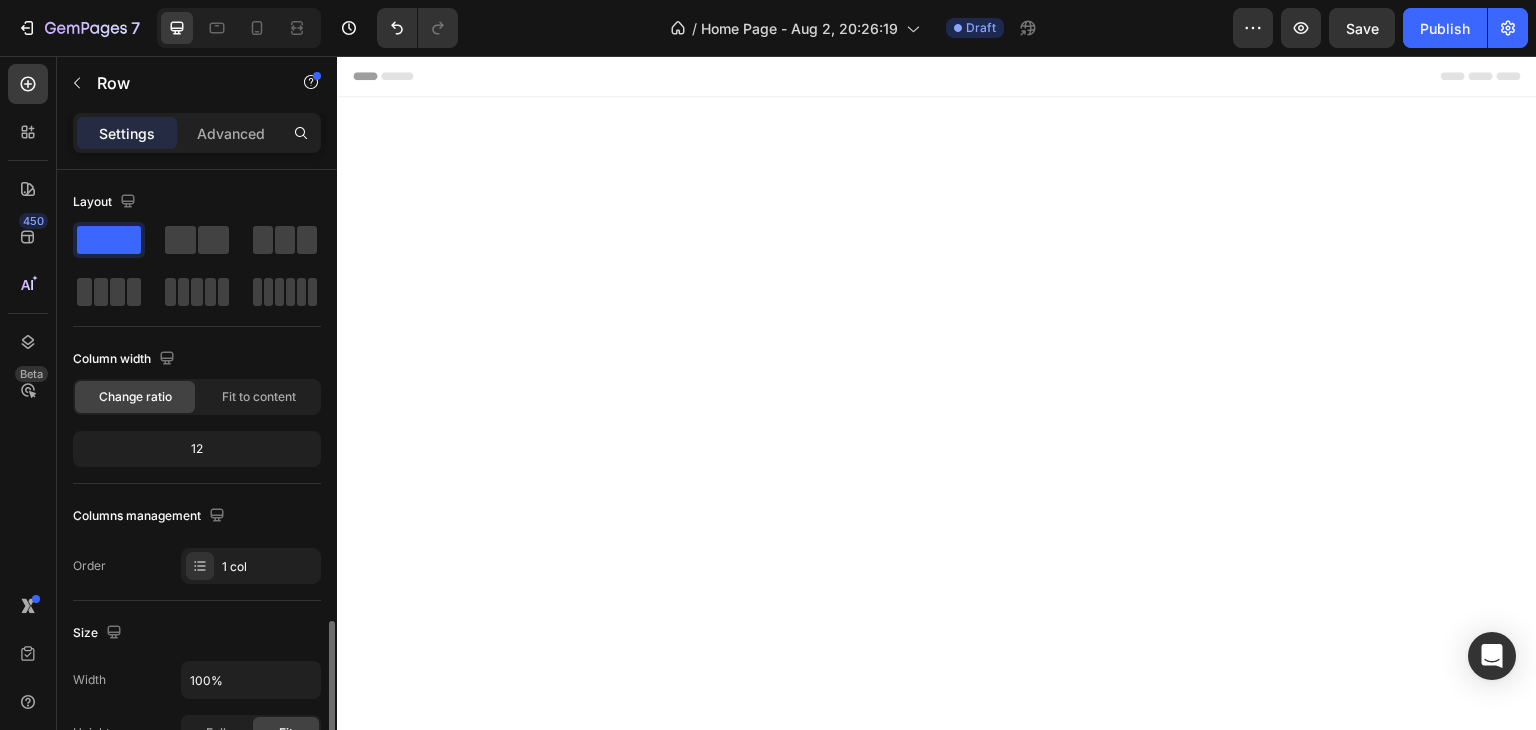 click at bounding box center [200, 898] 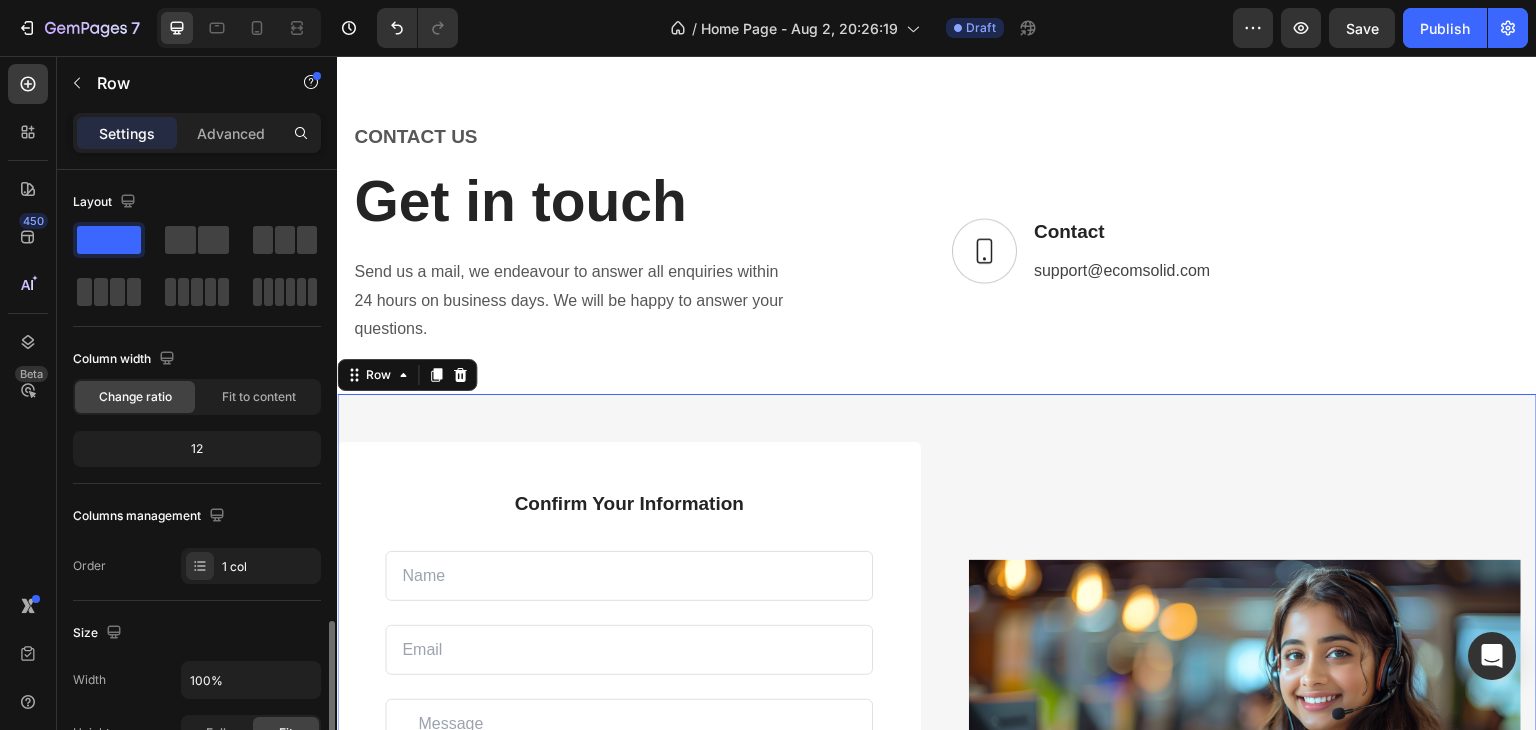 scroll, scrollTop: 300, scrollLeft: 0, axis: vertical 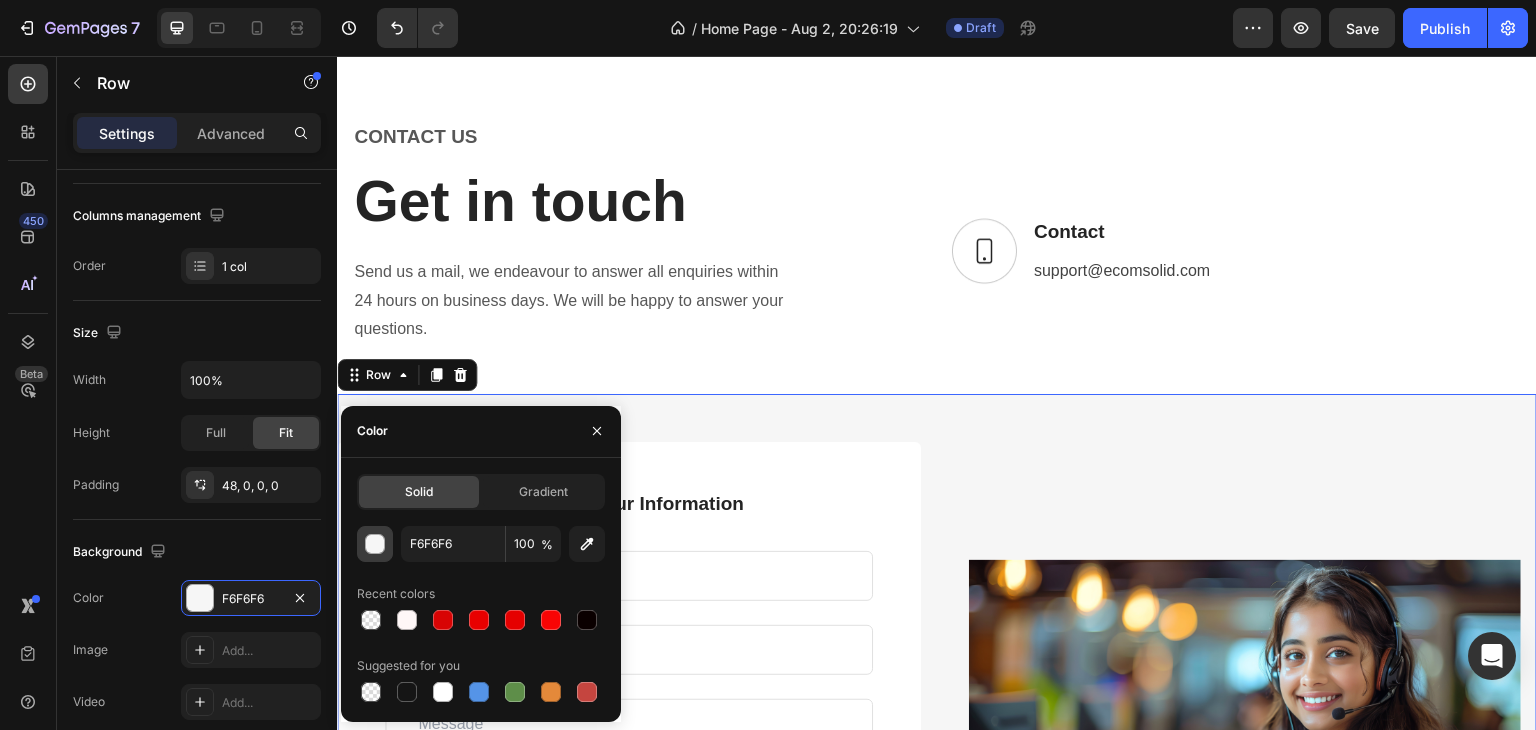 click at bounding box center (376, 545) 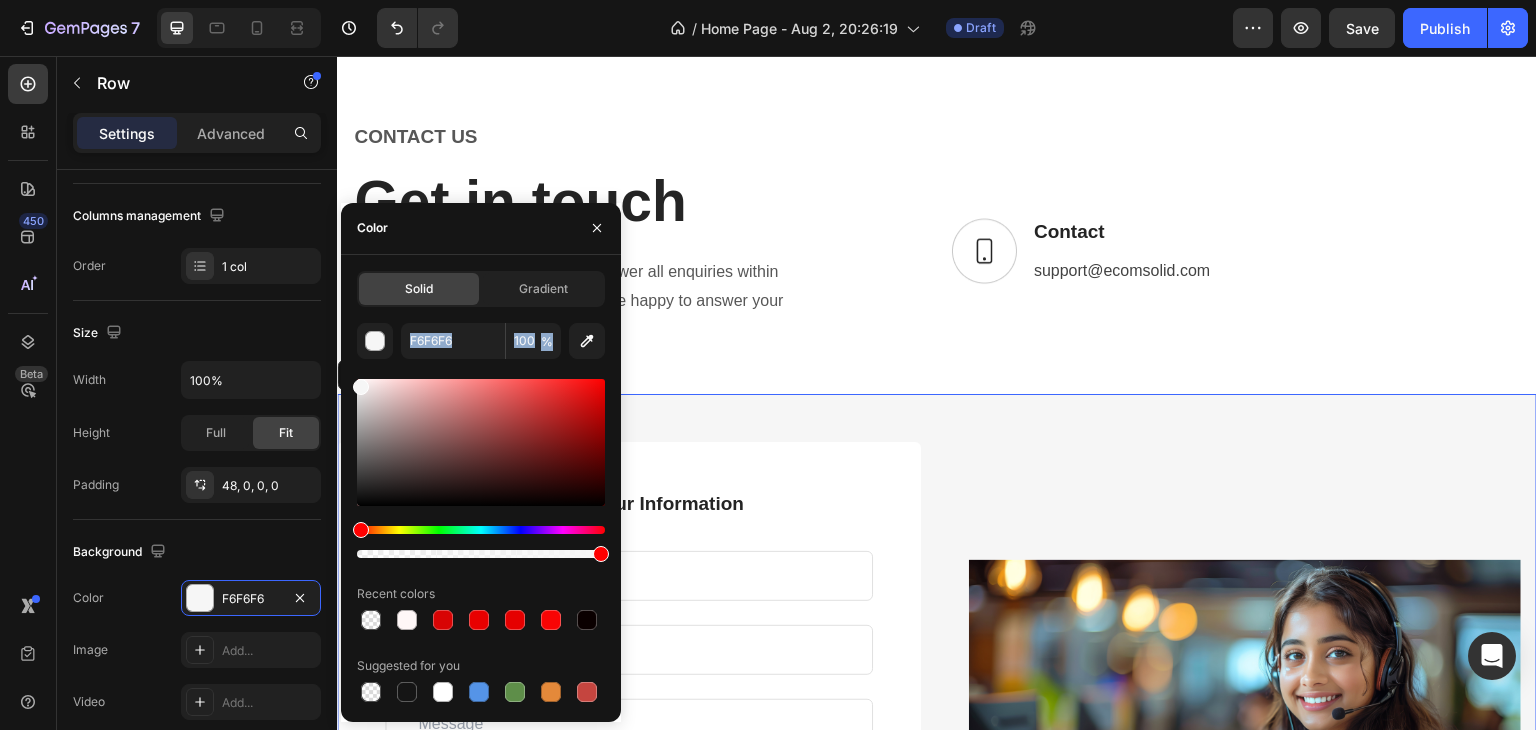 drag, startPoint x: 356, startPoint y: 393, endPoint x: 356, endPoint y: 365, distance: 28 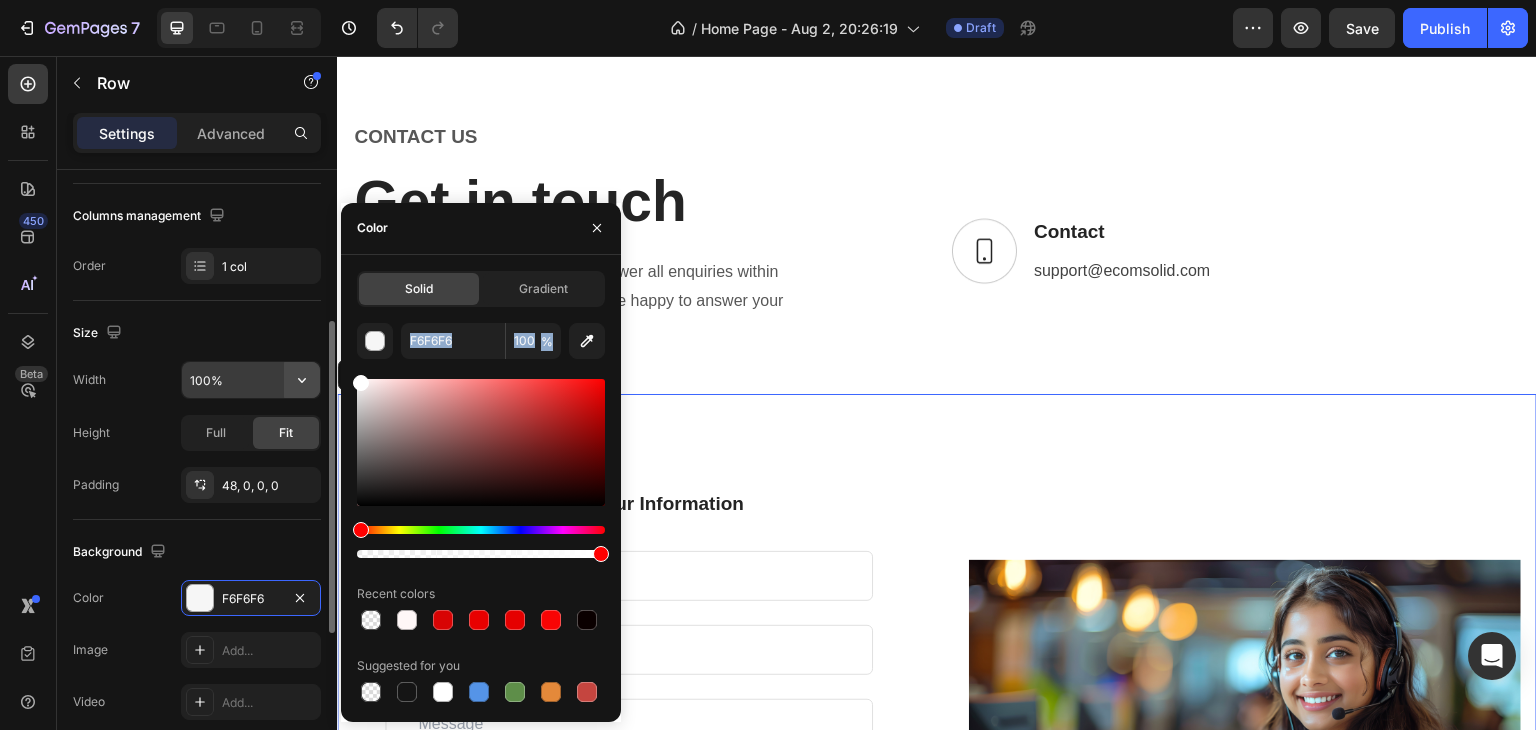 drag, startPoint x: 364, startPoint y: 385, endPoint x: 313, endPoint y: 365, distance: 54.781384 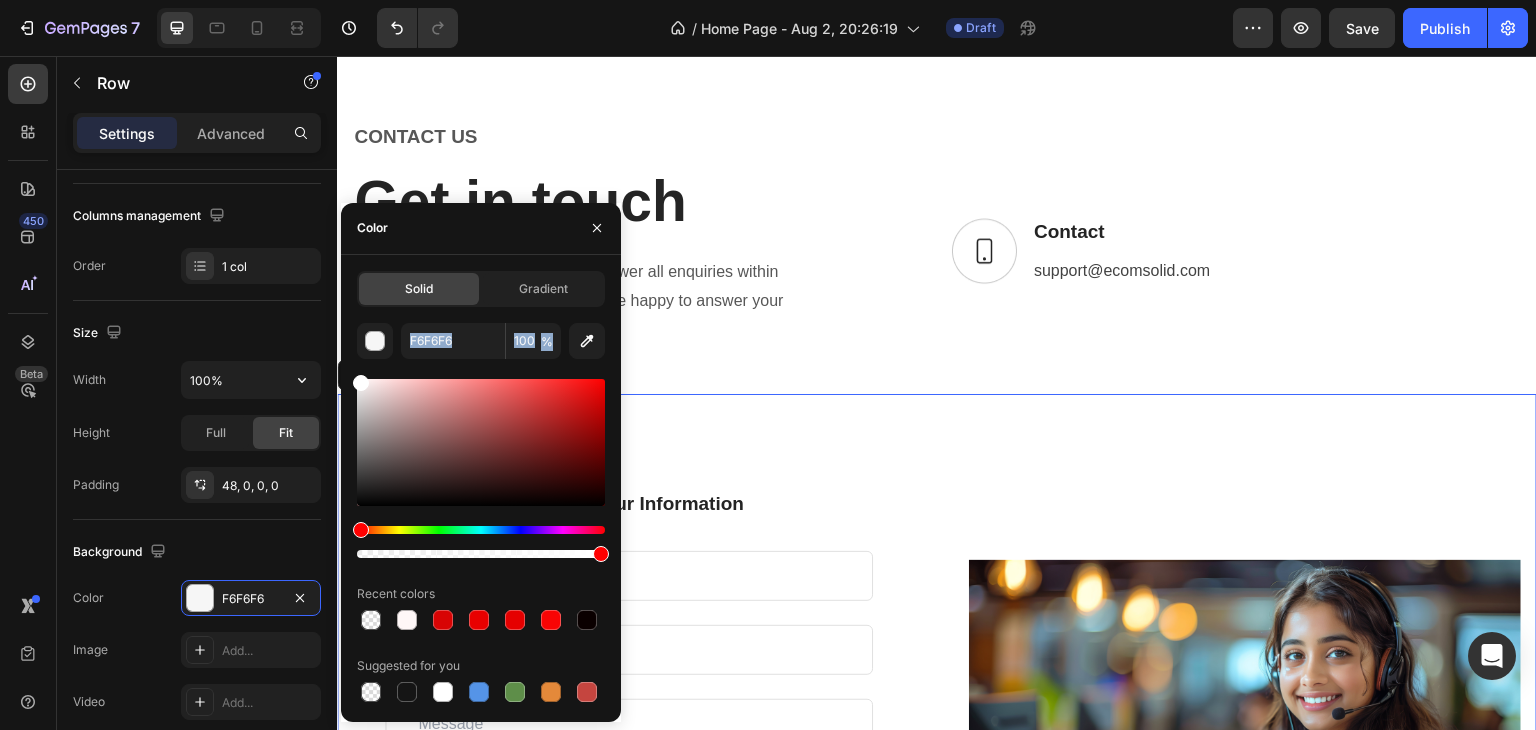 type on "FFFFFF" 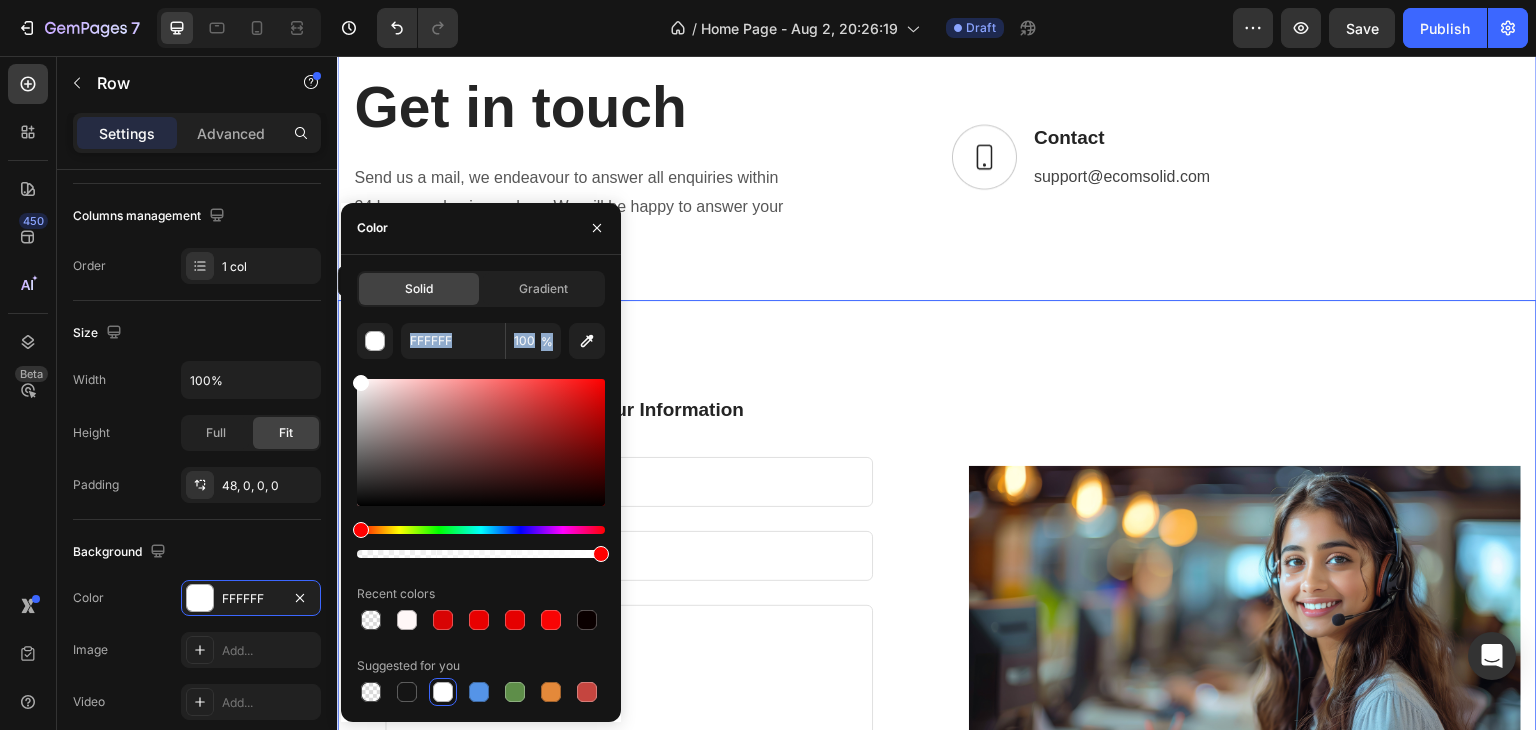 scroll, scrollTop: 3107, scrollLeft: 0, axis: vertical 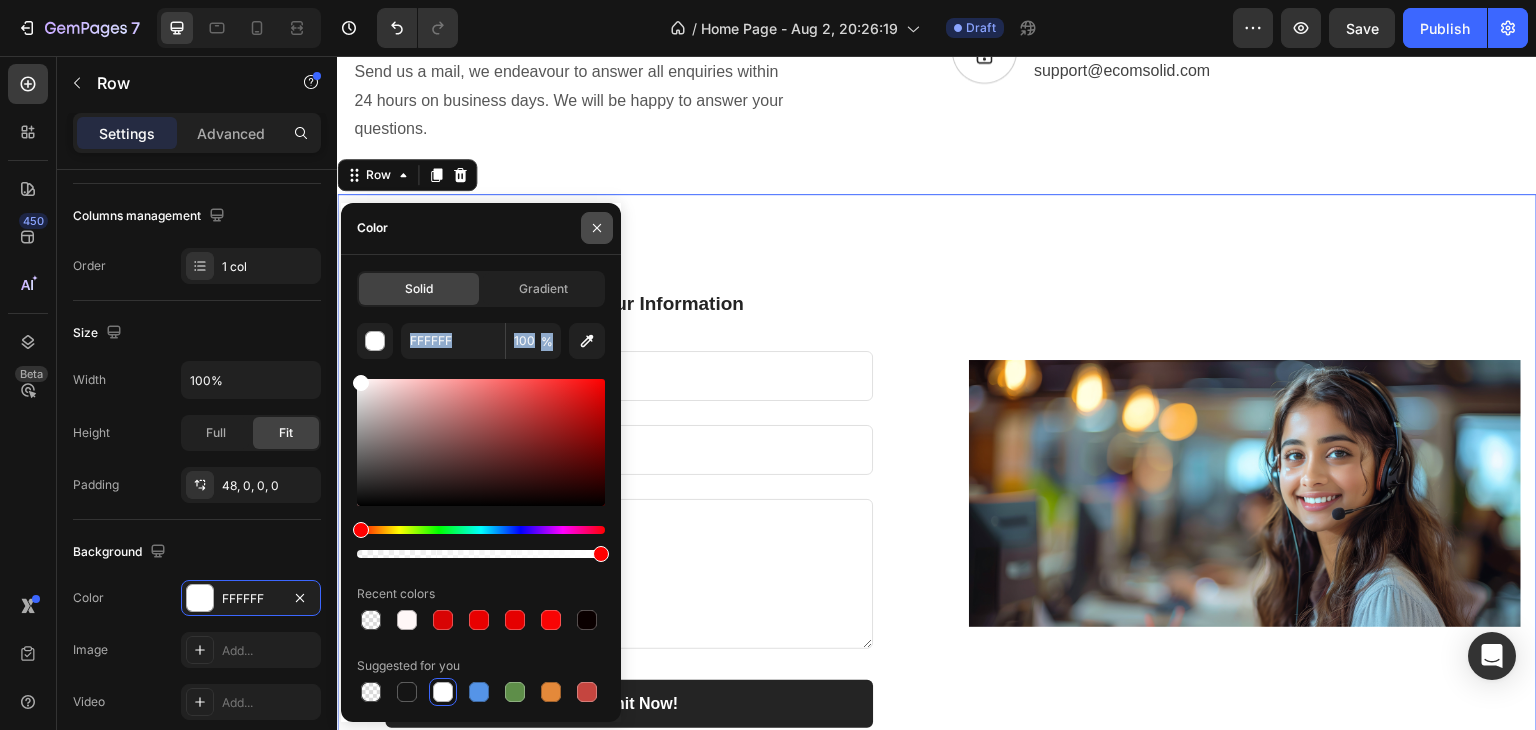 click 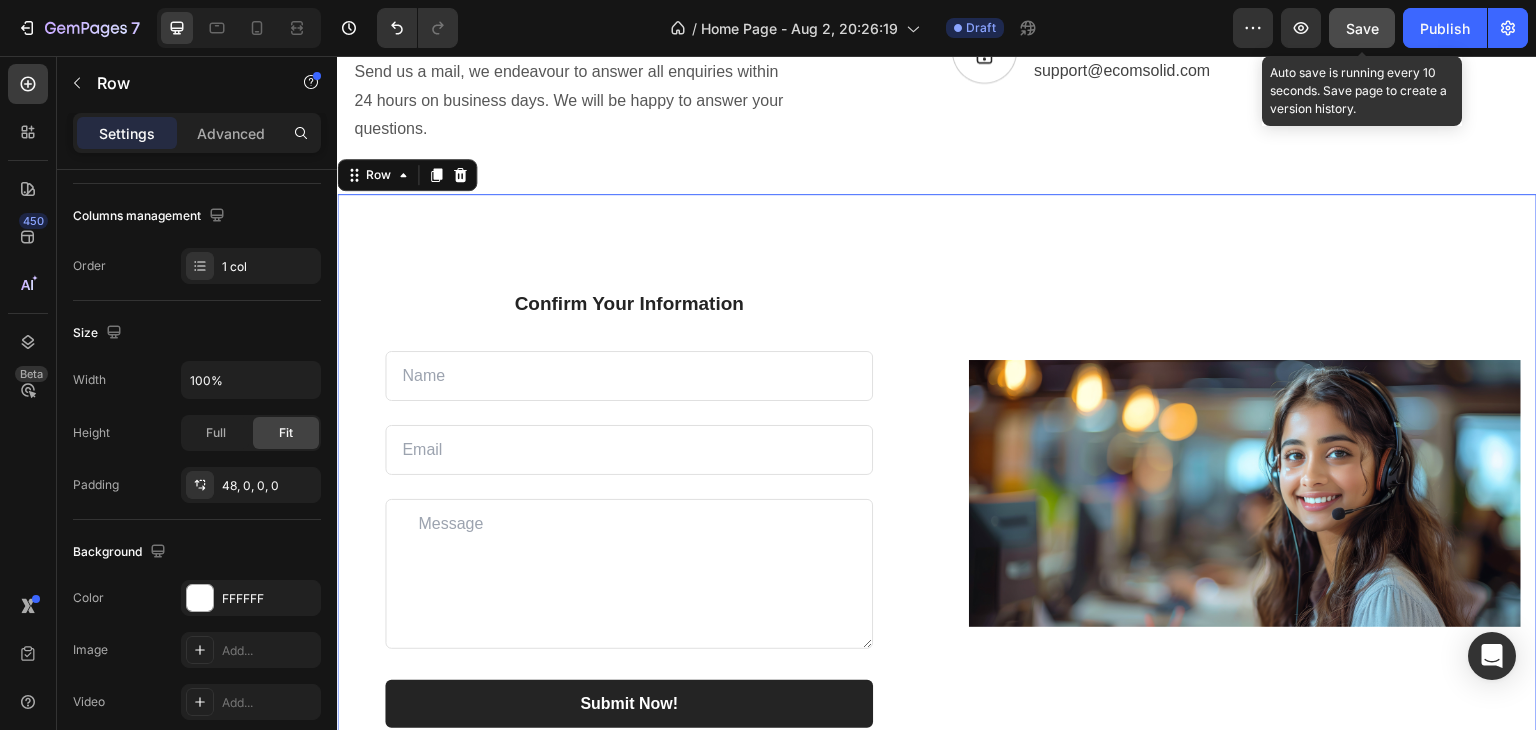click on "Save" 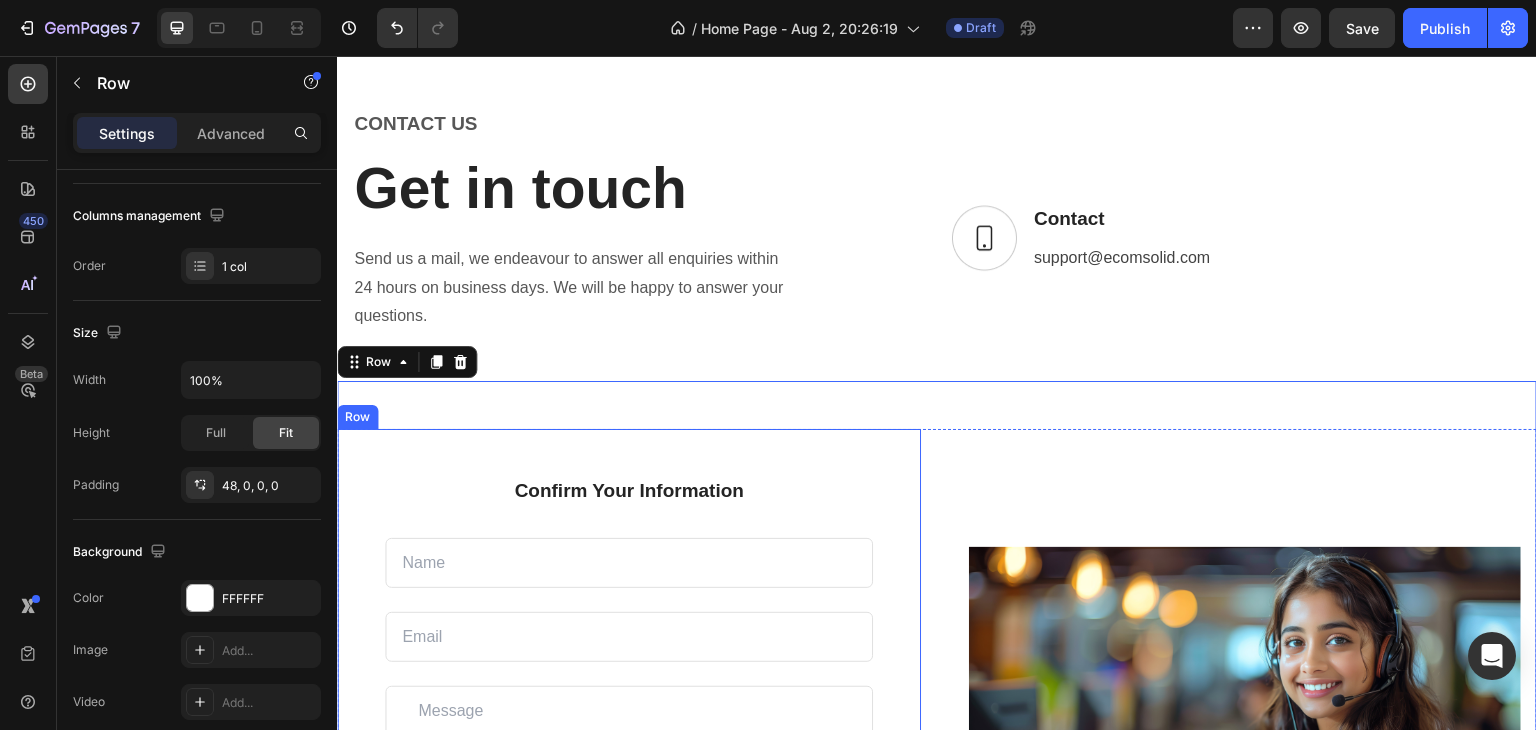 scroll, scrollTop: 2907, scrollLeft: 0, axis: vertical 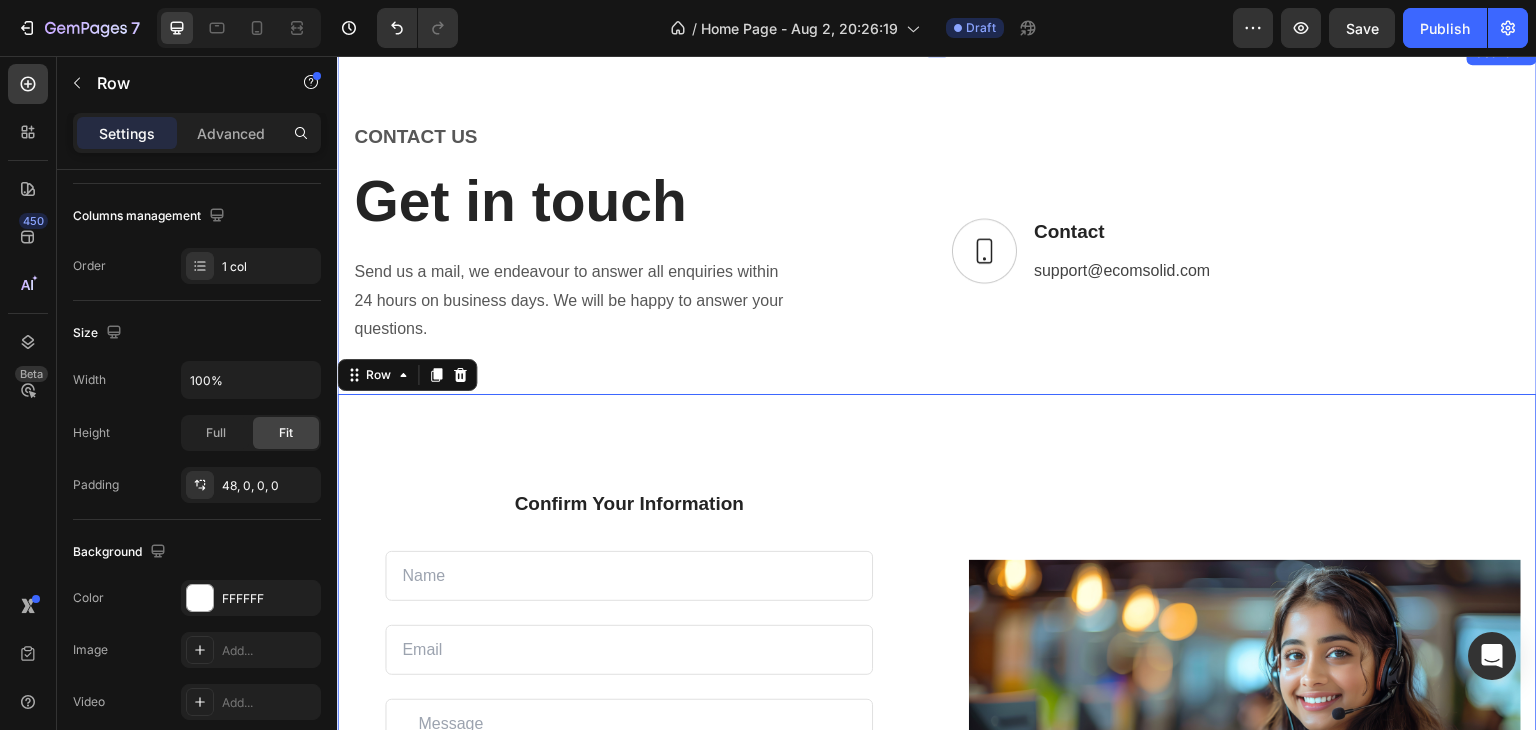 click on "CONTACT US Text block Get in touch Heading Send us a mail, we endeavour to answer all enquiries within 24 hours on business days. We will be happy to answer your questions. Text block Row Image Contact Text block [EMAIL] Text block Text block Row Row Row Confirm Your Information Text block Text Field Email Field Row Text Area Submit Now! Submit Button Checkbox I accept the Terms of Service Text block Row Contact Form Row Image Row Row Row   0" at bounding box center [937, 598] 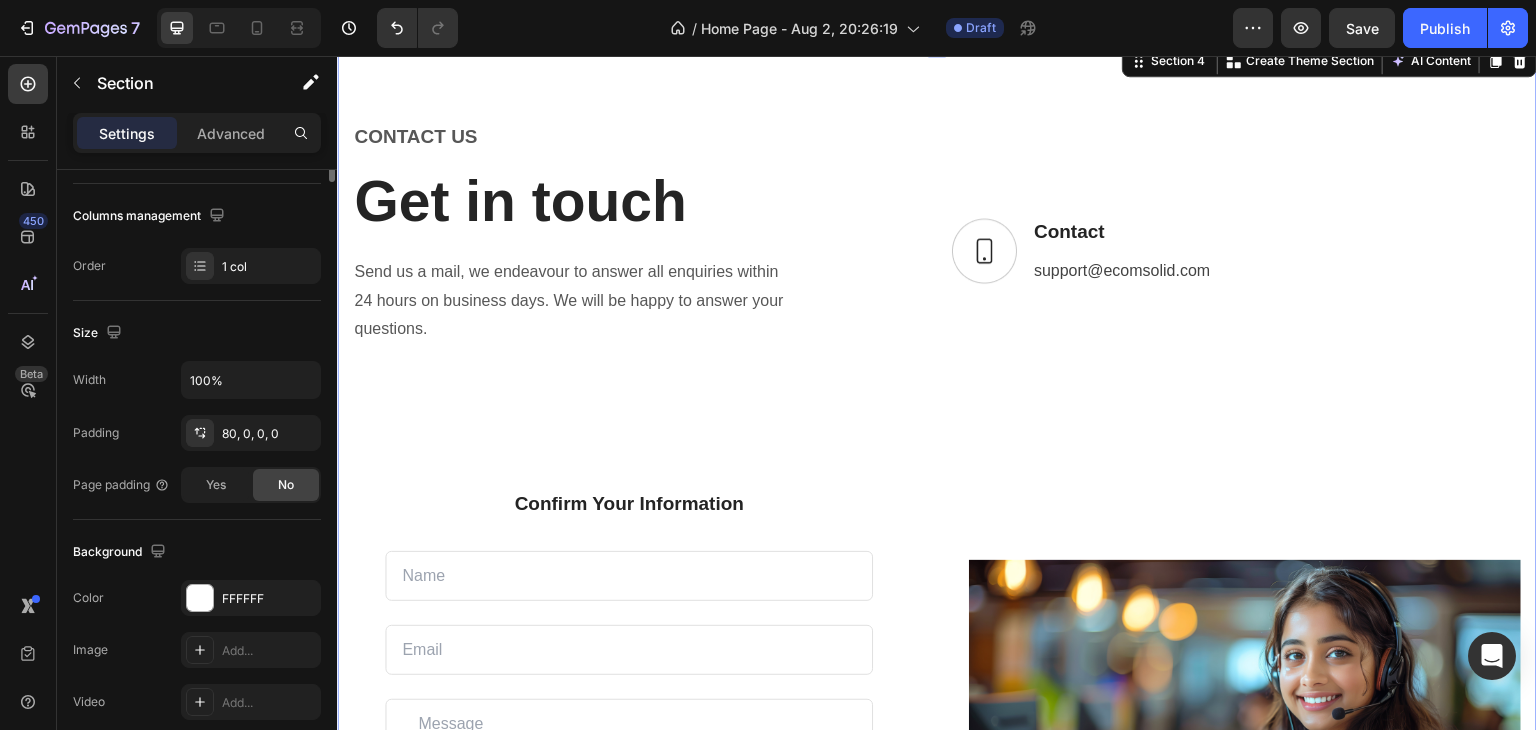 scroll, scrollTop: 0, scrollLeft: 0, axis: both 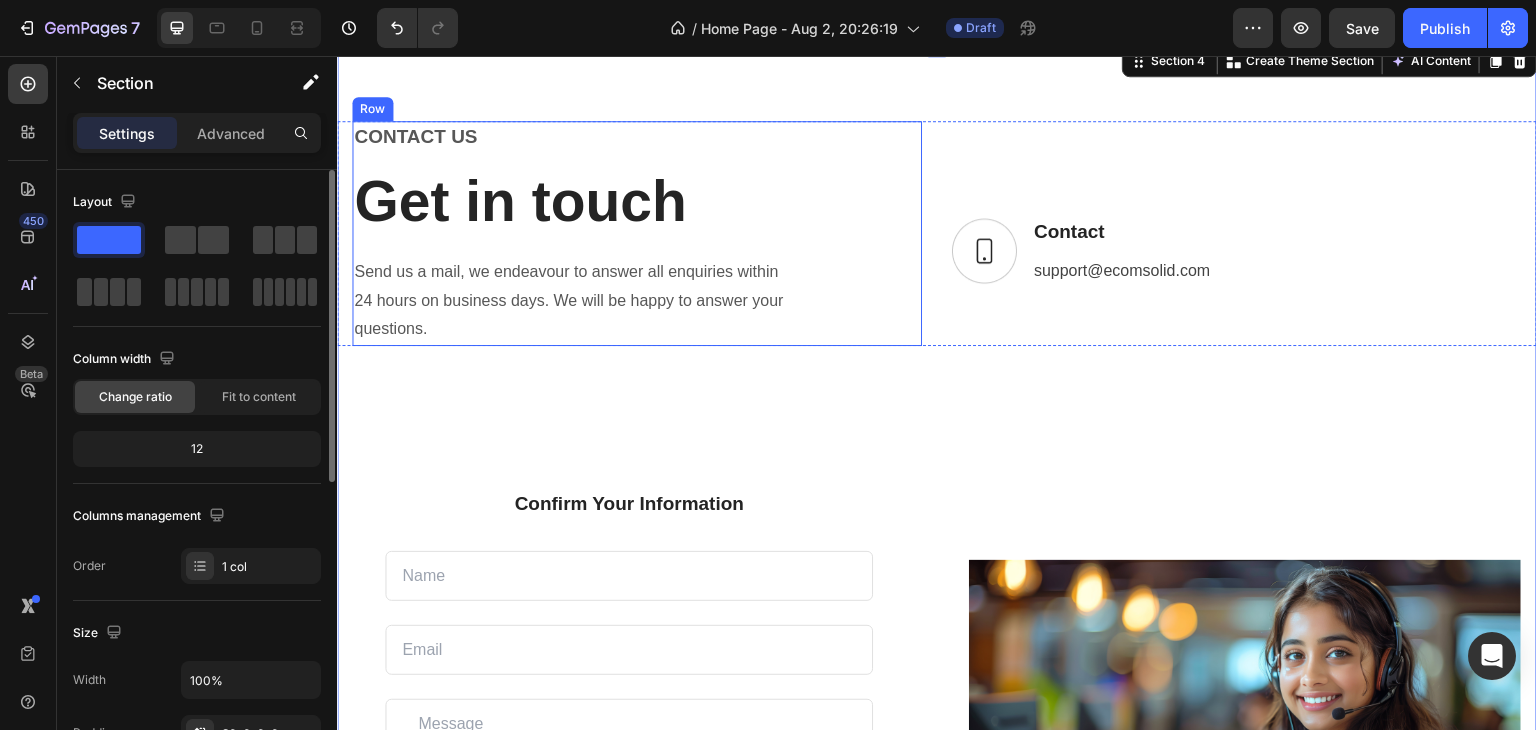 click on "CONTACT US Text block Get in touch Heading Send us a mail, we endeavour to answer all enquiries within 24 hours on business days. We will be happy to answer your questions. Text block Row" at bounding box center (637, 233) 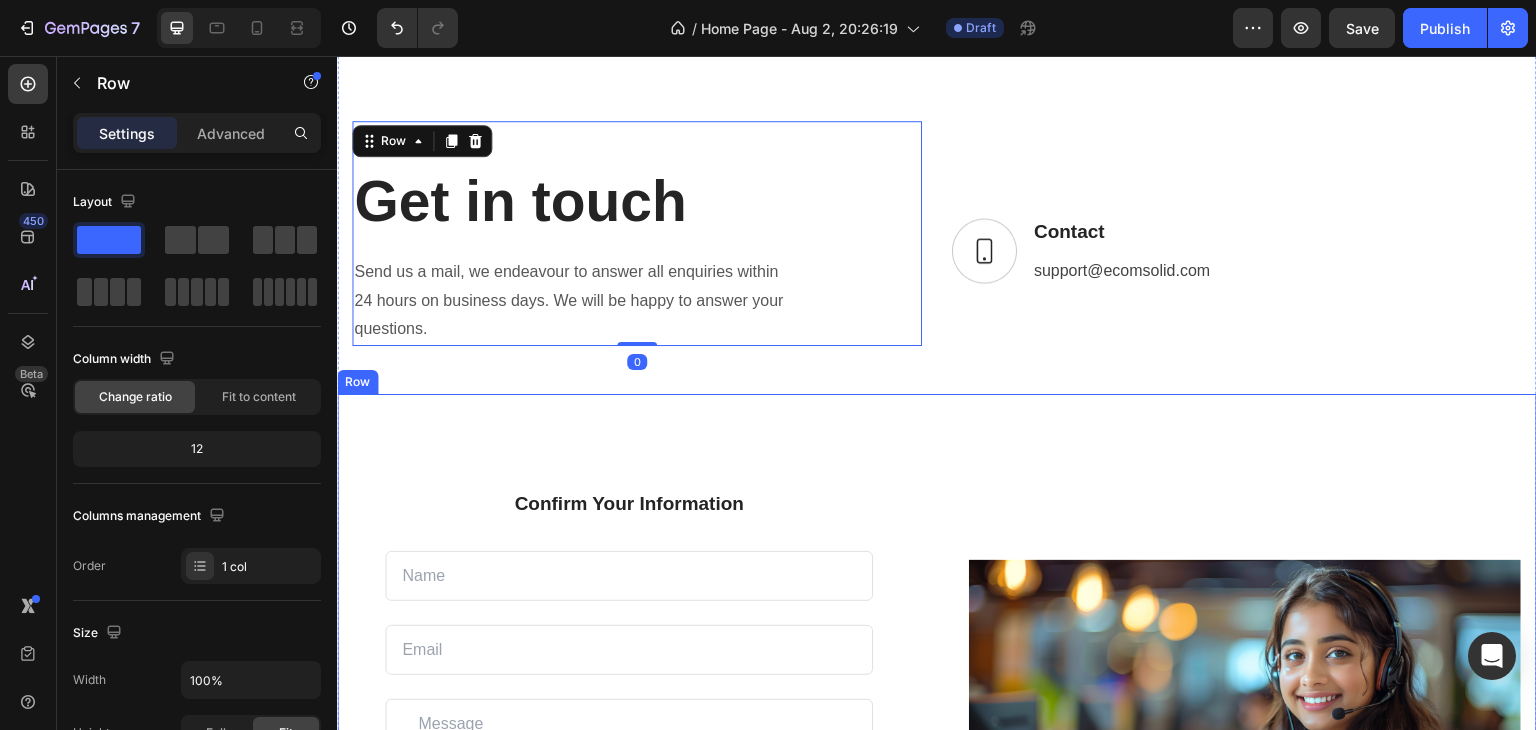 click on "CONTACT US Text block Get in touch Heading Send us a mail, we endeavour to answer all enquiries within 24 hours on business days. We will be happy to answer your questions. Text block Row   0 Image Contact Text block [EMAIL] Text block Text block Row Row Row Confirm Your Information Text block Text Field Email Field Row Text Area Submit Now! Submit Button Checkbox I accept the Terms of Service Text block Row Contact Form Row Image Row Row Row" at bounding box center (937, 598) 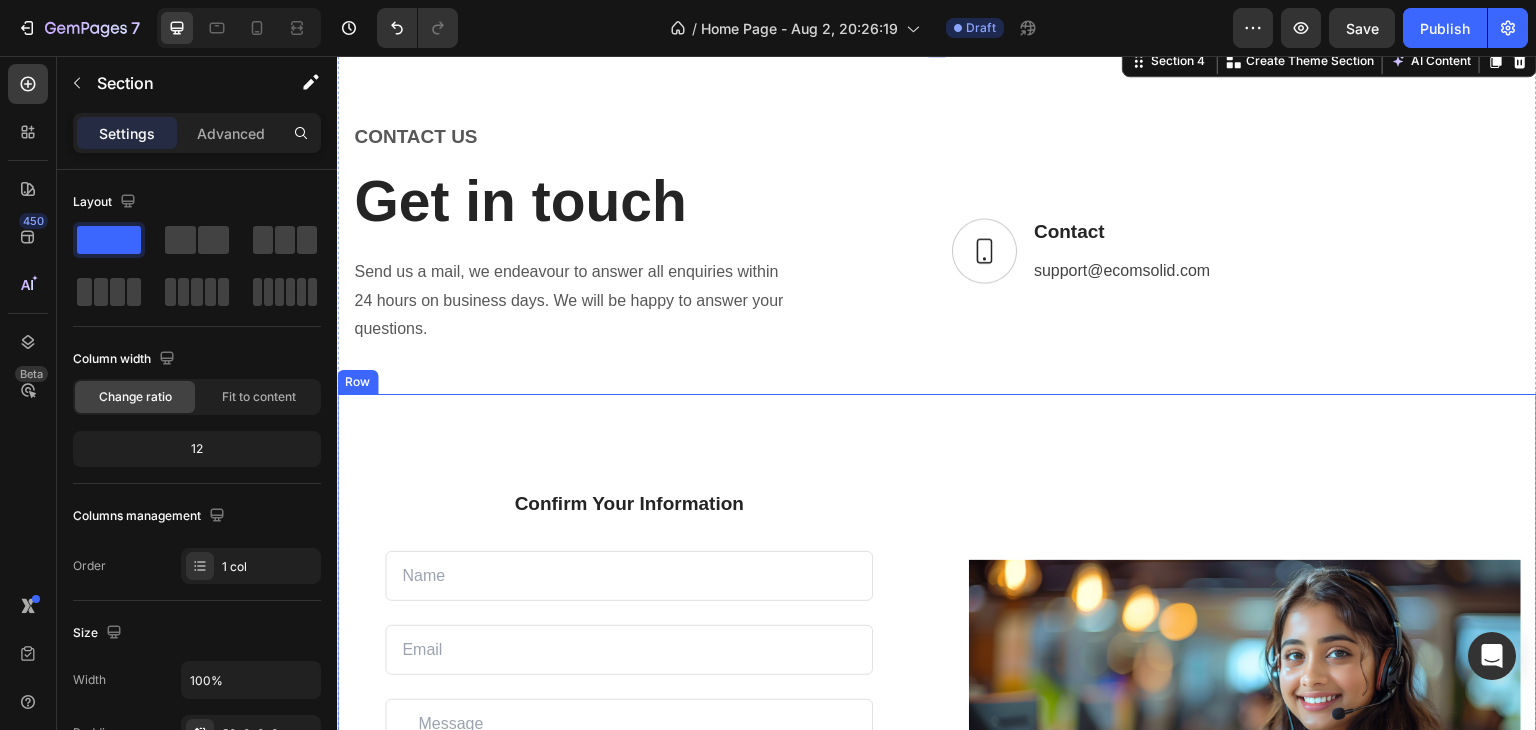 click on "CONTACT US Text block Get in touch Heading Send us a mail, we endeavour to answer all enquiries within 24 hours on business days. We will be happy to answer your questions. Text block Row Image Contact Text block [EMAIL] Text block Text block Row Row Row Confirm Your Information Text block Text Field Email Field Row Text Area Submit Now! Submit Button Checkbox I accept the Terms of Service Text block Row Contact Form Row Image Row Row Row" at bounding box center [937, 598] 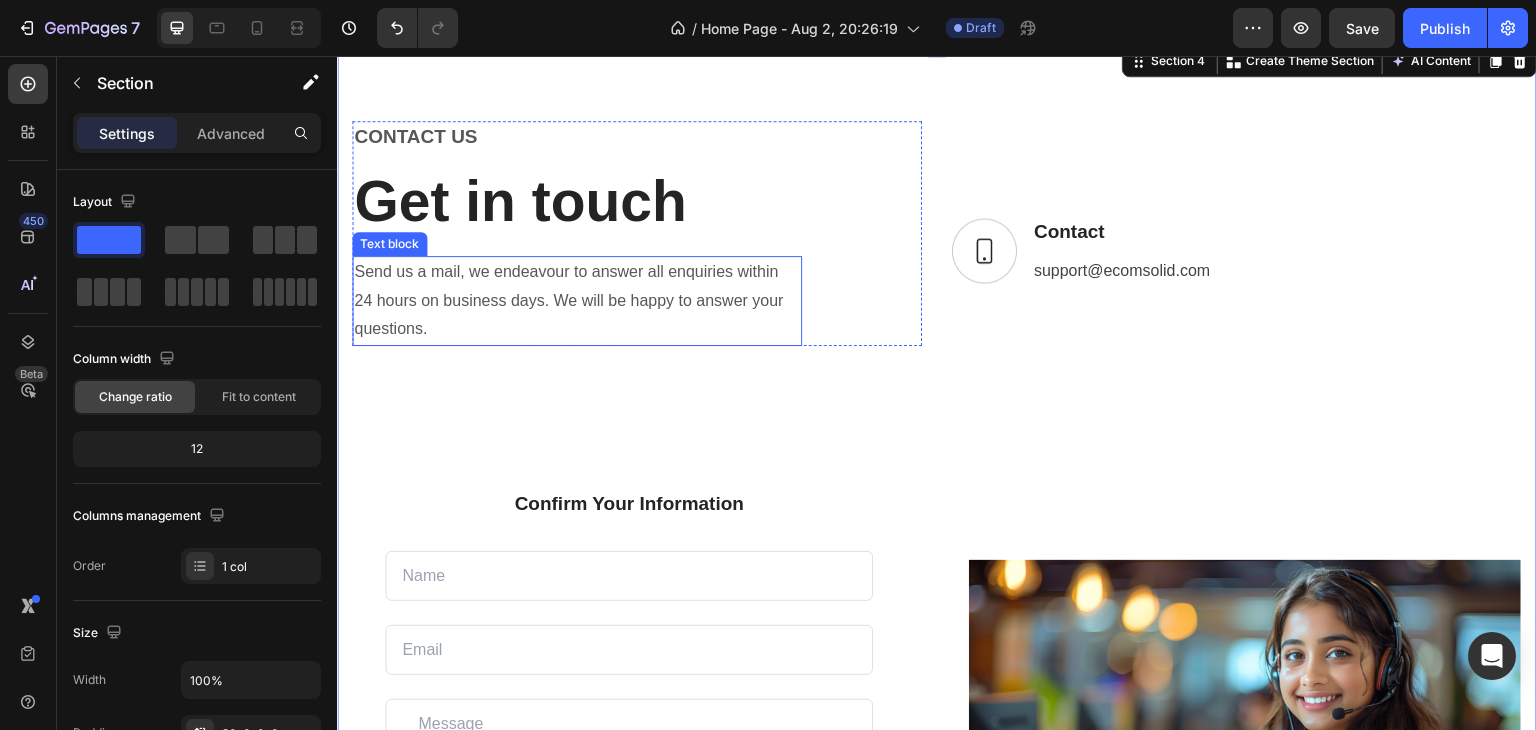 click on "Send us a mail, we endeavour to answer all enquiries within 24 hours on business days. We will be happy to answer your questions." at bounding box center [577, 301] 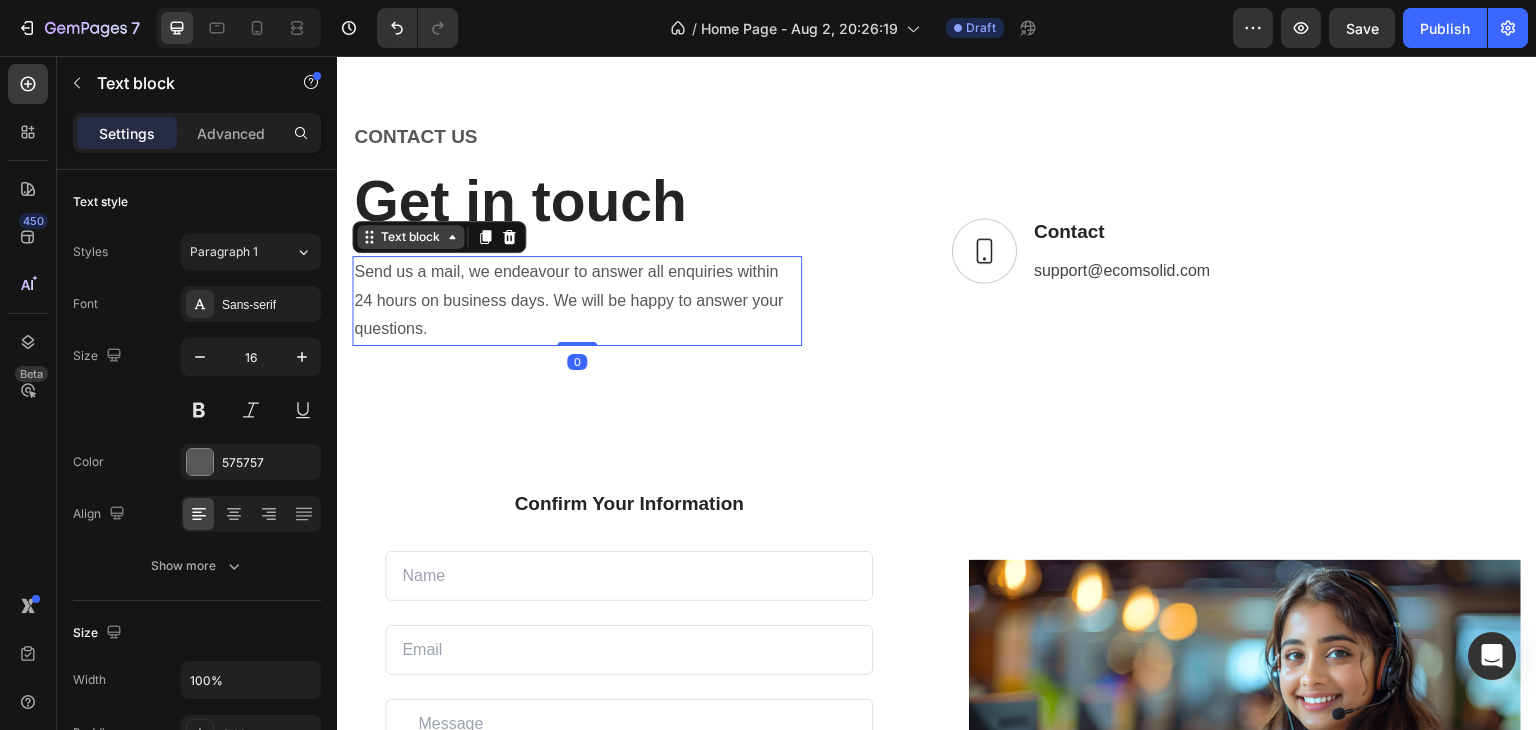 click 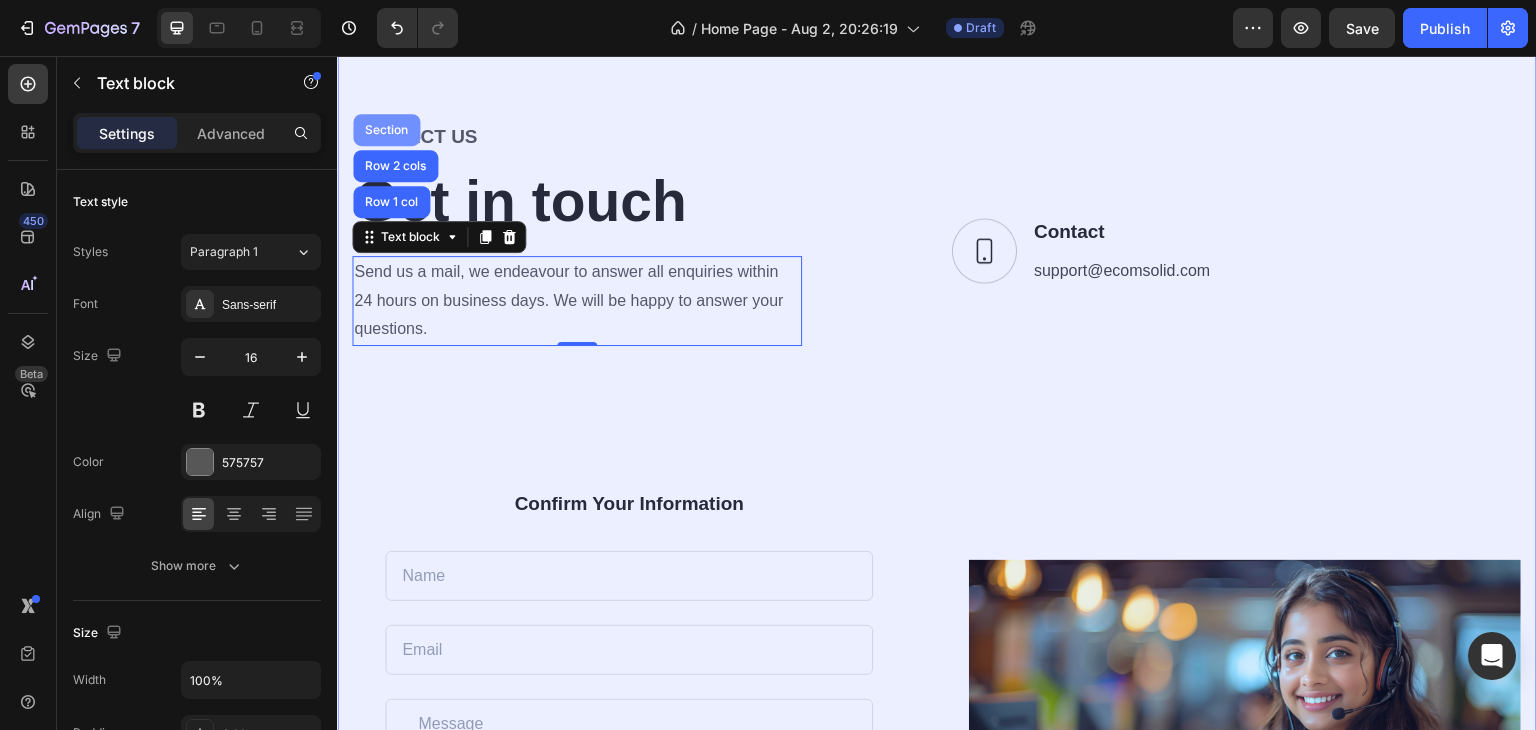 click on "Section" at bounding box center (386, 130) 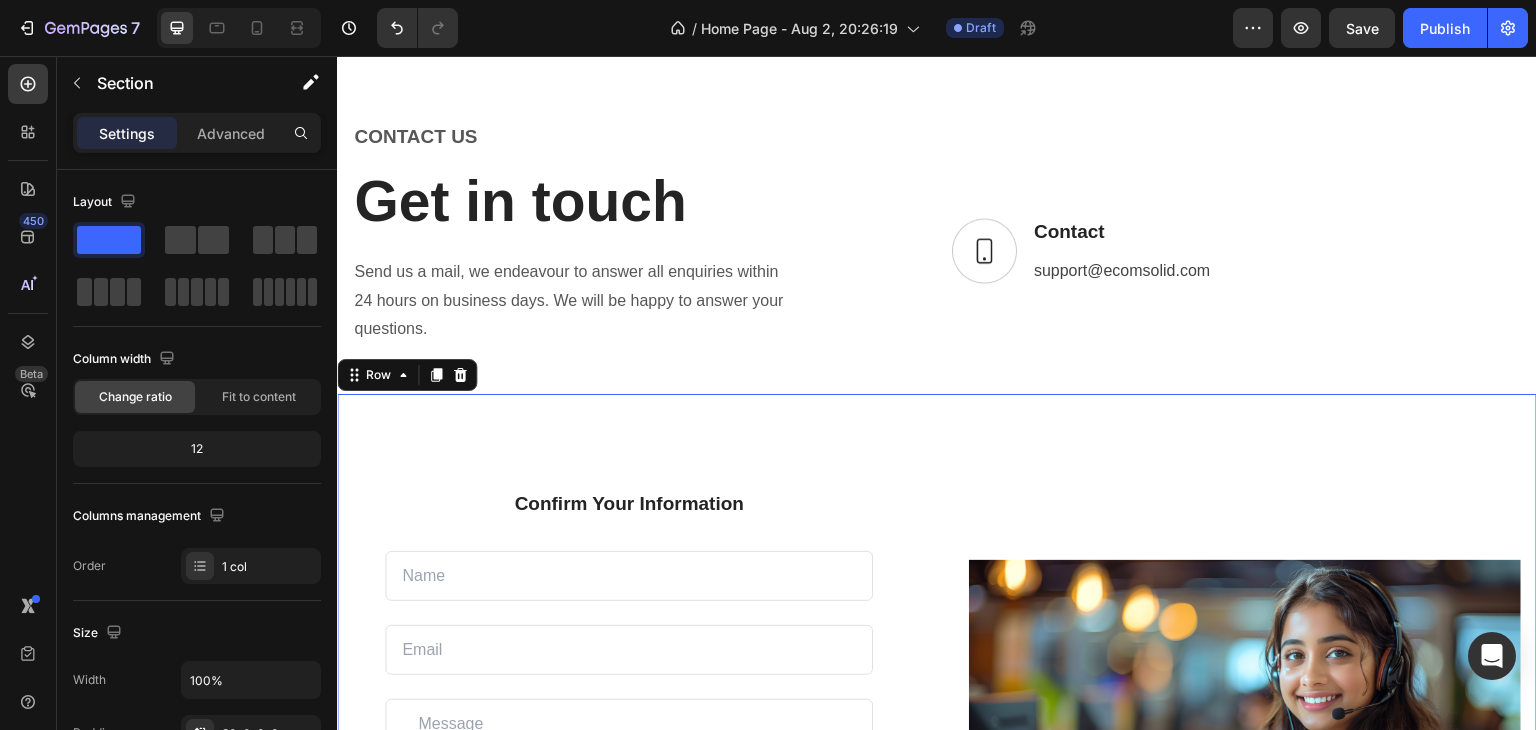 drag, startPoint x: 891, startPoint y: 394, endPoint x: 904, endPoint y: 366, distance: 30.870699 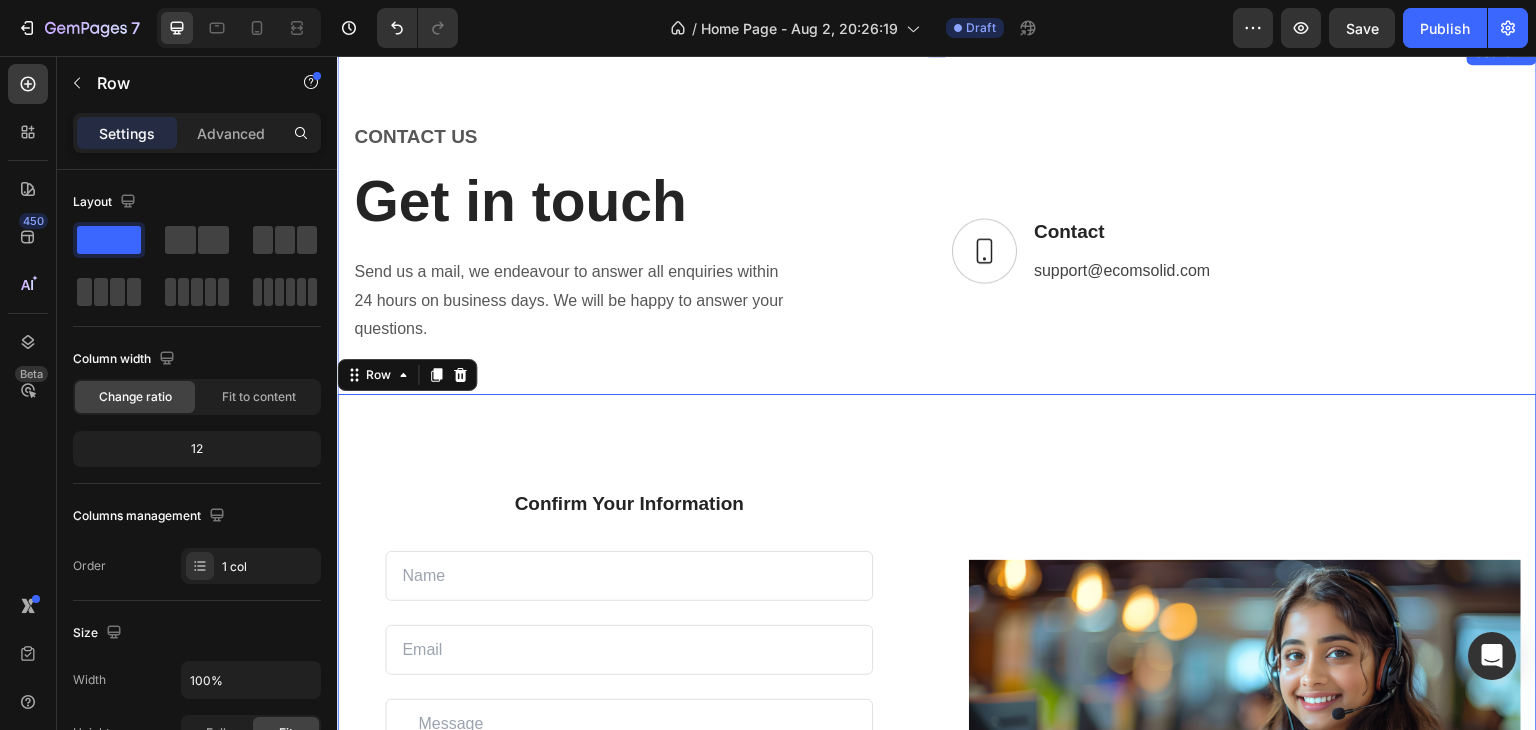 click on "CONTACT US Text block Get in touch Heading Send us a mail, we endeavour to answer all enquiries within 24 hours on business days. We will be happy to answer your questions. Text block Row Image Contact Text block [EMAIL] Text block Text block Row Row Row Confirm Your Information Text block Text Field Email Field Row Text Area Submit Now! Submit Button Checkbox I accept the Terms of Service Text block Row Contact Form Row Image Row Row Row   0" at bounding box center (937, 598) 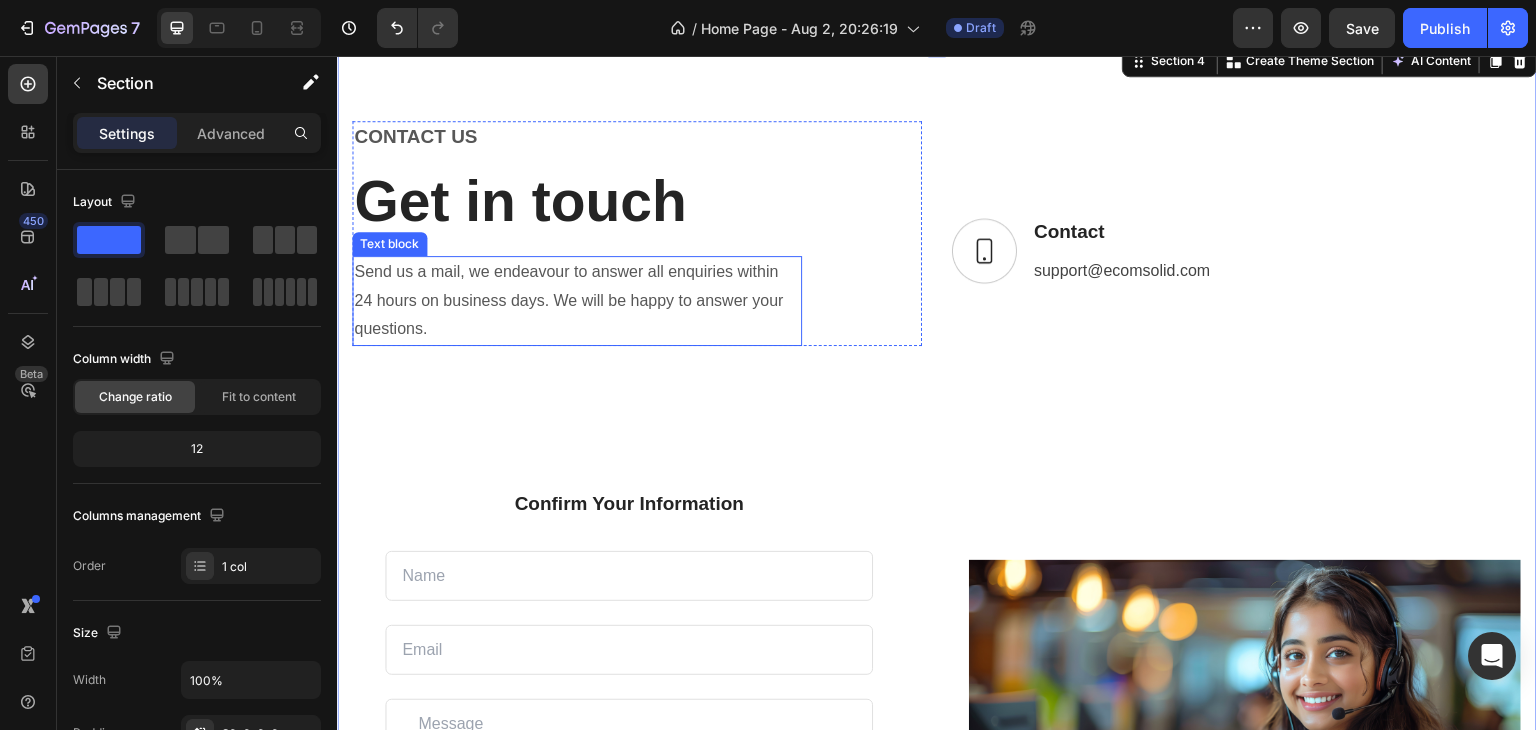 click on "Send us a mail, we endeavour to answer all enquiries within 24 hours on business days. We will be happy to answer your questions." at bounding box center (577, 301) 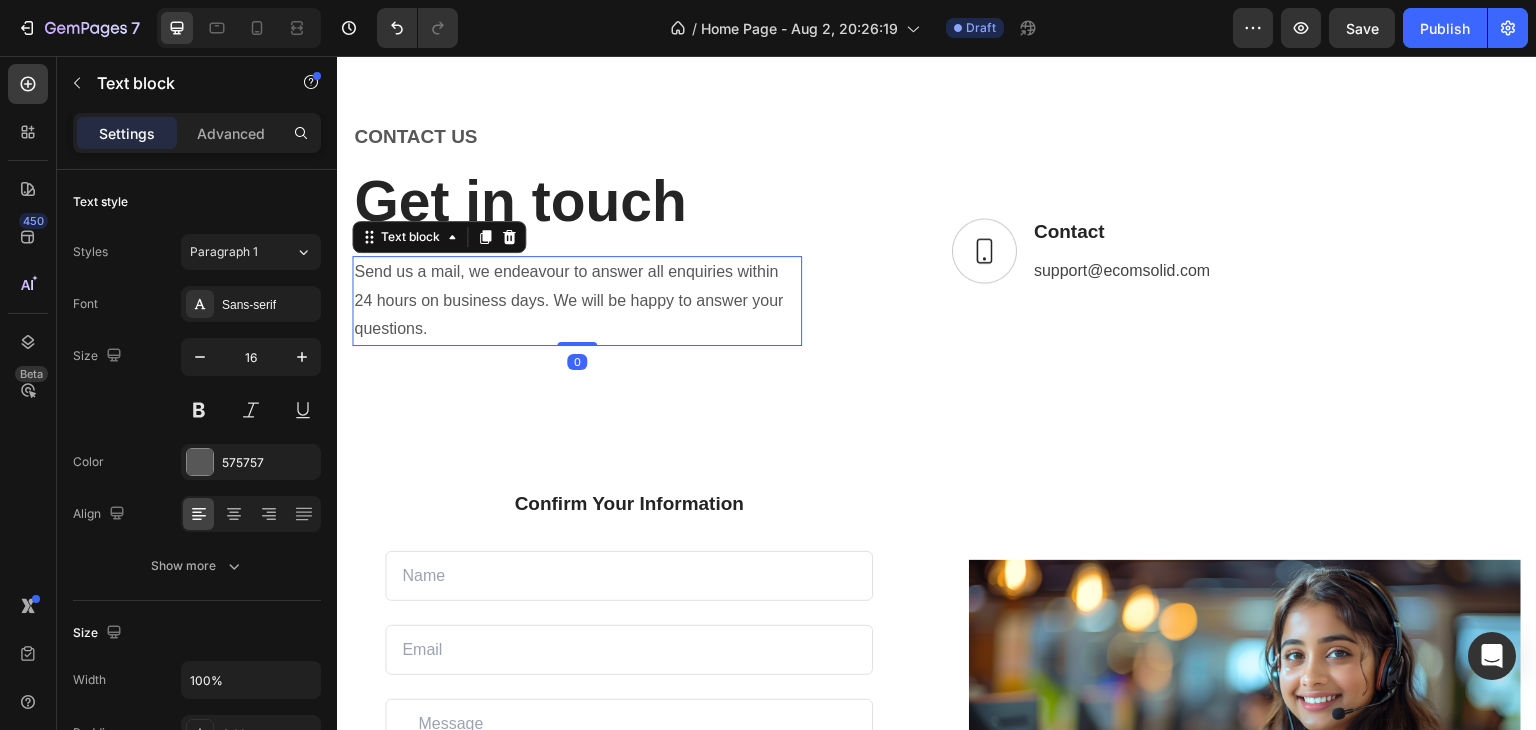 click on "CONTACT US" at bounding box center (577, 137) 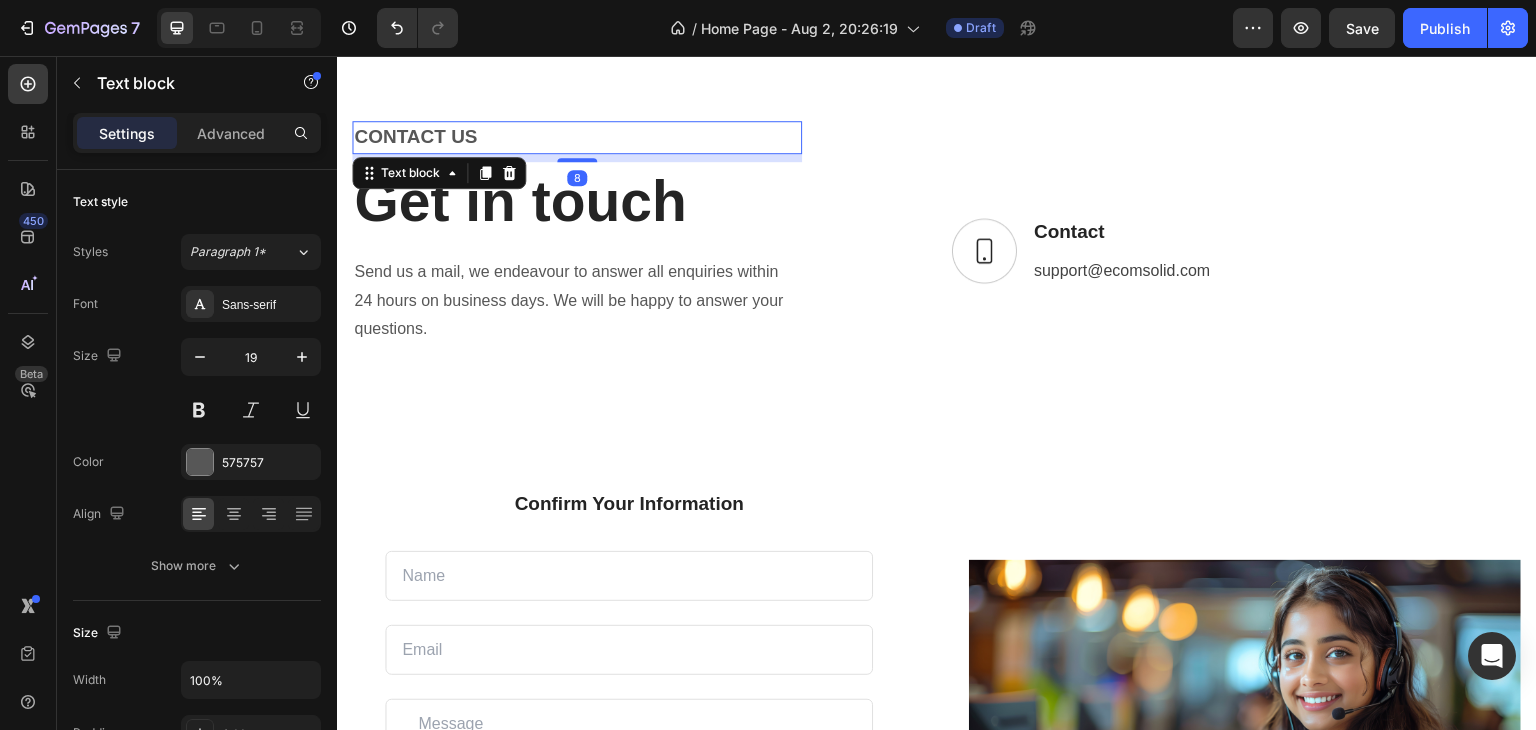 click on "CONTACT US Text block   8 Get in touch Heading Send us a mail, we endeavour to answer all enquiries within 24 hours on business days. We will be happy to answer your questions. Text block Row Image Contact Text block [EMAIL] Text block Text block Row Row Row Confirm Your Information Text block Text Field Email Field Row Text Area Submit Now! Submit Button Checkbox I accept the Terms of Service Text block Row Contact Form Row Image Row Row Row Section 4" at bounding box center (937, 558) 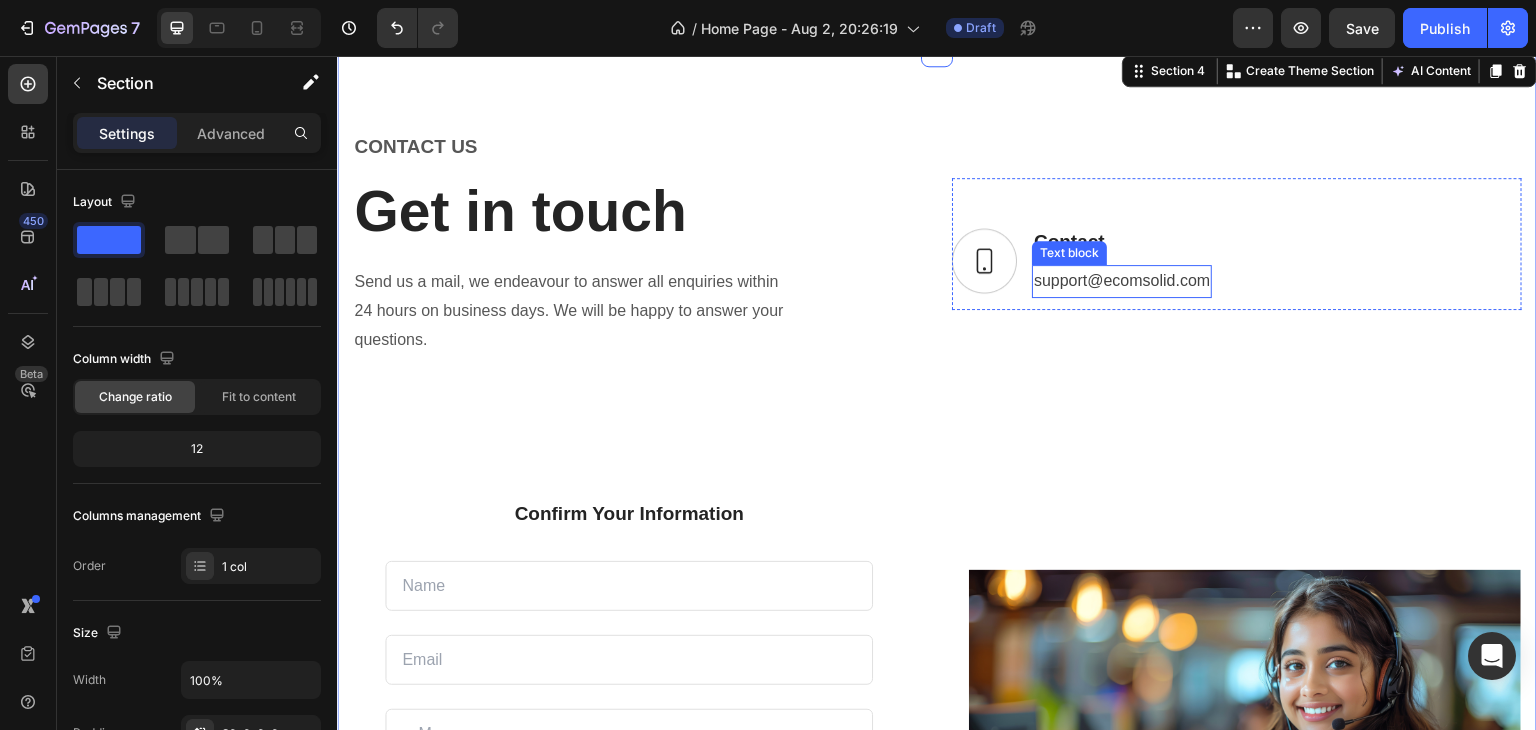 scroll, scrollTop: 2807, scrollLeft: 0, axis: vertical 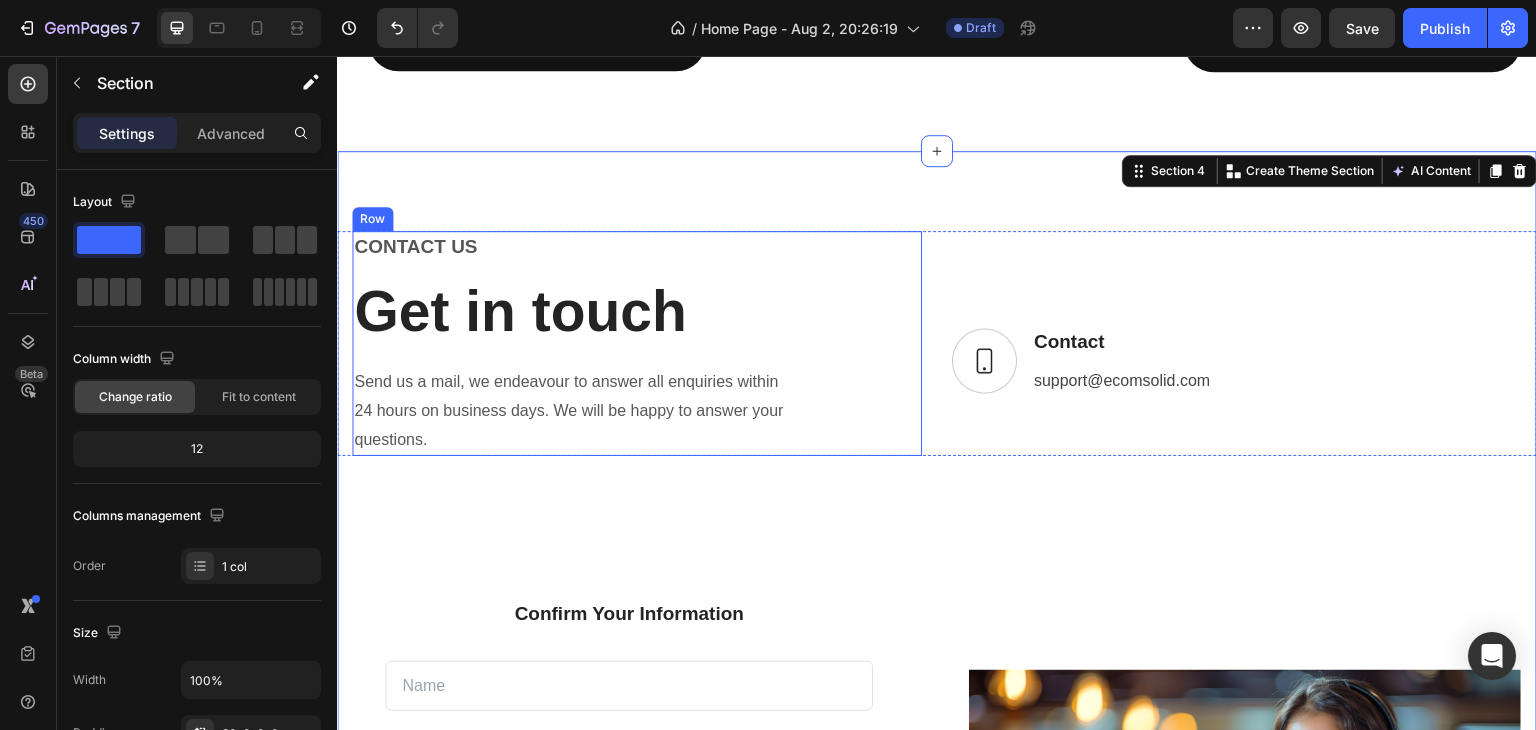 click on "CONTACT US Text block Get in touch Heading Send us a mail, we endeavour to answer all enquiries within 24 hours on business days. We will be happy to answer your questions. Text block Row" at bounding box center [637, 343] 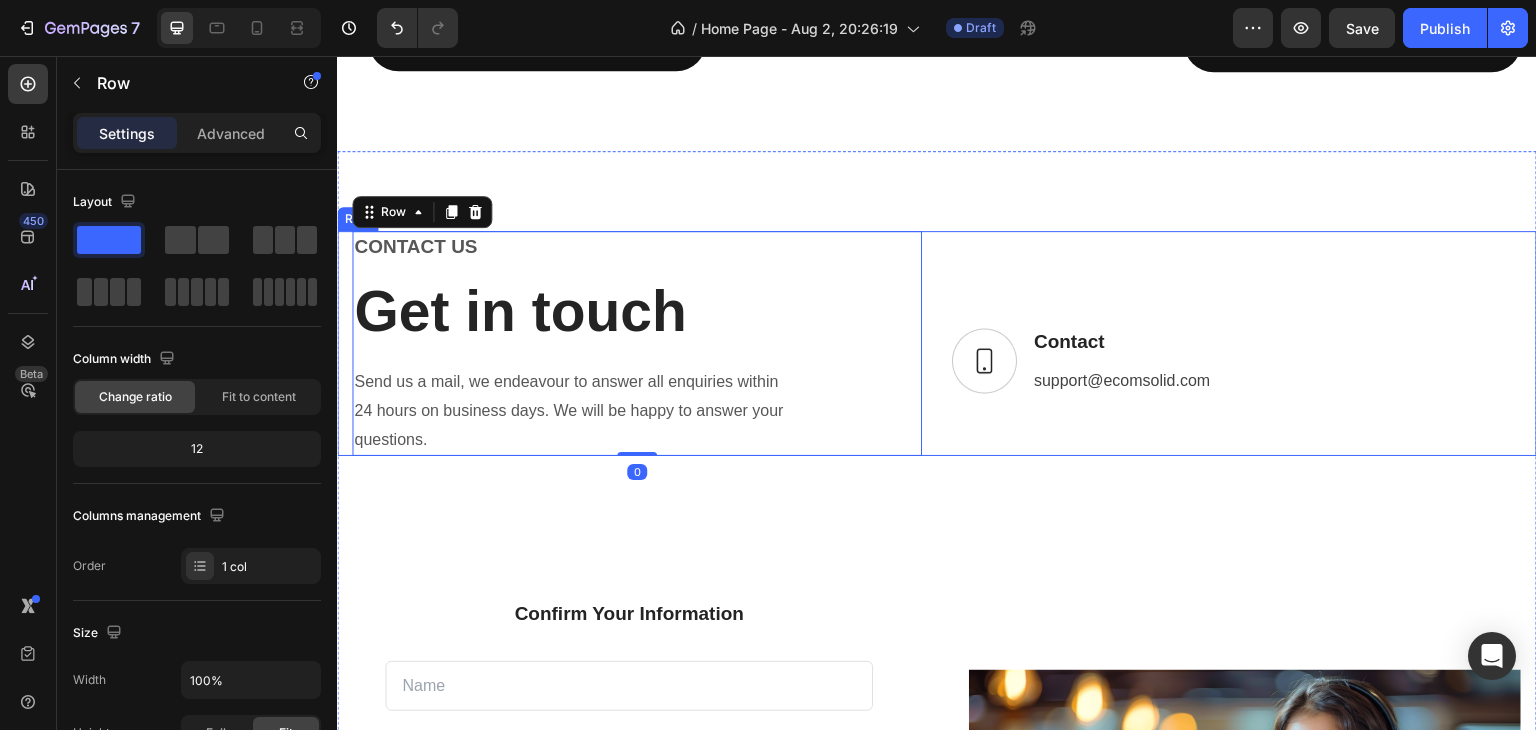 click on "Image Contact Text block [EMAIL] Text block Text block Row Row" at bounding box center (1237, 343) 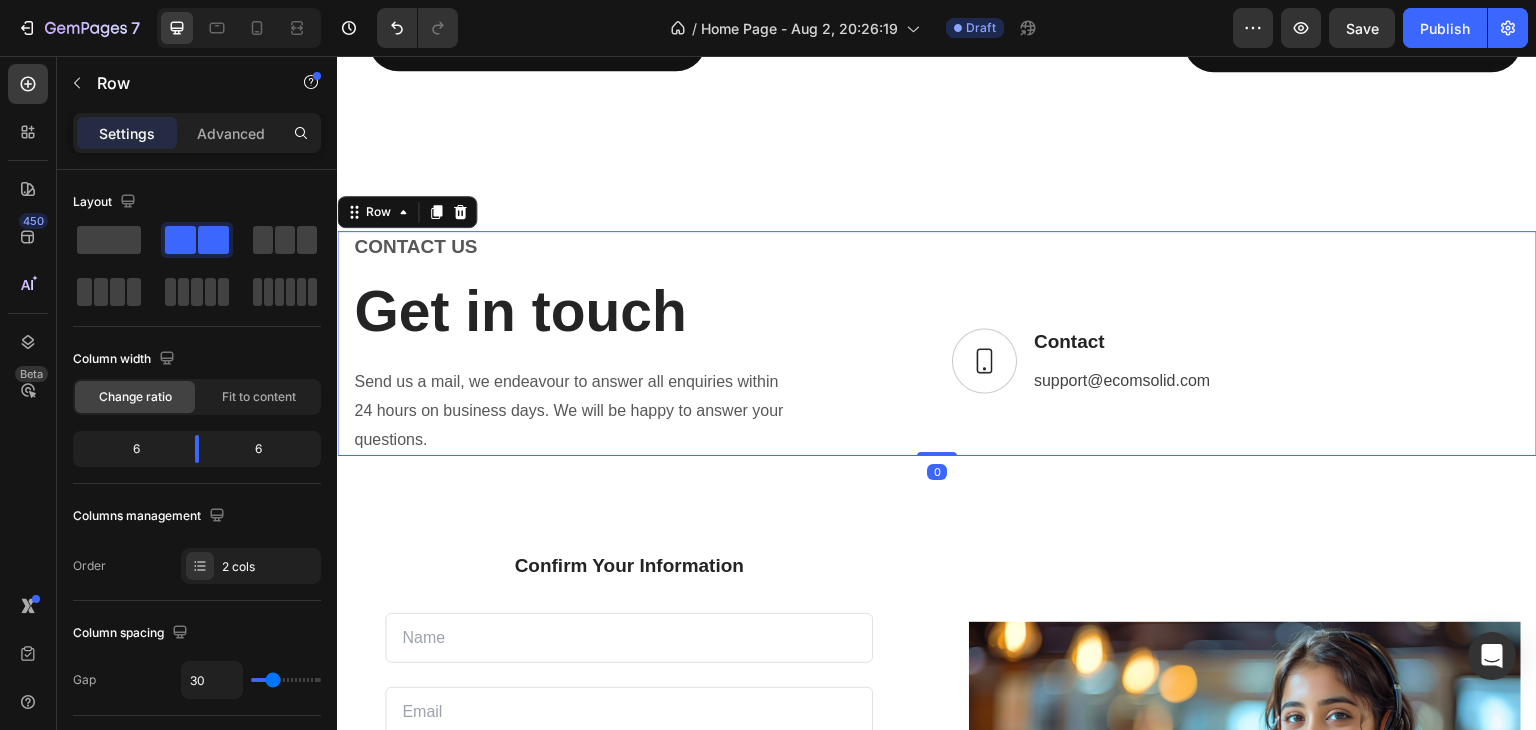 drag, startPoint x: 941, startPoint y: 489, endPoint x: 1058, endPoint y: 479, distance: 117.426575 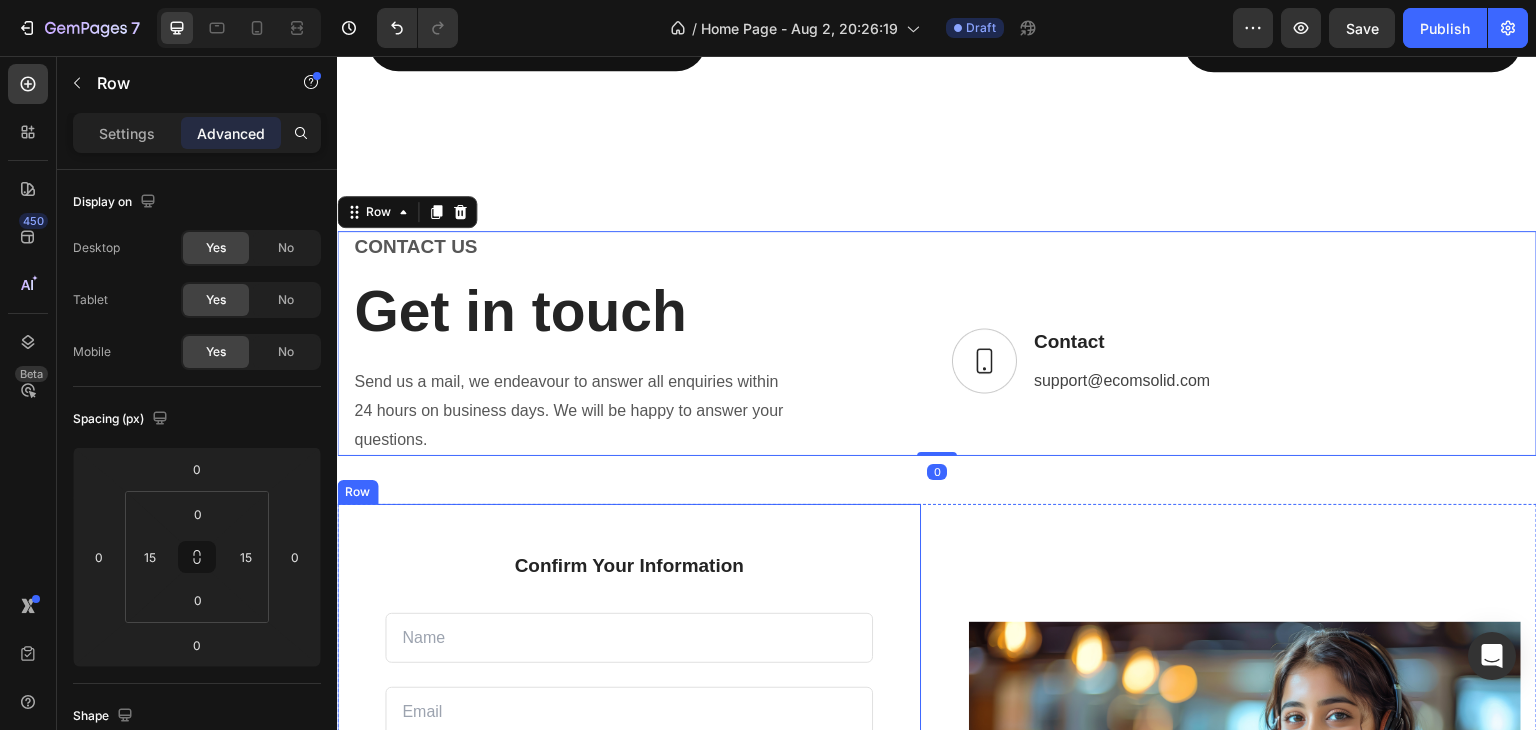 click on "Confirm Your Information Text block Text Field Email Field Row Text Area Submit Now! Submit Button Checkbox I accept the Terms of Service Text block Row Contact Form Row" at bounding box center (629, 797) 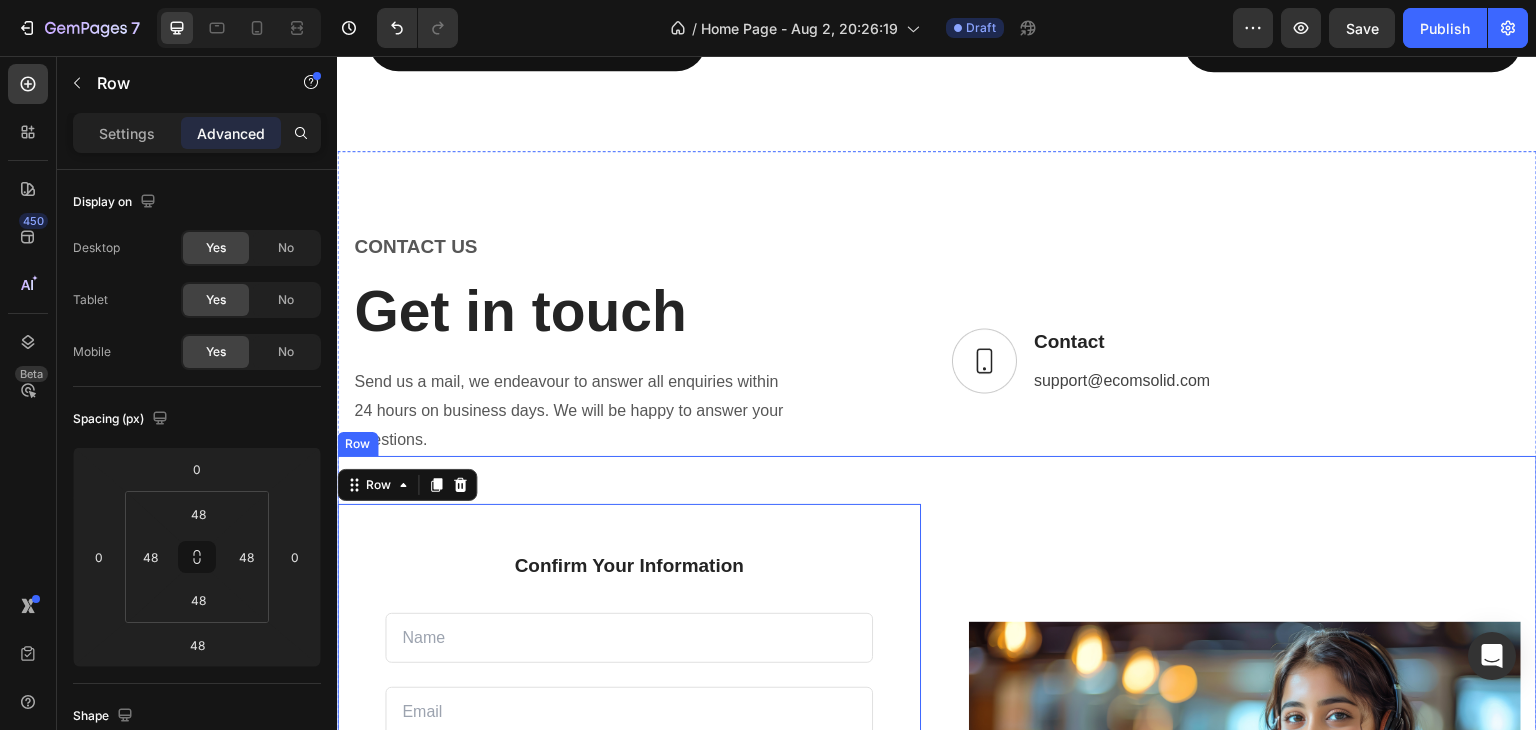 click on "Confirm Your Information Text block Text Field Email Field Row Text Area Submit Now! Submit Button Checkbox I accept the Terms of Service Text block Row Contact Form Row   48 Image Row Row Row" at bounding box center (937, 797) 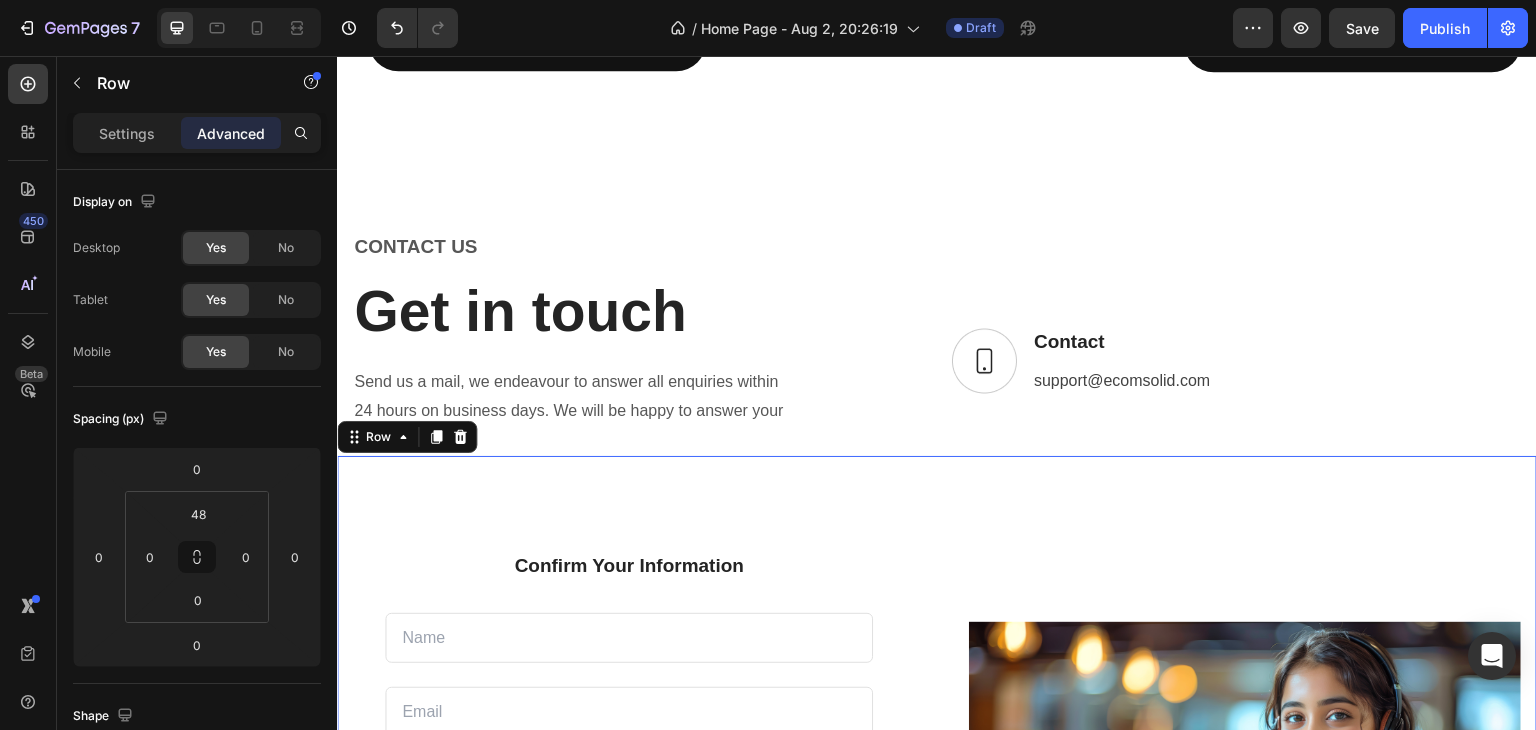 click on "Confirm Your Information Text block Text Field Email Field Row Text Area Submit Now! Submit Button Checkbox I accept the Terms of Service Text block Row Contact Form Row Image Row Row Row   0" at bounding box center [937, 797] 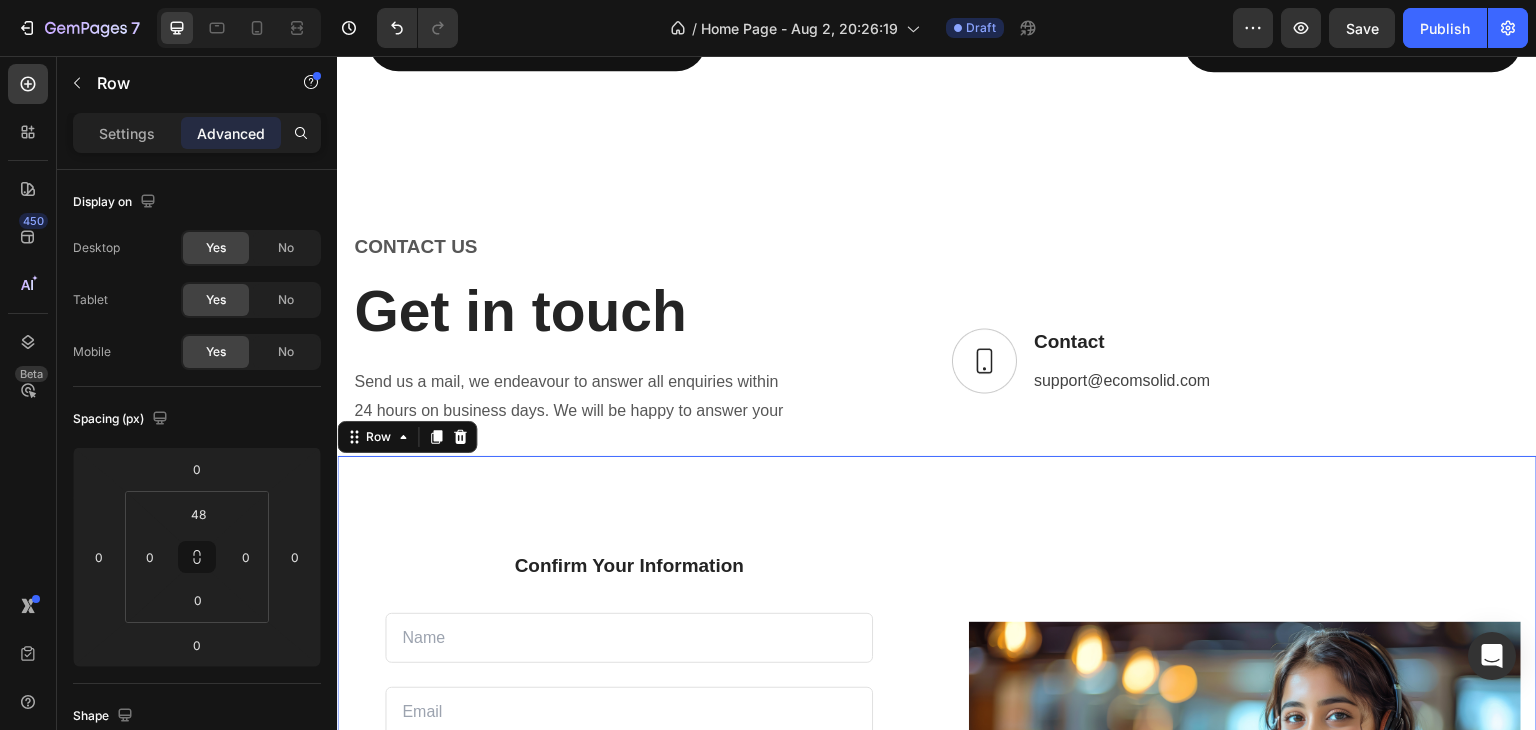 click on "Confirm Your Information Text block Text Field Email Field Row Text Area Submit Now! Submit Button Checkbox I accept the Terms of Service Text block Row Contact Form Row Image Row Row Row   0" at bounding box center (937, 797) 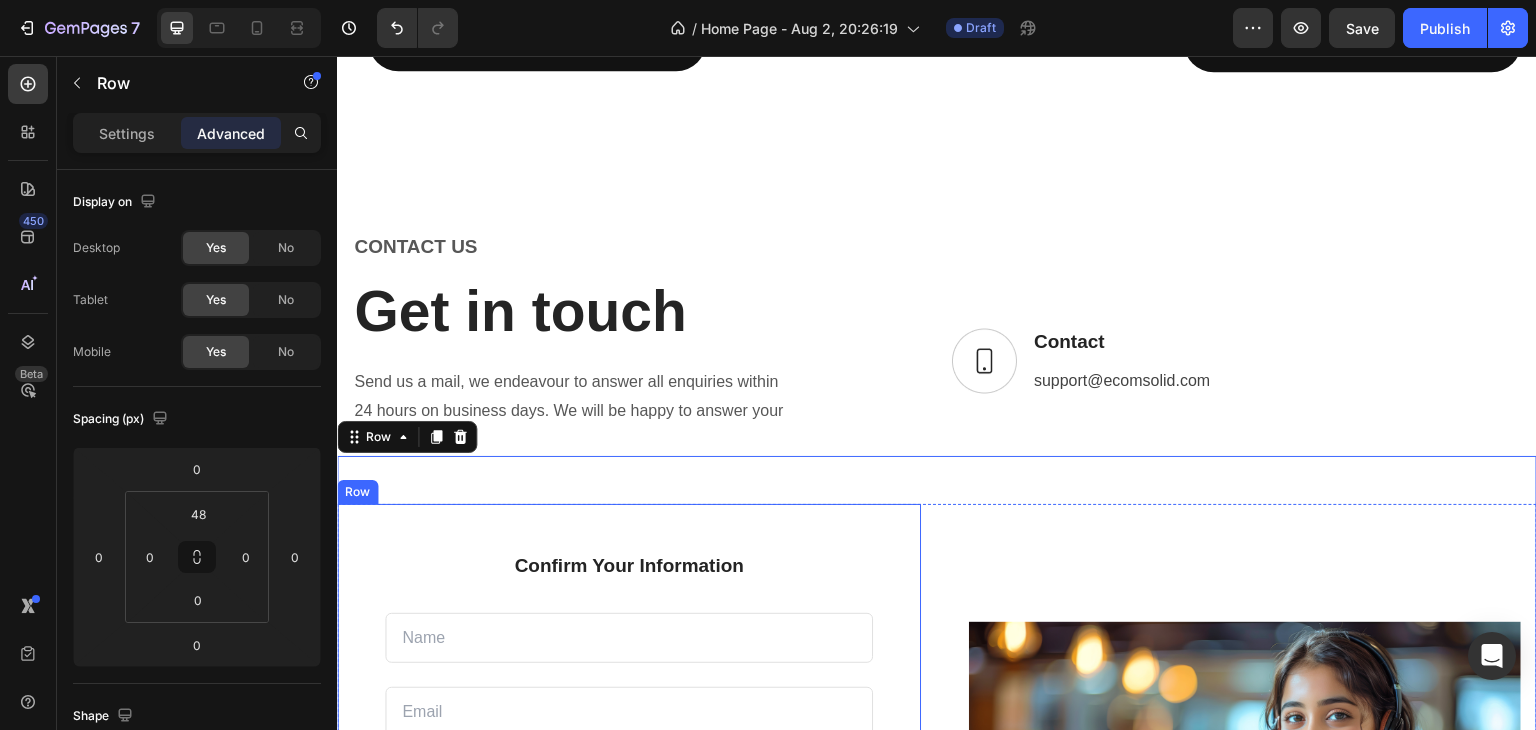 click on "Confirm Your Information Text block Text Field Email Field Row Text Area Submit Now! Submit Button Checkbox I accept the Terms of Service Text block Row Contact Form Row" at bounding box center [629, 797] 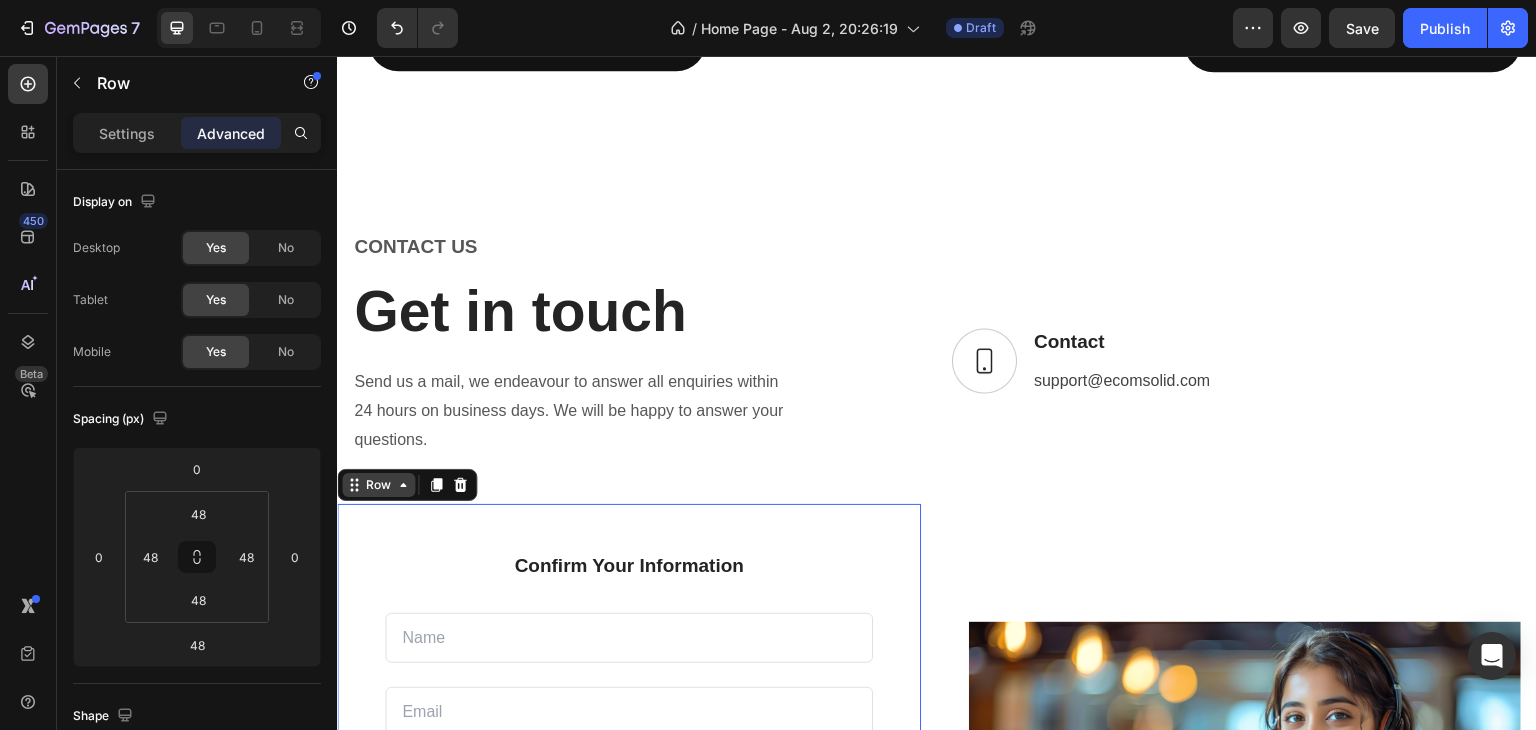 click on "Row" at bounding box center (378, 485) 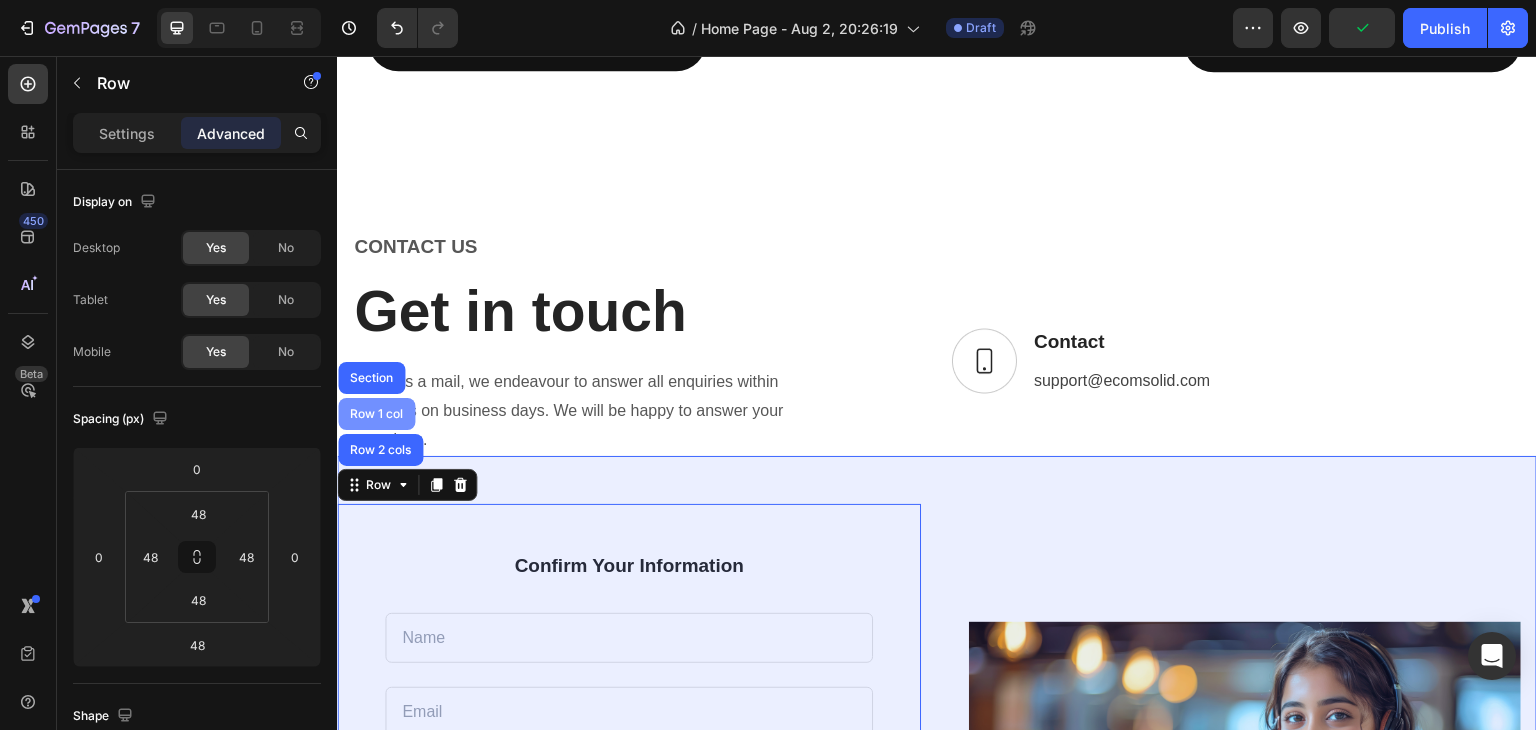 click on "Row 1 col" at bounding box center [376, 414] 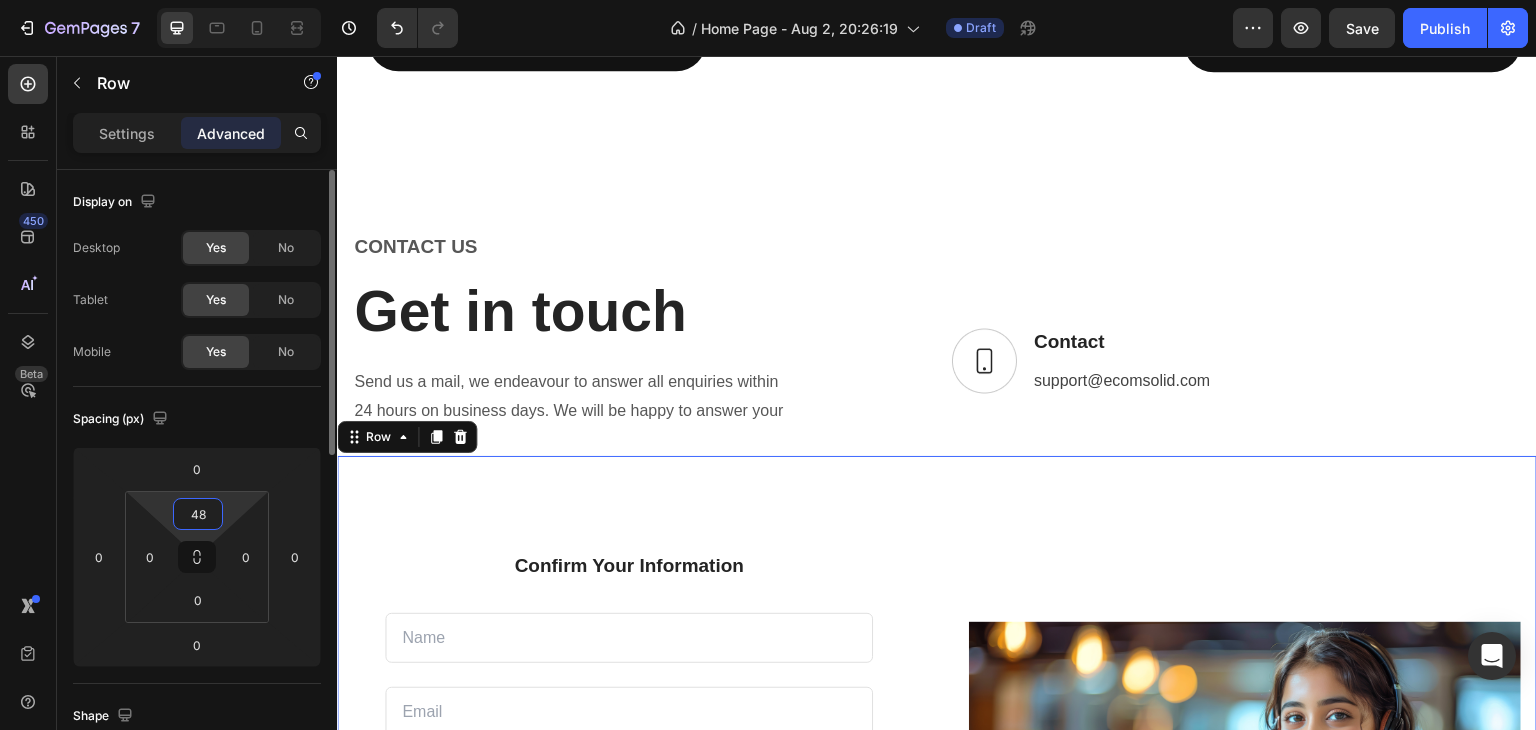 click on "48" at bounding box center (198, 514) 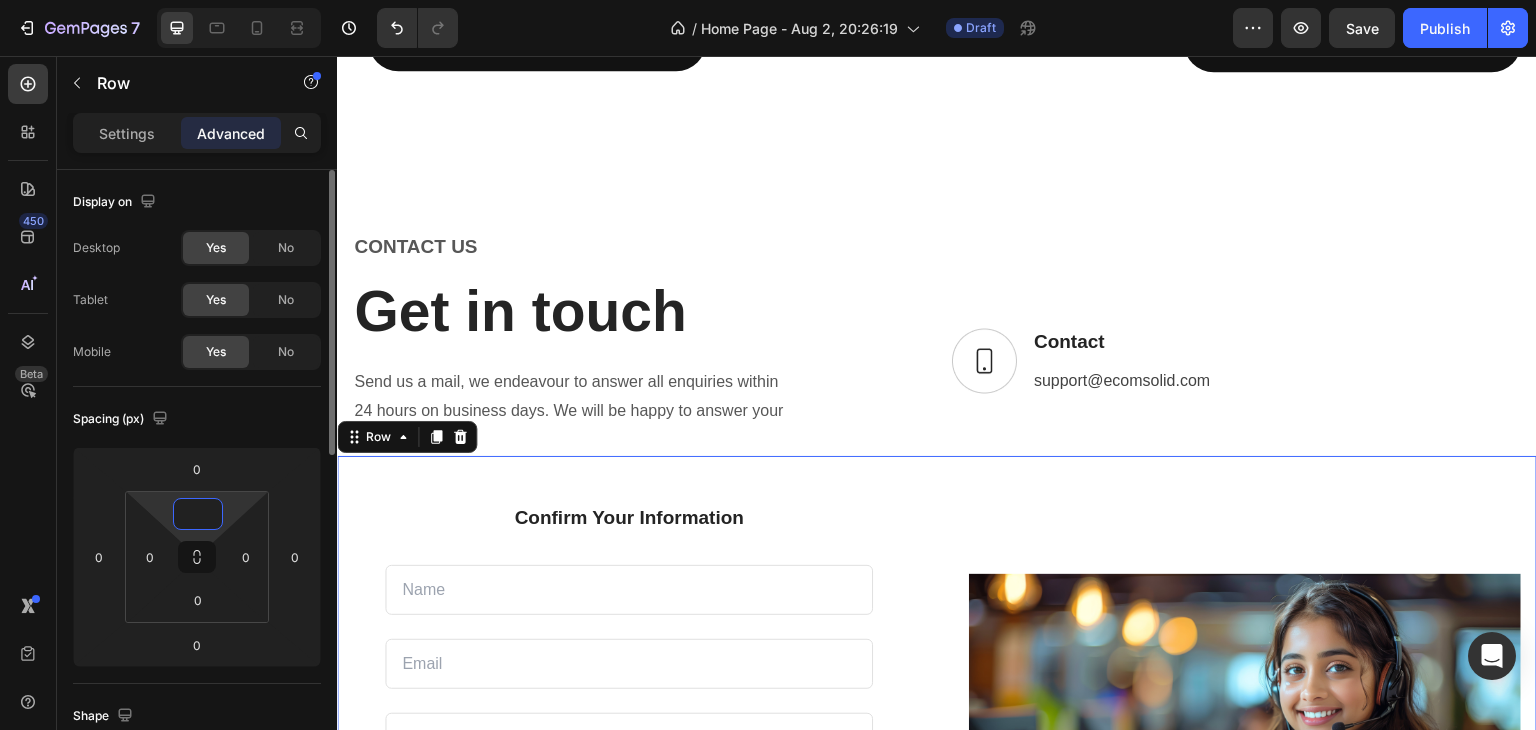 type on "2" 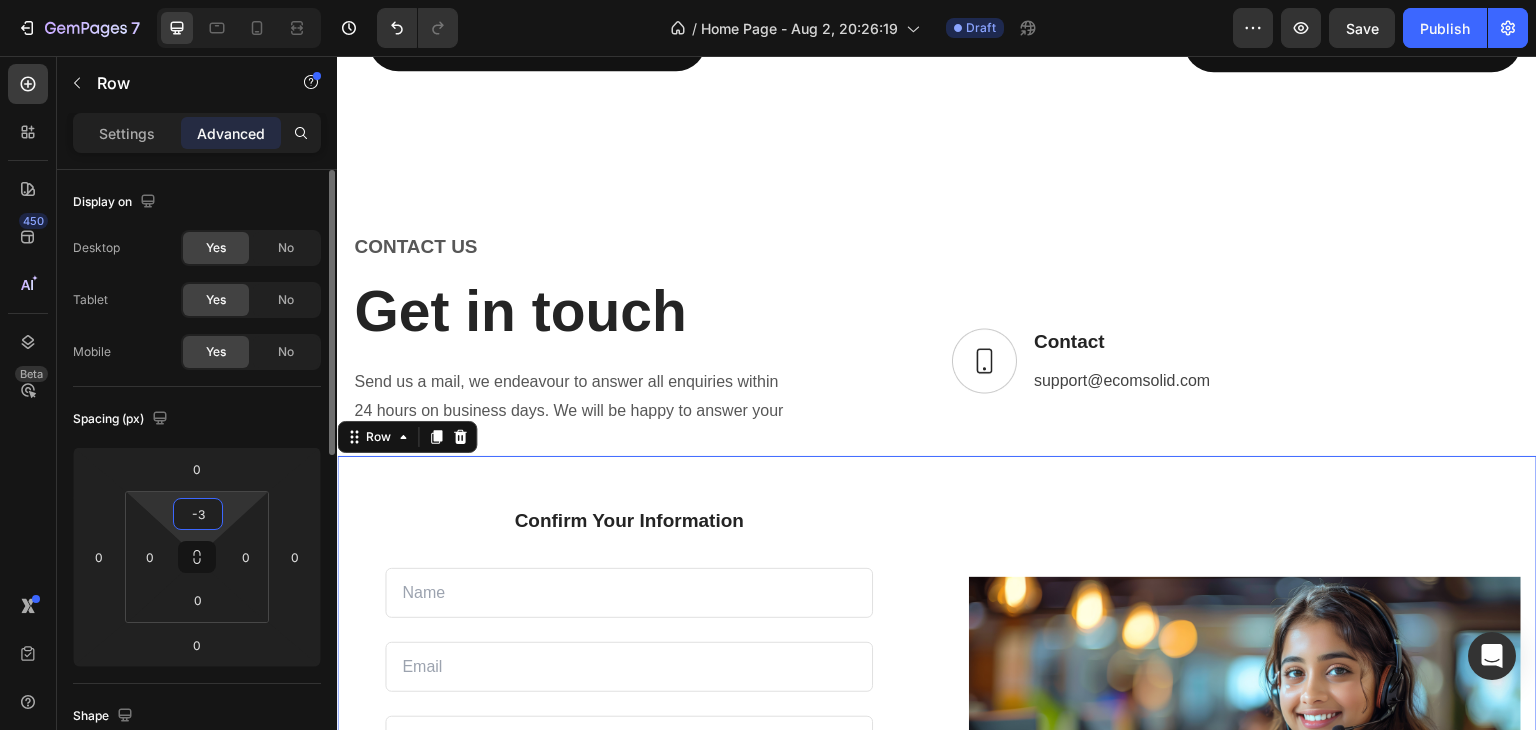 type on "-" 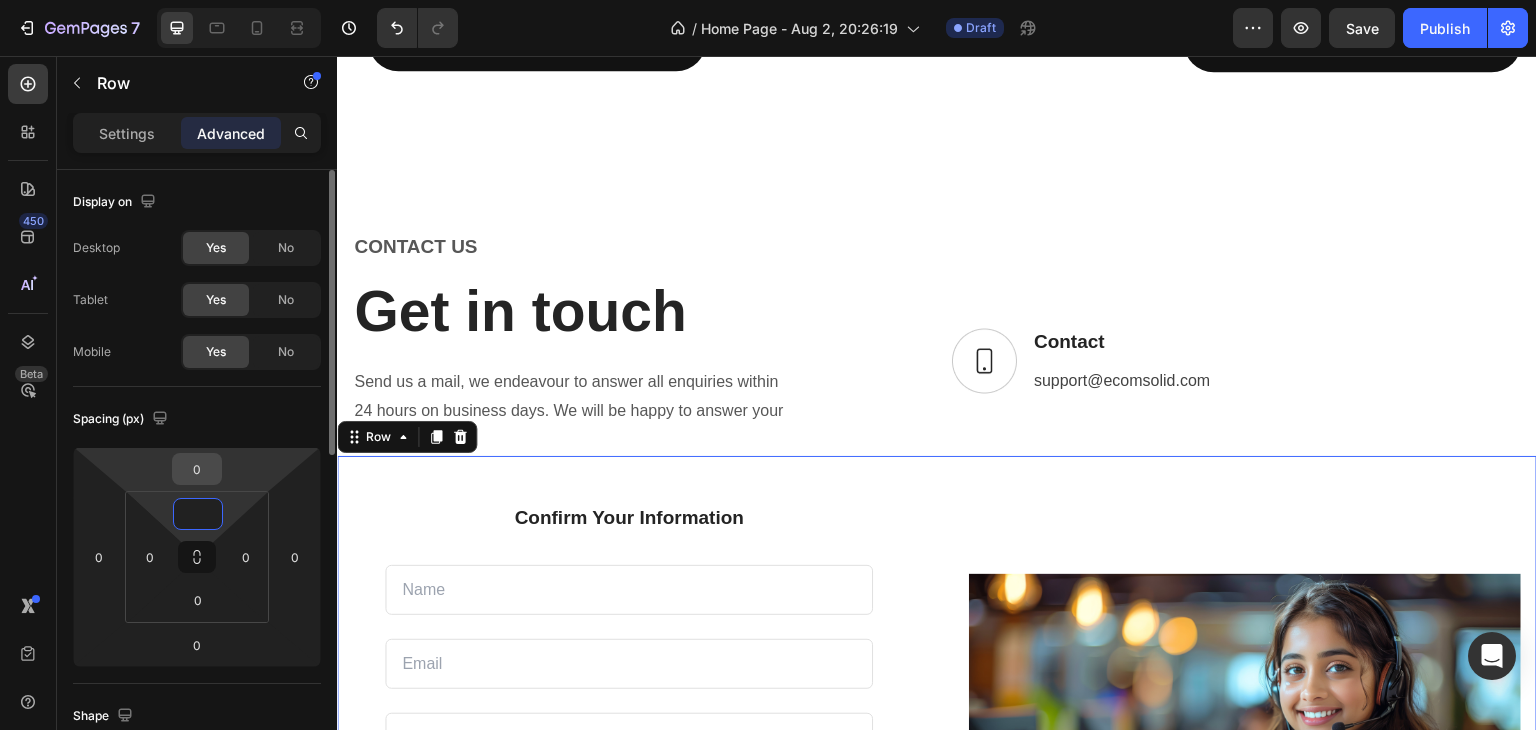 type on "0" 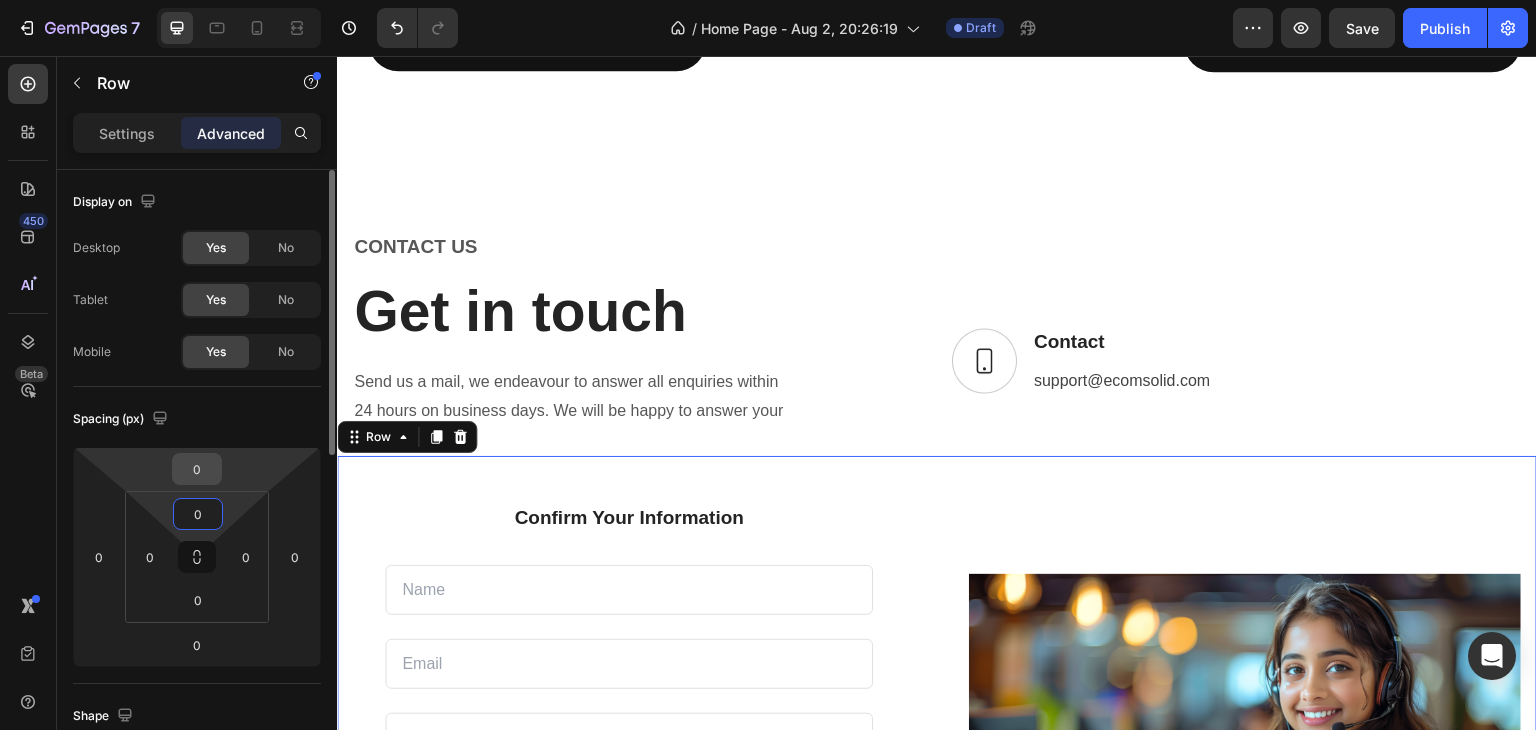 click on "0" at bounding box center [197, 469] 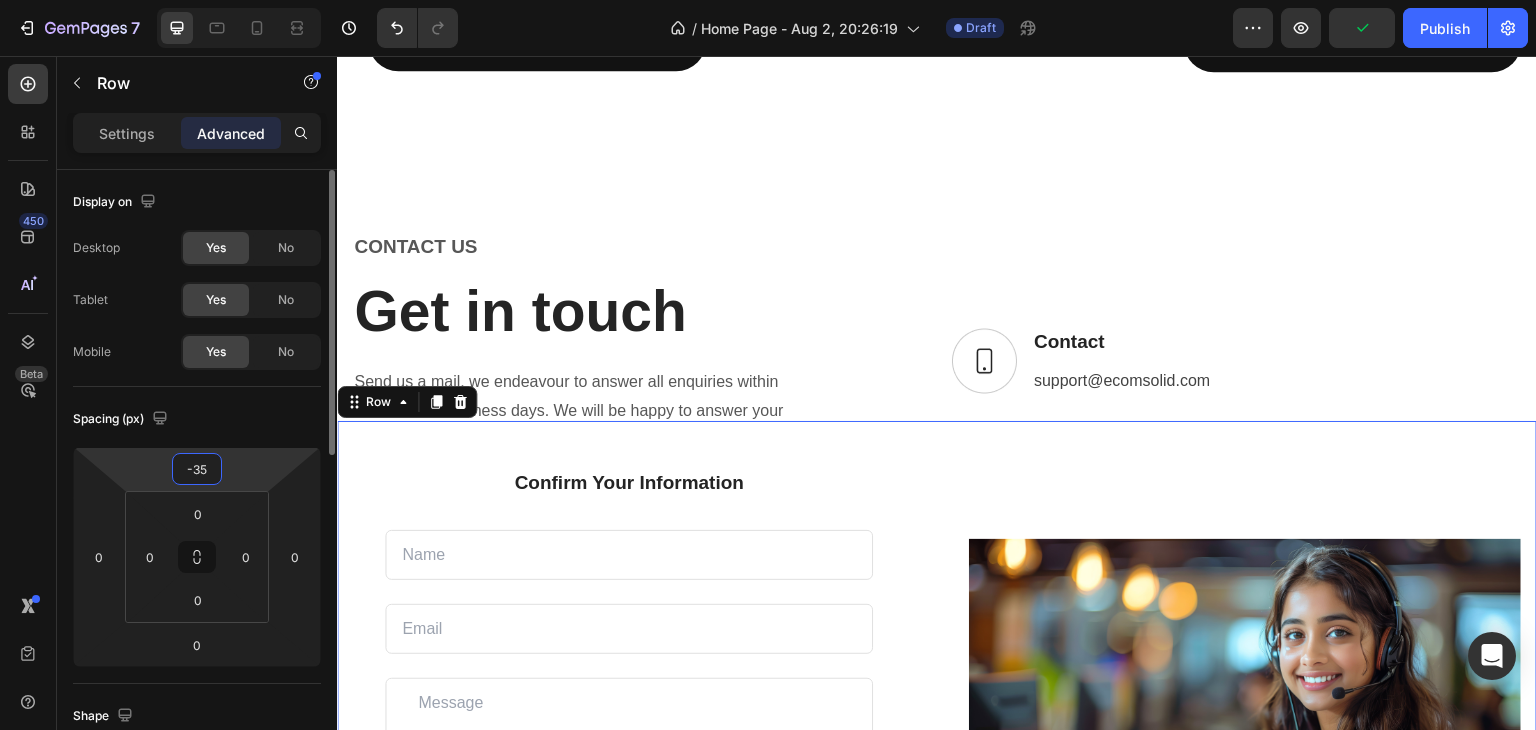 type on "-3" 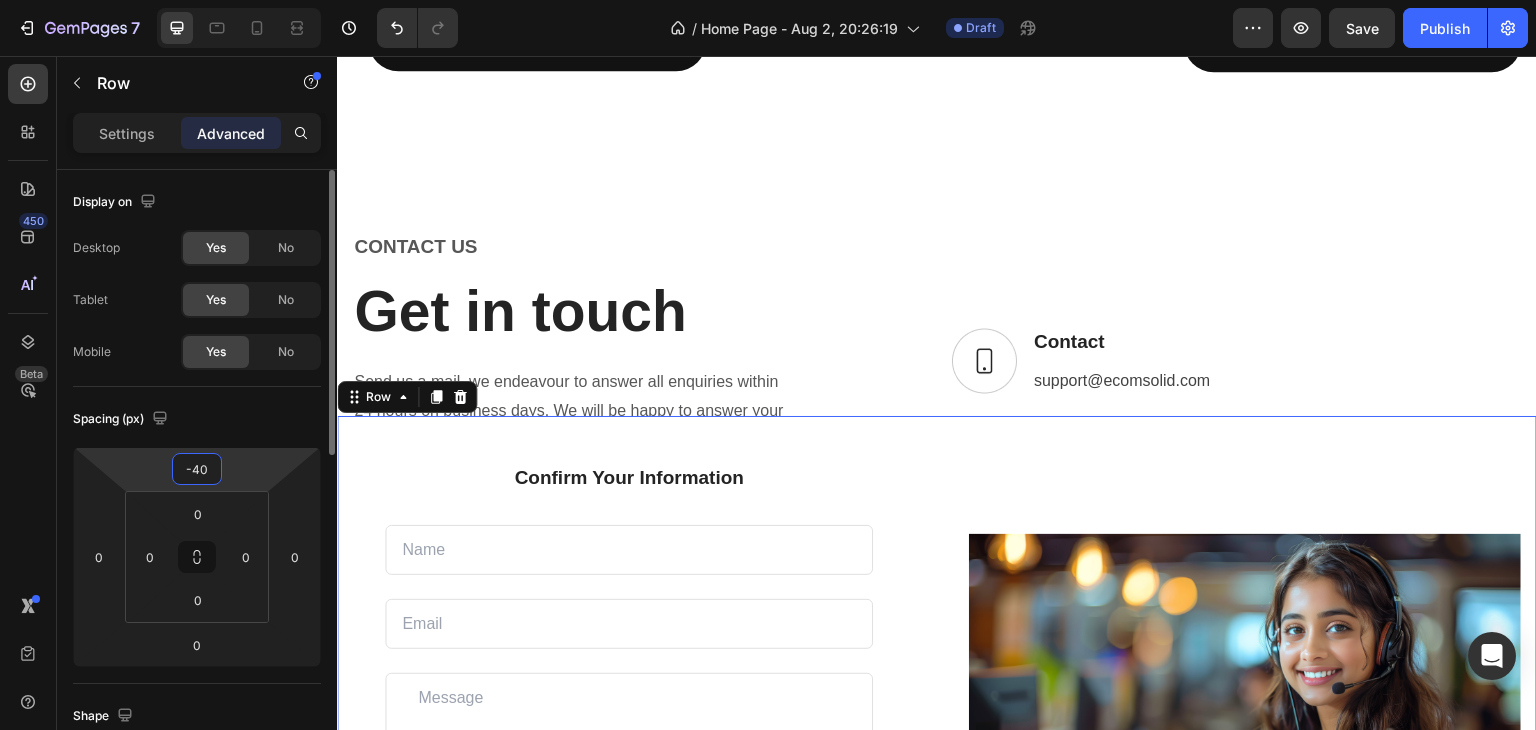 type on "-4" 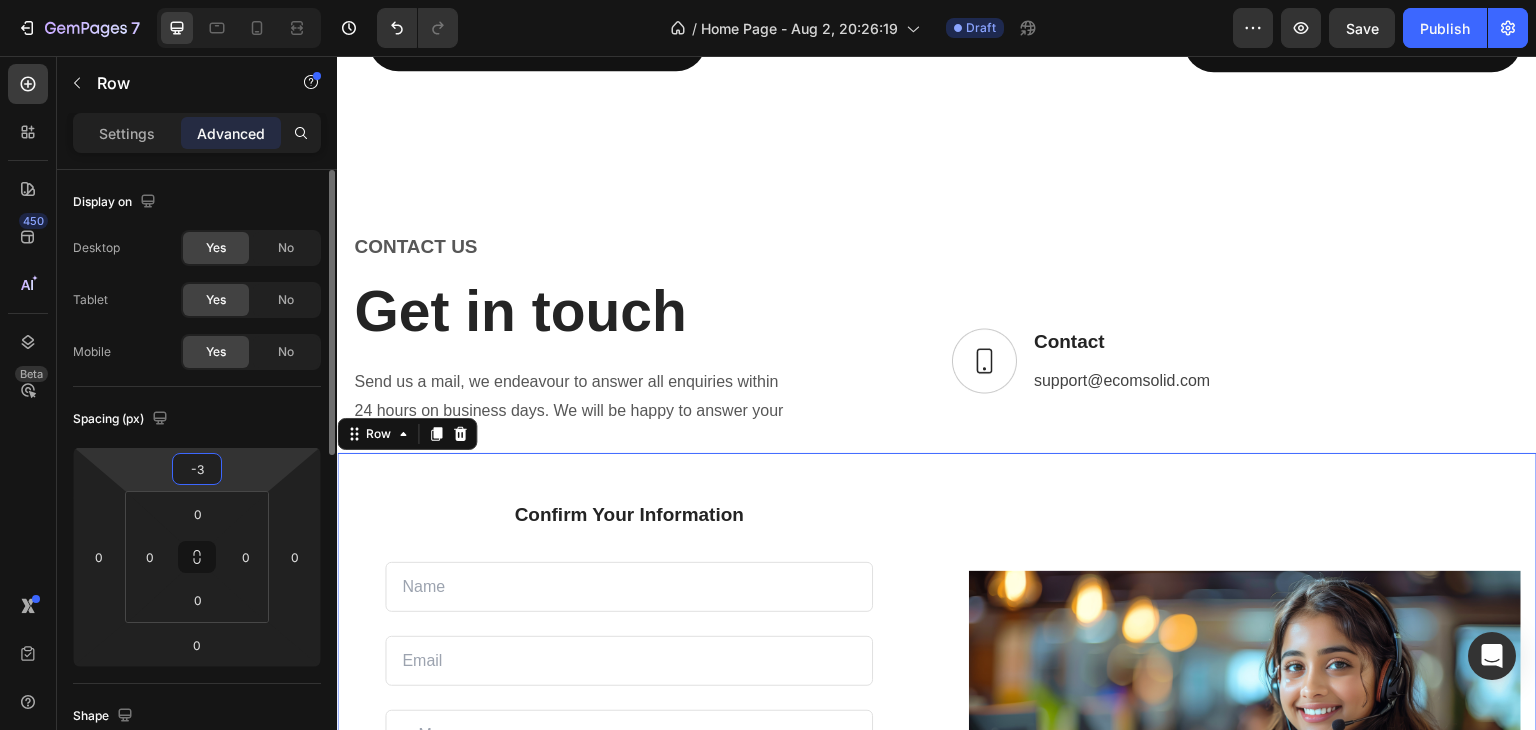 type on "-35" 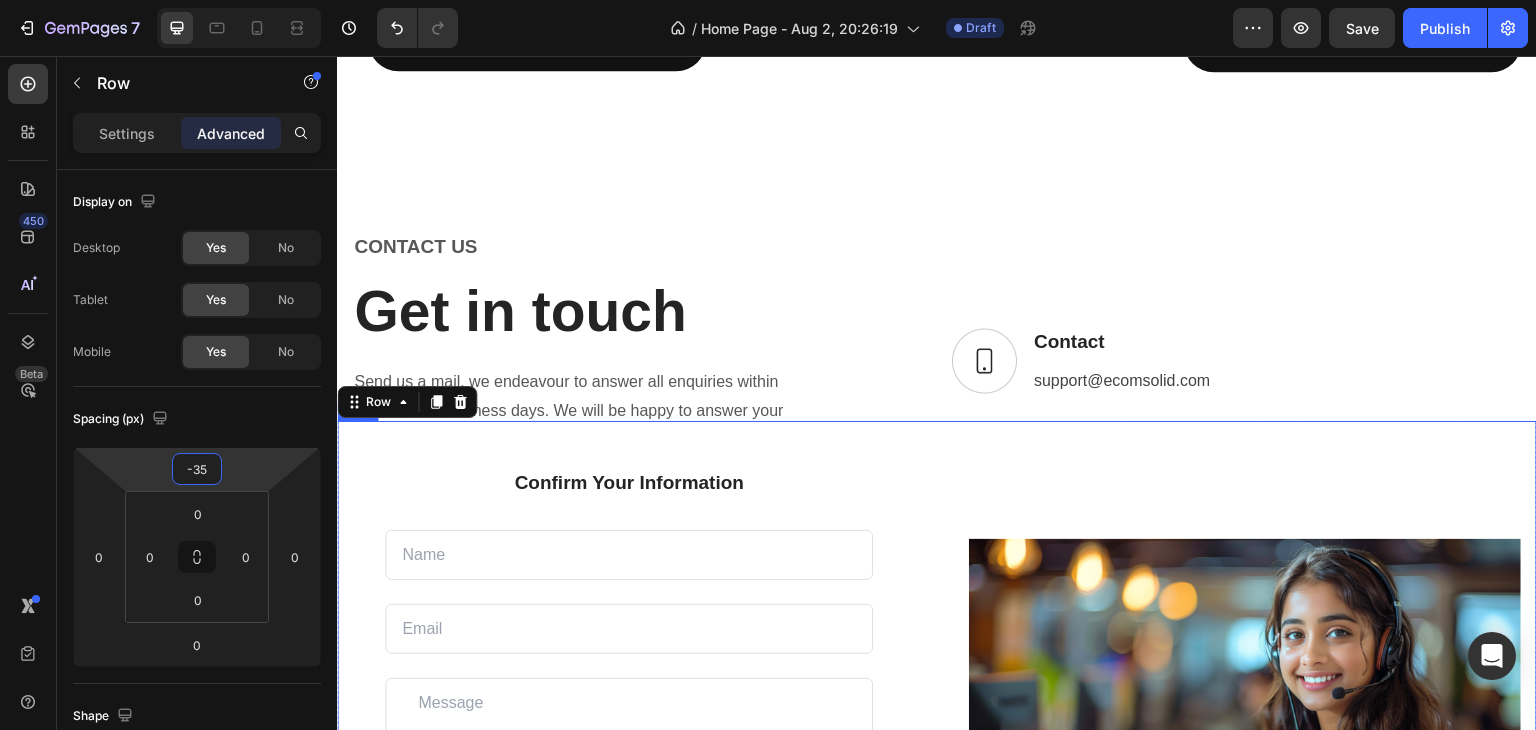 click on "Image Row" at bounding box center [1245, 738] 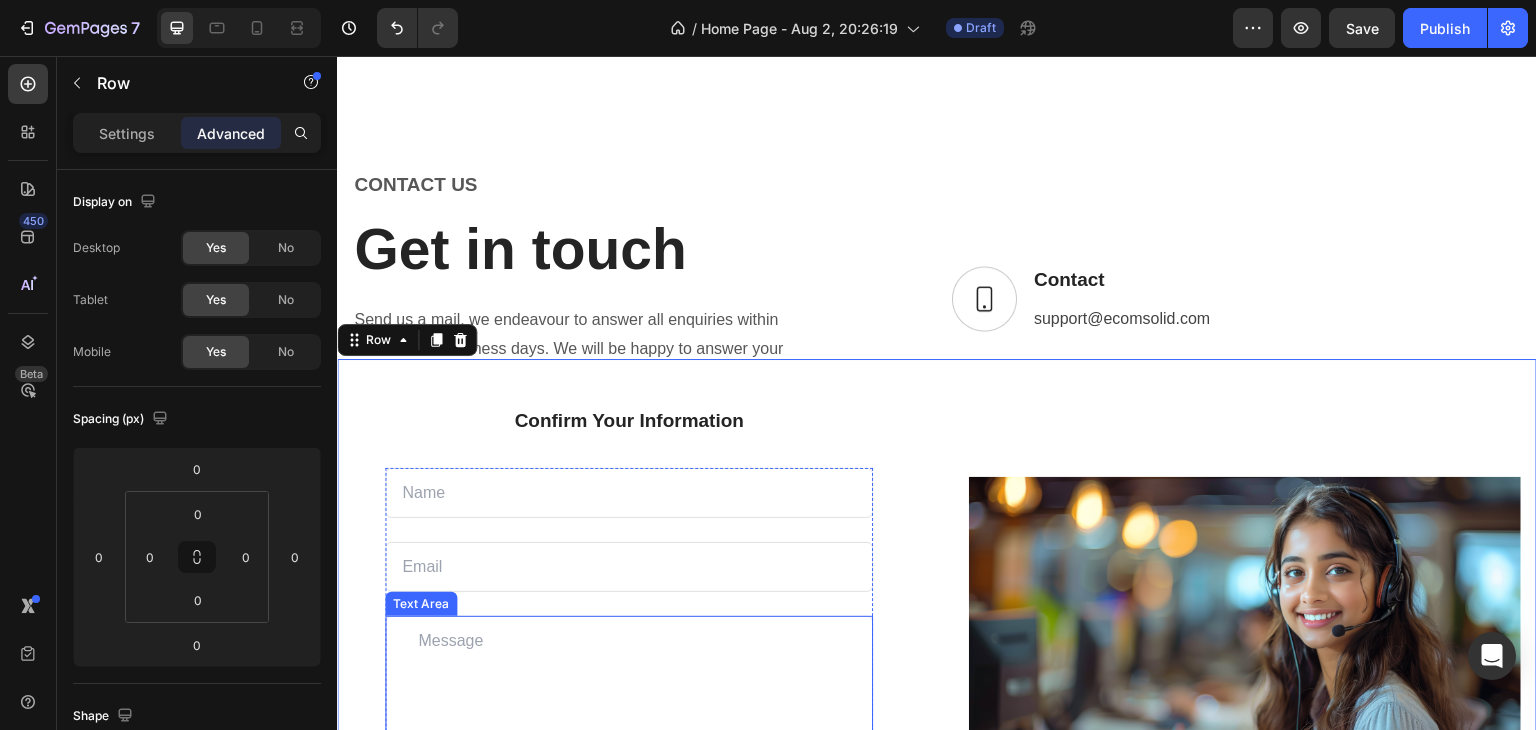scroll, scrollTop: 2907, scrollLeft: 0, axis: vertical 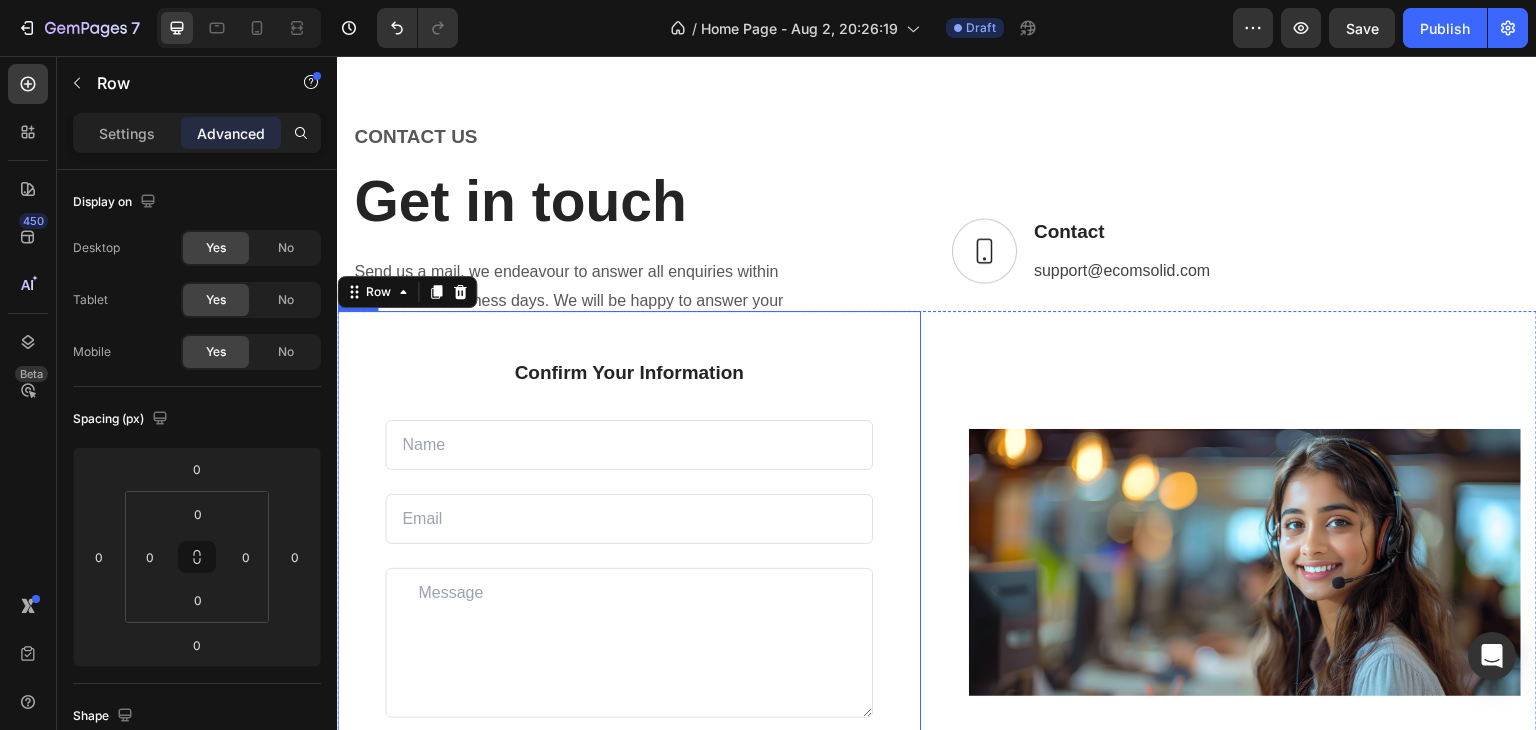 click on "Confirm Your Information Text block Text Field Email Field Row Text Area Submit Now! Submit Button Checkbox I accept the Terms of Service Text block Row Contact Form Row" at bounding box center (629, 604) 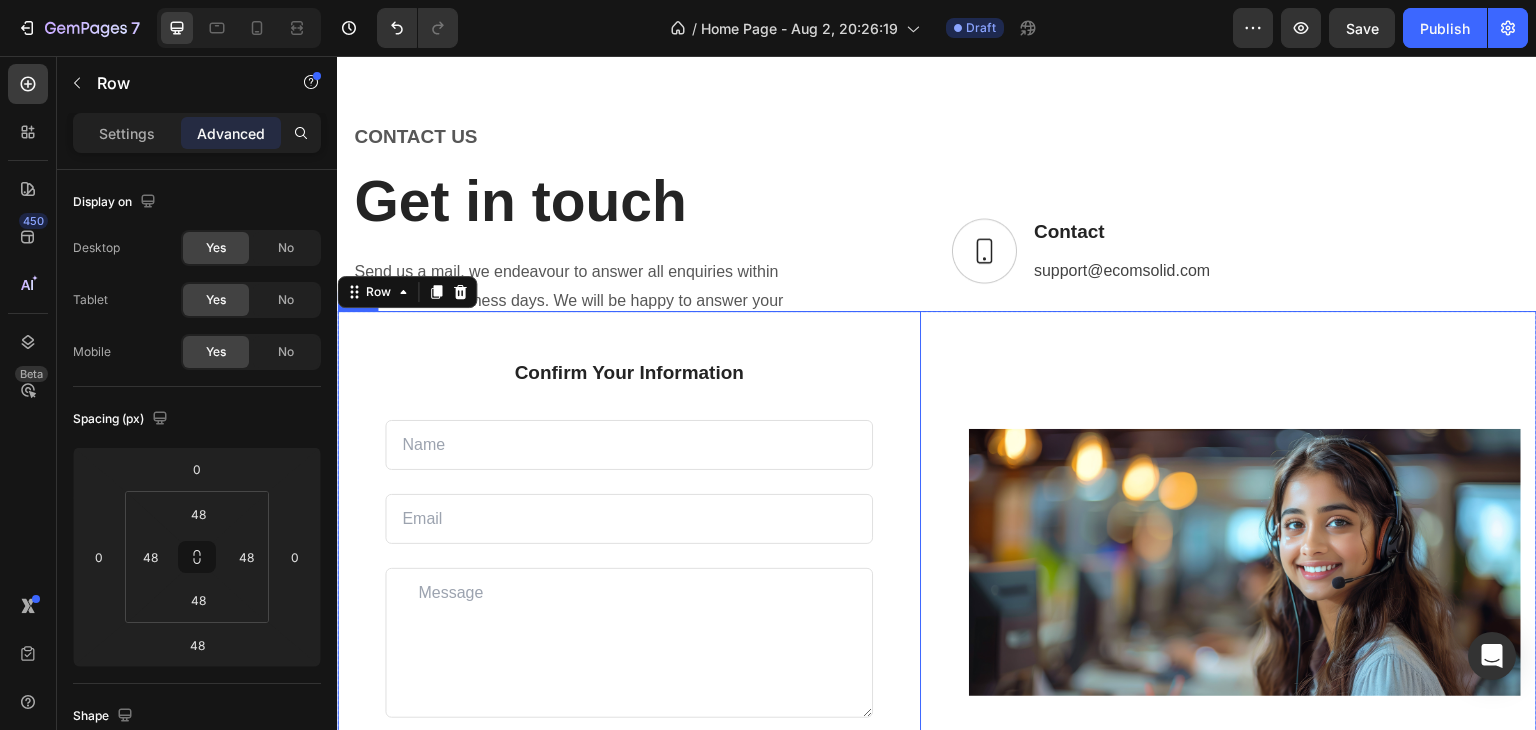 click on "Confirm Your Information Text block Text Field Email Field Row Text Area Submit Now! Submit Button Checkbox I accept the Terms of Service Text block Row Contact Form Row   48 Image Row Row" at bounding box center [937, 628] 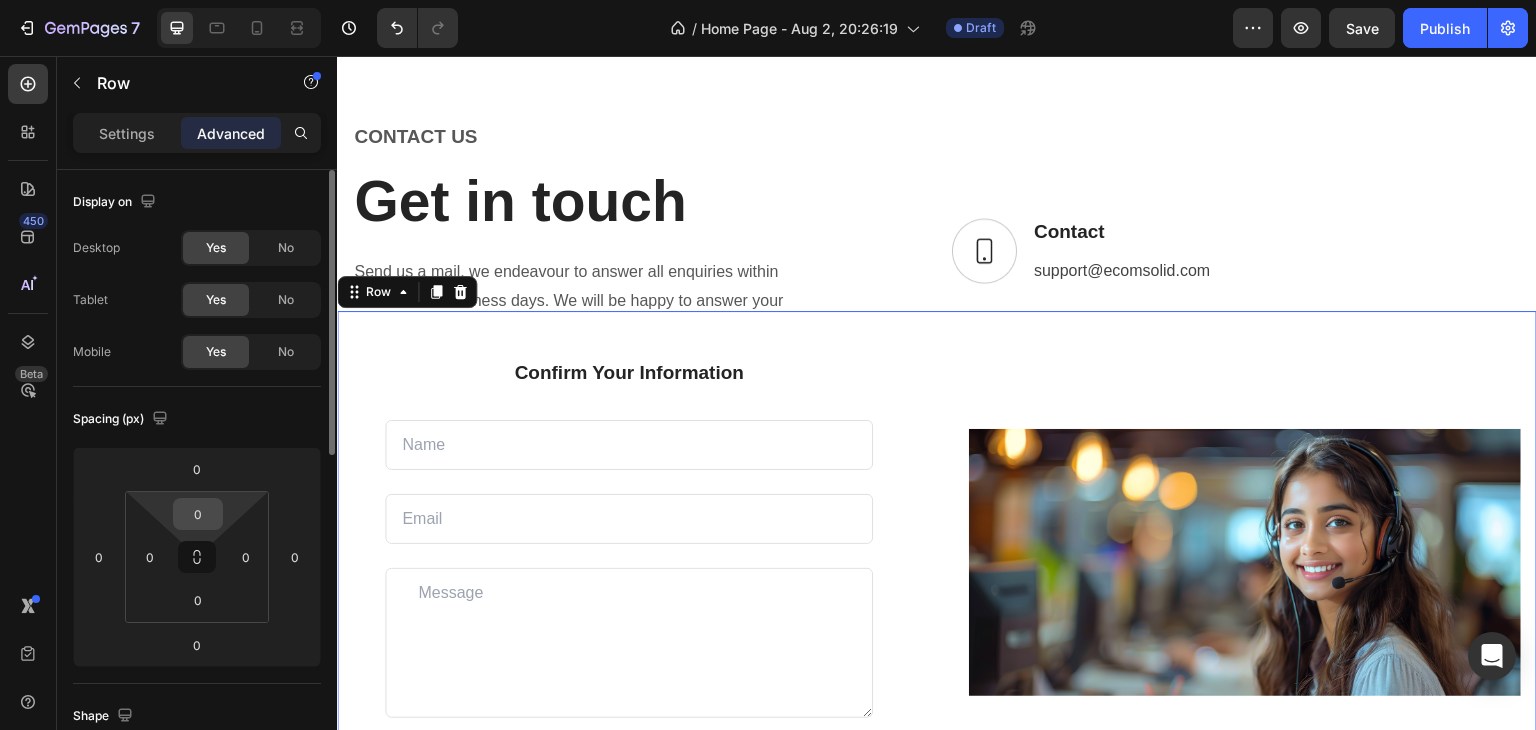 click on "0" at bounding box center [198, 514] 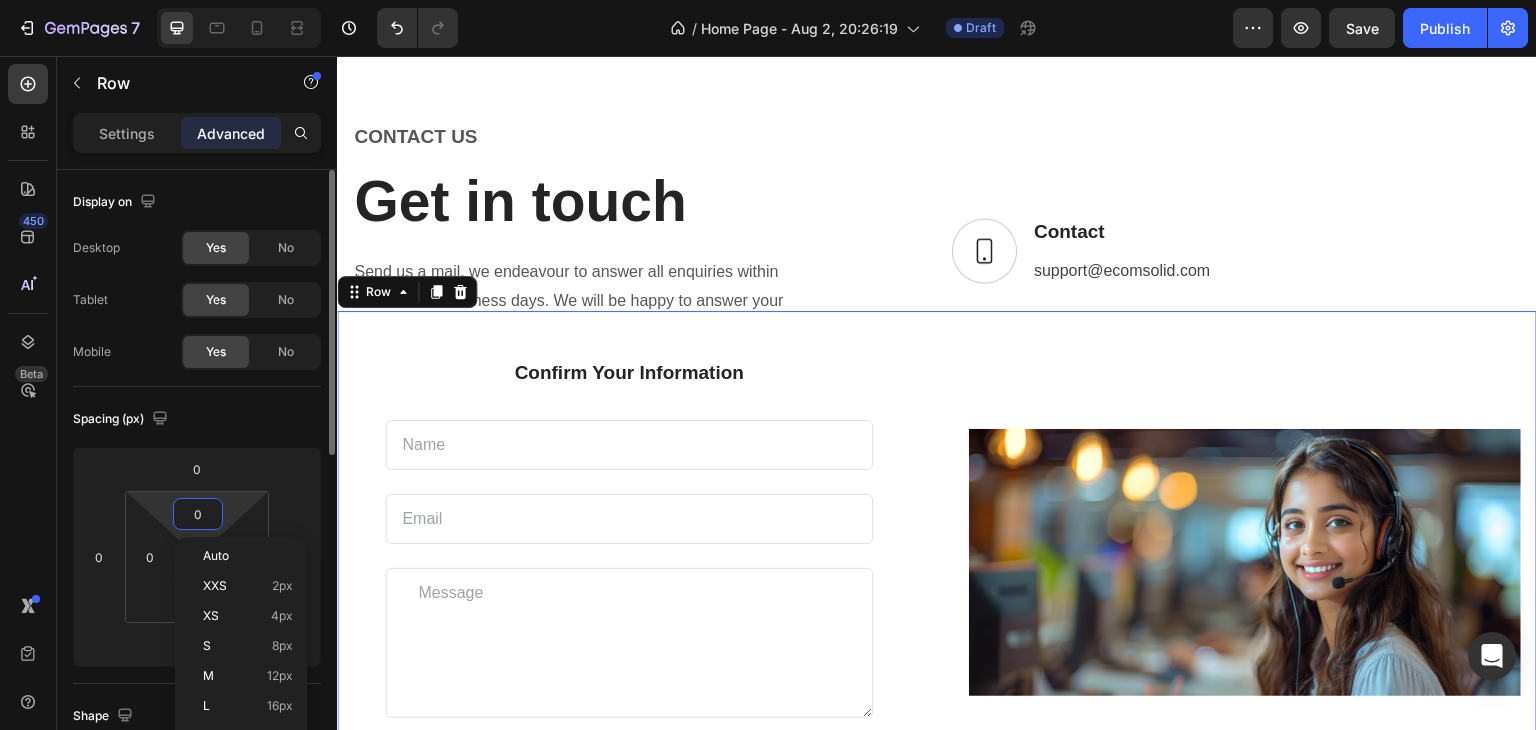 type on "5" 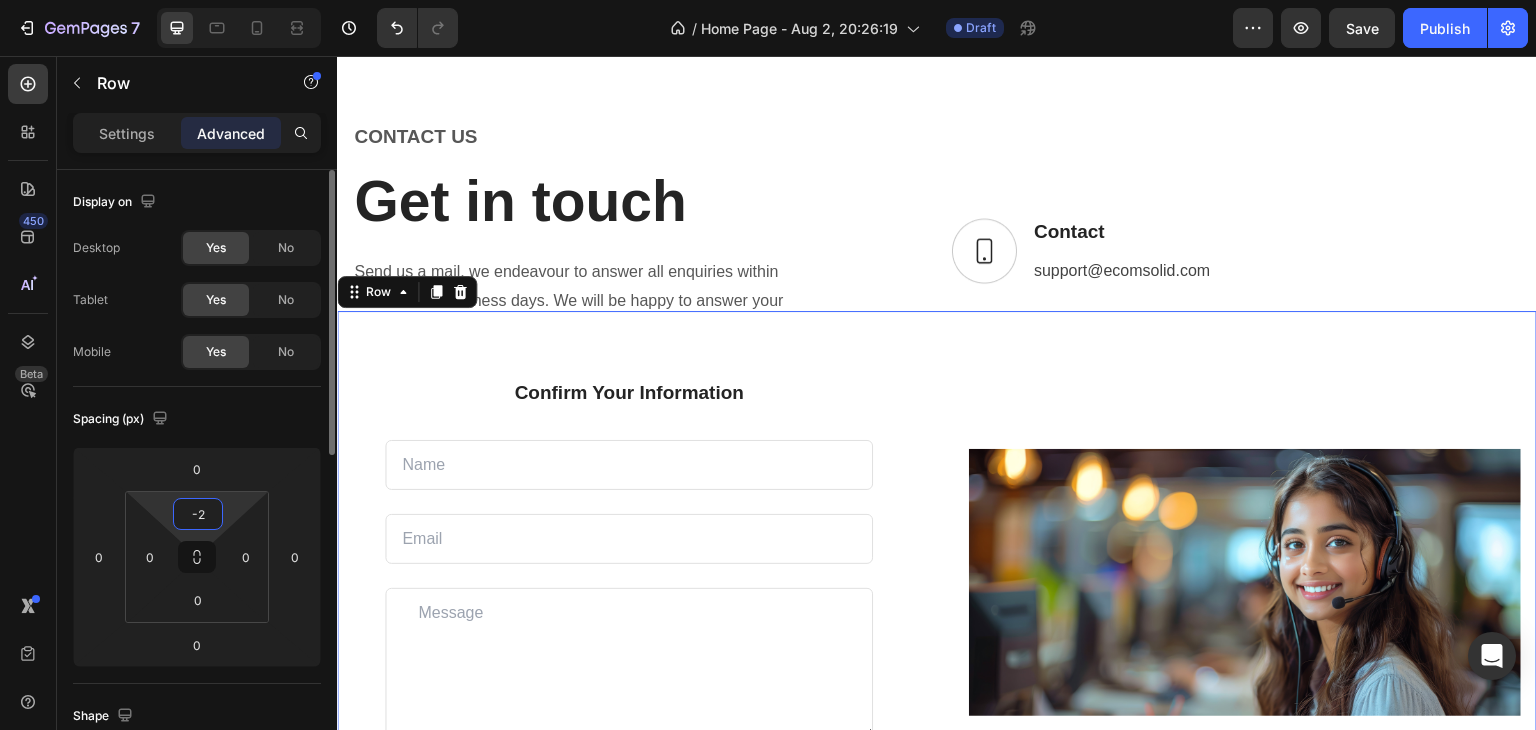 type on "-" 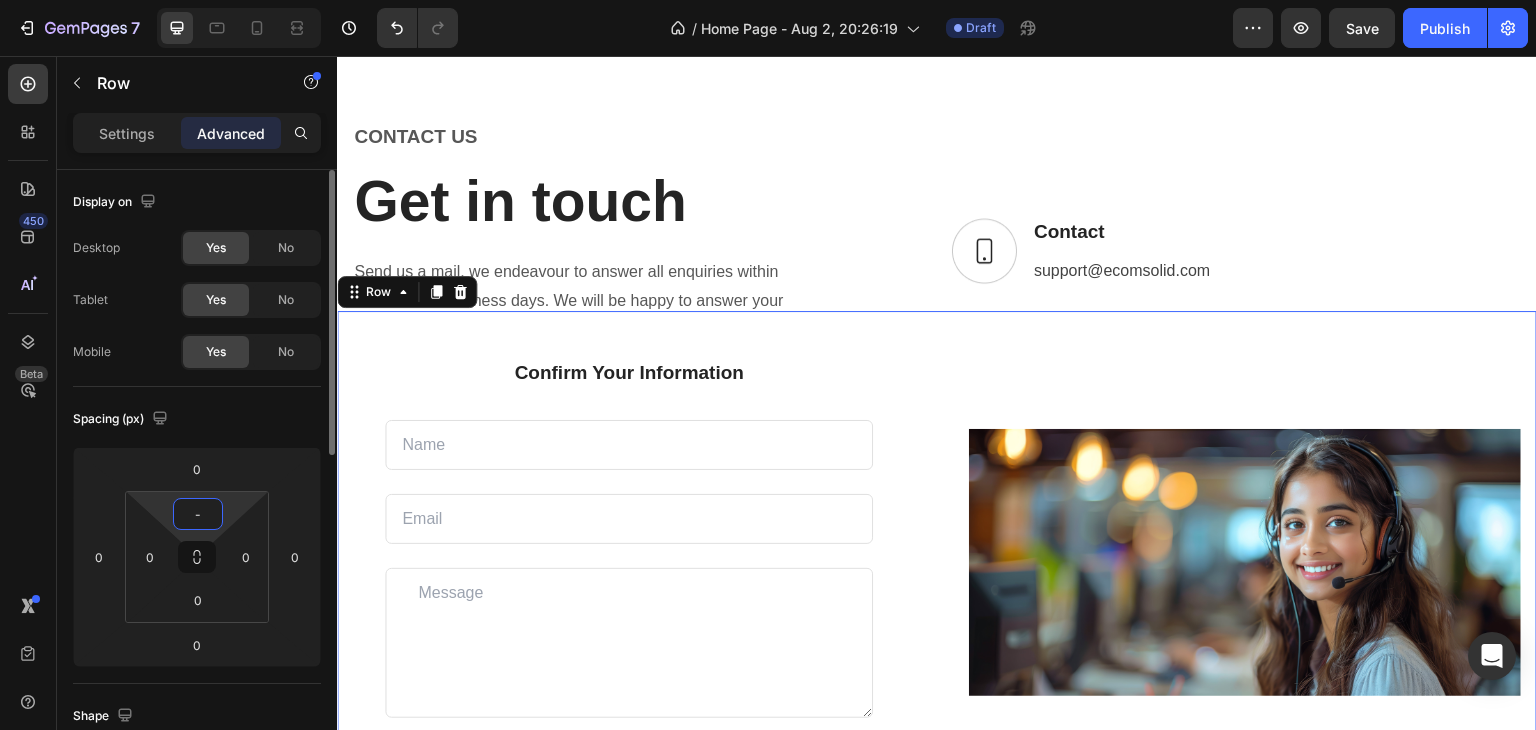 type 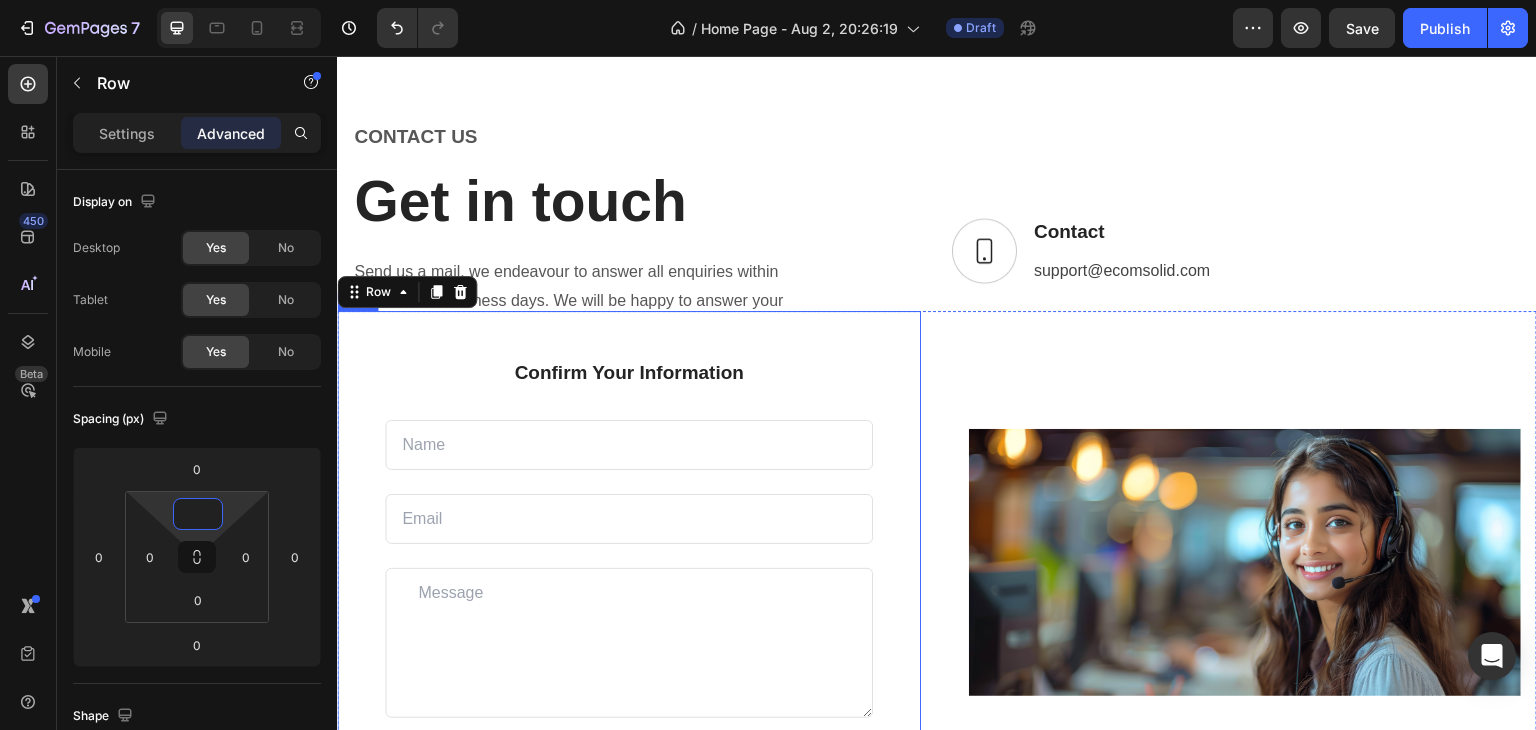 click on "Confirm Your Information Text block Text Field Email Field Row Text Area Submit Now! Submit Button Checkbox I accept the Terms of Service Text block Row Contact Form Row" at bounding box center [629, 604] 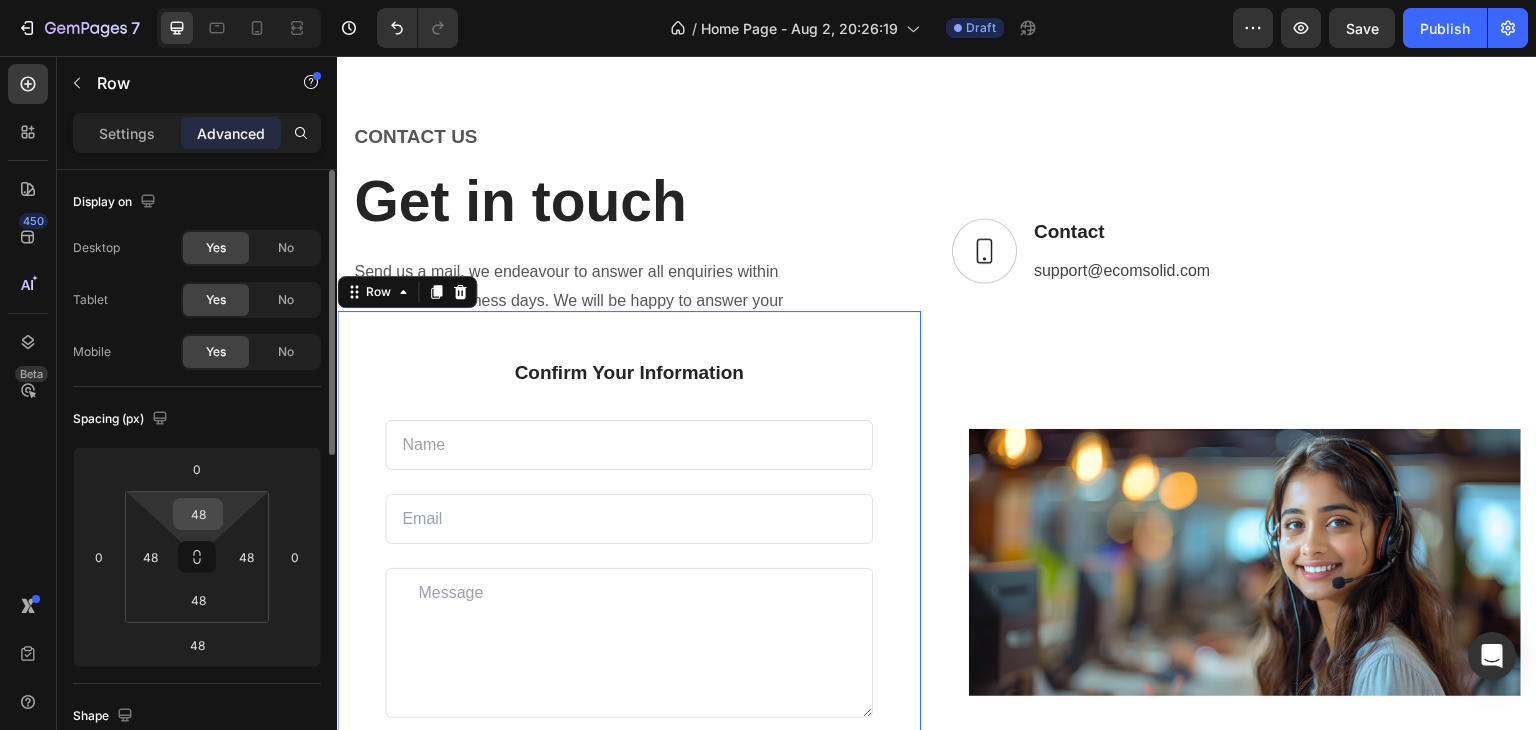 click on "48" at bounding box center [198, 514] 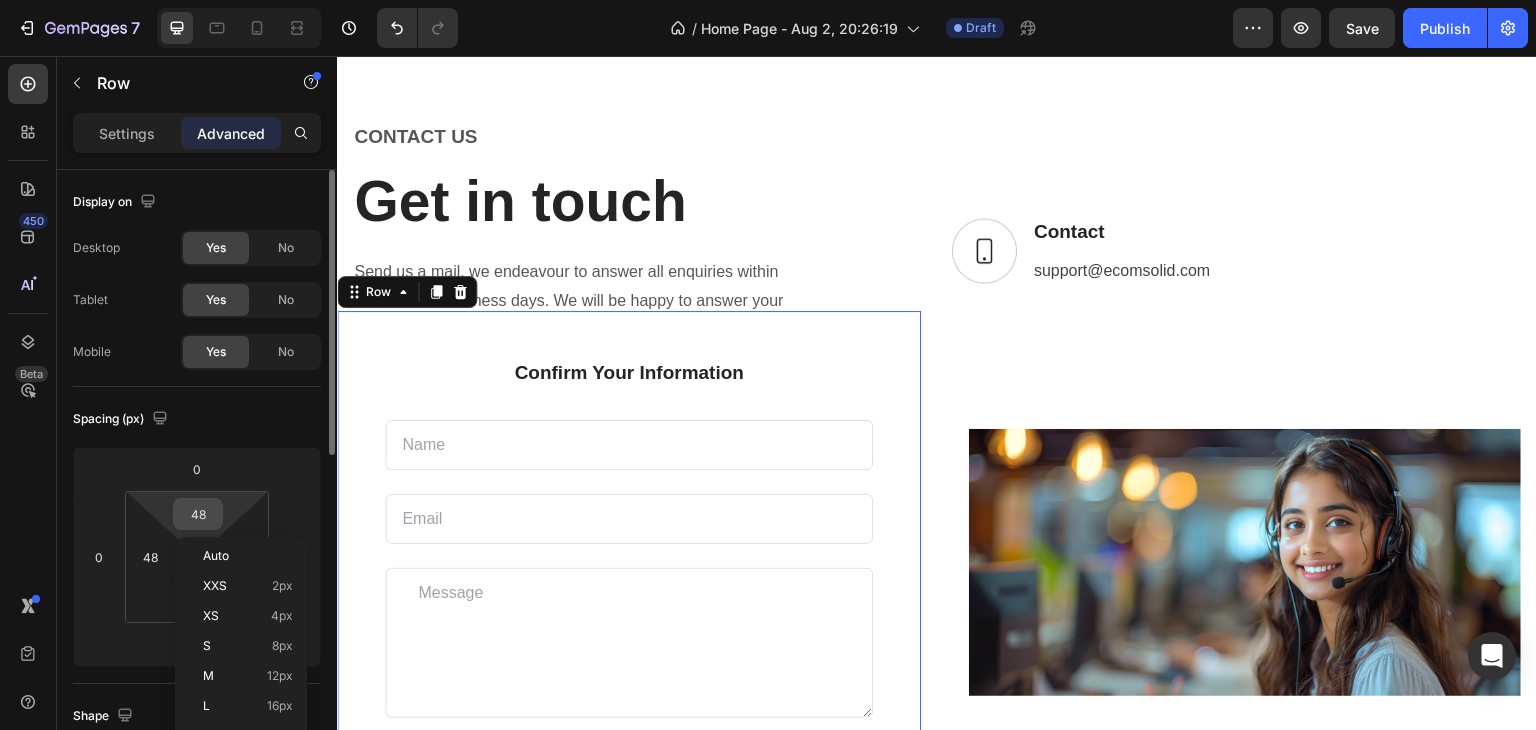 click on "48" at bounding box center [198, 514] 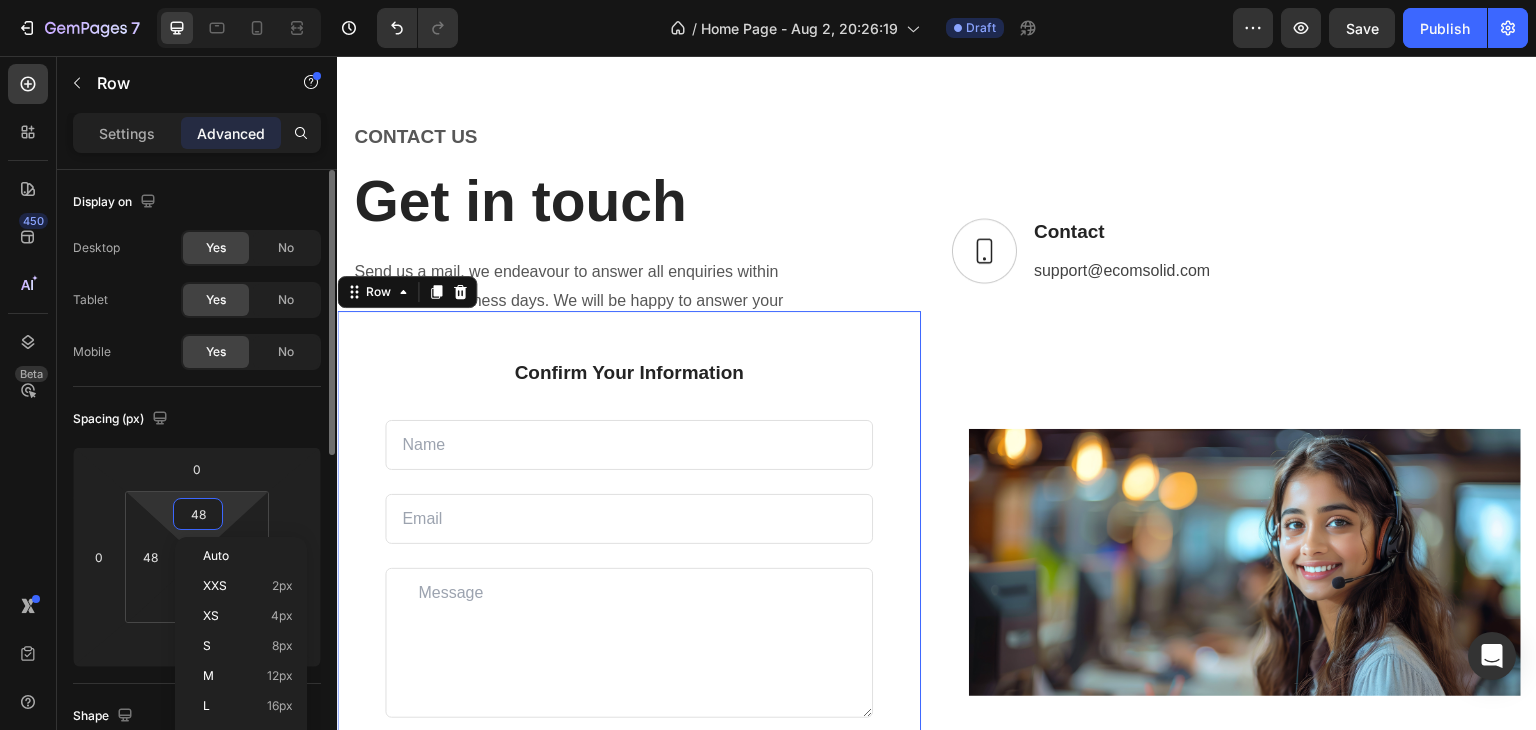 type on "4" 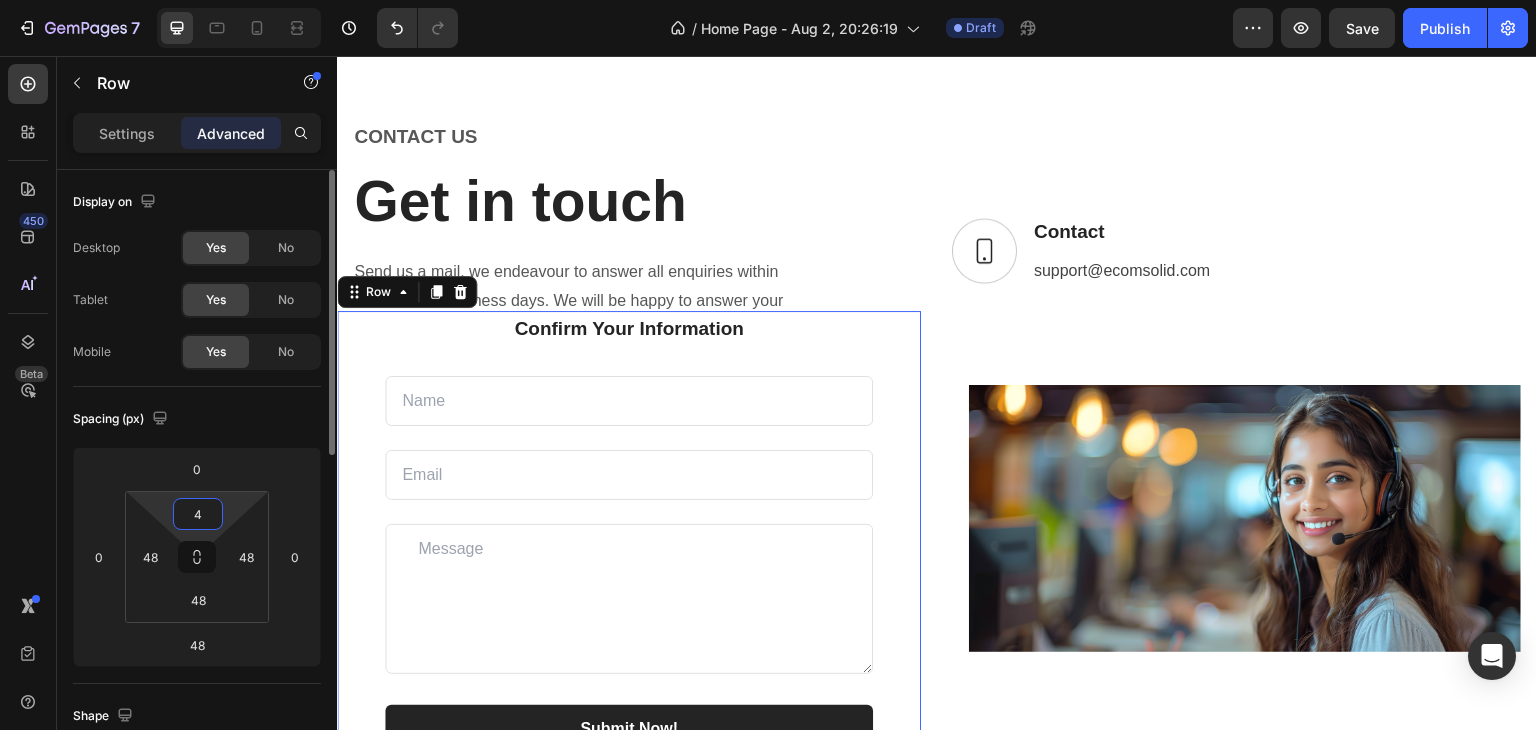 type on "40" 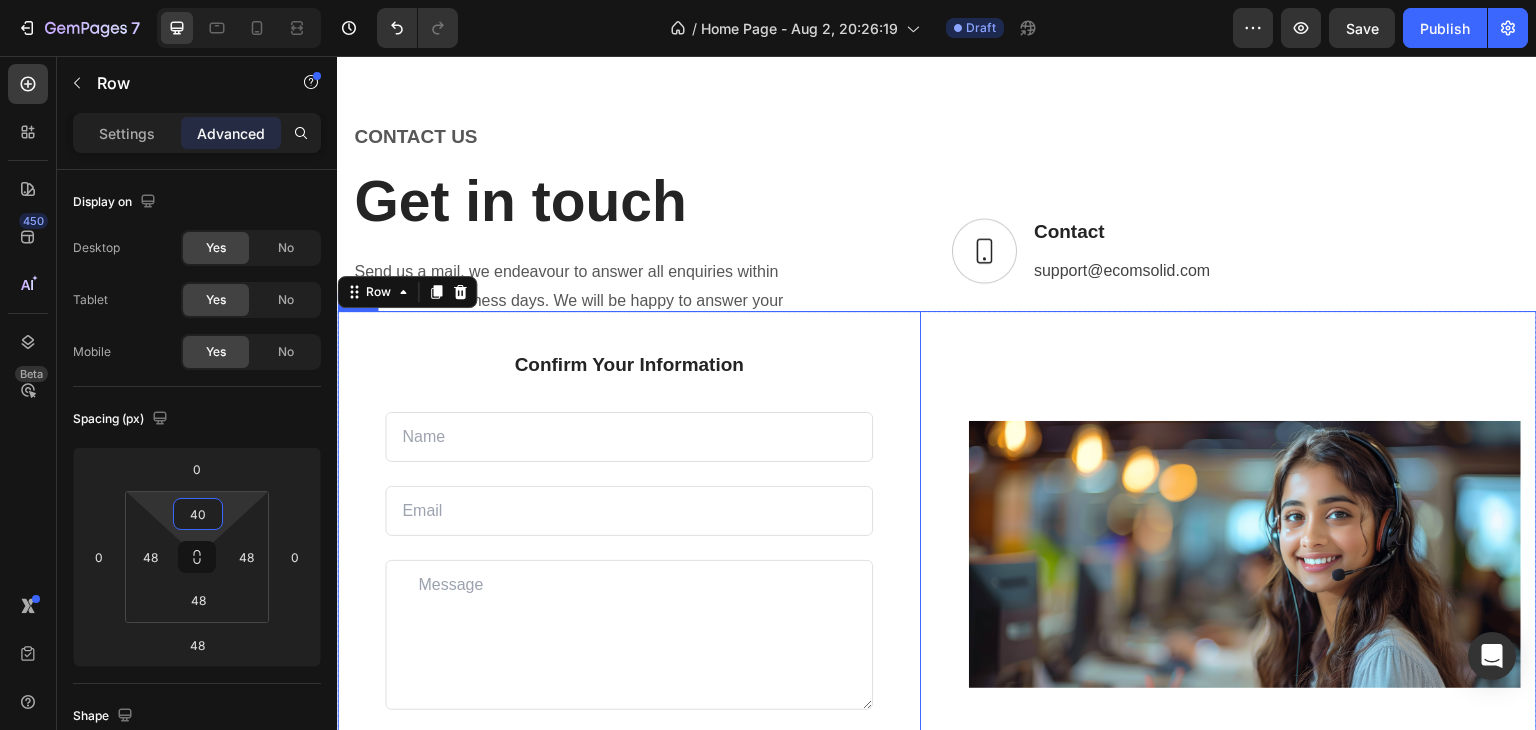 click on "Image Row" at bounding box center [1245, 624] 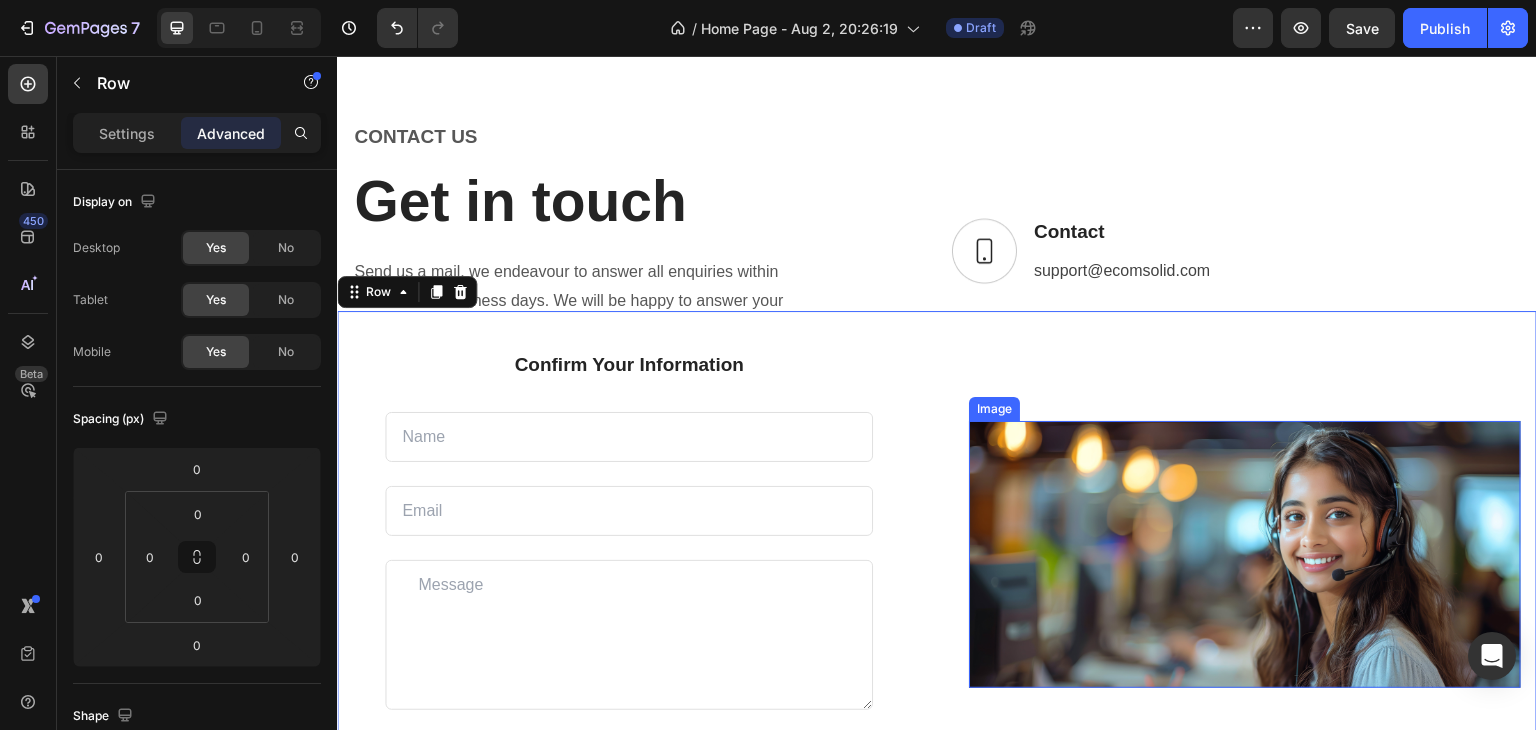 click at bounding box center (1245, 555) 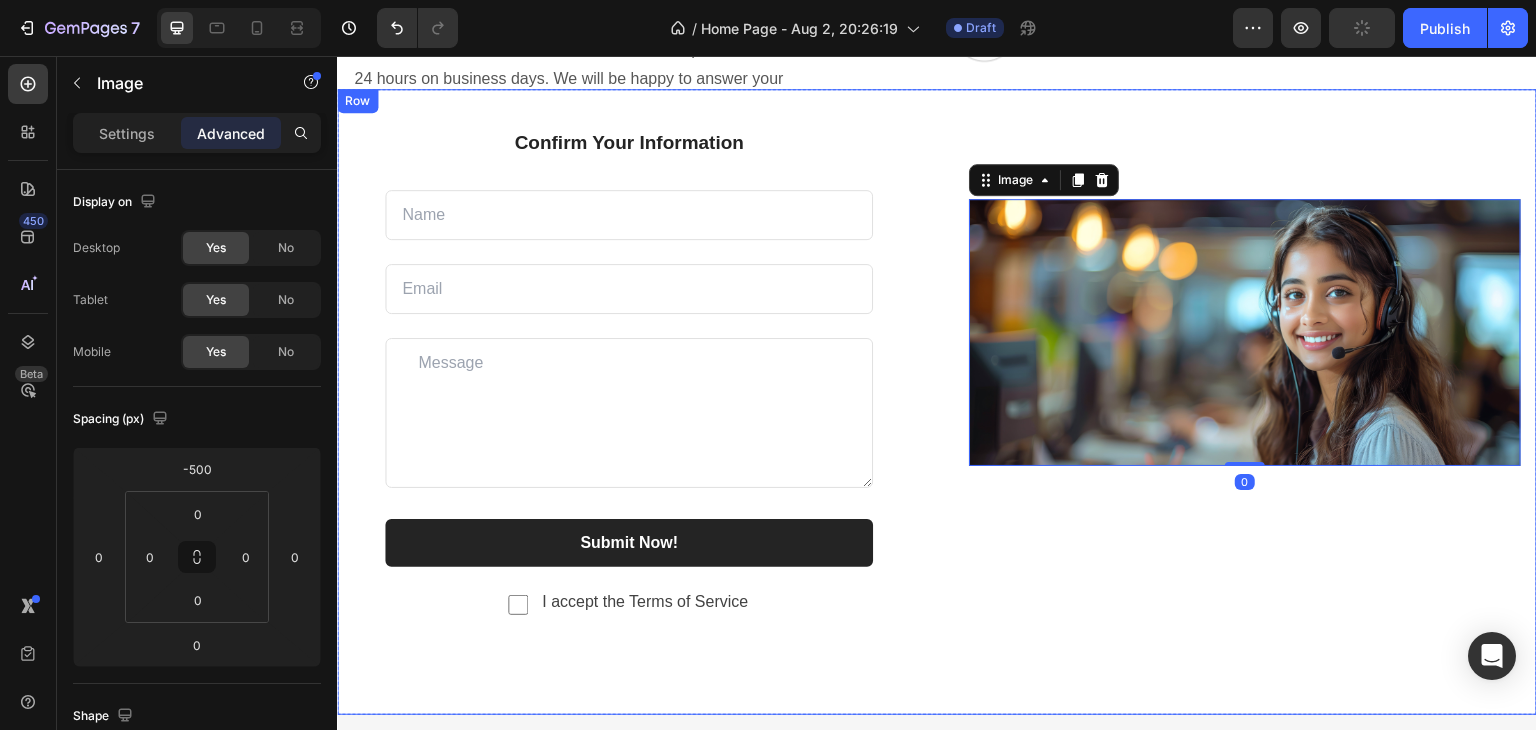 scroll, scrollTop: 3007, scrollLeft: 0, axis: vertical 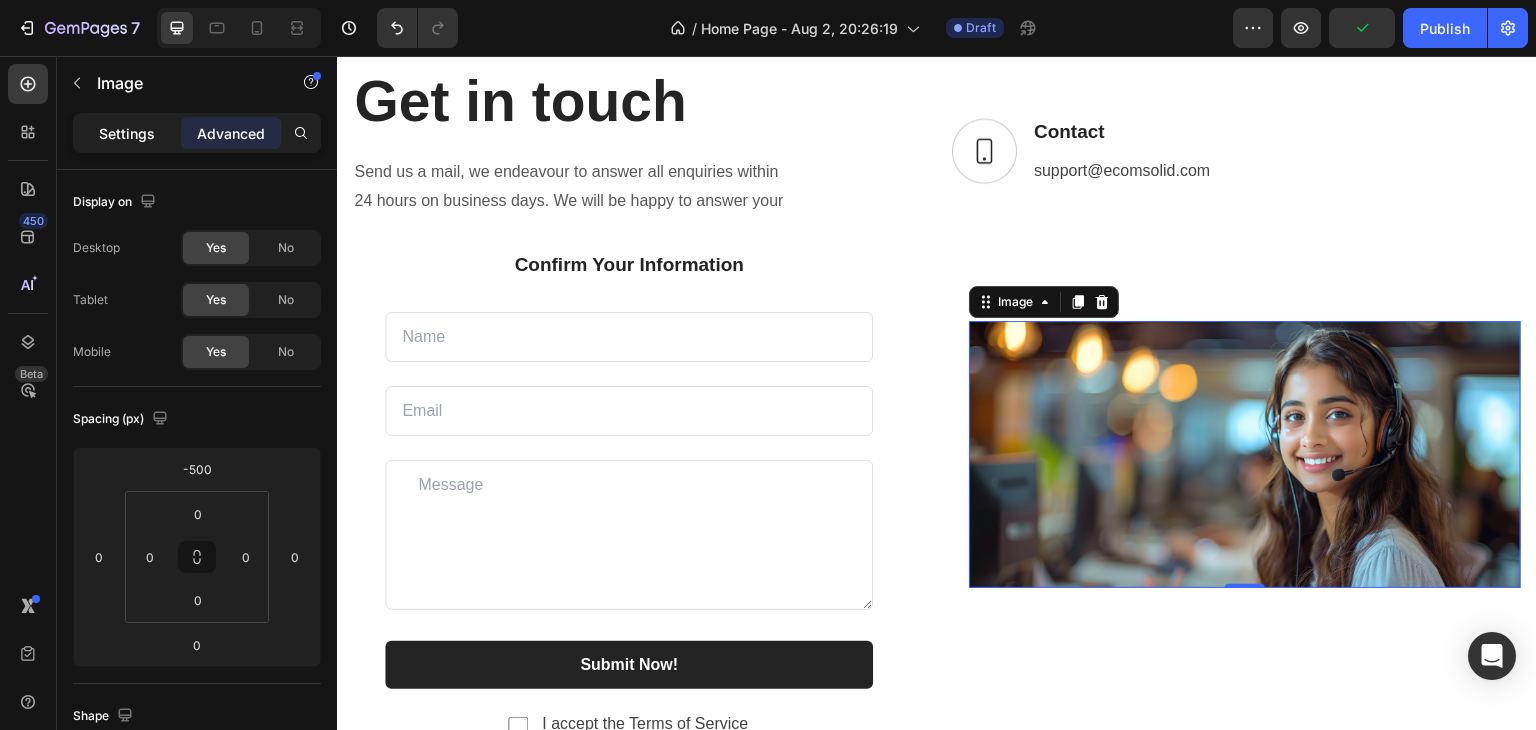 click on "Settings" at bounding box center (127, 133) 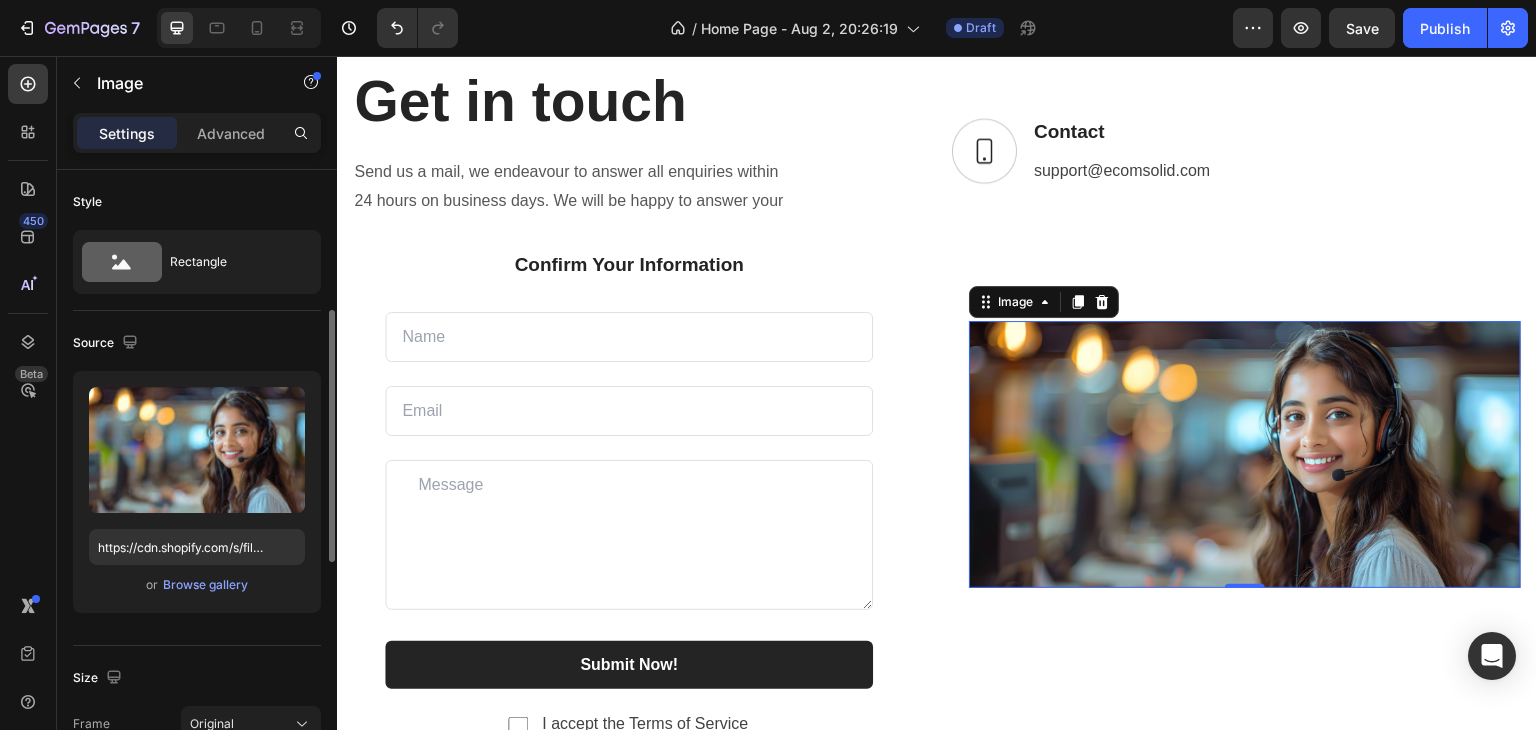 scroll, scrollTop: 300, scrollLeft: 0, axis: vertical 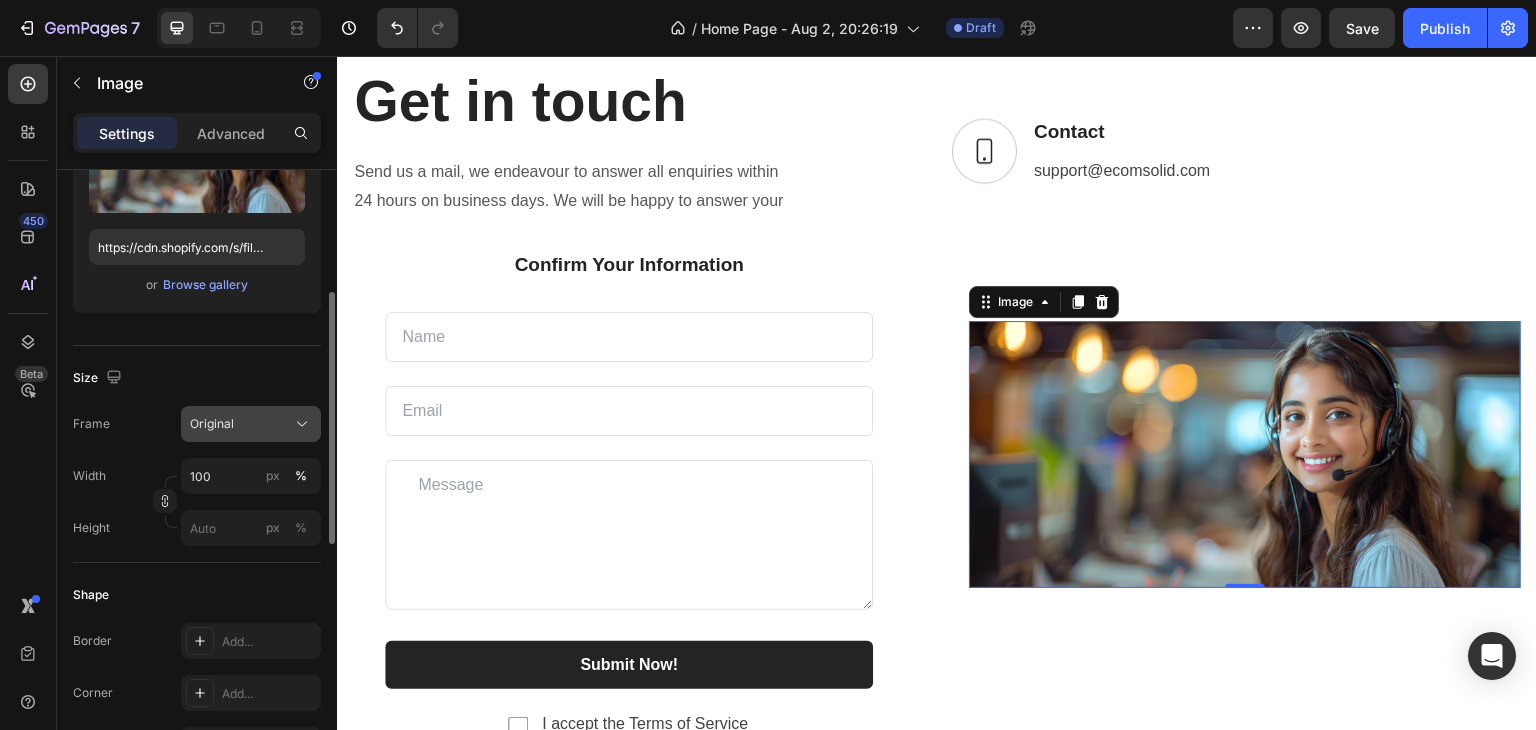 click on "Original" 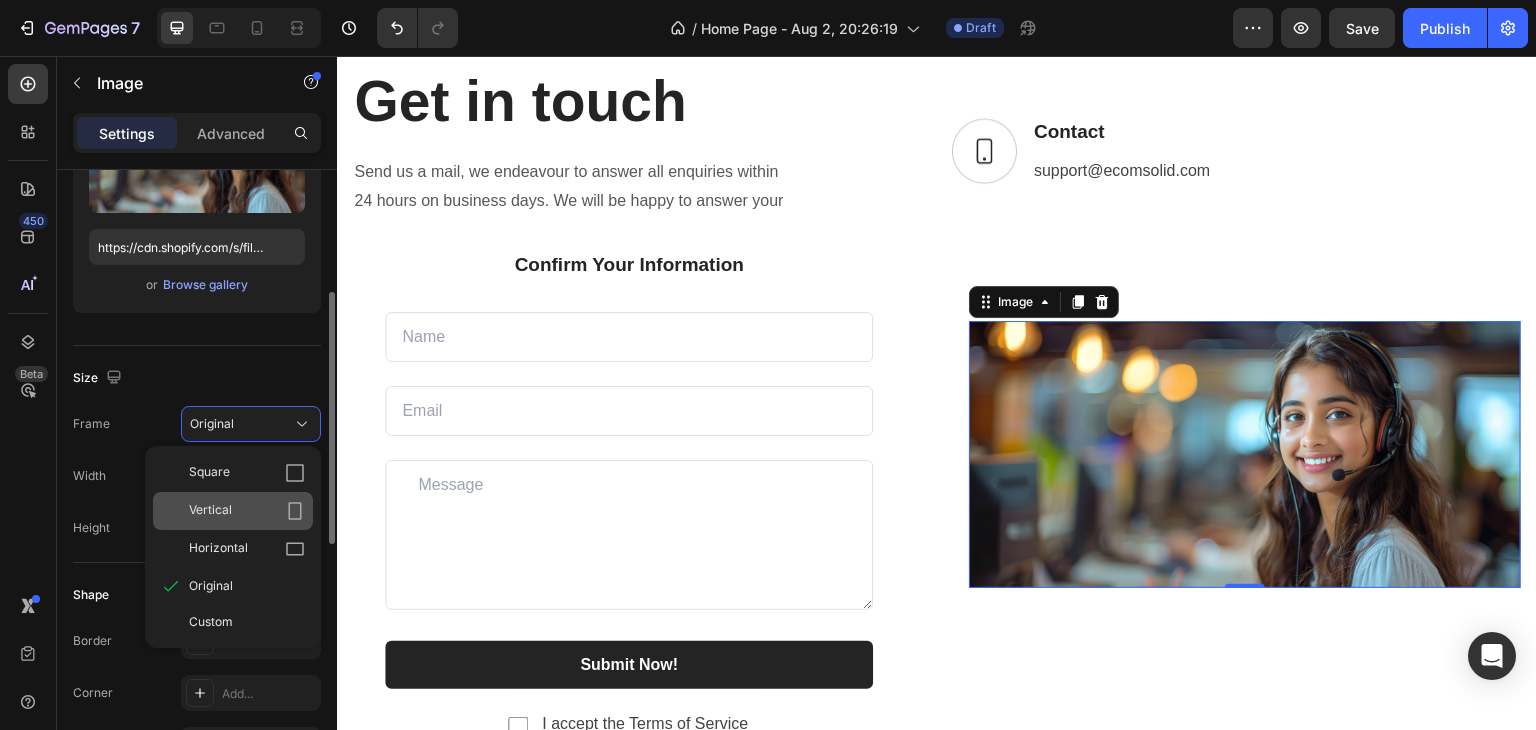 click on "Vertical" 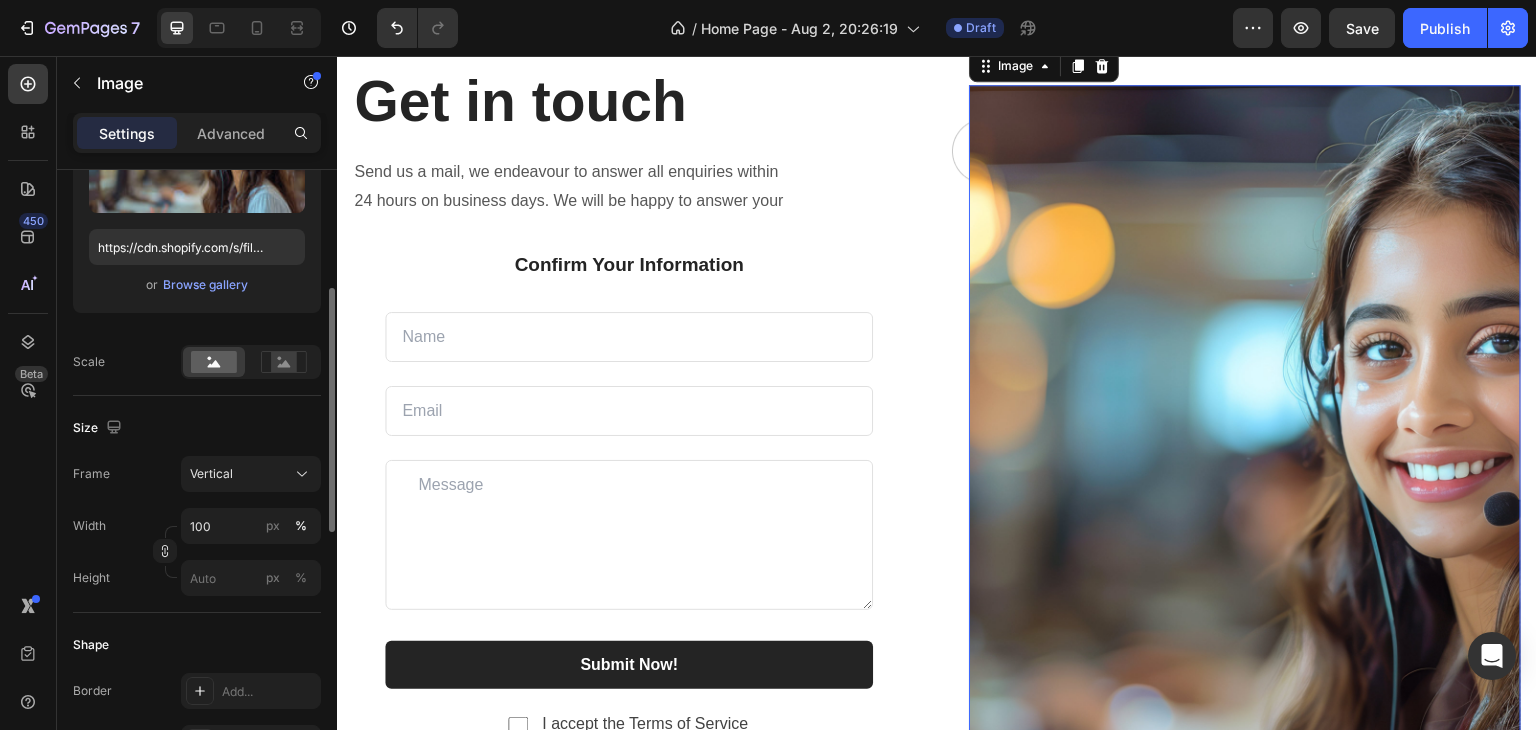 click on "Frame Vertical Width 100 px % Height px %" 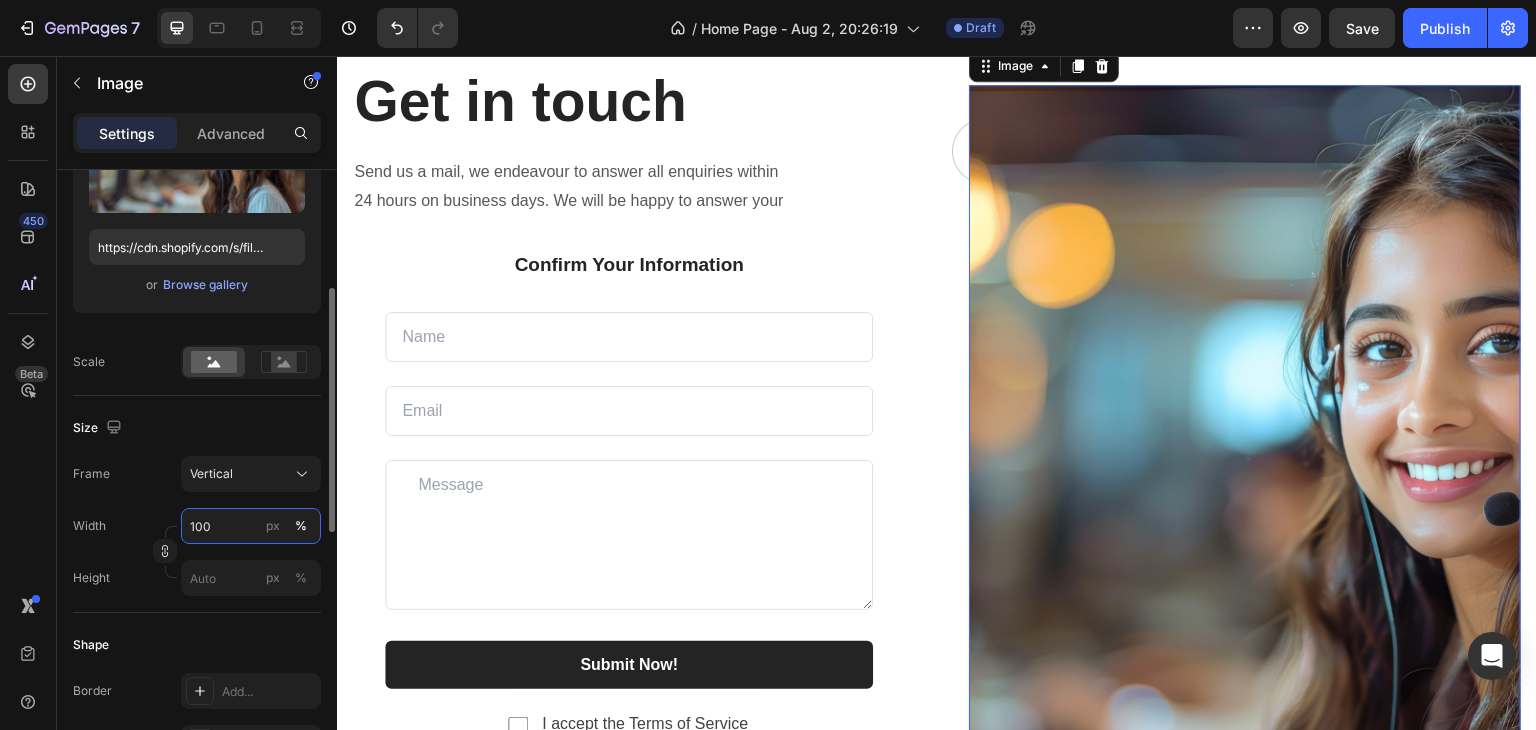 click on "100" at bounding box center (251, 526) 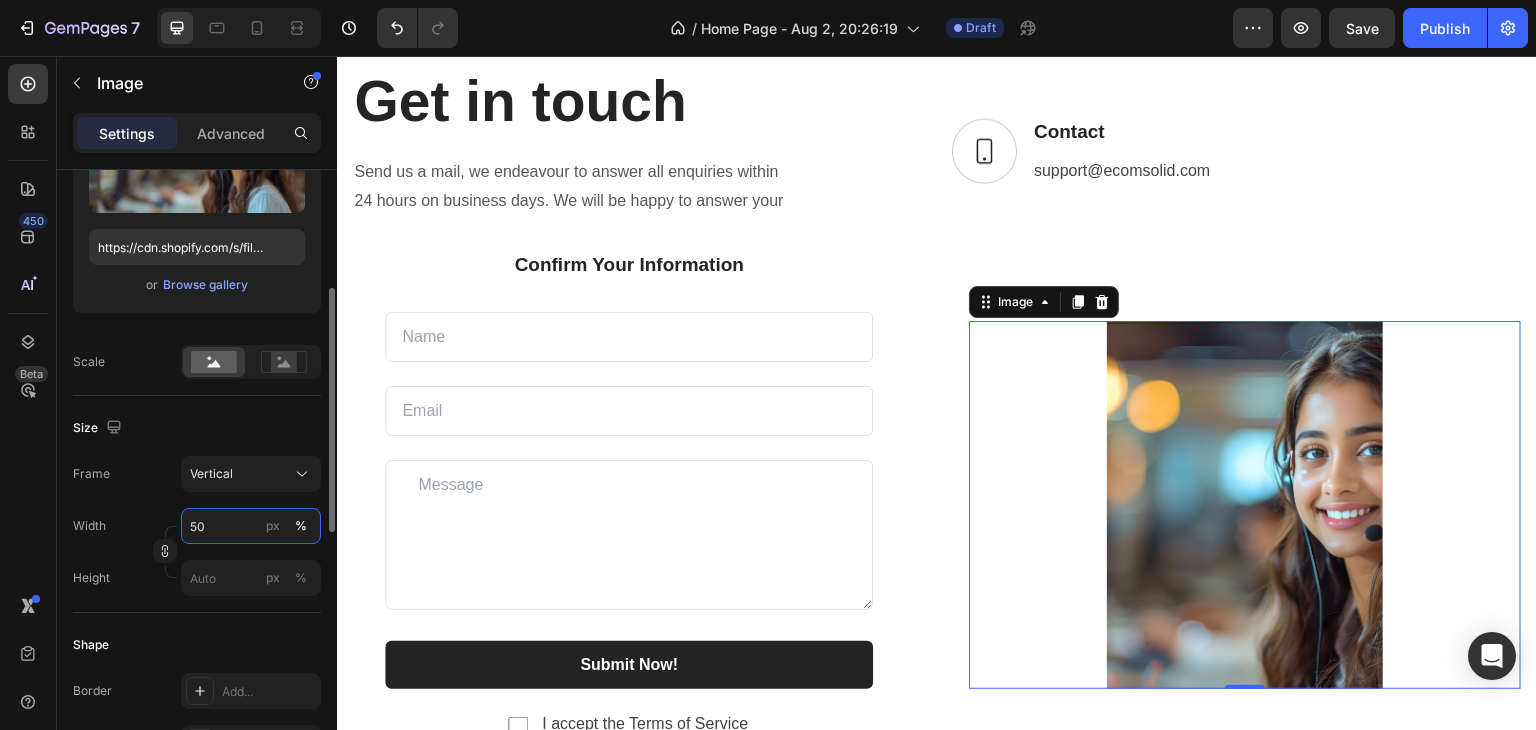 type on "5" 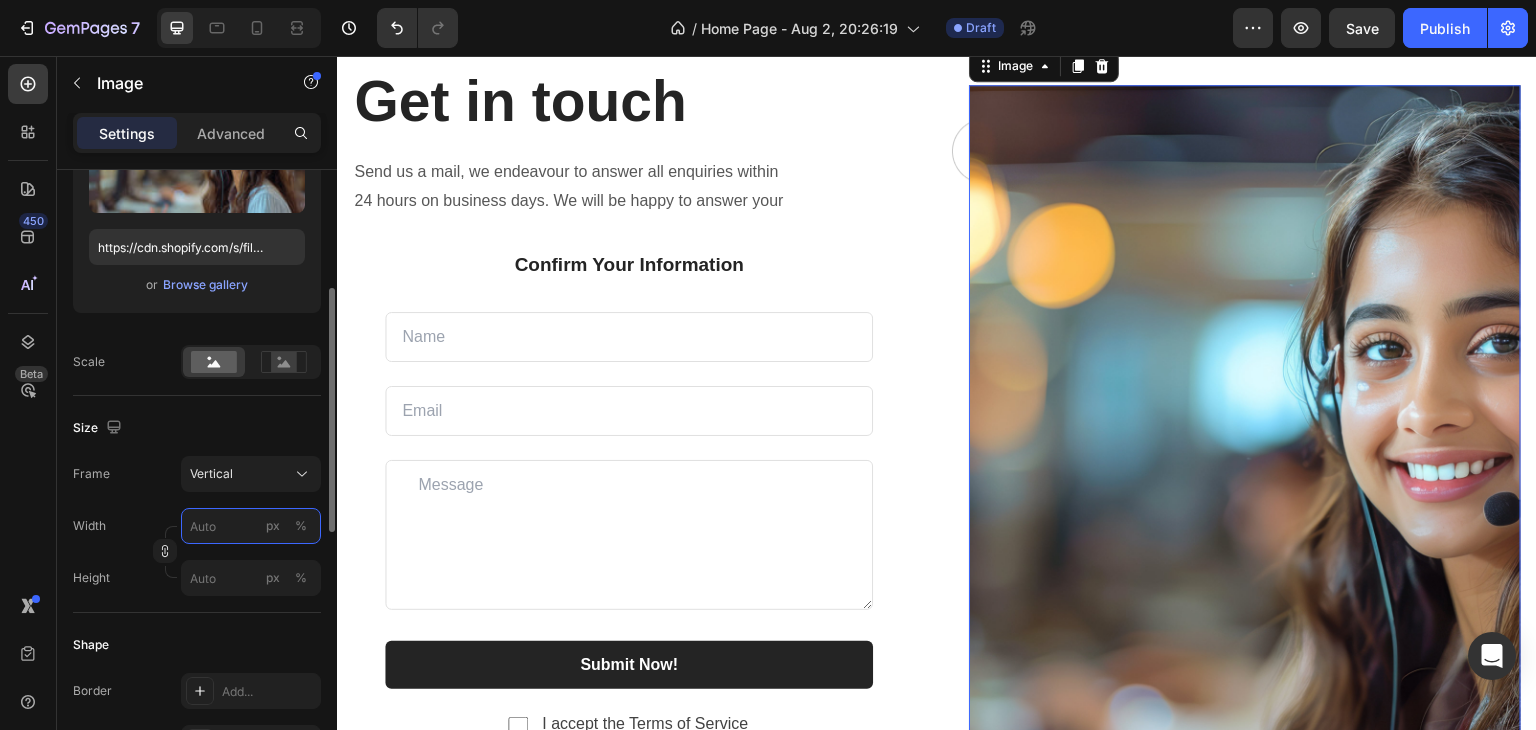 type on "1" 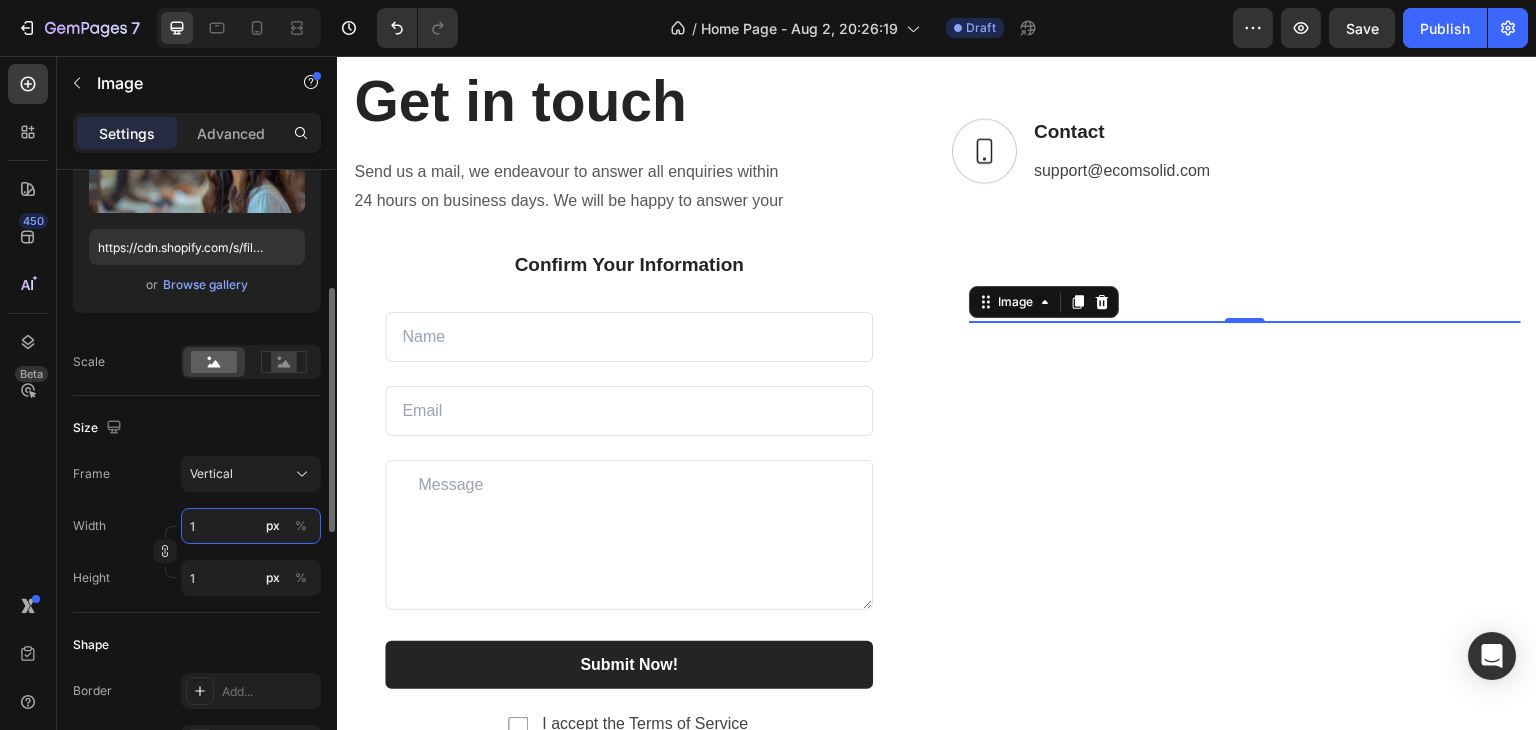 type on "10" 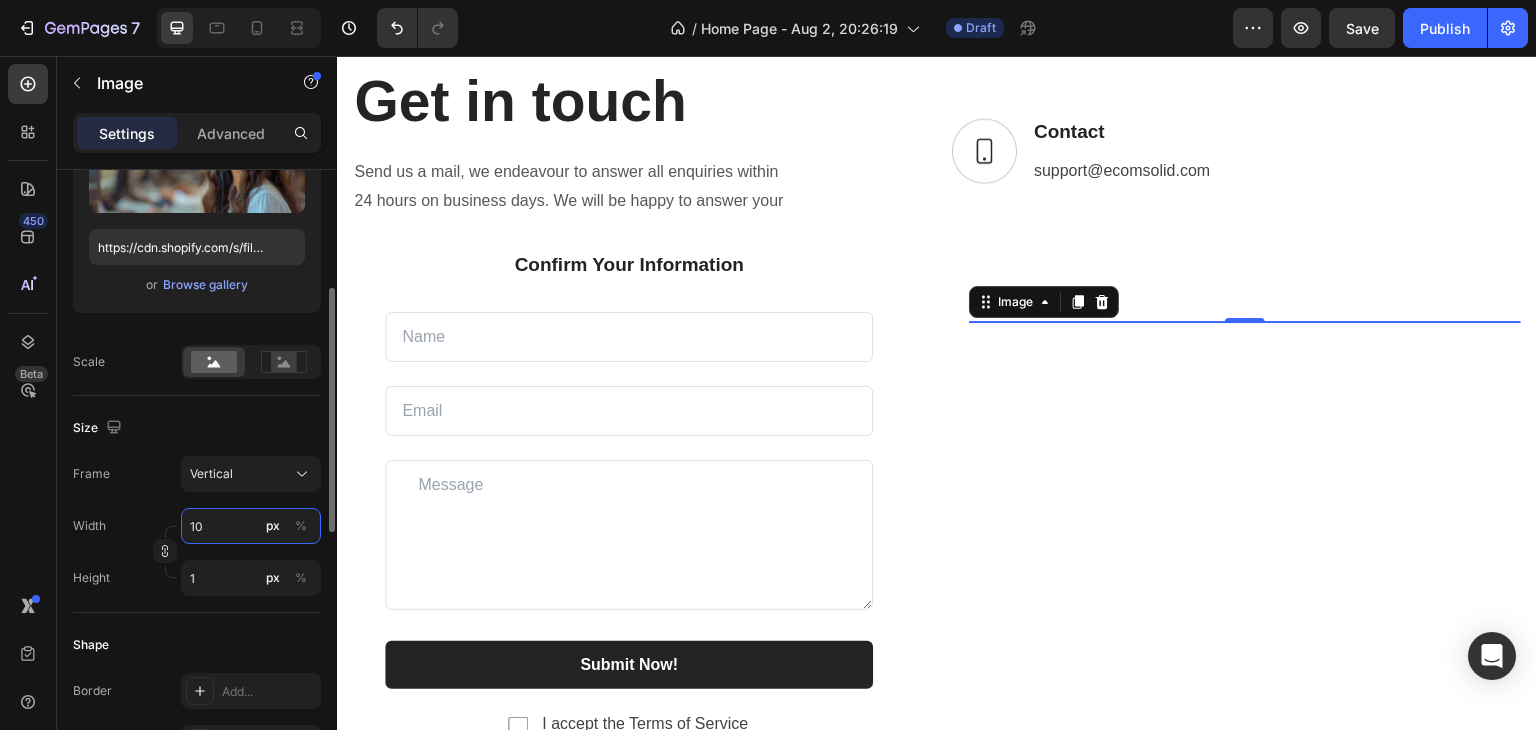 type on "13" 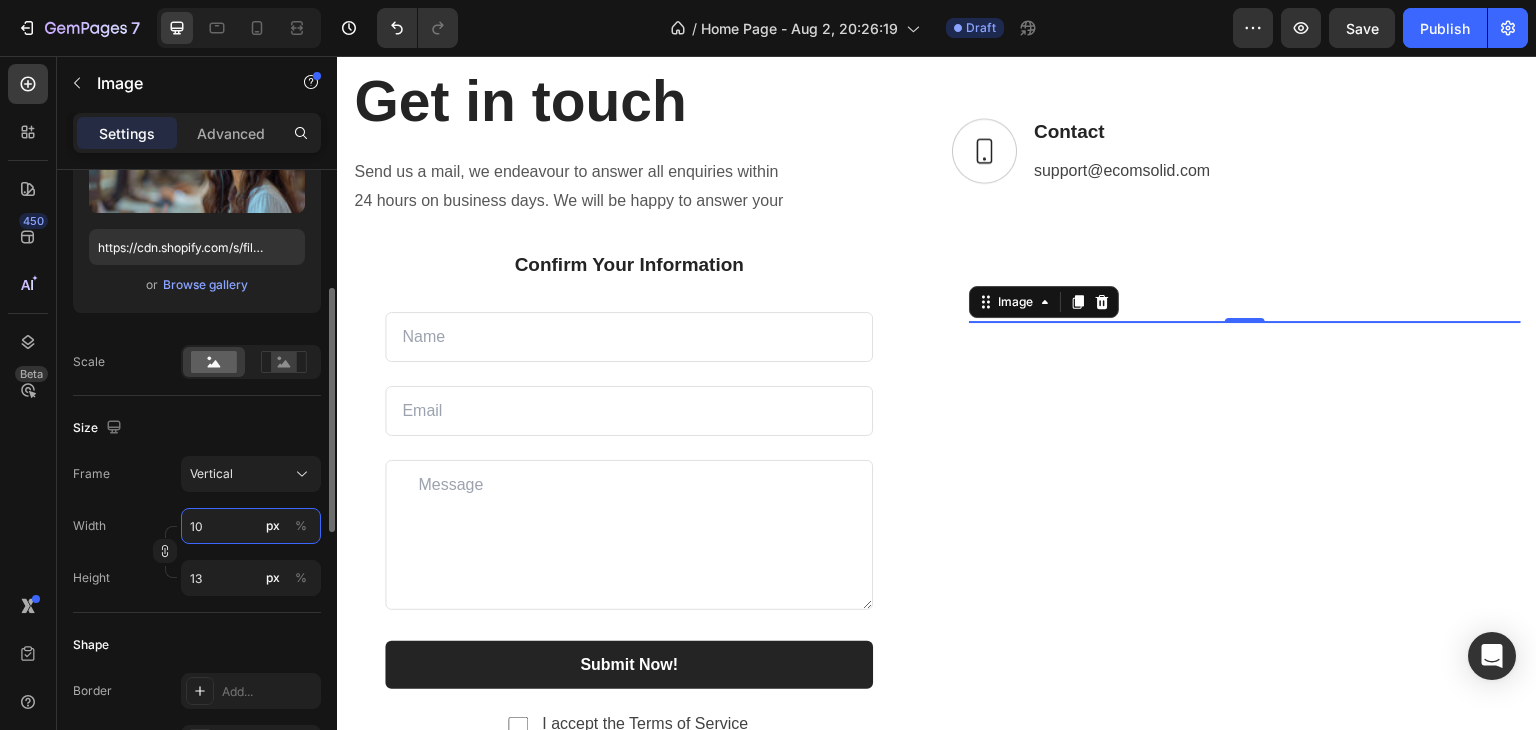type on "100" 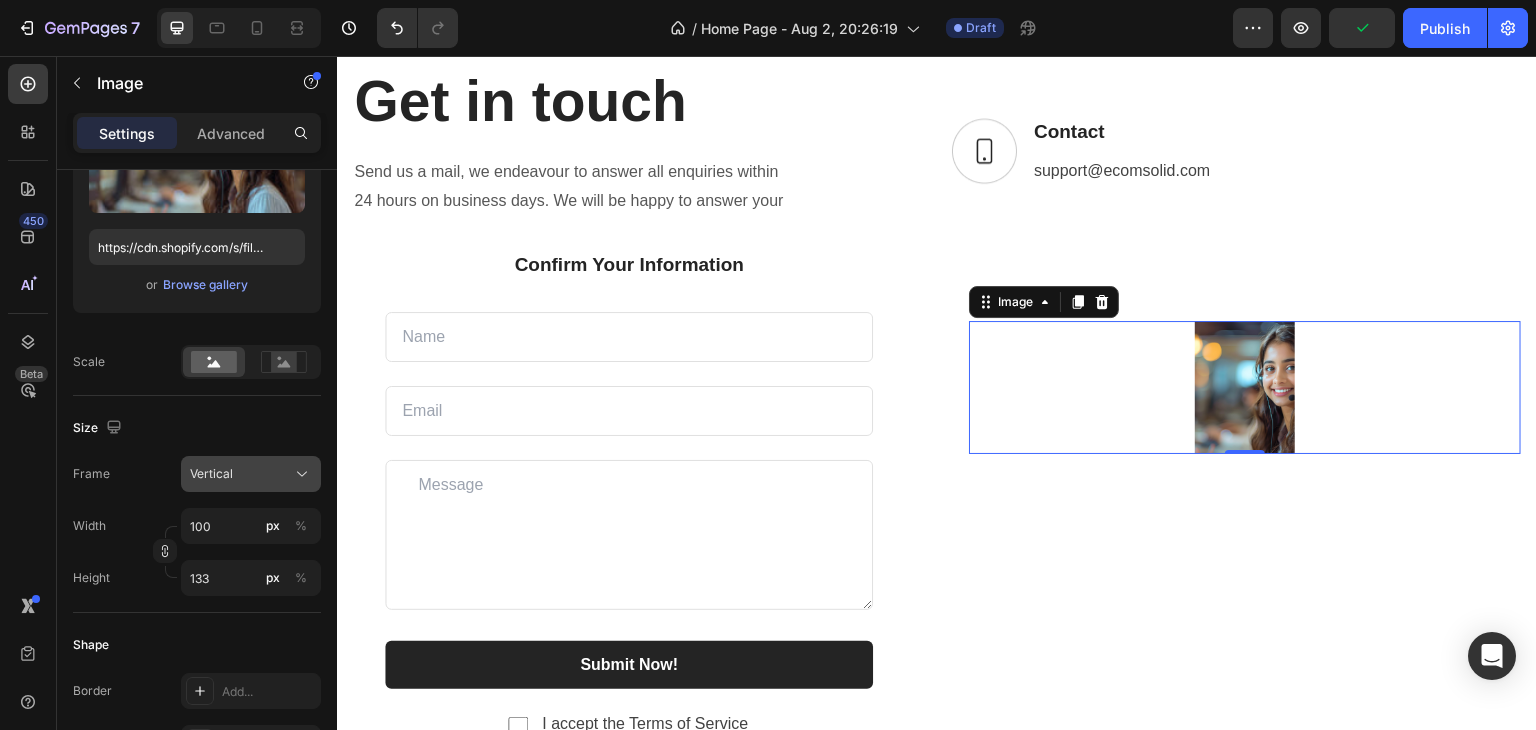 click on "Vertical" at bounding box center (251, 474) 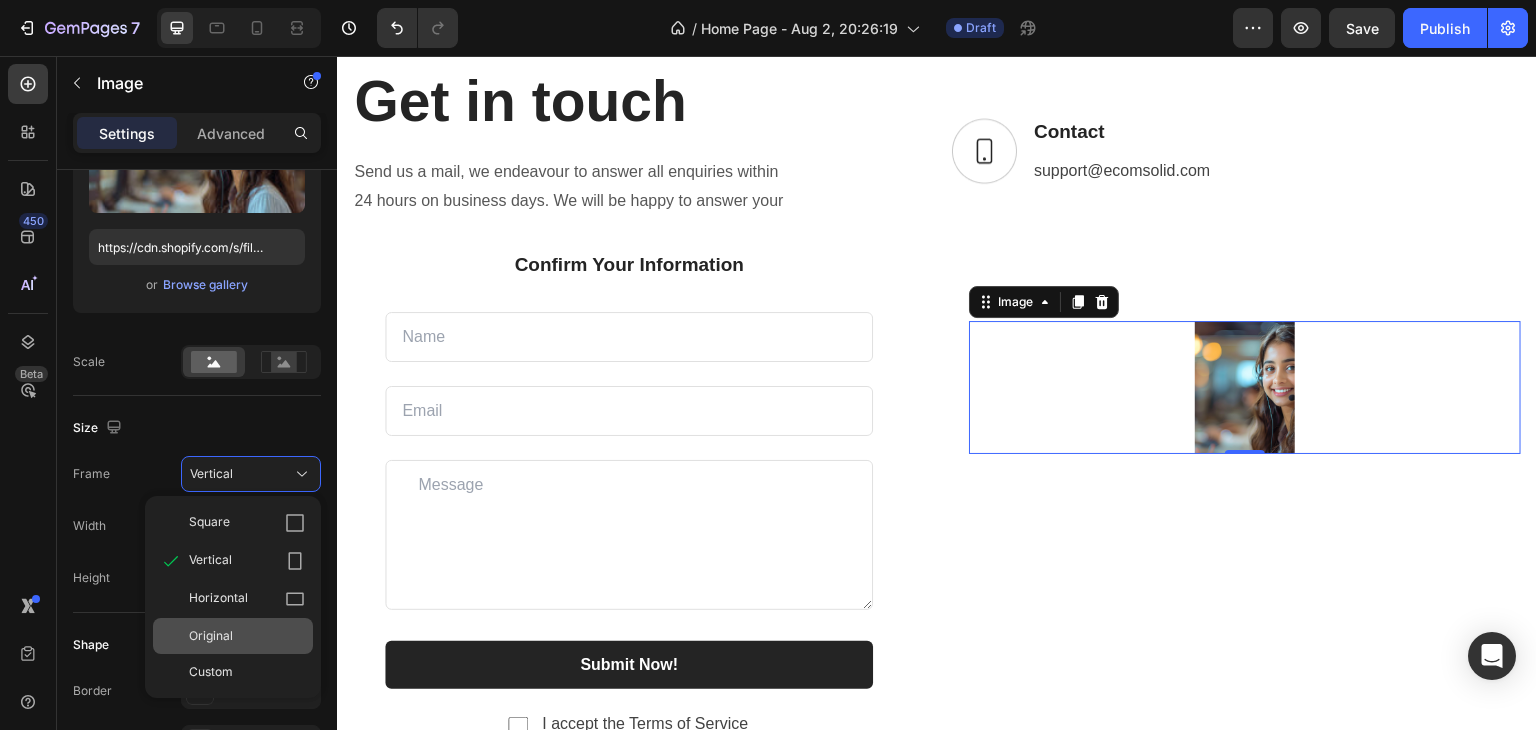 click on "Original" 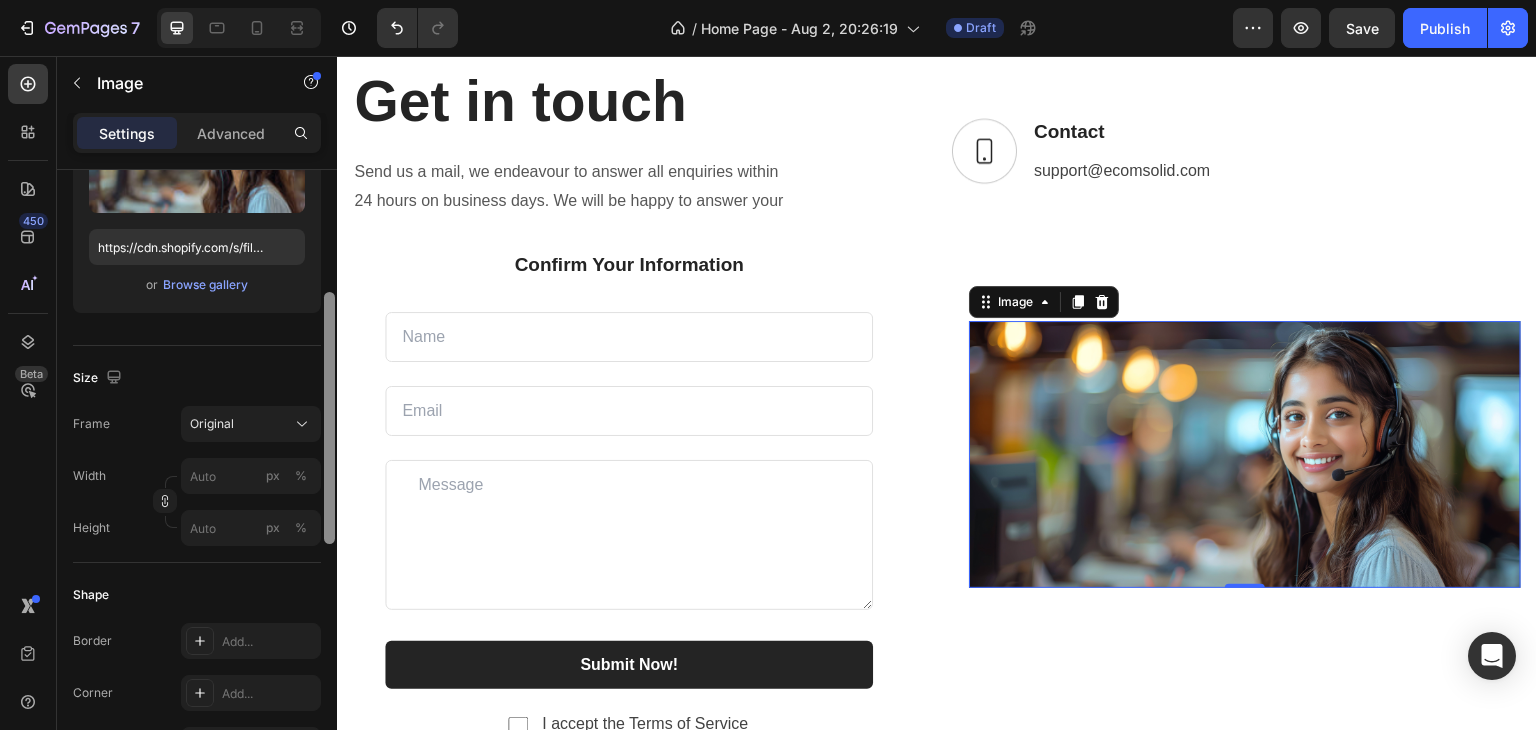 click at bounding box center (329, 478) 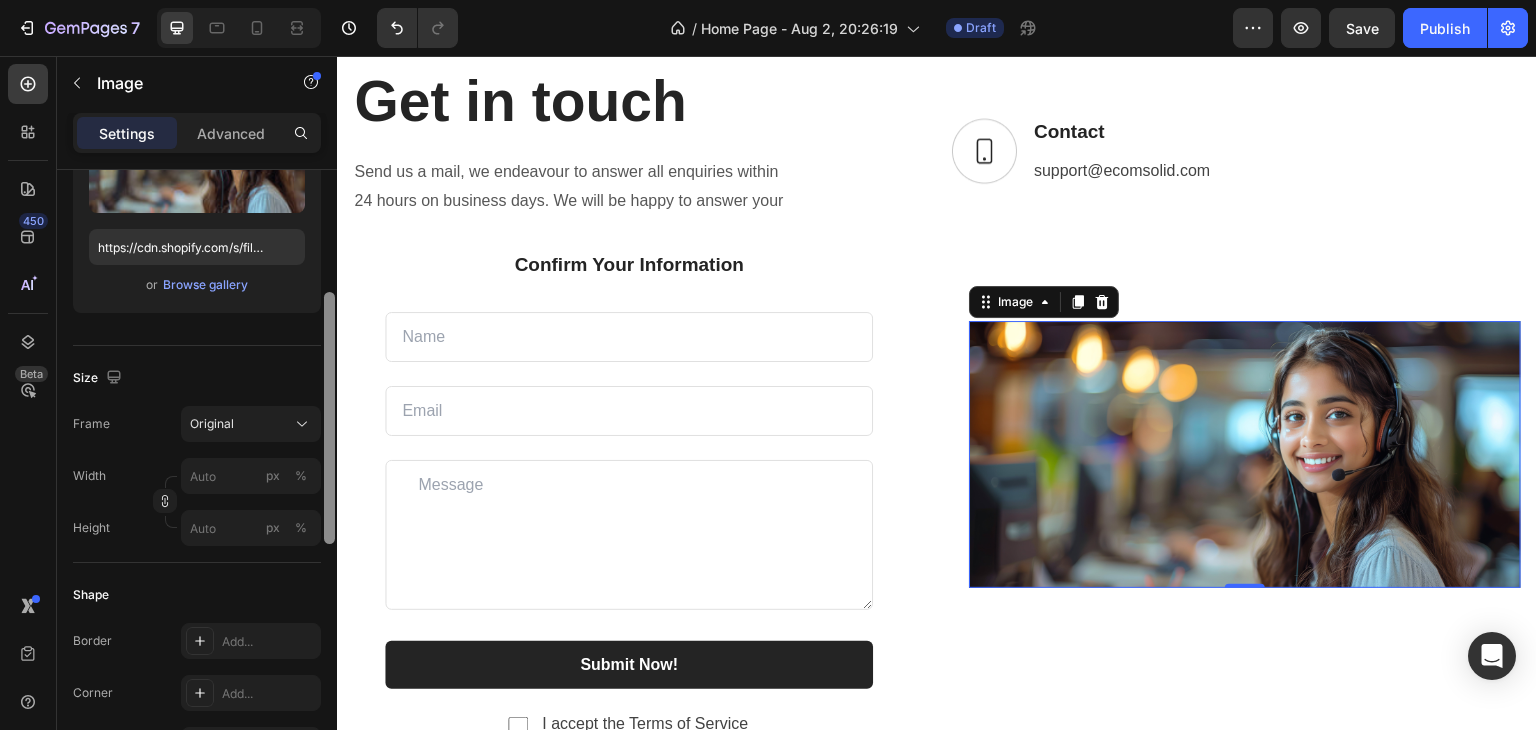 scroll, scrollTop: 892, scrollLeft: 0, axis: vertical 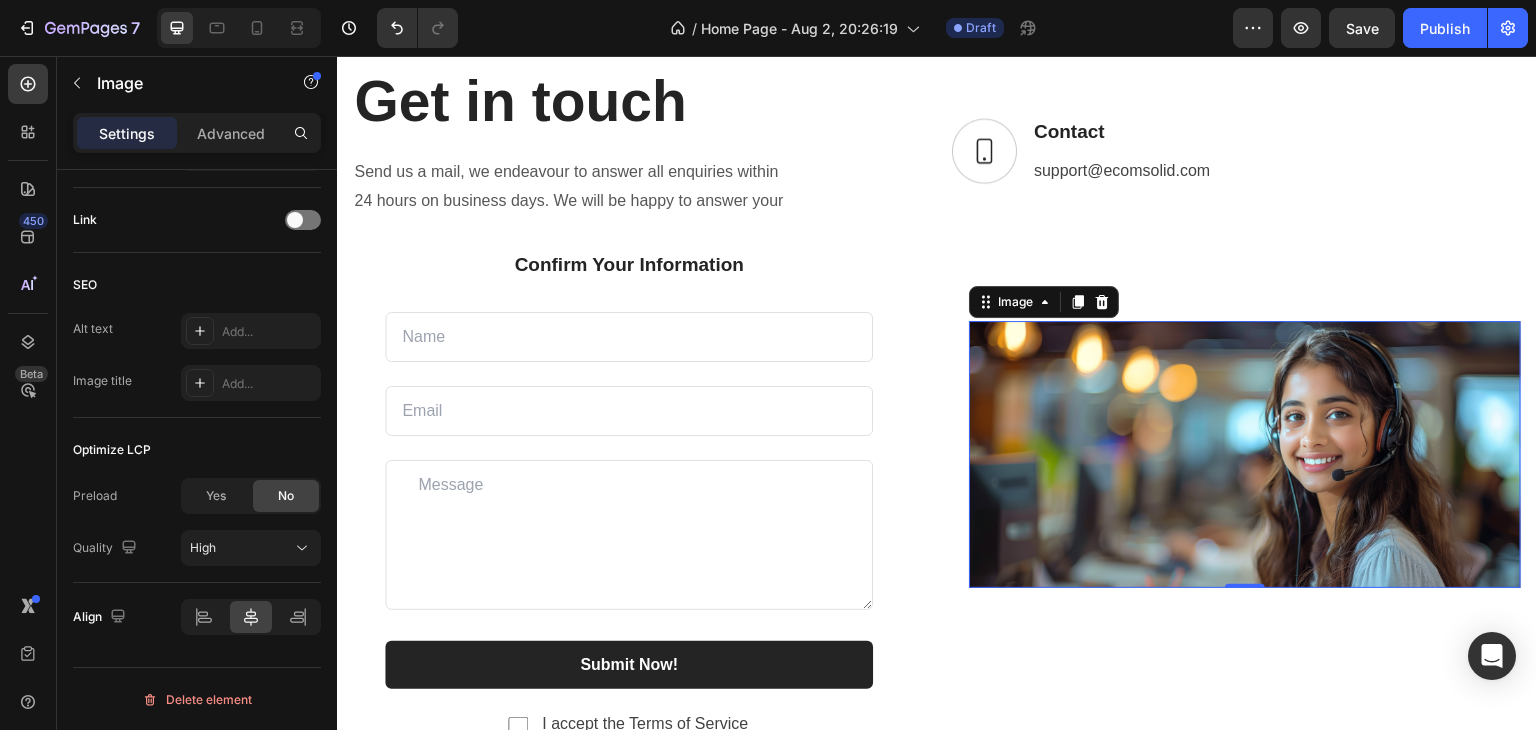 click at bounding box center (1245, 455) 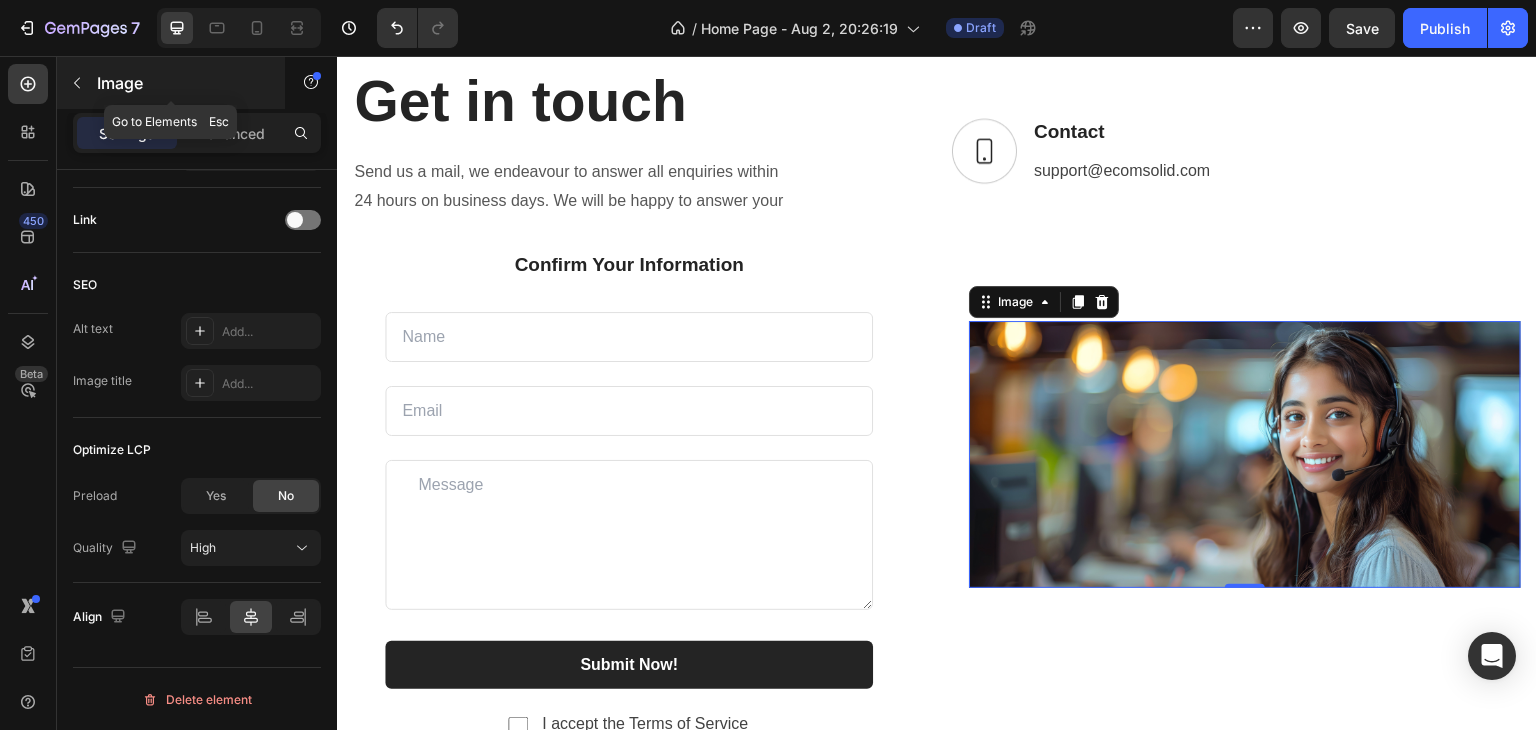 click at bounding box center [77, 83] 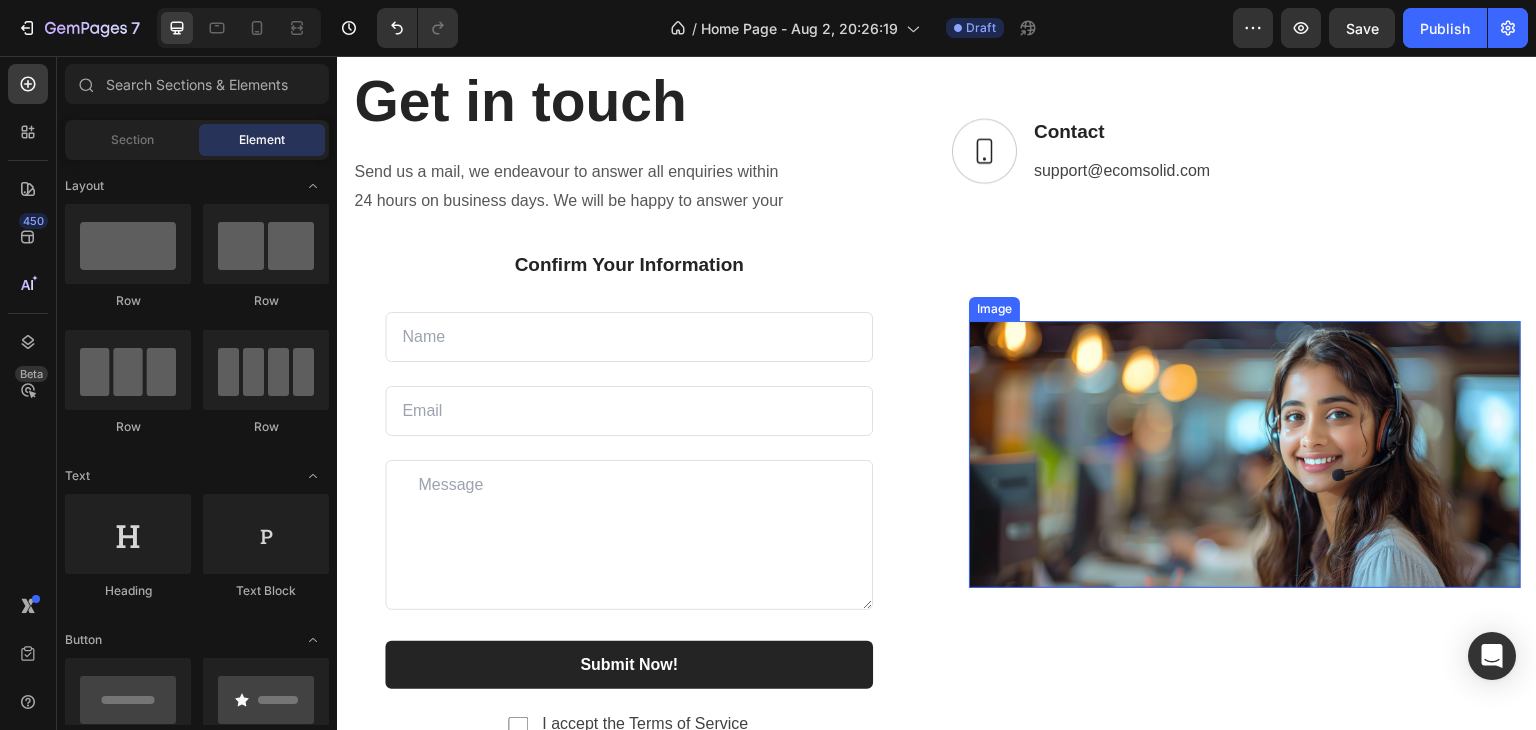 click at bounding box center (1245, 455) 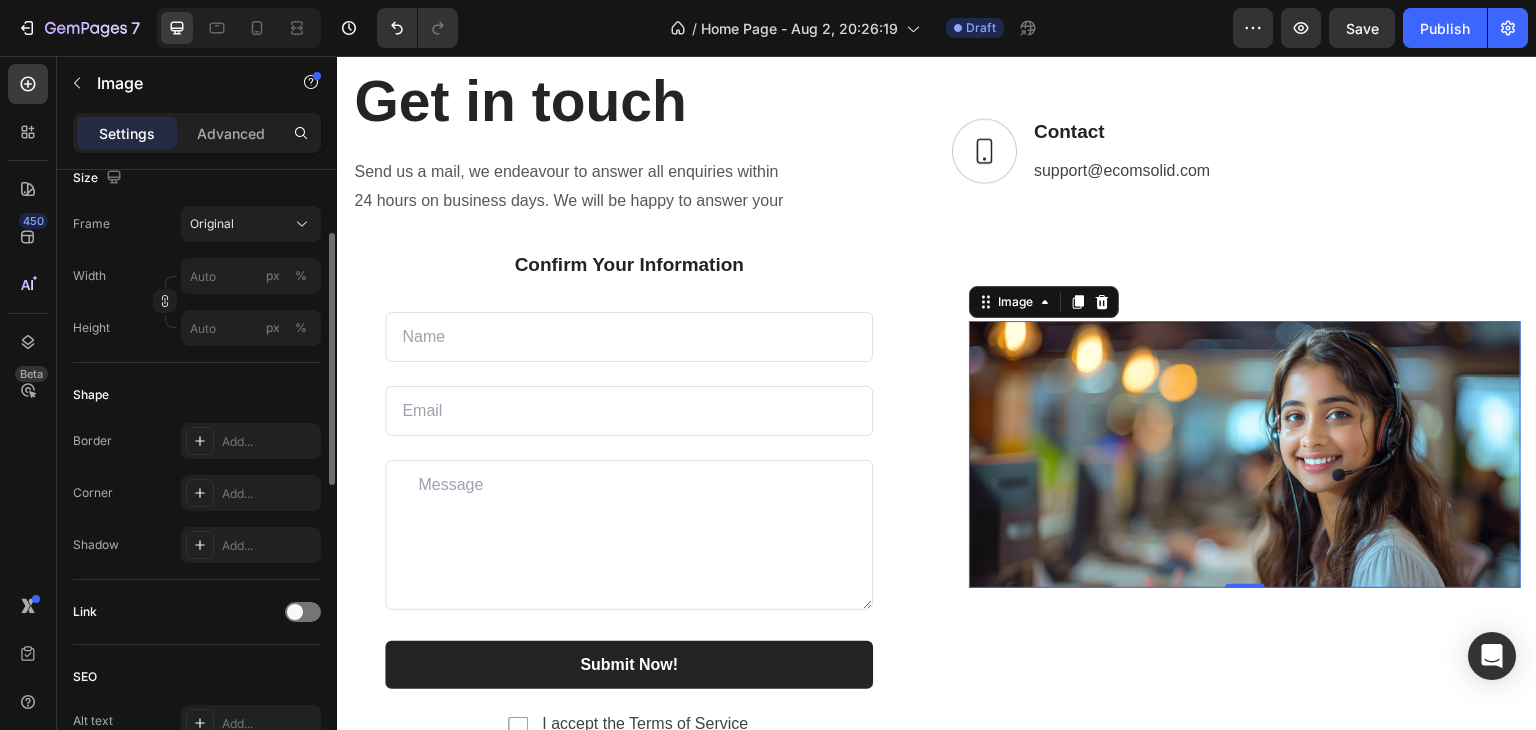 scroll, scrollTop: 300, scrollLeft: 0, axis: vertical 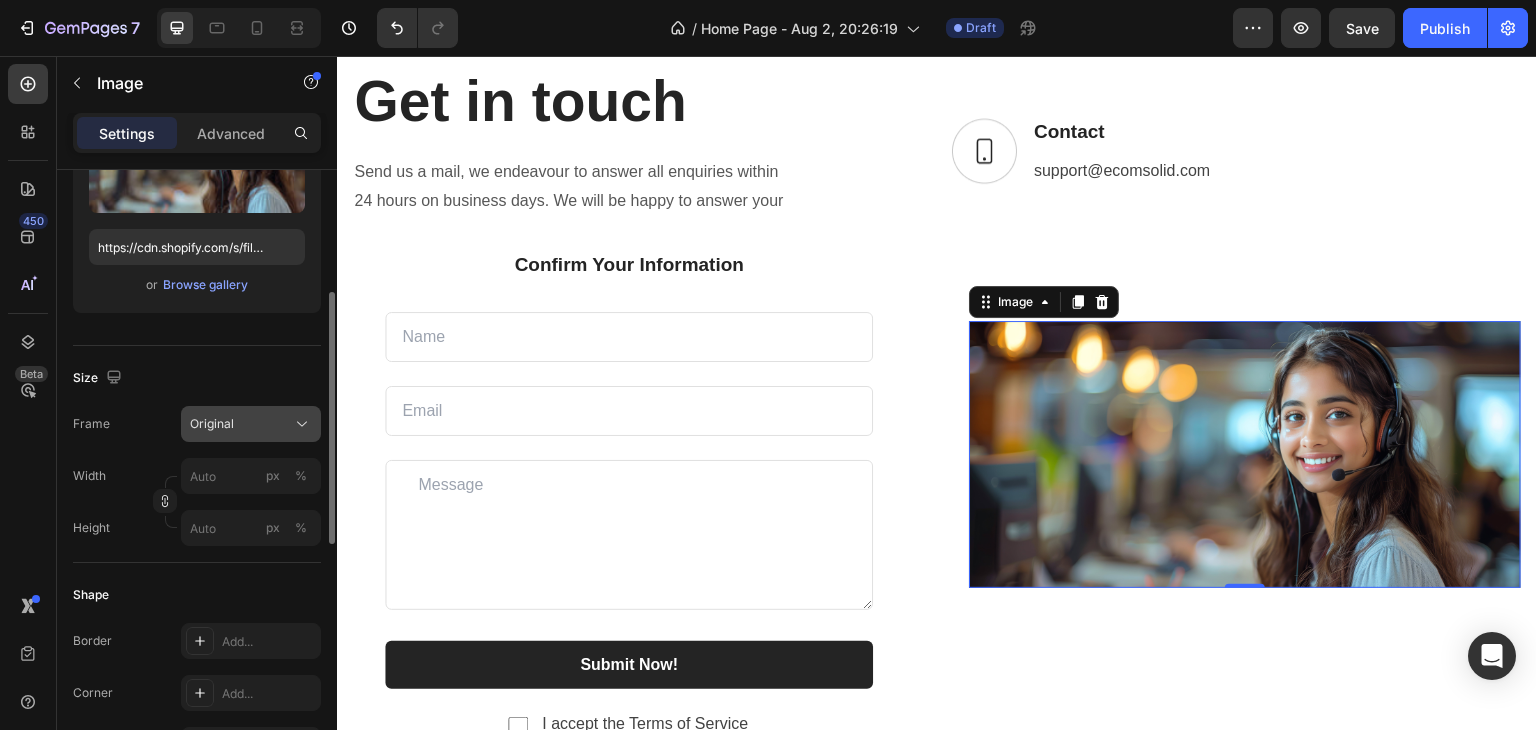 click 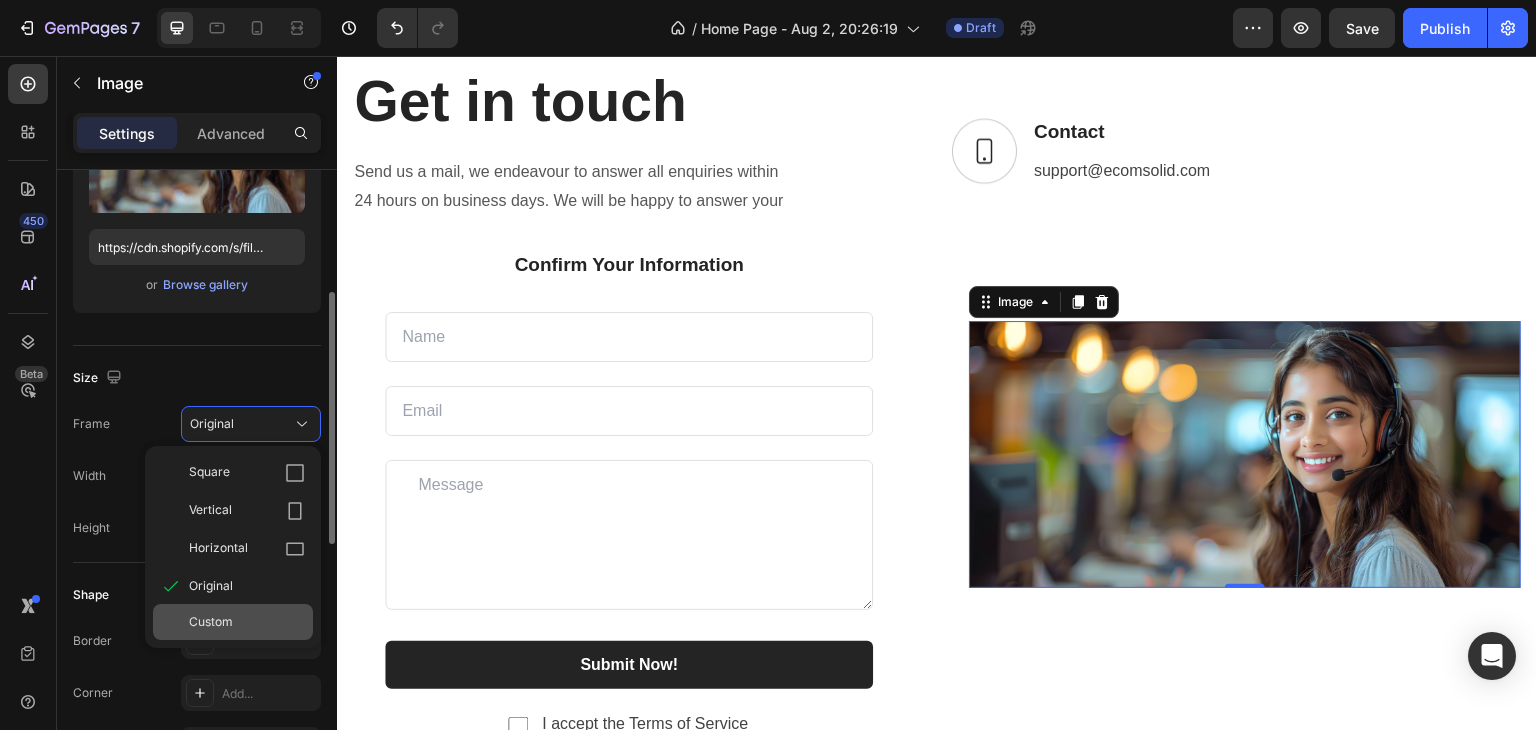 click on "Custom" at bounding box center [211, 622] 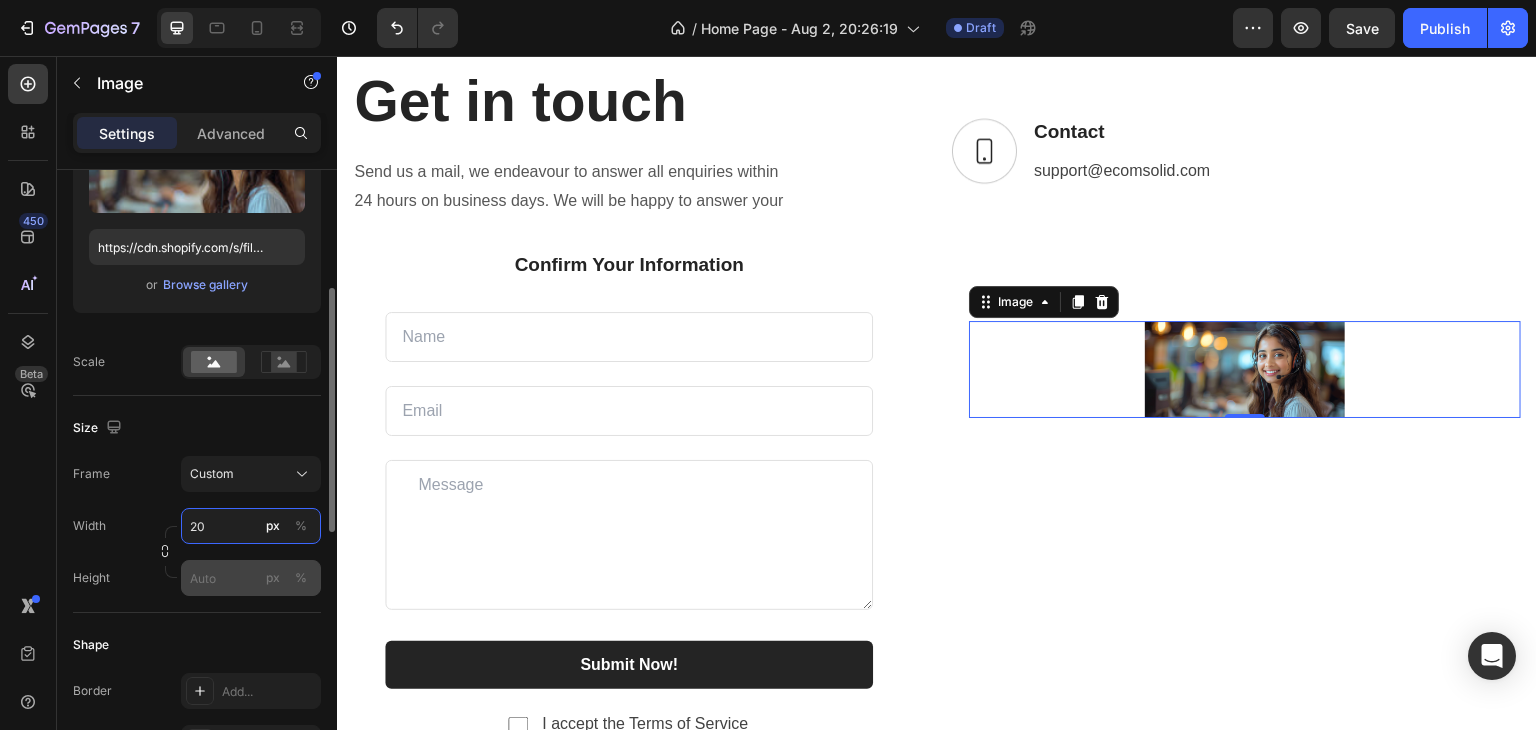 type on "2" 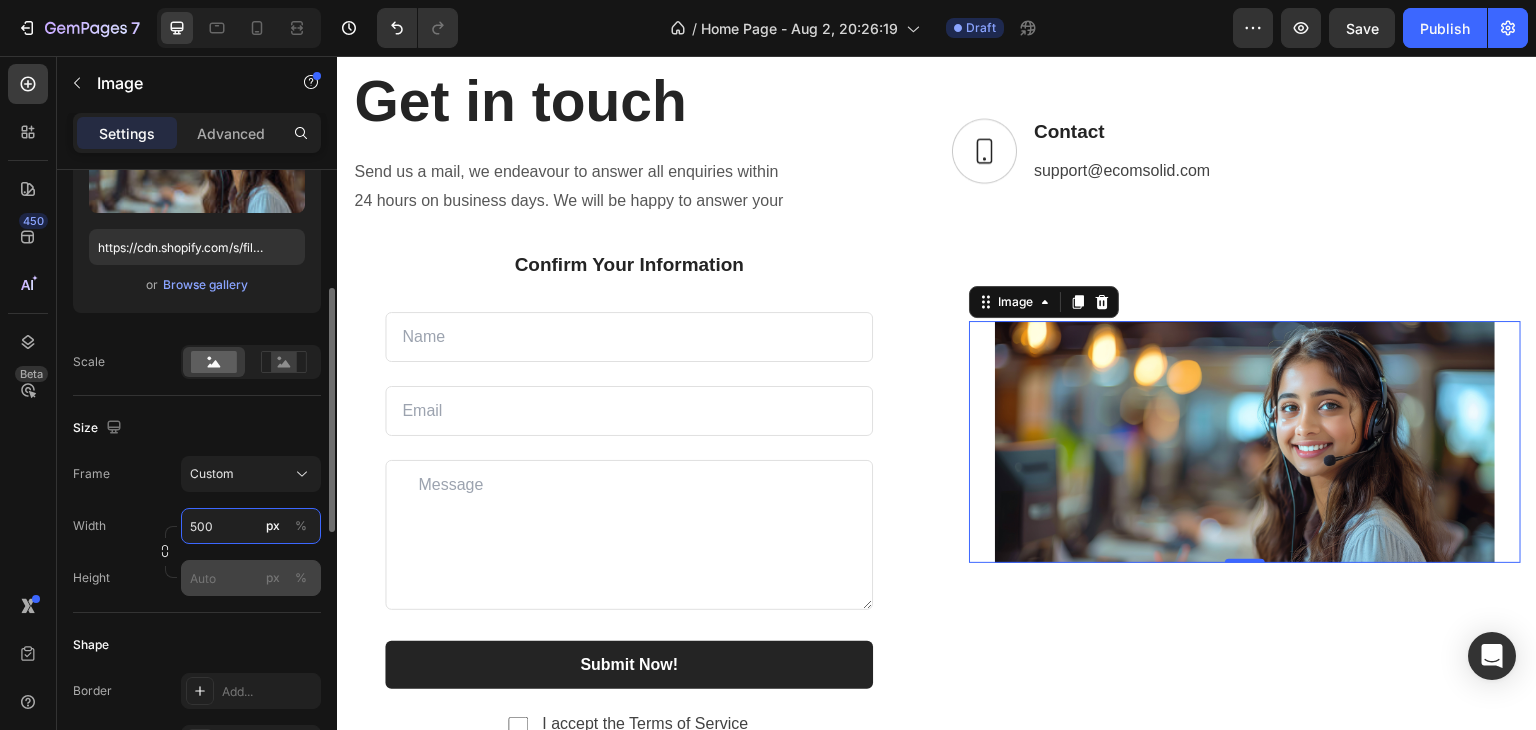 type on "500" 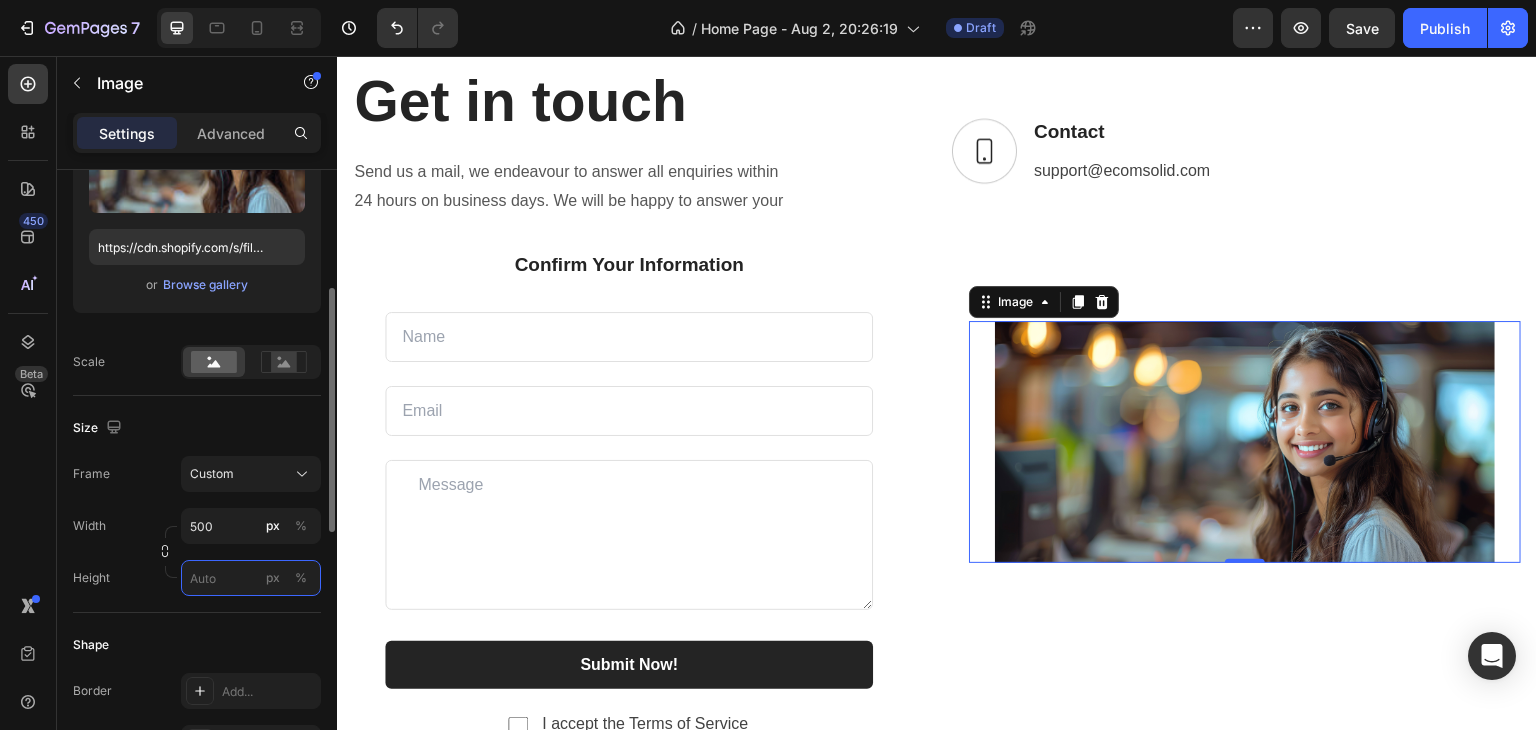 click on "px %" at bounding box center [251, 578] 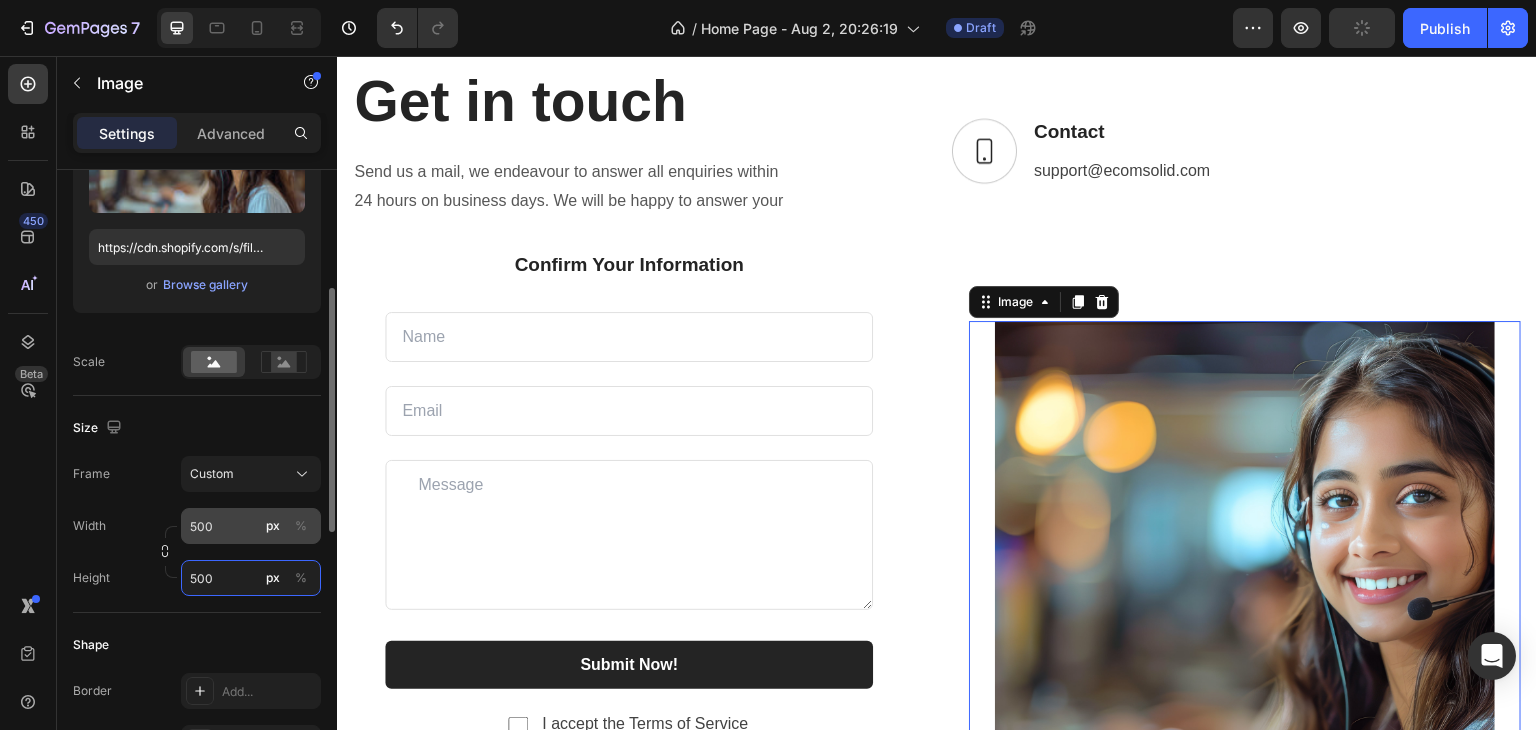 type on "500" 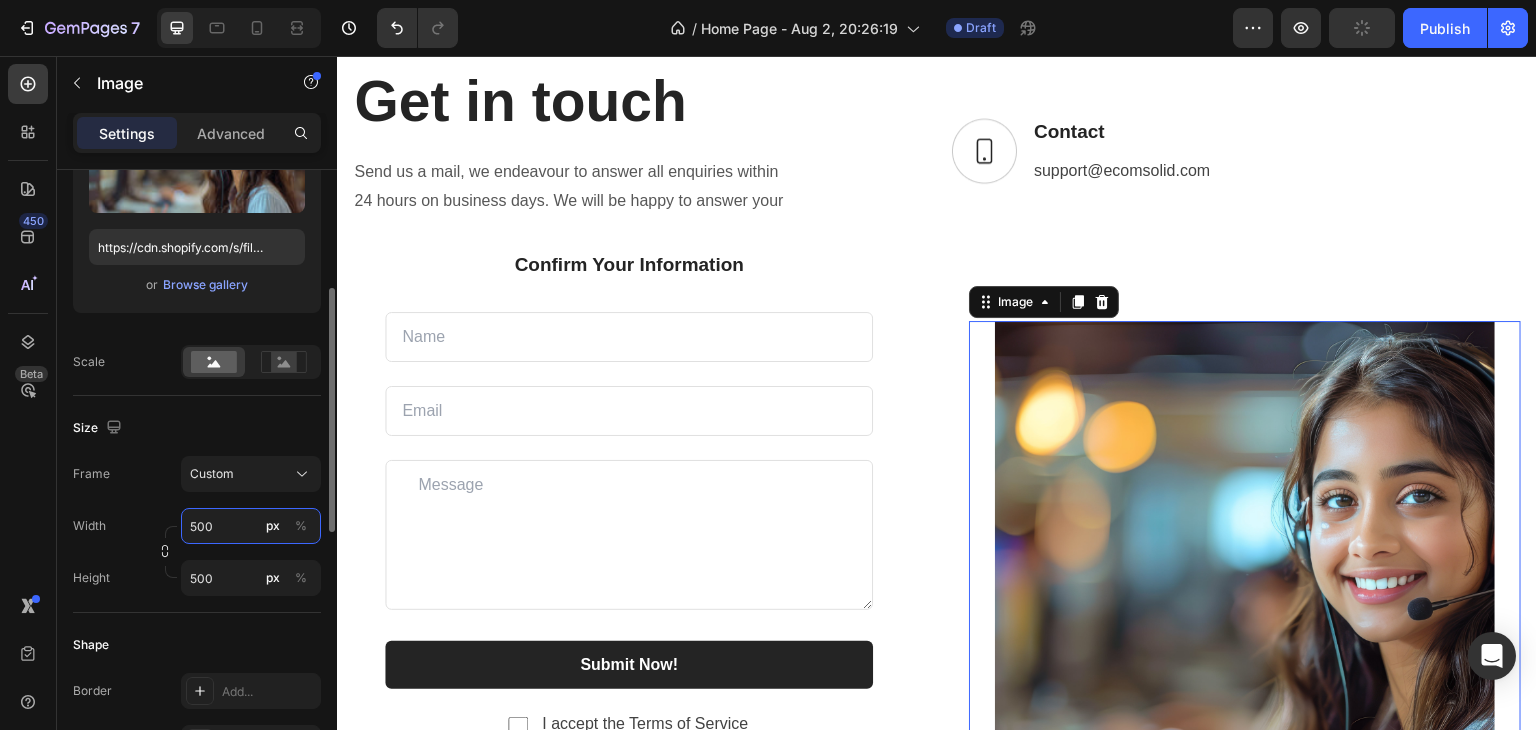 click on "500" at bounding box center [251, 526] 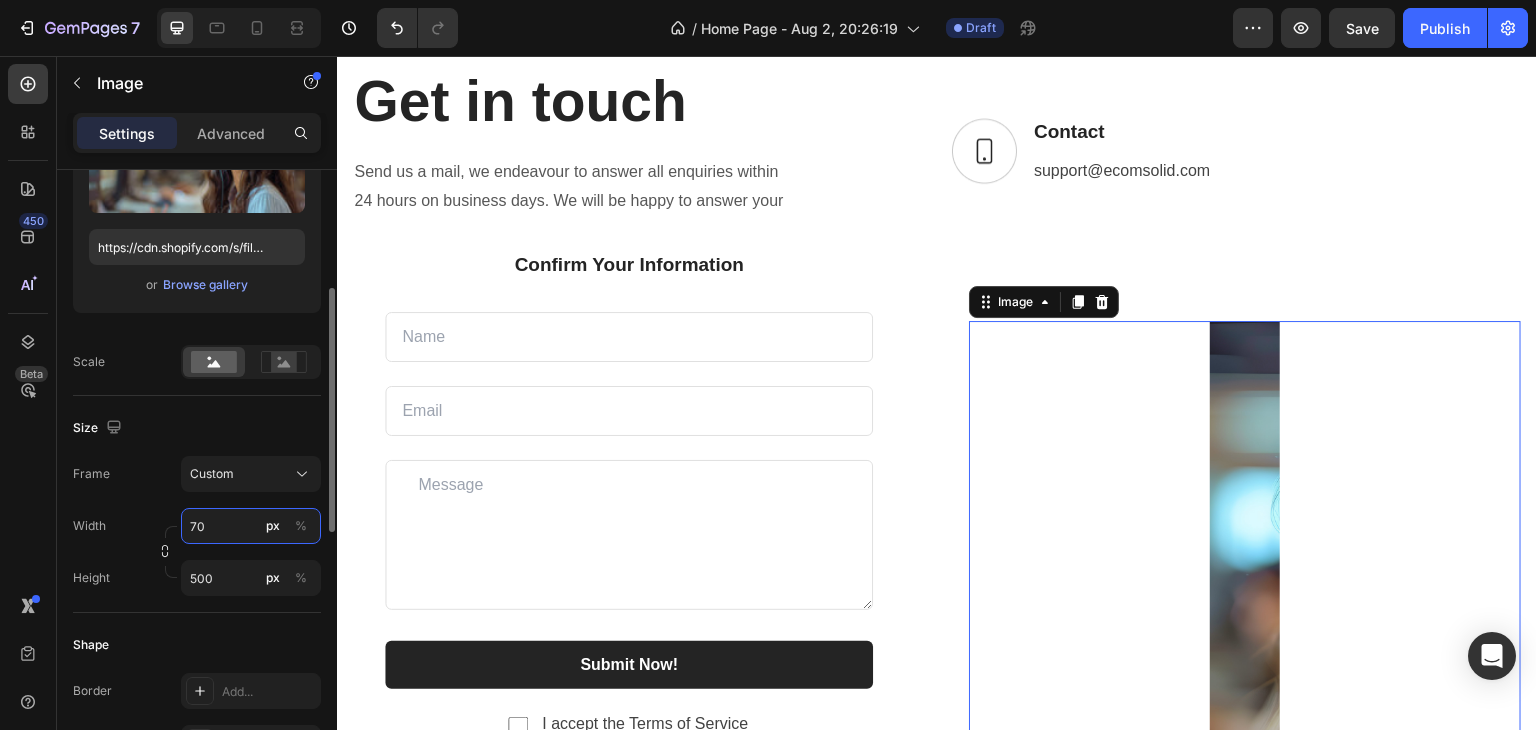 type on "700" 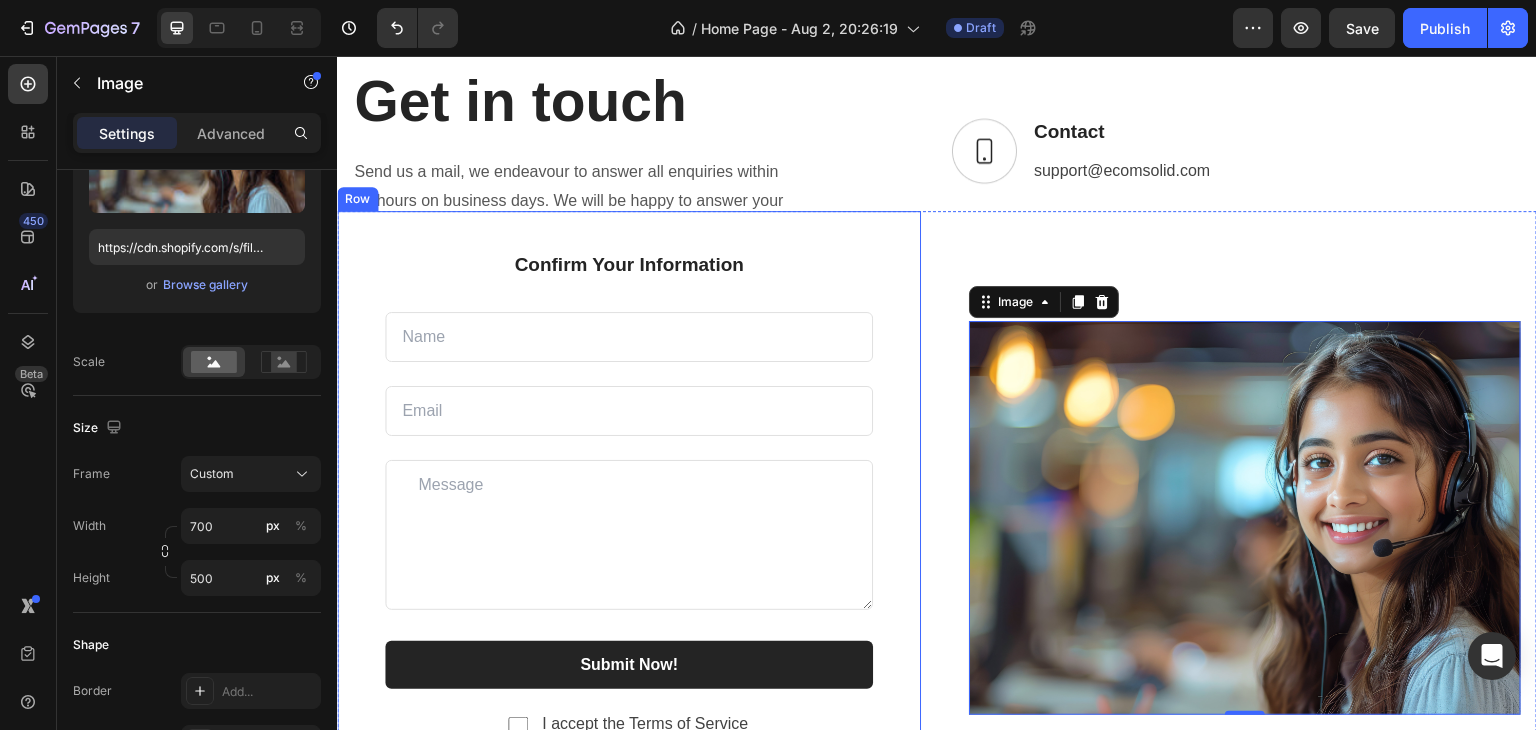 click on "Confirm Your Information Text block Text Field Email Field Row Text Area Submit Now! Submit Button Checkbox I accept the Terms of Service Text block Row Contact Form Row" at bounding box center [629, 500] 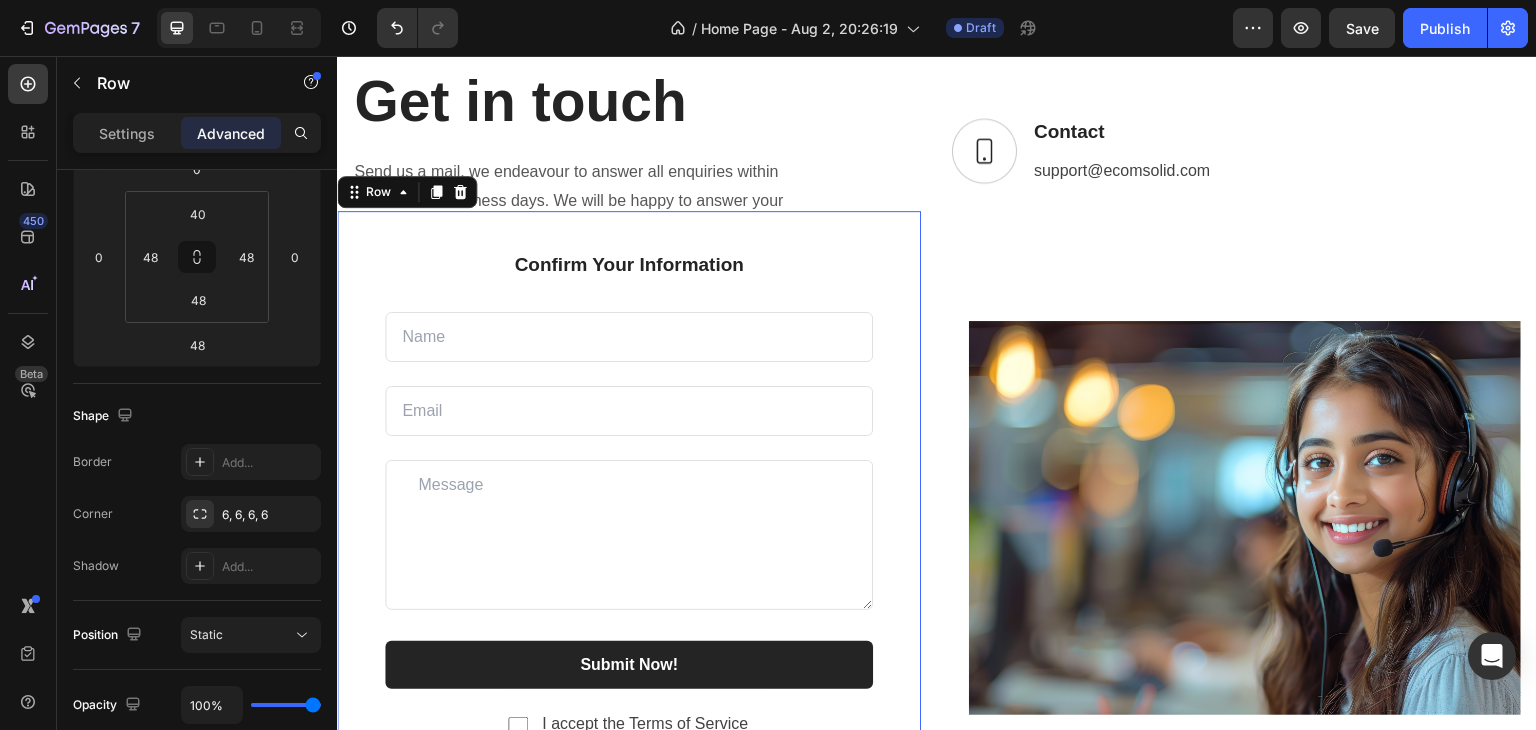 scroll, scrollTop: 0, scrollLeft: 0, axis: both 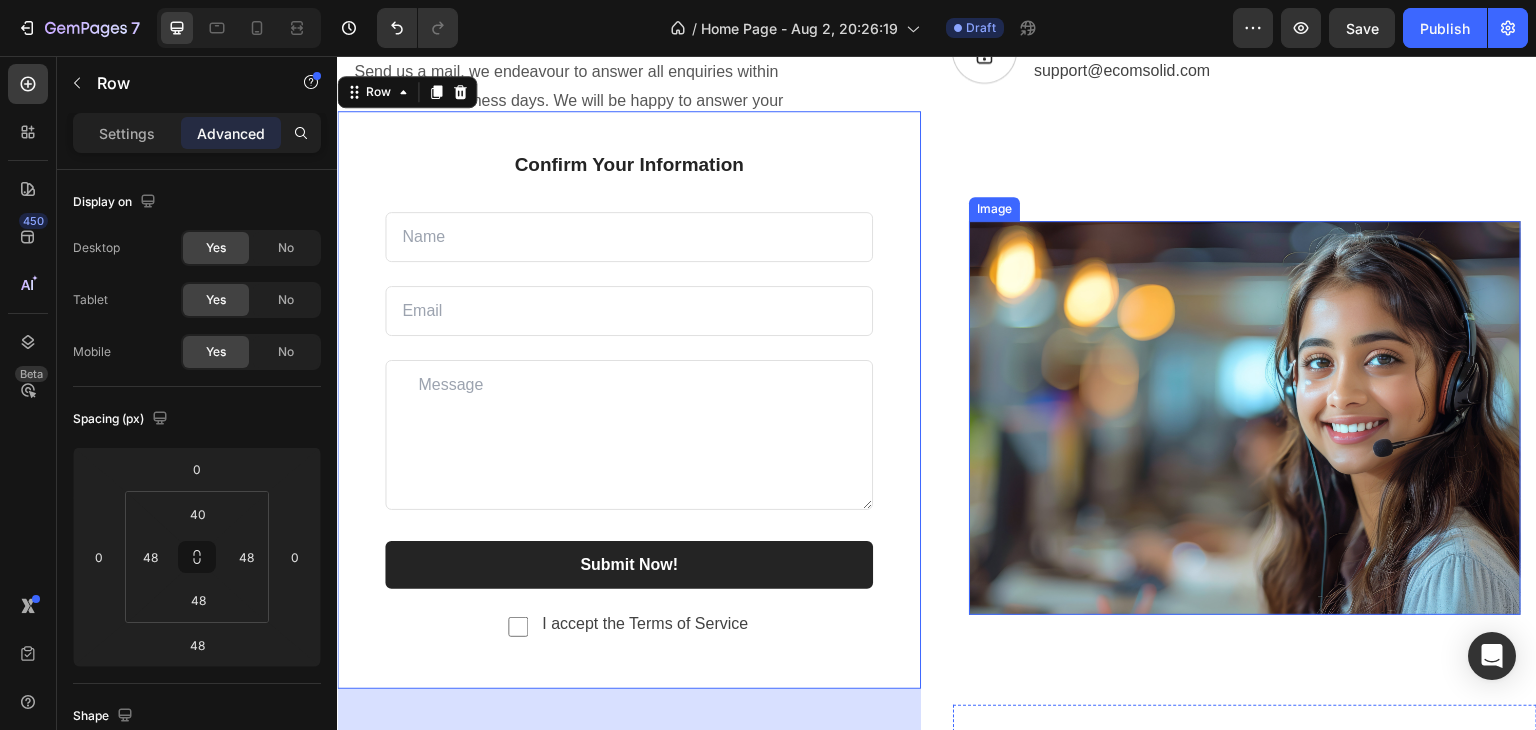click at bounding box center (1245, 418) 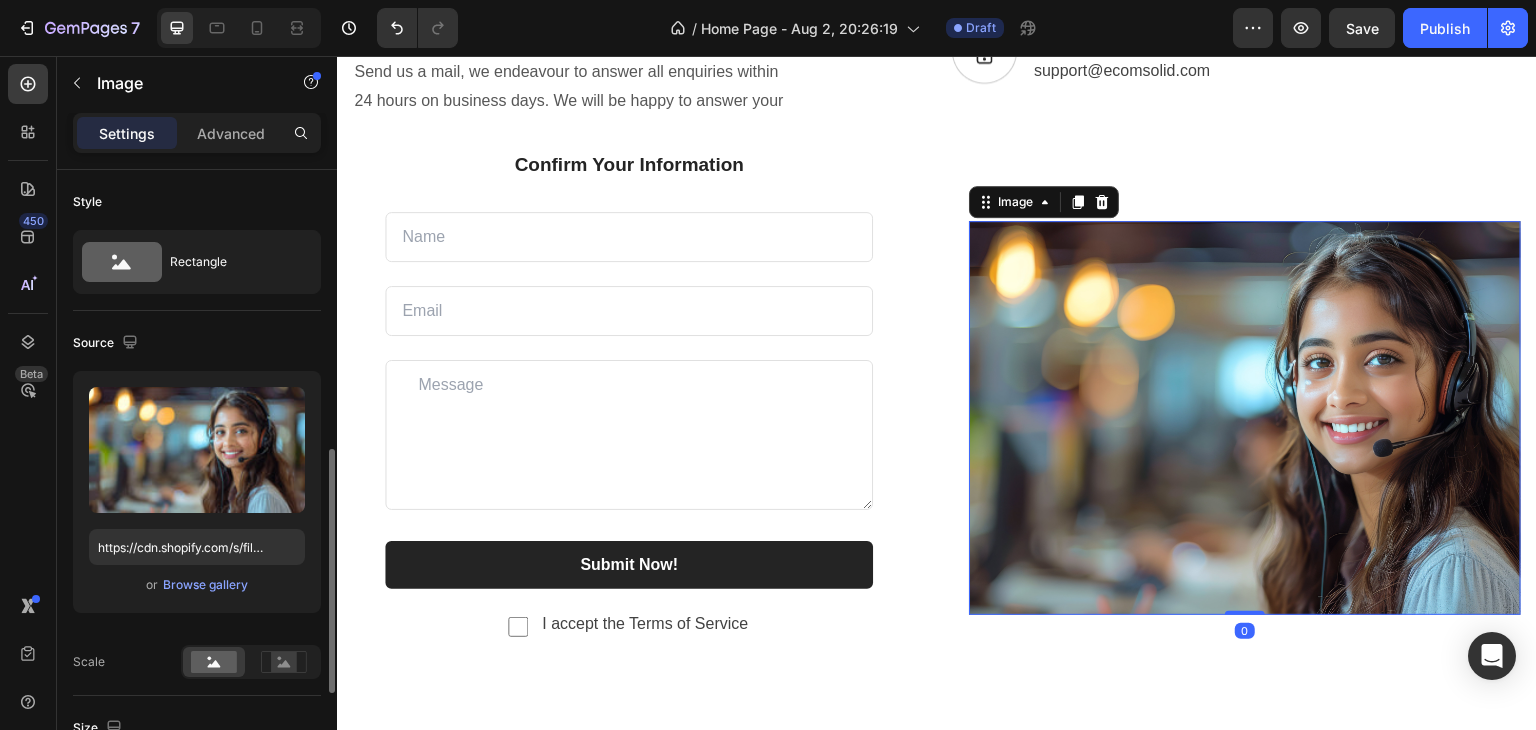 scroll, scrollTop: 200, scrollLeft: 0, axis: vertical 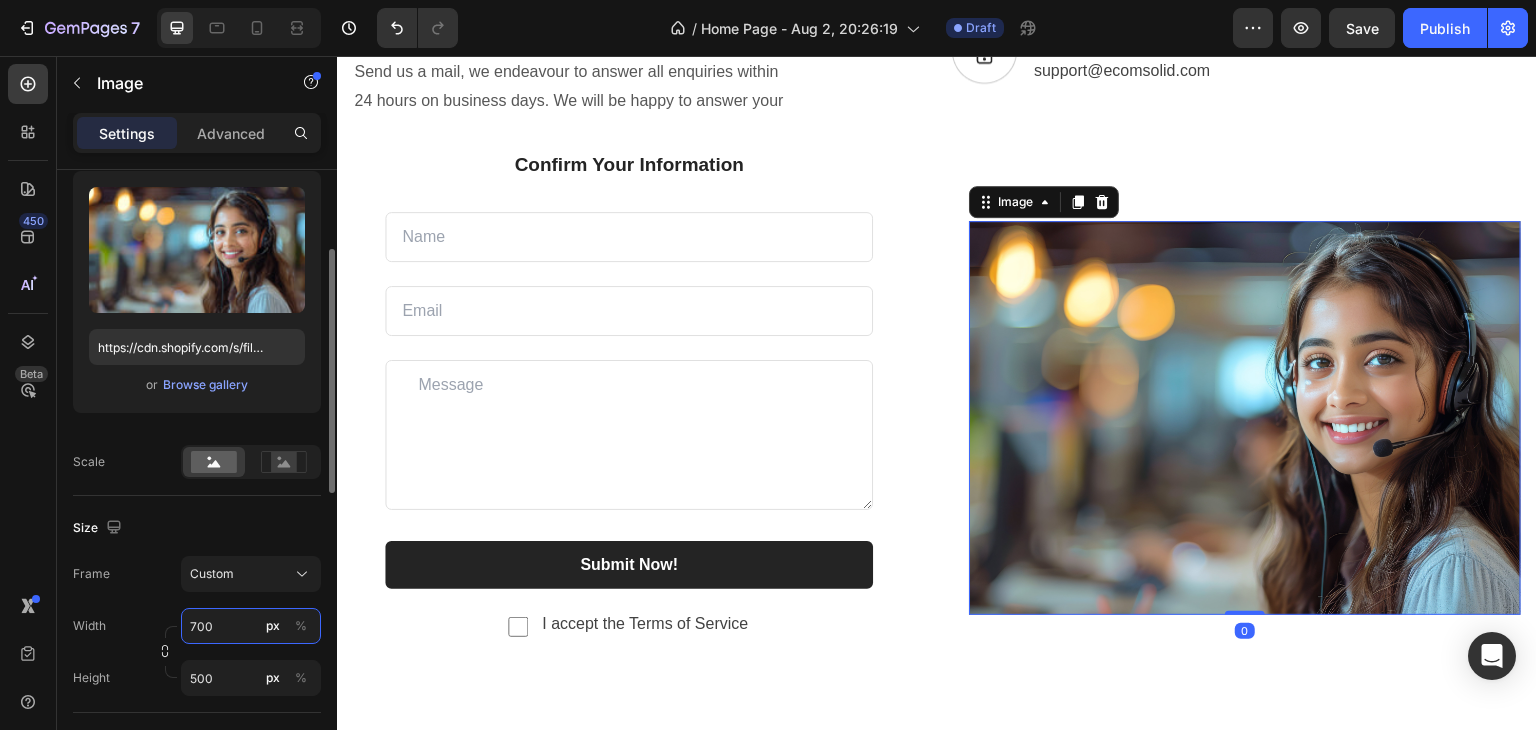 click on "700" at bounding box center (251, 626) 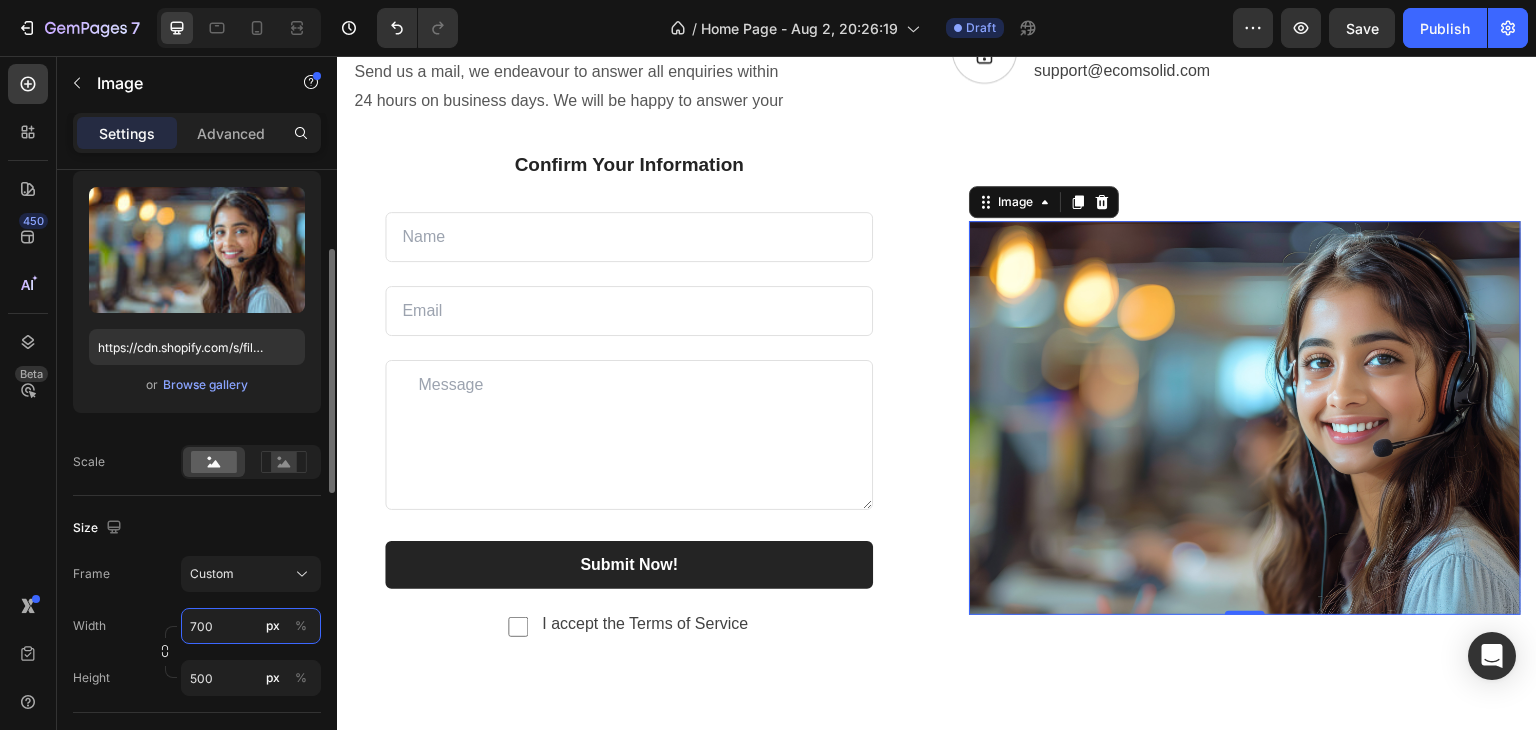 click on "700" at bounding box center (251, 626) 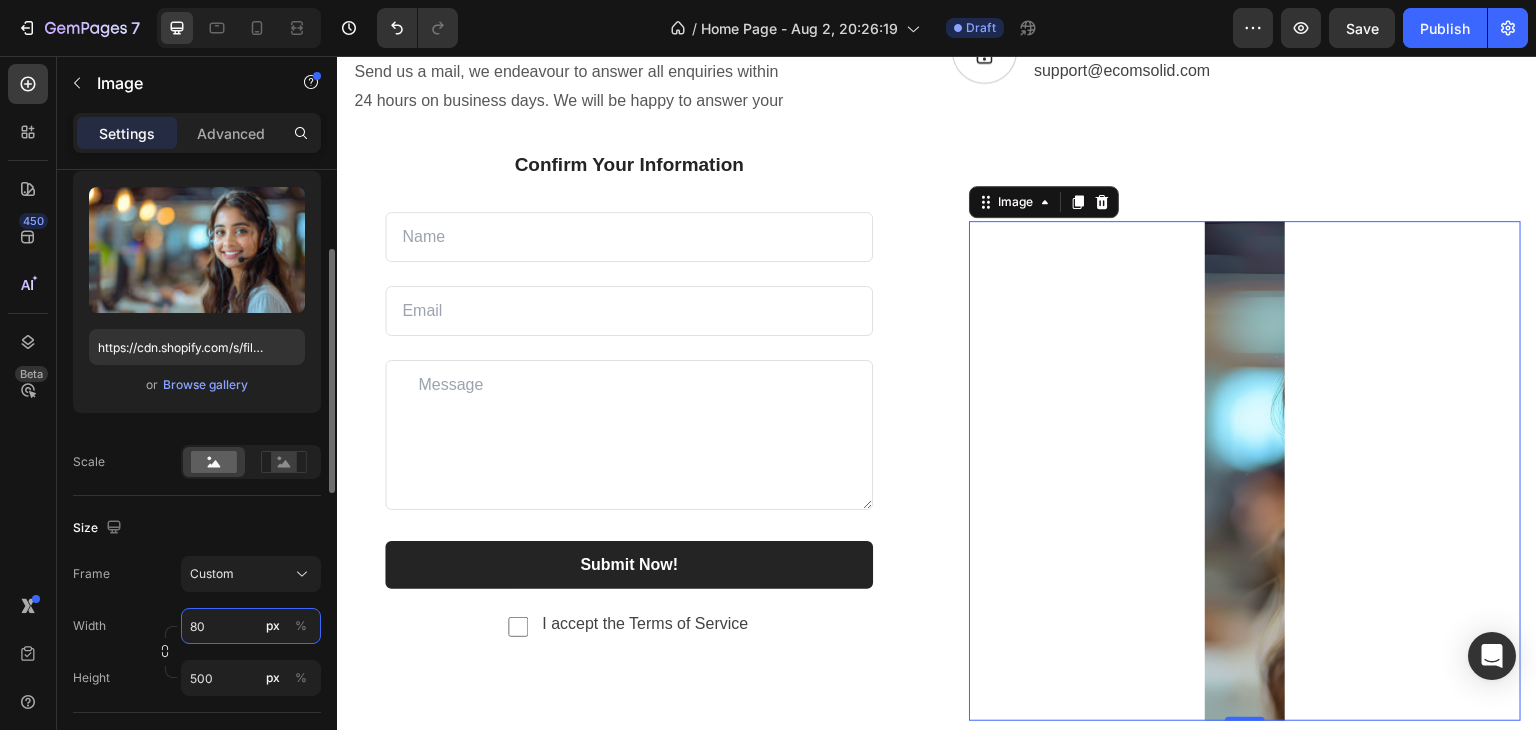 type on "800" 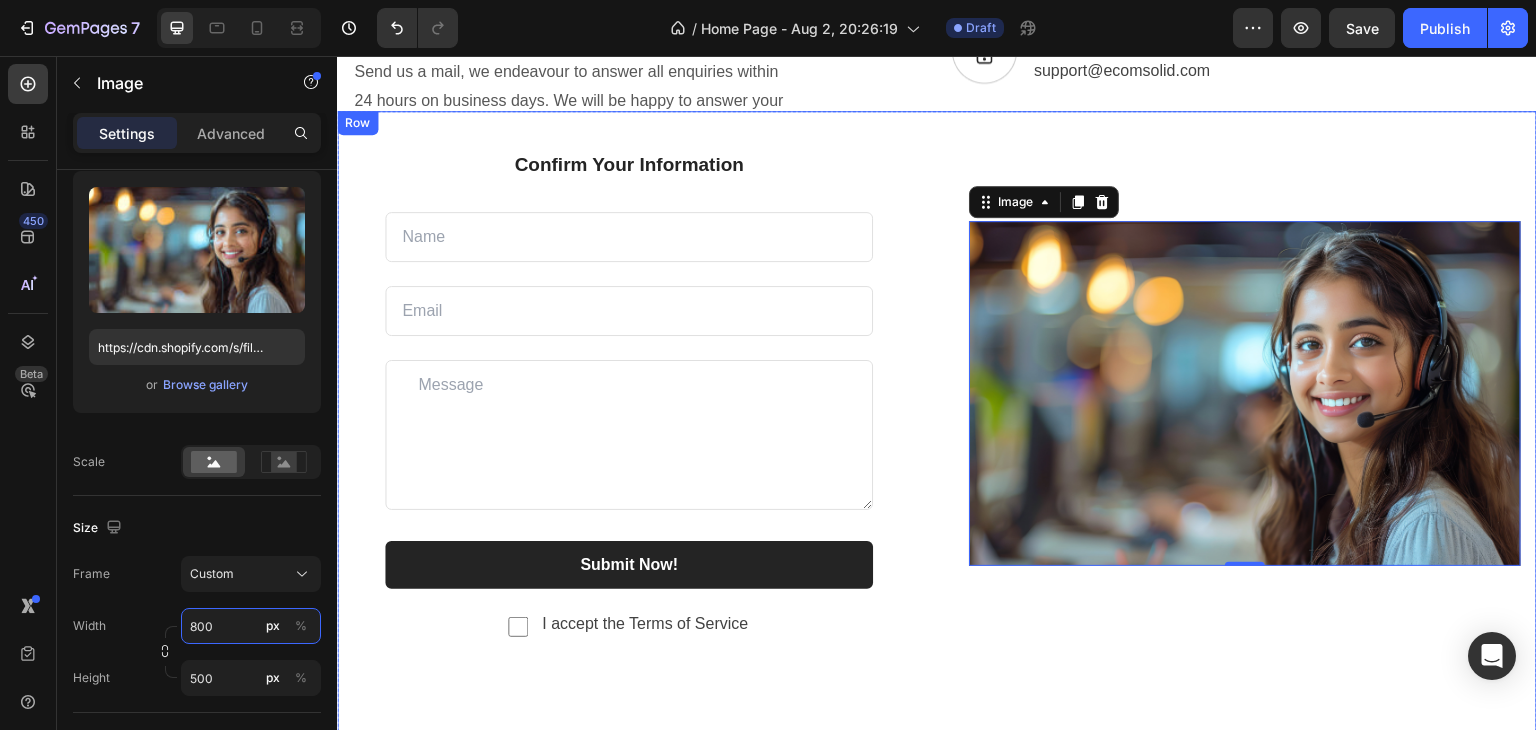 scroll, scrollTop: 3207, scrollLeft: 0, axis: vertical 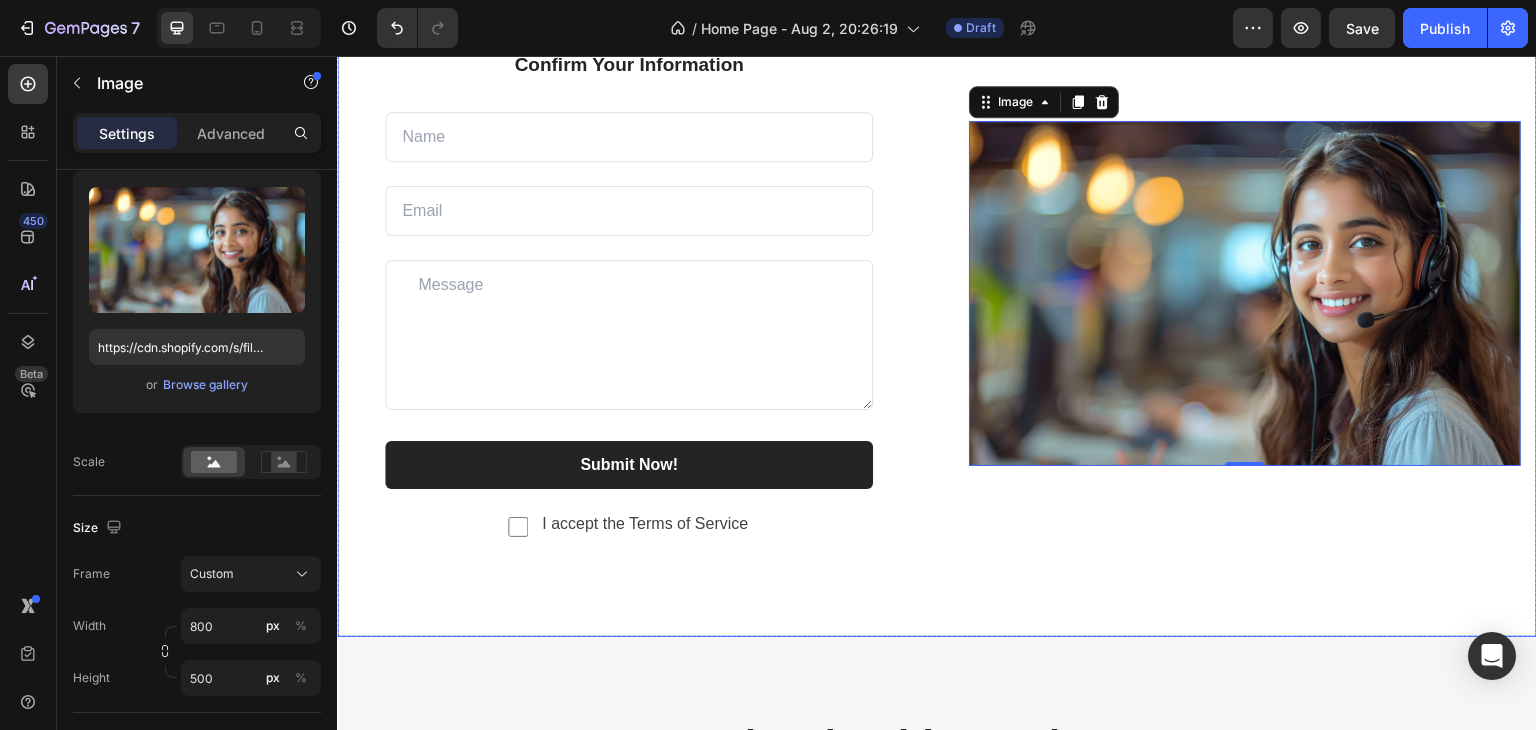 click on "Image   0 Row" at bounding box center (1245, 324) 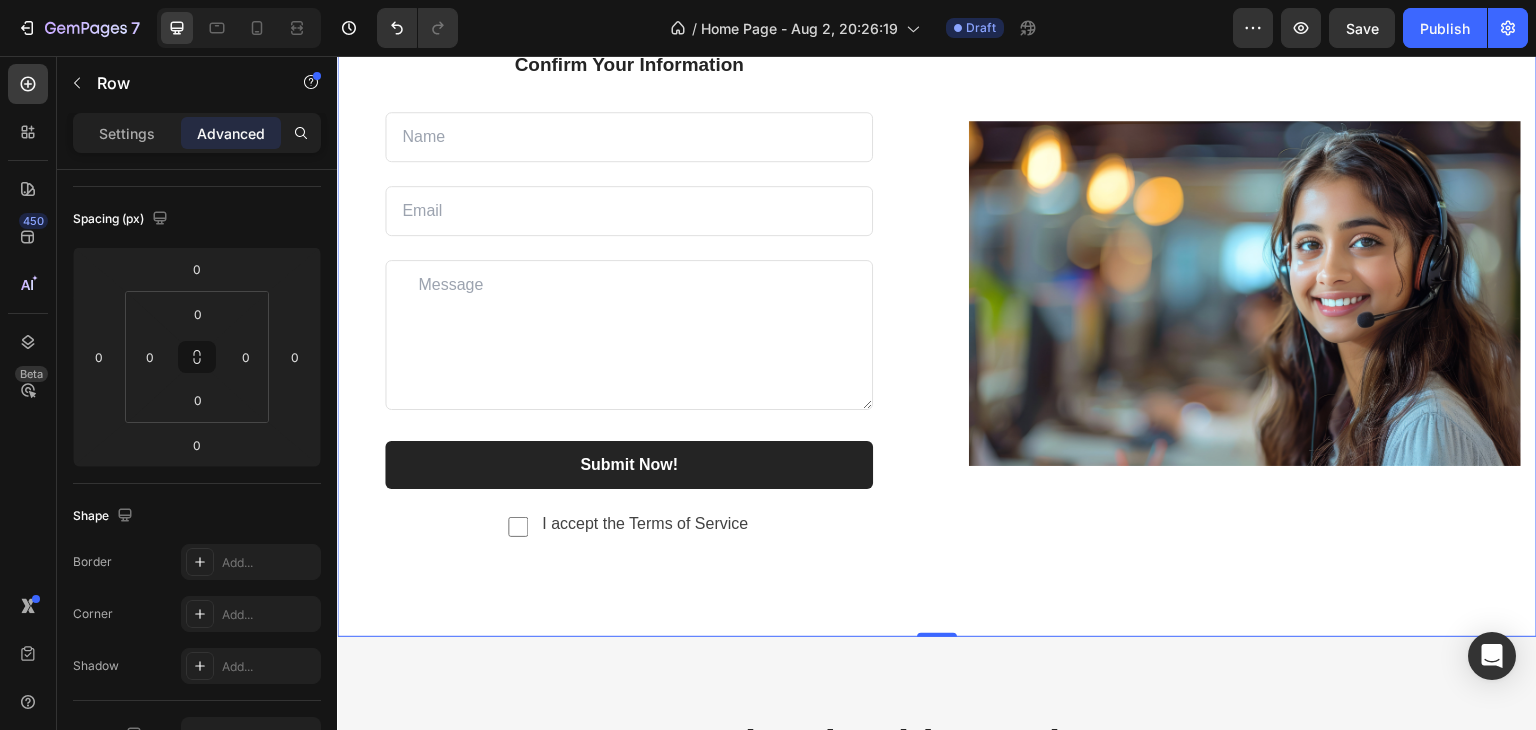 scroll, scrollTop: 3193, scrollLeft: 0, axis: vertical 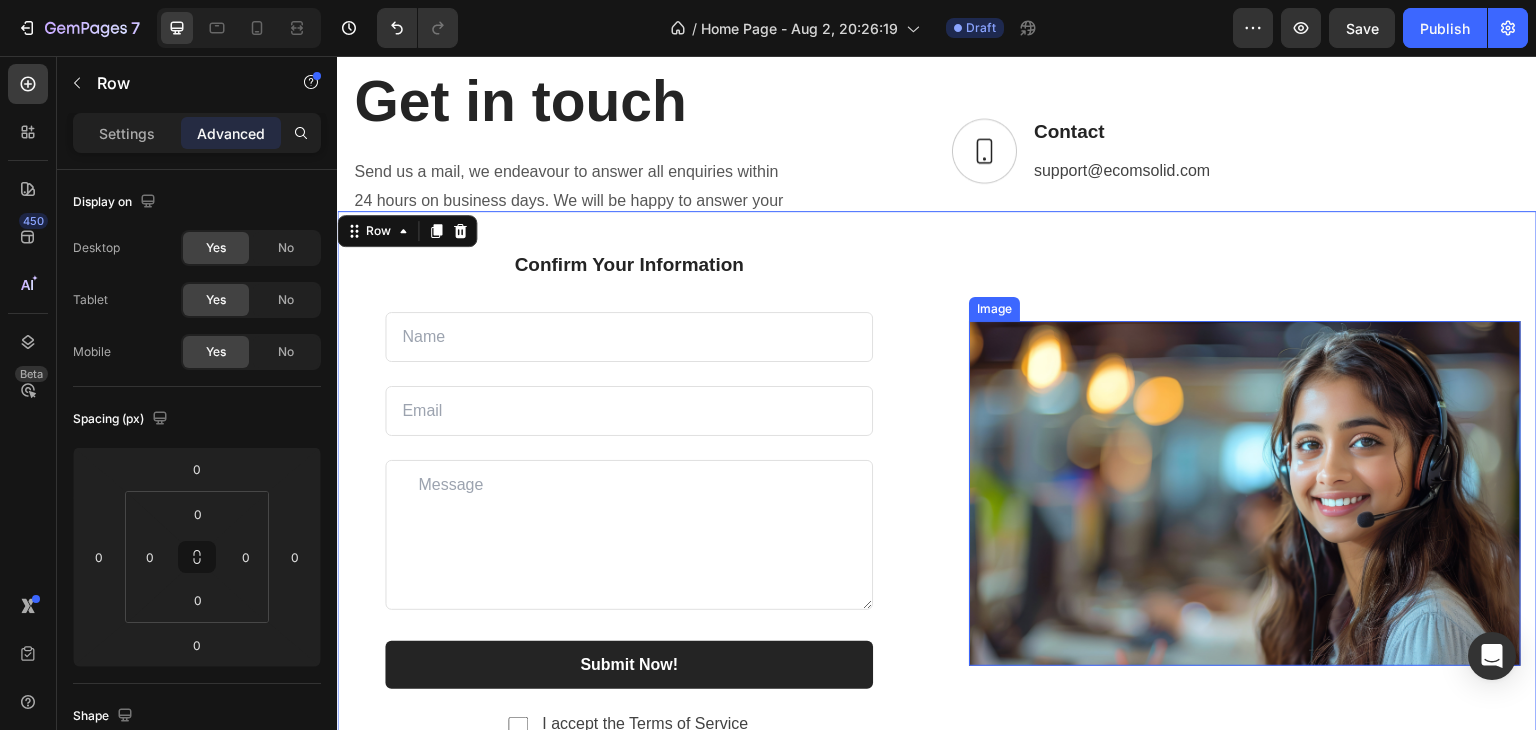click at bounding box center [1245, 493] 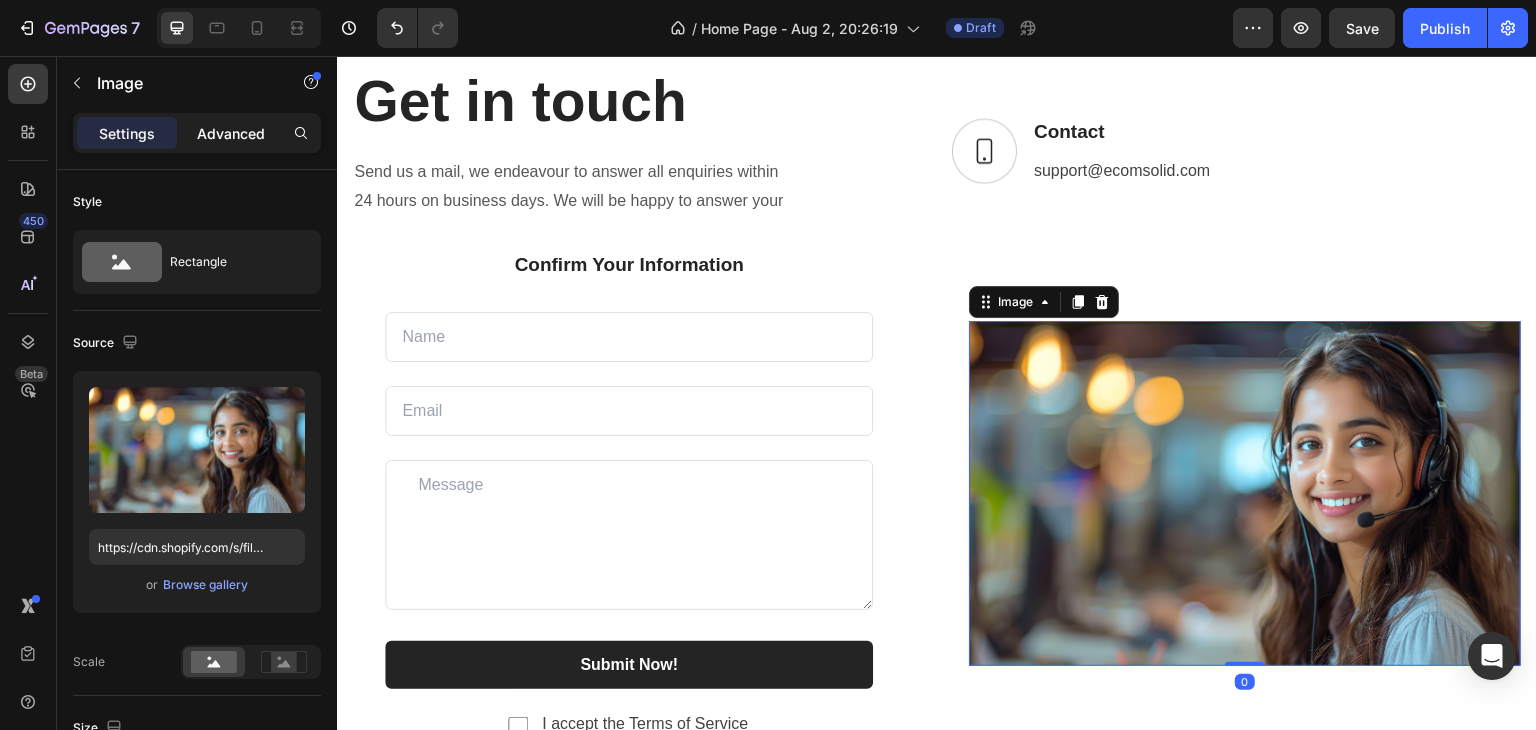click on "Advanced" 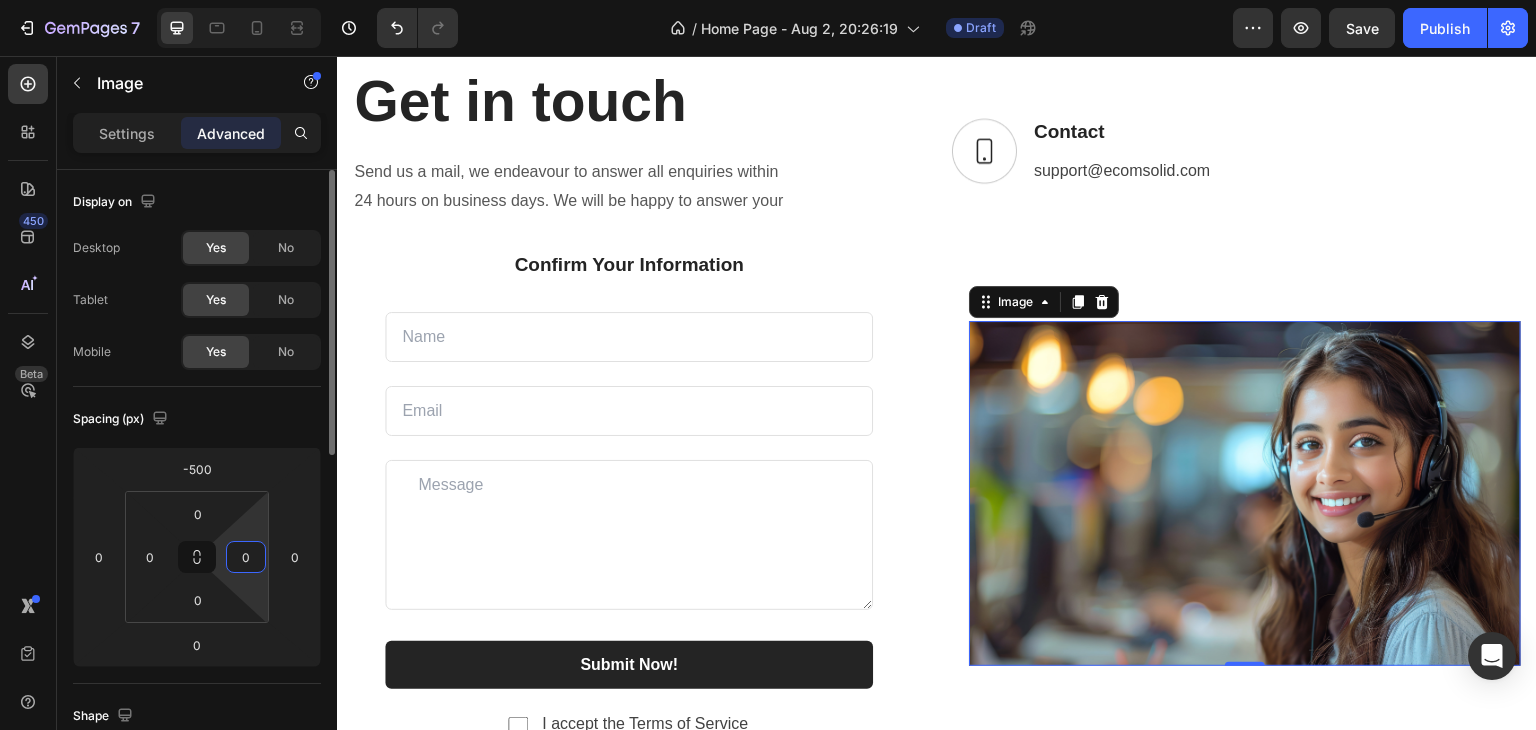click on "0" at bounding box center (246, 557) 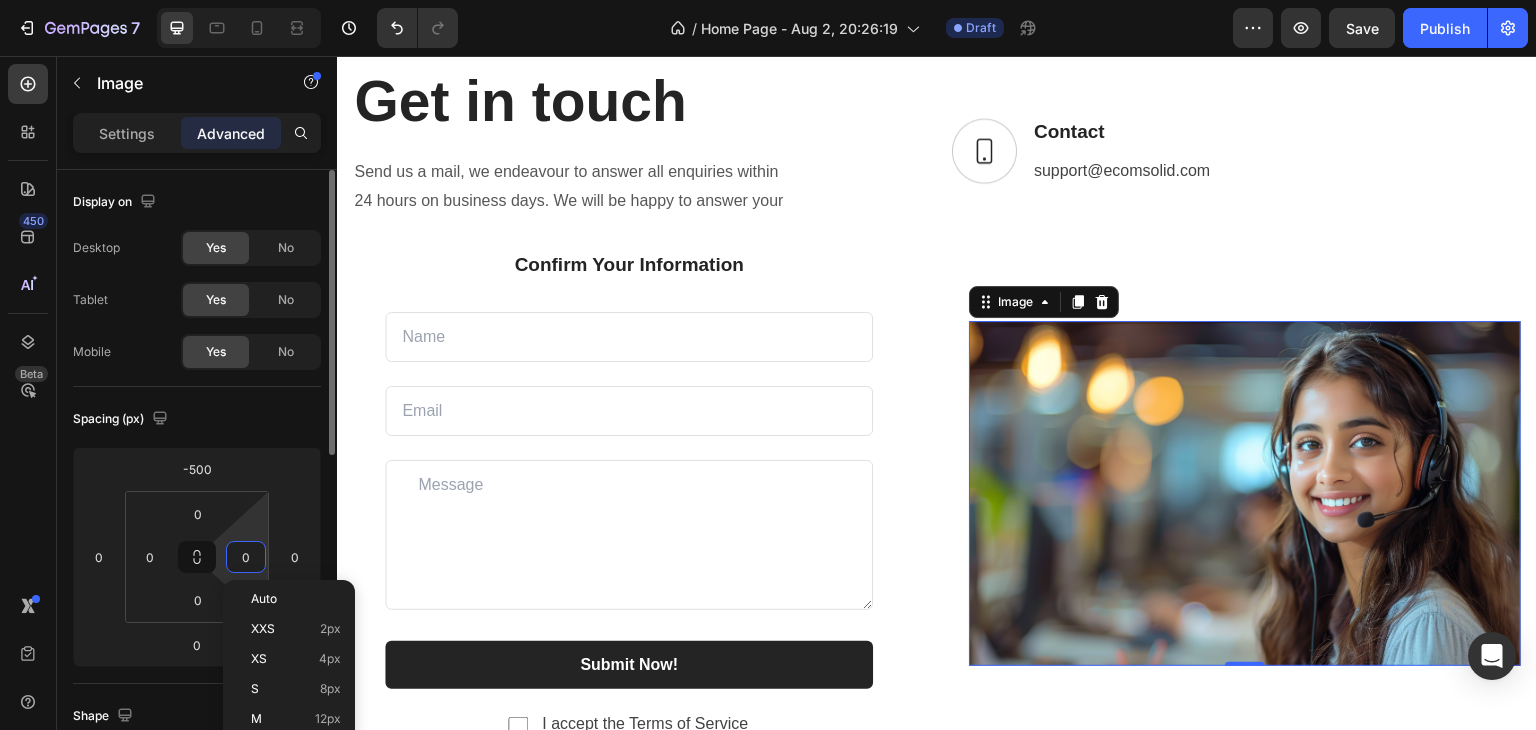 type on "5" 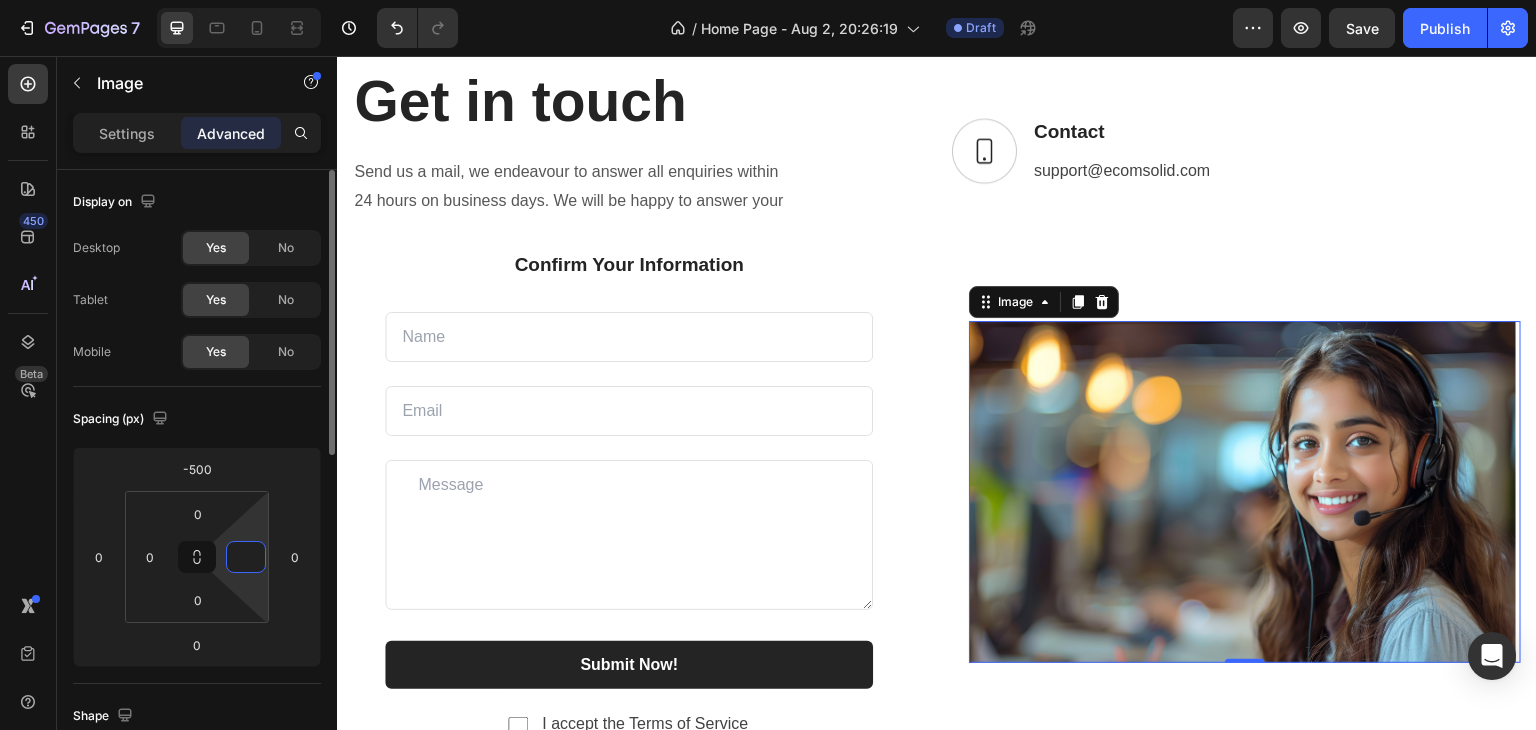 type on "0" 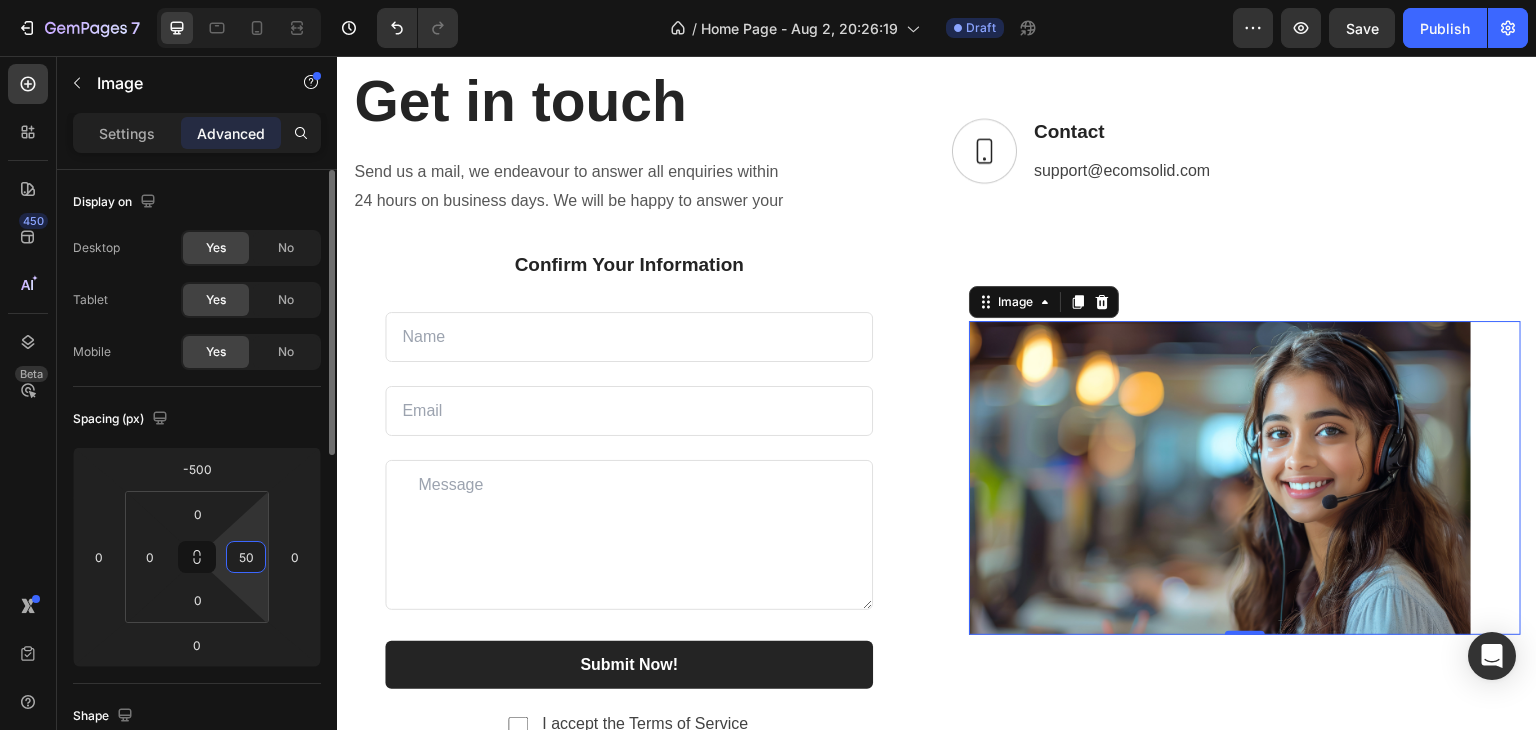 type on "5" 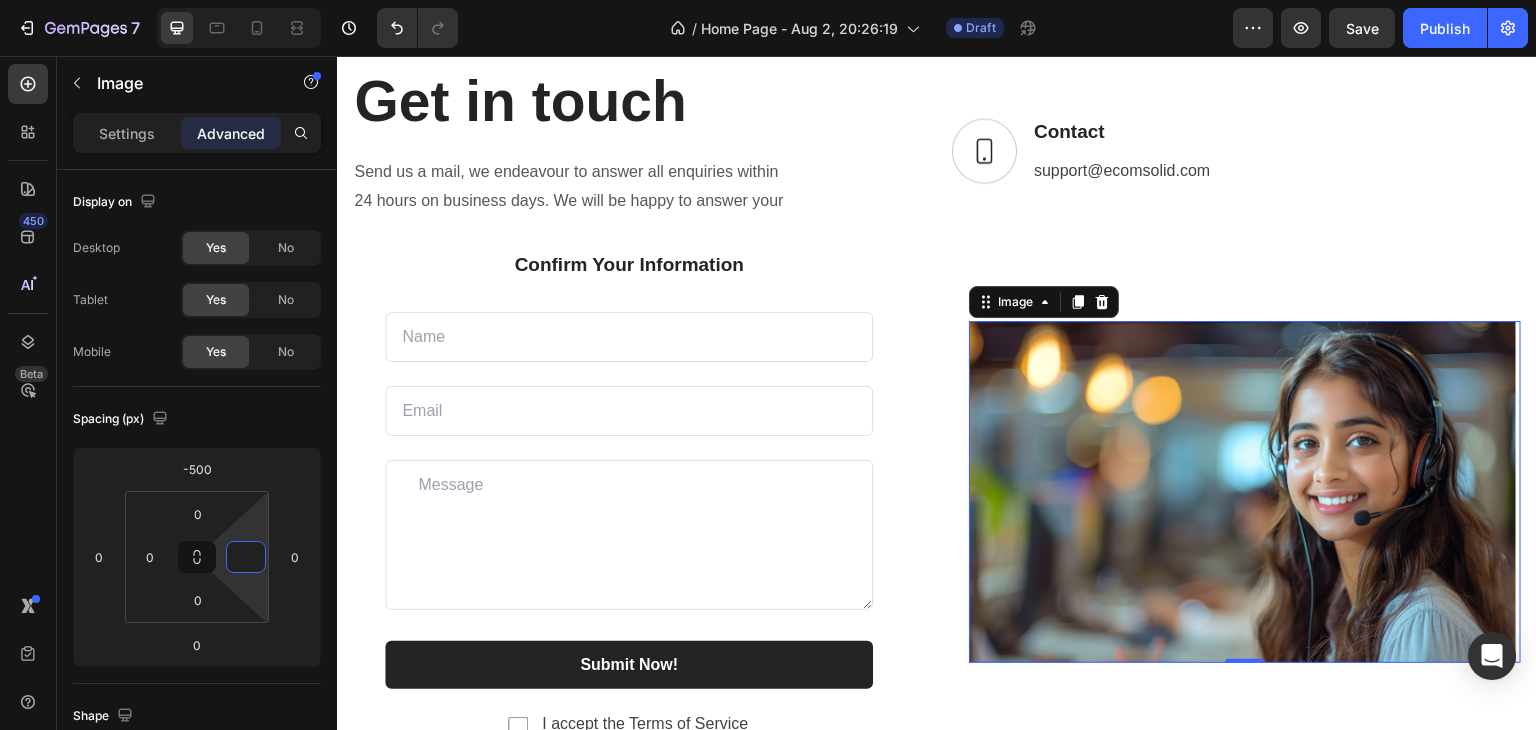 click at bounding box center (1242, 492) 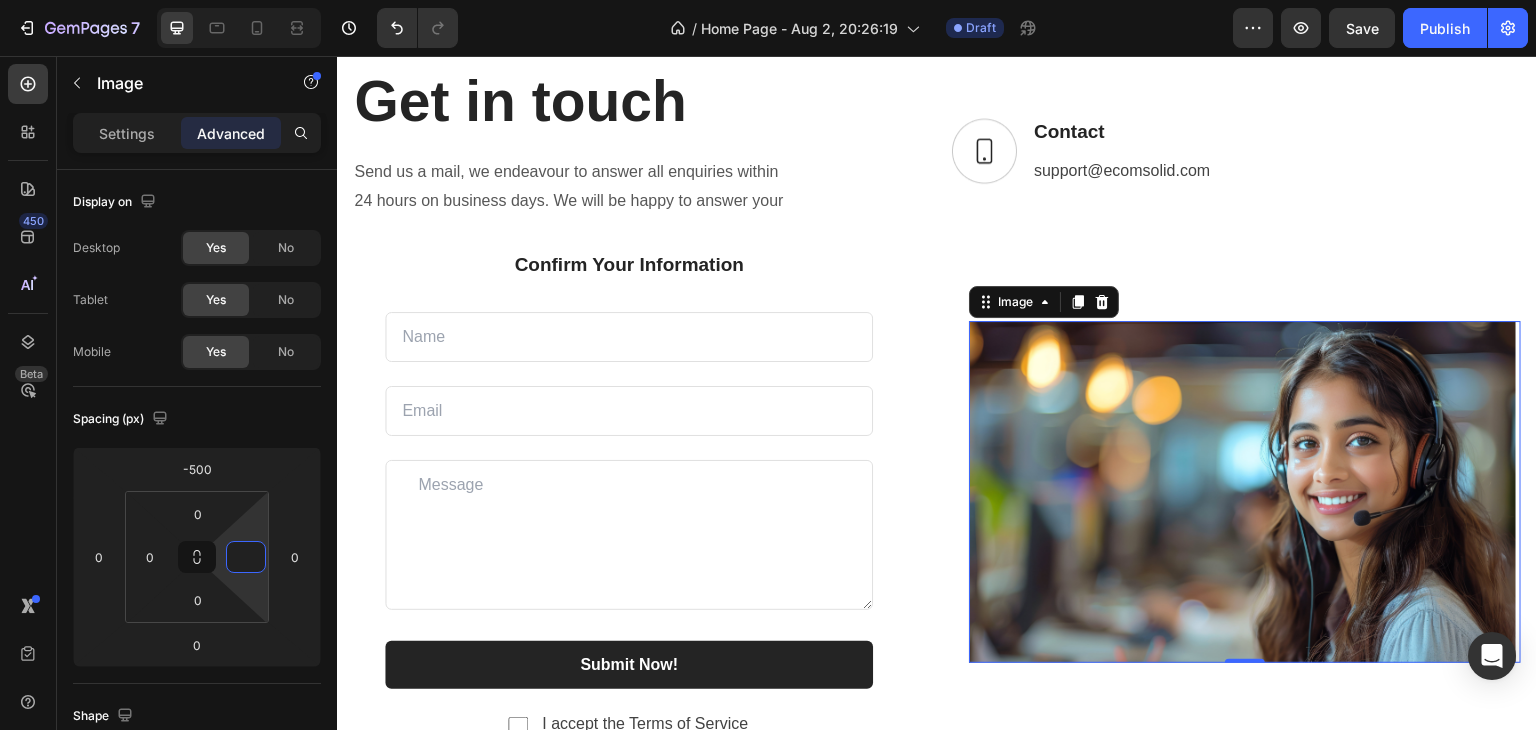 type on "0" 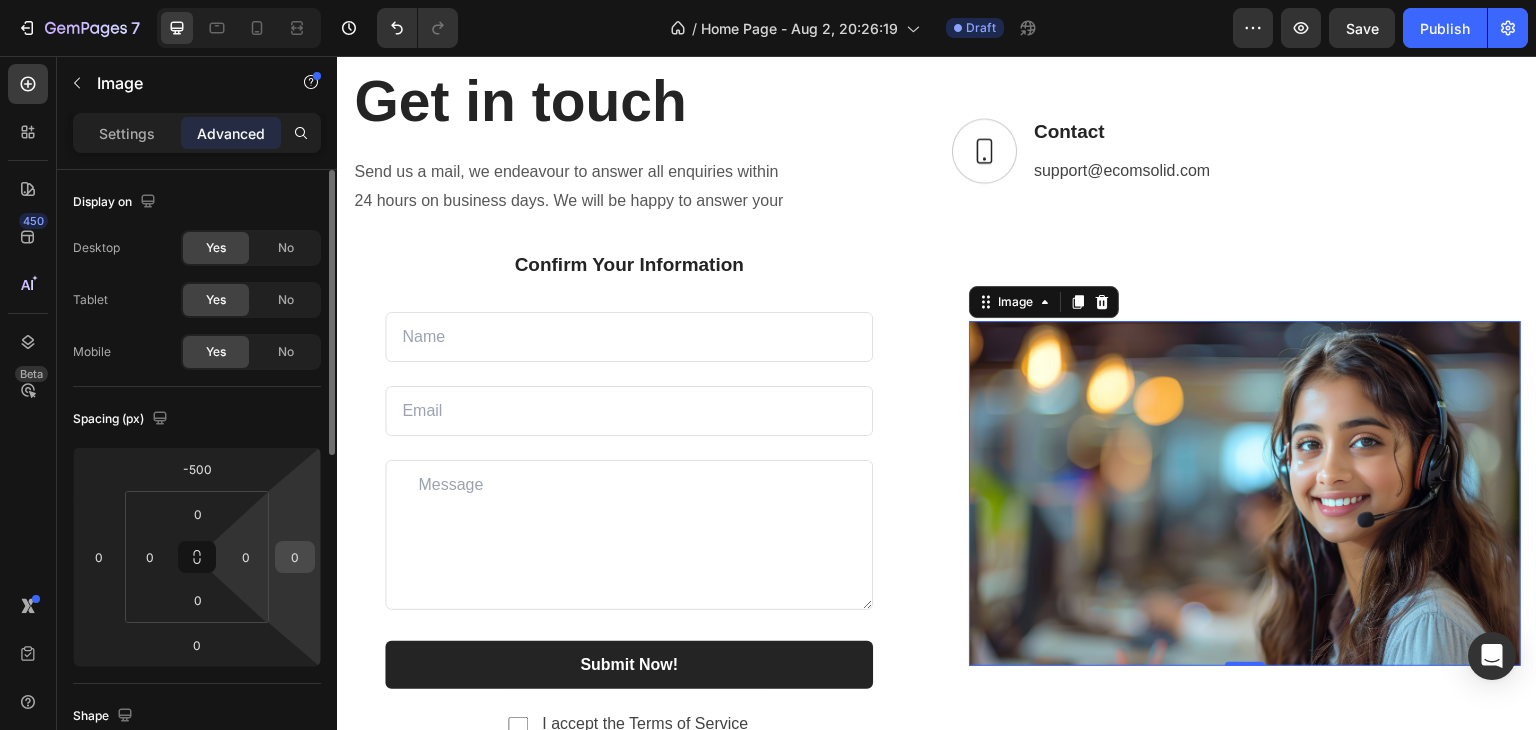 click on "0" at bounding box center (295, 557) 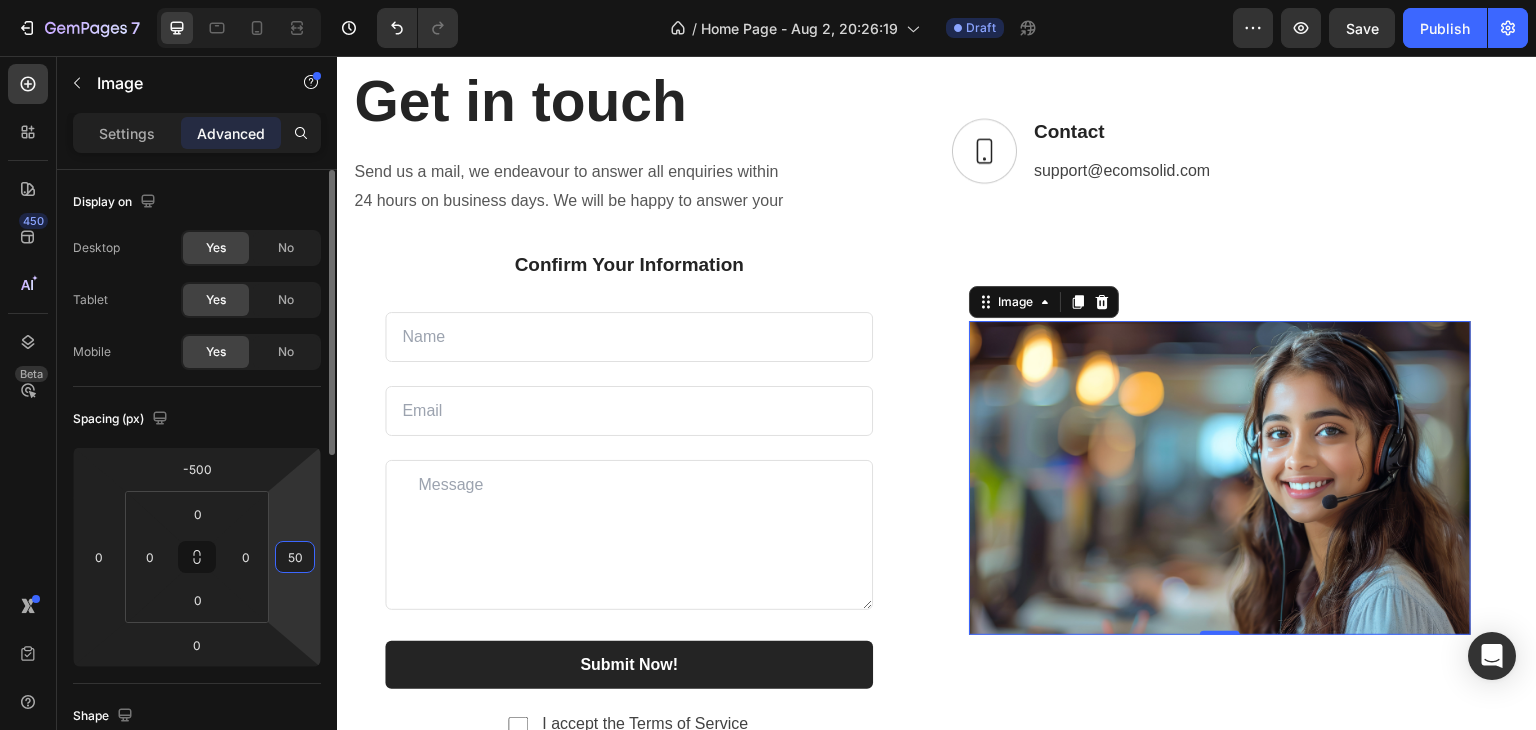 type on "5" 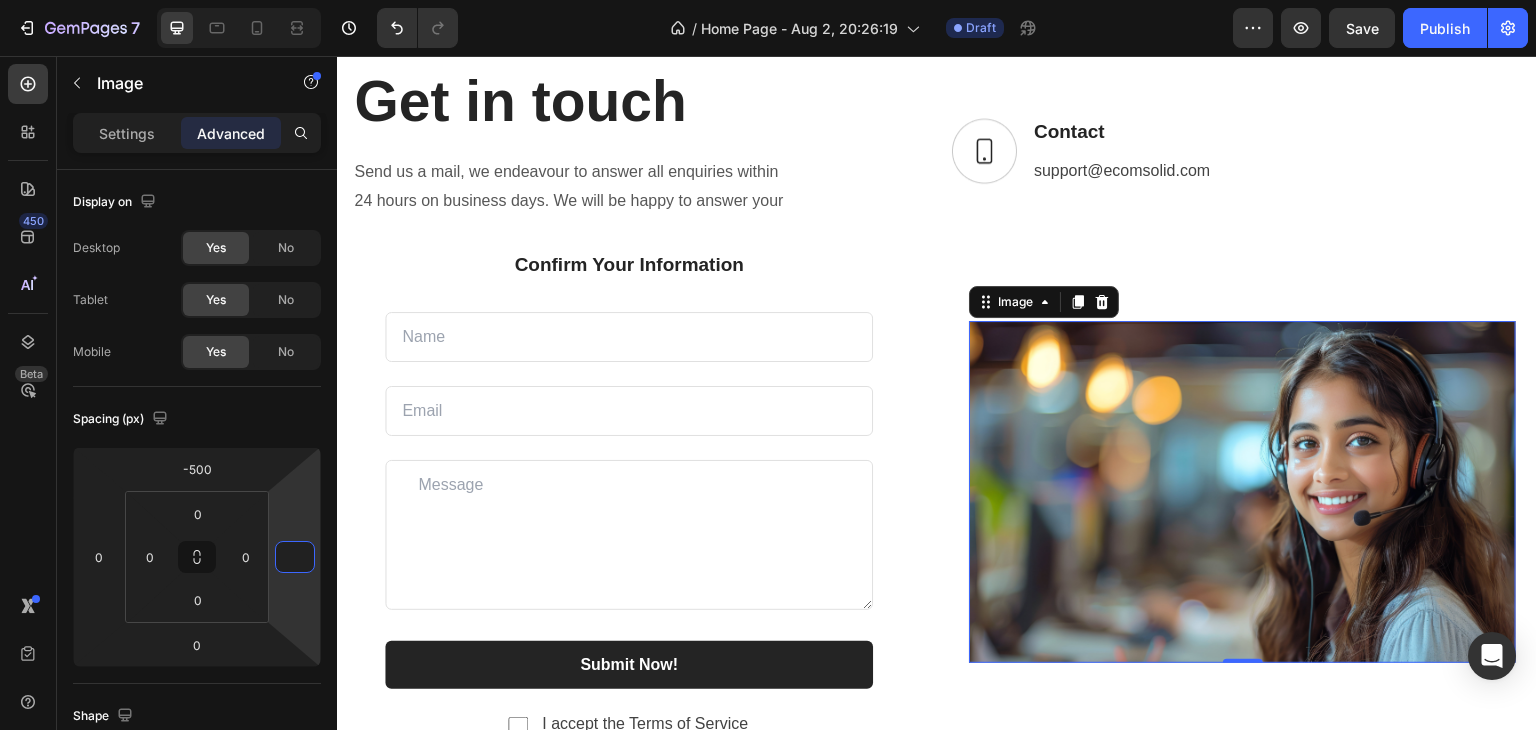 click at bounding box center [1242, 492] 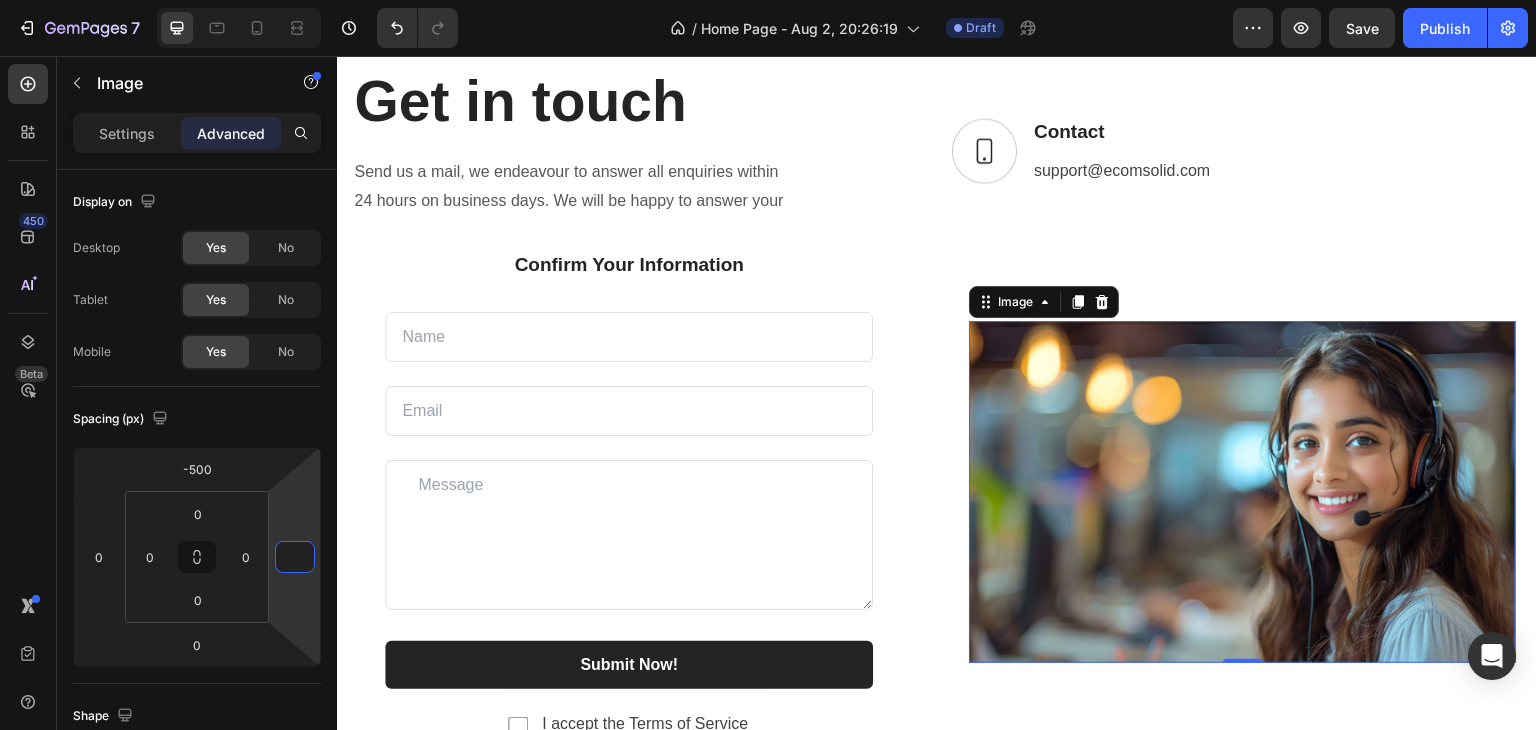 type on "0" 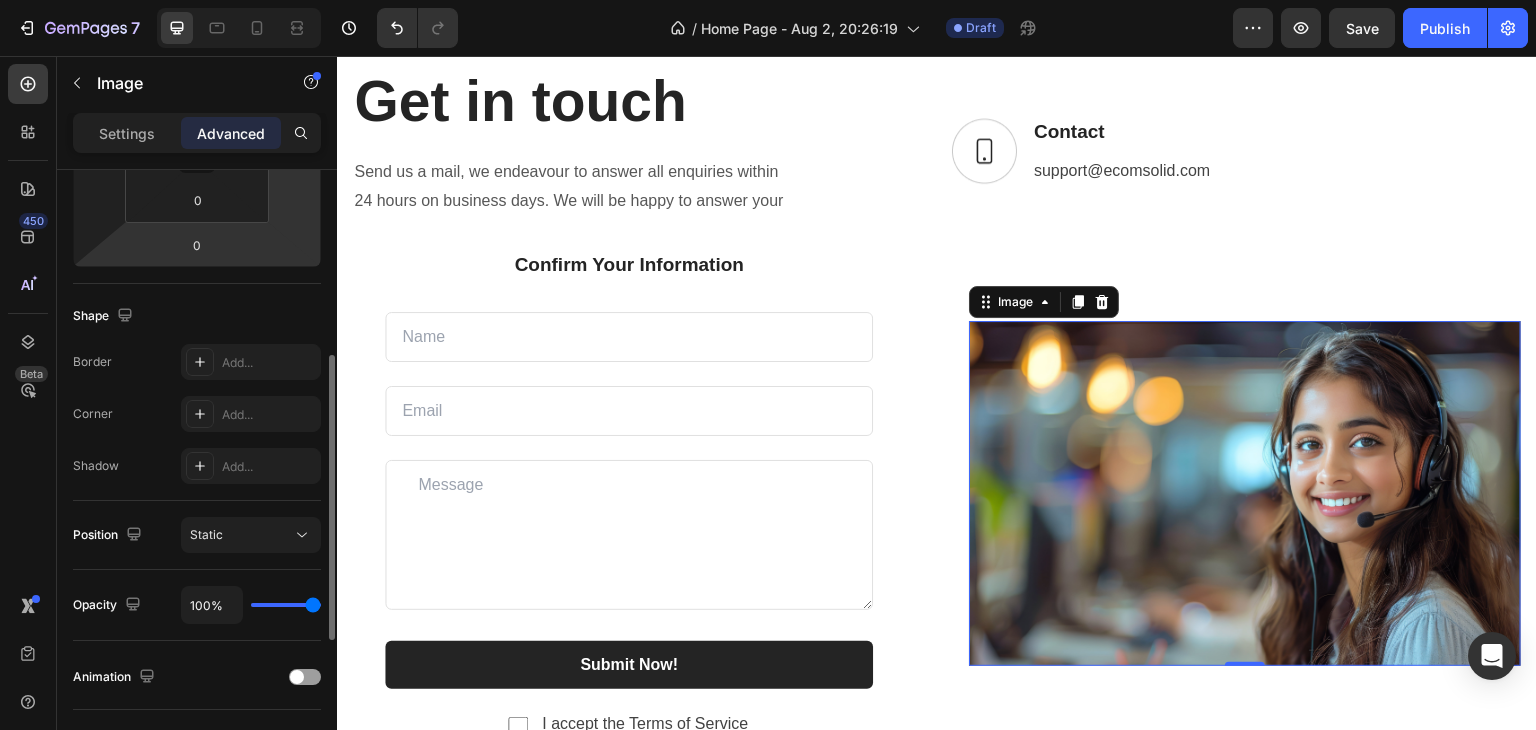 scroll, scrollTop: 0, scrollLeft: 0, axis: both 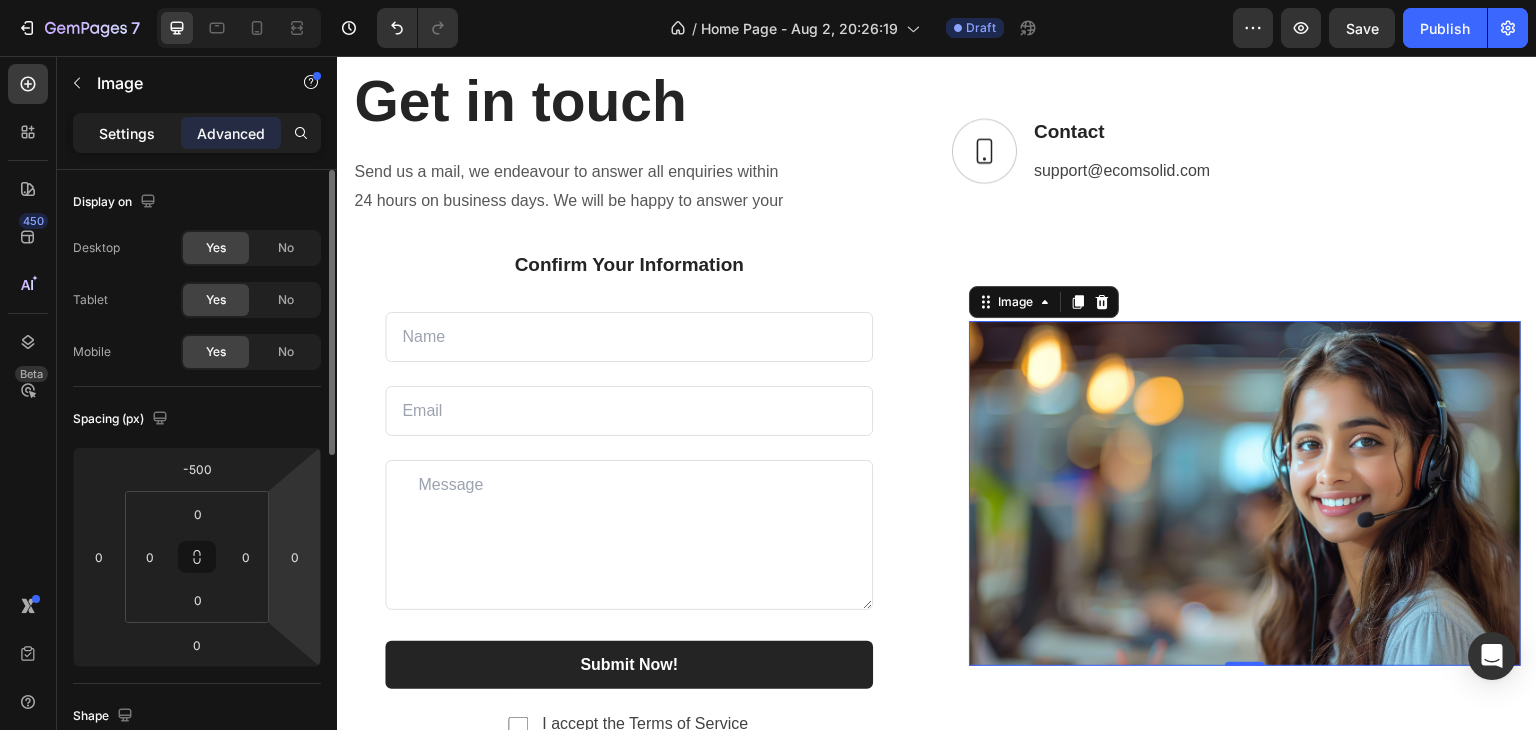 click on "Settings" at bounding box center [127, 133] 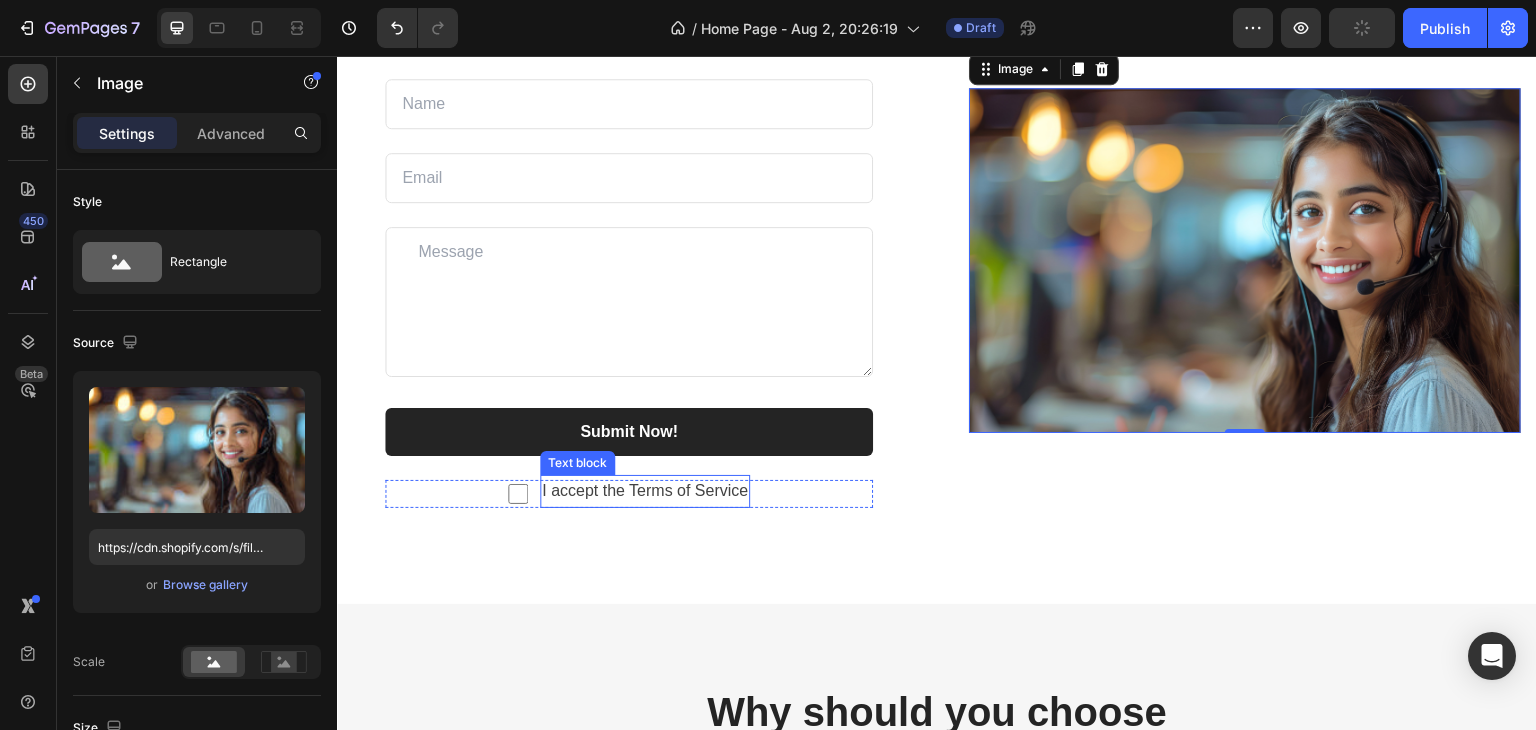 scroll, scrollTop: 3007, scrollLeft: 0, axis: vertical 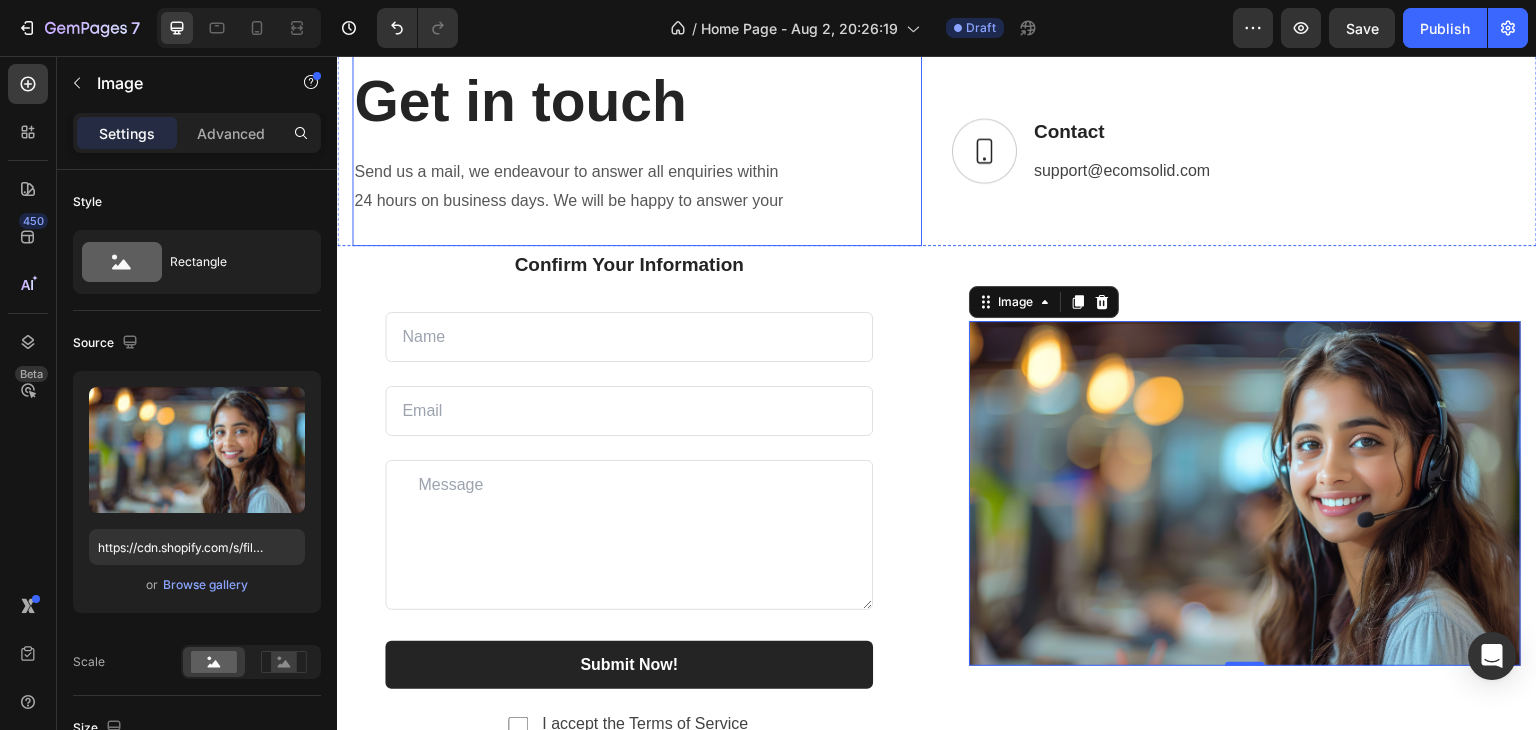 click on "CONTACT US Text block Get in touch Heading Send us a mail, we endeavour to answer all enquiries within 24 hours on business days. We will be happy to answer your questions. Text block Row" at bounding box center [637, 133] 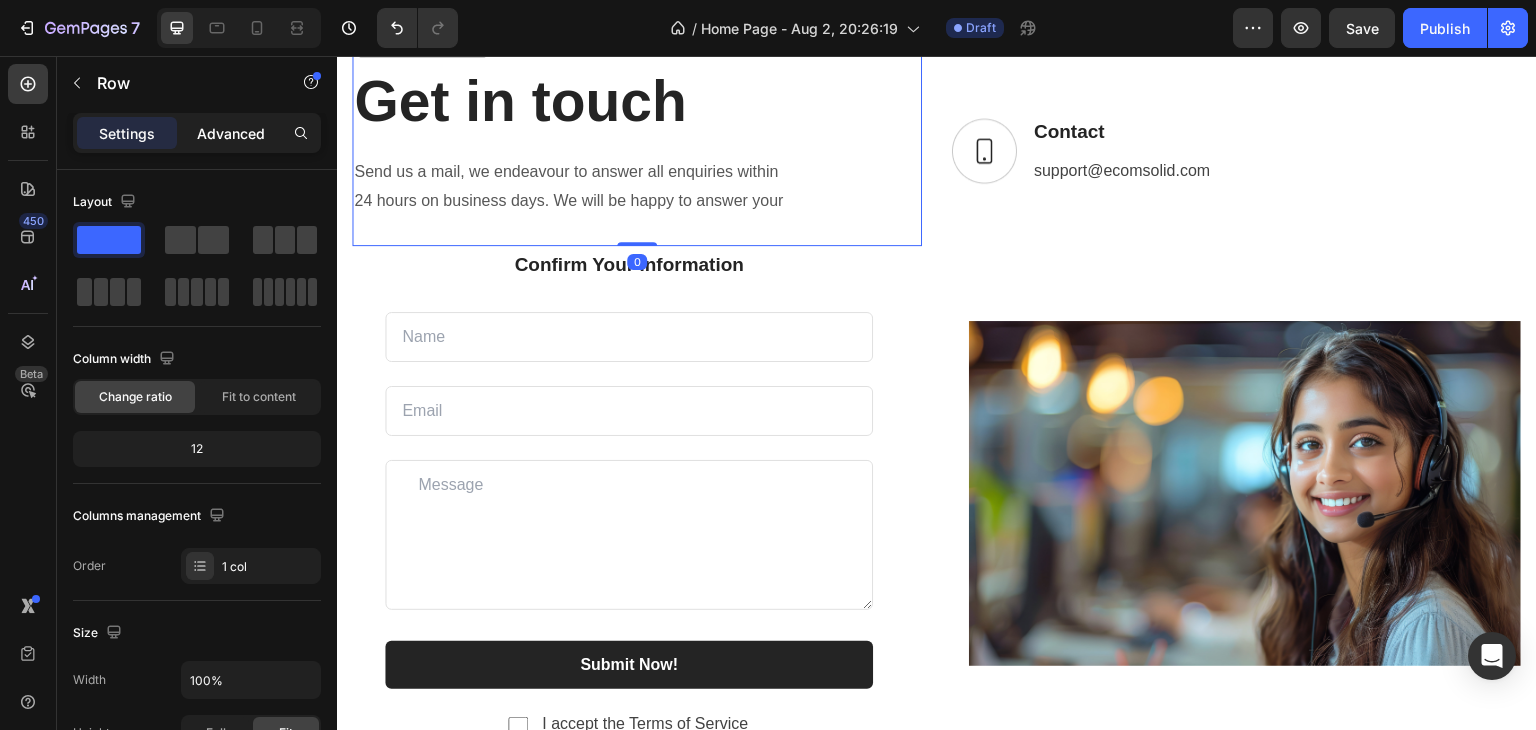 click on "Advanced" at bounding box center [231, 133] 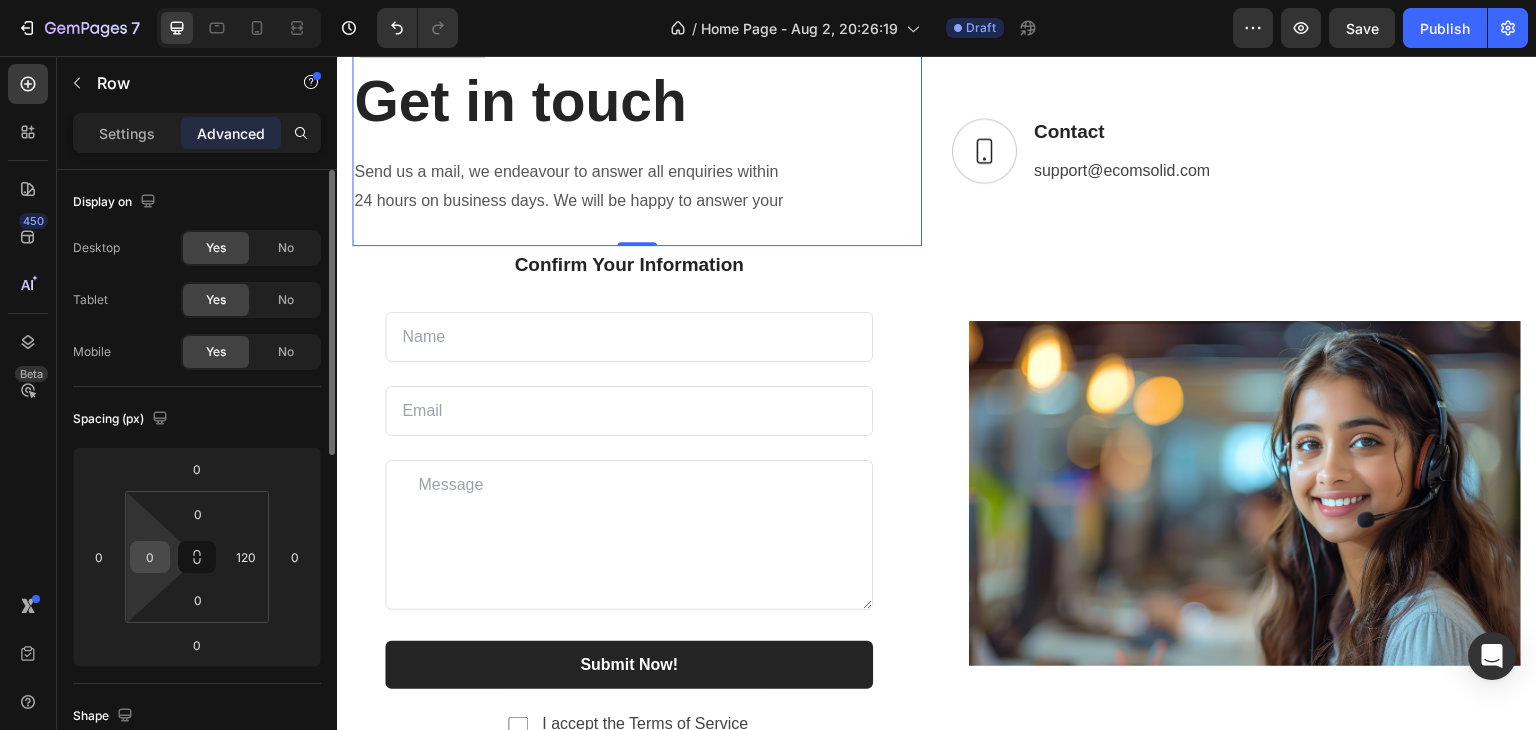 click on "0" at bounding box center [150, 557] 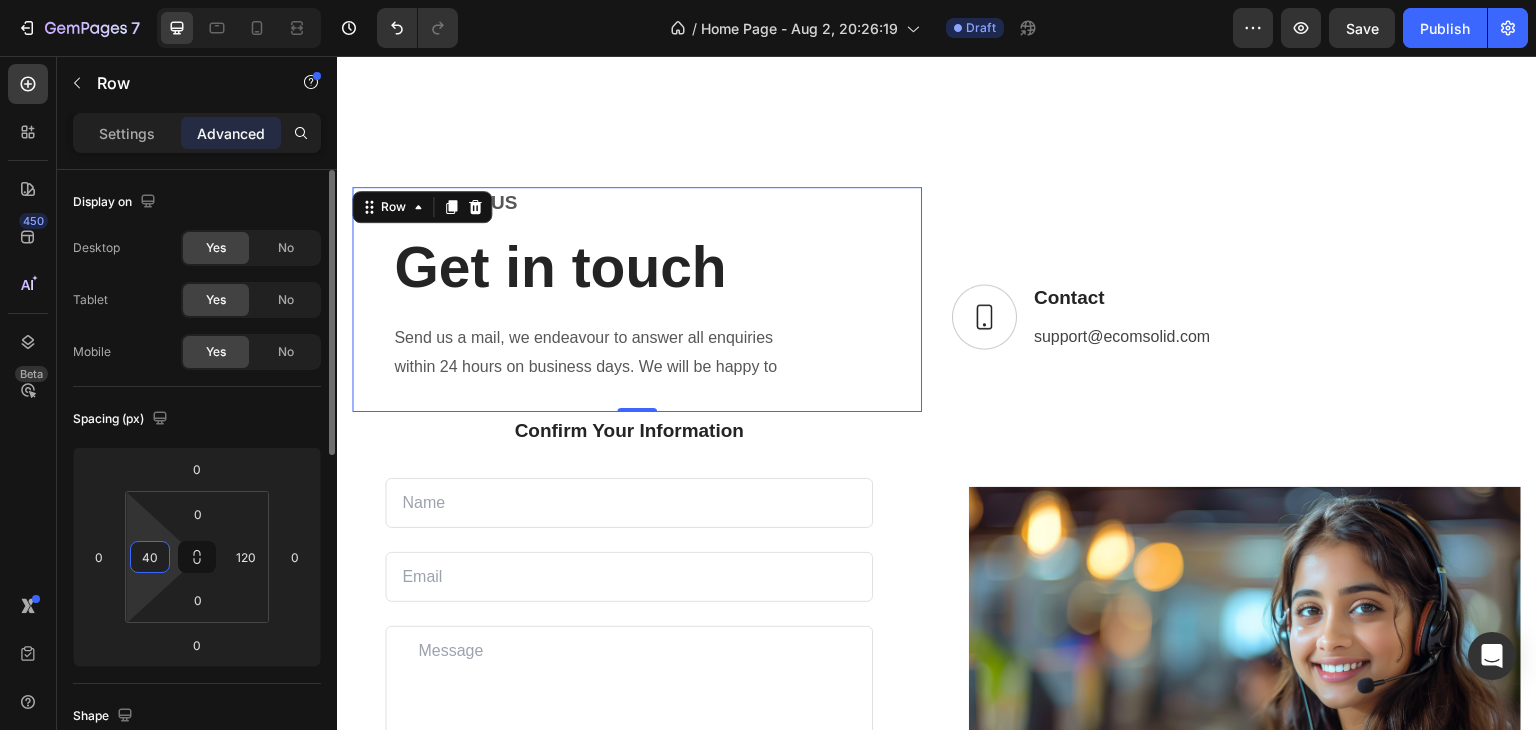 scroll, scrollTop: 2807, scrollLeft: 0, axis: vertical 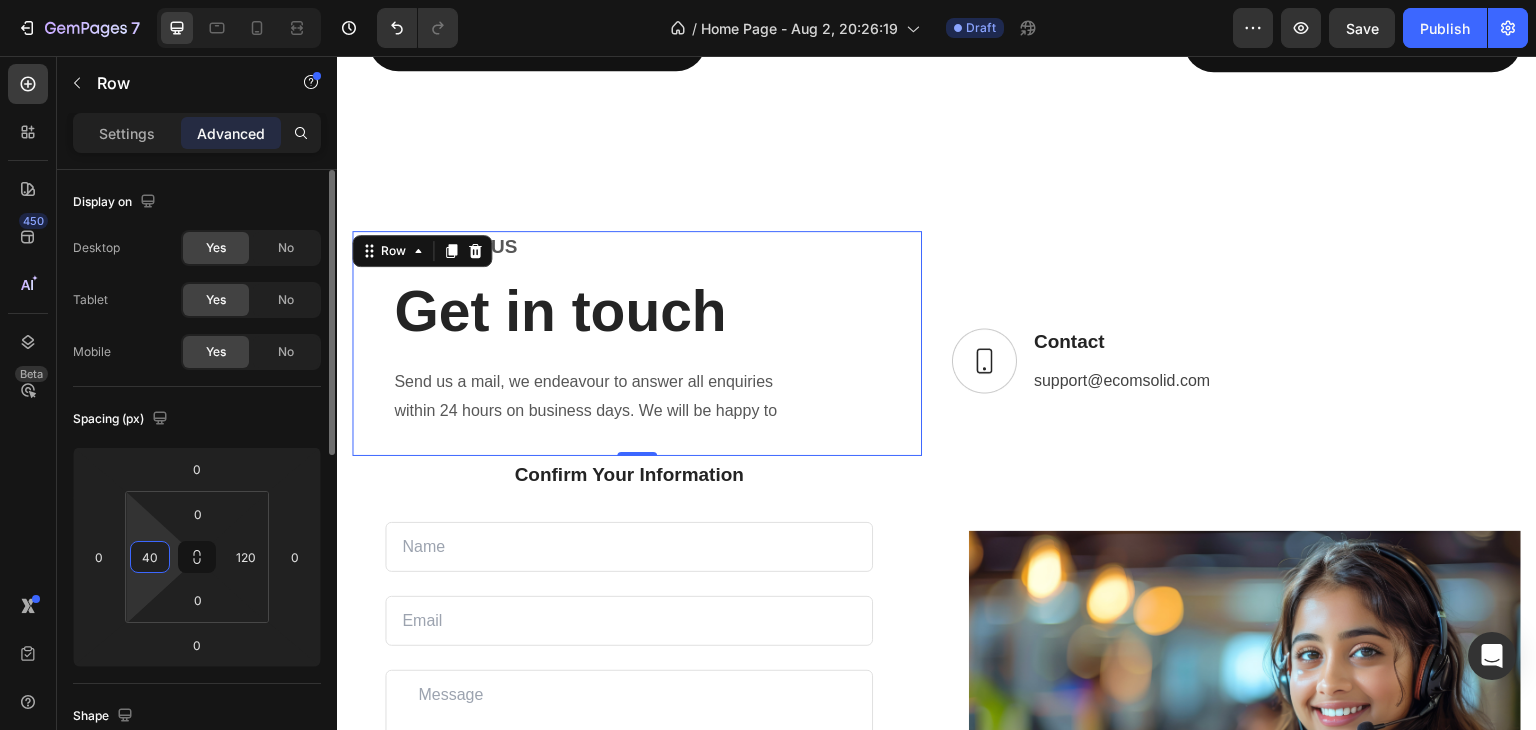 type on "4" 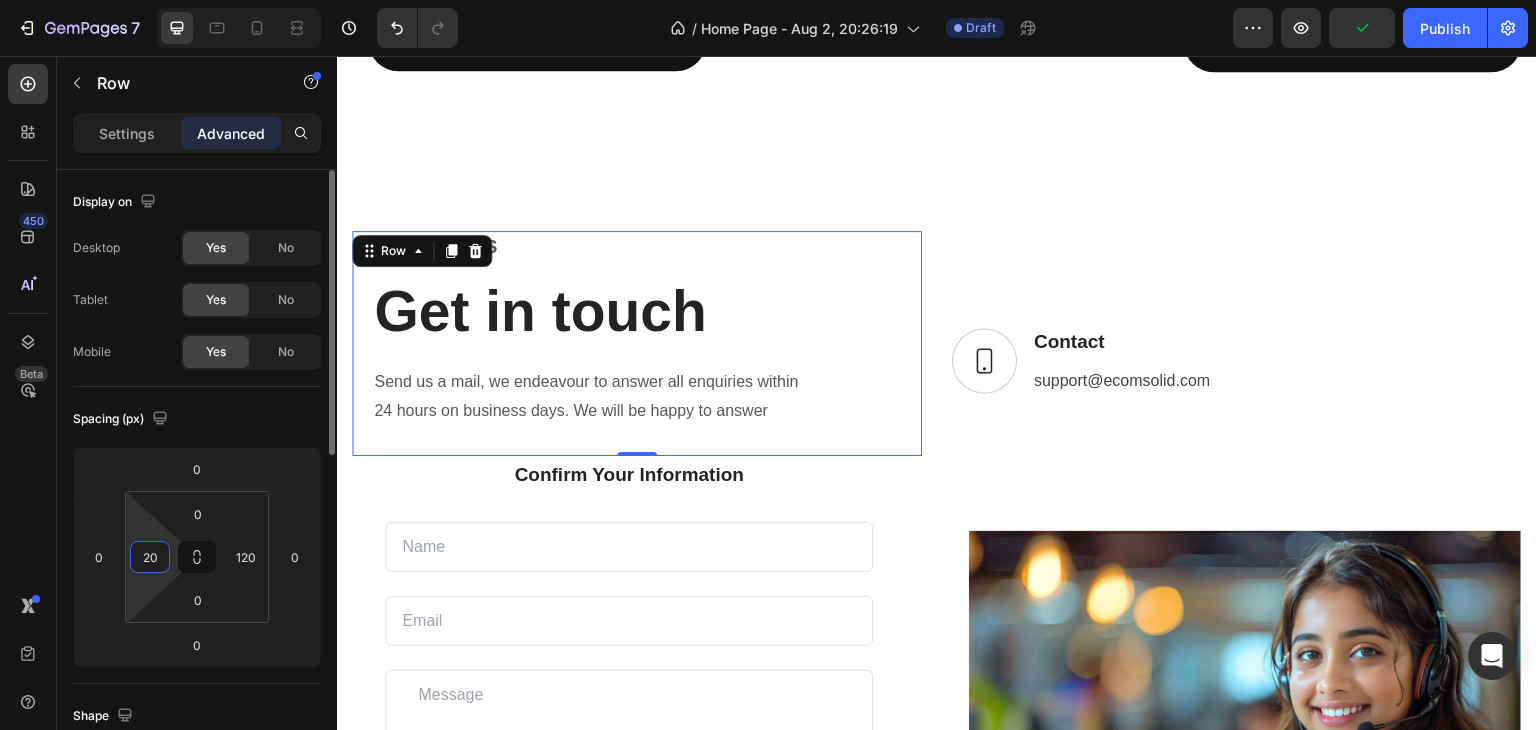 type on "2" 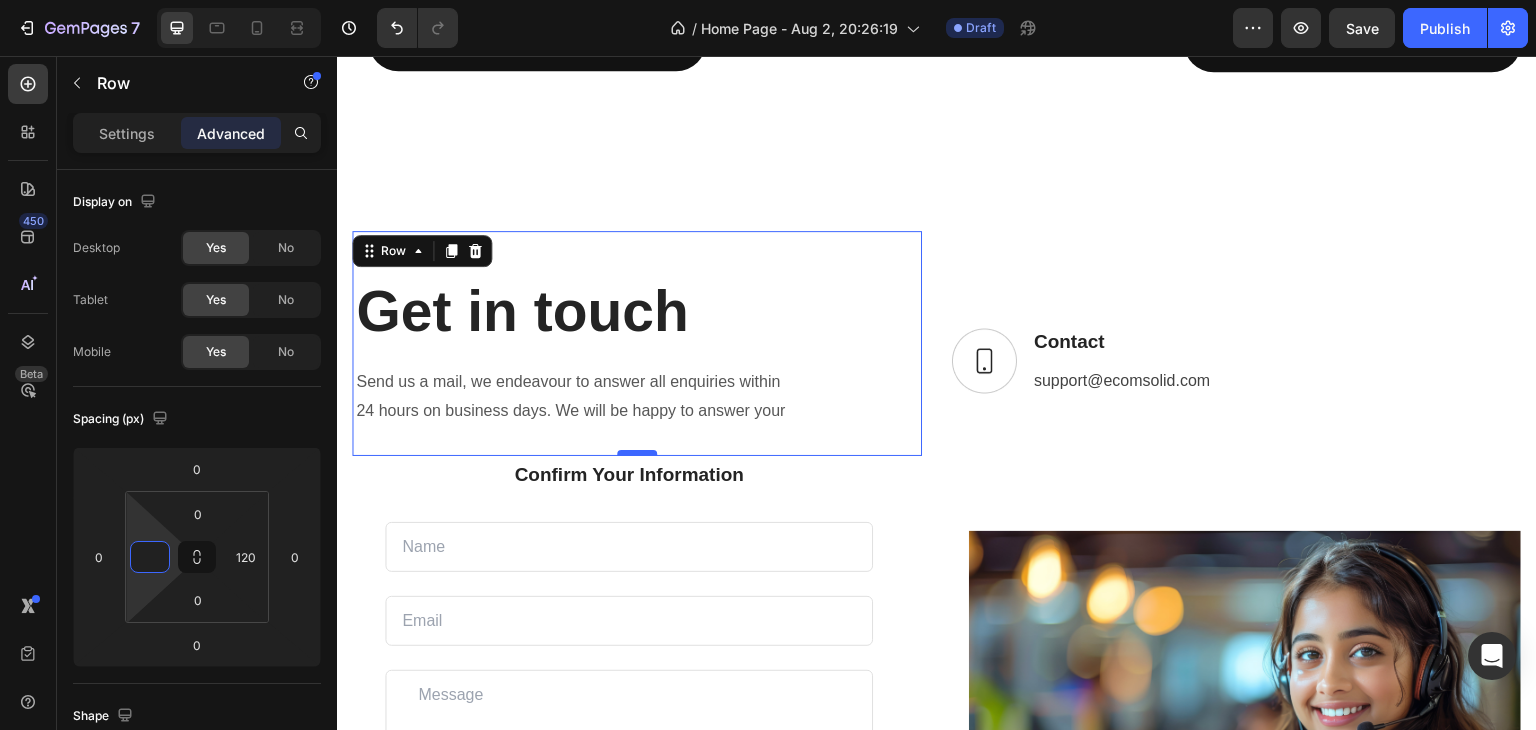 type on "0" 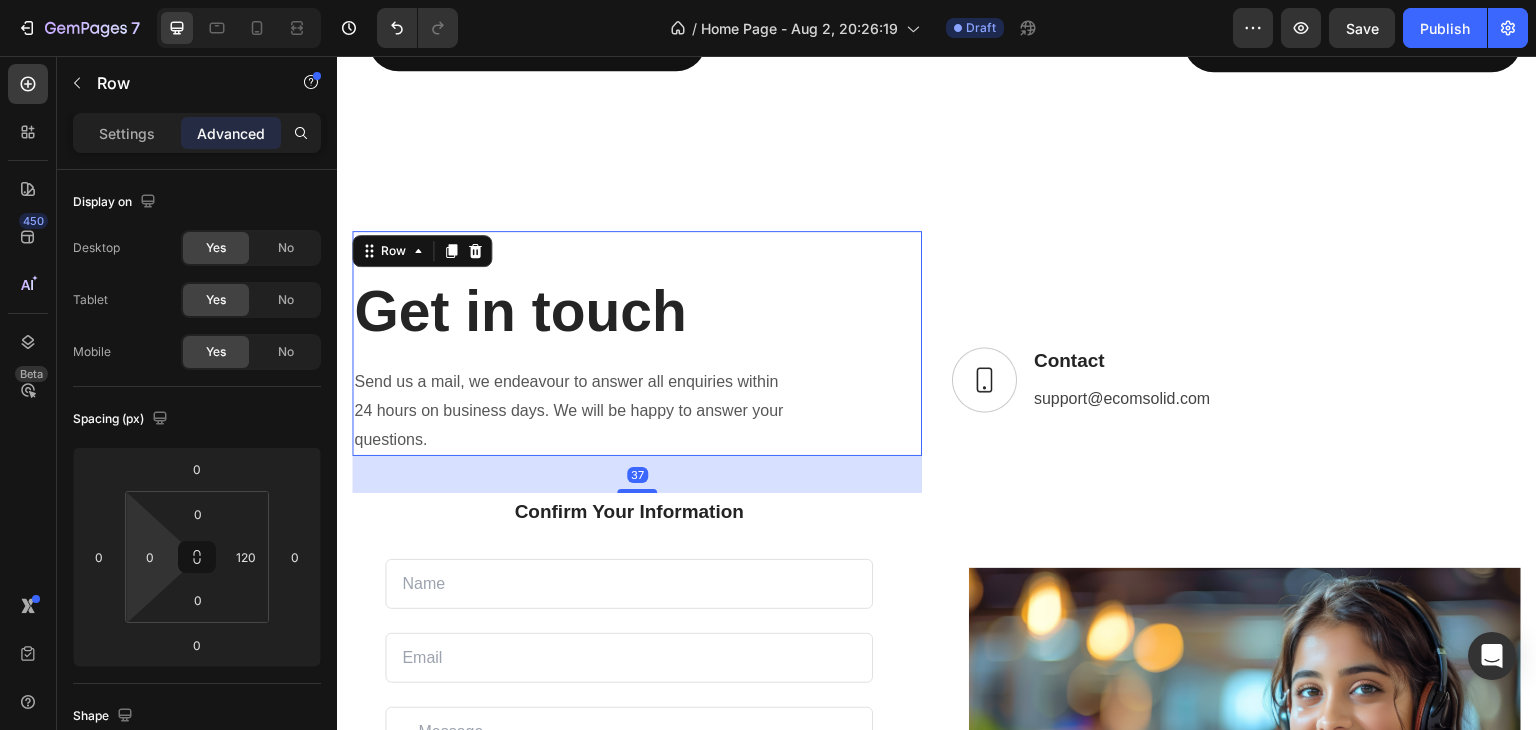 drag, startPoint x: 632, startPoint y: 442, endPoint x: 629, endPoint y: 479, distance: 37.12142 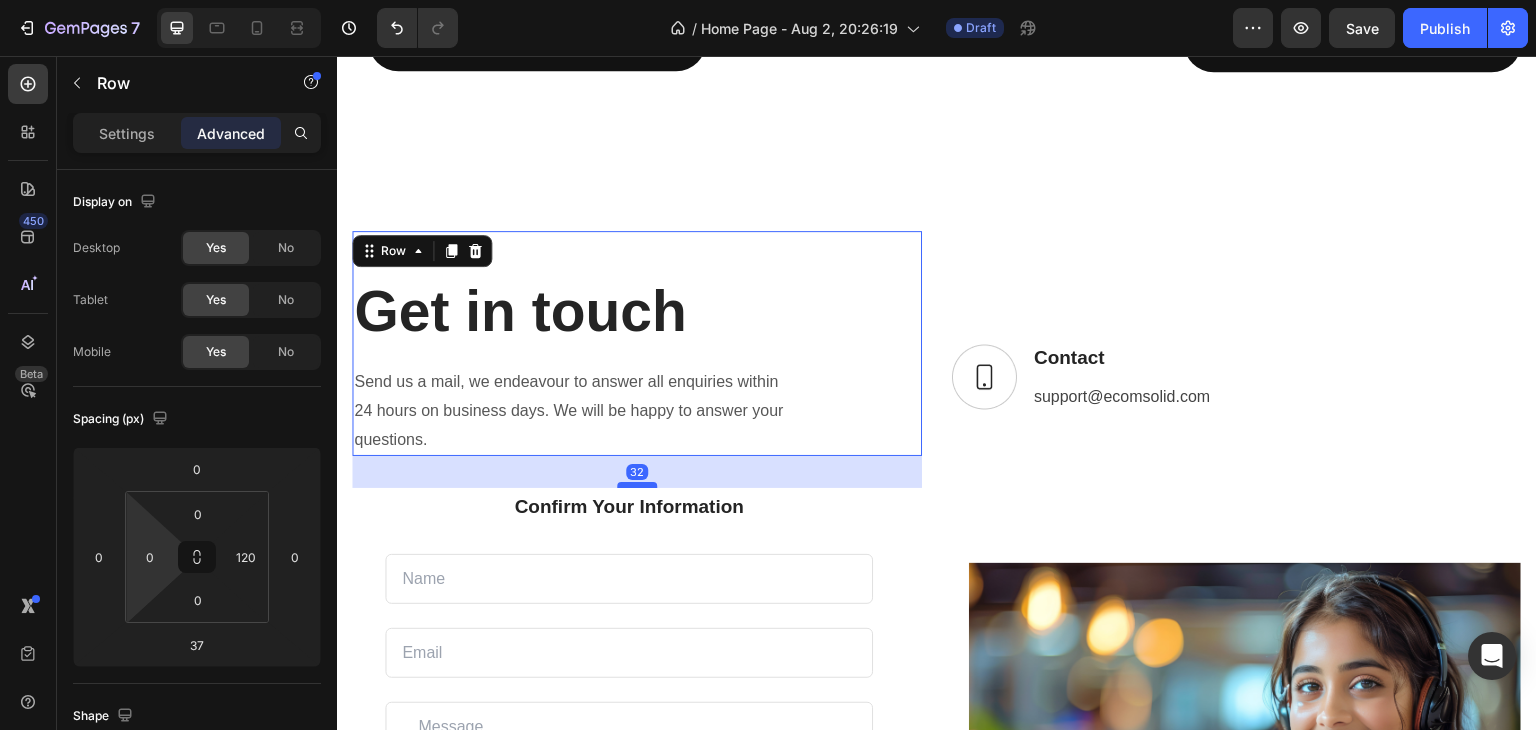 click at bounding box center (637, 485) 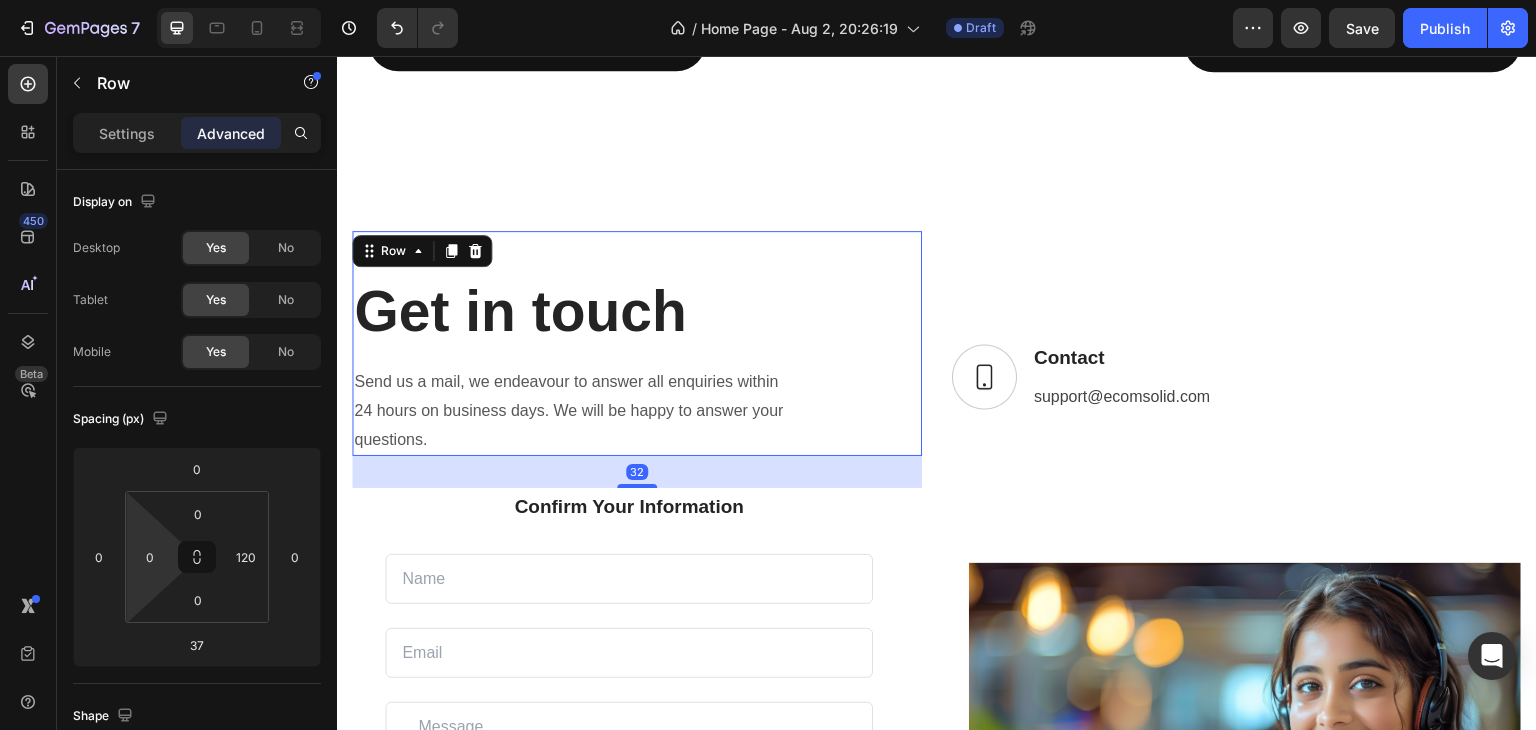 type on "32" 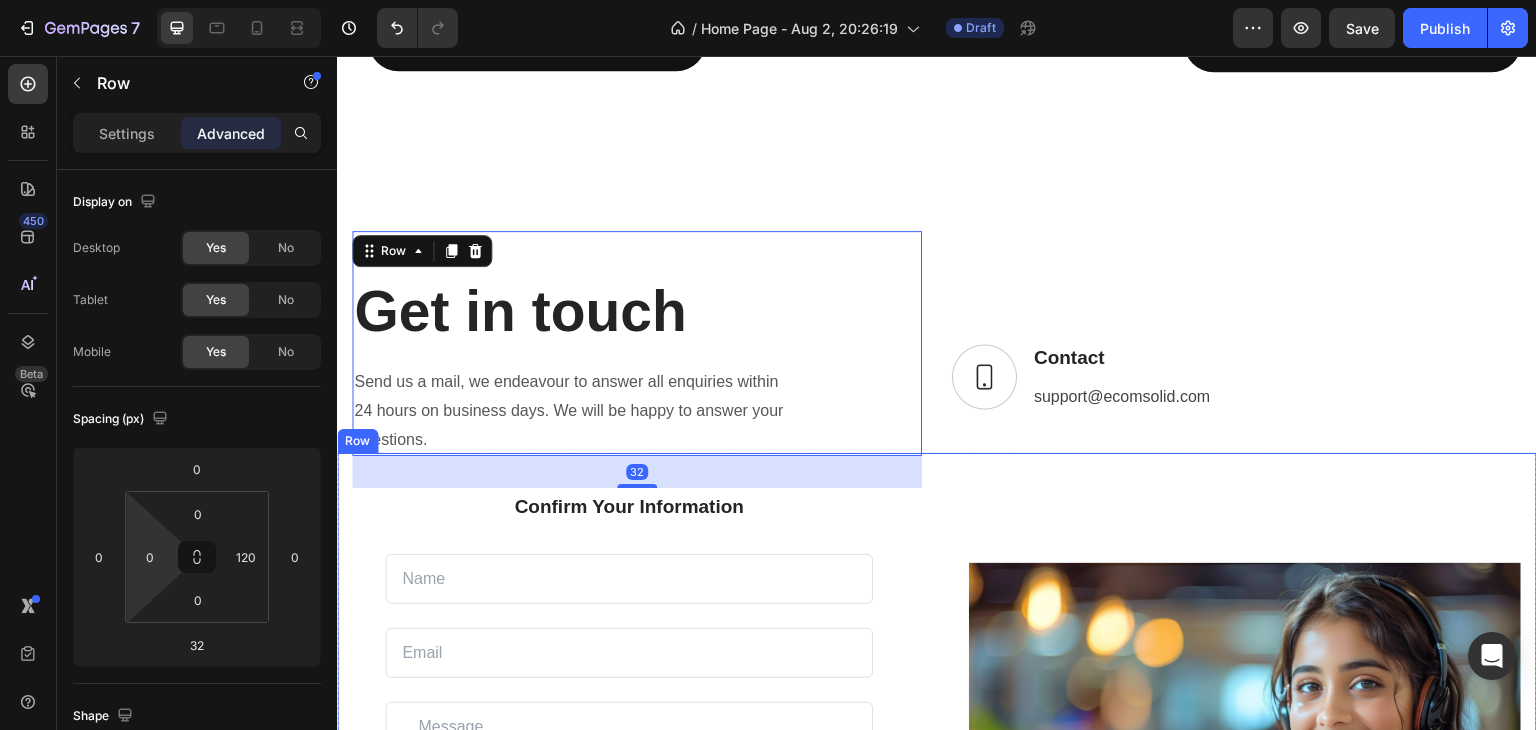 click on "Image Row" at bounding box center (1245, 766) 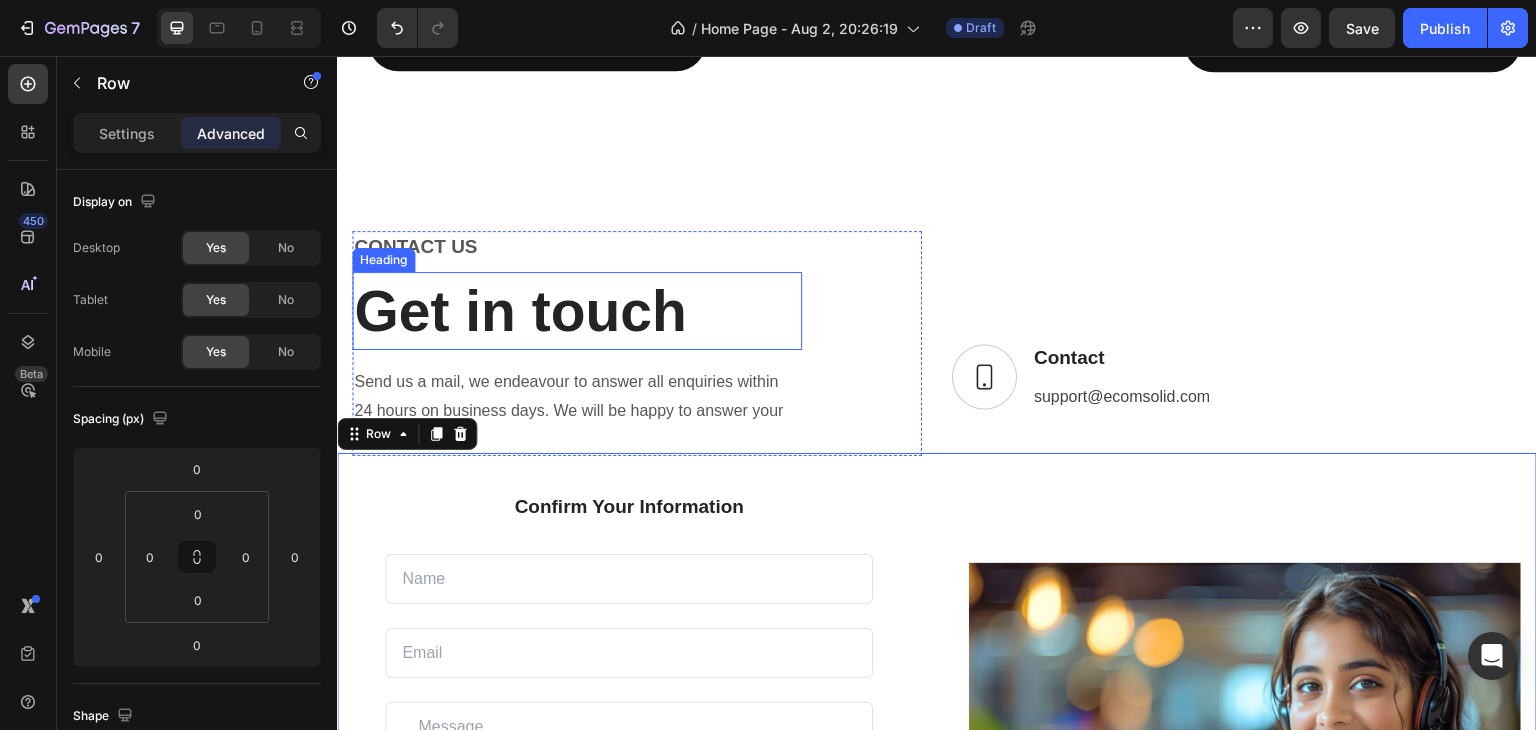 click on "Get in touch" at bounding box center (577, 311) 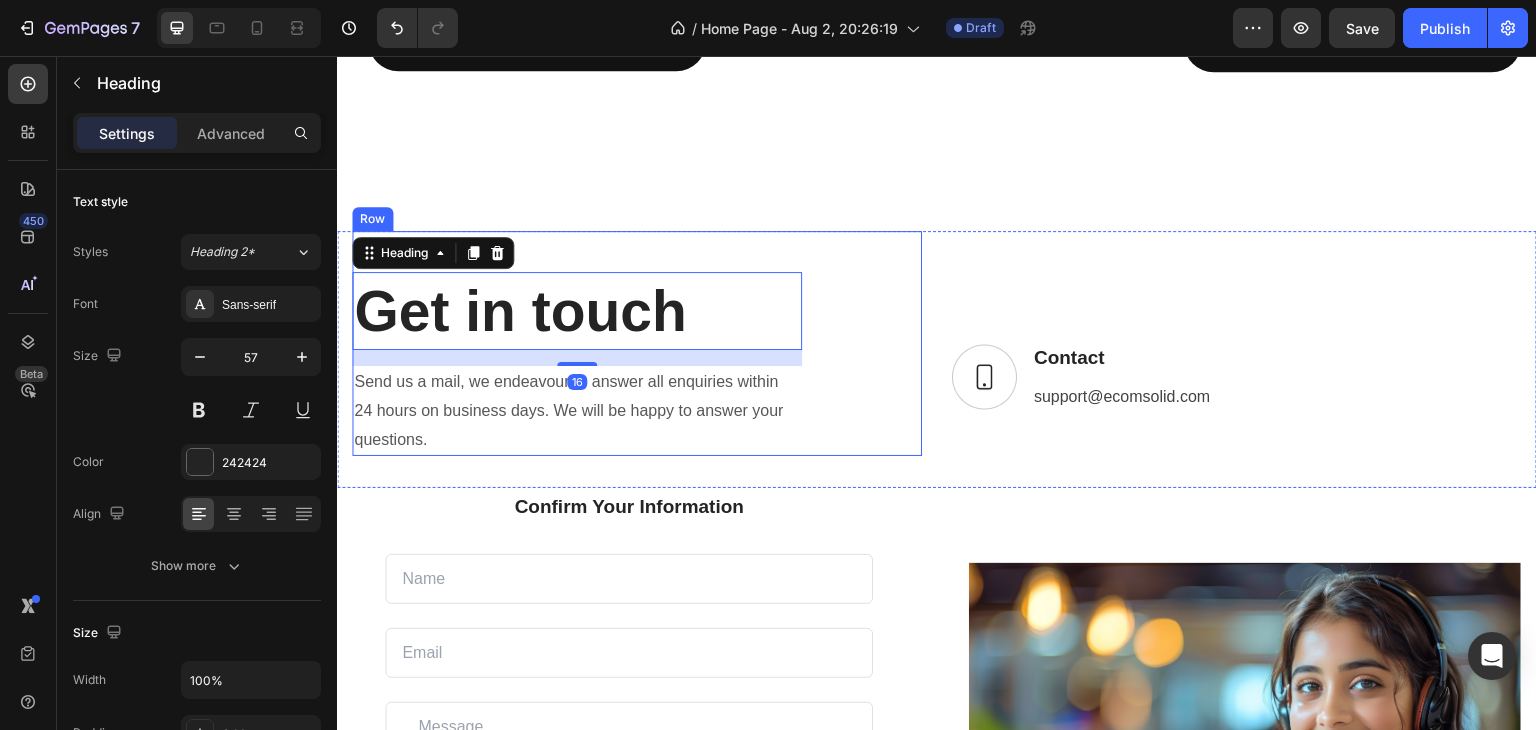 click on "CONTACT US Text block Get in touch Heading   16 Send us a mail, we endeavour to answer all enquiries within 24 hours on business days. We will be happy to answer your questions. Text block Row" at bounding box center (637, 343) 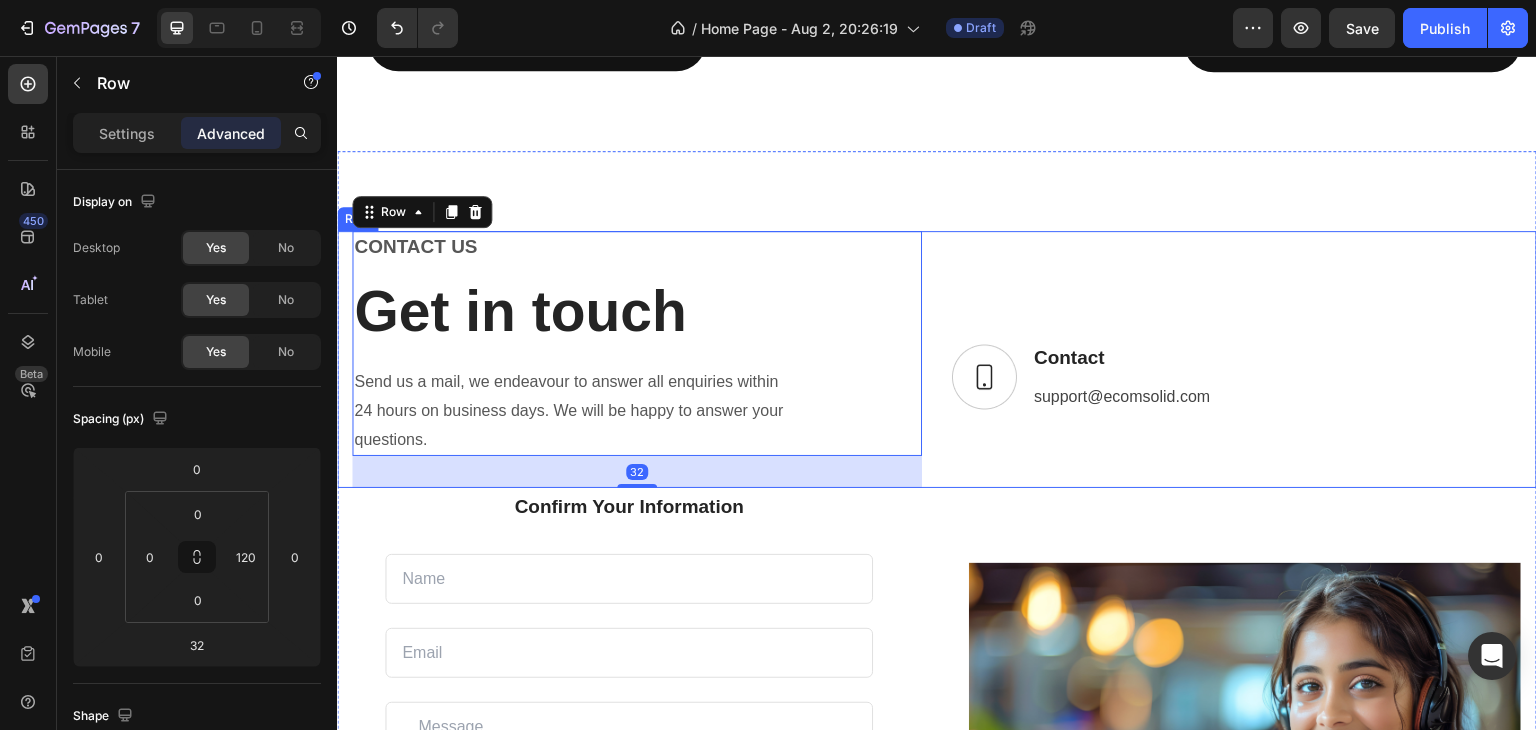 click on "Image Contact Text block [EMAIL] Text block Text block Row Row" at bounding box center [1237, 359] 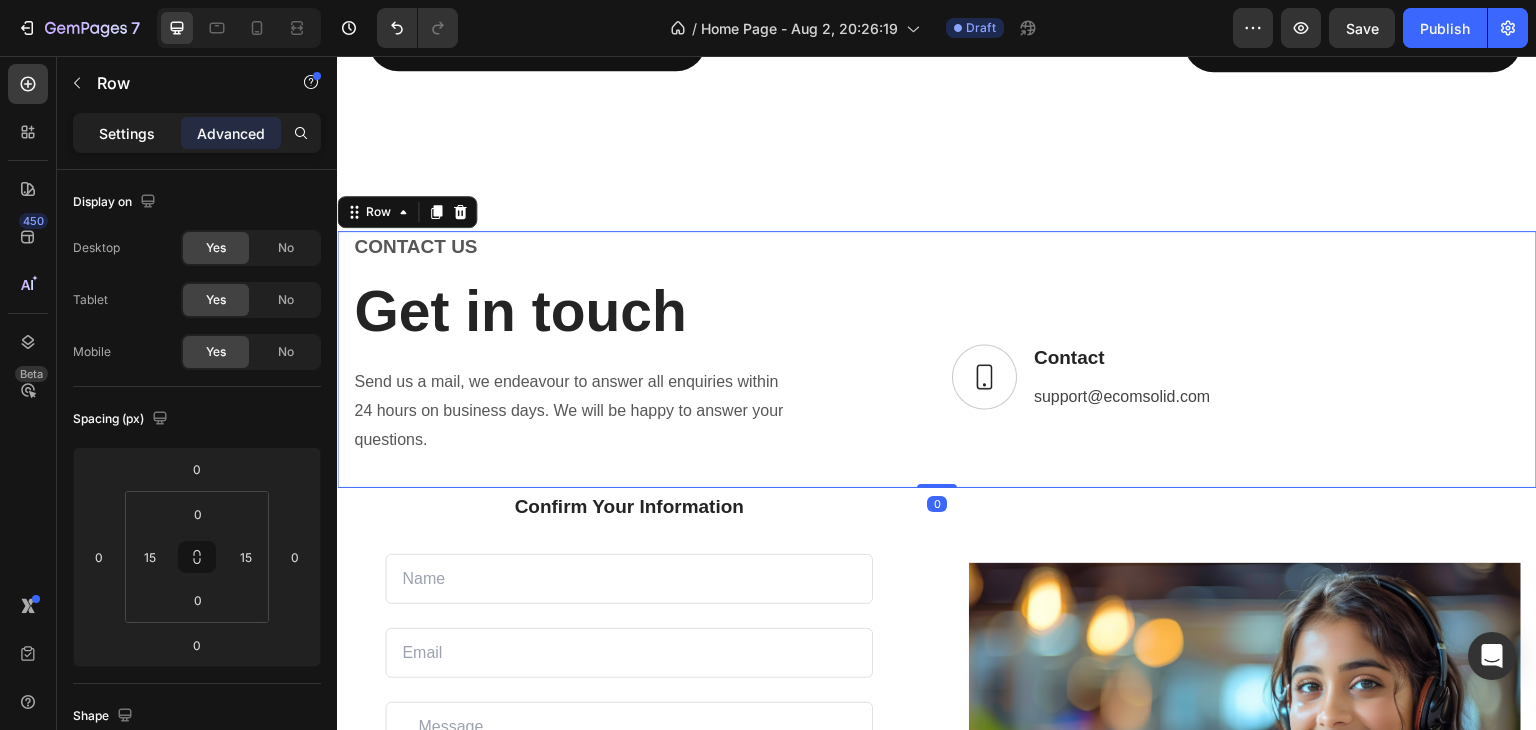 click on "Settings" 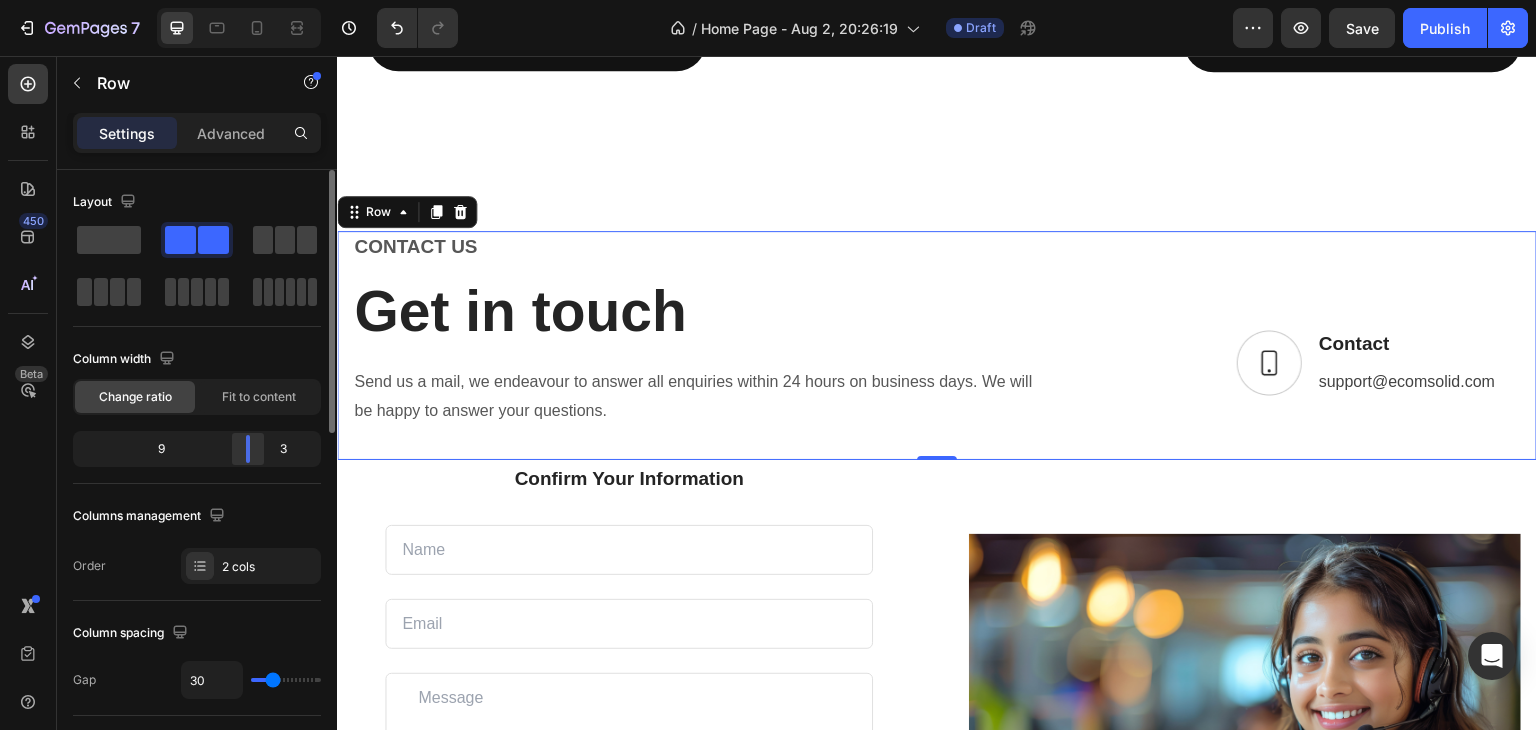 drag, startPoint x: 199, startPoint y: 450, endPoint x: 262, endPoint y: 456, distance: 63.28507 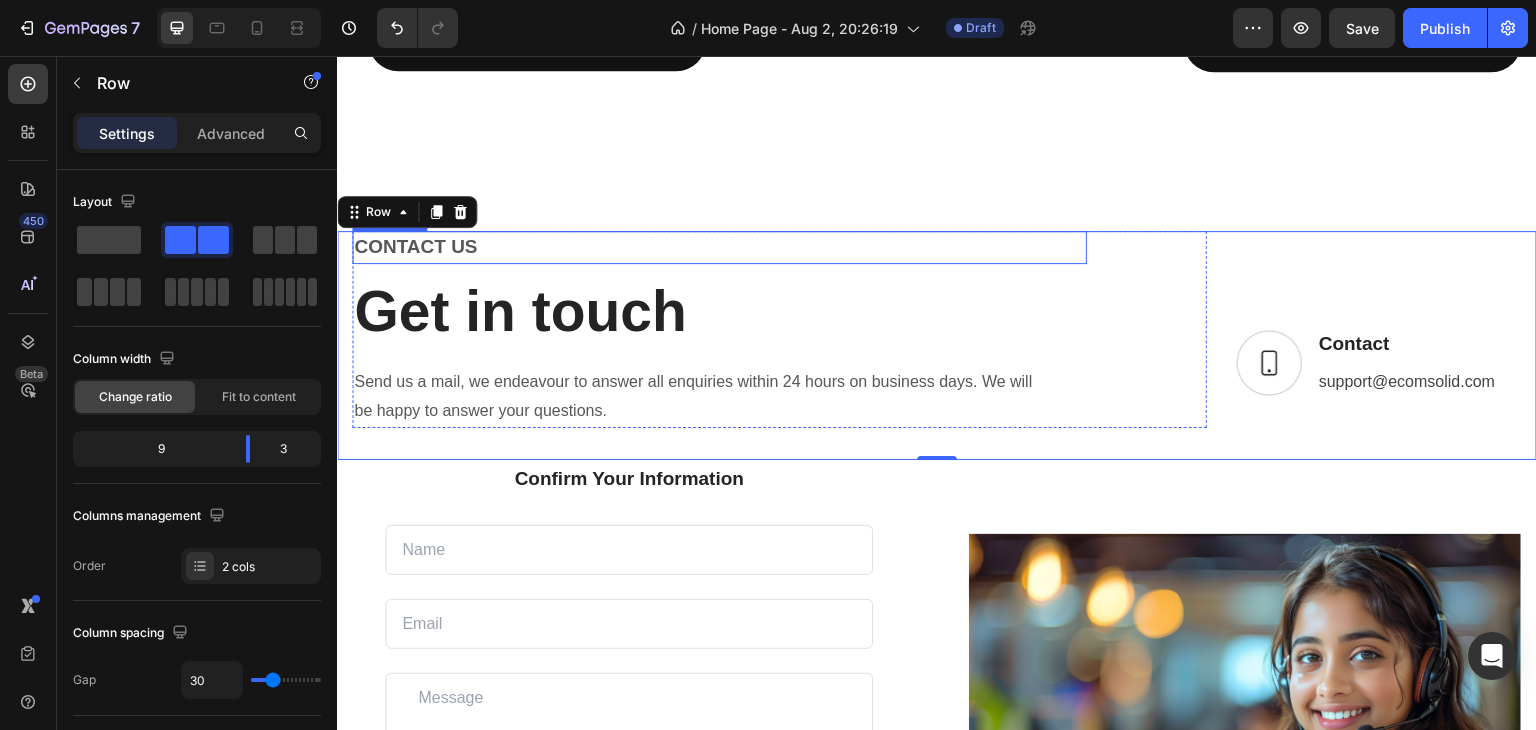 click on "CONTACT US" at bounding box center (719, 247) 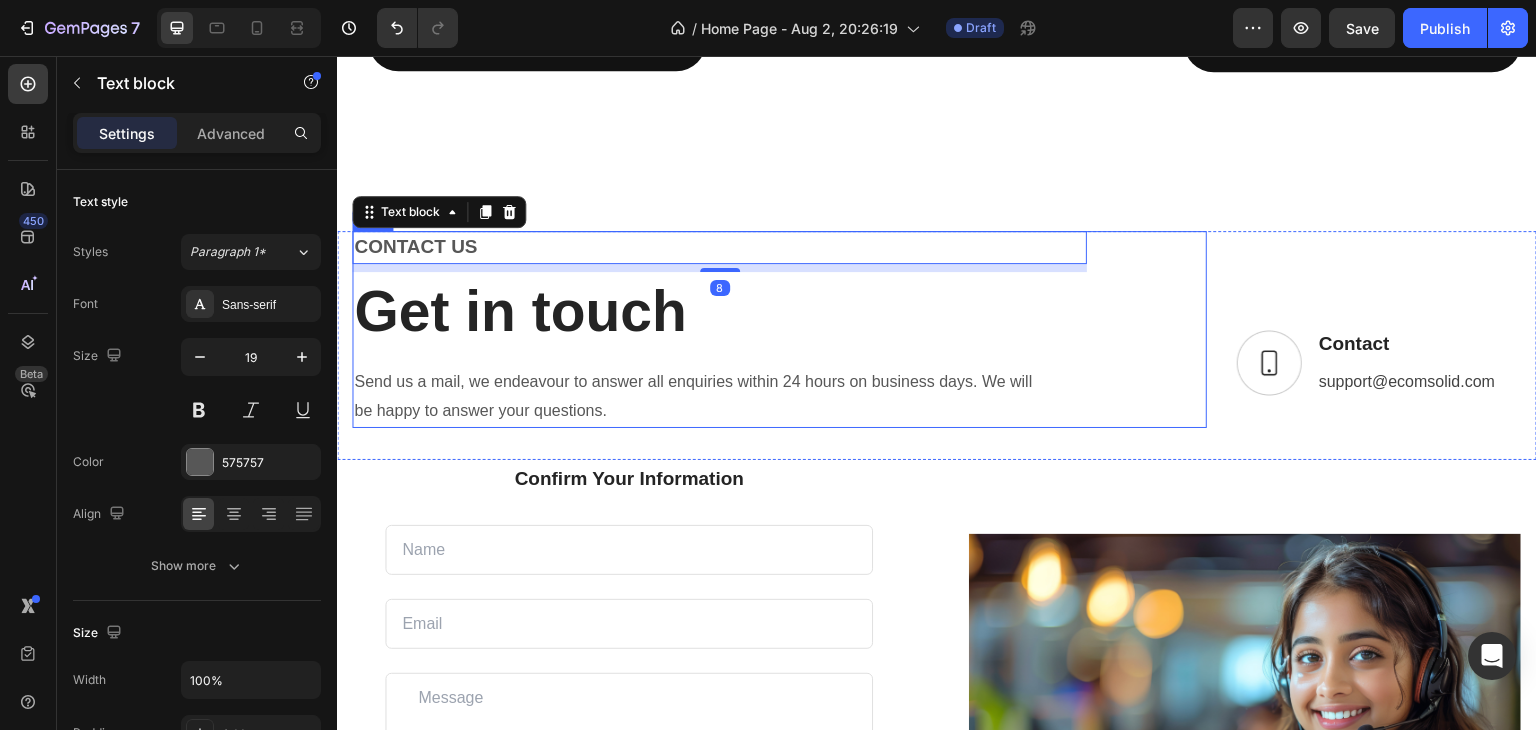 click on "CONTACT US Text block   8 Get in touch Heading Send us a mail, we endeavour to answer all enquiries within 24 hours on business days. We will be happy to answer your questions. Text block Row" at bounding box center [779, 329] 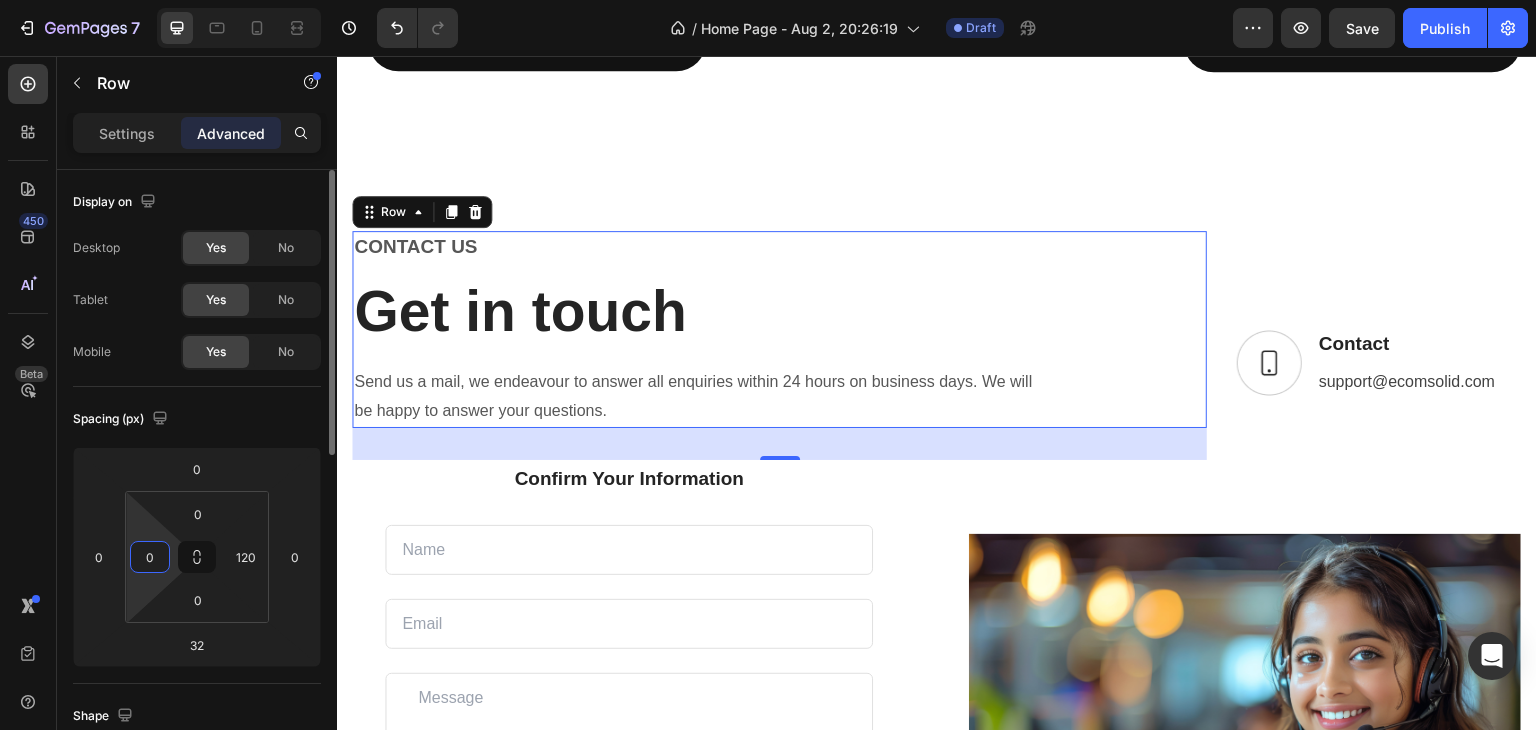 click on "0" at bounding box center (150, 557) 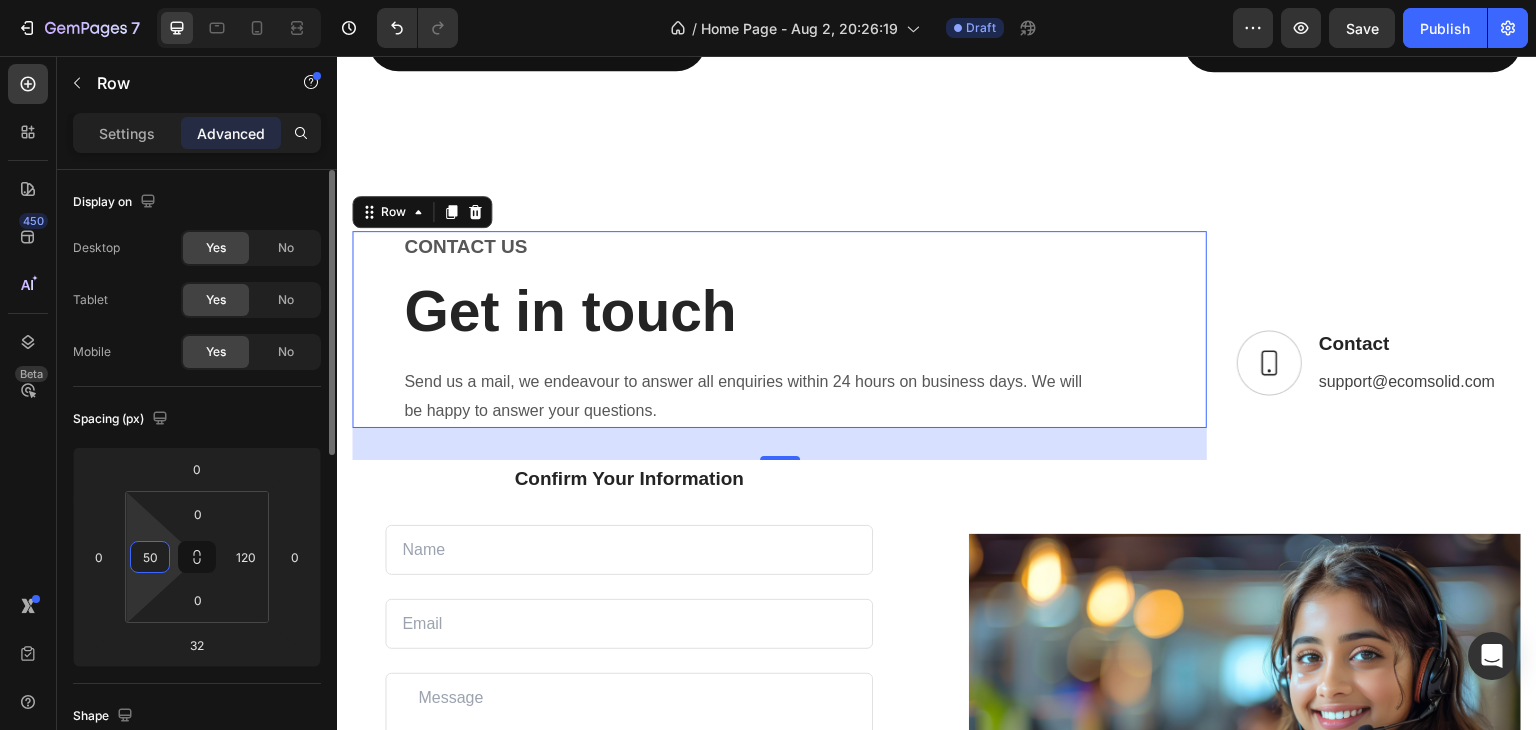 type on "5" 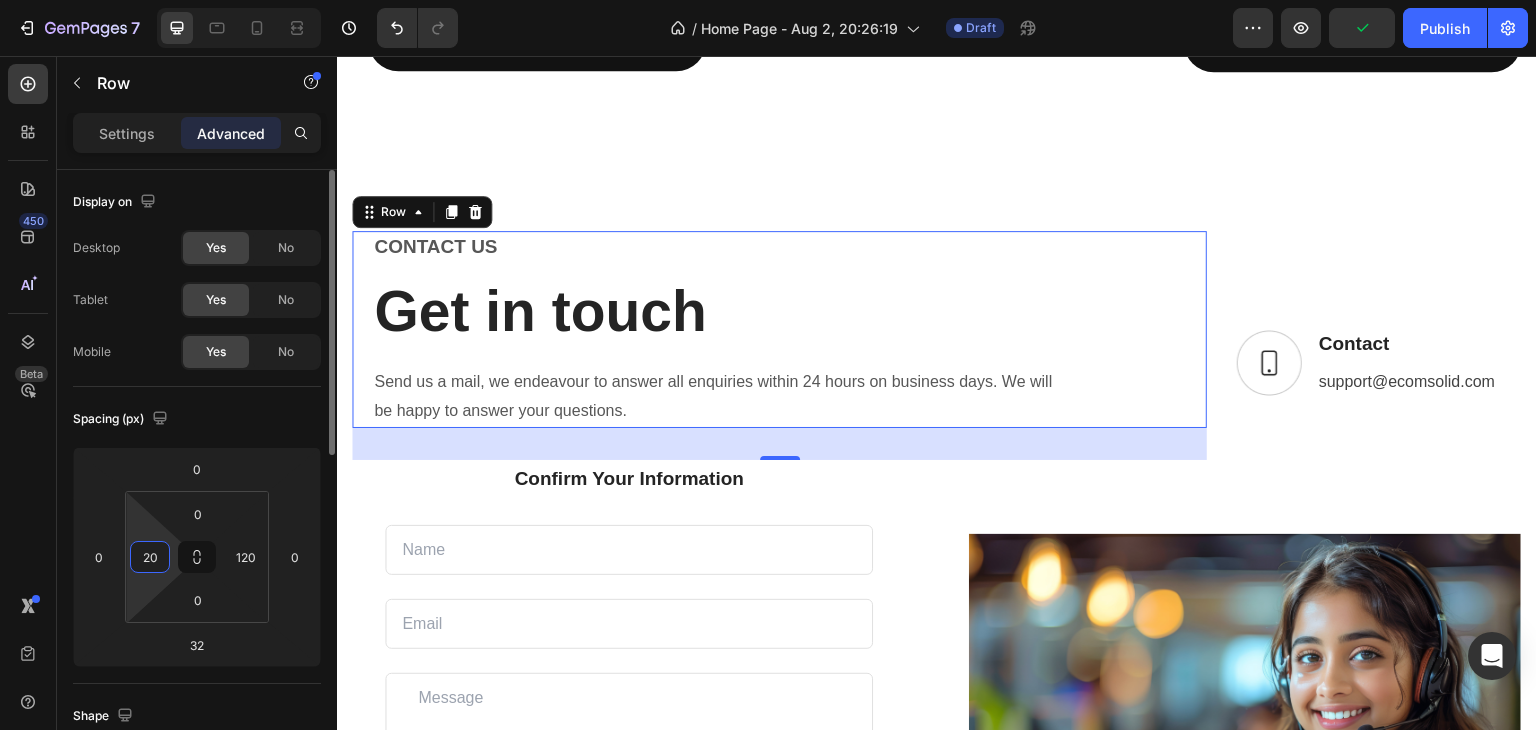 type on "2" 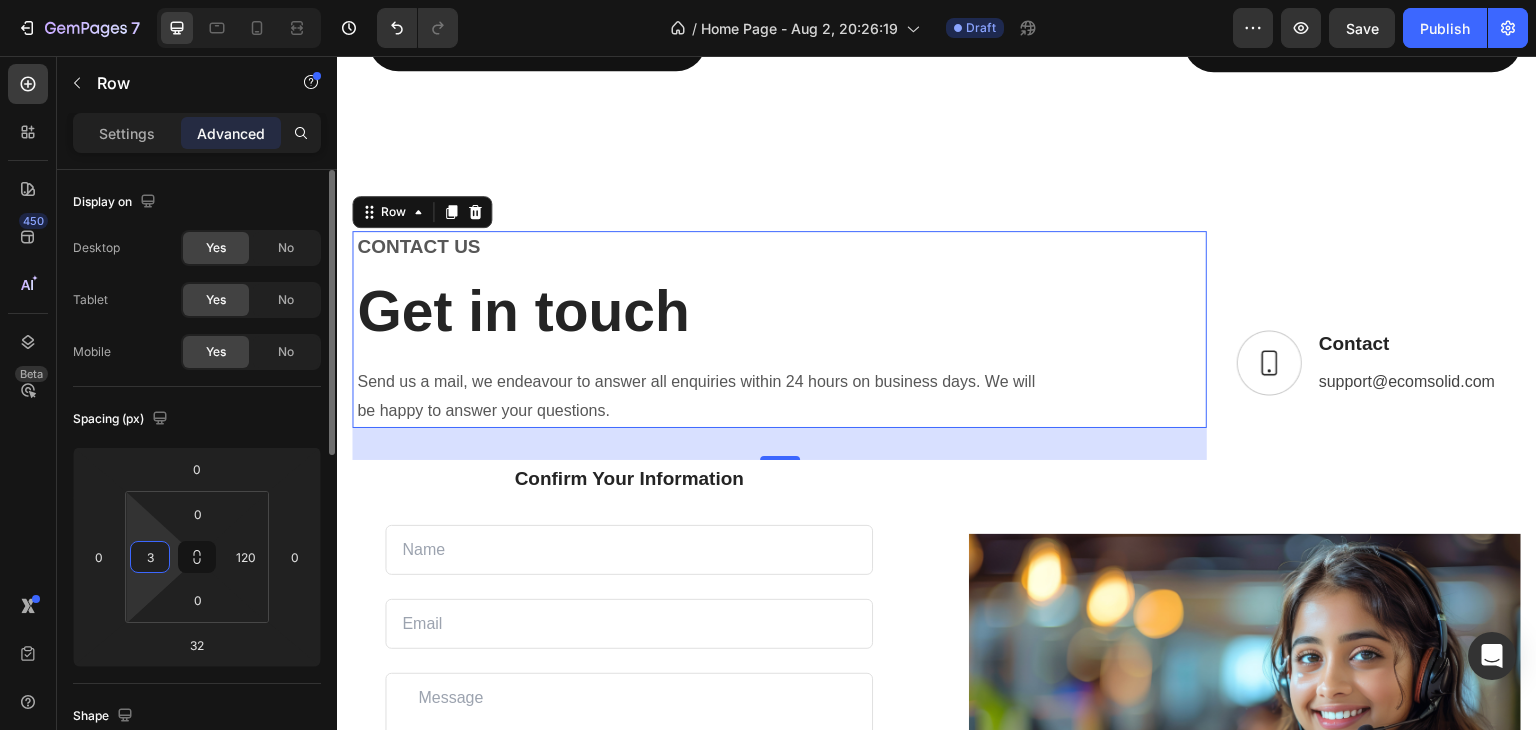 type on "30" 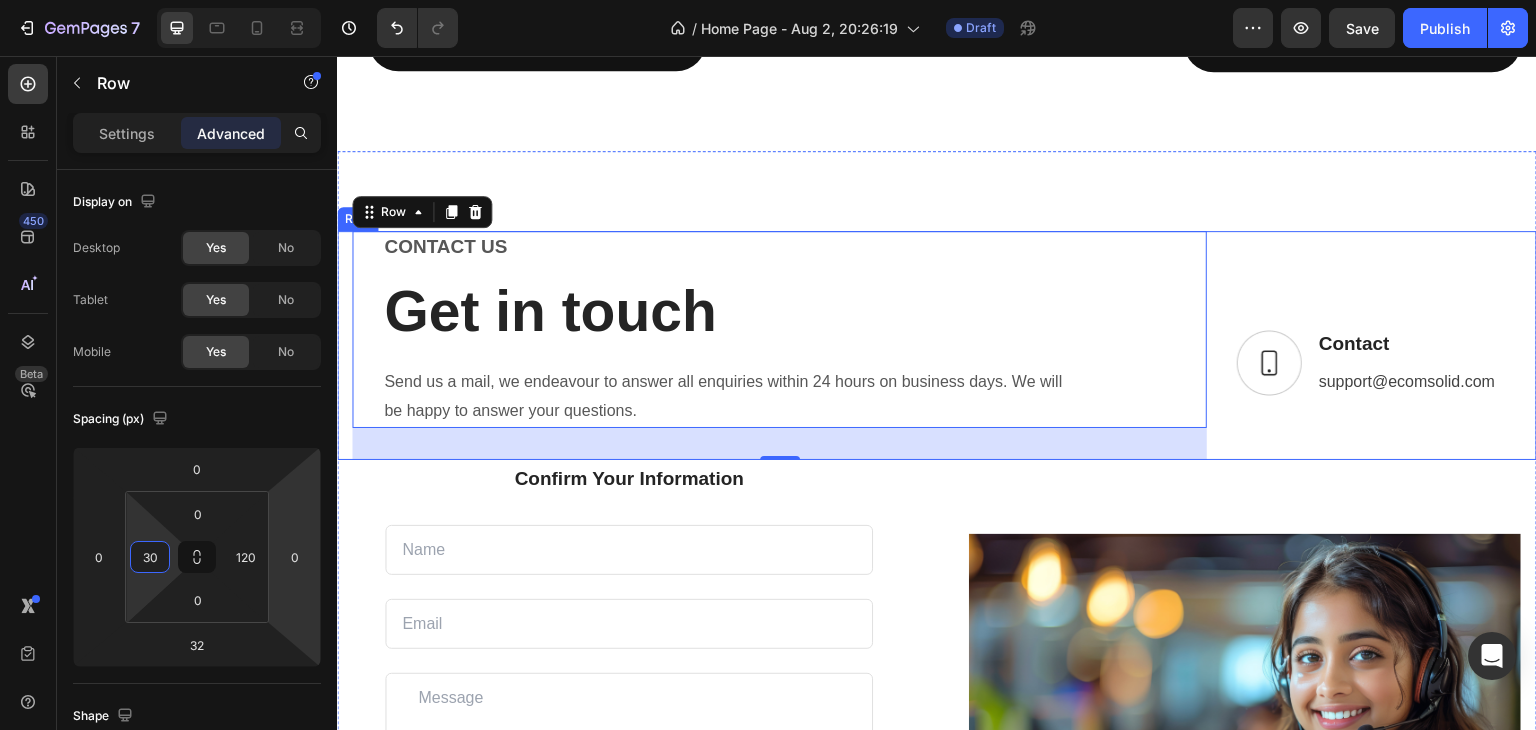 click on "CONTACT US Text block Get in touch Heading Send us a mail, we endeavour to answer all enquiries within 24 hours on business days. We will be happy to answer your questions. Text block Row   32 Image Contact Text block [EMAIL] Text block Text block Row Row Row" at bounding box center [937, 345] 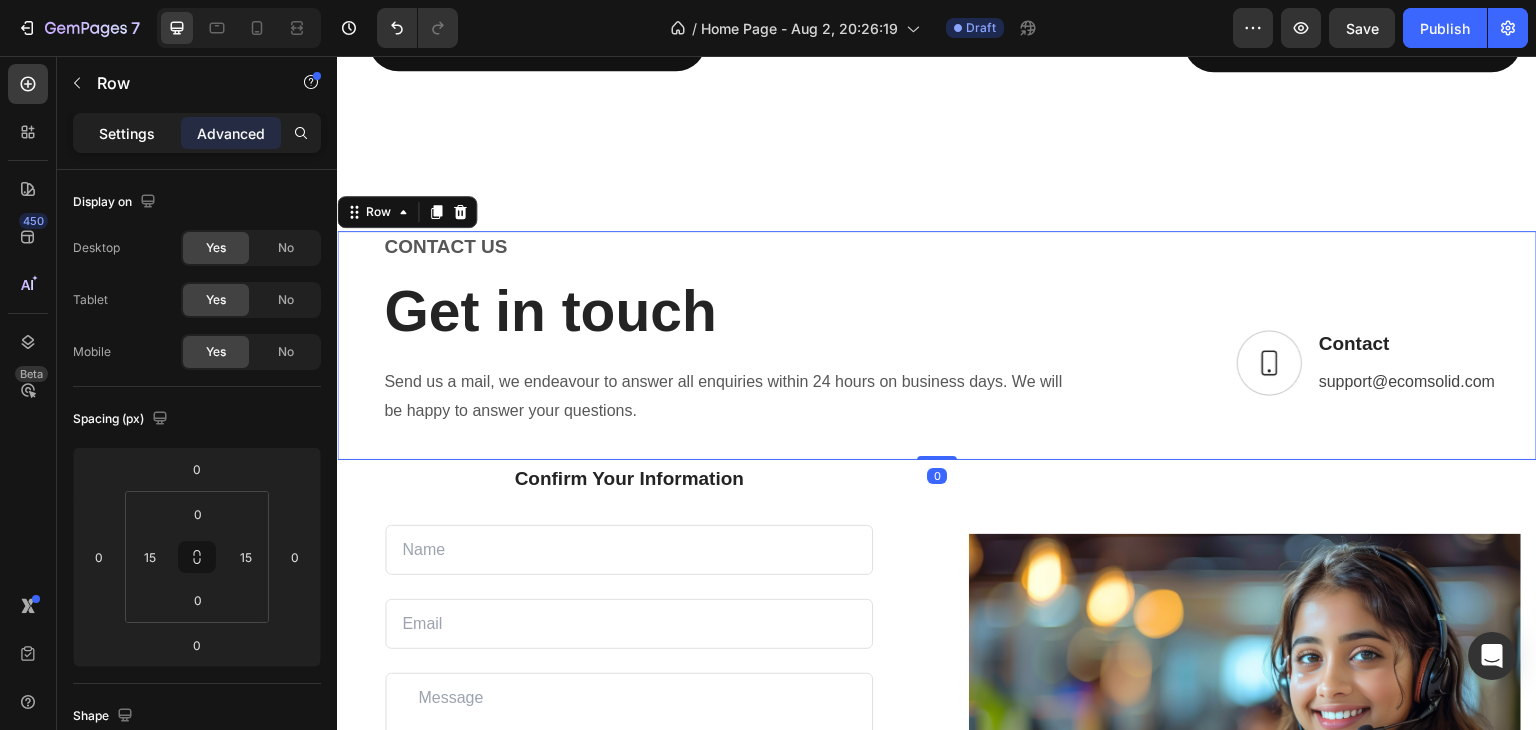 click on "Settings" at bounding box center (127, 133) 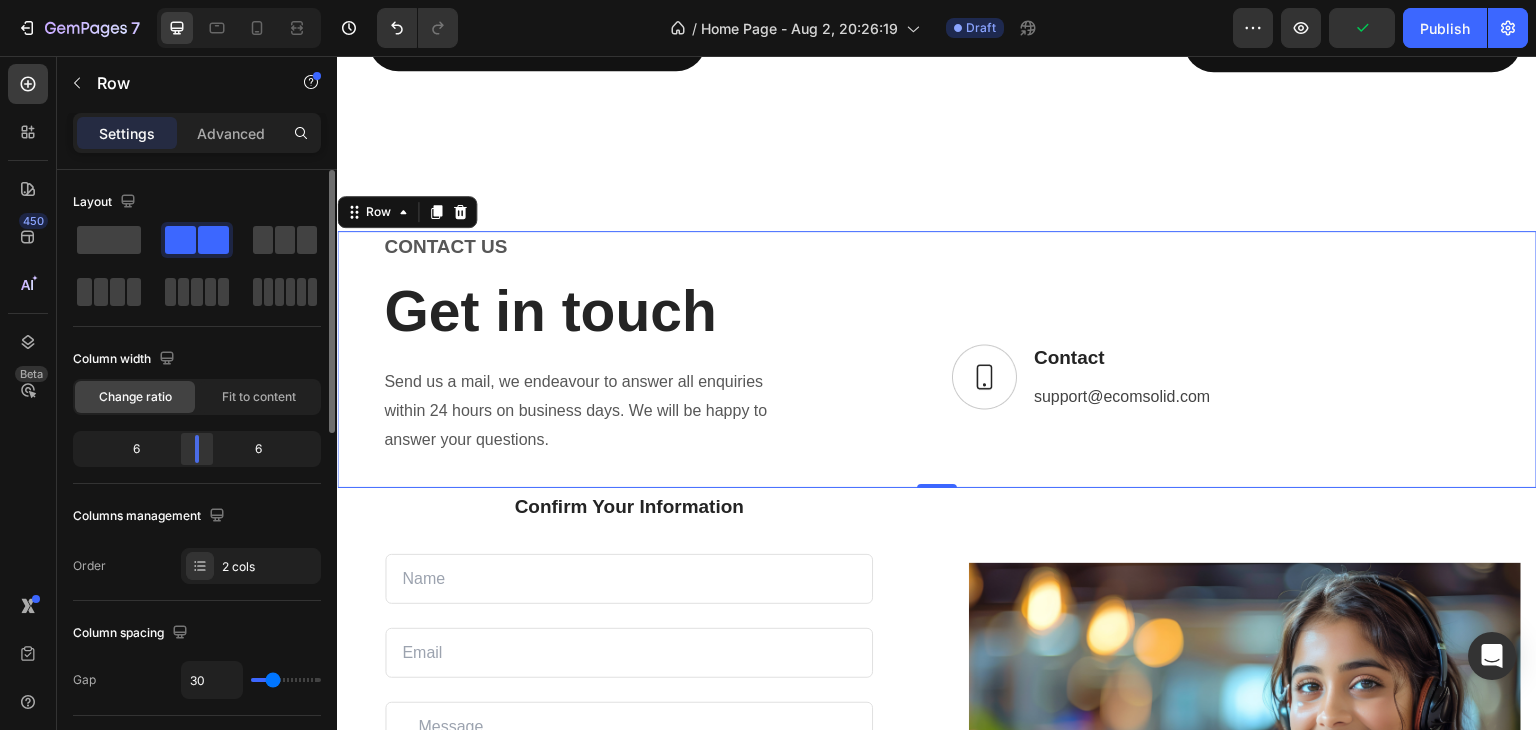 drag, startPoint x: 244, startPoint y: 443, endPoint x: 199, endPoint y: 450, distance: 45.54119 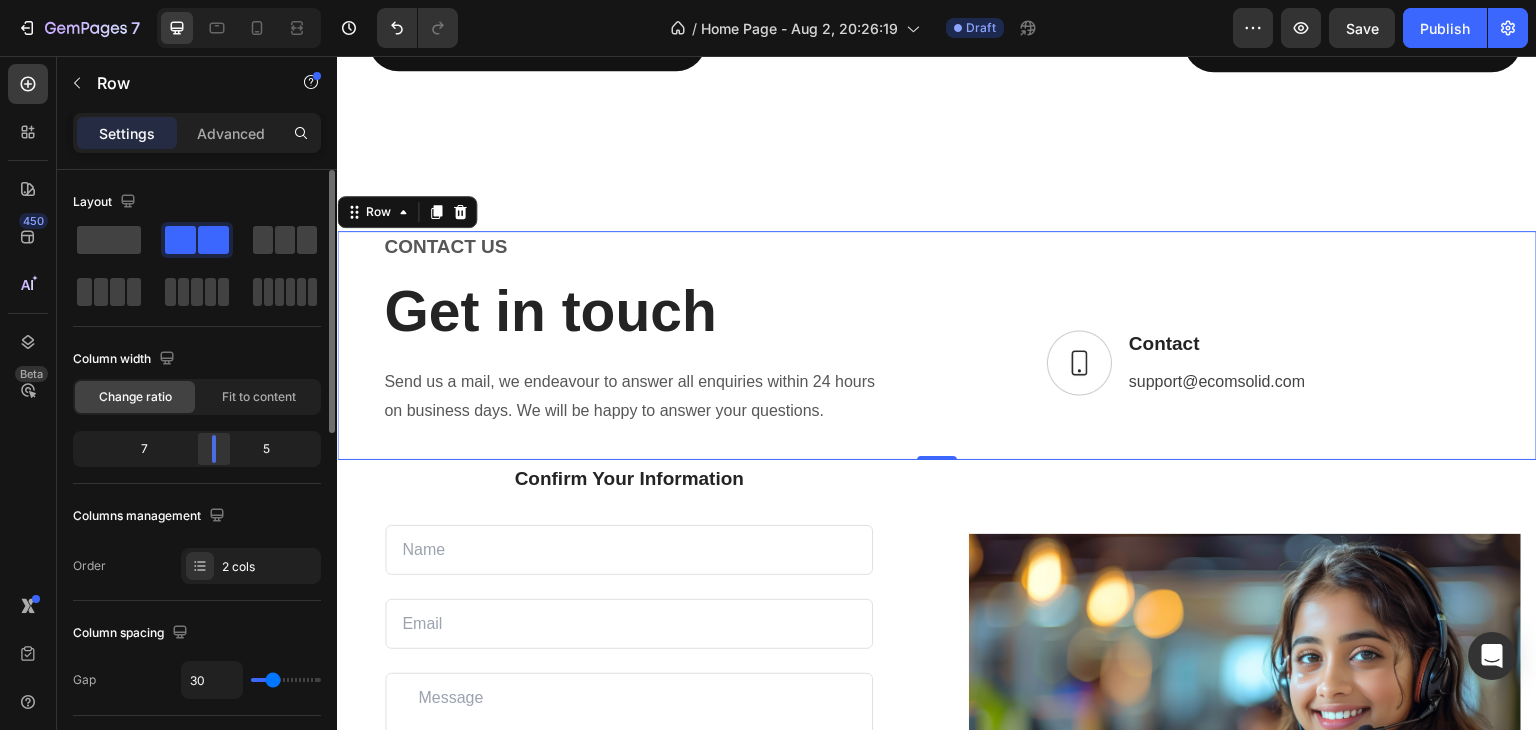 drag, startPoint x: 195, startPoint y: 457, endPoint x: 214, endPoint y: 458, distance: 19.026299 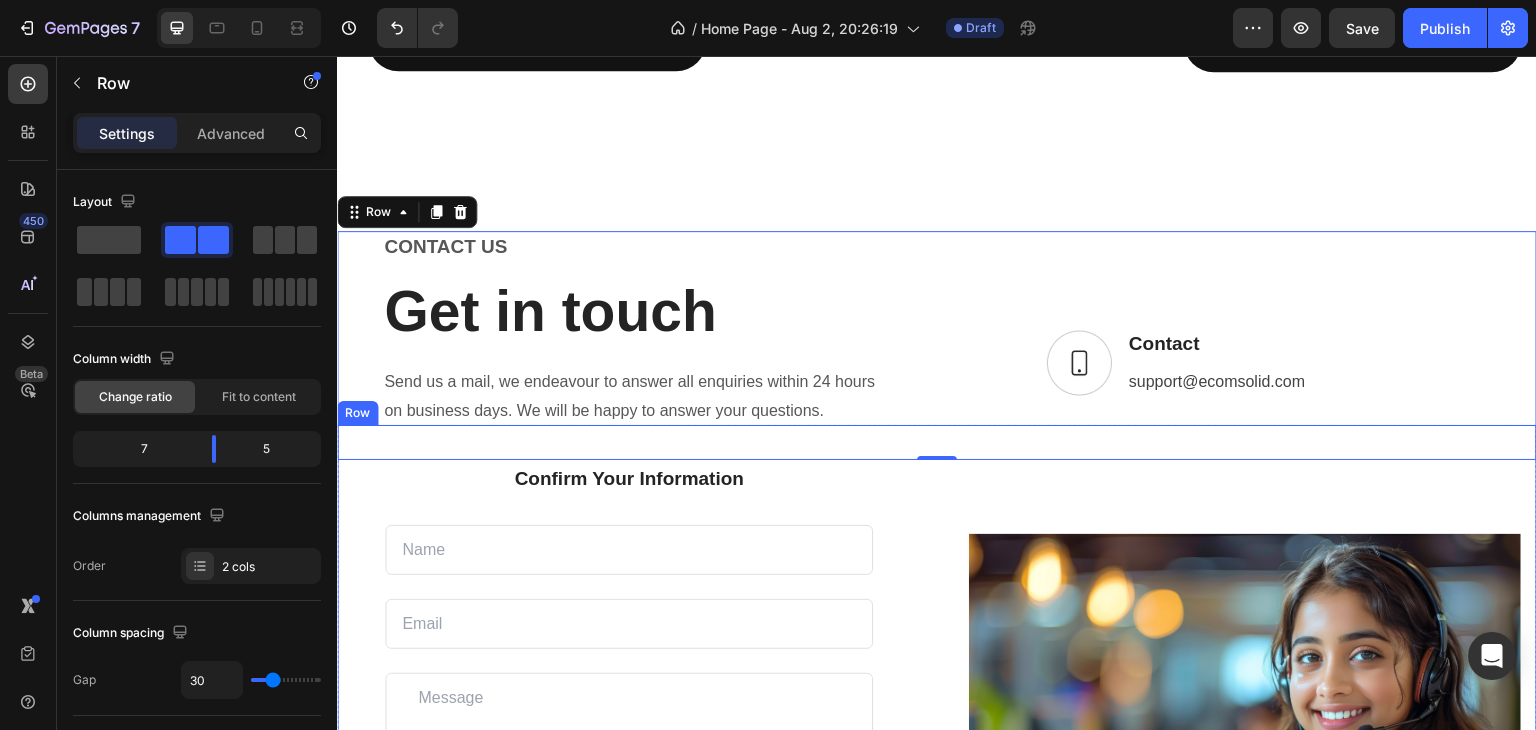 click on "Image Row" at bounding box center [1245, 738] 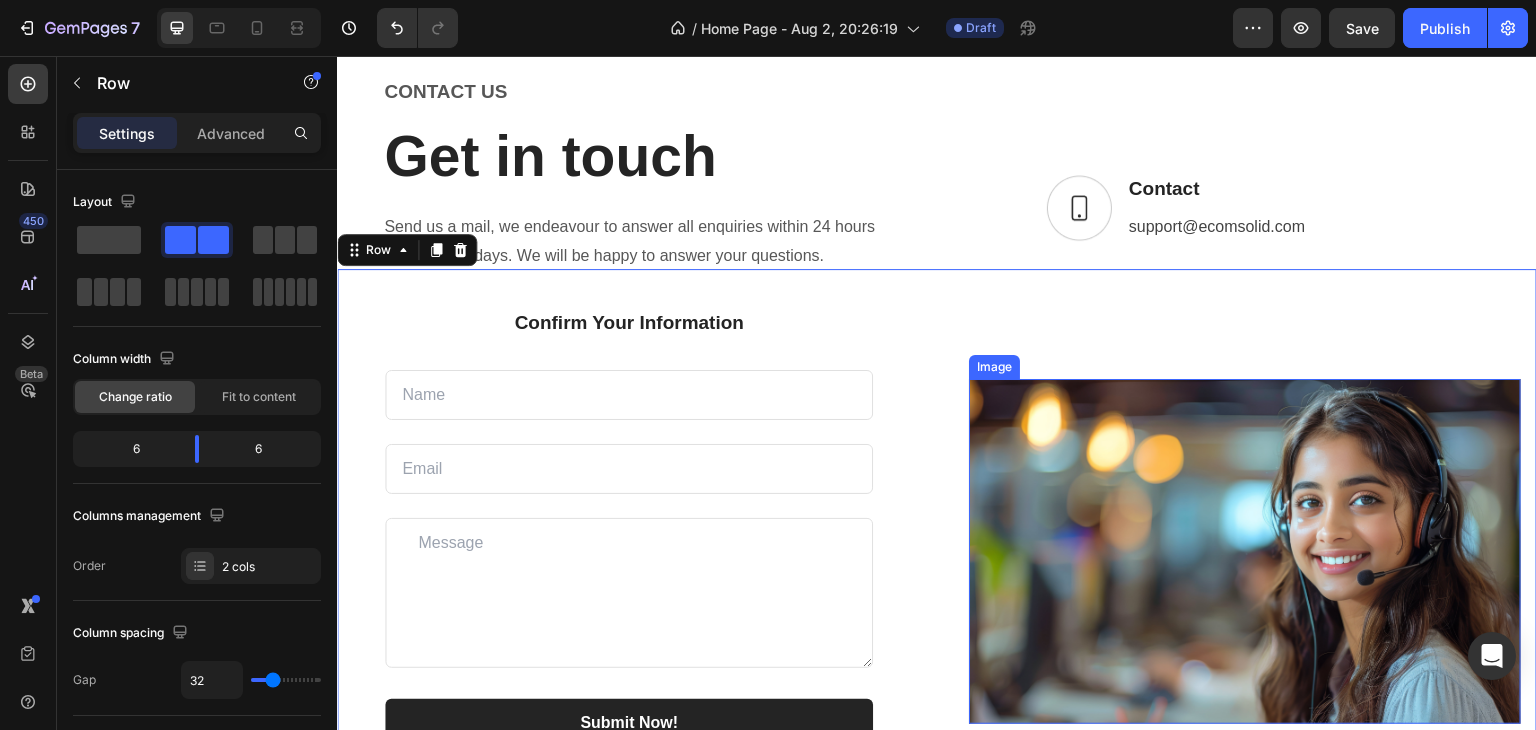 scroll, scrollTop: 2907, scrollLeft: 0, axis: vertical 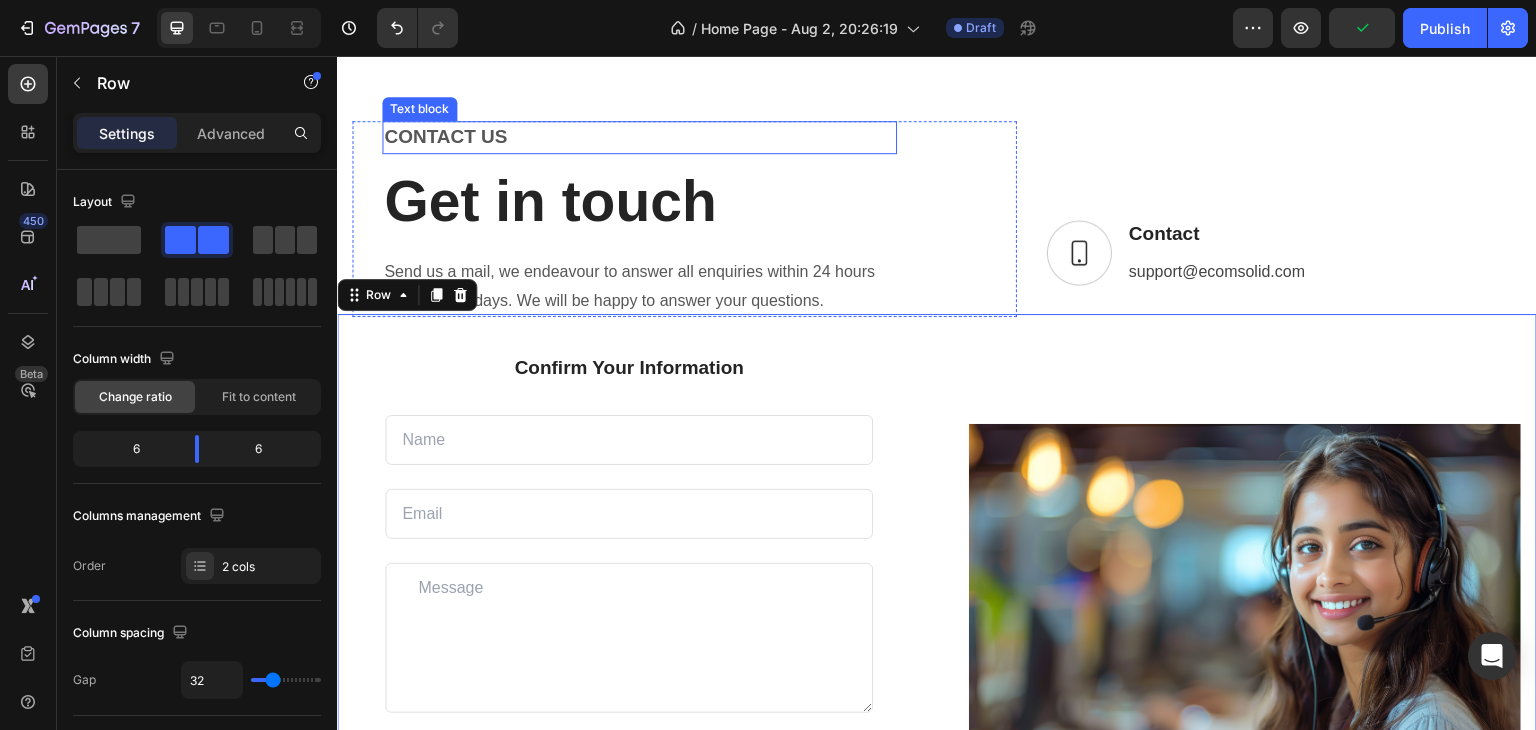 click on "CONTACT US" at bounding box center (639, 137) 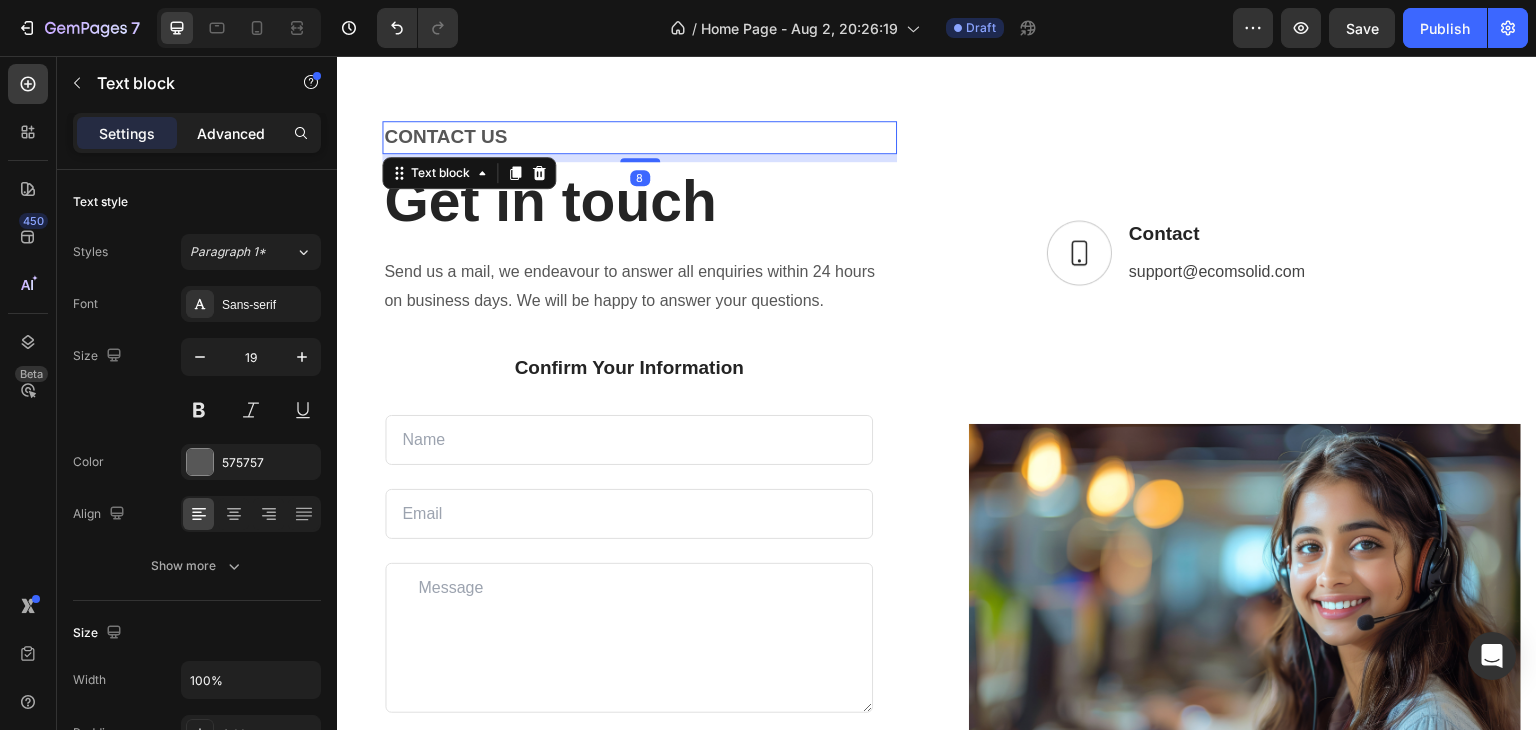 click on "Advanced" at bounding box center [231, 133] 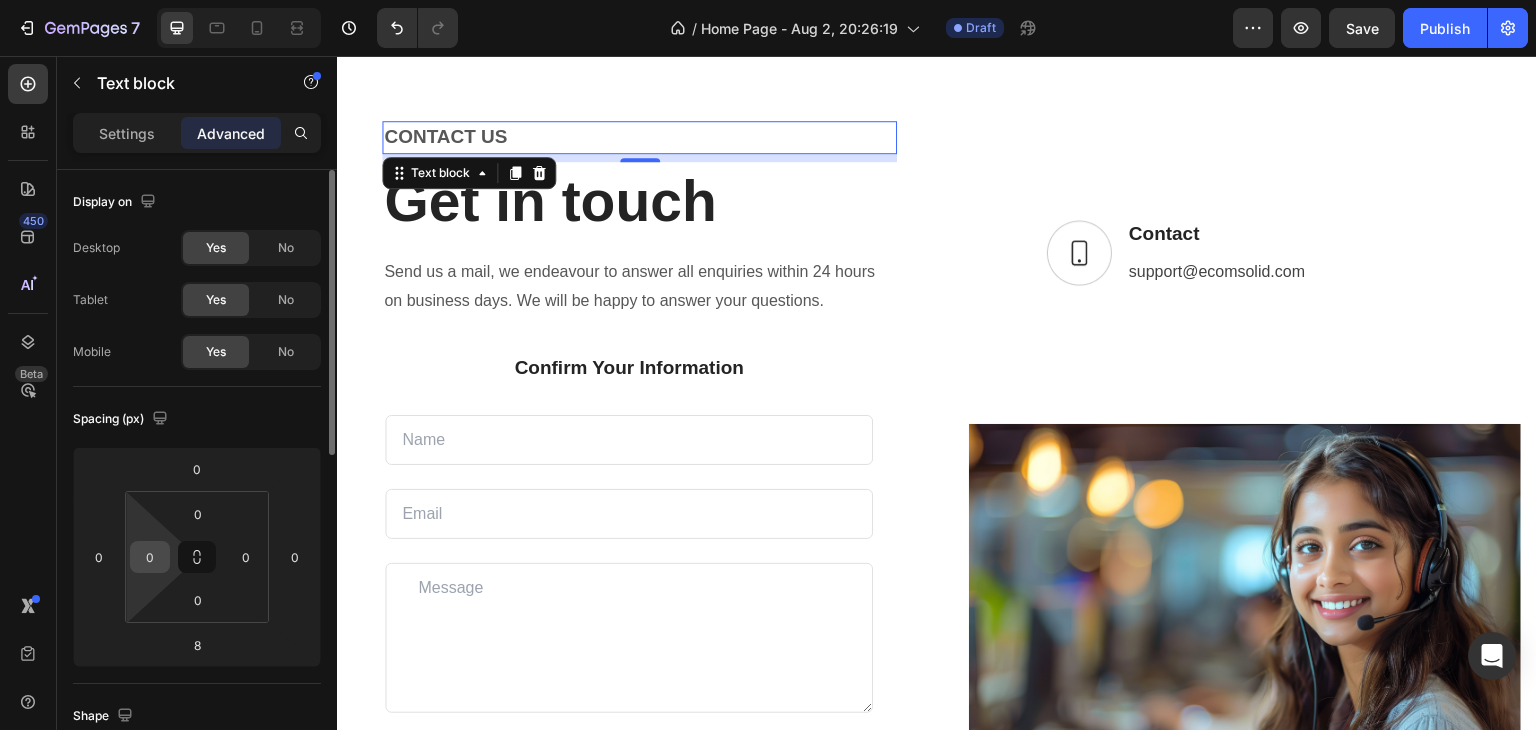 click on "0" at bounding box center [150, 557] 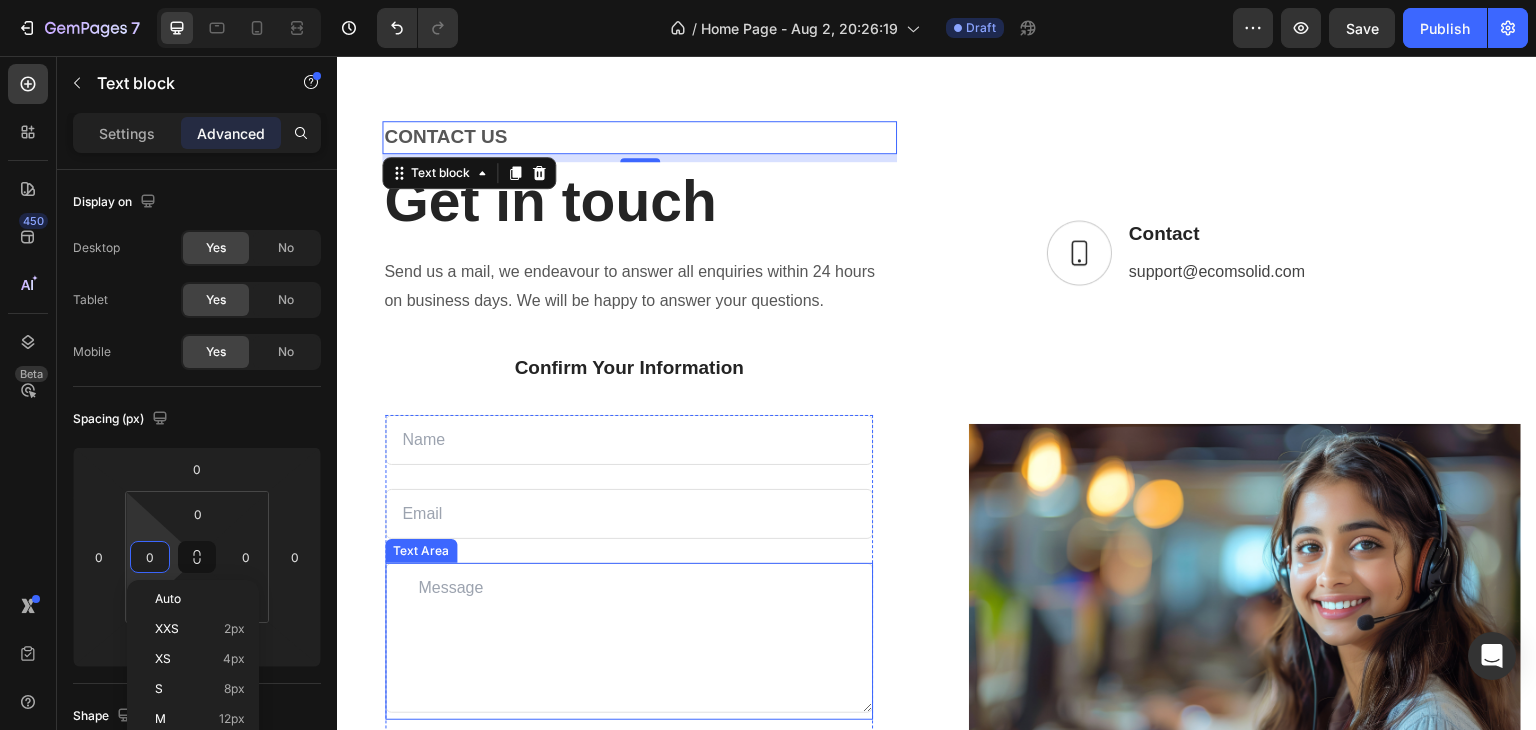 type on "5" 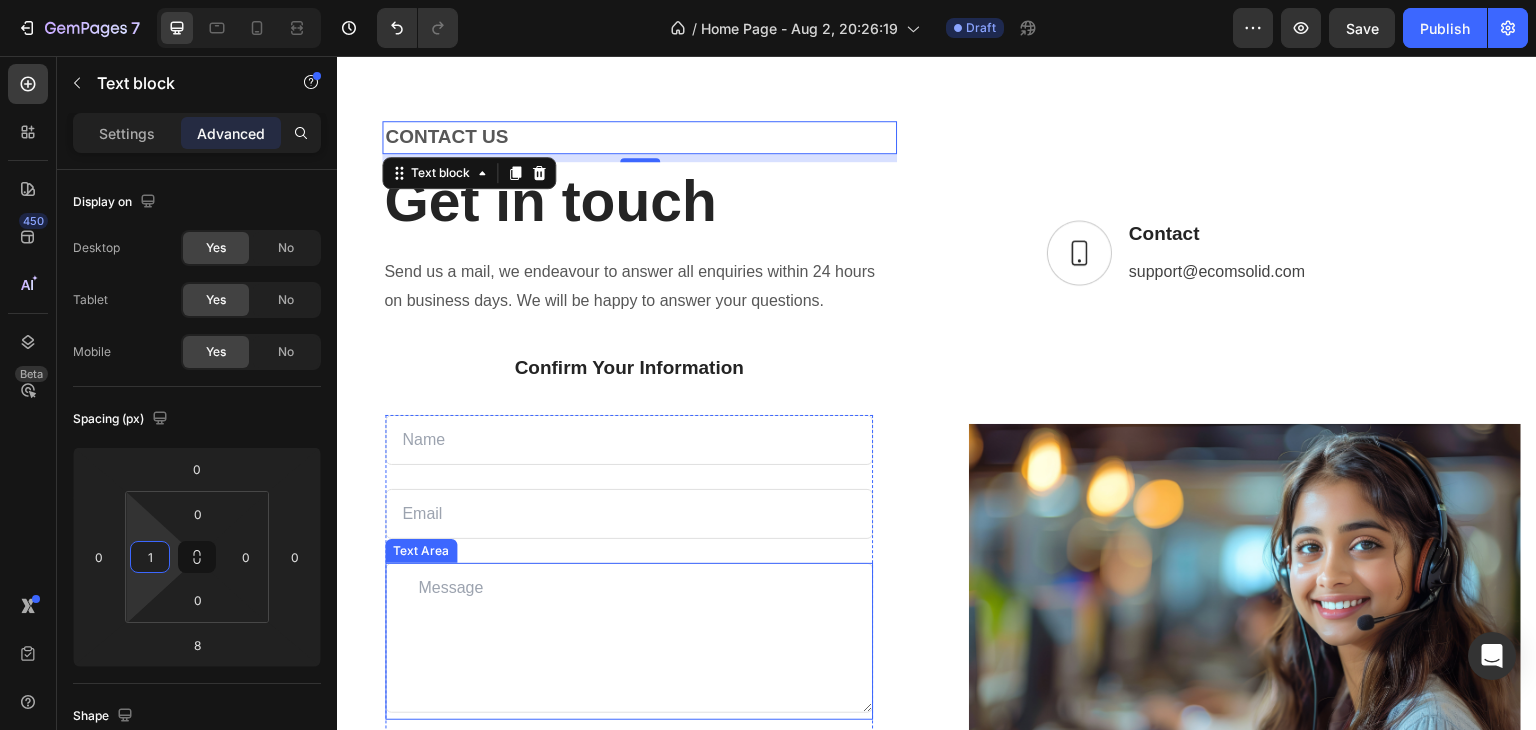 type on "10" 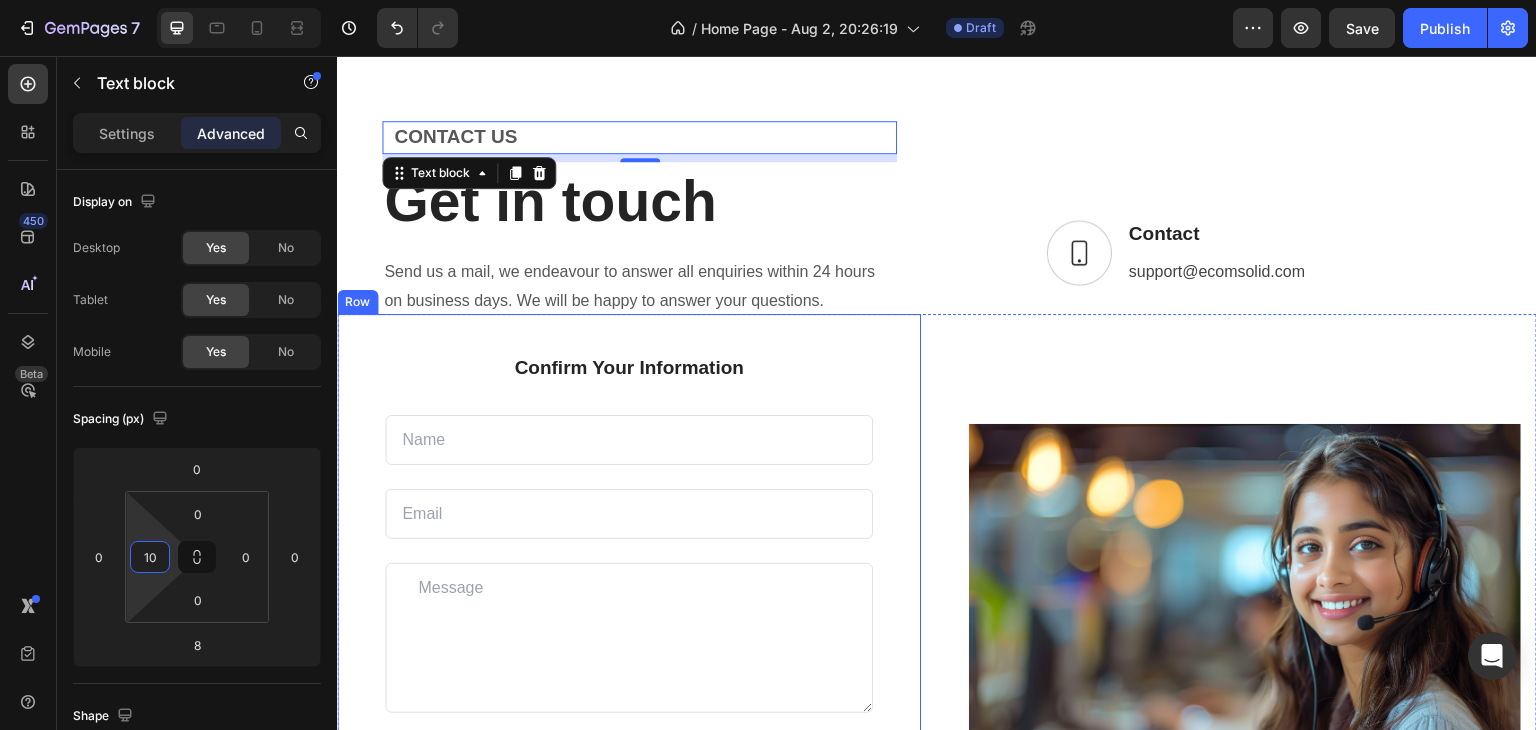 drag, startPoint x: 870, startPoint y: 415, endPoint x: 854, endPoint y: 415, distance: 16 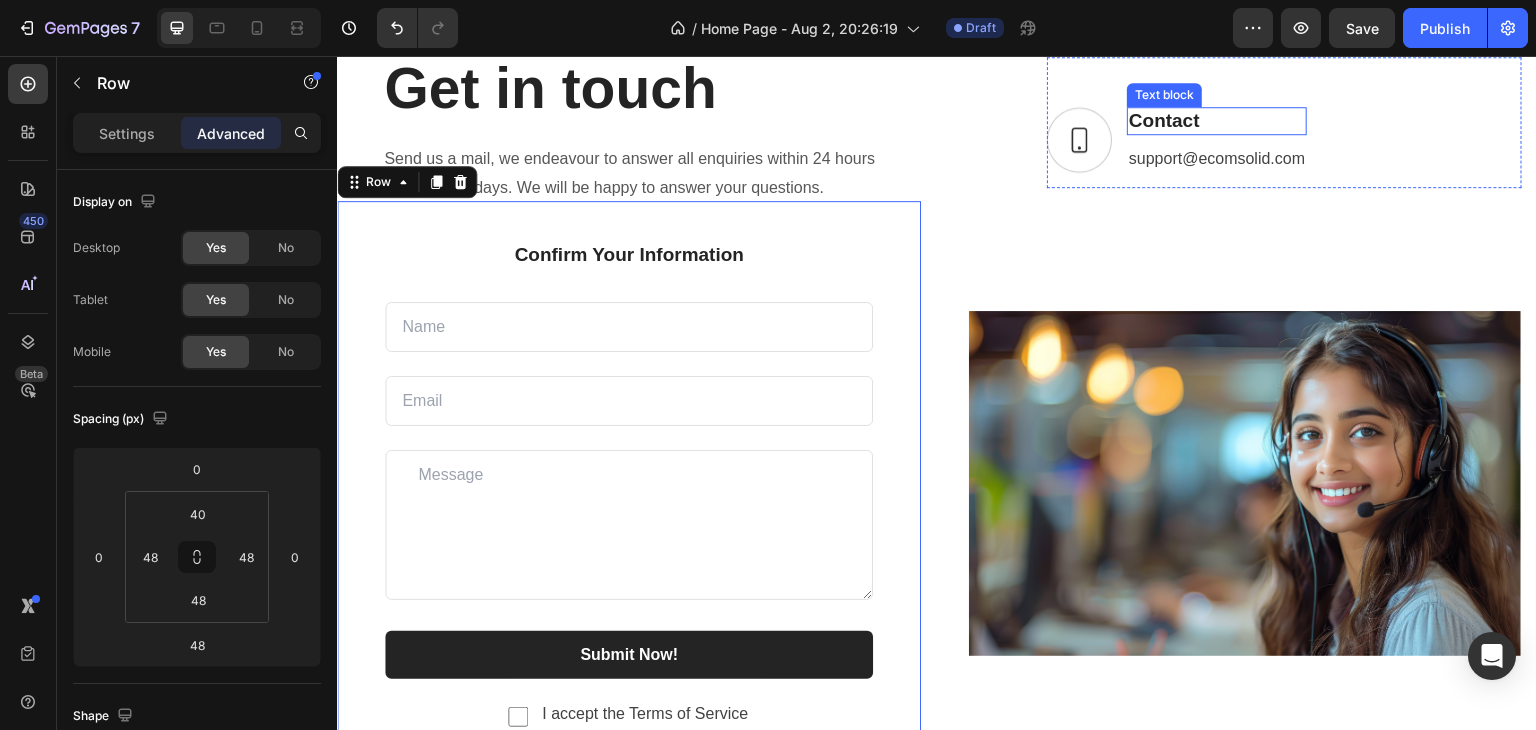 scroll, scrollTop: 2907, scrollLeft: 0, axis: vertical 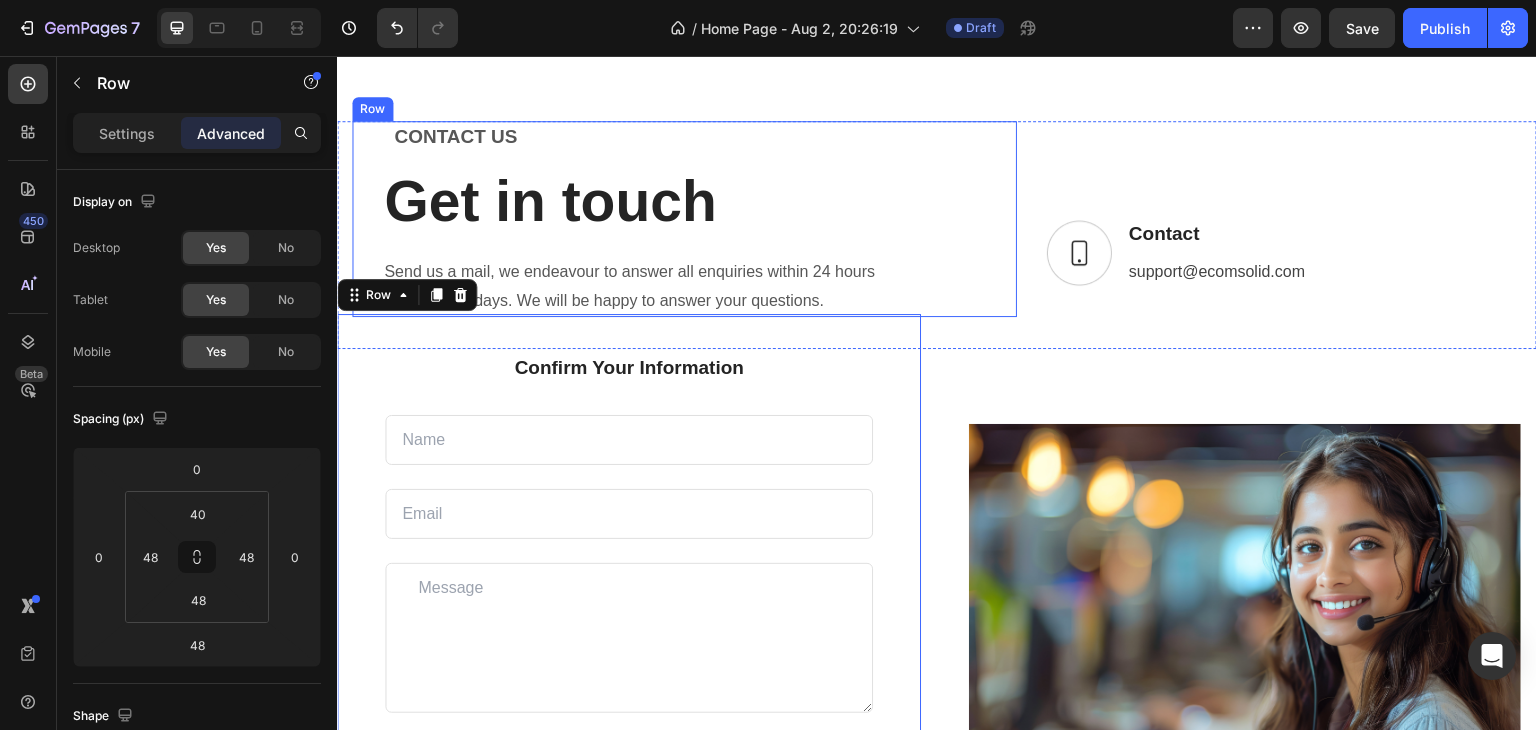 click on "CONTACT US Text block Get in touch Heading Send us a mail, we endeavour to answer all enquiries within 24 hours on business days. We will be happy to answer your questions. Text block Row" at bounding box center [684, 219] 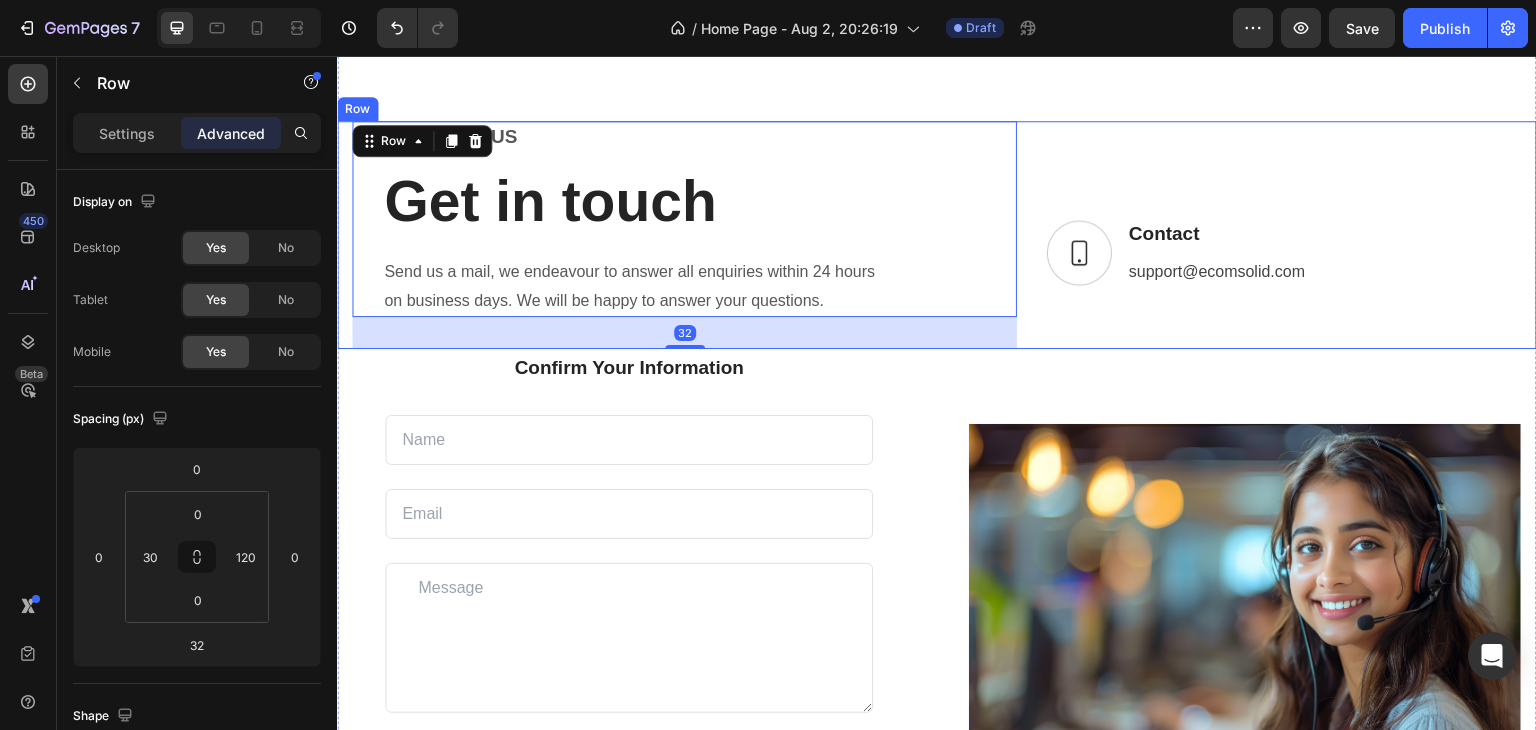 click on "CONTACT US Text block Get in touch Heading Send us a mail, we endeavour to answer all enquiries within 24 hours on business days. We will be happy to answer your questions. Text block Row   32 Image Contact Text block [EMAIL] Text block Text block Row Row Row" at bounding box center [937, 235] 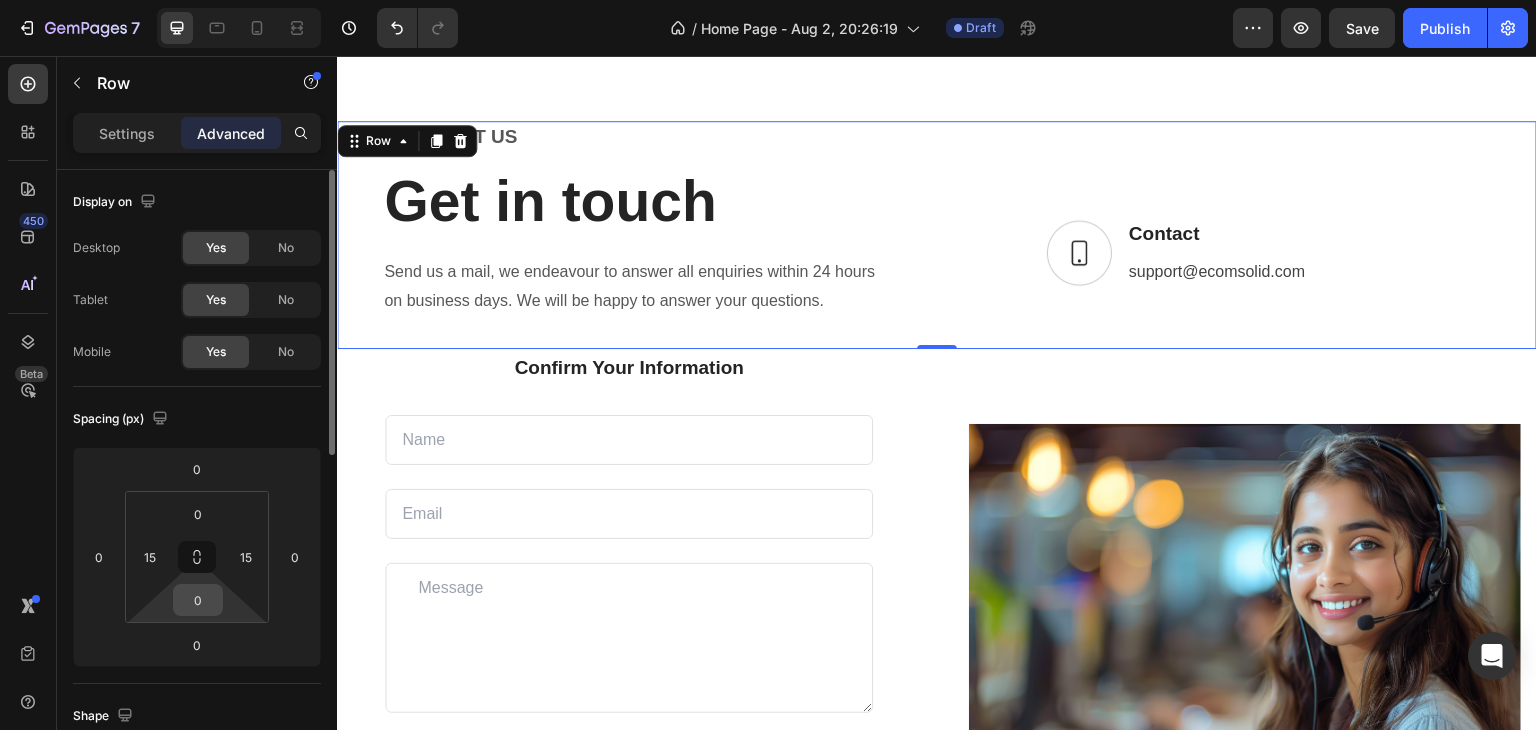 click on "0" at bounding box center [198, 600] 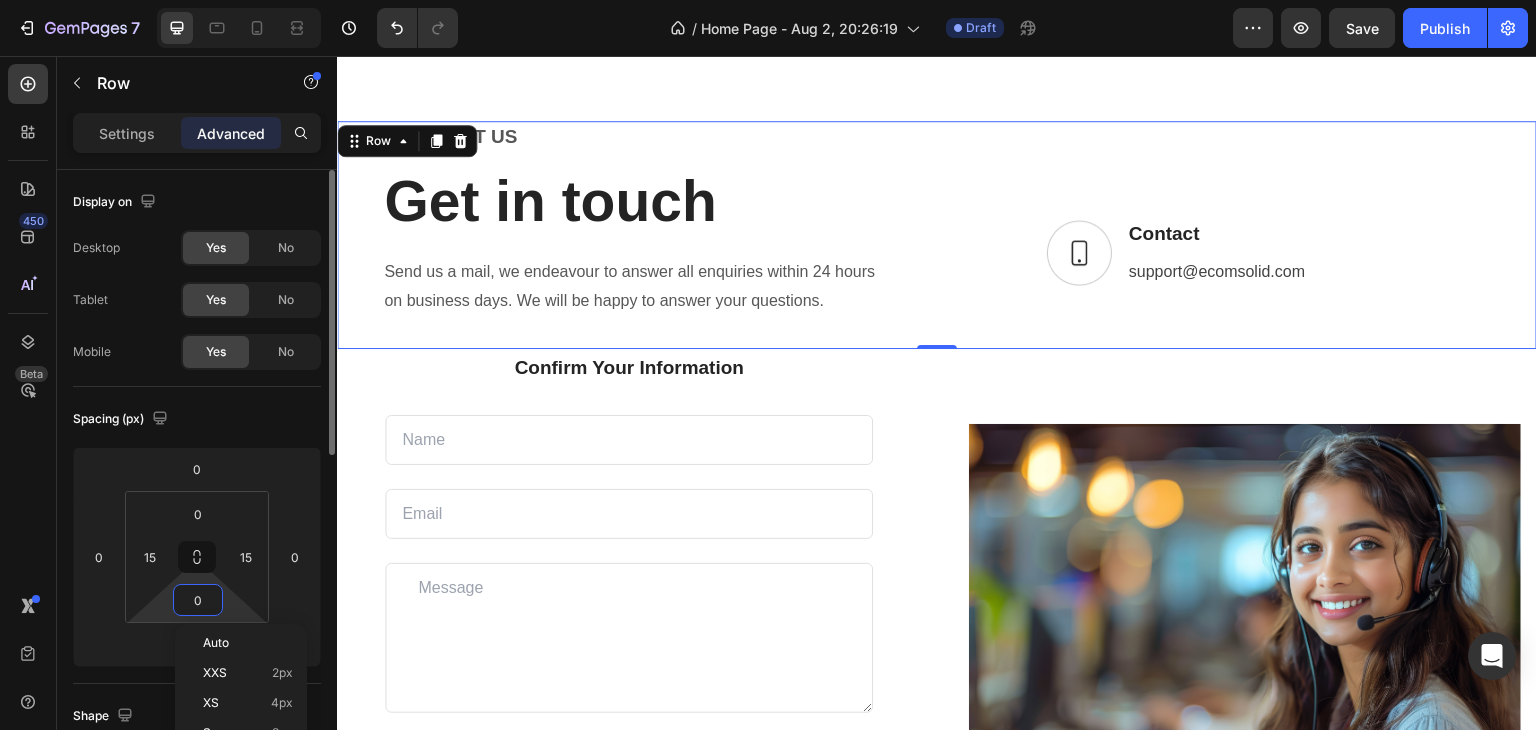 type on "5" 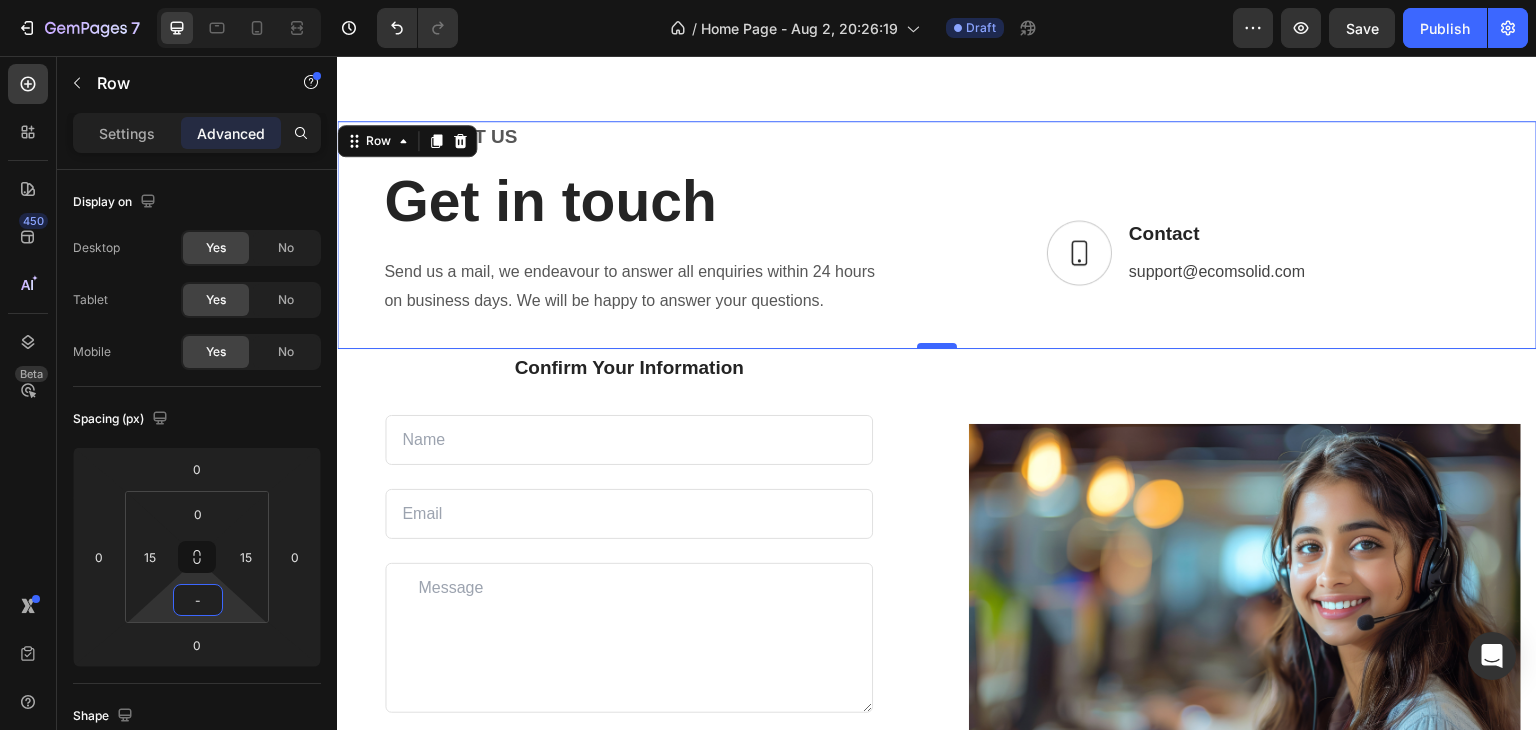 type on "-" 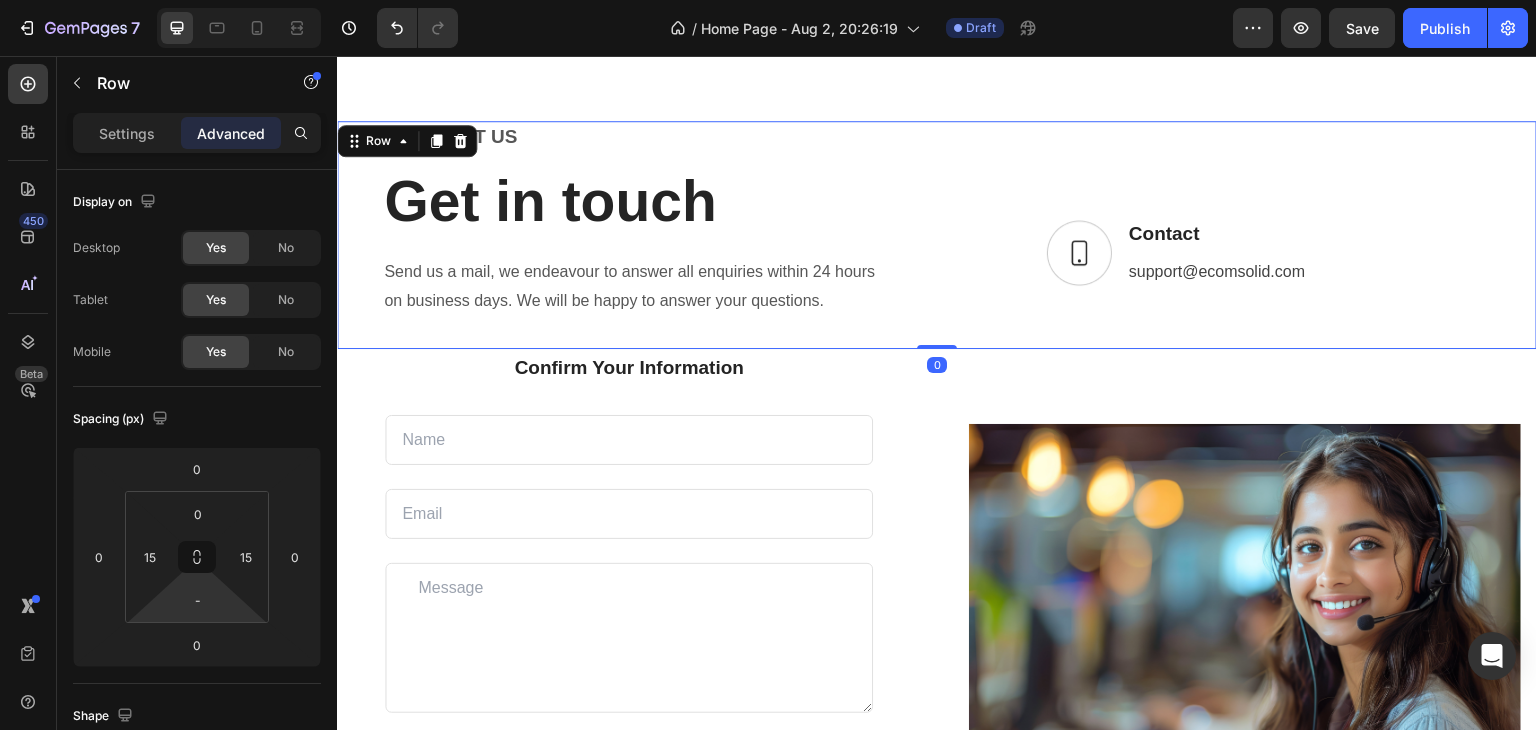 drag, startPoint x: 926, startPoint y: 346, endPoint x: 947, endPoint y: 285, distance: 64.513565 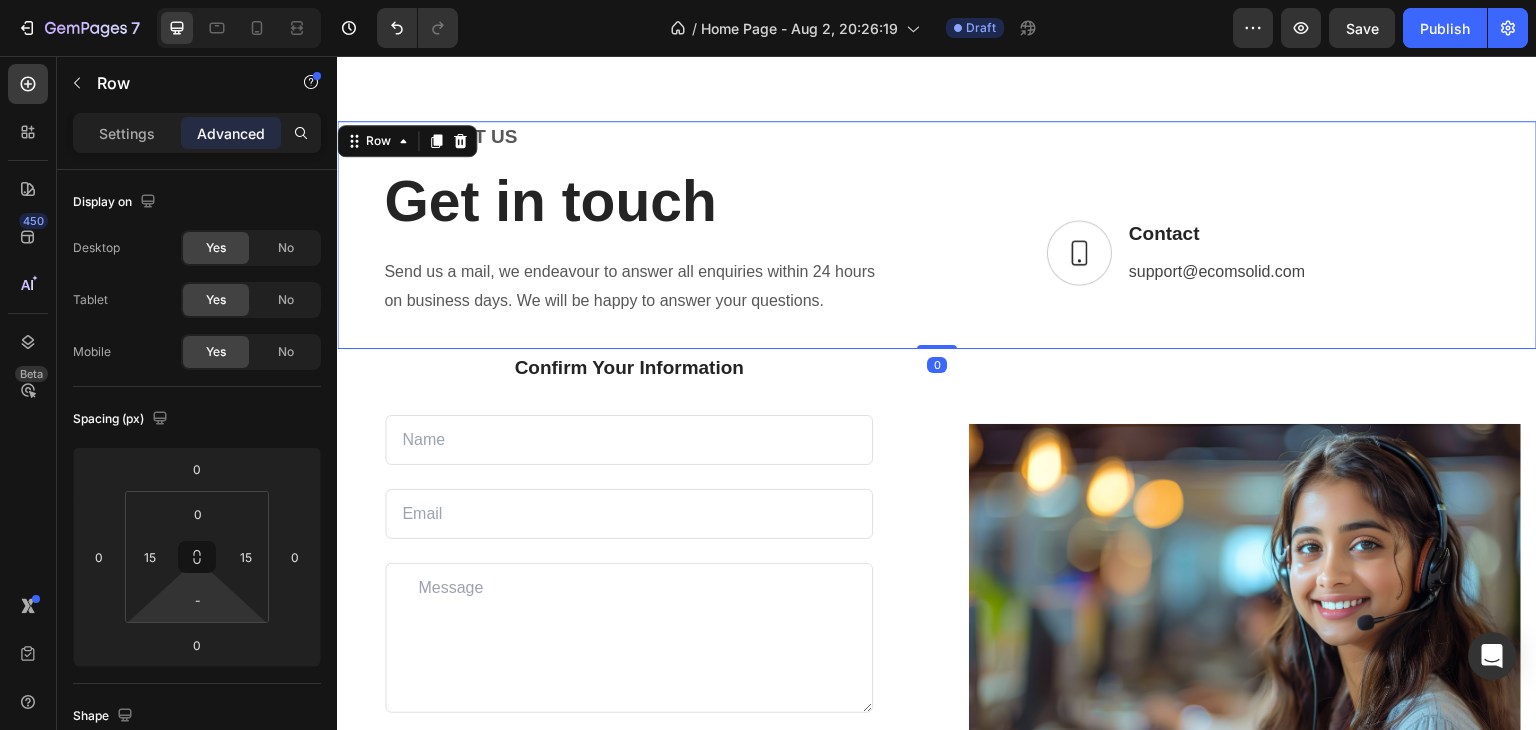 click on "Image Contact Text block [EMAIL] Text block Text block Row Row" at bounding box center (1284, 235) 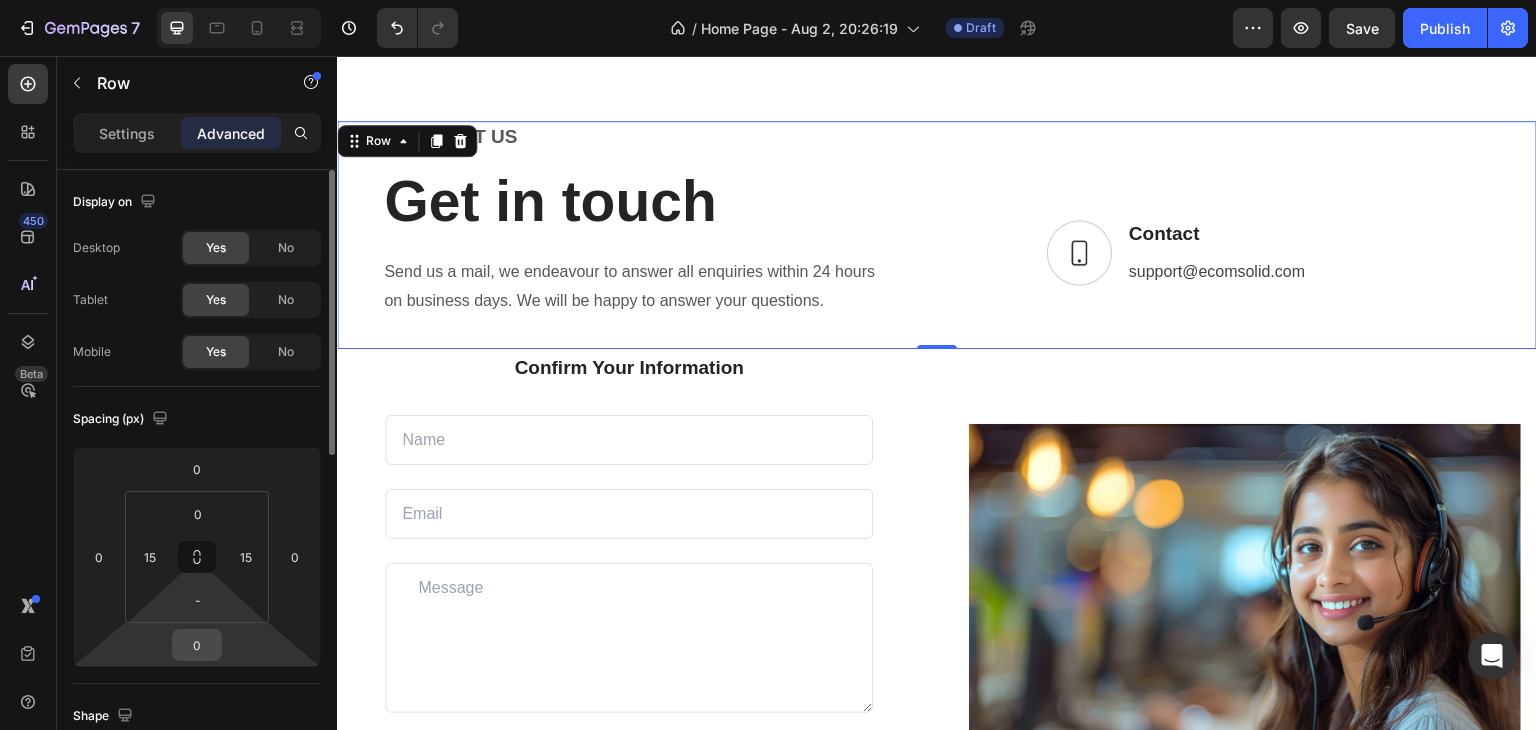 click on "0" at bounding box center [197, 645] 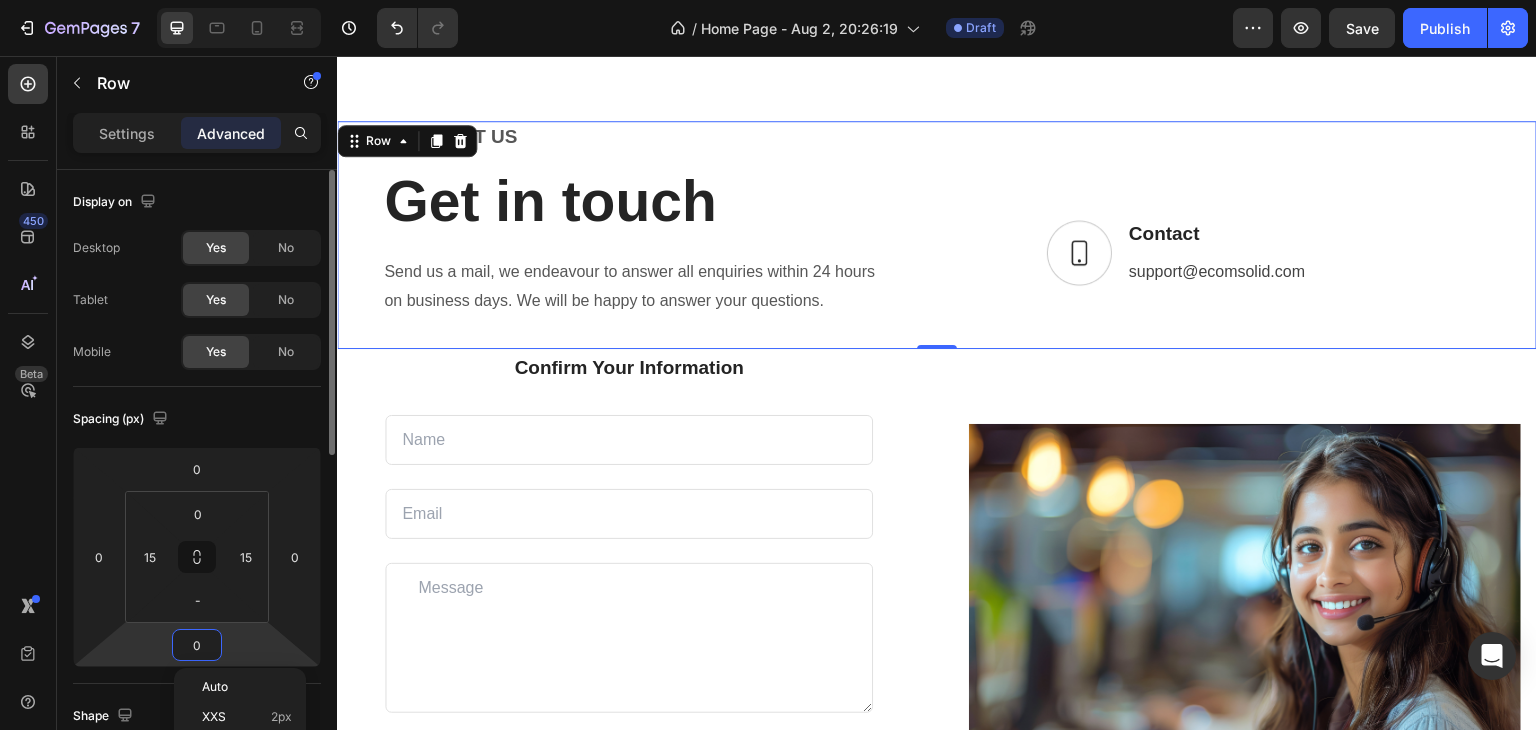 type on "5" 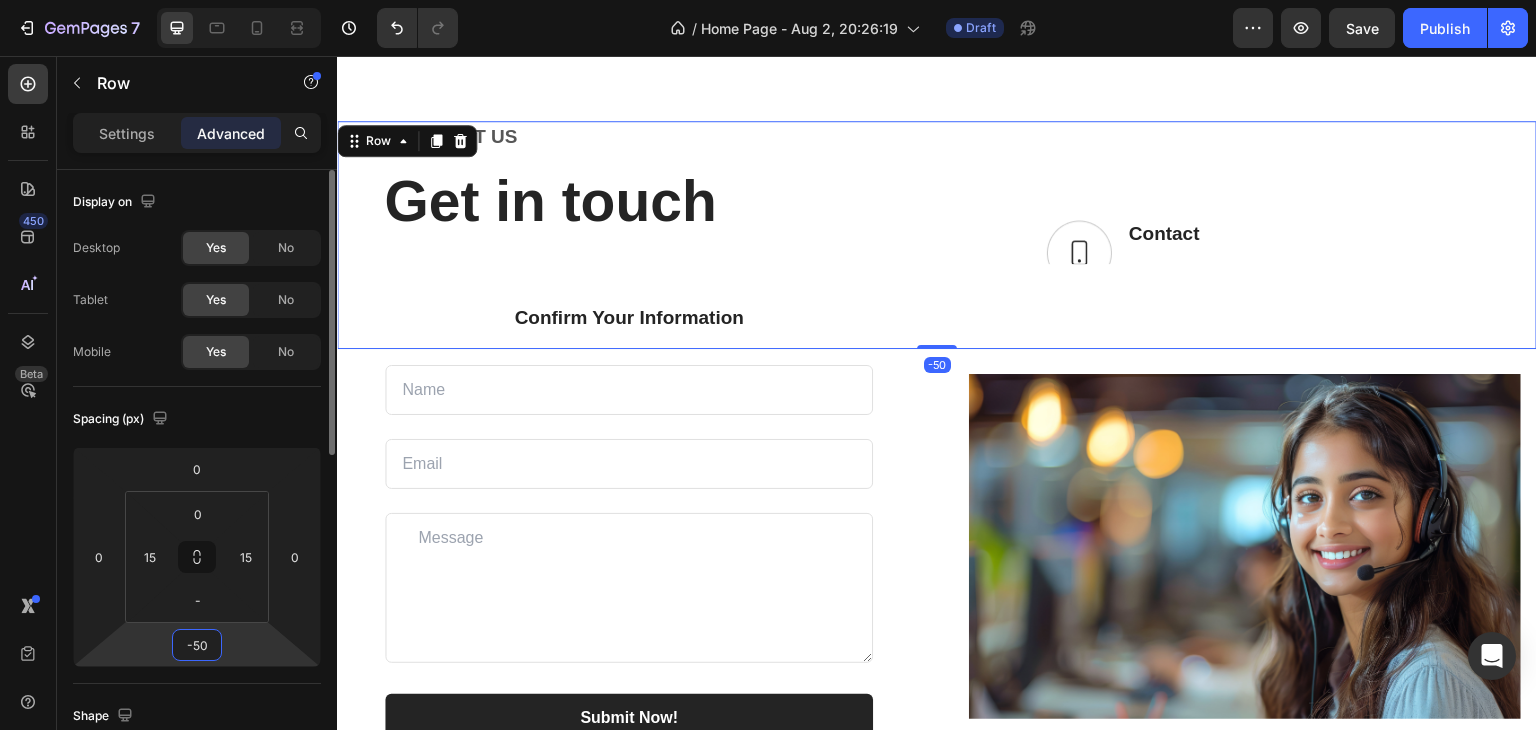 type on "-5" 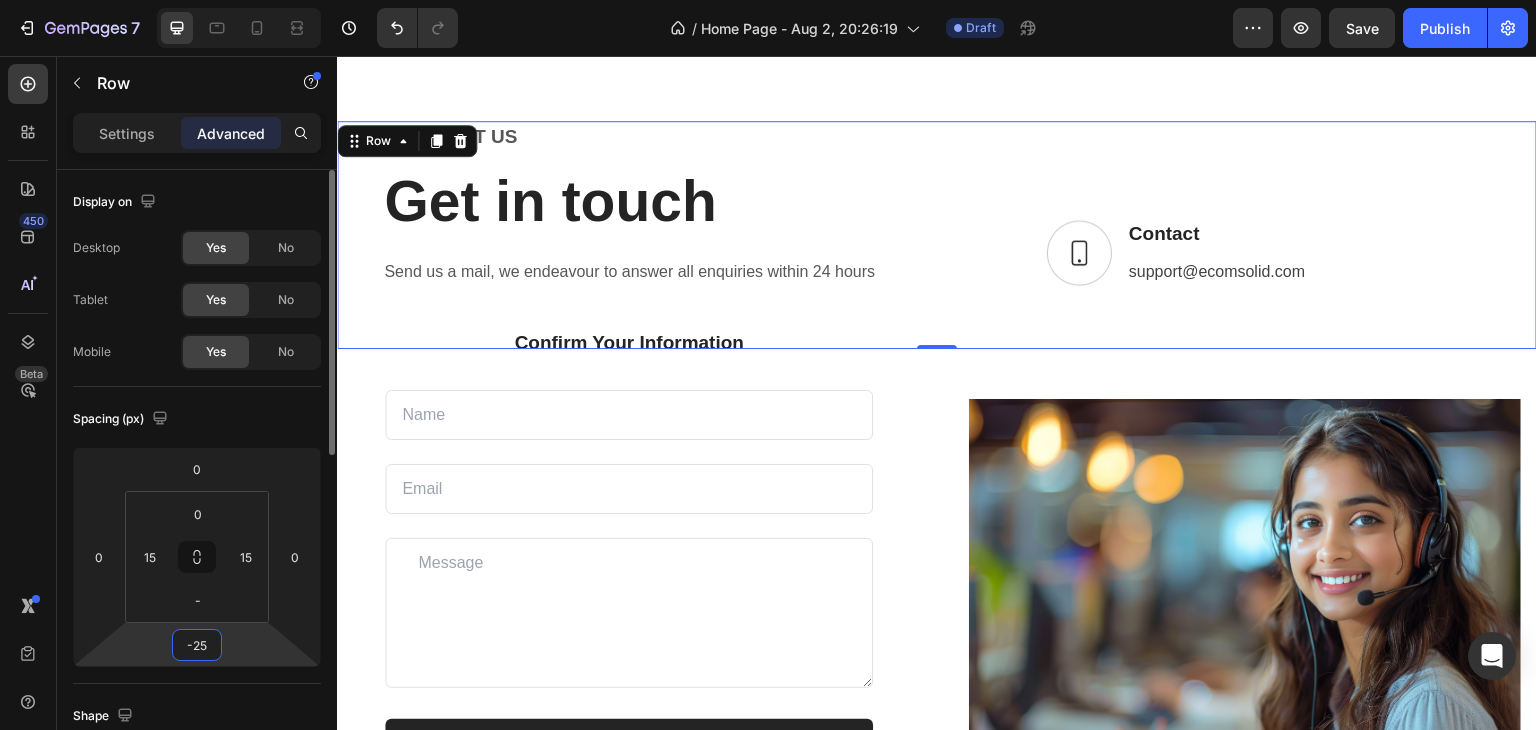 type on "-2" 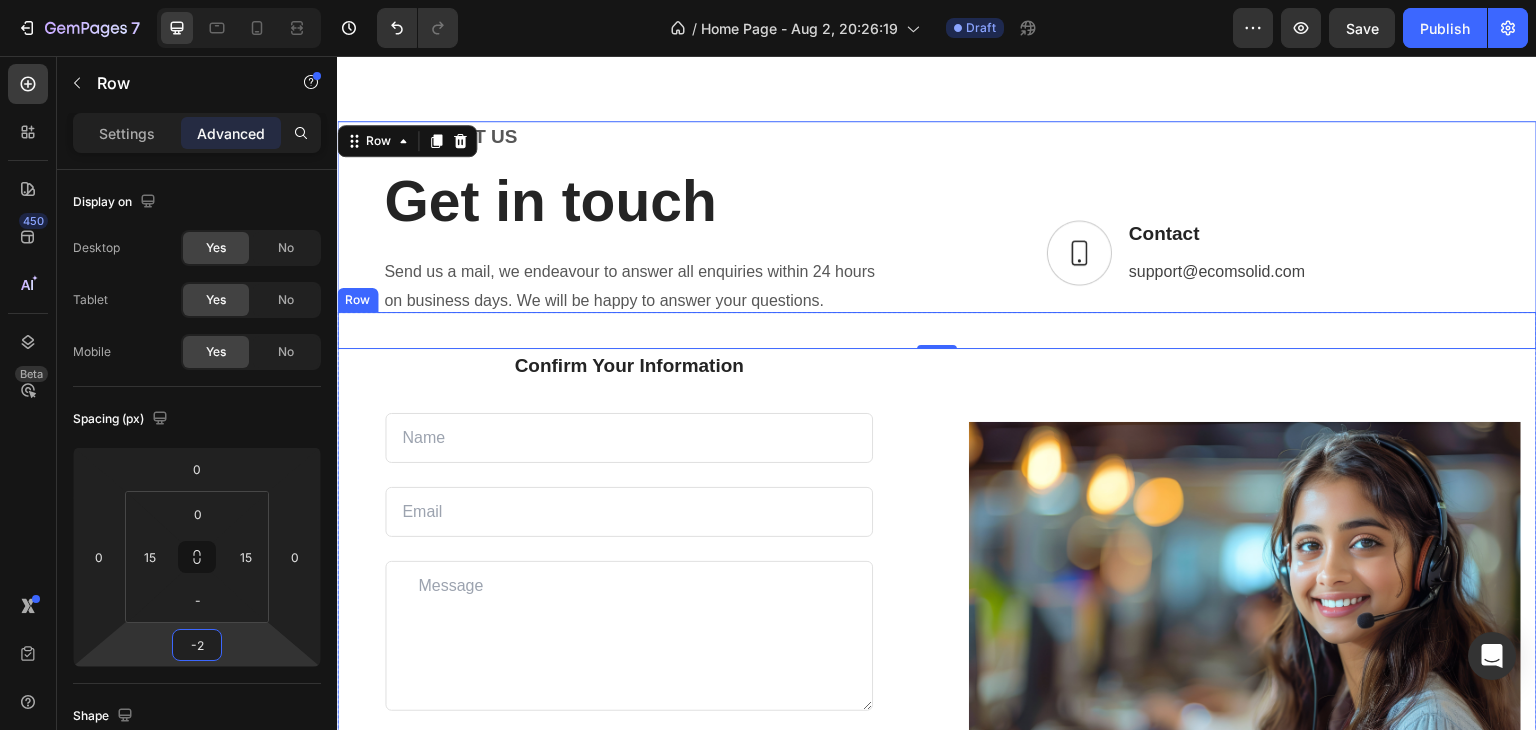 click on "Confirm Your Information Text block Text Field Email Field Row Text Area Submit Now! Submit Button Checkbox I accept the Terms of Service Text block Row Contact Form Row Image Row Row" at bounding box center (937, 625) 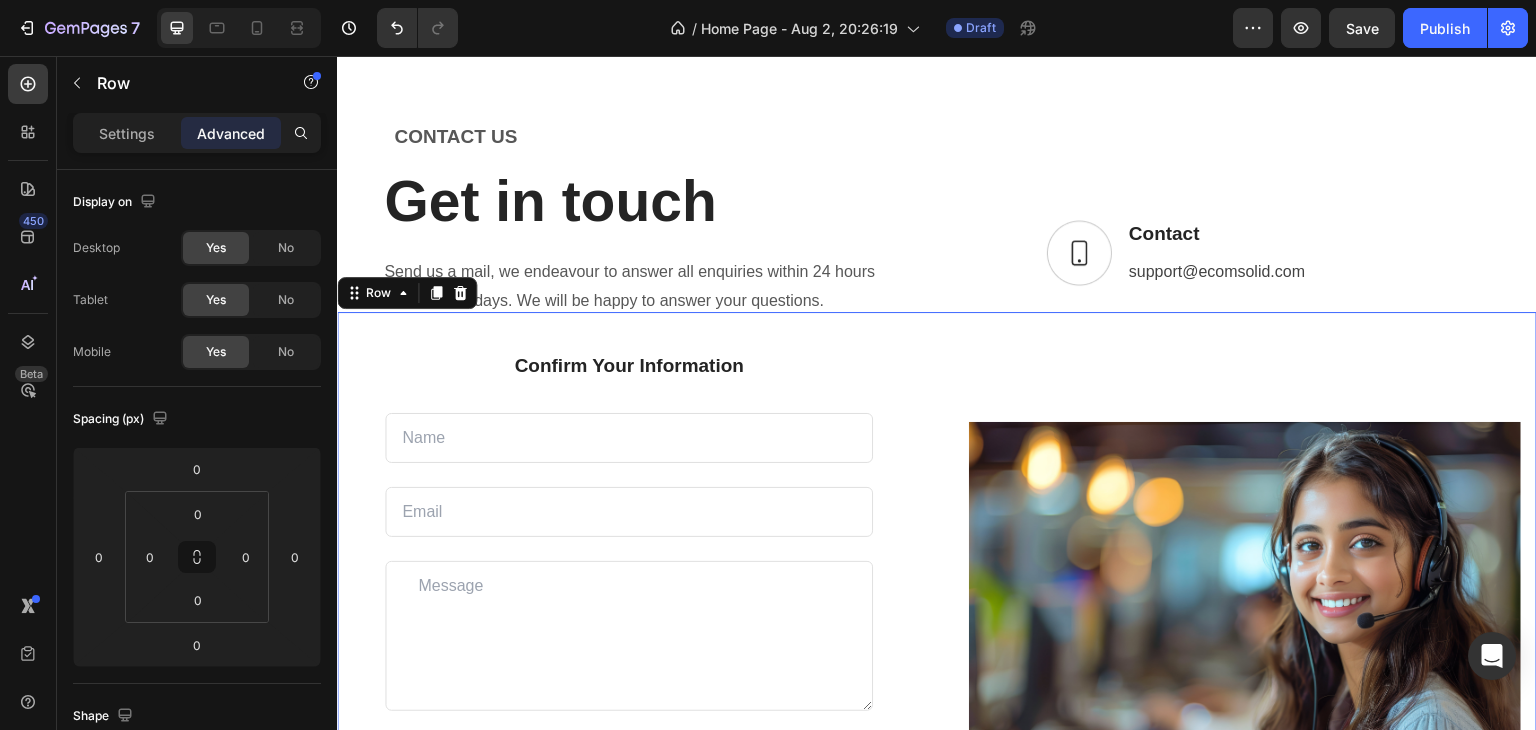 click on "Image Row" at bounding box center [1245, 625] 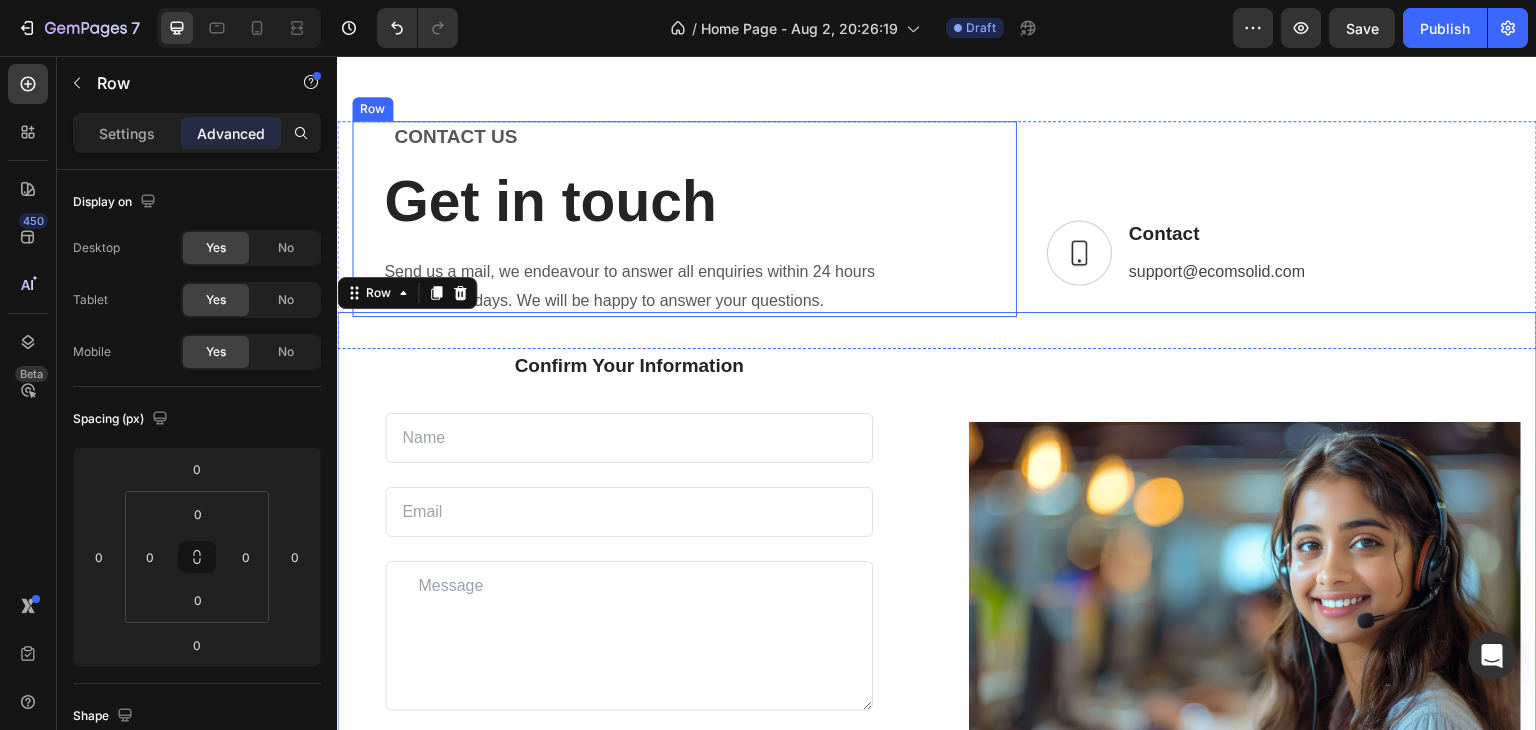 click on "CONTACT US Text block Get in touch Heading Send us a mail, we endeavour to answer all enquiries within 24 hours on business days. We will be happy to answer your questions. Text block Row" at bounding box center (684, 219) 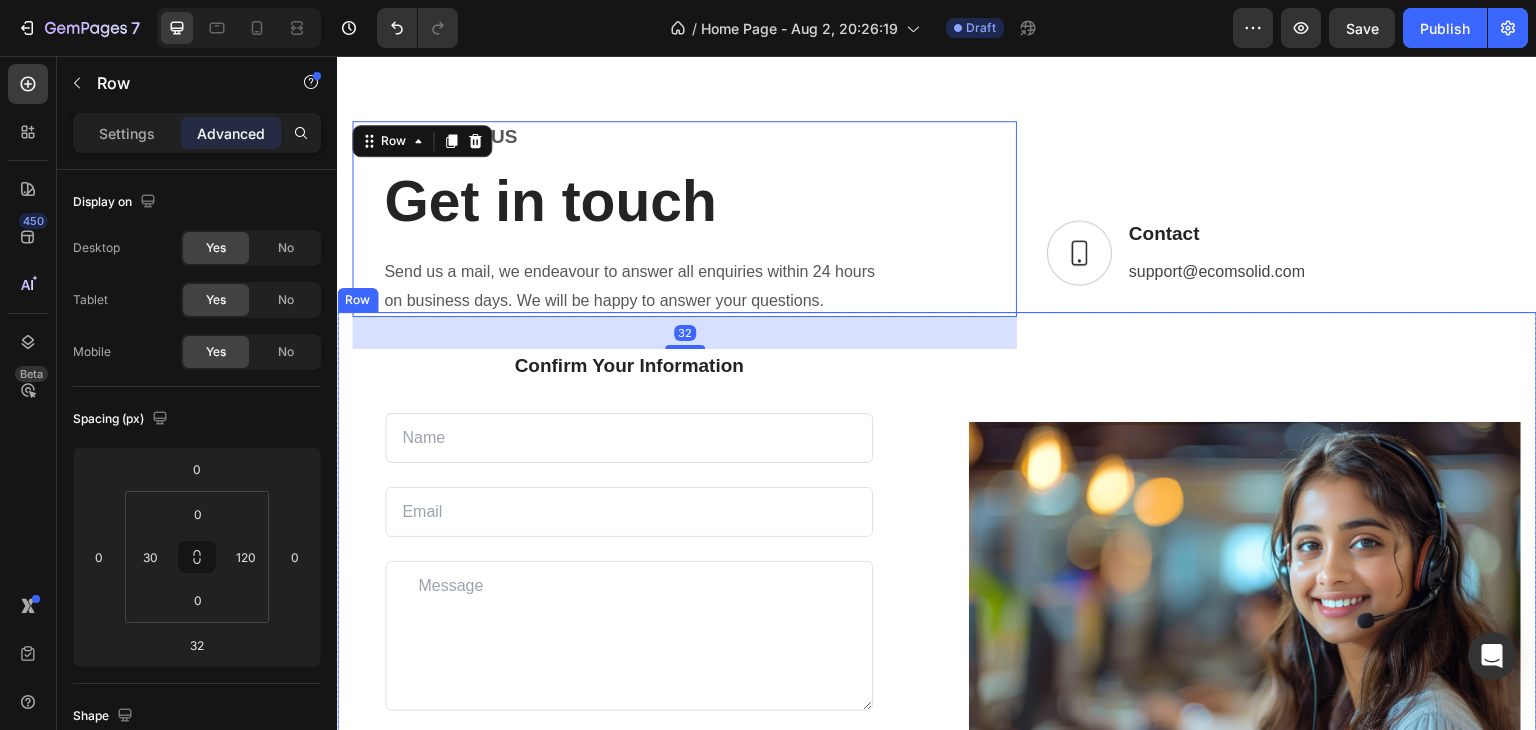 click on "Image Row" at bounding box center [1245, 625] 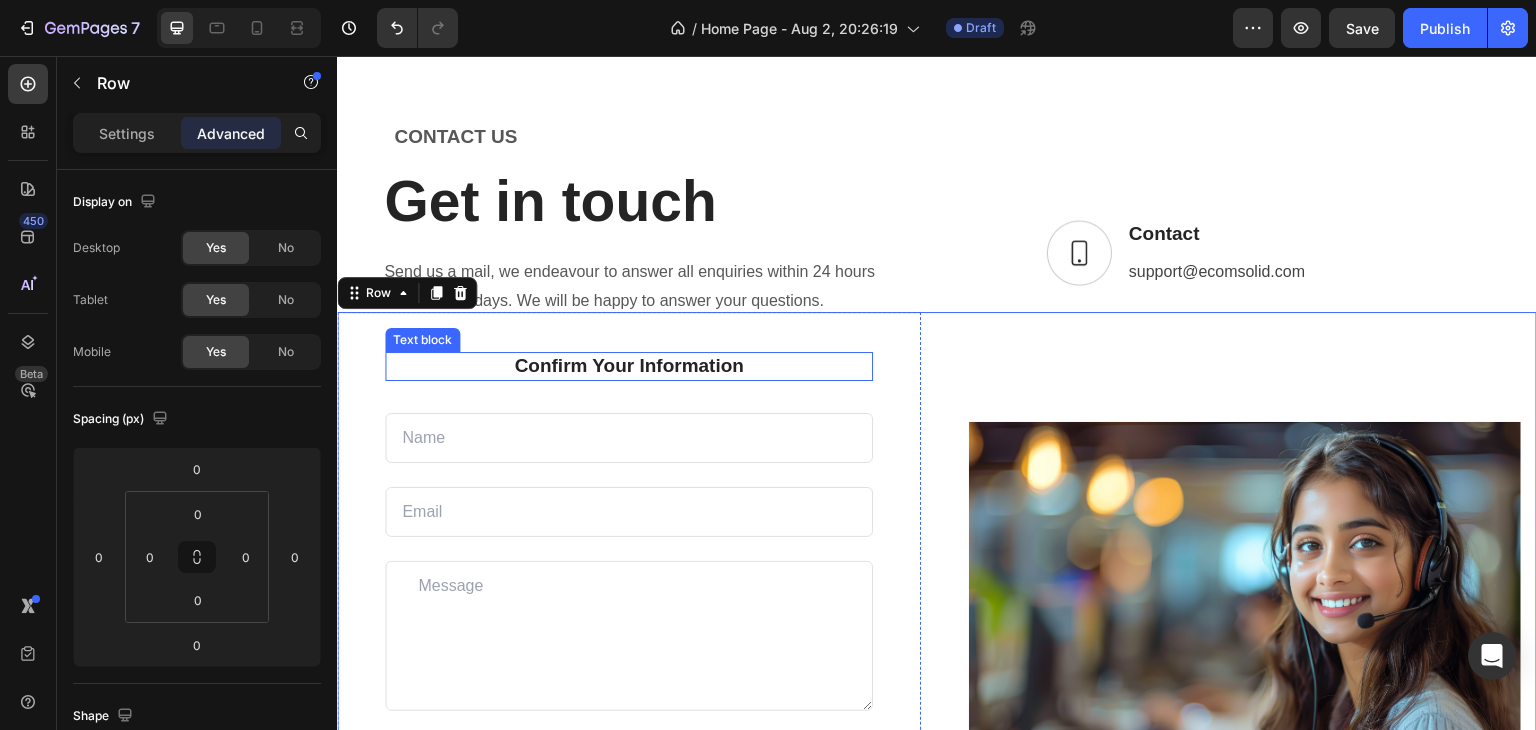 click on "Confirm Your Information Text block Text Field Email Field Row Text Area Submit Now! Submit Button Checkbox I accept the Terms of Service Text block Row Contact Form" at bounding box center [629, 597] 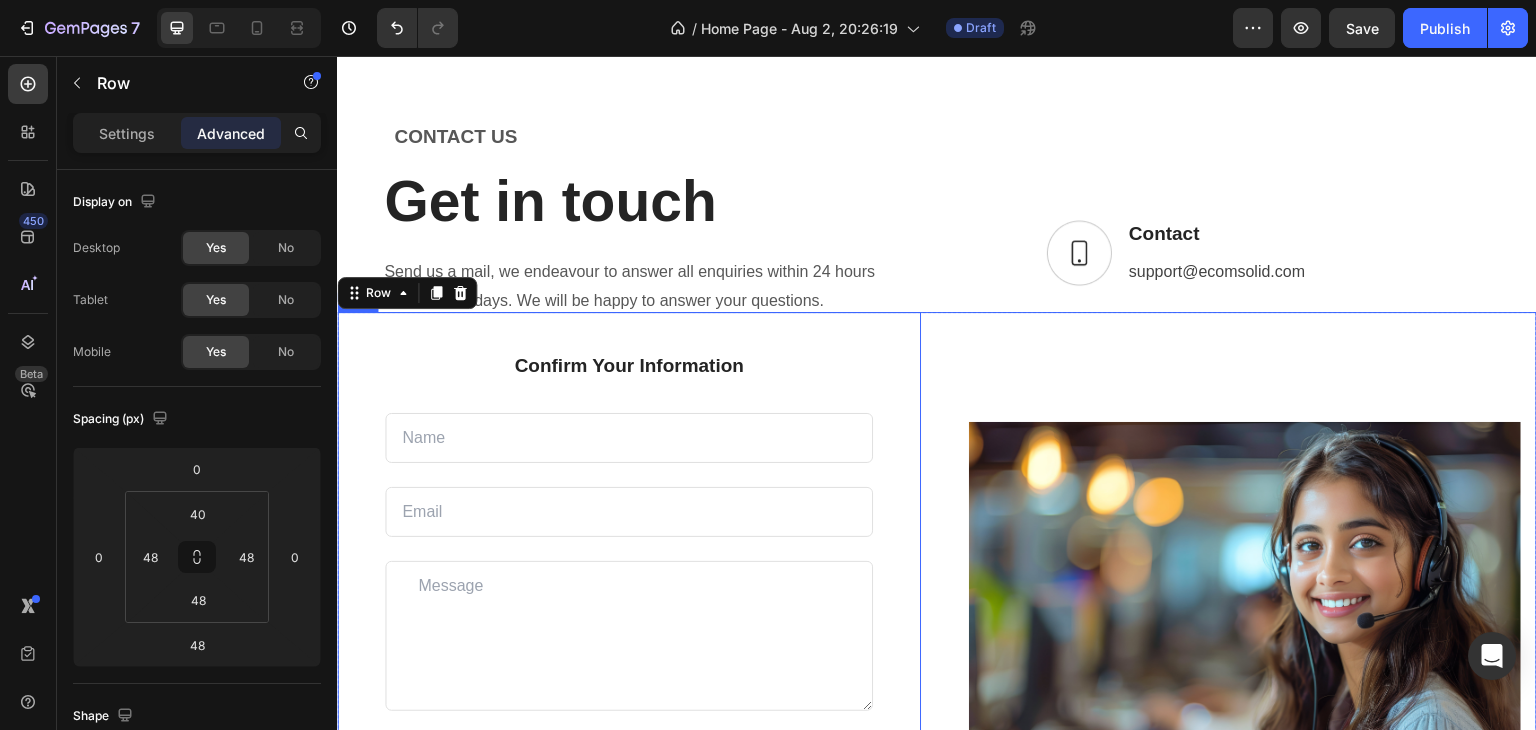 click on "Image Row" at bounding box center (1245, 625) 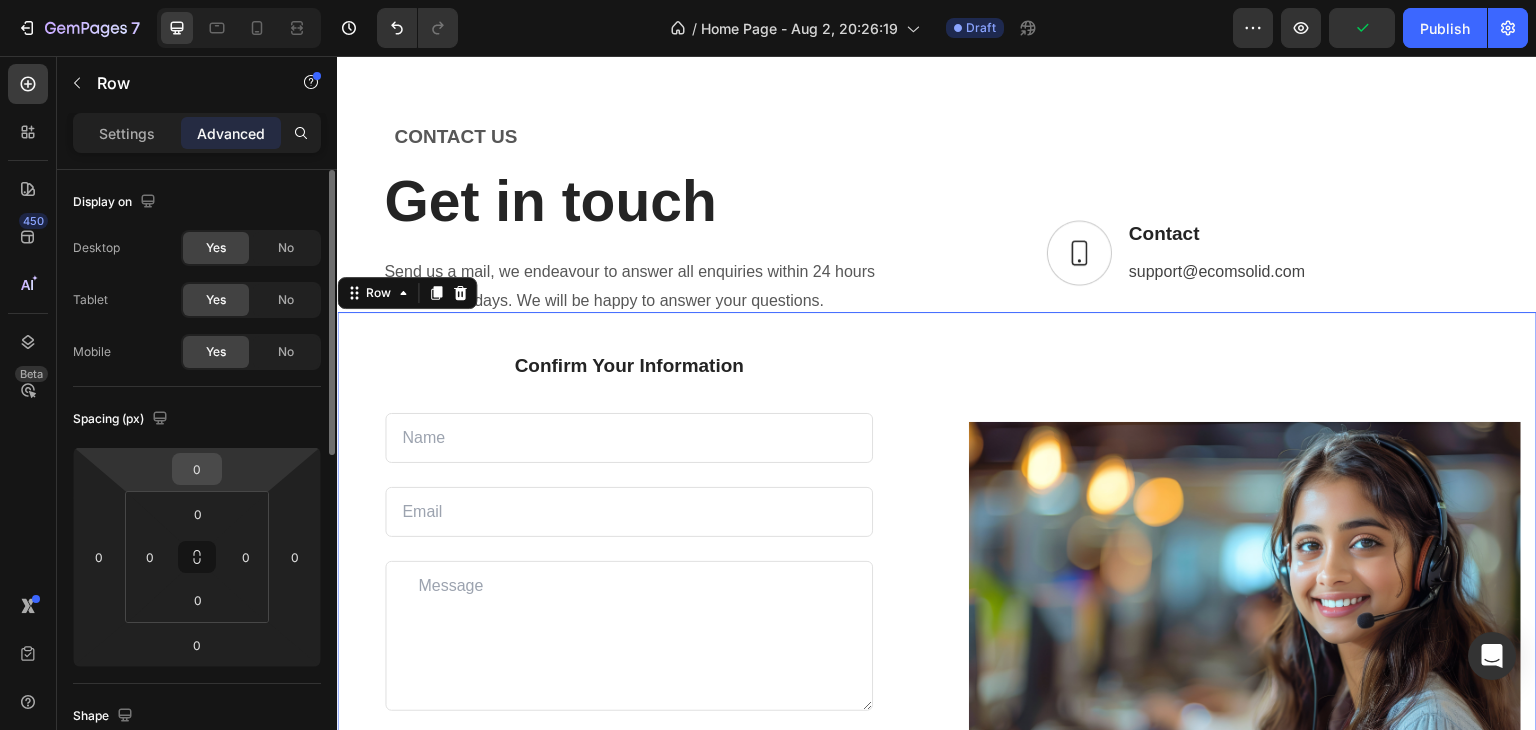 click on "0" at bounding box center [197, 469] 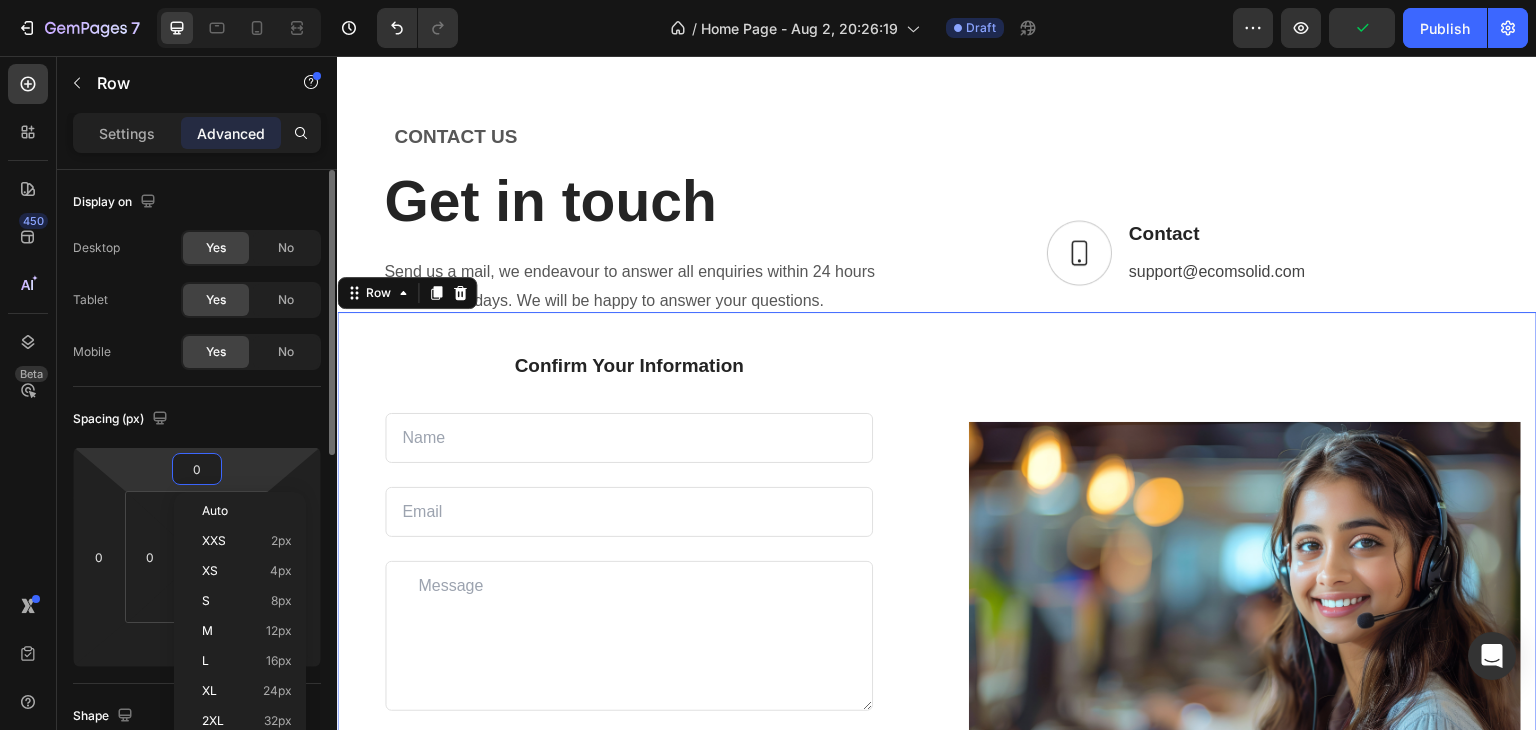 type on "5" 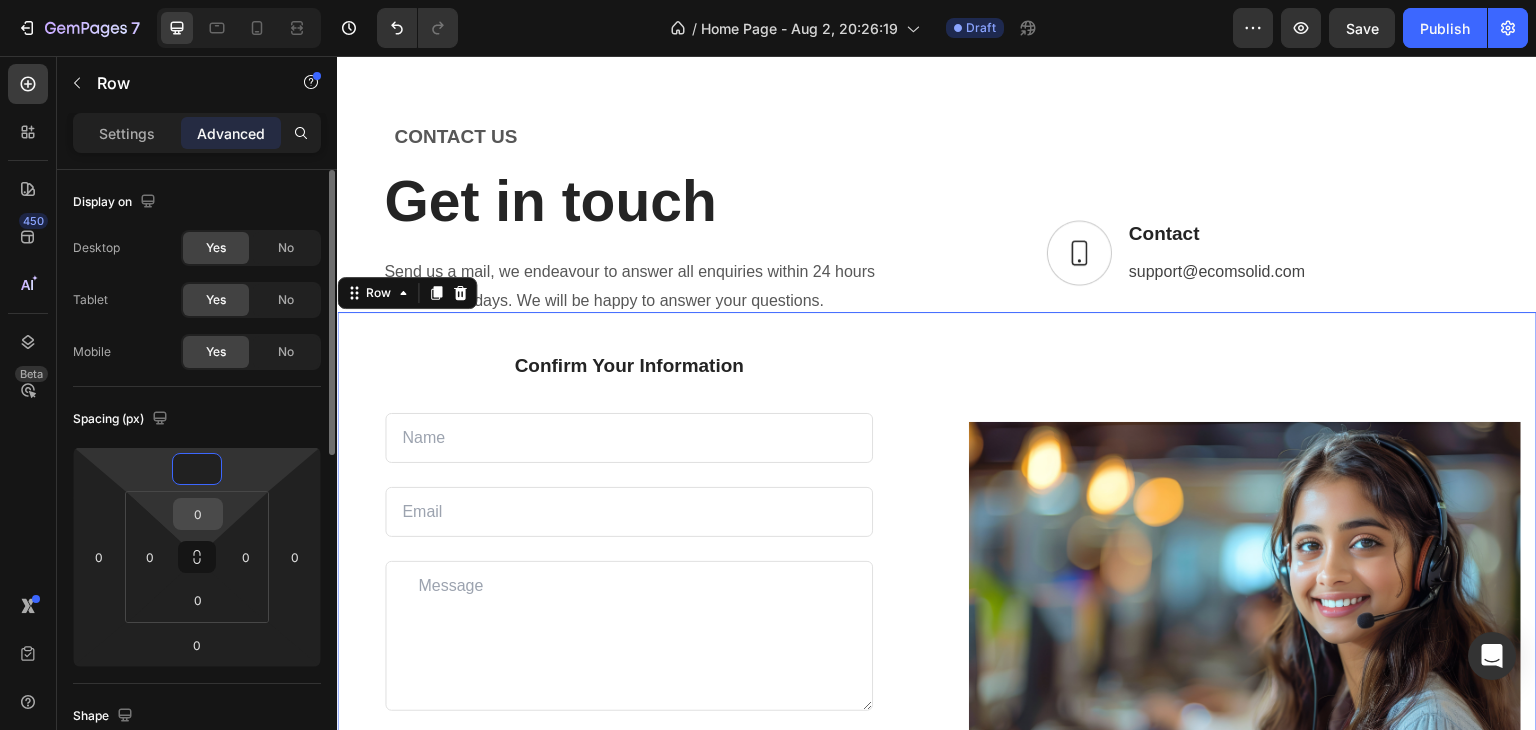click on "0" at bounding box center (198, 514) 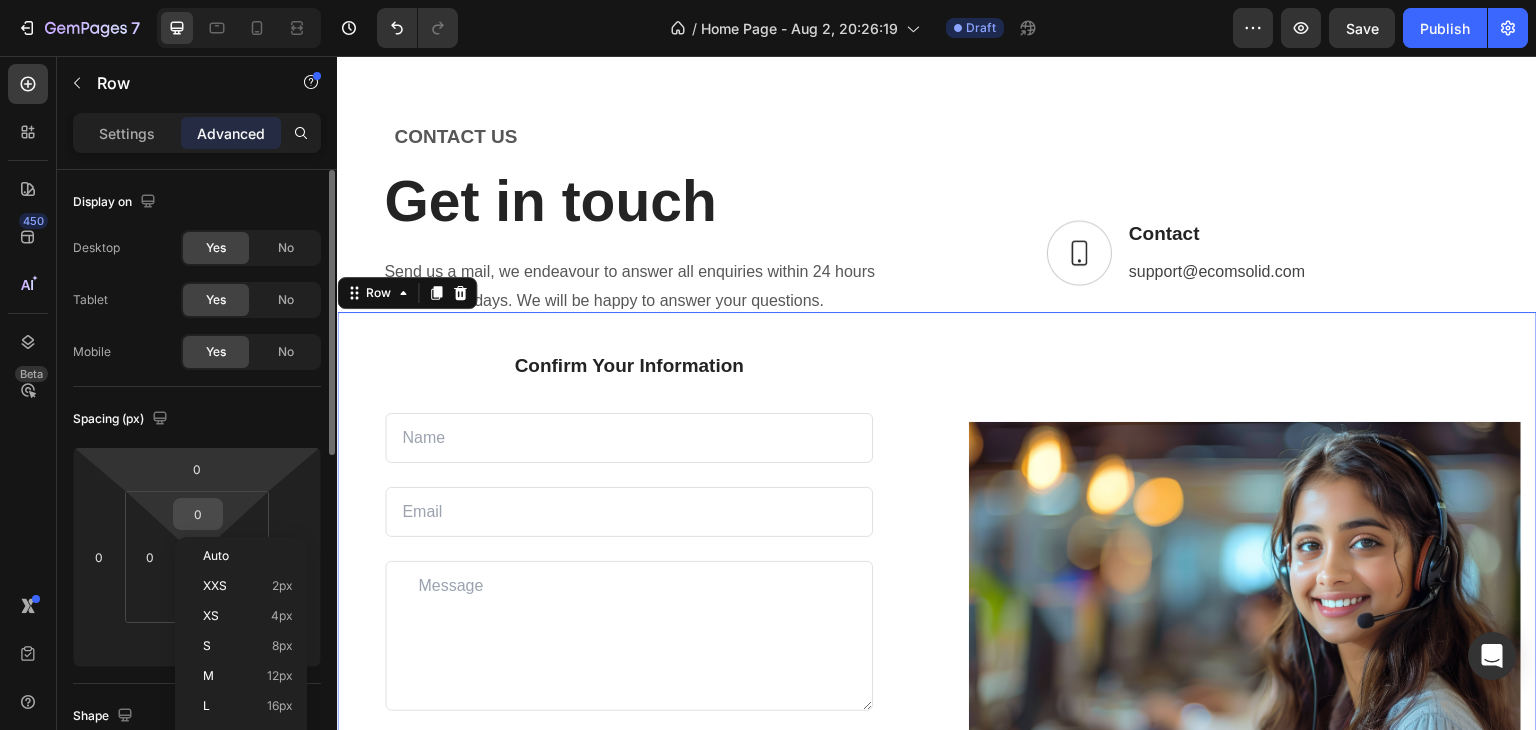 click on "0" at bounding box center (198, 514) 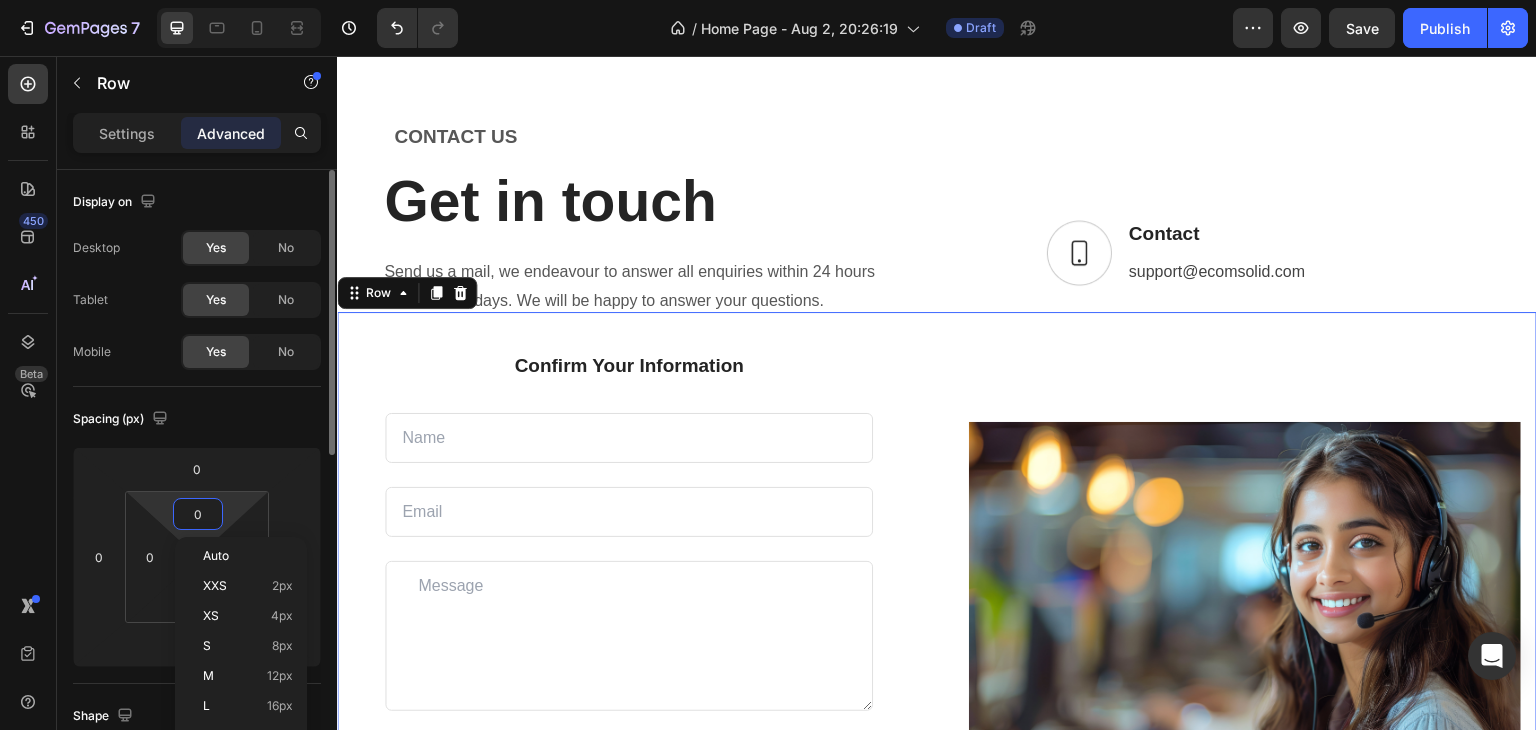 type on "5" 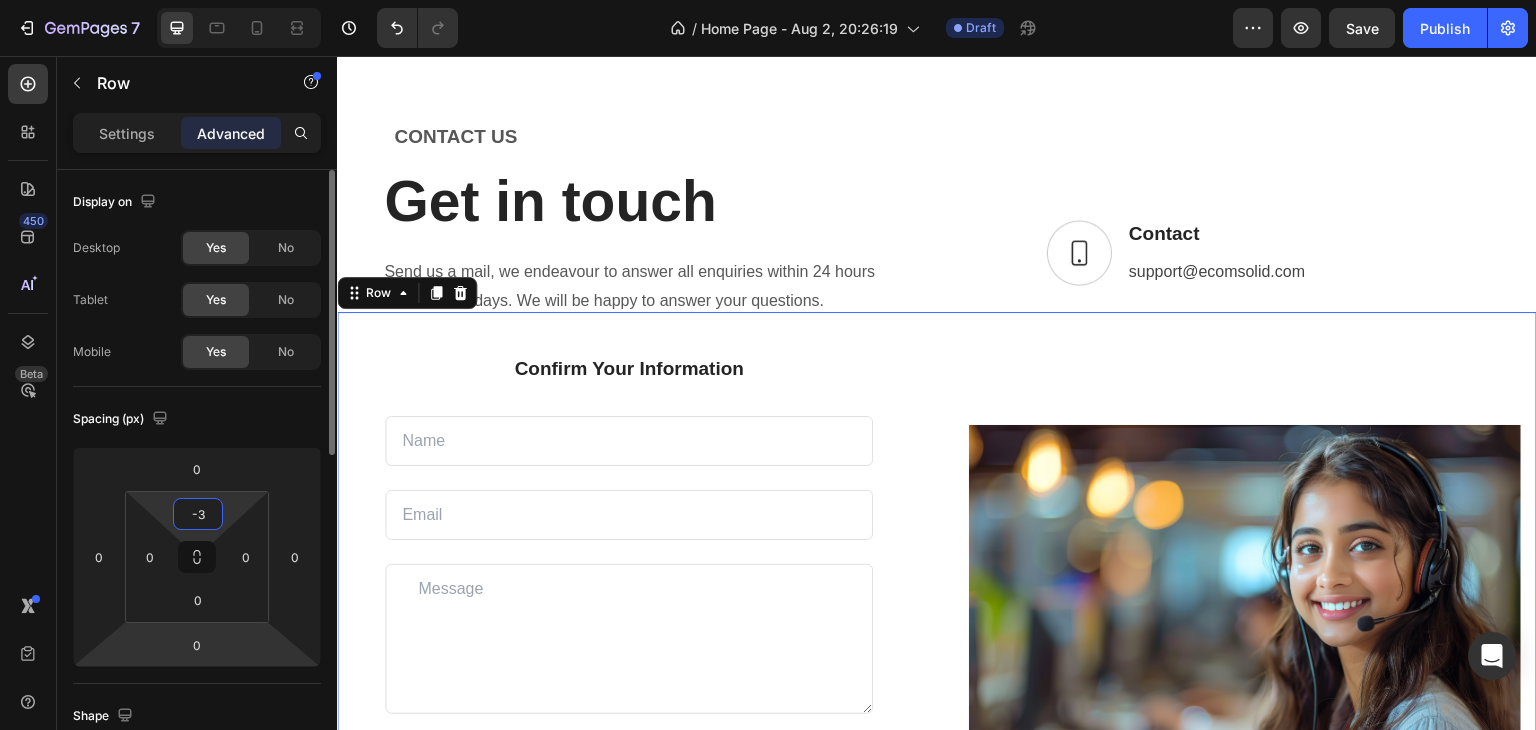 type on "-" 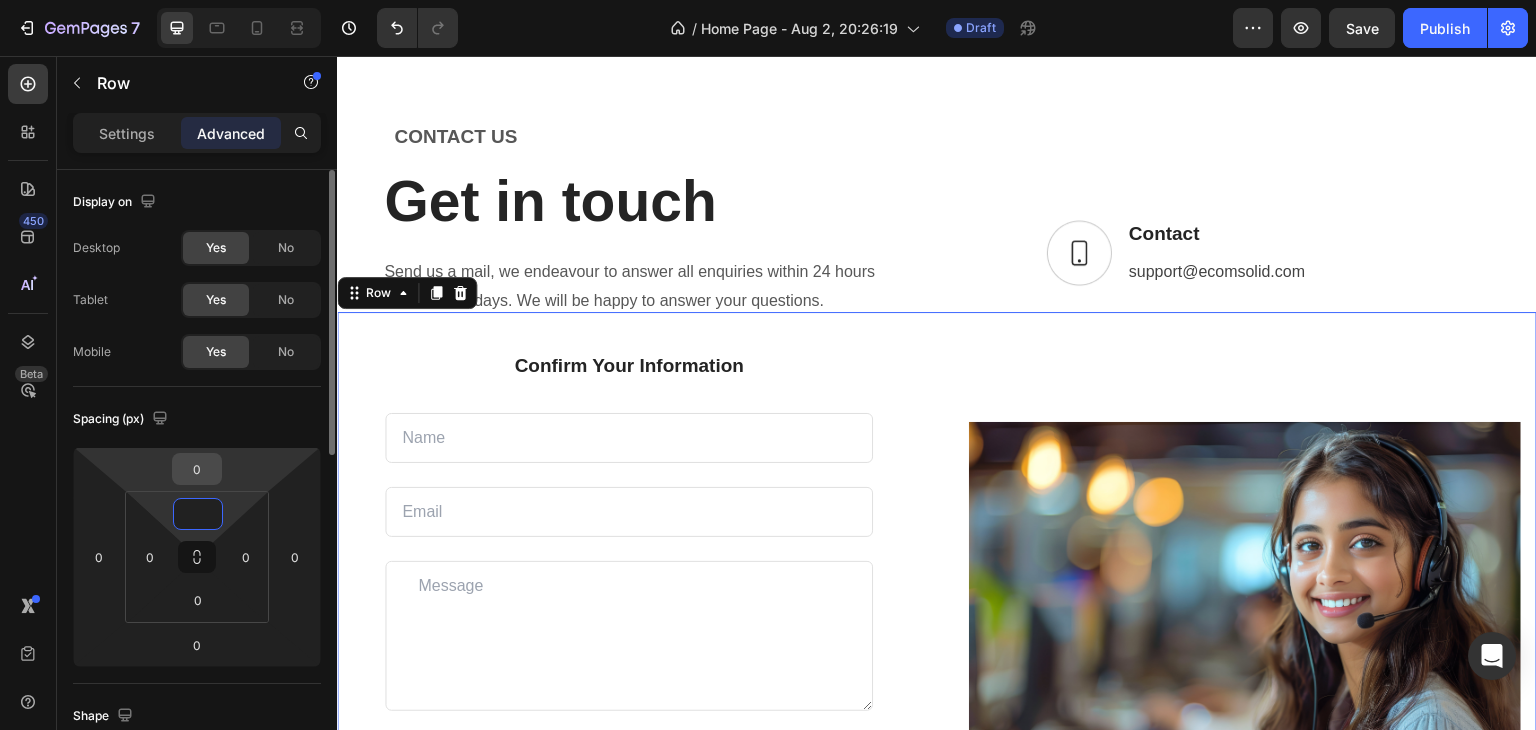 click on "0" at bounding box center [197, 469] 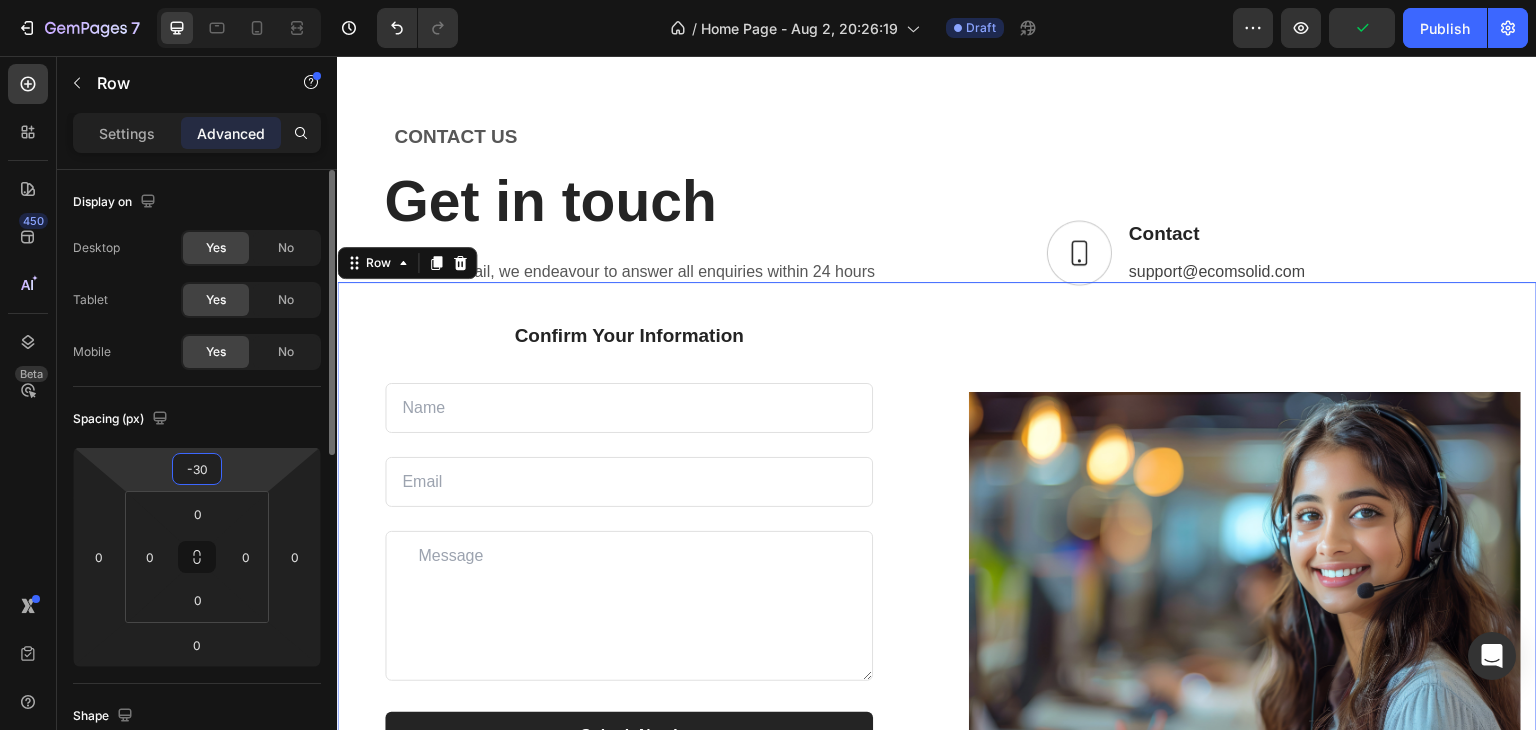 type on "-3" 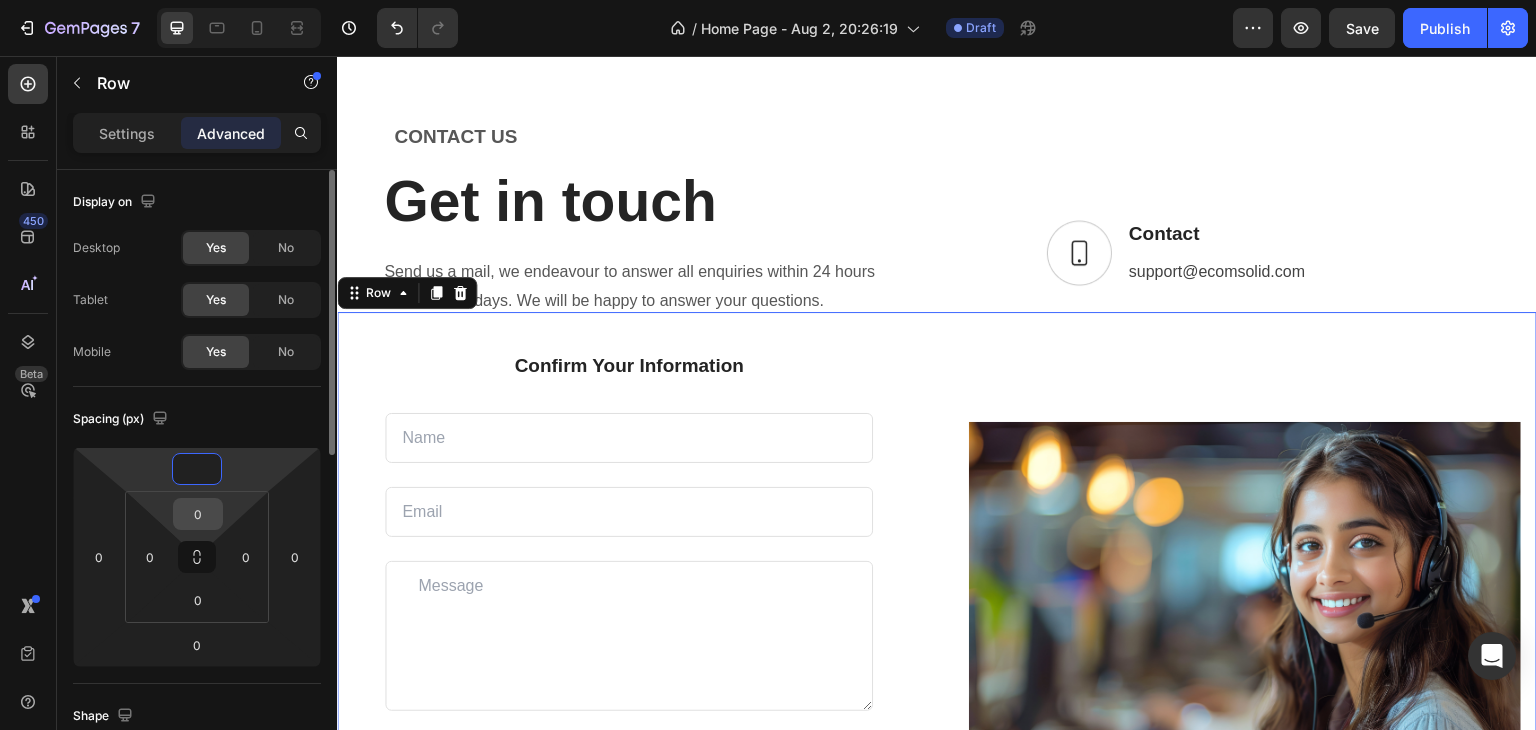 click on "0" at bounding box center (198, 514) 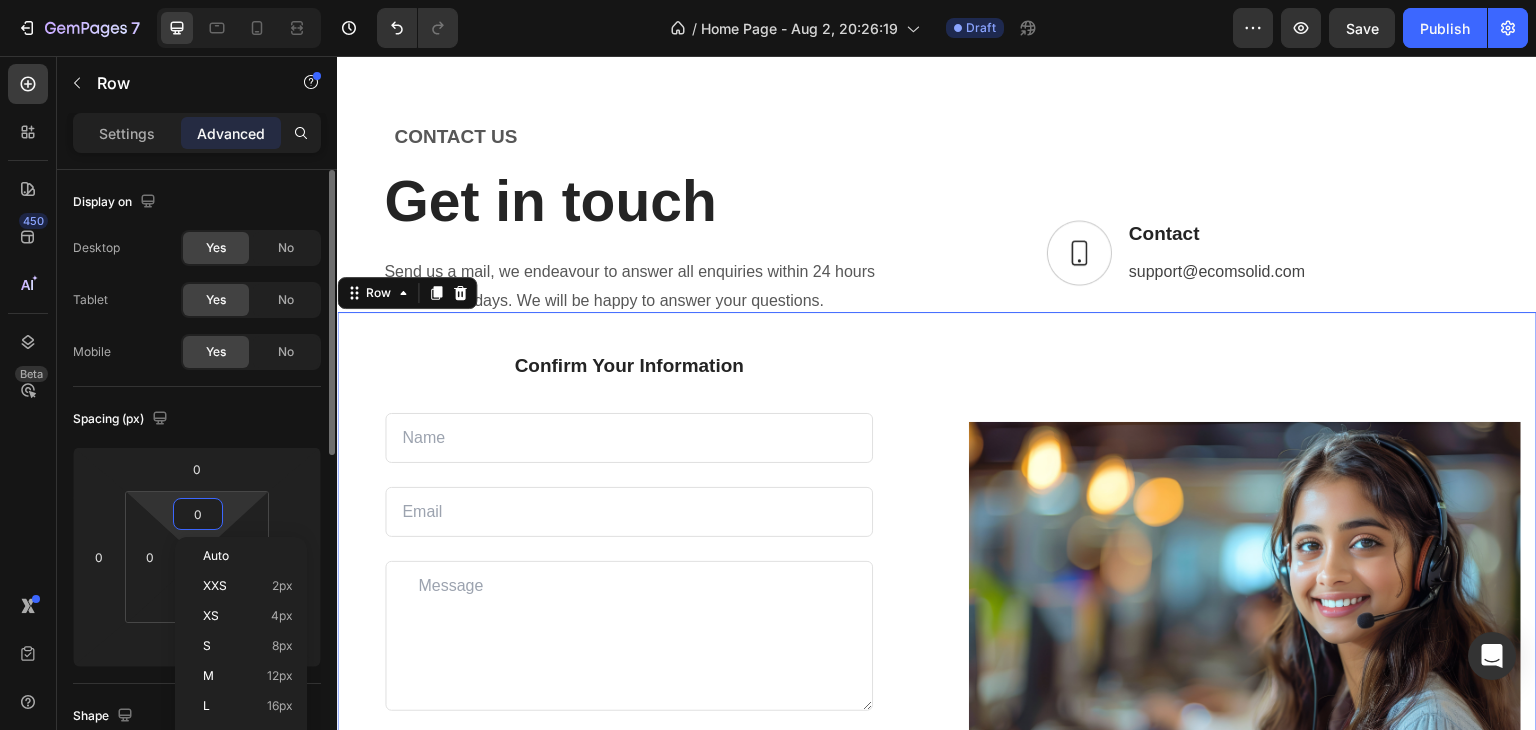 type on "5" 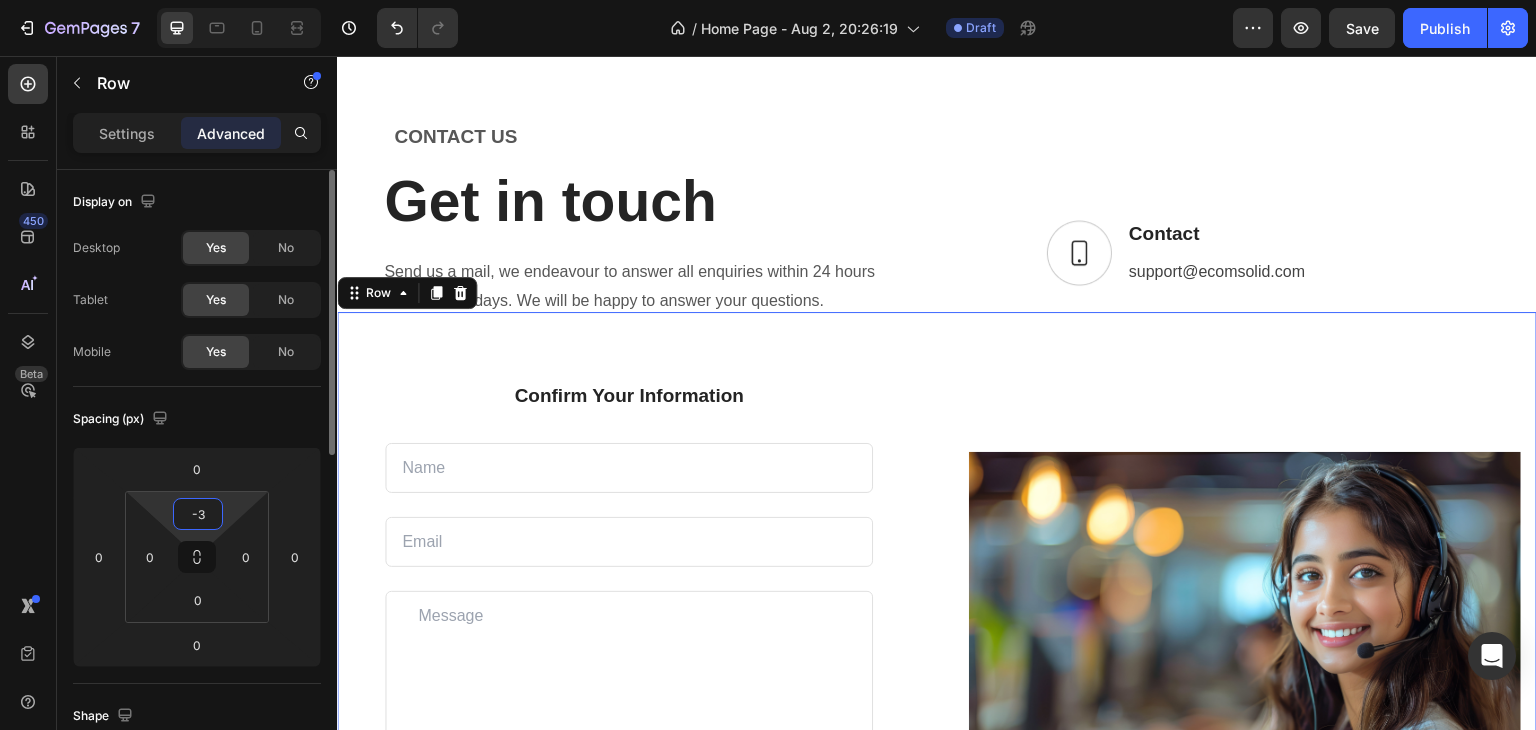 type on "-" 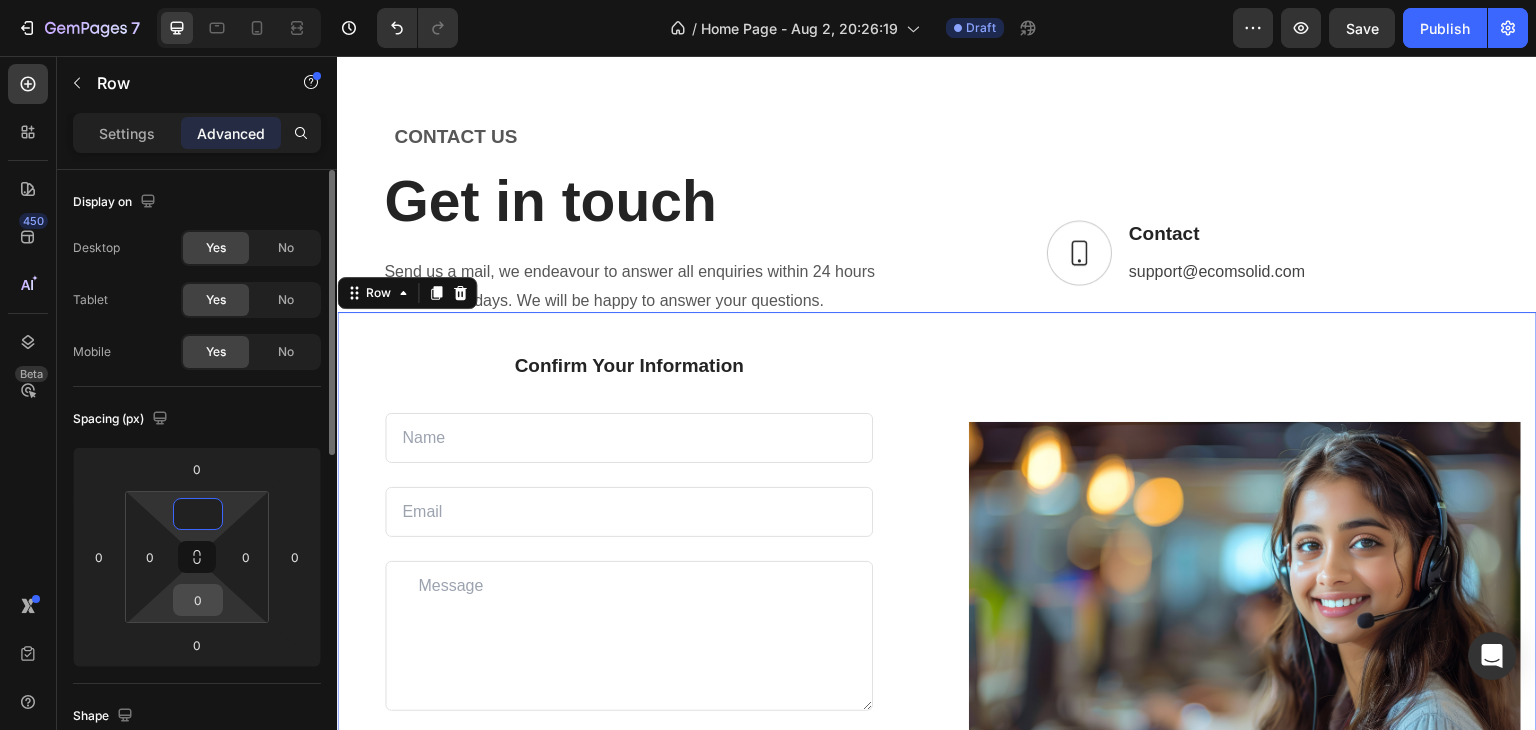 click on "0" at bounding box center (198, 600) 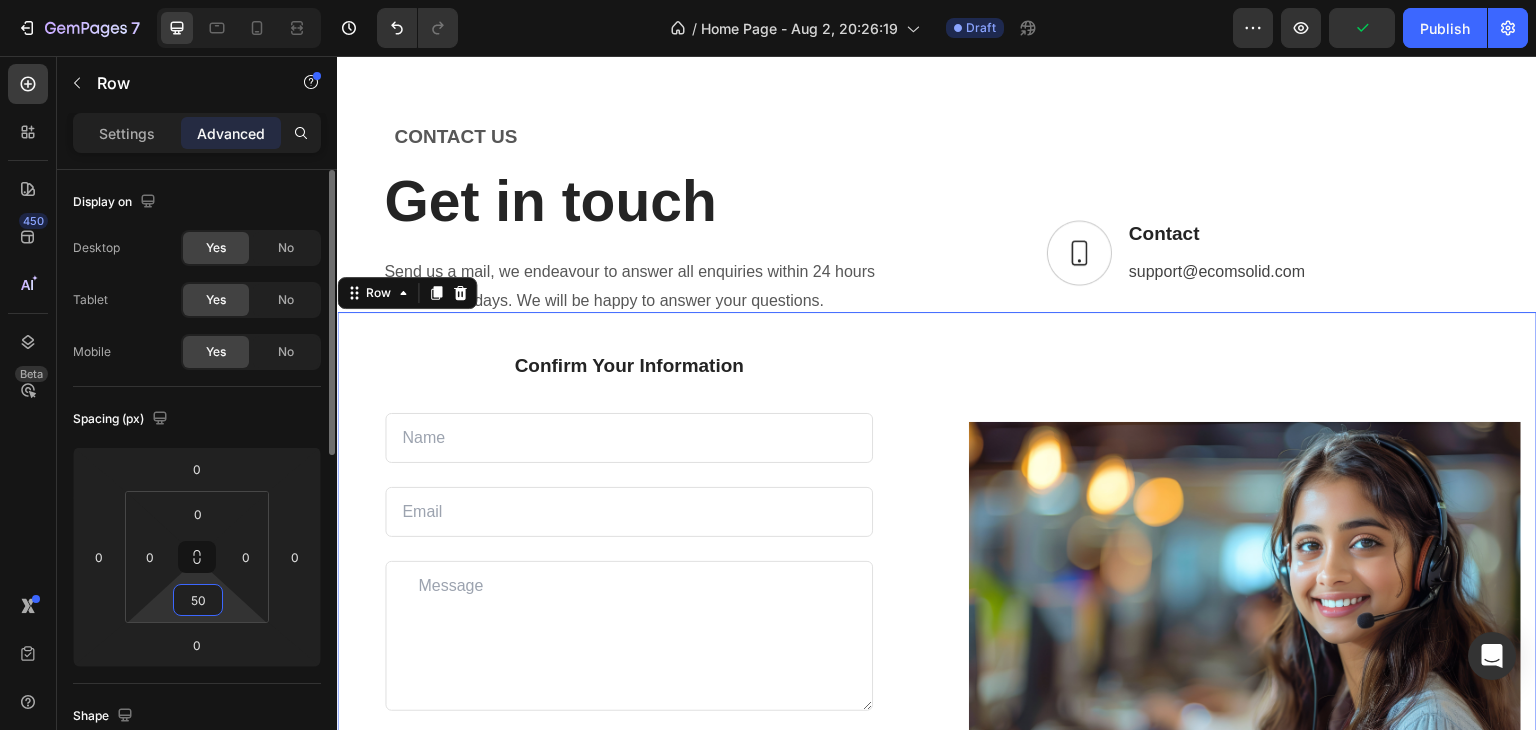 type on "5" 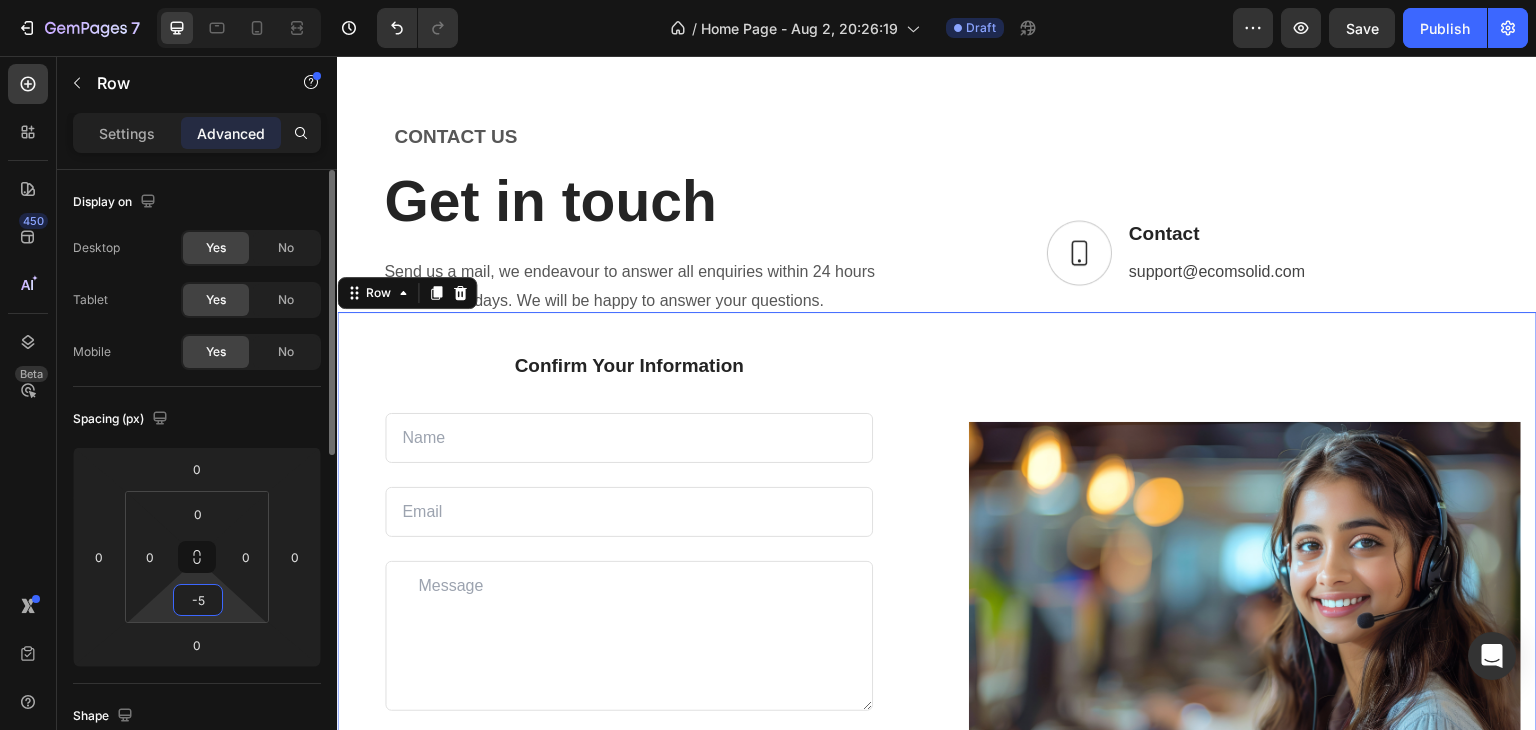 type on "-" 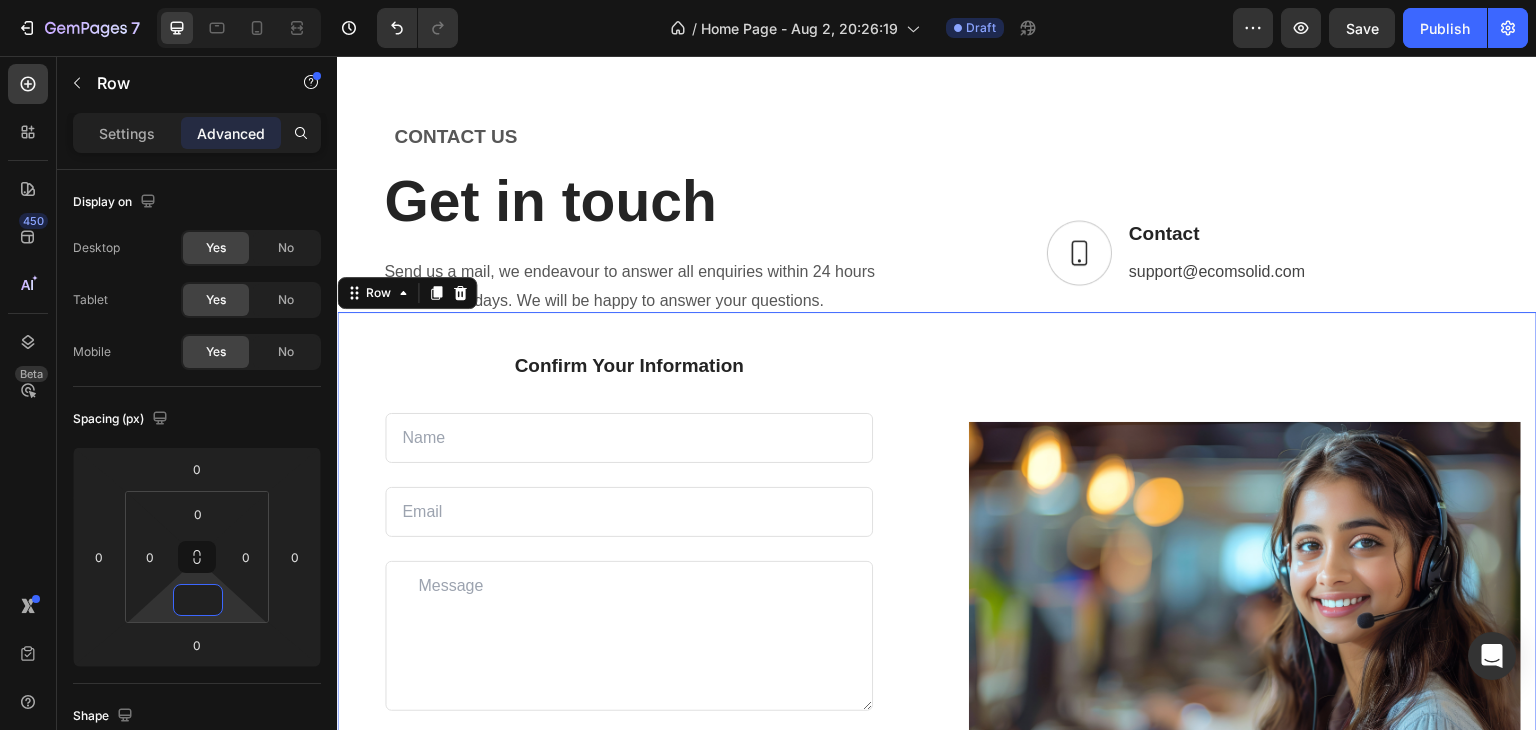 click on "Image Row" at bounding box center (1245, 625) 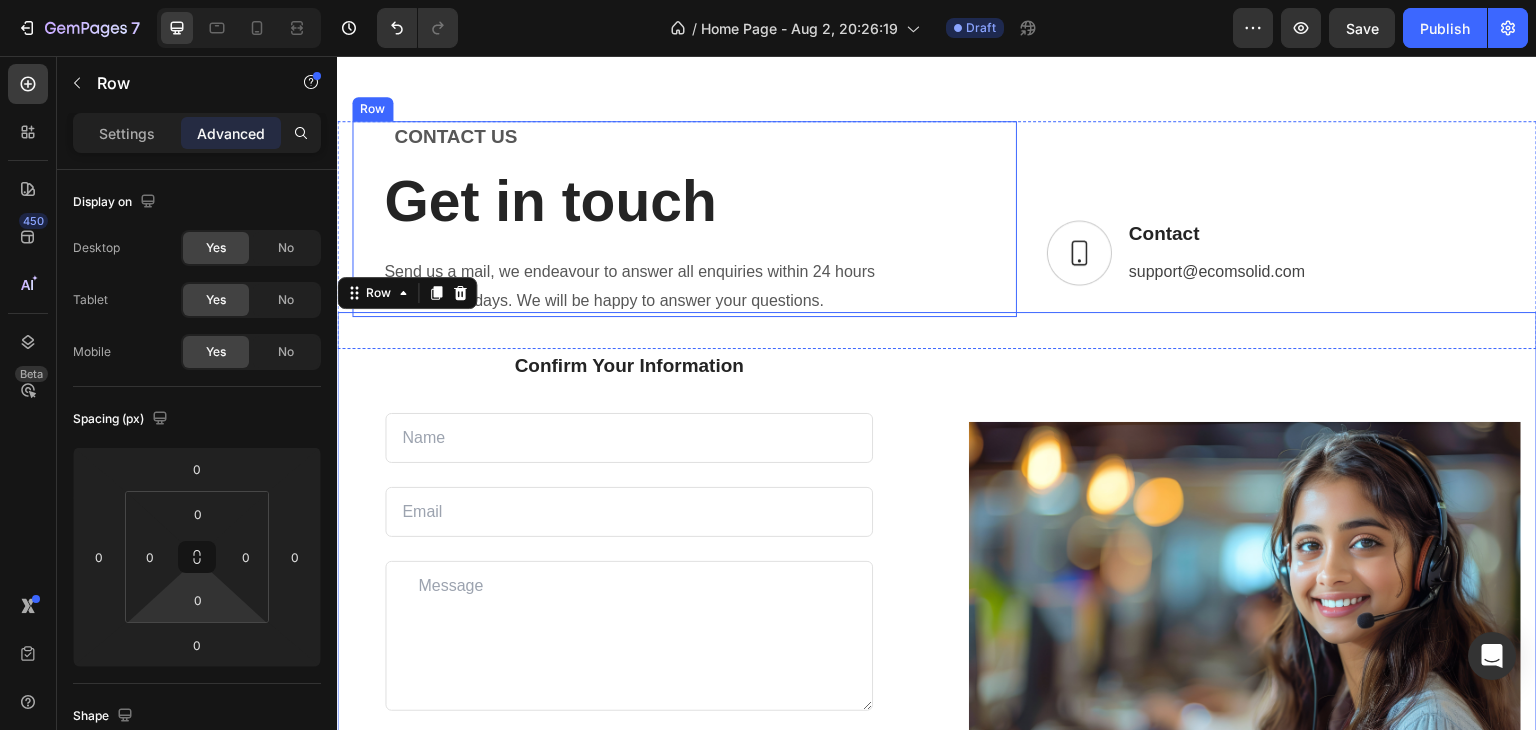 click on "CONTACT US Text block Get in touch Heading Send us a mail, we endeavour to answer all enquiries within 24 hours on business days. We will be happy to answer your questions. Text block Row" at bounding box center [684, 219] 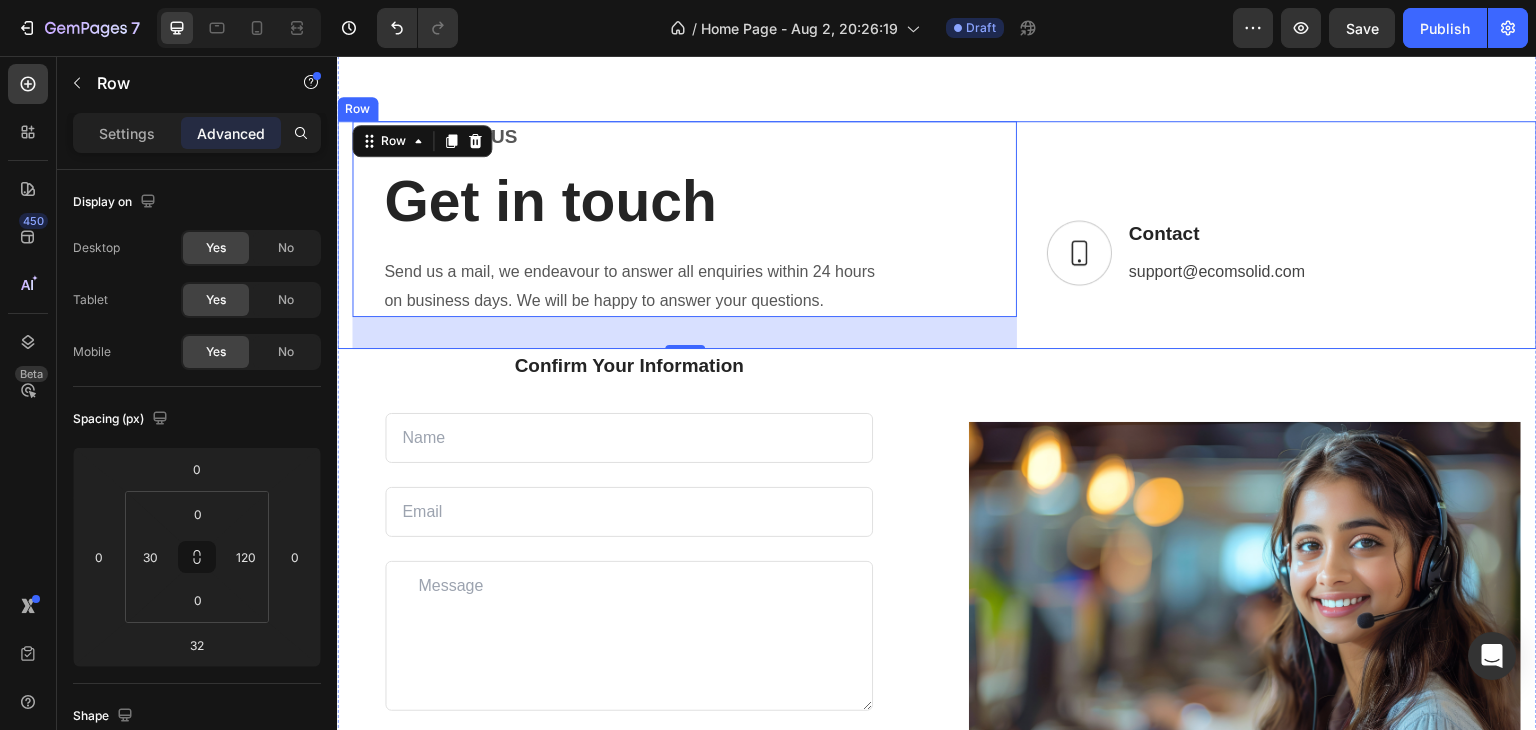 click on "Image Contact Text block [EMAIL] Text block Text block Row Row" at bounding box center [1284, 235] 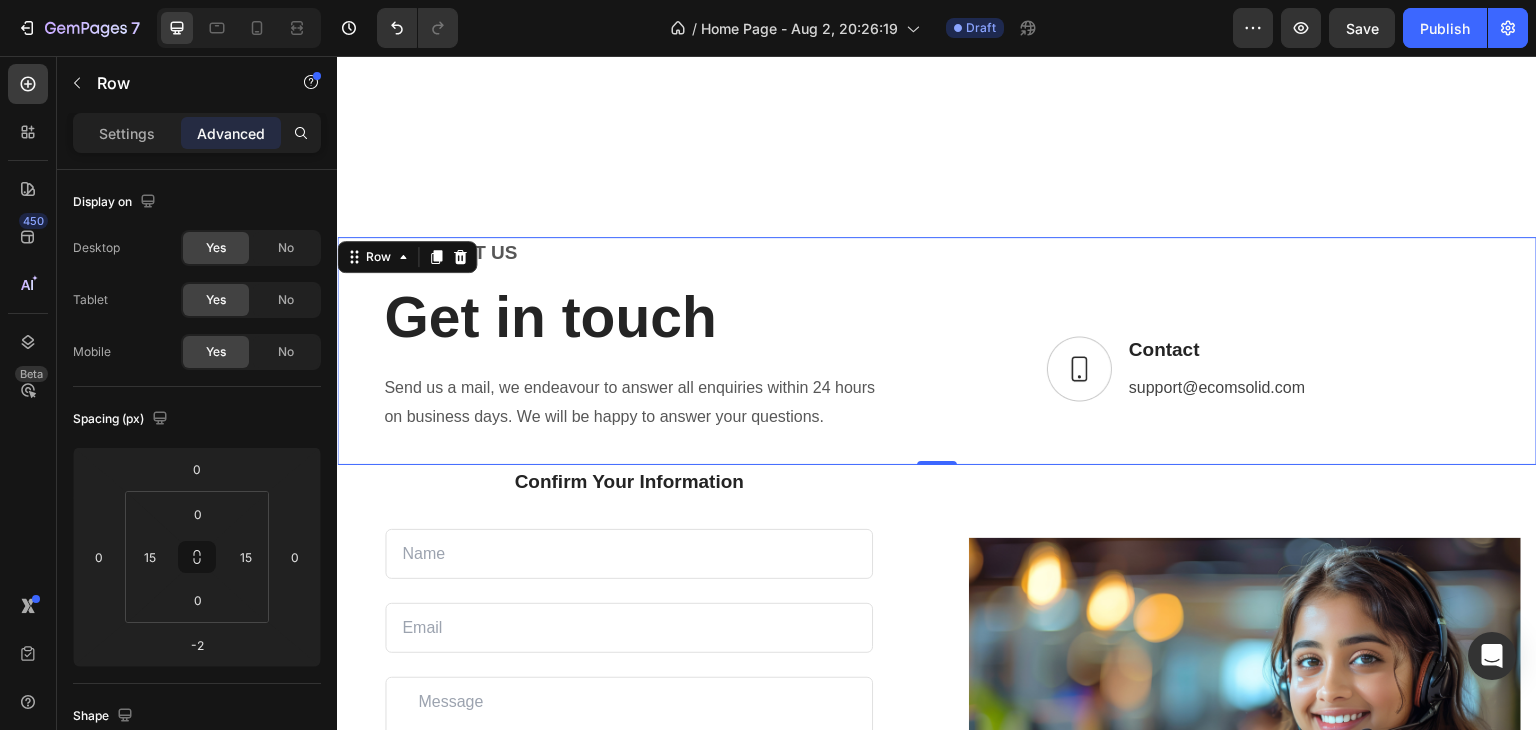 scroll, scrollTop: 3007, scrollLeft: 0, axis: vertical 